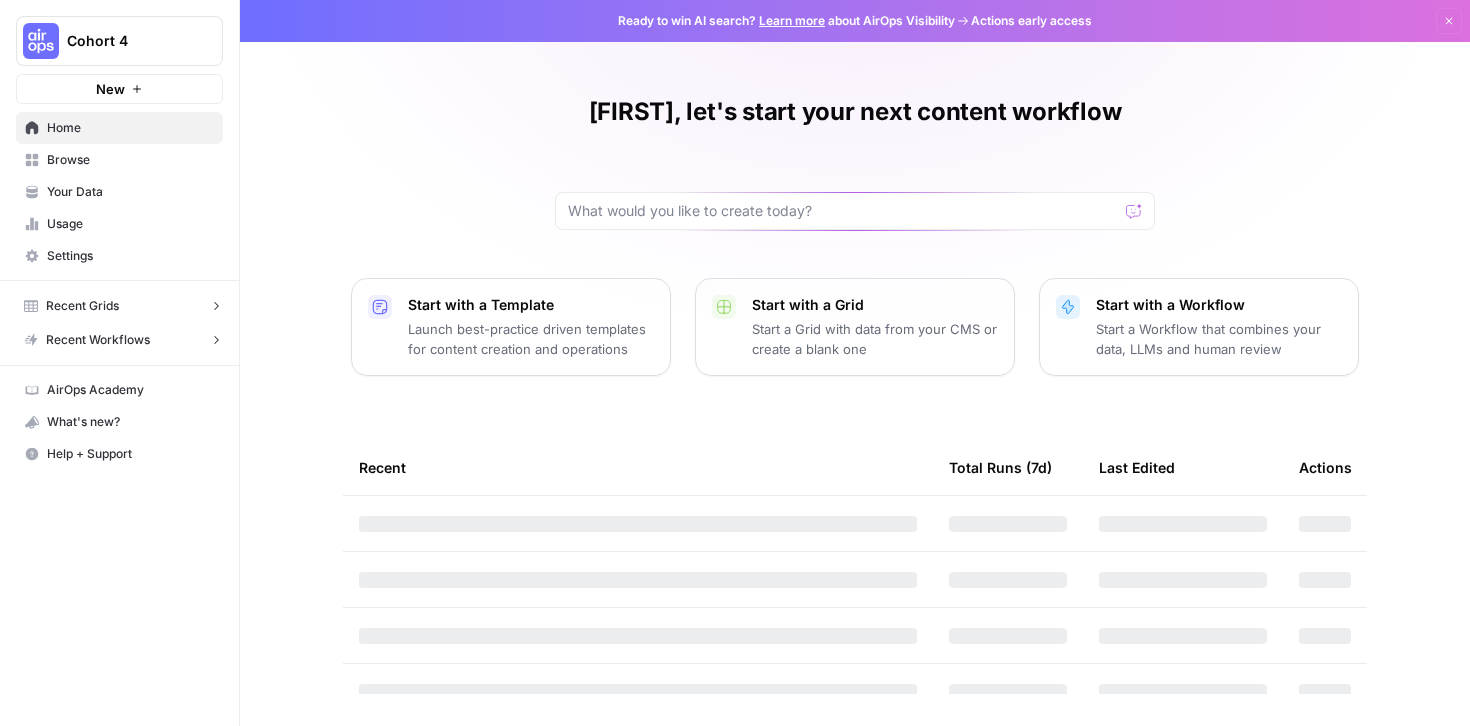 scroll, scrollTop: 0, scrollLeft: 0, axis: both 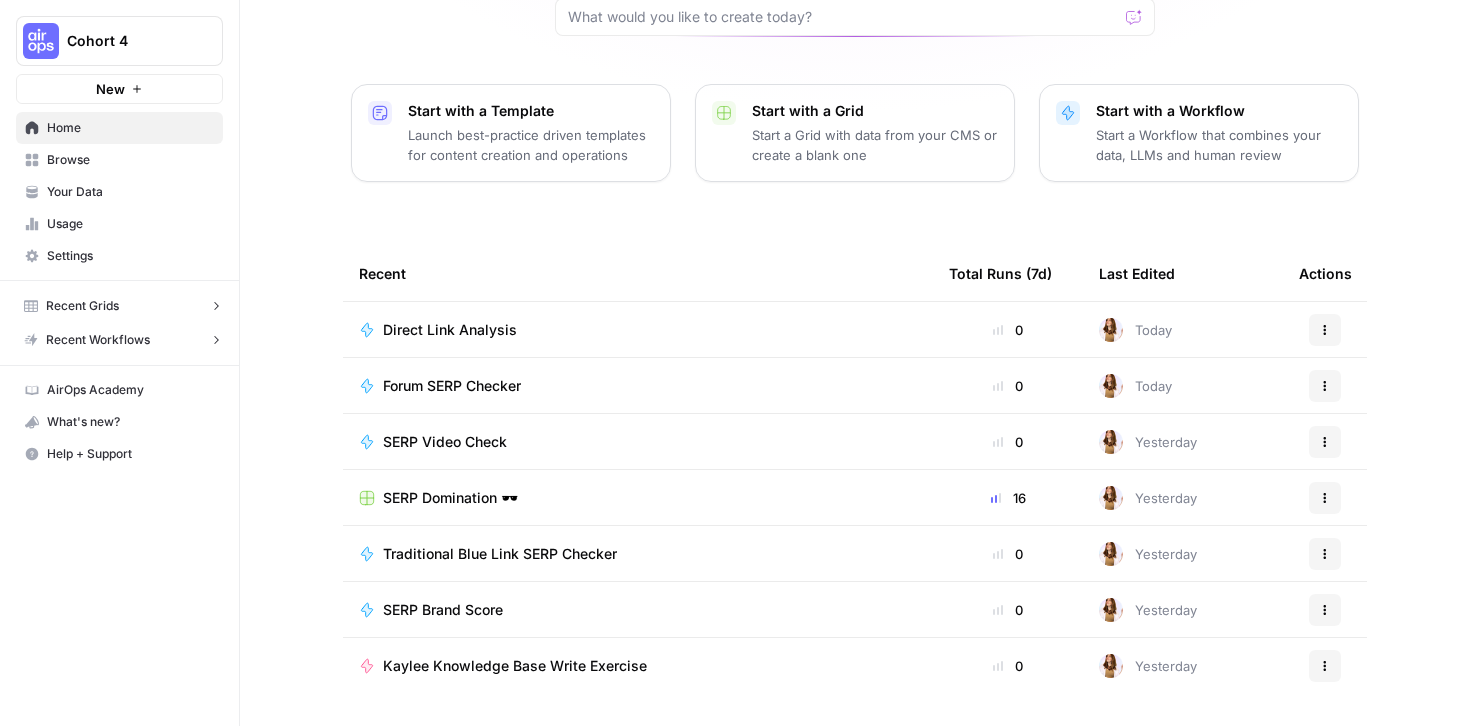 click on "SERP Domination 🕶️" at bounding box center [450, 498] 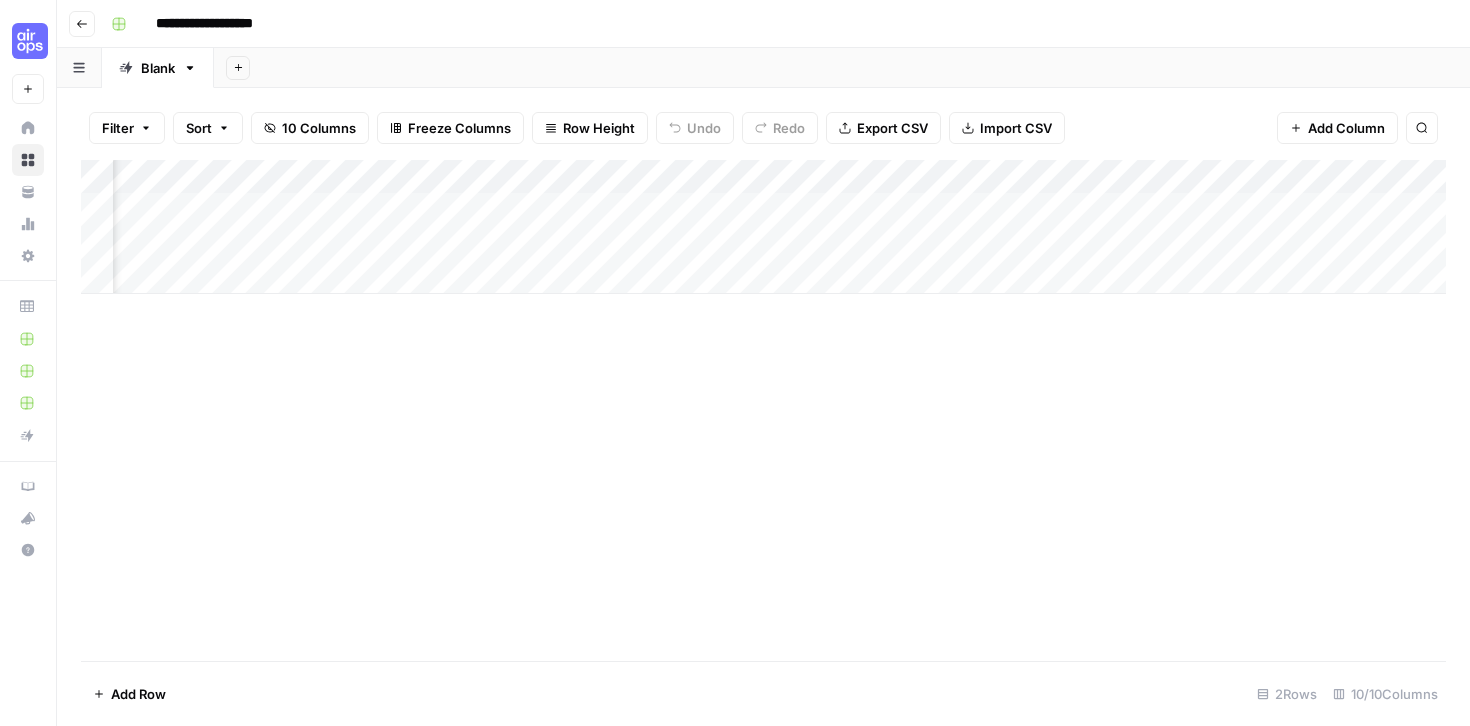 scroll, scrollTop: 0, scrollLeft: 308, axis: horizontal 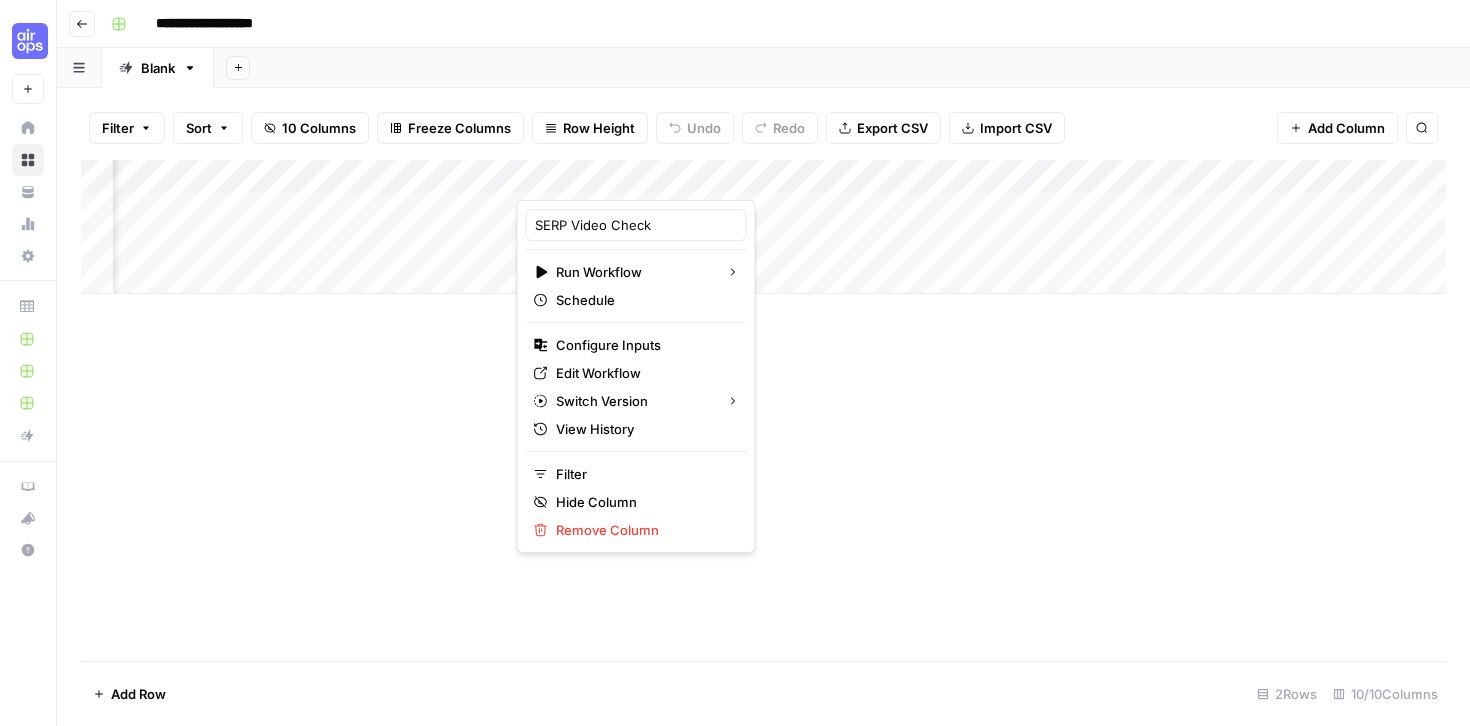 click on "**********" at bounding box center (776, 24) 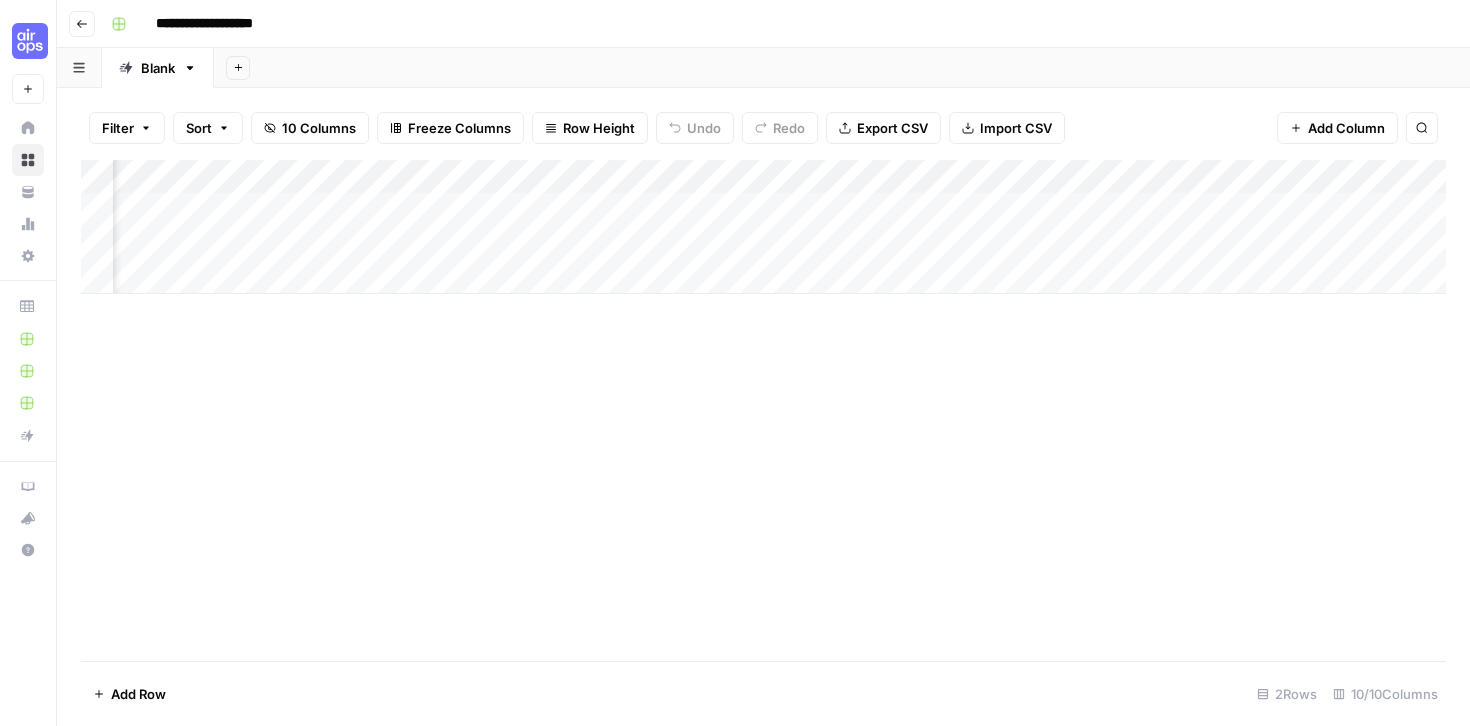 click on "Add Column" at bounding box center (1346, 128) 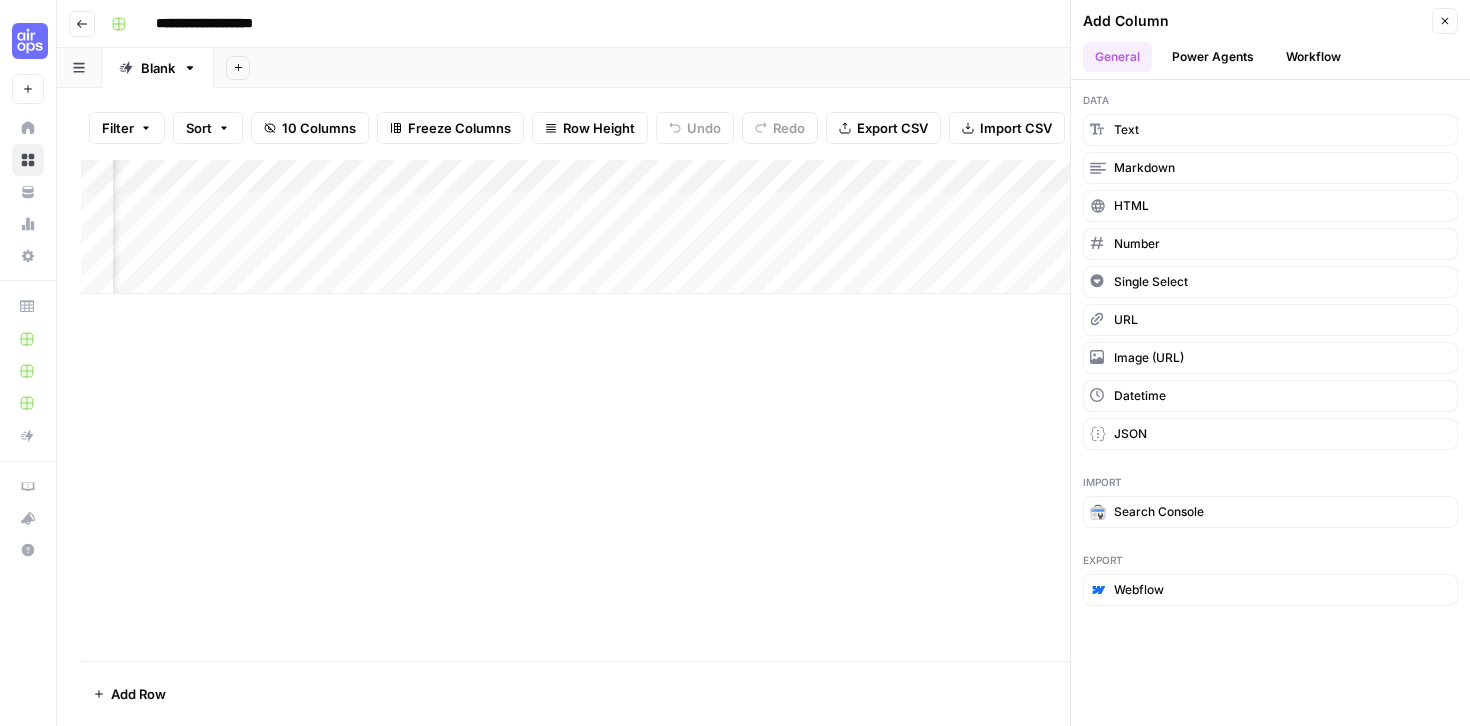 click on "Workflow" at bounding box center [1313, 57] 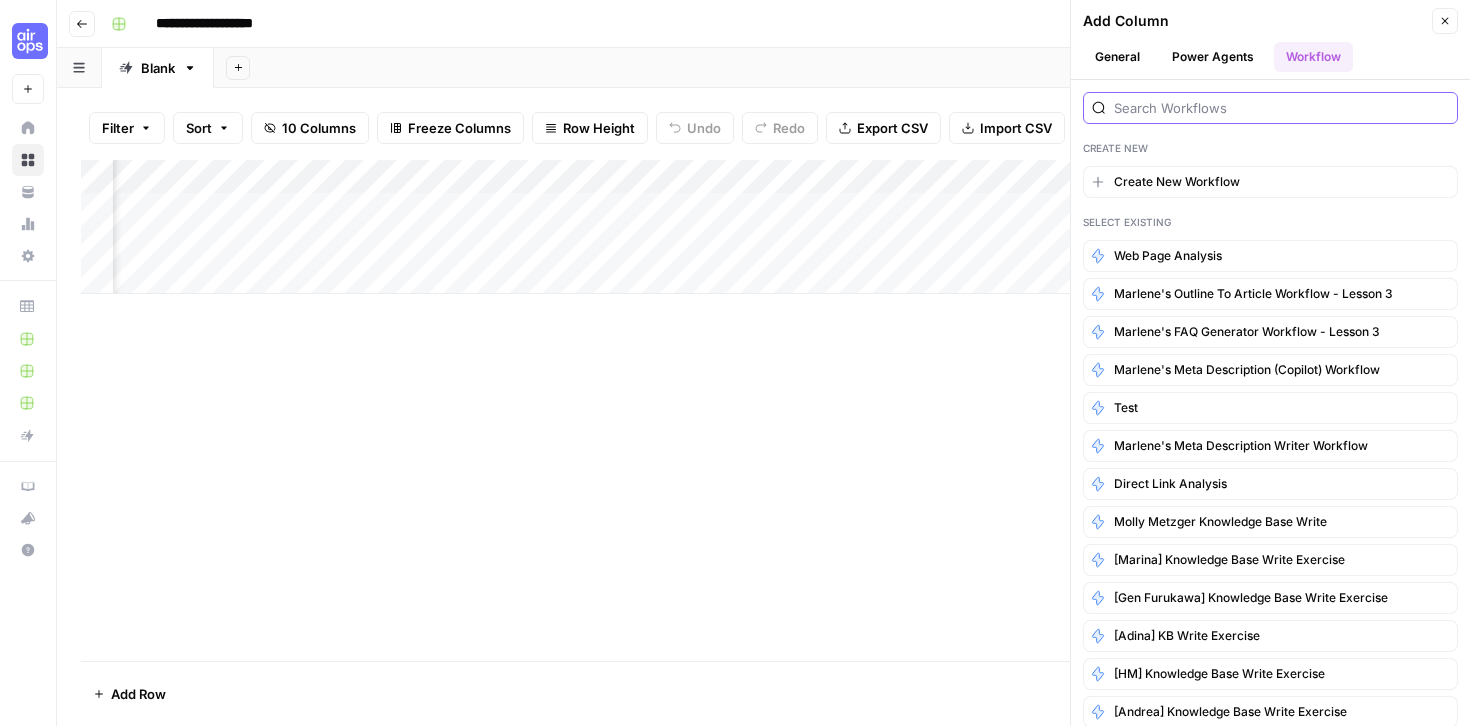 click at bounding box center [1281, 108] 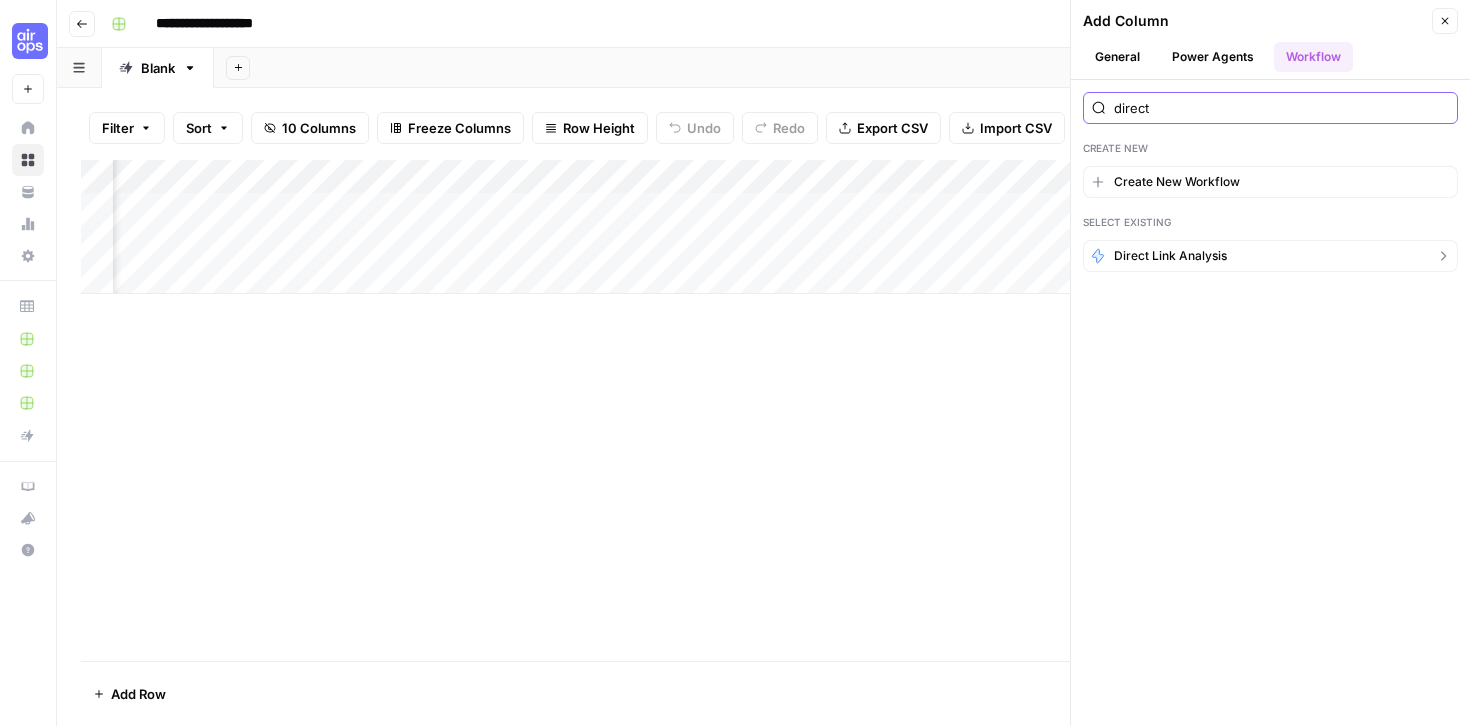 type on "direct" 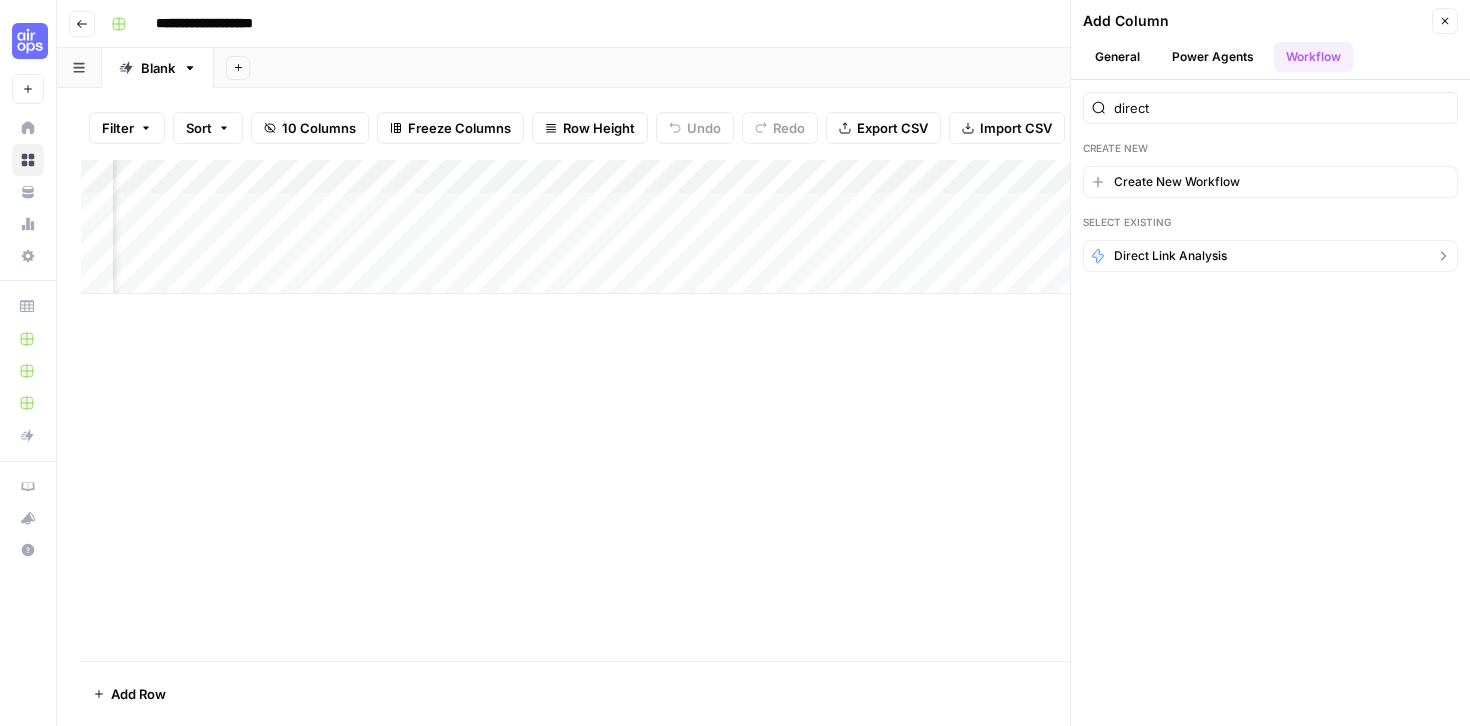 click on "Direct Link Analysis" at bounding box center (1170, 256) 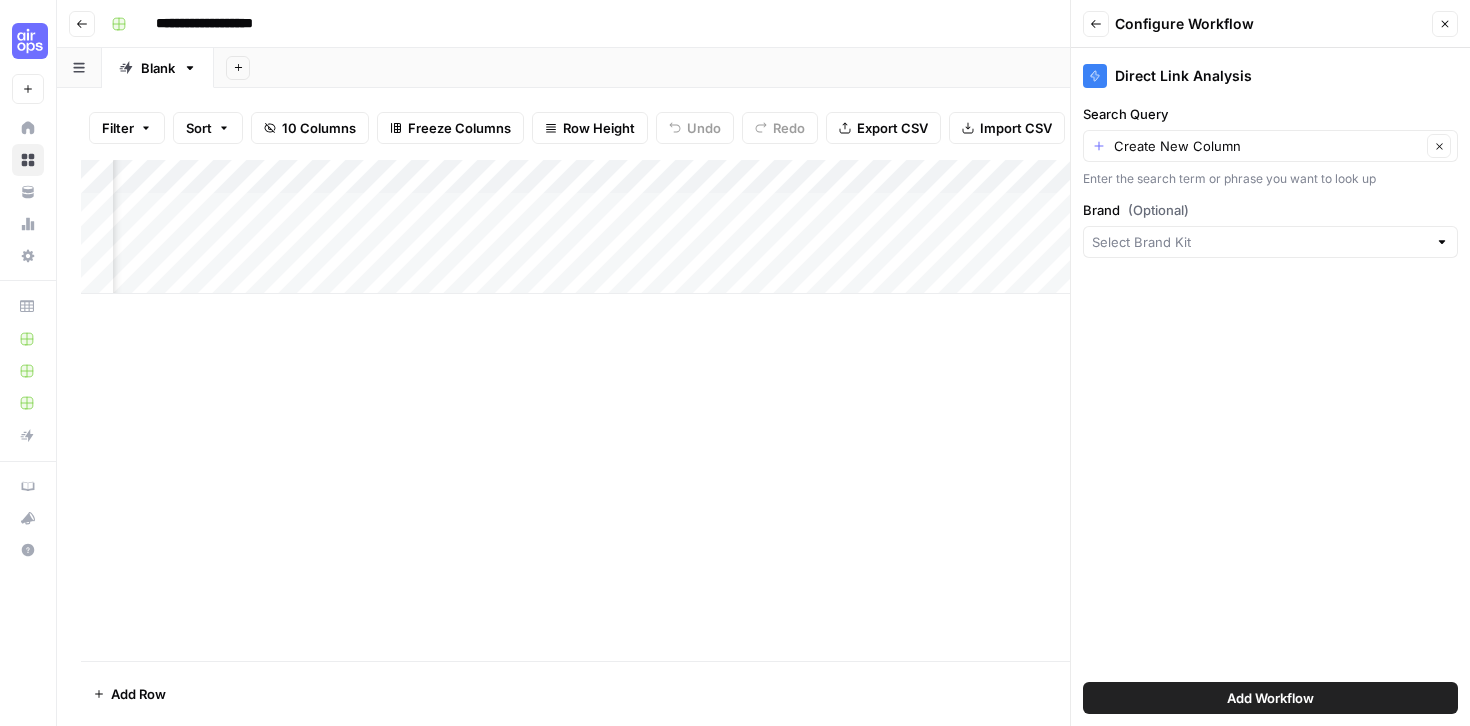 click on "Brand   (Optional)" at bounding box center (1270, 229) 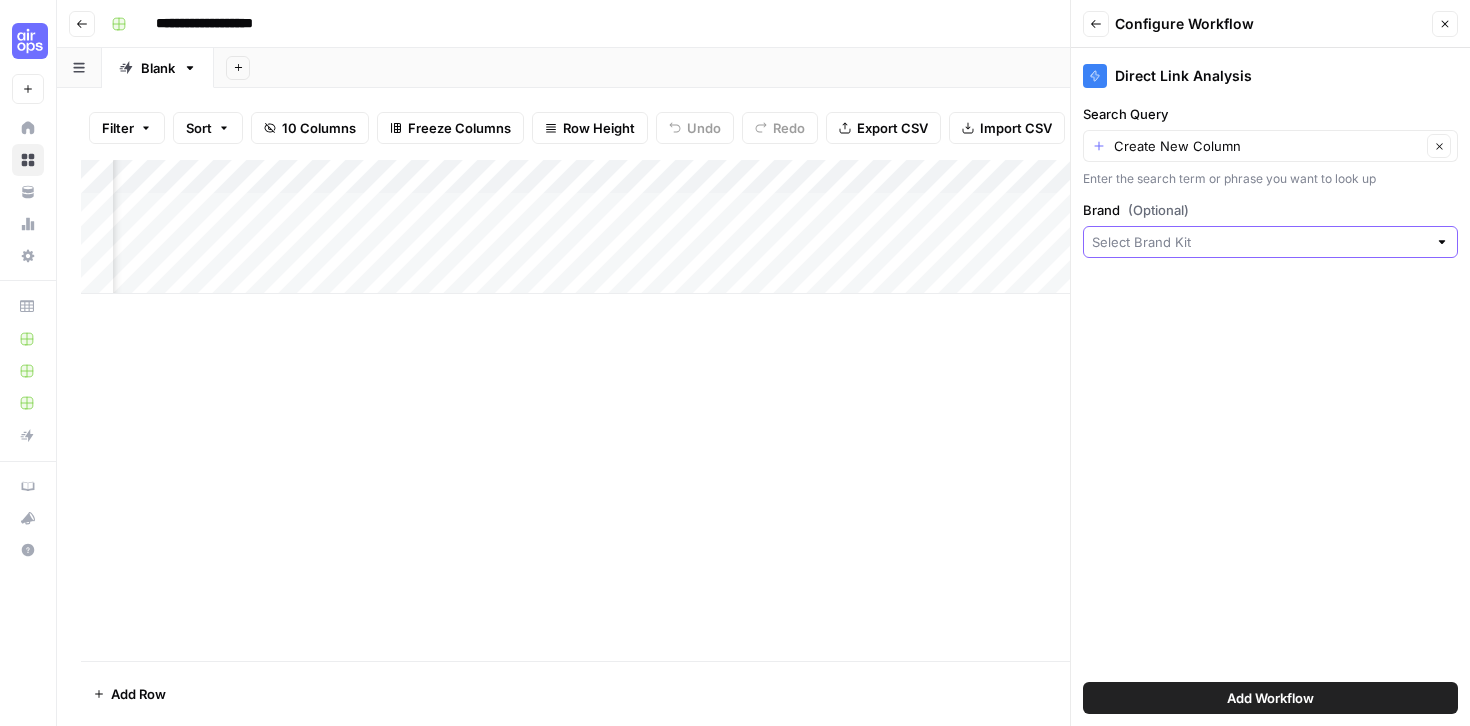 click on "Brand   (Optional)" at bounding box center (1259, 242) 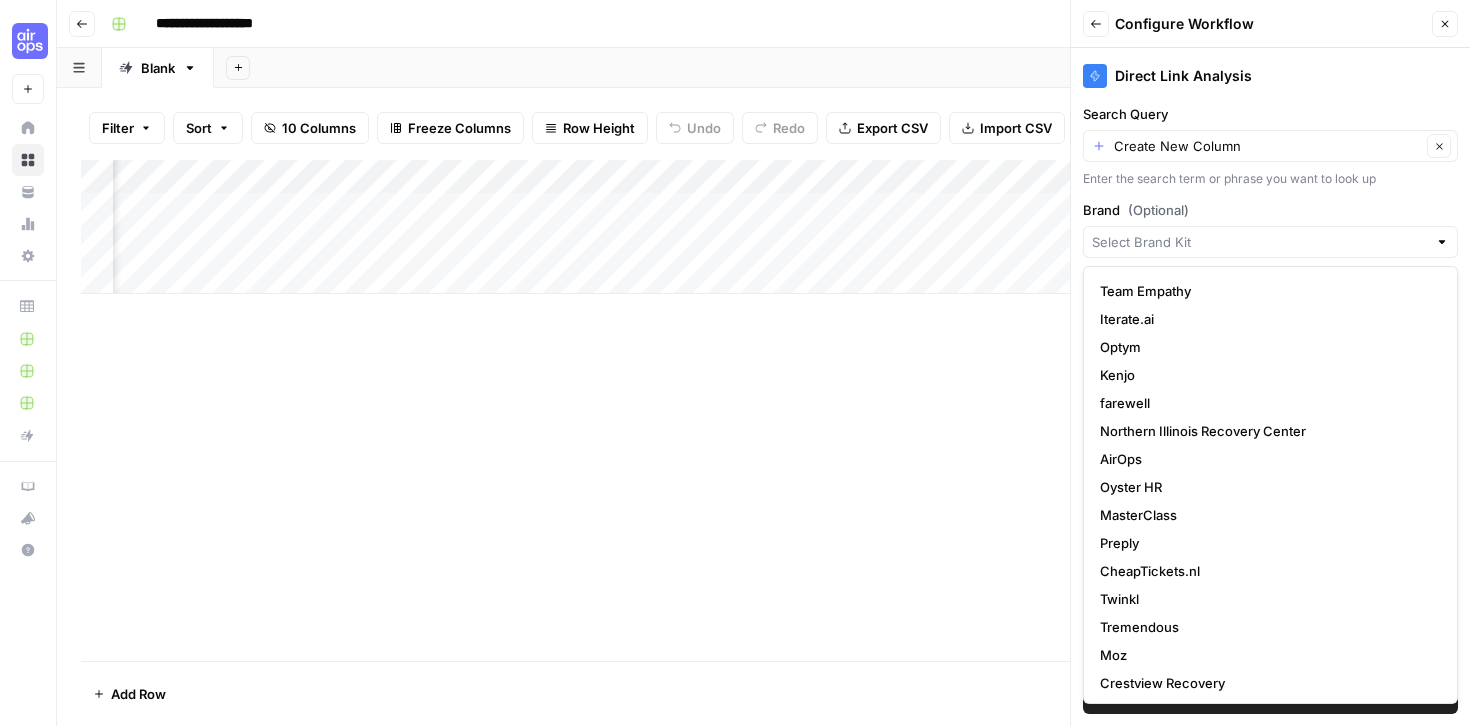 scroll, scrollTop: 0, scrollLeft: 0, axis: both 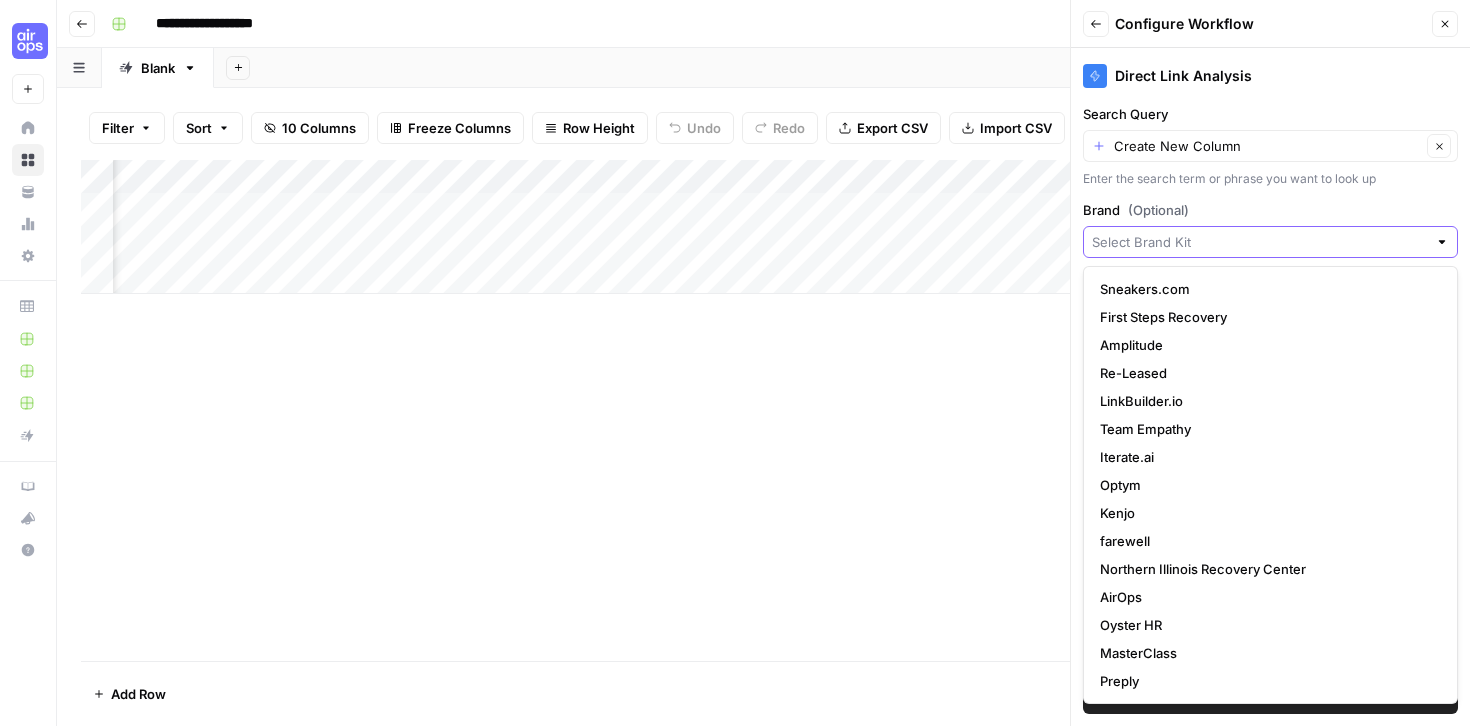 click on "Brand   (Optional)" at bounding box center (1259, 242) 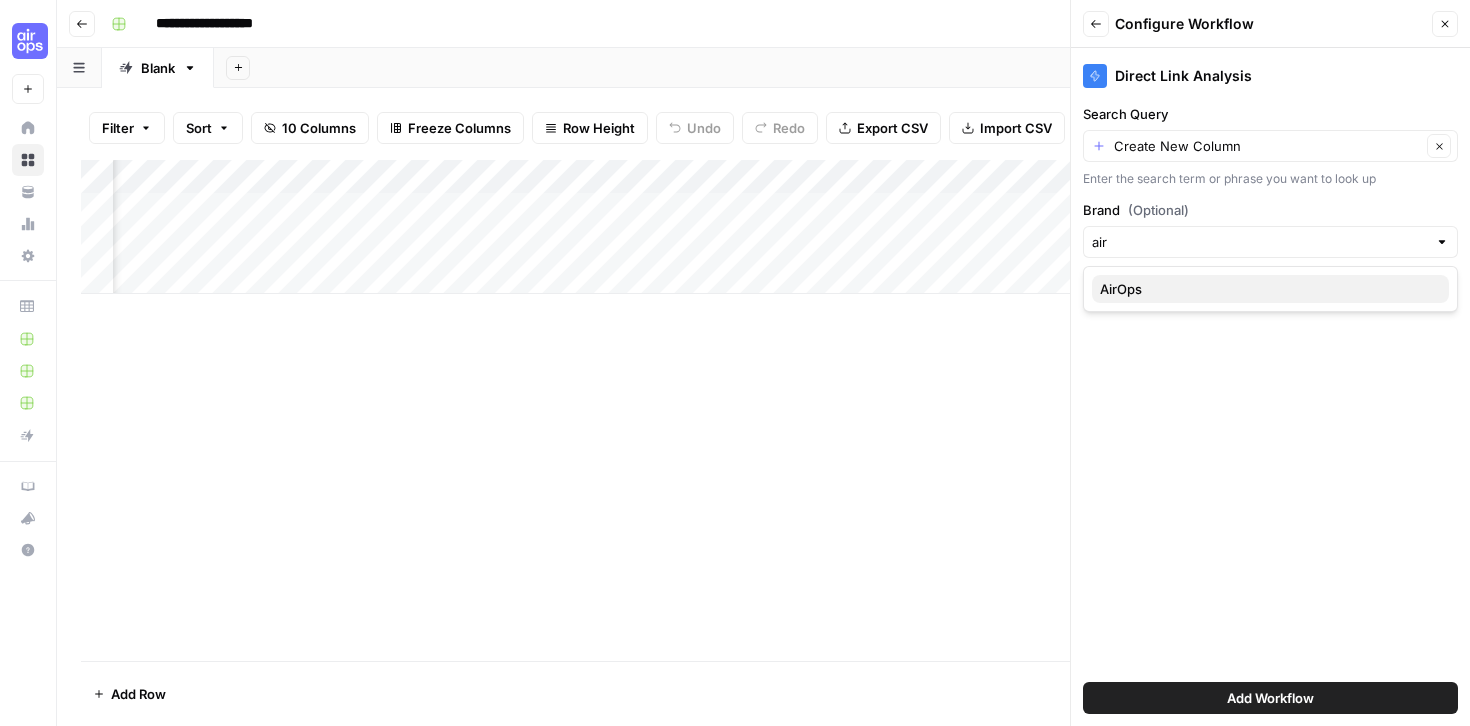 click on "AirOps" at bounding box center (1266, 289) 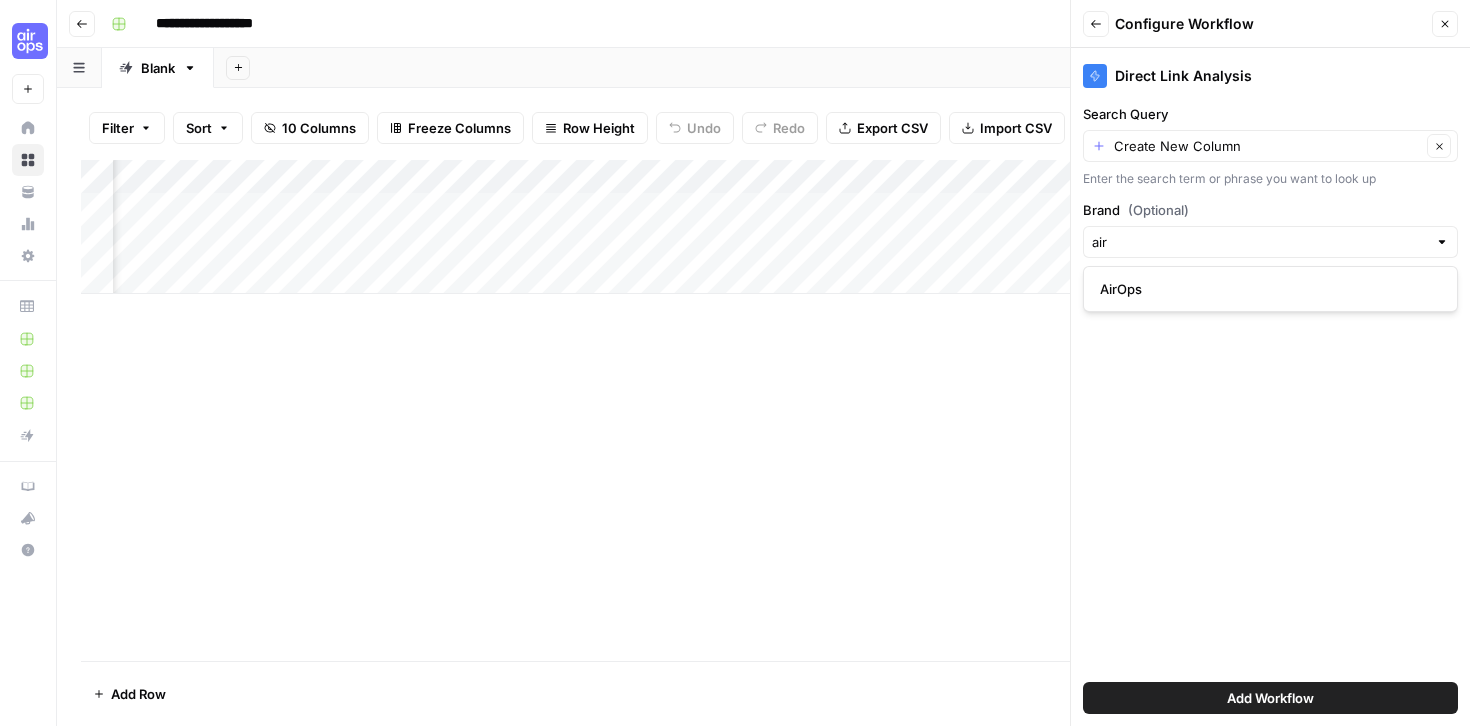 type on "AirOps" 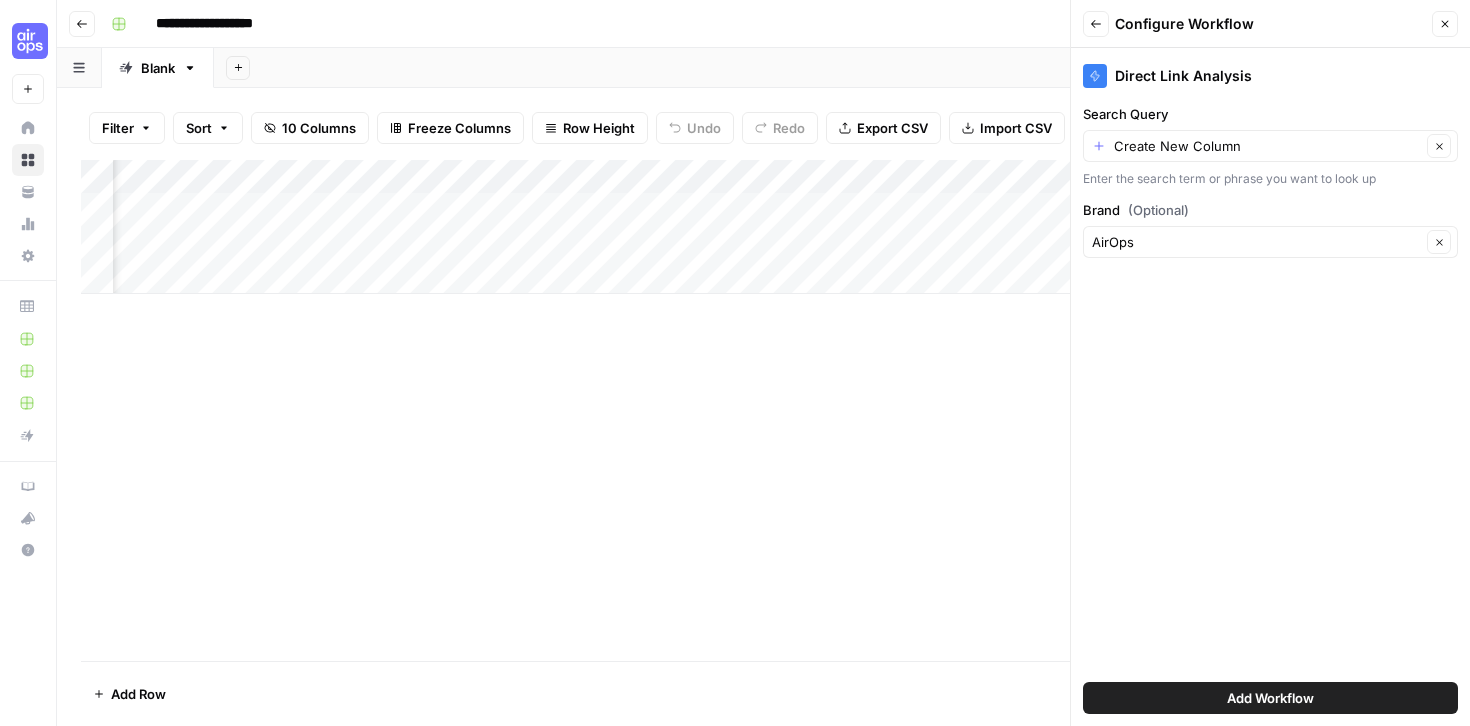 click on "Add Workflow" at bounding box center [1270, 698] 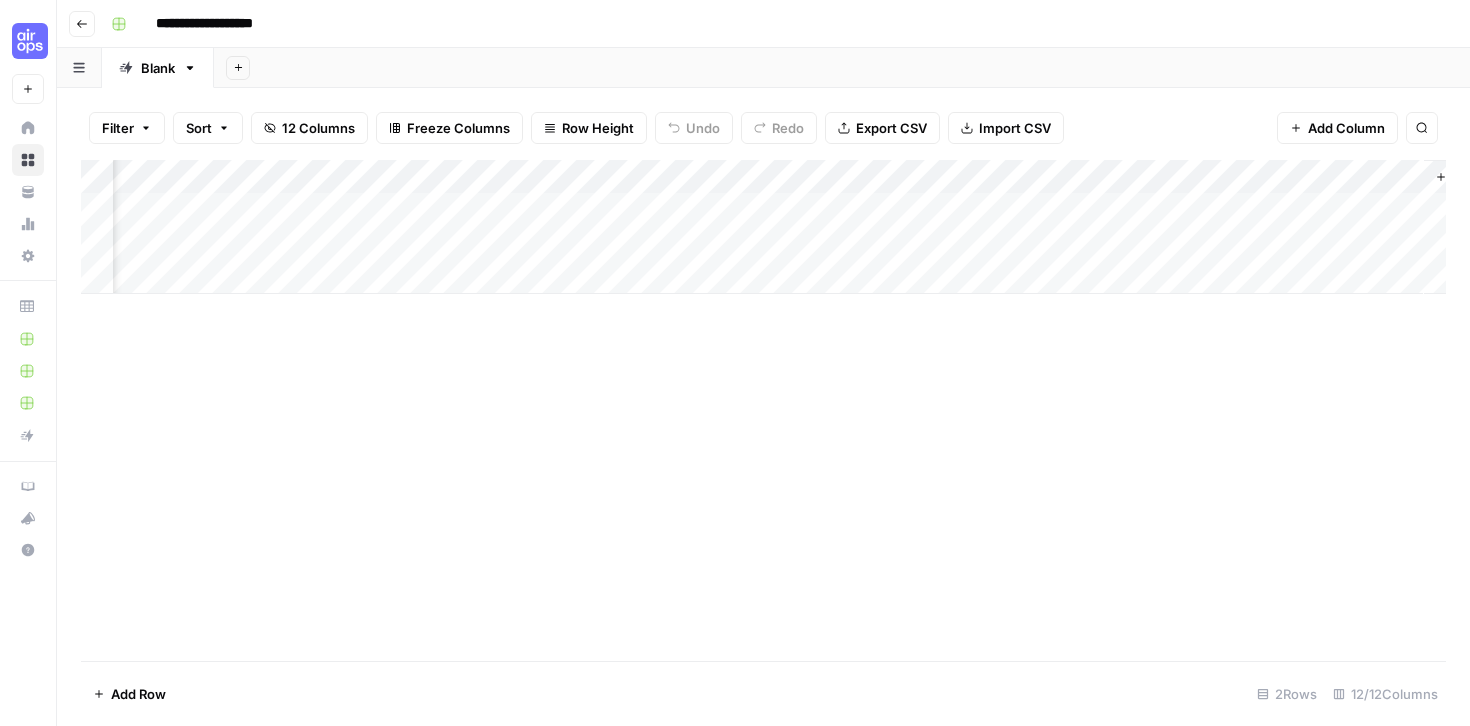 scroll, scrollTop: 0, scrollLeft: 931, axis: horizontal 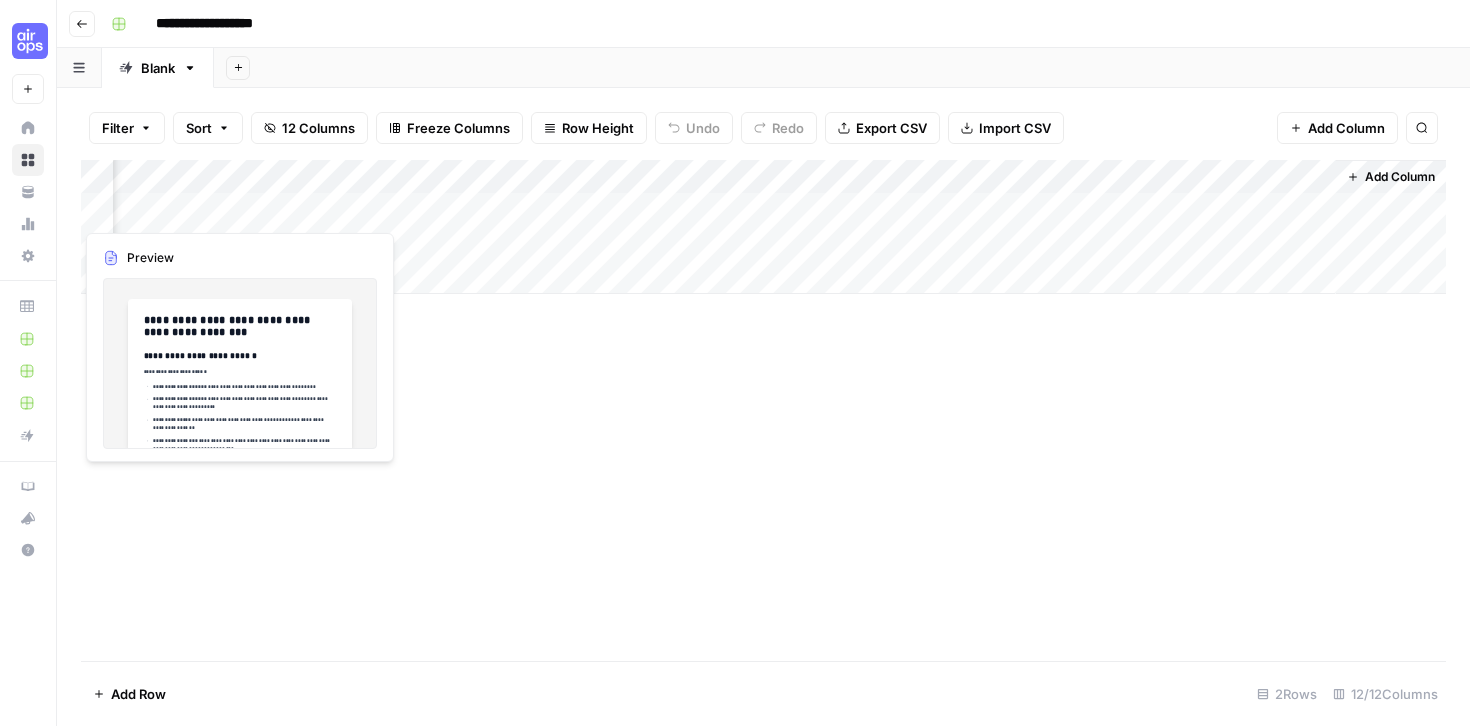 drag, startPoint x: 1236, startPoint y: 174, endPoint x: 122, endPoint y: 195, distance: 1114.1979 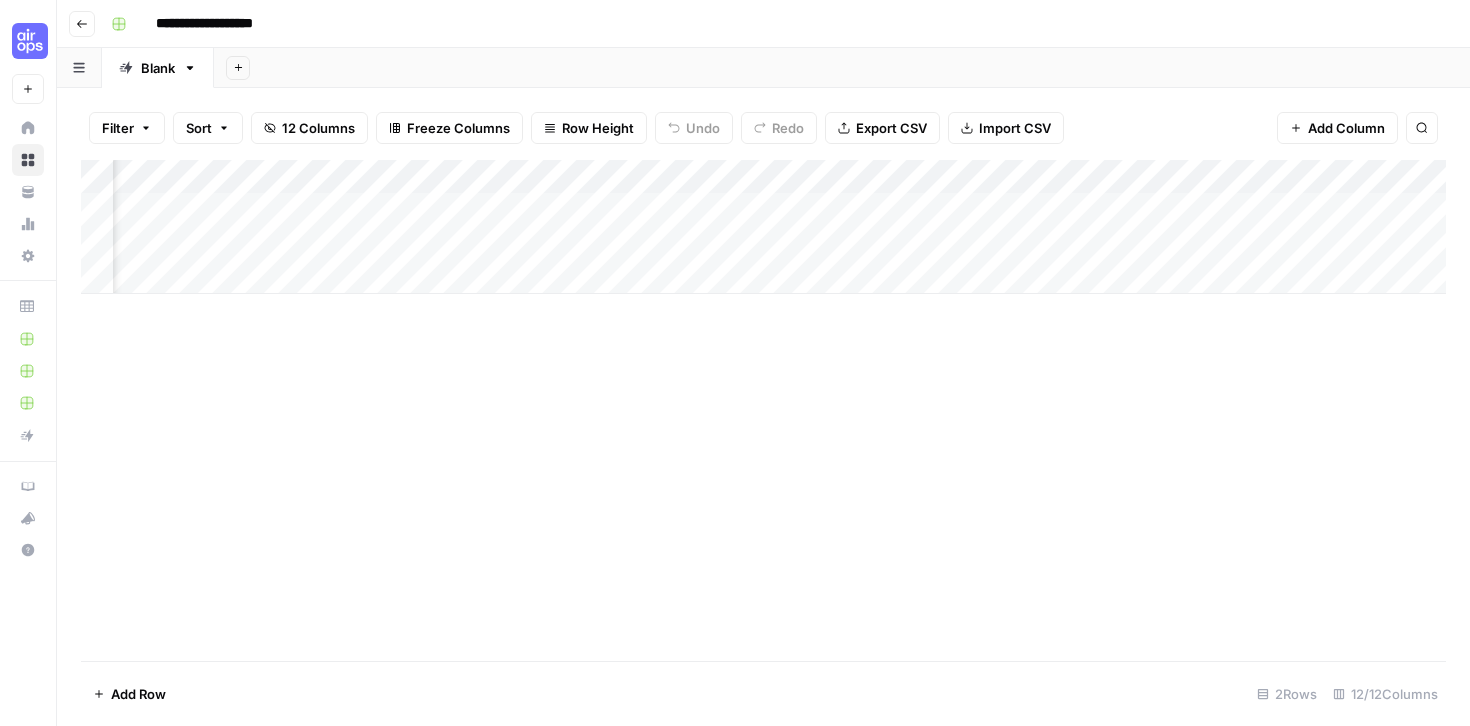 scroll, scrollTop: 0, scrollLeft: 190, axis: horizontal 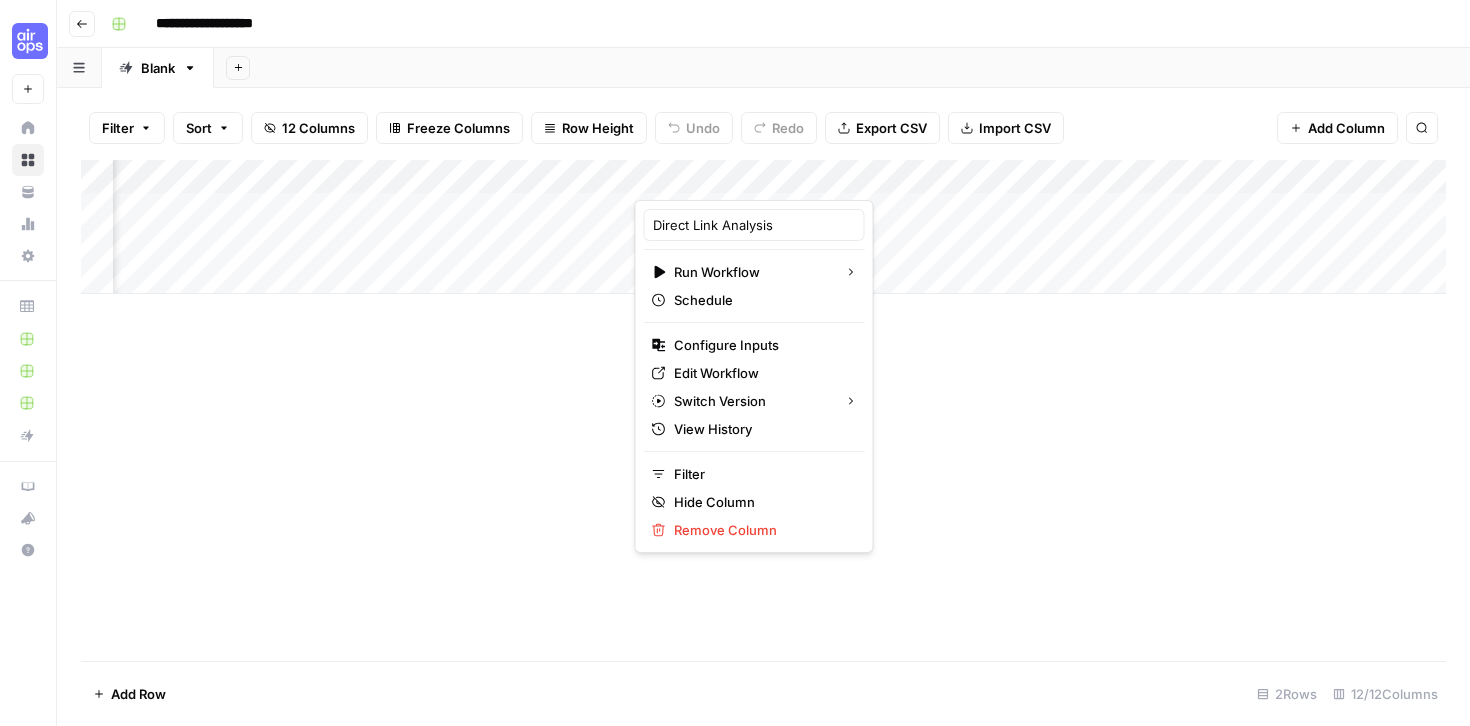 click on "Add Column" at bounding box center [763, 410] 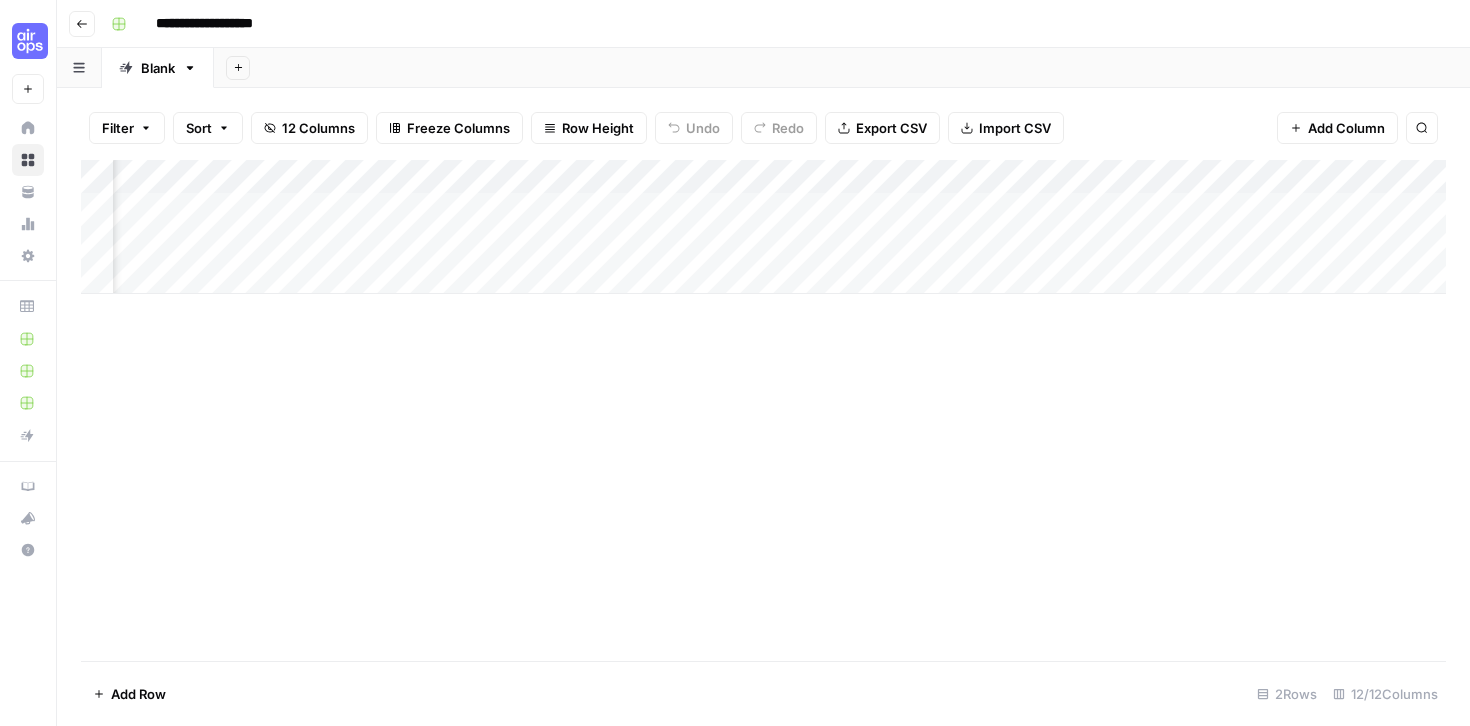 click on "Add Column" at bounding box center [763, 227] 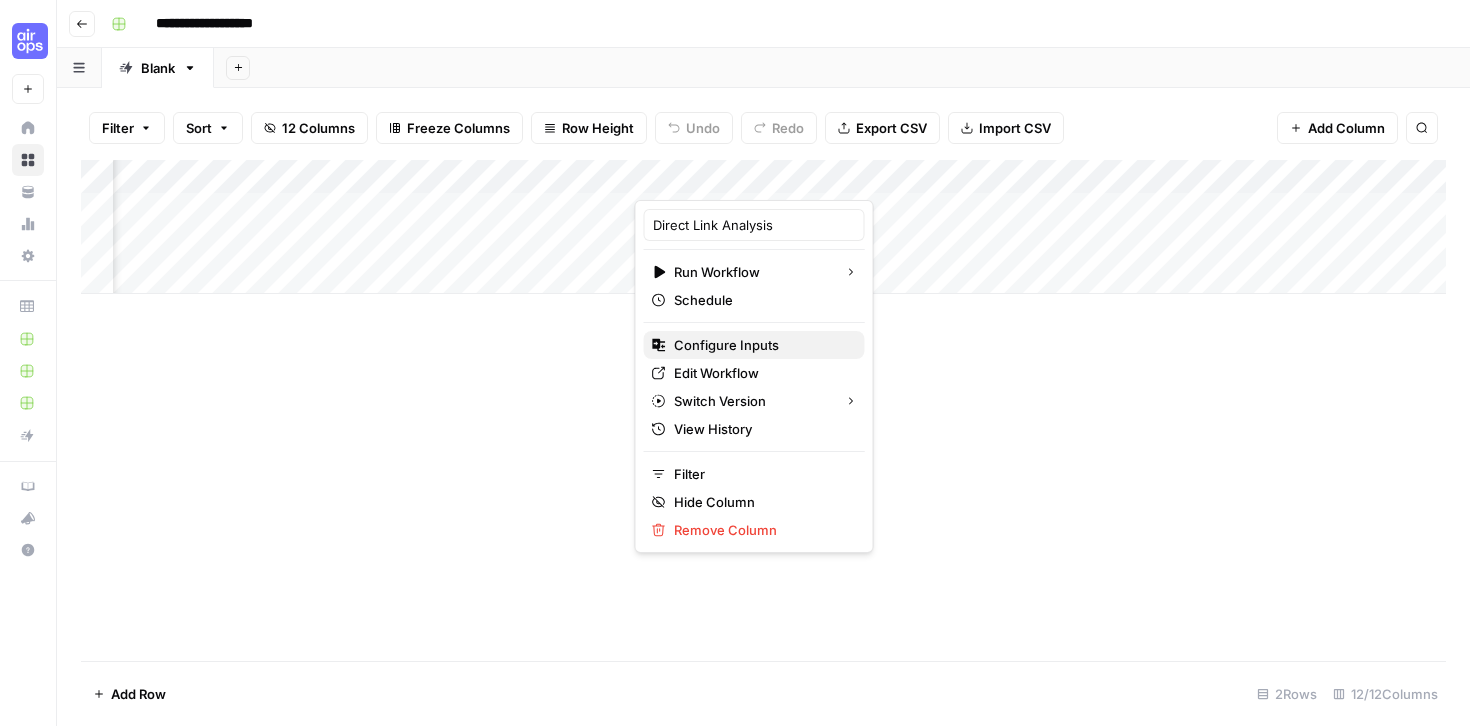 click on "Configure Inputs" at bounding box center (761, 345) 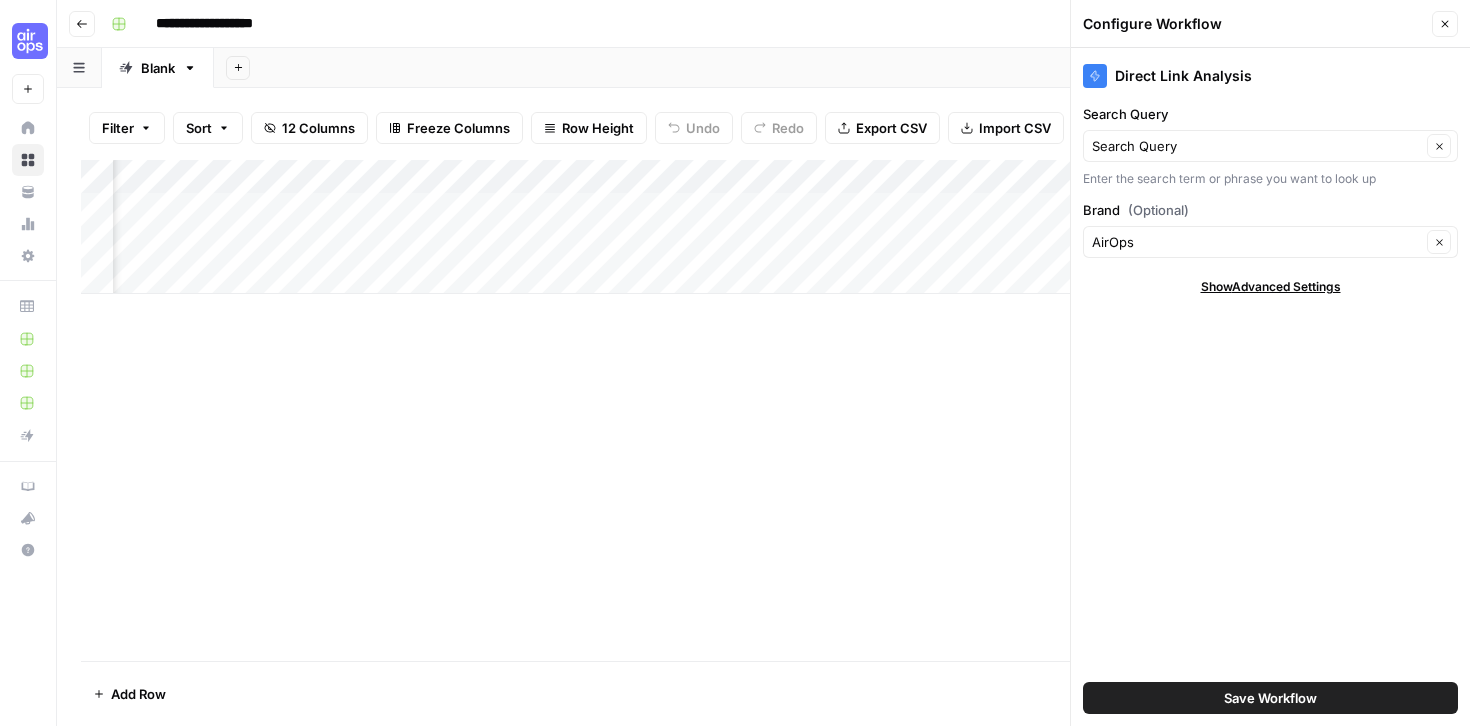 click on "Show  Advanced Settings" at bounding box center [1271, 287] 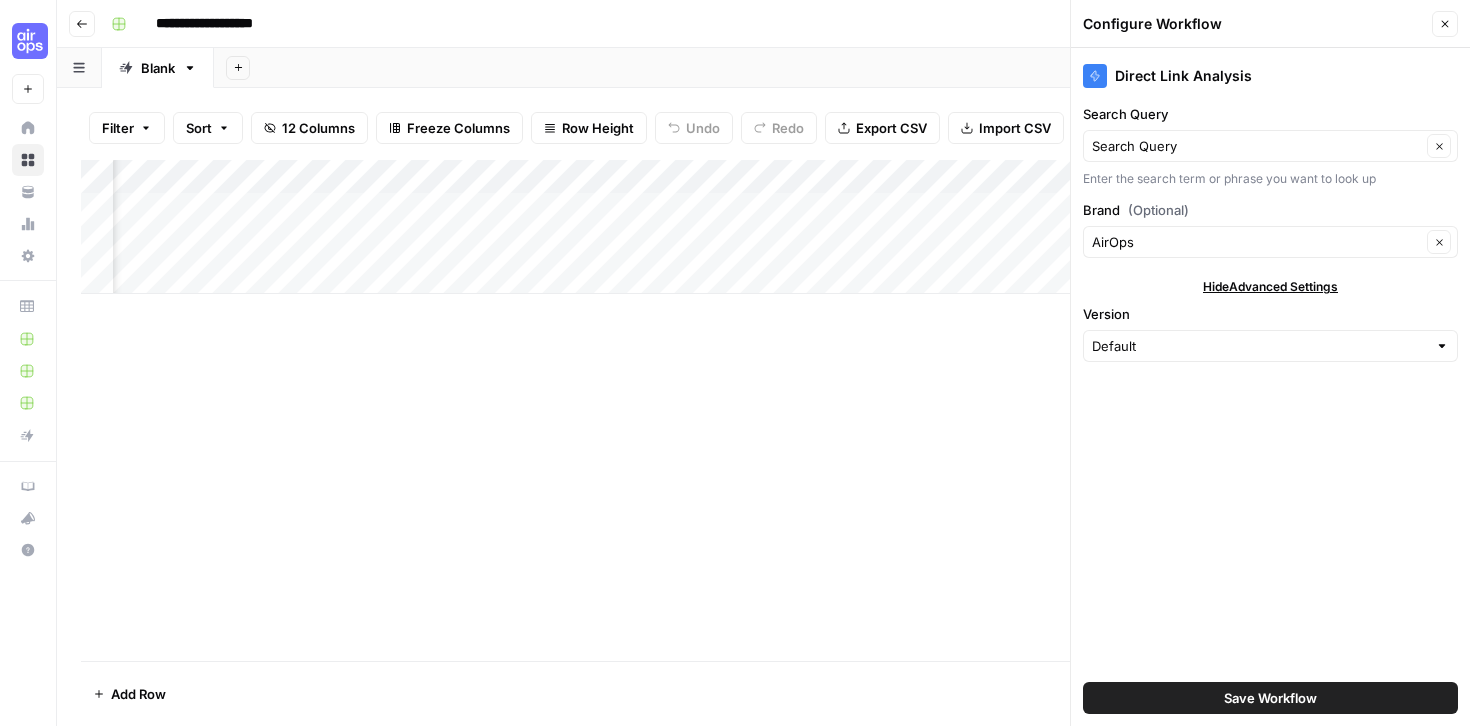click at bounding box center (1442, 346) 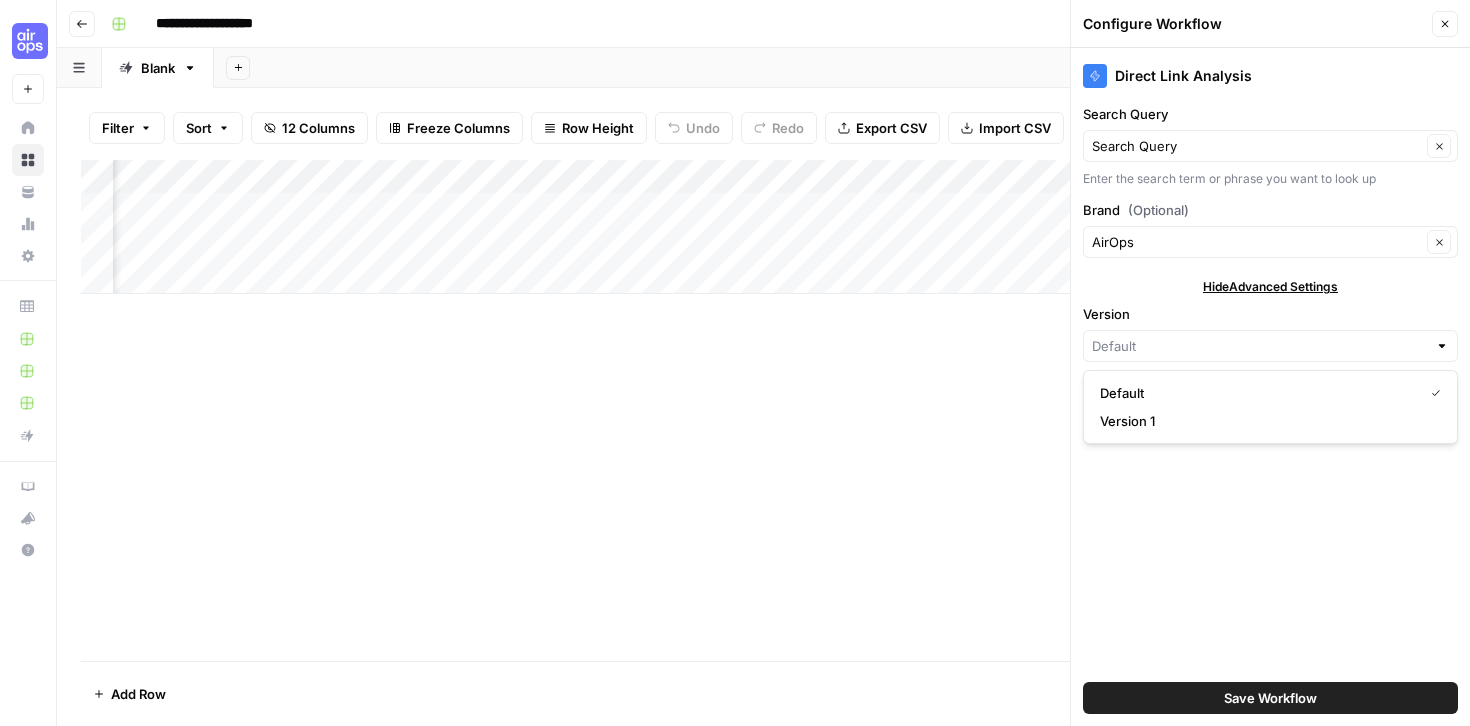 click at bounding box center (1442, 346) 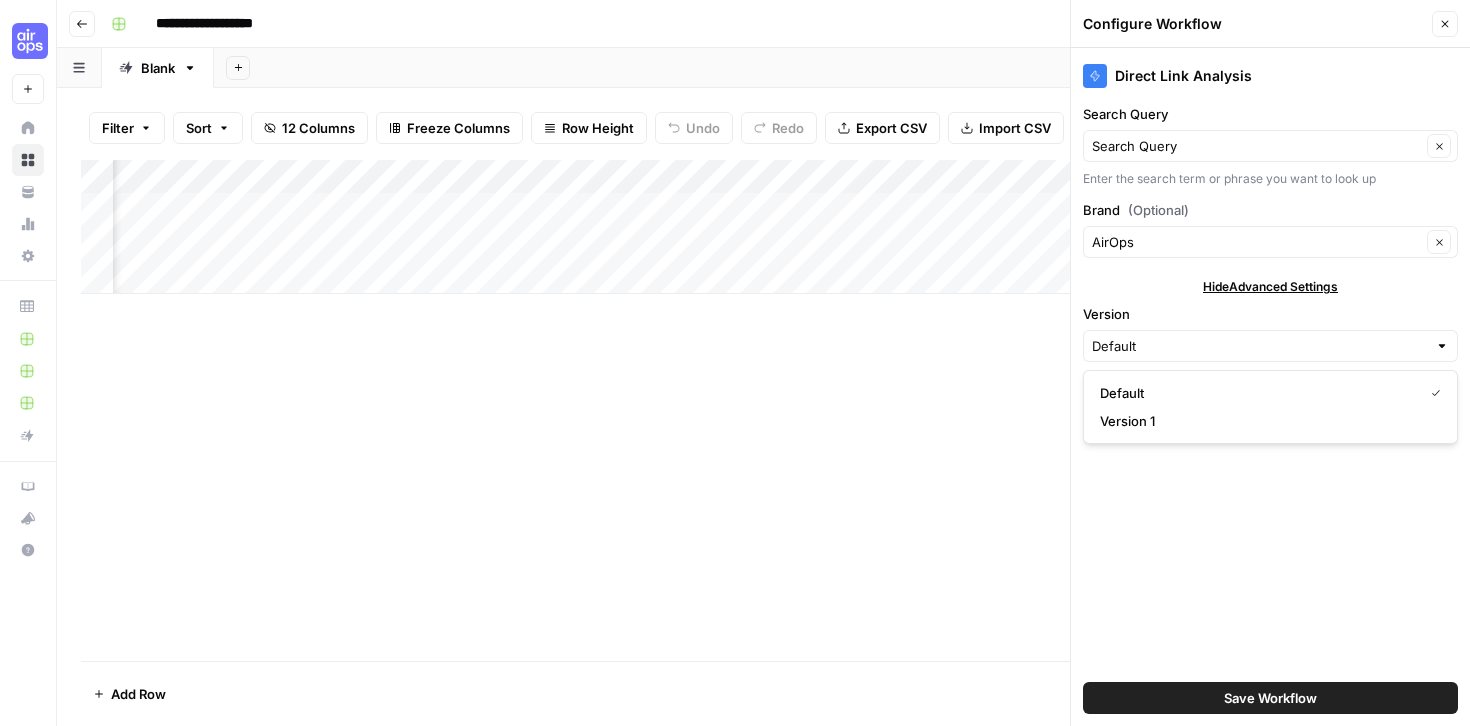 click 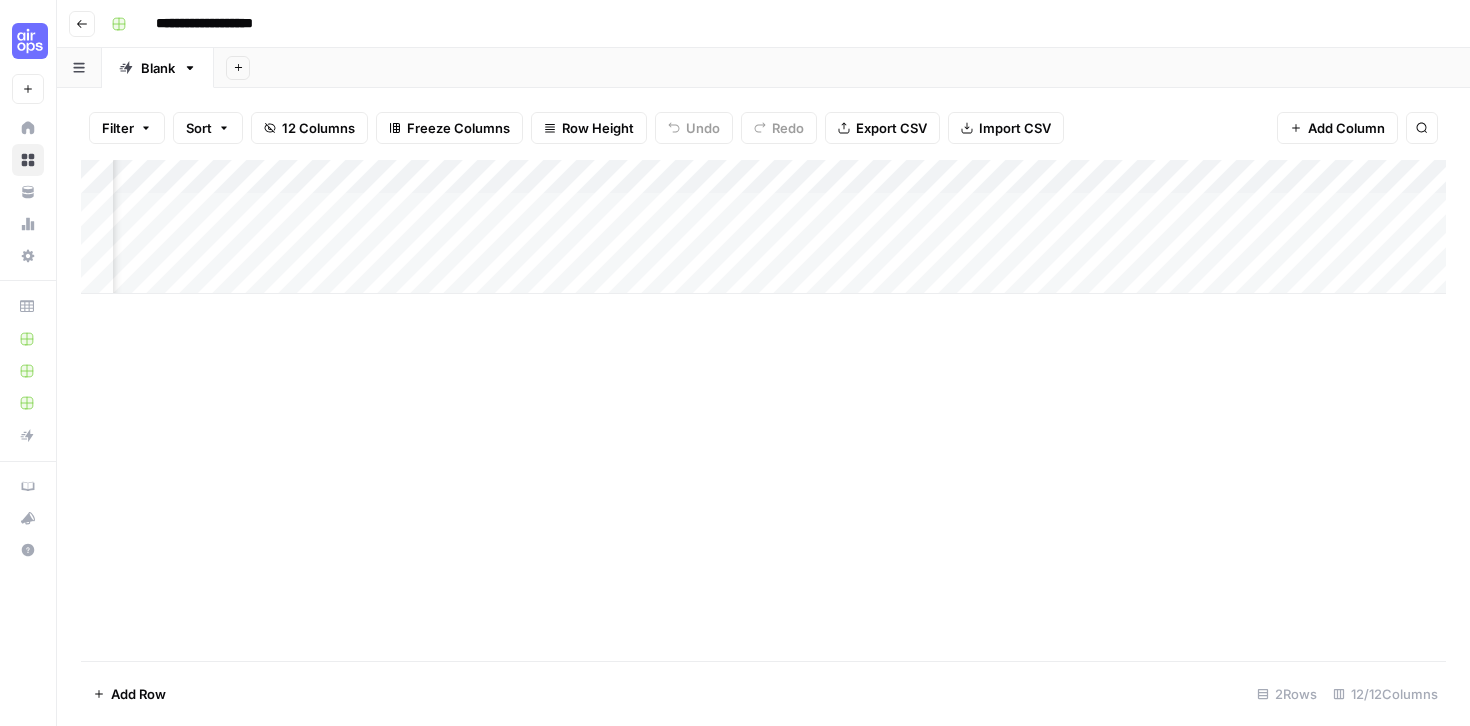 click on "Add Column" at bounding box center (763, 227) 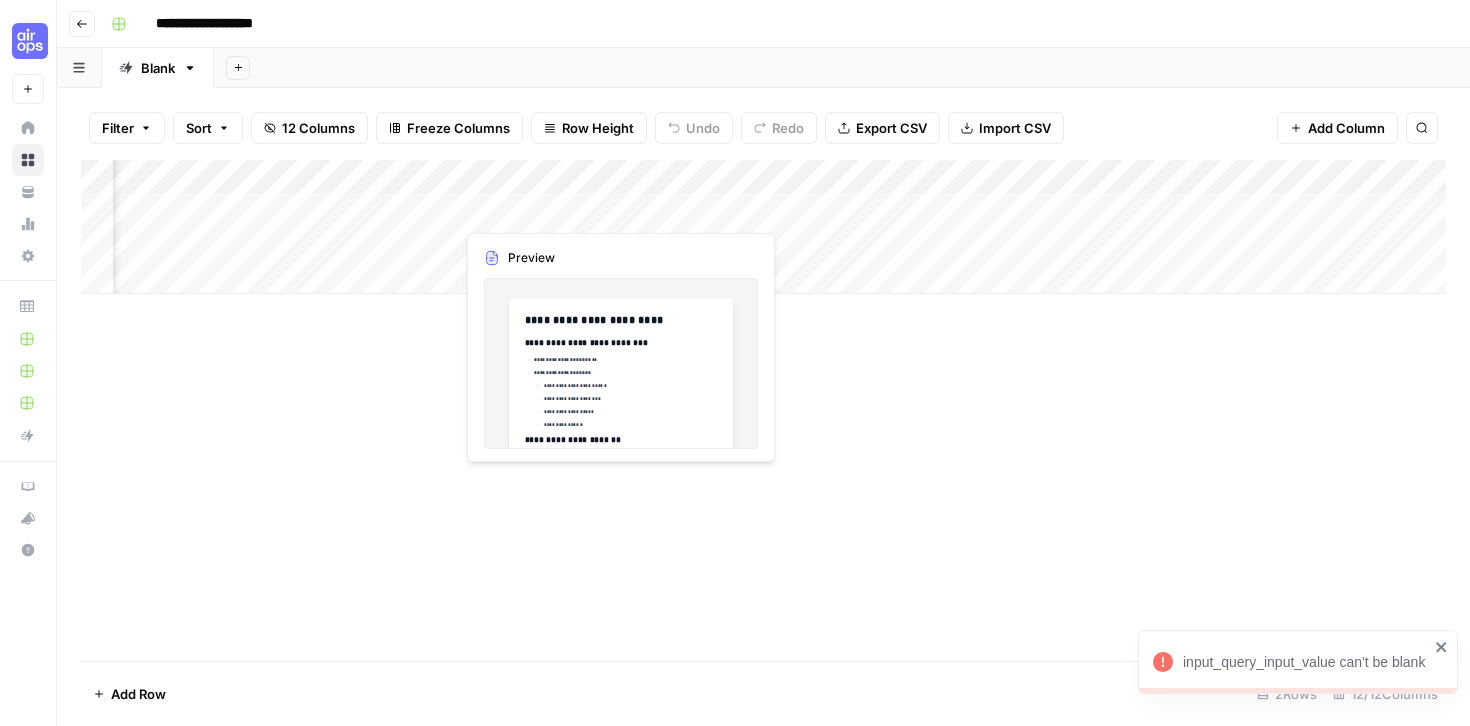 scroll, scrollTop: 0, scrollLeft: 0, axis: both 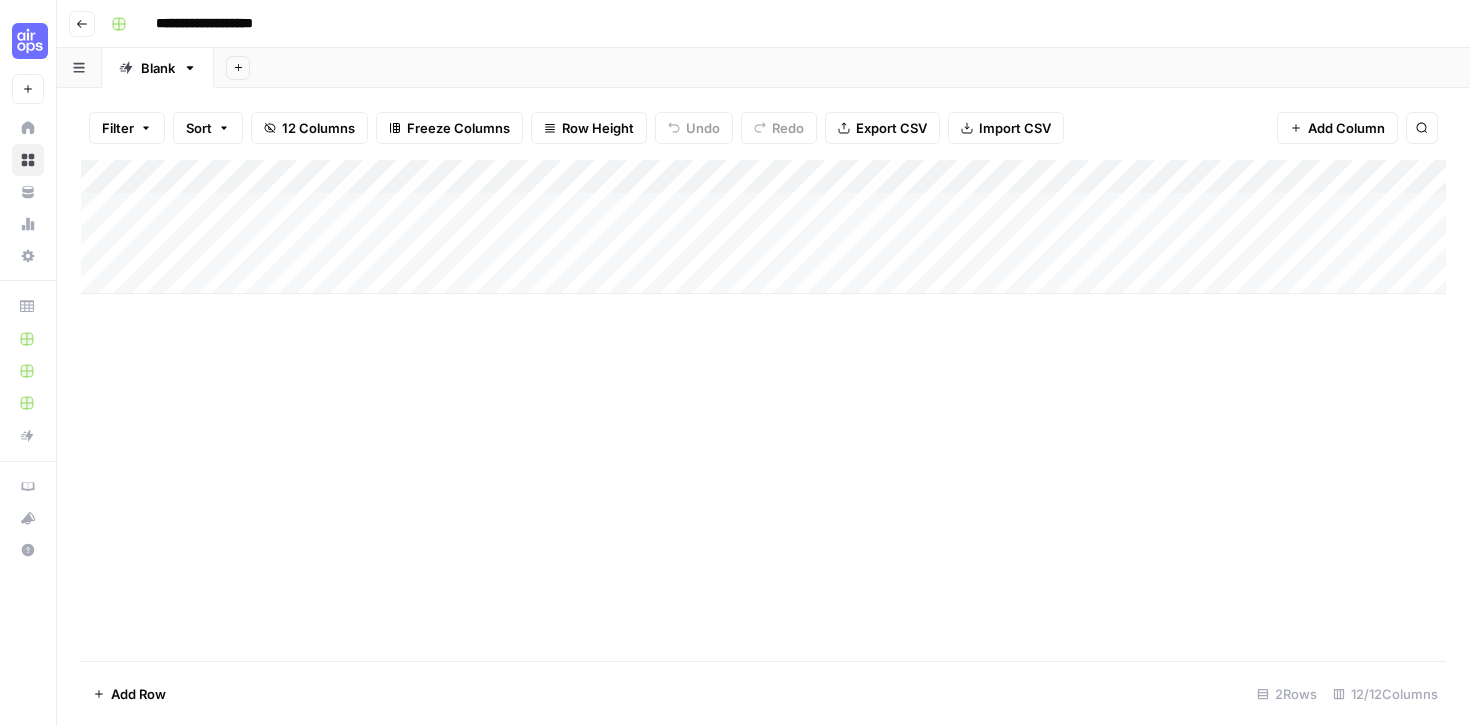 click on "Add Column" at bounding box center (763, 227) 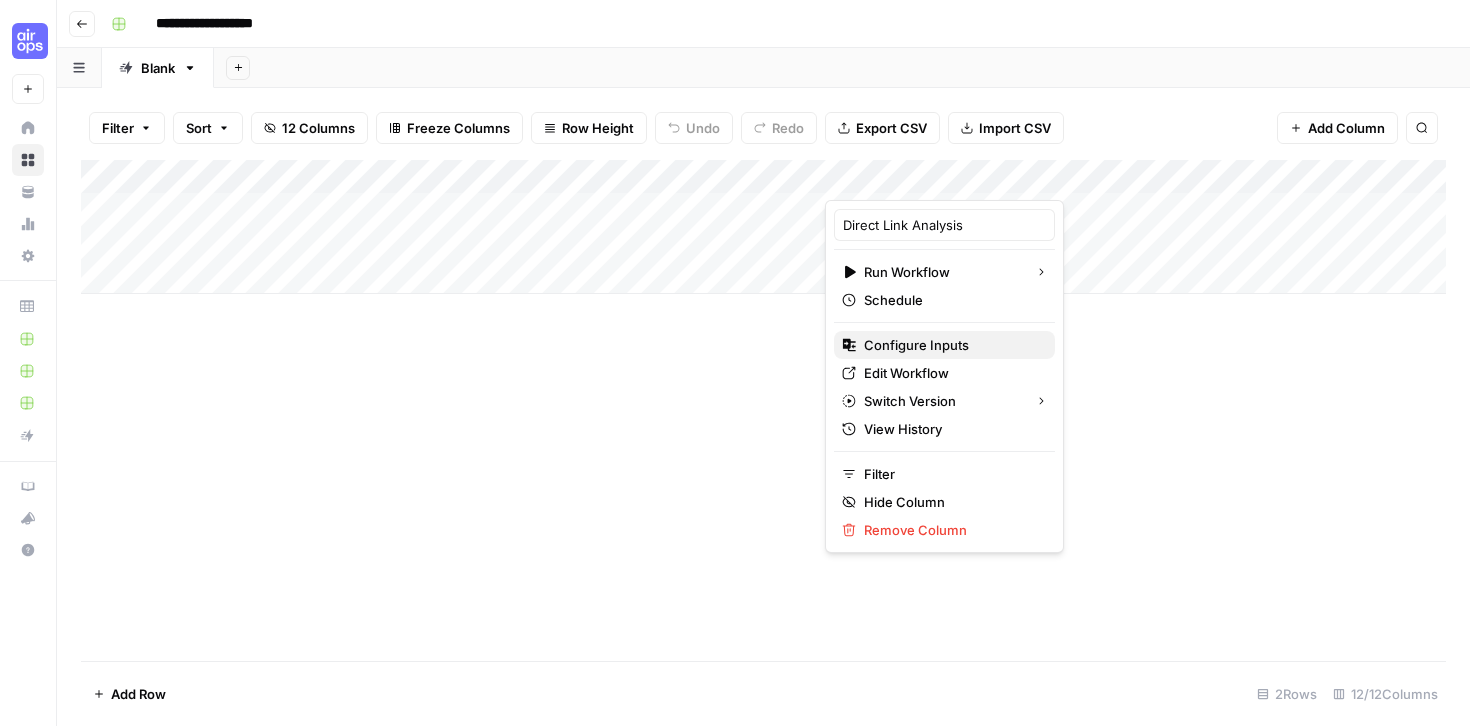 click on "Configure Inputs" at bounding box center [951, 345] 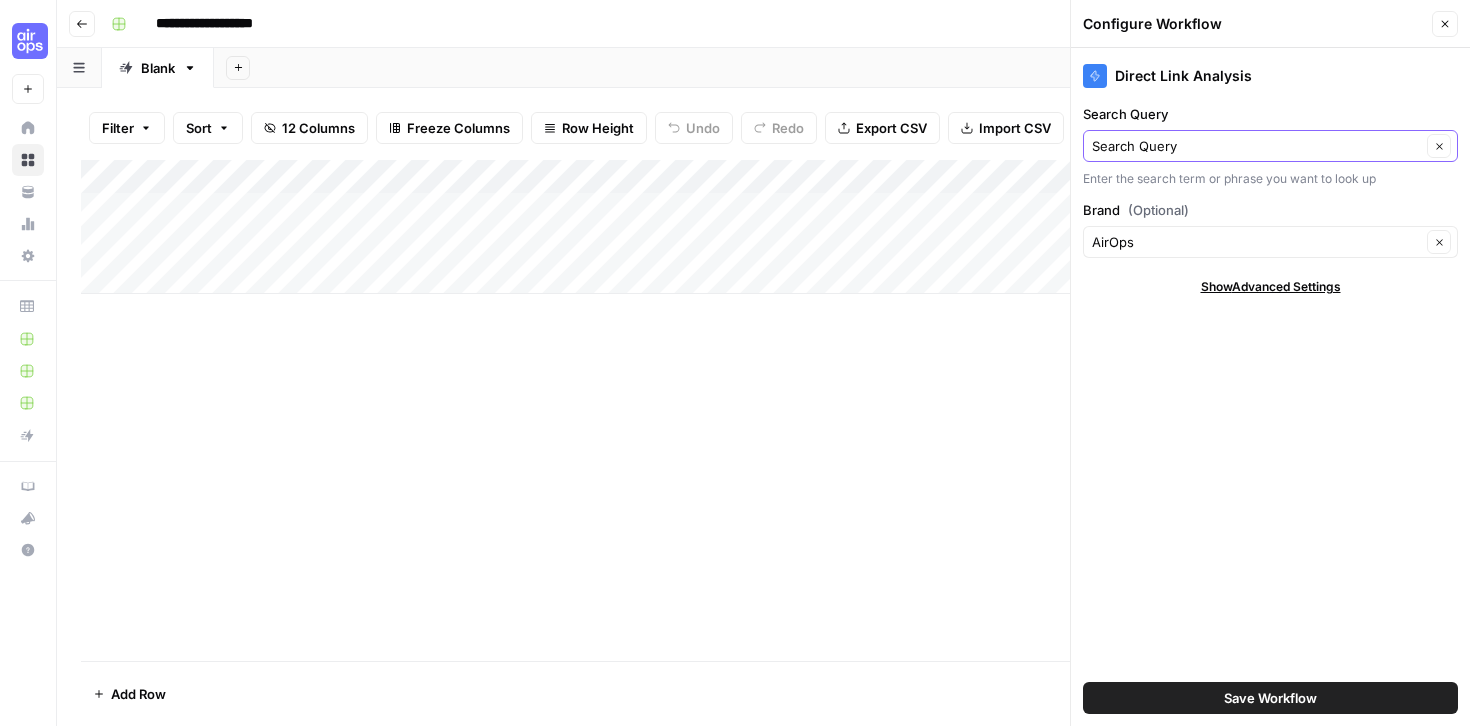 click 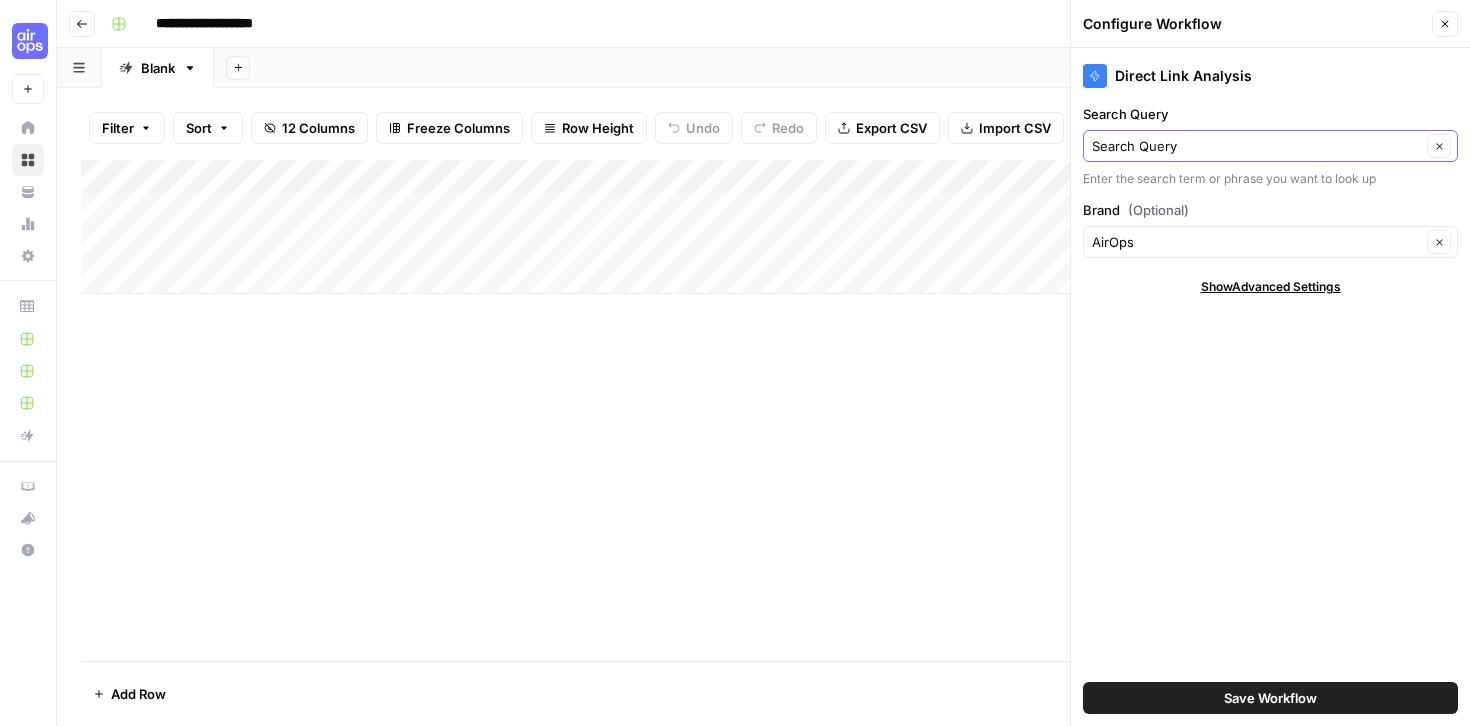 click 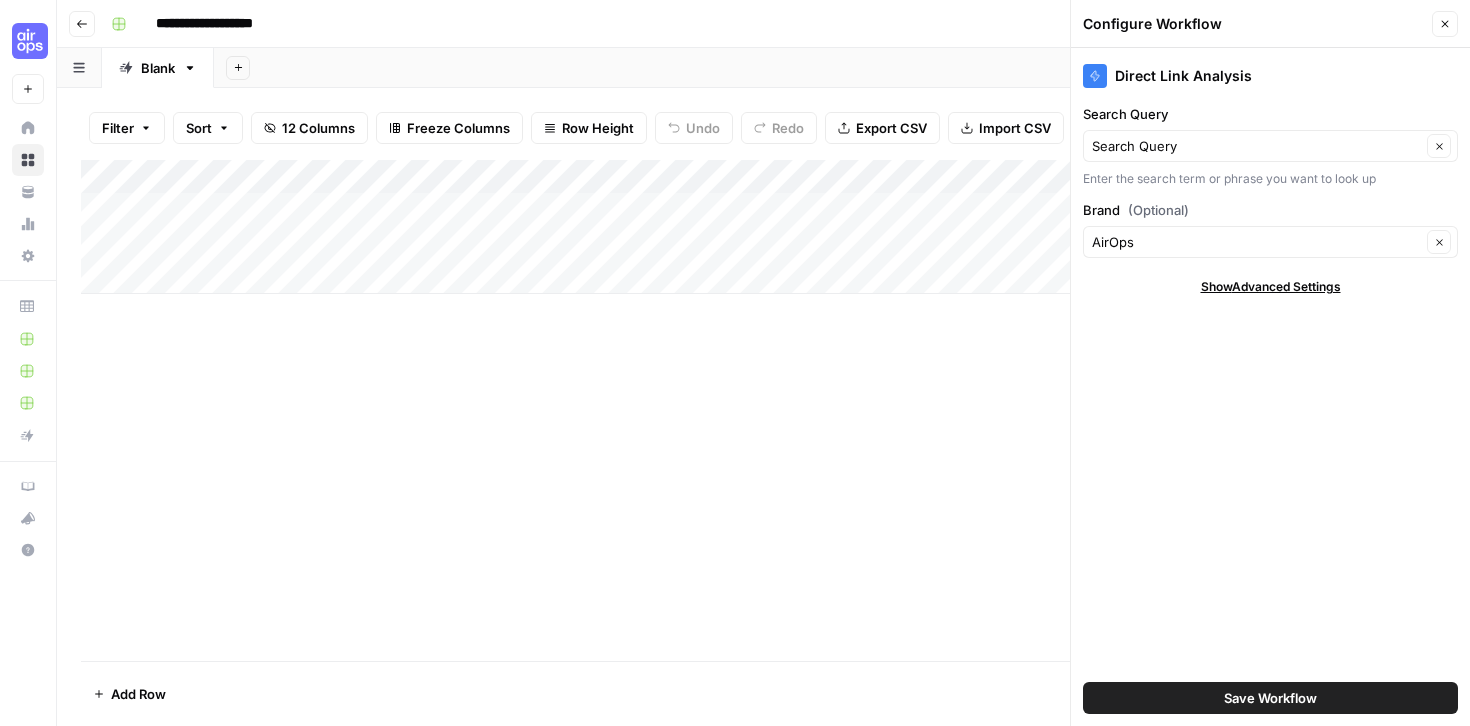 click on "Save Workflow" at bounding box center [1270, 698] 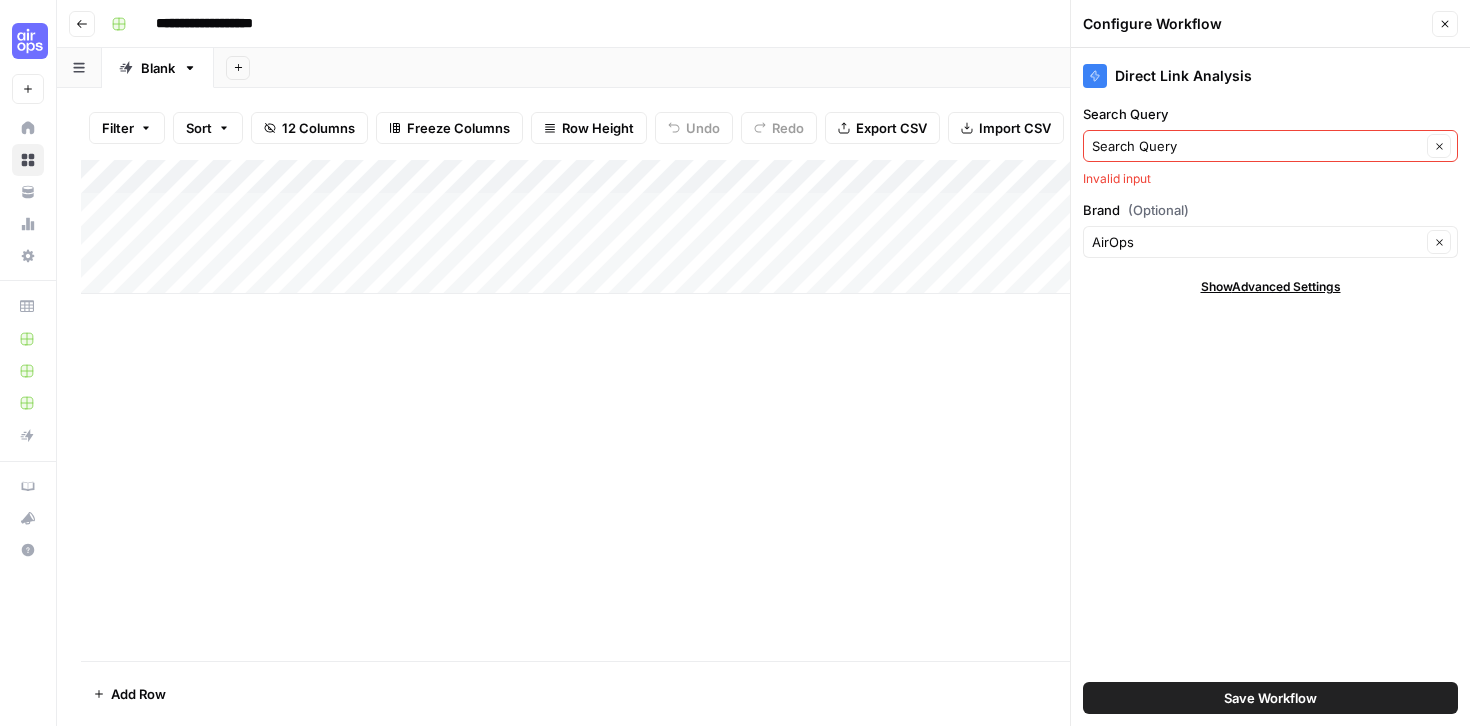 click on "Search Query Clear" at bounding box center [1270, 146] 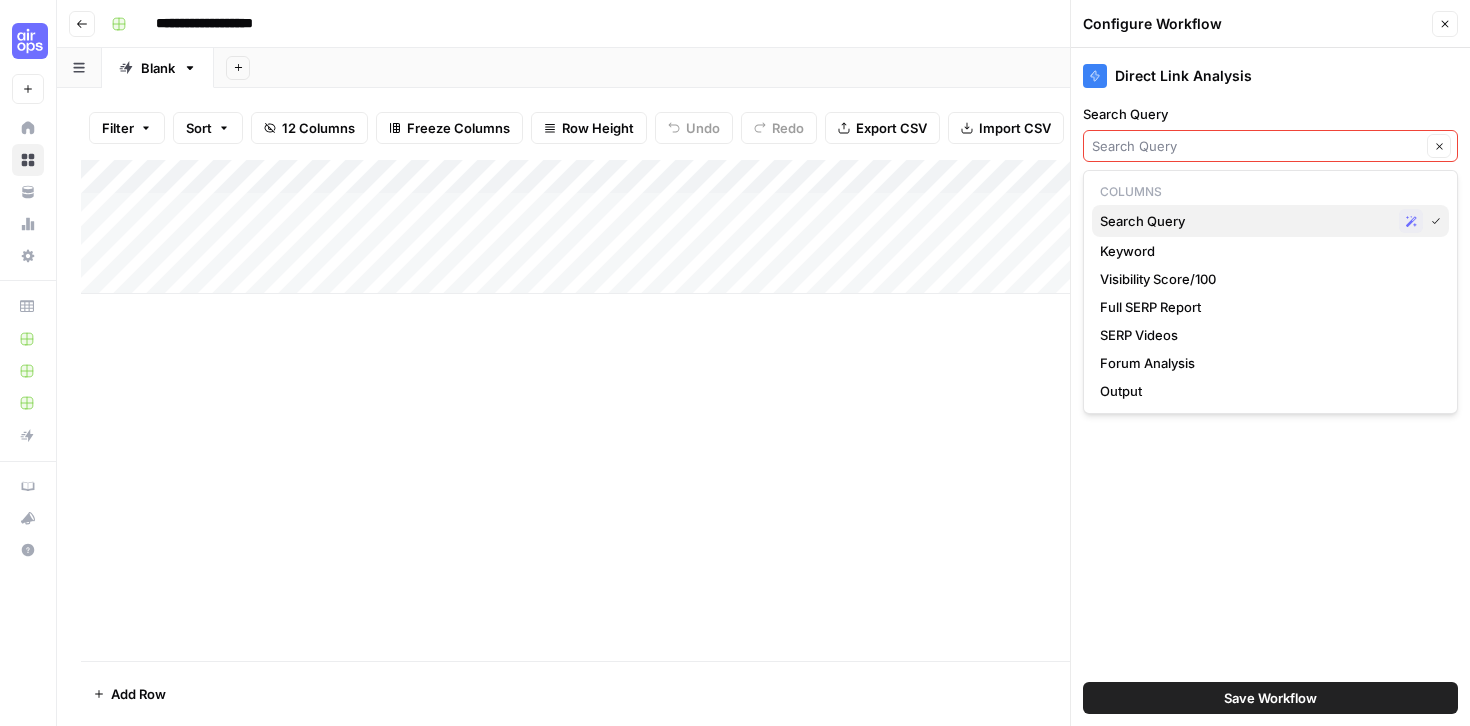 click on "Search Query" at bounding box center [1245, 221] 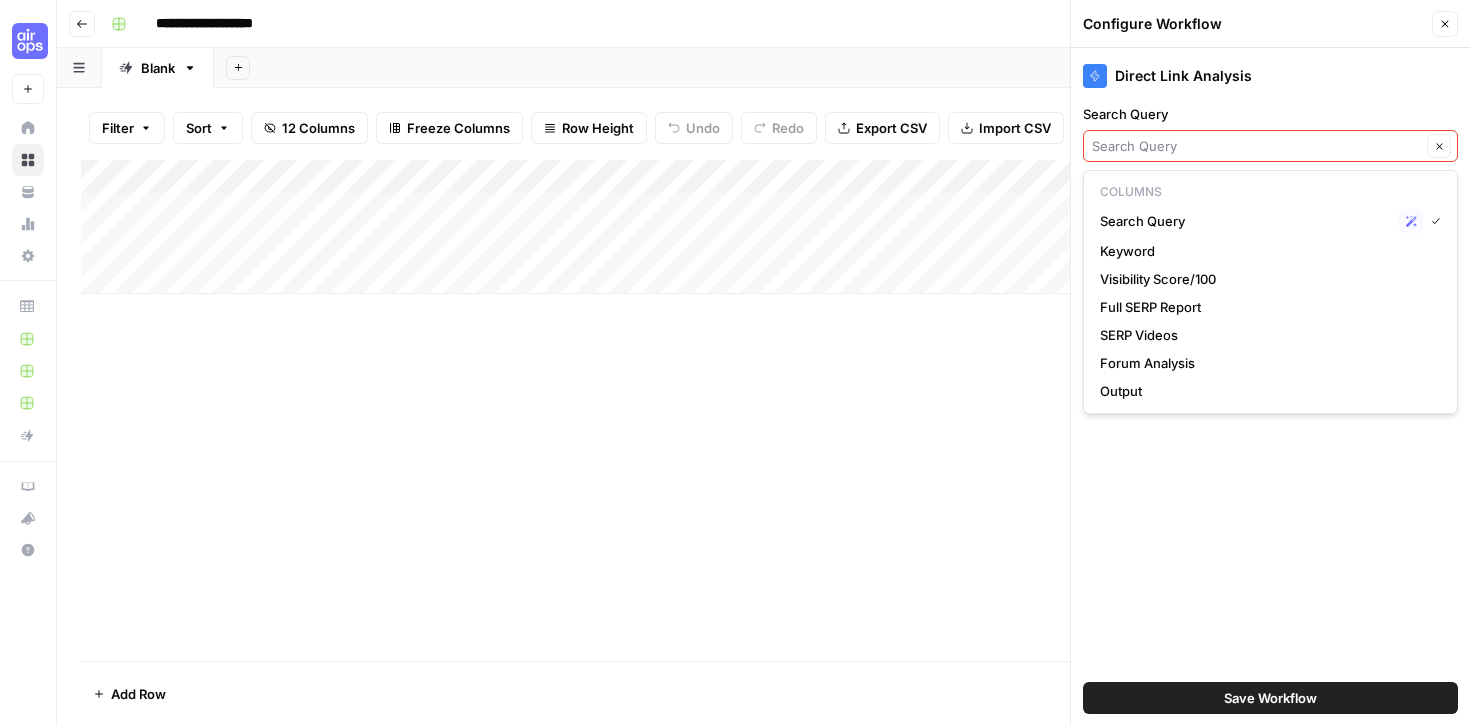 type on "Search Query" 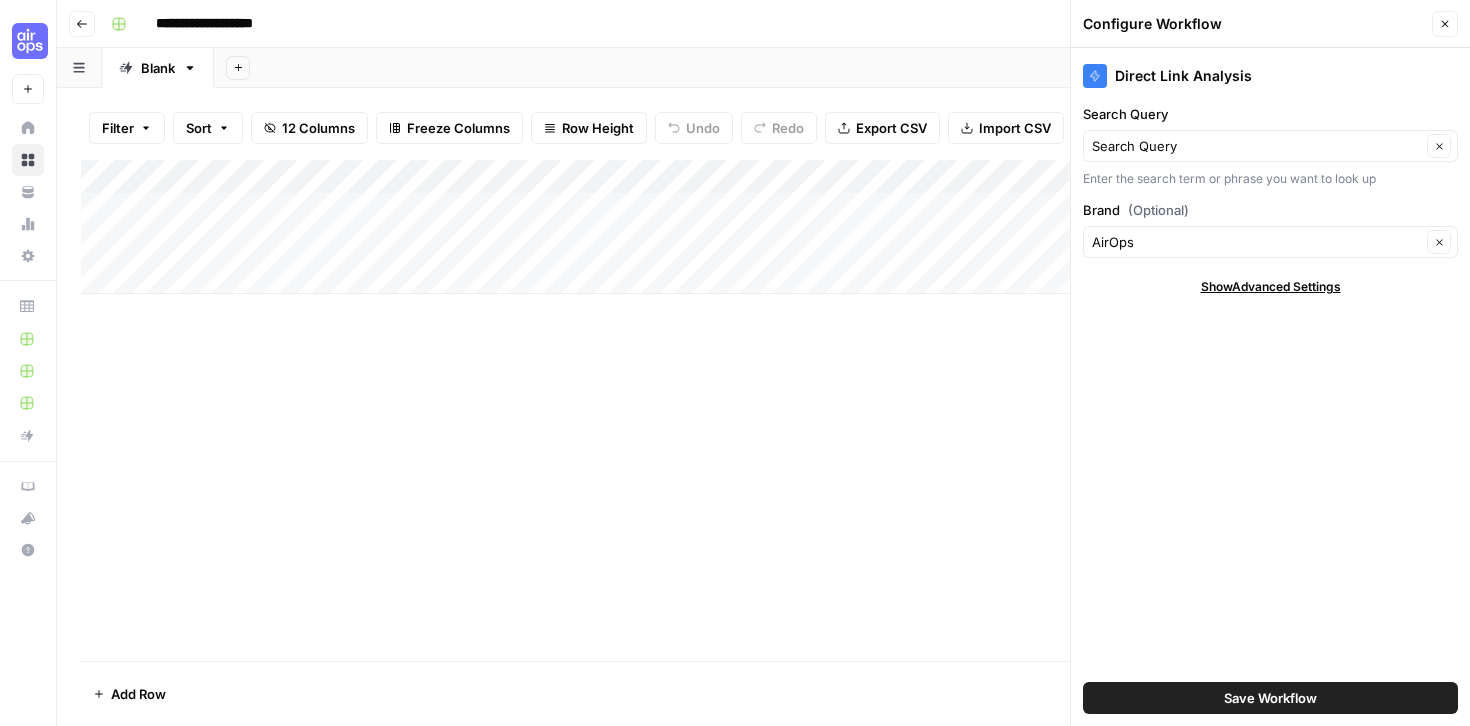 click on "Save Workflow" at bounding box center (1270, 698) 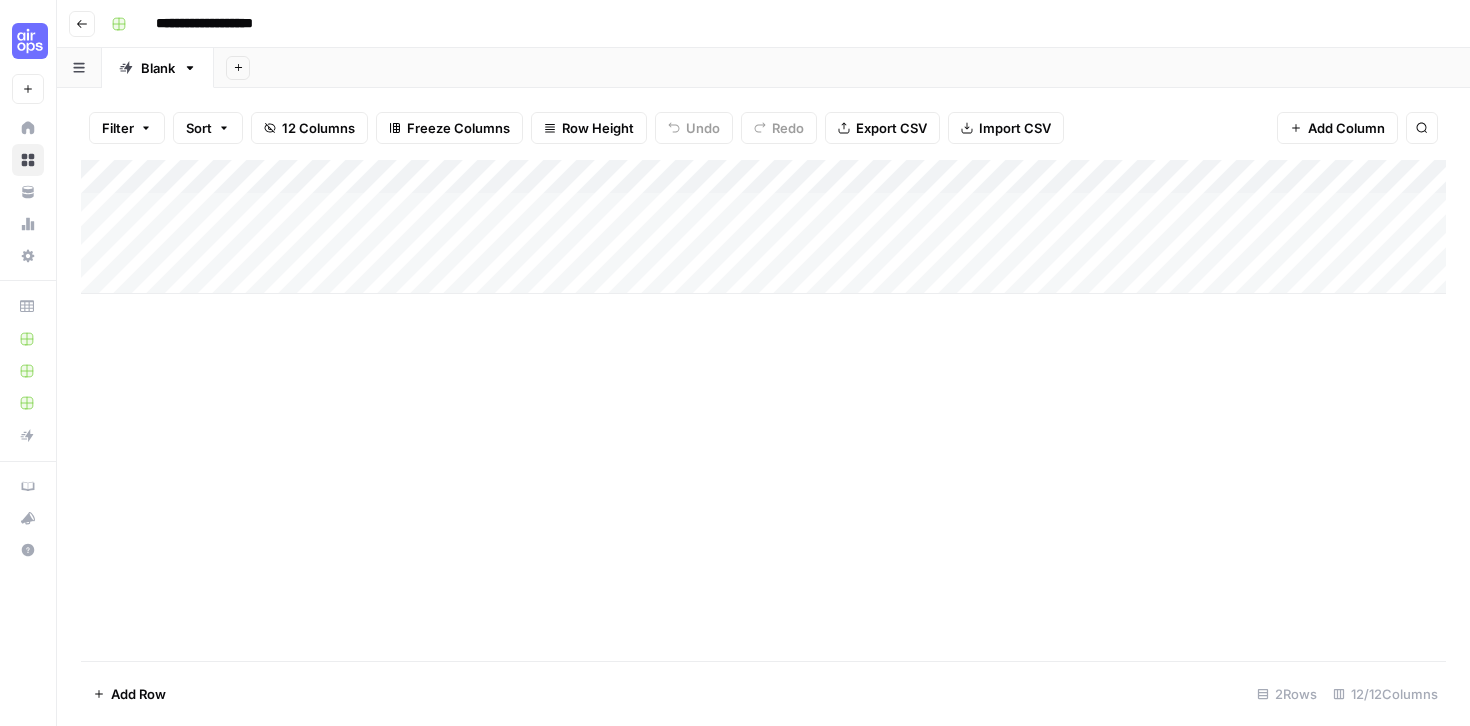 click on "Add Column" at bounding box center [763, 227] 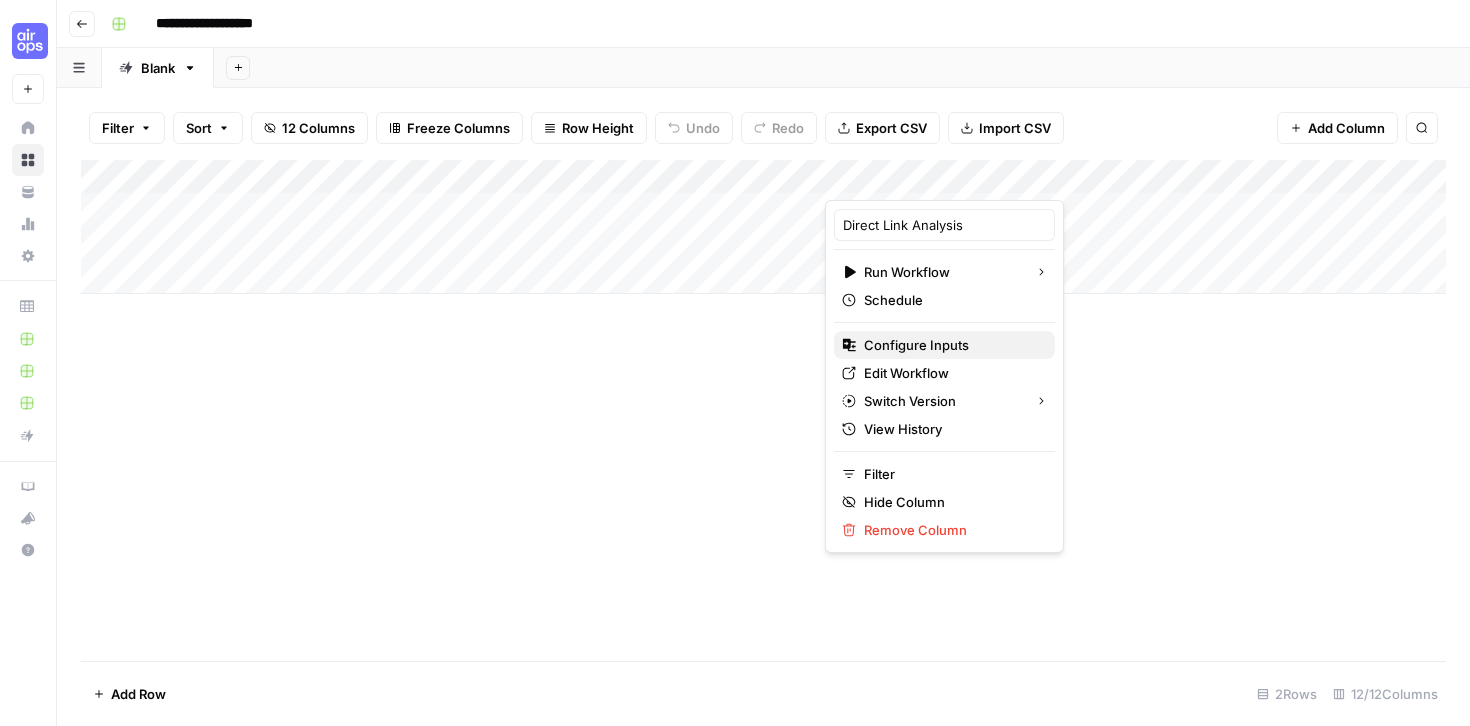 click on "Configure Inputs" at bounding box center [951, 345] 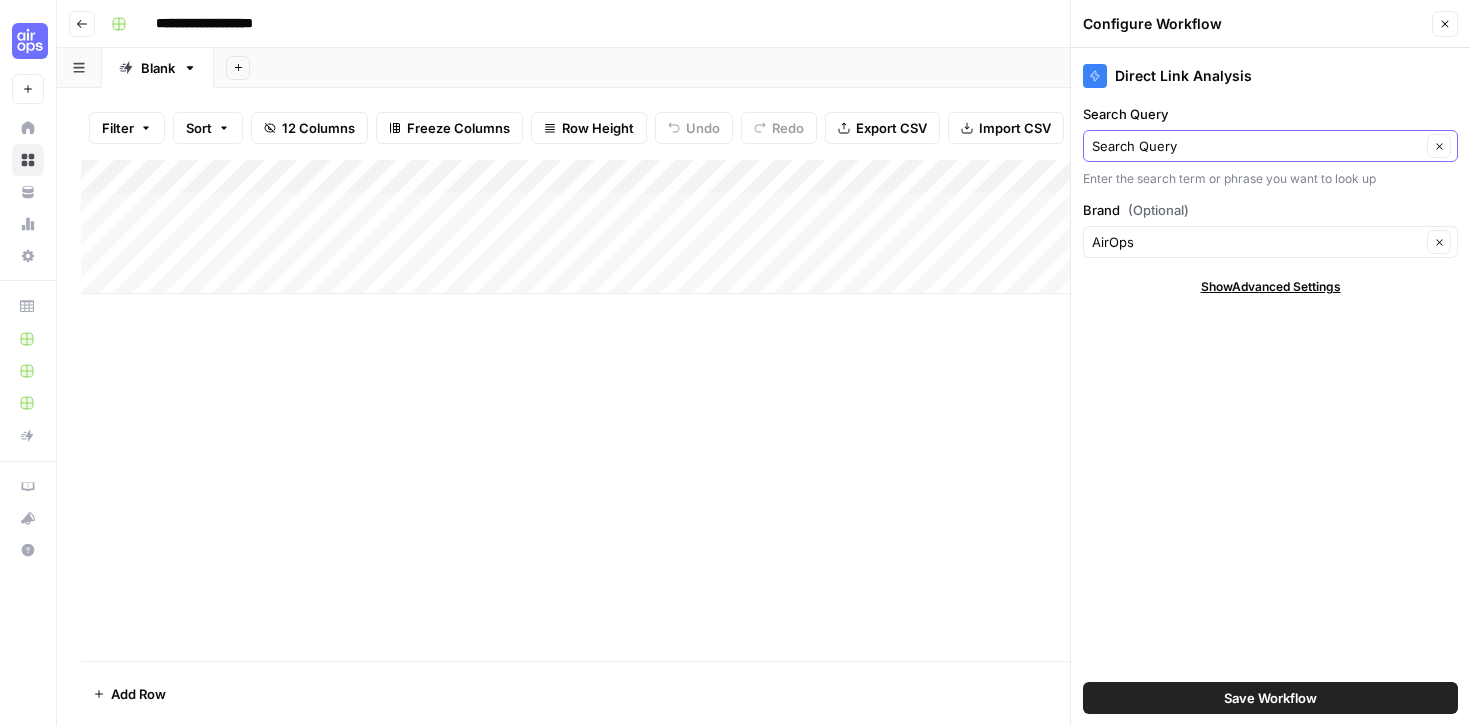click 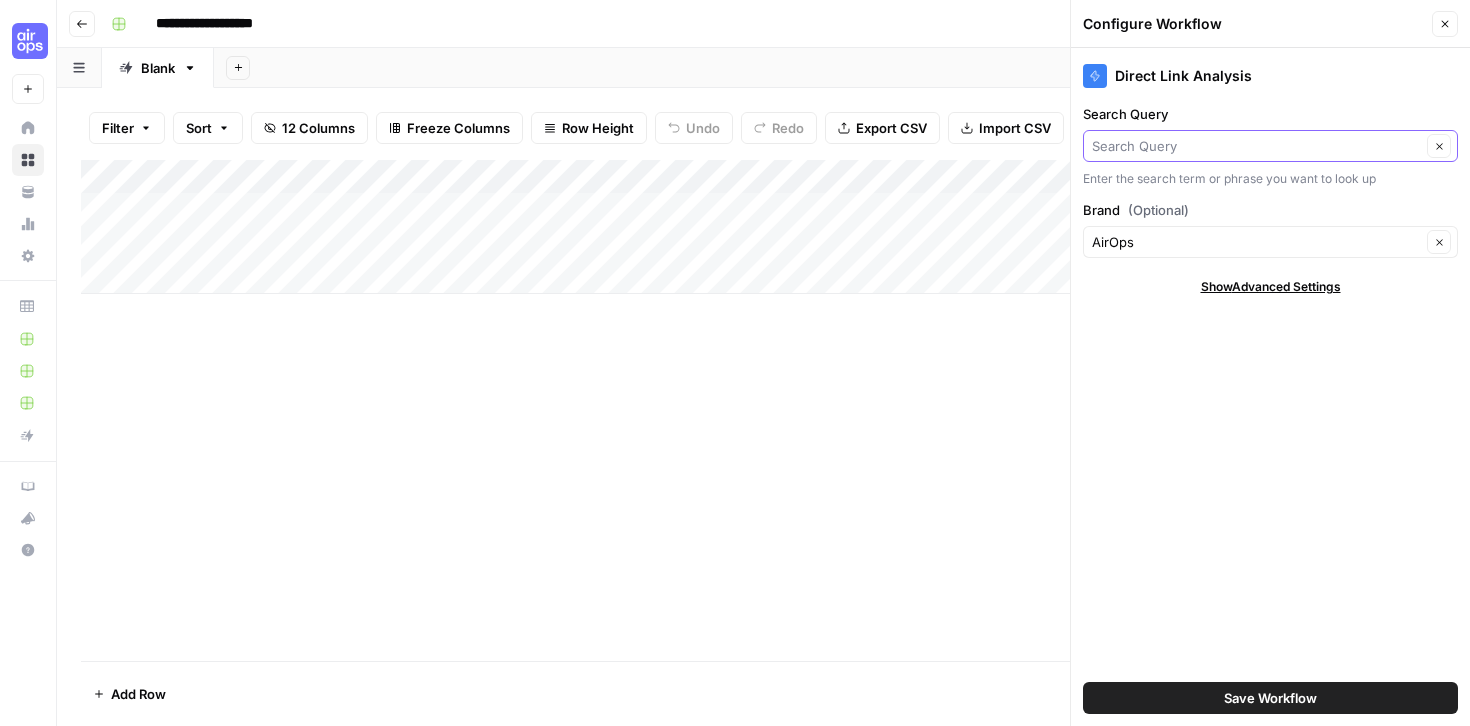 click on "Search Query" at bounding box center [1256, 146] 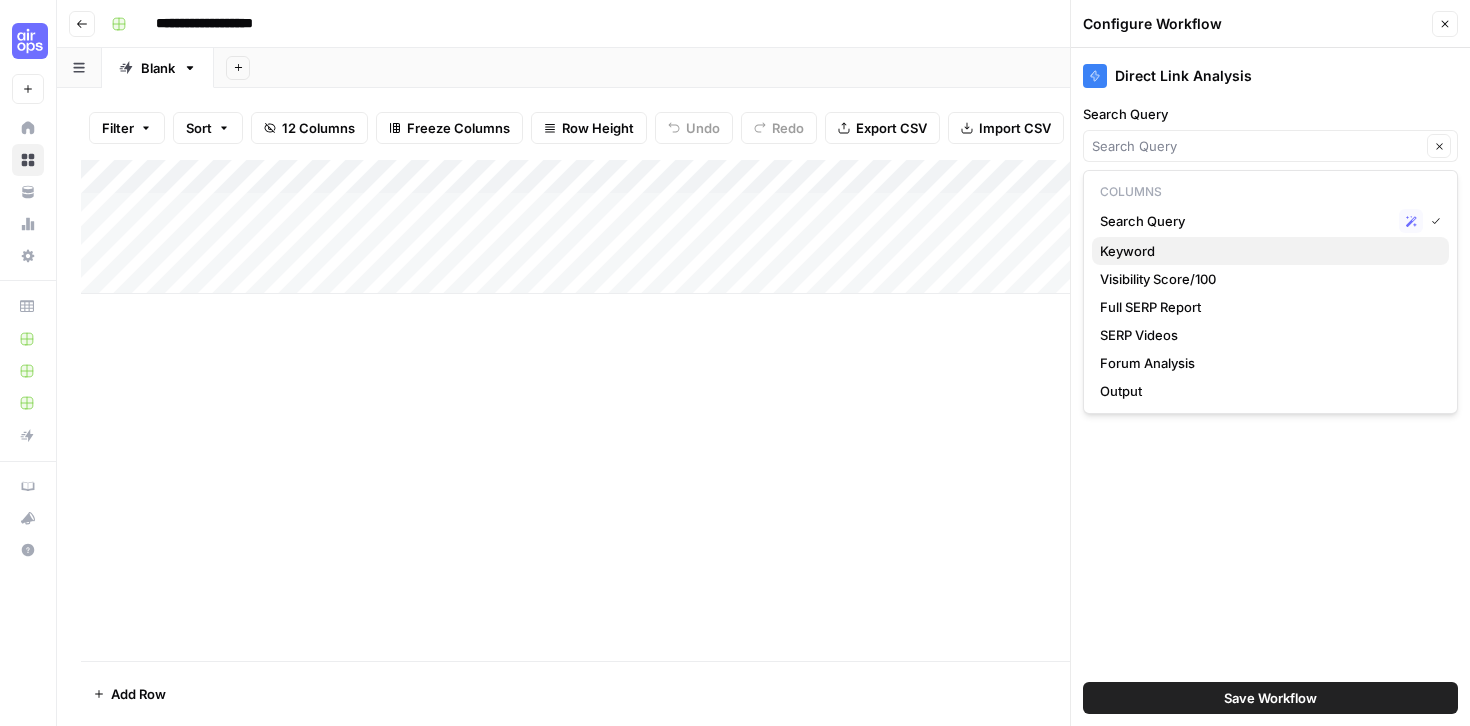click on "Keyword" at bounding box center (1266, 251) 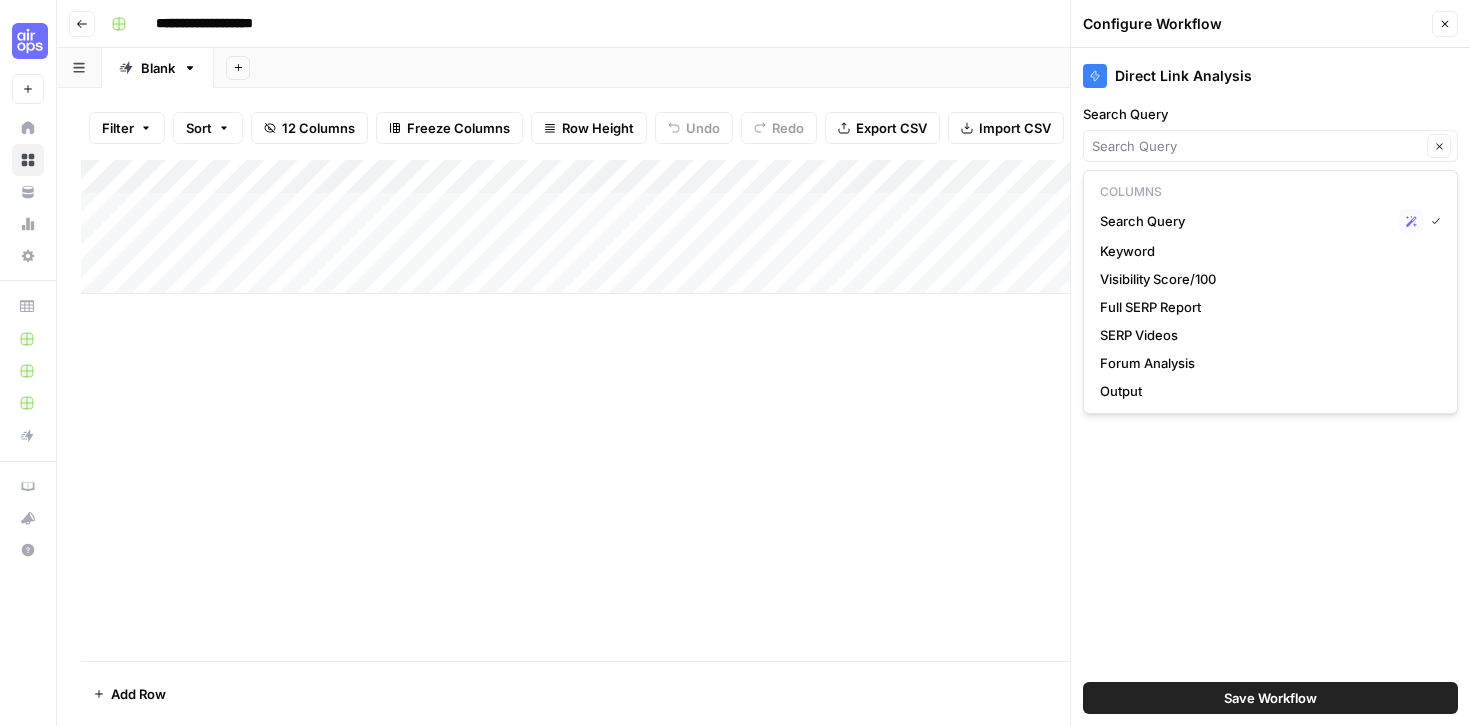 type on "Keyword" 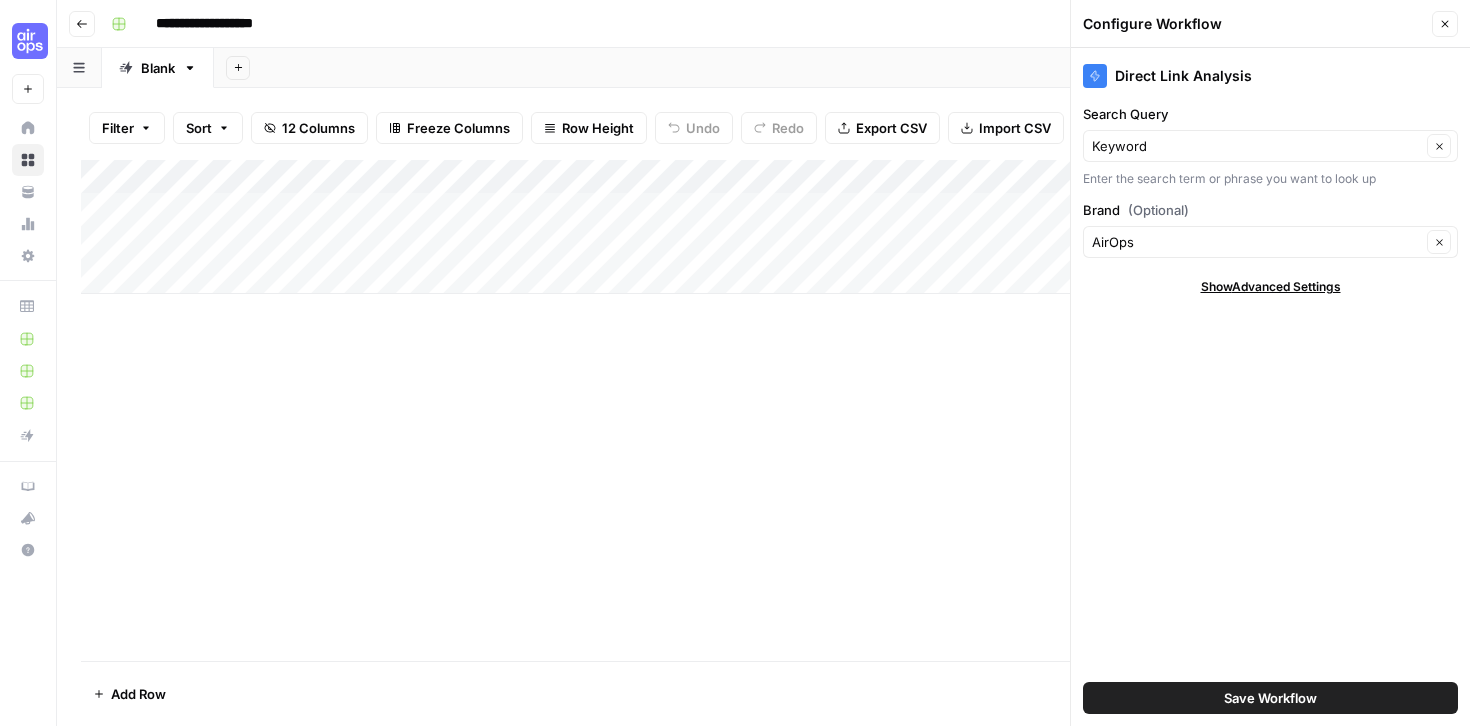 click on "Save Workflow" at bounding box center (1270, 698) 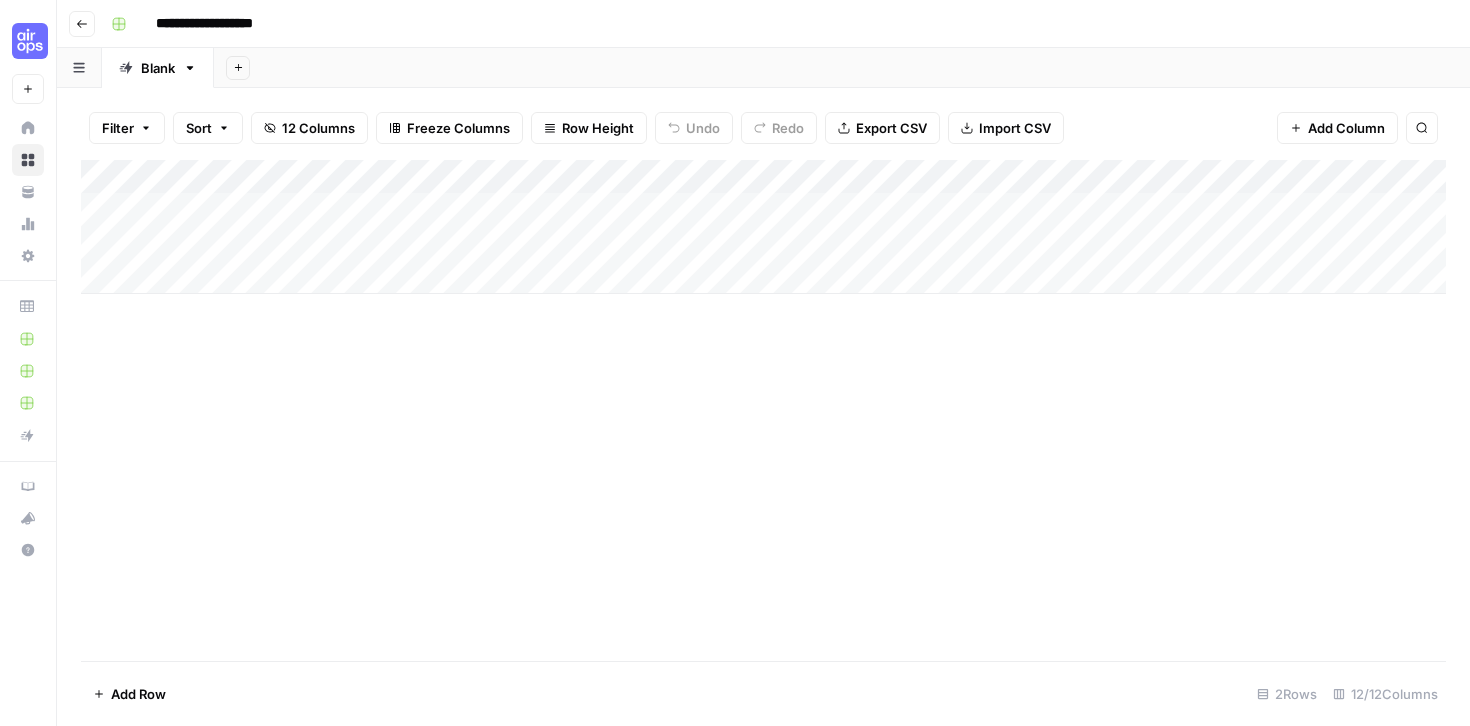 click on "Add Column" at bounding box center (763, 227) 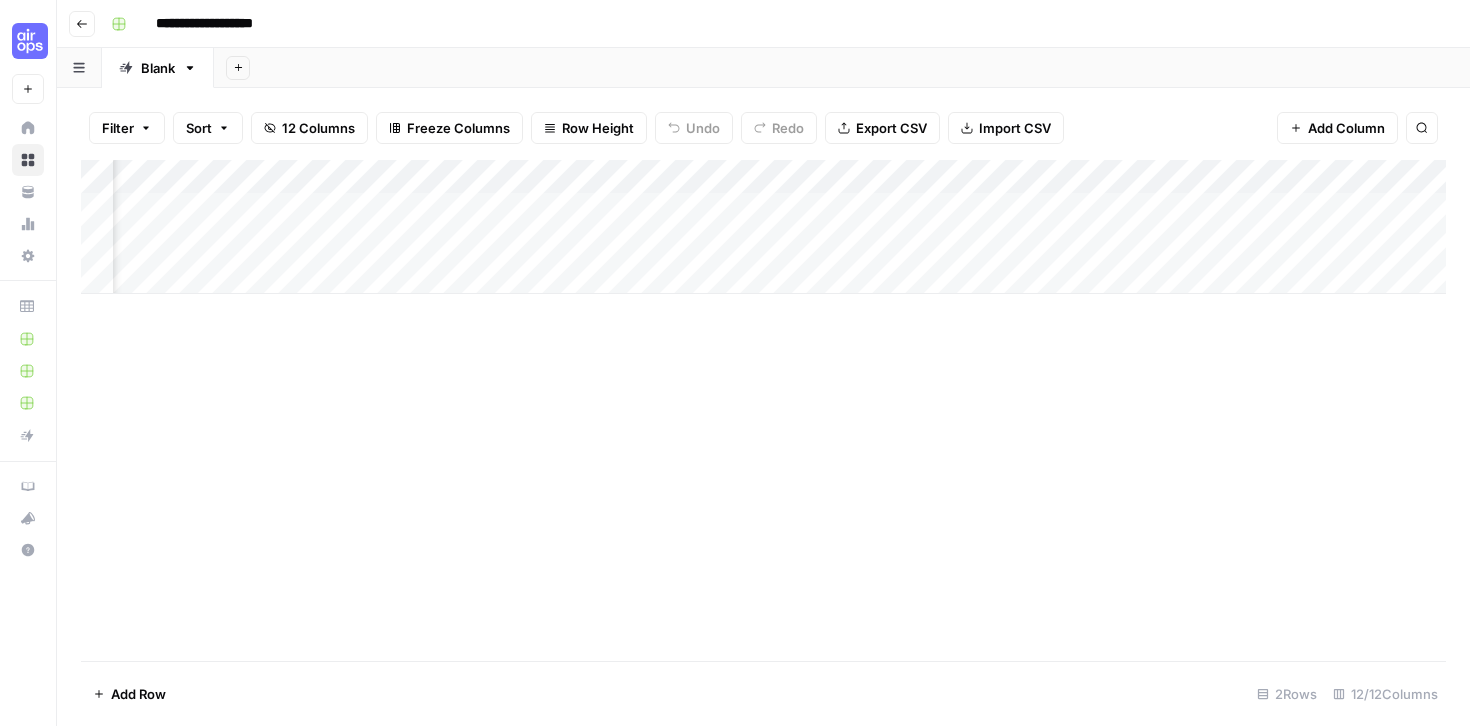 scroll, scrollTop: 0, scrollLeft: 664, axis: horizontal 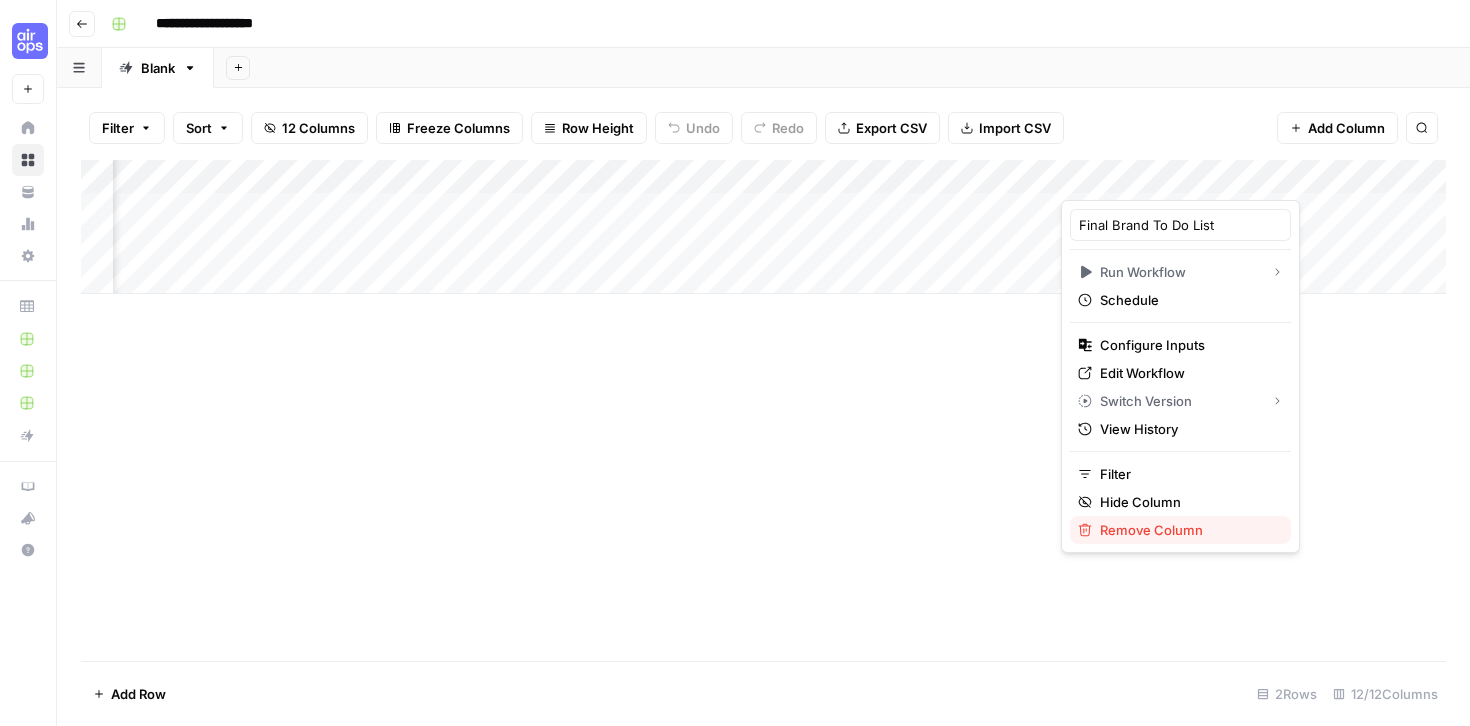 click on "Remove Column" at bounding box center (1187, 530) 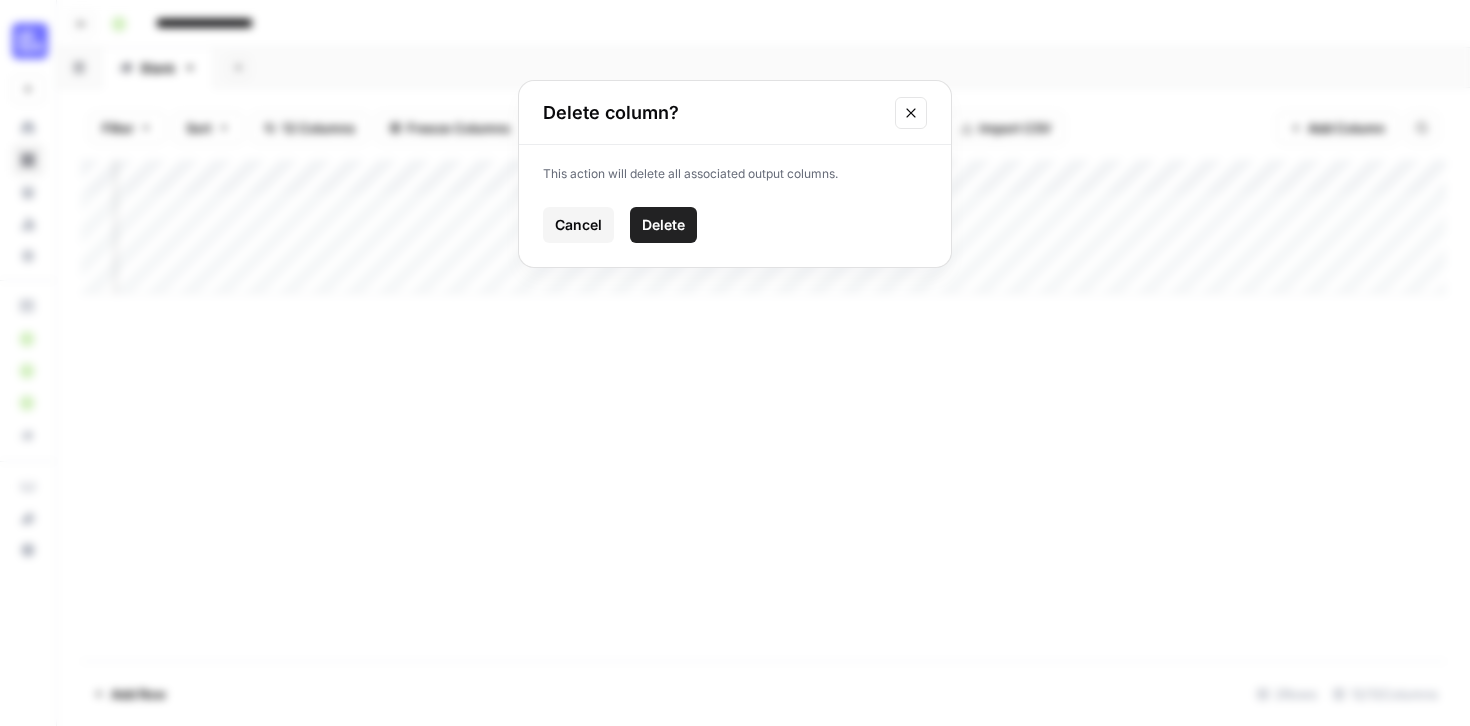 click on "Delete" at bounding box center (663, 225) 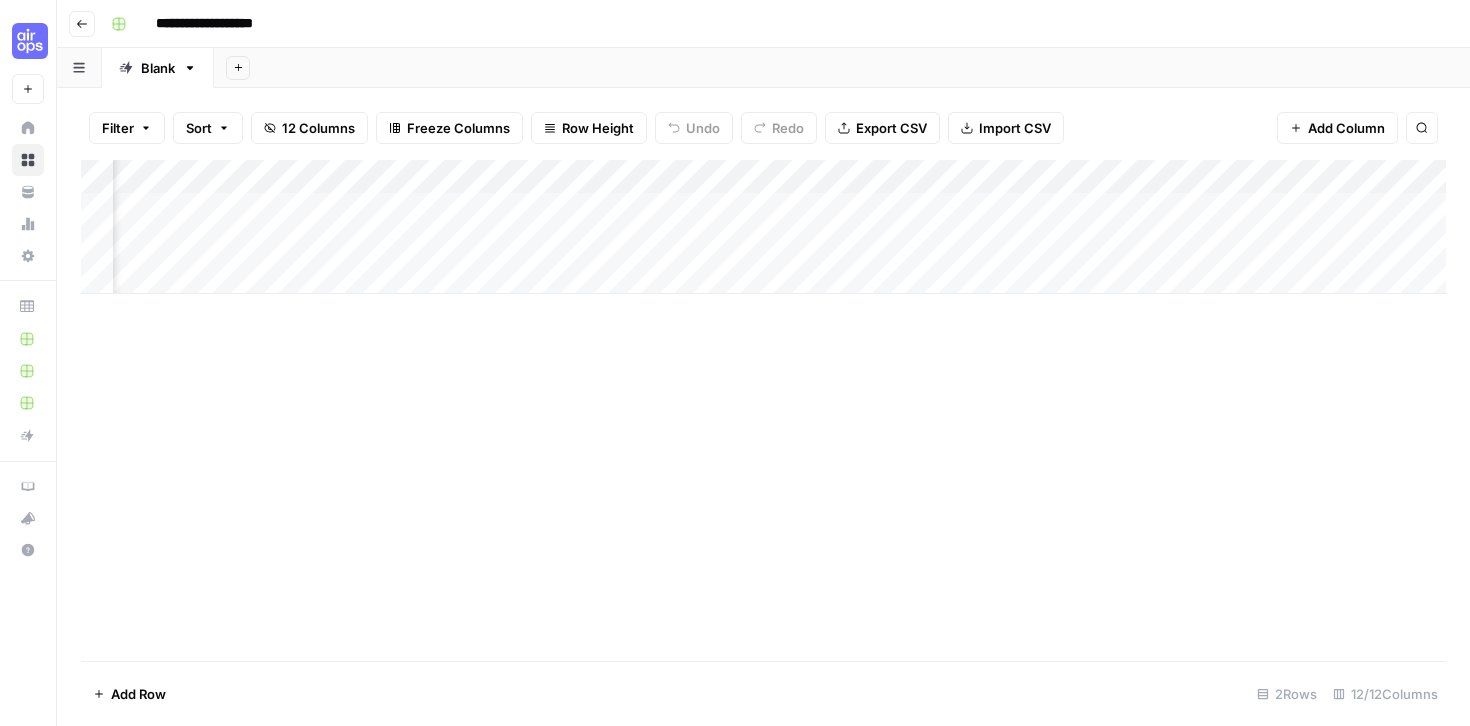 scroll, scrollTop: 0, scrollLeft: 571, axis: horizontal 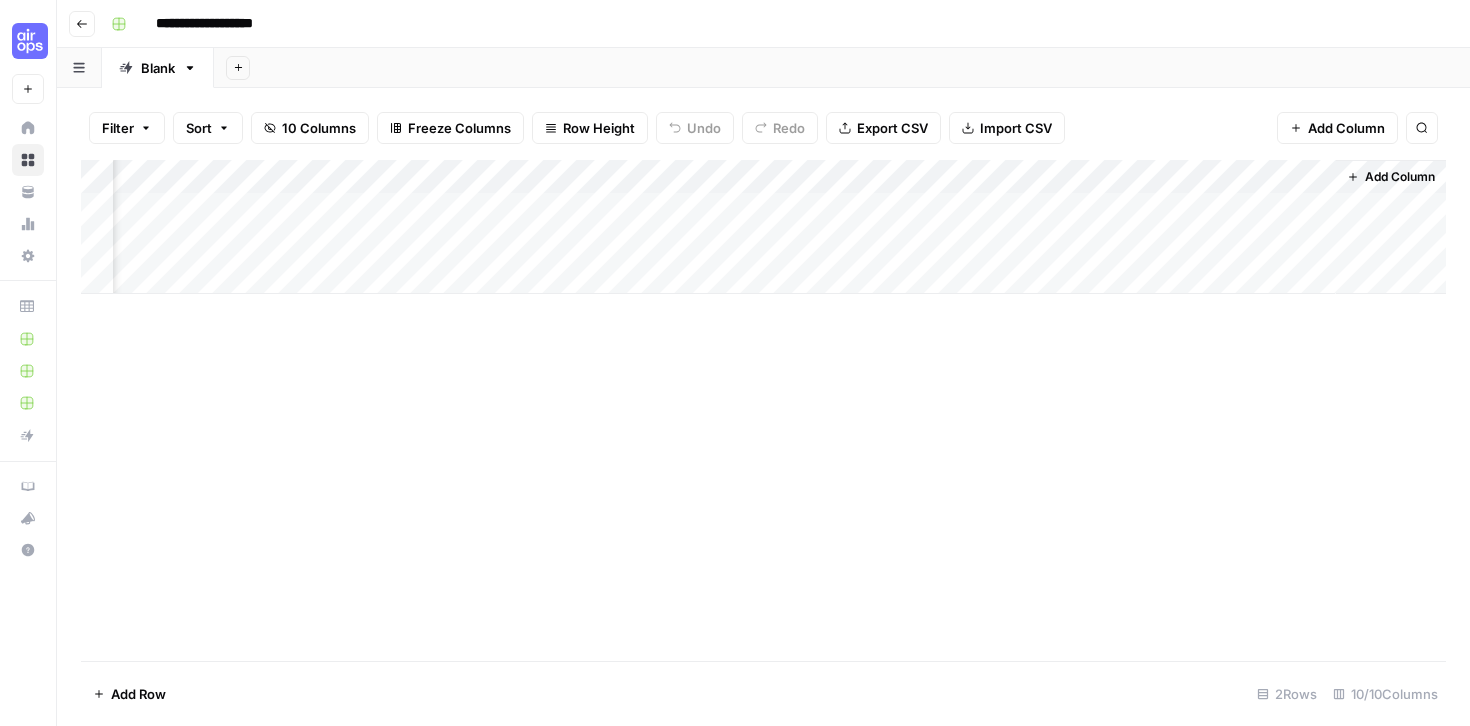 click on "Add Column" at bounding box center (763, 227) 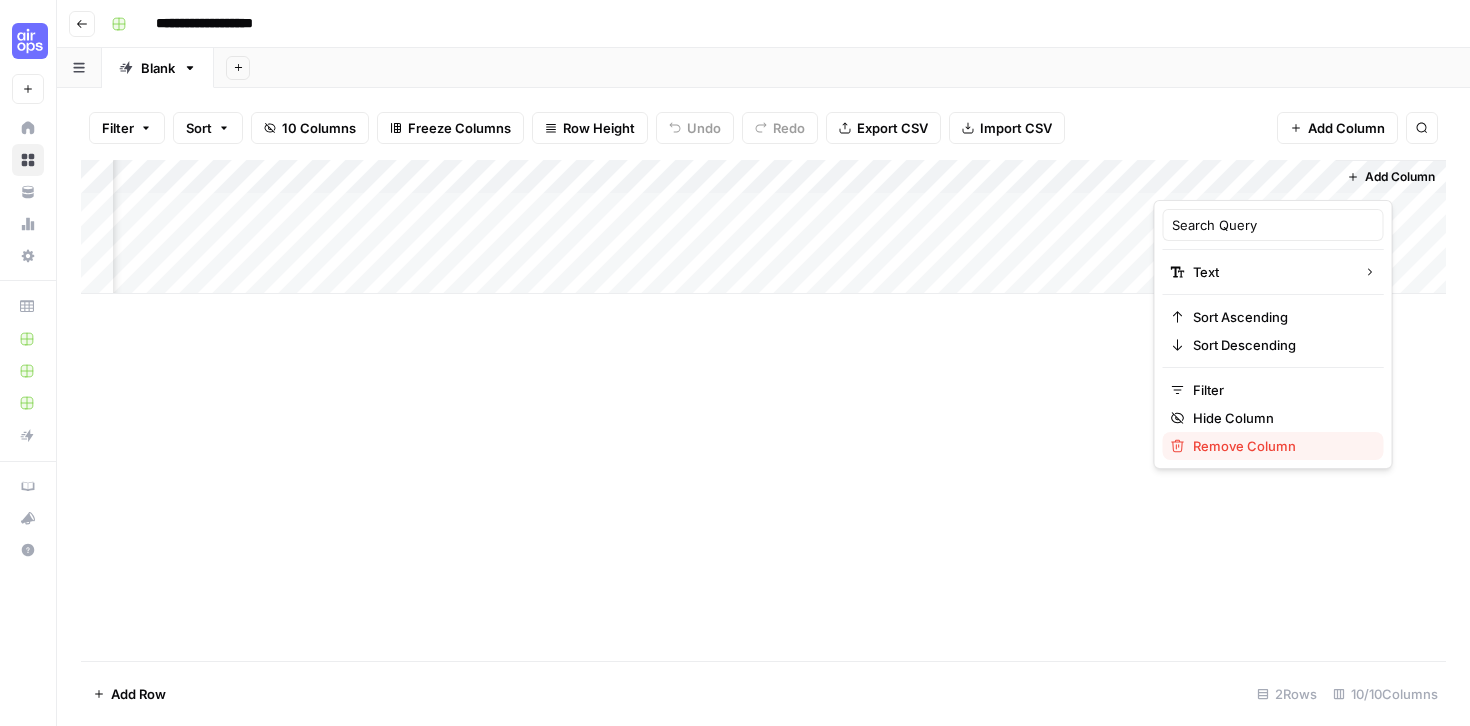 click on "Remove Column" at bounding box center (1280, 446) 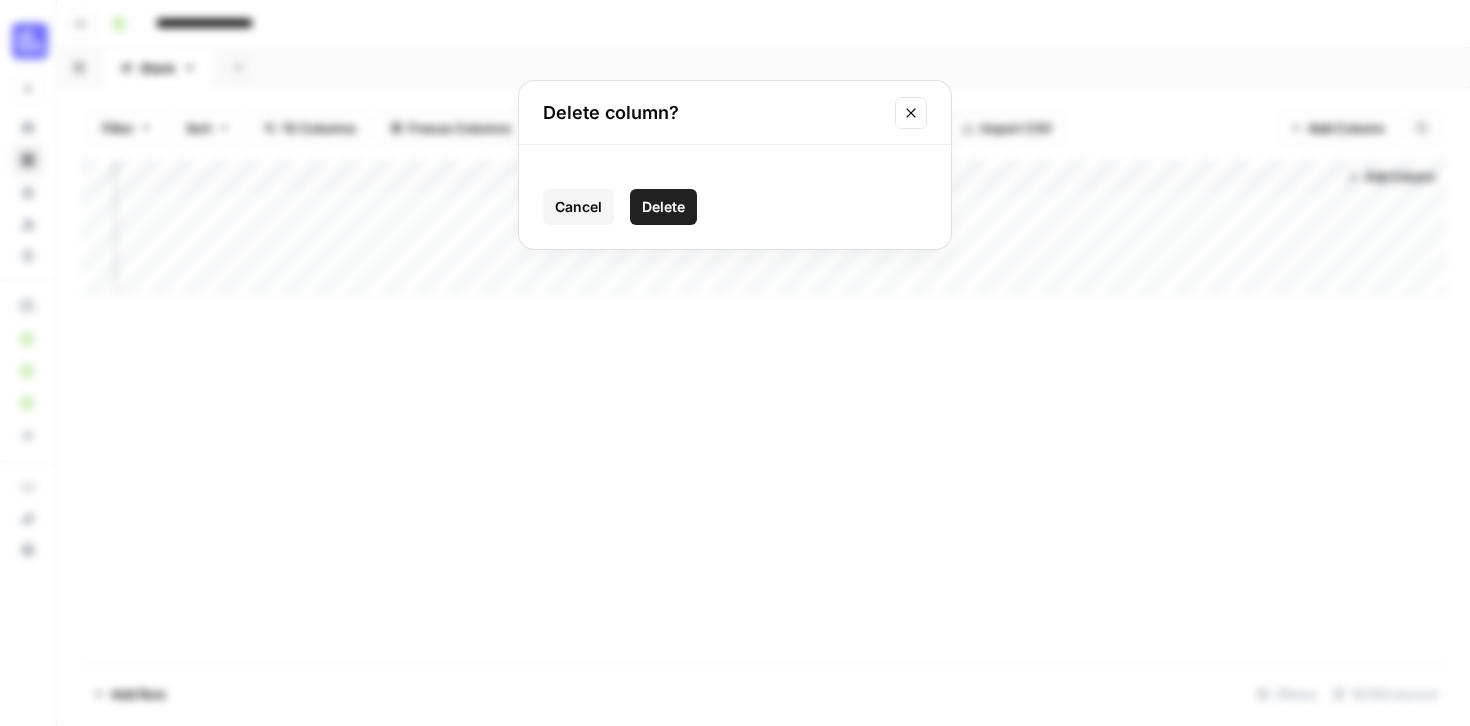 click on "Delete" at bounding box center (663, 207) 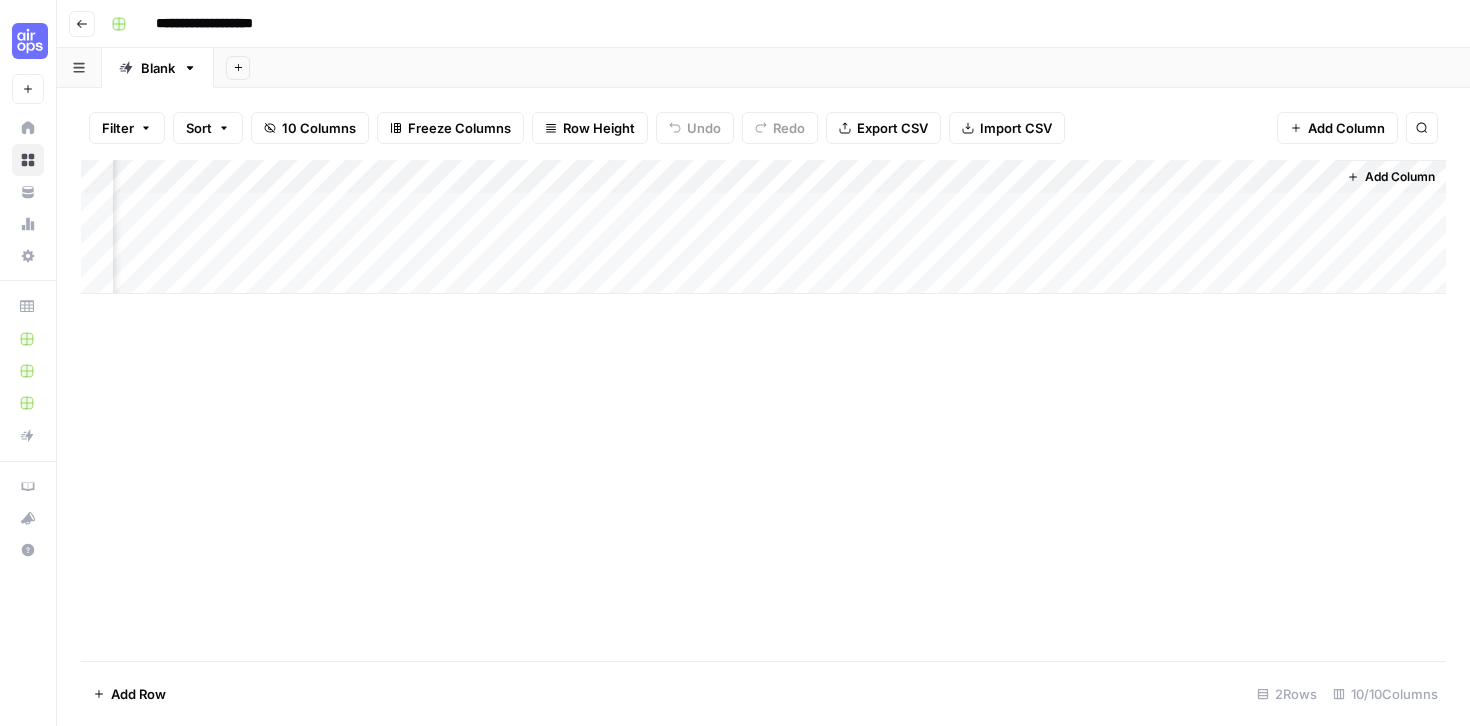 scroll, scrollTop: 0, scrollLeft: 391, axis: horizontal 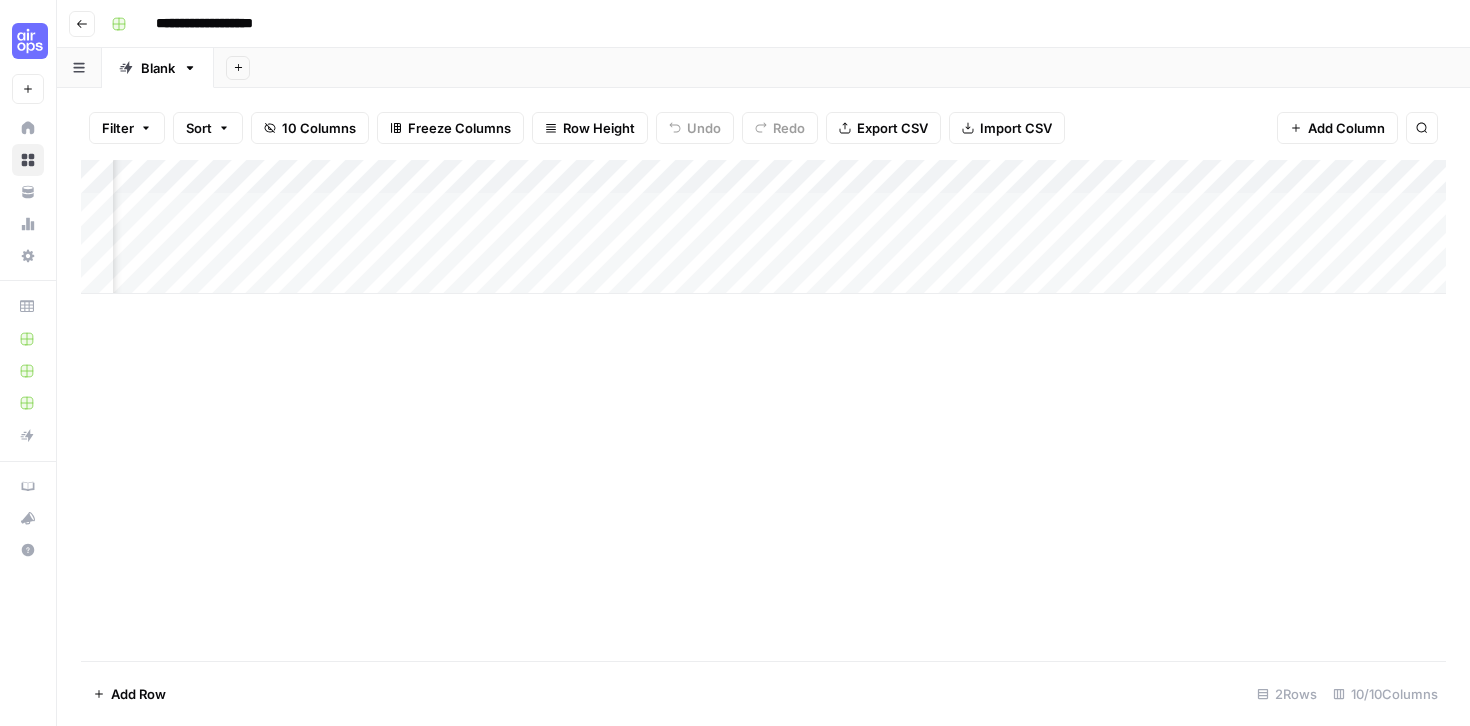 click on "Add Column" at bounding box center (763, 227) 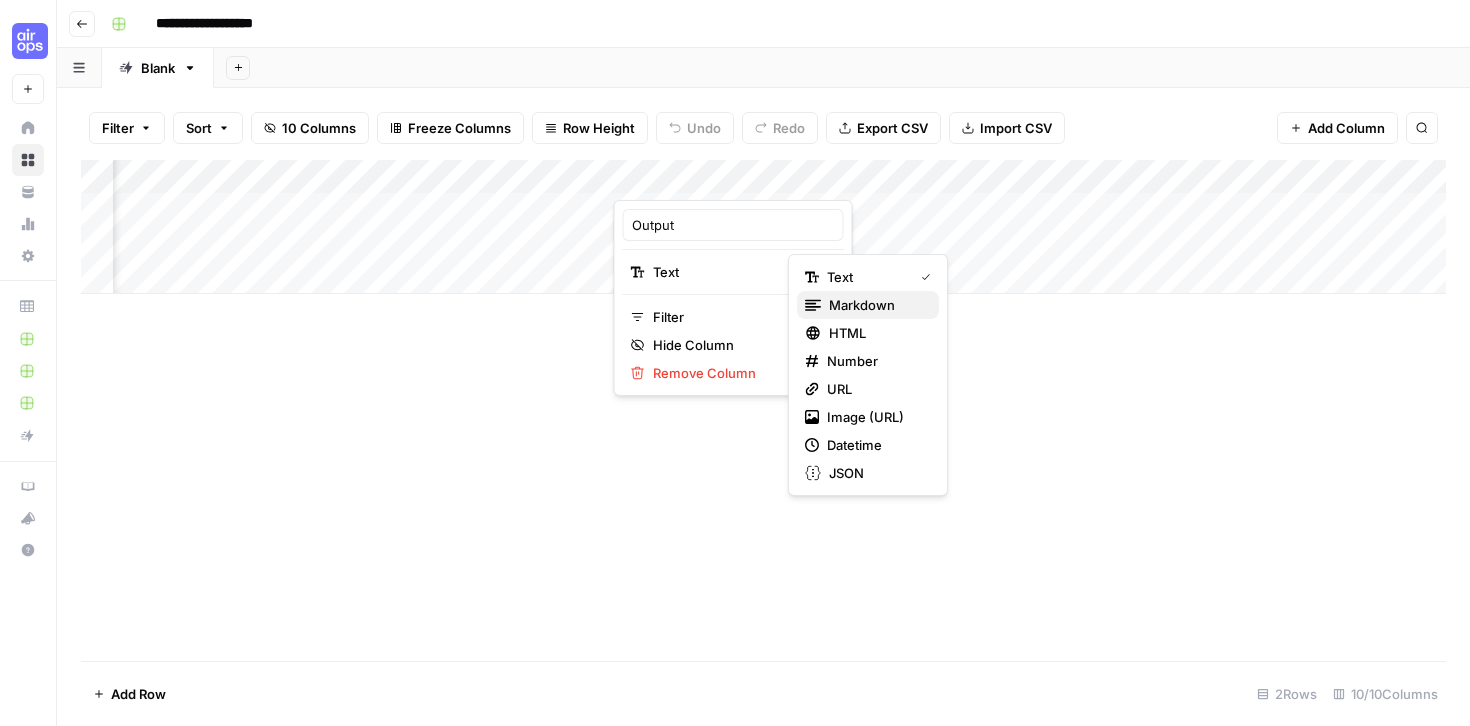 click on "Markdown" at bounding box center [876, 305] 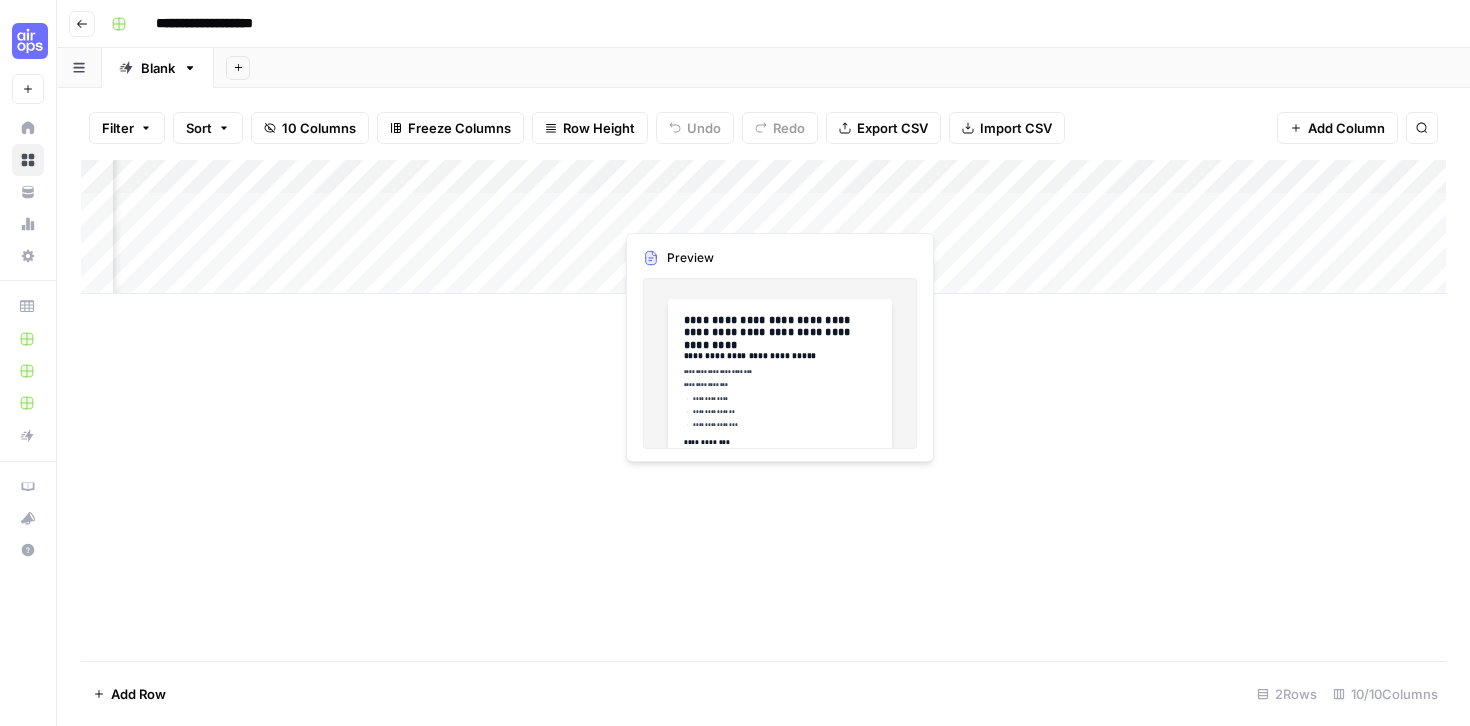 click on "Add Column" at bounding box center [763, 227] 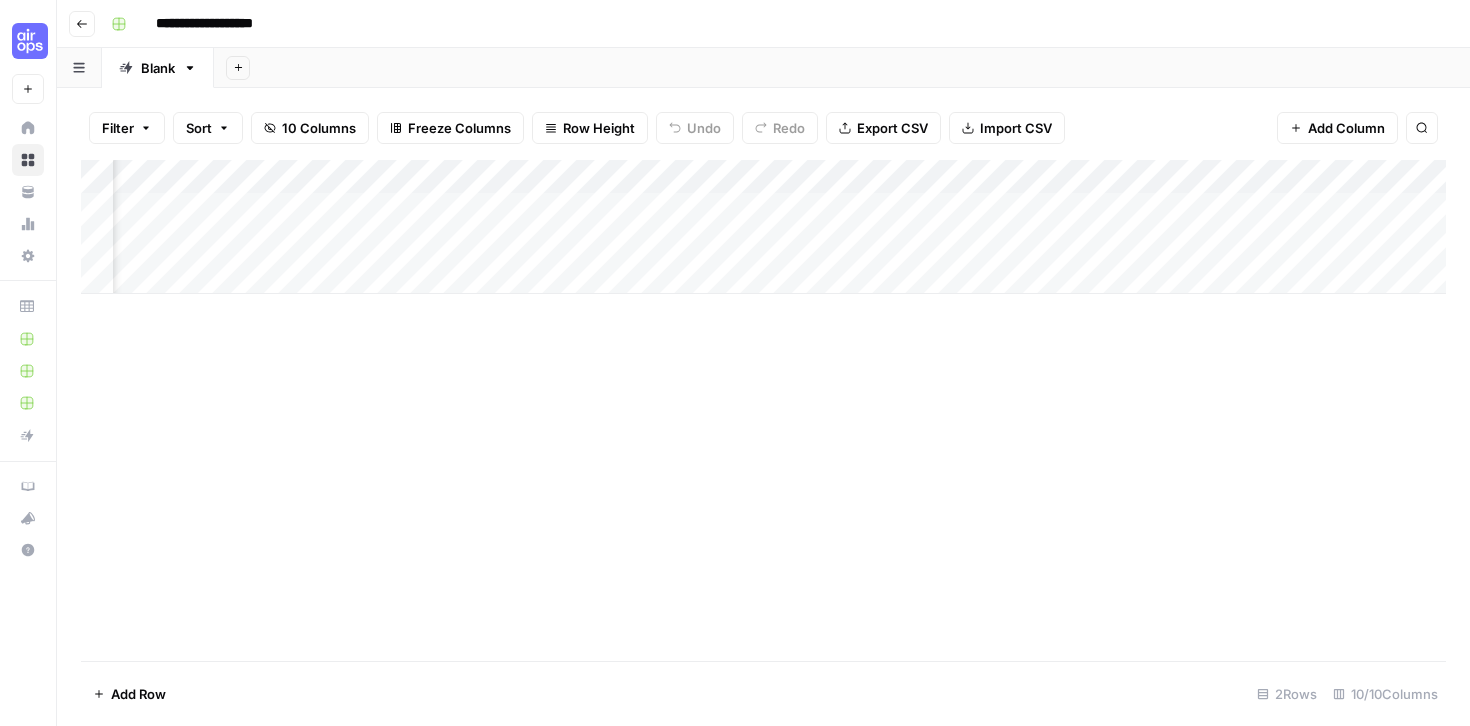 click on "Add Column" at bounding box center (763, 227) 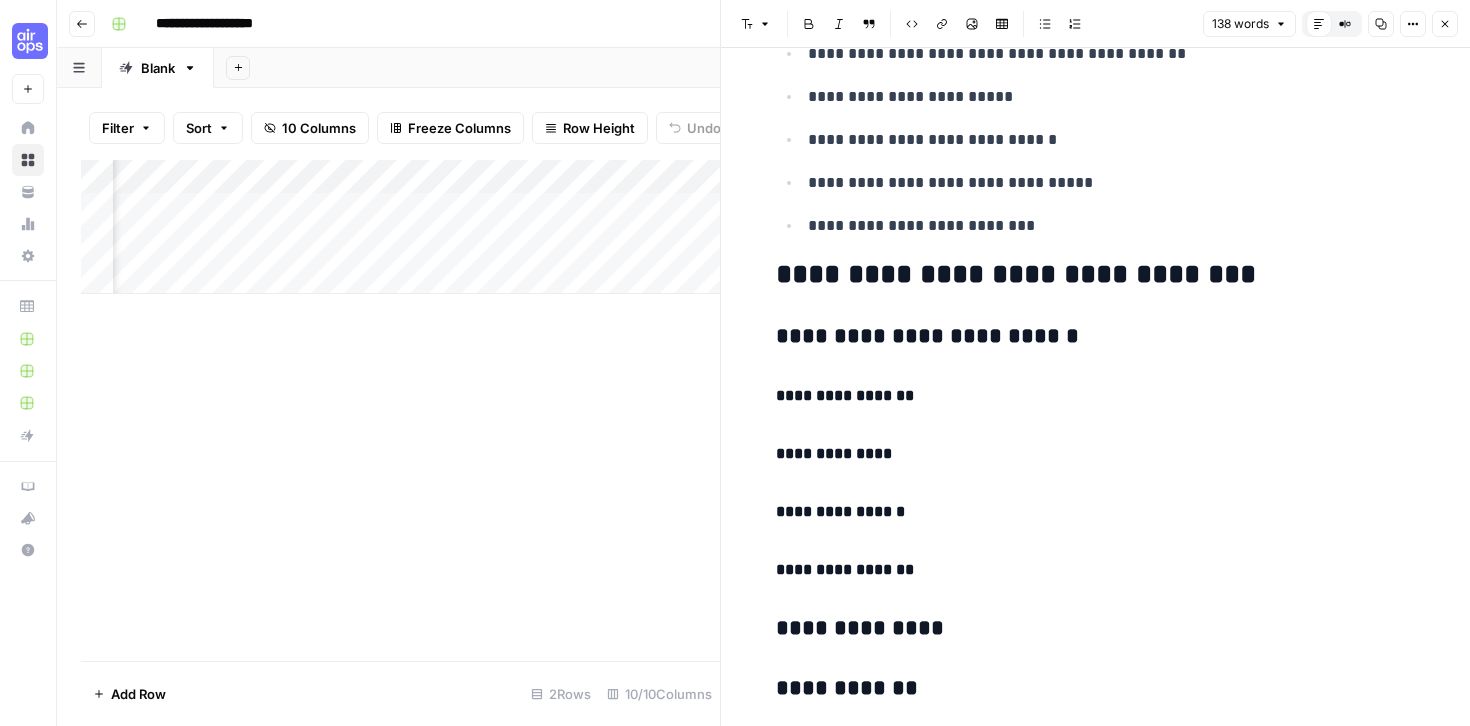 scroll, scrollTop: 0, scrollLeft: 0, axis: both 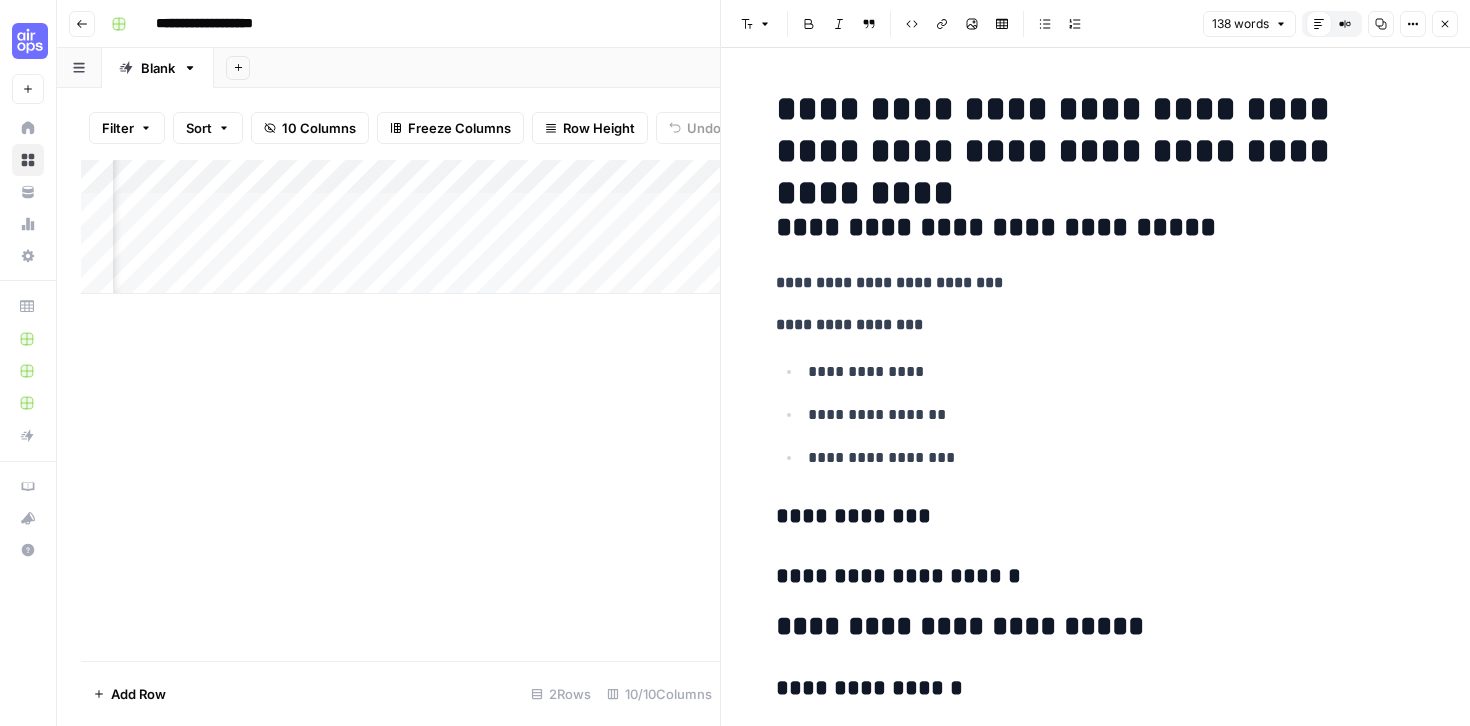 click on "Close" at bounding box center (1445, 24) 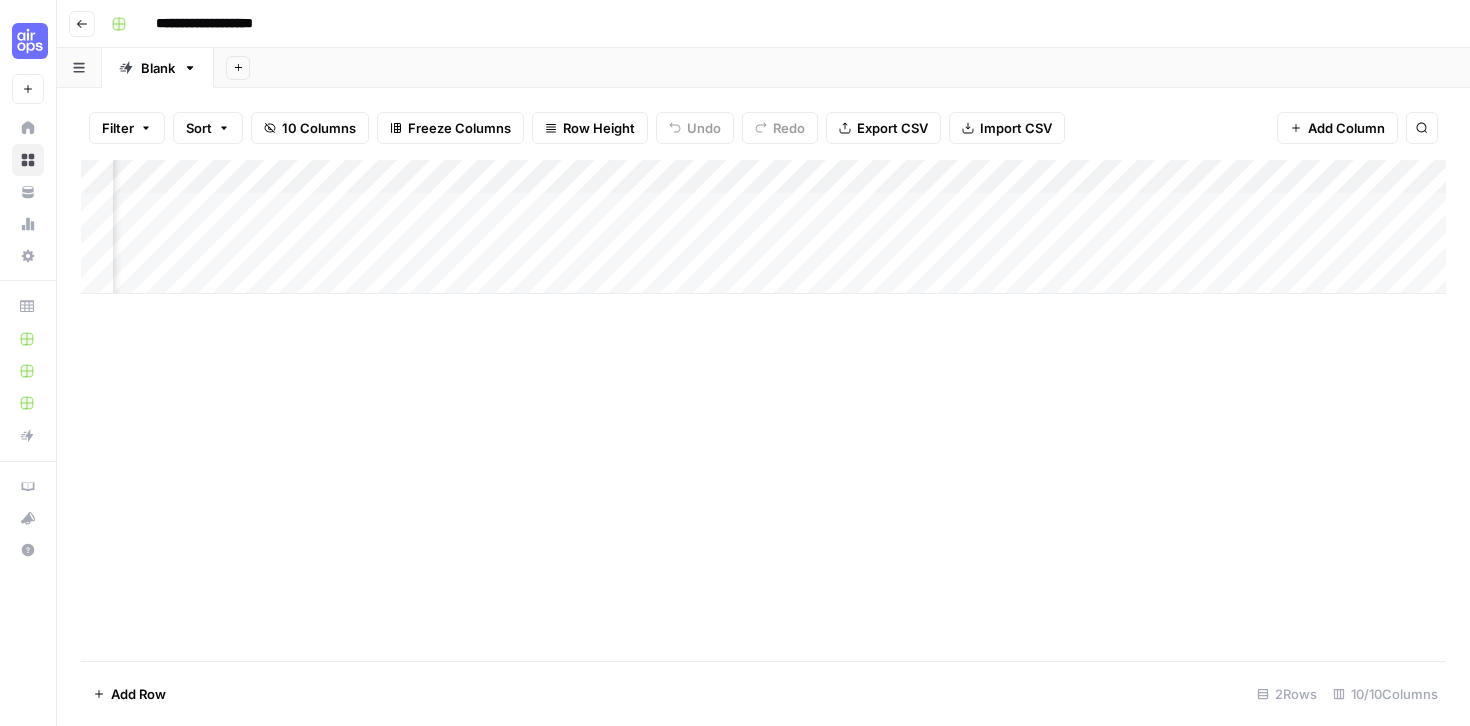click on "Add Column" at bounding box center [763, 227] 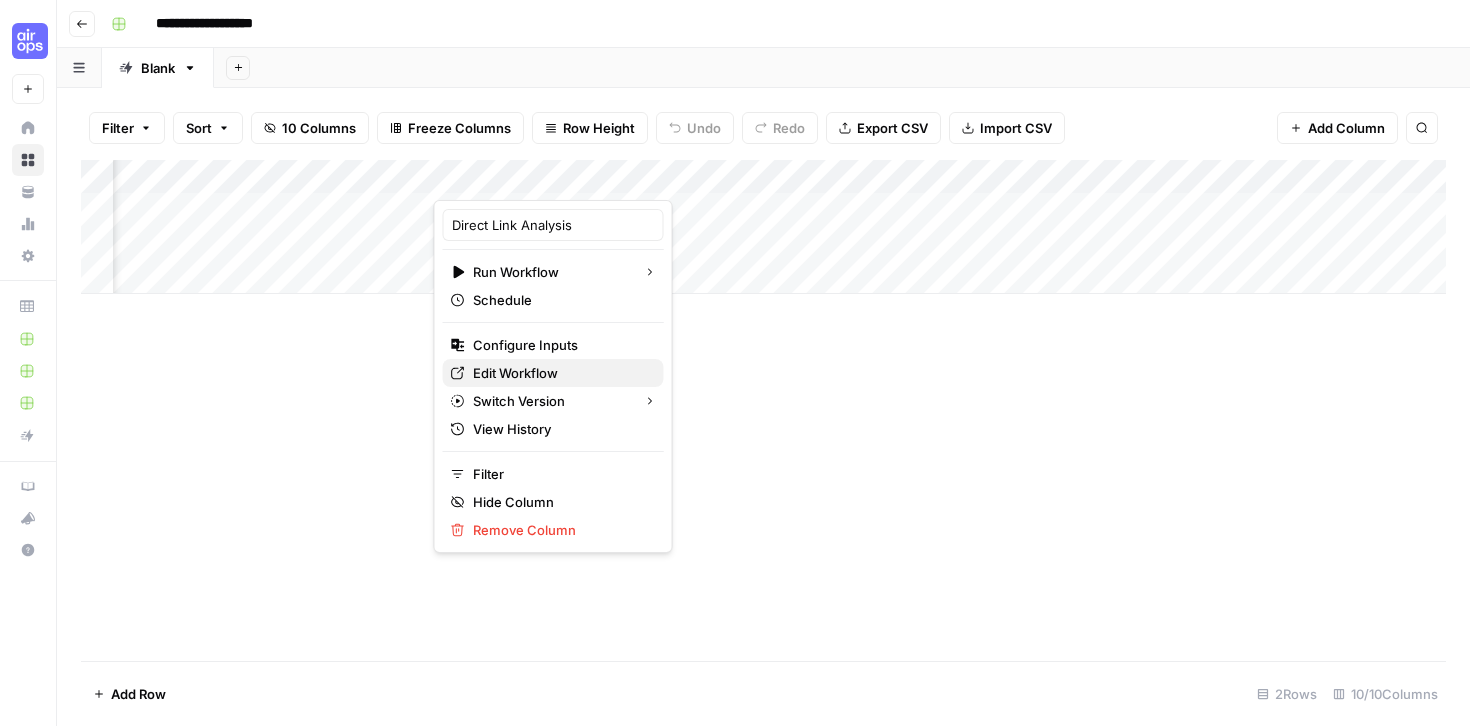 click on "Edit Workflow" at bounding box center (560, 373) 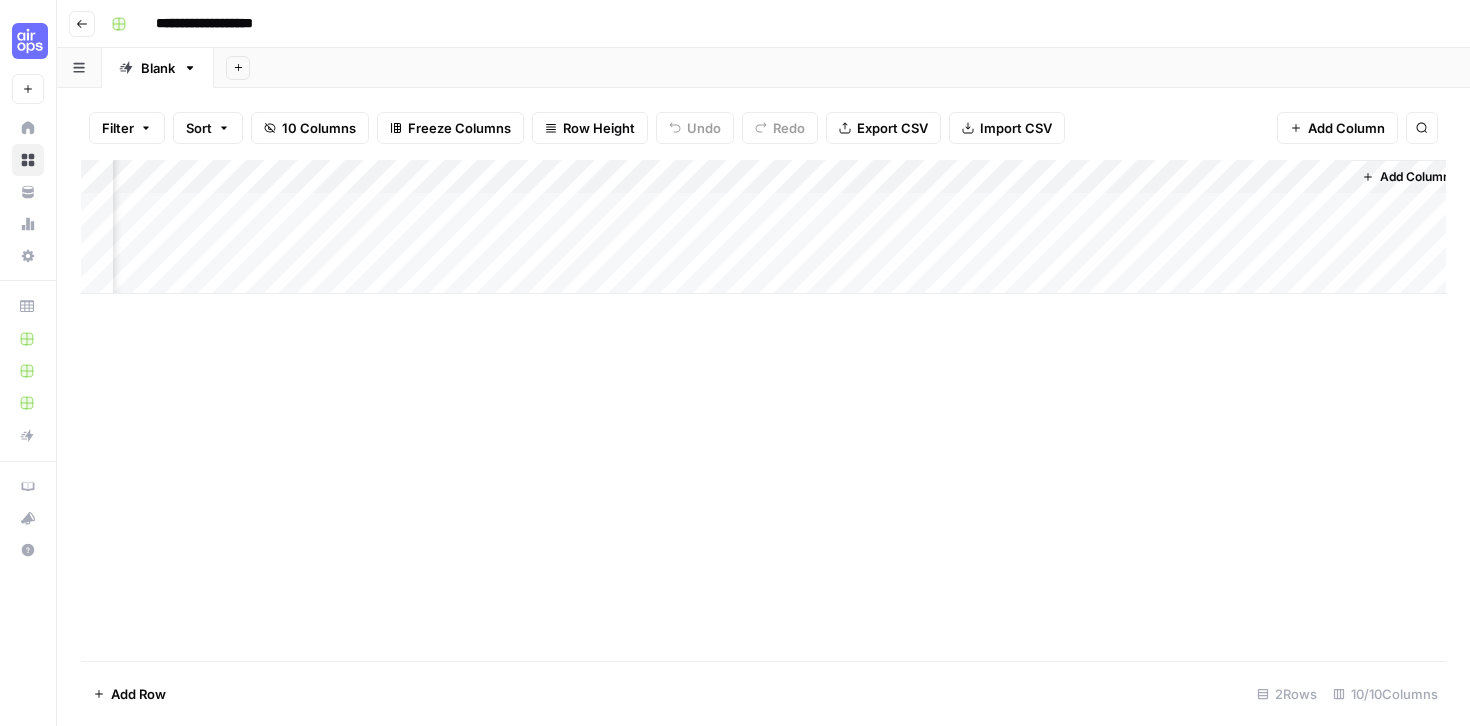 scroll, scrollTop: 0, scrollLeft: 571, axis: horizontal 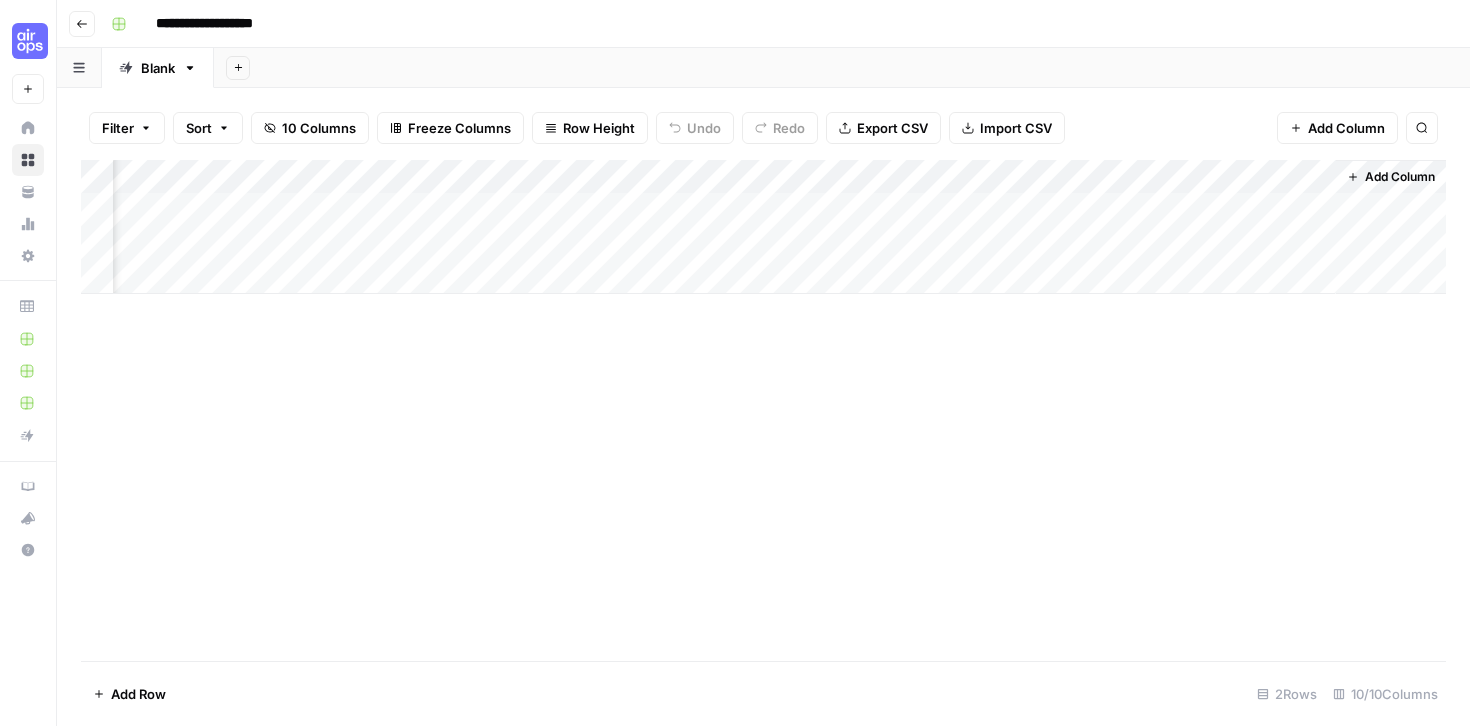 click on "Add Column" at bounding box center (763, 227) 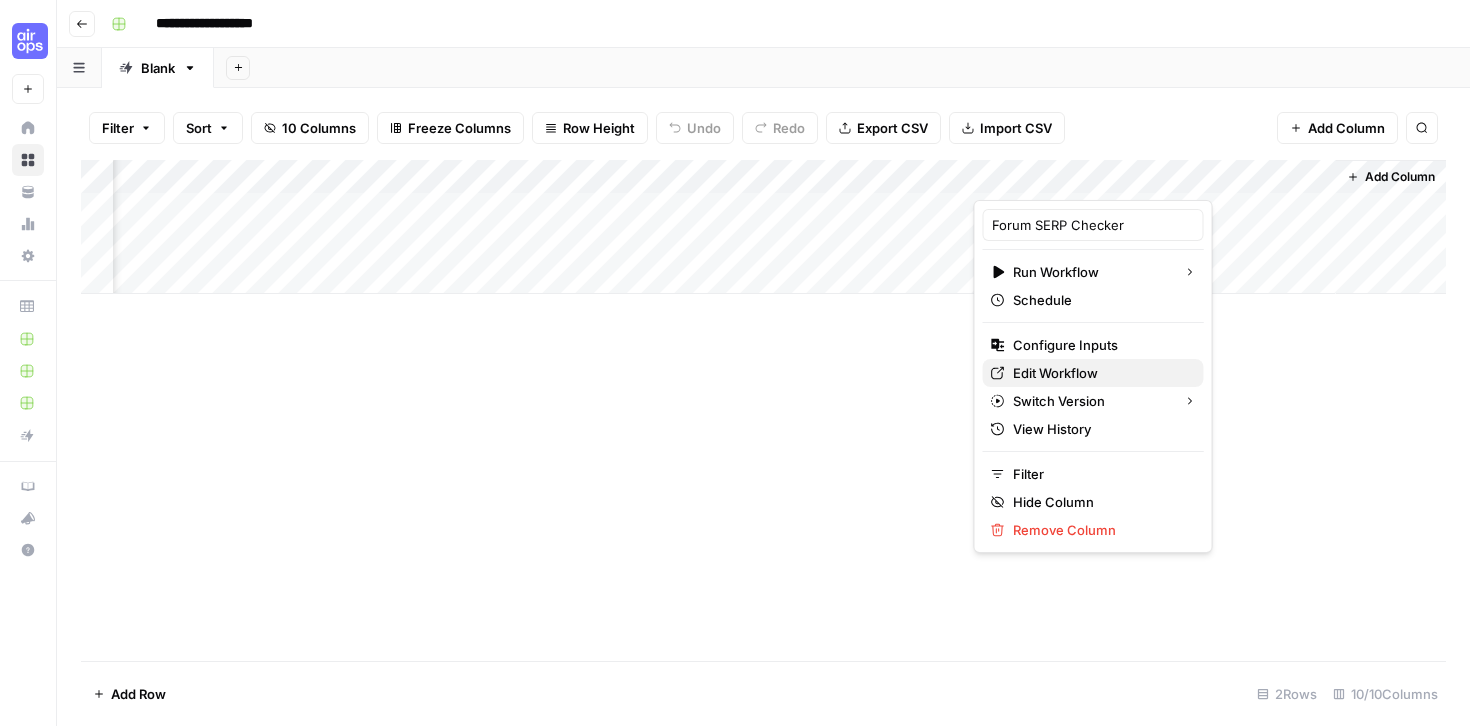 click on "Edit Workflow" at bounding box center (1100, 373) 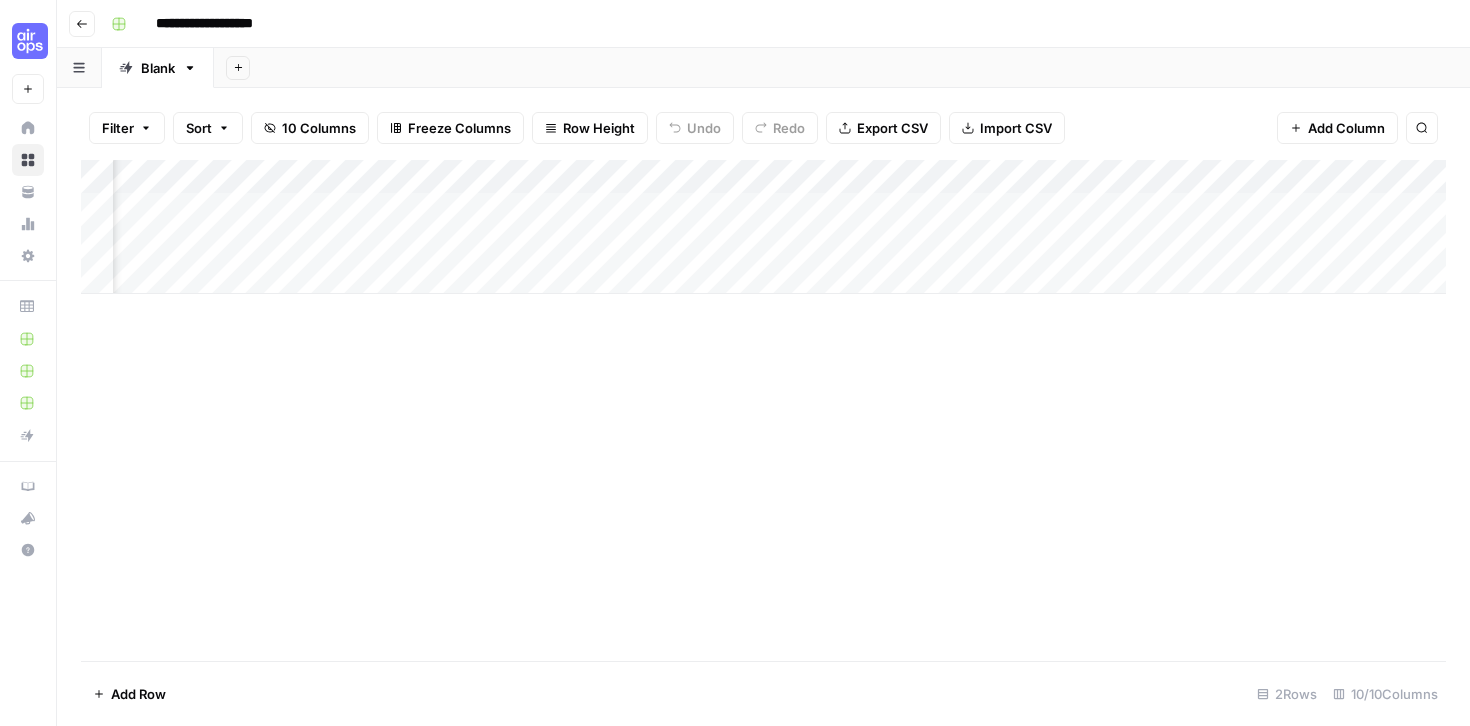 scroll, scrollTop: 0, scrollLeft: 0, axis: both 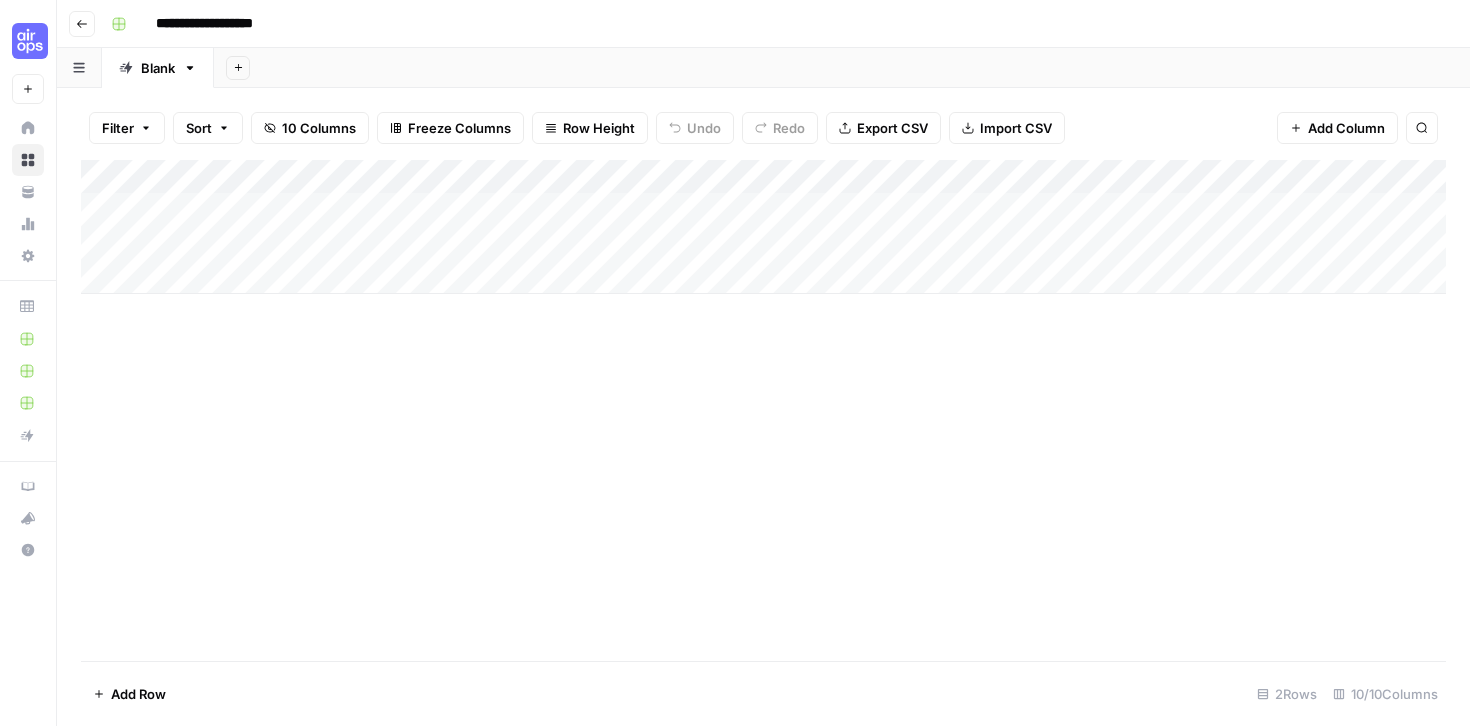 click on "Add Column" at bounding box center (763, 227) 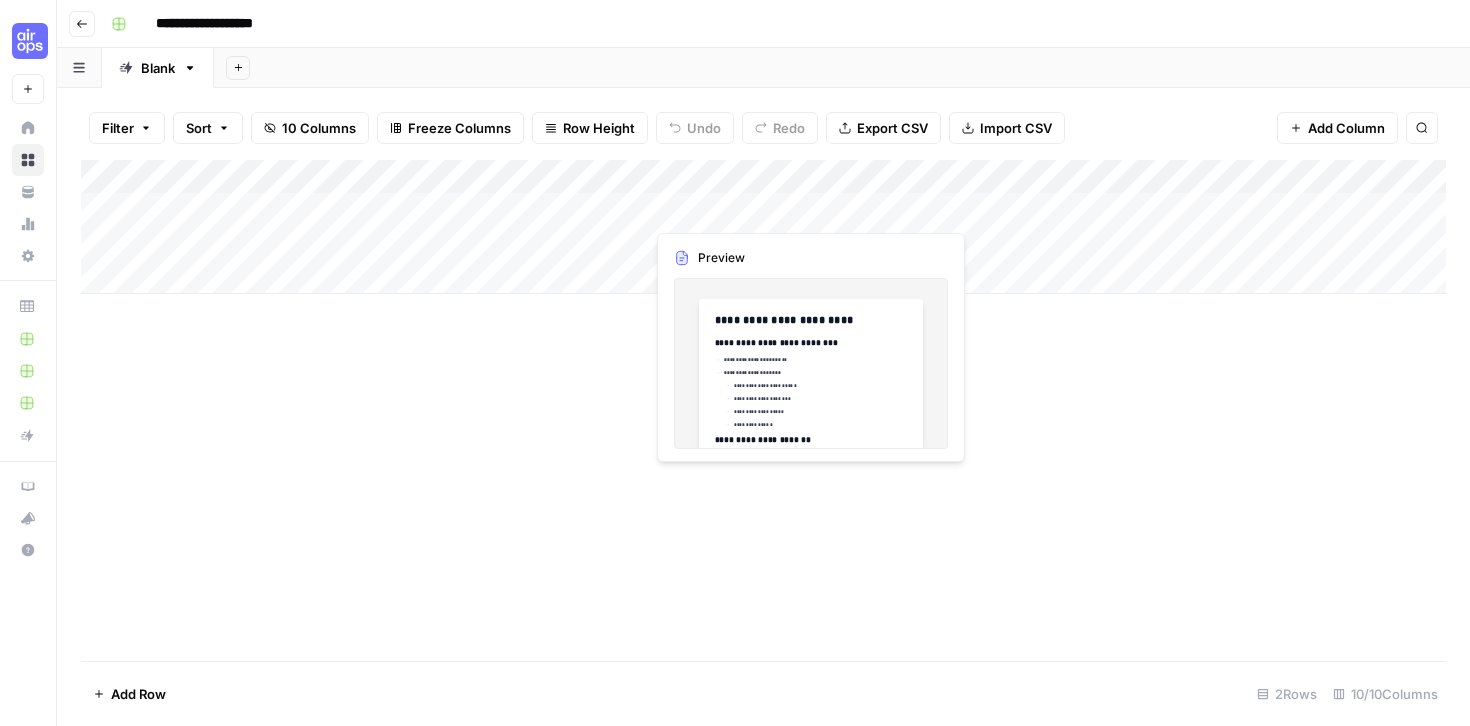 click on "Add Column" at bounding box center (763, 227) 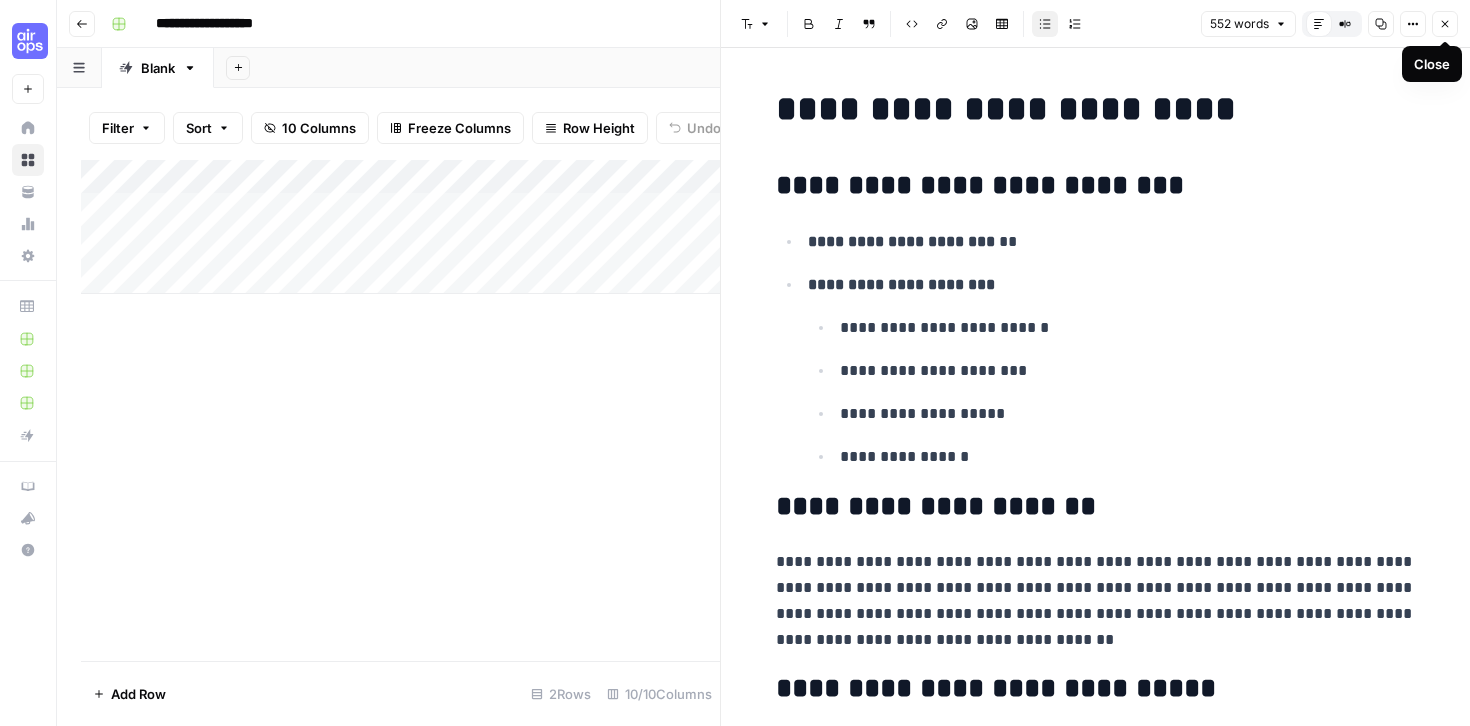 click on "Close" at bounding box center [1445, 24] 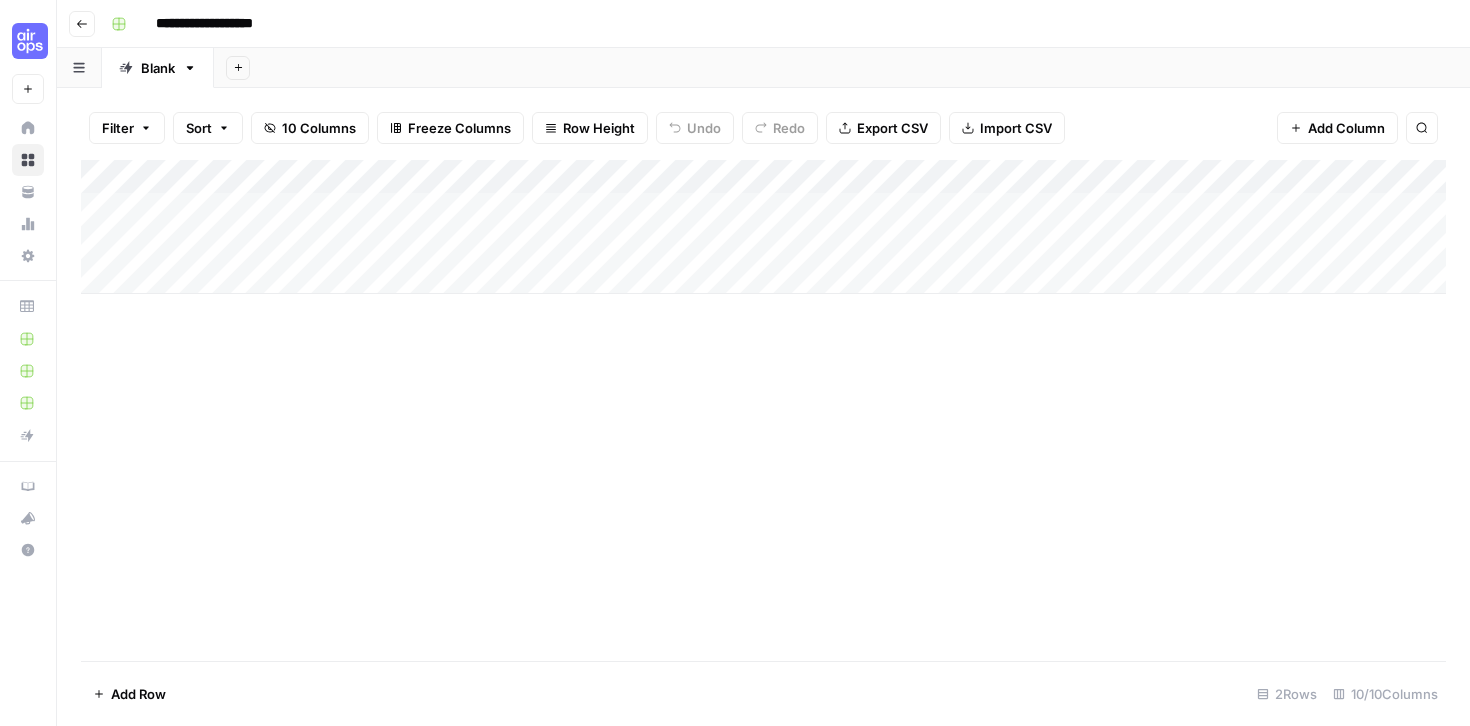 click on "Add Column" at bounding box center [763, 227] 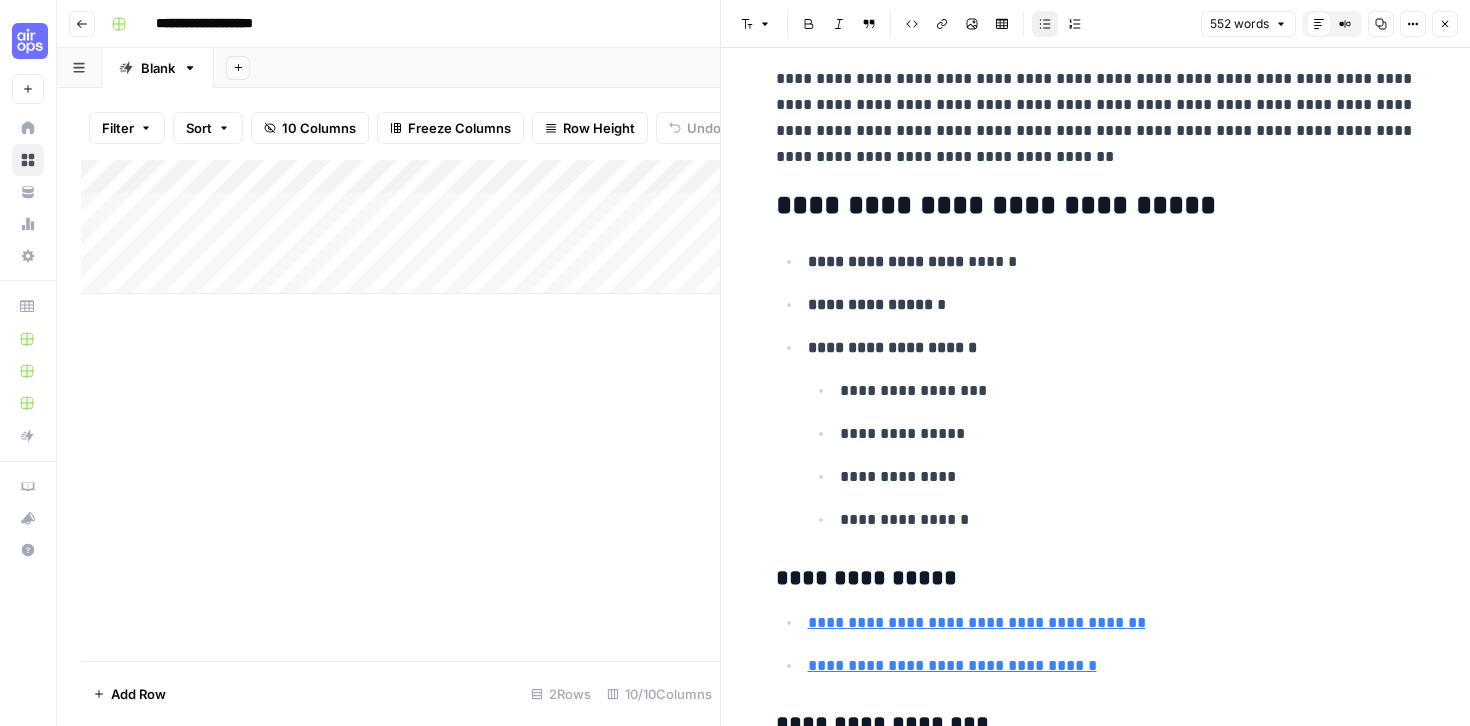 scroll, scrollTop: 0, scrollLeft: 0, axis: both 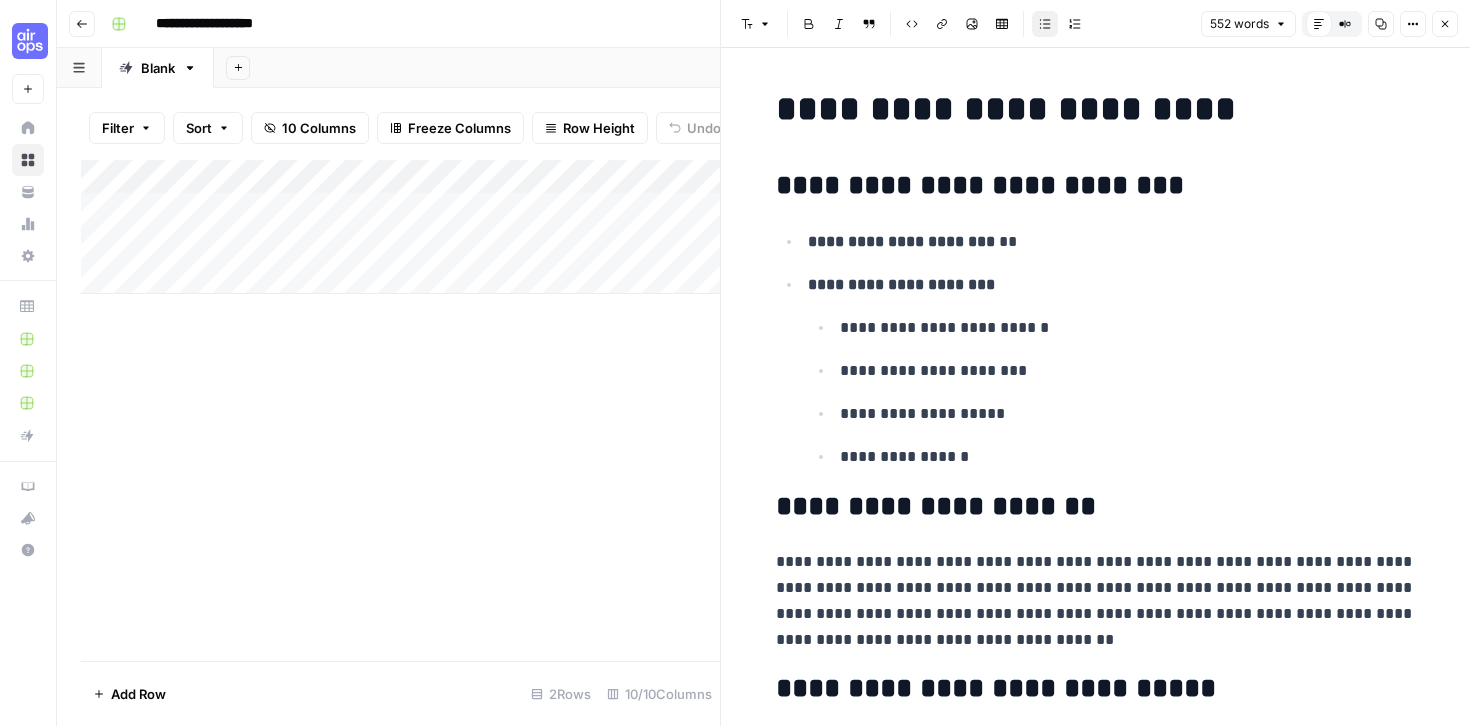 click on "Close" at bounding box center (1445, 24) 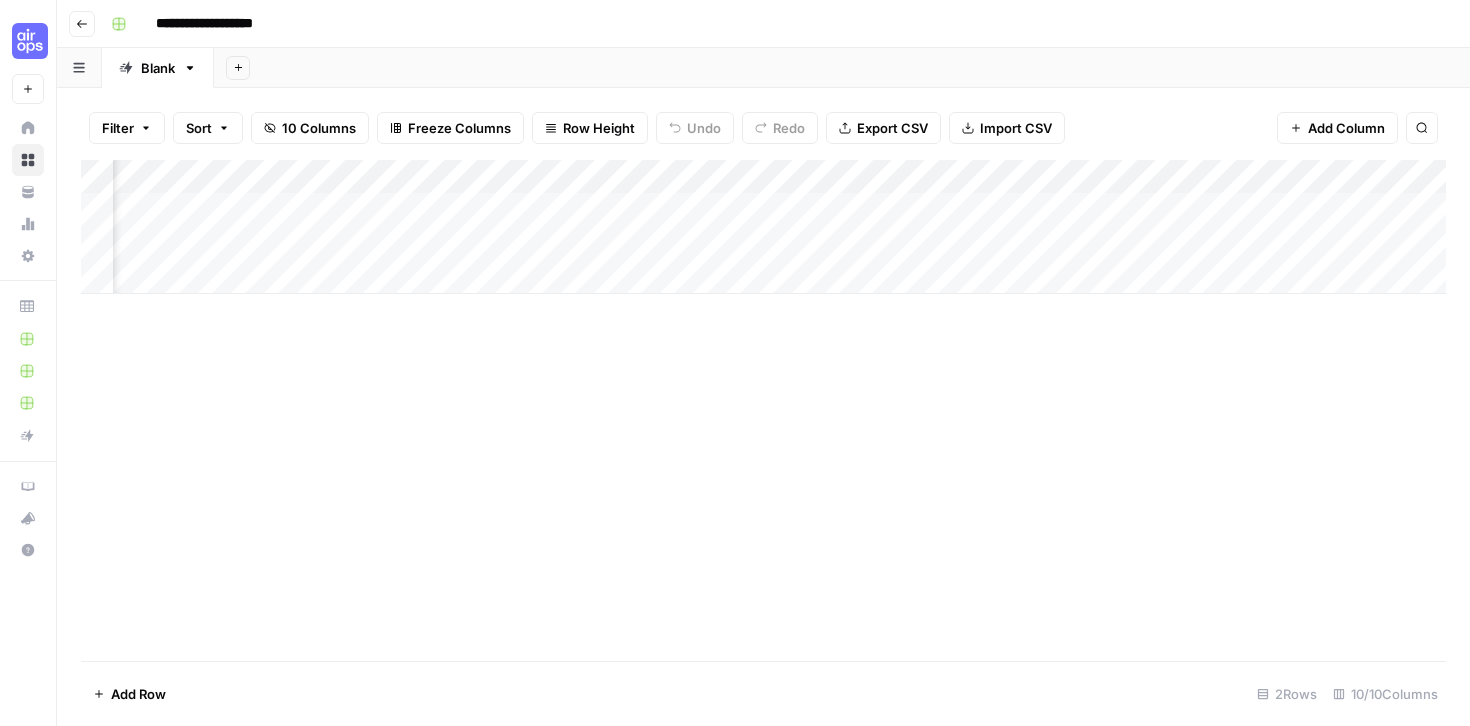 scroll, scrollTop: 0, scrollLeft: 150, axis: horizontal 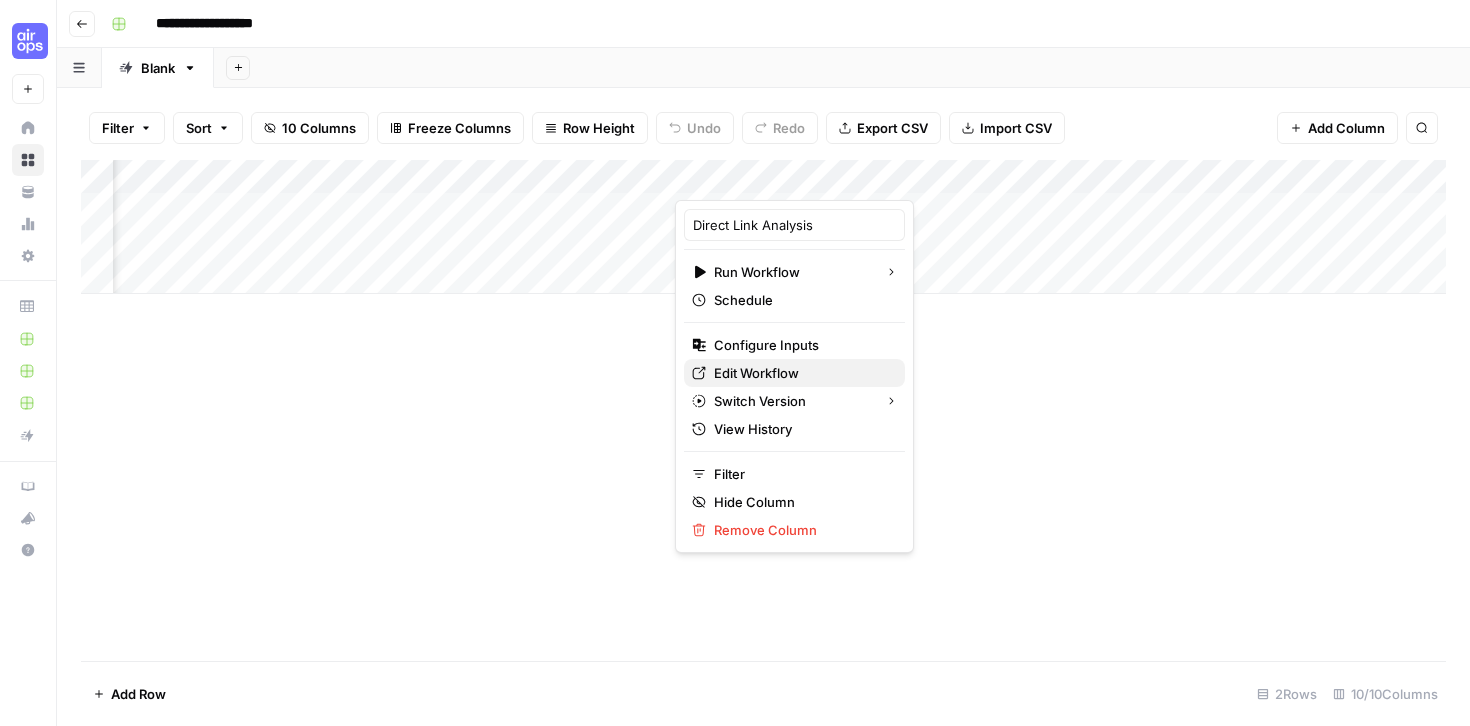 click on "Edit Workflow" at bounding box center [801, 373] 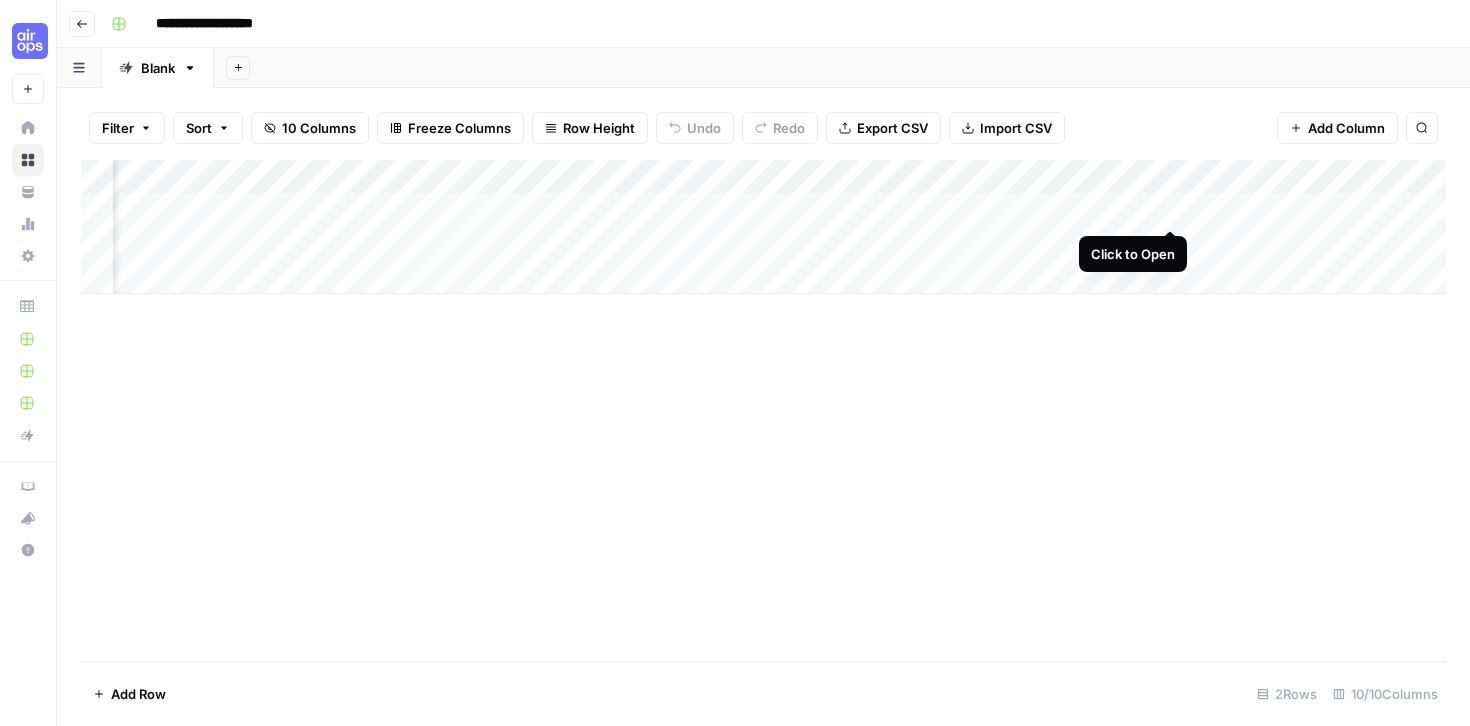click on "Add Column" at bounding box center [763, 227] 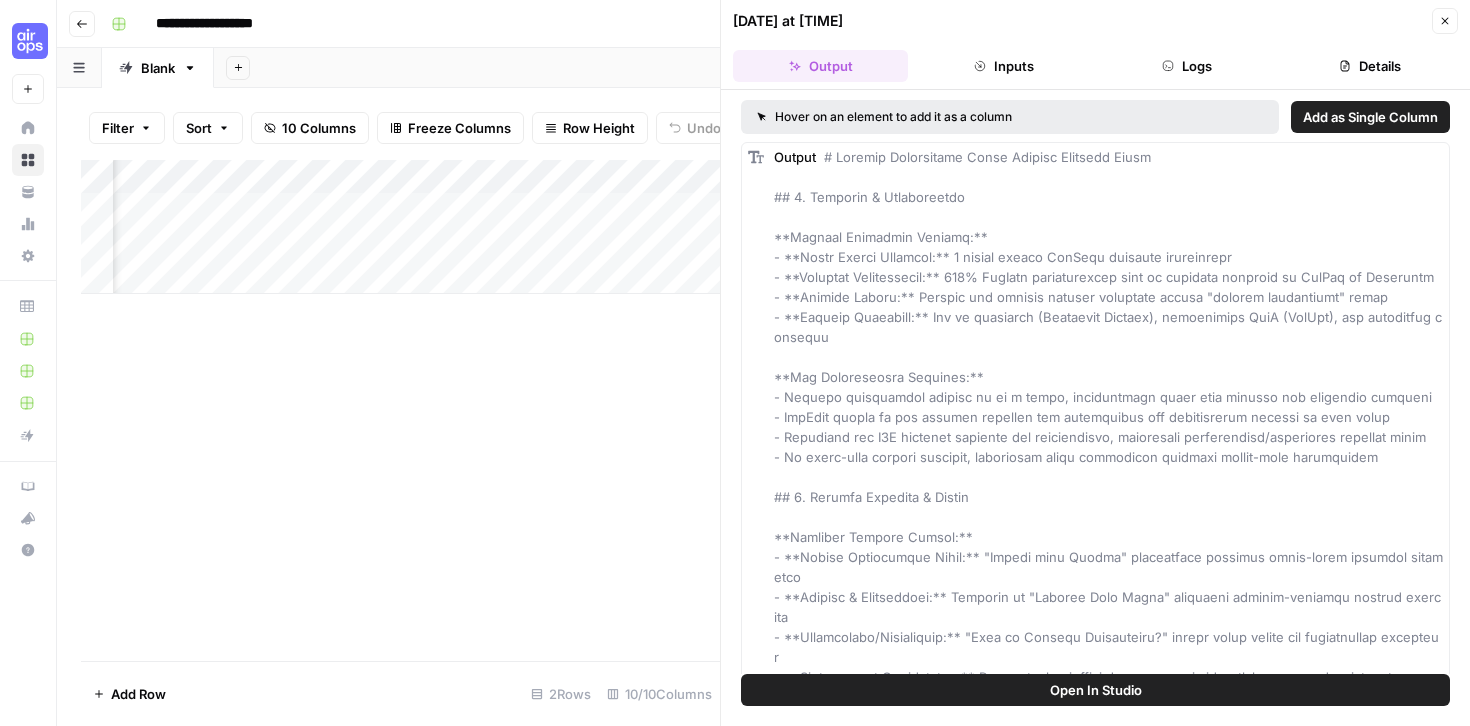 click on "Inputs" at bounding box center (1003, 66) 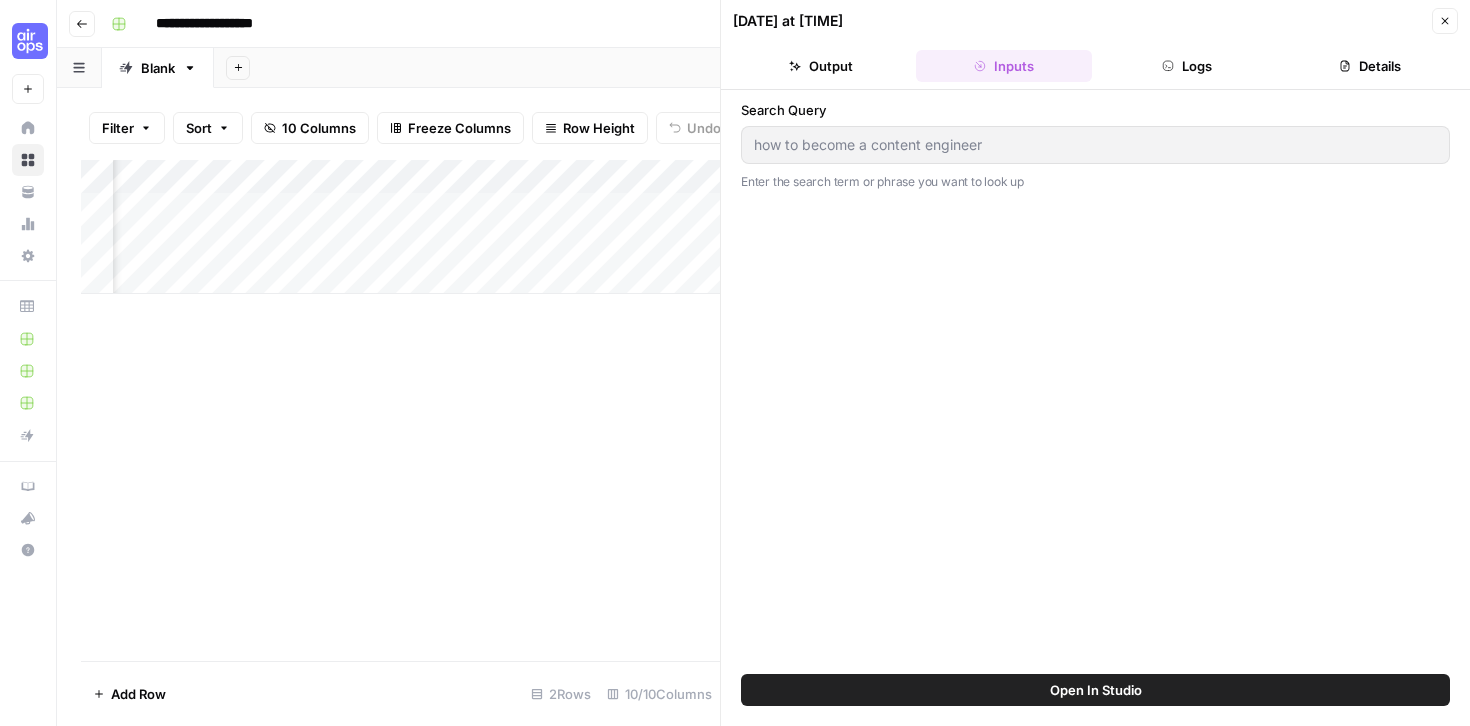 click 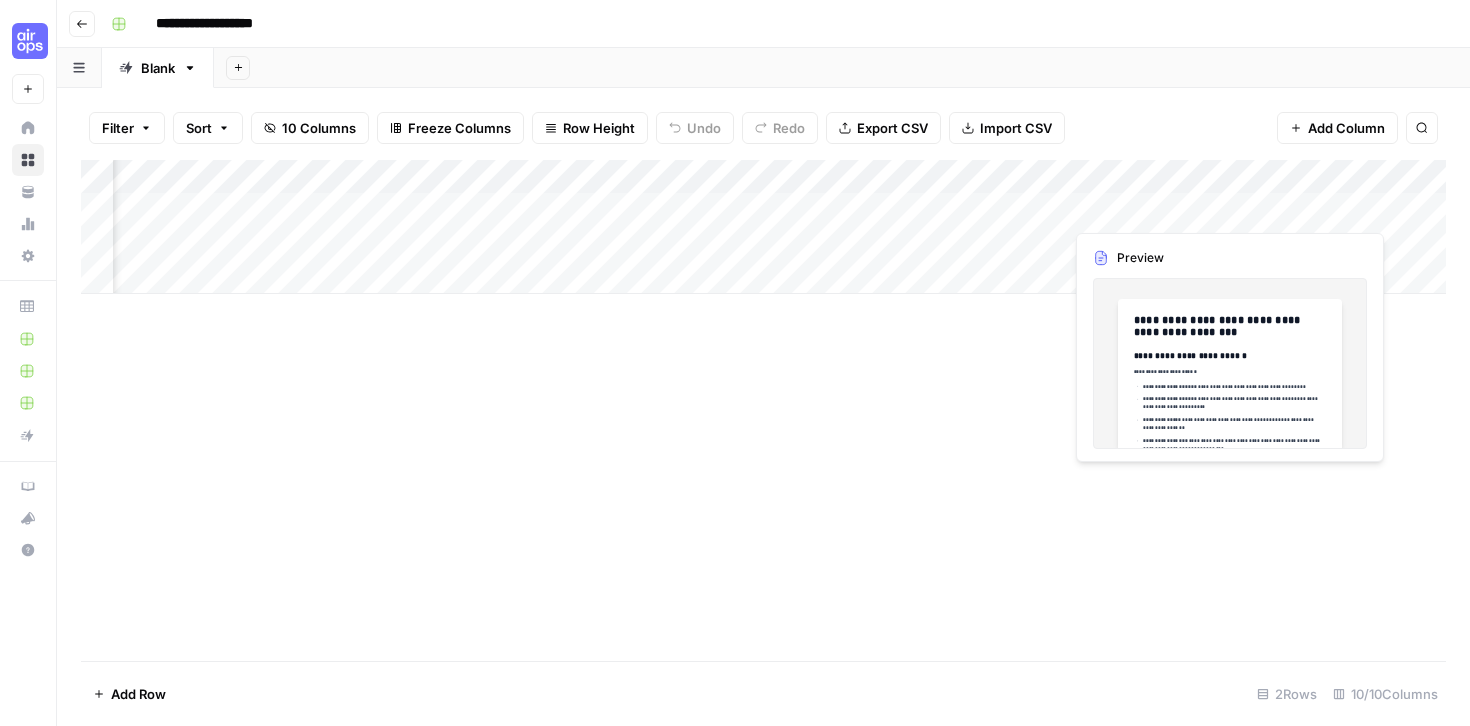 click on "Add Column" at bounding box center [763, 227] 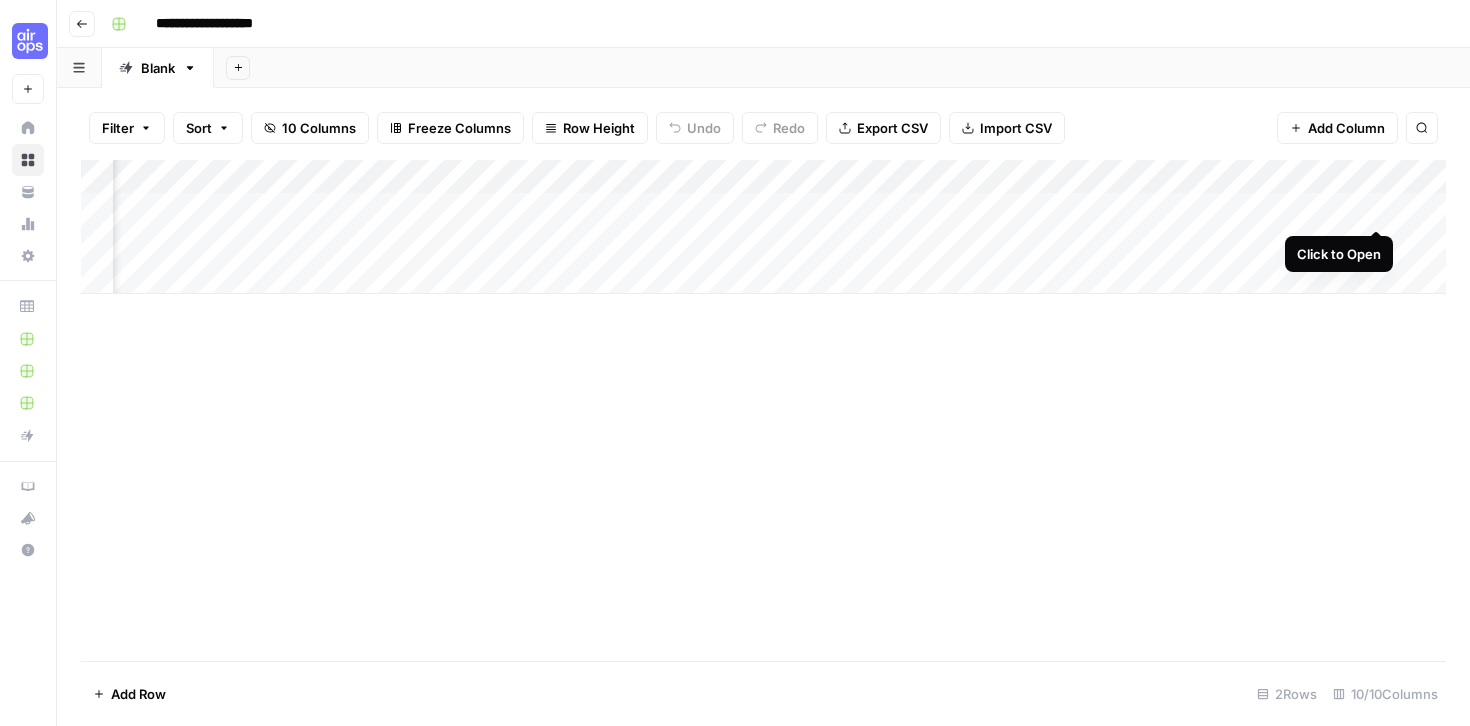 click on "Add Column" at bounding box center [763, 227] 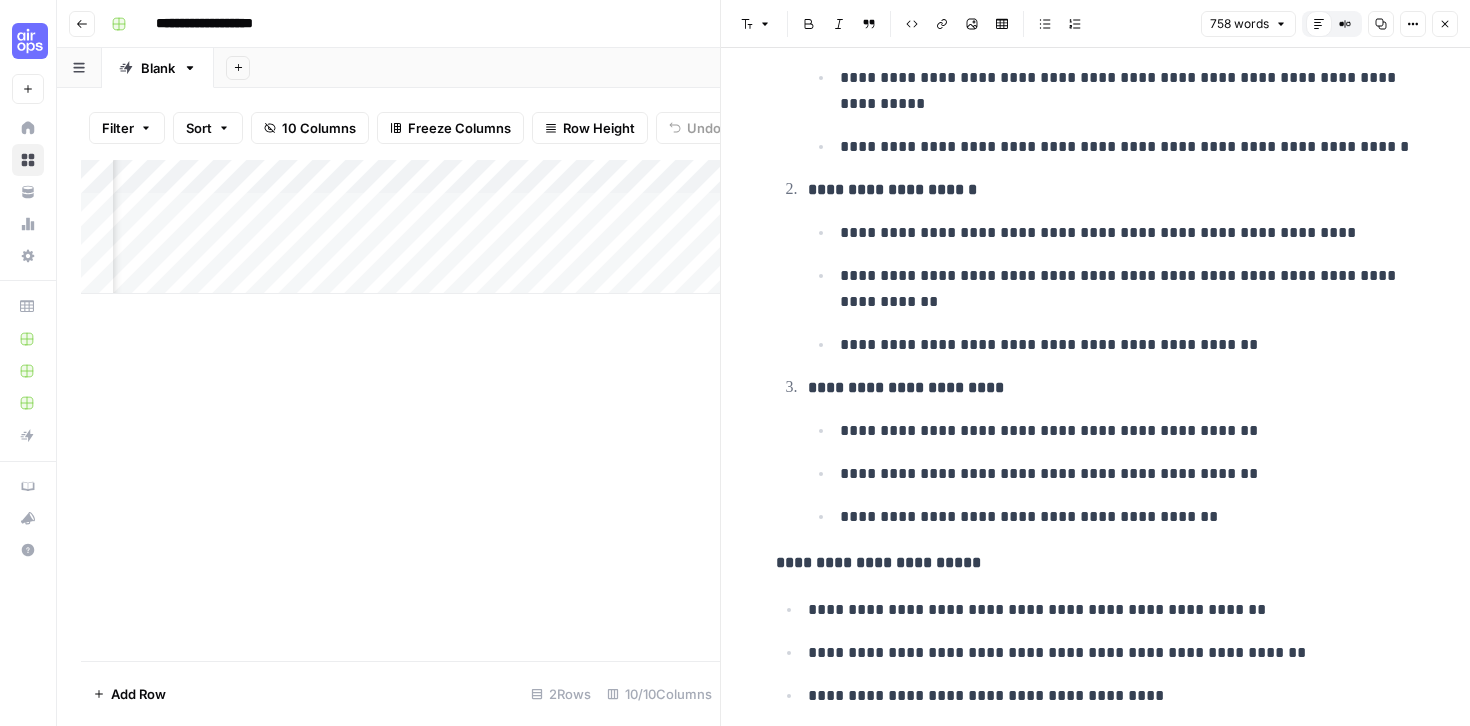 scroll, scrollTop: 4945, scrollLeft: 0, axis: vertical 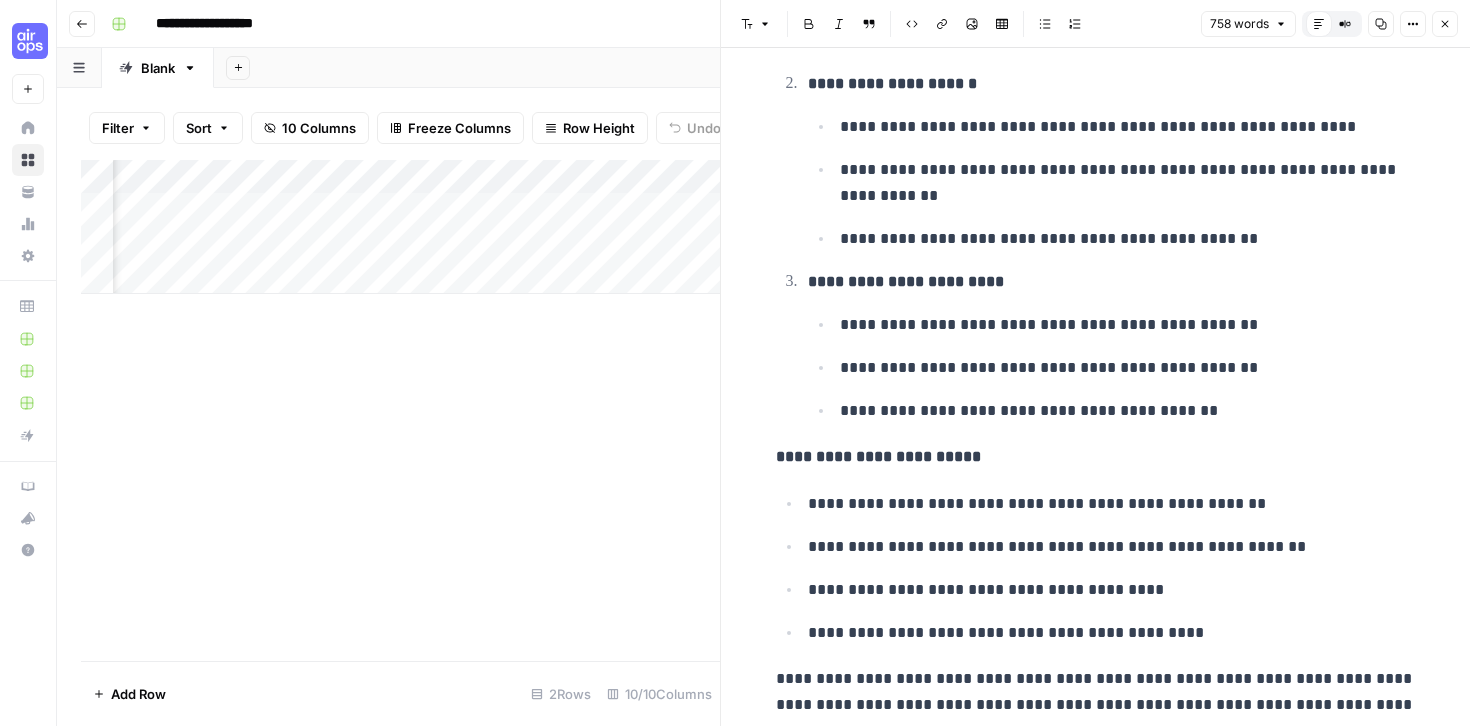 click on "Add Column" at bounding box center (400, 410) 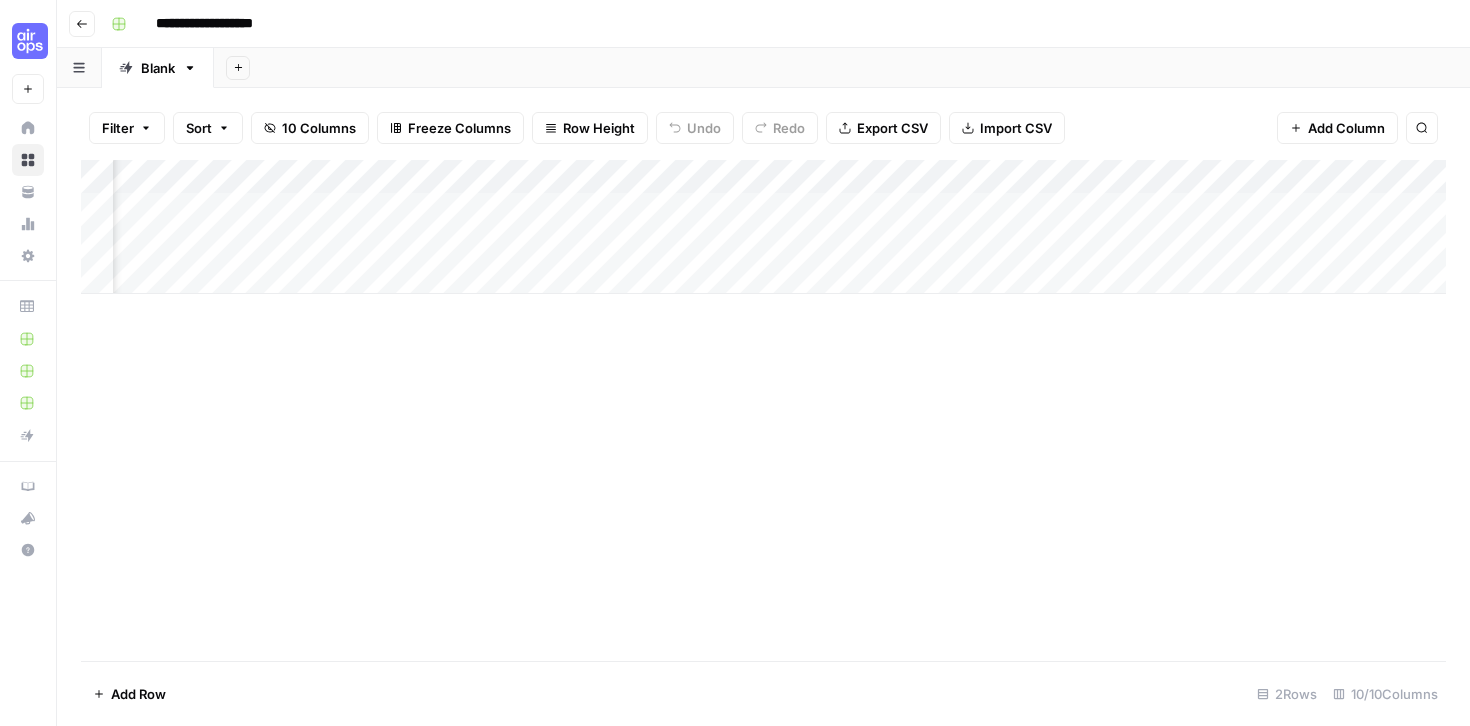 scroll, scrollTop: 0, scrollLeft: 360, axis: horizontal 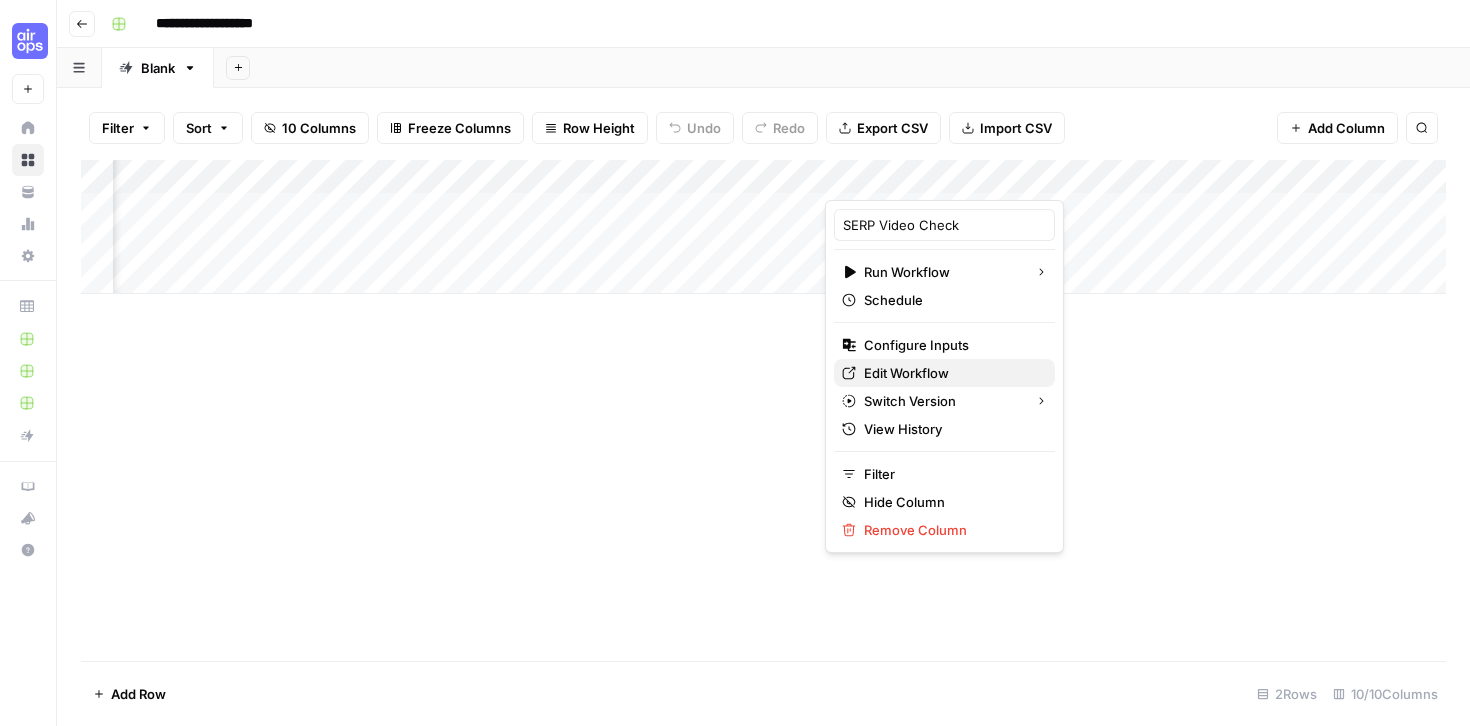 click on "Edit Workflow" at bounding box center (951, 373) 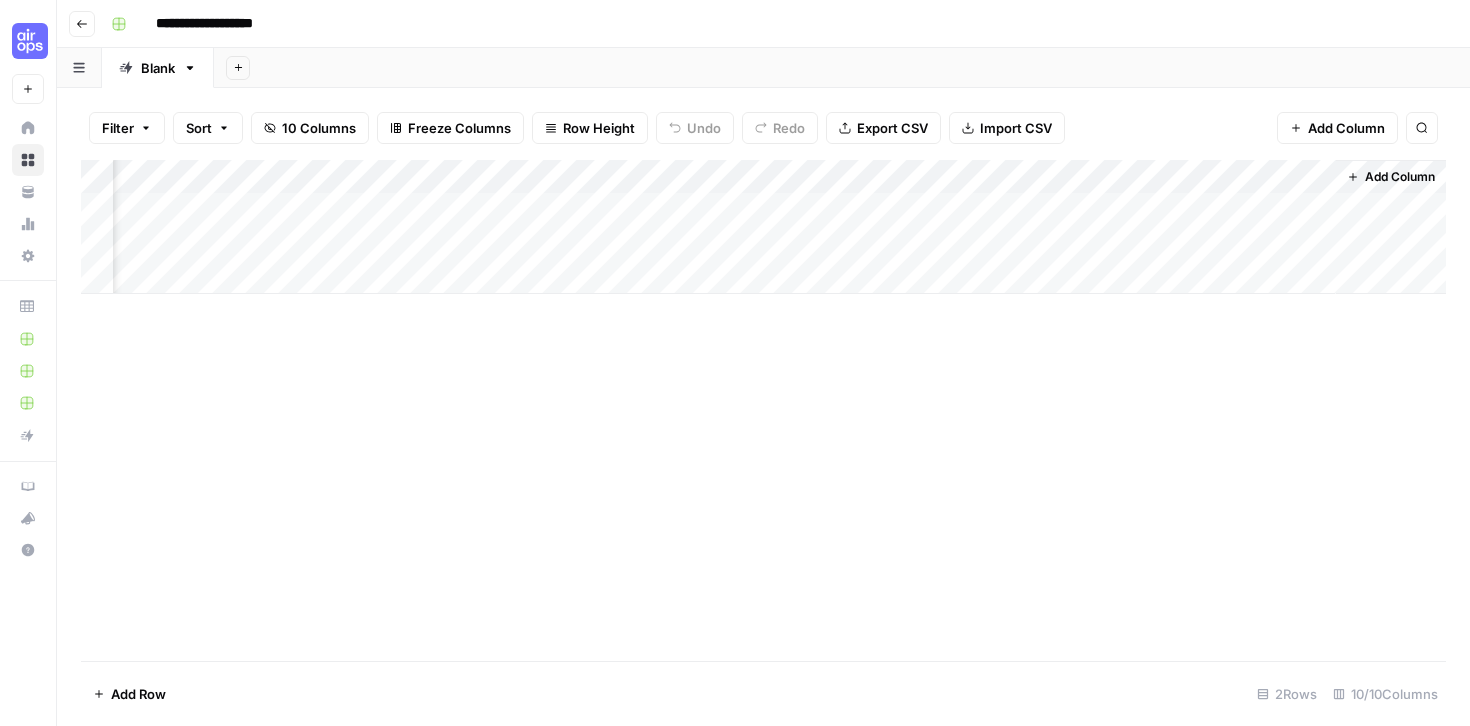 scroll, scrollTop: 0, scrollLeft: 0, axis: both 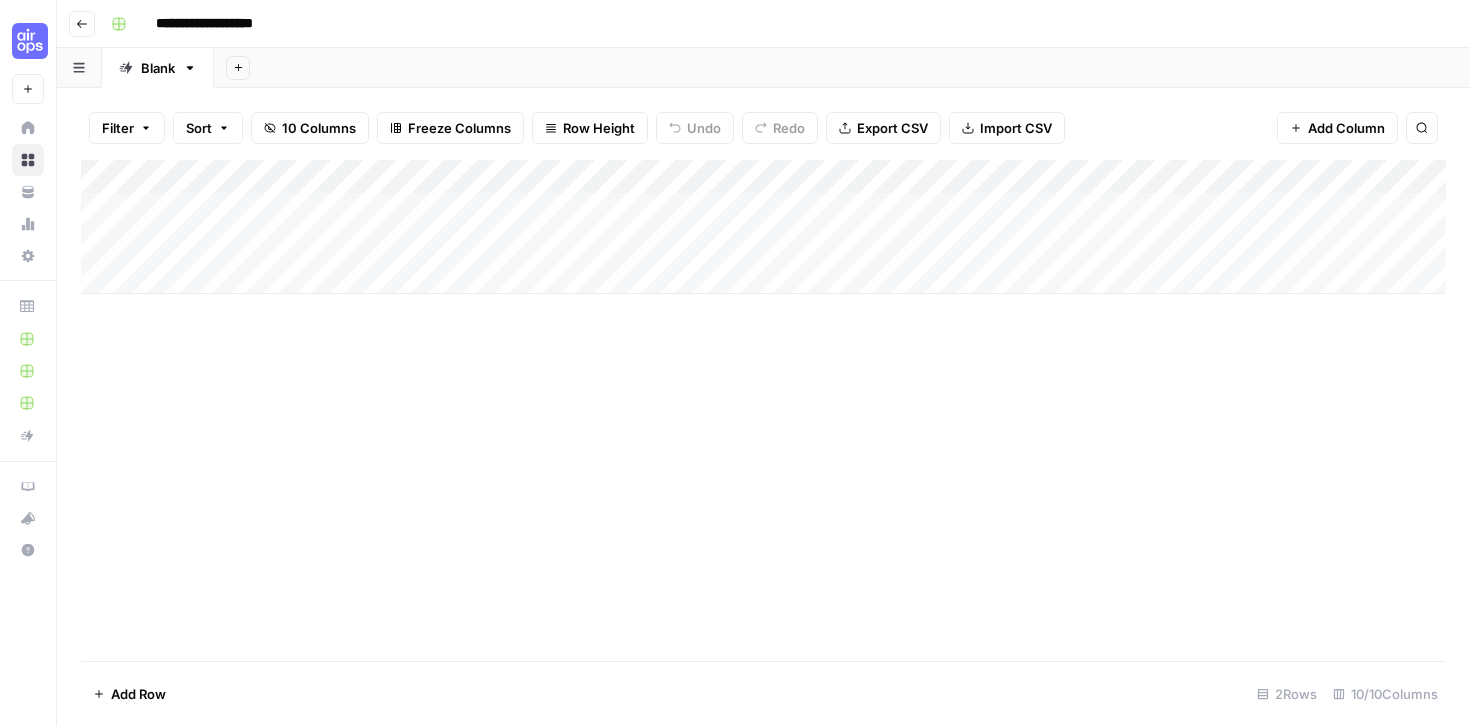 click on "Add Column" at bounding box center [763, 227] 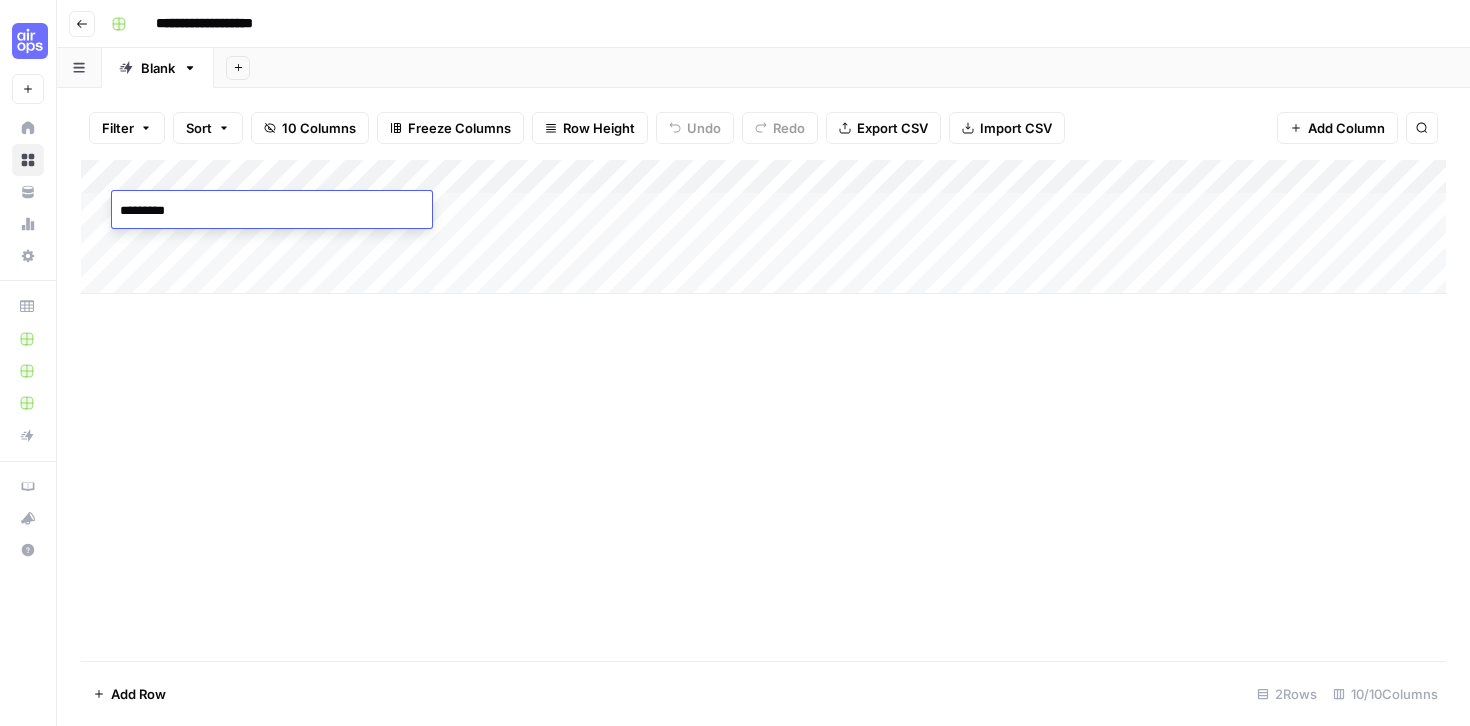 type on "**********" 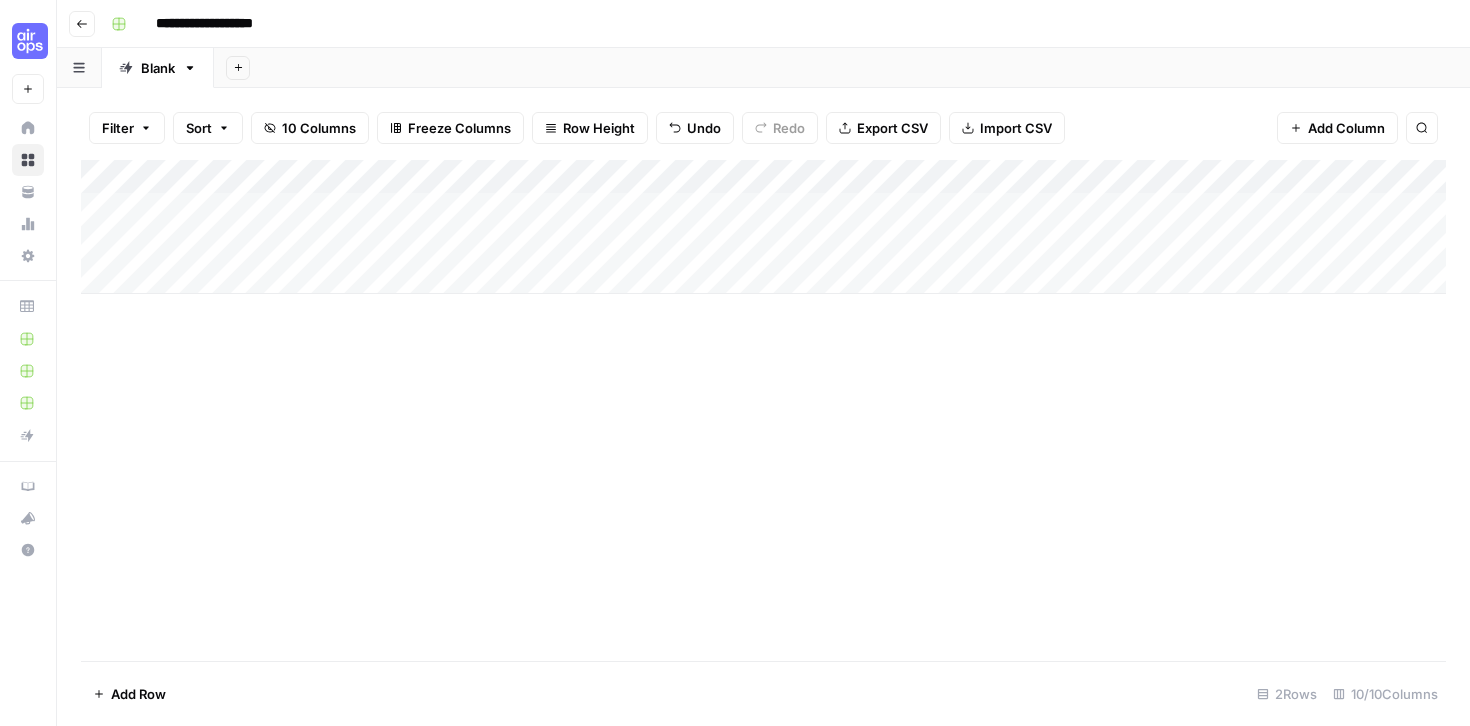 click on "Add Column" at bounding box center [763, 227] 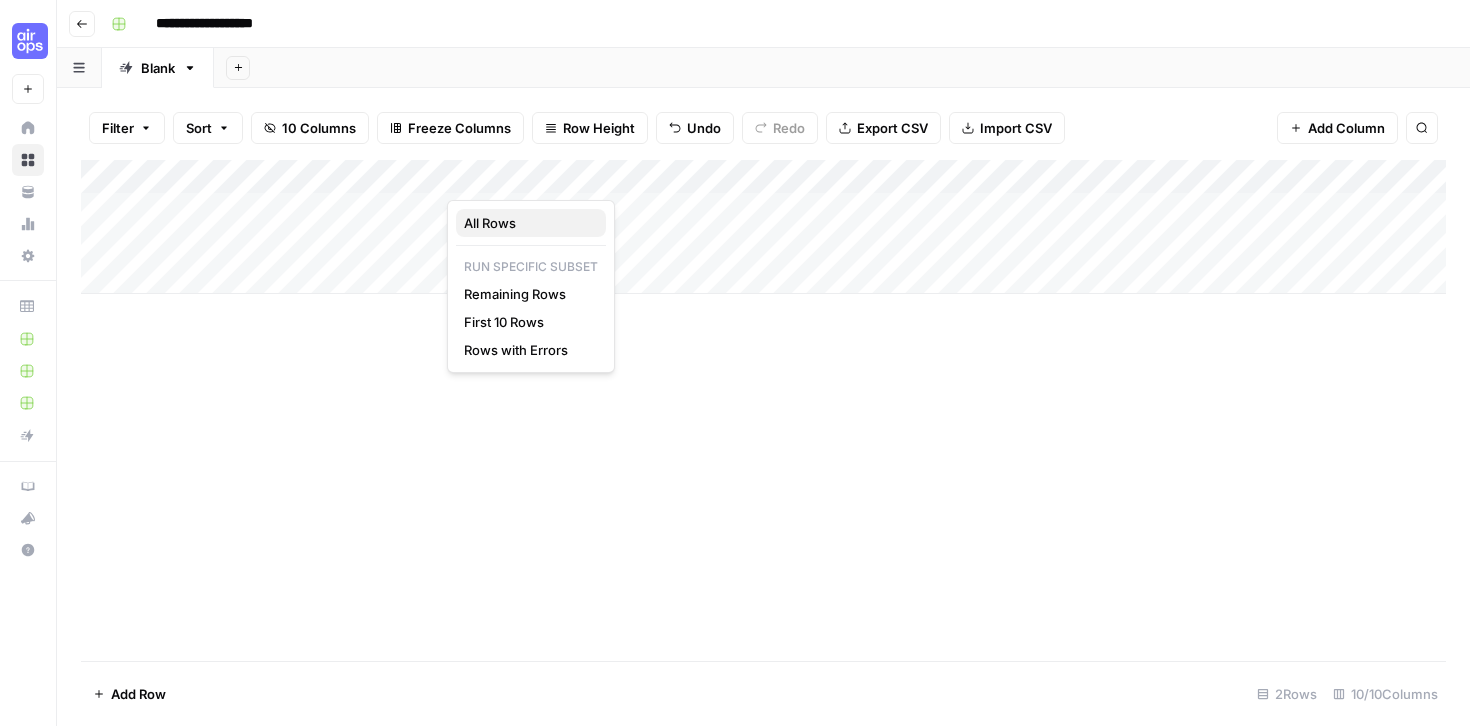 click on "All Rows" at bounding box center [527, 223] 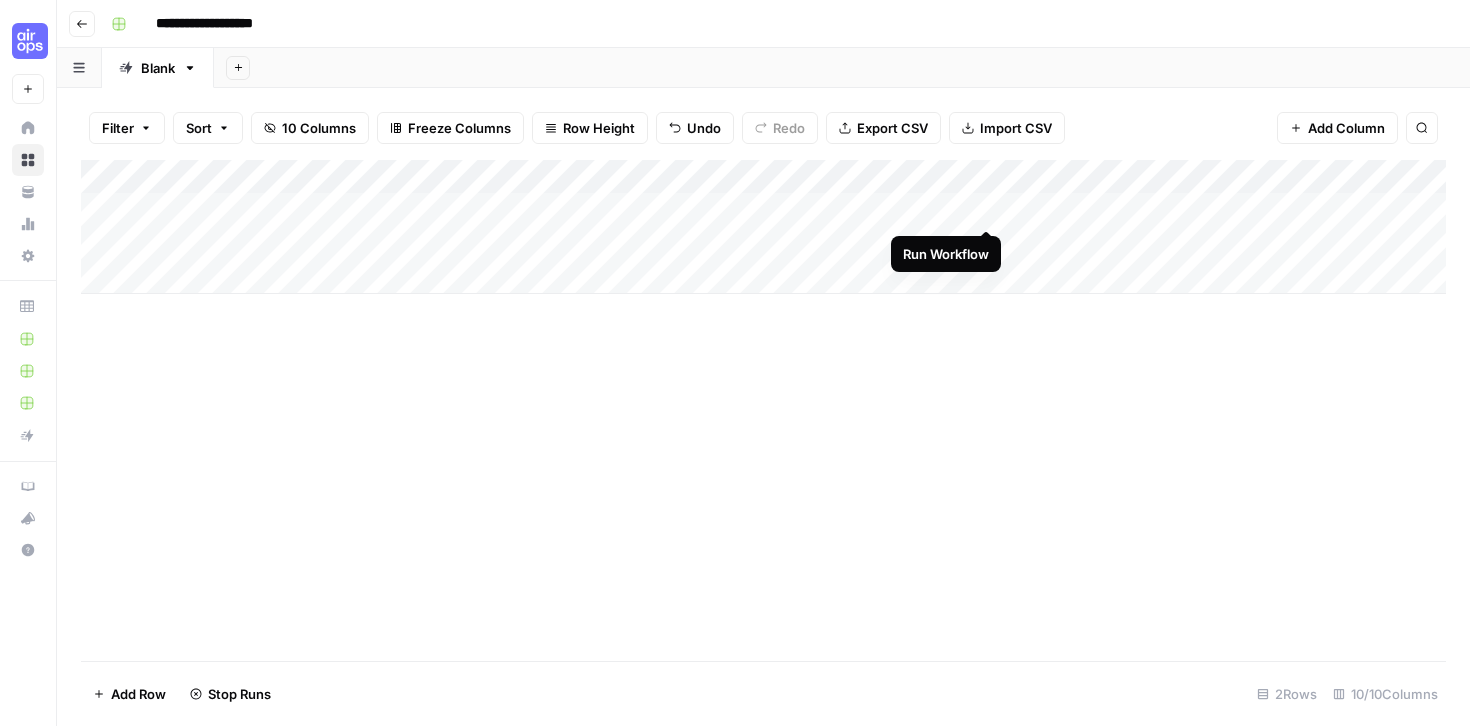 click on "Add Column" at bounding box center (763, 227) 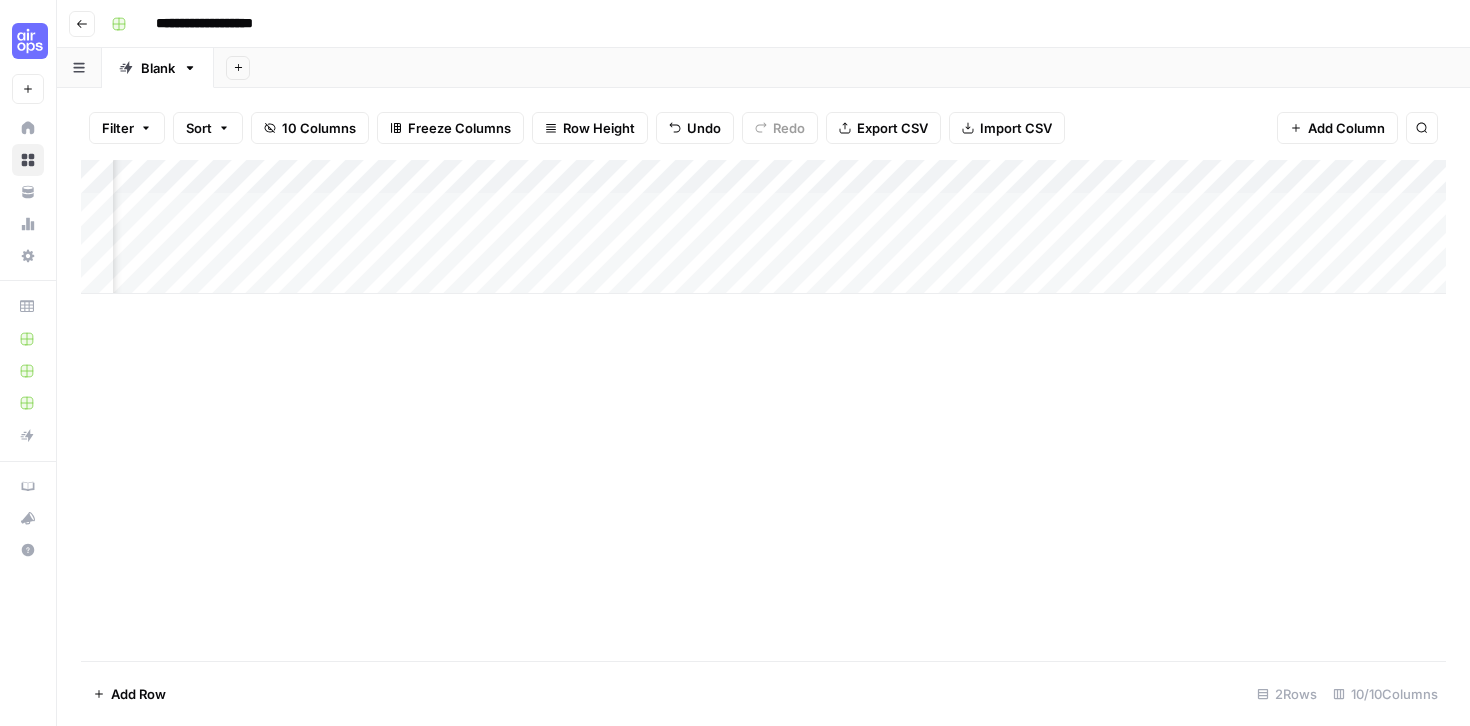 scroll, scrollTop: 0, scrollLeft: 207, axis: horizontal 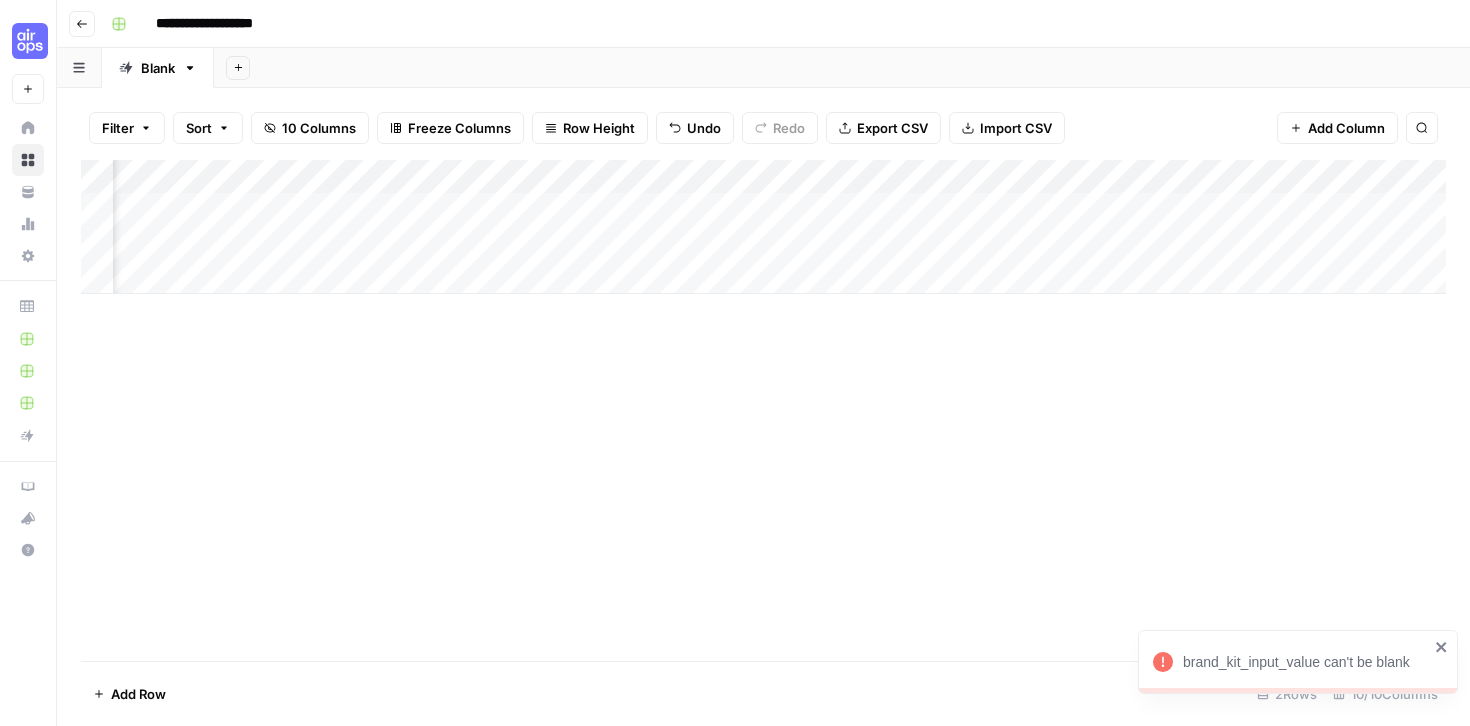 click on "brand_kit_input_value can't be blank" at bounding box center [1306, 662] 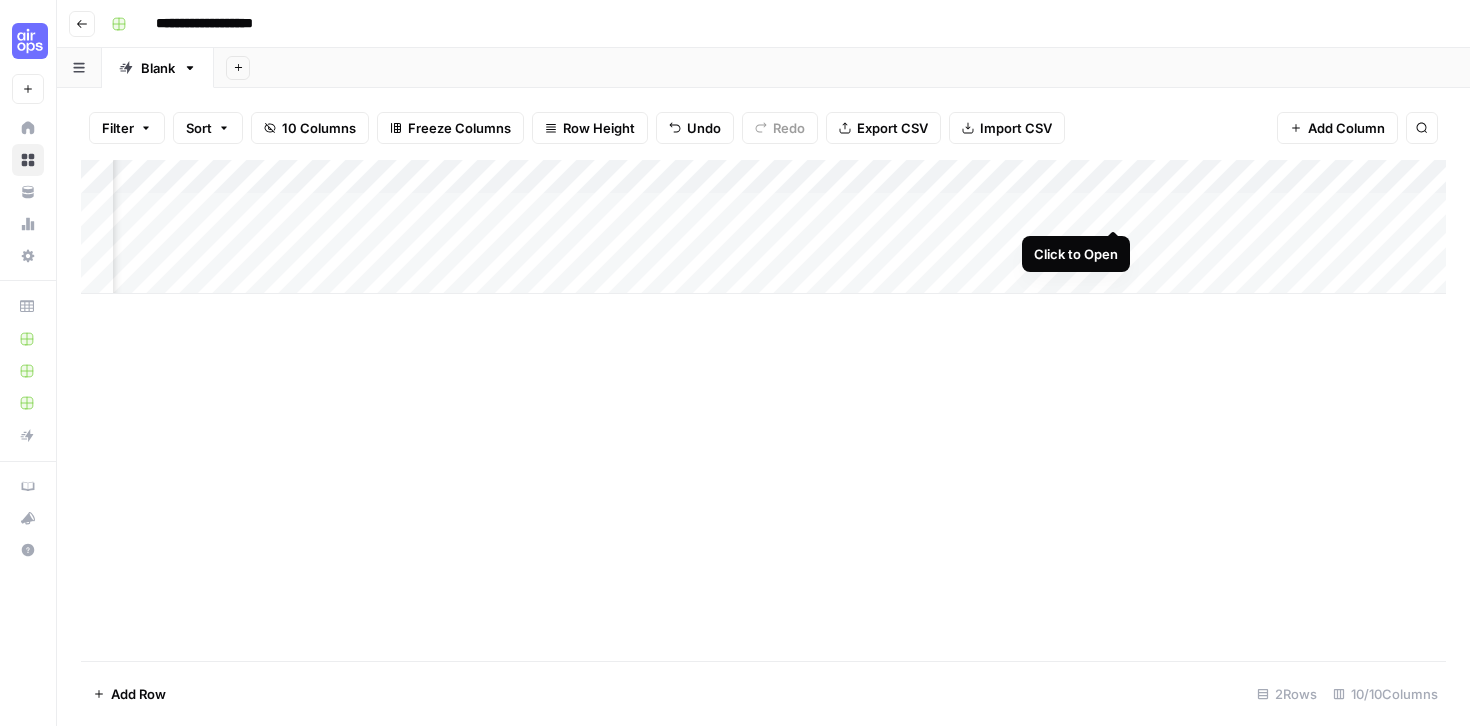 click on "Add Column" at bounding box center (763, 227) 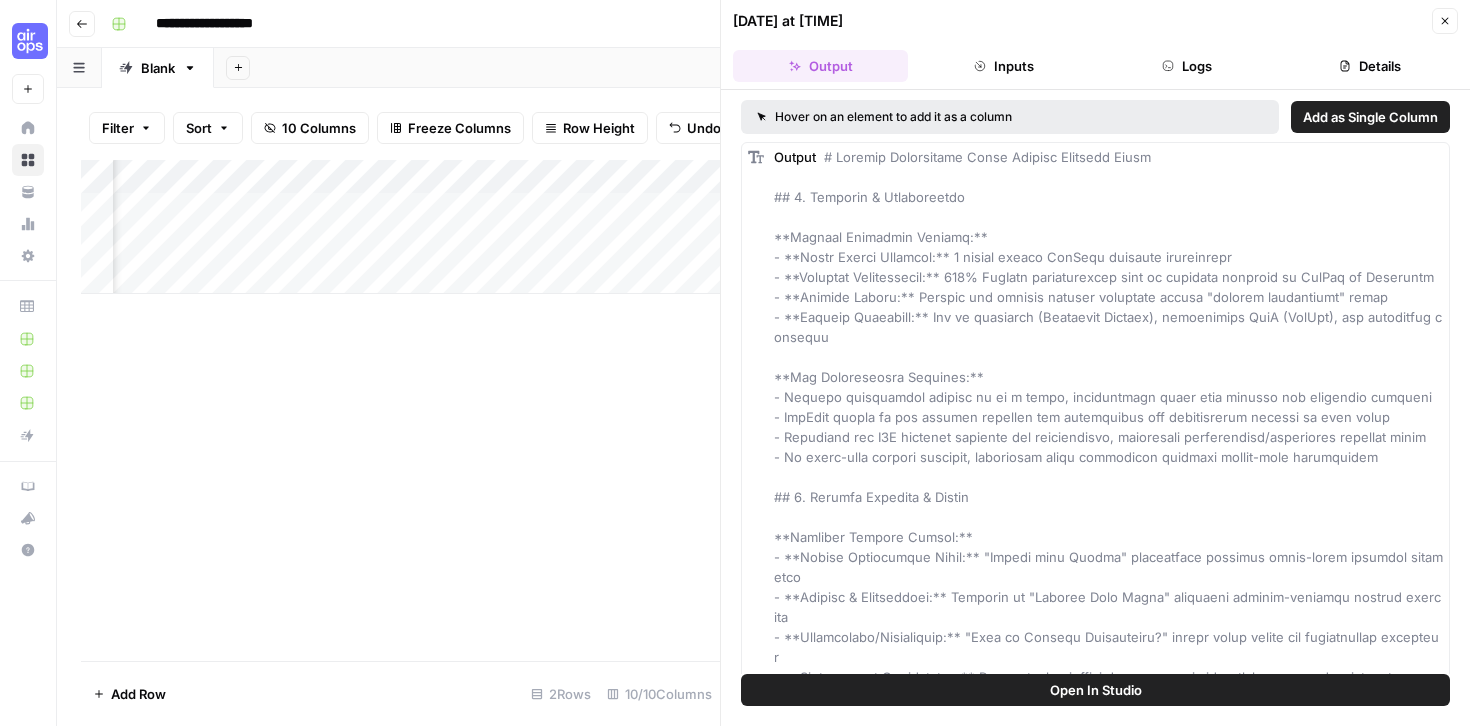 click on "Inputs" at bounding box center (1003, 66) 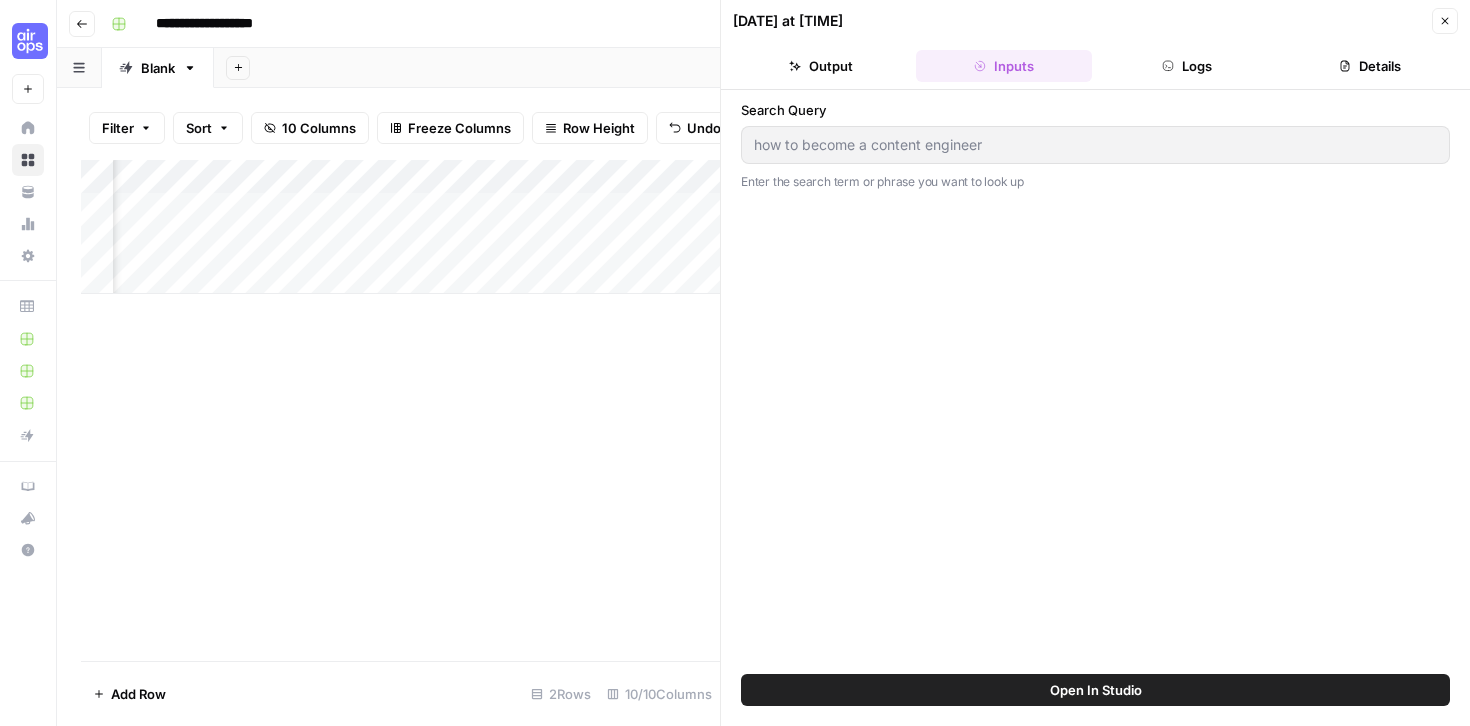 click on "Logs" at bounding box center [1187, 66] 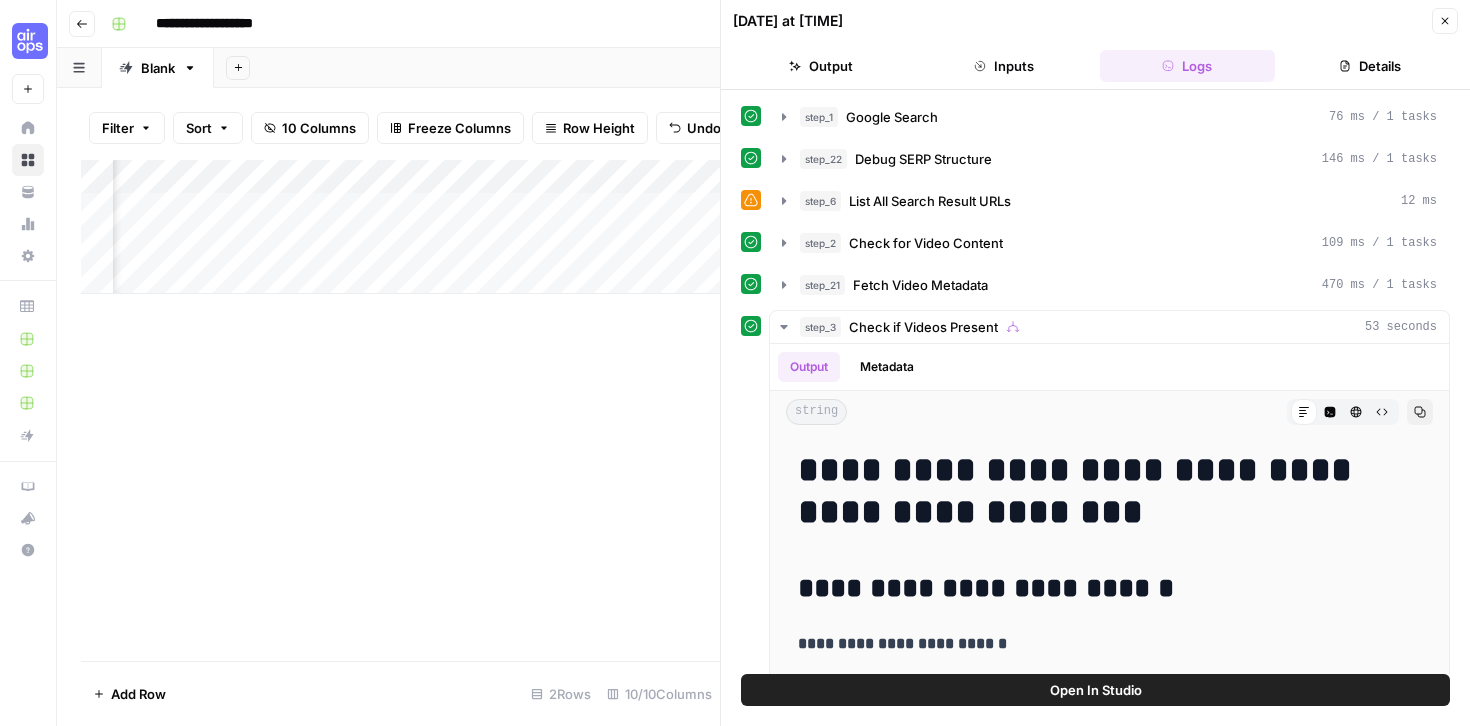 click 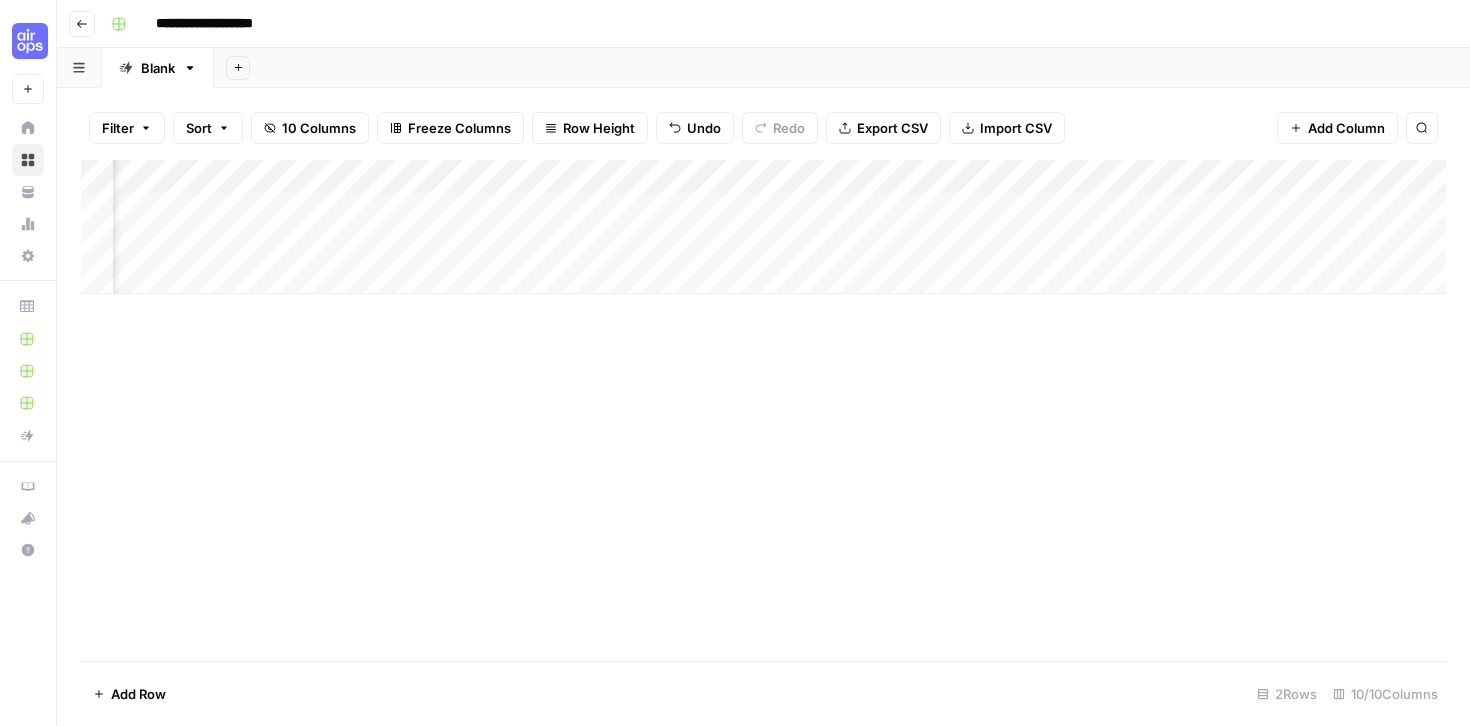 click on "Add Column" at bounding box center [763, 227] 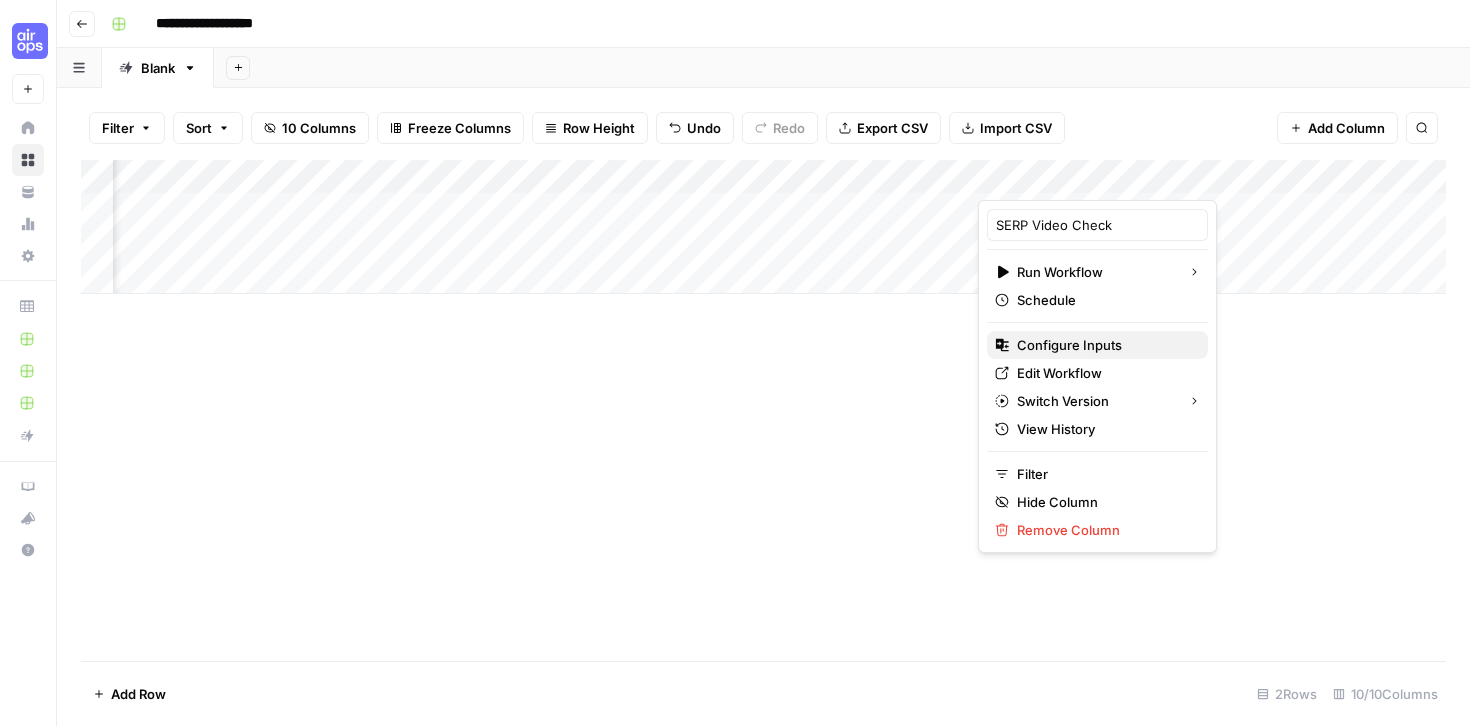 click on "Configure Inputs" at bounding box center (1104, 345) 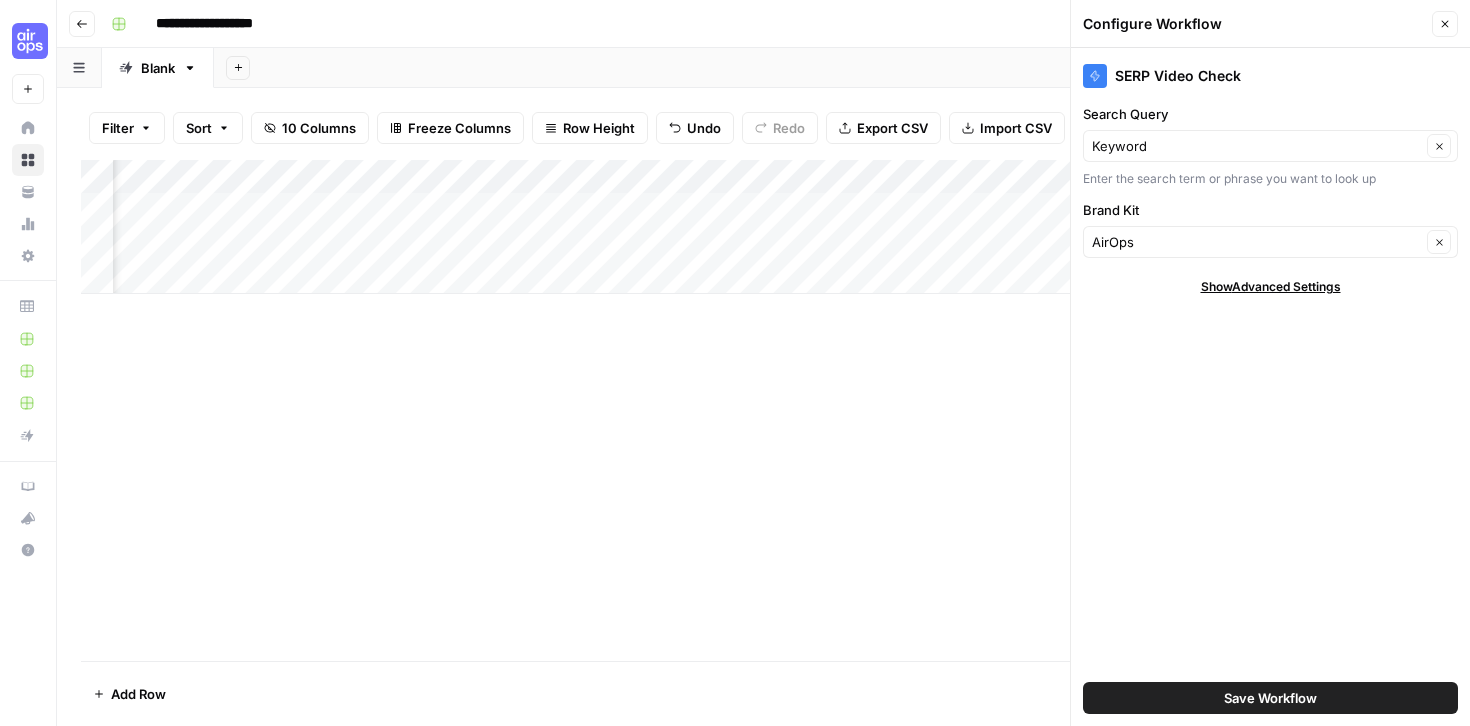 click on "Save Workflow" at bounding box center [1270, 698] 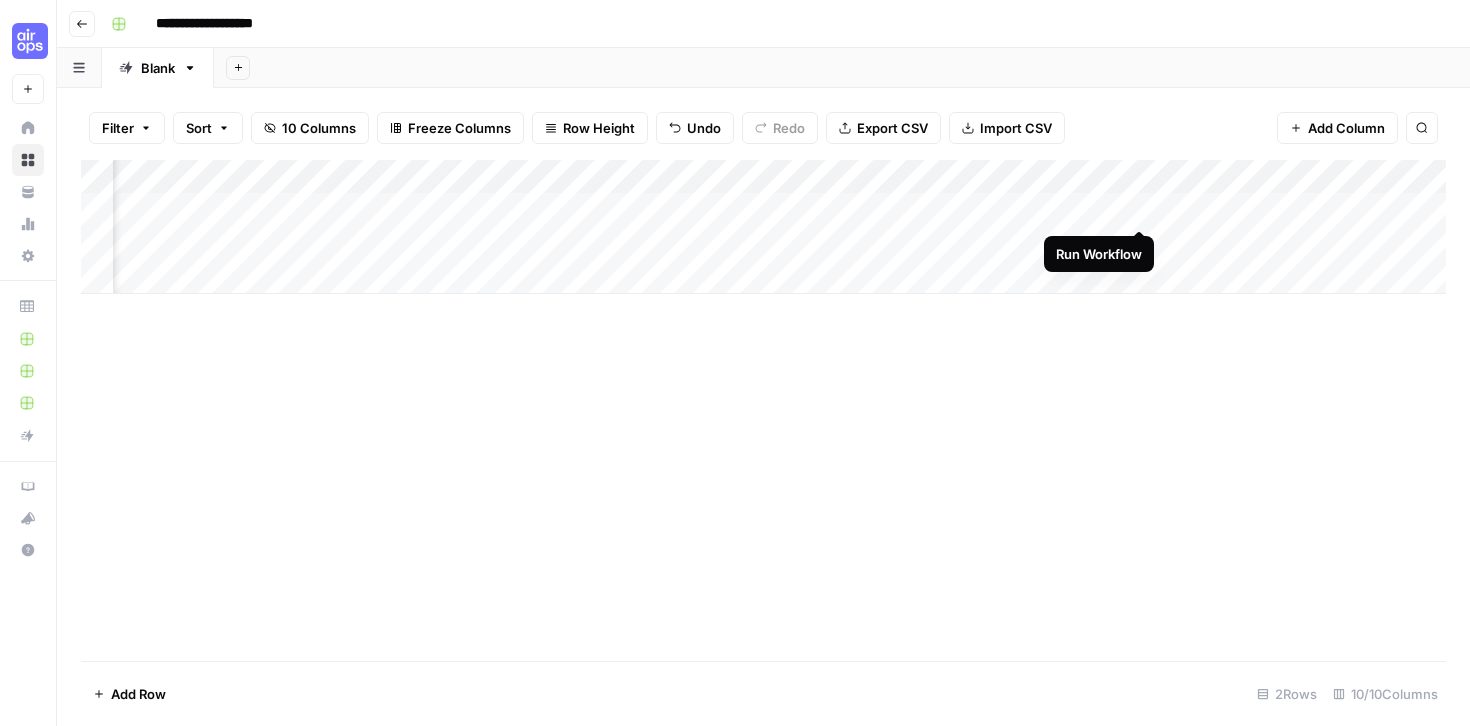 click on "Add Column" at bounding box center [763, 227] 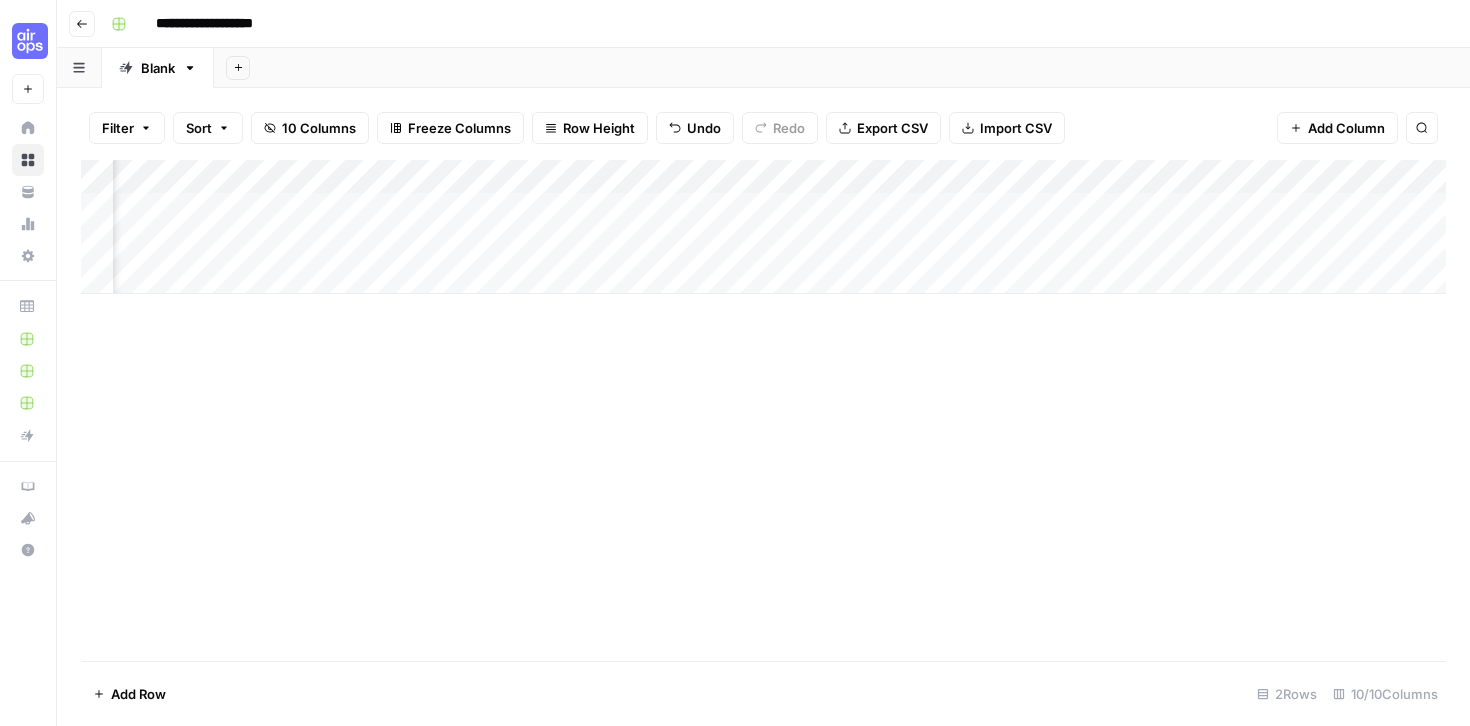 scroll, scrollTop: 0, scrollLeft: 571, axis: horizontal 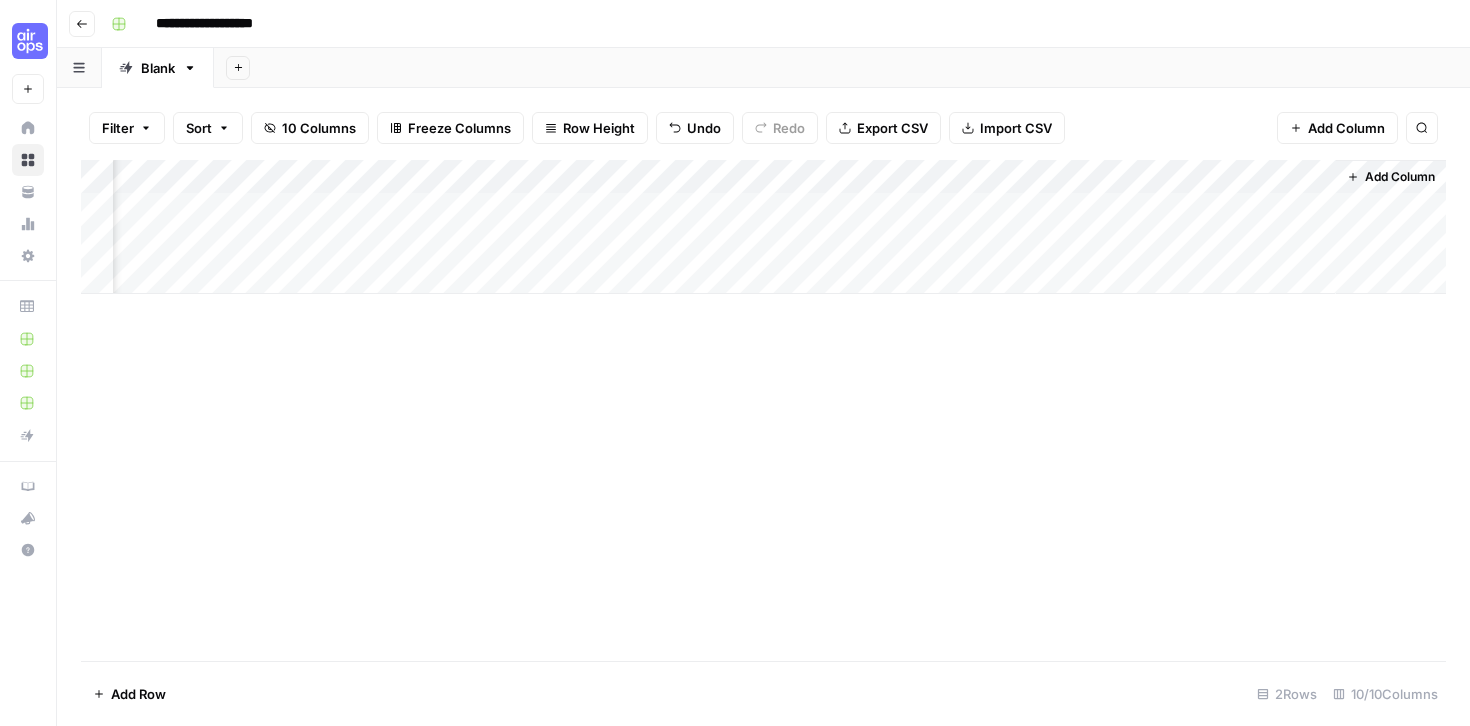 click on "Add Column" at bounding box center (763, 227) 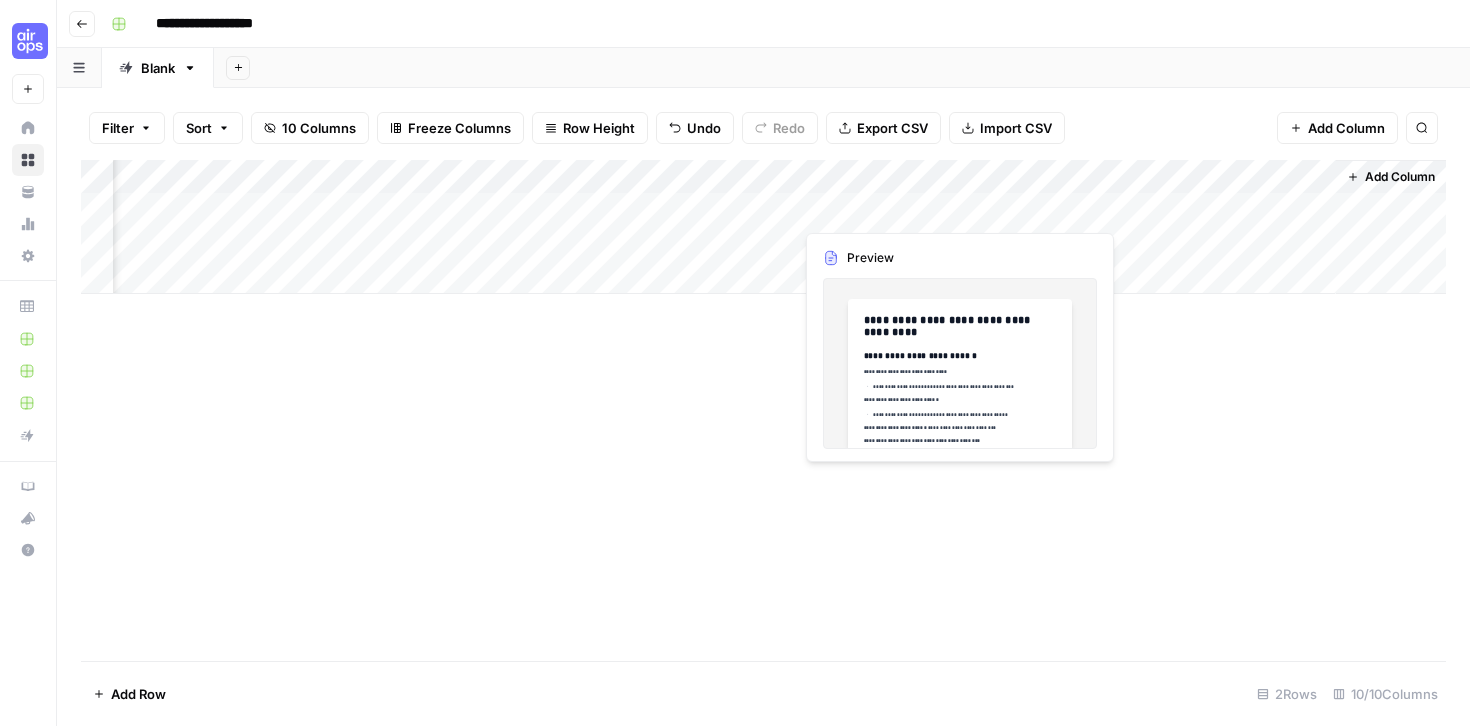 click on "Add Column" at bounding box center [763, 227] 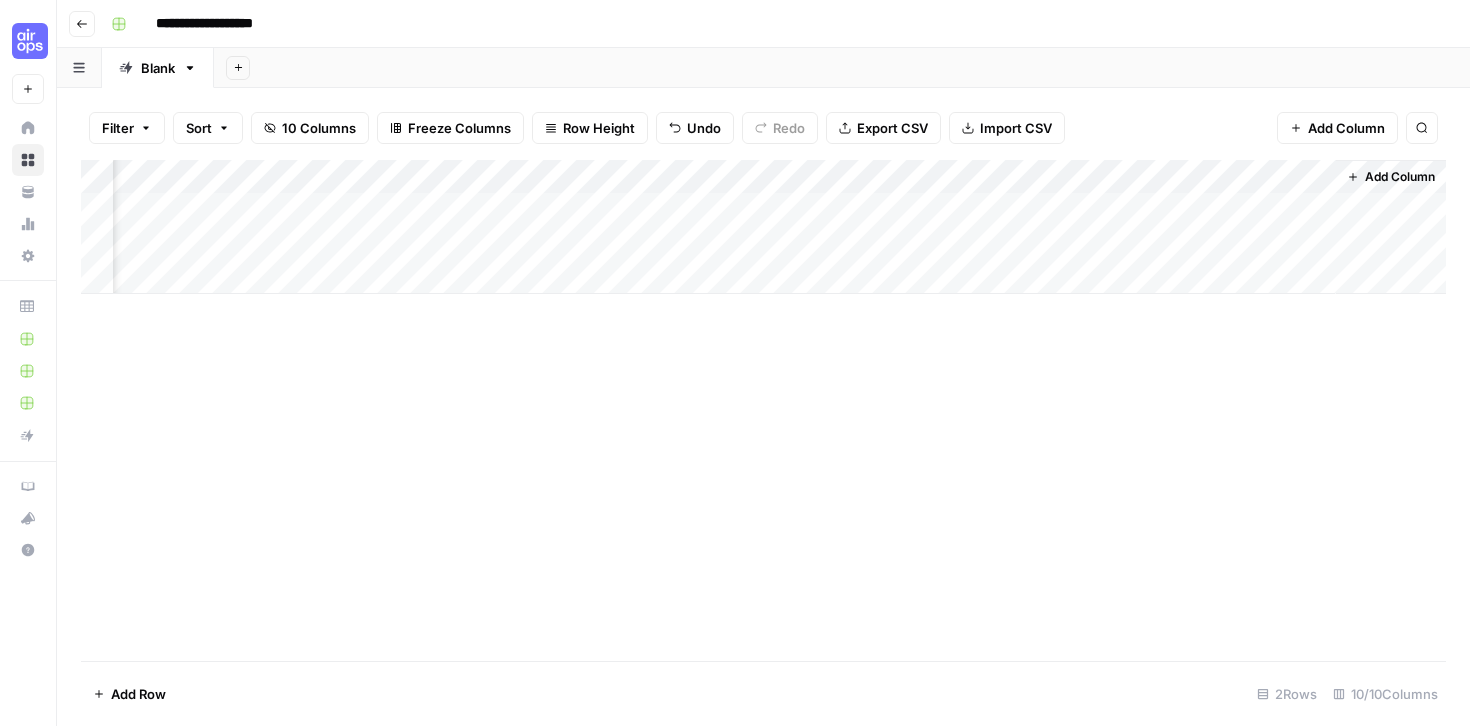 click on "Add Column" at bounding box center [763, 227] 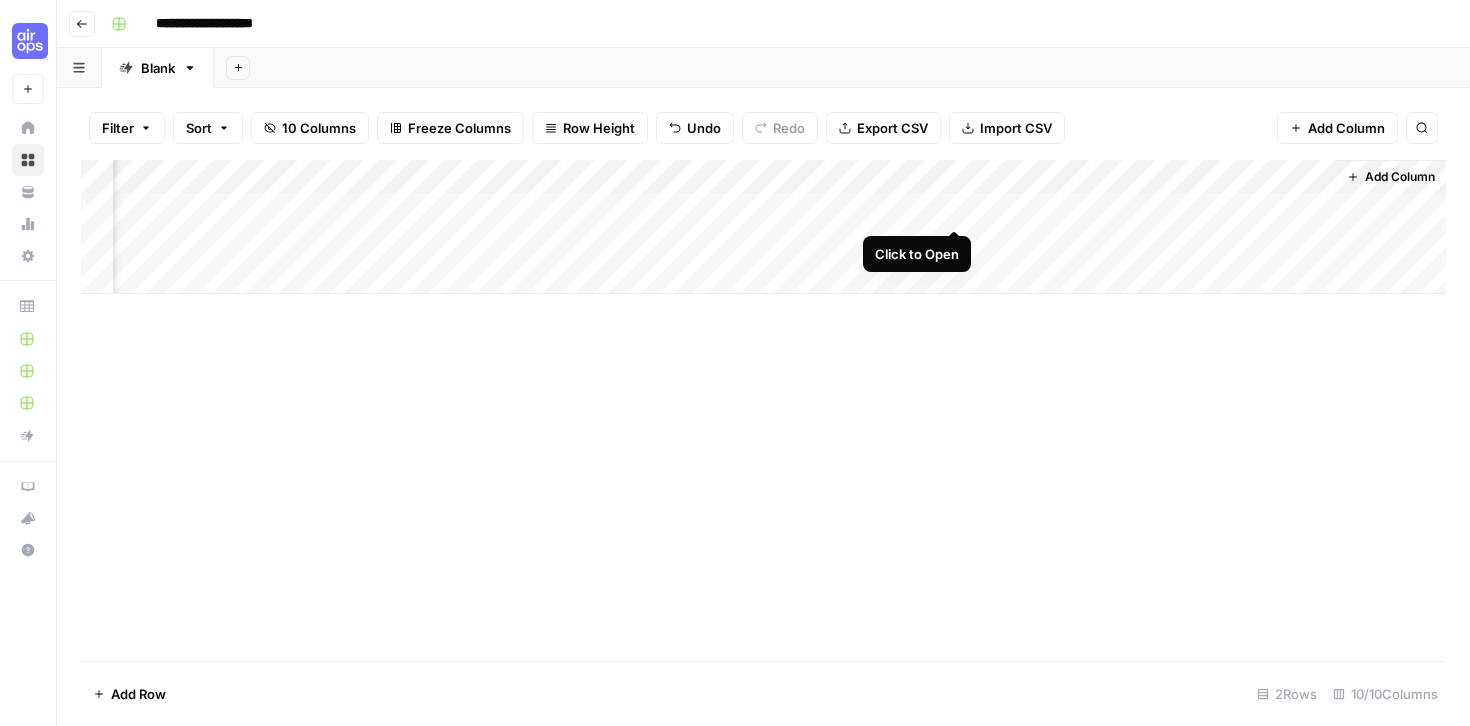 scroll, scrollTop: 0, scrollLeft: 558, axis: horizontal 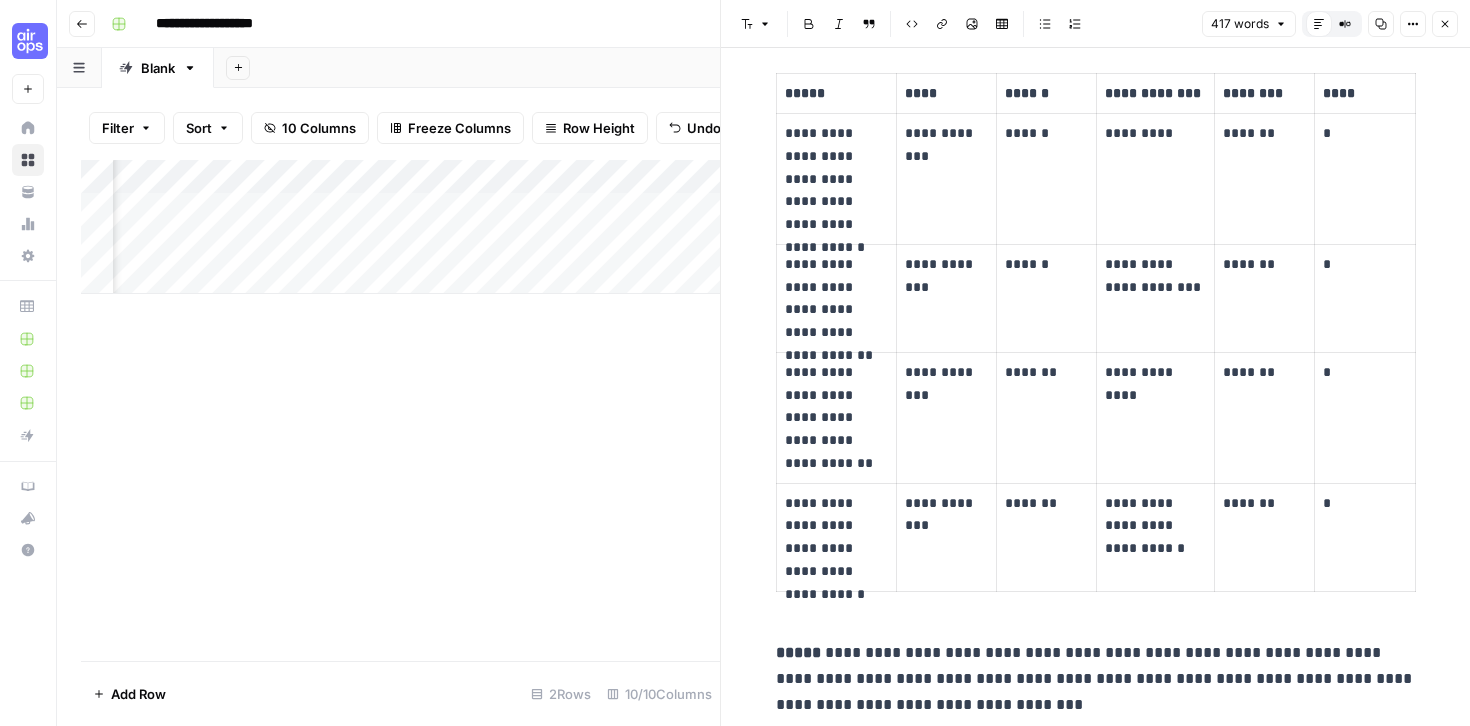 click 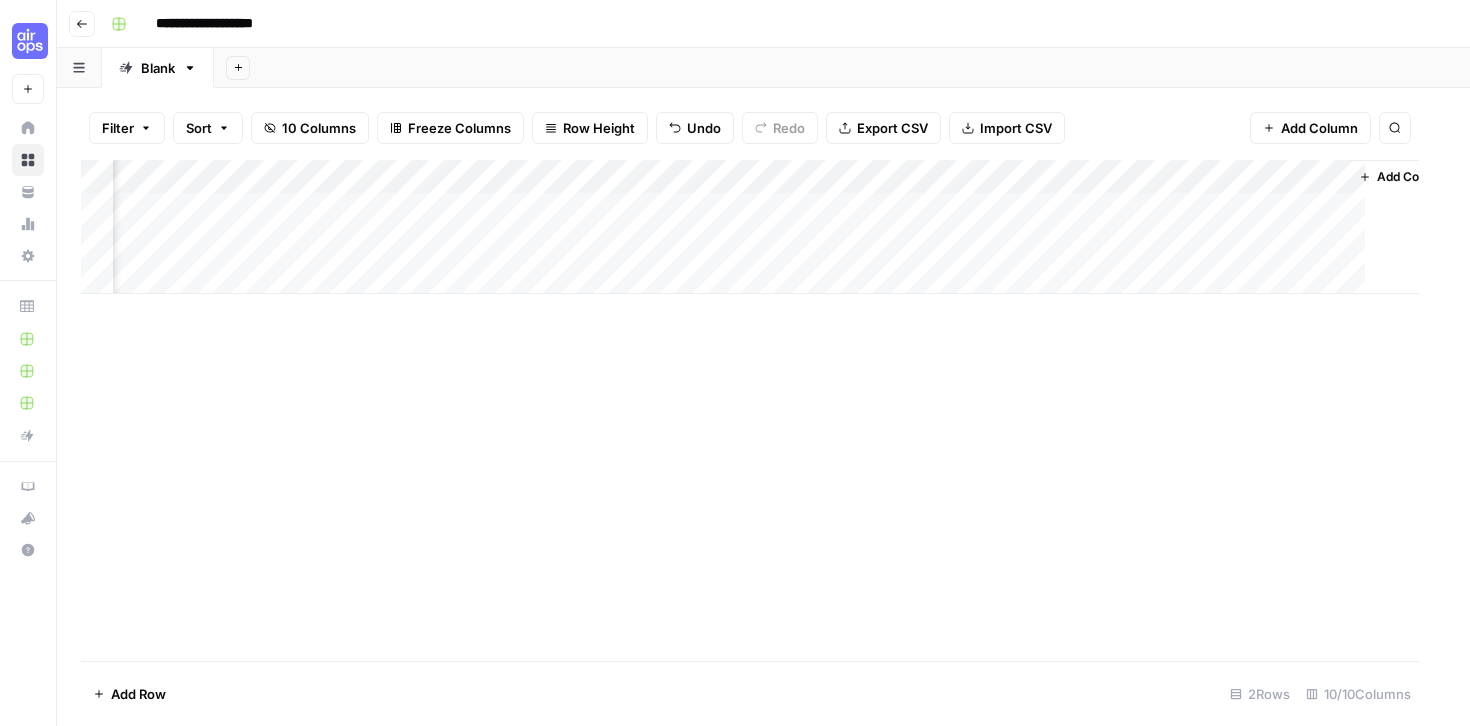 scroll, scrollTop: 0, scrollLeft: 547, axis: horizontal 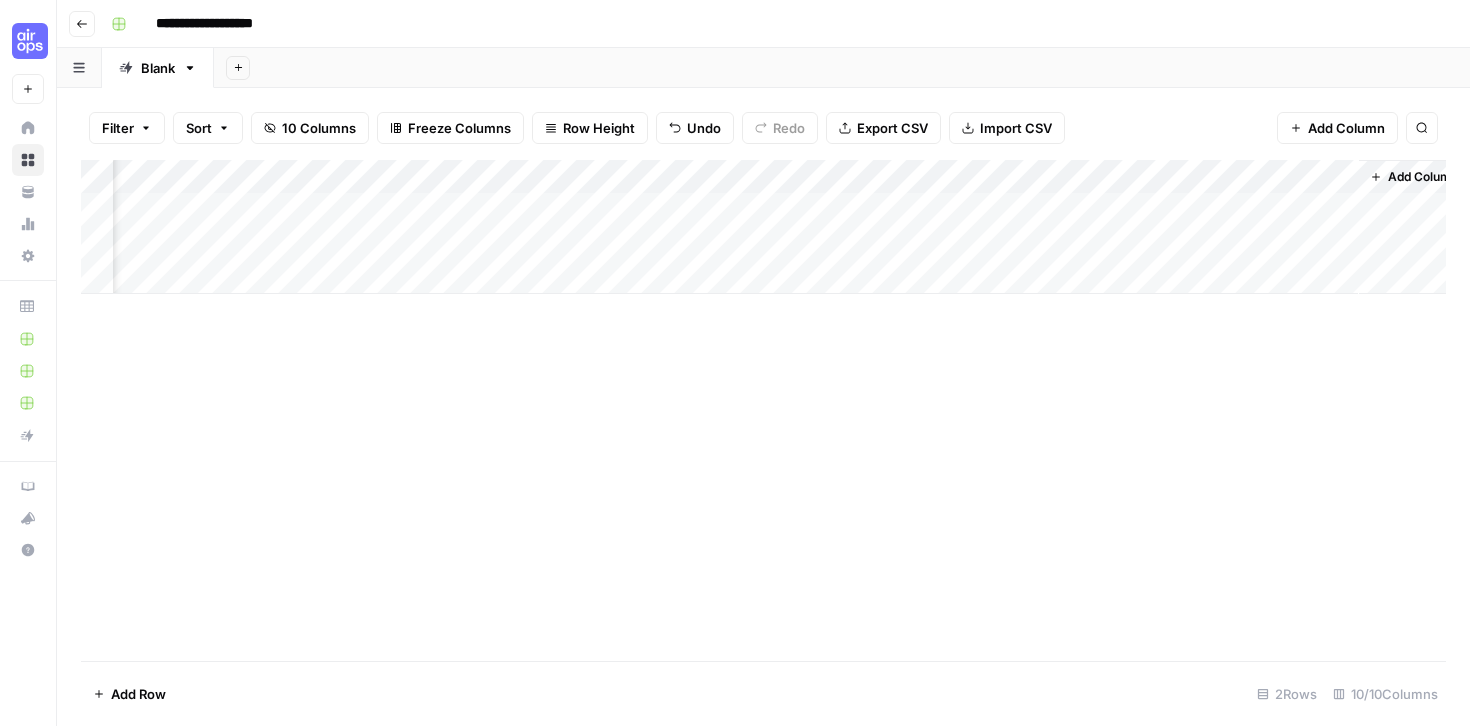 click on "Add Column" at bounding box center (763, 227) 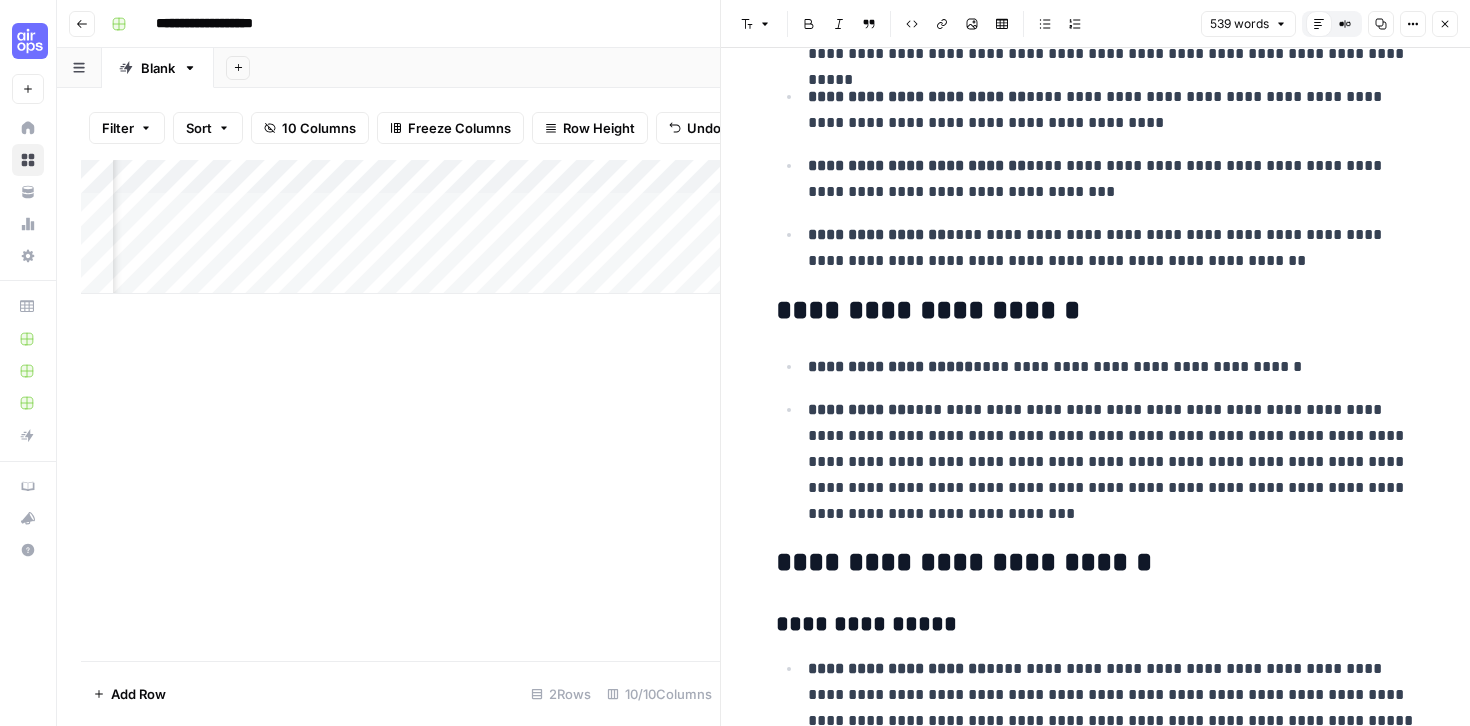 scroll, scrollTop: 0, scrollLeft: 0, axis: both 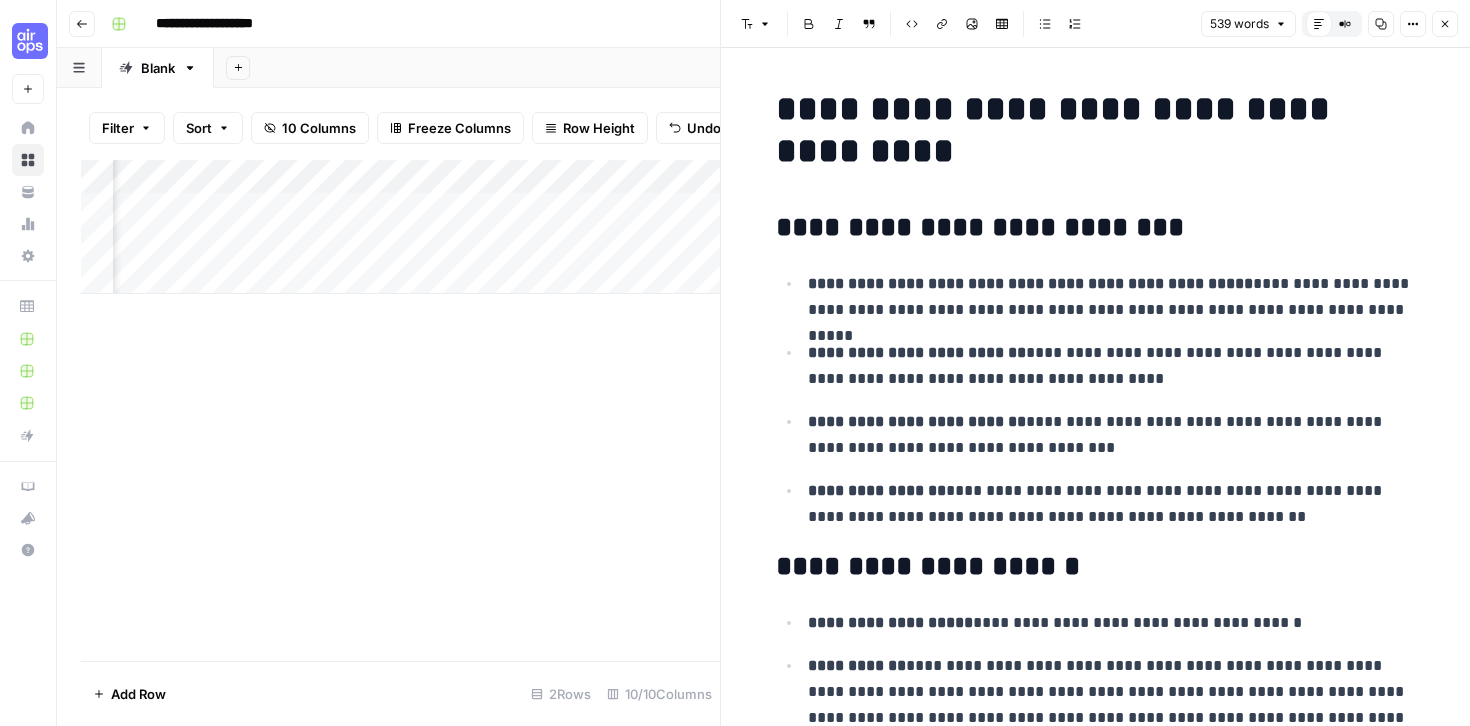 click 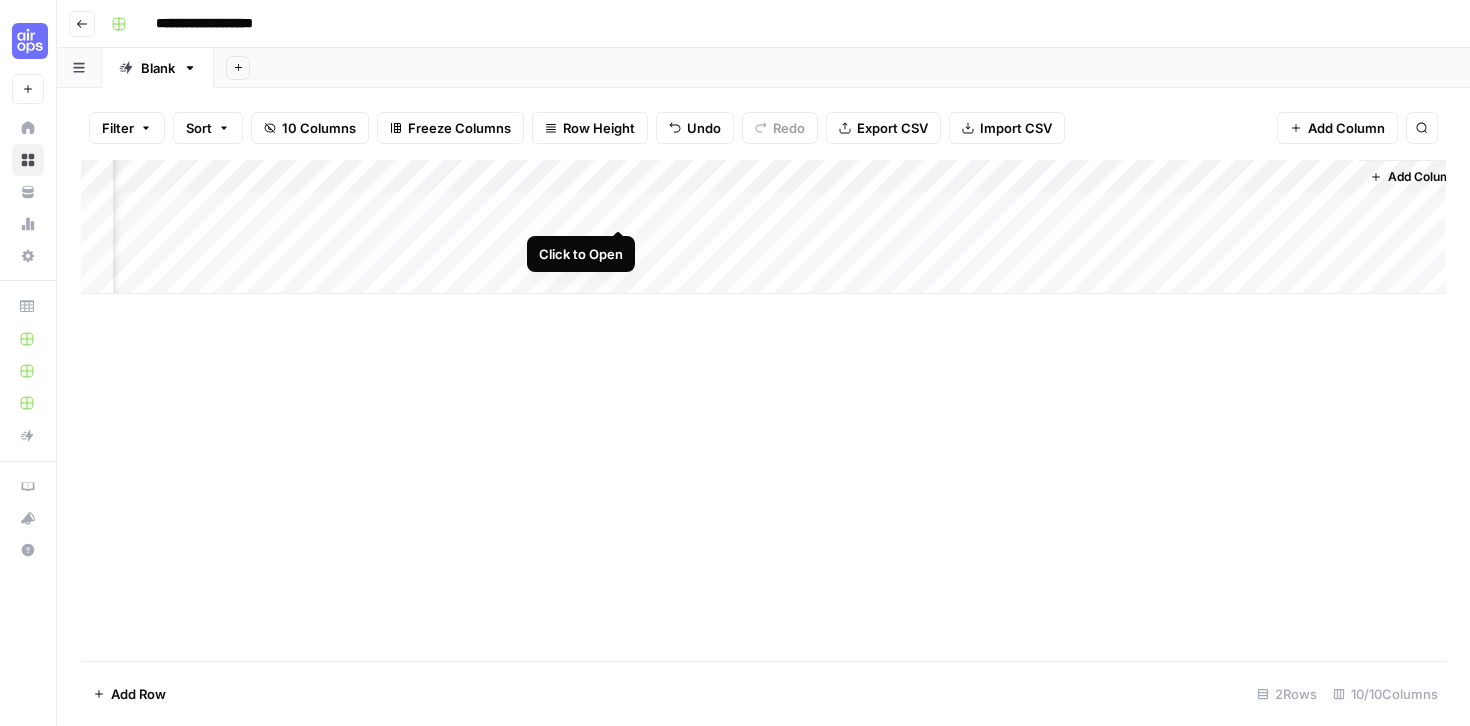 click on "Add Column" at bounding box center (763, 227) 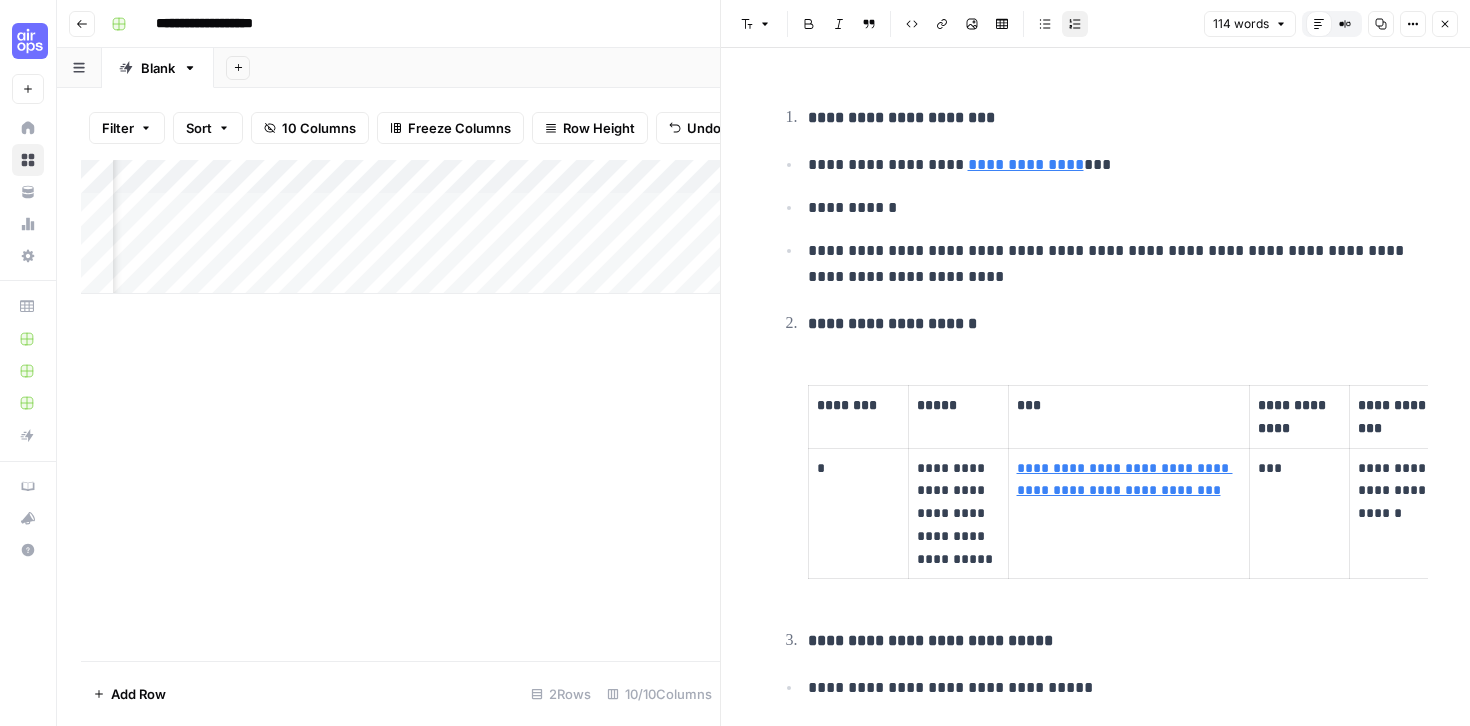 scroll, scrollTop: 129, scrollLeft: 0, axis: vertical 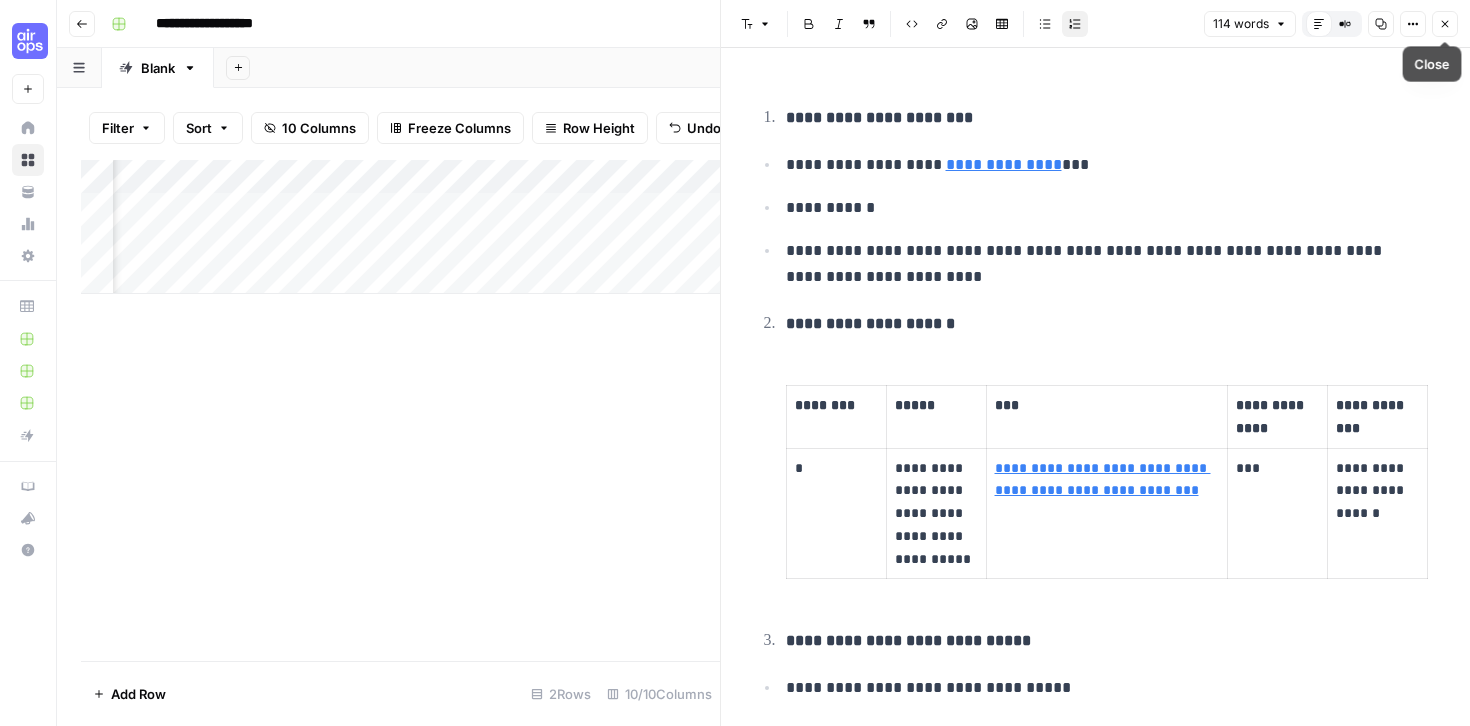 click 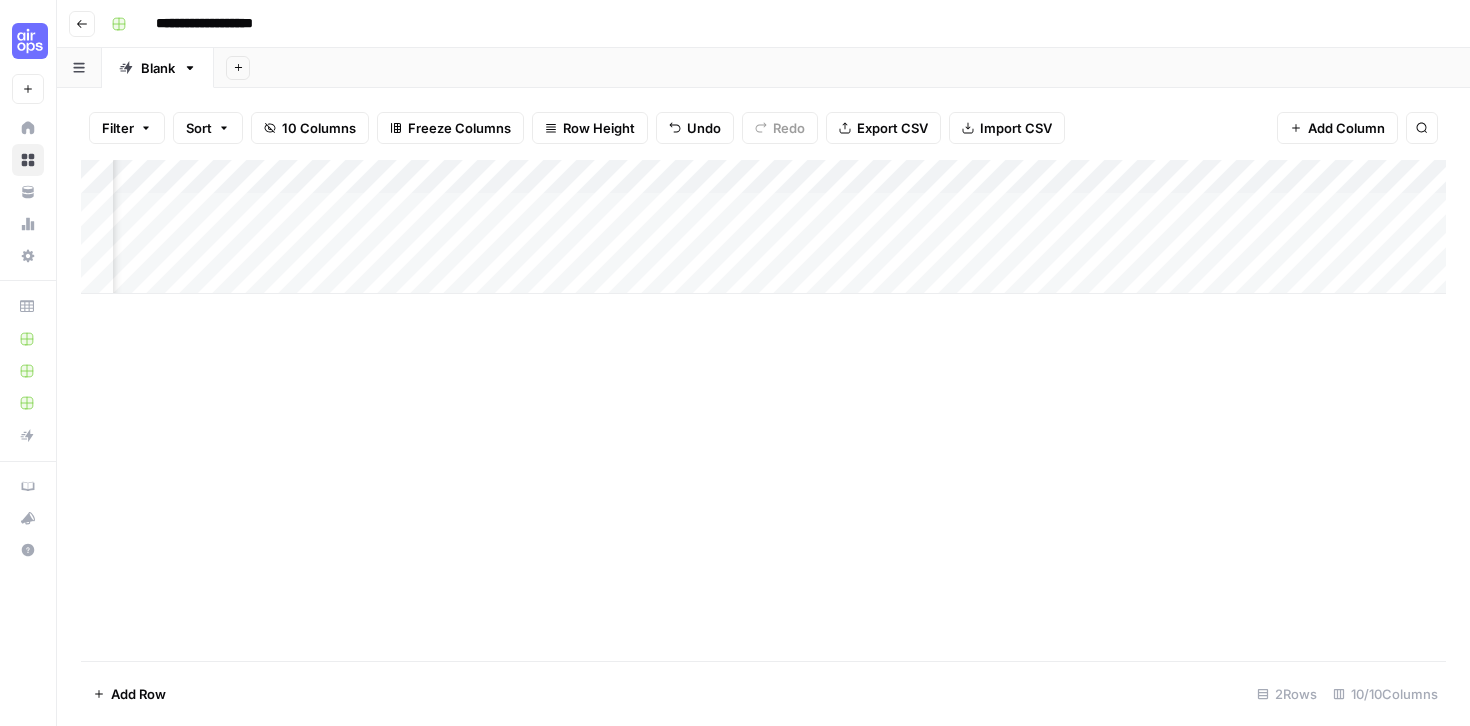 scroll, scrollTop: 0, scrollLeft: 0, axis: both 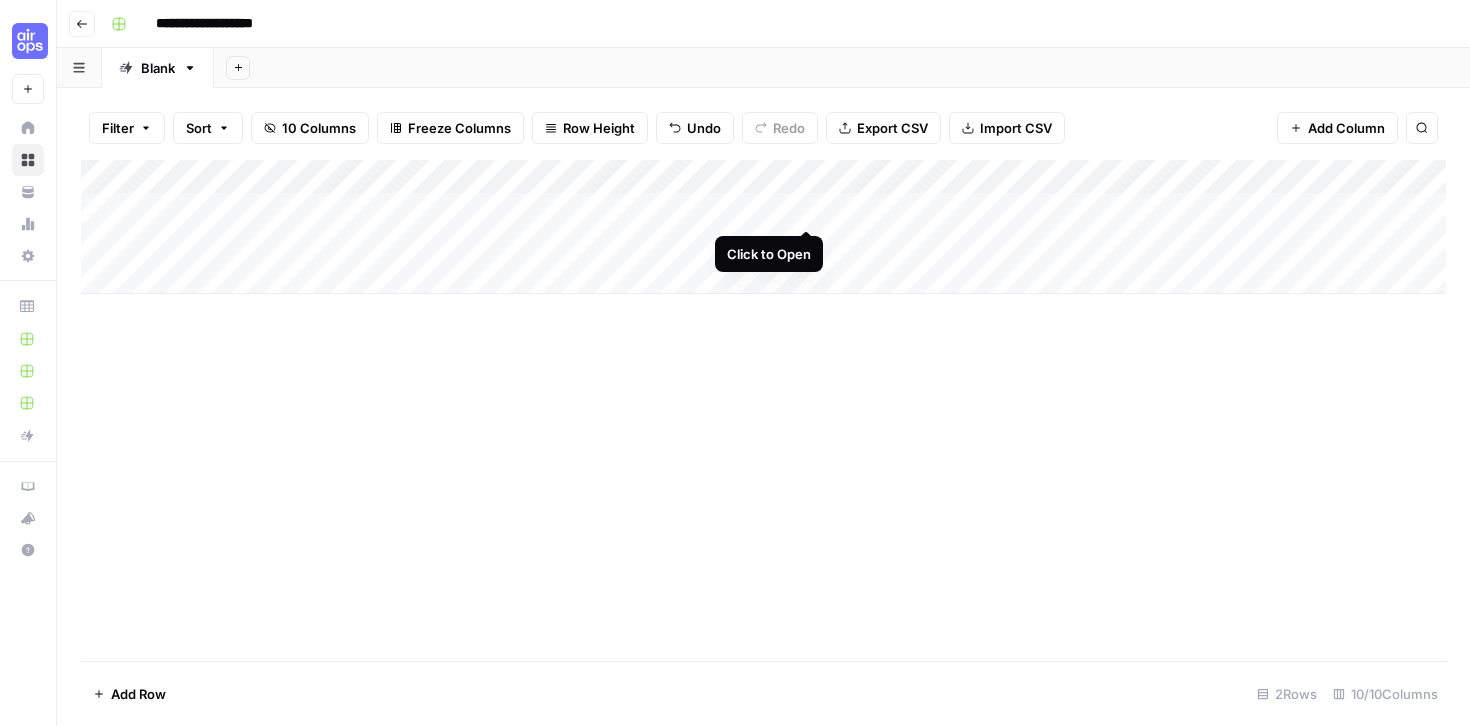 click on "Add Column" at bounding box center (763, 227) 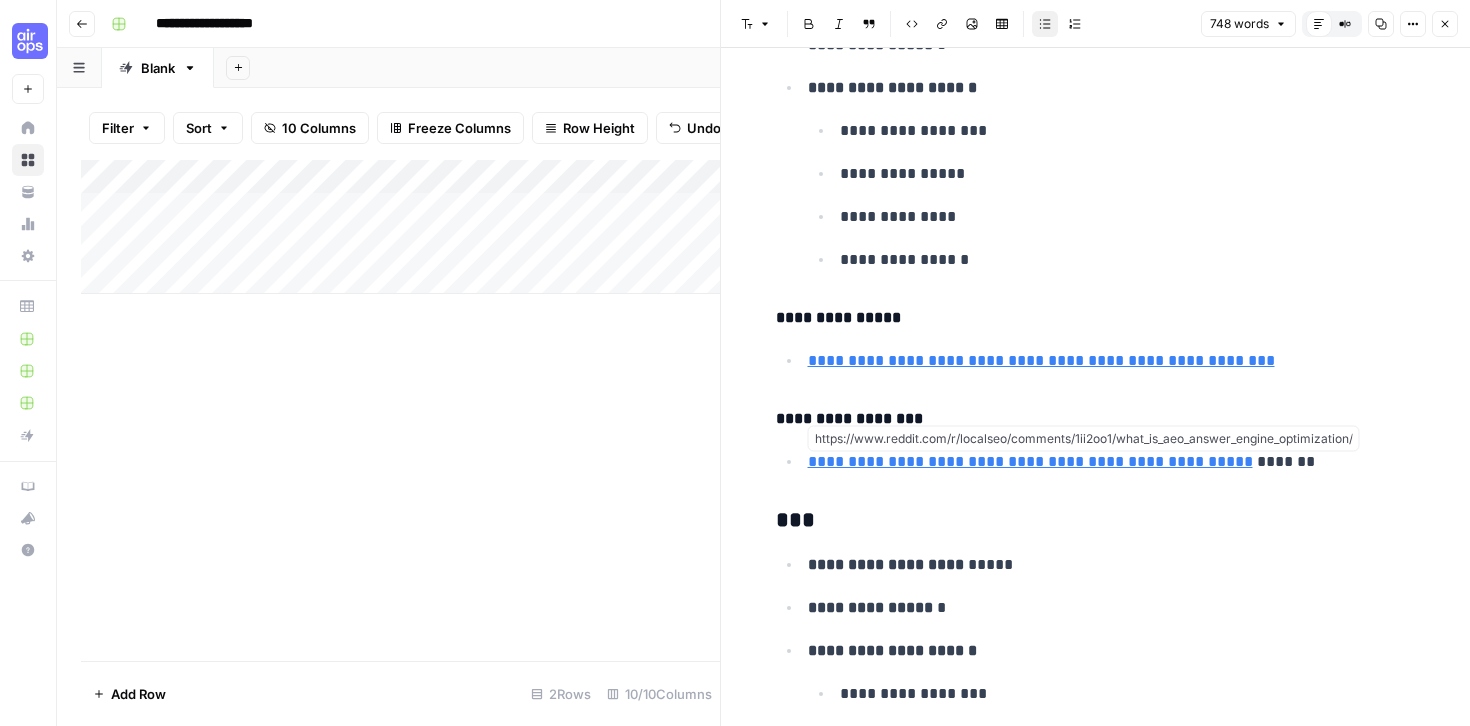 scroll, scrollTop: 1260, scrollLeft: 0, axis: vertical 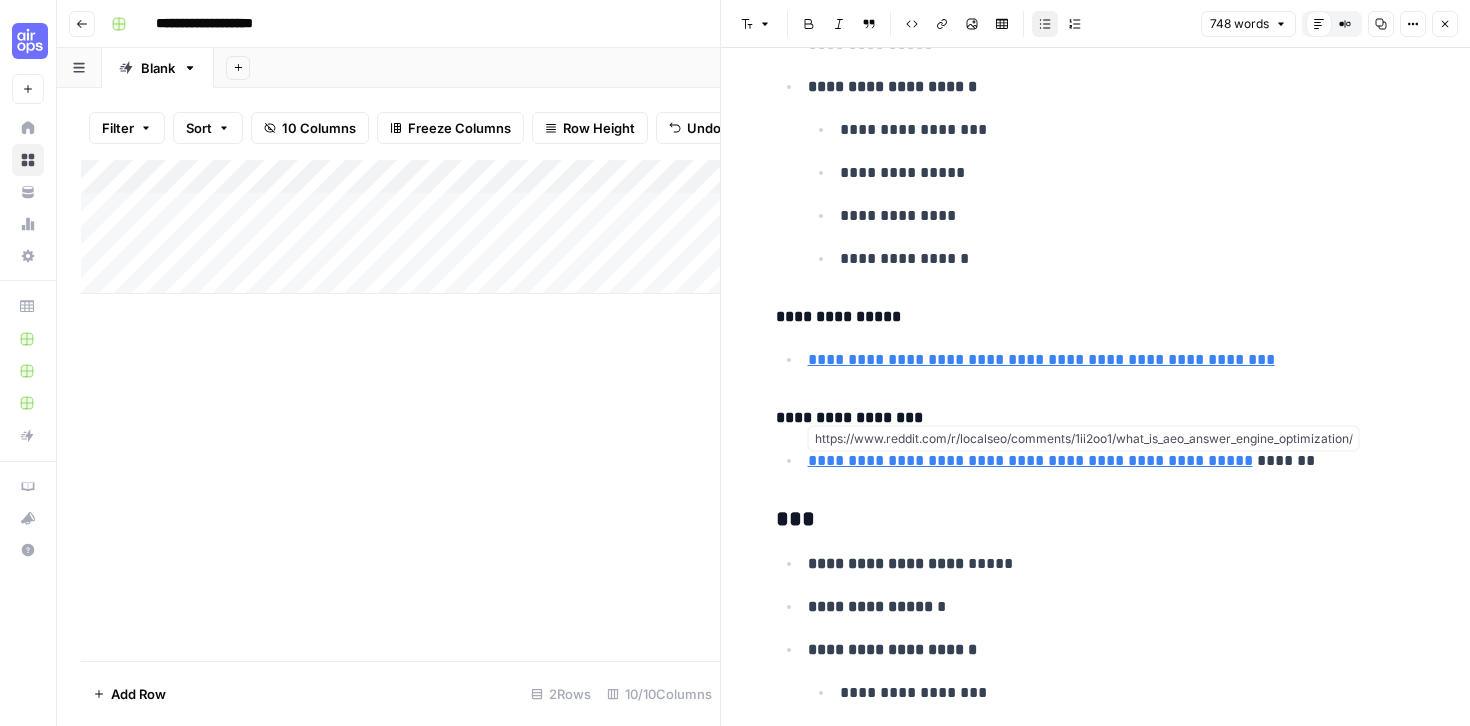 click on "**********" at bounding box center [1030, 460] 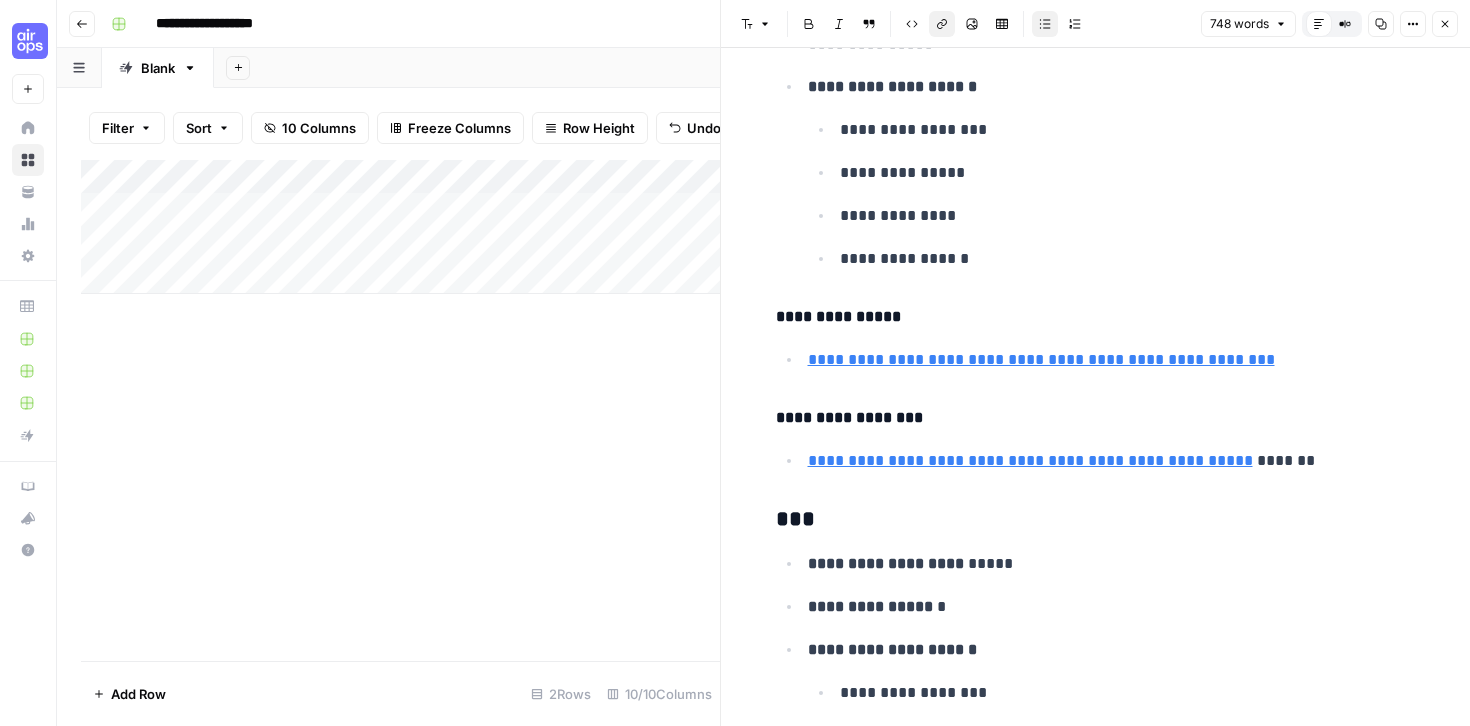 click on "Close" at bounding box center (1445, 24) 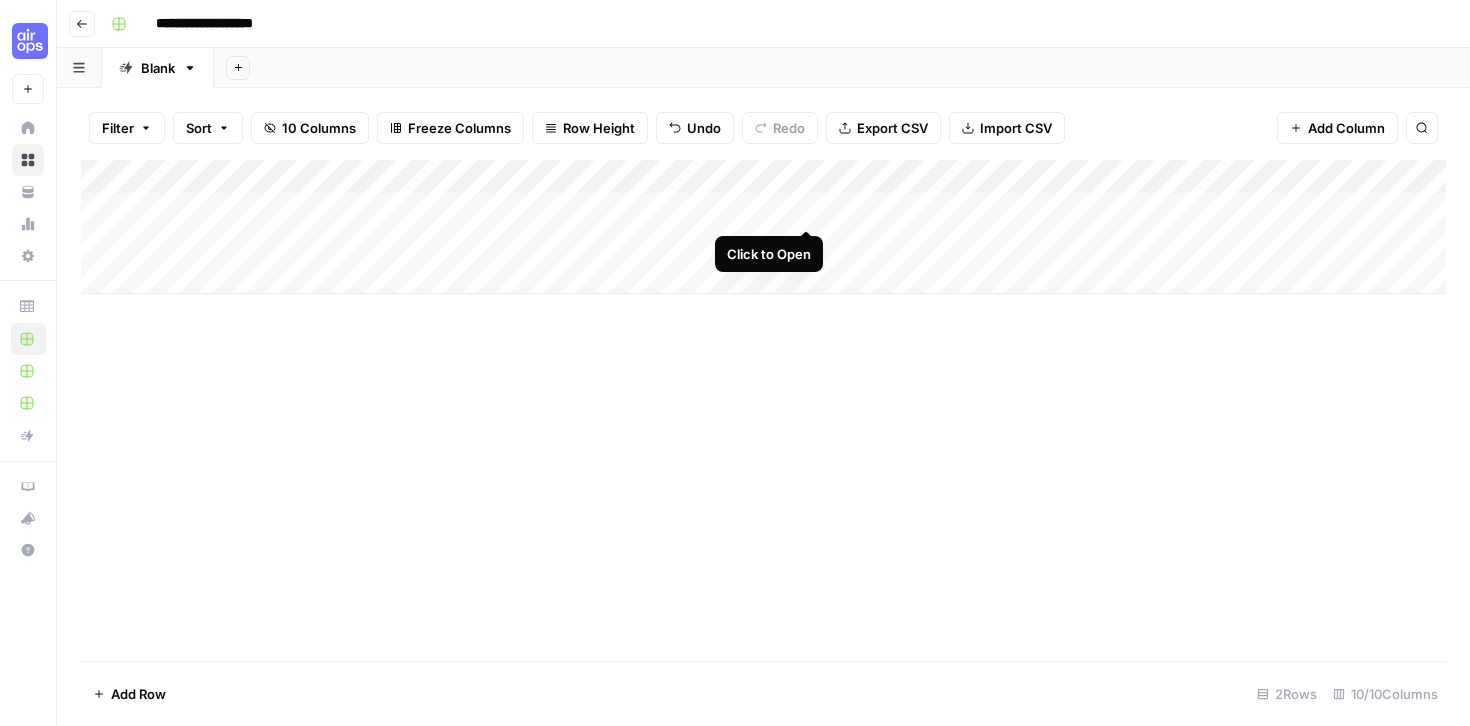 click on "Add Column" at bounding box center [763, 227] 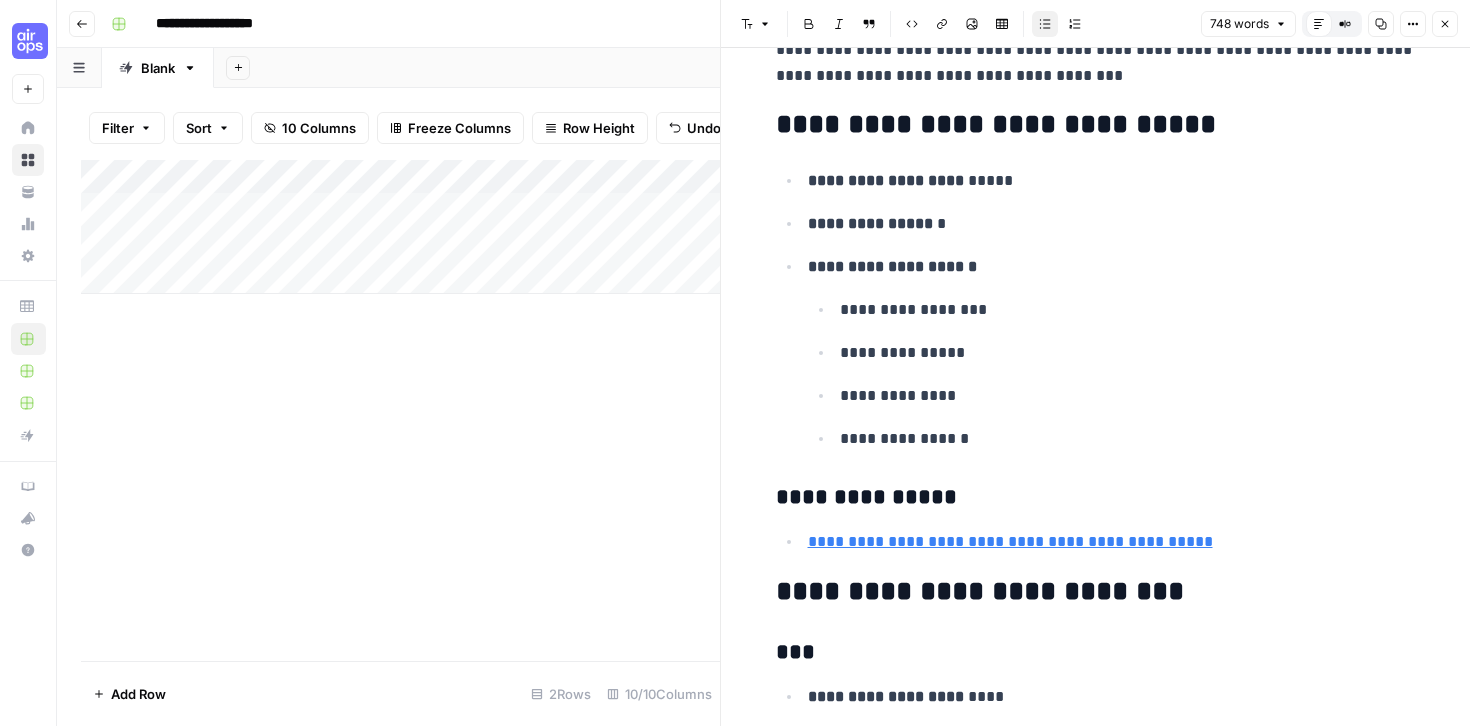 scroll, scrollTop: 0, scrollLeft: 0, axis: both 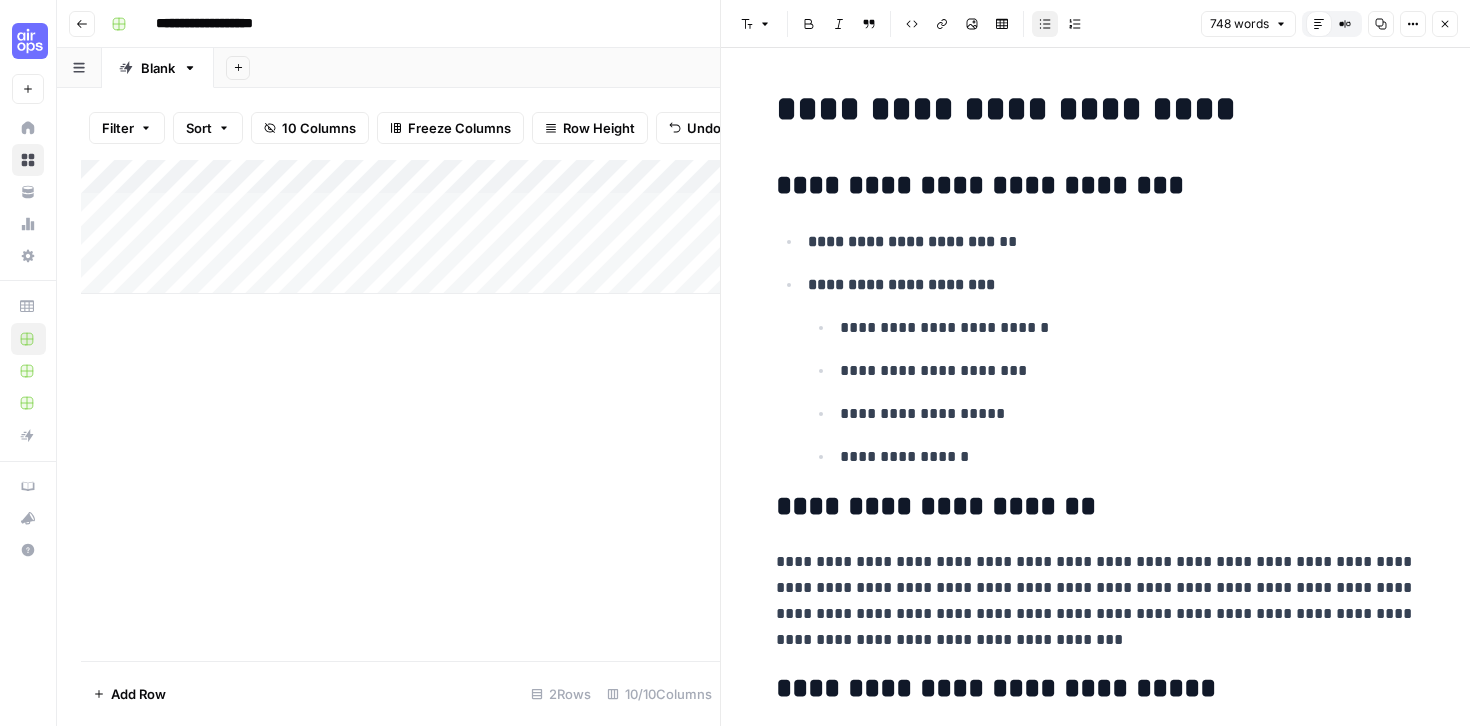 click 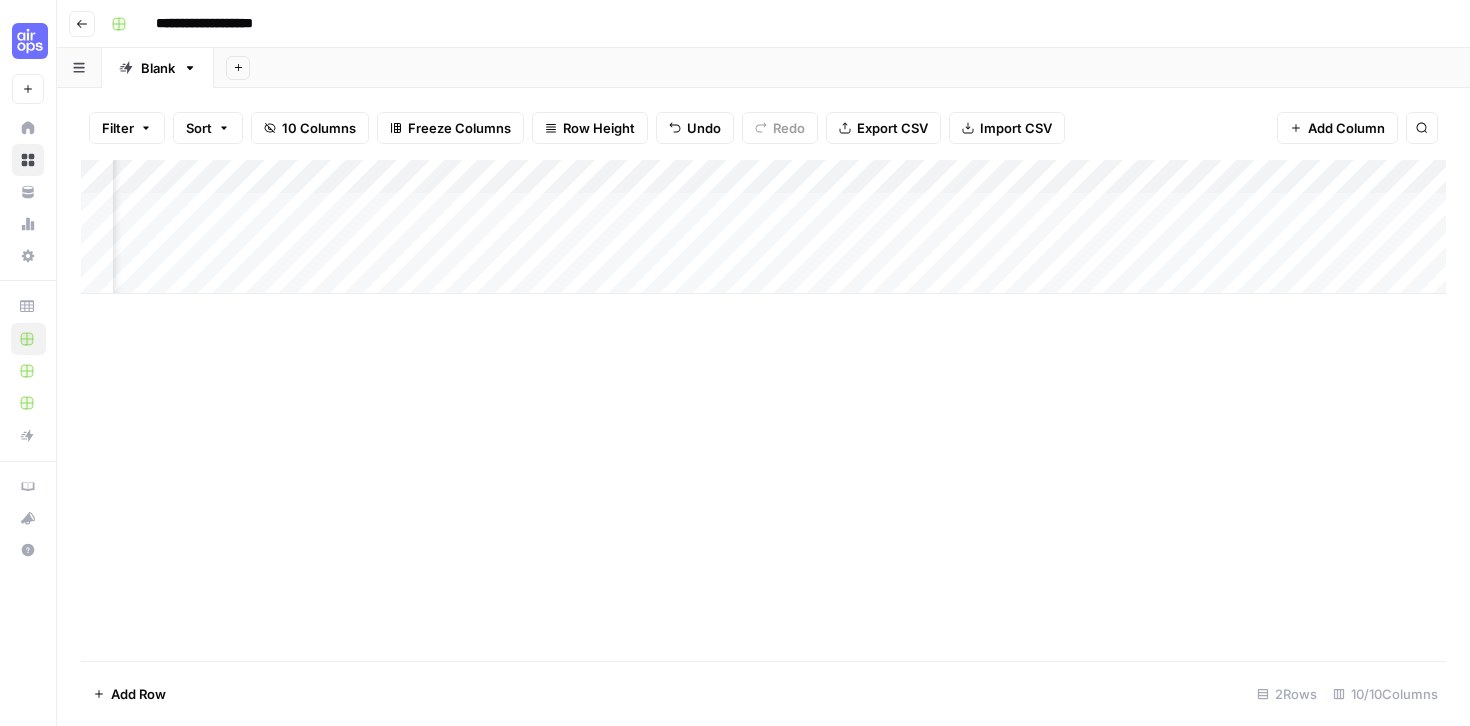 scroll, scrollTop: 0, scrollLeft: 0, axis: both 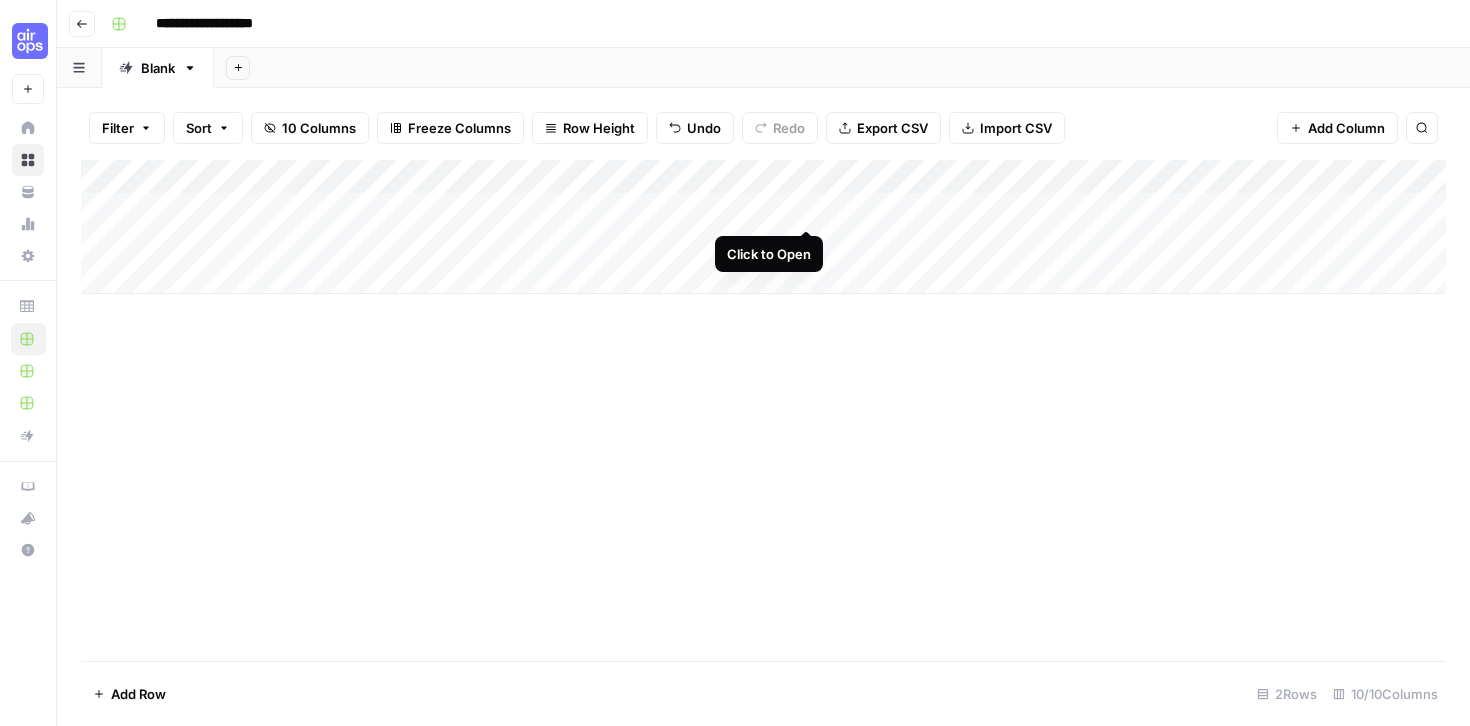 click on "Add Column" at bounding box center [763, 227] 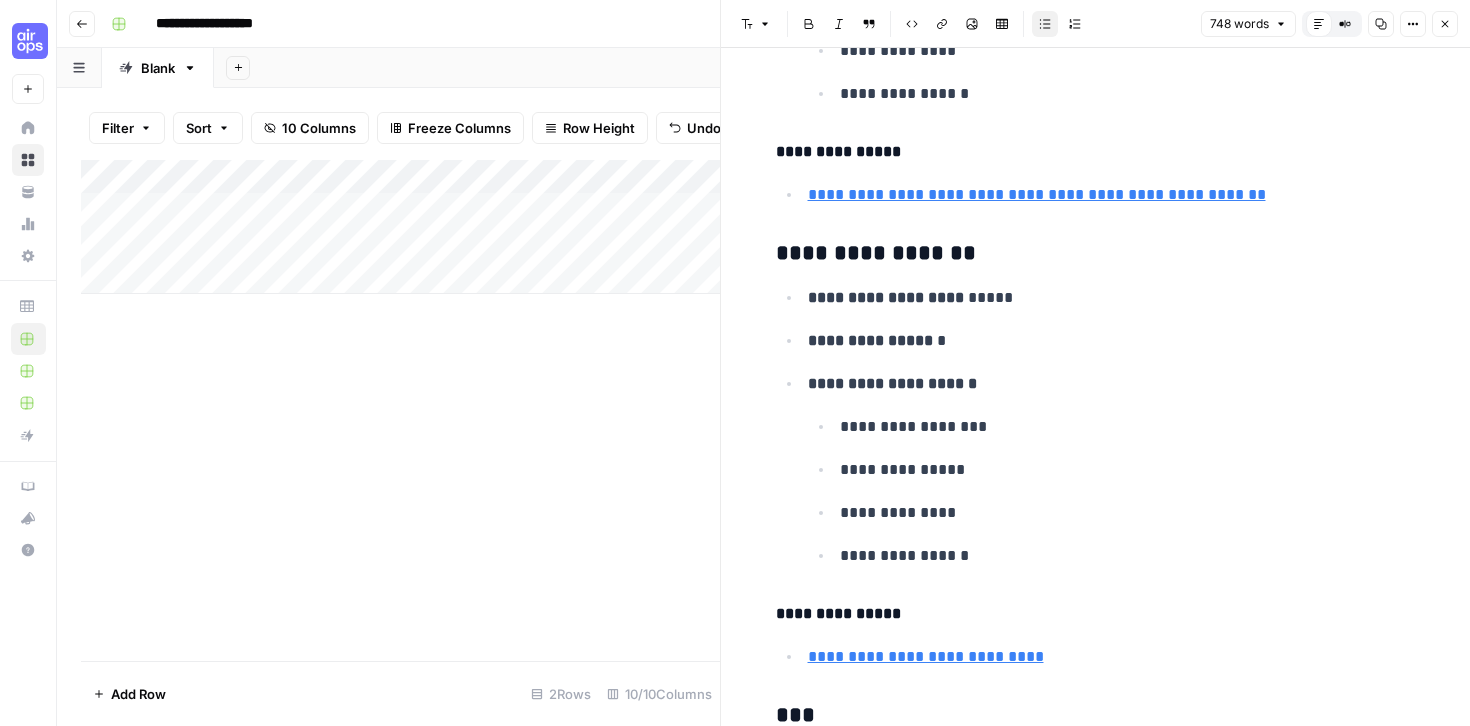 scroll, scrollTop: 2624, scrollLeft: 0, axis: vertical 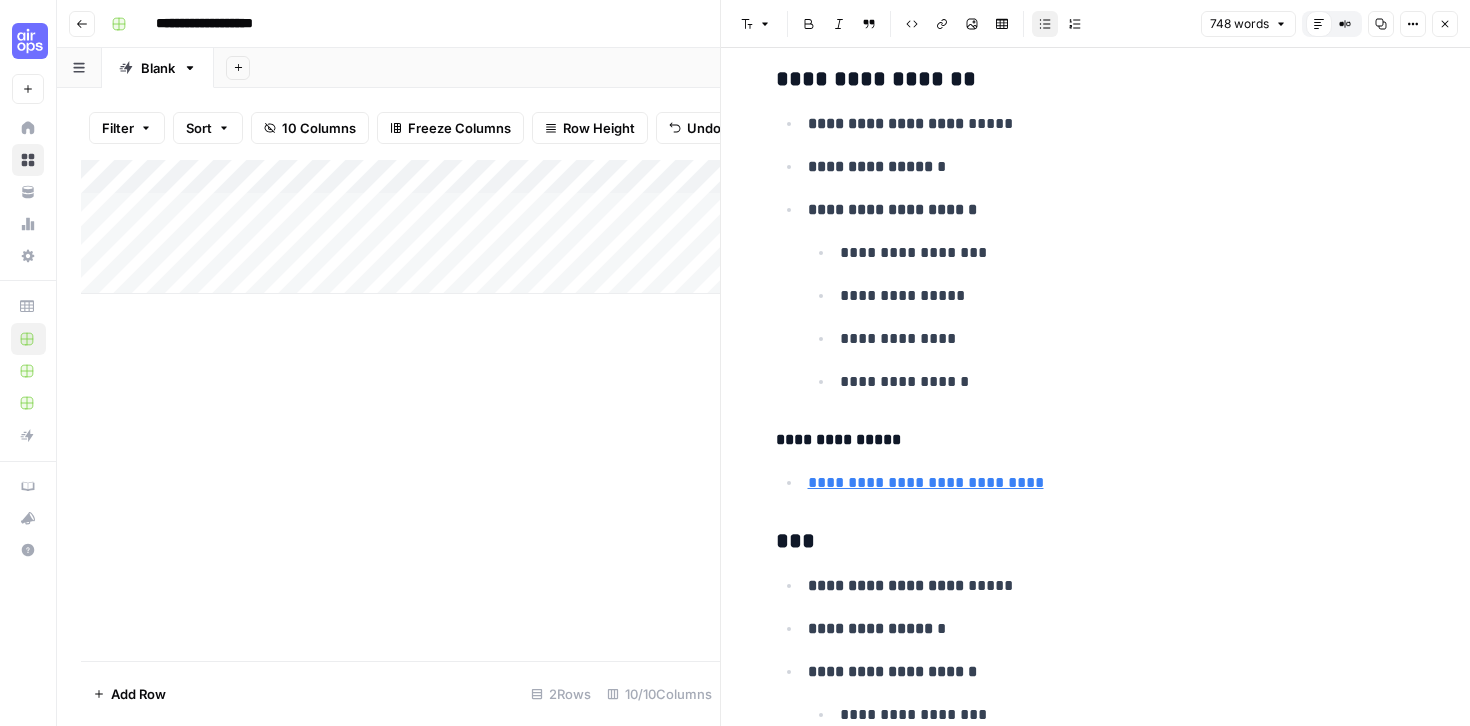 click 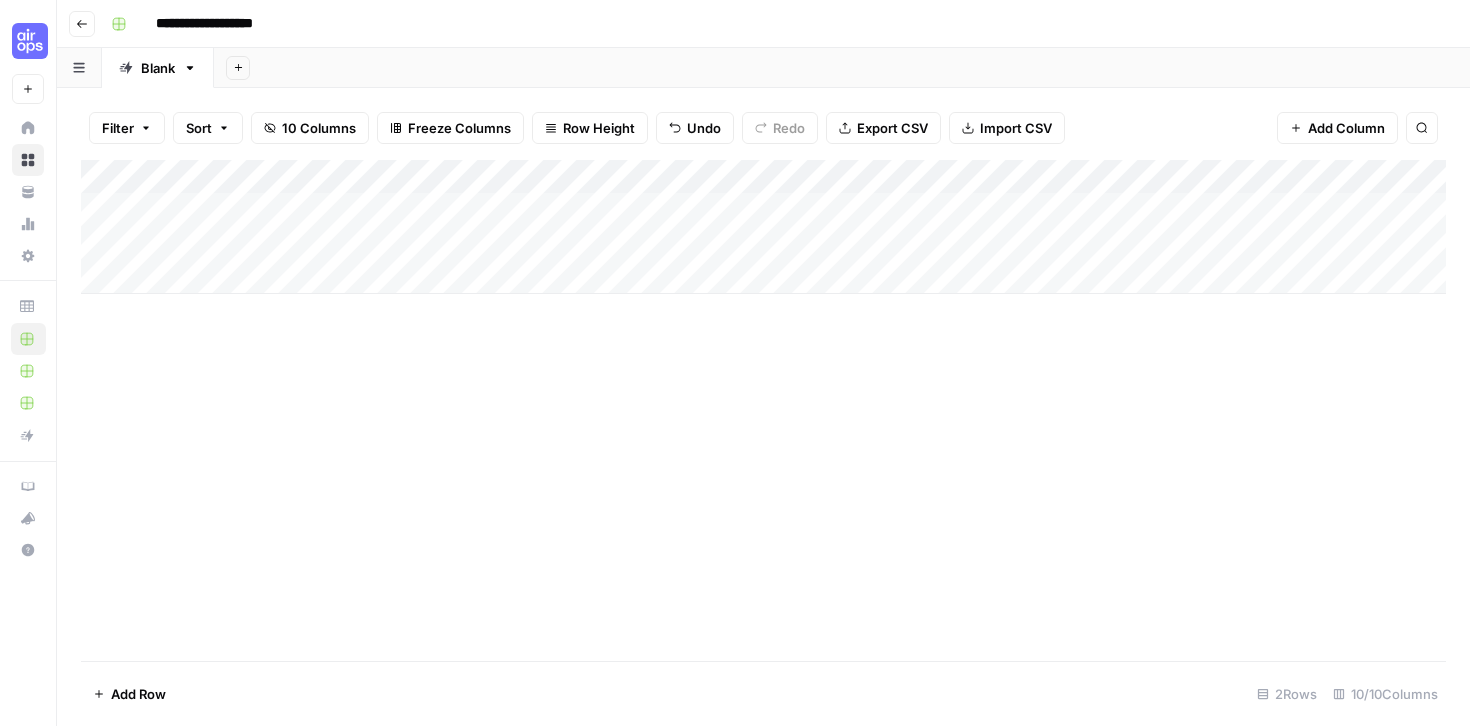 click on "Add Column" at bounding box center (763, 227) 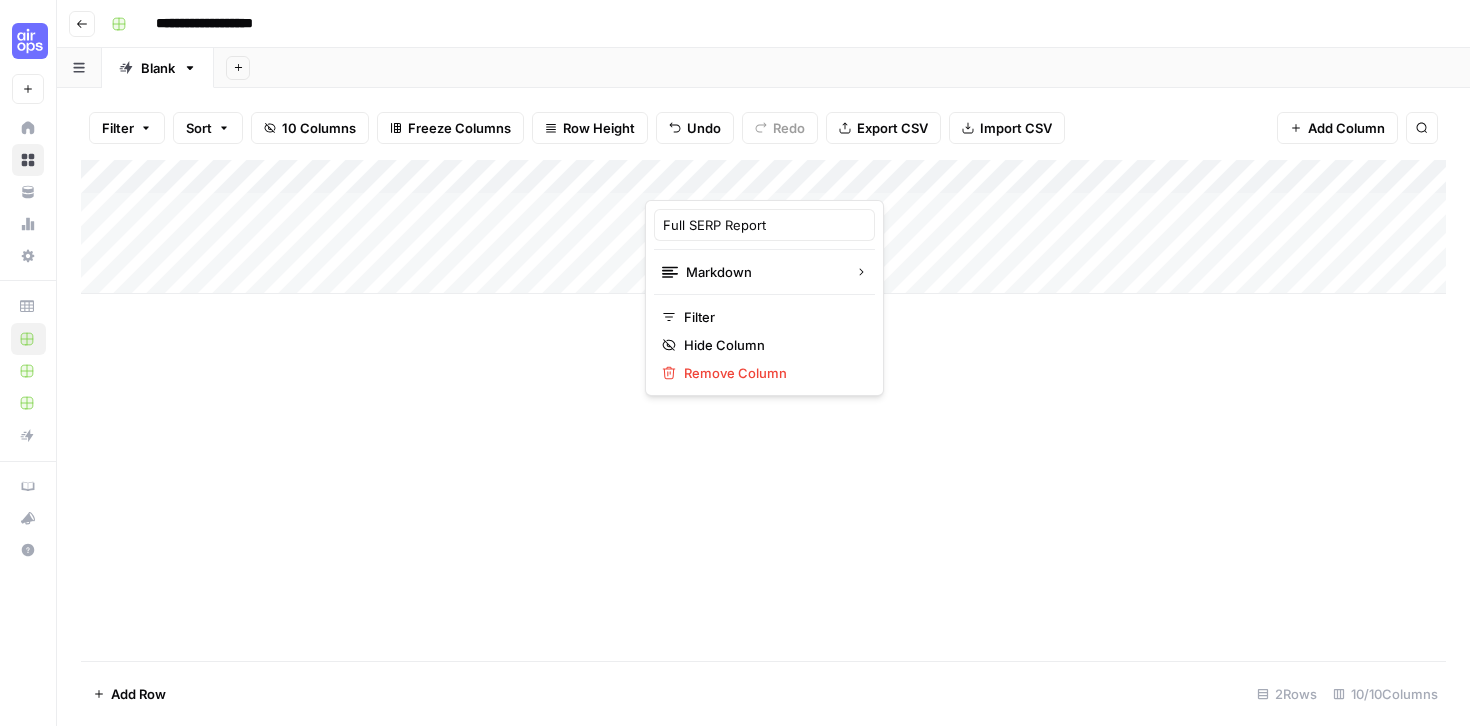 click at bounding box center (735, 180) 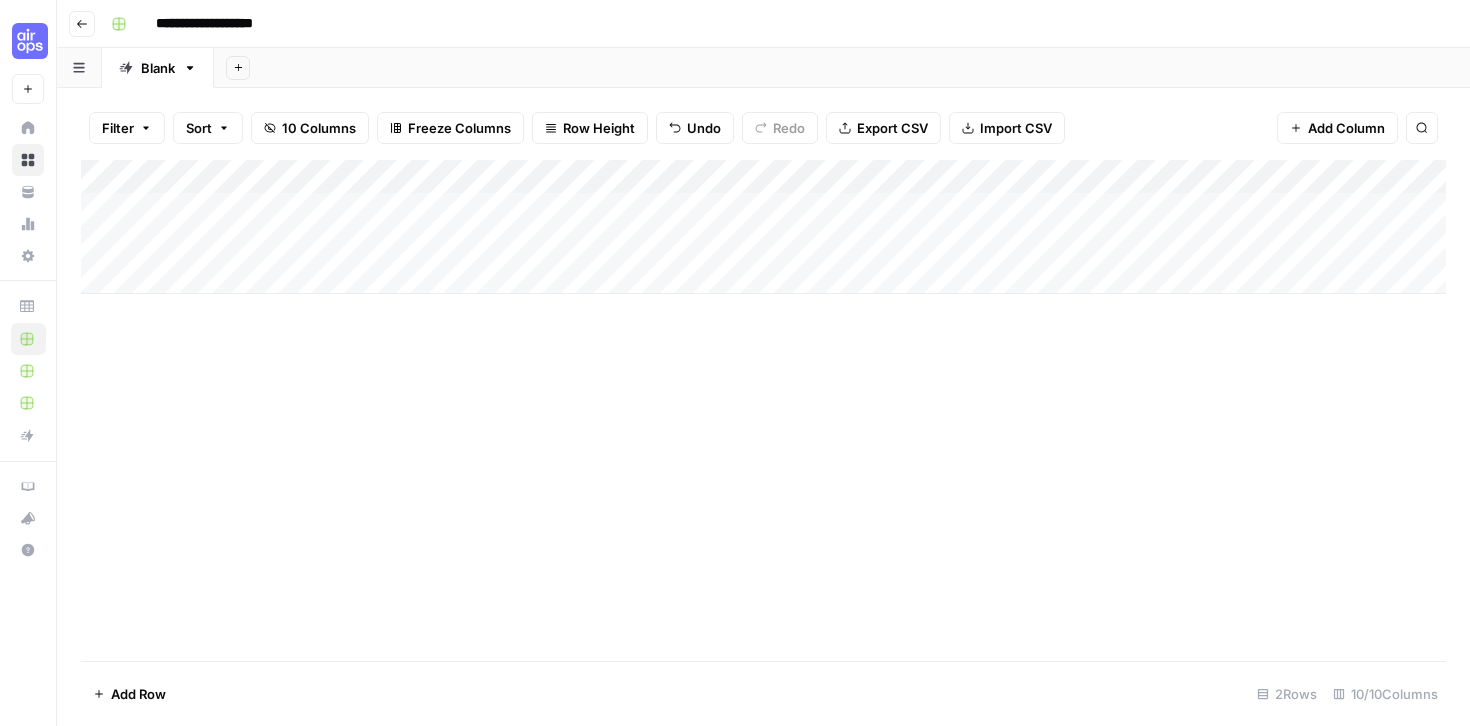 click on "Add Column" at bounding box center (763, 227) 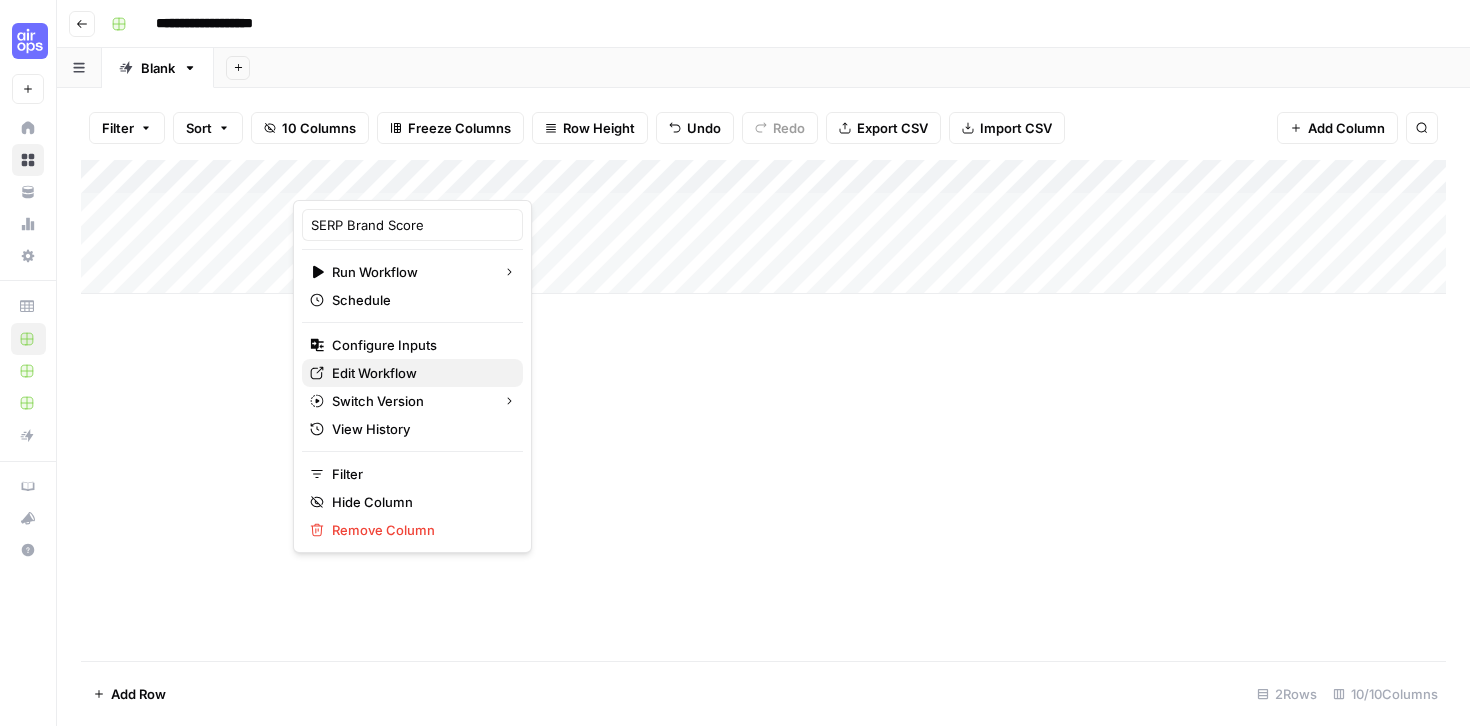 click on "Edit Workflow" at bounding box center [419, 373] 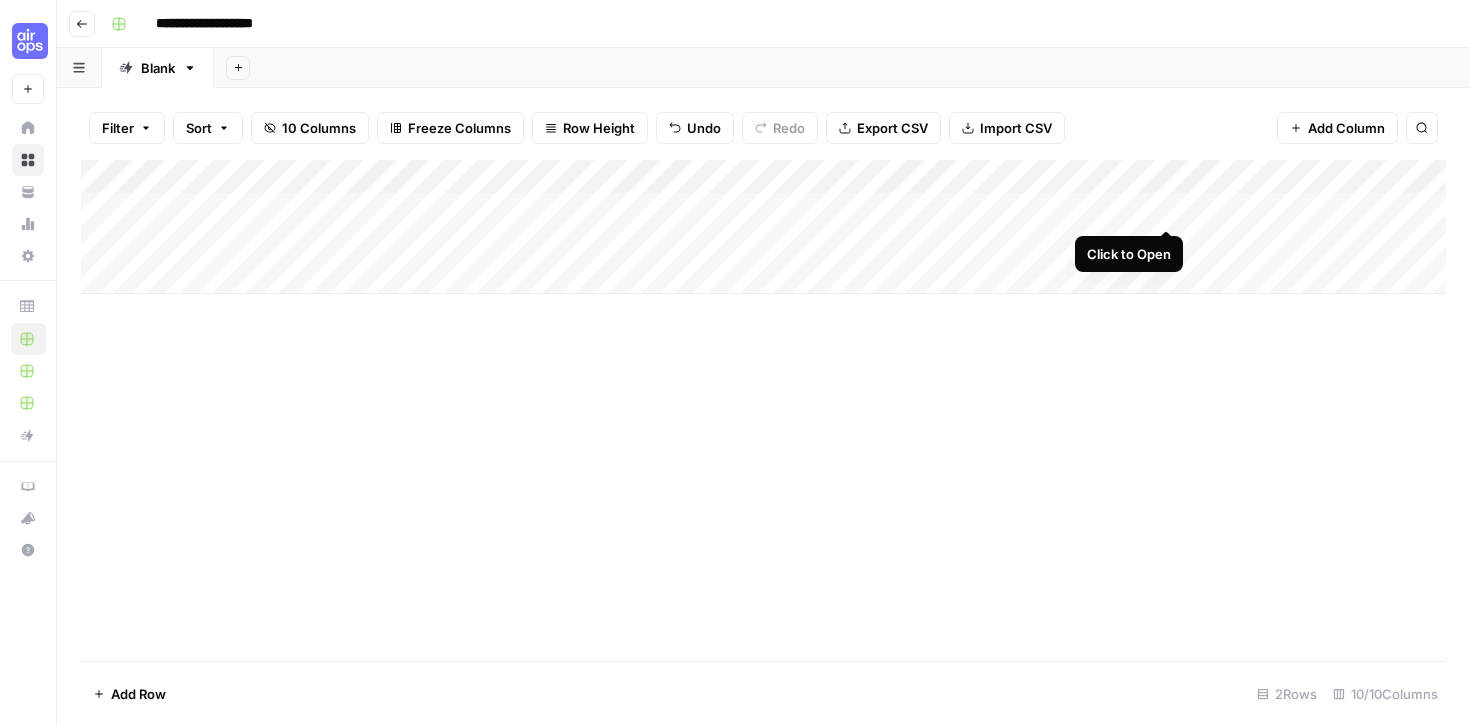 click on "Add Column" at bounding box center (763, 227) 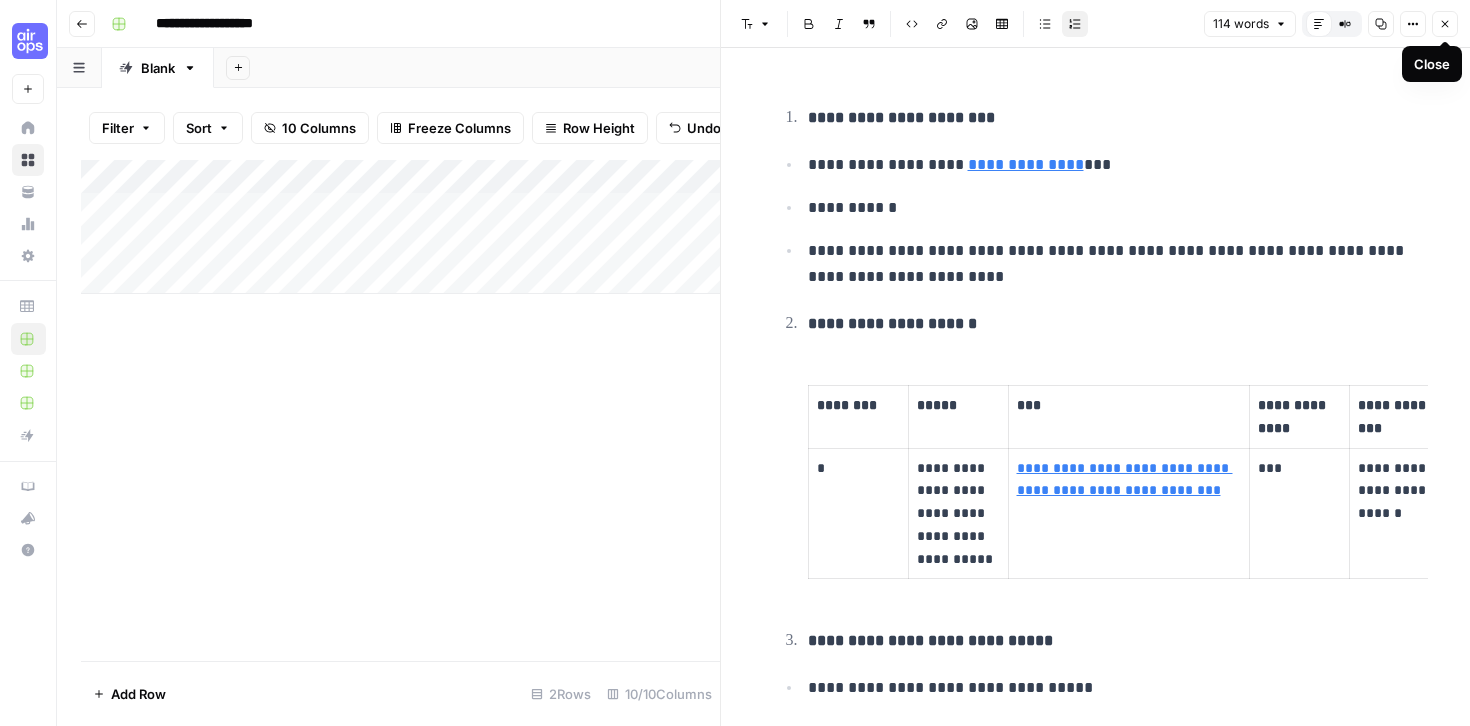click 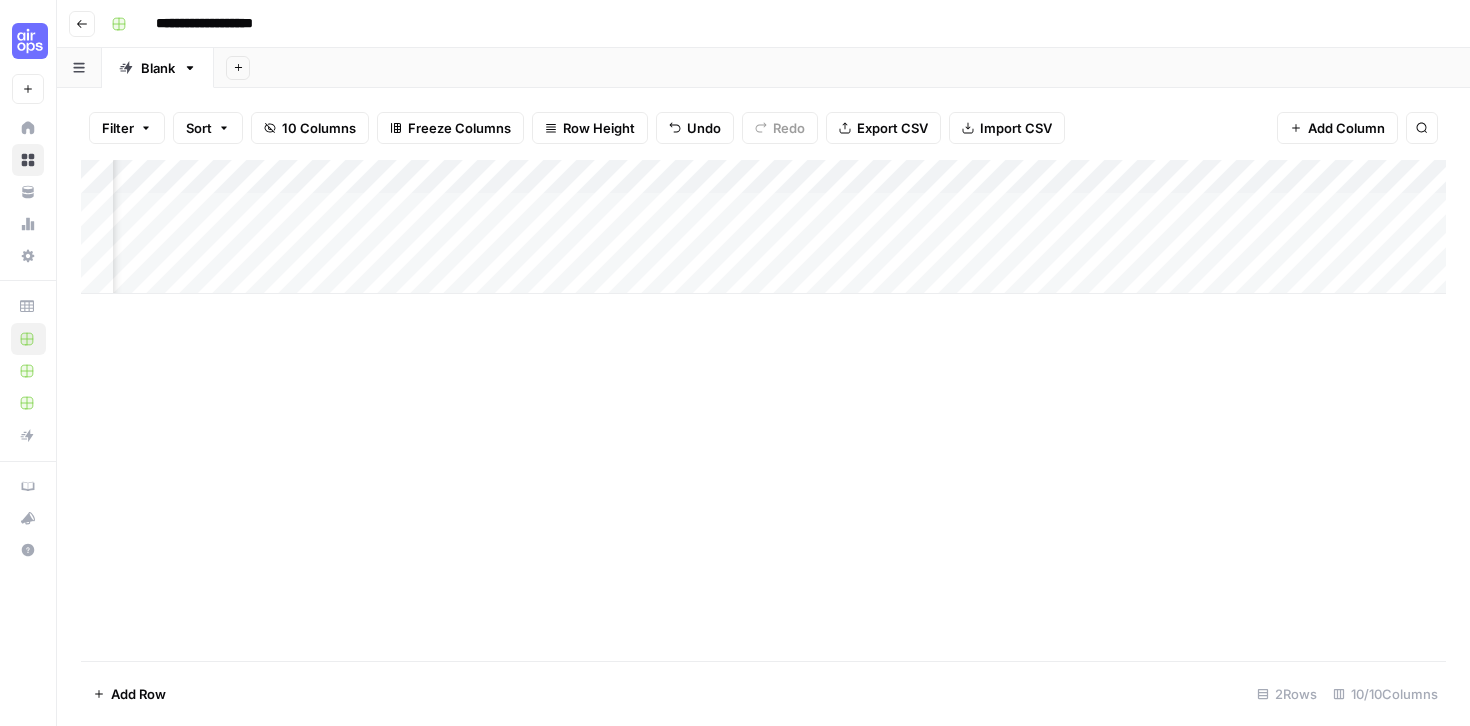 scroll, scrollTop: 0, scrollLeft: 0, axis: both 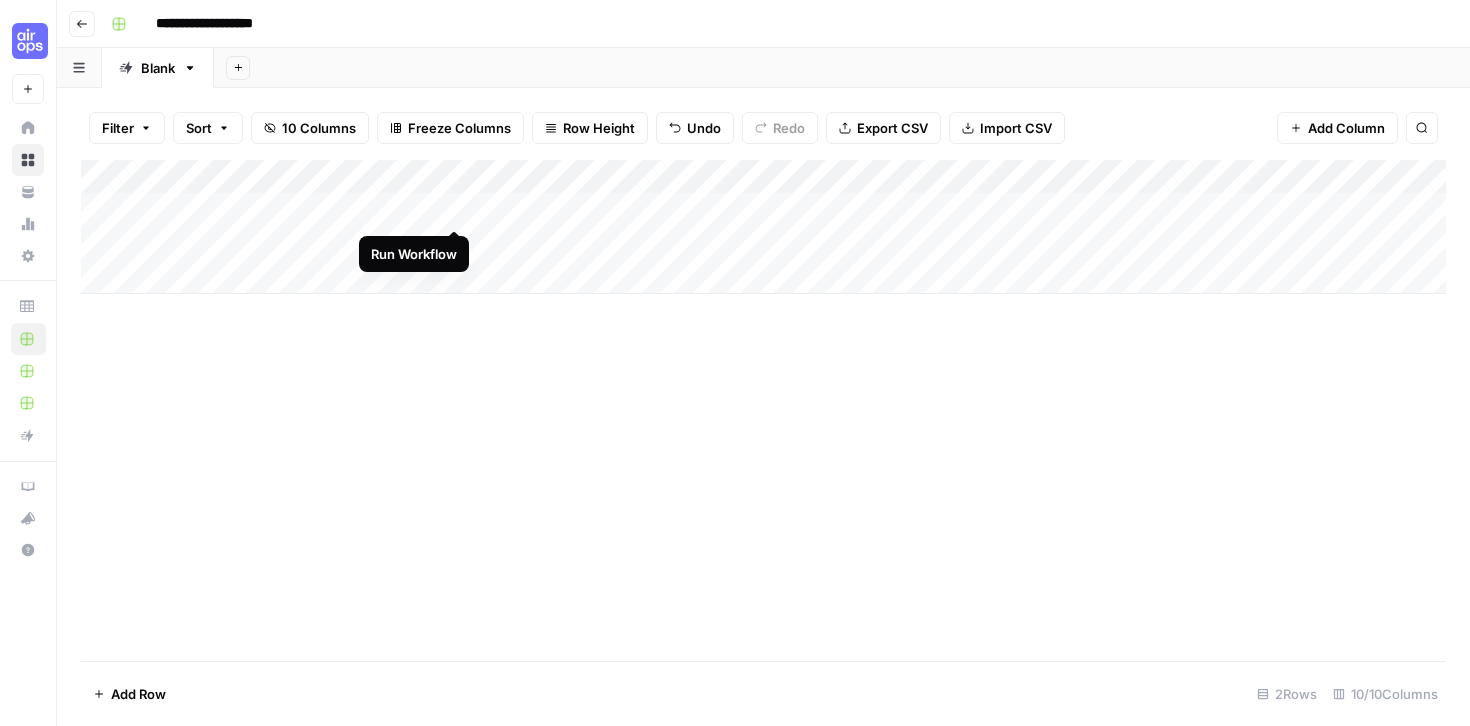 click on "Add Column" at bounding box center [763, 227] 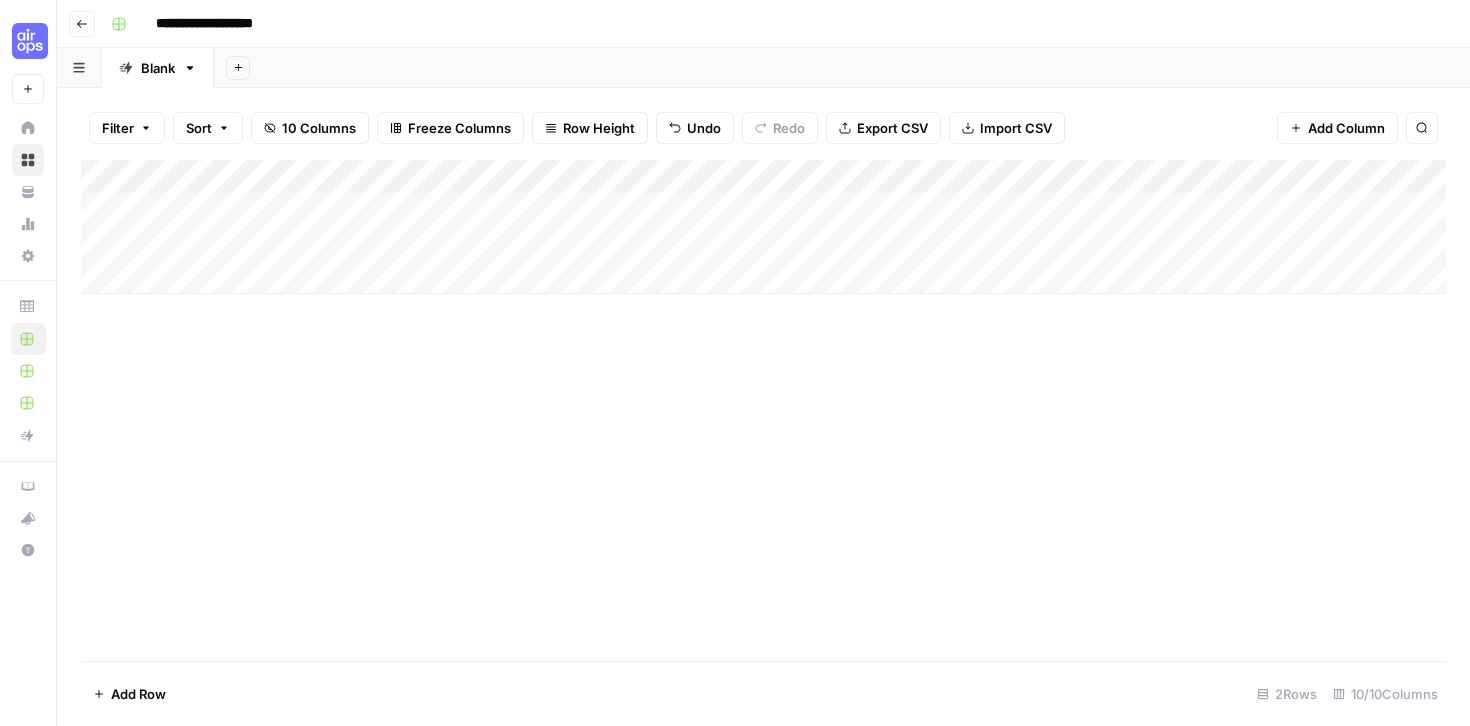 drag, startPoint x: 592, startPoint y: 371, endPoint x: 448, endPoint y: 261, distance: 181.20706 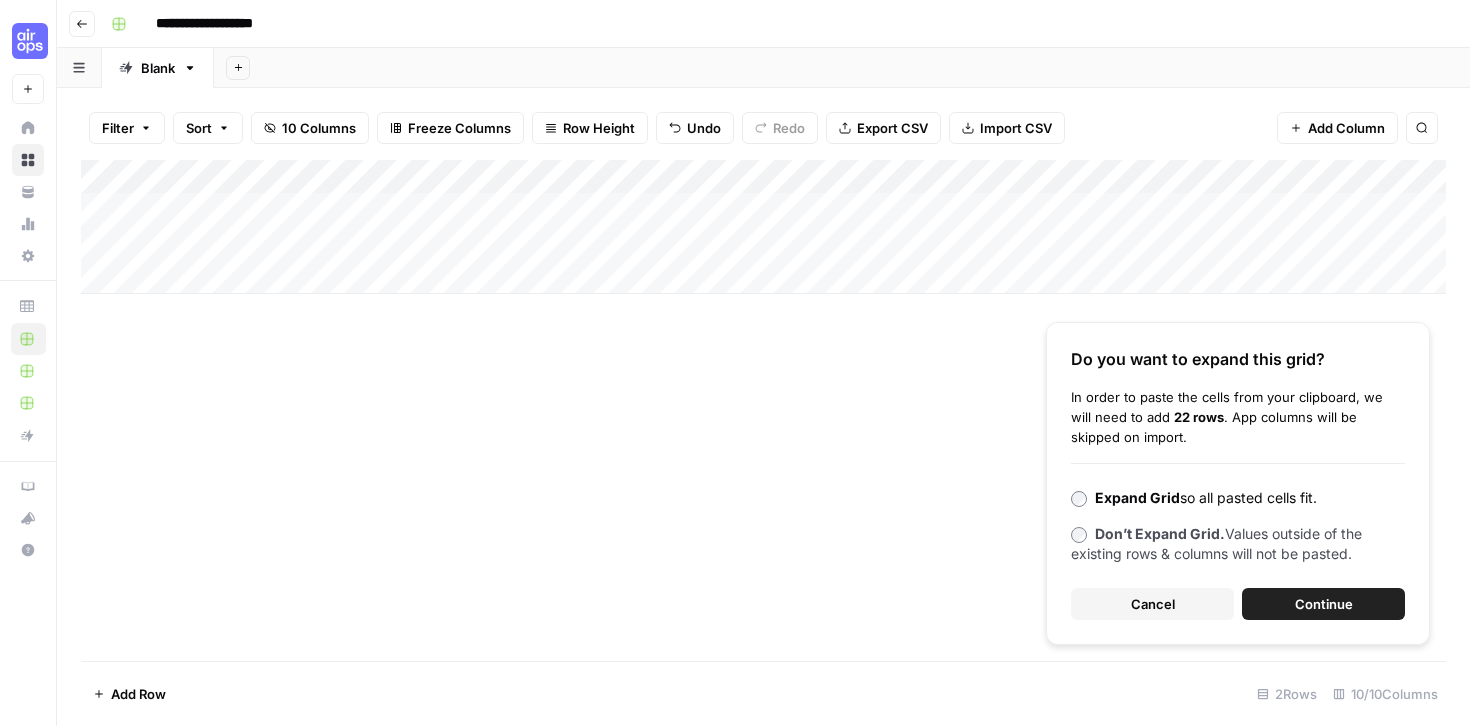 click on "Continue" at bounding box center [1323, 604] 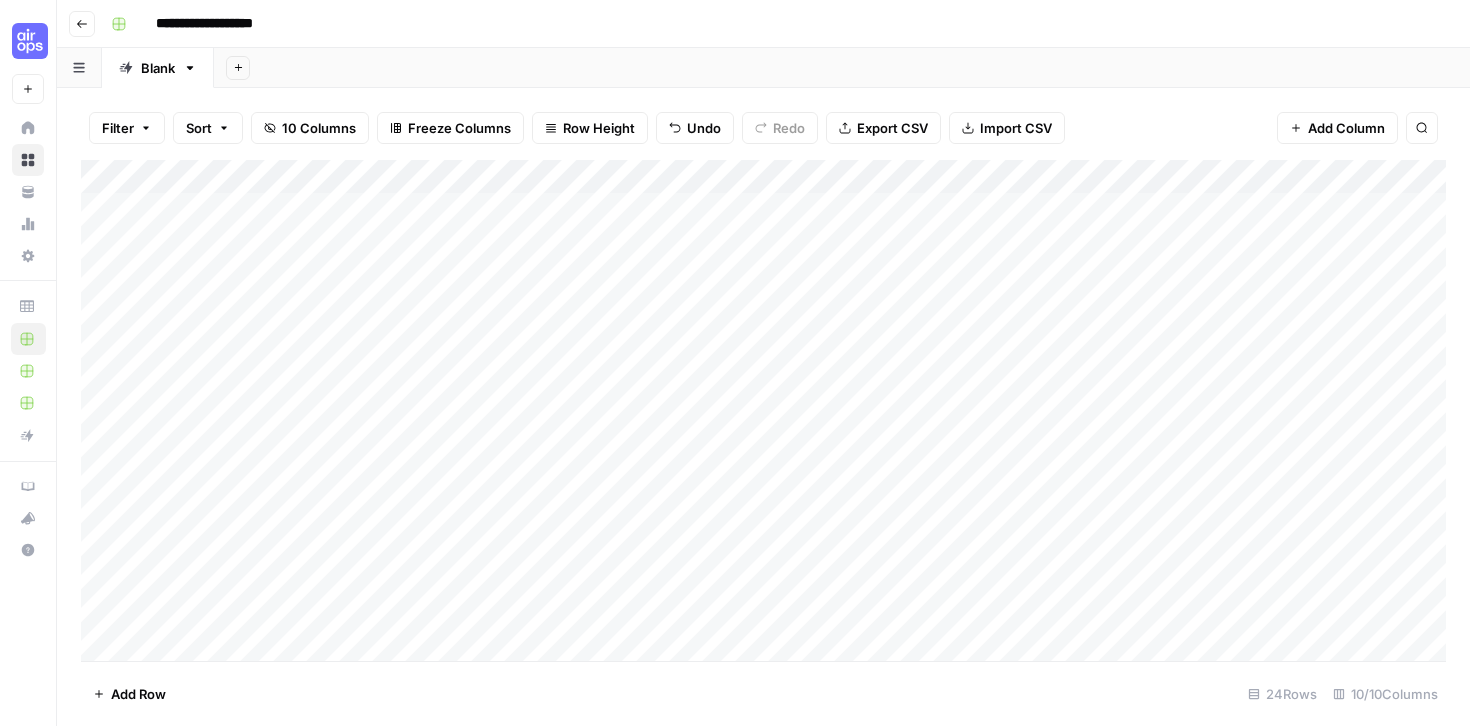 click on "Add Column" at bounding box center [763, 410] 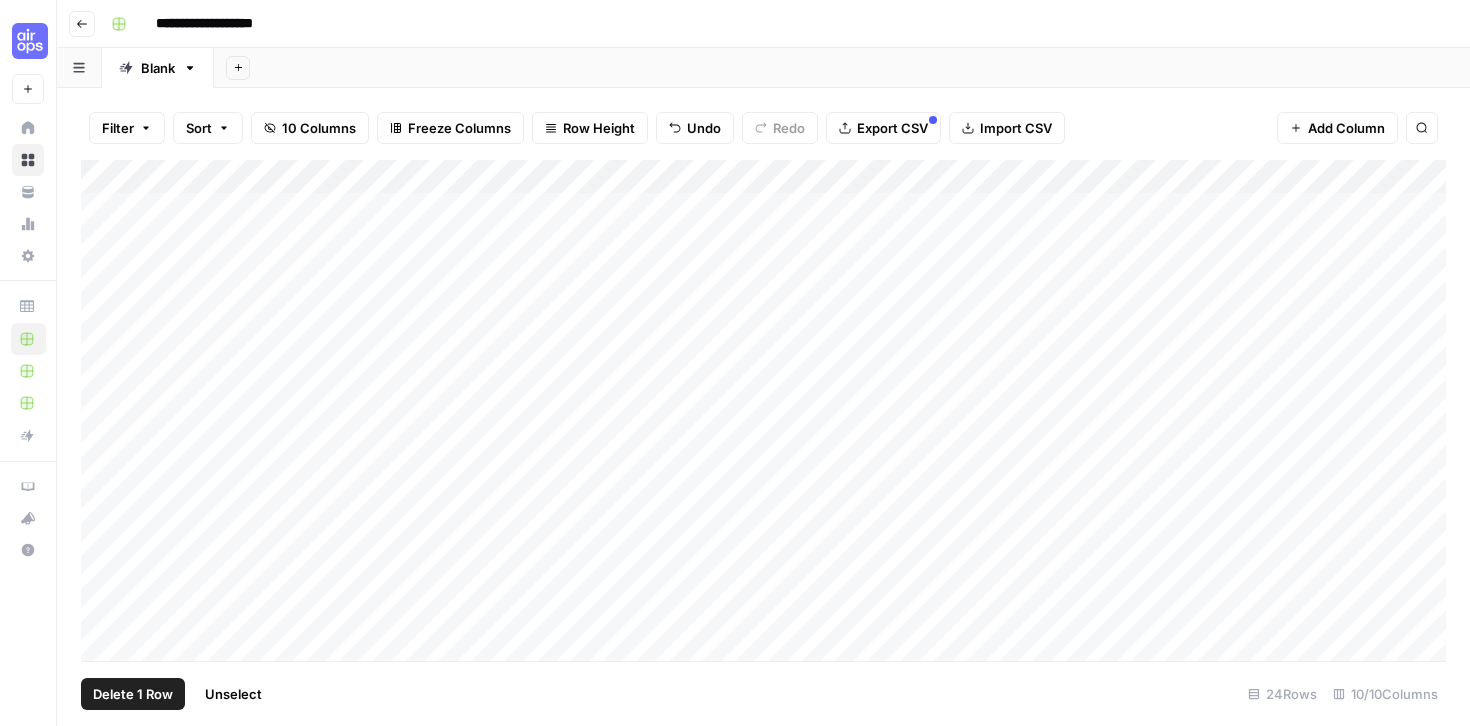 click on "Add Column" at bounding box center [763, 410] 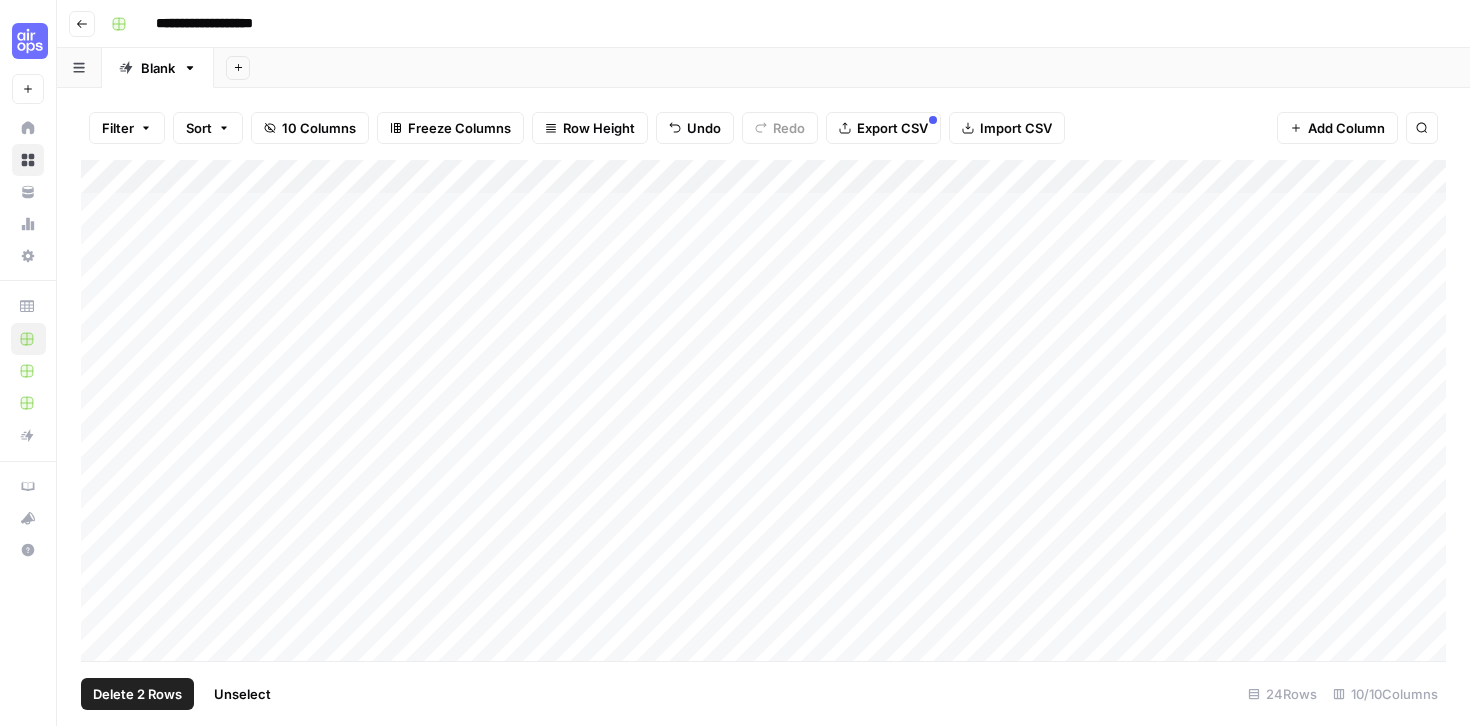 scroll, scrollTop: 6, scrollLeft: 0, axis: vertical 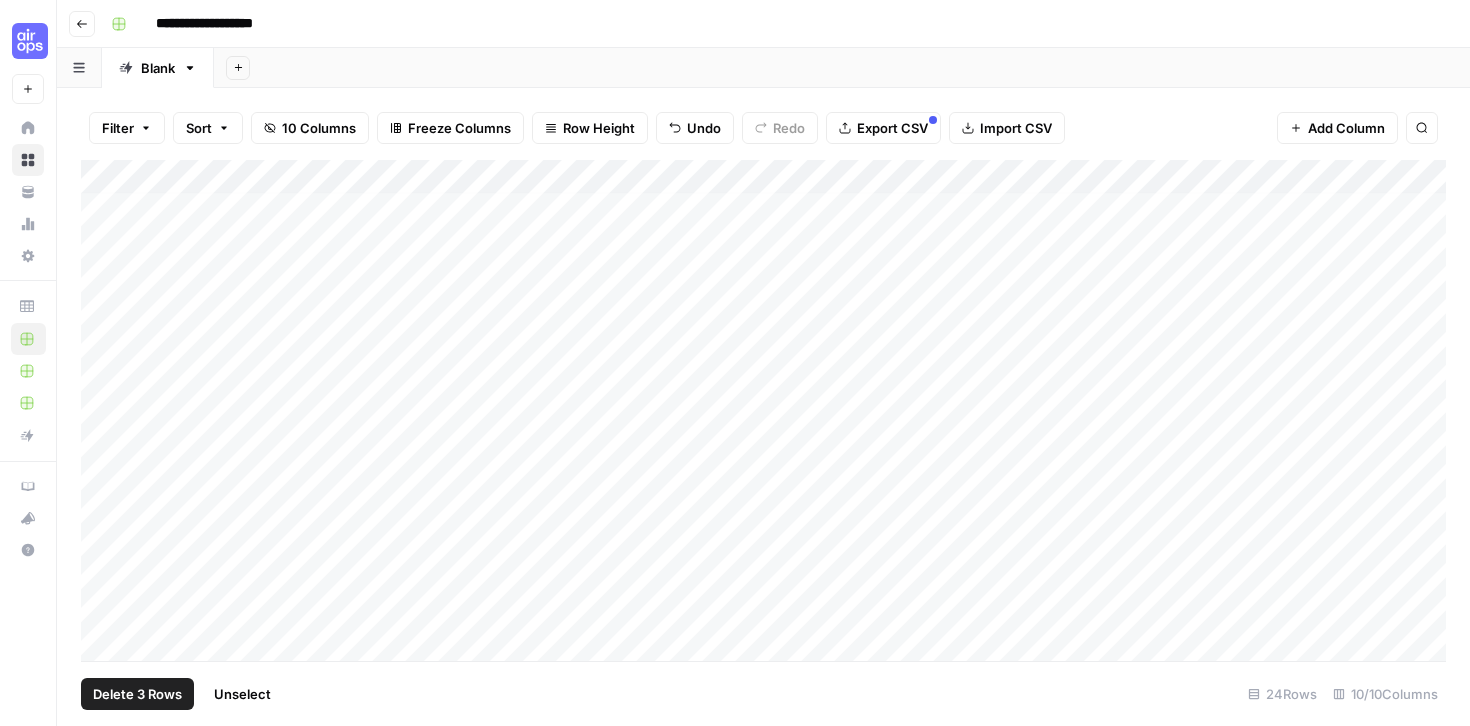 click on "Add Column" at bounding box center (763, 410) 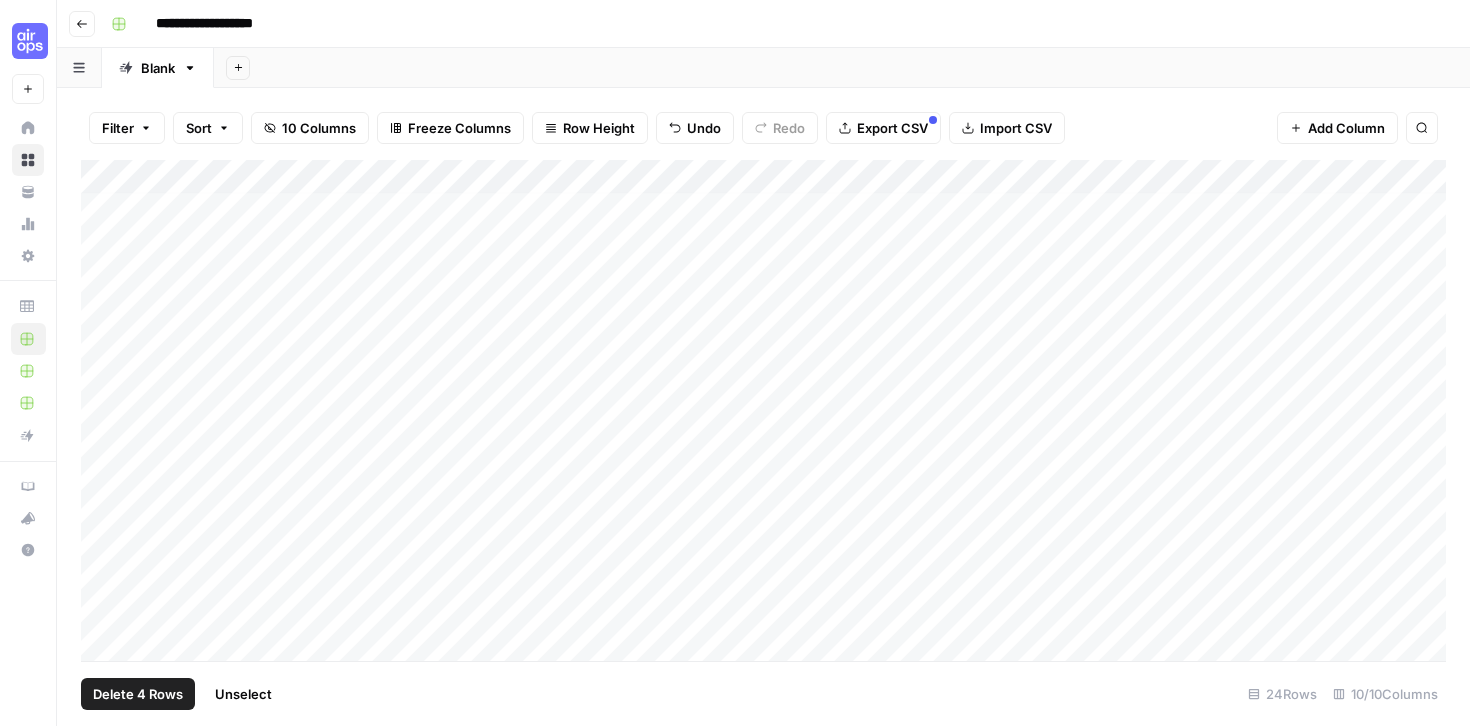 click on "Add Column" at bounding box center (763, 410) 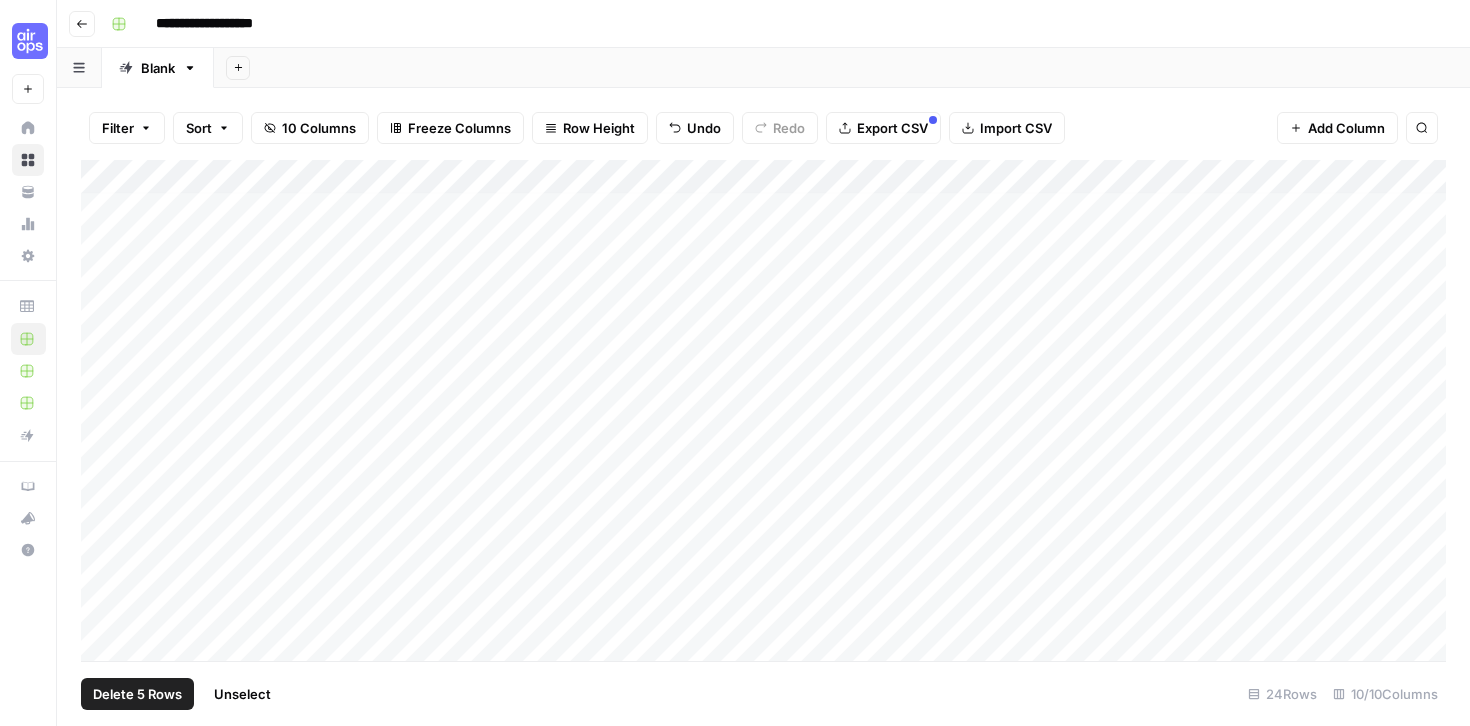 click on "Add Column" at bounding box center (763, 410) 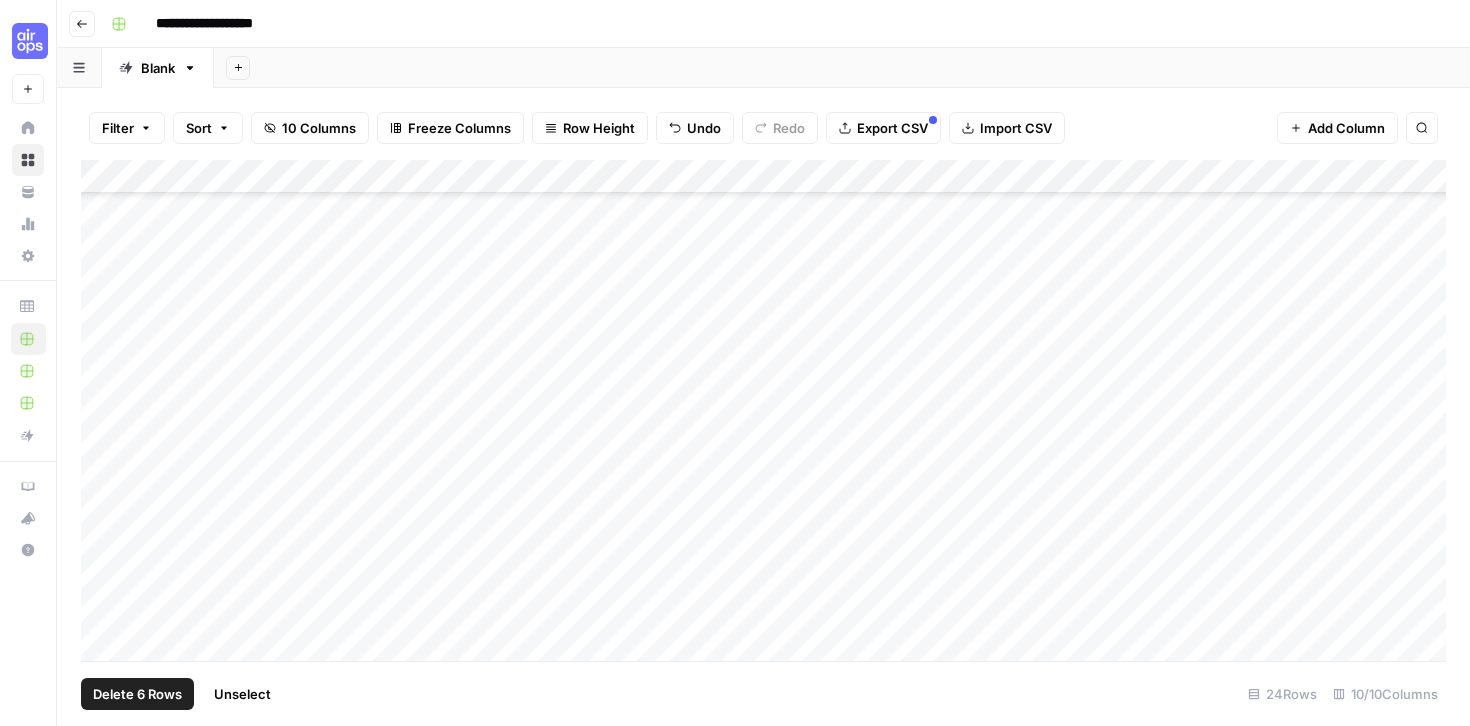 scroll, scrollTop: 125, scrollLeft: 0, axis: vertical 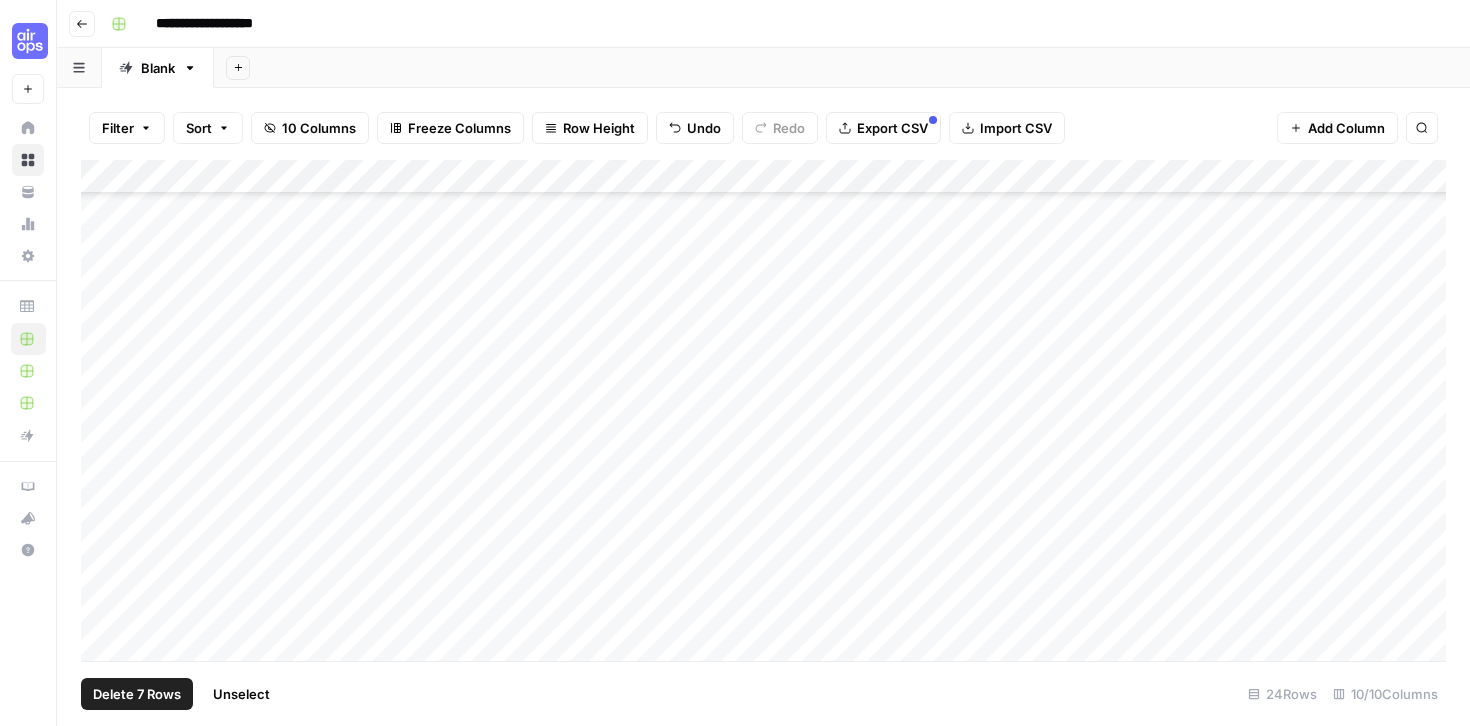 click on "Add Column" at bounding box center (763, 410) 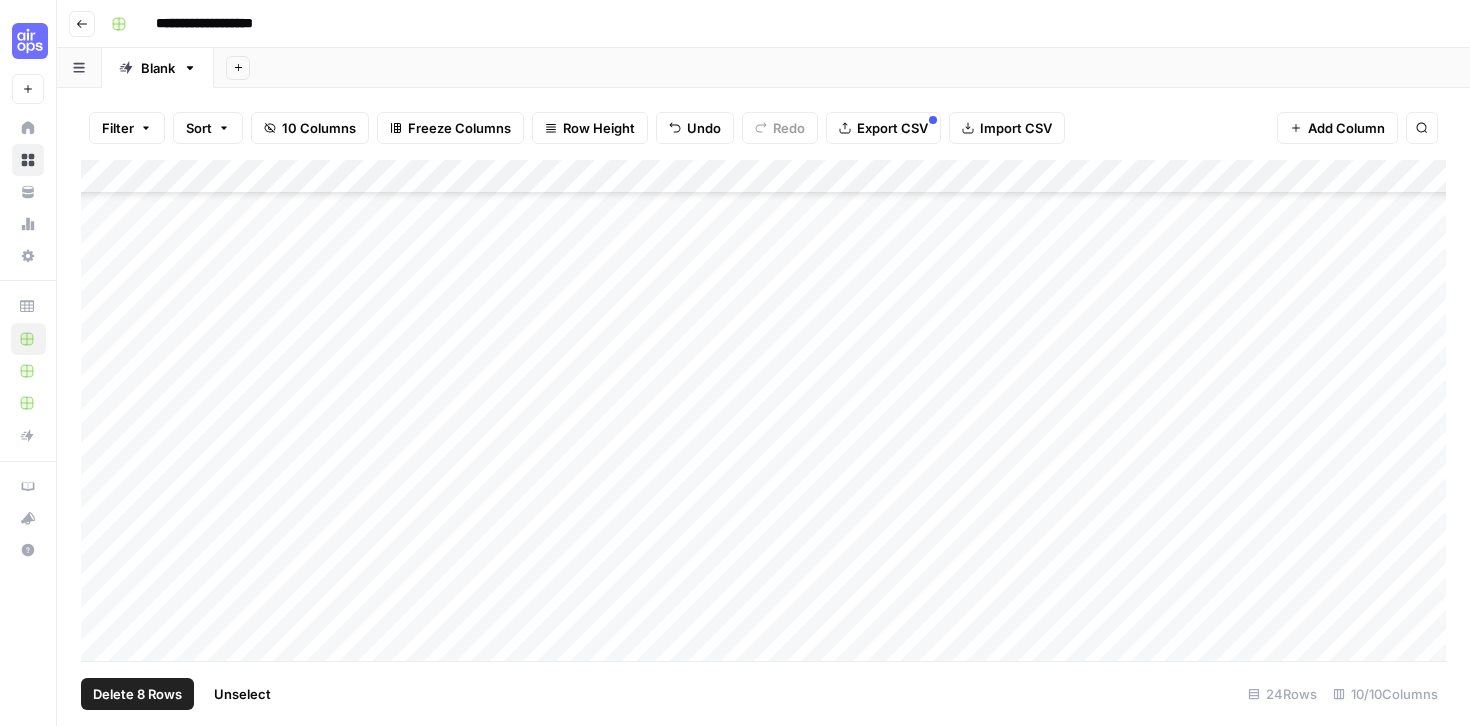 click on "Add Column" at bounding box center [763, 410] 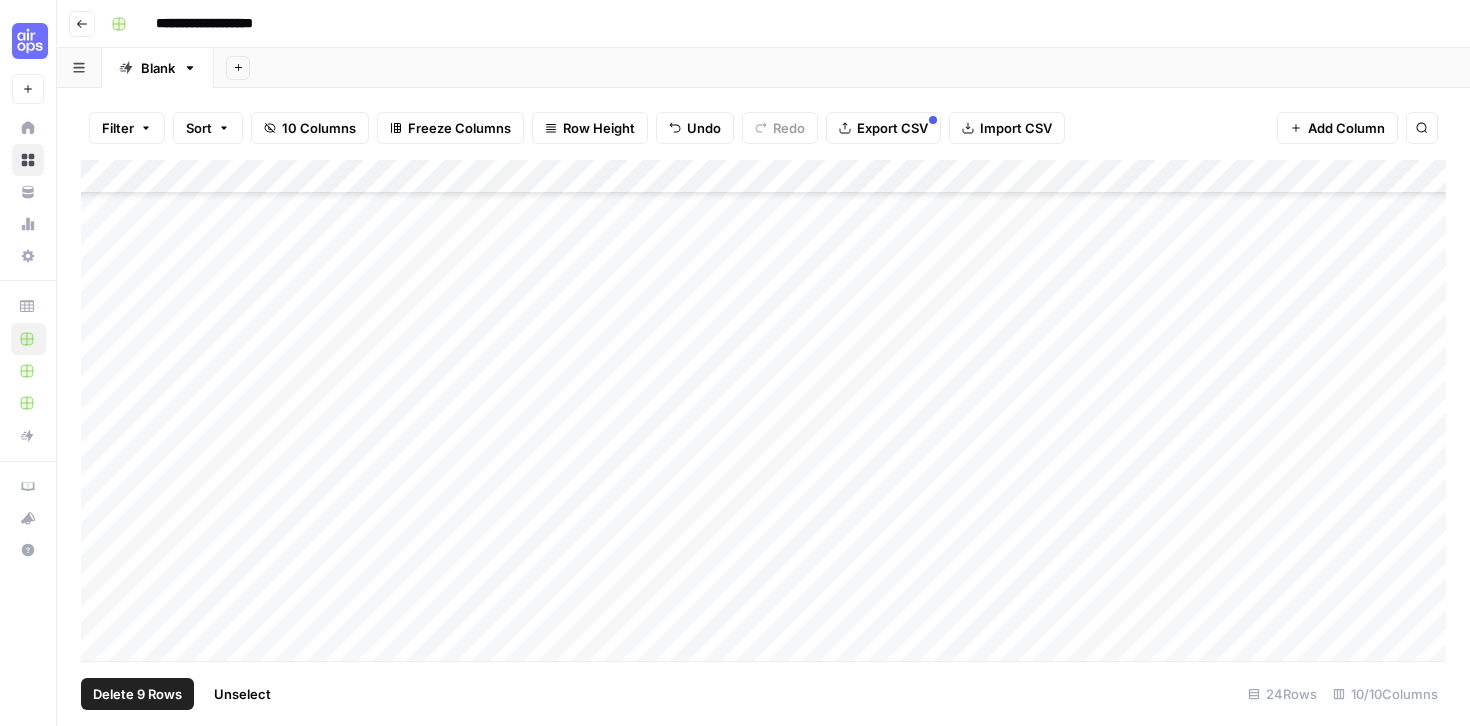 click on "Add Column" at bounding box center (763, 410) 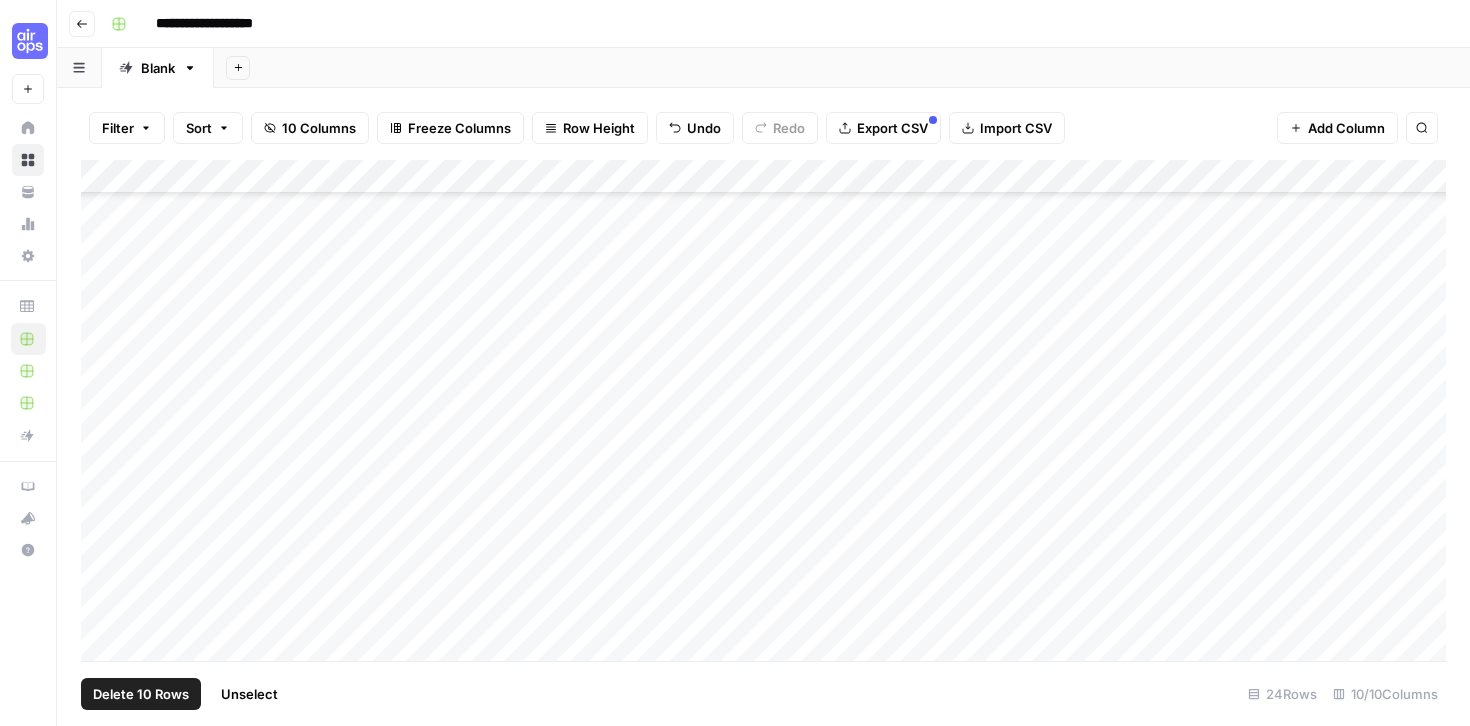 scroll, scrollTop: 221, scrollLeft: 0, axis: vertical 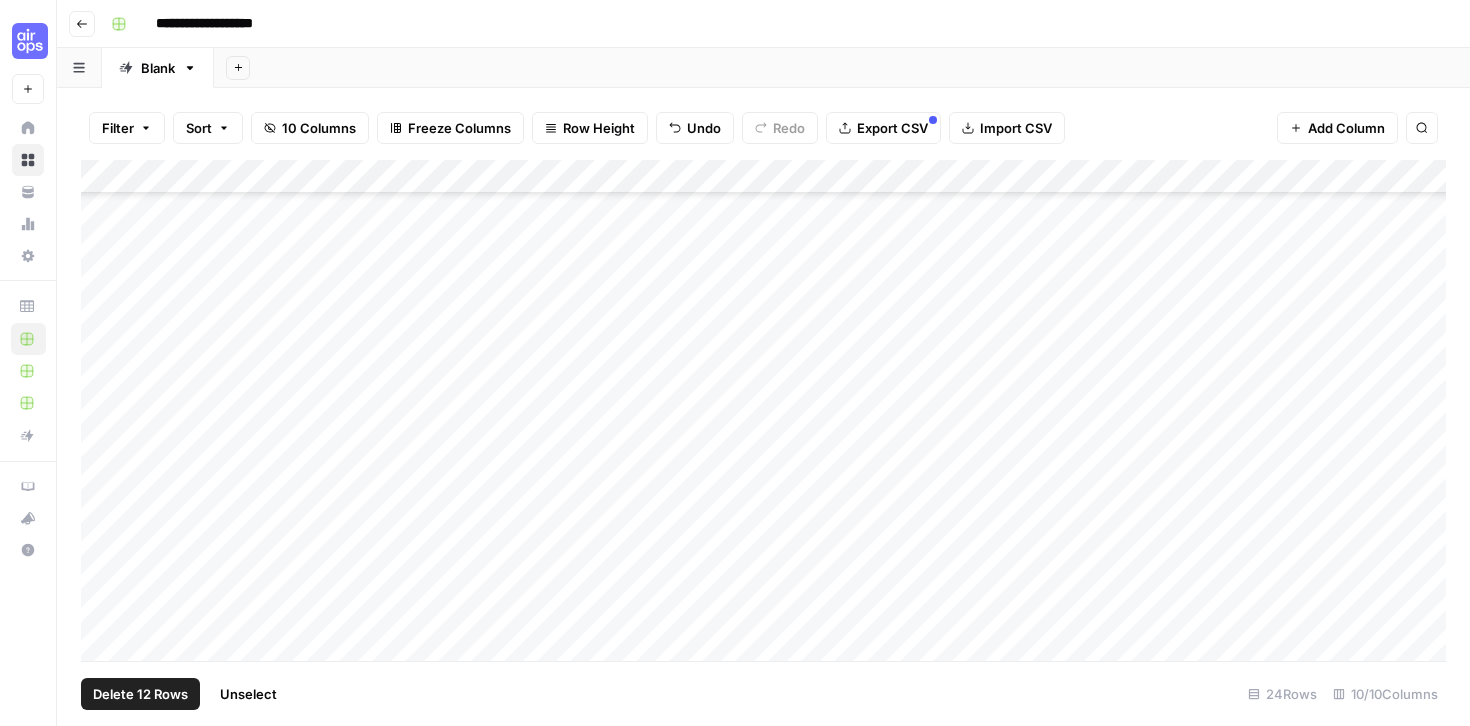 click on "Add Column" at bounding box center [763, 410] 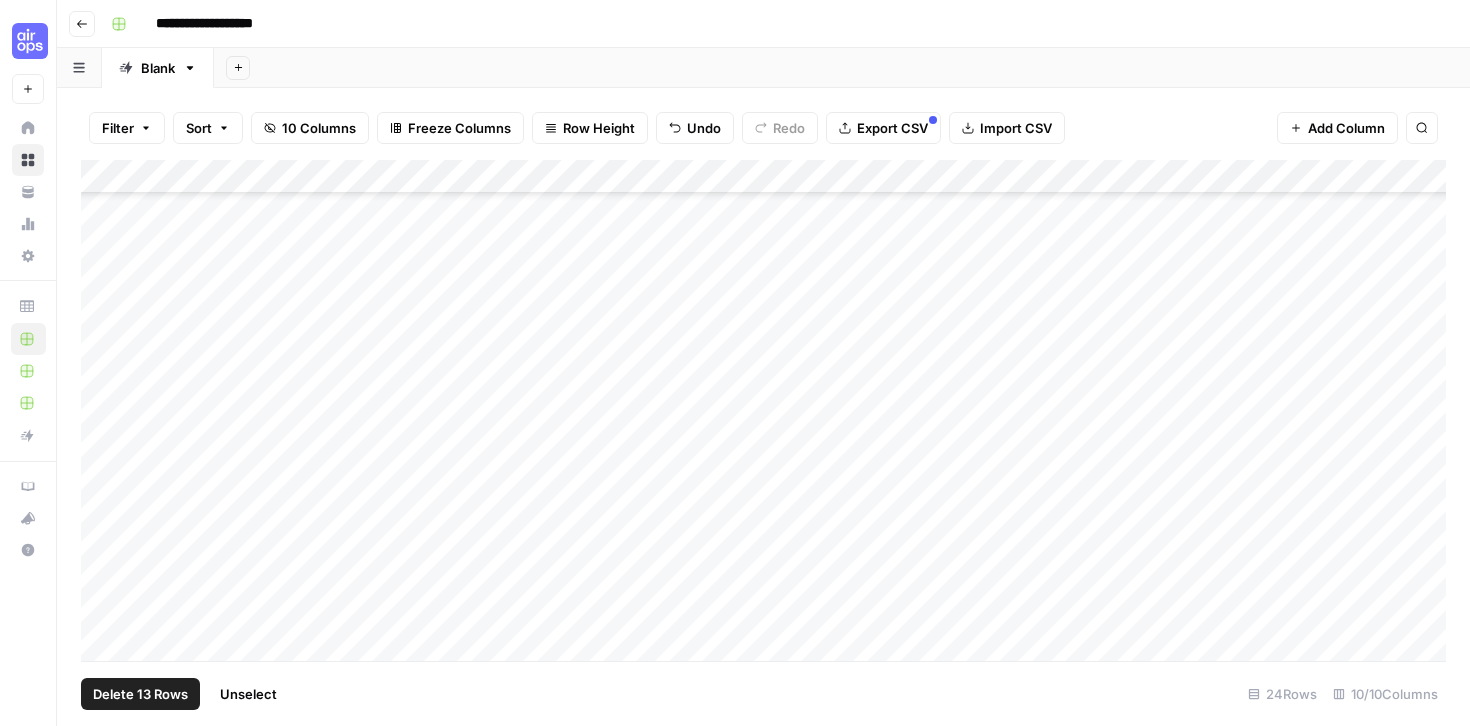 click on "Add Column" at bounding box center (763, 410) 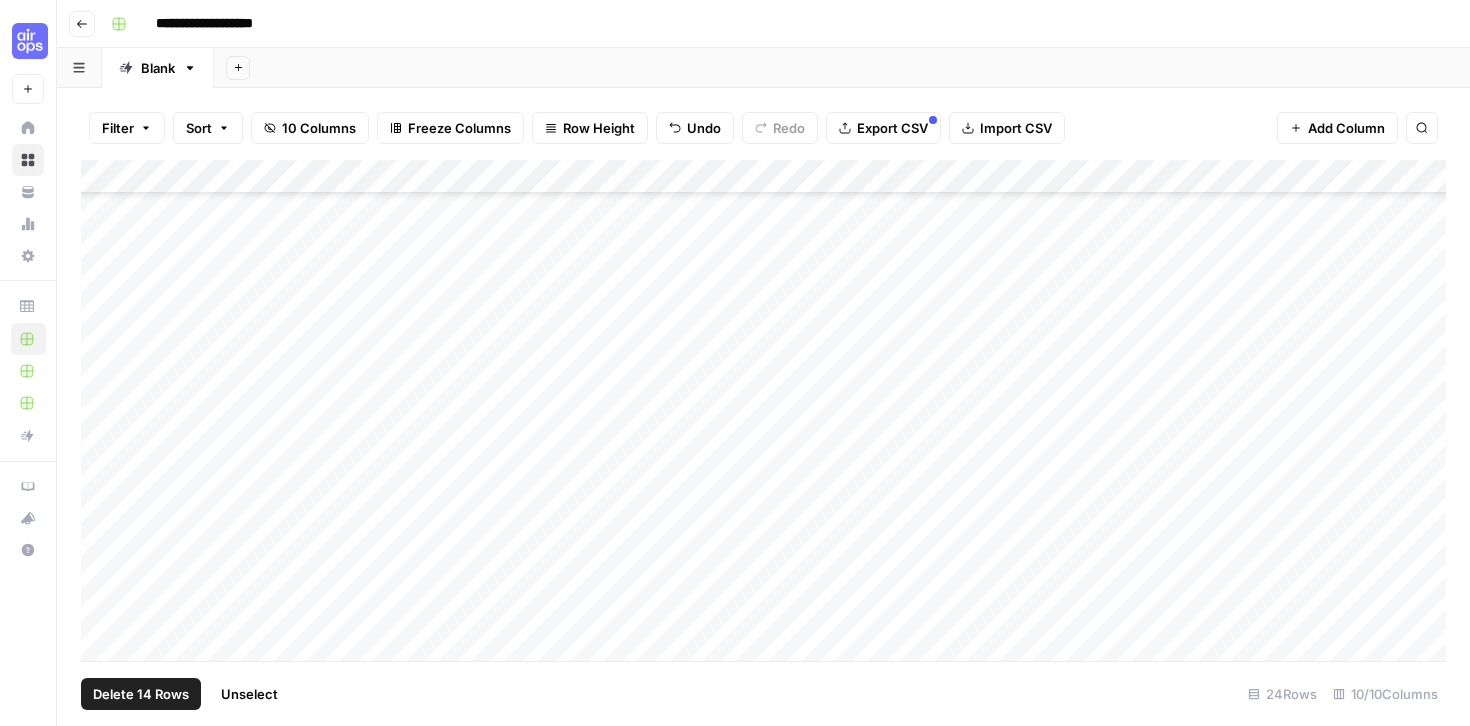 click on "Add Column" at bounding box center (763, 410) 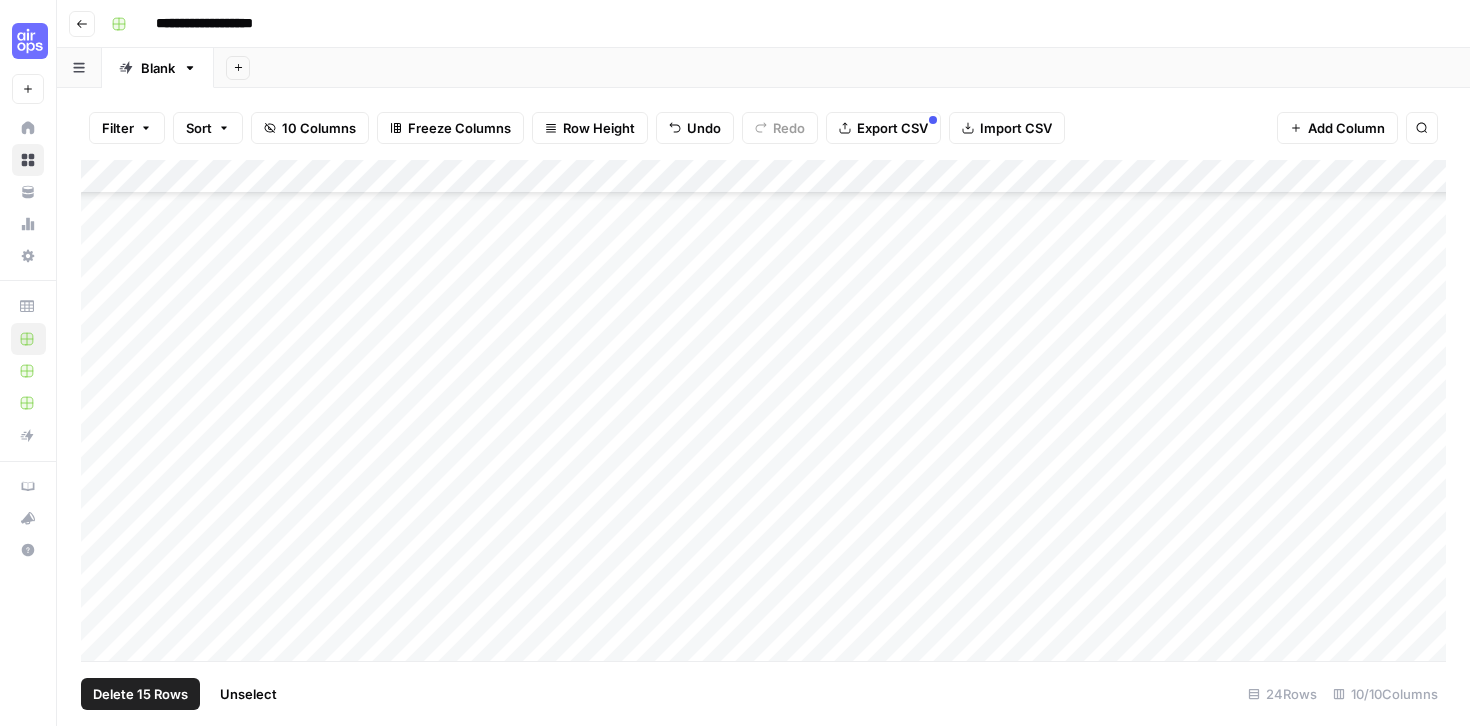 click on "Add Column" at bounding box center (763, 410) 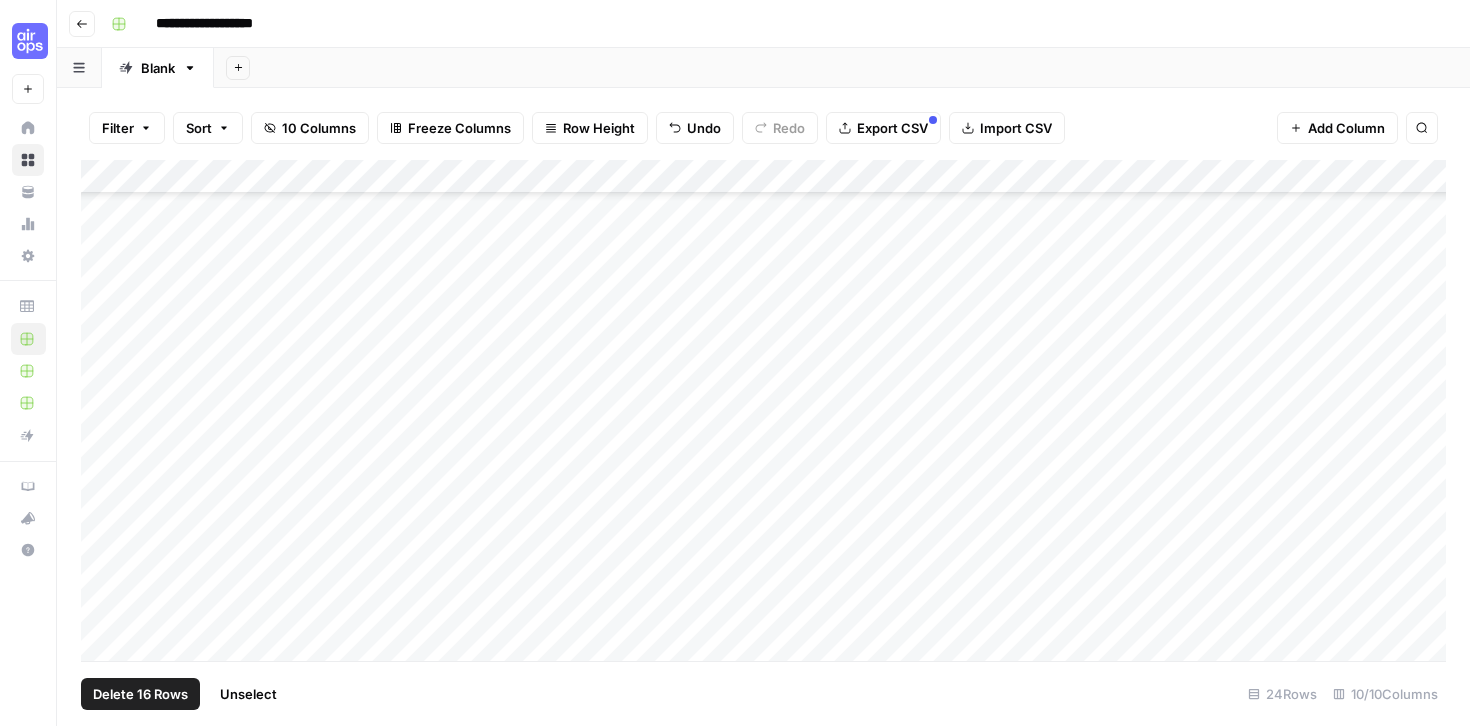 click on "Add Column" at bounding box center (763, 410) 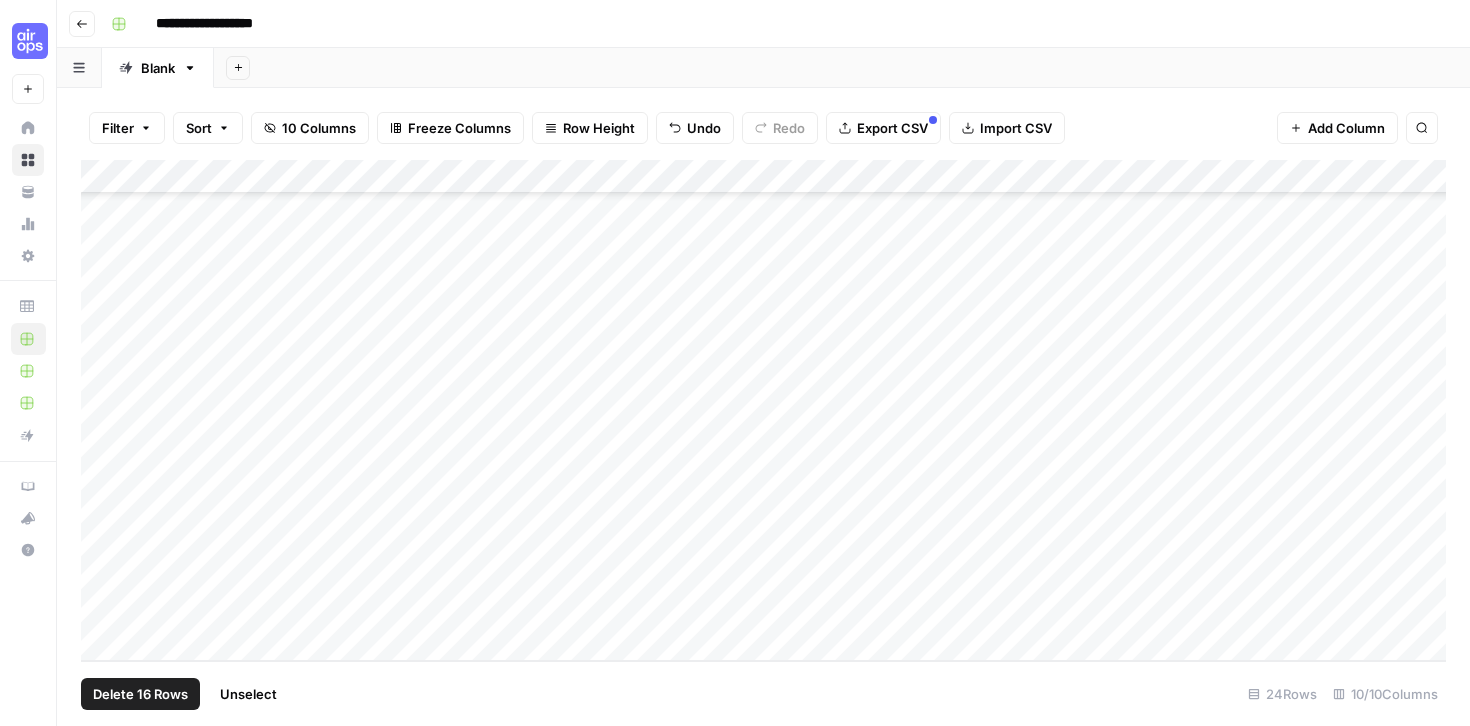 click on "Delete 16 Rows" at bounding box center (140, 694) 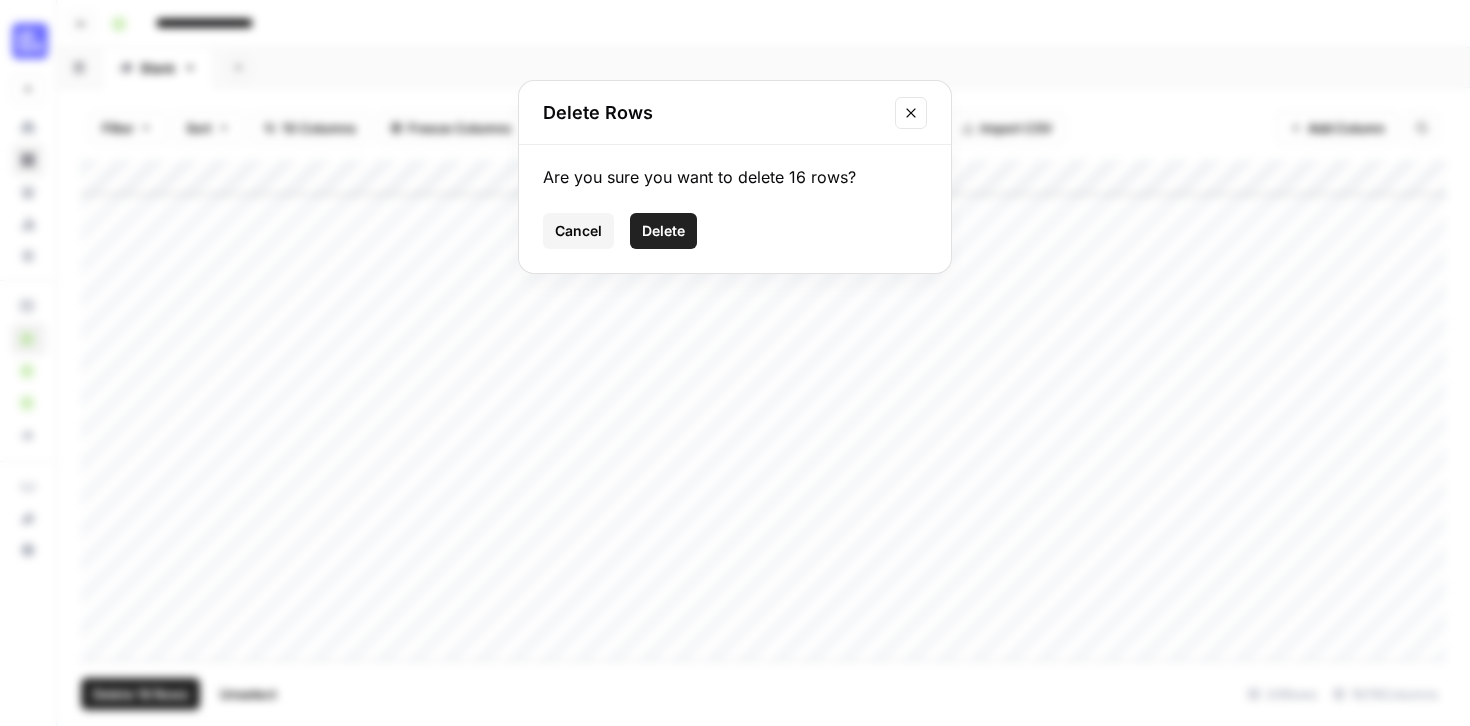 click on "Delete" at bounding box center [663, 231] 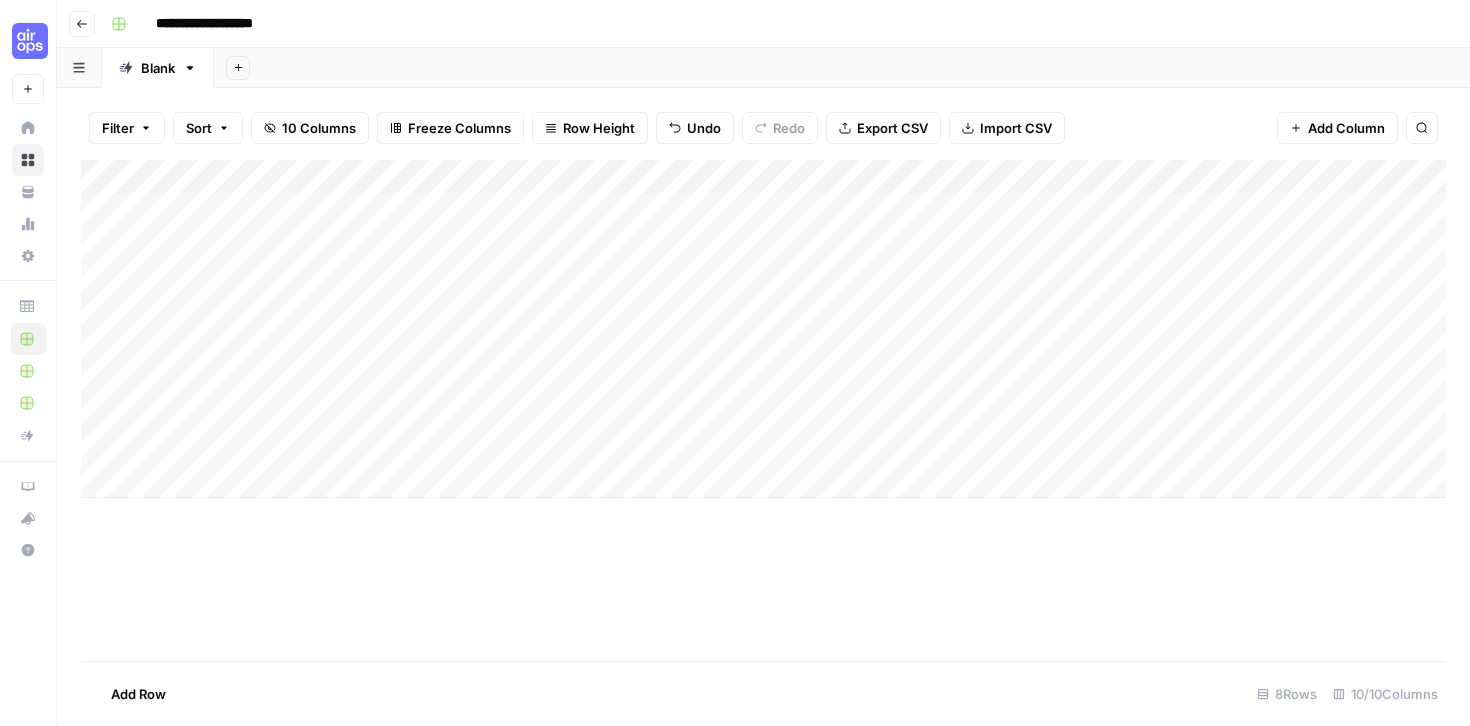 scroll, scrollTop: 0, scrollLeft: 0, axis: both 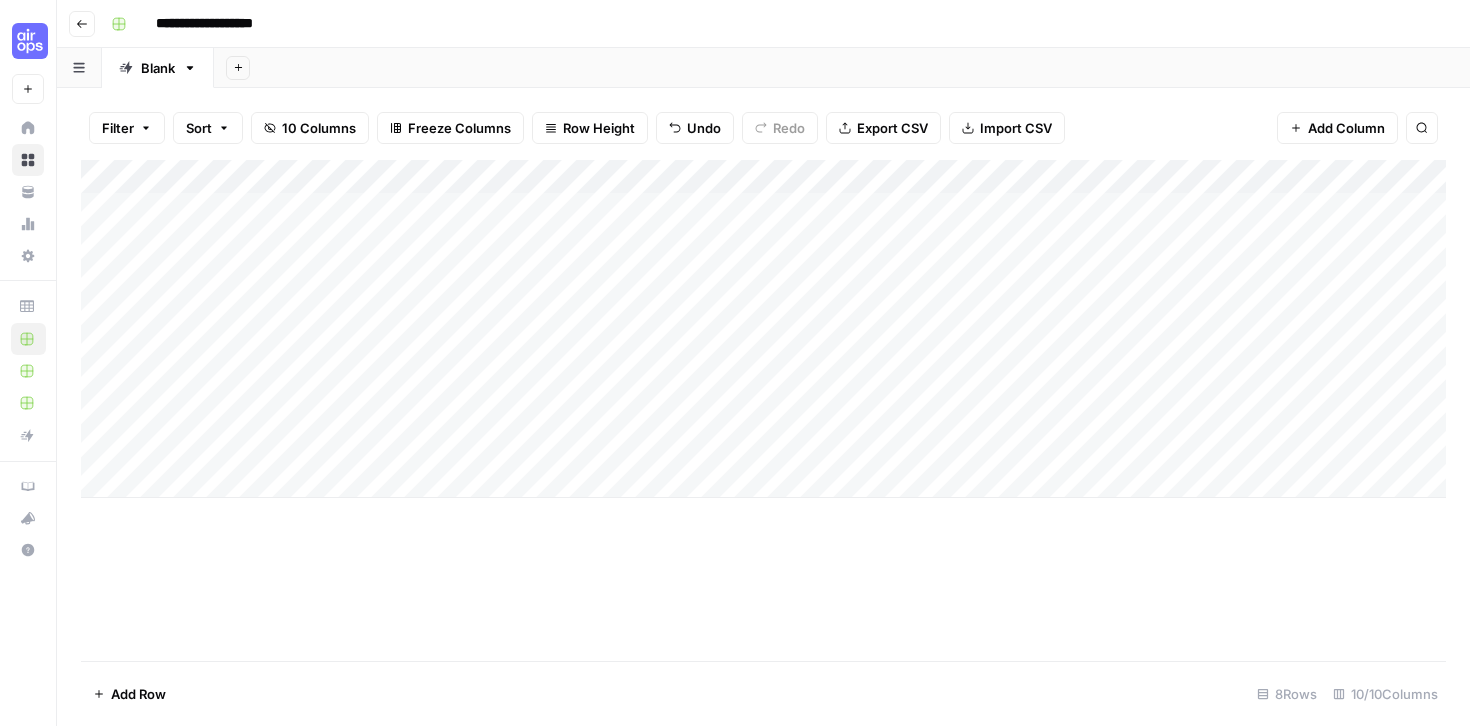 click on "Add Column" at bounding box center (763, 329) 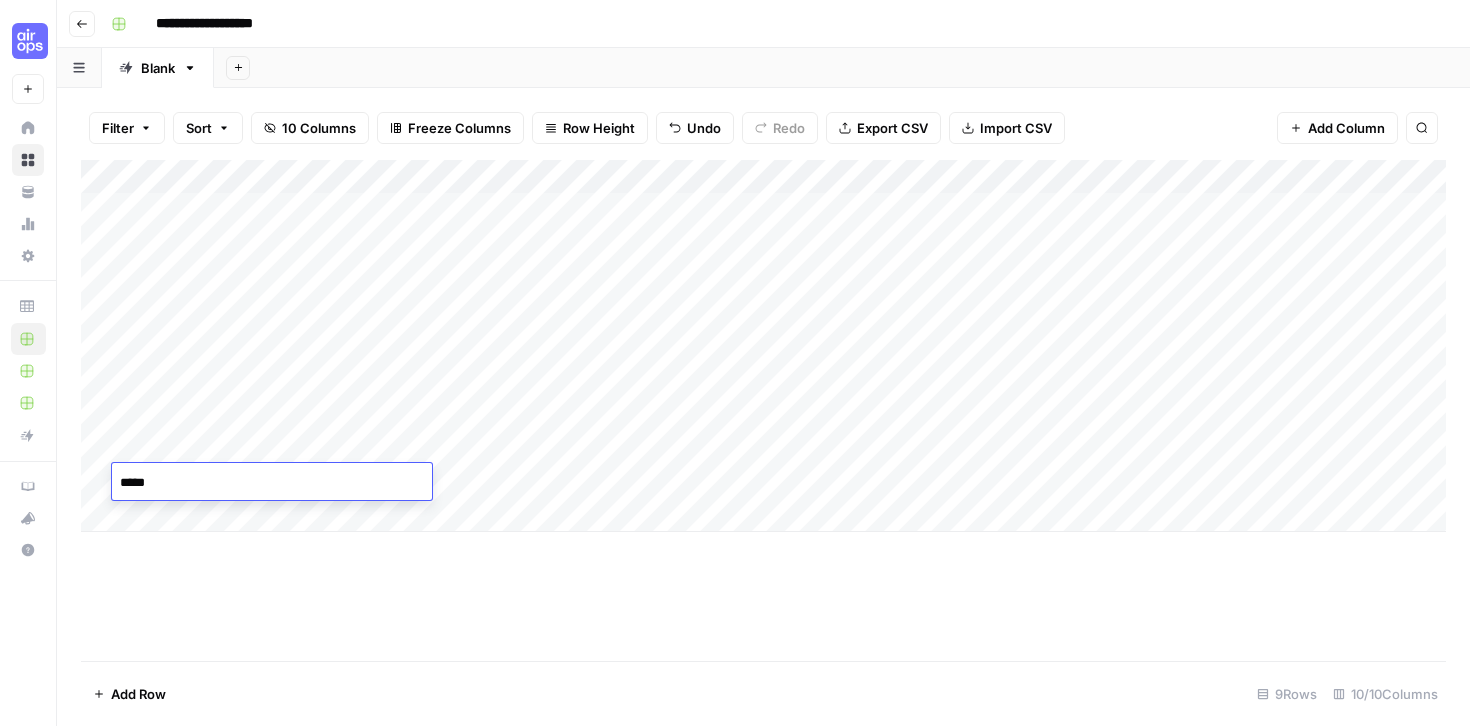 type on "******" 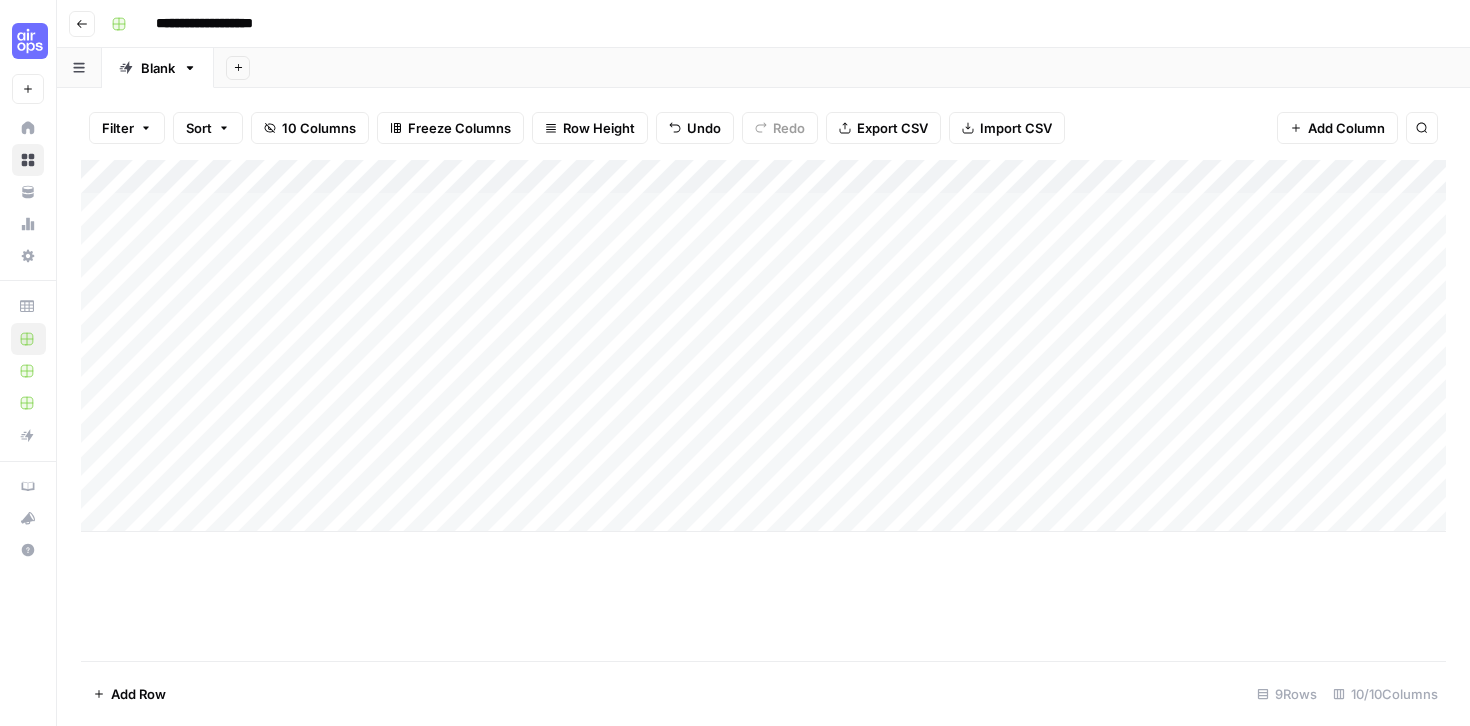 click on "Add Column" at bounding box center (763, 346) 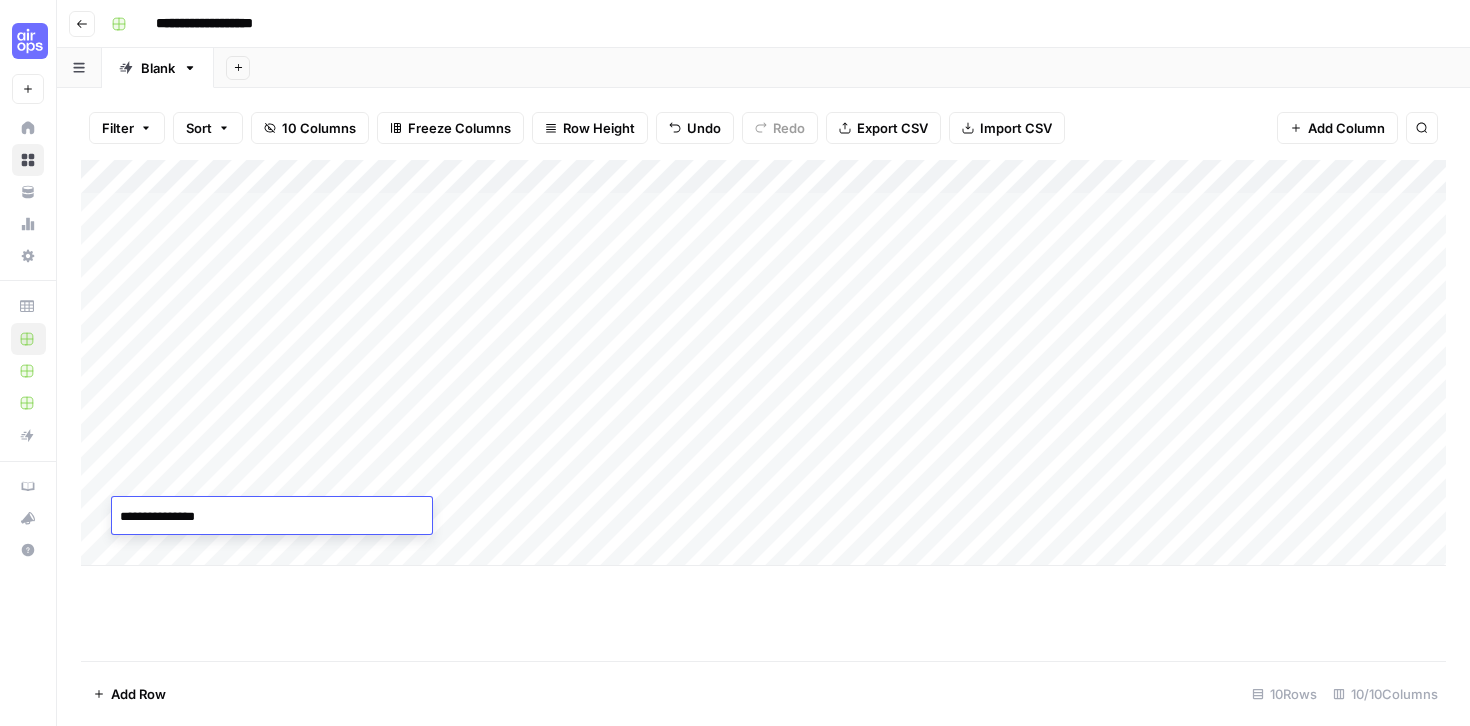 type on "**********" 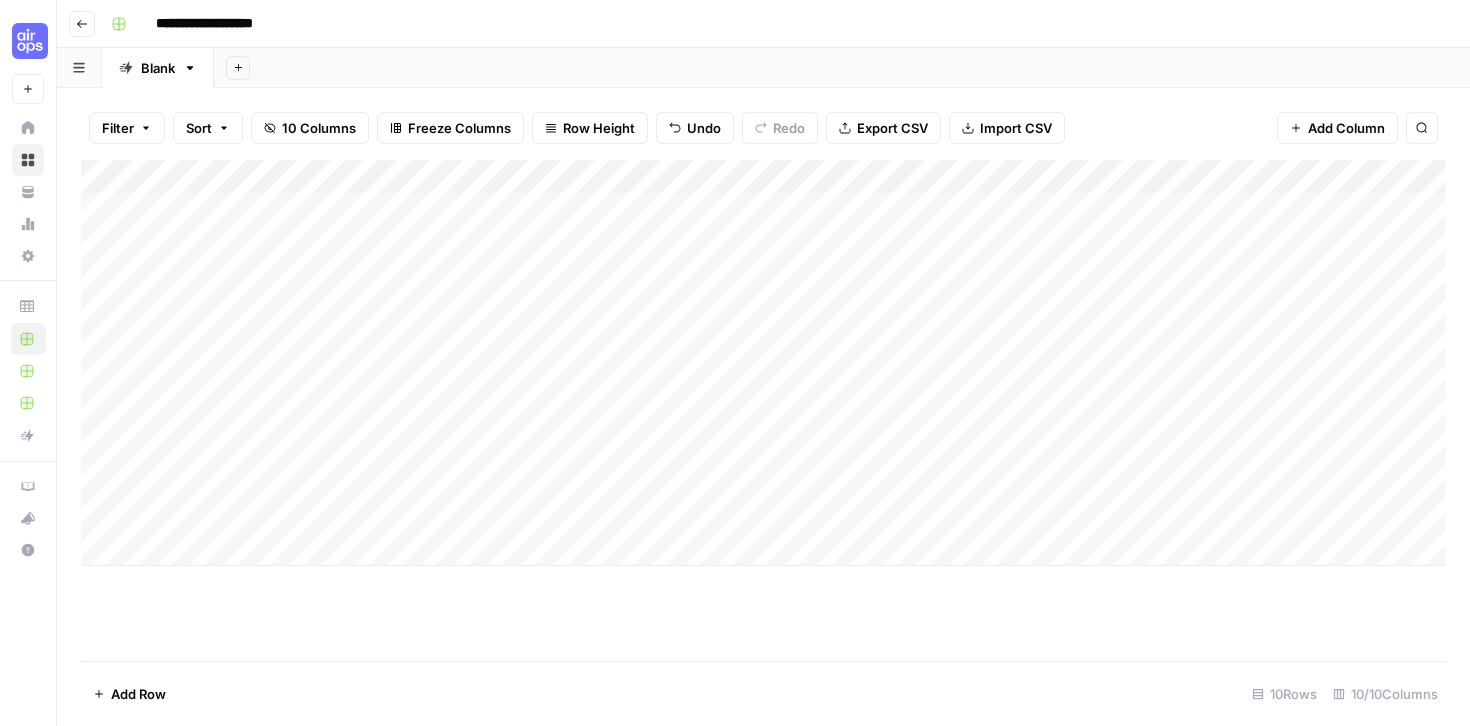 click on "Add Column" at bounding box center [763, 363] 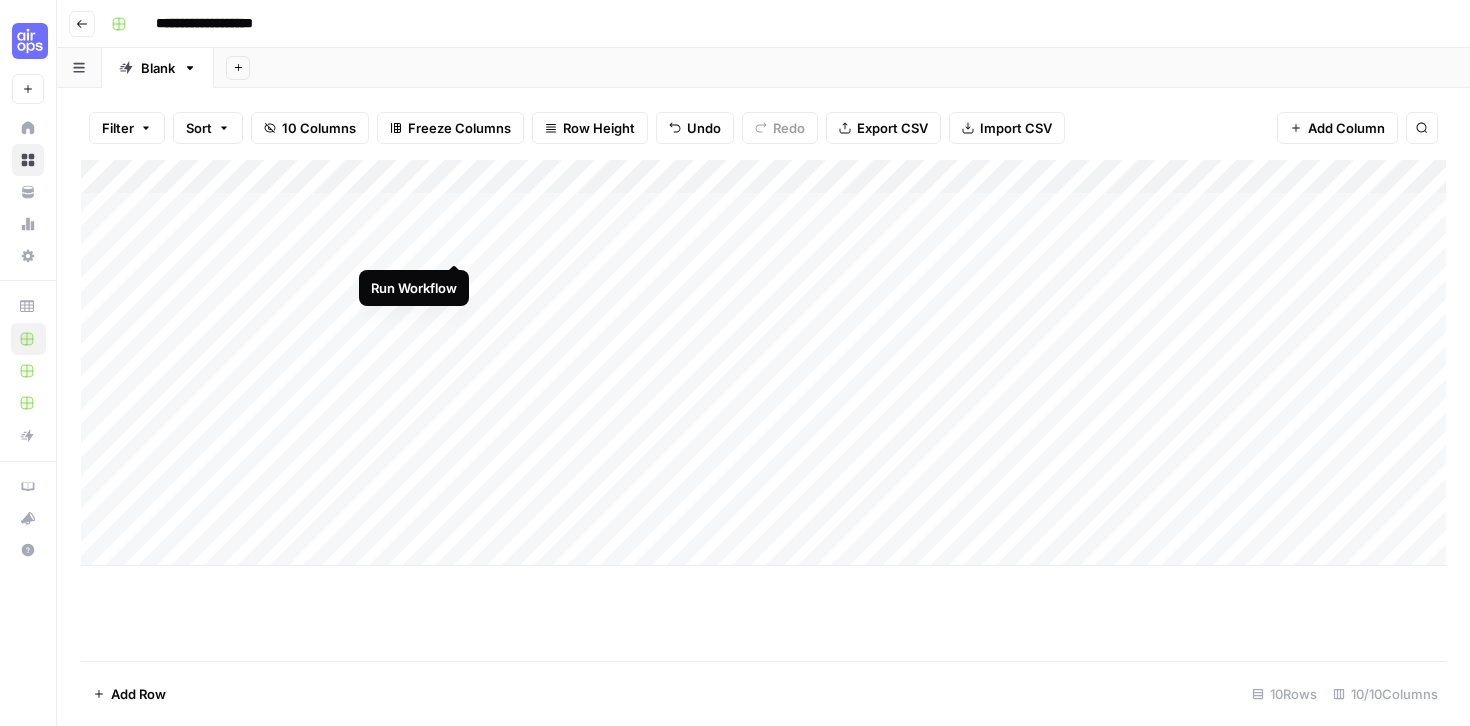 click on "Add Column" at bounding box center (763, 363) 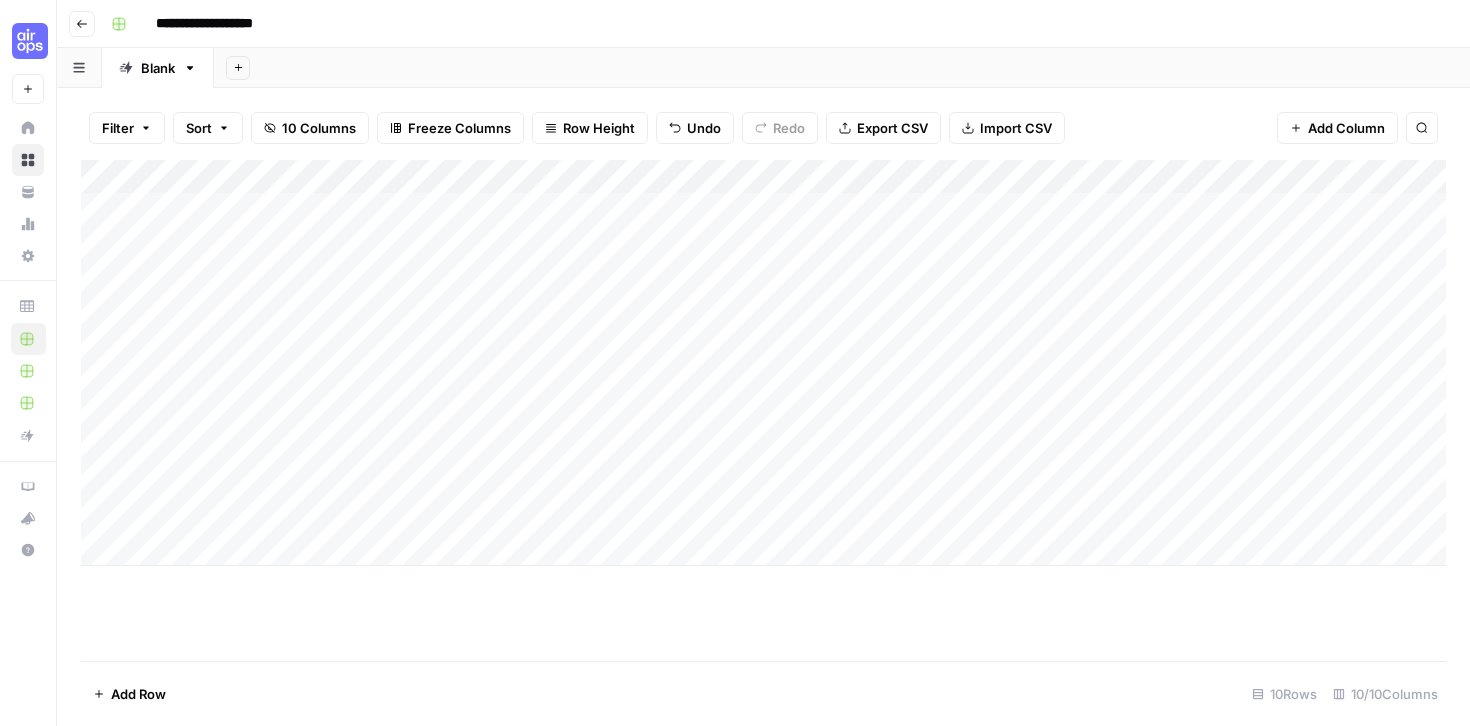 click on "Add Column" at bounding box center [763, 363] 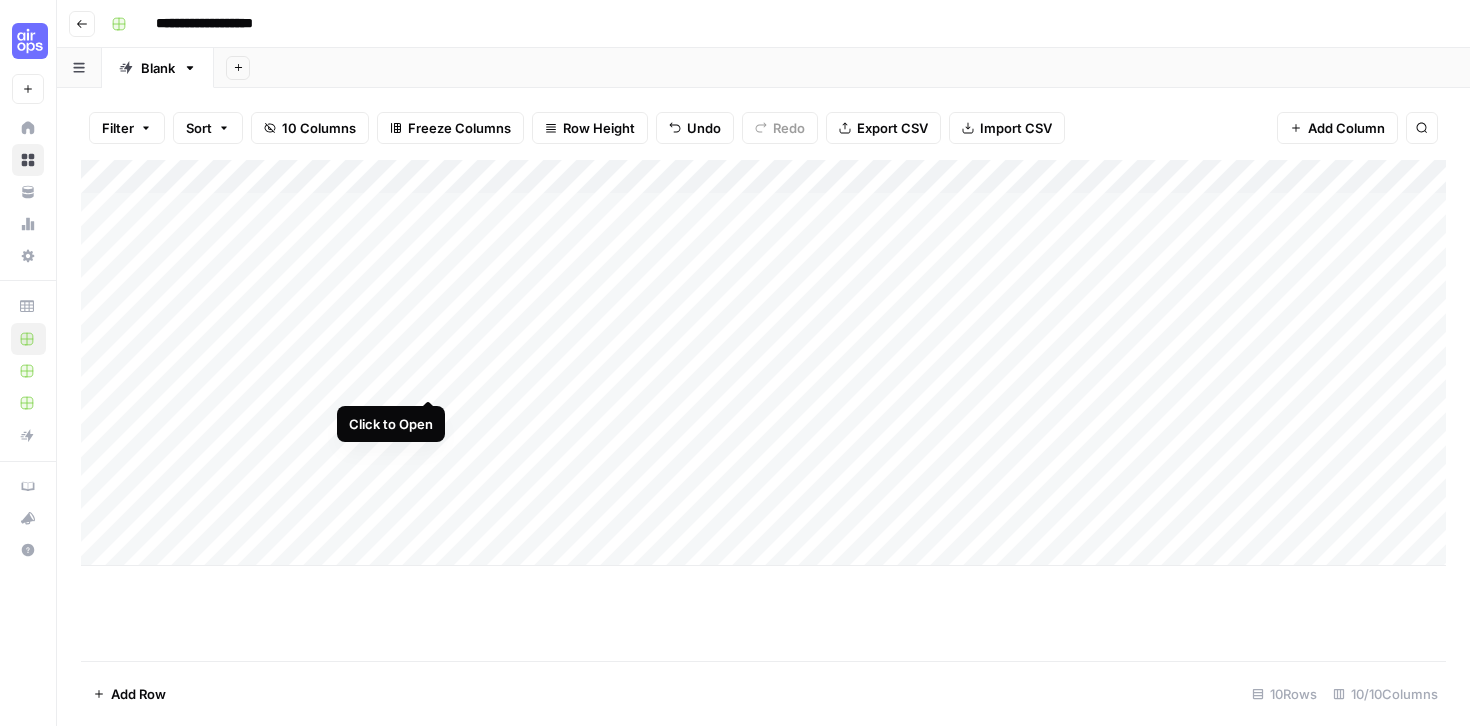 click on "Add Column" at bounding box center [763, 363] 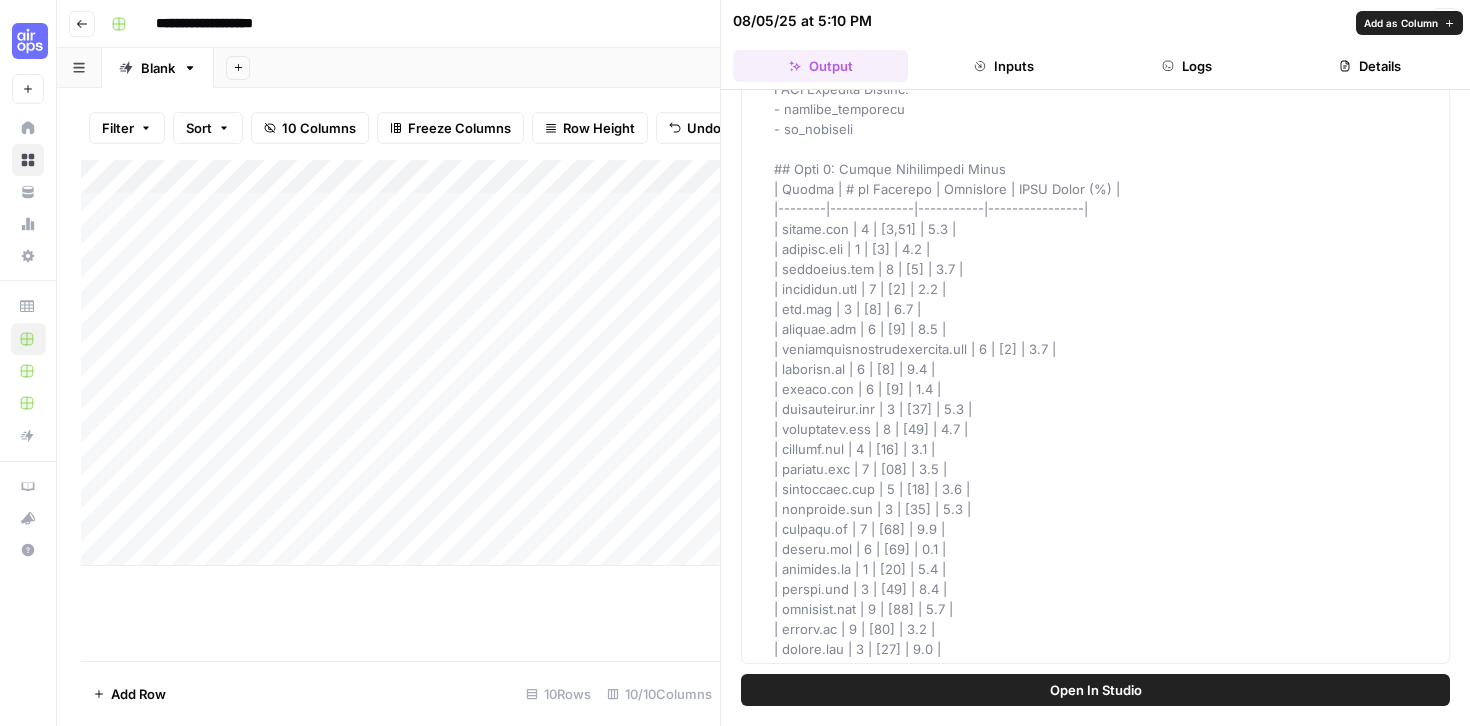 scroll, scrollTop: 0, scrollLeft: 0, axis: both 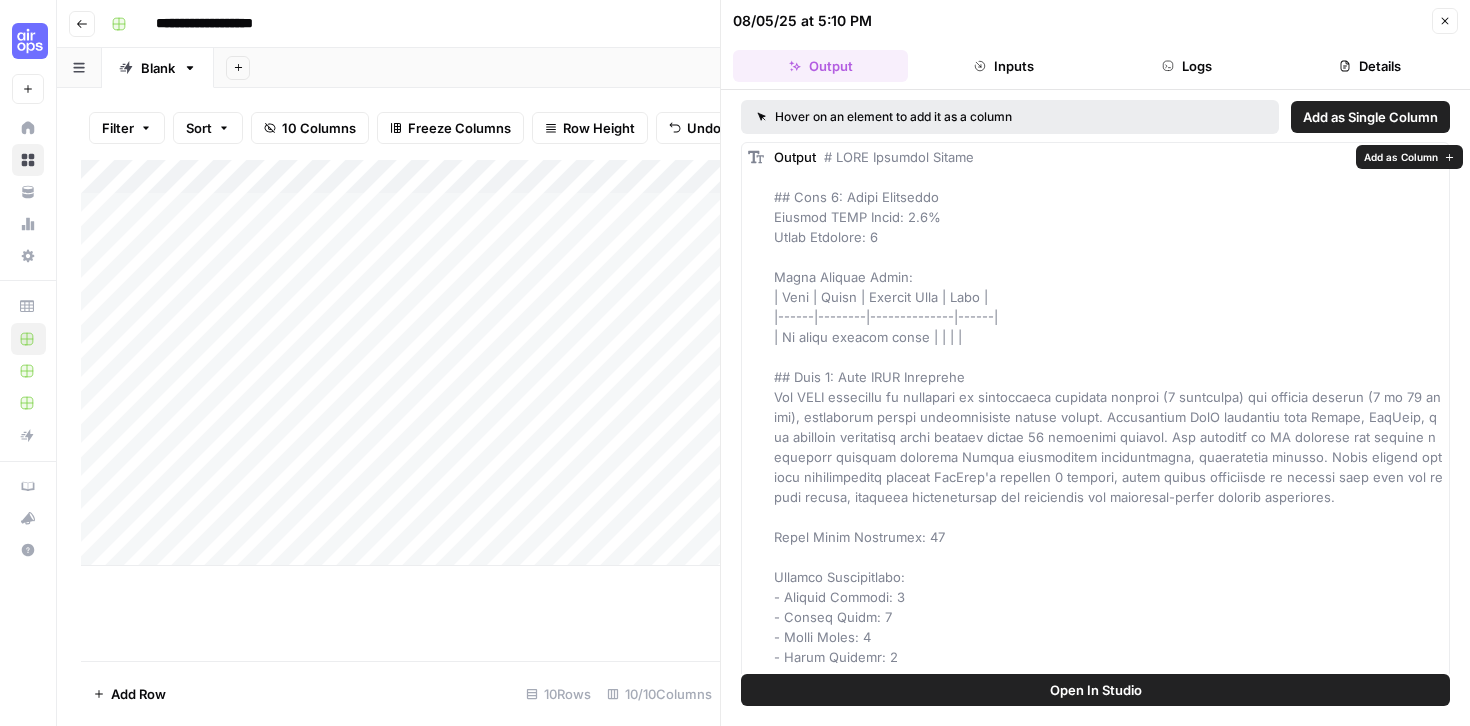 click on "Add as Column" at bounding box center [1401, 157] 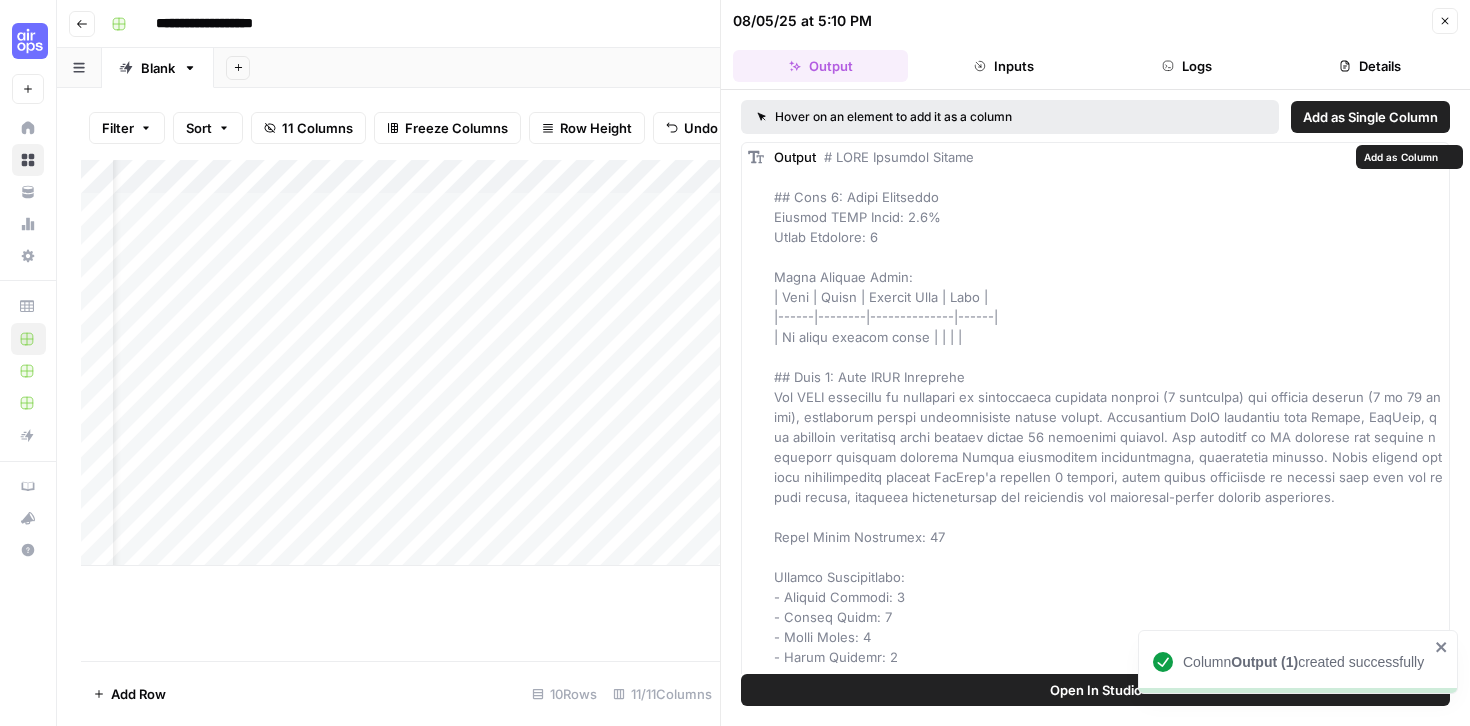 scroll, scrollTop: 0, scrollLeft: 84, axis: horizontal 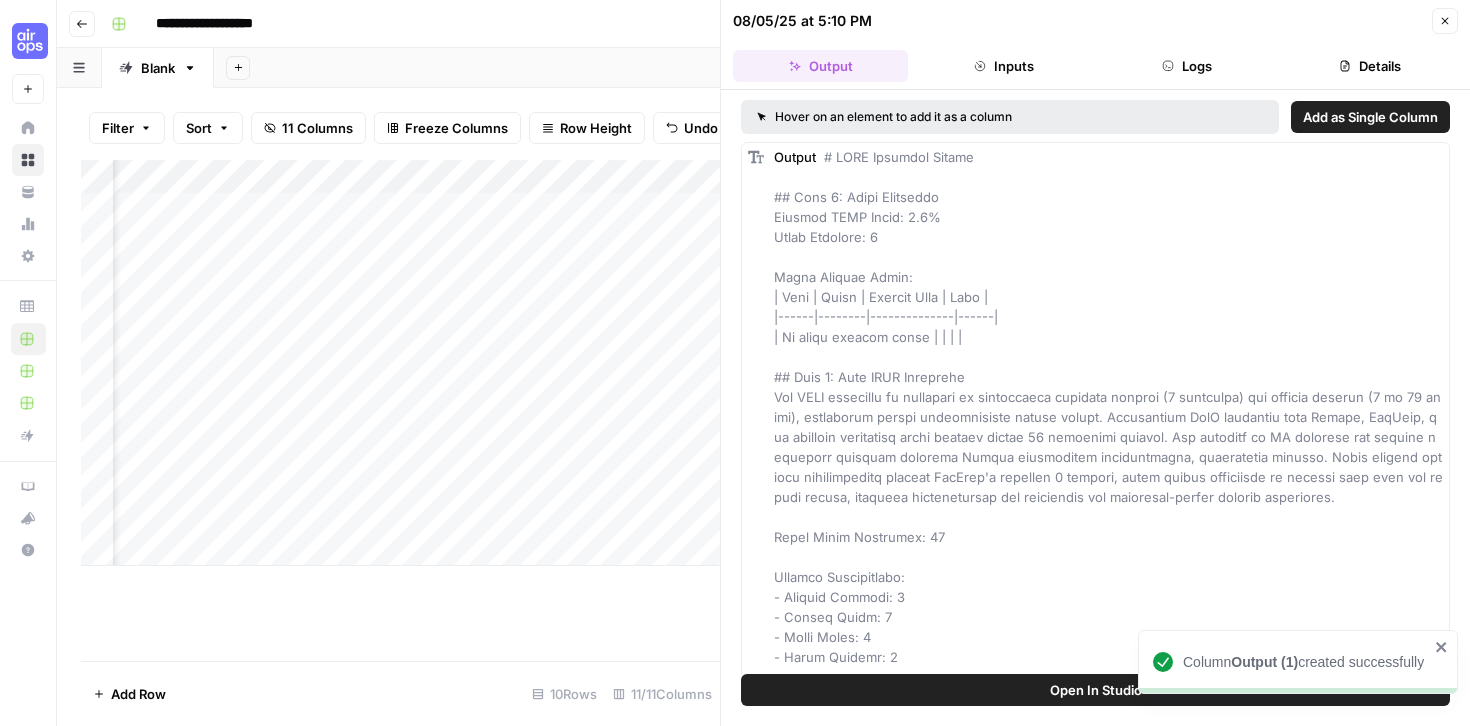 click on "Close" at bounding box center (1445, 21) 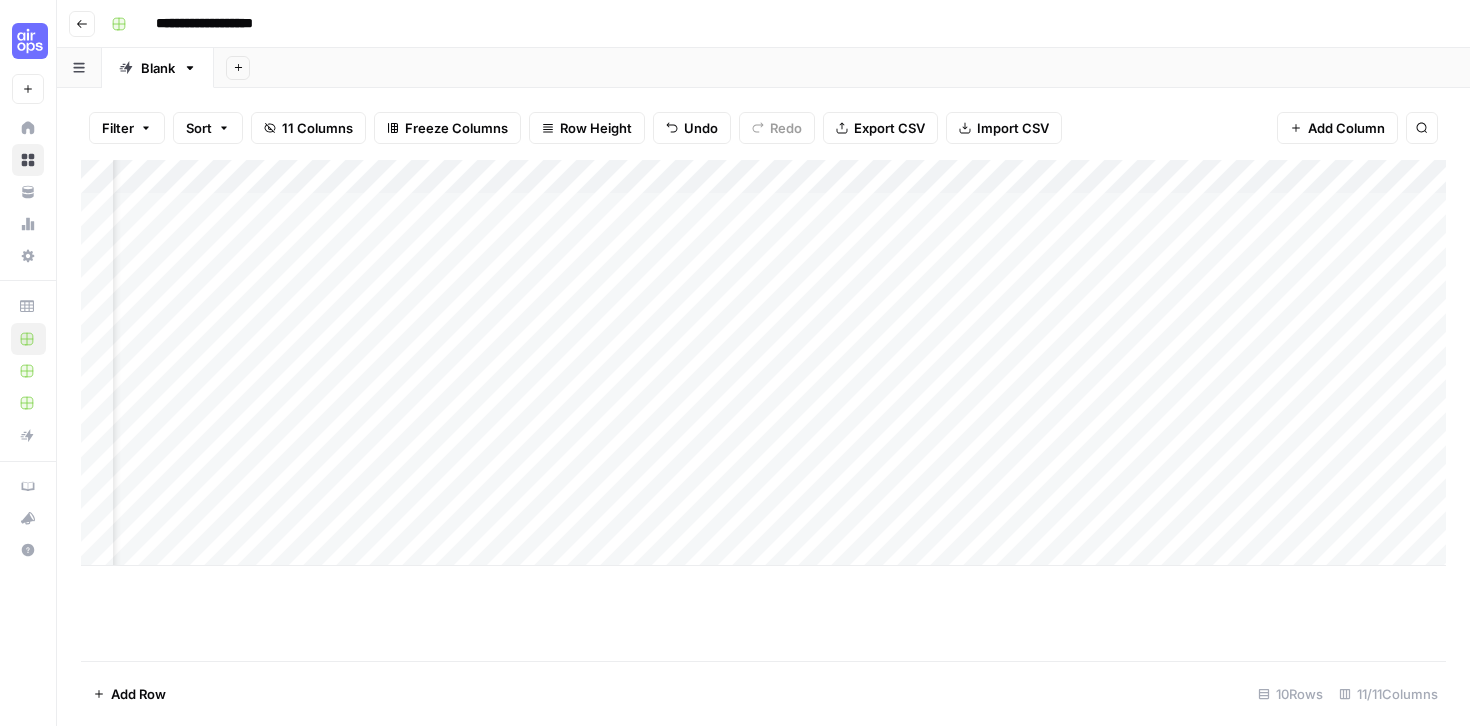 drag, startPoint x: 472, startPoint y: 238, endPoint x: 466, endPoint y: 487, distance: 249.07228 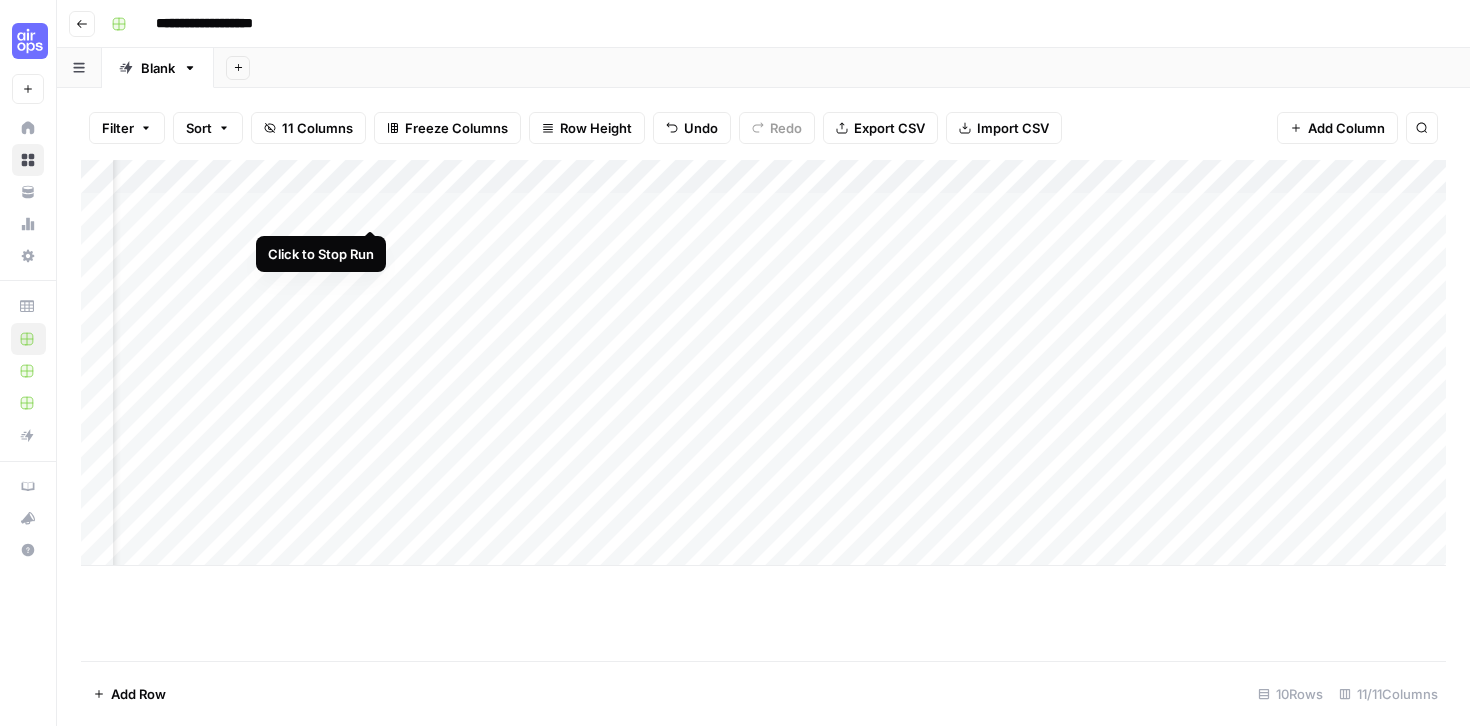 click on "Add Column" at bounding box center [763, 363] 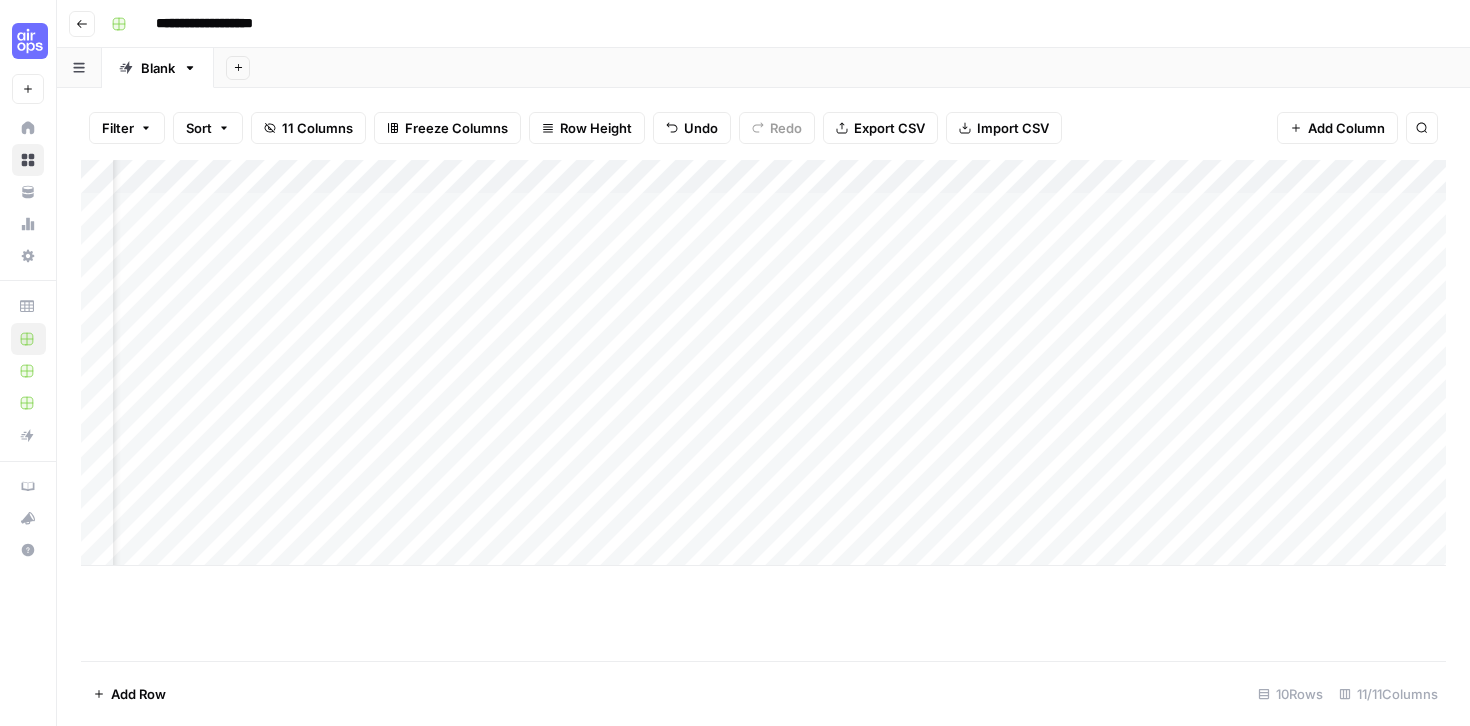 click on "Add Column" at bounding box center [763, 363] 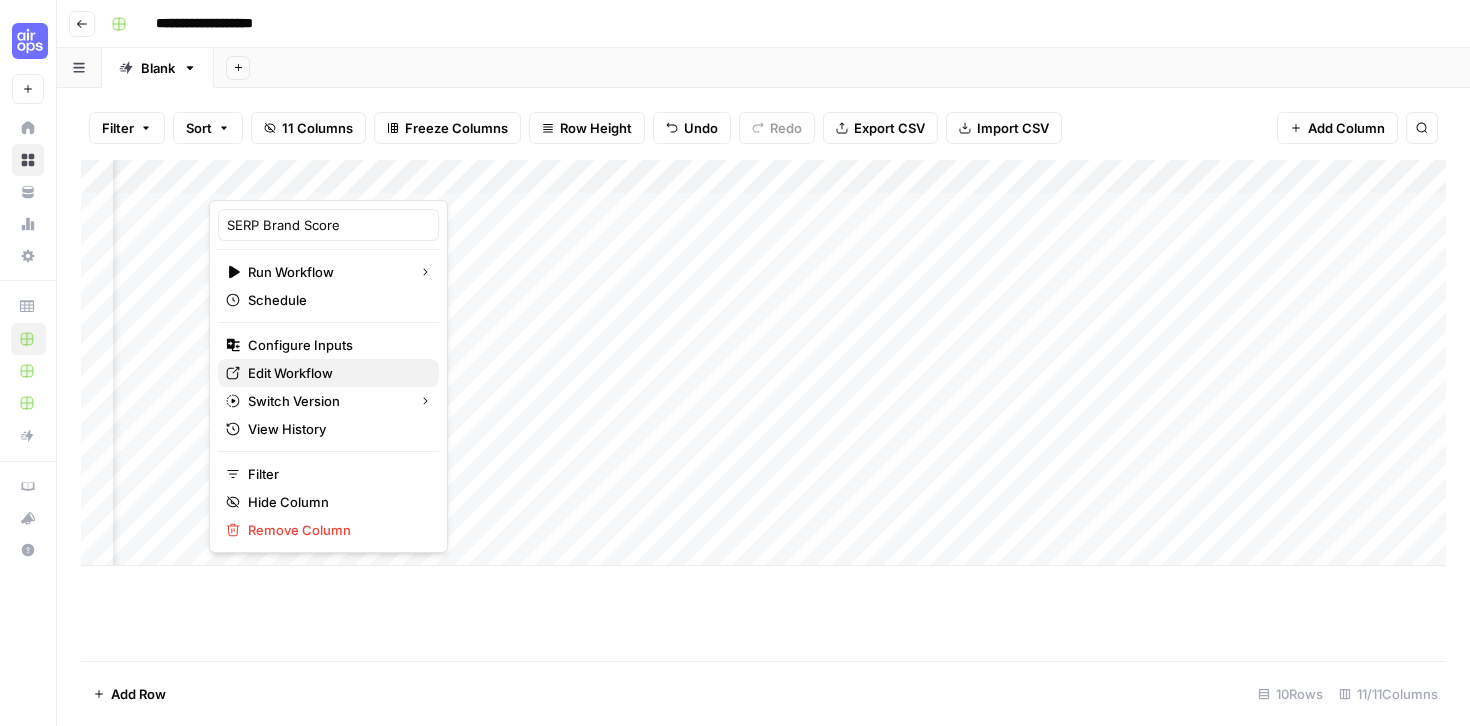 click on "Edit Workflow" at bounding box center [335, 373] 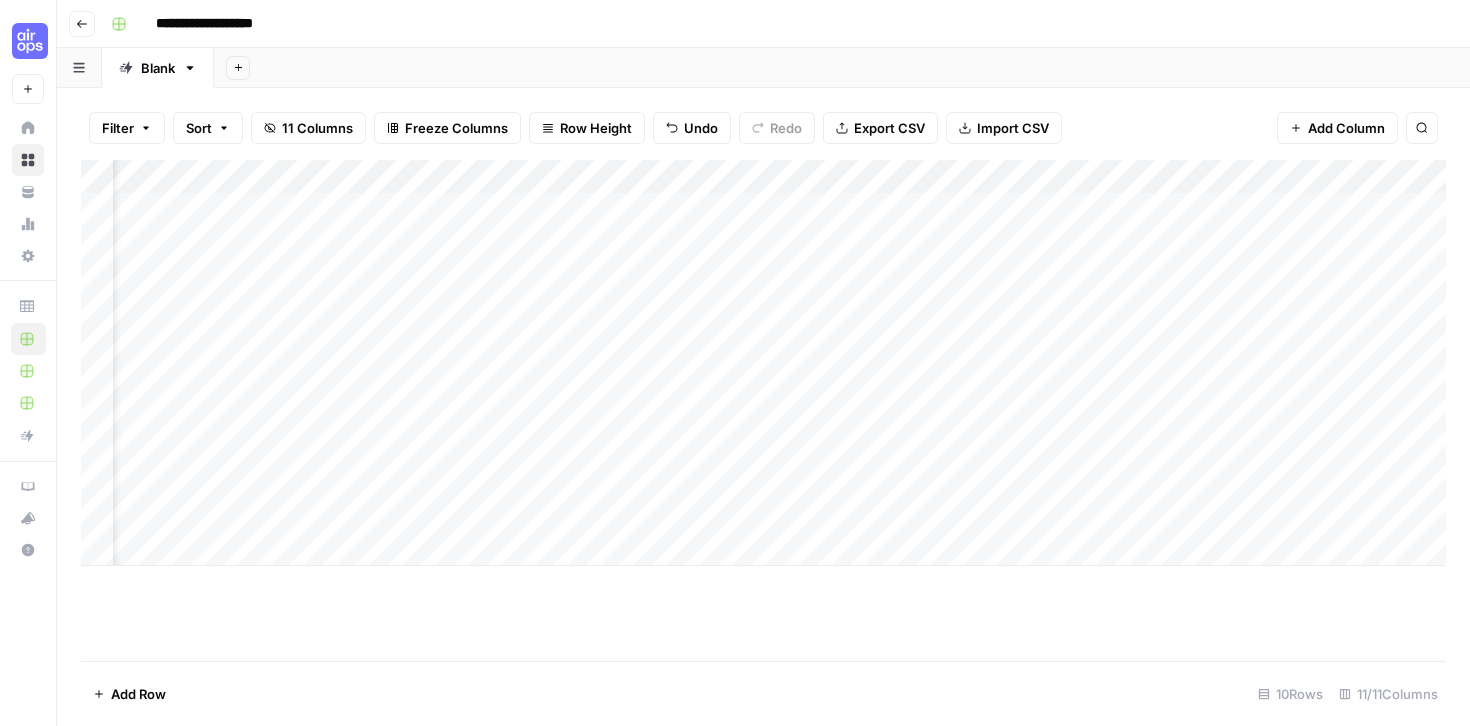 scroll, scrollTop: 0, scrollLeft: 0, axis: both 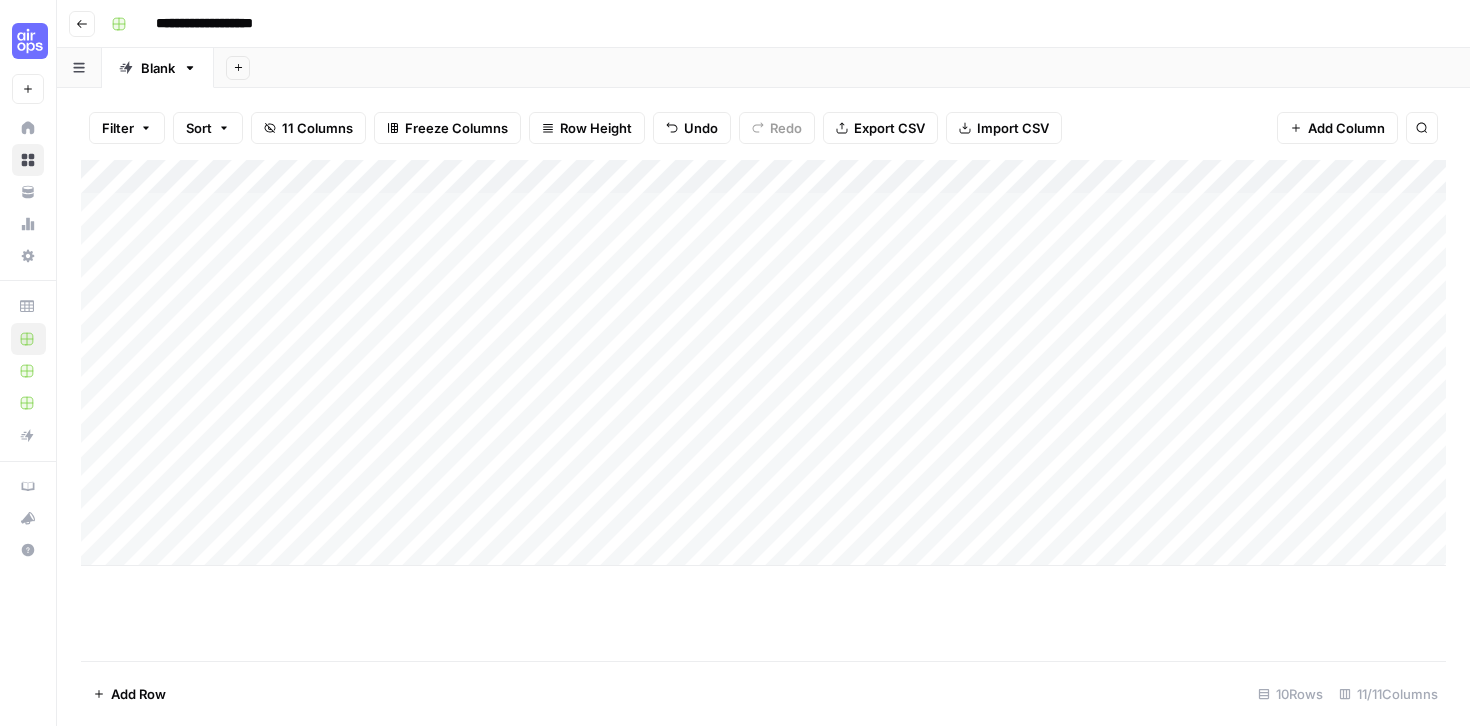 click on "Add Column" at bounding box center [763, 363] 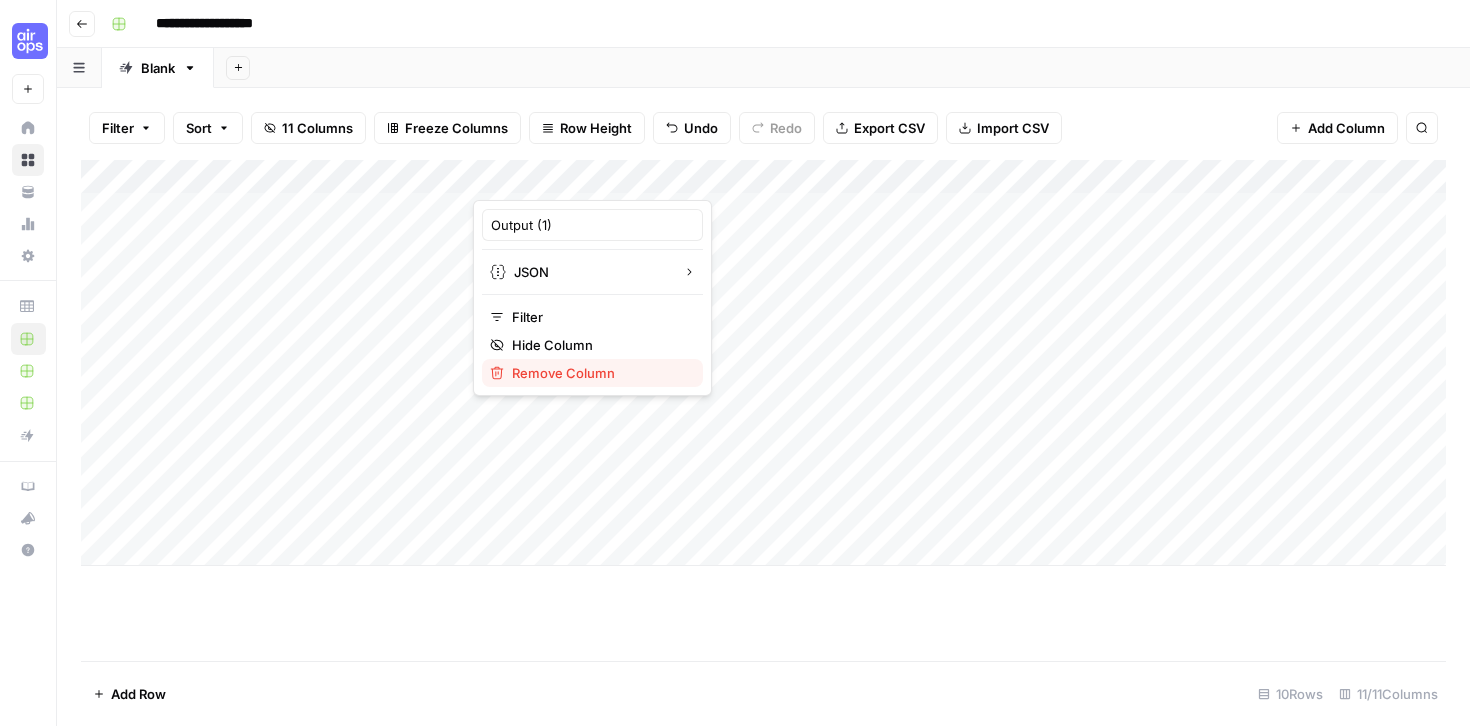 click on "Remove Column" at bounding box center (599, 373) 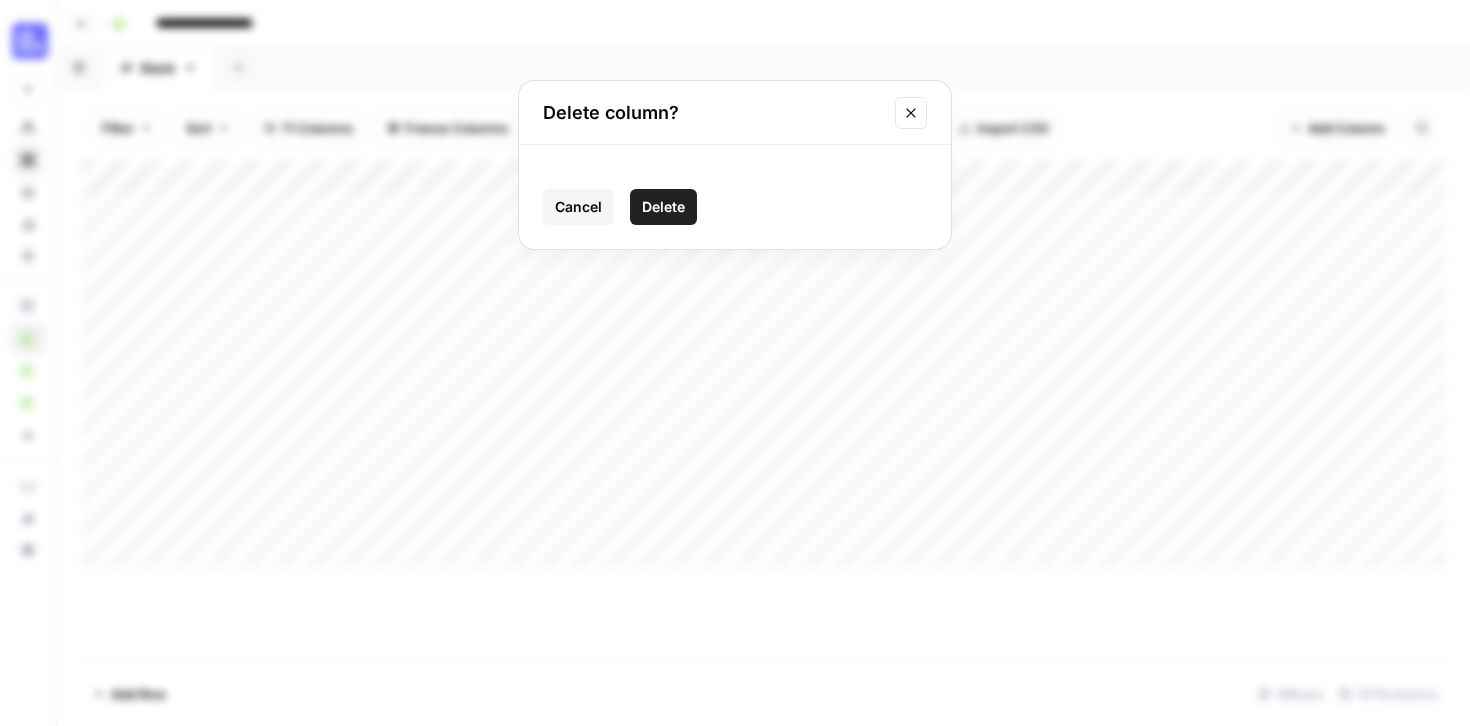 click on "Delete" at bounding box center (663, 207) 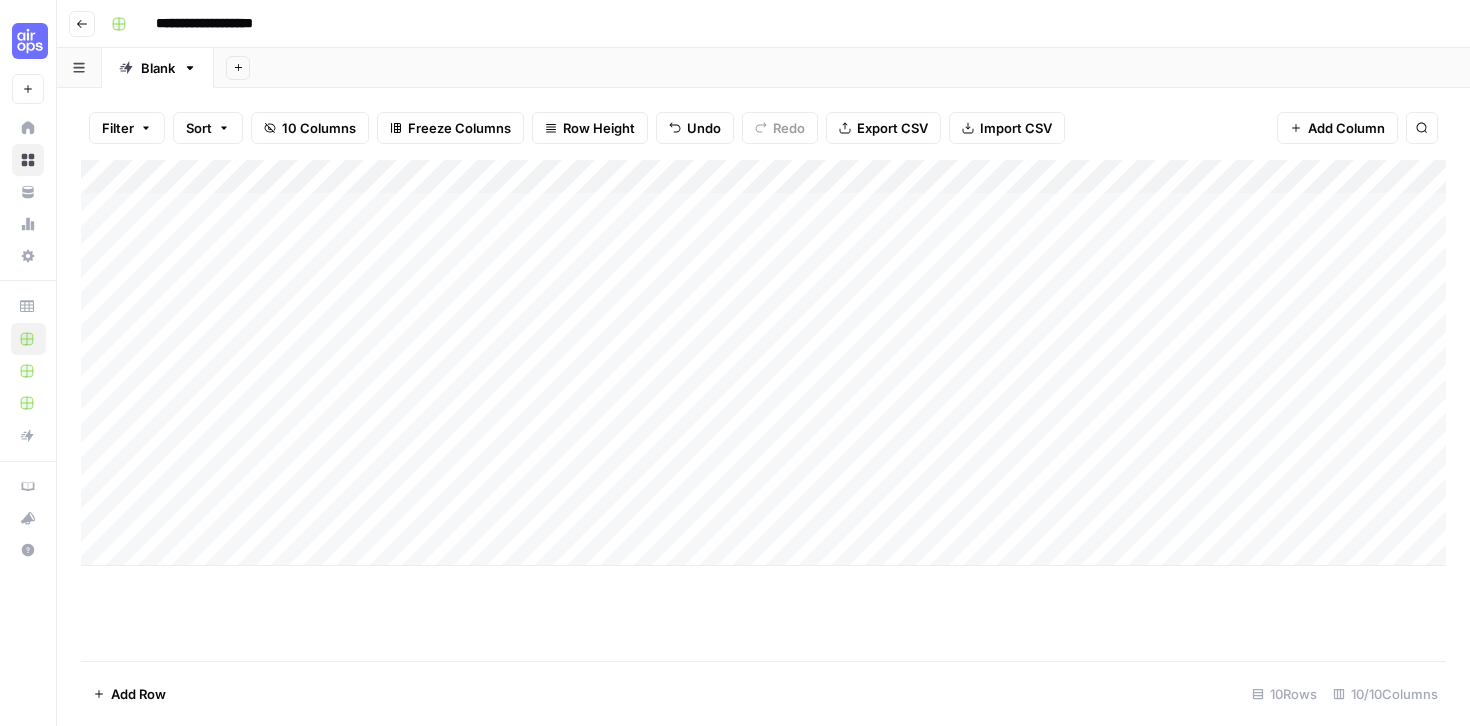 click on "Add Column" at bounding box center [763, 363] 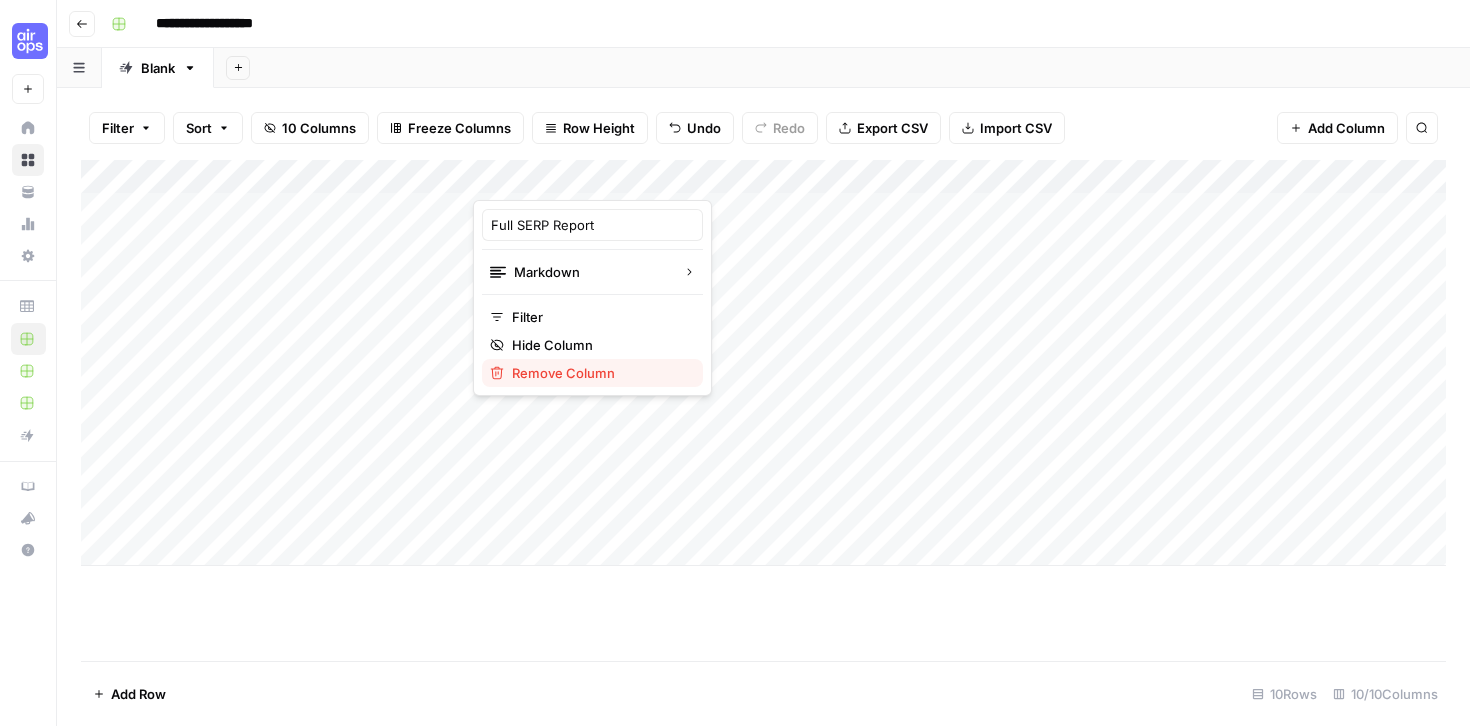 click on "Remove Column" at bounding box center (599, 373) 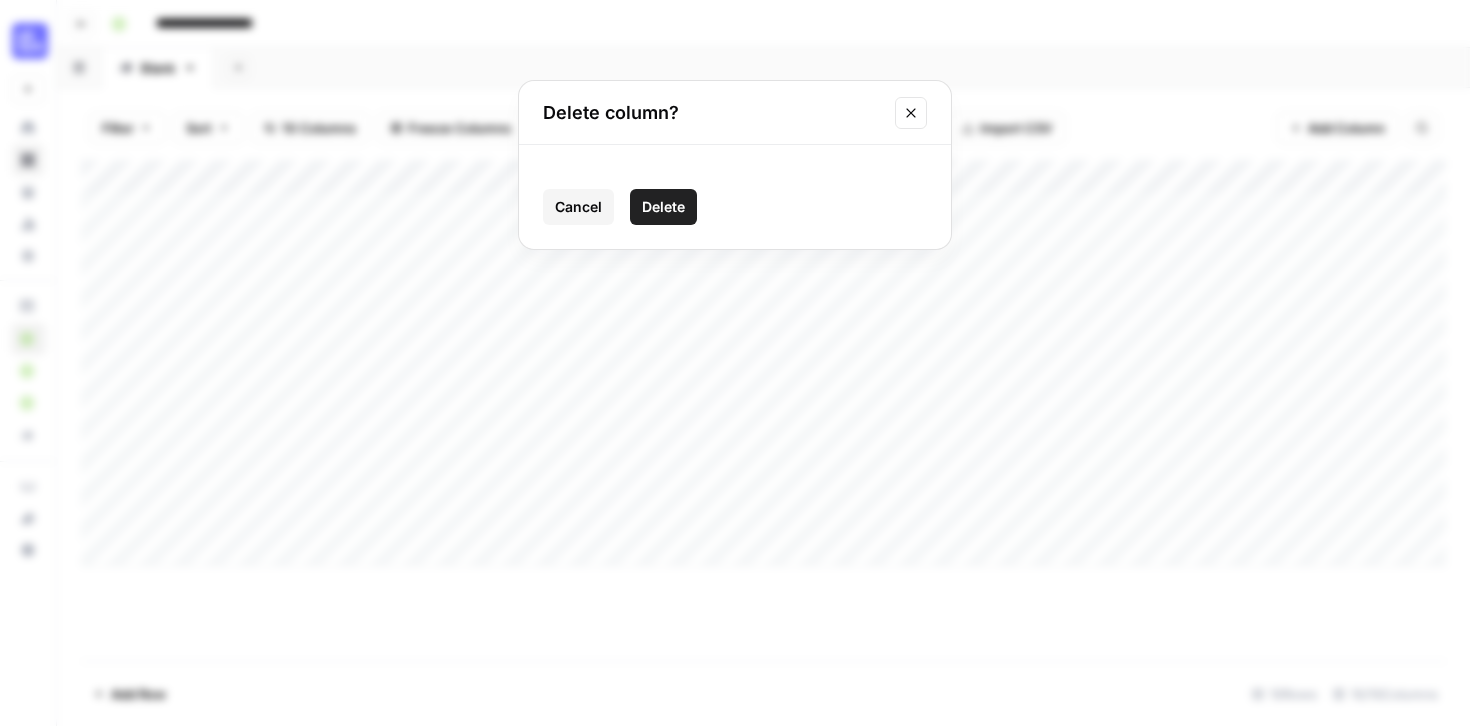 click on "Delete" at bounding box center (663, 207) 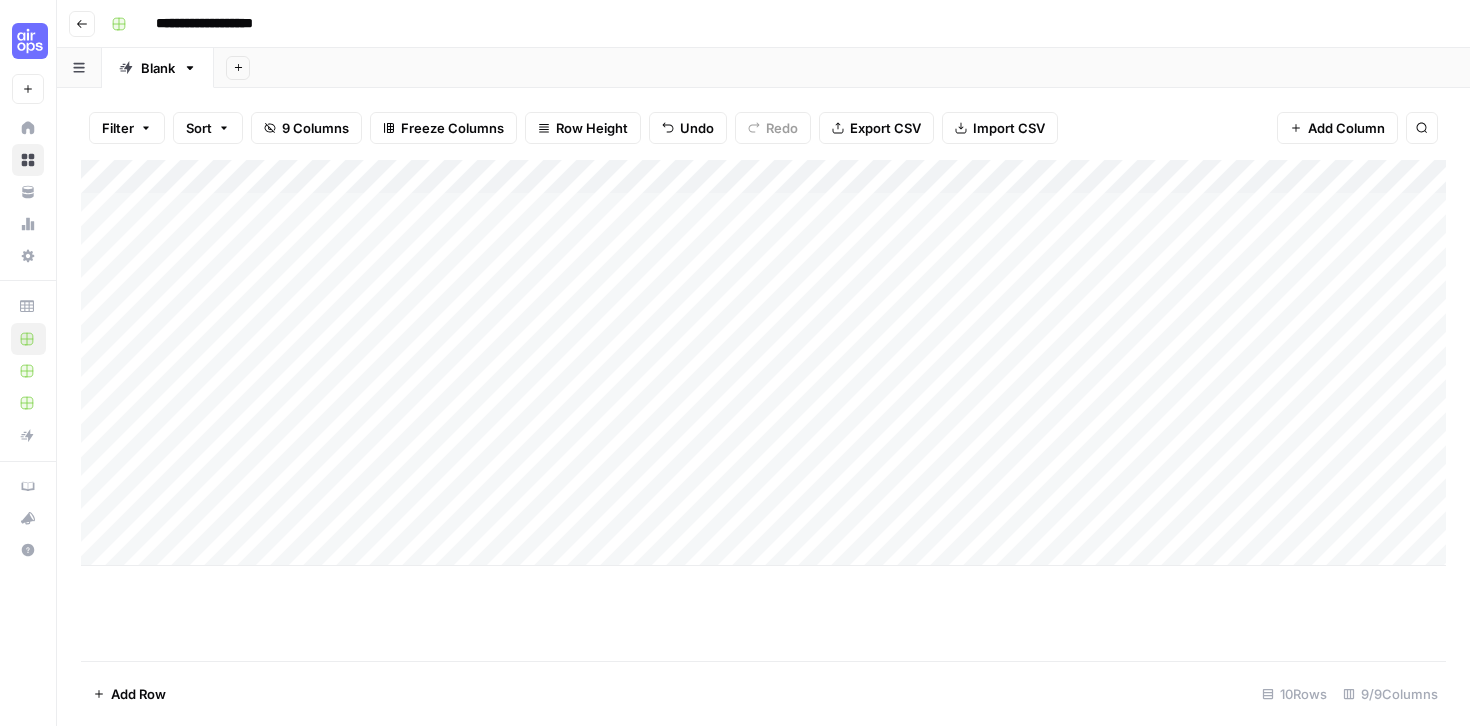 click on "Add Column" at bounding box center (763, 363) 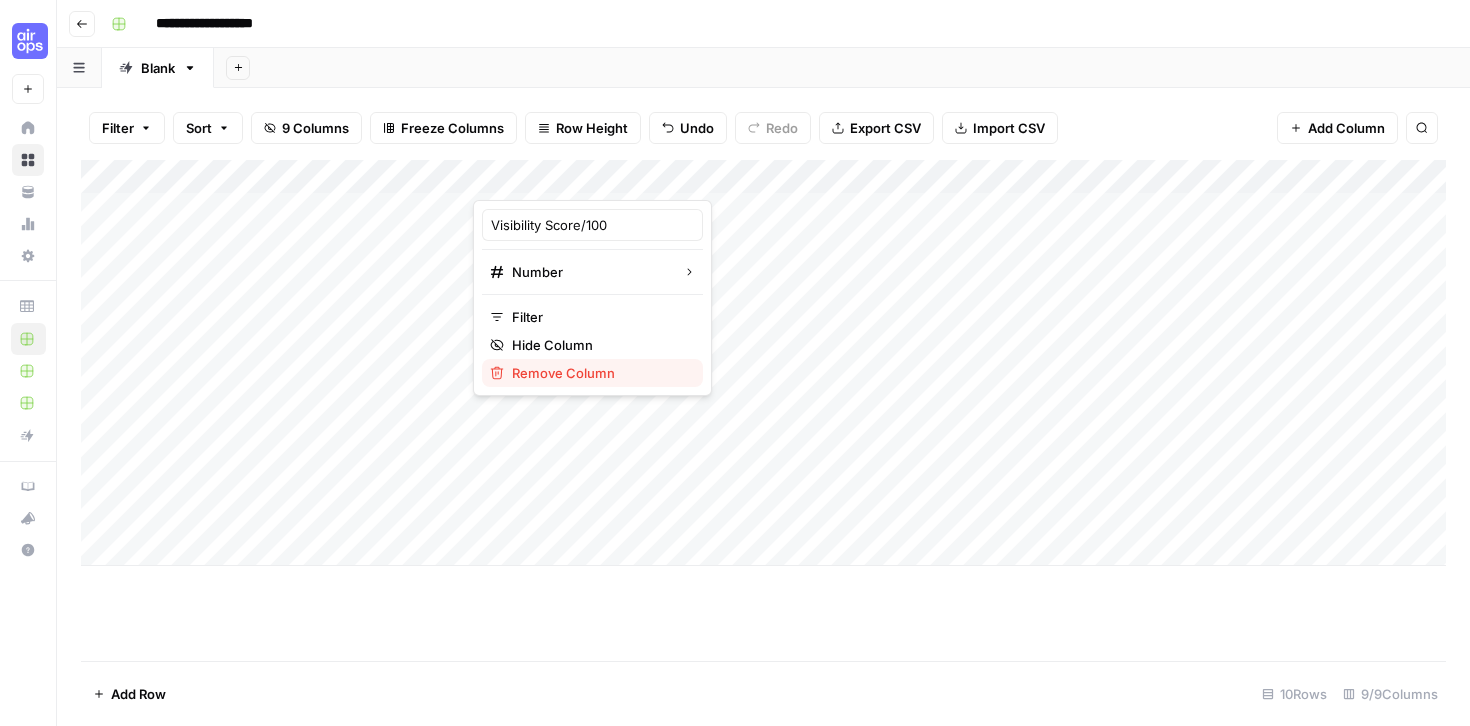 click on "Remove Column" at bounding box center [599, 373] 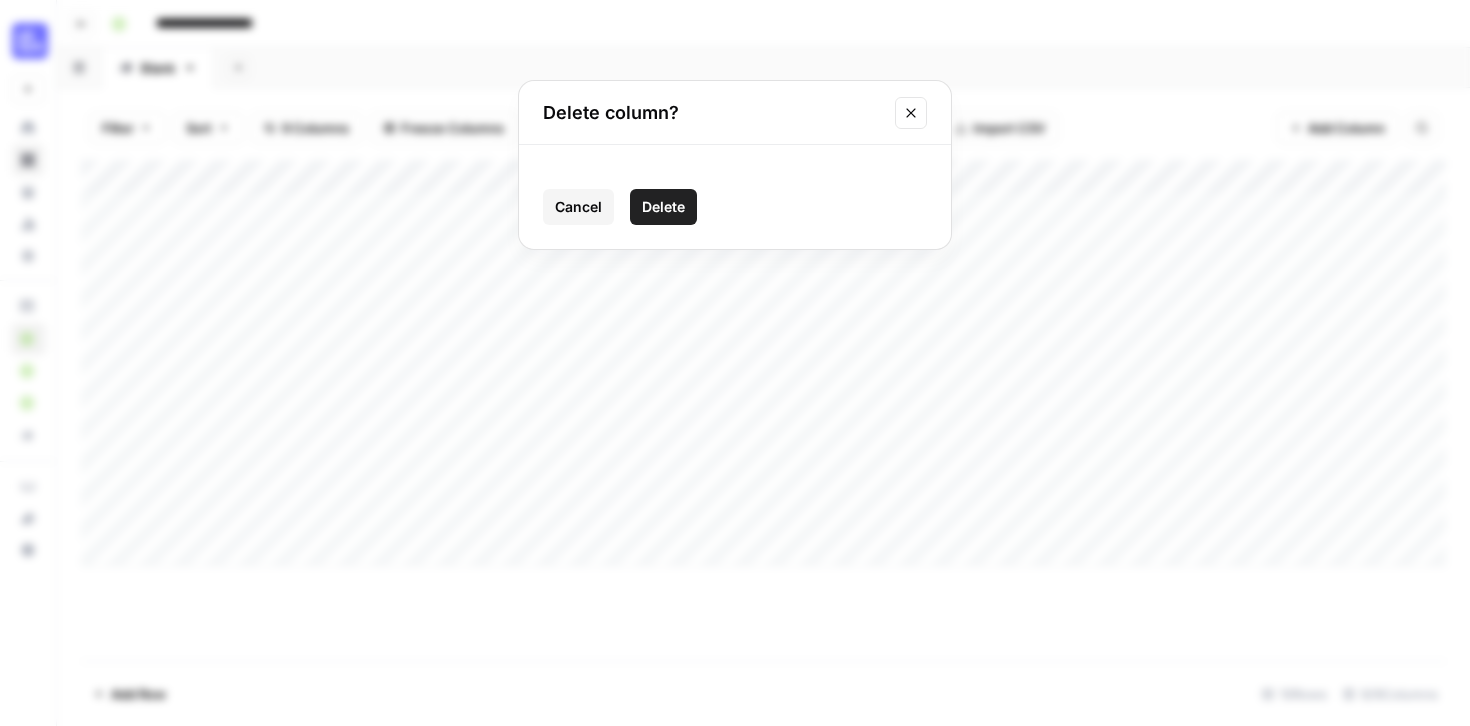 click on "Delete" at bounding box center [663, 207] 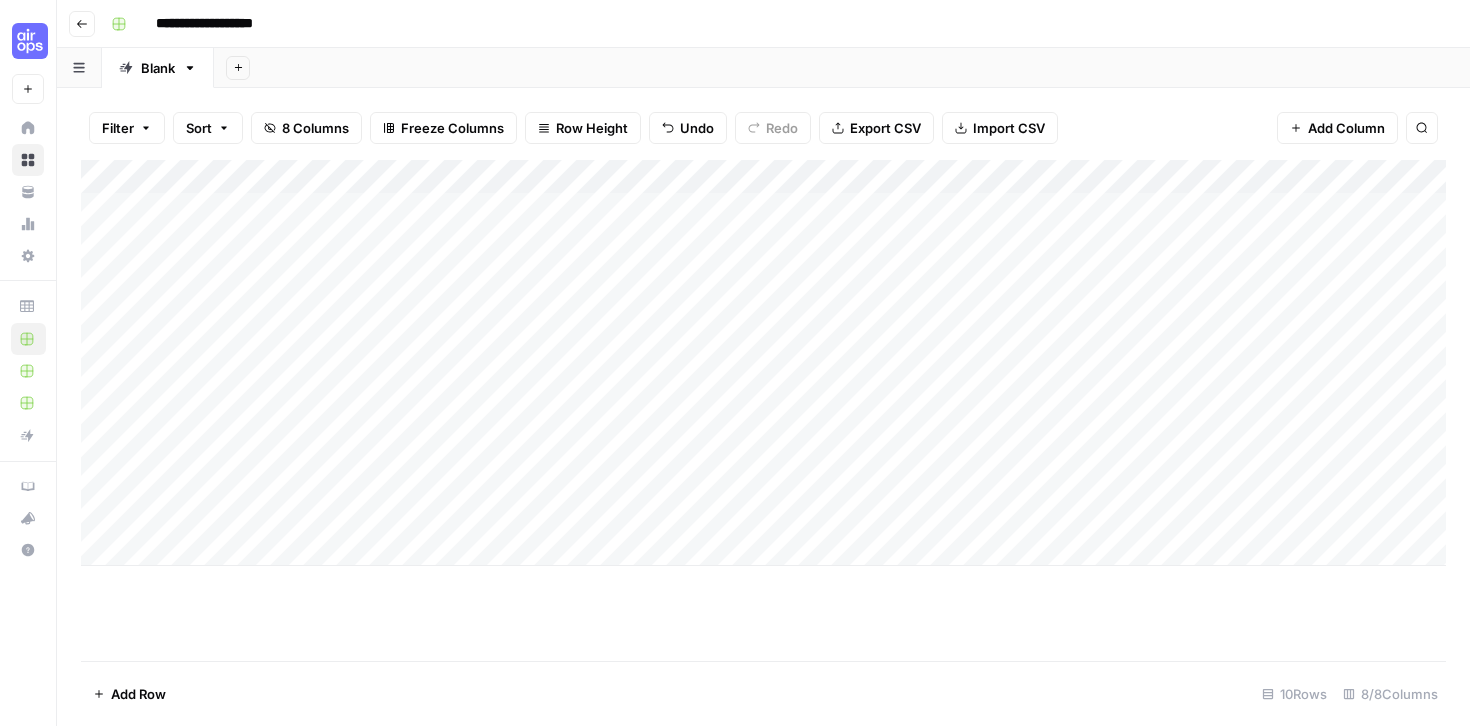 click on "Add Column" at bounding box center [763, 363] 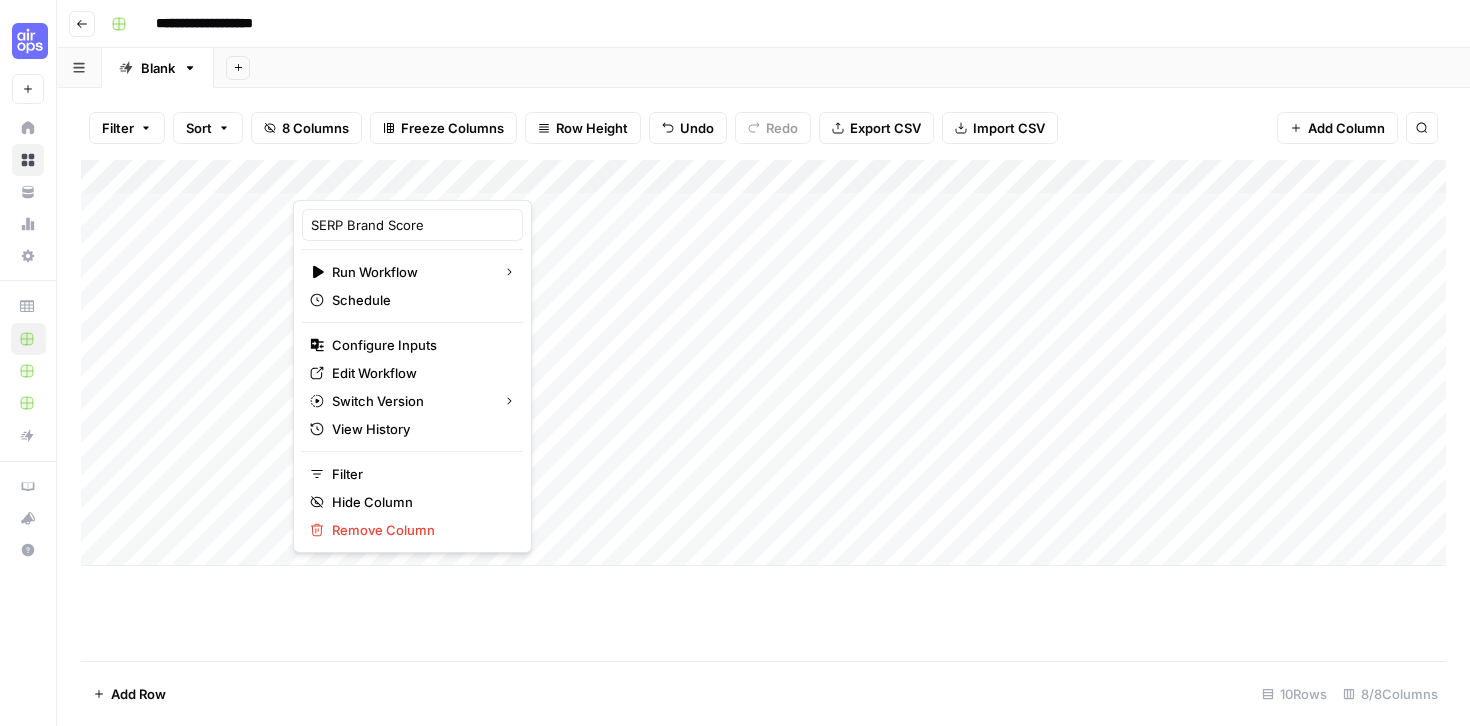click on "Add Column" at bounding box center (763, 410) 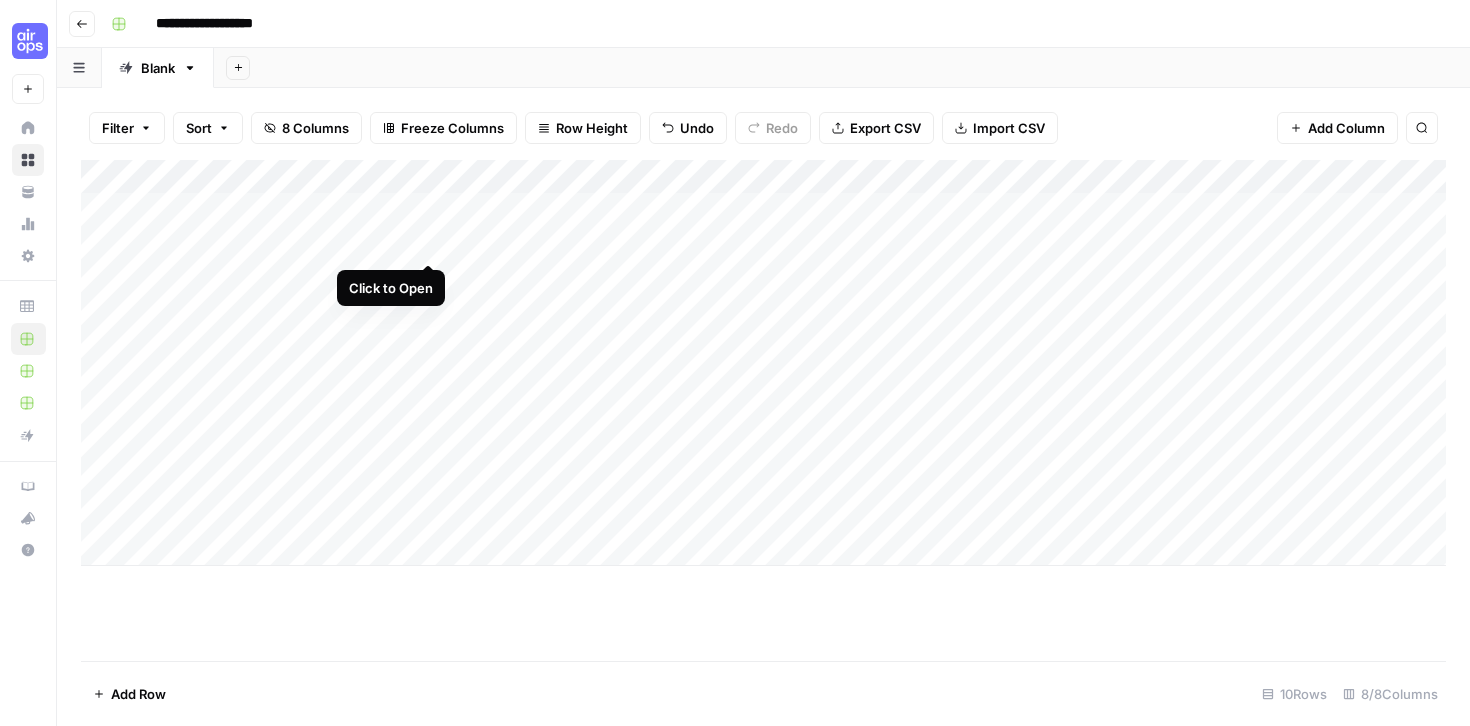 click on "Add Column" at bounding box center [763, 363] 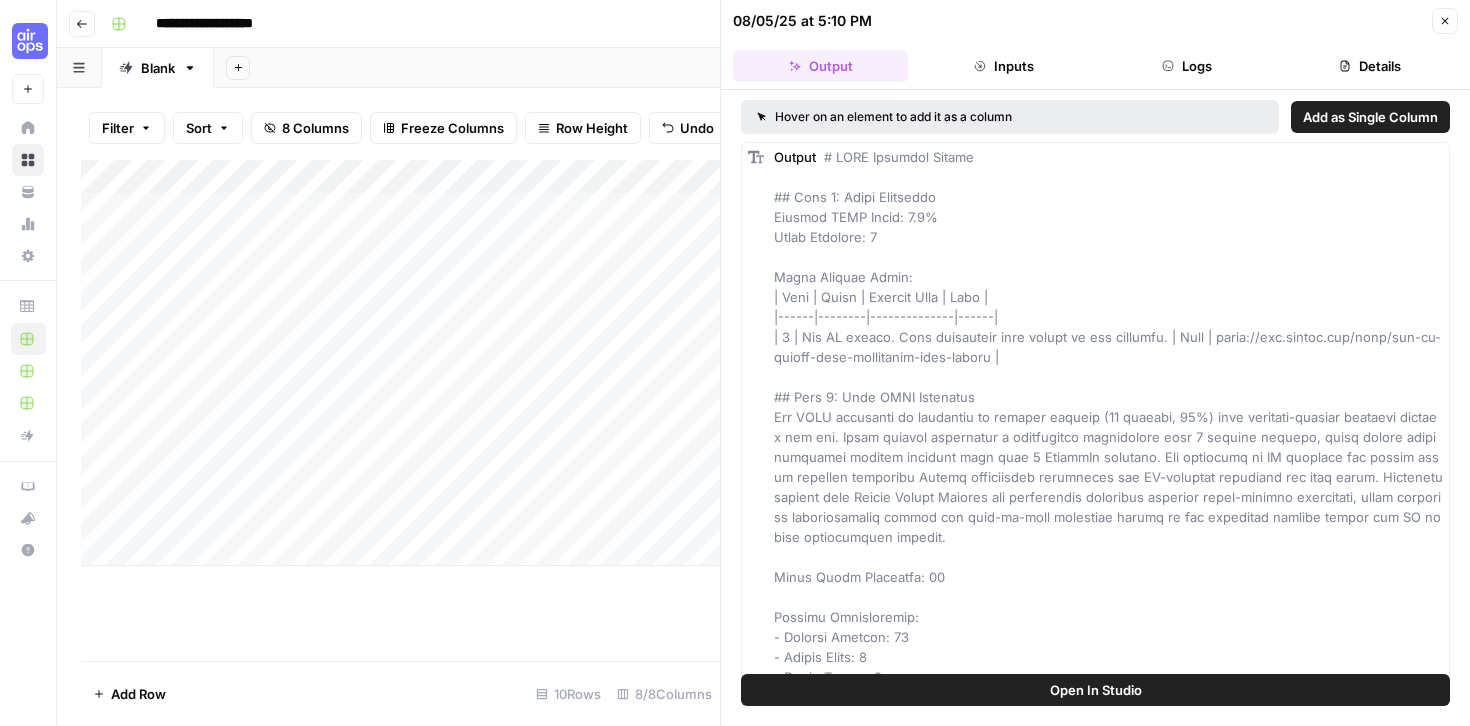 click 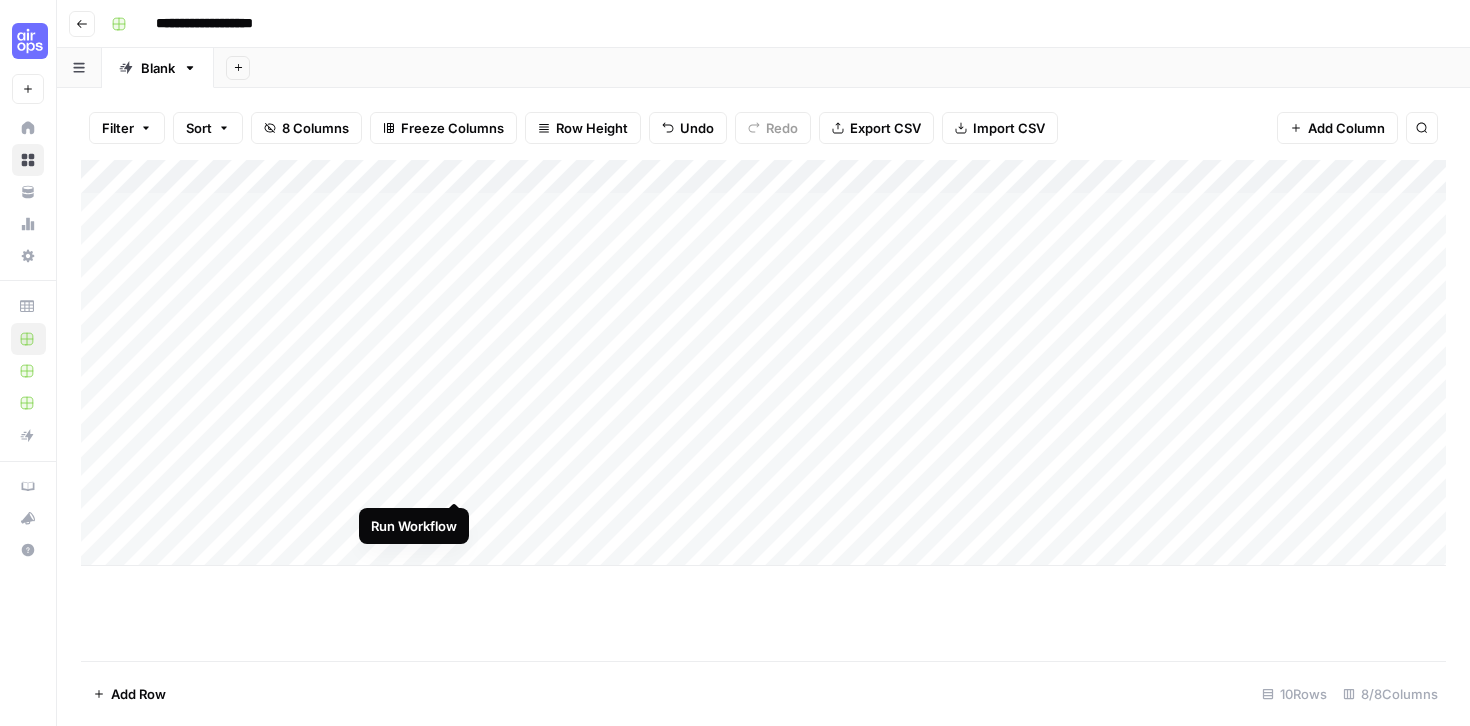 click on "Add Column" at bounding box center (763, 363) 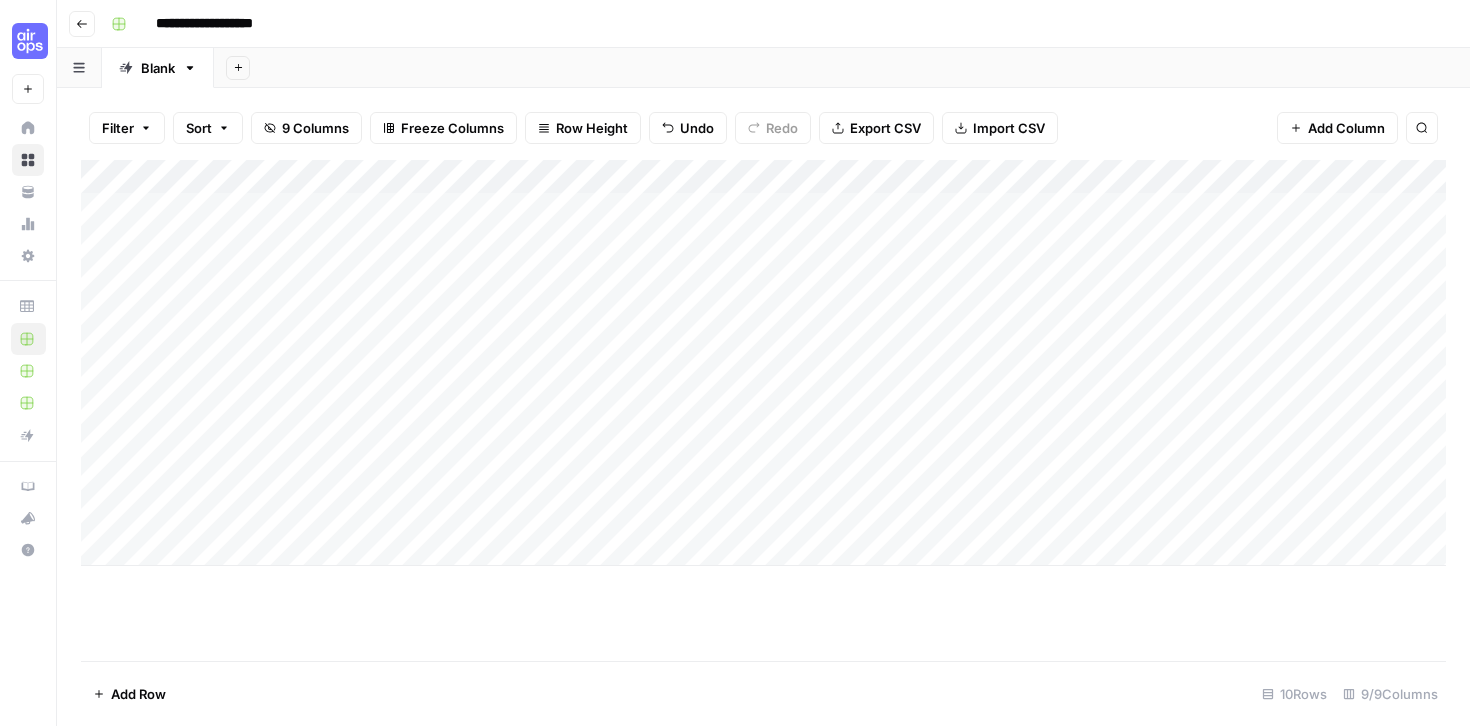 click on "Add Column" at bounding box center (763, 363) 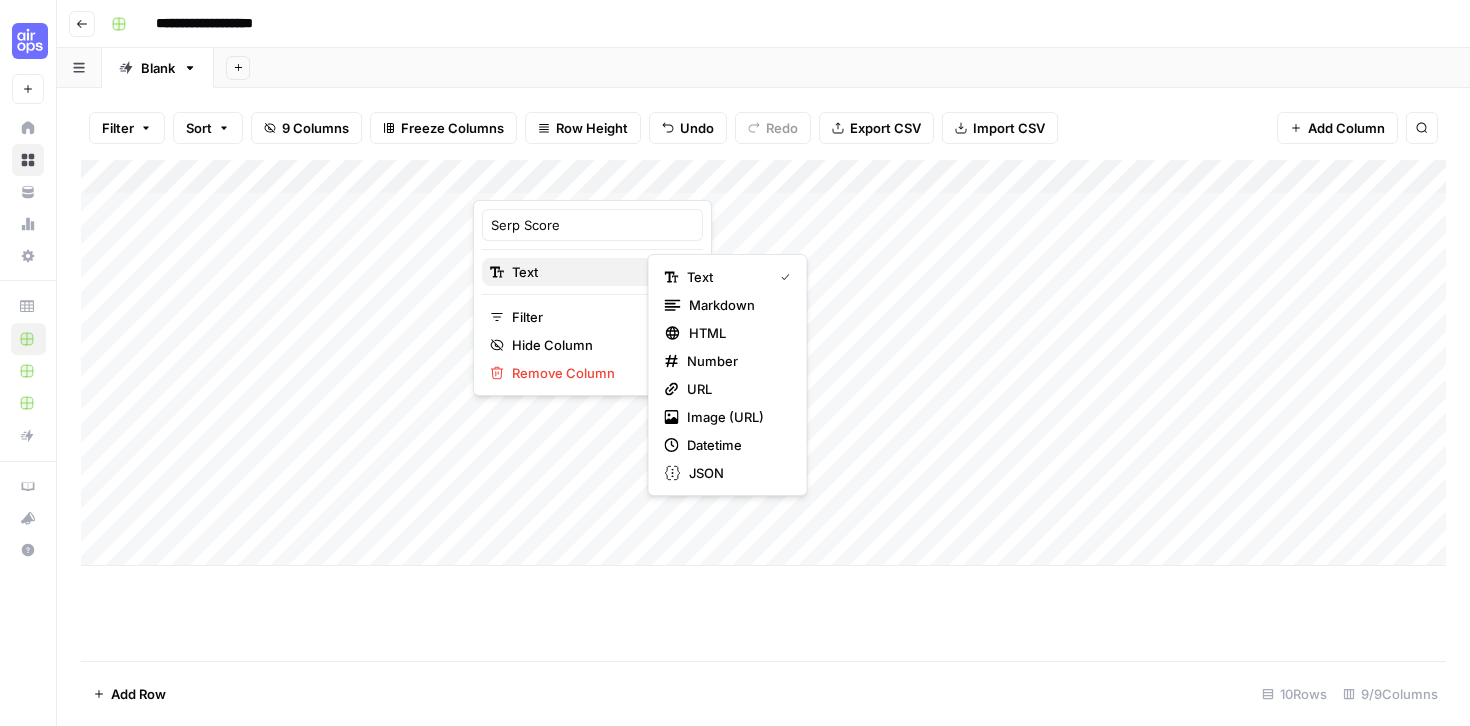 click on "Text" at bounding box center [589, 272] 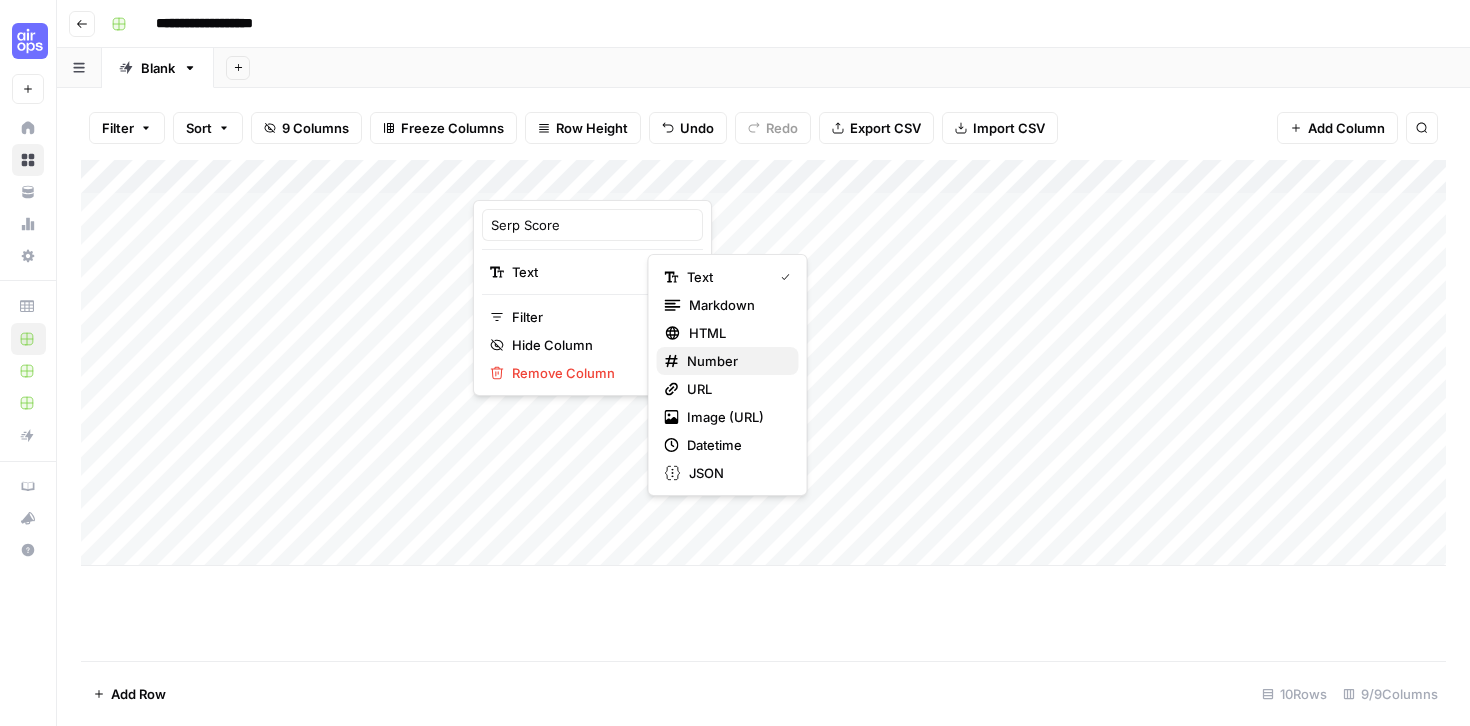 click on "Number" at bounding box center (735, 361) 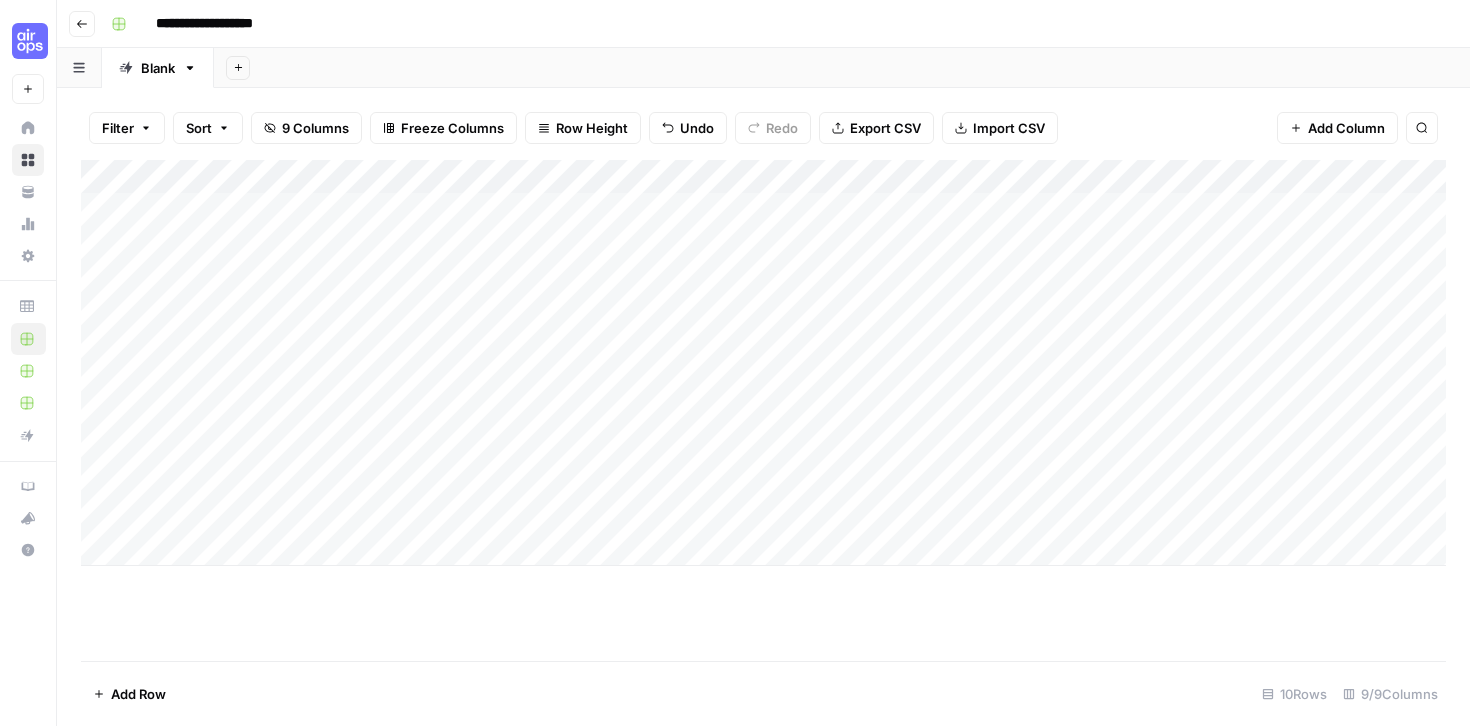 click on "Add Column" at bounding box center [763, 363] 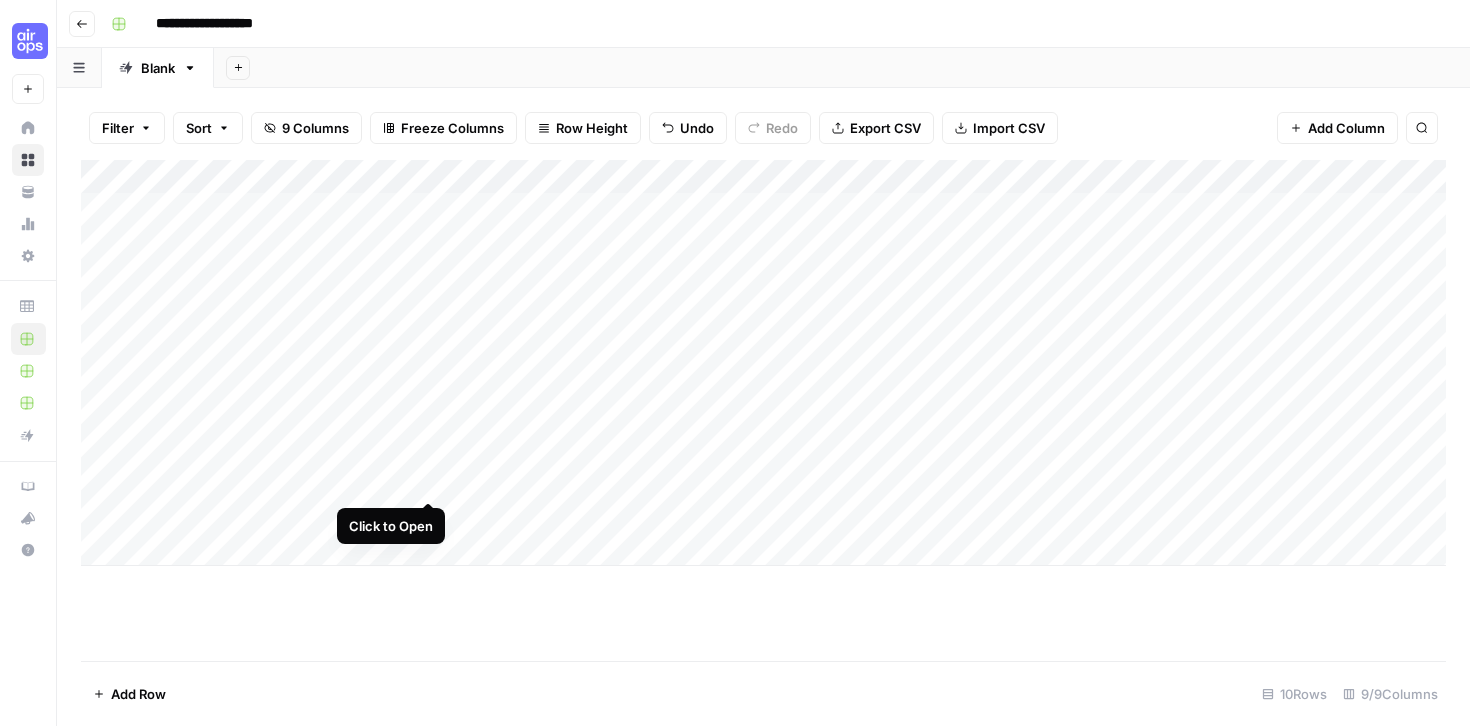 click on "Add Column" at bounding box center [763, 363] 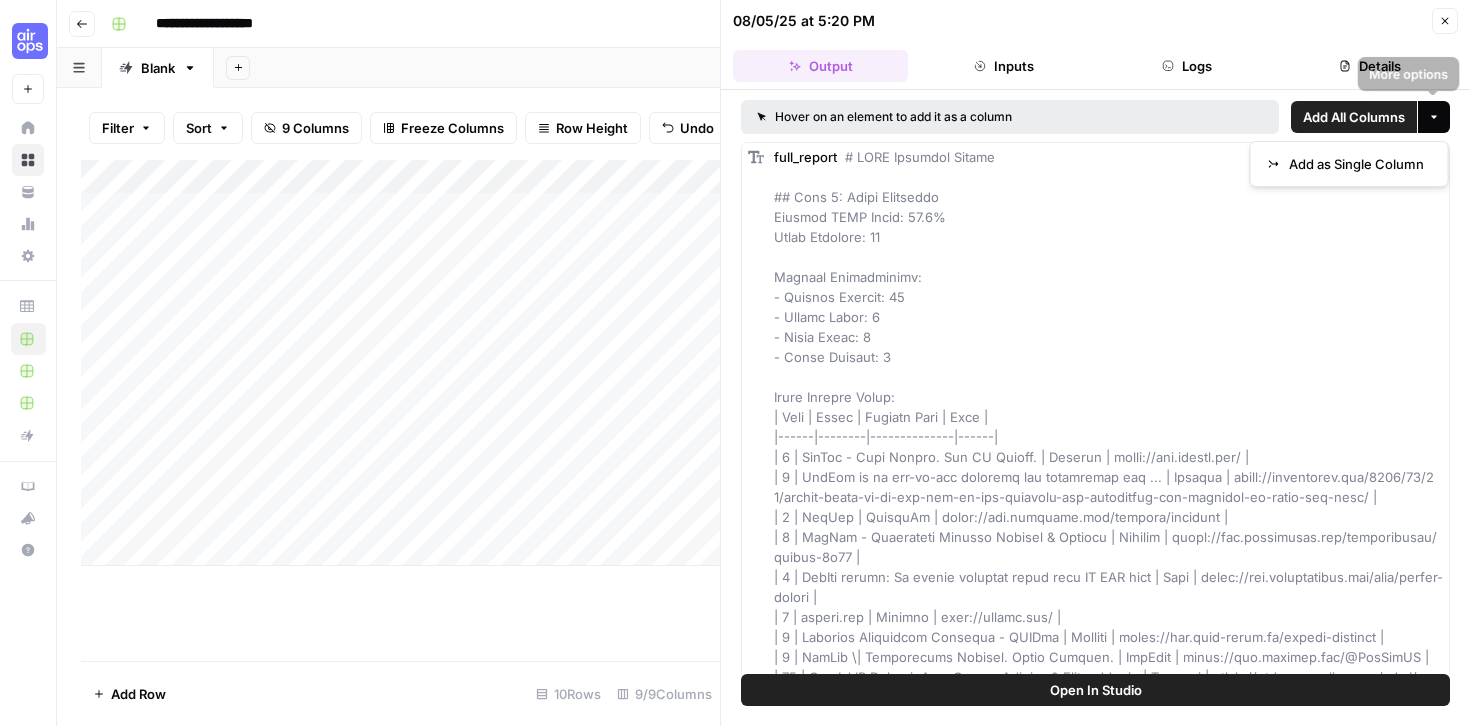 click on "More options" at bounding box center (1434, 117) 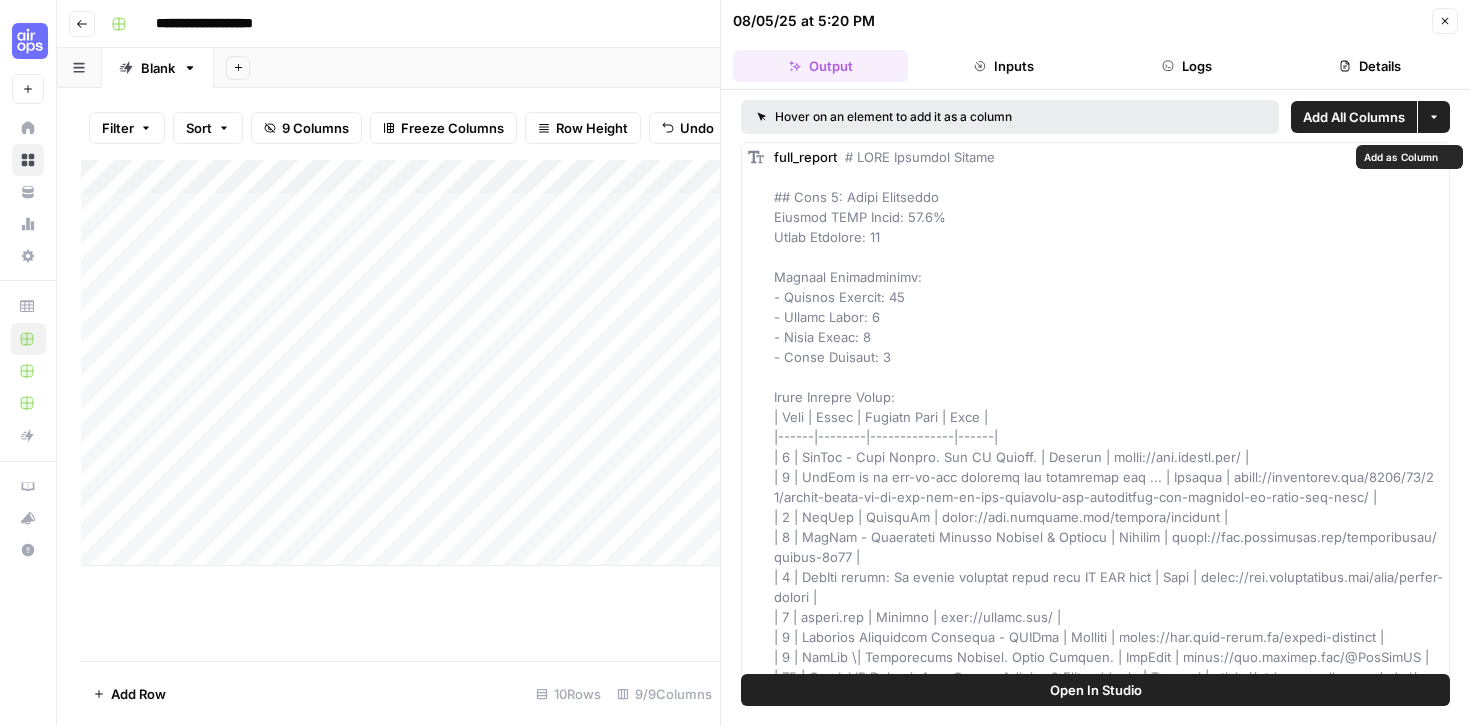 click on "full_report" at bounding box center (1108, 877) 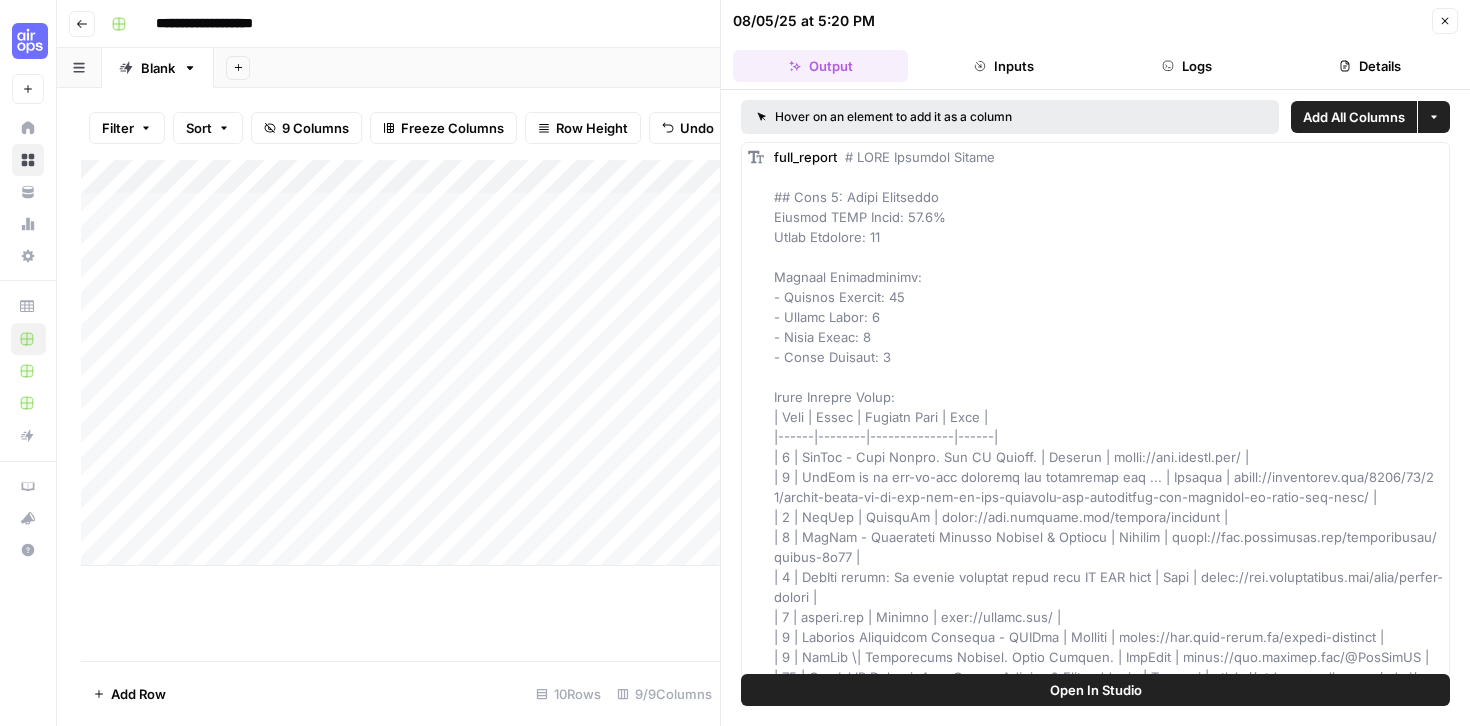 click on "Add All Columns" at bounding box center (1354, 117) 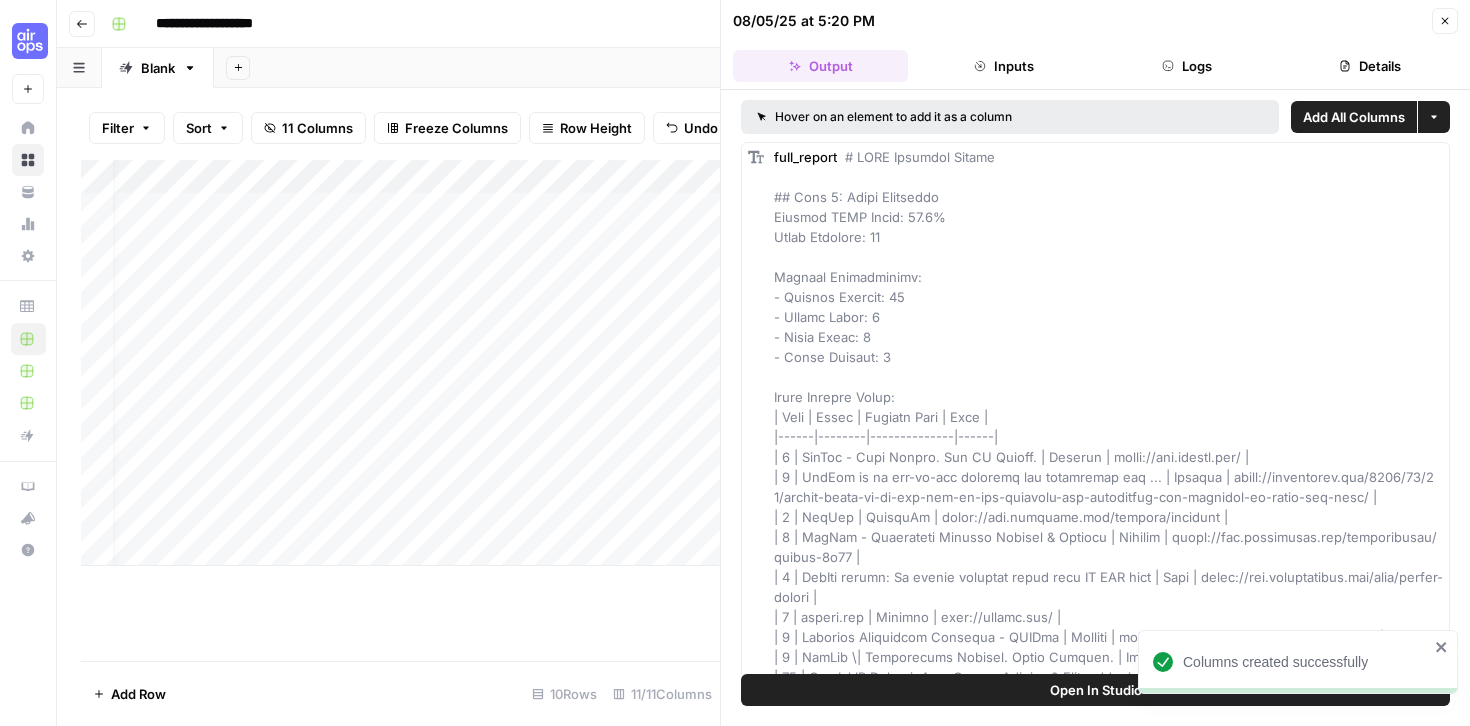 scroll, scrollTop: 0, scrollLeft: 84, axis: horizontal 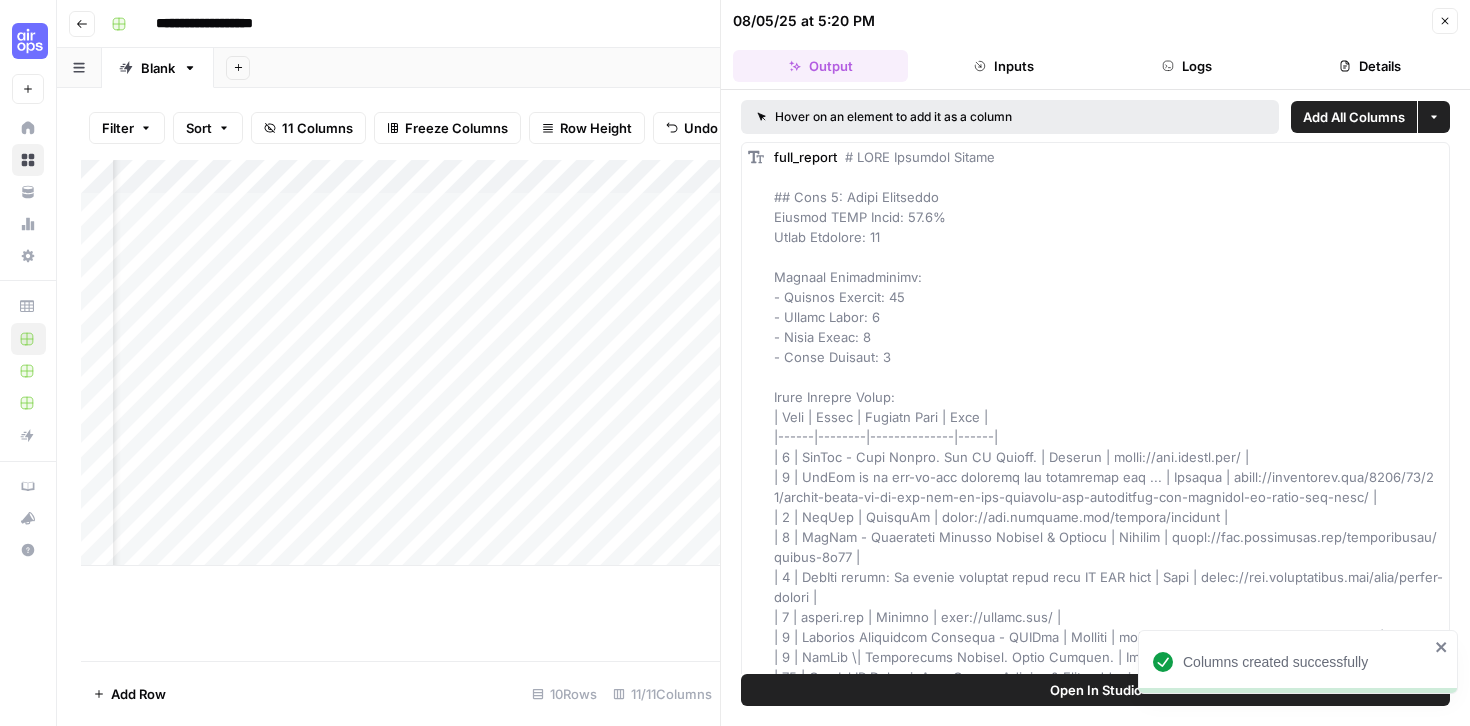 click 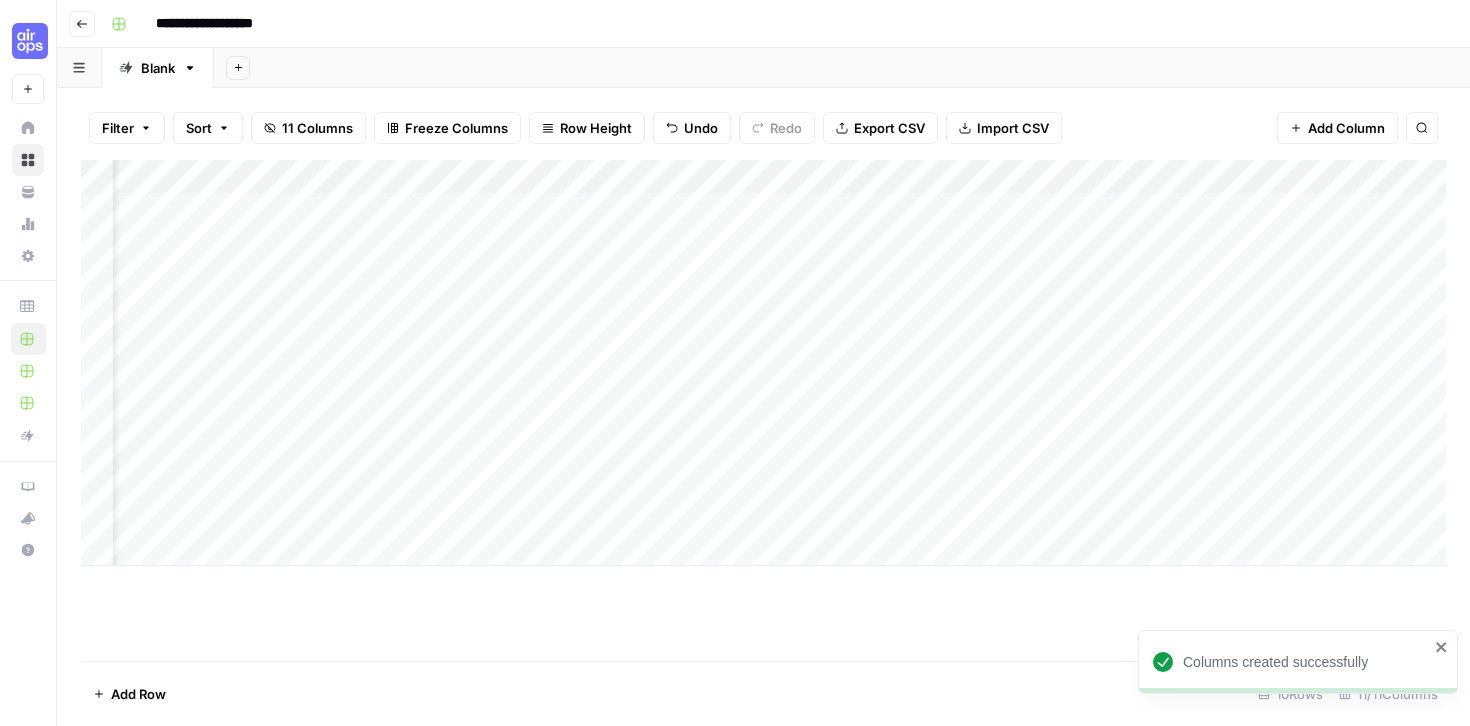scroll, scrollTop: 0, scrollLeft: 0, axis: both 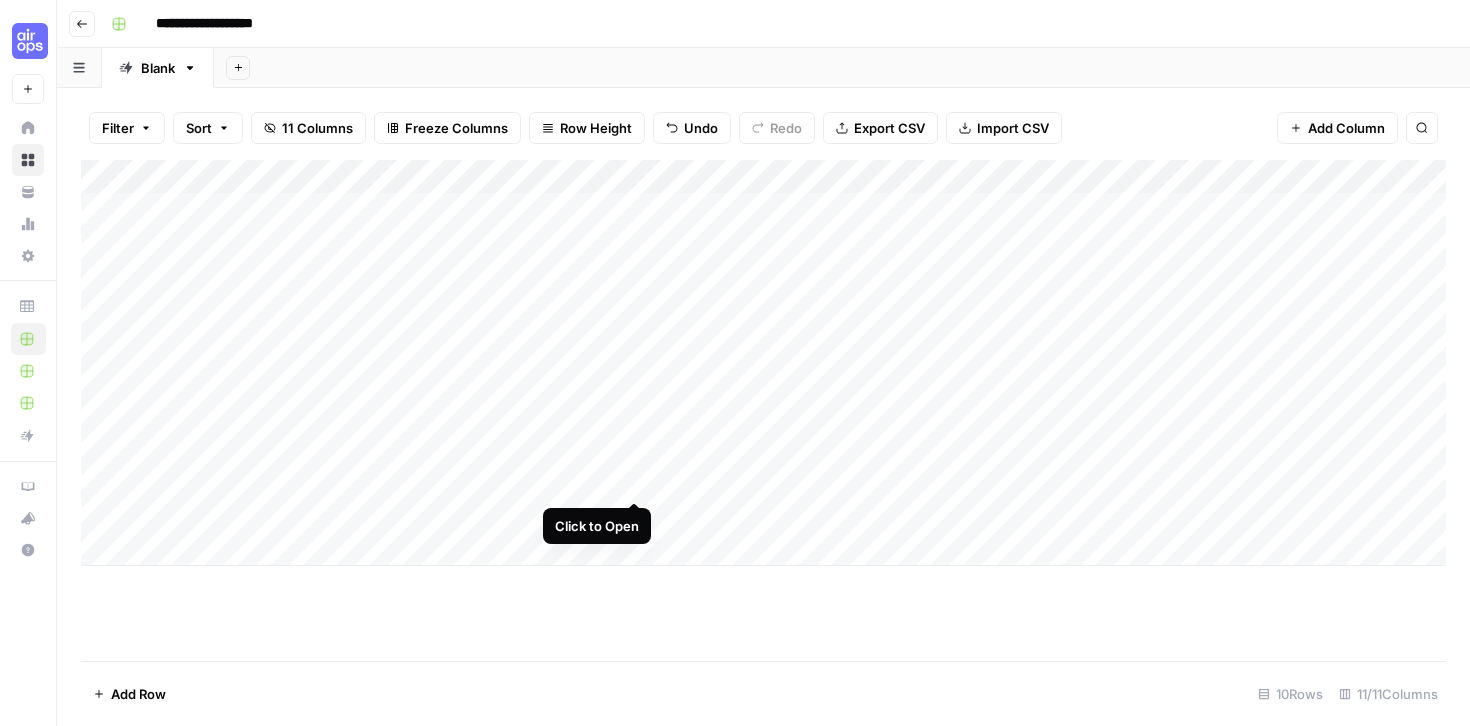 click on "Add Column" at bounding box center (763, 363) 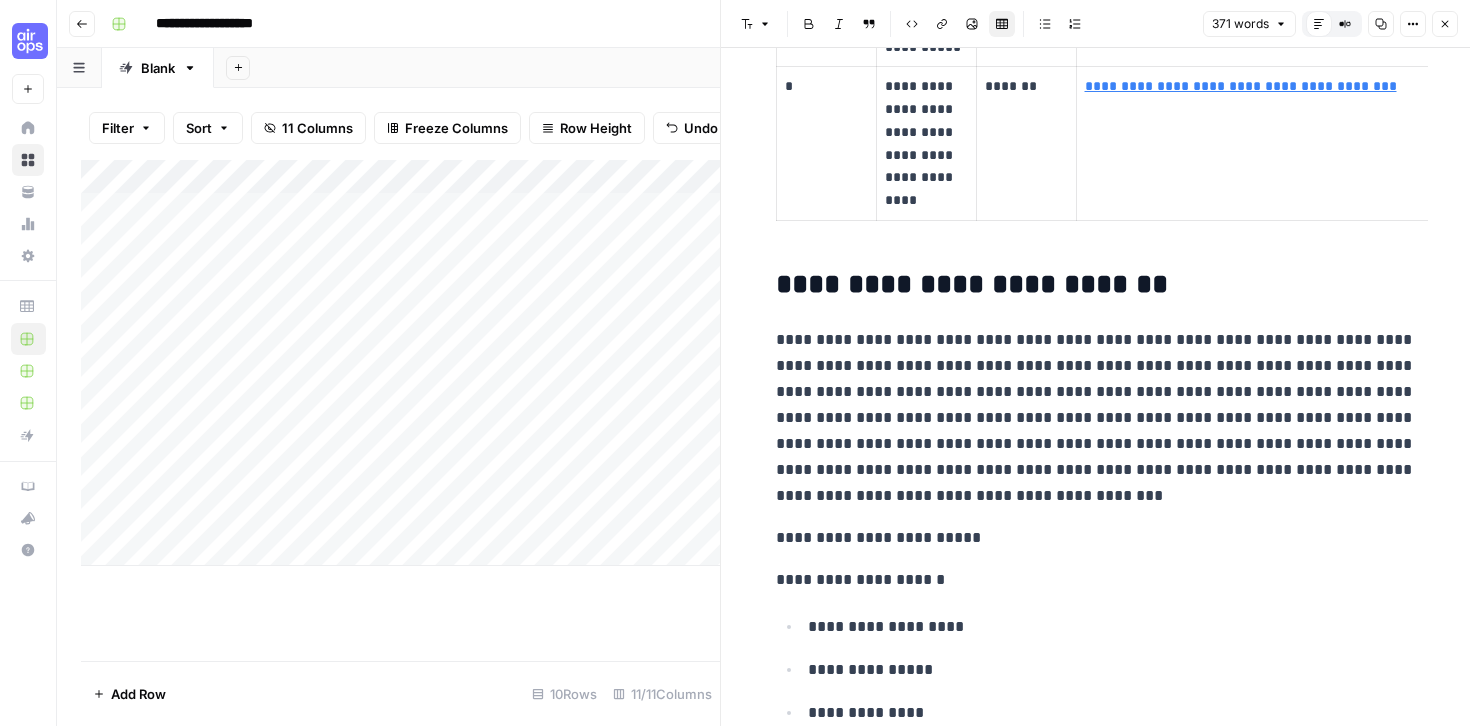 scroll, scrollTop: 3316, scrollLeft: 0, axis: vertical 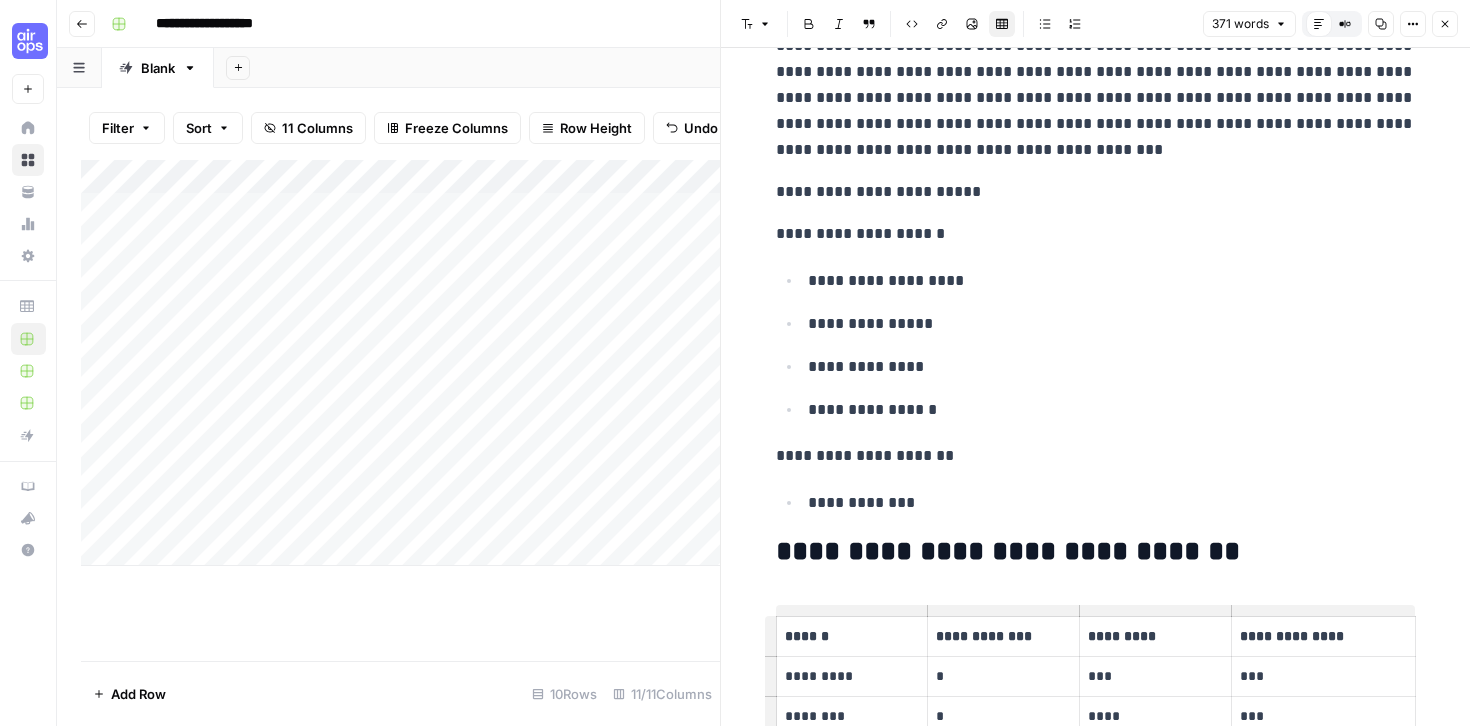 click 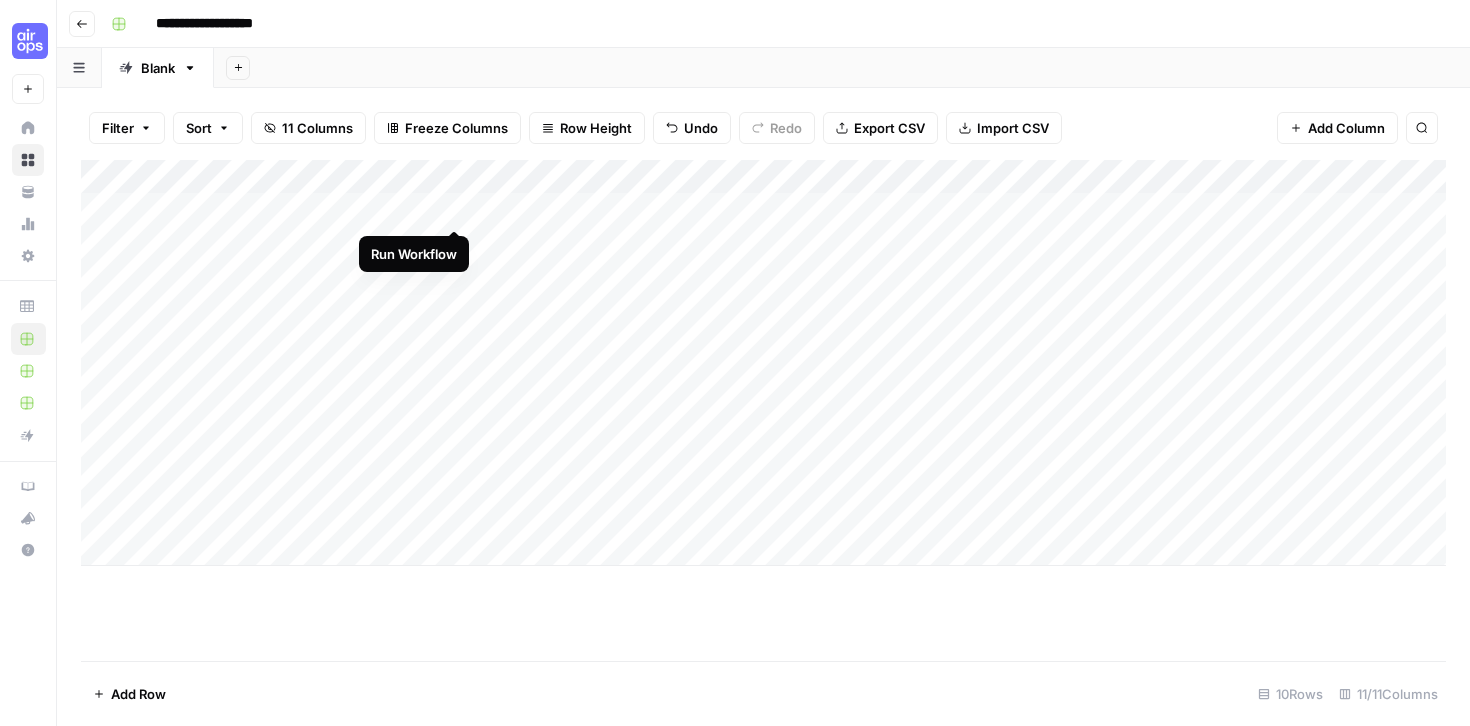 click on "Add Column" at bounding box center (763, 363) 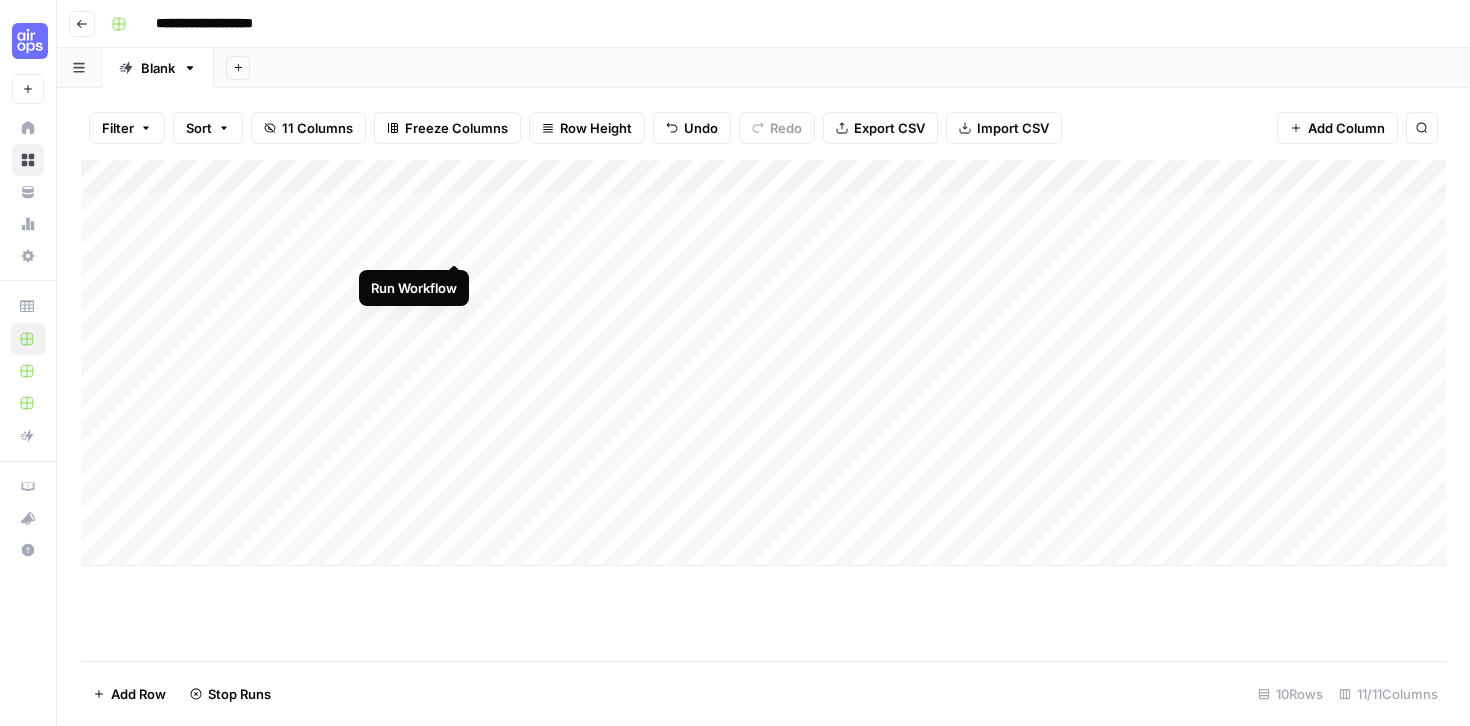 click on "Add Column" at bounding box center (763, 363) 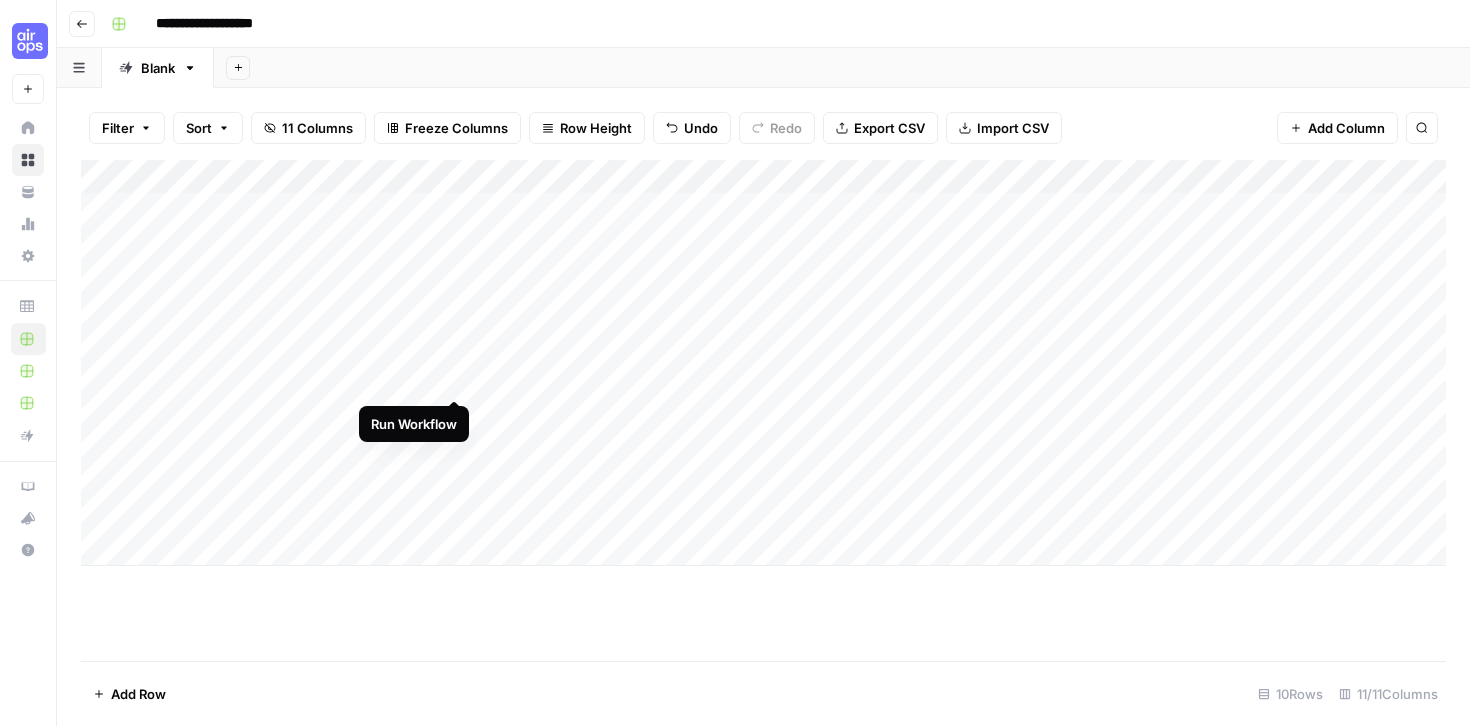 click on "Add Column" at bounding box center [763, 363] 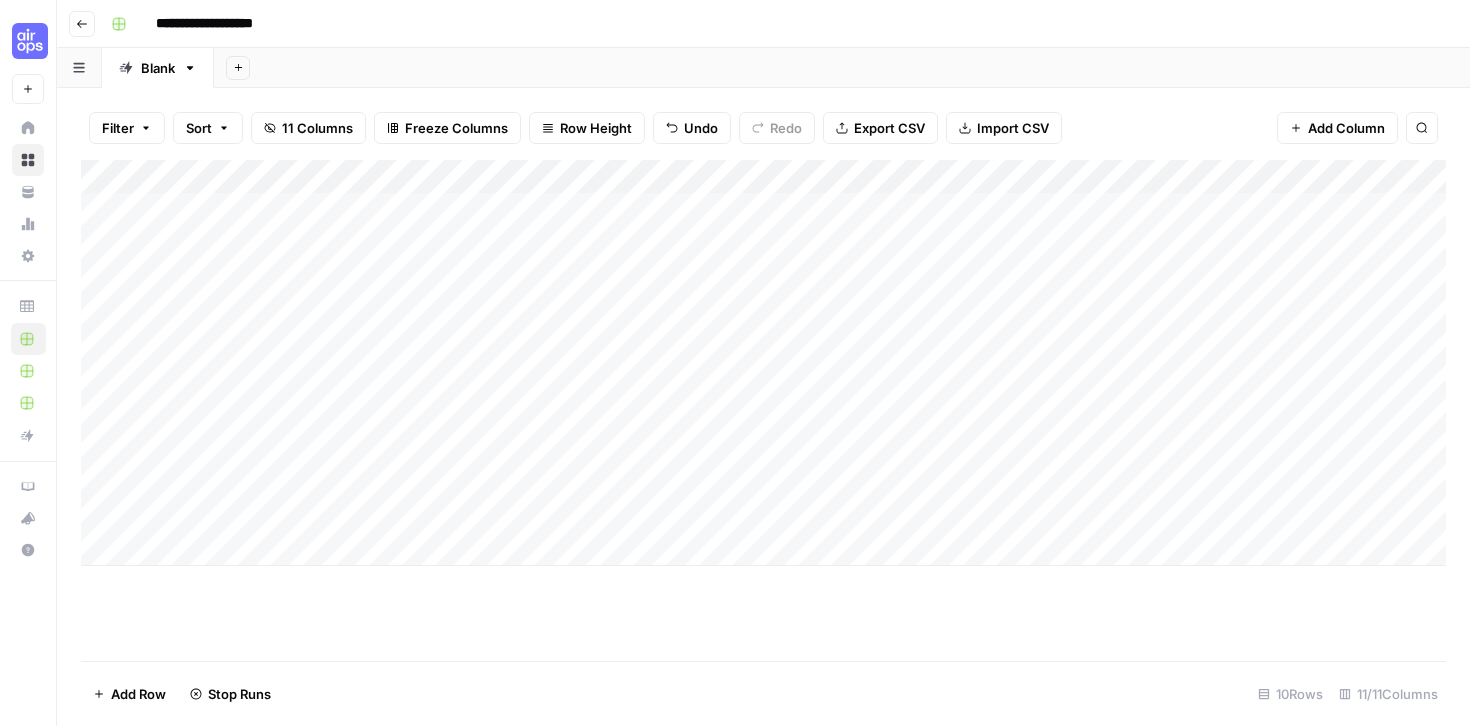 click on "Add Column" at bounding box center [763, 363] 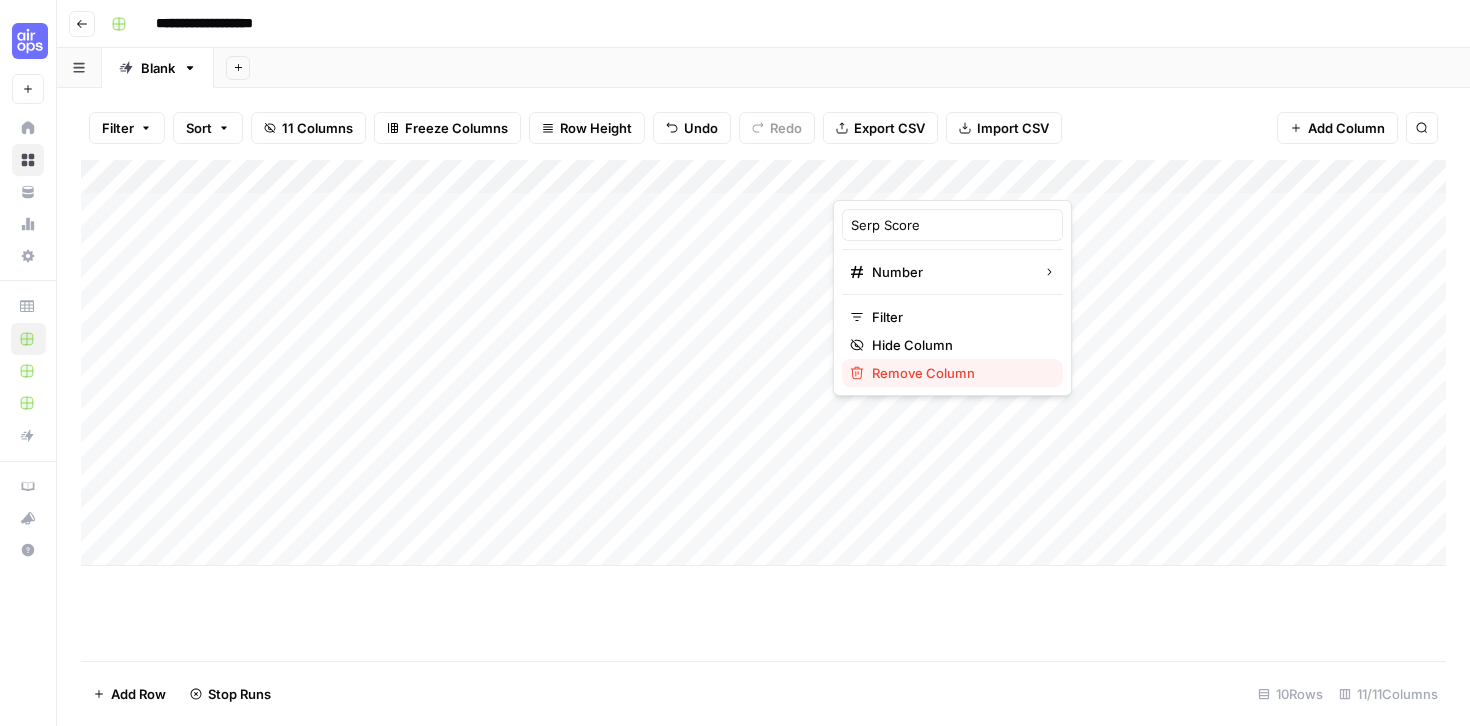 click on "Remove Column" at bounding box center [959, 373] 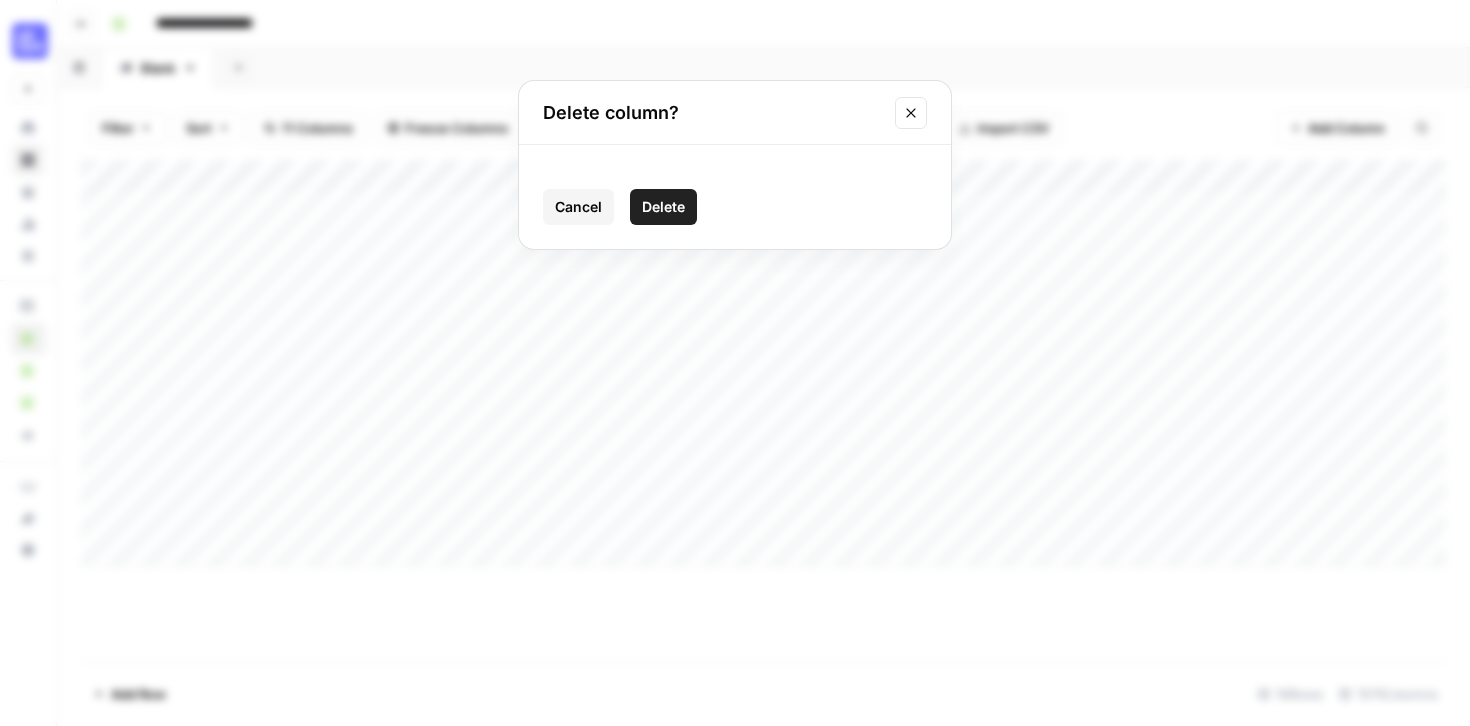 click on "Delete" at bounding box center [663, 207] 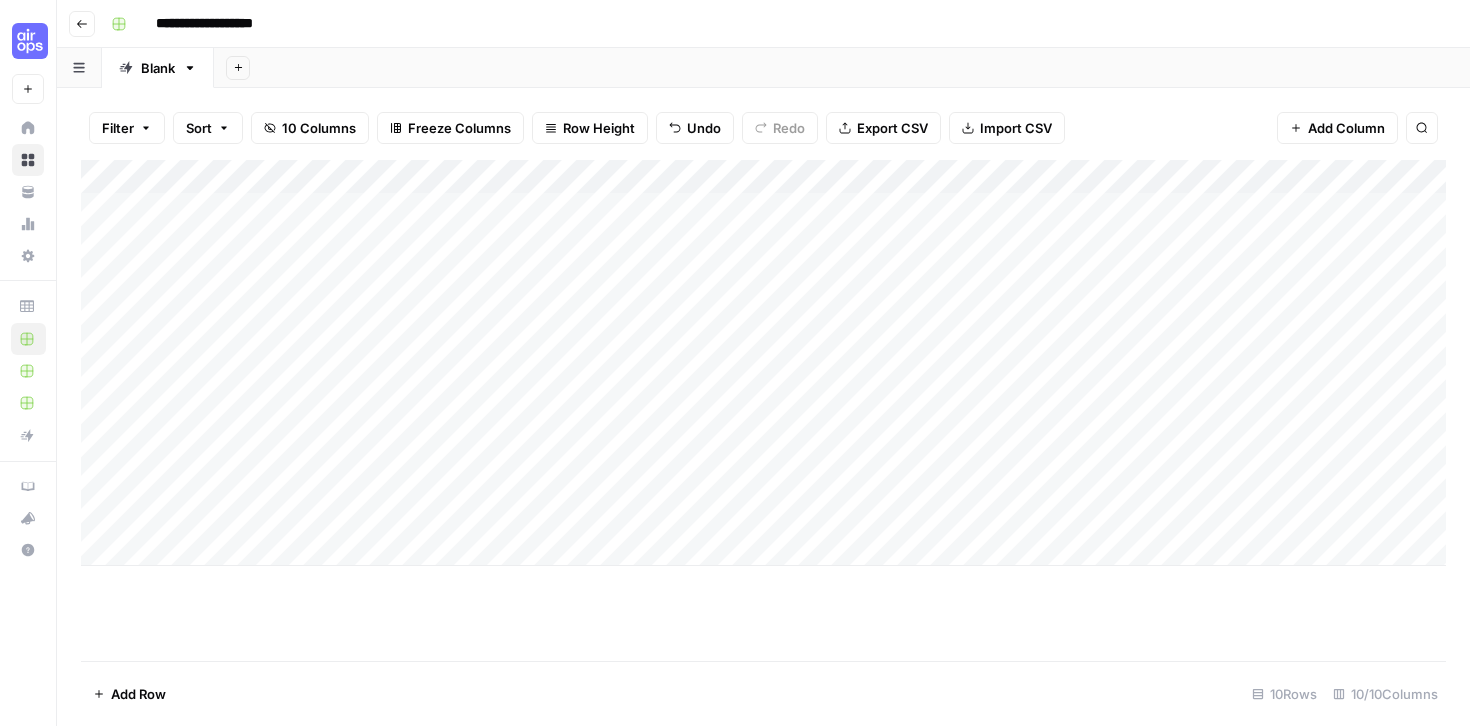 drag, startPoint x: 716, startPoint y: 169, endPoint x: 539, endPoint y: 166, distance: 177.02542 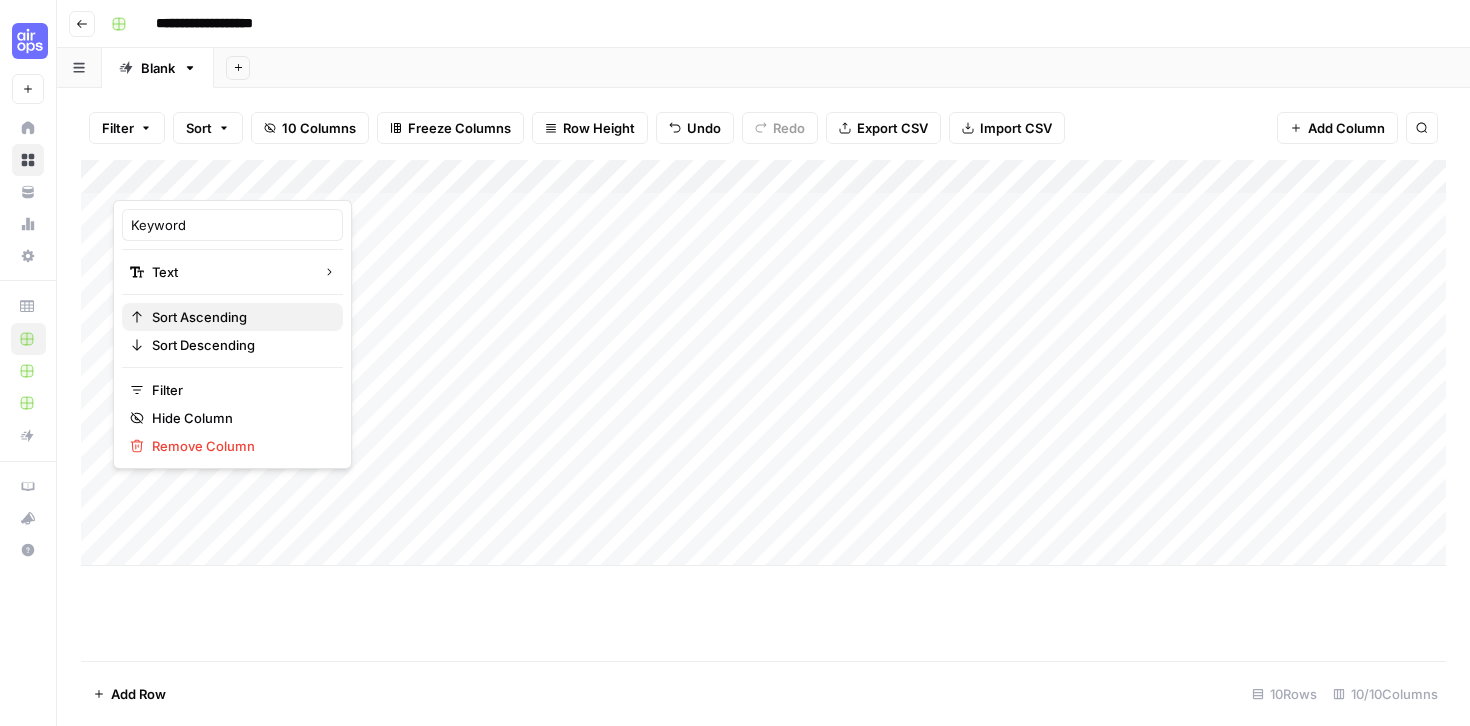 click on "Sort Ascending" at bounding box center (239, 317) 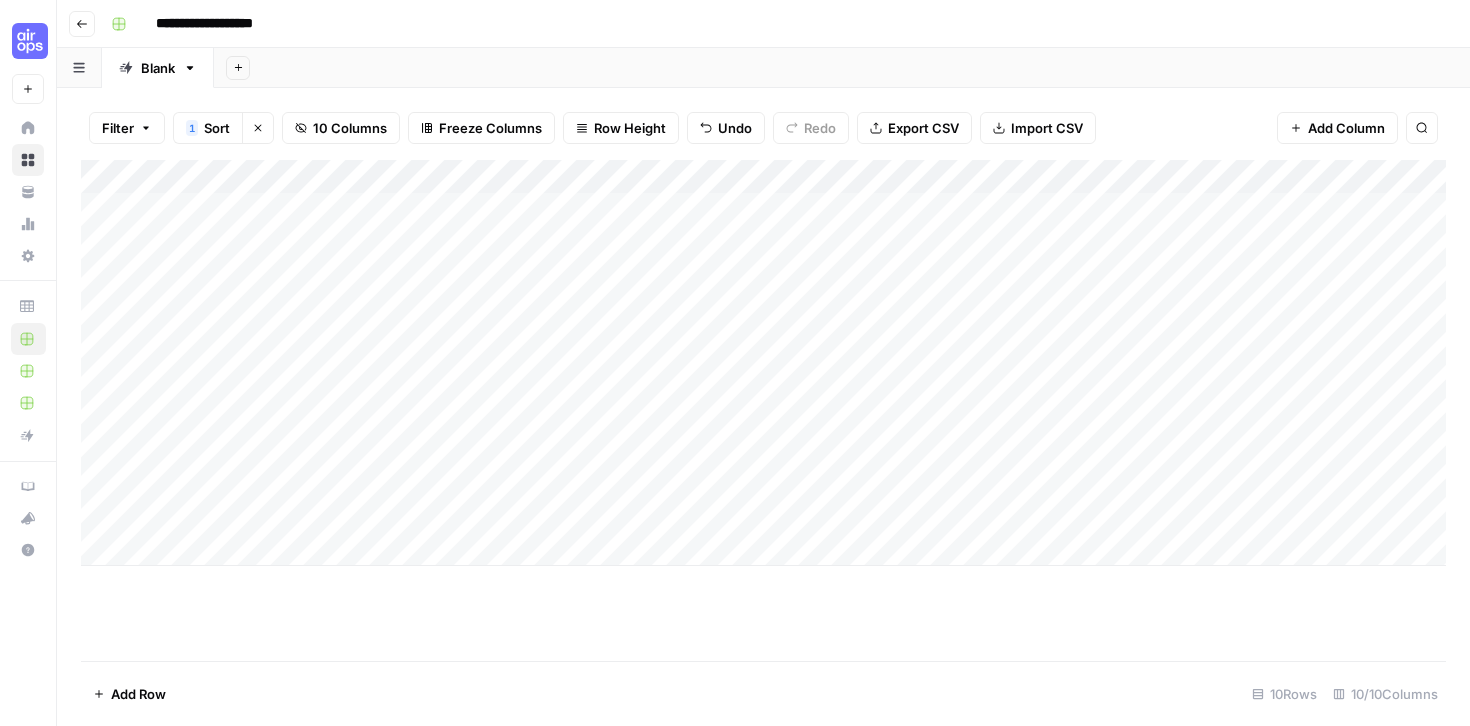 click on "Add Column" at bounding box center [763, 363] 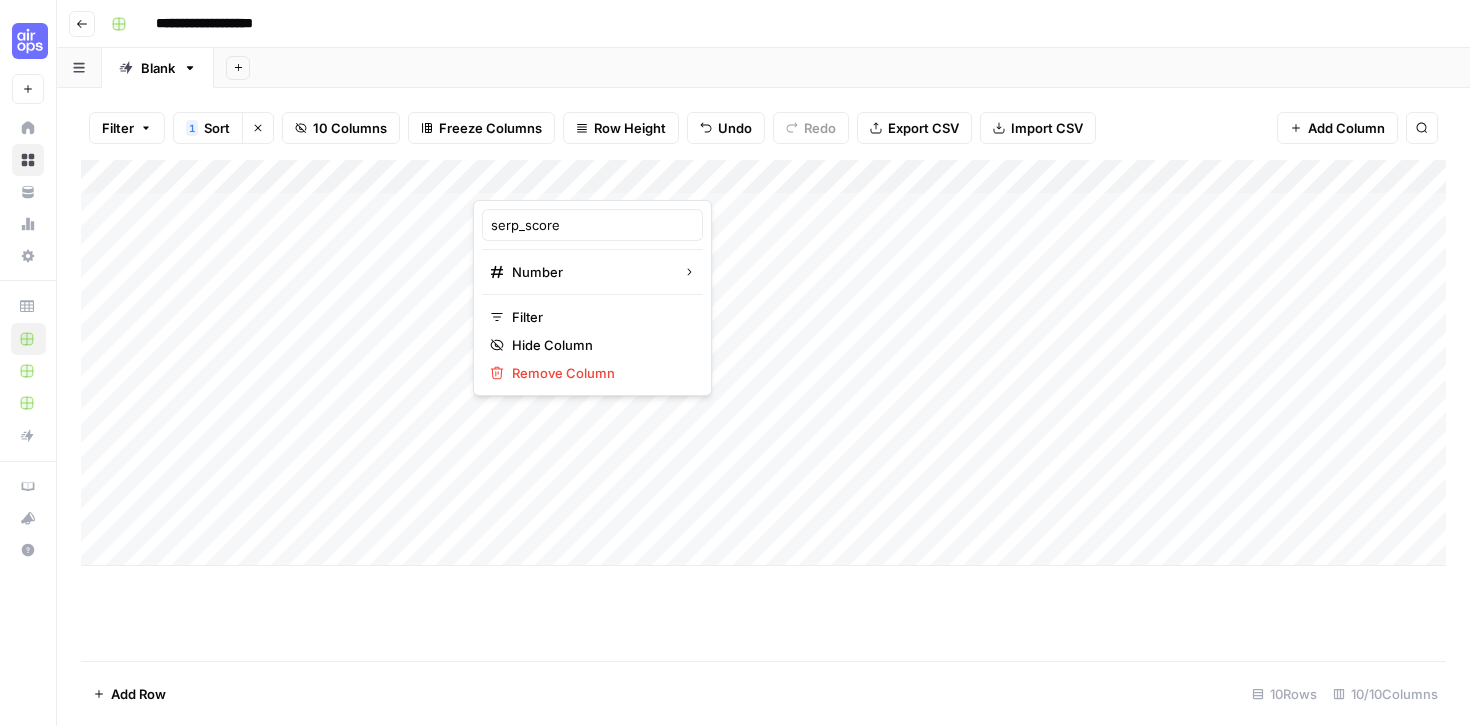 click at bounding box center [563, 180] 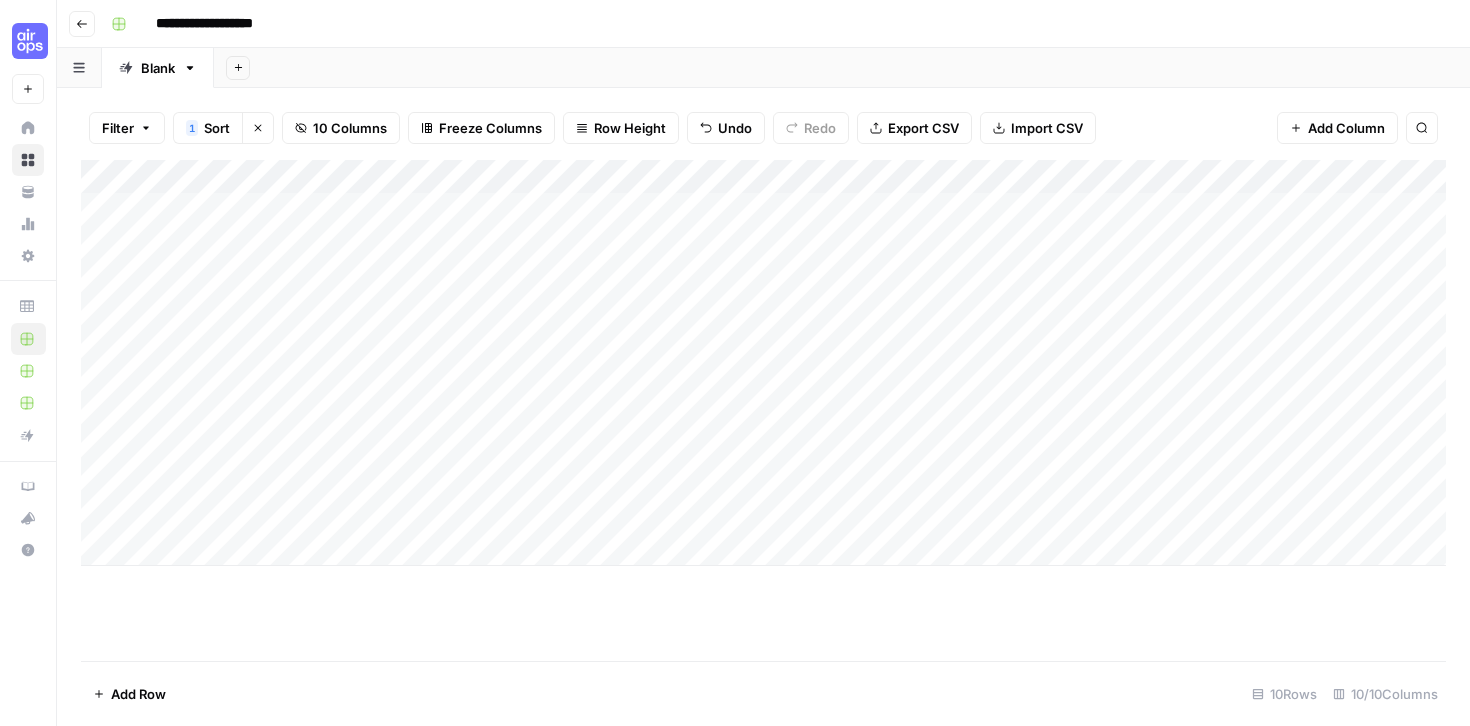click on "Add Column" at bounding box center (763, 363) 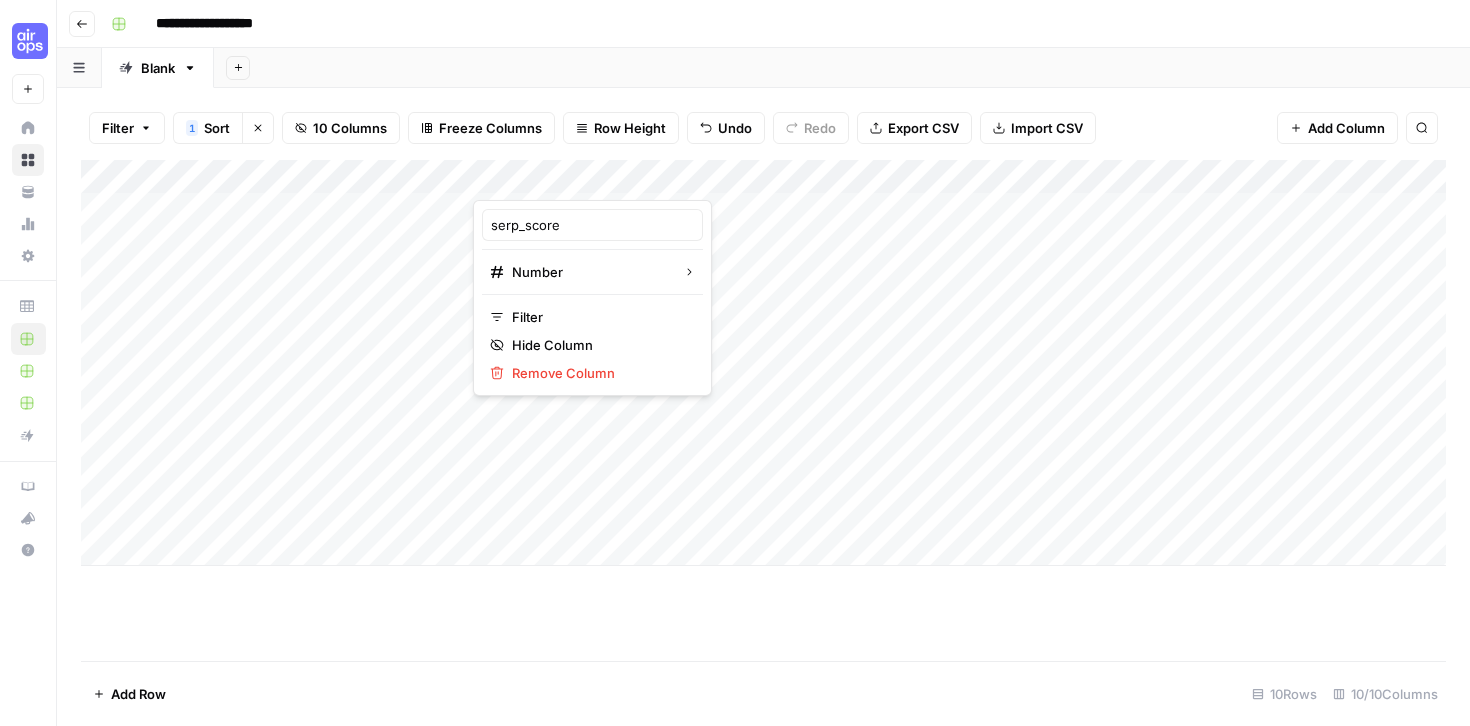 click on "Add Column" at bounding box center [763, 410] 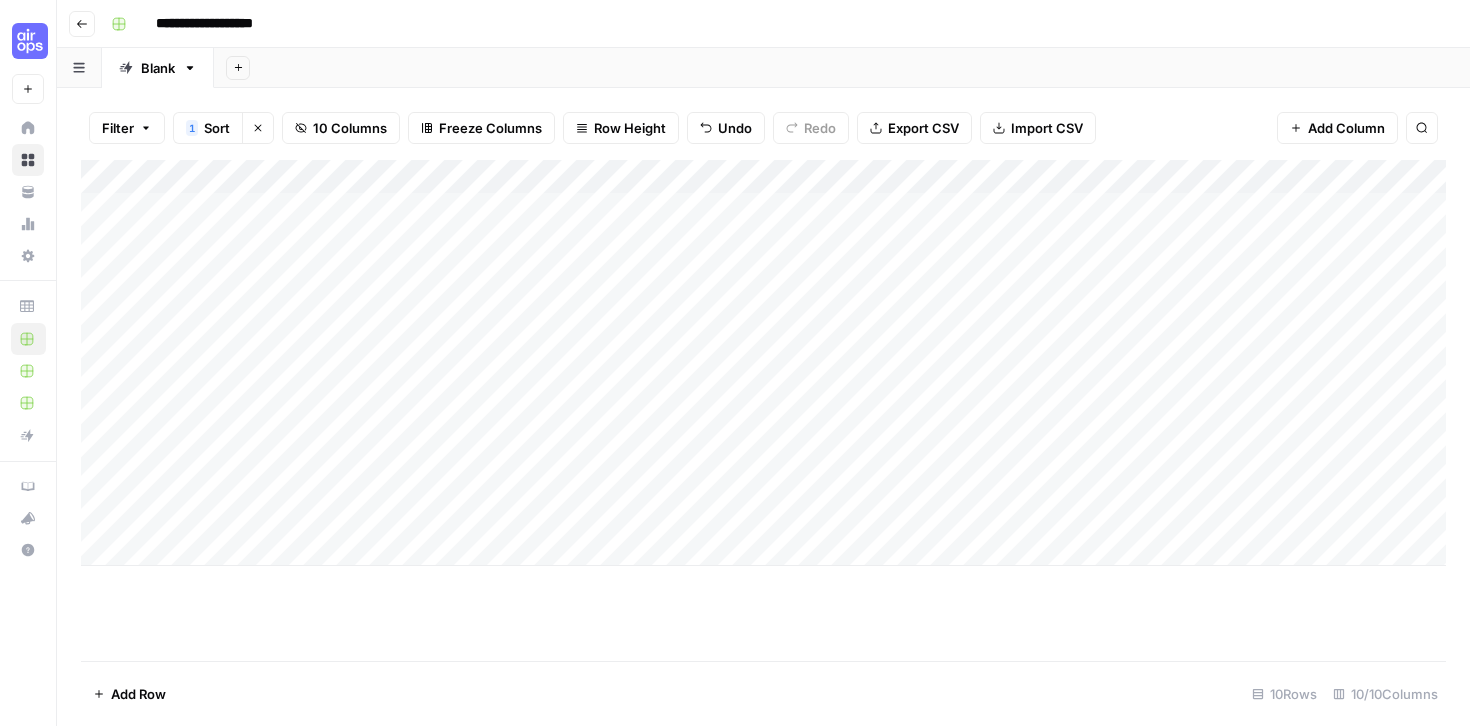click on "Add Column" at bounding box center [763, 363] 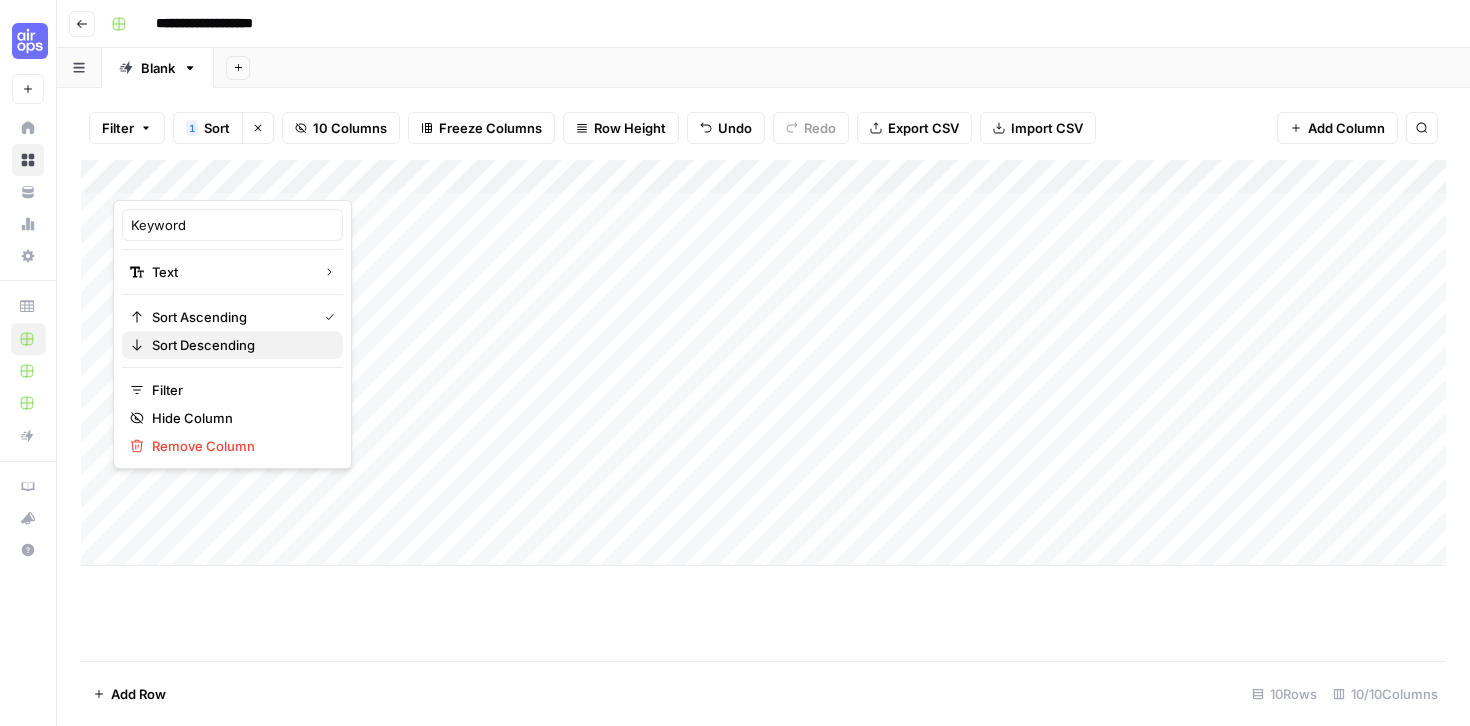 click on "Sort Descending" at bounding box center [239, 345] 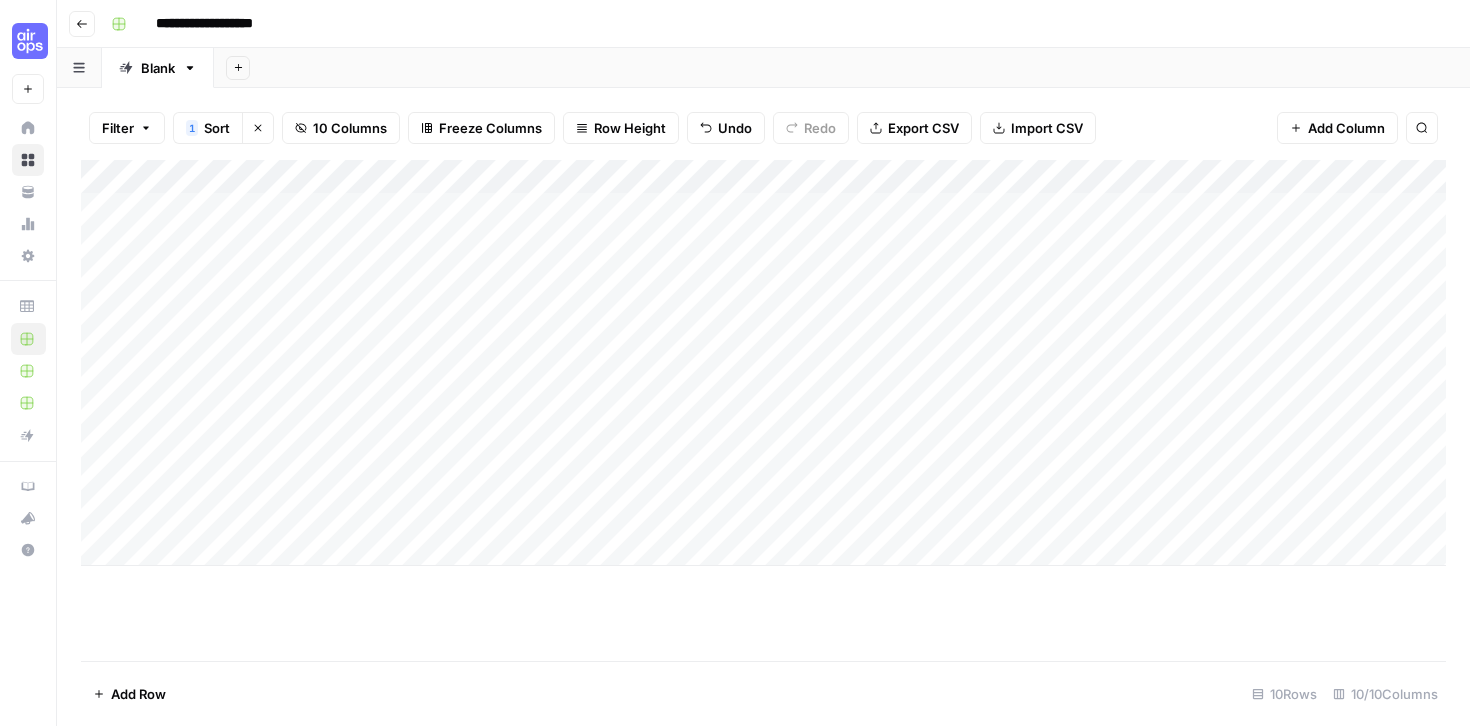 click on "Add Column" at bounding box center [763, 363] 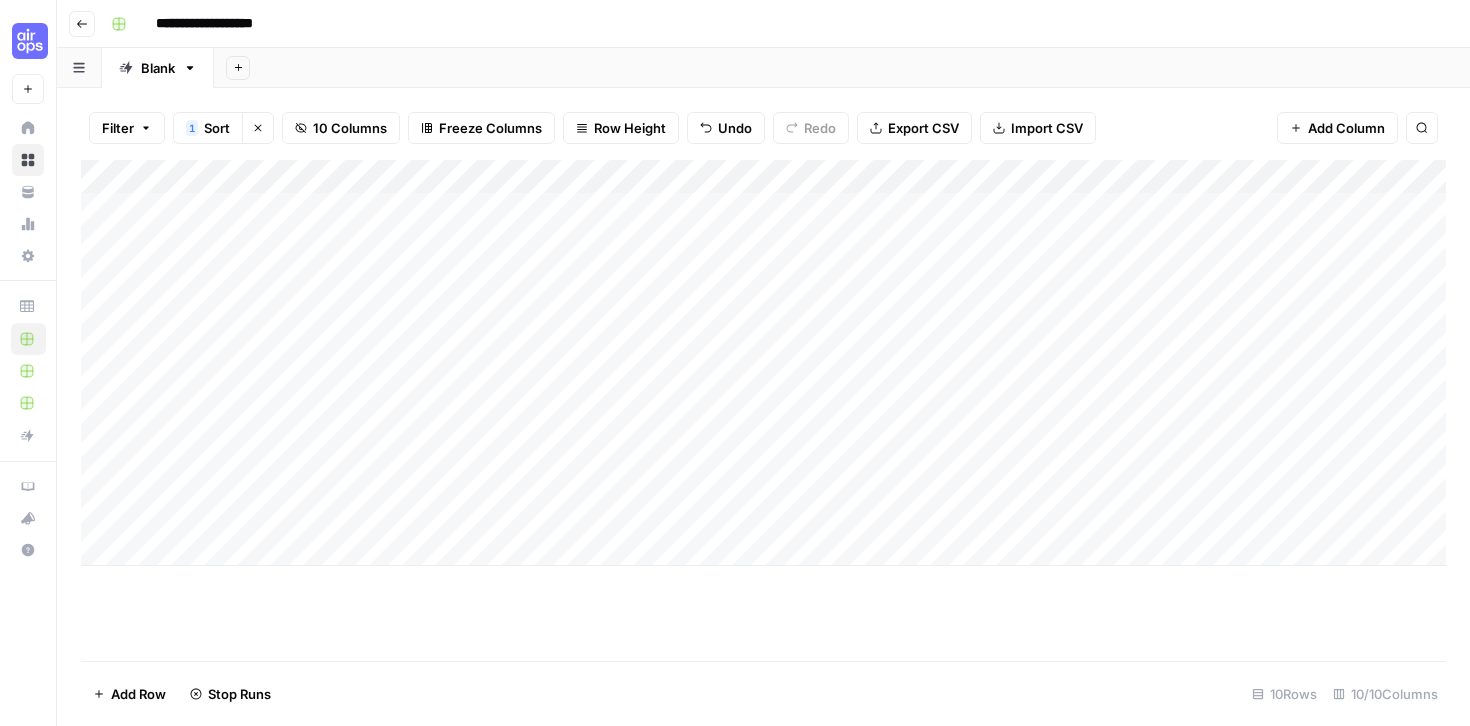 click on "Add Column" at bounding box center (763, 363) 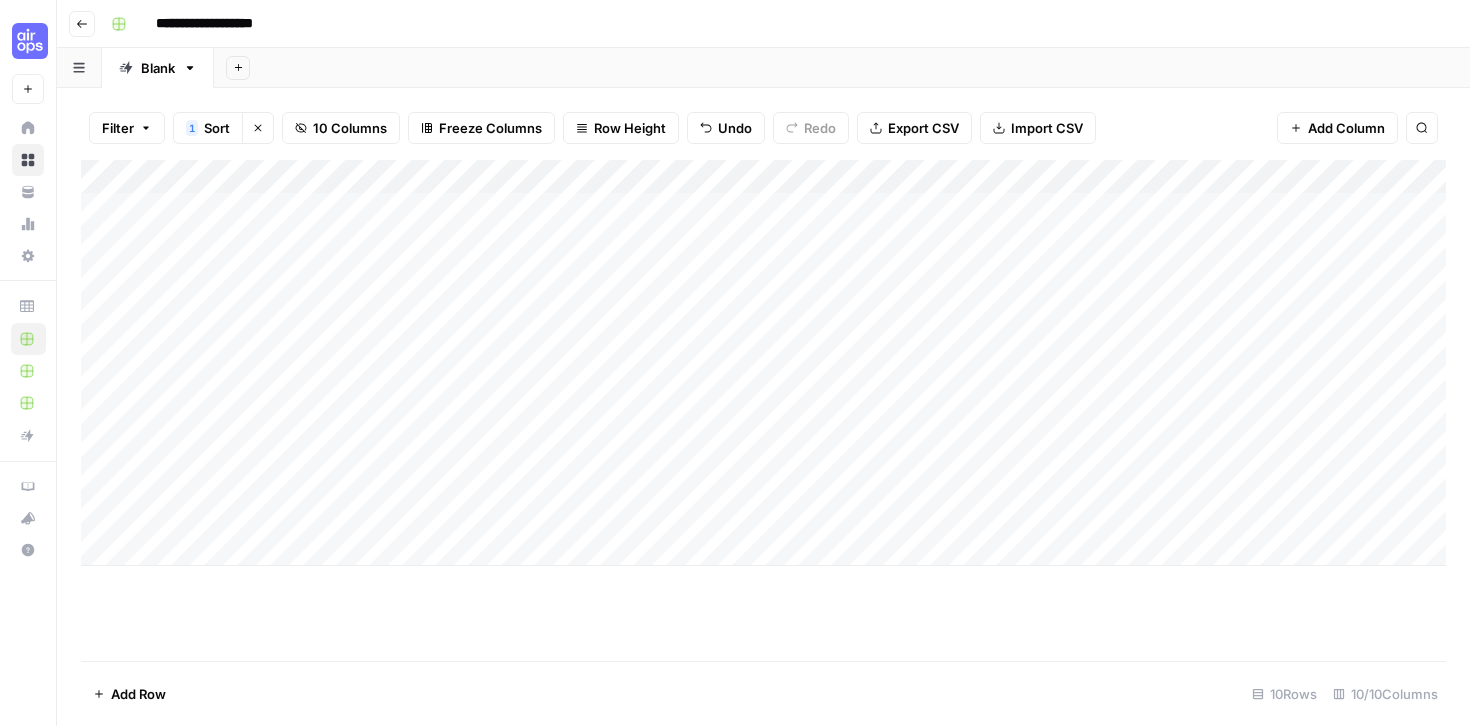 click on "Add Column" at bounding box center [763, 363] 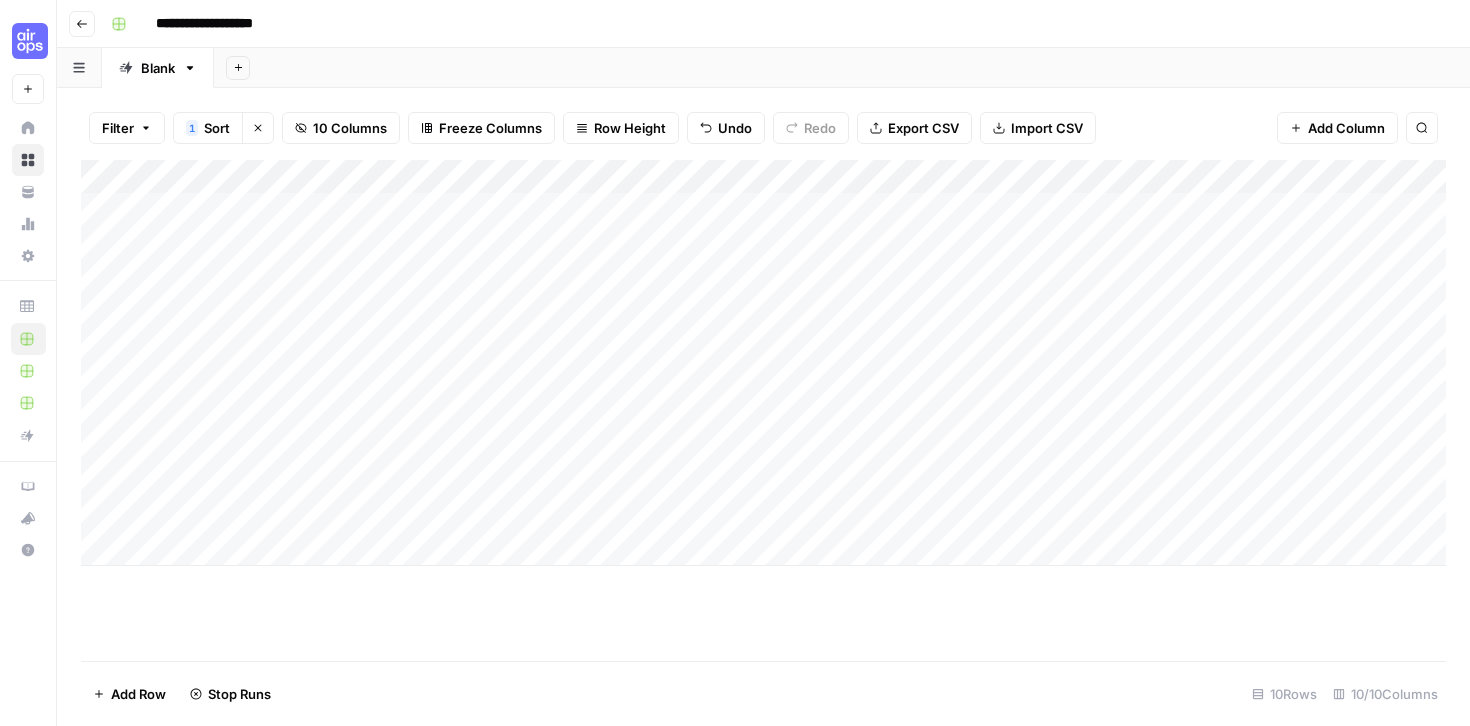 click on "Add Column" at bounding box center (763, 363) 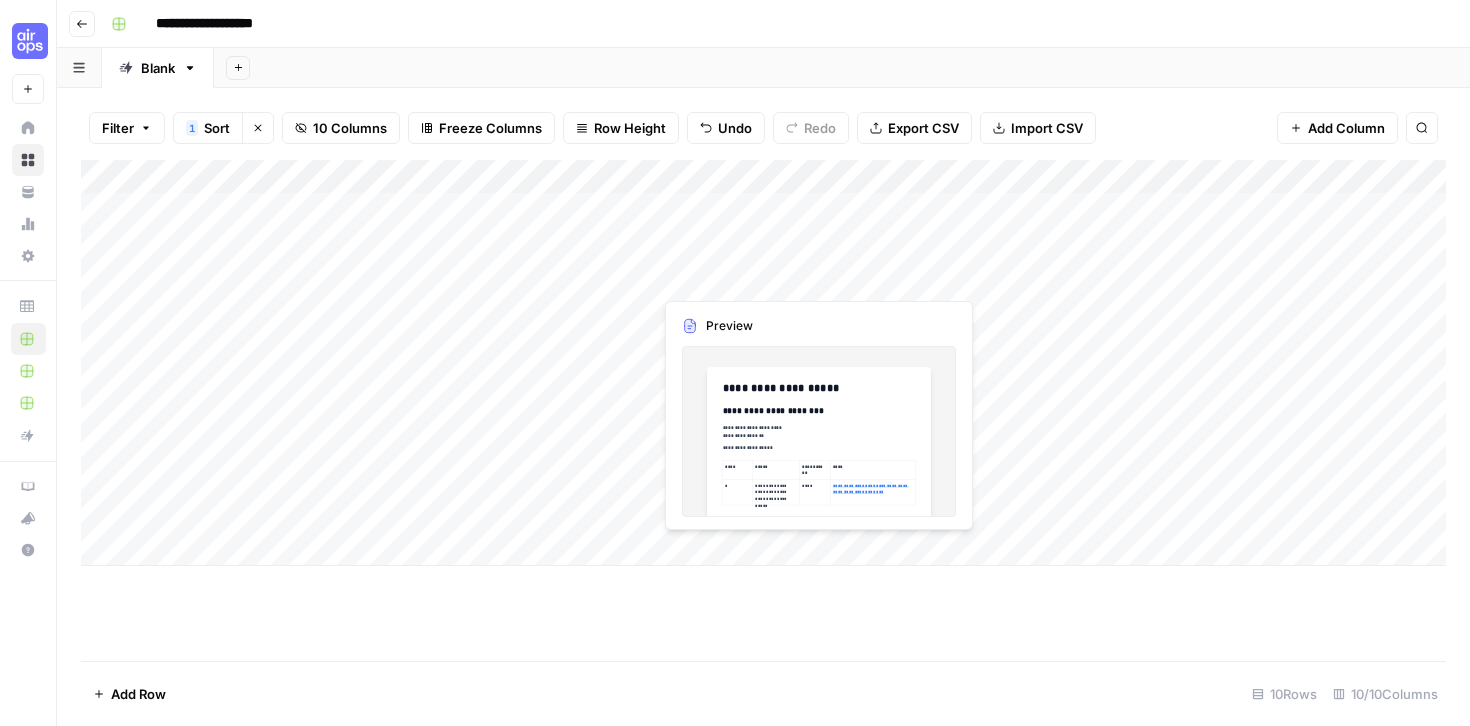 scroll, scrollTop: 0, scrollLeft: 70, axis: horizontal 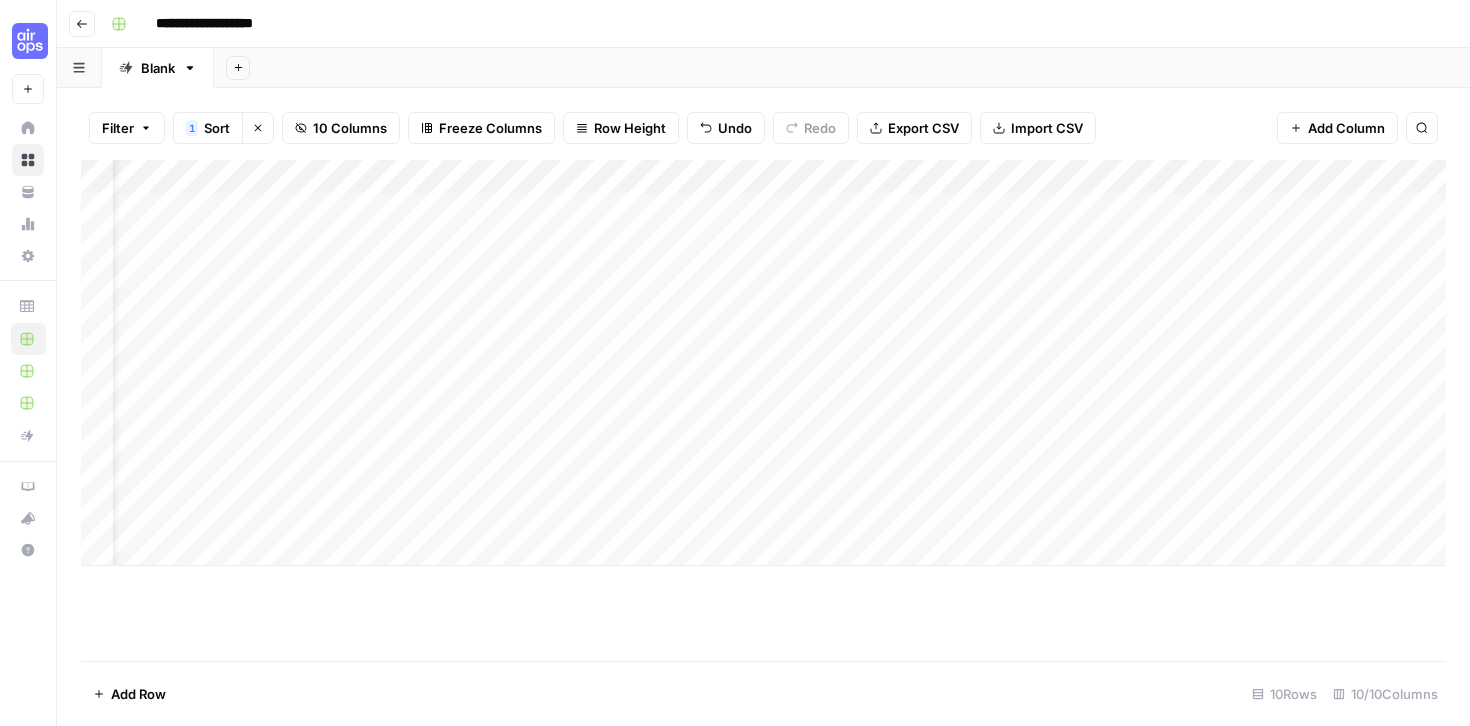 click on "Add Column" at bounding box center [763, 363] 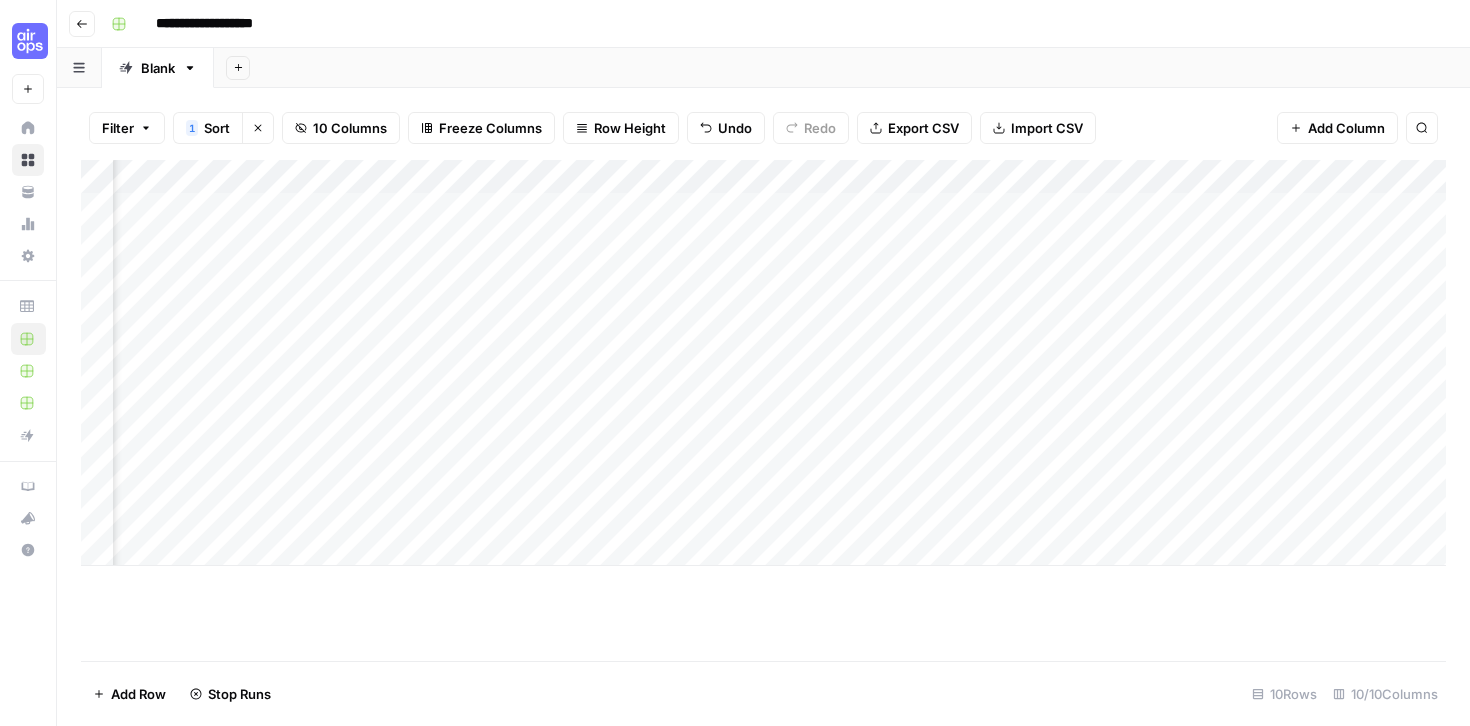scroll, scrollTop: 0, scrollLeft: 230, axis: horizontal 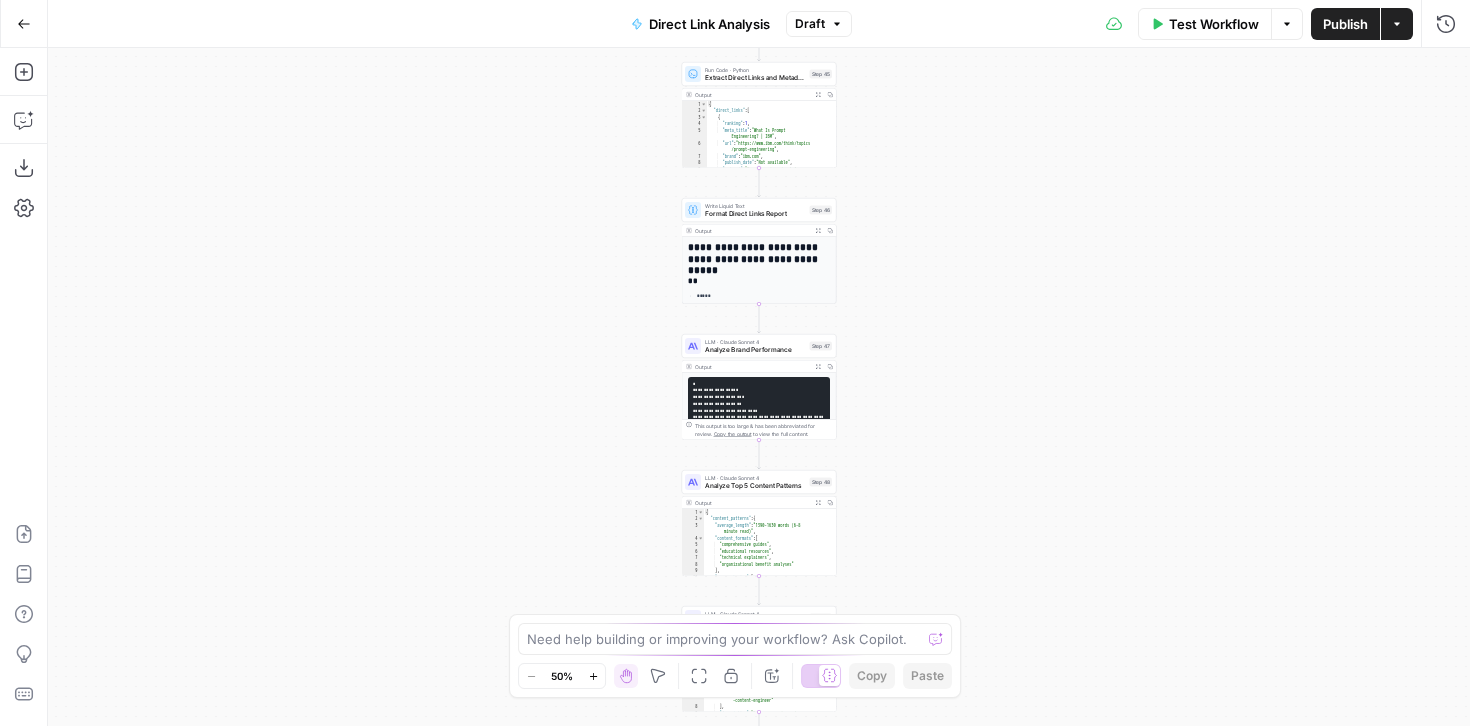 click on "Test Workflow" at bounding box center (1214, 24) 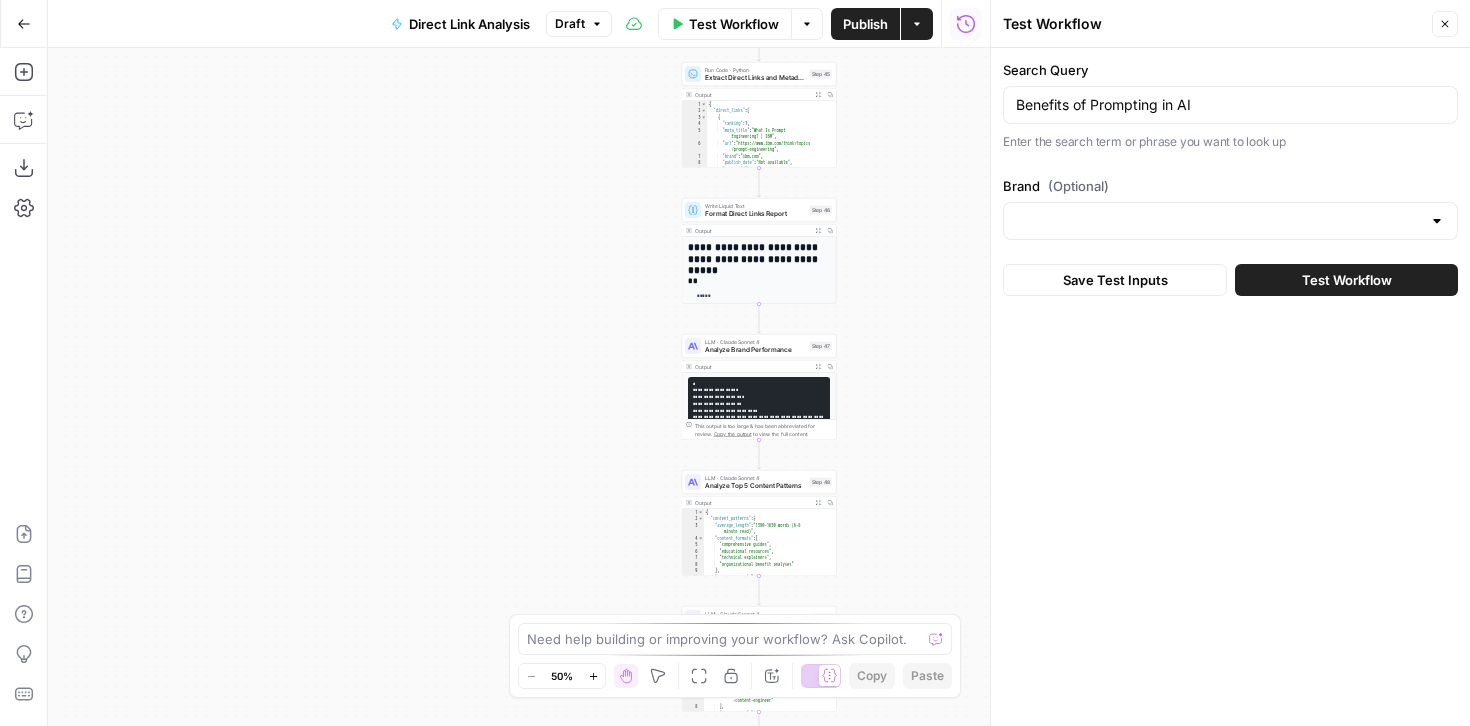 type on "AirOps" 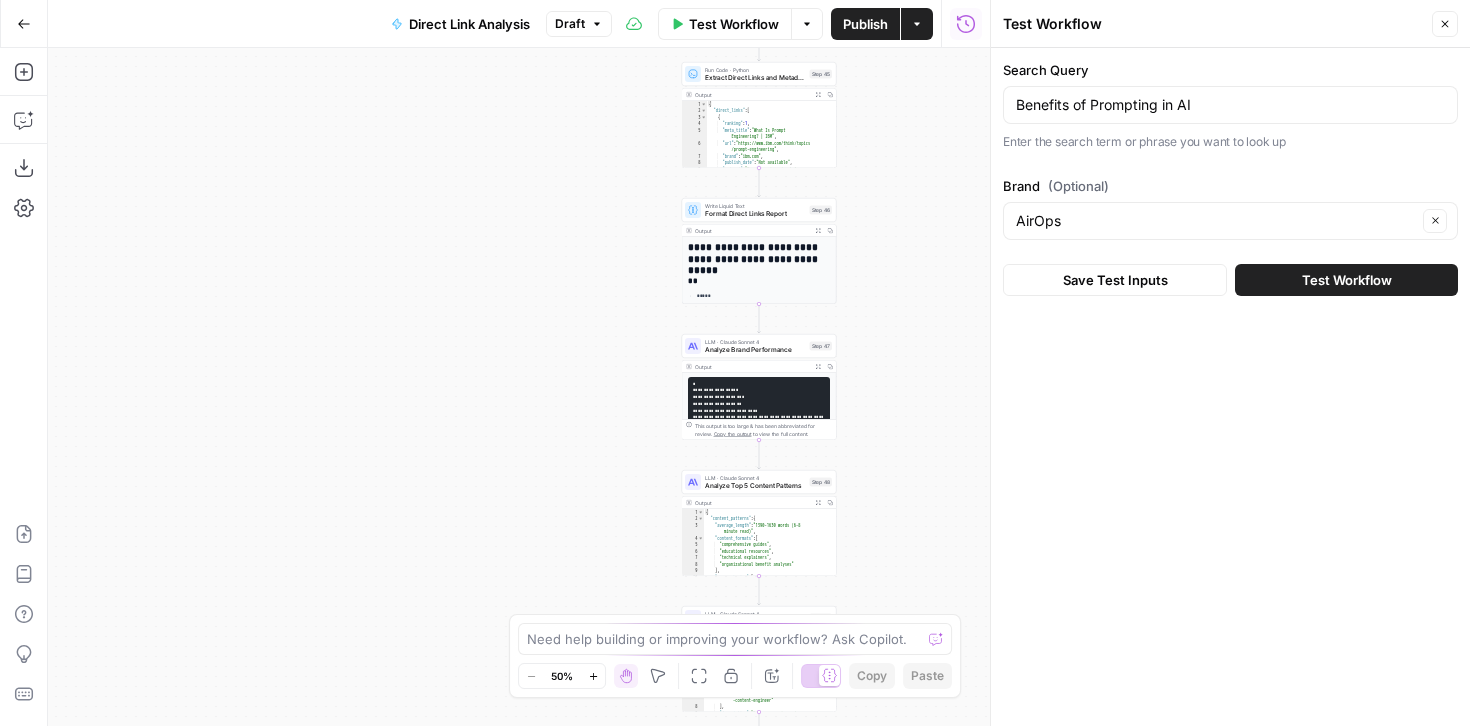click on "Test Workflow" at bounding box center [1346, 280] 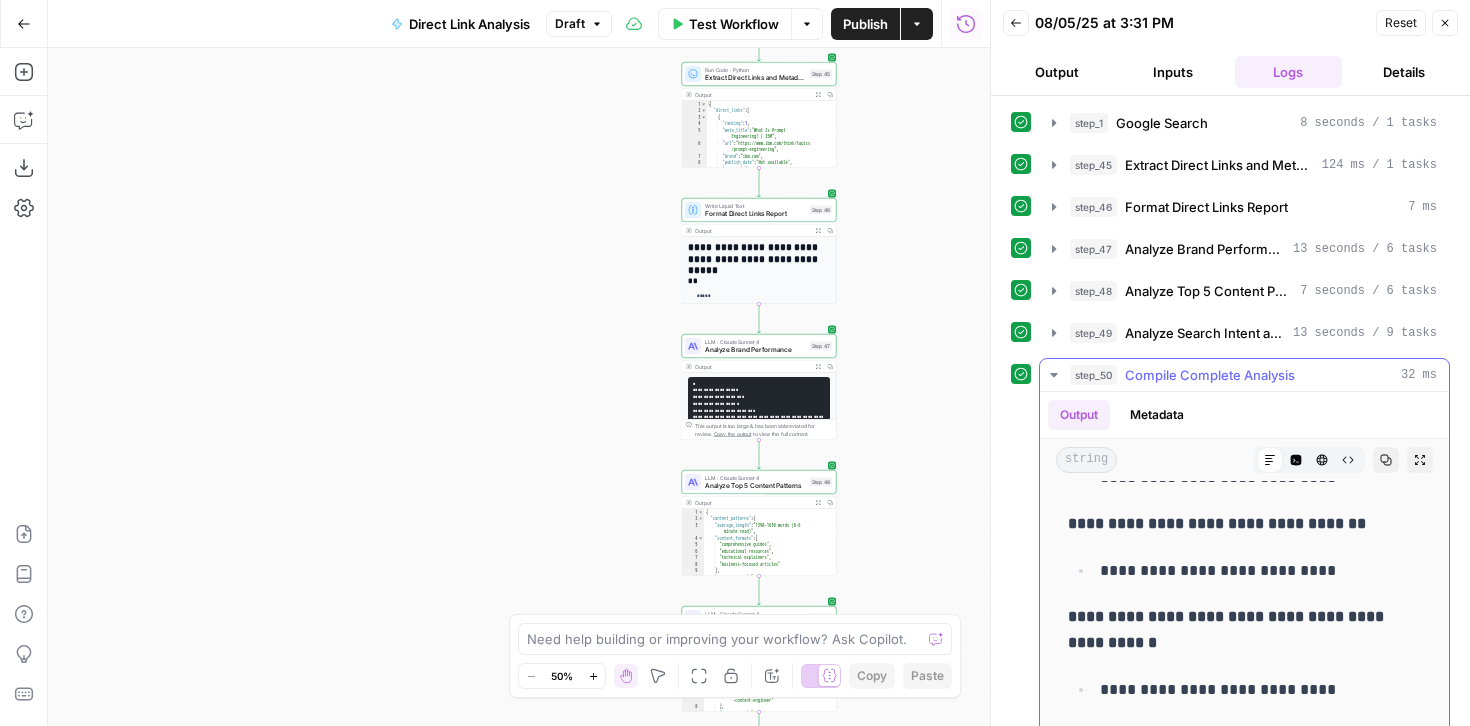 scroll, scrollTop: 488, scrollLeft: 0, axis: vertical 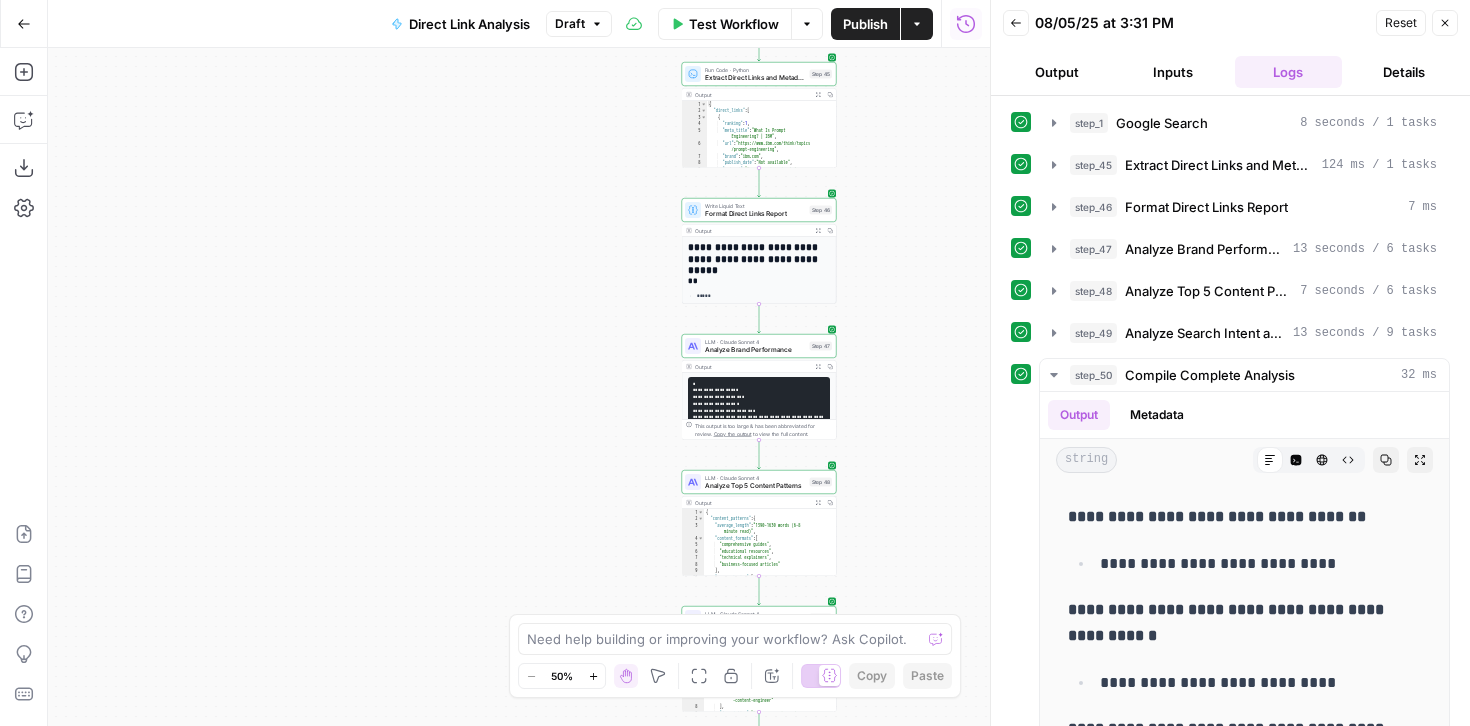click on "Back" at bounding box center [1016, 23] 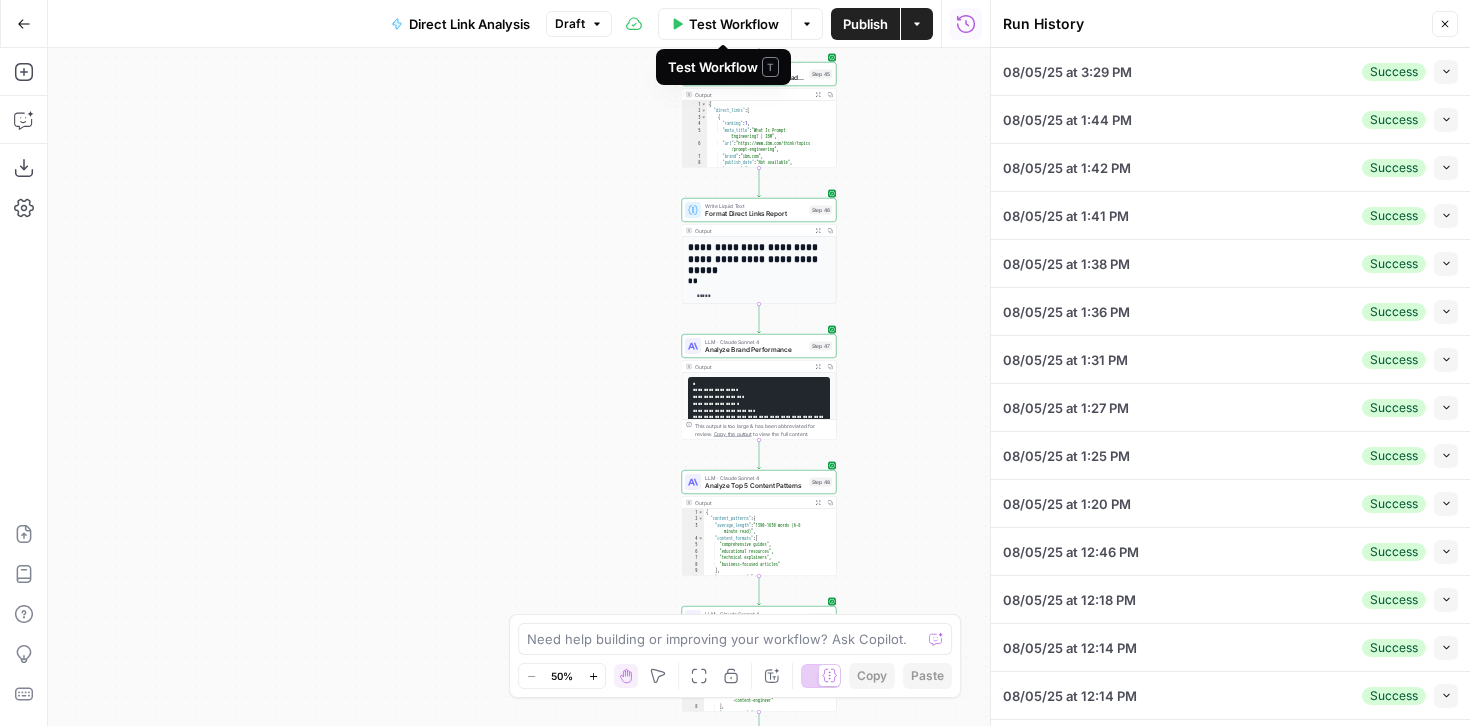 click on "Test Workflow" at bounding box center [734, 24] 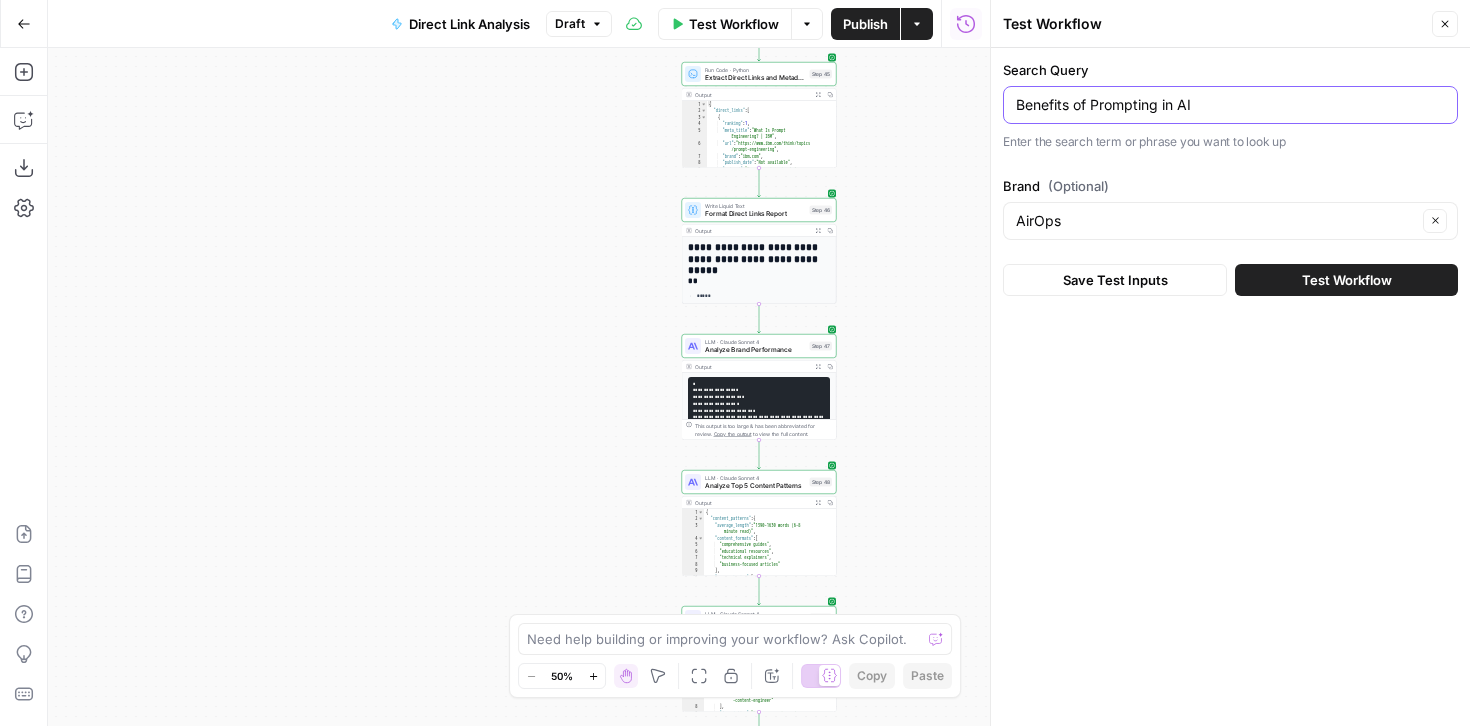 click on "Benefits of Prompting in AI" at bounding box center [1230, 105] 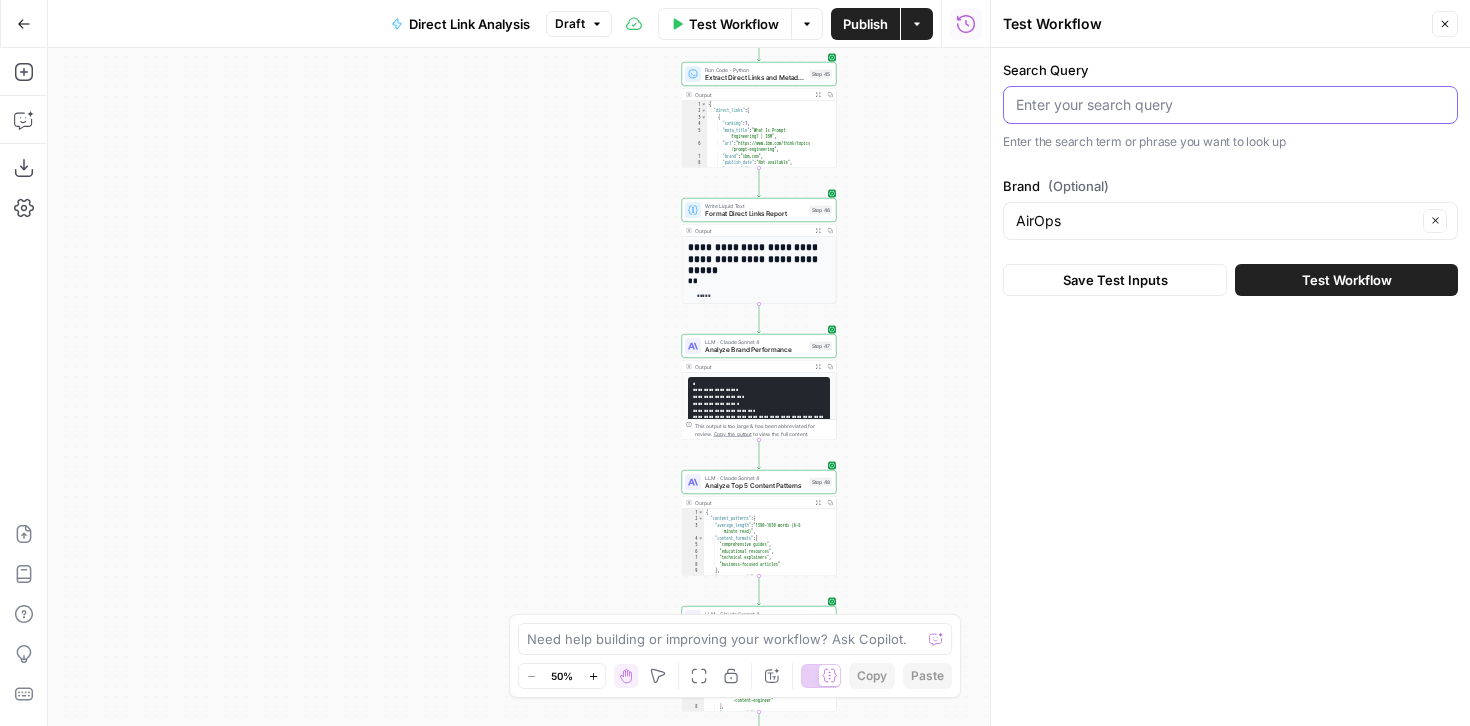 paste on "how to become a content engineer" 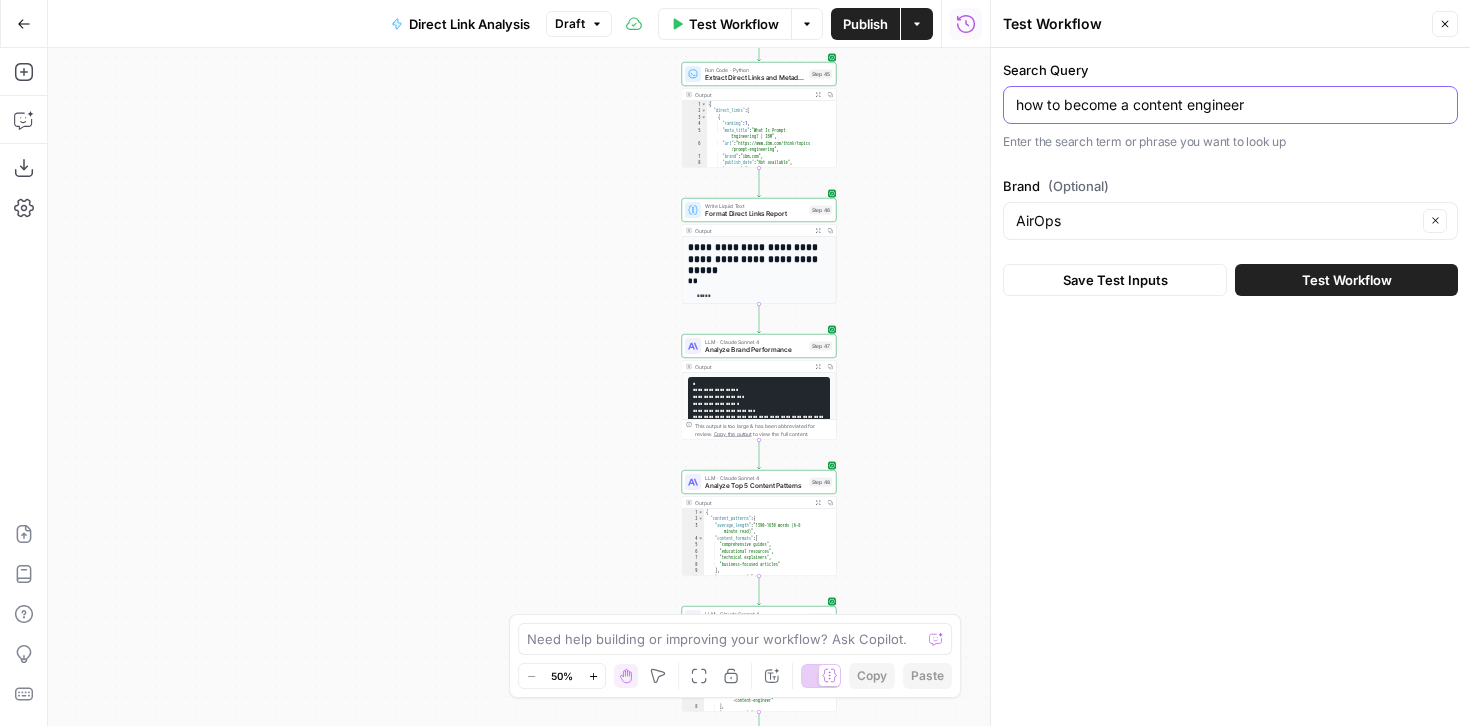 type on "how to become a content engineer" 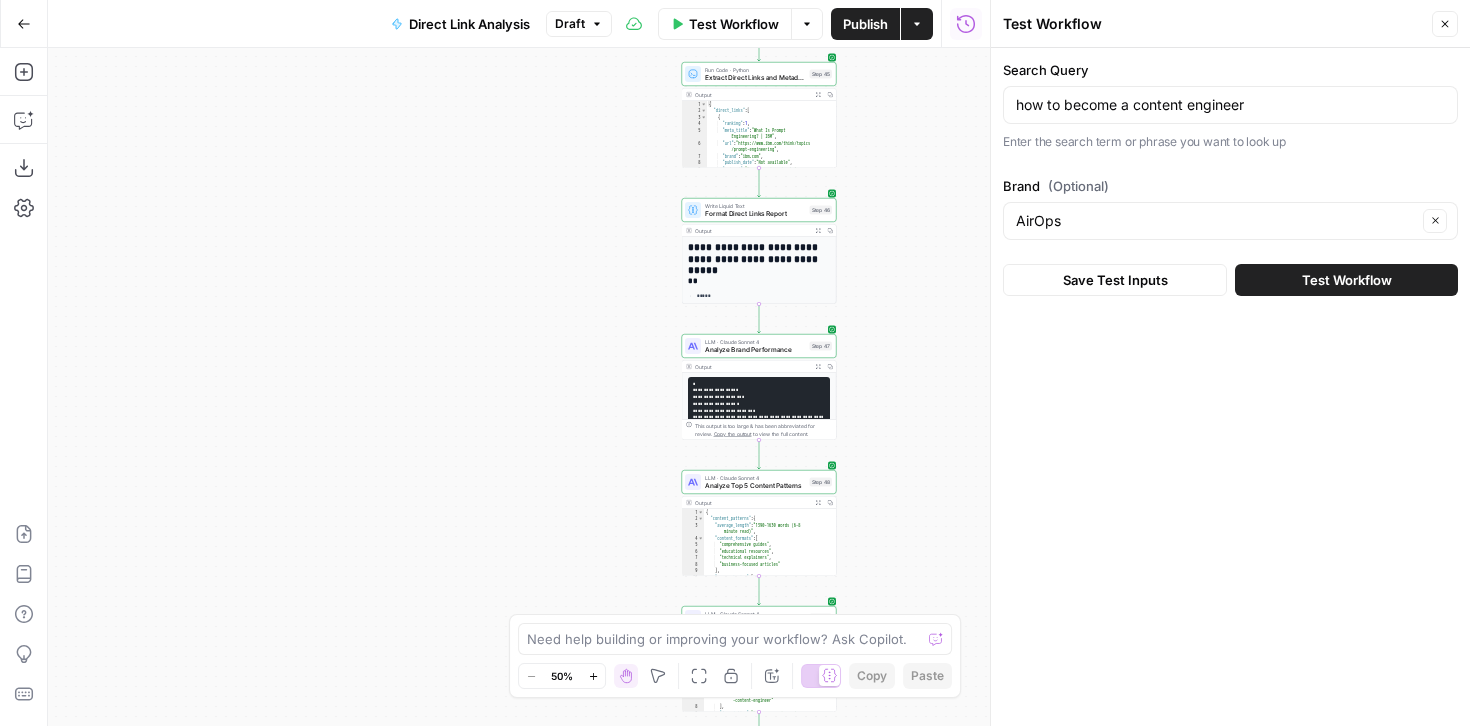 click on "Test Workflow" at bounding box center [1347, 280] 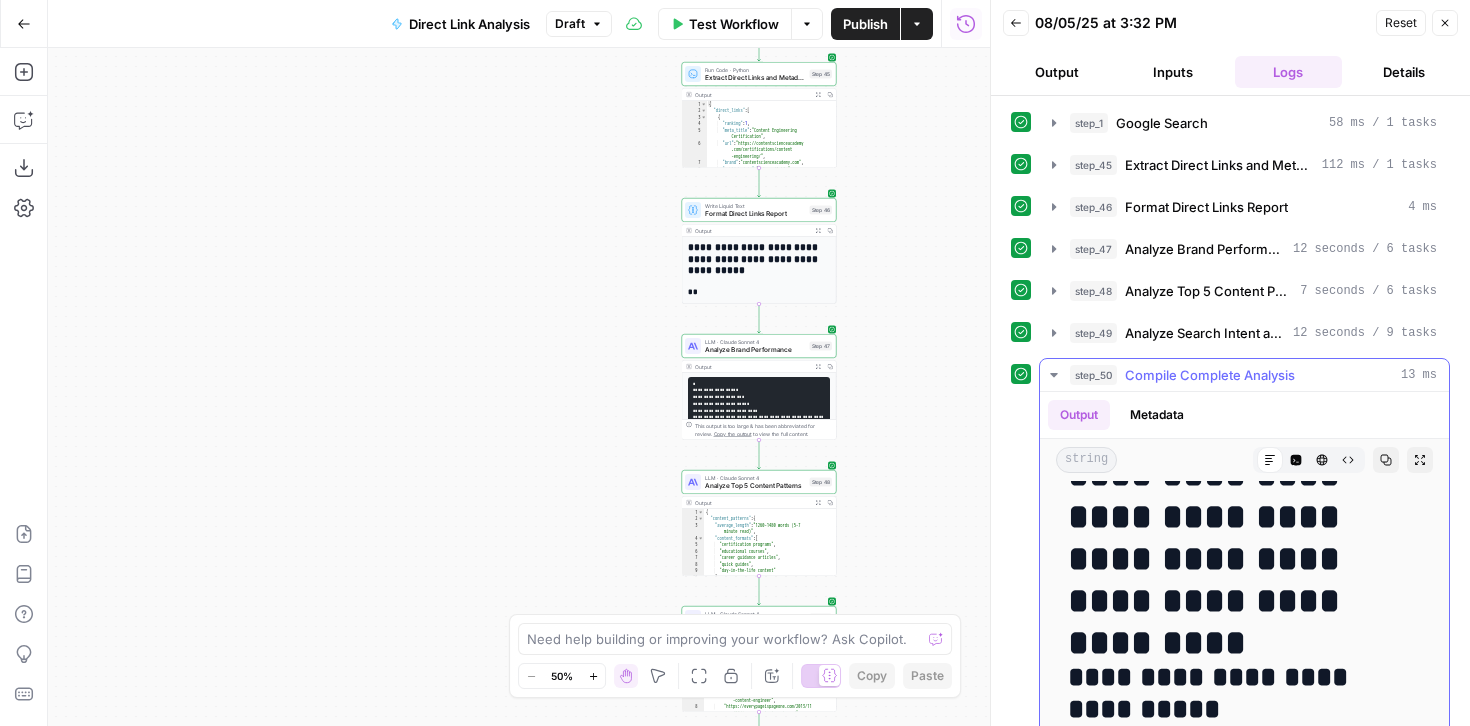 scroll, scrollTop: 44, scrollLeft: 0, axis: vertical 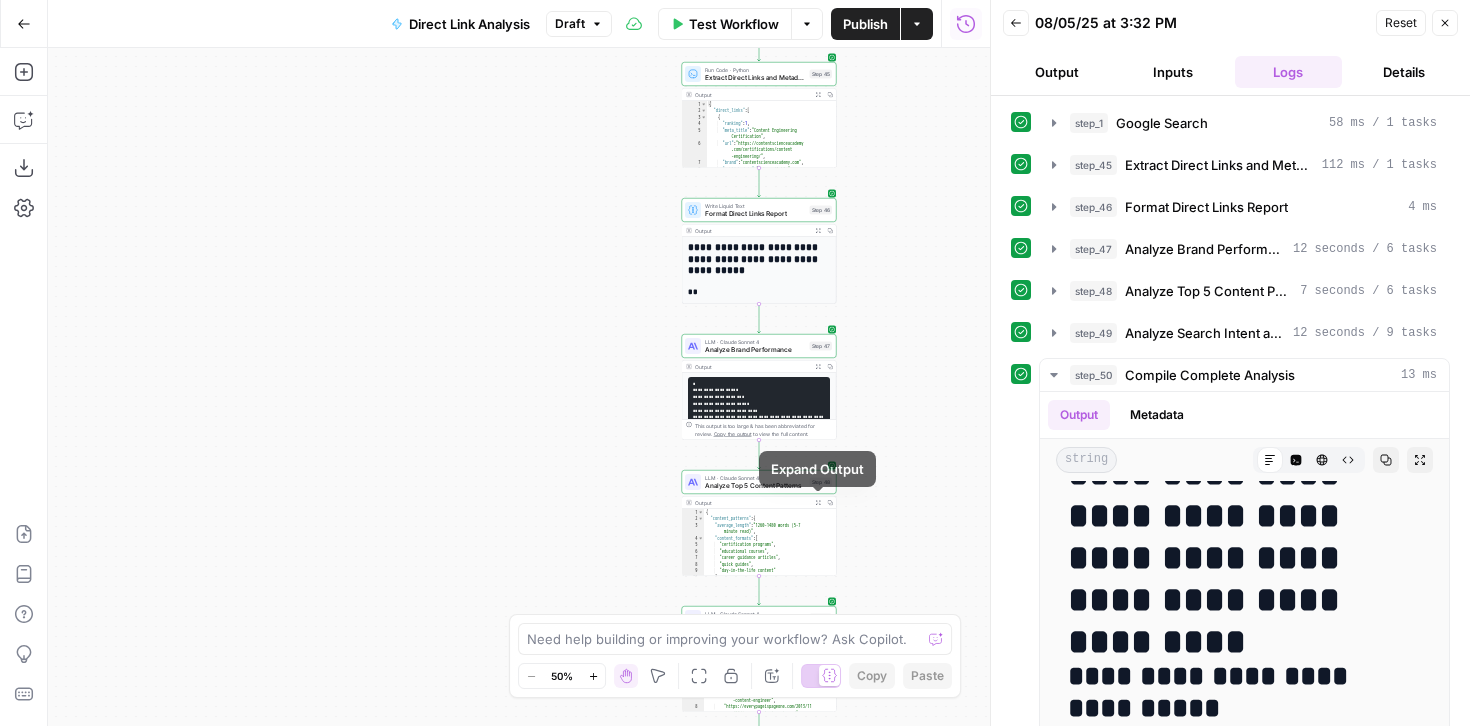 click 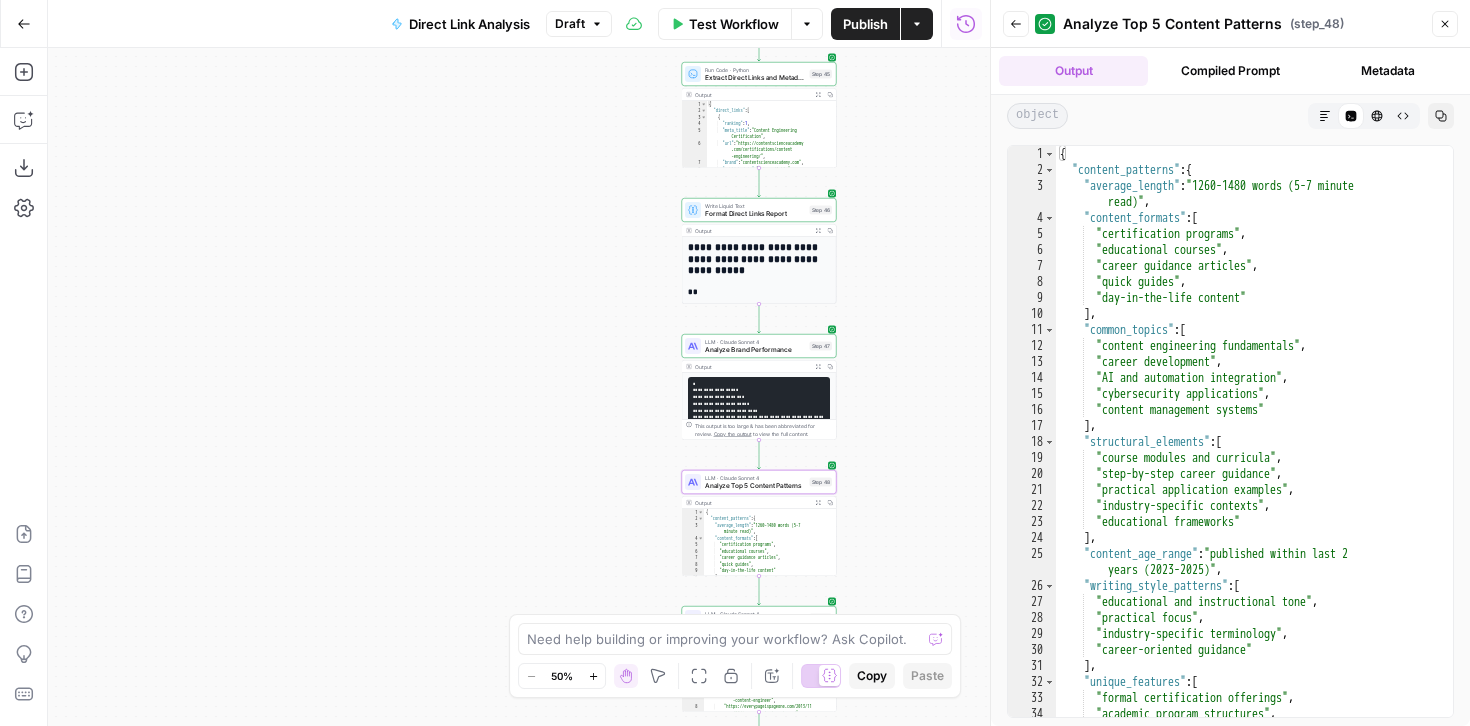 click on "Compiled Prompt" at bounding box center [1230, 71] 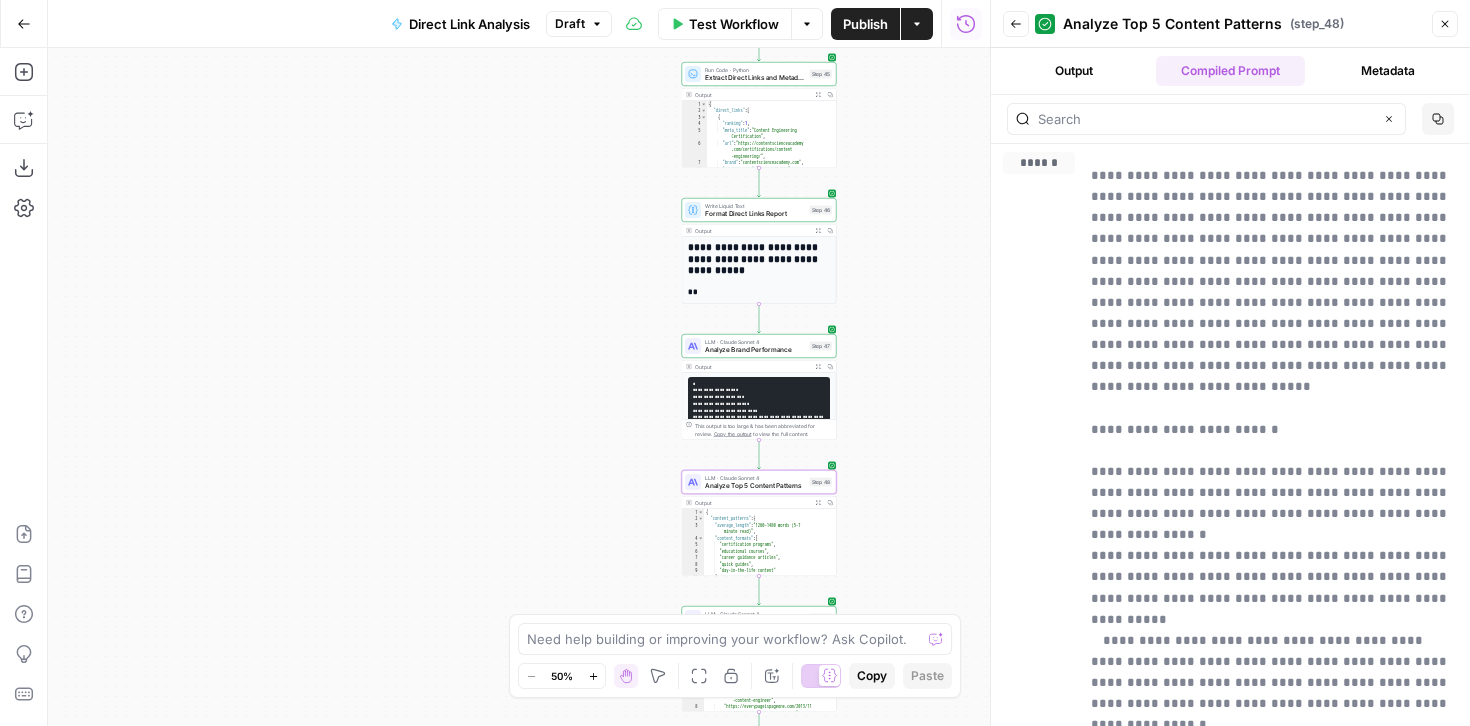 click on "Output" at bounding box center [1073, 71] 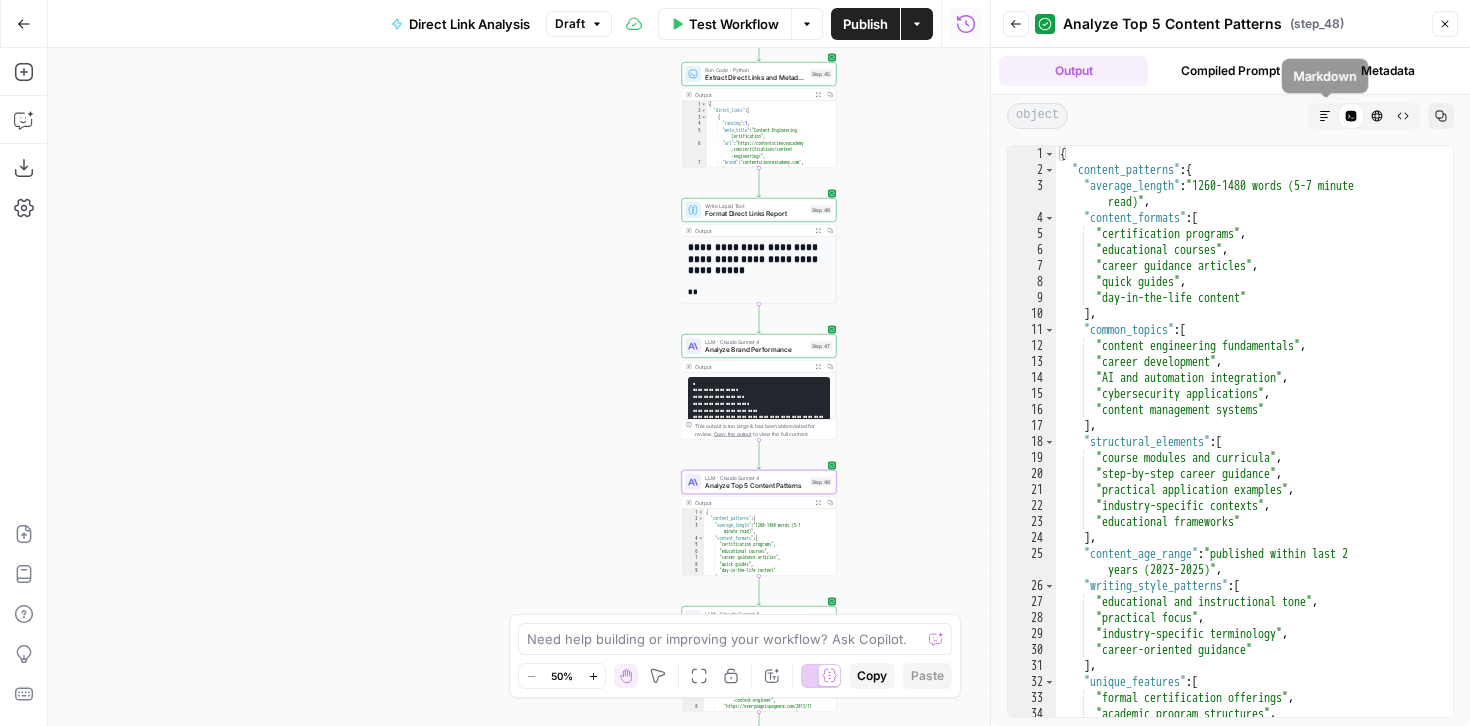 click 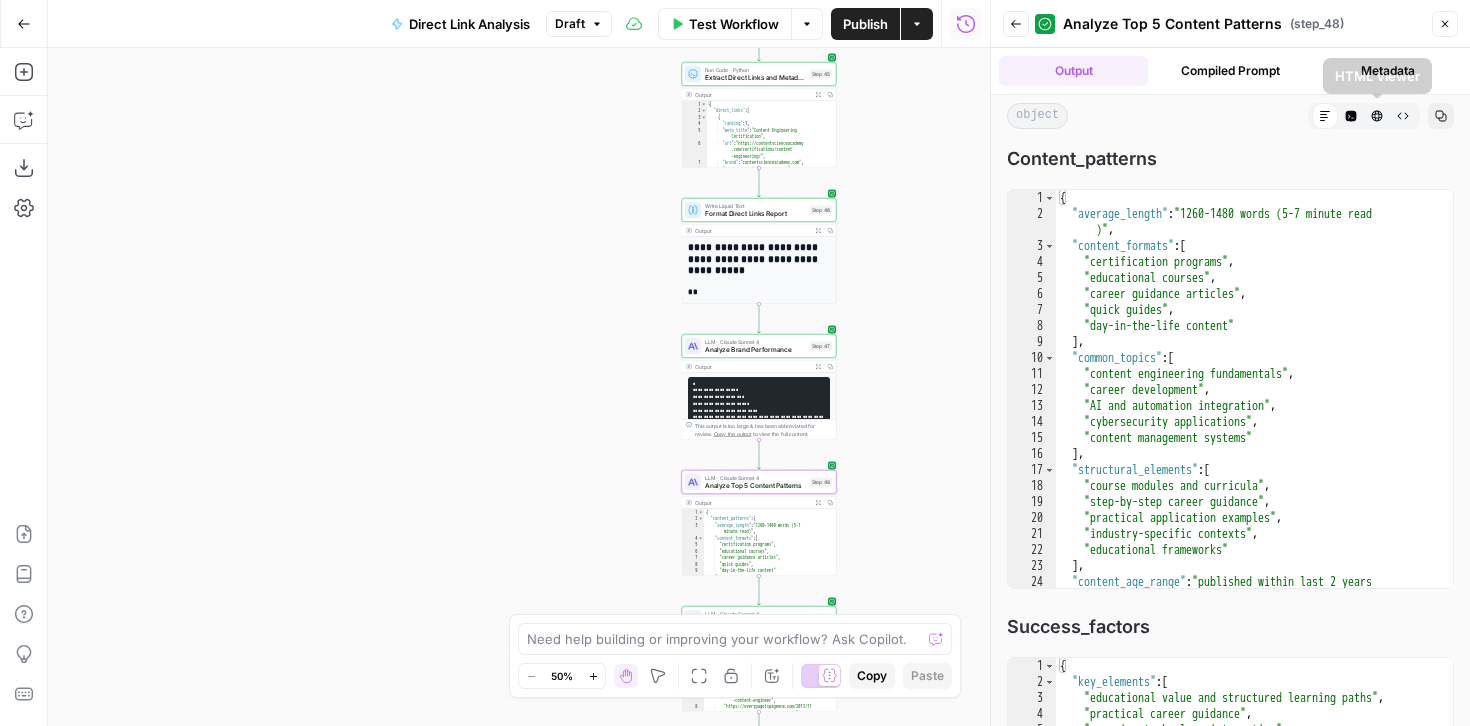 click 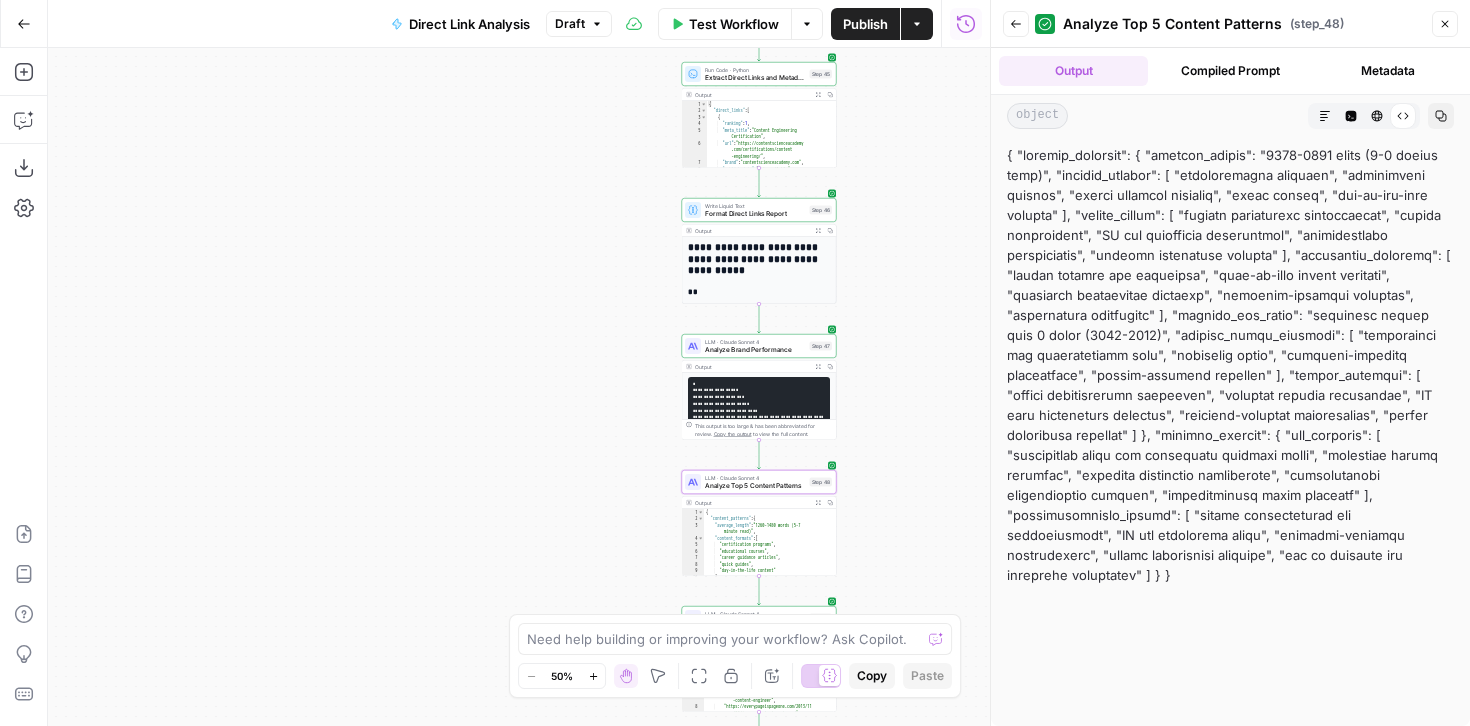 click 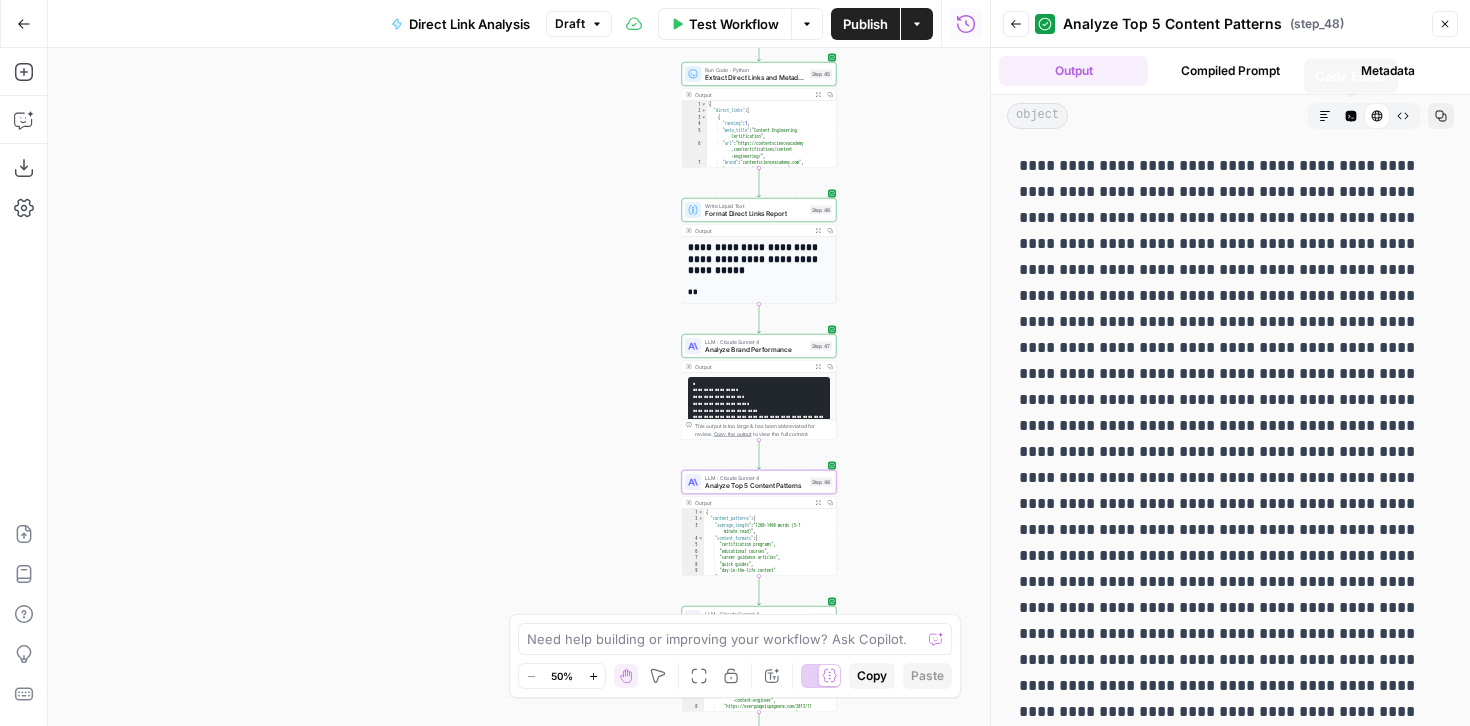 click 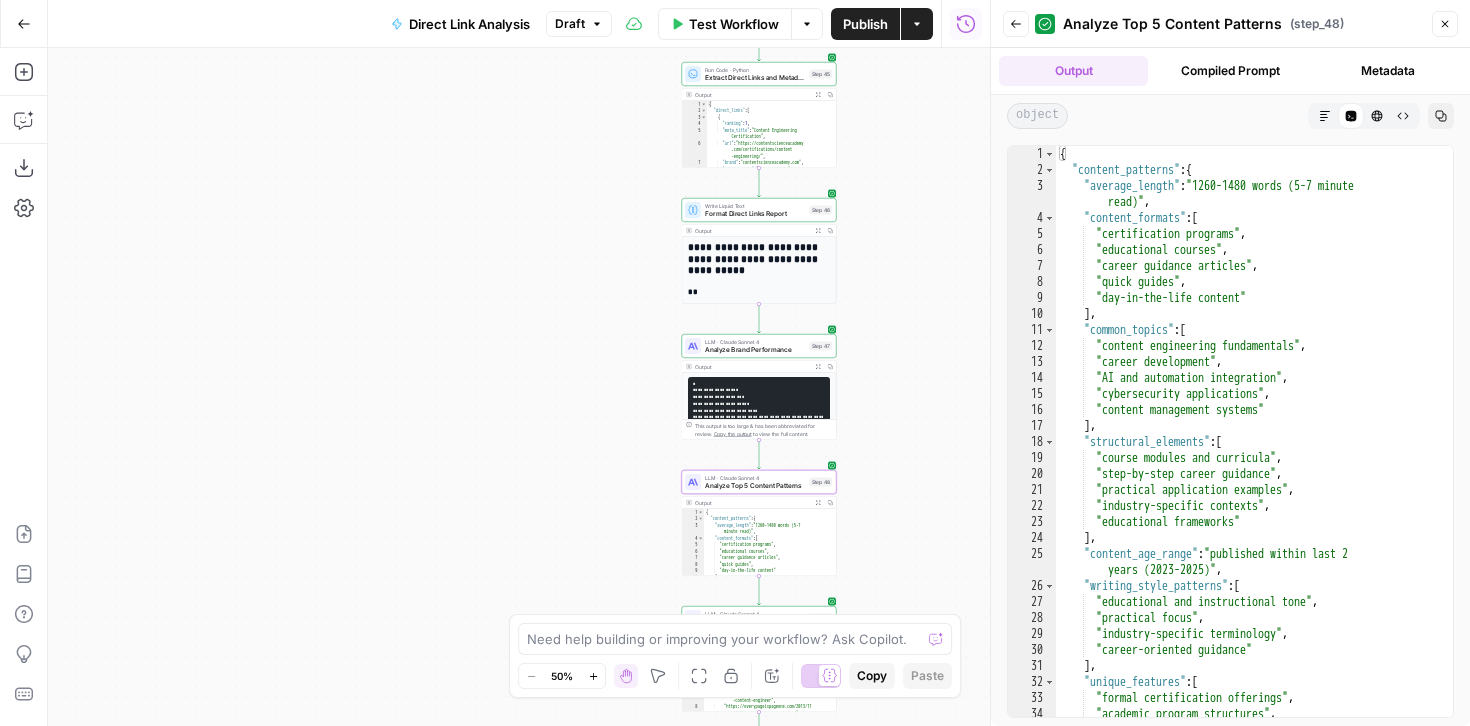 click on "Markdown" at bounding box center [1325, 116] 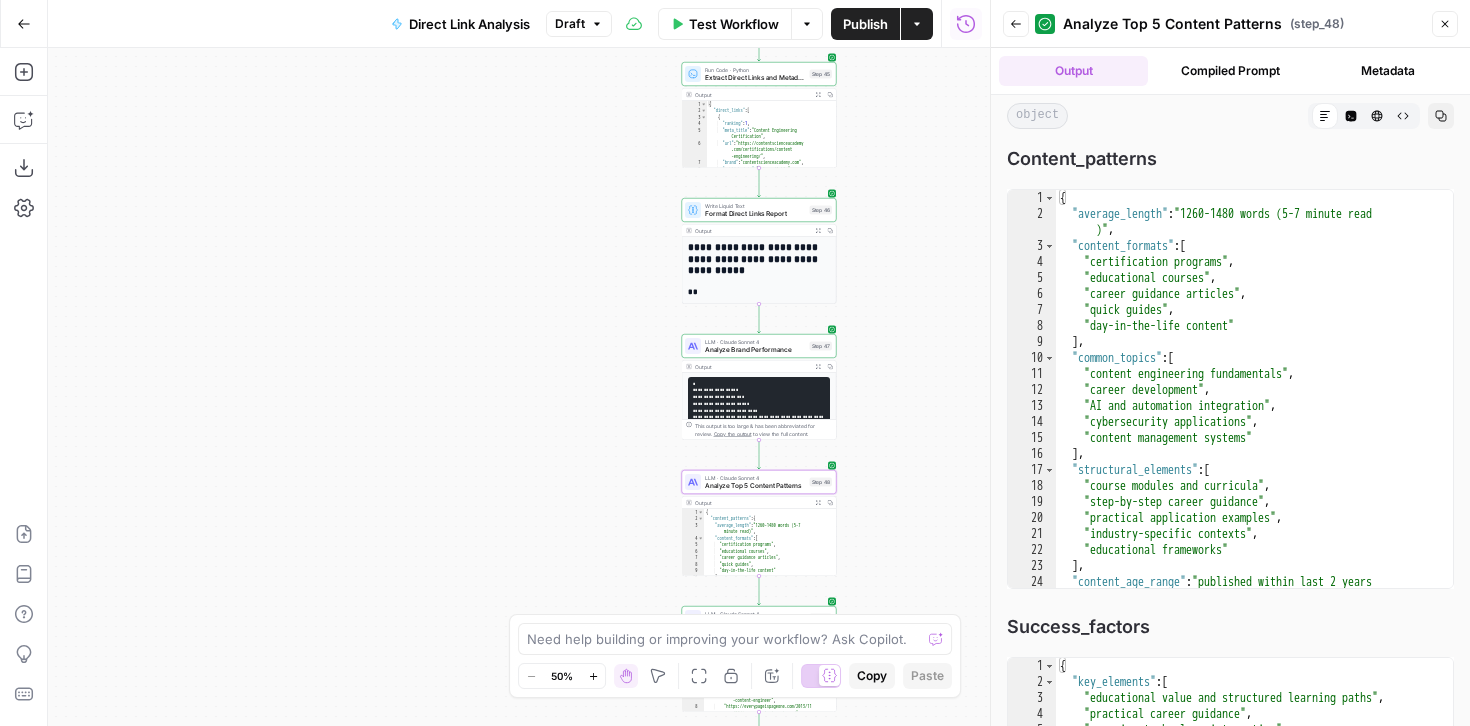 click on "Workflow Set Inputs Inputs Google Search Google Search Step 1 Output Expand Output Copy 1 2 3 4 5 6 {    "search_metadata" :  {      "id" :  "68925bae9b762d2beb262818" ,      "status" :  "Success" ,      "json_endpoint" :  "https://serpapi.com          /searches/8b7a040b77c786bc          /68925bae9b762d2beb262818.json" ,      "pixel_position_endpoint" :  "https://serpapi          .com/searches/8b7a040b77c786bc          /68925bae9b762d2beb262818          .json_with_pixel_position" ,     This output is too large & has been abbreviated for review.   Copy the output   to view the full content. Run Code · Python Extract Direct Links and Metadata Step 45 Output Expand Output Copy 1 2 3 4 5 6 7 8 9 {    "direct_links" :  [      {         "ranking" :  1 ,         "meta_title" :  "Content Engineering             Certification" ,         "url" :  "https://contentscienceacademy            .com/certifications/content            -engineering/" ," at bounding box center (519, 387) 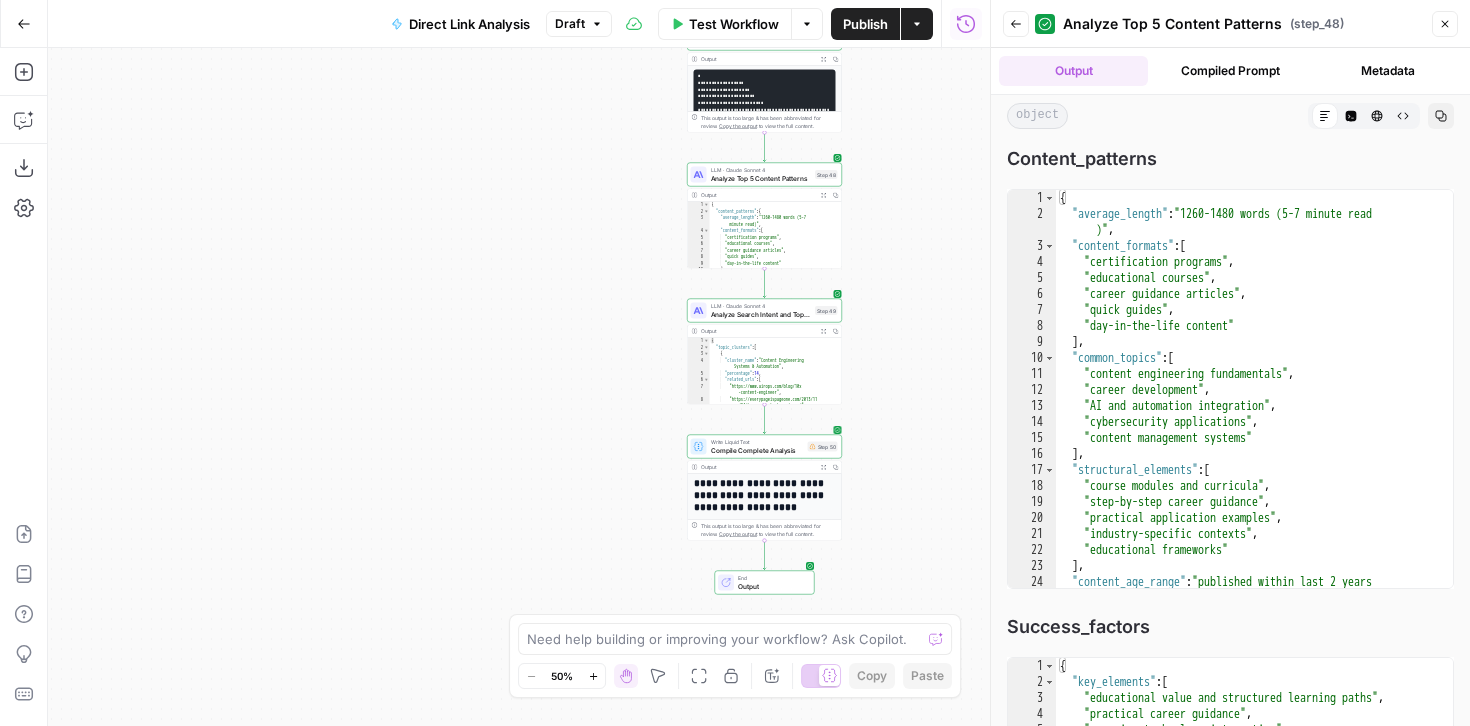 click on "Compile Complete Analysis" at bounding box center (757, 450) 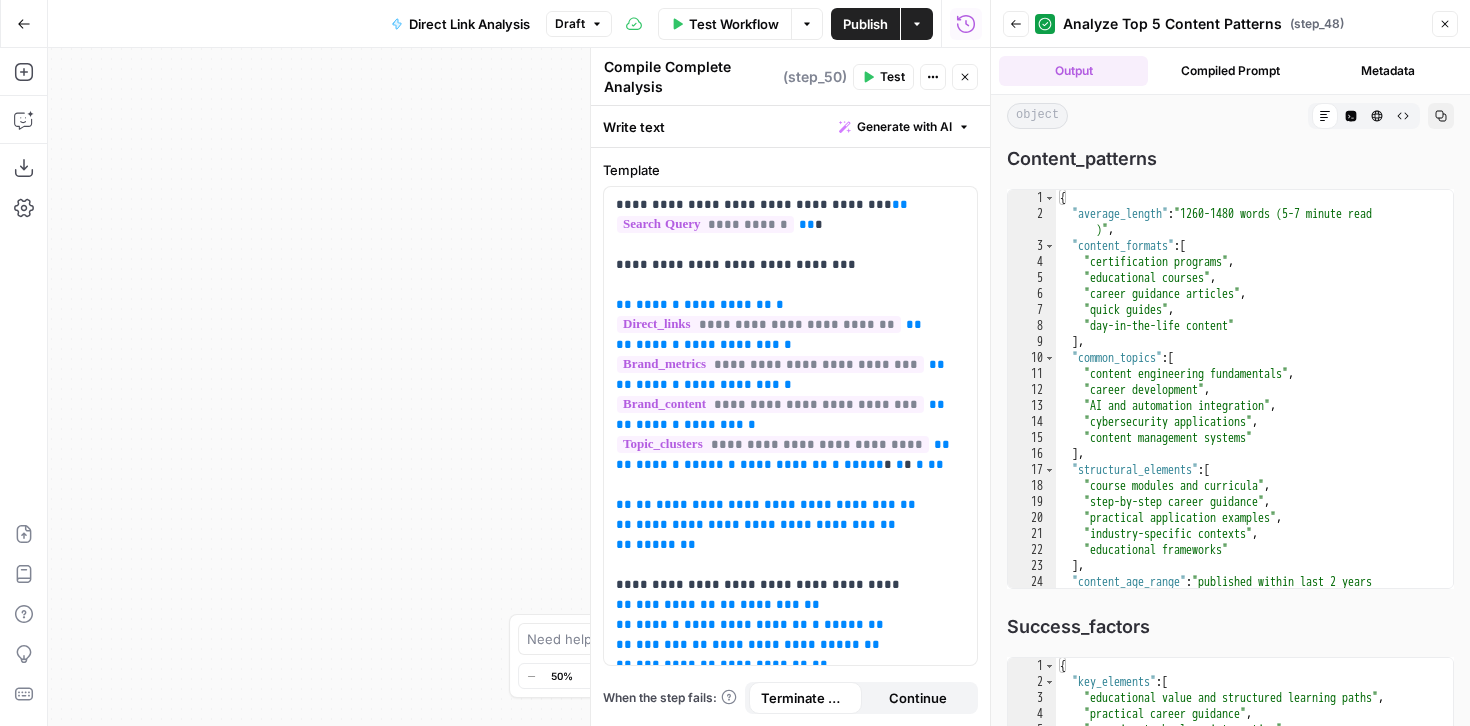 click on "Close" at bounding box center (965, 77) 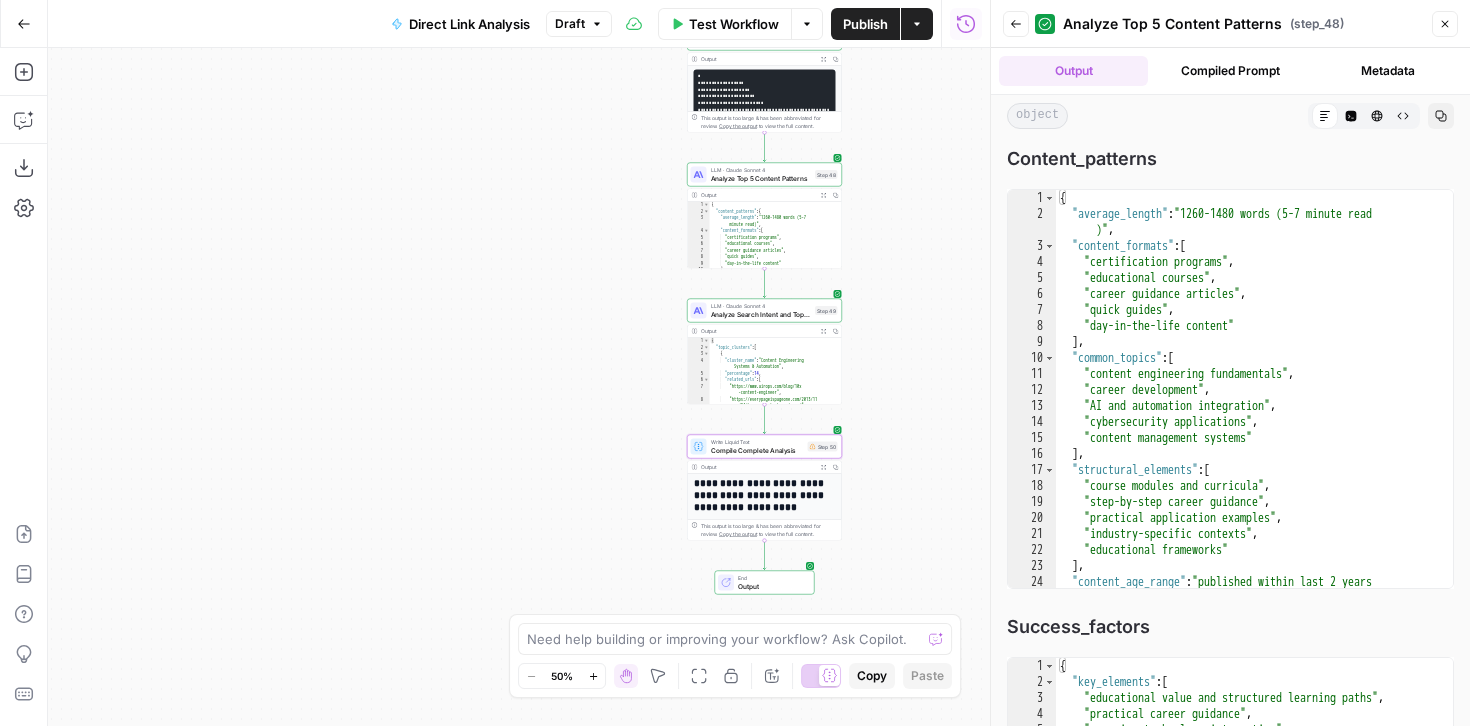 click 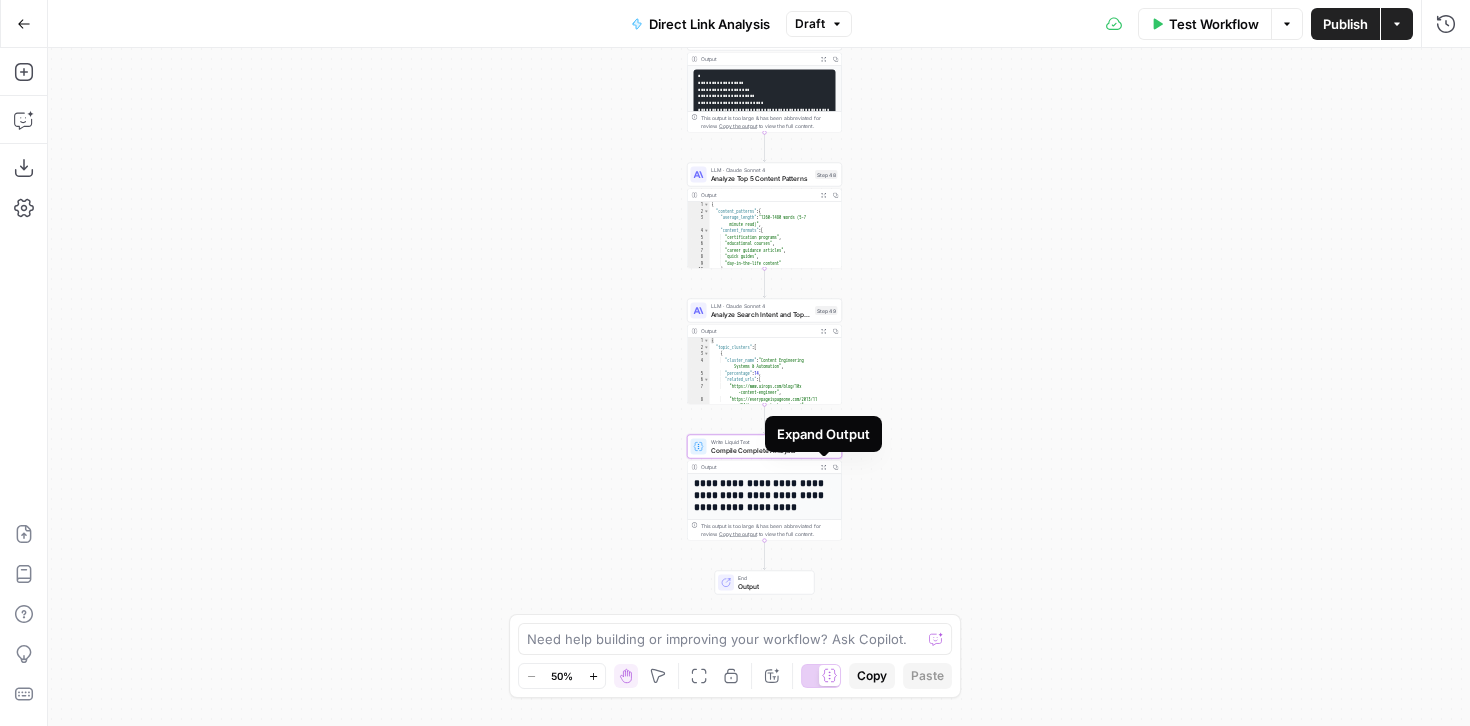 click 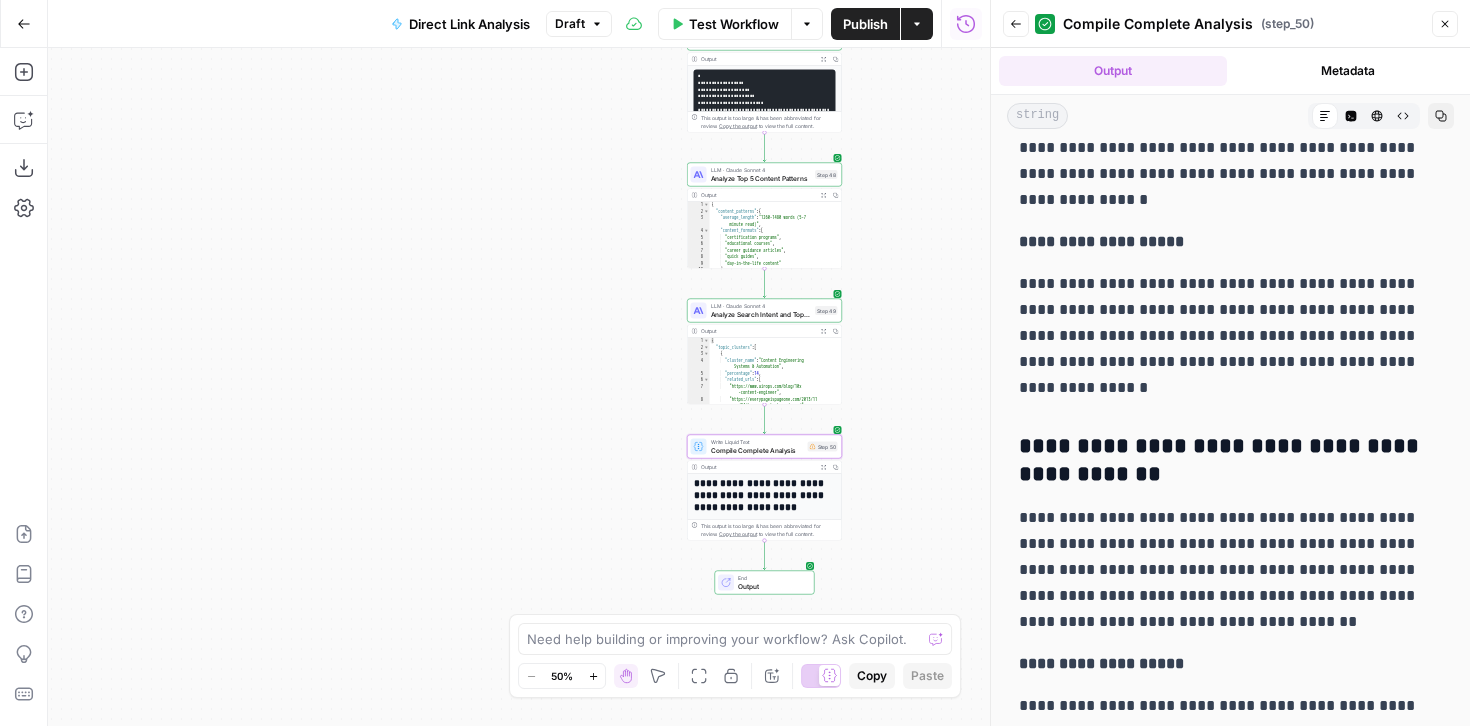 scroll, scrollTop: 6663, scrollLeft: 0, axis: vertical 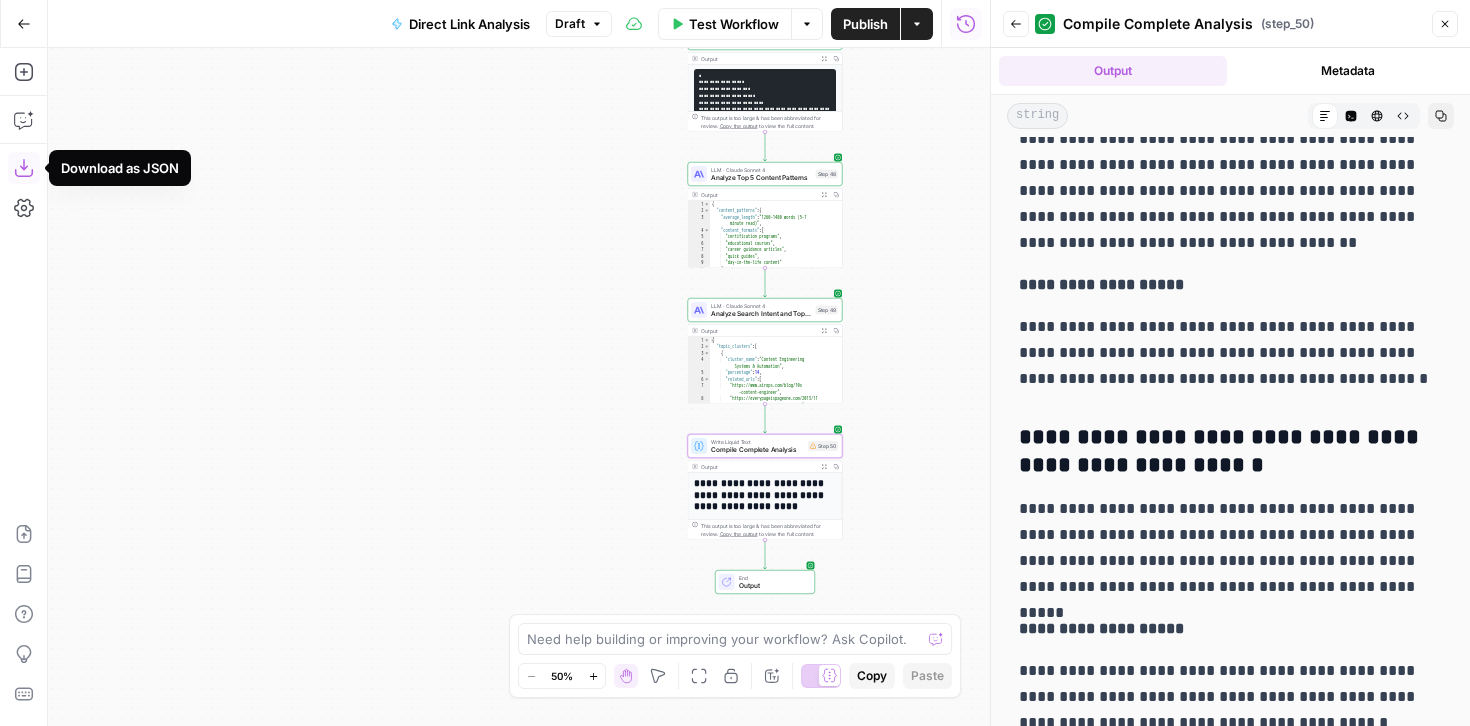 click 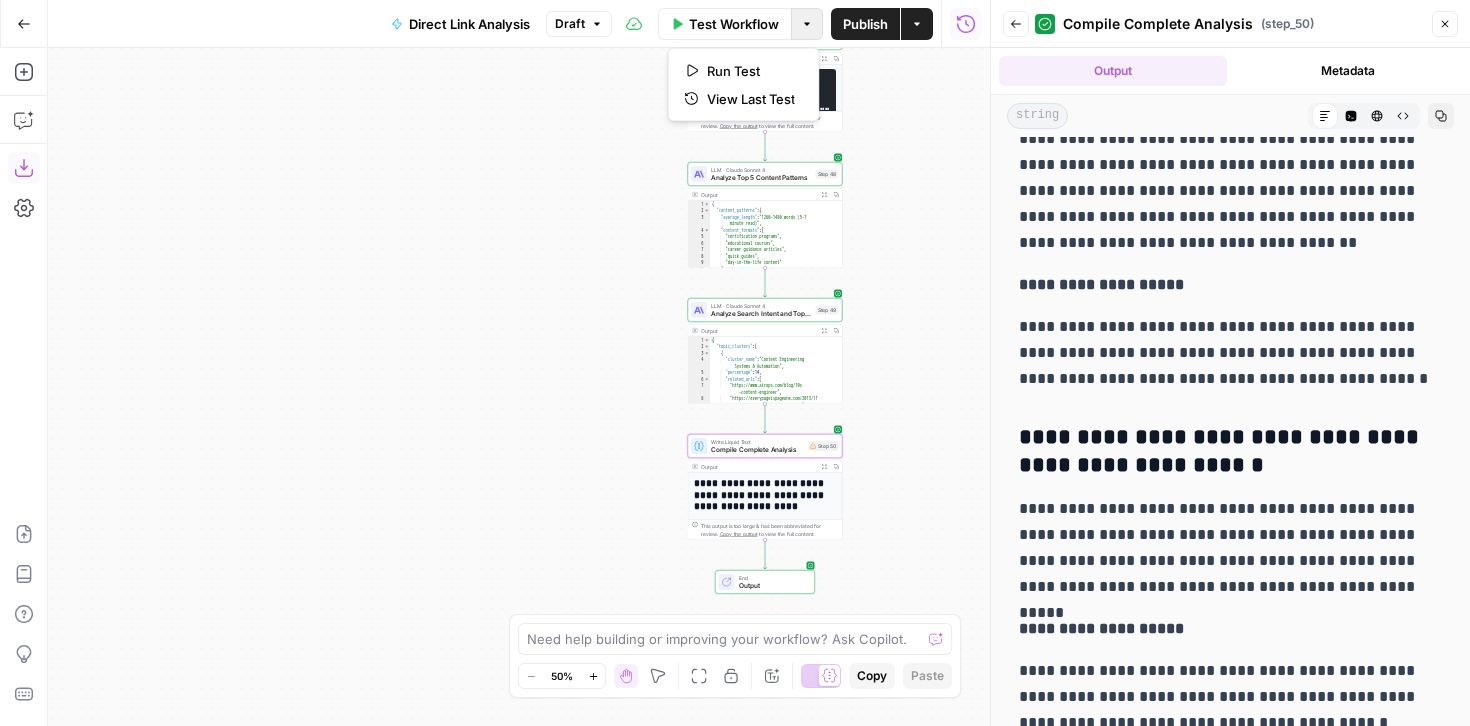 click 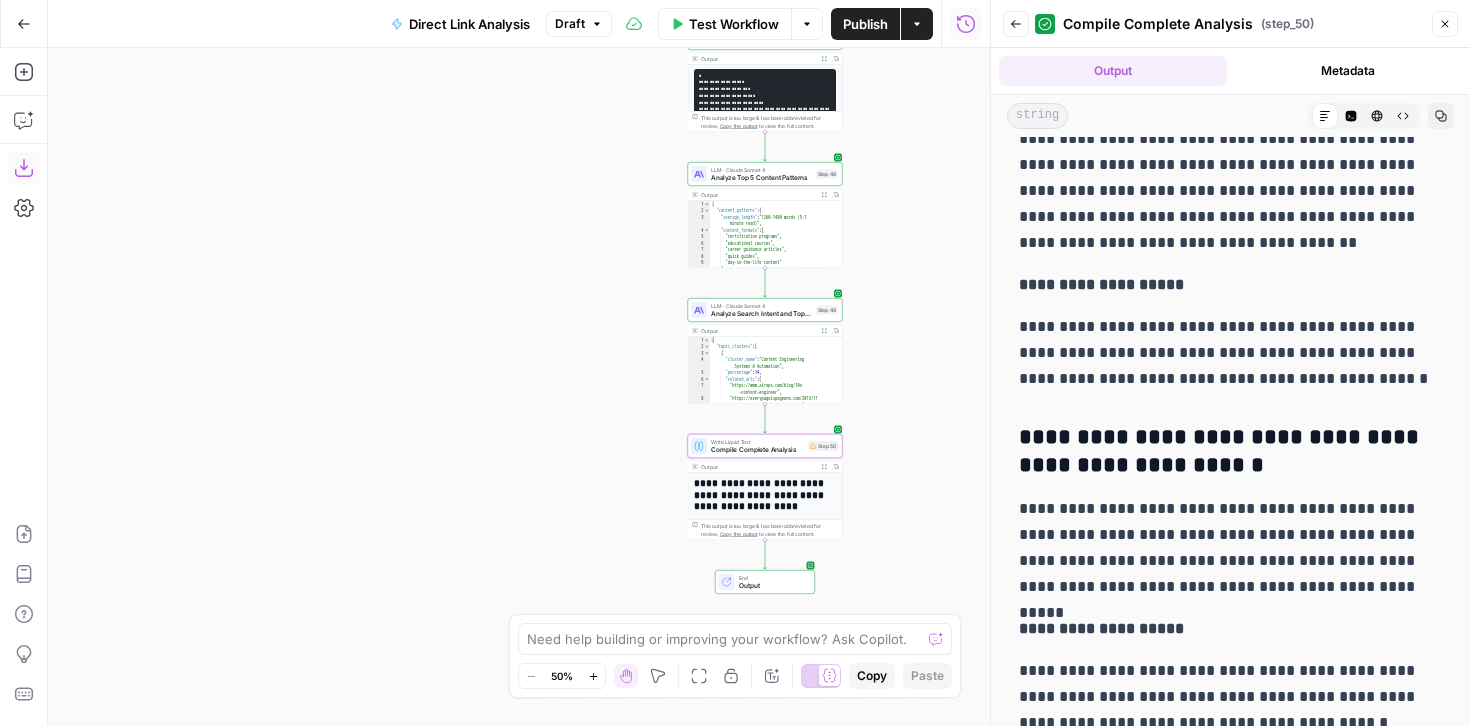 click on "Draft" at bounding box center (579, 24) 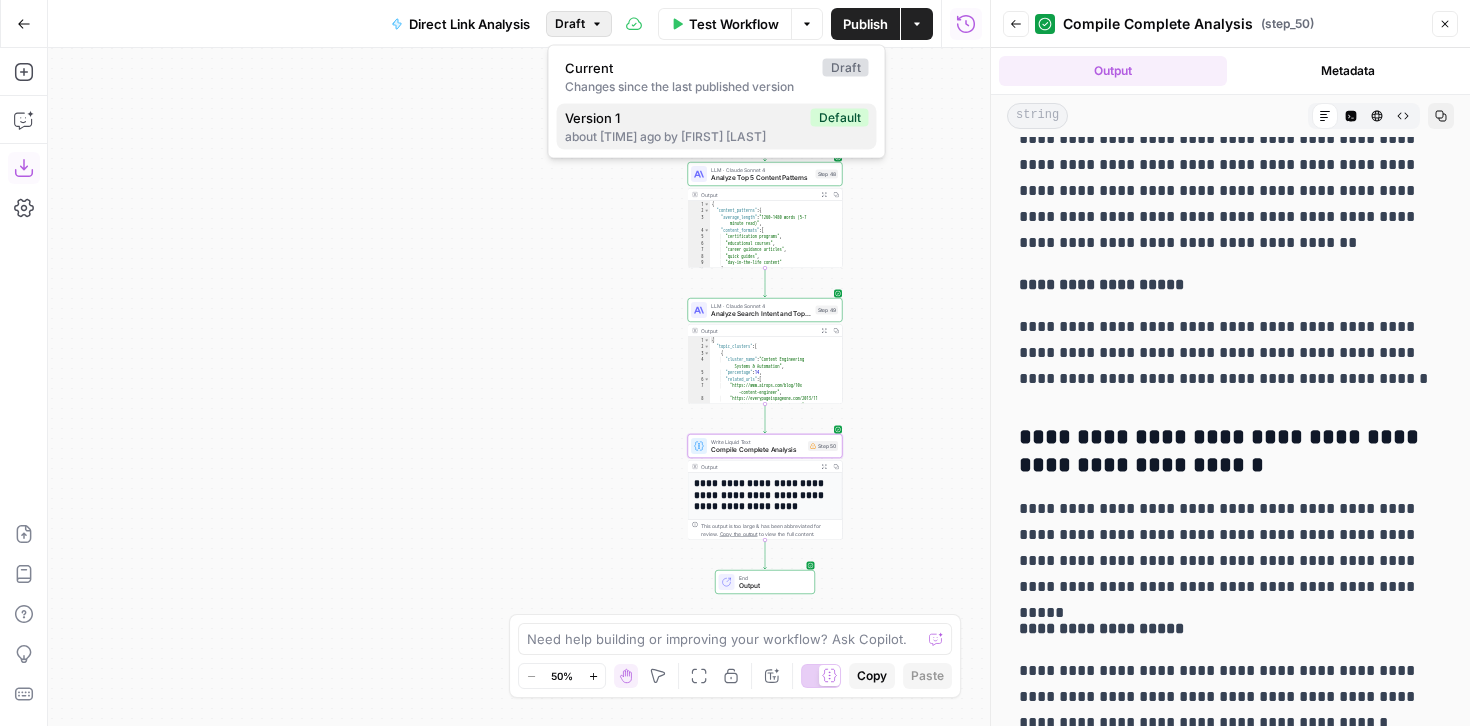 click on "Version 1" at bounding box center (684, 118) 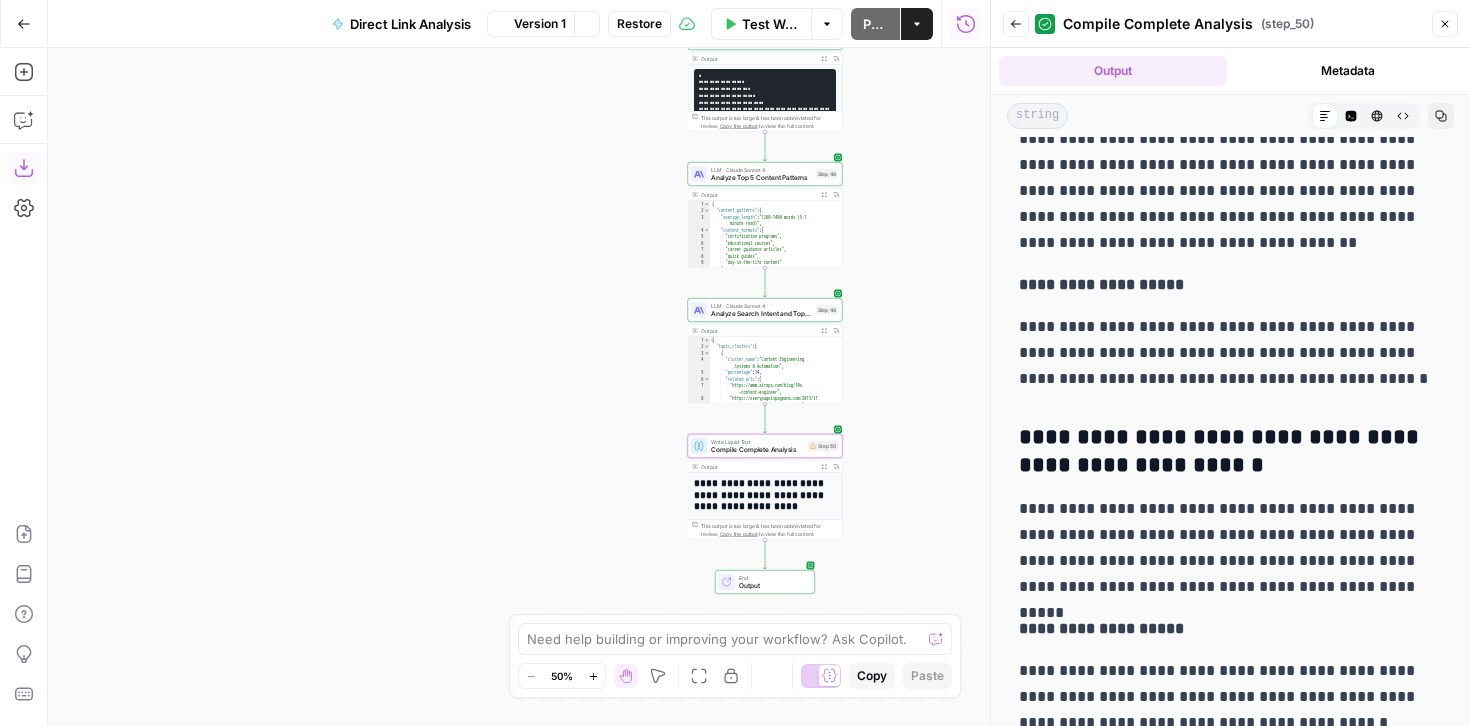 scroll, scrollTop: 0, scrollLeft: 0, axis: both 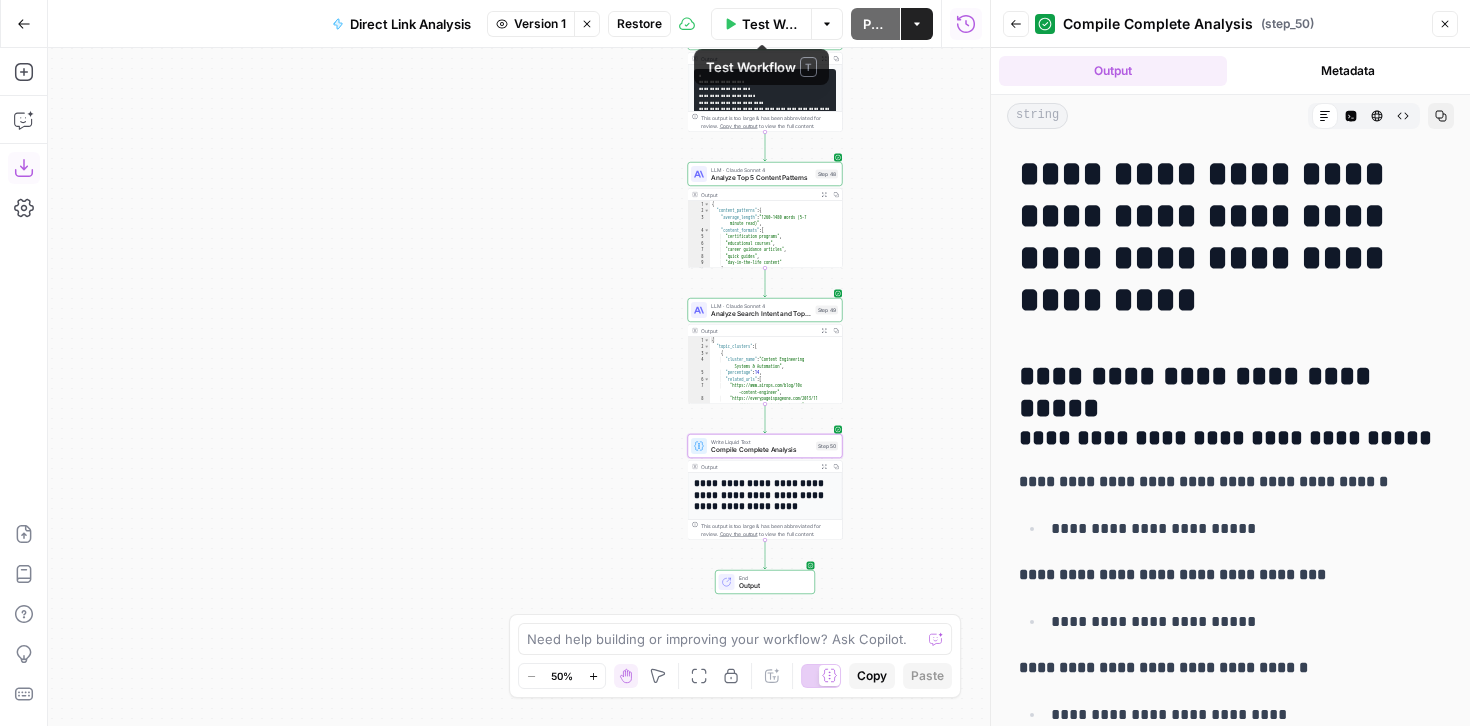click on "Test Workflow" at bounding box center (771, 24) 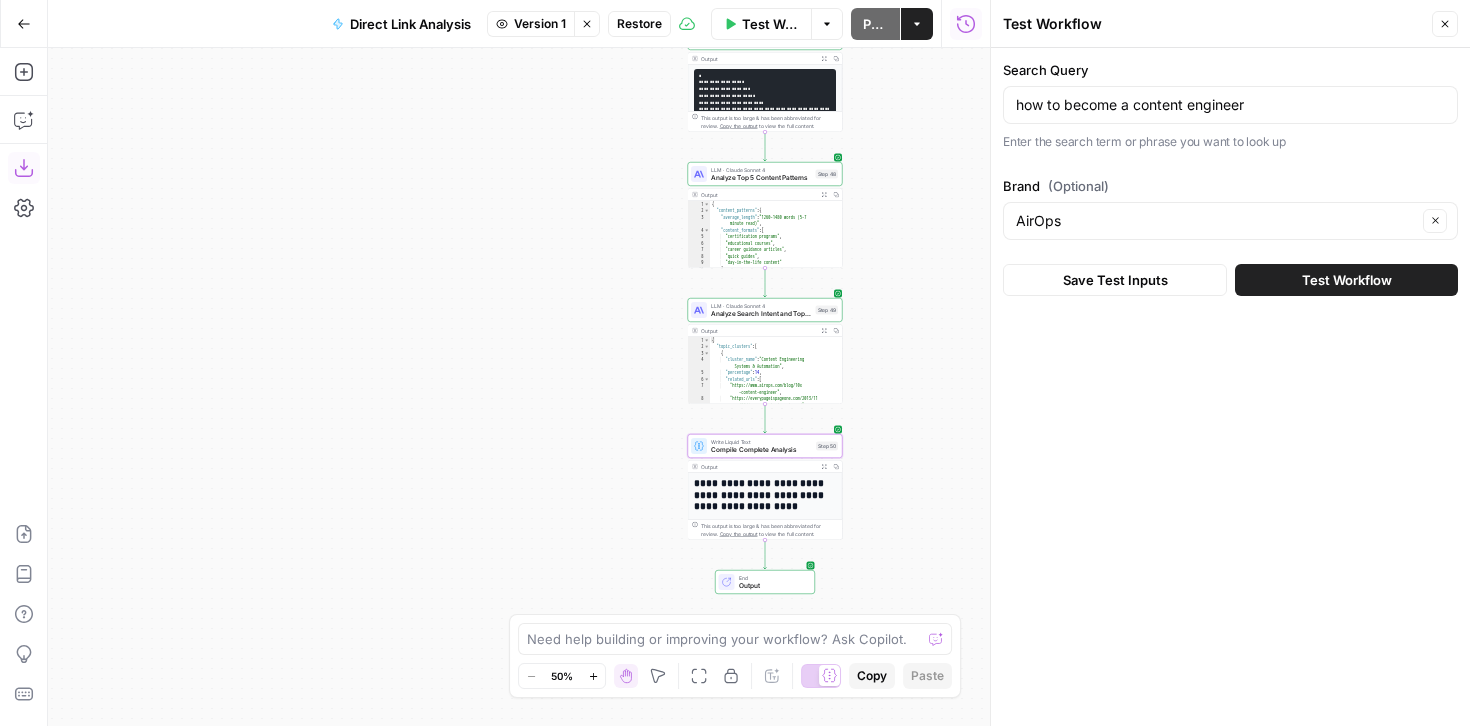 click on "Test Workflow" at bounding box center (1347, 280) 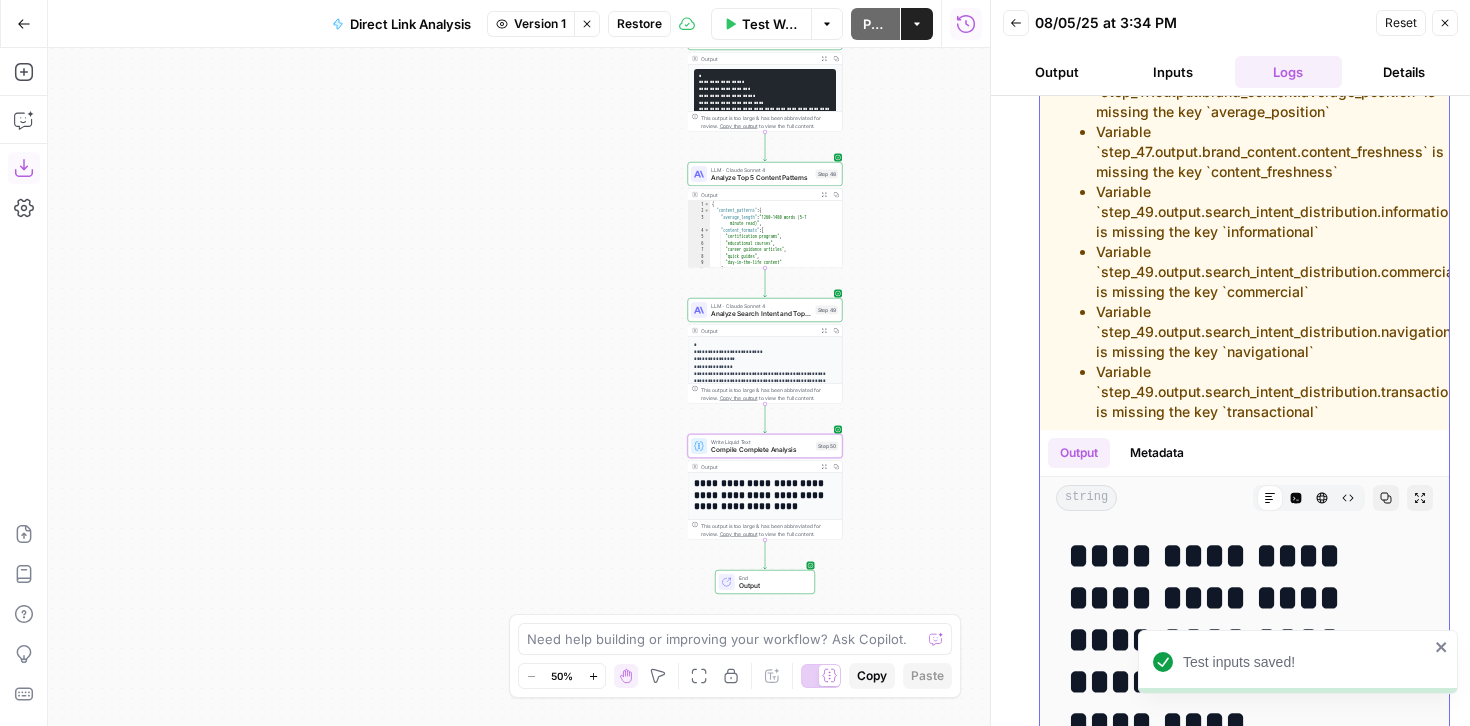 scroll, scrollTop: 681, scrollLeft: 0, axis: vertical 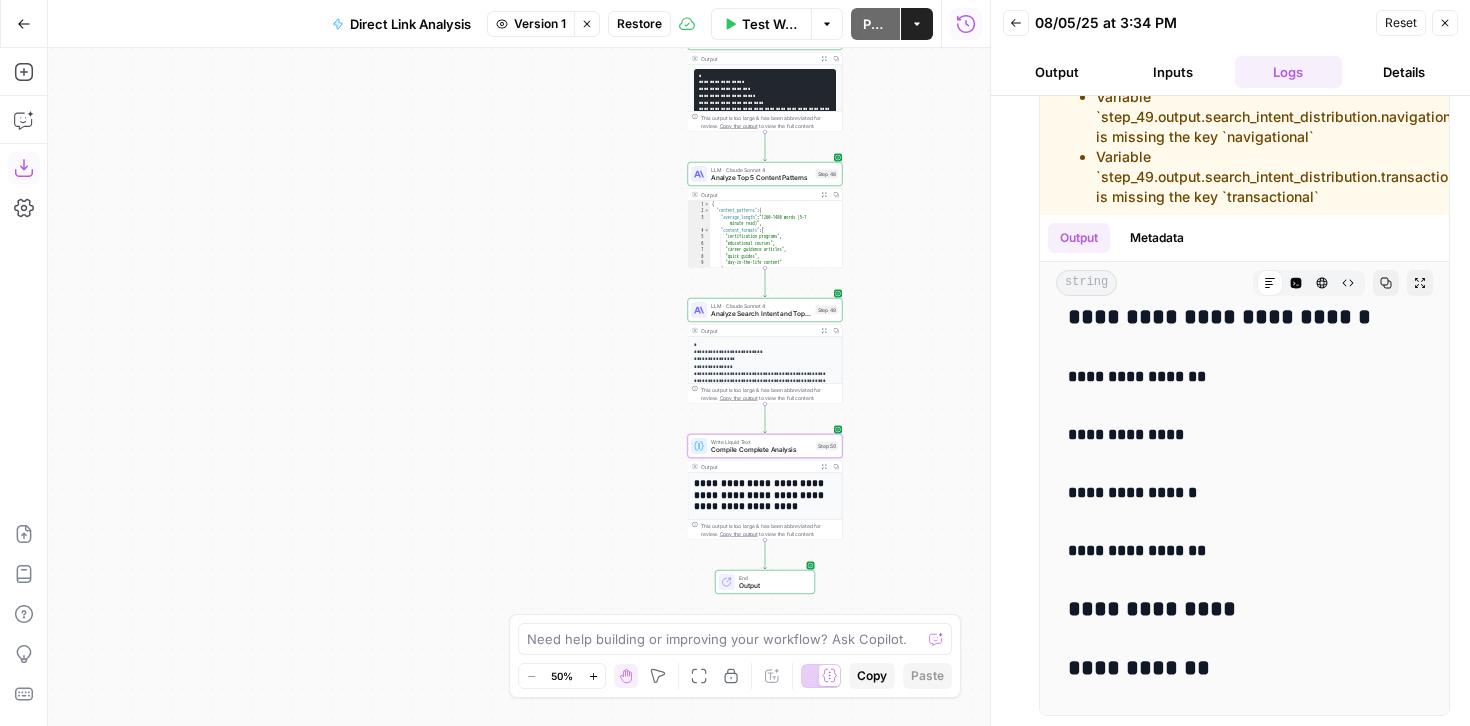 click on "Reset" at bounding box center (1401, 23) 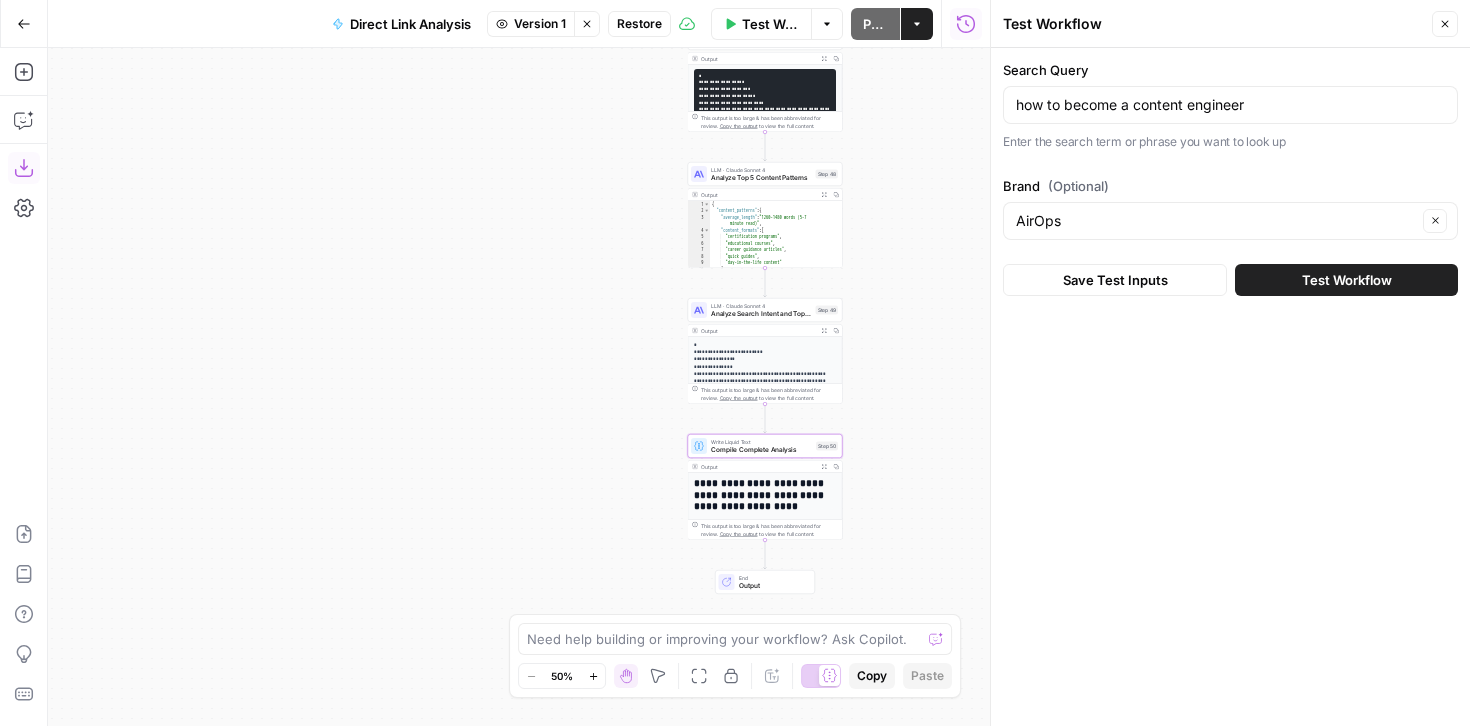 click 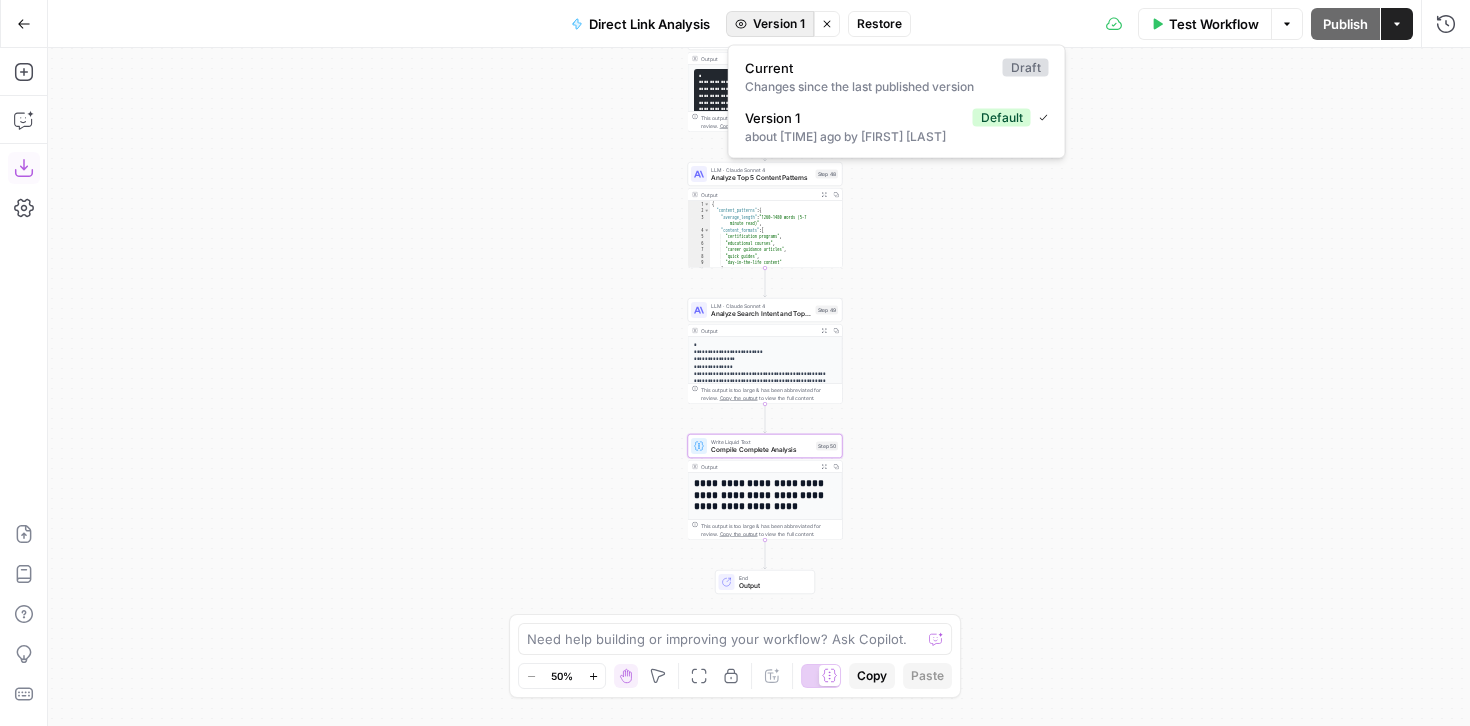 click on "Version 1" at bounding box center [779, 24] 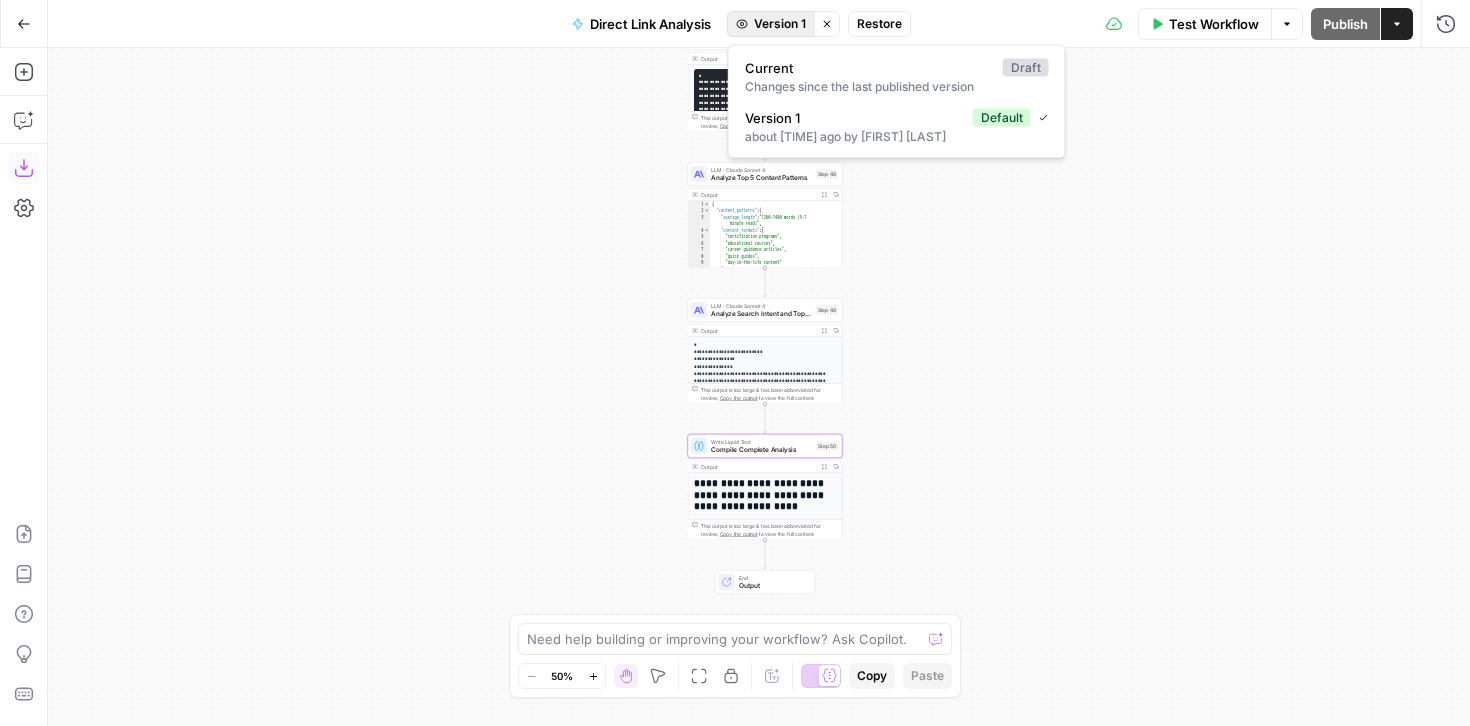 click 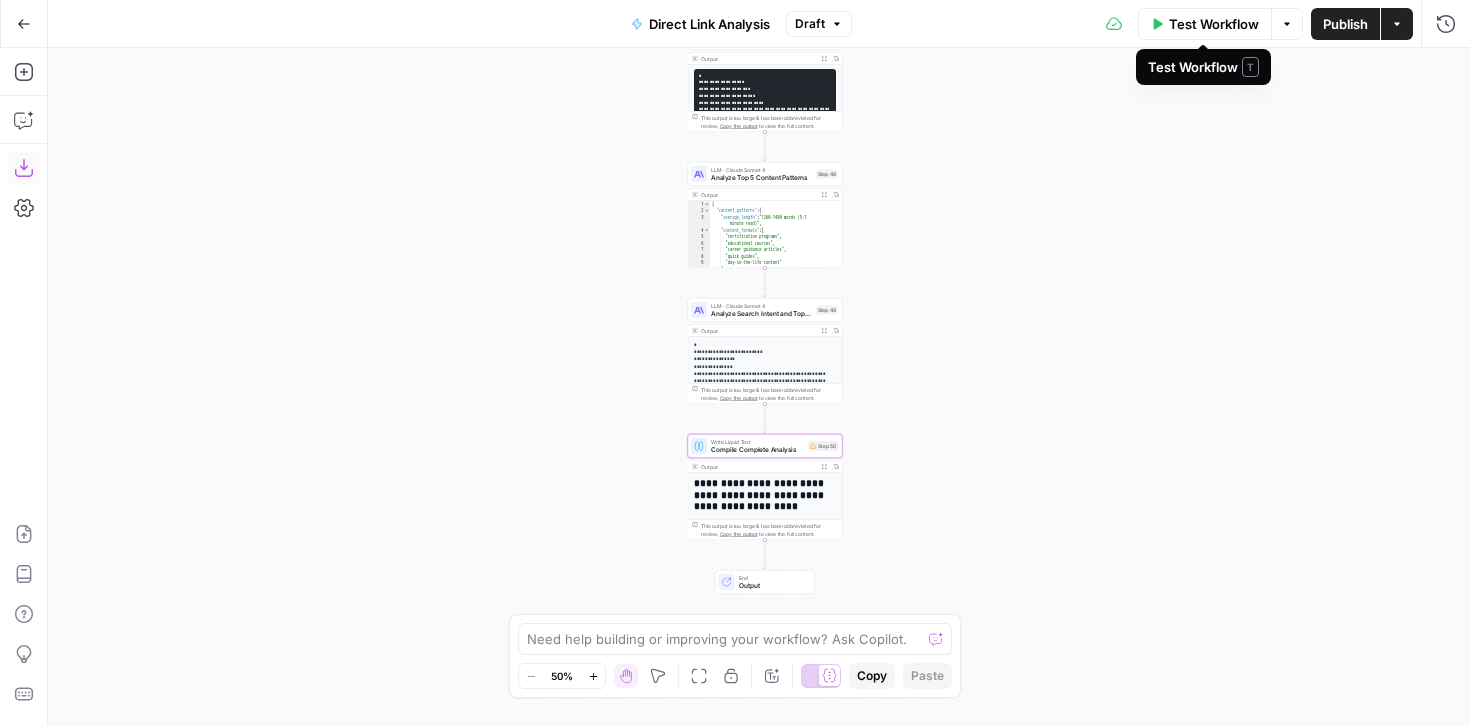click on "Options" at bounding box center (1287, 24) 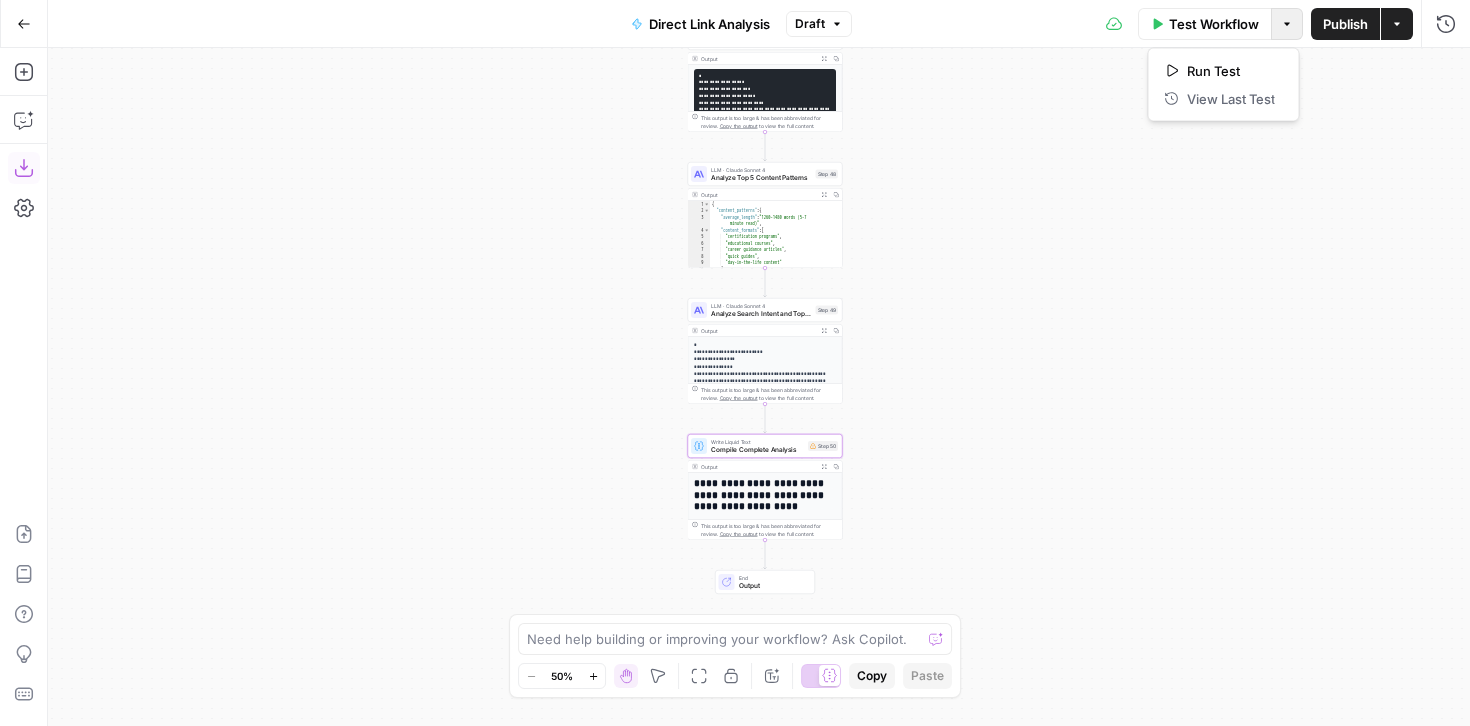 click on "Options" at bounding box center (1287, 24) 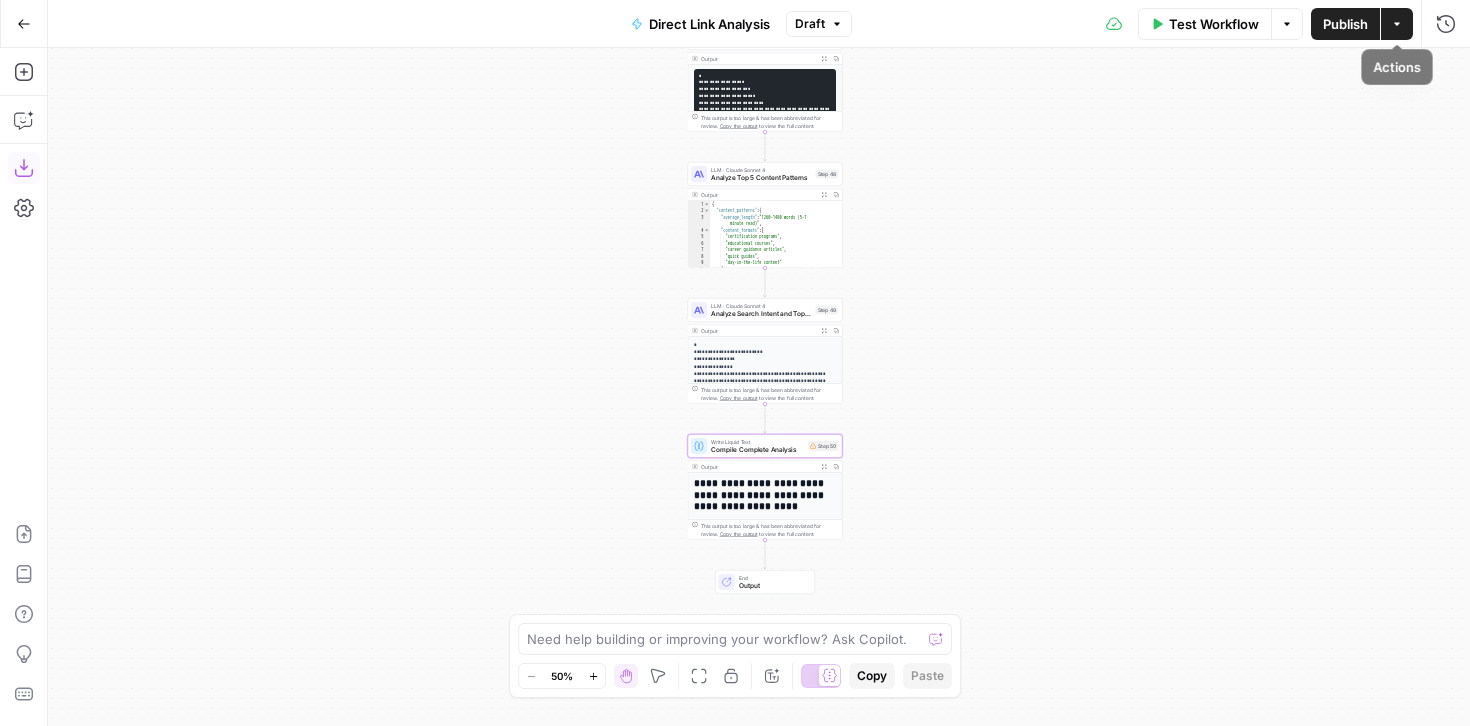 click 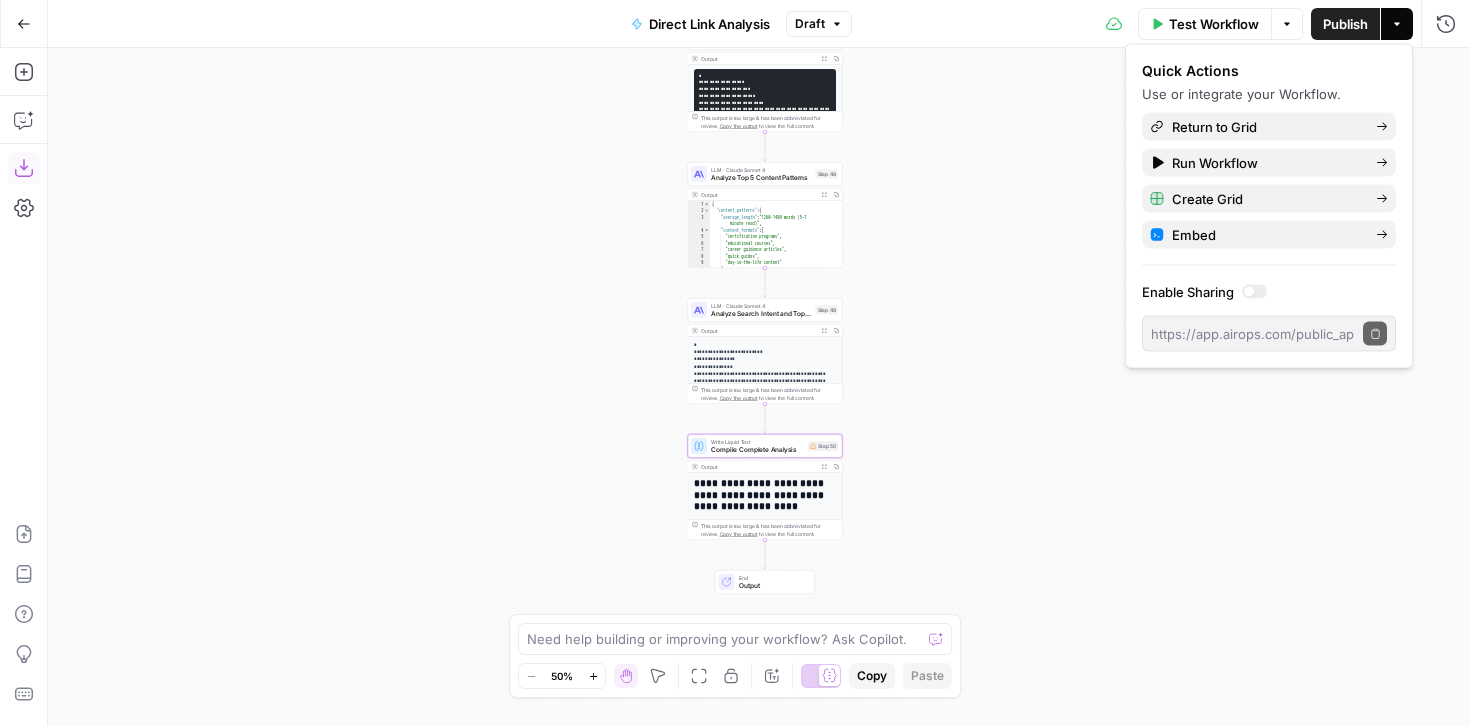 click 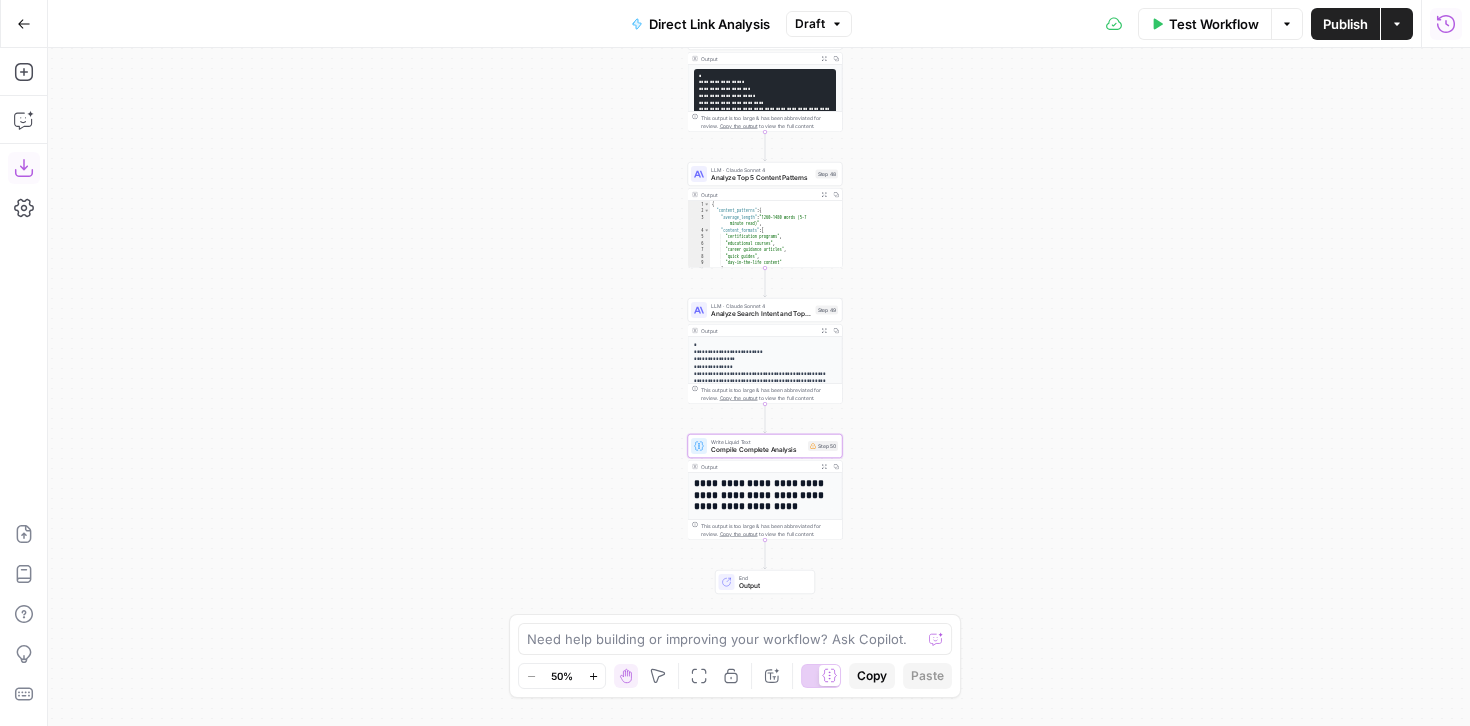 click 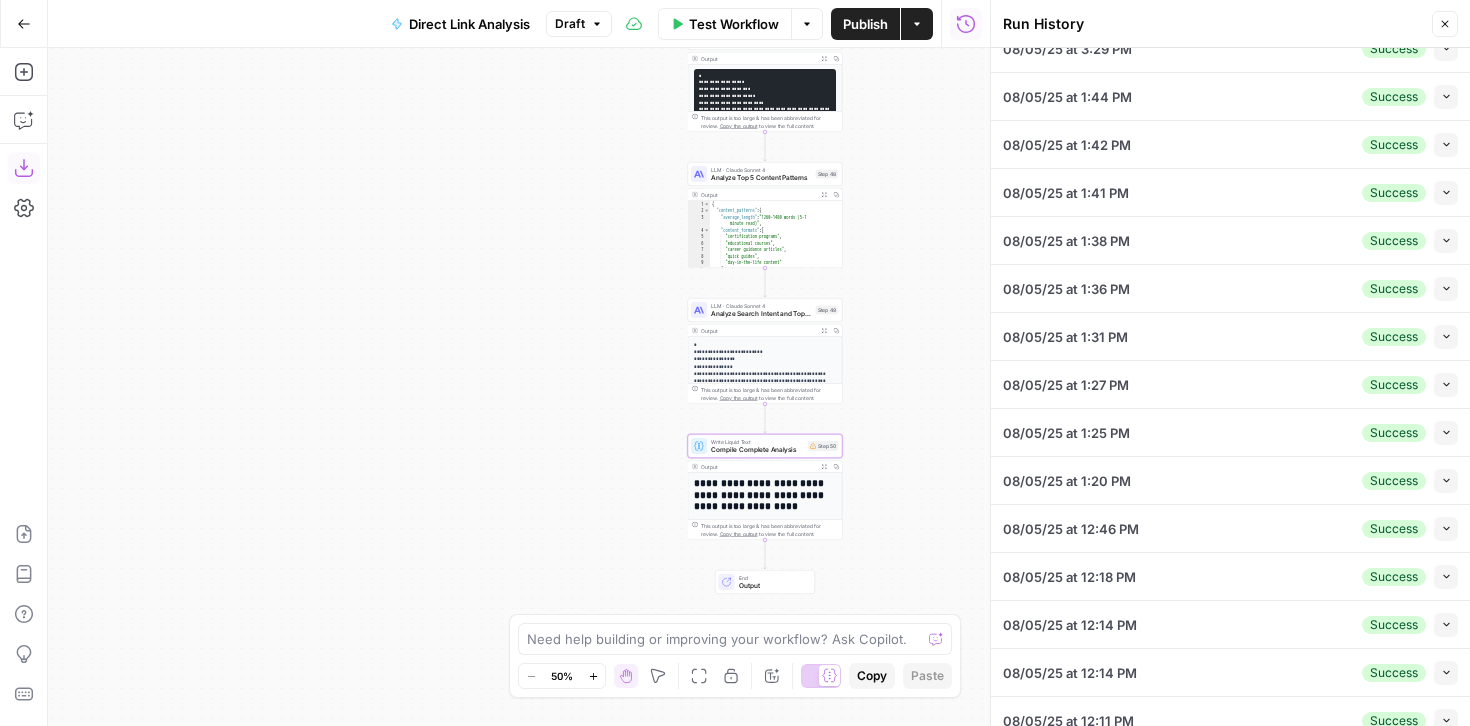 scroll, scrollTop: 282, scrollLeft: 0, axis: vertical 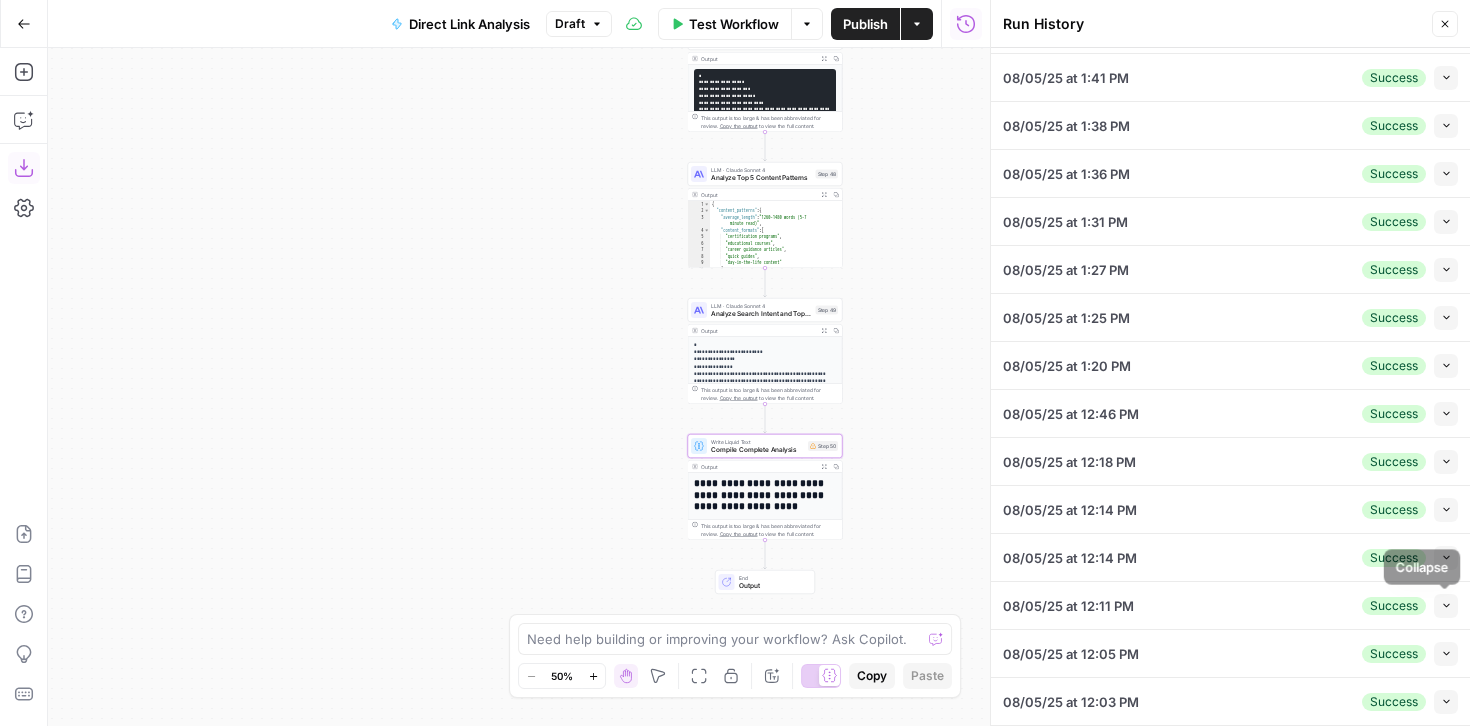 click 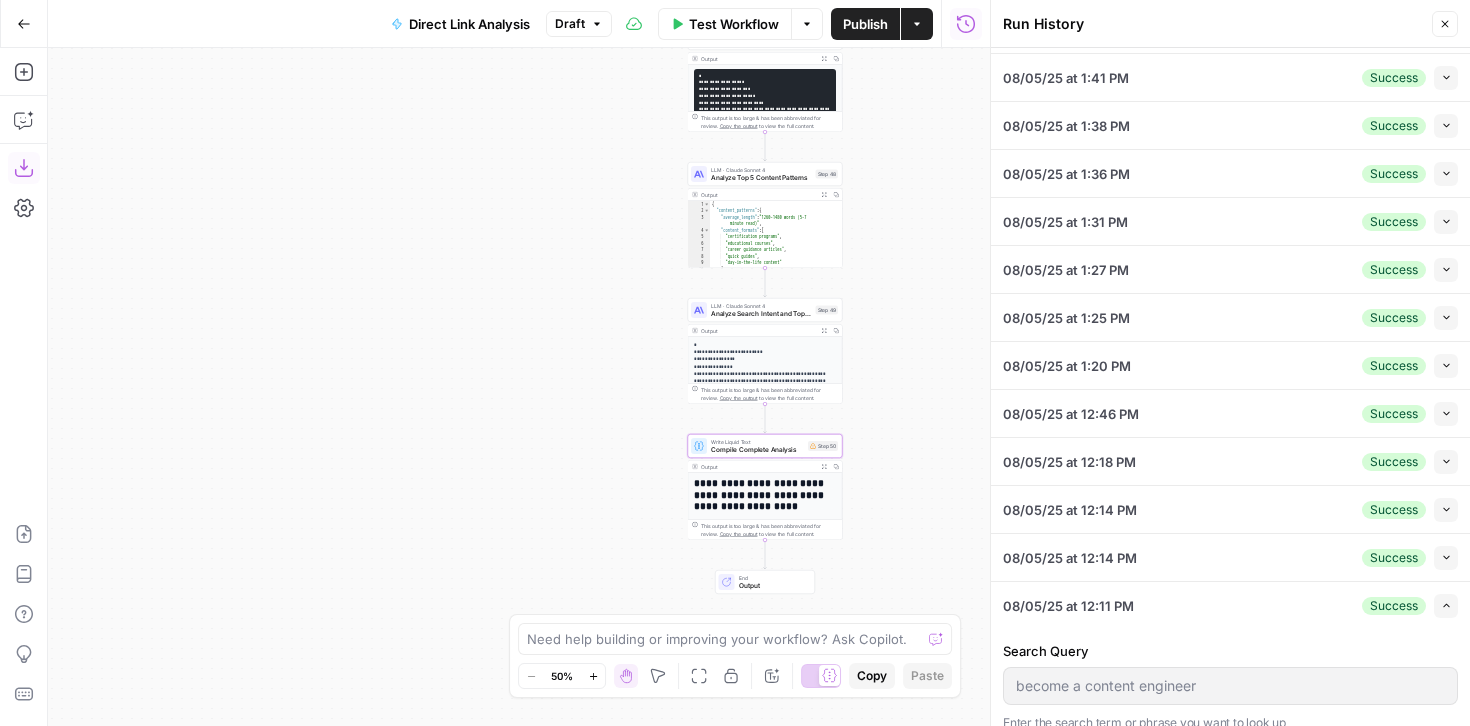 scroll, scrollTop: 513, scrollLeft: 0, axis: vertical 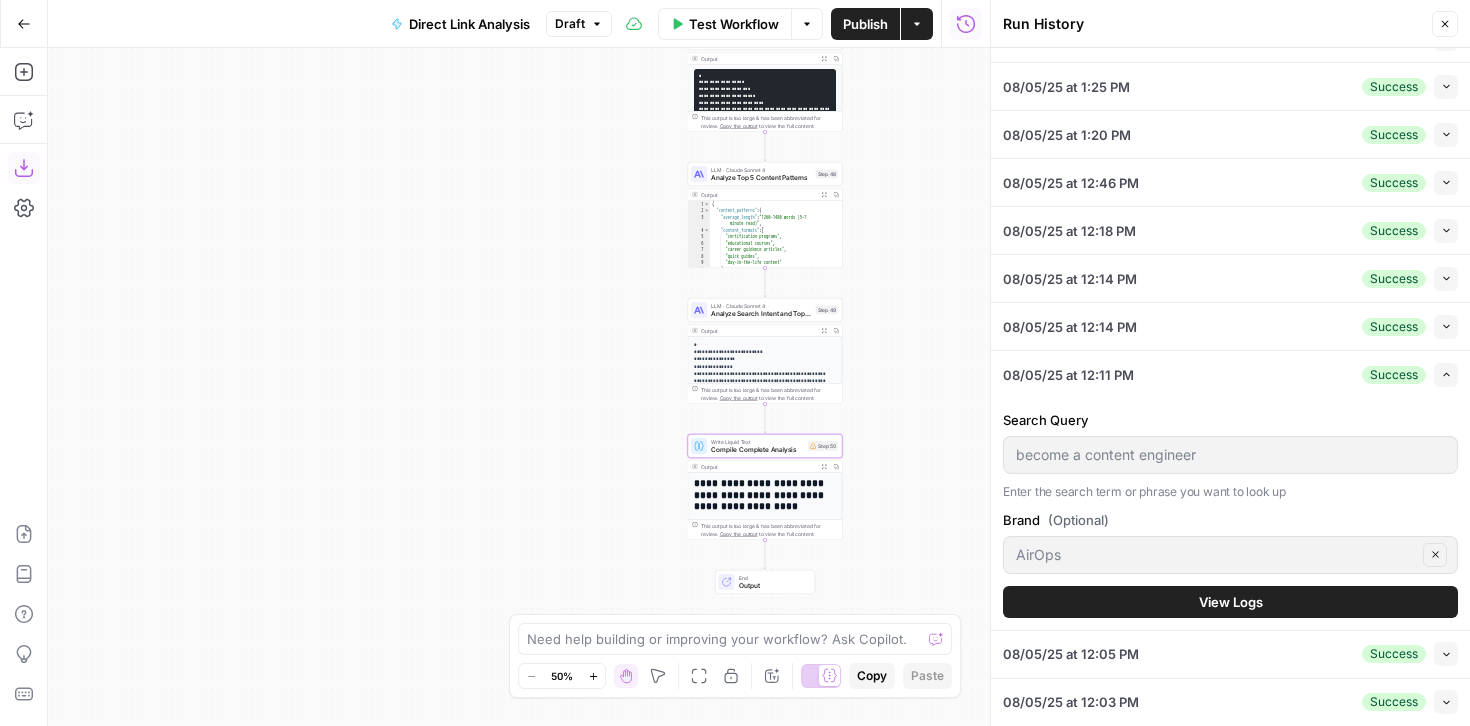 click on "View Logs" at bounding box center (1230, 602) 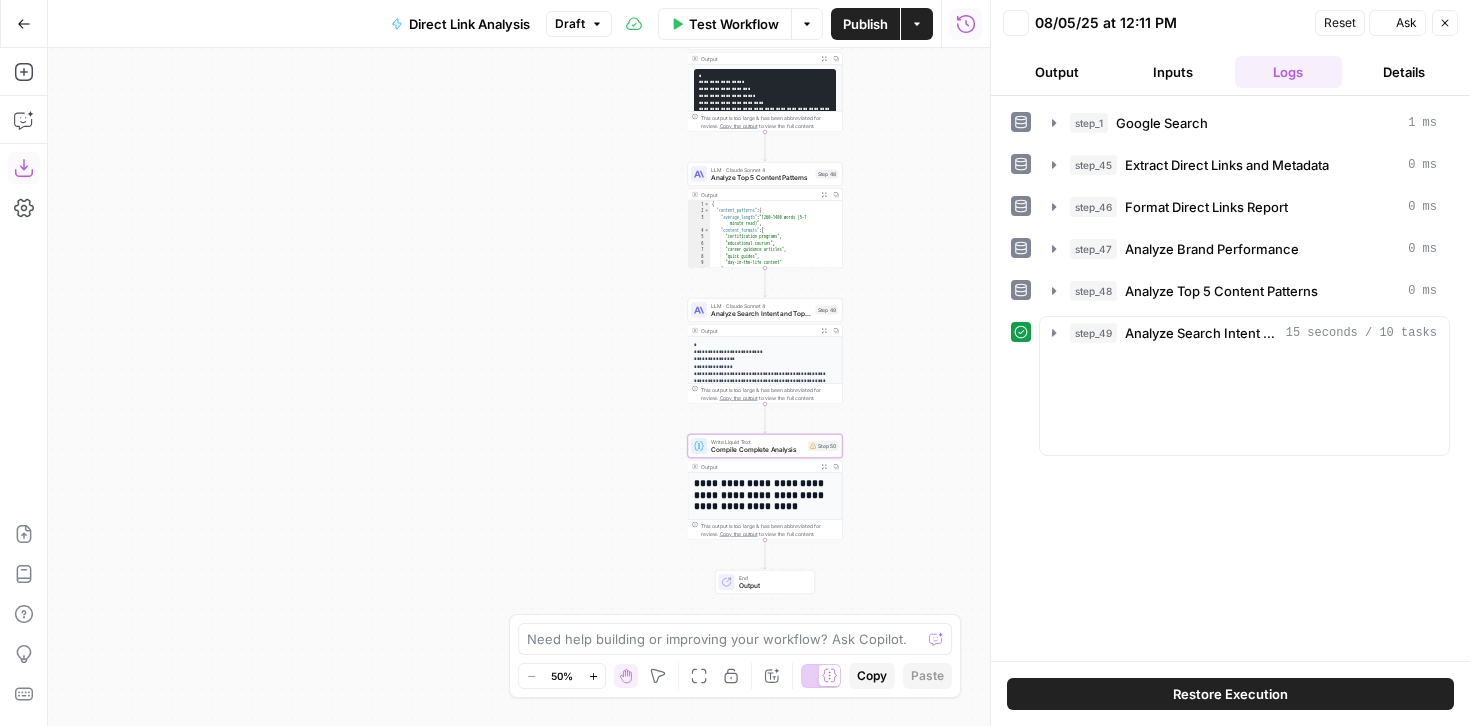scroll, scrollTop: 0, scrollLeft: 0, axis: both 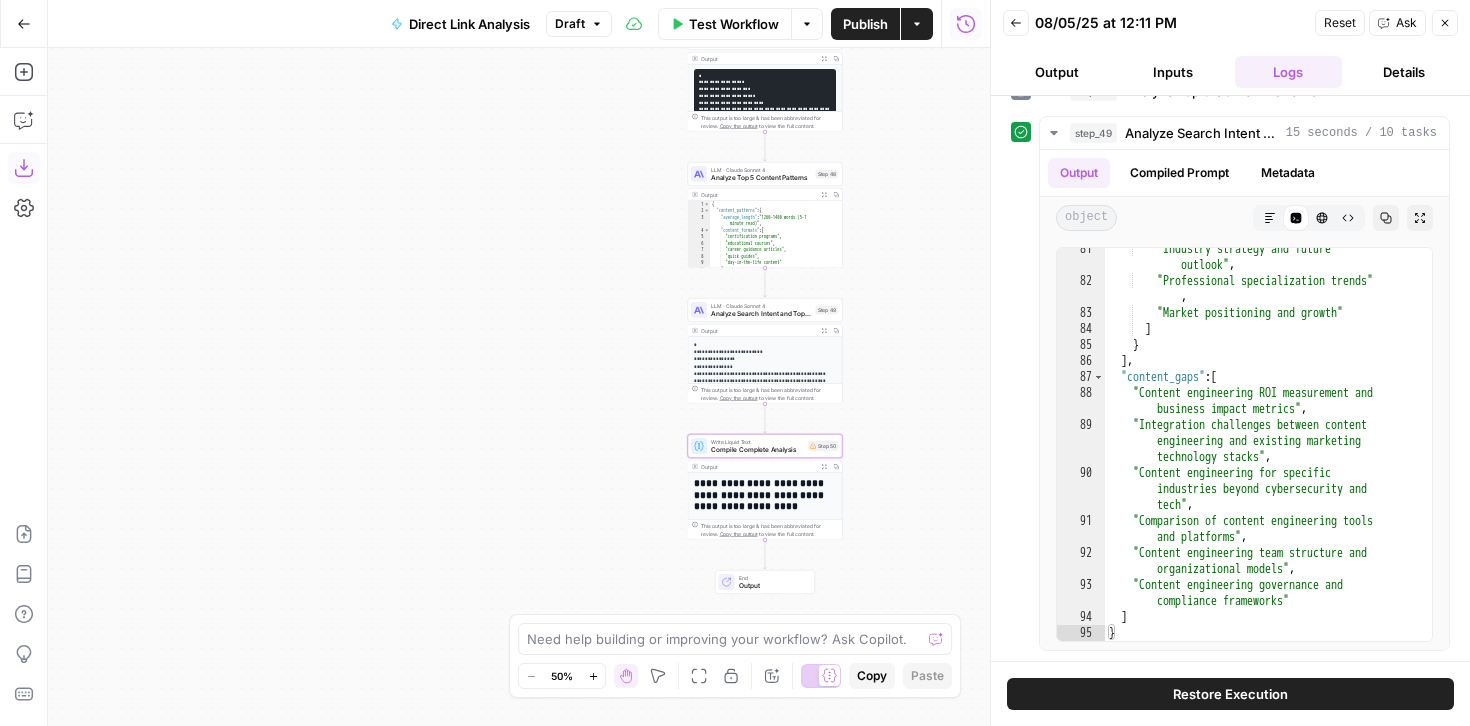 click on "Close" at bounding box center [1445, 23] 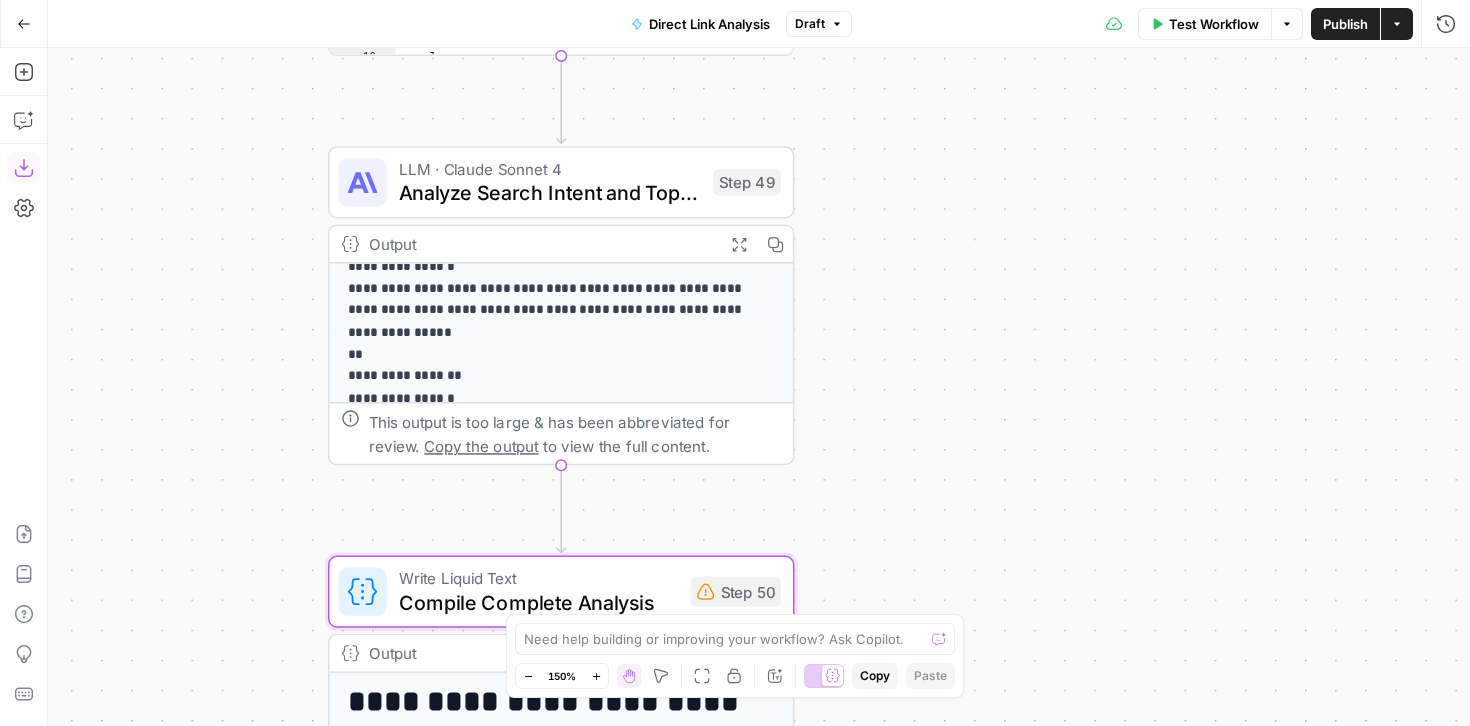 scroll, scrollTop: 251, scrollLeft: 0, axis: vertical 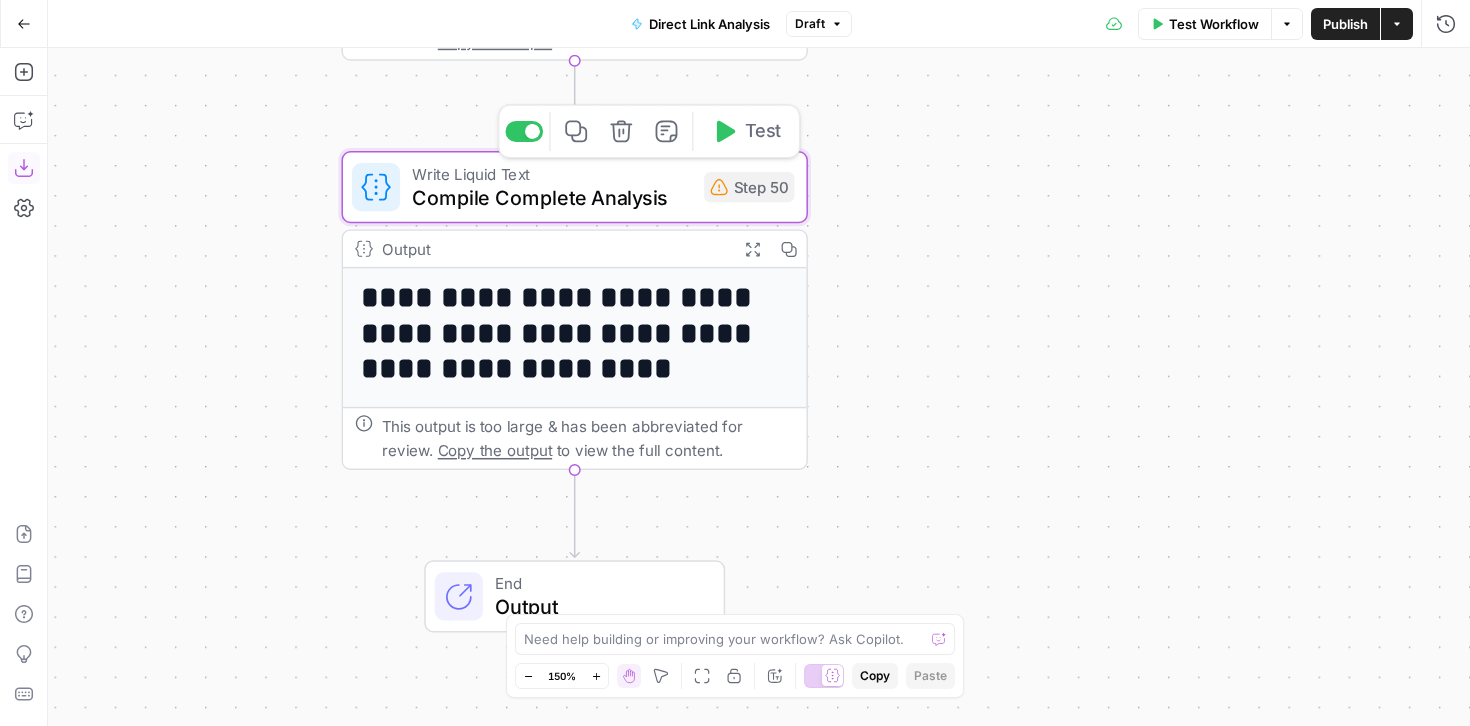 click 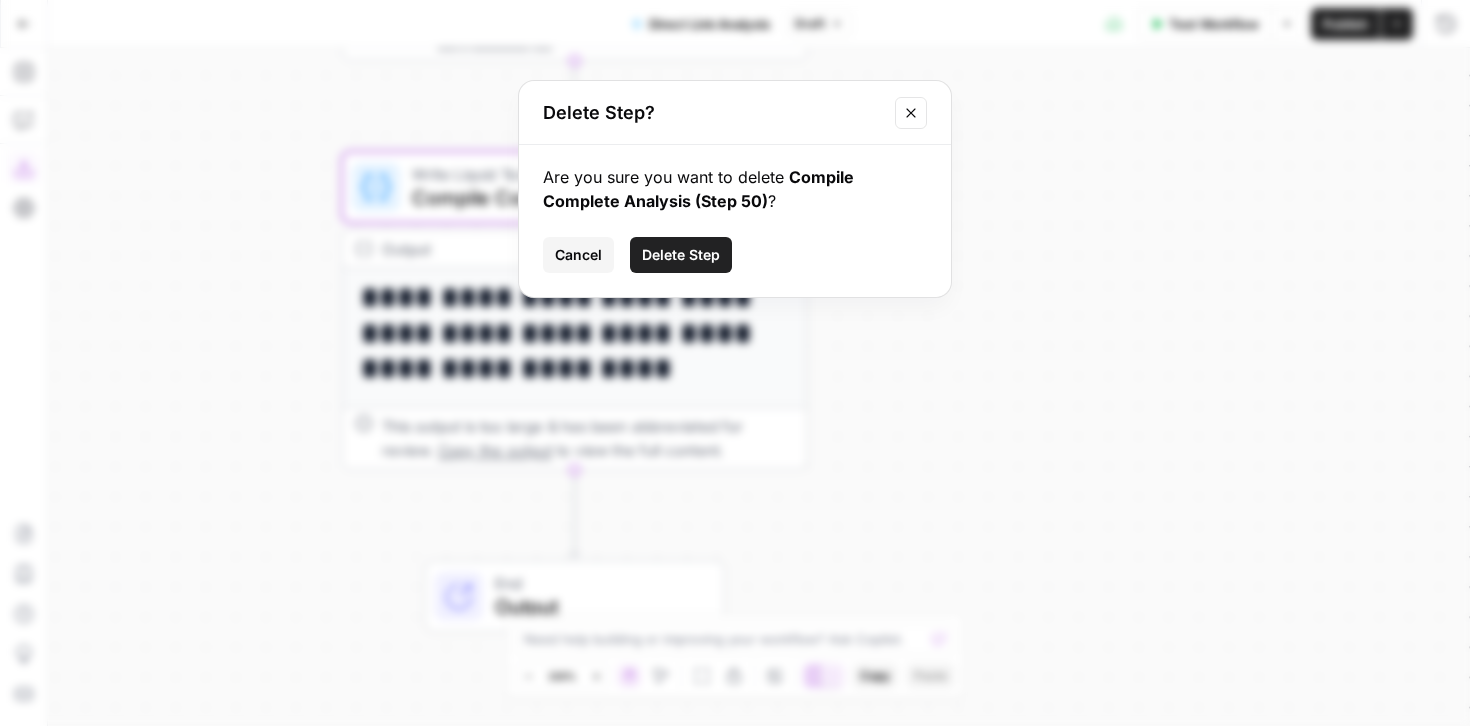 click on "Delete Step" at bounding box center [681, 255] 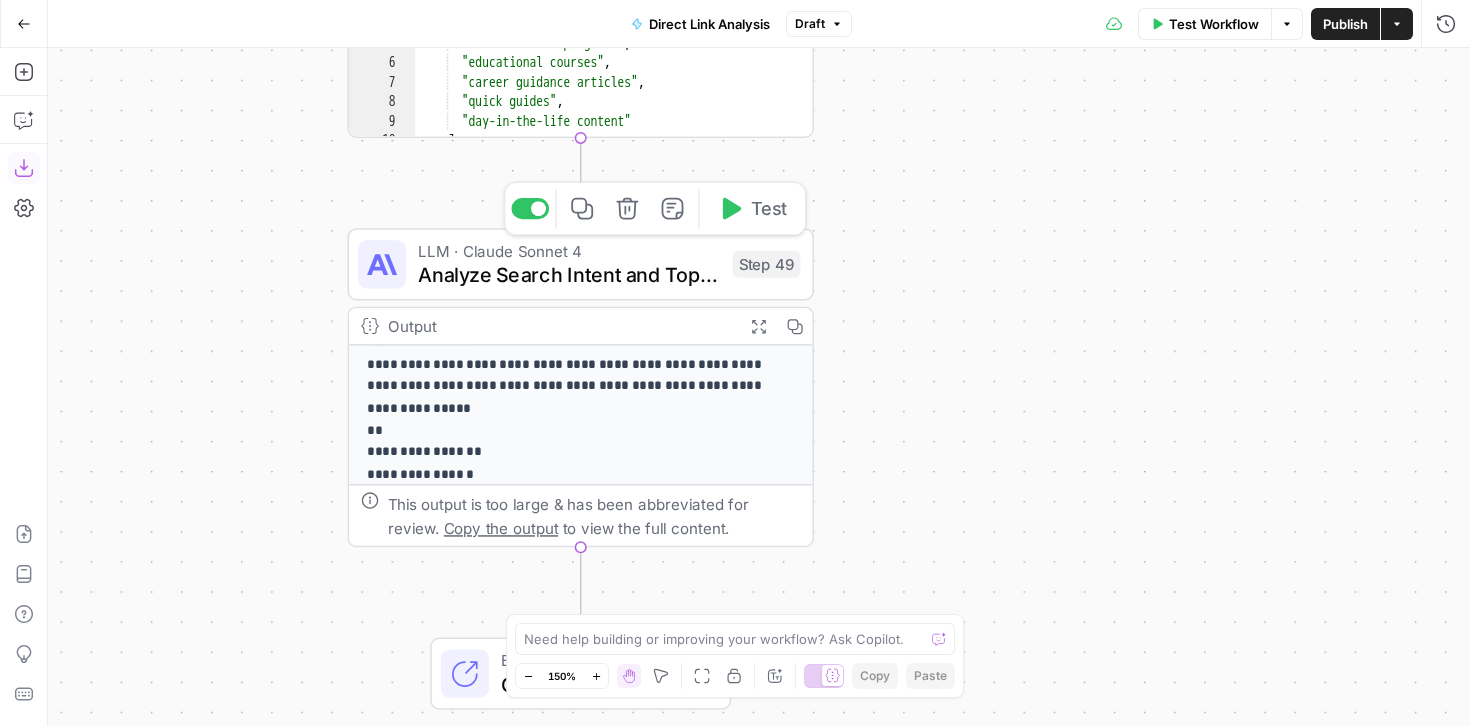 click 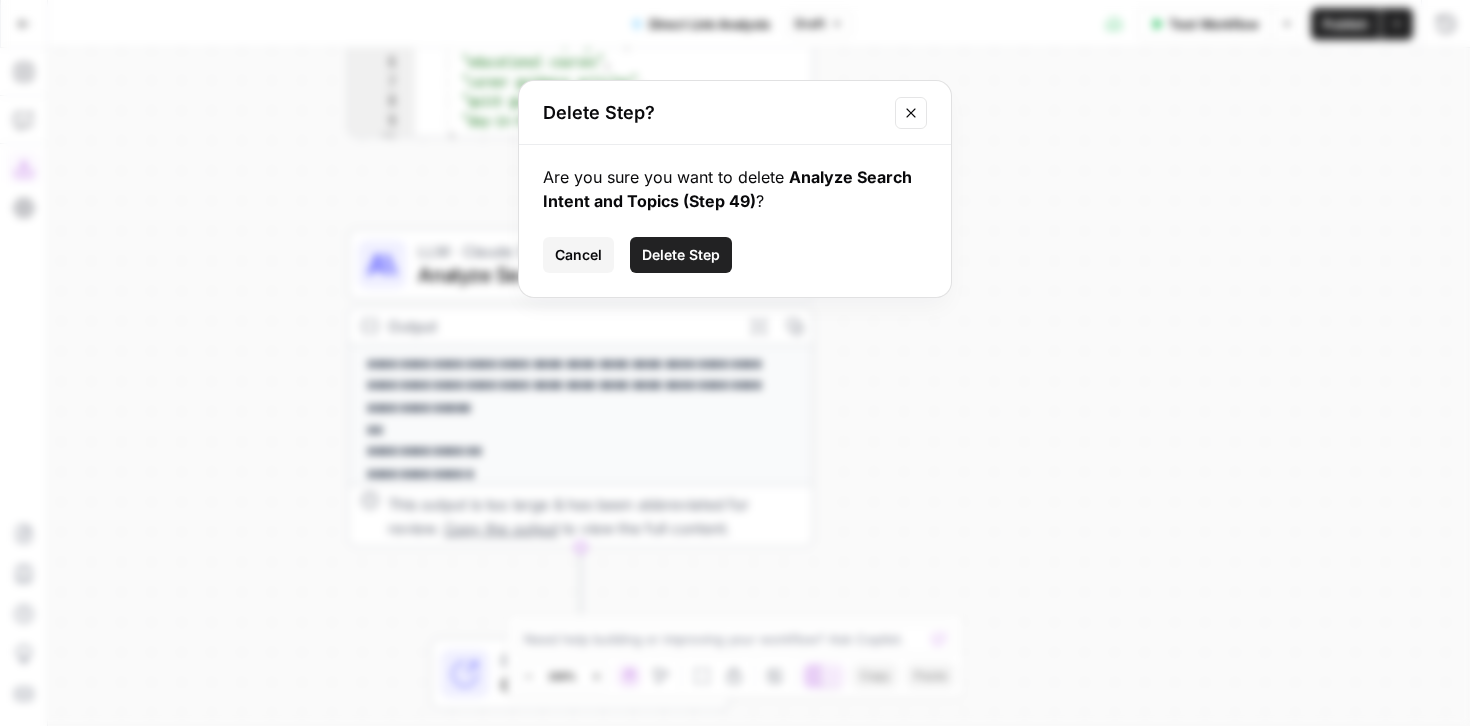 click on "Delete Step" at bounding box center (681, 255) 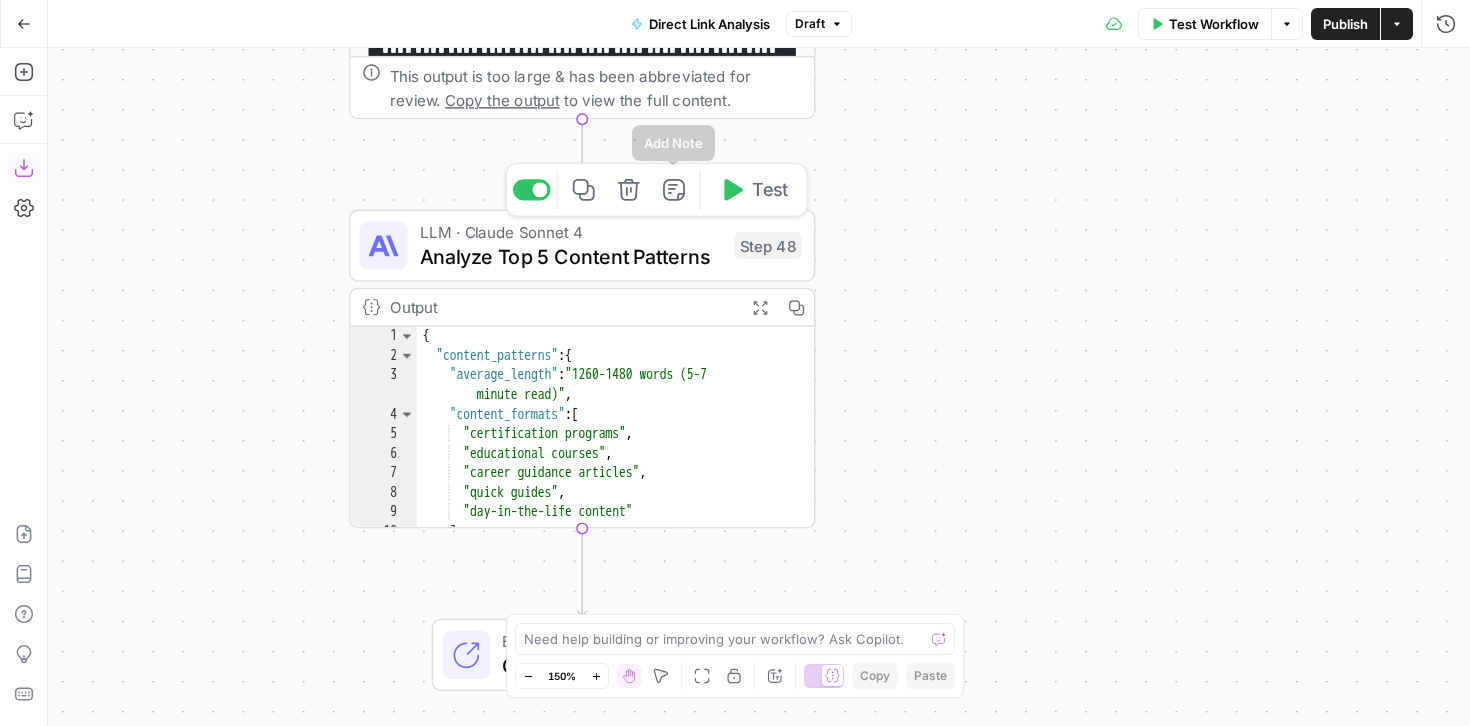 click 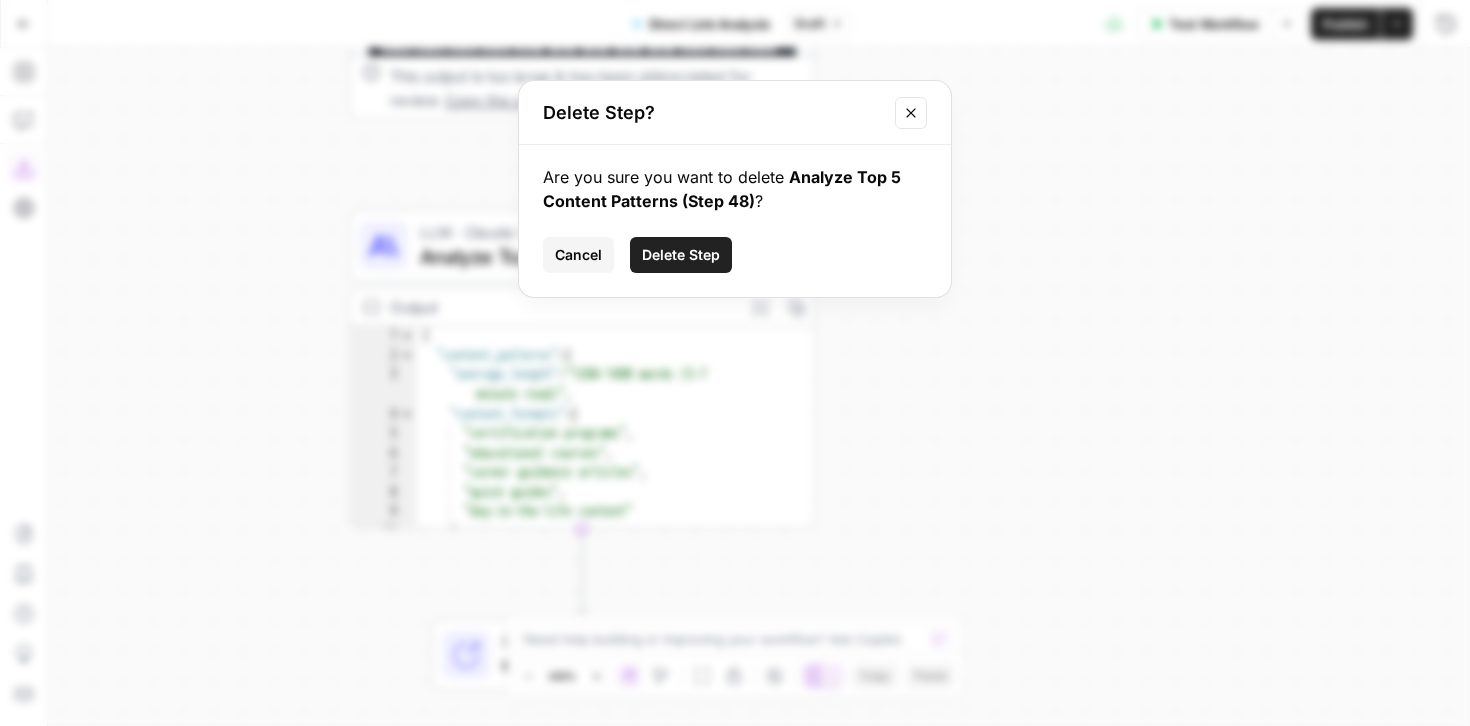 click on "Delete Step" at bounding box center (681, 255) 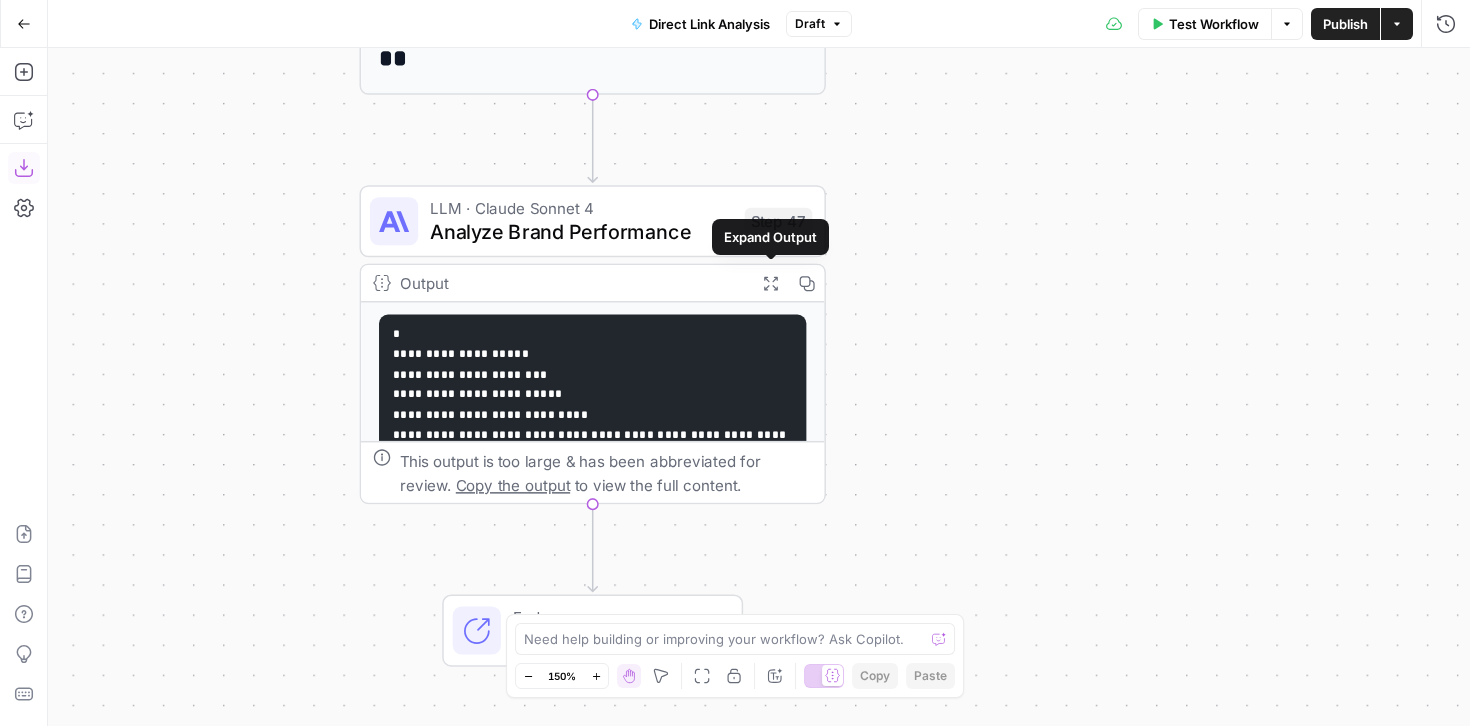 click 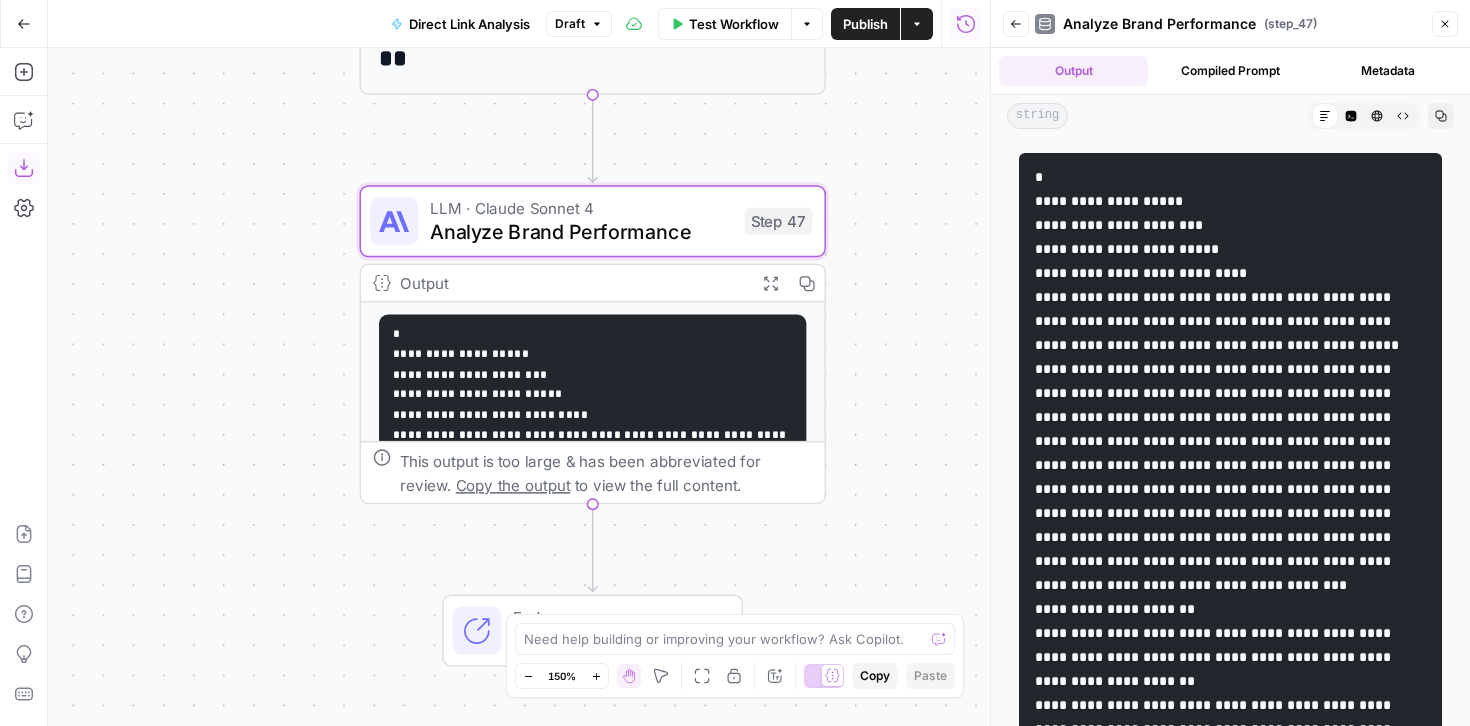 click on "Compiled Prompt" at bounding box center (1230, 71) 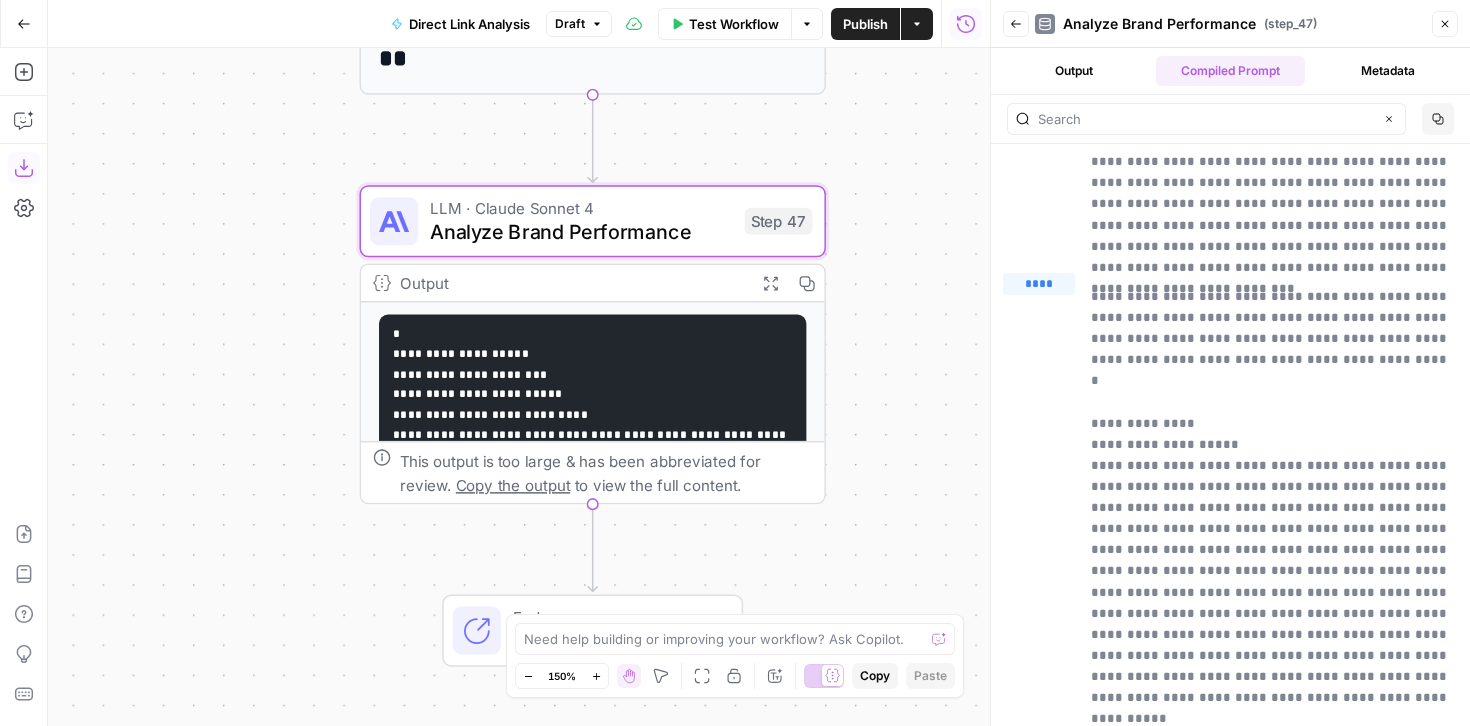 scroll, scrollTop: 206, scrollLeft: 0, axis: vertical 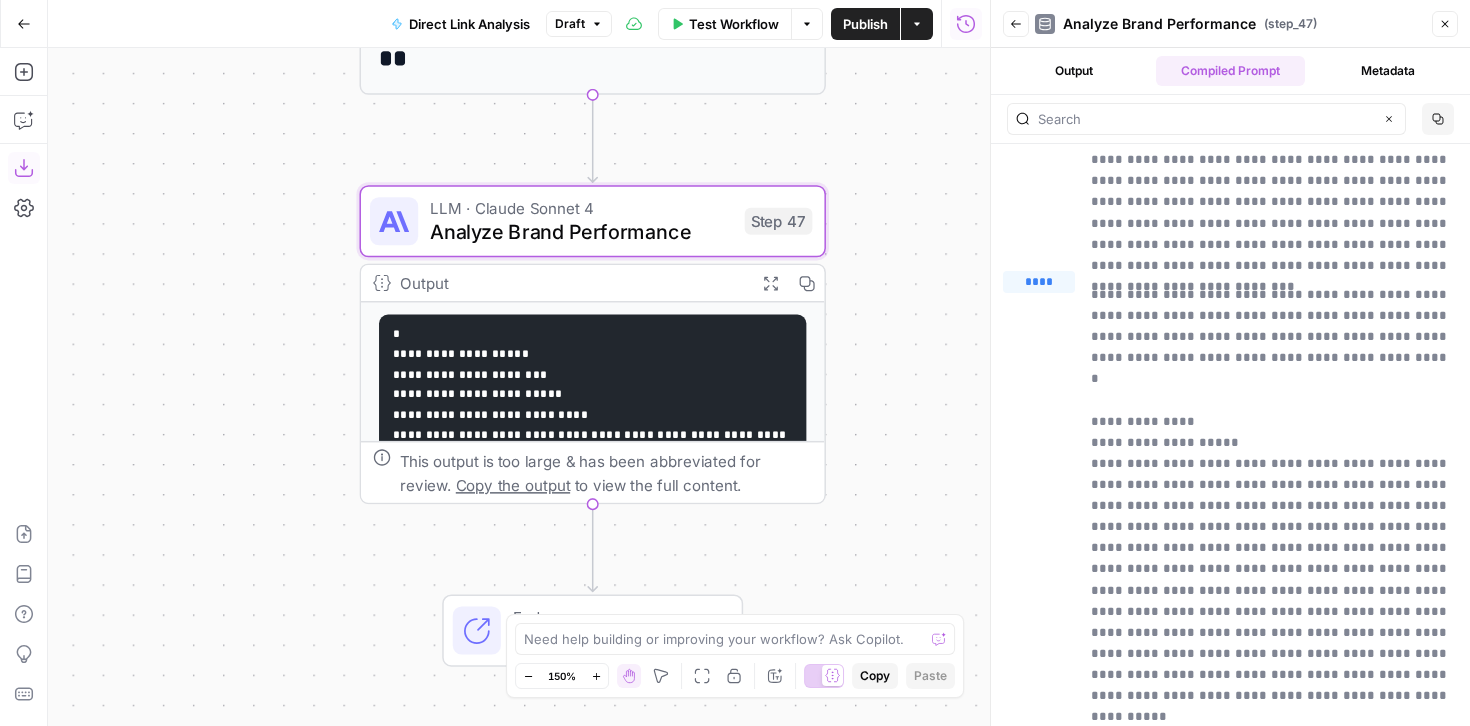 click on "Output" at bounding box center (1073, 71) 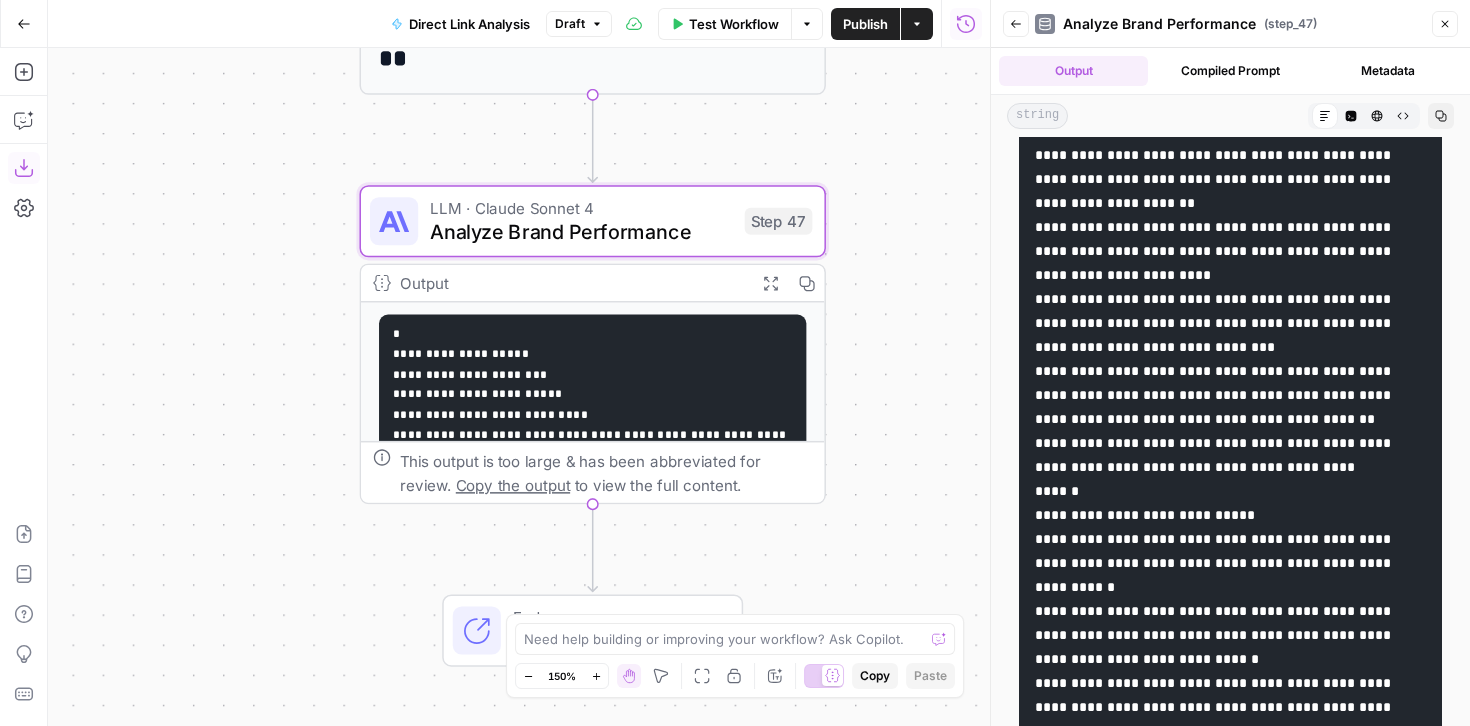 scroll, scrollTop: 753, scrollLeft: 0, axis: vertical 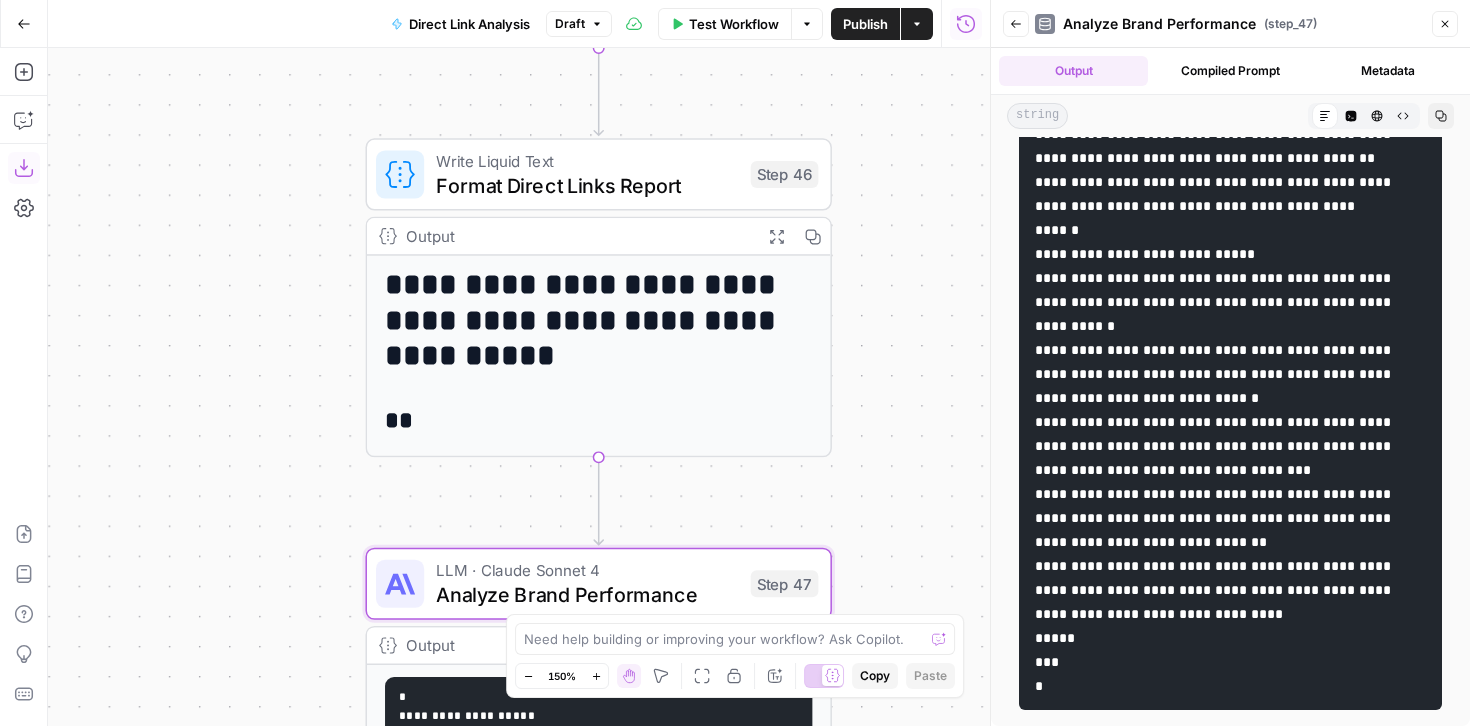 click on "**********" at bounding box center [599, 321] 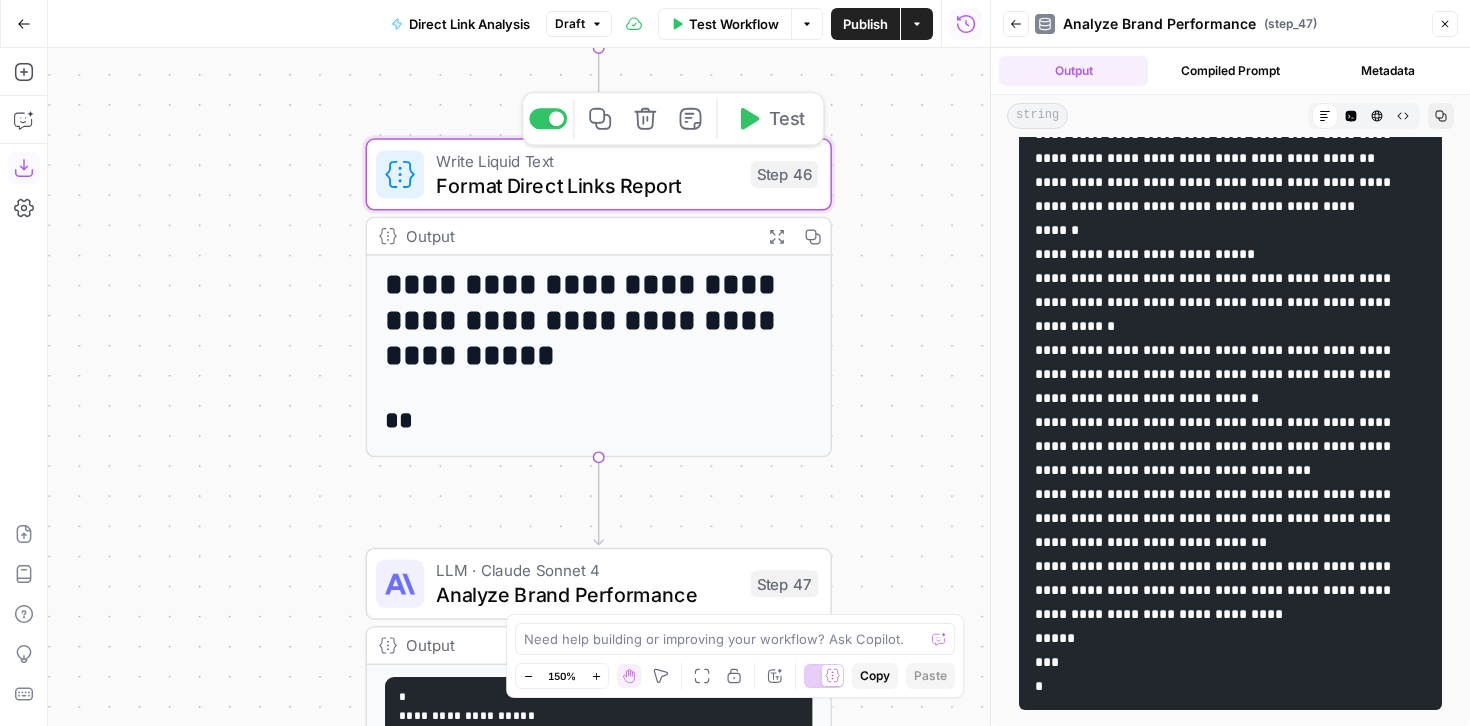 click on "Format Direct Links Report" at bounding box center (587, 185) 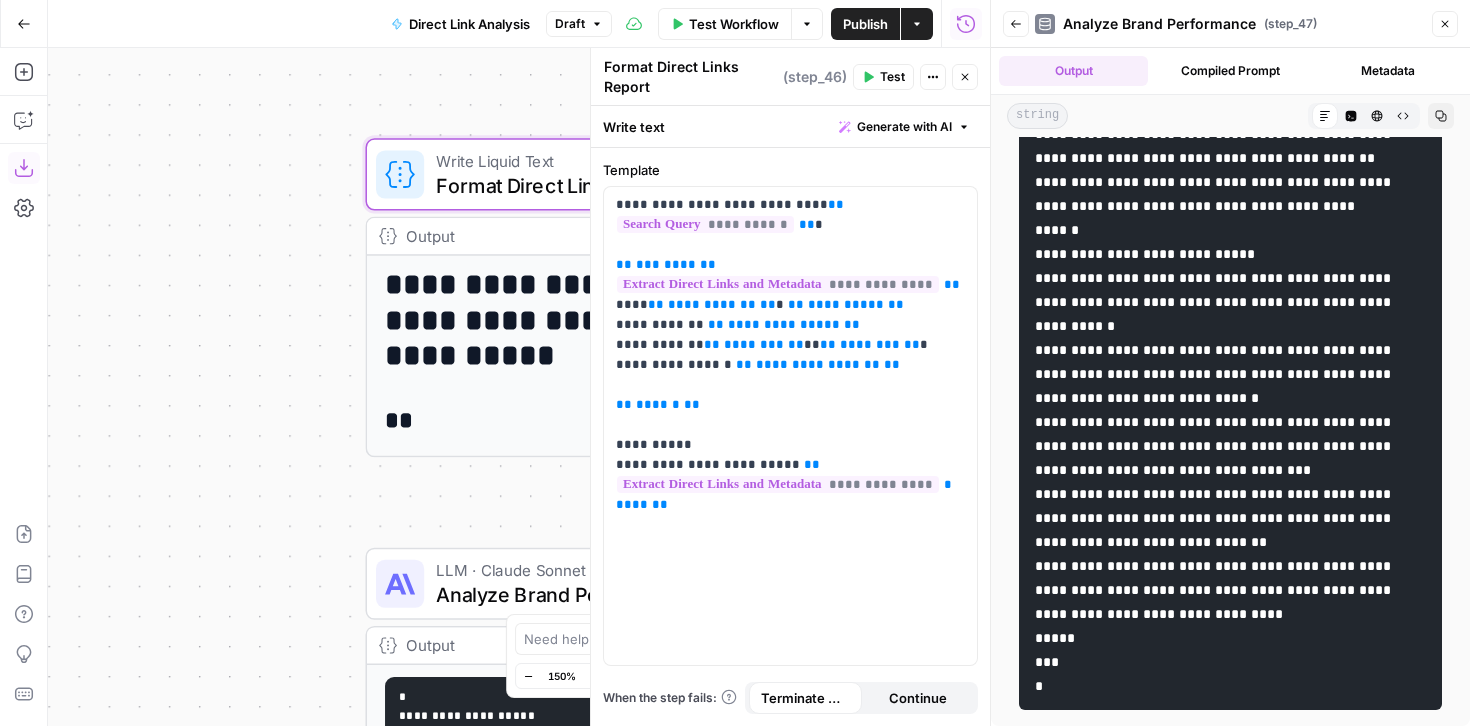click 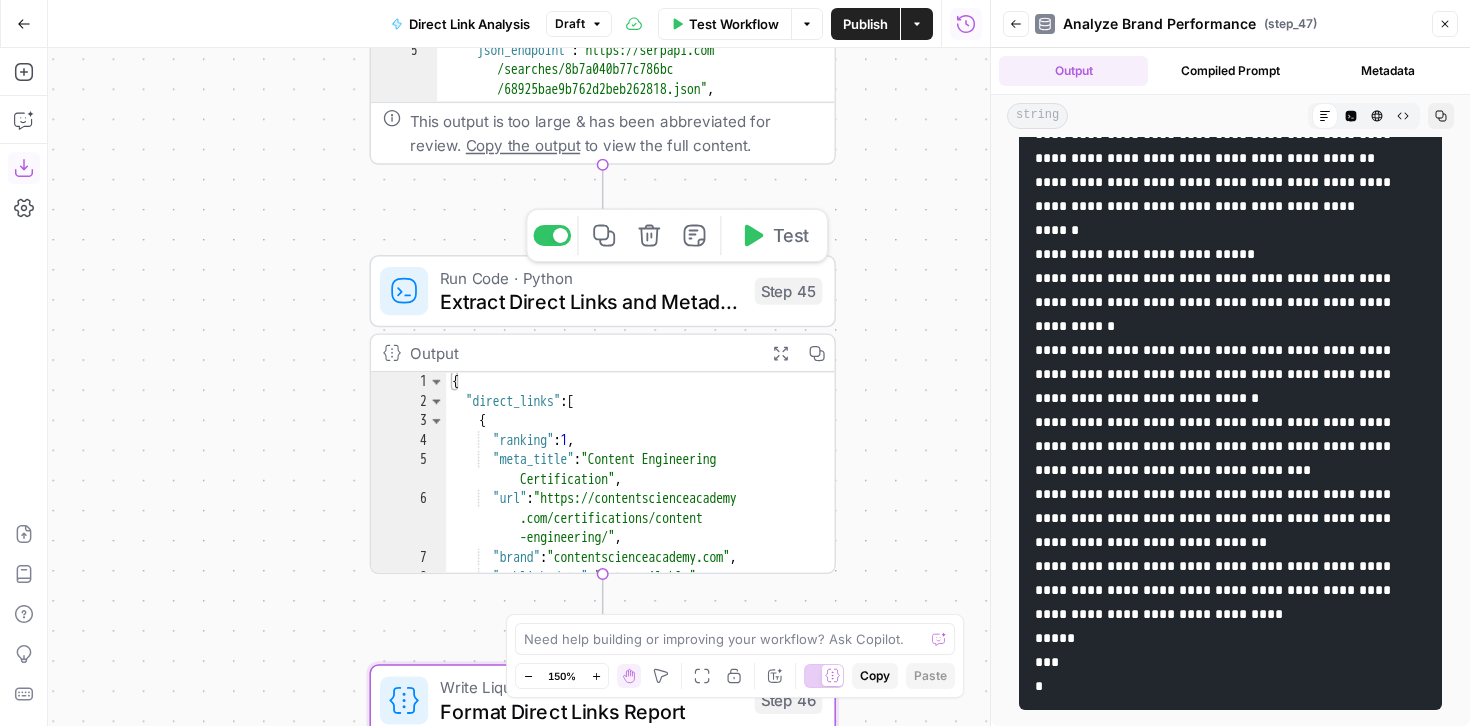 click 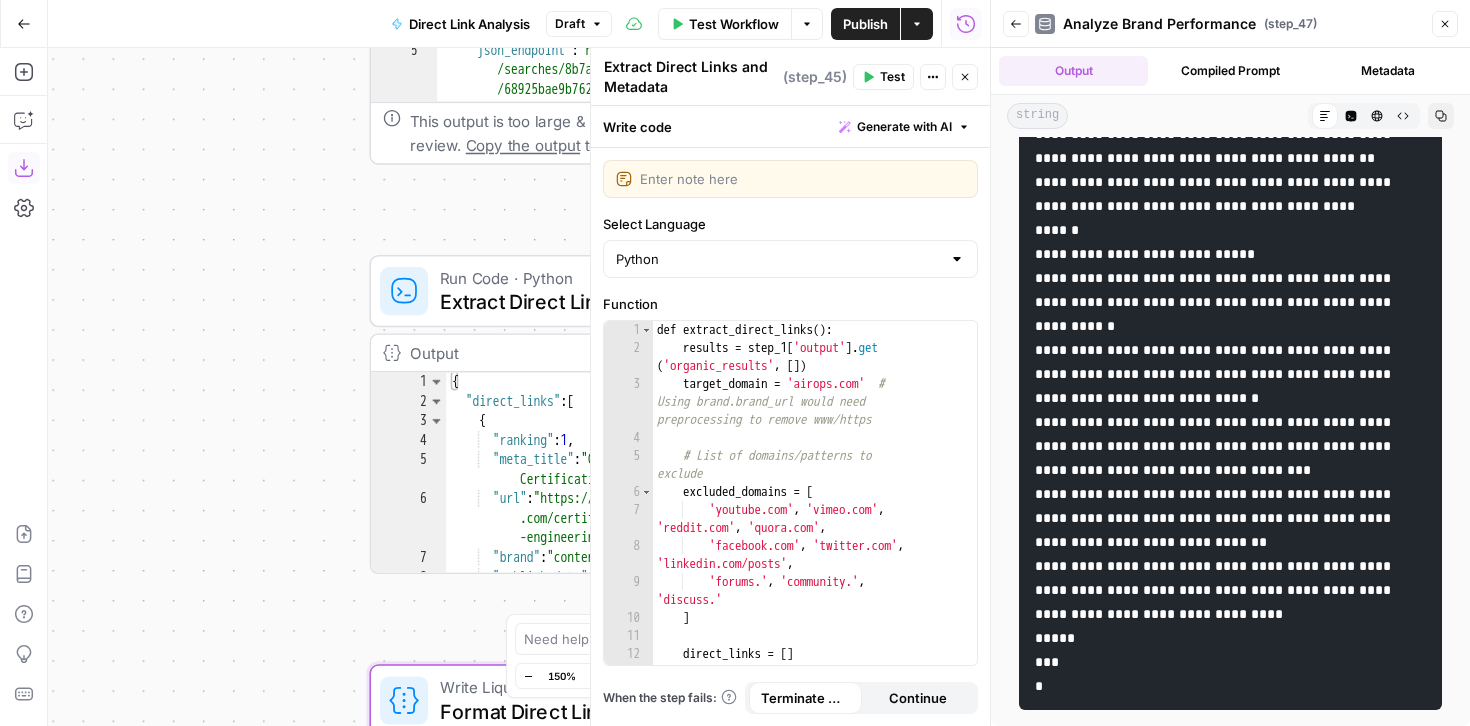 click 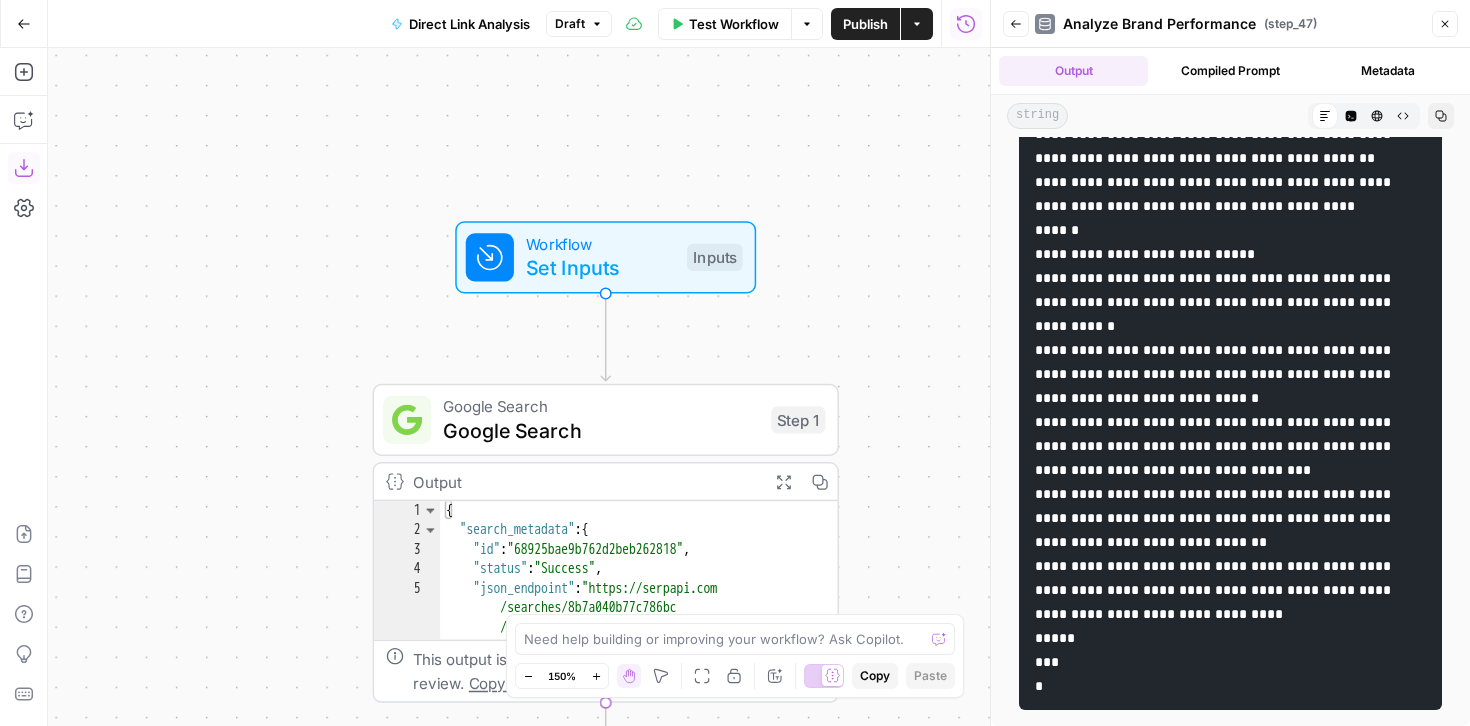 click 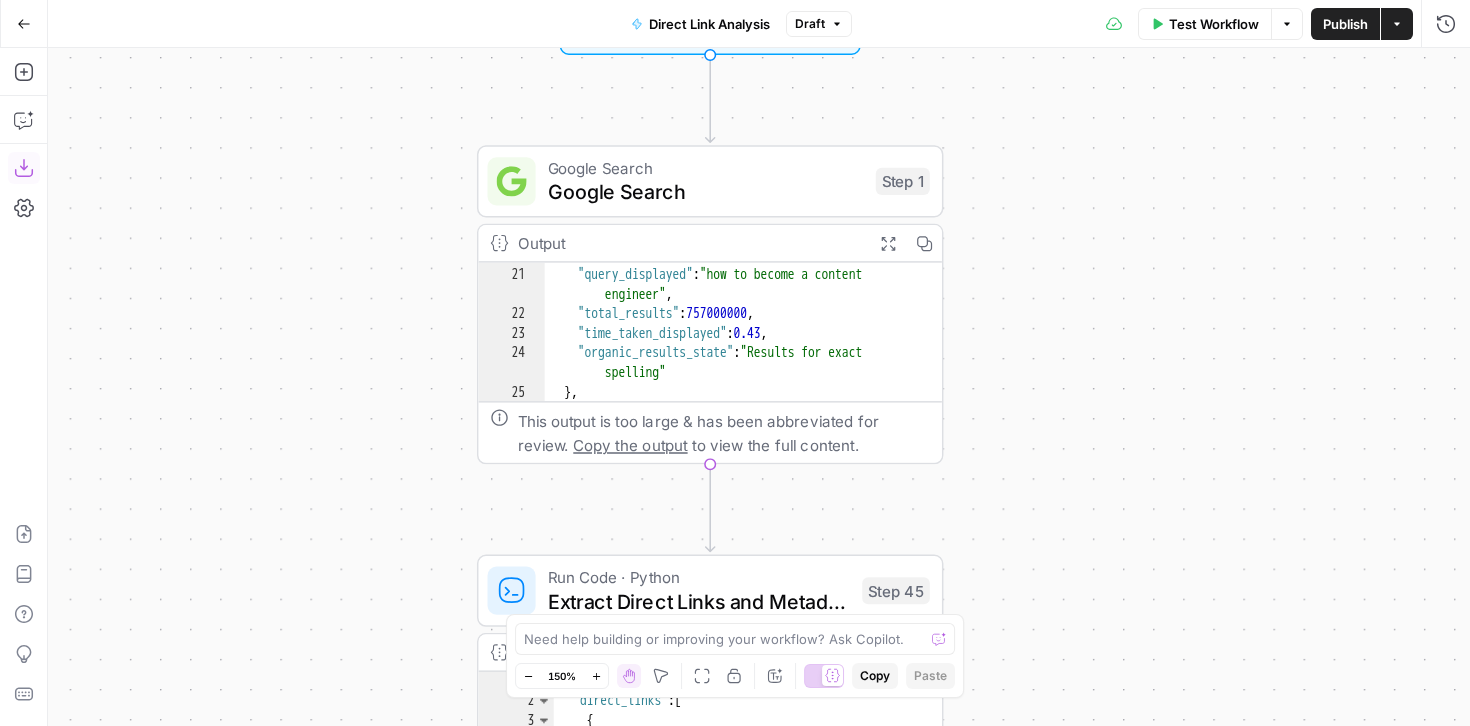 scroll, scrollTop: 413, scrollLeft: 0, axis: vertical 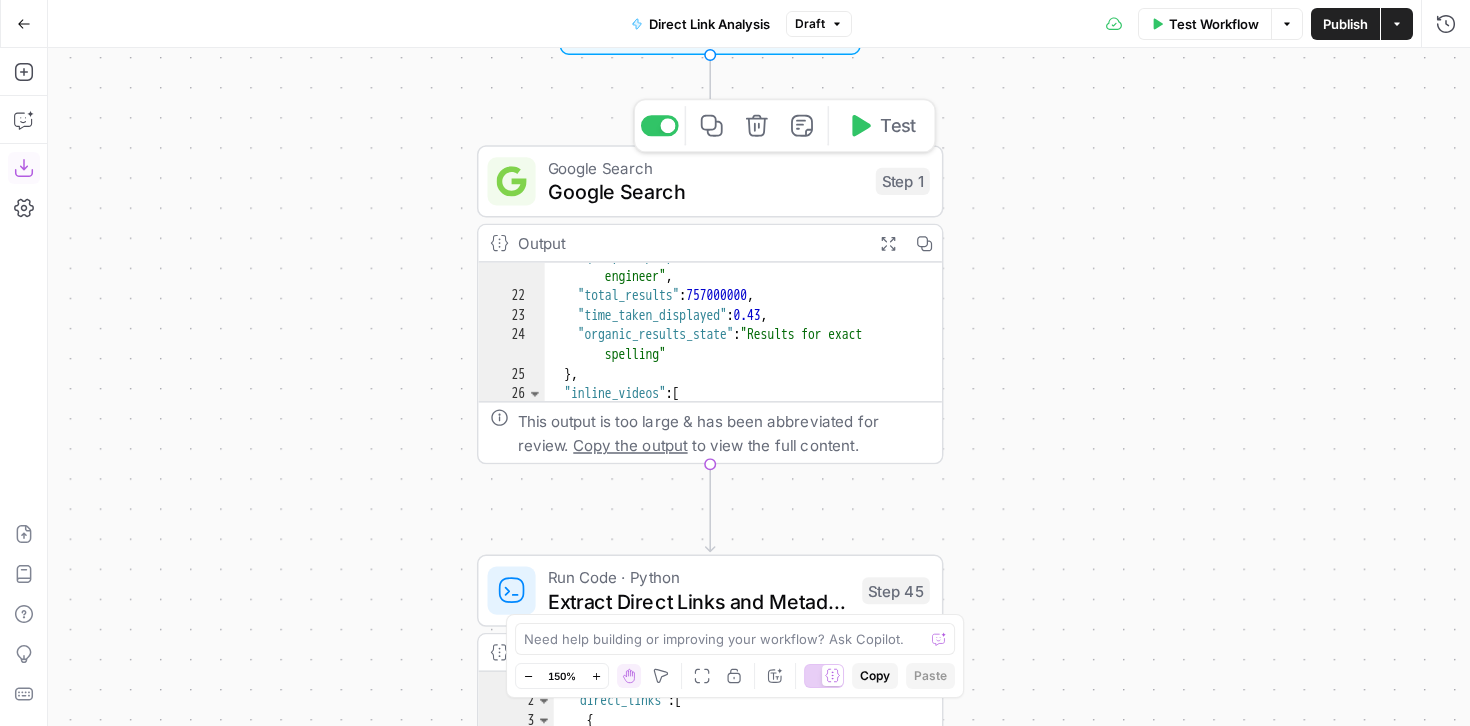 click on "Google Search" at bounding box center [706, 192] 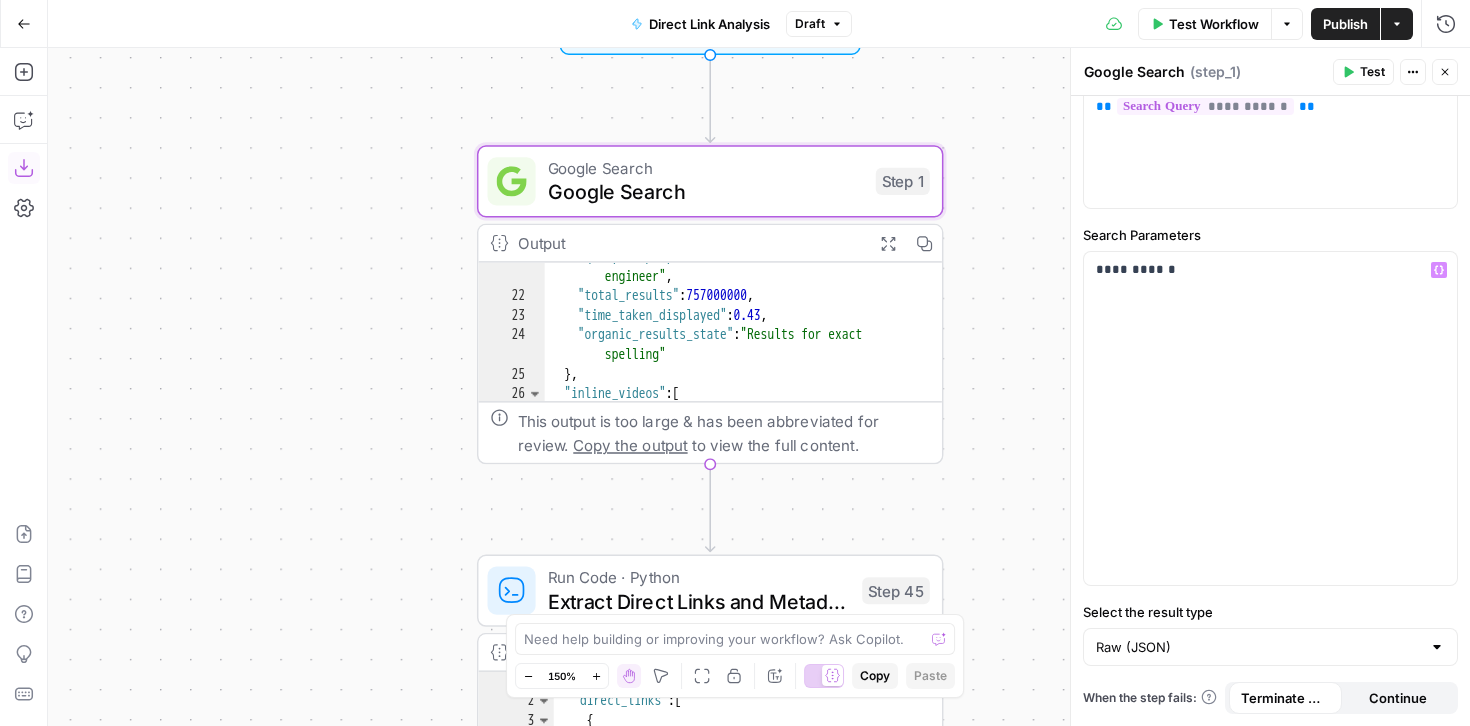 scroll, scrollTop: 0, scrollLeft: 0, axis: both 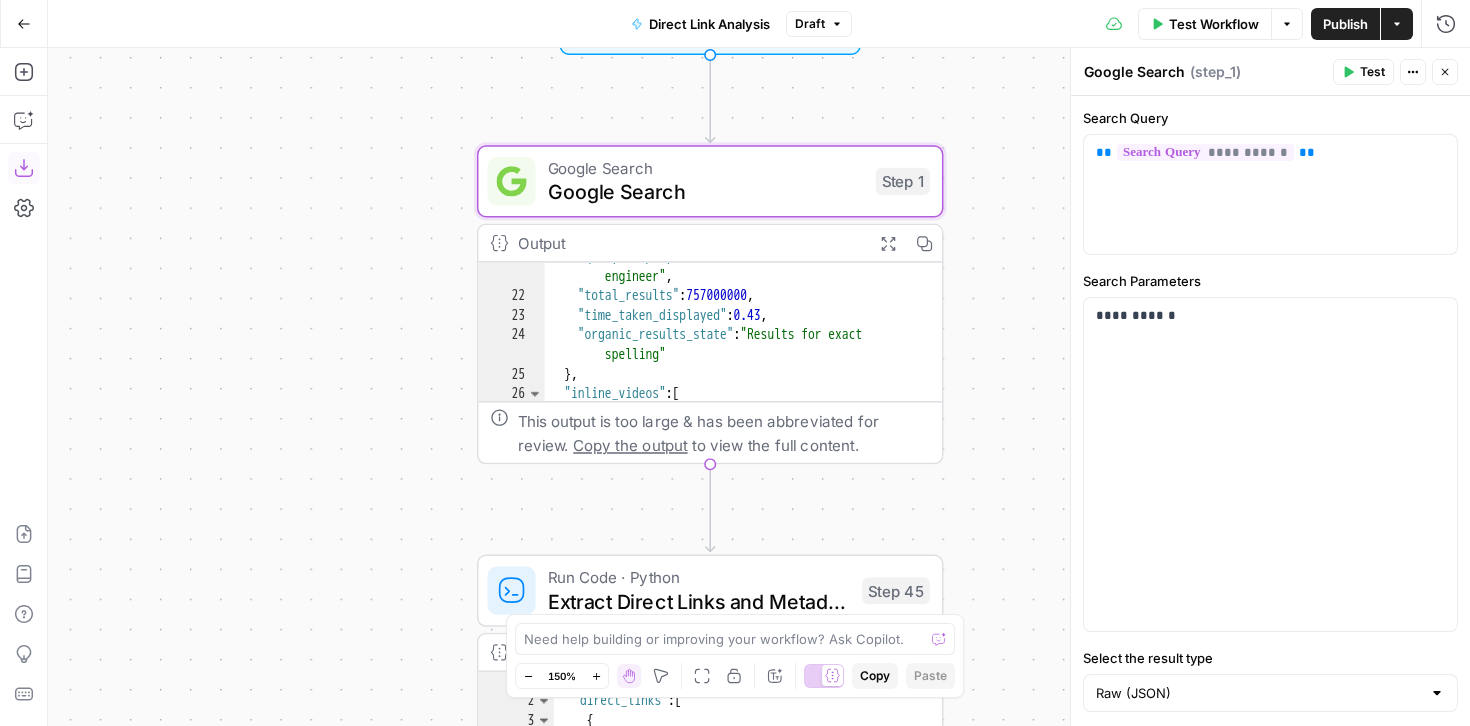 click on "Actions" at bounding box center [1413, 72] 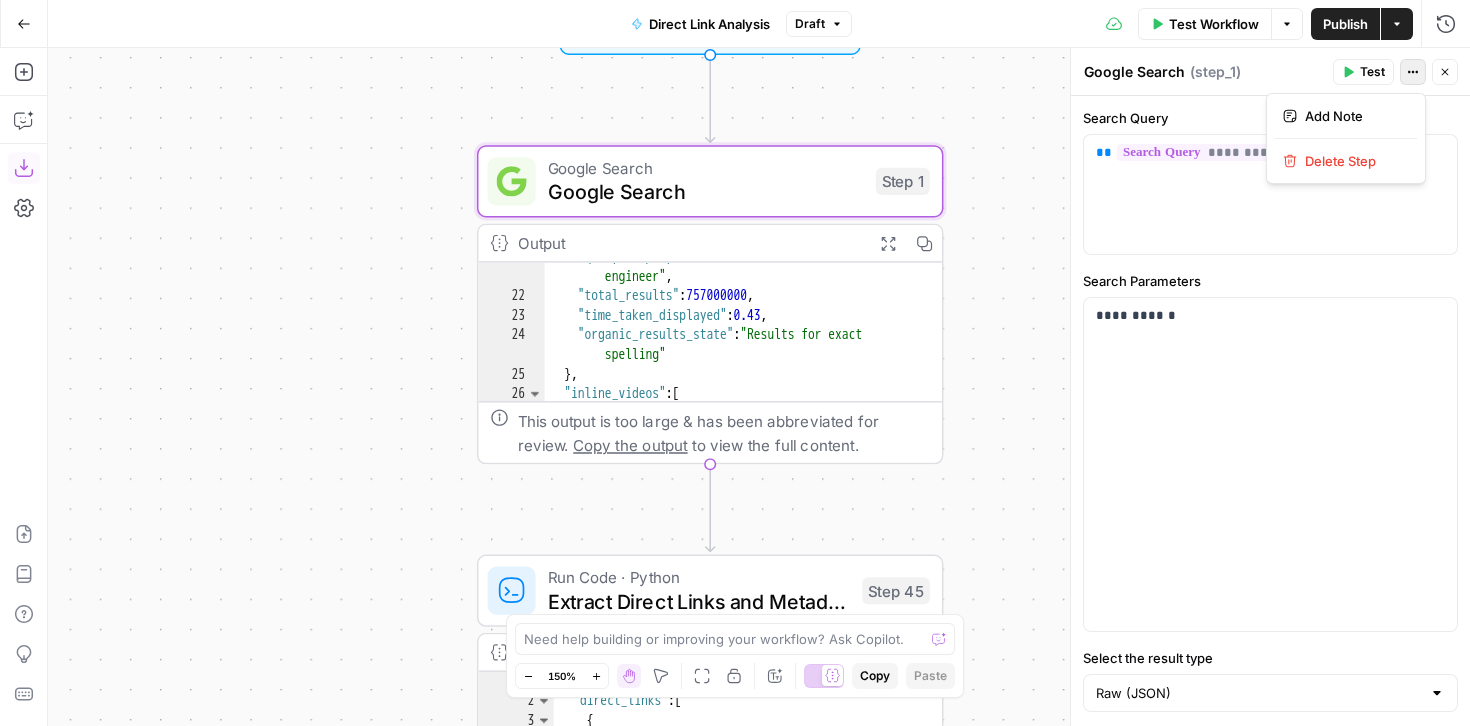 click on "Actions" at bounding box center (1413, 72) 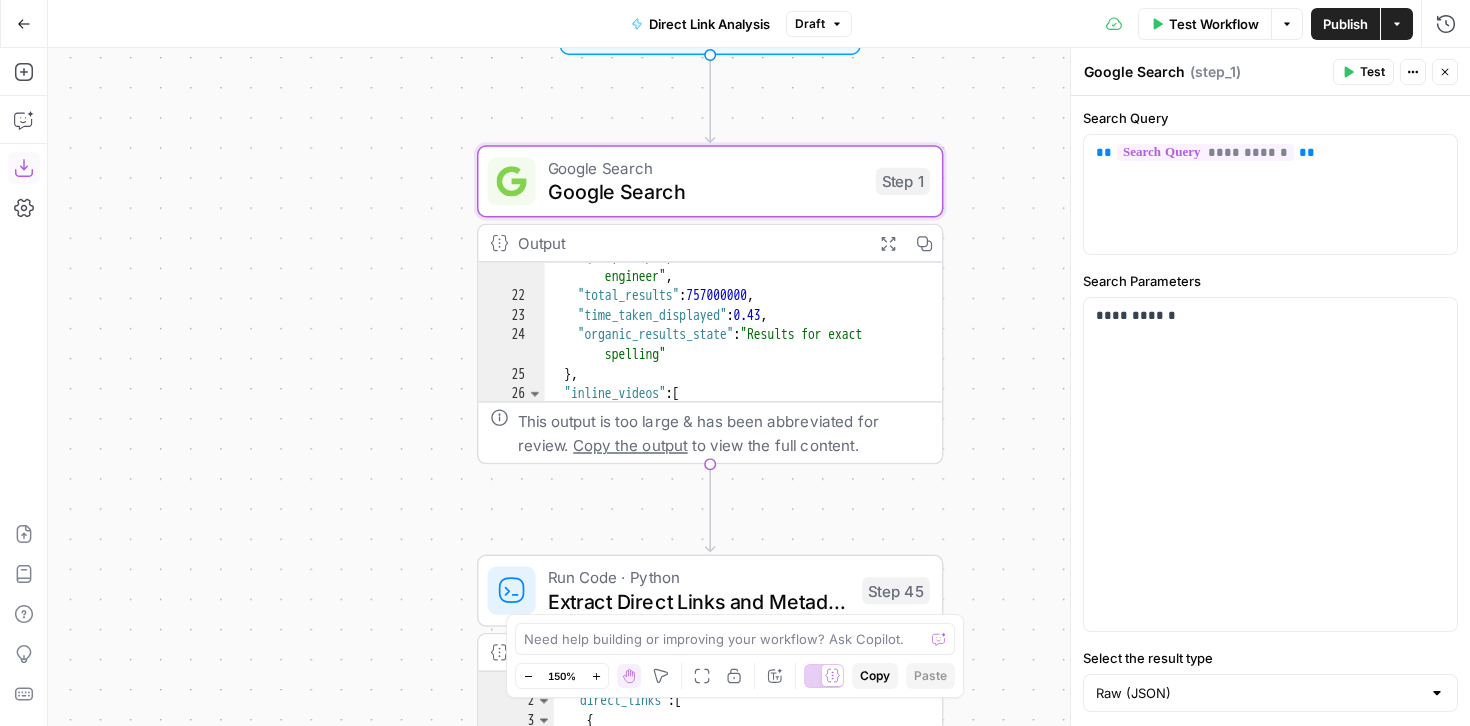 click on "Close" at bounding box center (1445, 72) 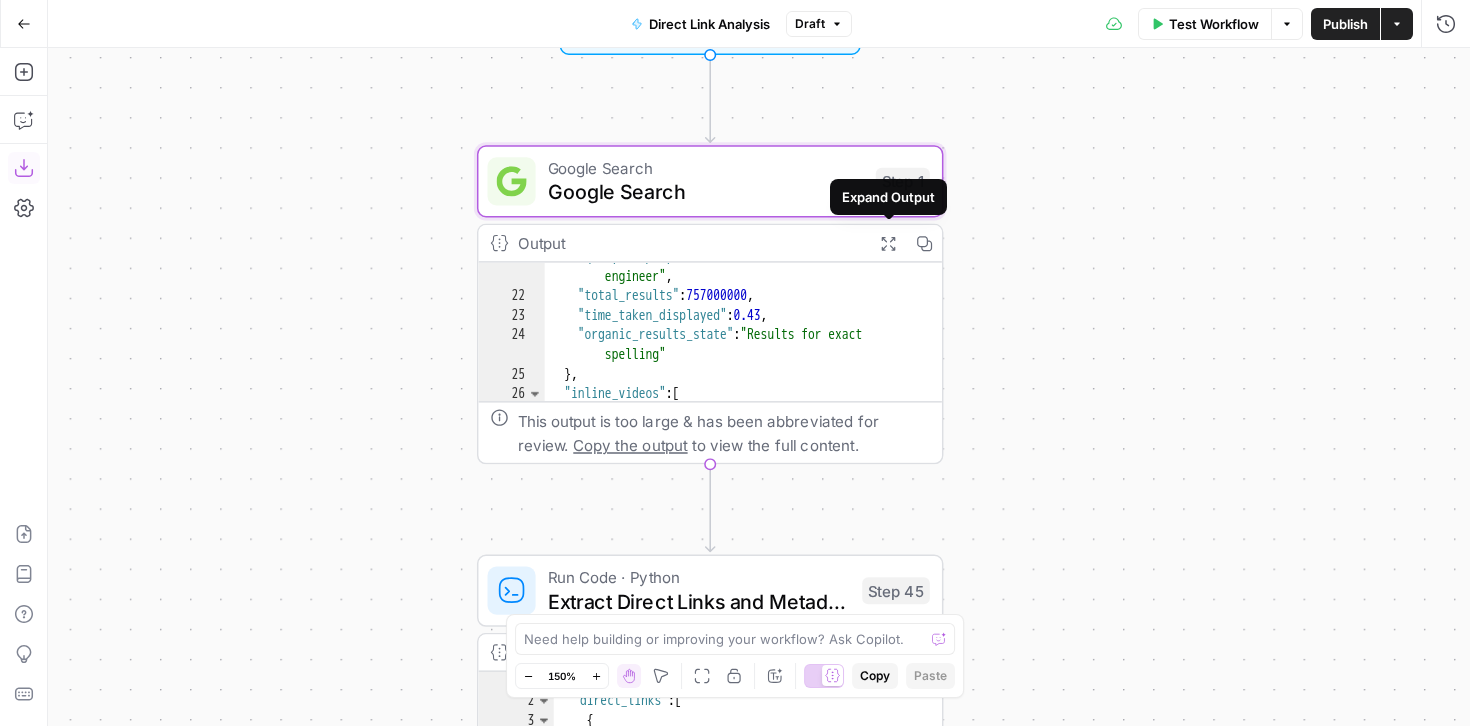 click 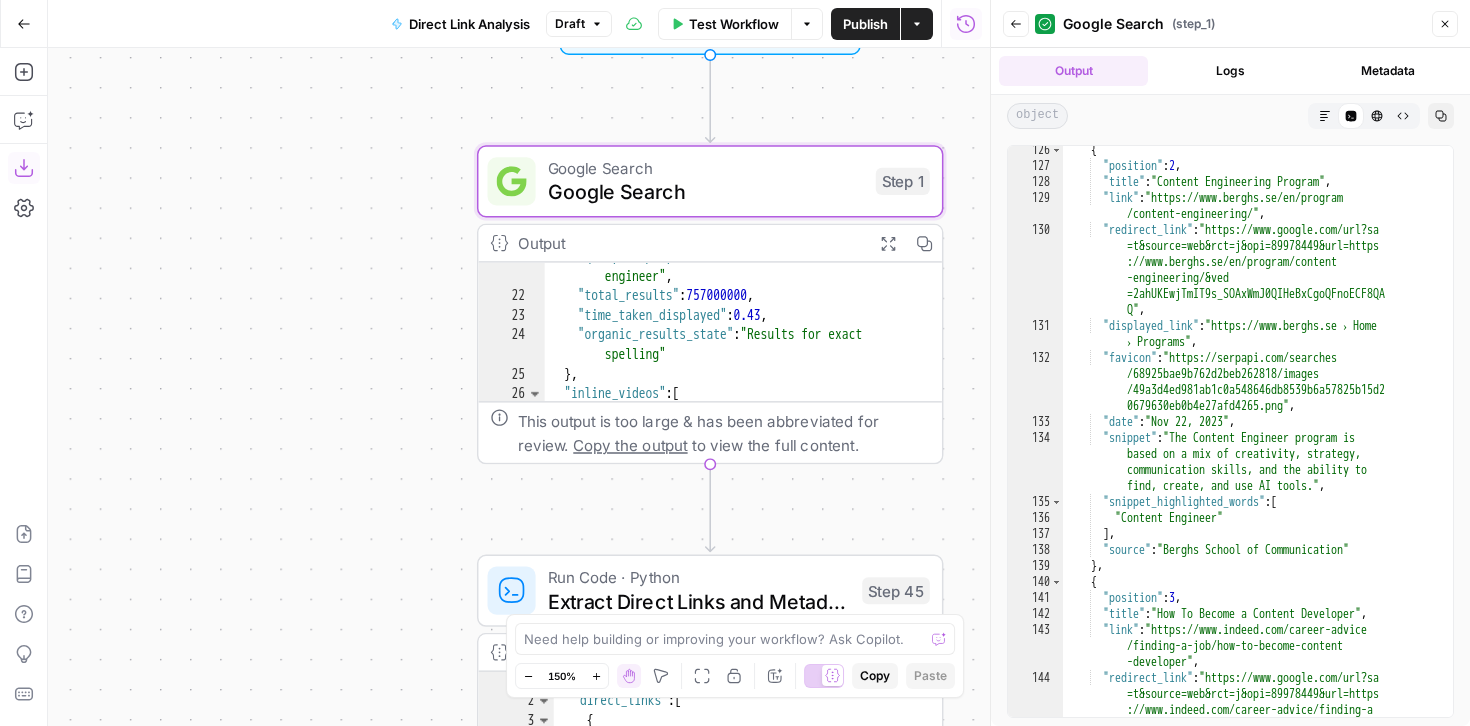 scroll, scrollTop: 8078, scrollLeft: 0, axis: vertical 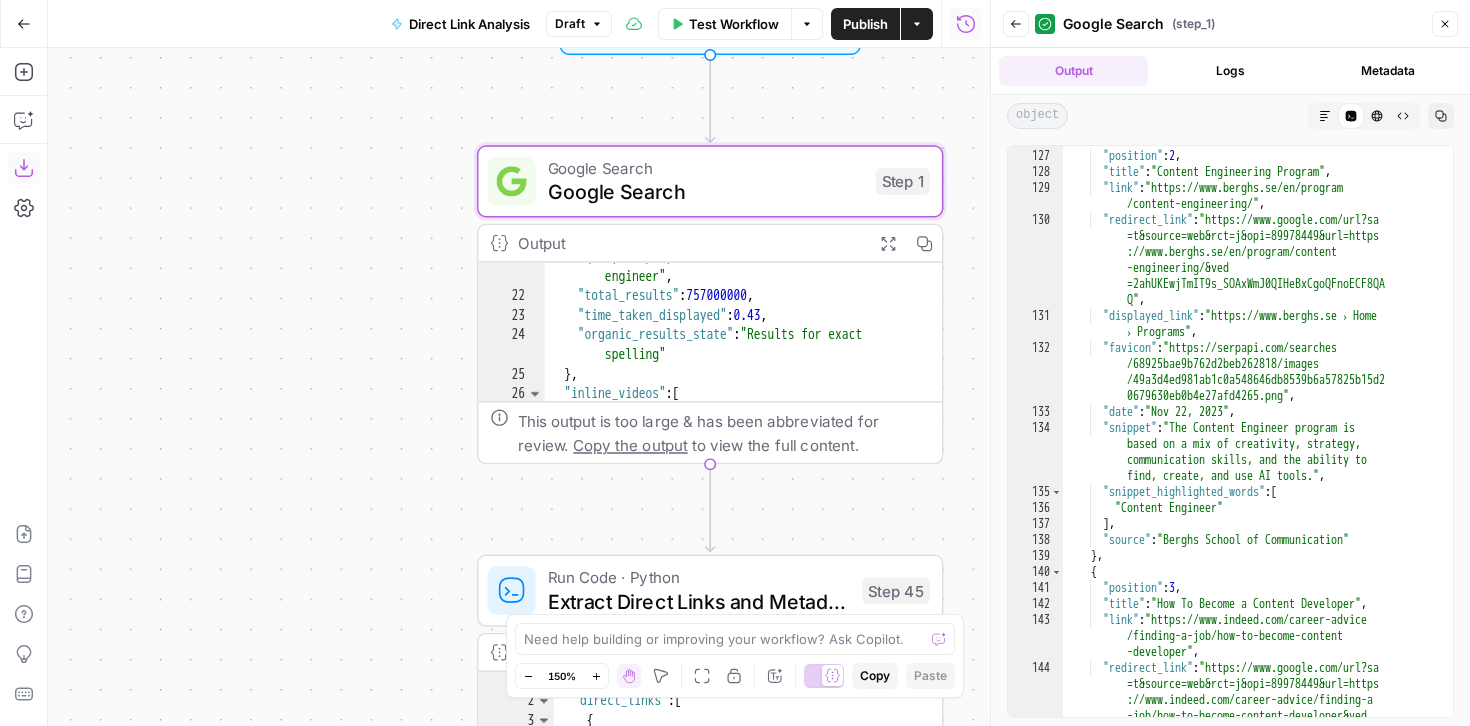 click 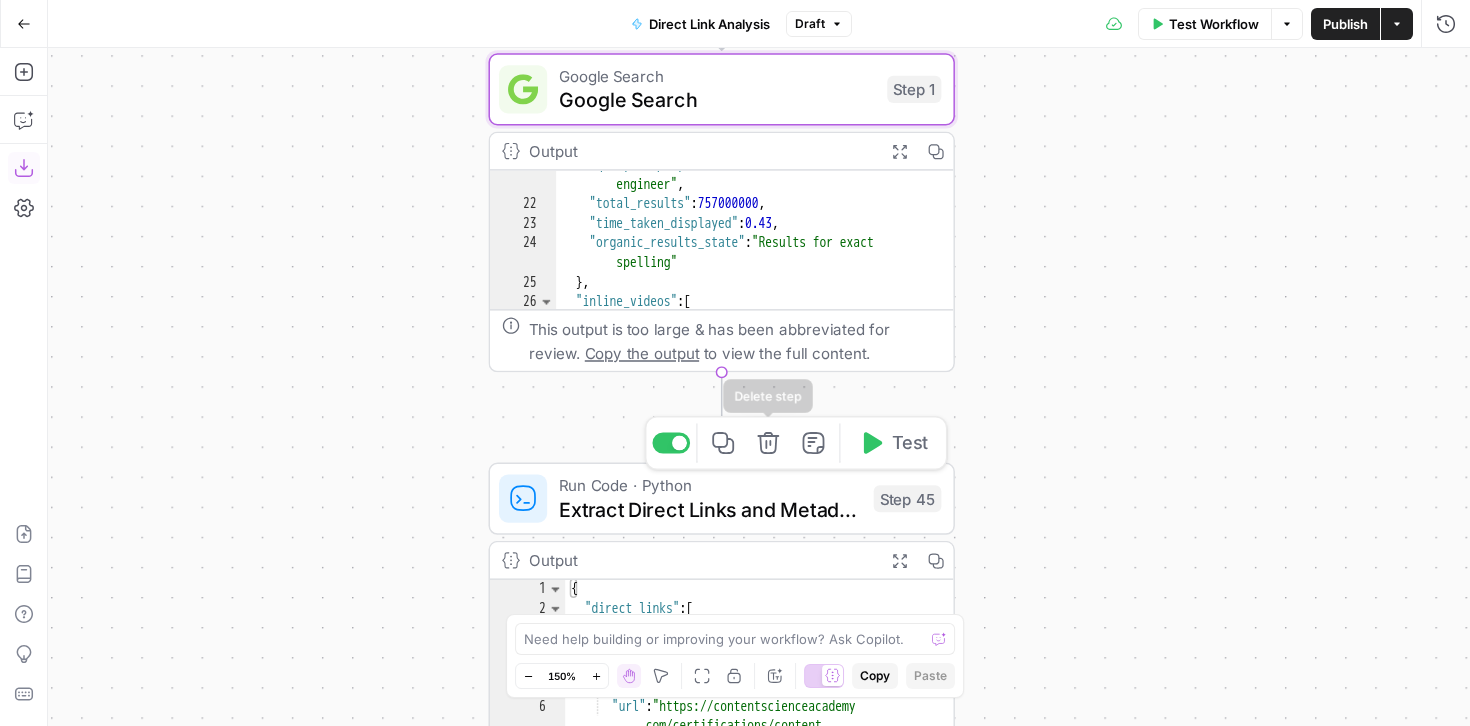 click 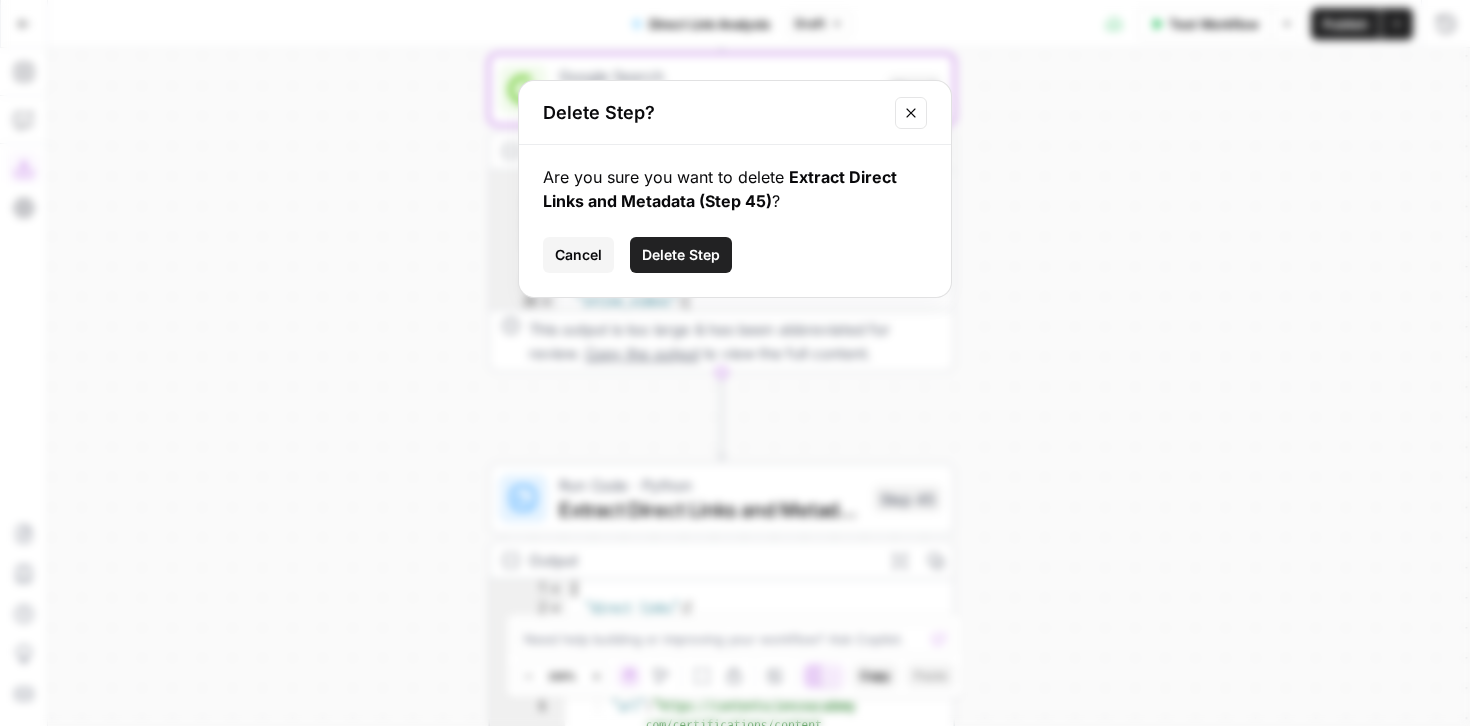 click on "Delete Step" at bounding box center (681, 255) 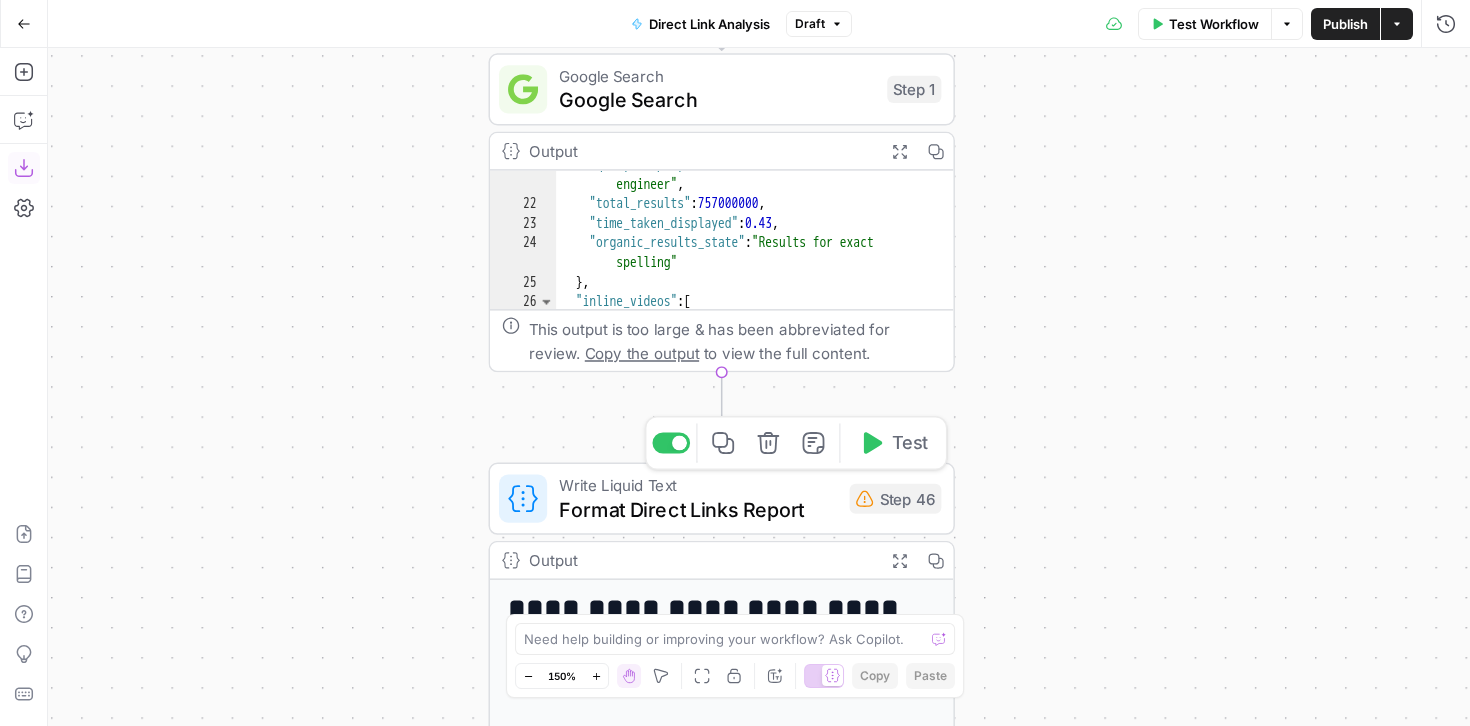 click 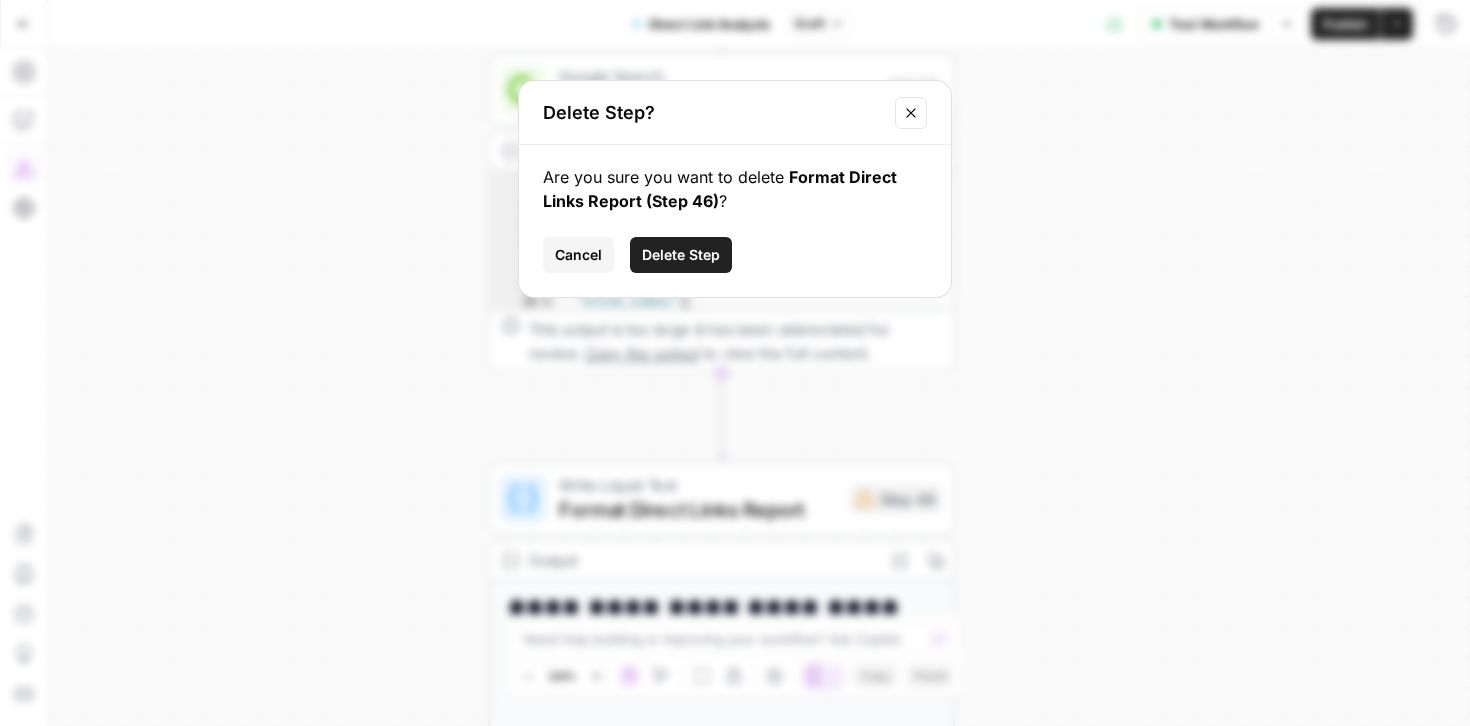 click on "Delete Step" at bounding box center [681, 255] 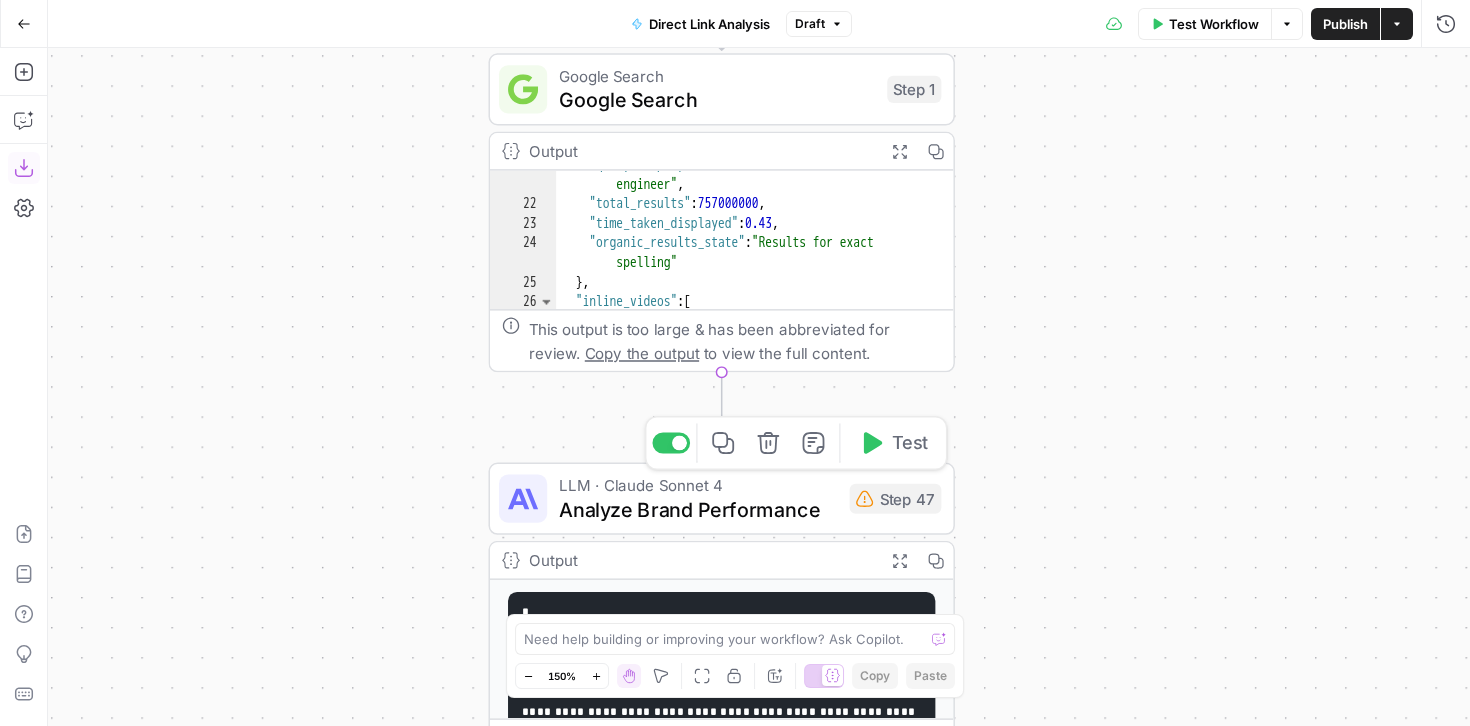 click 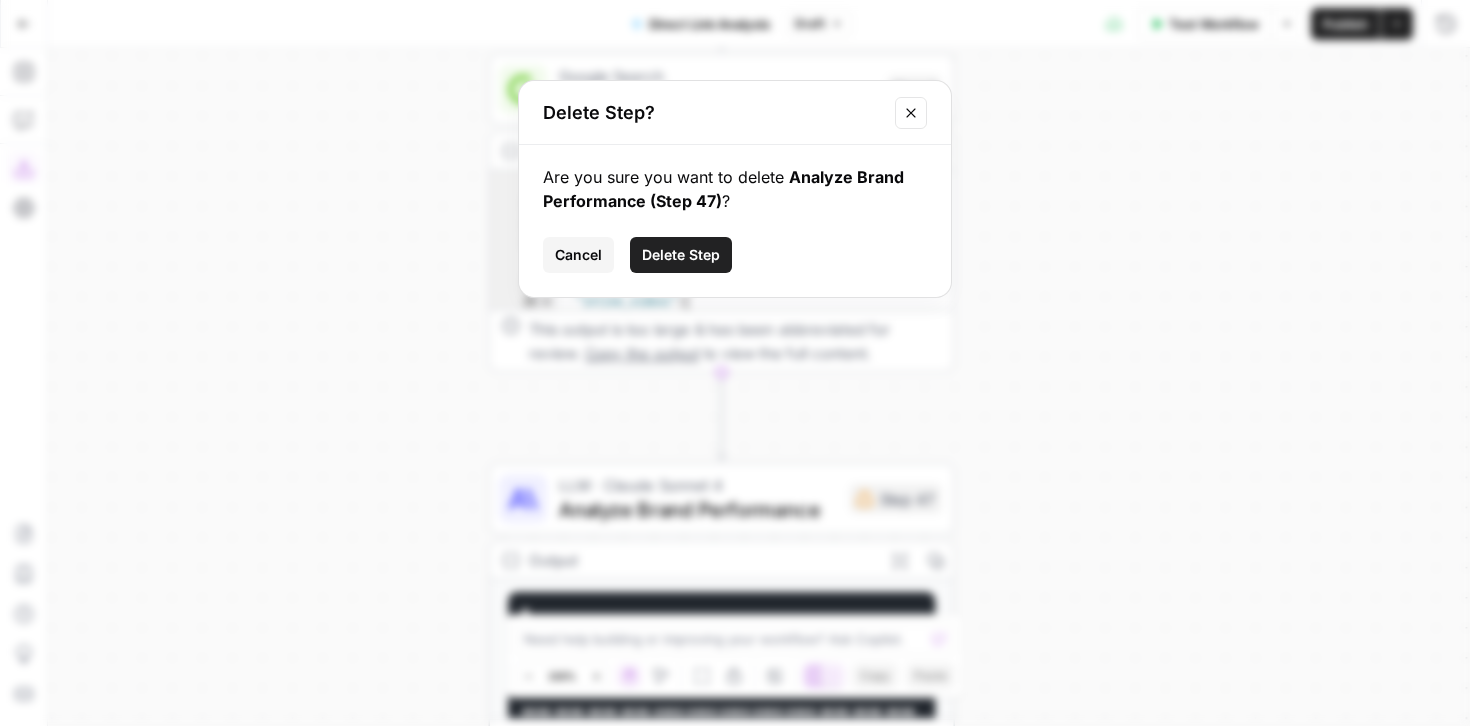 click on "Delete Step" at bounding box center (681, 255) 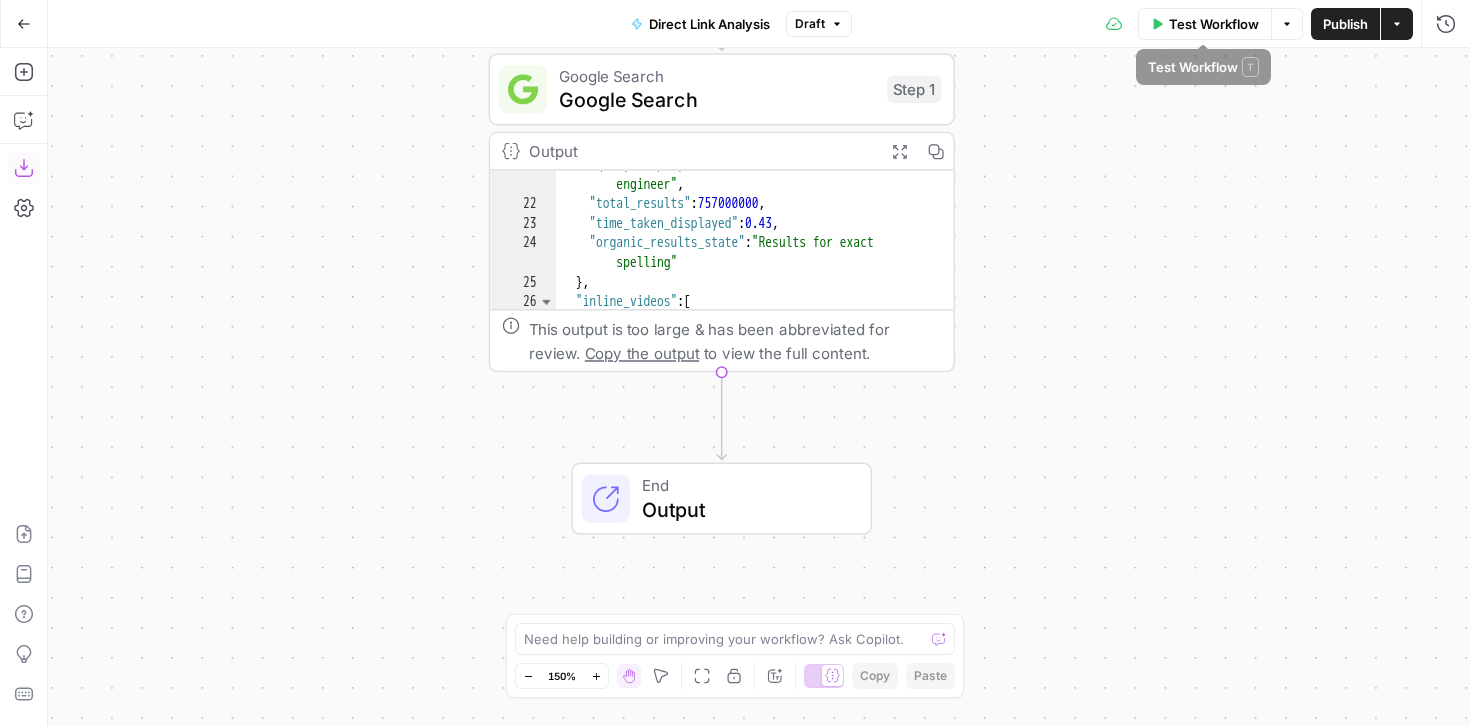 click on "Options" at bounding box center (1287, 24) 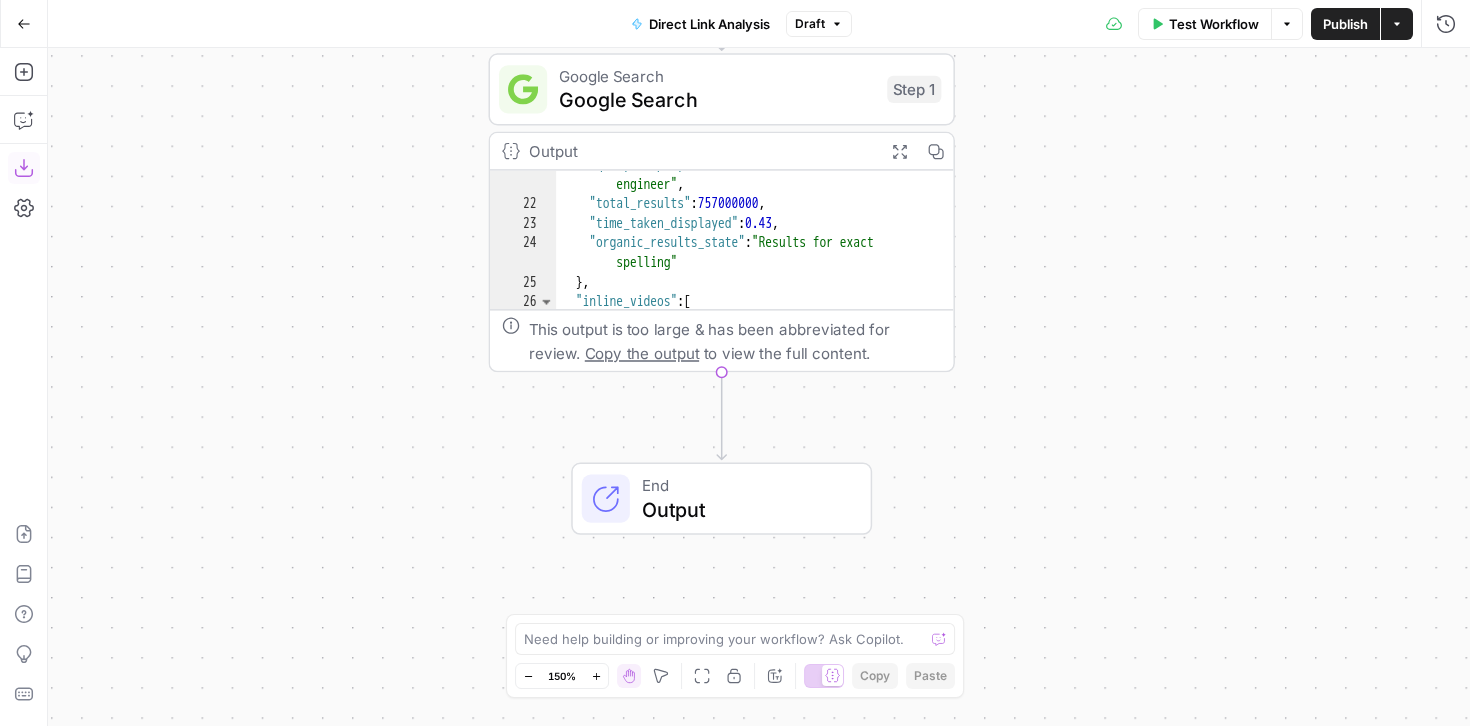 click on "Options" at bounding box center (1287, 24) 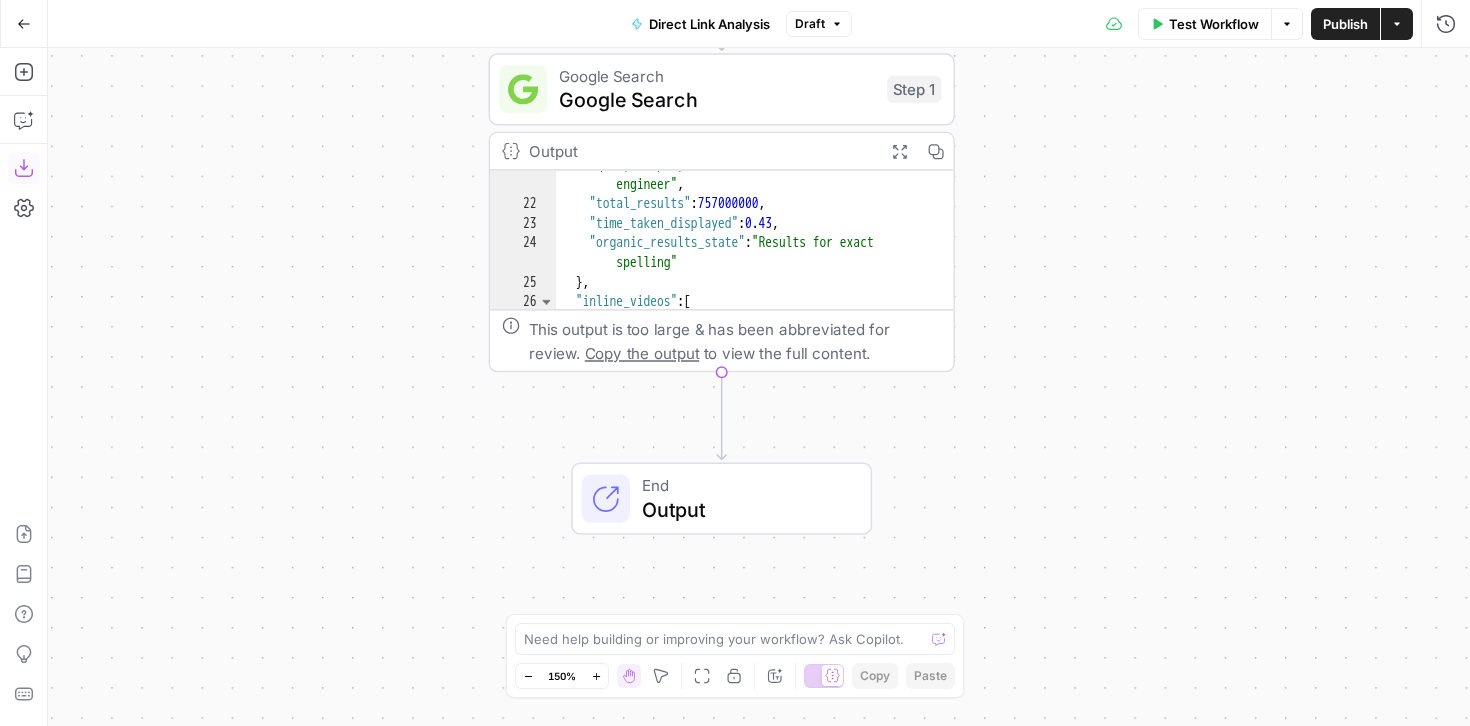click on "Test Workflow" at bounding box center (1214, 24) 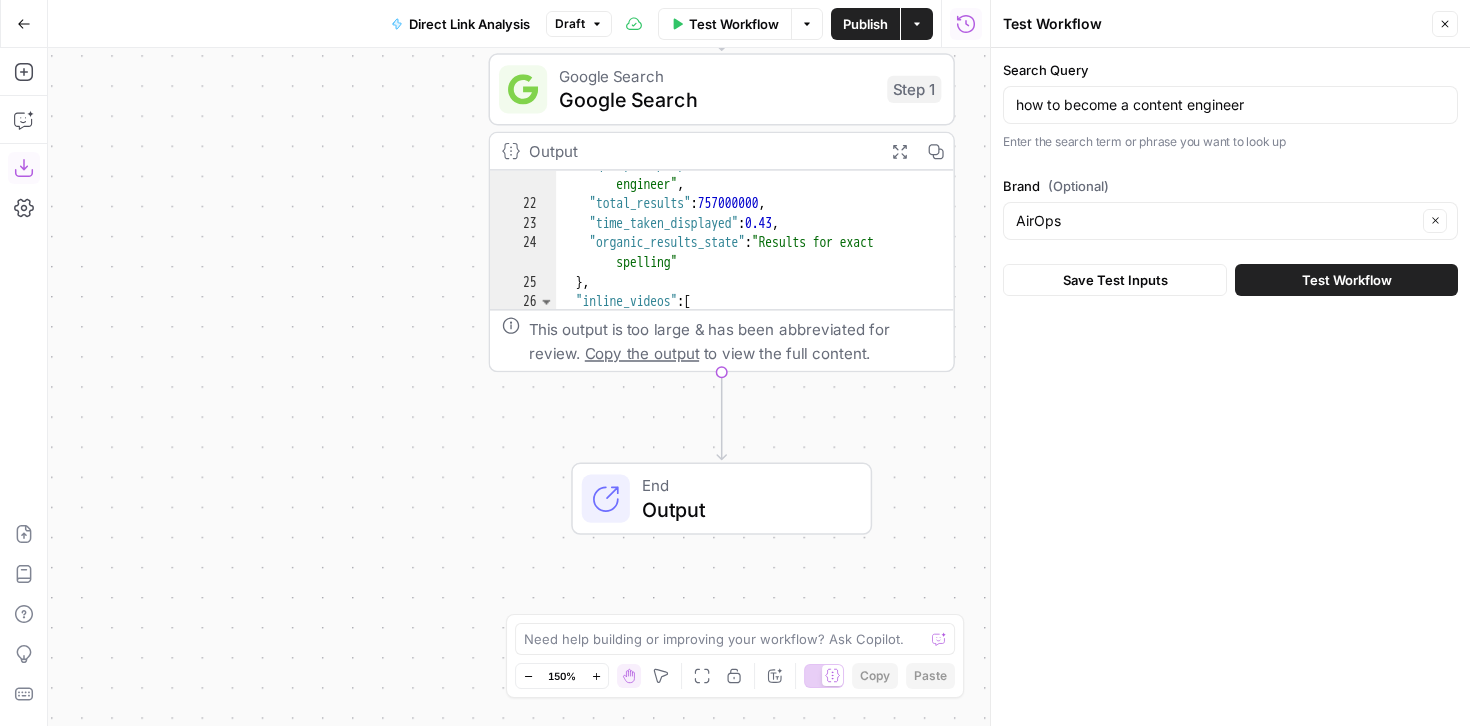 click on "(Optional)" at bounding box center [1078, 186] 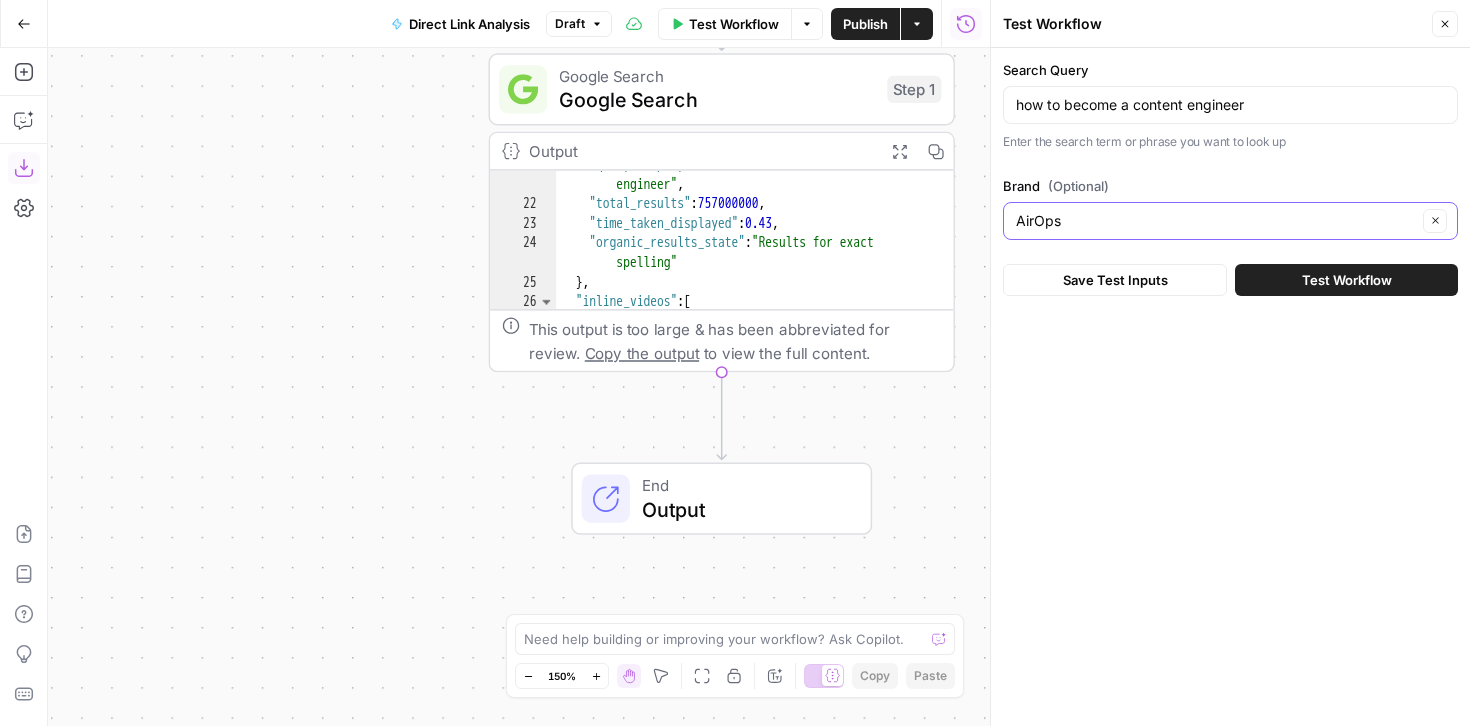 click on "AirOps" at bounding box center (1216, 221) 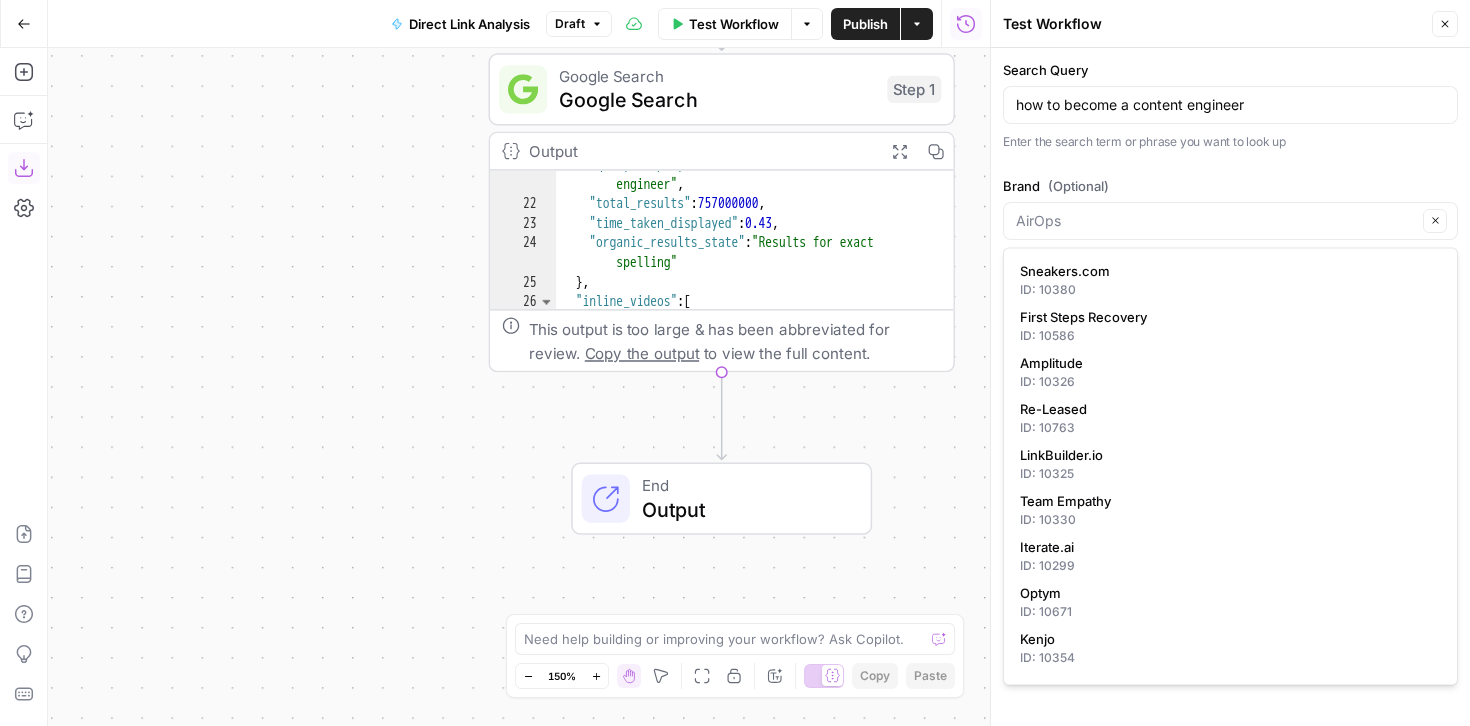 type on "AirOps" 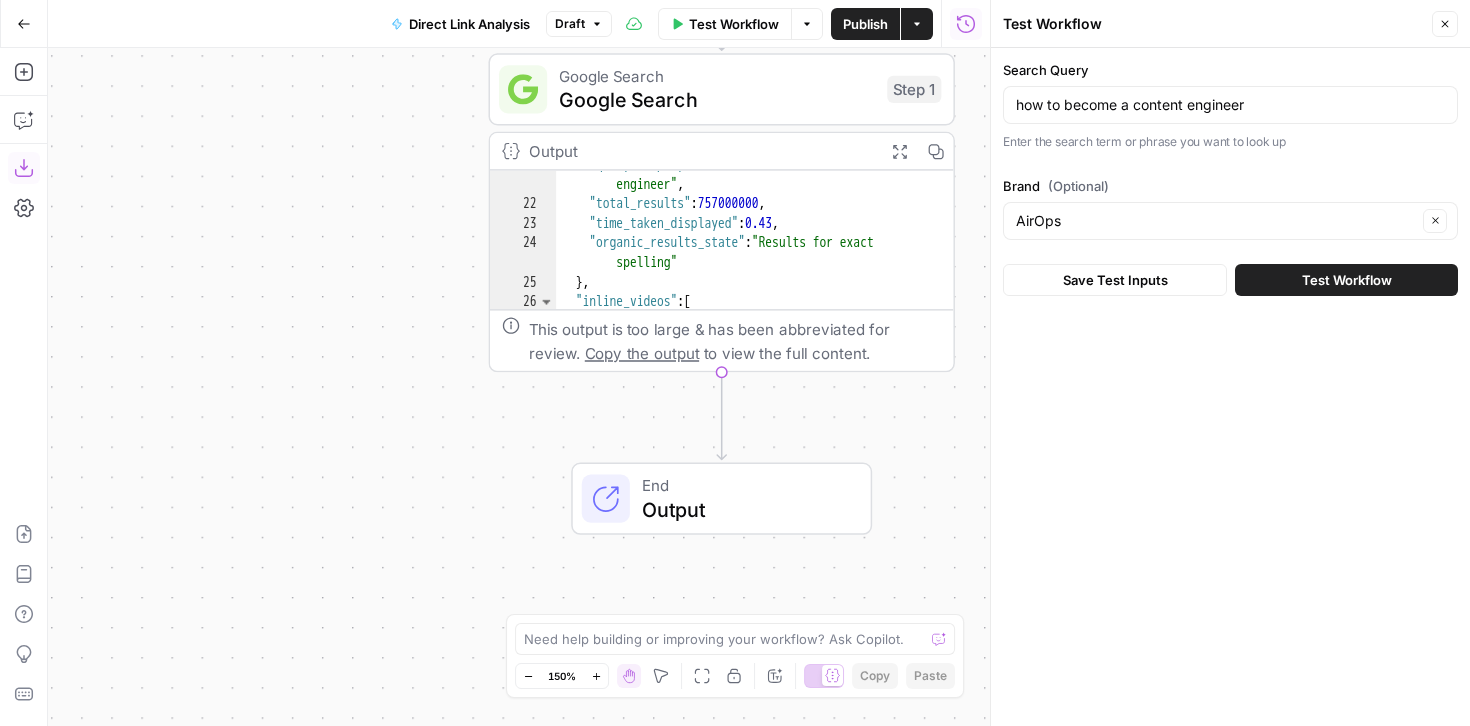 click on "Search Query how to become a content engineer Enter the search term or phrase you want to look up Brand   (Optional) AirOps Clear" at bounding box center [1230, 150] 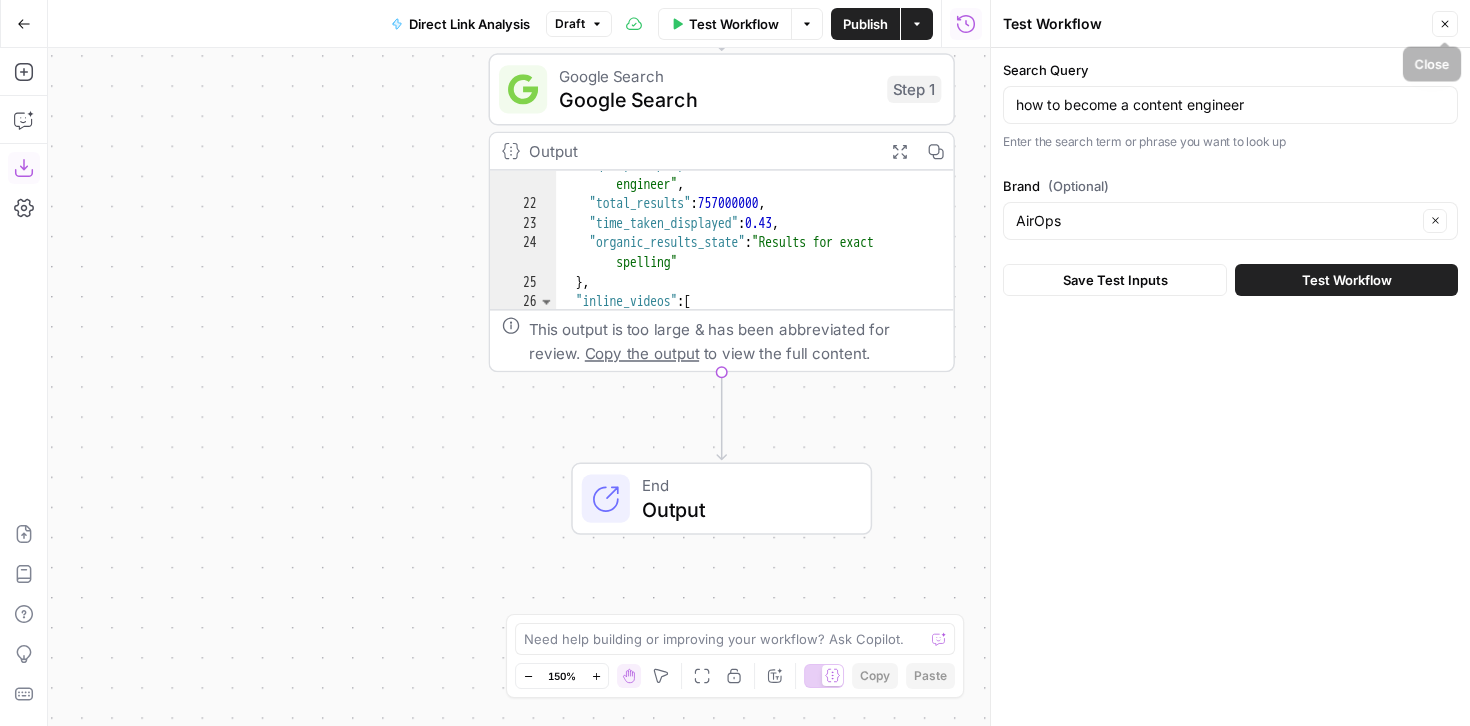 click 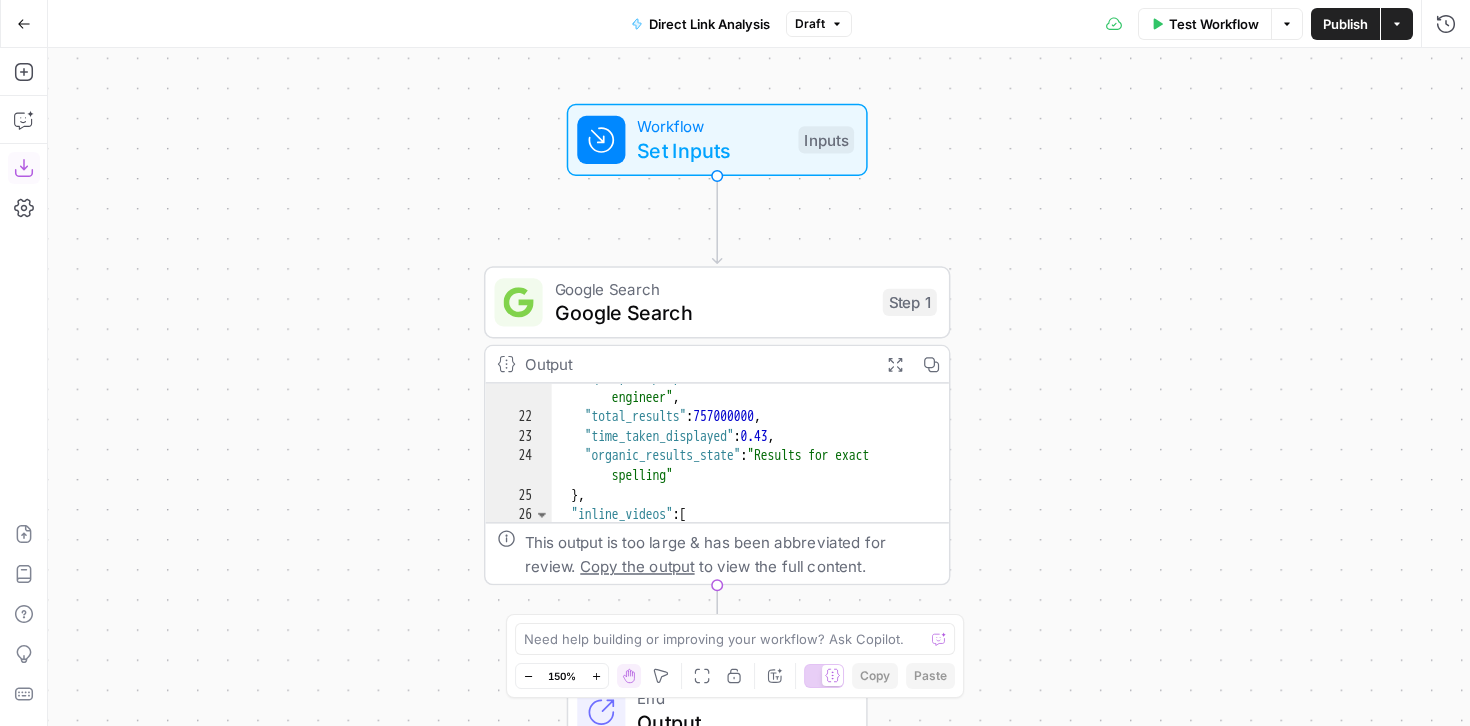 click on "Workflow Set Inputs Inputs Test Step" at bounding box center [715, 139] 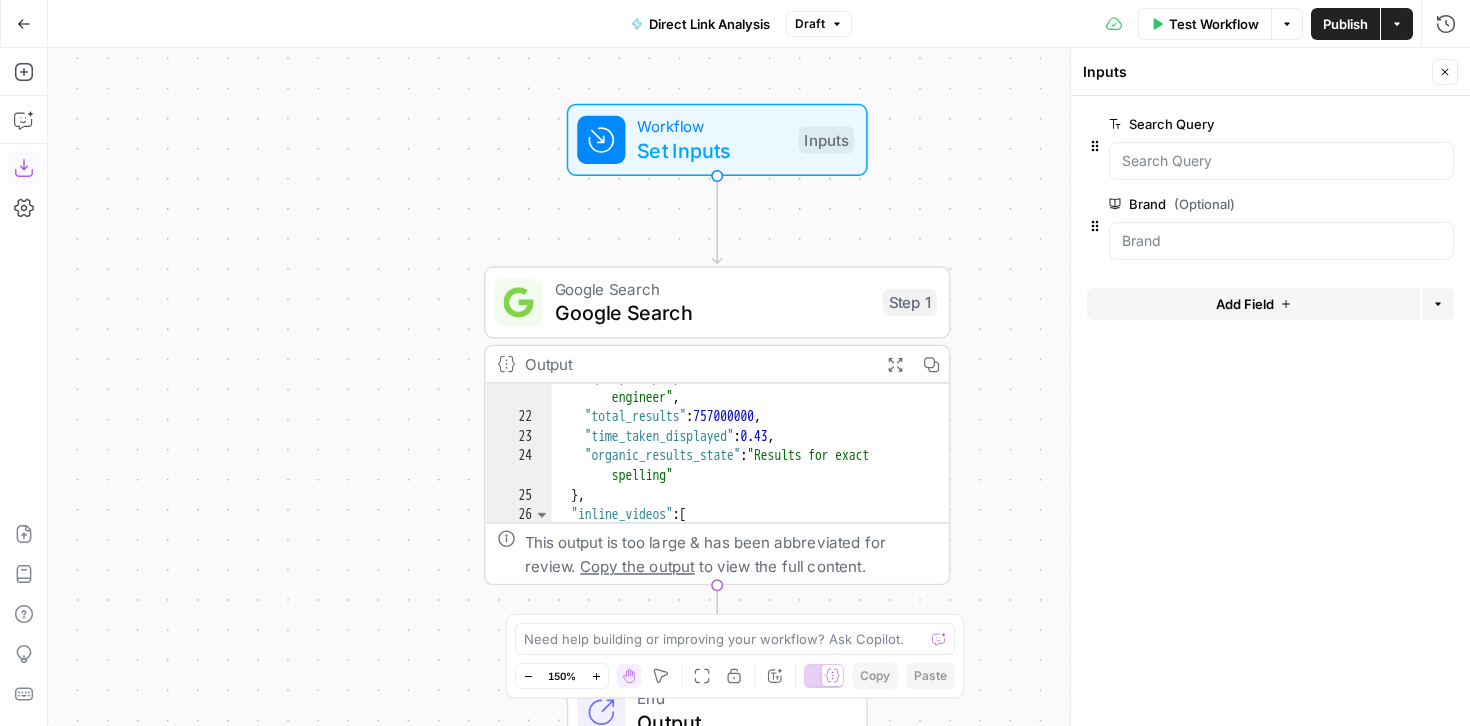 click on "edit field" at bounding box center [1379, 204] 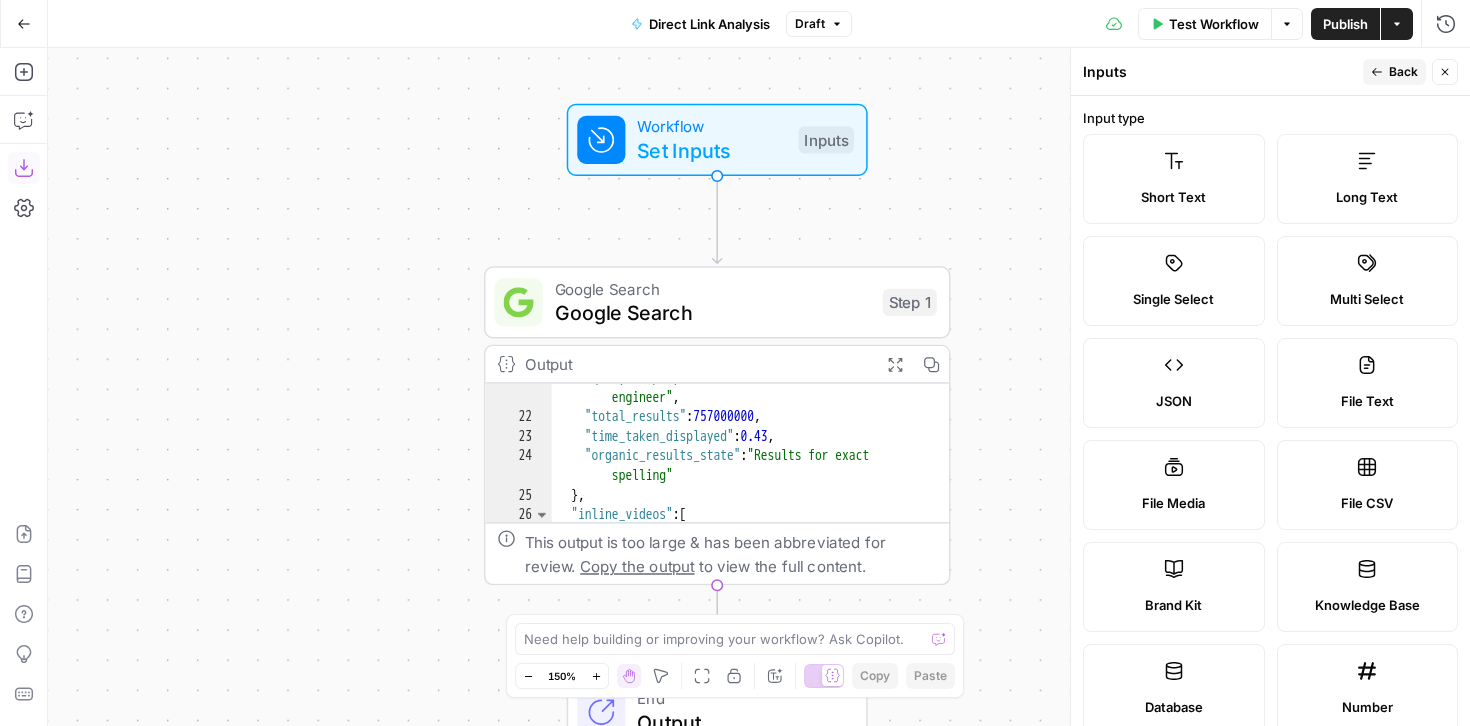 click 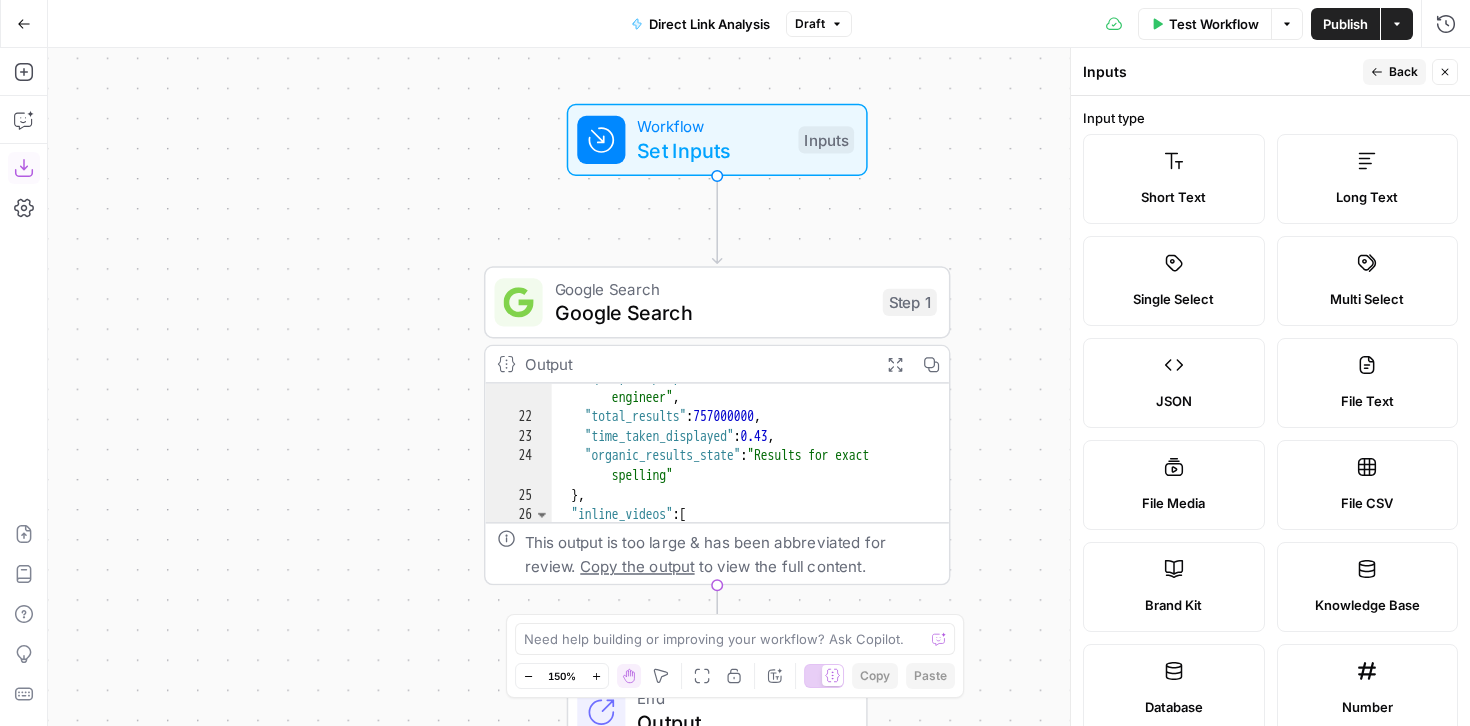 click on "Back" at bounding box center (1403, 72) 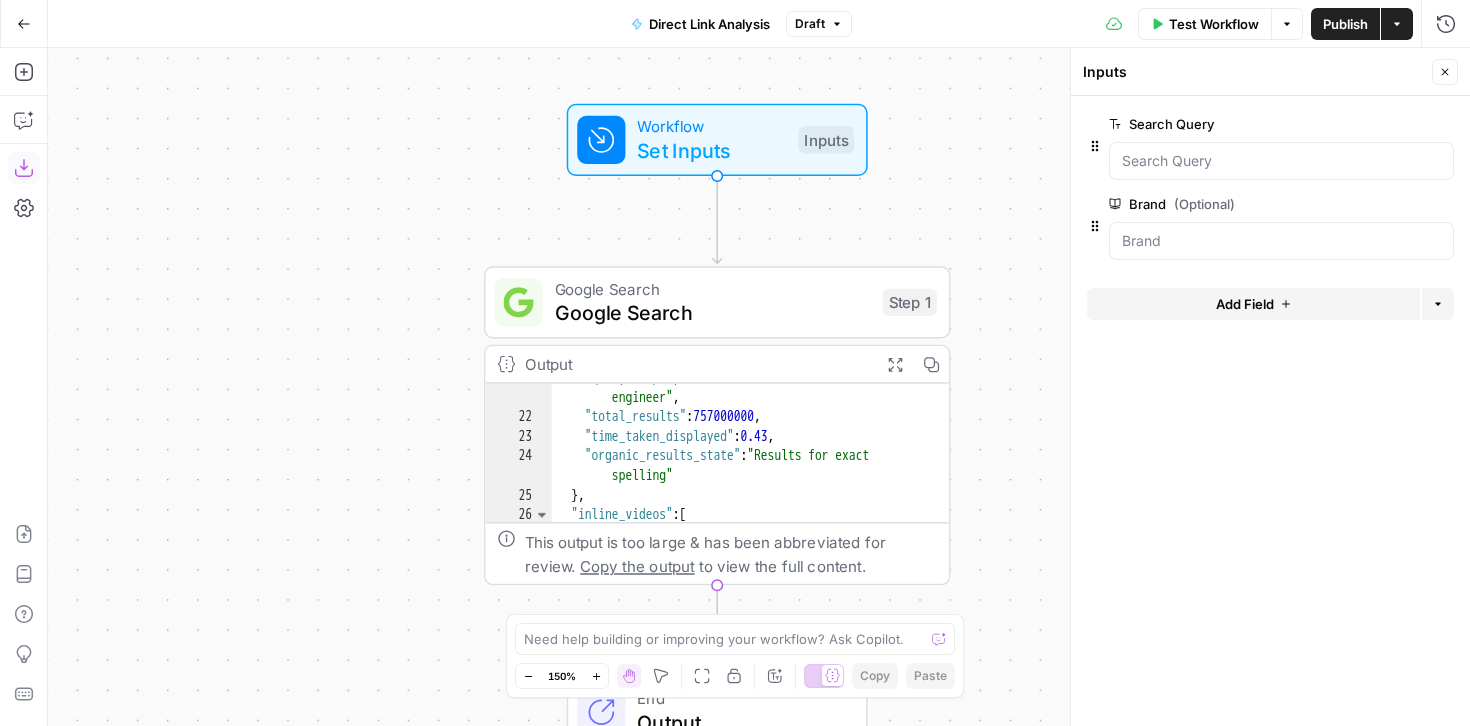 click 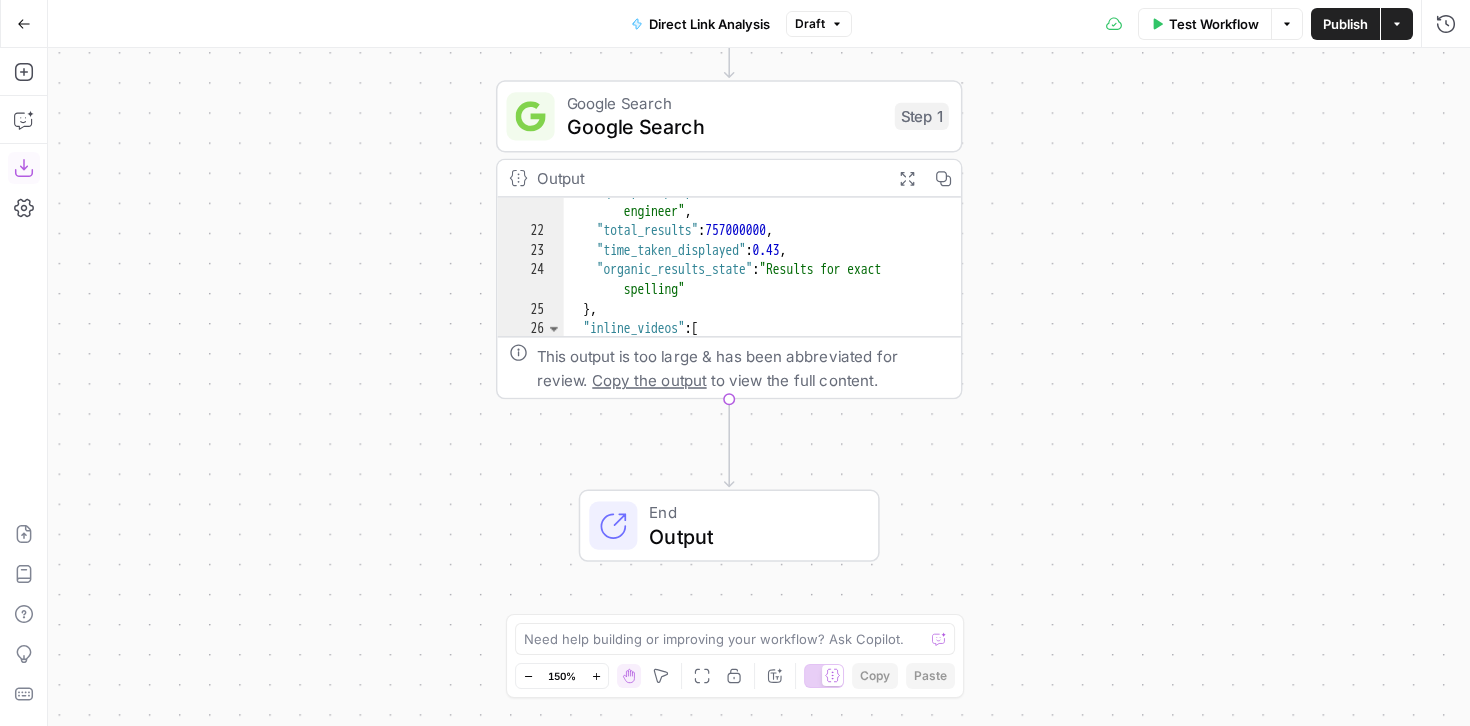 drag, startPoint x: 1075, startPoint y: 434, endPoint x: 1086, endPoint y: 251, distance: 183.3303 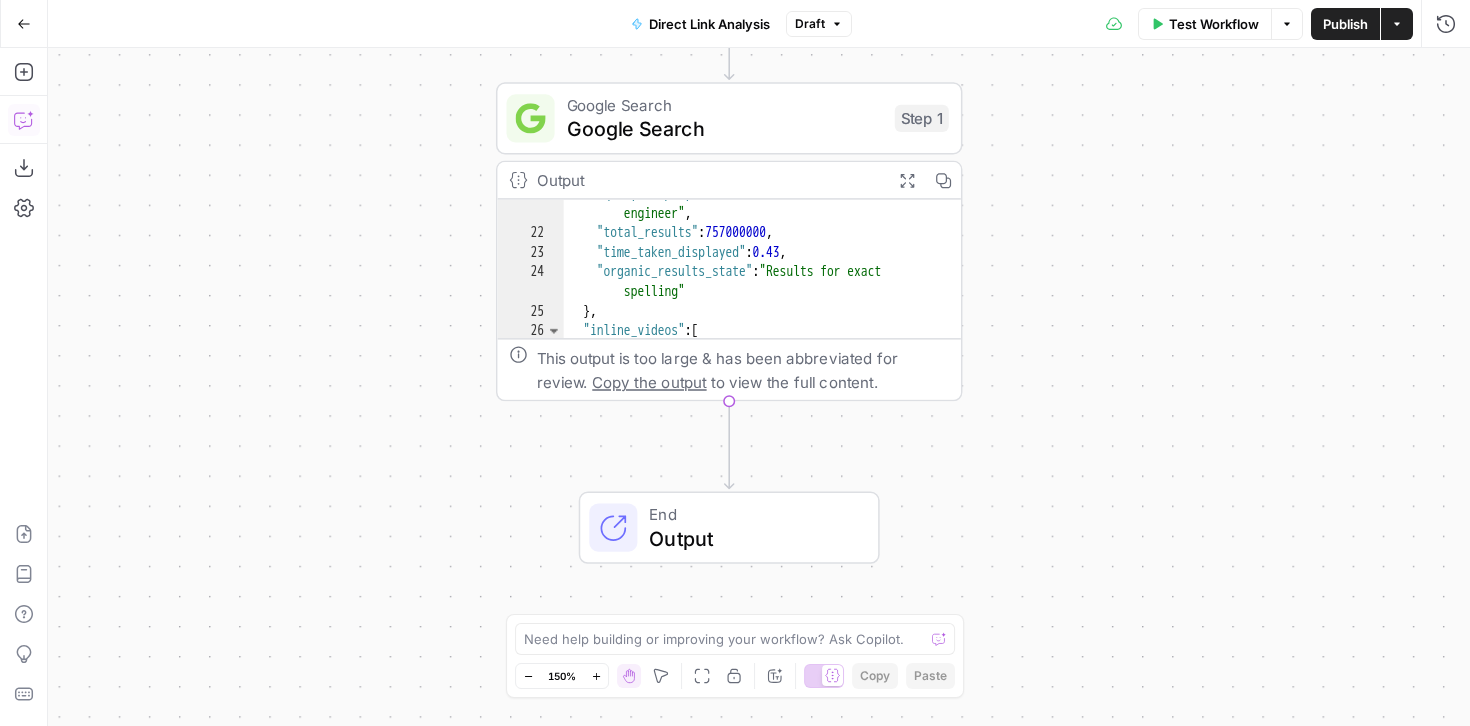 click 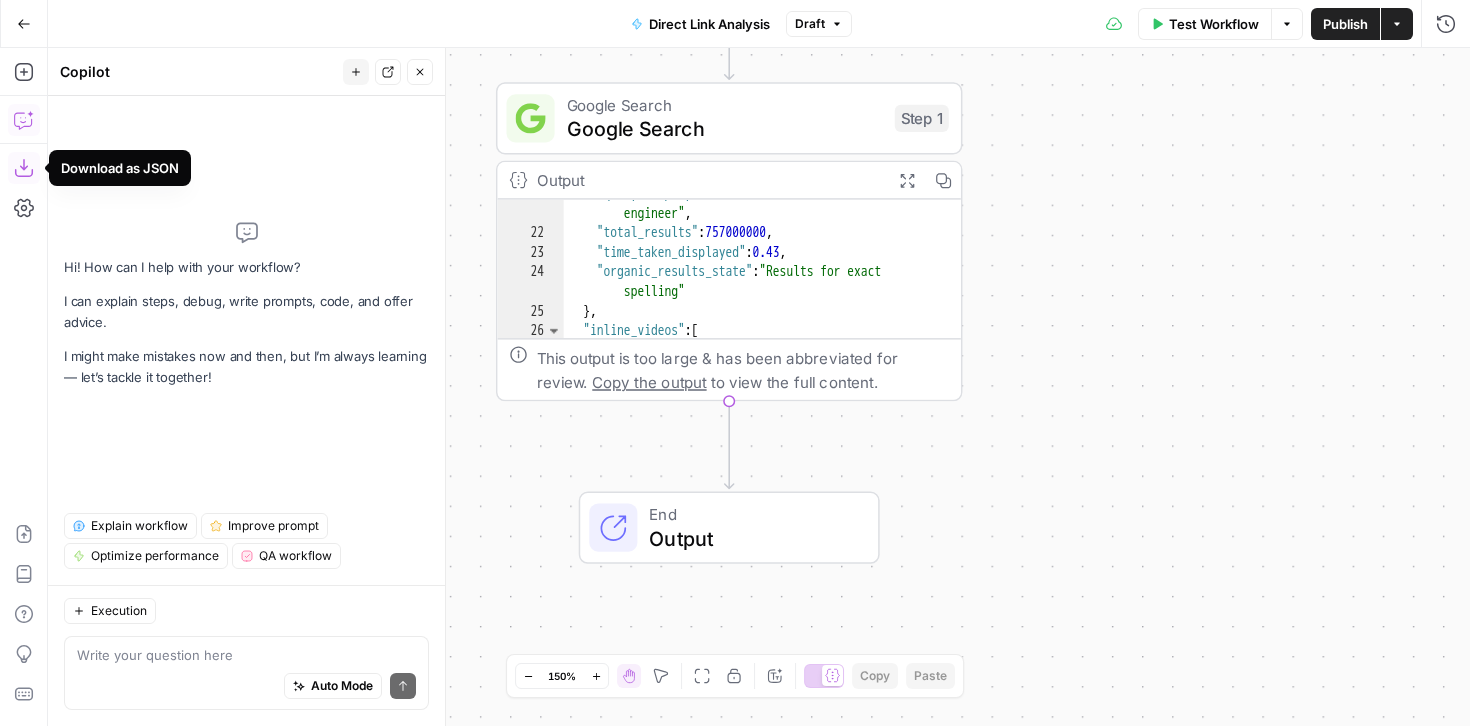 click at bounding box center [246, 655] 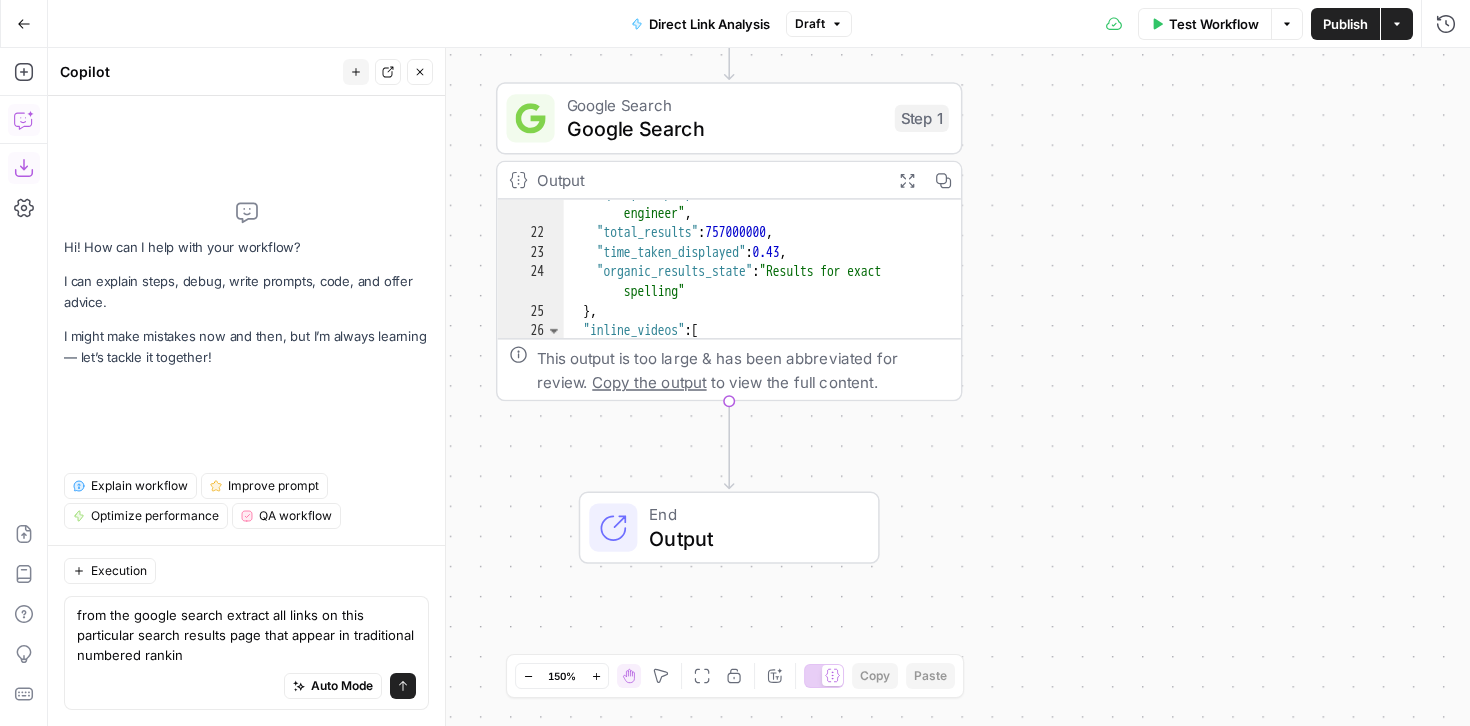 type on "from the google search extract all links on this particular search results page that appear in traditional numbered ranking" 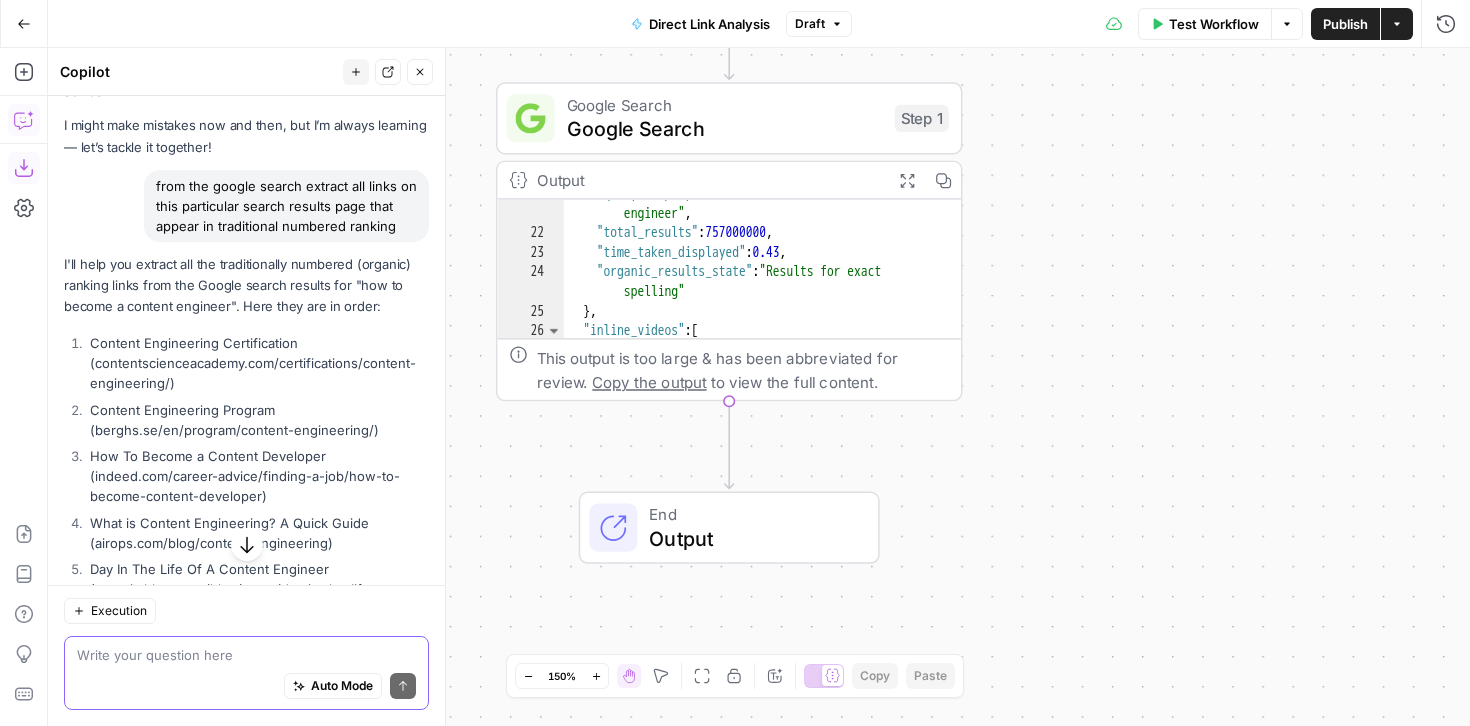 scroll, scrollTop: 80, scrollLeft: 0, axis: vertical 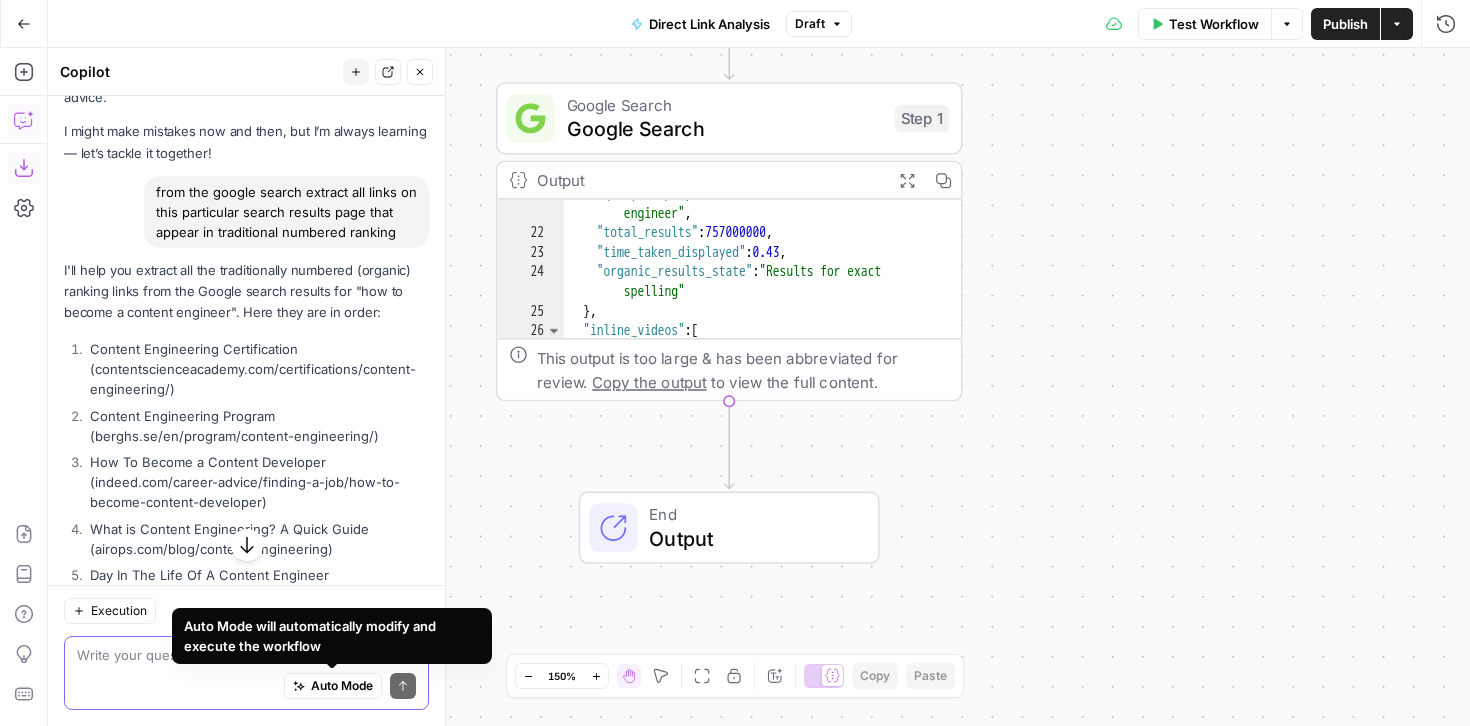 click at bounding box center [246, 655] 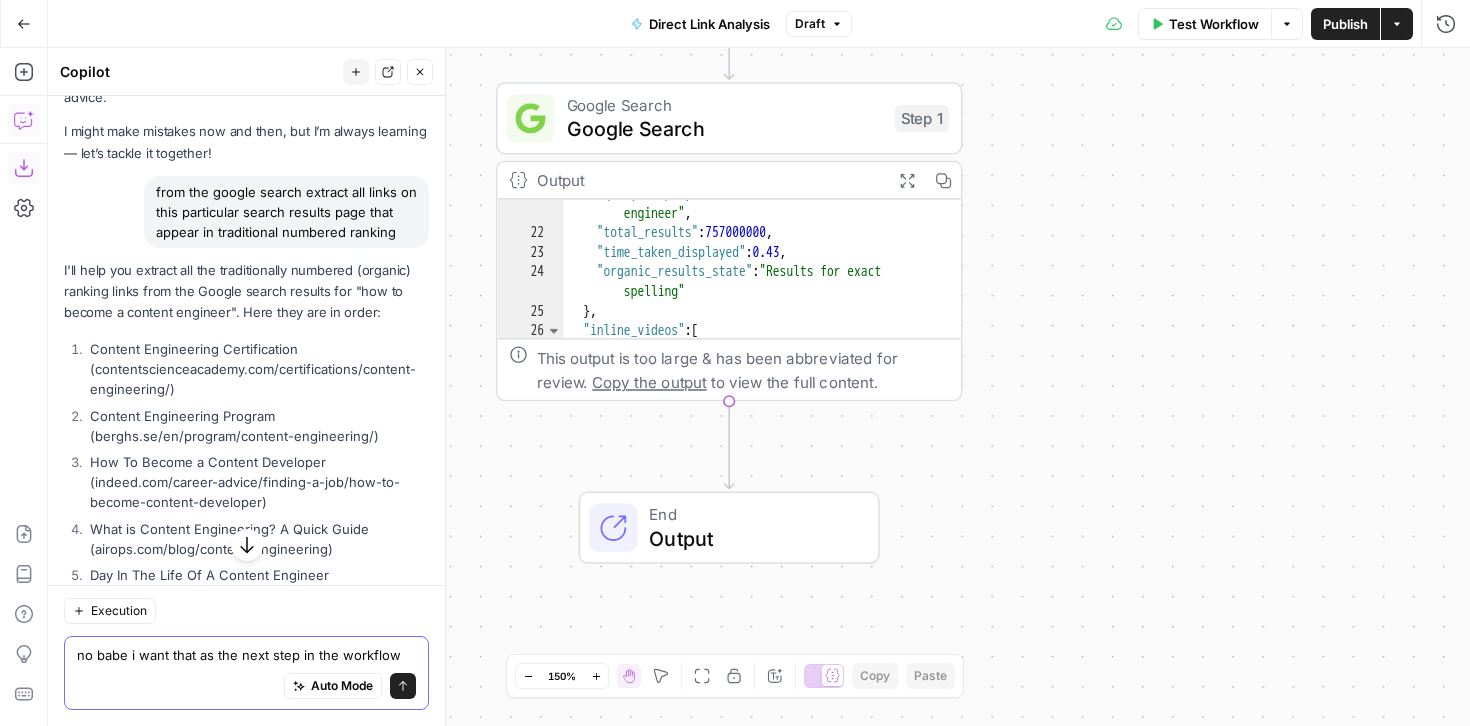 type on "no babe i want that as the next step in the workflow" 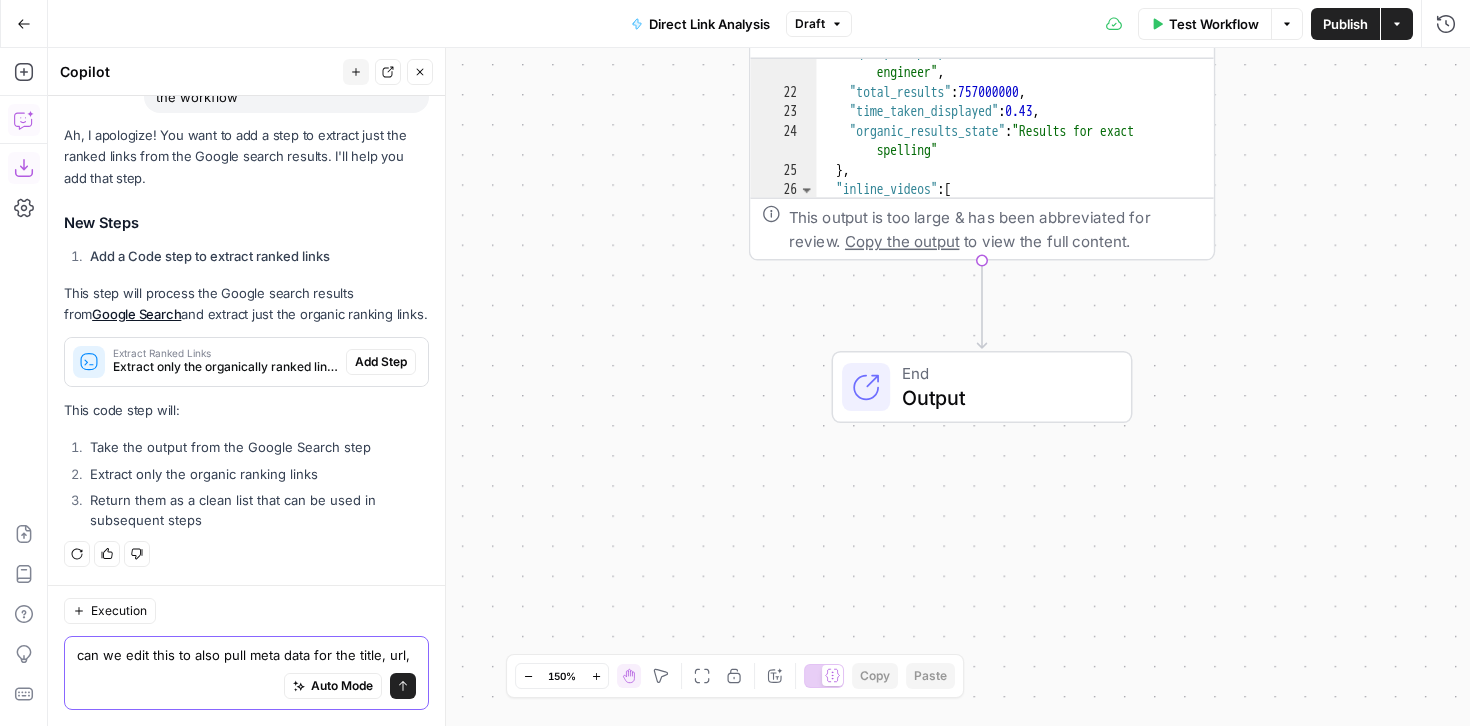 scroll, scrollTop: 1785, scrollLeft: 0, axis: vertical 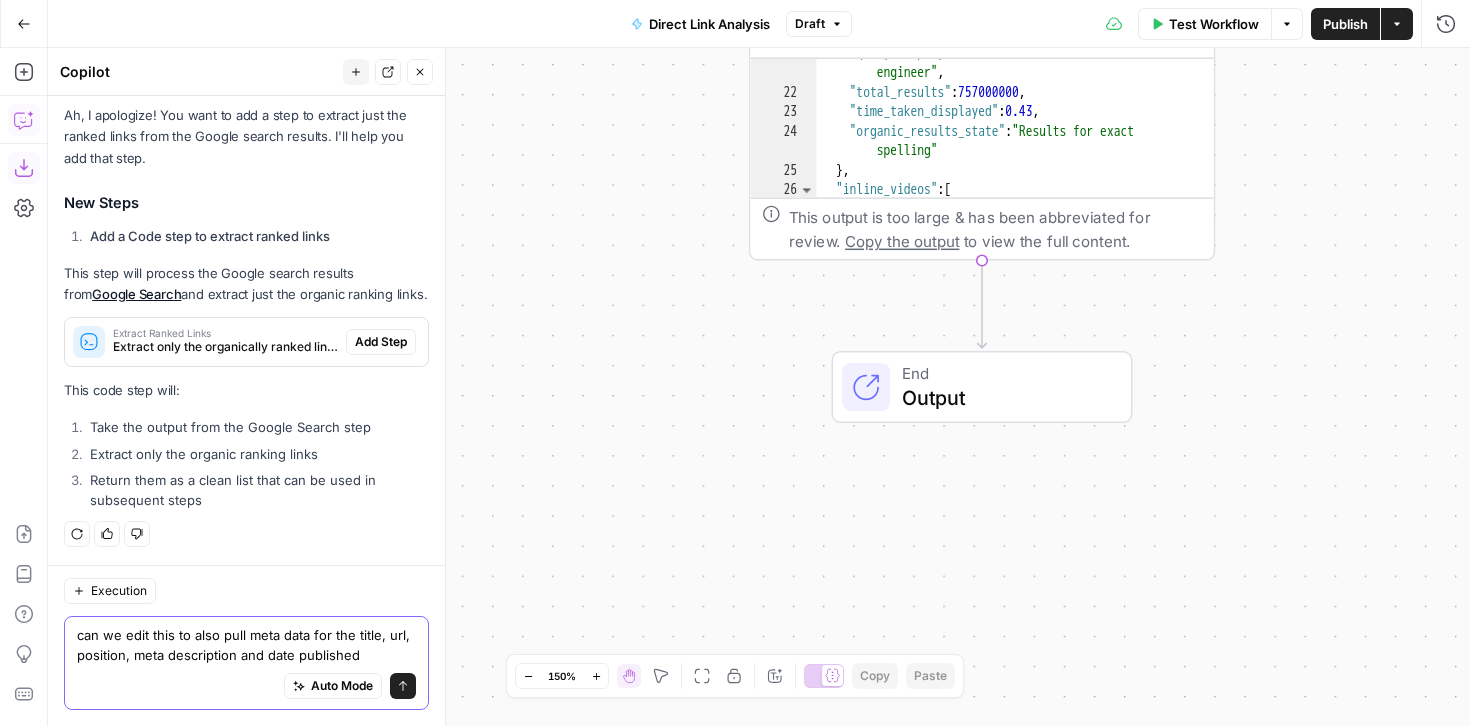 type on "can we edit this to also pull meta data for the title, url, position, meta description and date published?" 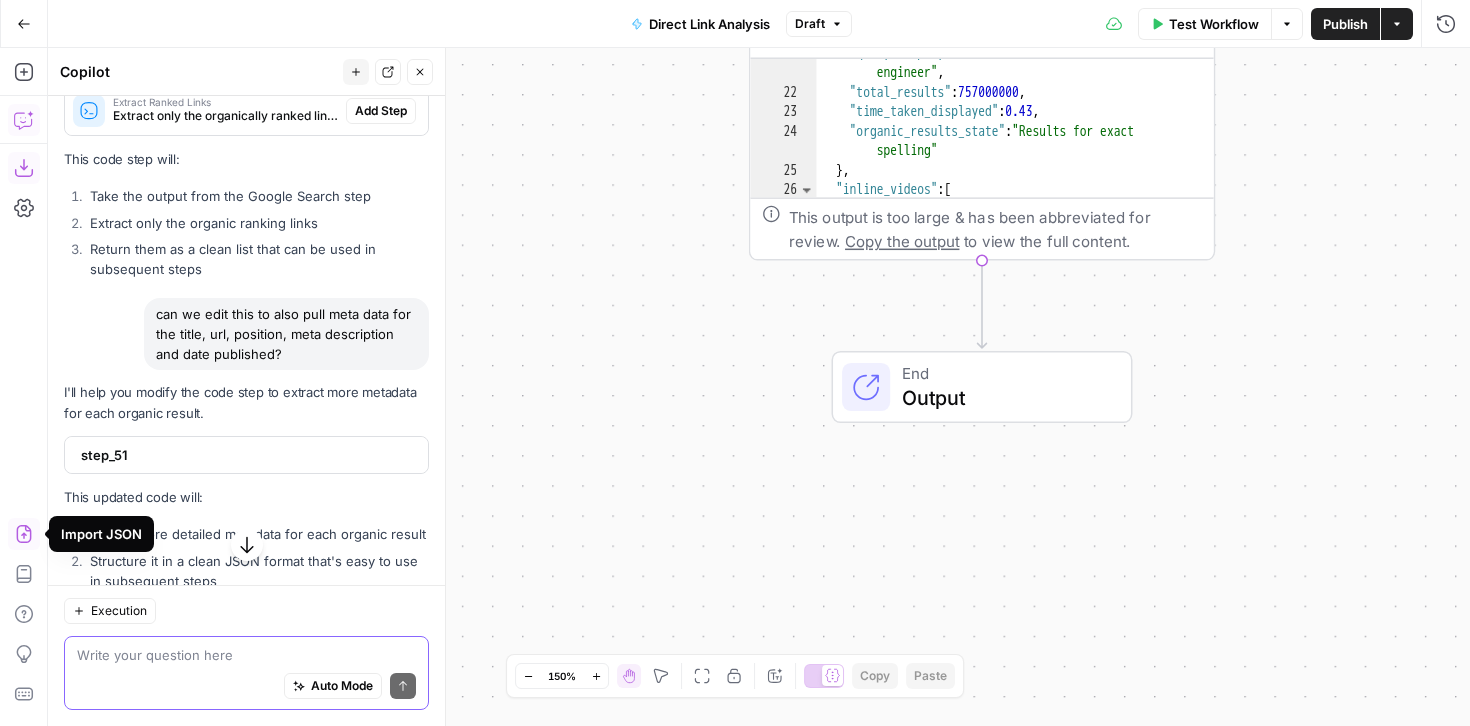 scroll, scrollTop: 2017, scrollLeft: 0, axis: vertical 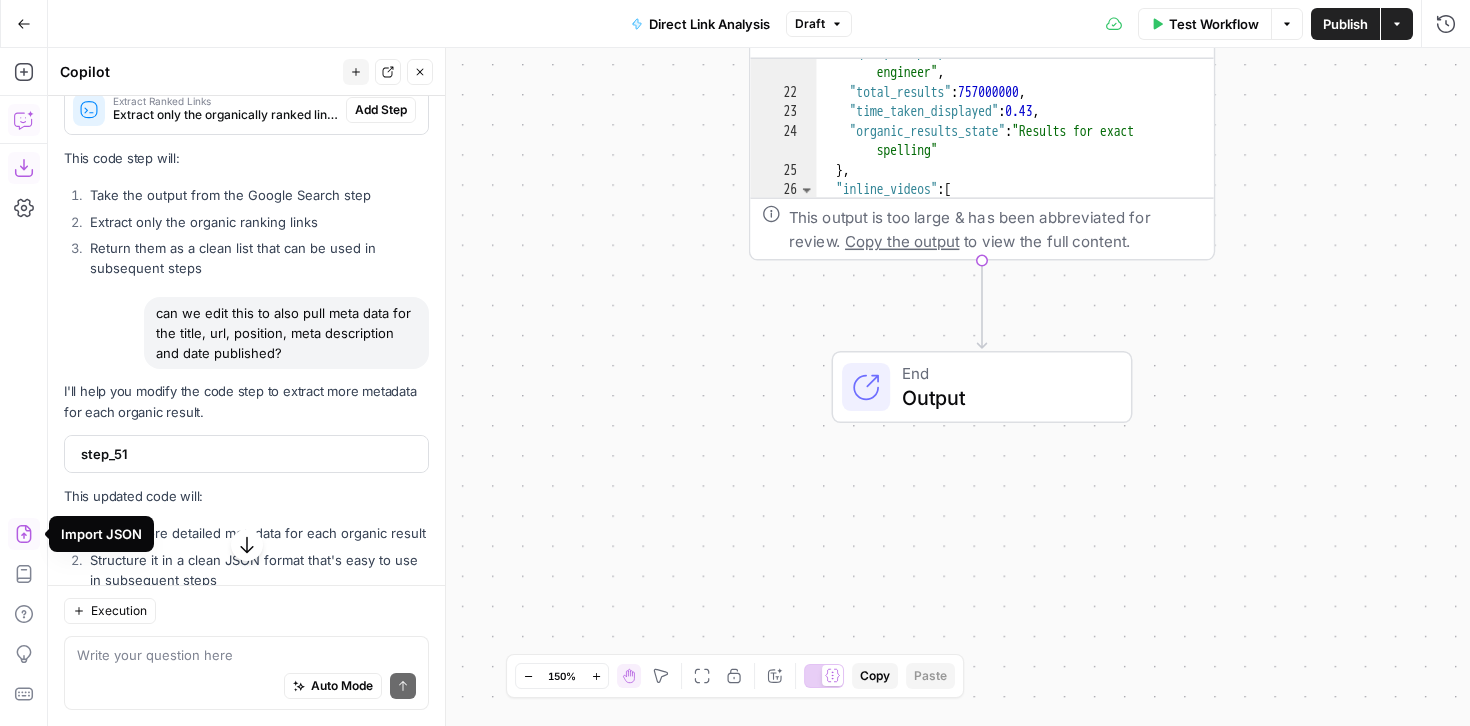 click on "step_51" at bounding box center [244, 454] 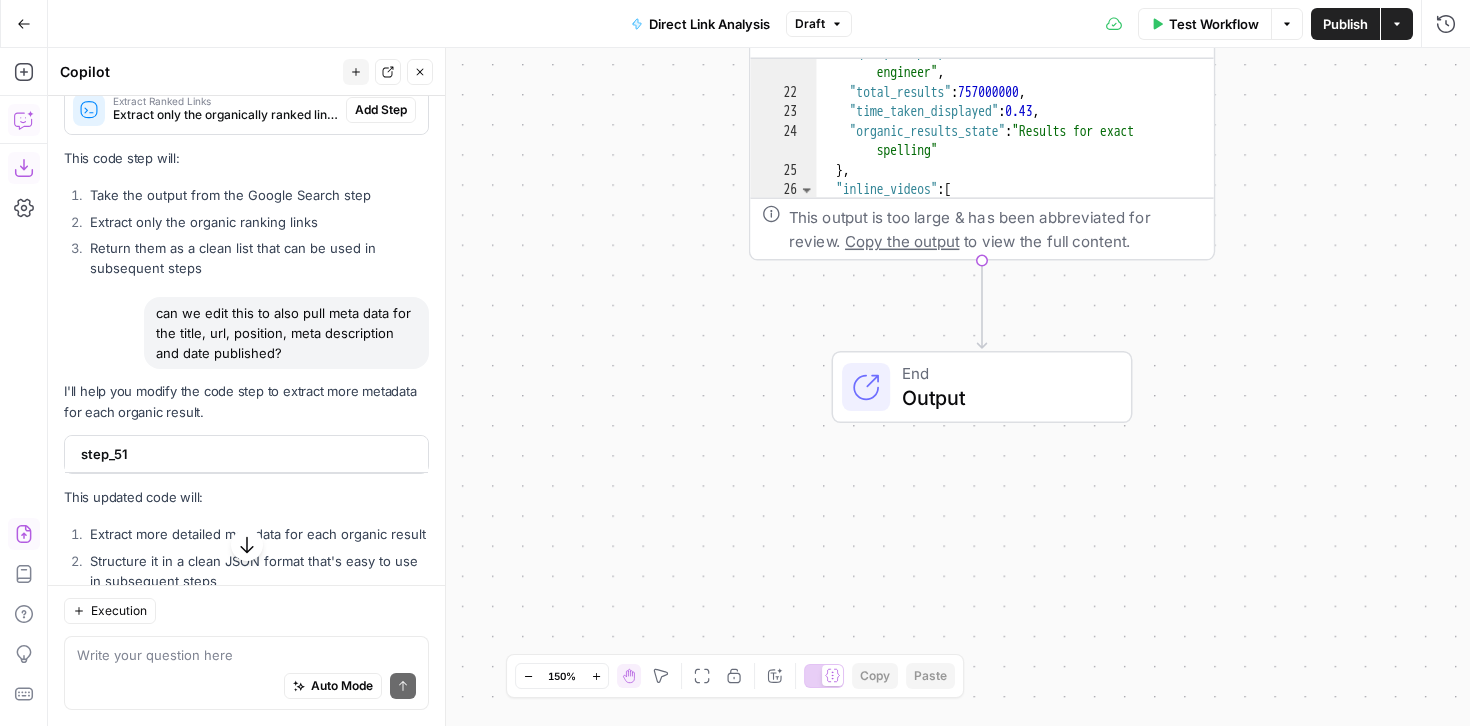 scroll, scrollTop: 1887, scrollLeft: 0, axis: vertical 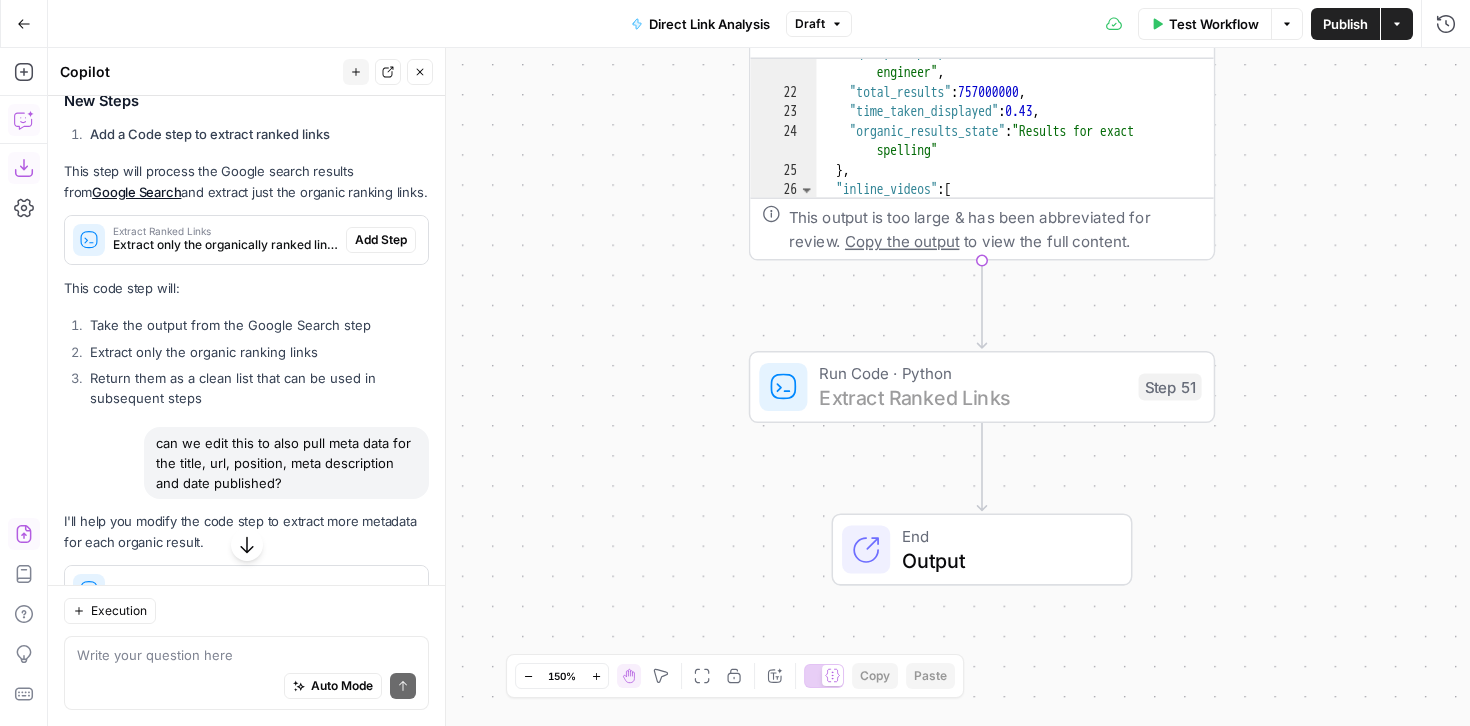 click on "Add Step" at bounding box center [381, 240] 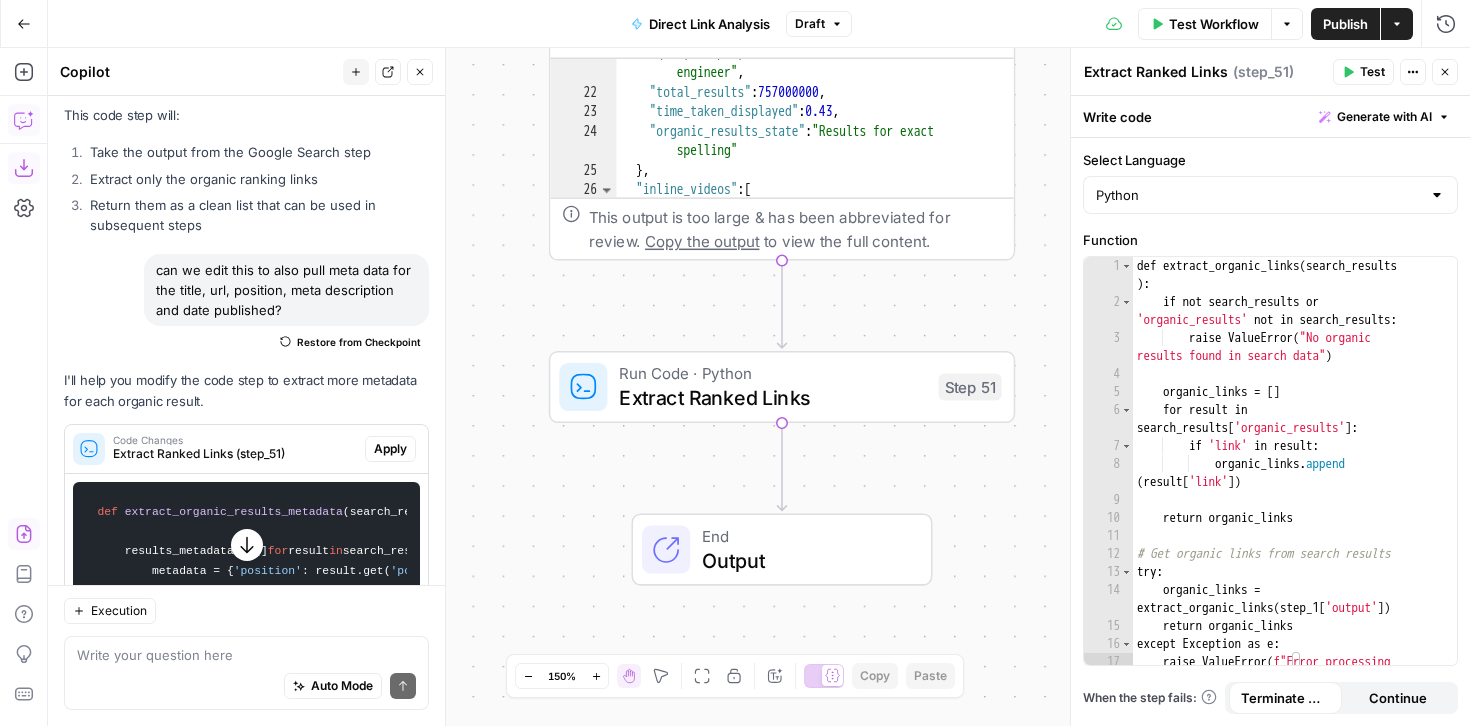 scroll, scrollTop: 2220, scrollLeft: 0, axis: vertical 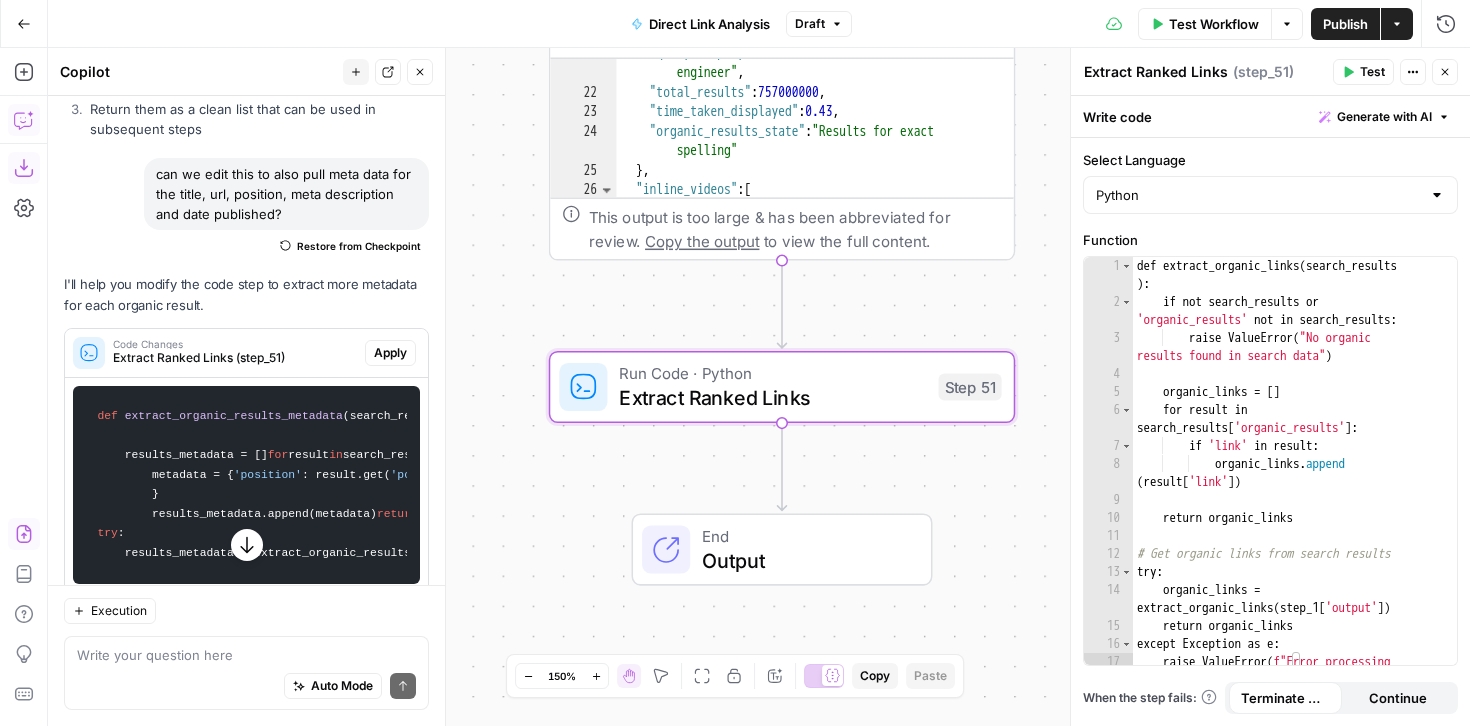 click on "Apply" at bounding box center (390, 353) 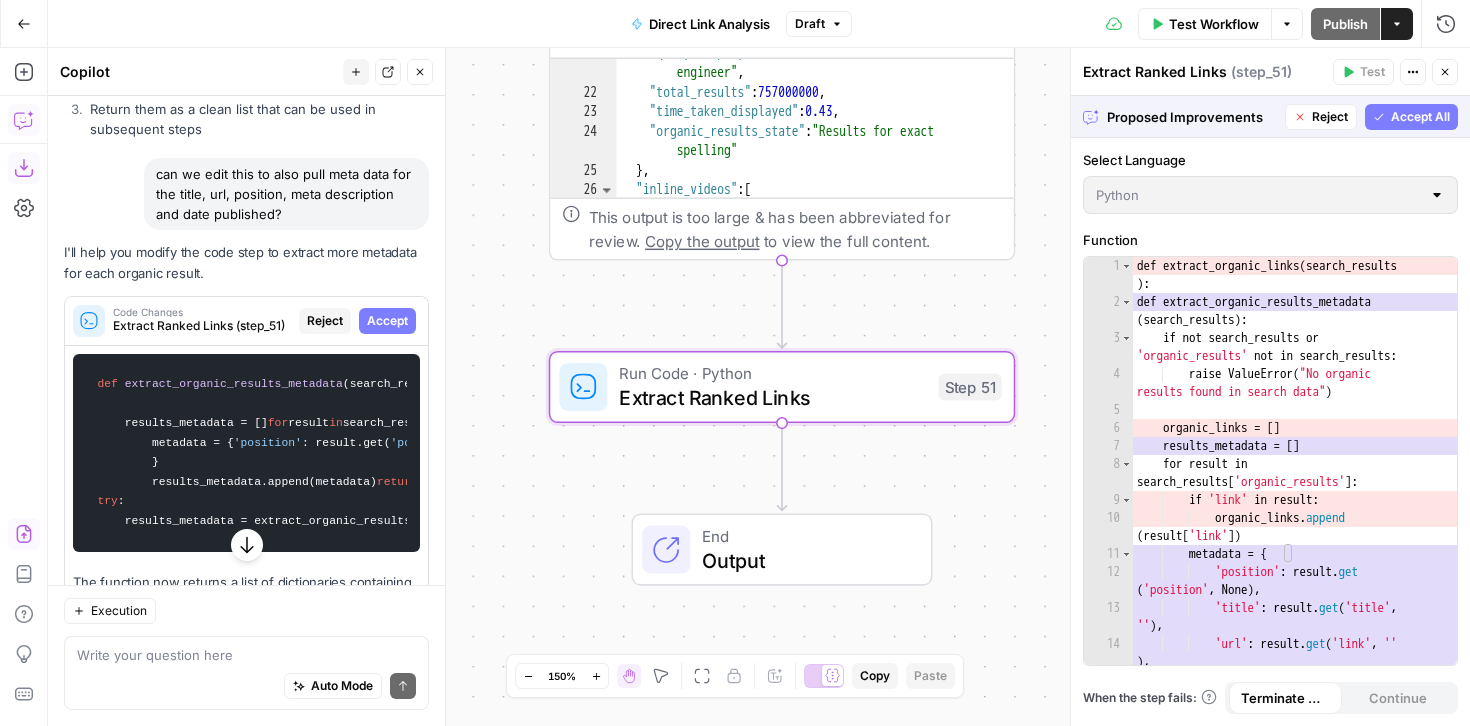 click on "Accept" at bounding box center [387, 321] 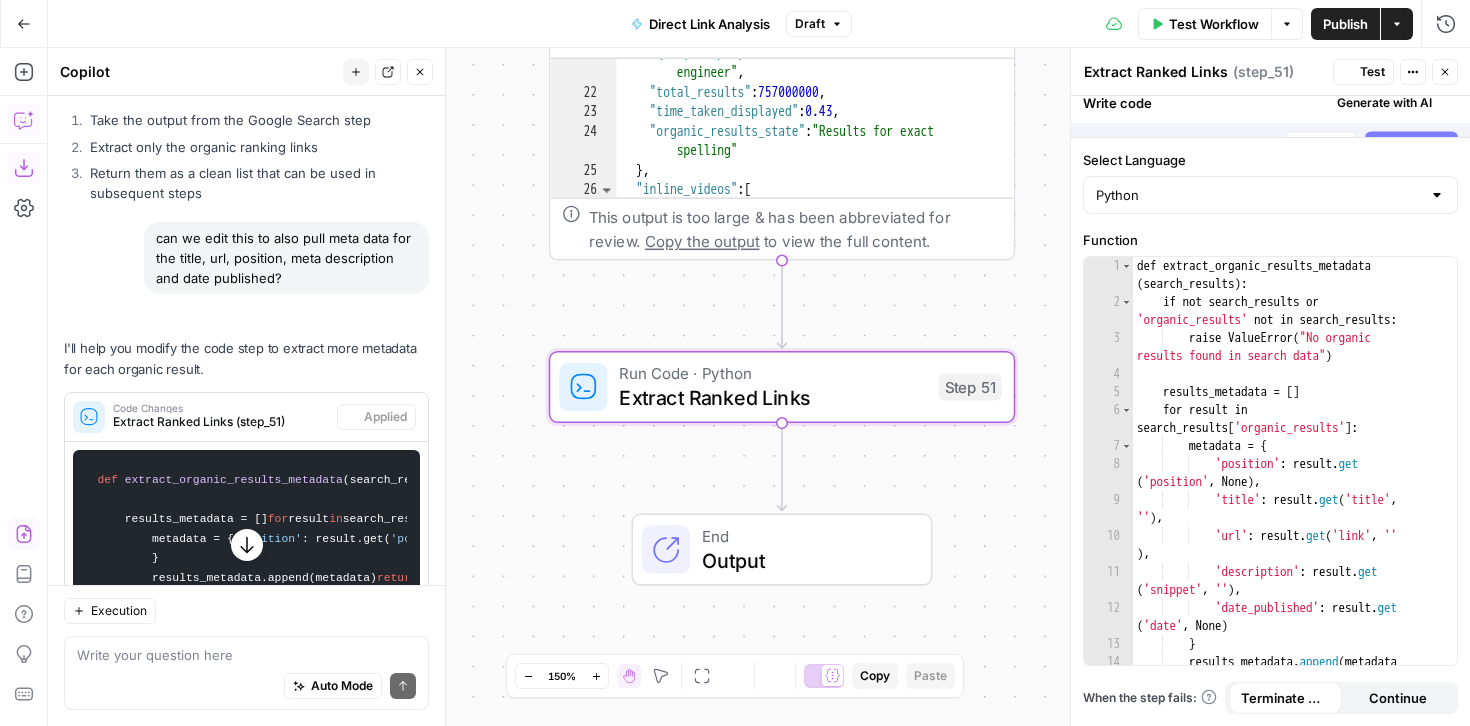 scroll, scrollTop: 2220, scrollLeft: 0, axis: vertical 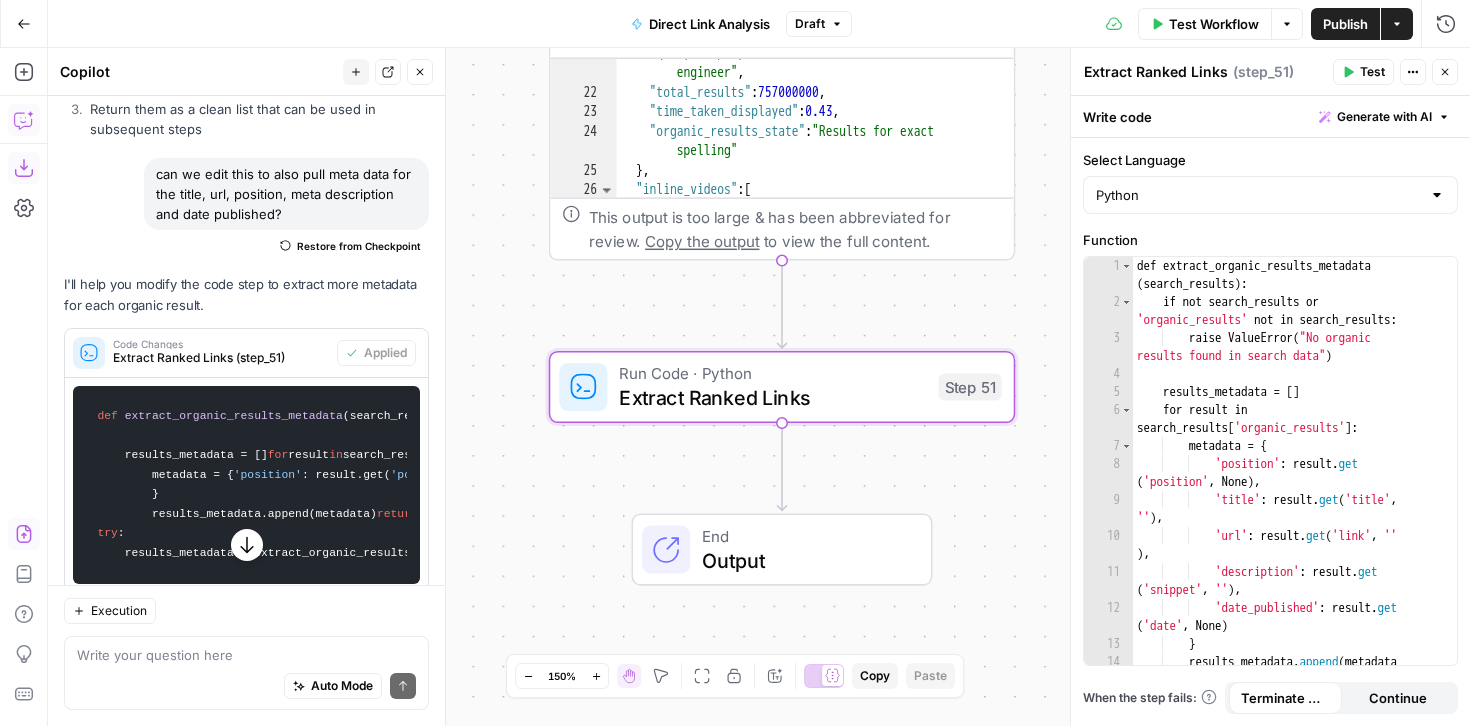 click on "Close" at bounding box center [1445, 72] 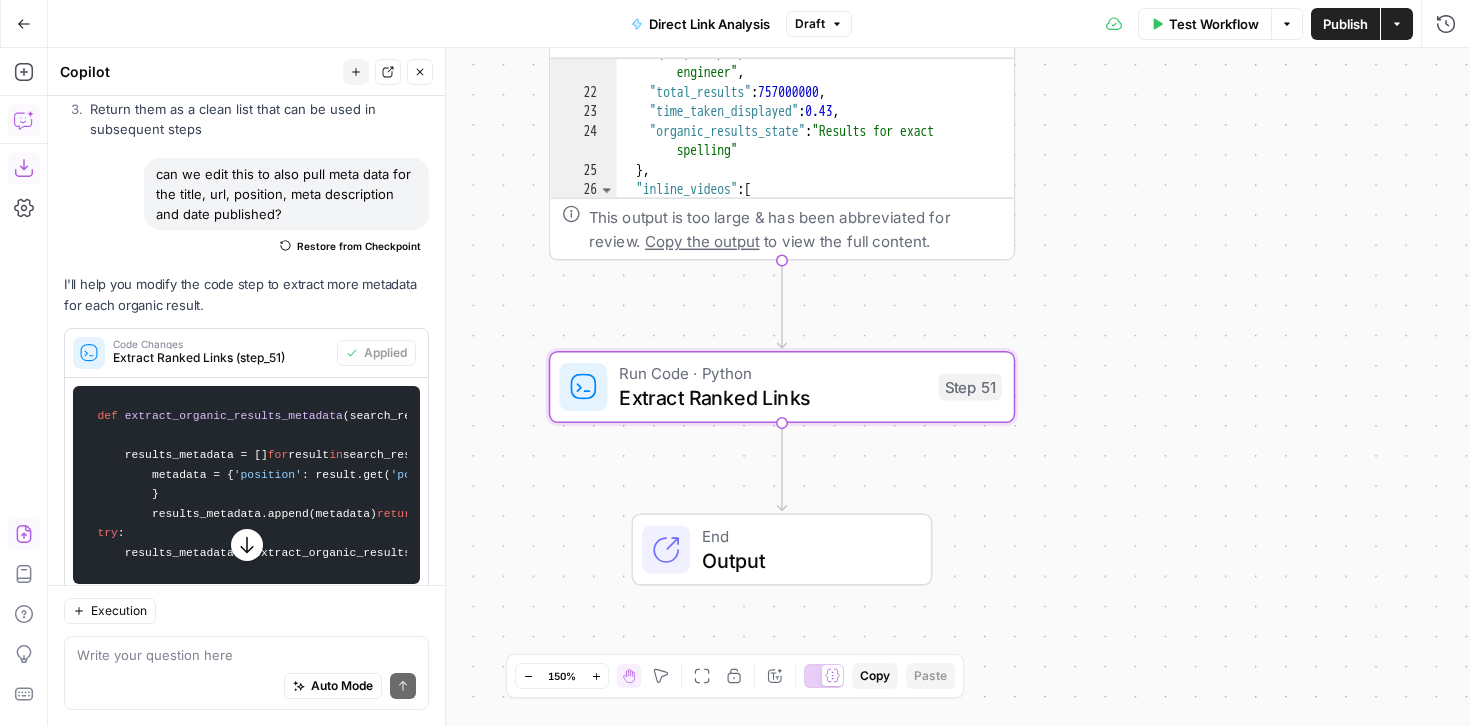 click on "Workflow Set Inputs Inputs Google Search Google Search Step 1 Output Expand Output Copy 21 22 23 24 25 26 27 28      "query_displayed" :  "how to become a content           engineer" ,      "total_results" :  757000000 ,      "time_taken_displayed" :  0.43 ,      "organic_results_state" :  "Results for exact           spelling"    } ,    "inline_videos" :  [      {     XXXXXXXXXXXXXXXXXXXXXXXXXXXXXXXXXXXXXXXXXXXXXXXXXXXXXXXXXXXXXXXXXXXXXXXXXXXXXXXXXXXXXXXXXXXXXXXXXXXXXXXXXXXXXXXXXXXXXXXXXXXXXXXXXXXXXXXXXXXXXXXXXXXXXXXXXXXXXXXXXXXXXXXXXXXXXXXXXXXXXXXXXXXXXXXXXXXXXXXXXXXXXXXXXXXXXXXXXXXXXXXXXXXXXXXXXXXXXXXXXXXXXXXXXXXXXXXXXXXXXXXXXXXXXXXXXXXXXXXXXXXXXXXXXXXXXXXXXXXXXXXXXXXXXXXXXXXXXXXXXXXXXXXXXXXXXXXXXXXXXXXXXXXXXXXXXXXXXXXXXXXXXXXXXXXXXXXXXXXXXXXXXXXXXXXXXXXXXXXXXXXXXXXXXXXXXXXXXXXXXXXXXXXXXXXXXXXXXXXXXXXXXXXXXXXXXXXXXXXXXXXXXXXXXXXXXXXXXXXXXXXXXXXXXXXXXXXXXXXXXXXXXXXXXXXX This output is too large & has been abbreviated for review.   Copy the output   to view the full content. Step 51 End" at bounding box center [759, 387] 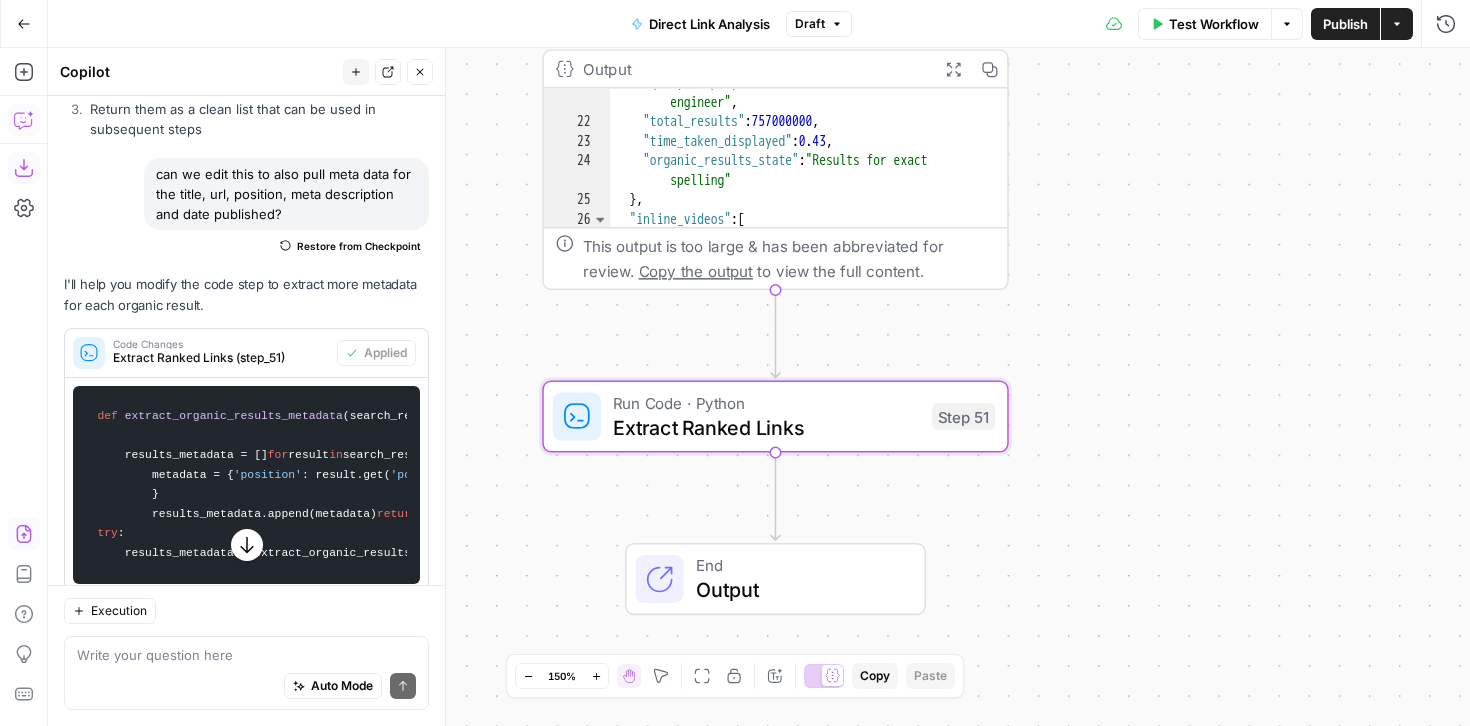 click on "Test Workflow" at bounding box center (1205, 24) 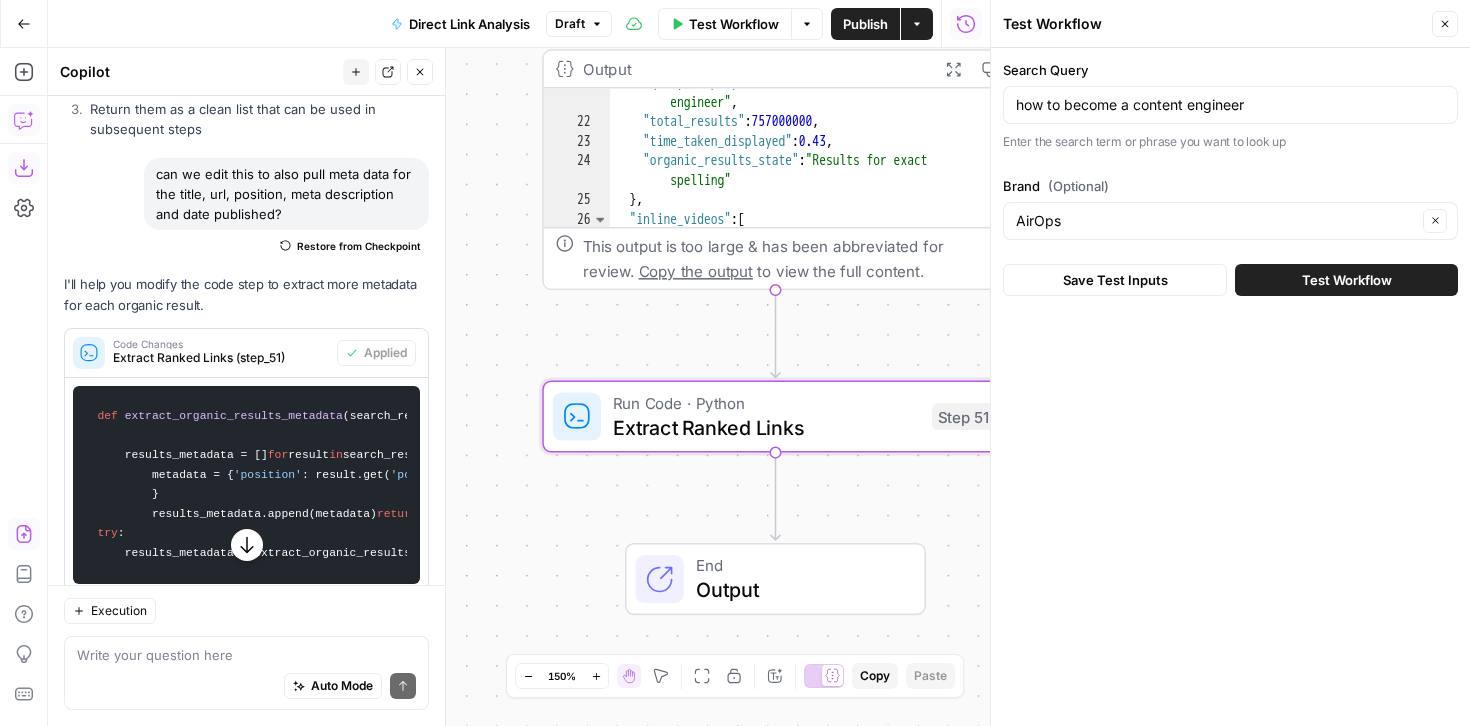 click on "Test Workflow" at bounding box center (1347, 280) 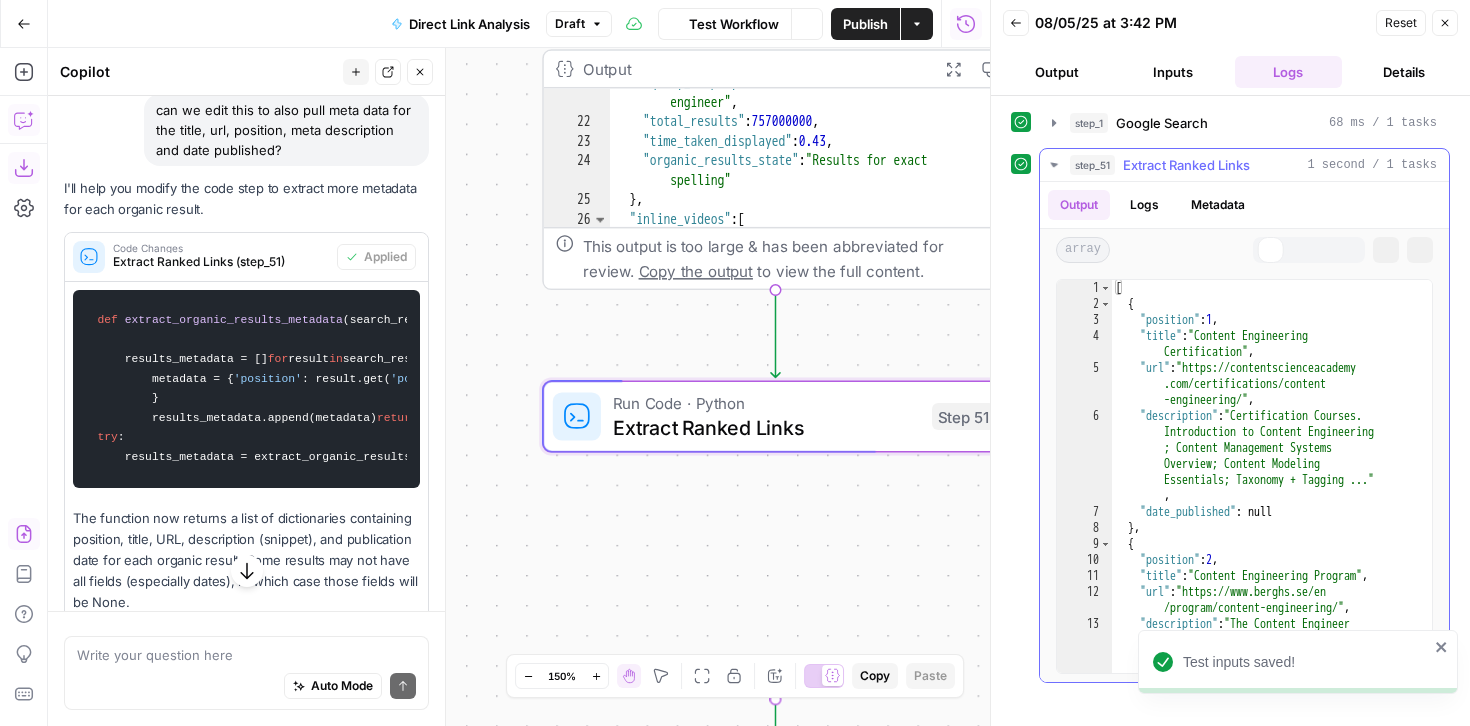 scroll, scrollTop: 2220, scrollLeft: 0, axis: vertical 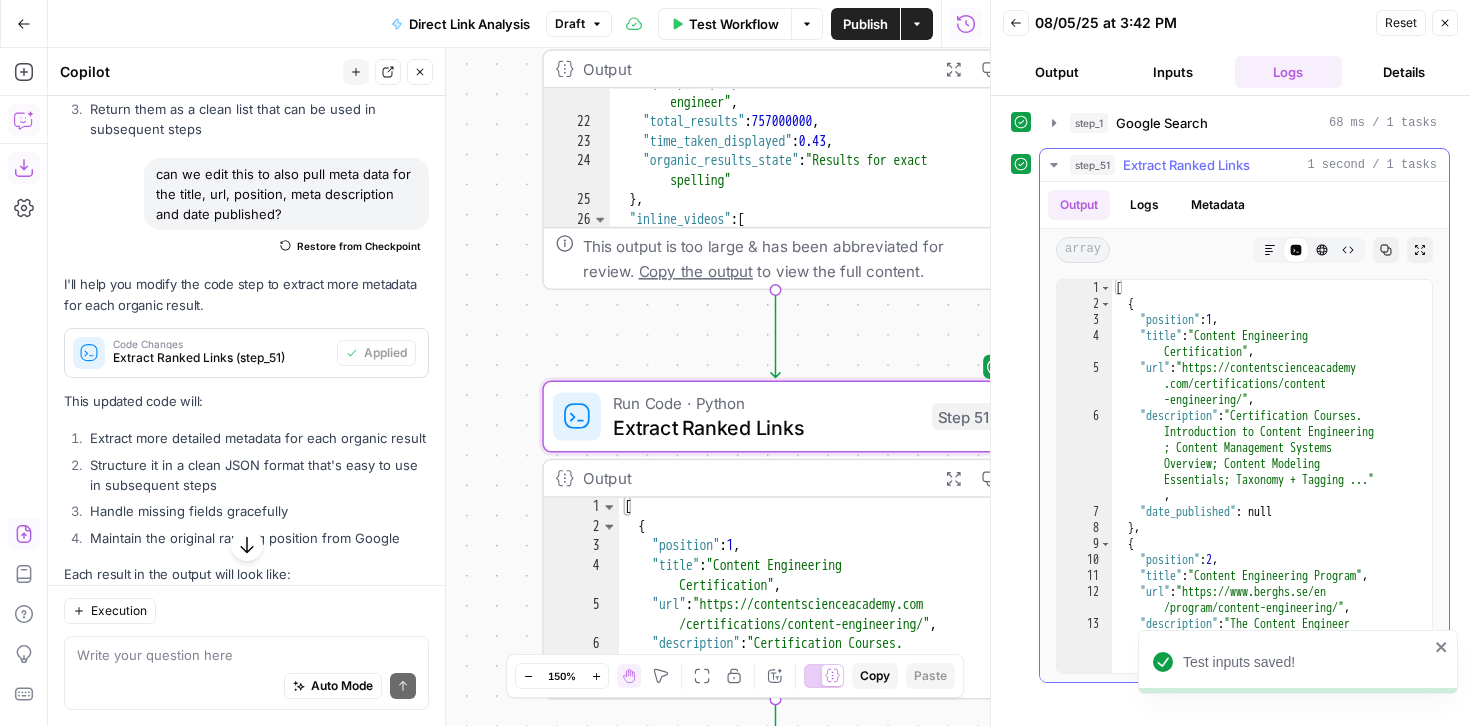 click 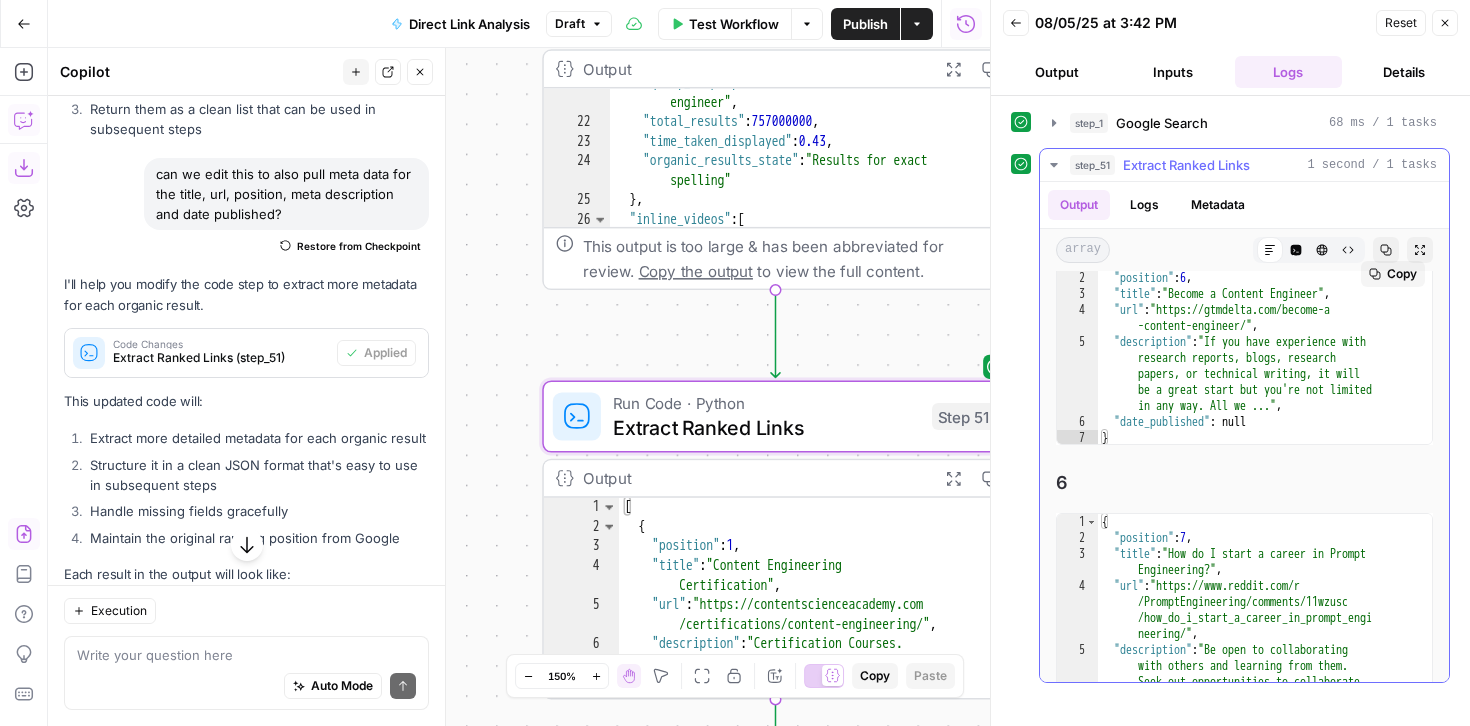 scroll, scrollTop: 1455, scrollLeft: 0, axis: vertical 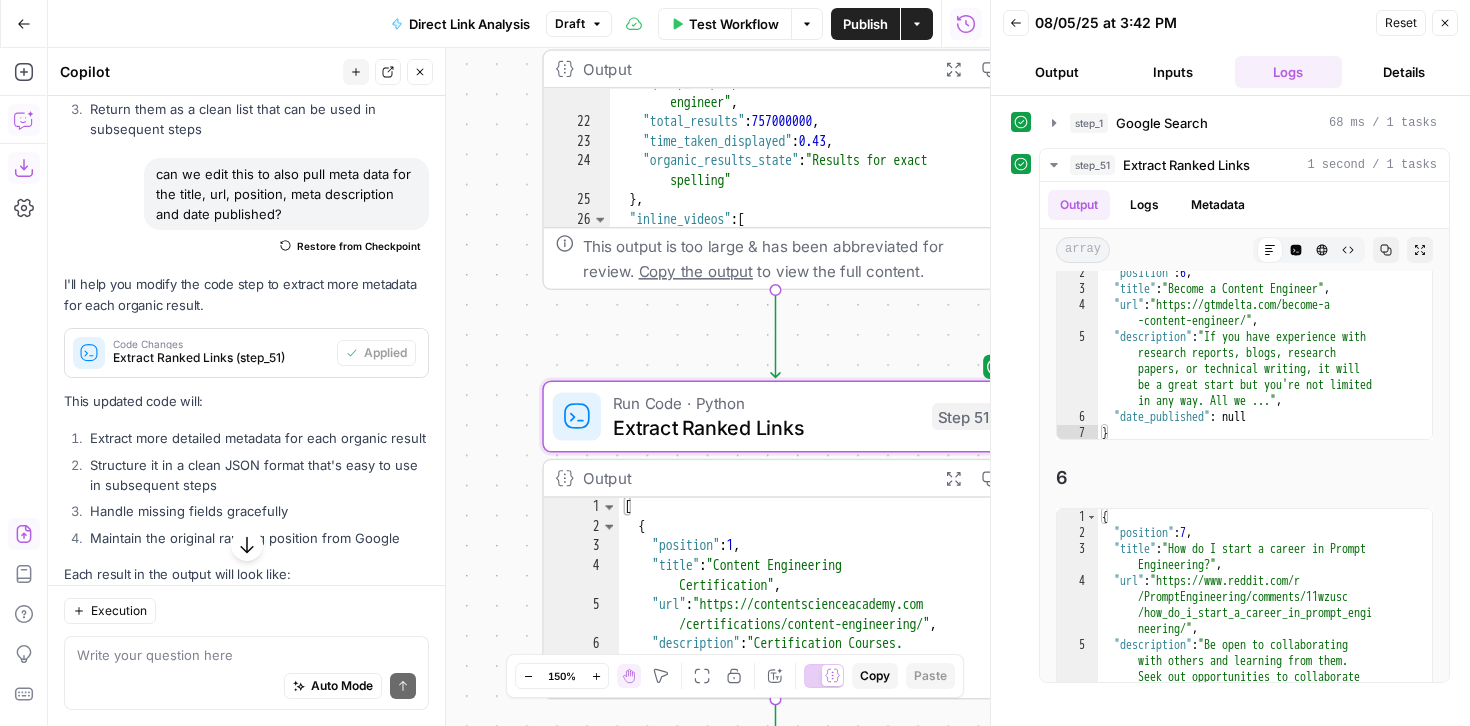 click on "Close" at bounding box center [1445, 23] 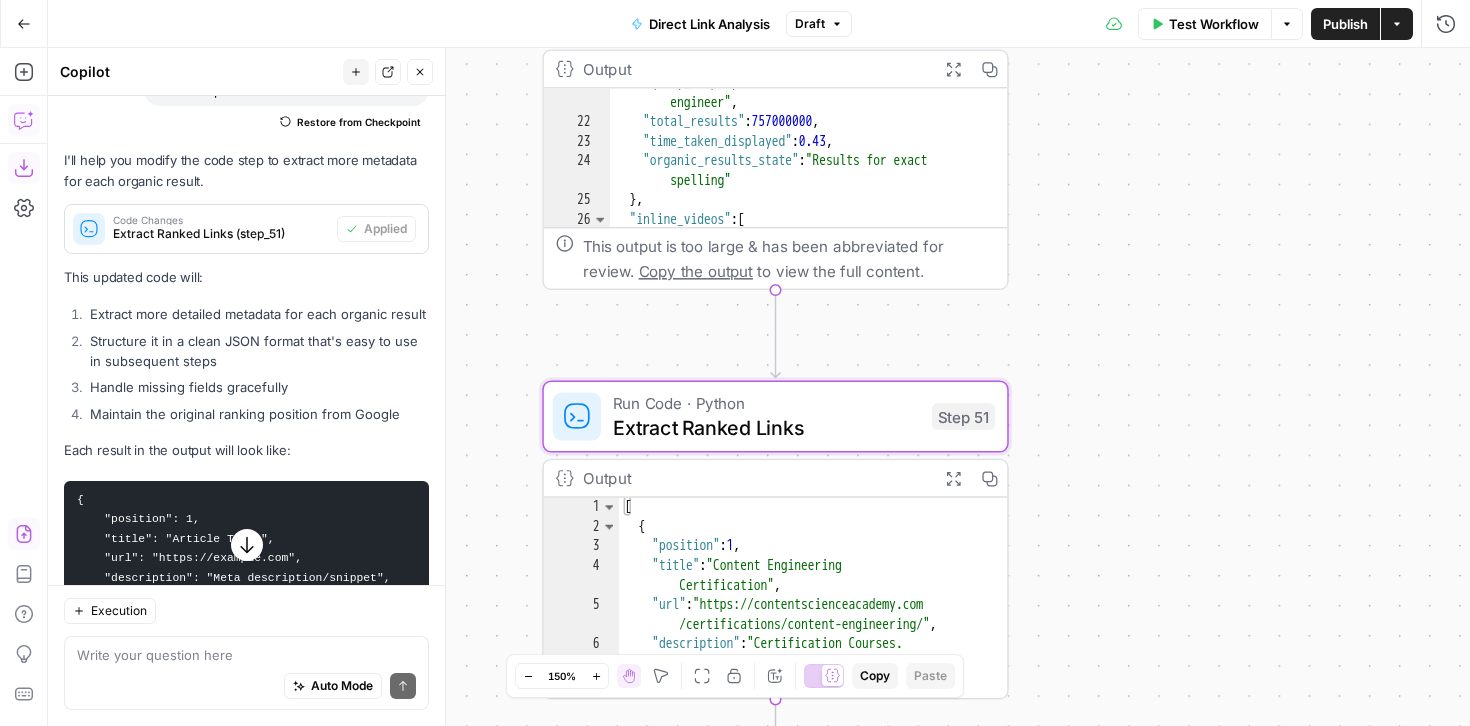 scroll, scrollTop: 2444, scrollLeft: 0, axis: vertical 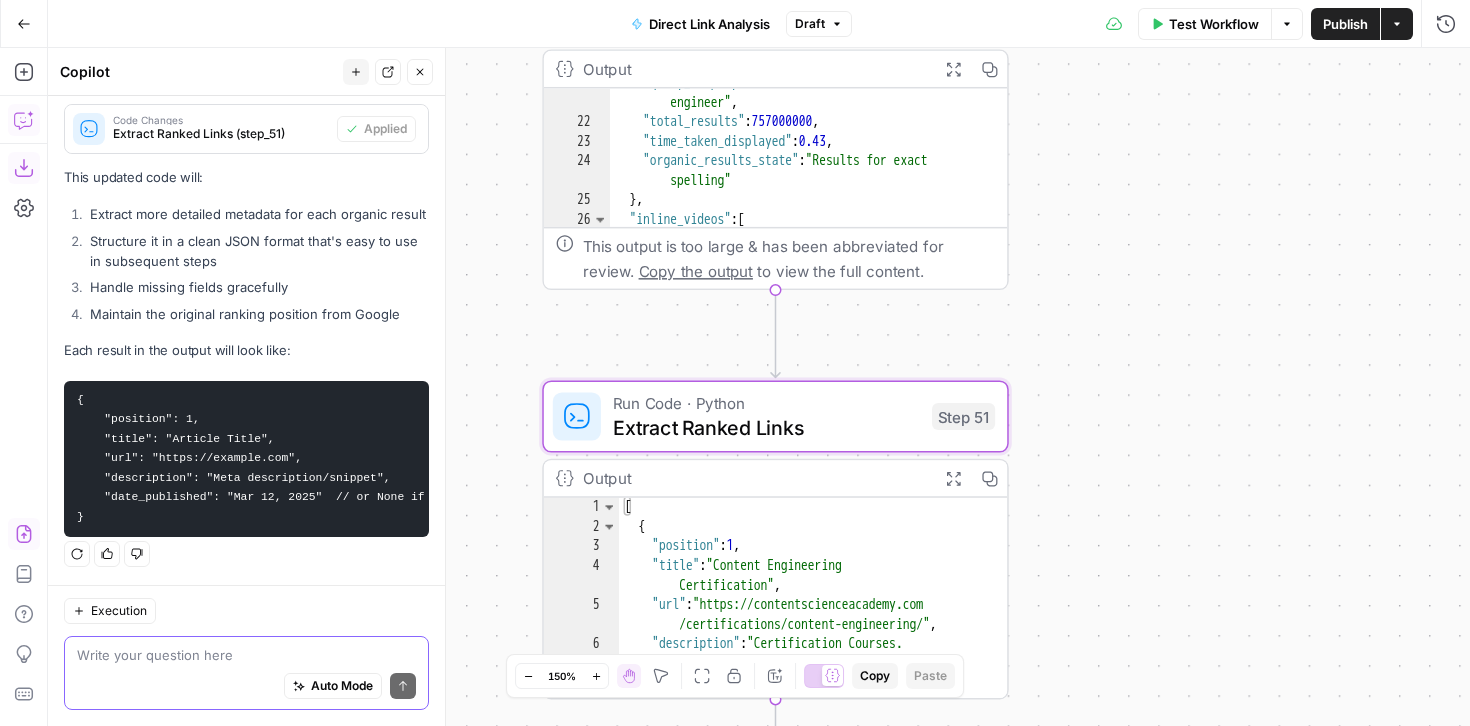 click at bounding box center [246, 655] 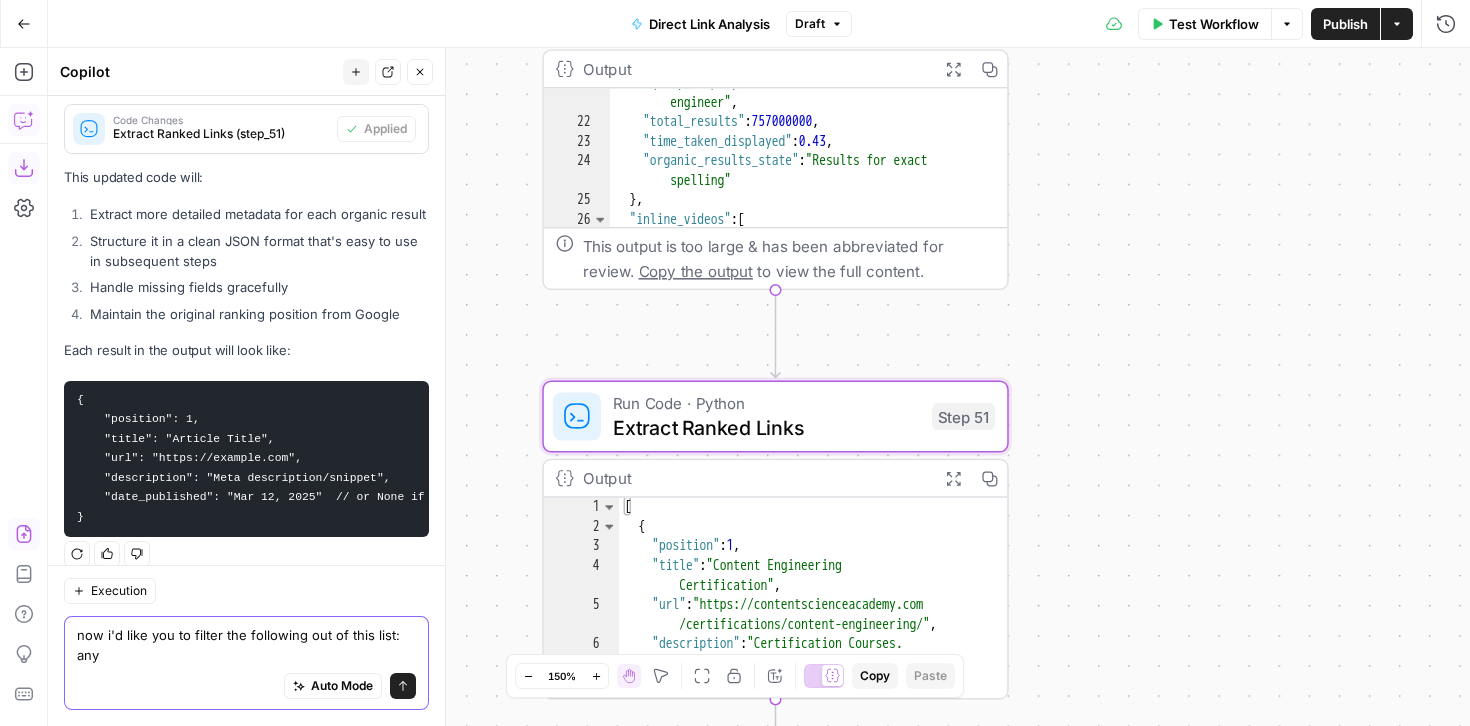 scroll, scrollTop: 2464, scrollLeft: 0, axis: vertical 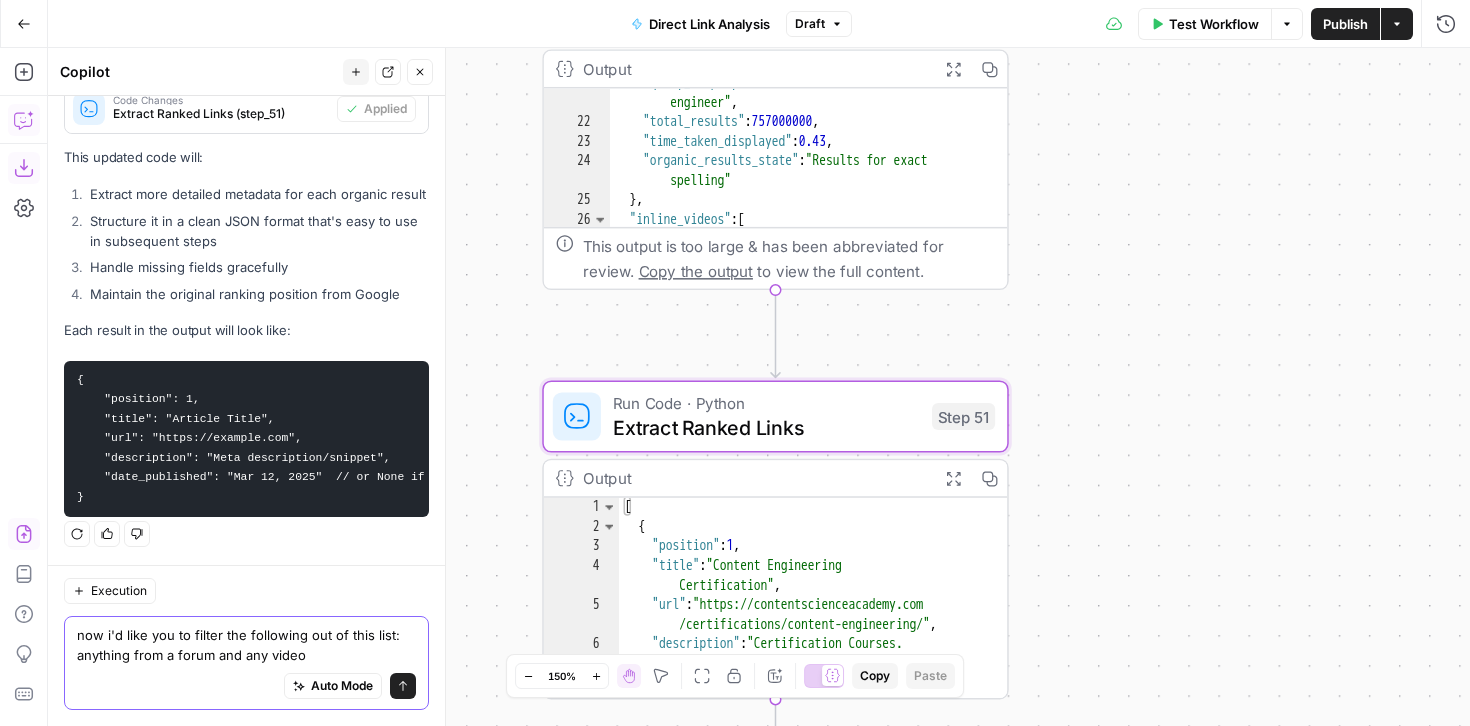 type on "now i'd like you to filter the following out of this list: anything from a forum and any videos" 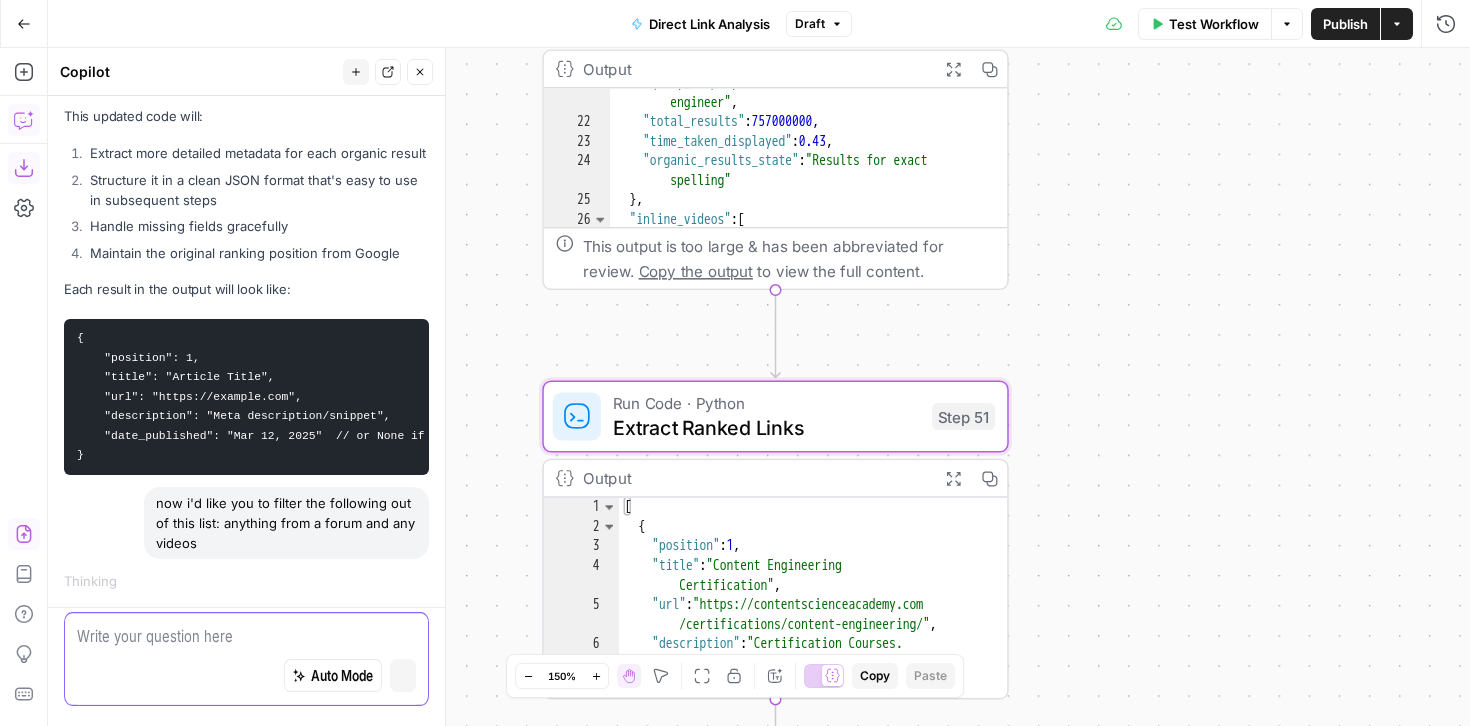 scroll, scrollTop: 2398, scrollLeft: 0, axis: vertical 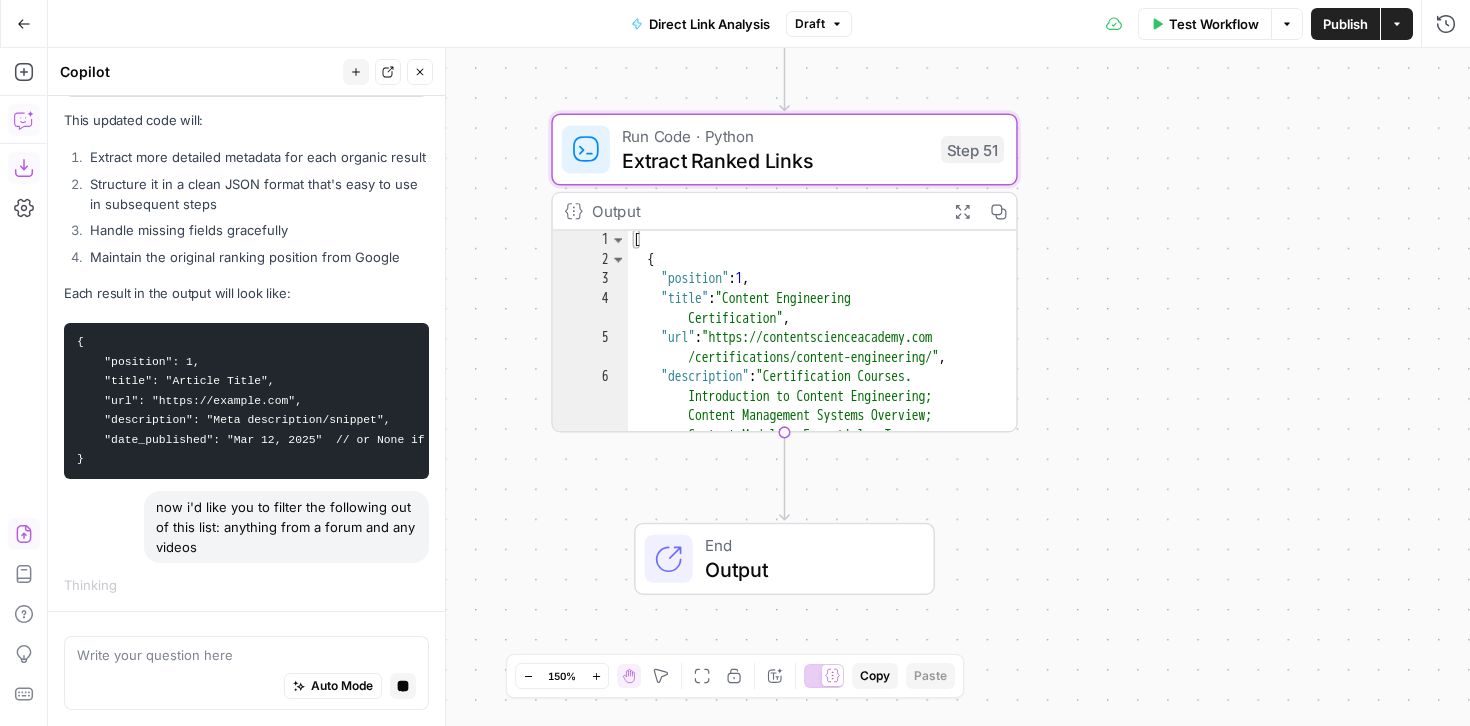 drag, startPoint x: 1106, startPoint y: 476, endPoint x: 1115, endPoint y: 209, distance: 267.15164 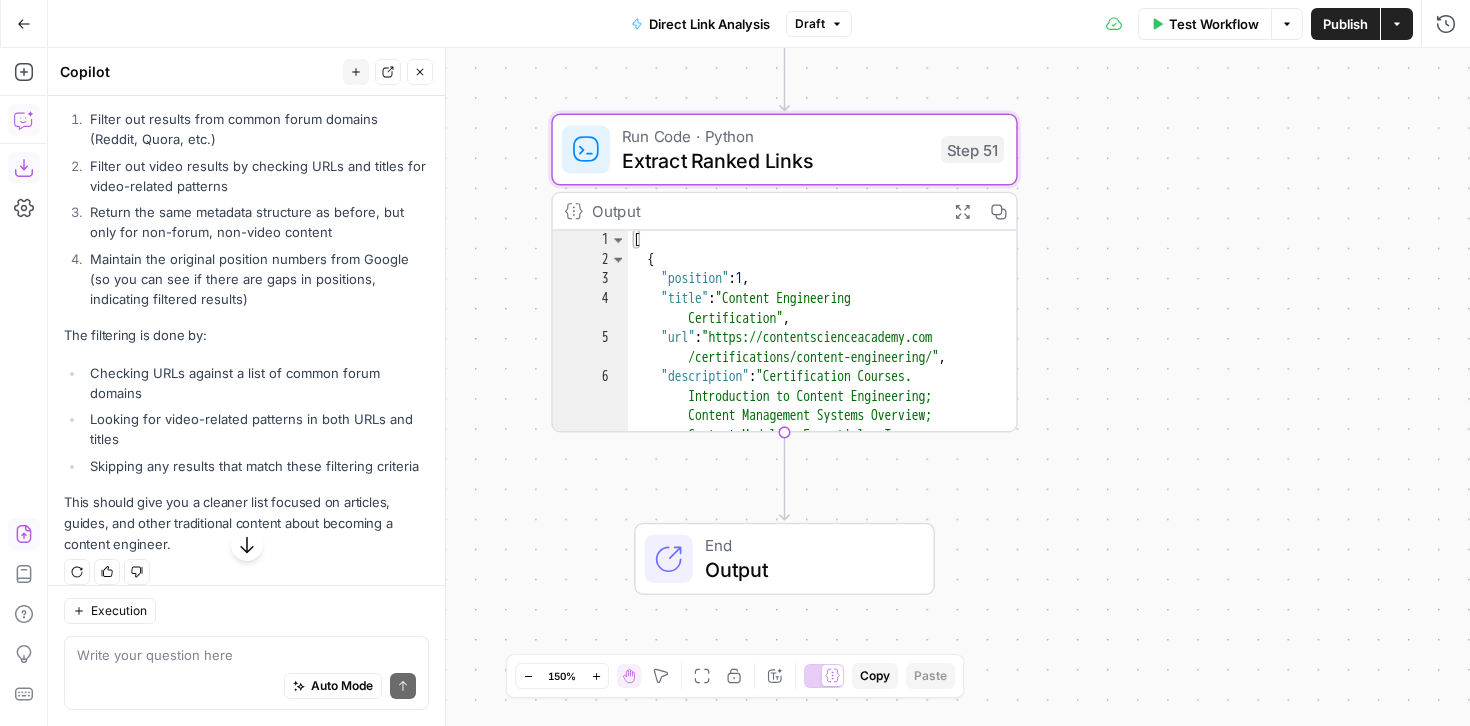 scroll, scrollTop: 3140, scrollLeft: 0, axis: vertical 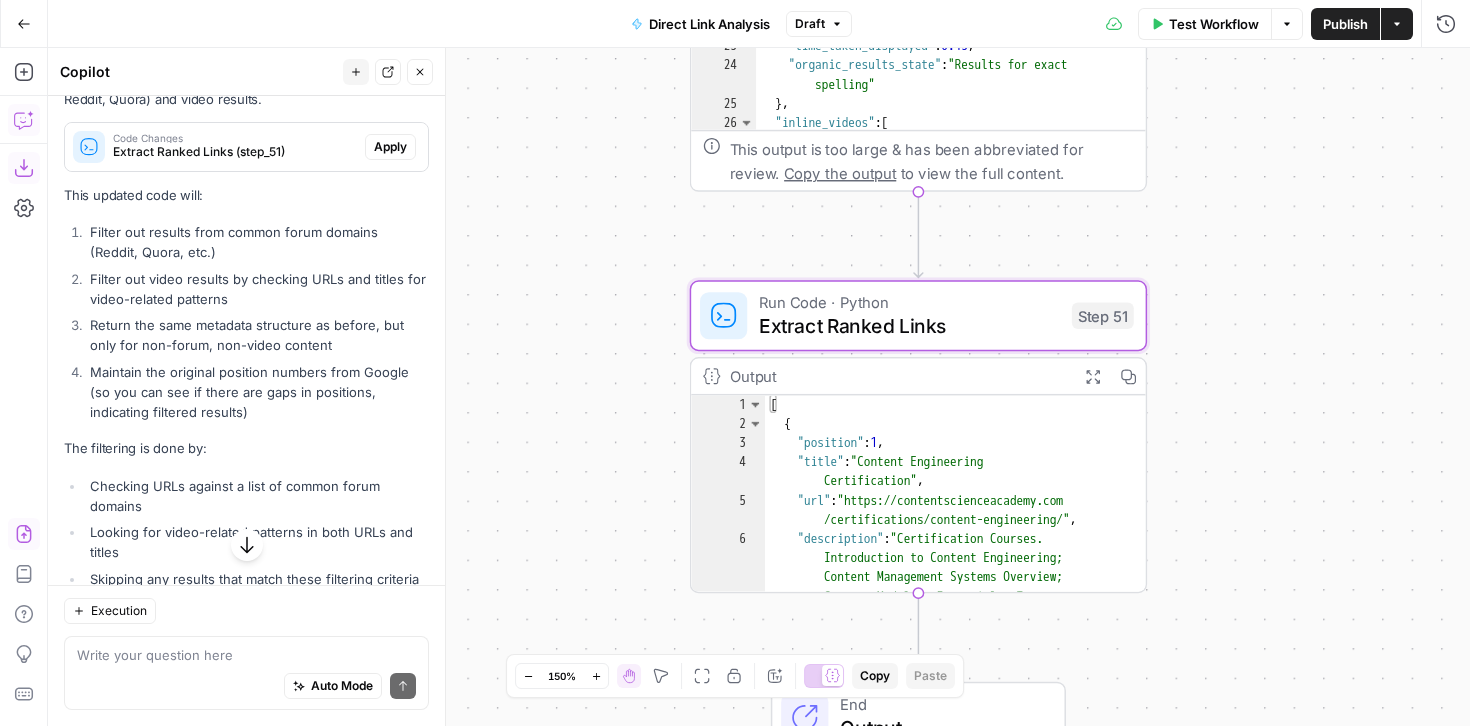 click on "Apply" at bounding box center [390, 147] 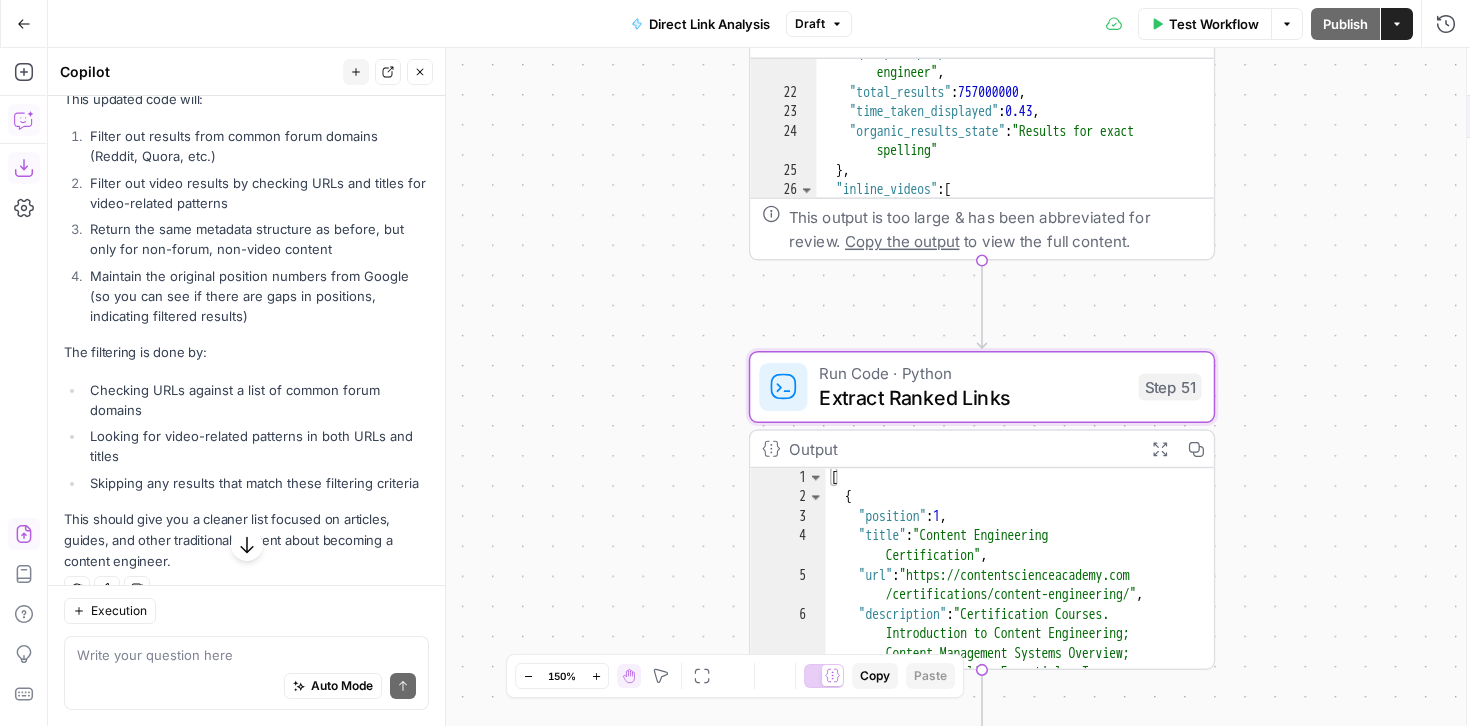 scroll, scrollTop: 2913, scrollLeft: 0, axis: vertical 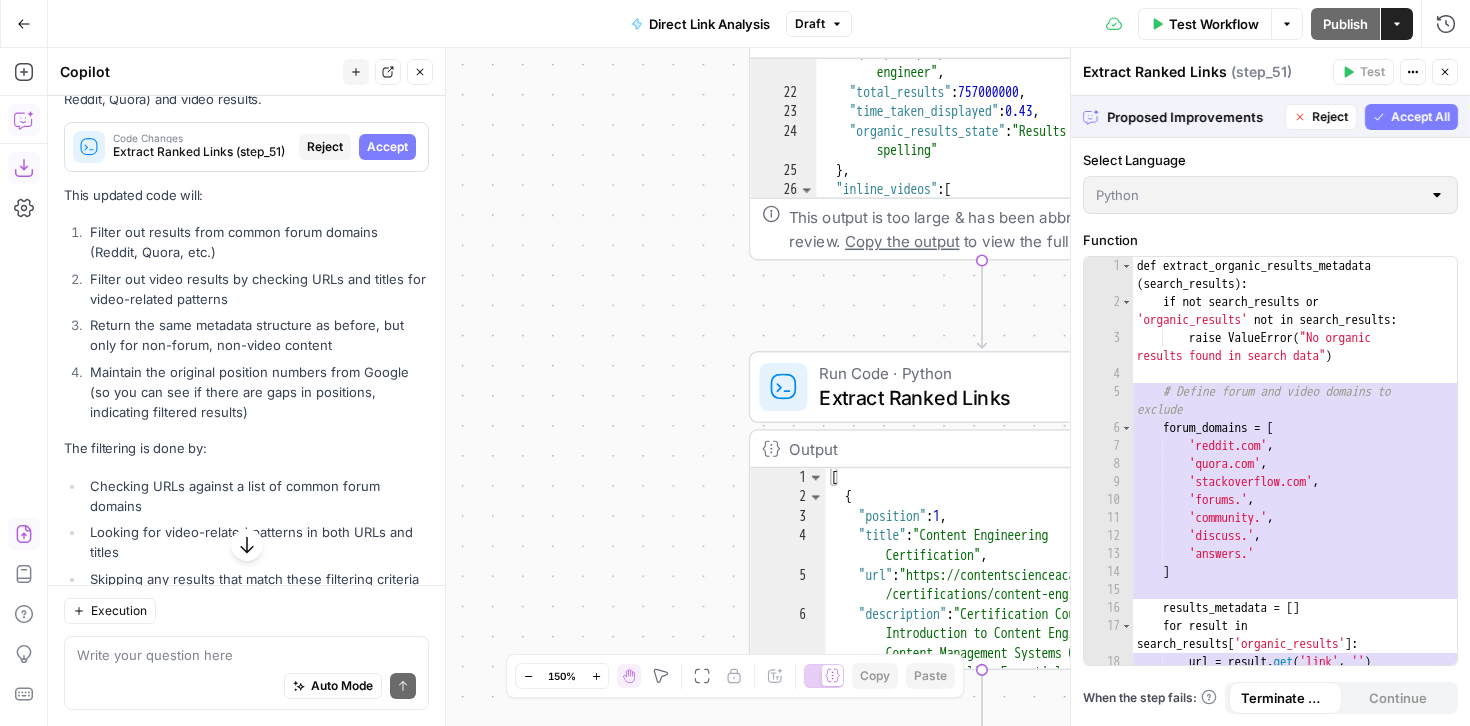 click on "Accept All" at bounding box center (1420, 117) 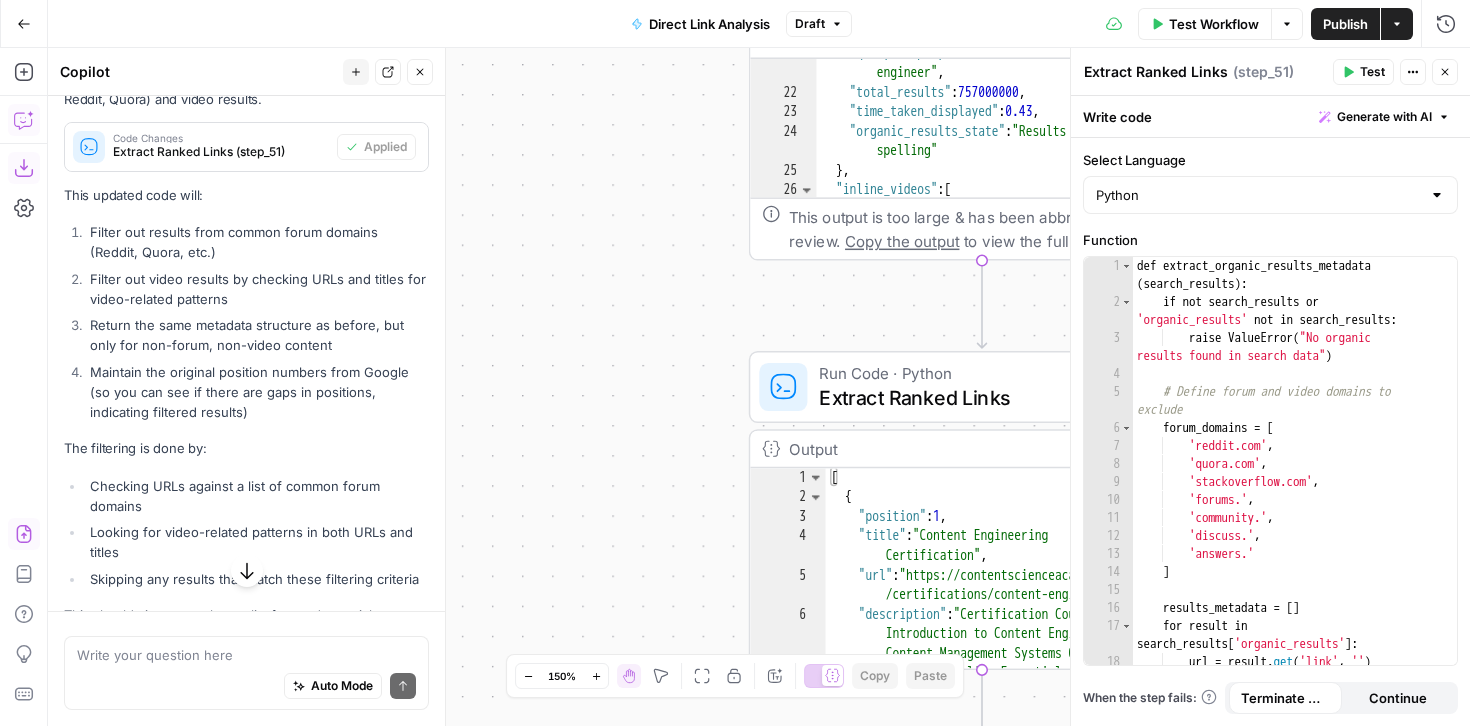 scroll, scrollTop: 3041, scrollLeft: 0, axis: vertical 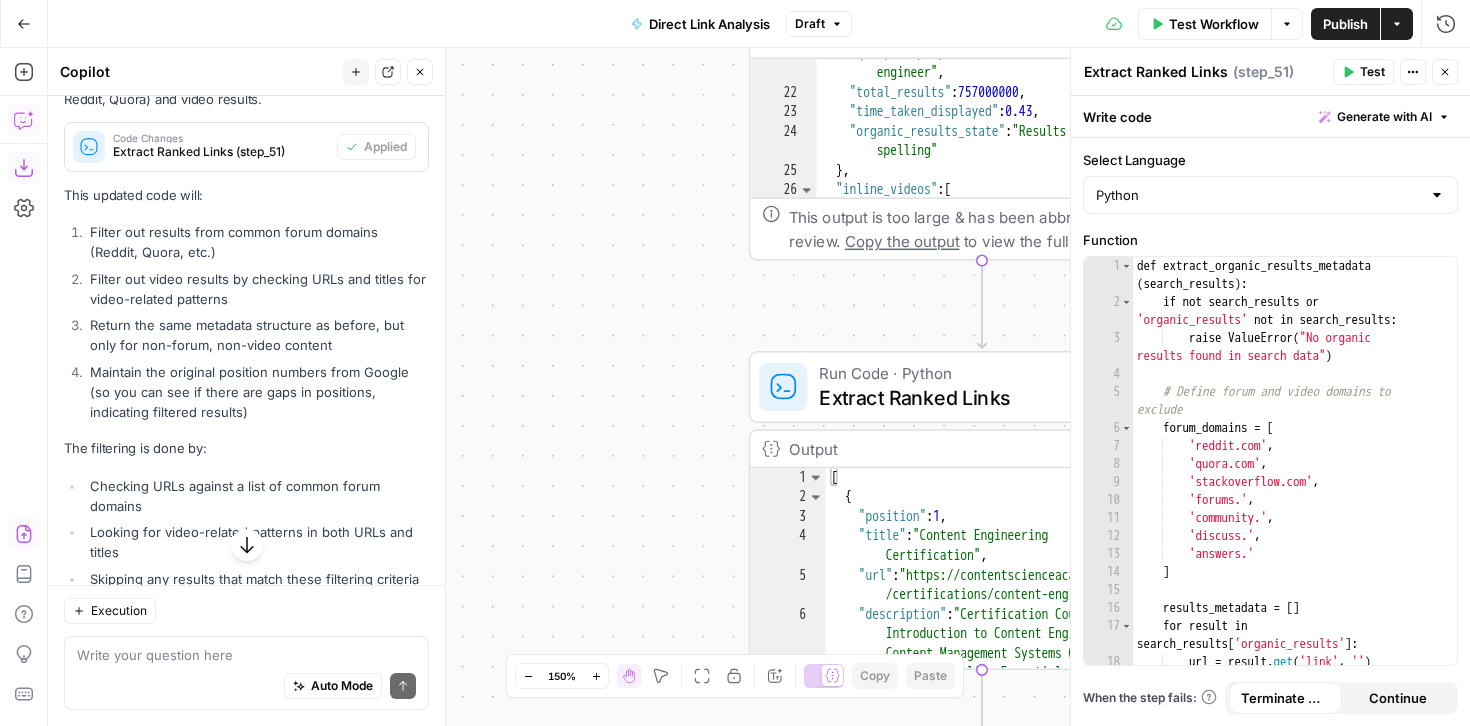 click on "Test" at bounding box center [1363, 72] 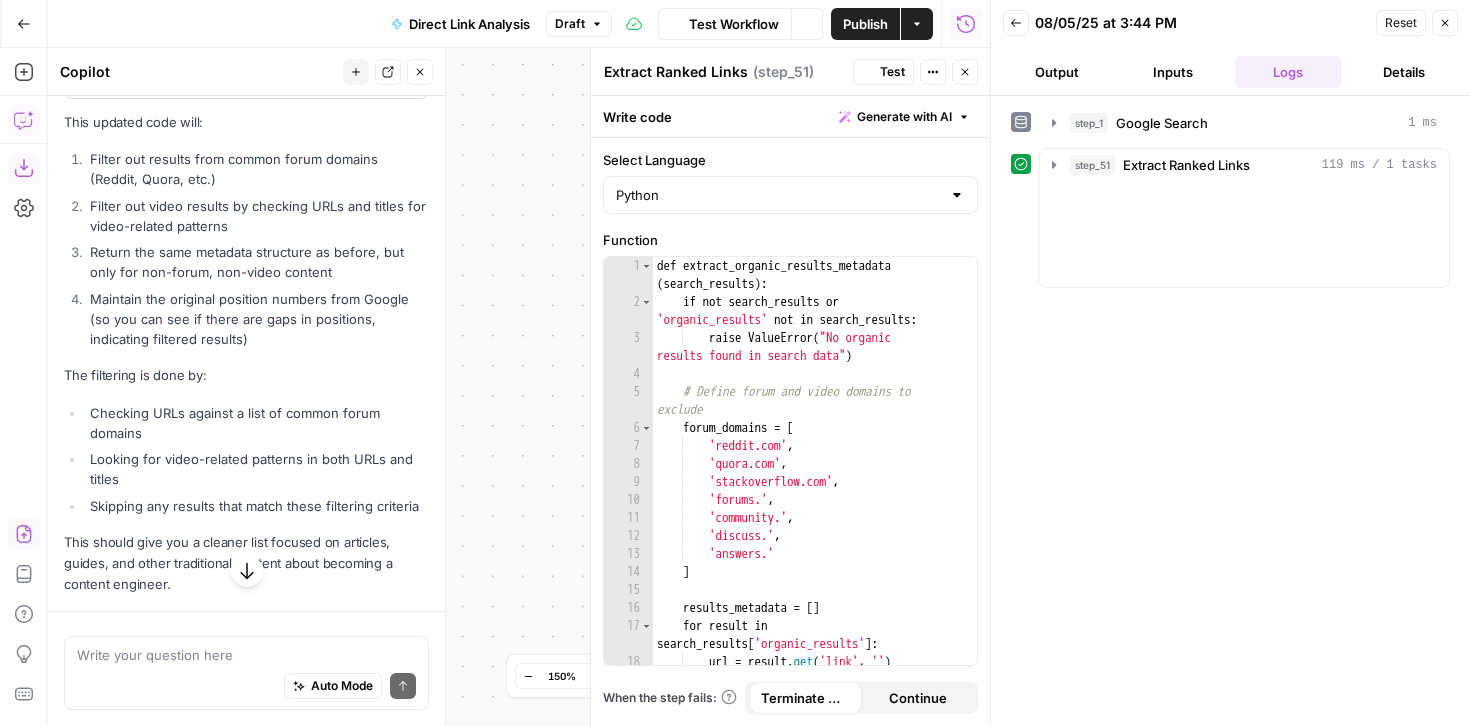 scroll, scrollTop: 3041, scrollLeft: 0, axis: vertical 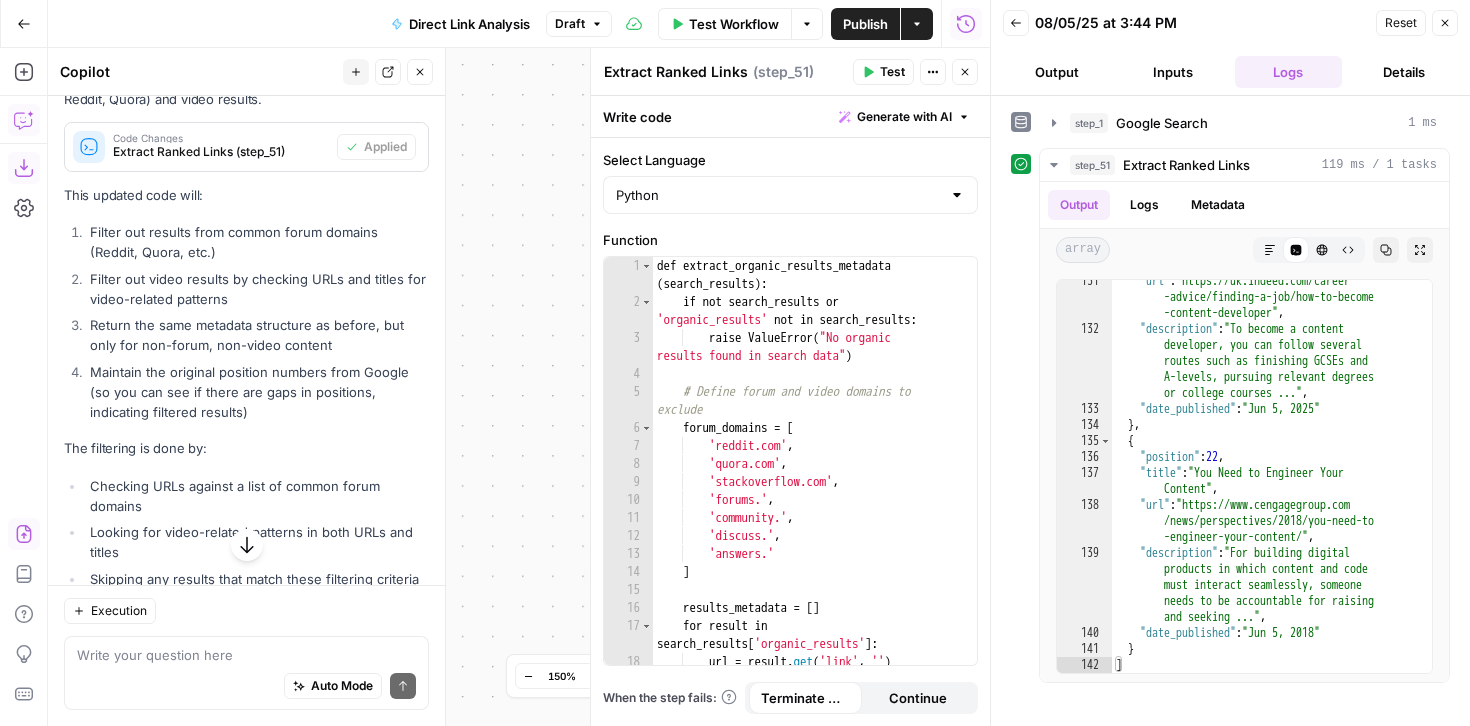 click 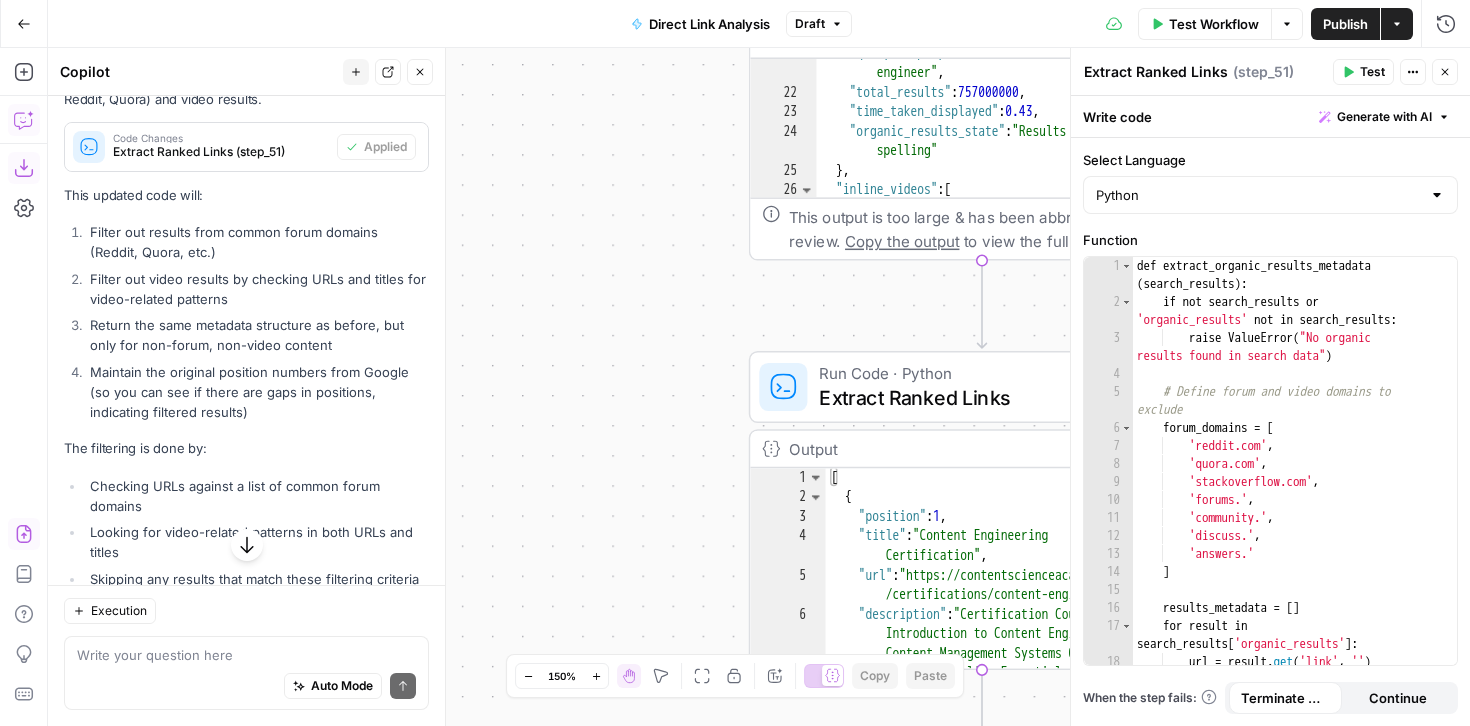 click on "Close" at bounding box center [1445, 72] 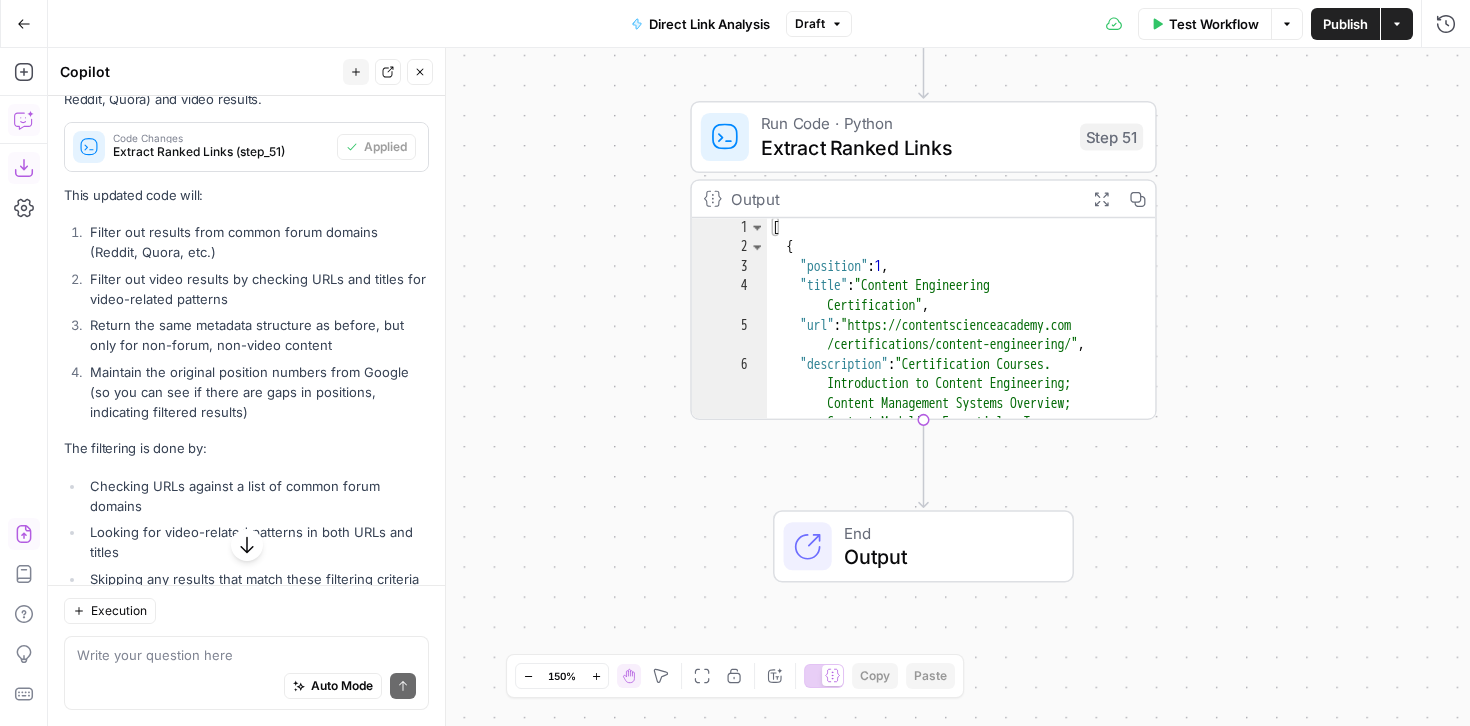 scroll, scrollTop: 3172, scrollLeft: 0, axis: vertical 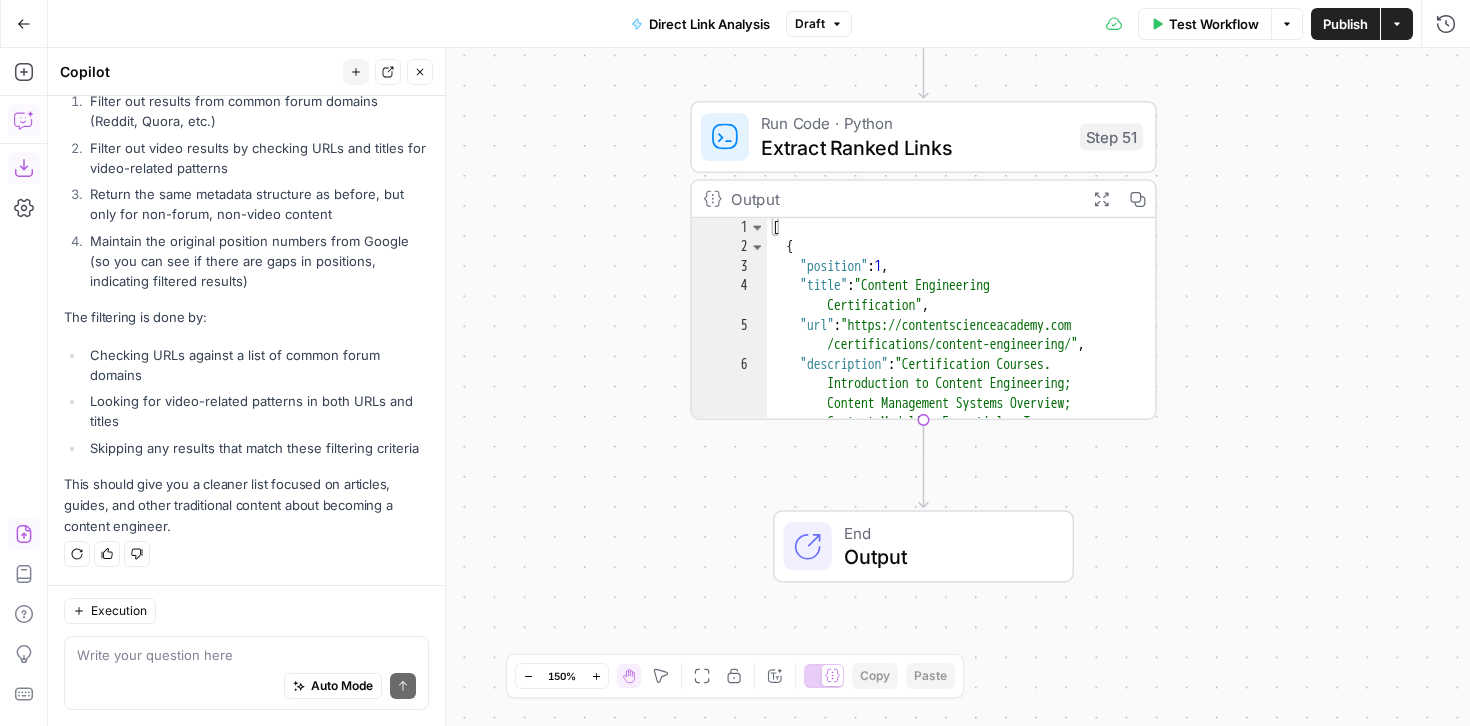 click on "Auto Mode Send" at bounding box center [246, 687] 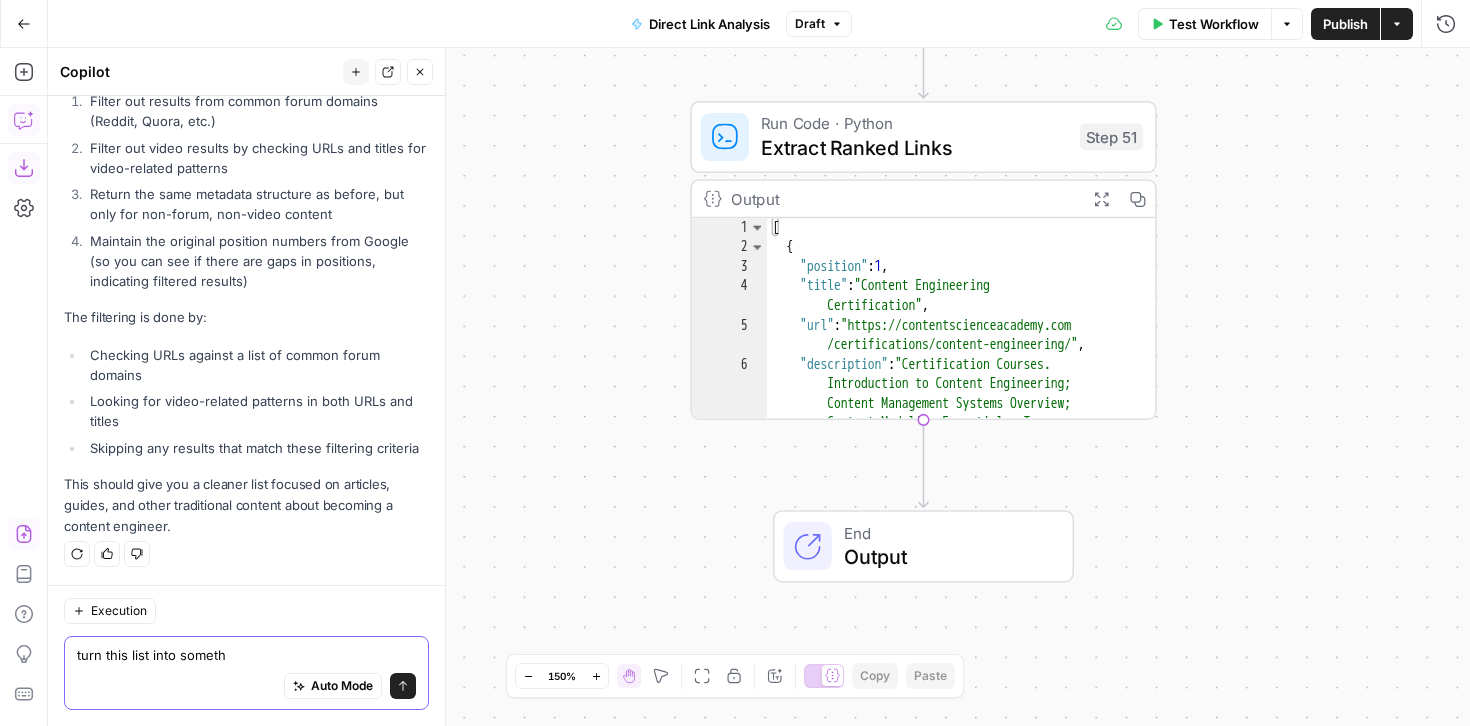 type on "turn this list into somethi" 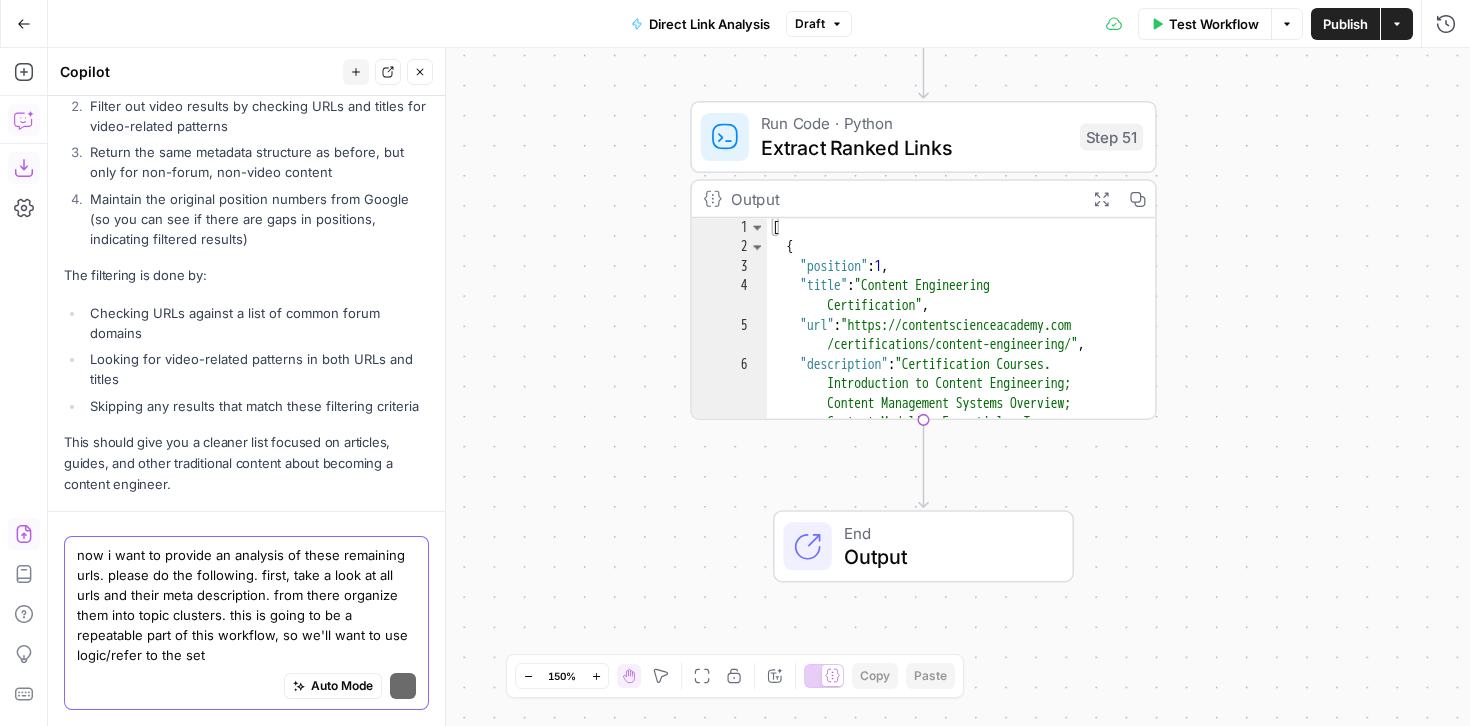 scroll, scrollTop: 3272, scrollLeft: 0, axis: vertical 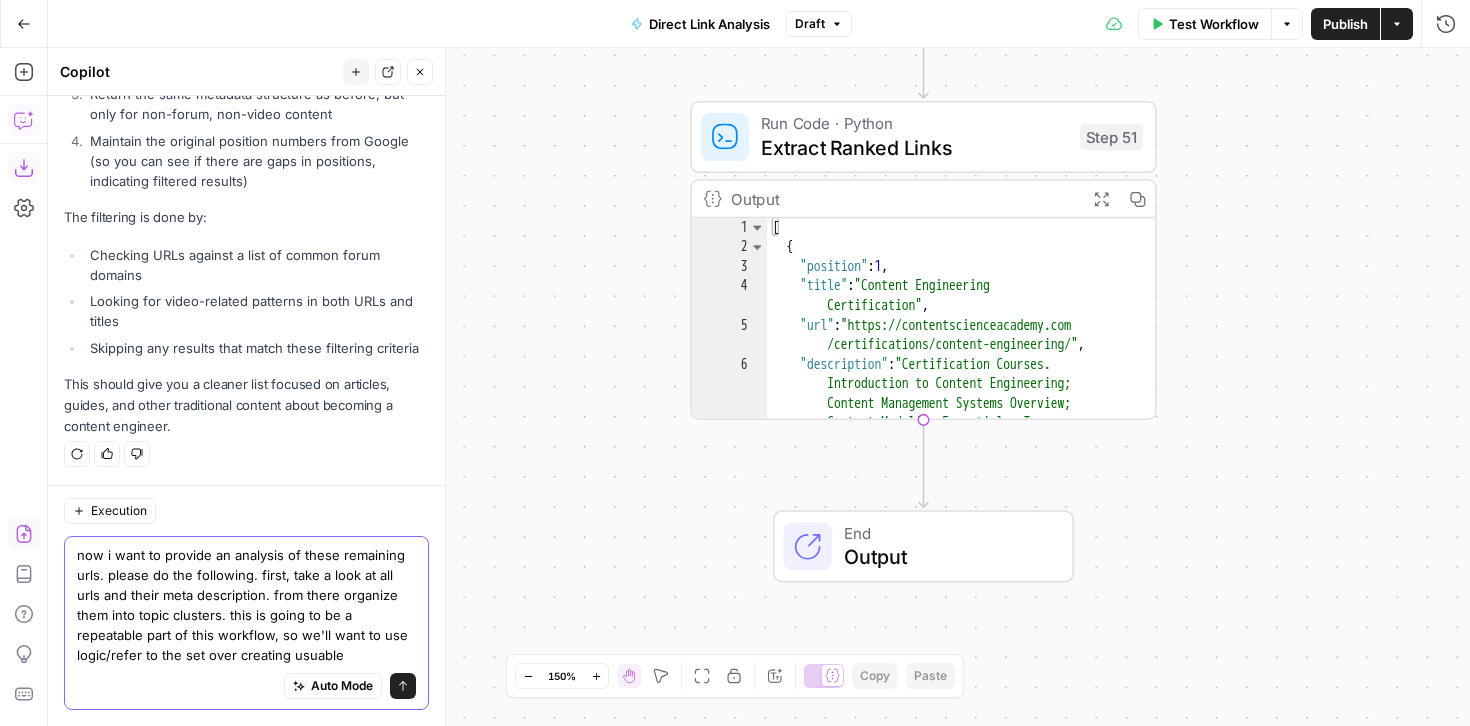 click on "now i want to provide an analysis of these remaining urls. please do the following. first, take a look at all urls and their meta description. from there organize them into topic clusters. this is going to be a repeatable part of this workflow, so we'll want to use logic/refer to the set over creating usuable" at bounding box center [246, 605] 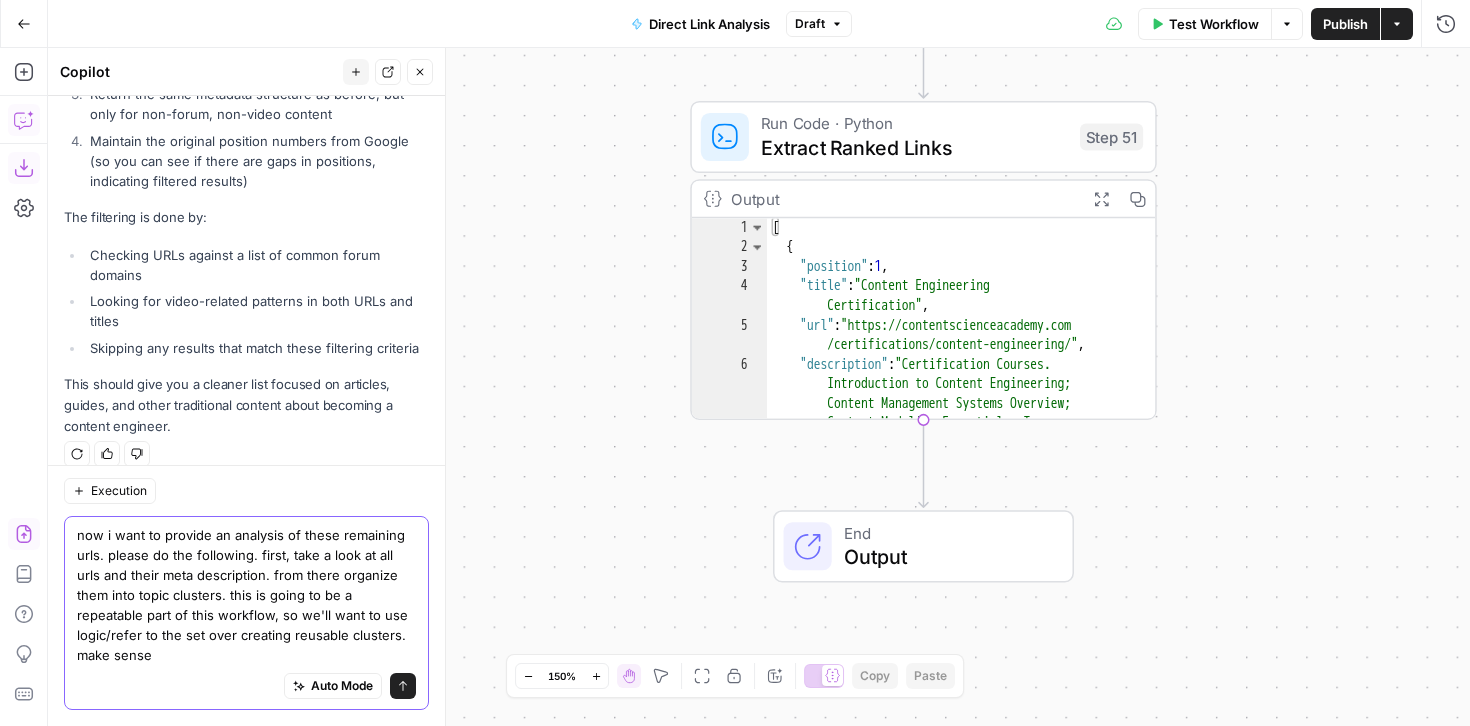 type on "now i want to provide an analysis of these remaining urls. please do the following. first, take a look at all urls and their meta description. from there organize them into topic clusters. this is going to be a repeatable part of this workflow, so we'll want to use logic/refer to the set over creating reusable clusters. make sense?" 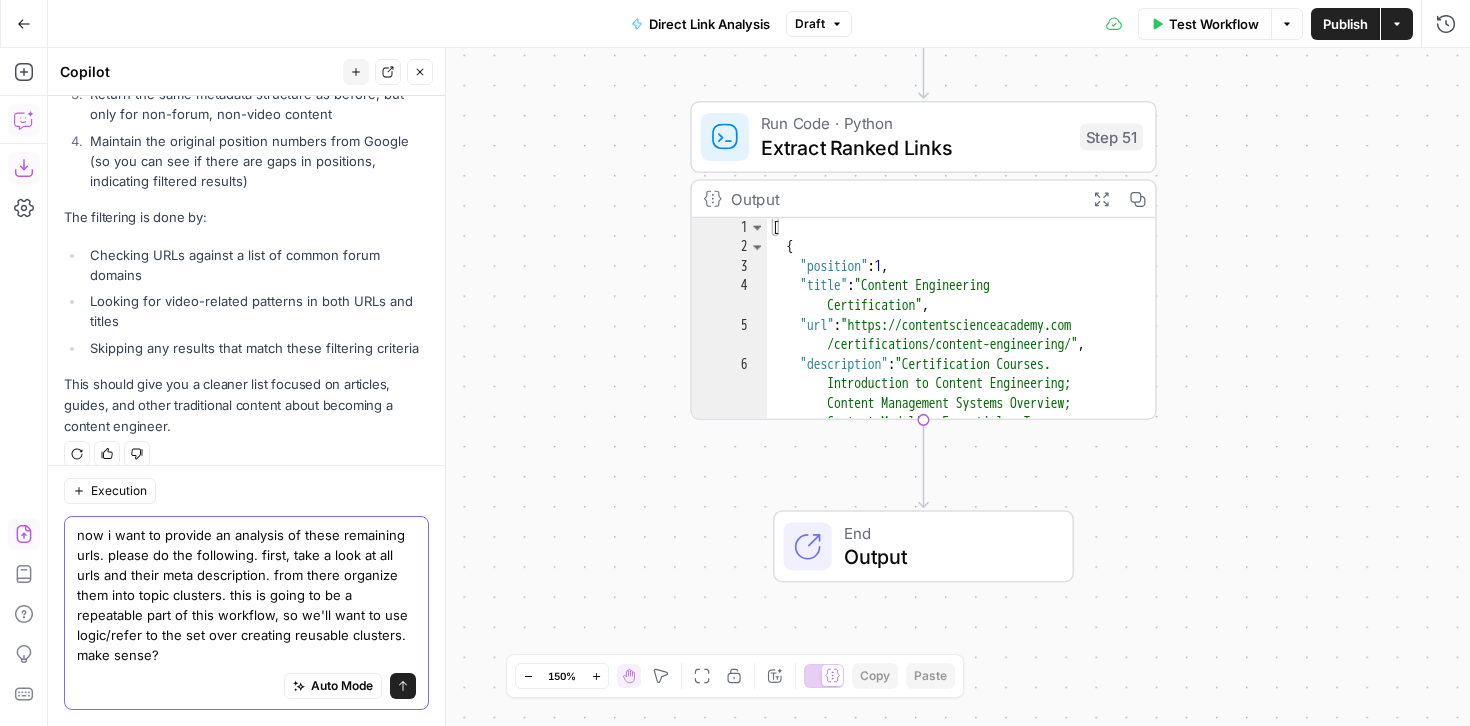type 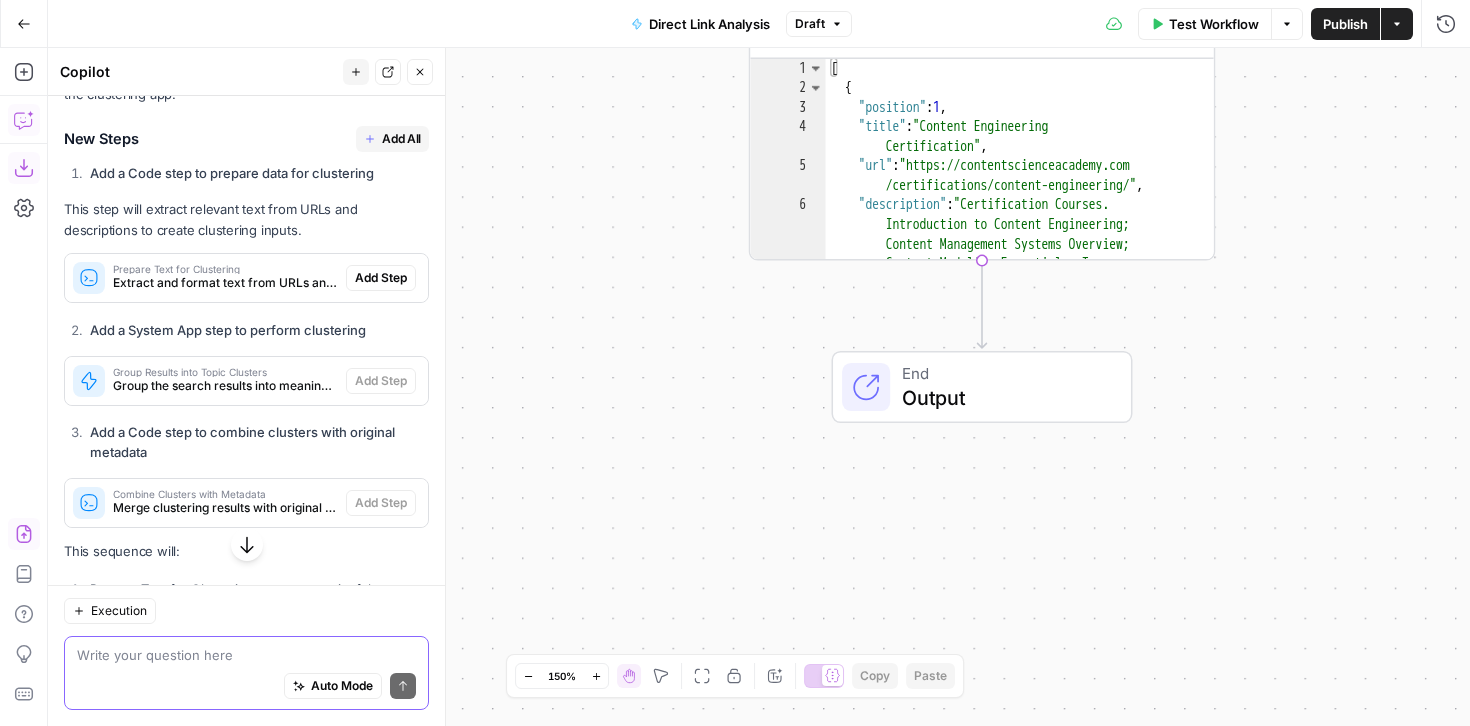 scroll, scrollTop: 3977, scrollLeft: 0, axis: vertical 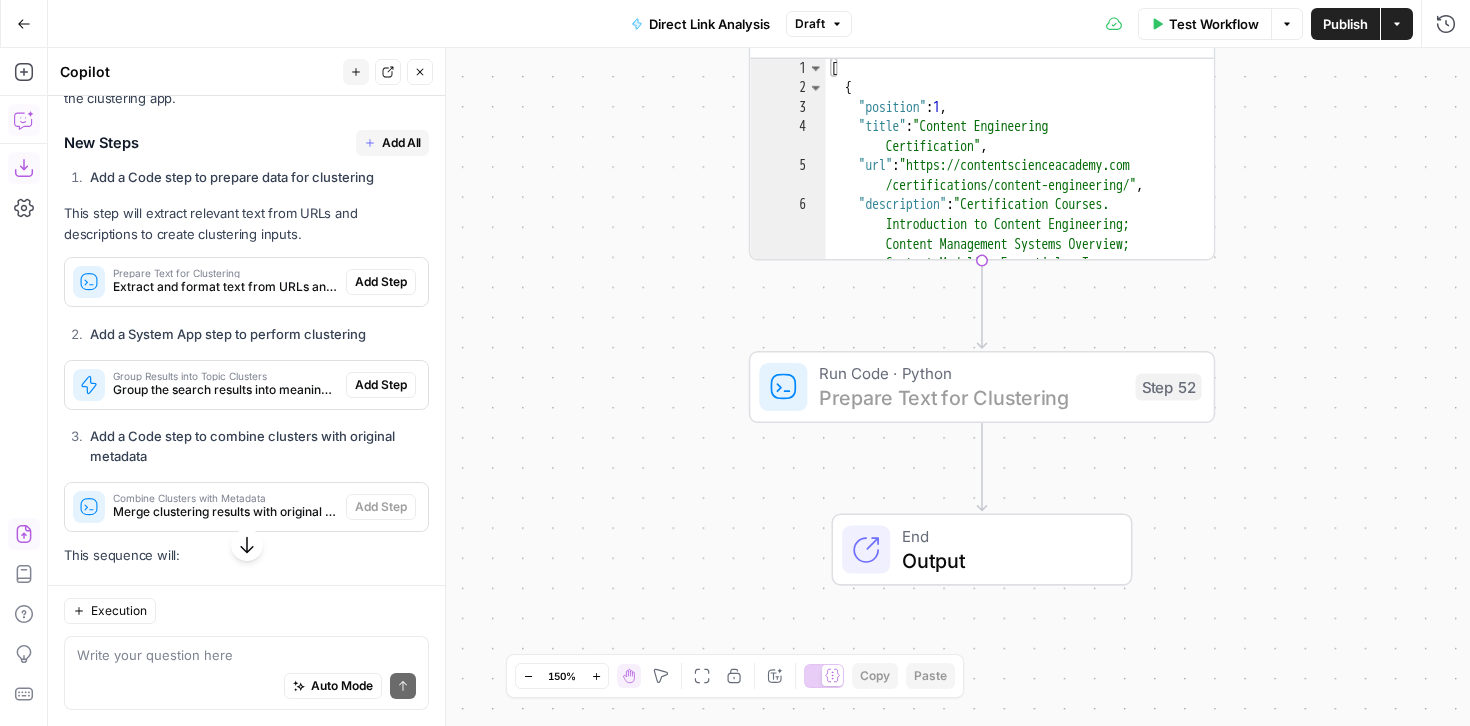 click on "Add Step" at bounding box center (381, 282) 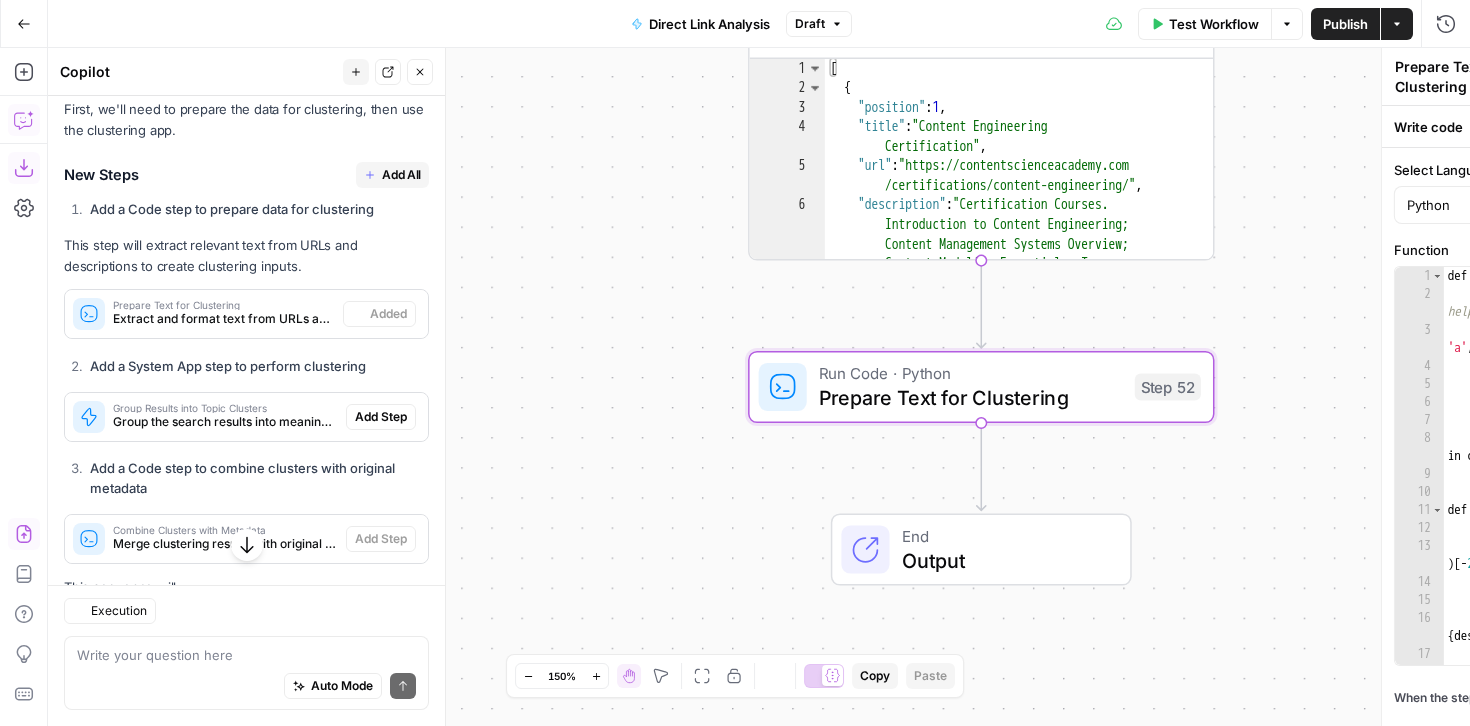 scroll, scrollTop: 4009, scrollLeft: 0, axis: vertical 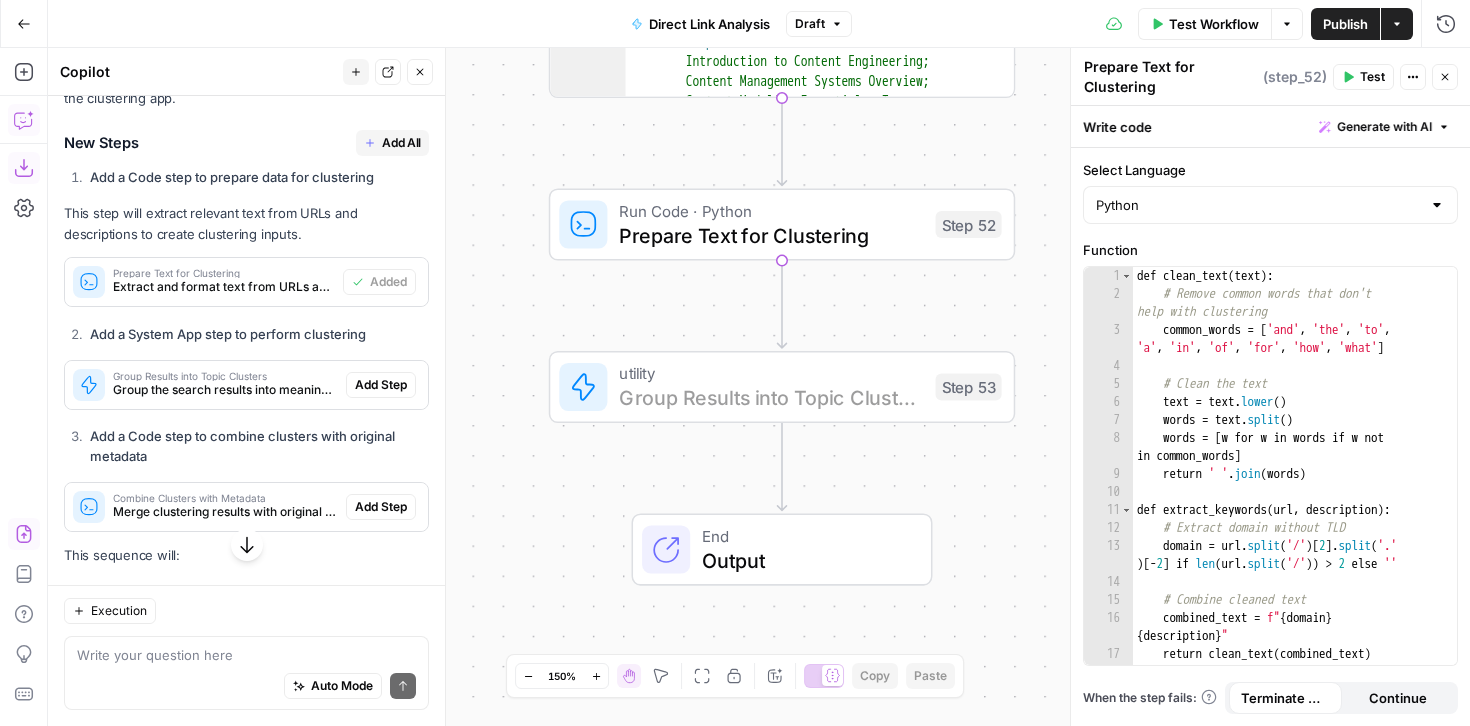 click on "Add Step" at bounding box center [381, 385] 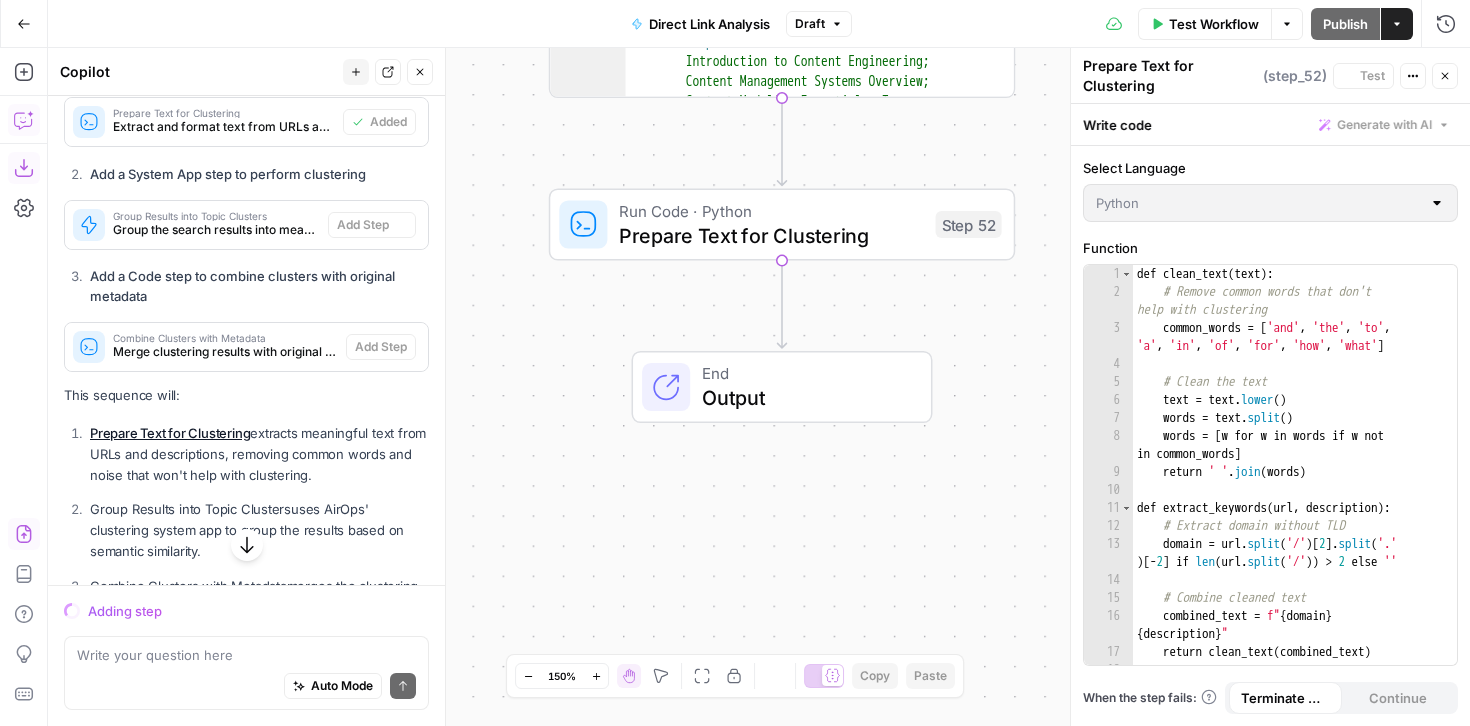 scroll, scrollTop: 4009, scrollLeft: 0, axis: vertical 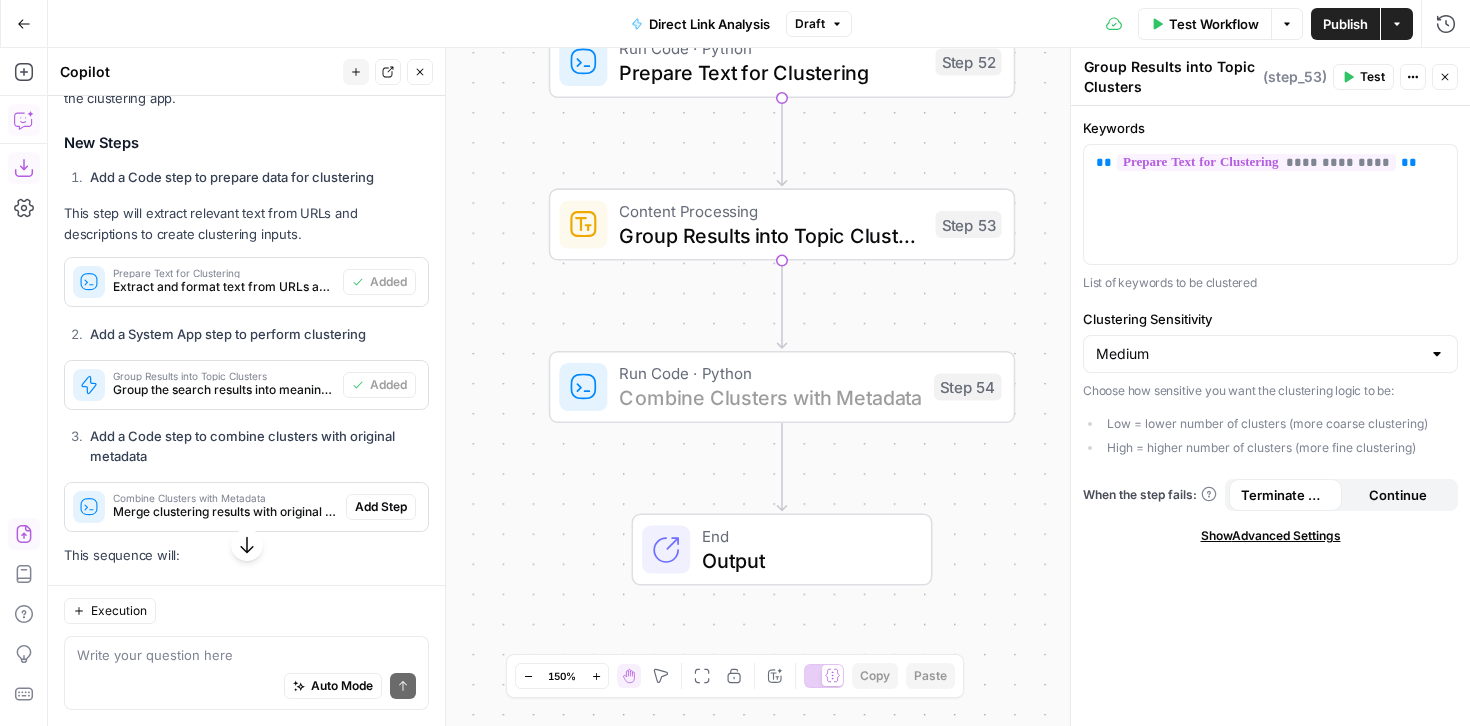 click on "Add Step" at bounding box center (381, 507) 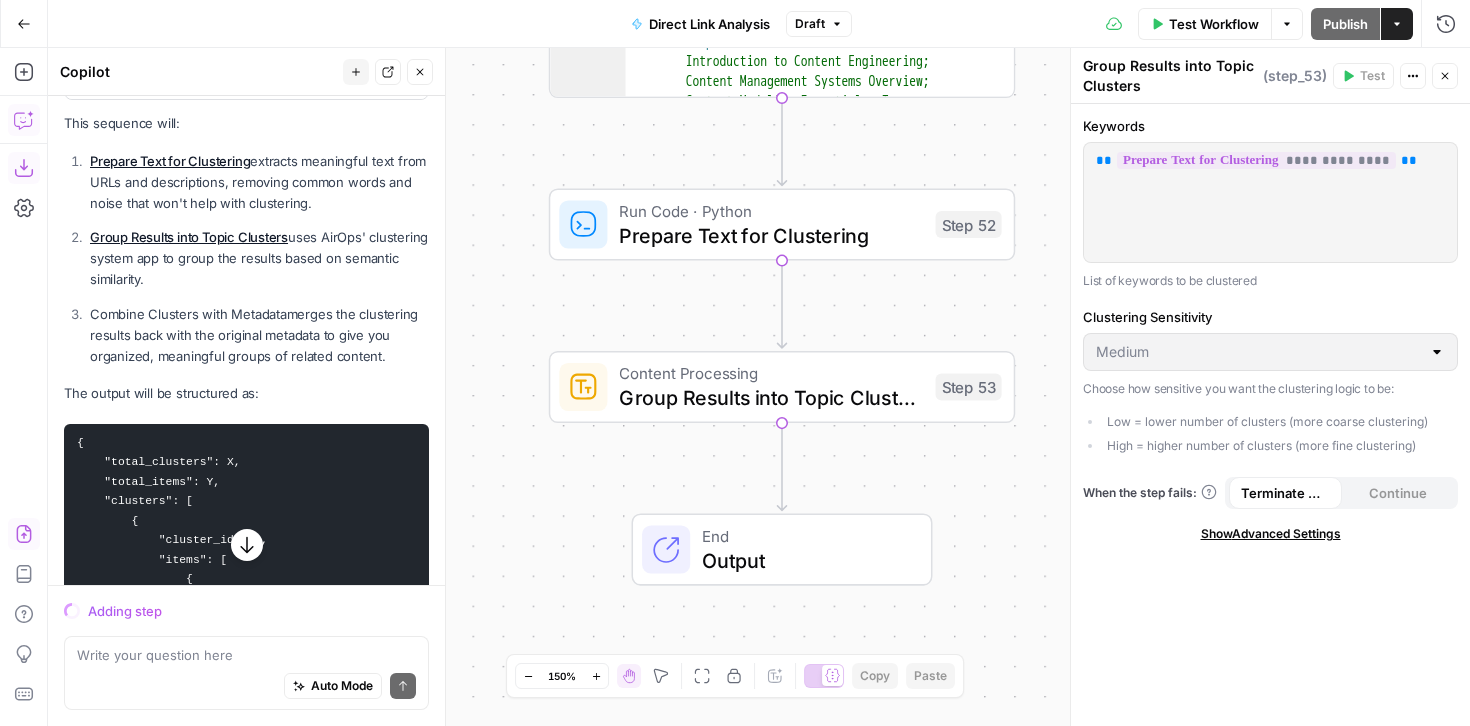 scroll, scrollTop: 4282, scrollLeft: 0, axis: vertical 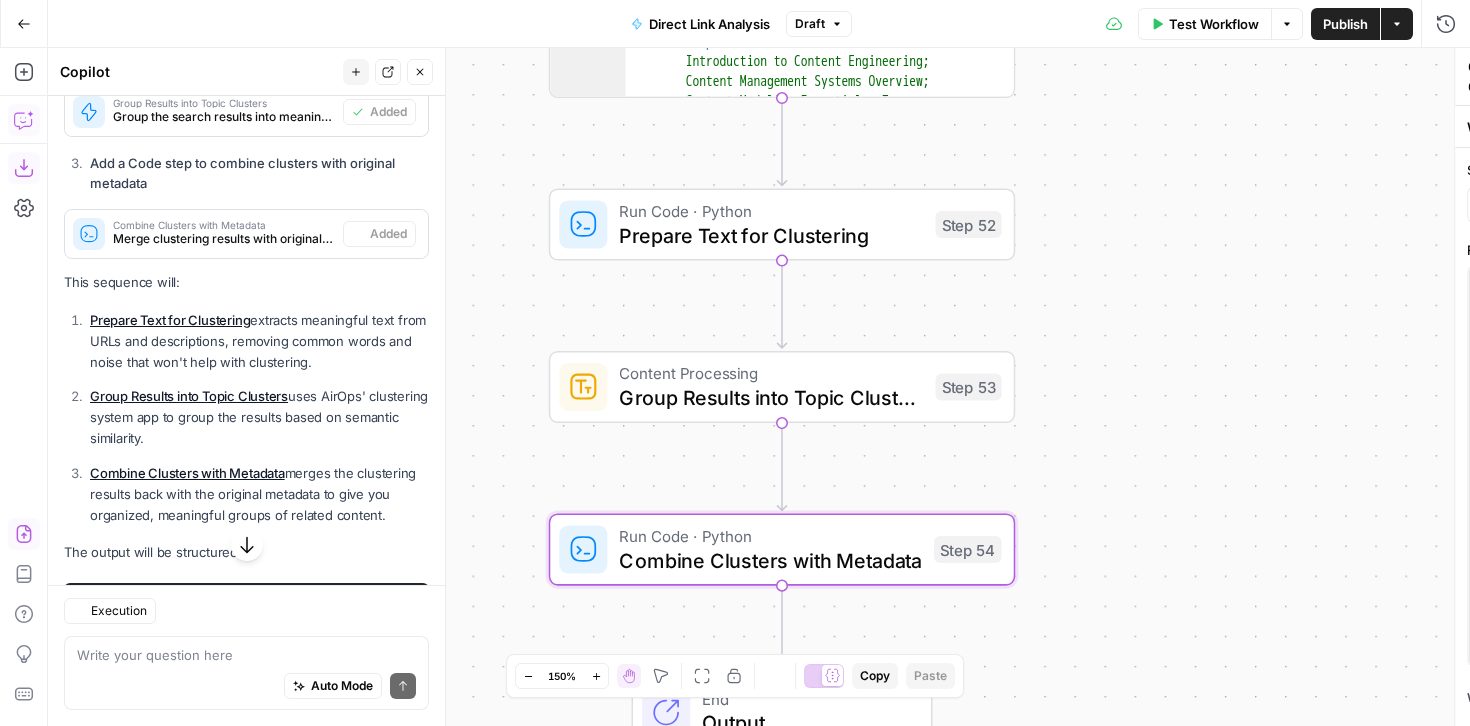 type on "Combine Clusters with Metadata" 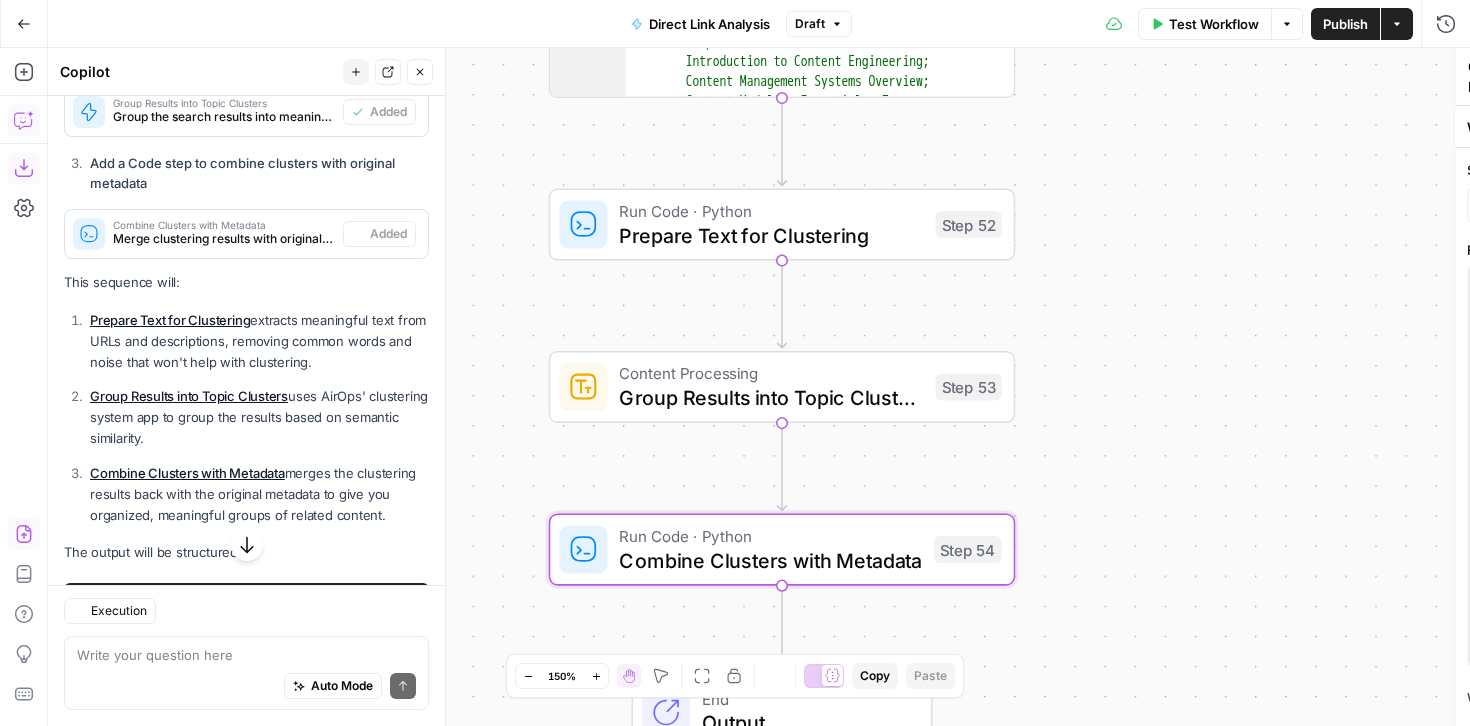 scroll, scrollTop: 4442, scrollLeft: 0, axis: vertical 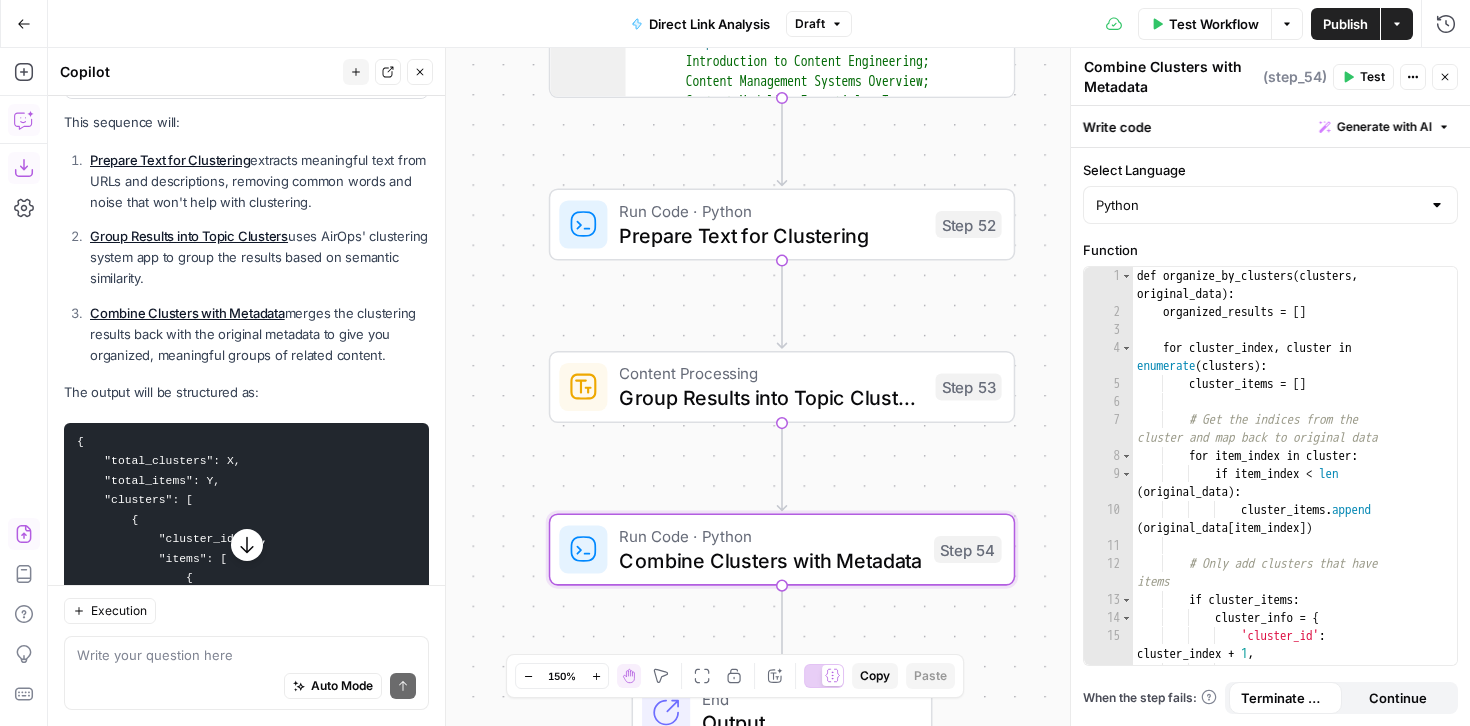 click on "Close" at bounding box center [1445, 77] 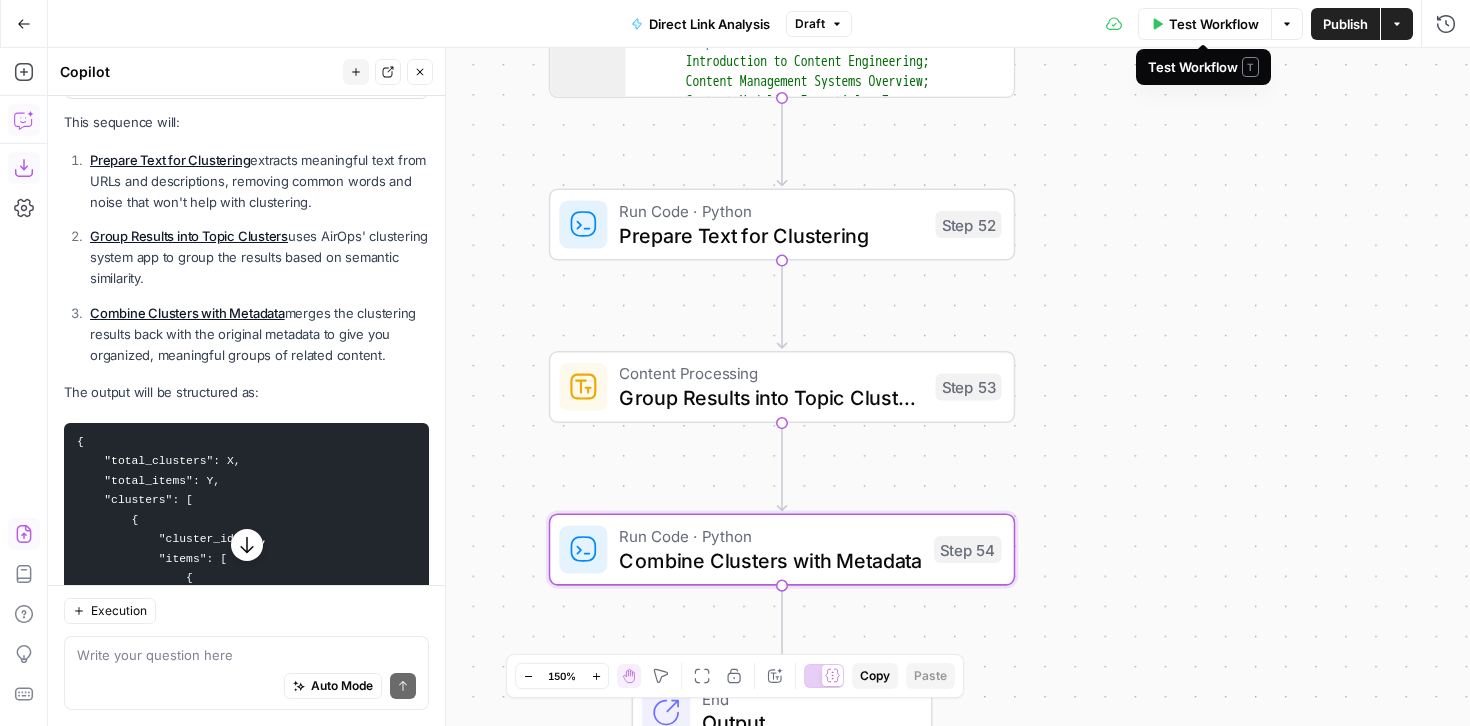 click on "Publish" at bounding box center (1345, 24) 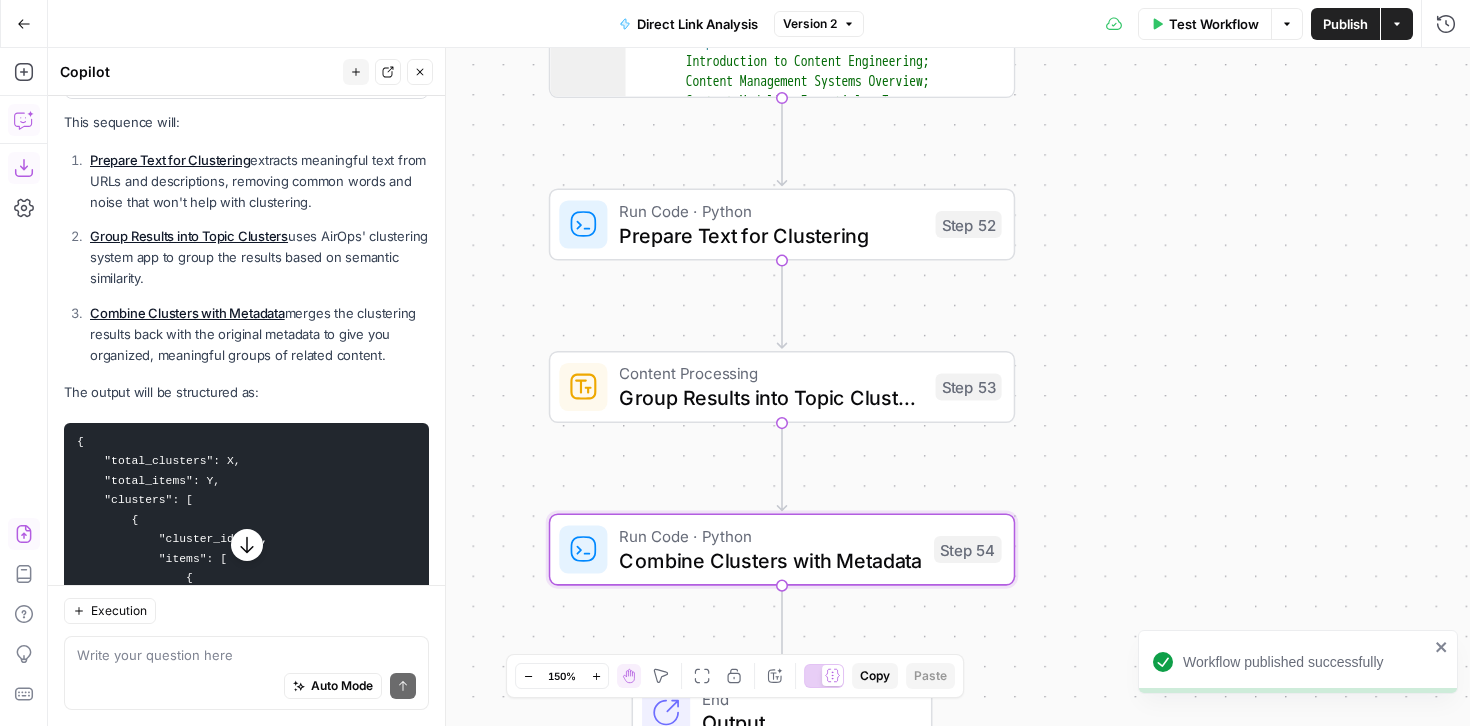 click on "Test Workflow" at bounding box center [1214, 24] 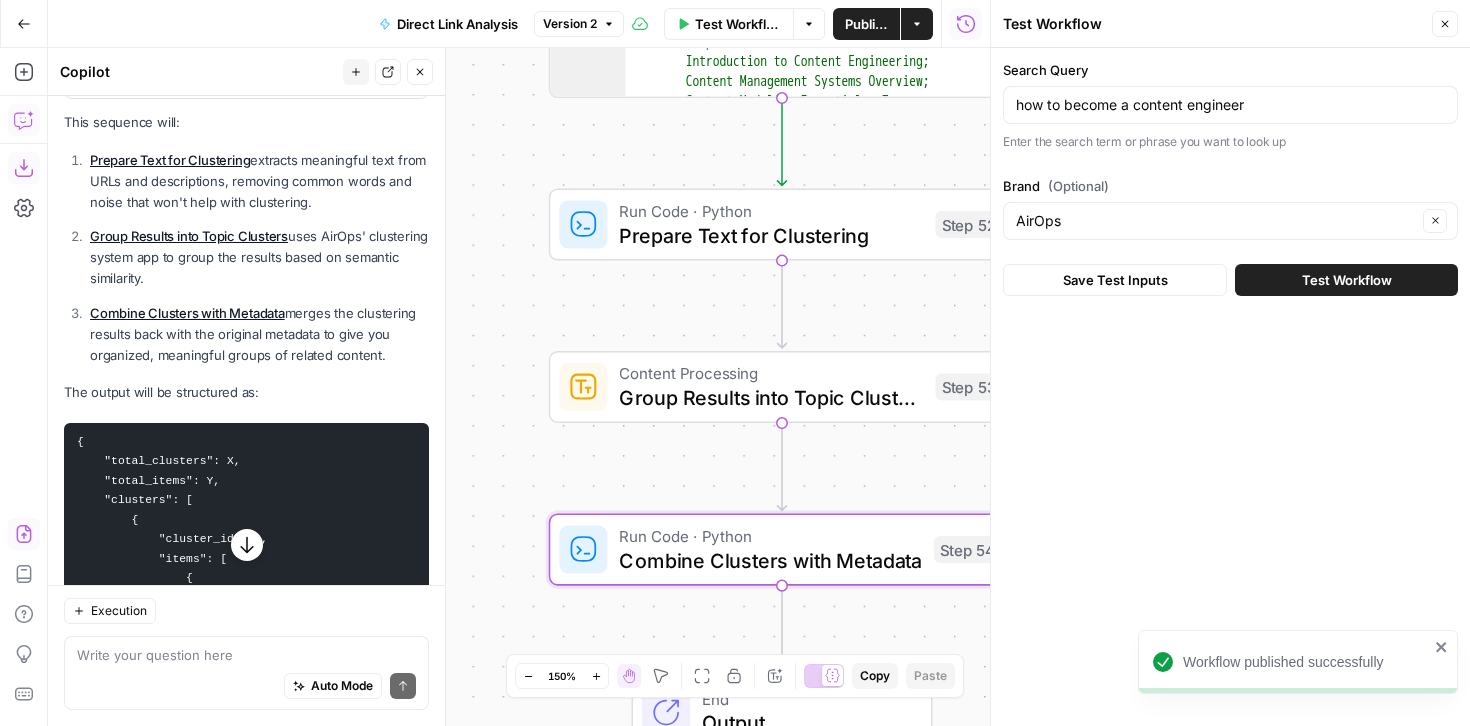 click on "Save Test Inputs Test Workflow" at bounding box center [1230, 280] 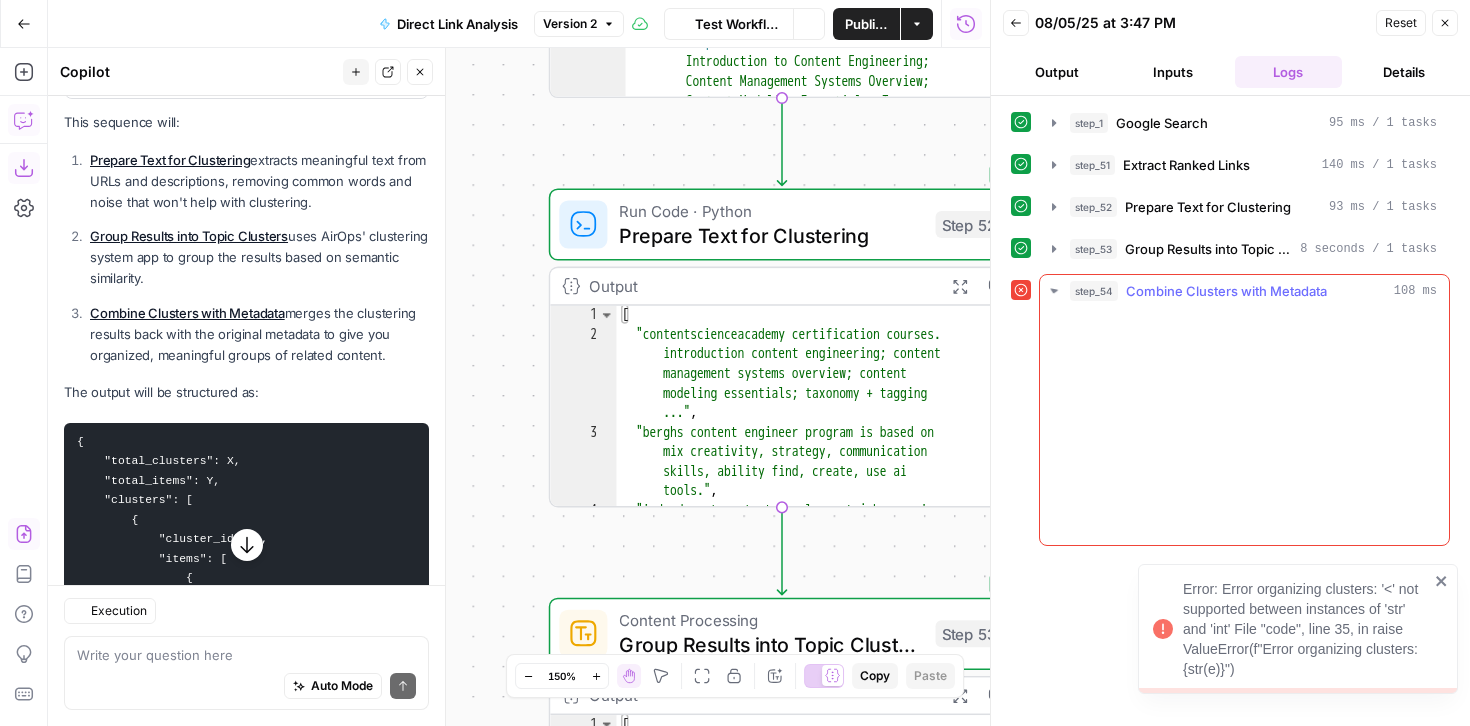 scroll, scrollTop: 4442, scrollLeft: 0, axis: vertical 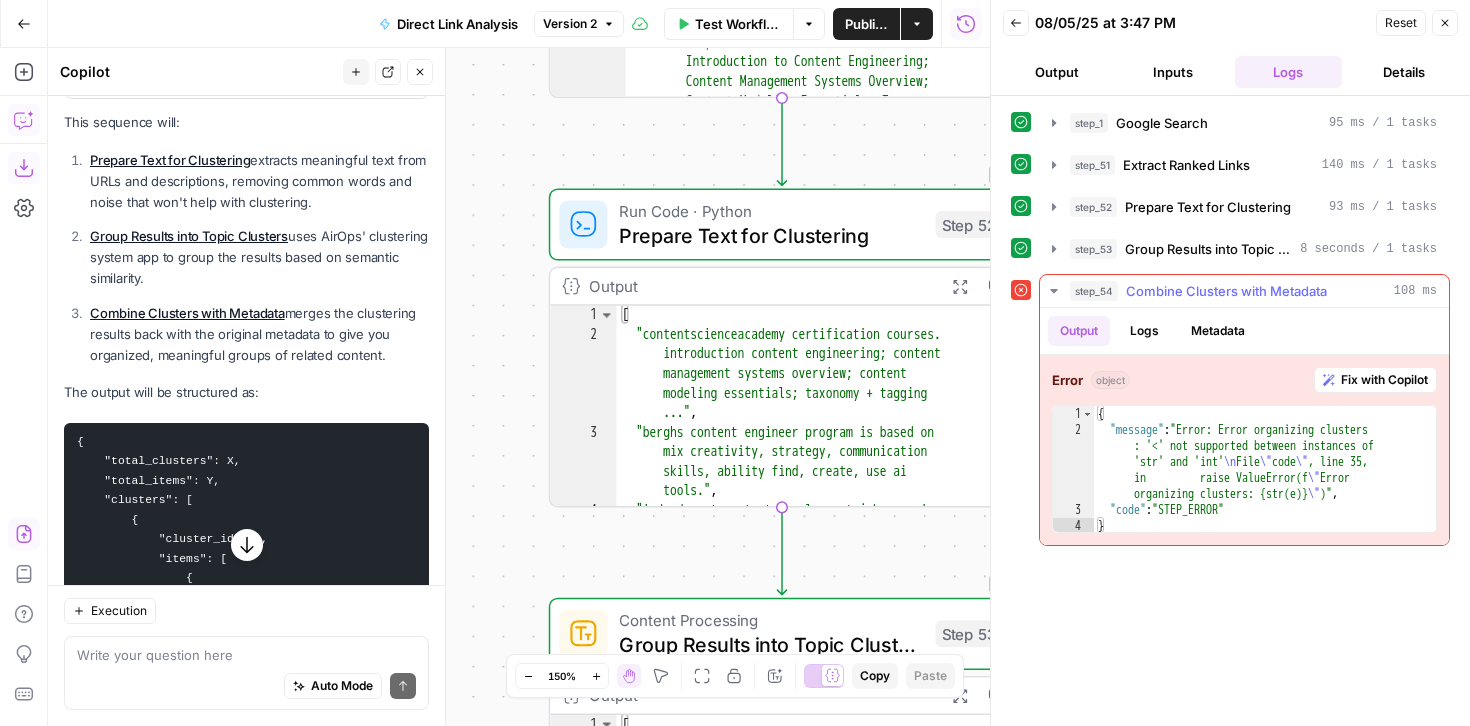 click on "Fix with Copilot" at bounding box center [1384, 380] 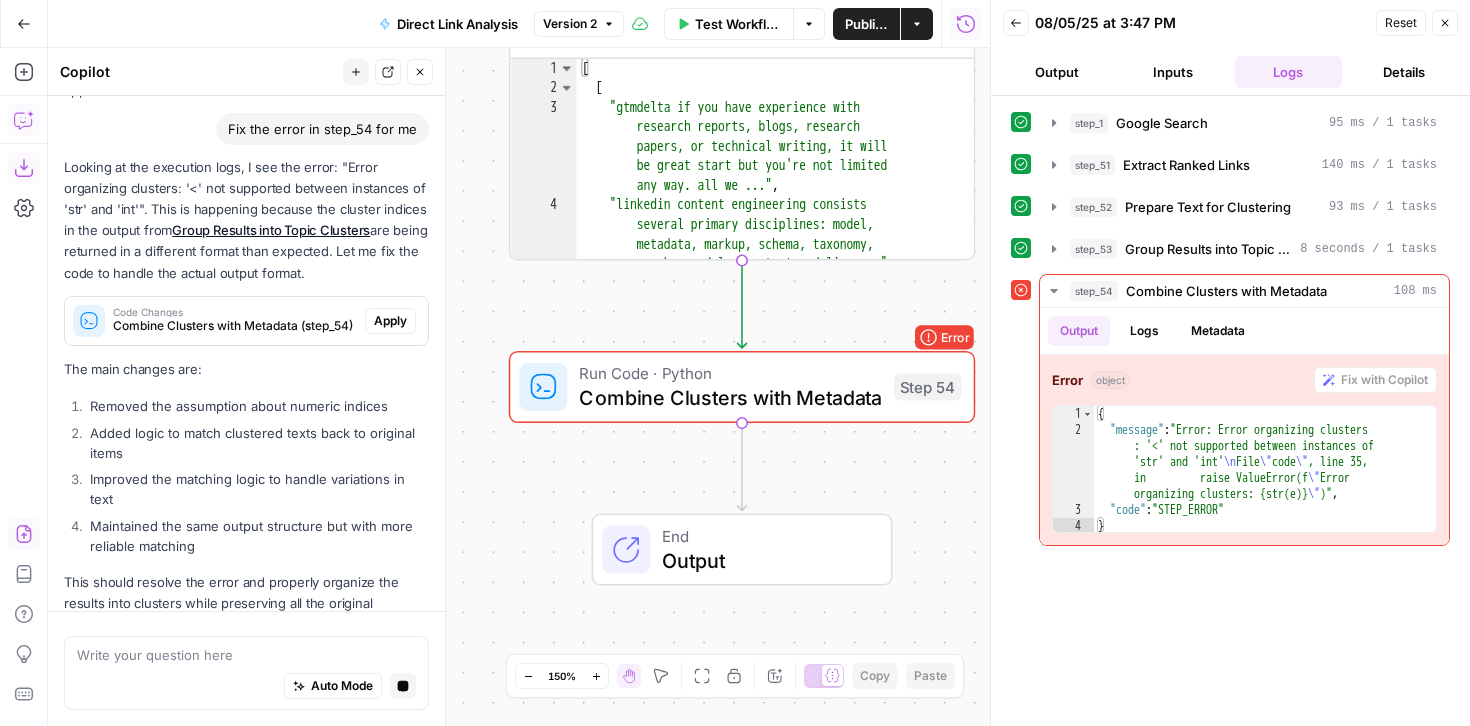scroll, scrollTop: 5553, scrollLeft: 0, axis: vertical 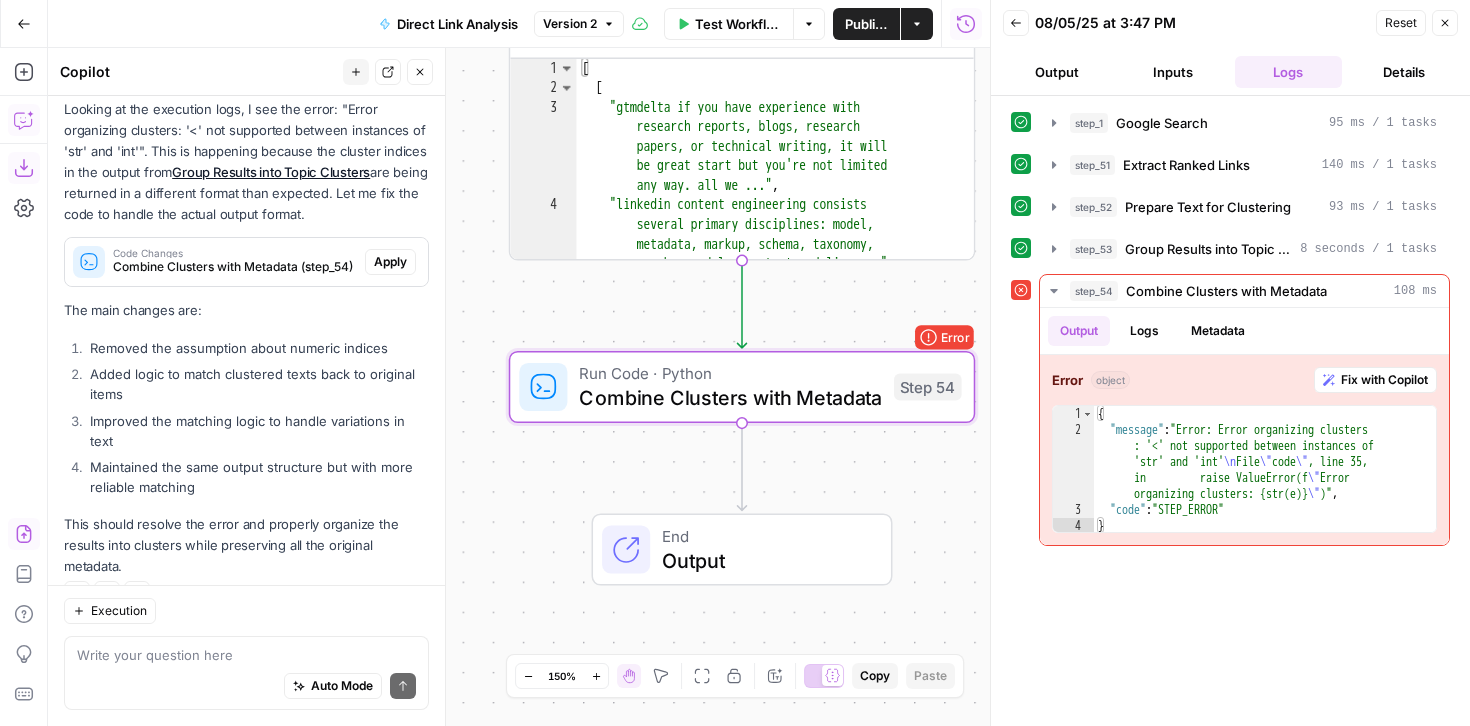 click on "Apply" at bounding box center (390, 262) 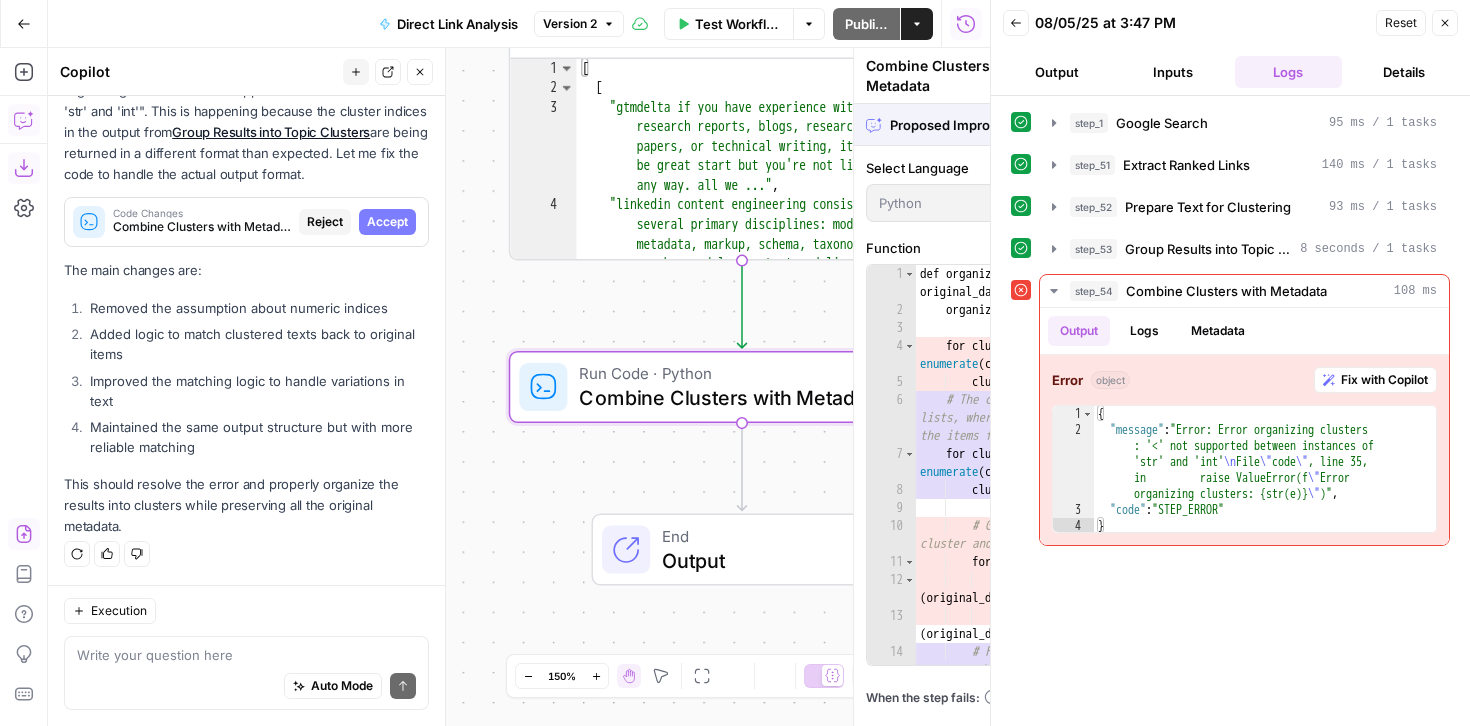 scroll, scrollTop: 5393, scrollLeft: 0, axis: vertical 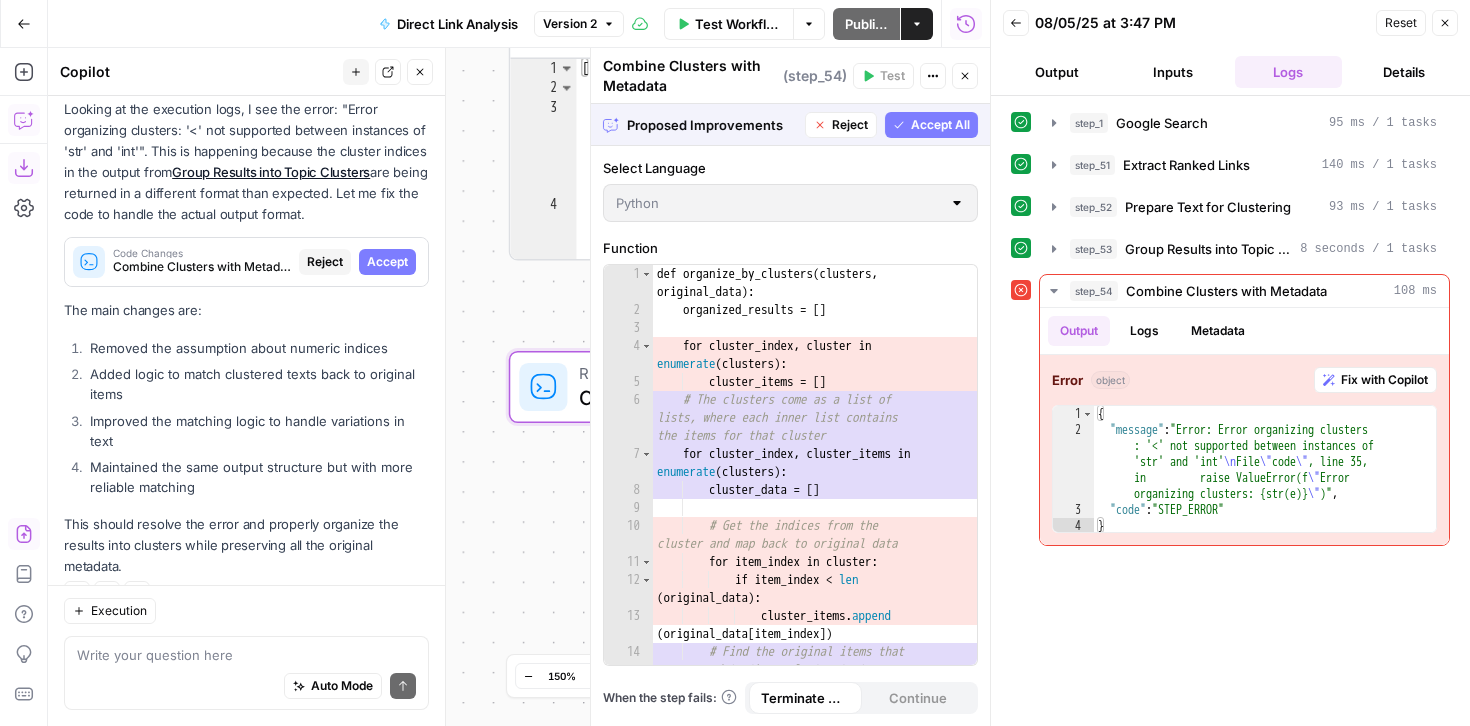 click on "Accept" at bounding box center (387, 262) 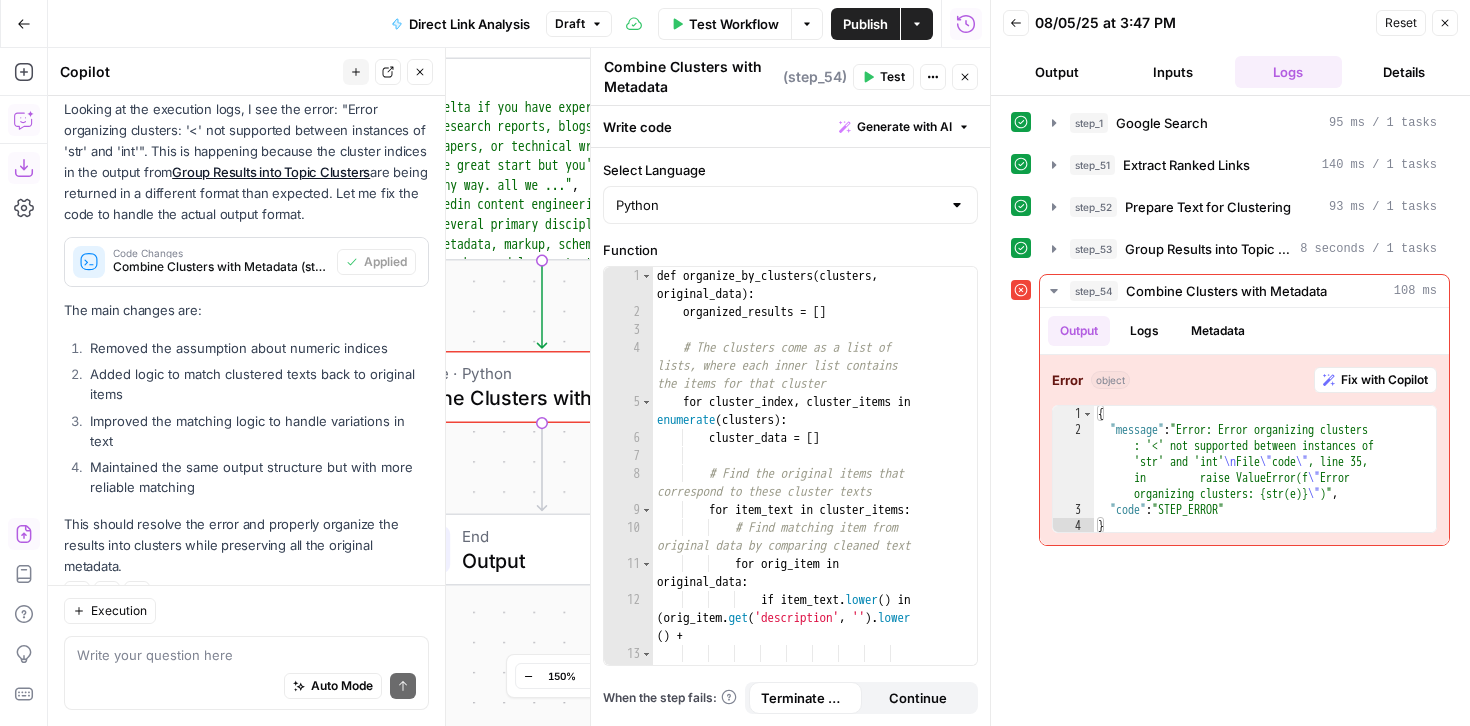 click on "Test" at bounding box center (892, 77) 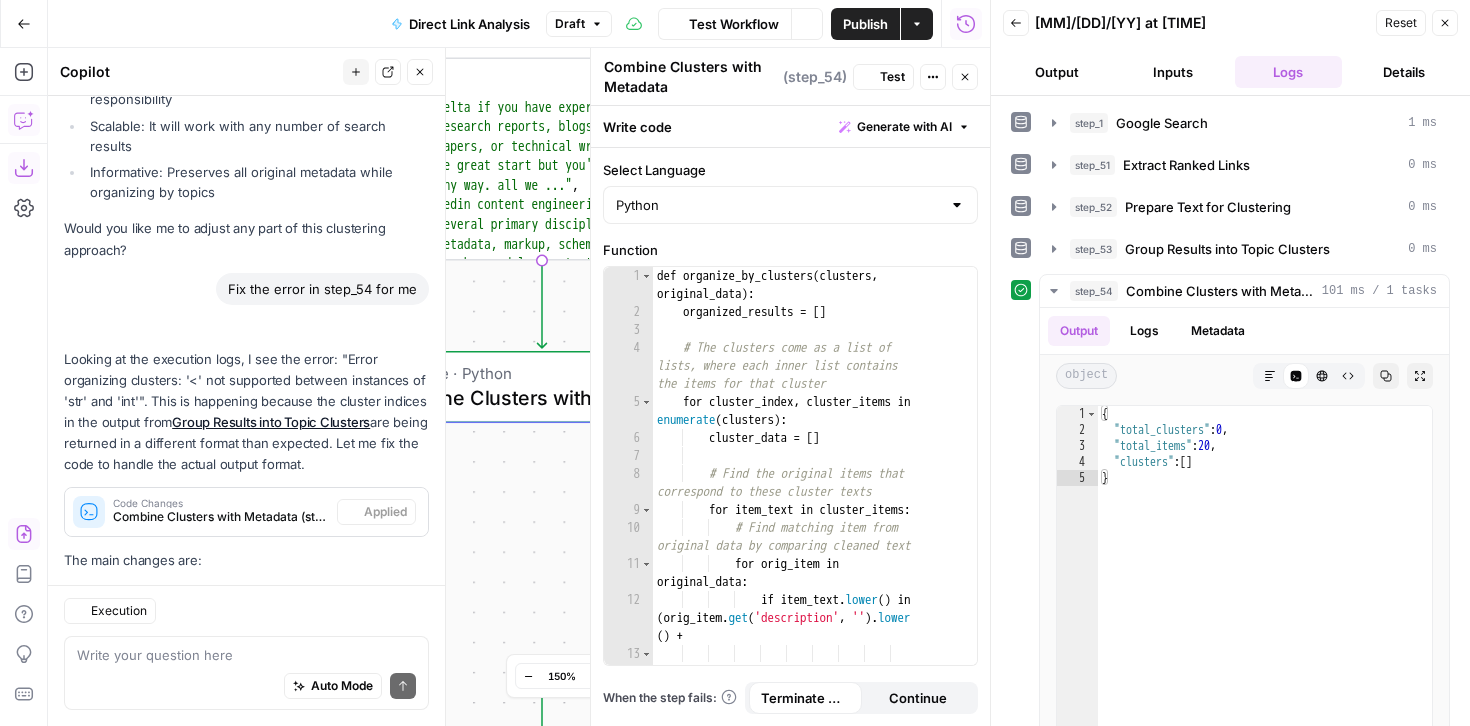 scroll, scrollTop: 5585, scrollLeft: 0, axis: vertical 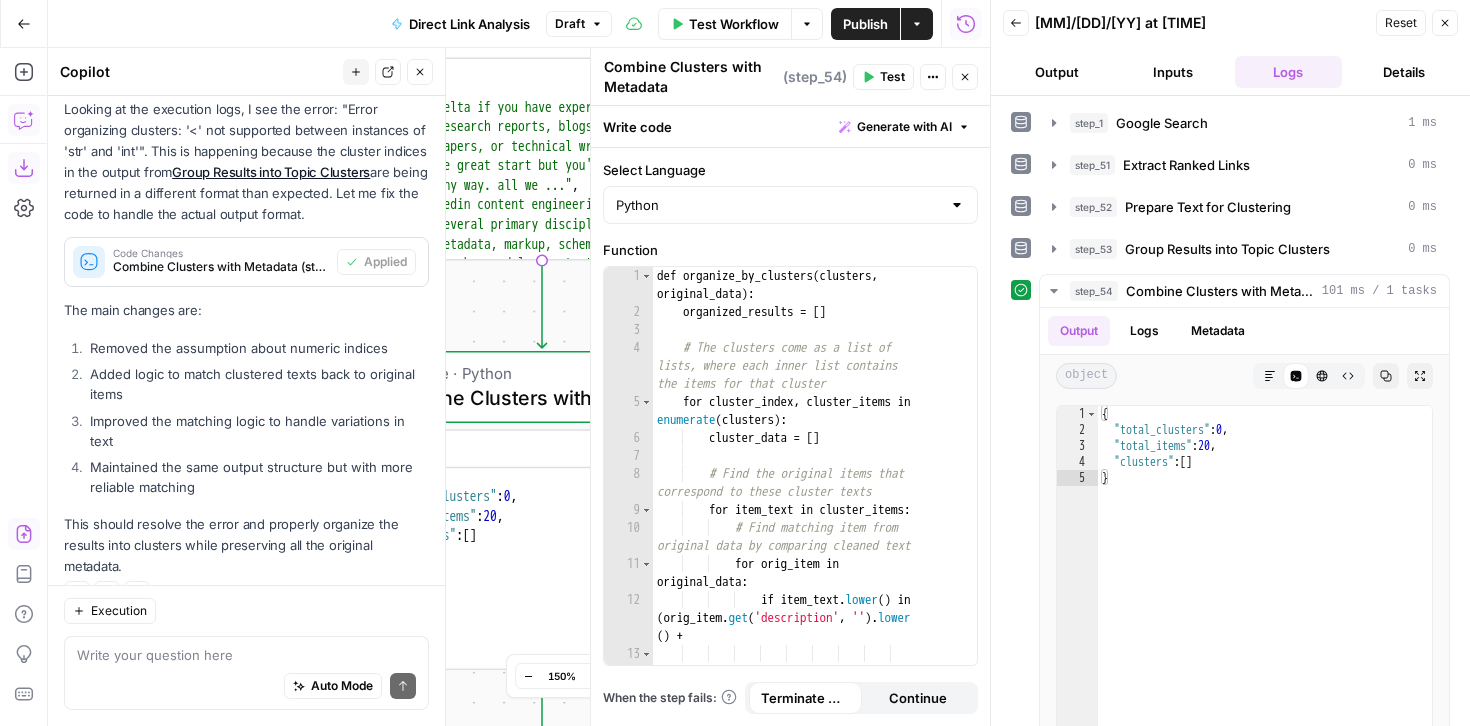 click 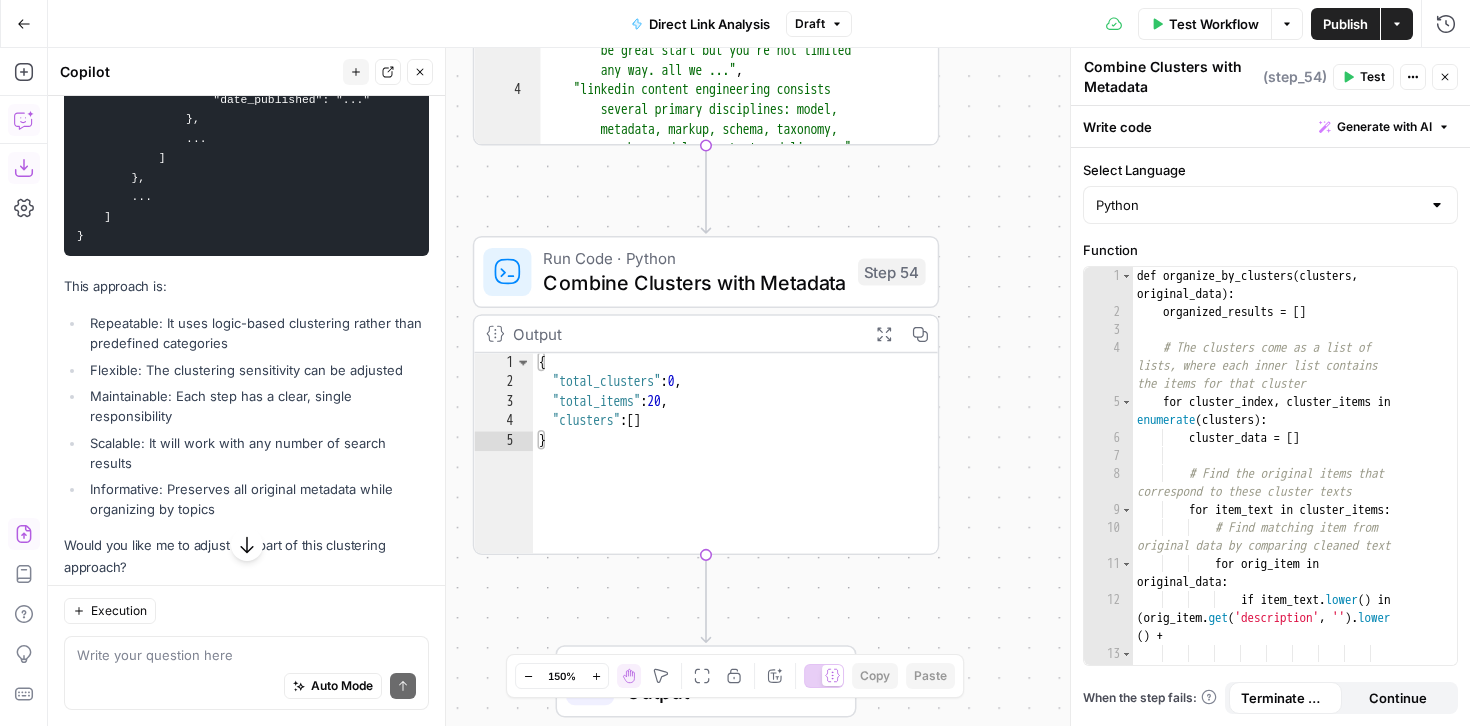 scroll, scrollTop: 5585, scrollLeft: 0, axis: vertical 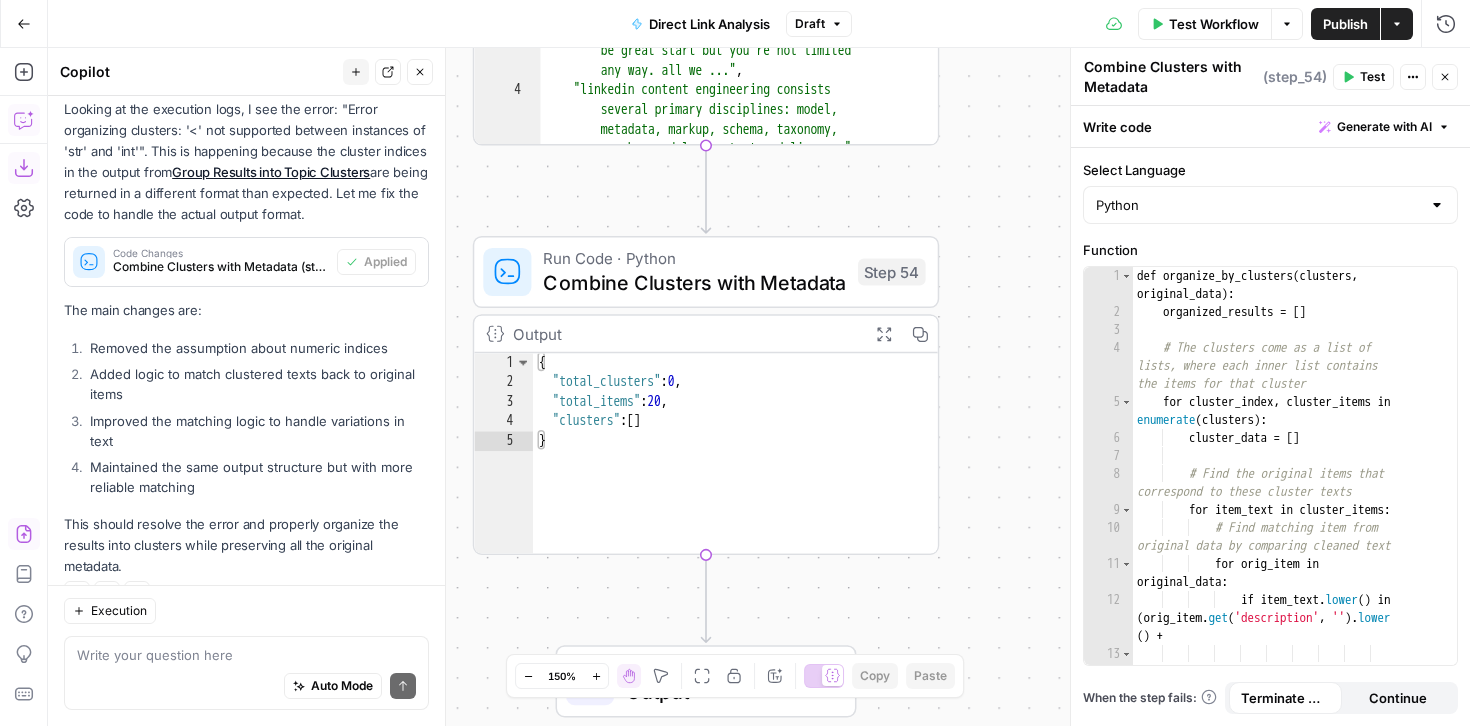 click on "Auto Mode Send" at bounding box center [246, 687] 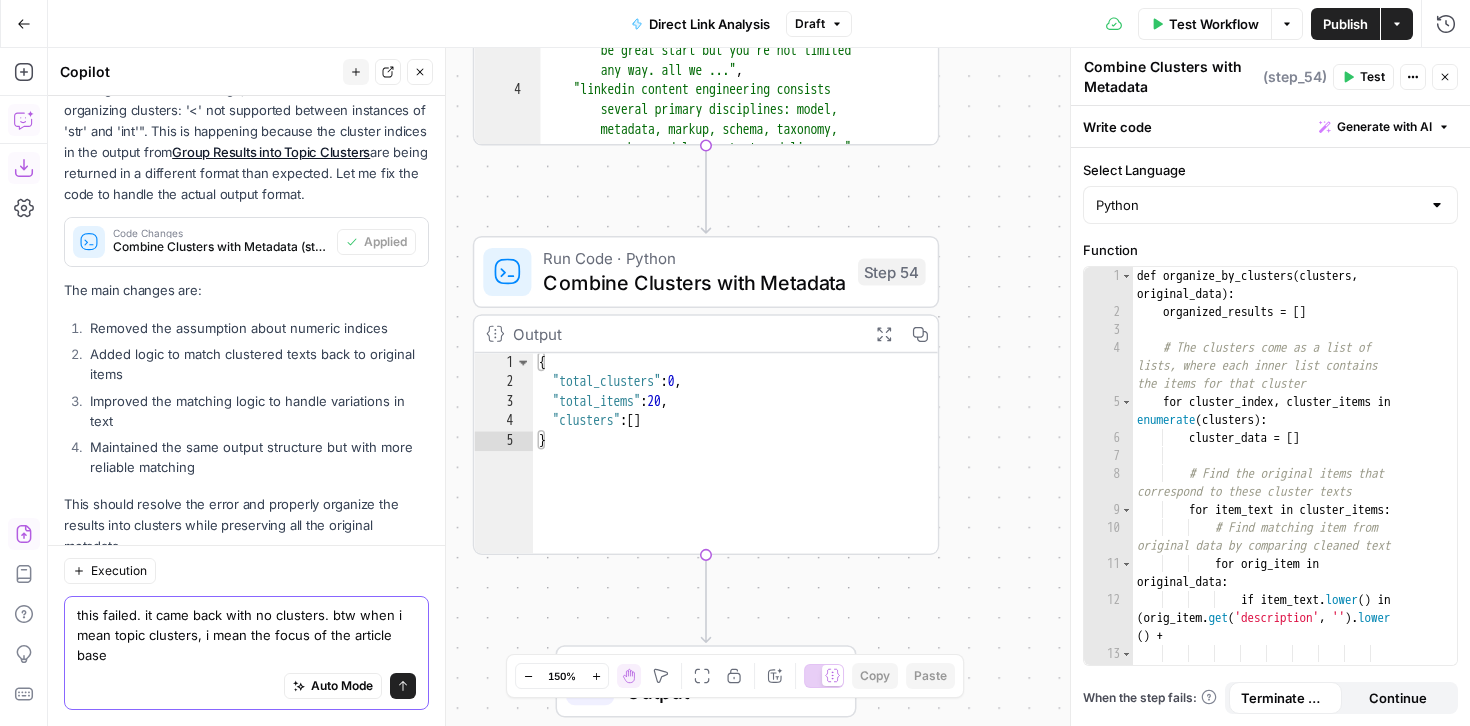 scroll, scrollTop: 5625, scrollLeft: 0, axis: vertical 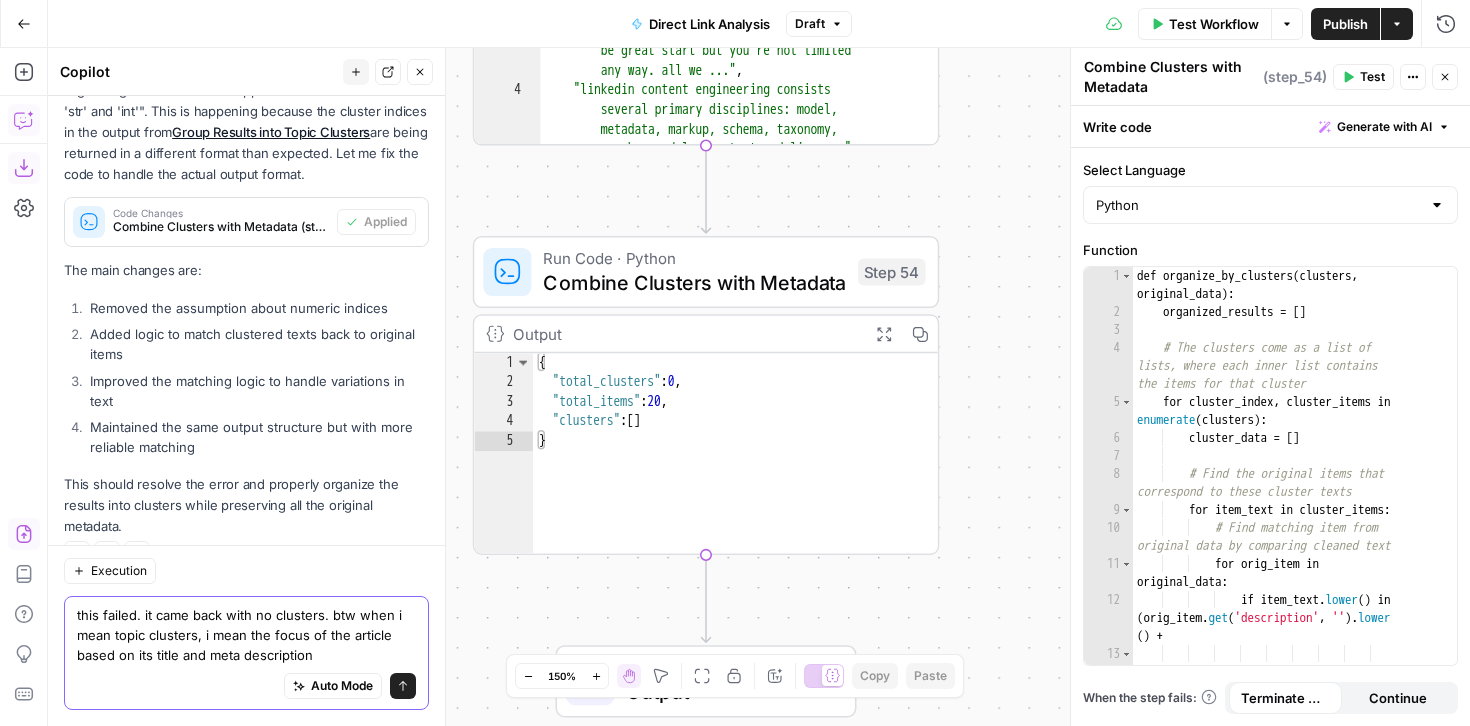 type on "this failed. it came back with no clusters. btw when i mean topic clusters, i mean the focus of the article based on its title and meta description." 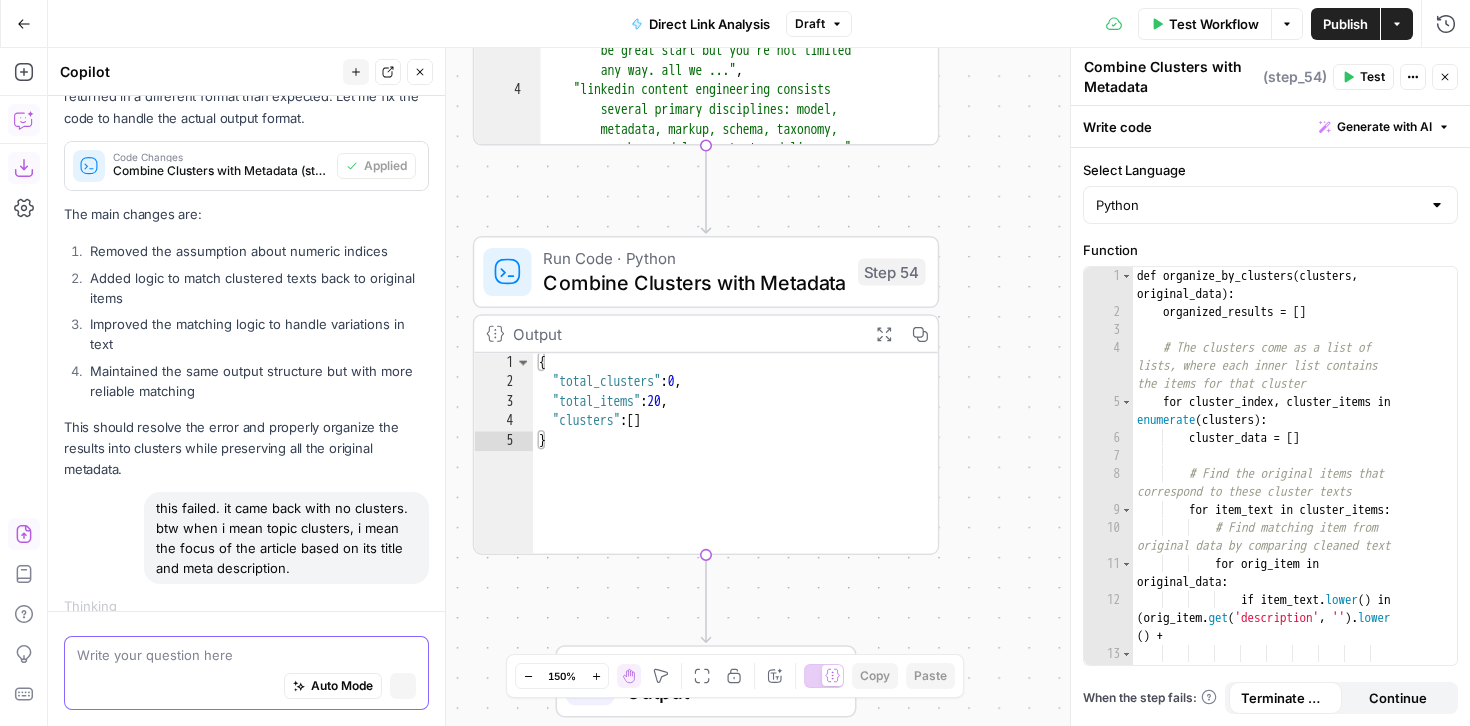 scroll, scrollTop: 5456, scrollLeft: 0, axis: vertical 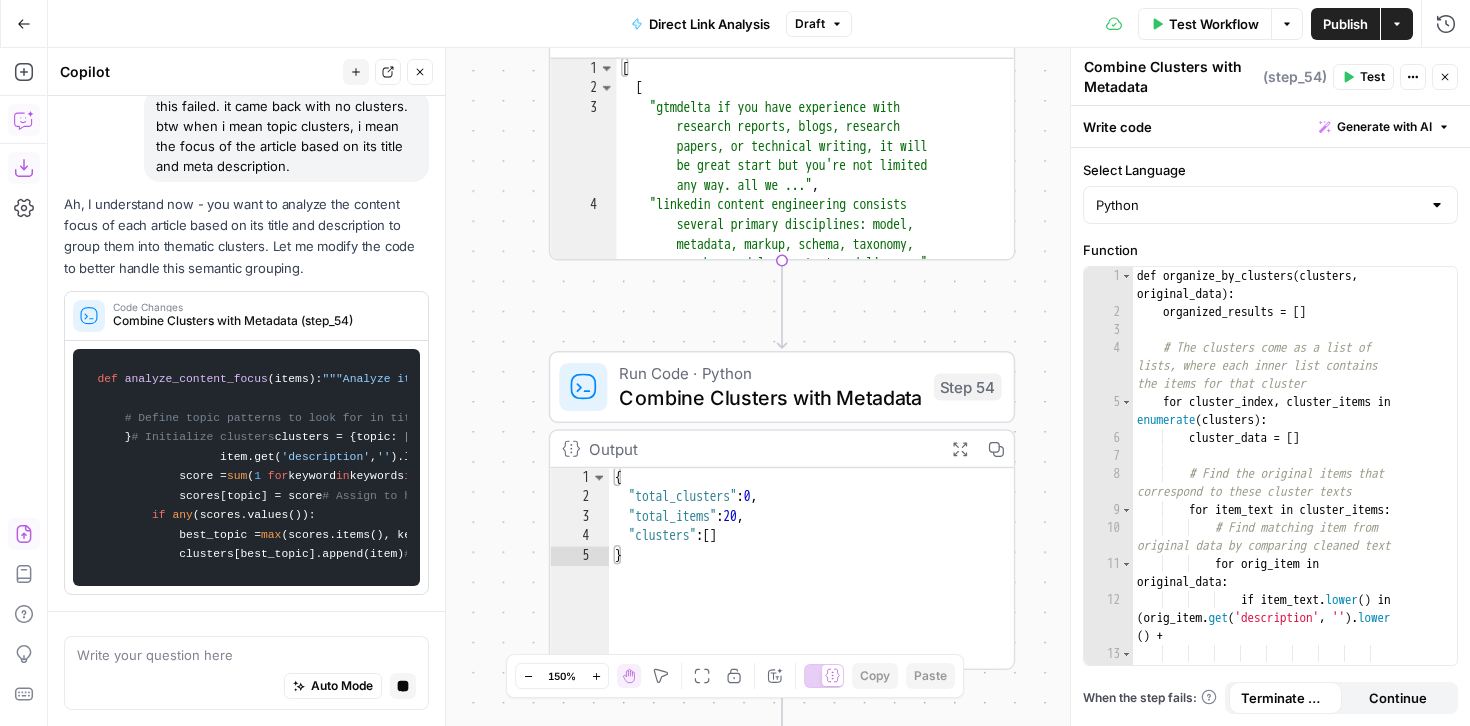 click 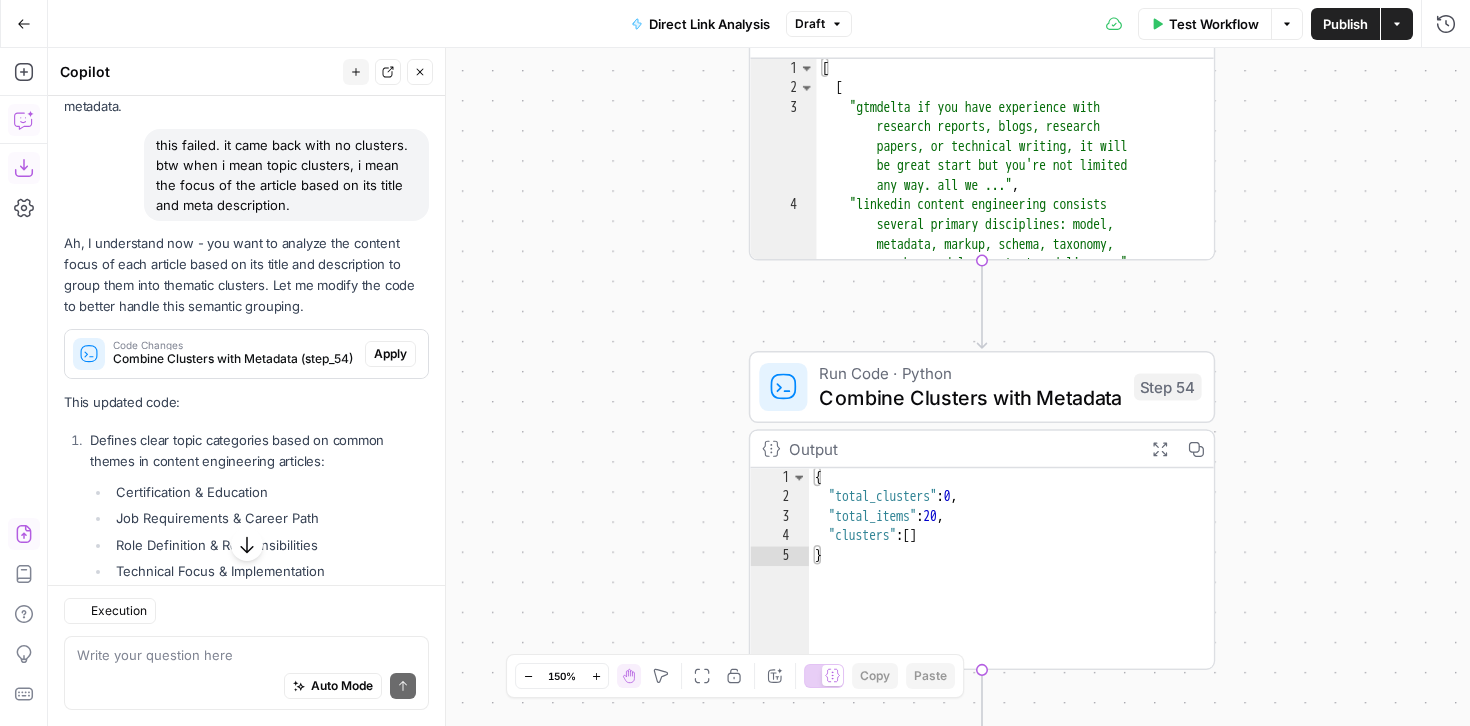 scroll, scrollTop: 6156, scrollLeft: 0, axis: vertical 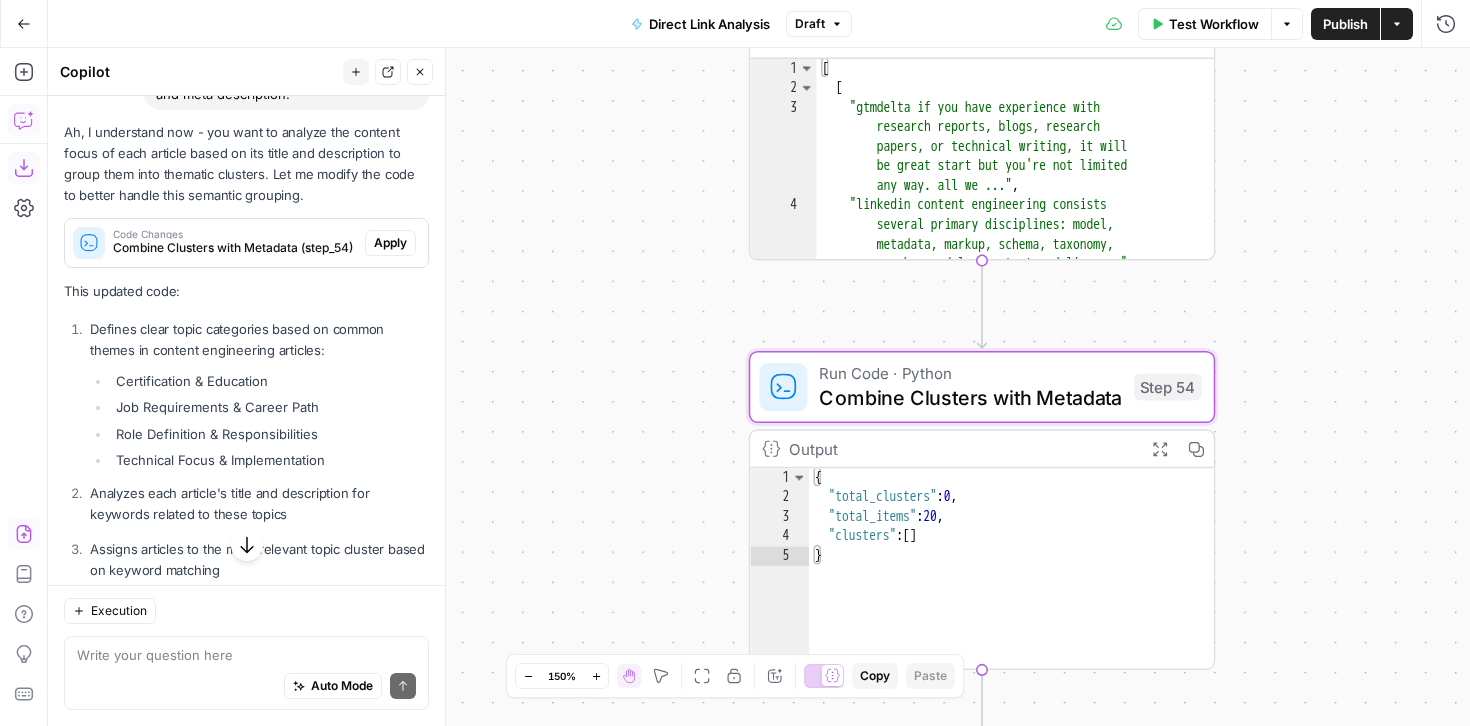 click on "Apply" at bounding box center (390, 243) 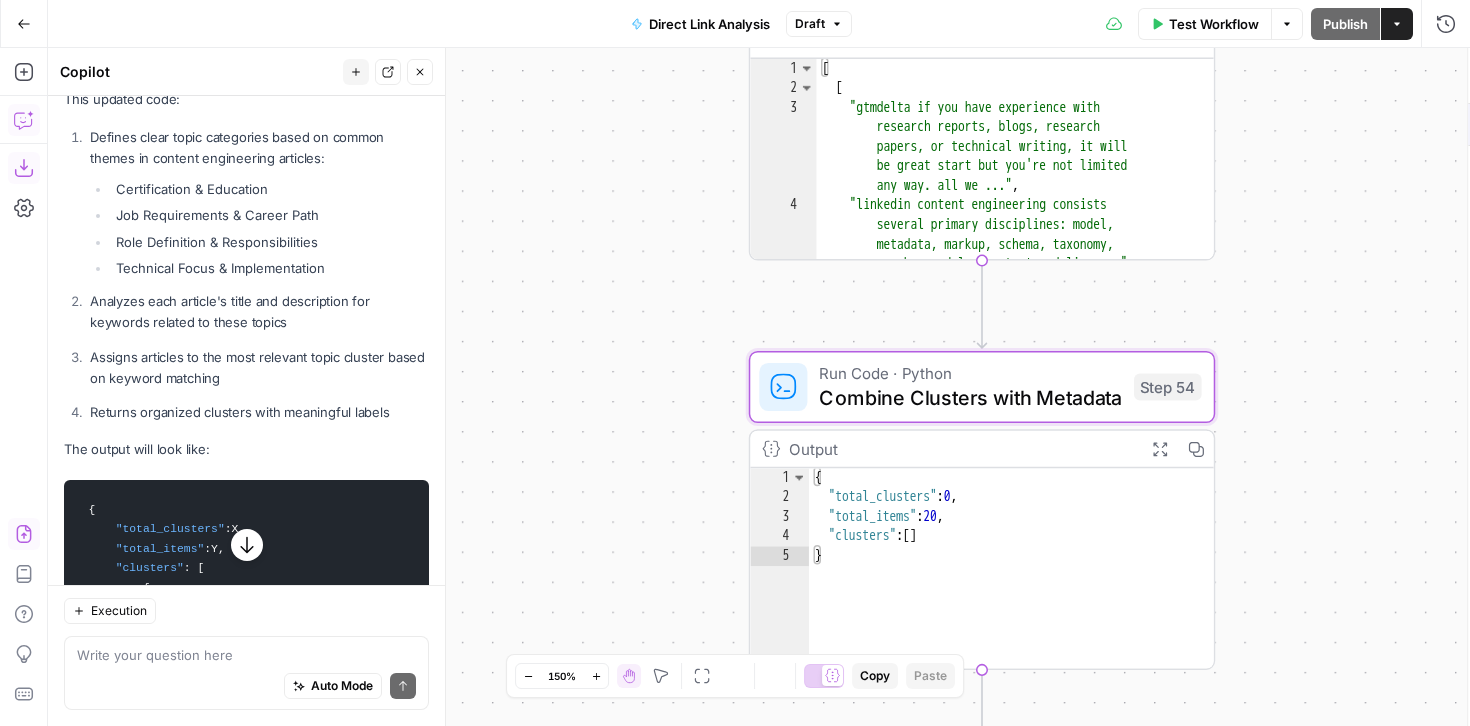 scroll, scrollTop: 5964, scrollLeft: 0, axis: vertical 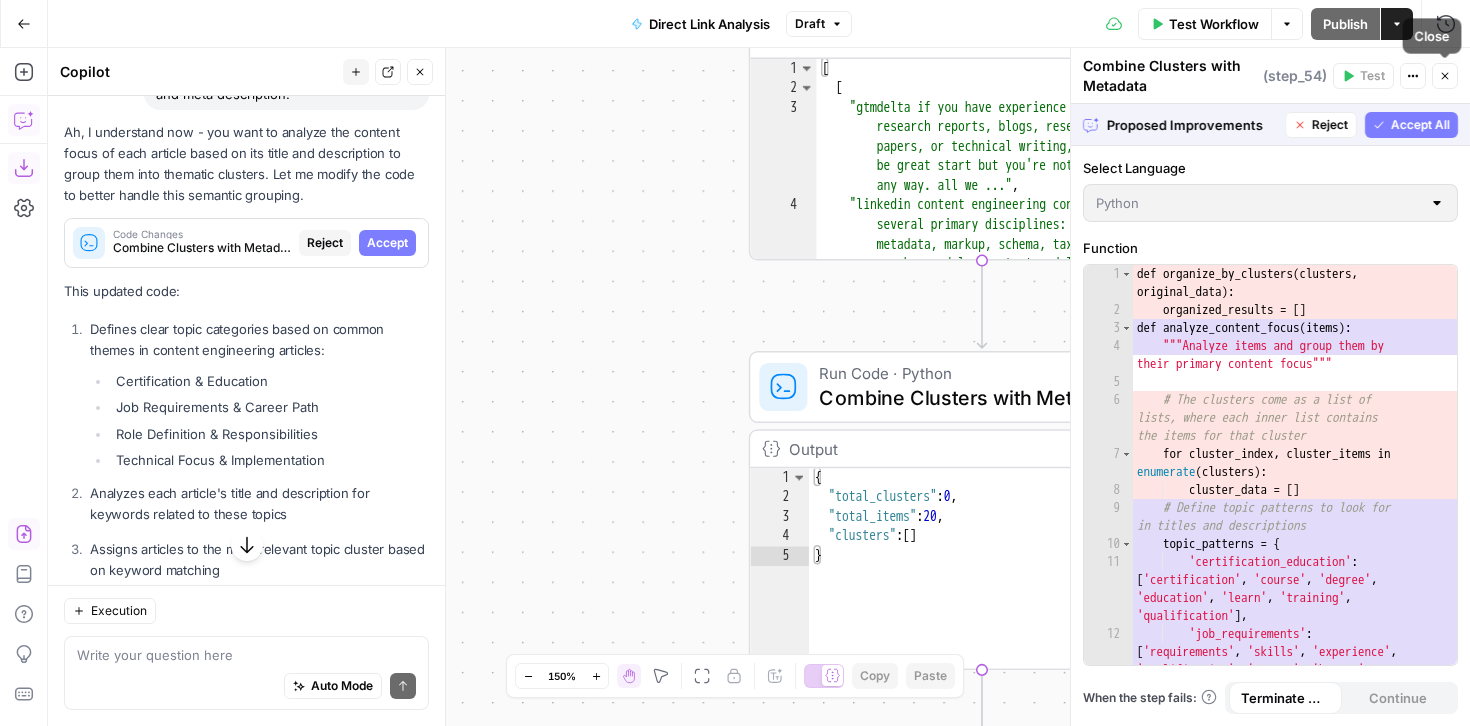 click on "Close" at bounding box center [1445, 76] 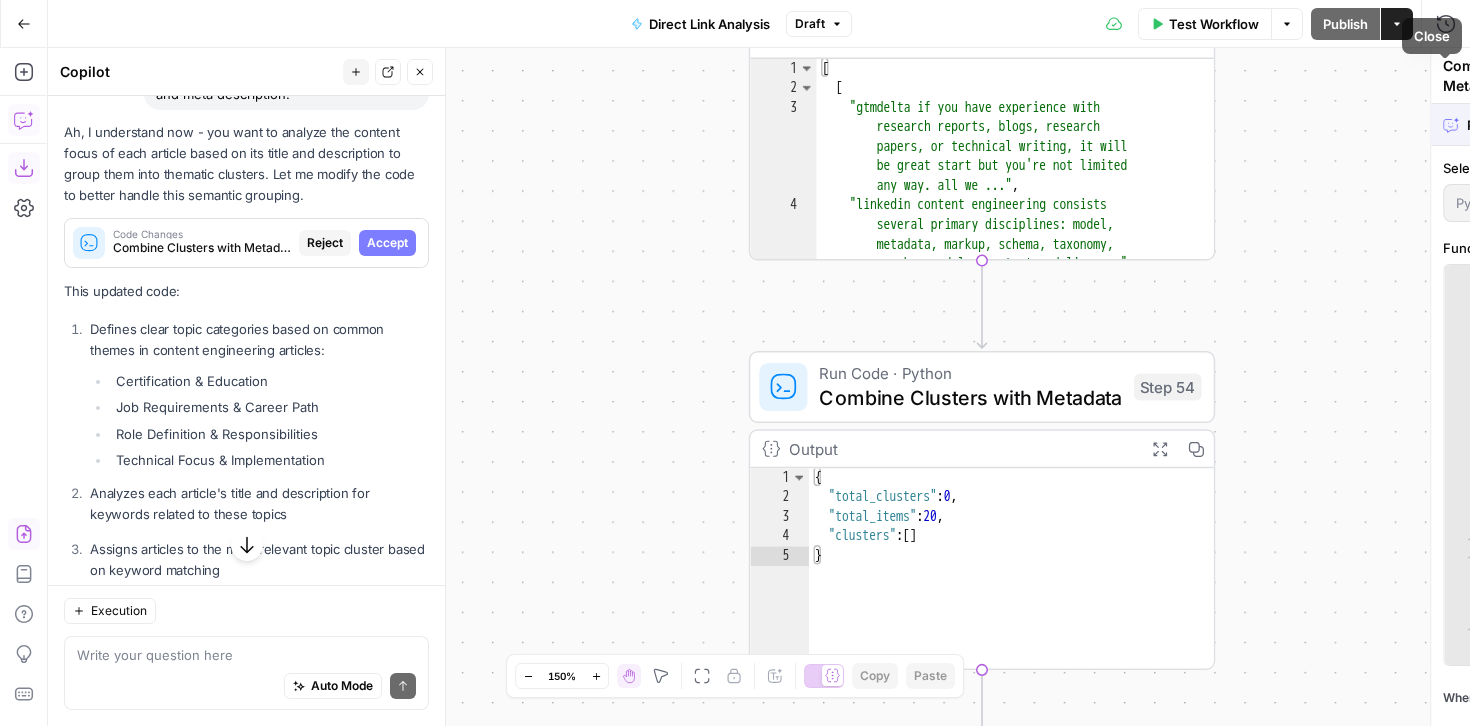 scroll, scrollTop: 6156, scrollLeft: 0, axis: vertical 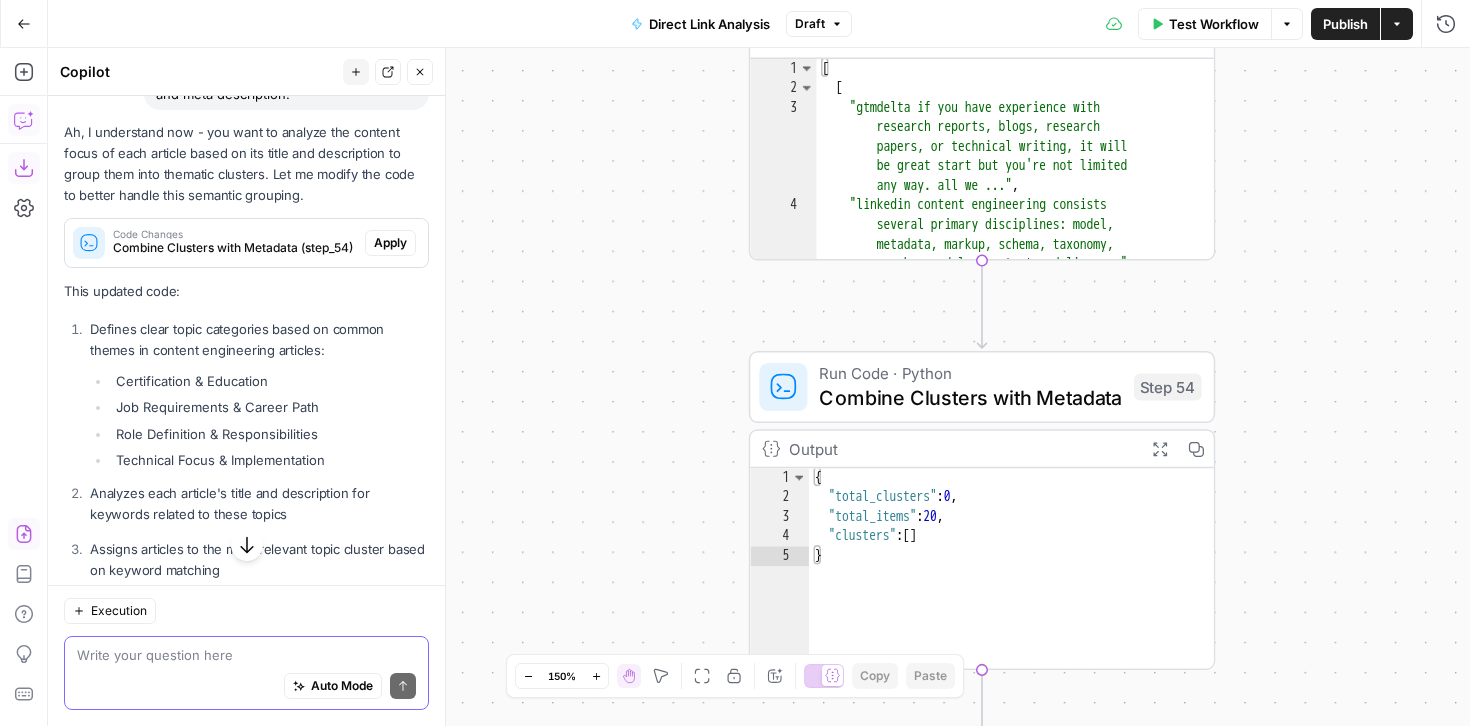 click at bounding box center [246, 655] 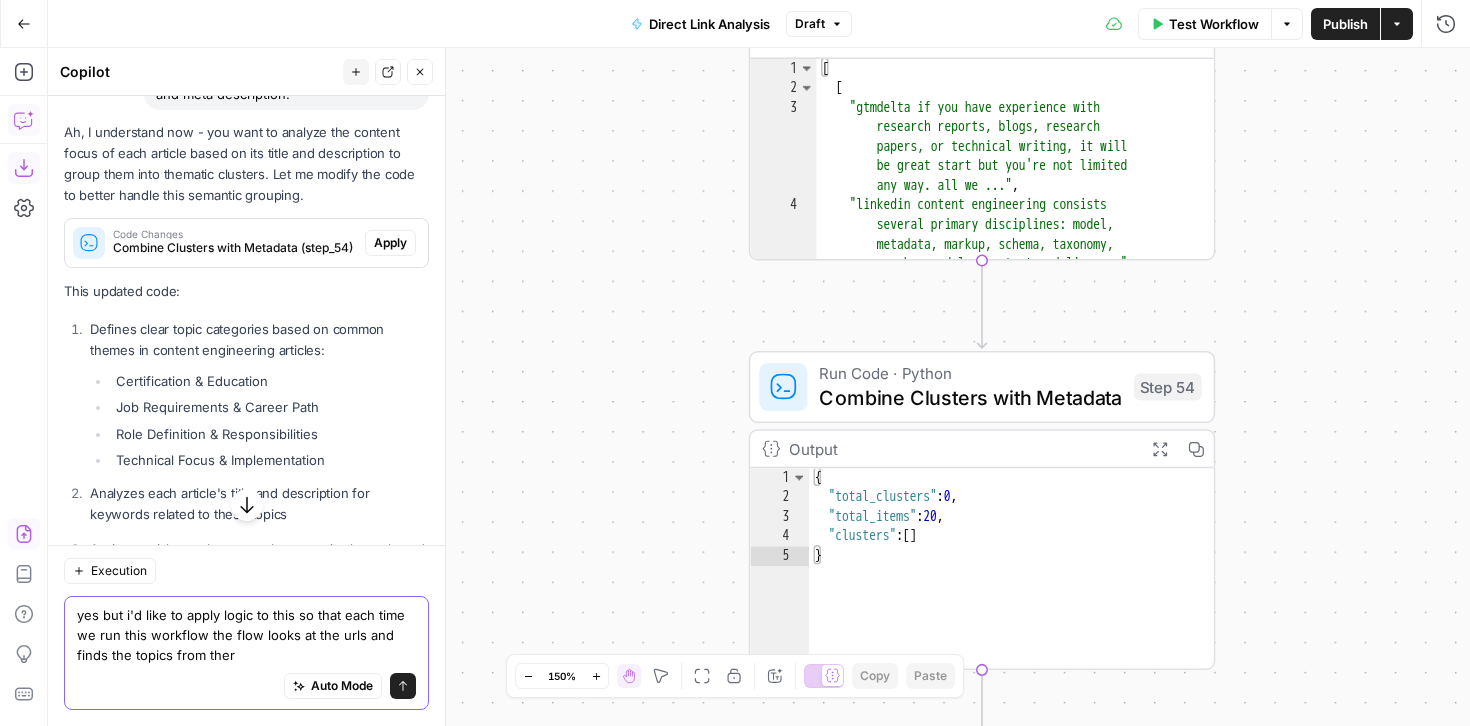 type on "yes but i'd like to apply logic to this so that each time we run this workflow the flow looks at the urls and finds the topics from there" 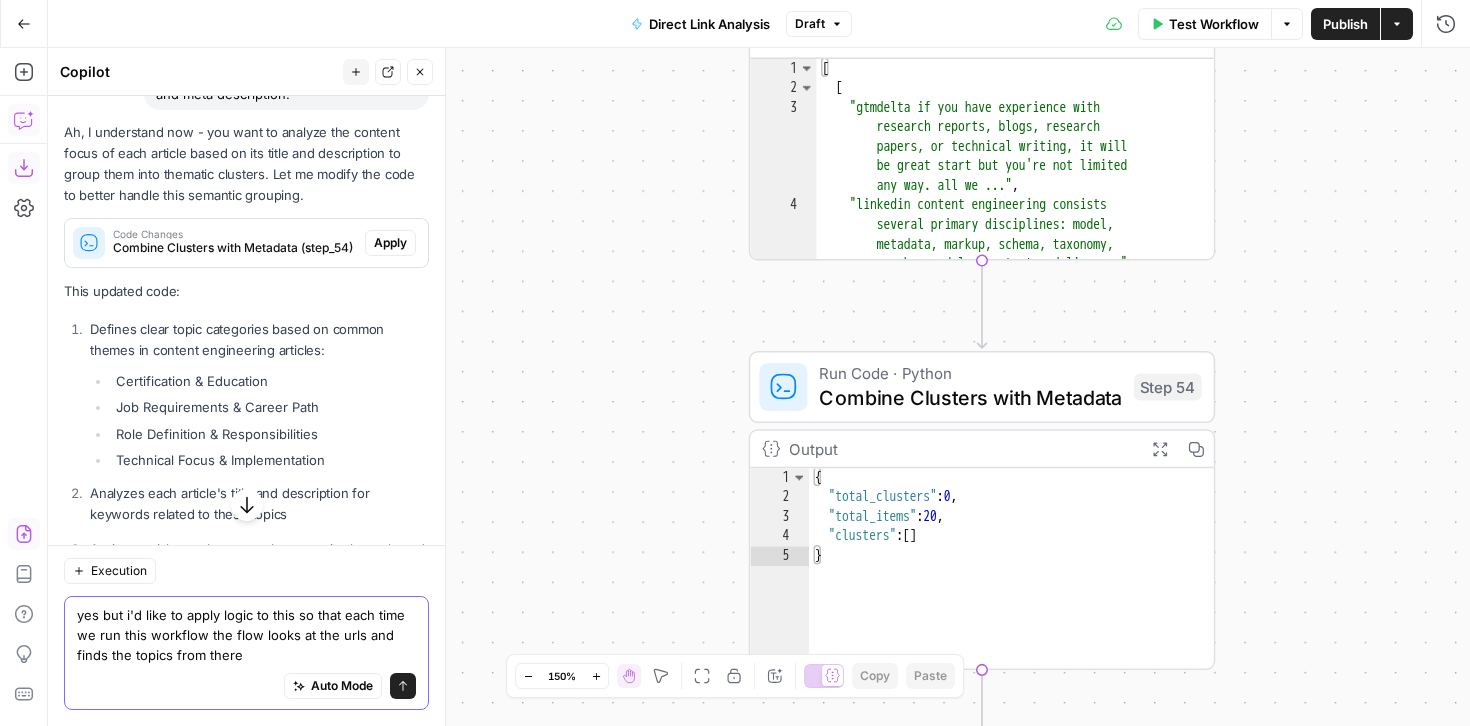 type 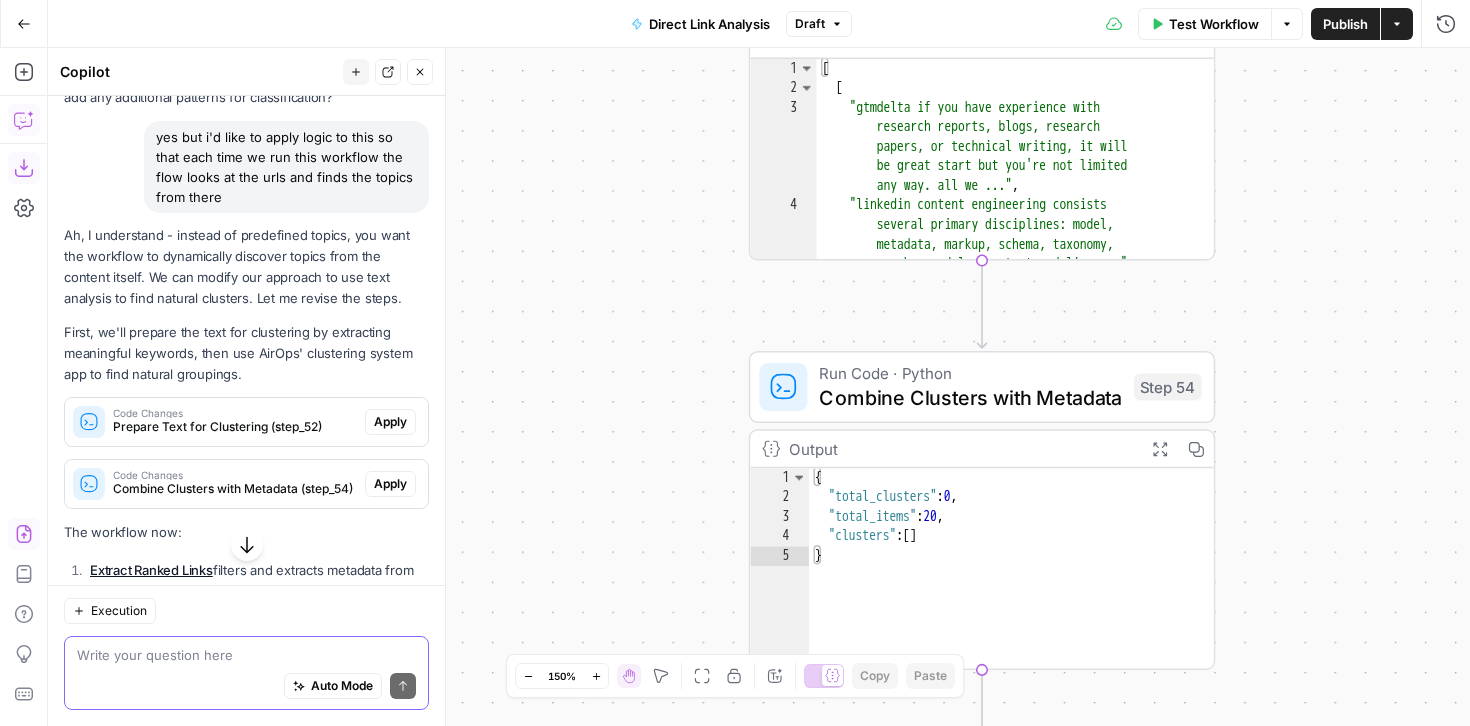 scroll, scrollTop: 7256, scrollLeft: 0, axis: vertical 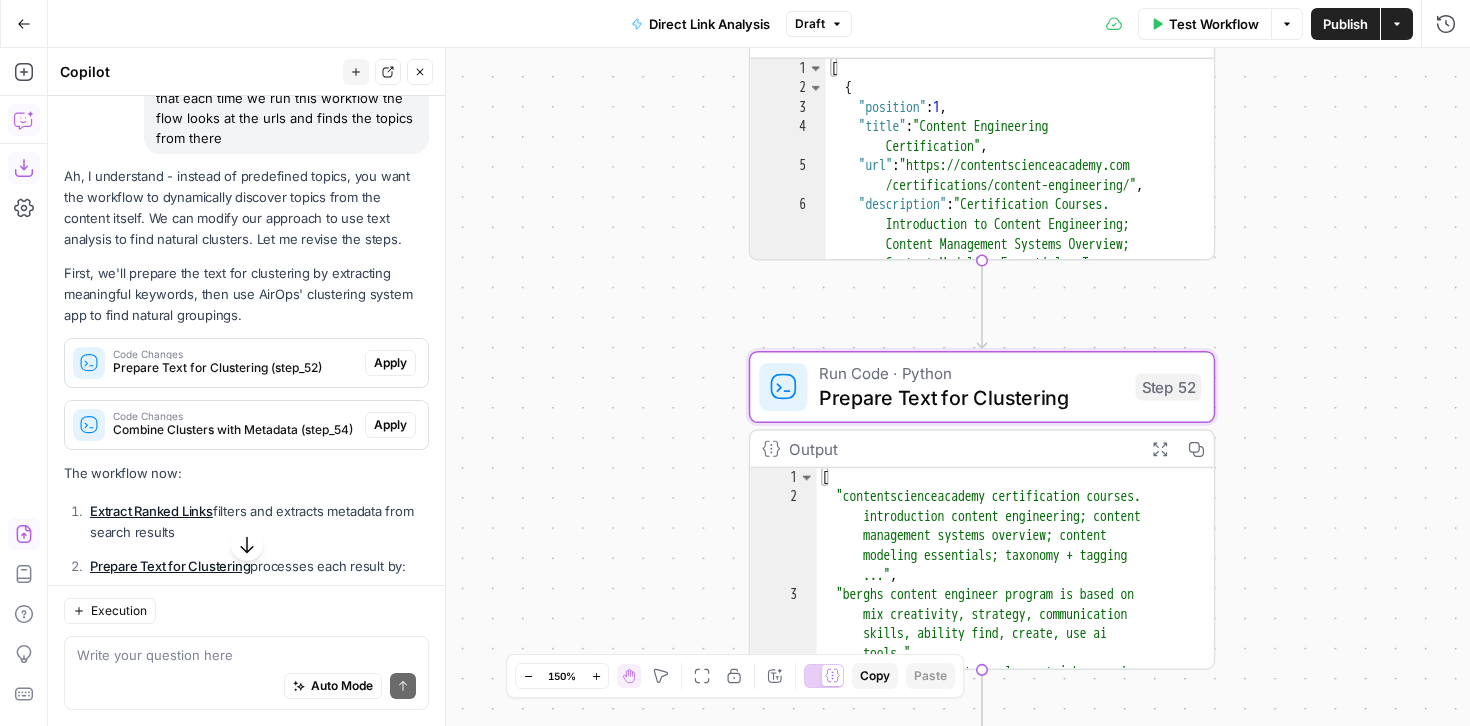click on "Apply" at bounding box center (390, 363) 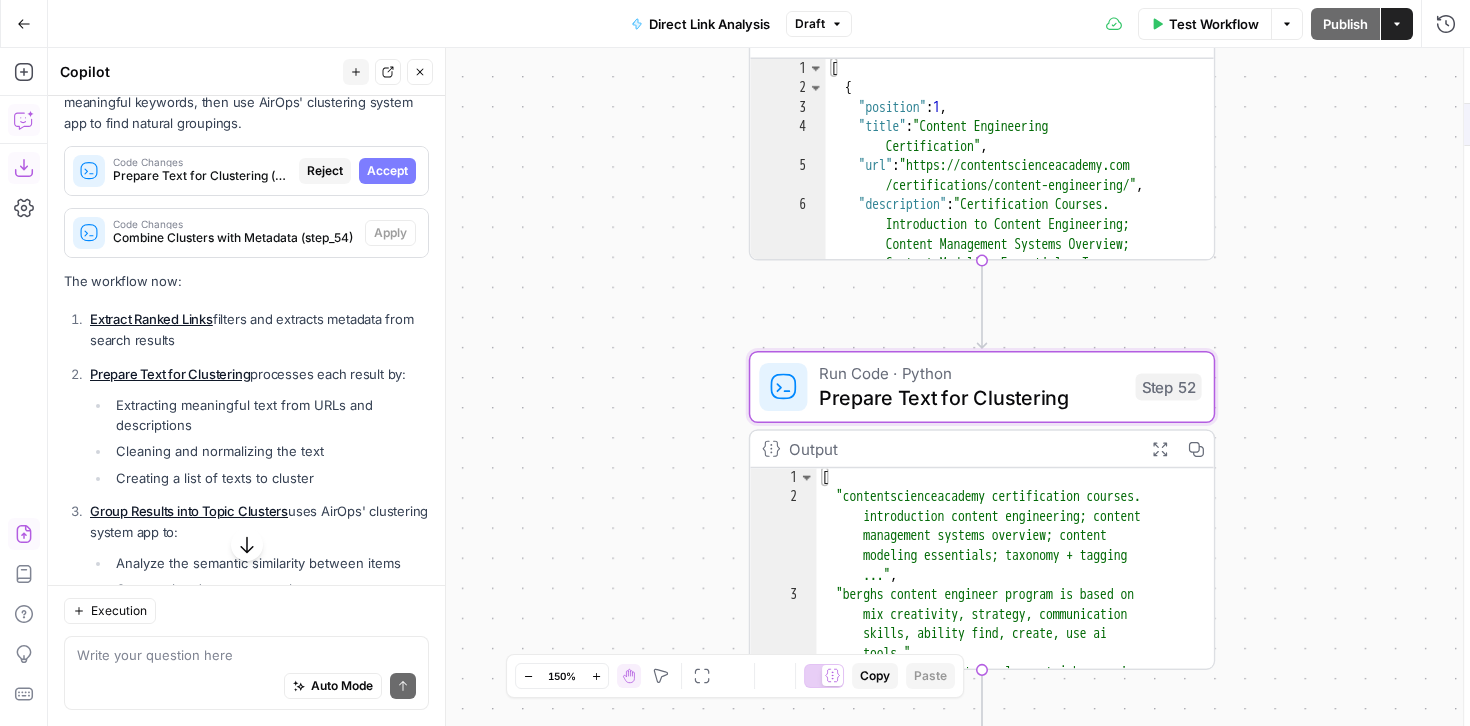 scroll, scrollTop: 7064, scrollLeft: 0, axis: vertical 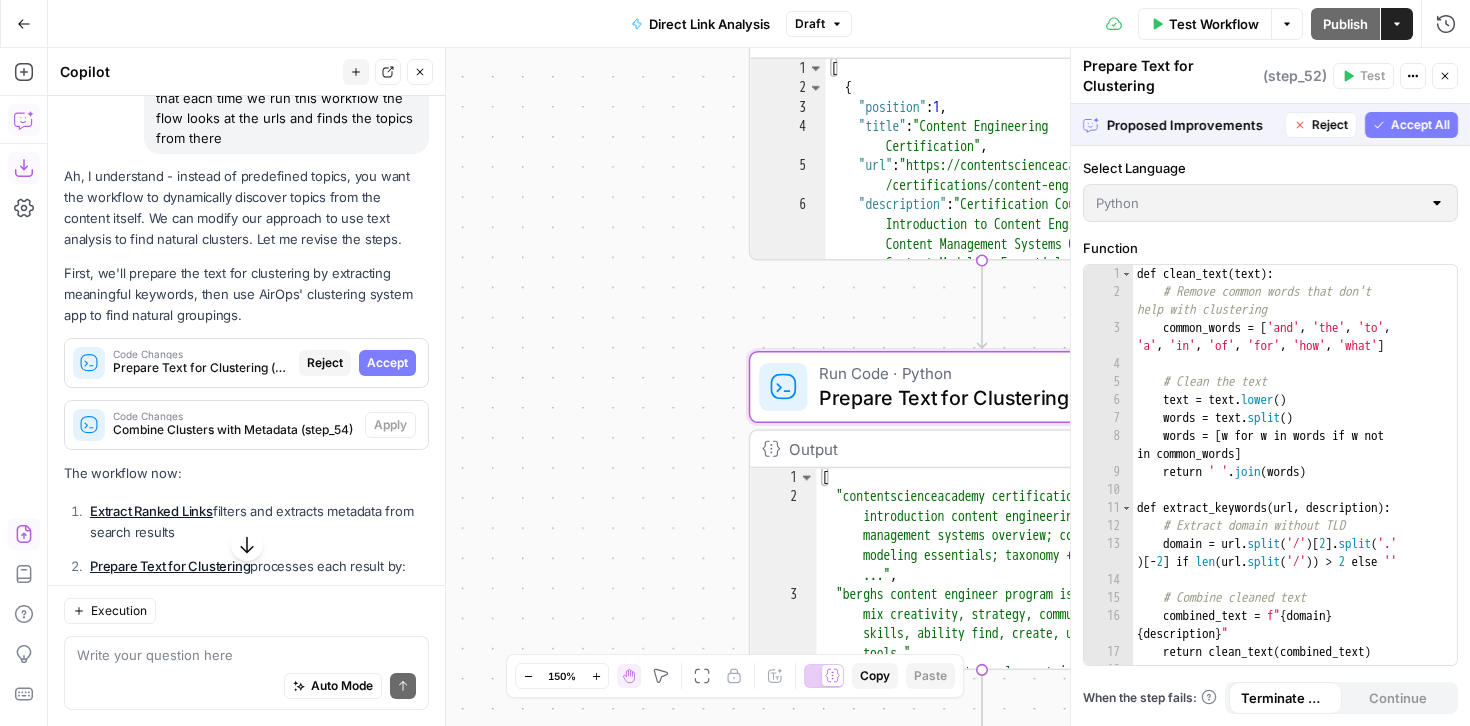 click on "Accept" at bounding box center [387, 363] 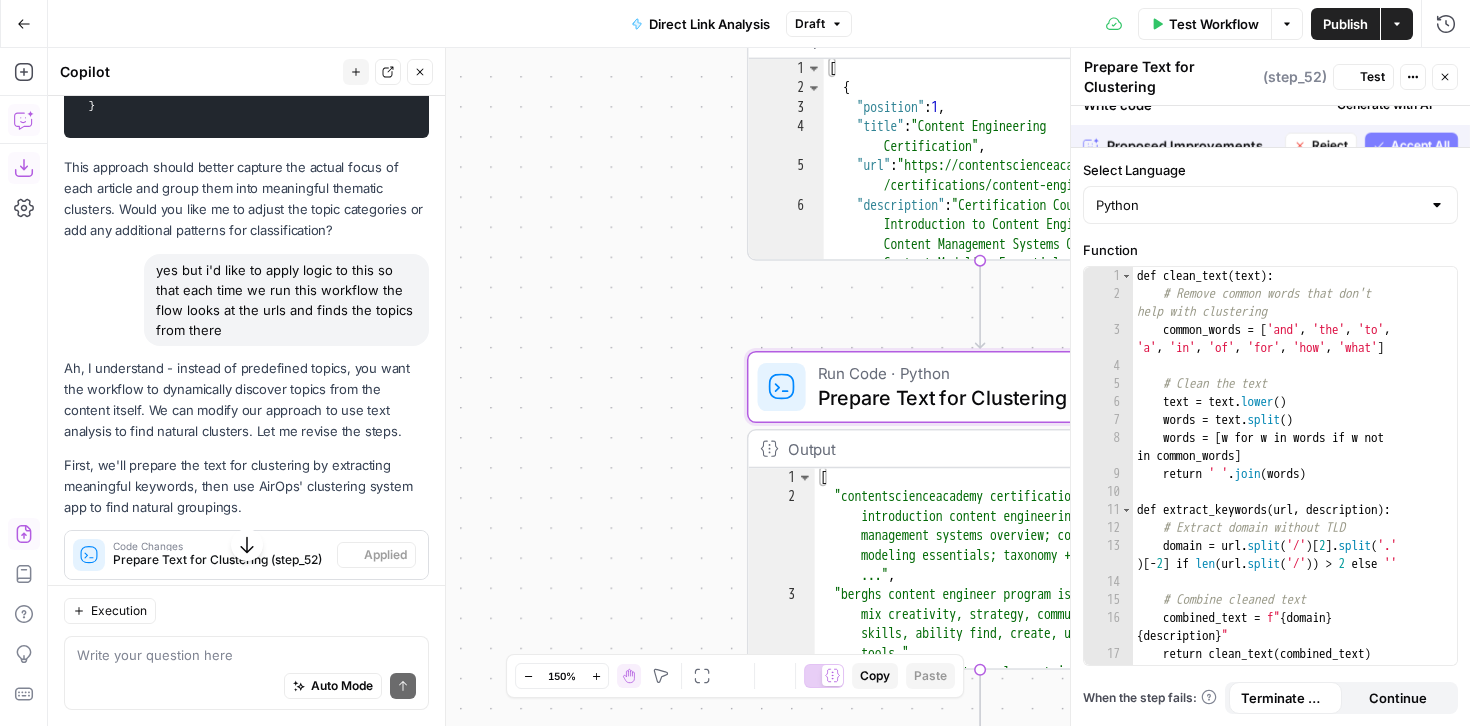 scroll, scrollTop: 7256, scrollLeft: 0, axis: vertical 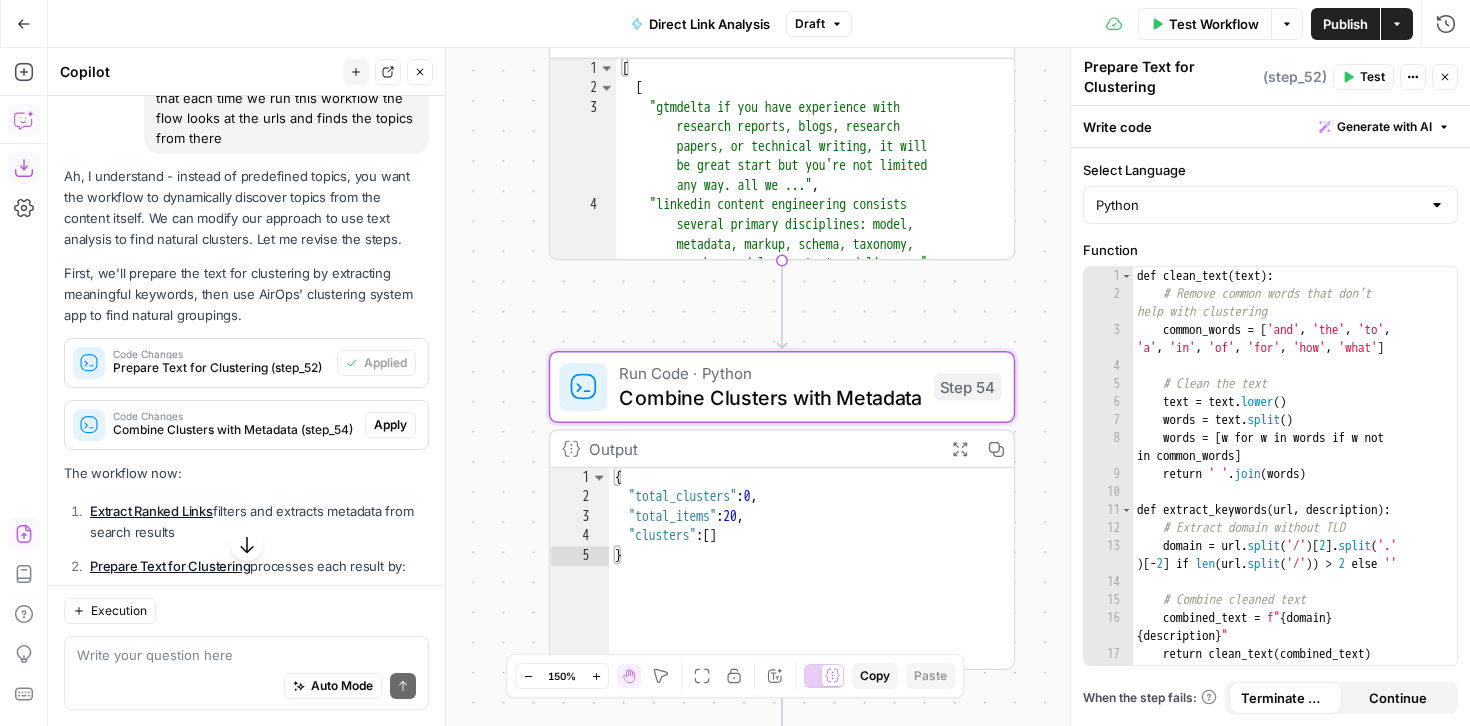 click on "Apply" at bounding box center (390, 425) 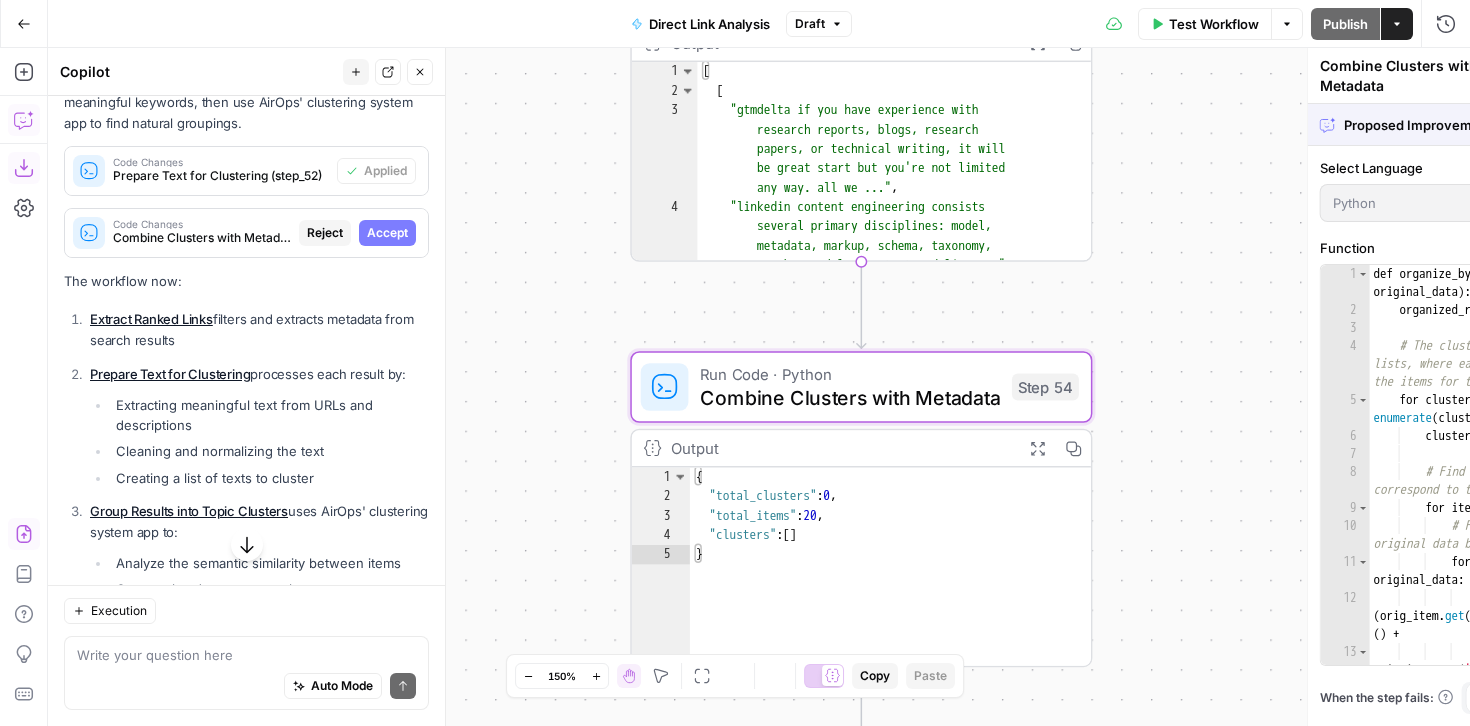 scroll, scrollTop: 7064, scrollLeft: 0, axis: vertical 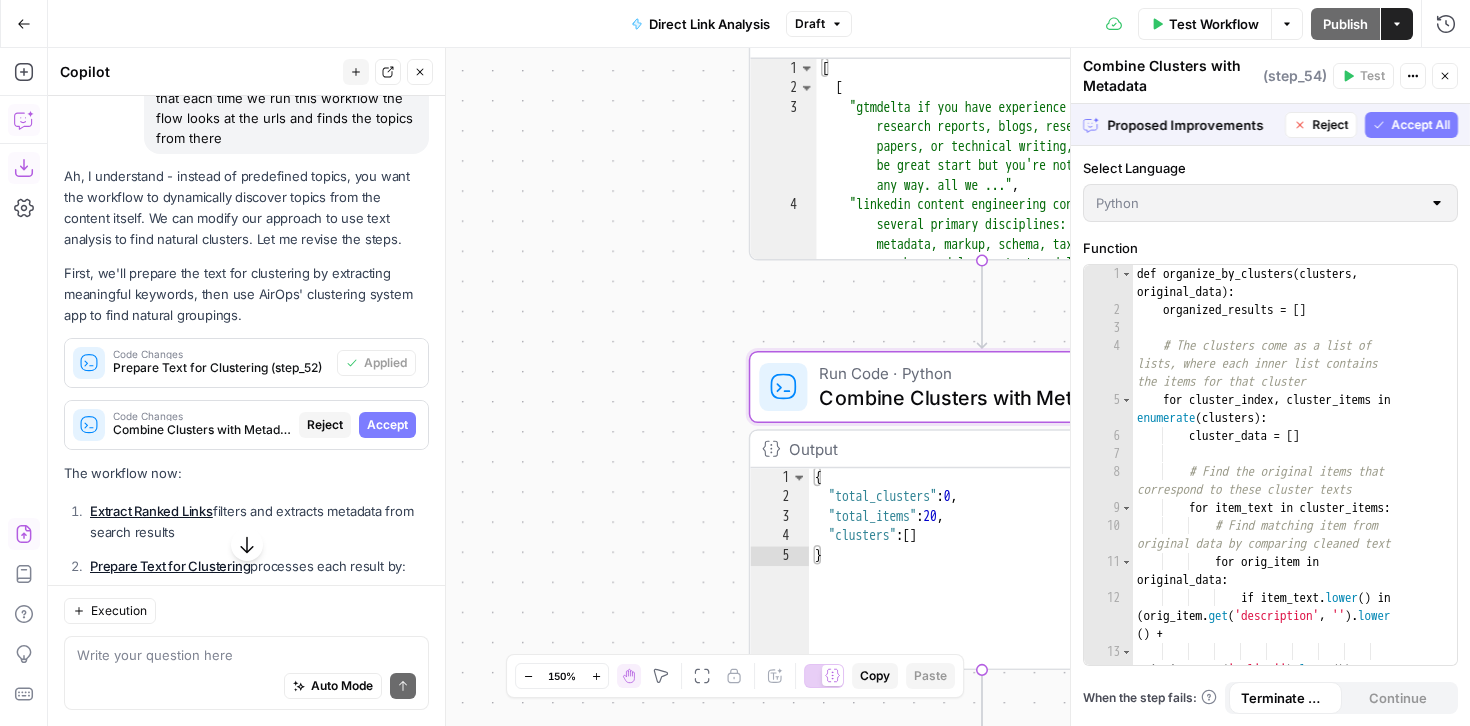 click on "Accept" at bounding box center (387, 425) 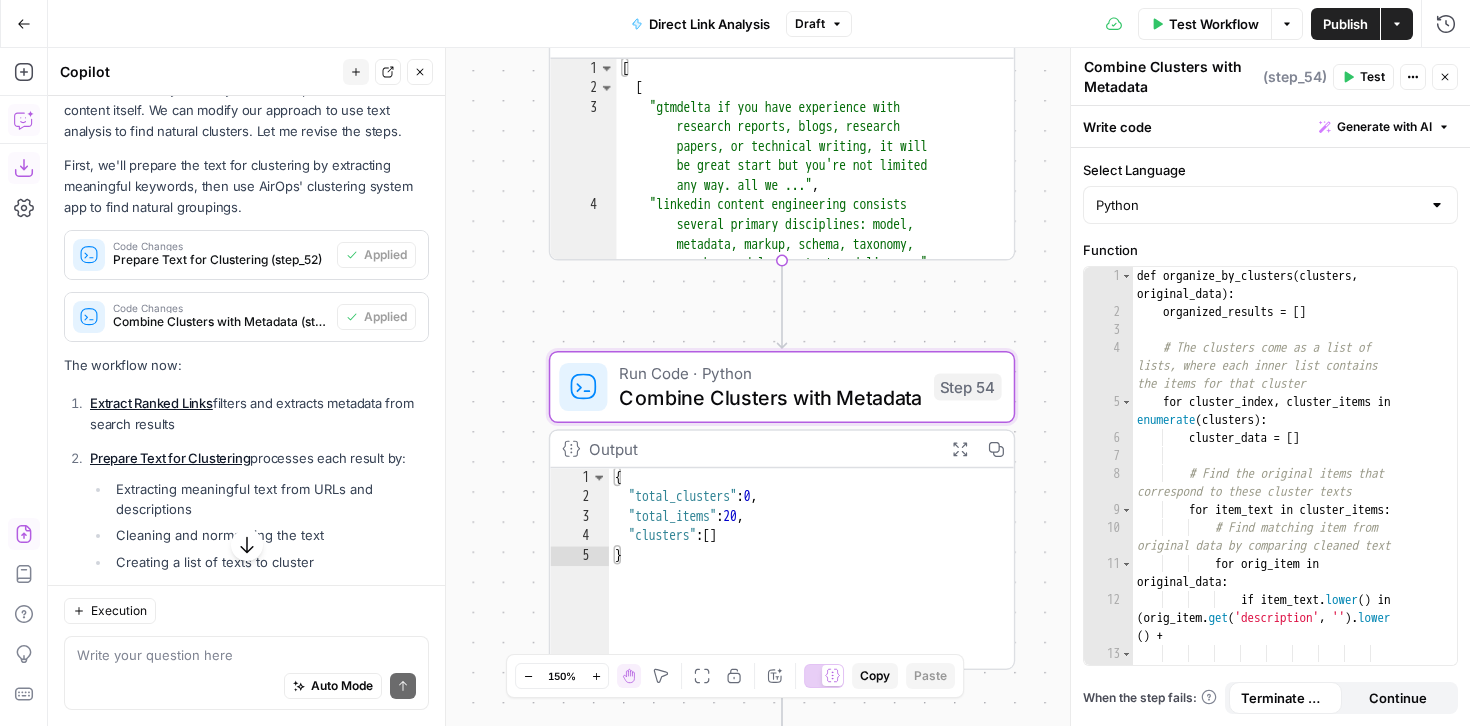 scroll, scrollTop: 7367, scrollLeft: 0, axis: vertical 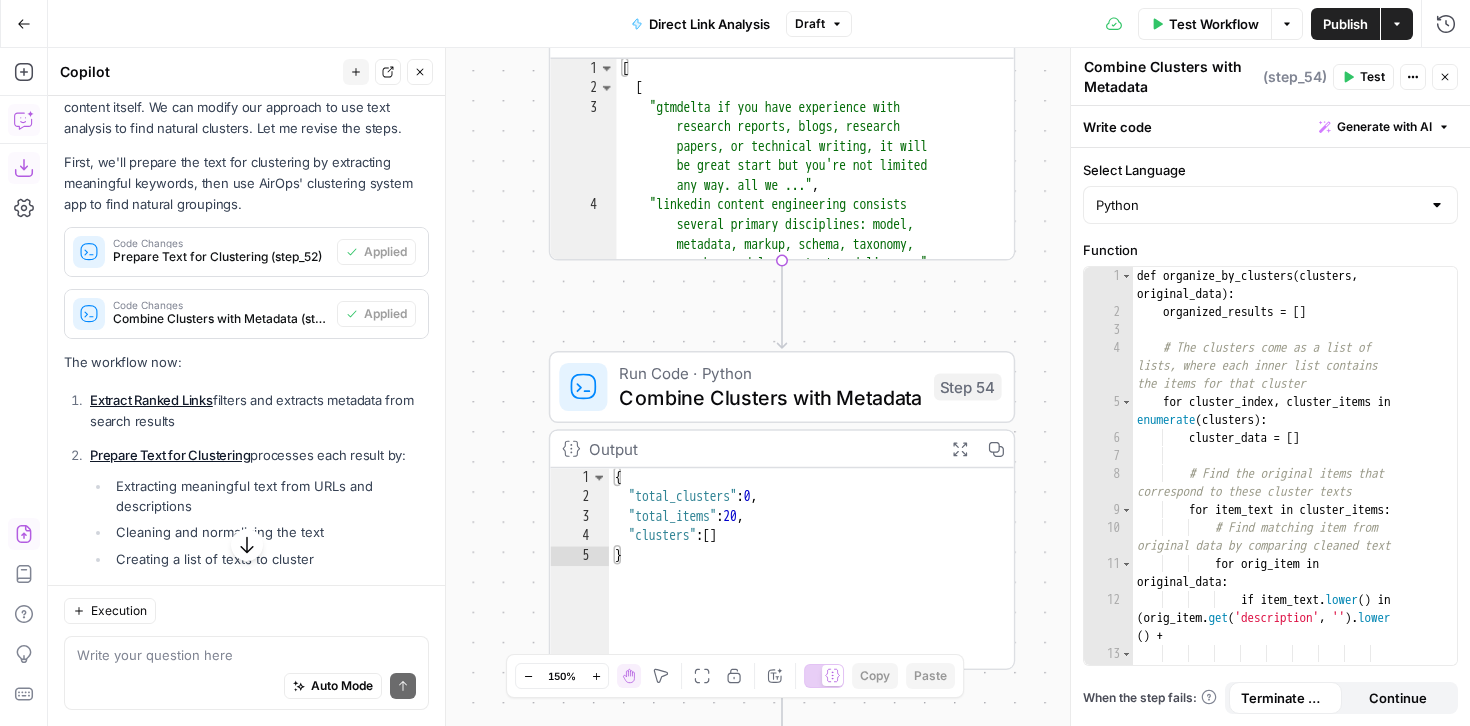 click 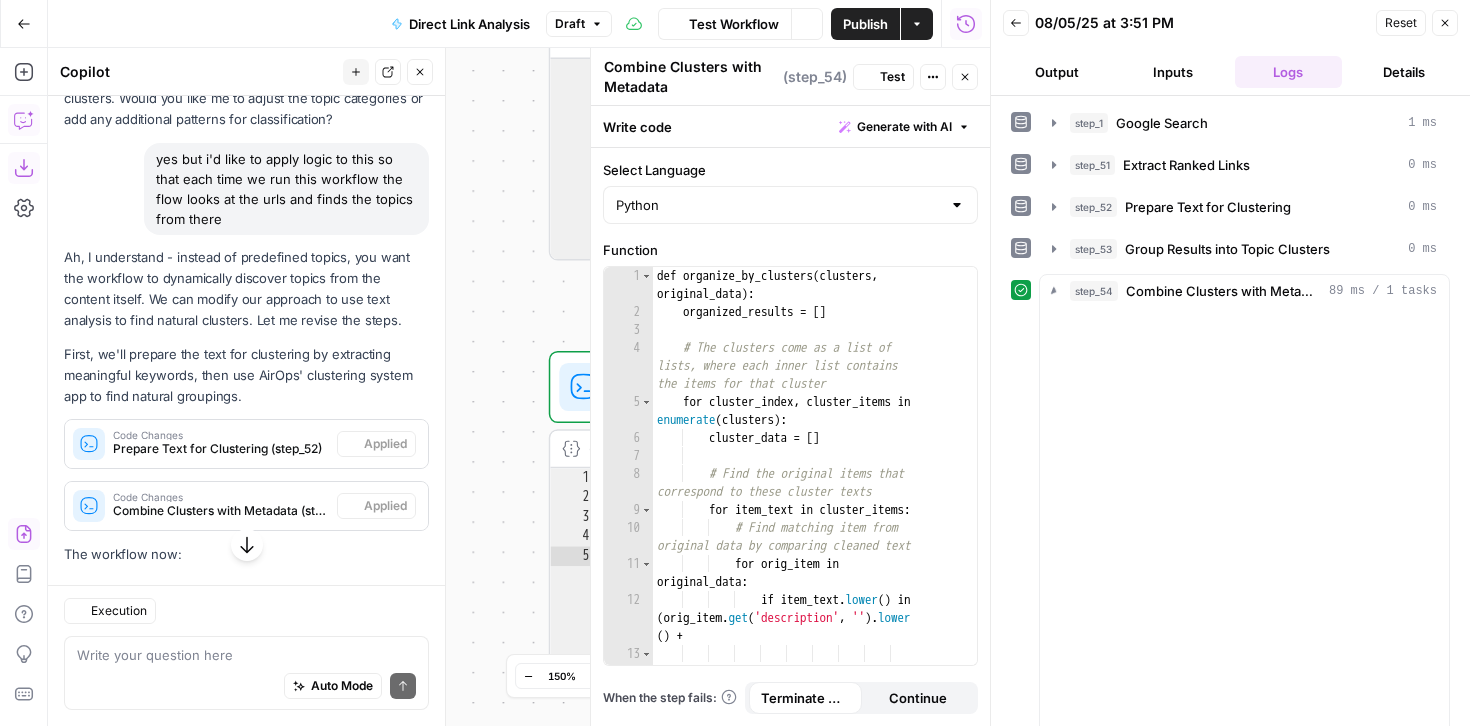 scroll, scrollTop: 7367, scrollLeft: 0, axis: vertical 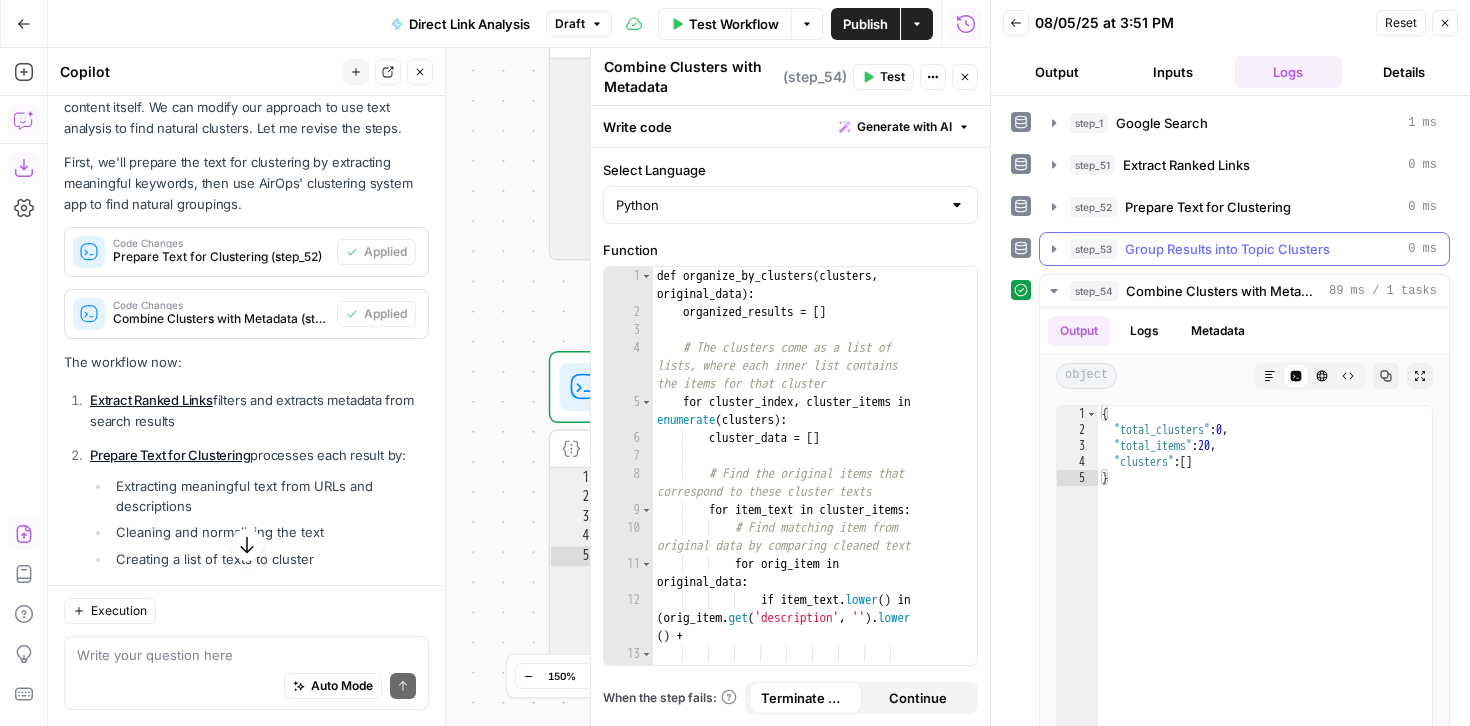 click on "Group Results into Topic Clusters" at bounding box center (1227, 249) 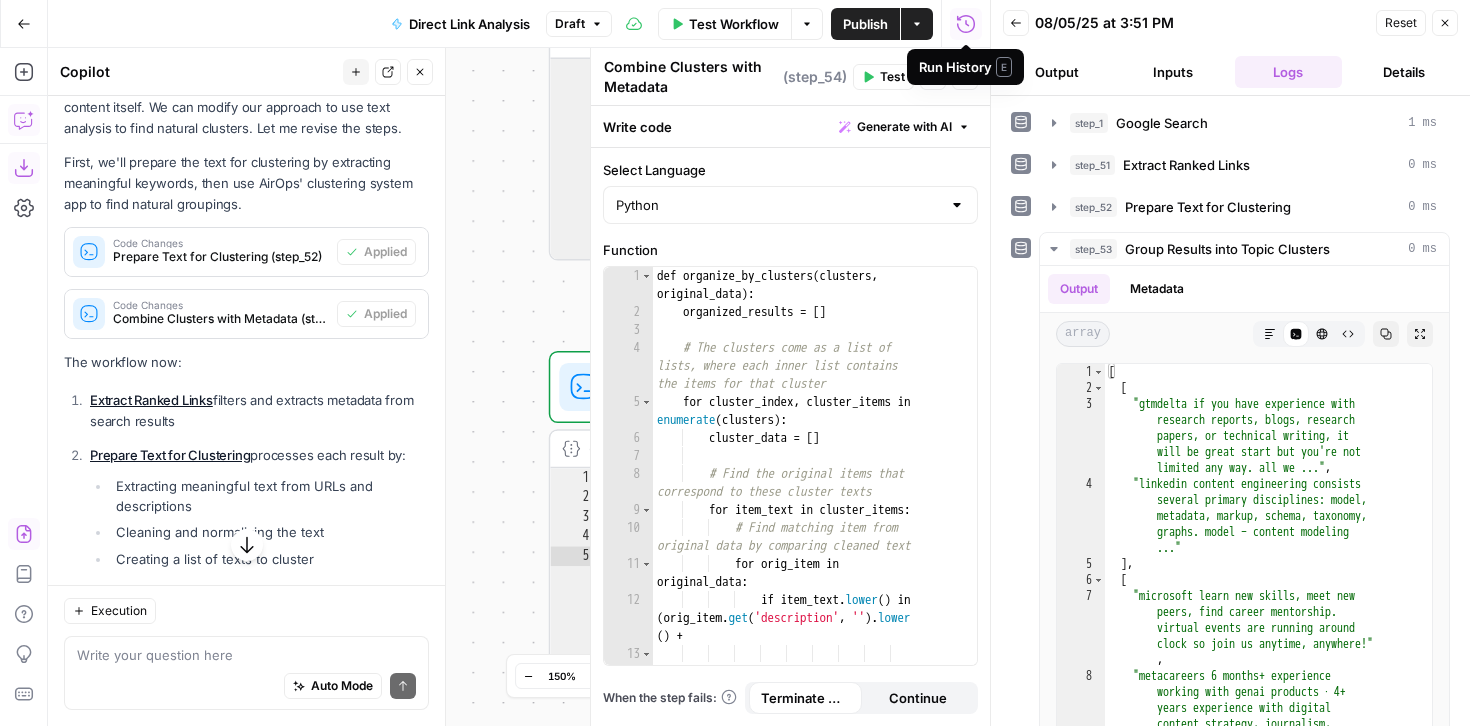 click on "Test Workflow" at bounding box center (734, 24) 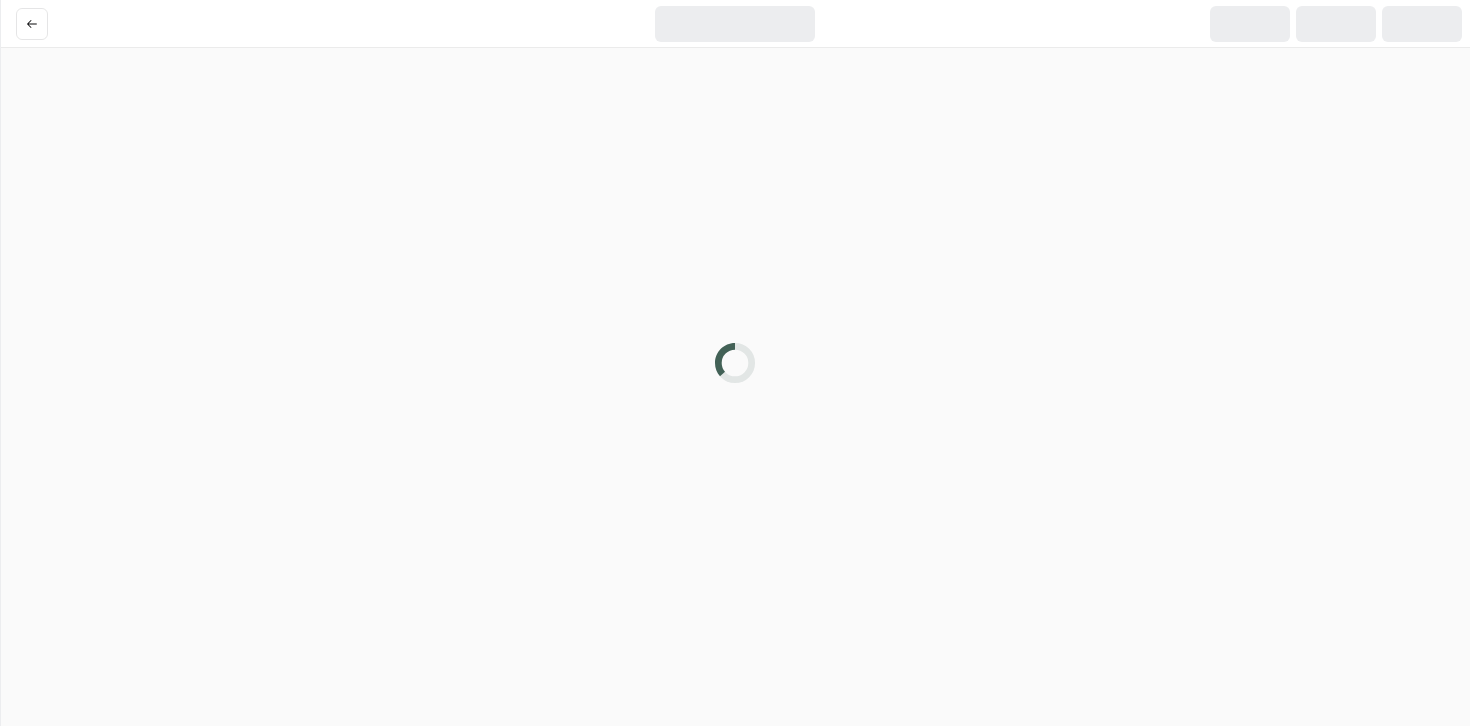 scroll, scrollTop: 0, scrollLeft: 0, axis: both 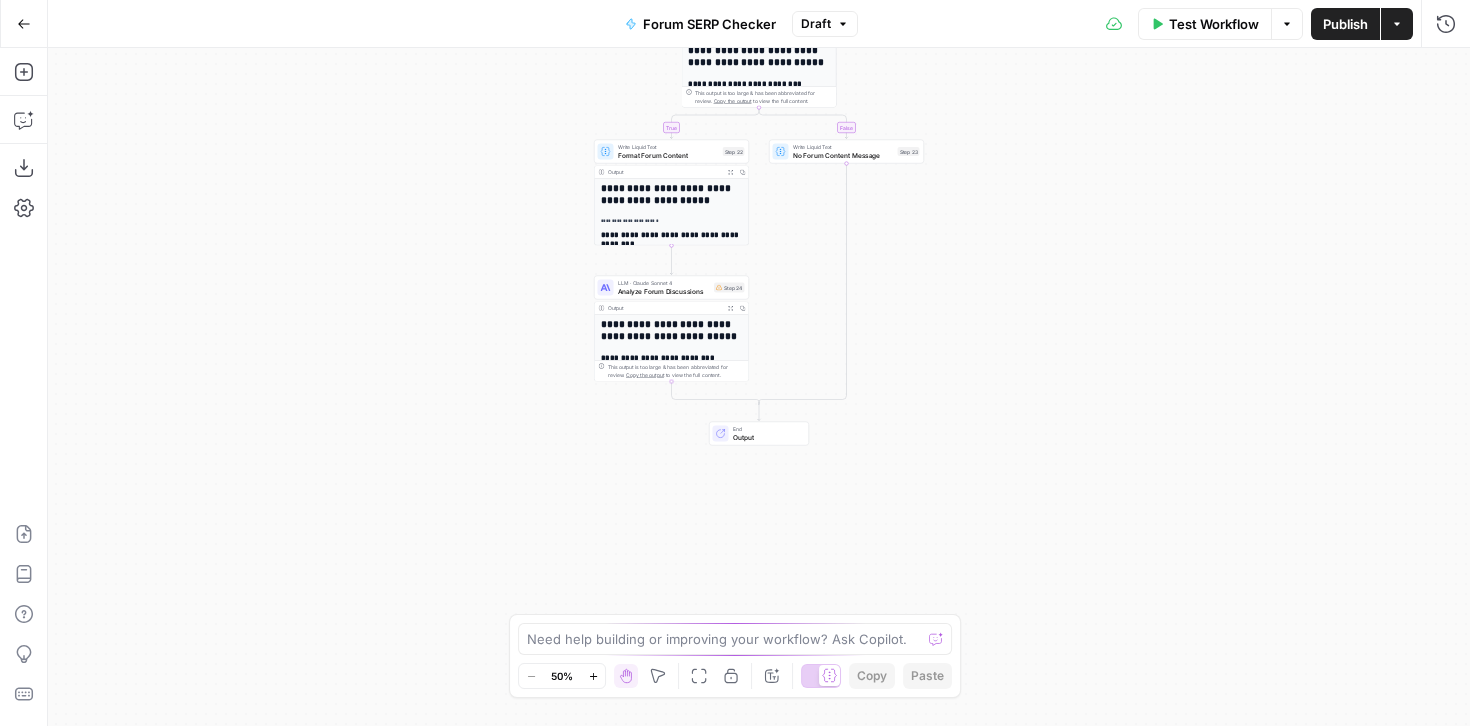 click on "**********" at bounding box center [672, 357] 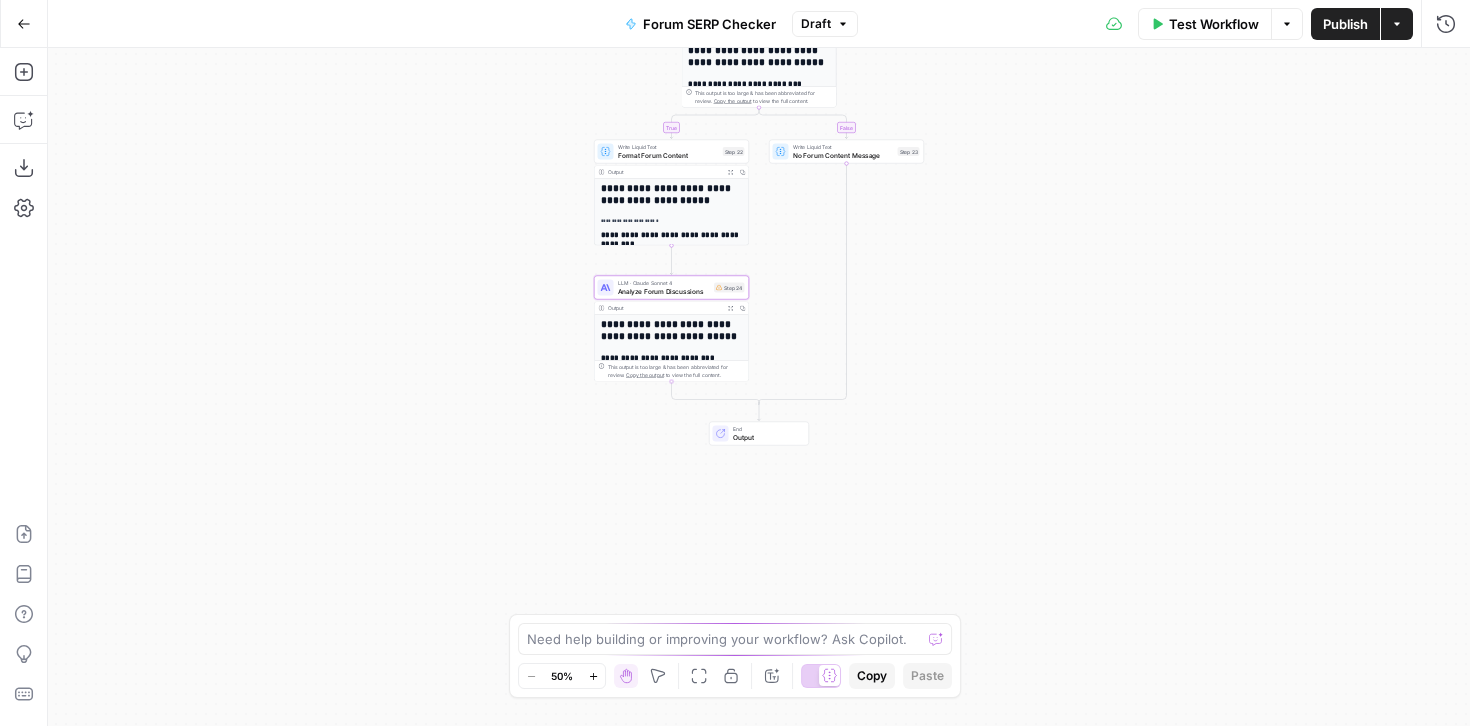 click on "**********" at bounding box center [672, 331] 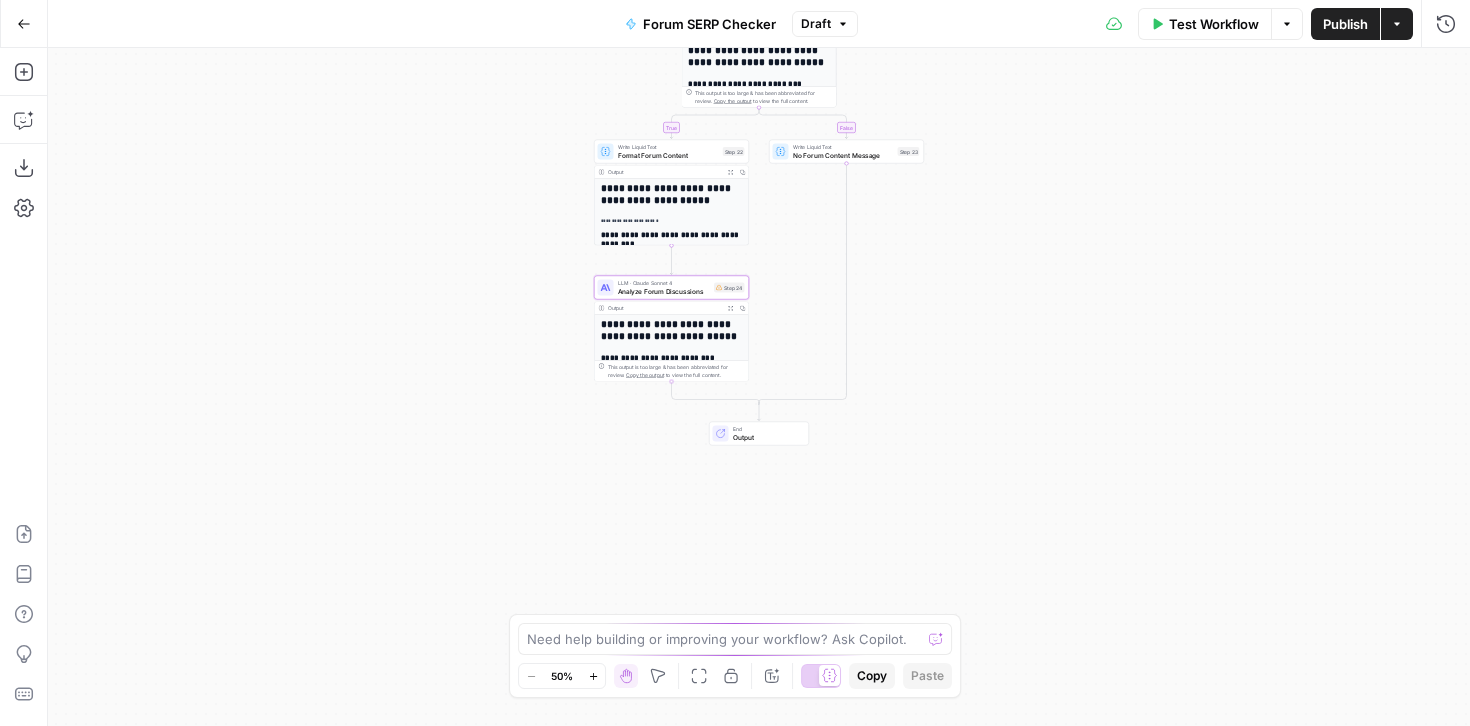 click 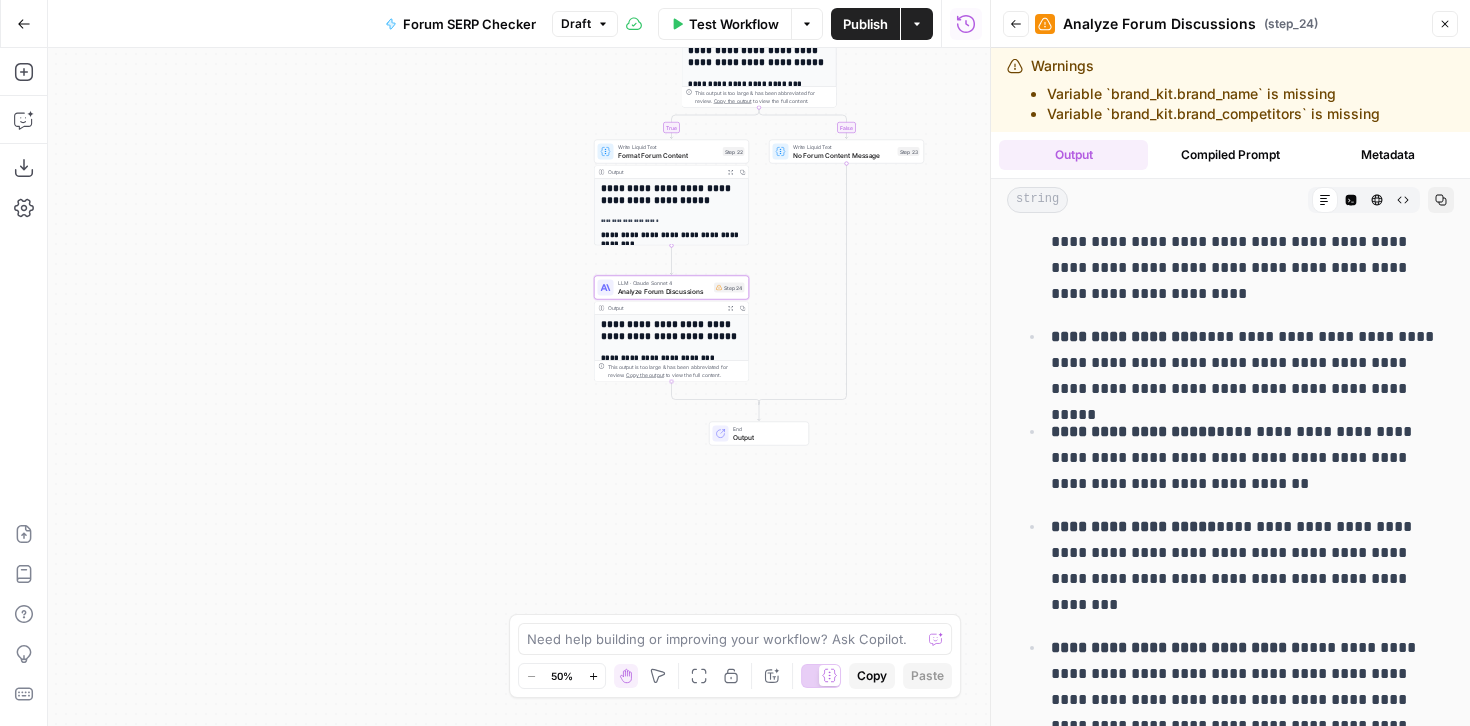 scroll, scrollTop: 3194, scrollLeft: 0, axis: vertical 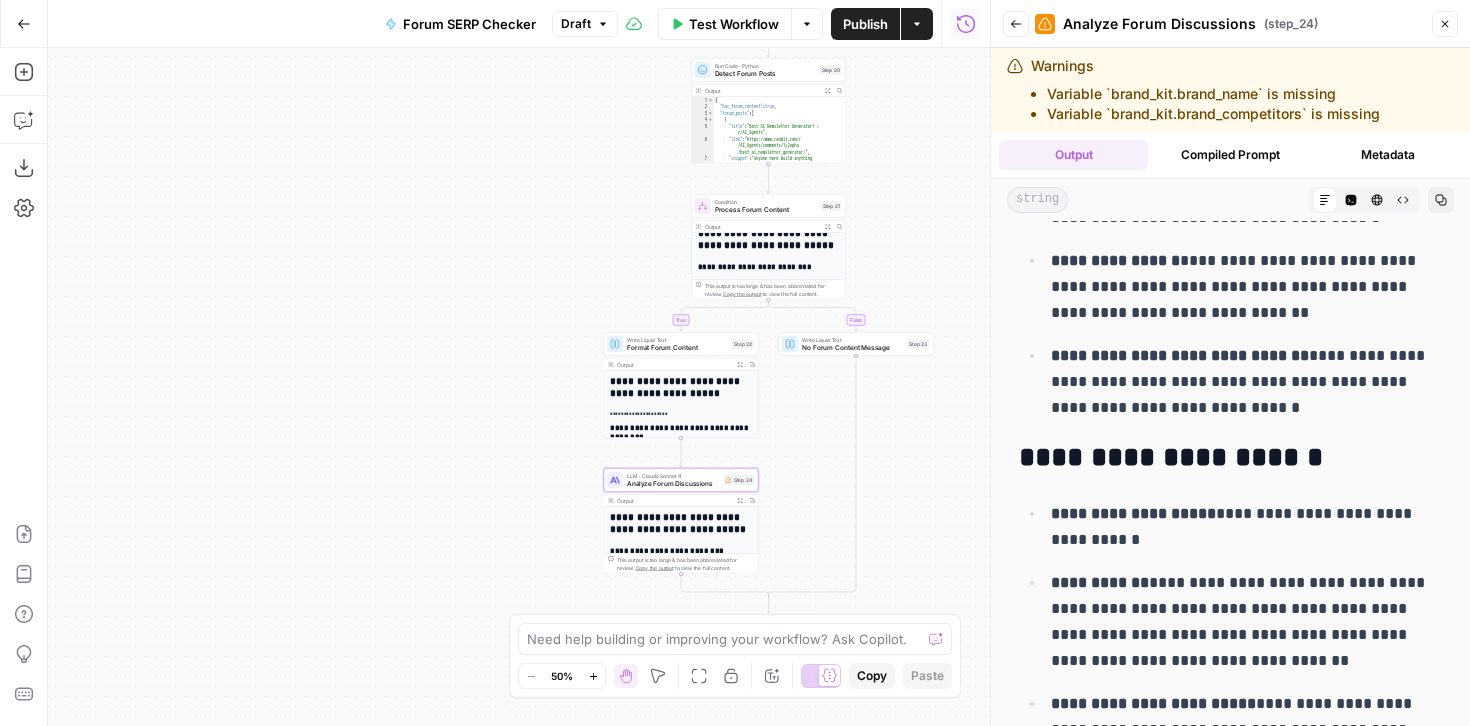 click at bounding box center [1045, 24] 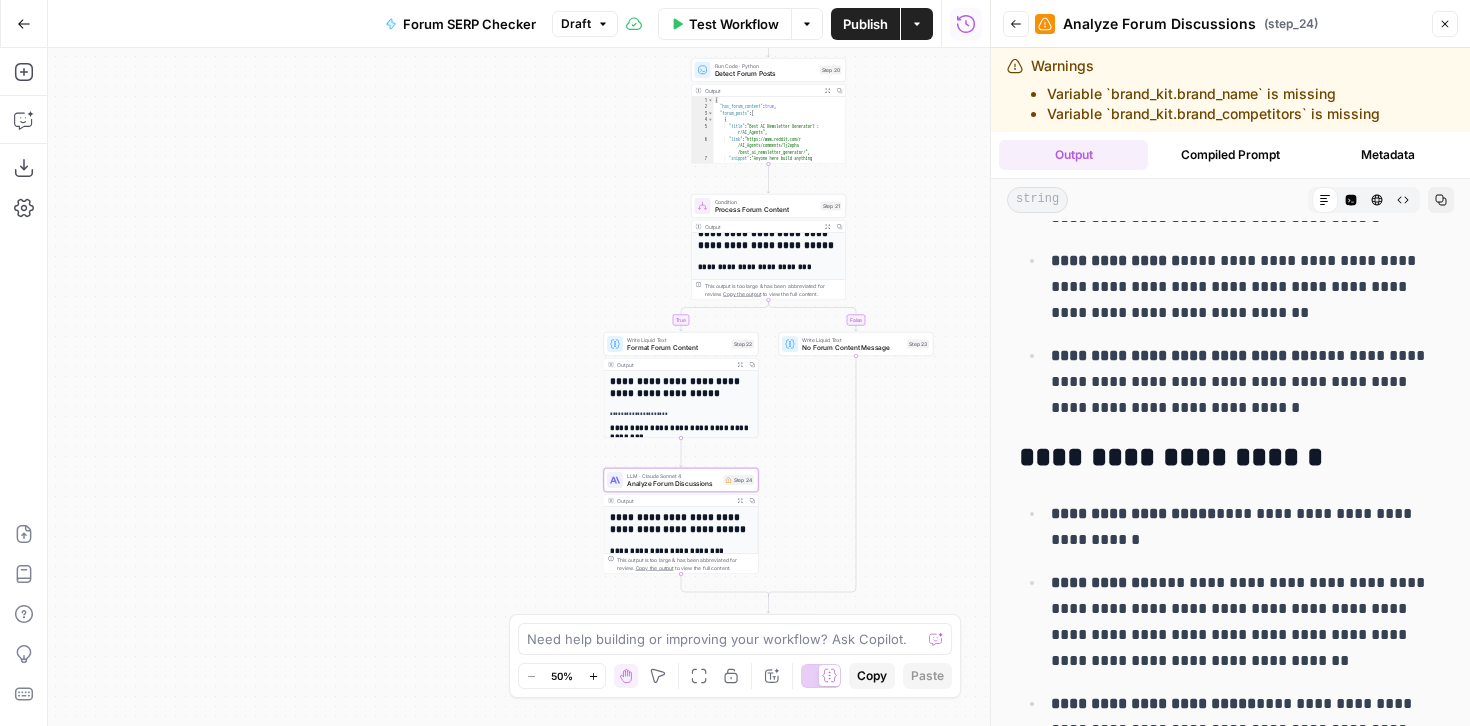 click on "Compiled Prompt" at bounding box center (1230, 155) 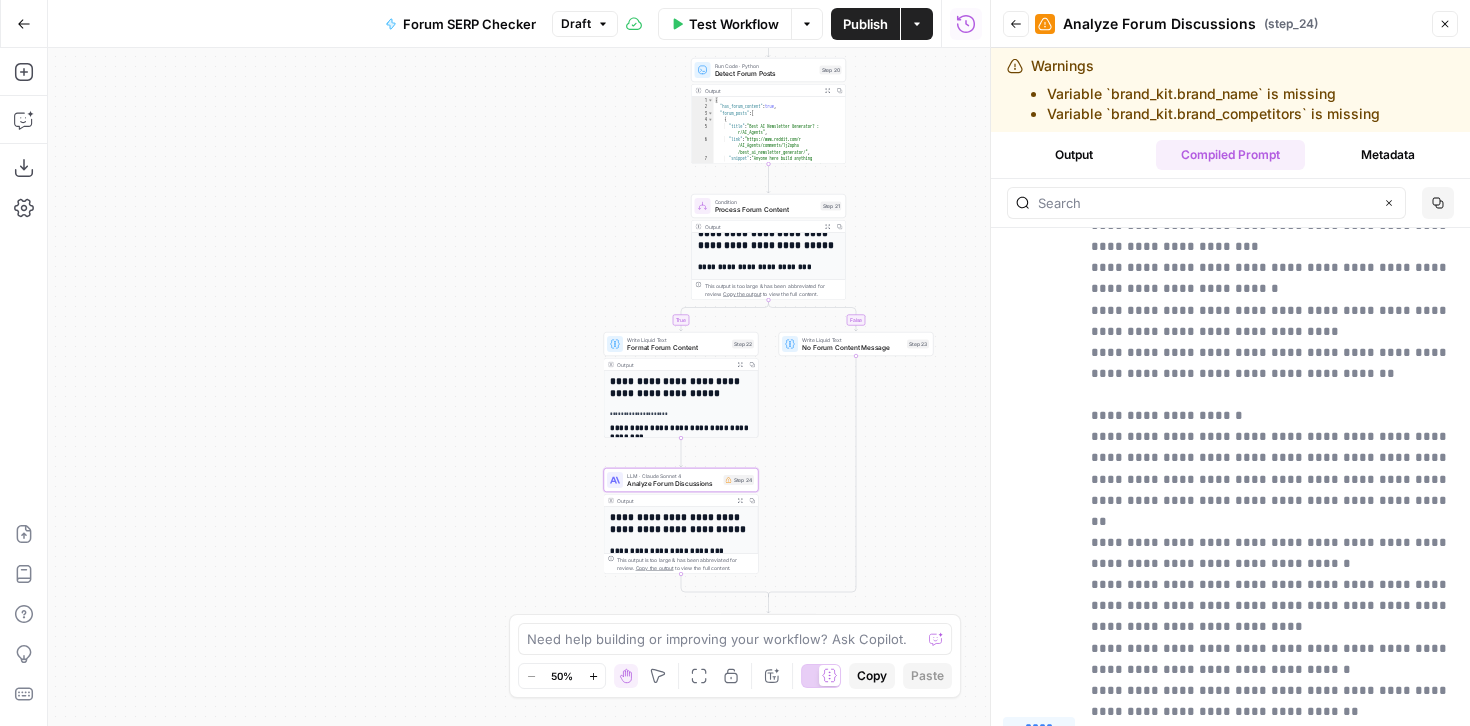 scroll, scrollTop: 2542, scrollLeft: 0, axis: vertical 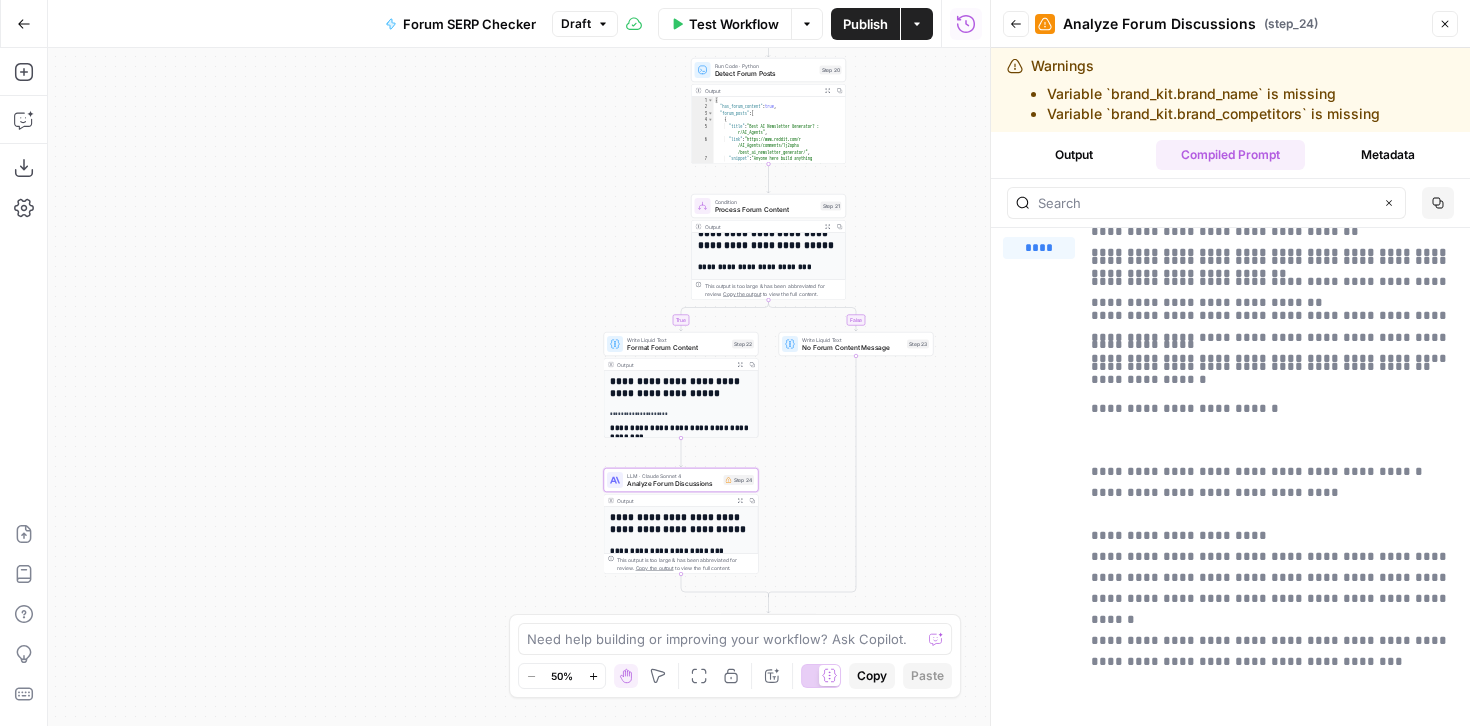 click on "Metadata" at bounding box center (1387, 155) 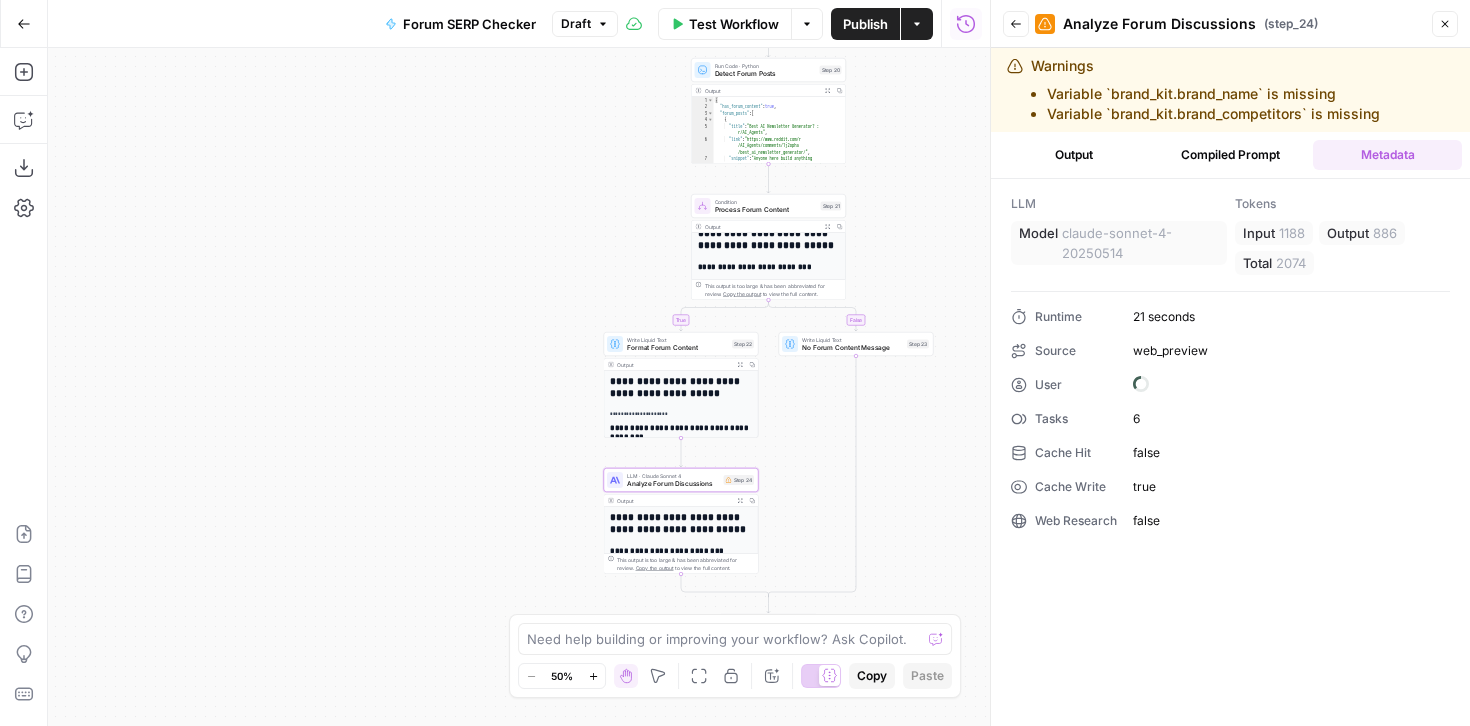 scroll, scrollTop: 0, scrollLeft: 0, axis: both 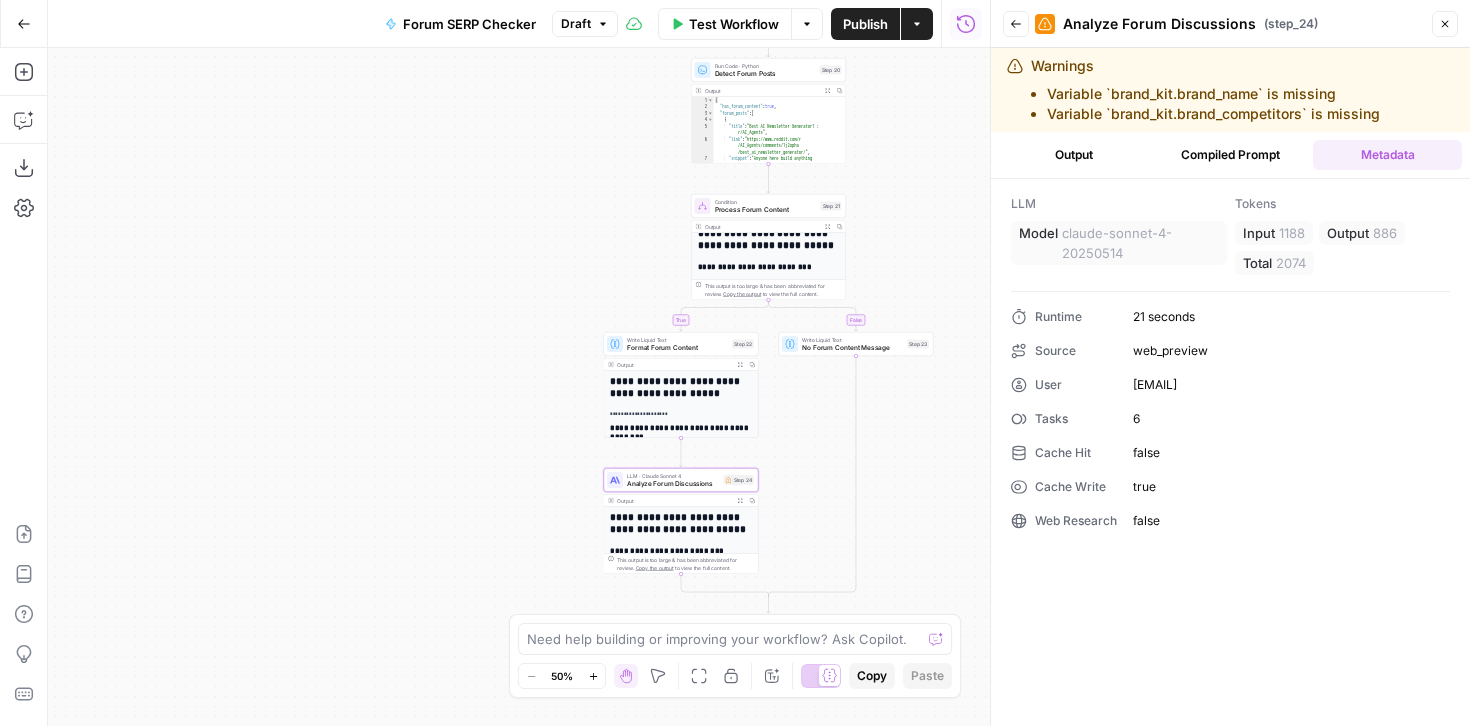 click 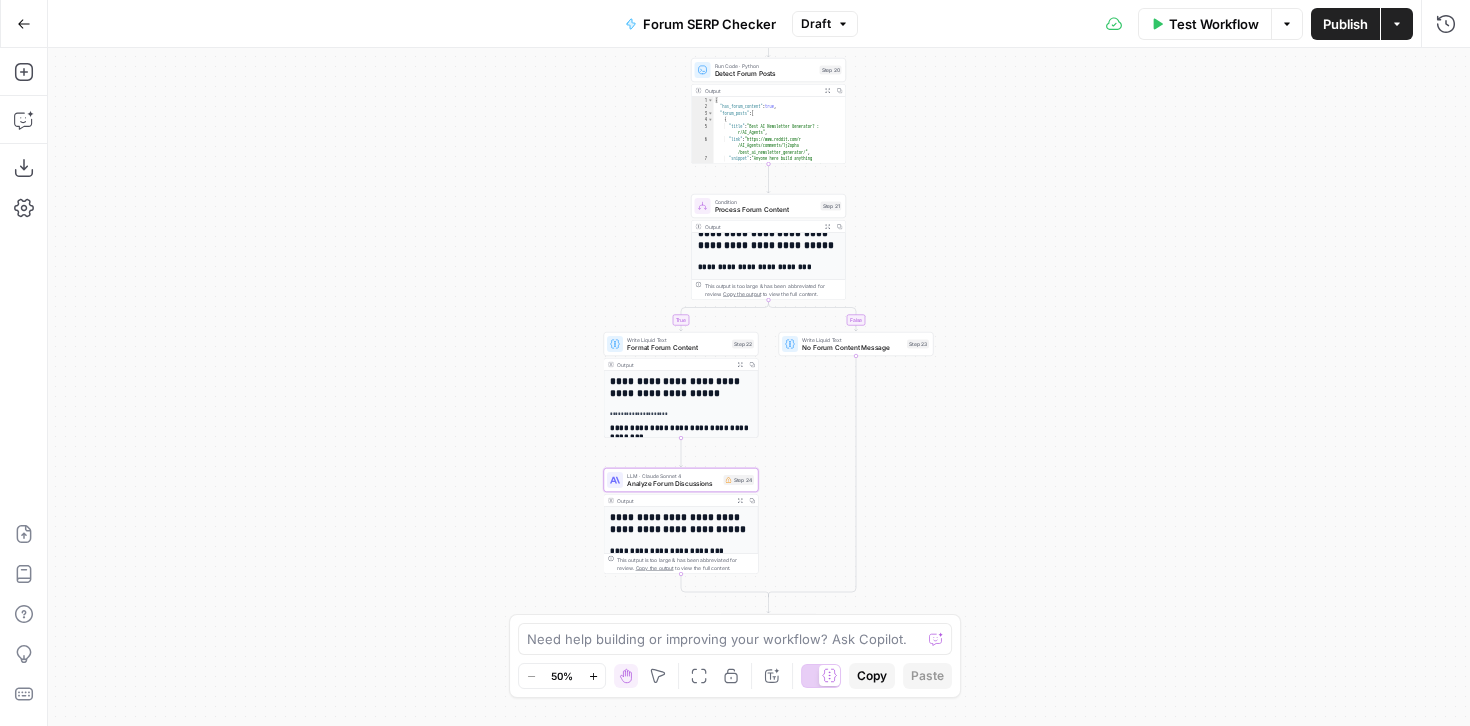 click on "**********" at bounding box center (681, 624) 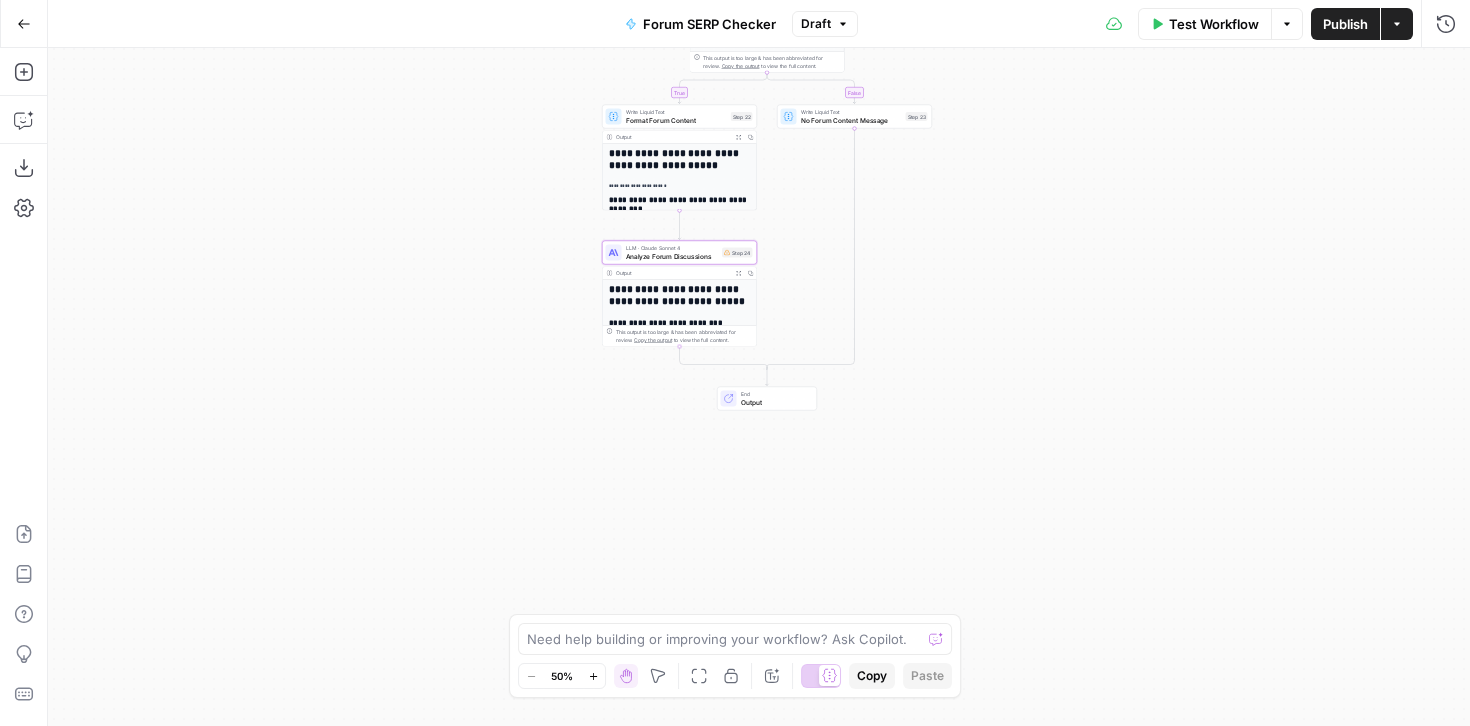 click on "**********" at bounding box center [680, 322] 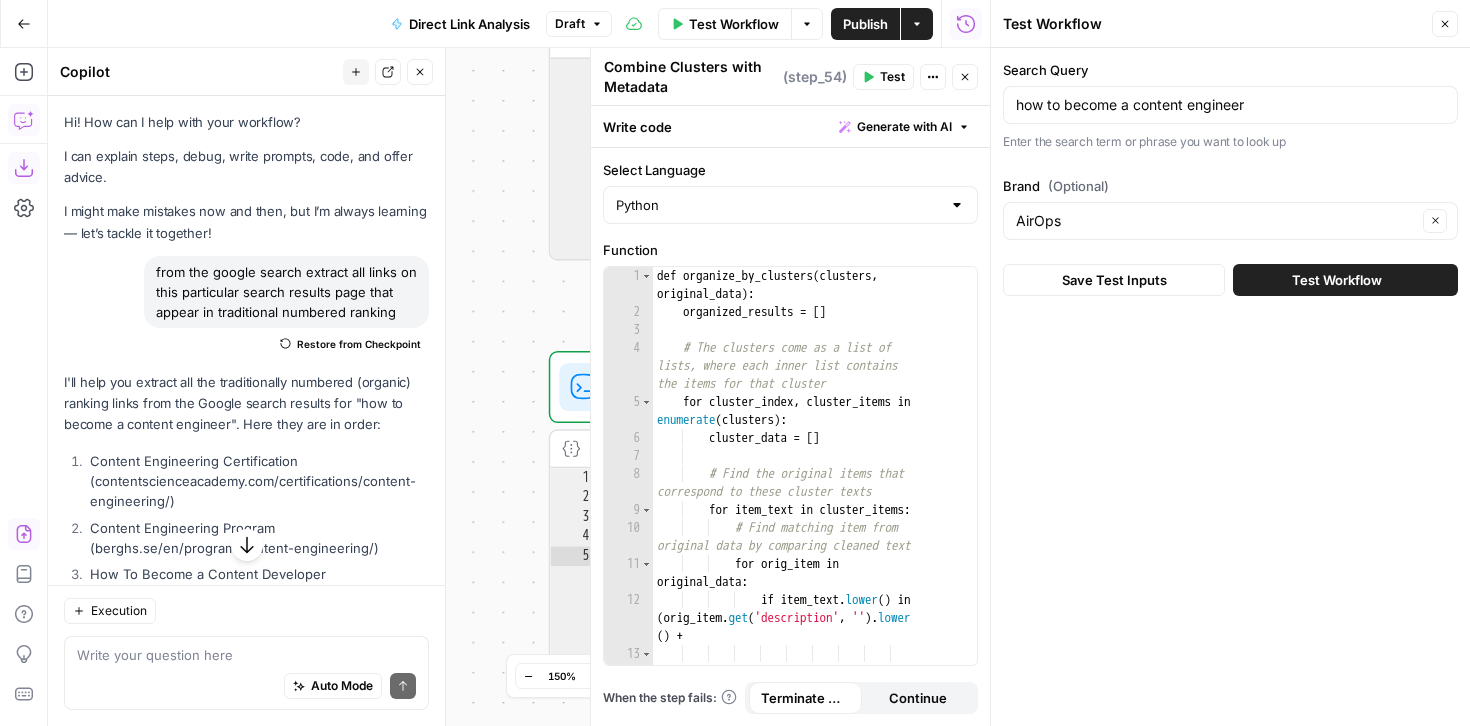 scroll, scrollTop: 0, scrollLeft: 0, axis: both 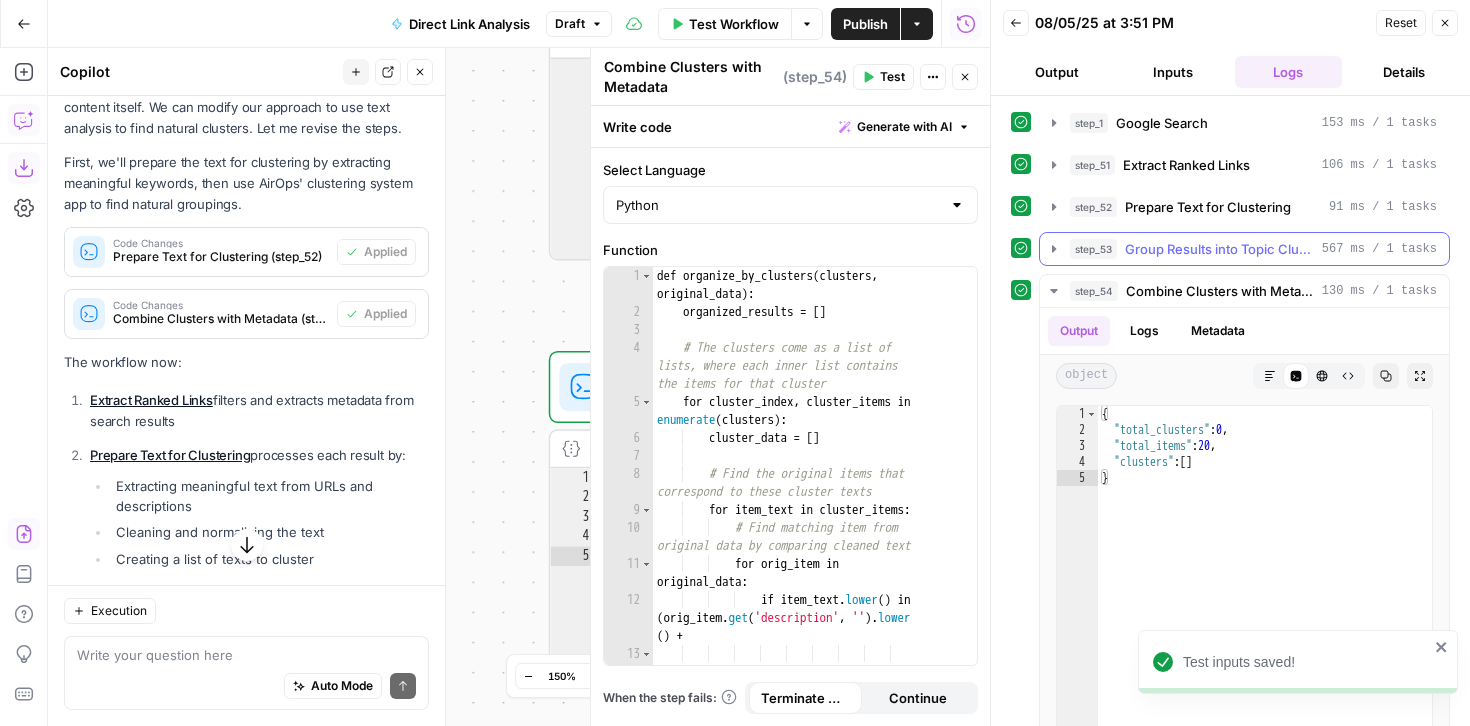 click on "Group Results into Topic Clusters" at bounding box center [1219, 249] 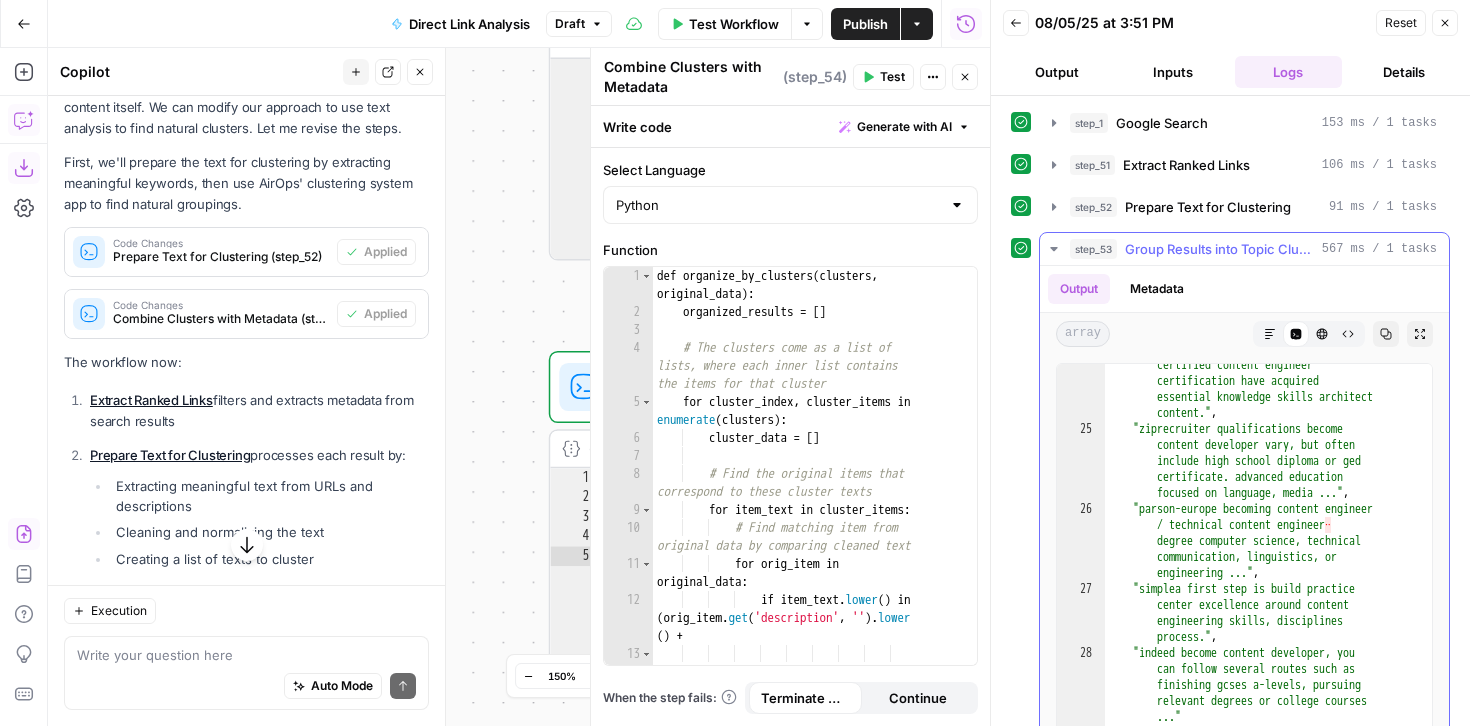 scroll, scrollTop: 1287, scrollLeft: 0, axis: vertical 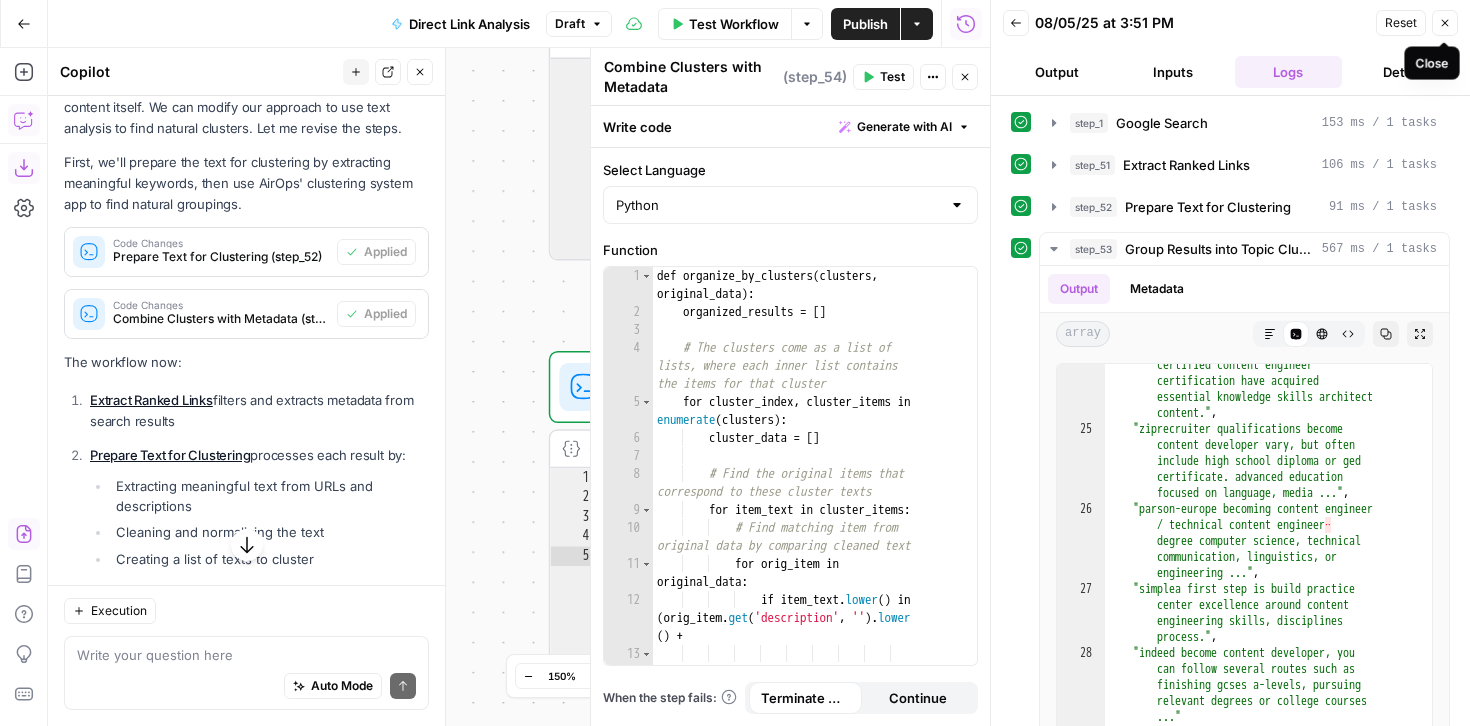 click 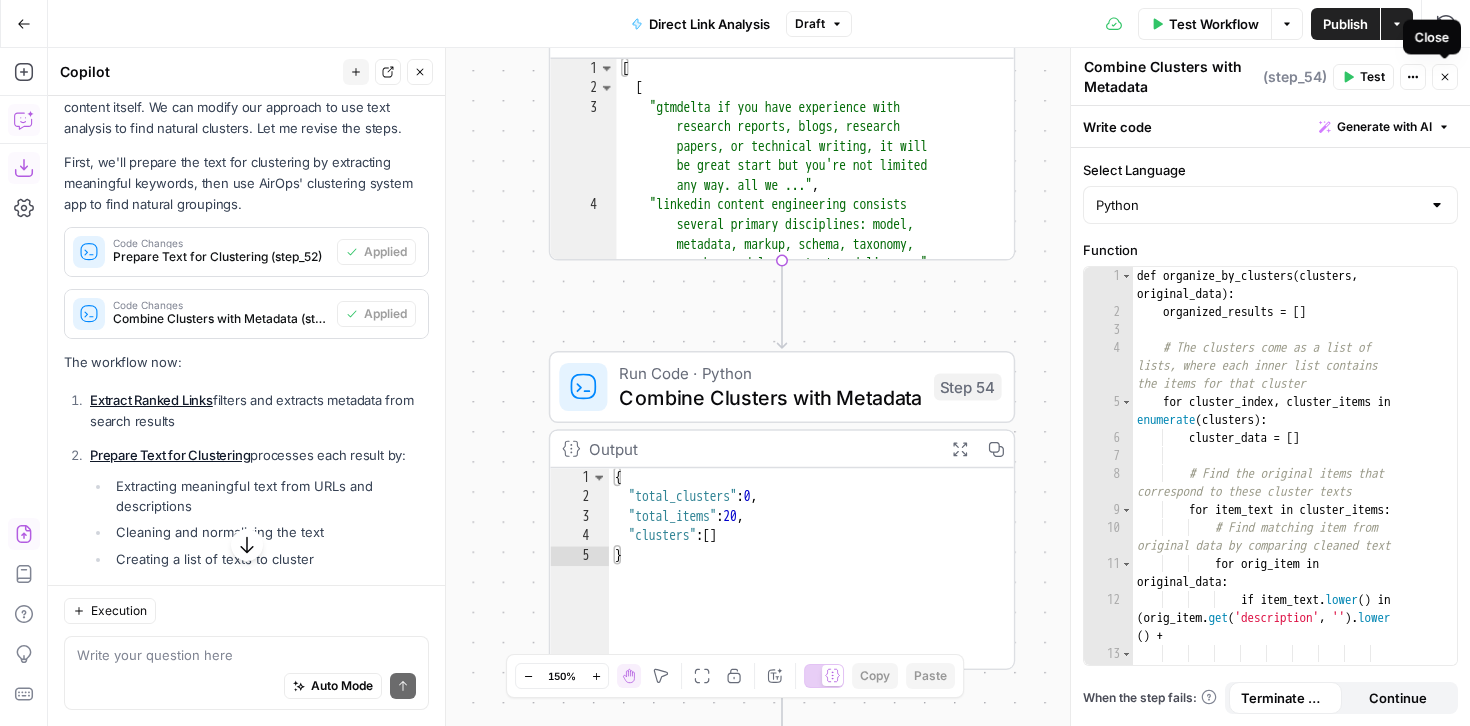 click on "Close" at bounding box center (1445, 77) 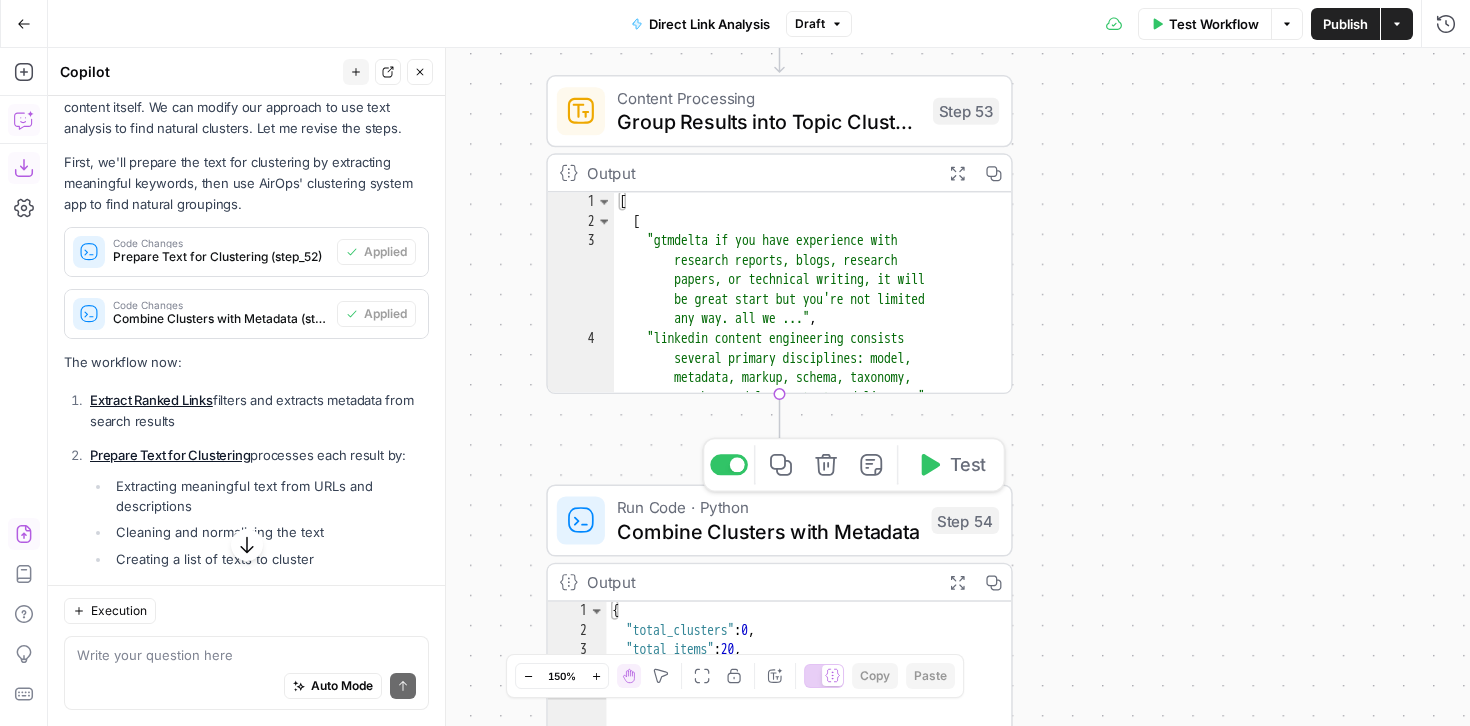 click 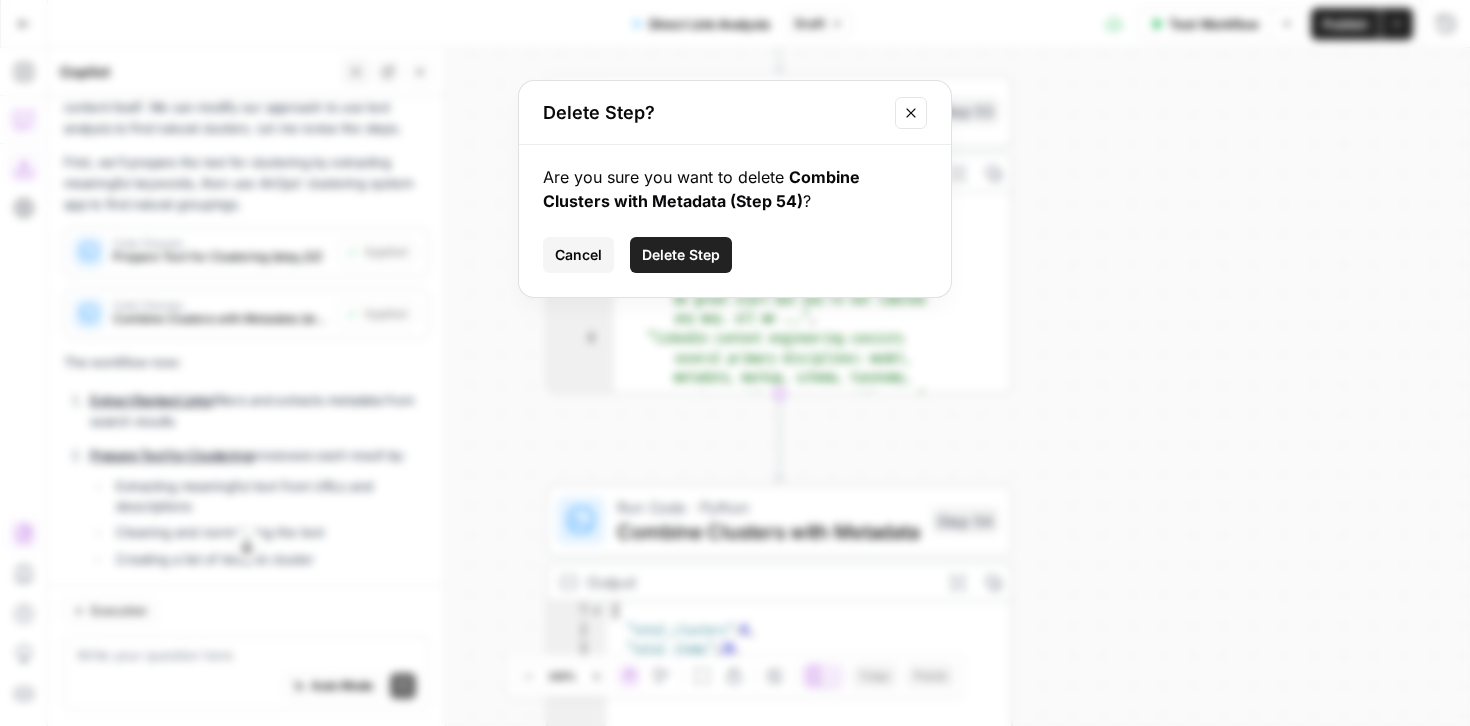click on "Delete Step" at bounding box center (681, 255) 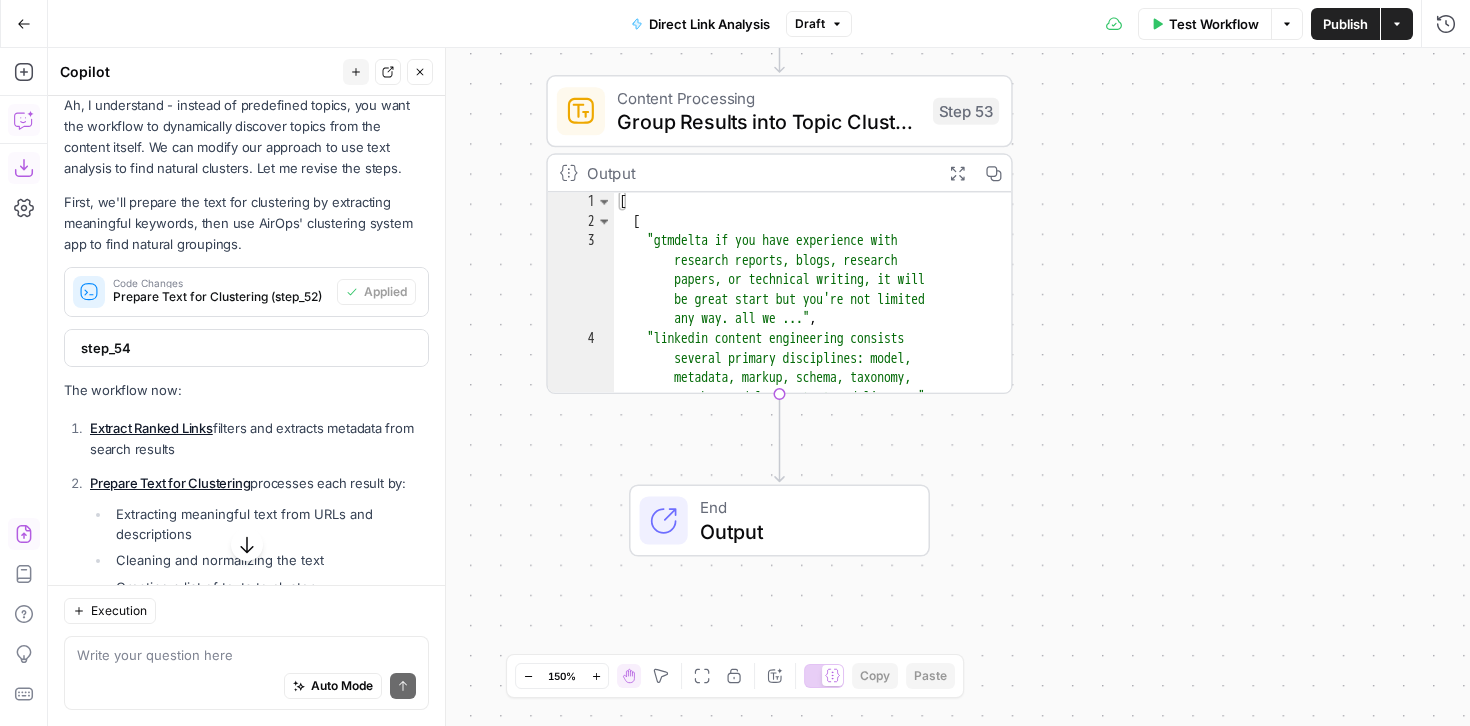 scroll, scrollTop: 7407, scrollLeft: 0, axis: vertical 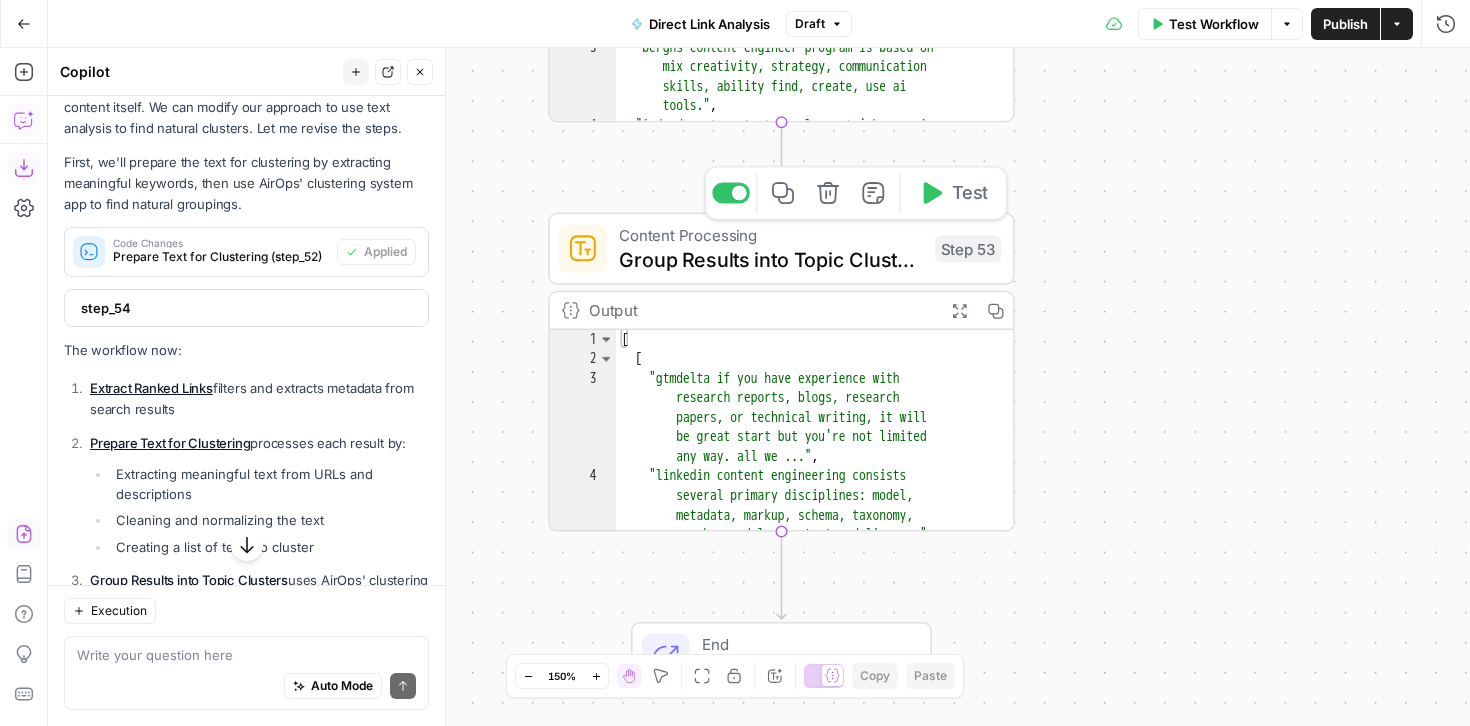 click 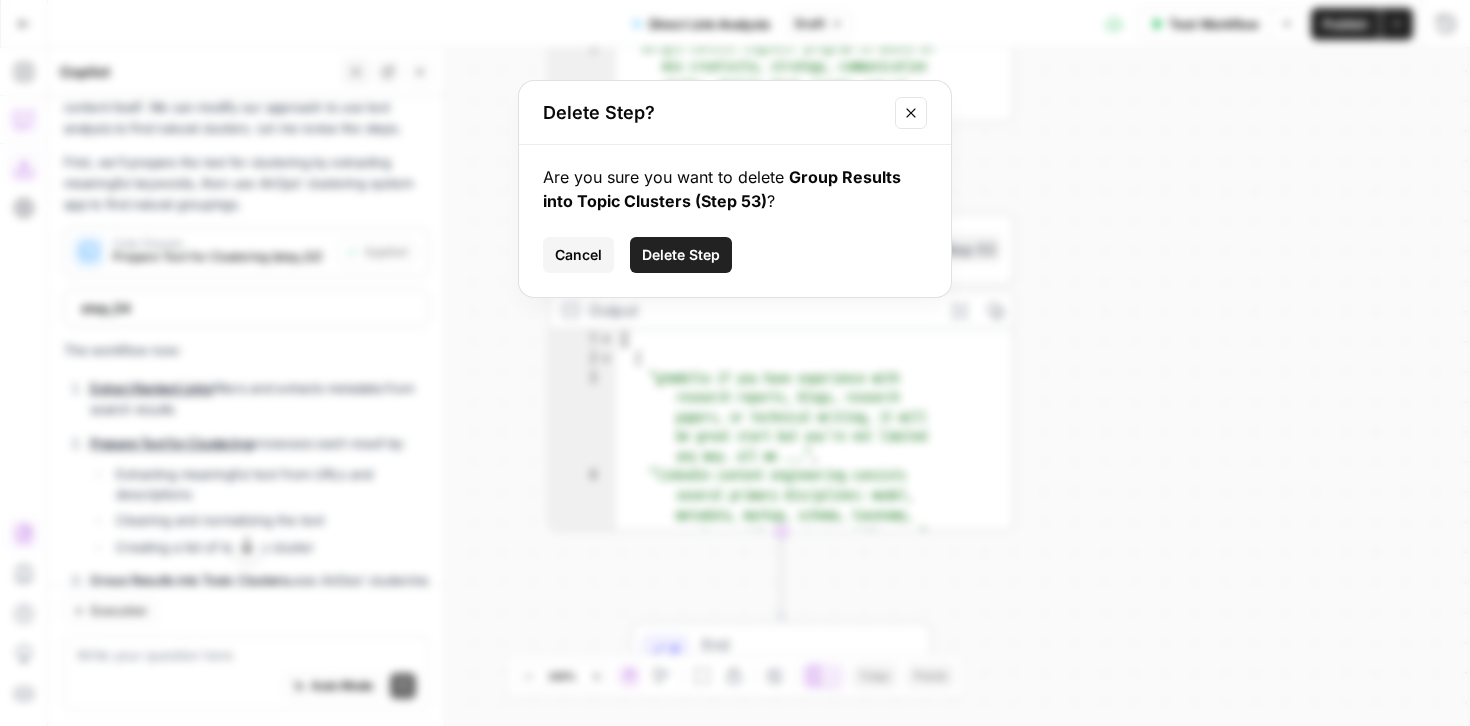 click on "Delete Step" at bounding box center [681, 255] 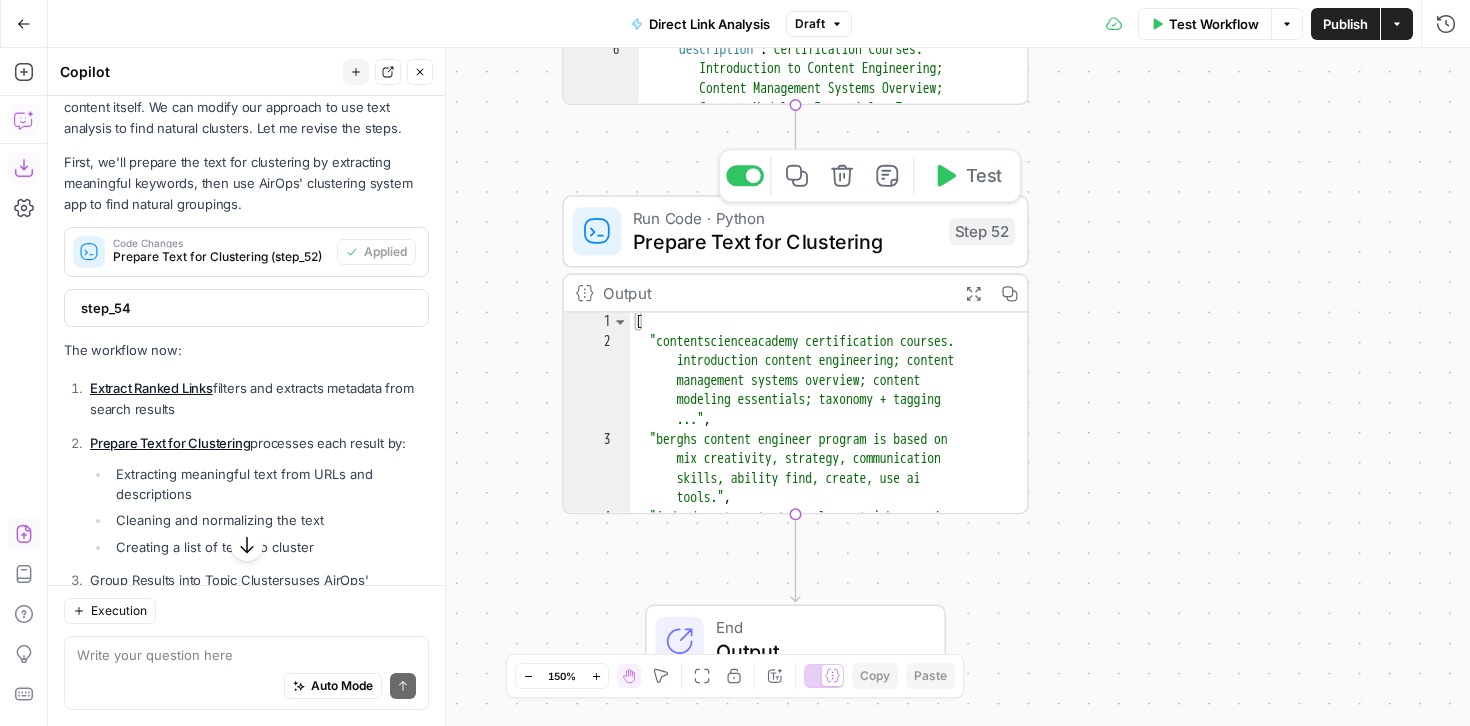 click 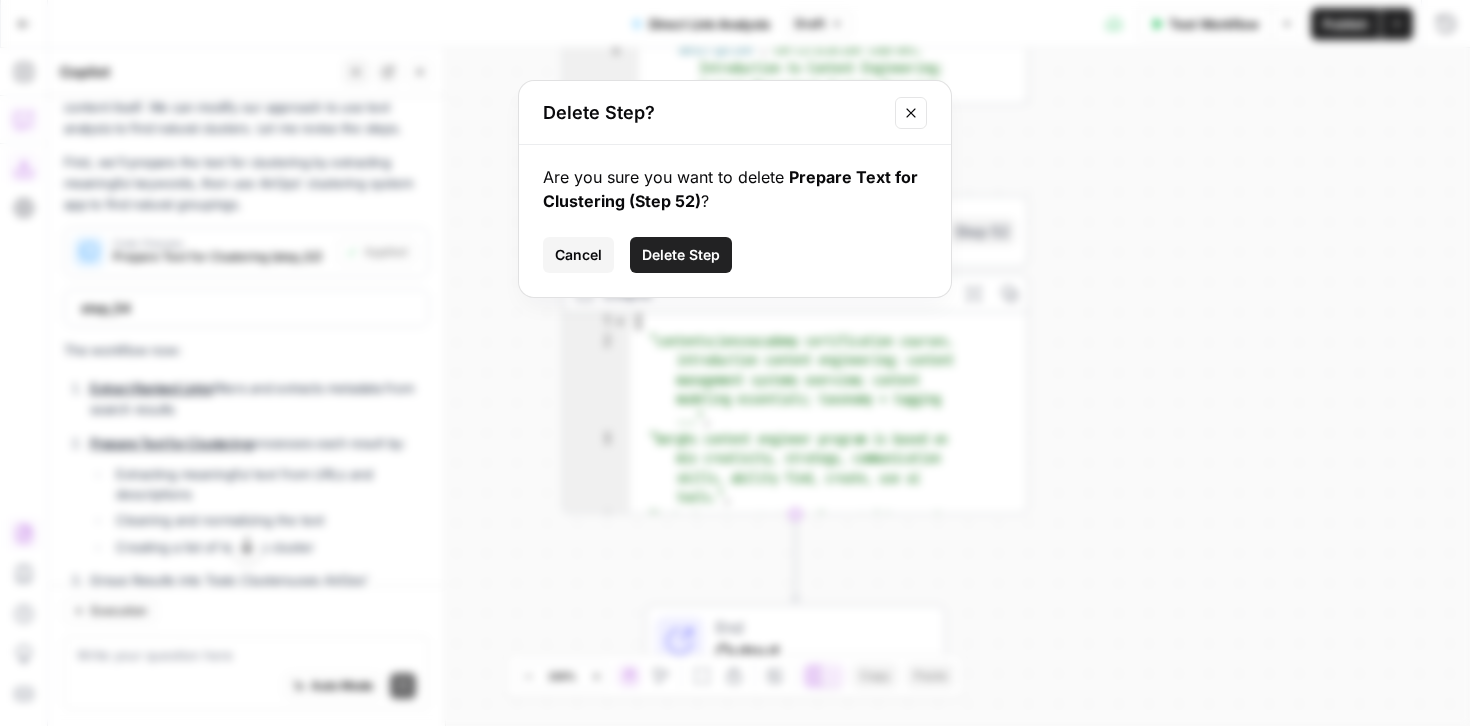click on "Delete Step" at bounding box center [681, 255] 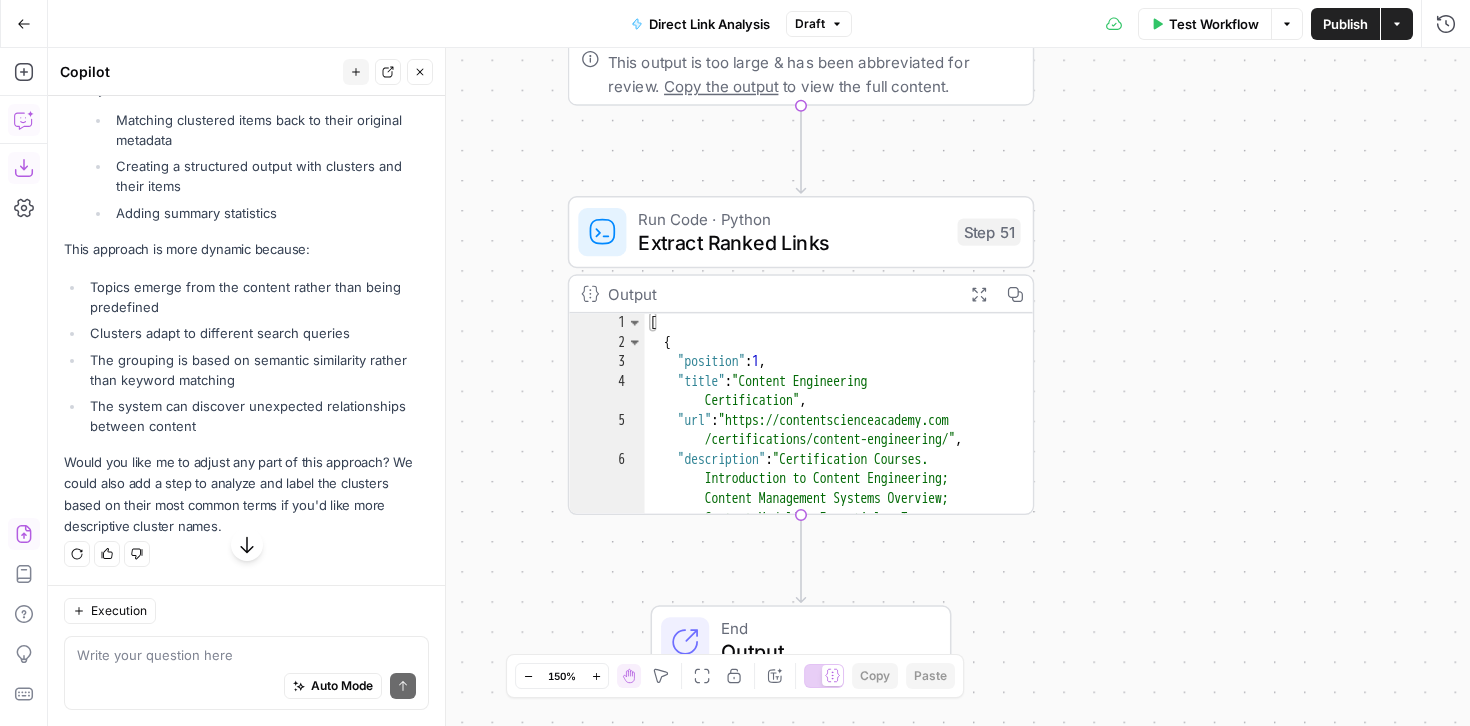 scroll, scrollTop: 8051, scrollLeft: 0, axis: vertical 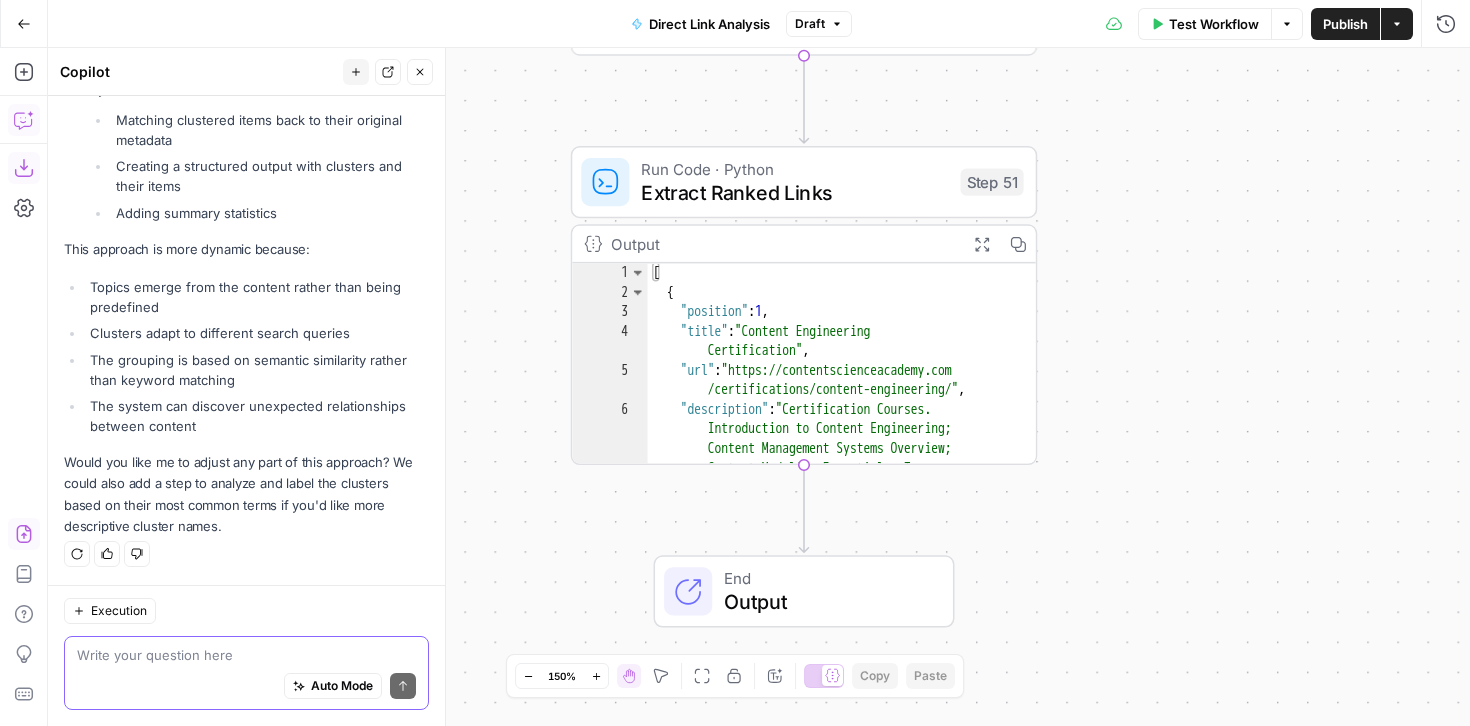 click at bounding box center [246, 655] 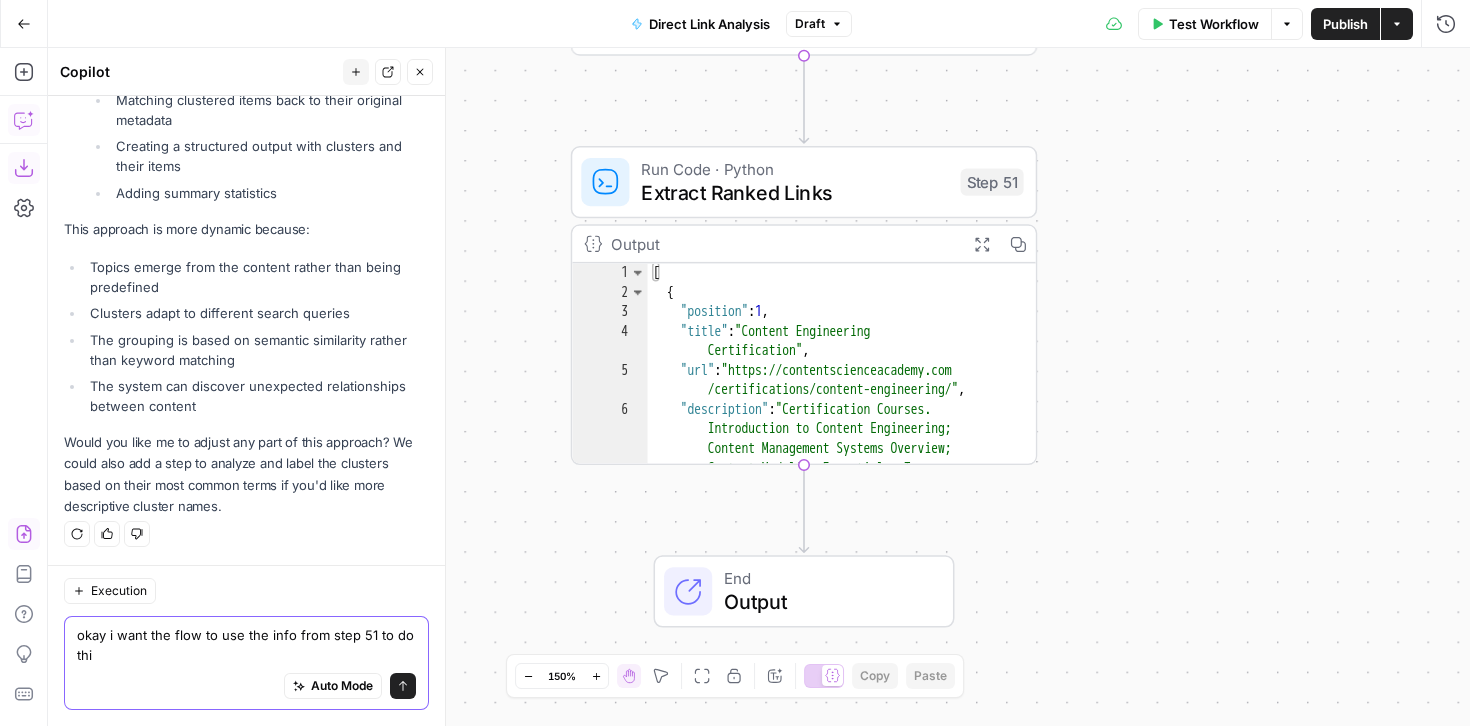 scroll, scrollTop: 8071, scrollLeft: 0, axis: vertical 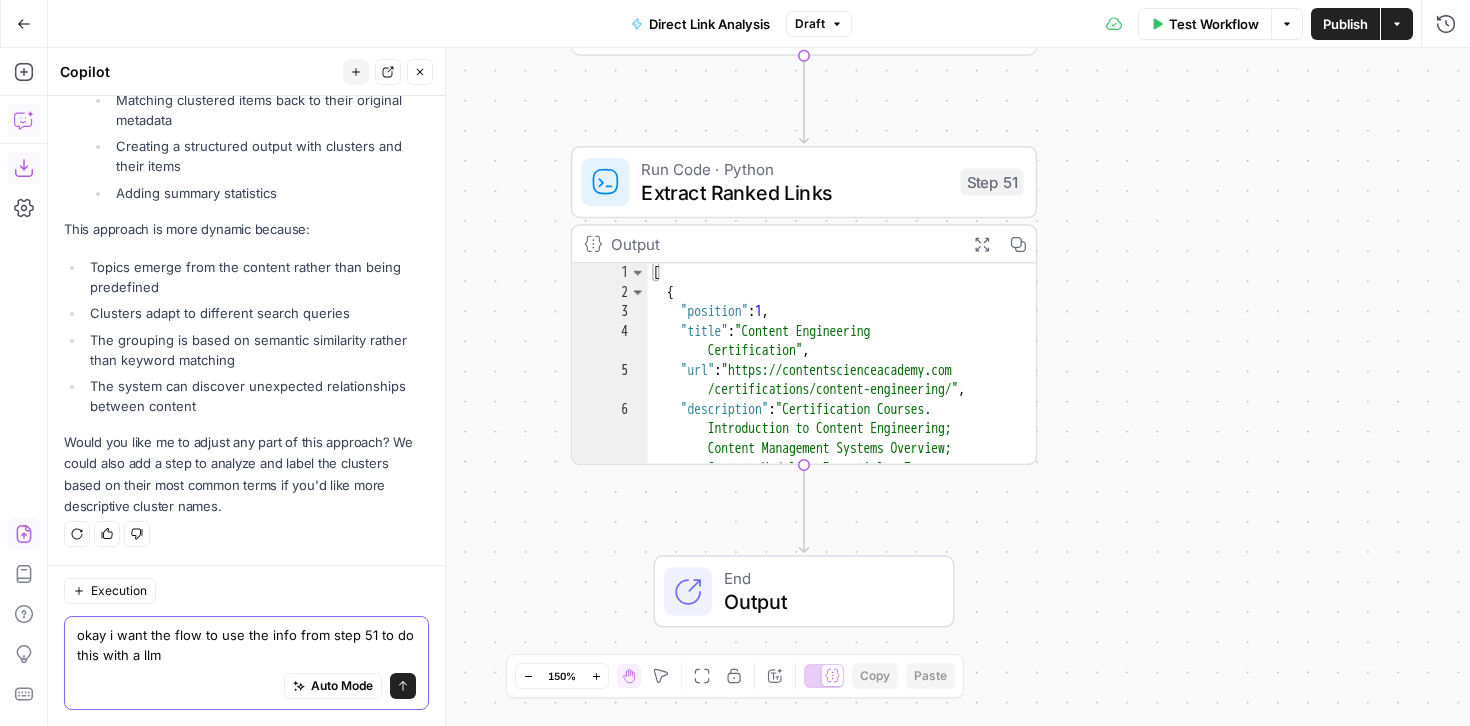 paste on "You are an expert content strategist. I will provide you with a list of blog post links that each include a URL, title, date, and meta description. Your job is to:
Analyze each post to determine its primary focus or topic.
Group all the posts into 3–4 clear topic clusters based on their core themes.
For each cluster, provide:
Percentage of links are in the cluster
A short cluster name (3–5 words)
A 1–2 sentence summary of what the cluster is about
A list of the posts (with their title and URL) that fall into this cluster as well as they’re position on the page
Do not rewrite the content or guess beyond the information provided. Focus on identifying patterns, content themes, or topical relevance based on the available titles, descriptions, and dates." 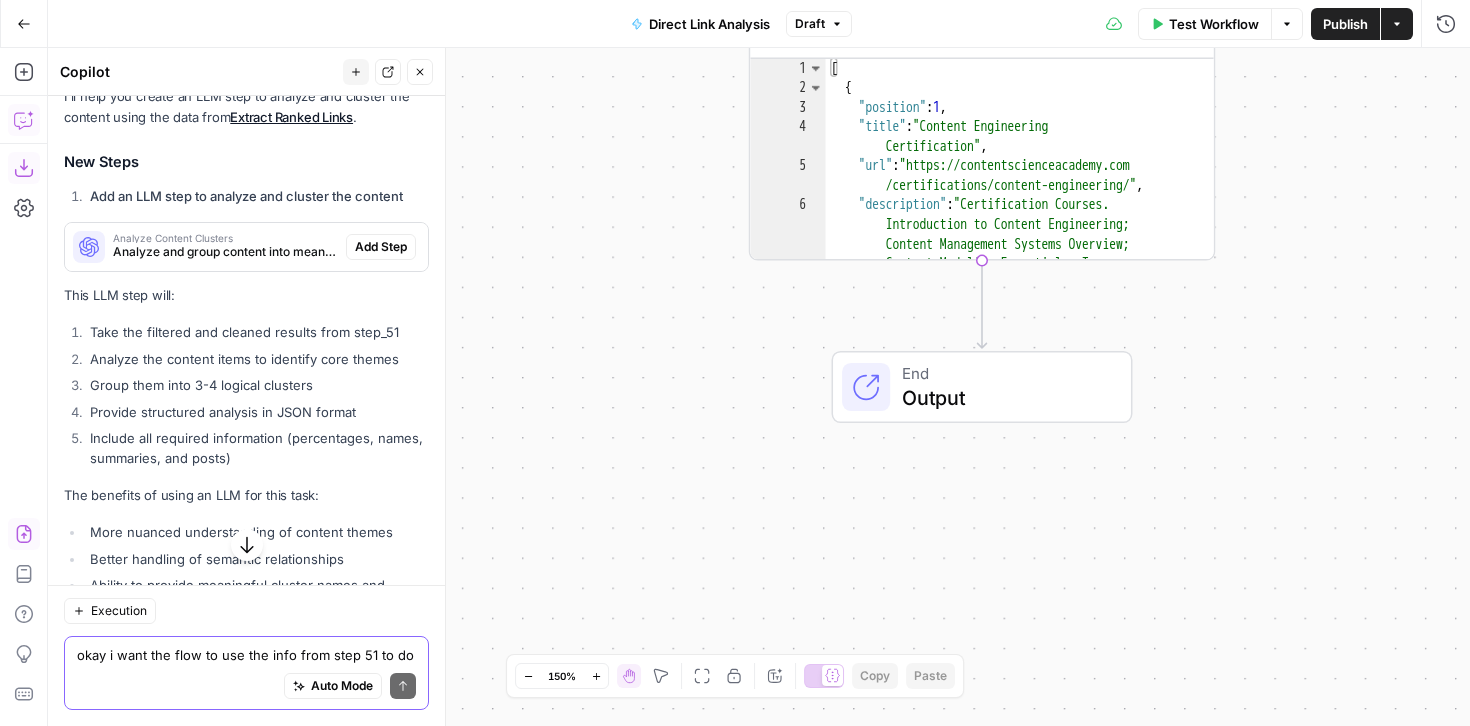 scroll, scrollTop: 9172, scrollLeft: 0, axis: vertical 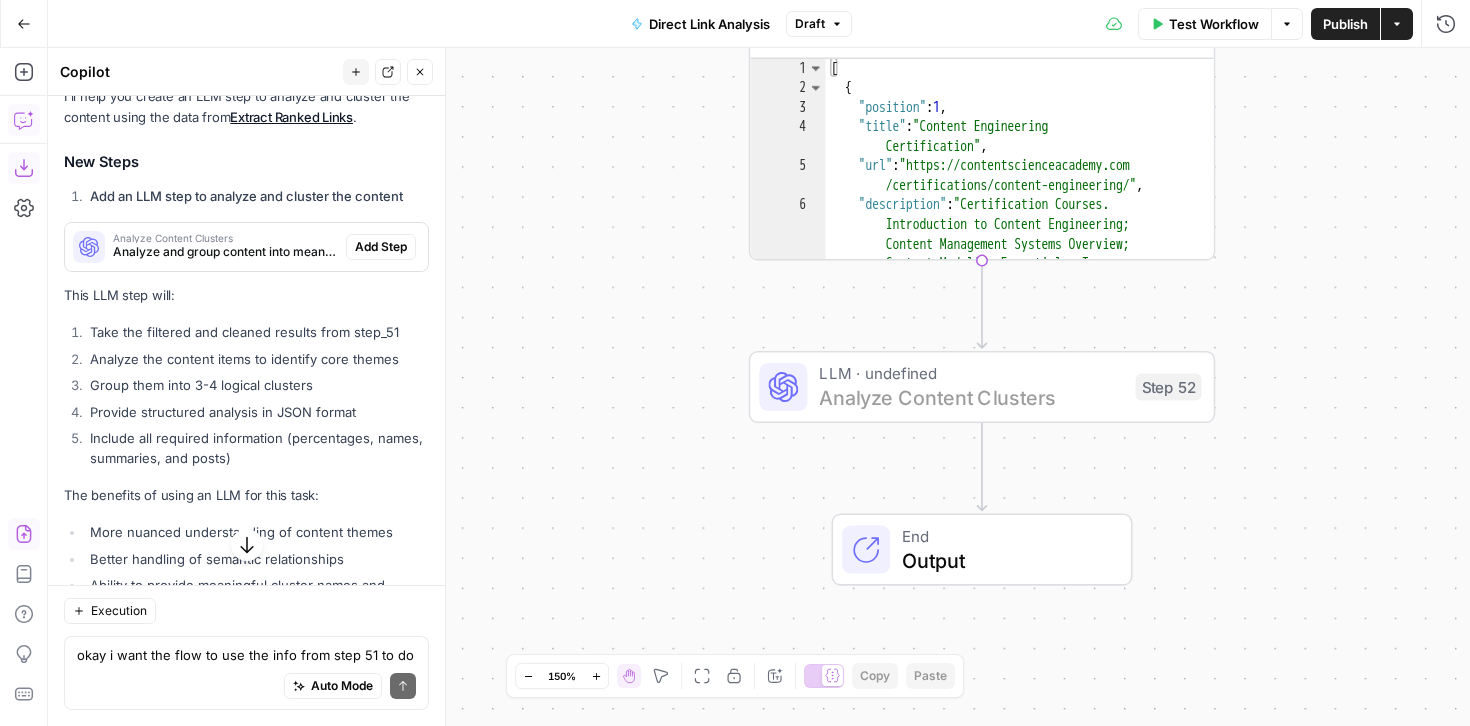 click on "Add Step" at bounding box center (381, 247) 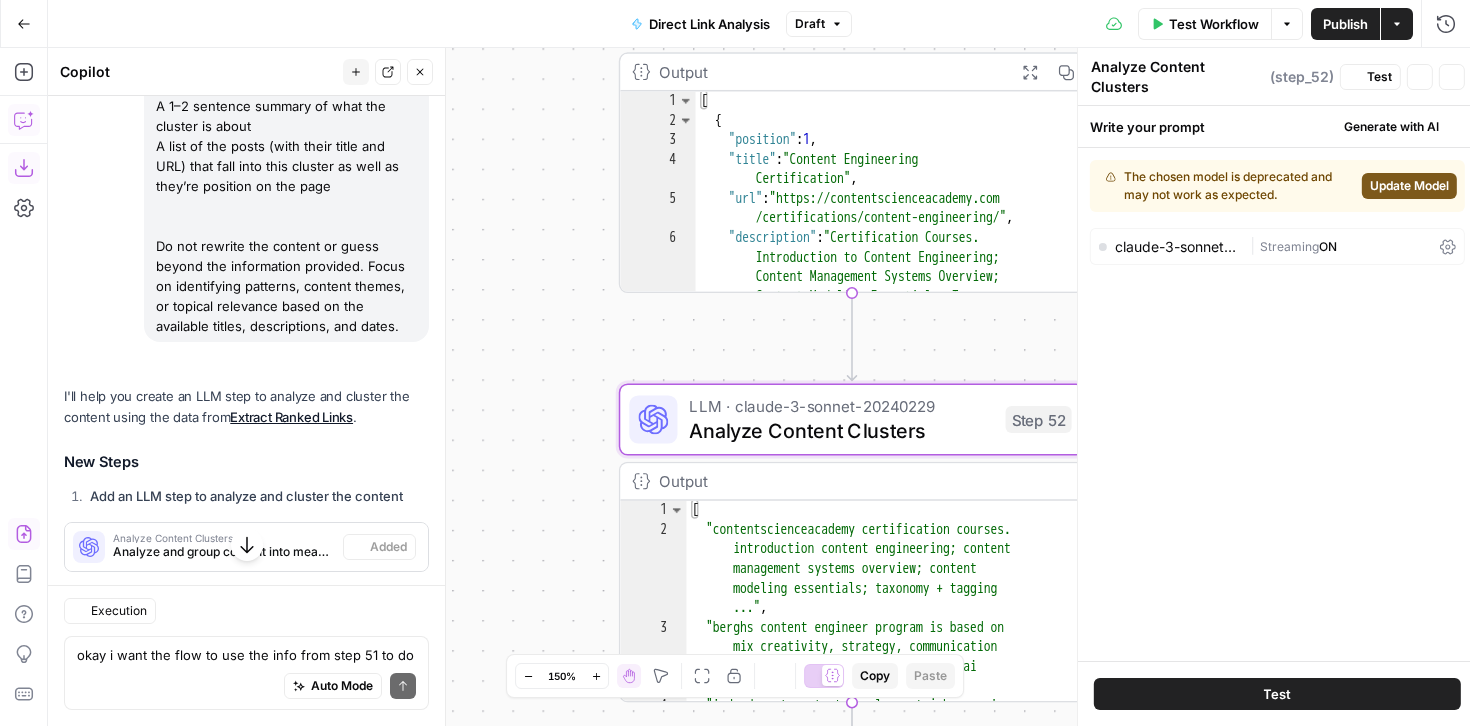 scroll, scrollTop: 9204, scrollLeft: 0, axis: vertical 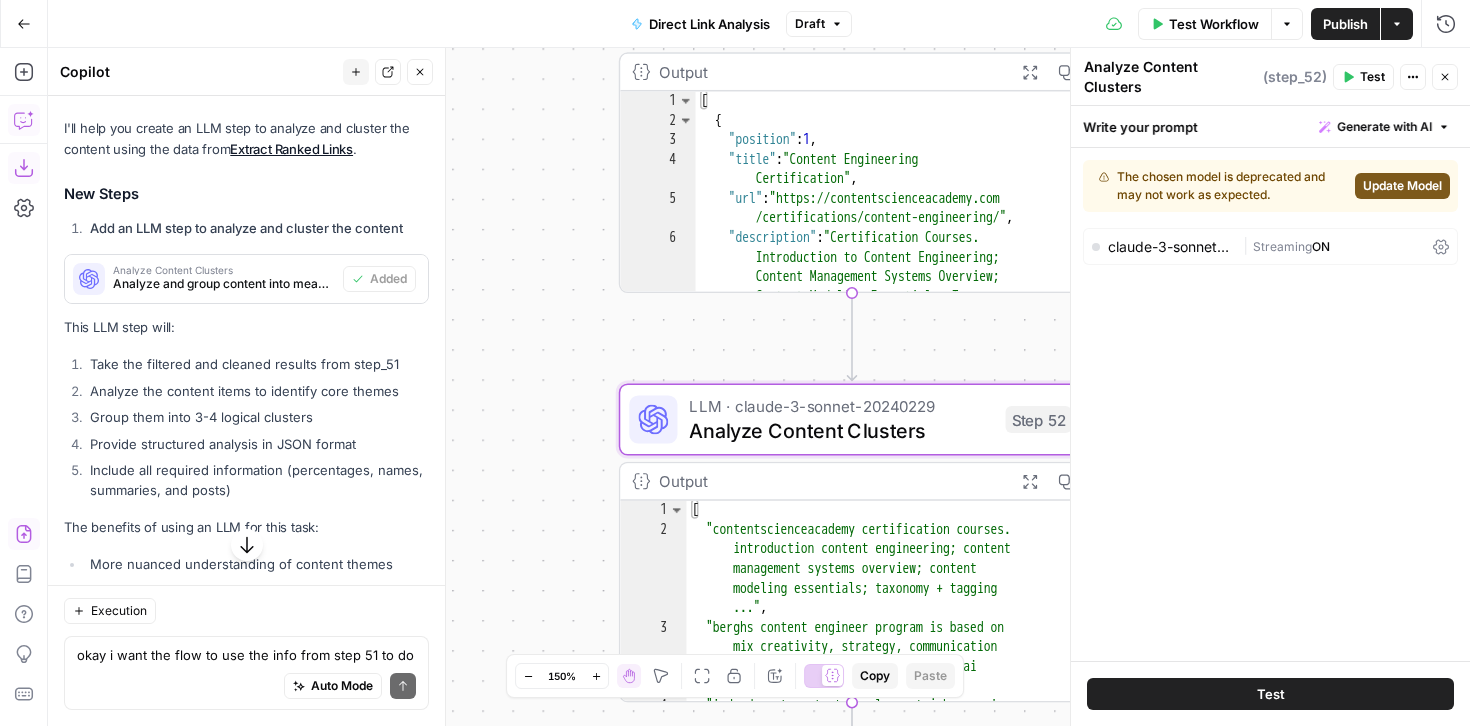 click on "Update Model" at bounding box center [1402, 186] 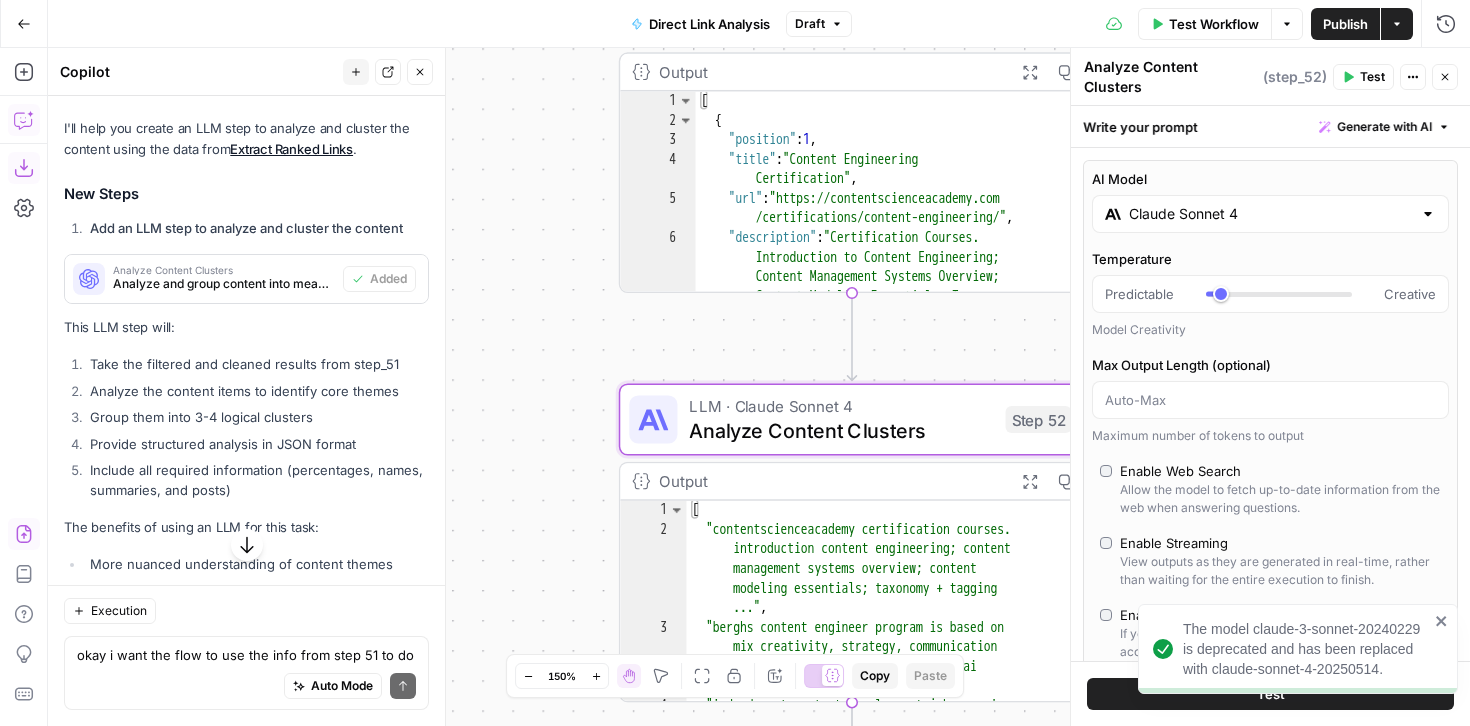 click on "The model claude-3-sonnet-20240229 is deprecated and has been replaced with claude-sonnet-4-20250514." at bounding box center [1291, 649] 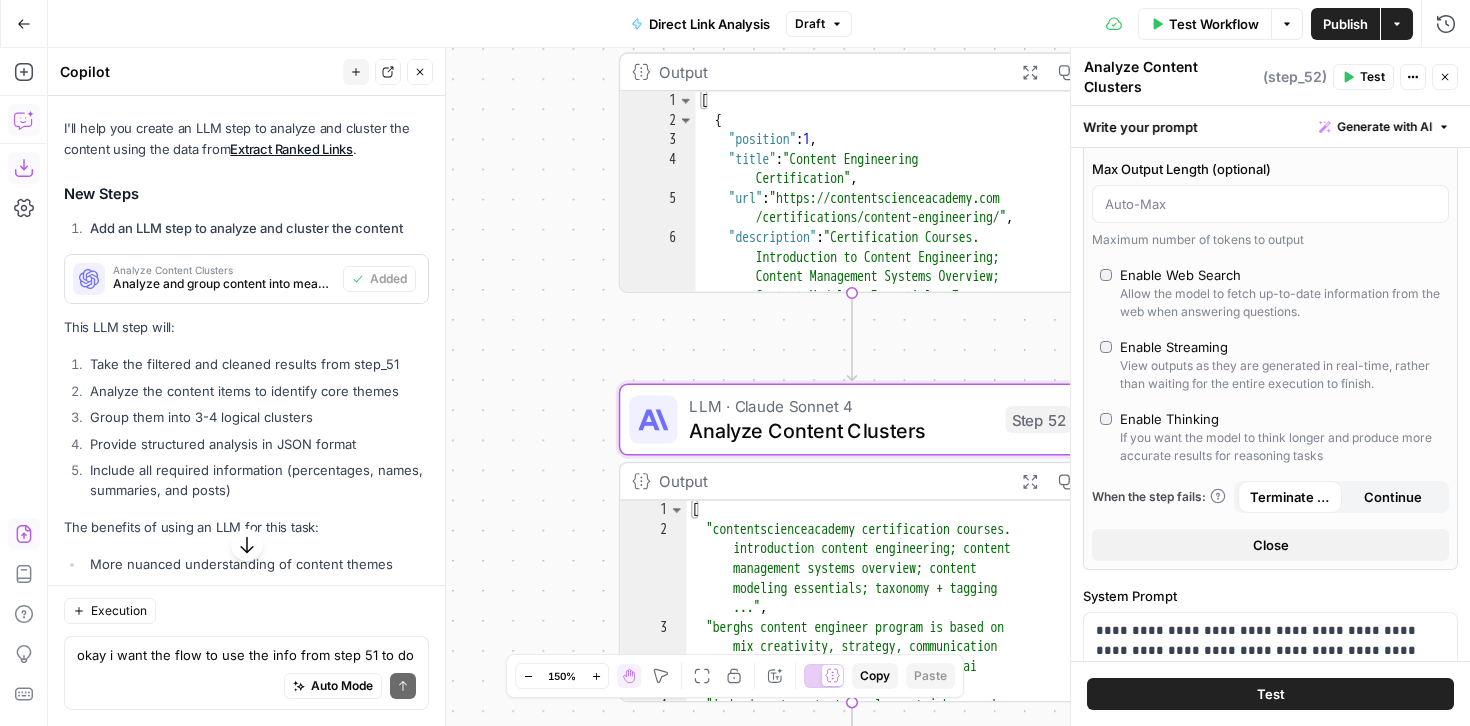 scroll, scrollTop: 267, scrollLeft: 0, axis: vertical 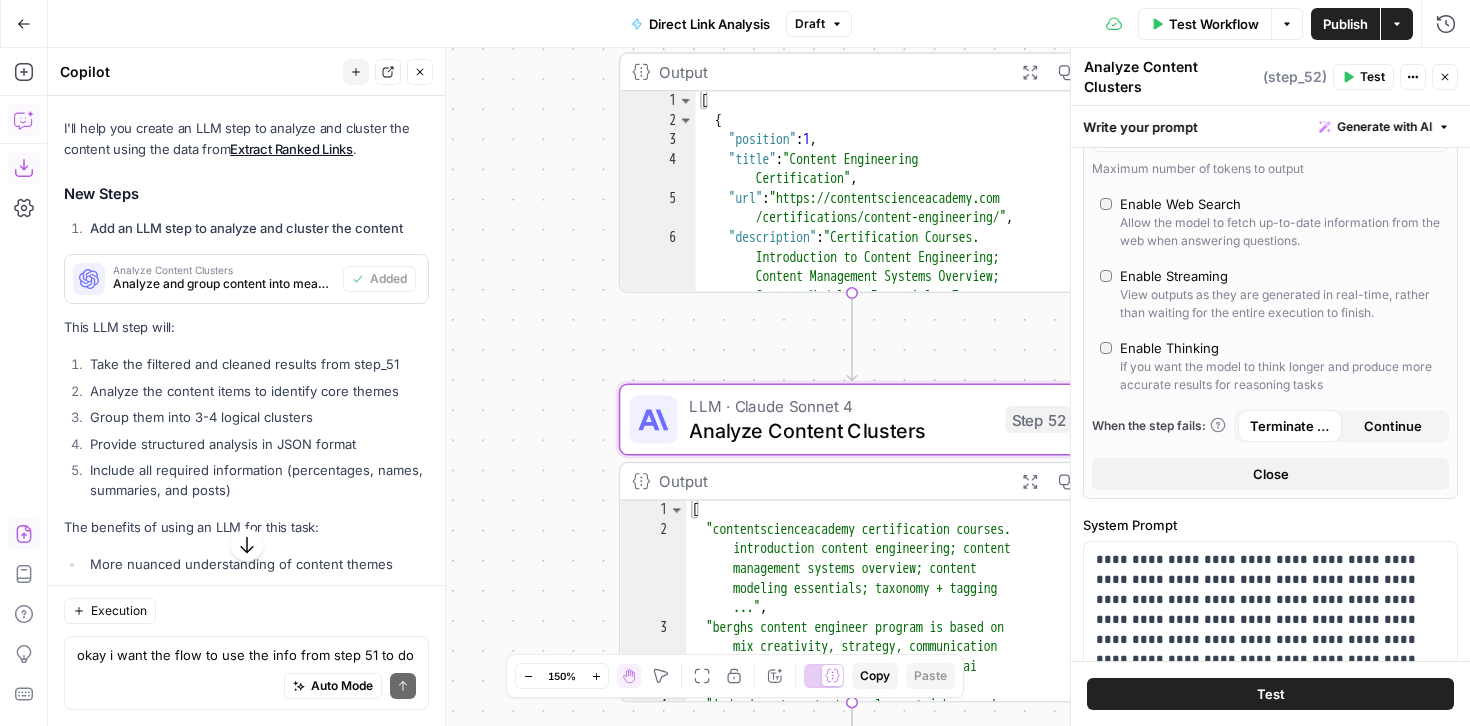click on "If you want the model to think longer and produce more accurate results for reasoning tasks" at bounding box center [1280, 376] 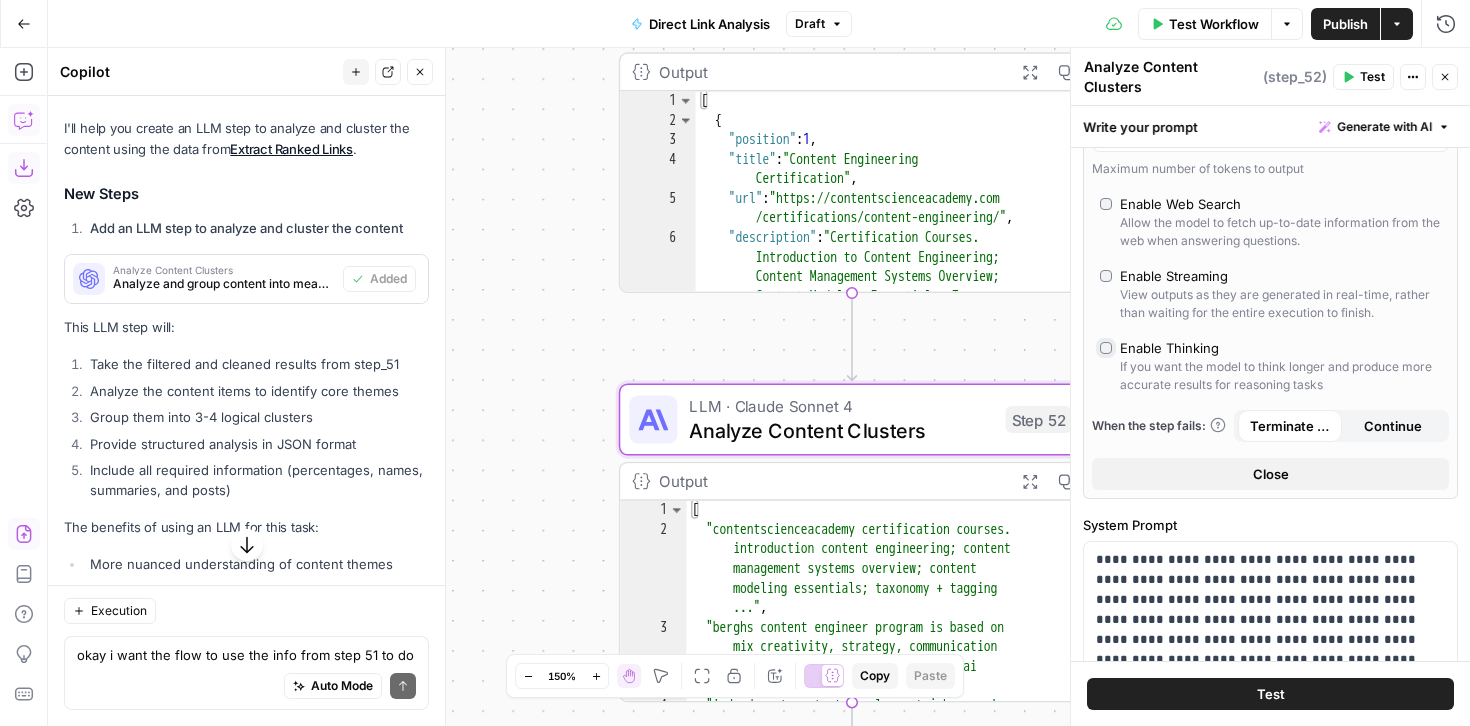 type on "*" 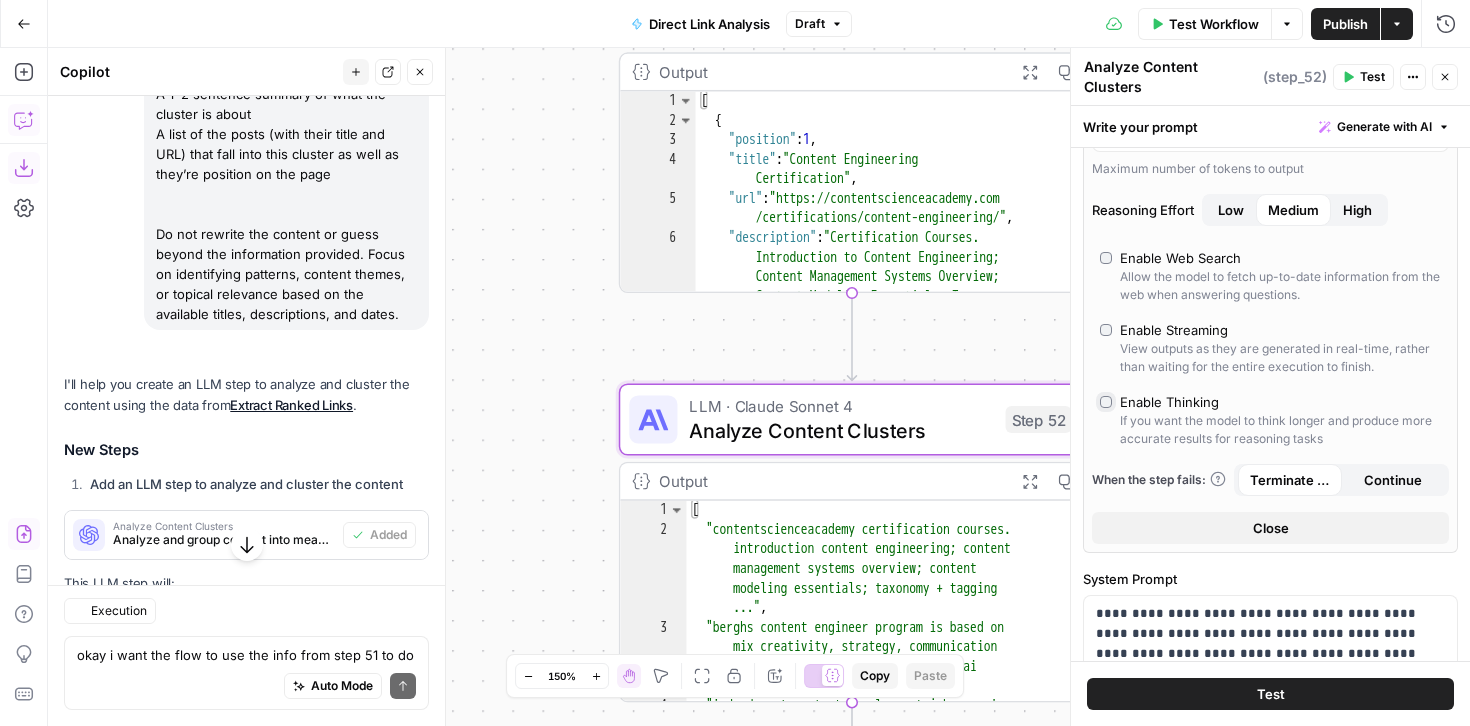scroll, scrollTop: 9204, scrollLeft: 0, axis: vertical 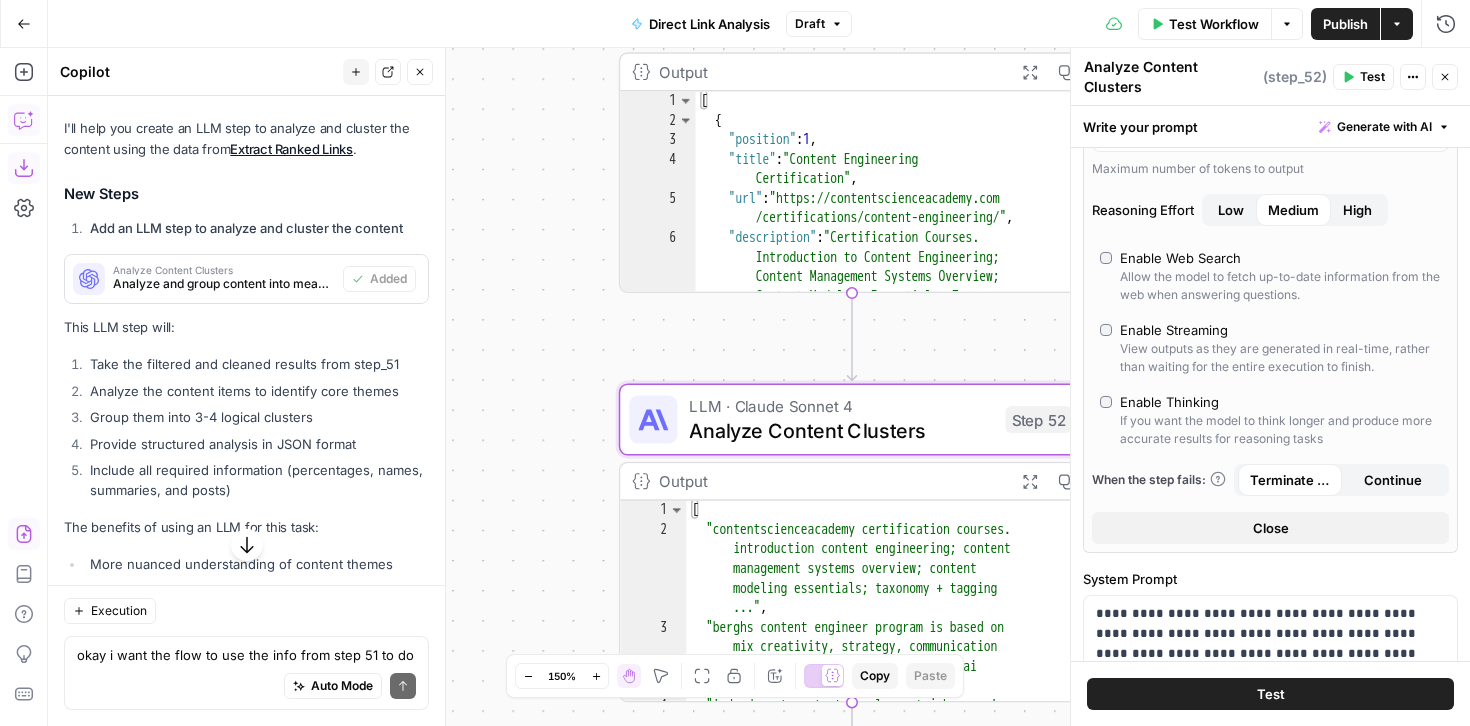 click on "Test" at bounding box center (1271, 694) 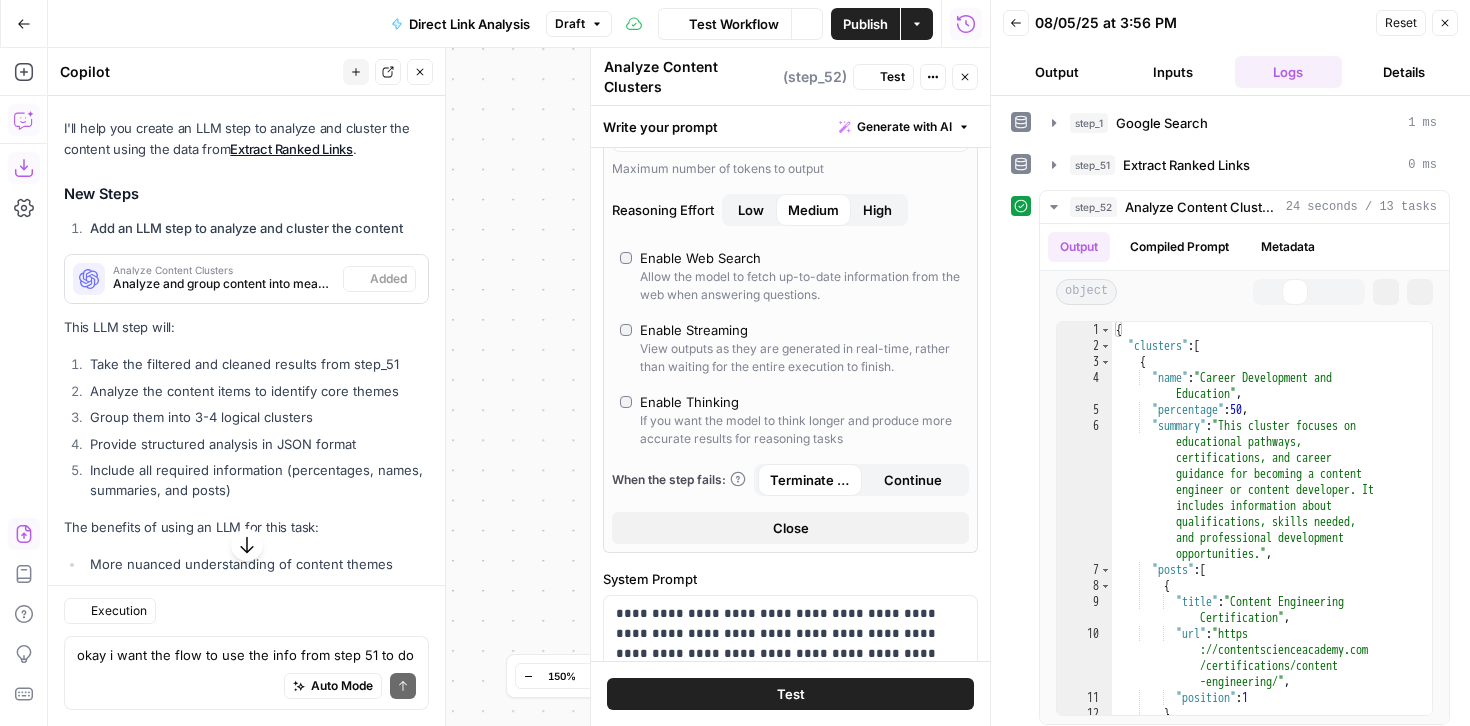 scroll, scrollTop: 9204, scrollLeft: 0, axis: vertical 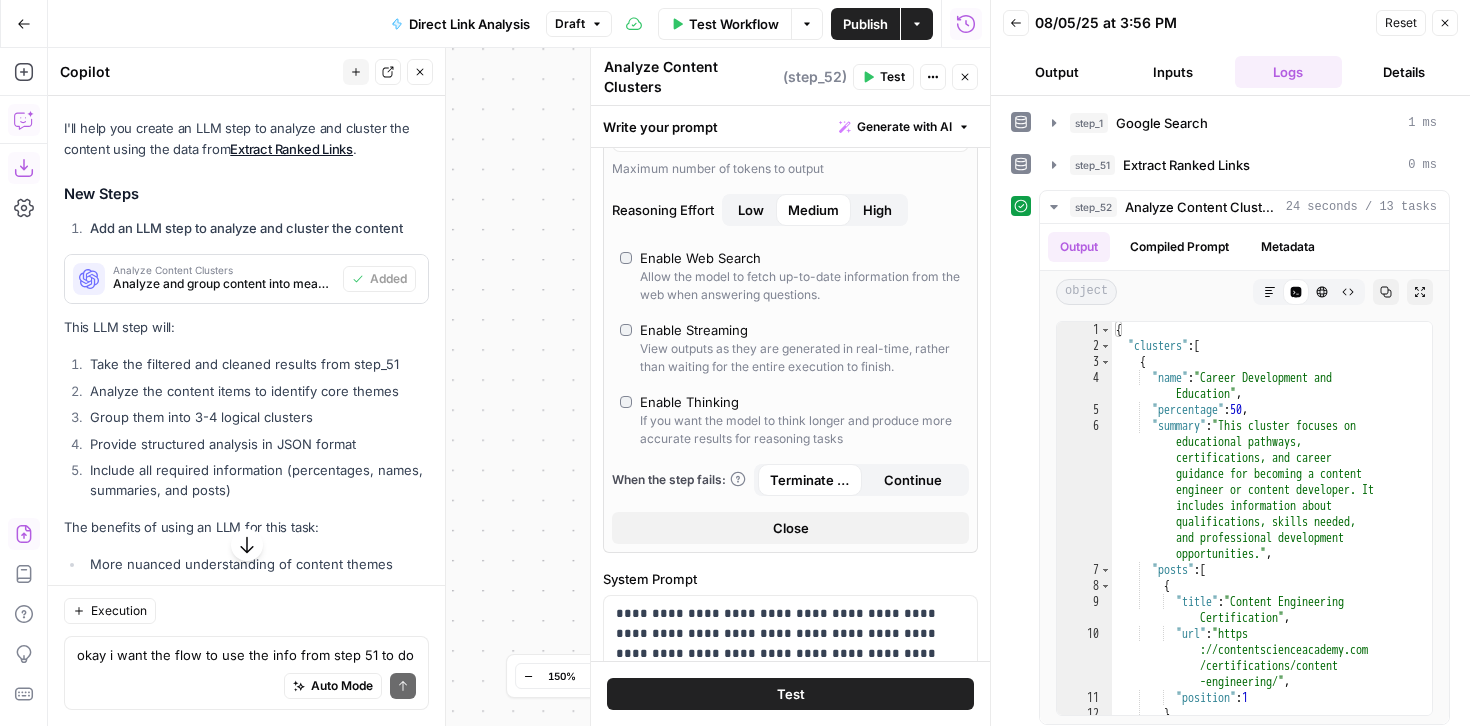 click 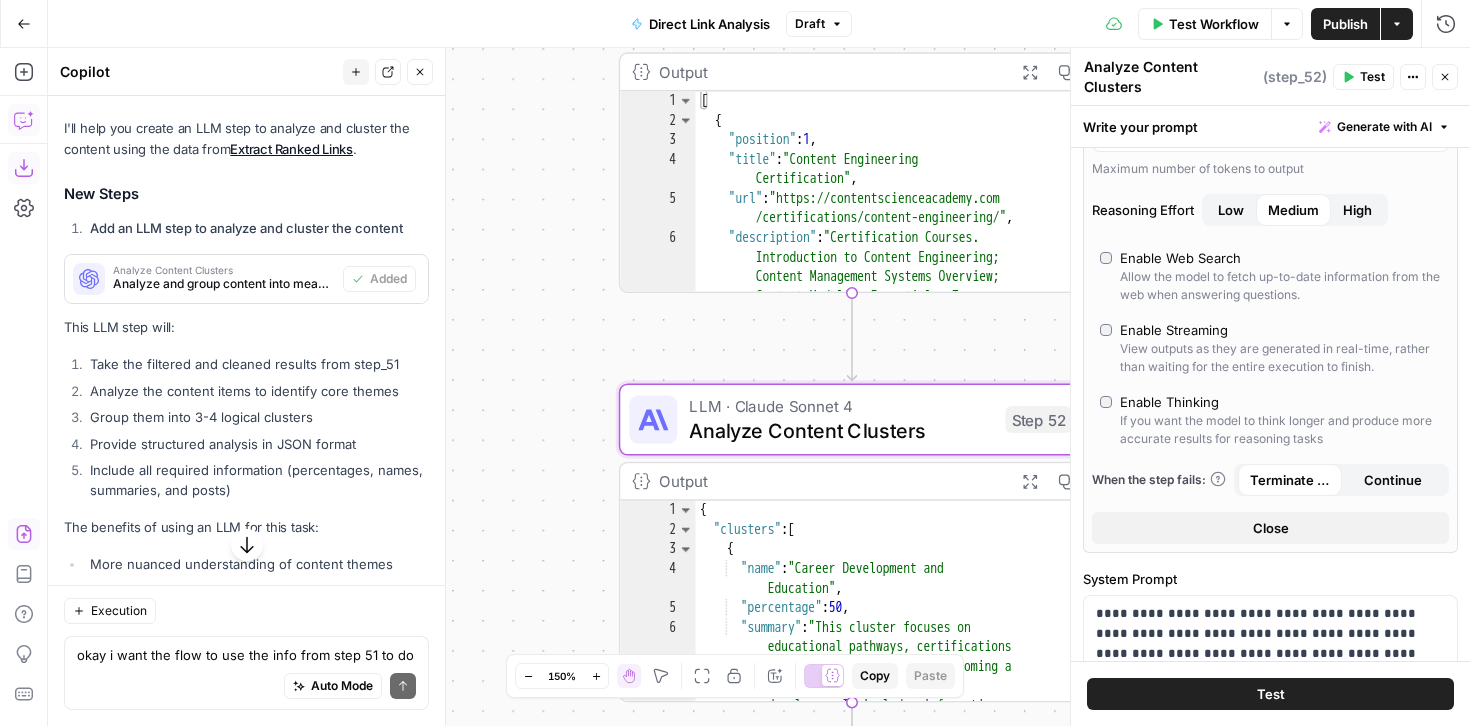 click on "Close" at bounding box center [1445, 77] 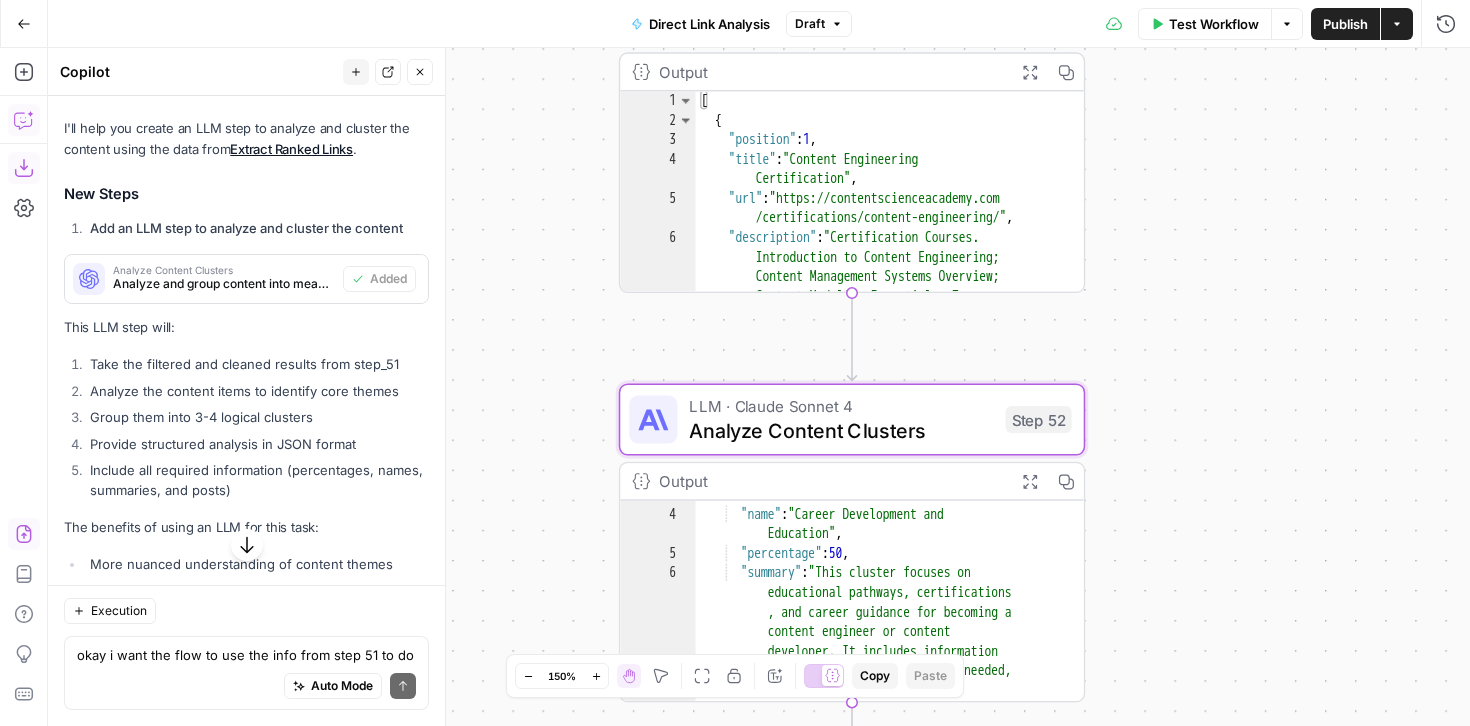 scroll, scrollTop: 54, scrollLeft: 0, axis: vertical 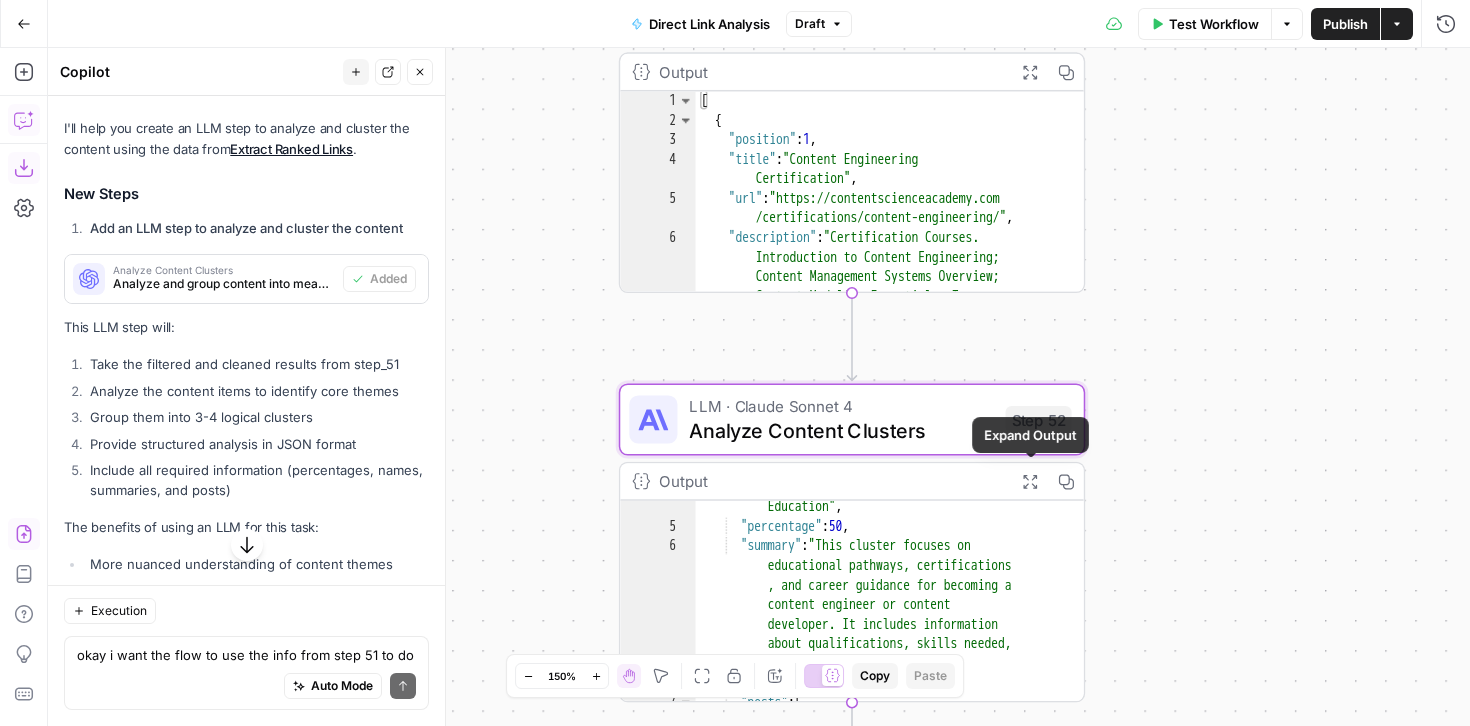click 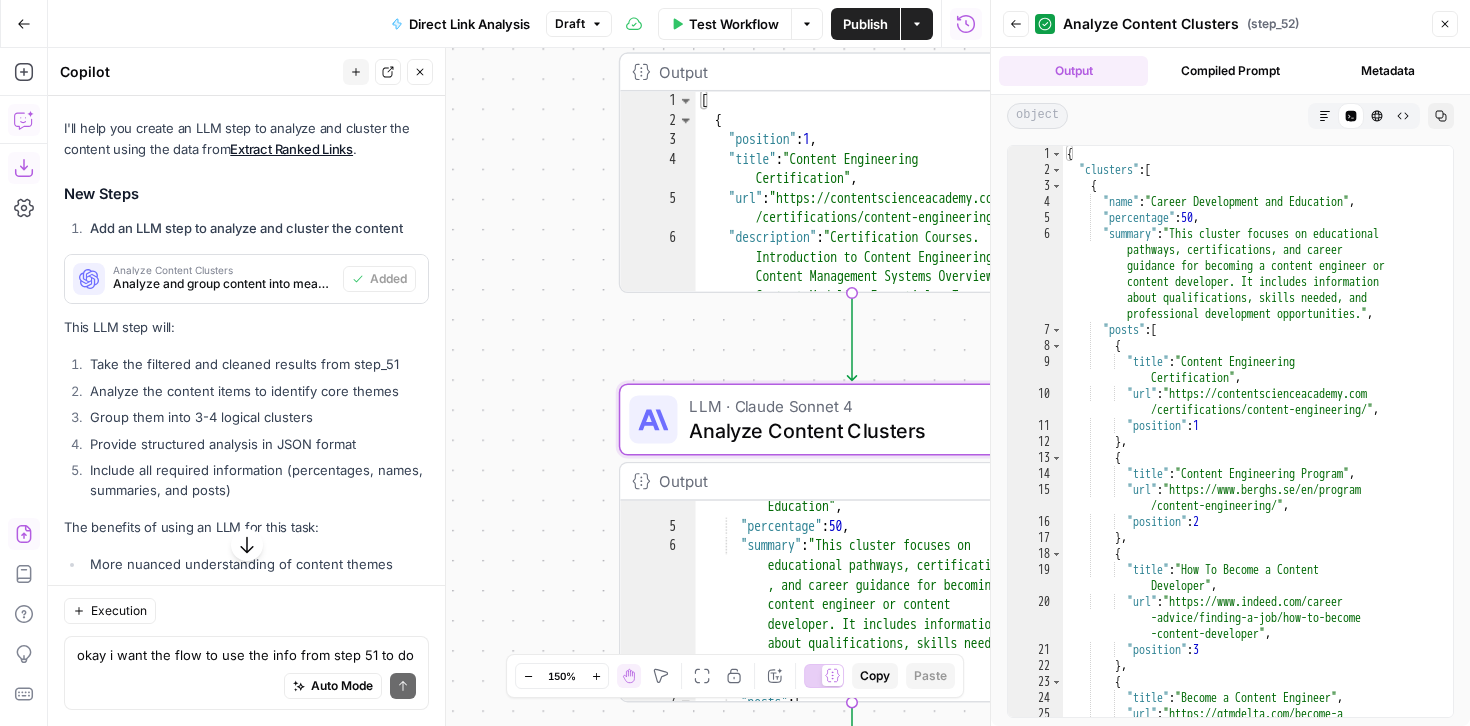 click 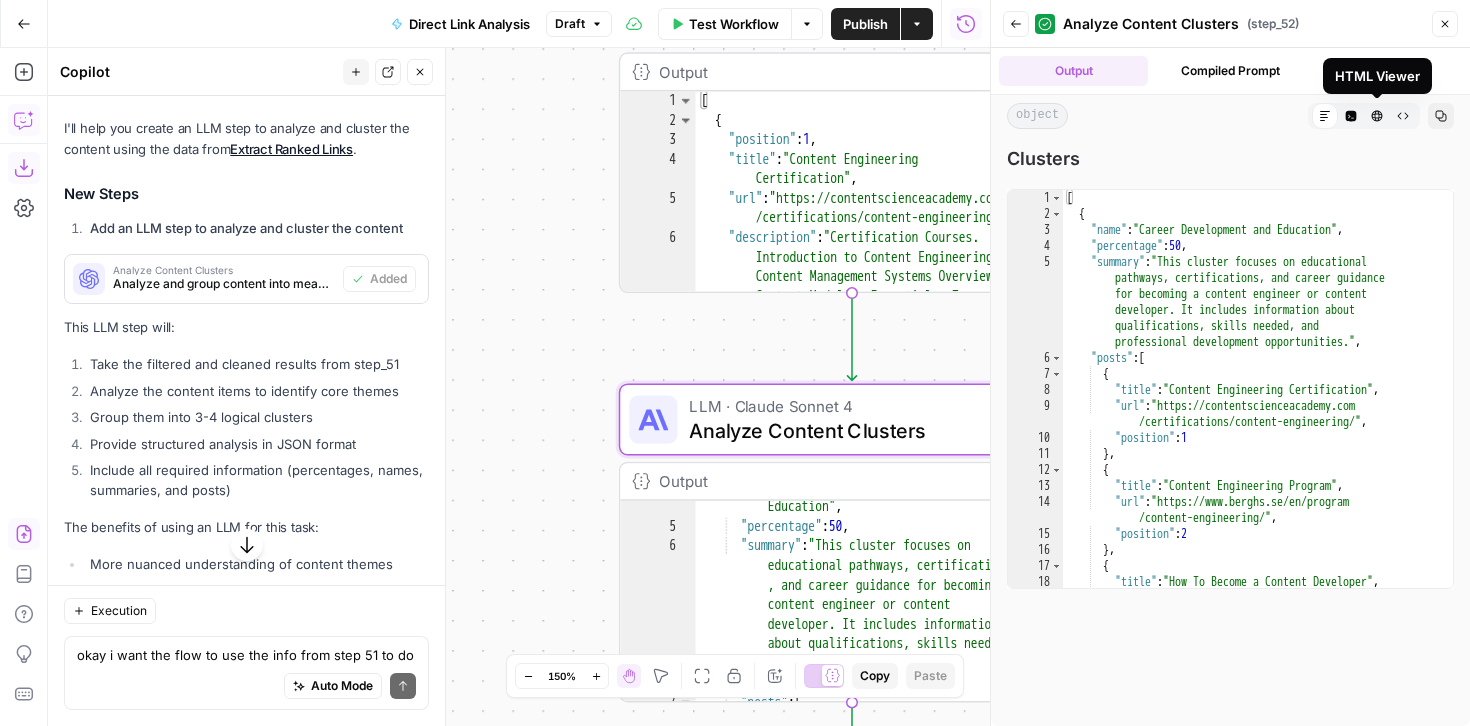 click on "Raw Output" at bounding box center [1403, 116] 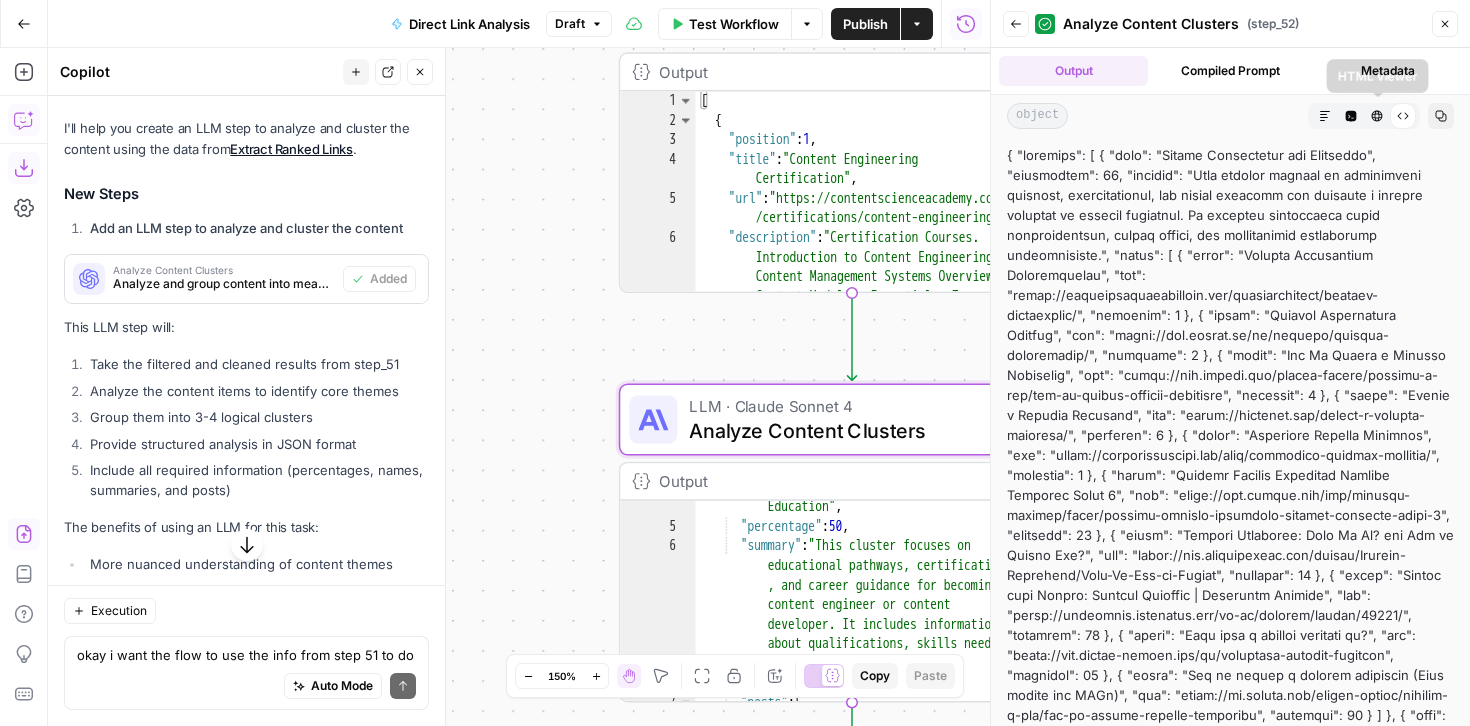 click 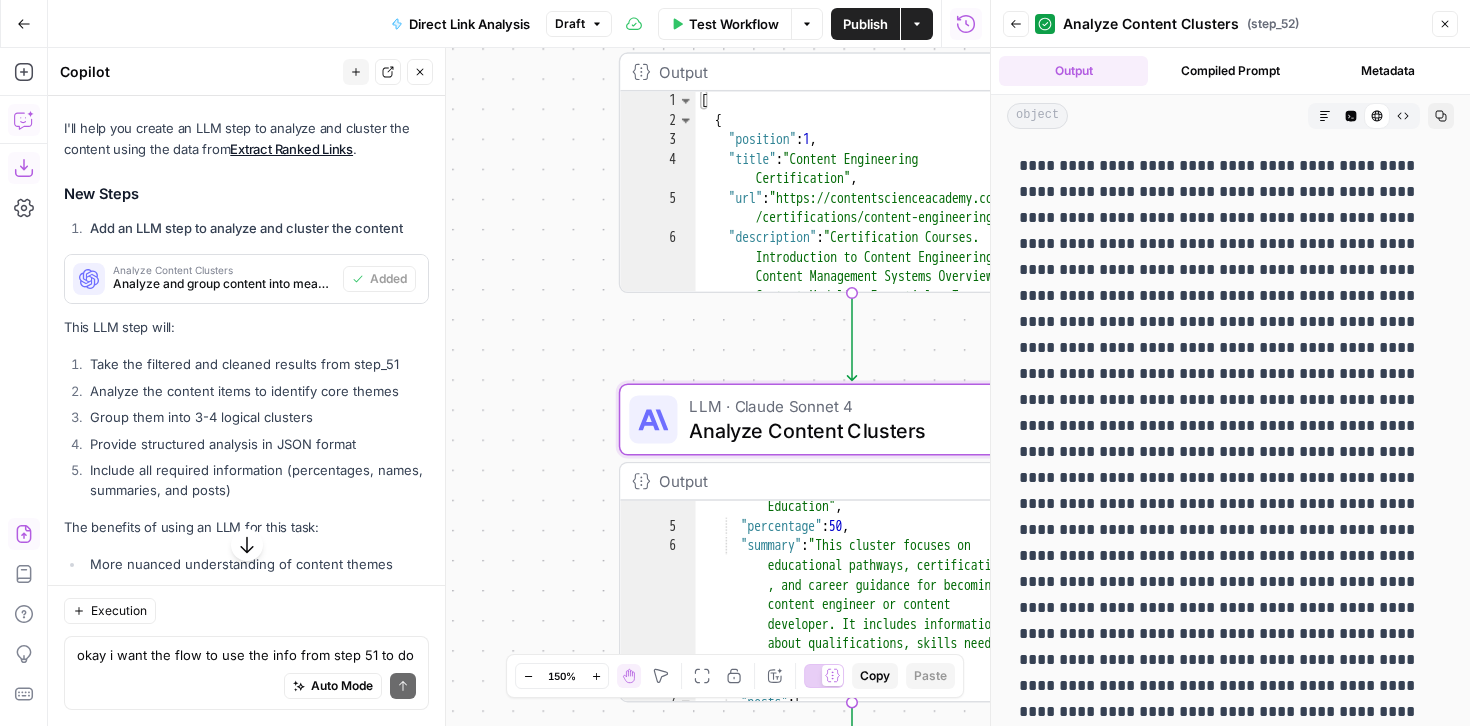 click 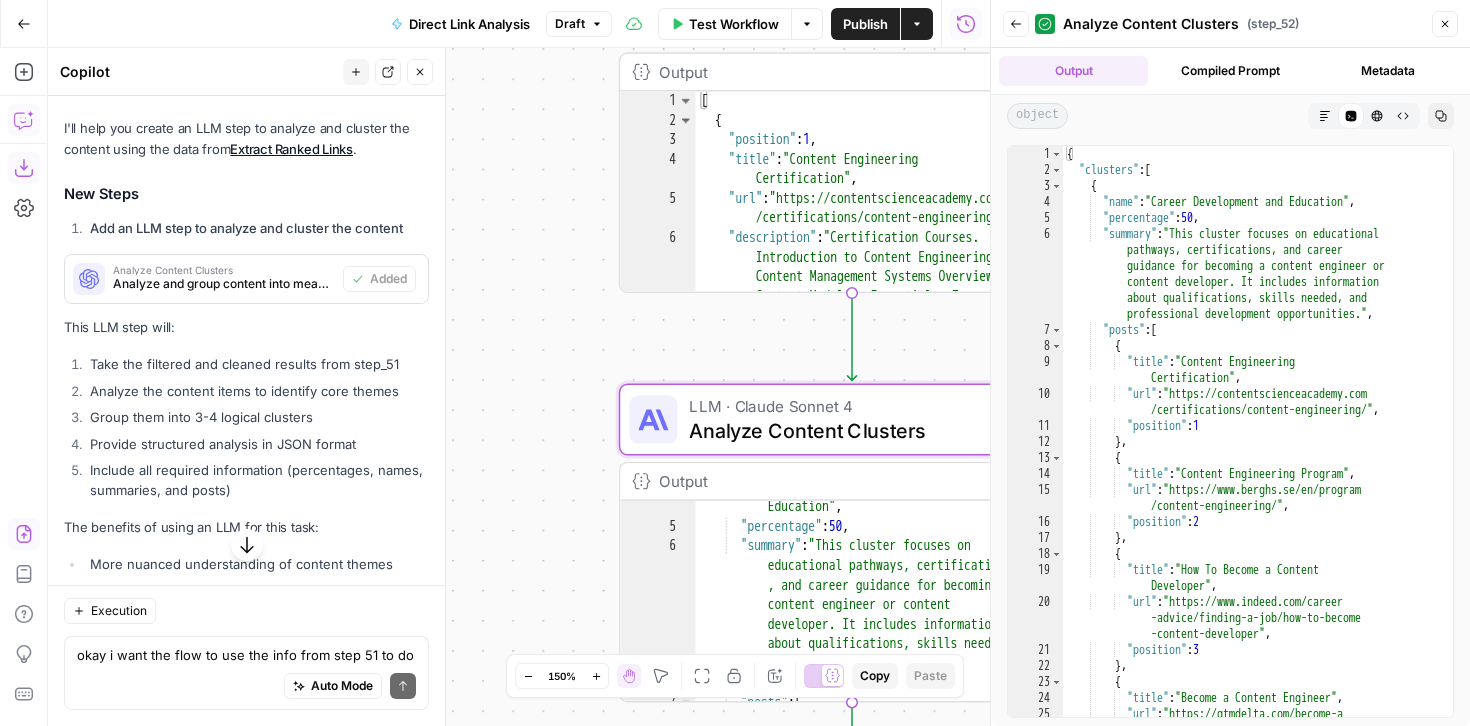 click 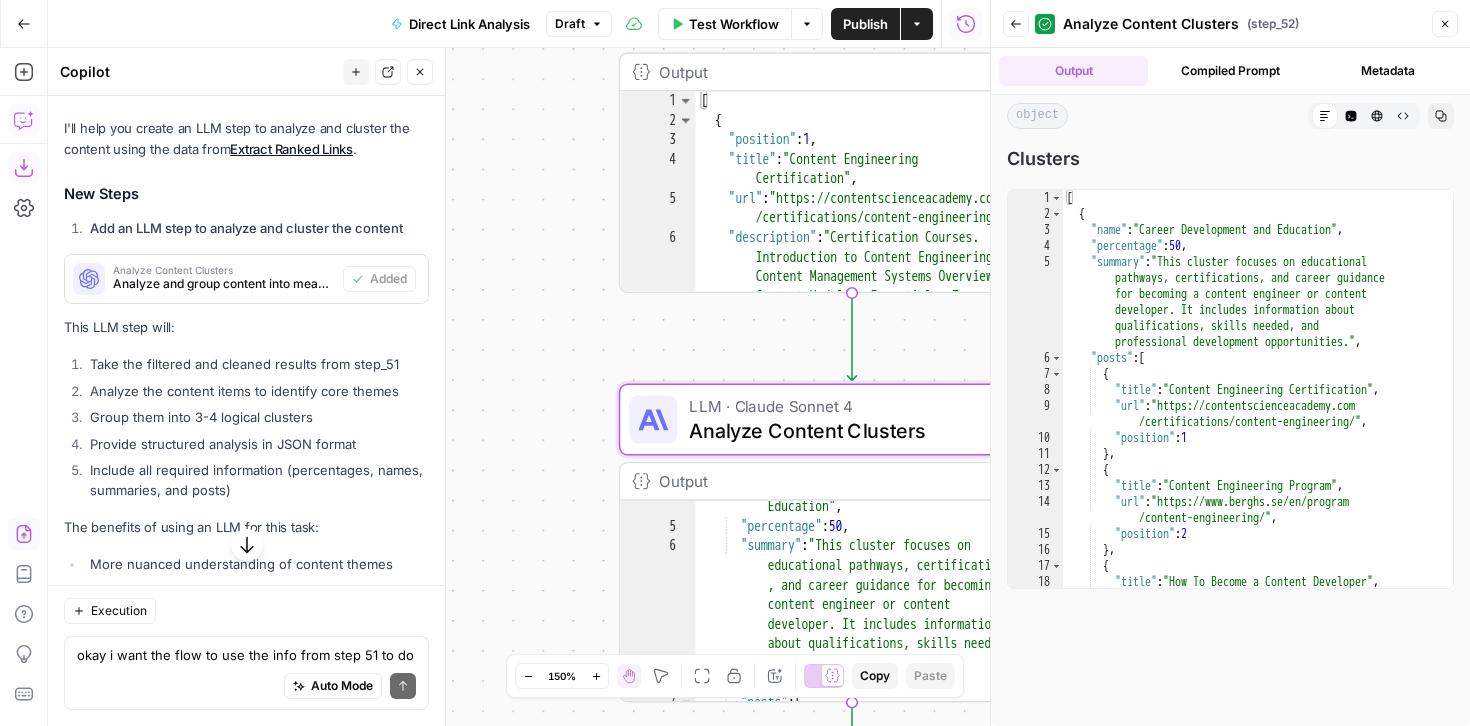 click on "Compiled Prompt" at bounding box center (1230, 71) 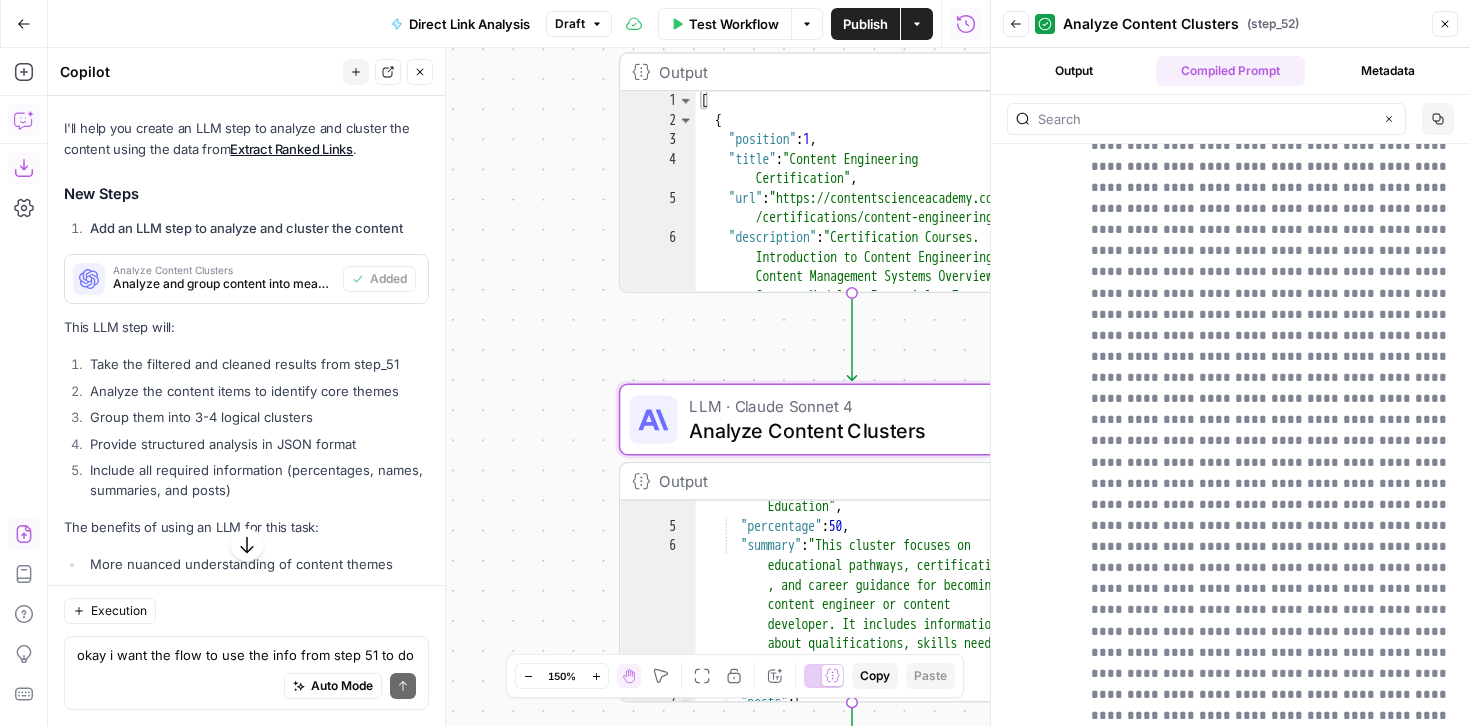 scroll, scrollTop: 4229, scrollLeft: 0, axis: vertical 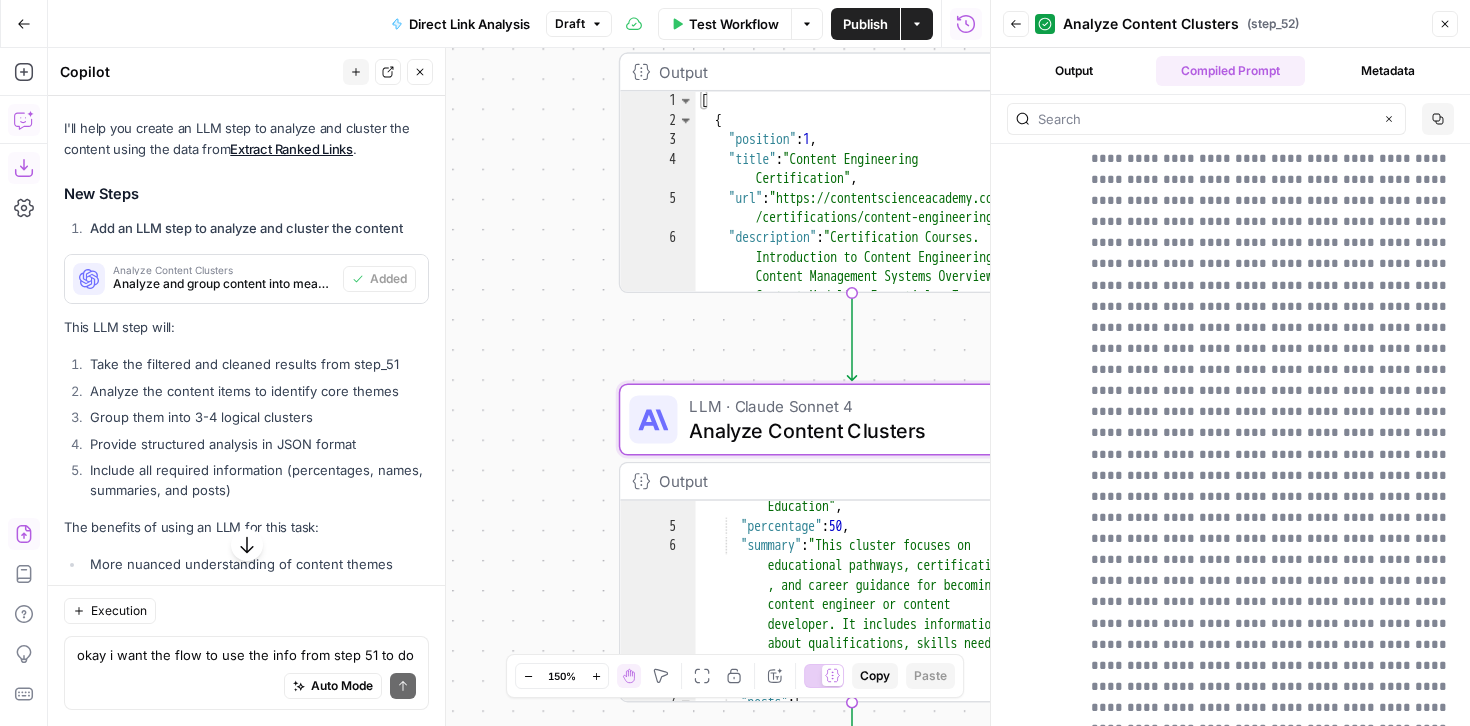 click 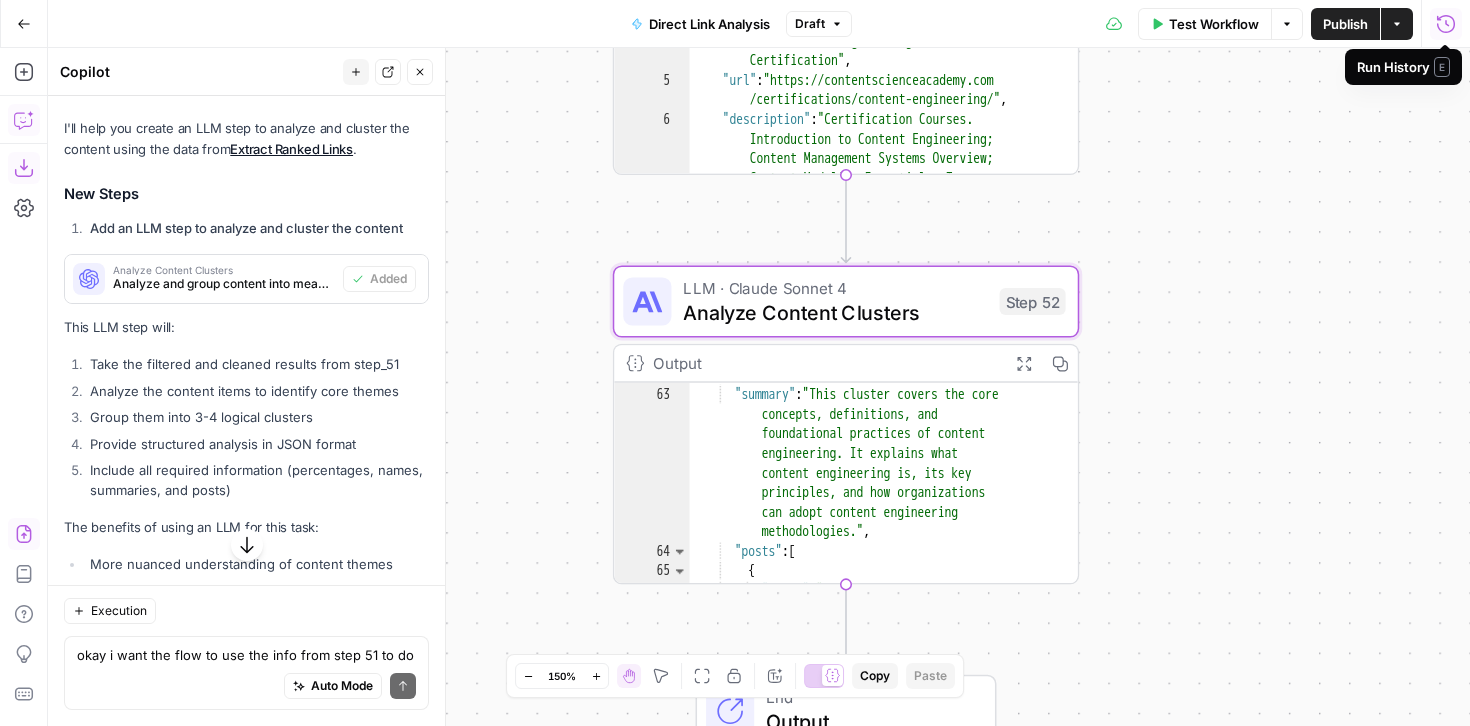 scroll, scrollTop: 1338, scrollLeft: 0, axis: vertical 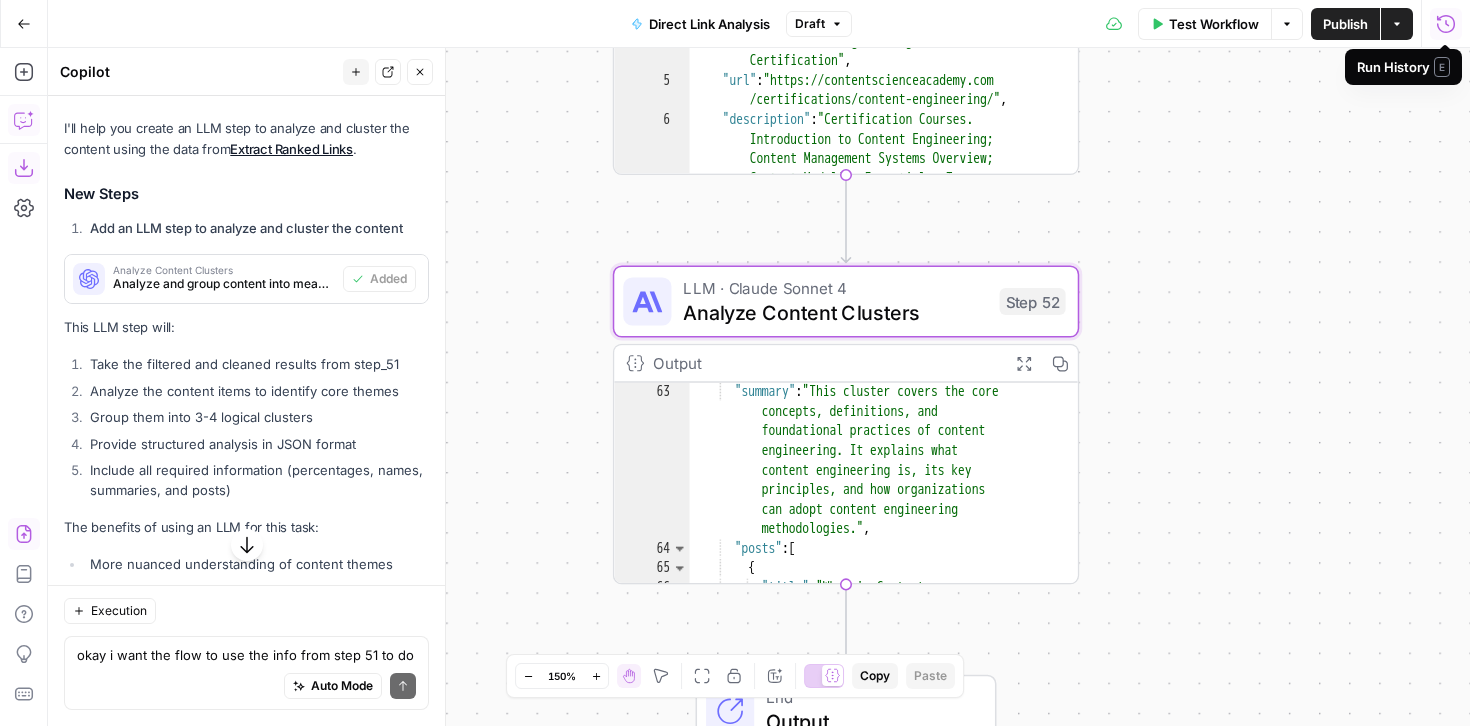 click on "Publish" at bounding box center [1345, 24] 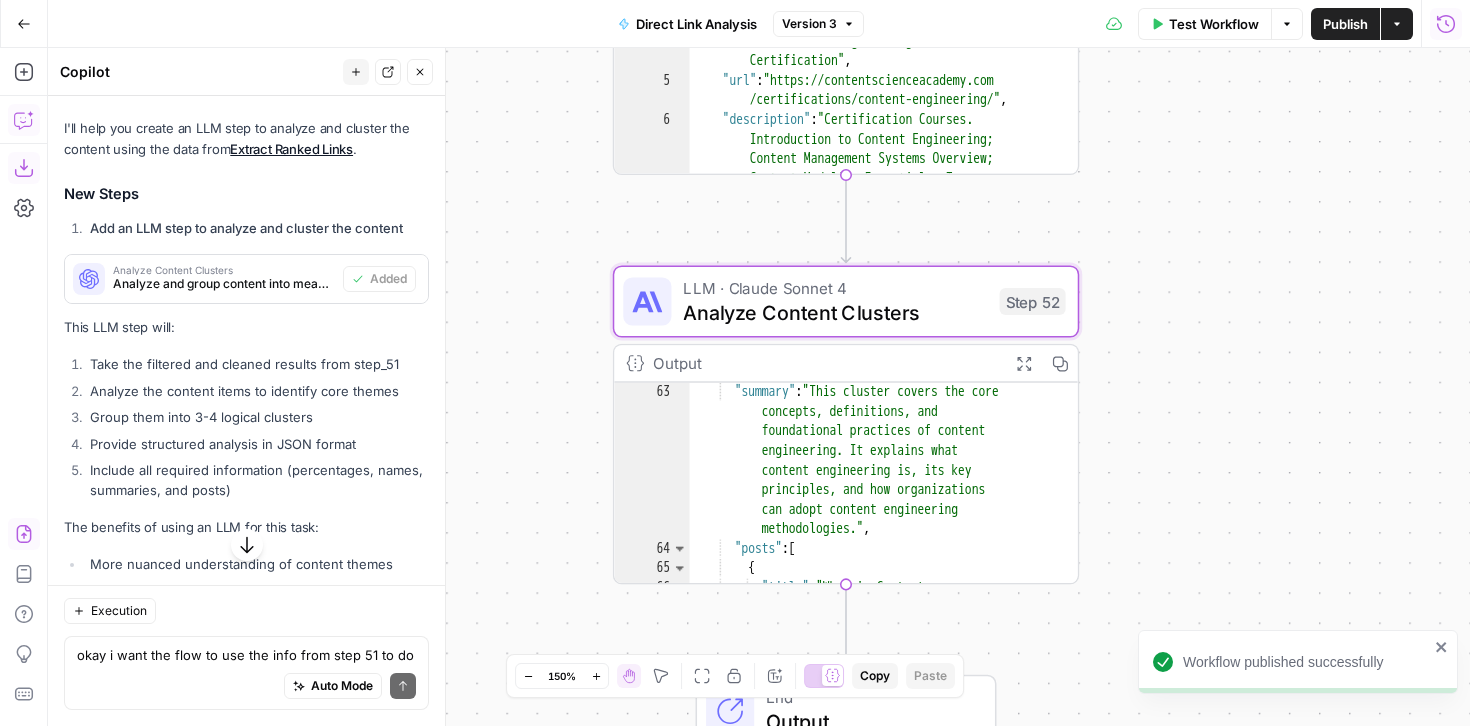 click 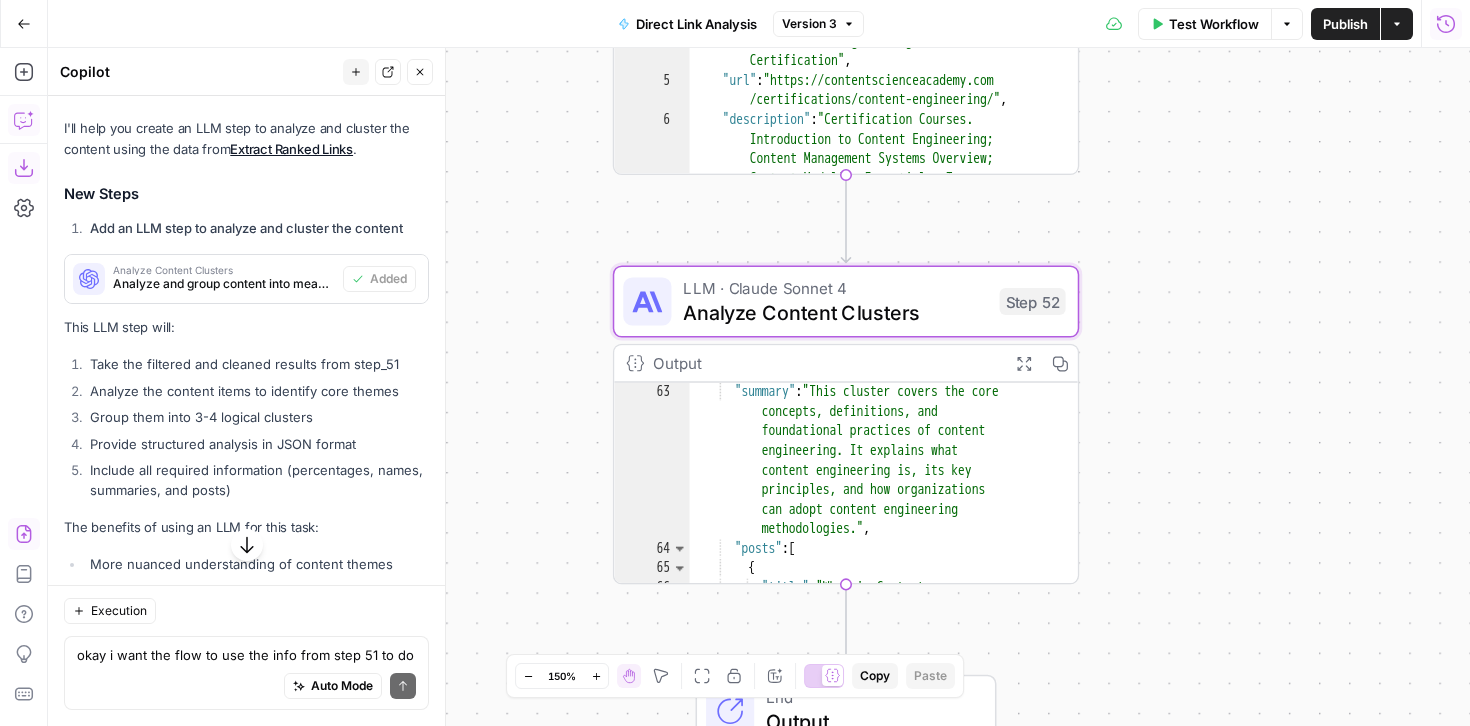 click 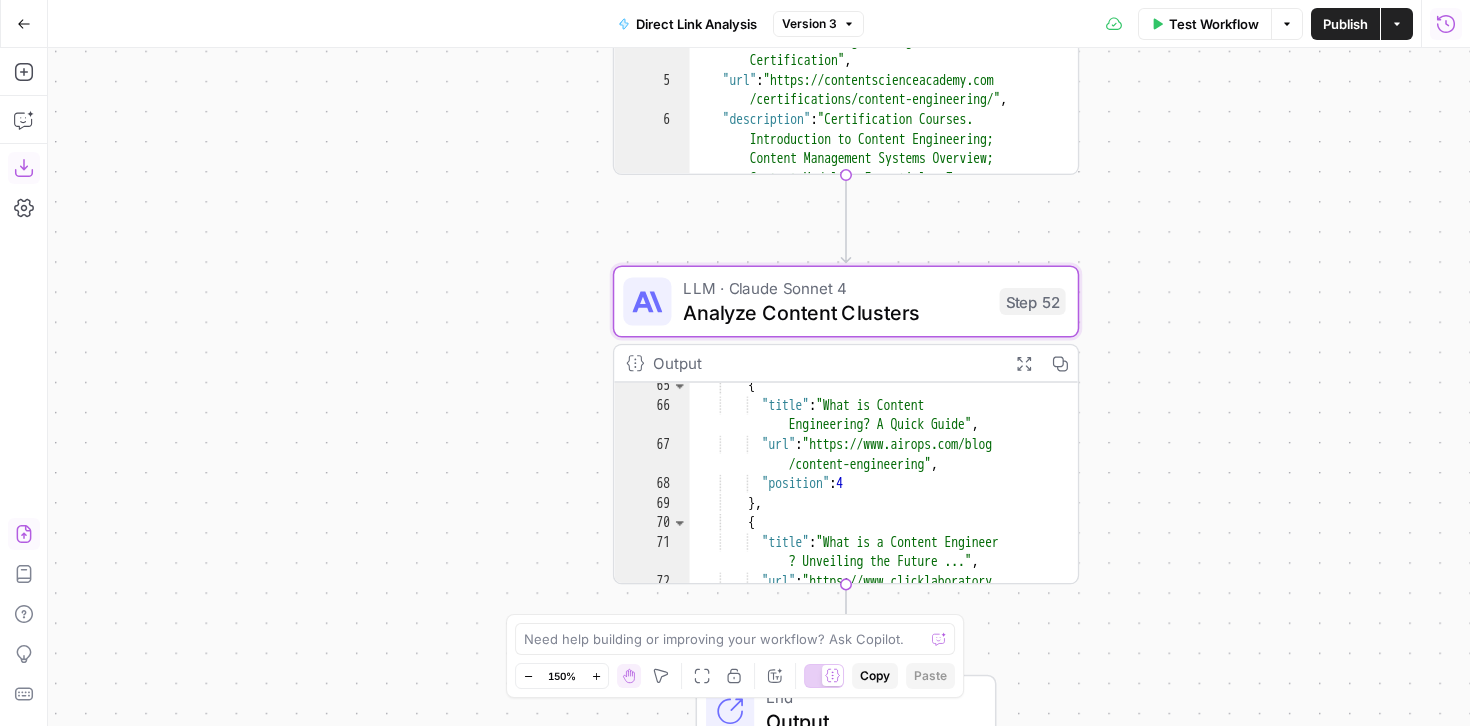 scroll, scrollTop: 1460, scrollLeft: 0, axis: vertical 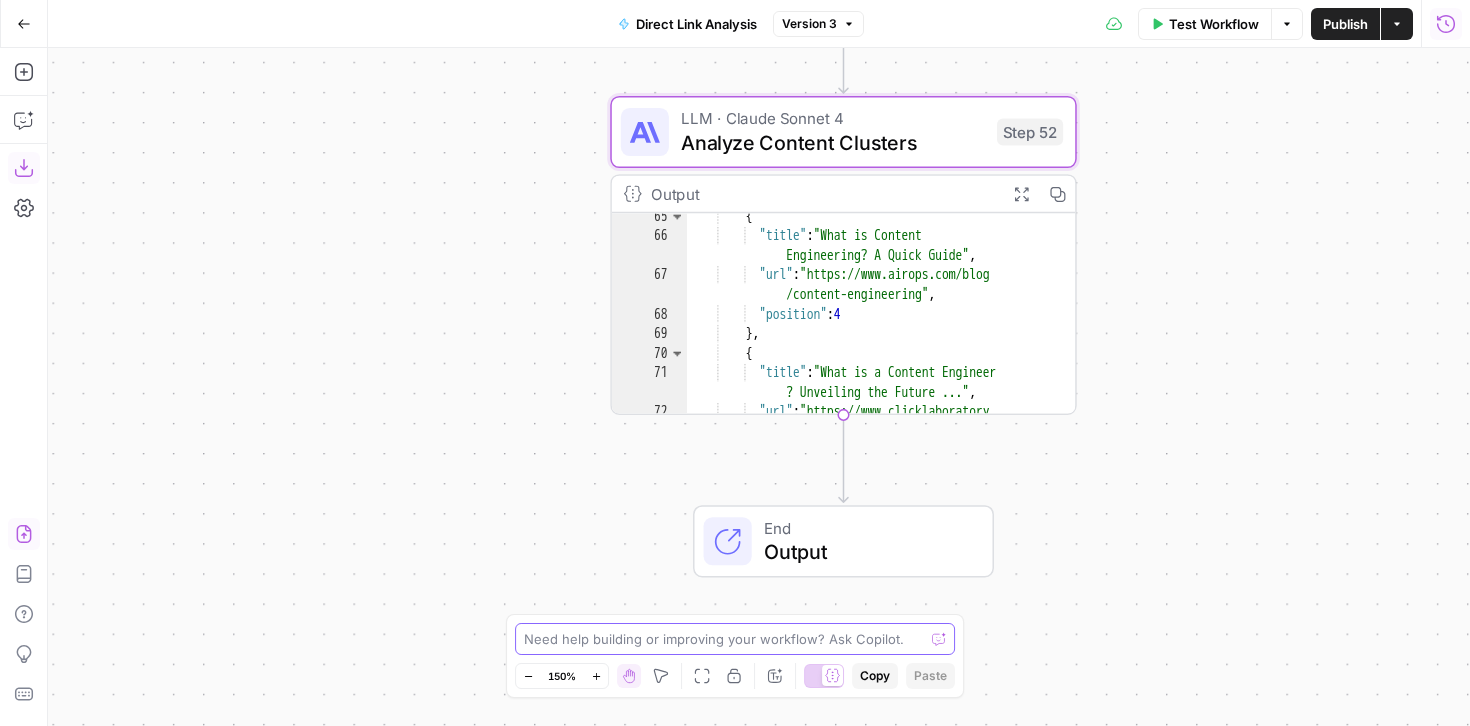 click at bounding box center [724, 639] 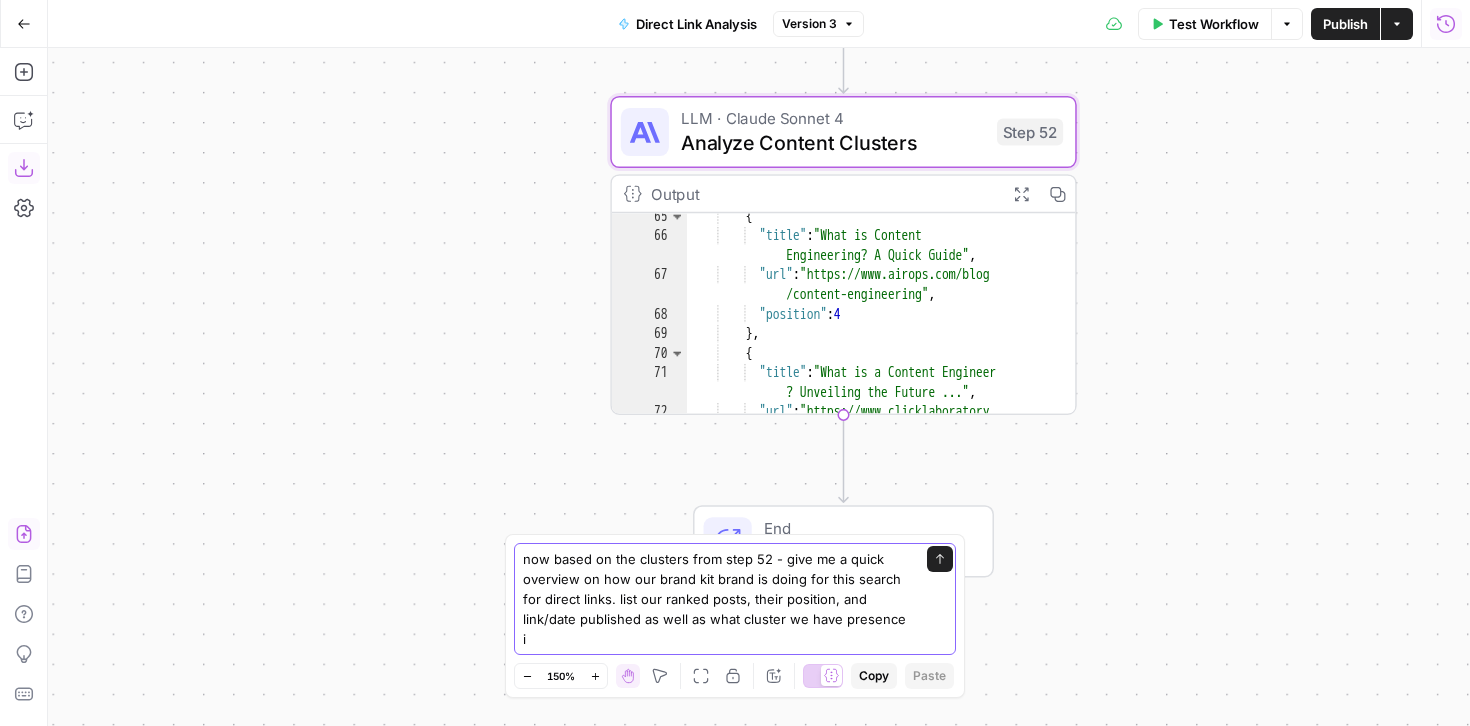 type on "now based on the clusters from step 52 - give me a quick overview on how our brand kit brand is doing for this search for direct links. list our ranked posts, their position, and link/date published as well as what cluster we have presence in" 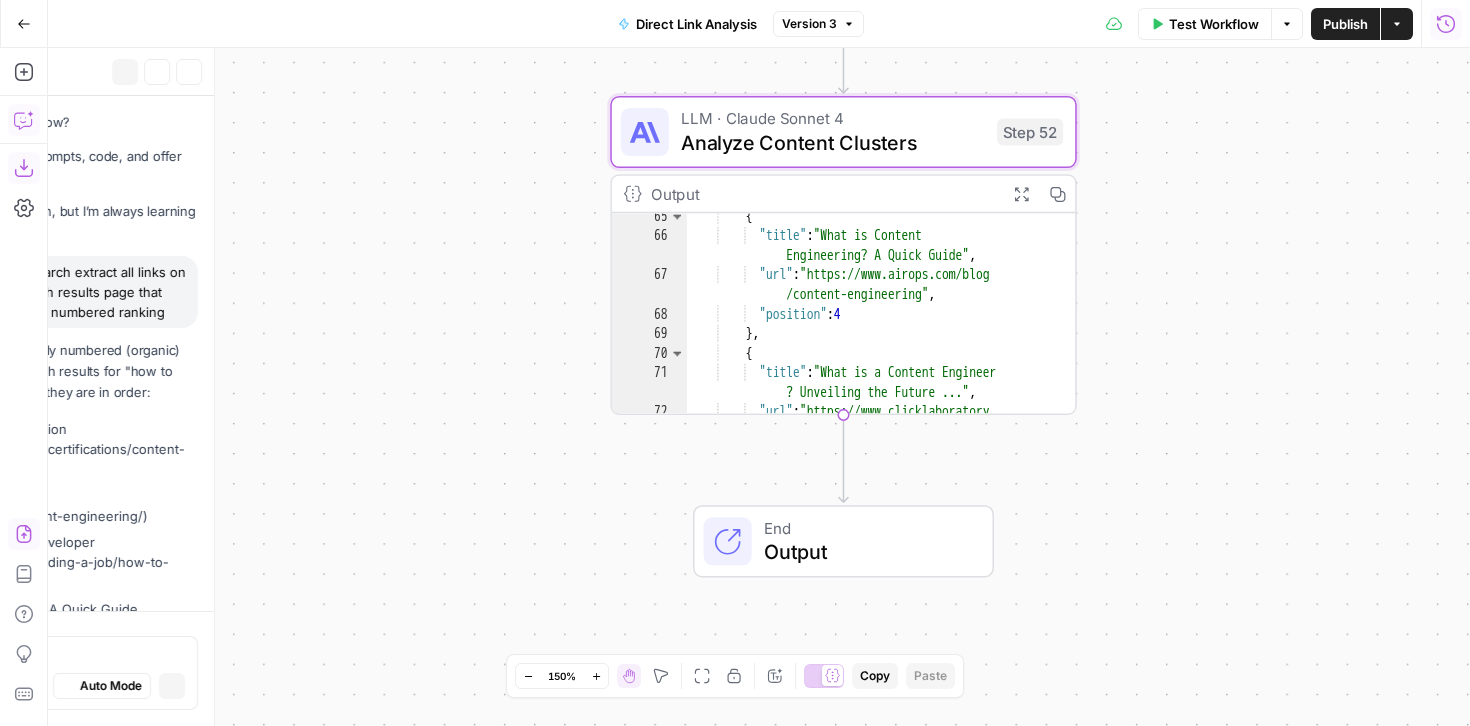 scroll, scrollTop: 9265, scrollLeft: 0, axis: vertical 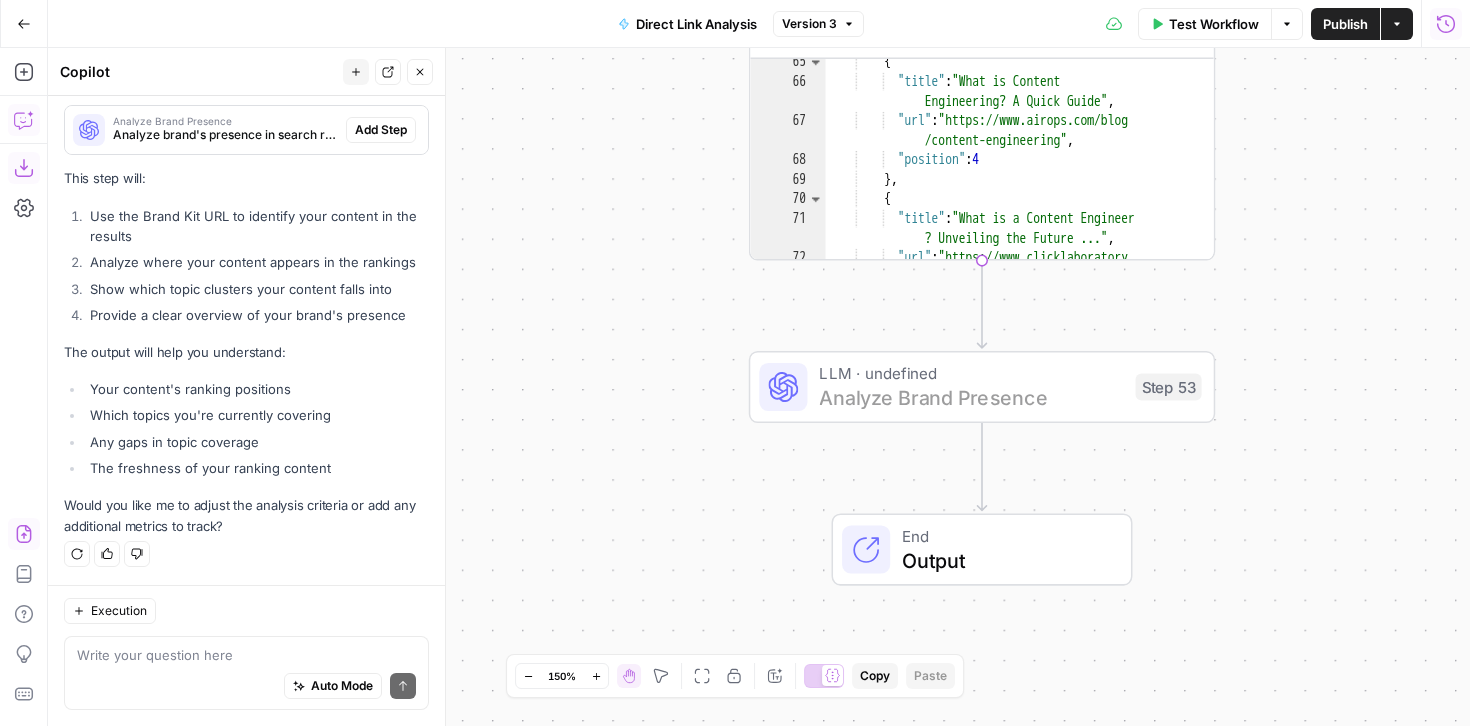 click on "Add Step" at bounding box center [381, 130] 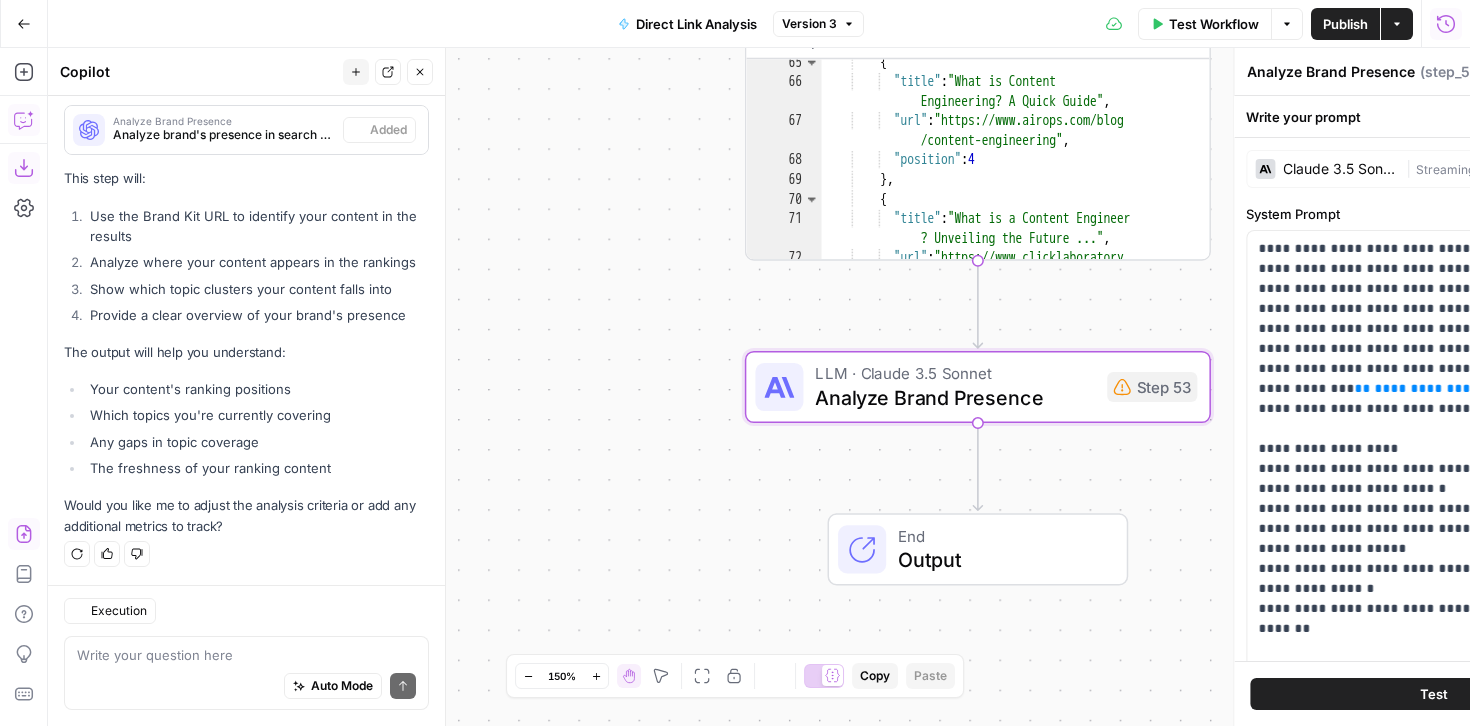 scroll, scrollTop: 10213, scrollLeft: 0, axis: vertical 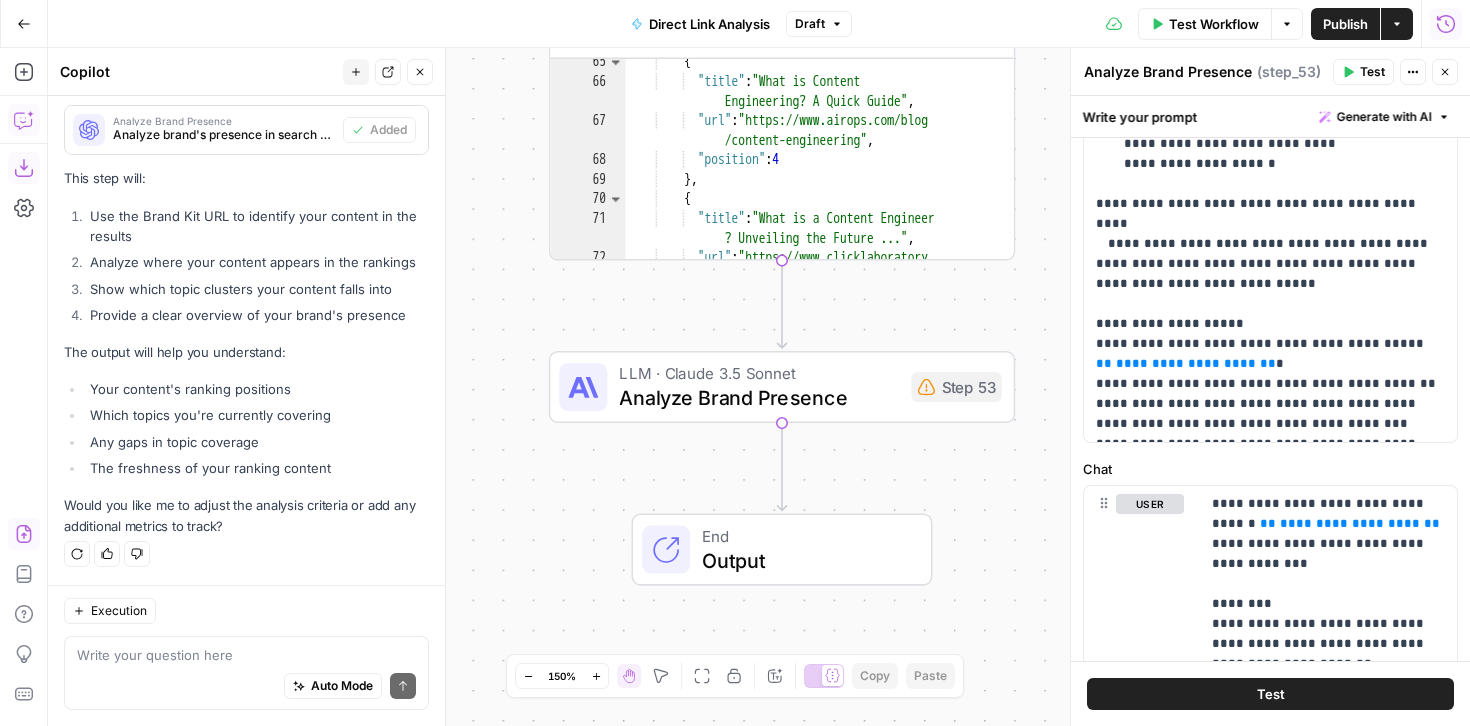 click on "Test" at bounding box center (1271, 694) 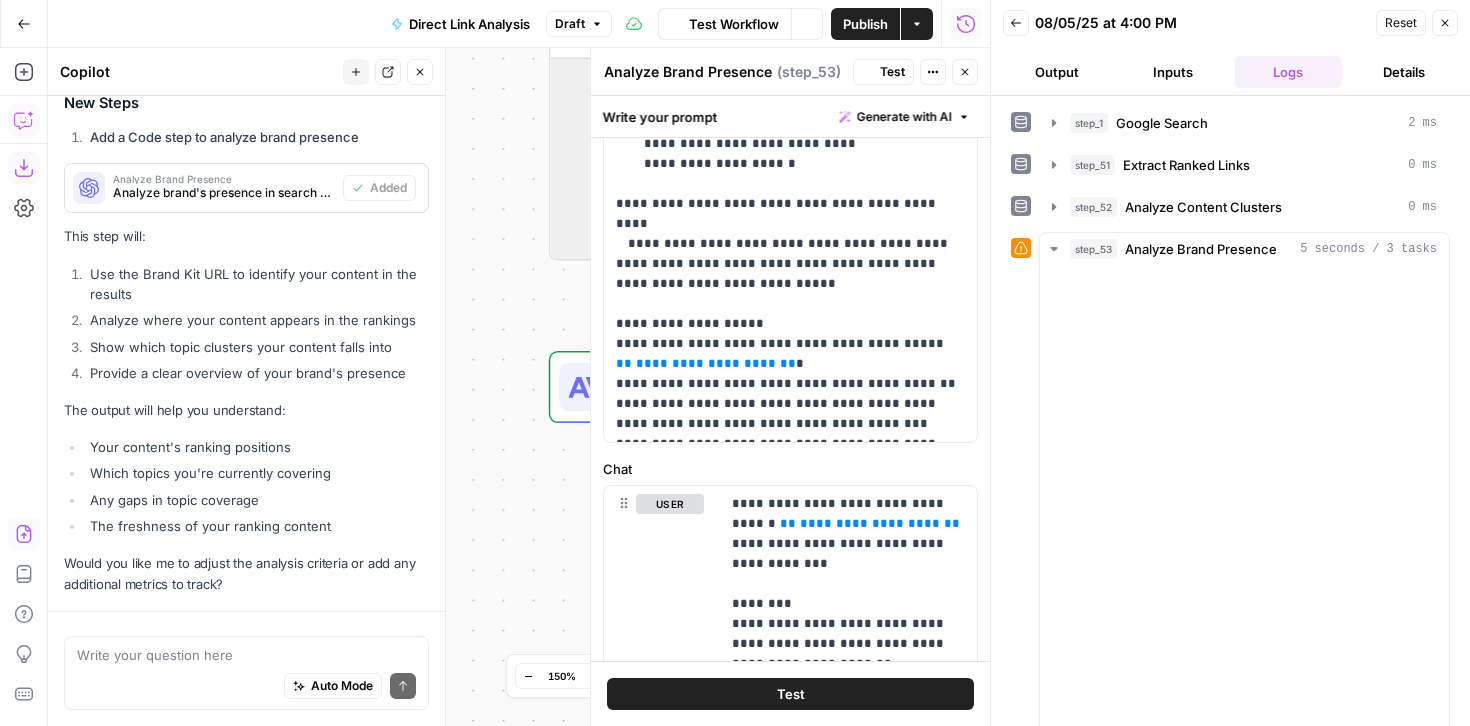 scroll, scrollTop: 10213, scrollLeft: 0, axis: vertical 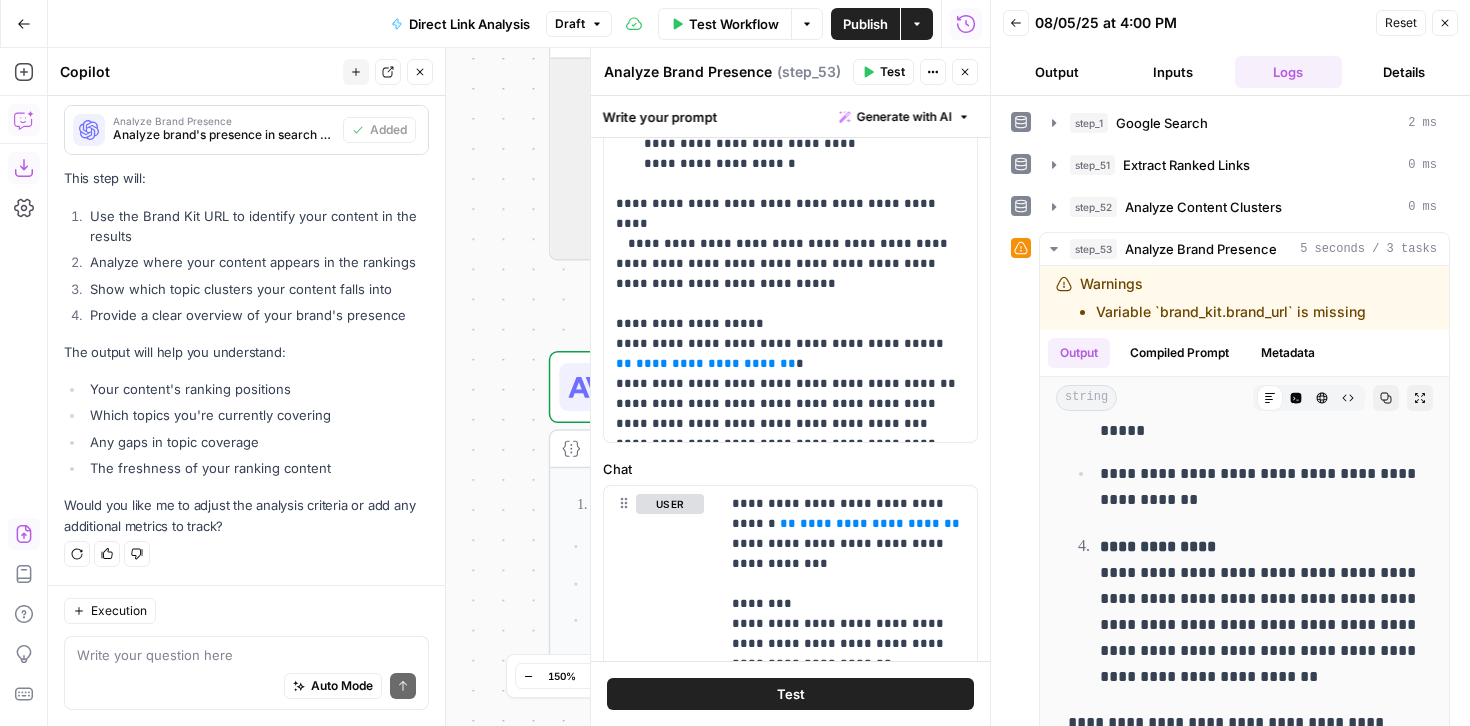 click on "Close" at bounding box center [965, 72] 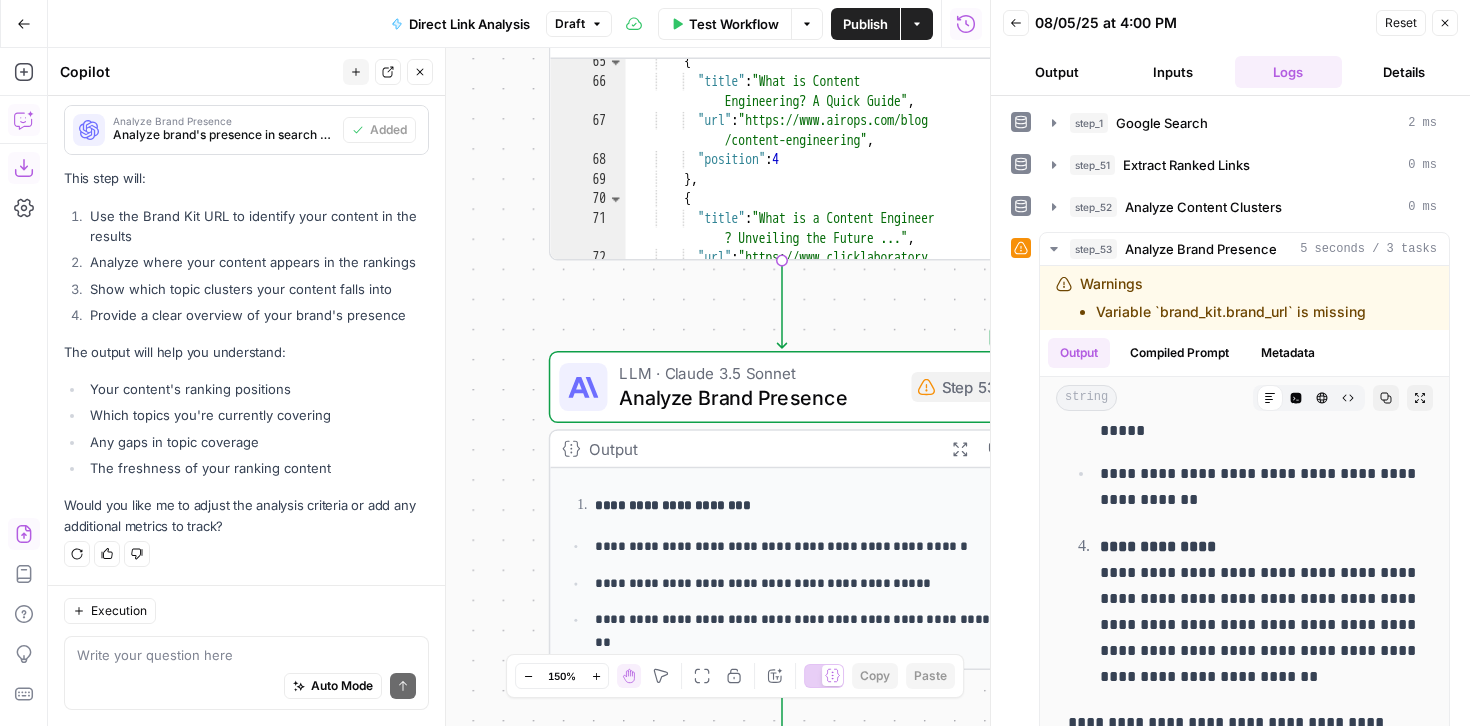 click 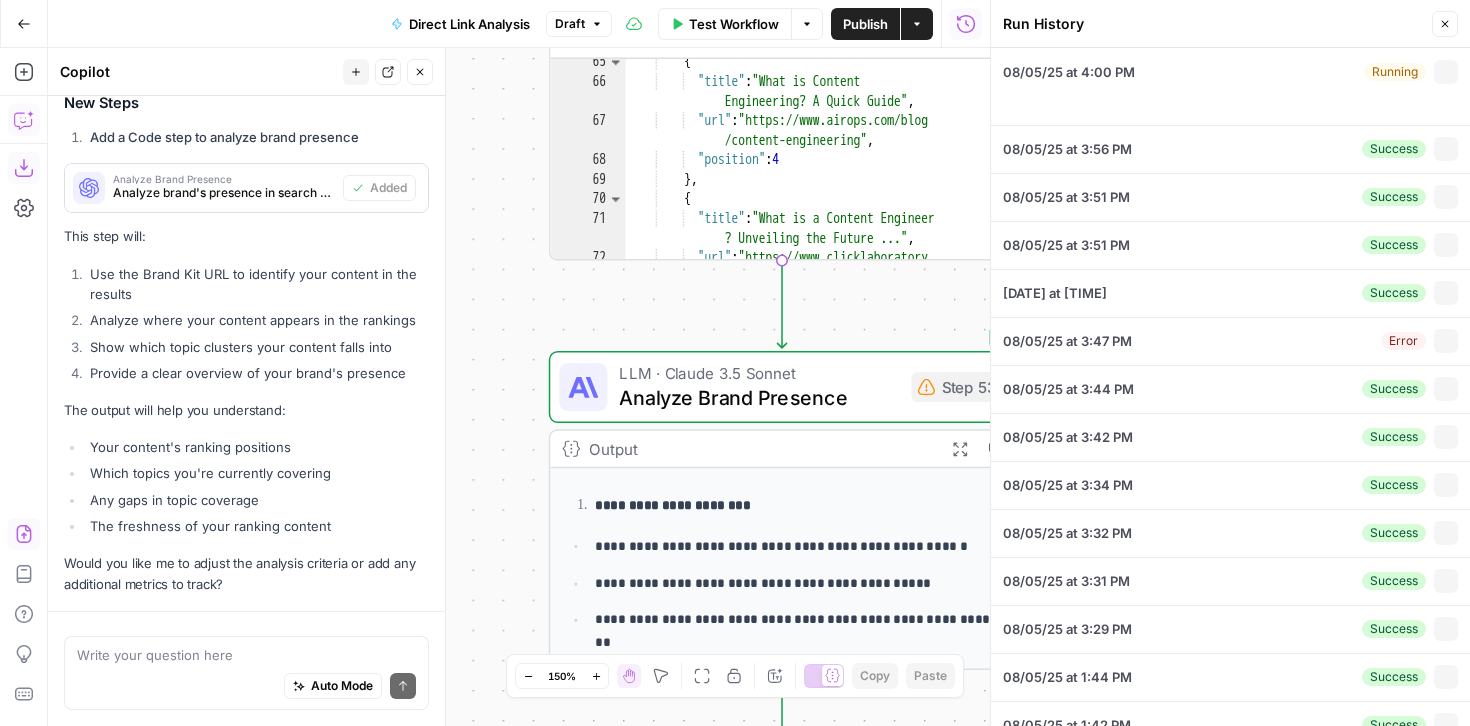 scroll, scrollTop: 10213, scrollLeft: 0, axis: vertical 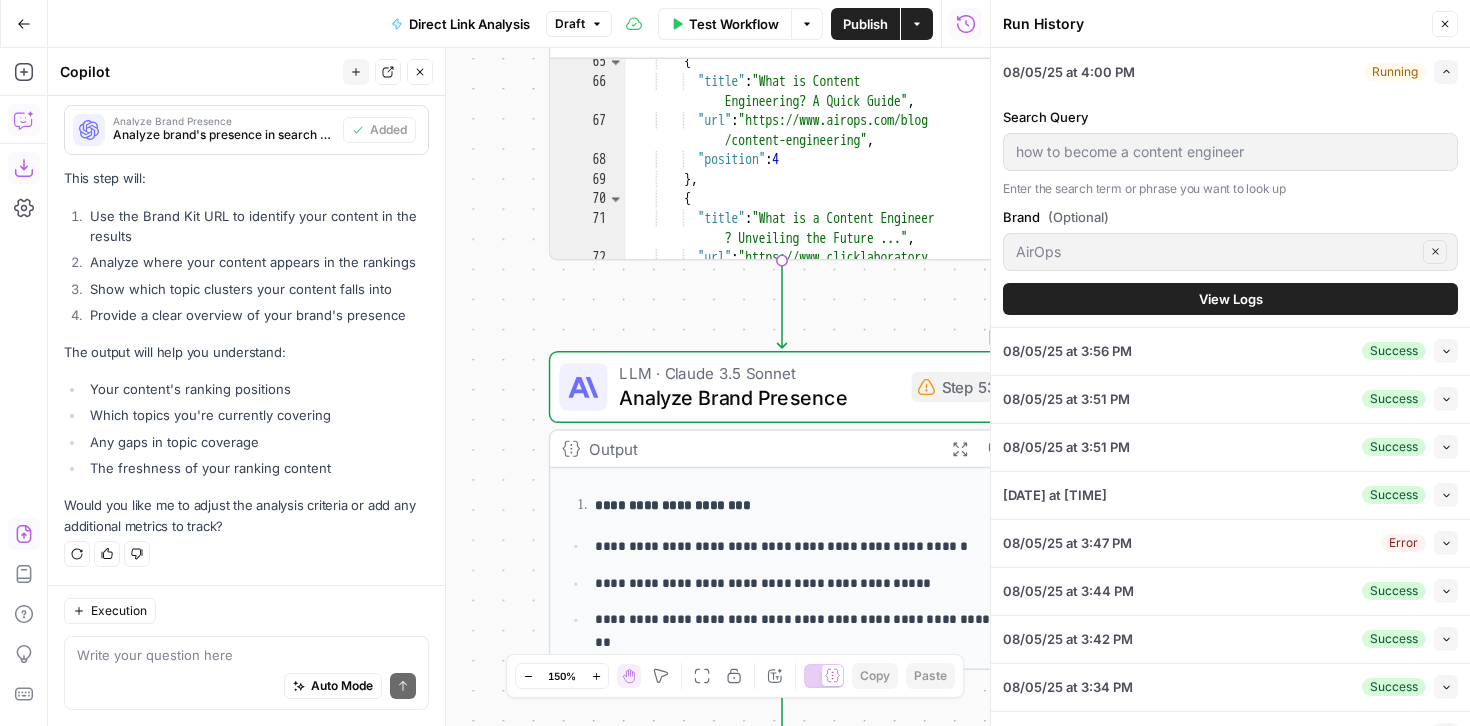click on "Test Workflow" at bounding box center (734, 24) 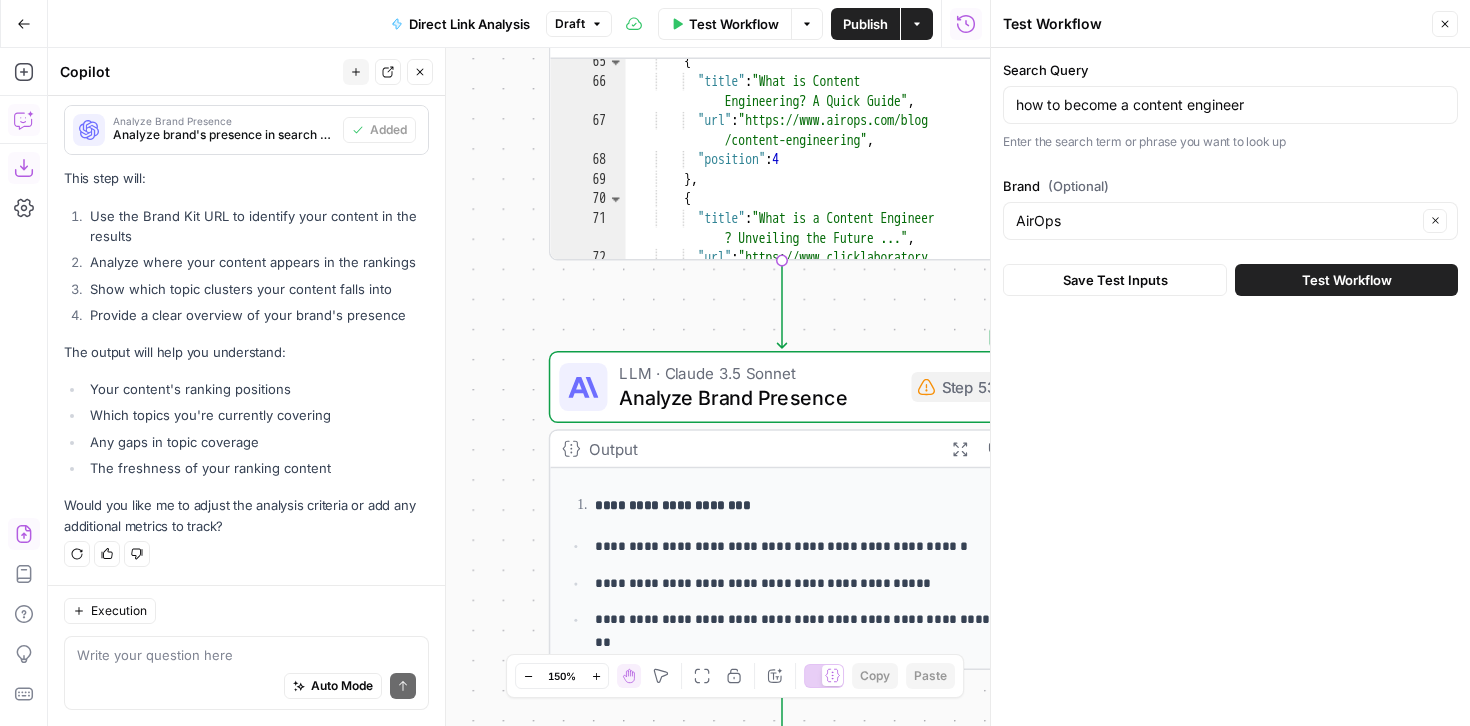 click on "how to become a content engineer" at bounding box center [1230, 105] 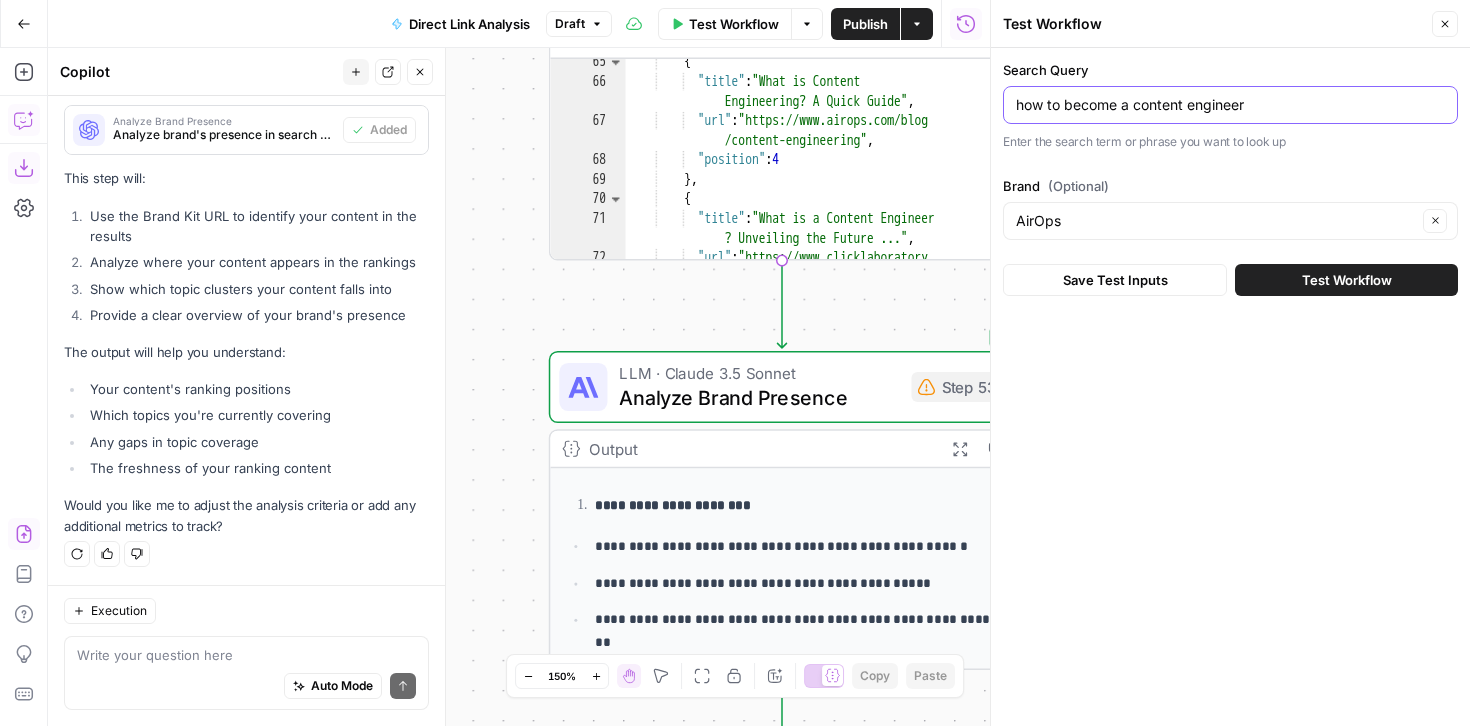 click on "how to become a content engineer" at bounding box center [1230, 105] 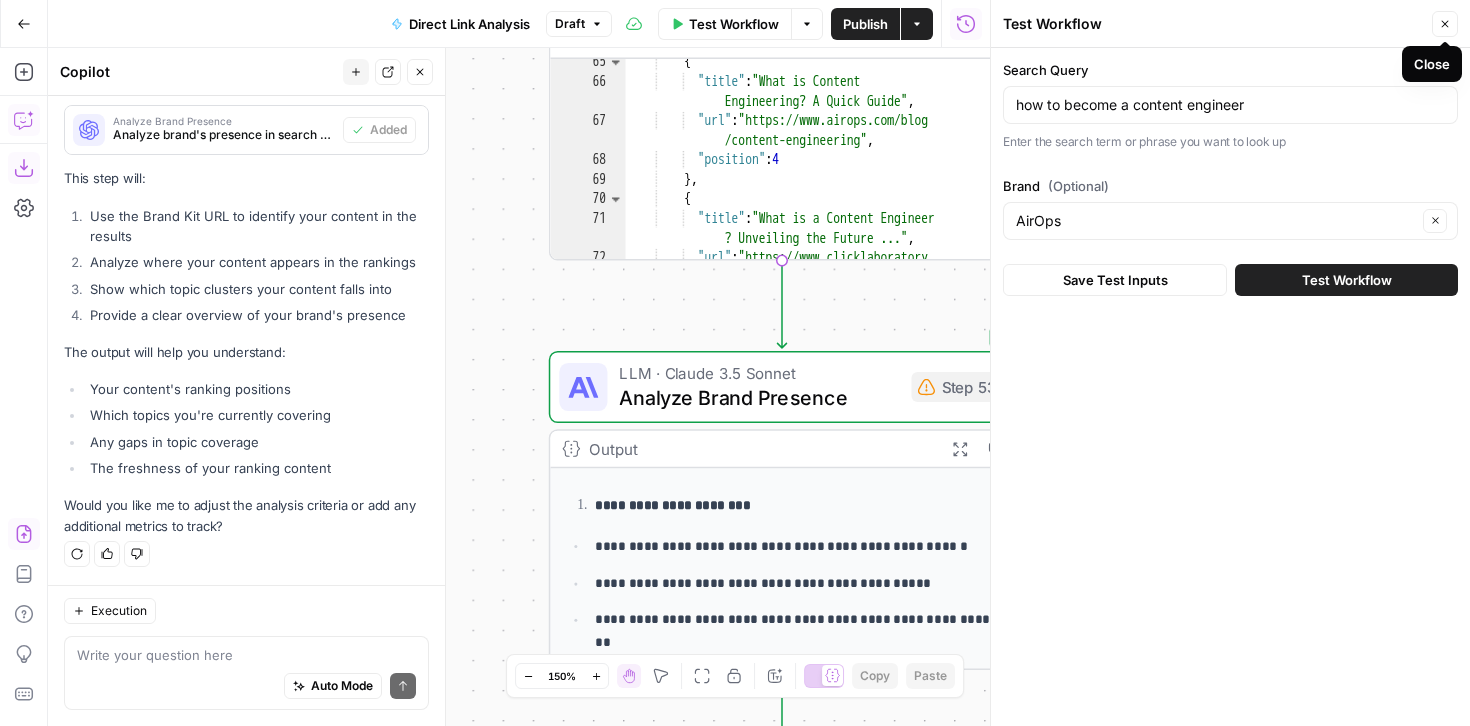 click 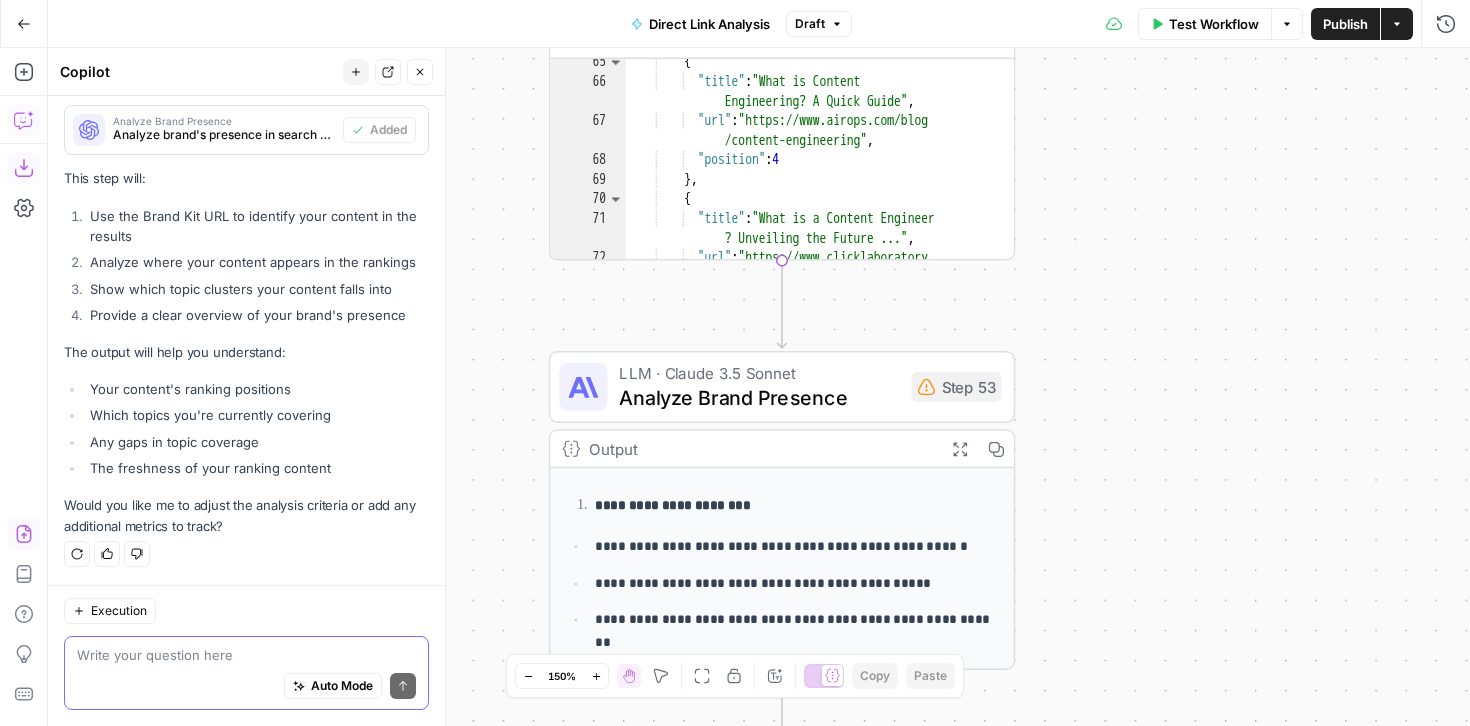 click at bounding box center [246, 655] 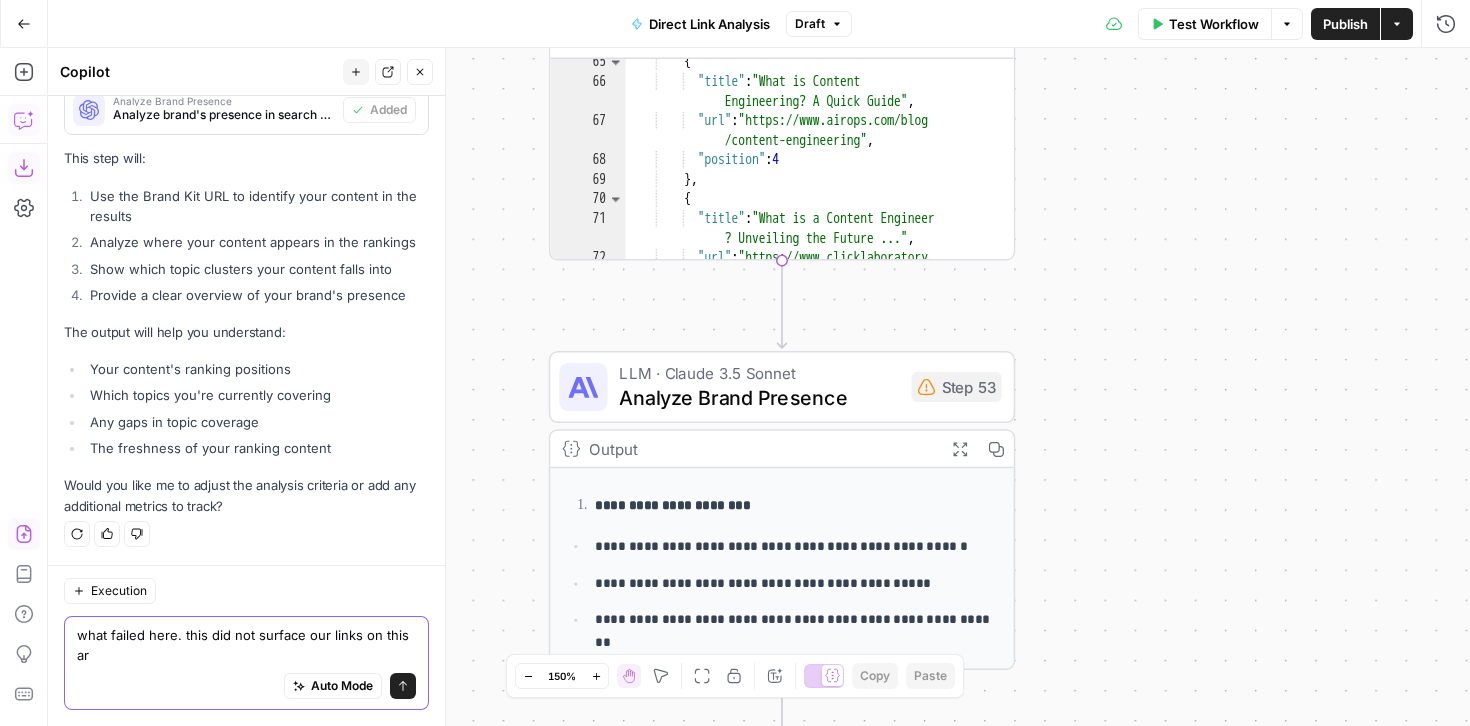 scroll, scrollTop: 10233, scrollLeft: 0, axis: vertical 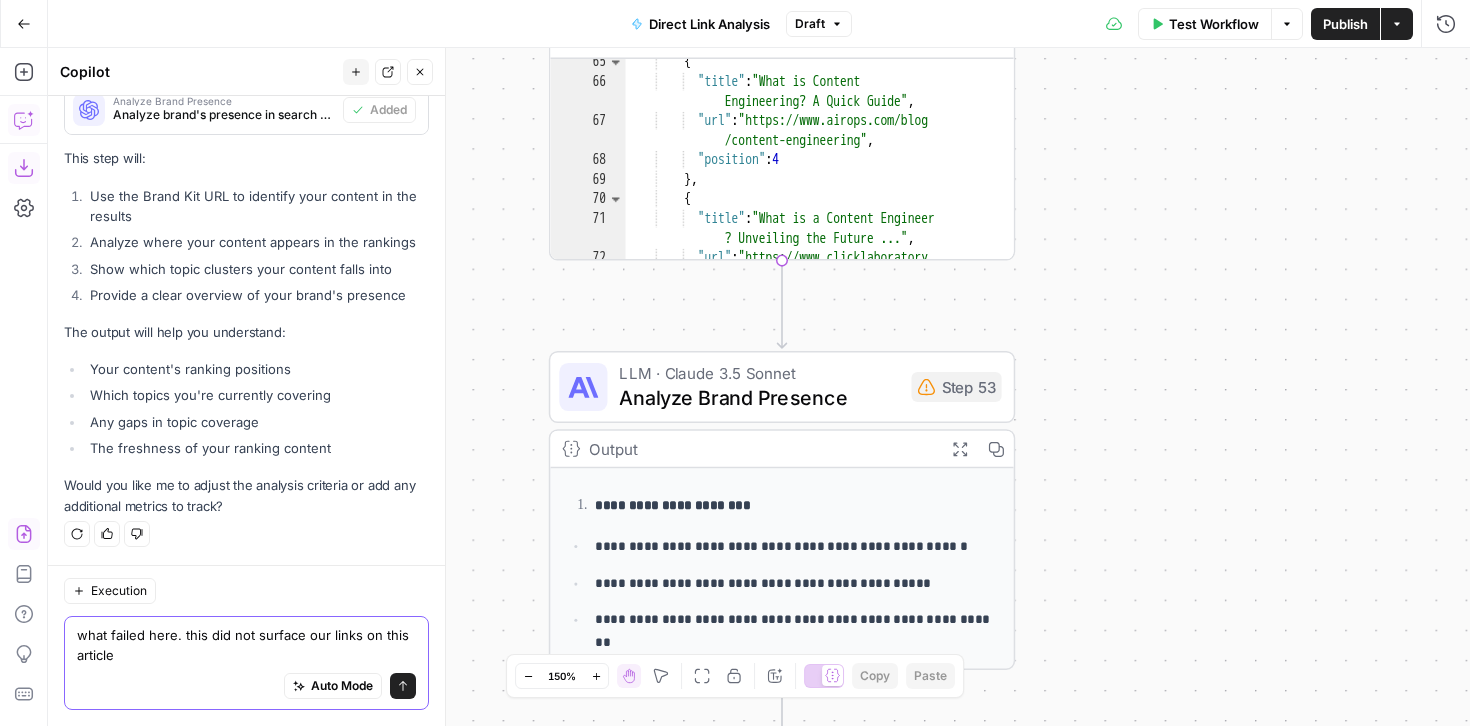 type on "what failed here. this did not surface our links on this article" 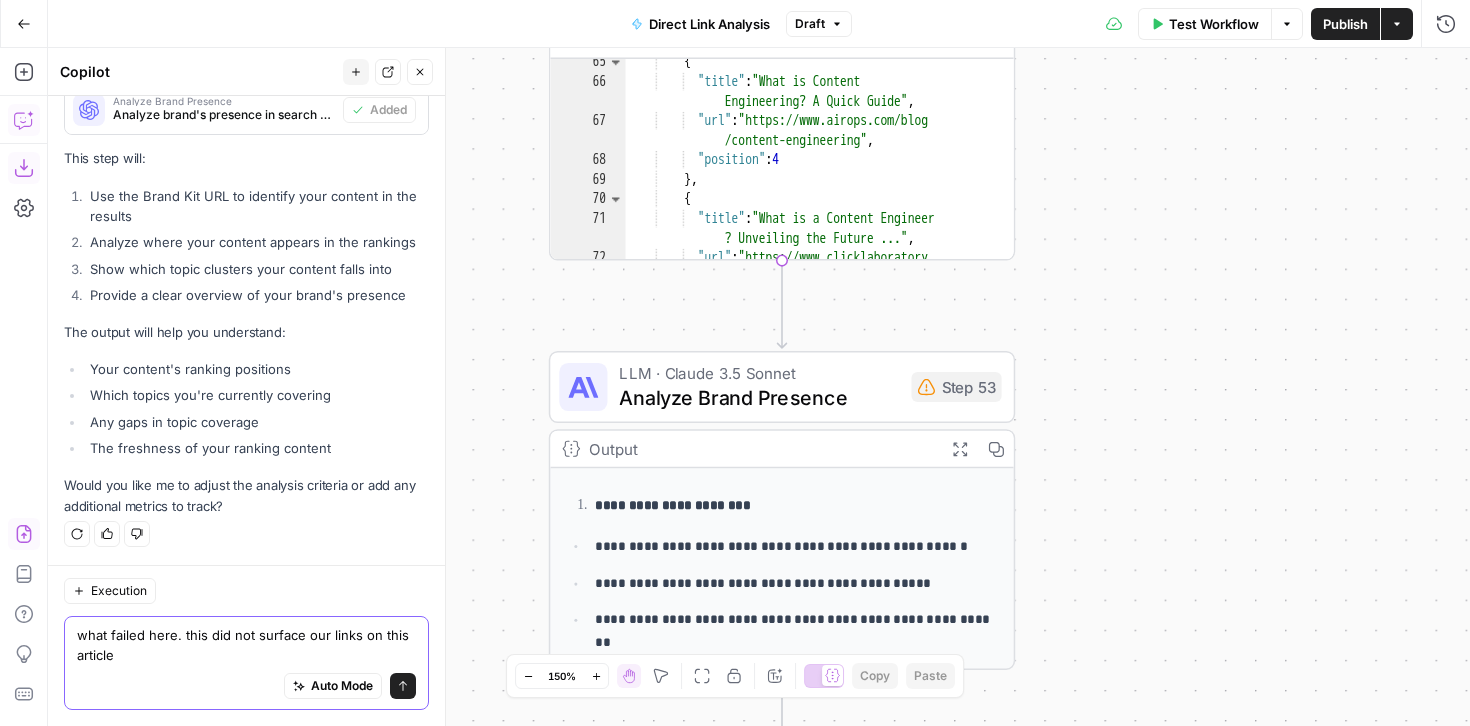 type 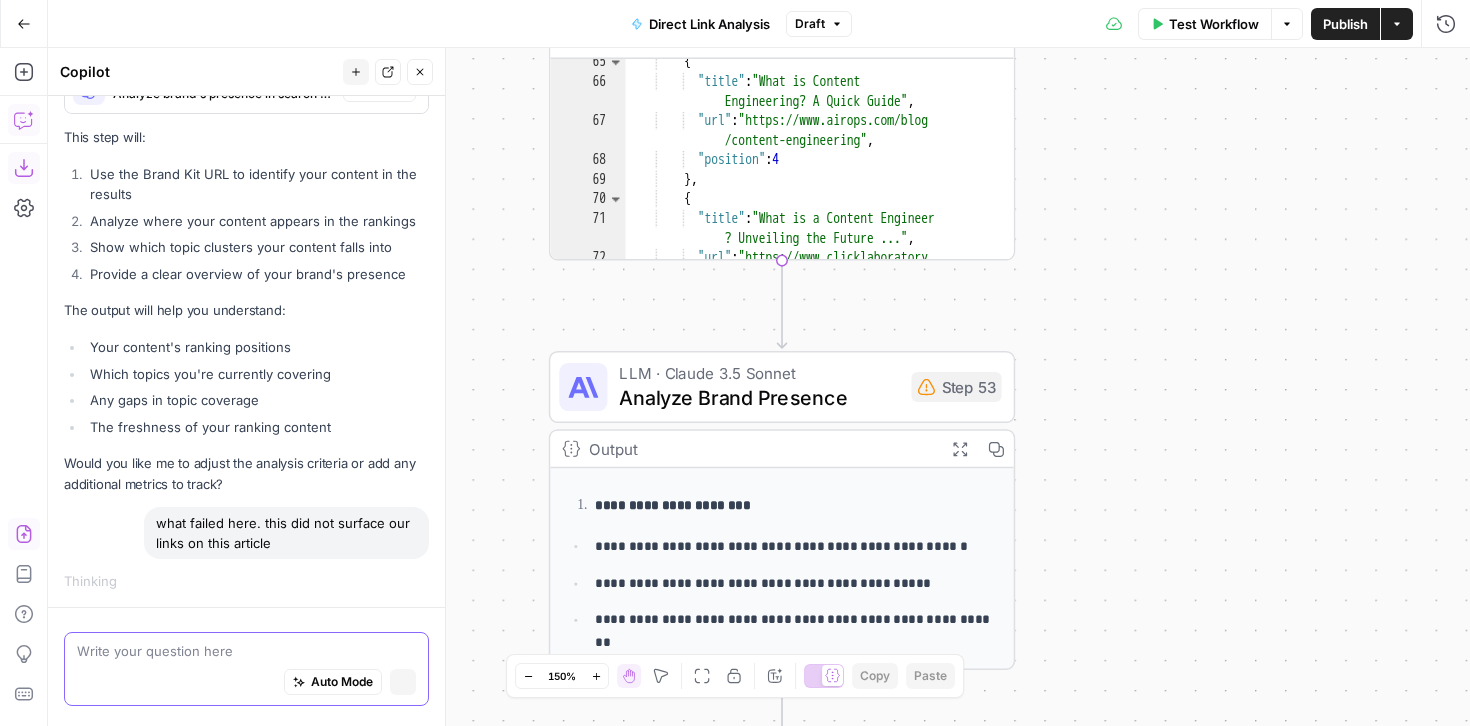 scroll, scrollTop: 9901, scrollLeft: 0, axis: vertical 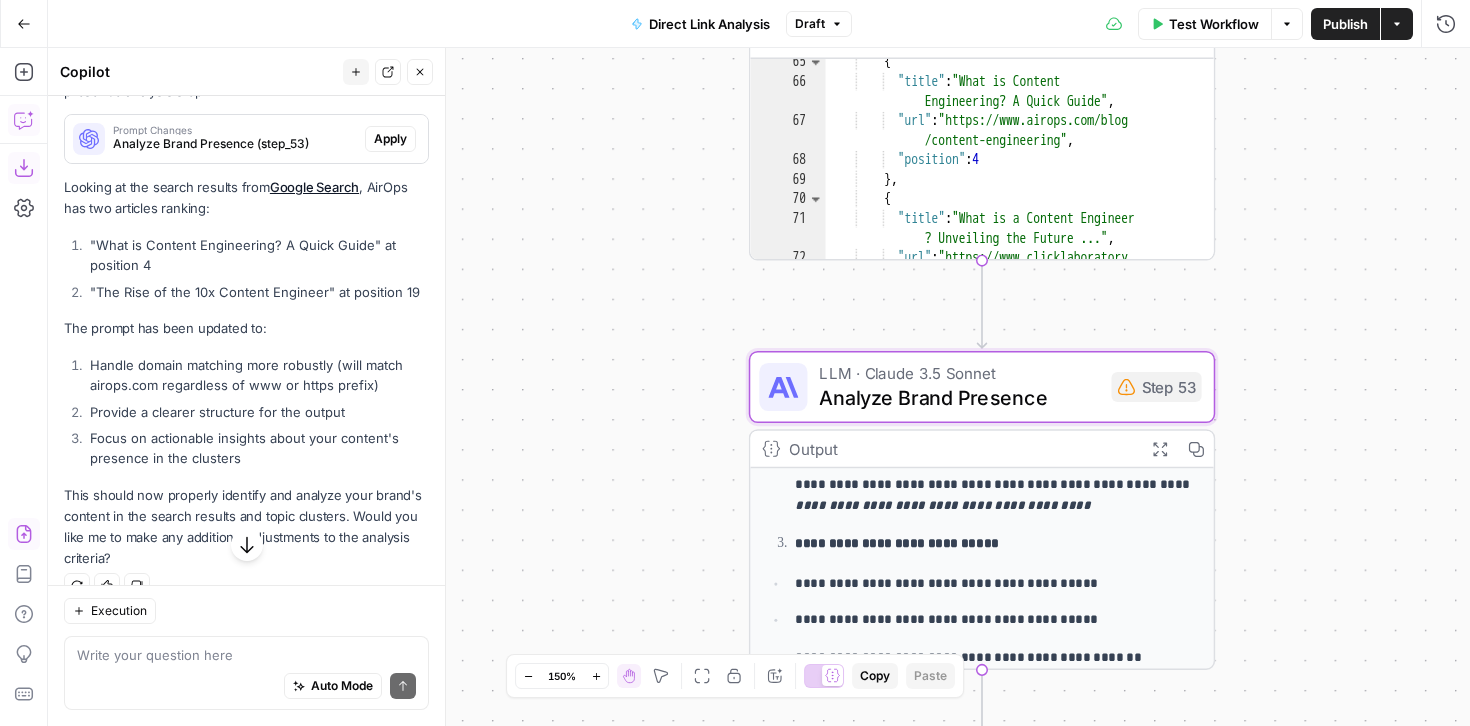 click on "Apply" at bounding box center (390, 139) 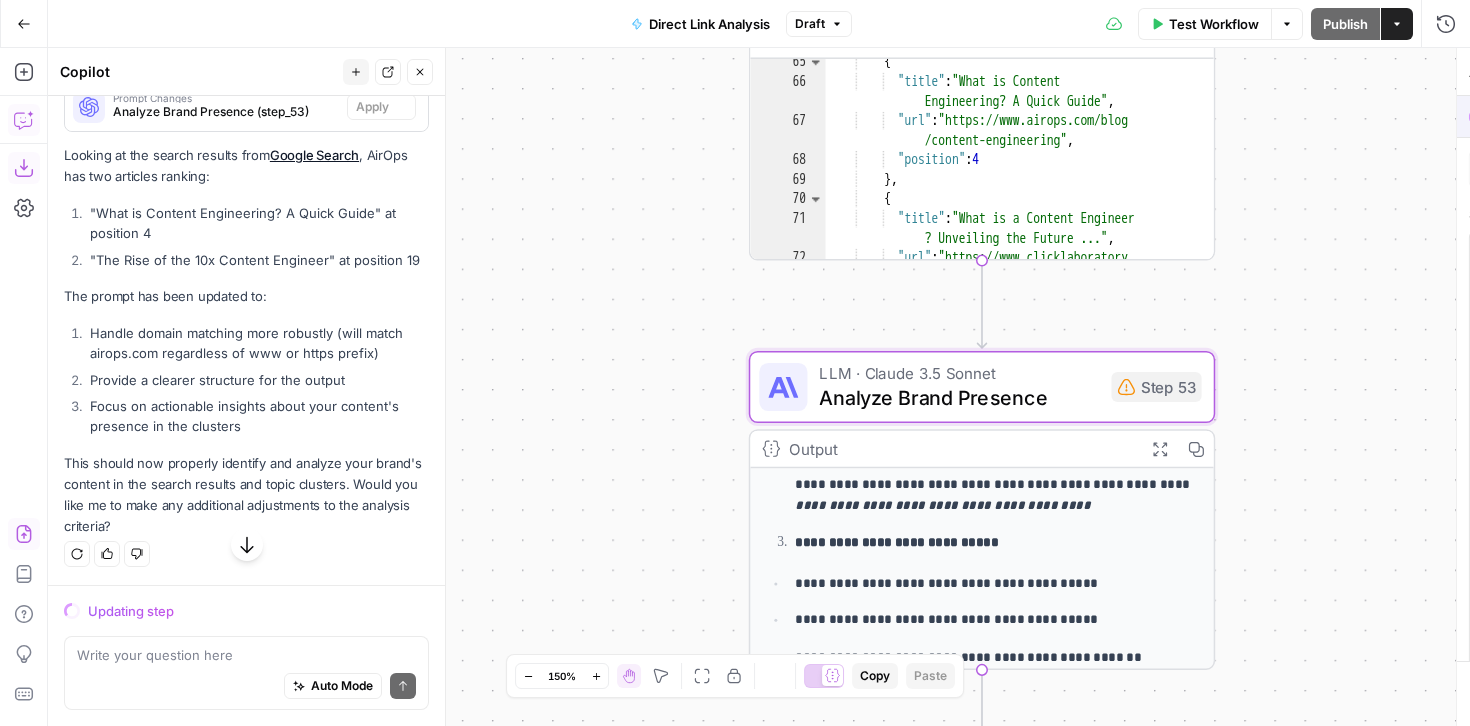 scroll, scrollTop: 10493, scrollLeft: 0, axis: vertical 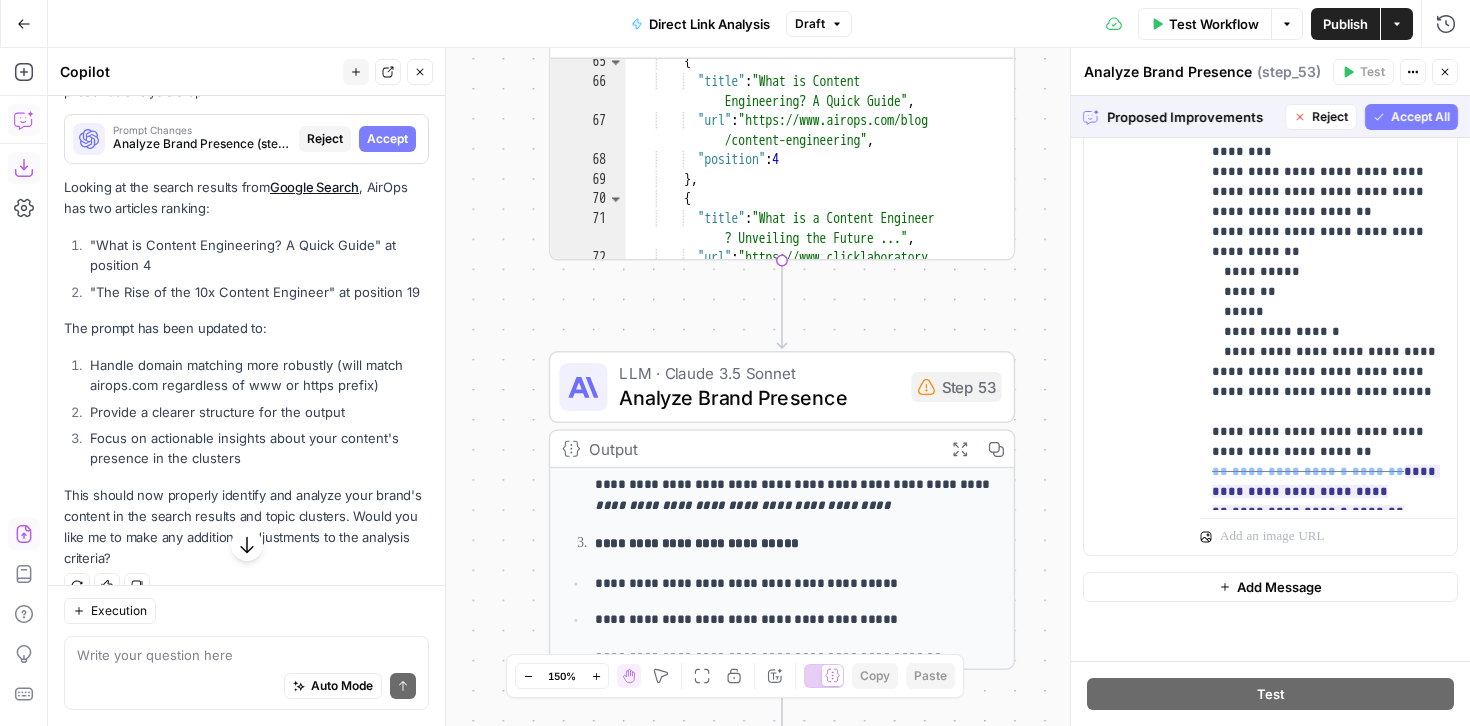 click on "Accept All" at bounding box center [1420, 117] 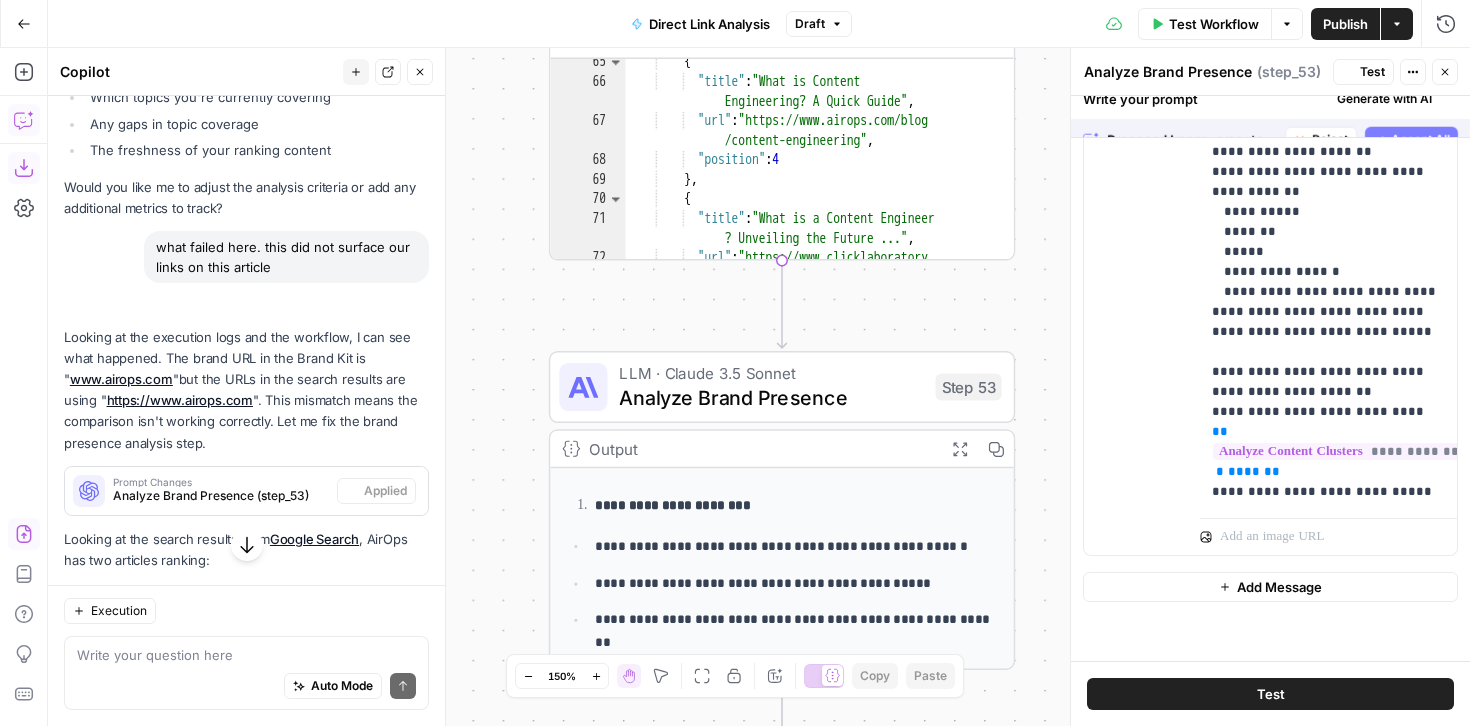 scroll, scrollTop: 10845, scrollLeft: 0, axis: vertical 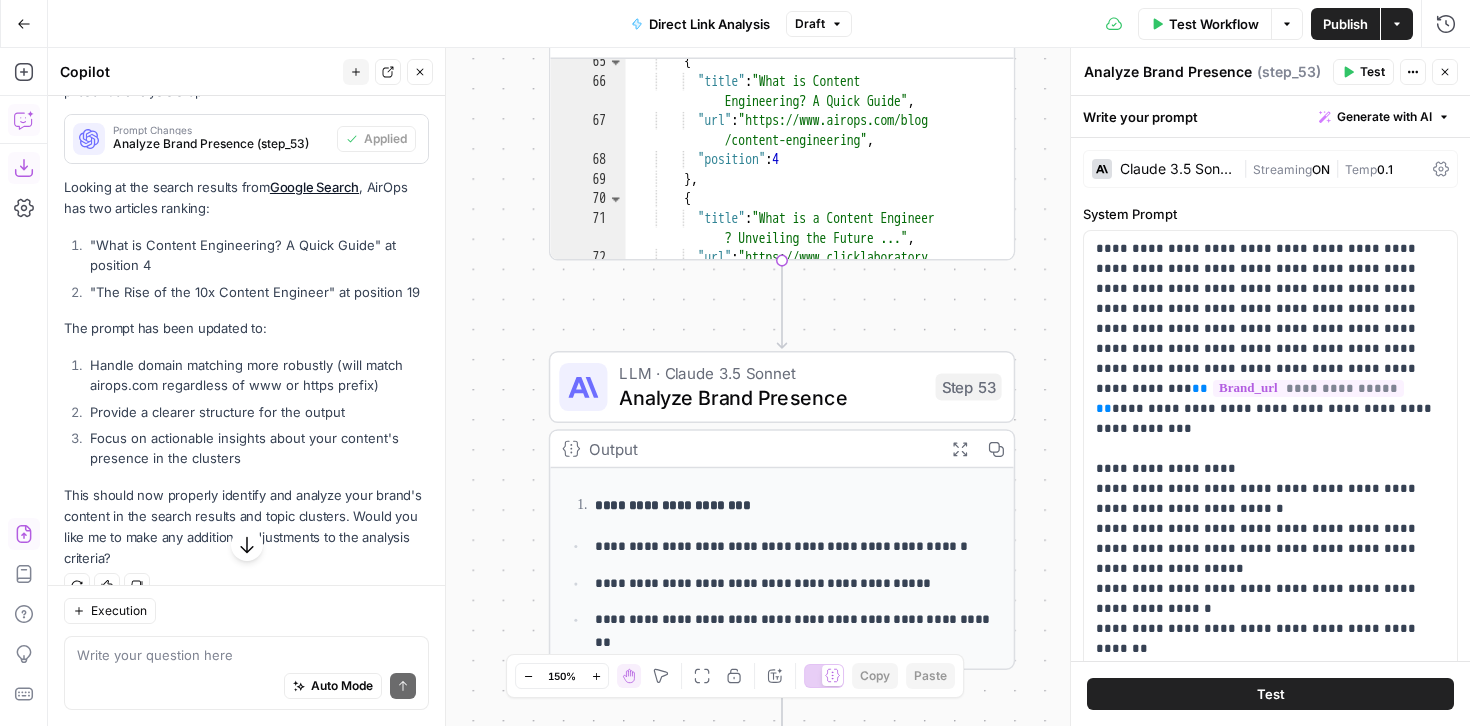 click on "Test" at bounding box center (1372, 72) 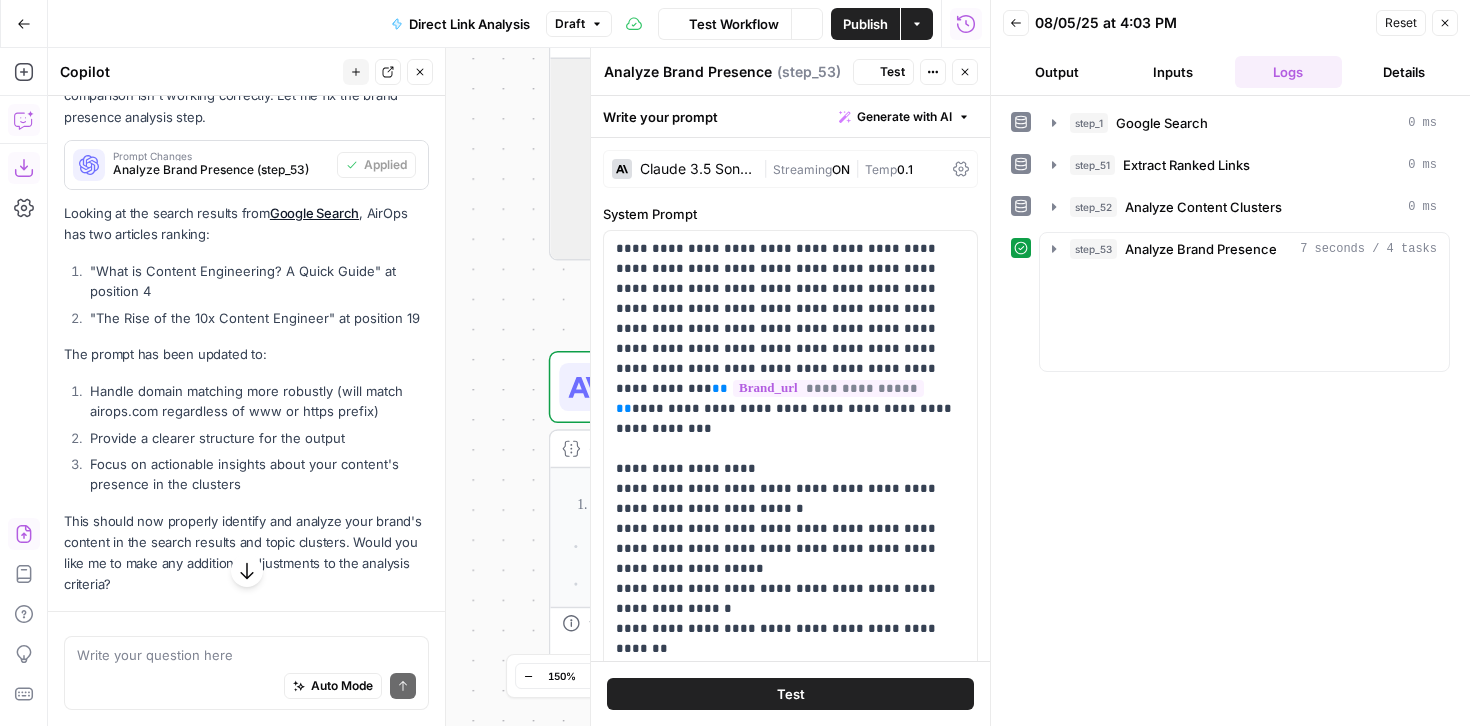 scroll, scrollTop: 10845, scrollLeft: 0, axis: vertical 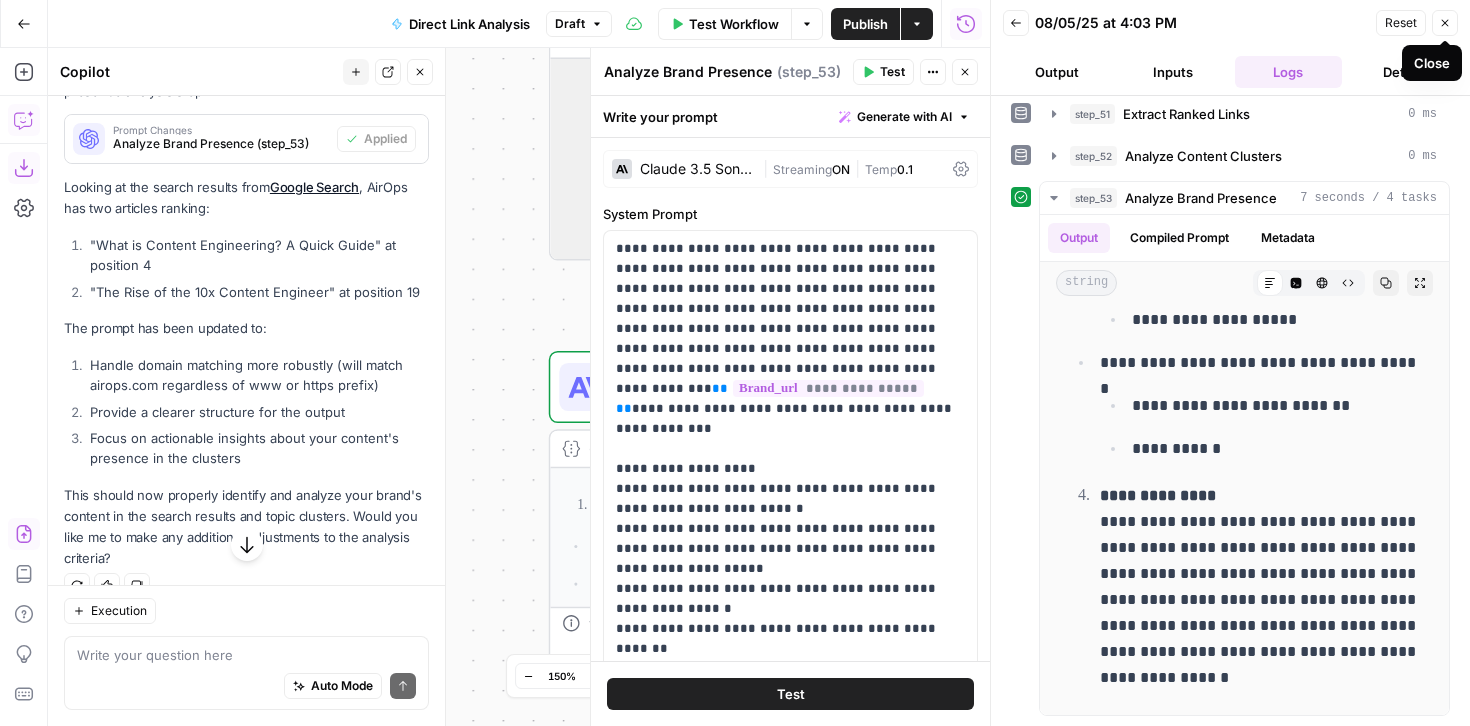 click 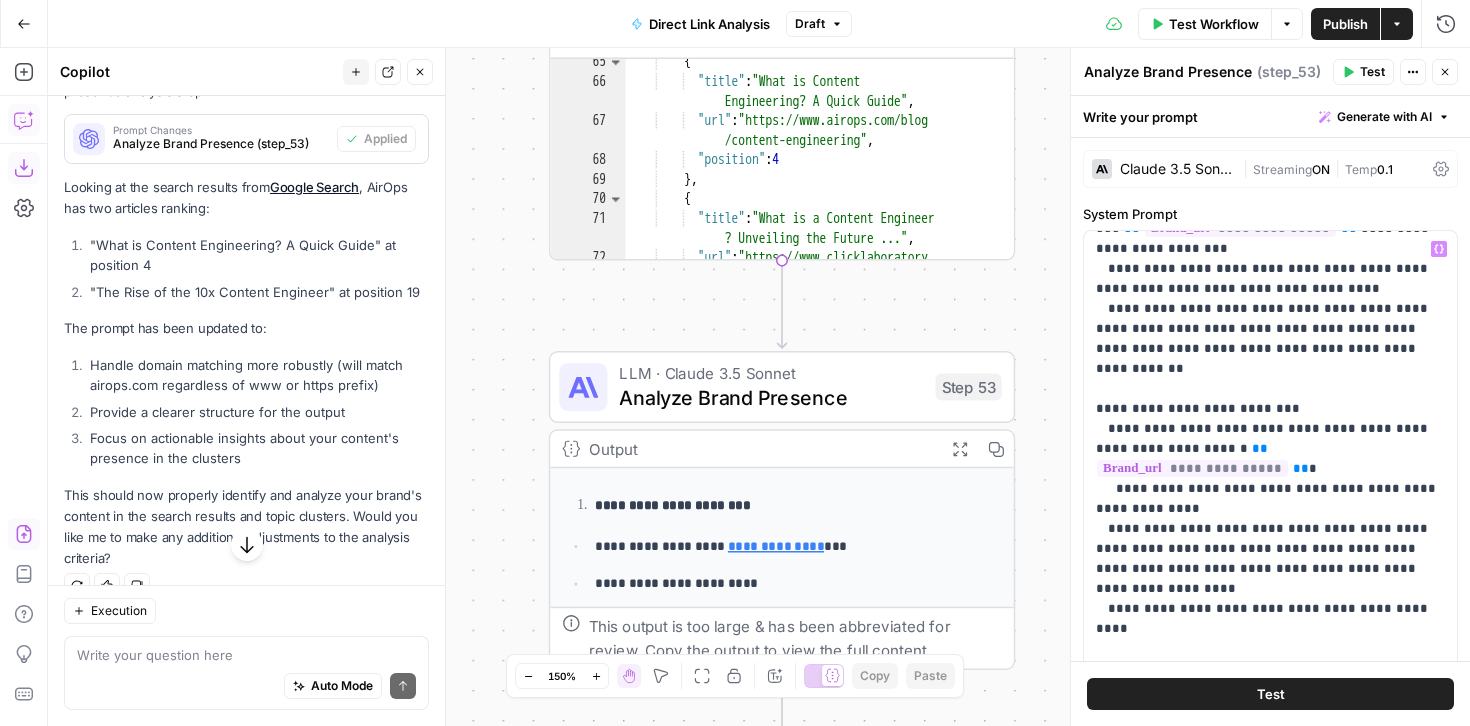 scroll, scrollTop: 601, scrollLeft: 0, axis: vertical 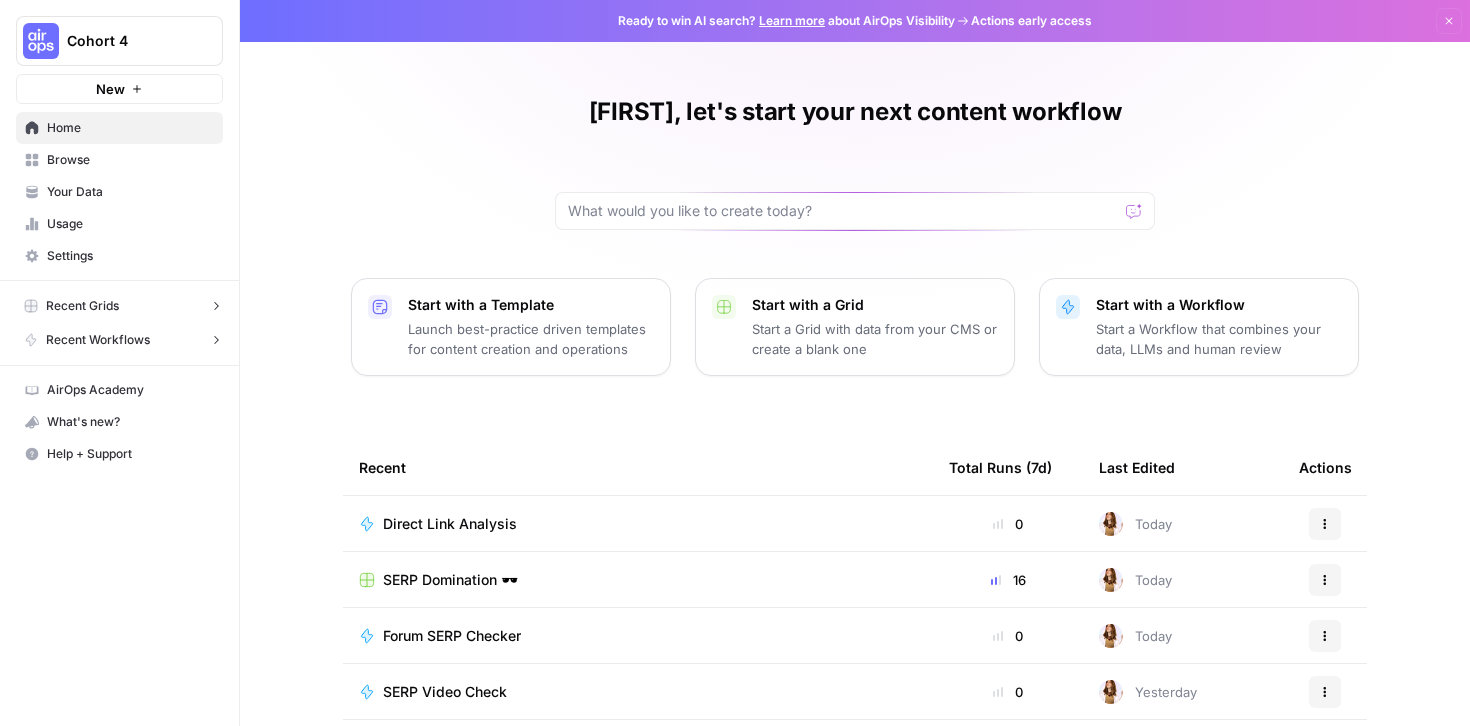 click on "Home" at bounding box center [130, 128] 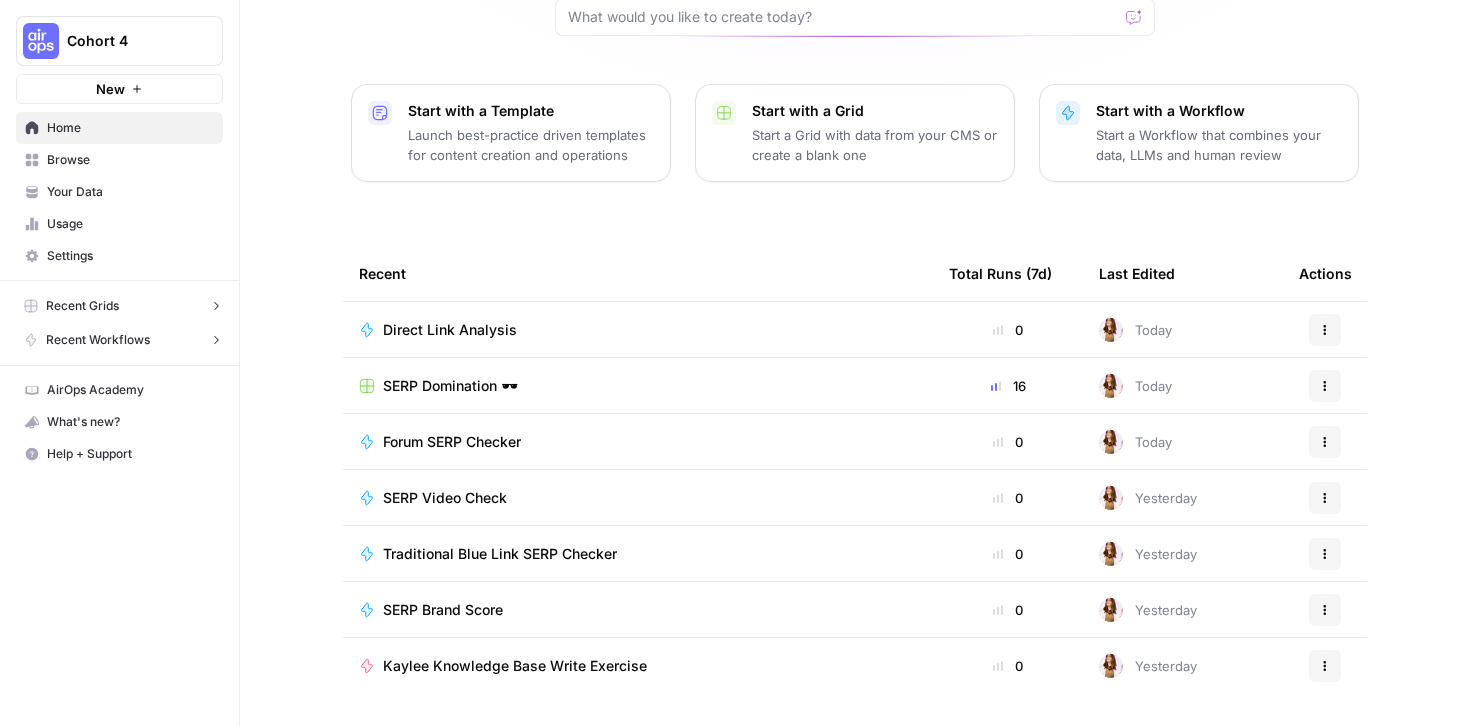 click on "Browse" at bounding box center (130, 160) 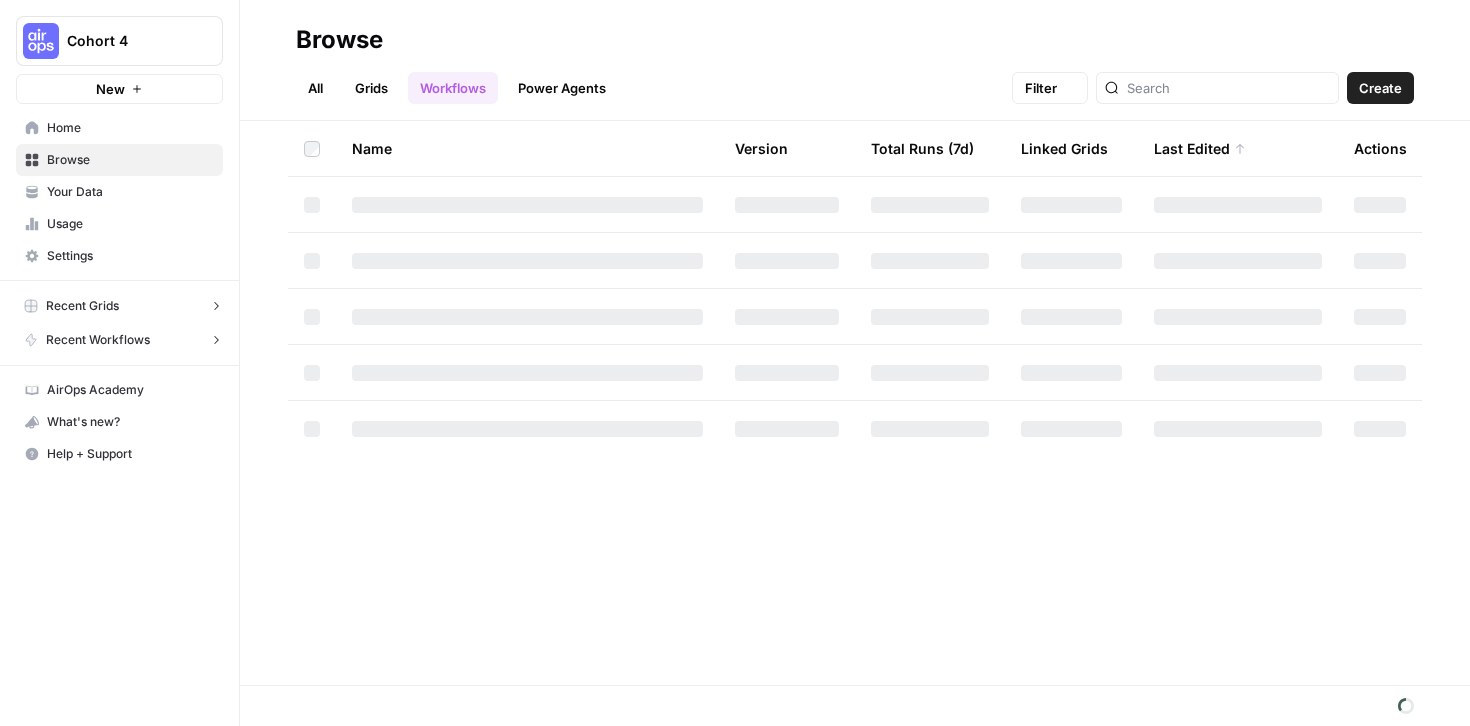 scroll, scrollTop: 0, scrollLeft: 0, axis: both 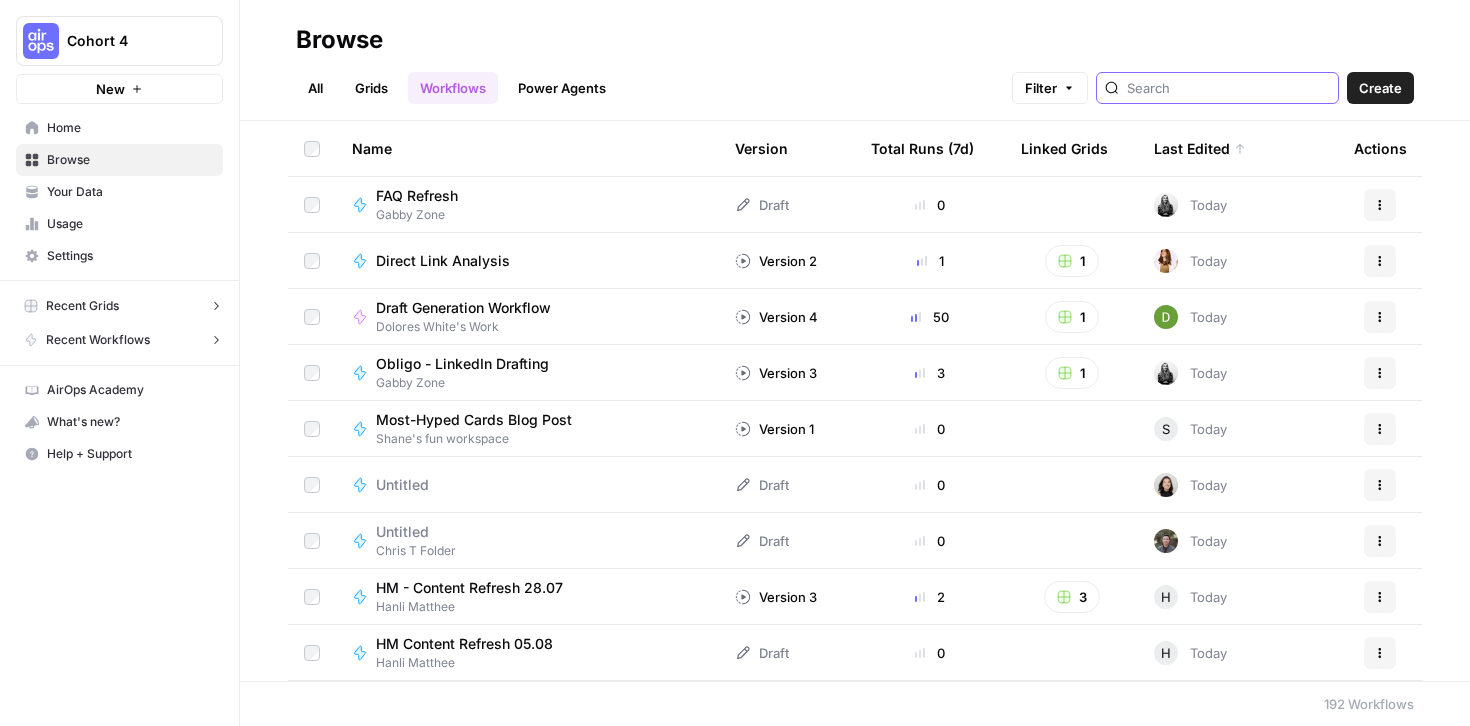 click at bounding box center (1228, 88) 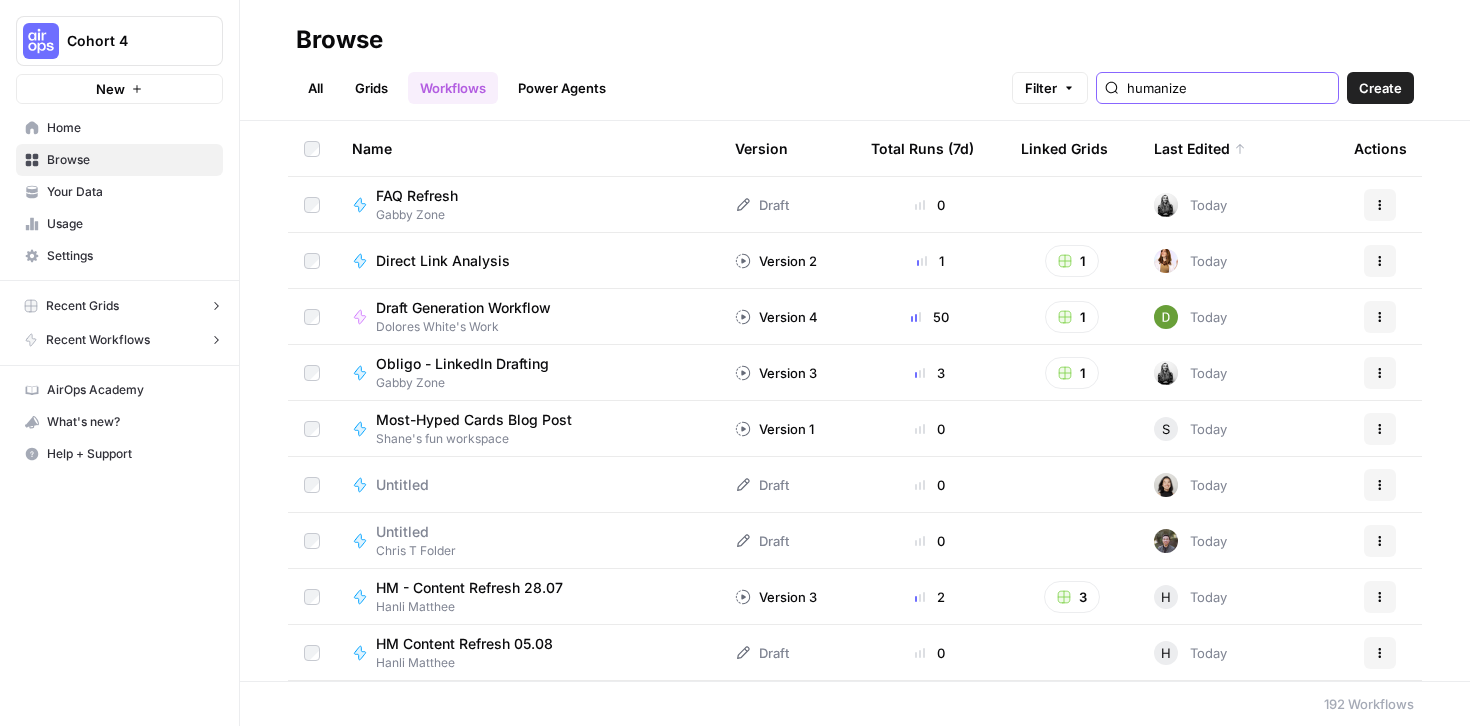 type on "humanize" 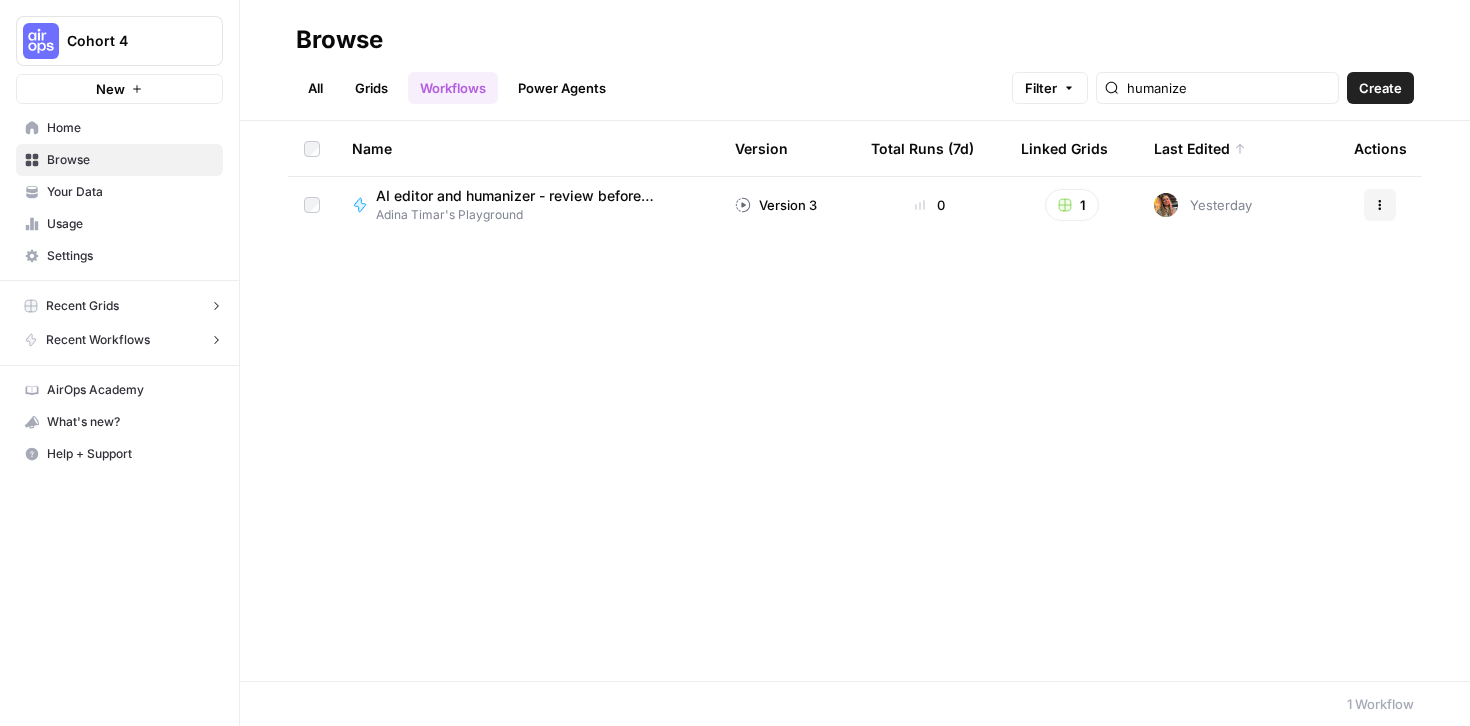 click on "AI editor and humanizer - review before publish [PB]" at bounding box center (531, 196) 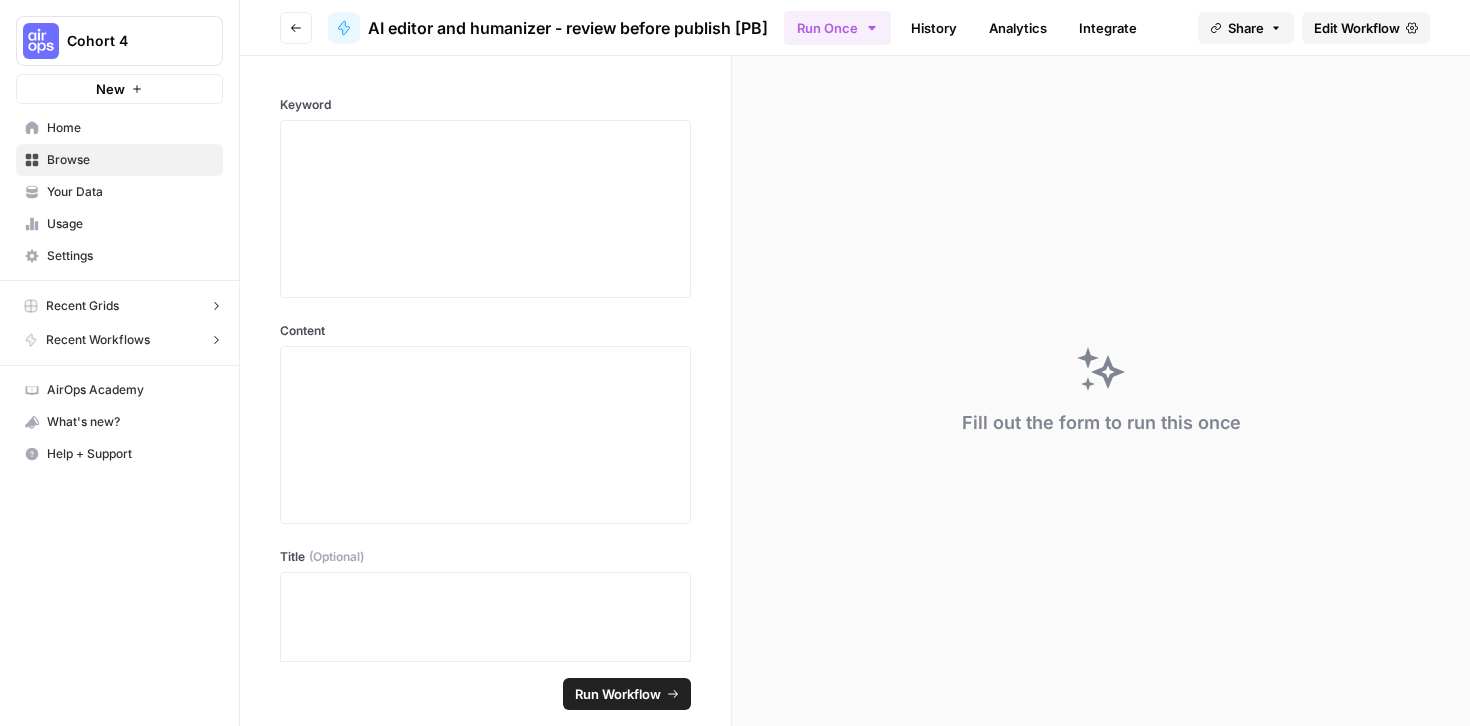 click on "Go back" at bounding box center [296, 28] 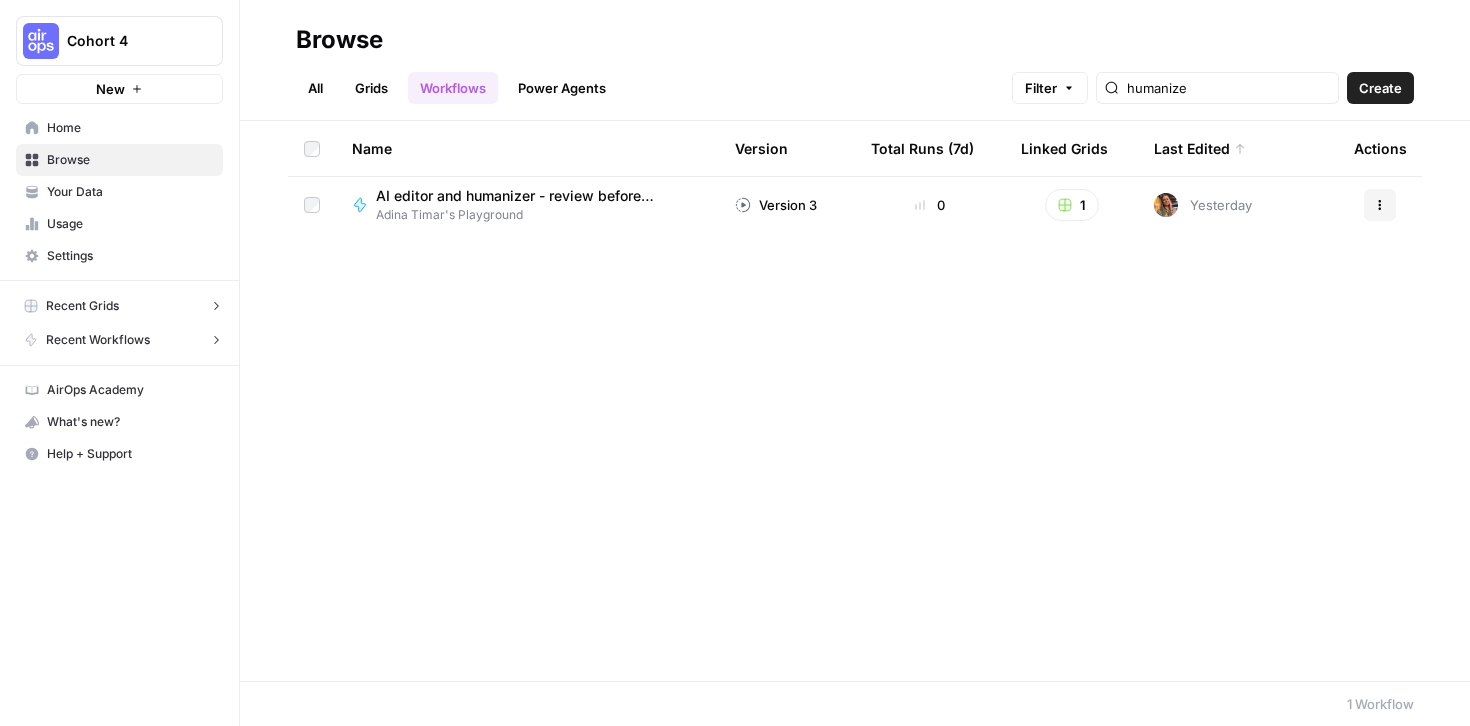 click on "Power Agents" at bounding box center [562, 88] 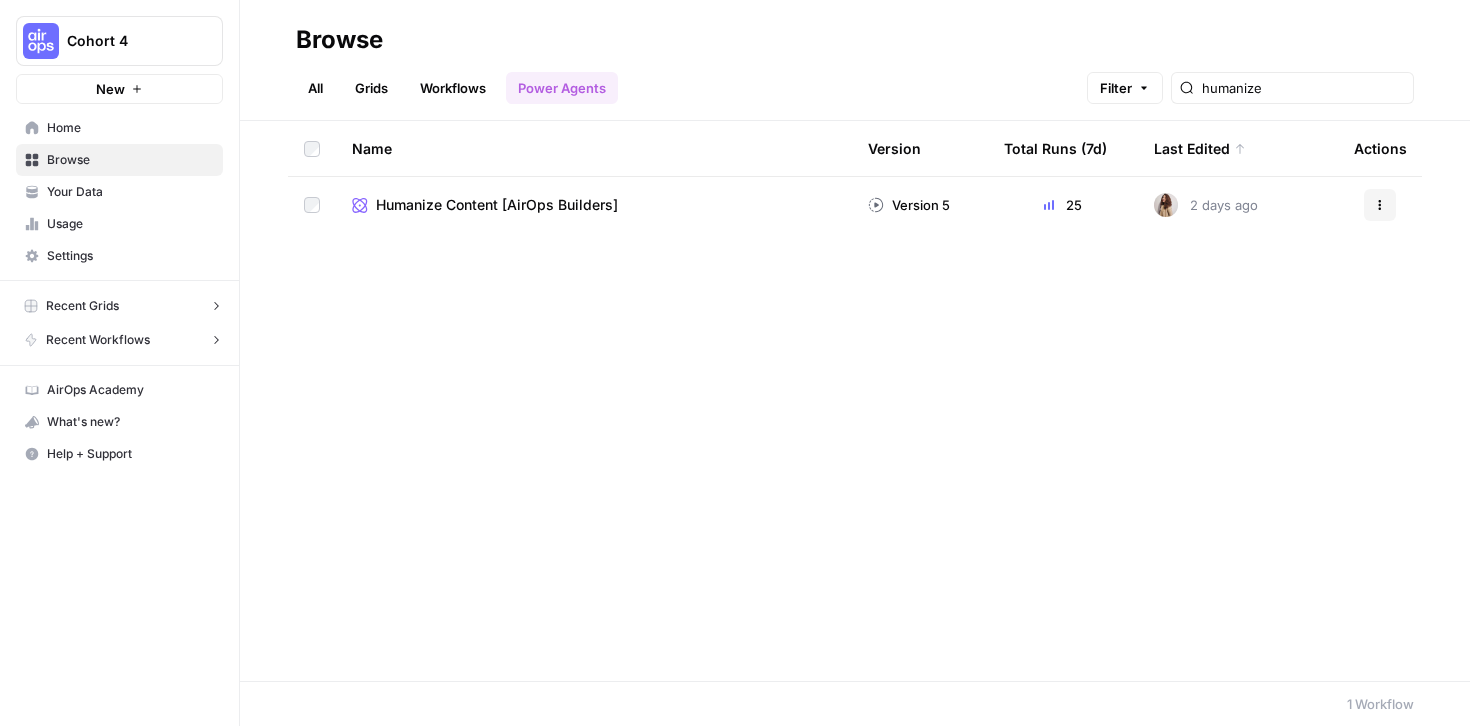 click at bounding box center [1166, 205] 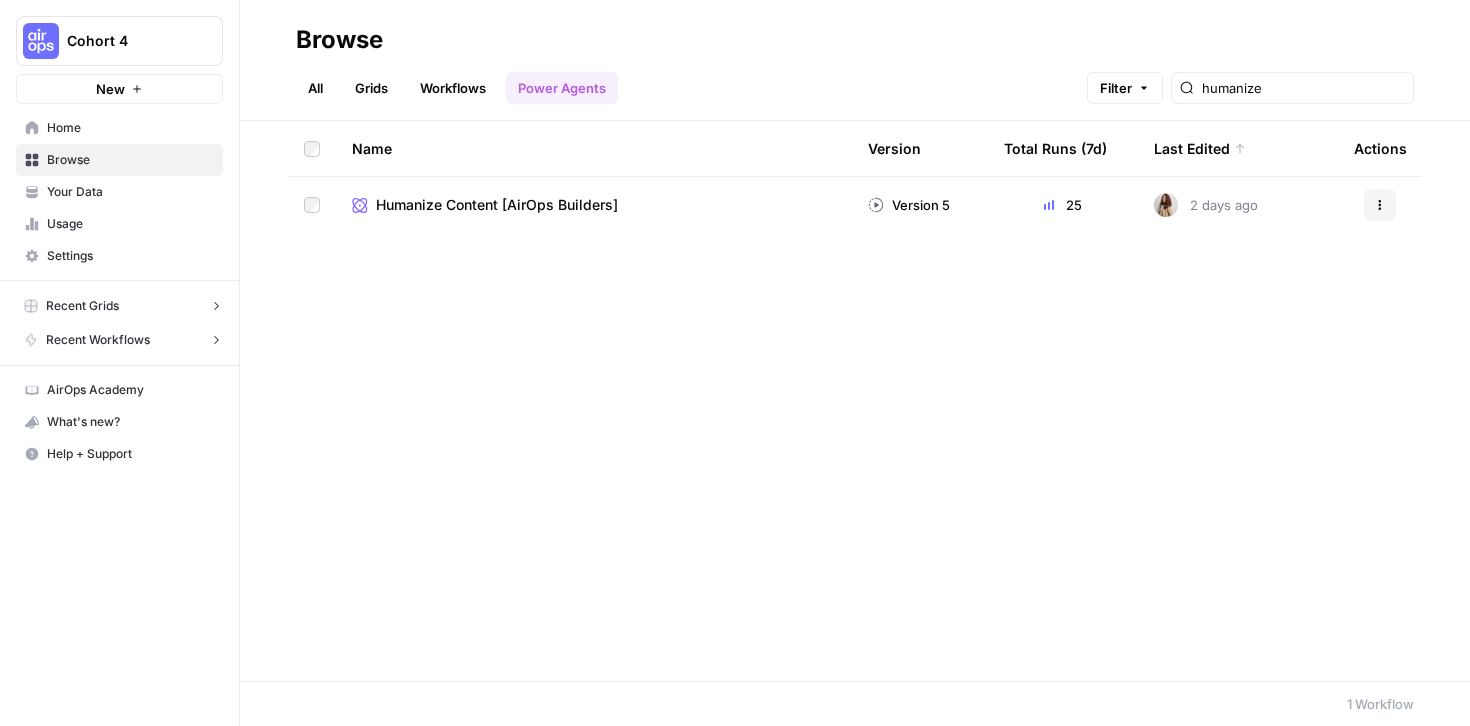 click on "Humanize Content [AirOps Builders]" at bounding box center [497, 205] 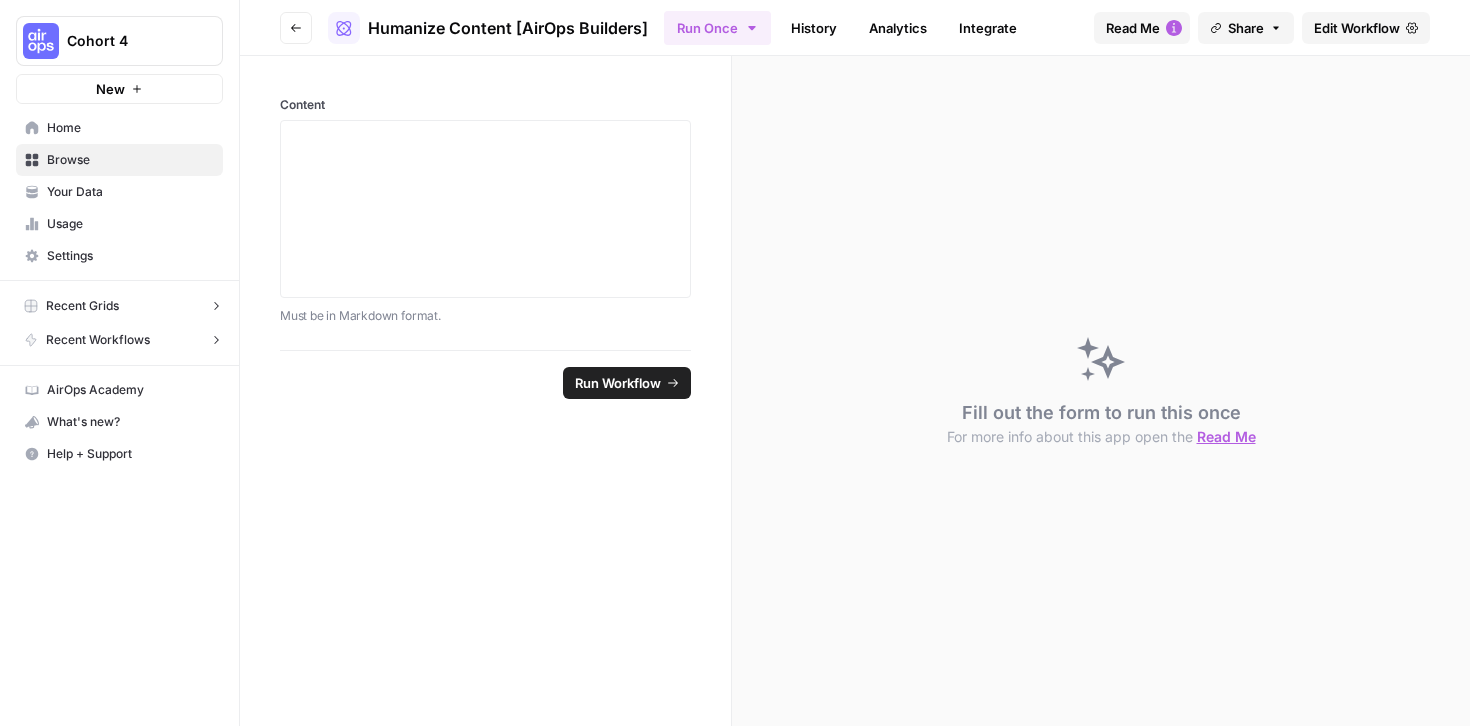 click on "Read Me" at bounding box center (1133, 28) 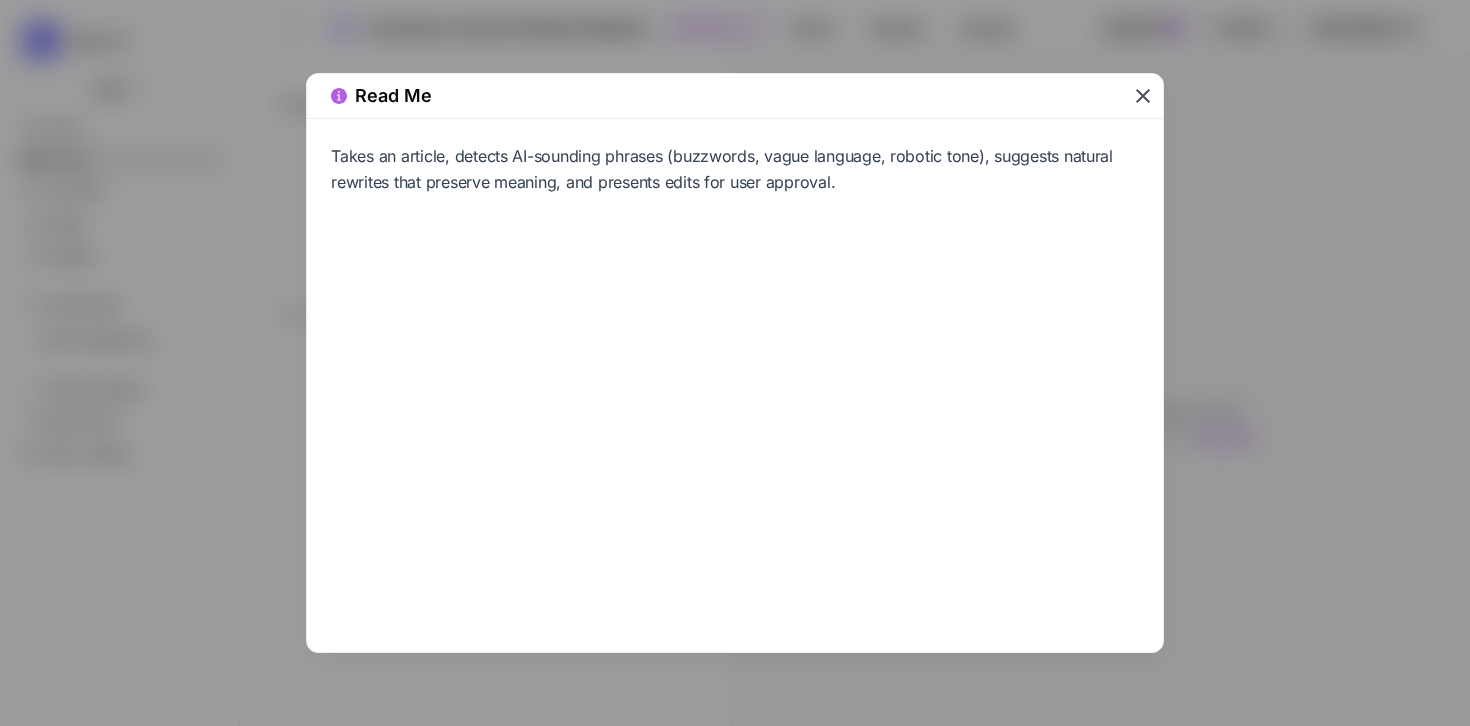 click 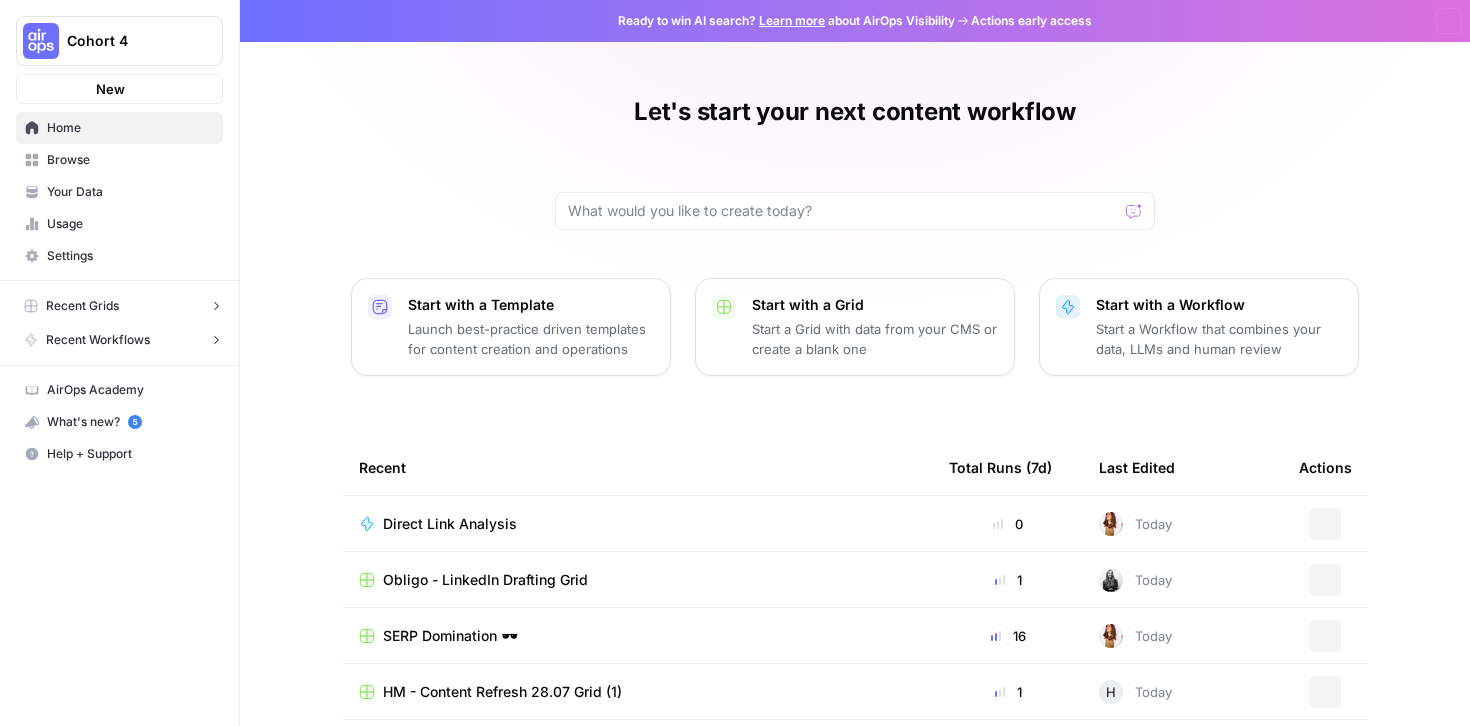 scroll, scrollTop: 0, scrollLeft: 0, axis: both 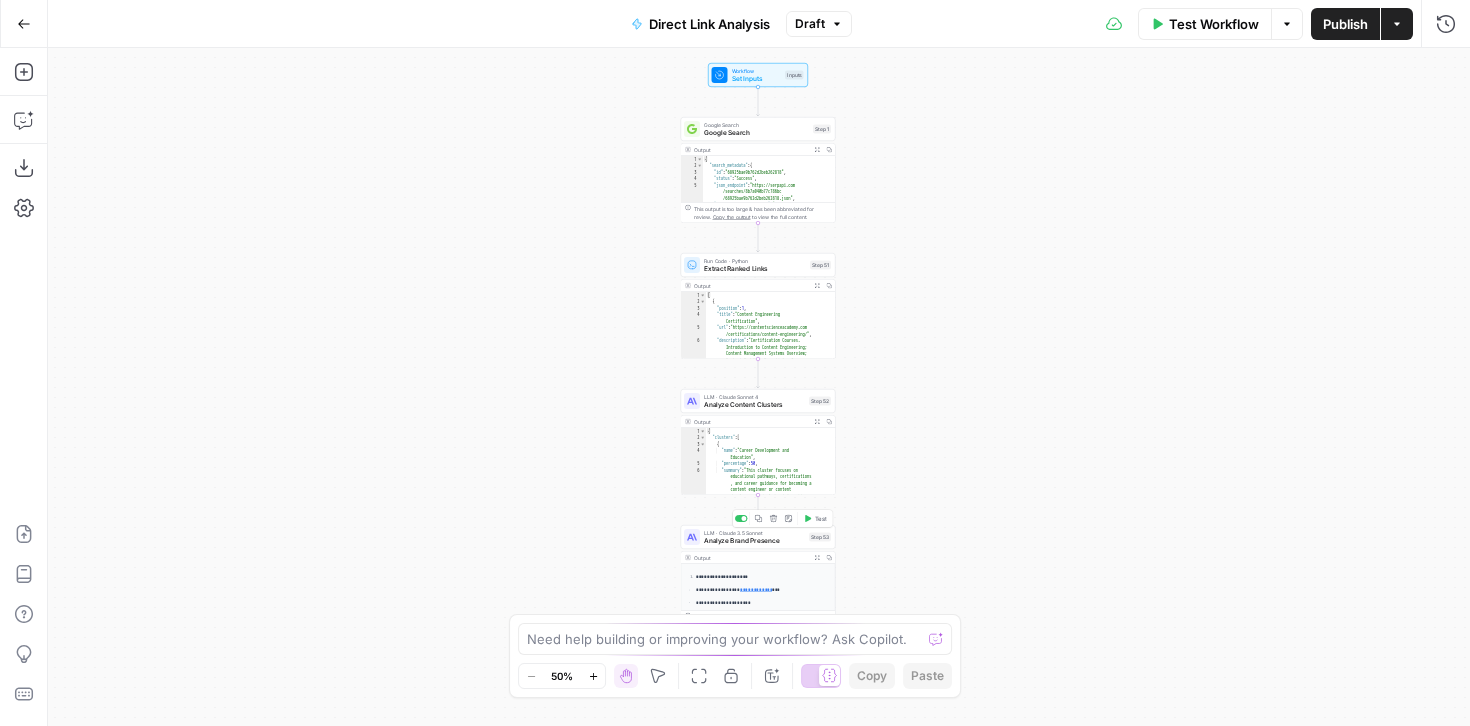 click on "**********" at bounding box center [758, 716] 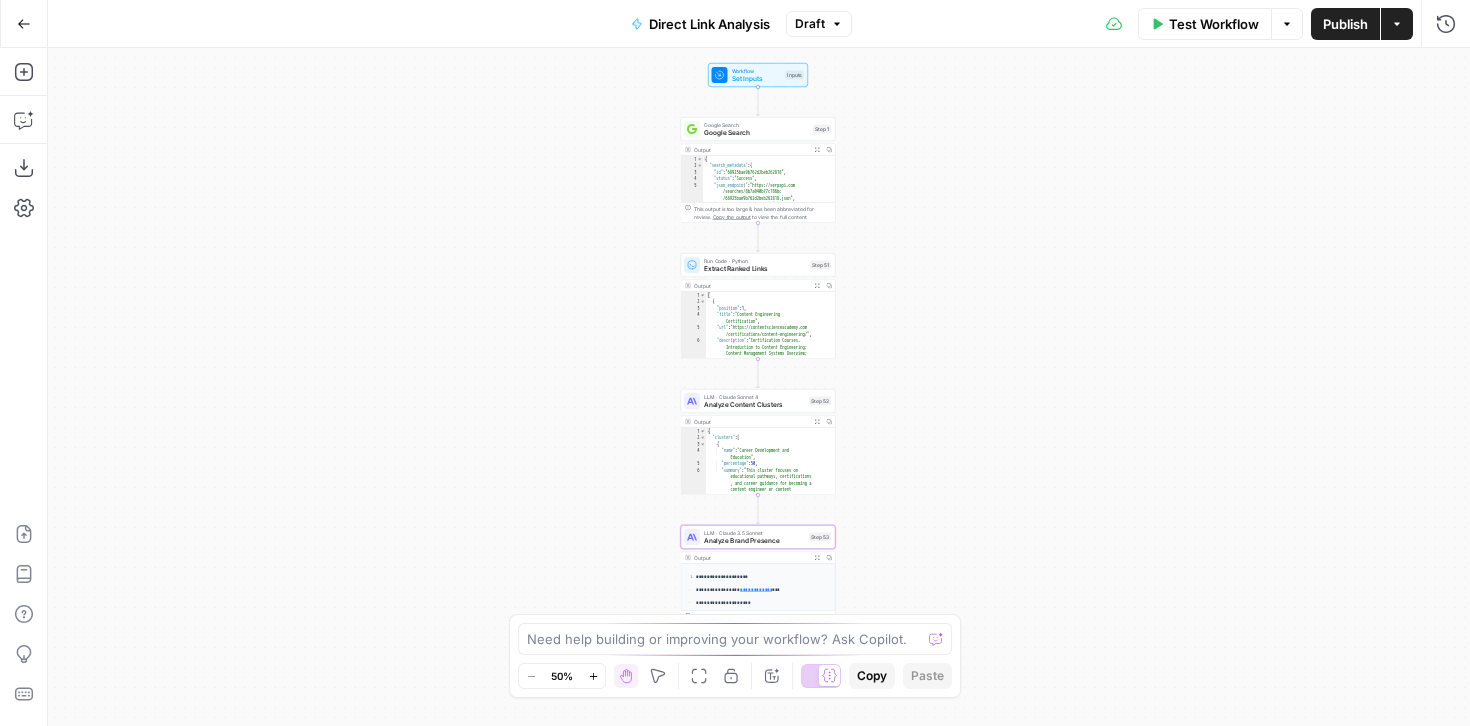 click on "Analyze Brand Presence" at bounding box center [754, 541] 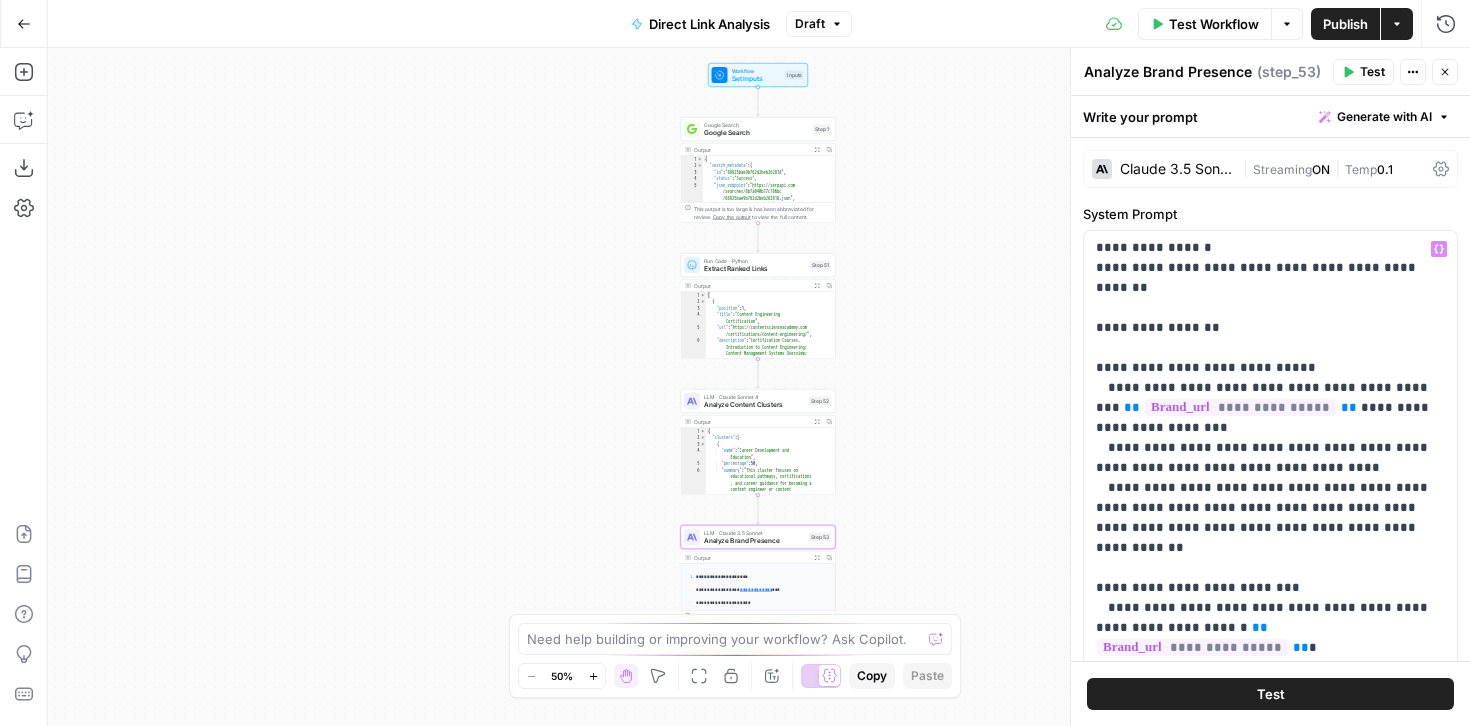 scroll, scrollTop: 601, scrollLeft: 0, axis: vertical 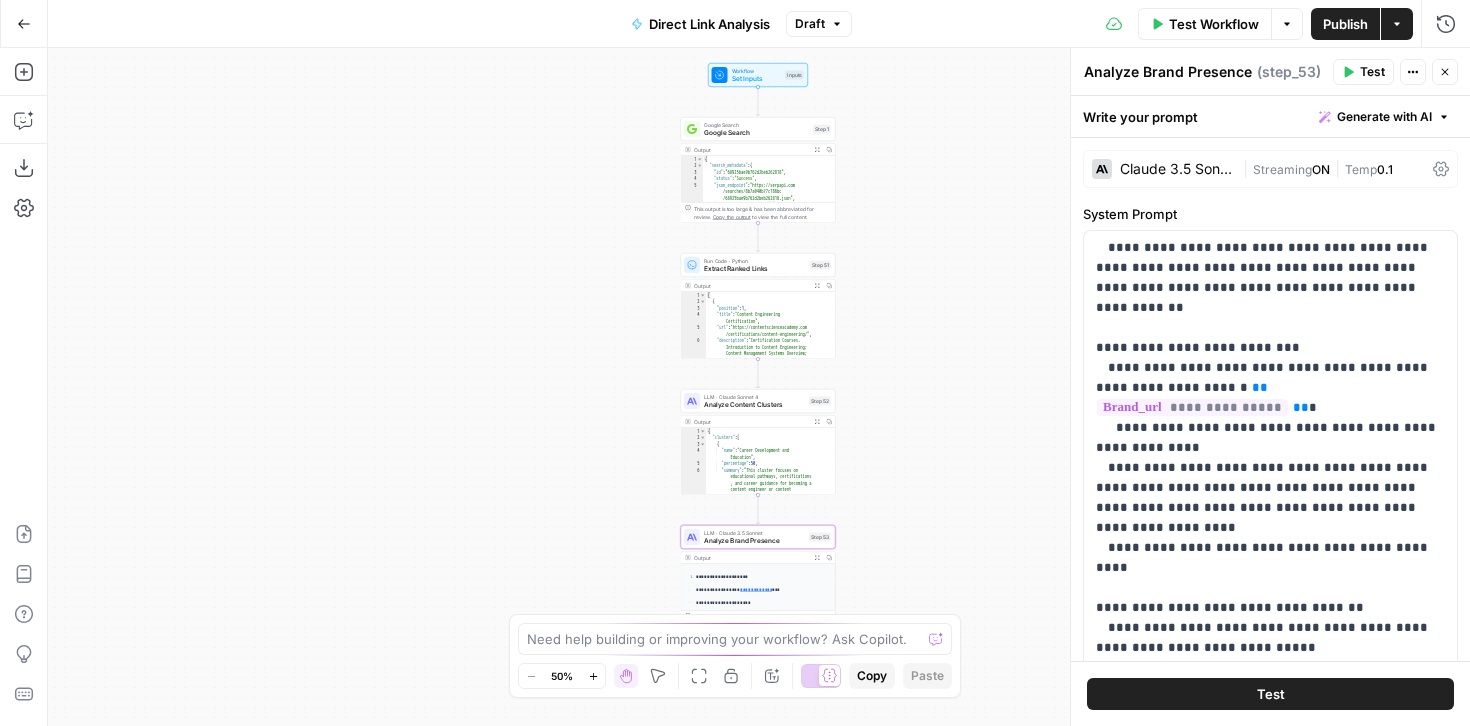click 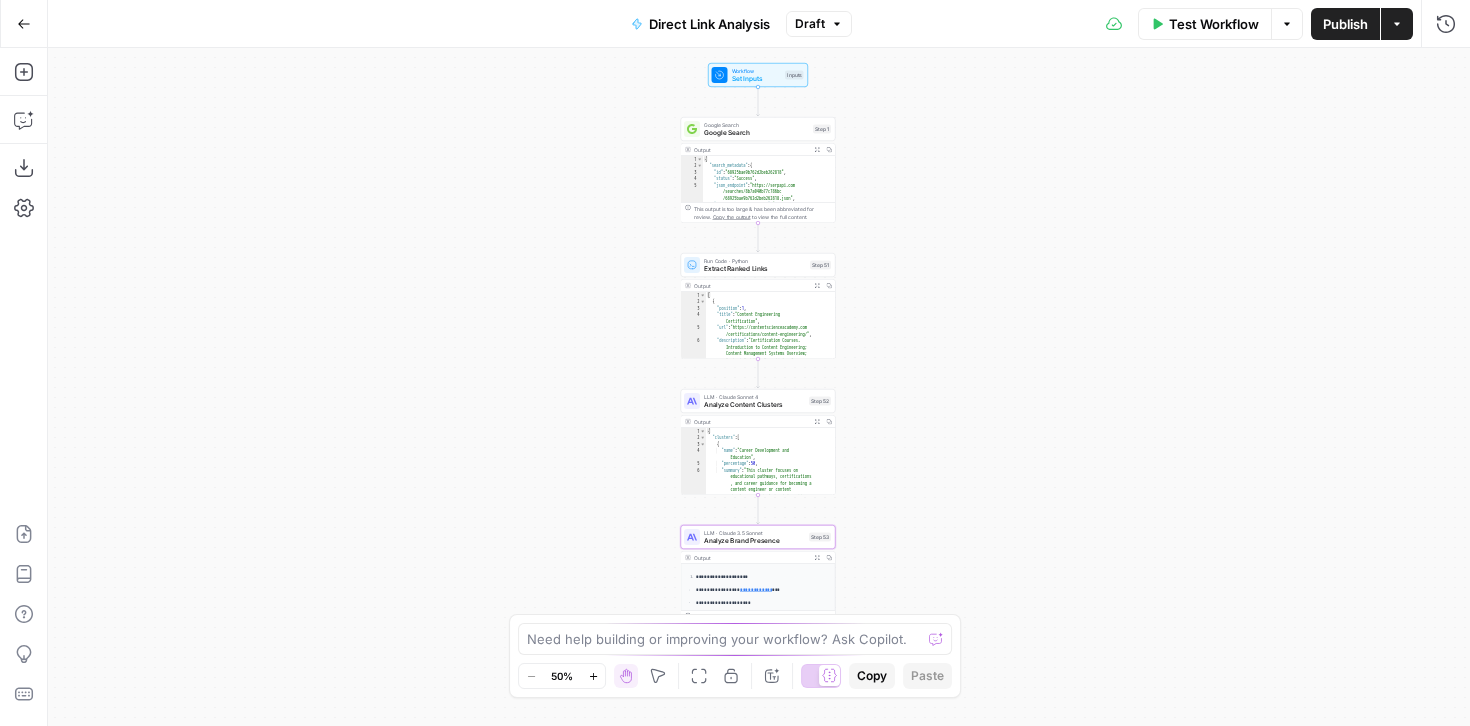 click 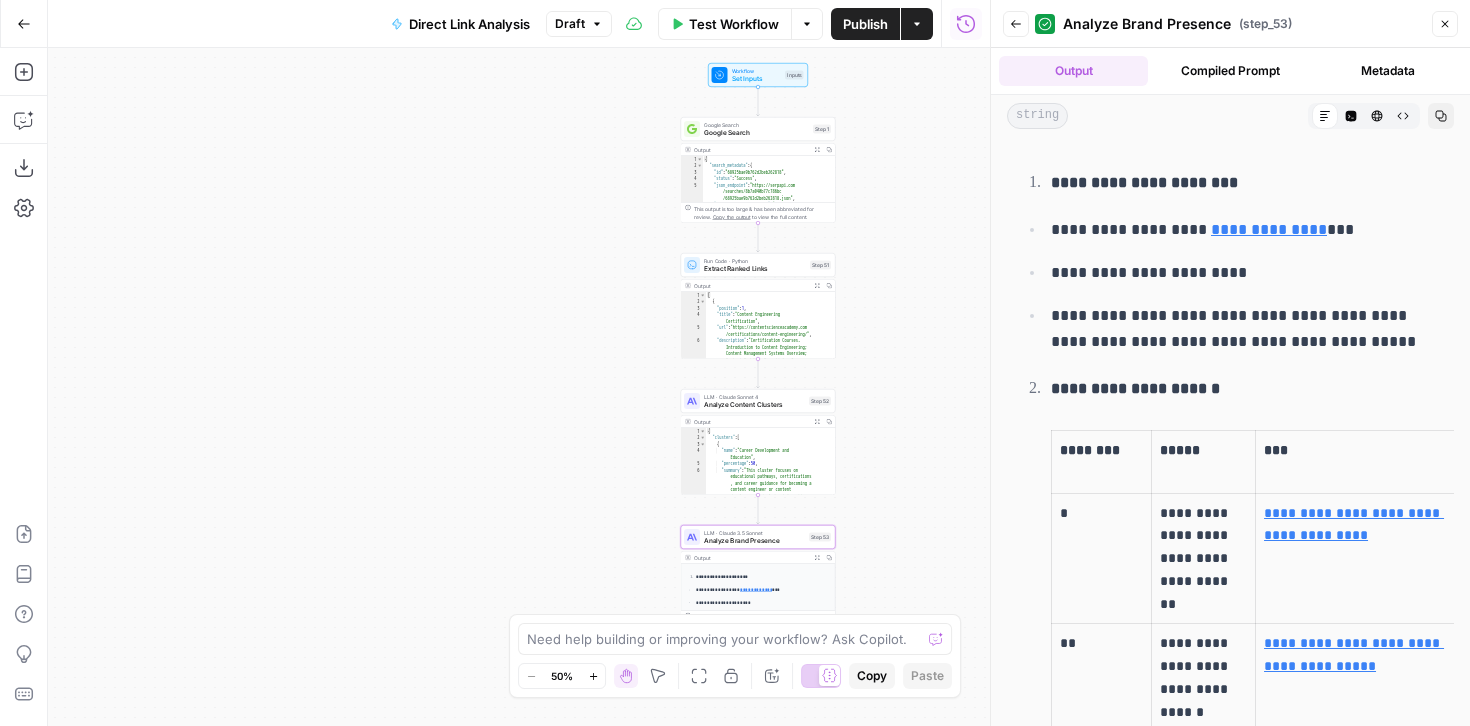 click on "Publish" at bounding box center [865, 24] 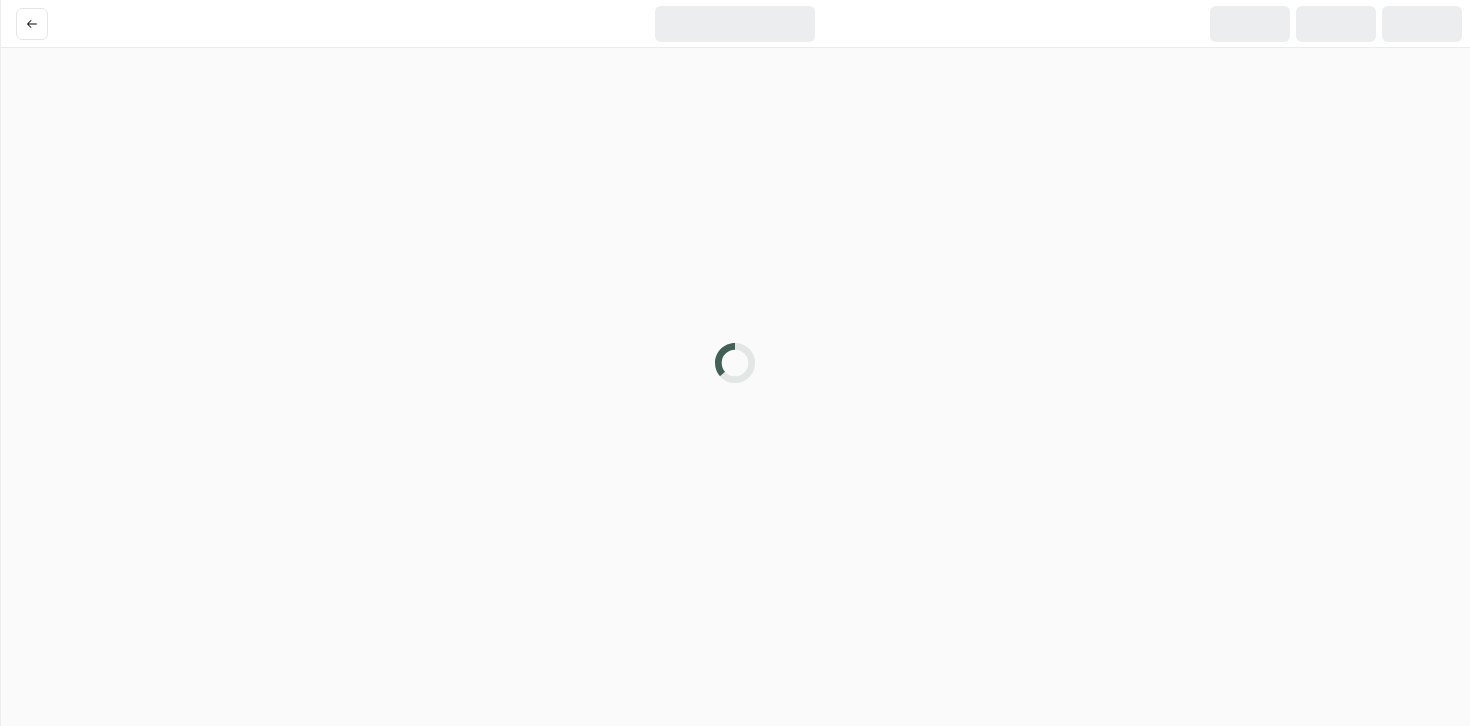 scroll, scrollTop: 0, scrollLeft: 0, axis: both 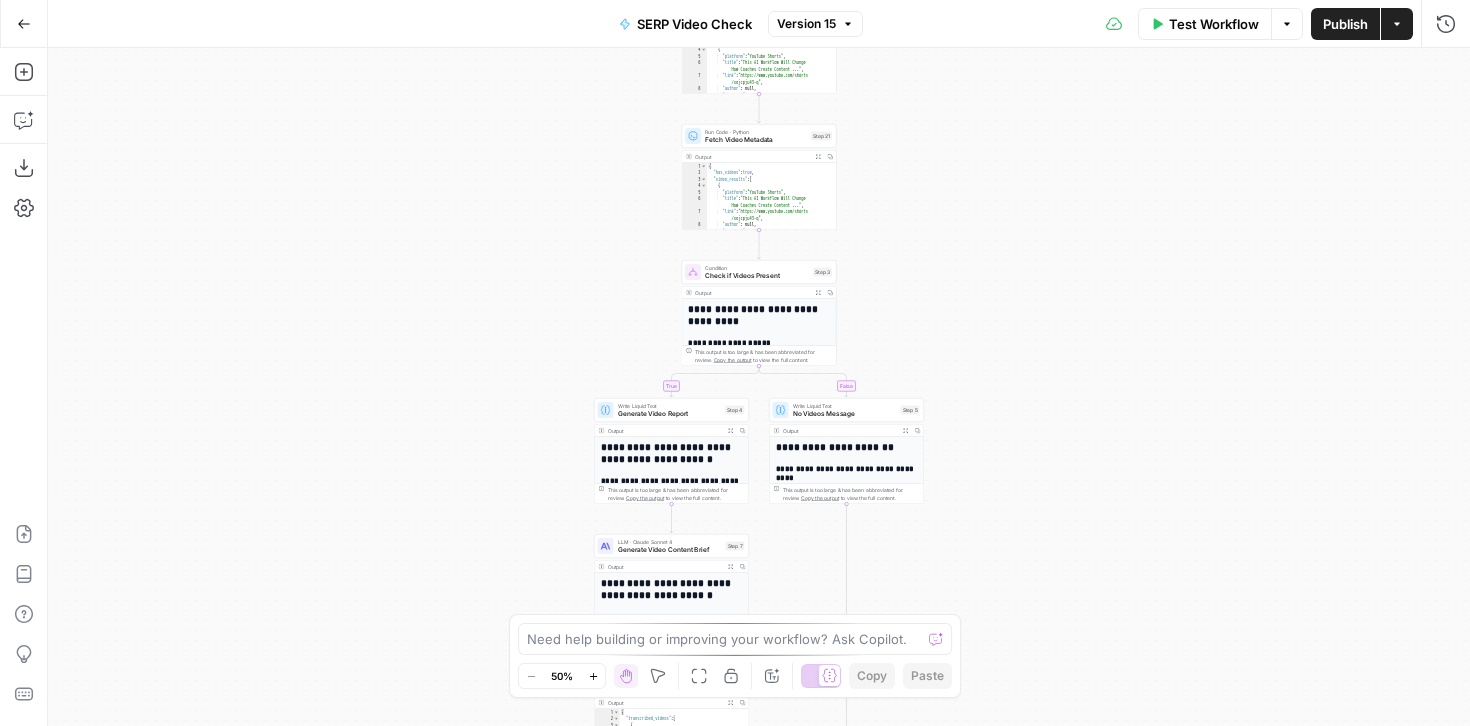 click on "Publish" at bounding box center [1345, 24] 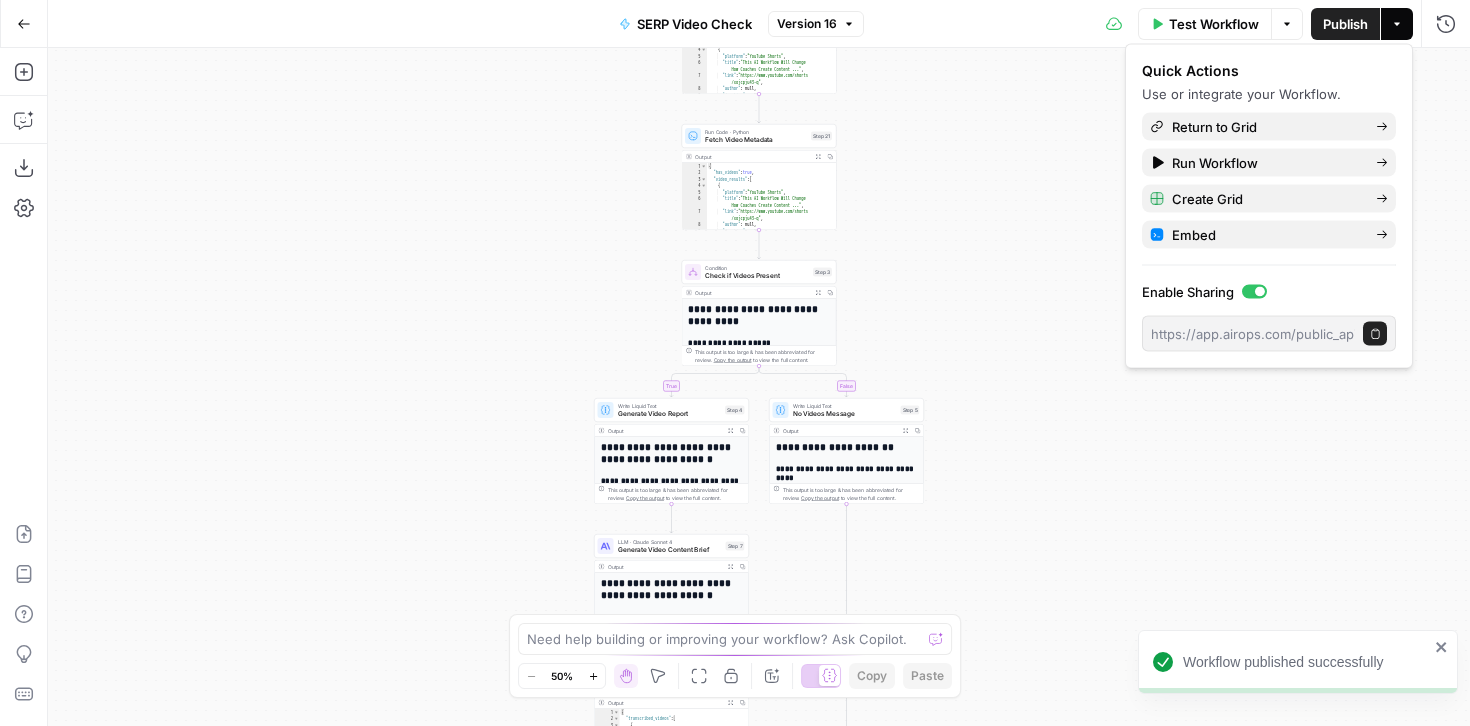 click on "true false Workflow Set Inputs Inputs Google Search Google Search Step 1 Output Expand Output Copy 1 2 3 4 5 6 {    "search_metadata" :  {      "id" :  "68914e1e919dfab4c98d5b53" ,      "status" :  "Success" ,      "json_endpoint" :  "https://serpapi.com          /searches/6be55ec4738a0734          /68914e1e919dfab4c98d5b53.json" ,      "pixel_position_endpoint" :  "https          ://serpapi.com/searches          /6be55ec4738a0734          /68914e1e919dfab4c98d5b53          .json_with_pixel_position" ,     This output is too large & has been abbreviated for review.   Copy the output   to view the full content. Run Code · Python Debug SERP Structure Step 22 Output Expand Output Copy 1 2 3 4 5 6 7 8 9 {    "video_sections_found" :  [      "inline_videos" ,      "inline_videos[0]" ,      "inline_videos[0].key_moments[0]" ,      "inline_videos[0].key_moments[1]" ,      "inline_videos[0].key_moments[2]" ,      "inline_videos[0].key_moments[3]" ,      ," at bounding box center [759, 387] 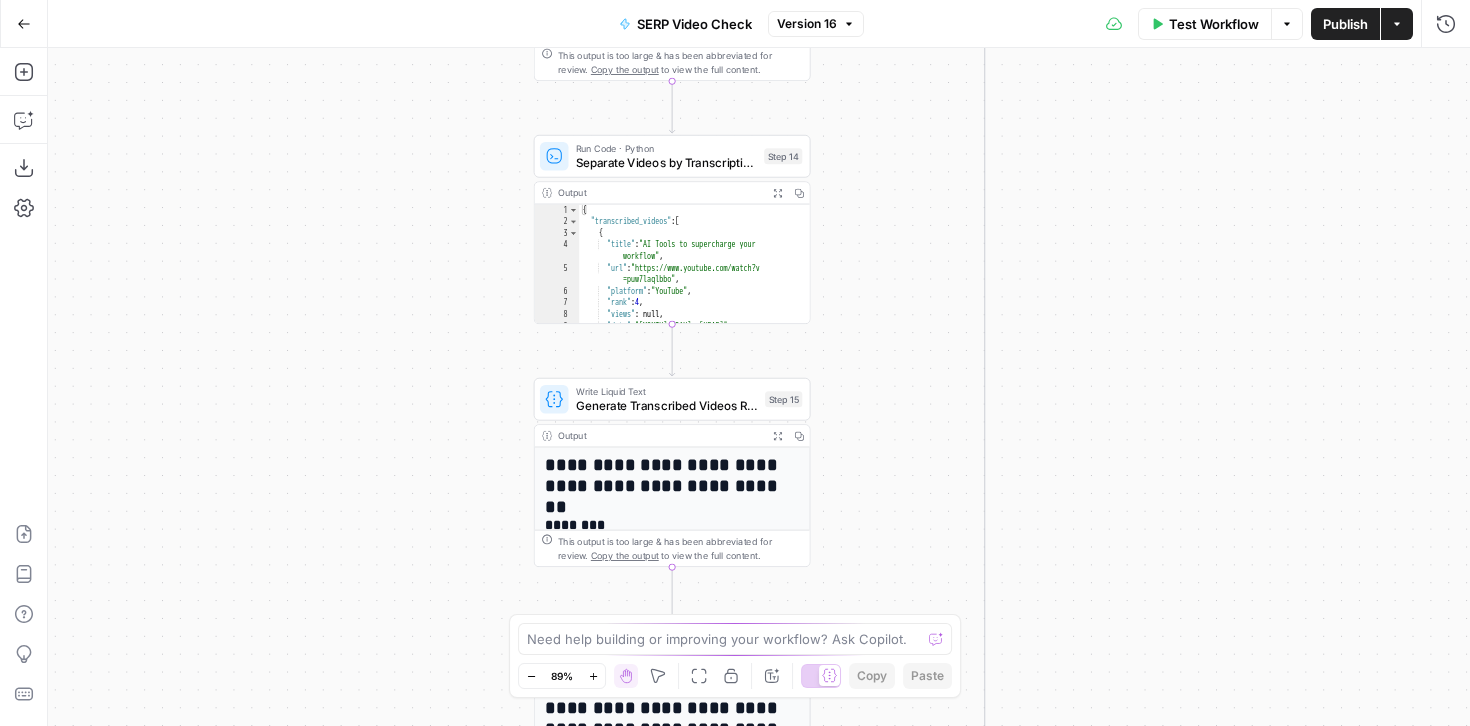 drag, startPoint x: 881, startPoint y: 411, endPoint x: 1153, endPoint y: 42, distance: 458.41574 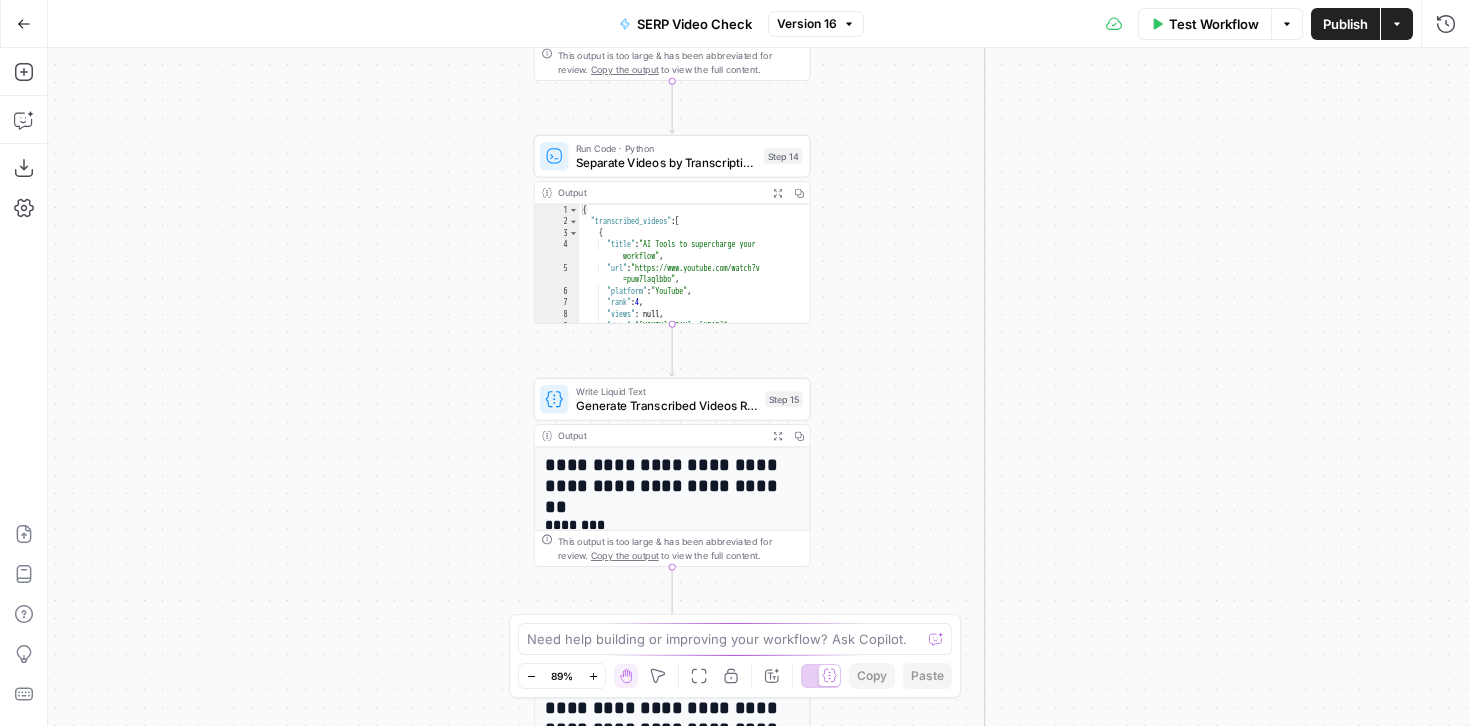 click on "Go Back SERP Video Check Version 16 Test Workflow Options Publish Actions Run History Add Steps Copilot Download as JSON Settings Import JSON AirOps Academy Help Give Feedback Shortcuts true false Workflow Set Inputs Inputs Google Search Google Search Step 1 Output Expand Output Copy 1 2 3 4 5 6 {    "search_metadata" :  {      "id" :  "68914e1e919dfab4c98d5b53" ,      "status" :  "Success" ,      "json_endpoint" :  "https://serpapi.com          /searches/6be55ec4738a0734          /68914e1e919dfab4c98d5b53.json" ,      "pixel_position_endpoint" :  "https          ://serpapi.com/searches          /6be55ec4738a0734          /68914e1e919dfab4c98d5b53          .json_with_pixel_position" ,     This output is too large & has been abbreviated for review.   Copy the output   to view the full content. Run Code · Python Debug SERP Structure Step 22 Output Expand Output Copy 1 2 3 4 5 6 7 8 9 {    "video_sections_found" :  [      "inline_videos" ,      ,      ,      , ," at bounding box center [735, 363] 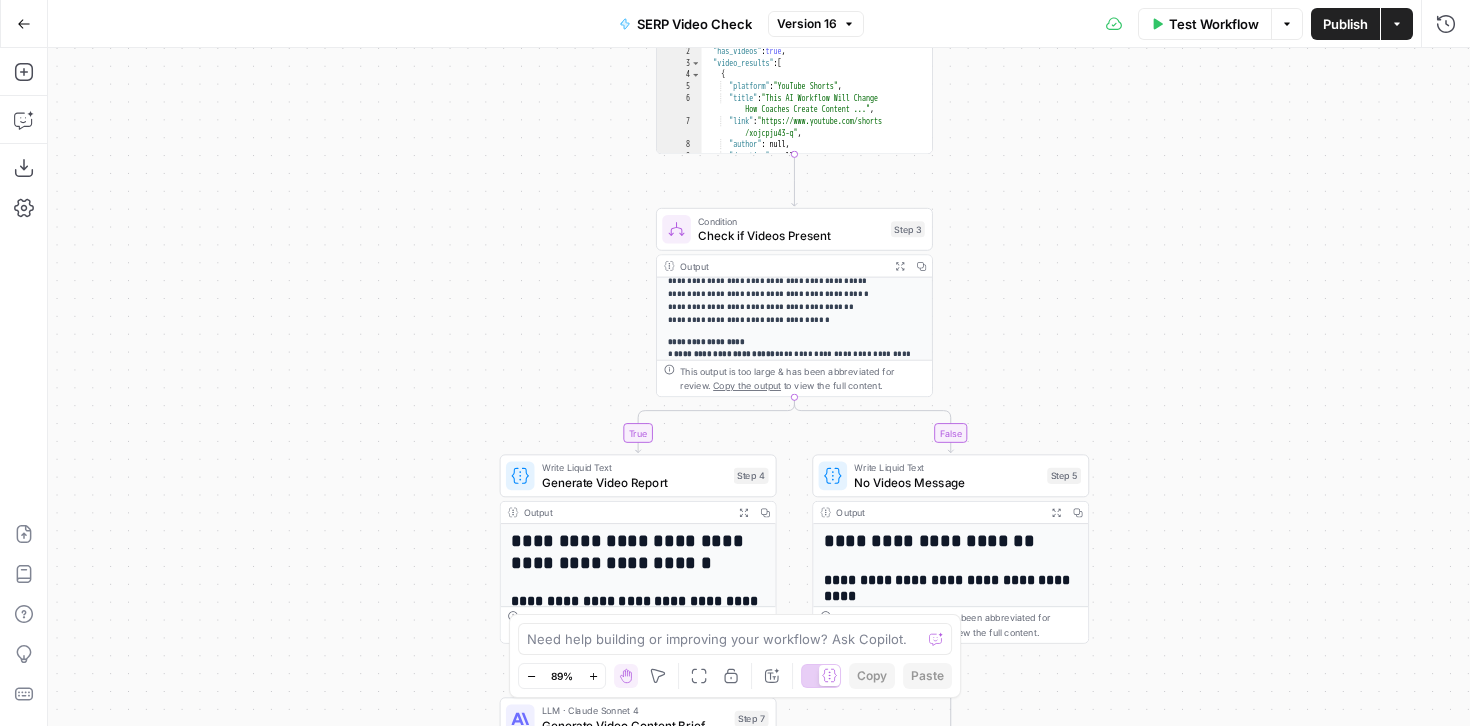 scroll, scrollTop: 373, scrollLeft: 0, axis: vertical 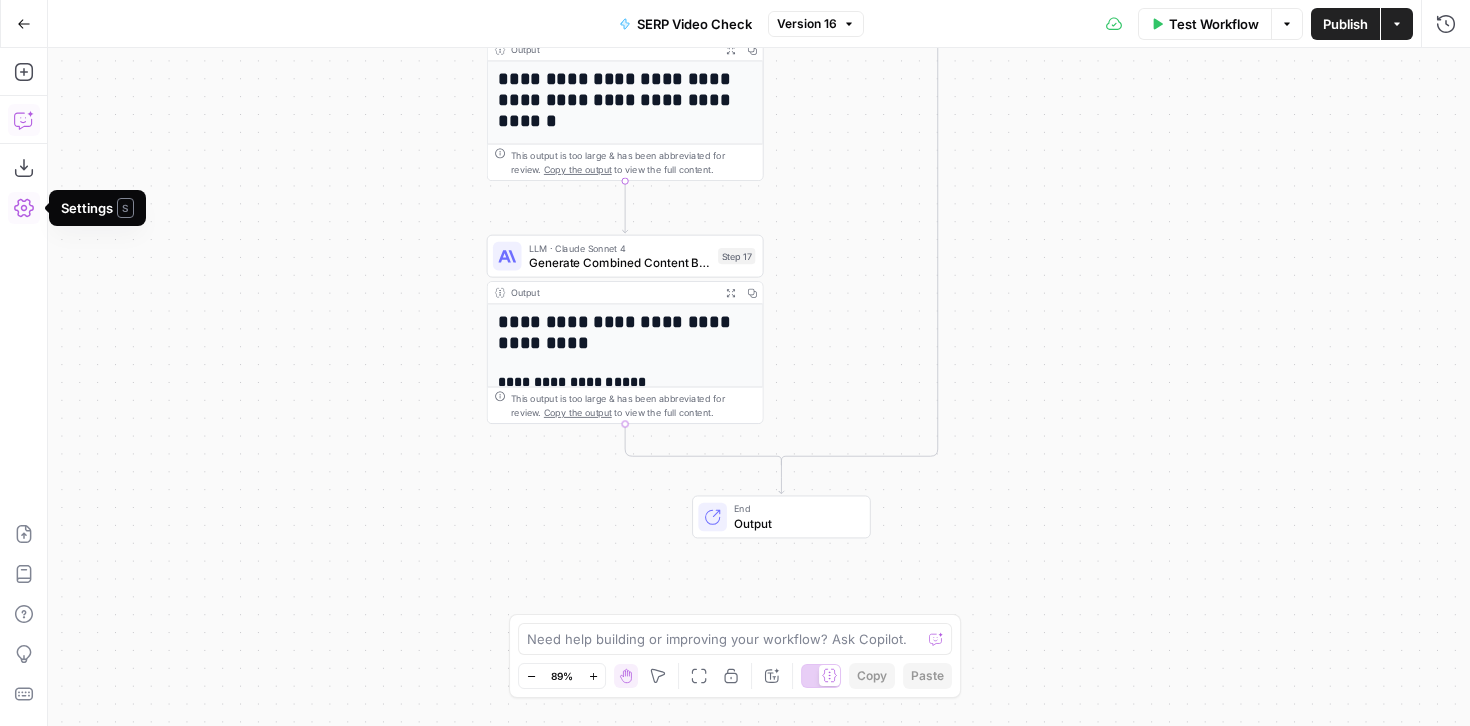 click 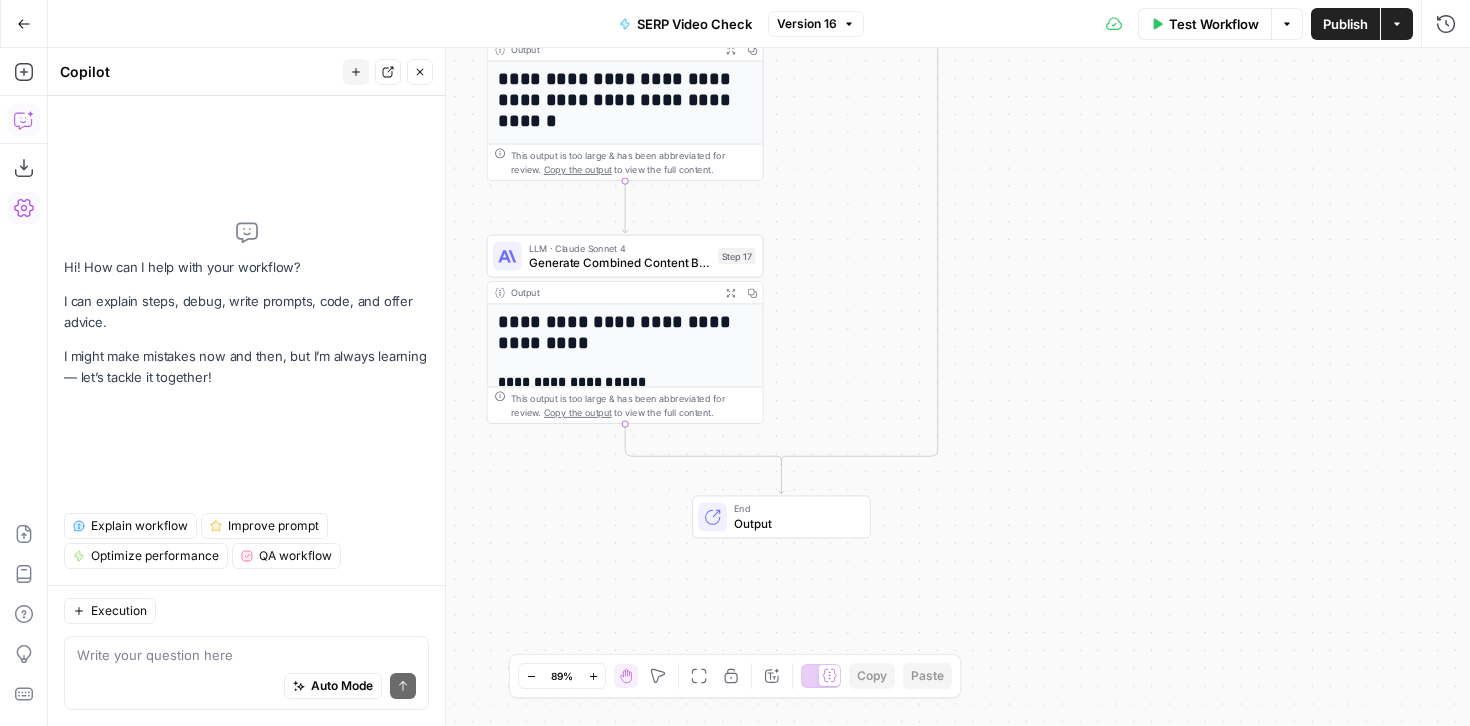 click at bounding box center [246, 655] 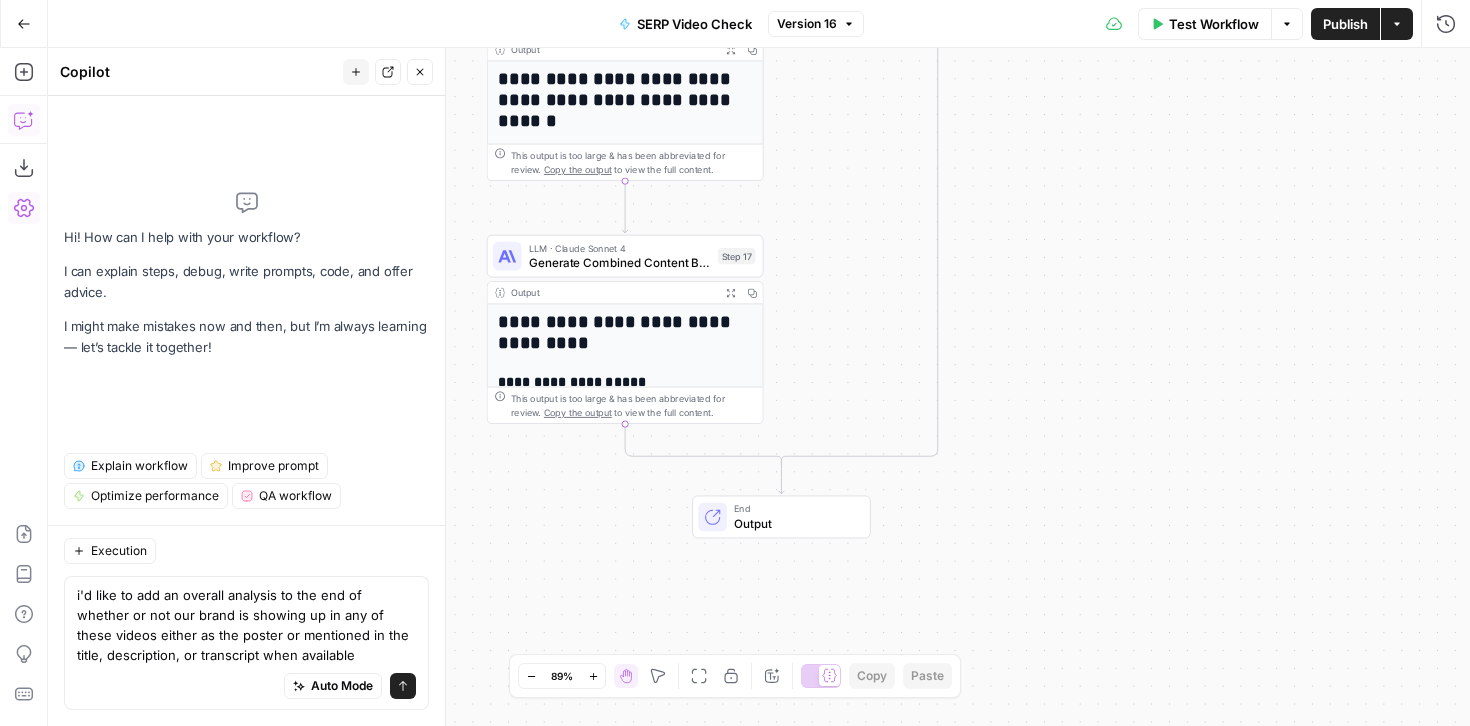 click on "i'd like to add an overall analysis to the end of whether or not our brand is showing up in any of these videos either as the poster or mentioned in the title, description, or transcript when available" at bounding box center (246, 625) 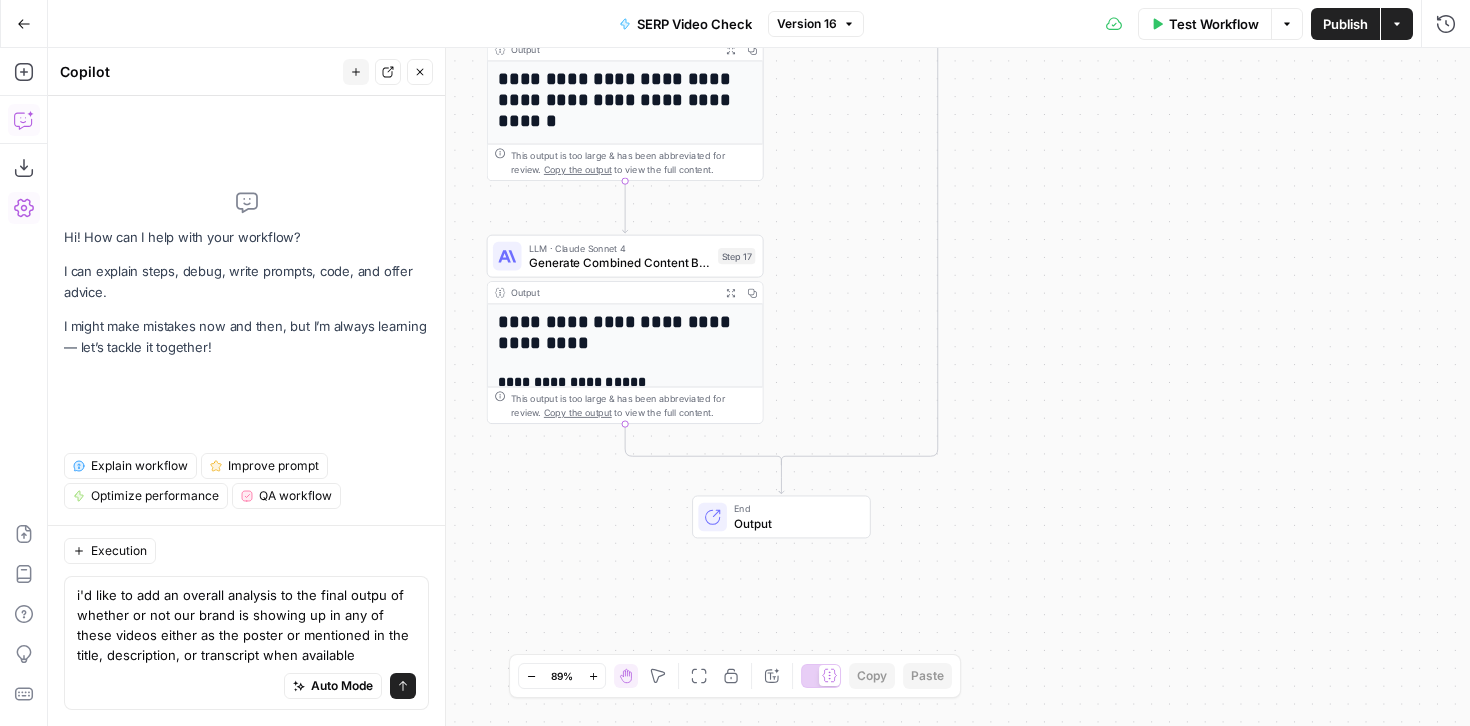 type on "i'd like to add an overall analysis to the final output of whether or not our brand is showing up in any of these videos either as the poster or mentioned in the title, description, or transcript when available" 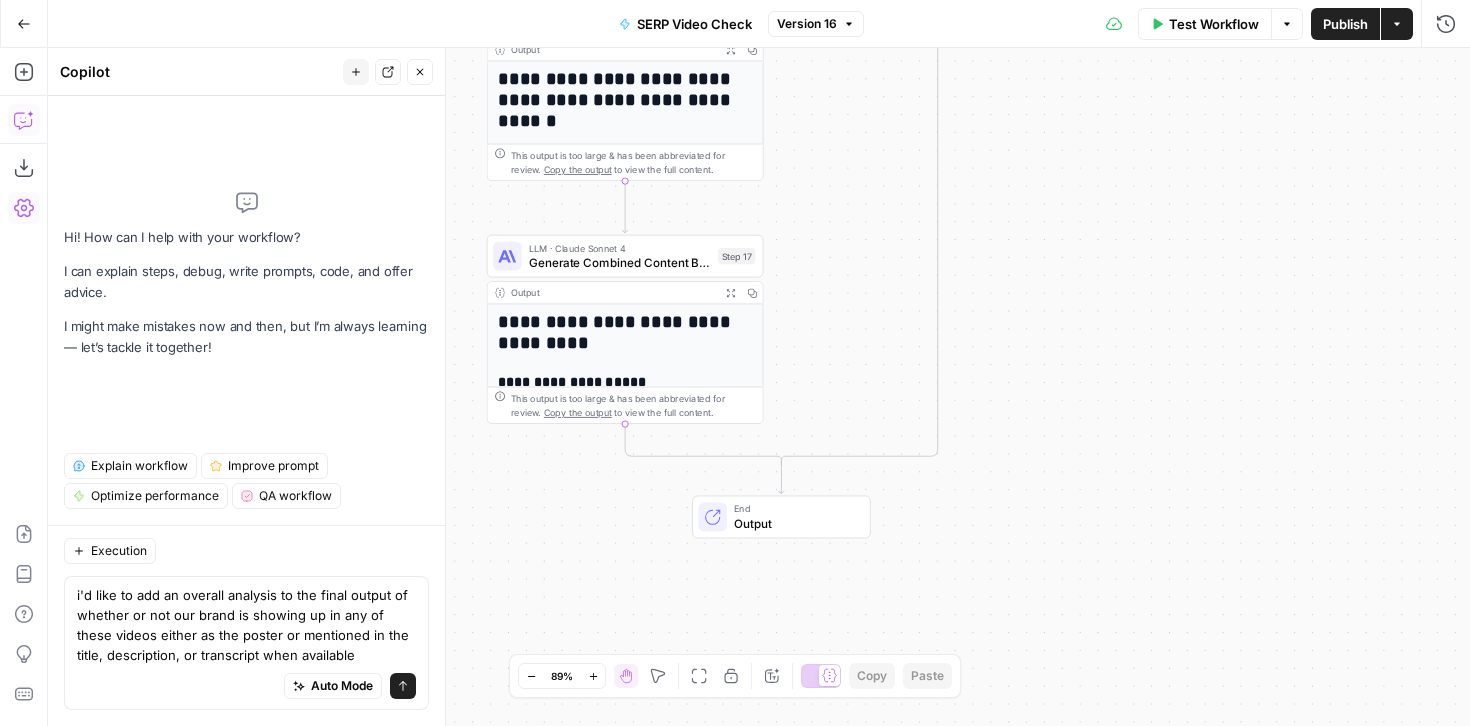 type 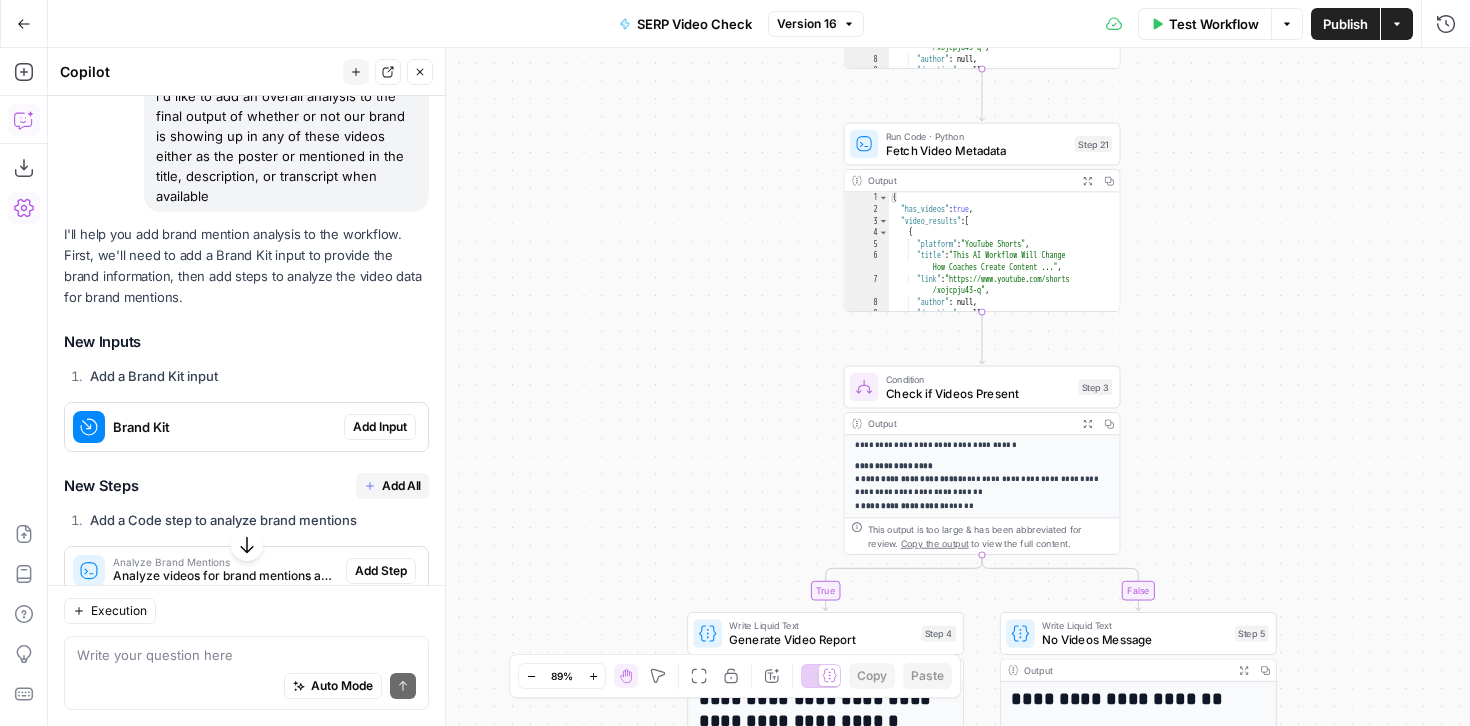 scroll, scrollTop: 173, scrollLeft: 0, axis: vertical 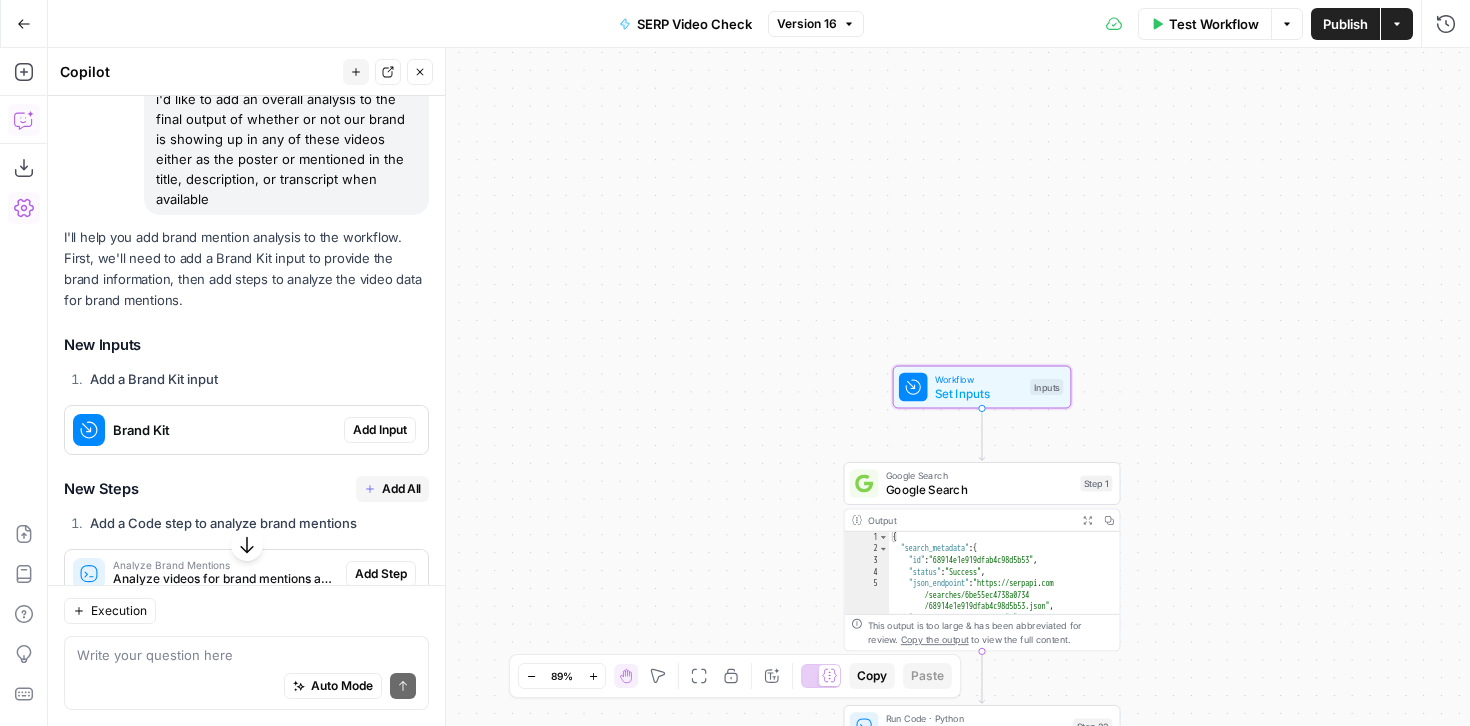 click on "Add Input" at bounding box center [380, 430] 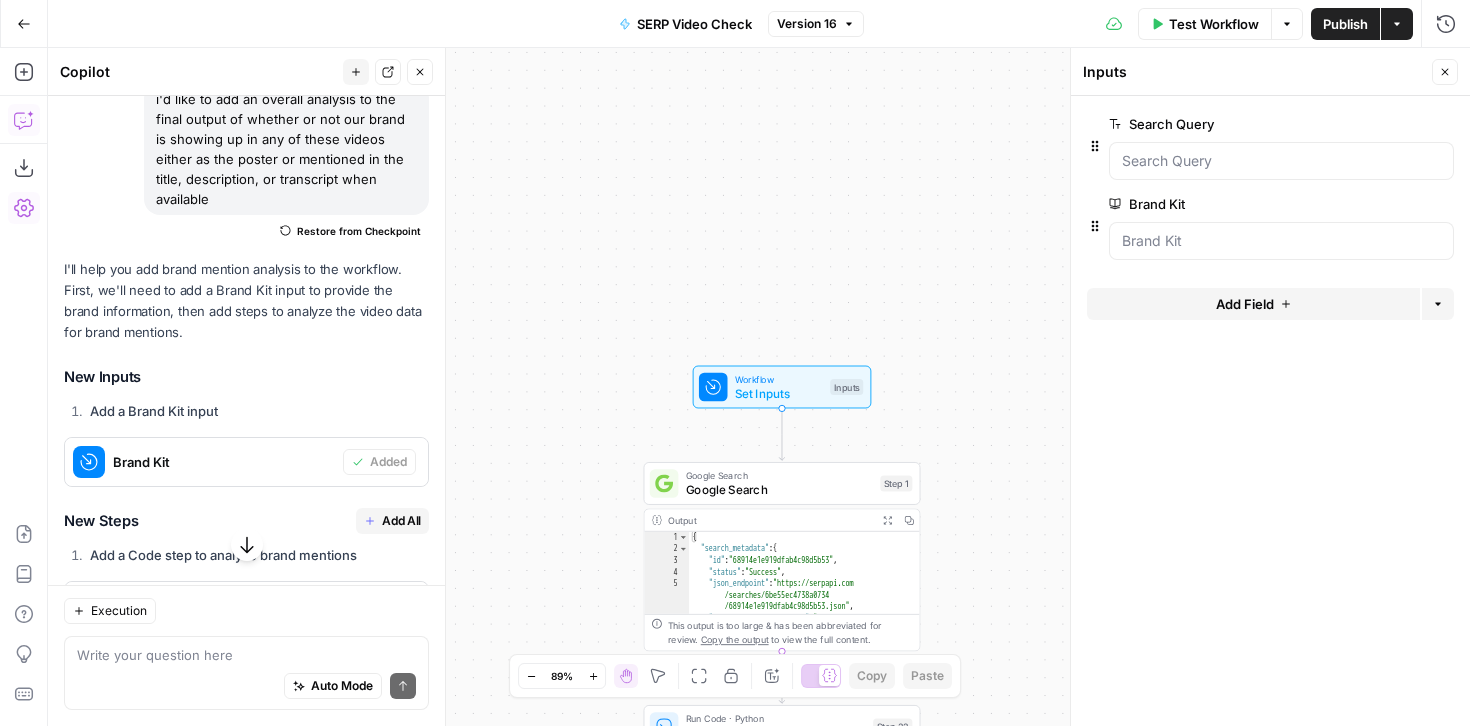 click on "Add All" at bounding box center [401, 521] 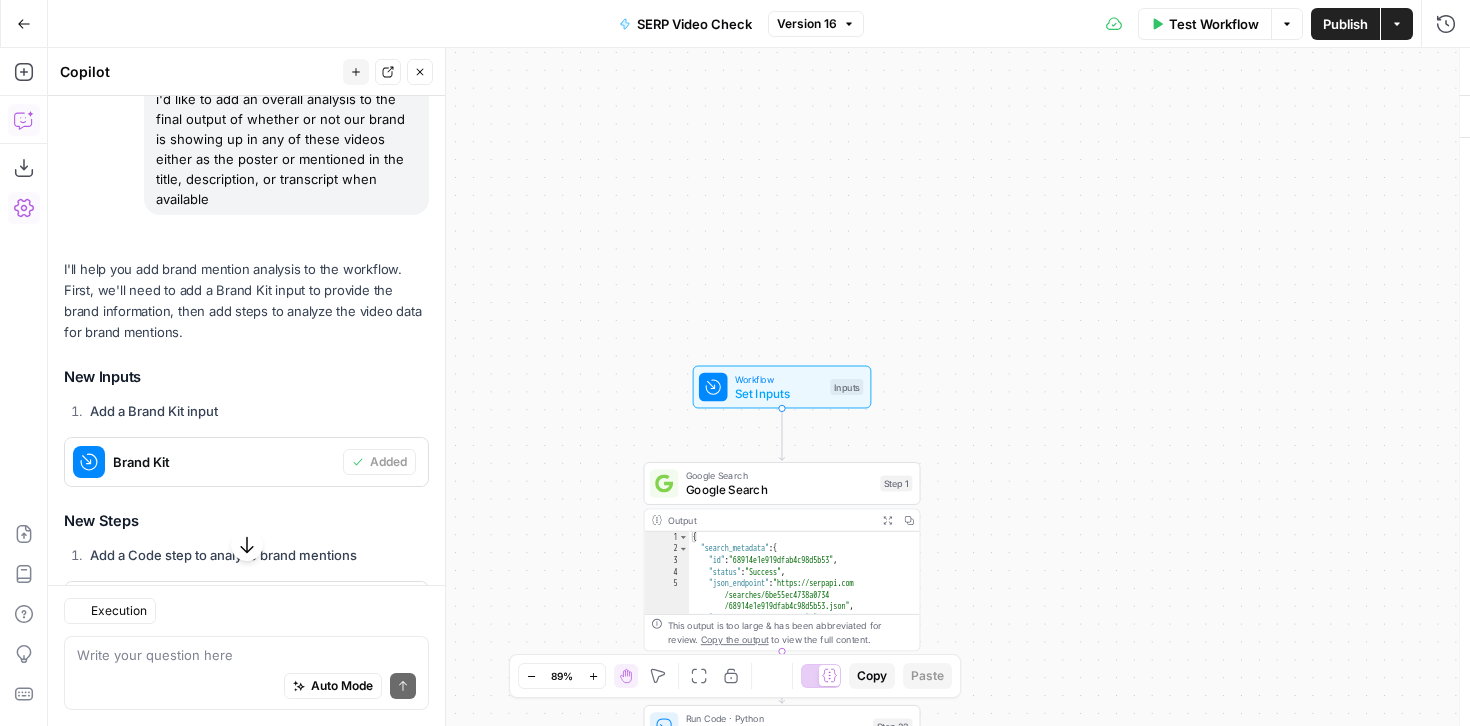 type on "Brand Presence Analysis" 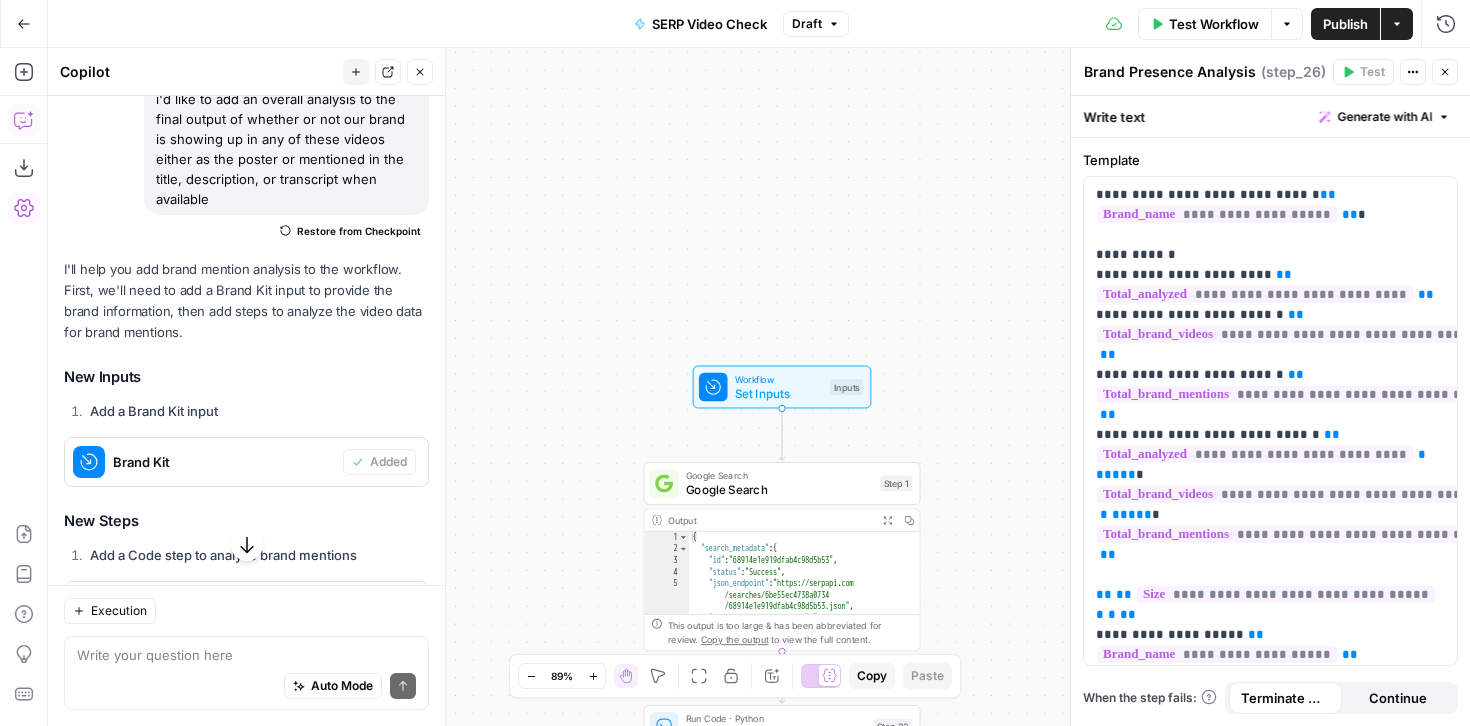 click on "Close" at bounding box center (1450, 72) 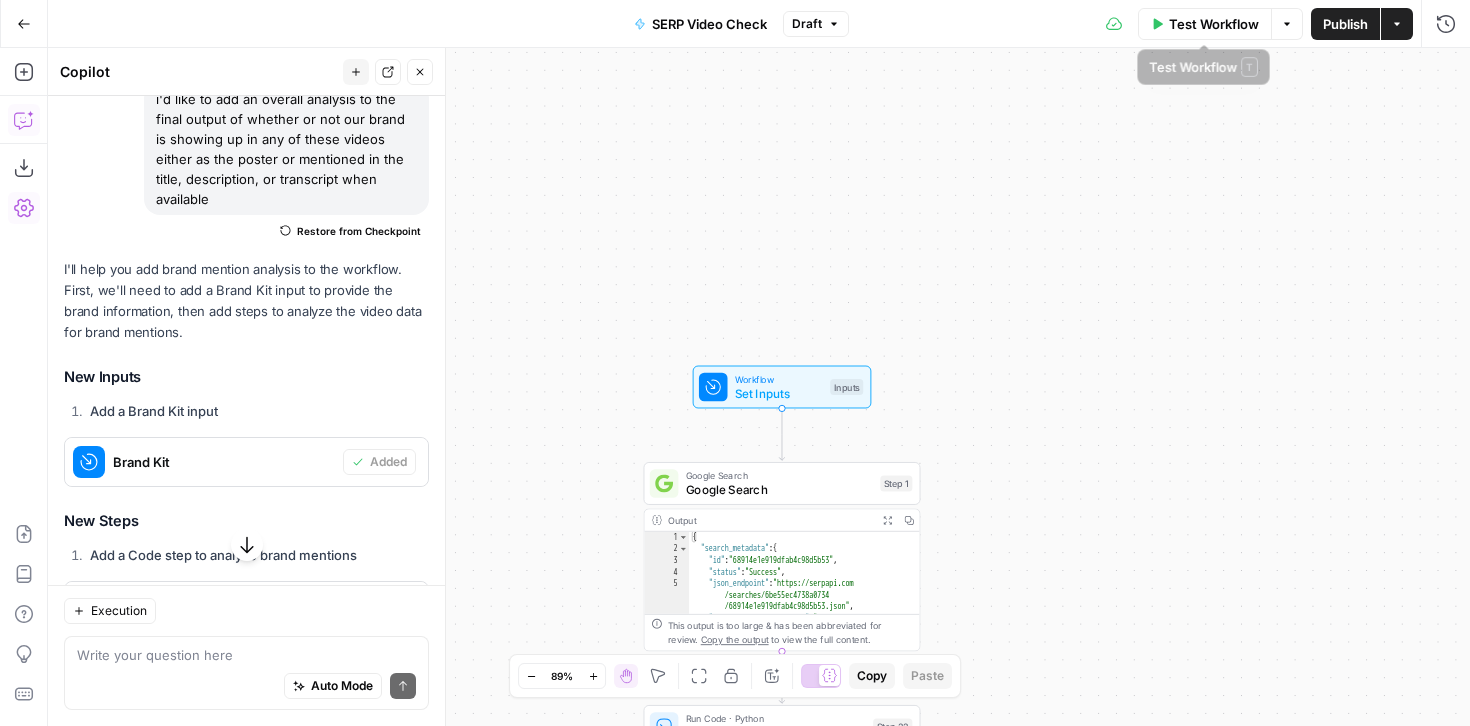 click on "Test Workflow" at bounding box center [1214, 24] 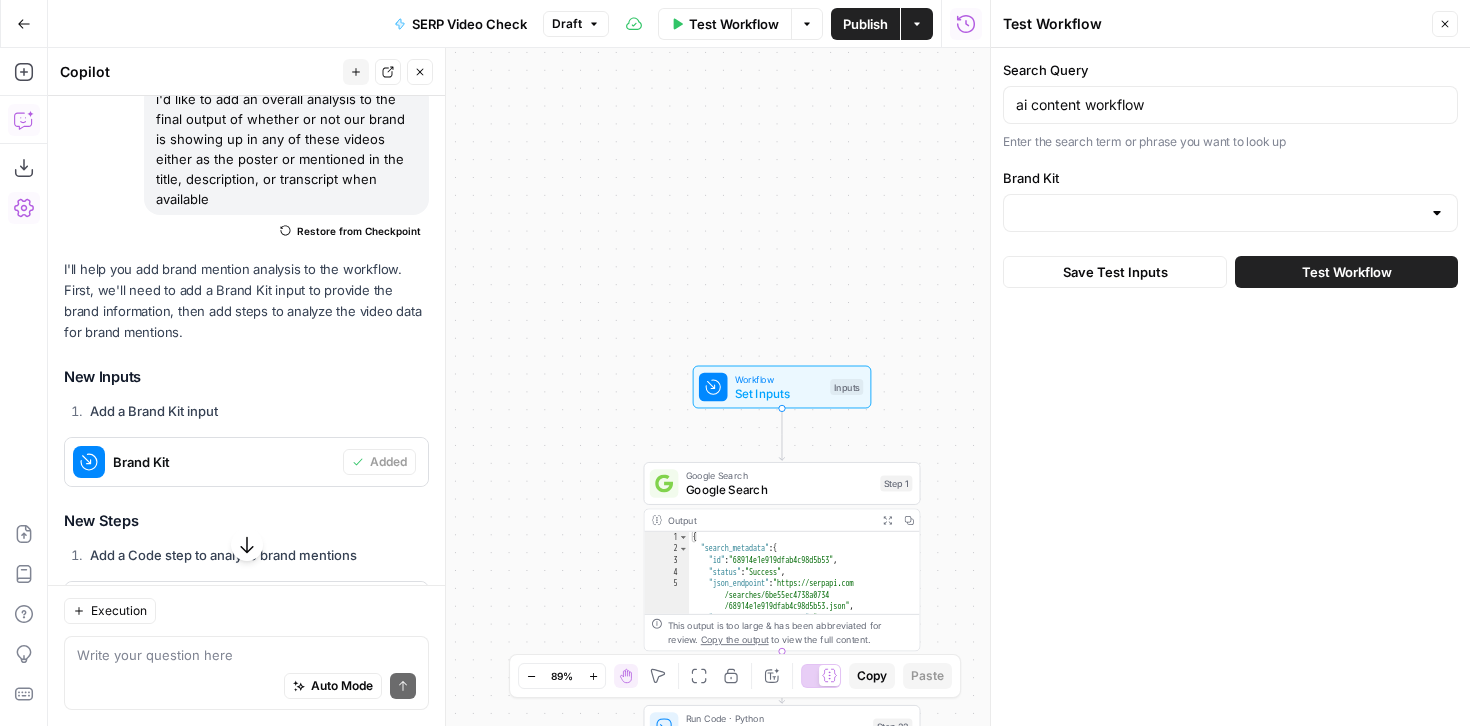 click at bounding box center [1437, 213] 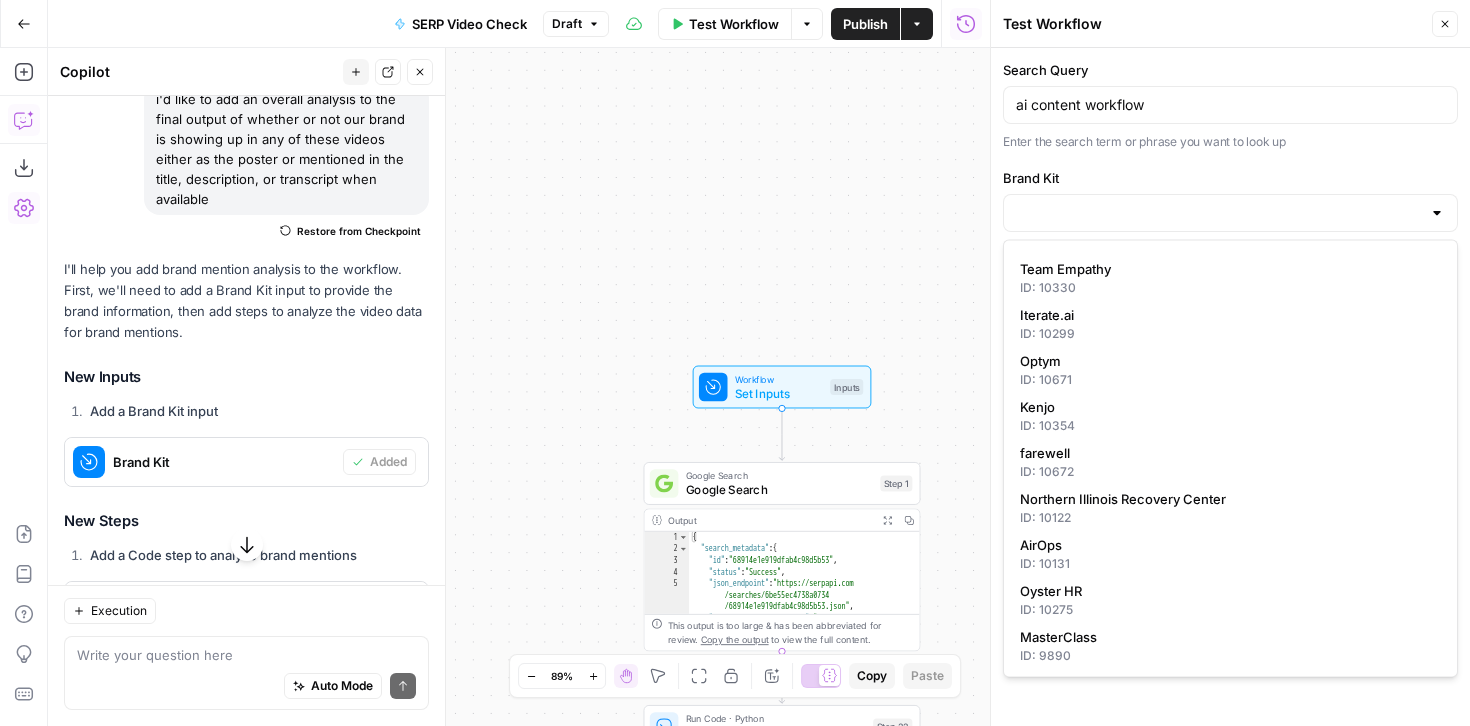 scroll, scrollTop: 307, scrollLeft: 0, axis: vertical 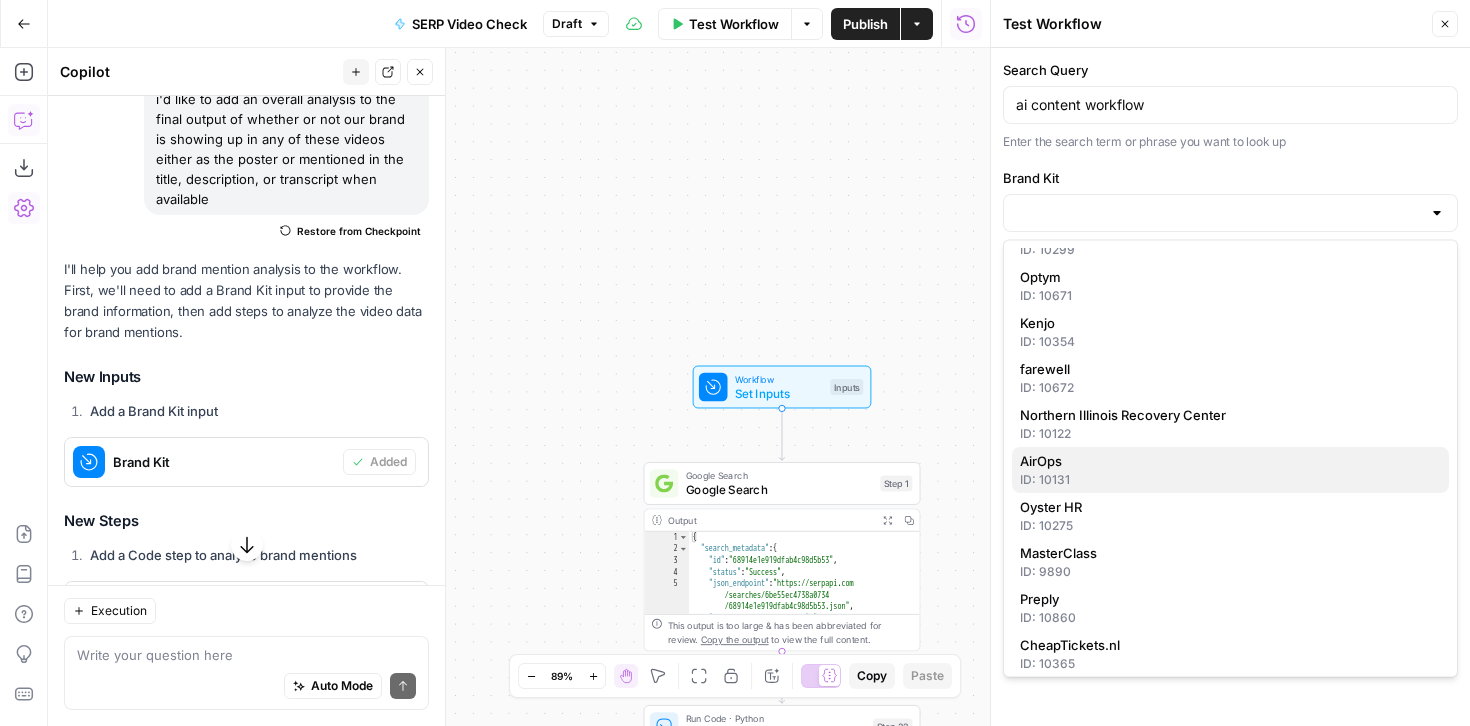 click on "AirOps" at bounding box center (1226, 462) 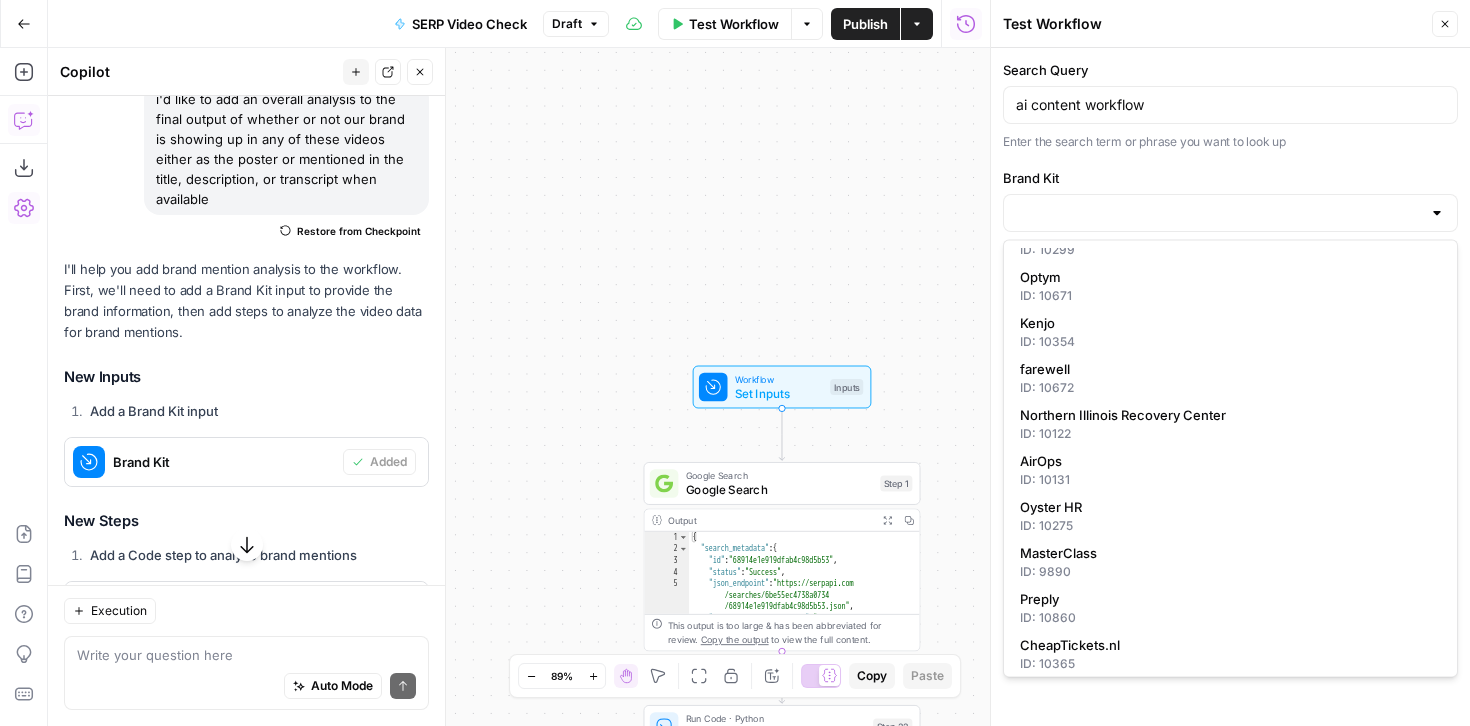 type on "AirOps" 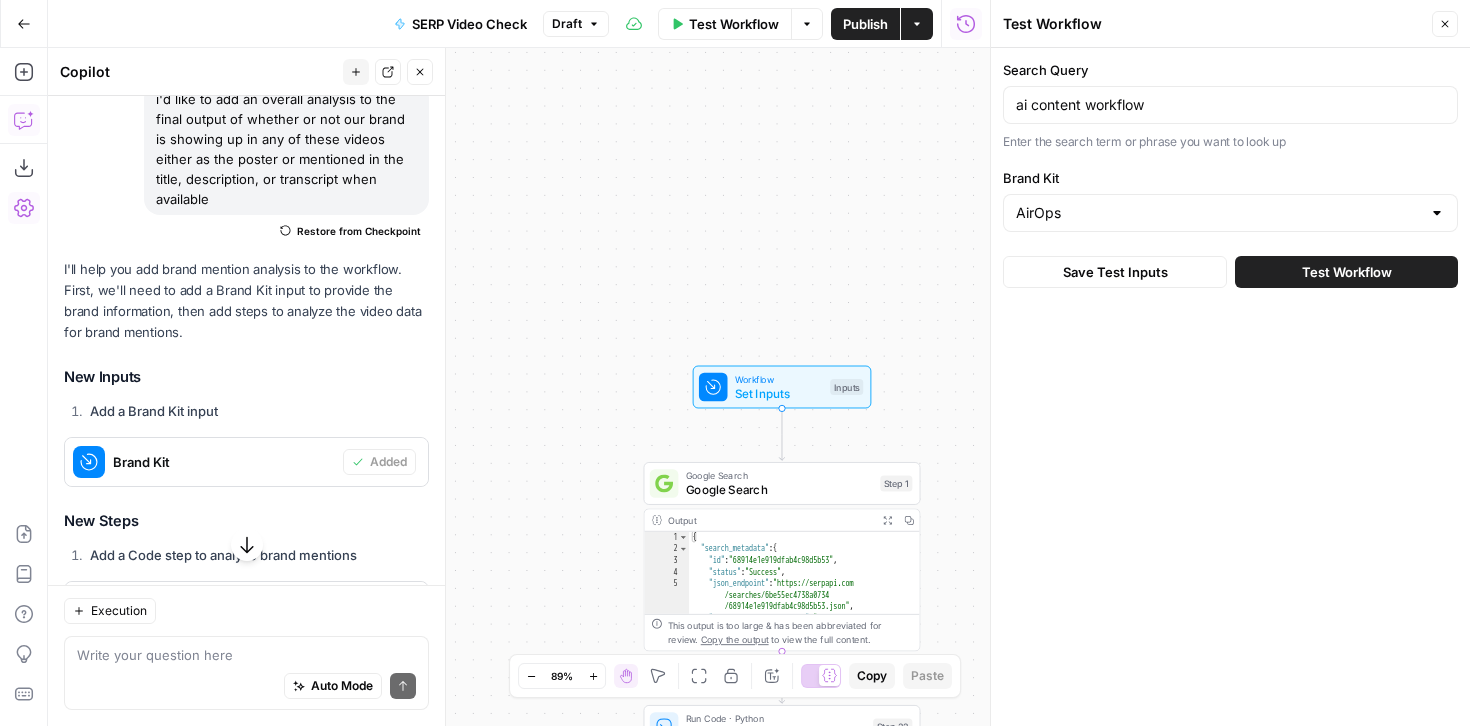 click on "Test Workflow" at bounding box center (1347, 272) 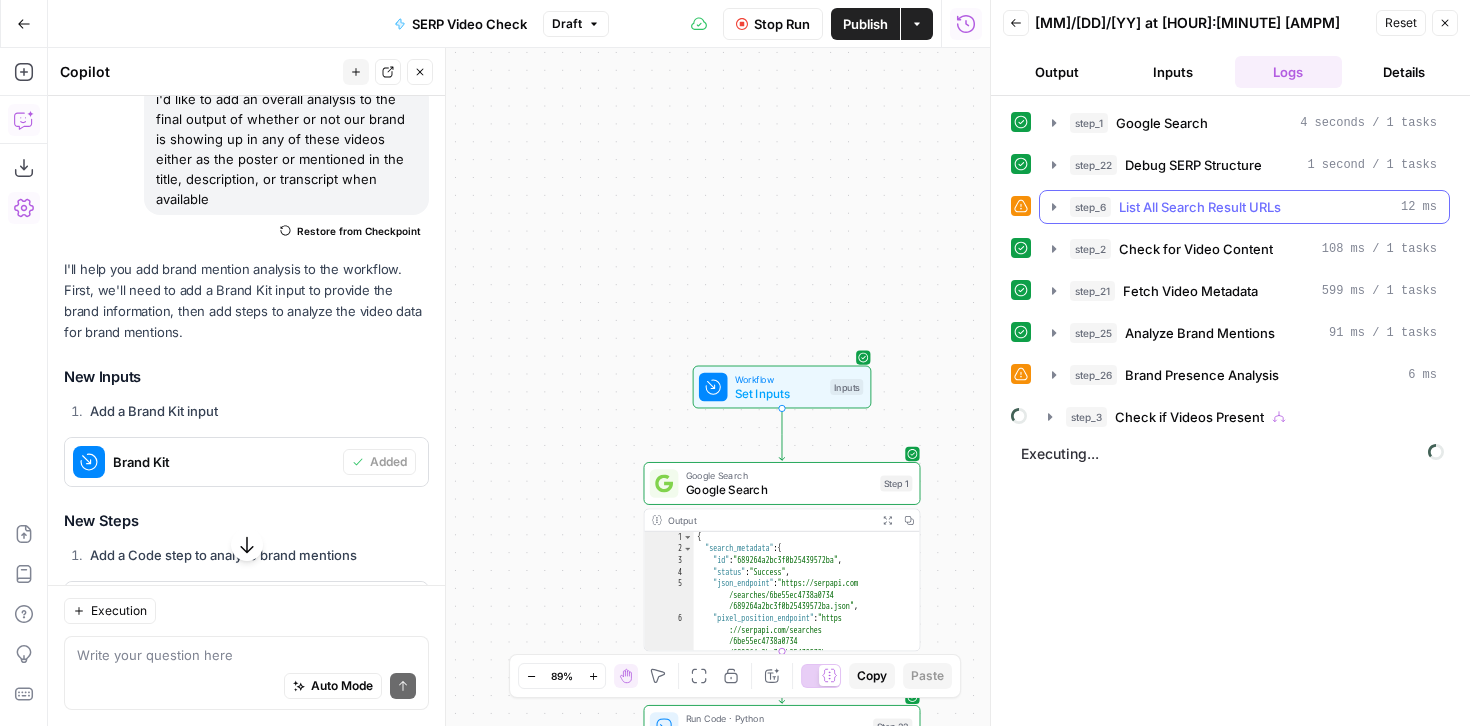 click 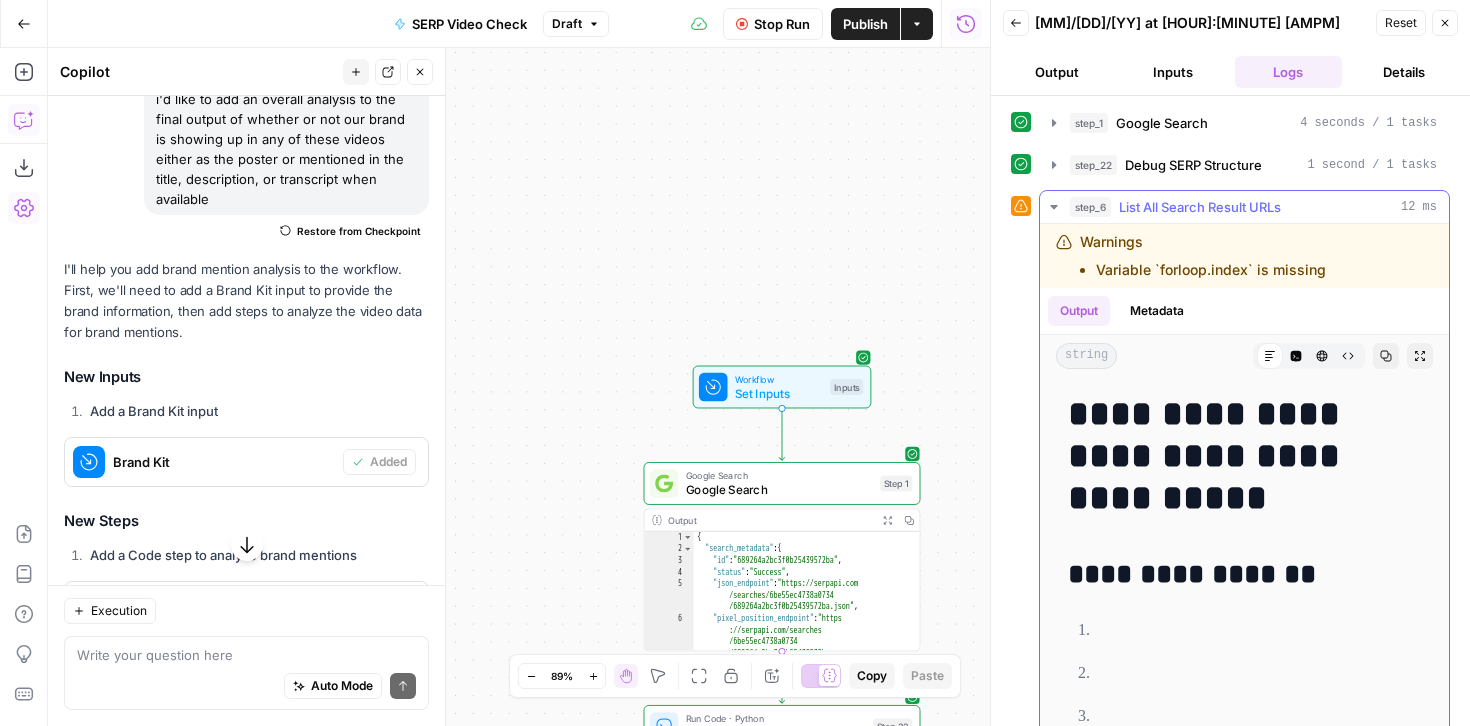 drag, startPoint x: 1155, startPoint y: 268, endPoint x: 1346, endPoint y: 270, distance: 191.01047 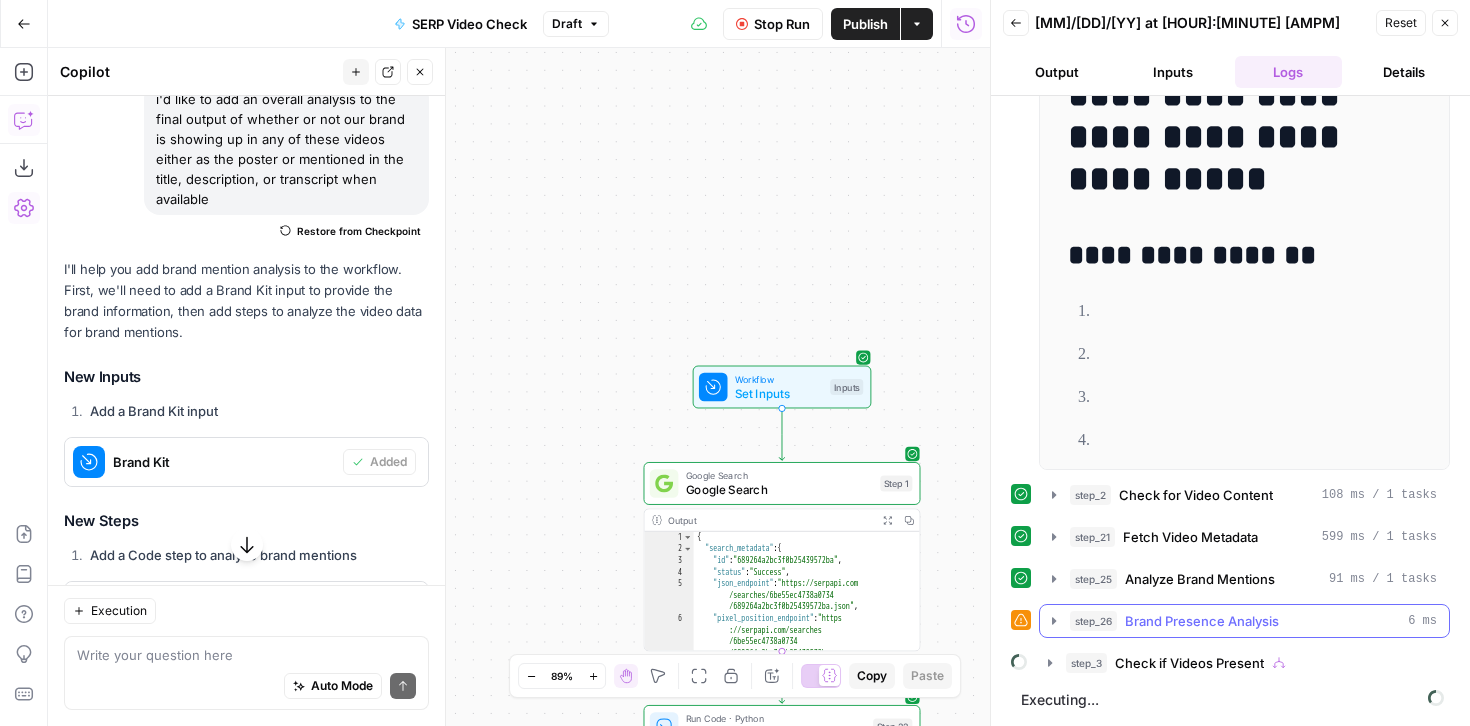 click 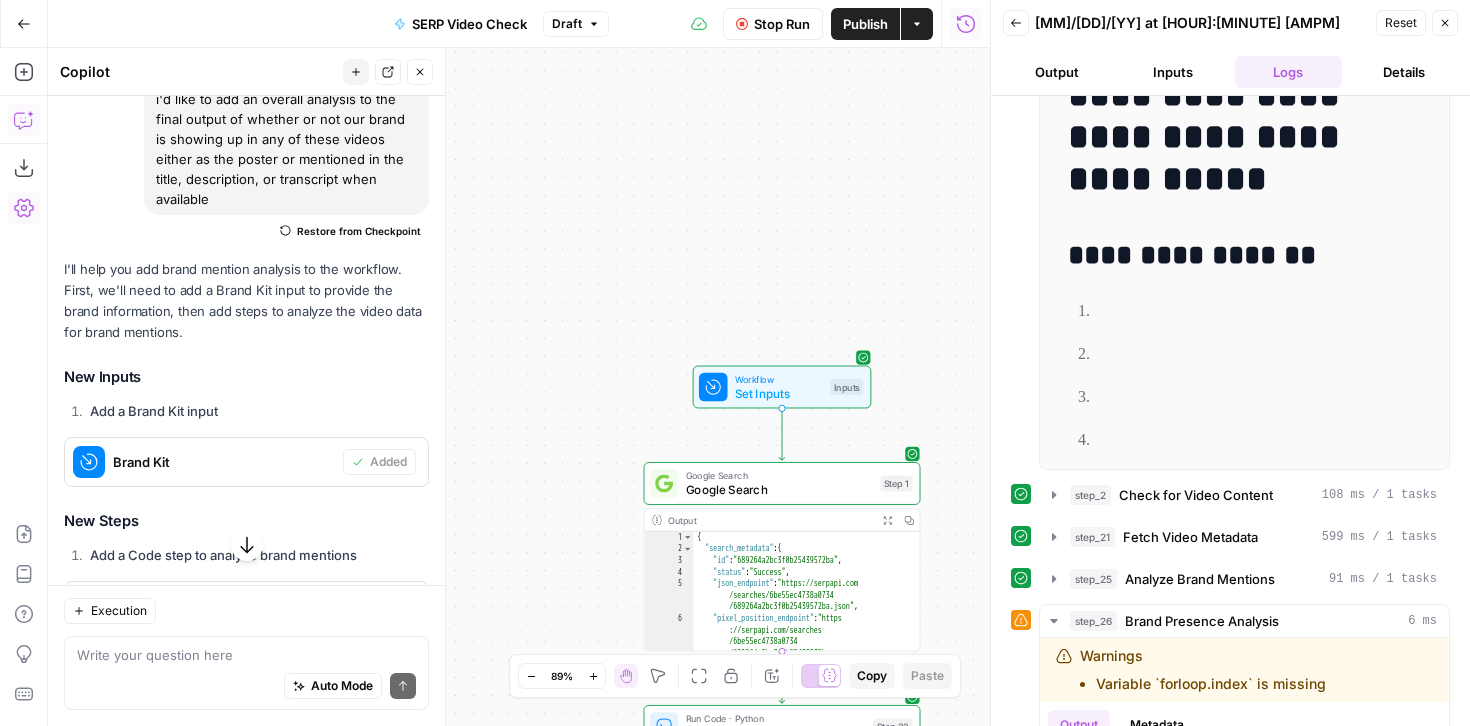 click 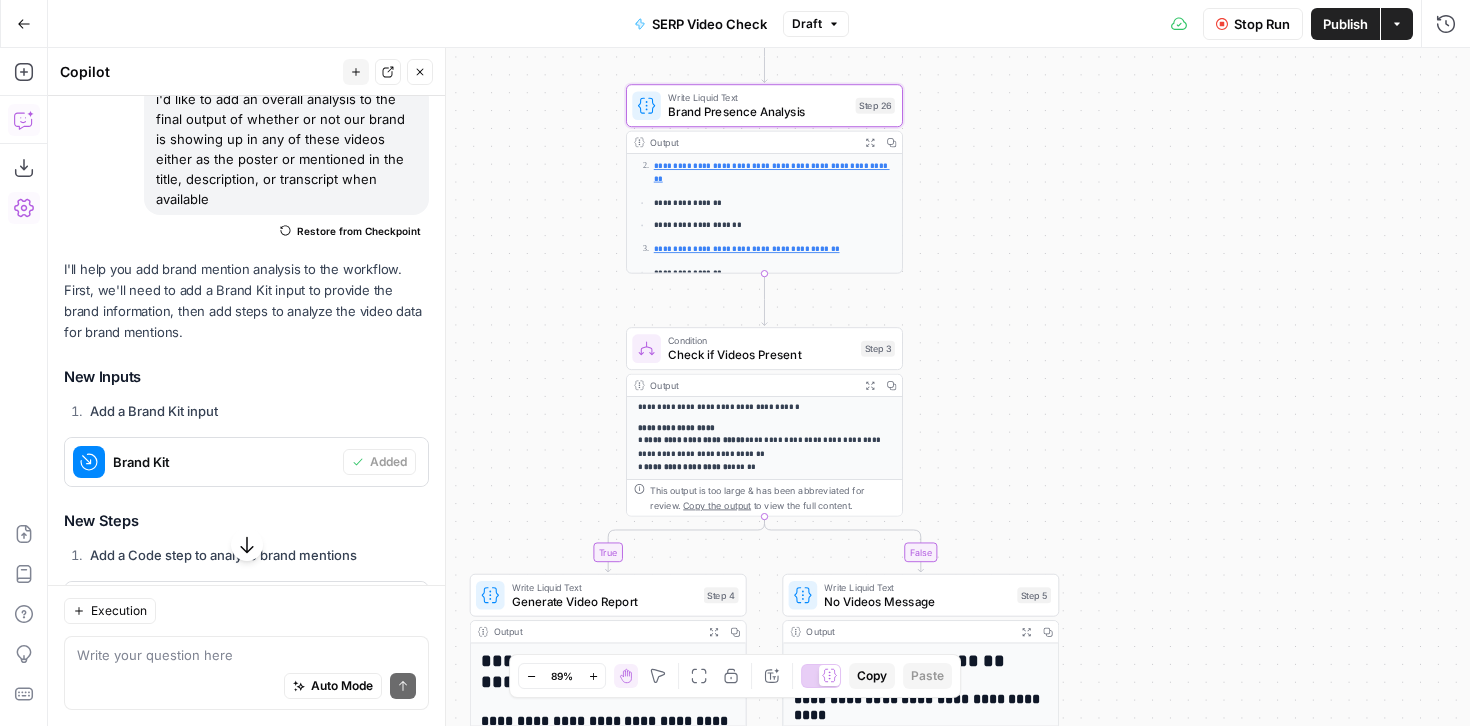 scroll, scrollTop: 431, scrollLeft: 0, axis: vertical 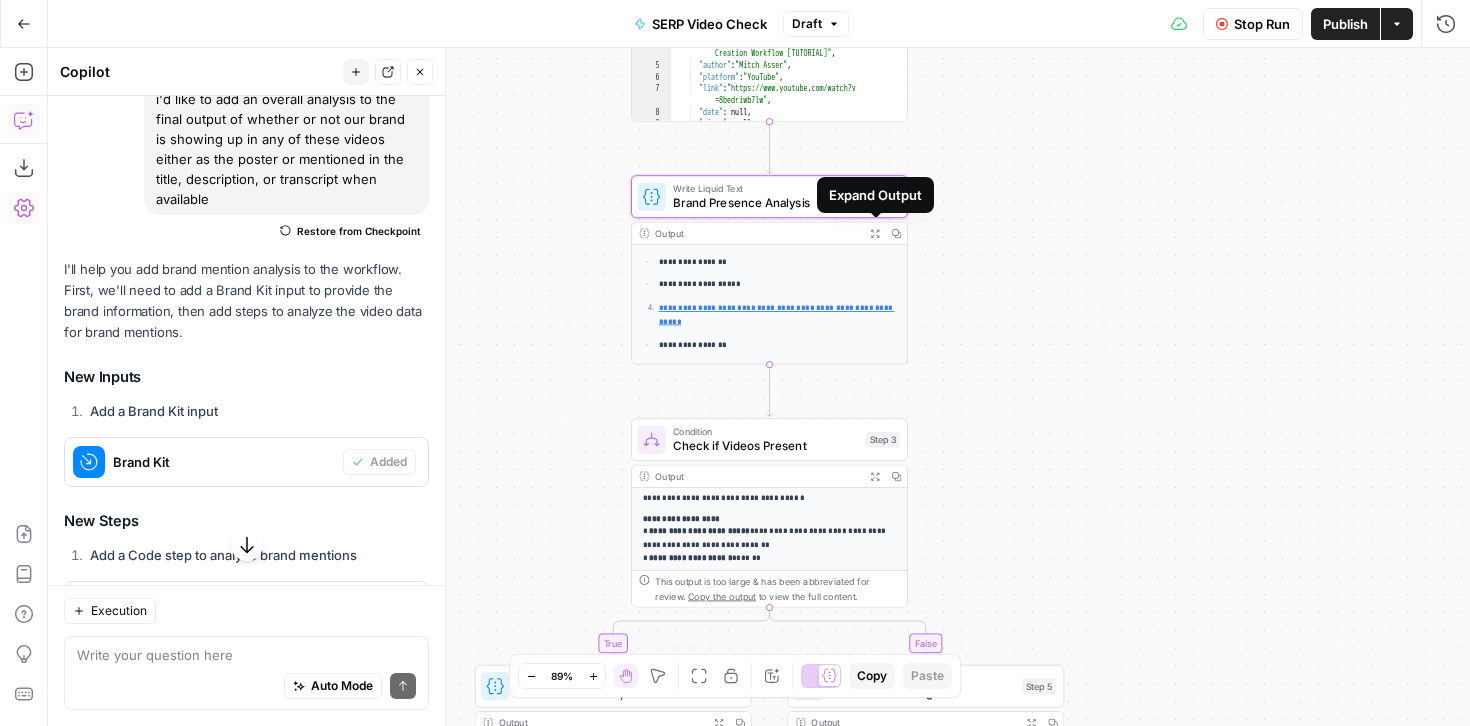 click 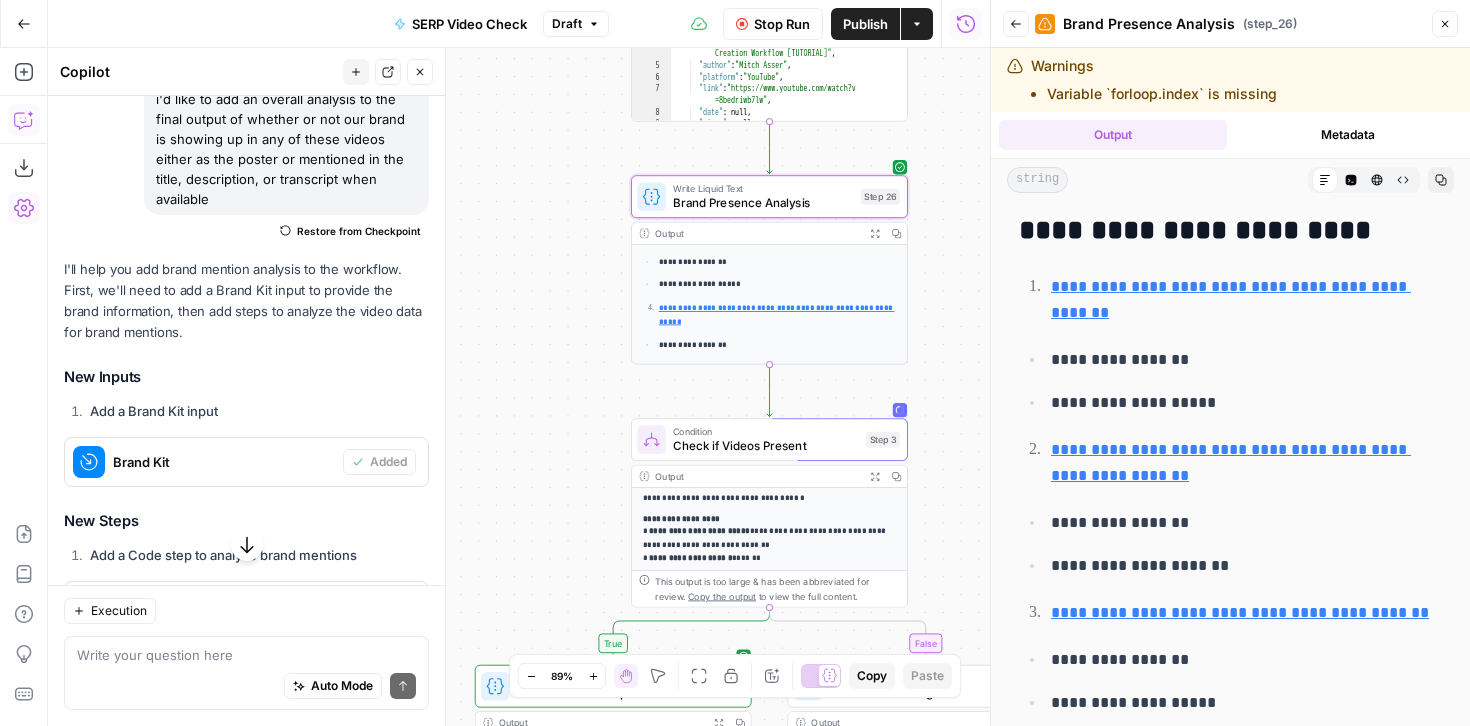scroll, scrollTop: 473, scrollLeft: 0, axis: vertical 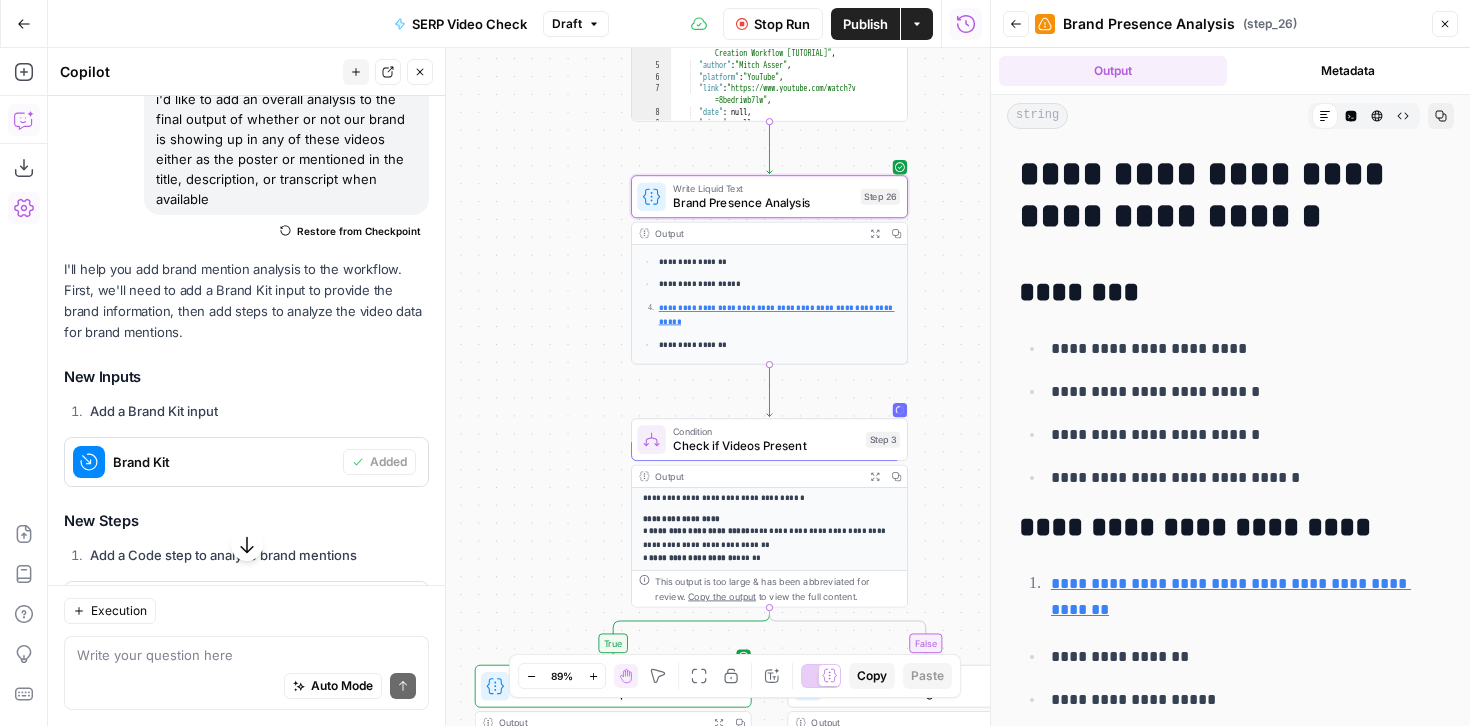 click 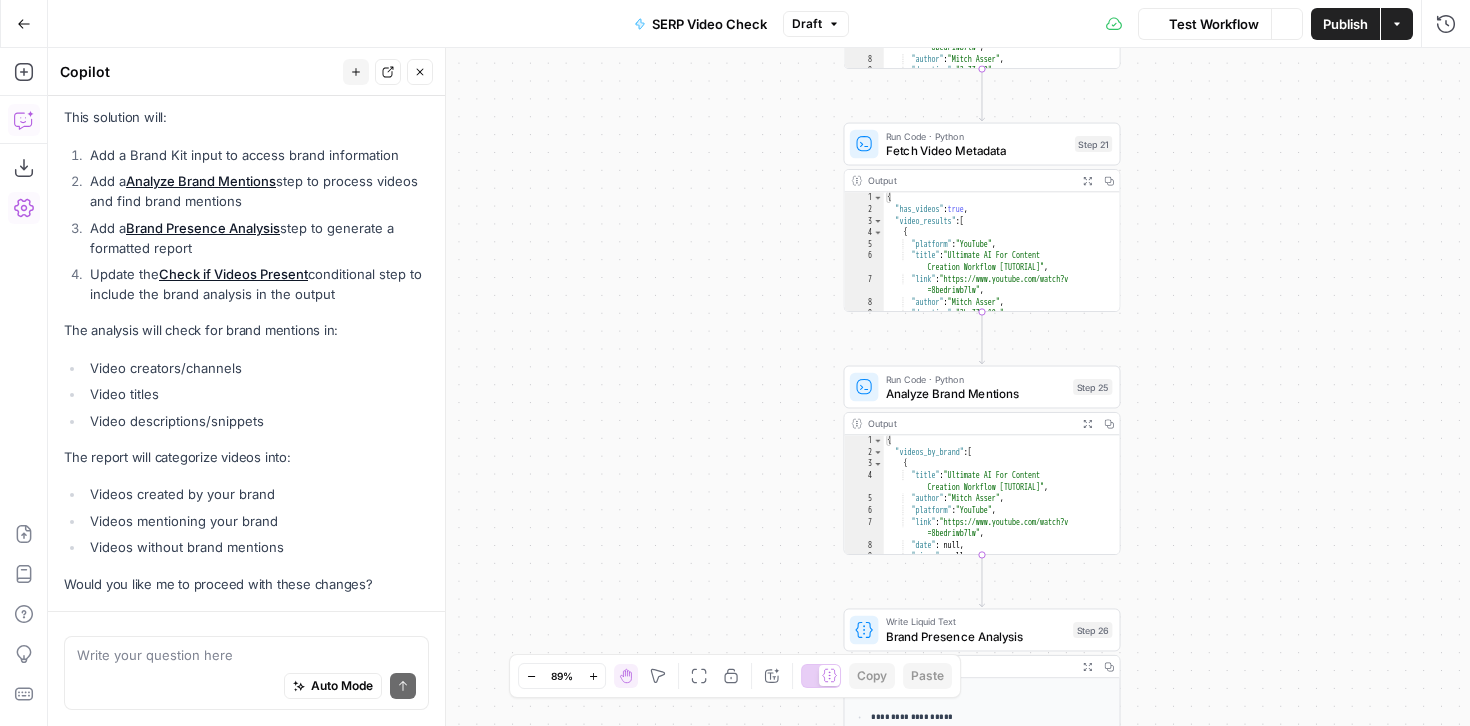 scroll, scrollTop: 953, scrollLeft: 0, axis: vertical 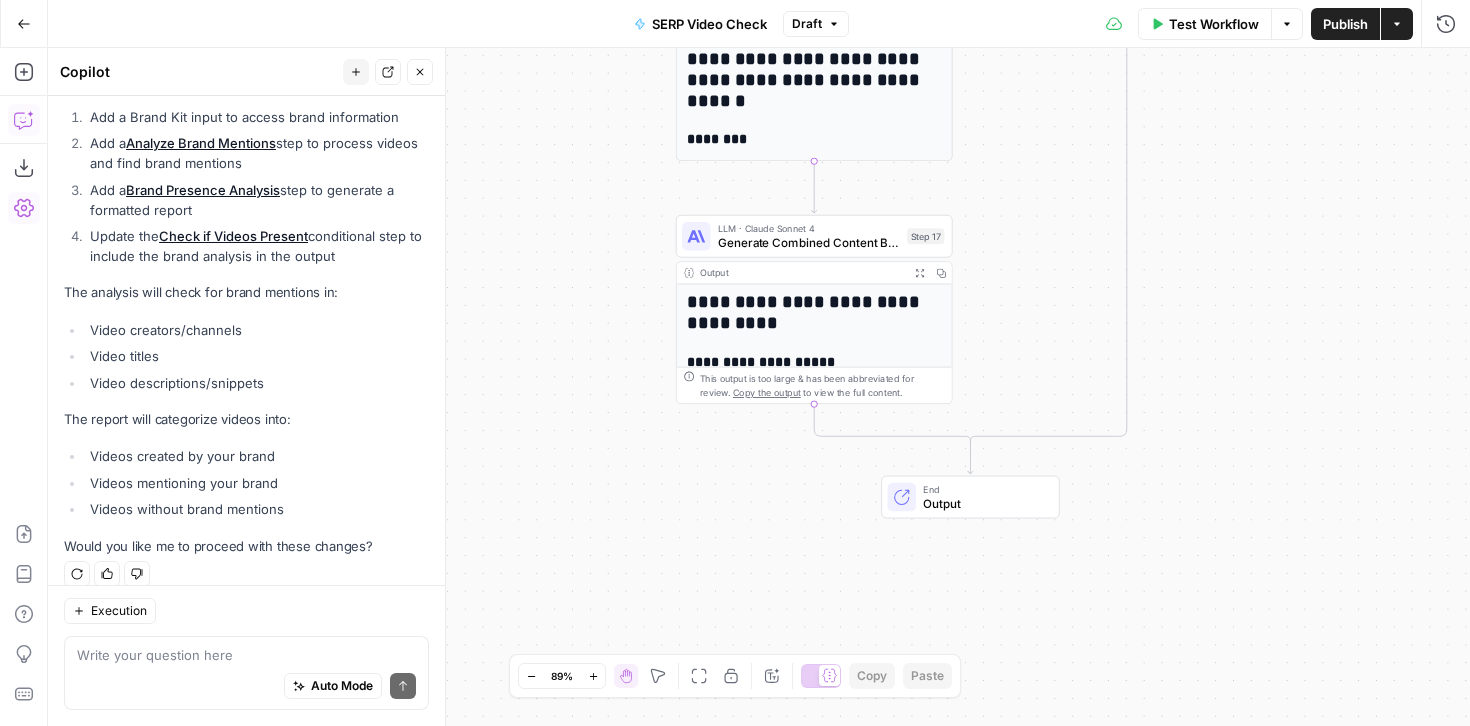 click 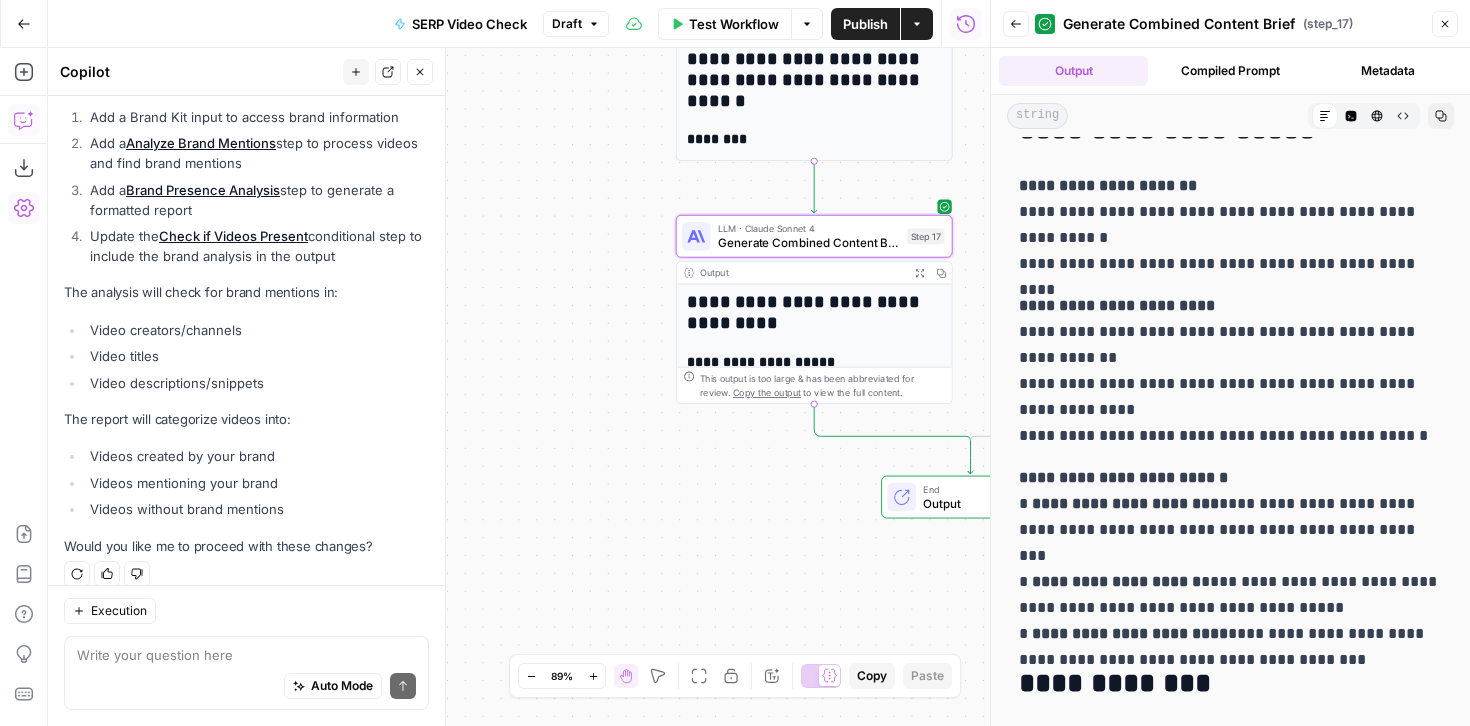 scroll, scrollTop: 437, scrollLeft: 0, axis: vertical 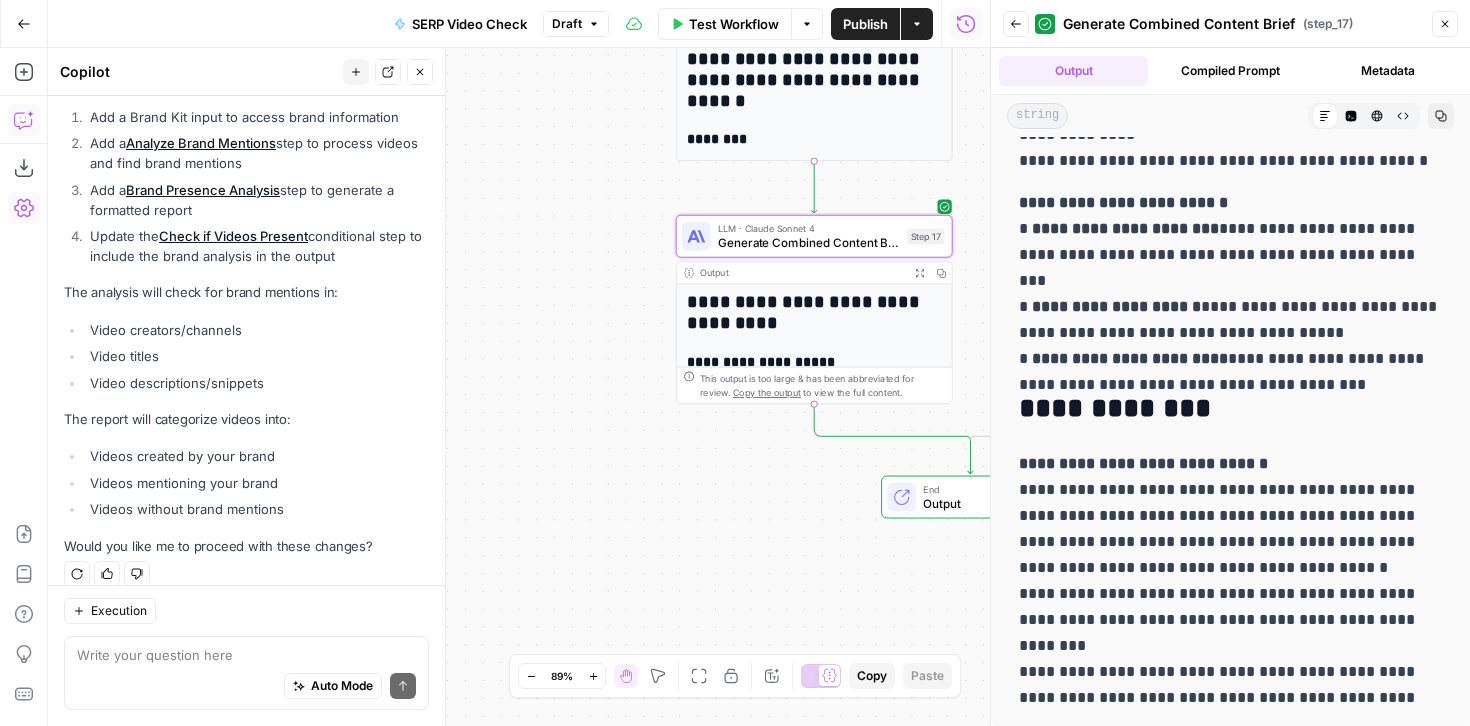 click 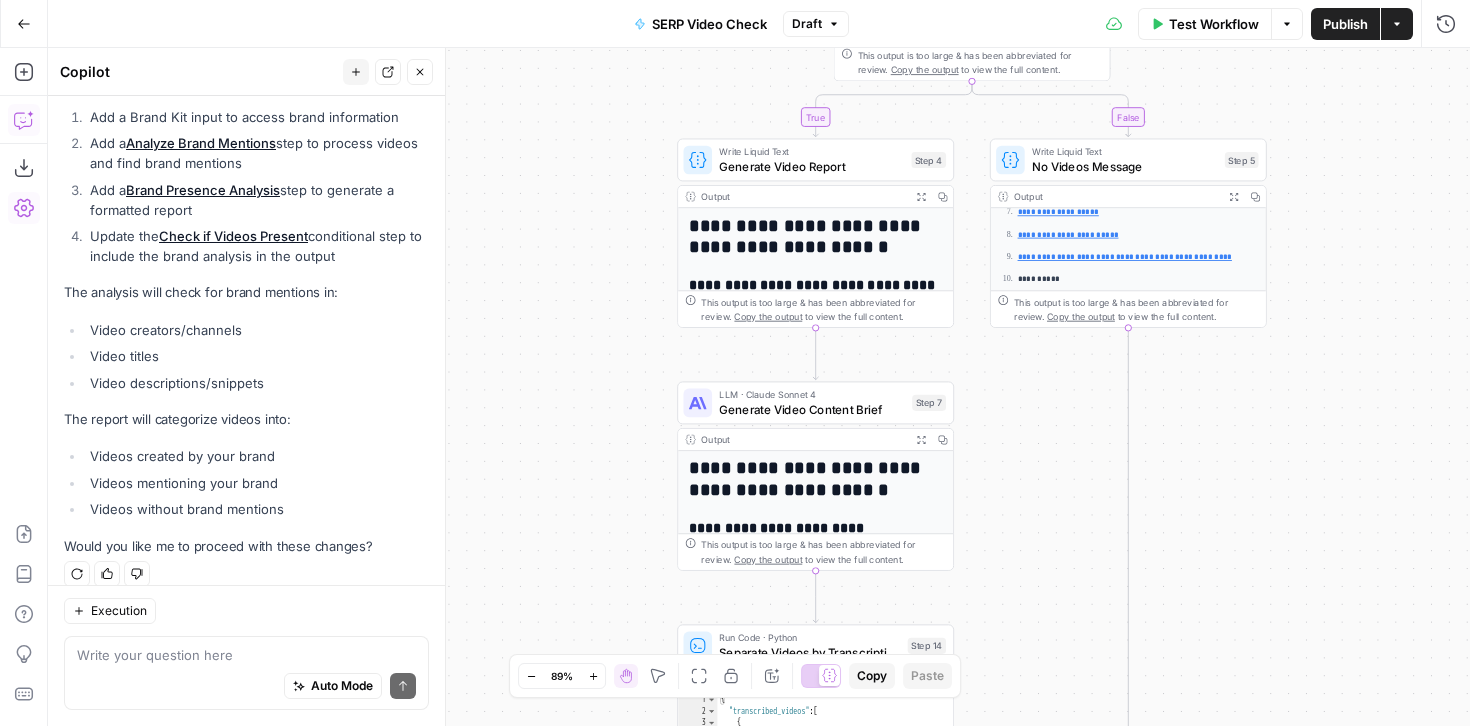 click on "**********" at bounding box center [816, 236] 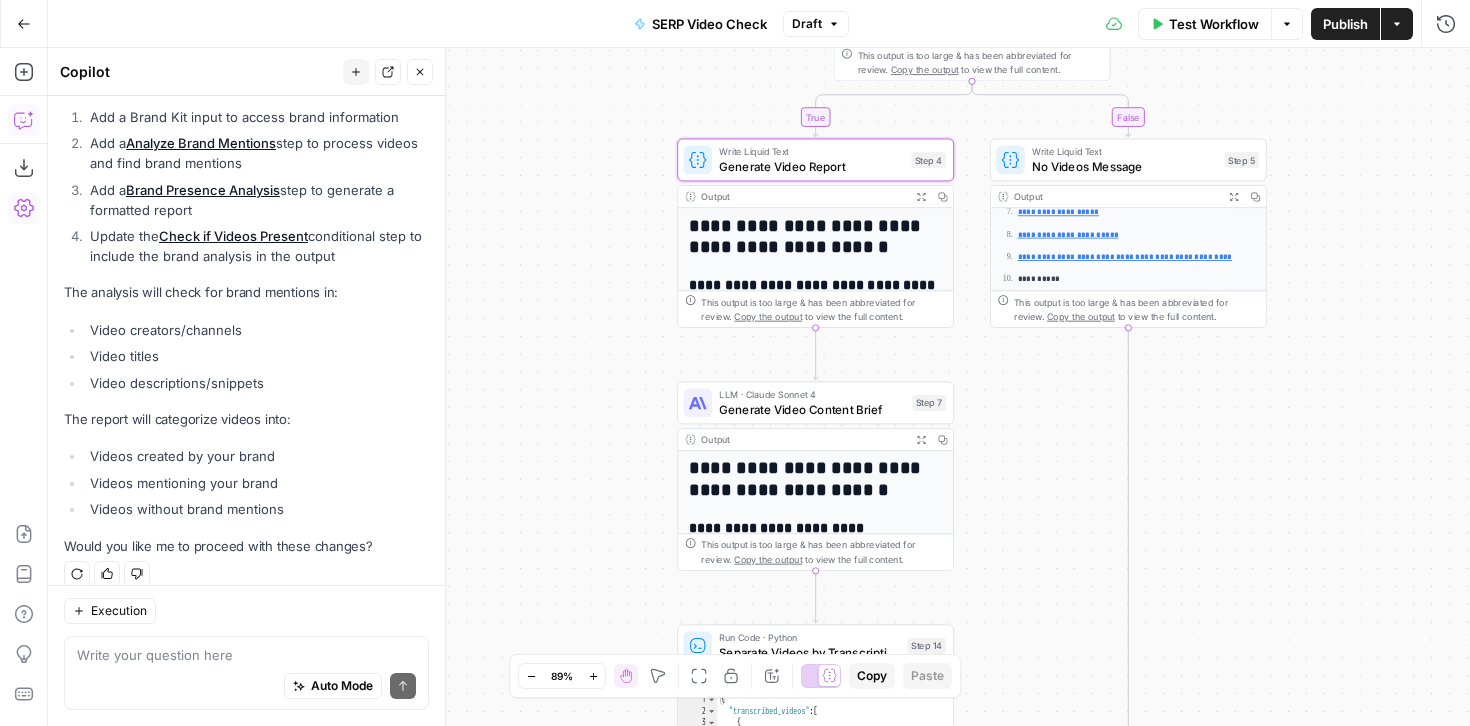 click 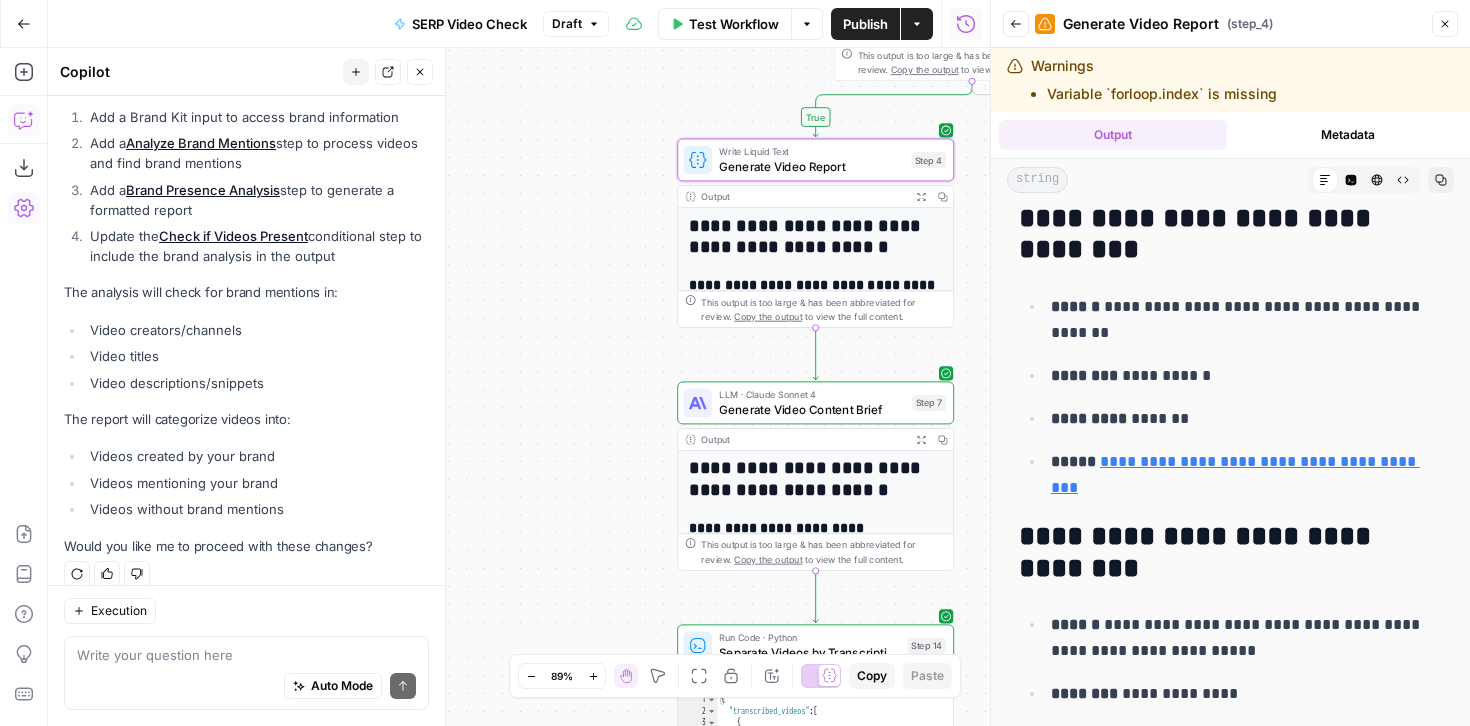 scroll, scrollTop: 1086, scrollLeft: 0, axis: vertical 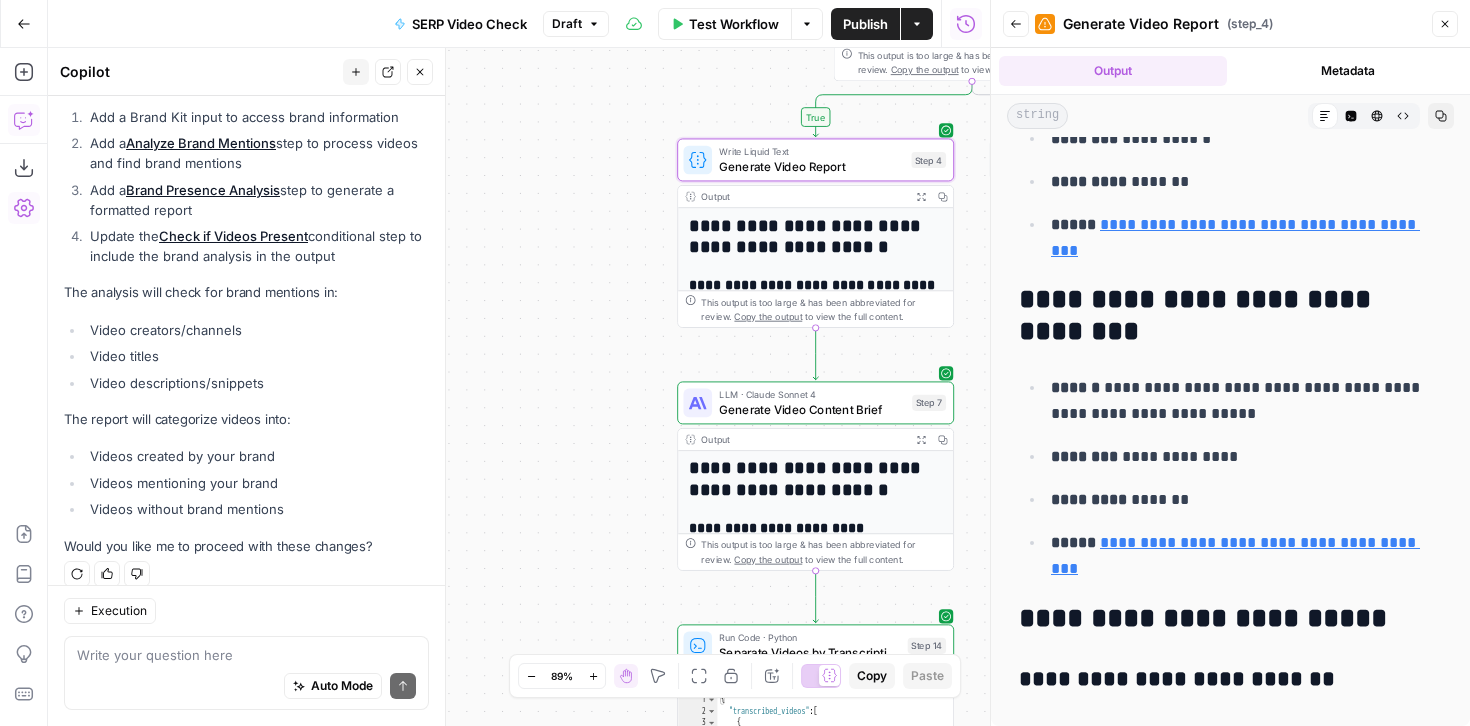 click 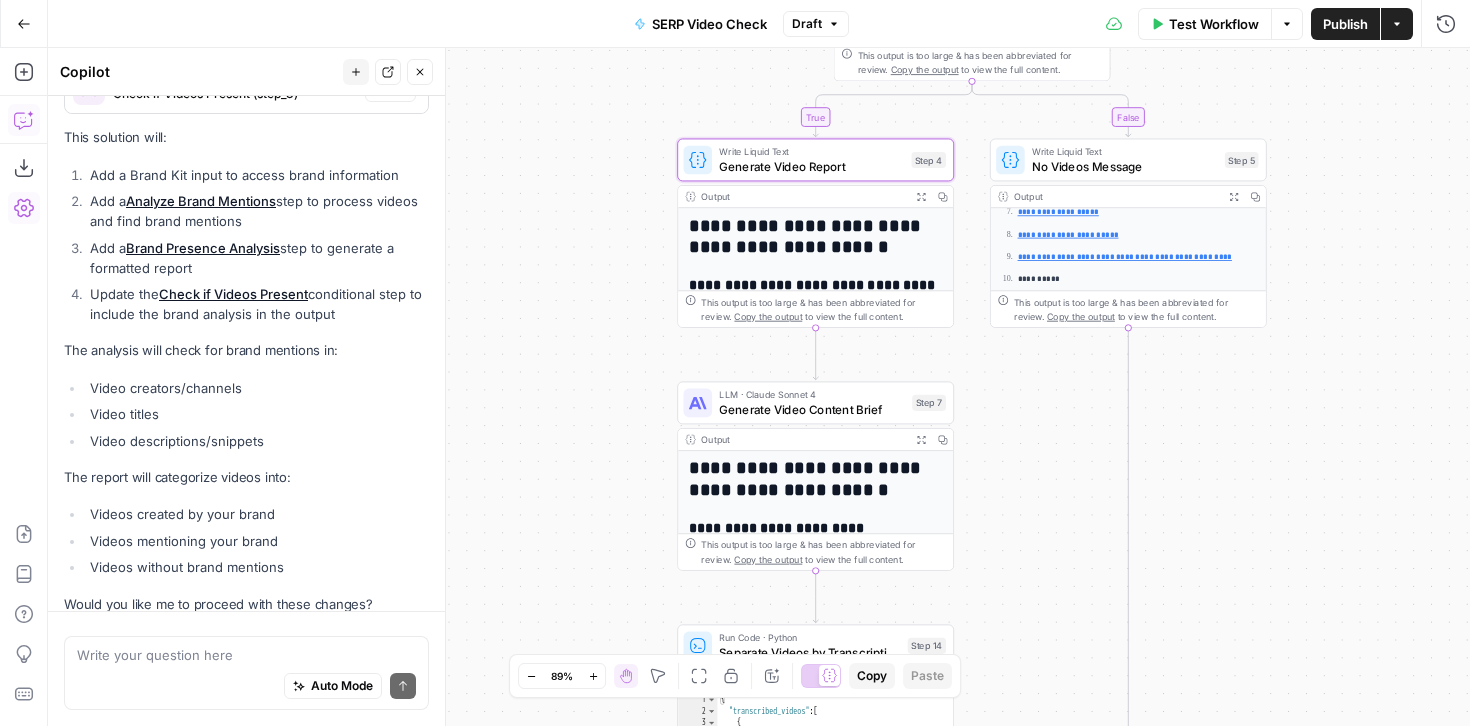 scroll, scrollTop: 953, scrollLeft: 0, axis: vertical 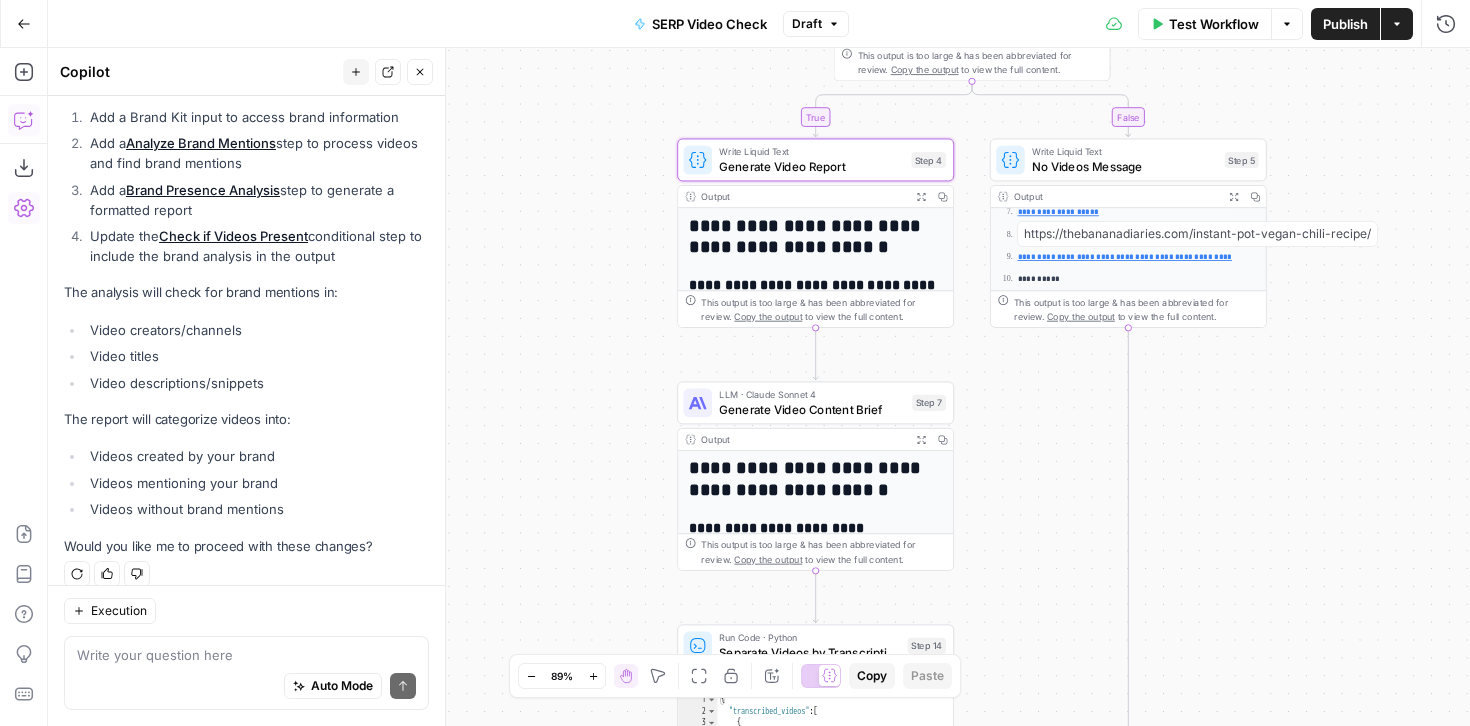 click on "Test Workflow" at bounding box center [1214, 24] 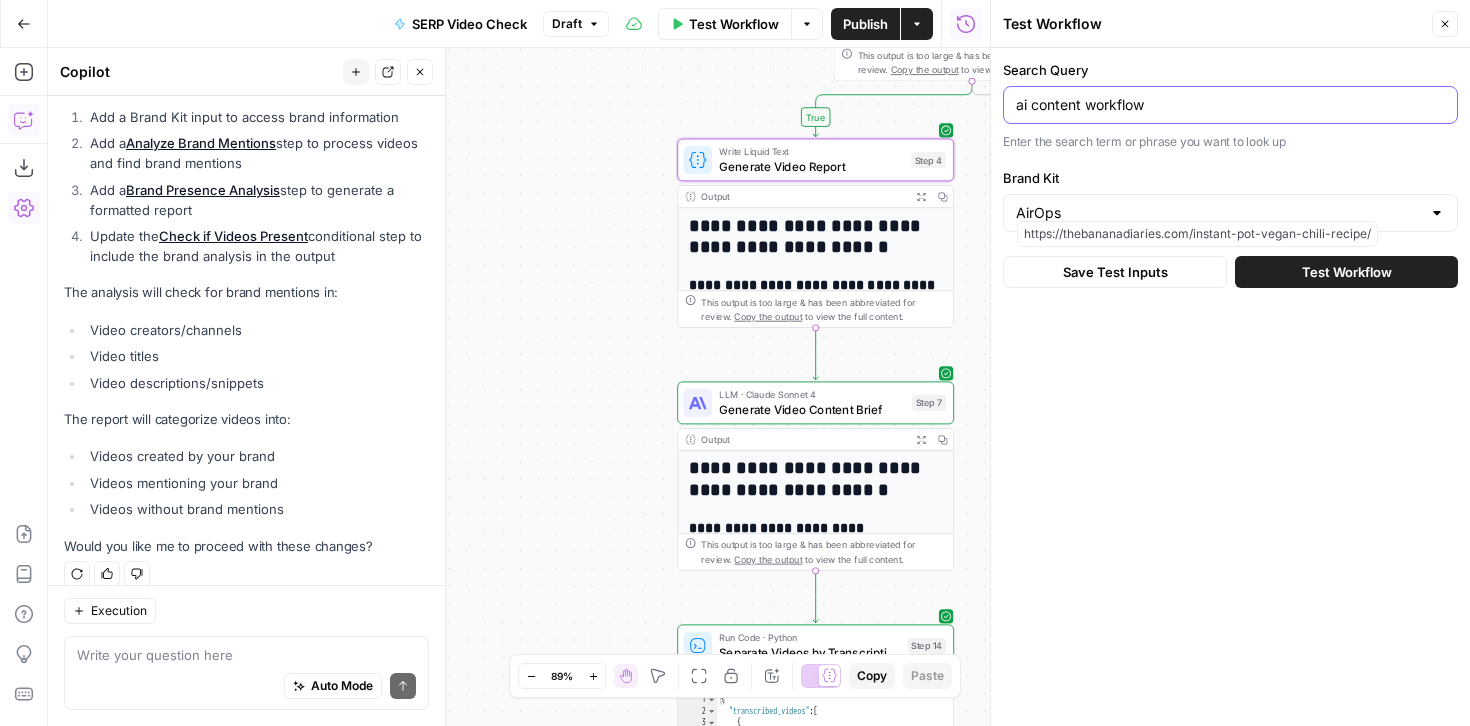 click on "ai content workflow" at bounding box center (1230, 105) 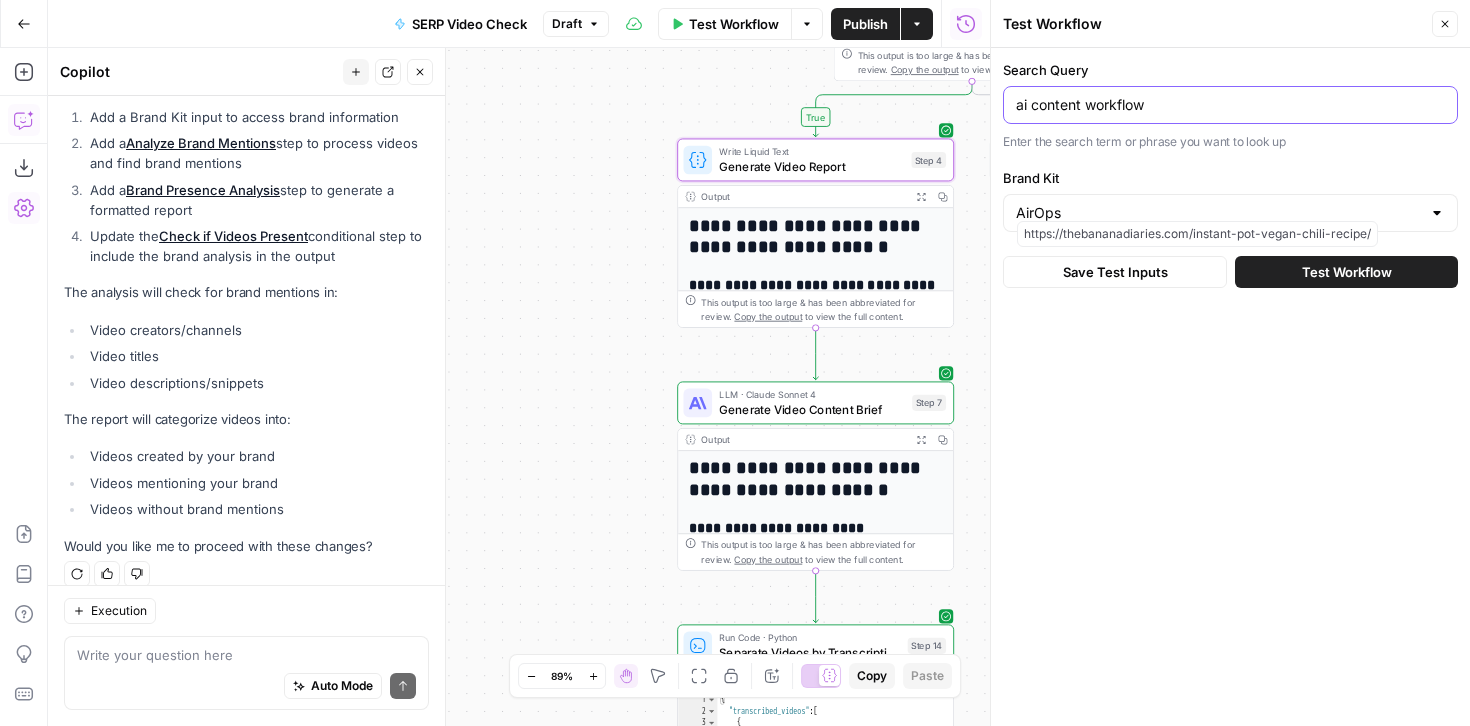paste on "how to become a content engineer" 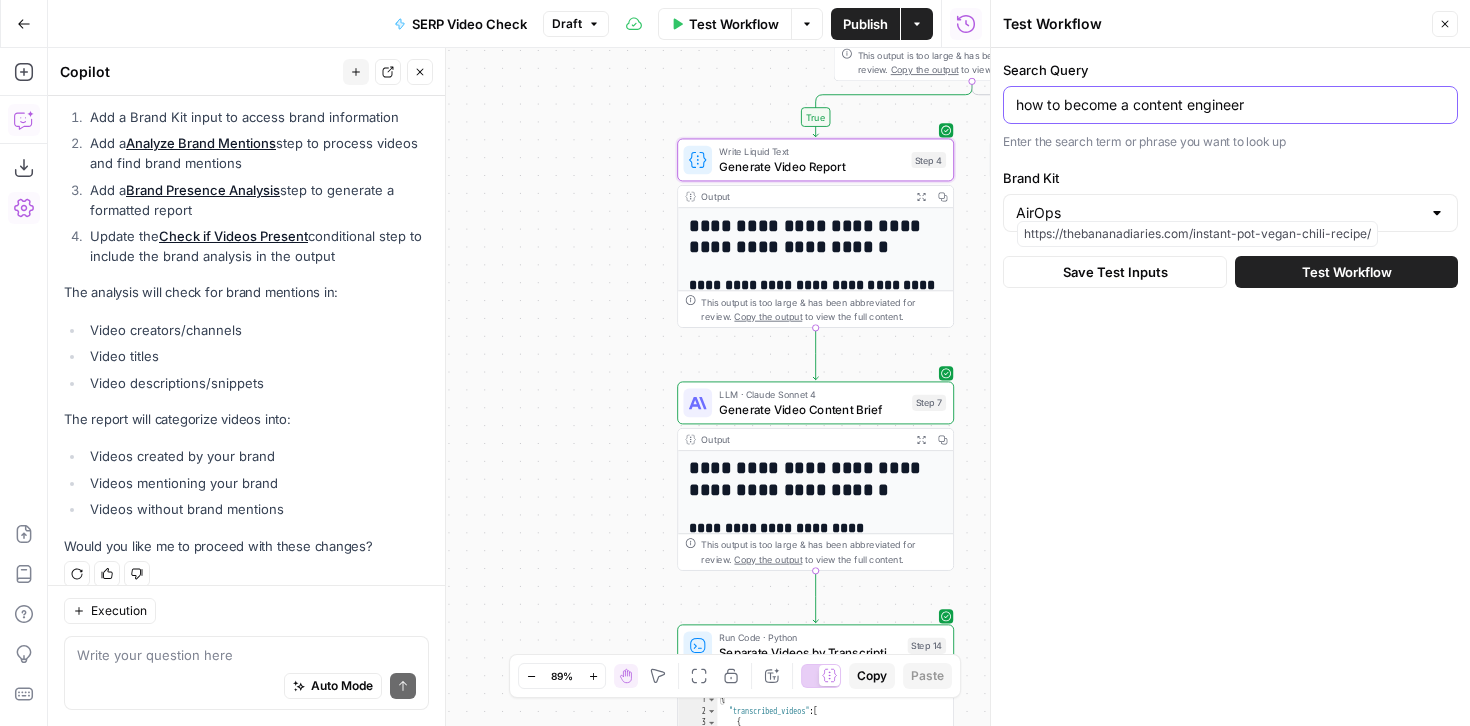 type on "how to become a content engineer" 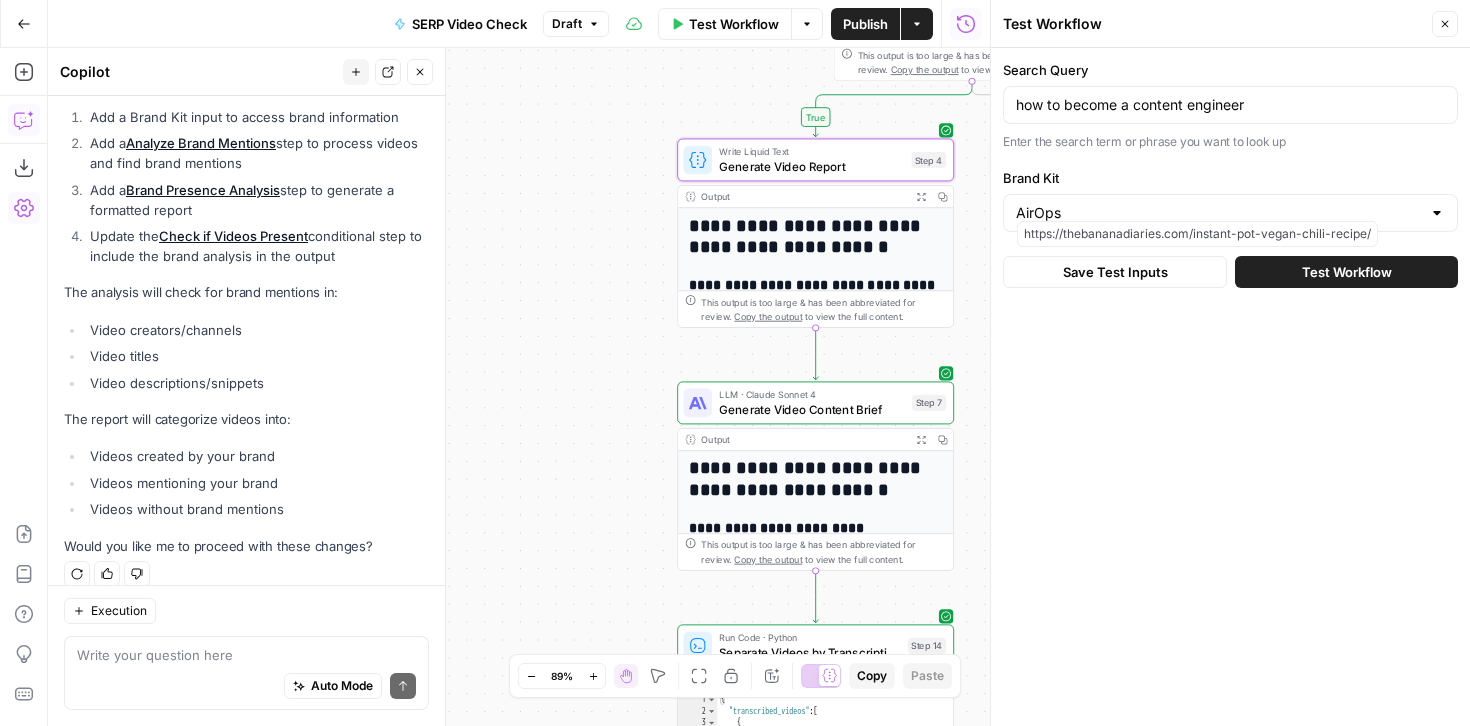 click 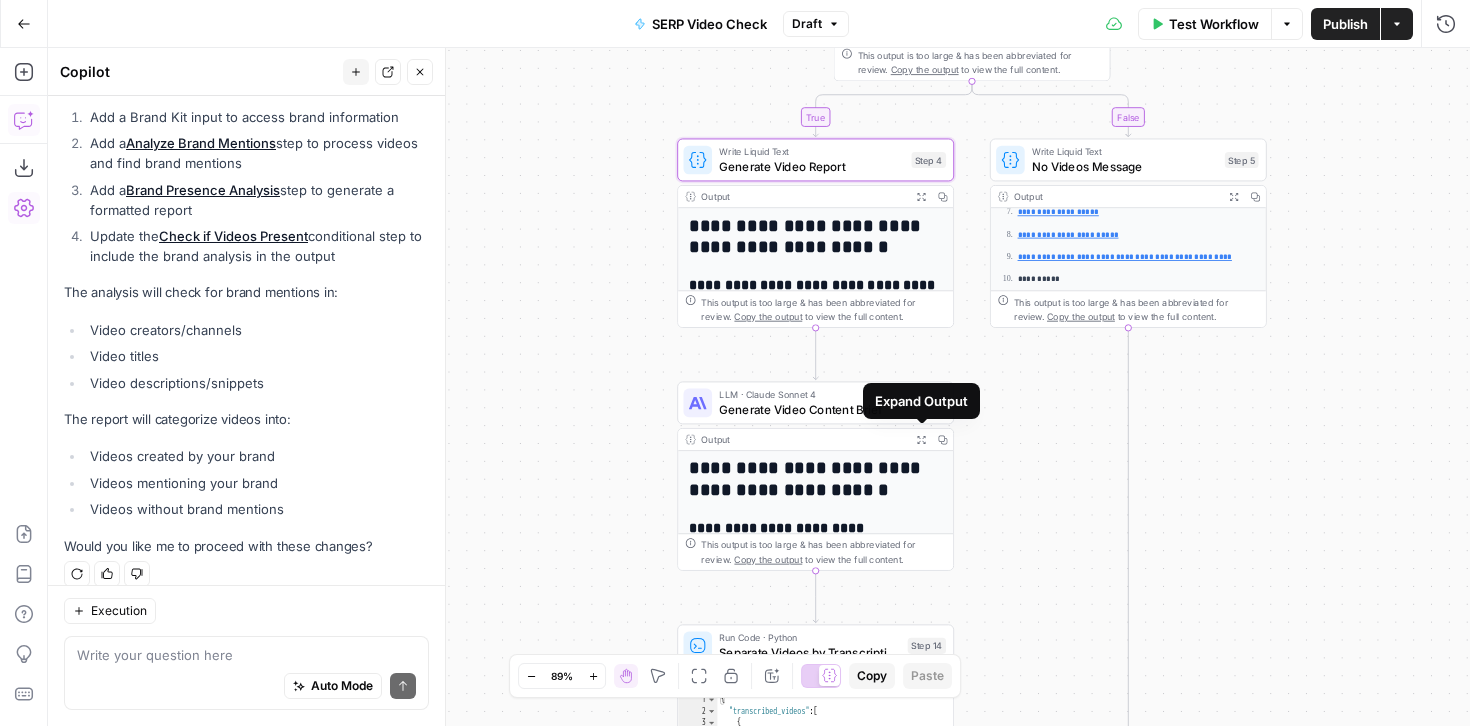 click 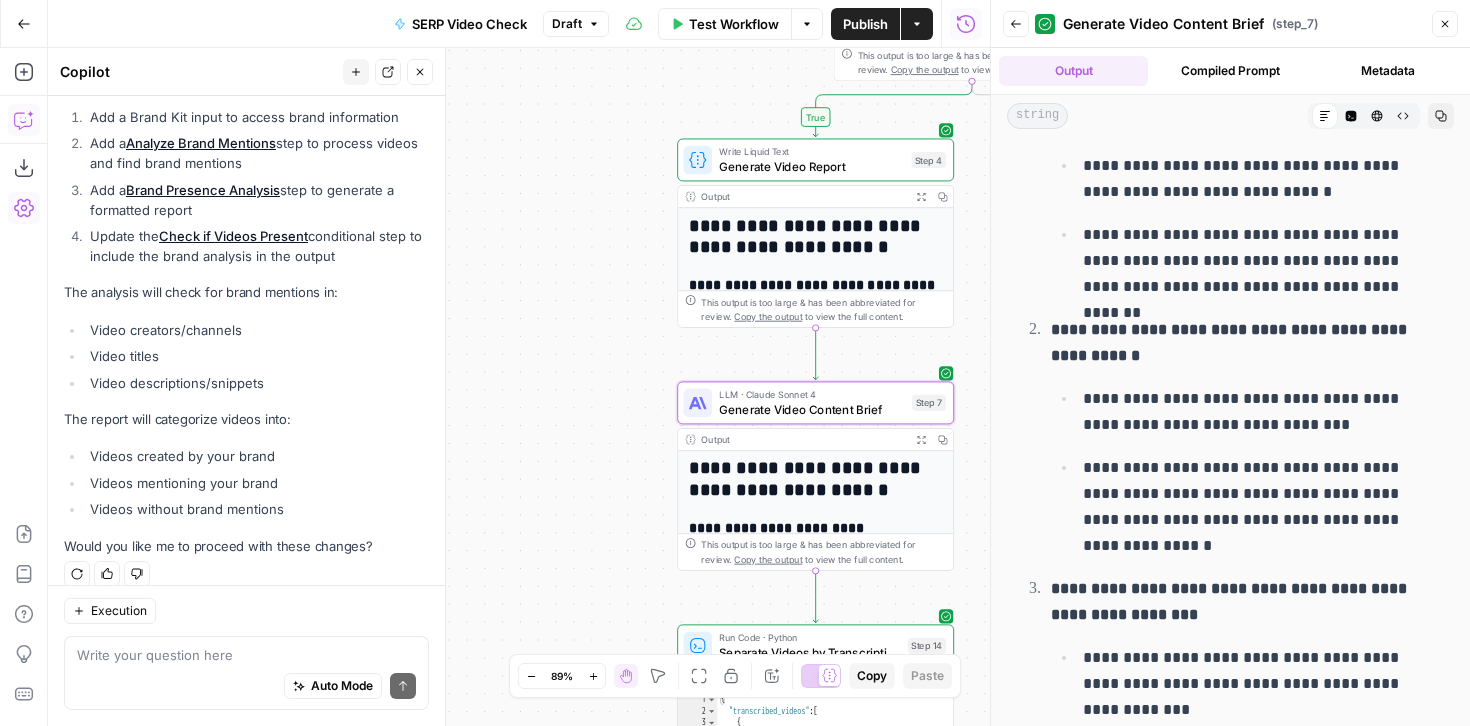 scroll, scrollTop: 3602, scrollLeft: 0, axis: vertical 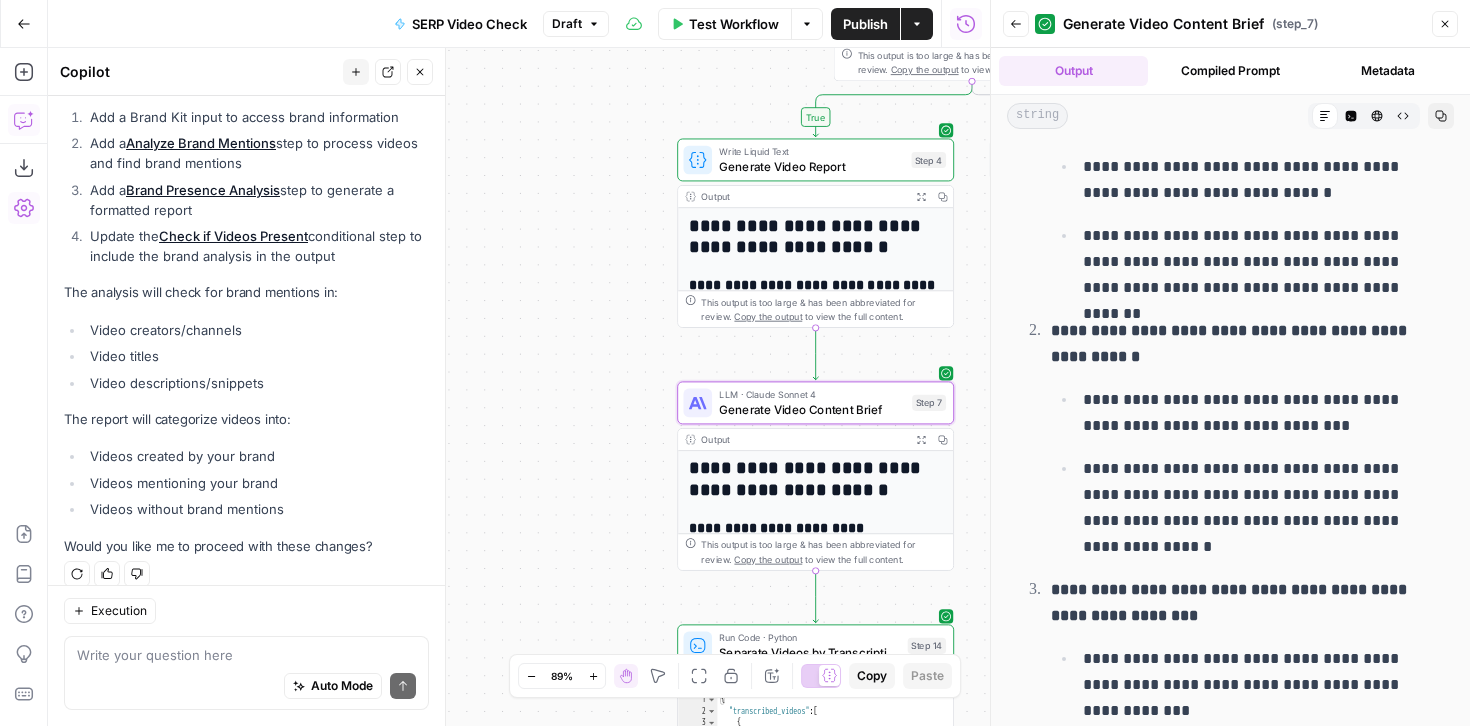 click on "Close" at bounding box center (1445, 24) 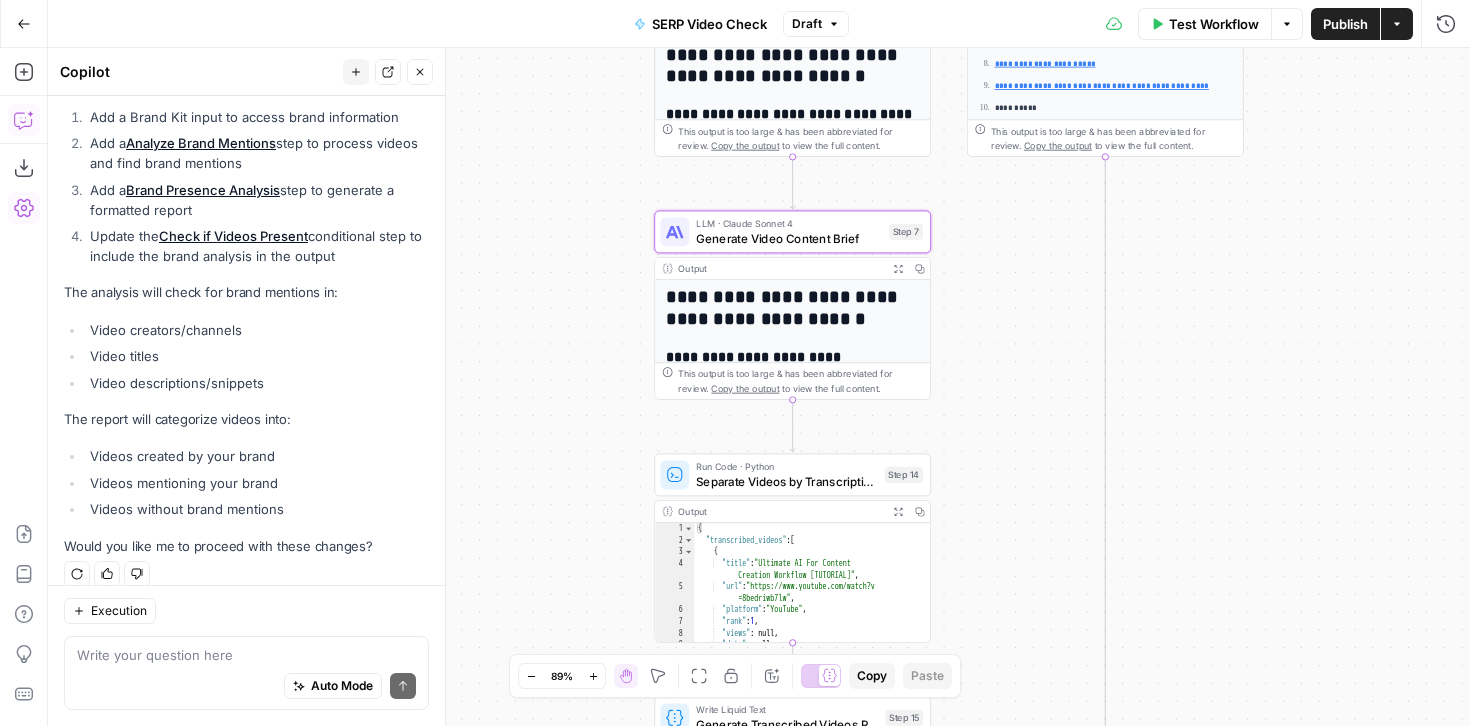 drag, startPoint x: 1027, startPoint y: 532, endPoint x: 1004, endPoint y: 361, distance: 172.53986 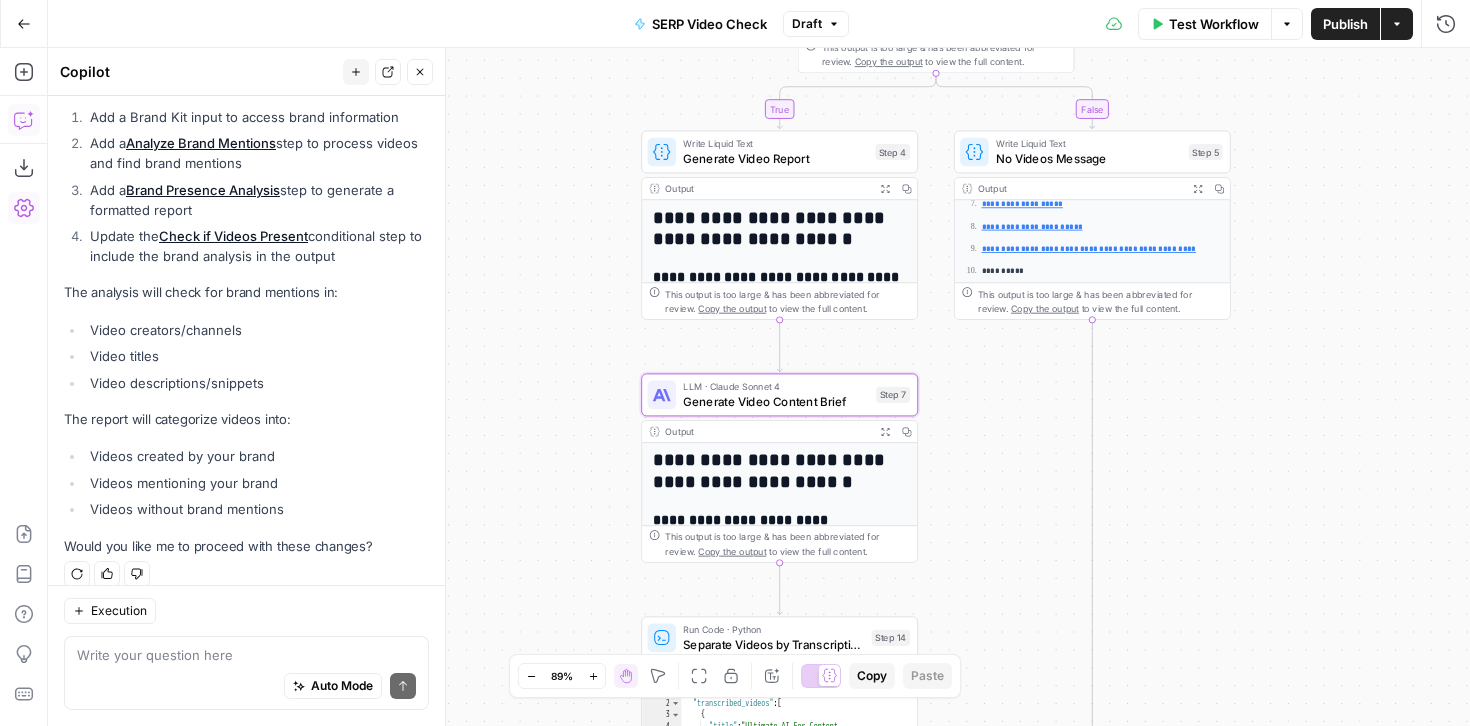 drag, startPoint x: 1065, startPoint y: 525, endPoint x: 1058, endPoint y: 689, distance: 164.14932 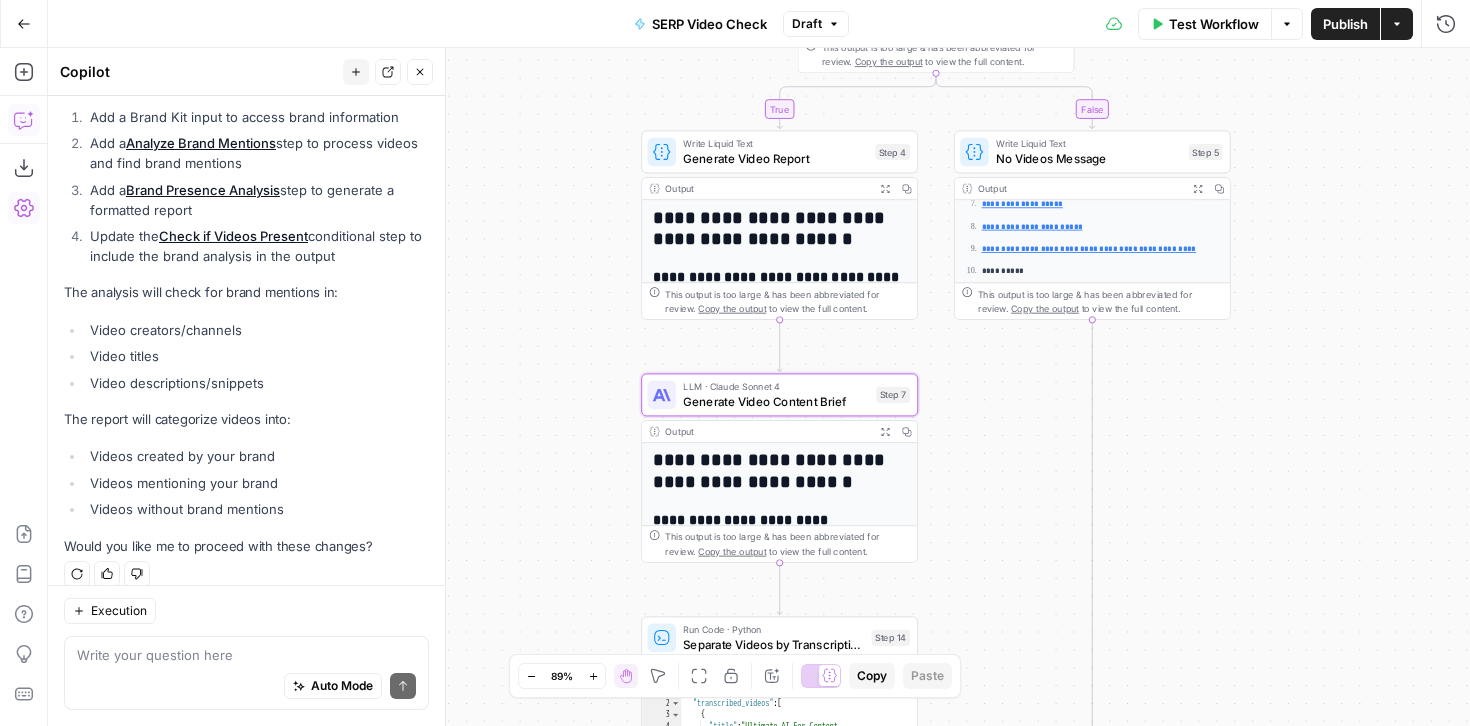 click on "true false Workflow Set Inputs Inputs Google Search Google Search Step 1 Output Expand Output Copy 1 2 3 4 5 6 {    "search_metadata" :  {      "id" :  "689264a2bc3f0b25439572ba" ,      "status" :  "Success" ,      "json_endpoint" :  "https://serpapi.com          /searches/6be55ec4738a0734          /689264a2bc3f0b25439572ba.json" ,      "pixel_position_endpoint" :  "https          ://serpapi.com/searches          /6be55ec4738a0734          /689264a2bc3f0b25439572ba          .json_with_pixel_position" ,     Run Code · Python Debug SERP Structure Step 22 Output Expand Output Copy 1 2 3 4 5 6 7 8 9 10 {    "video_sections_found" :  [      "inline_videos" ,      "inline_videos[0]" ,      "inline_videos[1]" ,      "inline_videos[2]" ,      "inline_videos[3]" ,      "related_questions[1].text_blocks[1]          .video" ,      "related_questions[1].text_blocks[14]          .video" ,      "related_questions[1].text_blocks[16]          .video"" at bounding box center [759, 387] 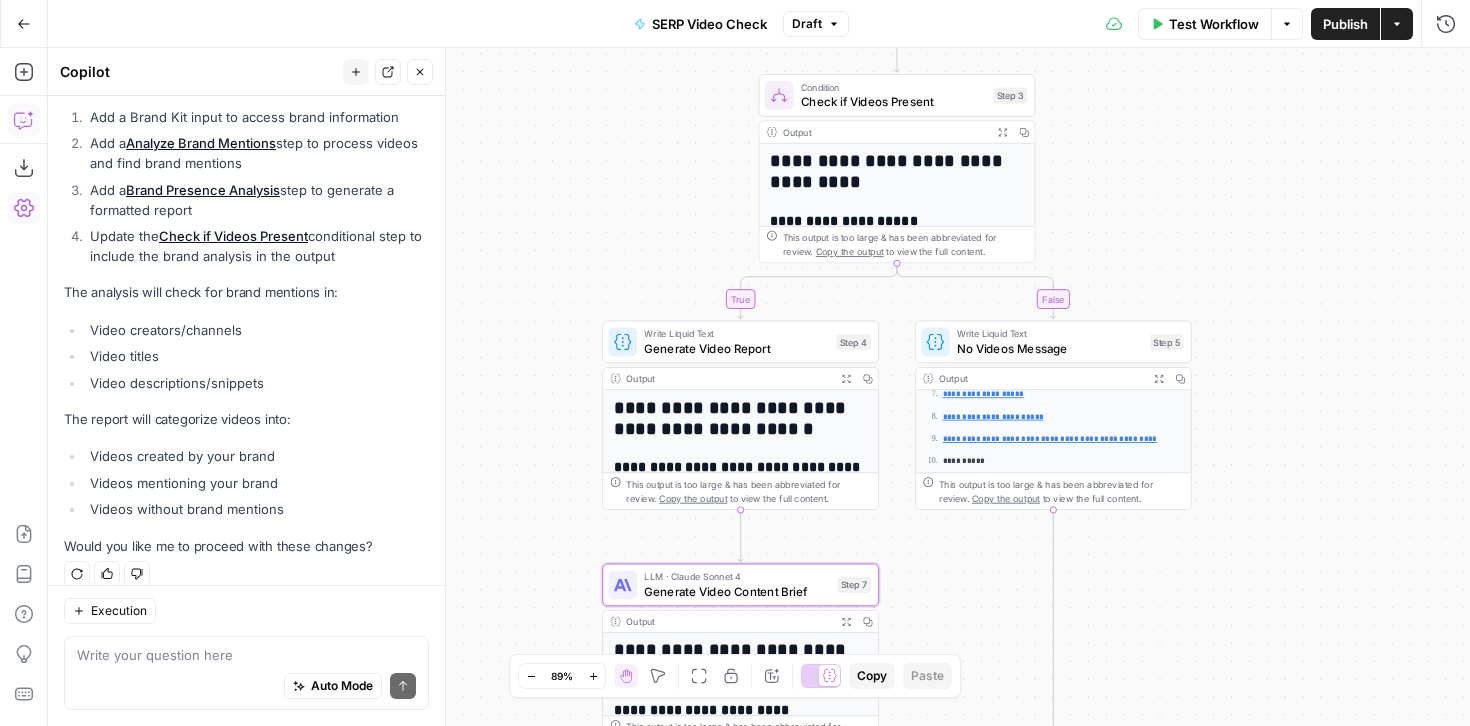 drag, startPoint x: 1075, startPoint y: 561, endPoint x: 1030, endPoint y: 750, distance: 194.2833 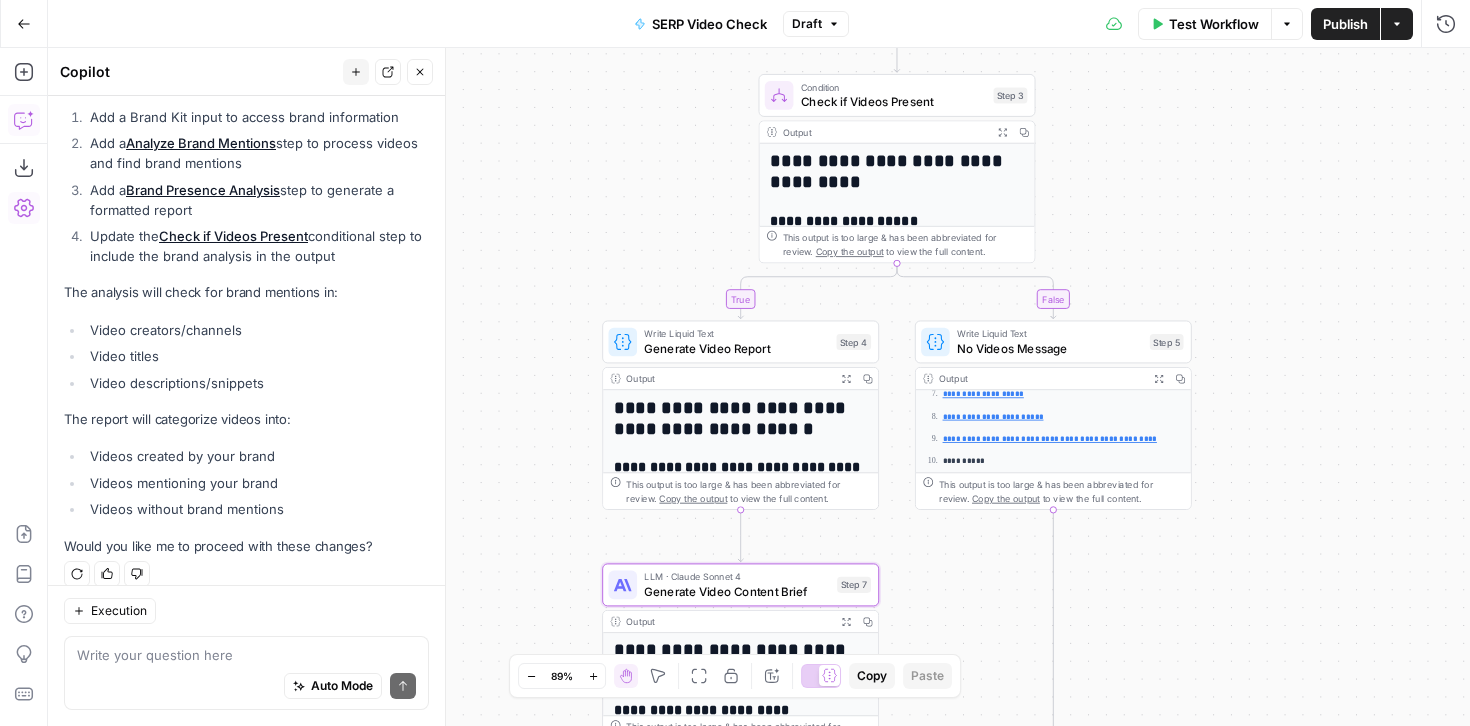 click on "Cohort 4 New Home Browse Your Data Usage Settings Recent Grids FAQ Refresh Grid Obligo - LinkedIn Drafting Grid SERP Domination 🕶️ Recent Workflows SERP Video Check Direct Link Analysis FAQ Refresh AirOps Academy What's new? Help + Support Go Back SERP Video Check Draft Test Workflow Options Publish Actions Run History Add Steps Copilot Download as JSON Settings Import JSON AirOps Academy Help Give Feedback Shortcuts true false Workflow Set Inputs Inputs Google Search Google Search Step 1 Output Expand Output Copy 1 2 3 4 5 6 {    "search_metadata" :  {      "id" :  "689264a2bc3f0b25439572ba" ,      "status" :  "Success" ,      "json_endpoint" :  "https://serpapi.com          /searches/6be55ec4738a0734          /689264a2bc3f0b25439572ba.json" ,      "pixel_position_endpoint" :  "https          ://serpapi.com/searches          /6be55ec4738a0734          /689264a2bc3f0b25439572ba          .json_with_pixel_position" ,     Run Code · Python Copy" at bounding box center (735, 363) 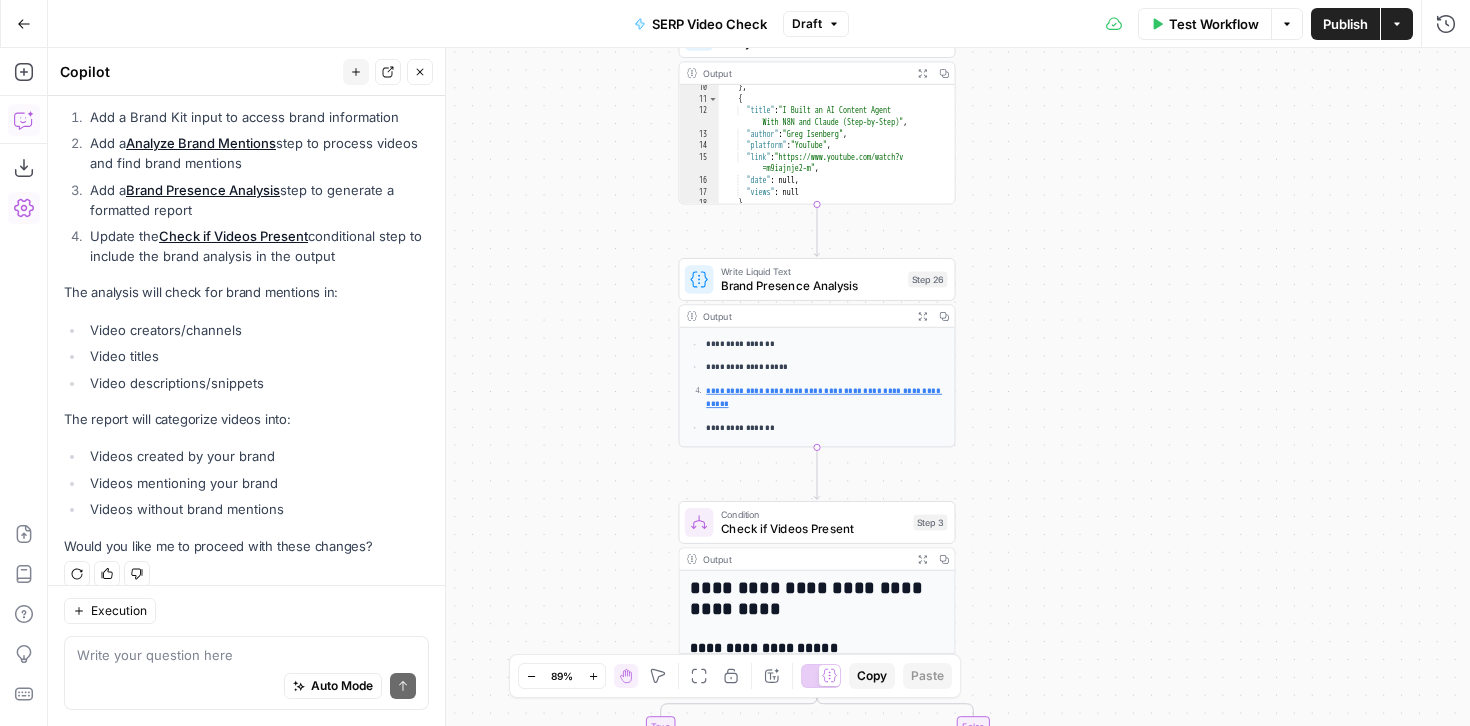 drag, startPoint x: 1145, startPoint y: 268, endPoint x: 1065, endPoint y: 695, distance: 434.4295 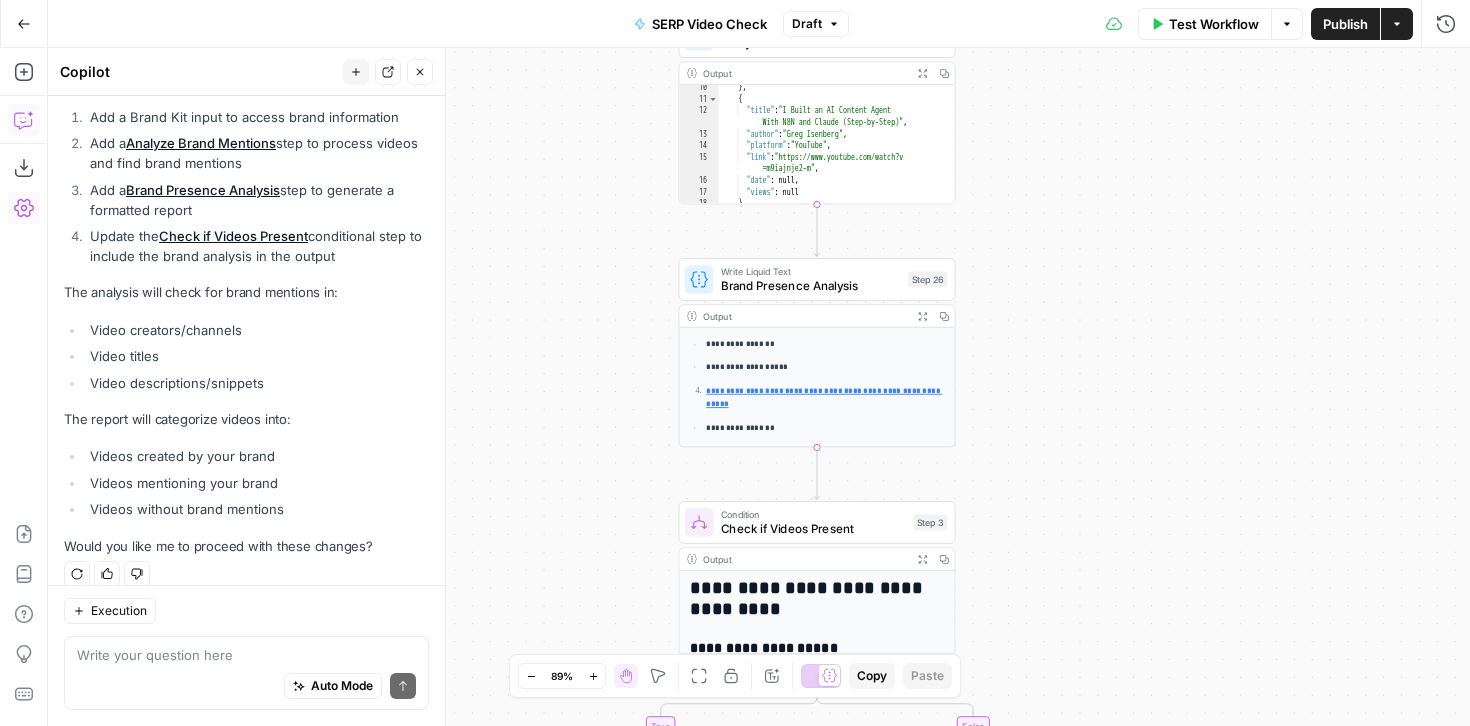click on "true false Workflow Set Inputs Inputs Google Search Google Search Step 1 Output Expand Output Copy 1 2 3 4 5 6 {    "search_metadata" :  {      "id" :  "689264a2bc3f0b25439572ba" ,      "status" :  "Success" ,      "json_endpoint" :  "https://serpapi.com          /searches/6be55ec4738a0734          /689264a2bc3f0b25439572ba.json" ,      "pixel_position_endpoint" :  "https          ://serpapi.com/searches          /6be55ec4738a0734          /689264a2bc3f0b25439572ba          .json_with_pixel_position" ,     Run Code · Python Debug SERP Structure Step 22 Output Expand Output Copy 1 2 3 4 5 6 7 8 9 10 {    "video_sections_found" :  [      "inline_videos" ,      "inline_videos[0]" ,      "inline_videos[1]" ,      "inline_videos[2]" ,      "inline_videos[3]" ,      "related_questions[1].text_blocks[1]          .video" ,      "related_questions[1].text_blocks[14]          .video" ,      "related_questions[1].text_blocks[16]          .video"" at bounding box center [759, 387] 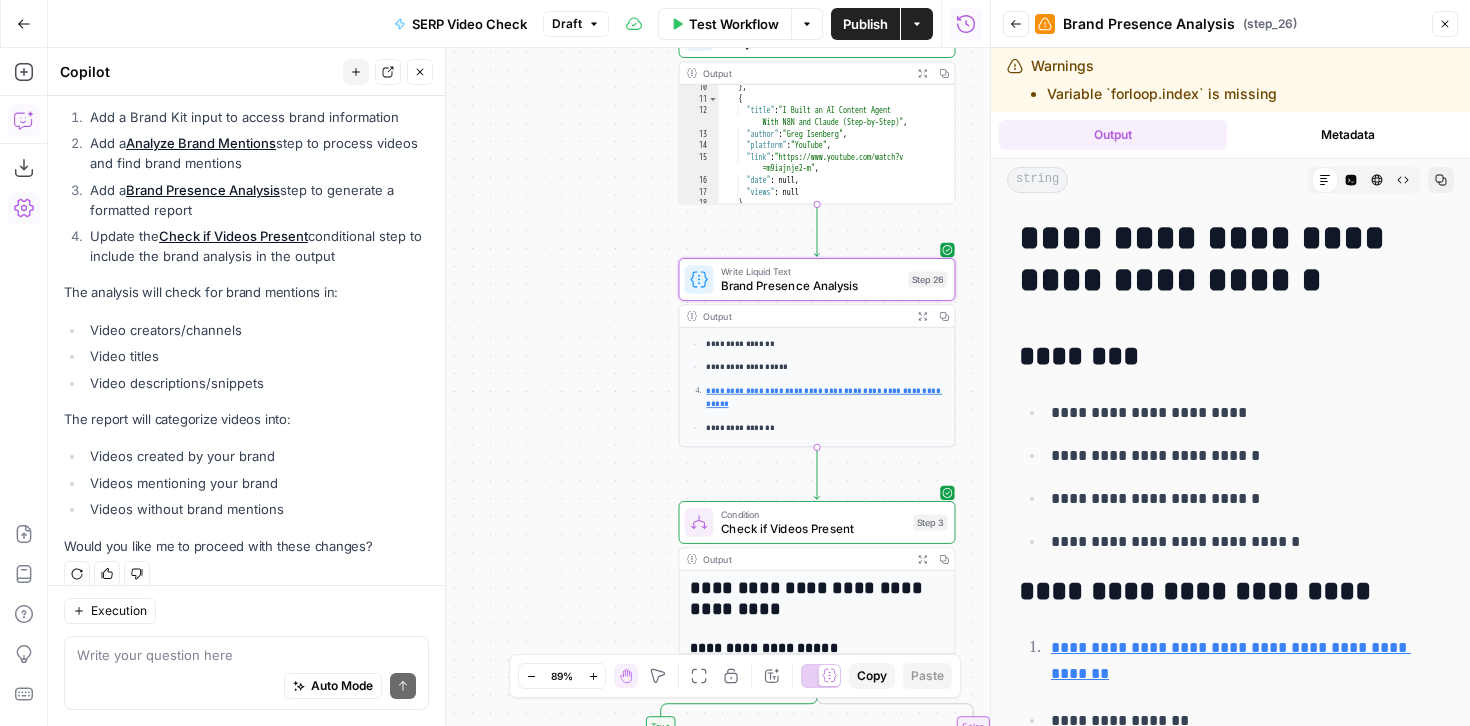 click on "Close" at bounding box center (1445, 24) 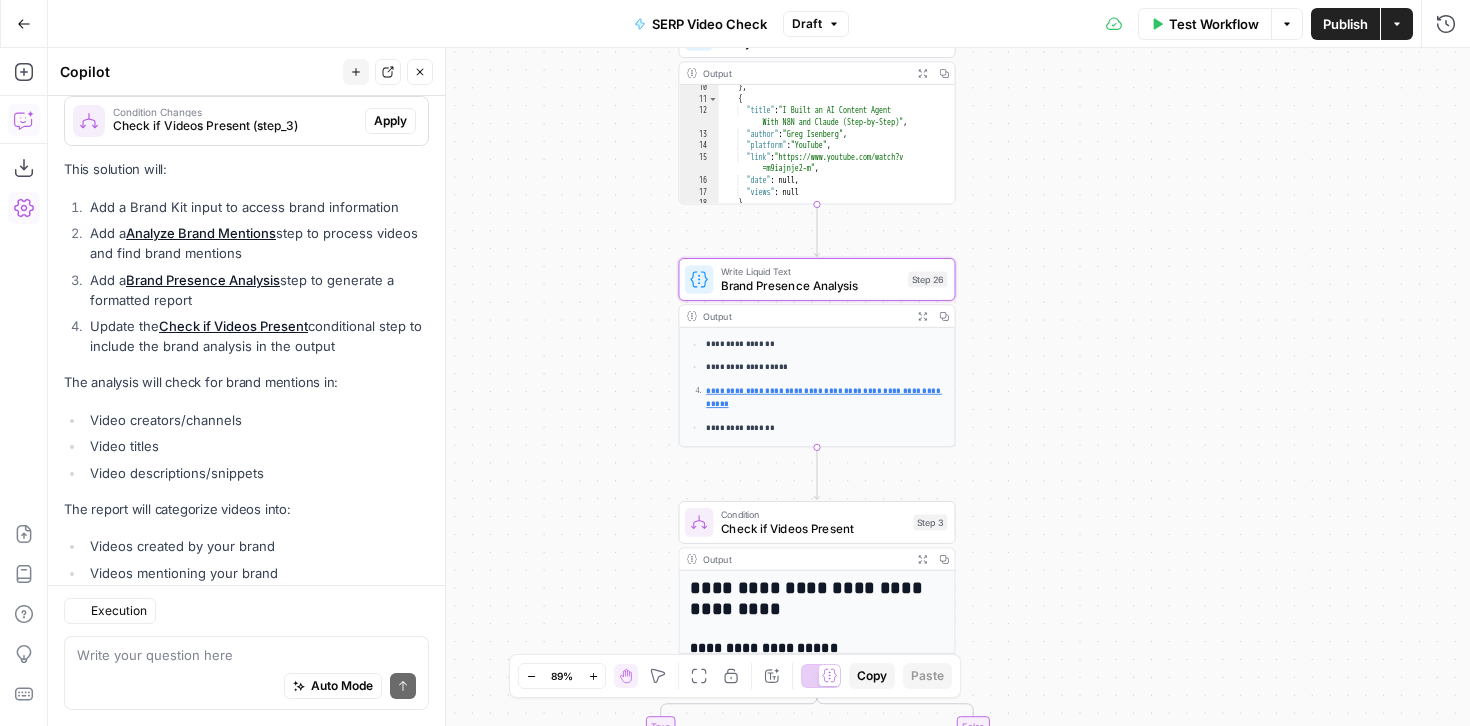 scroll, scrollTop: 953, scrollLeft: 0, axis: vertical 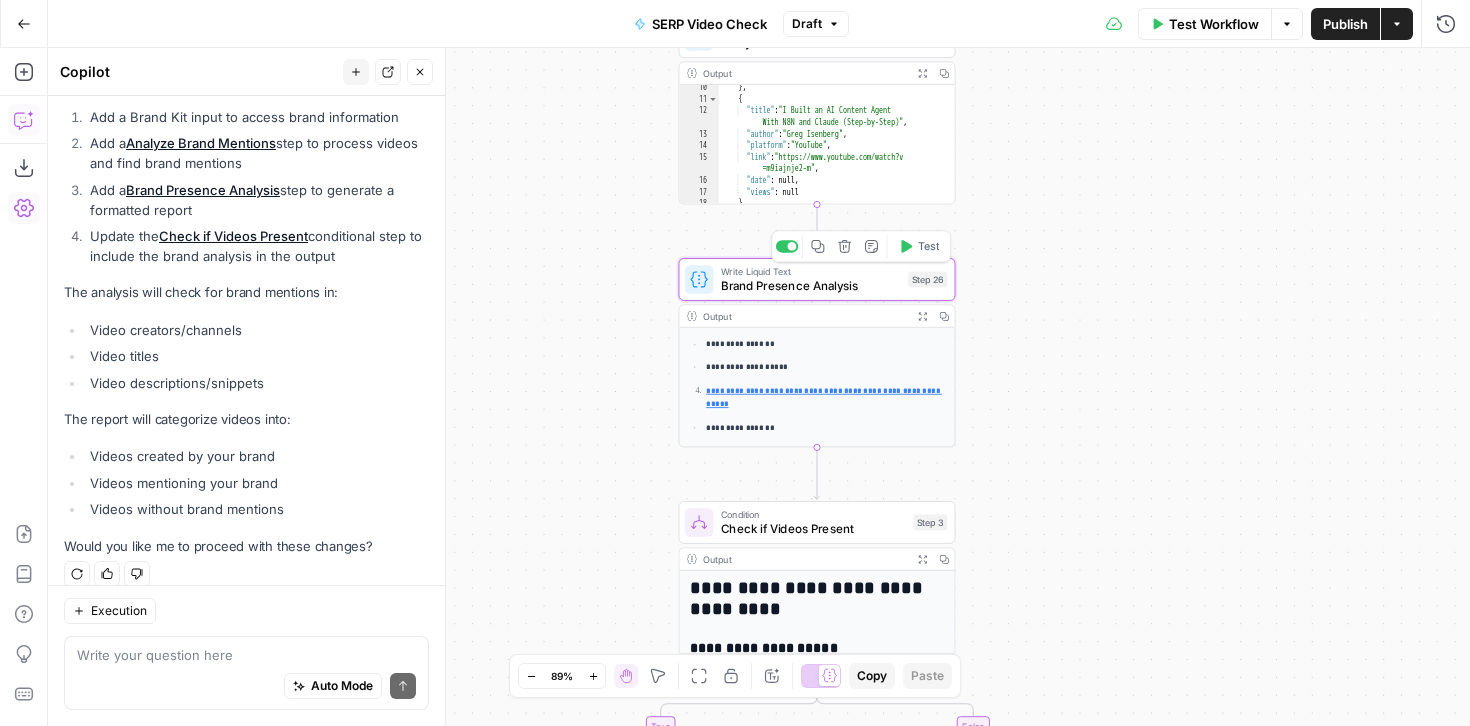 click 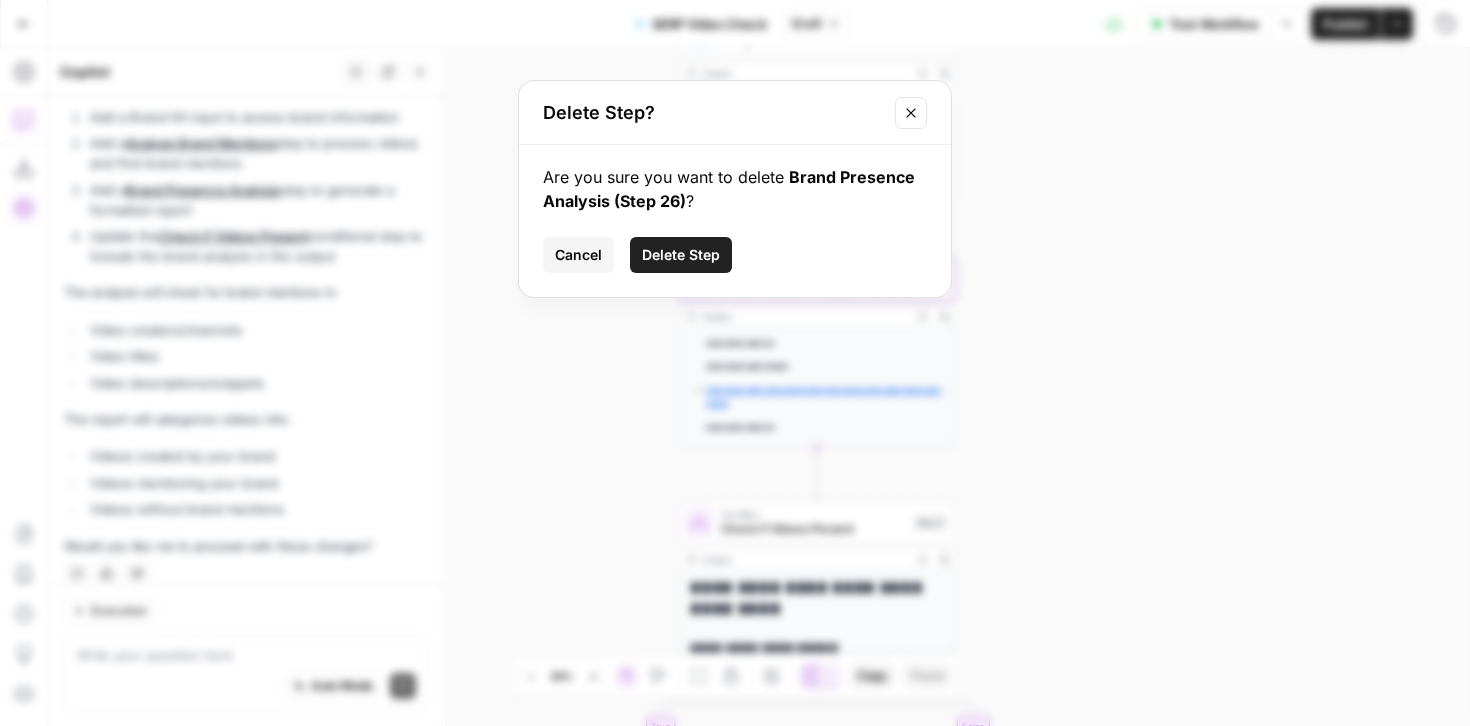 click on "Delete Step" at bounding box center (681, 255) 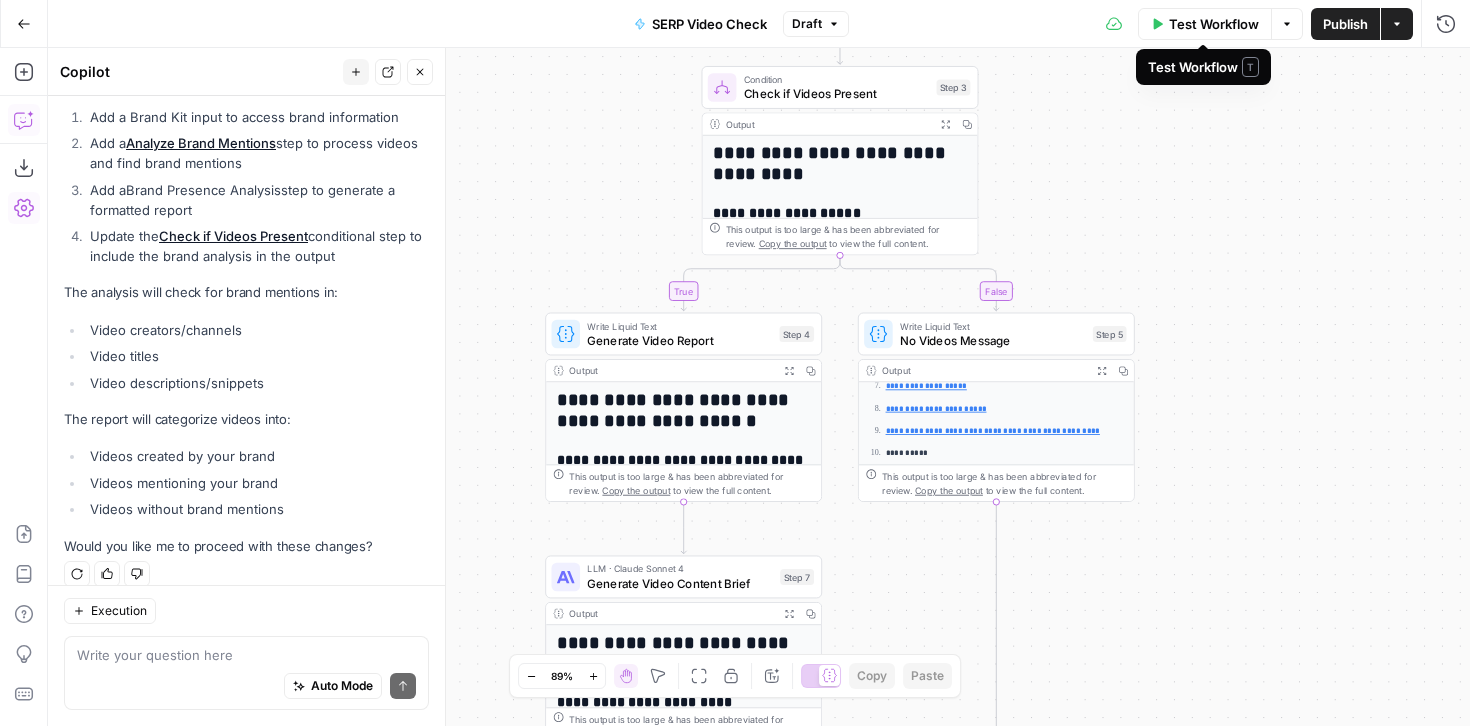click on "Test Workflow" at bounding box center (1214, 24) 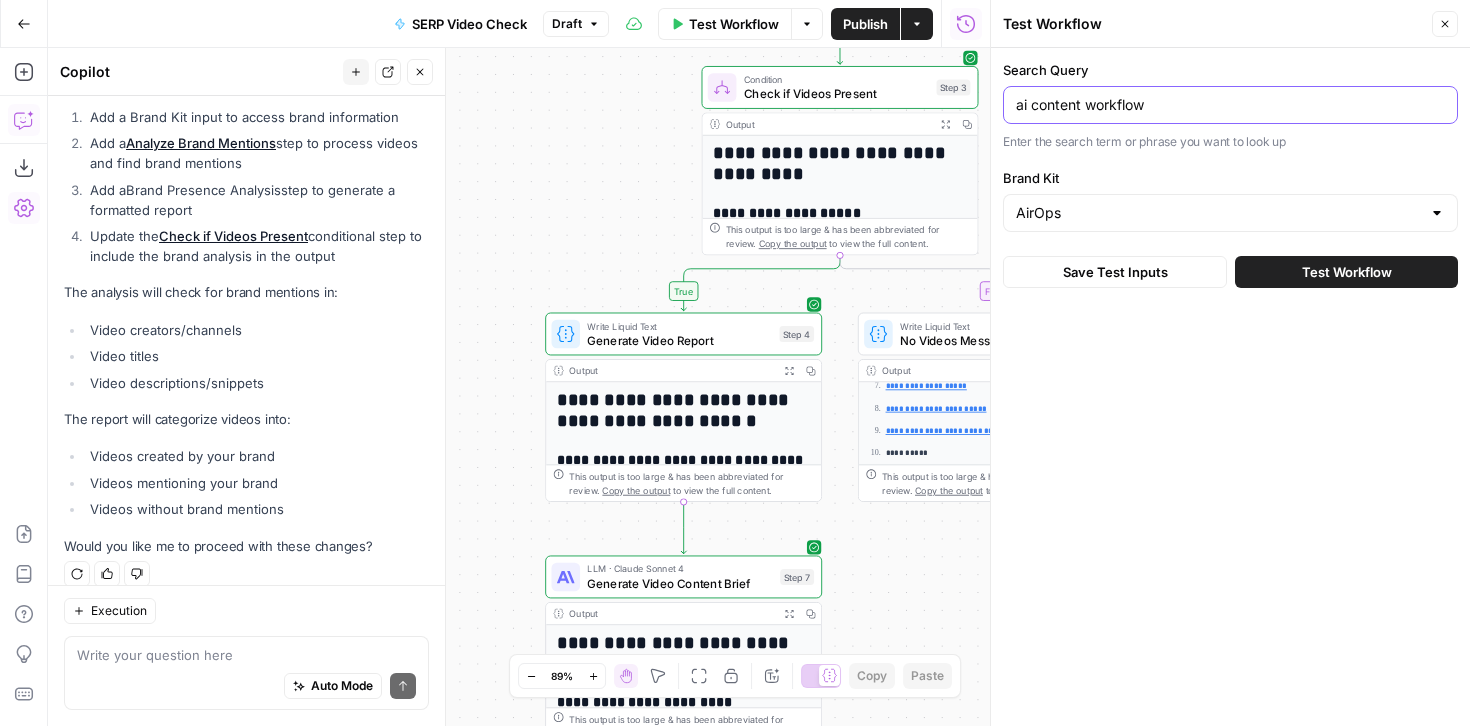 click on "ai content workflow" at bounding box center (1230, 105) 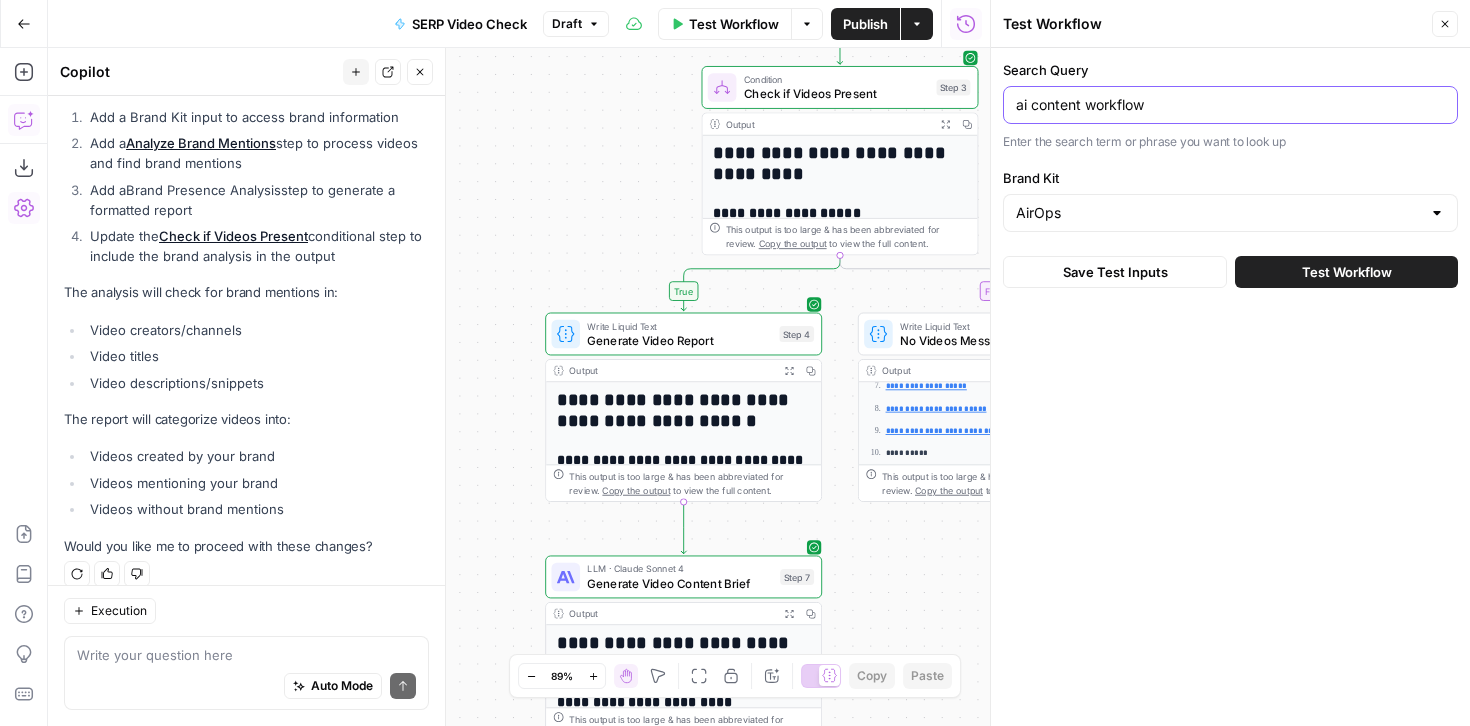 paste on "how to become a content engineer" 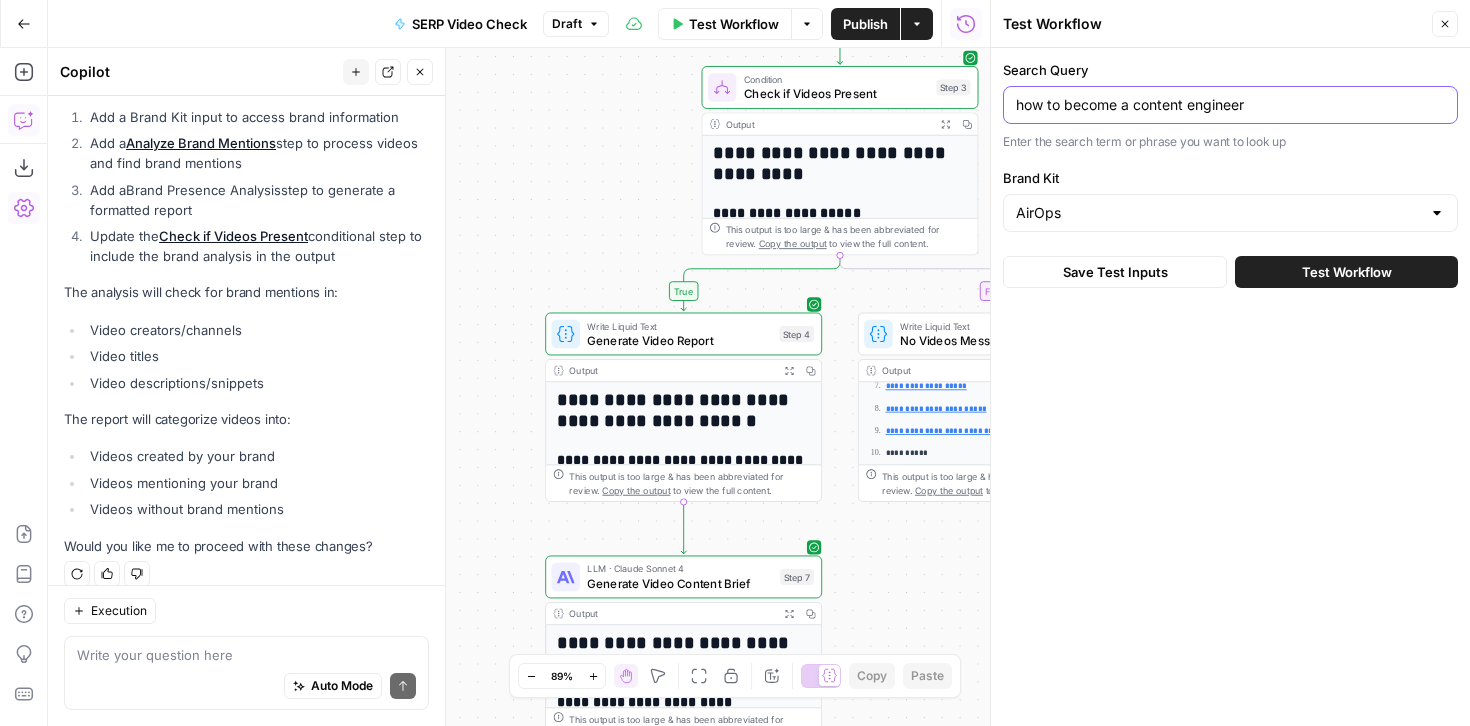 type on "how to become a content engineer" 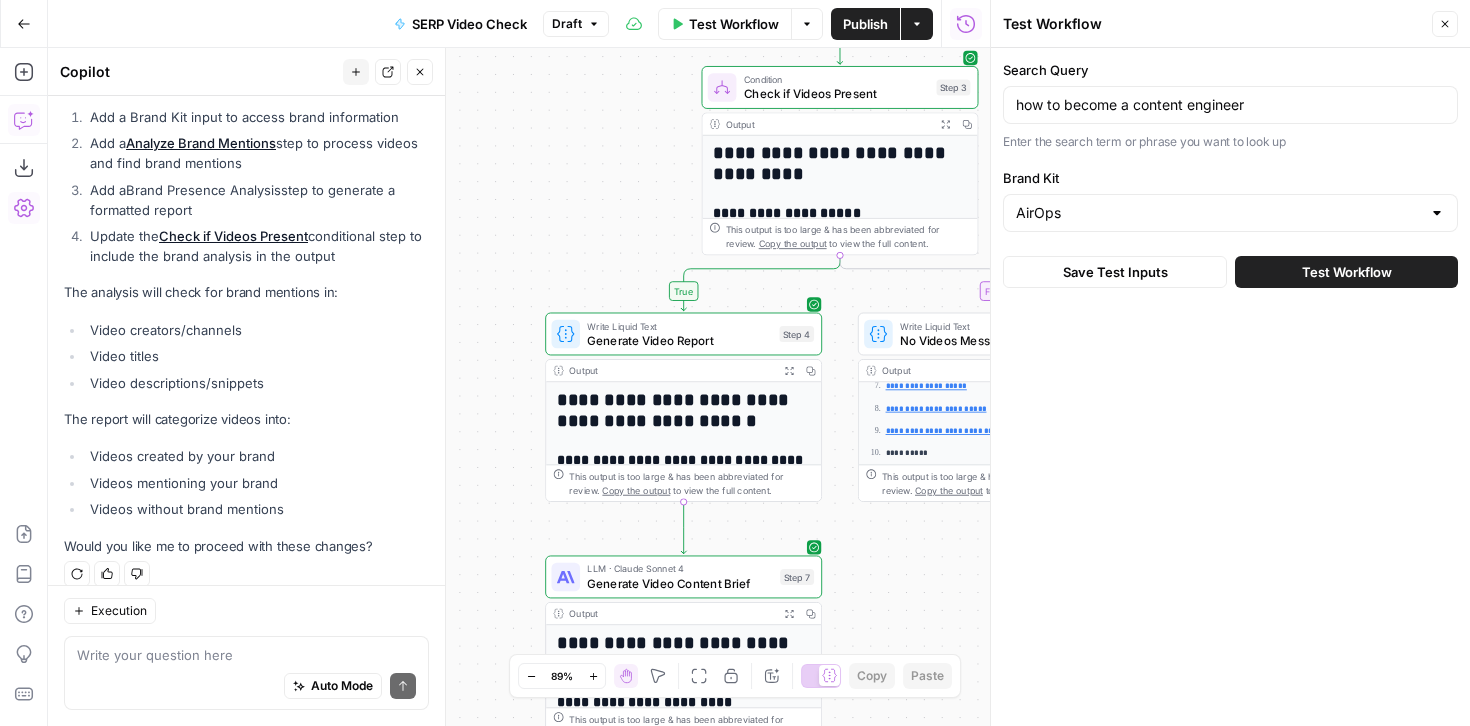 click on "Test Workflow" at bounding box center (1346, 272) 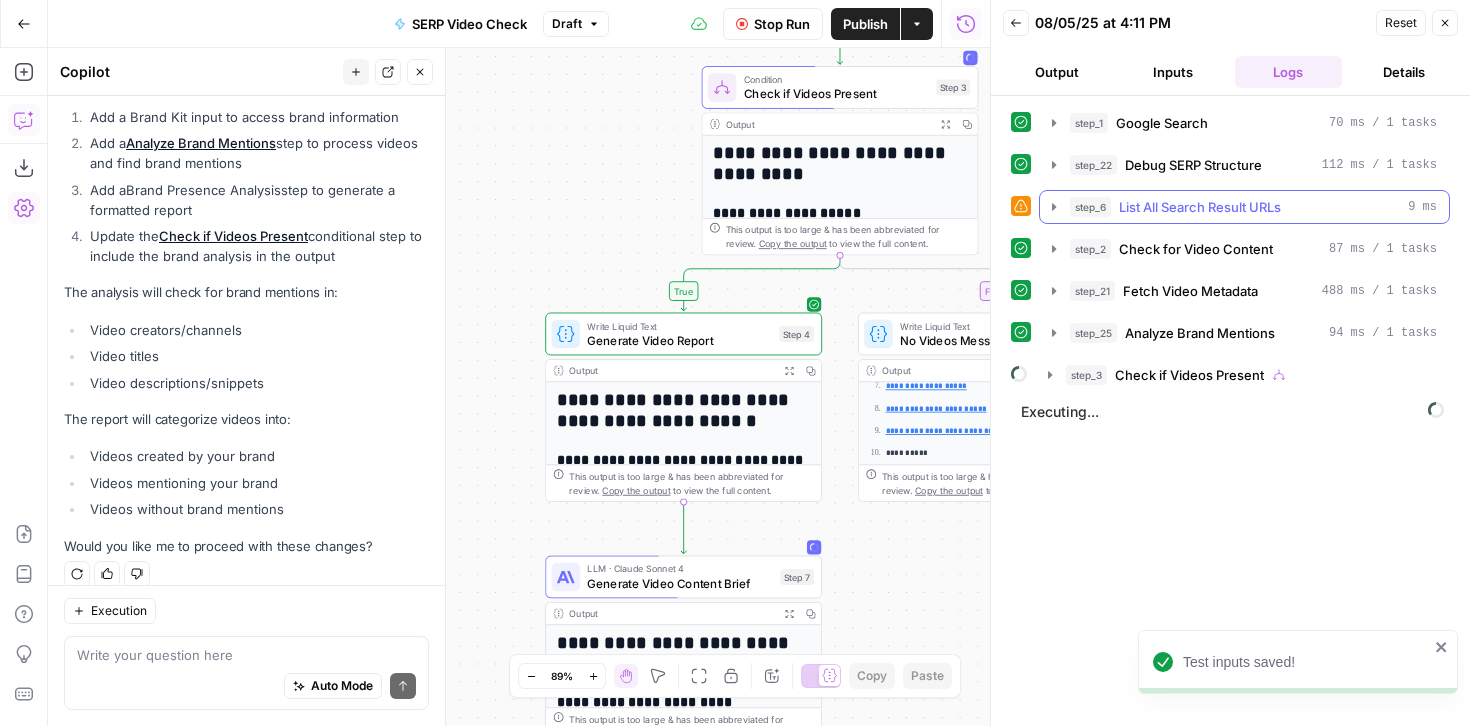 click 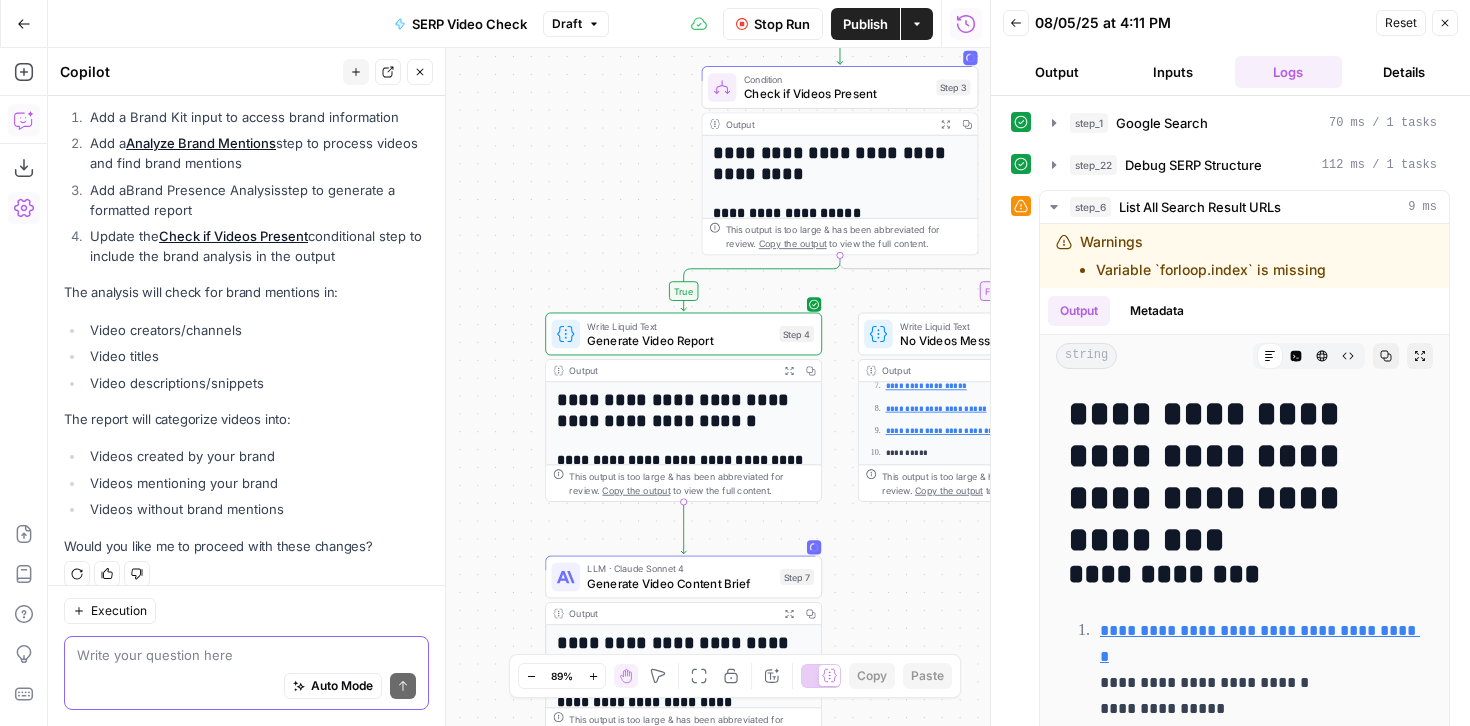 click at bounding box center (246, 655) 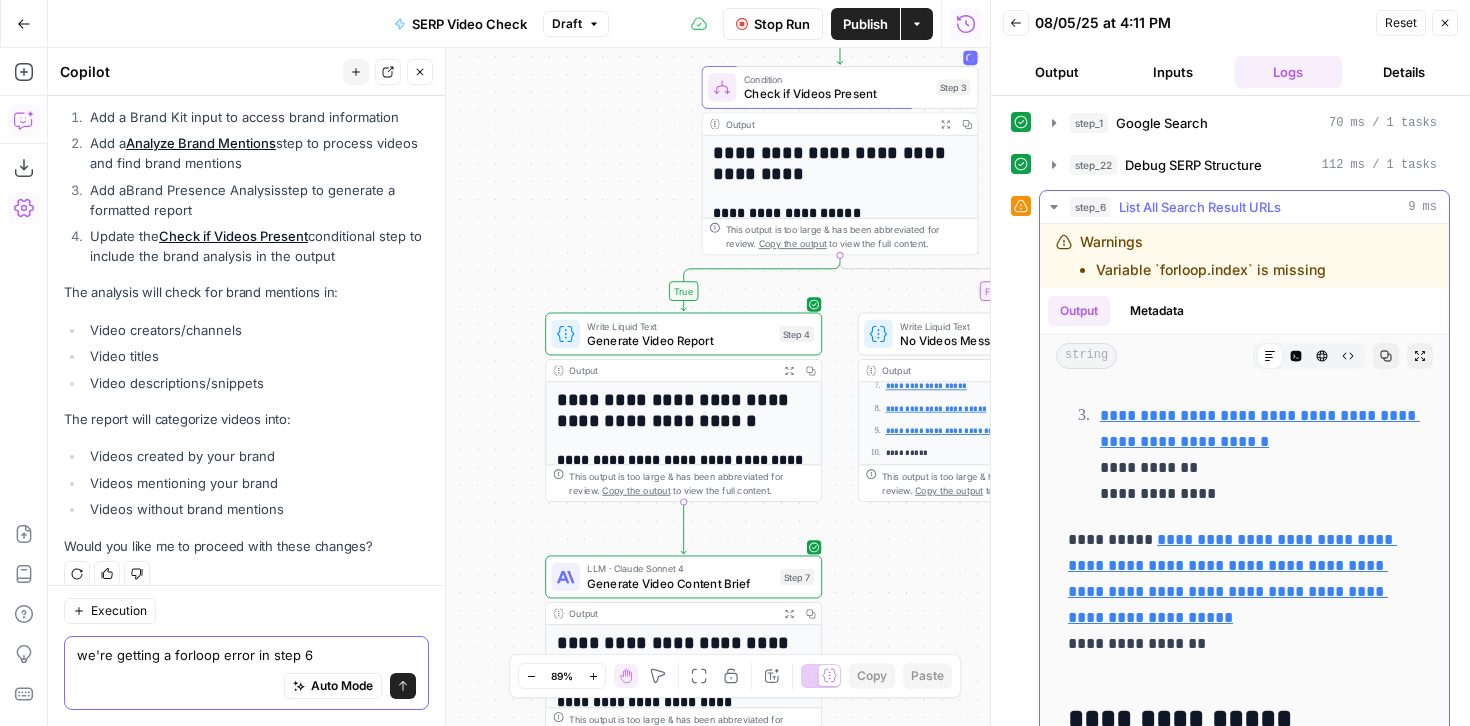scroll, scrollTop: 891, scrollLeft: 0, axis: vertical 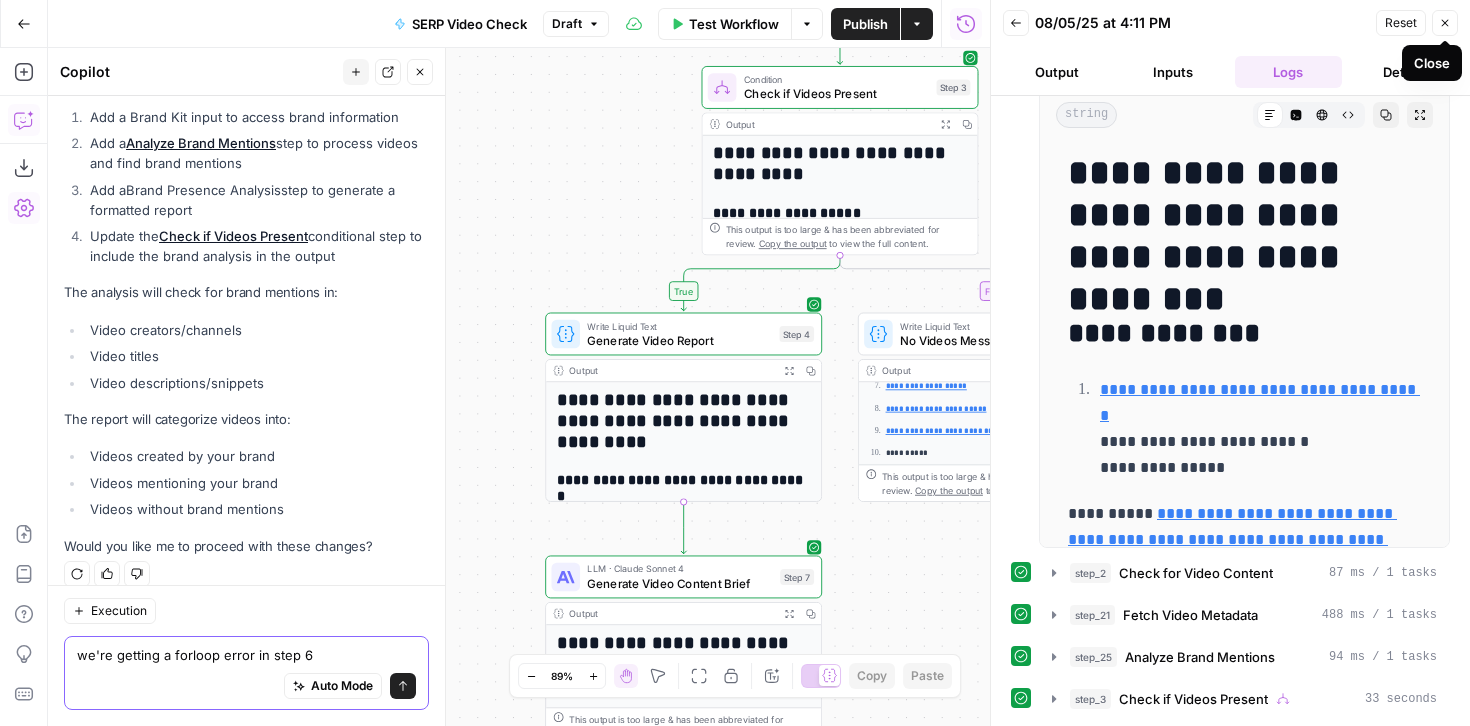 type on "we're getting a forloop error in step 6" 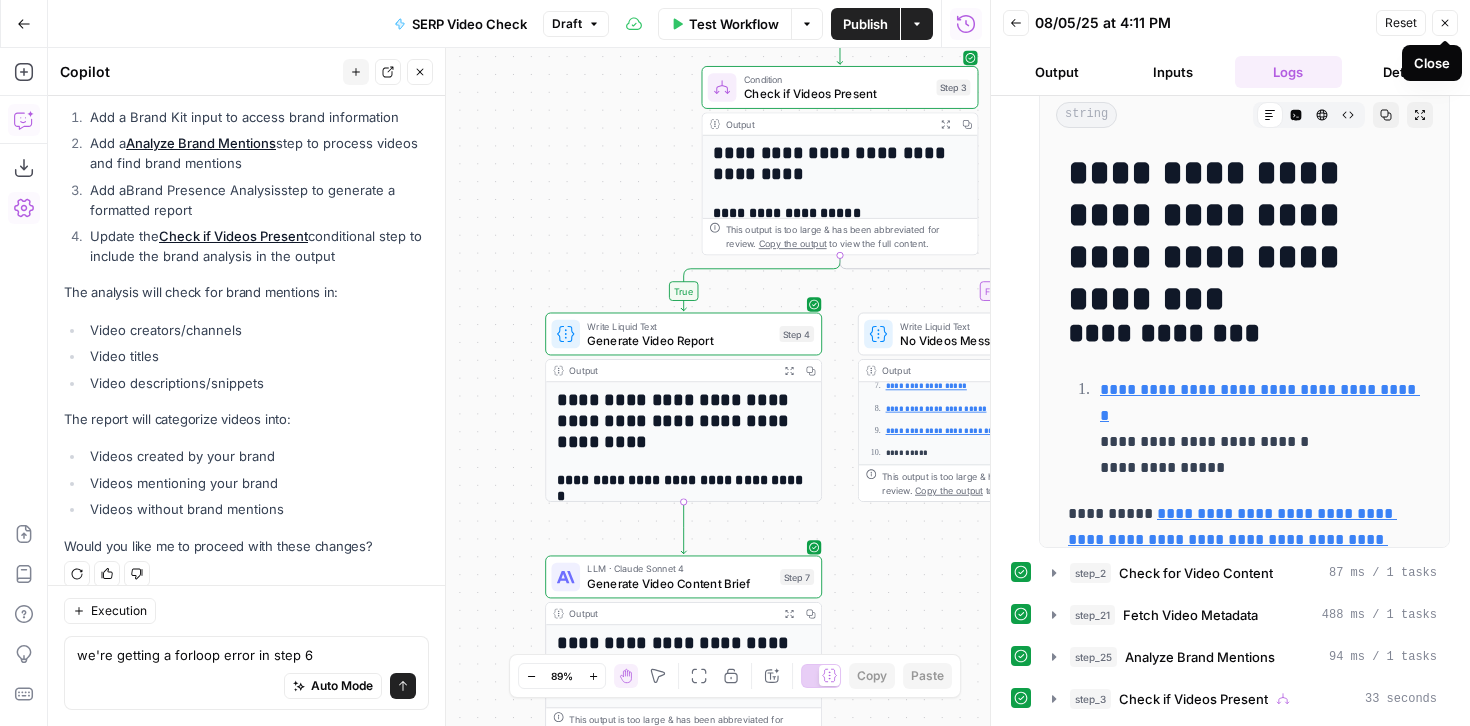 click 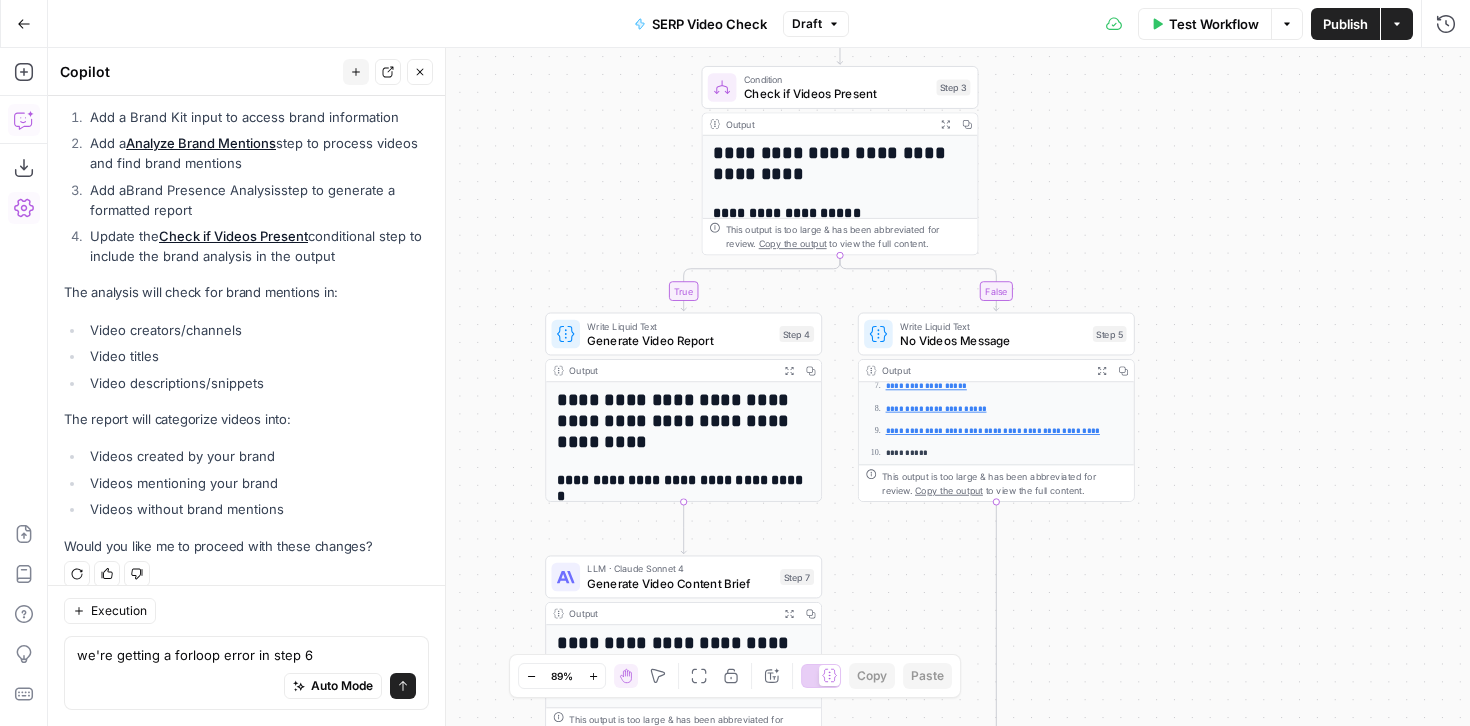scroll, scrollTop: 504, scrollLeft: 0, axis: vertical 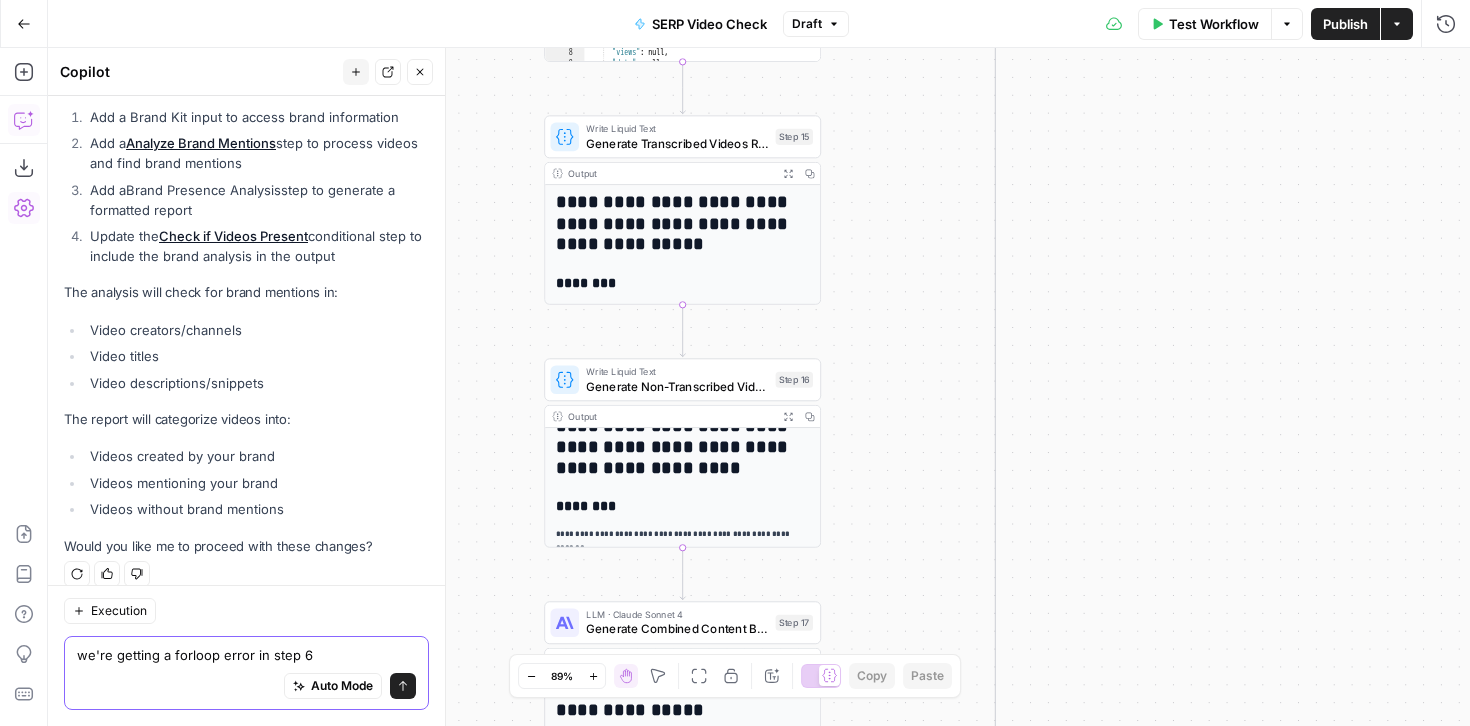 click on "Send" at bounding box center [403, 686] 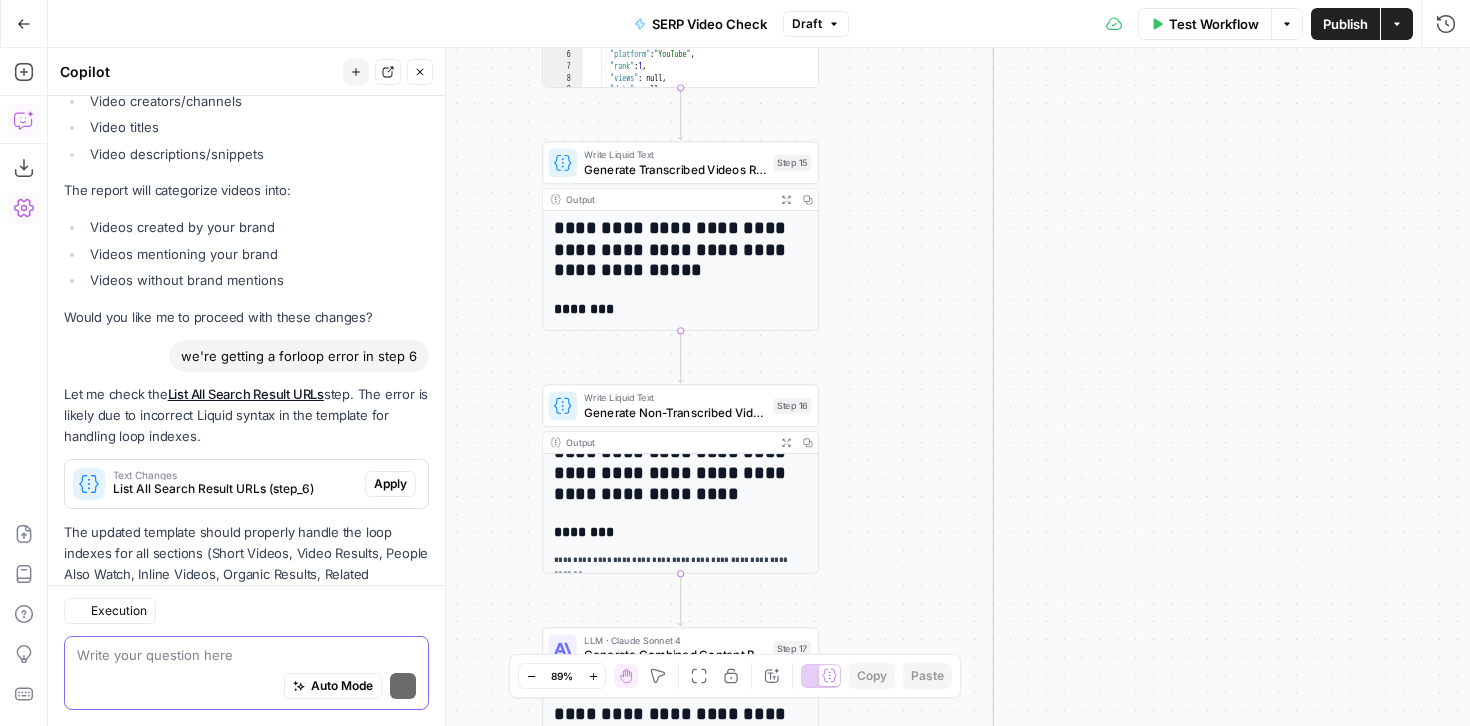 scroll, scrollTop: 1287, scrollLeft: 0, axis: vertical 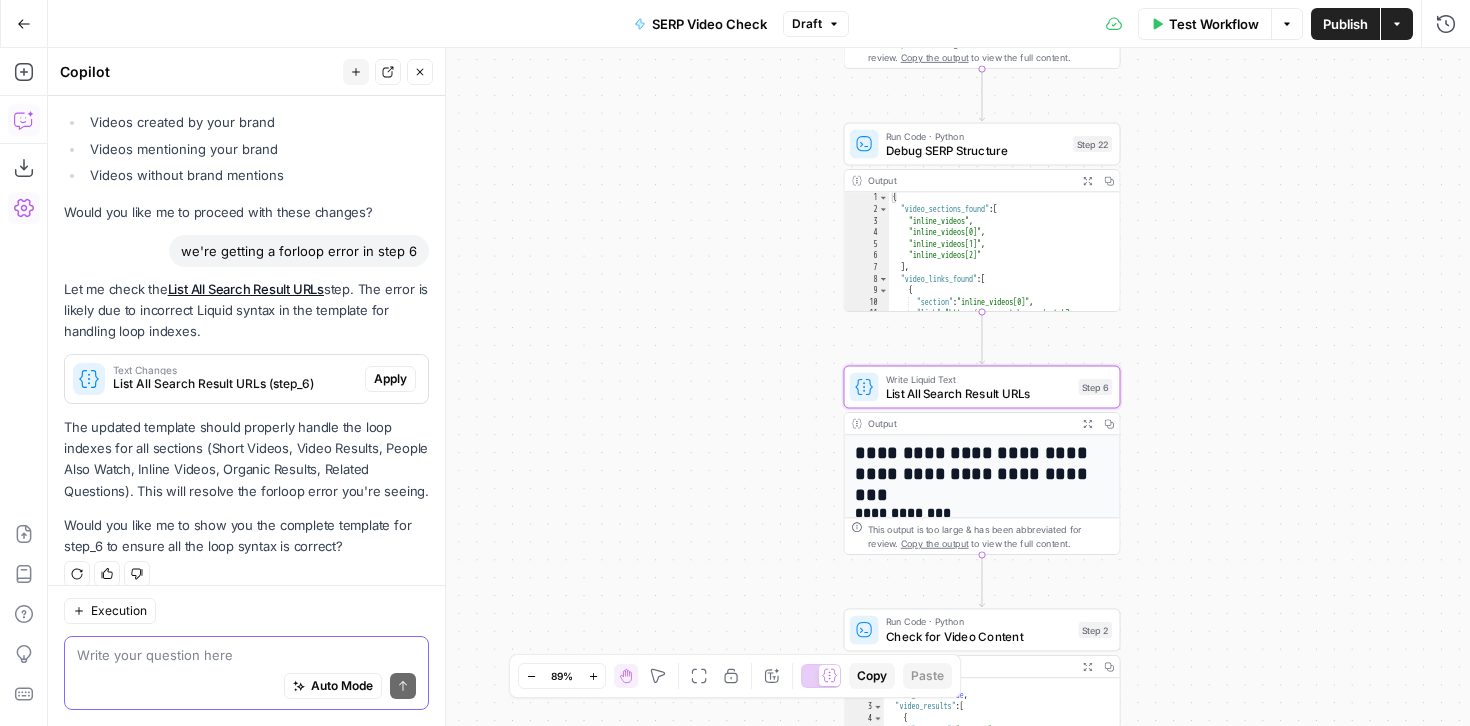 click on "Apply" at bounding box center [390, 379] 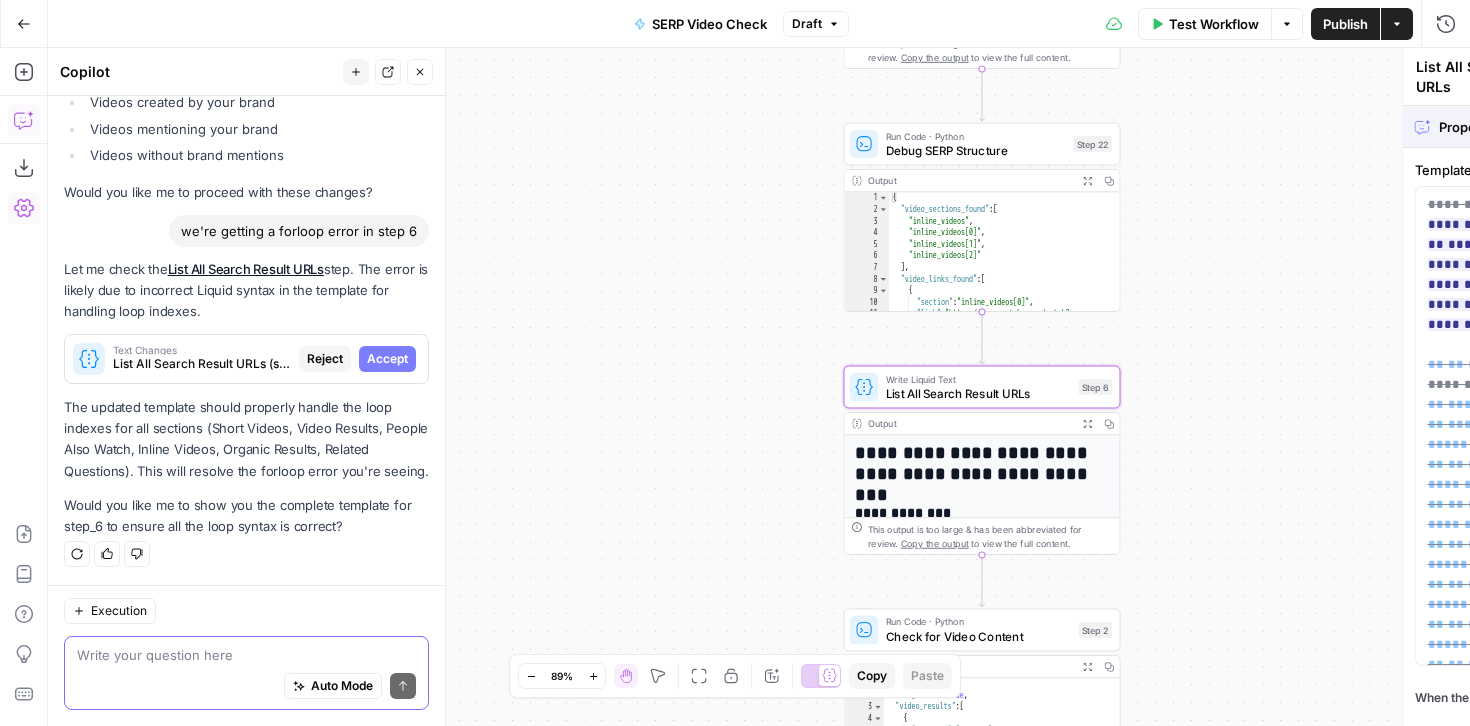 scroll, scrollTop: 1255, scrollLeft: 0, axis: vertical 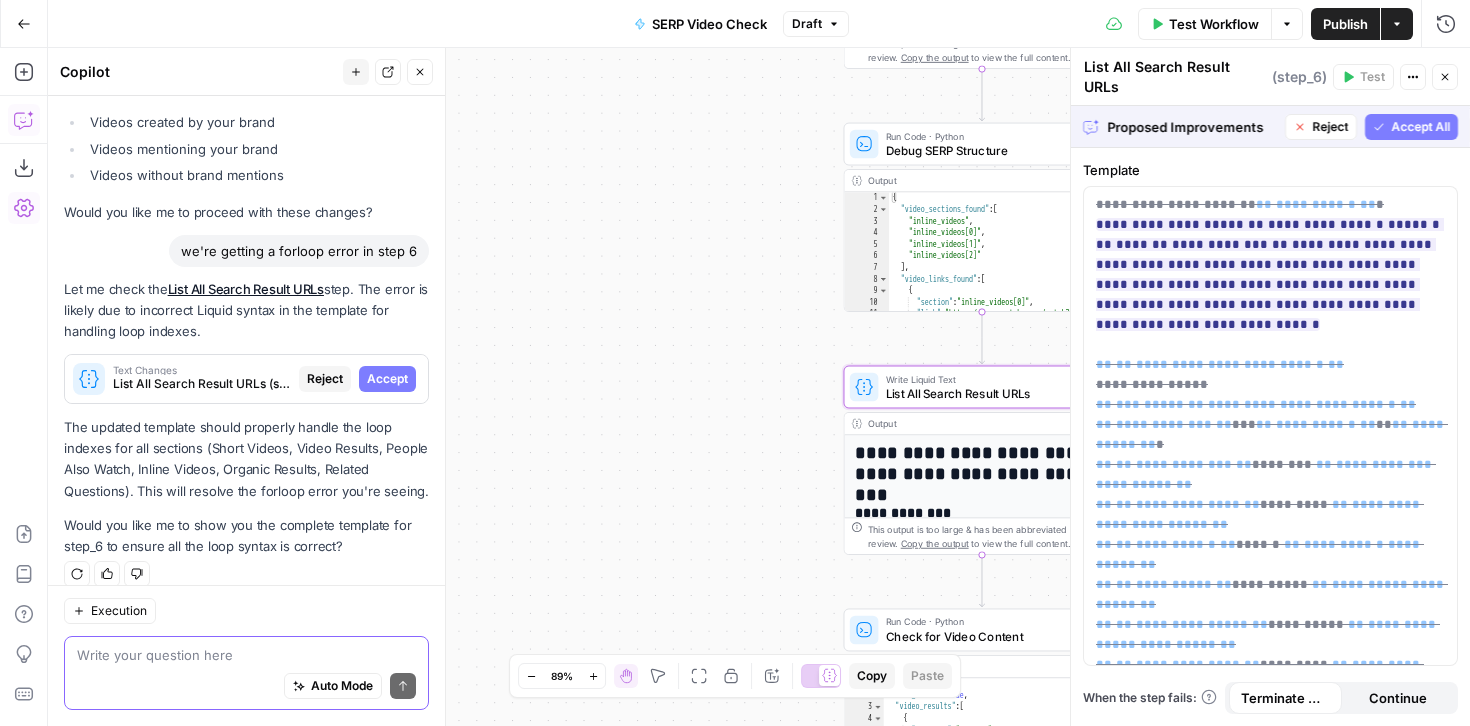 click on "Accept" at bounding box center [387, 379] 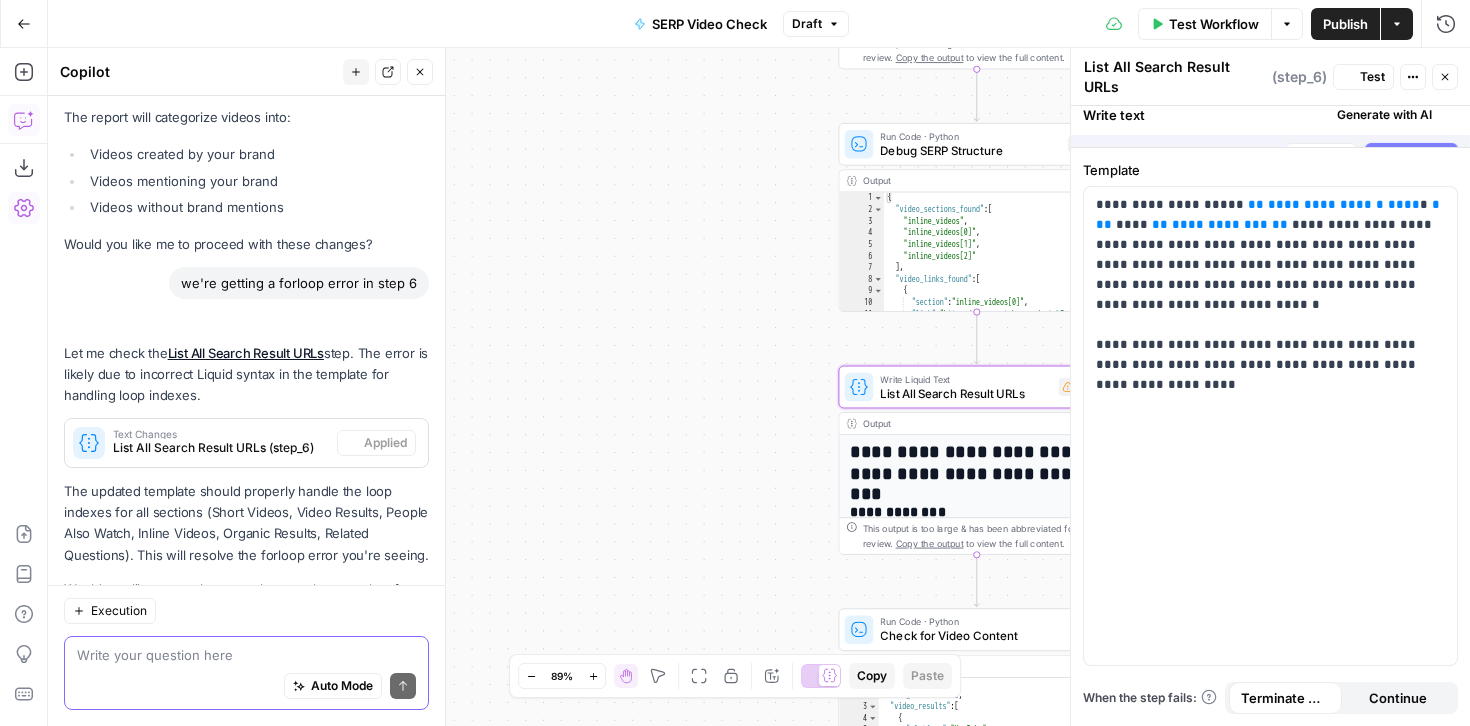 scroll, scrollTop: 1319, scrollLeft: 0, axis: vertical 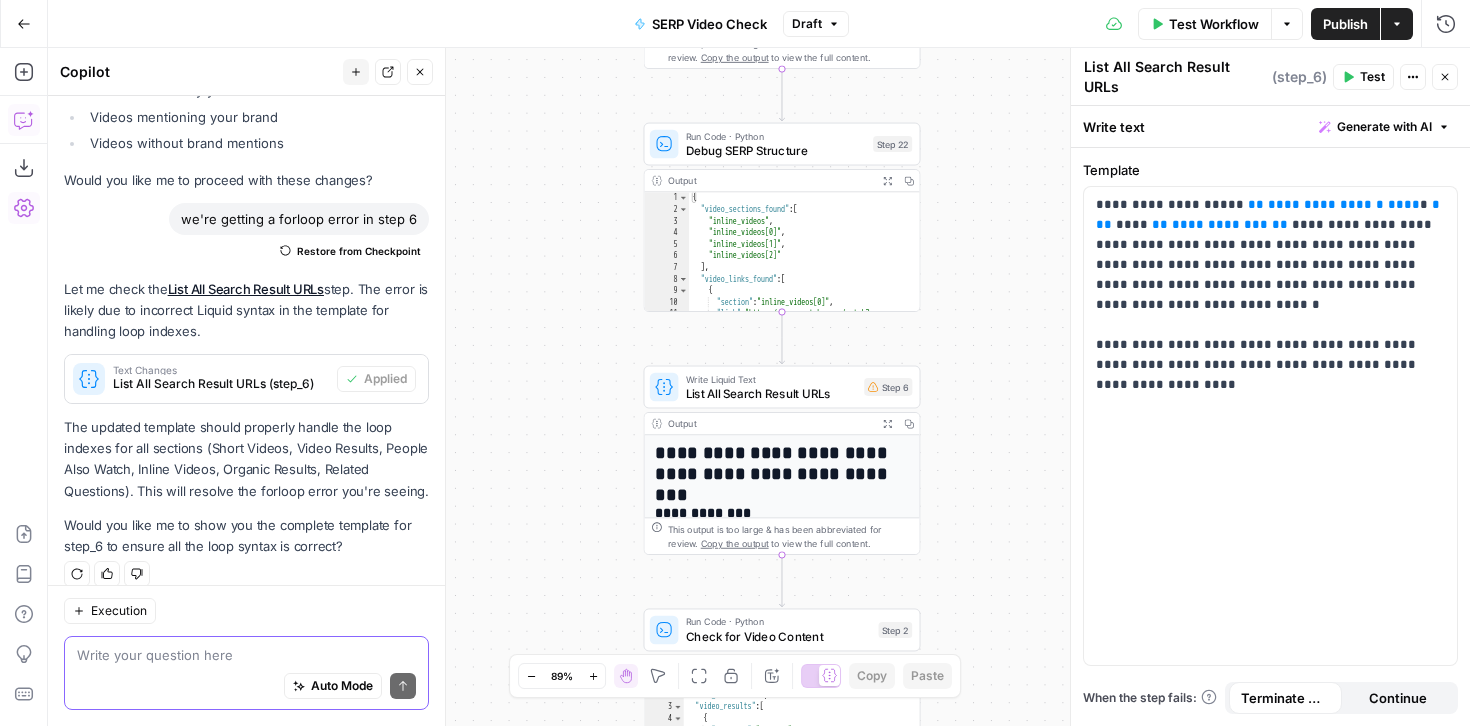 click on "Test" at bounding box center [1372, 77] 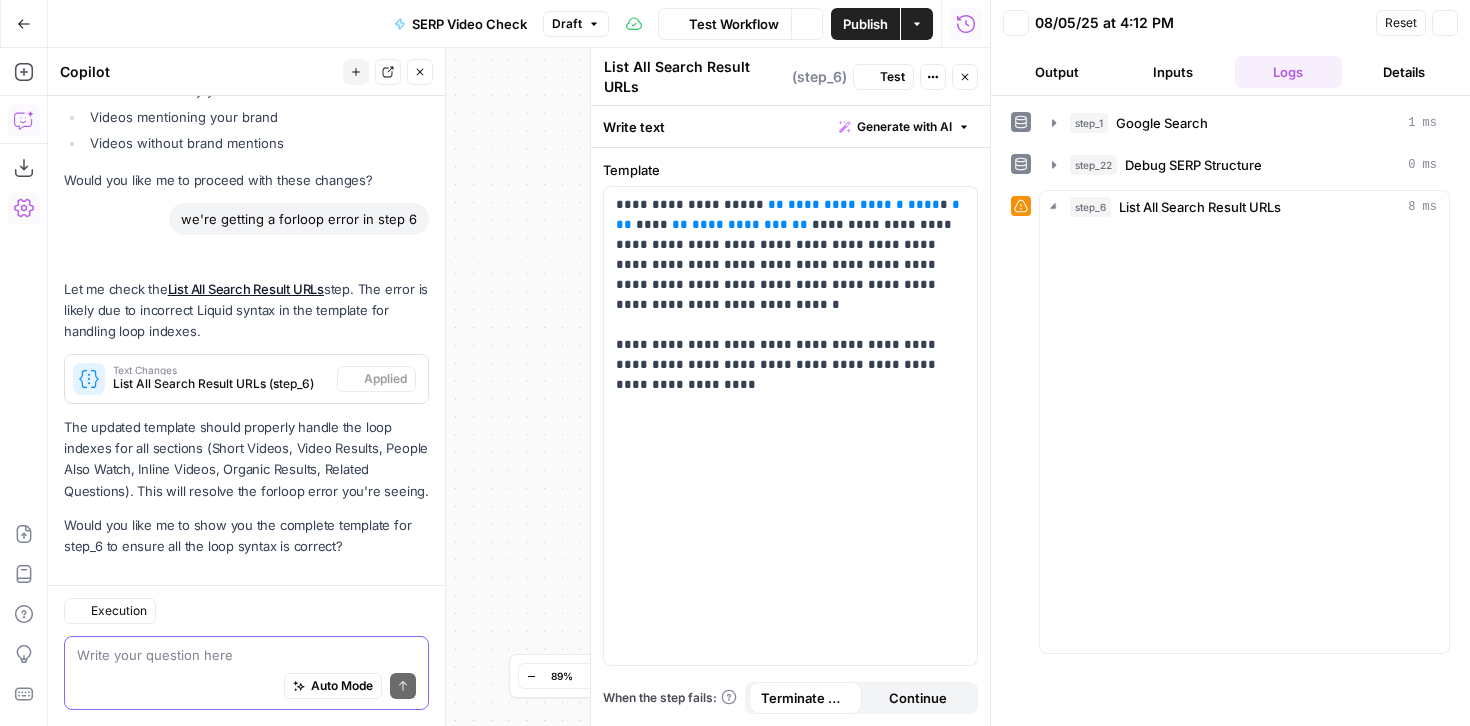 scroll, scrollTop: 1319, scrollLeft: 0, axis: vertical 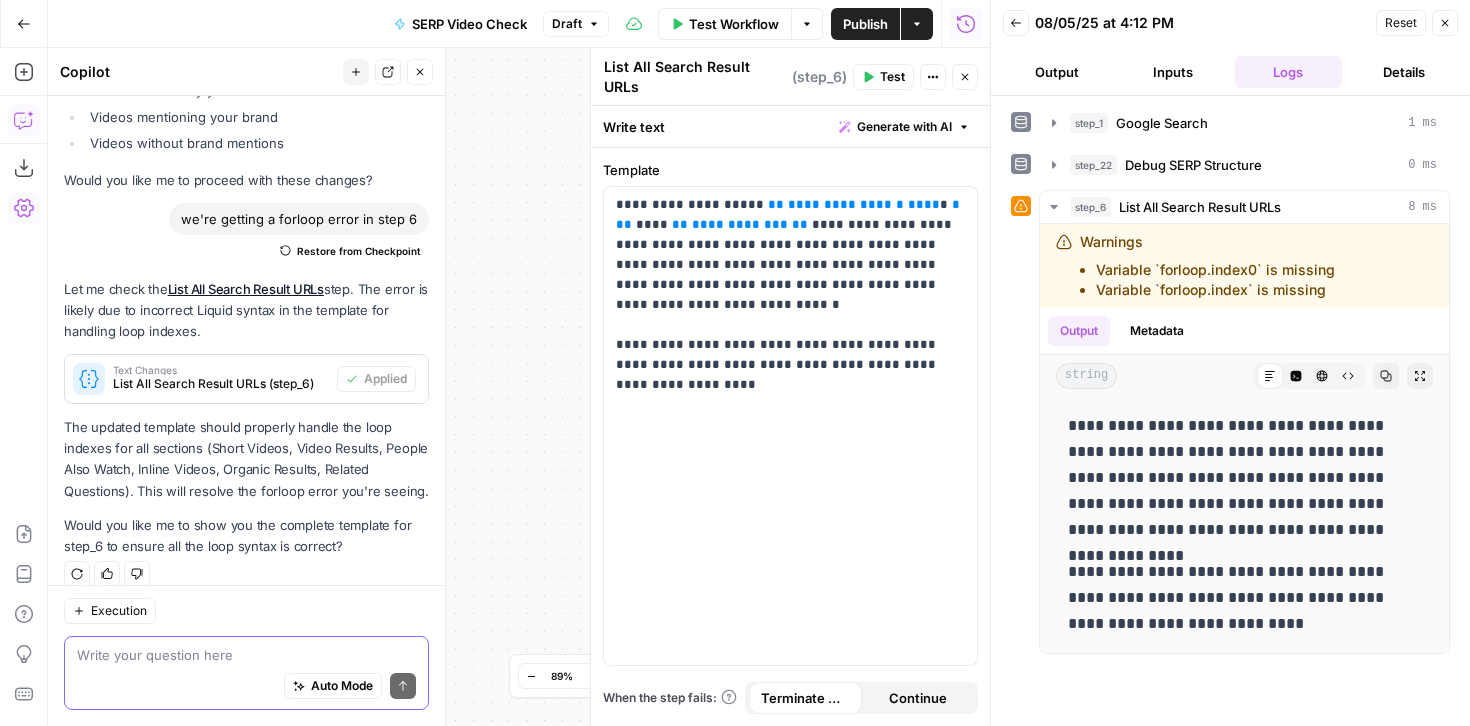 click at bounding box center [246, 655] 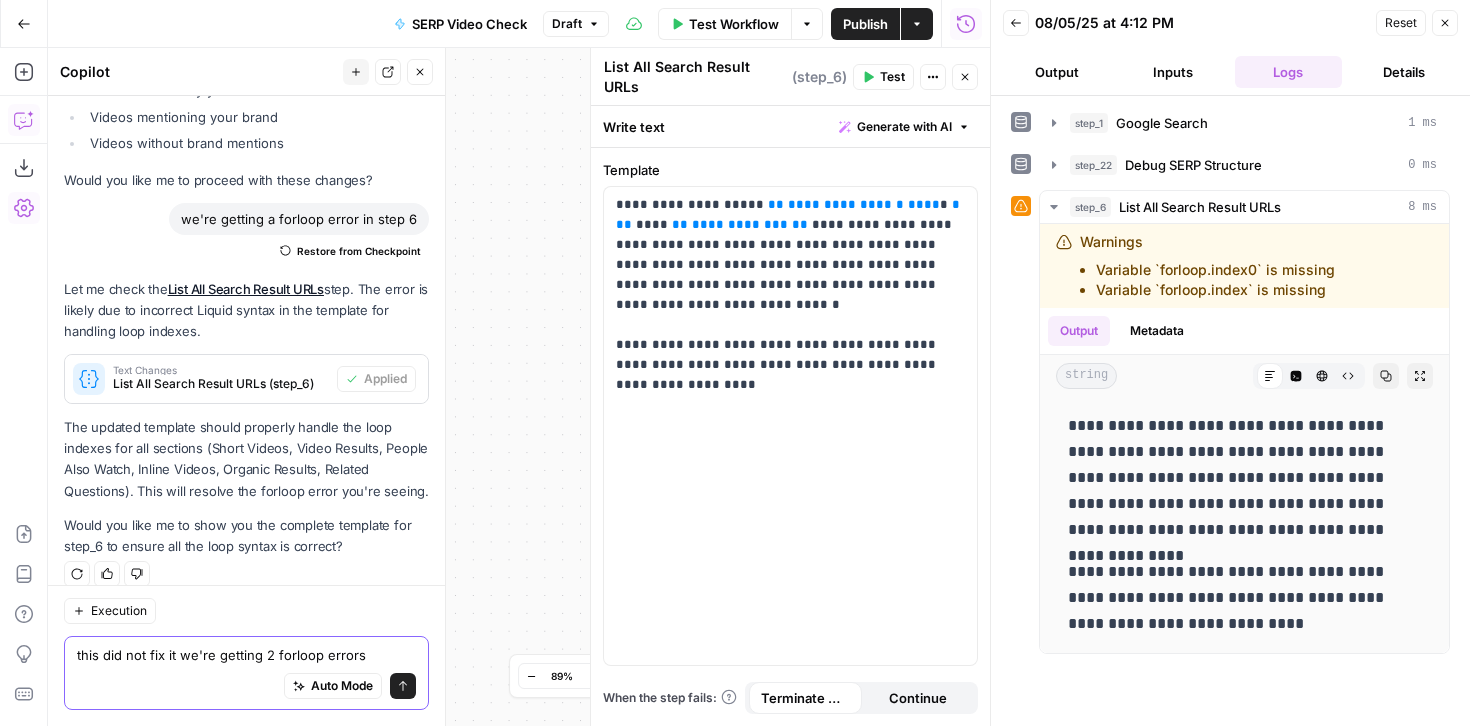 type on "this did not fix it we're getting 2 forloop errors." 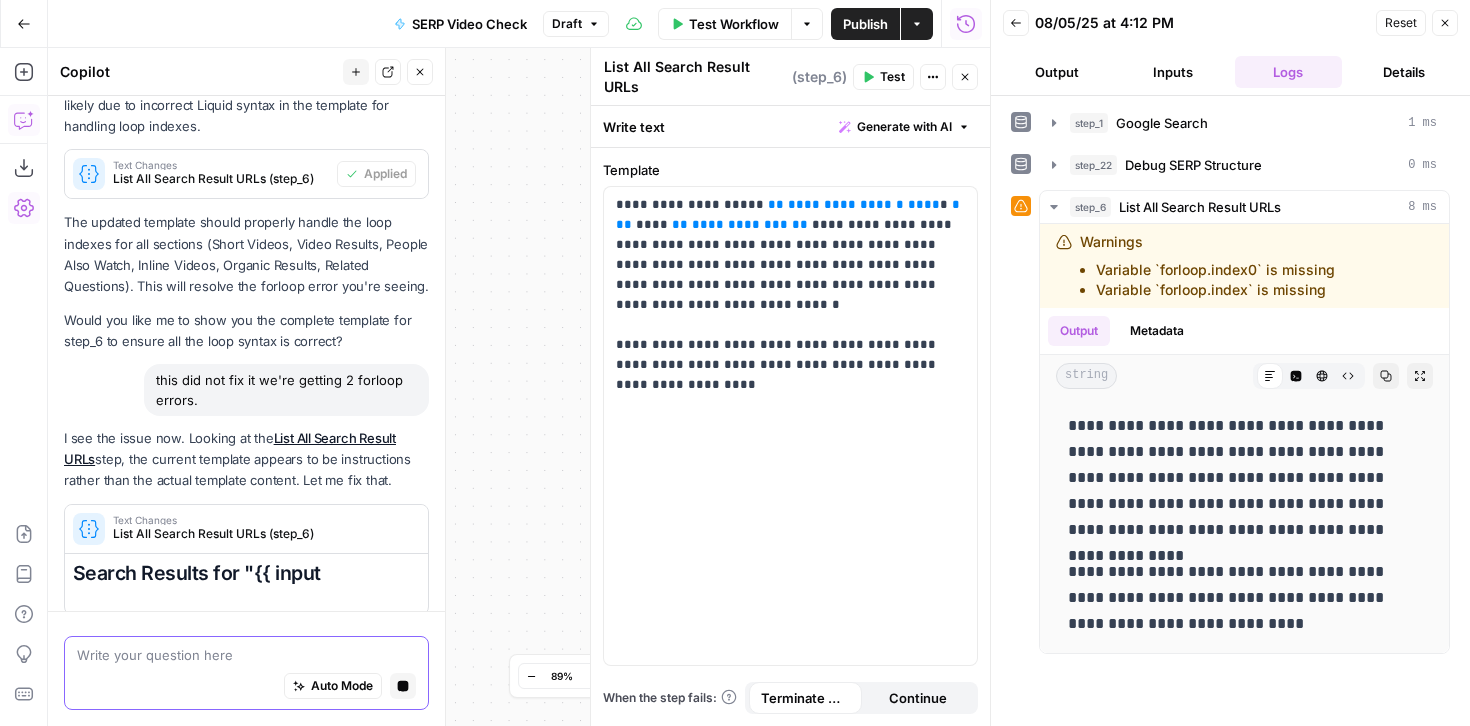 scroll, scrollTop: 1487, scrollLeft: 0, axis: vertical 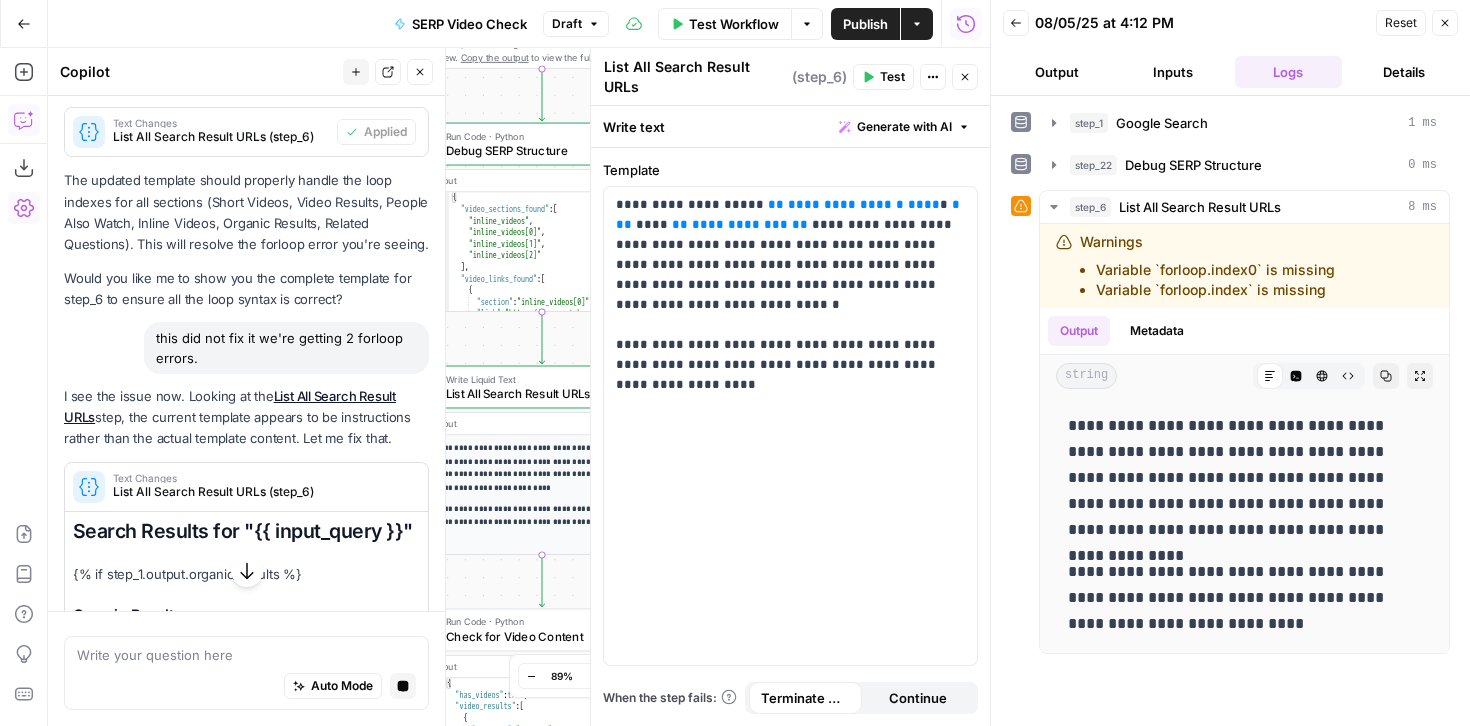 click 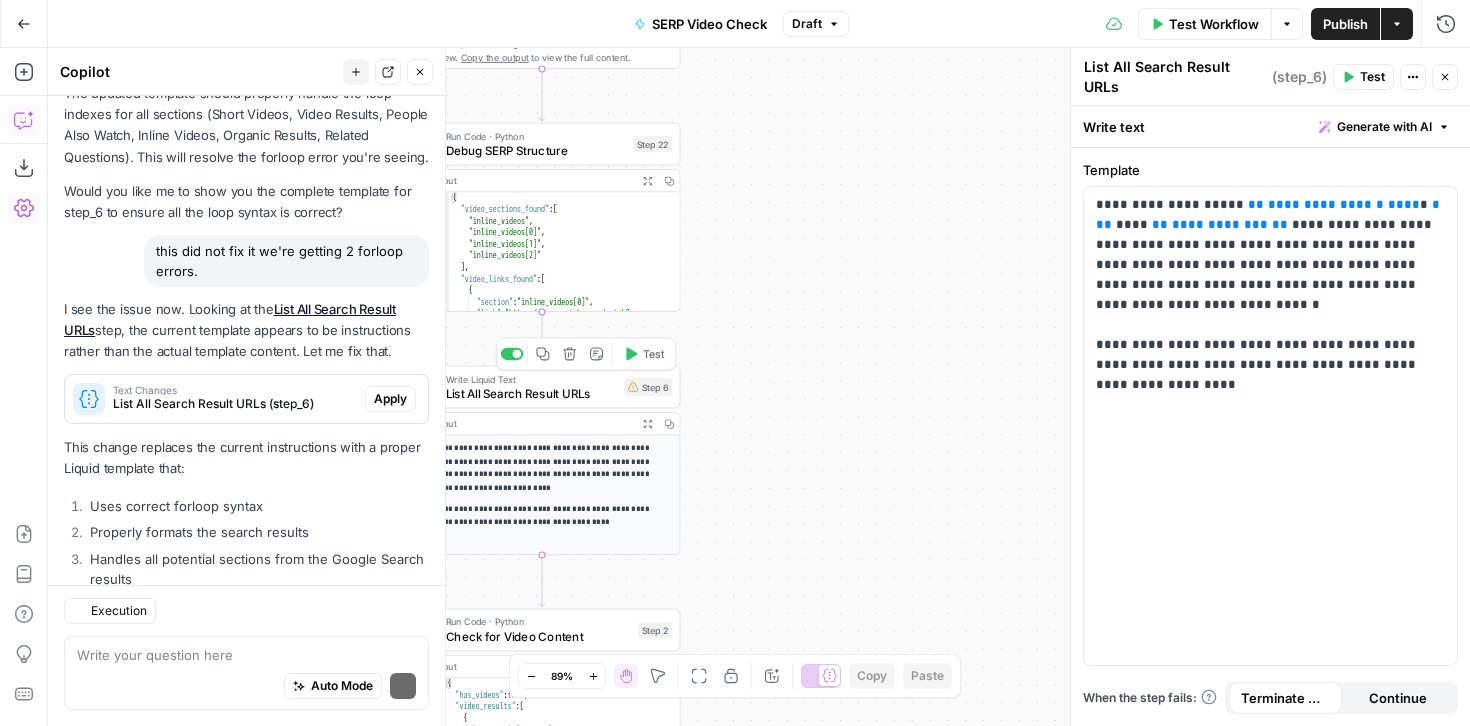 scroll, scrollTop: 1790, scrollLeft: 0, axis: vertical 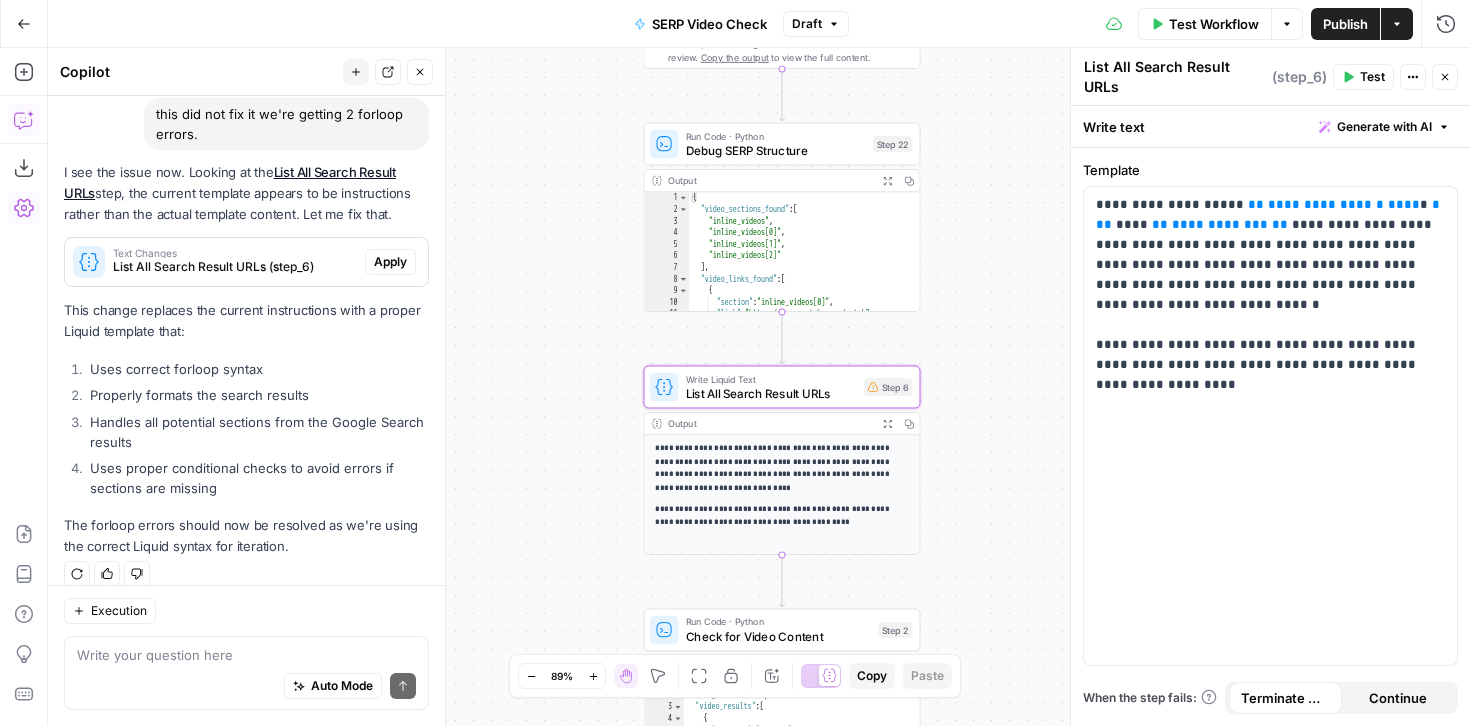 click on "Apply" at bounding box center (390, 262) 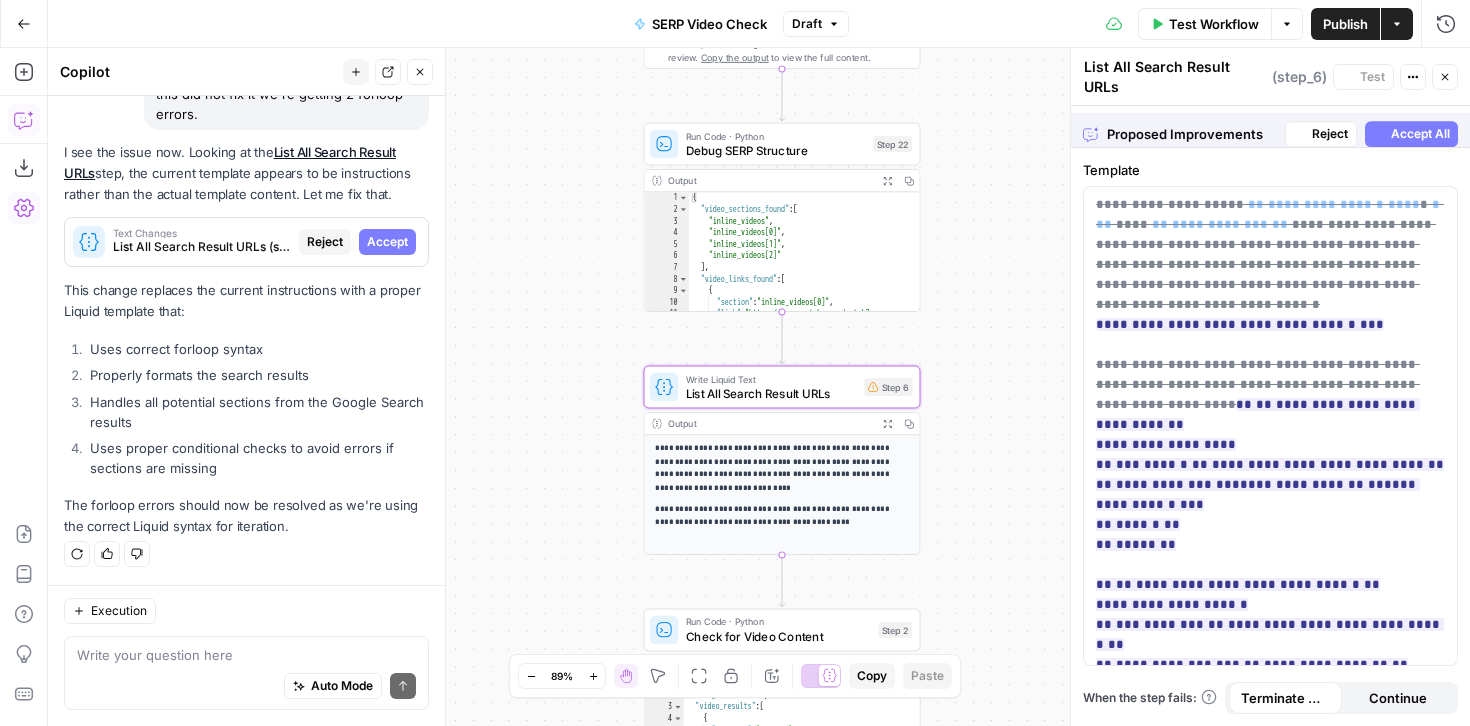 scroll, scrollTop: 1726, scrollLeft: 0, axis: vertical 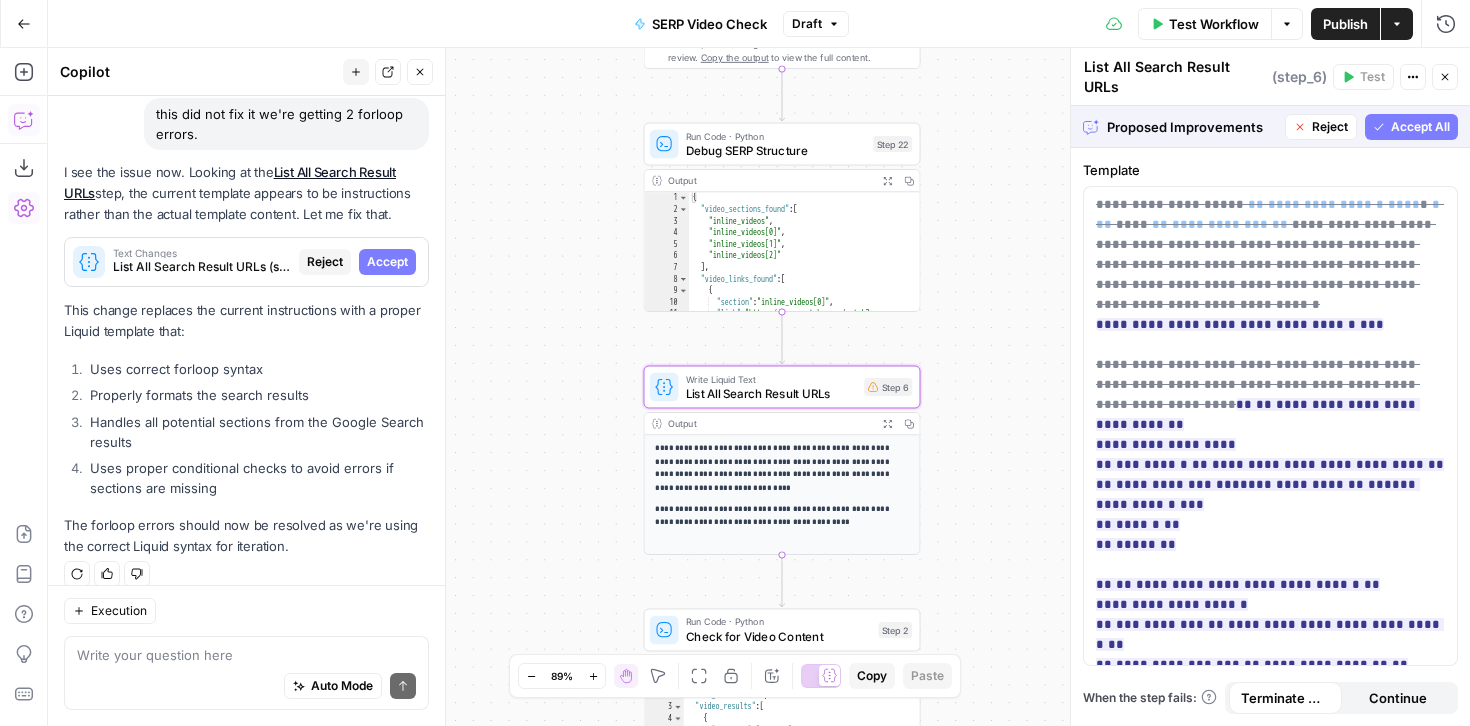 click on "Accept" at bounding box center [387, 262] 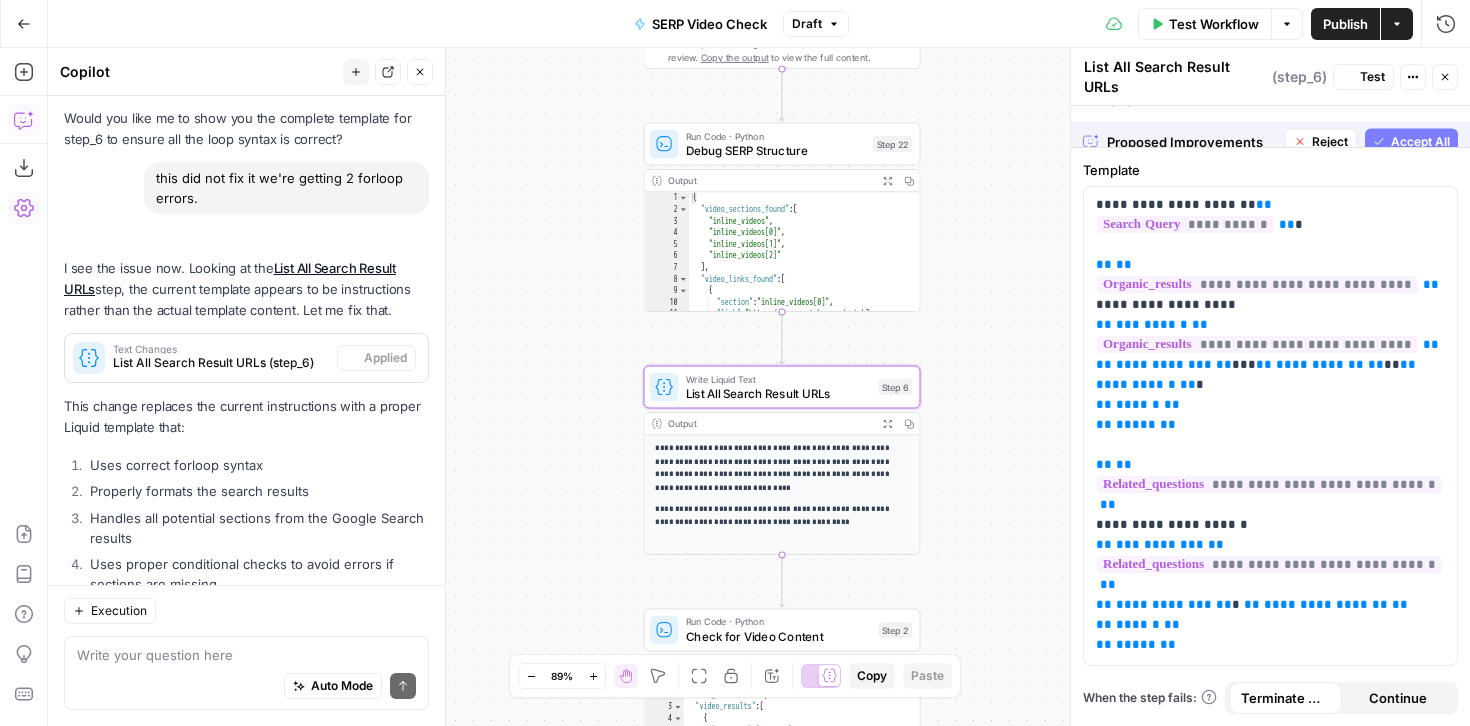 scroll, scrollTop: 1822, scrollLeft: 0, axis: vertical 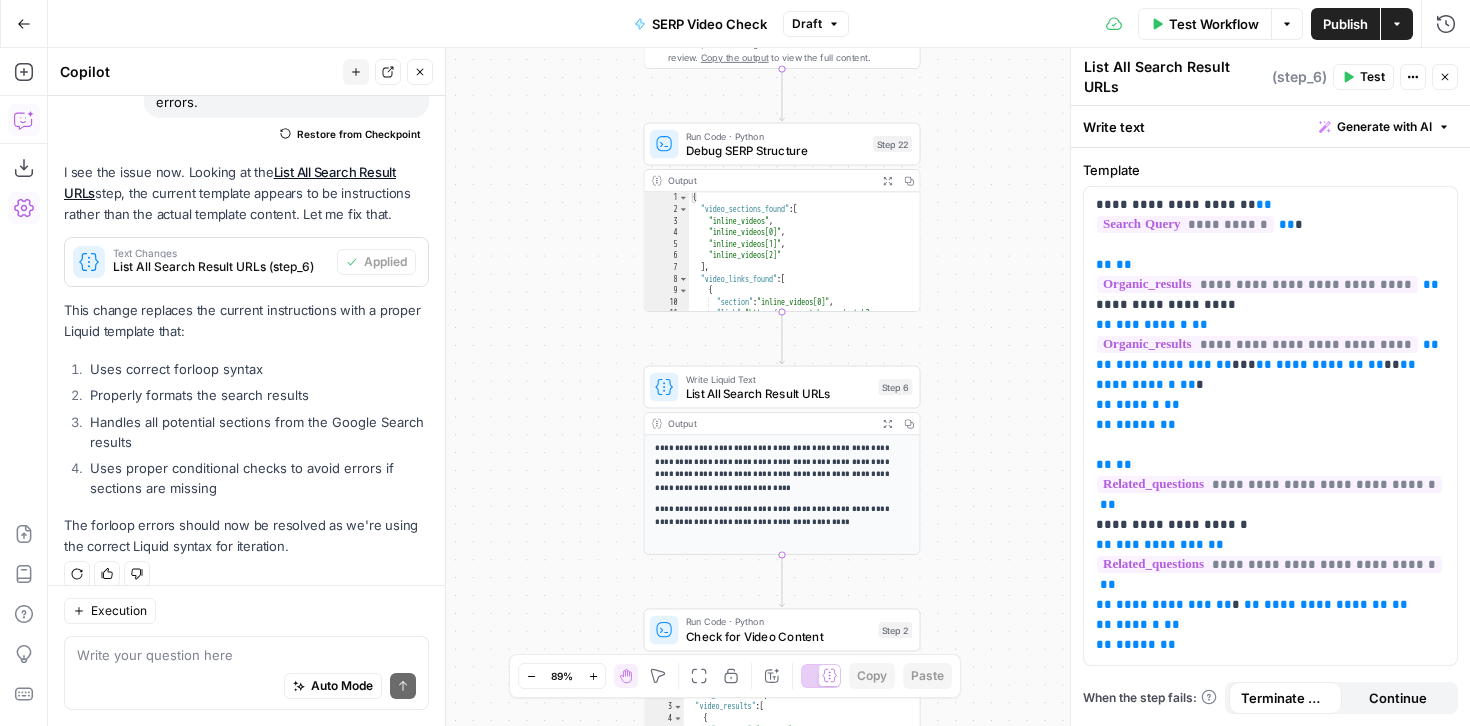 click on "Test Workflow" at bounding box center [1205, 24] 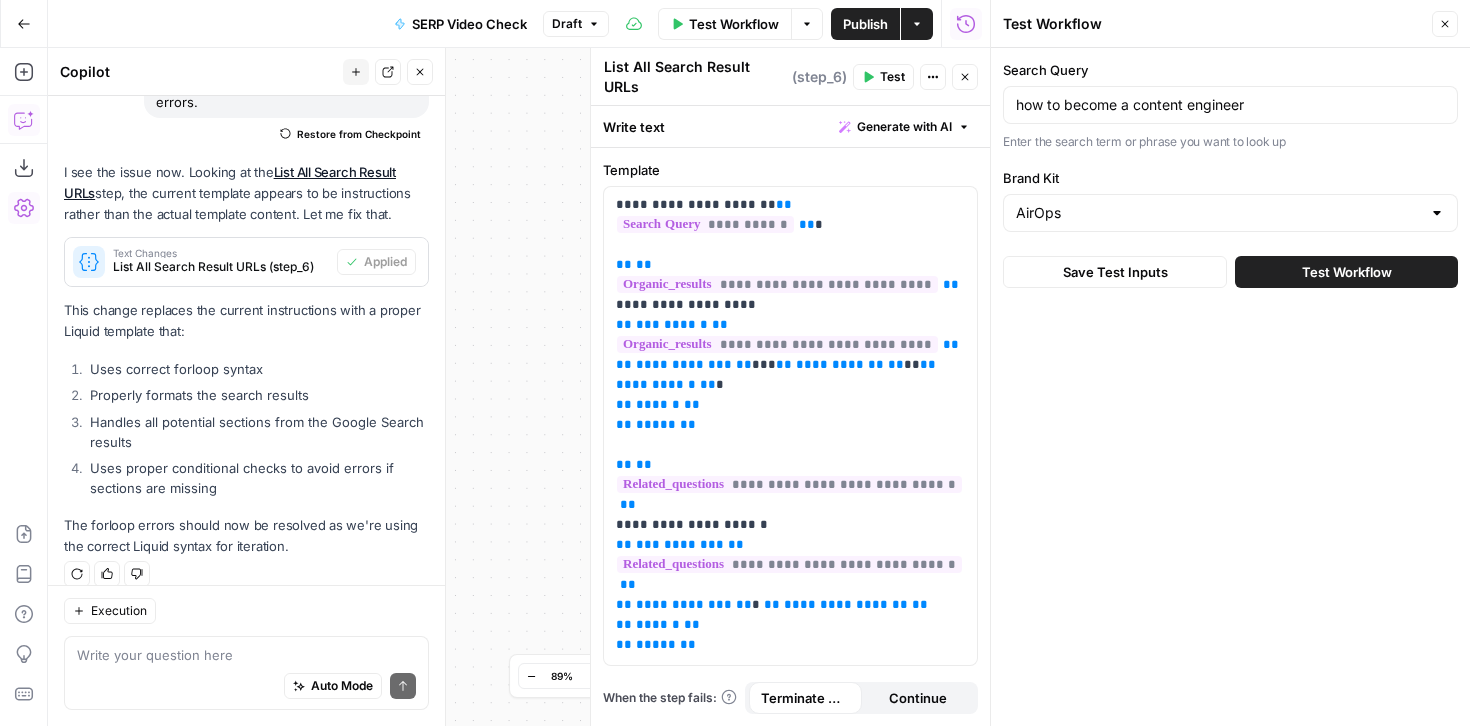 click on "Test Workflow" at bounding box center [1347, 272] 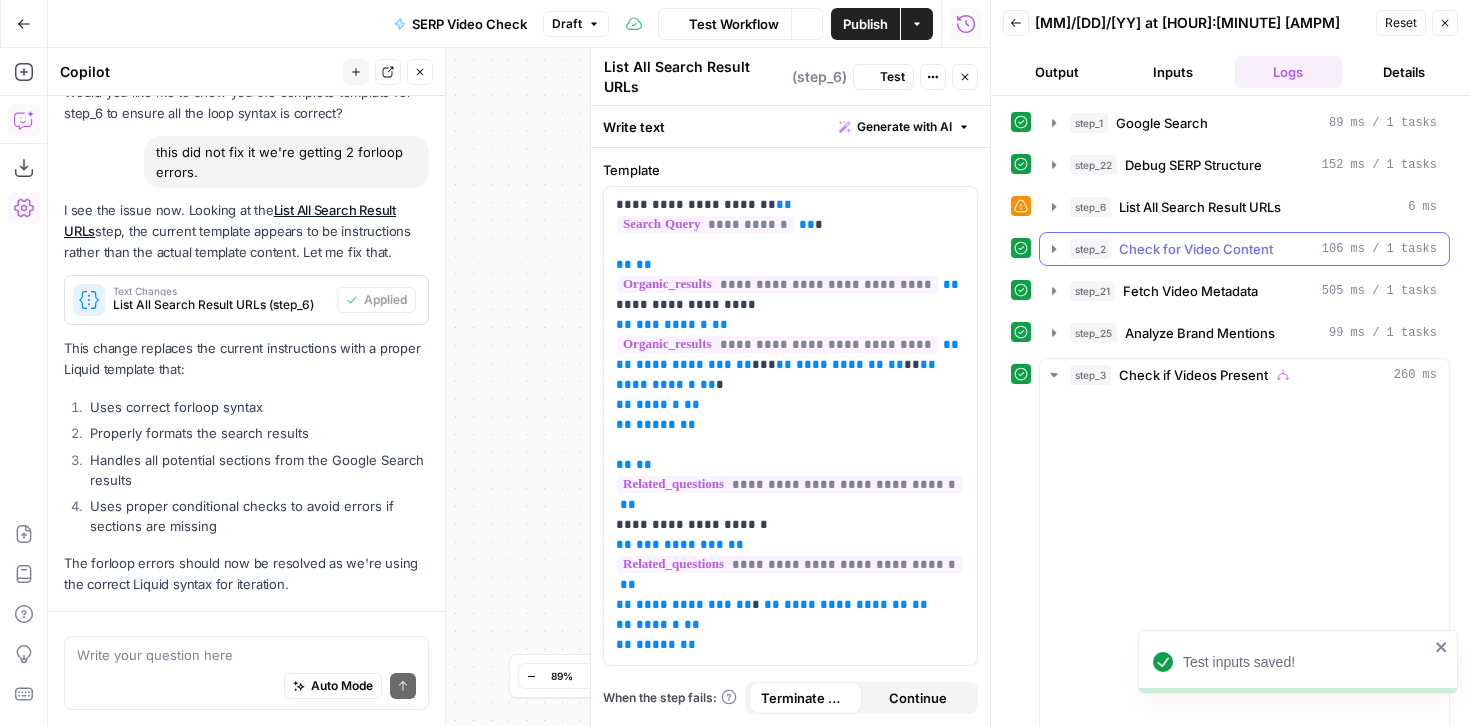 scroll, scrollTop: 1822, scrollLeft: 0, axis: vertical 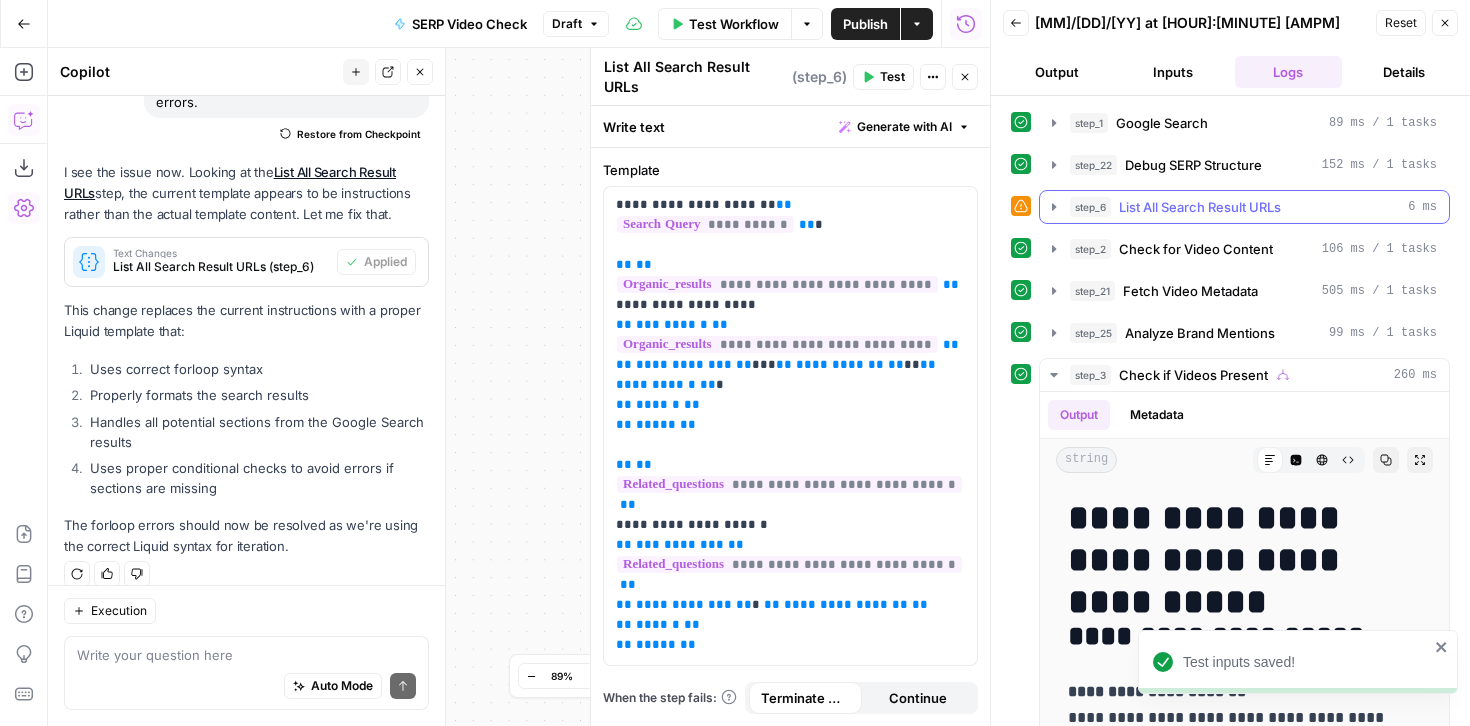 click on "List All Search Result URLs" at bounding box center (1200, 207) 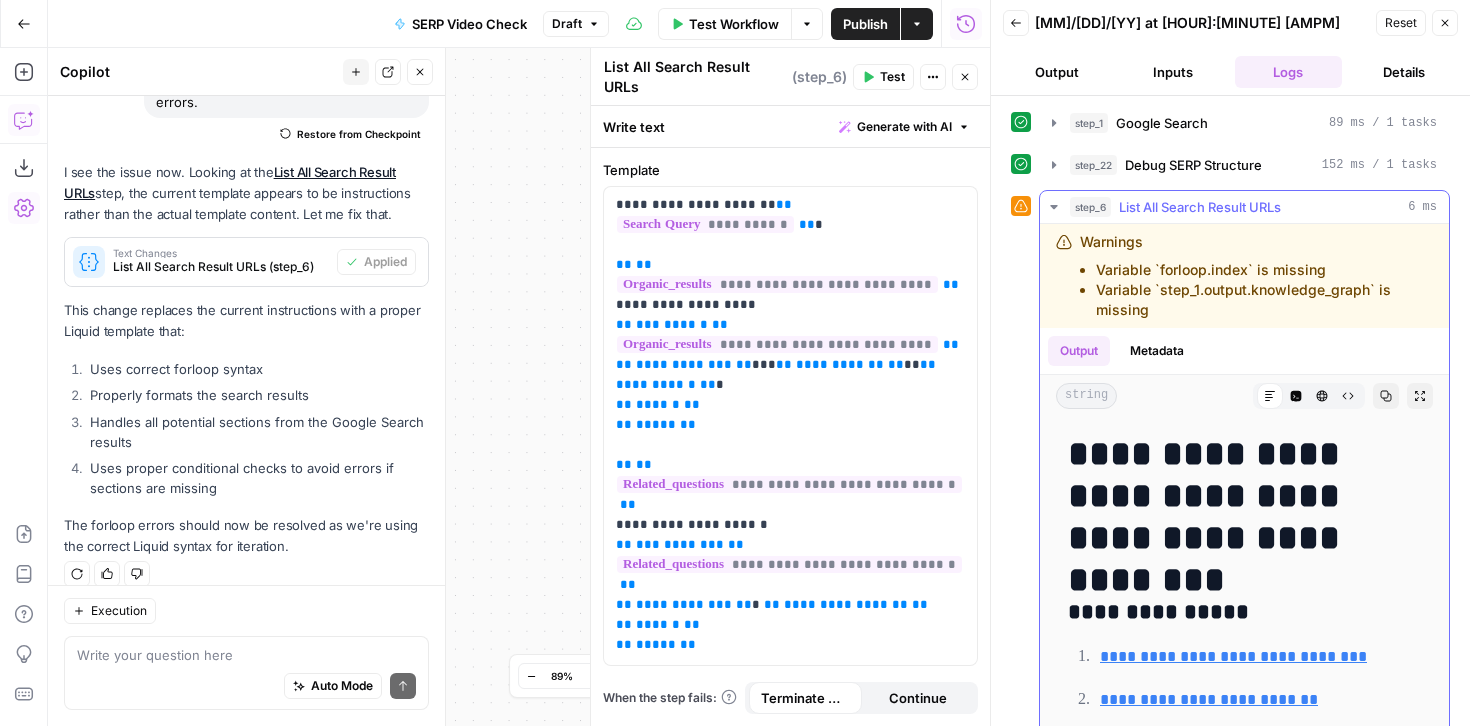 drag, startPoint x: 1158, startPoint y: 317, endPoint x: 1074, endPoint y: 275, distance: 93.914856 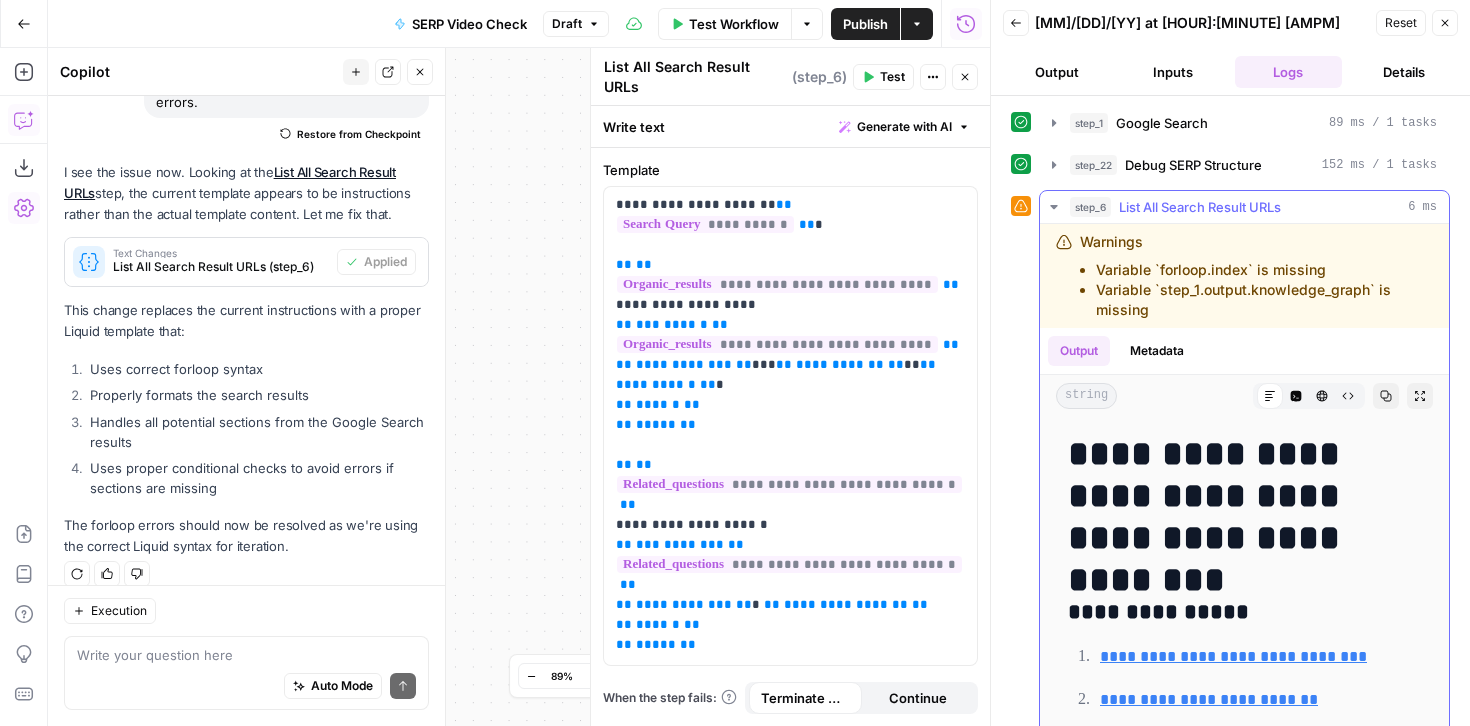 copy on "Variable `forloop.index` is missing Variable `step_1.output.knowledge_graph` is missing" 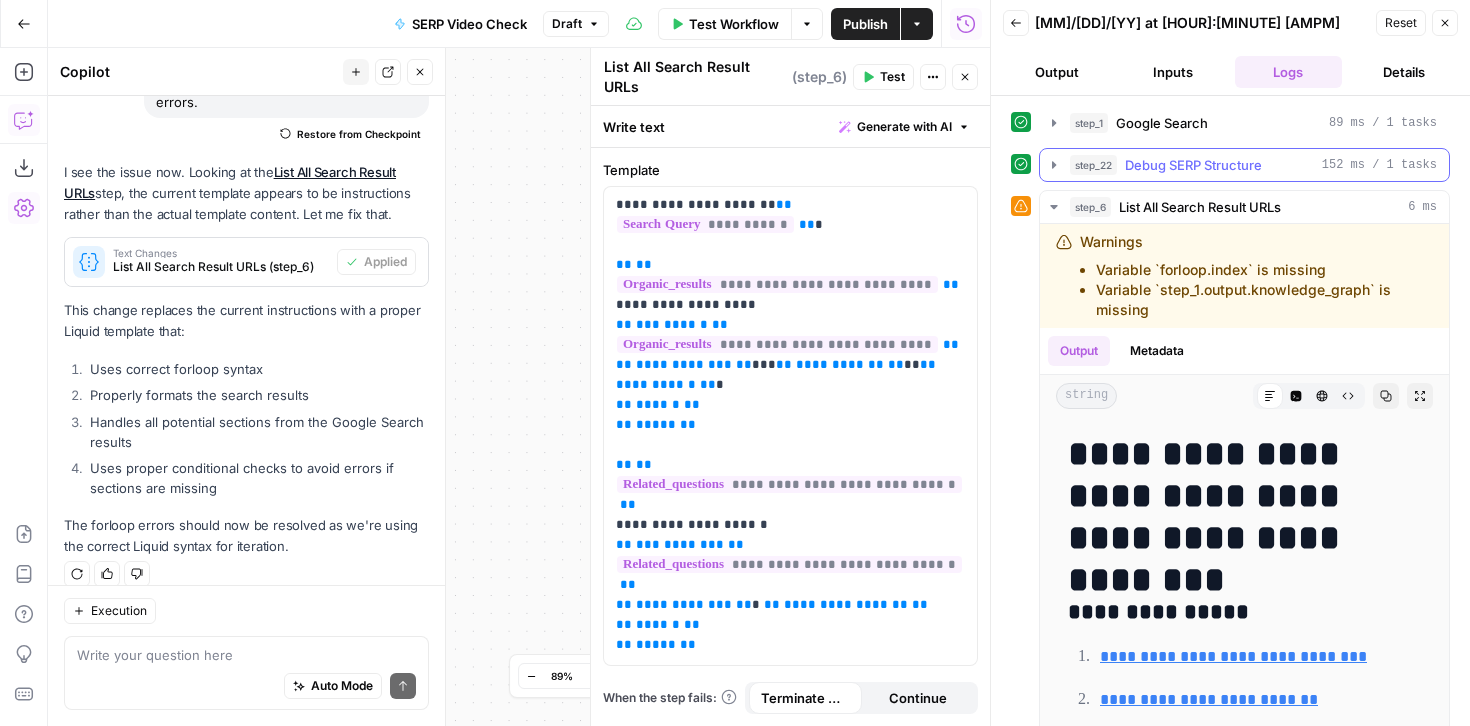 click 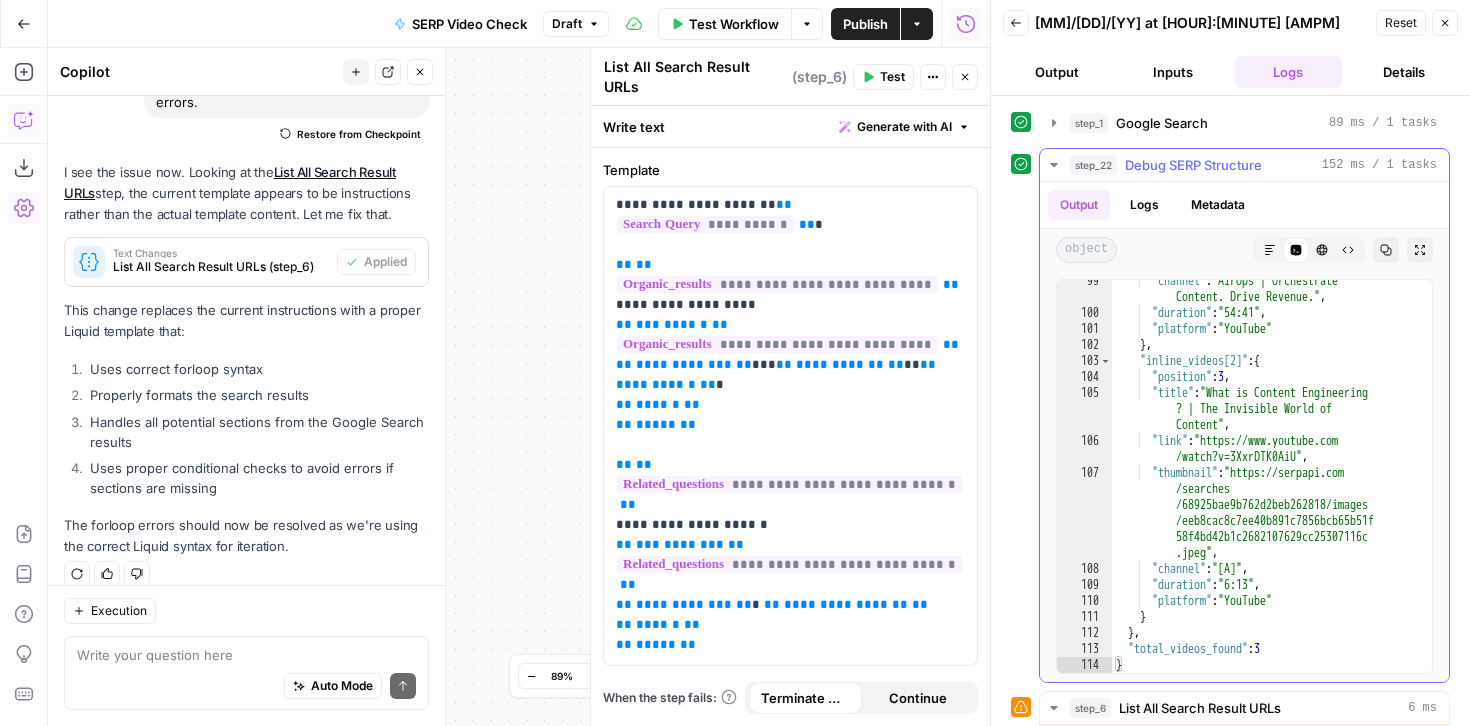 scroll, scrollTop: 2711, scrollLeft: 0, axis: vertical 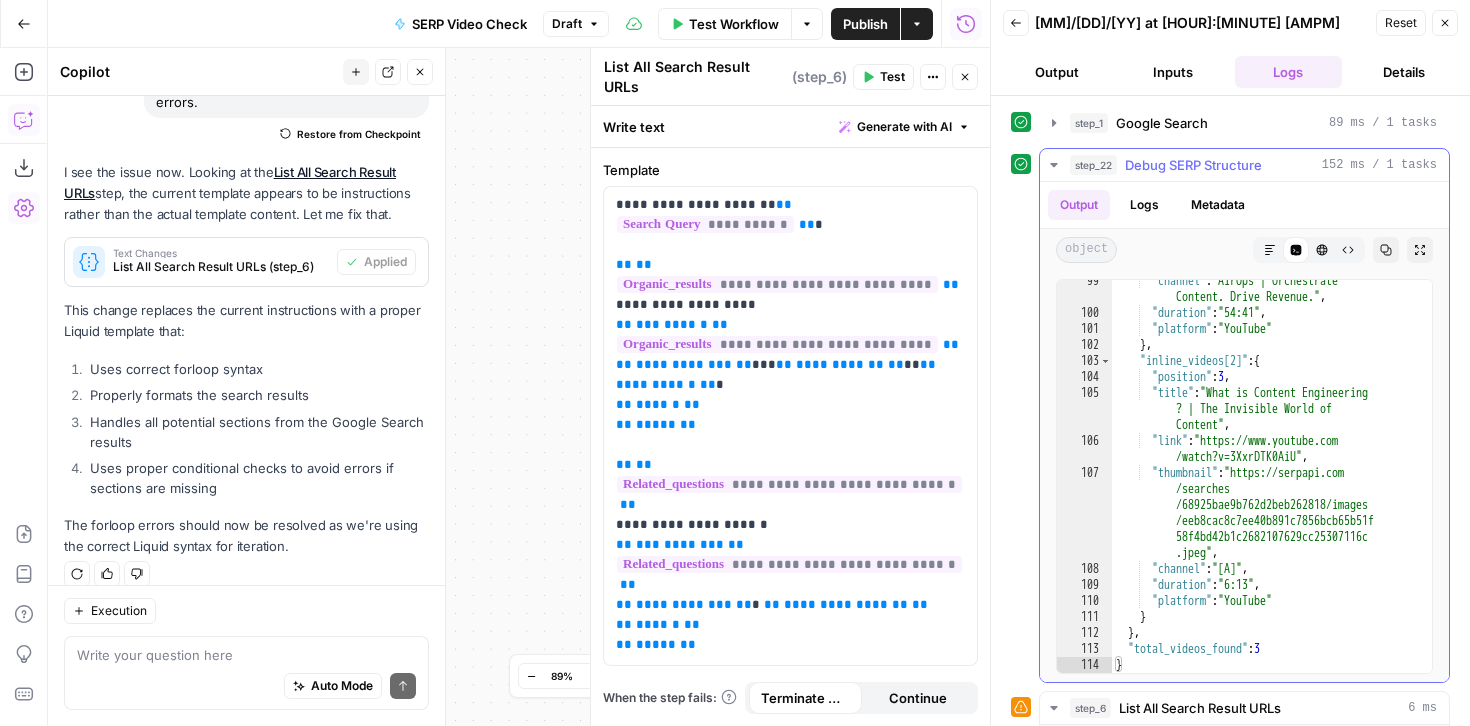 click 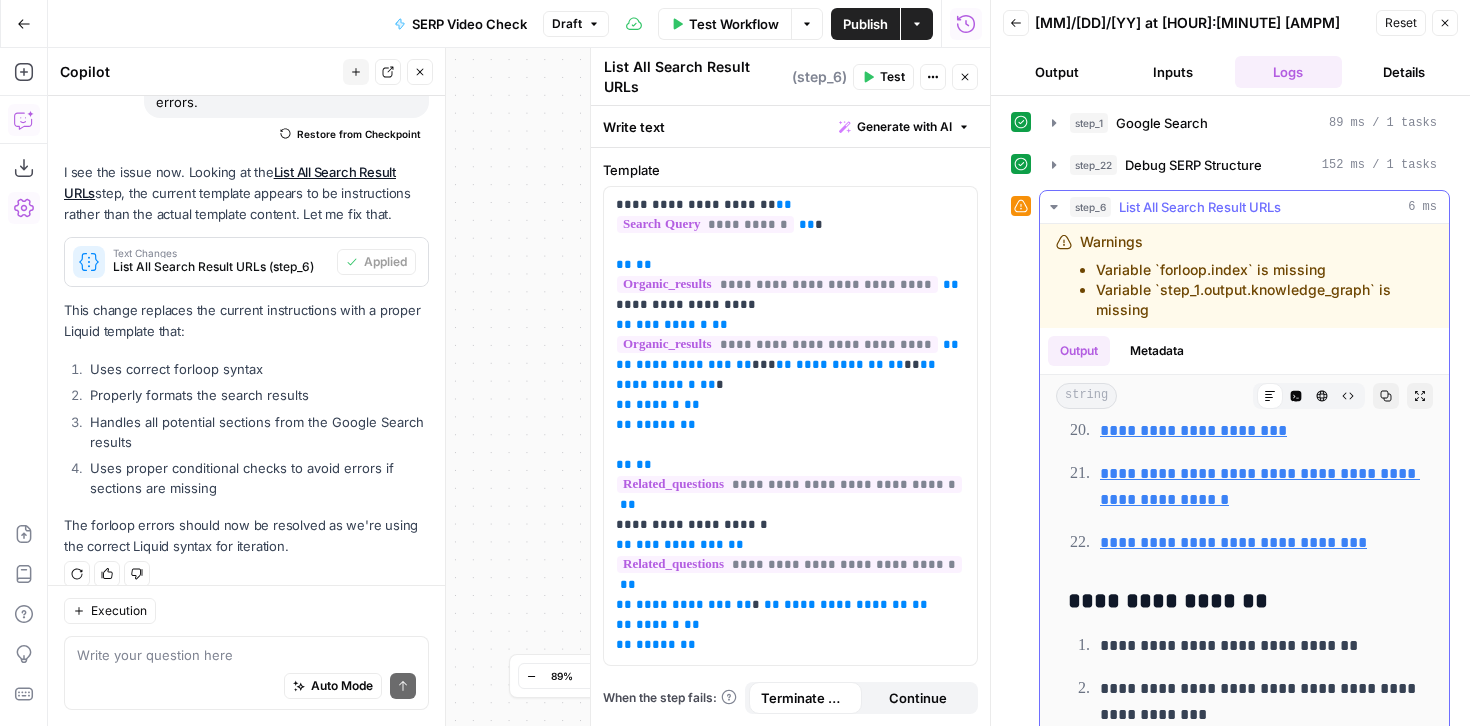 scroll, scrollTop: 0, scrollLeft: 0, axis: both 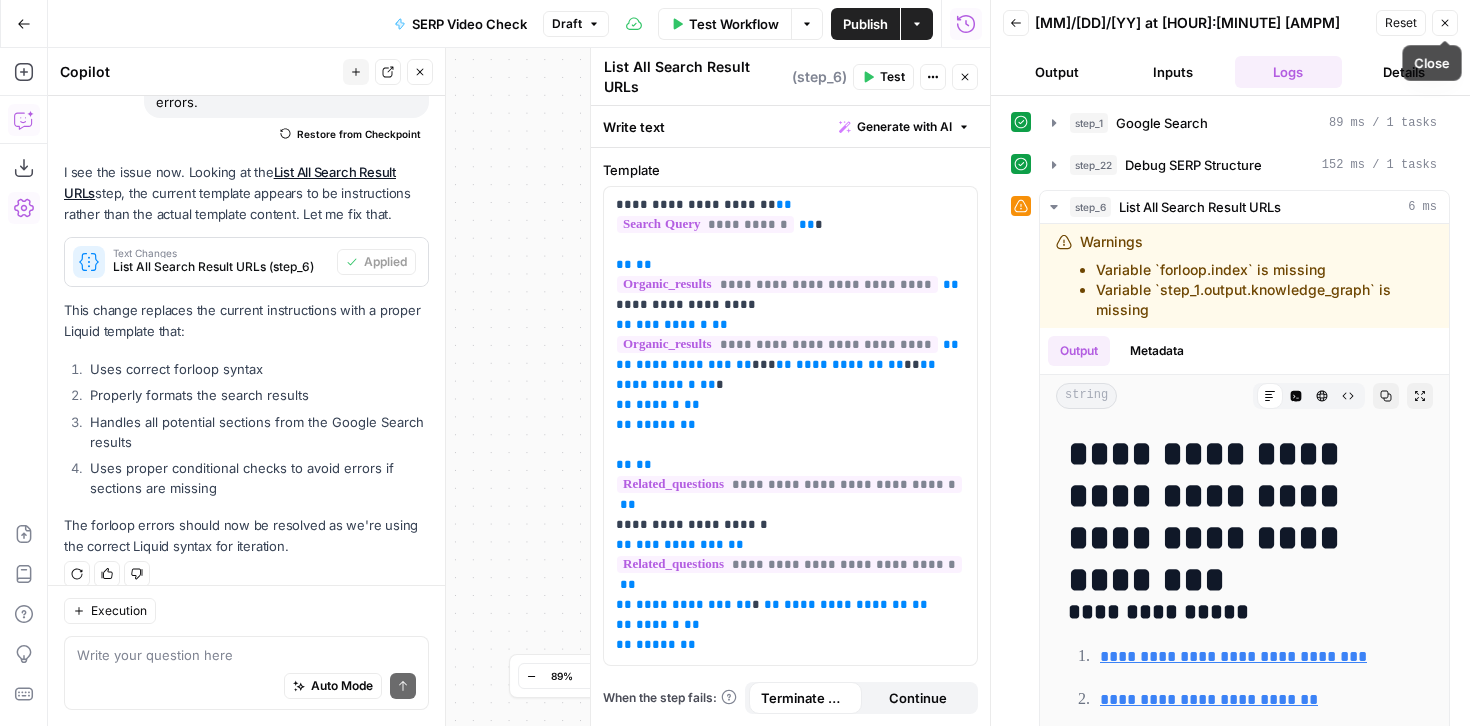 click on "Close" at bounding box center (1445, 23) 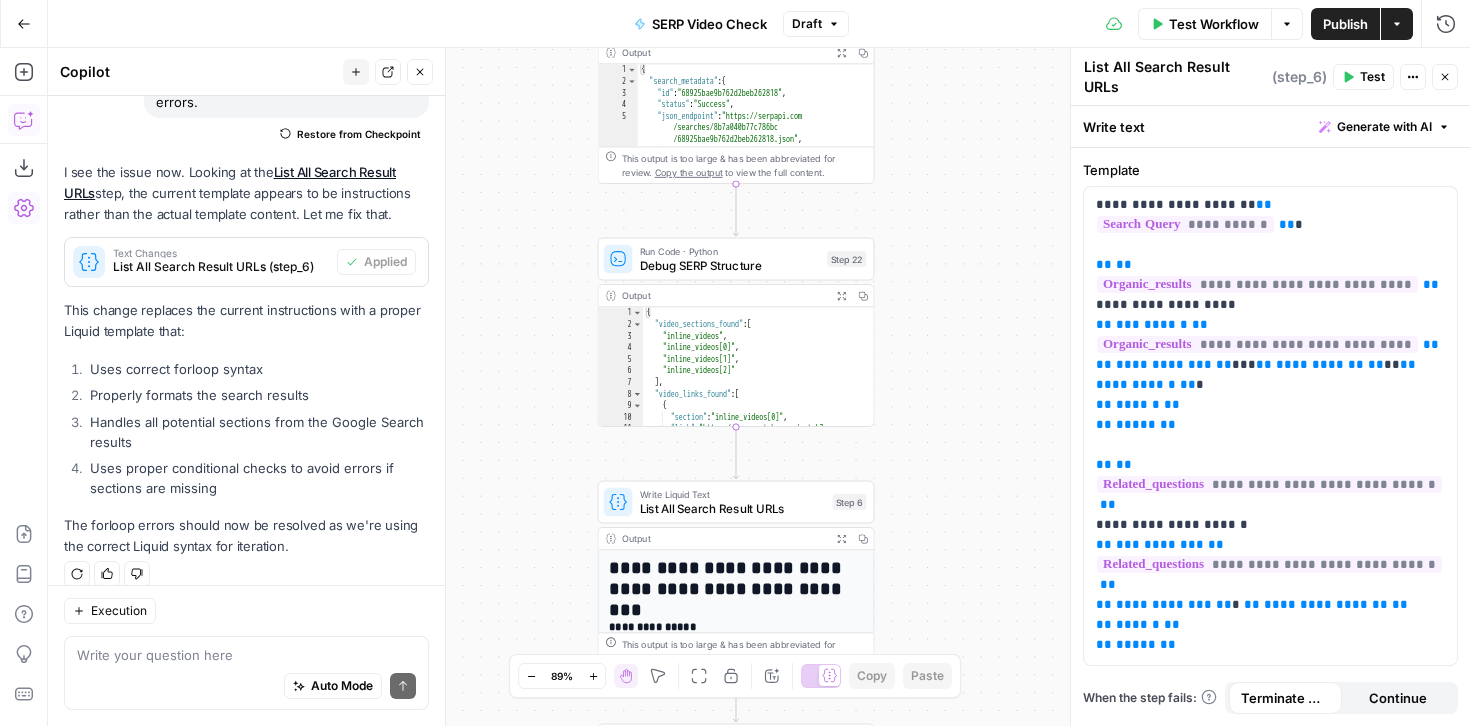 drag, startPoint x: 972, startPoint y: 499, endPoint x: 926, endPoint y: 614, distance: 123.85879 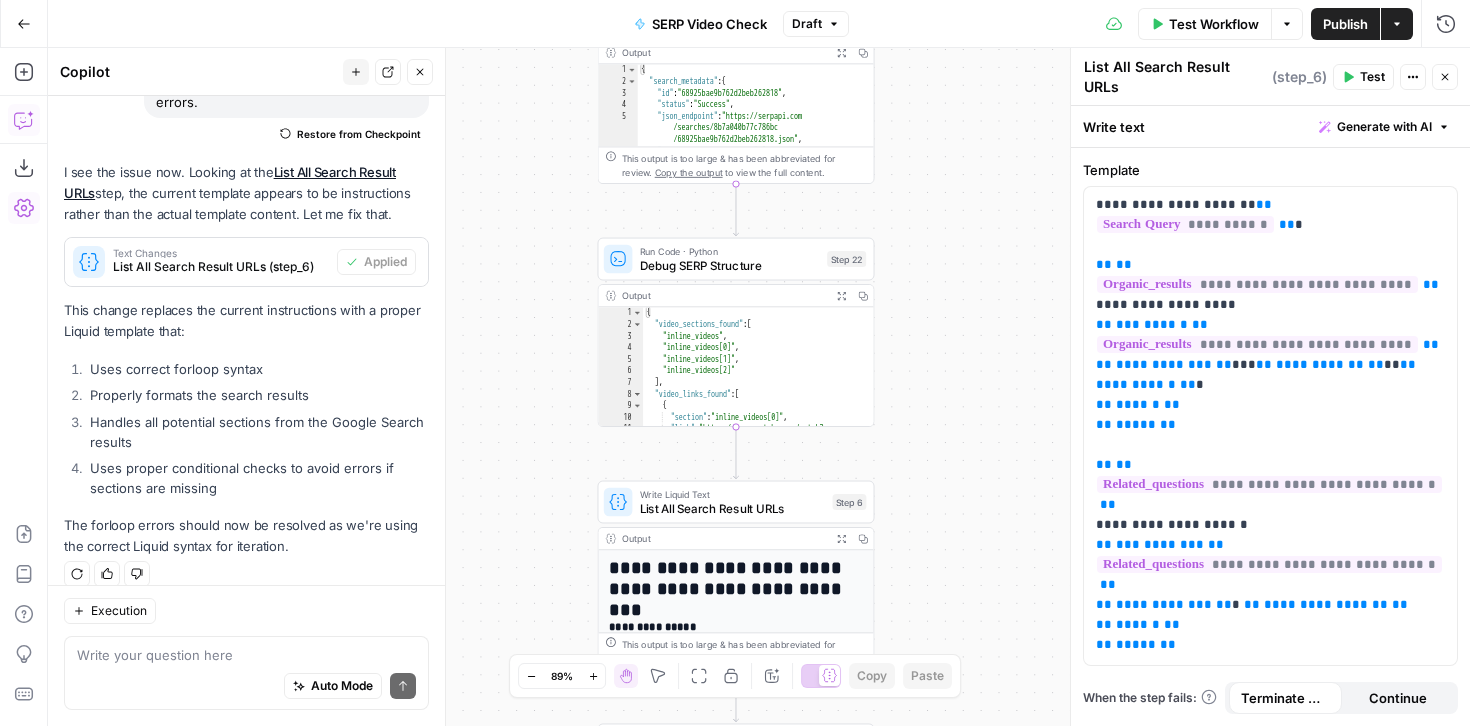 click on "true false Workflow Set Inputs Inputs Google Search Google Search Step 1 Output Expand Output Copy 1 2 3 4 5 6 {    "search_metadata" :  {      "id" :  "68925bae9b762d2beb262818" ,      "status" :  "Success" ,      "json_endpoint" :  "https://serpapi.com          /searches/8b7a040b77c786bc          /68925bae9b762d2beb262818.json" ,      "pixel_position_endpoint" :  "https://serpapi          .com/searches/8b7a040b77c786bc          /68925bae9b762d2beb262818          .json_with_pixel_position" ,     This output is too large & has been abbreviated for review.   Copy the output   to view the full content. Run Code · Python Debug SERP Structure Step 22 Output Expand Output Copy 1 2 3 4 5 6 7 8 9 10 11 {    "video_sections_found" :  [      "inline_videos" ,      "inline_videos[0]" ,      "inline_videos[1]" ,      "inline_videos[2]"    ] ,    "video_links_found" :  [      {         "section" :  "inline_videos[0]" ,         "link" :  "https://www.youtube.com/watch?v ," at bounding box center [759, 387] 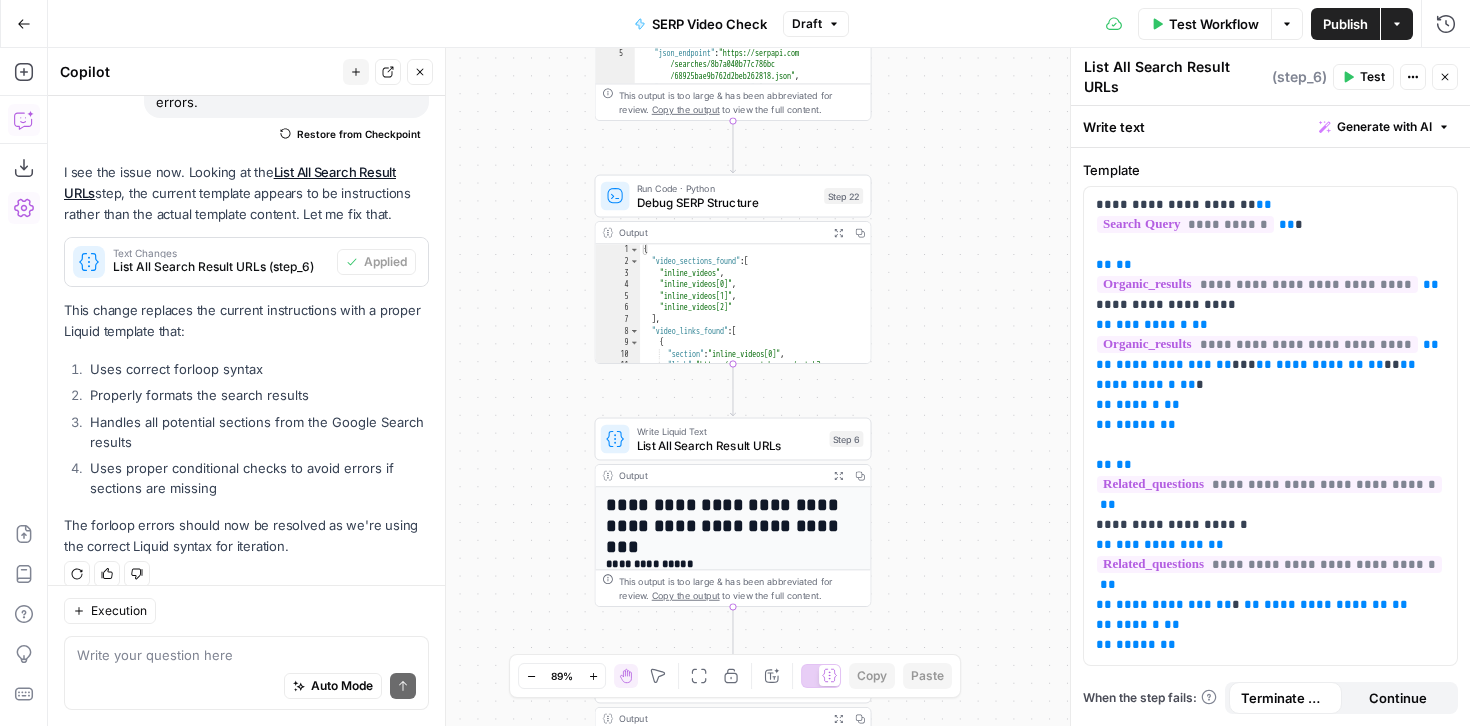 drag, startPoint x: 991, startPoint y: 296, endPoint x: 988, endPoint y: 233, distance: 63.07139 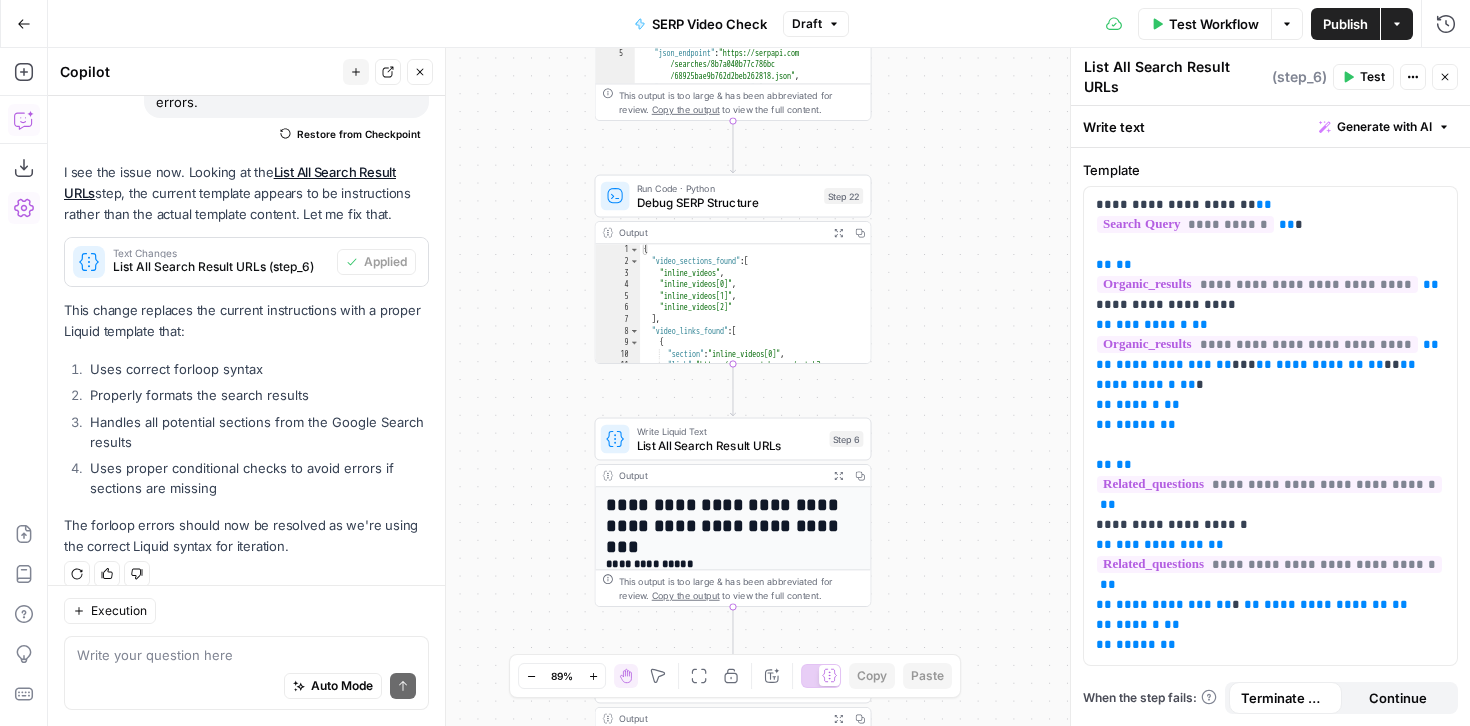 click on "true false Workflow Set Inputs Inputs Google Search Google Search Step 1 Output Expand Output Copy 1 2 3 4 5 6 {    "search_metadata" :  {      "id" :  "68925bae9b762d2beb262818" ,      "status" :  "Success" ,      "json_endpoint" :  "https://serpapi.com          /searches/8b7a040b77c786bc          /68925bae9b762d2beb262818.json" ,      "pixel_position_endpoint" :  "https://serpapi          .com/searches/8b7a040b77c786bc          /68925bae9b762d2beb262818          .json_with_pixel_position" ,     This output is too large & has been abbreviated for review.   Copy the output   to view the full content. Run Code · Python Debug SERP Structure Step 22 Output Expand Output Copy 1 2 3 4 5 6 7 8 9 10 11 {    "video_sections_found" :  [      "inline_videos" ,      "inline_videos[0]" ,      "inline_videos[1]" ,      "inline_videos[2]"    ] ,    "video_links_found" :  [      {         "section" :  "inline_videos[0]" ,         "link" :  "https://www.youtube.com/watch?v ," at bounding box center (759, 387) 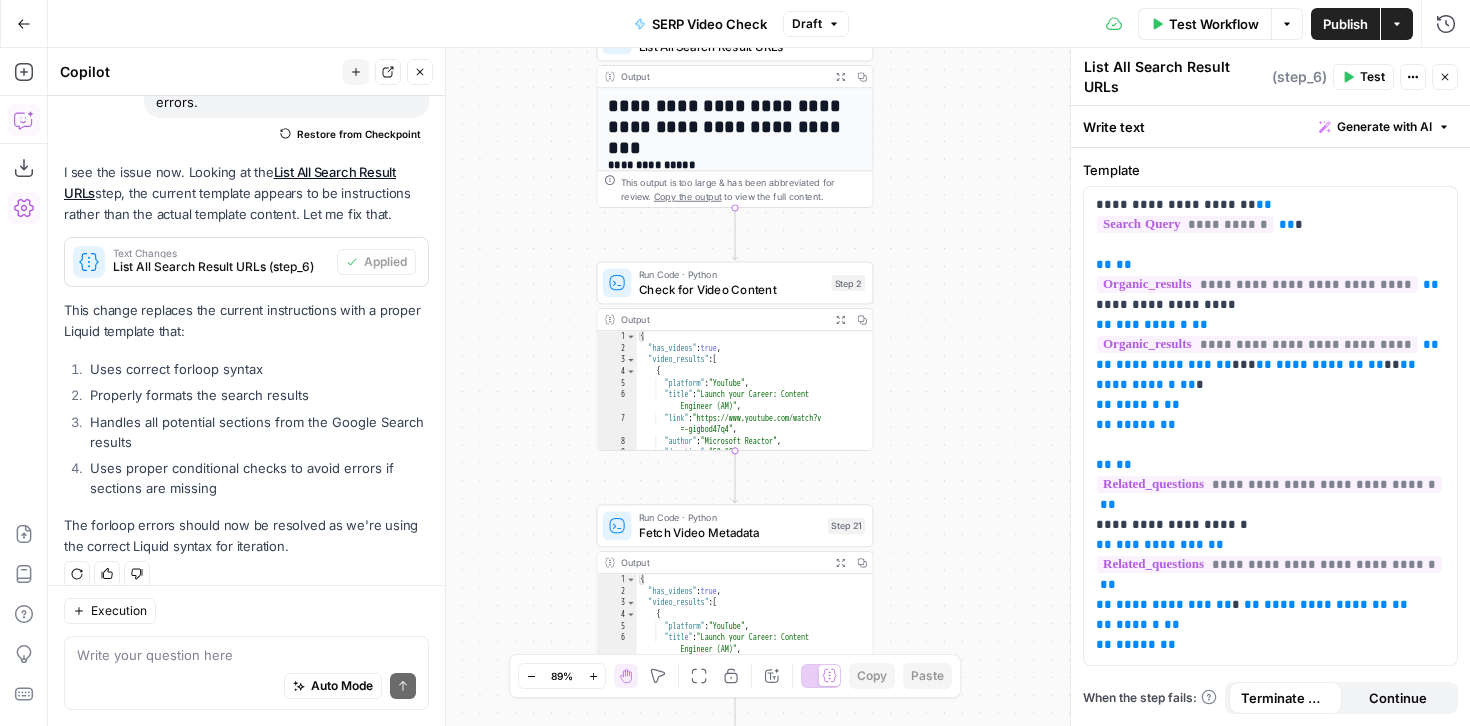 drag, startPoint x: 916, startPoint y: 528, endPoint x: 918, endPoint y: 129, distance: 399.005 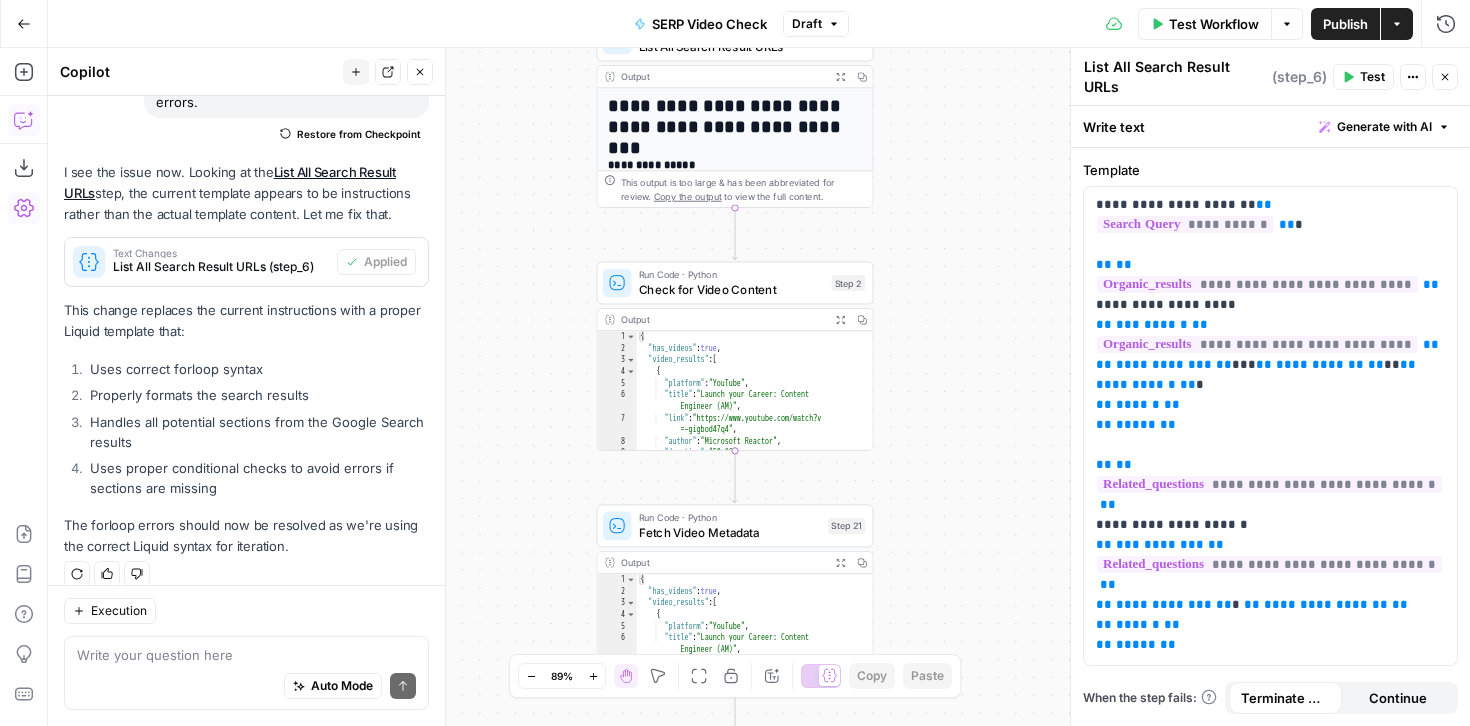 click on "true false Workflow Set Inputs Inputs Google Search Google Search Step 1 Output Expand Output Copy 1 2 3 4 5 6 {    "search_metadata" :  {      "id" :  "68925bae9b762d2beb262818" ,      "status" :  "Success" ,      "json_endpoint" :  "https://serpapi.com          /searches/8b7a040b77c786bc          /68925bae9b762d2beb262818.json" ,      "pixel_position_endpoint" :  "https://serpapi          .com/searches/8b7a040b77c786bc          /68925bae9b762d2beb262818          .json_with_pixel_position" ,     This output is too large & has been abbreviated for review.   Copy the output   to view the full content. Run Code · Python Debug SERP Structure Step 22 Output Expand Output Copy 1 2 3 4 5 6 7 8 9 10 11 {    "video_sections_found" :  [      "inline_videos" ,      "inline_videos[0]" ,      "inline_videos[1]" ,      "inline_videos[2]"    ] ,    "video_links_found" :  [      {         "section" :  "inline_videos[0]" ,         "link" :  "https://www.youtube.com/watch?v ," at bounding box center [759, 387] 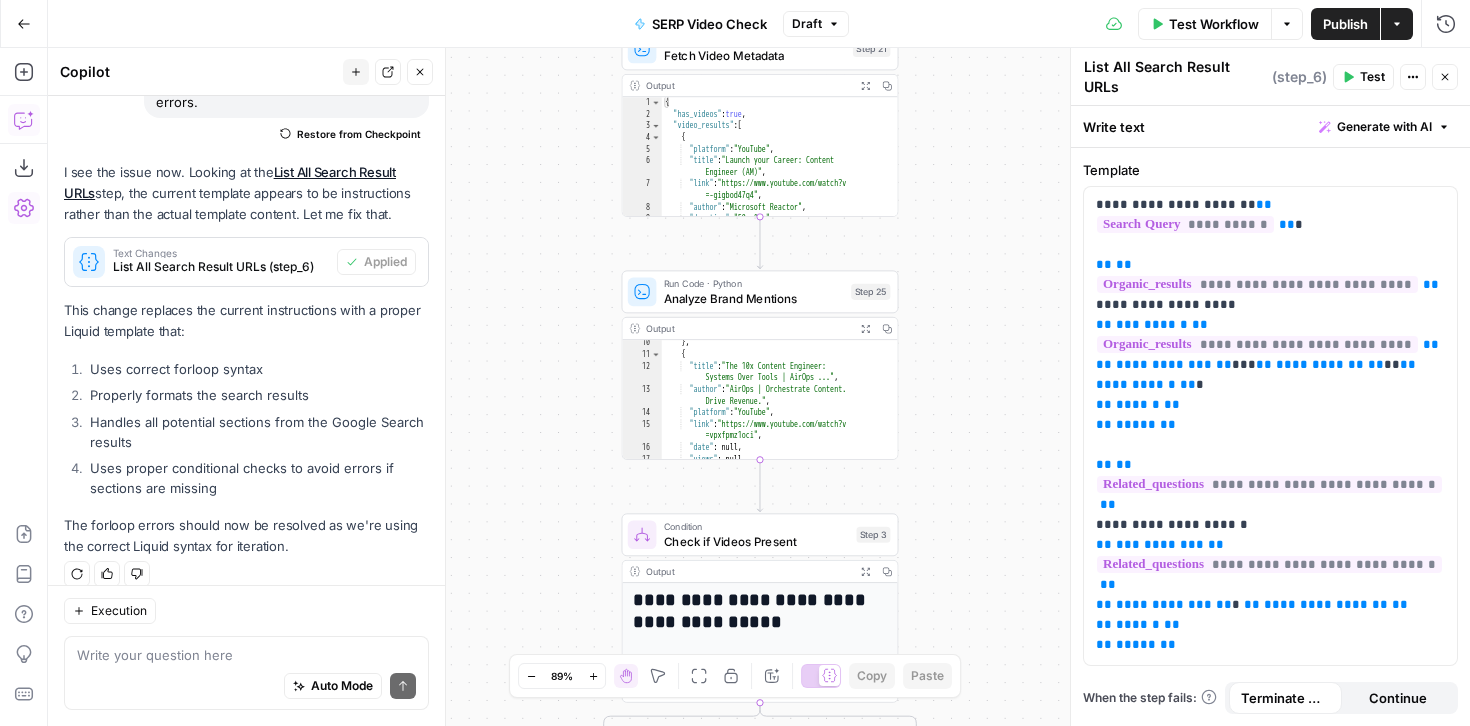 drag, startPoint x: 937, startPoint y: 522, endPoint x: 962, endPoint y: 45, distance: 477.6547 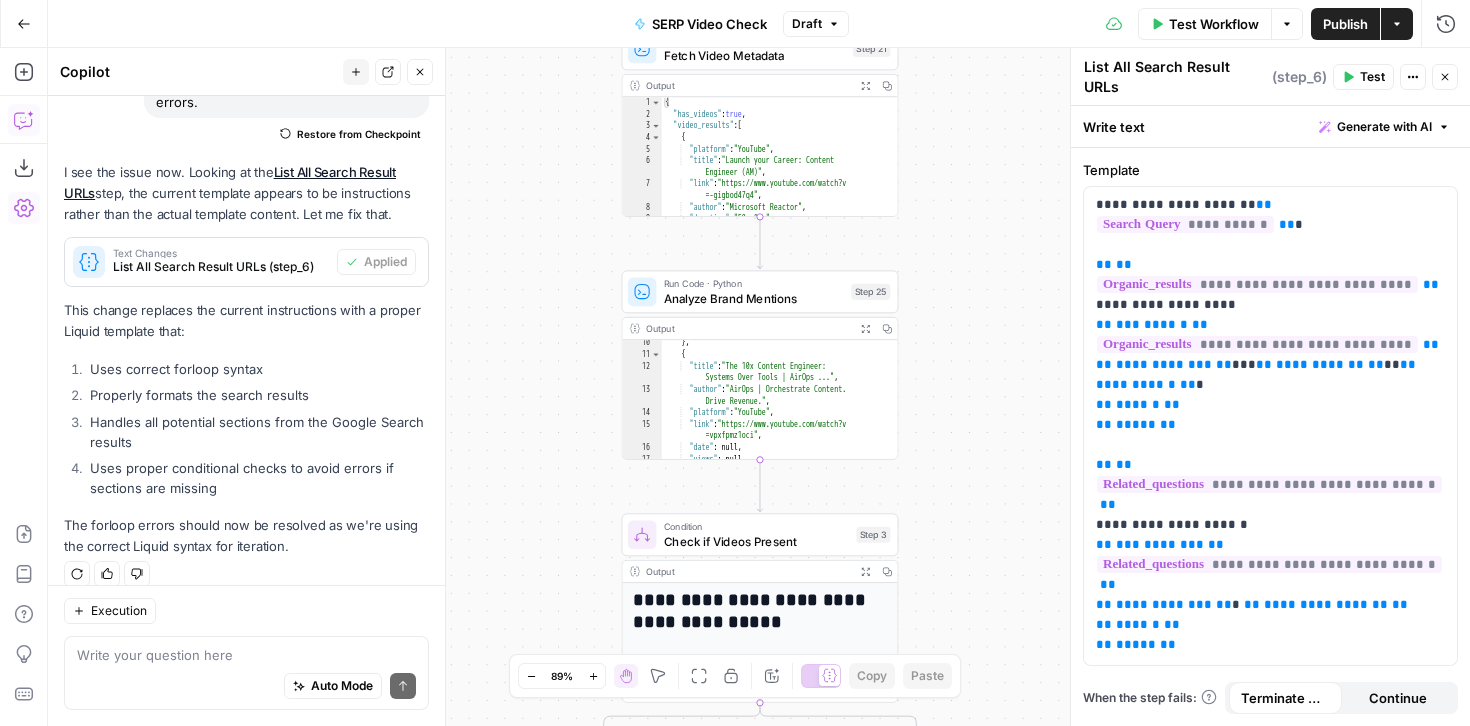 click on "Go Back SERP Video Check Draft Test Workflow Options Publish Actions Run History Add Steps Copilot Download as JSON Settings Import JSON AirOps Academy Help Give Feedback Shortcuts true false Workflow Set Inputs Inputs Google Search Google Search Step 1 Output Expand Output Copy 1 2 3 4 5 6 {    "search_metadata" :  {      "id" :  "68925bae9b762d2beb262818" ,      "status" :  "Success" ,      "json_endpoint" :  "https://serpapi.com          /searches/8b7a040b77c786bc          /68925bae9b762d2beb262818.json" ,      "pixel_position_endpoint" :  "https://serpapi          .com/searches/8b7a040b77c786bc          /68925bae9b762d2beb262818          .json_with_pixel_position" ,     This output is too large & has been abbreviated for review.   Copy the output   to view the full content. Run Code · Python Debug SERP Structure Step 22 Output Expand Output Copy 1 2 3 4 5 6 7 8 9 10 11 {    "video_sections_found" :  [      "inline_videos" ,      "inline_videos[0]" ,      ,      ]" at bounding box center (735, 363) 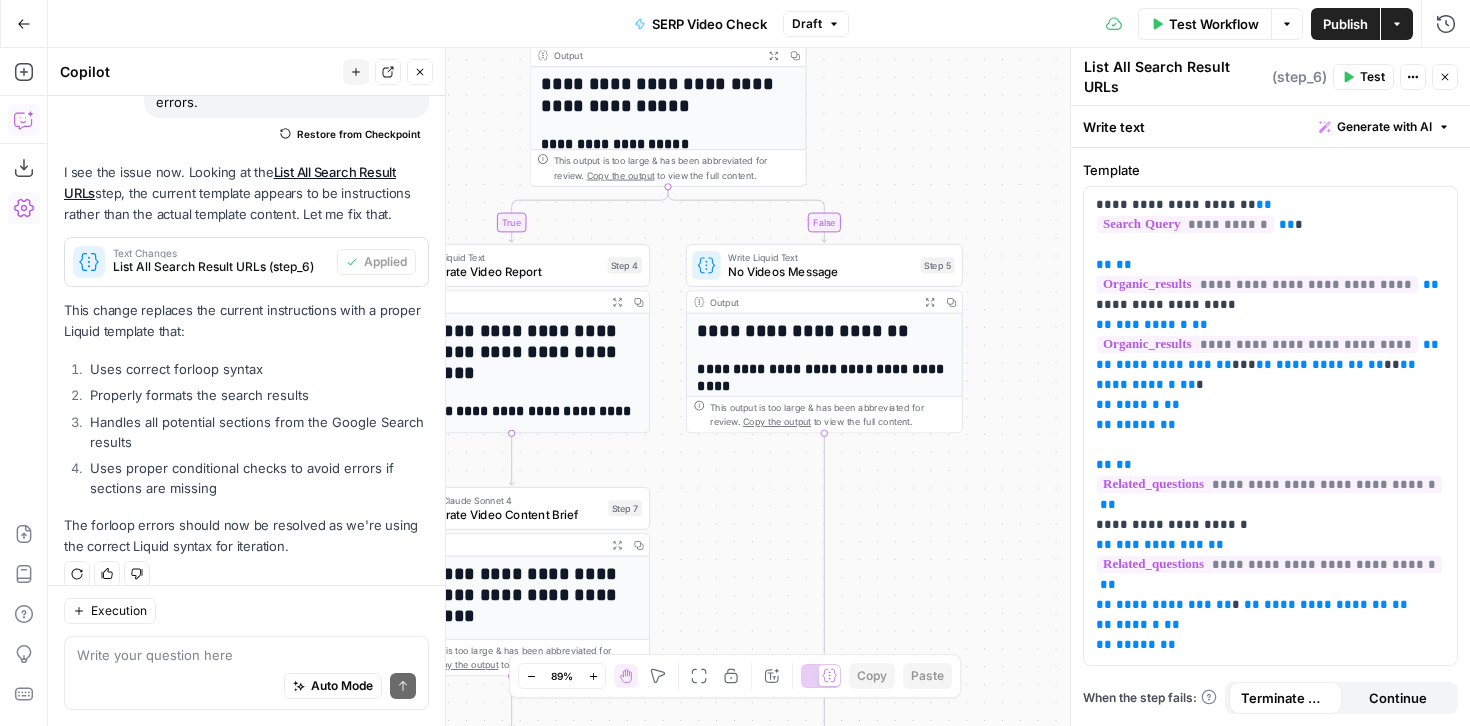 drag, startPoint x: 992, startPoint y: 461, endPoint x: 900, endPoint y: -55, distance: 524.1374 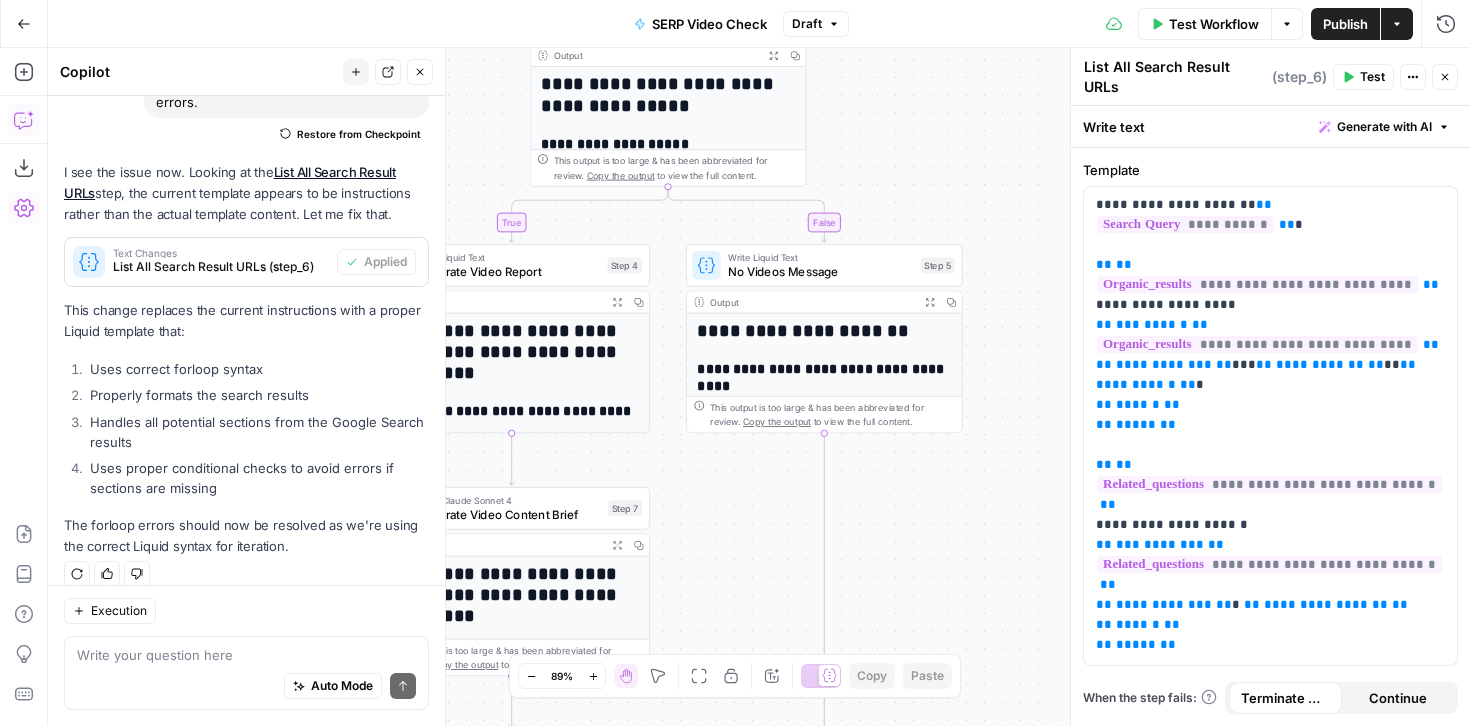 click on "Cohort 4 New Home Browse Your Data Usage Settings Recent Grids FAQ Refresh Grid Obligo - LinkedIn Drafting Grid SERP Domination 🕶️ Recent Workflows SERP Video Check Direct Link Analysis FAQ Refresh AirOps Academy What's new? Help + Support Go Back SERP Video Check Draft Test Workflow Options Publish Actions Run History Add Steps Copilot Download as JSON Settings Import JSON AirOps Academy Help Give Feedback Shortcuts true false Workflow Set Inputs Inputs Google Search Google Search Step 1 Output Expand Output Copy 1 2 3 4 5 6 {    "search_metadata" :  {      "id" :  "68925bae9b762d2beb262818" ,      "status" :  "Success" ,      "json_endpoint" :  "https://serpapi.com          /searches/8b7a040b77c786bc          /68925bae9b762d2beb262818.json" ,      "pixel_position_endpoint" :  "https://serpapi          .com/searches/8b7a040b77c786bc          /68925bae9b762d2beb262818          .json_with_pixel_position" ,       Copy the output   Run Code · Python 1" at bounding box center [735, 363] 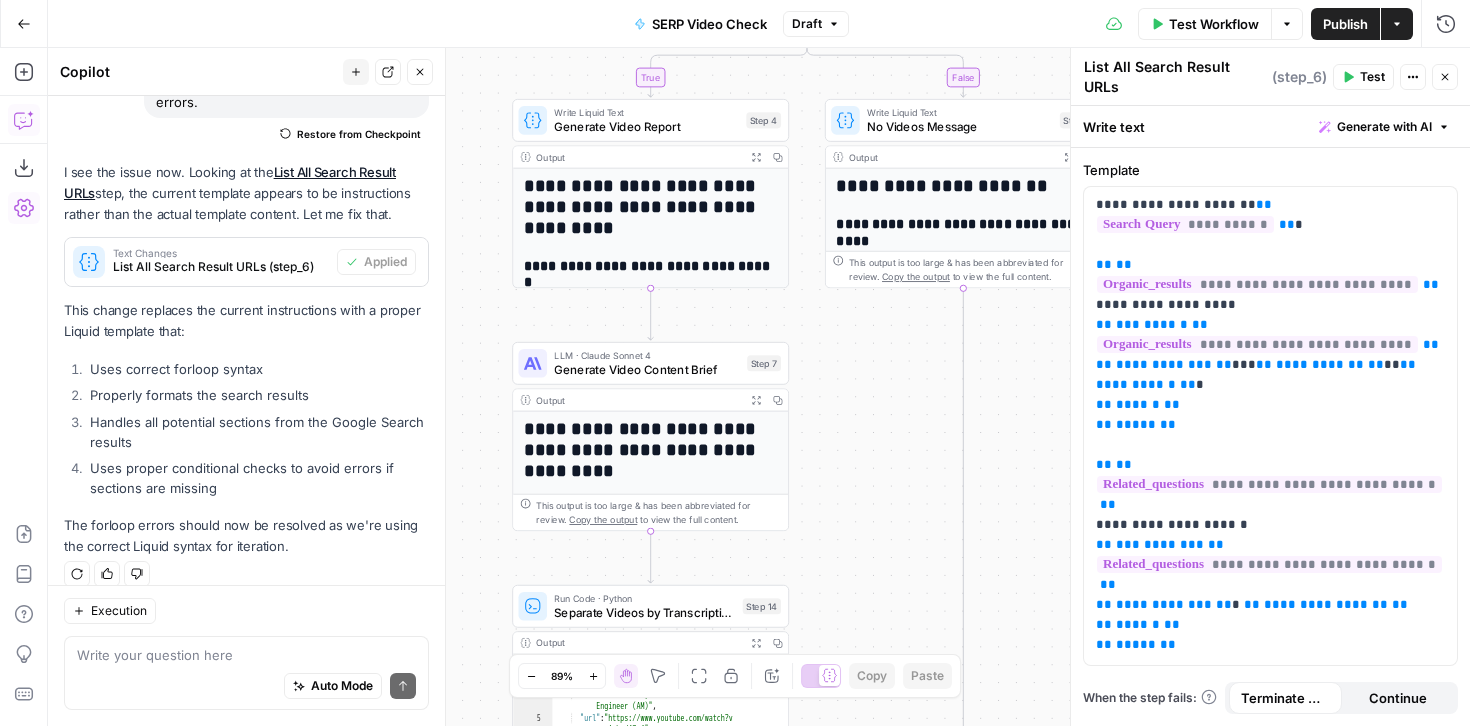 drag, startPoint x: 880, startPoint y: 440, endPoint x: 1021, endPoint y: 293, distance: 203.69095 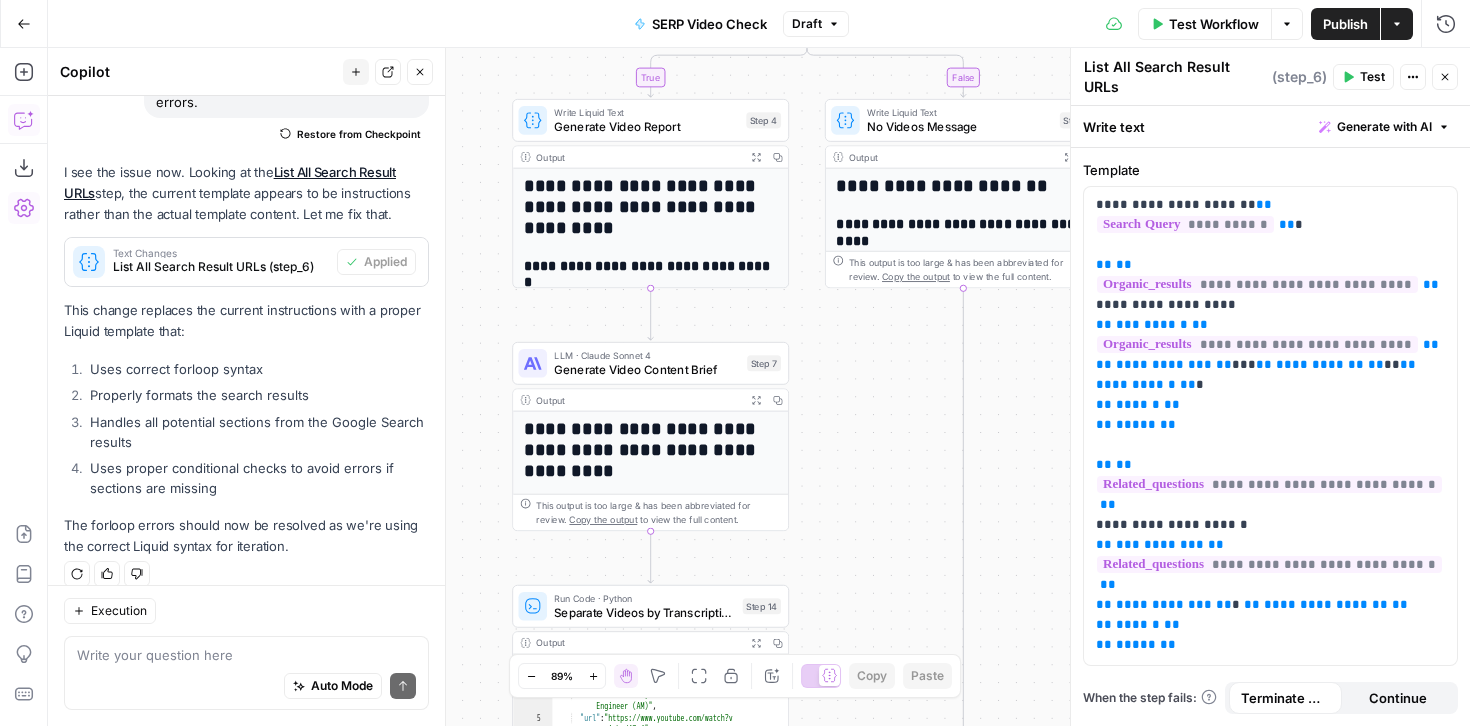 click on "true false Workflow Set Inputs Inputs Google Search Google Search Step 1 Output Expand Output Copy 1 2 3 4 5 6 {    "search_metadata" :  {      "id" :  "68925bae9b762d2beb262818" ,      "status" :  "Success" ,      "json_endpoint" :  "https://serpapi.com          /searches/8b7a040b77c786bc          /68925bae9b762d2beb262818.json" ,      "pixel_position_endpoint" :  "https://serpapi          .com/searches/8b7a040b77c786bc          /68925bae9b762d2beb262818          .json_with_pixel_position" ,     This output is too large & has been abbreviated for review.   Copy the output   to view the full content. Run Code · Python Debug SERP Structure Step 22 Output Expand Output Copy 1 2 3 4 5 6 7 8 9 10 11 {    "video_sections_found" :  [      "inline_videos" ,      "inline_videos[0]" ,      "inline_videos[1]" ,      "inline_videos[2]"    ] ,    "video_links_found" :  [      {         "section" :  "inline_videos[0]" ,         "link" :  "https://www.youtube.com/watch?v ," at bounding box center [759, 387] 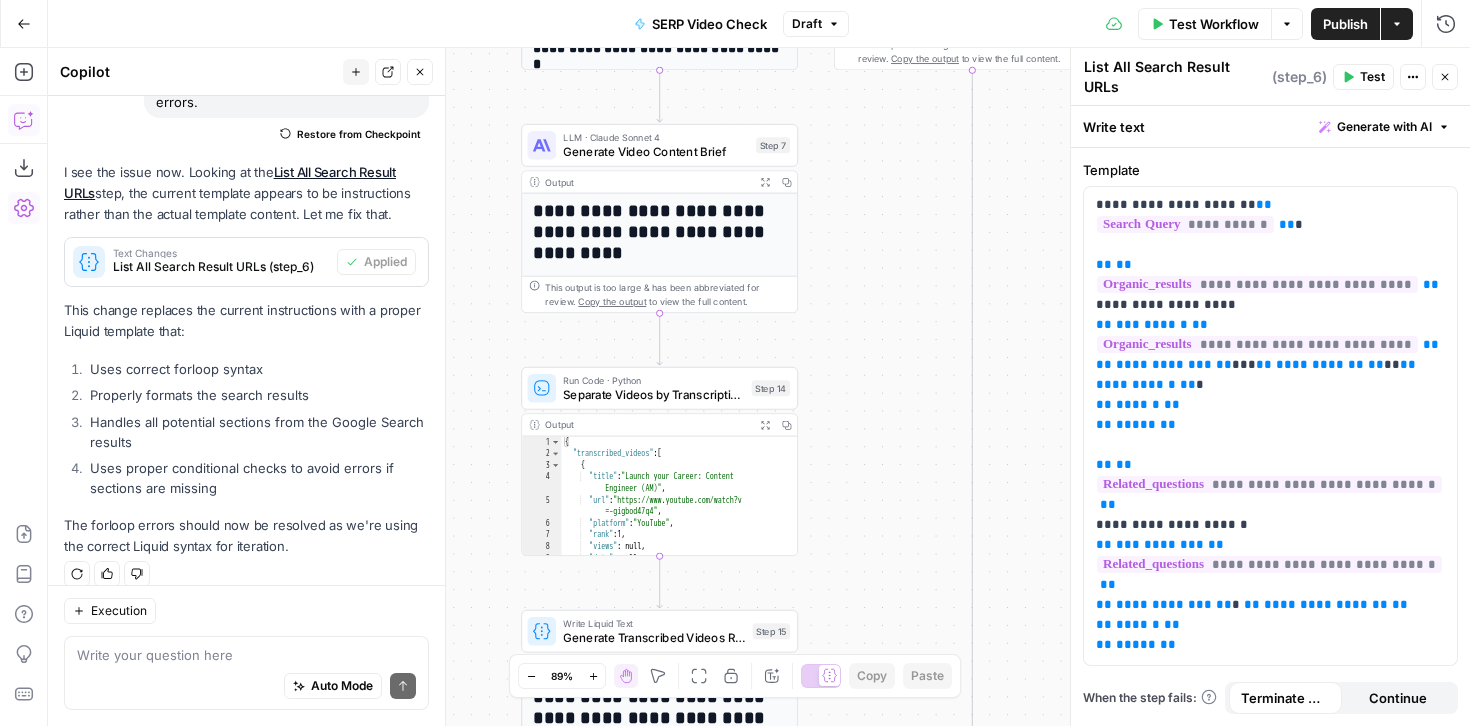 drag, startPoint x: 888, startPoint y: 517, endPoint x: 895, endPoint y: 301, distance: 216.1134 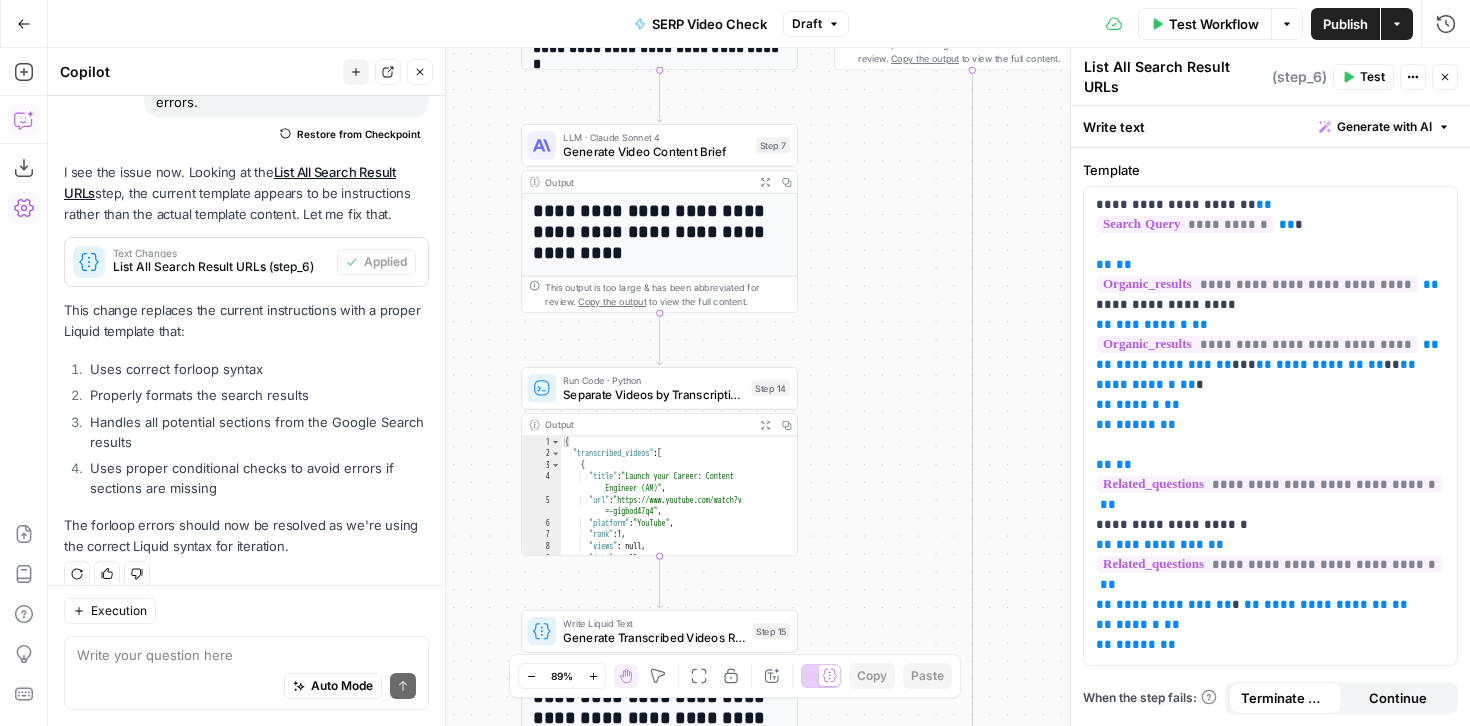 click on "true false Workflow Set Inputs Inputs Google Search Google Search Step 1 Output Expand Output Copy 1 2 3 4 5 6 {    "search_metadata" :  {      "id" :  "68925bae9b762d2beb262818" ,      "status" :  "Success" ,      "json_endpoint" :  "https://serpapi.com          /searches/8b7a040b77c786bc          /68925bae9b762d2beb262818.json" ,      "pixel_position_endpoint" :  "https://serpapi          .com/searches/8b7a040b77c786bc          /68925bae9b762d2beb262818          .json_with_pixel_position" ,     This output is too large & has been abbreviated for review.   Copy the output   to view the full content. Run Code · Python Debug SERP Structure Step 22 Output Expand Output Copy 1 2 3 4 5 6 7 8 9 10 11 {    "video_sections_found" :  [      "inline_videos" ,      "inline_videos[0]" ,      "inline_videos[1]" ,      "inline_videos[2]"    ] ,    "video_links_found" :  [      {         "section" :  "inline_videos[0]" ,         "link" :  "https://www.youtube.com/watch?v ," at bounding box center [759, 387] 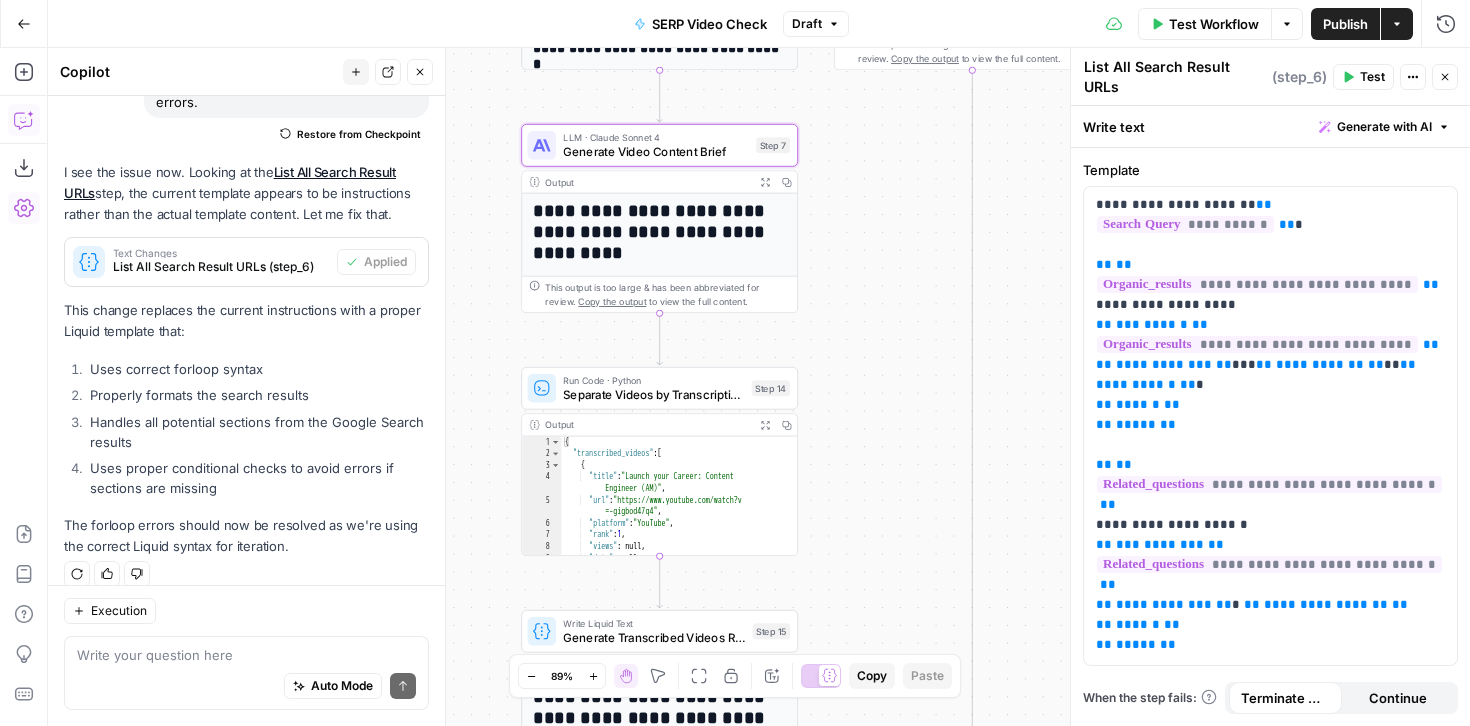 click 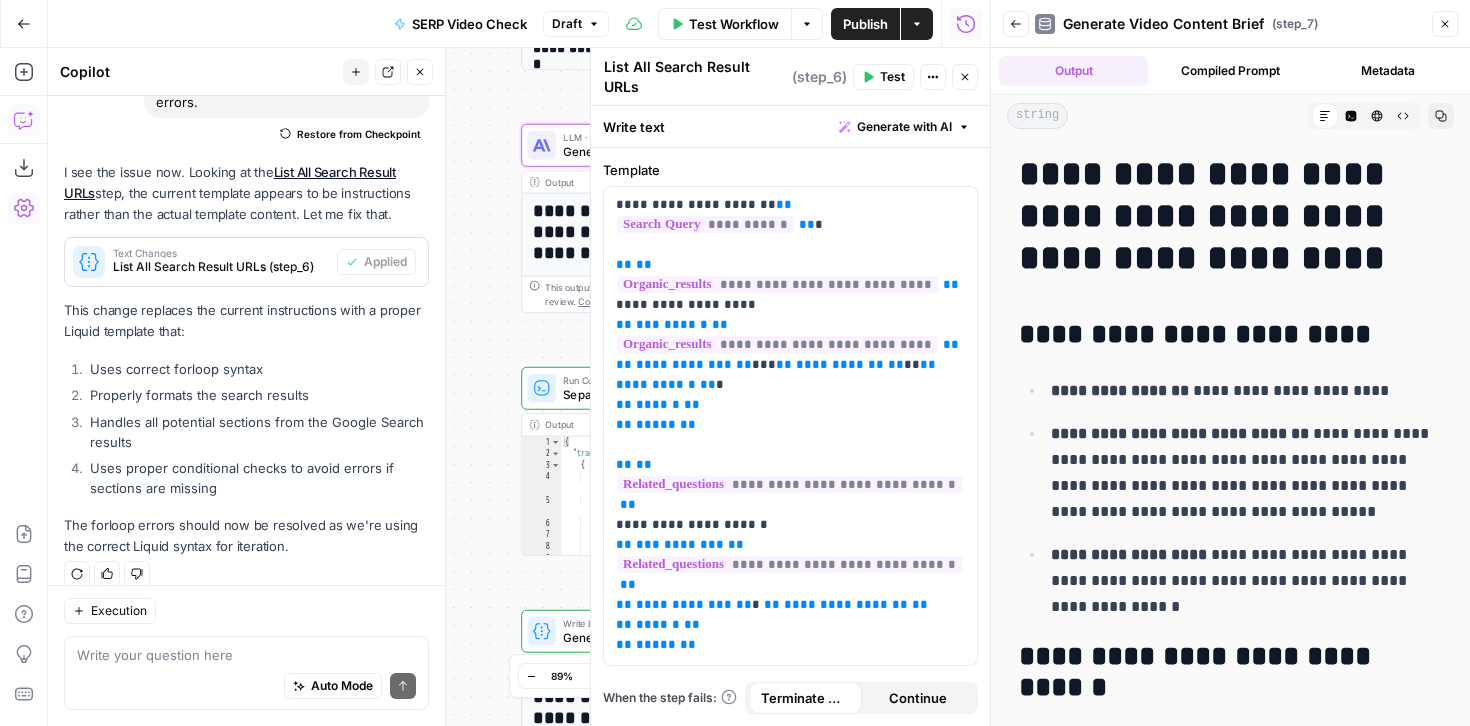 click 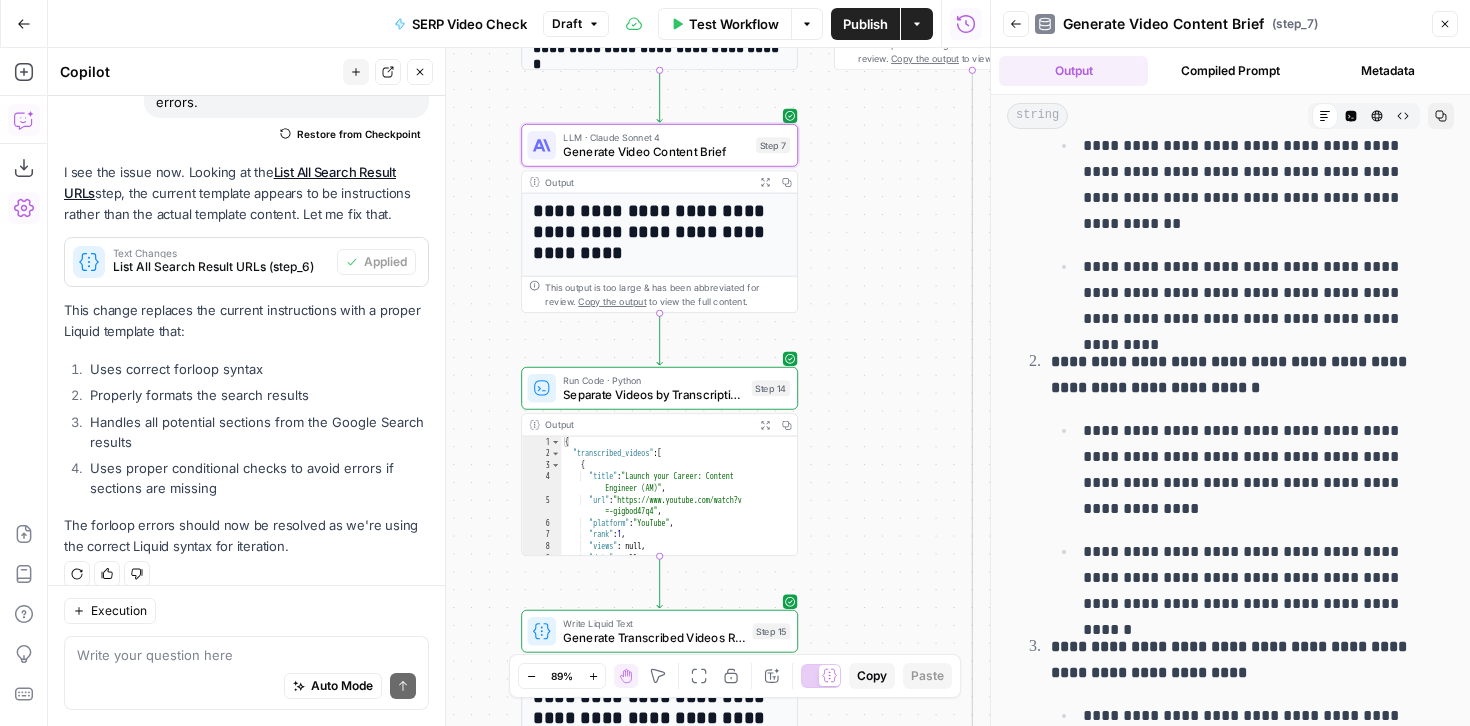scroll, scrollTop: 3718, scrollLeft: 0, axis: vertical 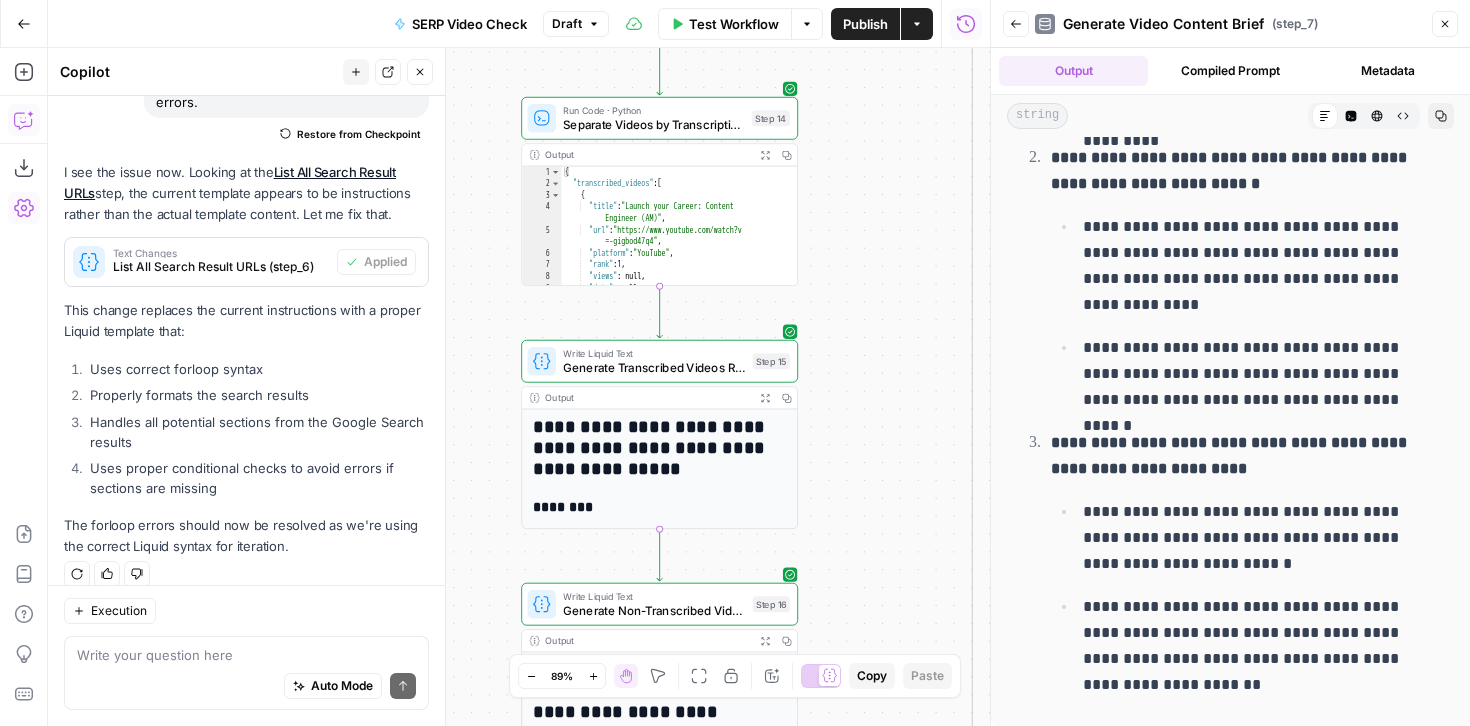 drag, startPoint x: 897, startPoint y: 544, endPoint x: 897, endPoint y: 274, distance: 270 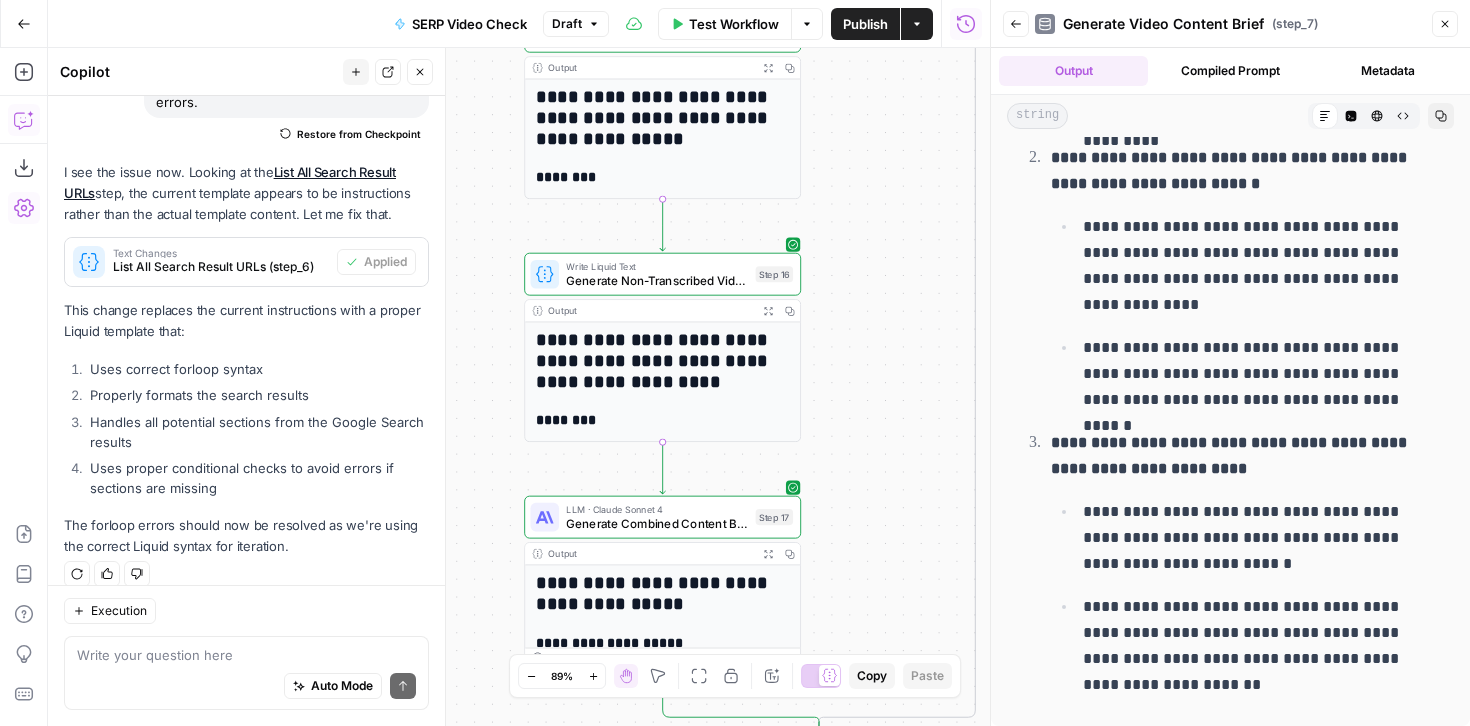 drag, startPoint x: 862, startPoint y: 502, endPoint x: 865, endPoint y: 173, distance: 329.01367 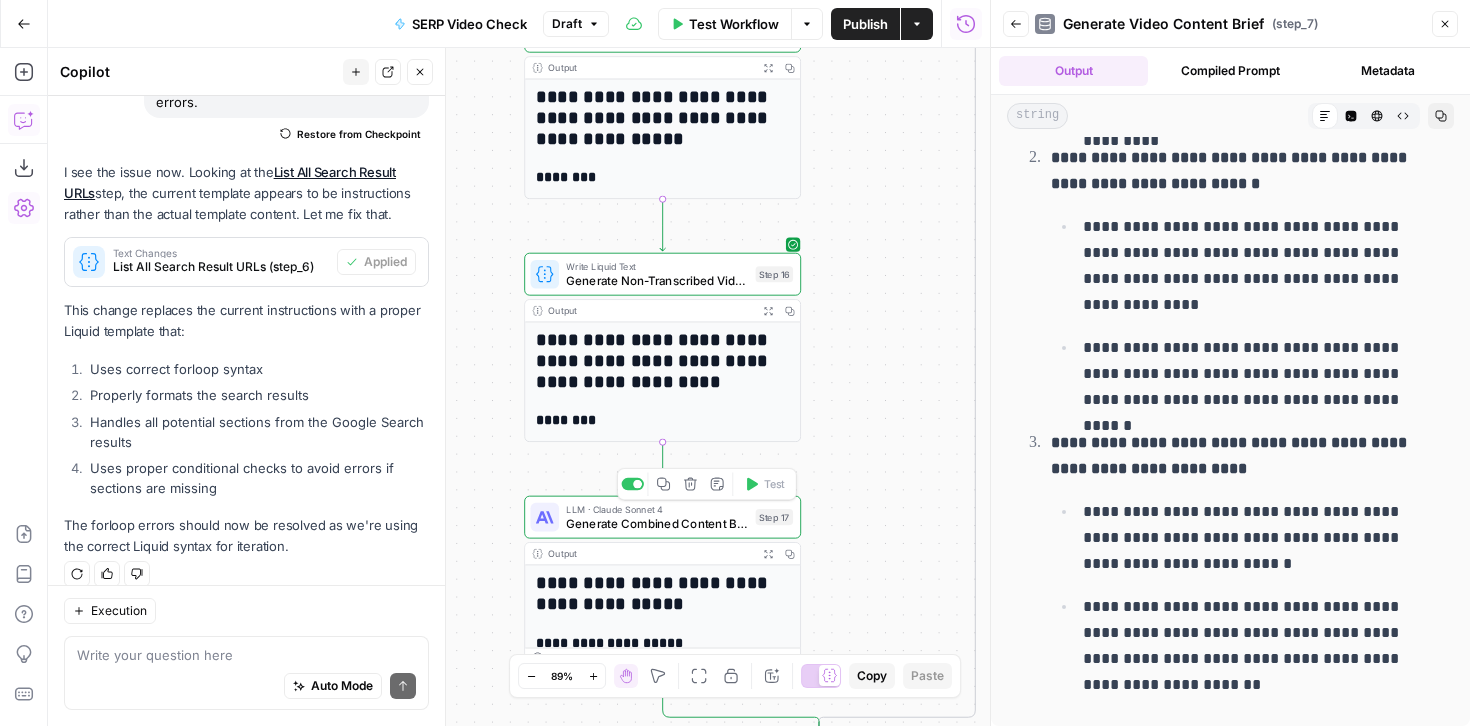 click on "Generate Combined Content Brief" at bounding box center [657, 523] 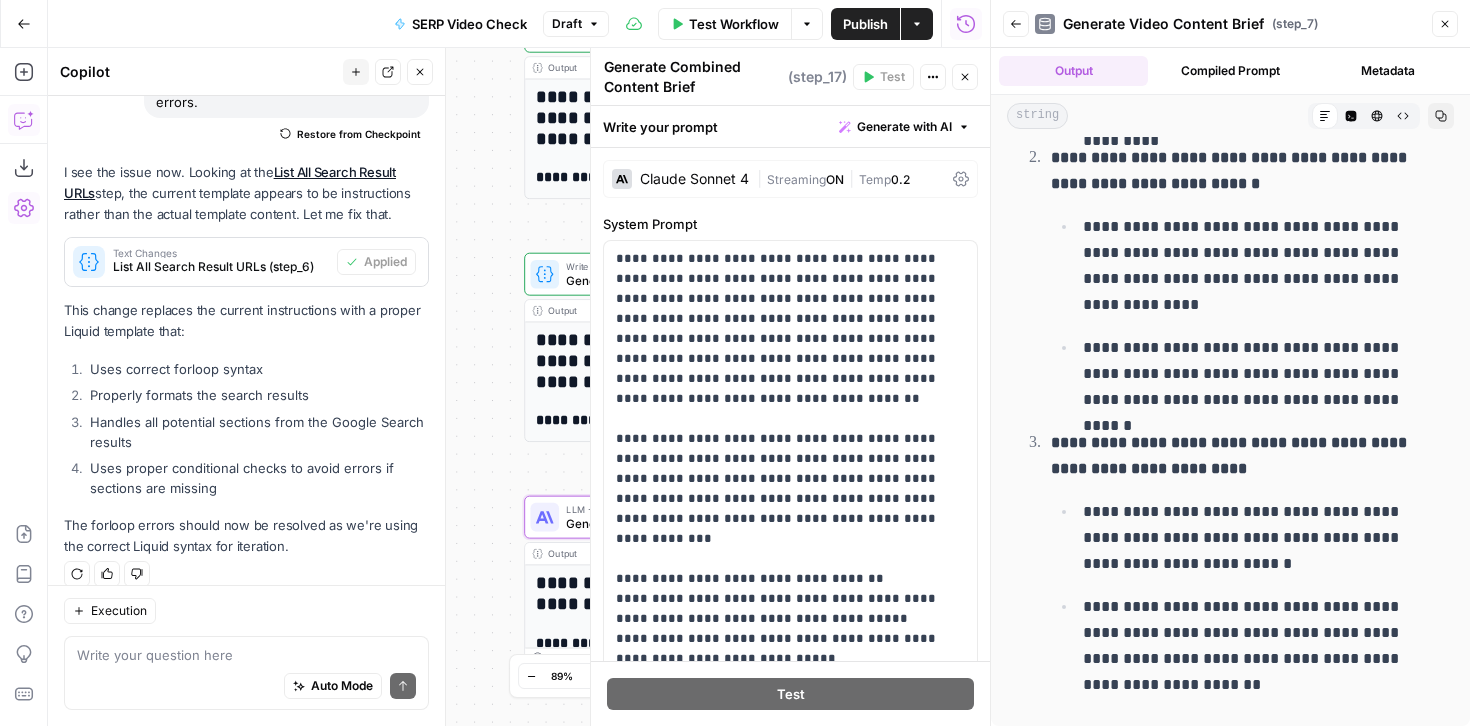 click on "Close" at bounding box center (965, 77) 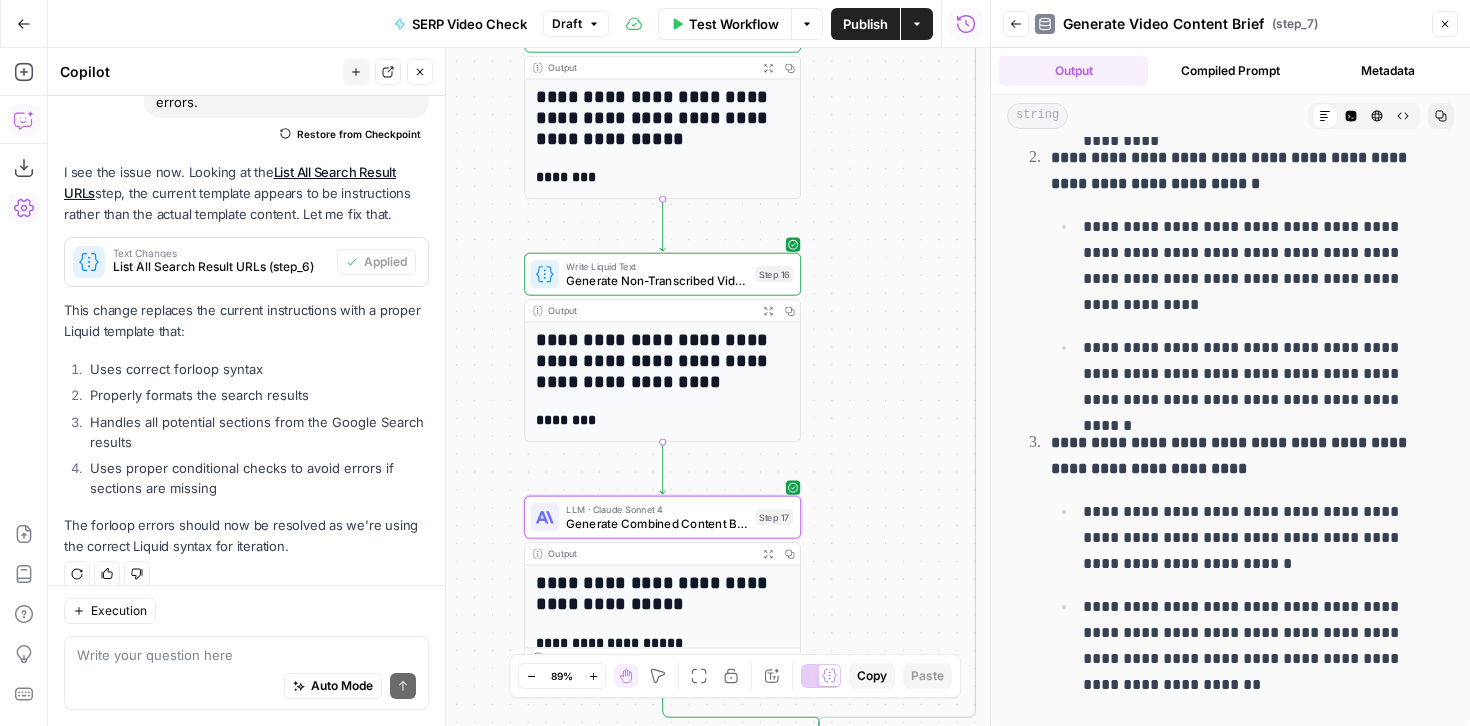 click on "Close" at bounding box center [1445, 24] 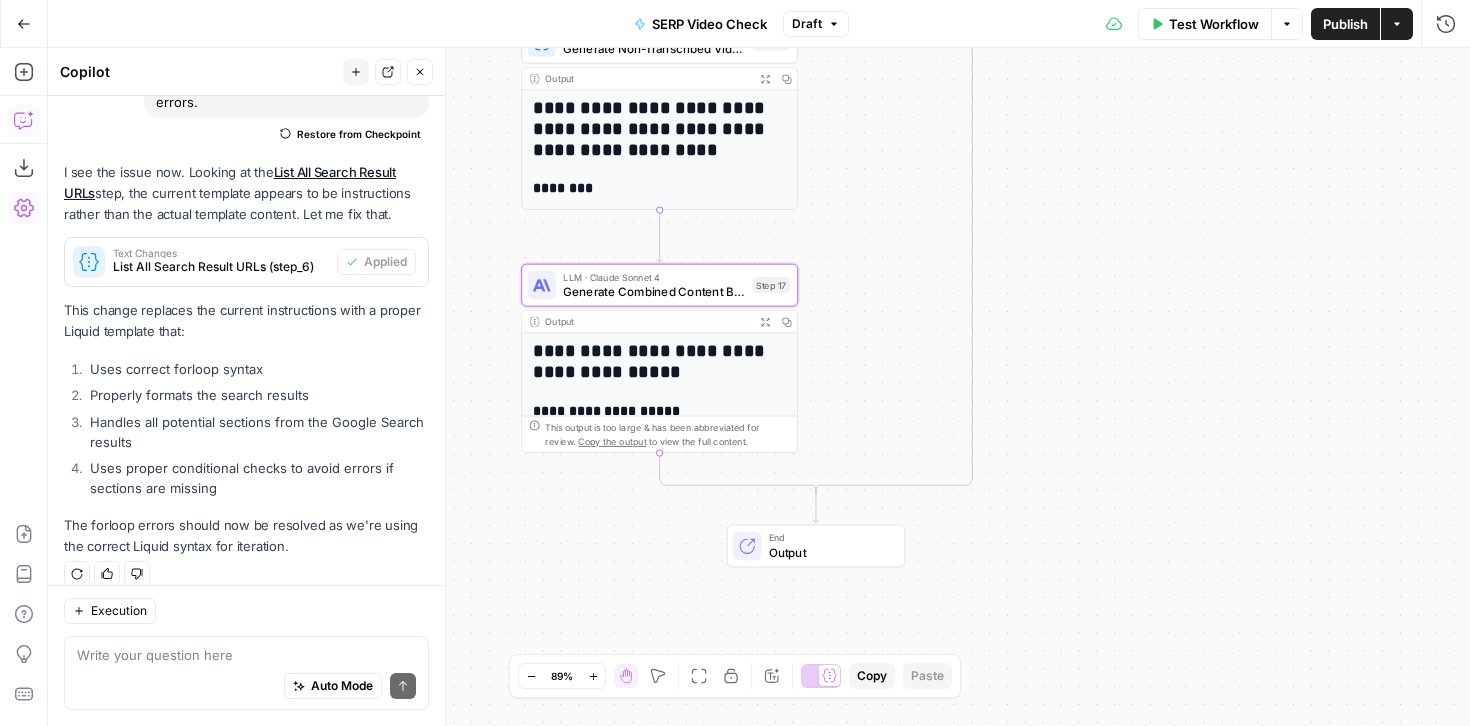 drag, startPoint x: 870, startPoint y: 539, endPoint x: 867, endPoint y: 307, distance: 232.0194 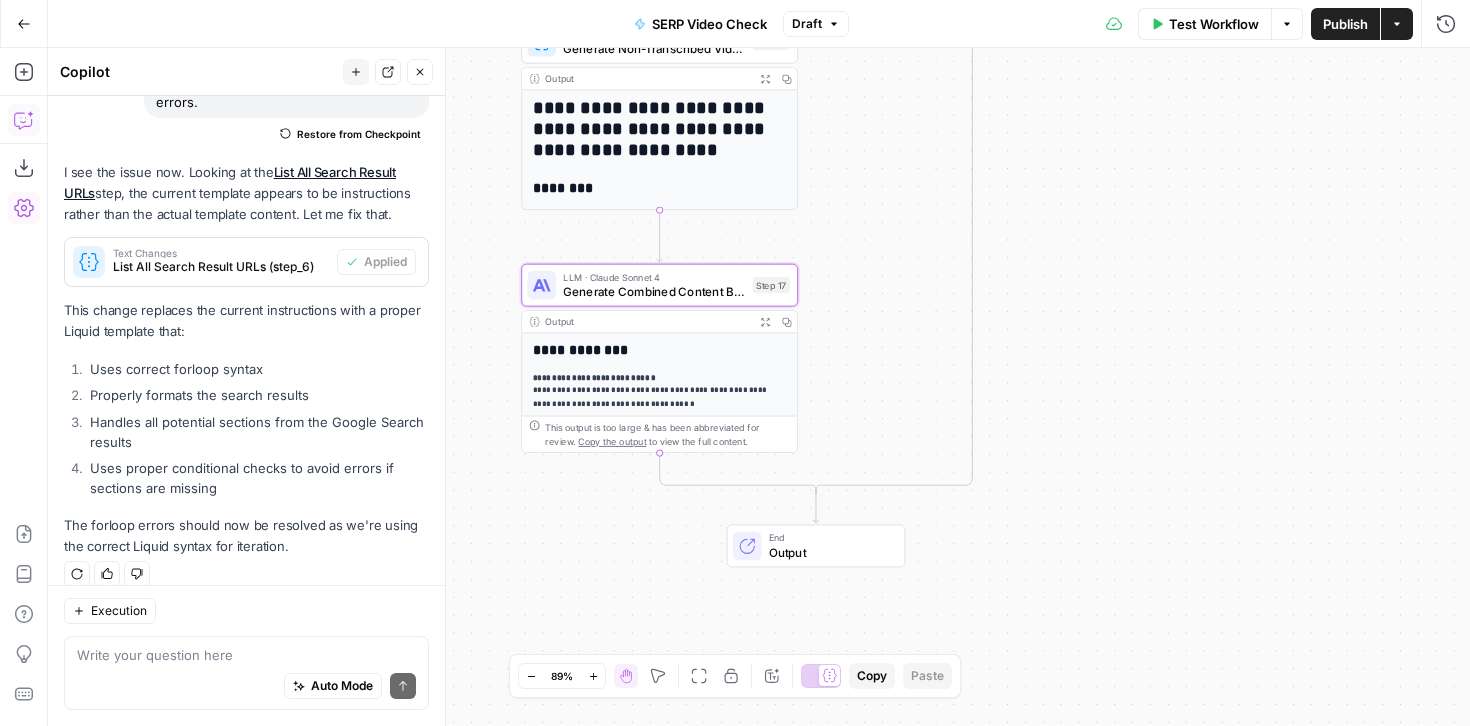 scroll, scrollTop: 0, scrollLeft: 0, axis: both 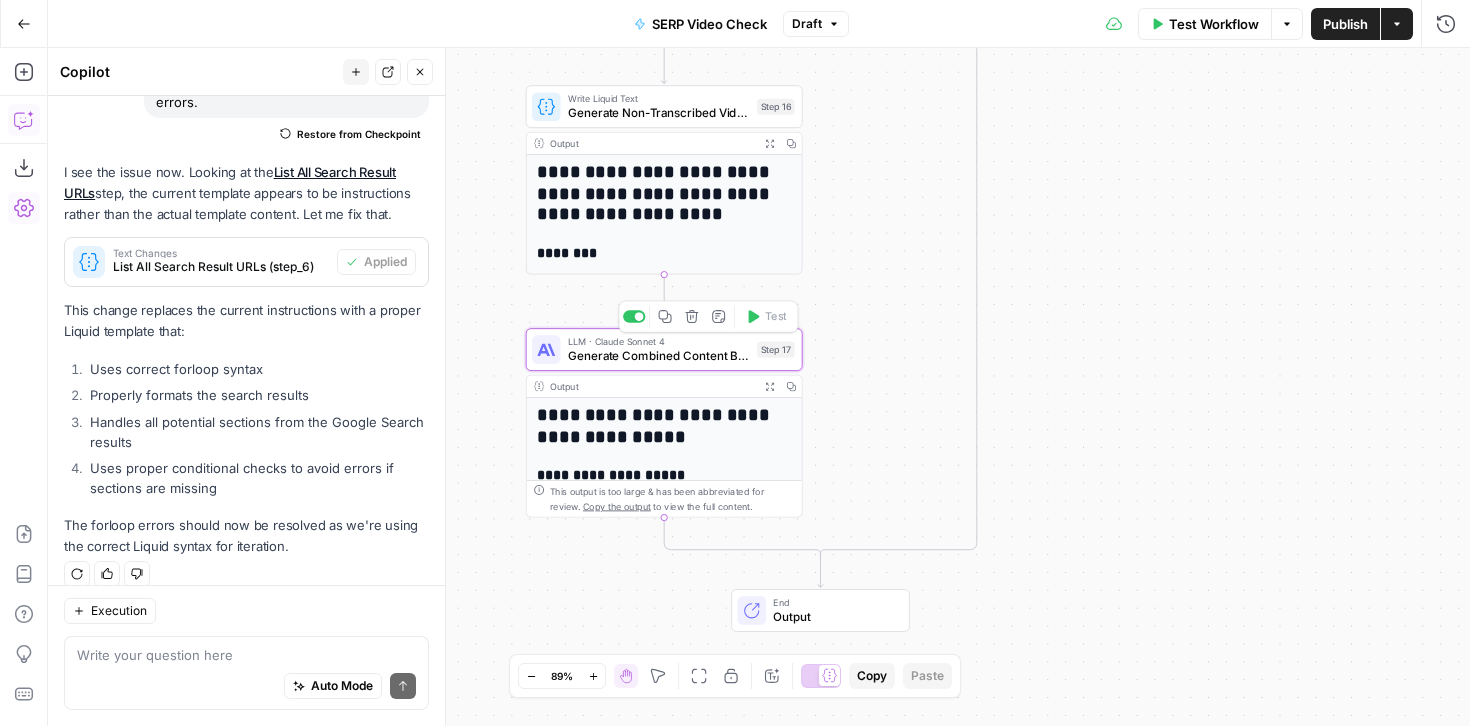 click 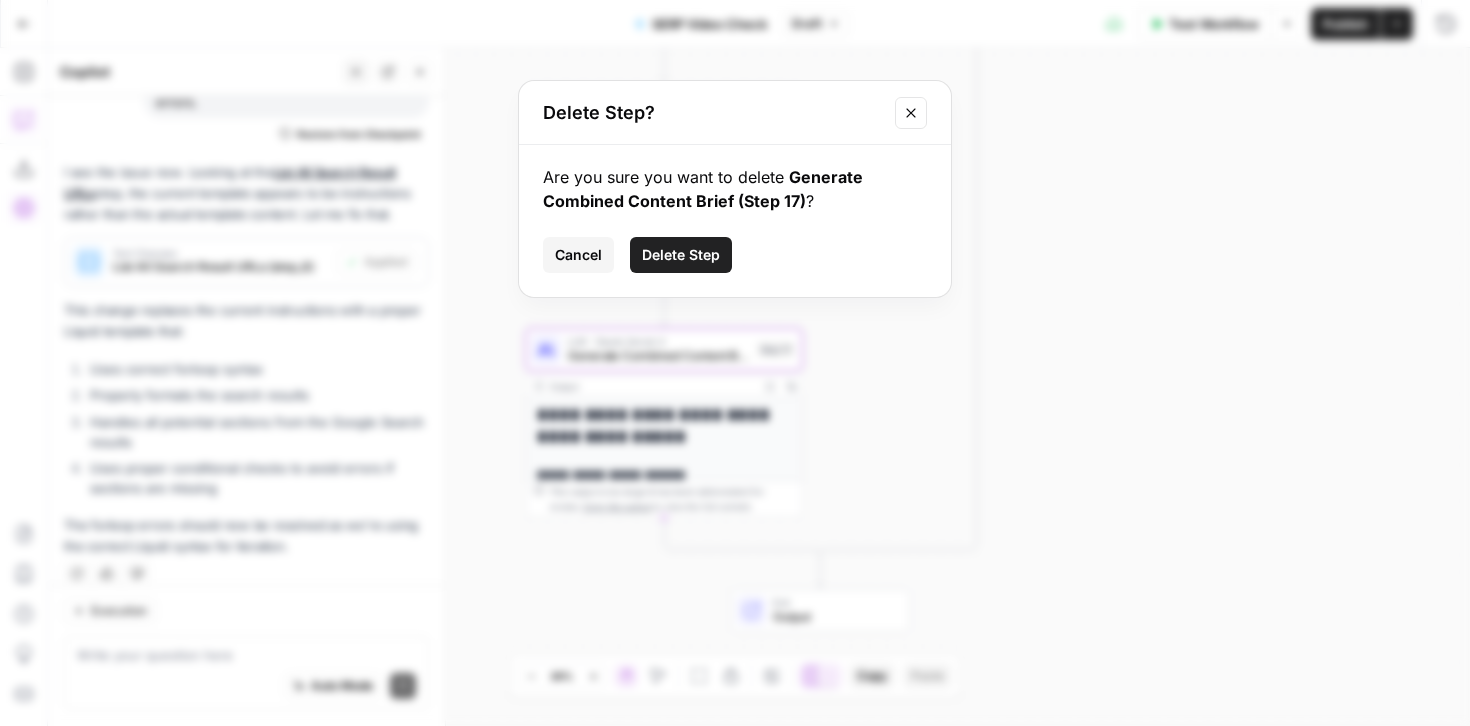 click on "Delete Step" at bounding box center [681, 255] 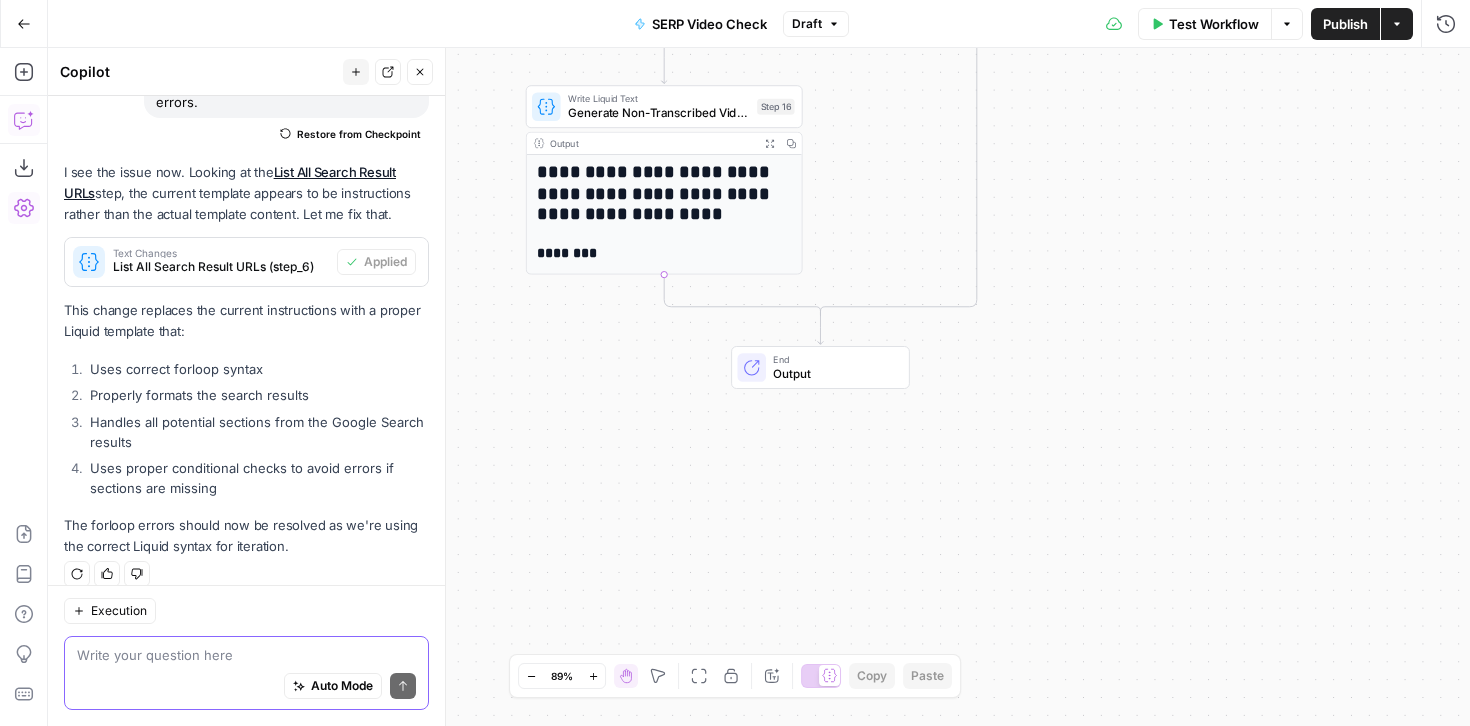 click at bounding box center (246, 655) 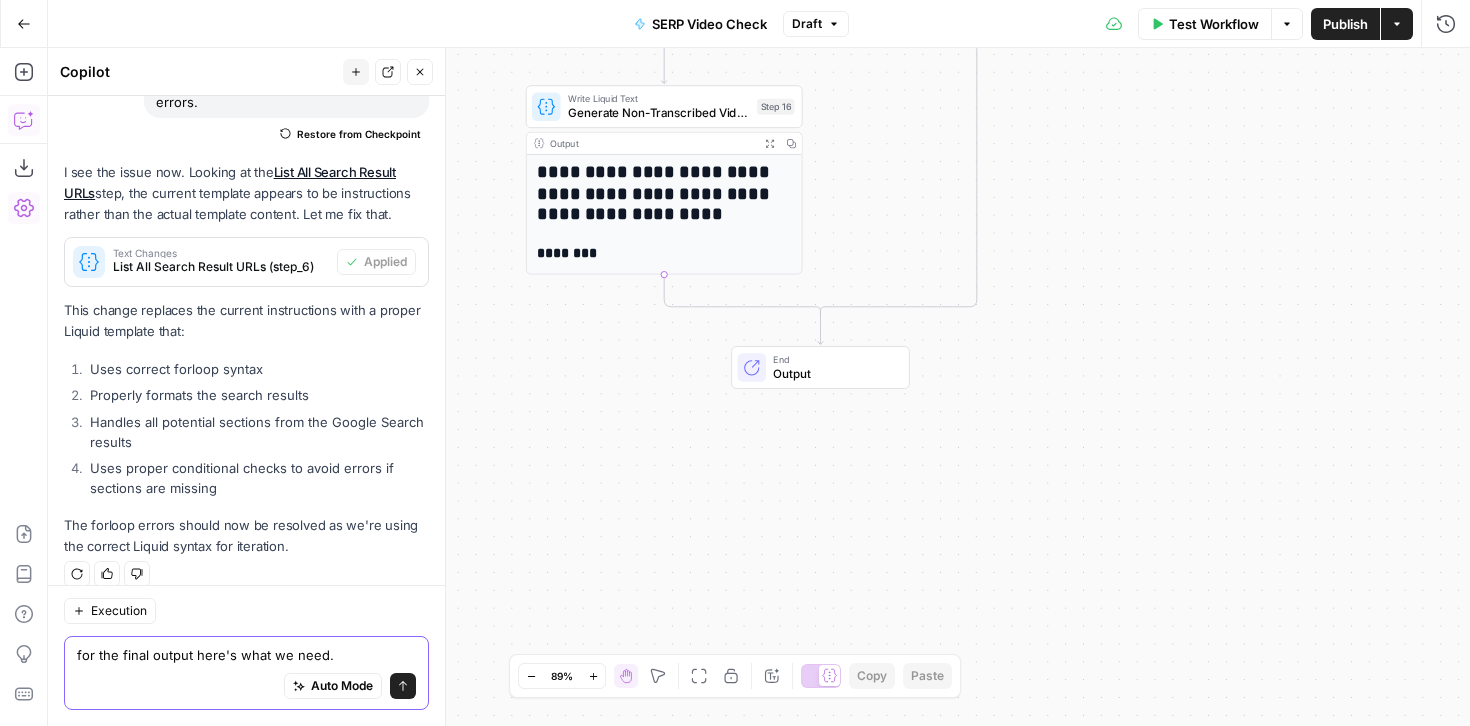 type on "for the final output here's what we need." 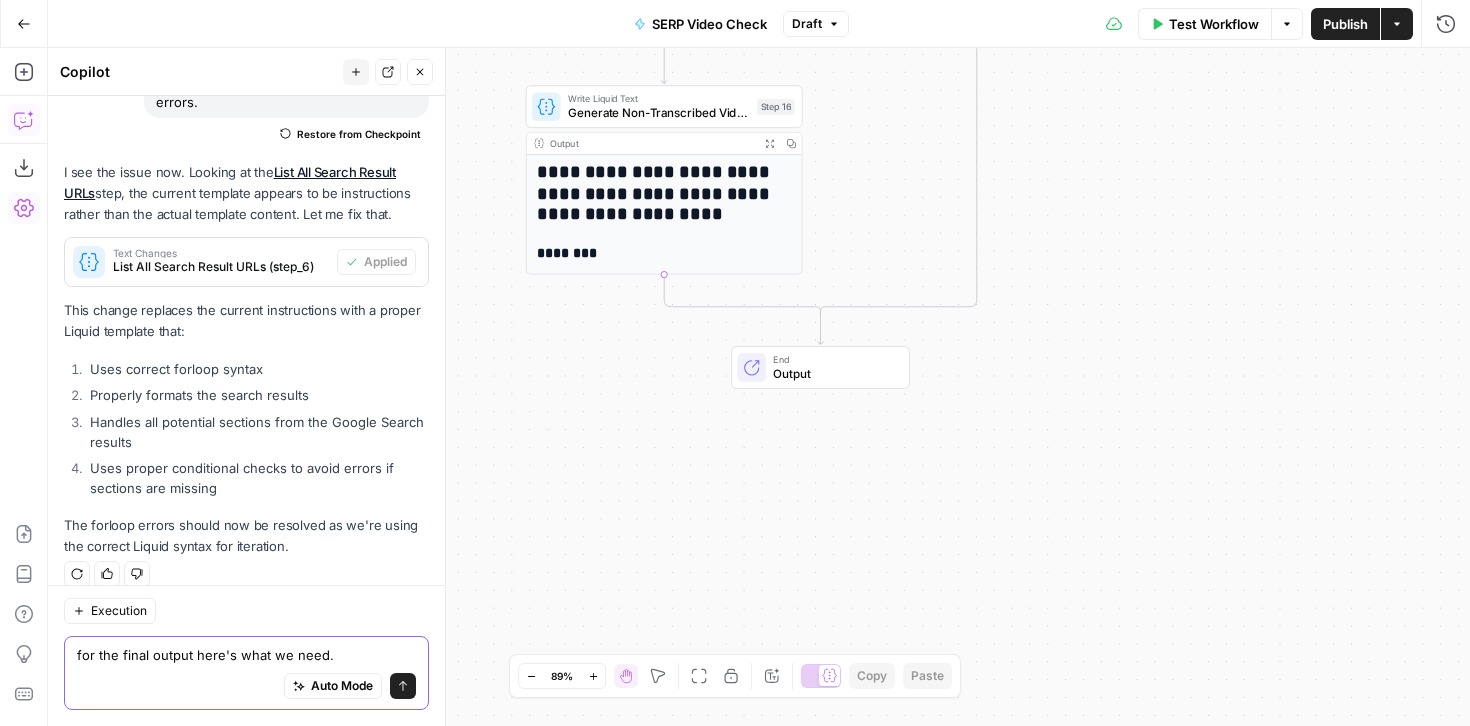 click on "for the final output here's what we need." at bounding box center [246, 655] 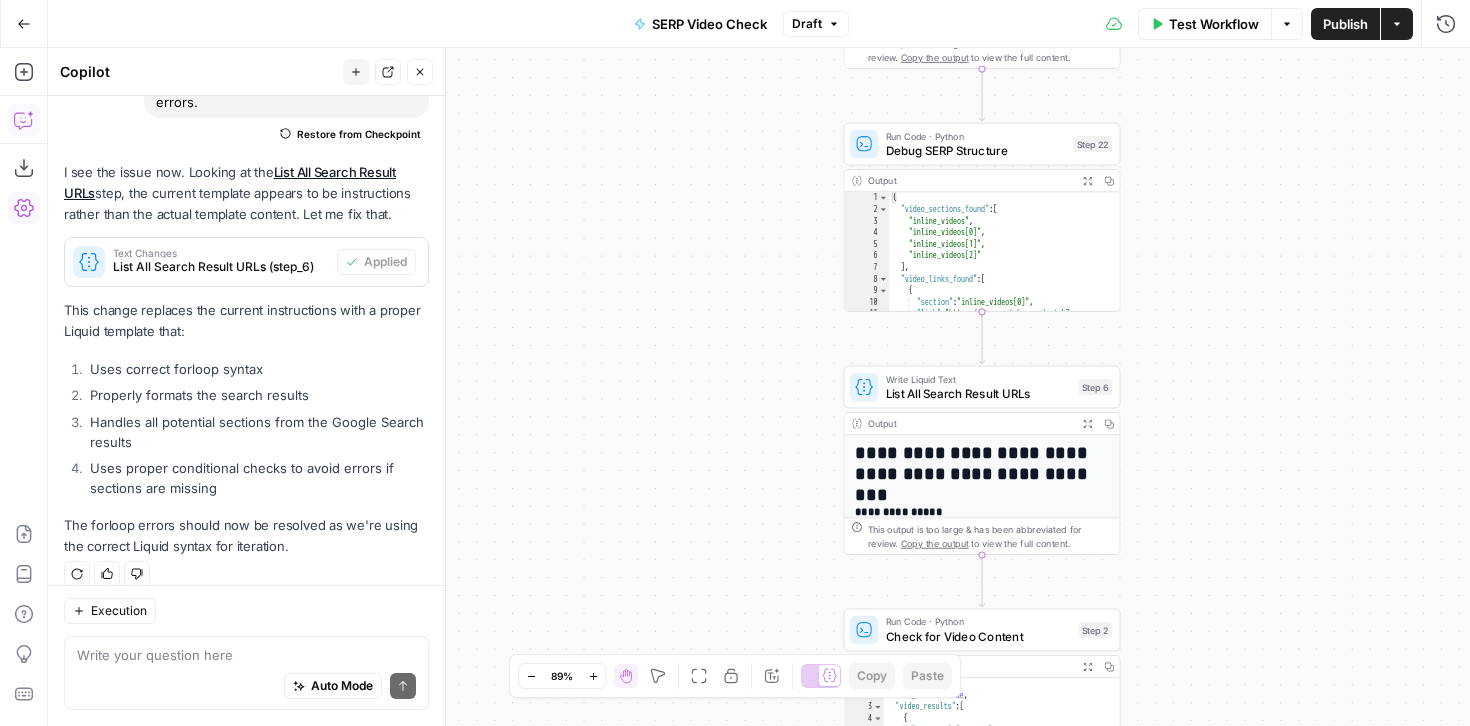 click on "Auto Mode Send" at bounding box center [246, 687] 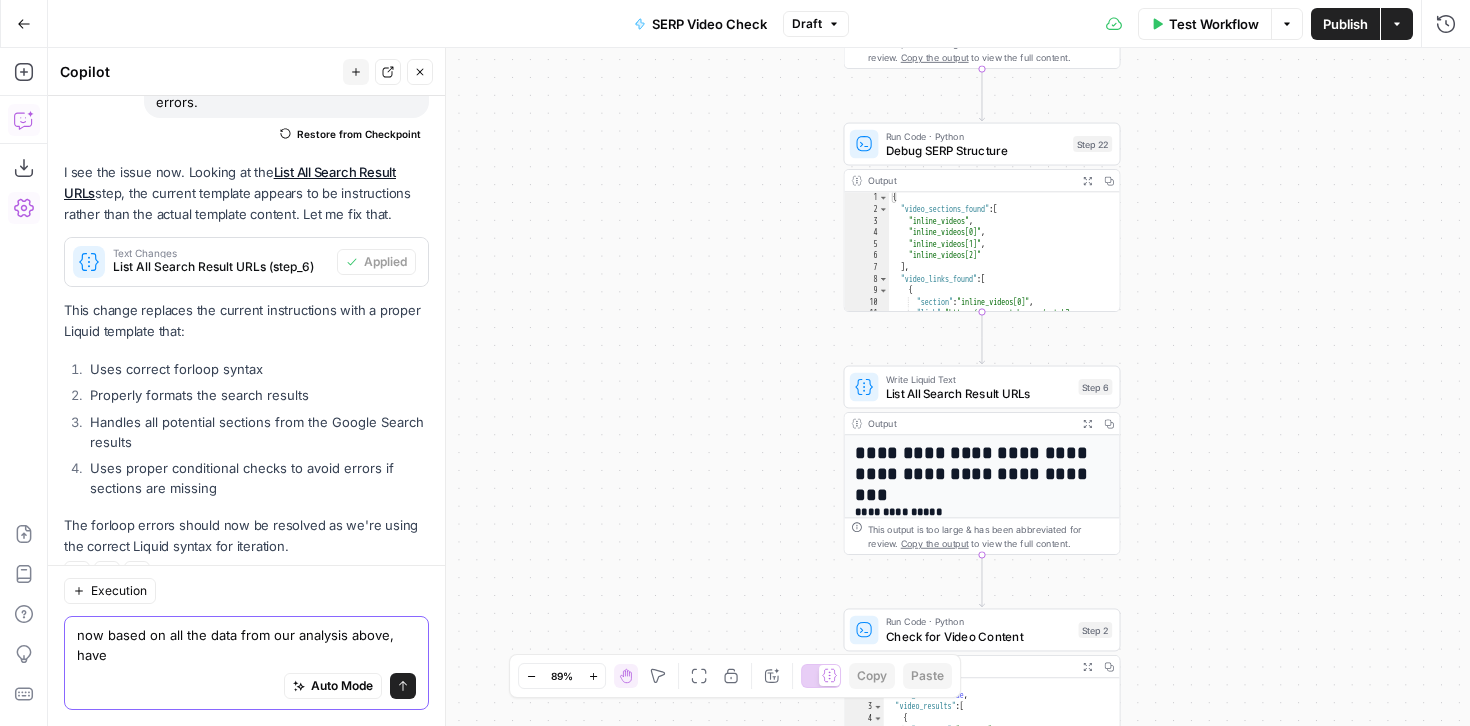 scroll, scrollTop: 1842, scrollLeft: 0, axis: vertical 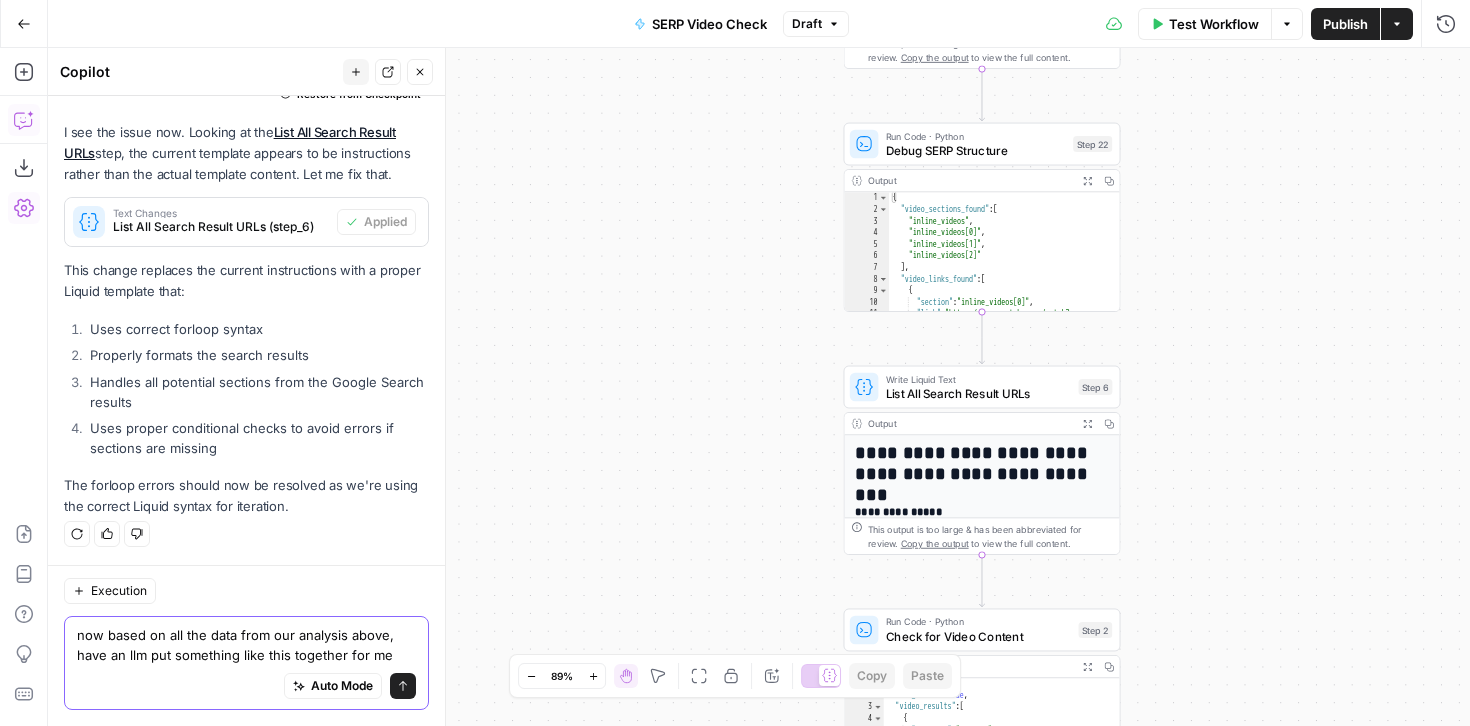 paste on "You are an expert SEO and video content analyst. I will provide two reports containing video search results data. Each includes the video title, link, date published, platform/channel, video length, and ranking.
Your job is to:
1. Brand Presence
Identify whether our brand is represented in any of the videos. This includes:
Videos hosted on our branded YouTube or social media channels
Videos that mention our brand in the title or description
If any are found, provide the following details for each:
Video title
Link
Date published
Current ranking
2. Remaining Presence (Video Landscape Summary)
Write a short paragraph (100 words or less) summarizing the types of videos that appear in the search results. Include patterns in:
Video length (e.g., mostly under 5 minutes, long-form explainers, etc.)
Topic focus (e.g., tutorials, reviews, industry commentary)
Platforms/types (e.g., YouTube how-tos, TikTok quick tips, Instagram reels, etc.)
3. Next Steps (Video Recommendations)
If our brand is not curr..." 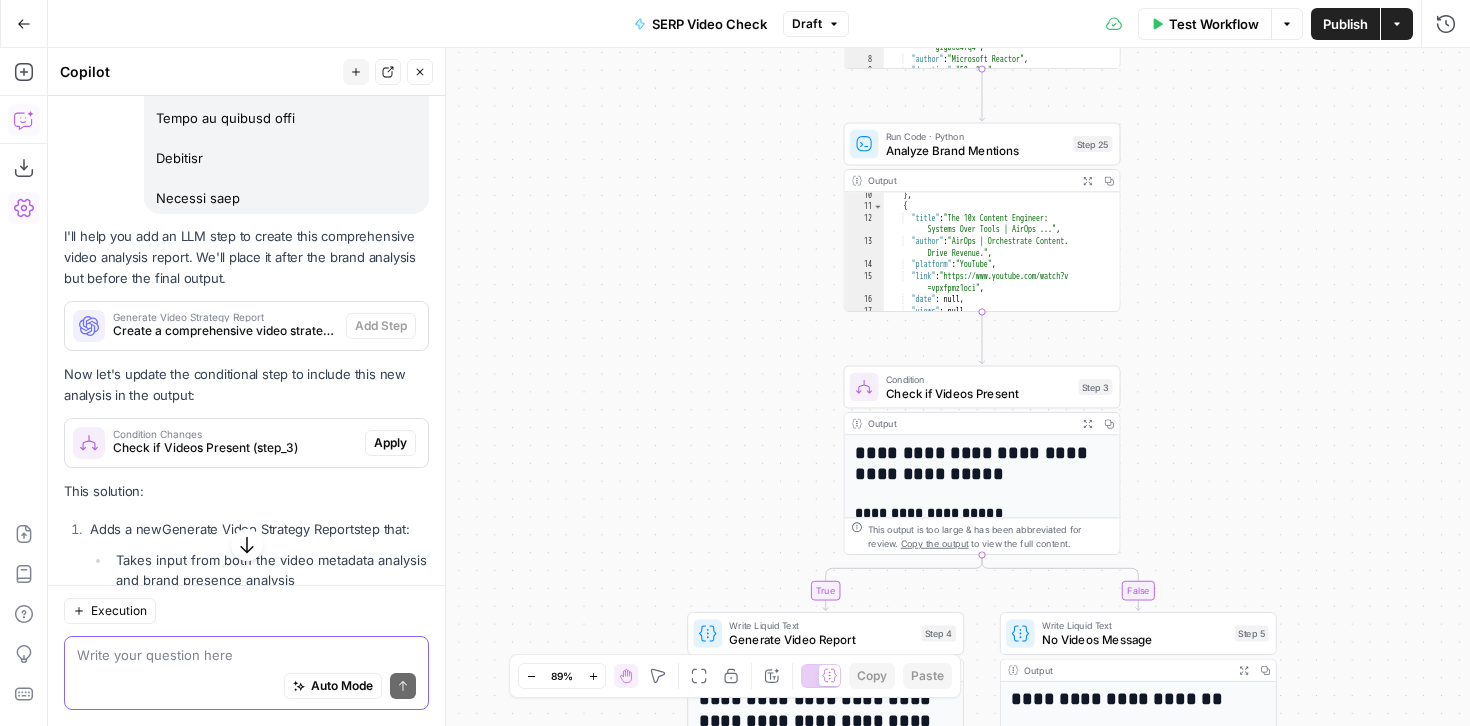 scroll, scrollTop: 3909, scrollLeft: 0, axis: vertical 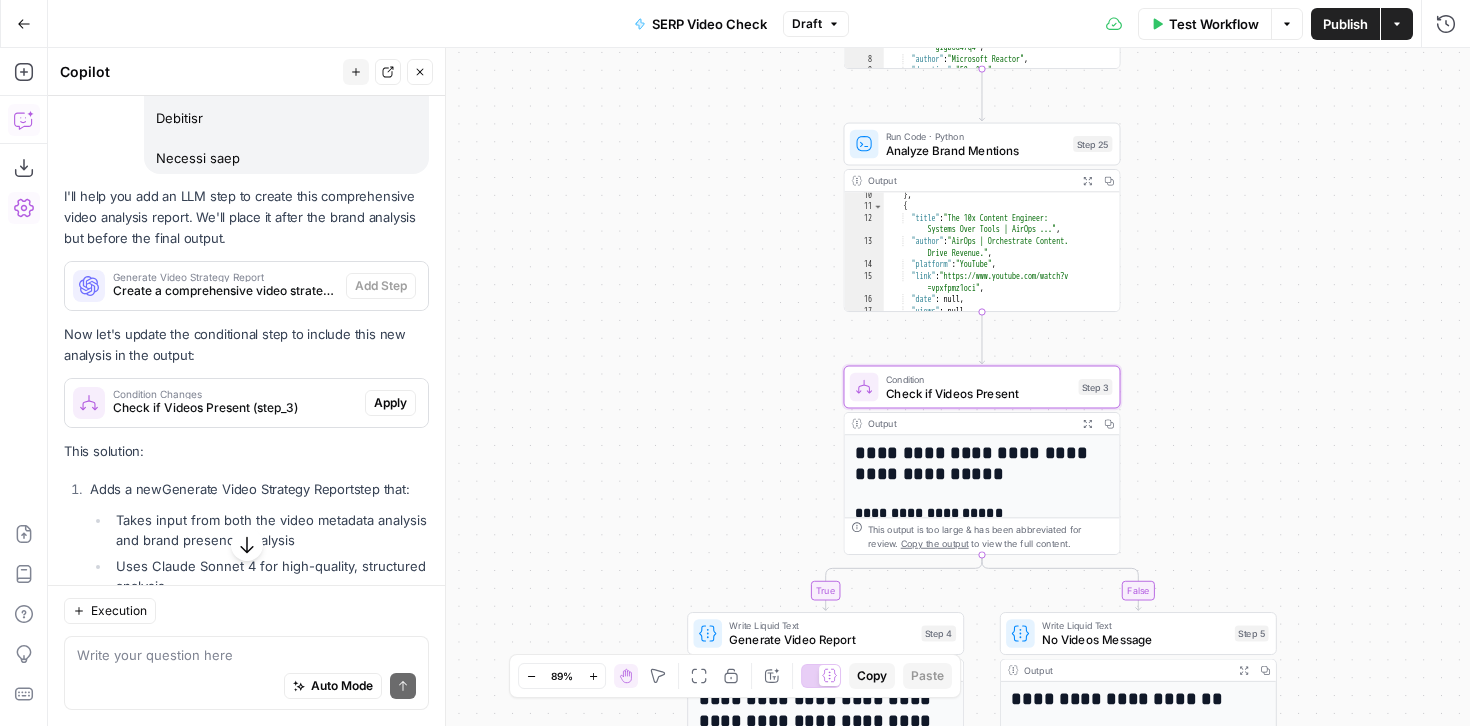 click on "Apply" at bounding box center (390, 403) 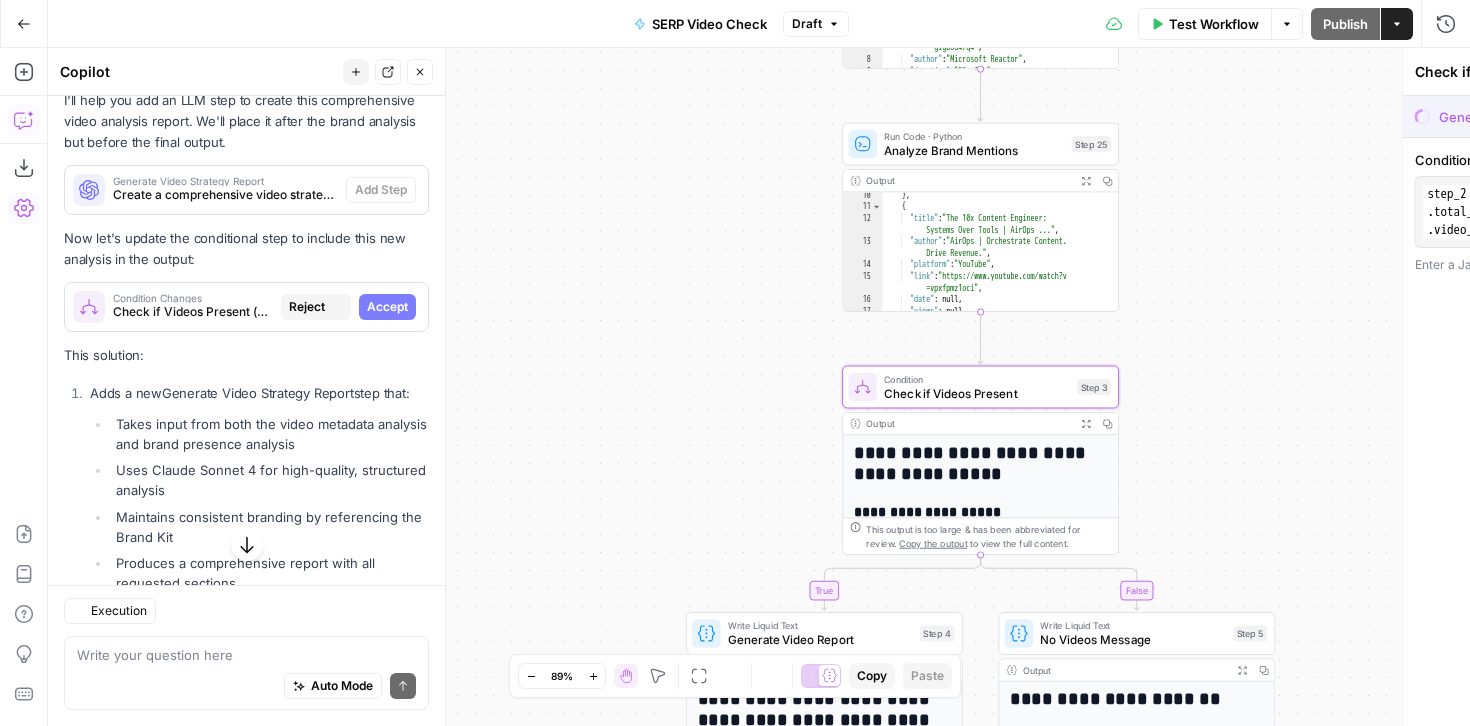 scroll, scrollTop: 3813, scrollLeft: 0, axis: vertical 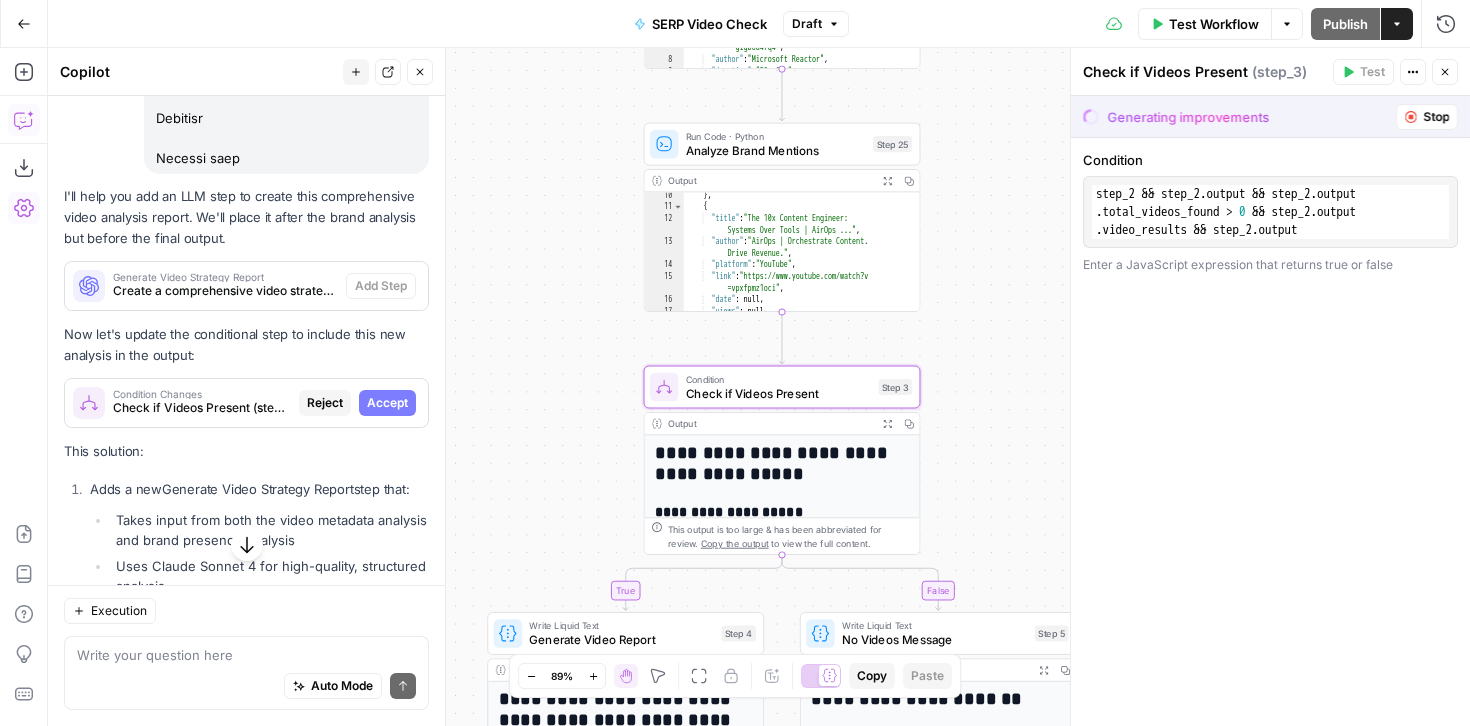 click on "Accept" at bounding box center [387, 403] 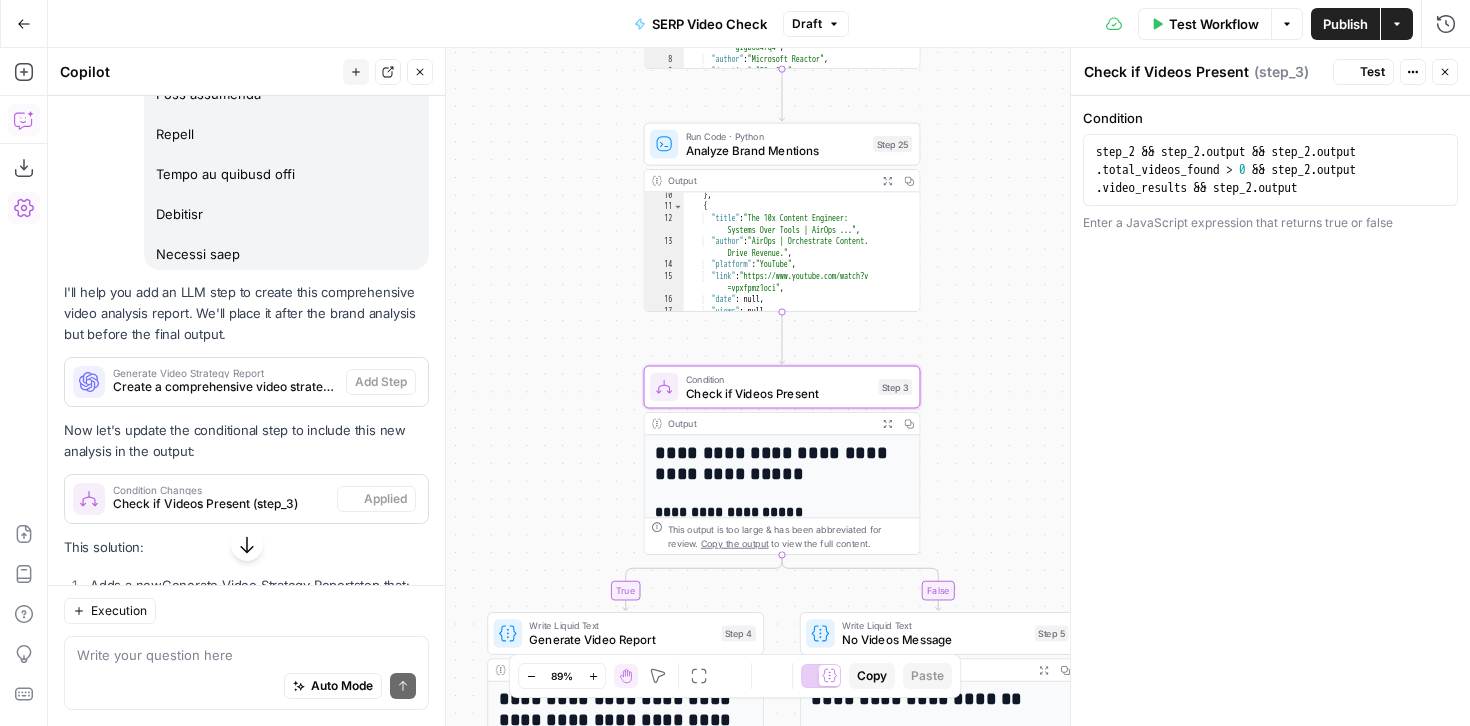 scroll, scrollTop: 3909, scrollLeft: 0, axis: vertical 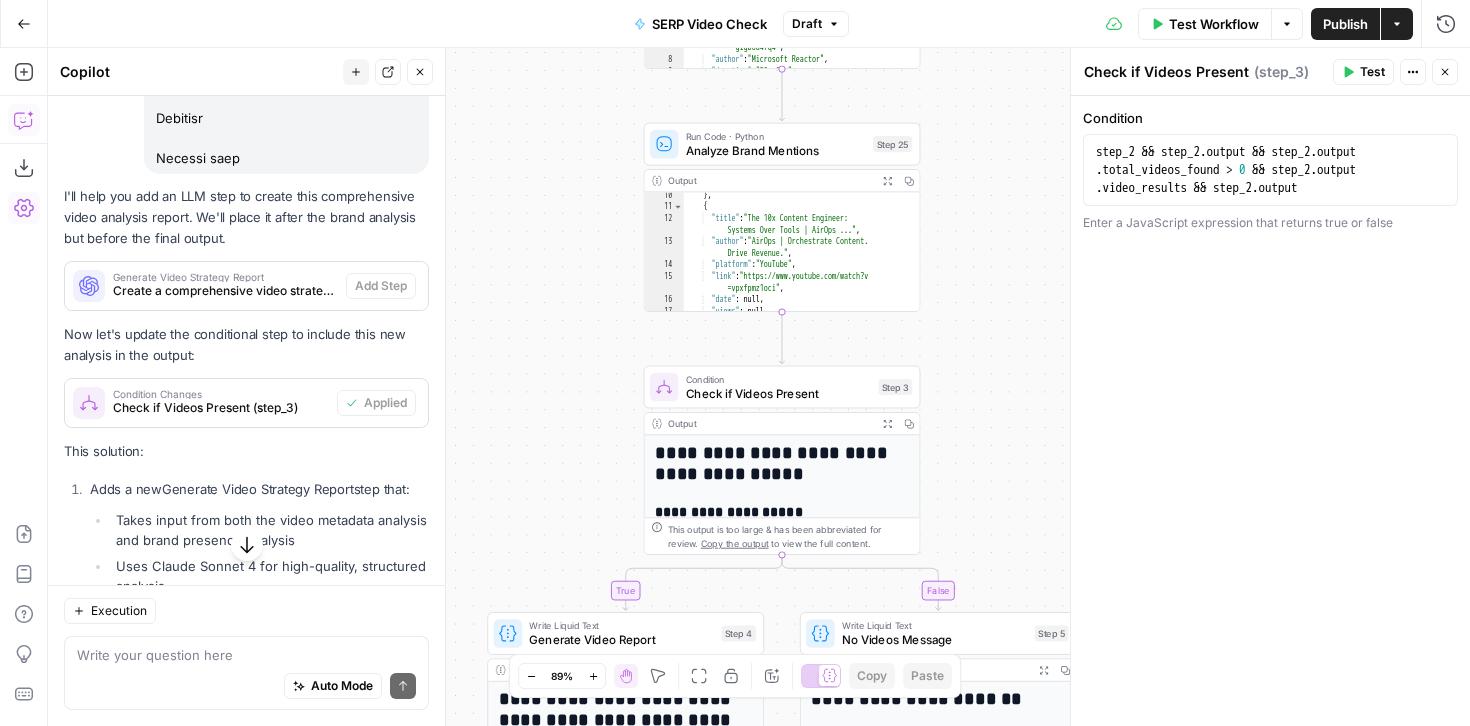 click on "Test Workflow" at bounding box center (1205, 24) 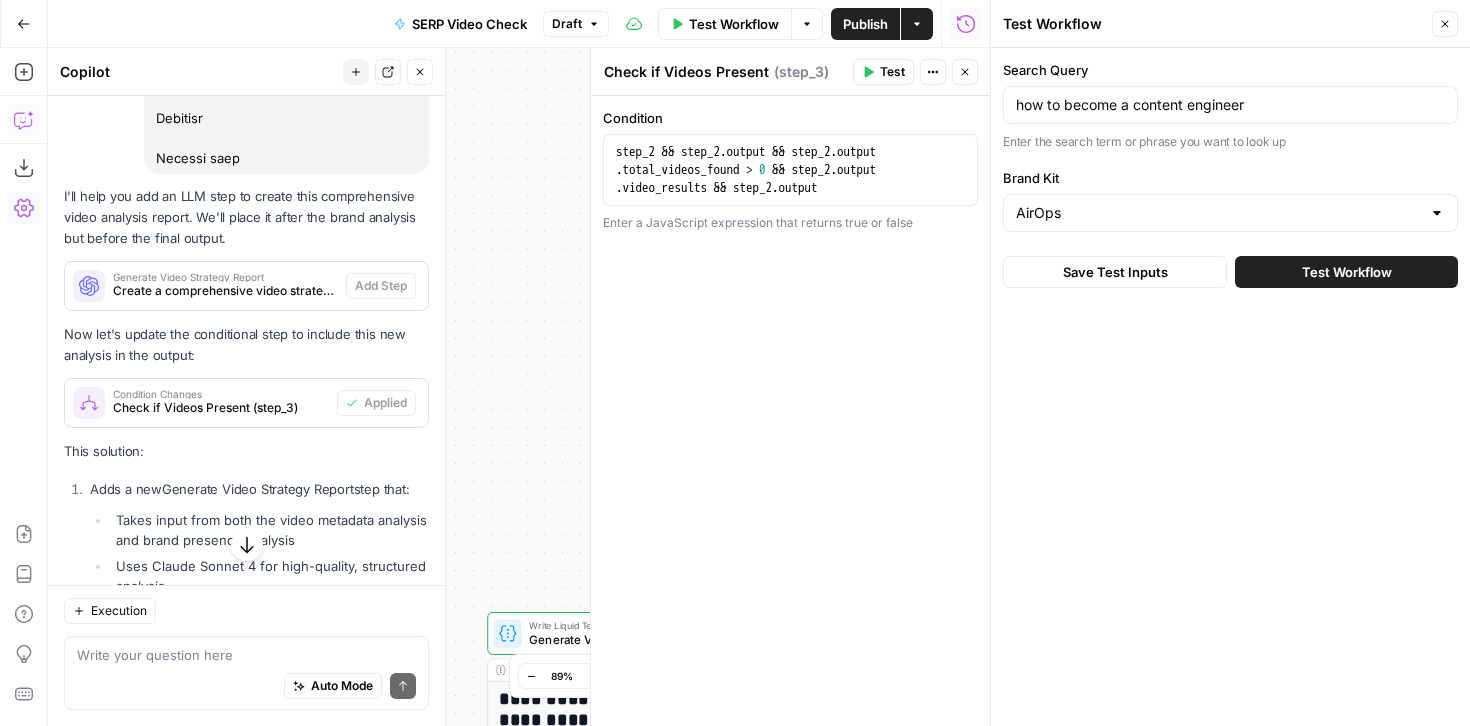 click on "Test Workflow" at bounding box center [1346, 272] 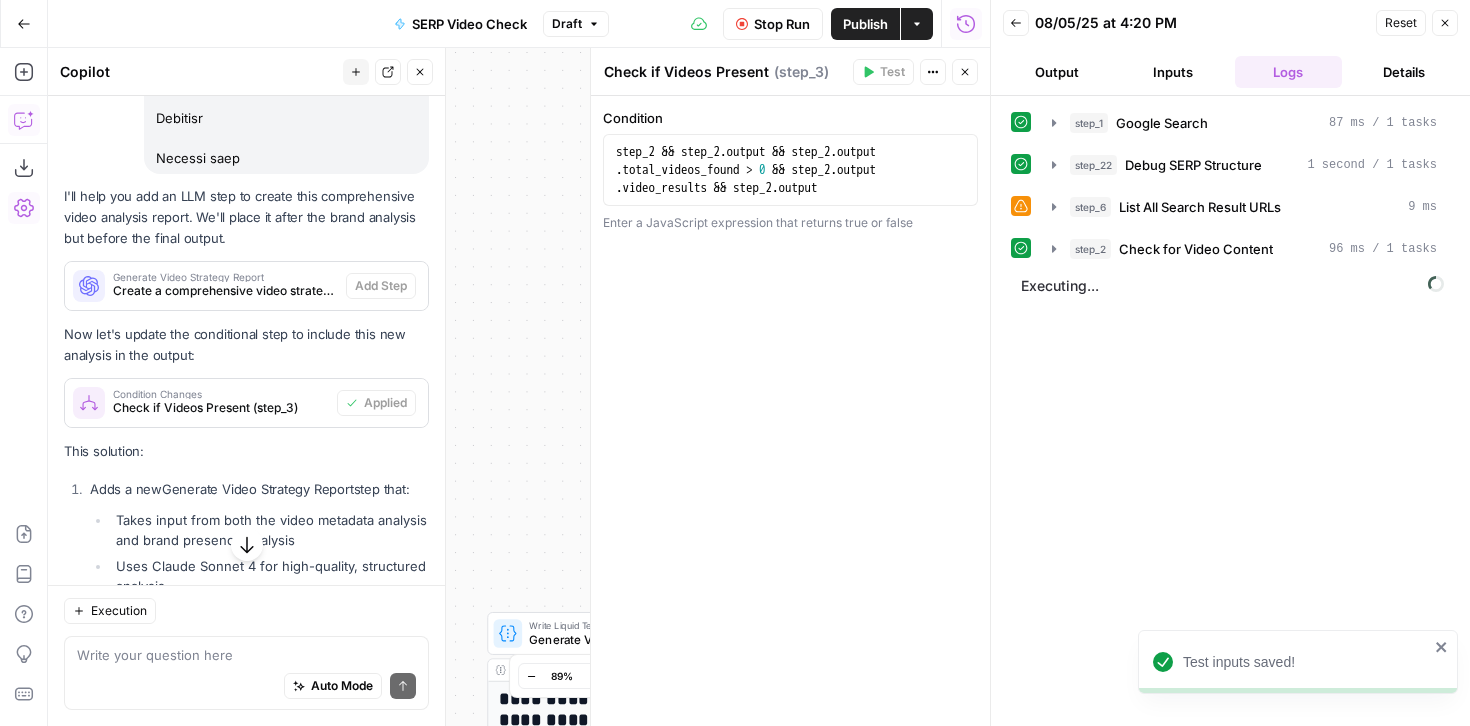 click 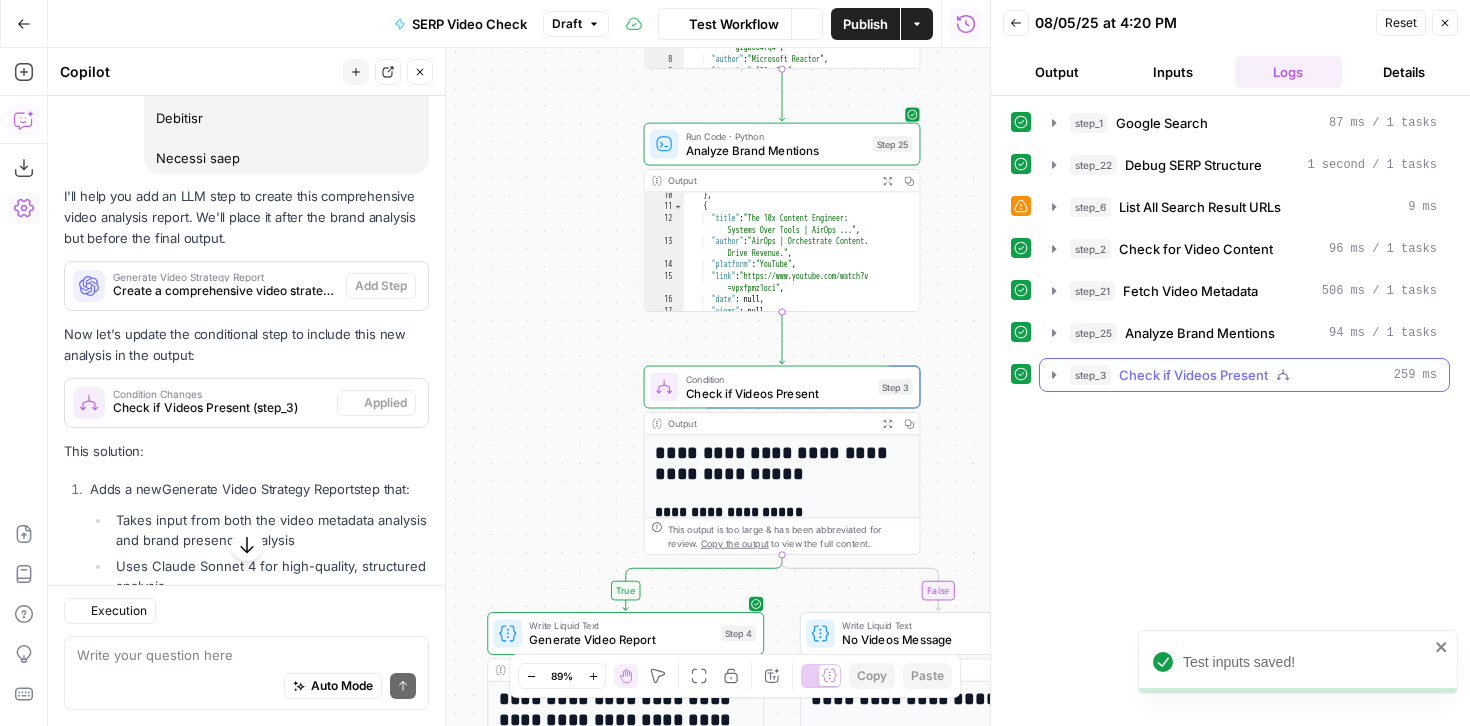 scroll, scrollTop: 3909, scrollLeft: 0, axis: vertical 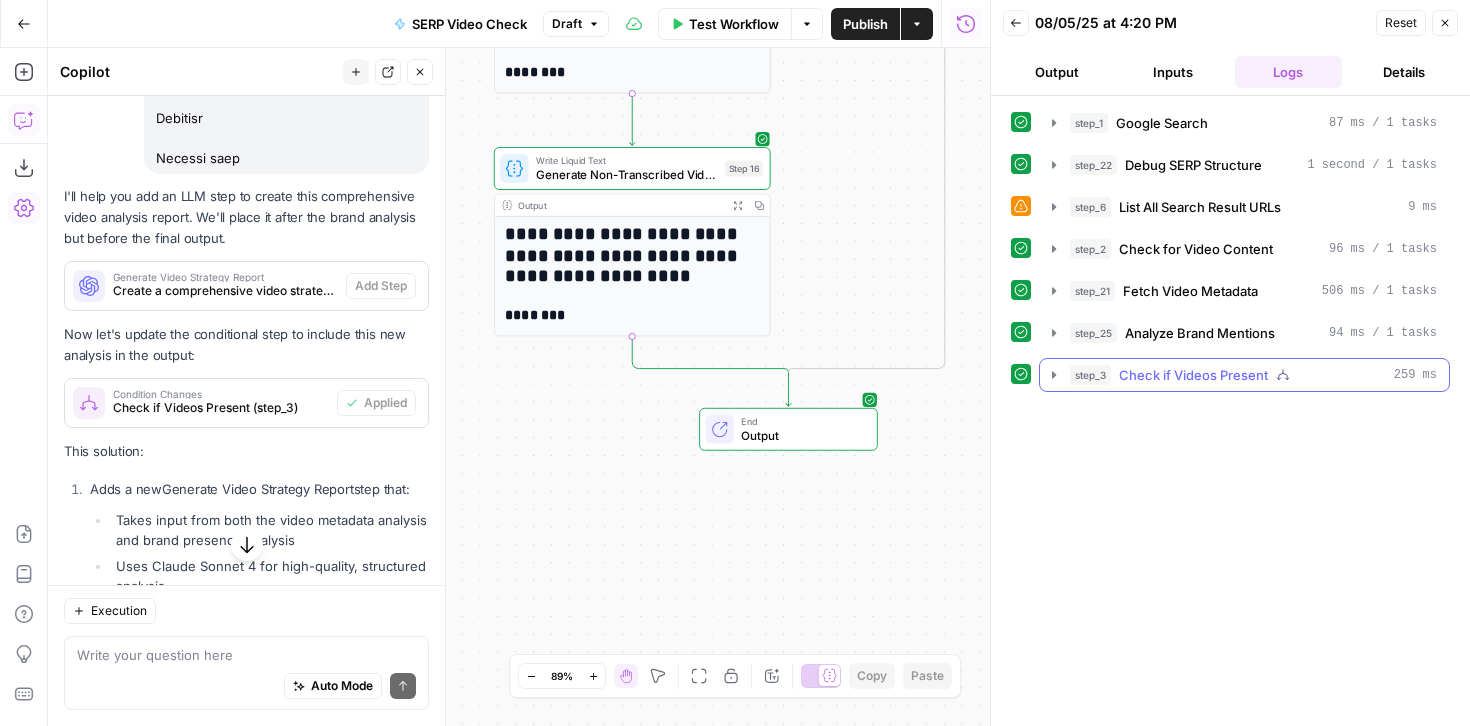 click on "Check if Videos Present" at bounding box center [1193, 375] 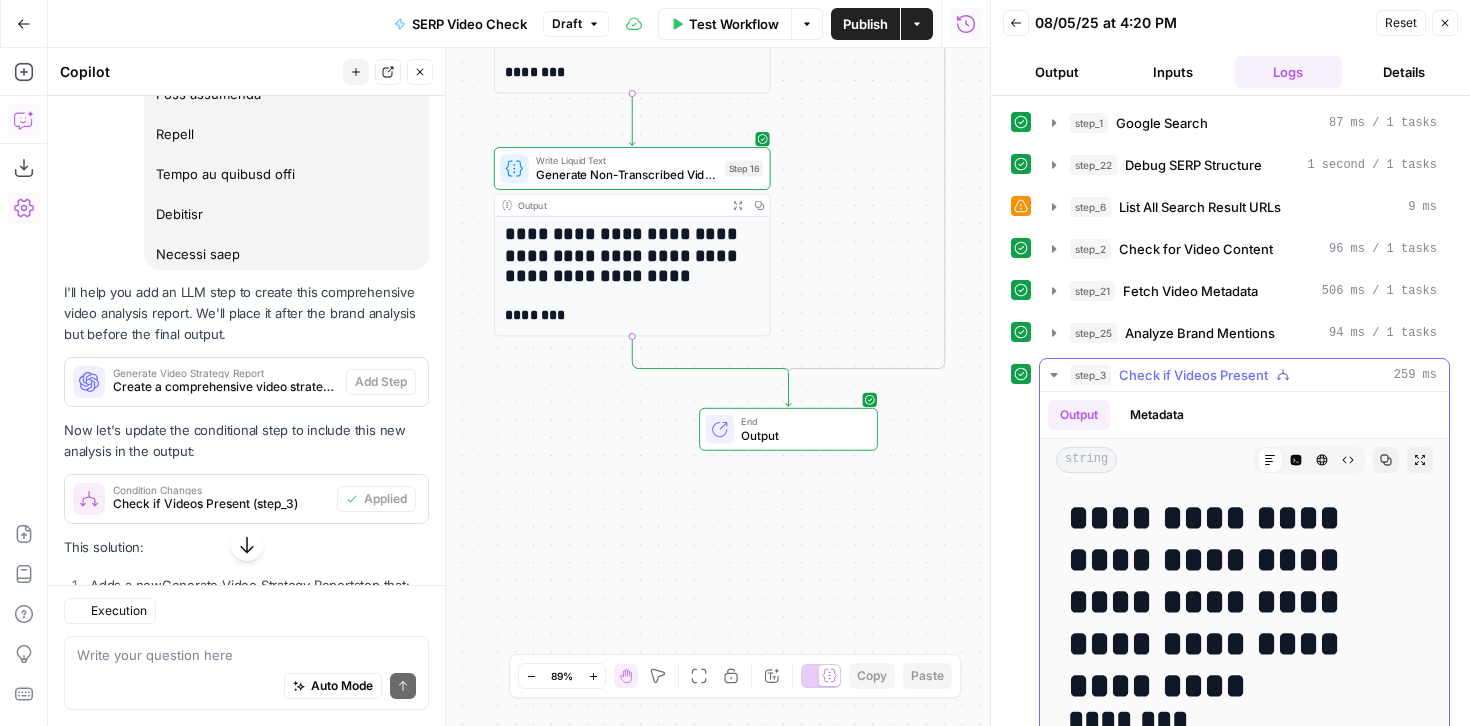 scroll, scrollTop: 3909, scrollLeft: 0, axis: vertical 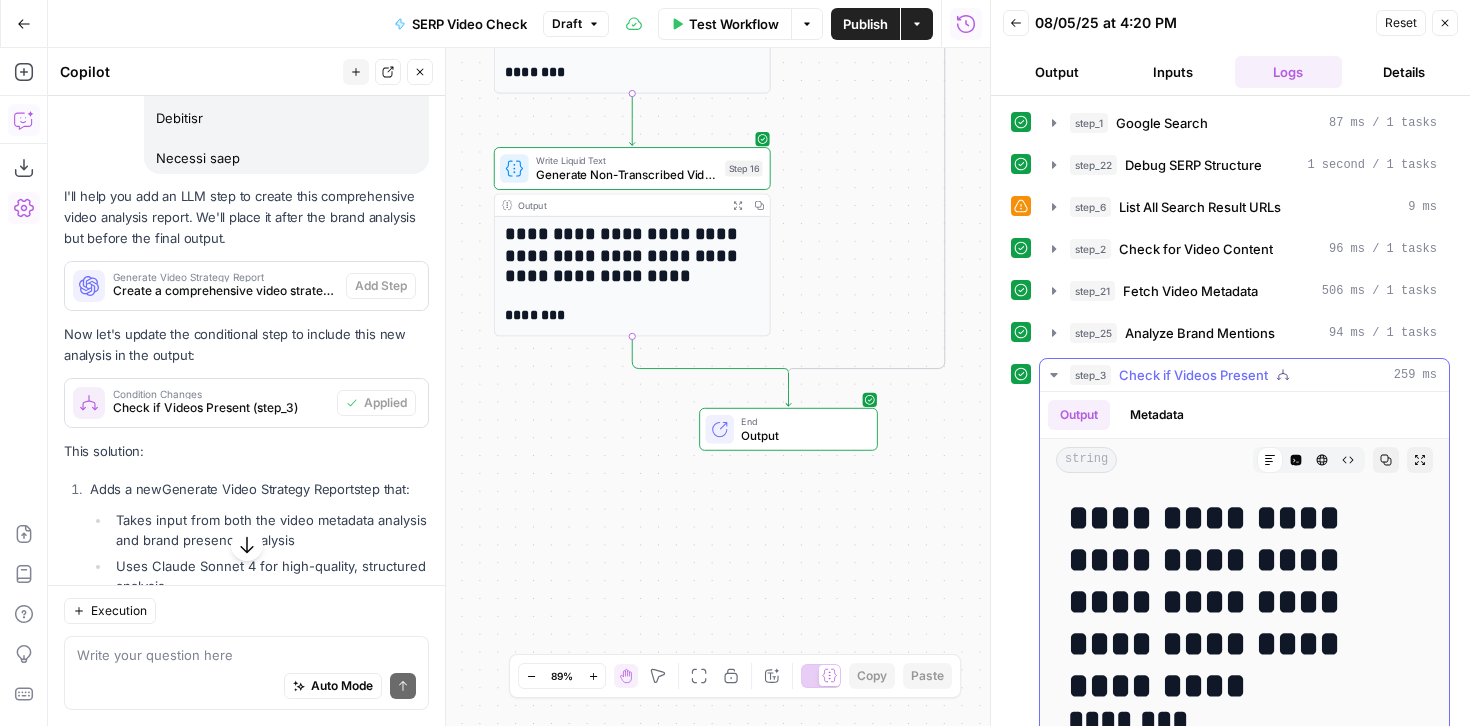 click on "Check if Videos Present" at bounding box center (1193, 375) 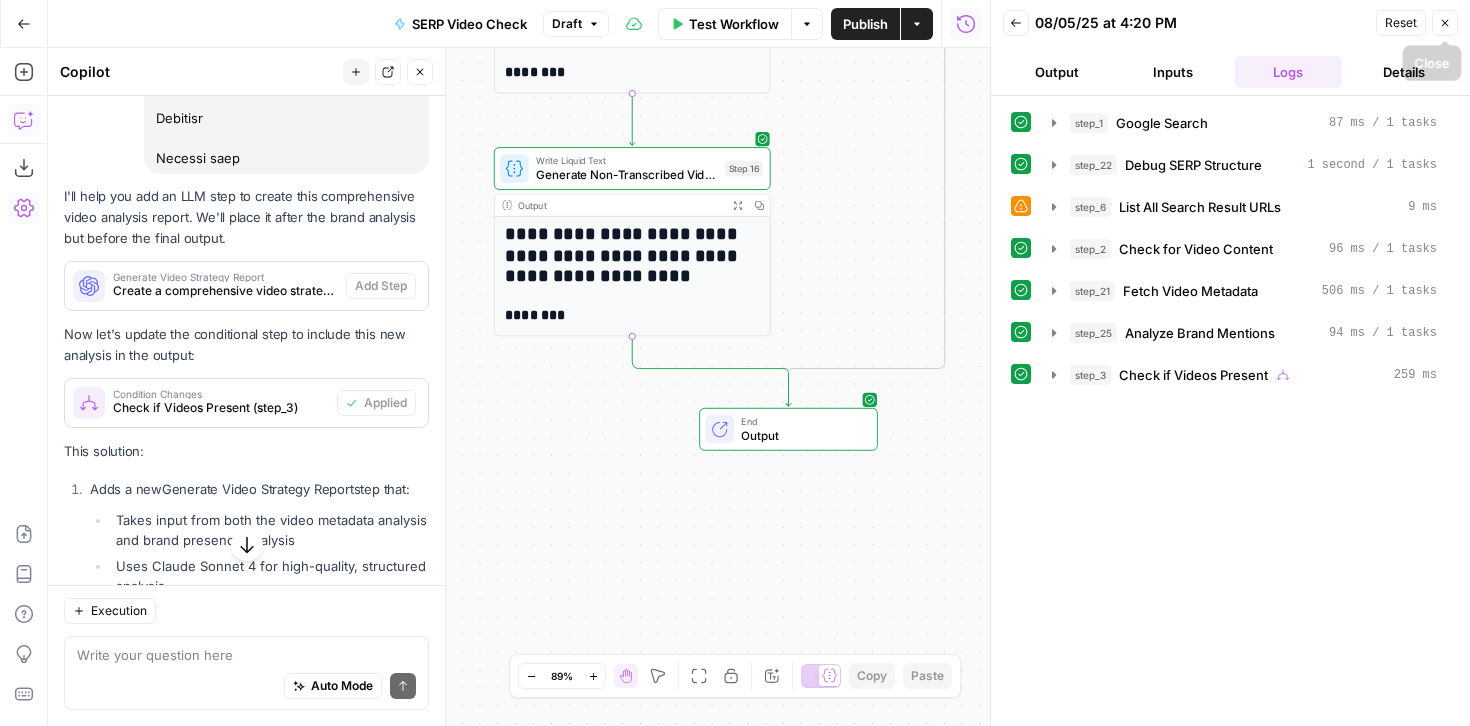 click 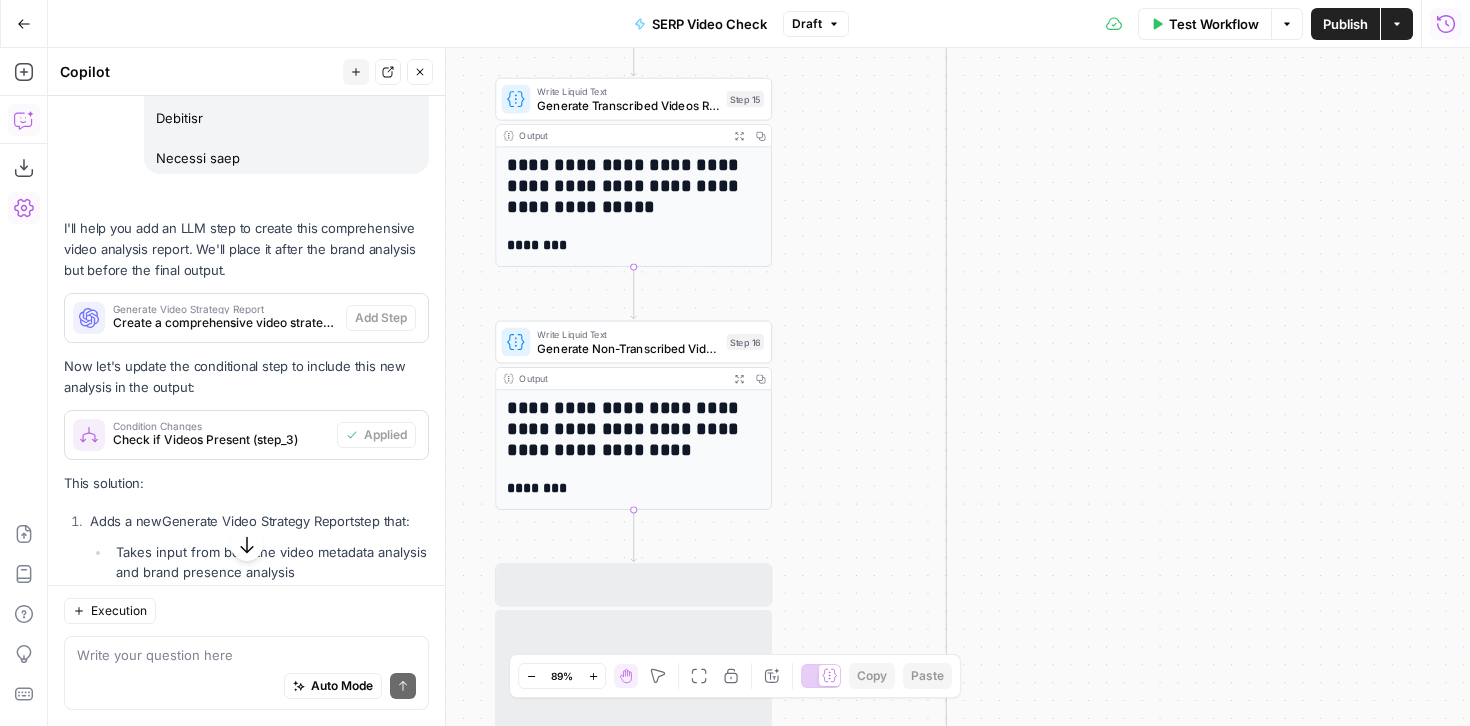 scroll, scrollTop: 0, scrollLeft: 0, axis: both 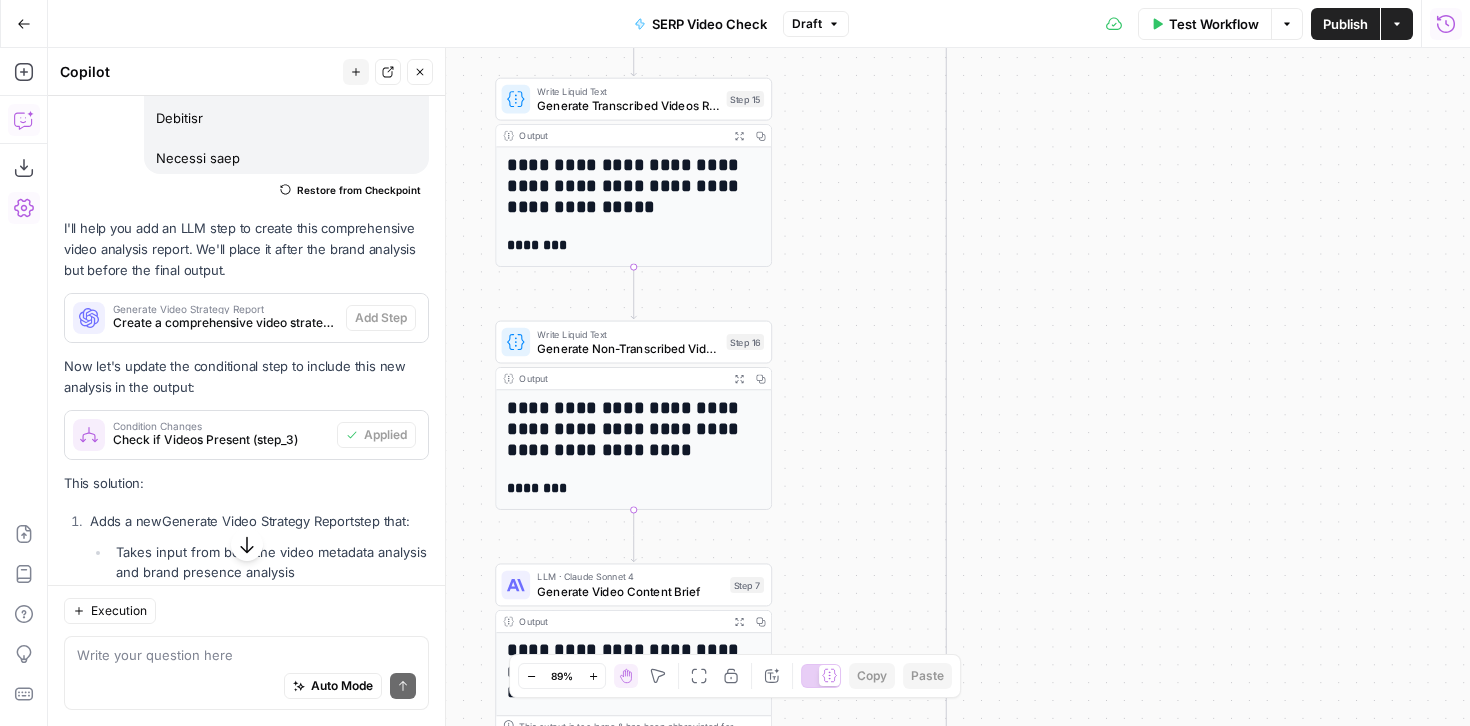 click on "Test Workflow" at bounding box center [1205, 24] 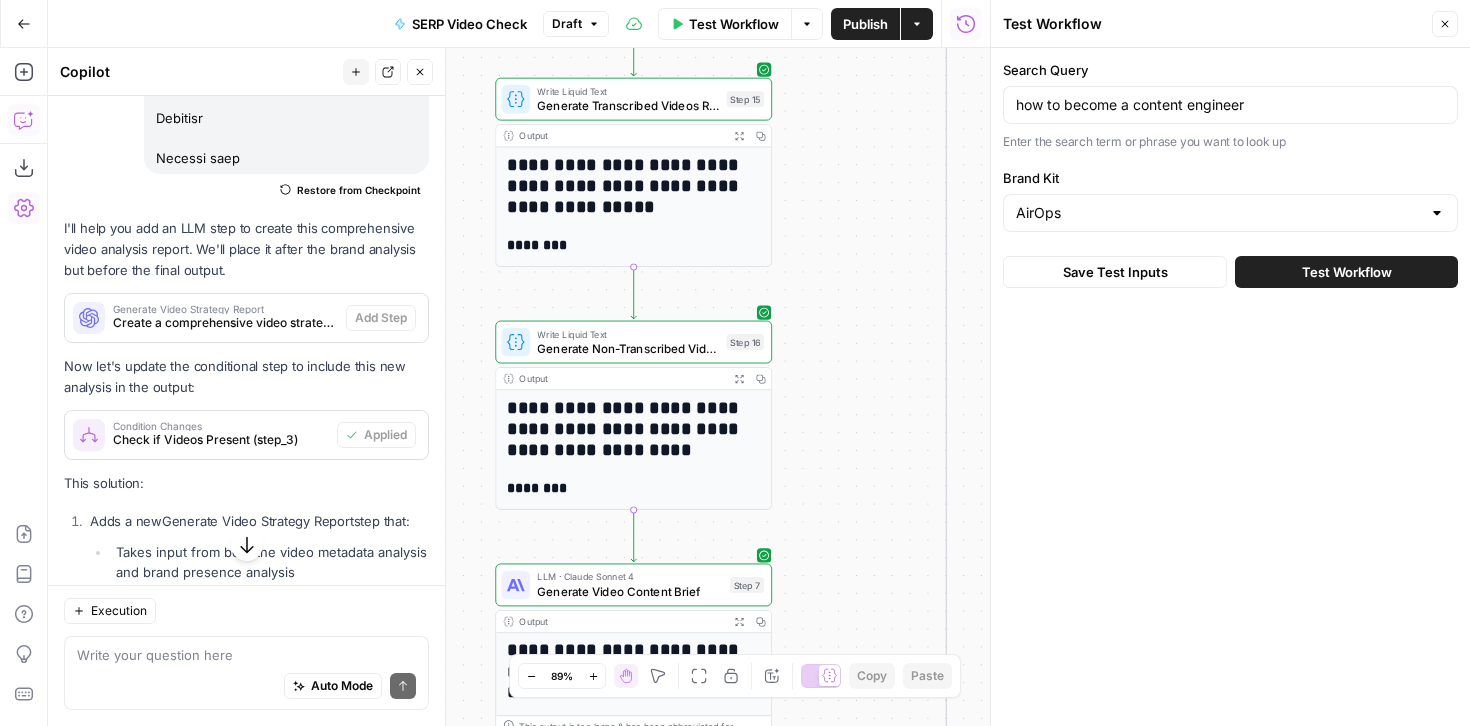 click on "Test Workflow" at bounding box center (1347, 272) 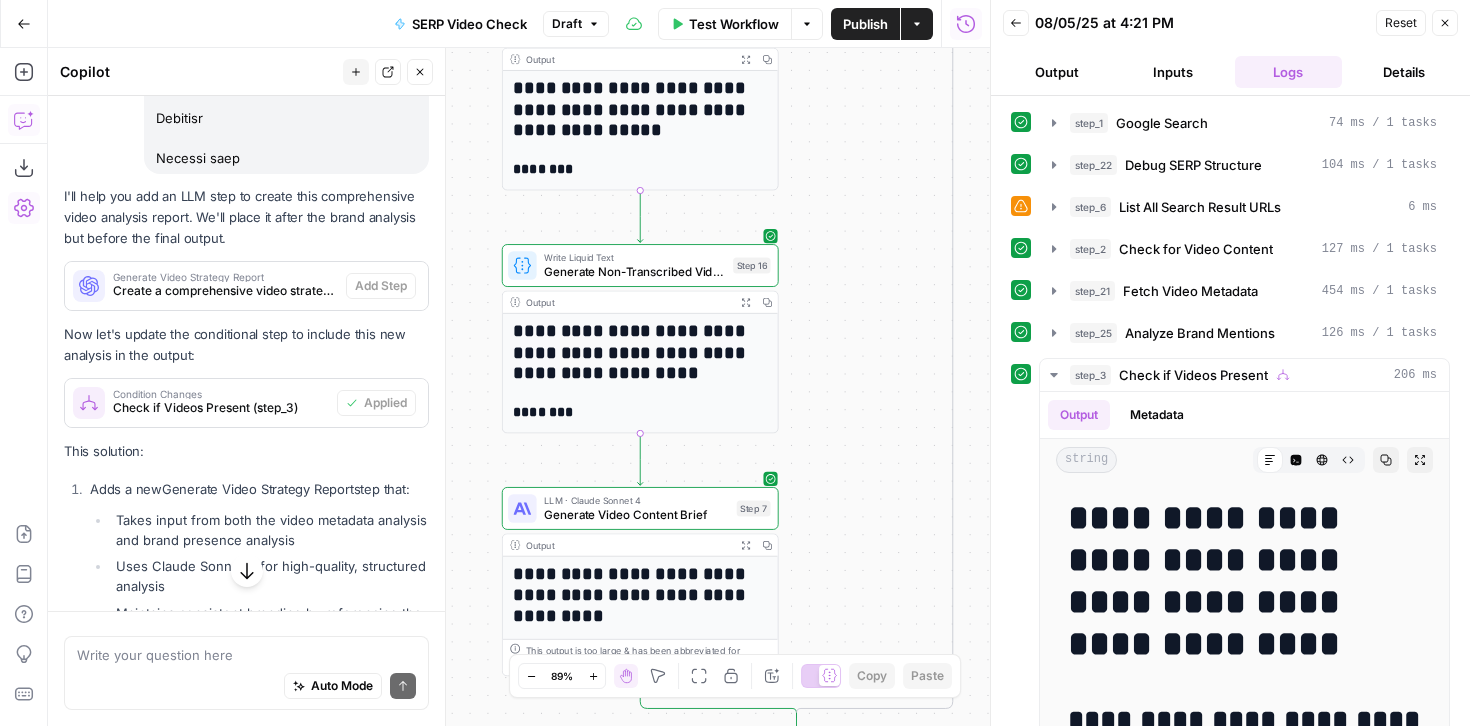 scroll, scrollTop: 3909, scrollLeft: 0, axis: vertical 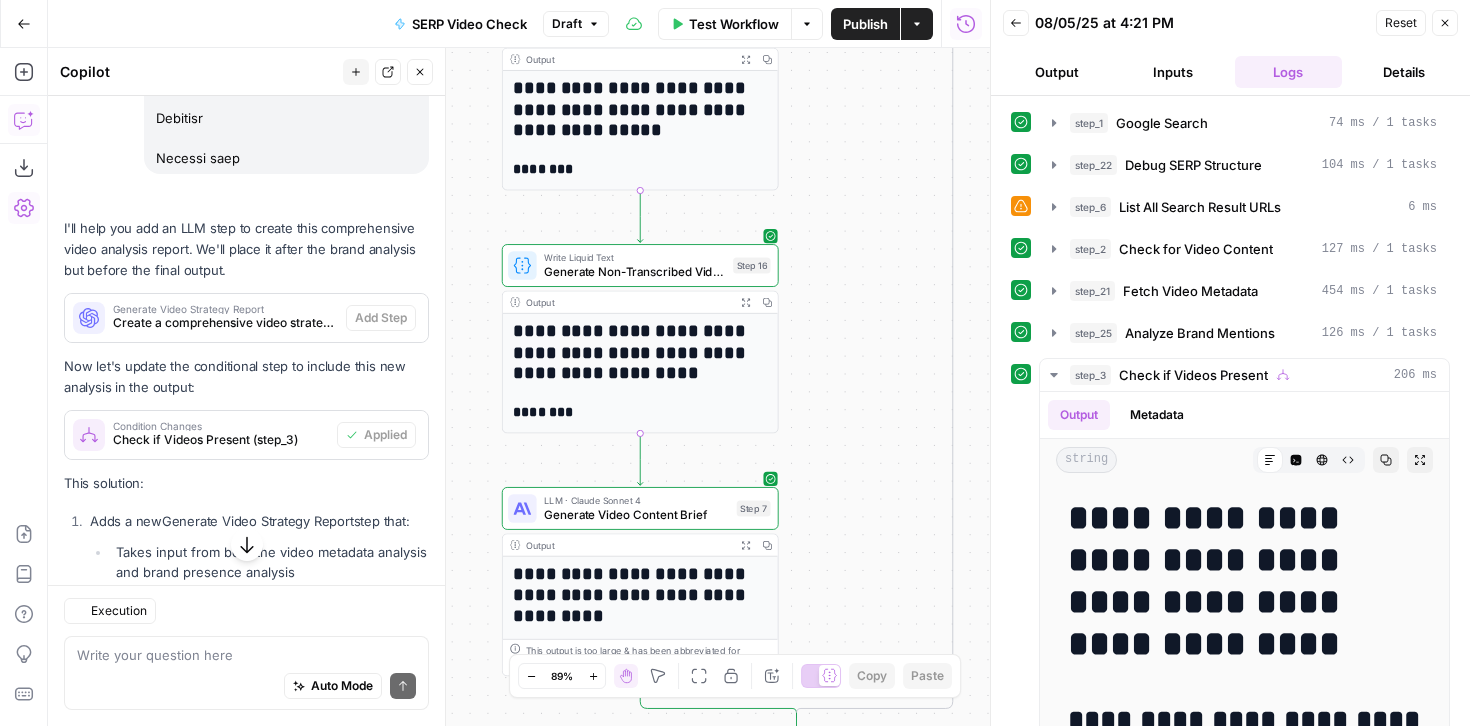 click on "Expand Output" at bounding box center [745, 544] 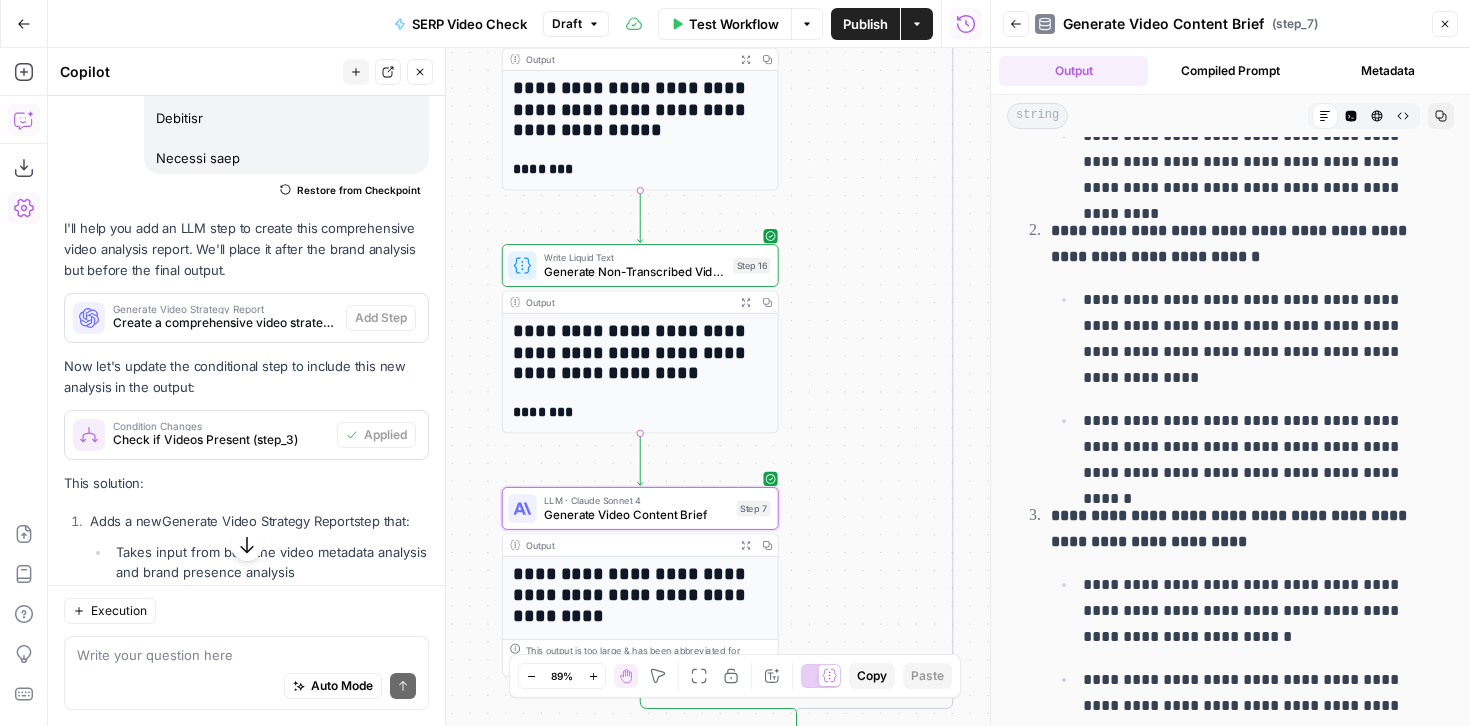 scroll, scrollTop: 3718, scrollLeft: 0, axis: vertical 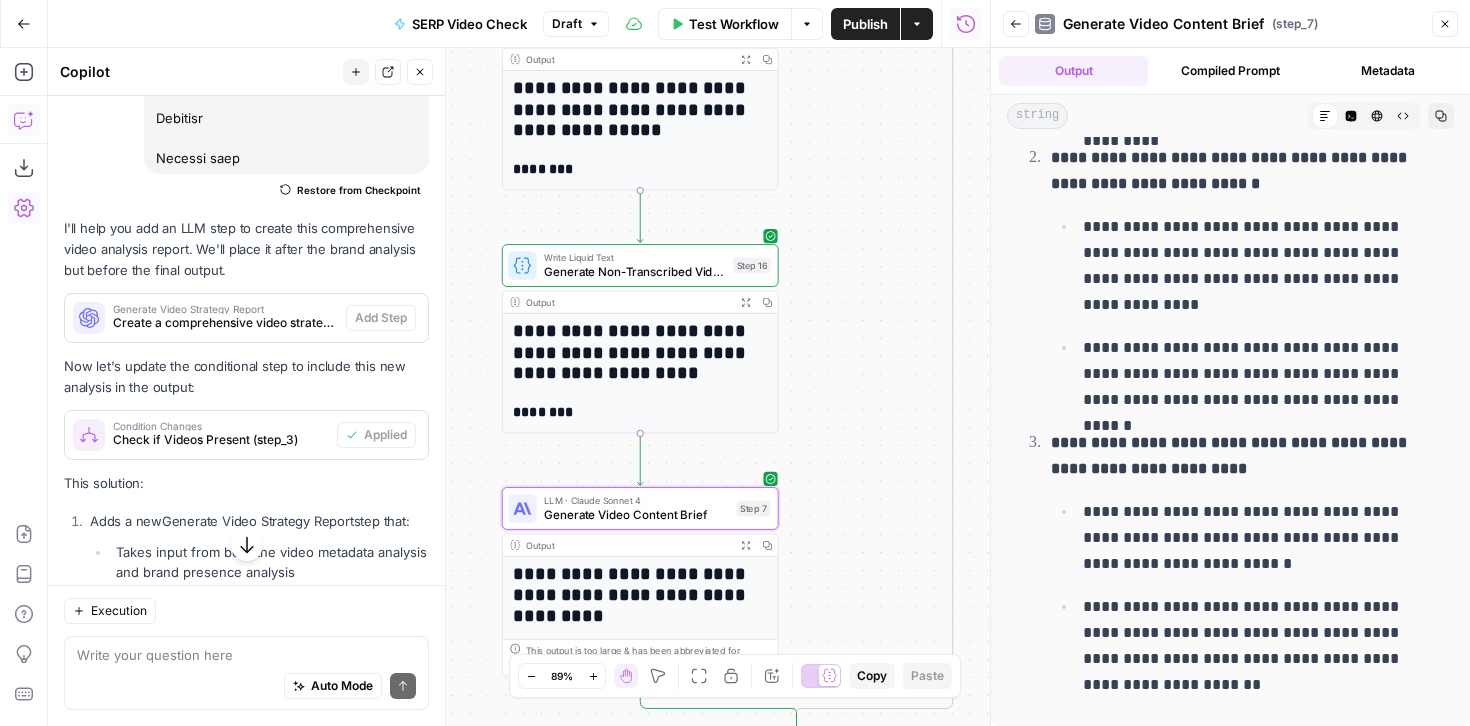 click 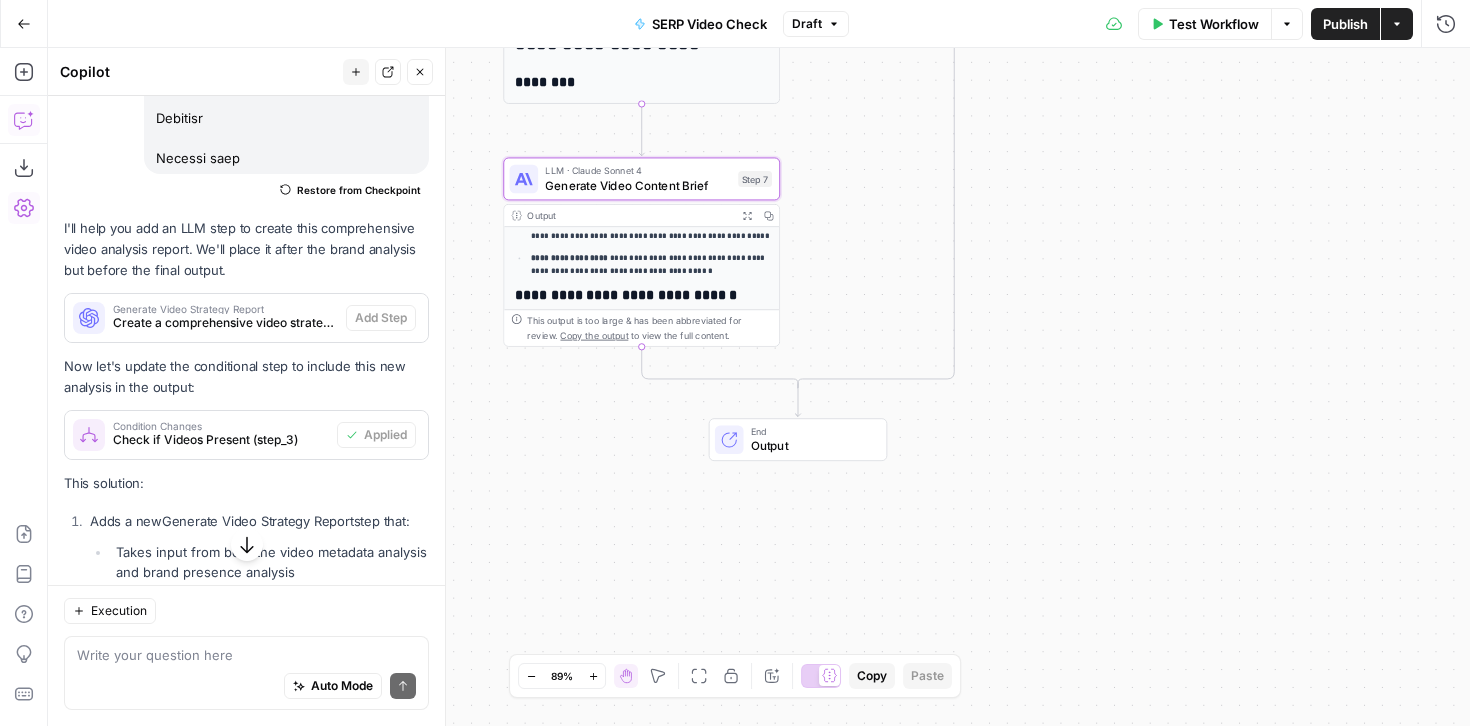 scroll, scrollTop: 462, scrollLeft: 0, axis: vertical 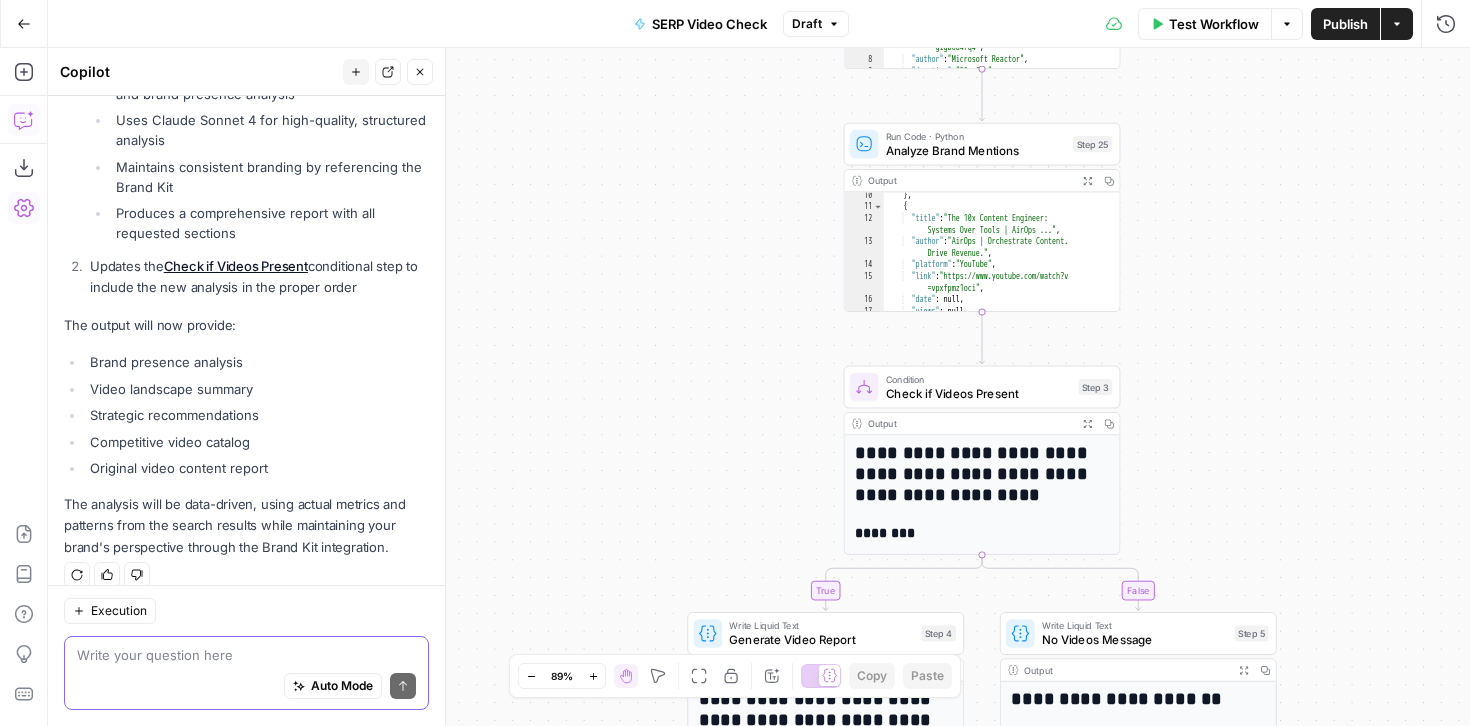 click at bounding box center [246, 655] 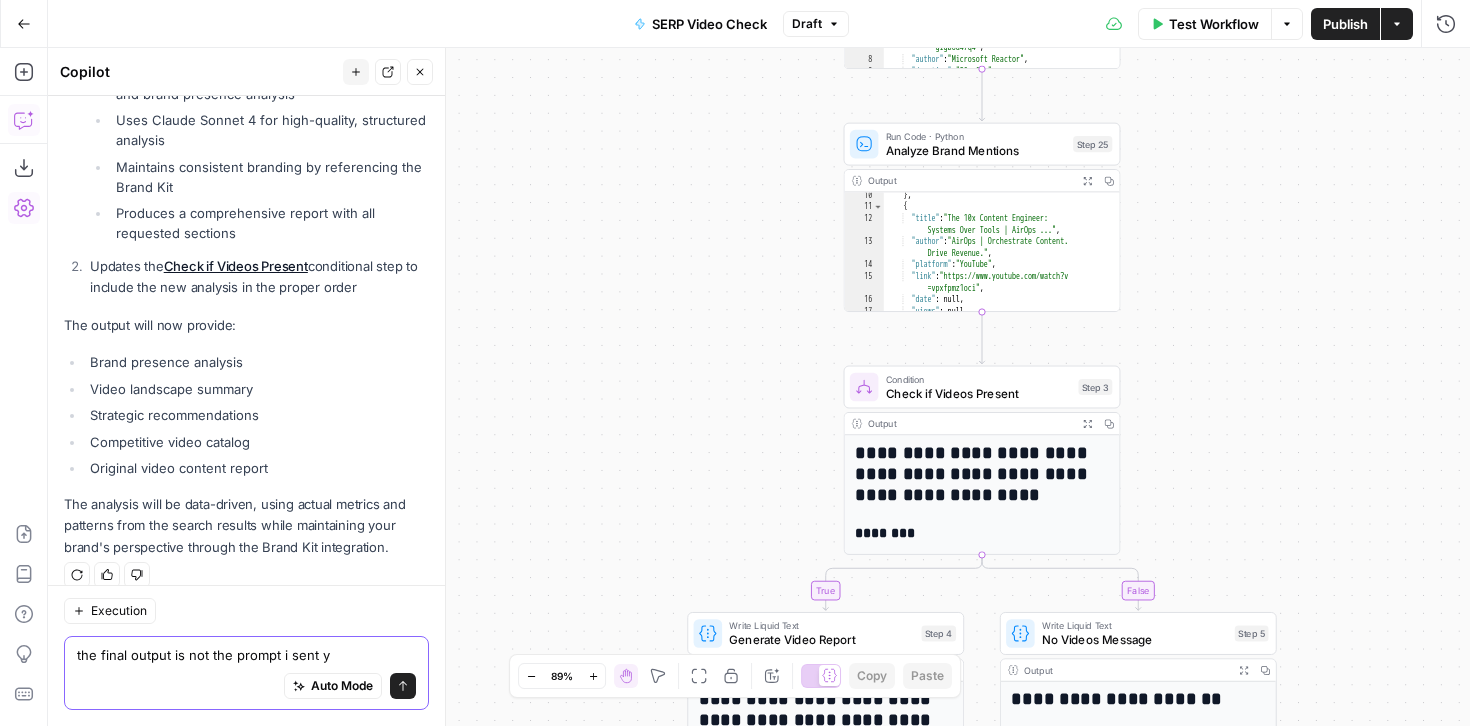 type on "the final output is not the prompt i sent ya" 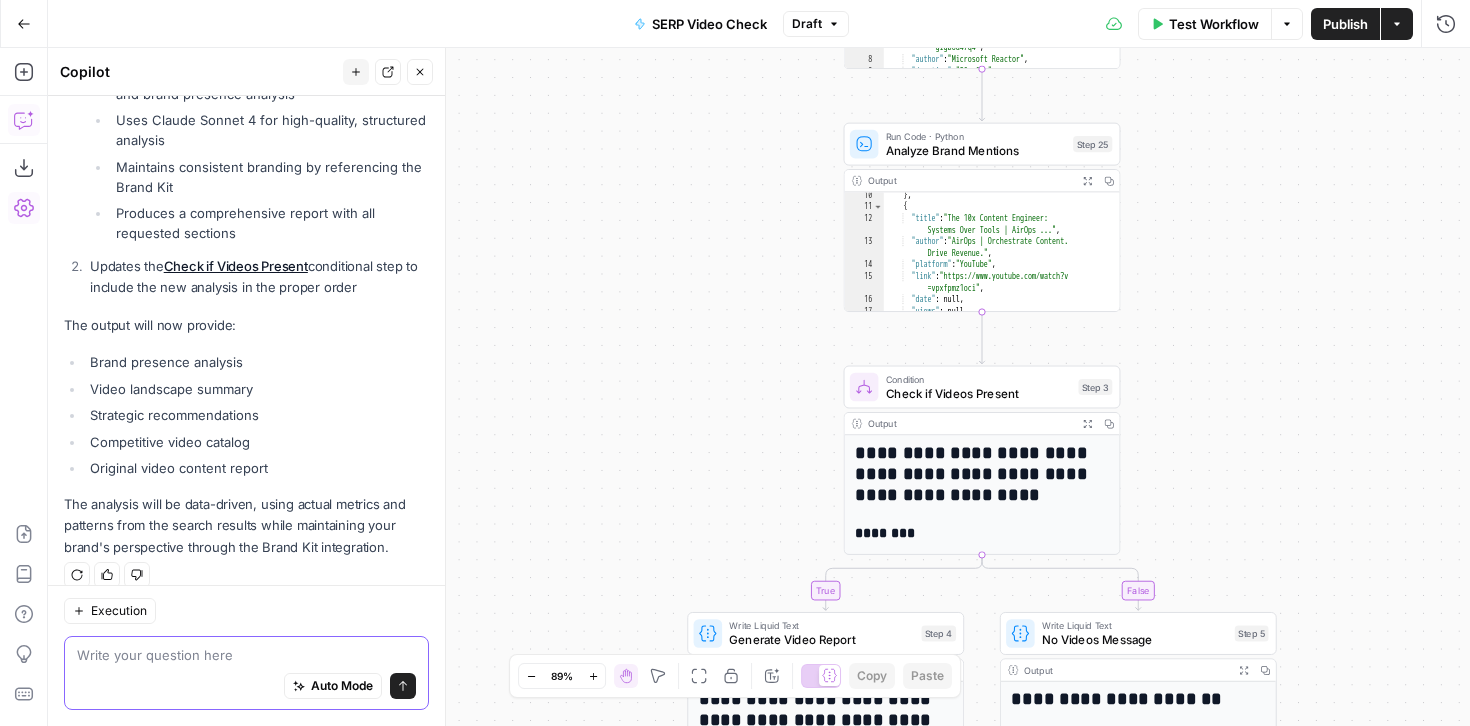 scroll, scrollTop: 4263, scrollLeft: 0, axis: vertical 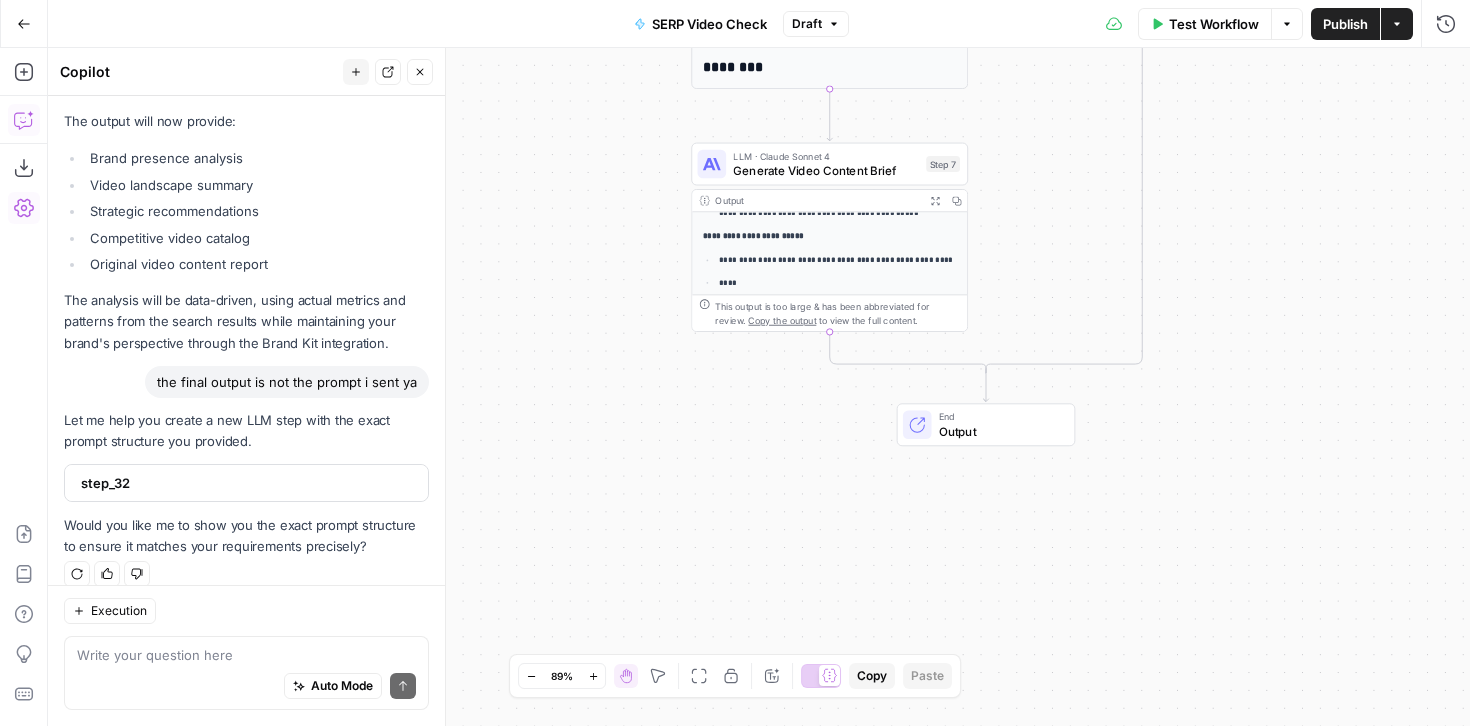 click on "step_32" at bounding box center [244, 483] 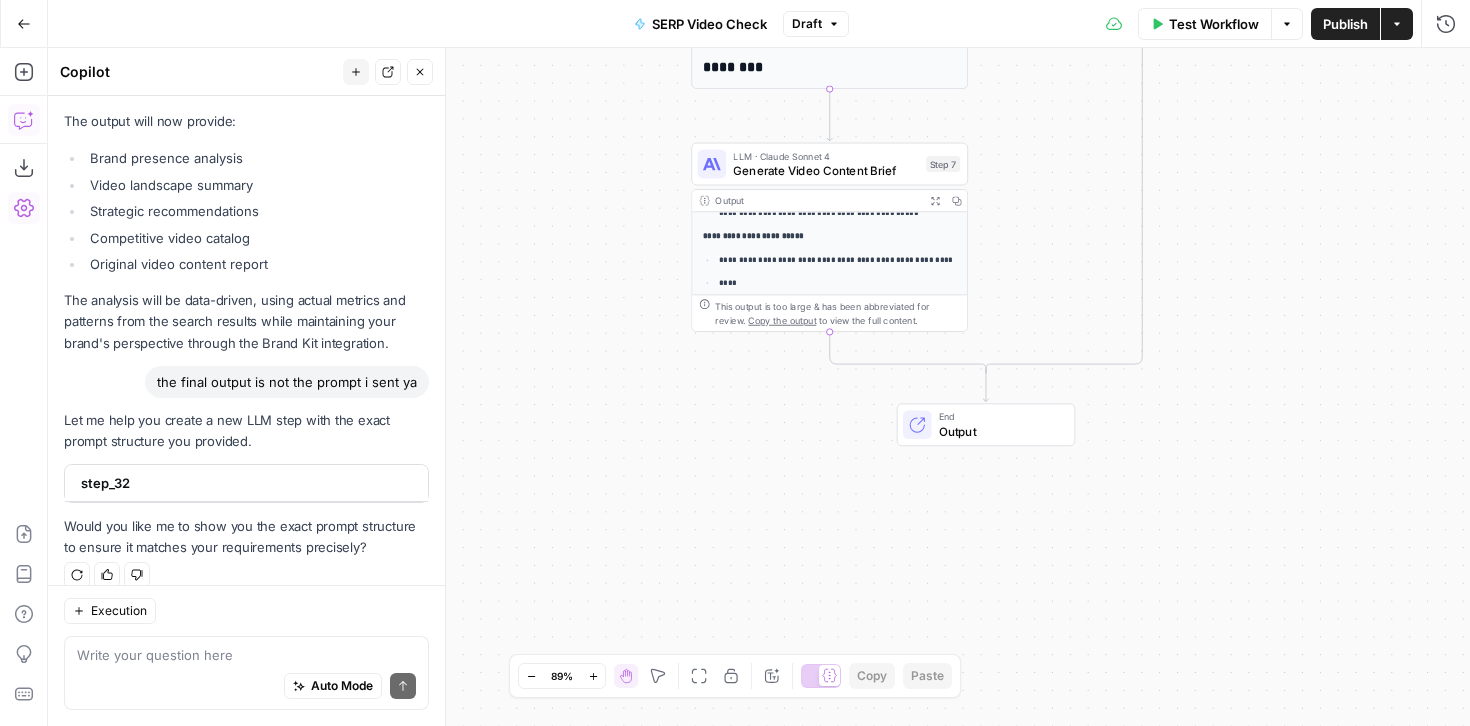 scroll, scrollTop: 4592, scrollLeft: 0, axis: vertical 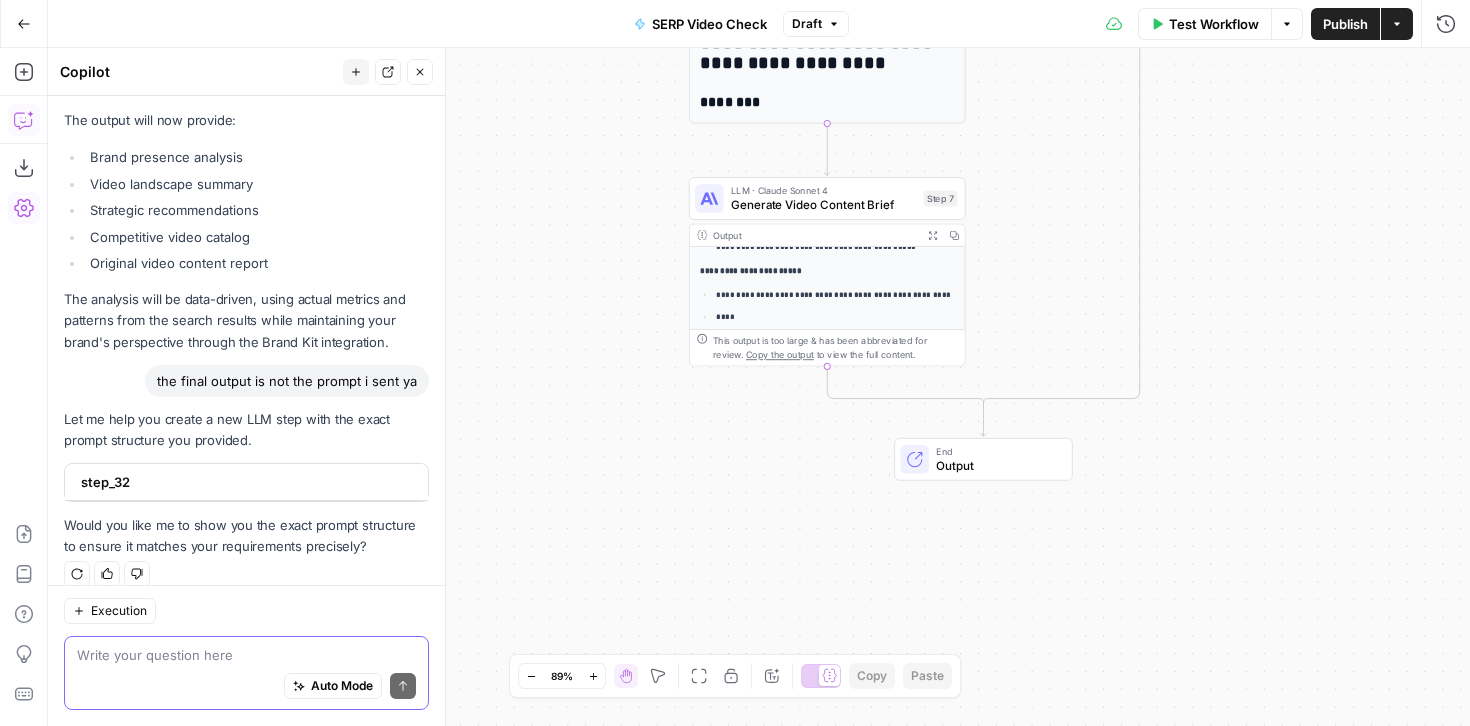 click at bounding box center [246, 655] 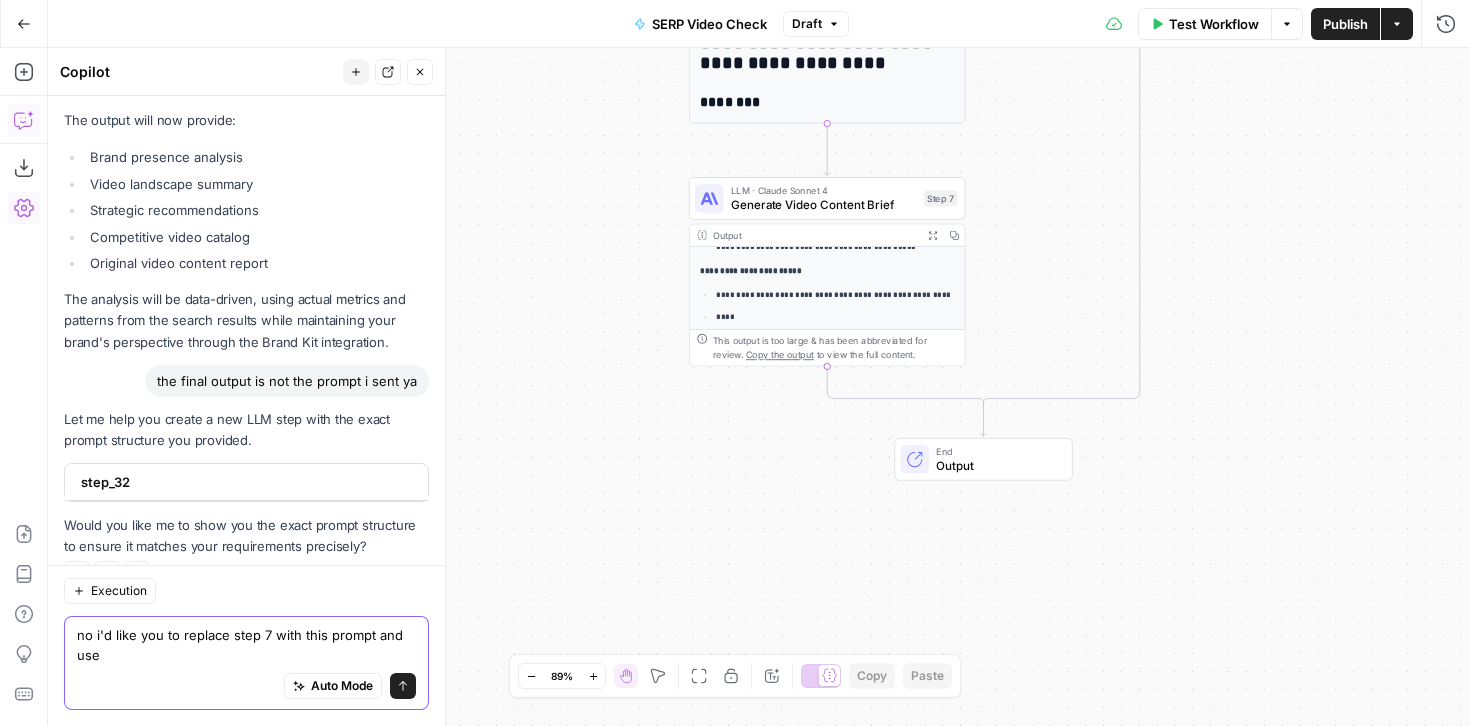 scroll, scrollTop: 4612, scrollLeft: 0, axis: vertical 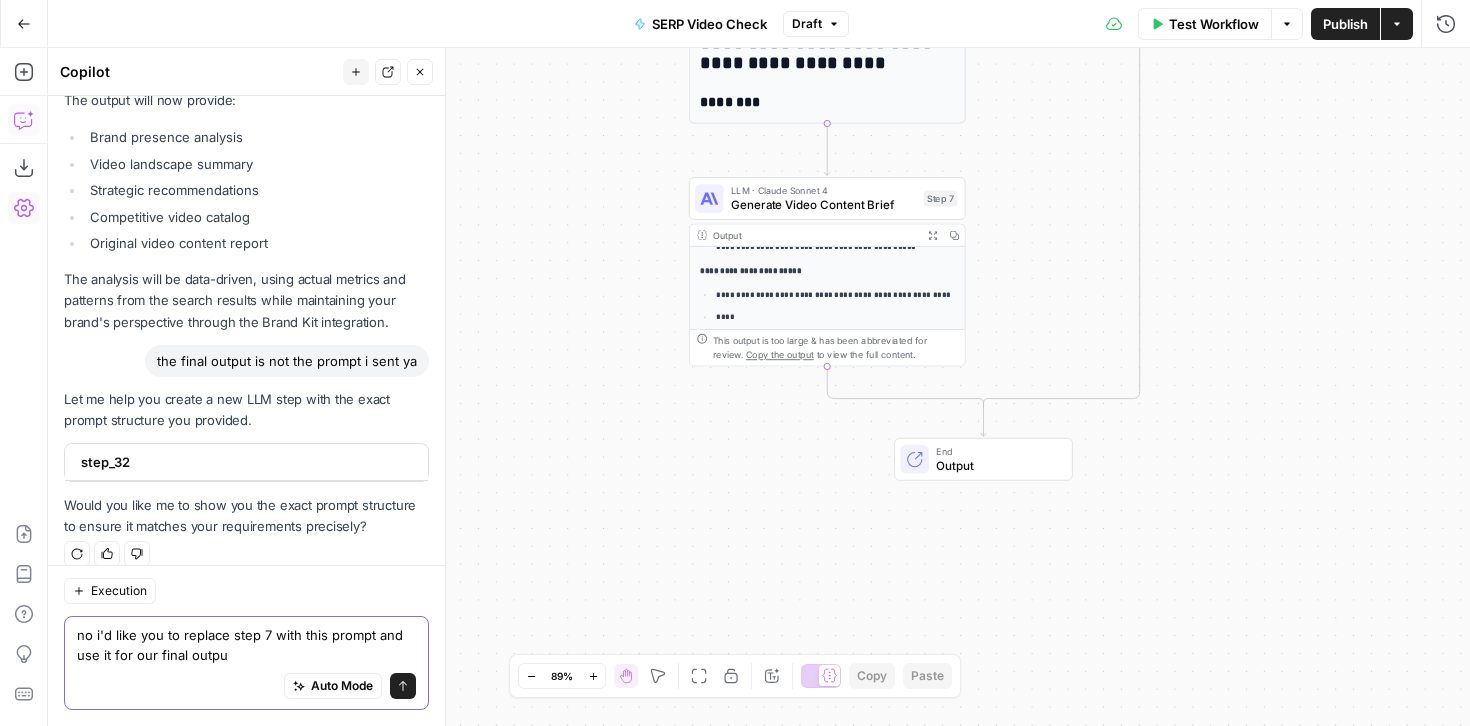 type on "no i'd like you to replace step 7 with this prompt and use it for our final output" 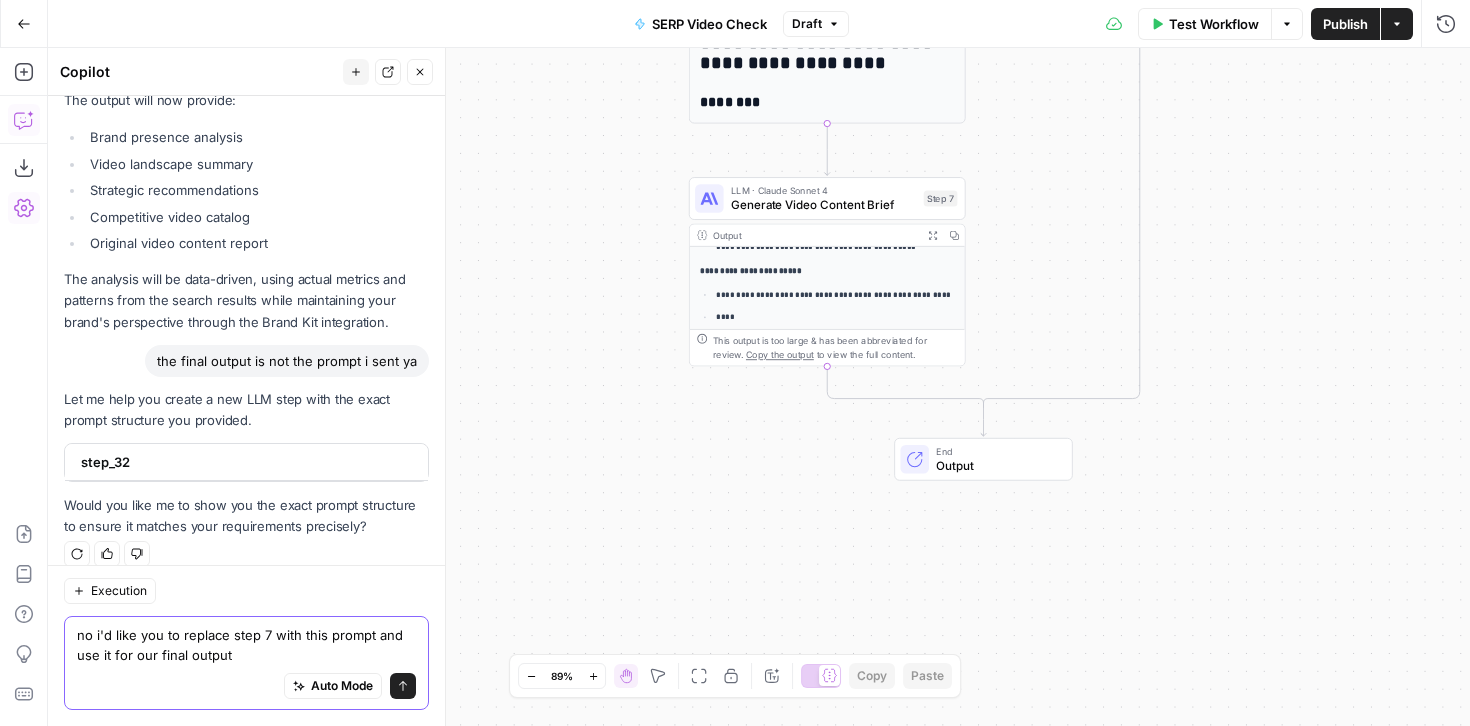 type 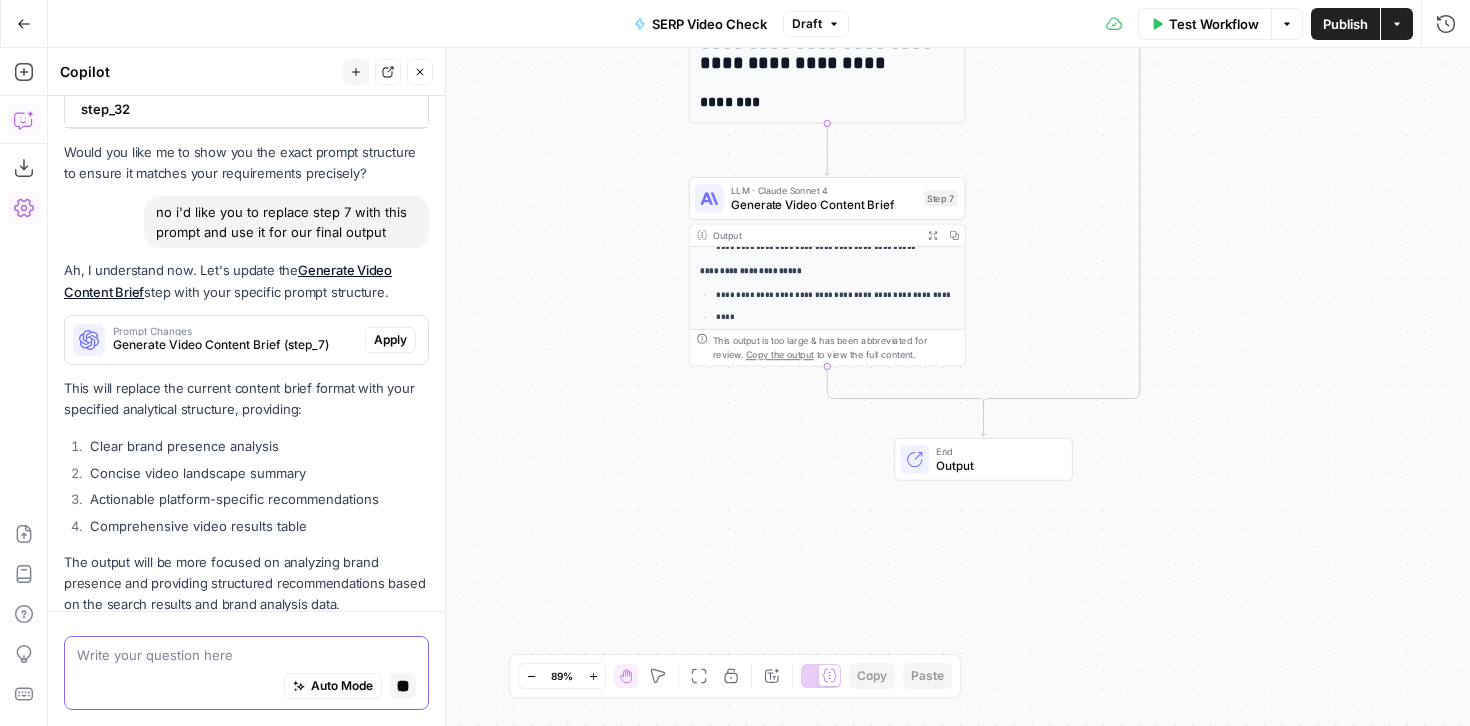 scroll, scrollTop: 5023, scrollLeft: 0, axis: vertical 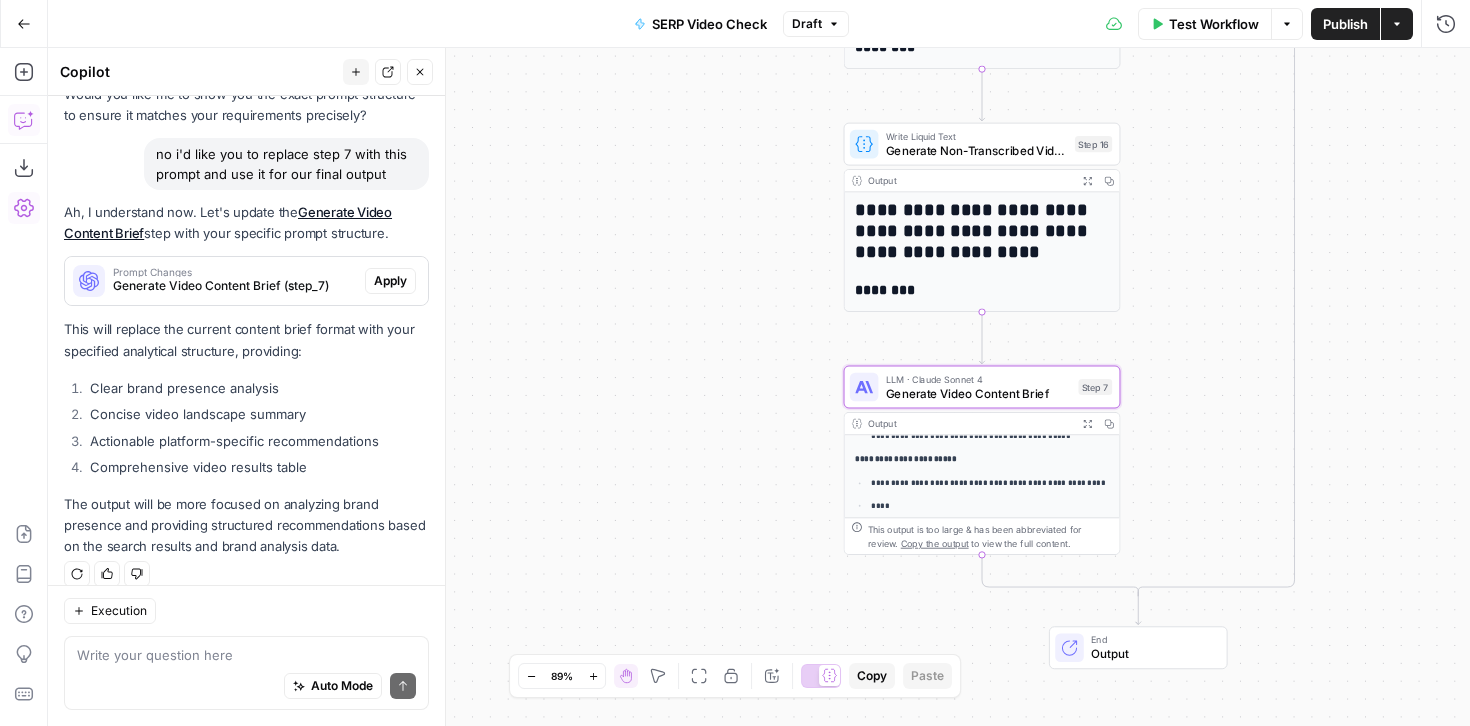 click on "Apply" at bounding box center (390, 281) 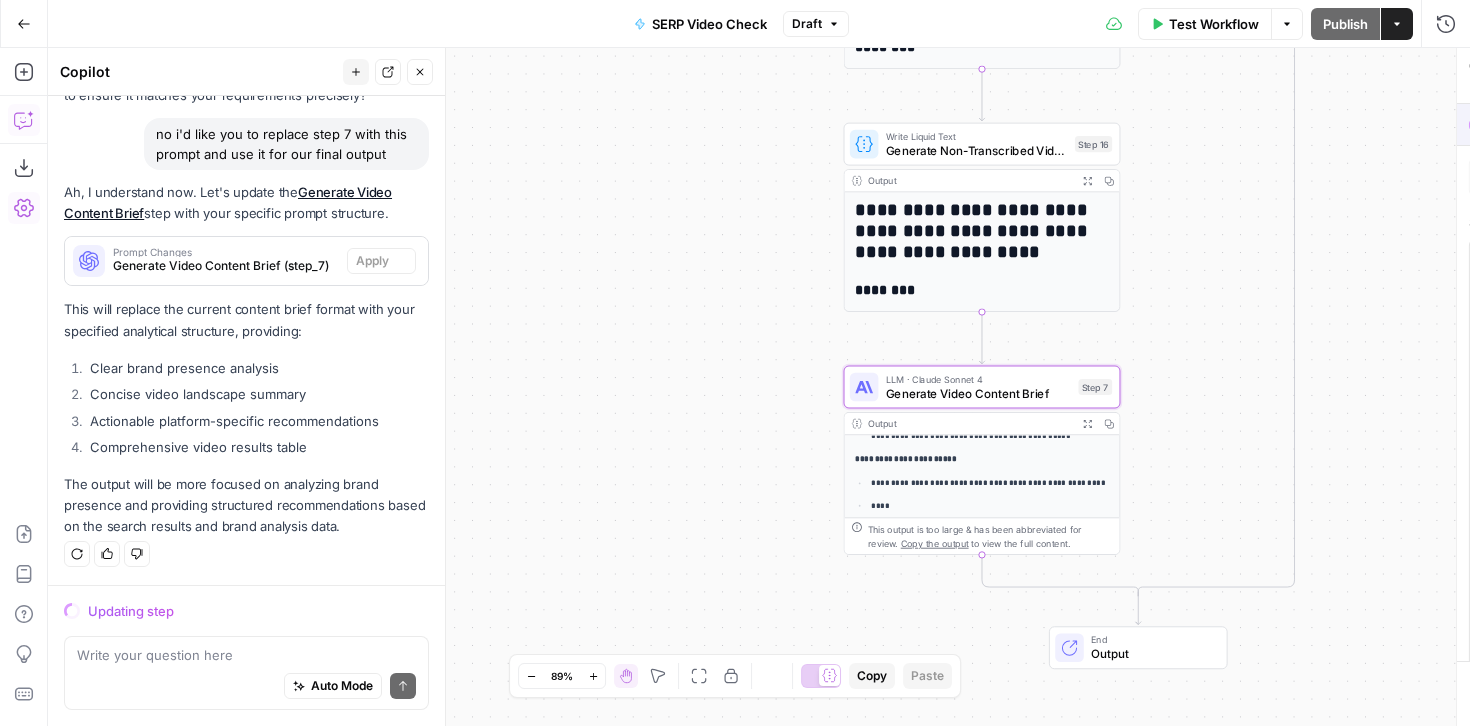 scroll, scrollTop: 4895, scrollLeft: 0, axis: vertical 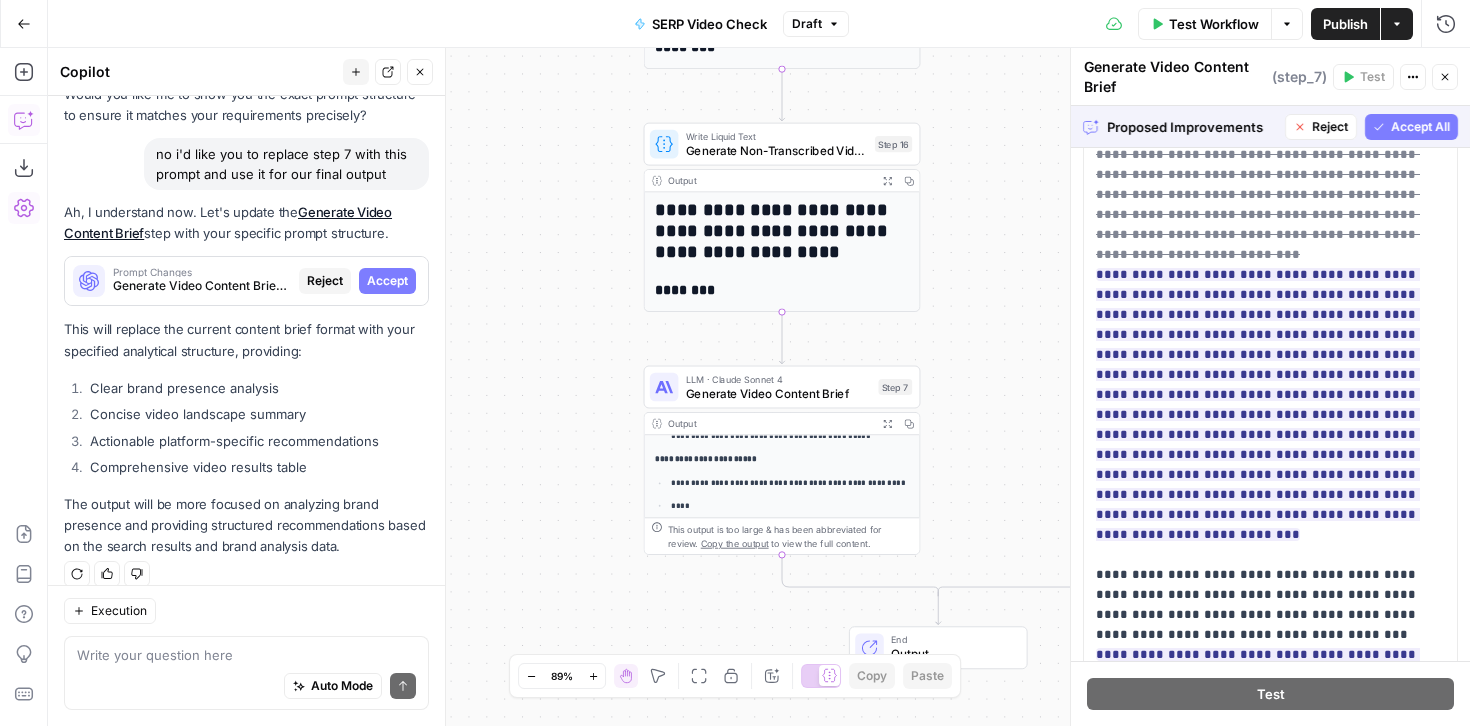 click on "Accept All" at bounding box center [1420, 127] 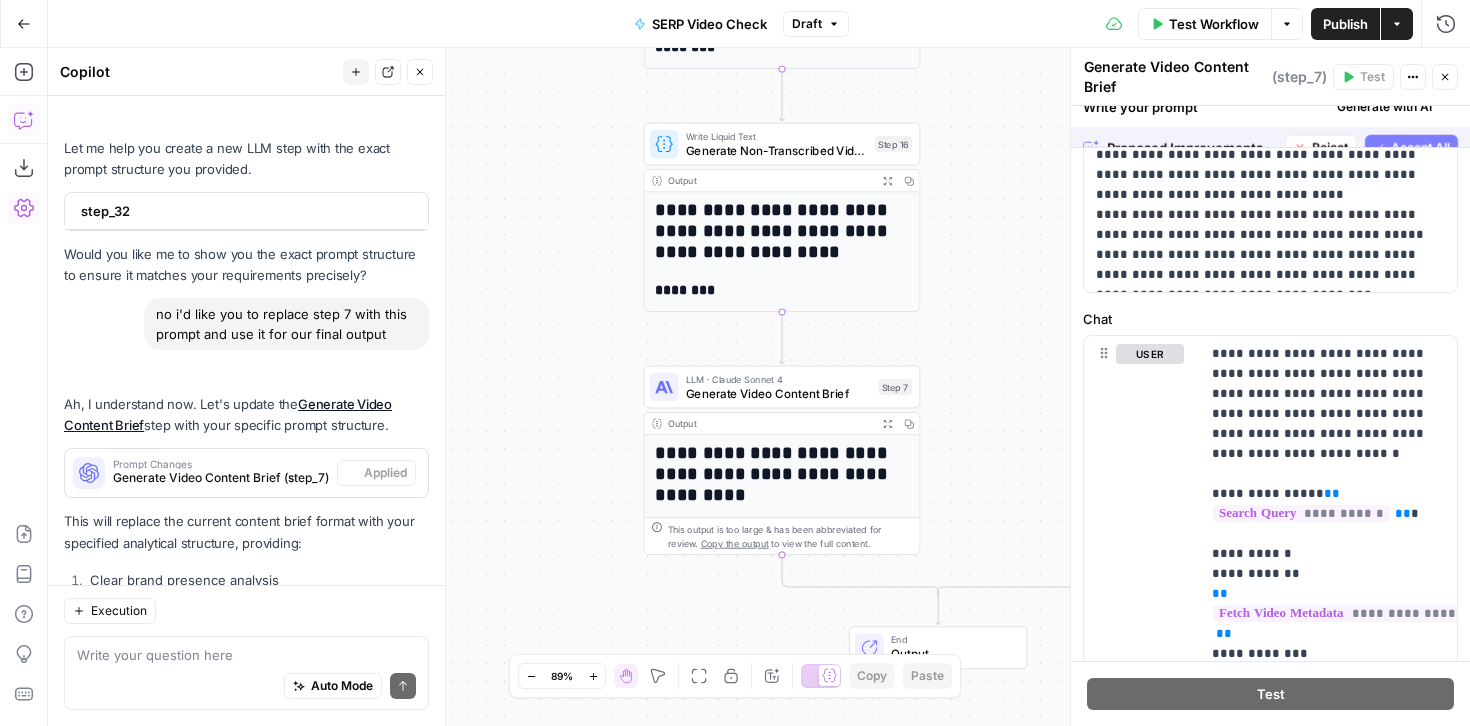 scroll, scrollTop: 5087, scrollLeft: 0, axis: vertical 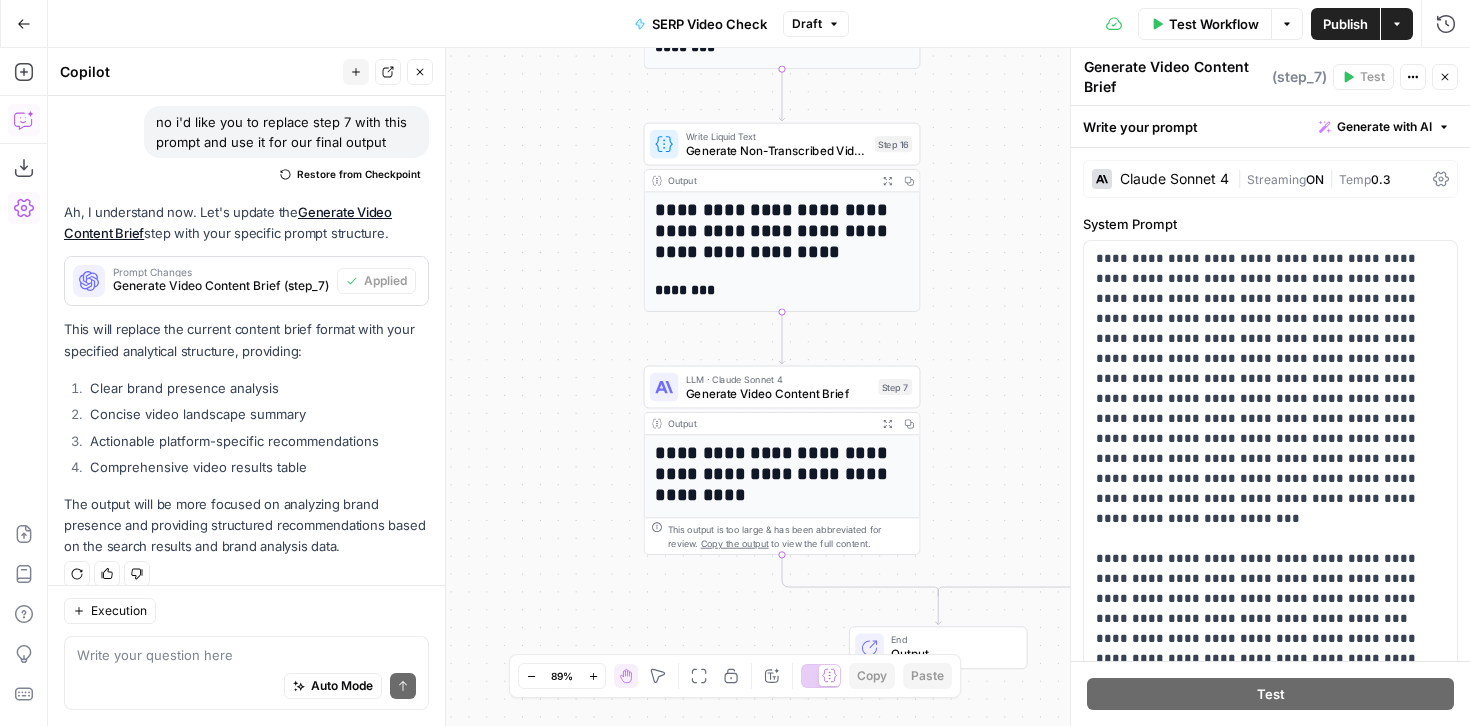 click on "Test Workflow" at bounding box center [1214, 24] 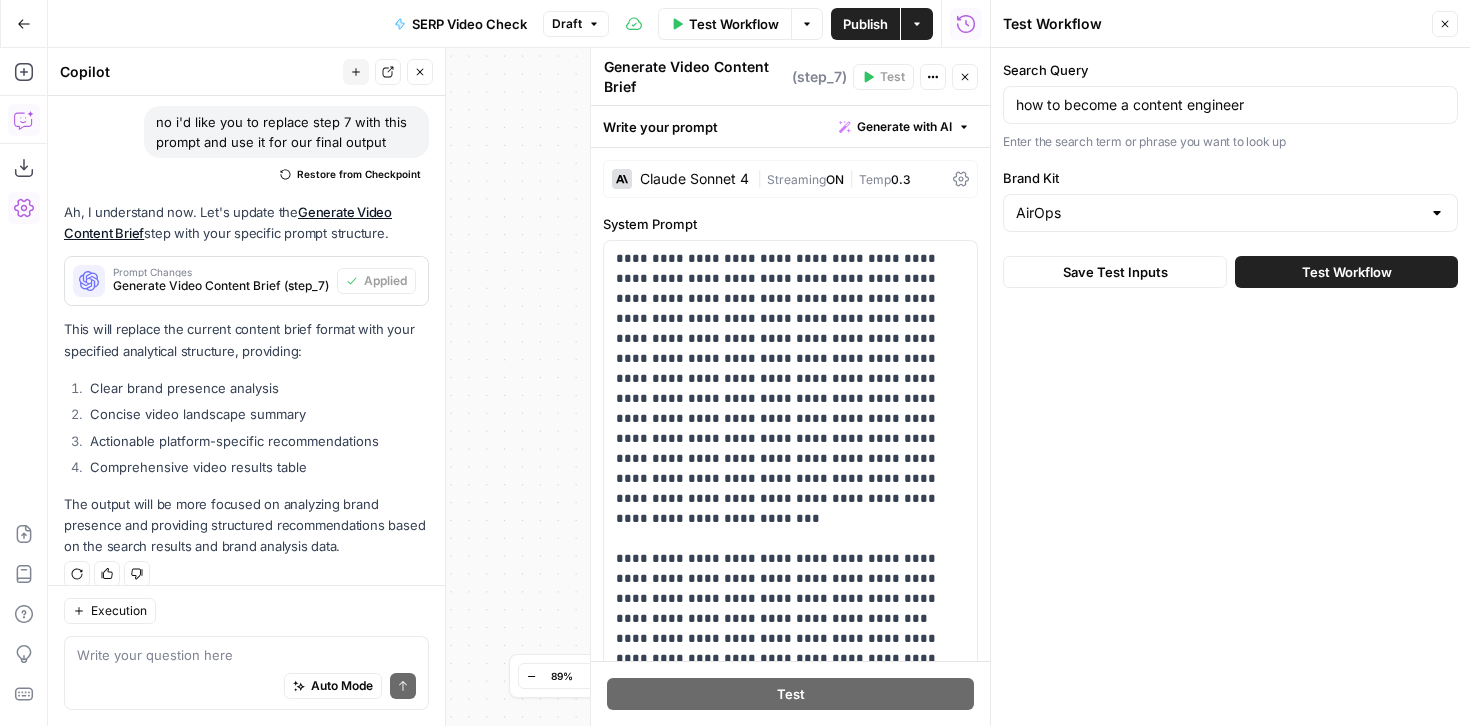 click on "Test Workflow" at bounding box center [1346, 272] 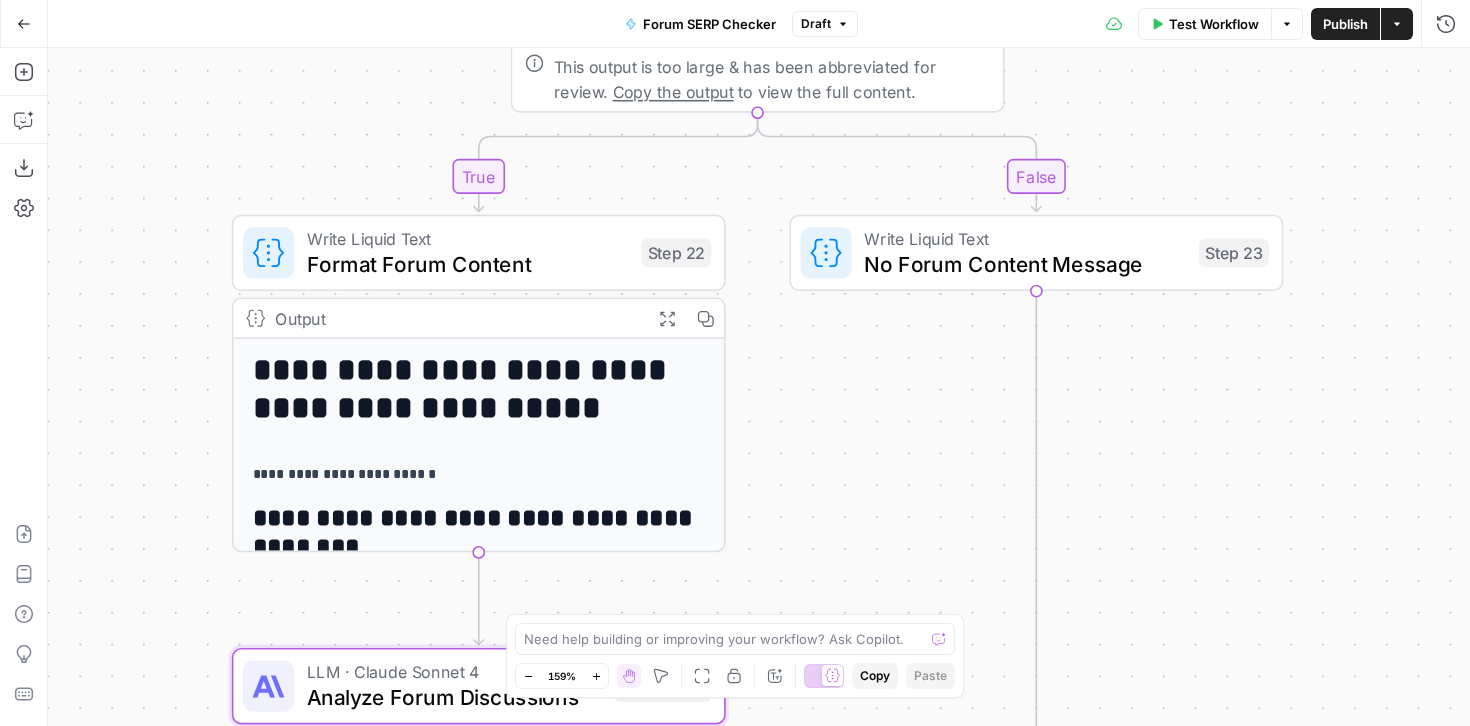 scroll, scrollTop: 0, scrollLeft: 0, axis: both 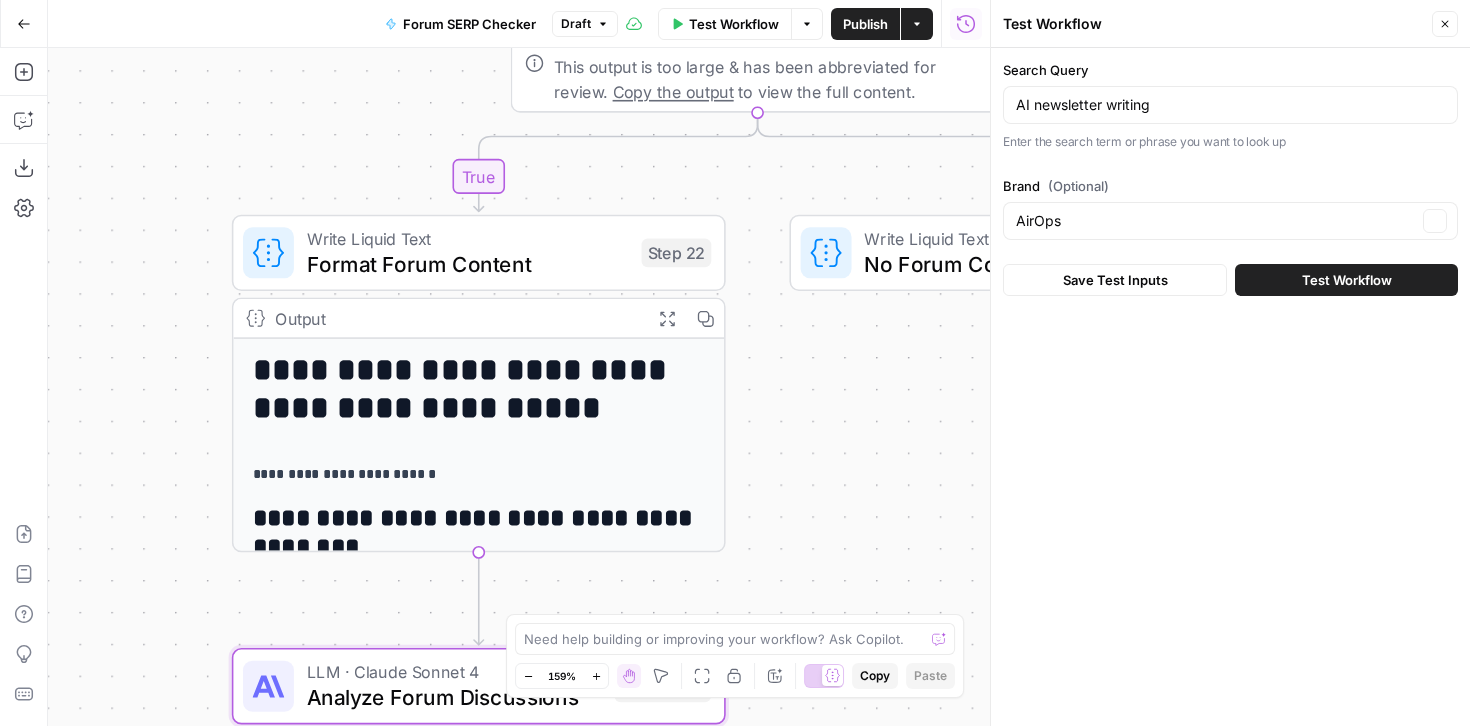 type on "AirOps" 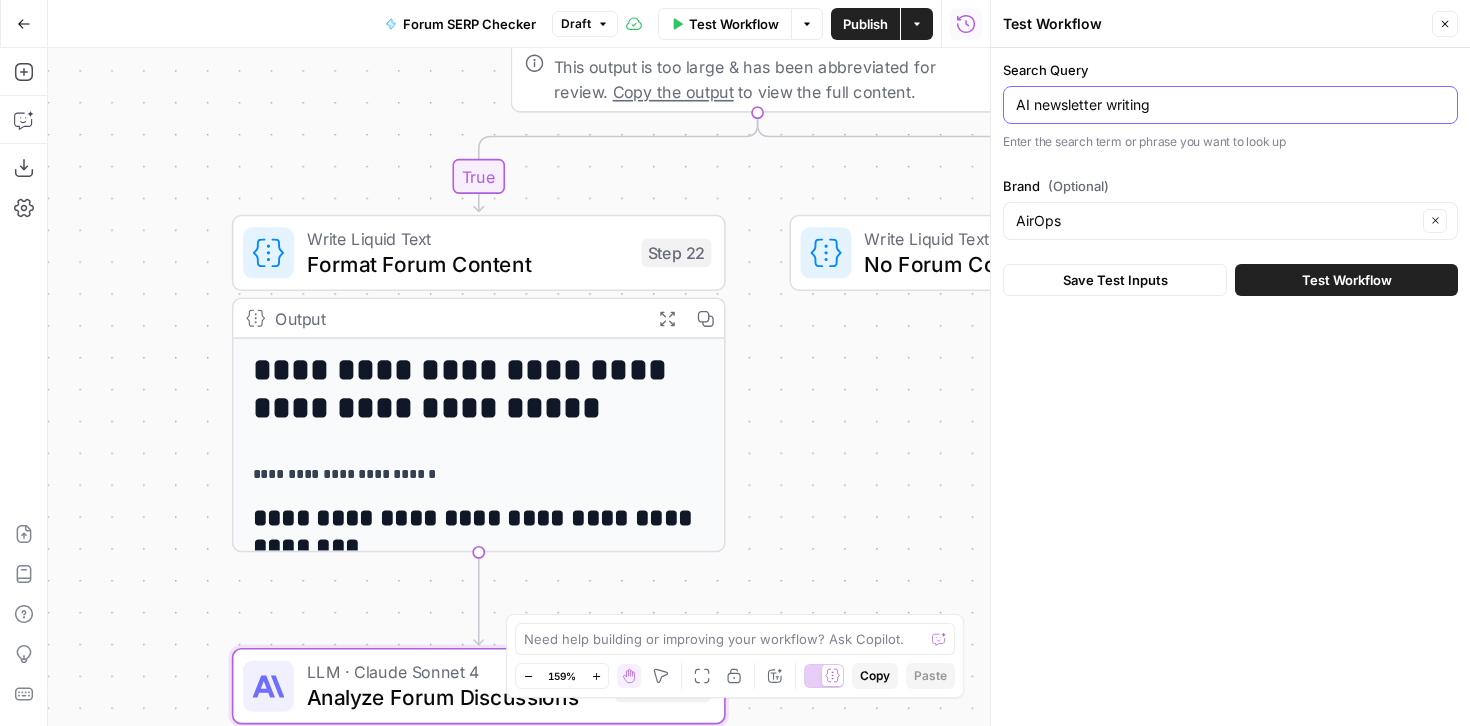 click on "AI newsletter writing" at bounding box center (1230, 105) 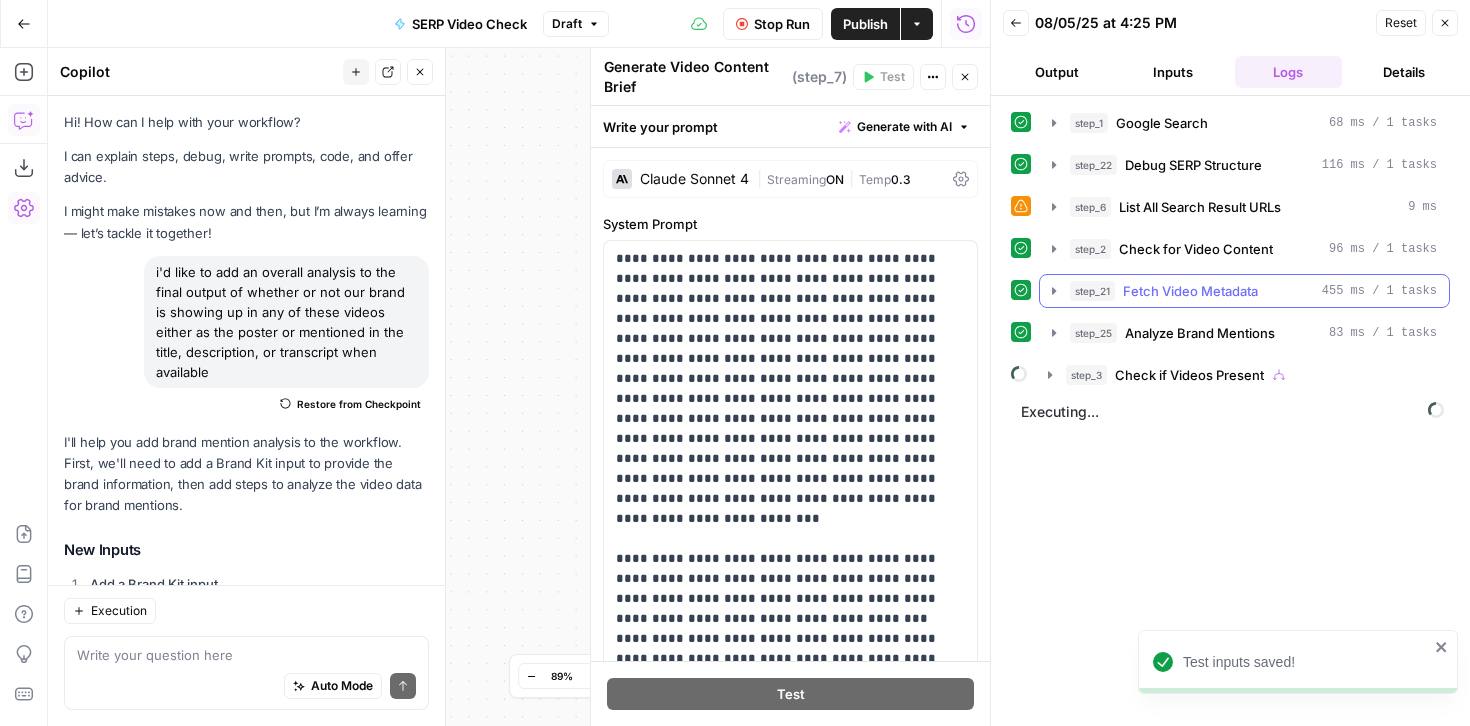 scroll, scrollTop: 0, scrollLeft: 0, axis: both 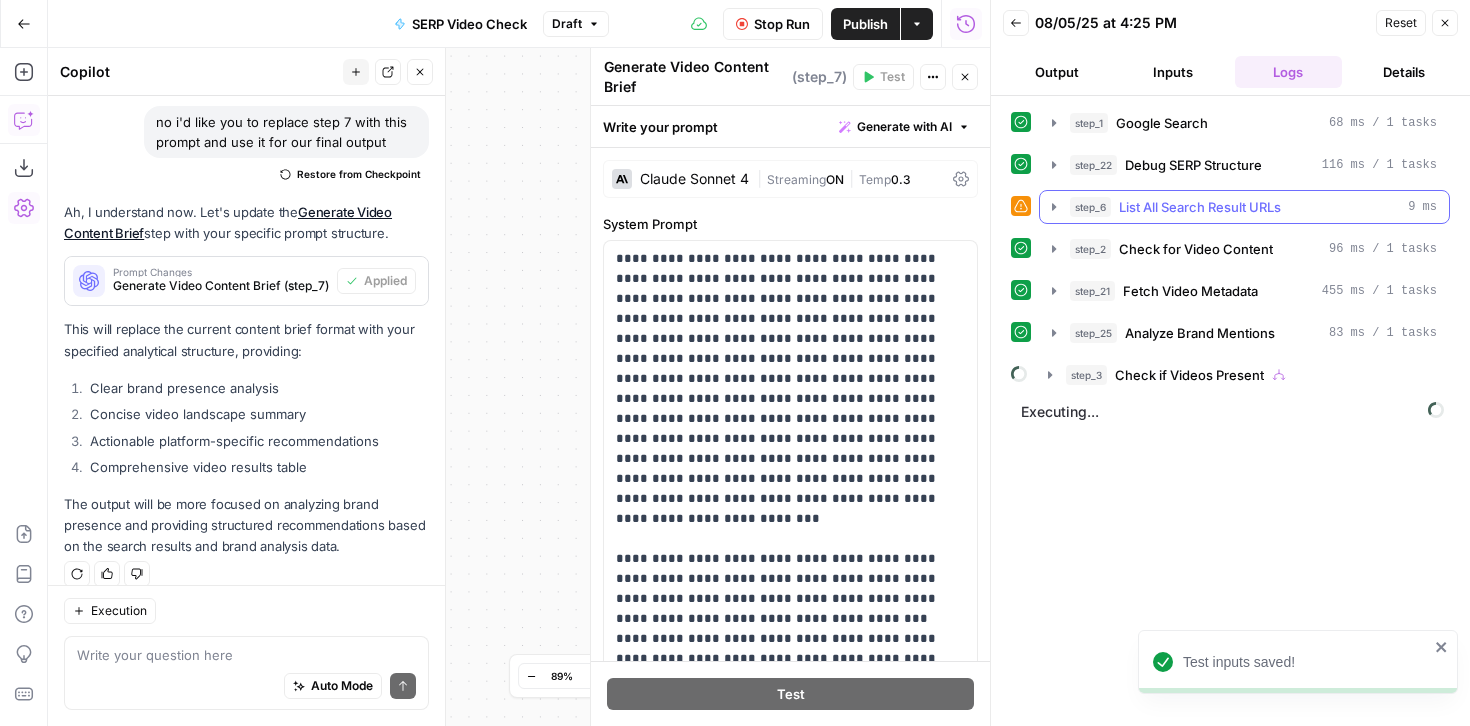 click 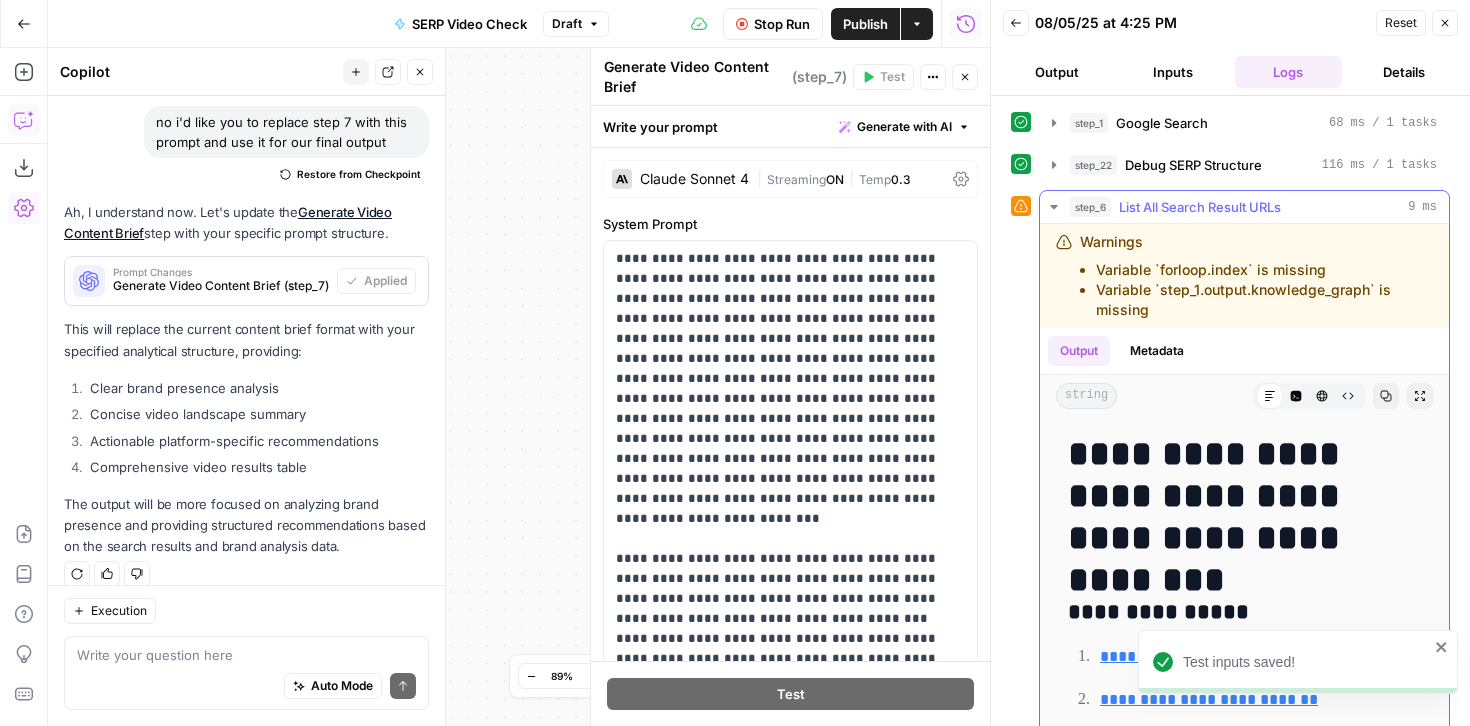 click 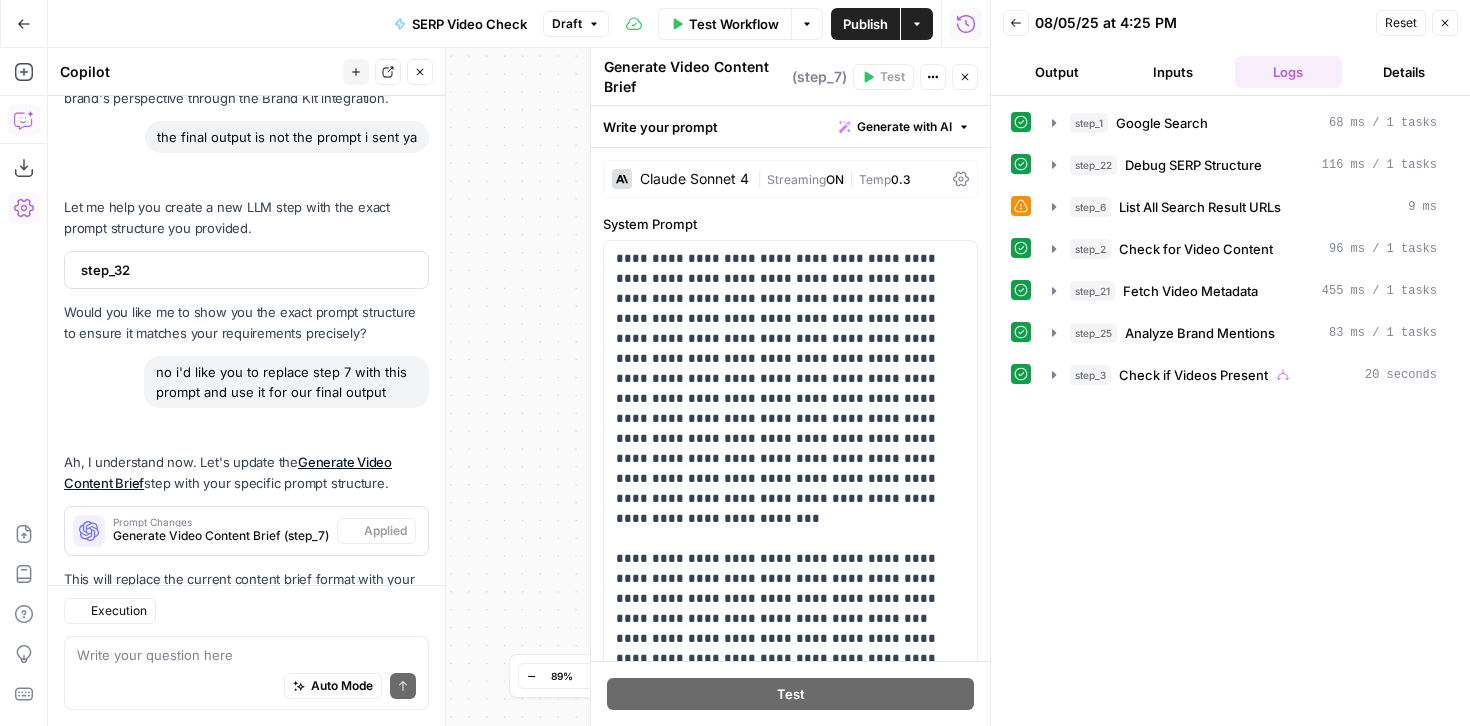 scroll, scrollTop: 5086, scrollLeft: 0, axis: vertical 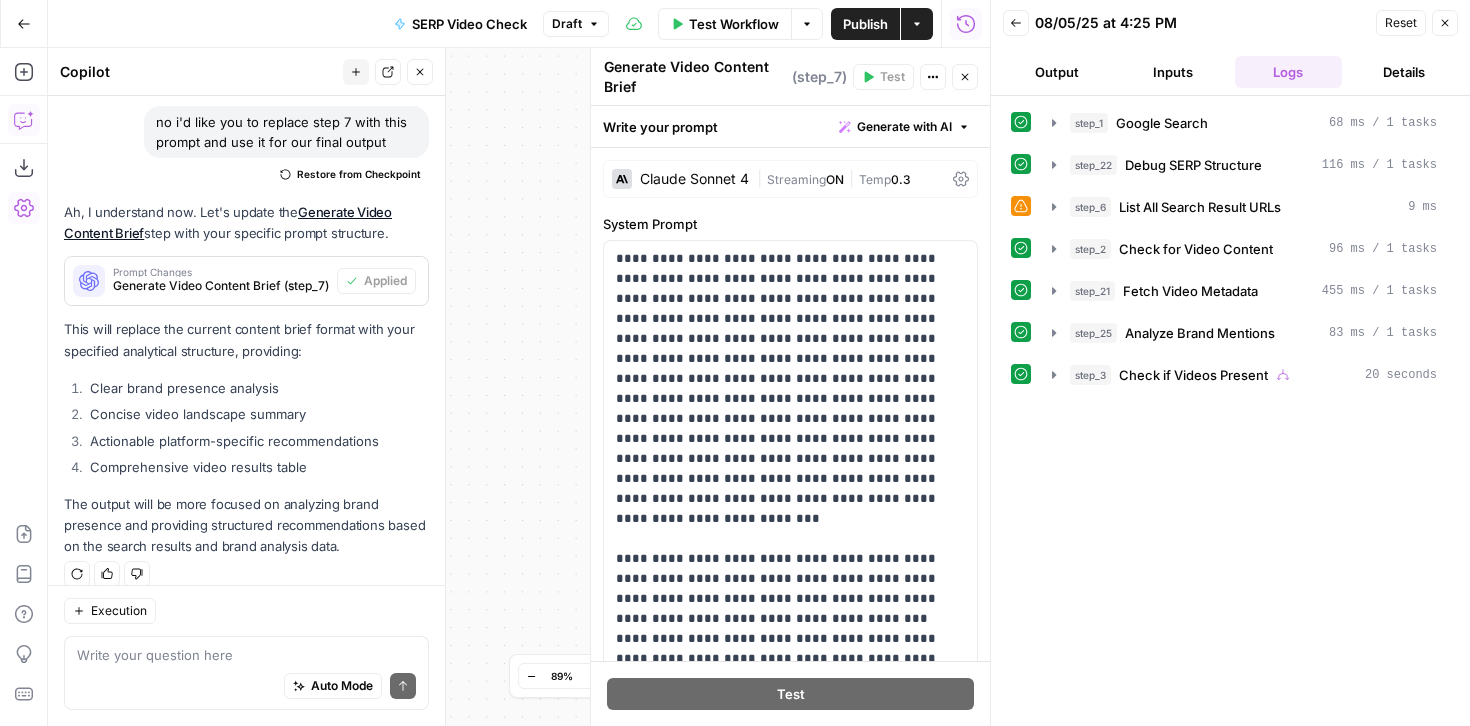 click on "Close" at bounding box center (965, 77) 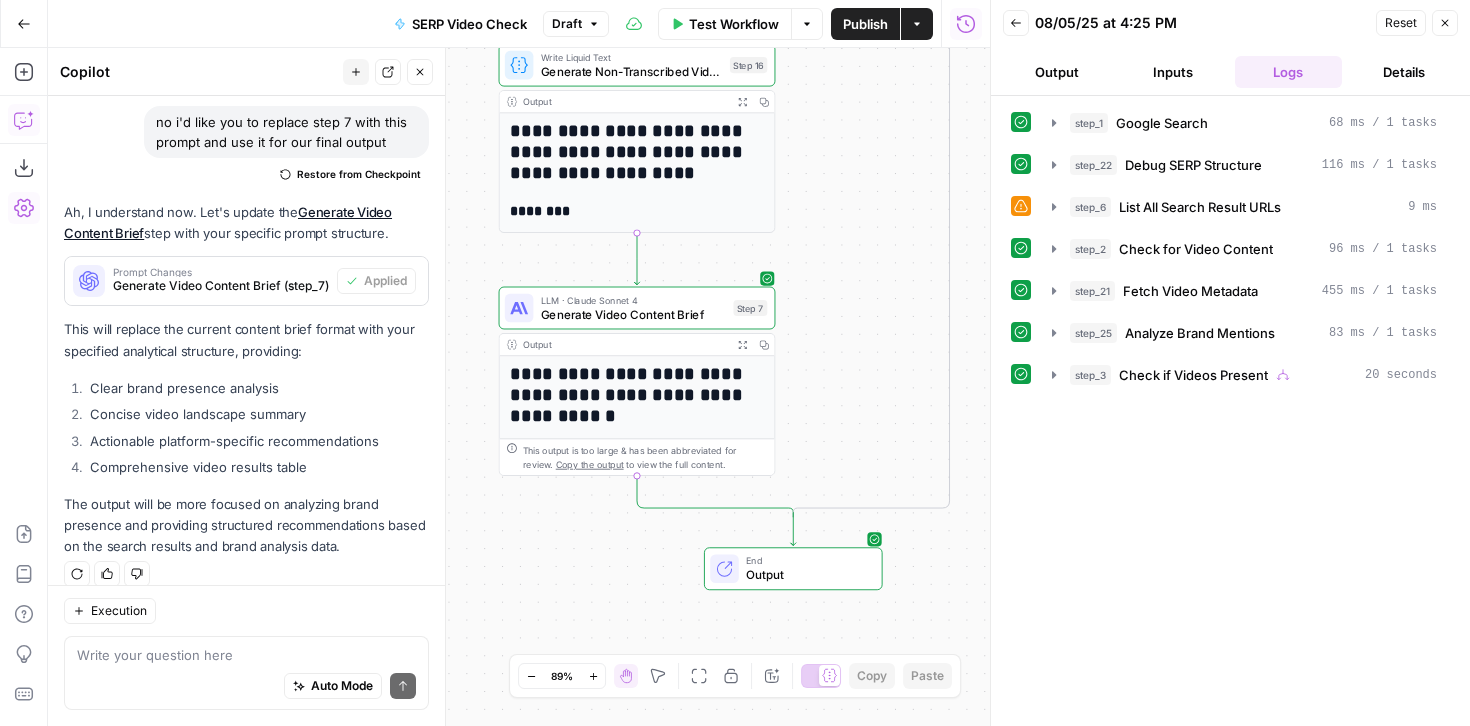 drag, startPoint x: 939, startPoint y: 472, endPoint x: 794, endPoint y: 393, distance: 165.12419 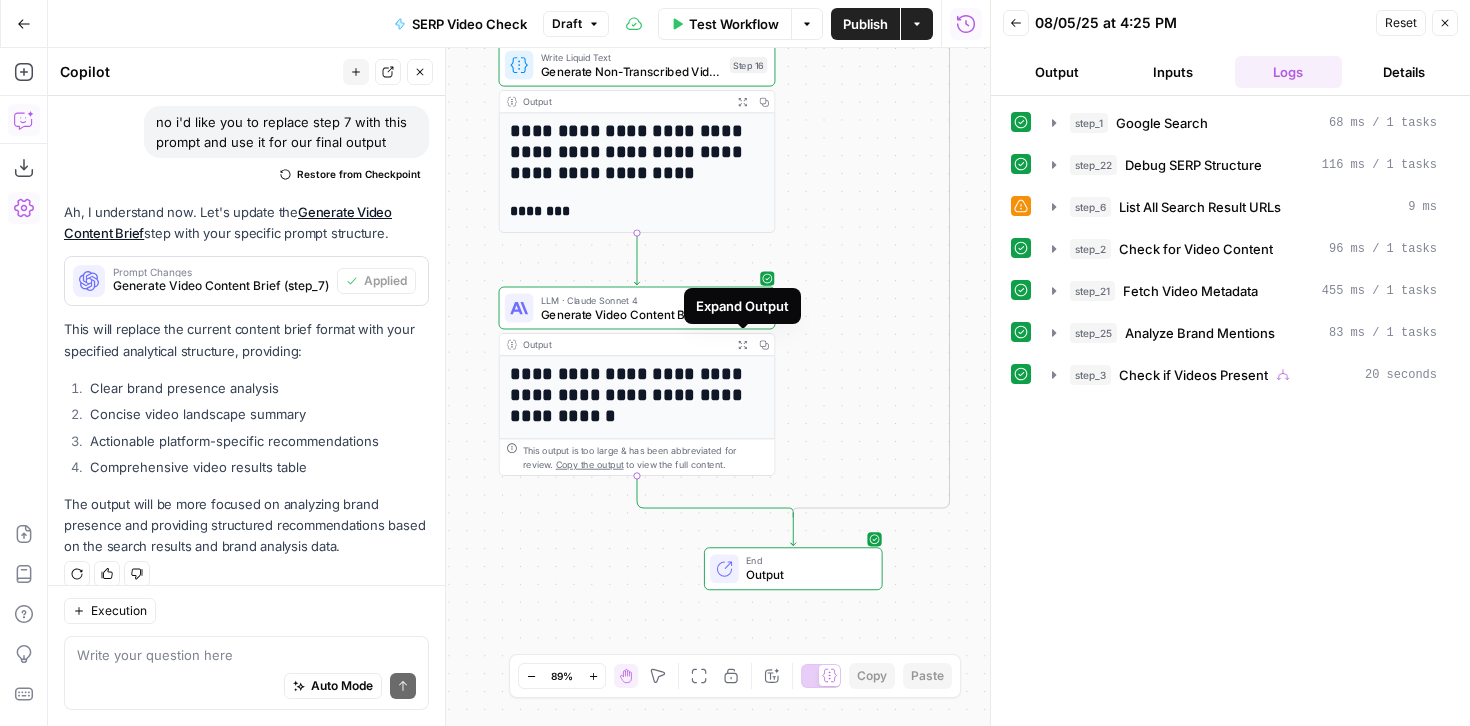 click 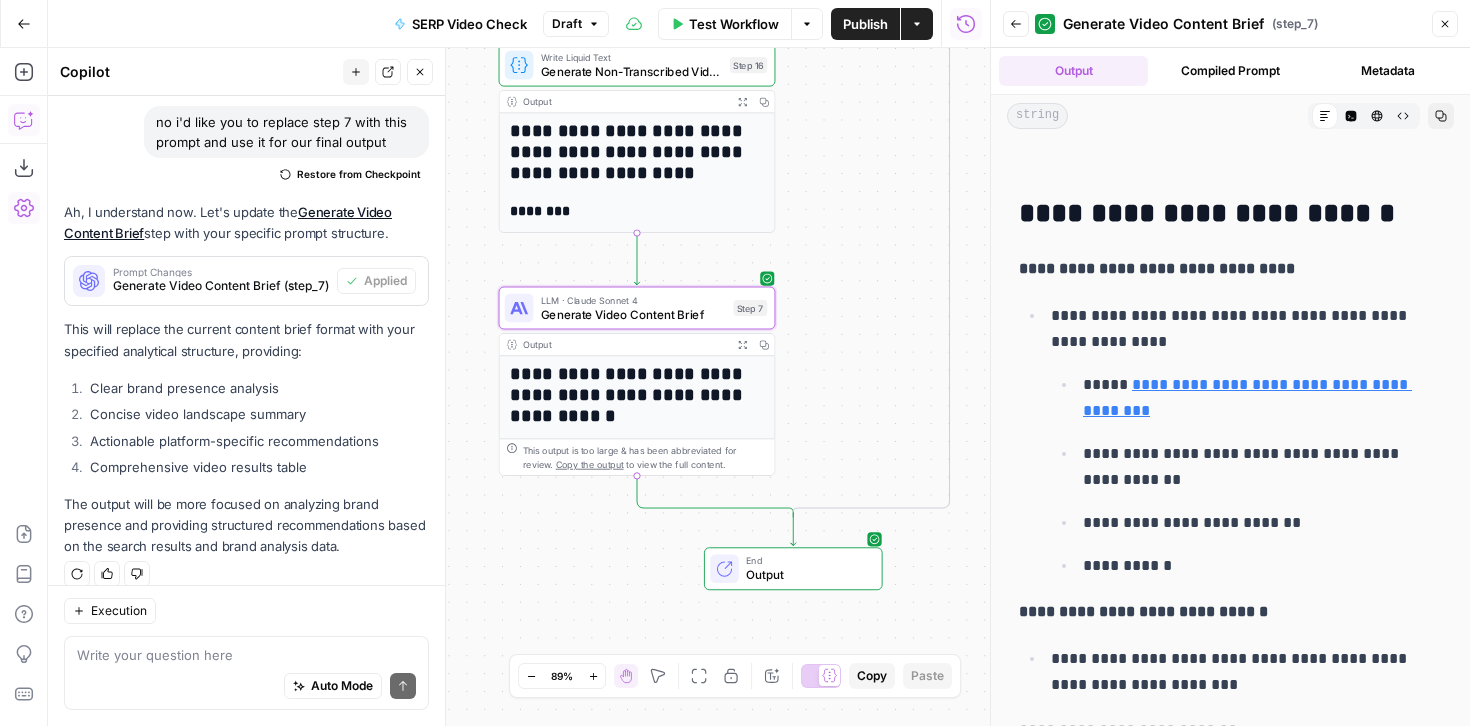 scroll, scrollTop: 167, scrollLeft: 0, axis: vertical 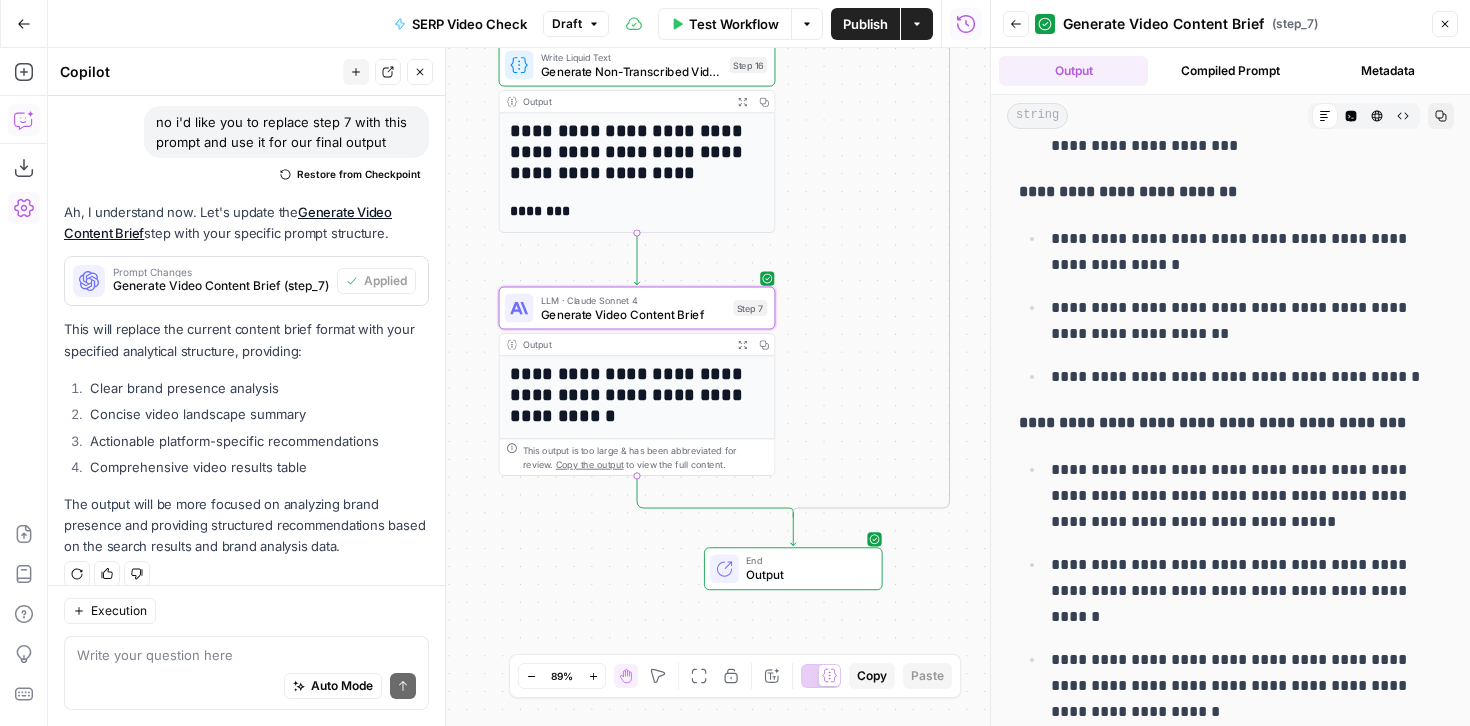 click on "**********" at bounding box center (1246, 321) 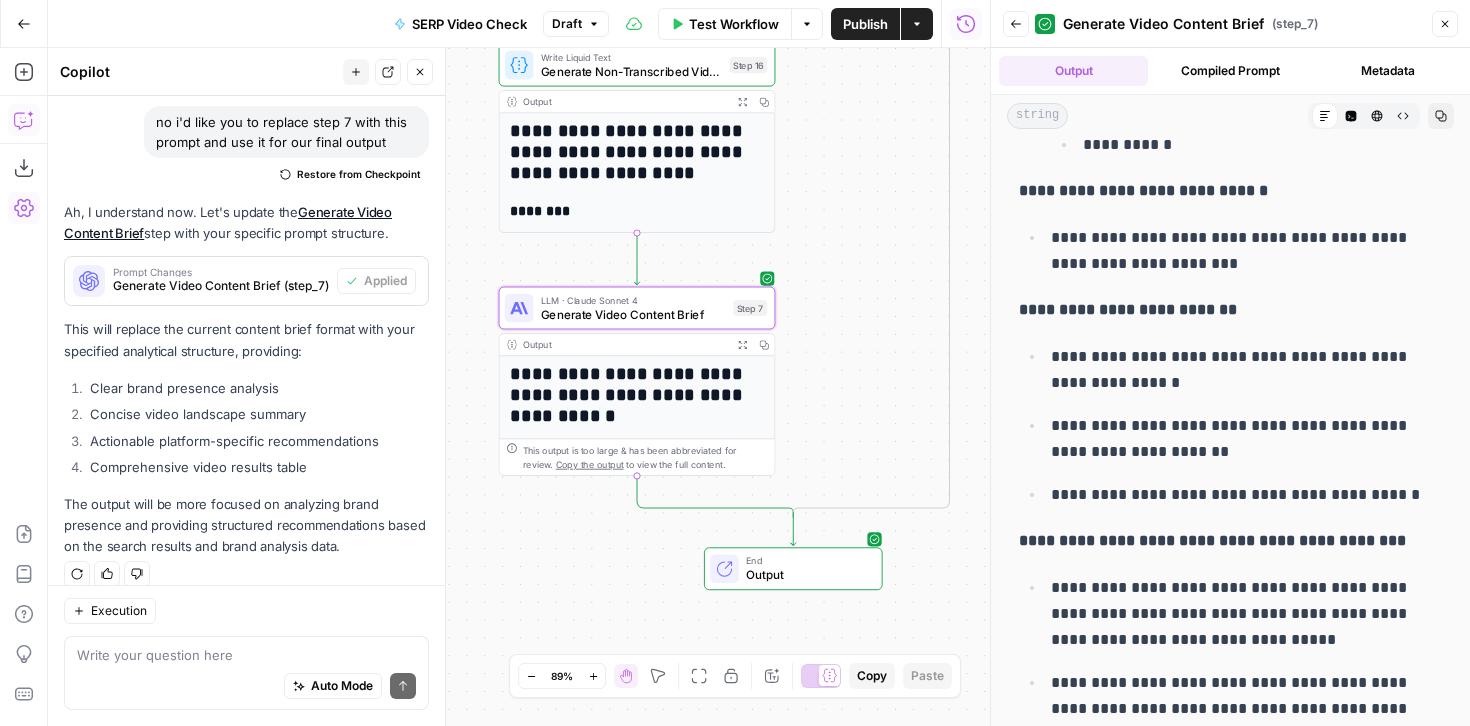 scroll, scrollTop: 586, scrollLeft: 0, axis: vertical 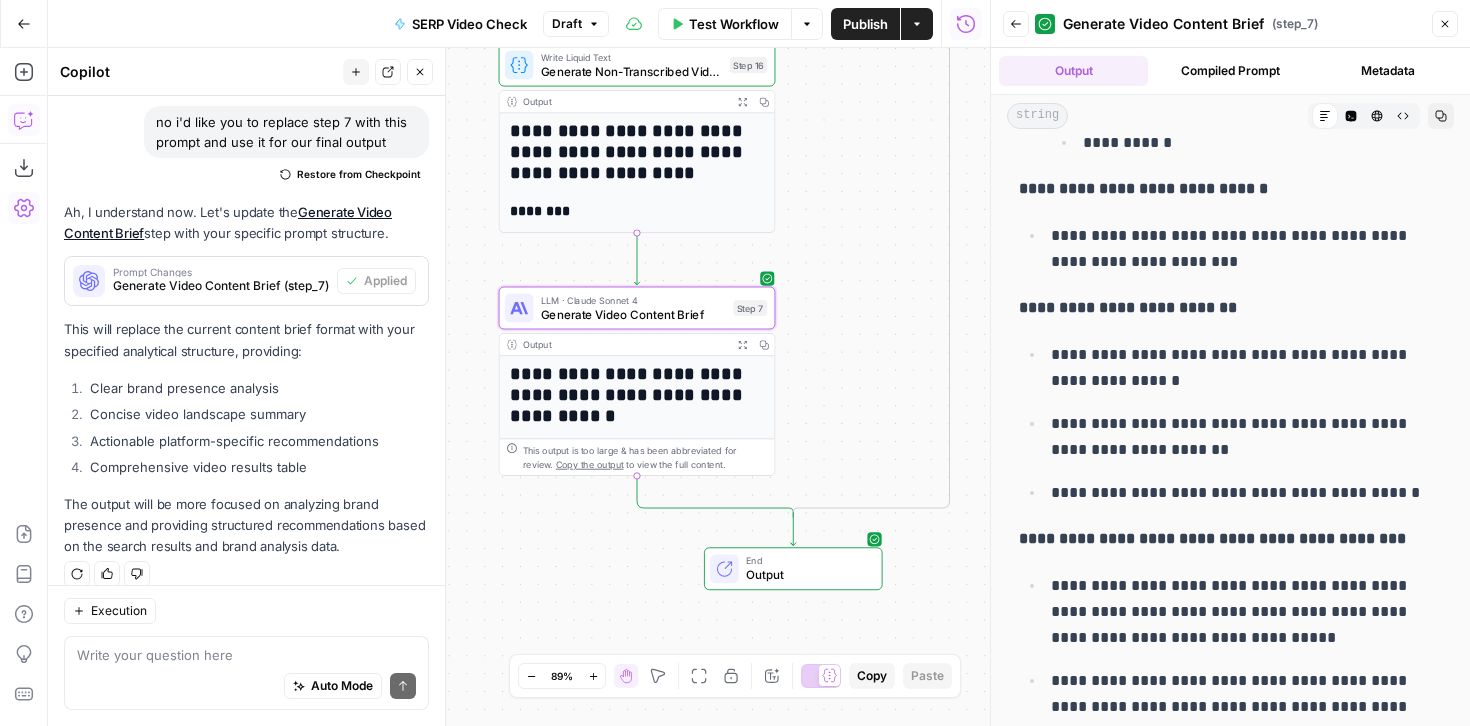 click on "**********" at bounding box center (1246, 437) 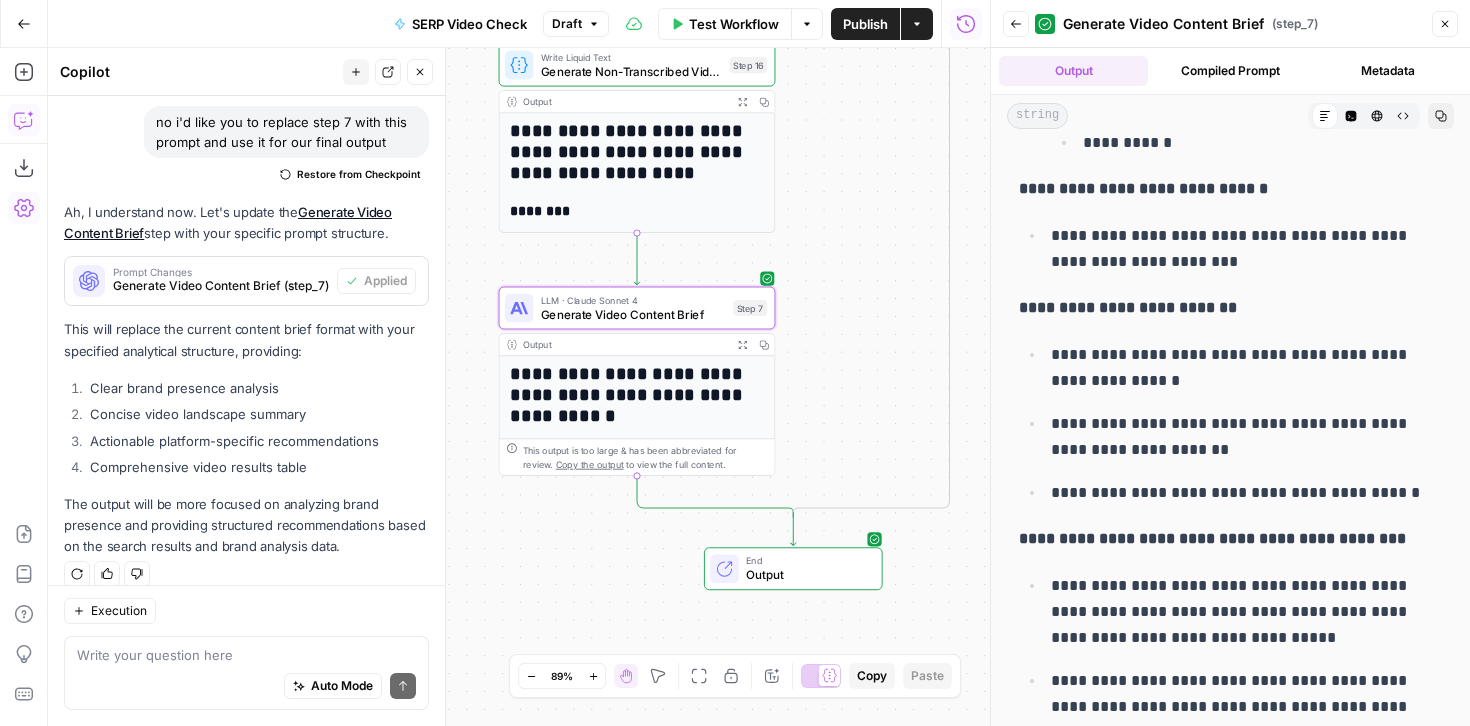 click on "**********" at bounding box center (1246, 368) 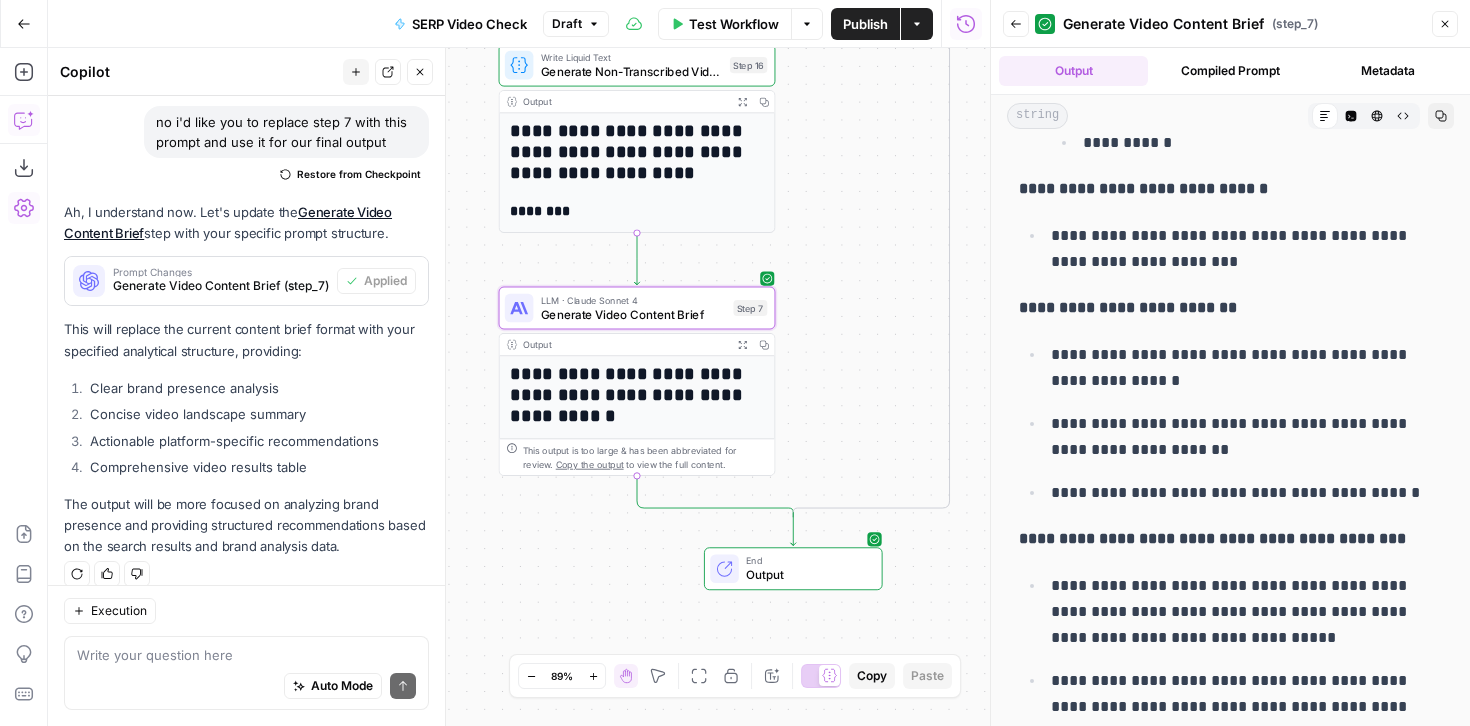 click on "Compiled Prompt" at bounding box center [1230, 71] 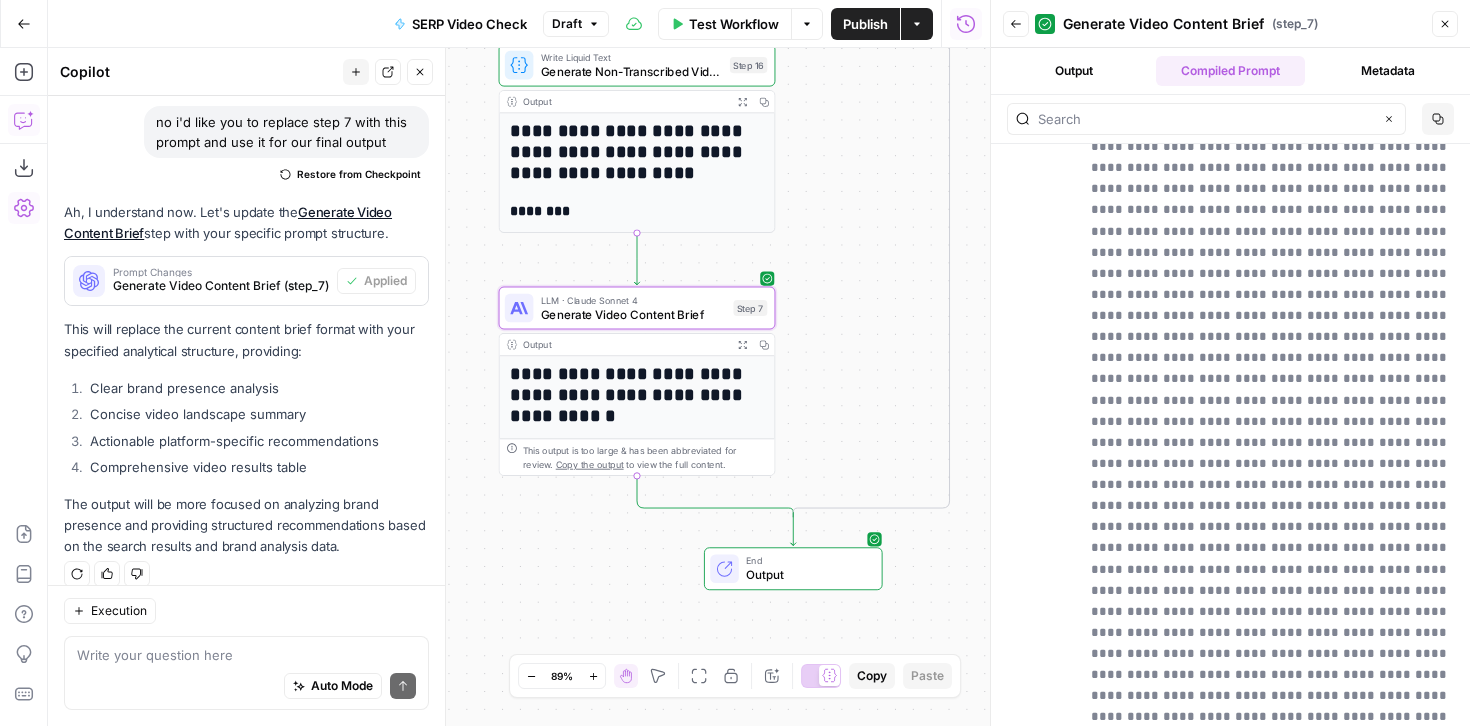 scroll, scrollTop: 5194, scrollLeft: 0, axis: vertical 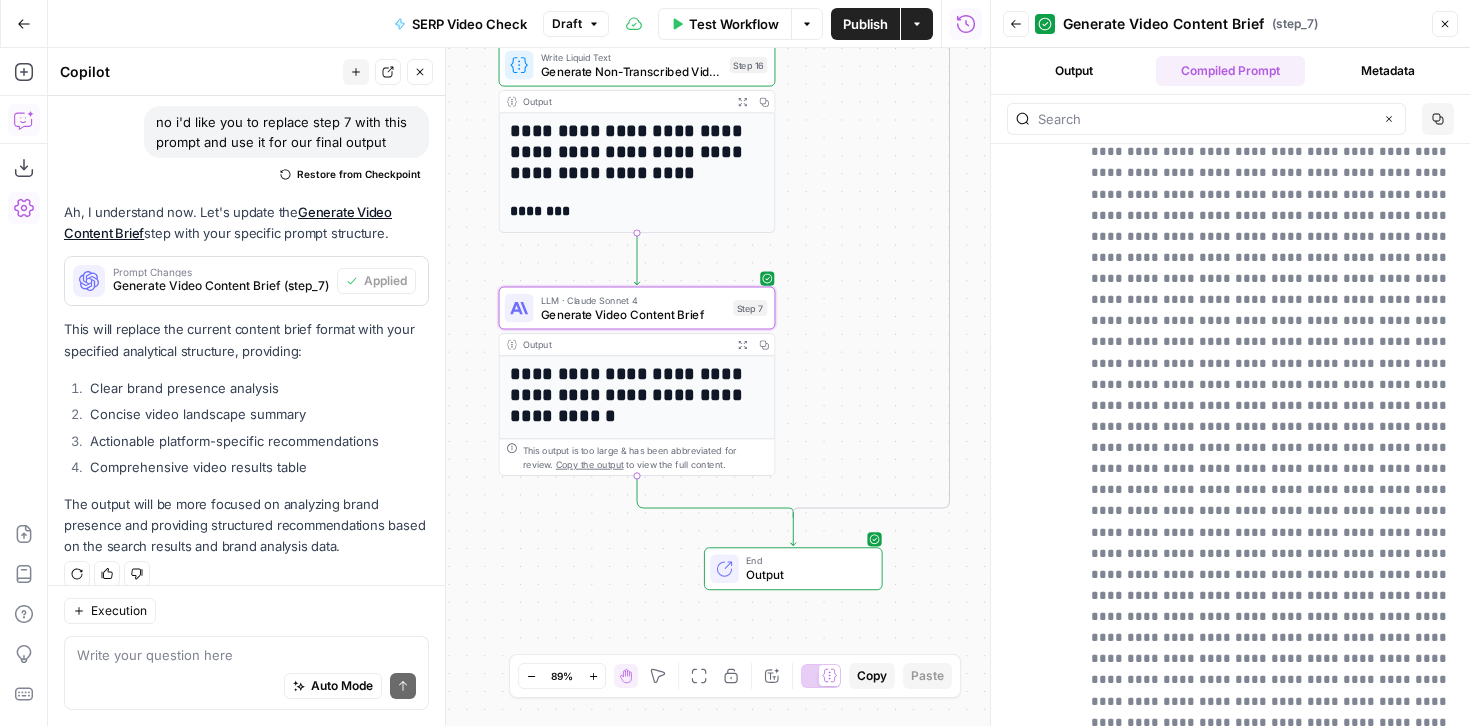 click on "Close" at bounding box center (1445, 24) 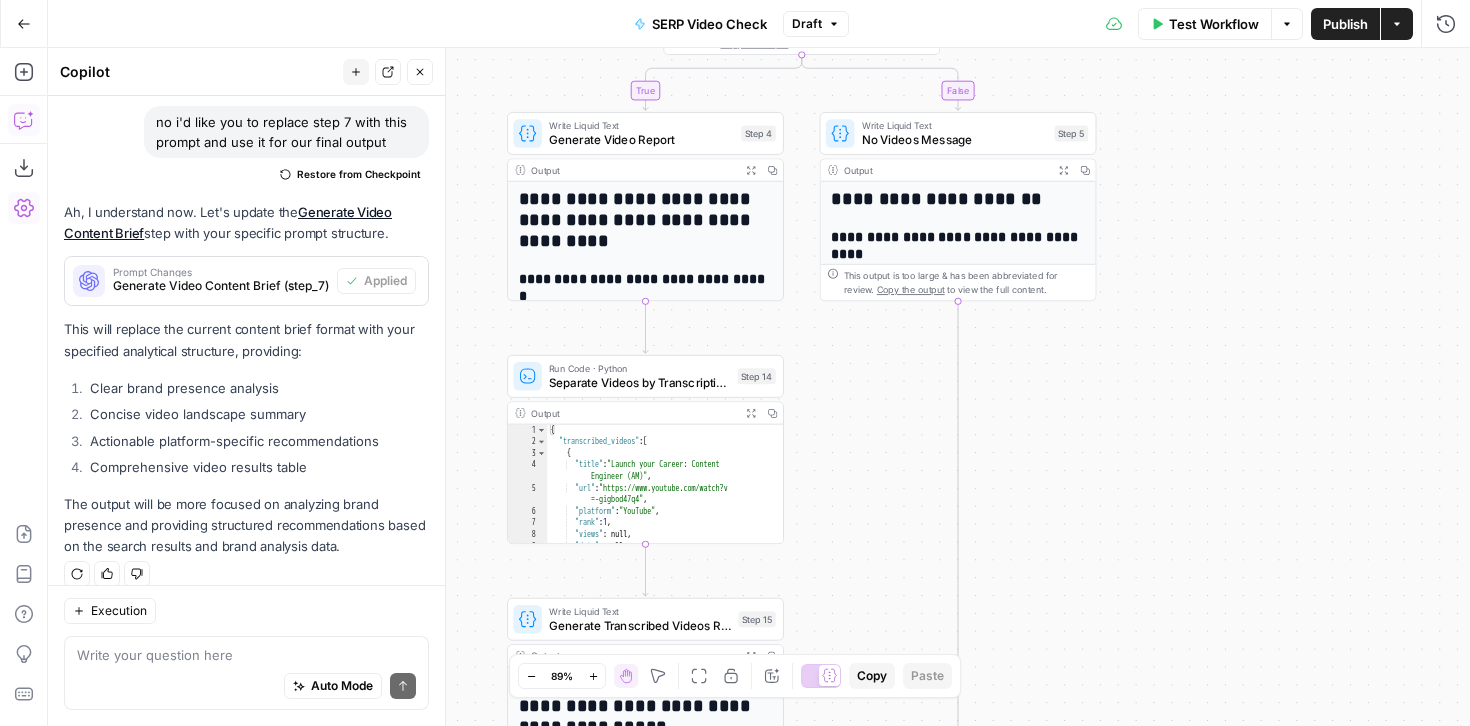 click on "Publish" at bounding box center (1345, 24) 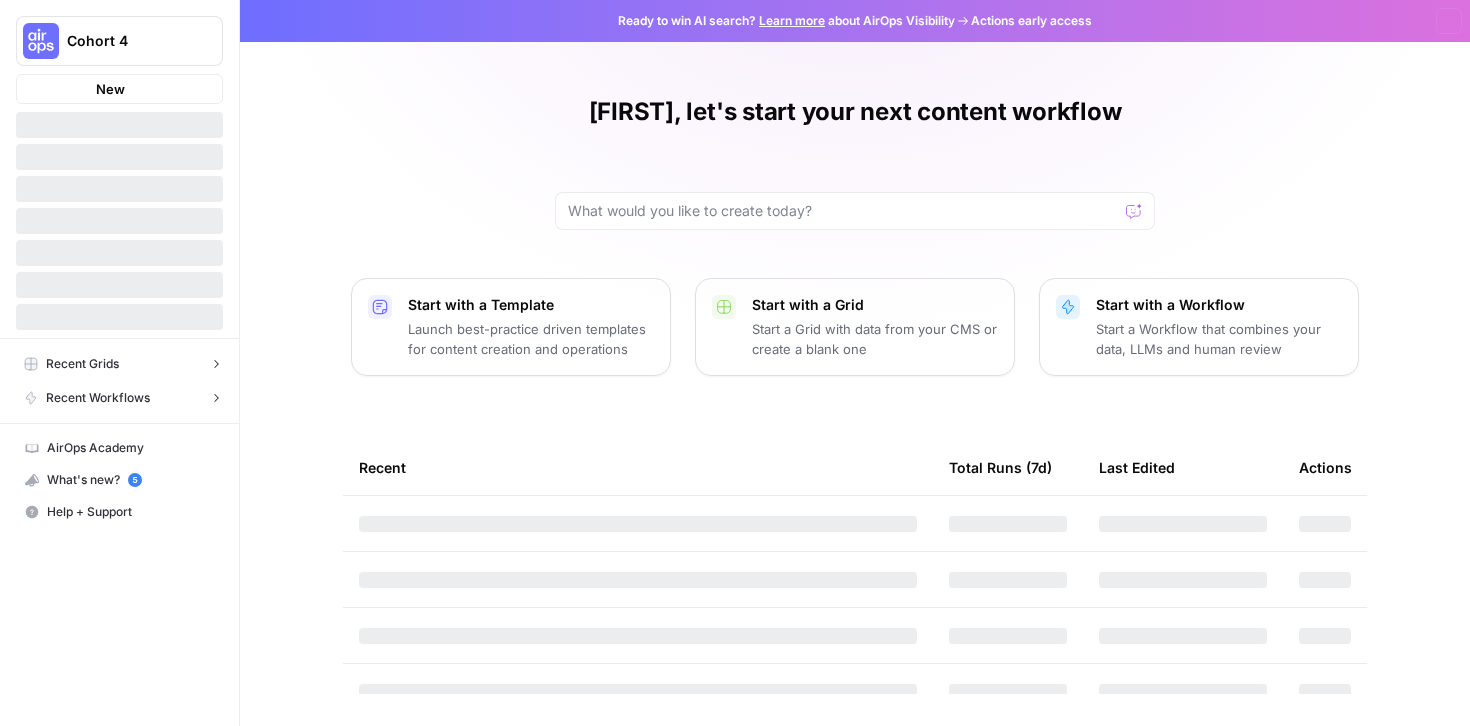 scroll, scrollTop: 0, scrollLeft: 0, axis: both 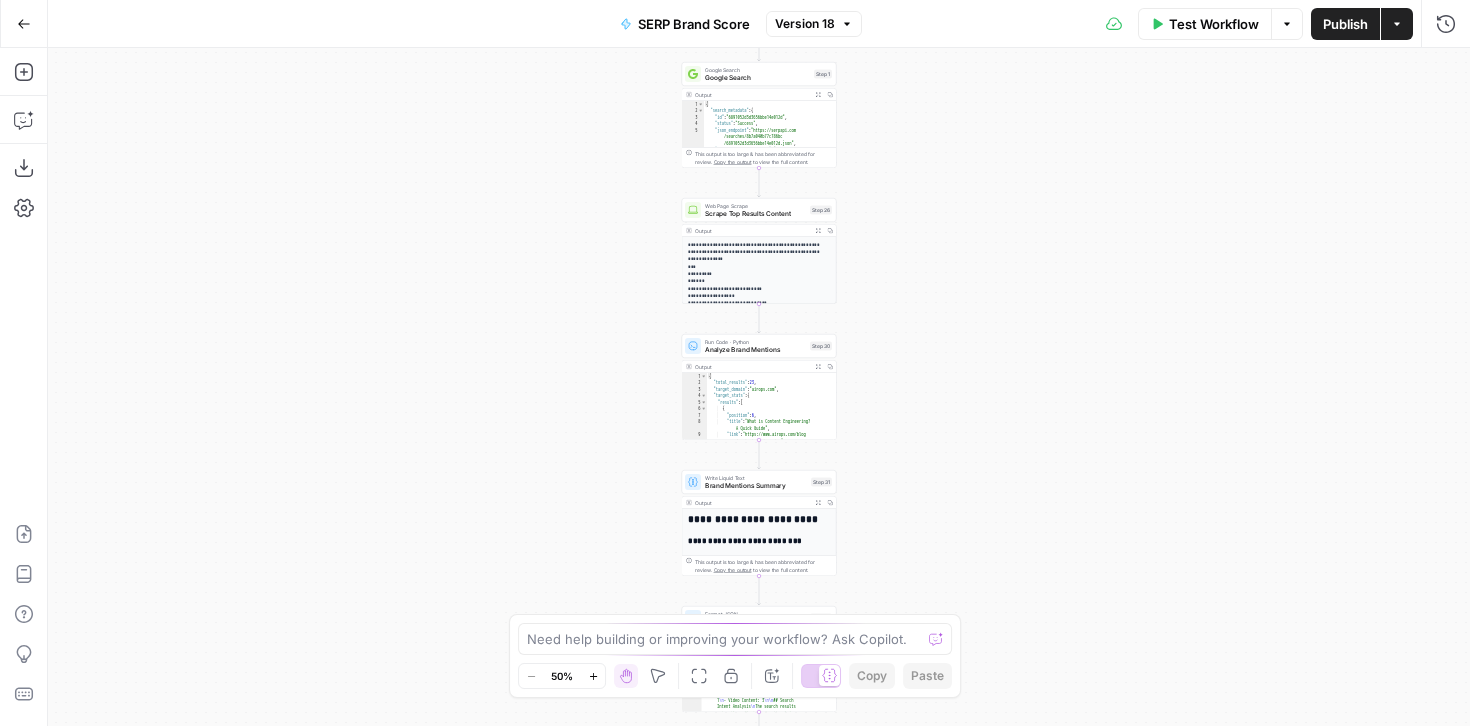 click 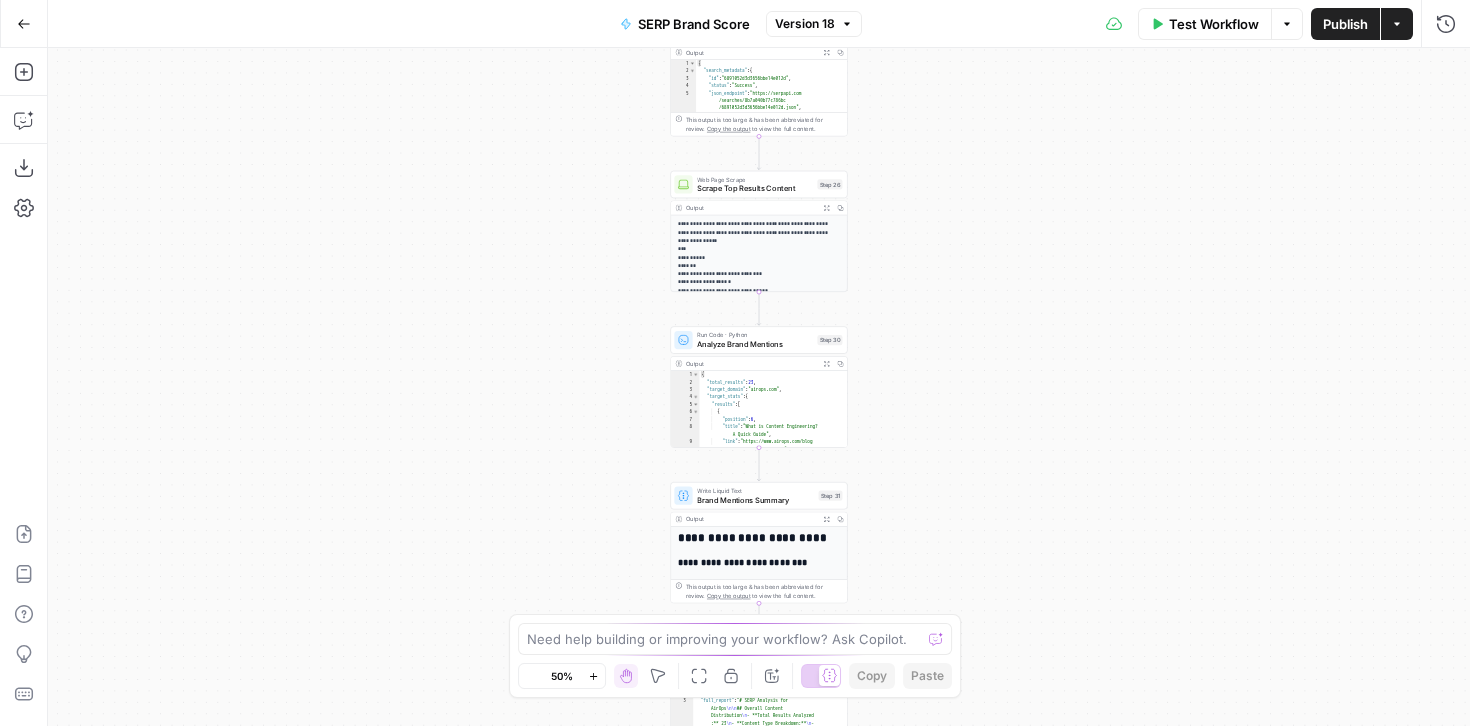 click 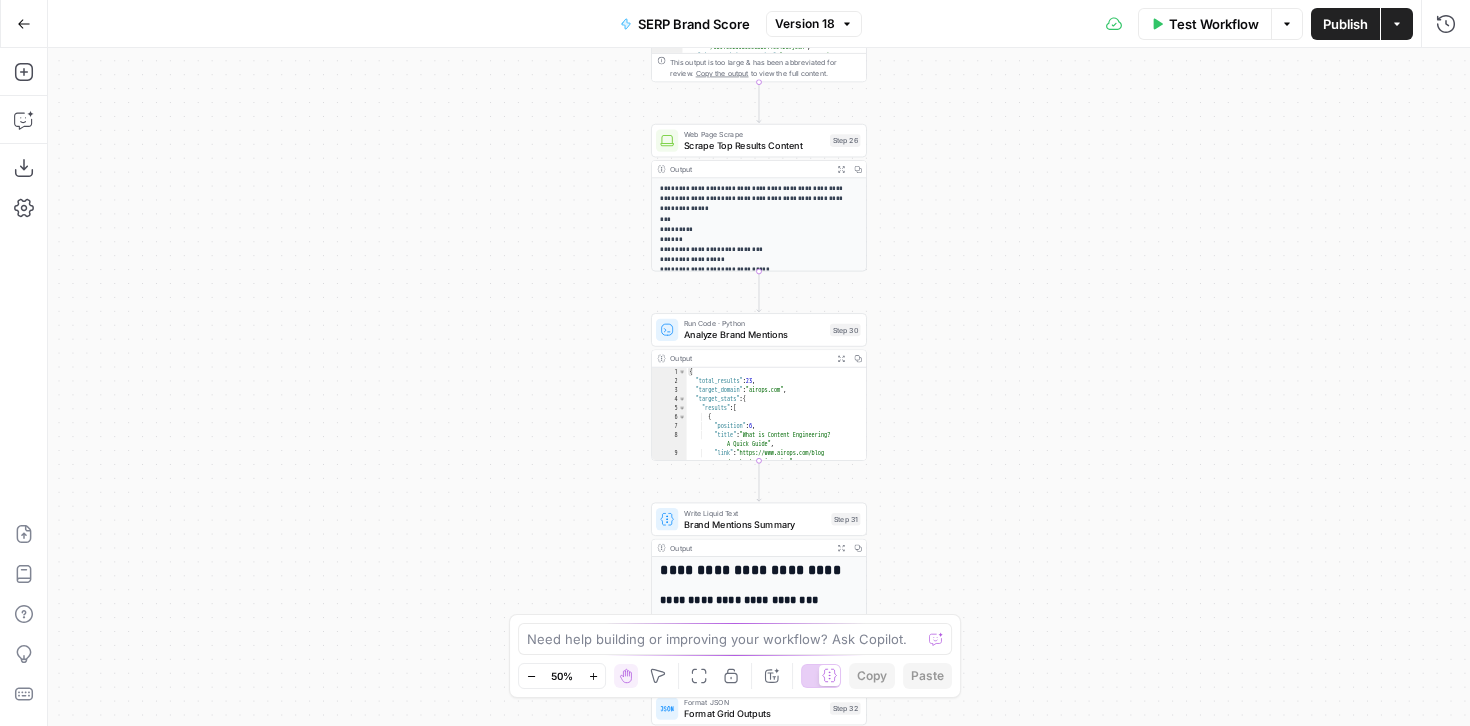 click 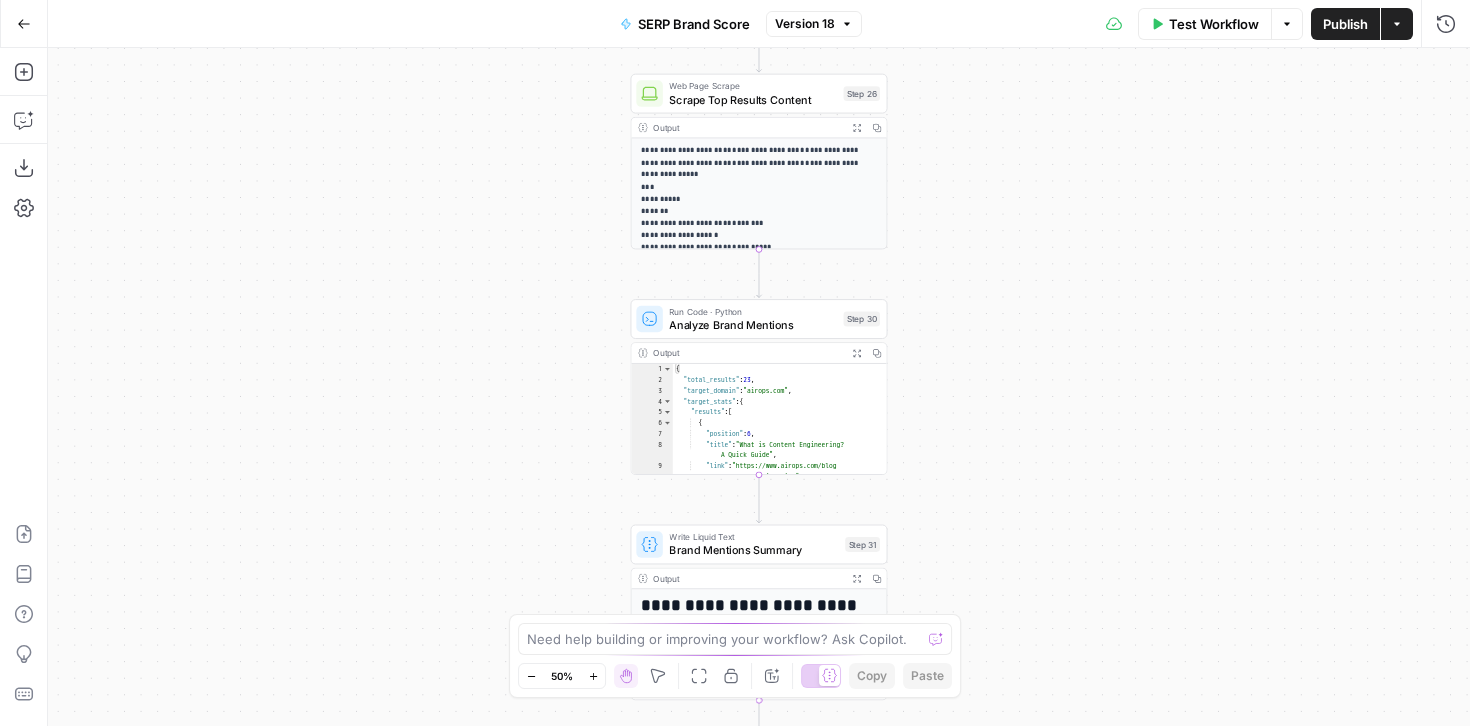 click 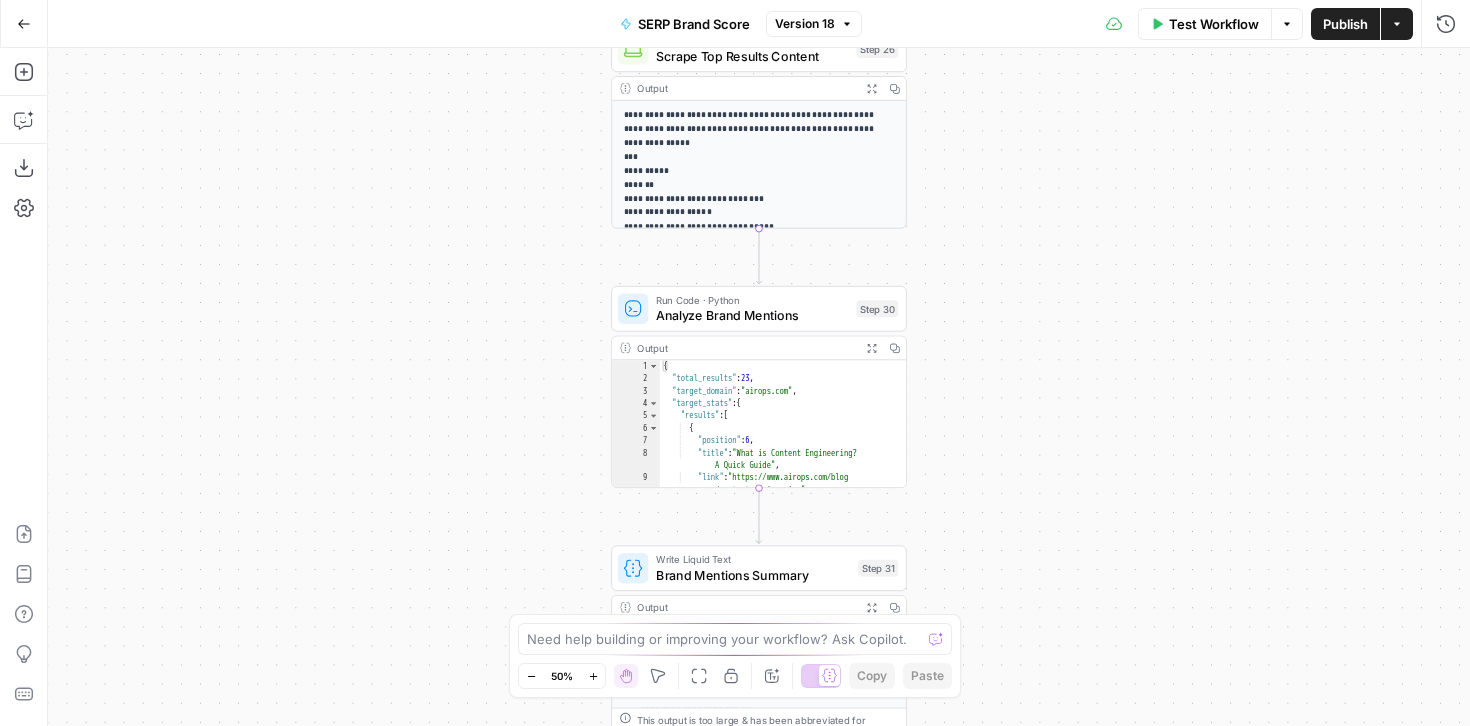 click 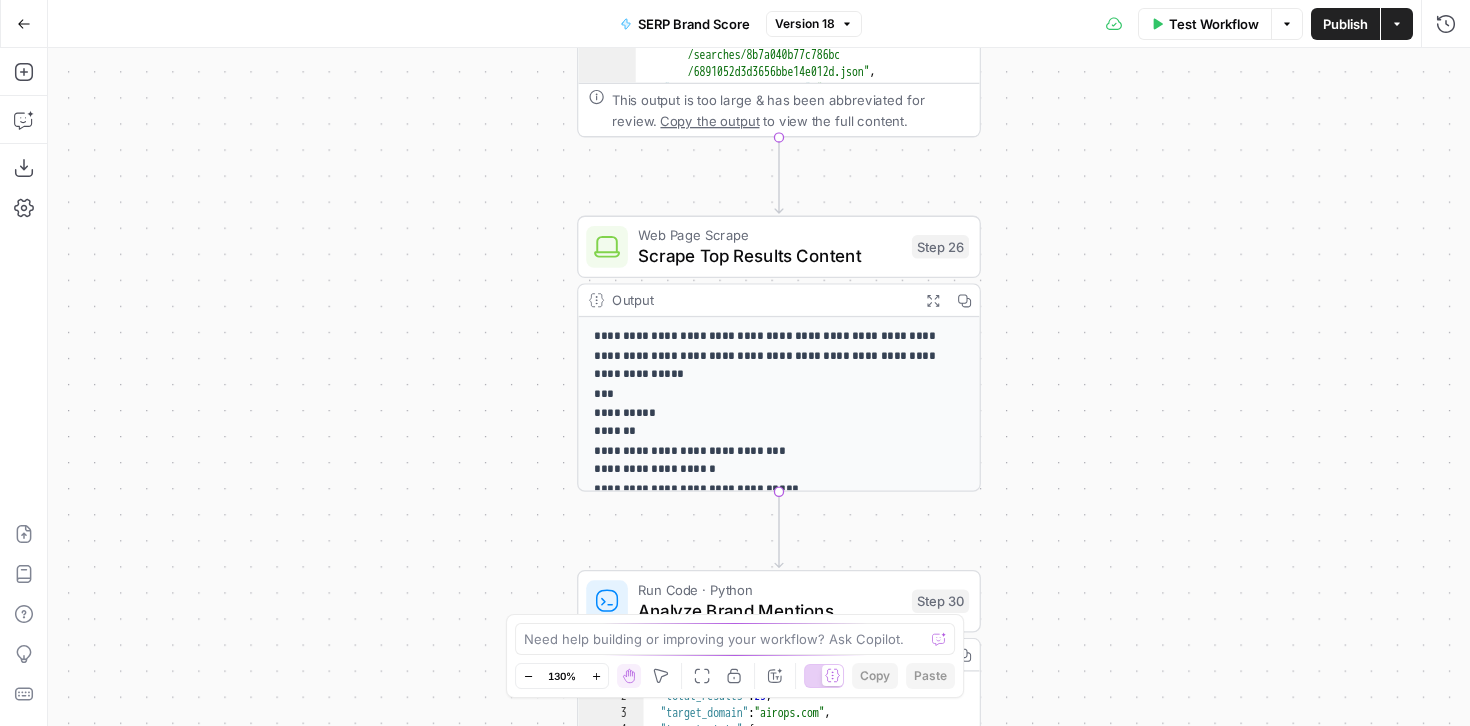 drag, startPoint x: 1124, startPoint y: 324, endPoint x: 1144, endPoint y: 645, distance: 321.62244 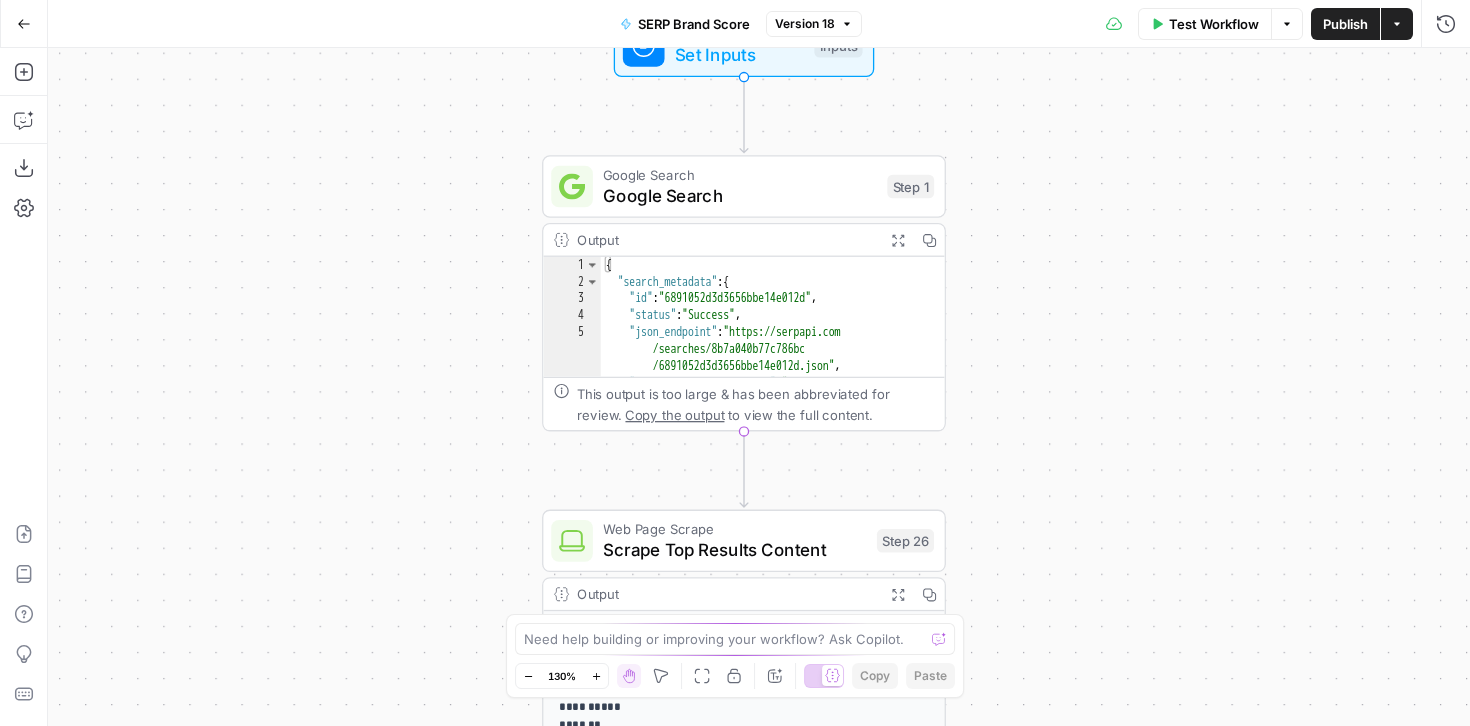 drag, startPoint x: 1101, startPoint y: 241, endPoint x: 1066, endPoint y: 534, distance: 295.08304 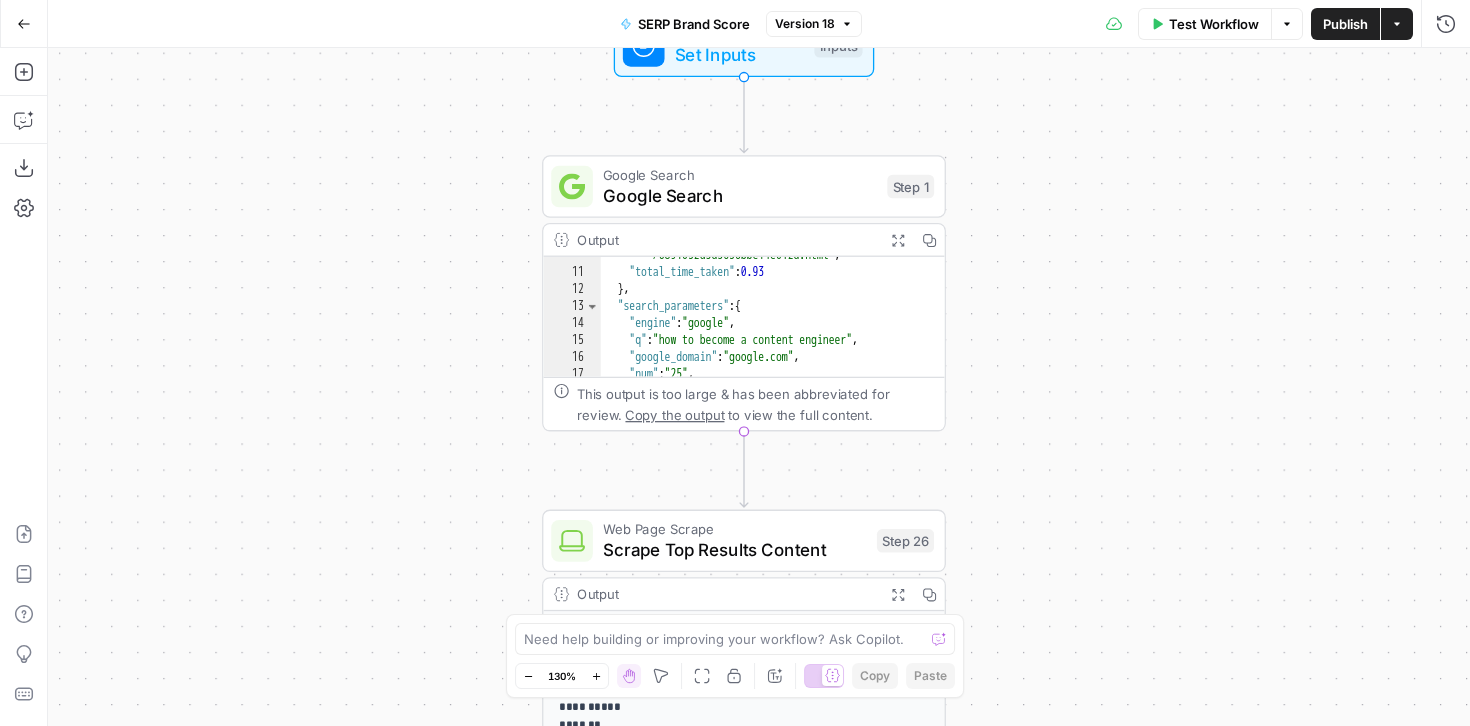 scroll, scrollTop: 274, scrollLeft: 0, axis: vertical 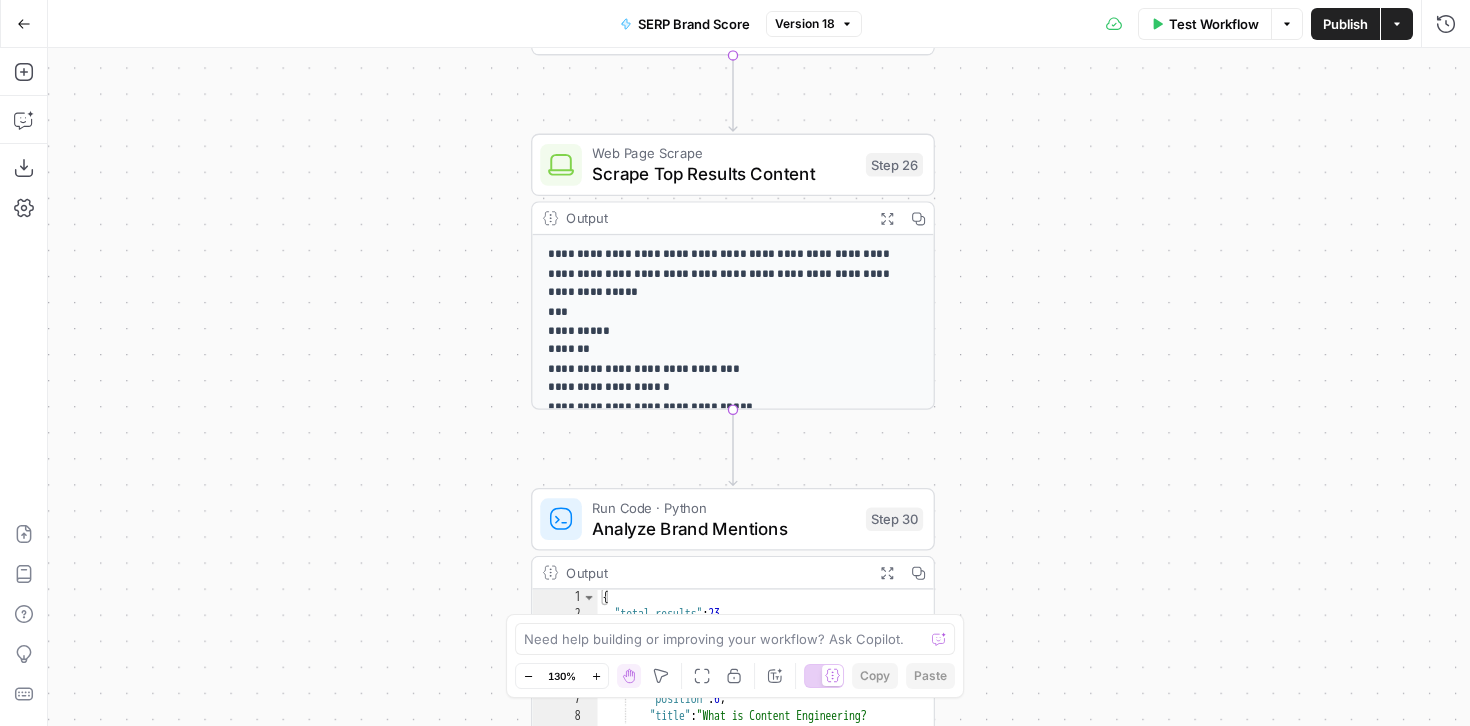 drag, startPoint x: 1057, startPoint y: 488, endPoint x: 1046, endPoint y: 112, distance: 376.16086 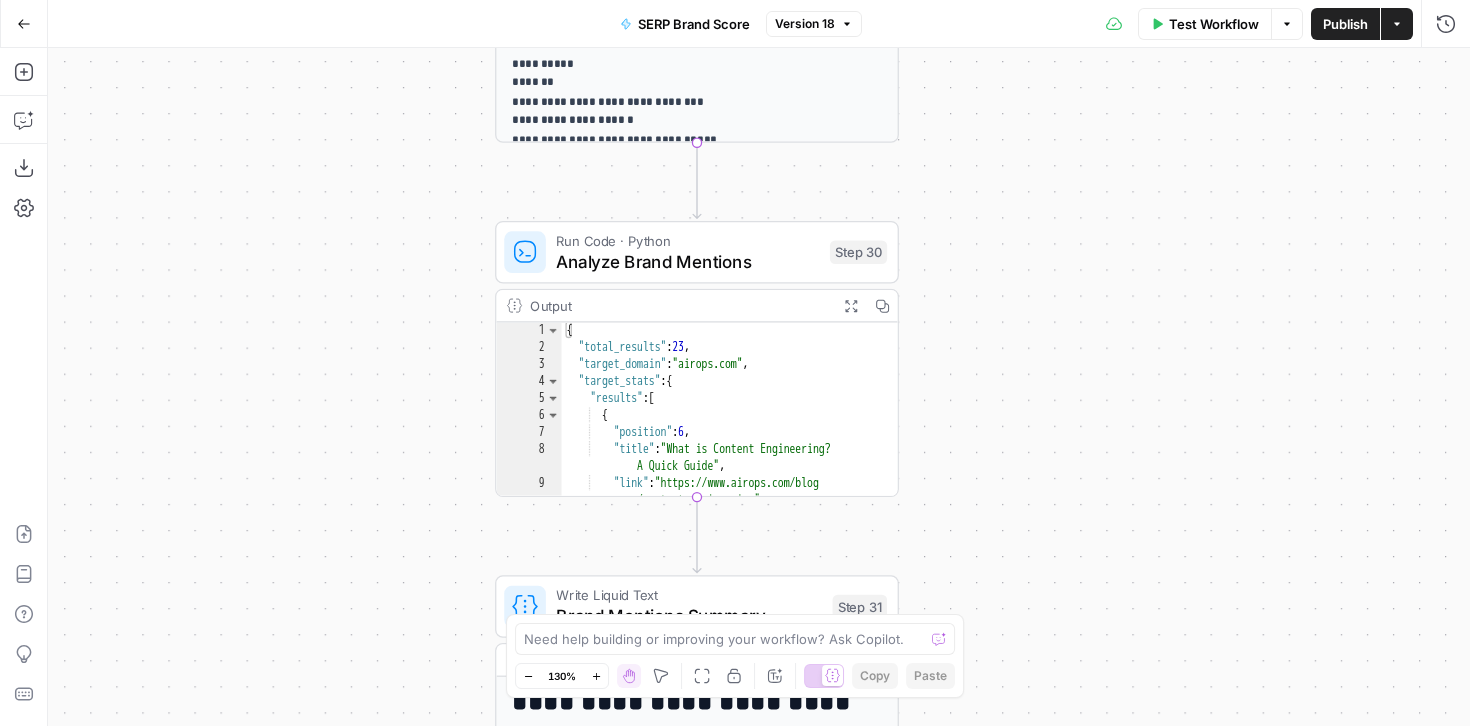 drag, startPoint x: 1103, startPoint y: 415, endPoint x: 1067, endPoint y: 148, distance: 269.41605 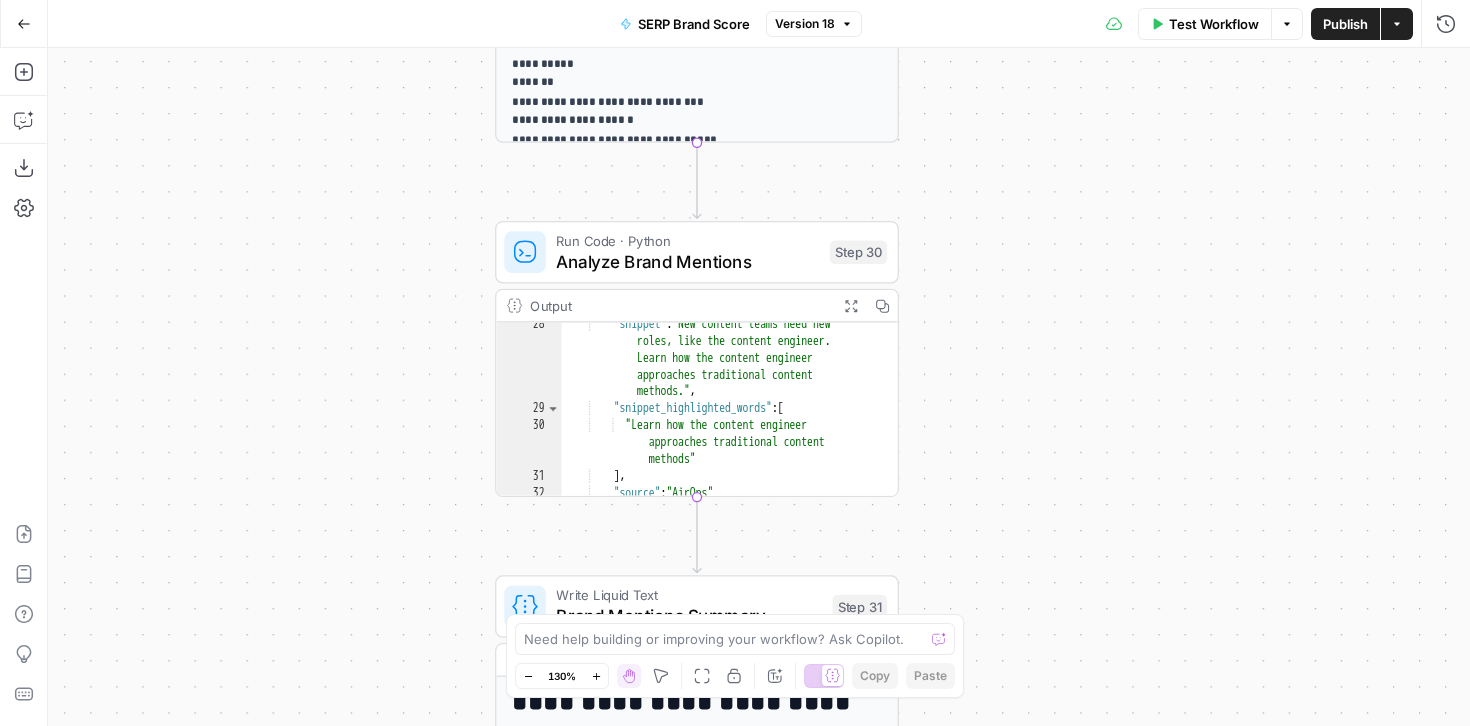 scroll, scrollTop: 897, scrollLeft: 0, axis: vertical 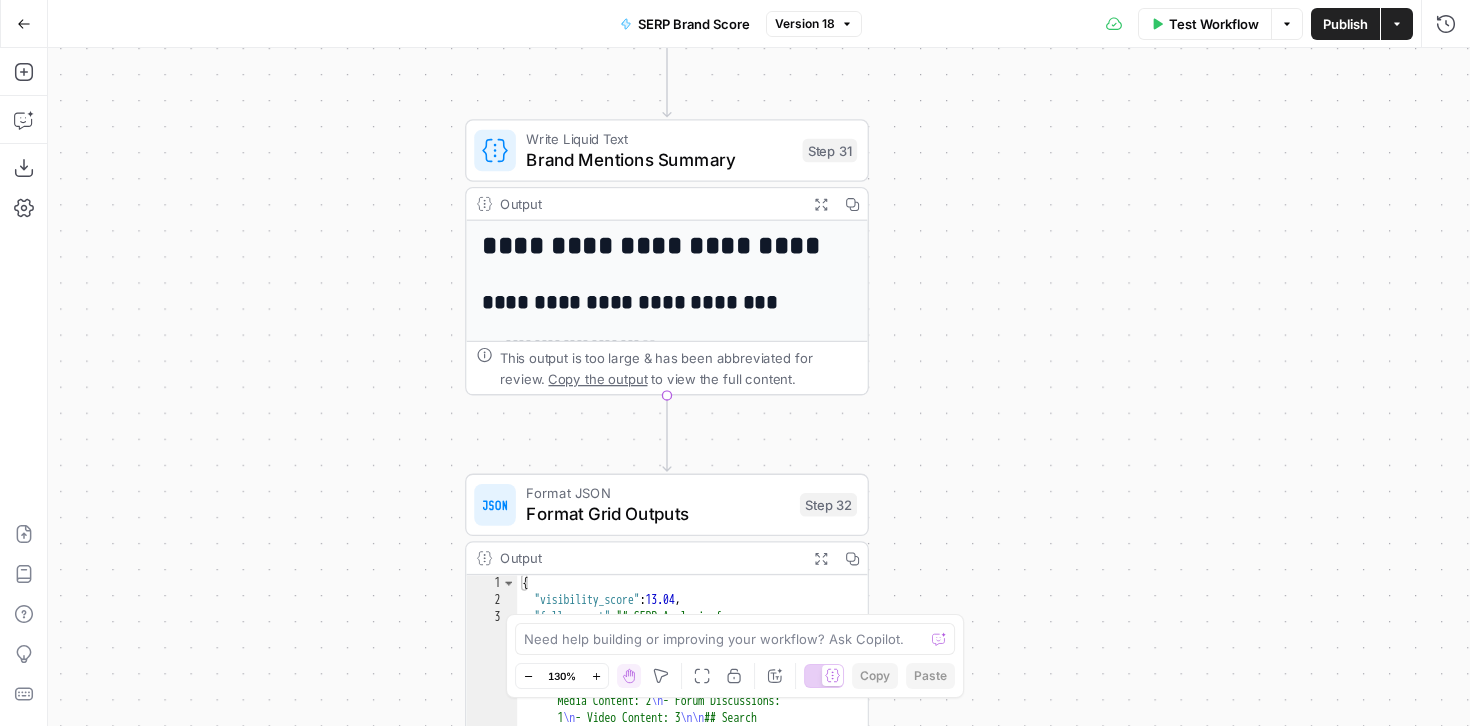 drag, startPoint x: 1037, startPoint y: 560, endPoint x: 1007, endPoint y: 104, distance: 456.98578 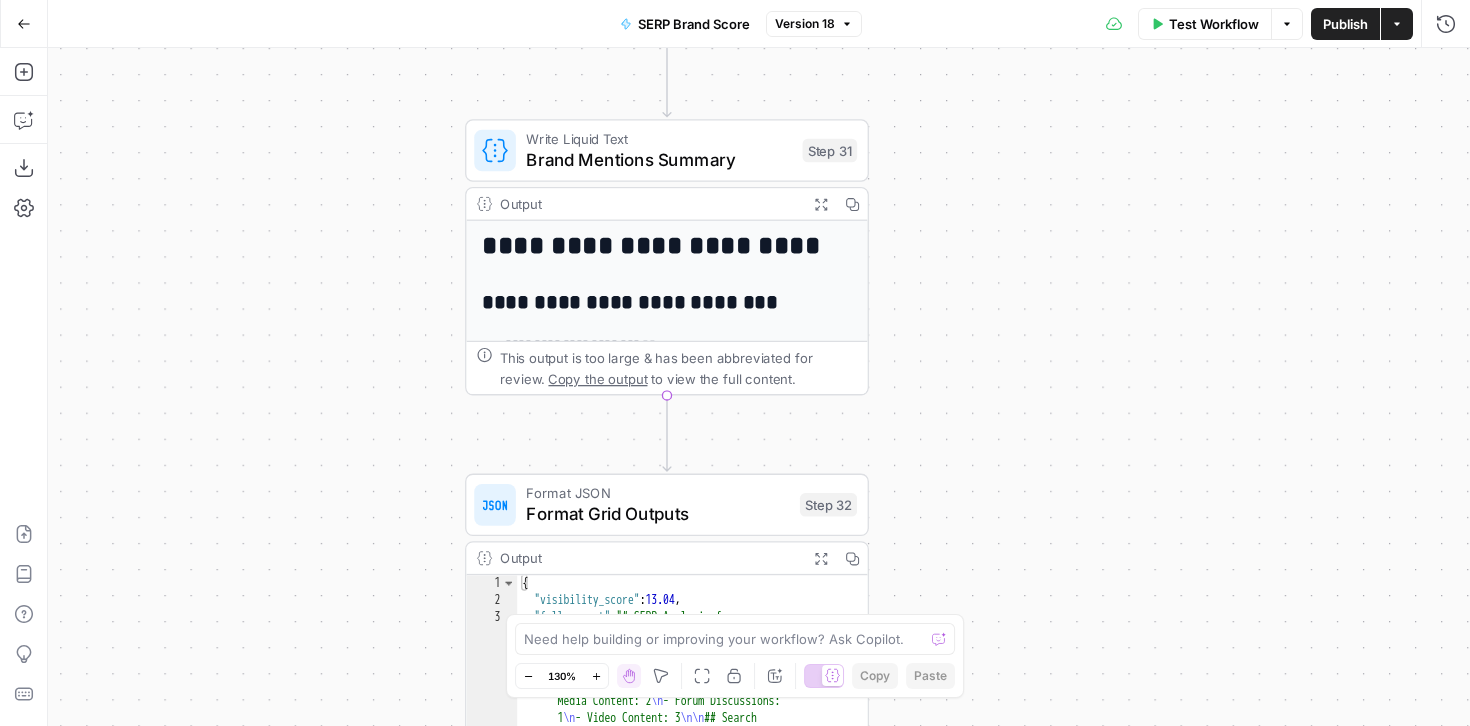 click on "Workflow Set Inputs Inputs Google Search Google Search Step 1 Output Expand Output Copy 11 12 13 14 15 16 17 18 19 20      "total_time_taken" :  0.93    } ,    "search_parameters" :  {      "engine" :  "google" ,      "q" :  "how to become a content engineer" ,      "google_domain" :  "google.com" ,      "num" :  "25" ,      "device" :  "desktop"    } ,     XXXXXXXXXXXXXXXXXXXXXXXXXXXXXXXXXXXXXXXXXXXXXXXXXXXXXXXXXXXXXXXXXXXXXXXXXXXXXXXXXXXXXXXXXXXXXXXXXXXXXXXXXXXXXXXXXXXXXXXXXXXXXXXXXXXXXXXXXXXXXXXXXXXXXXXXXXXXXXXXXXXXXXXXXXXXXXXXXXXXXXXXXXXXXXXXXXXXXXXXXXXXXXXXXXXXXXXXXXXXXXXXXXXXXXXXXXXXXXXXXXXXXXXXXXXXXXXXXXXXXXXXXXXXXXXXXXXXXXXXXXXXXXXXXXXXXXXXXXXXXXXXXXXXXXXXXXXXXXXXXXXXXXXXXXXXXXXXXXXXXXXXXXXXXXXXXXXXXXXXXXXXXXXXXXXXXXXXXXXXXXXXXXXXXXXXXXXXXXXXXXXXXXXXXXXXXXXXXXXXXXXXXXXXXXXXXXXXXXXXXXXXXXXXXXXXXXXXXXXXXXXXXXXXXXXXXXXXXXXXXXXXXXXXXXXXXXXXXXXXXXXXXXXXXXXX This output is too large & has been abbreviated for review.   Copy the output   to view the full content. Web Page Scrape Scrape Top Results Content" at bounding box center [759, 387] 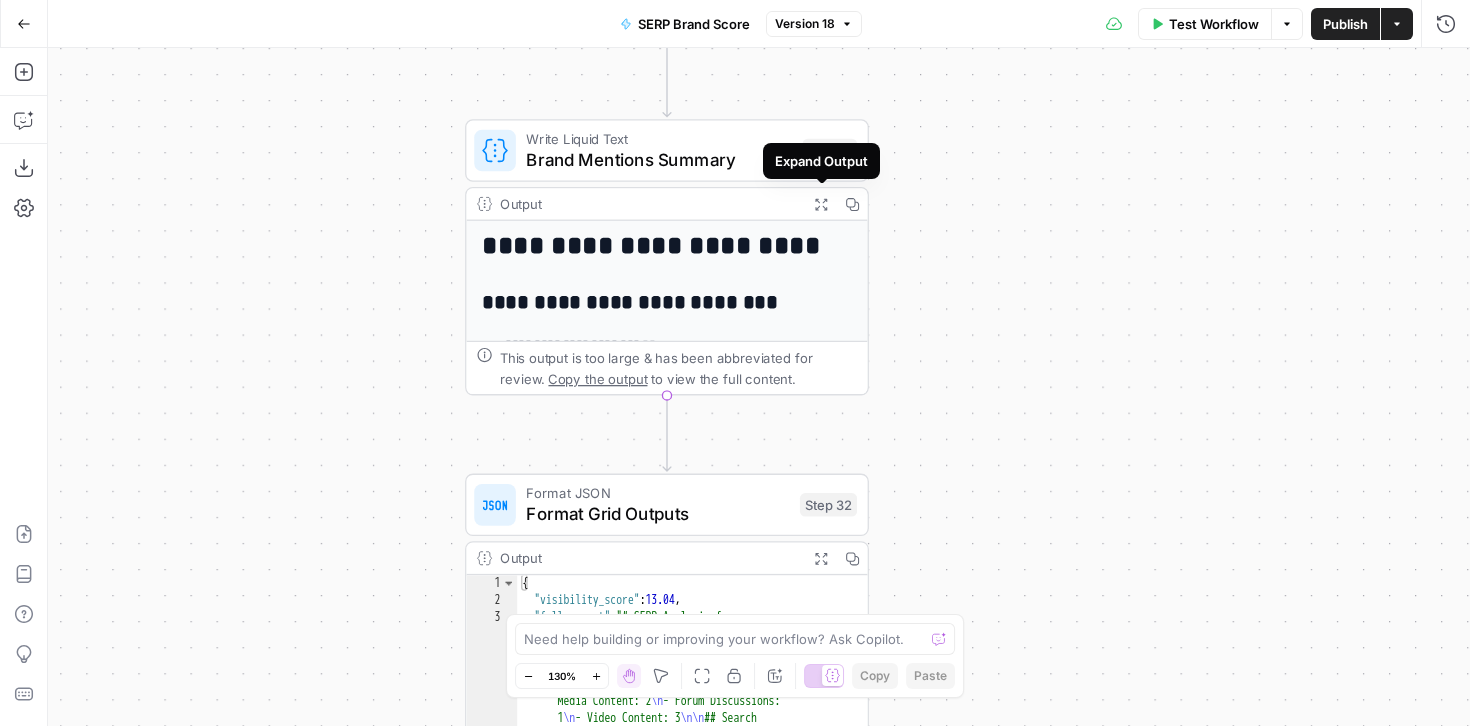 click 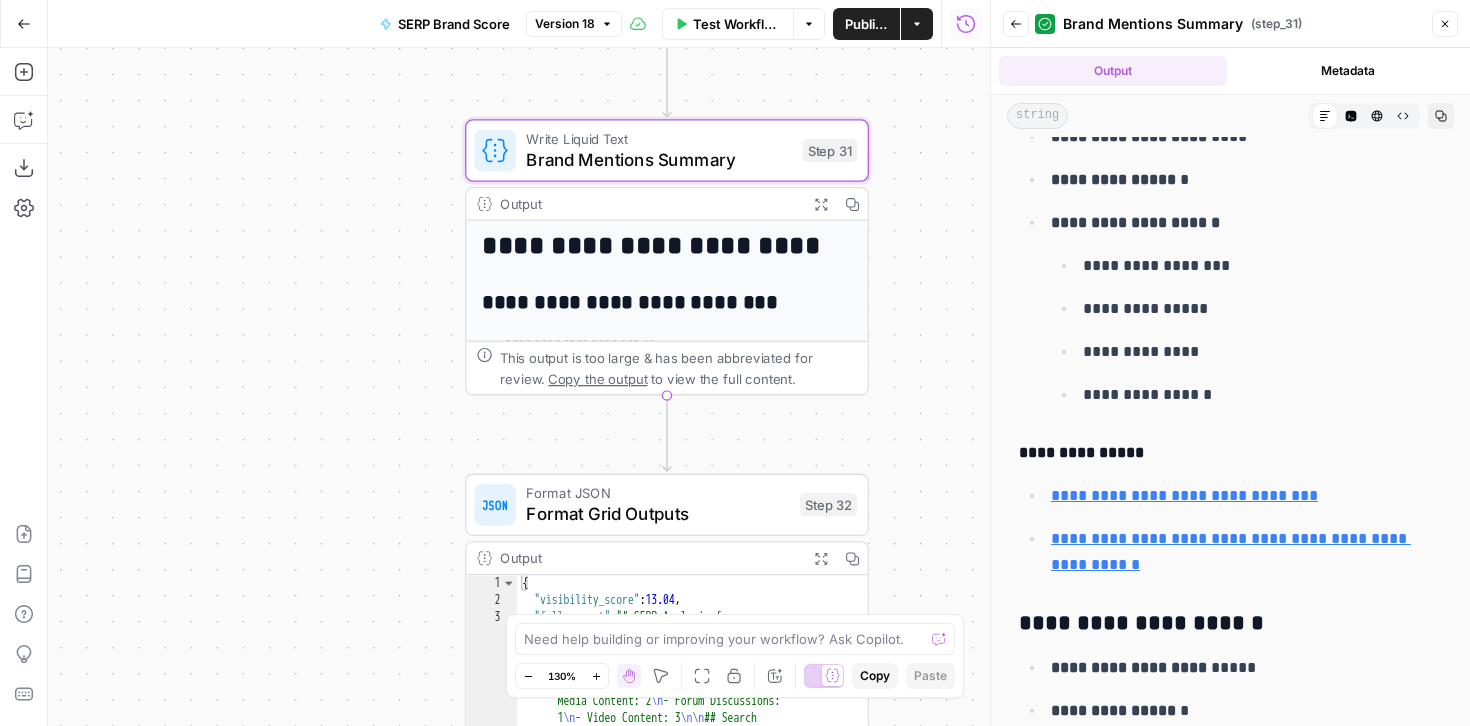 scroll, scrollTop: 1473, scrollLeft: 0, axis: vertical 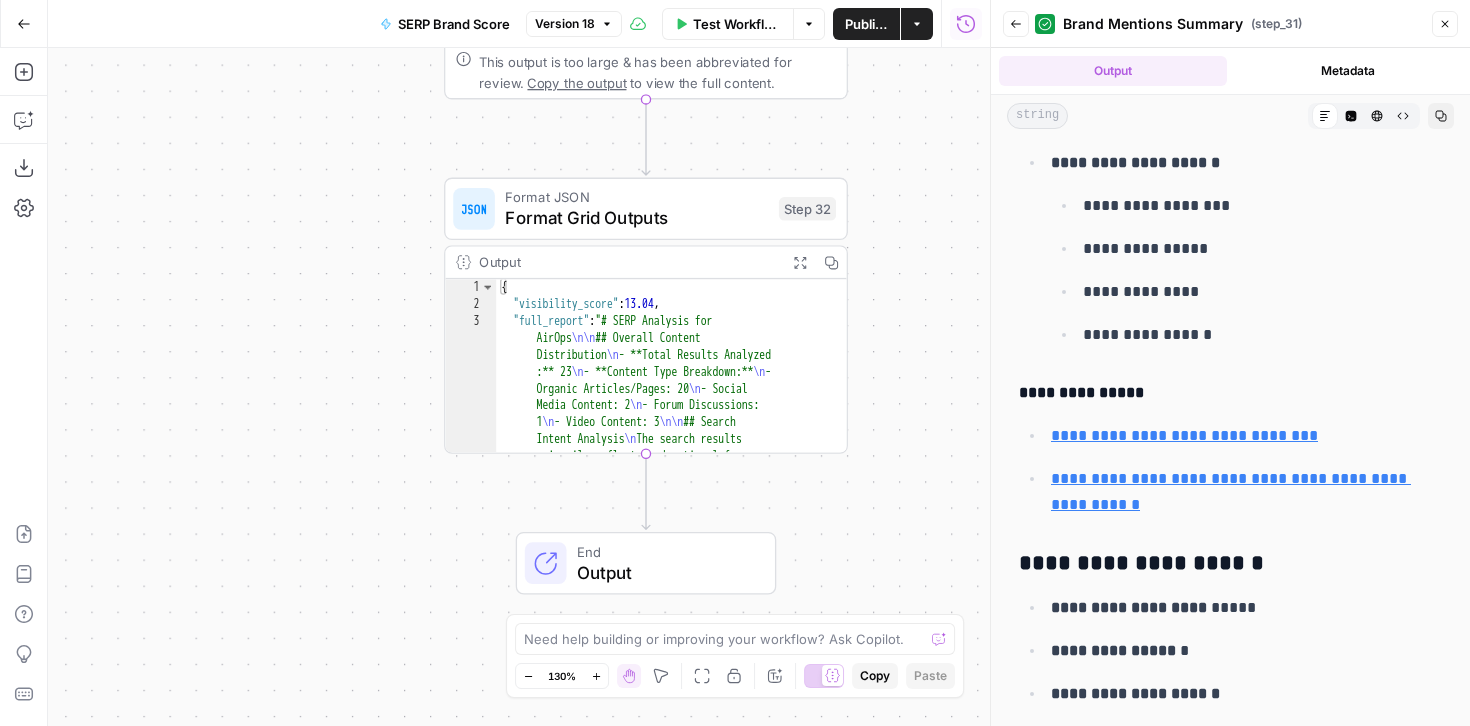 drag, startPoint x: 921, startPoint y: 472, endPoint x: 900, endPoint y: 176, distance: 296.744 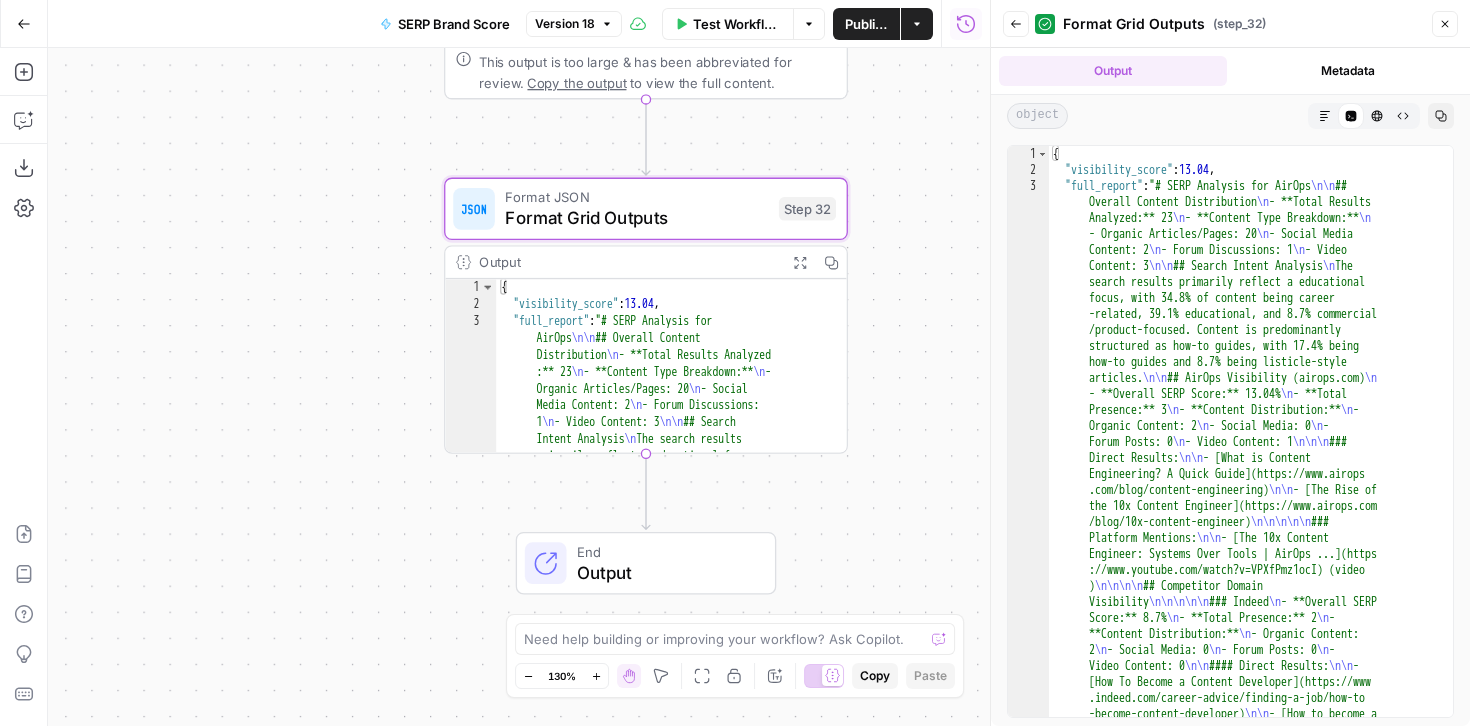 click 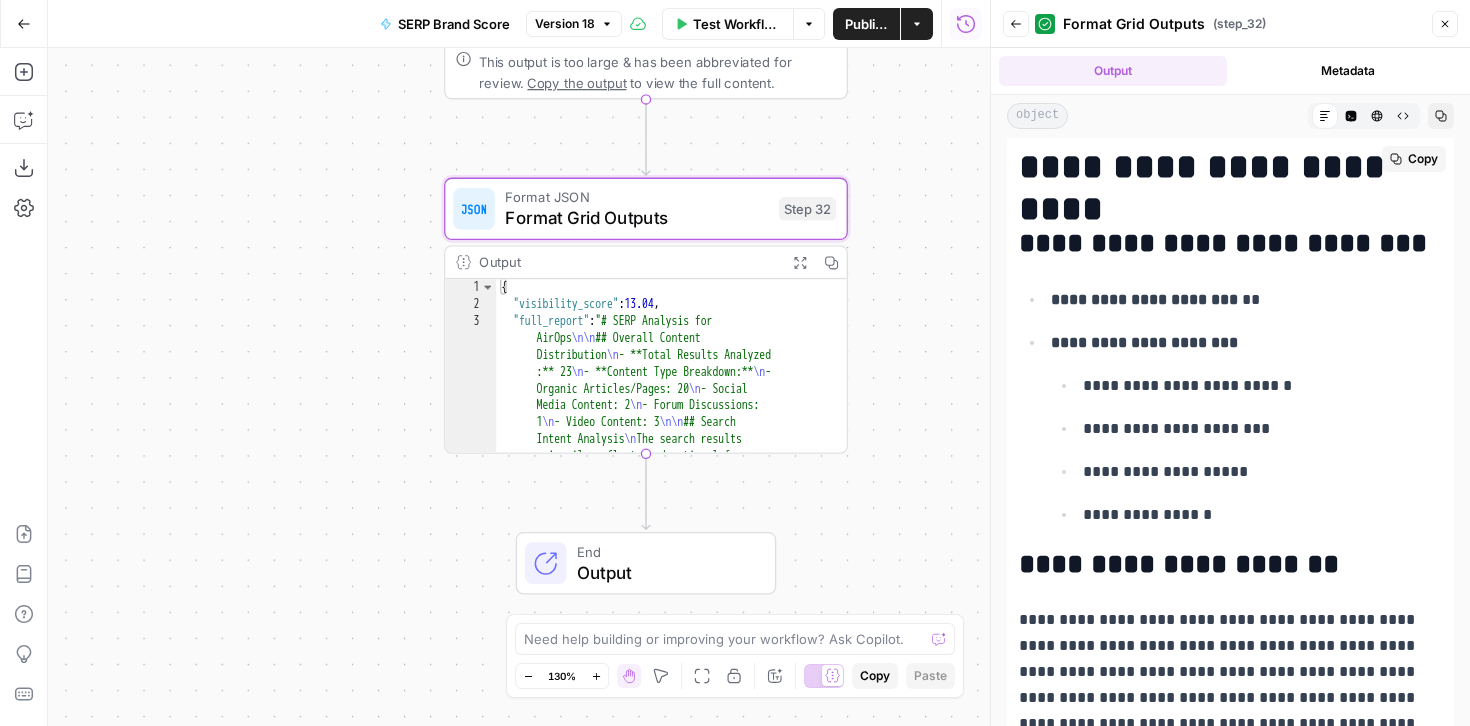 scroll, scrollTop: 465, scrollLeft: 0, axis: vertical 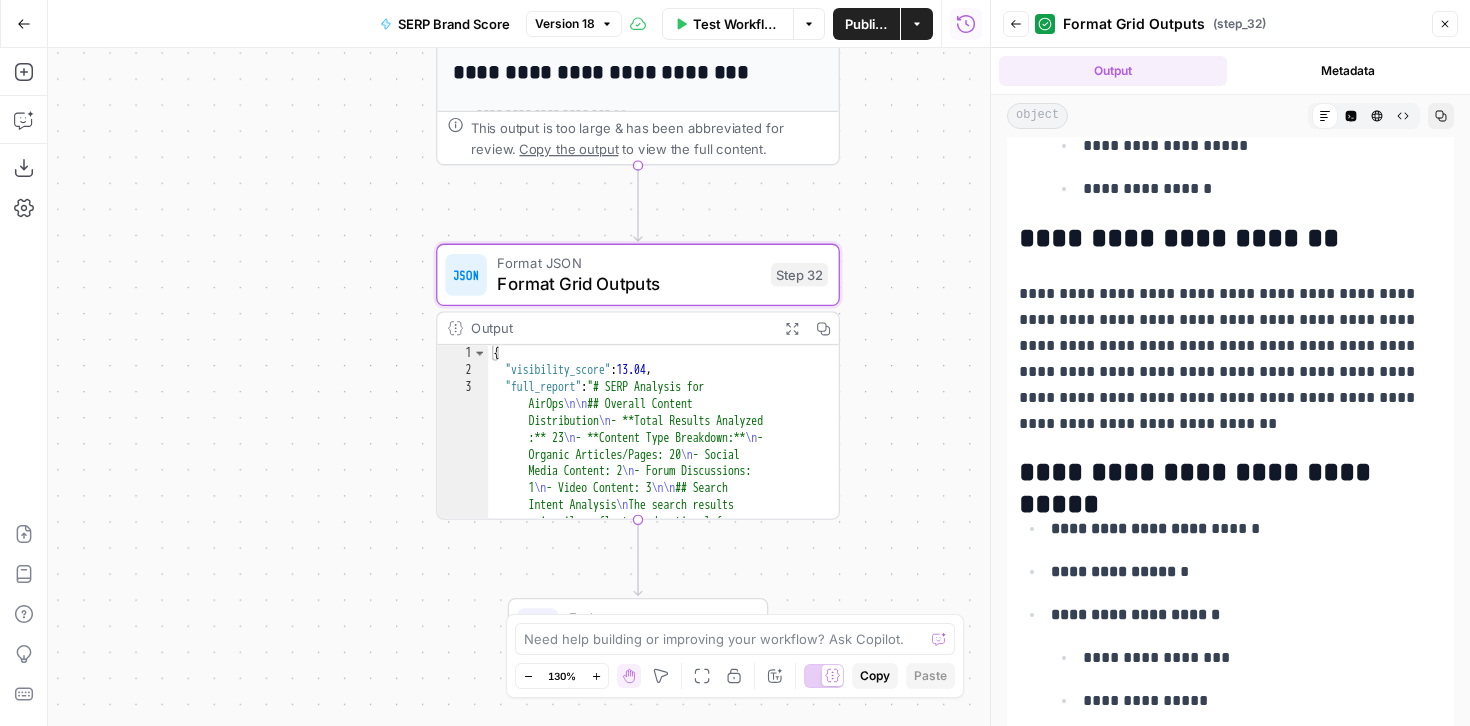 drag, startPoint x: 927, startPoint y: 319, endPoint x: 919, endPoint y: 380, distance: 61.522354 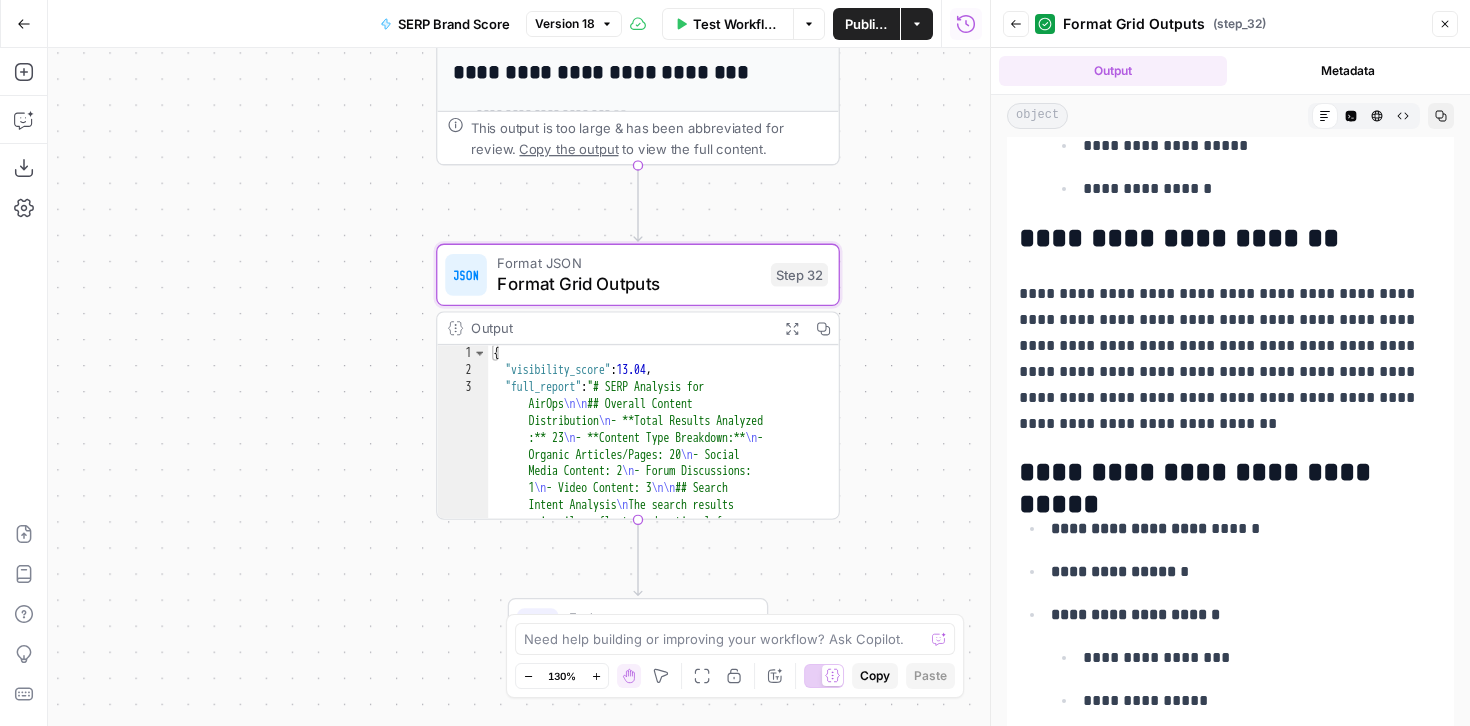 click on "Workflow Set Inputs Inputs Google Search Google Search Step 1 Output Expand Output Copy 11 12 13 14 15 16 17 18 19 20      "total_time_taken" :  0.93    } ,    "search_parameters" :  {      "engine" :  "google" ,      "q" :  "how to become a content engineer" ,      "google_domain" :  "google.com" ,      "num" :  "25" ,      "device" :  "desktop"    } ,     XXXXXXXXXXXXXXXXXXXXXXXXXXXXXXXXXXXXXXXXXXXXXXXXXXXXXXXXXXXXXXXXXXXXXXXXXXXXXXXXXXXXXXXXXXXXXXXXXXXXXXXXXXXXXXXXXXXXXXXXXXXXXXXXXXXXXXXXXXXXXXXXXXXXXXXXXXXXXXXXXXXXXXXXXXXXXXXXXXXXXXXXXXXXXXXXXXXXXXXXXXXXXXXXXXXXXXXXXXXXXXXXXXXXXXXXXXXXXXXXXXXXXXXXXXXXXXXXXXXXXXXXXXXXXXXXXXXXXXXXXXXXXXXXXXXXXXXXXXXXXXXXXXXXXXXXXXXXXXXXXXXXXXXXXXXXXXXXXXXXXXXXXXXXXXXXXXXXXXXXXXXXXXXXXXXXXXXXXXXXXXXXXXXXXXXXXXXXXXXXXXXXXXXXXXXXXXXXXXXXXXXXXXXXXXXXXXXXXXXXXXXXXXXXXXXXXXXXXXXXXXXXXXXXXXXXXXXXXXXXXXXXXXXXXXXXXXXXXXXXXXXXXXXXXXXX This output is too large & has been abbreviated for review.   Copy the output   to view the full content. Web Page Scrape Scrape Top Results Content" at bounding box center [519, 387] 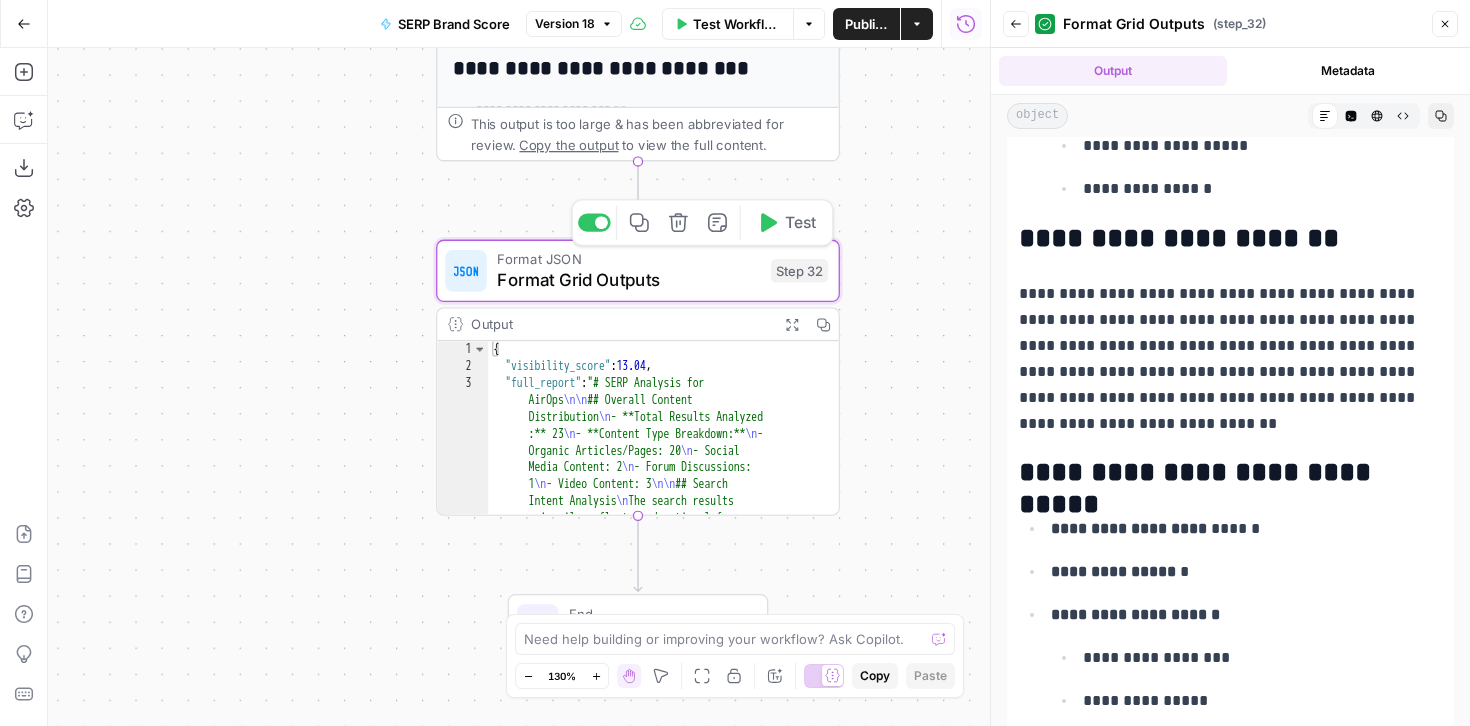 click 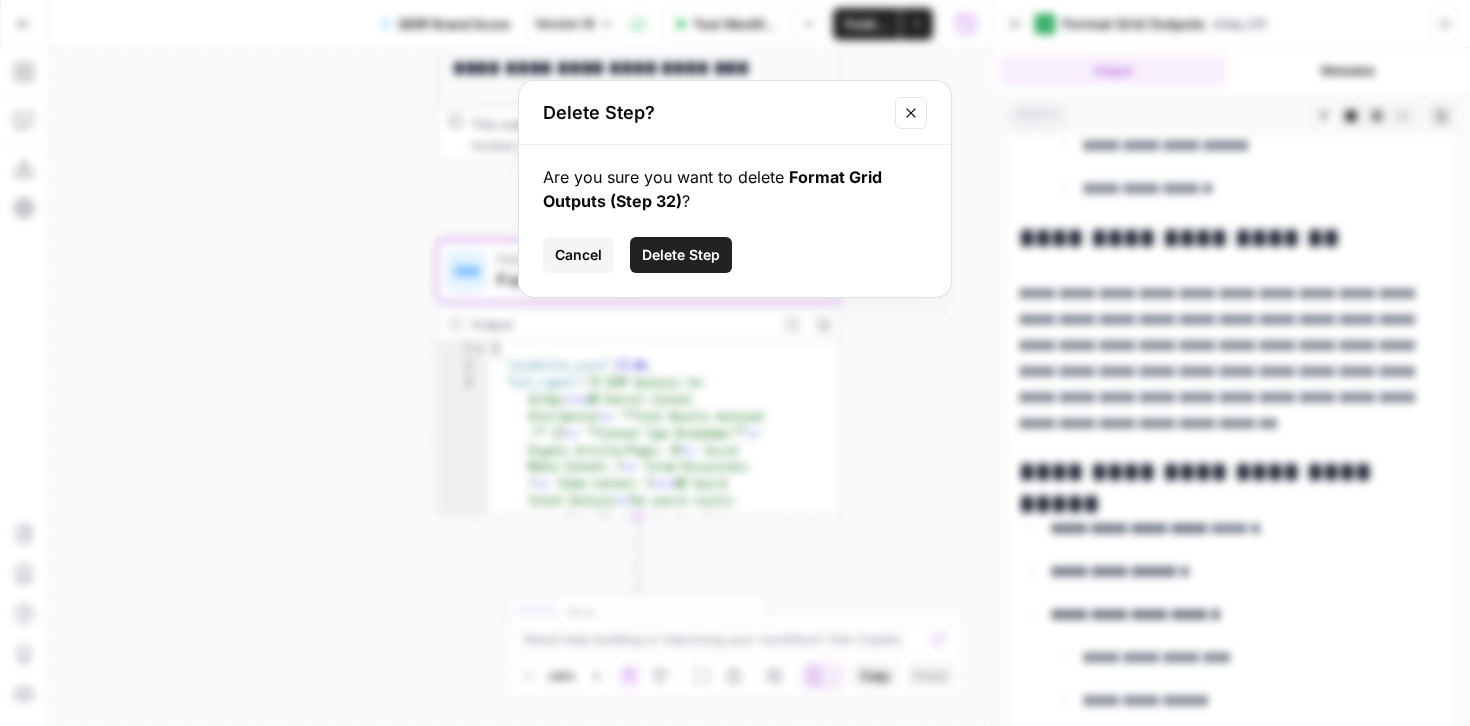 click on "Delete Step" at bounding box center (681, 255) 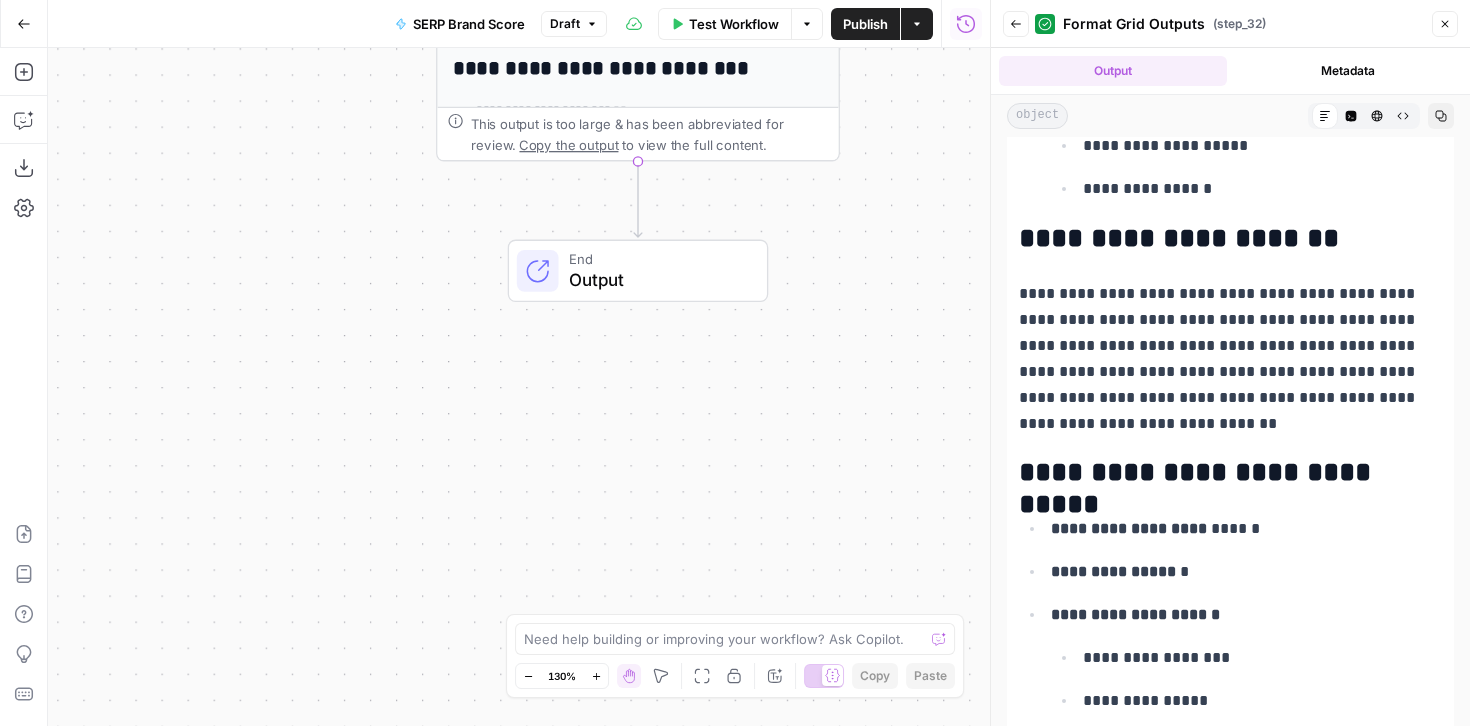 click 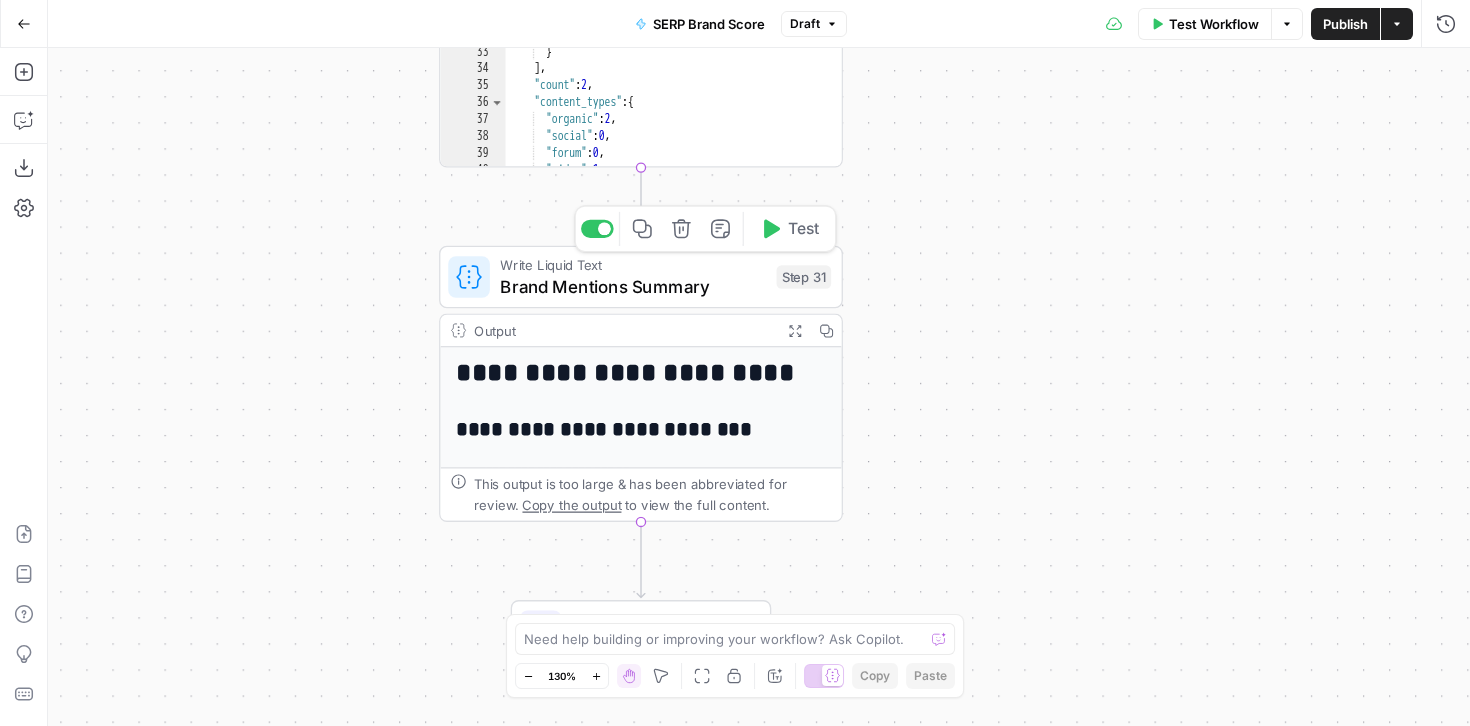 click on "Brand Mentions Summary" at bounding box center [633, 286] 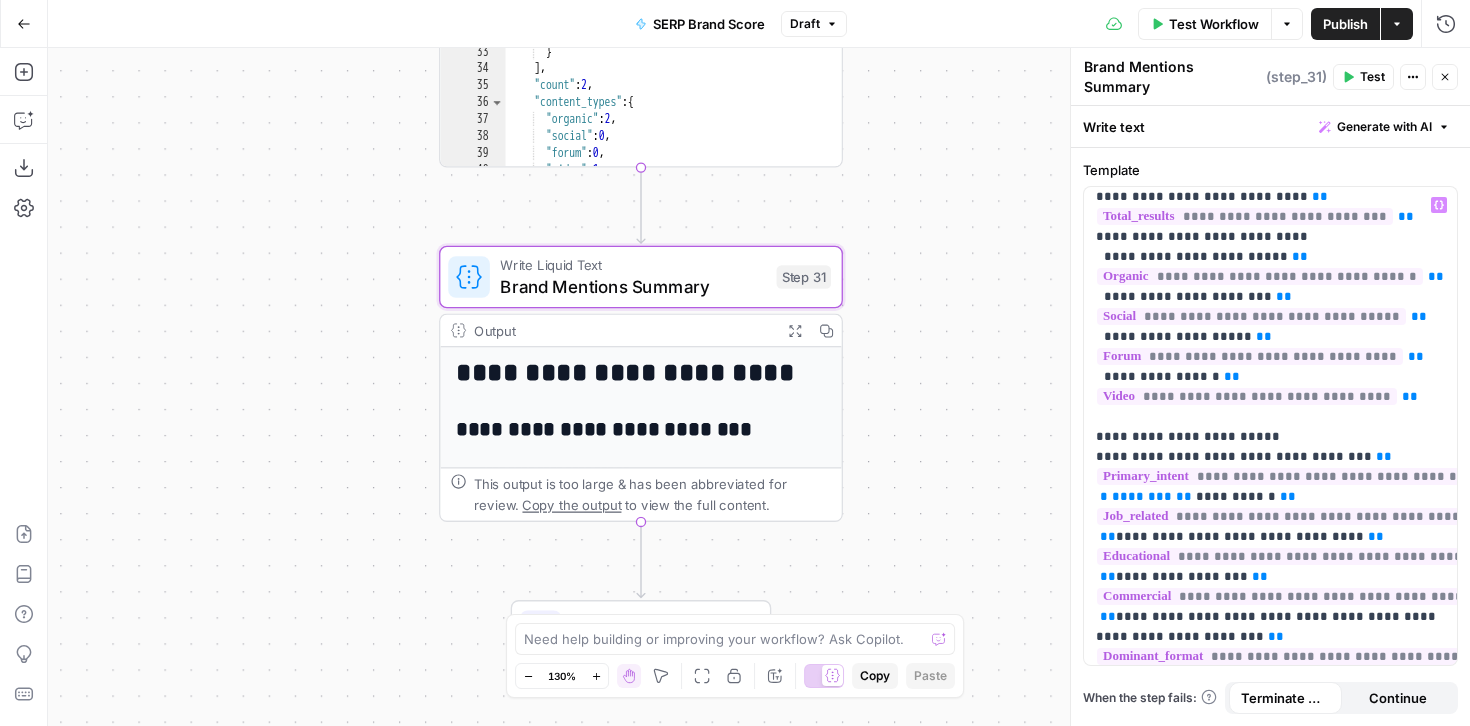 scroll, scrollTop: 102, scrollLeft: 0, axis: vertical 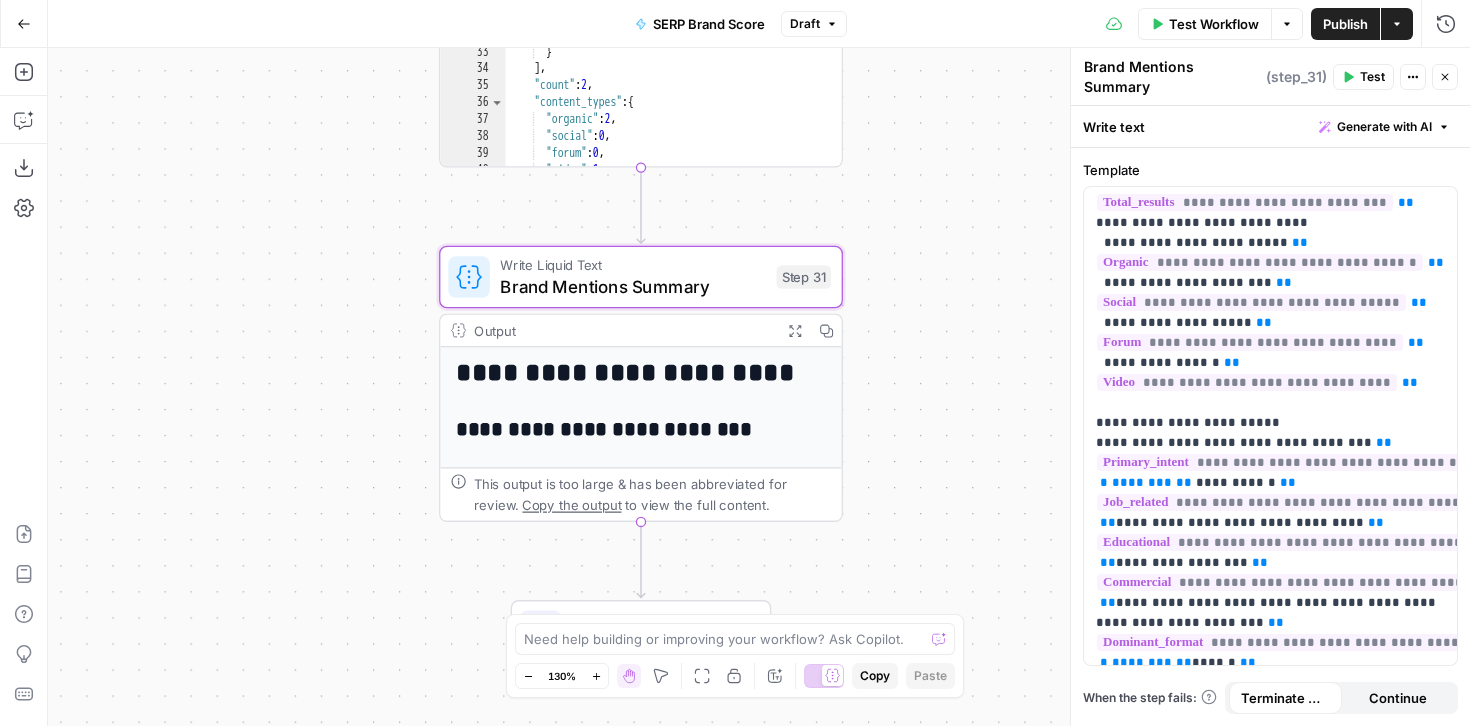 click 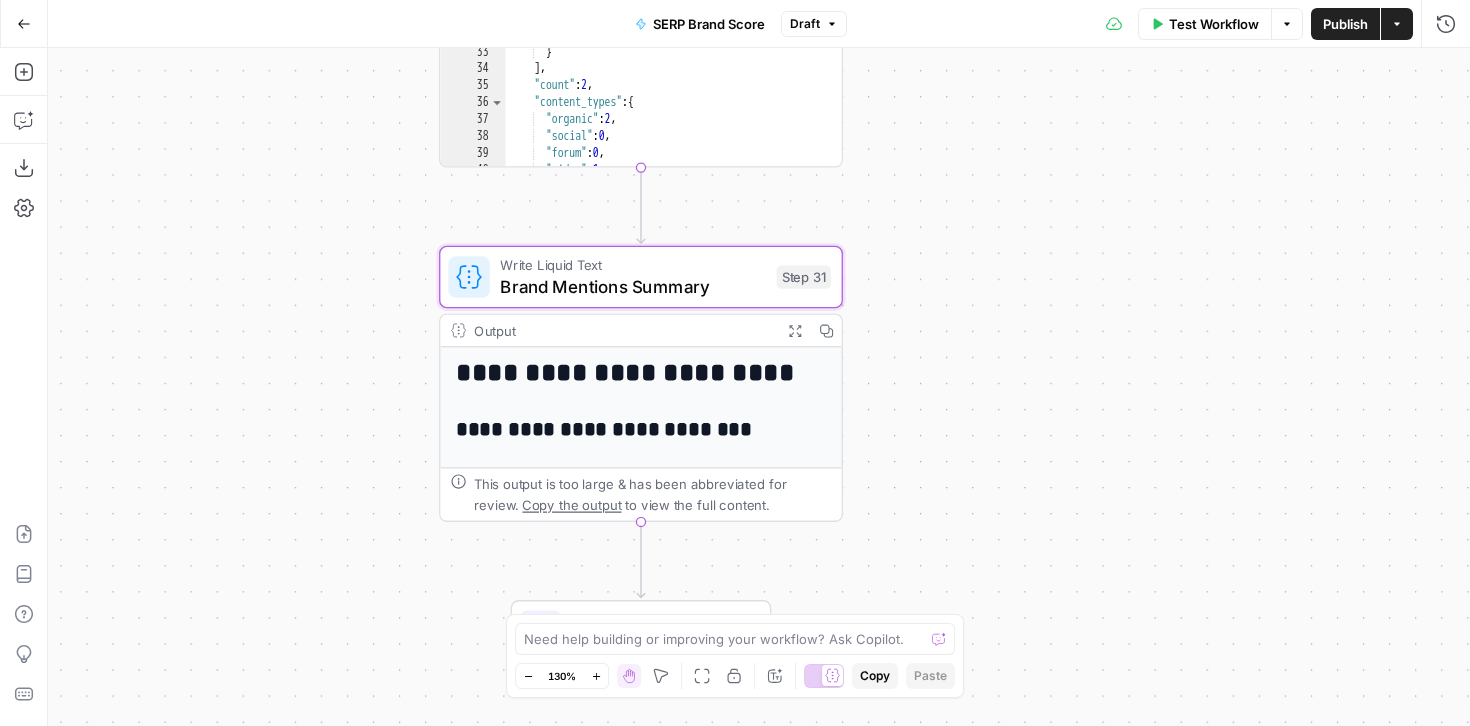 click 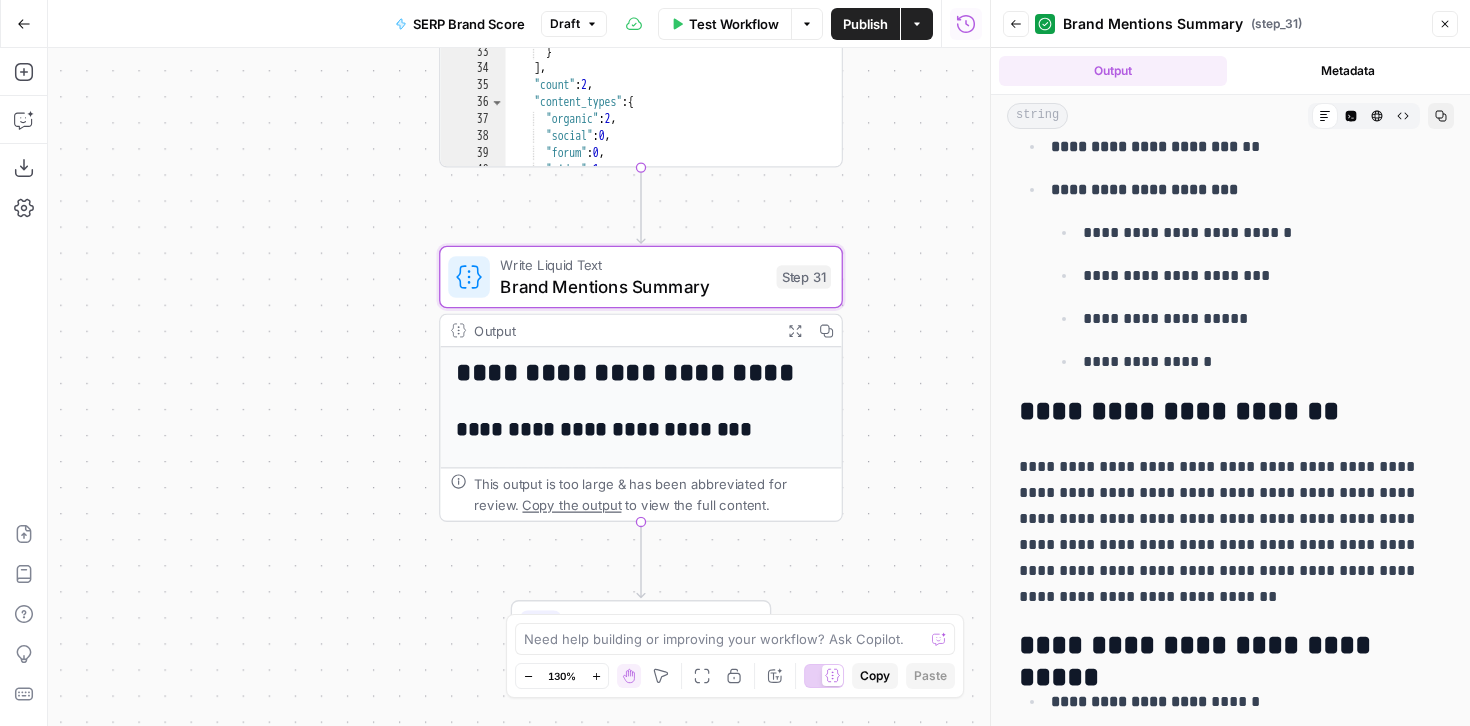 scroll, scrollTop: 171, scrollLeft: 0, axis: vertical 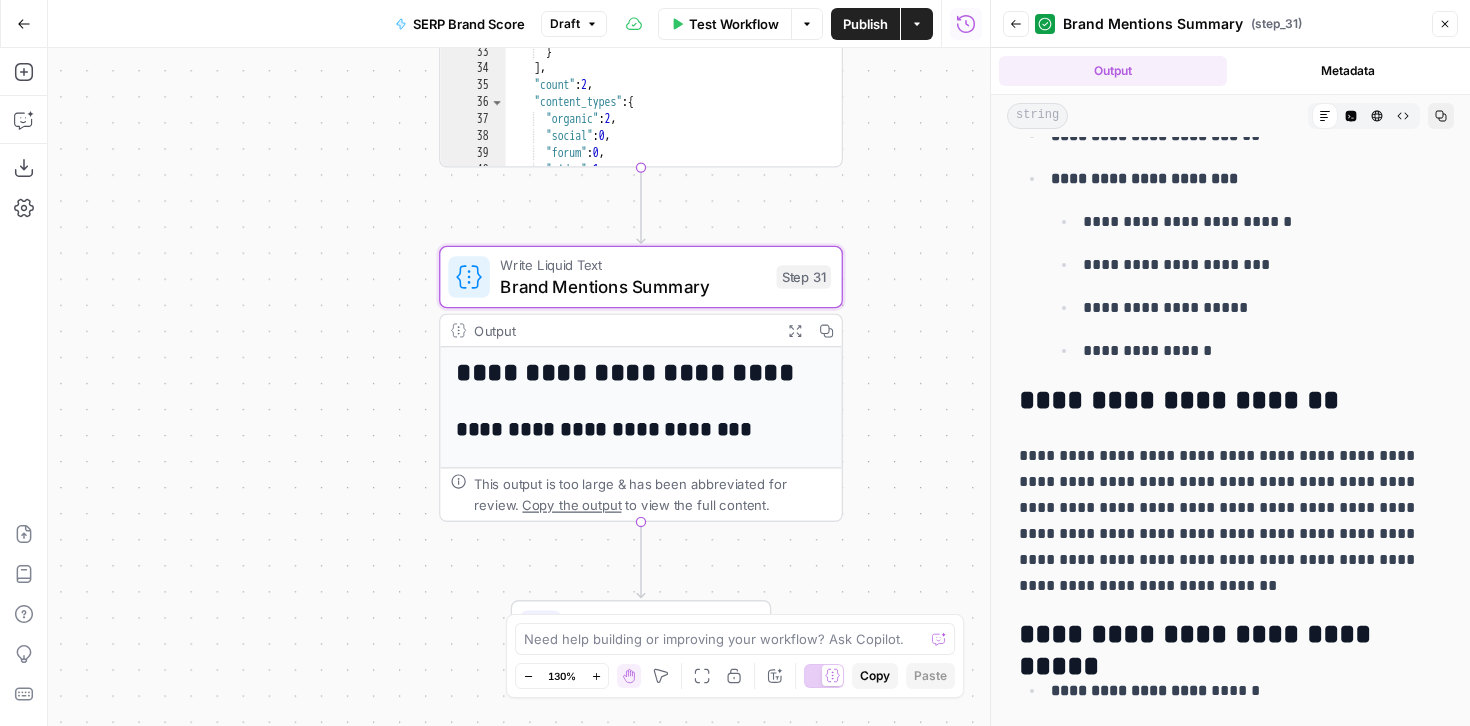 click on "**********" at bounding box center (1230, 521) 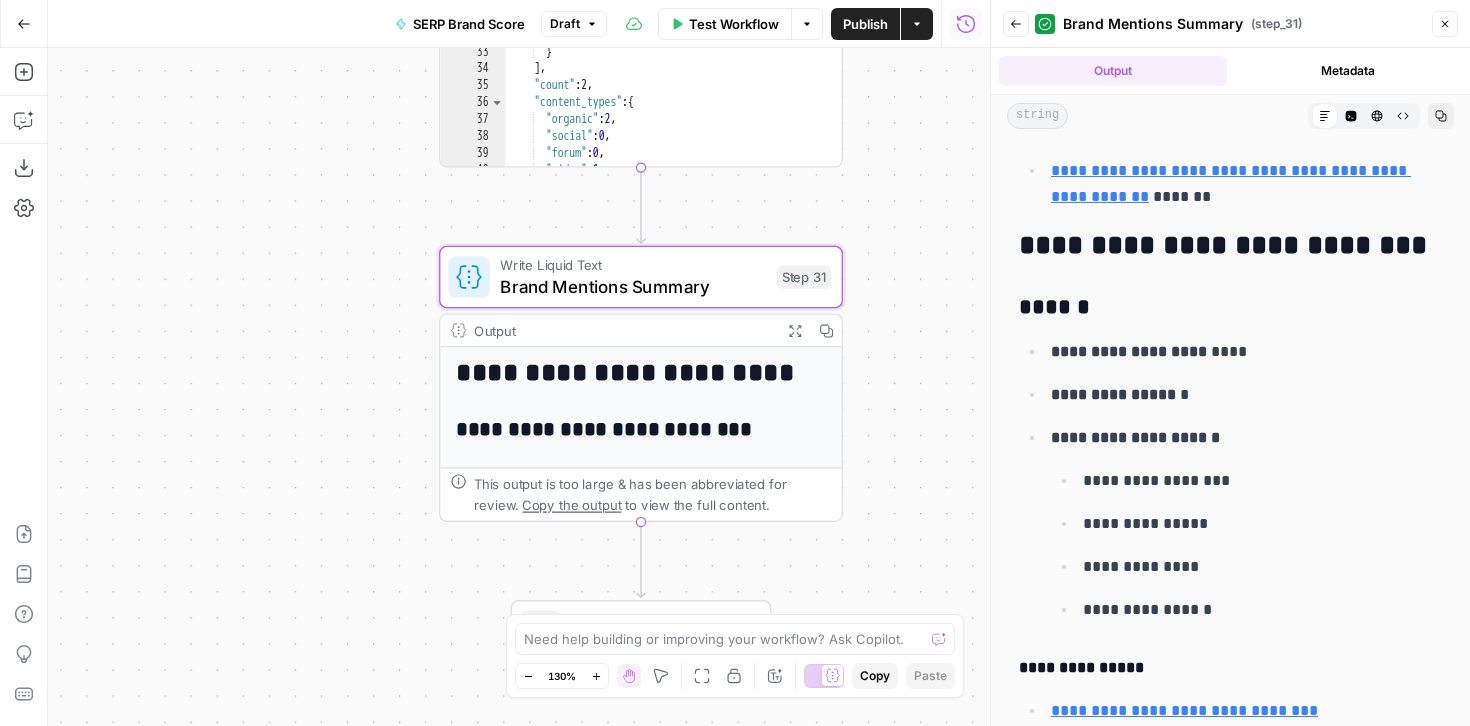 scroll, scrollTop: 1207, scrollLeft: 0, axis: vertical 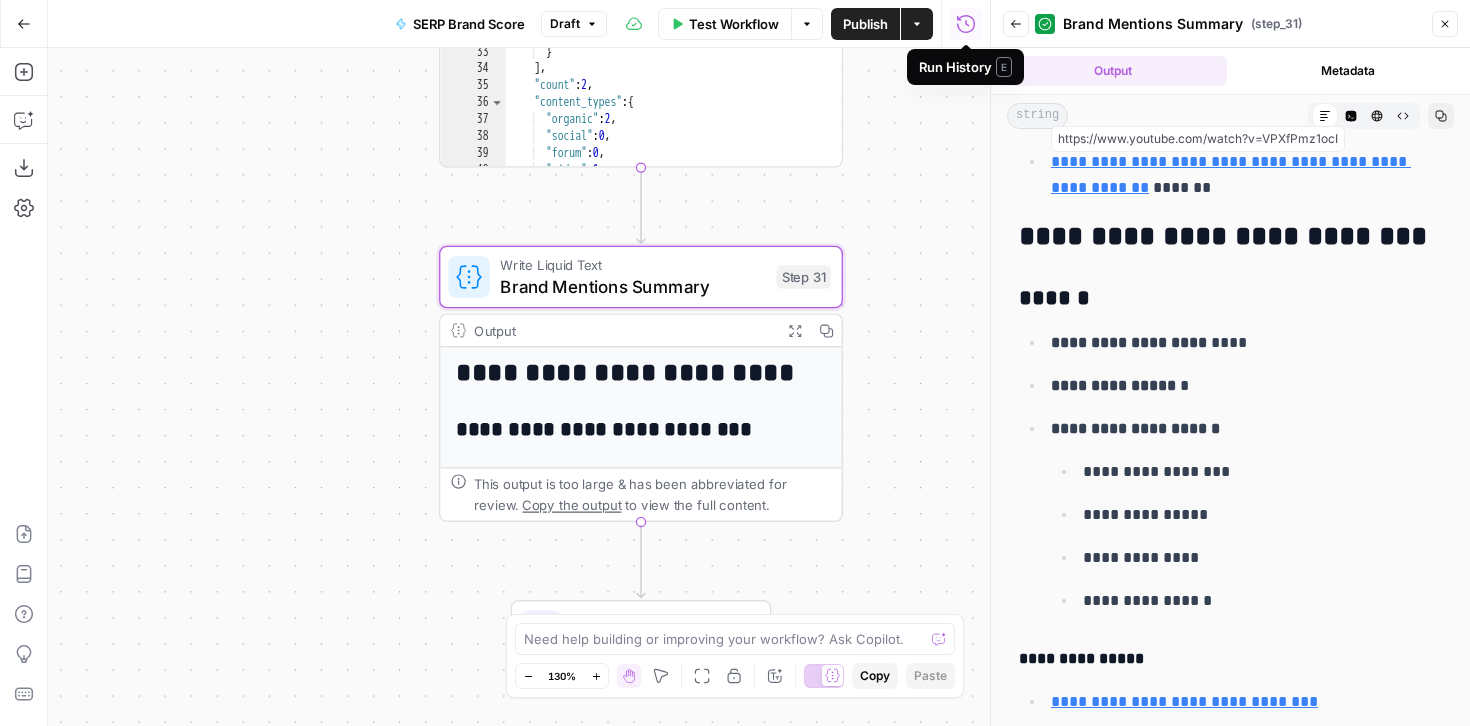 click on "Test Workflow" at bounding box center (734, 24) 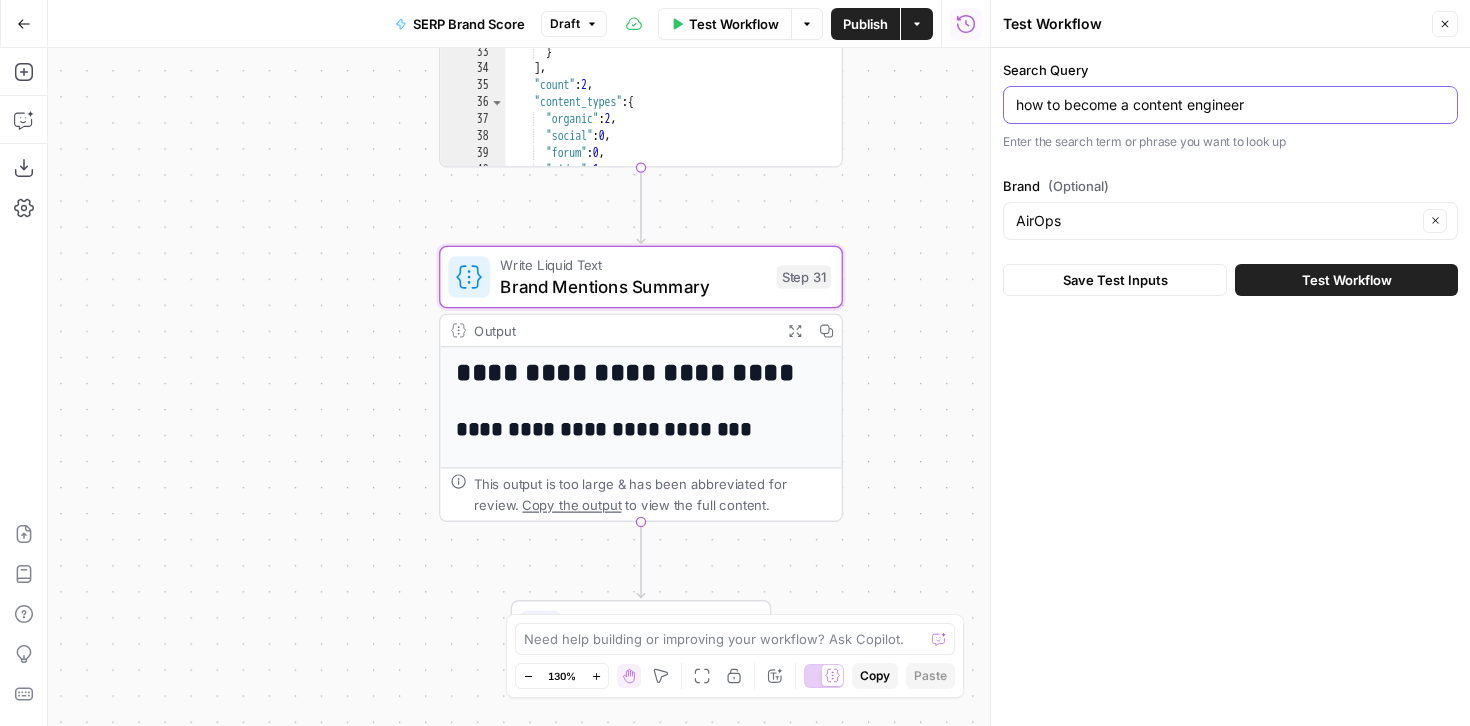 click on "how to become a content engineer" at bounding box center [1230, 105] 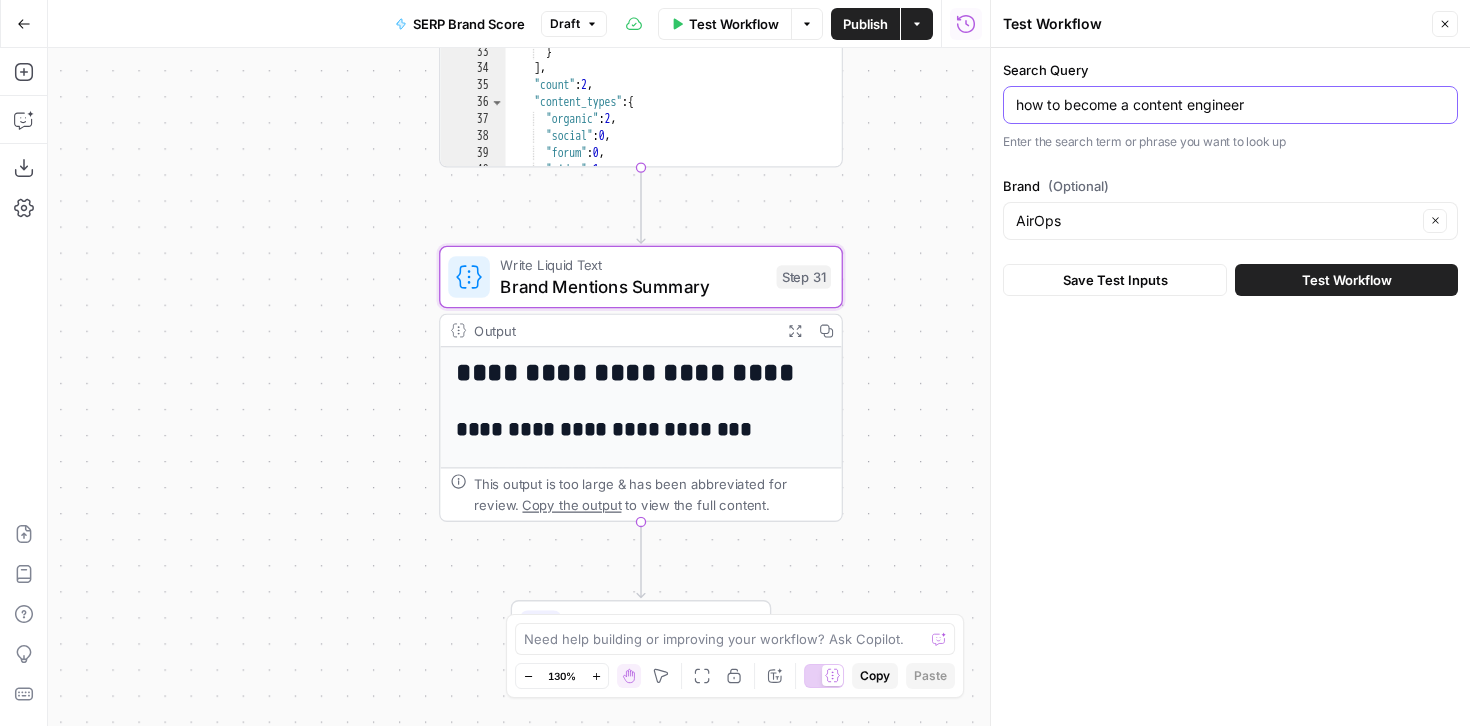 drag, startPoint x: 1066, startPoint y: 108, endPoint x: 1344, endPoint y: 113, distance: 278.04495 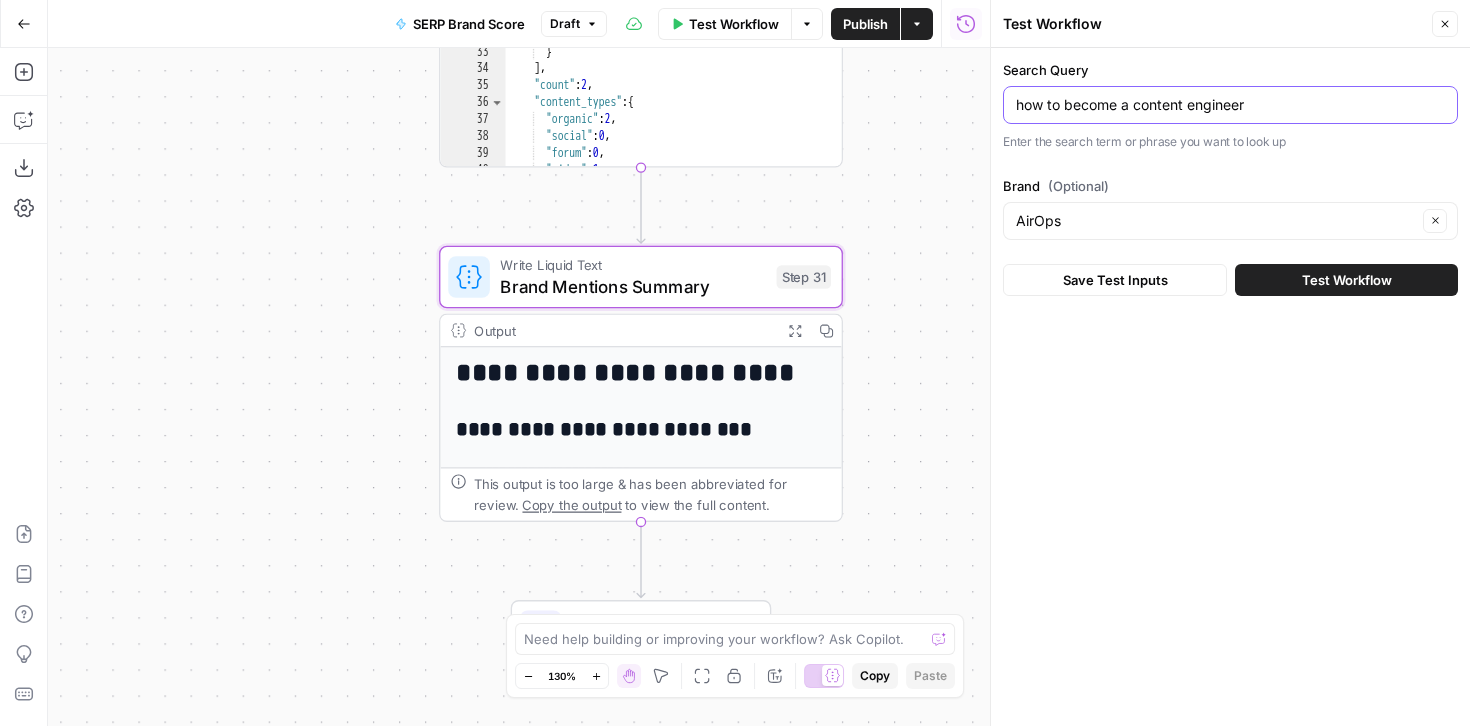 click on "how to become a content engineer" at bounding box center [1230, 105] 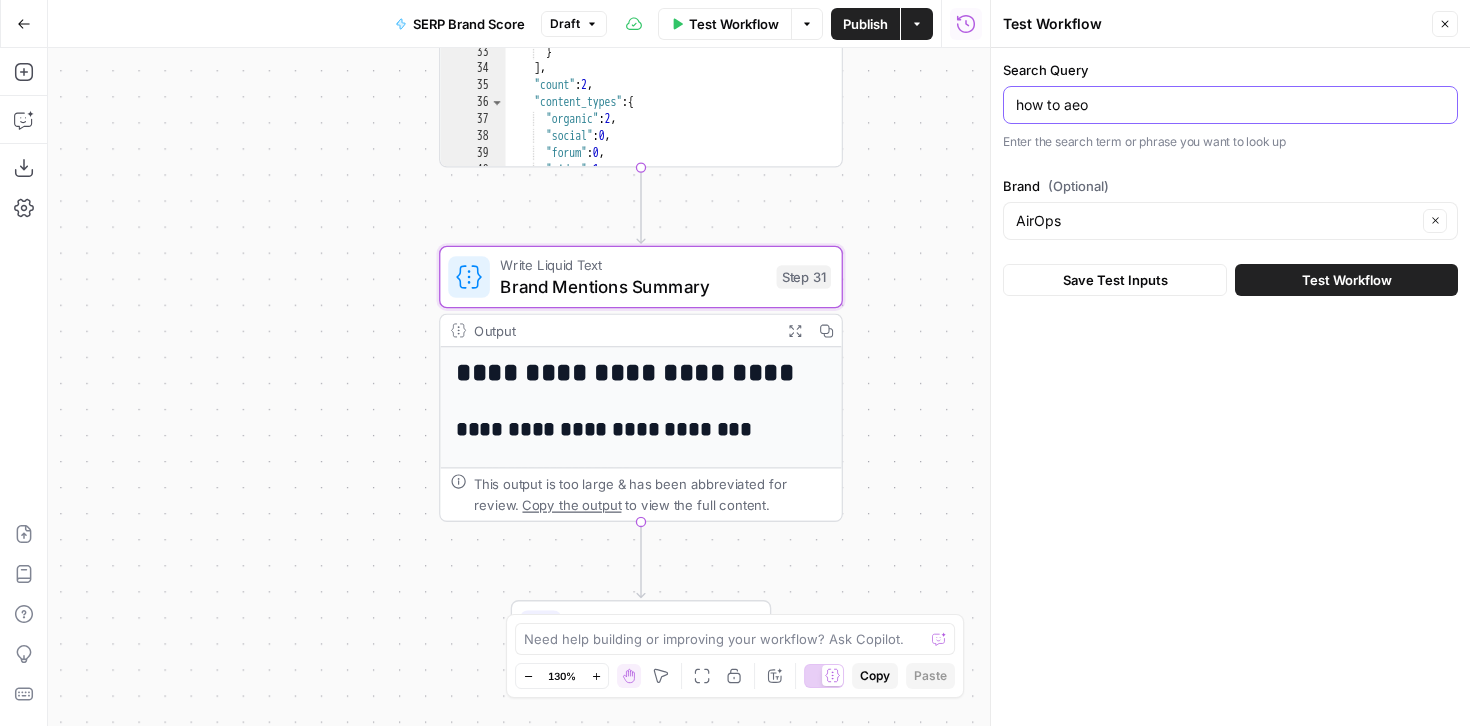 type on "how to aeo" 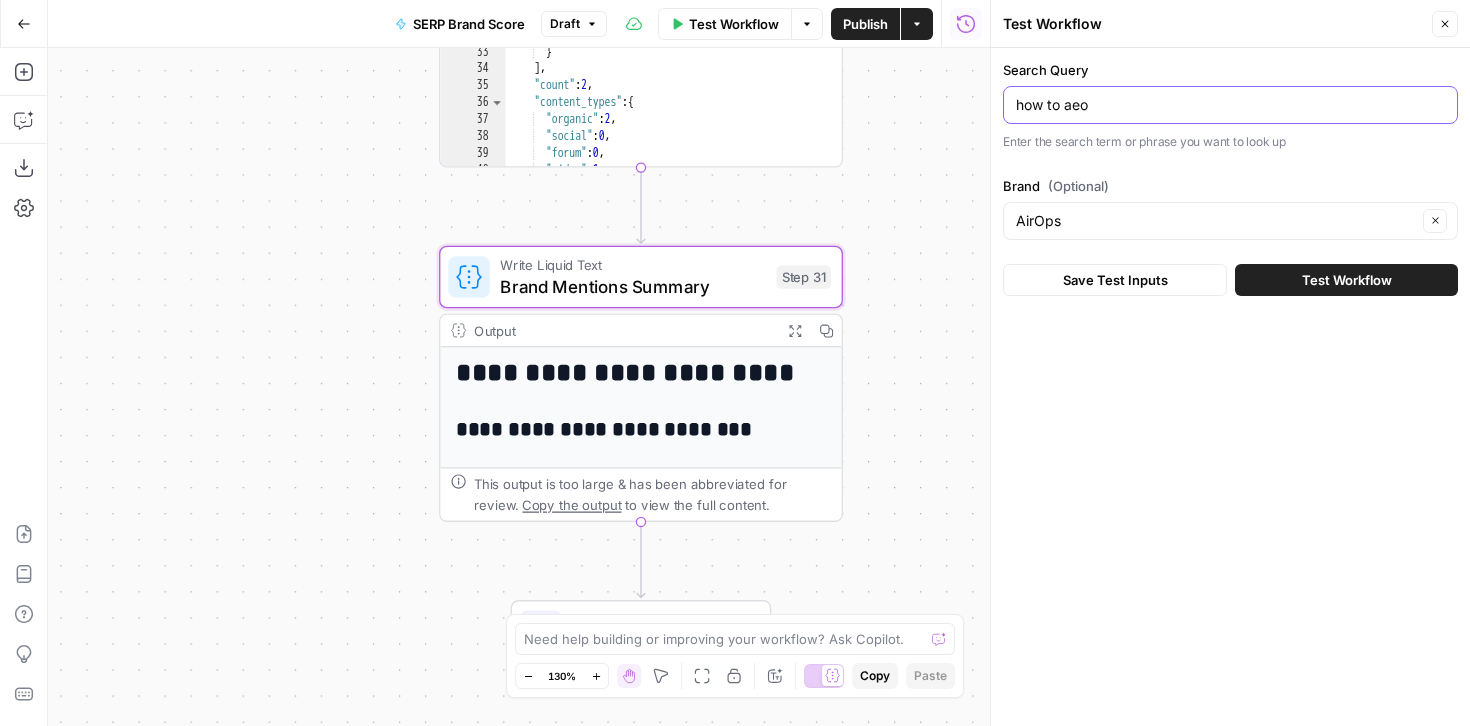 click on "Save Test Inputs" at bounding box center [1115, 280] 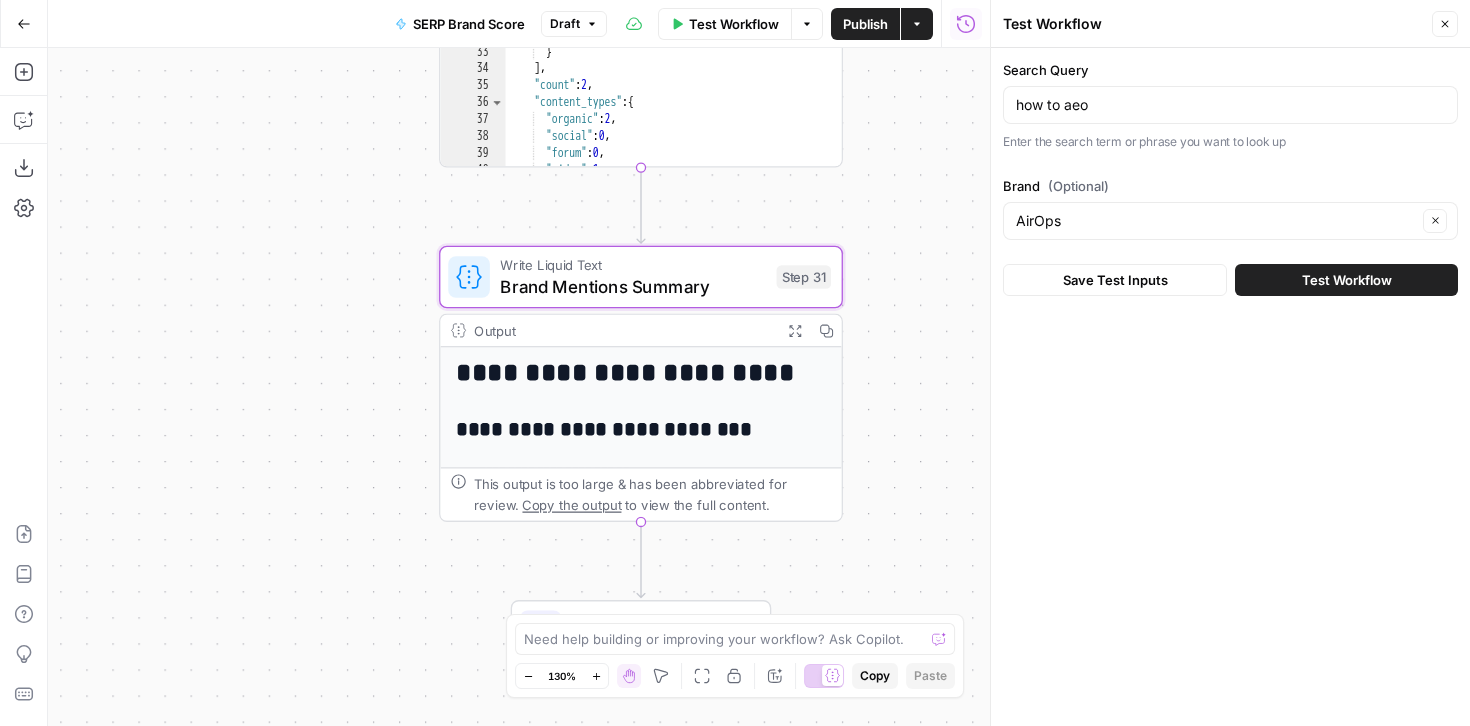 click on "Test Workflow" at bounding box center [1347, 280] 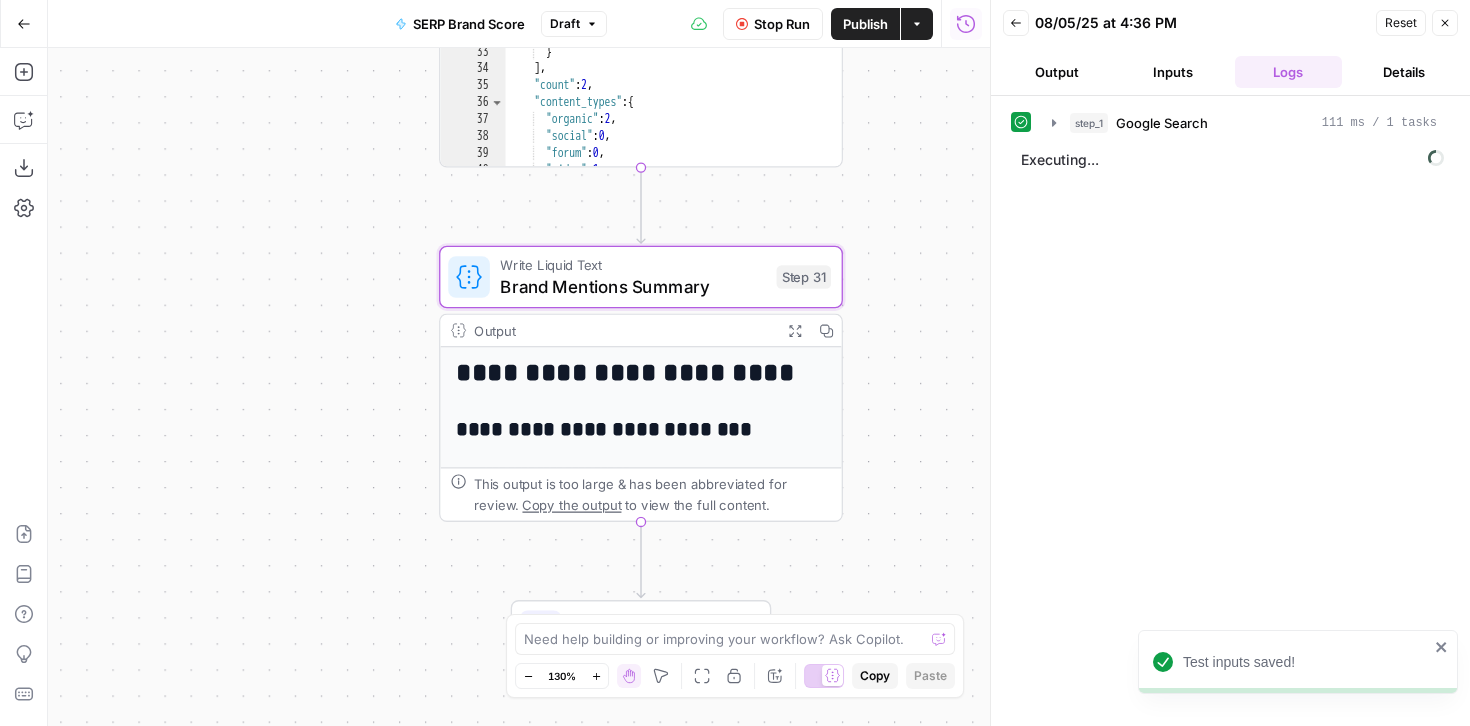 scroll, scrollTop: 248, scrollLeft: 0, axis: vertical 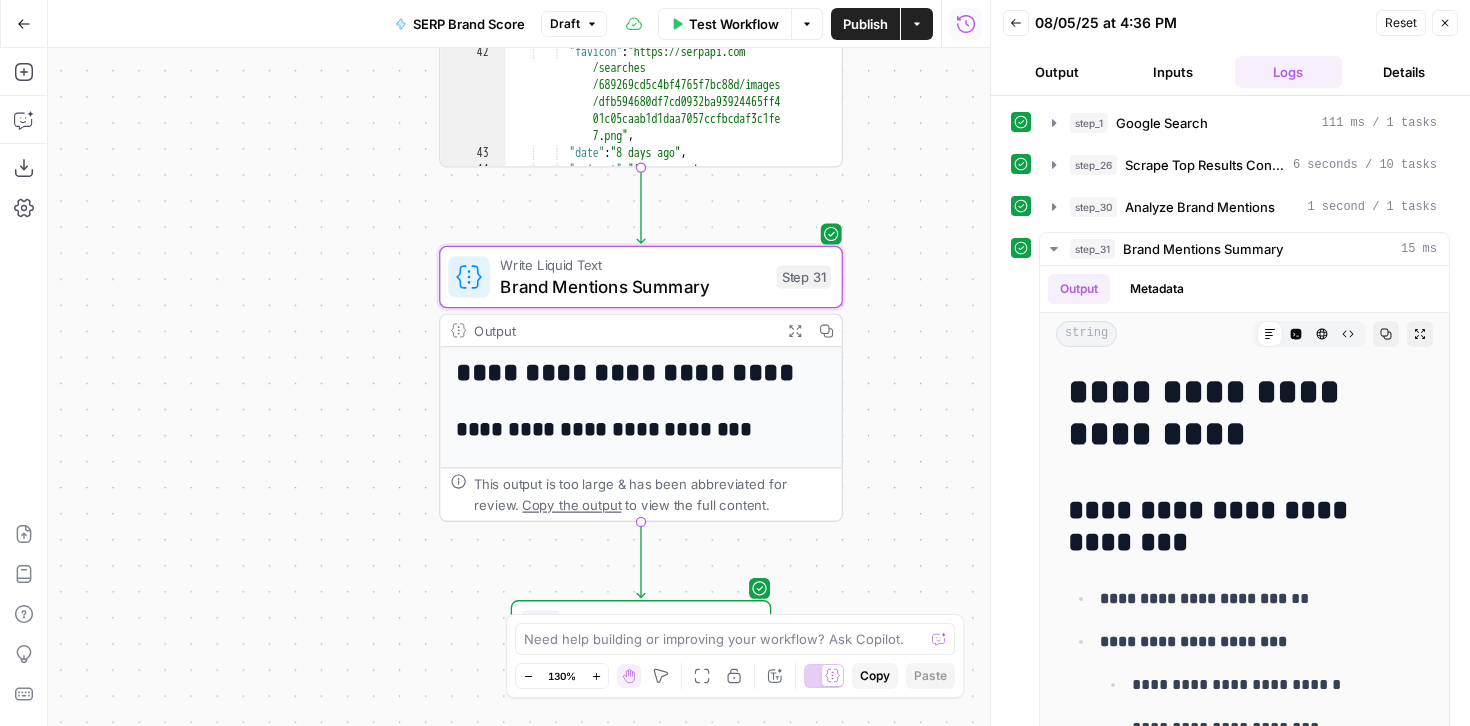 click on "Workflow Set Inputs Inputs Google Search Google Search Step 1 Output Expand Output Copy 10 11 12 13 14 15 16 17 18 19 20 21      "raw_html_file" :  "https://serpapi.com          /searches/5e0be329d5731e32          /689269cd5c4bf4765f7bc88d.html" ,      "total_time_taken" :  3.68    } ,    "search_parameters" :  {      "engine" :  "google" ,      "q" :  "how to aeo" ,      "google_domain" :  "google.com" ,      "num" :  "25" ,      "device" :  "desktop"     XXXXXXXXXXXXXXXXXXXXXXXXXXXXXXXXXXXXXXXXXXXXXXXXXXXXXXXXXXXXXXXXXXXXXXXXXXXXXXXXXXXXXXXXXXXXXXXXXXXXXXXXXXXXXXXXXXXXXXXXXXXXXXXXXXXXXXXXXXXXXXXXXXXXXXXXXXXXXXXXXXXXXXXXXXXXXXXXXXXXXXXXXXXXXXXXXXXXXXXXXXXXXXXXXXXXXXXXXXXXXXXXXXXXXXXXXXXXXXXXXXXXXXXXXXXXXXXXXXXXXXXXXXXXXXXXXXXXXXXXXXXXXXXXXXXXXXXXXXXXXXXXXXXXXXXXXXXXXXXXXXXXXXXXXXXXXXXXXXXXXXXXXXXXXXXXXXXXXXXXXXXXXXXXXXXXXXXXXXXXXXXXXXXXXXXXXXXXXXXXXXXXXXXXXXXXXXXXXXXXXXXXXXXXXXXXXXXXXXXXXXXXXXXXXXXXXXXXXXXXXXXXXXXXXXXXXXXXXXXXXXXXXXXXXXXXXXXXXXXXXXXXXXXXXXXX   Copy the output   Step 26 Copy" at bounding box center (519, 387) 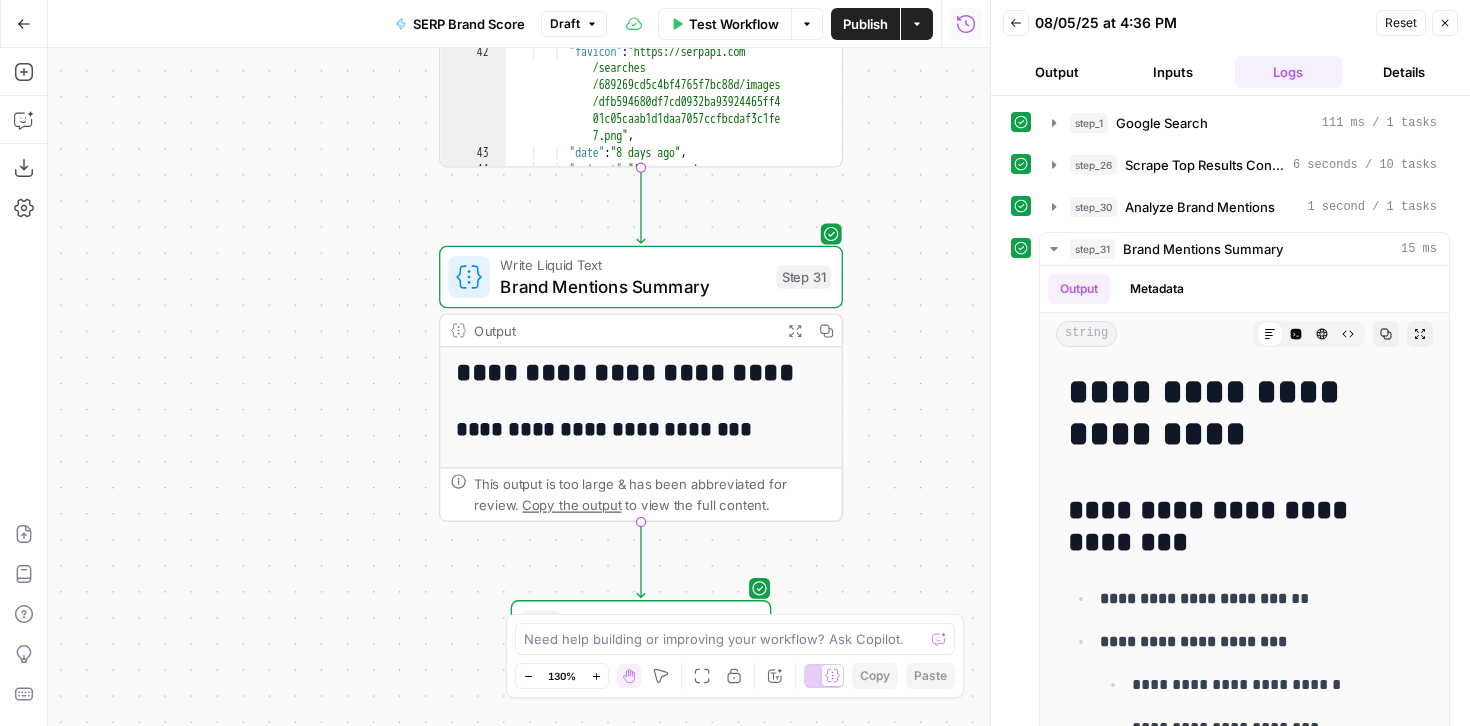 click on "Close" at bounding box center (1445, 23) 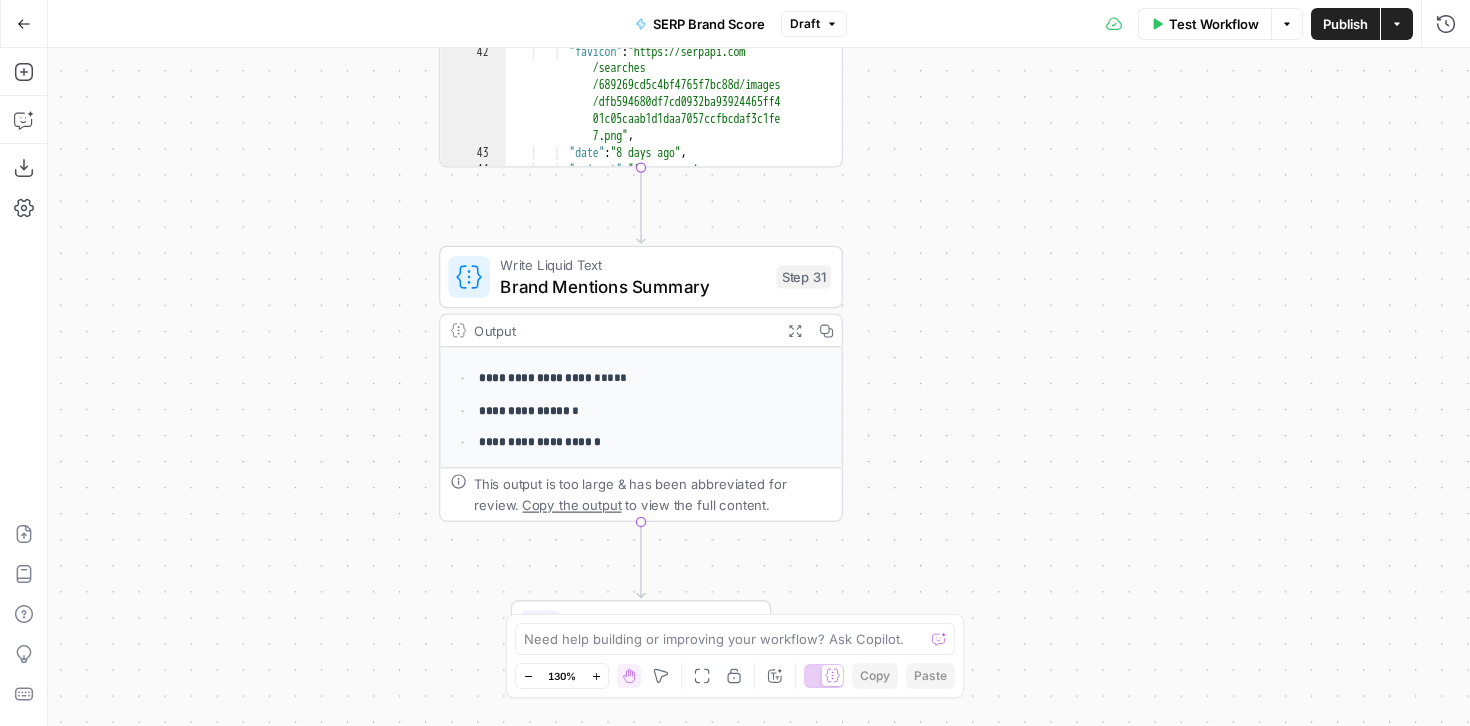 scroll, scrollTop: 379, scrollLeft: 0, axis: vertical 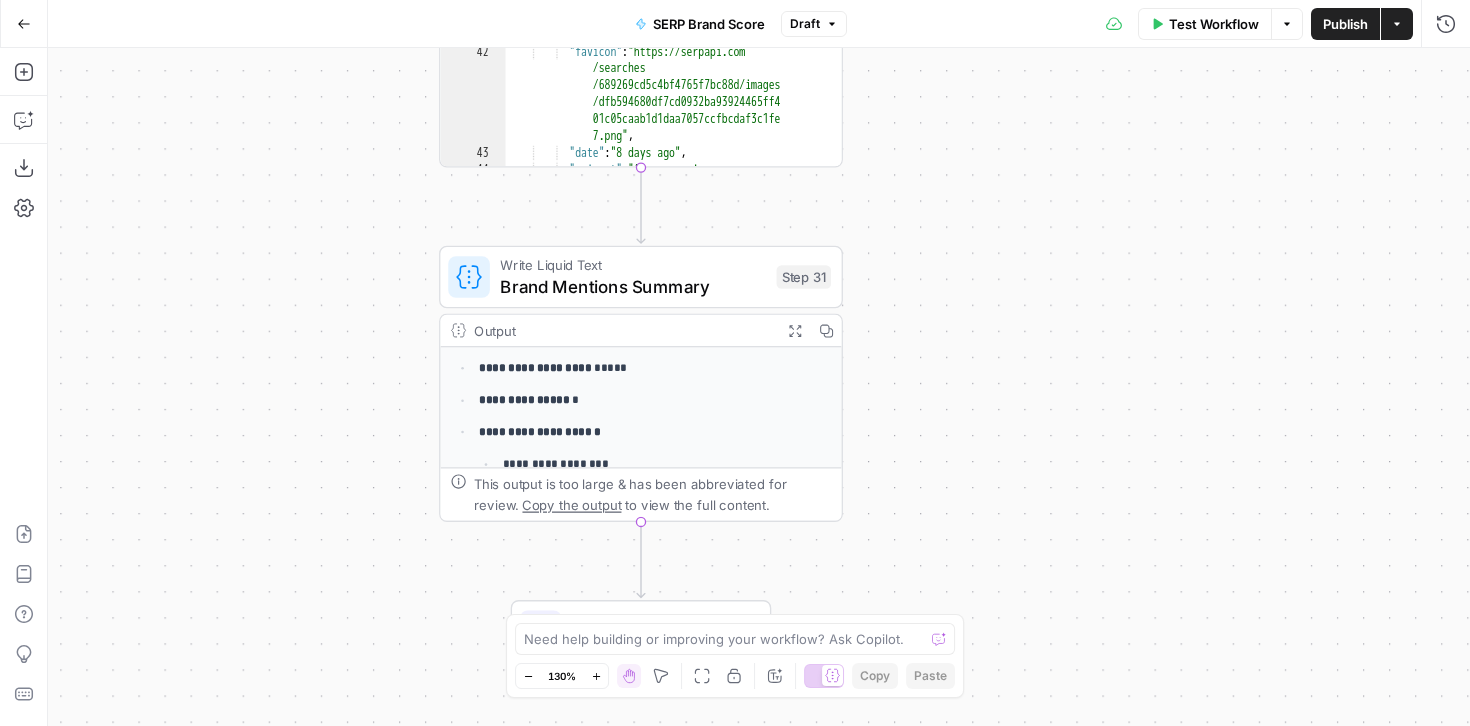 click 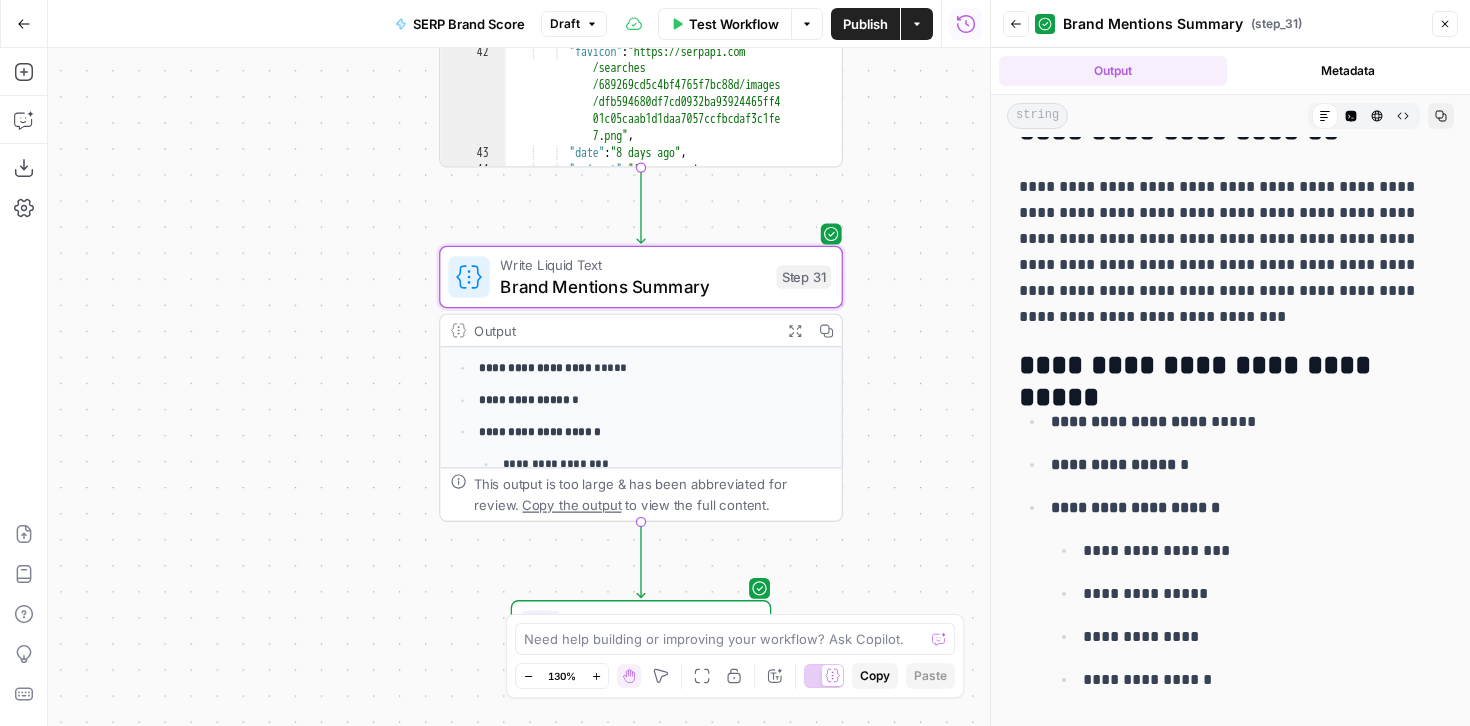 scroll, scrollTop: 512, scrollLeft: 0, axis: vertical 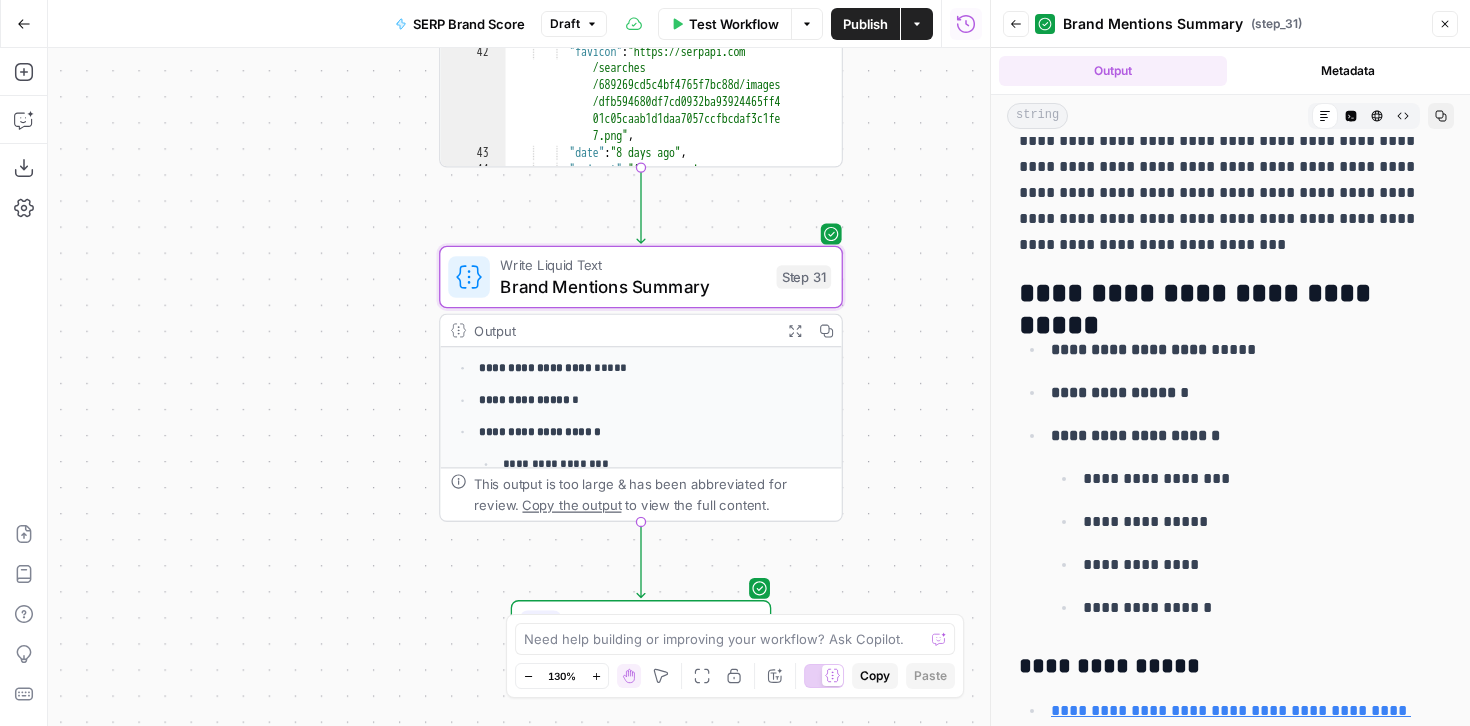 drag, startPoint x: 1031, startPoint y: 348, endPoint x: 1291, endPoint y: 622, distance: 377.72476 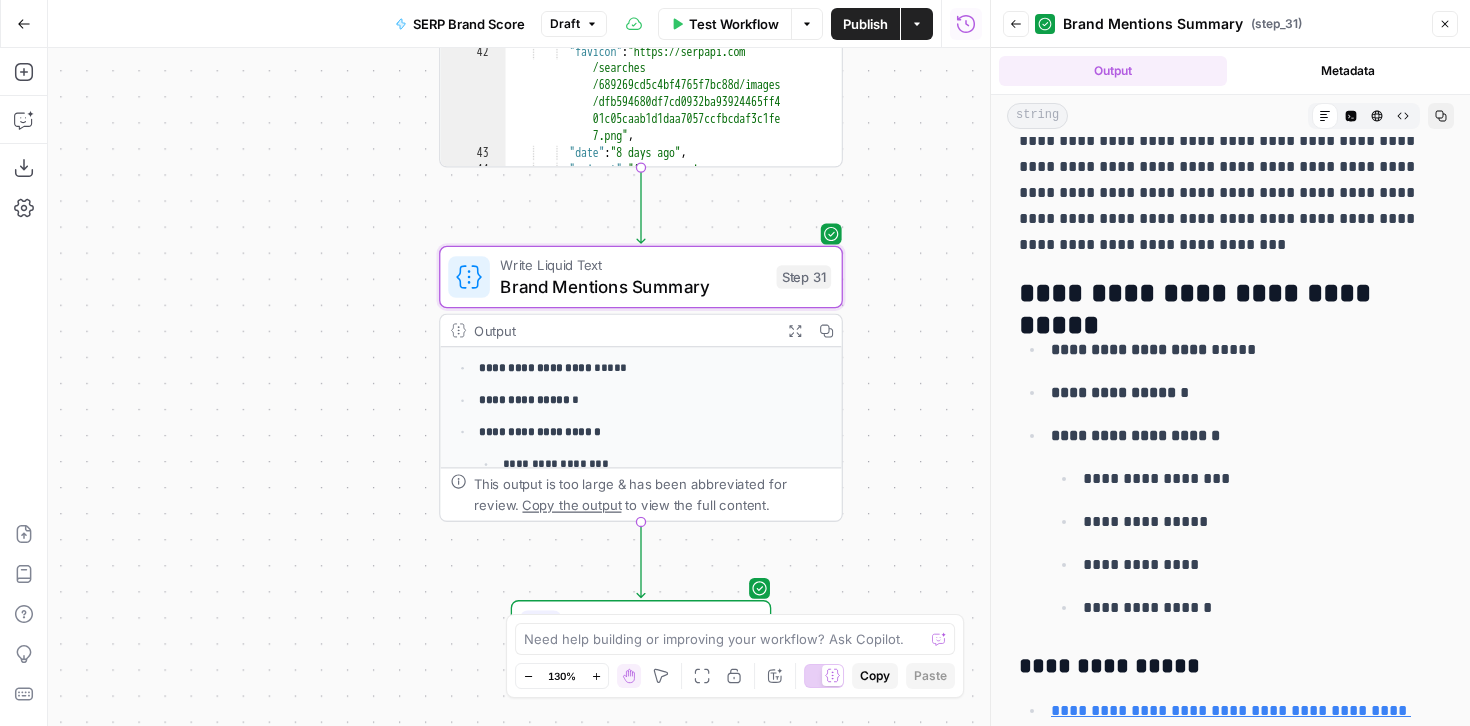 click on "**********" at bounding box center (1230, 5038) 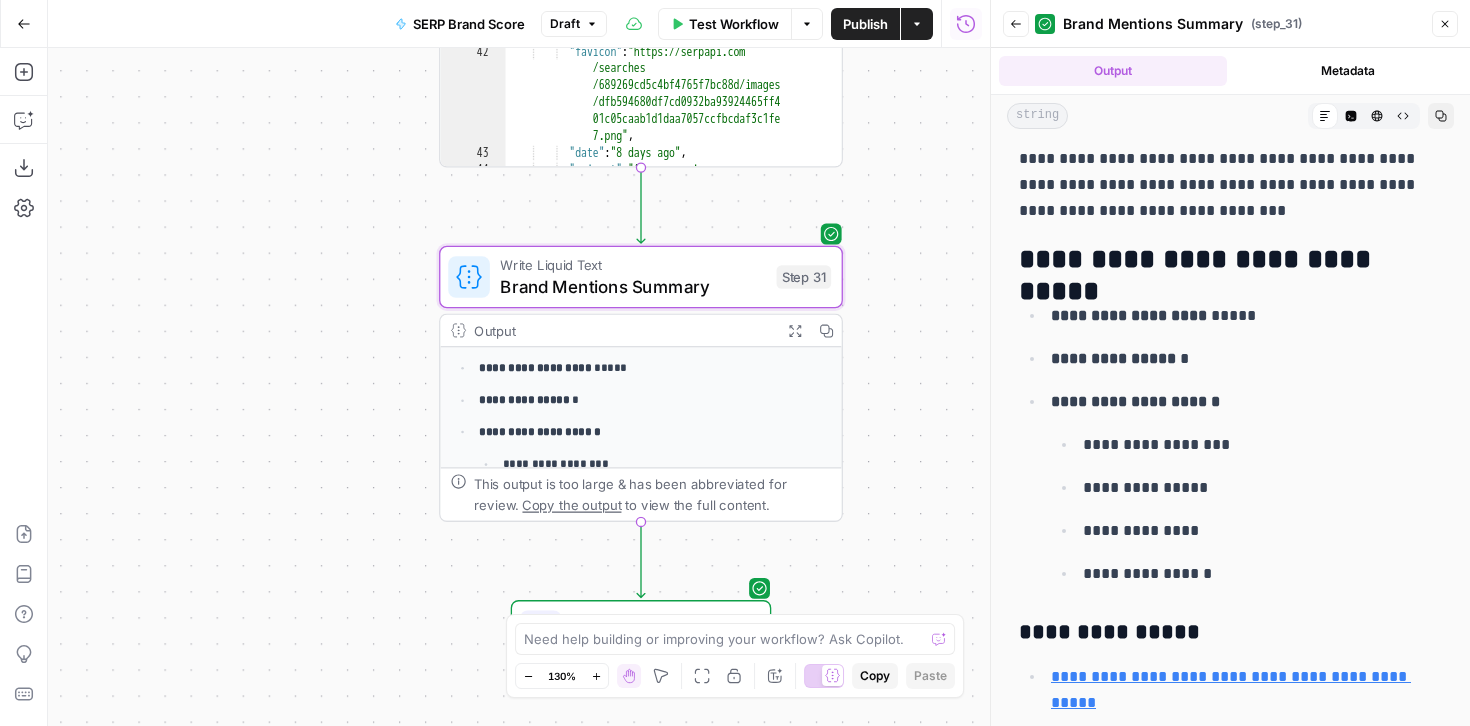 scroll, scrollTop: 550, scrollLeft: 0, axis: vertical 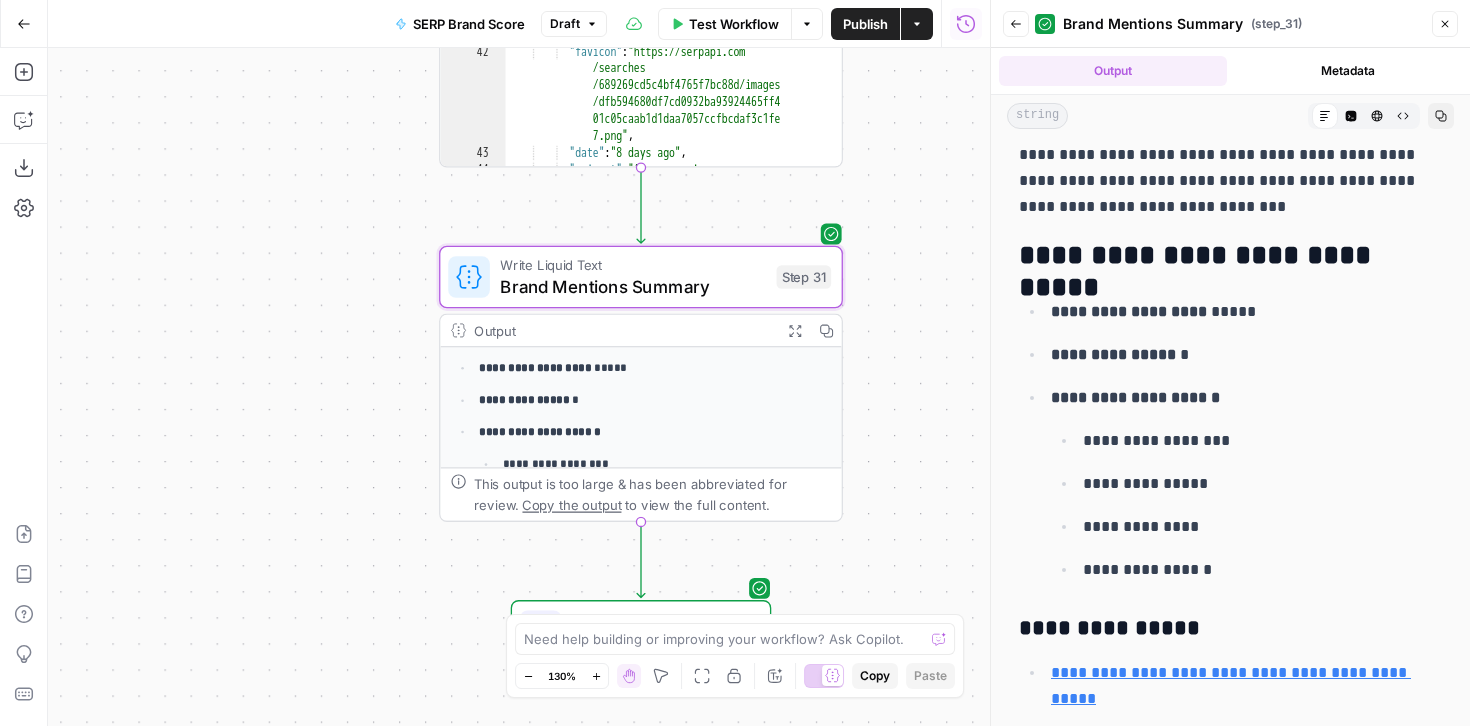 copy on "**********" 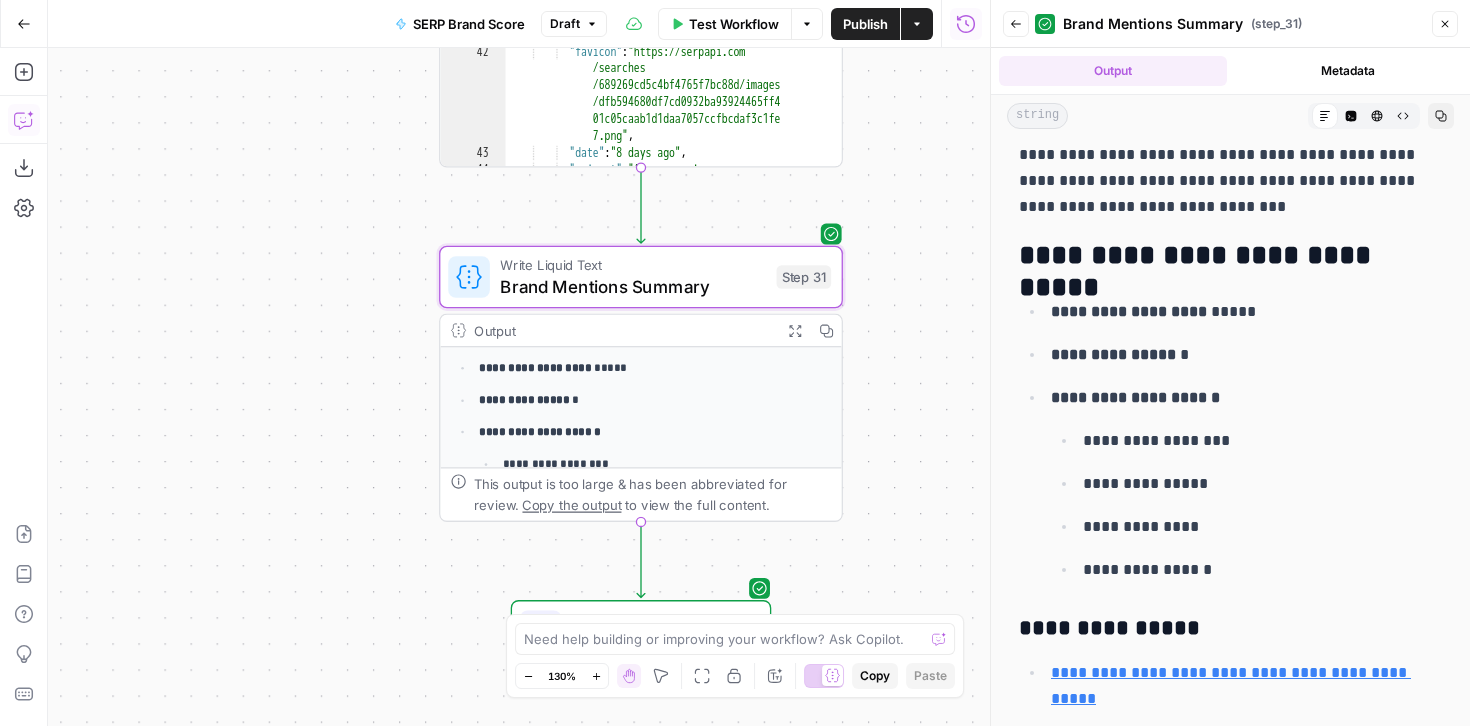 click 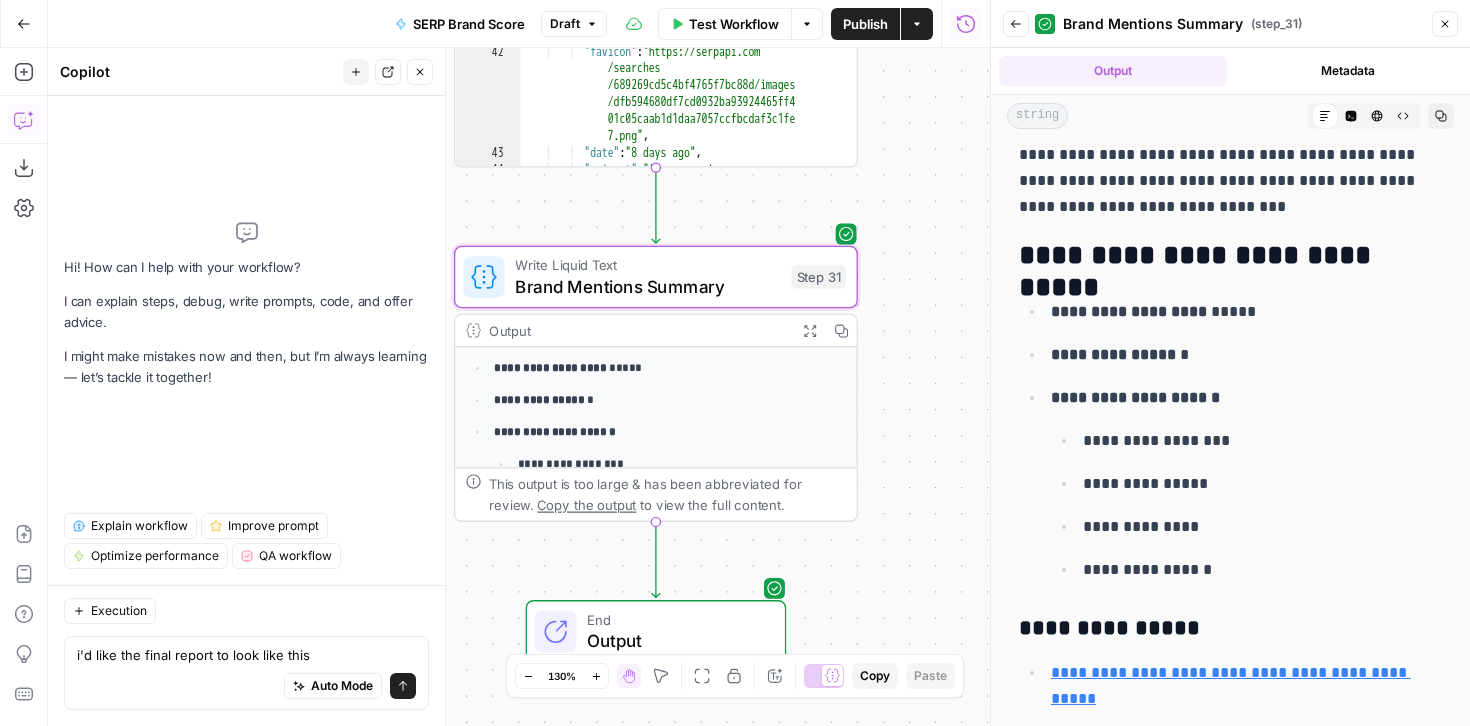 click on "i'd like the final report to look like this" at bounding box center [246, 655] 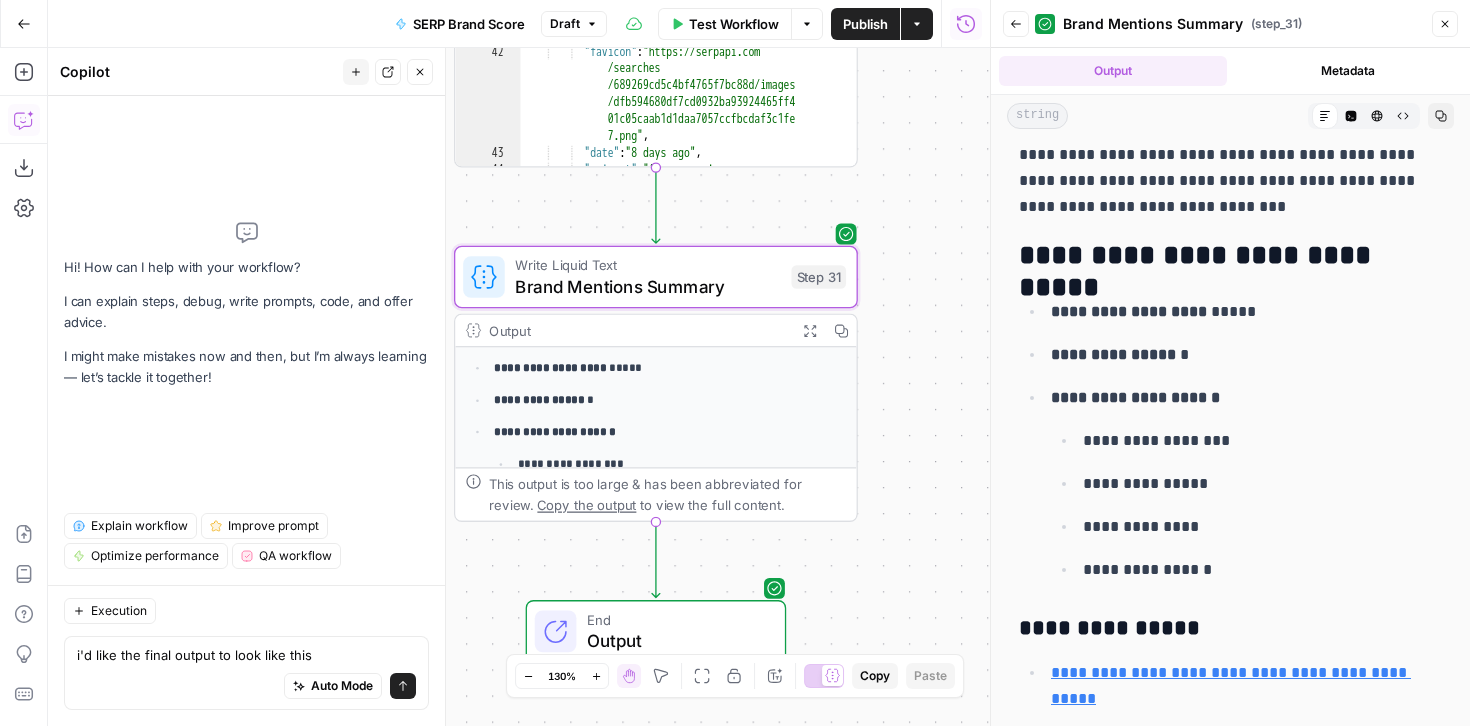 click on "Auto Mode will automatically modify and execute the workflow" at bounding box center (332, 635) 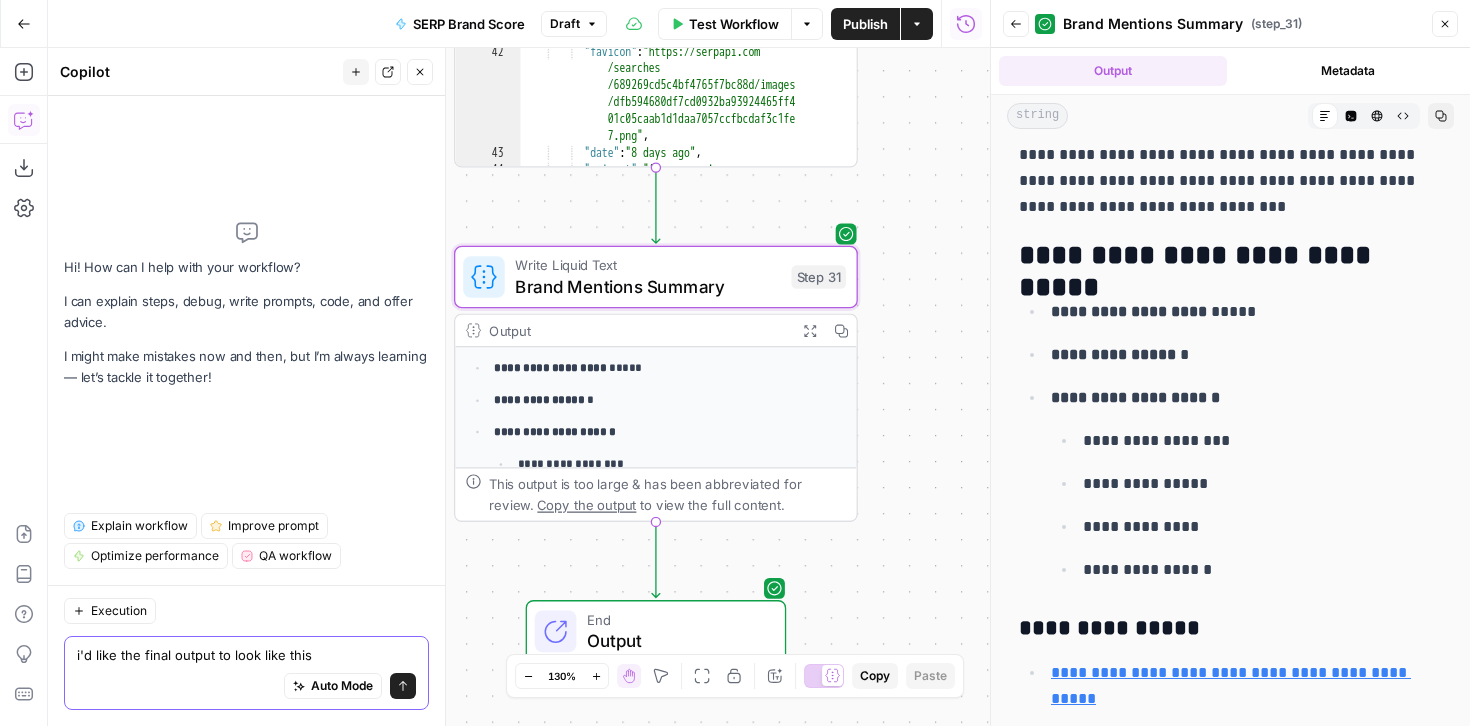 click on "i'd like the final output to look like this" at bounding box center (246, 655) 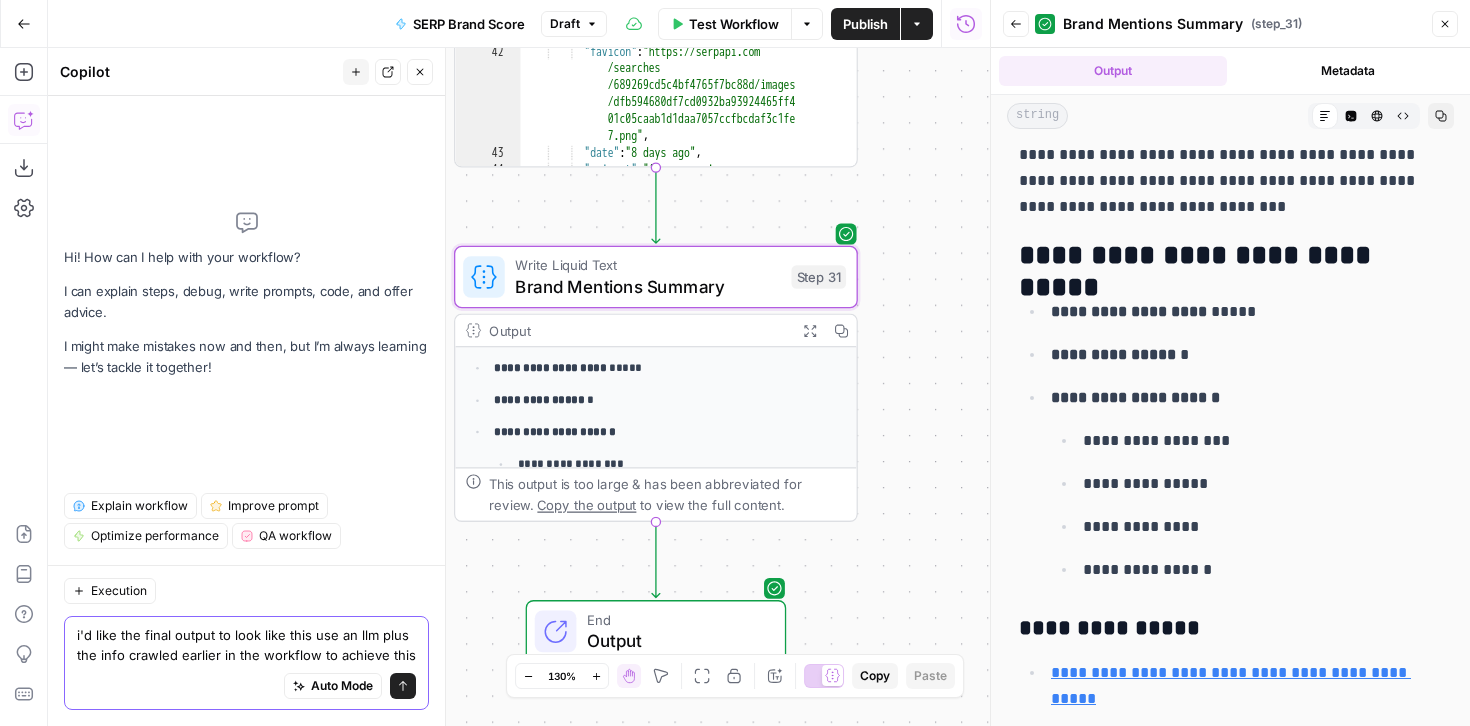 paste on "Part 1: Brand Scorecard
Evaluate only results tied to our brand (you'll know it’s ours by matching the domain, social handles, or branded mentions). Then provide:
Overall SERP Score: (% of total results belonging to us)
Total Presence: (number of results from our brand)
Content Distribution:
Organic Content: [#]
Social Media: [#]
Forum Posts: [#]
Video Content: [#]
Then, include a table of our results with:
Rank
Title
Content Type (e.g., blog, YouTube, LinkedIn, Reddit, etc.)
Link
Part 2: Full SERP Breakdown
Now evaluate all remaining search results and analyze what the SERP looks like as a whole.
First, give a 100-word overview of the content types and themes that are ranking. Include observations about content length, format (e.g. listicle, video, opinion, tutorial), and platform patterns.
Then, provide the following details:
Total Links Available: (total number of results analyzed)
Content Distribution:
Organic Content: [#]
Social Media: [#]
Forum Posts: [#]
Video Content: [#]
SERP..." 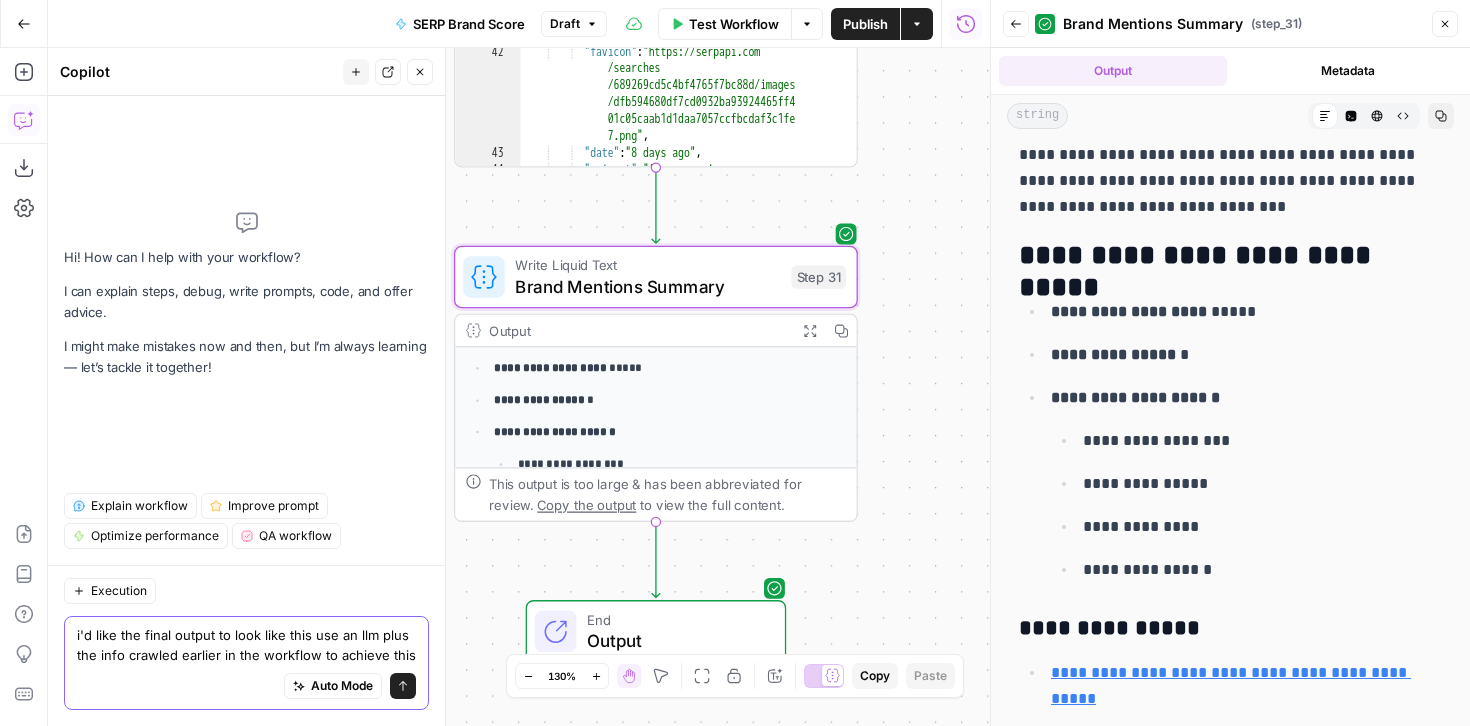 type on "i'd like the final output to look like this use an llm plus the info crawled earlier in the workflow to achieve this
Part 1: Brand Scorecard
Evaluate only results tied to our brand (you'll know it’s ours by matching the domain, social handles, or branded mentions). Then provide:
Overall SERP Score: (% of total results belonging to us)
Total Presence: (number of results from our brand)
Content Distribution:
Organic Content: [#]
Social Media: [#]
Forum Posts: [#]
Video Content: [#]
Then, include a table of our results with:
Rank
Title
Content Type (e.g., blog, YouTube, LinkedIn, Reddit, etc.)
Link
Part 2: Full SERP Breakdown
Now evaluate all remaining search results and analyze what the SERP looks like as a whole.
First, give a 100-word overview of the content types and themes that are ranking. Include observations about content length, format (e.g. listicle, video, opinion, tutorial), and platform patterns.
Then, provide the following details:
Total Links Available: (total number of results ..." 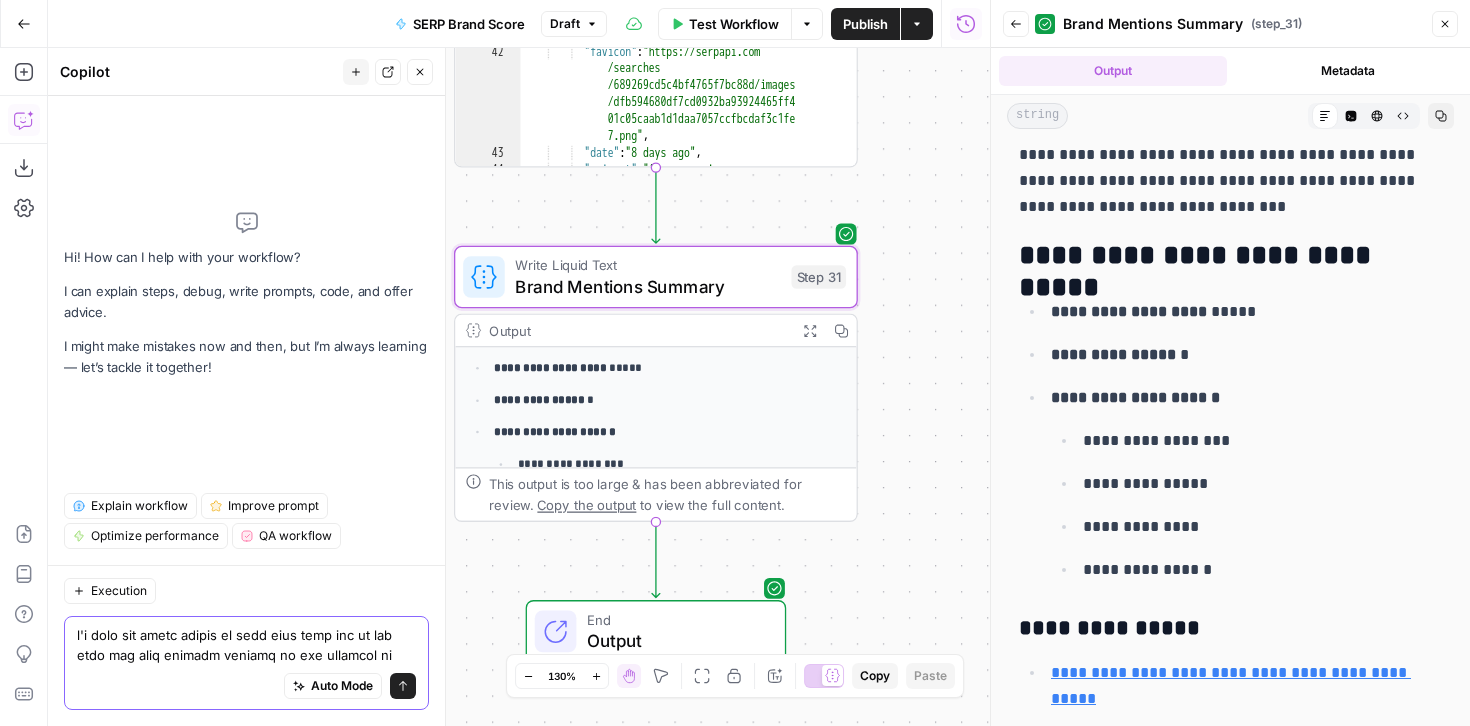 scroll, scrollTop: 26, scrollLeft: 0, axis: vertical 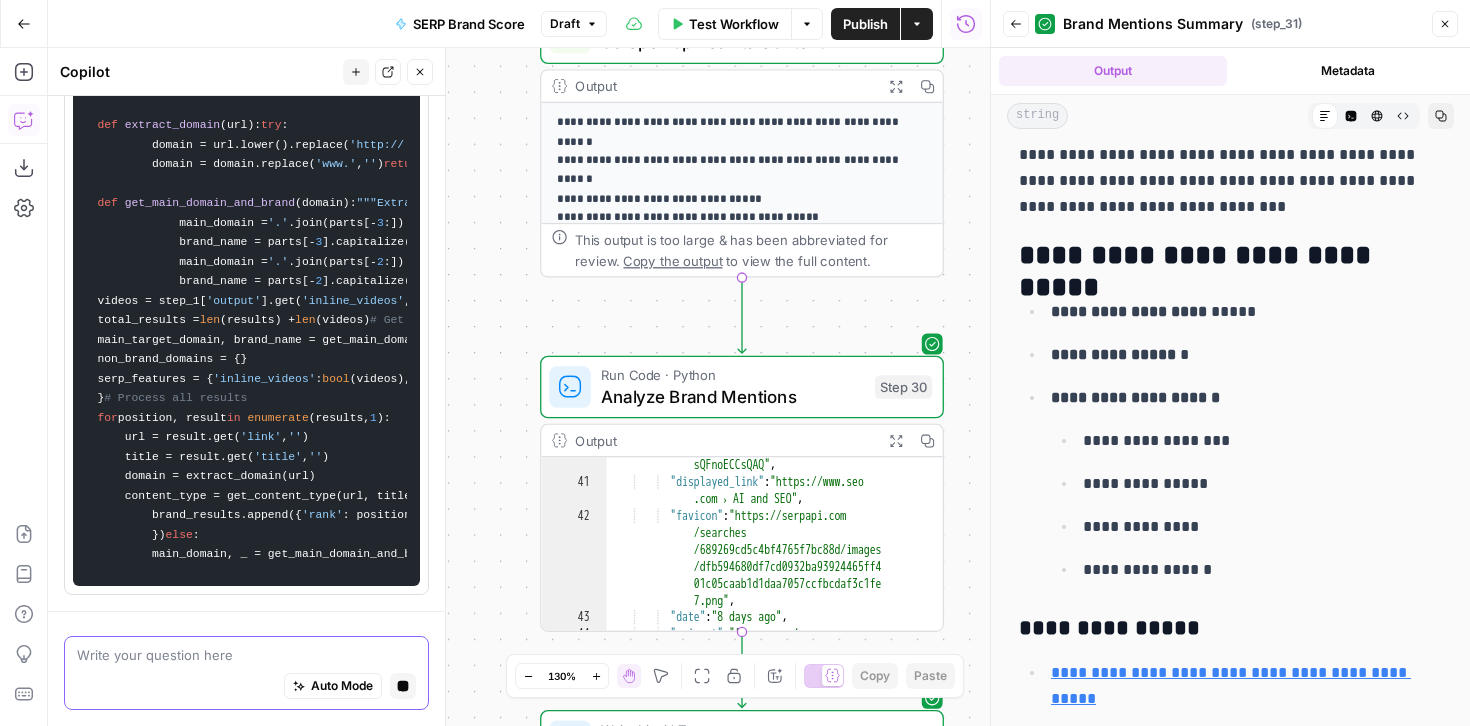 type 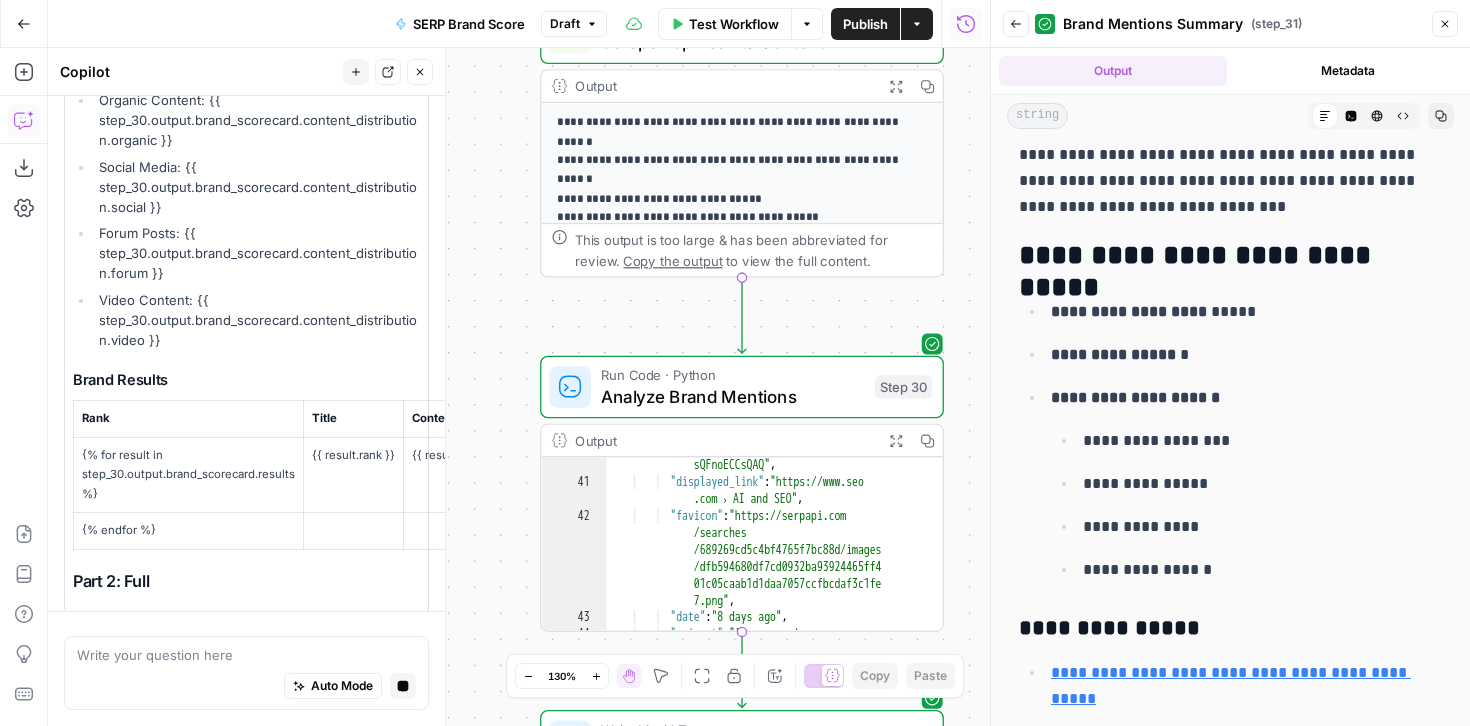 click 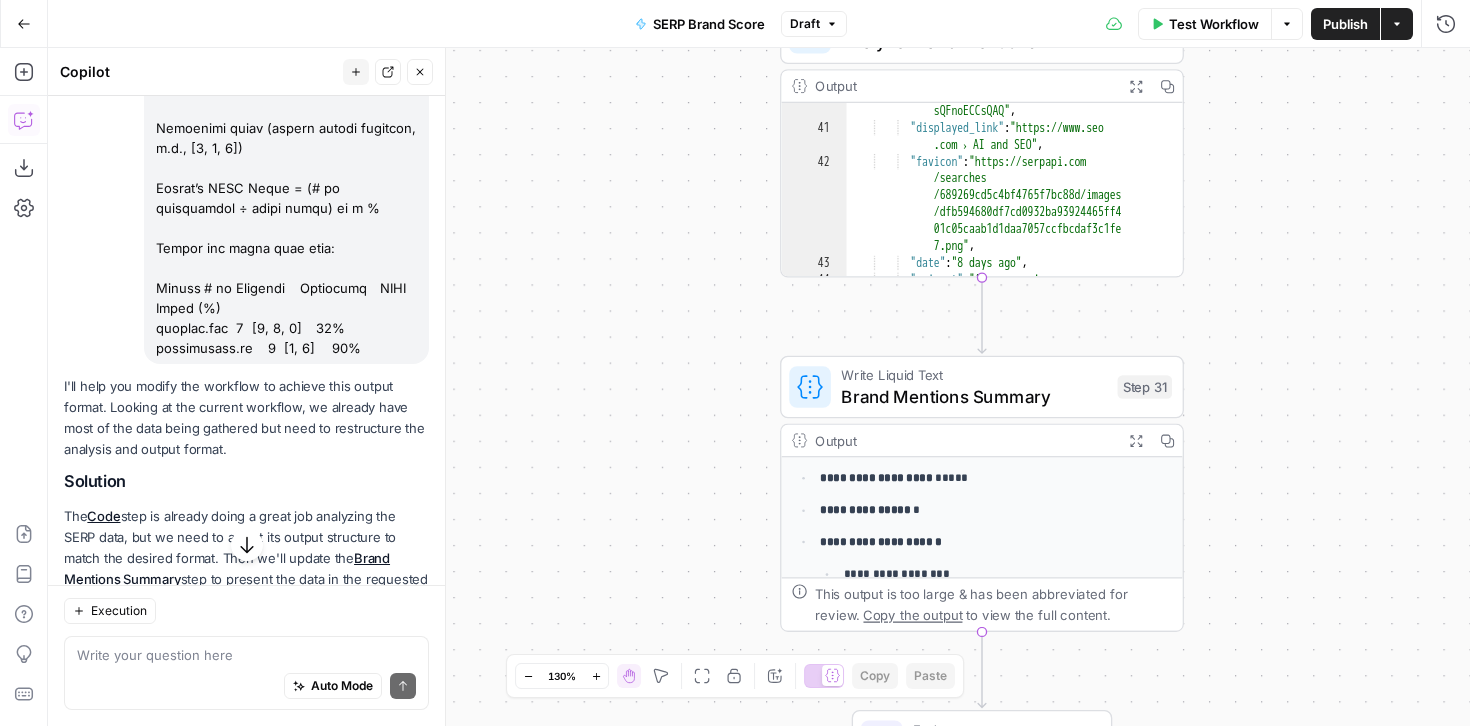 scroll, scrollTop: 1863, scrollLeft: 0, axis: vertical 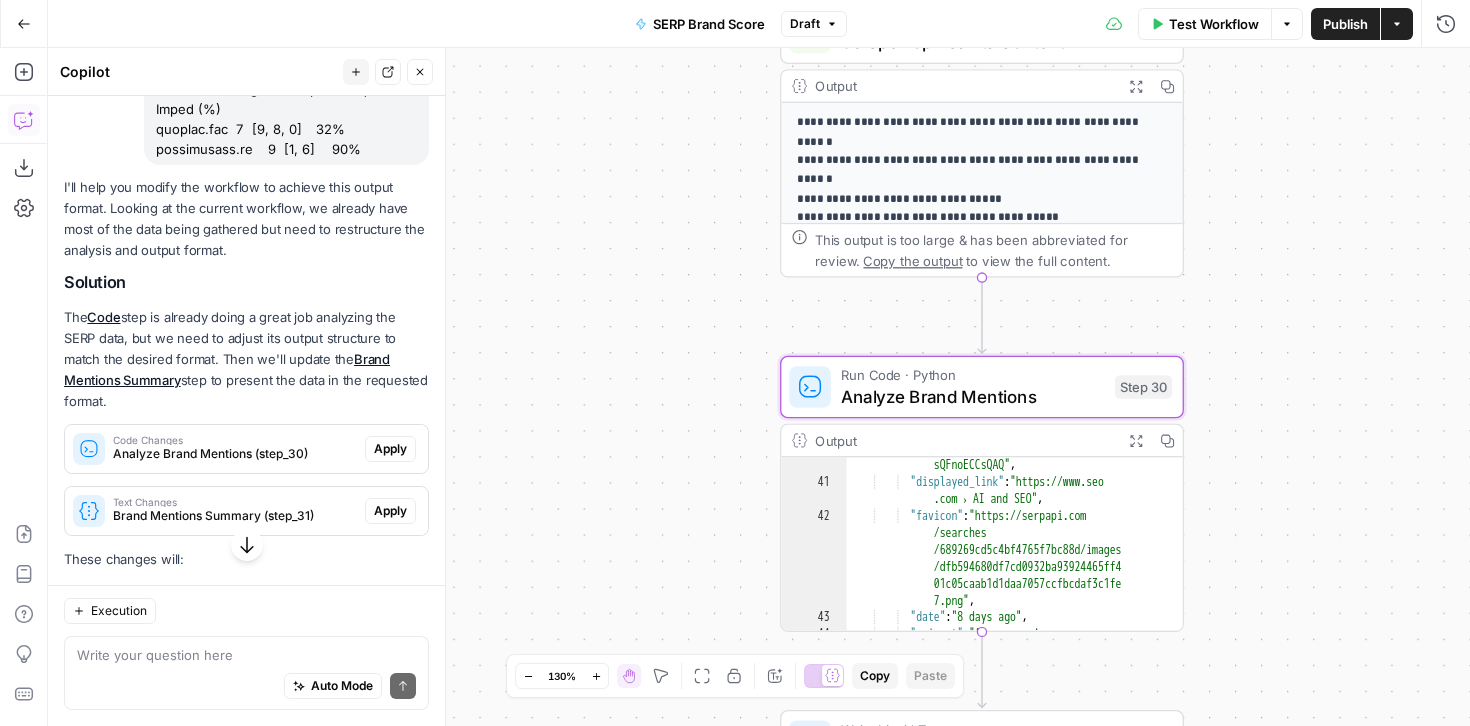 click on "Apply" at bounding box center [390, 449] 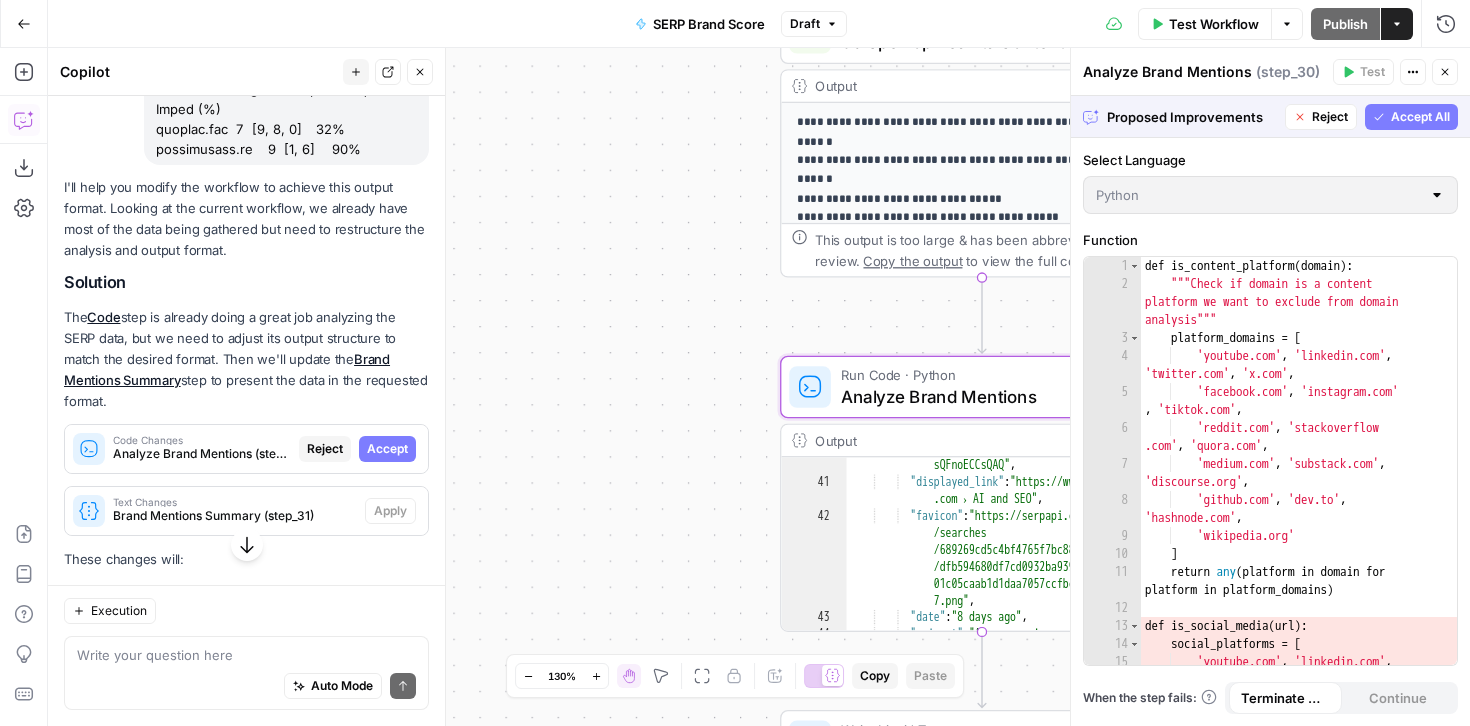 click on "Accept" at bounding box center (387, 449) 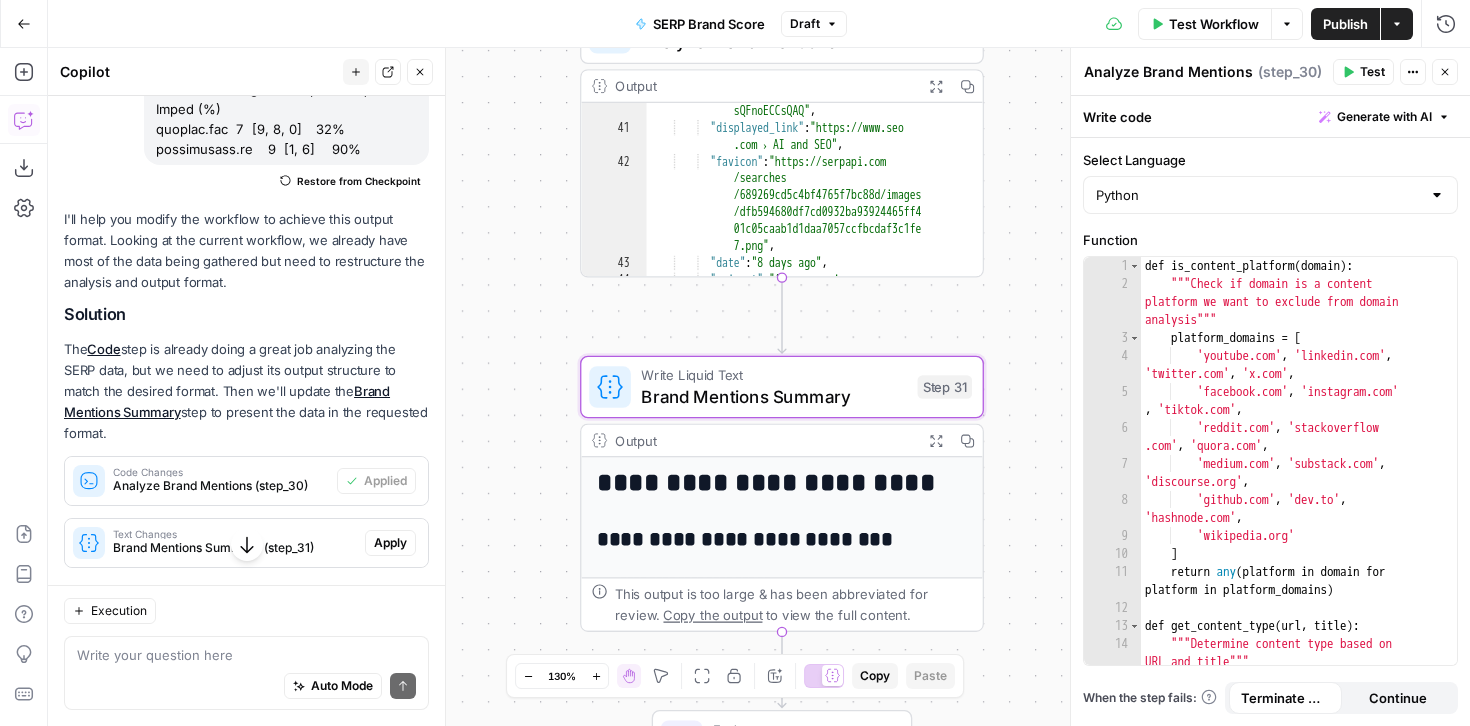 click on "Apply" at bounding box center (390, 543) 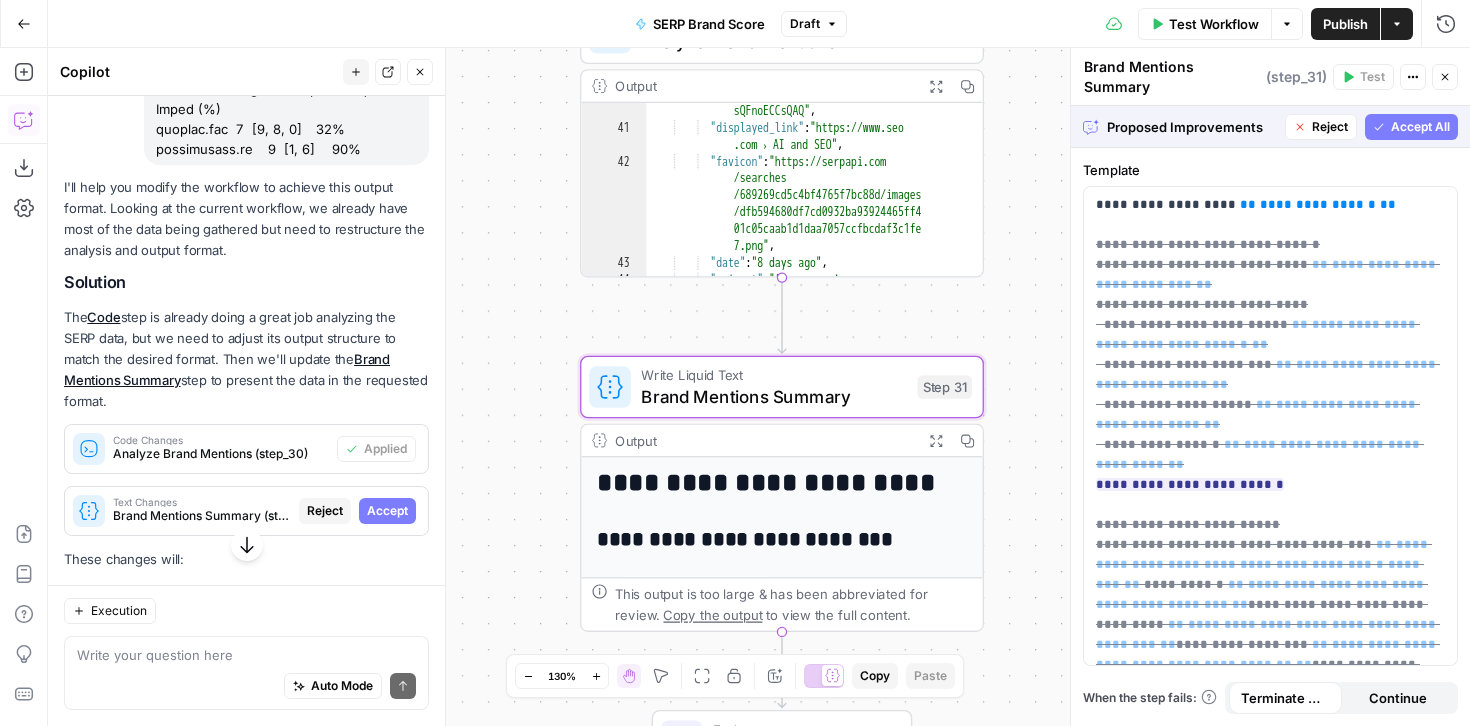 click on "Accept" at bounding box center [387, 511] 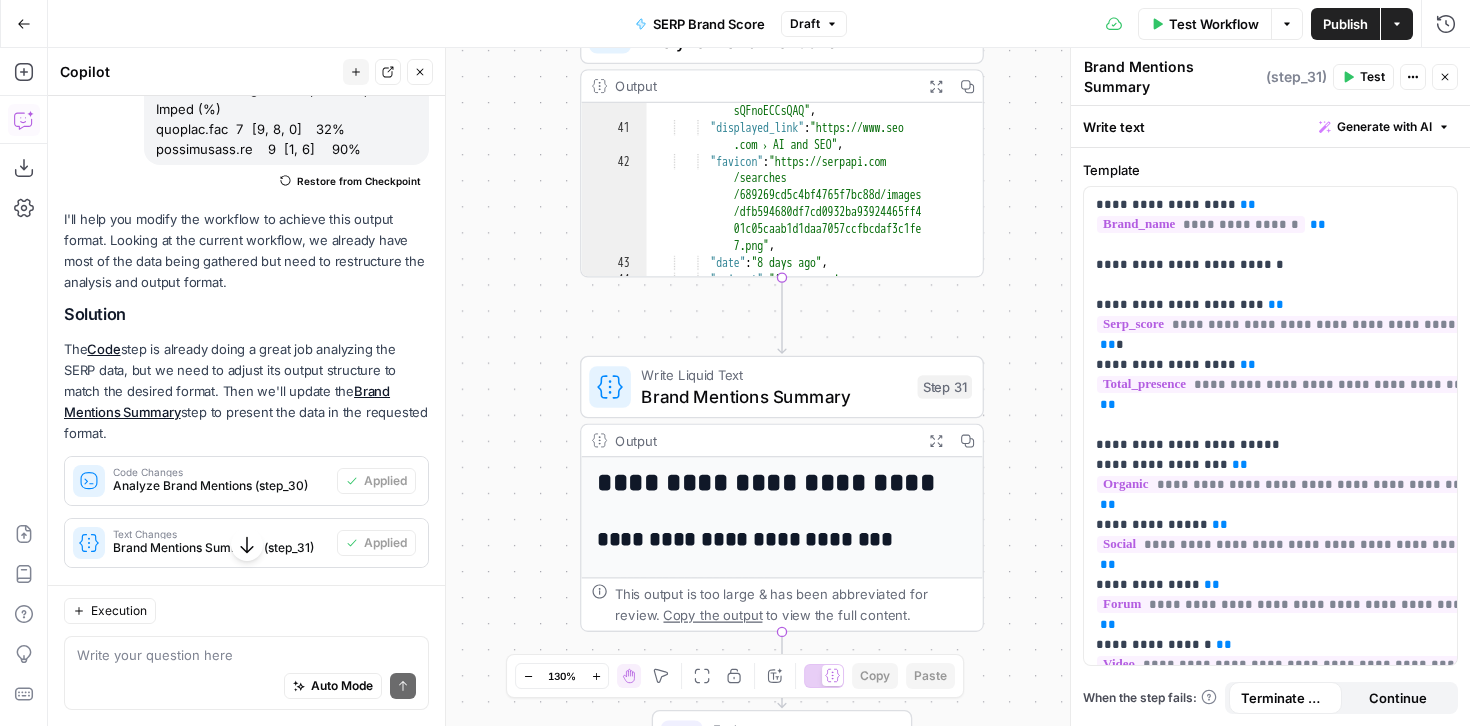 scroll, scrollTop: 1990, scrollLeft: 0, axis: vertical 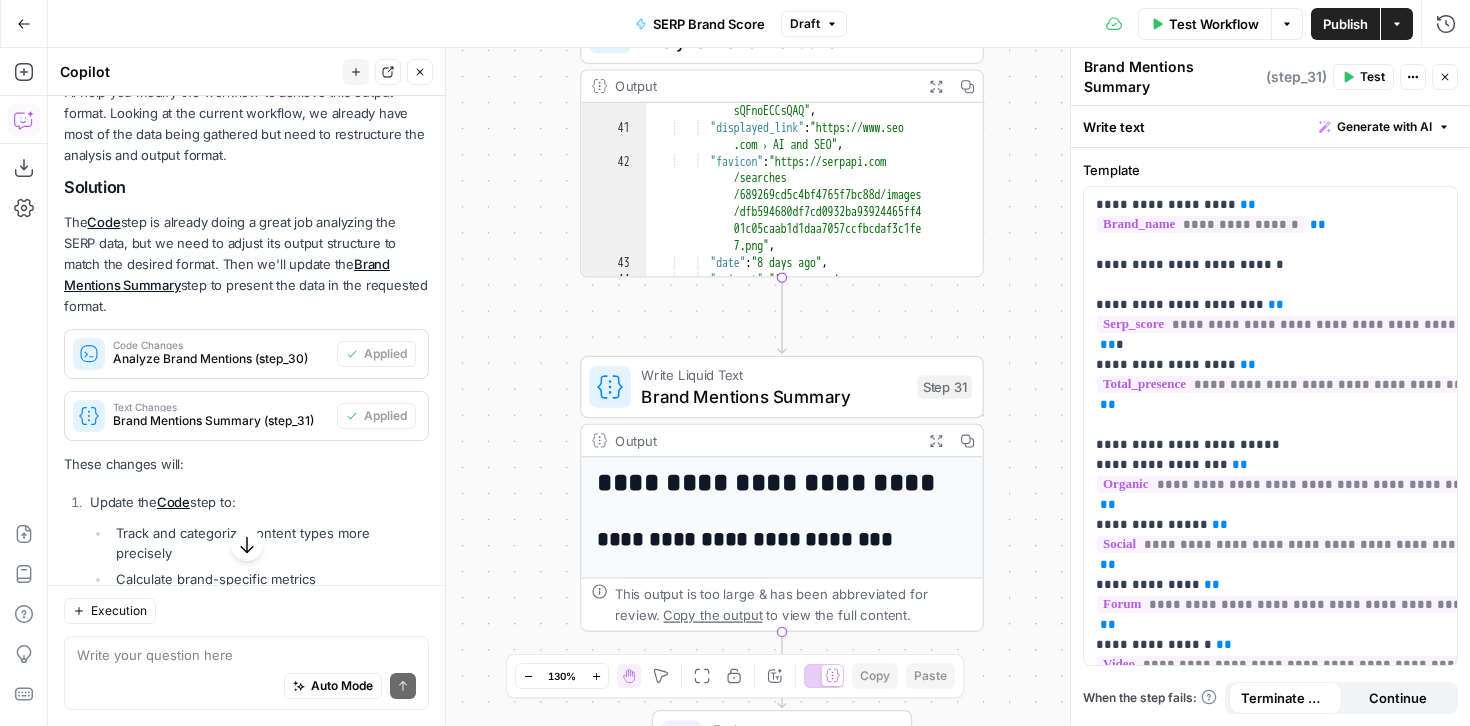 click on "Test Workflow" at bounding box center (1214, 24) 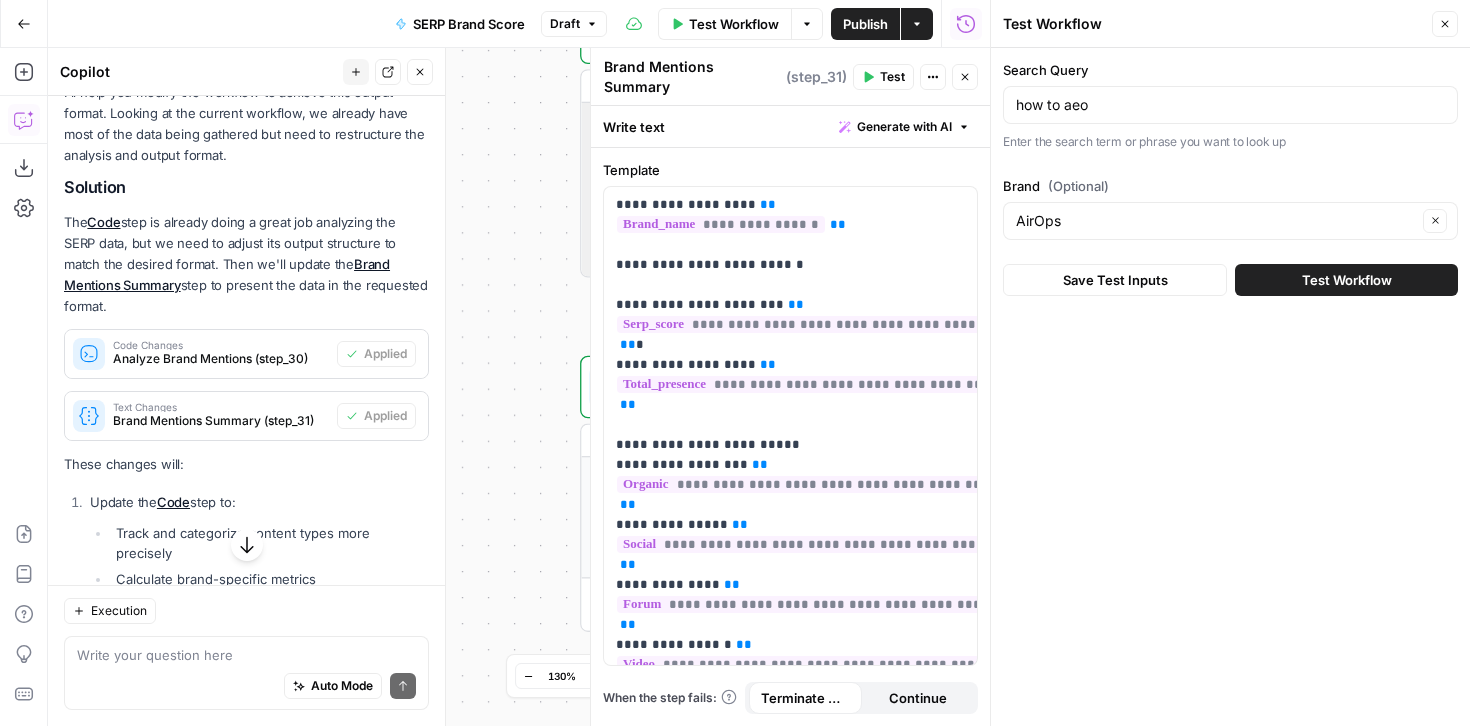 click on "Publish" at bounding box center [865, 24] 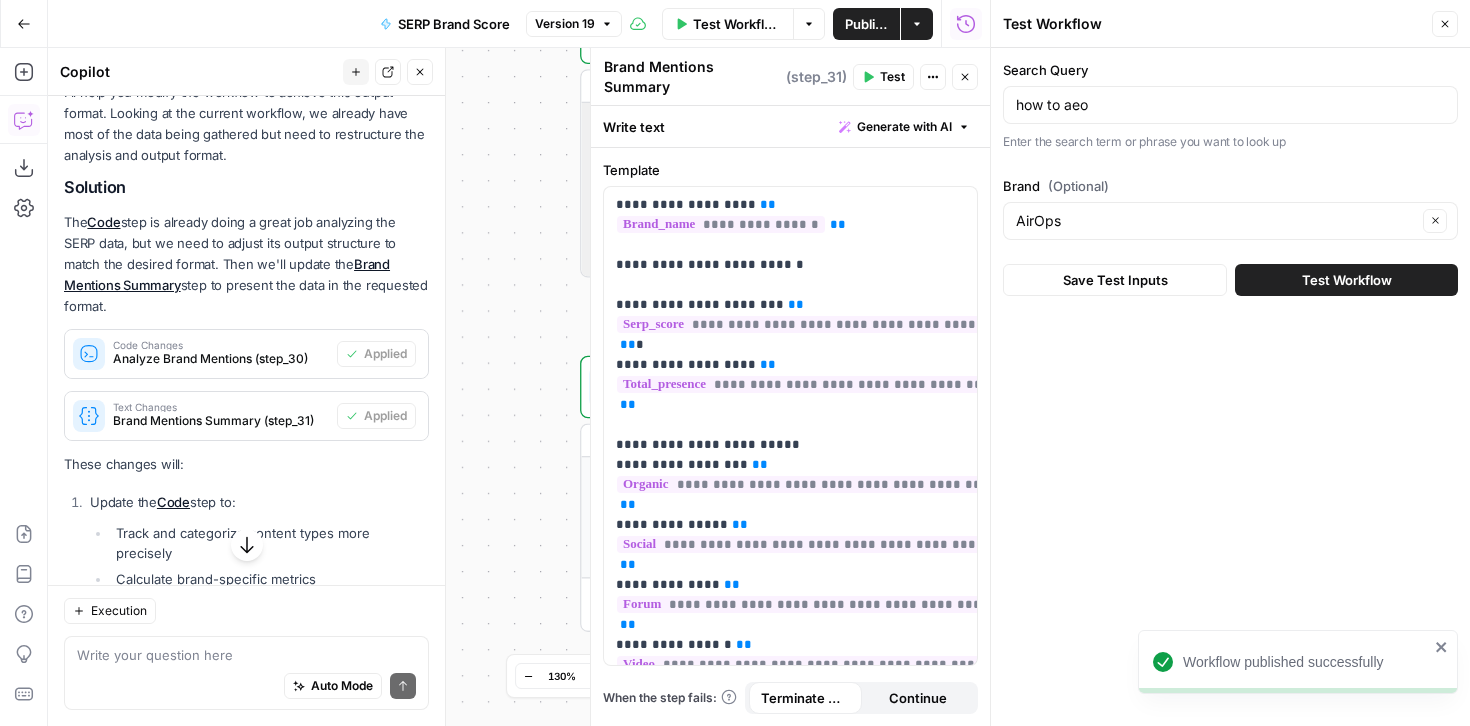 click on "how to aeo" at bounding box center (1230, 105) 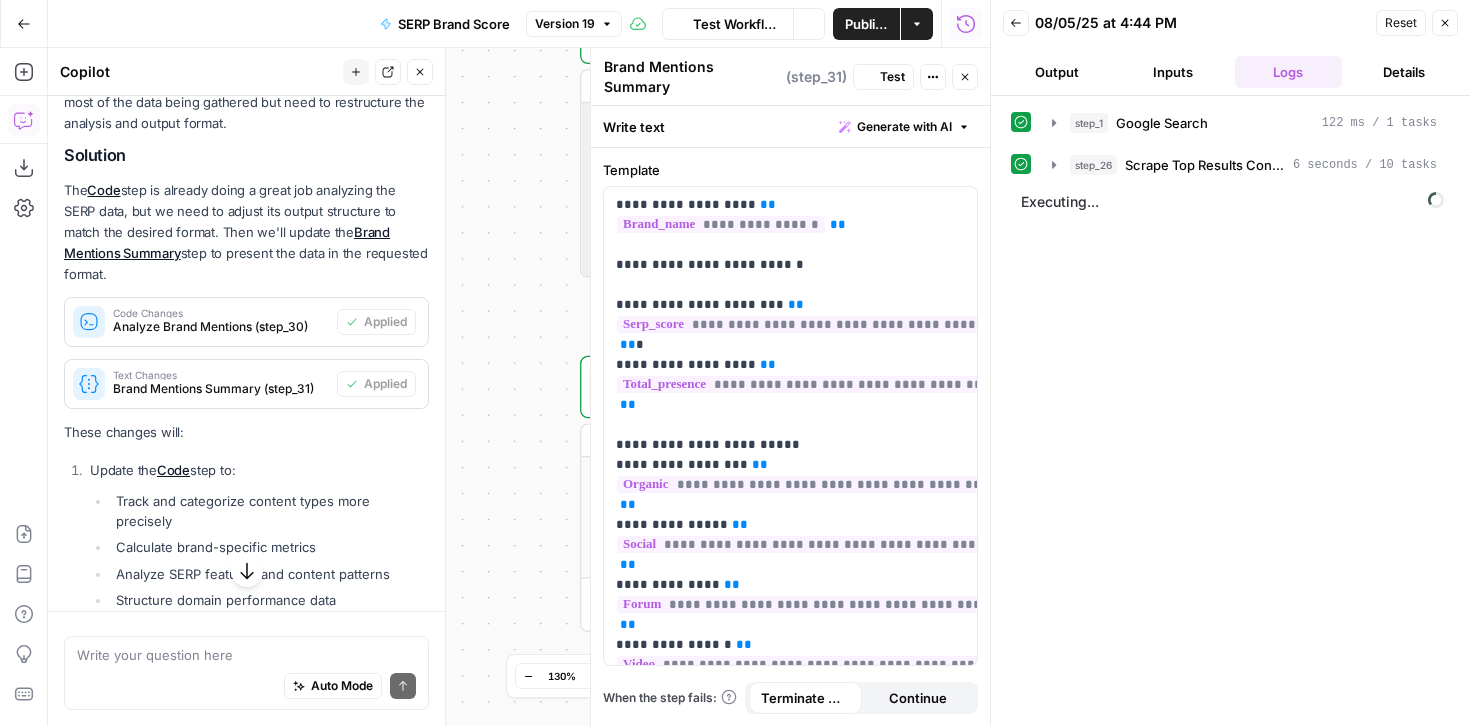 scroll, scrollTop: 1990, scrollLeft: 0, axis: vertical 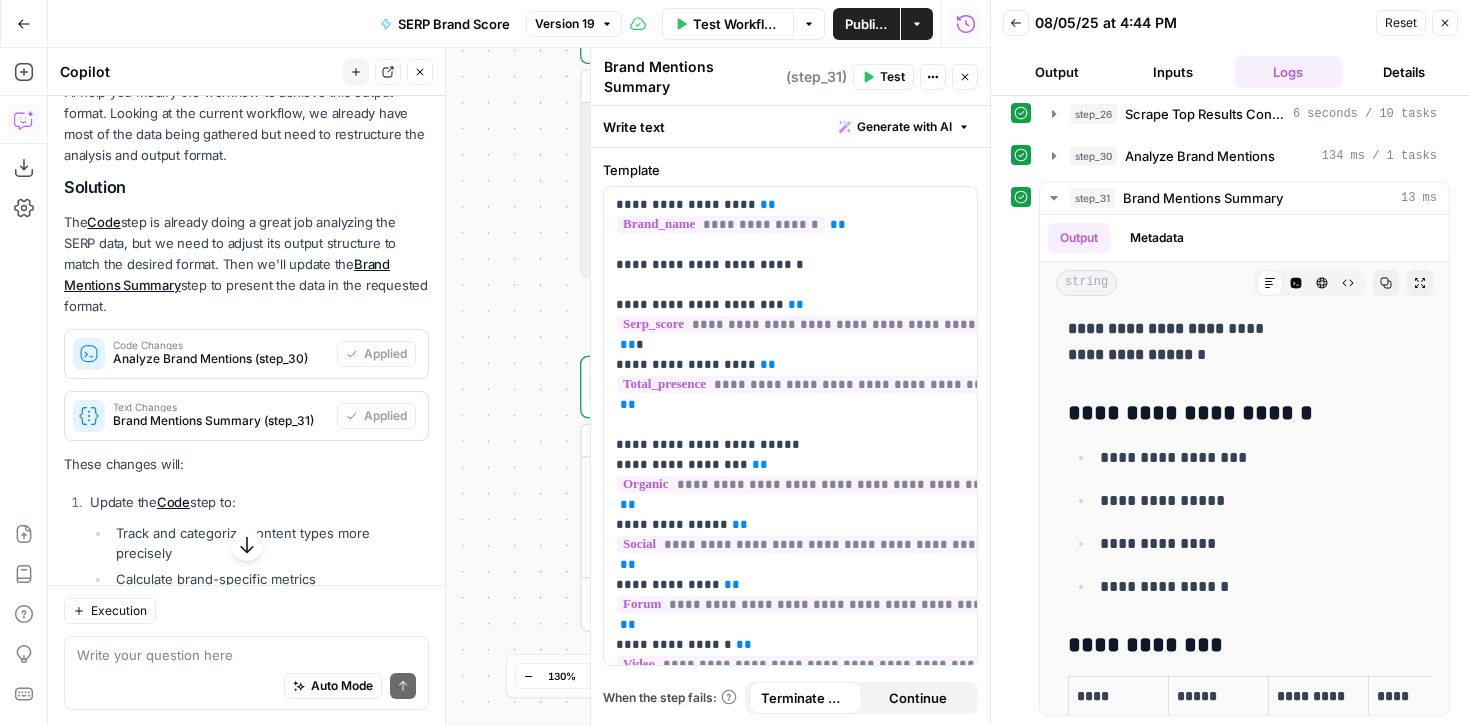 click 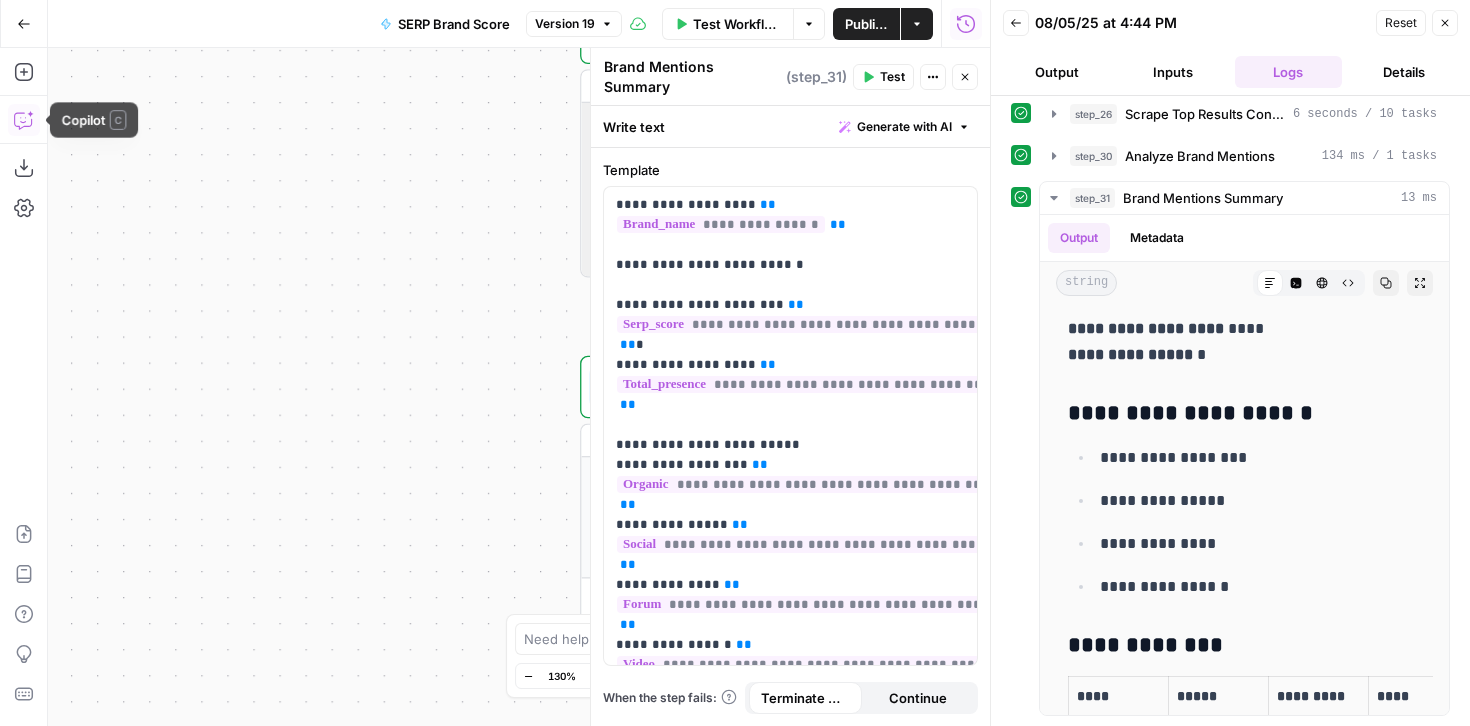 click 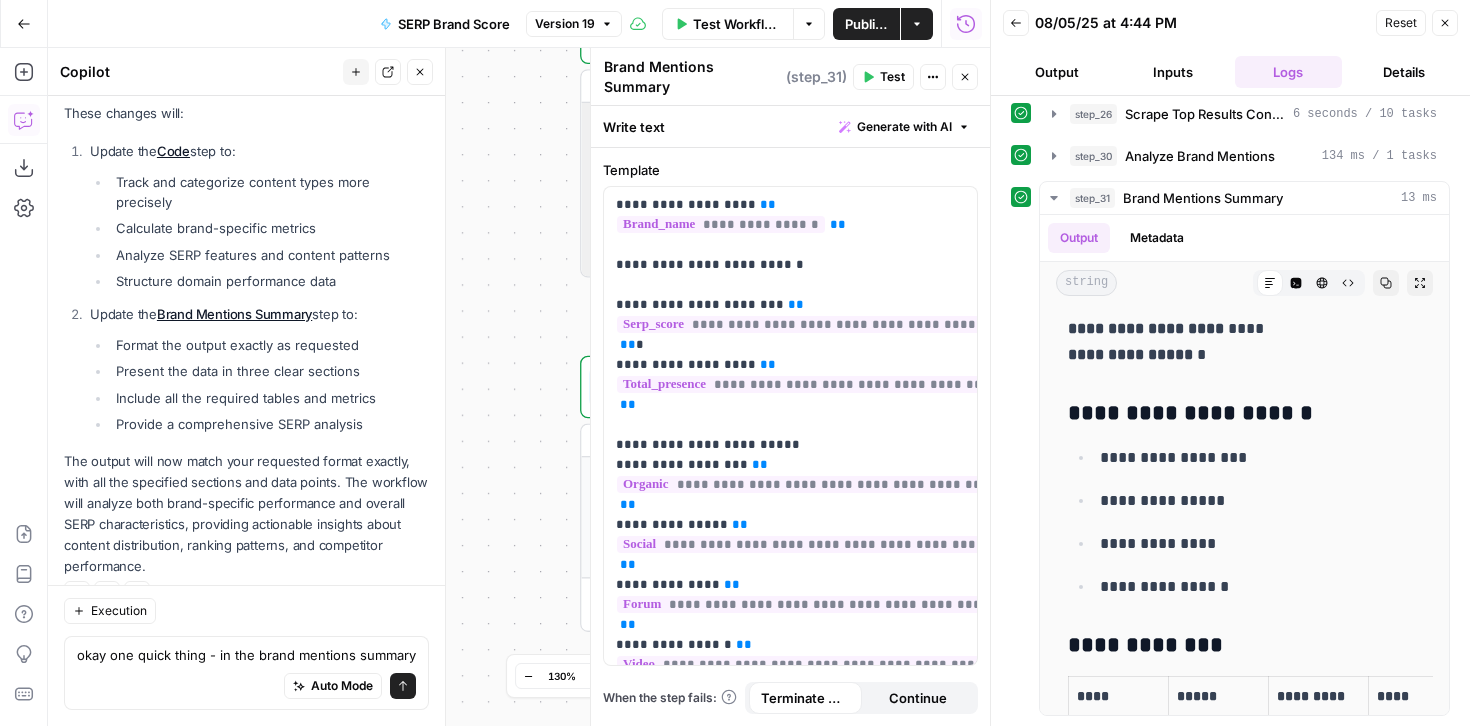 scroll, scrollTop: 2361, scrollLeft: 0, axis: vertical 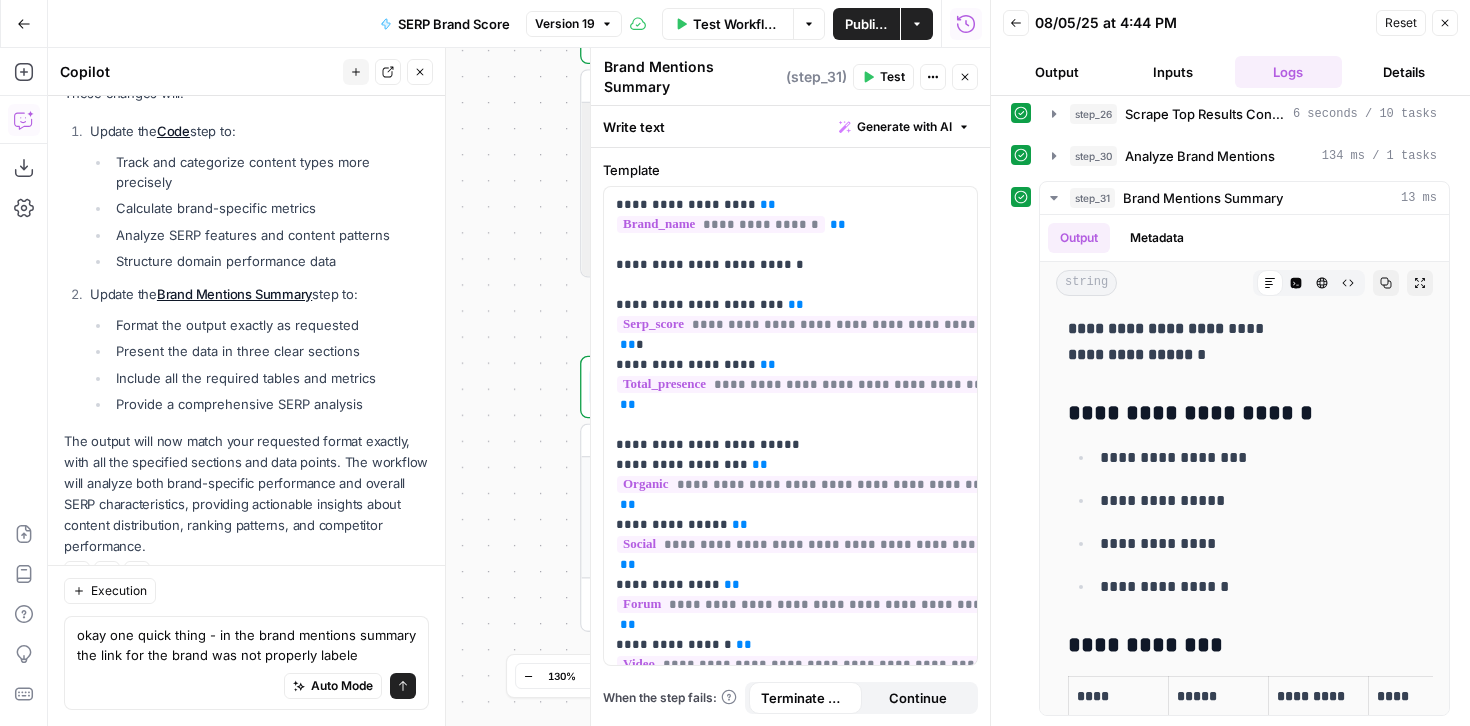 type on "okay one quick thing - in the brand mentions summary the link for the brand was not properly labeled" 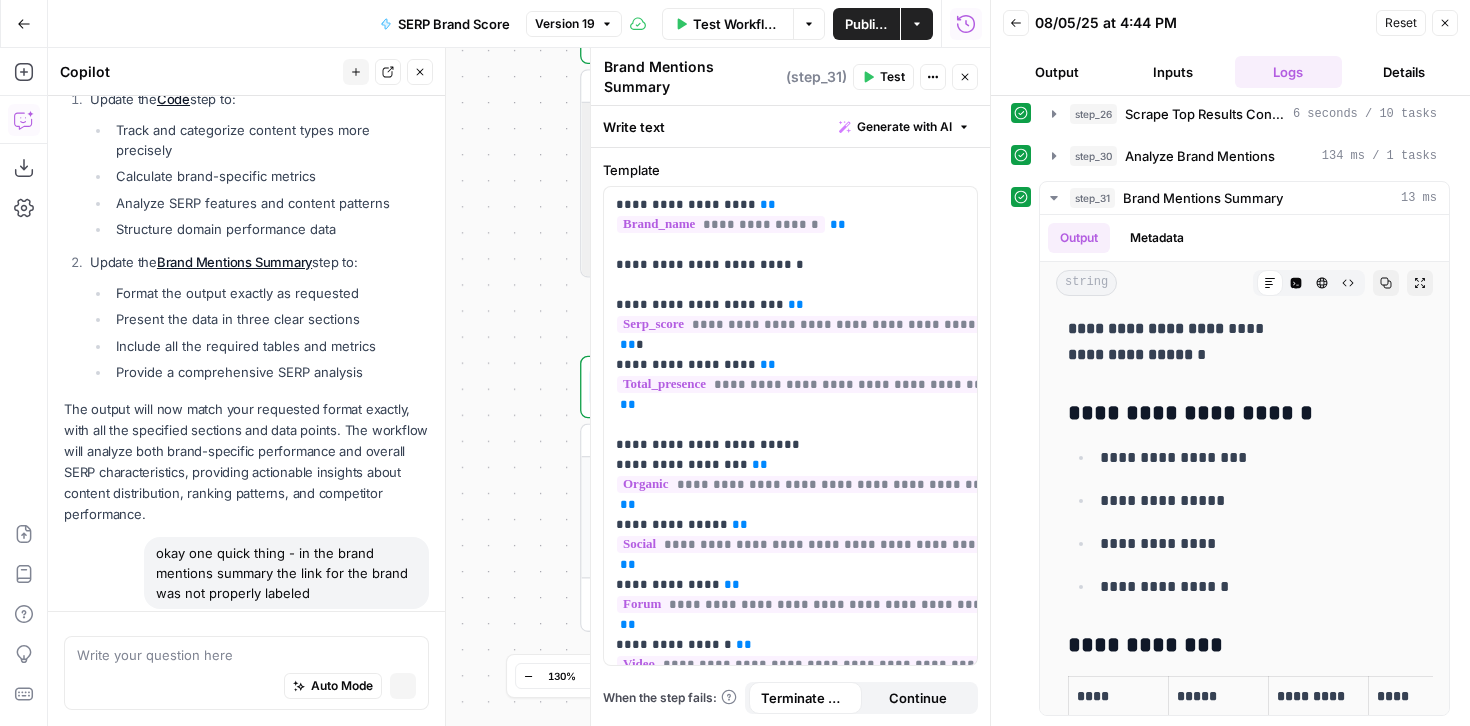 scroll, scrollTop: 2367, scrollLeft: 0, axis: vertical 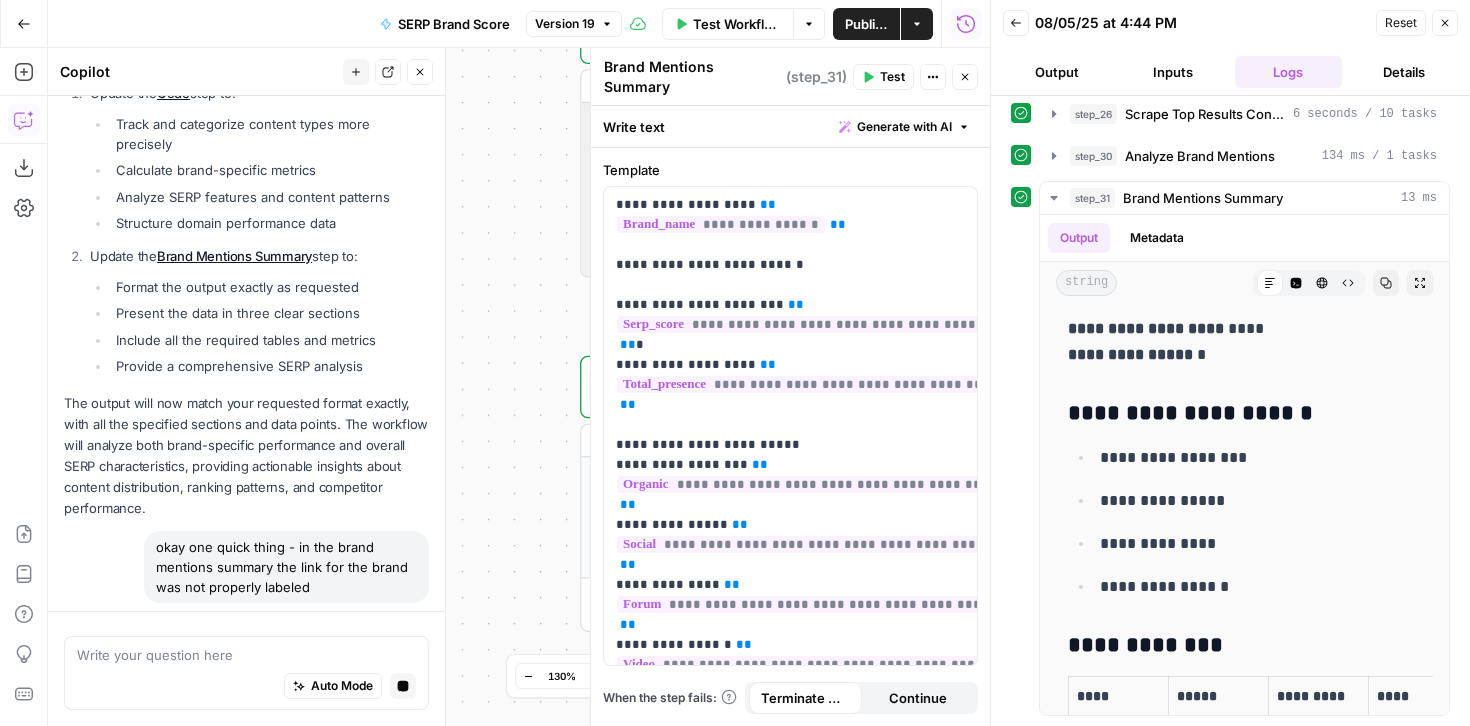 click 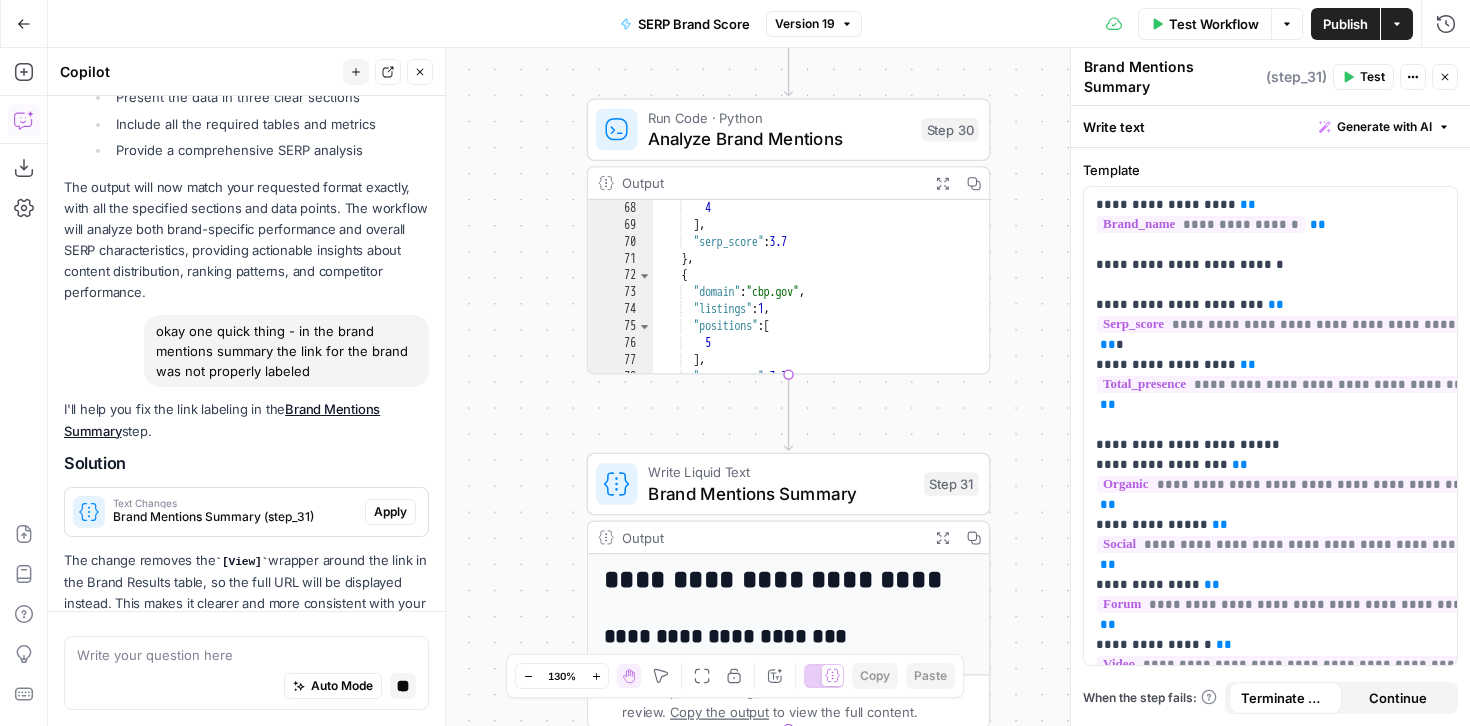scroll, scrollTop: 2673, scrollLeft: 0, axis: vertical 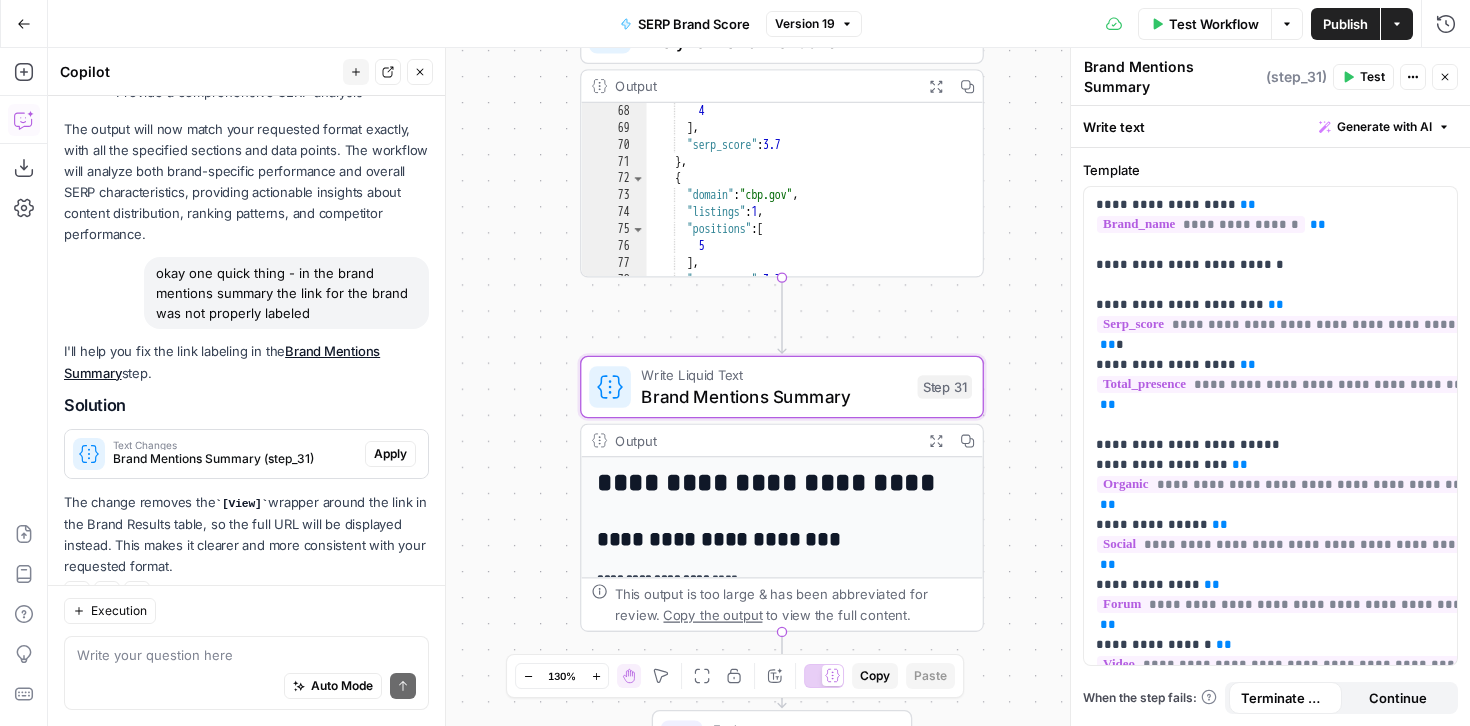 click on "Apply" at bounding box center (390, 454) 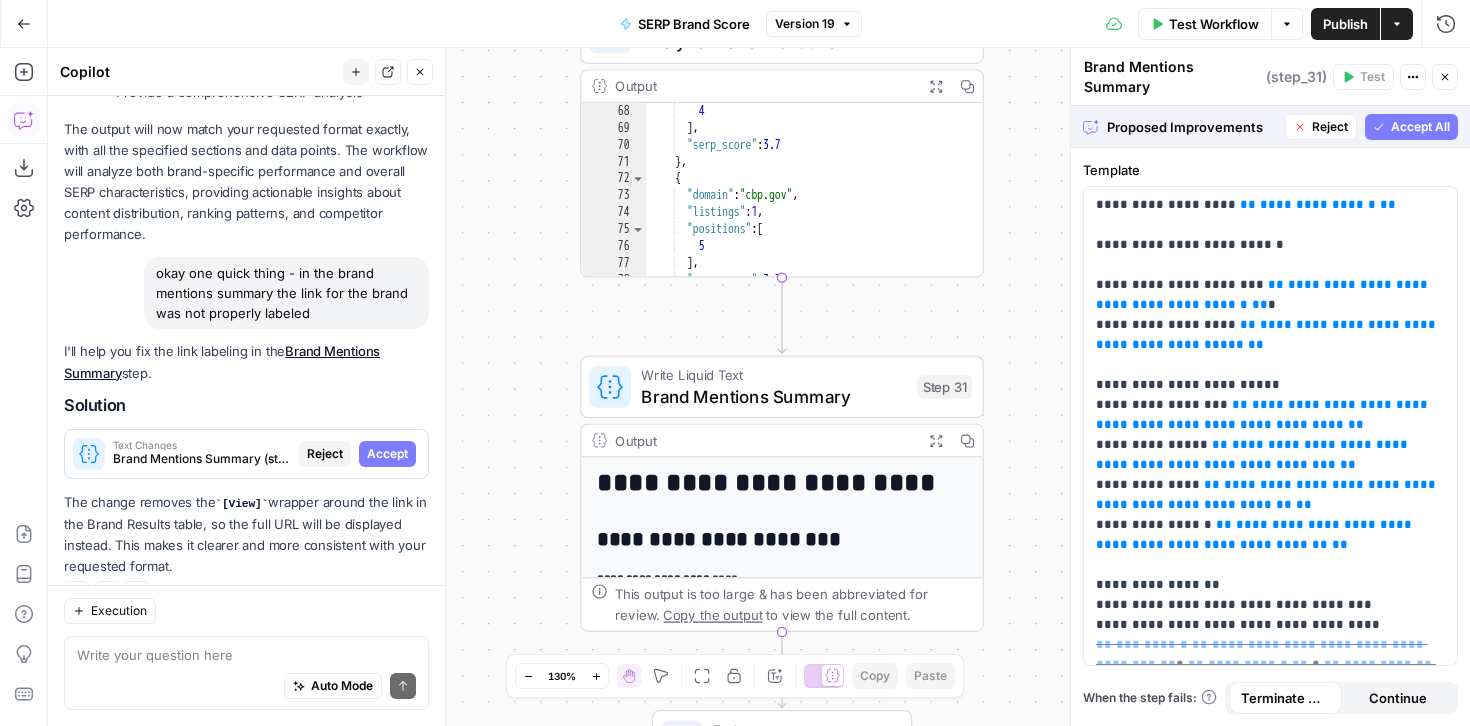 click on "Accept All" at bounding box center [1420, 127] 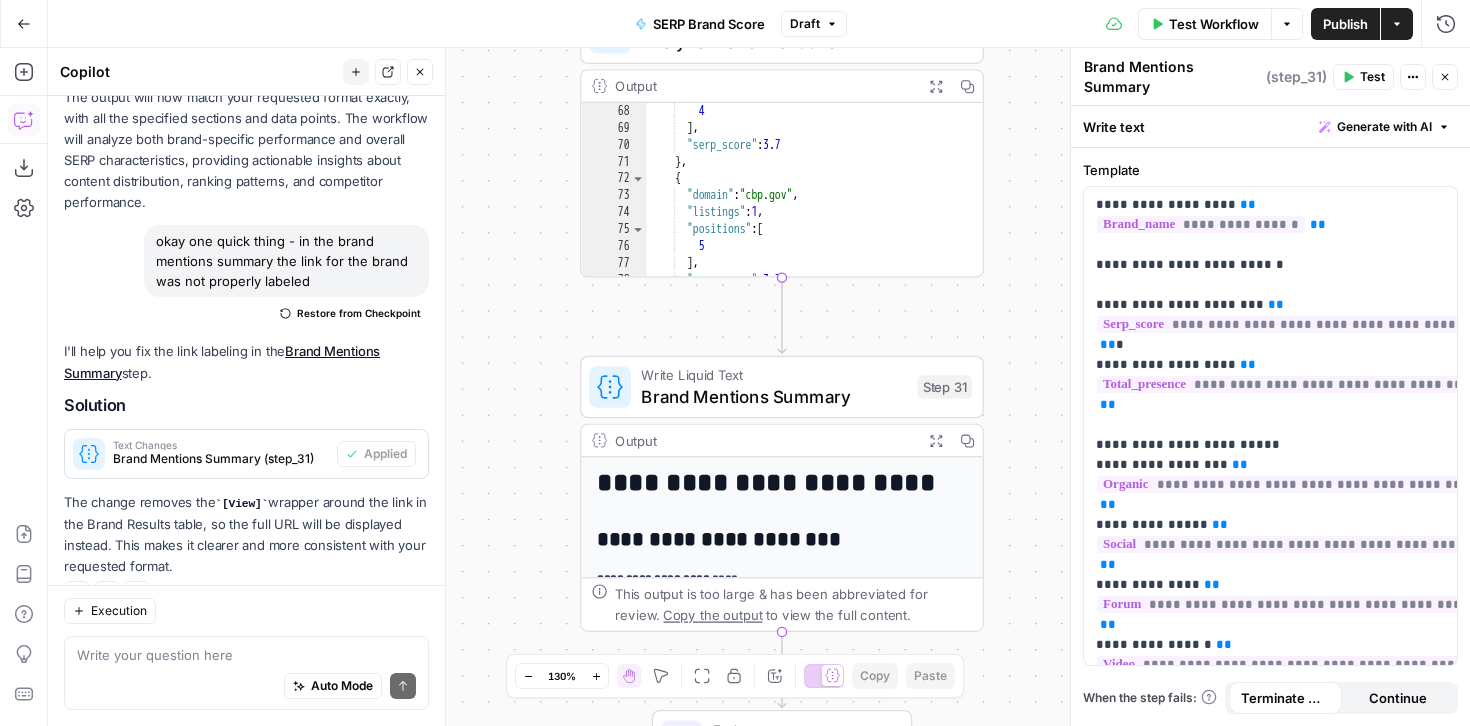 click 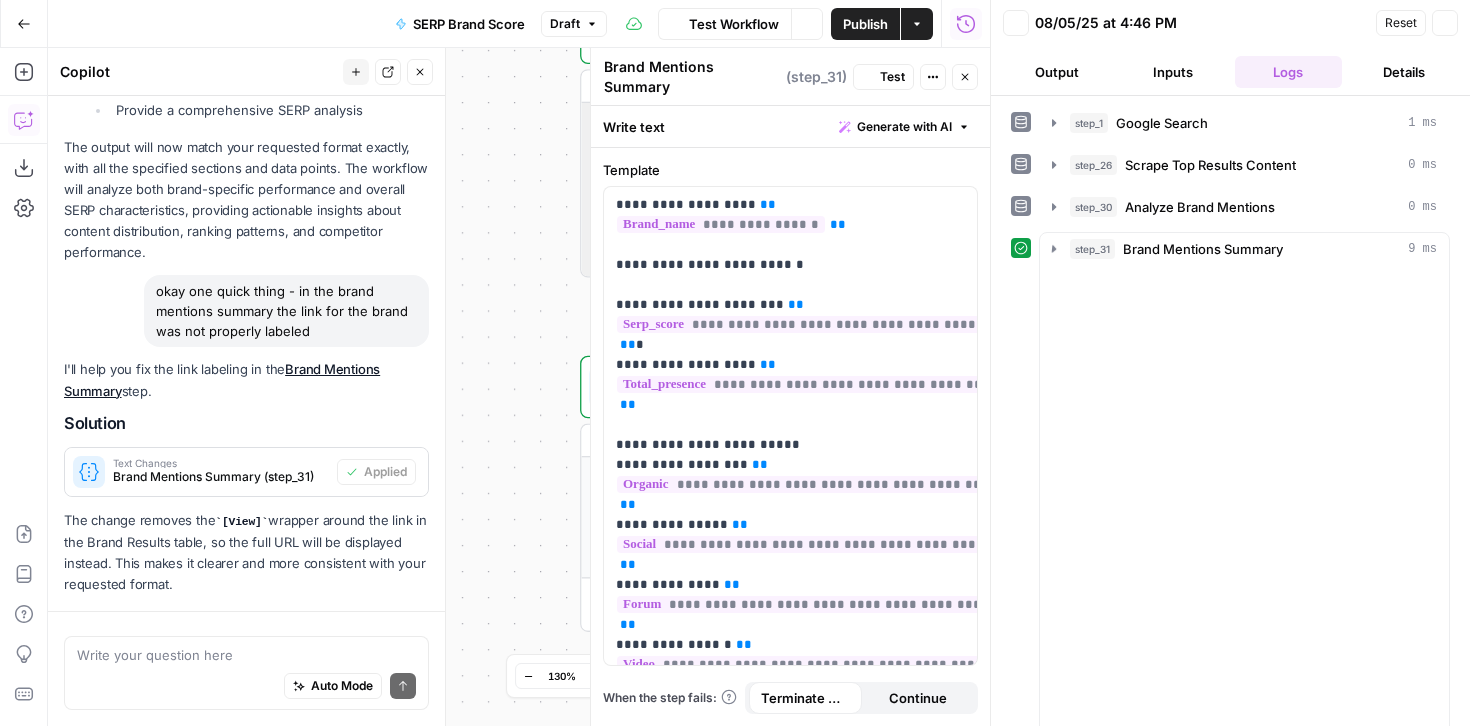 scroll, scrollTop: 2705, scrollLeft: 0, axis: vertical 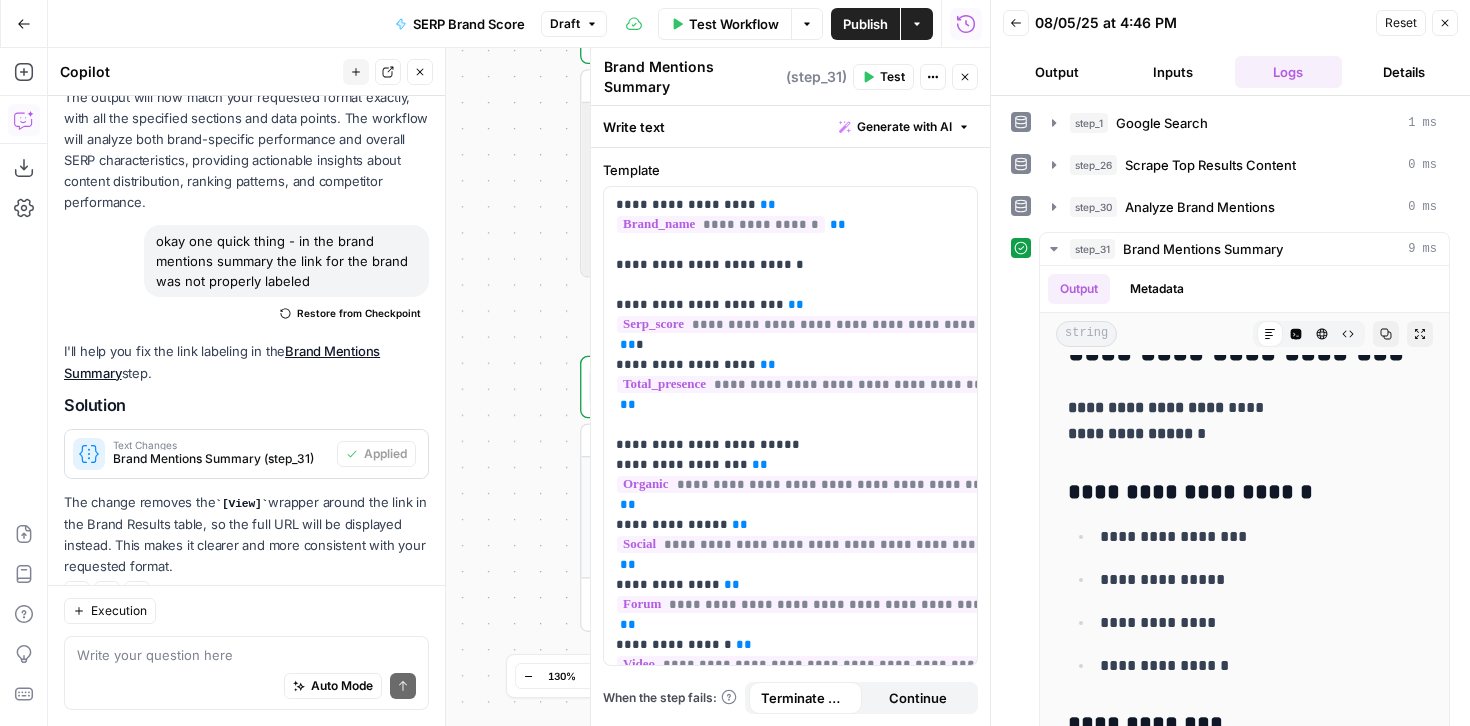 click on "Close" at bounding box center (1445, 23) 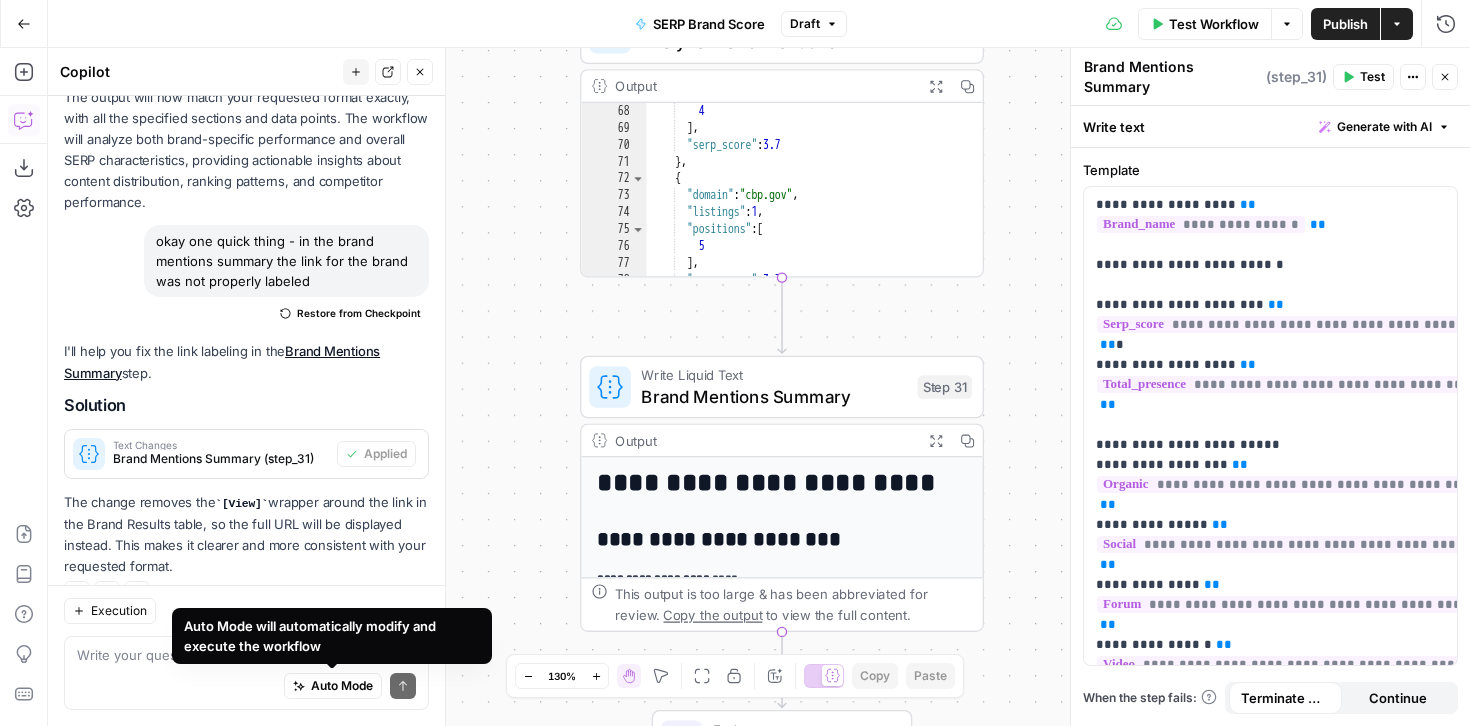 click on "Auto Mode Send" at bounding box center (246, 687) 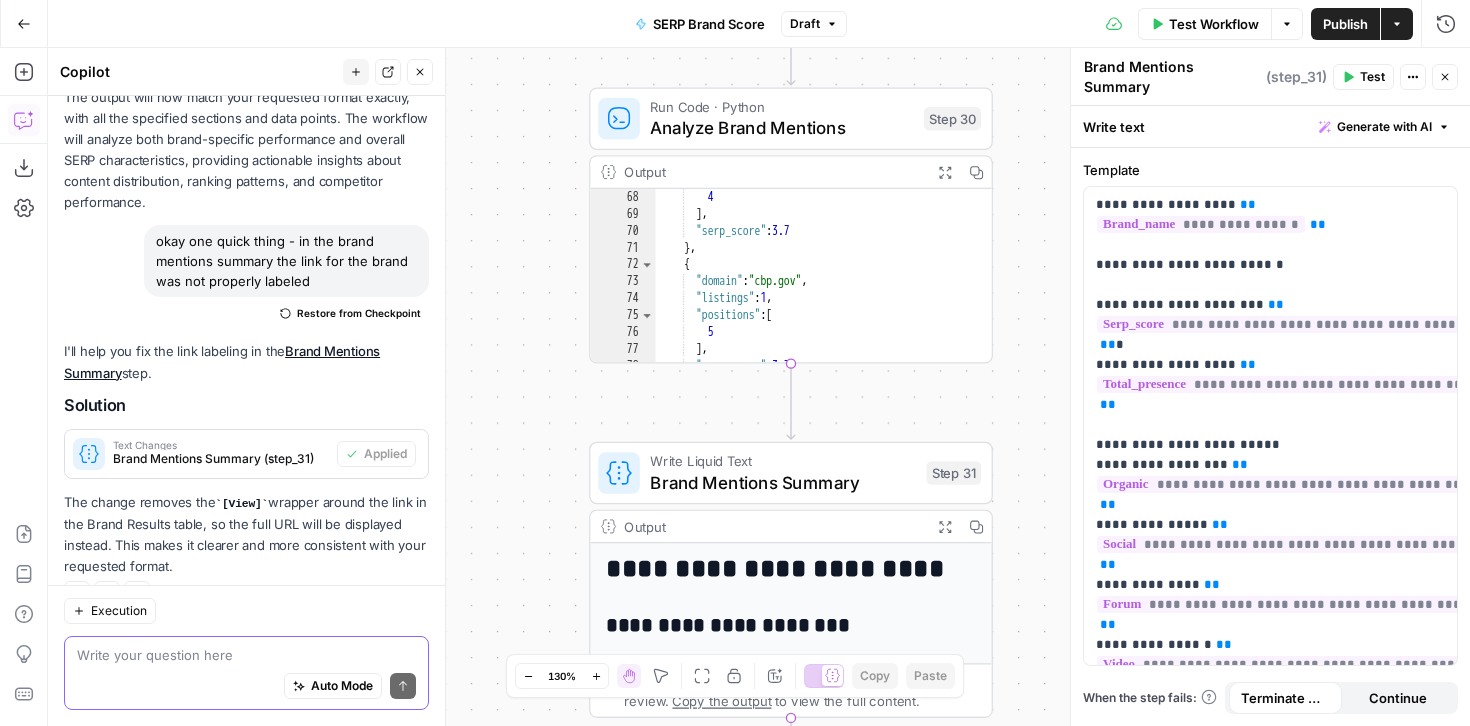 click at bounding box center (246, 655) 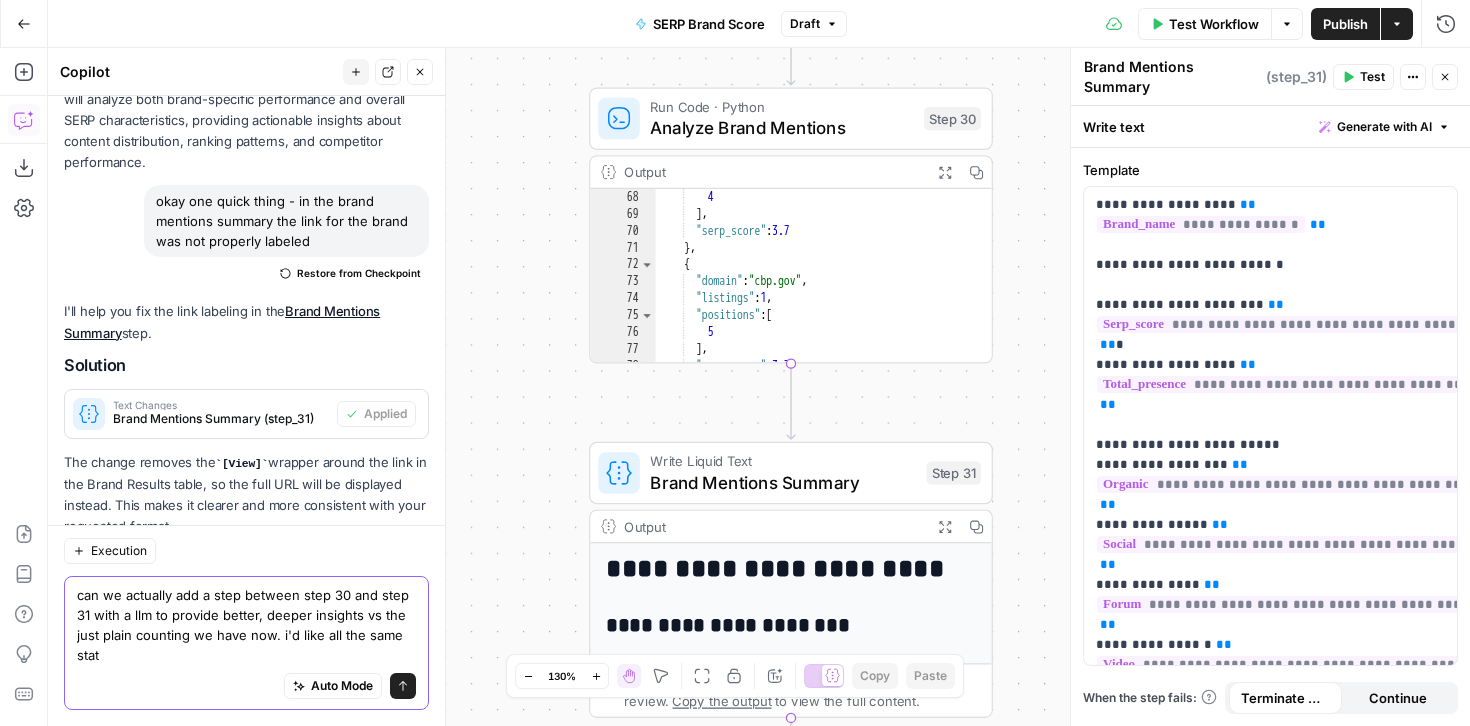 scroll, scrollTop: 2765, scrollLeft: 0, axis: vertical 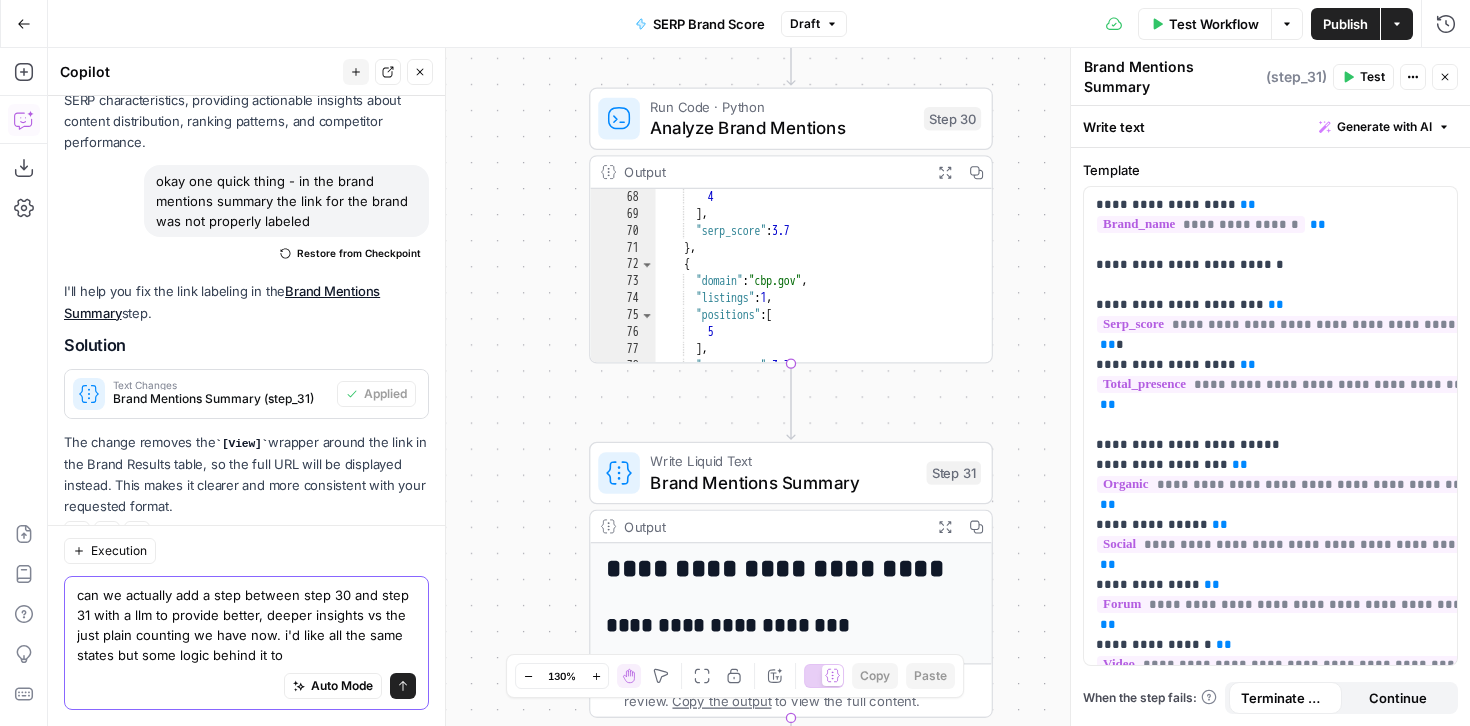 type on "can we actually add a step between step 30 and step 31 with a llm to provide better, deeper insights vs the just plain counting we have now. i'd like all the same states but some logic behind it too" 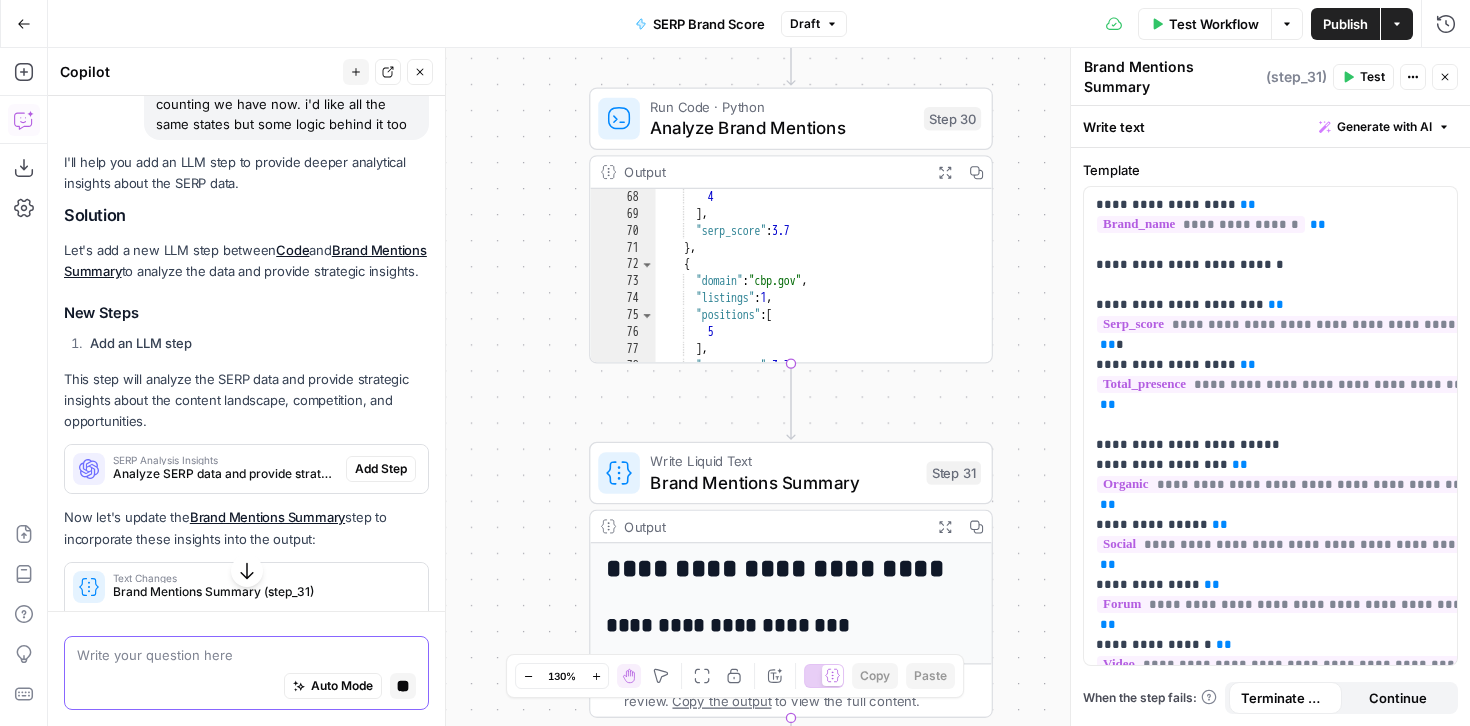 scroll, scrollTop: 3205, scrollLeft: 0, axis: vertical 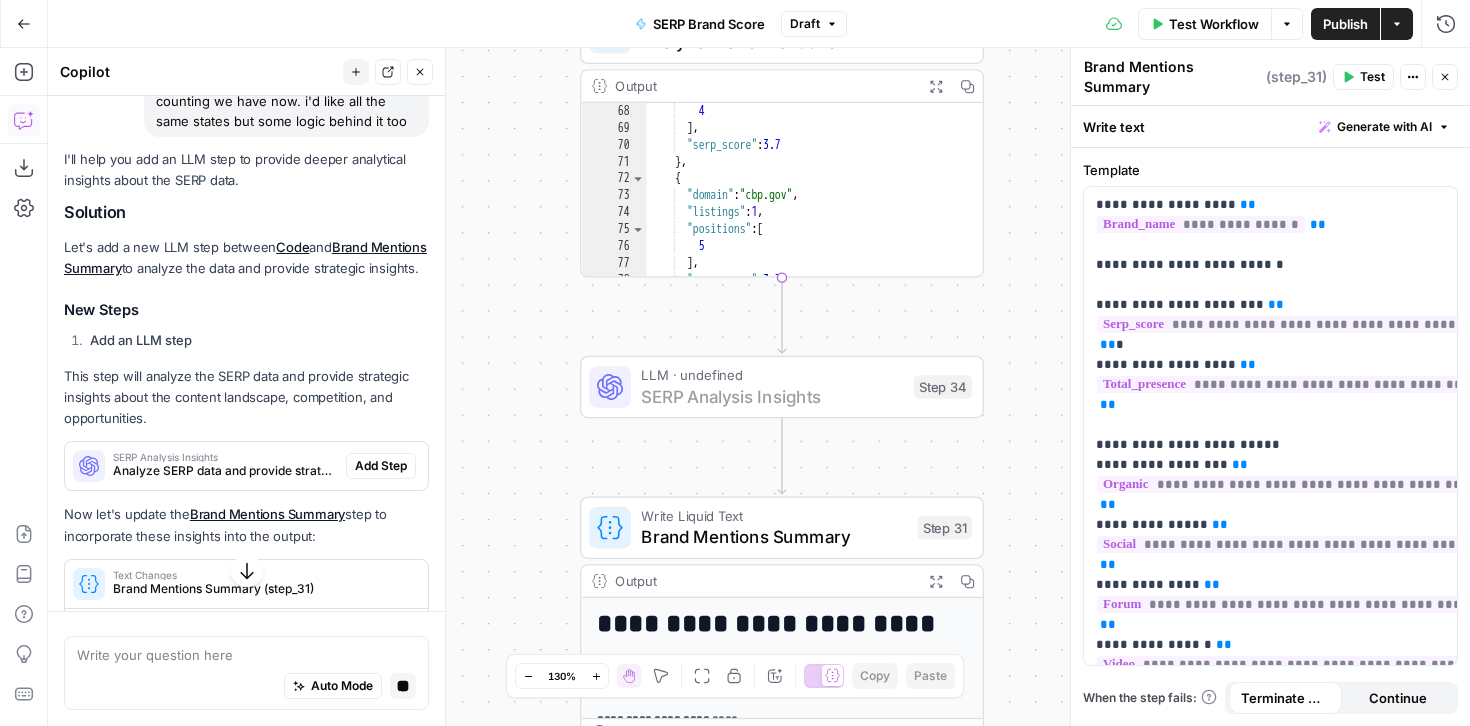 click on "Add Step" at bounding box center (381, 466) 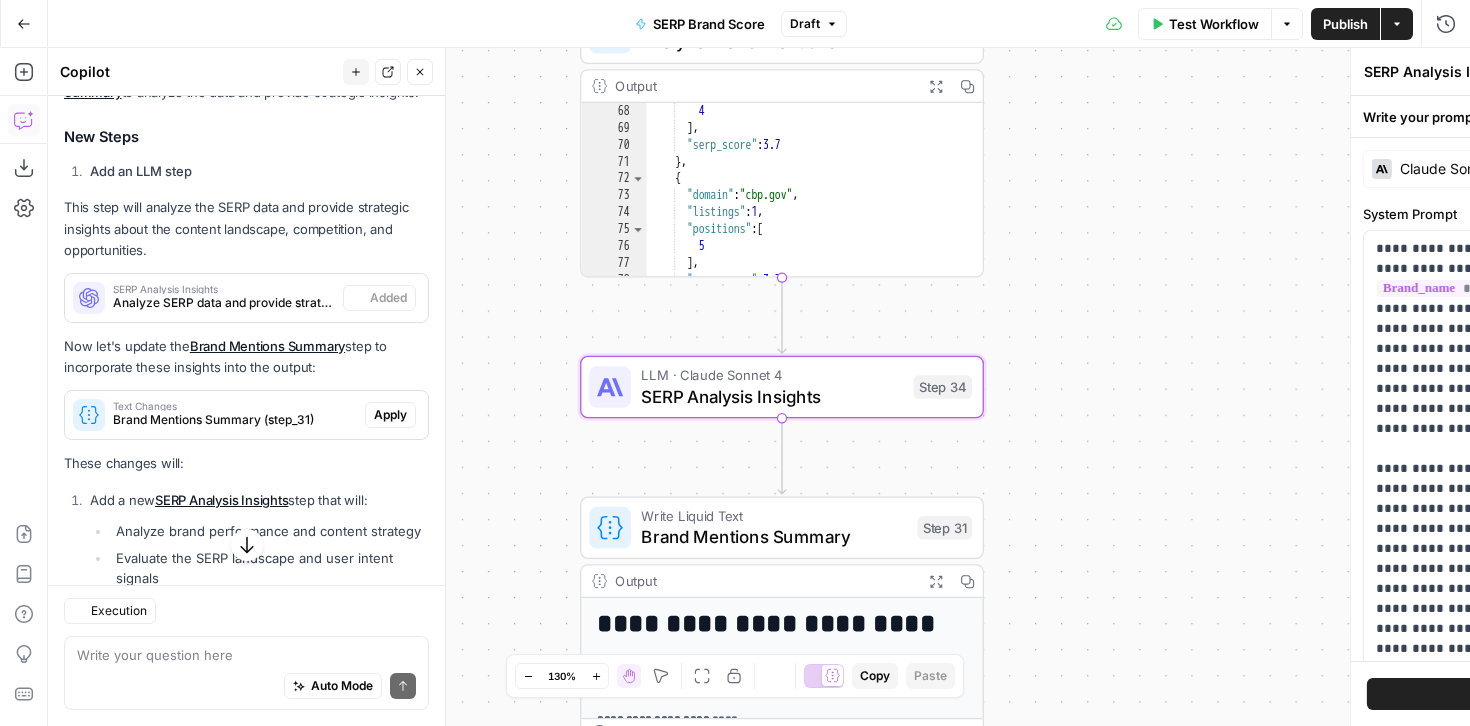 scroll, scrollTop: 3573, scrollLeft: 0, axis: vertical 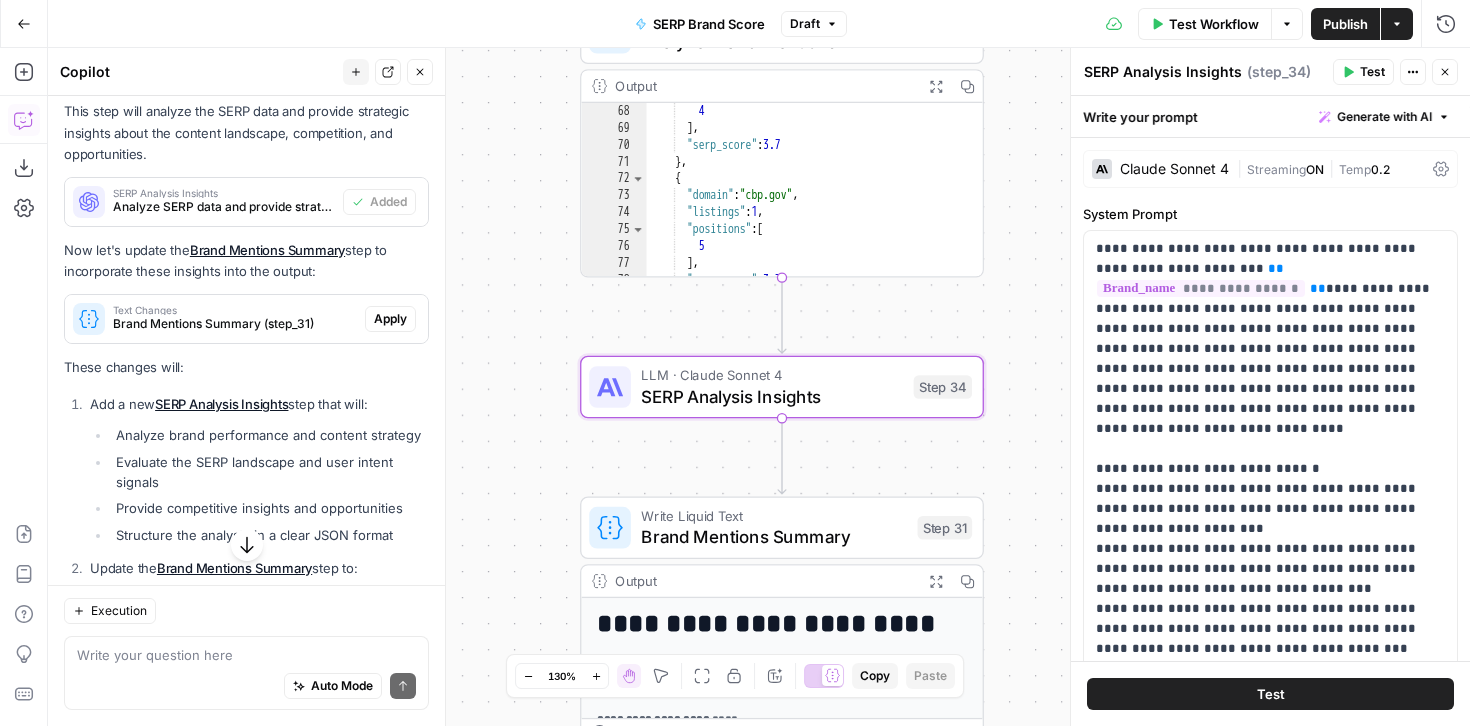 click on "Test" at bounding box center [1270, 694] 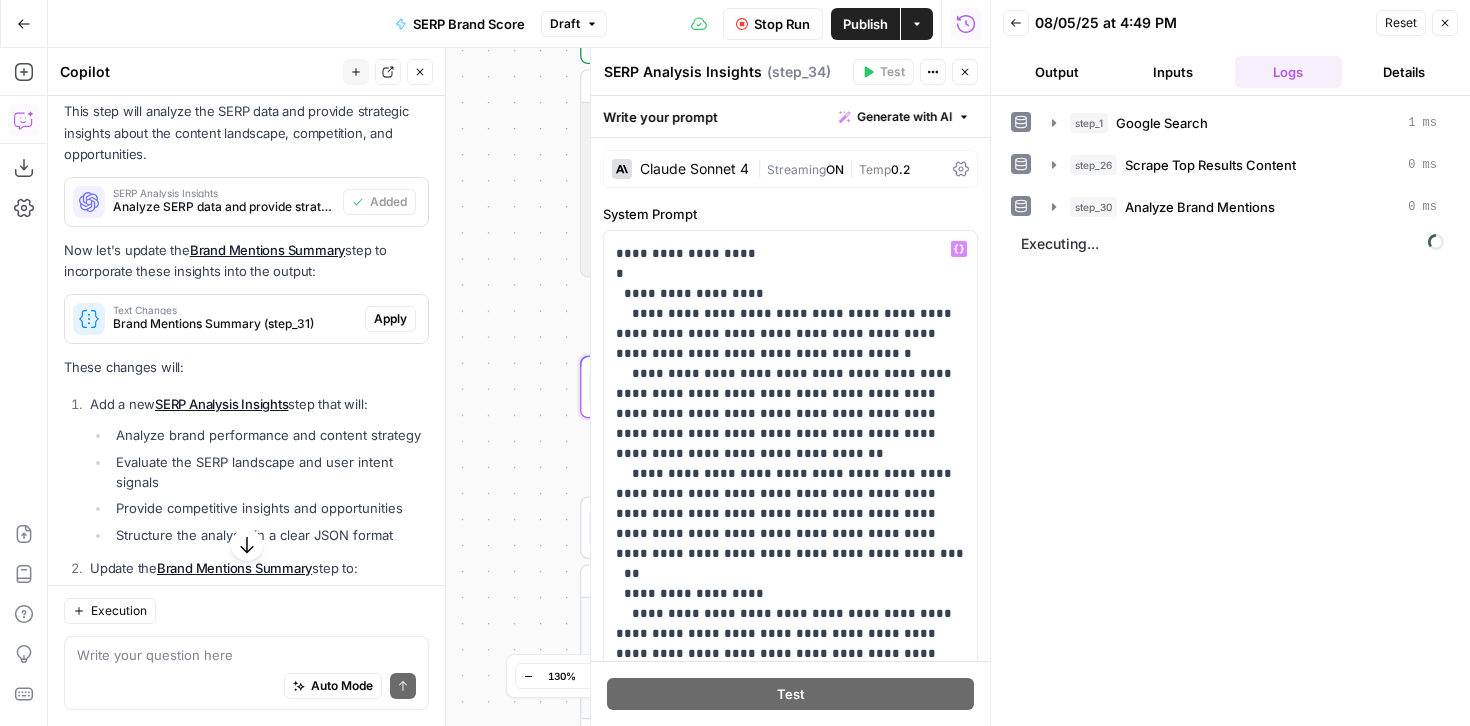 scroll, scrollTop: 861, scrollLeft: 0, axis: vertical 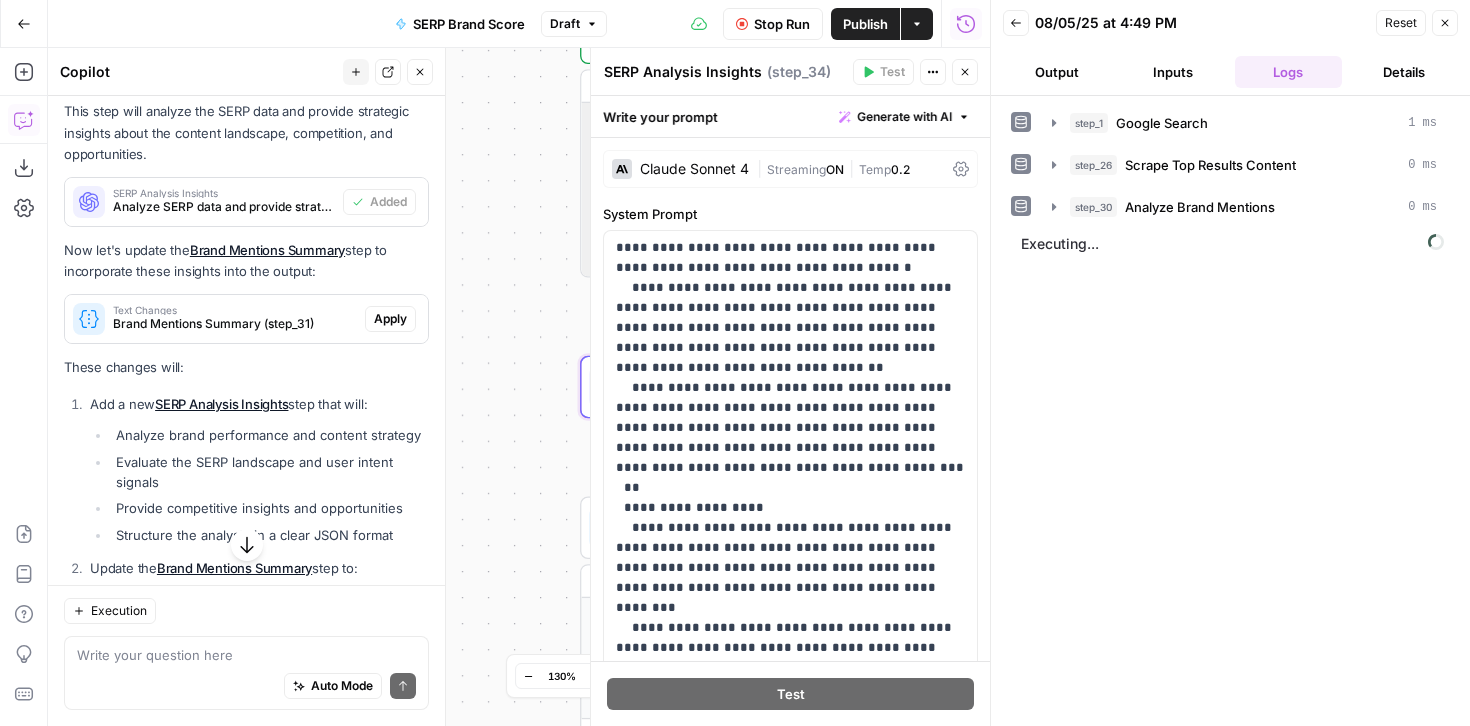 click on "Close" at bounding box center (965, 72) 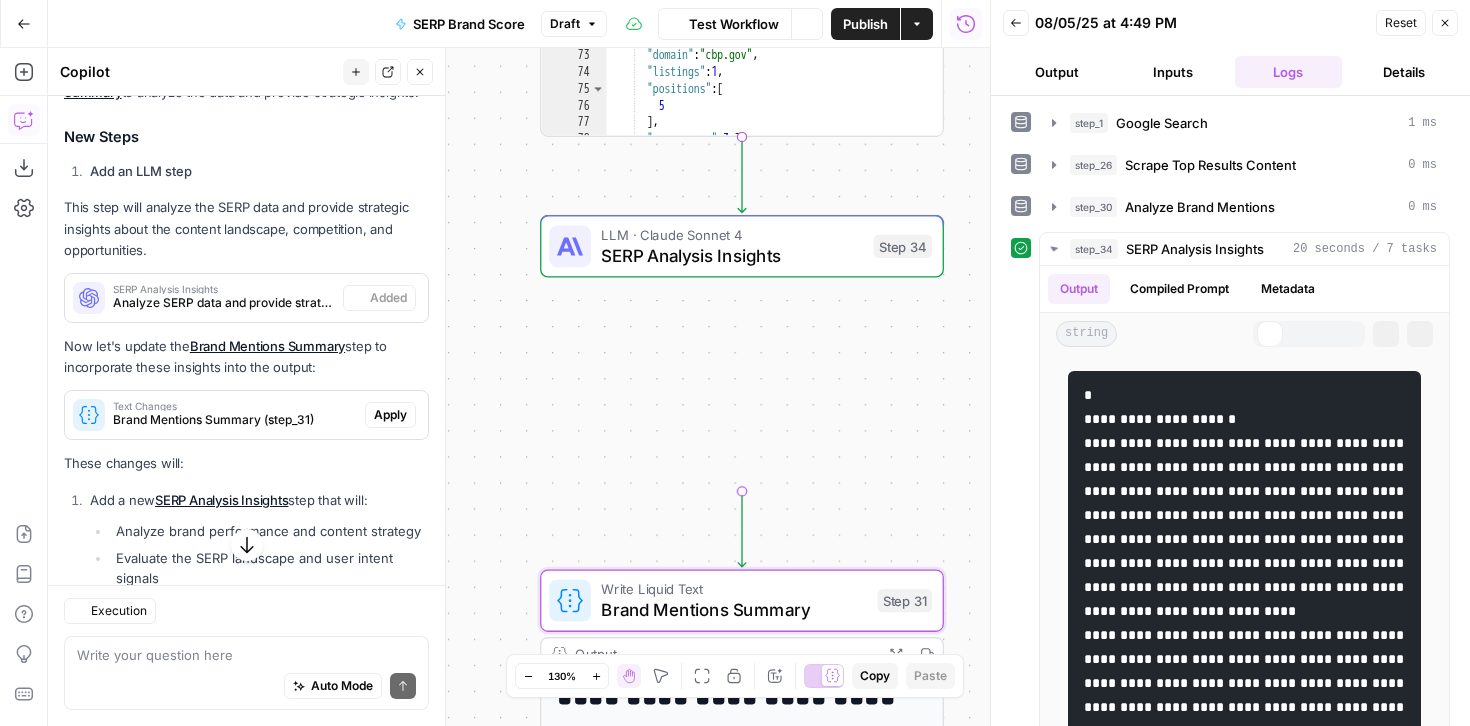 scroll, scrollTop: 3573, scrollLeft: 0, axis: vertical 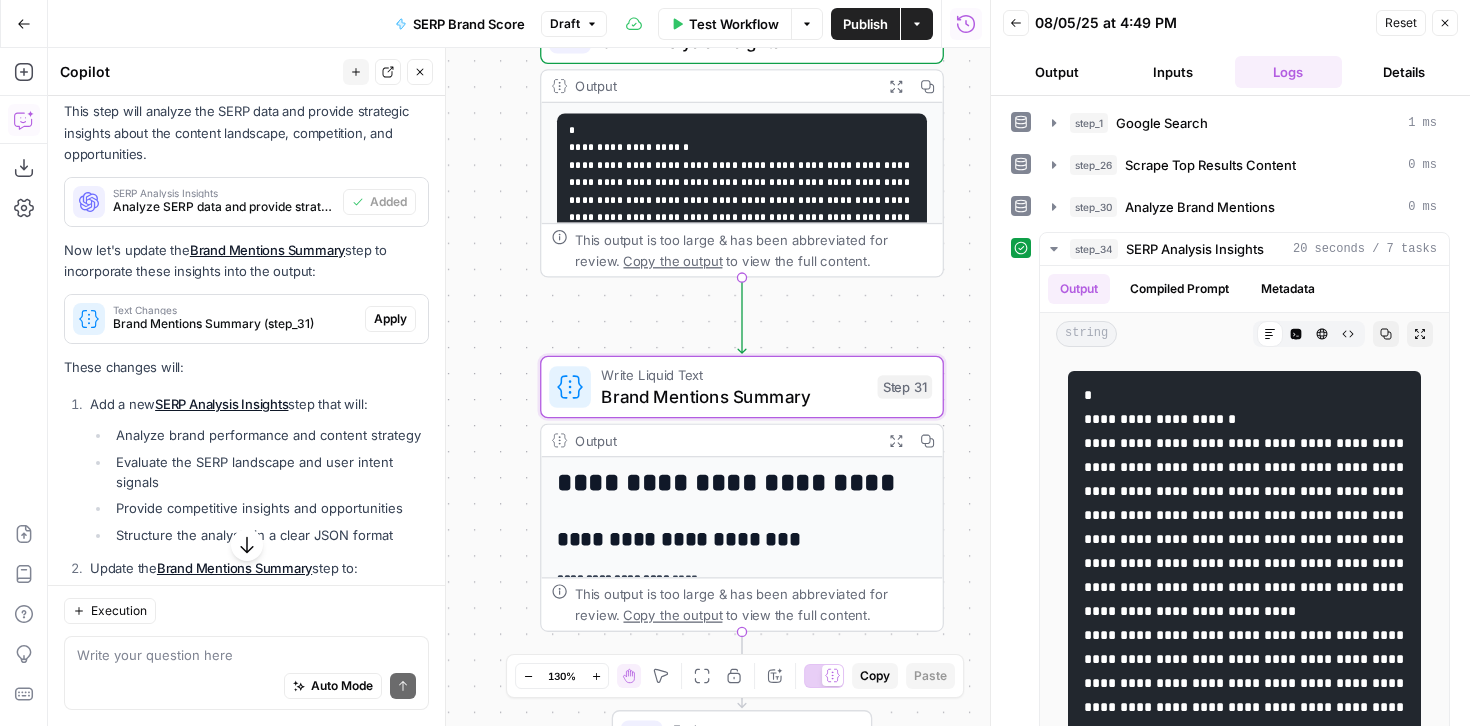 click on "Apply" at bounding box center (390, 319) 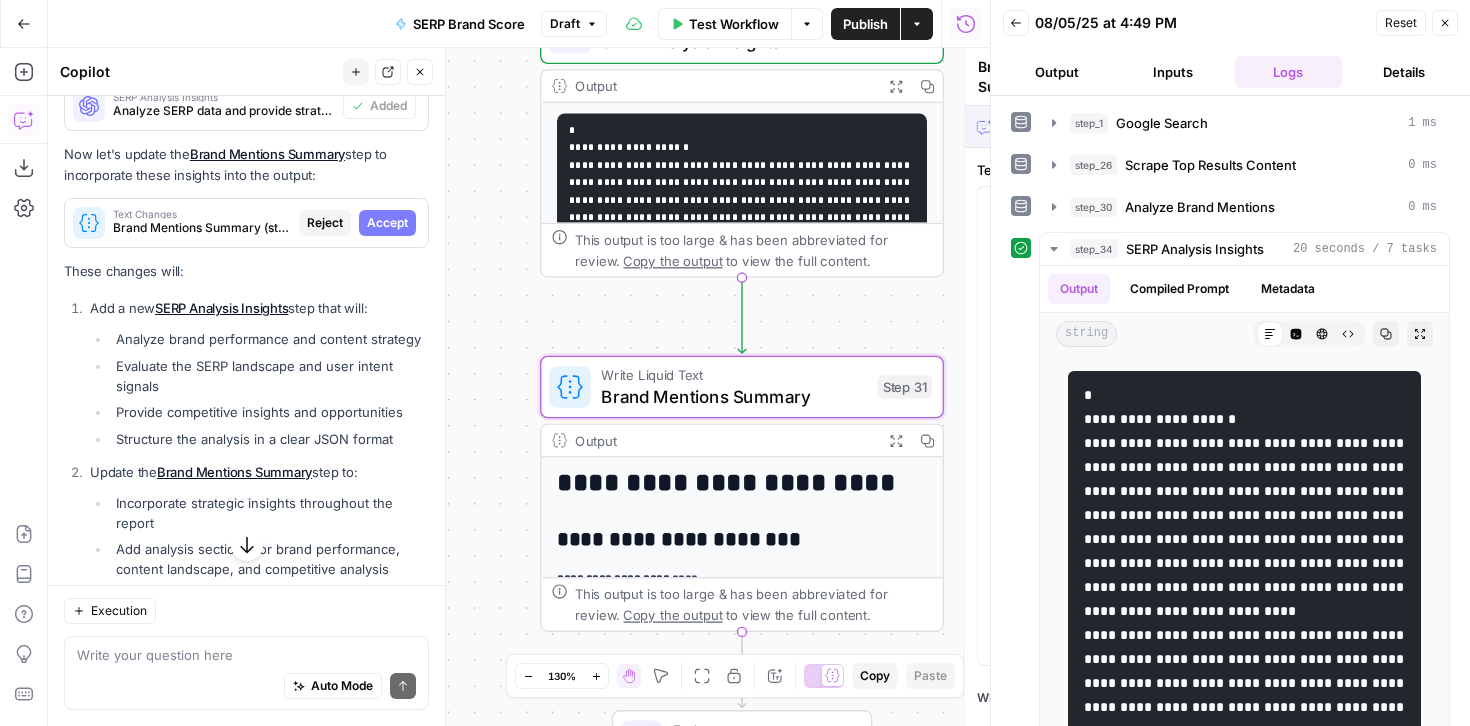 scroll, scrollTop: 3477, scrollLeft: 0, axis: vertical 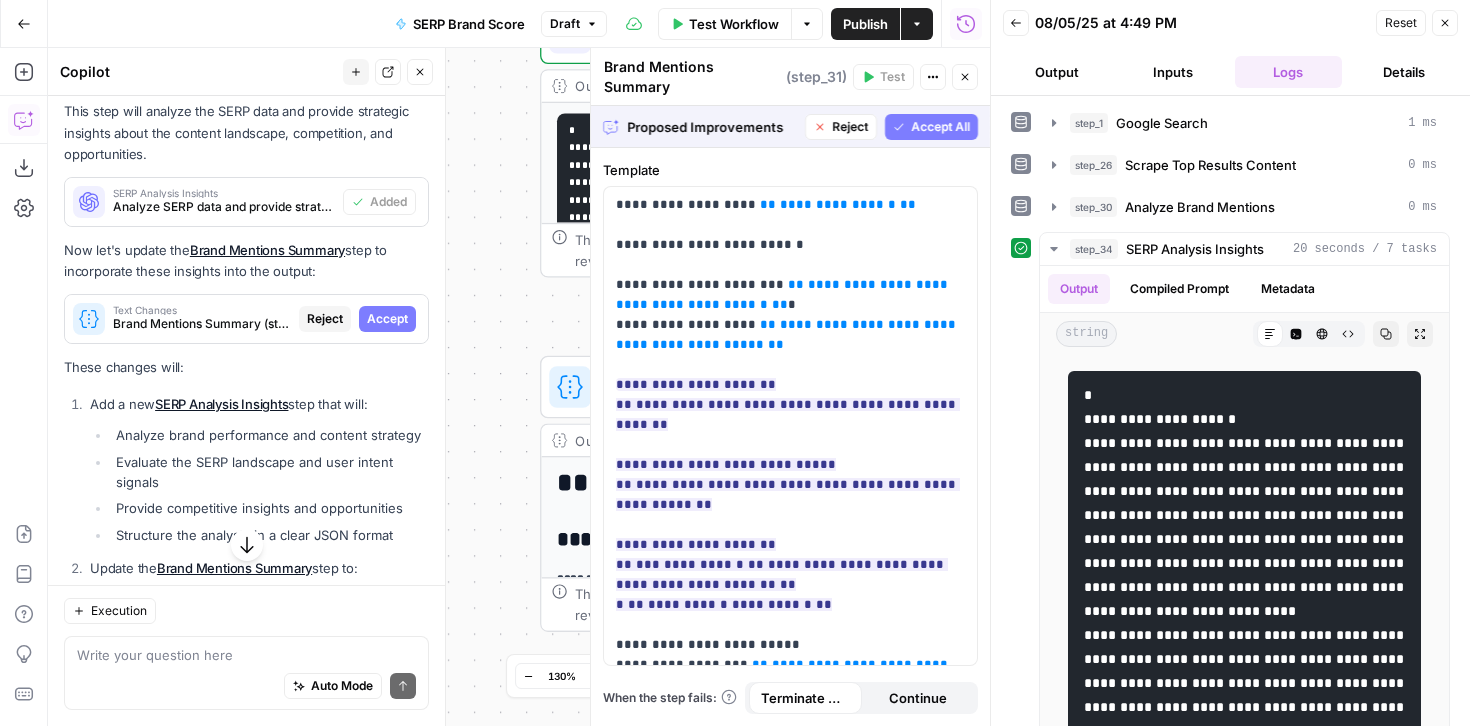 click on "Accept All" at bounding box center [940, 127] 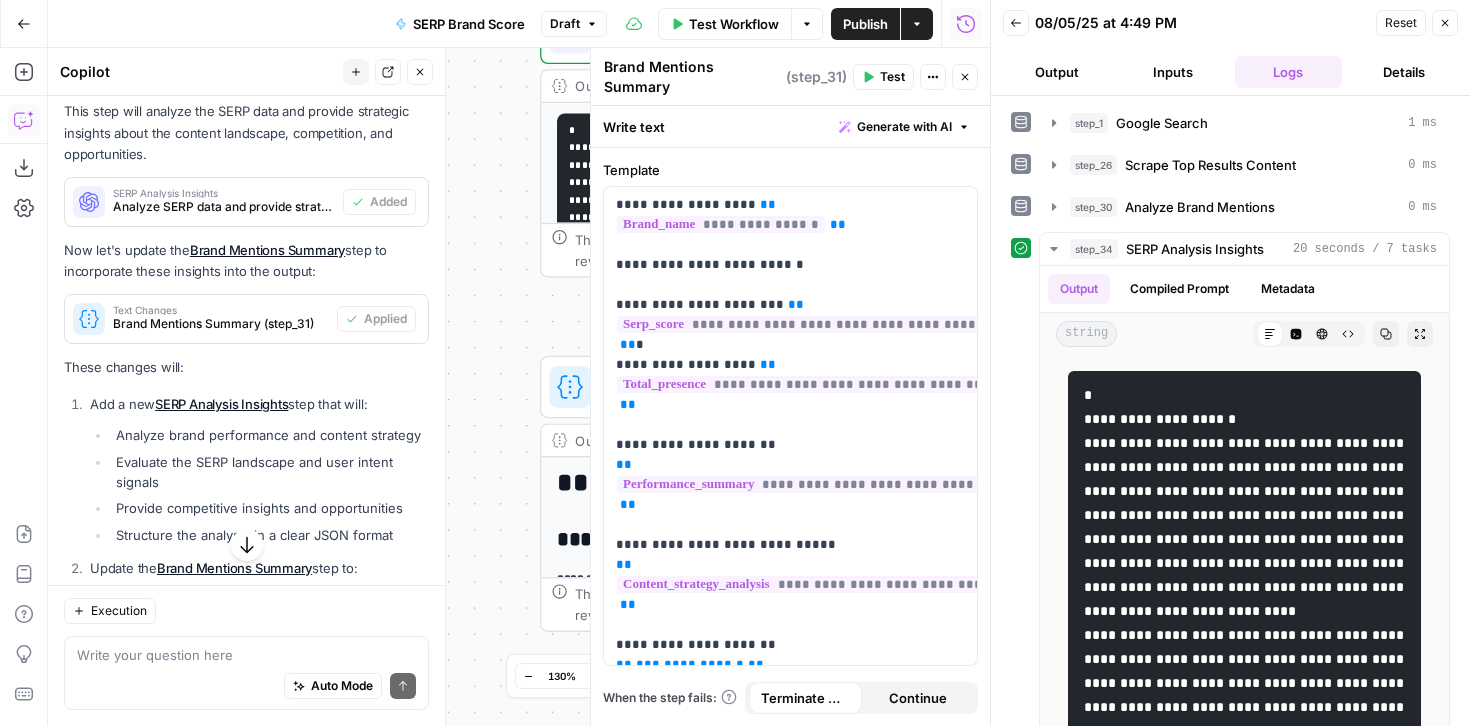 click 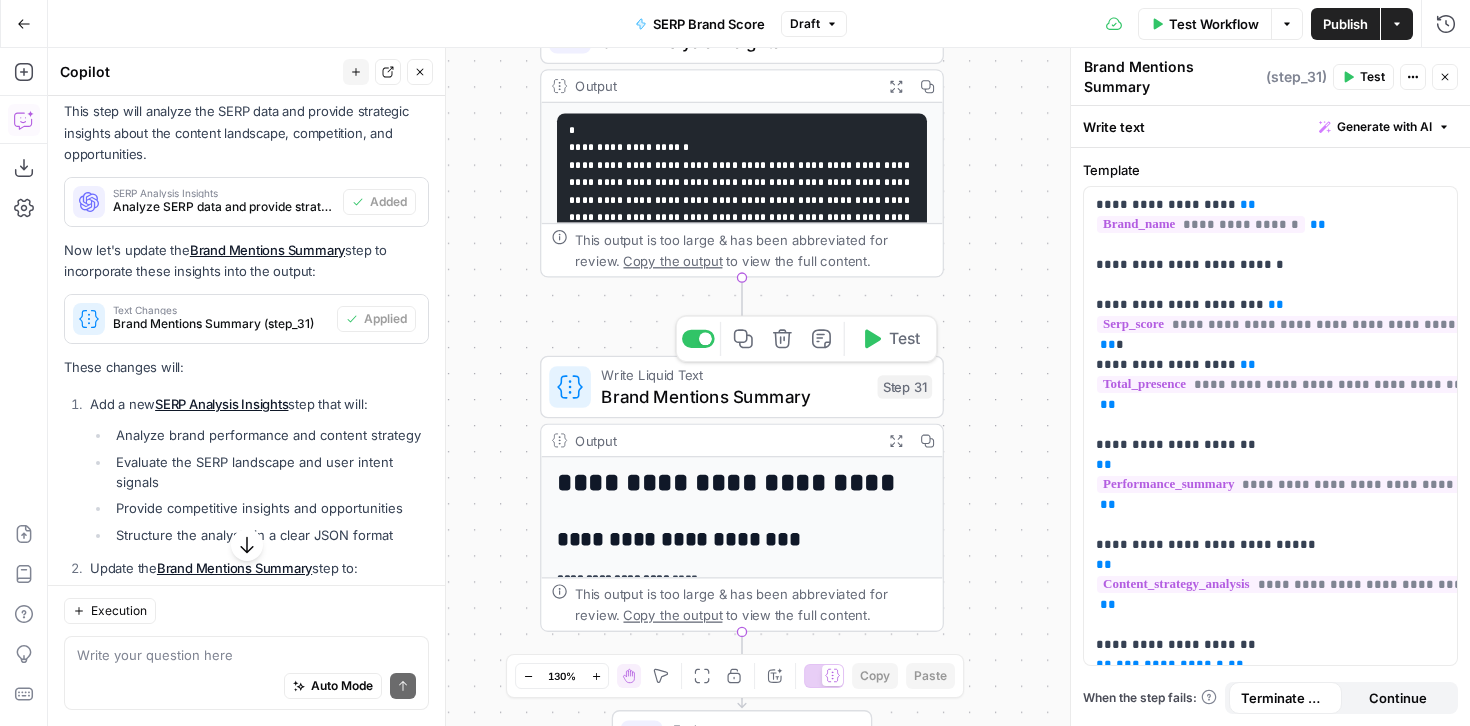 click 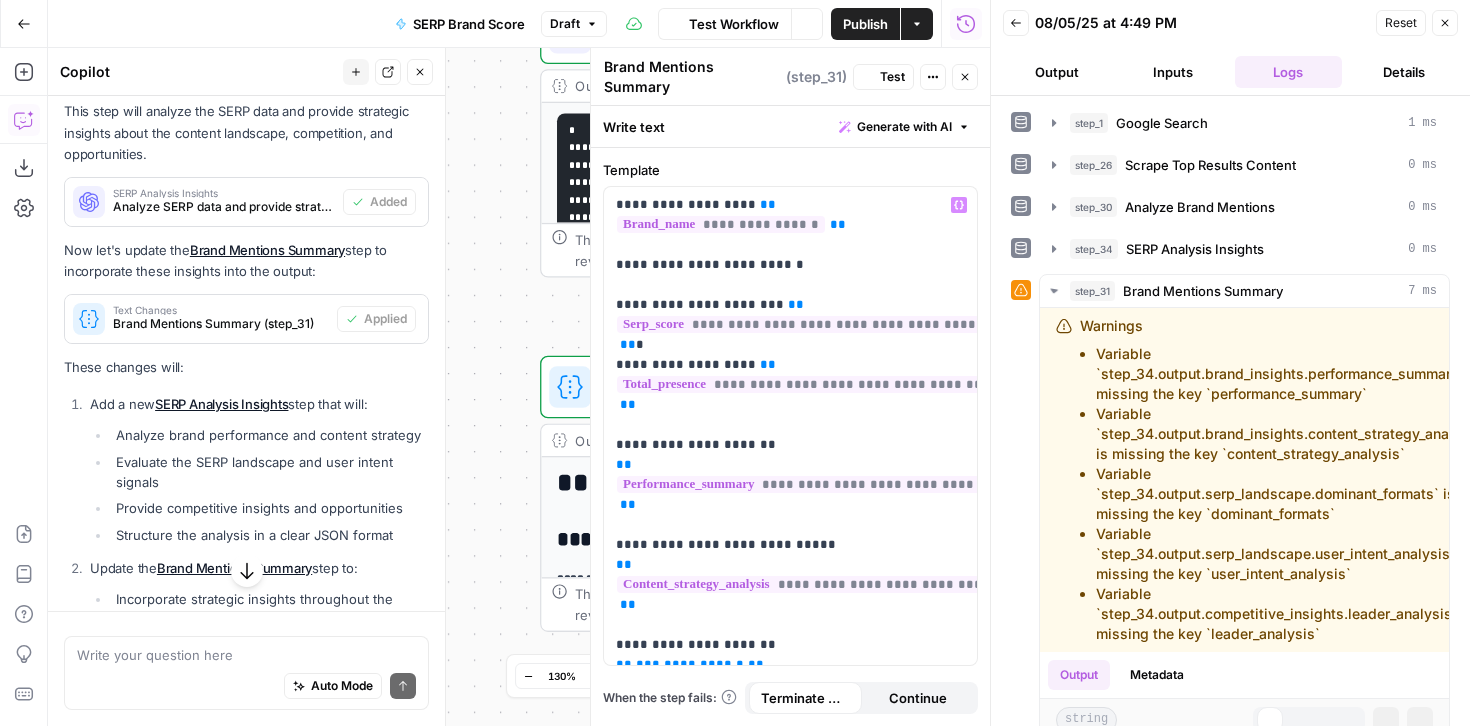 scroll, scrollTop: 3573, scrollLeft: 0, axis: vertical 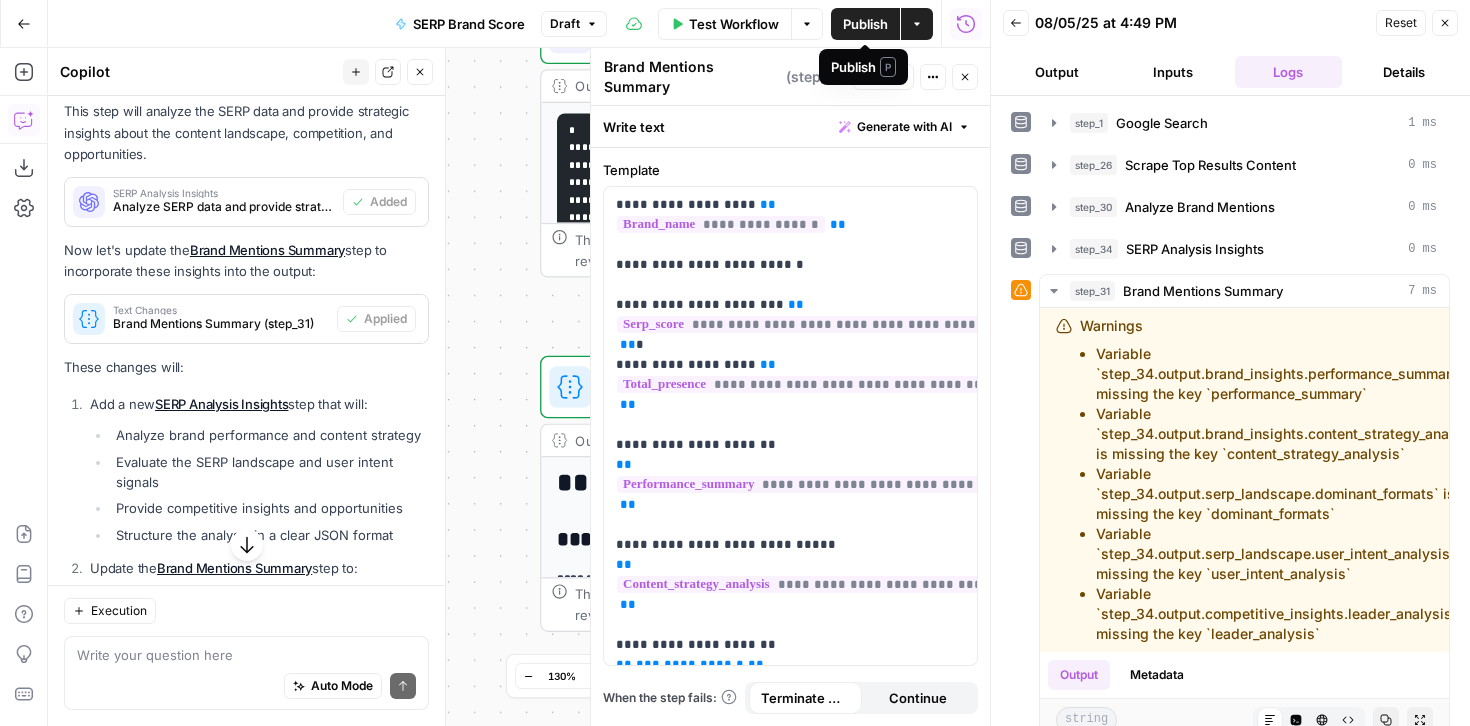 click on "Publish" at bounding box center [865, 24] 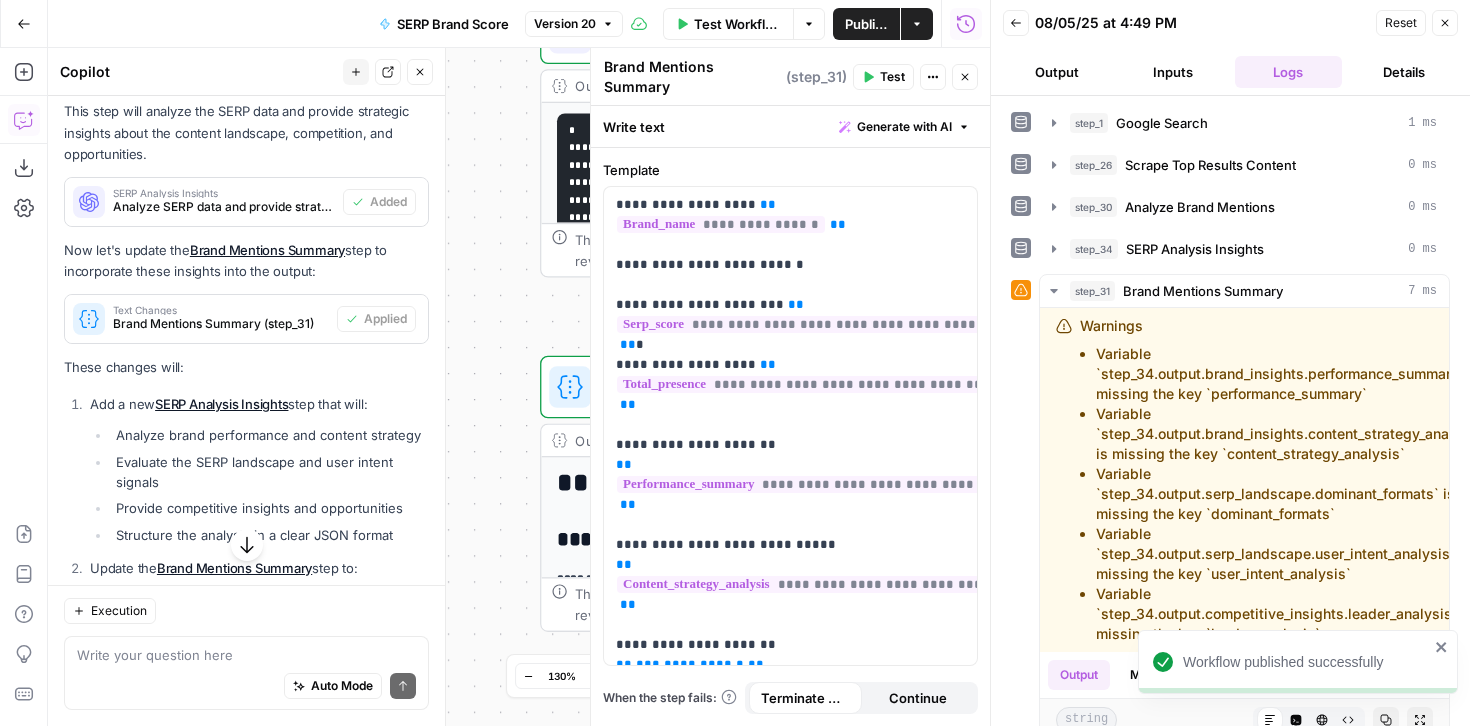 click 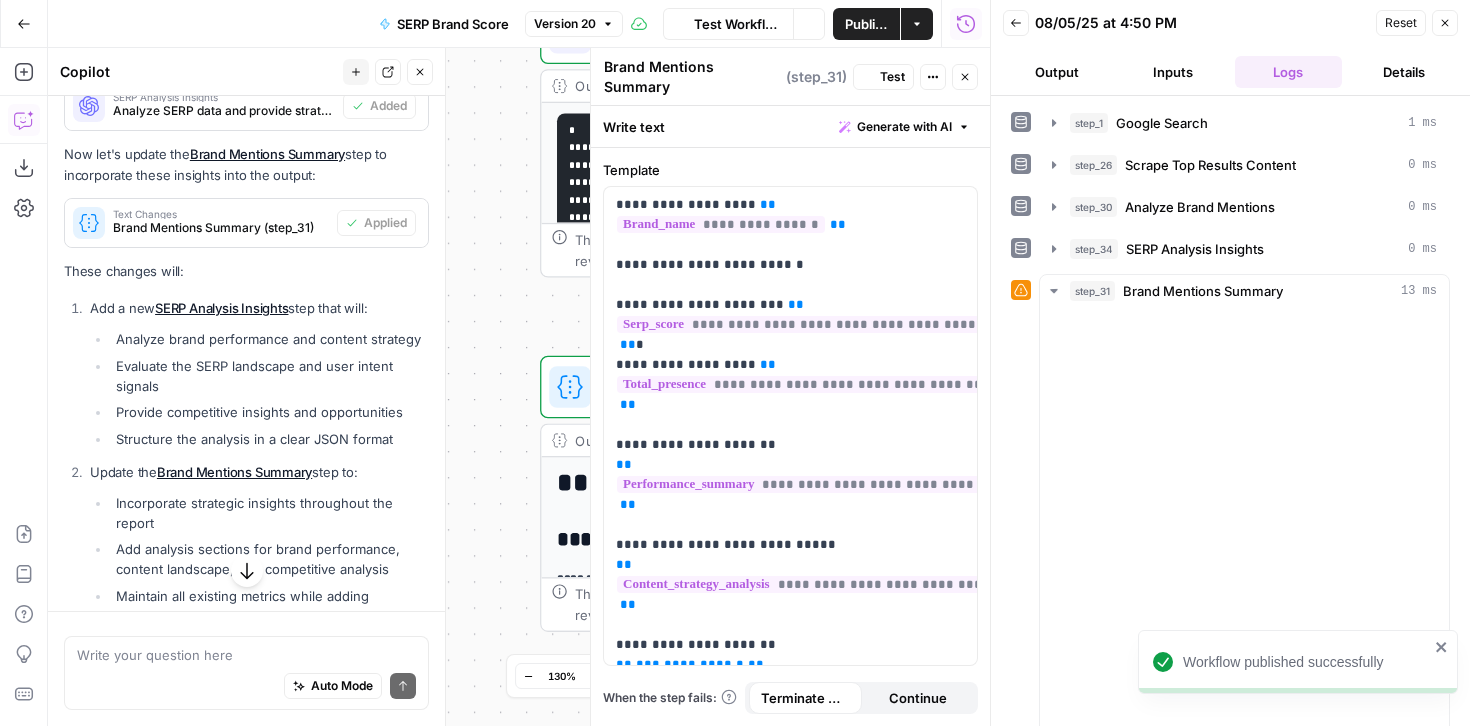 scroll, scrollTop: 3573, scrollLeft: 0, axis: vertical 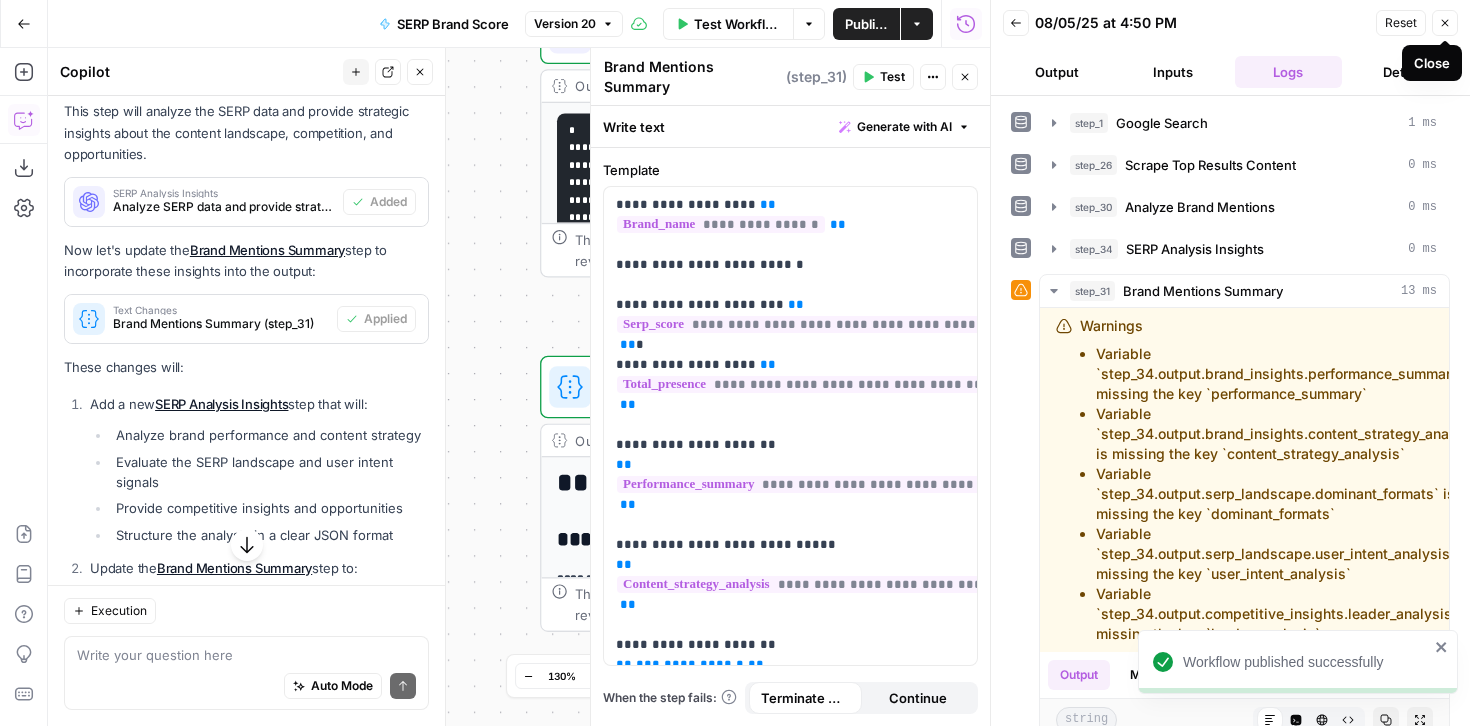 click 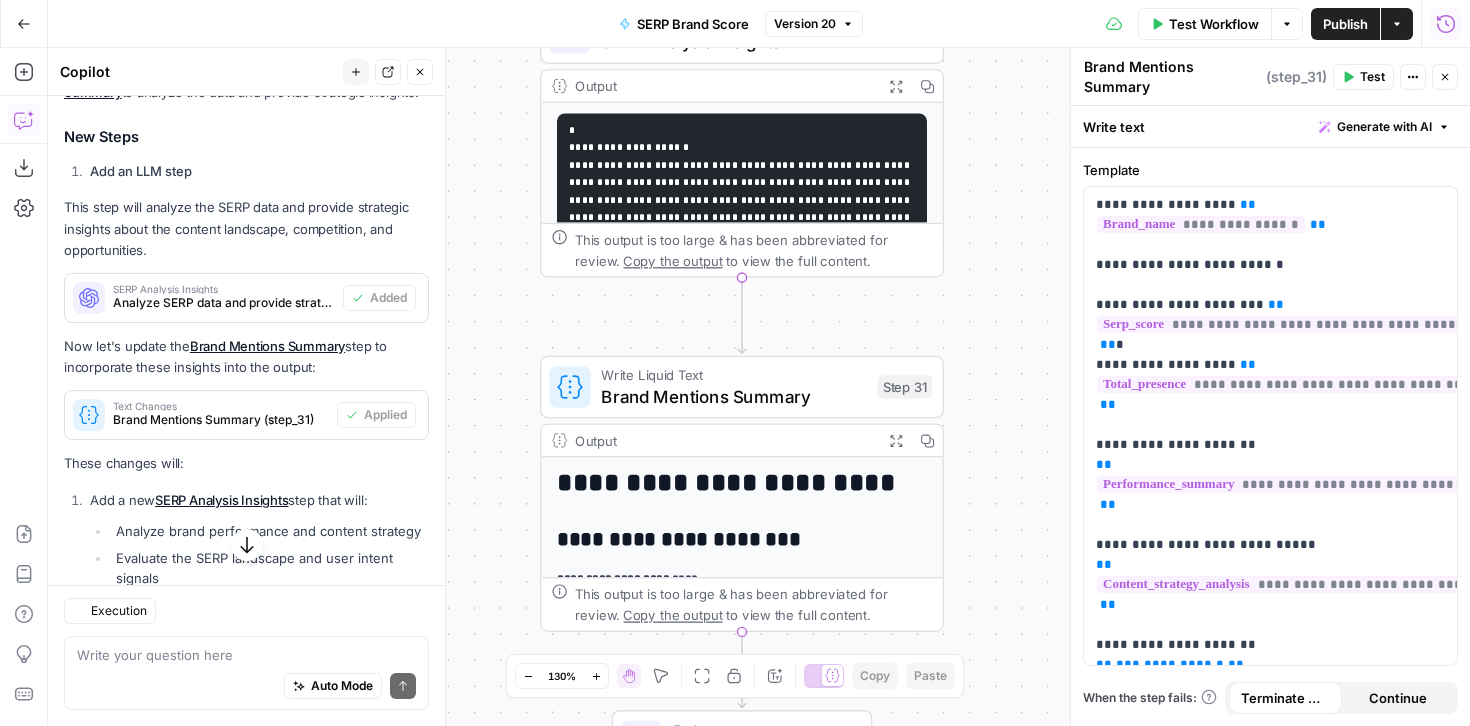 scroll, scrollTop: 3573, scrollLeft: 0, axis: vertical 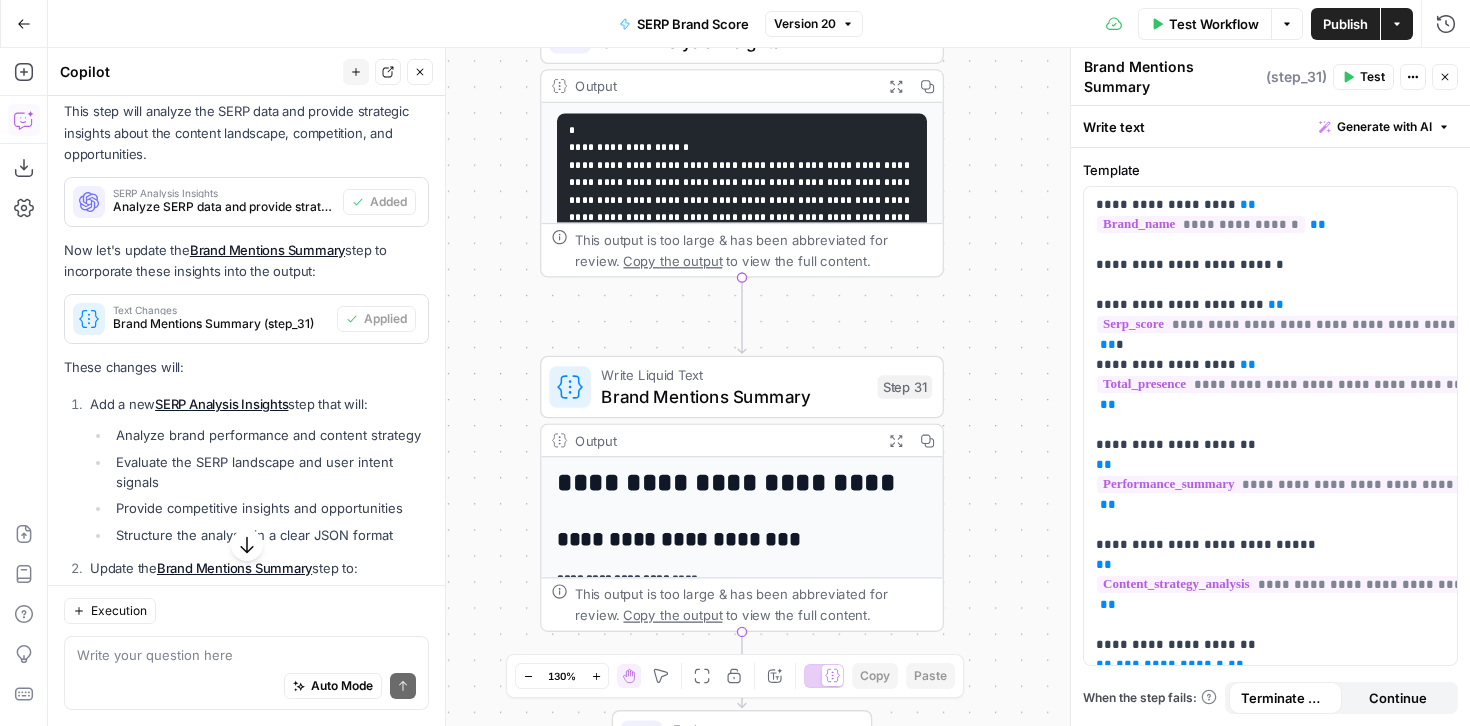 click 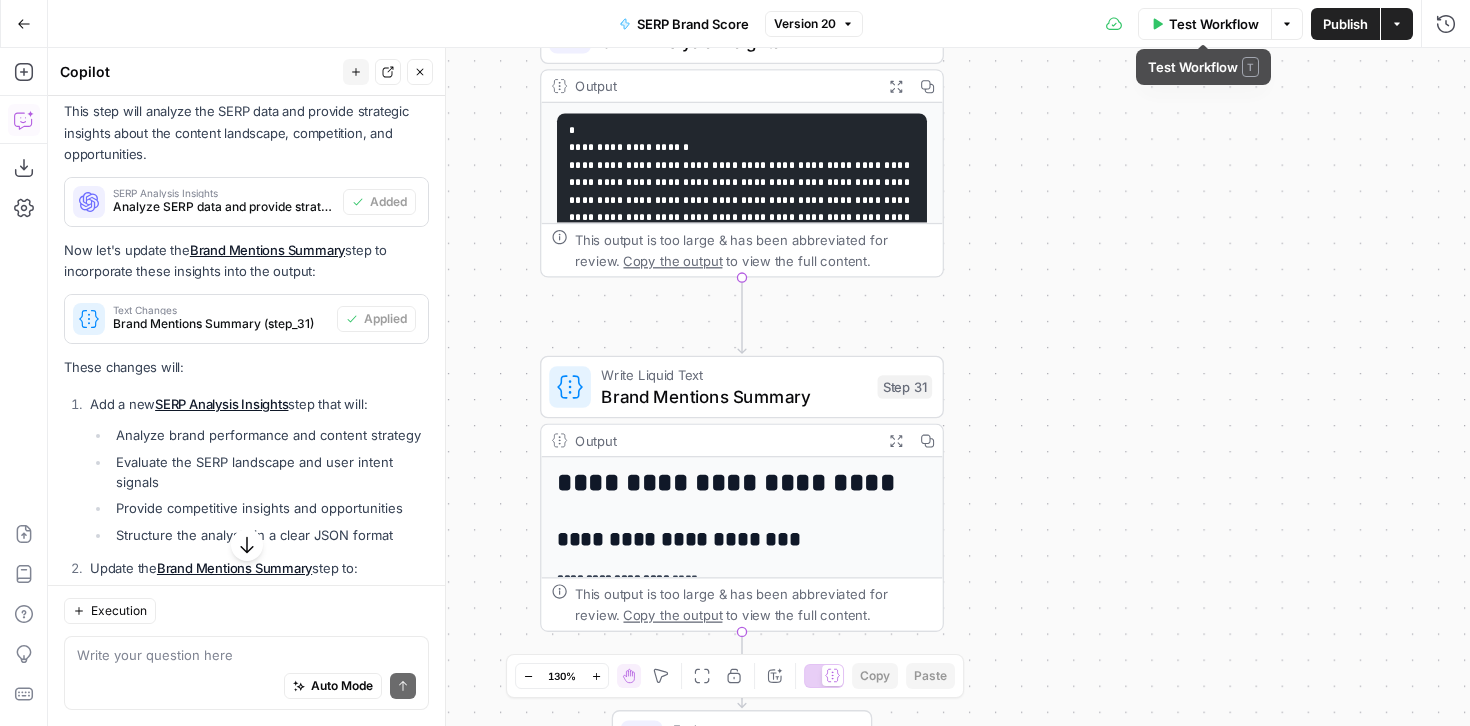 click on "Test Workflow" at bounding box center (1214, 24) 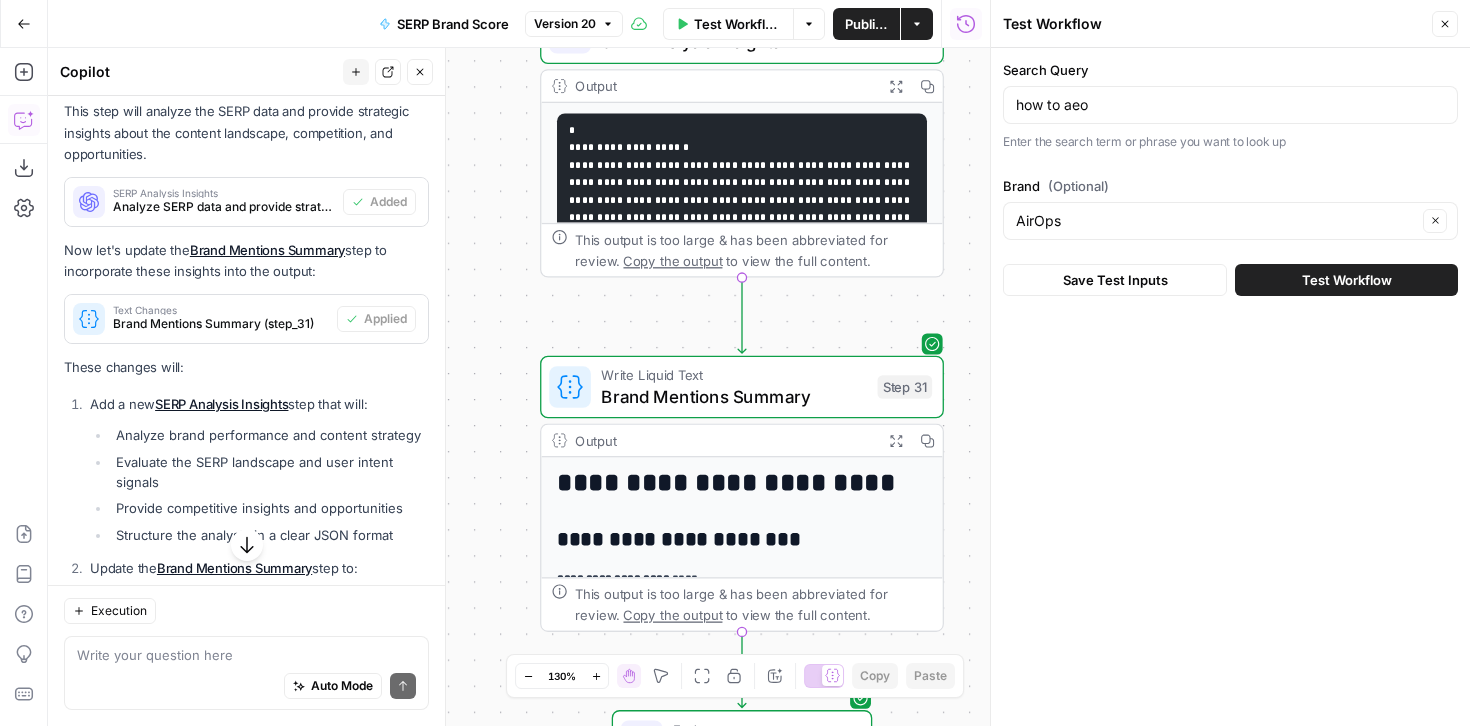 click on "Test Workflow" at bounding box center (1347, 280) 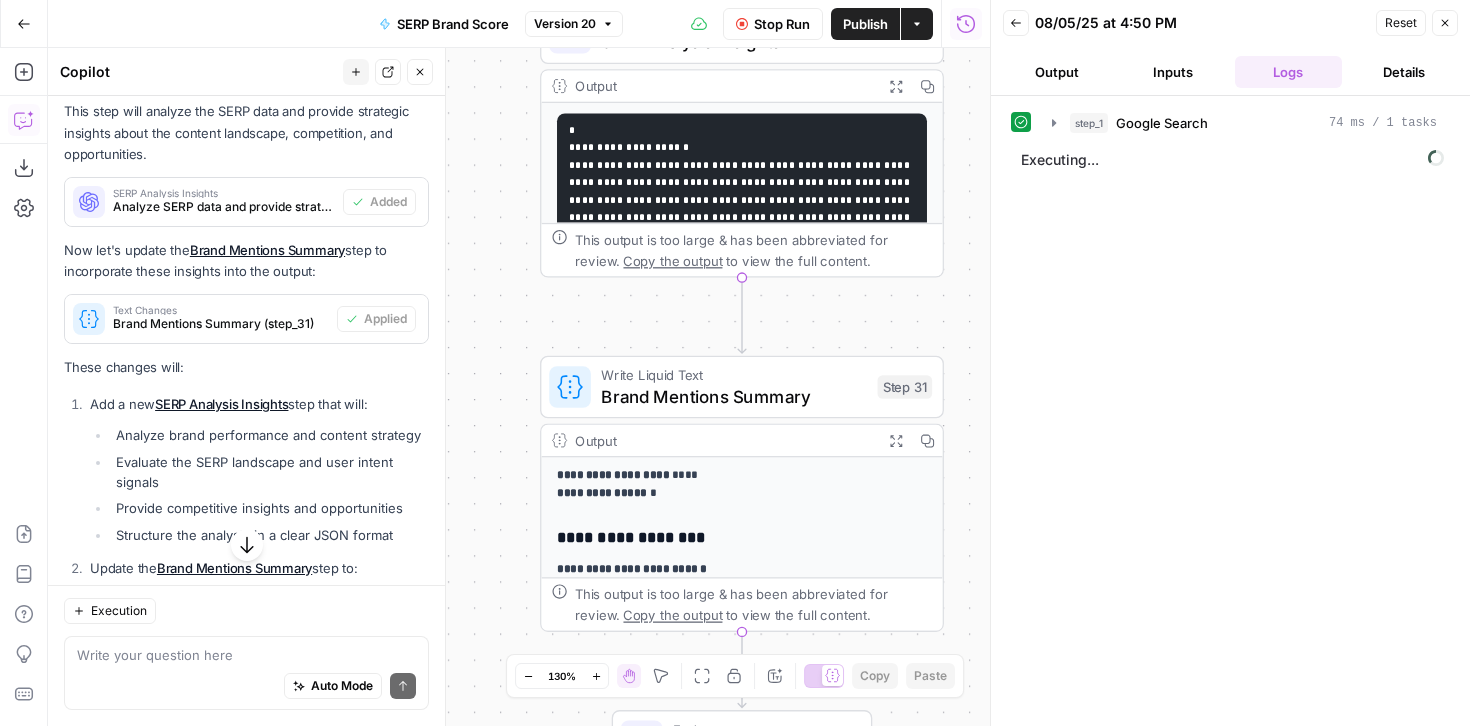 scroll, scrollTop: 67, scrollLeft: 0, axis: vertical 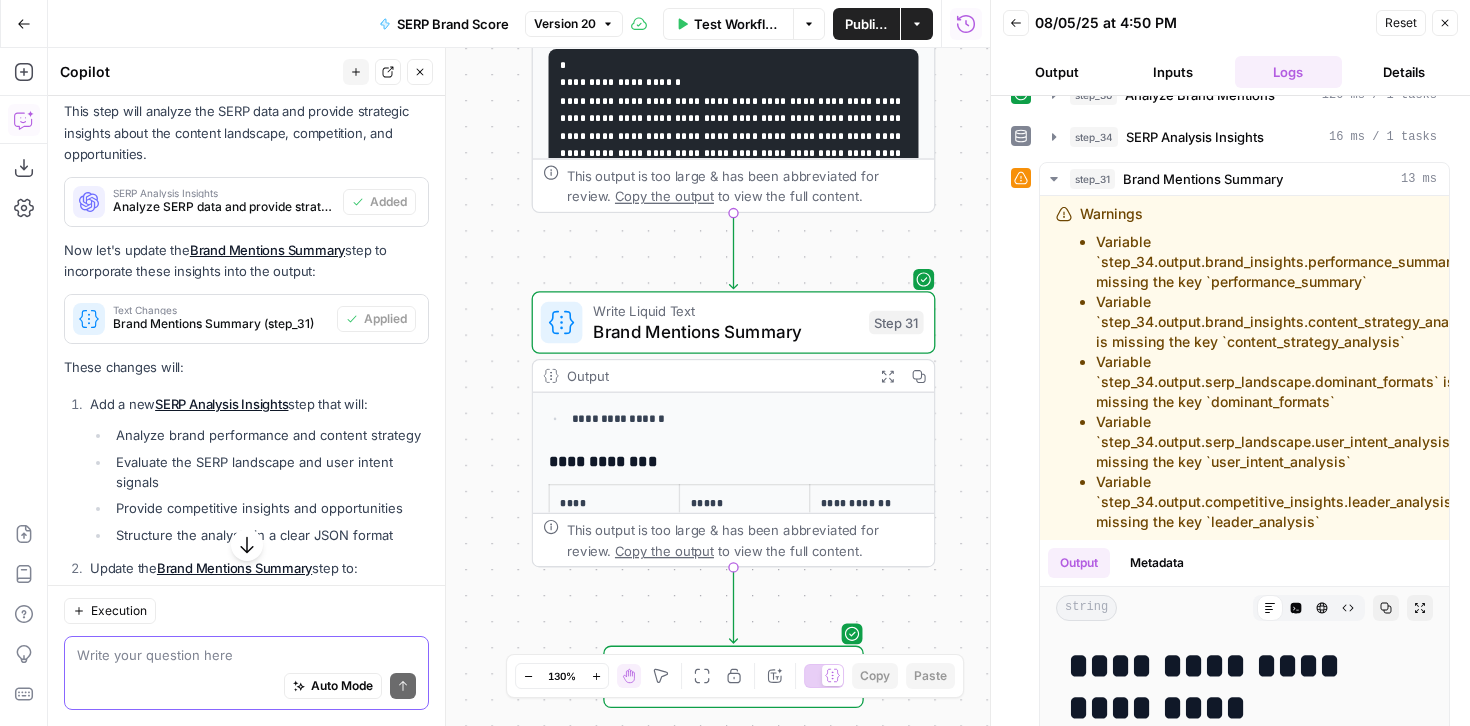 click at bounding box center [246, 655] 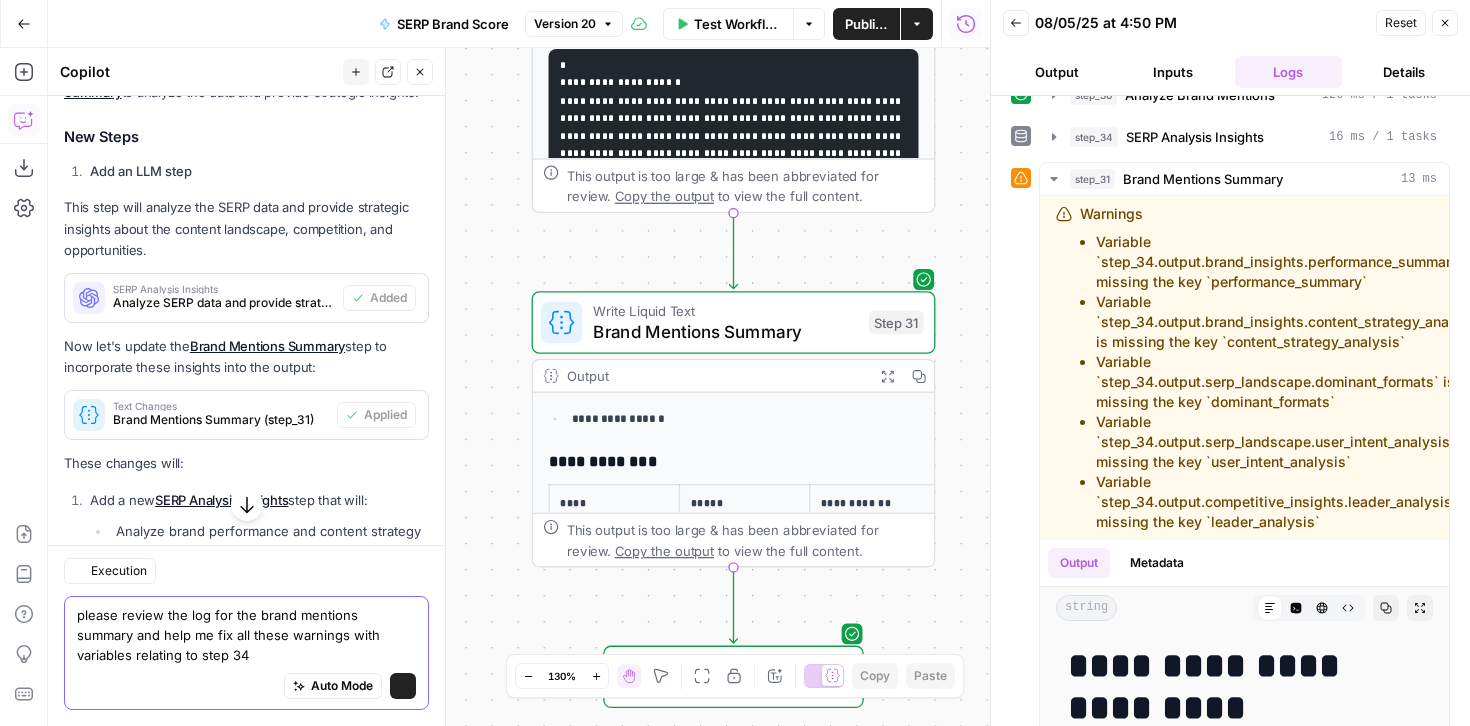 scroll, scrollTop: 3573, scrollLeft: 0, axis: vertical 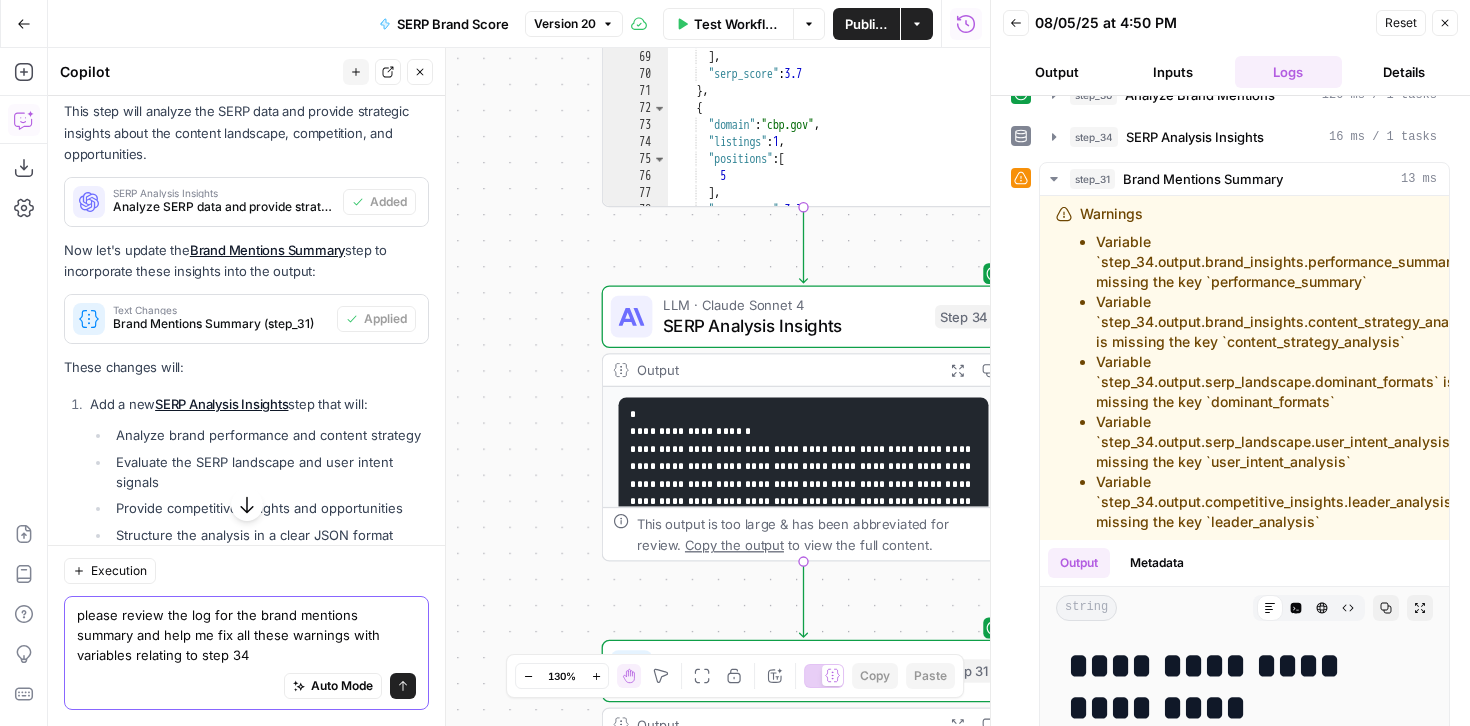 type on "please review the log for the brand mentions summary and help me fix all these warnings with variables relating to step 34" 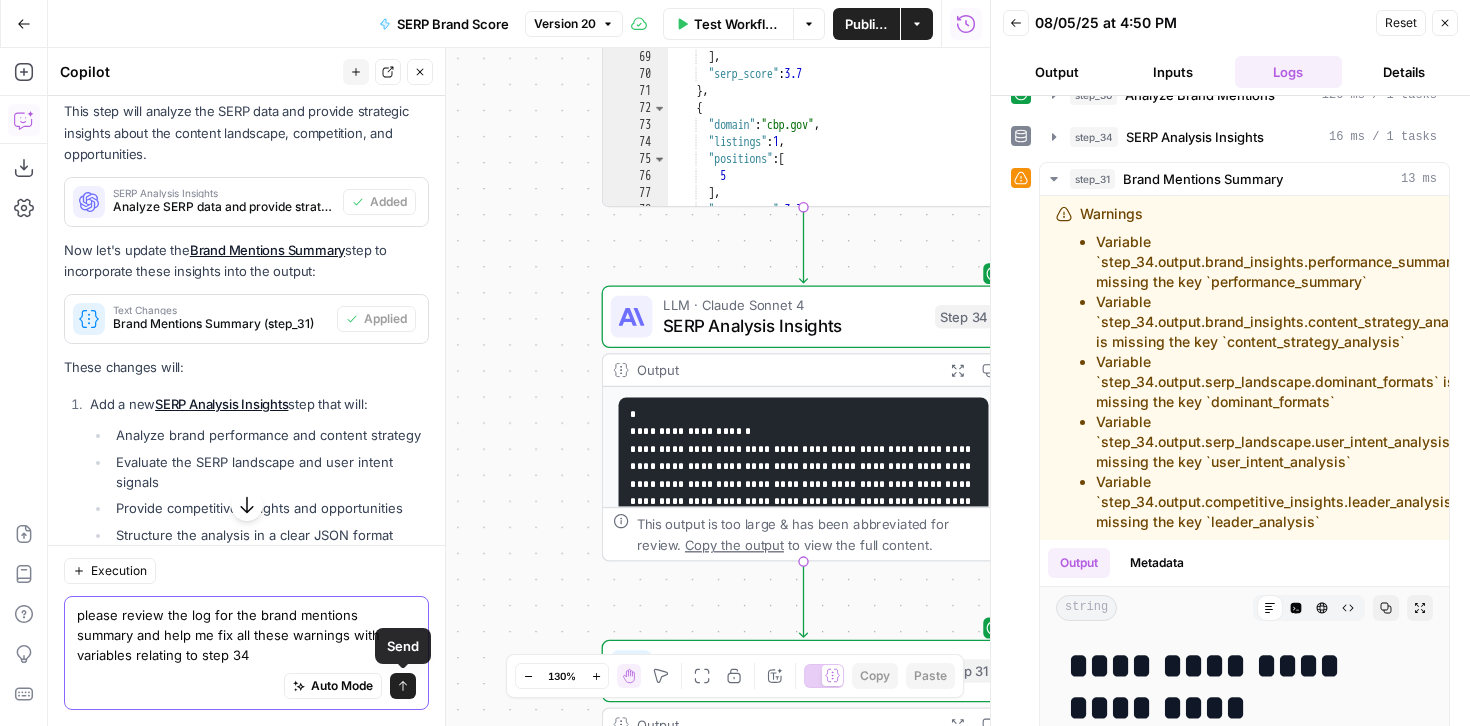 click 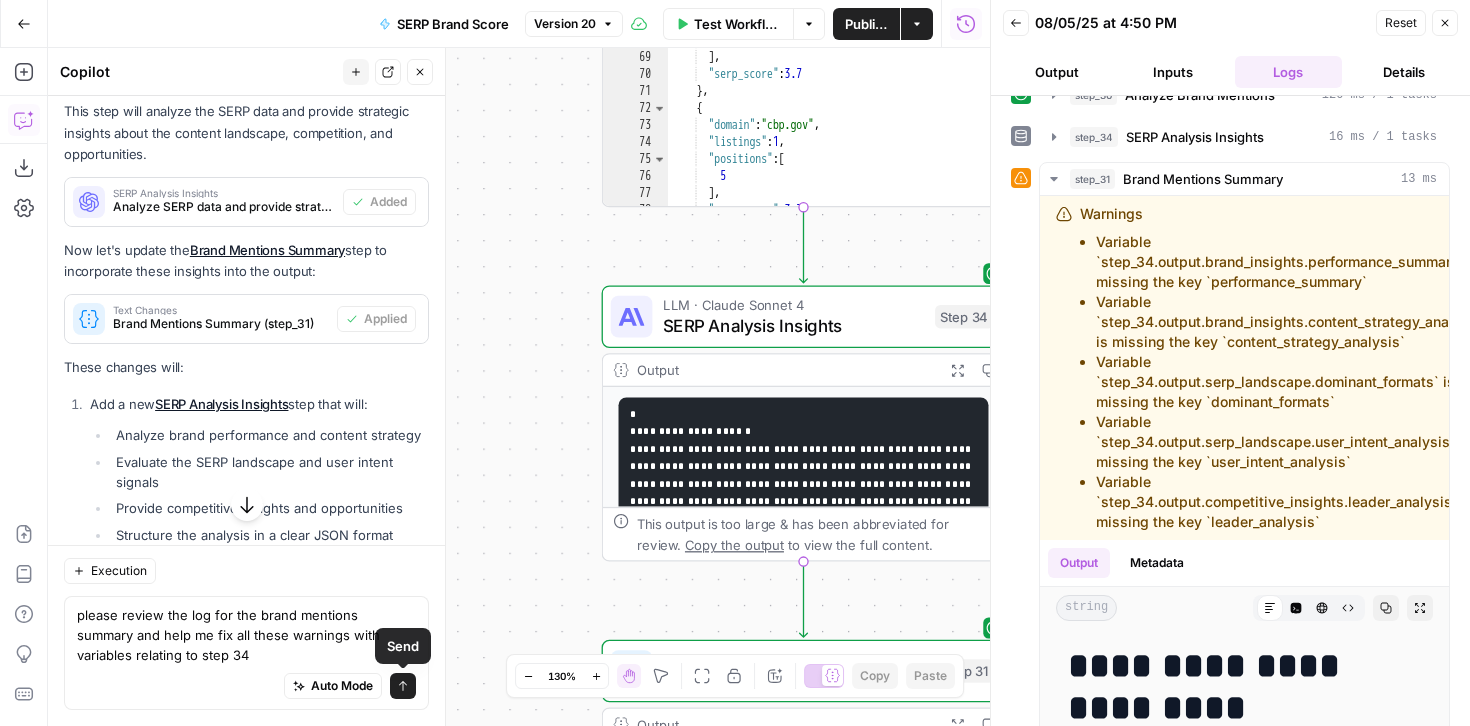 type 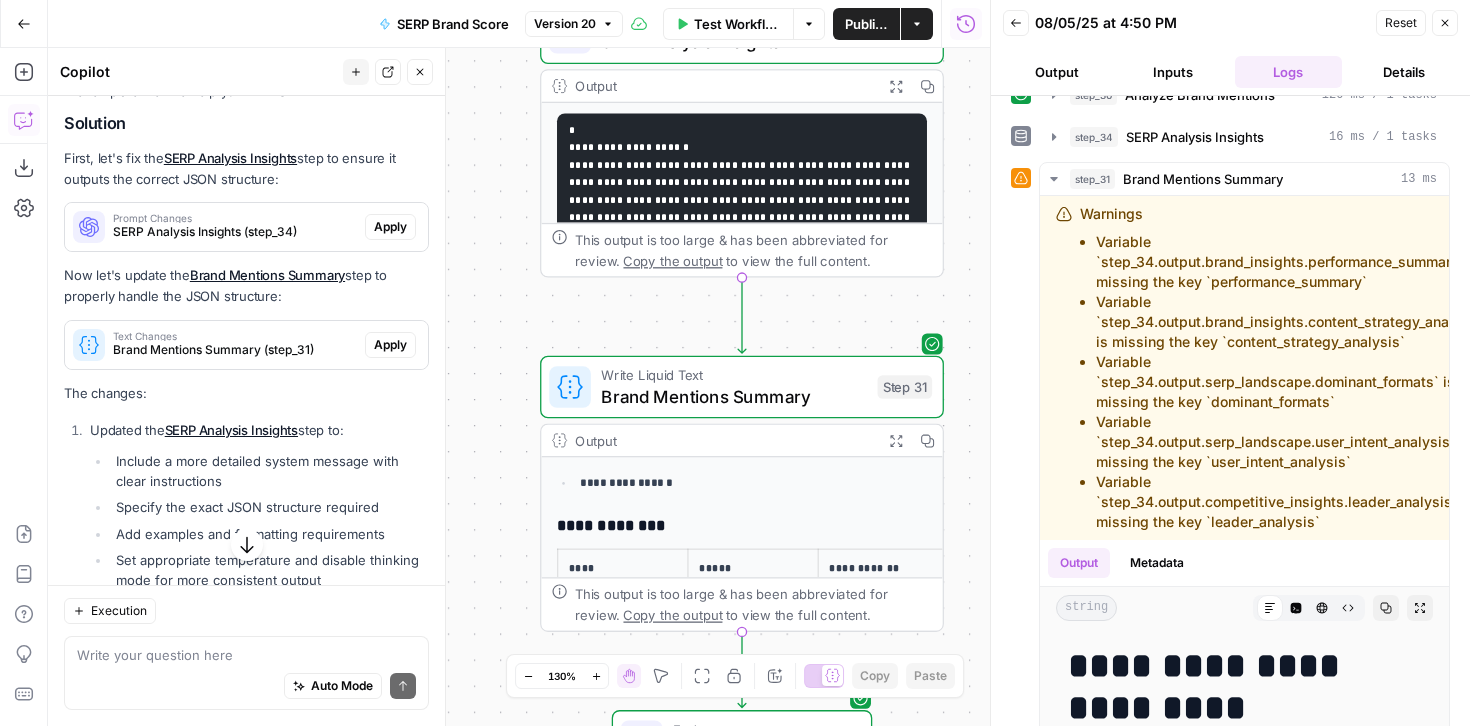 scroll, scrollTop: 4514, scrollLeft: 0, axis: vertical 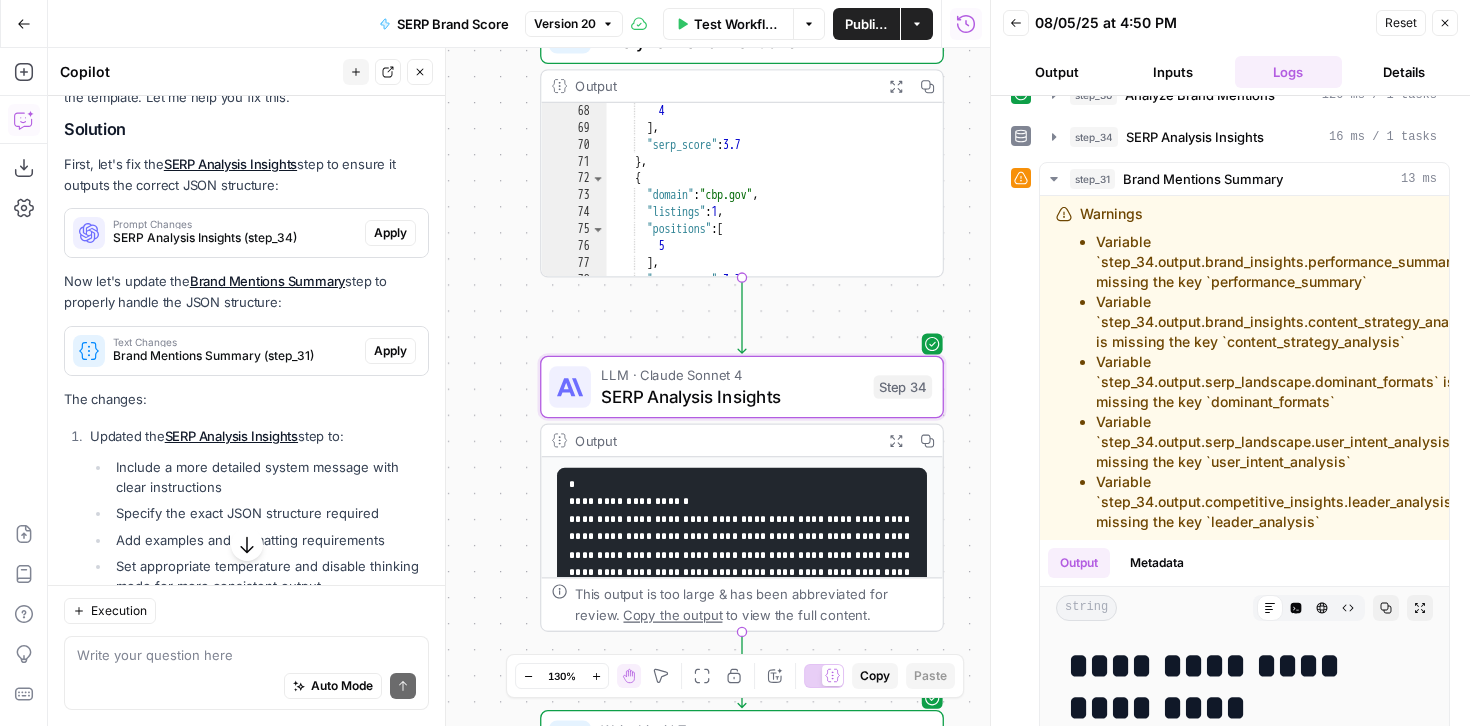 click on "Apply" at bounding box center [390, 233] 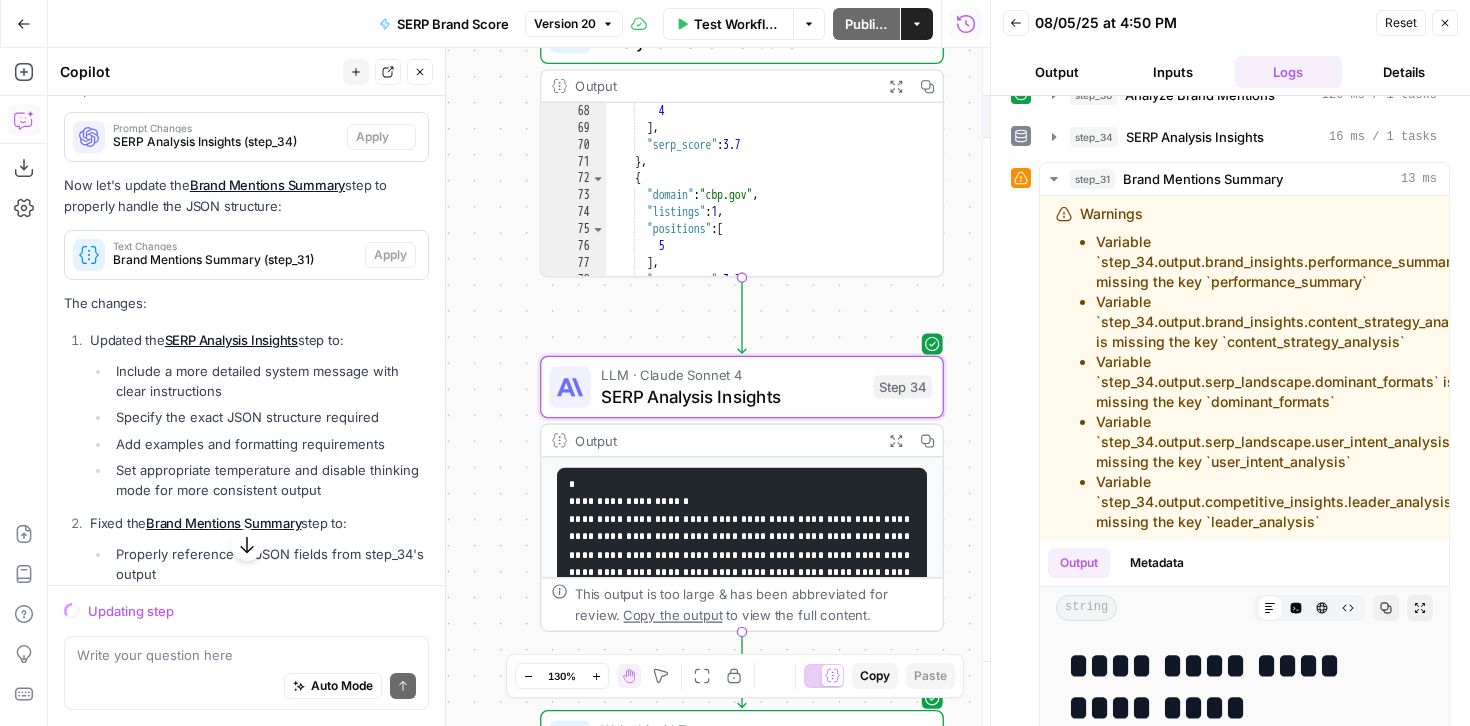 scroll, scrollTop: 4418, scrollLeft: 0, axis: vertical 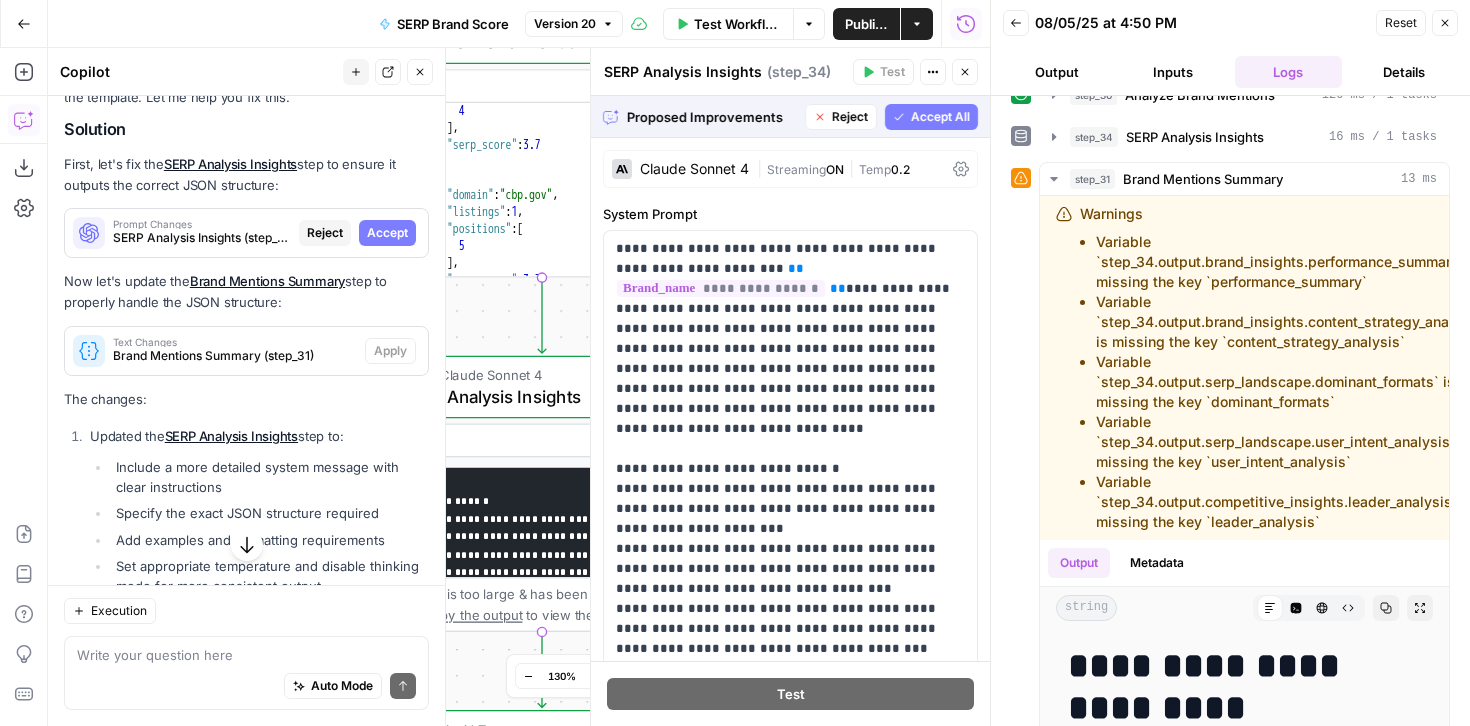 click on "Accept All" at bounding box center [940, 117] 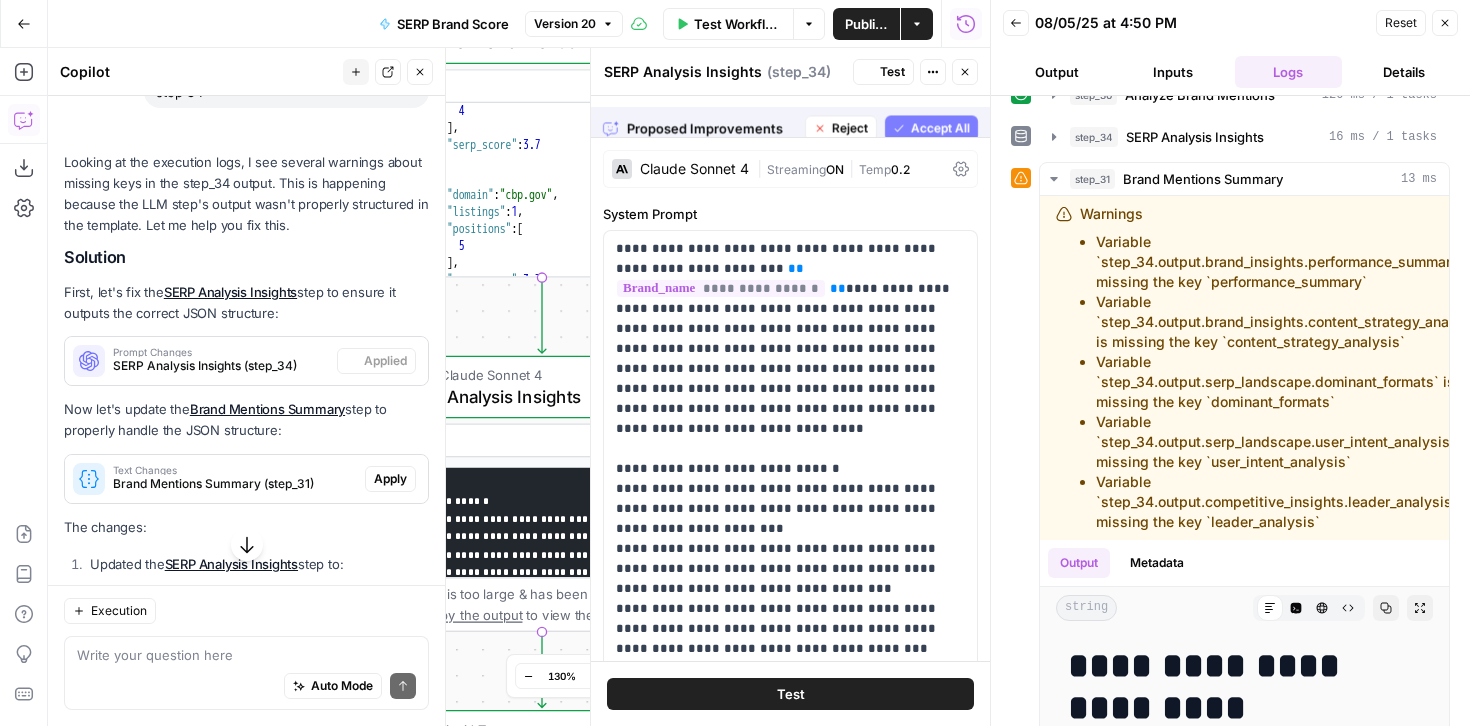 scroll, scrollTop: 4546, scrollLeft: 0, axis: vertical 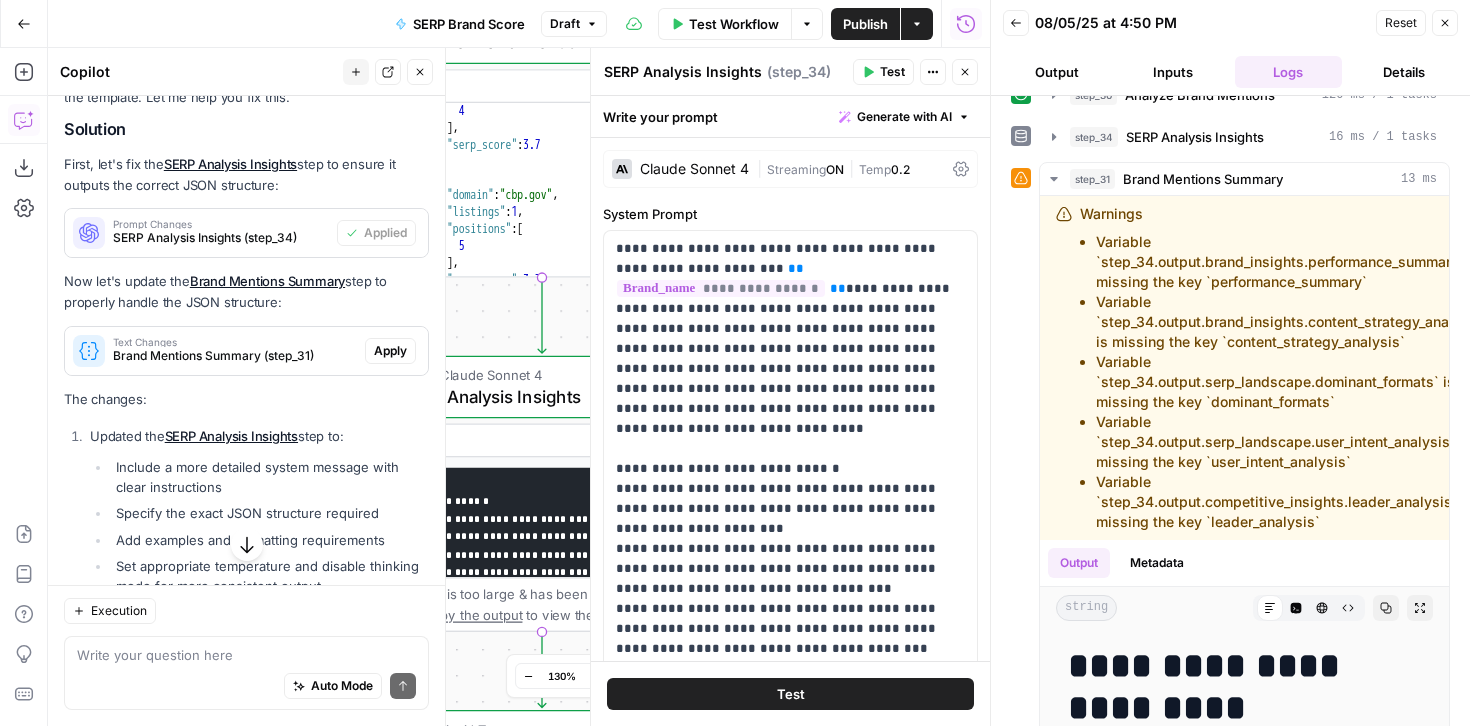 click on "Test" at bounding box center (790, 694) 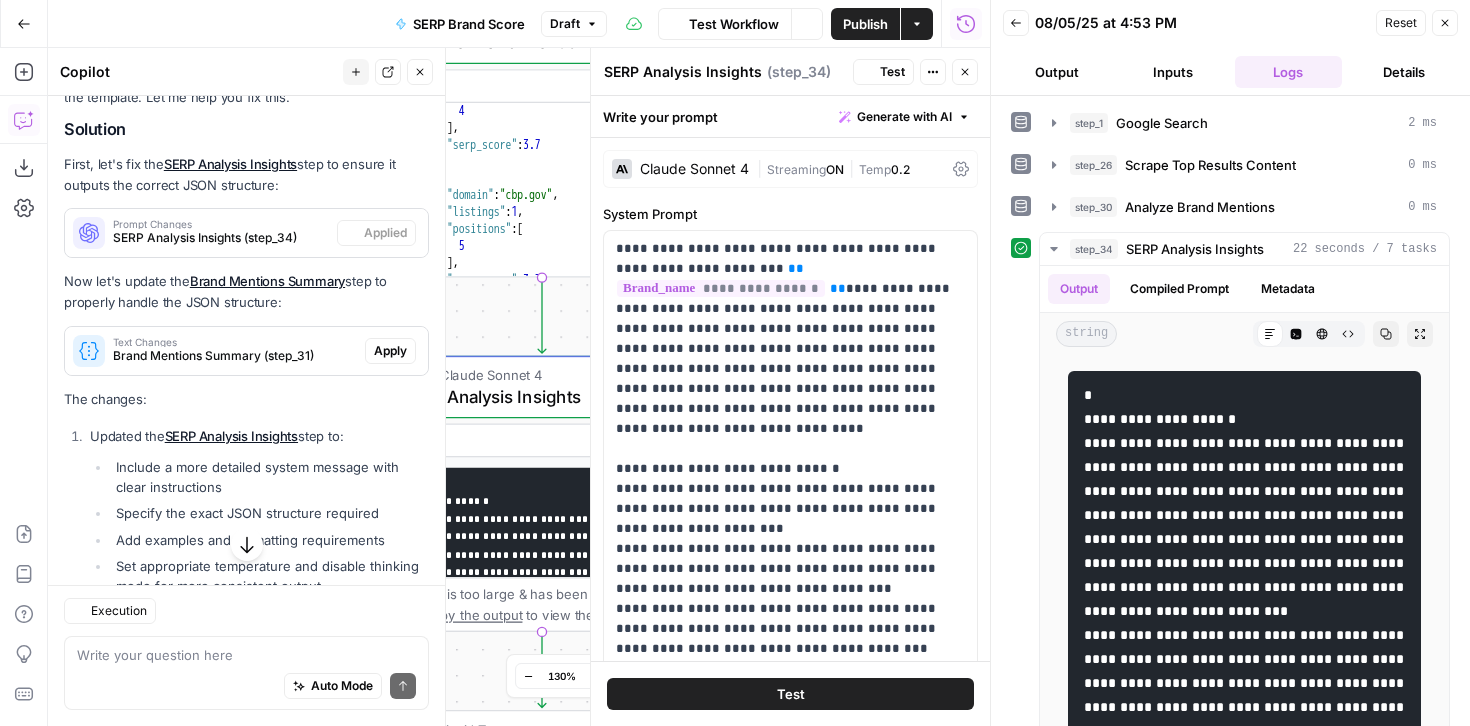scroll, scrollTop: 4546, scrollLeft: 0, axis: vertical 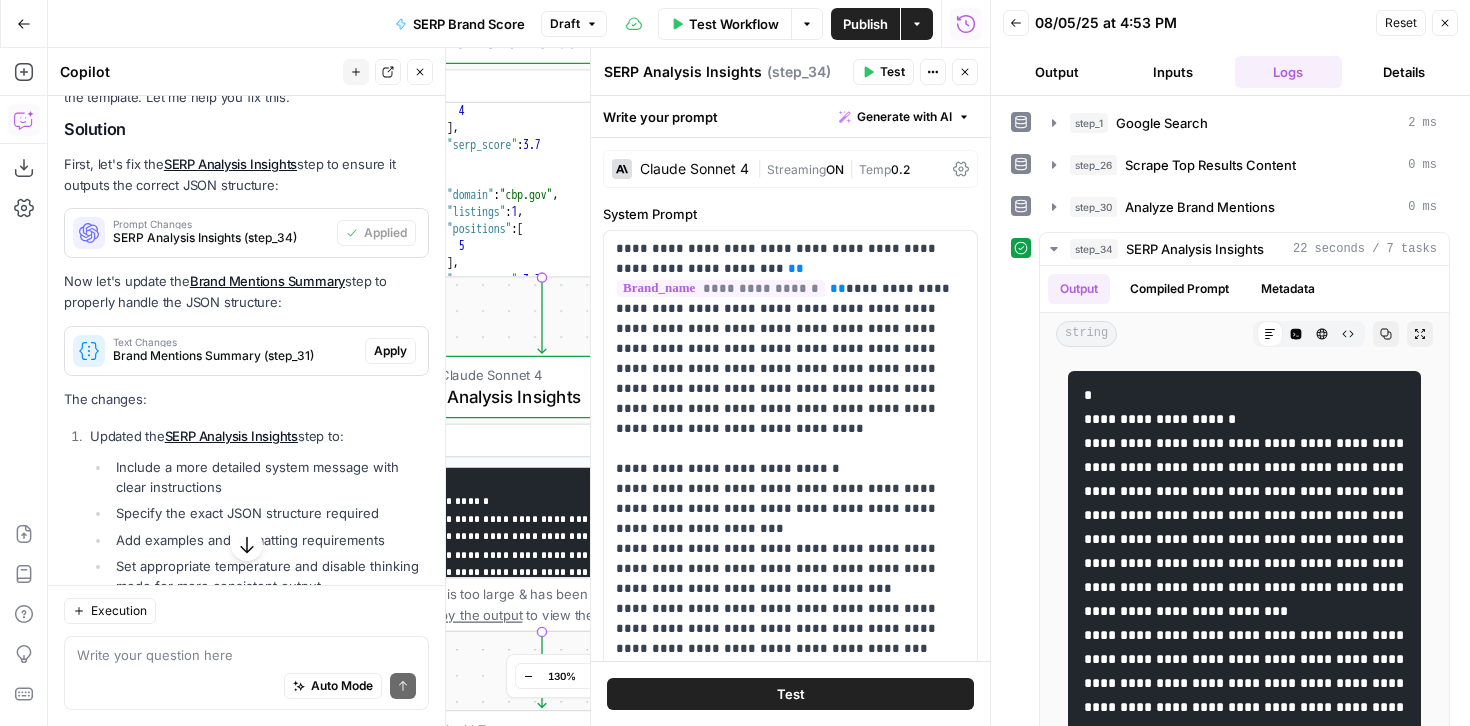 click 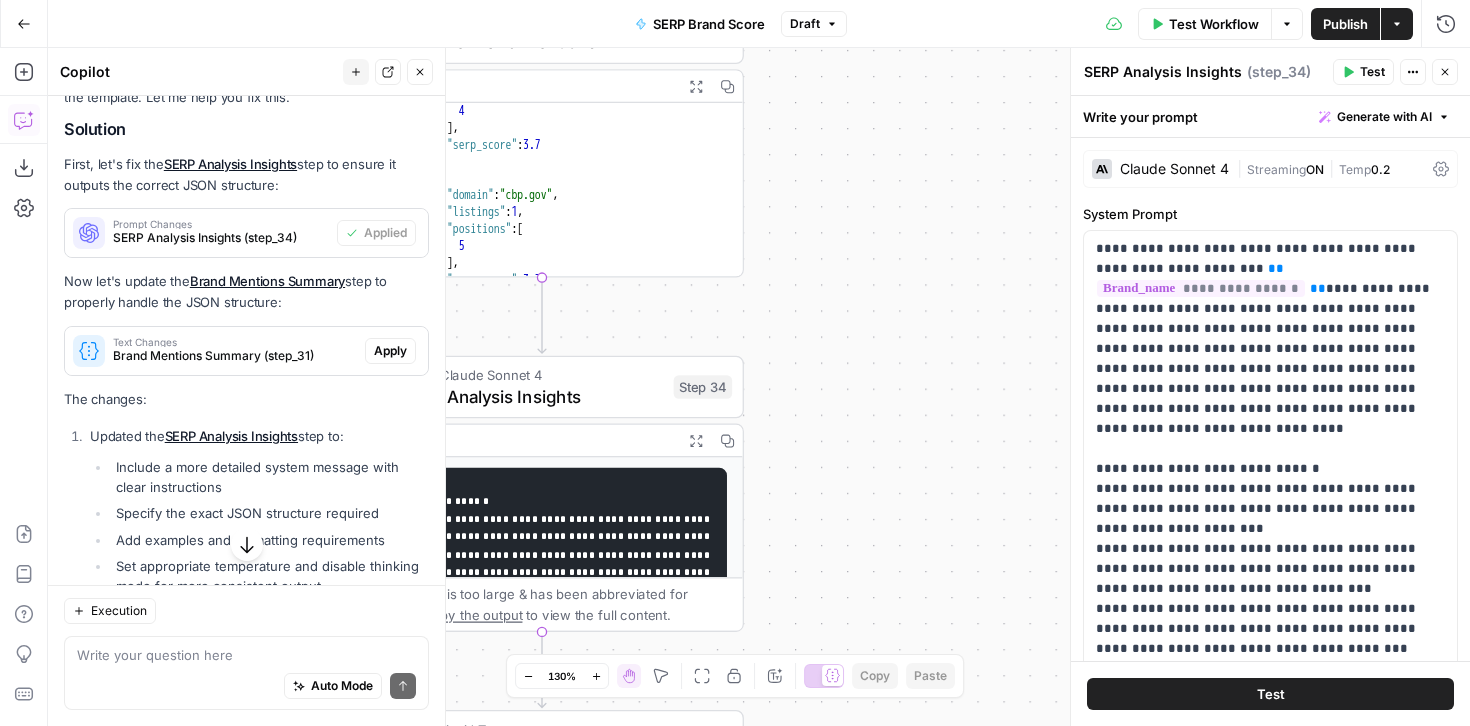 click on "Close" at bounding box center (1445, 72) 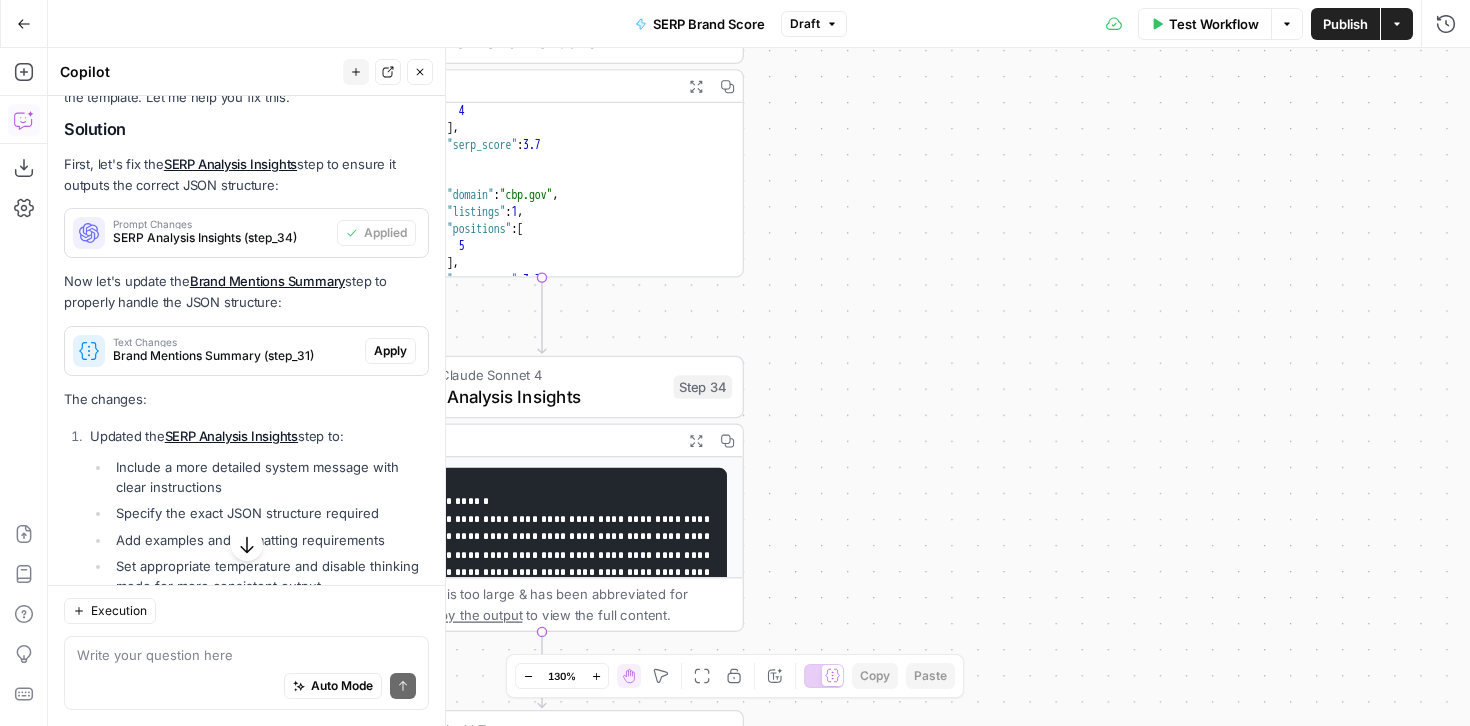 click 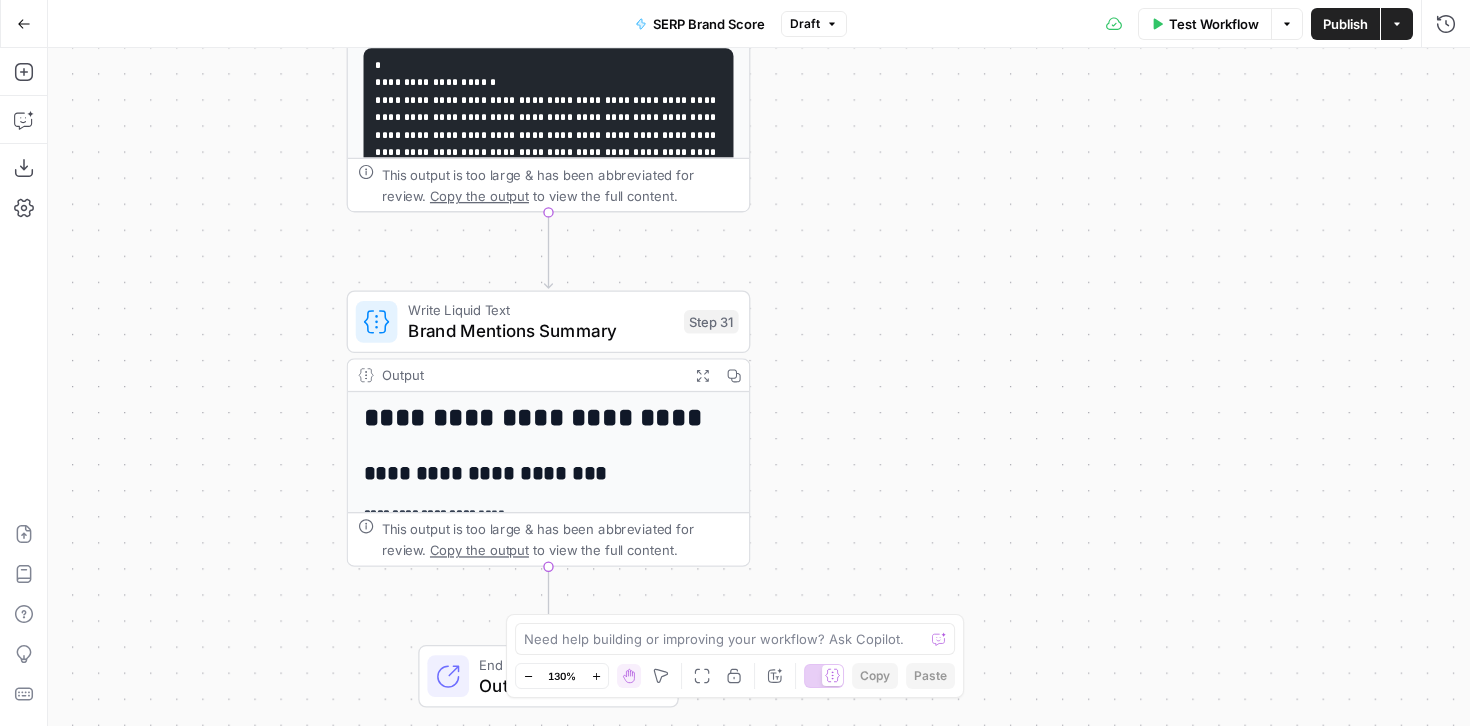 click on "**********" at bounding box center (549, 474) 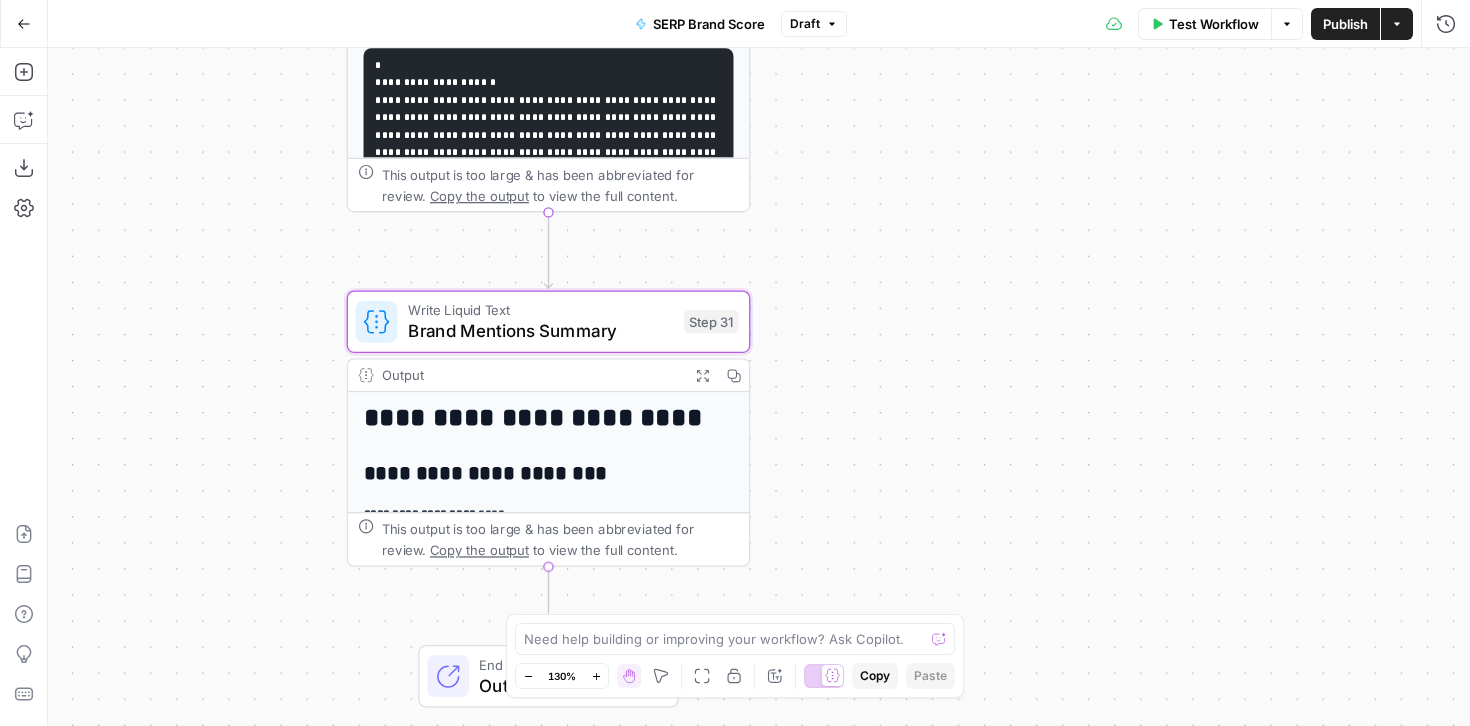 click on "Brand Mentions Summary" at bounding box center (541, 331) 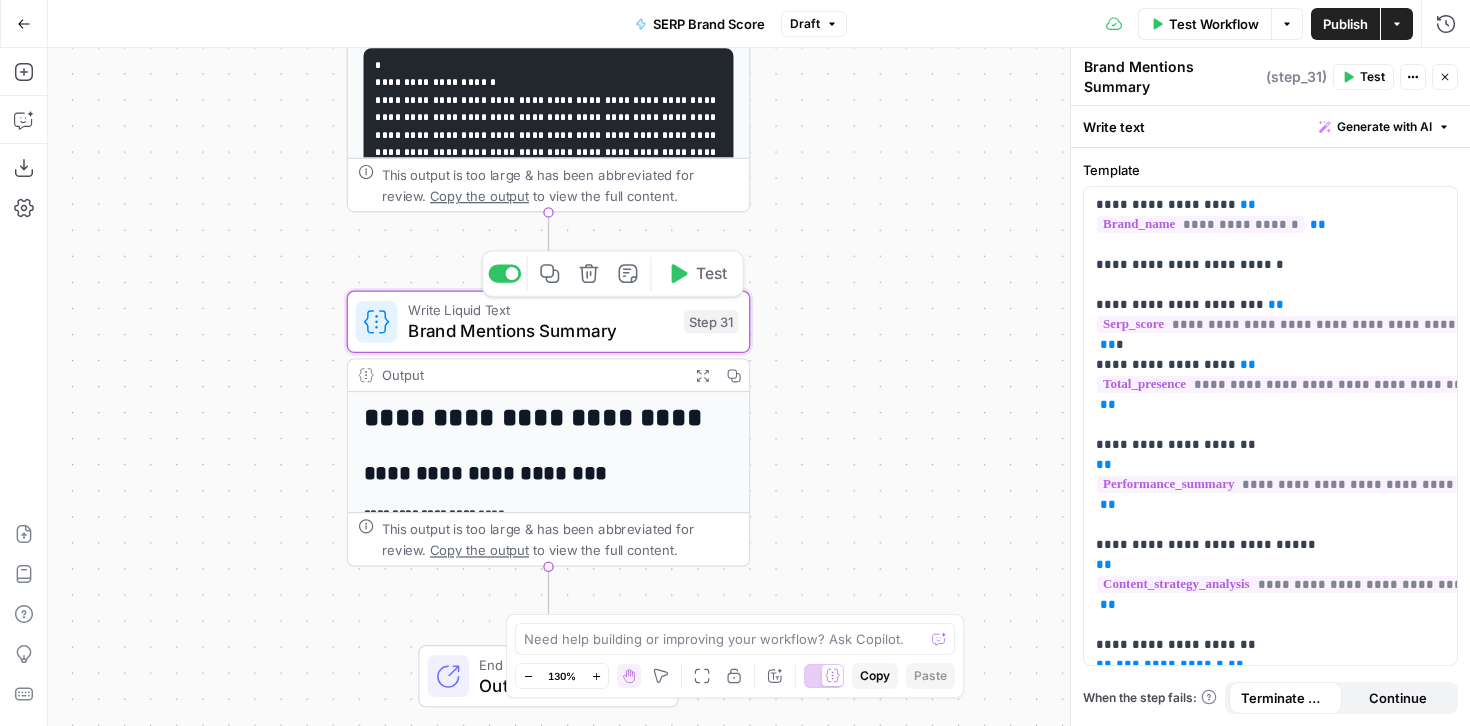 click on "Test" at bounding box center (697, 274) 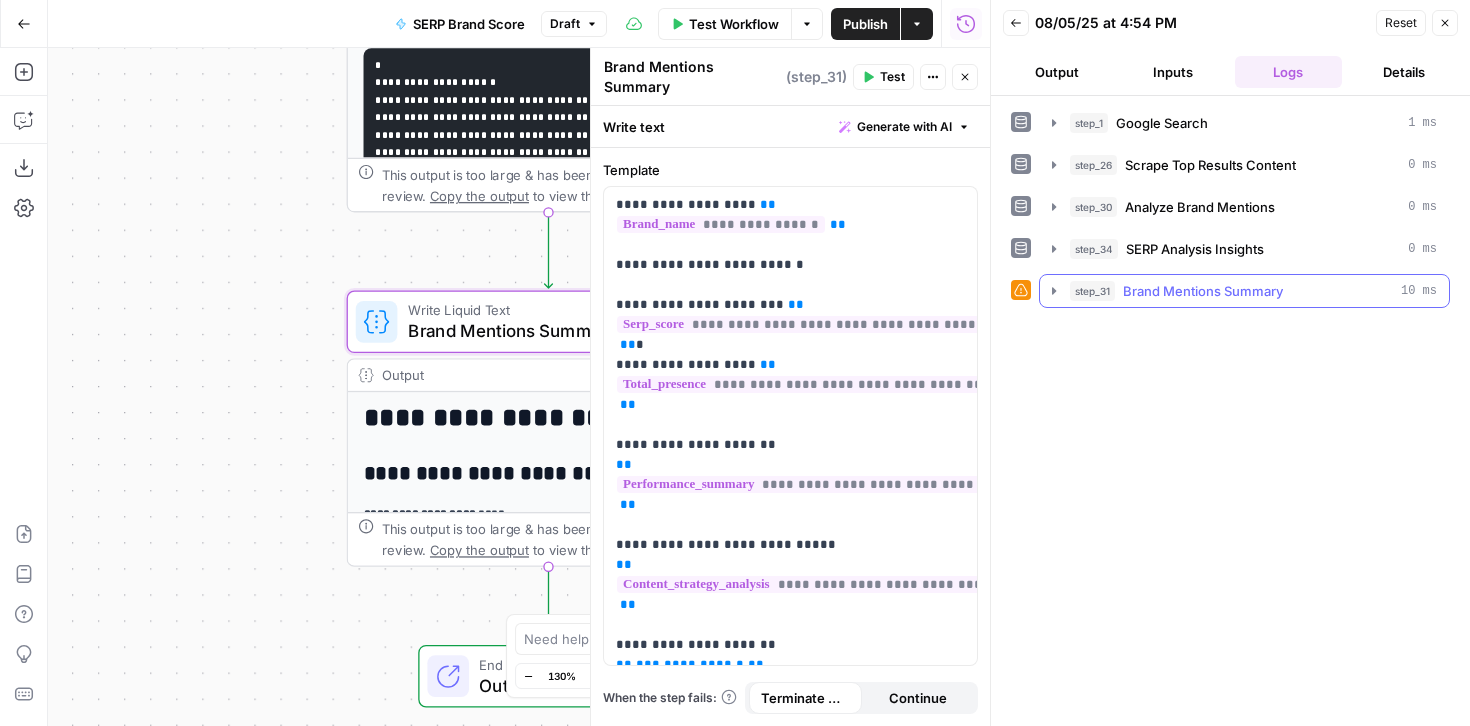 click 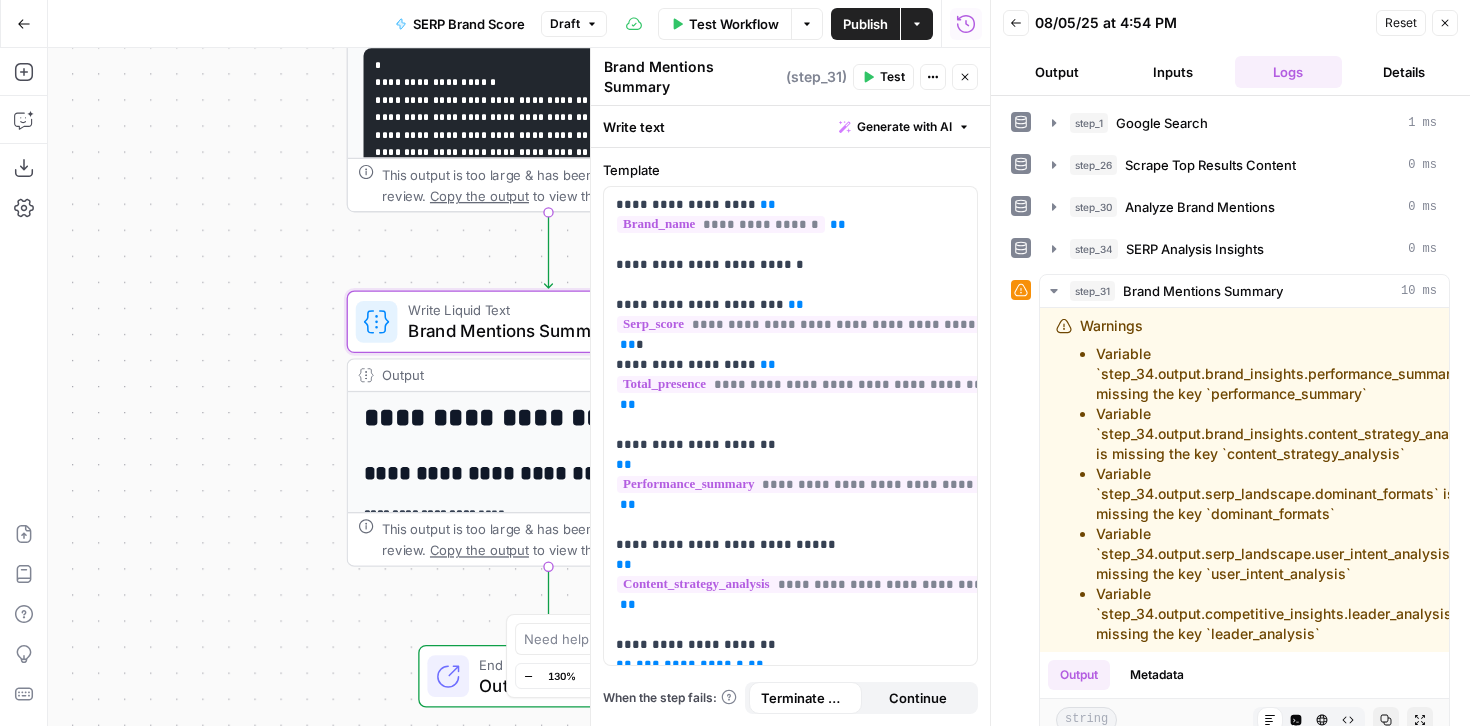 click 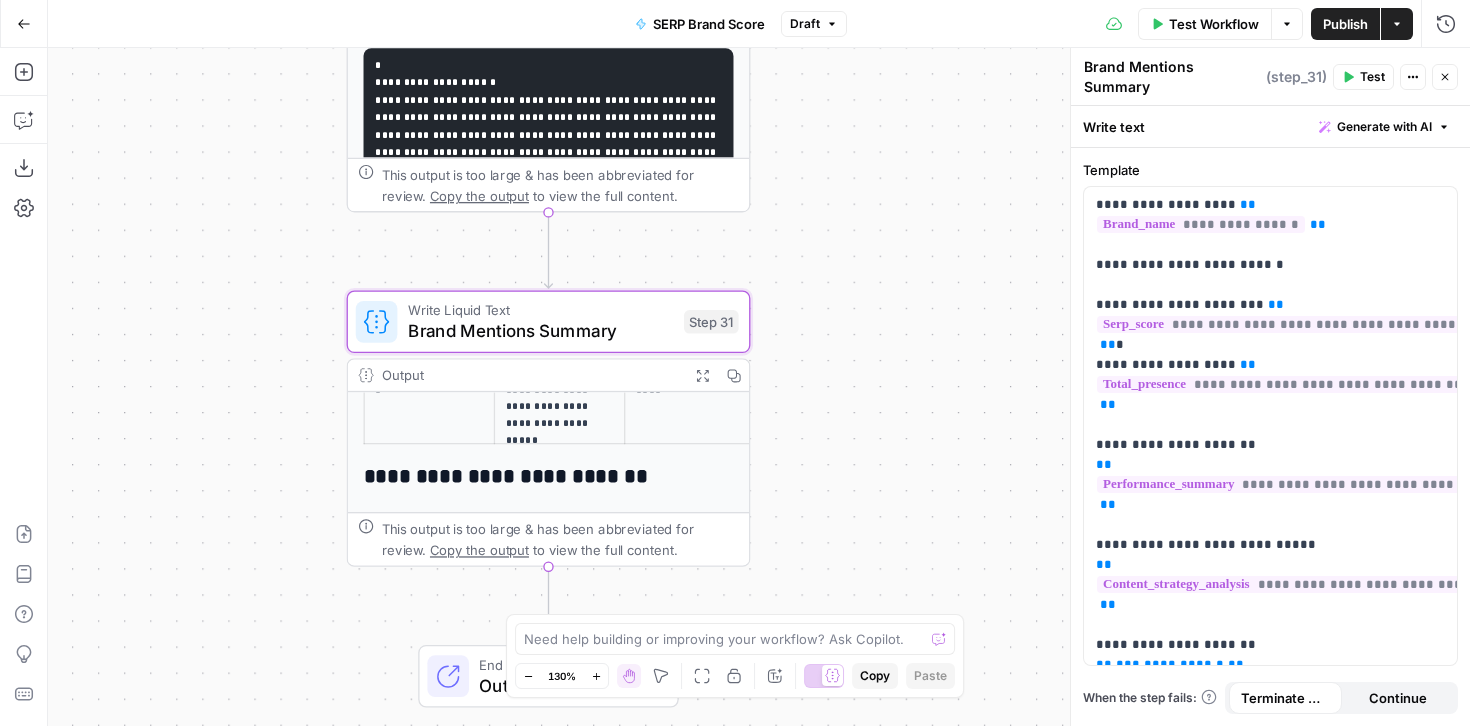 scroll, scrollTop: 615, scrollLeft: 0, axis: vertical 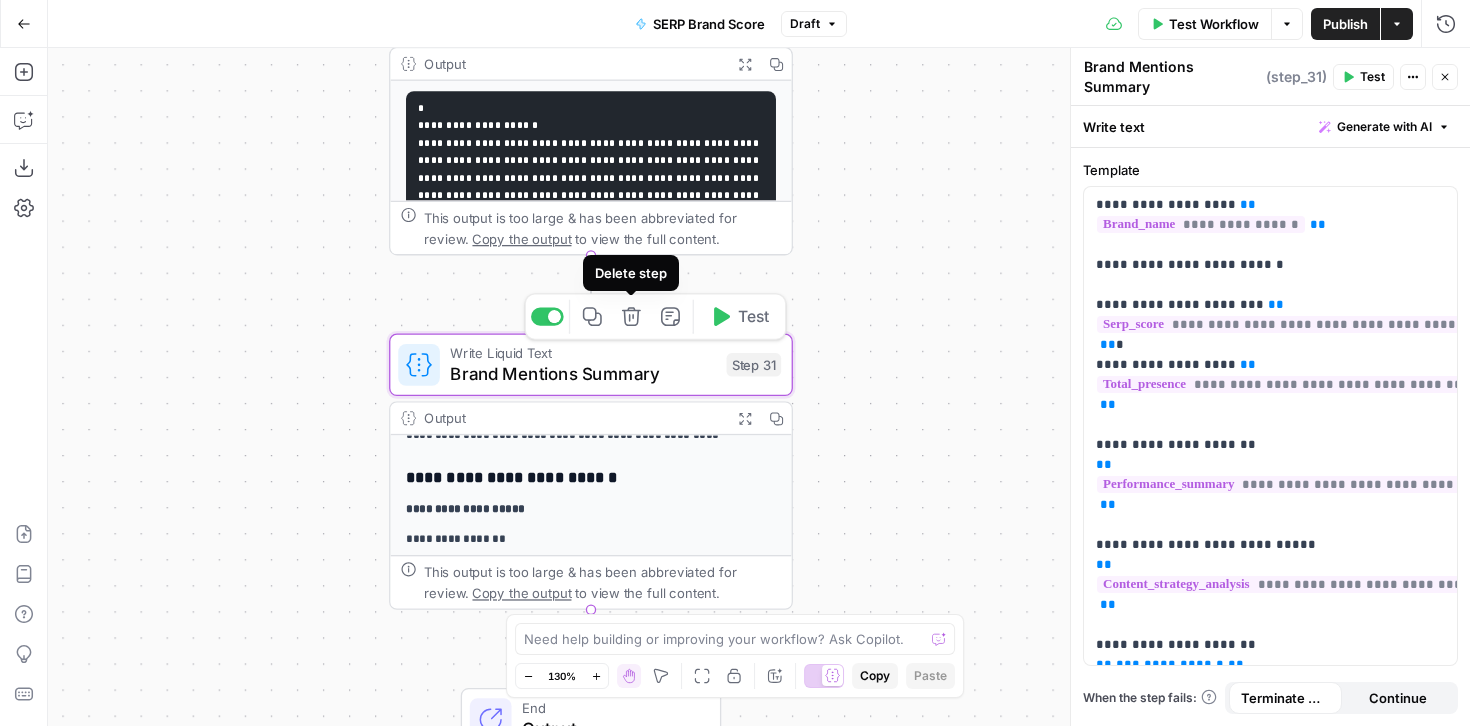 click 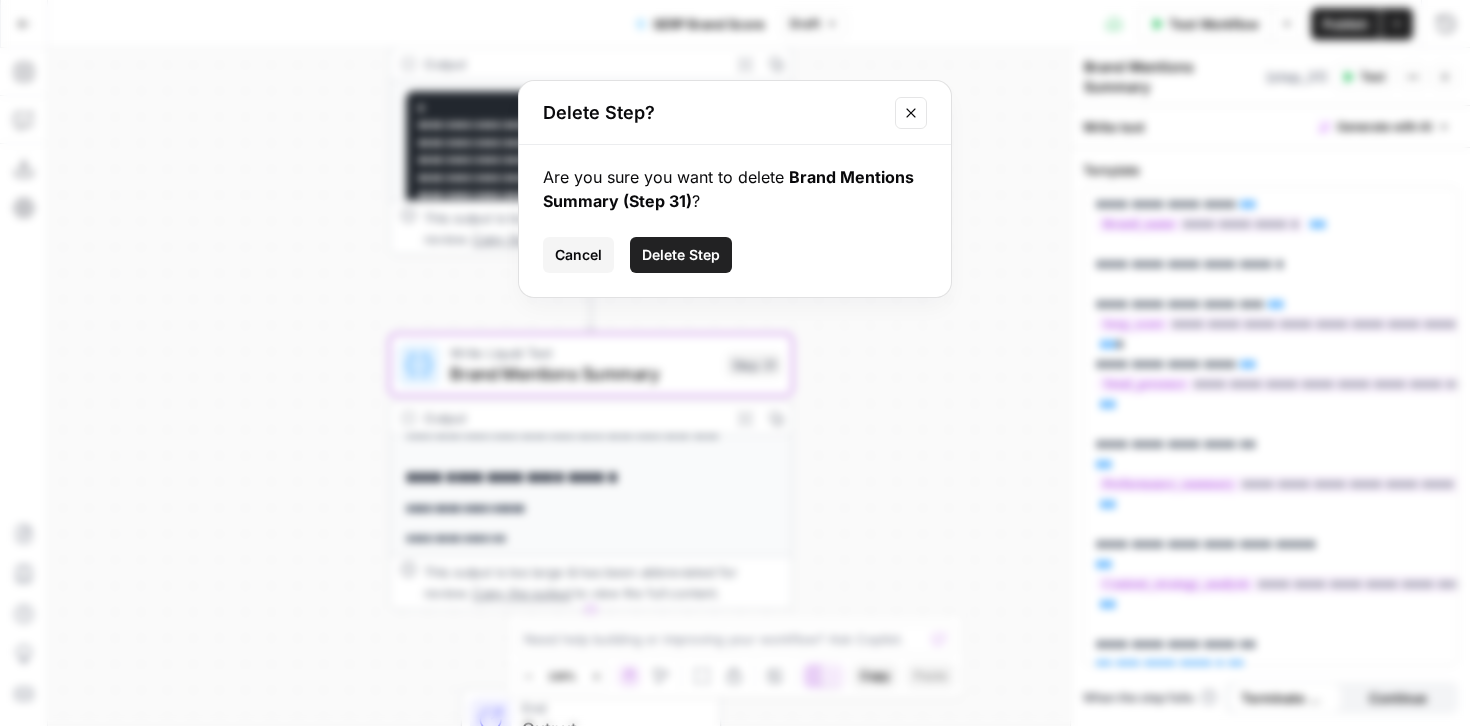 click on "Delete Step" at bounding box center (681, 255) 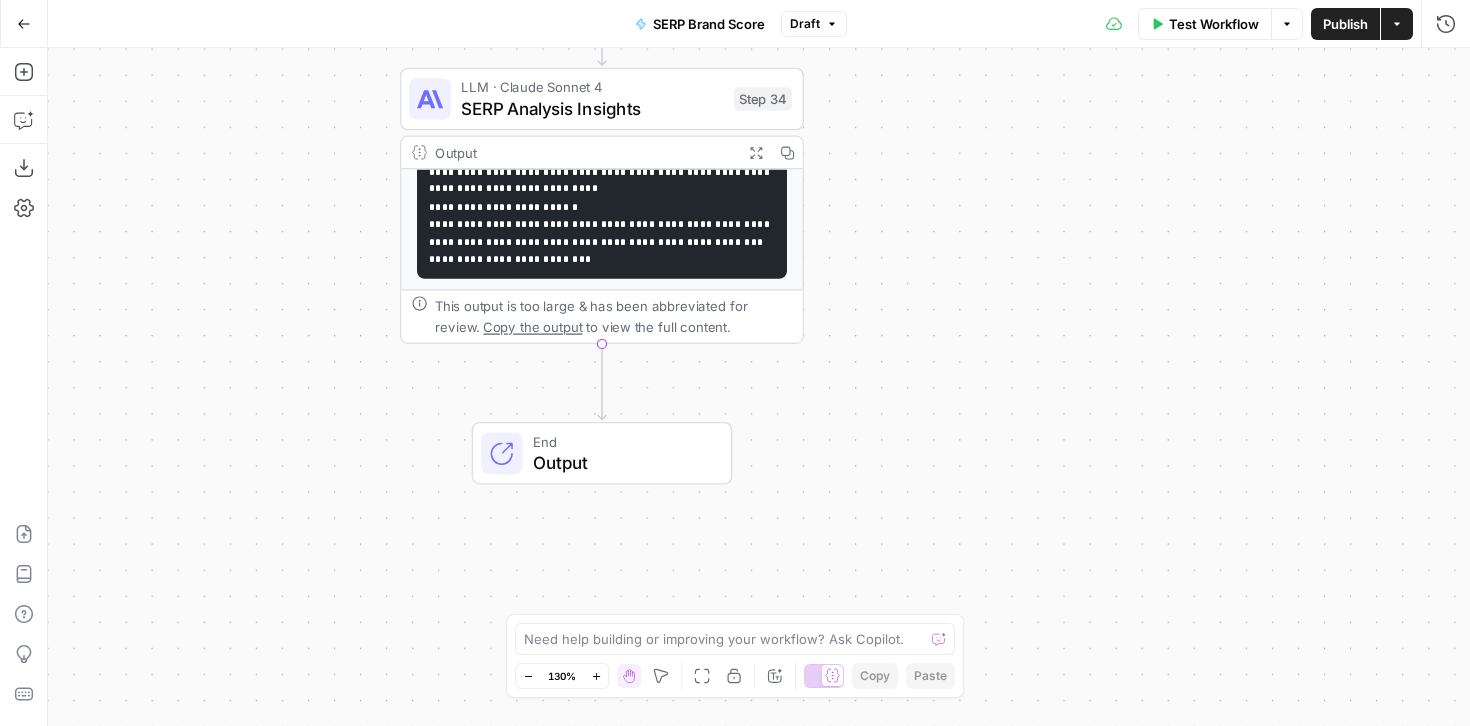 scroll, scrollTop: 0, scrollLeft: 0, axis: both 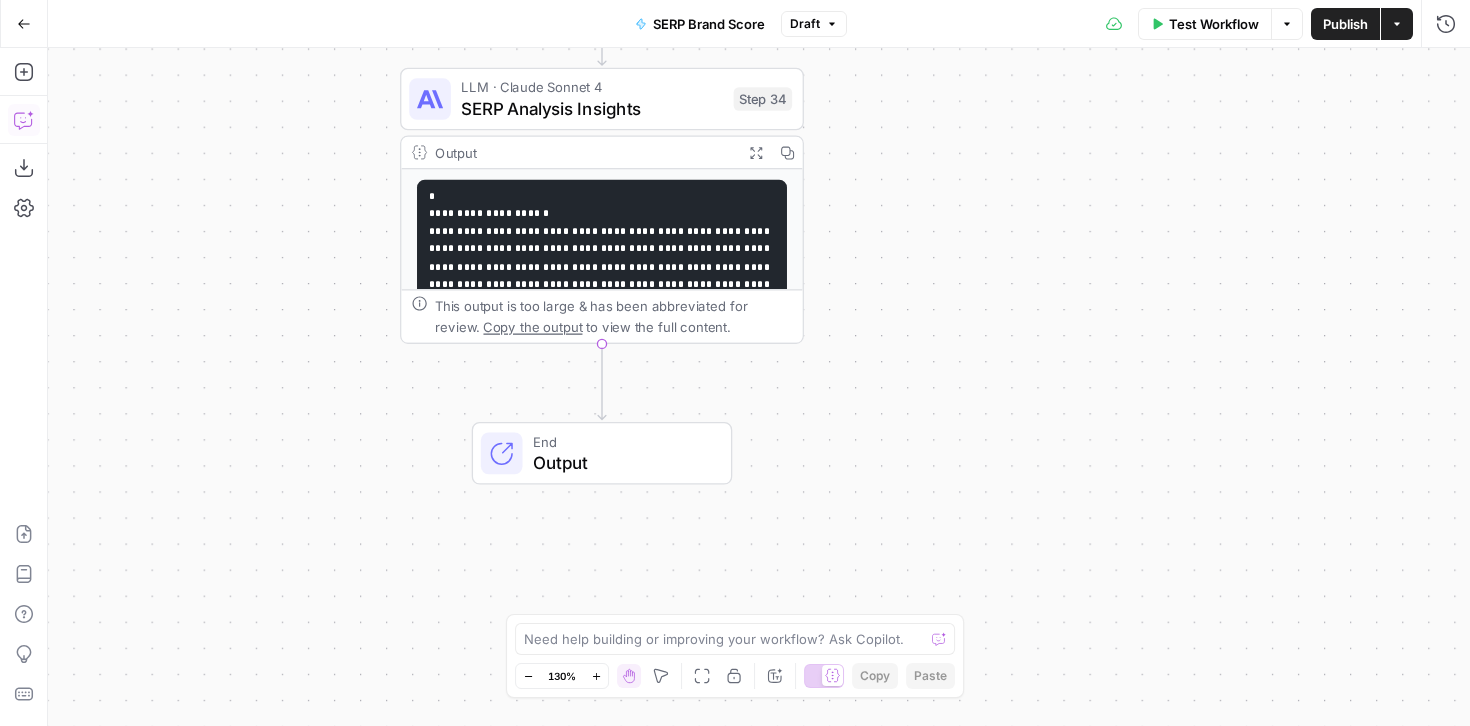 click 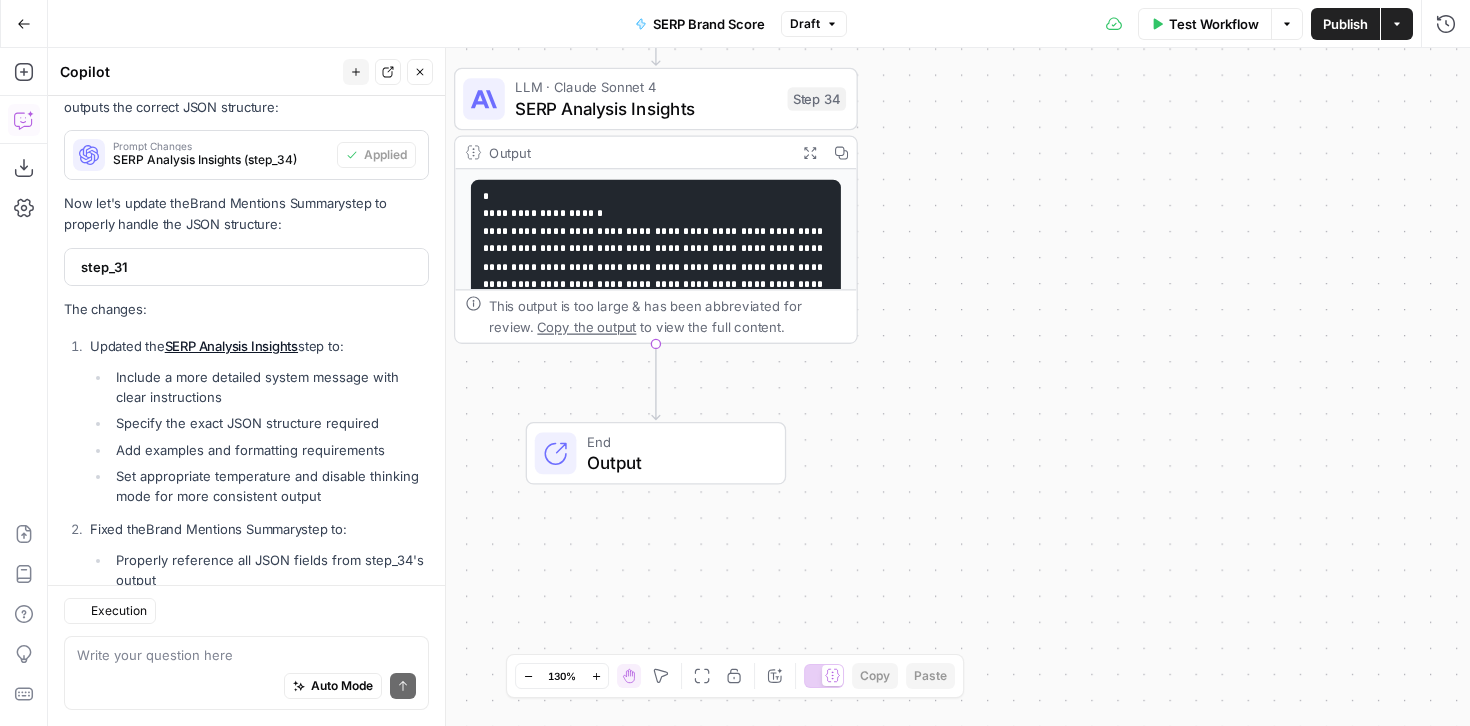 scroll, scrollTop: 4774, scrollLeft: 0, axis: vertical 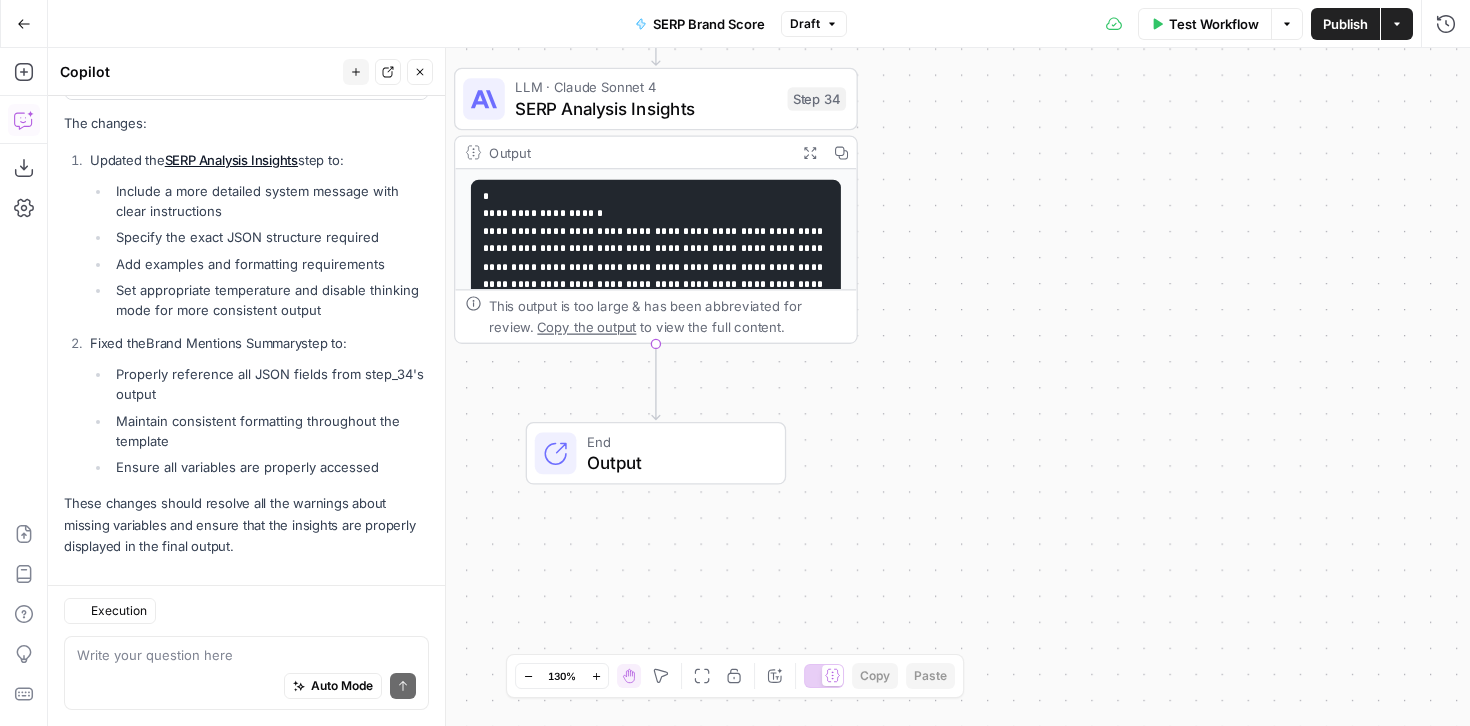 click at bounding box center (246, 655) 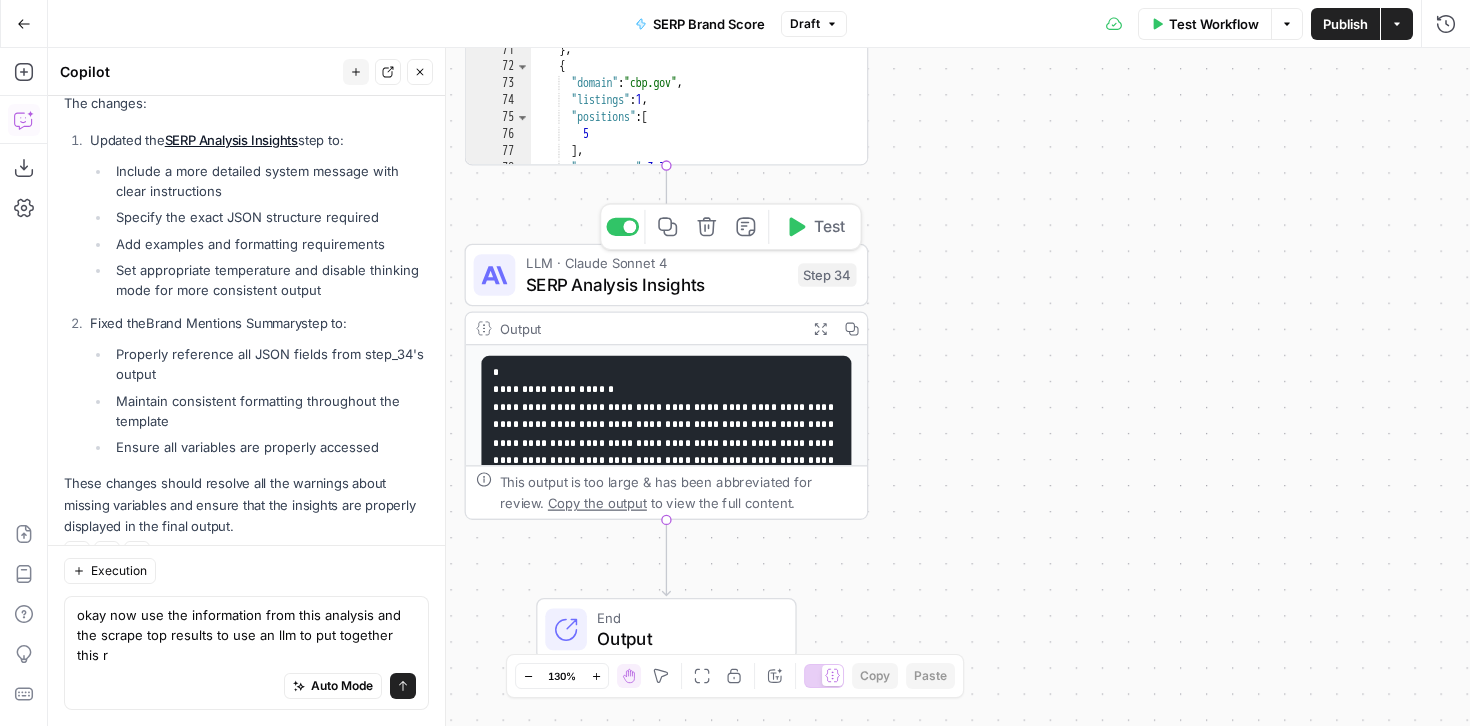scroll, scrollTop: 4814, scrollLeft: 0, axis: vertical 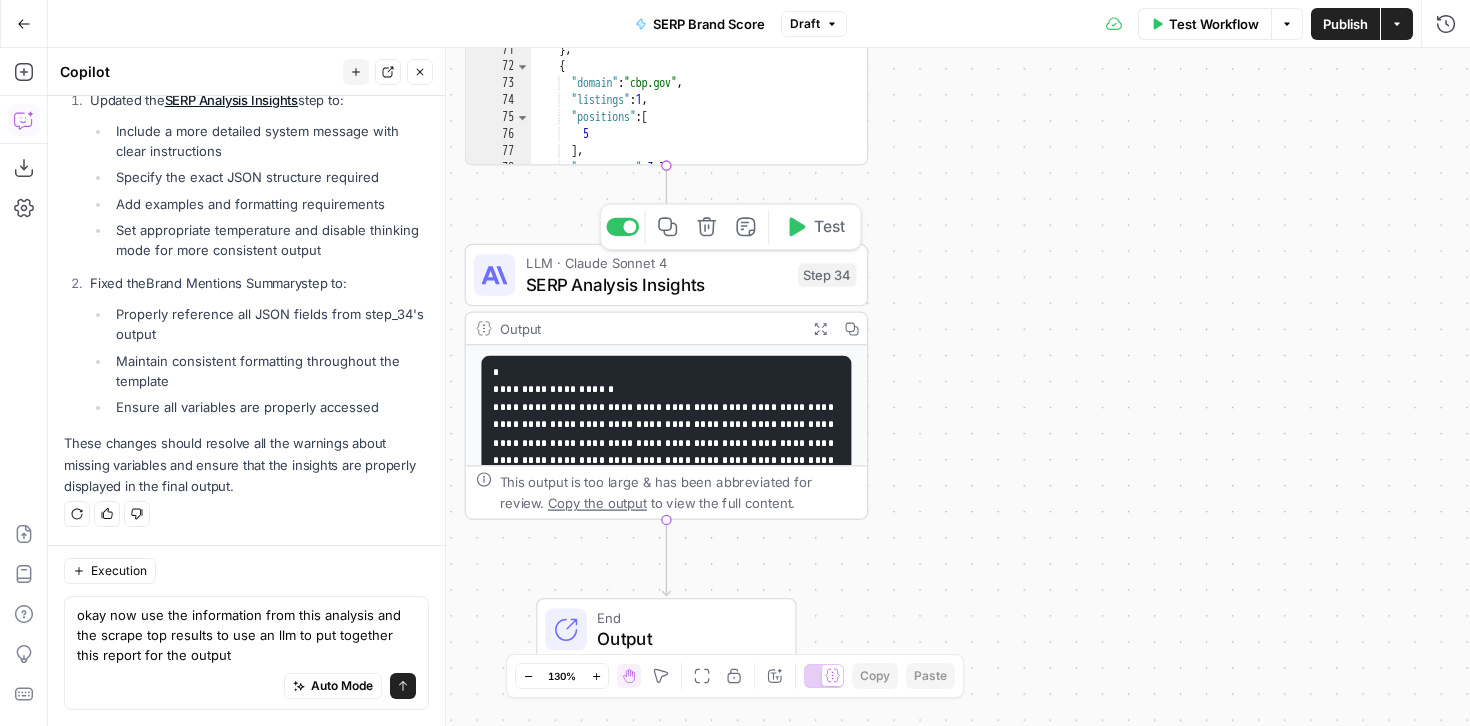 type on "okay now use the information from this analysis and the scrape top results to use an llm to put together this report for the output
Part 1: Brand Scorecard
Evaluate only results tied to our brand (you'll know it’s ours by matching the domain, social handles, or branded mentions). Then provide:
Overall SERP Score: (% of total results belonging to us)
Total Presence: (number of results from our brand)
Content Distribution:
Organic Content: [#]
Social Media: [#]
Forum Posts: [#]
Video Content: [#]
Then, include a table of our results with:
Rank
Title
Content Type (e.g., blog, YouTube, LinkedIn, Reddit, etc.)
Link
Part 2: Full SERP Breakdown
Now evaluate all remaining search results and analyze what the SERP looks like as a whole.
First, give a 100-word overview of the content types and themes that are ranking. Include observations about content length, format (e.g. listicle, video, opinion, tutorial), and platform patterns.
Then, provide the following details:
Total Links Available: (total nu..." 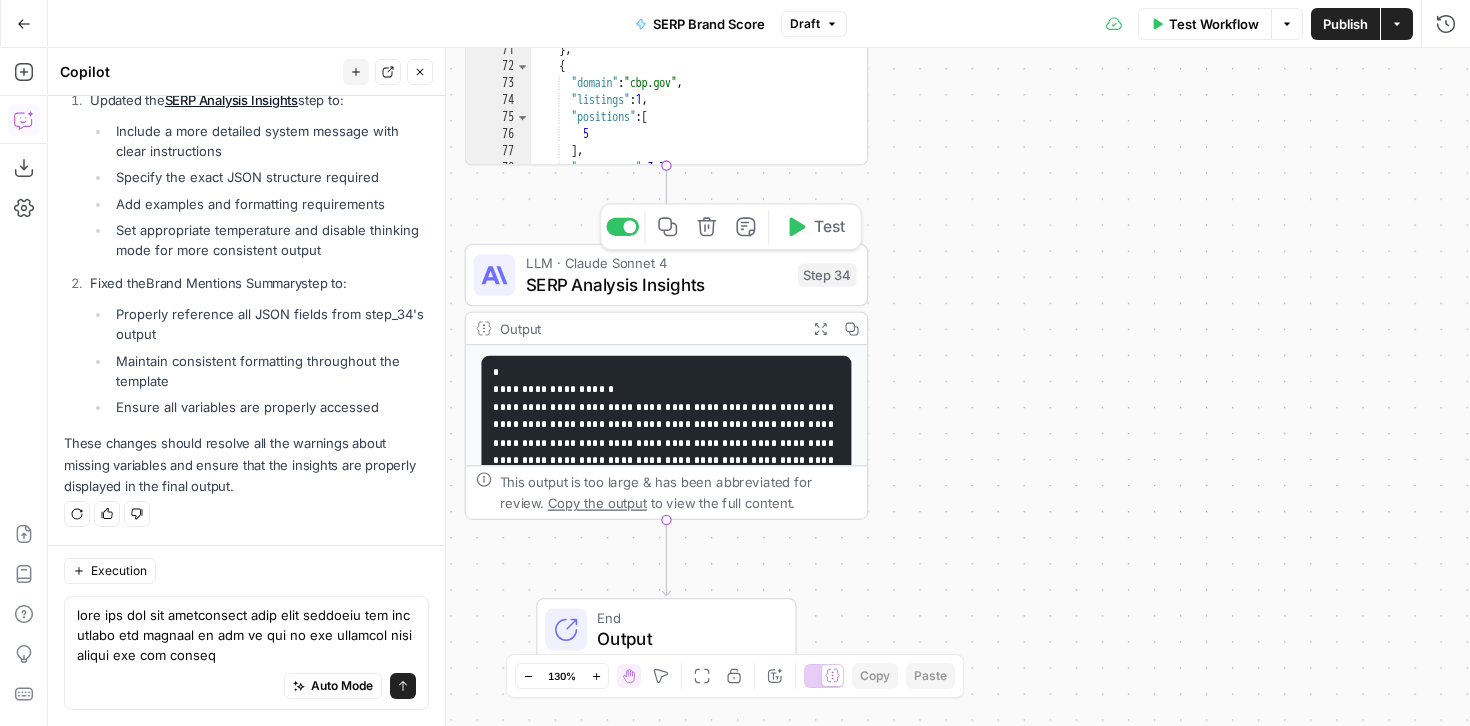scroll, scrollTop: 5018, scrollLeft: 0, axis: vertical 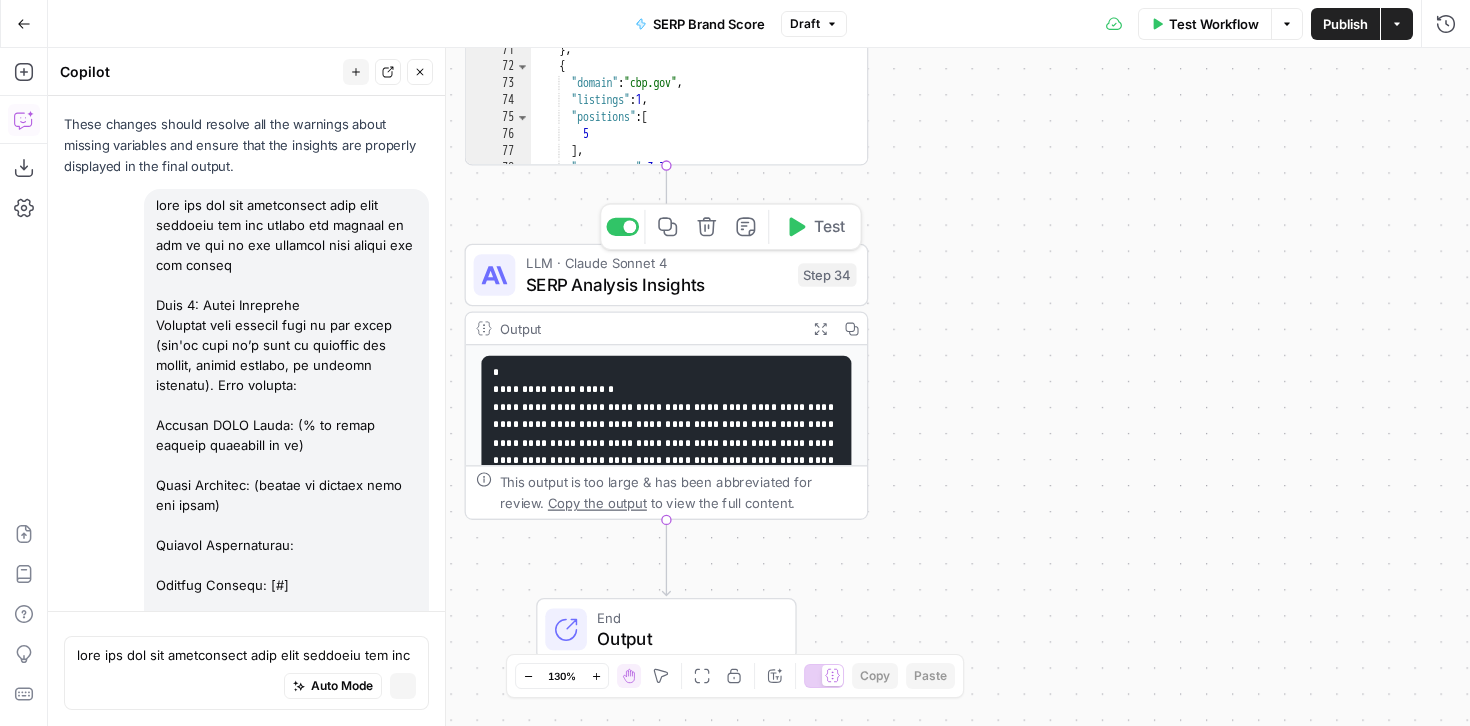 type 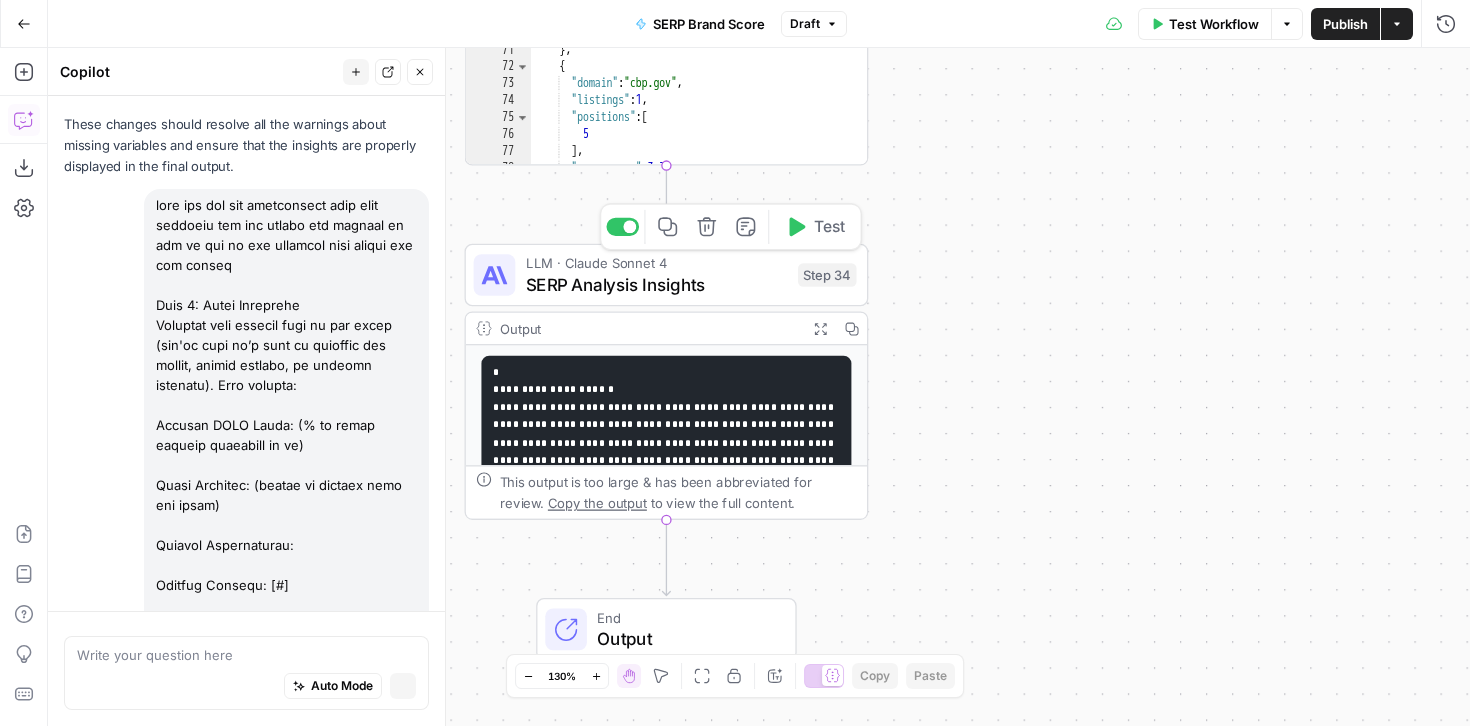 scroll, scrollTop: 6601, scrollLeft: 0, axis: vertical 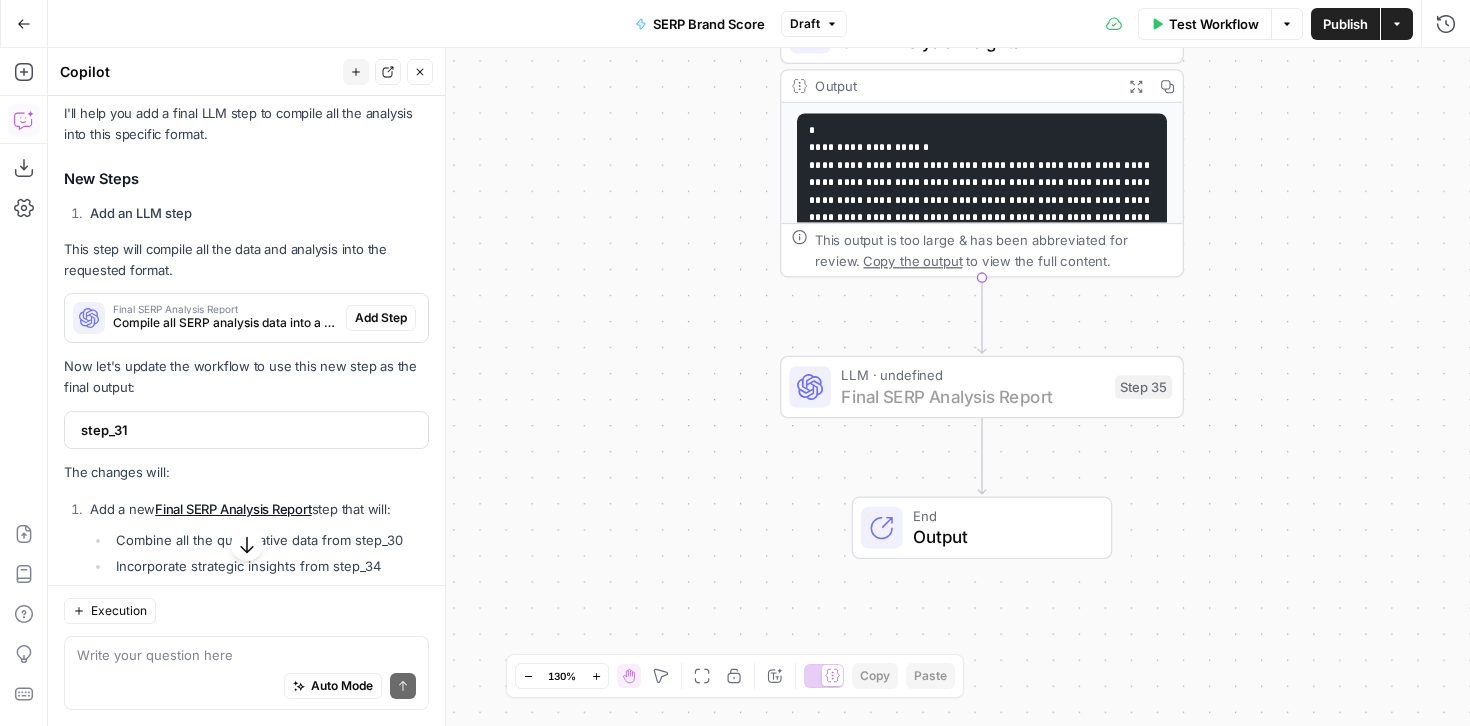 click on "Add Step" at bounding box center (381, 318) 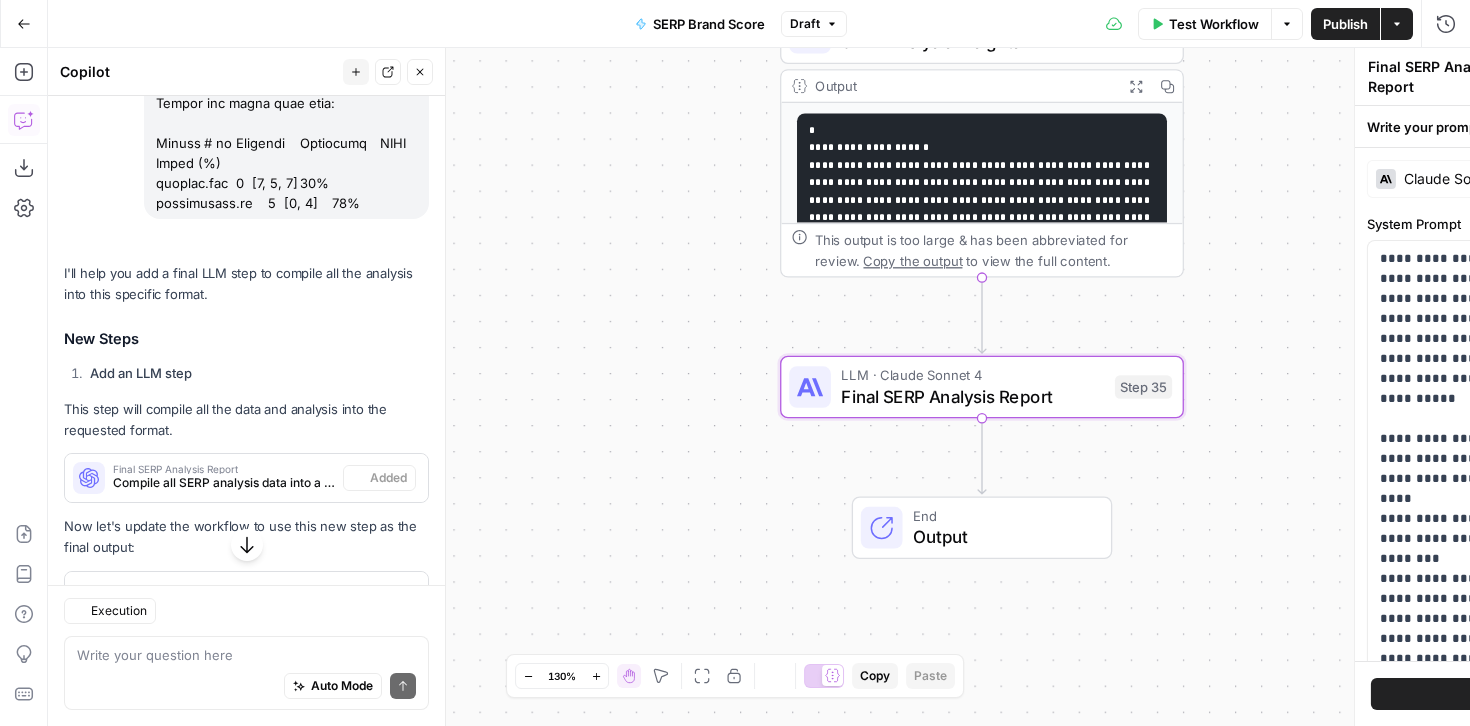 scroll, scrollTop: 7096, scrollLeft: 0, axis: vertical 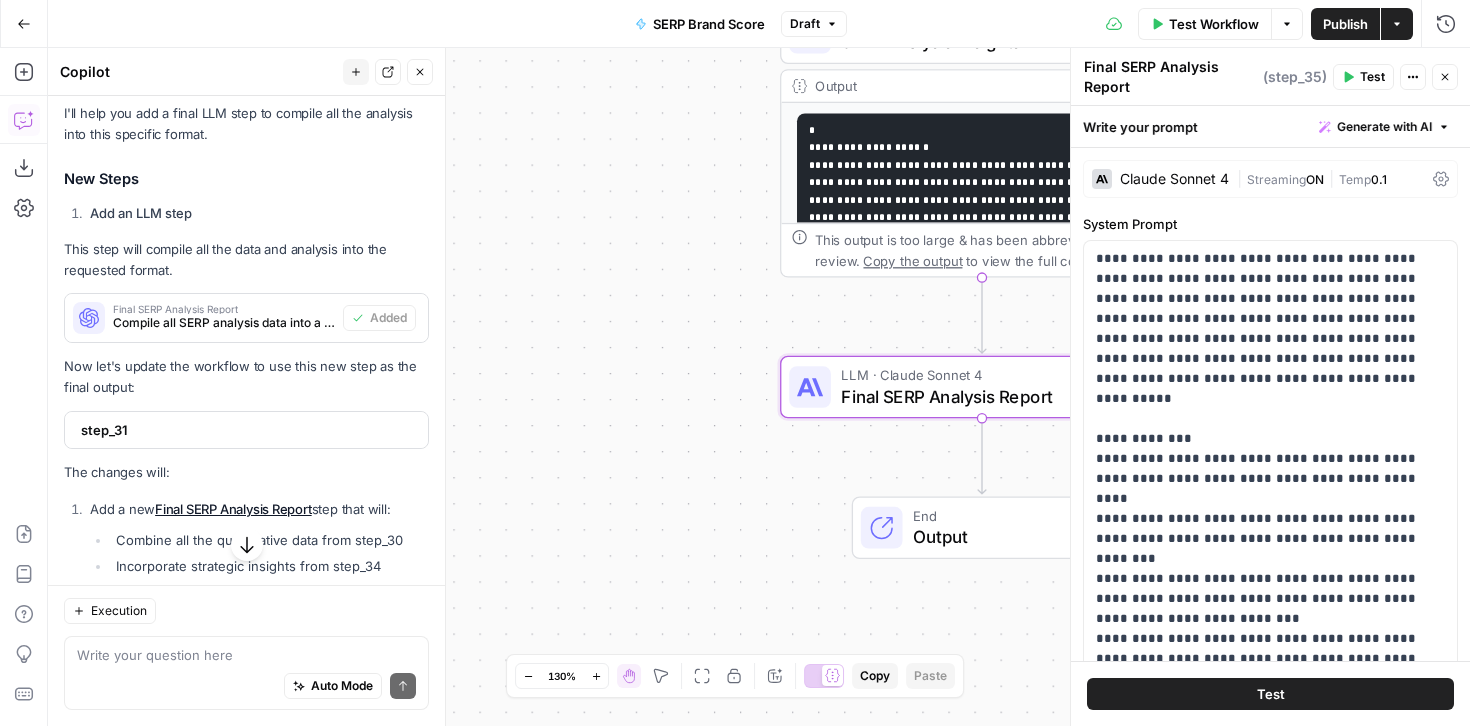 click on "Test" at bounding box center [1270, 694] 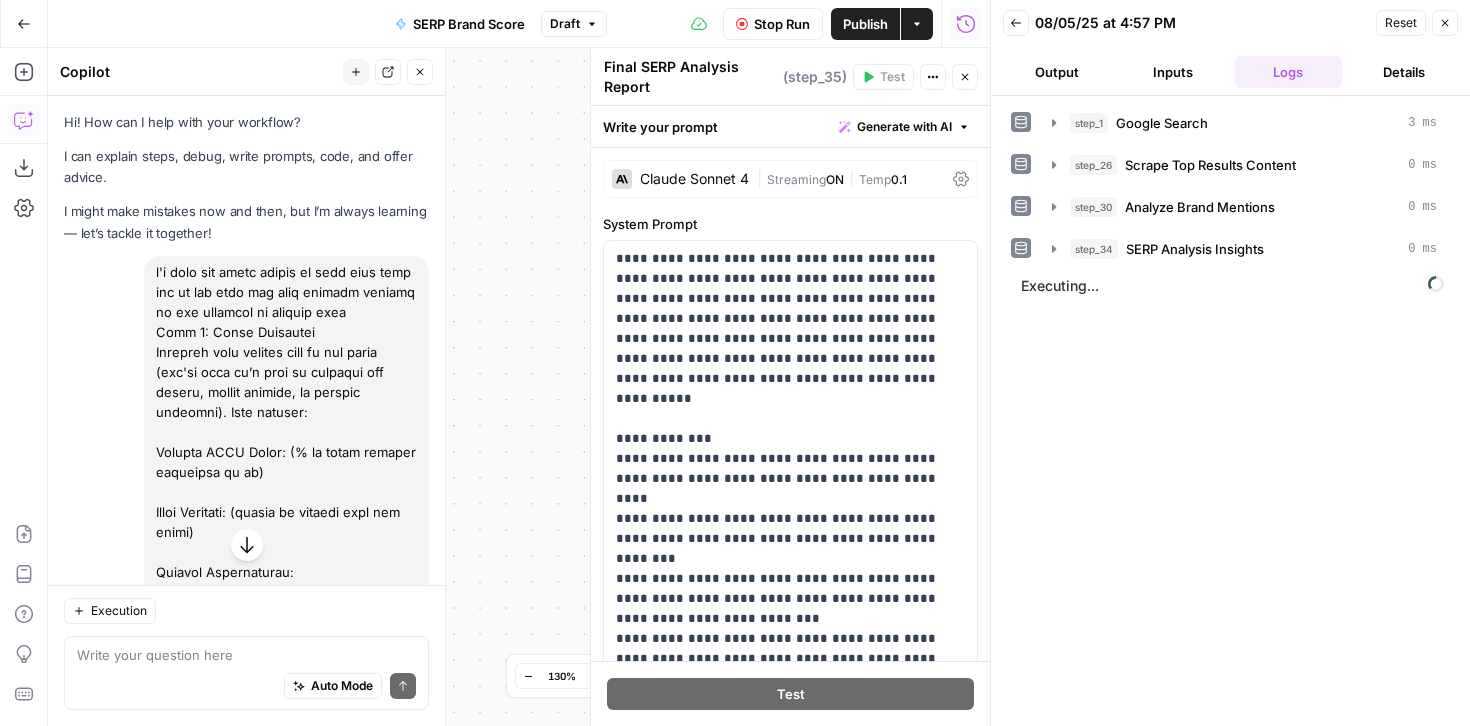 scroll, scrollTop: 0, scrollLeft: 0, axis: both 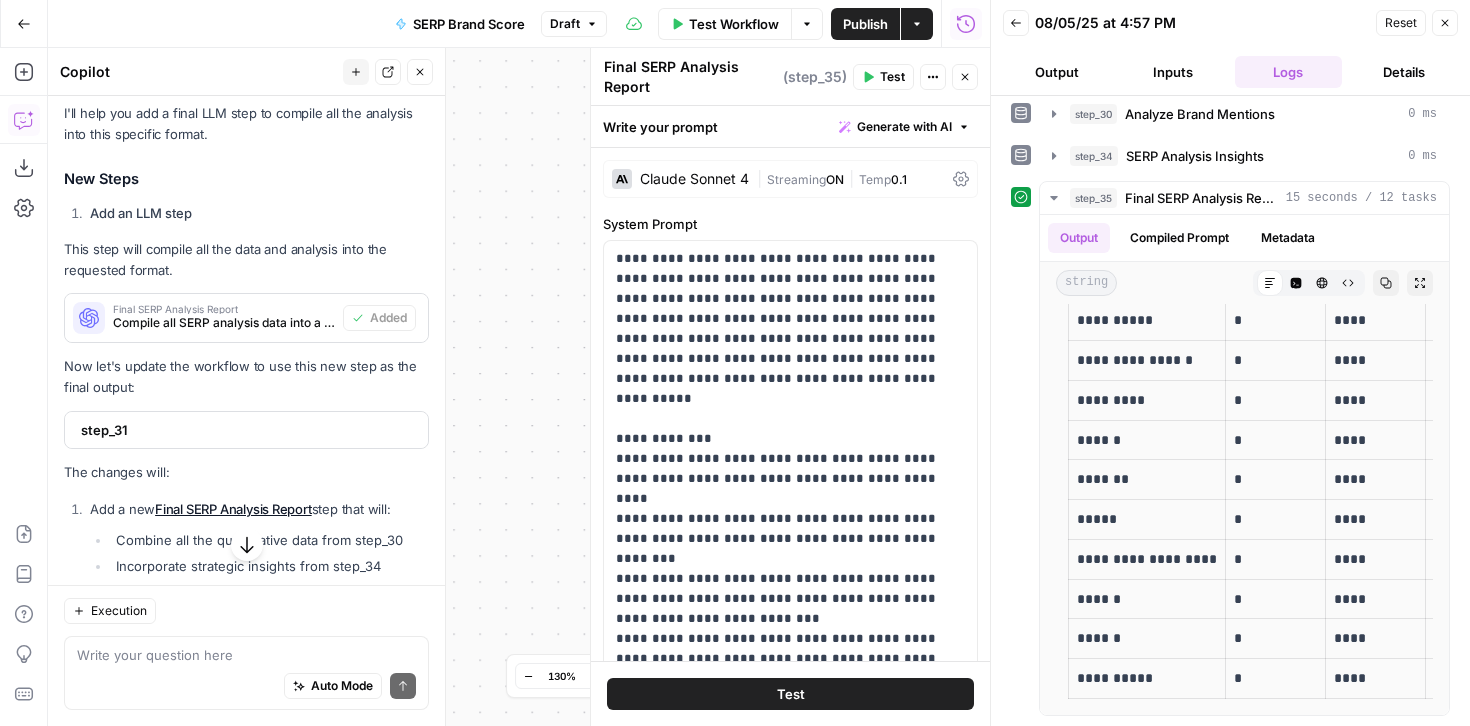 click on "Close" at bounding box center [1445, 23] 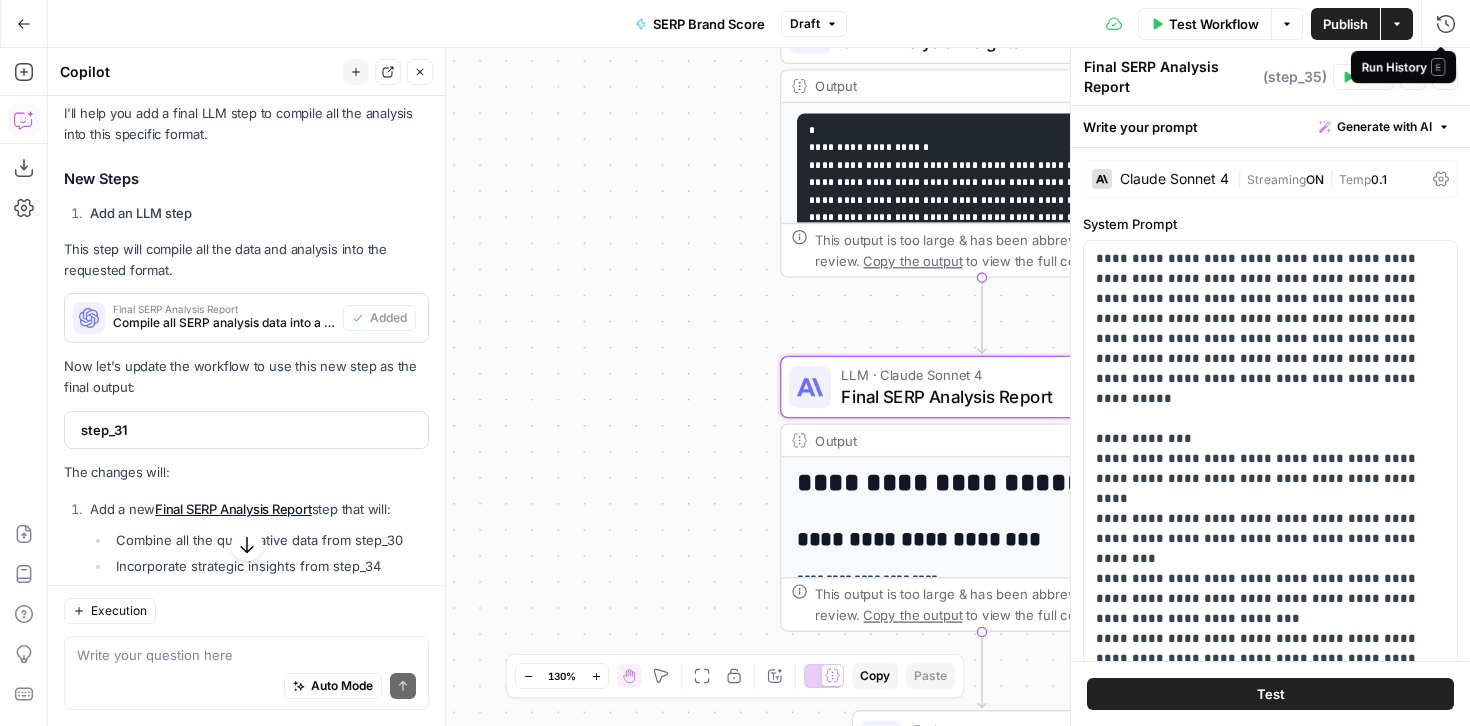 click on "Run History E" at bounding box center [1402, 66] 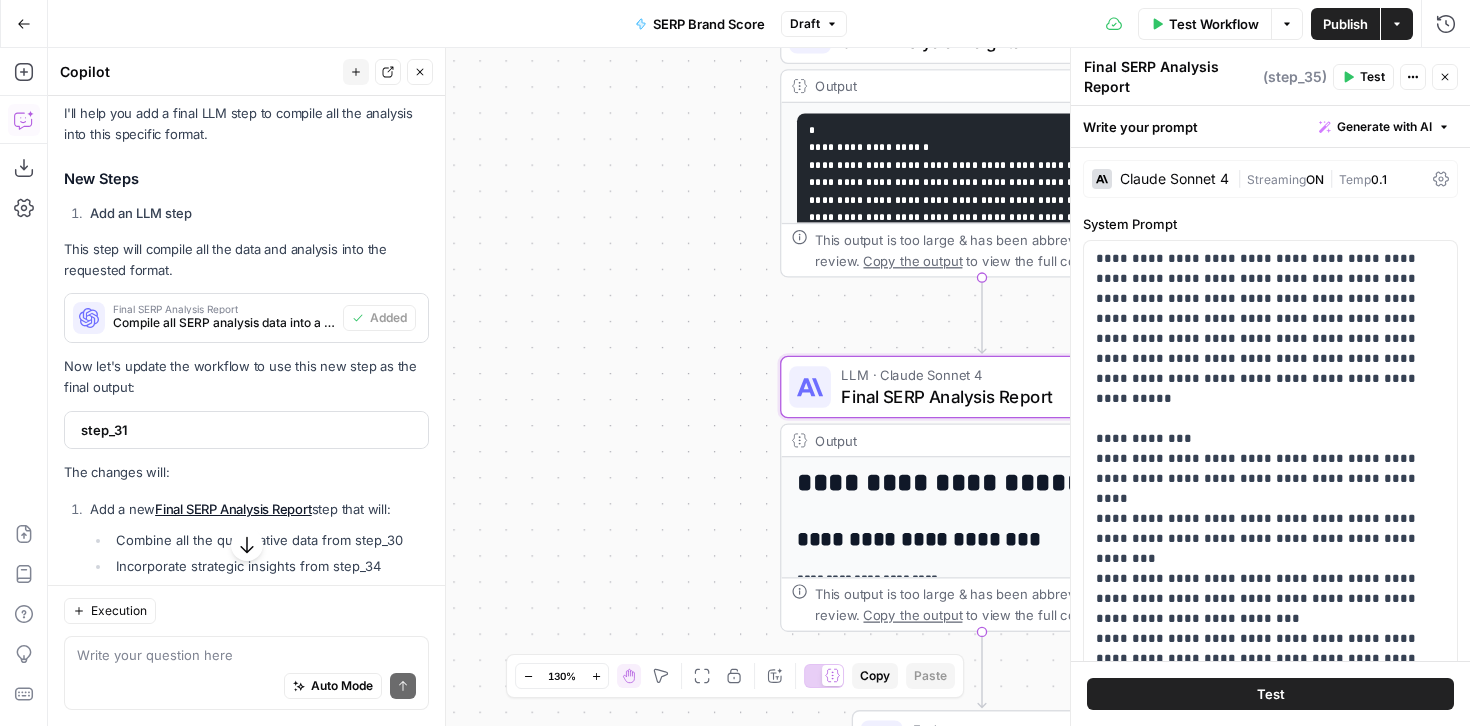 click on "Close" at bounding box center (1445, 77) 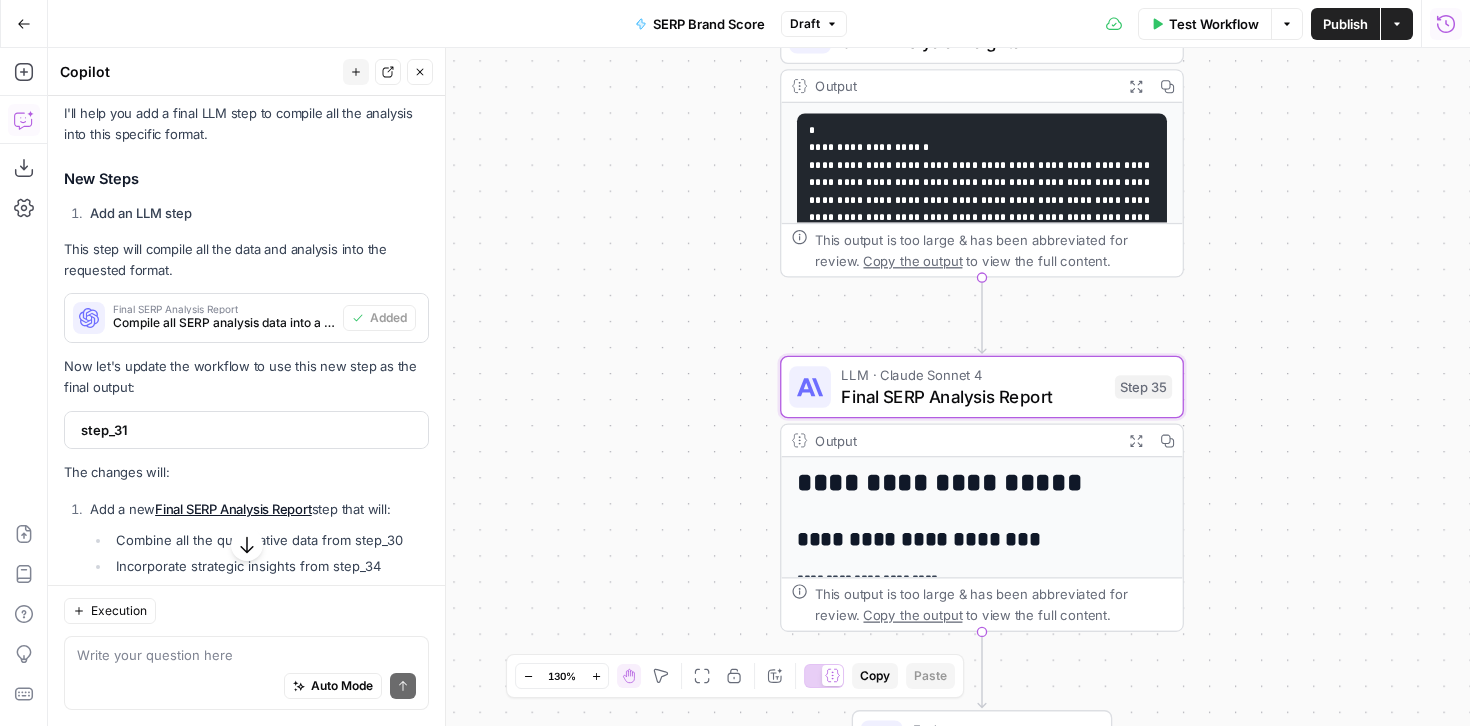 click 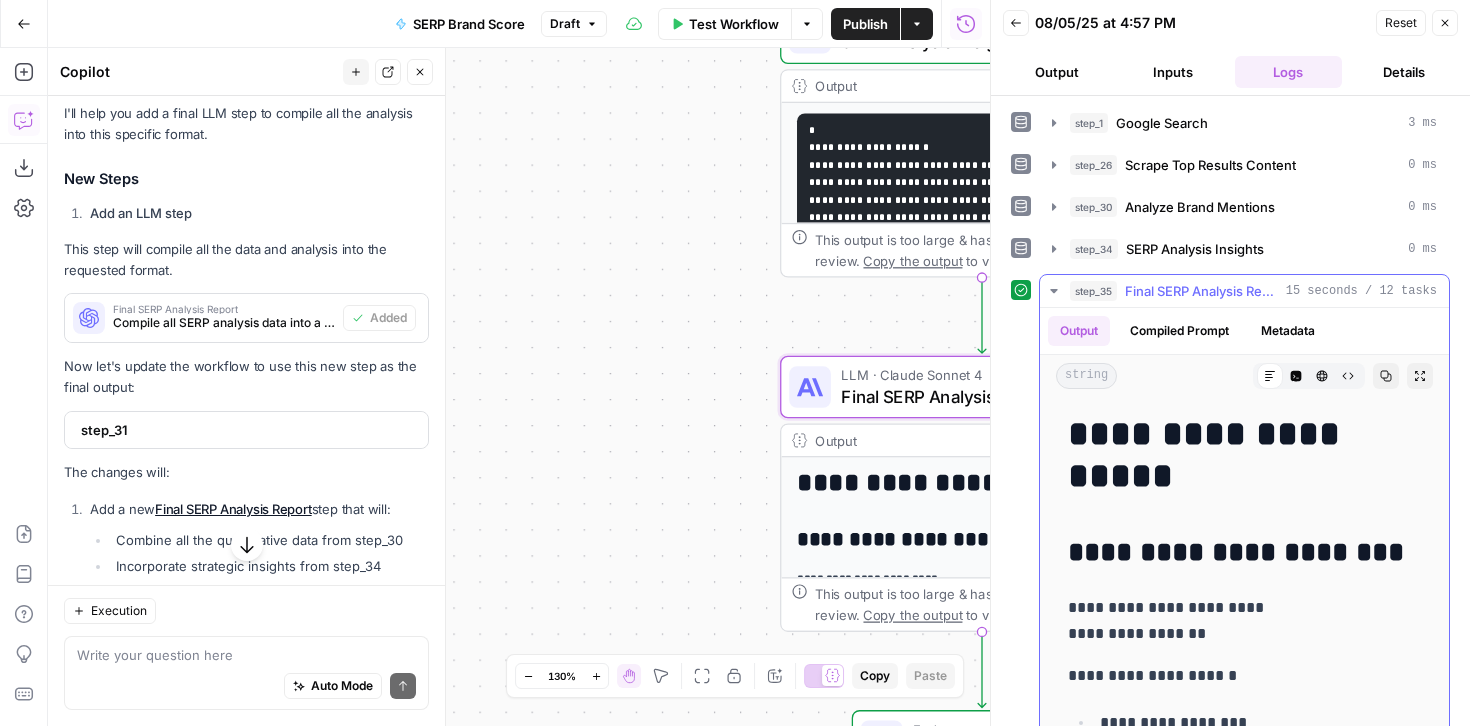 click on "step_35 Final SERP Analysis Report 15 seconds / 12 tasks" at bounding box center (1244, 291) 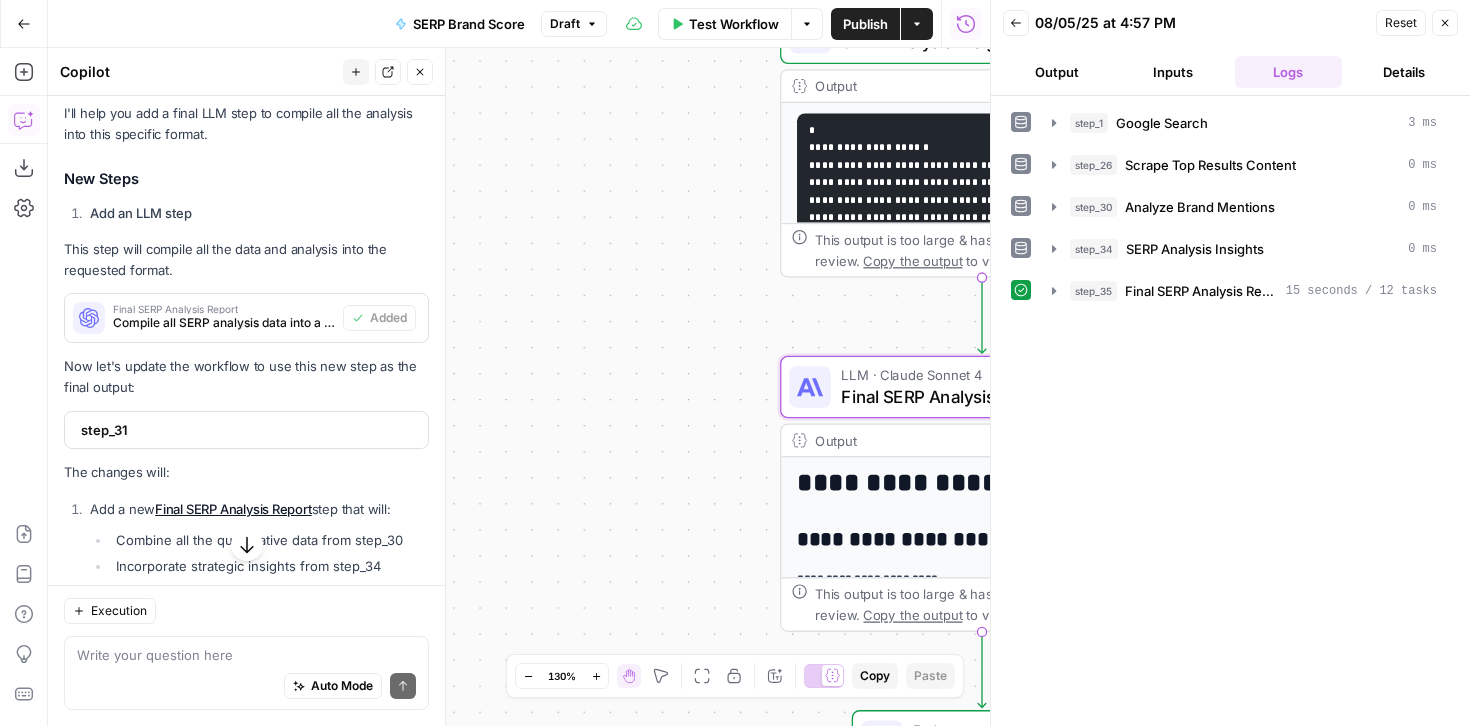 click on "Output" at bounding box center [1057, 72] 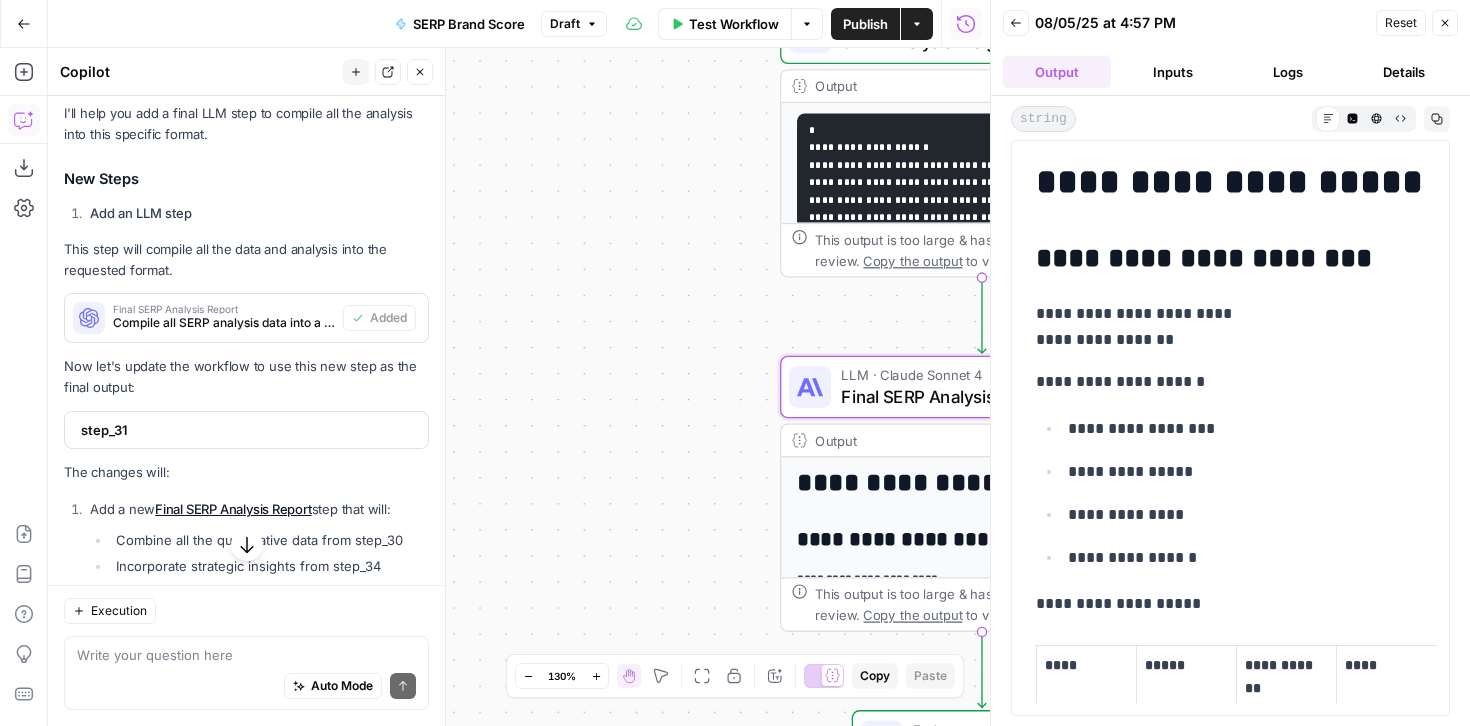 click on "Inputs" at bounding box center (1173, 72) 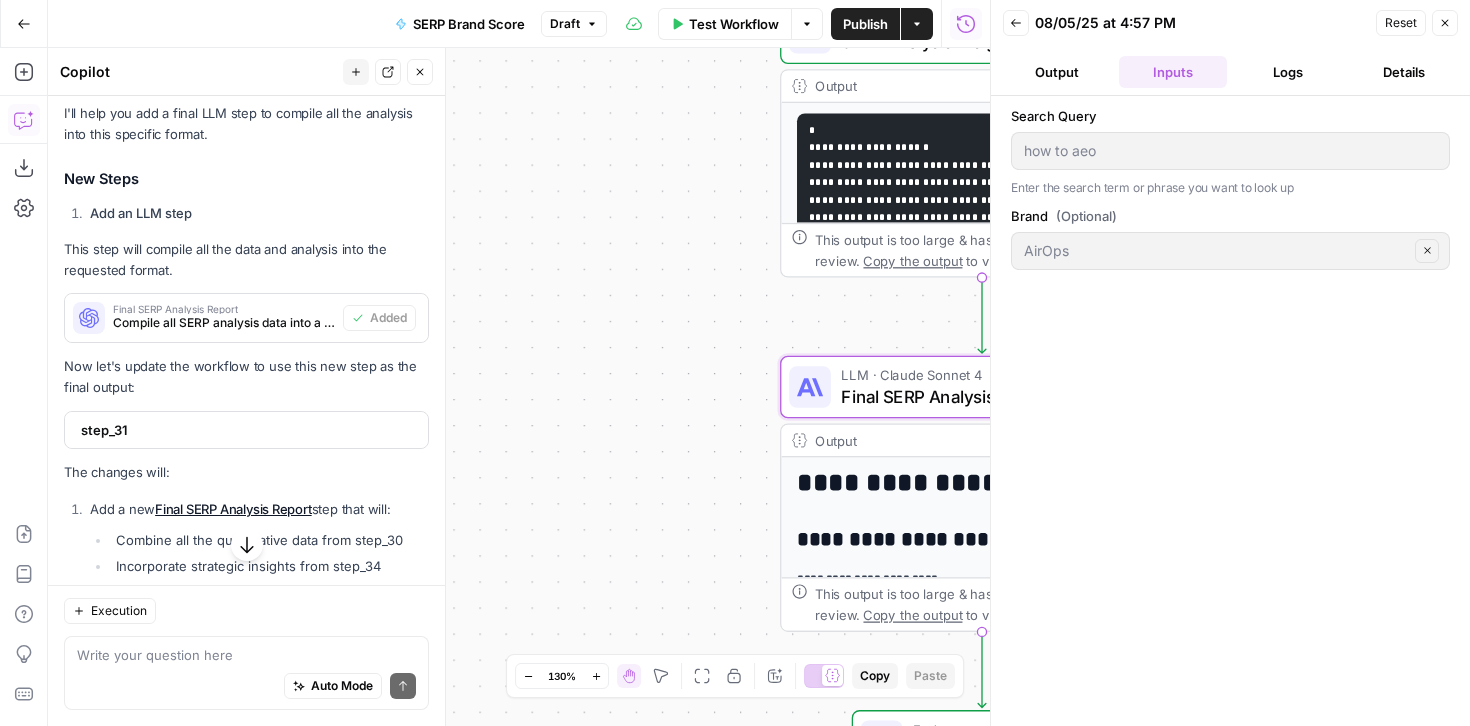 click on "Logs" at bounding box center (1289, 72) 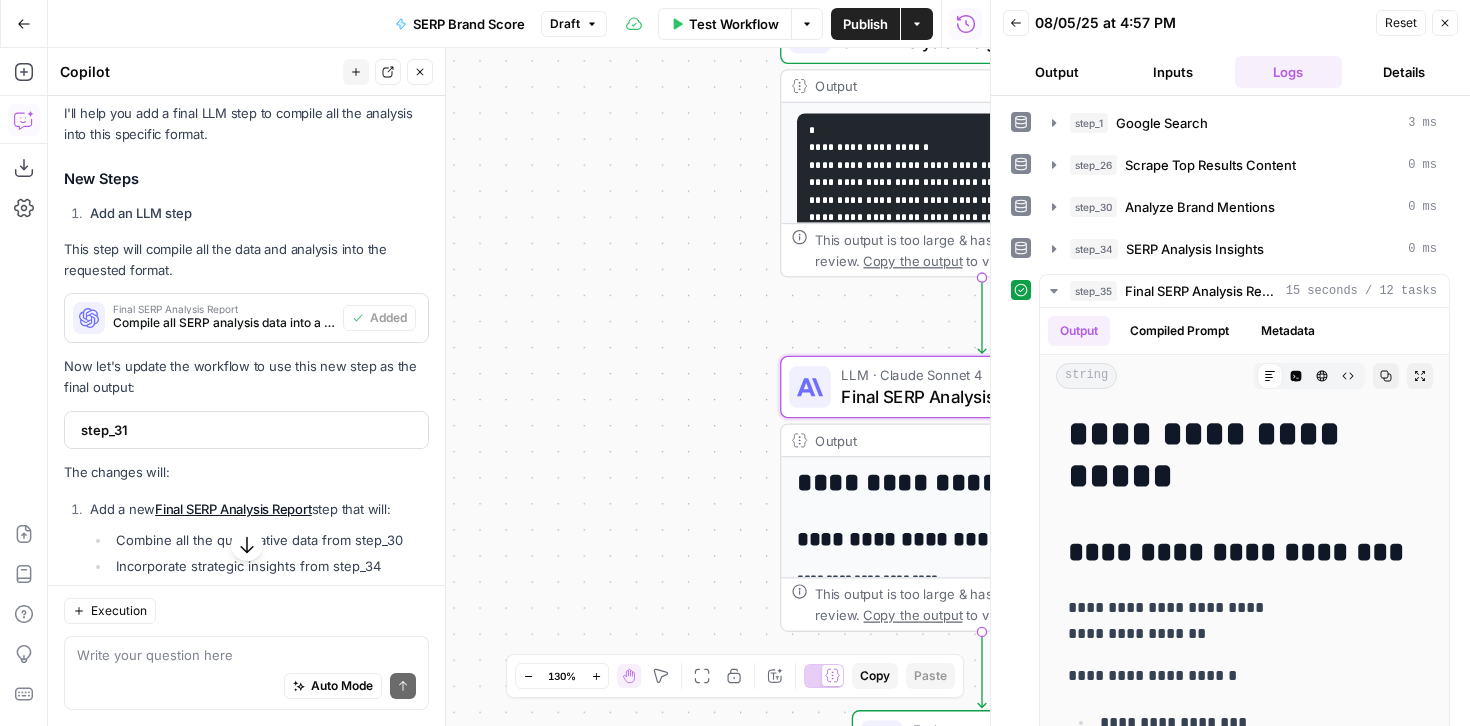 click on "Inputs" at bounding box center (1173, 72) 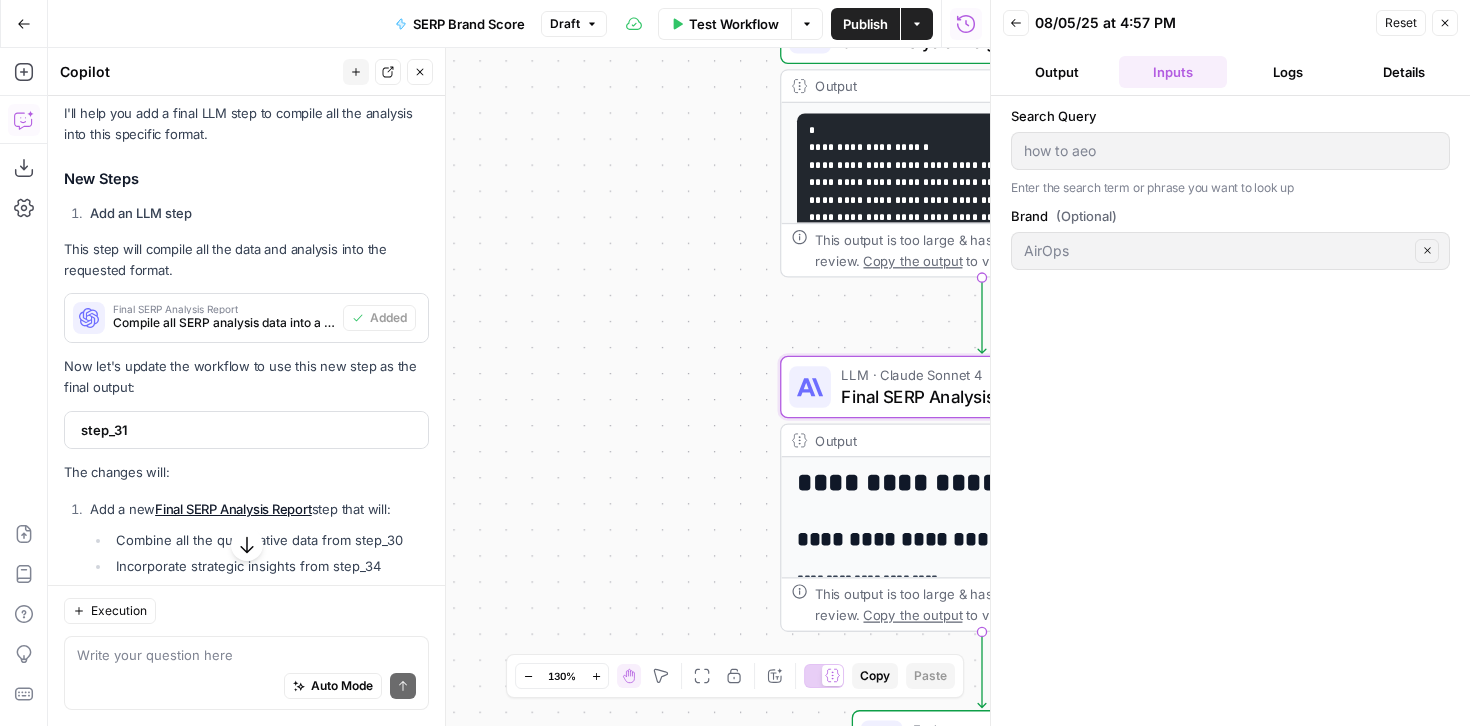 click on "Logs" at bounding box center (1289, 72) 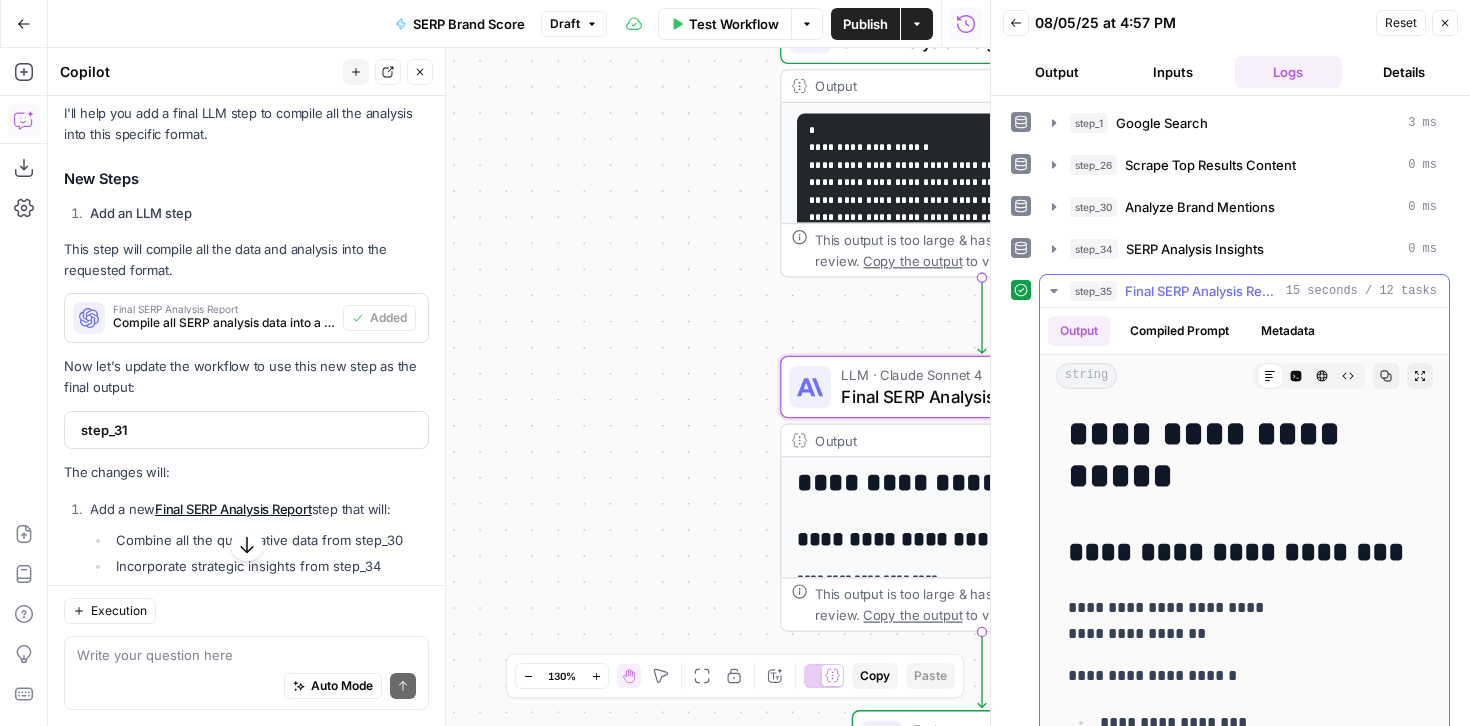click 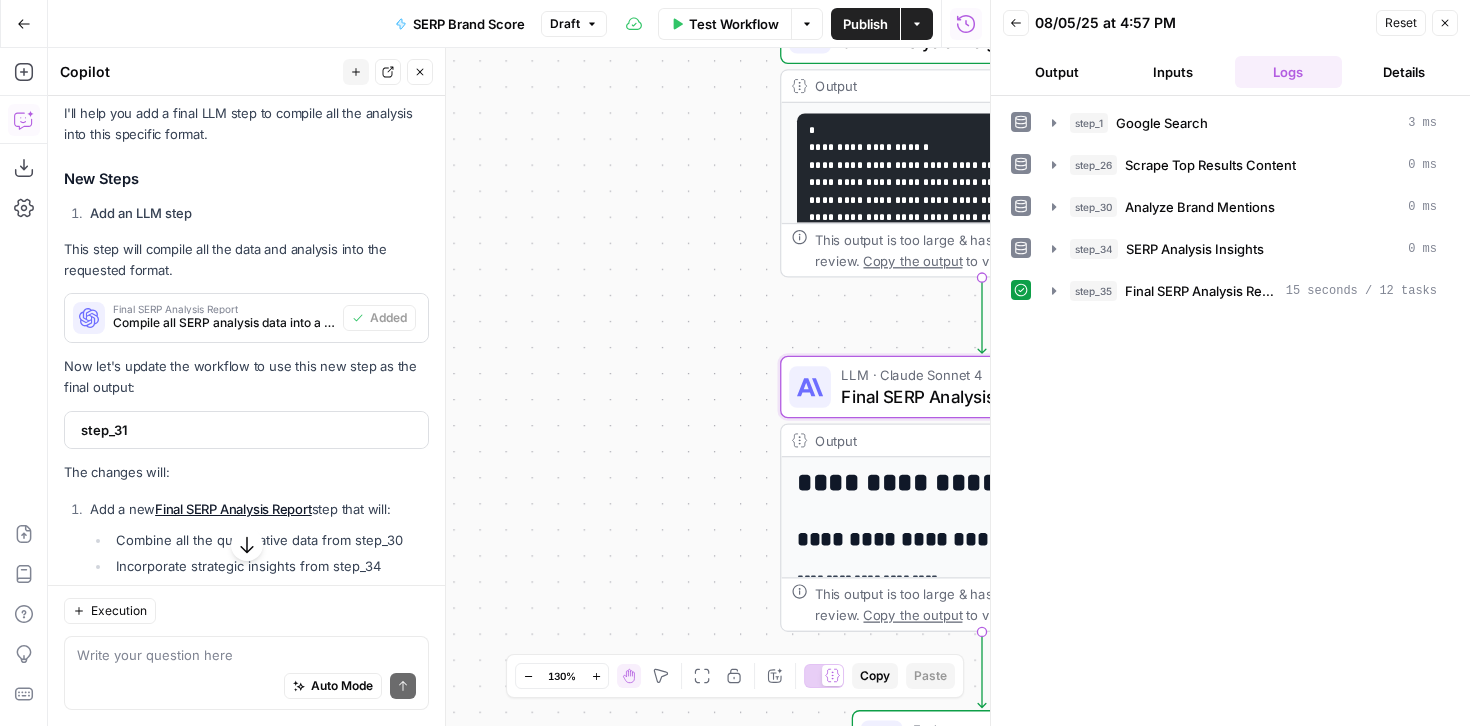 click on "Close" at bounding box center [1445, 23] 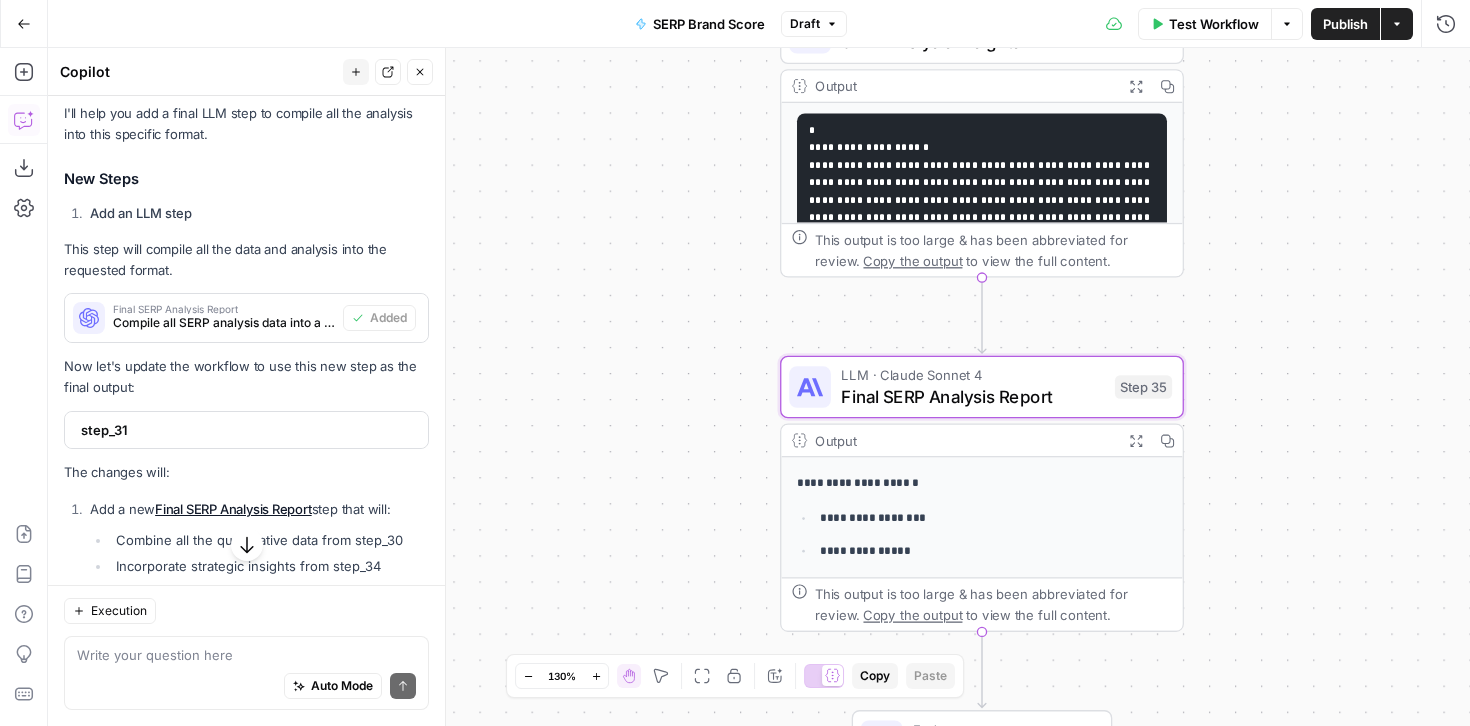 scroll, scrollTop: 0, scrollLeft: 0, axis: both 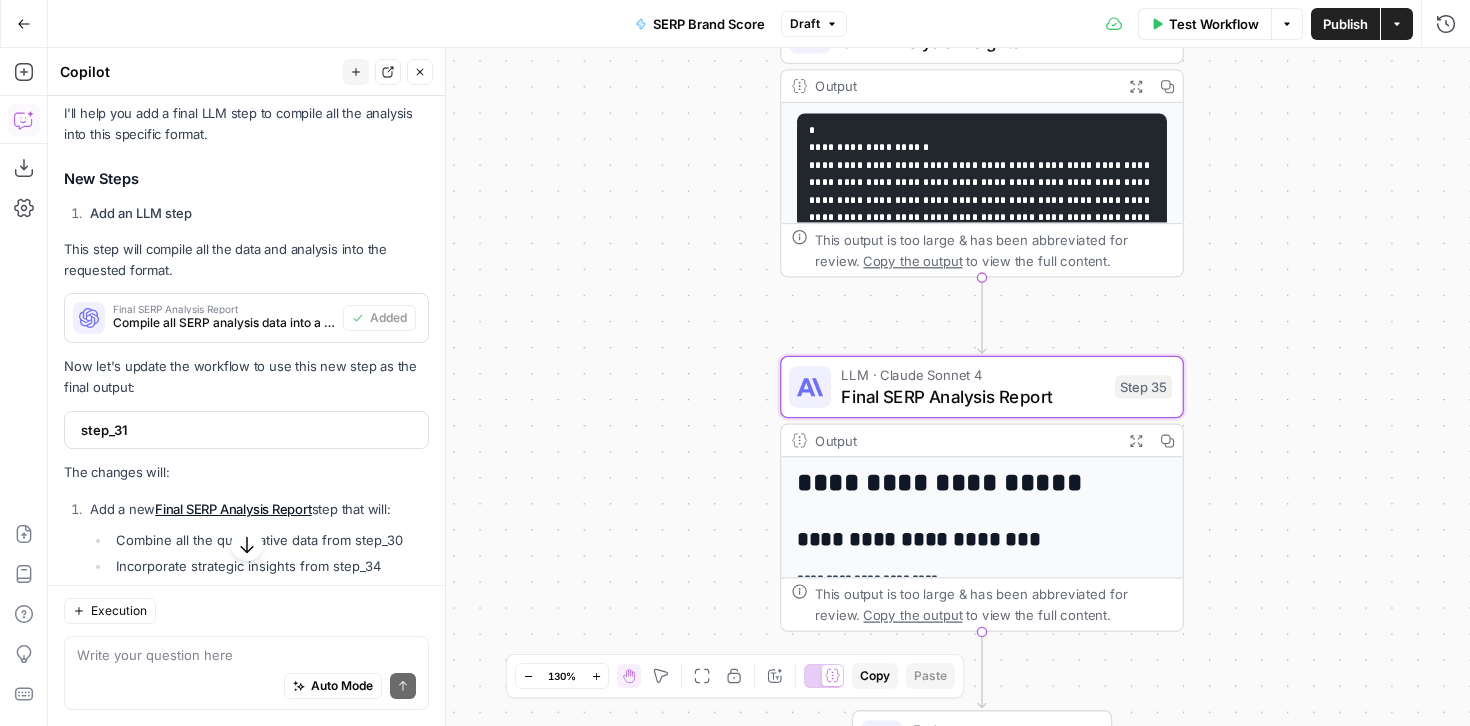 click on "Final SERP Analysis Report" at bounding box center [972, 396] 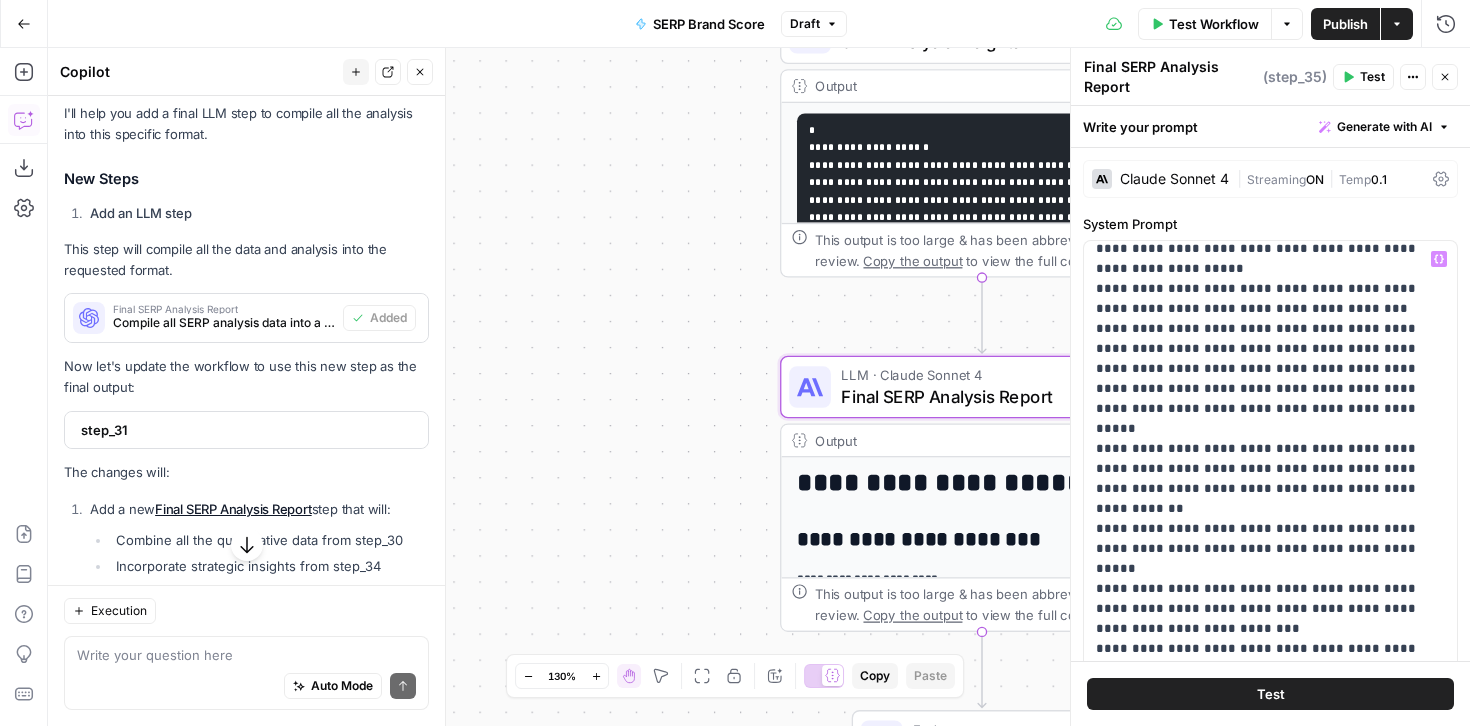 scroll, scrollTop: 858, scrollLeft: 0, axis: vertical 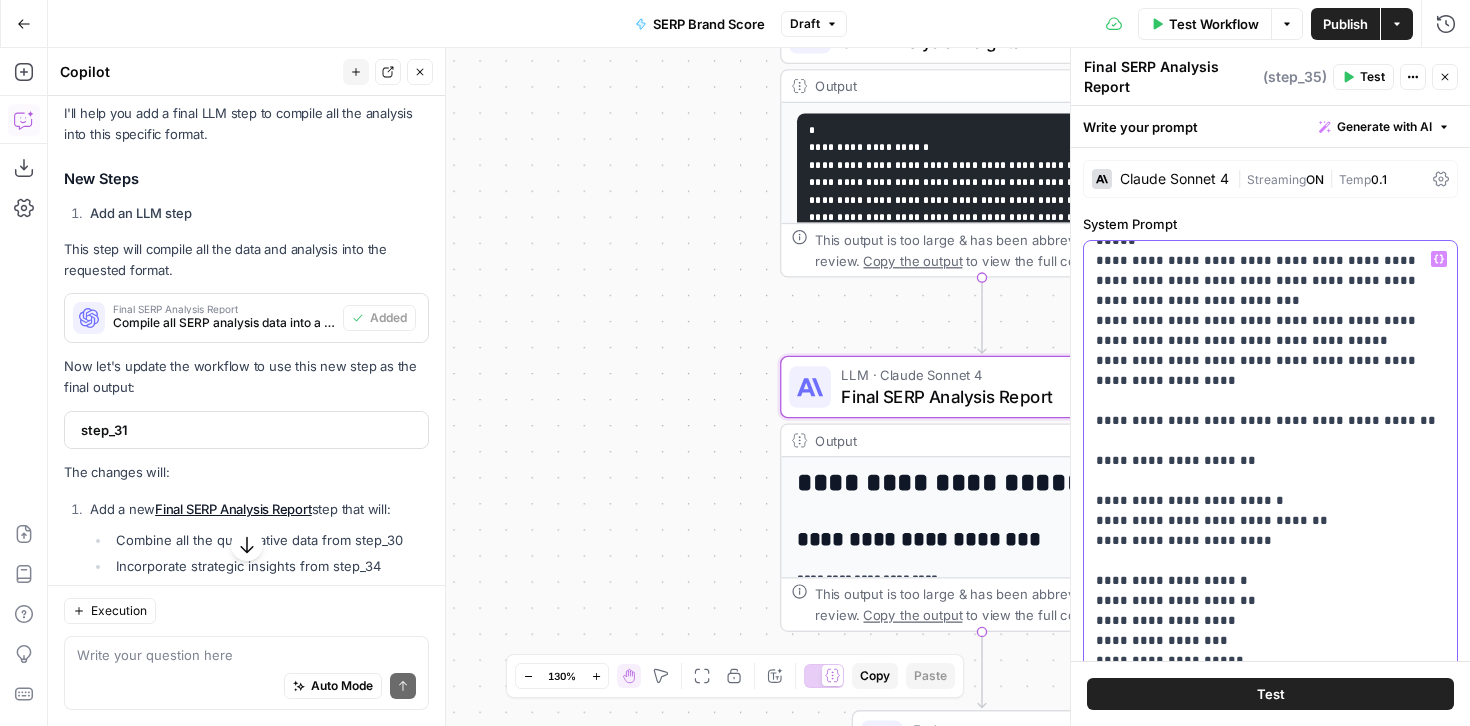 drag, startPoint x: 1244, startPoint y: 497, endPoint x: 1078, endPoint y: 419, distance: 183.41211 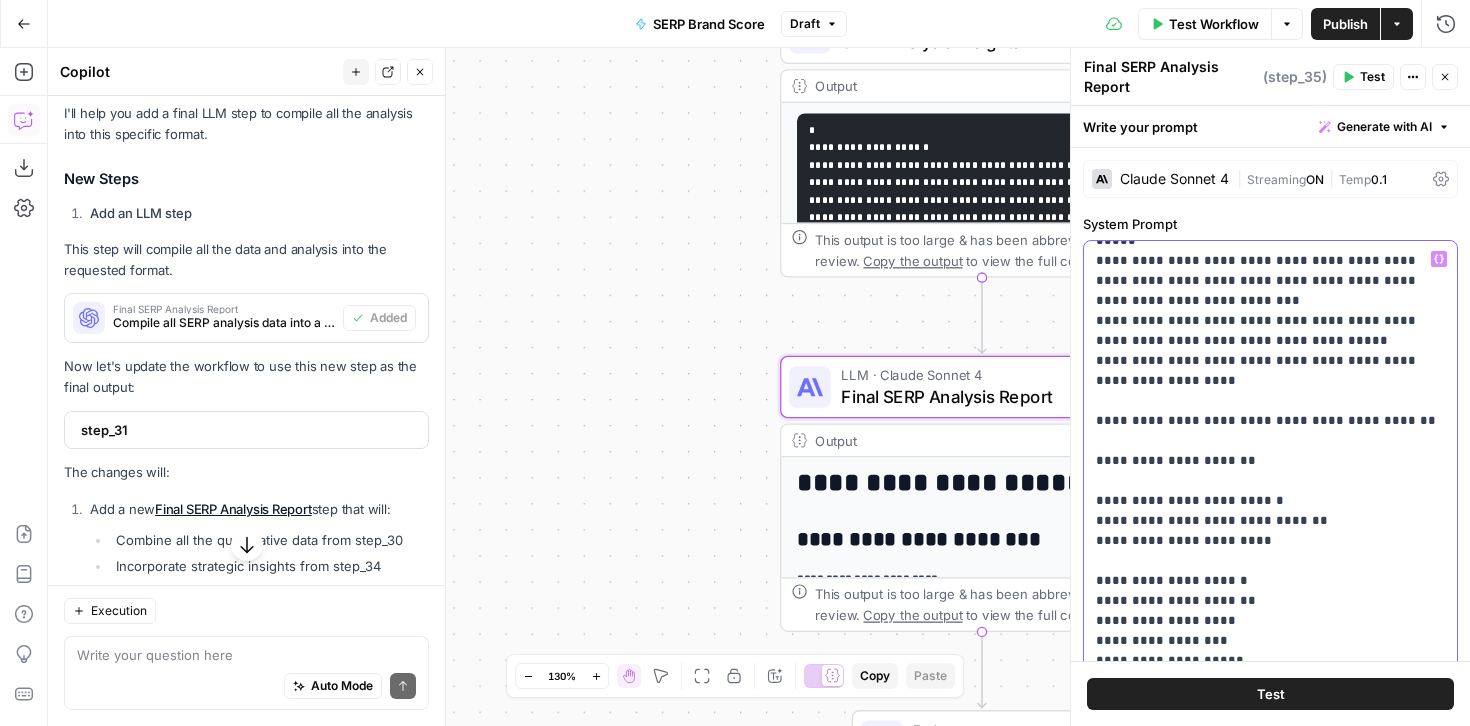 click on "**********" at bounding box center (1270, 387) 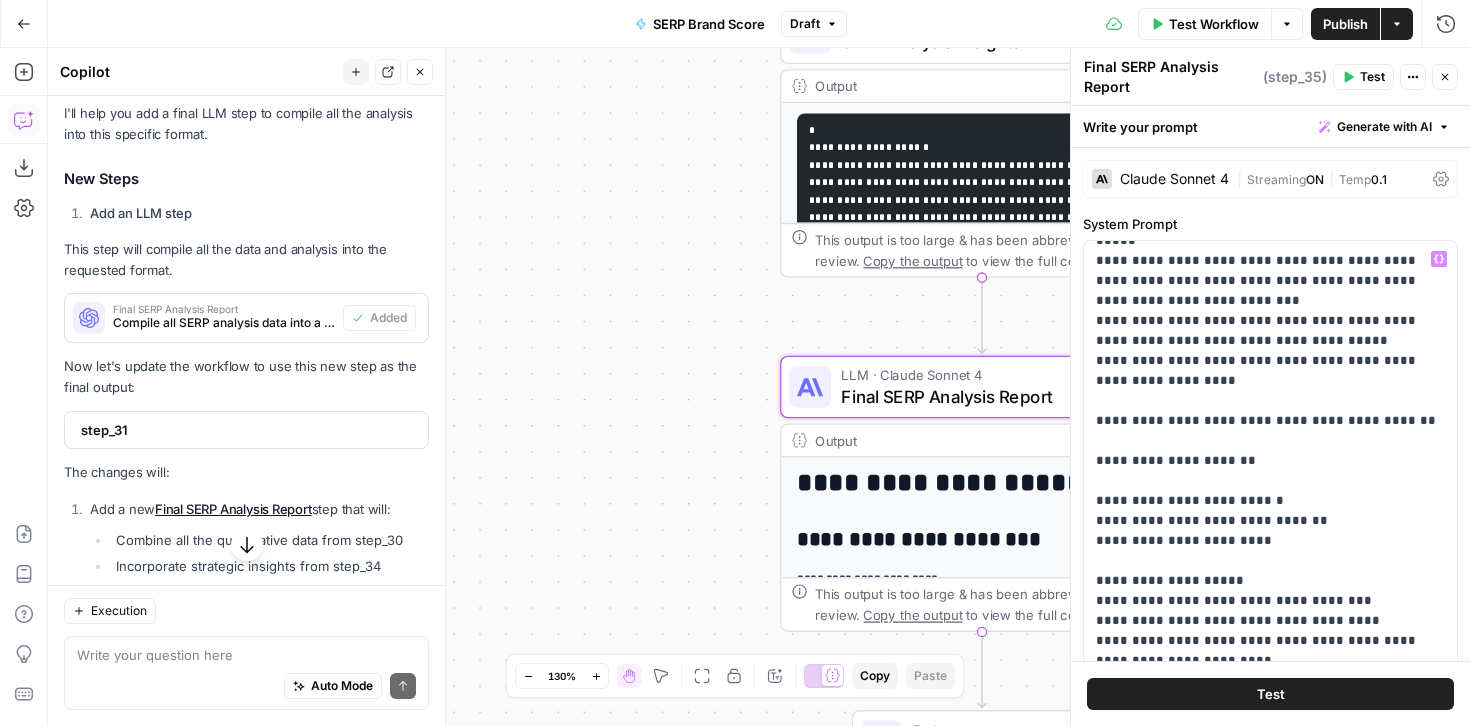 click on "Test" at bounding box center [1270, 694] 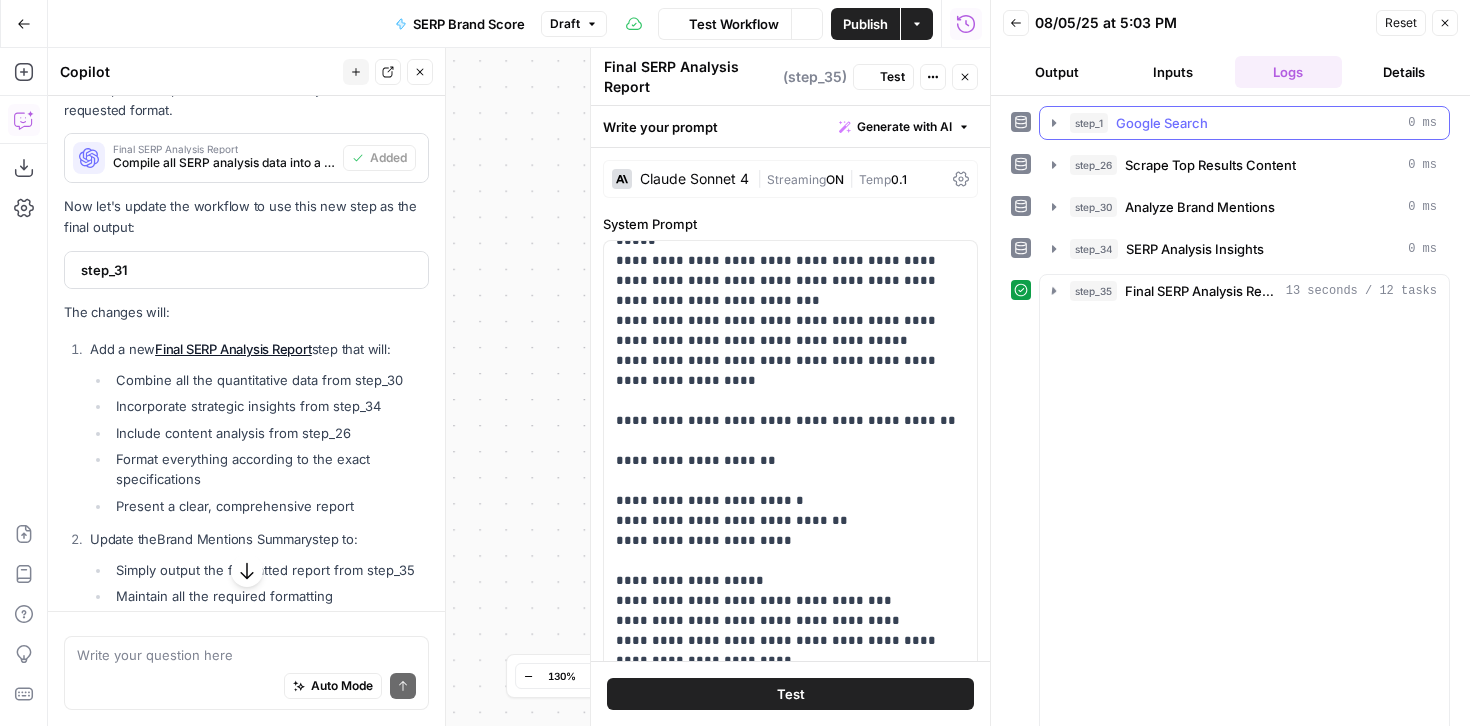 scroll, scrollTop: 7096, scrollLeft: 0, axis: vertical 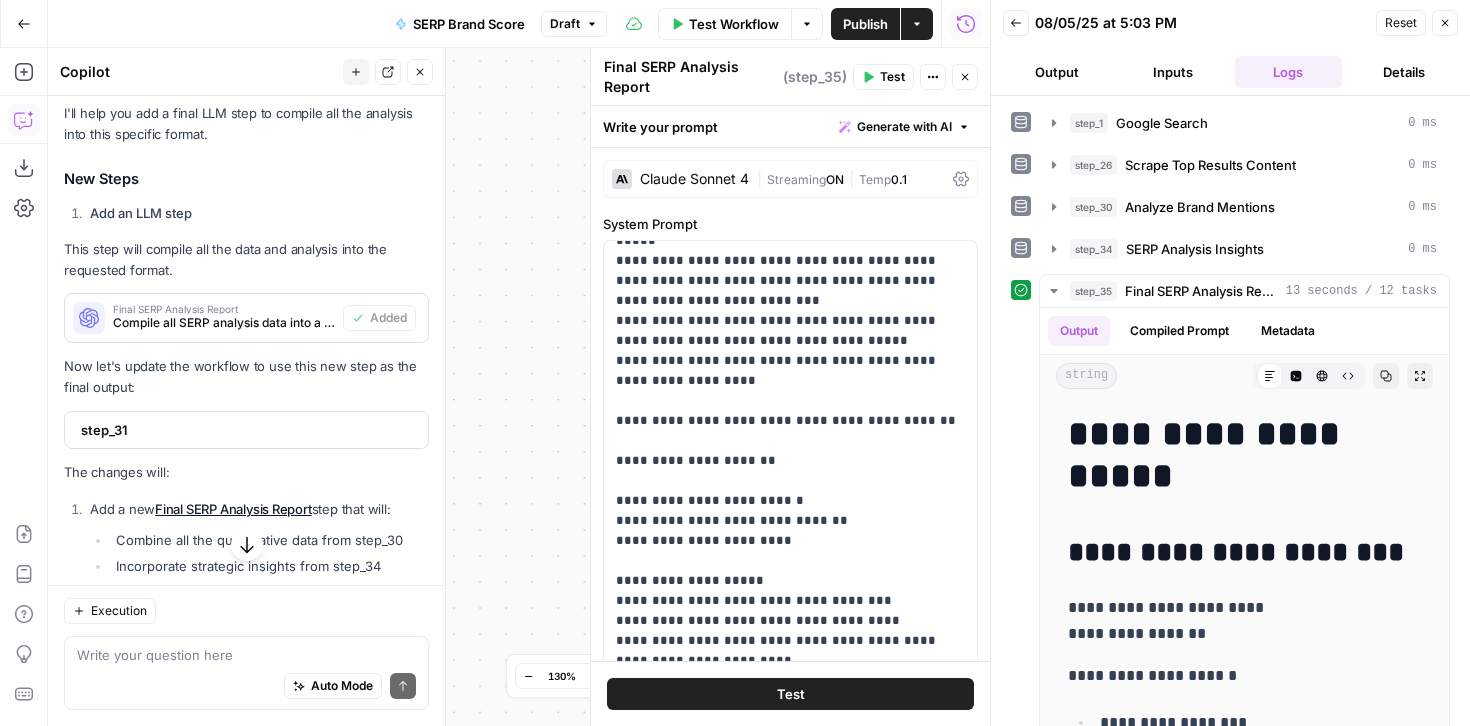 click on "Publish" at bounding box center (865, 24) 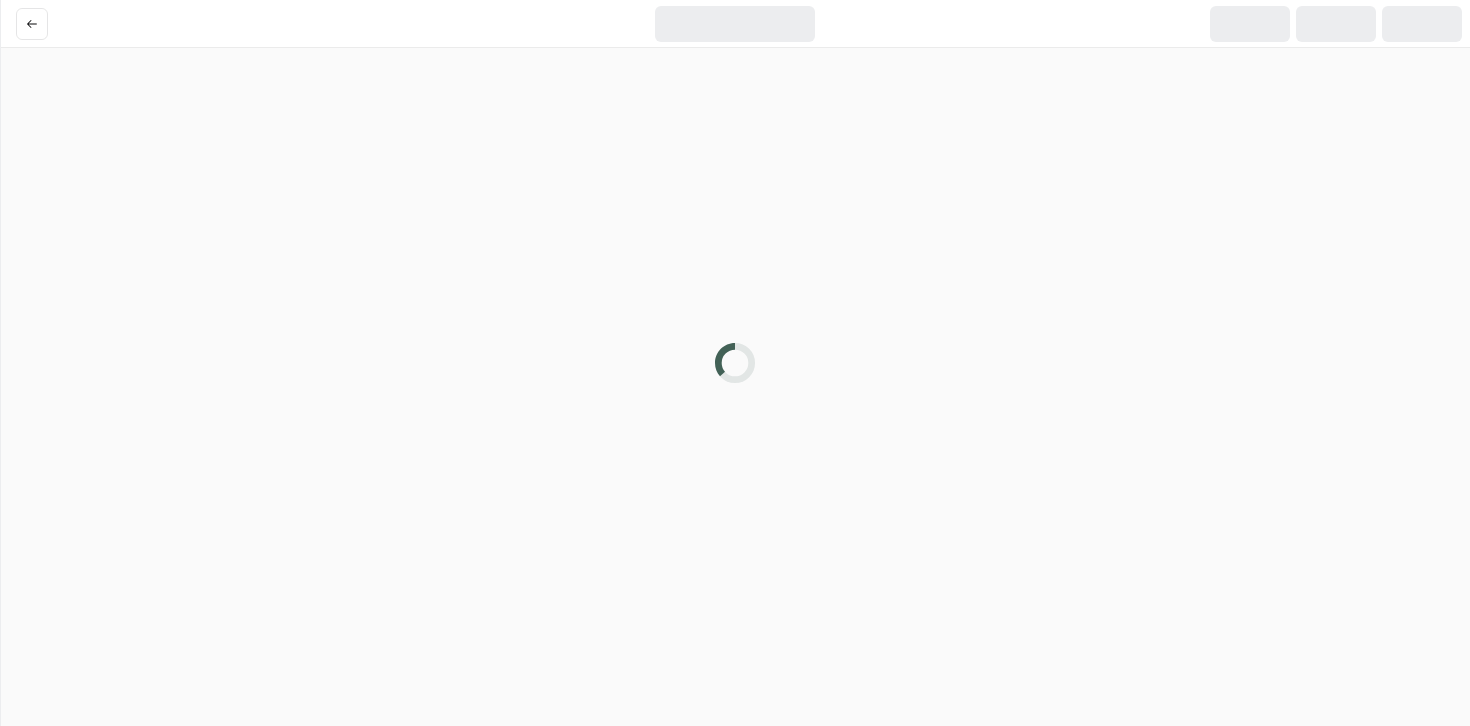 scroll, scrollTop: 0, scrollLeft: 0, axis: both 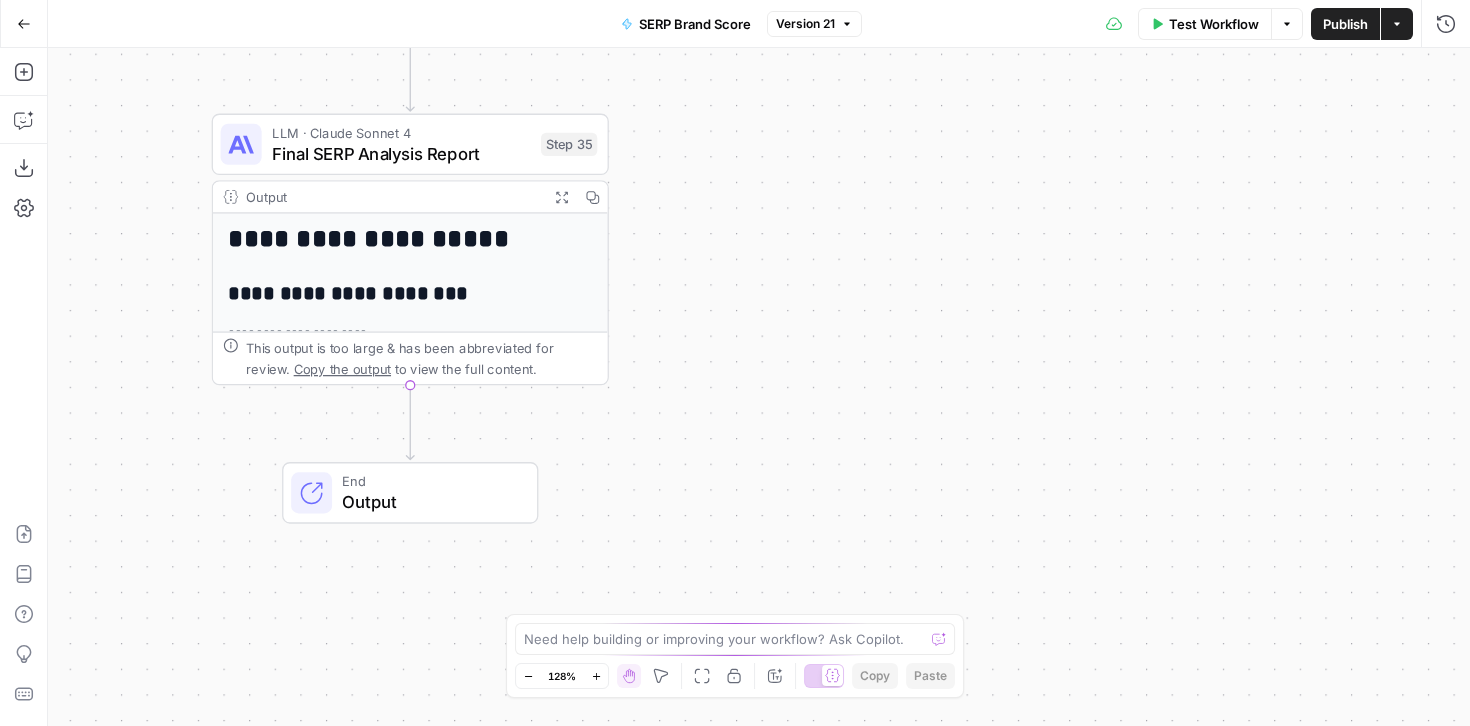 click on "Output" at bounding box center (429, 502) 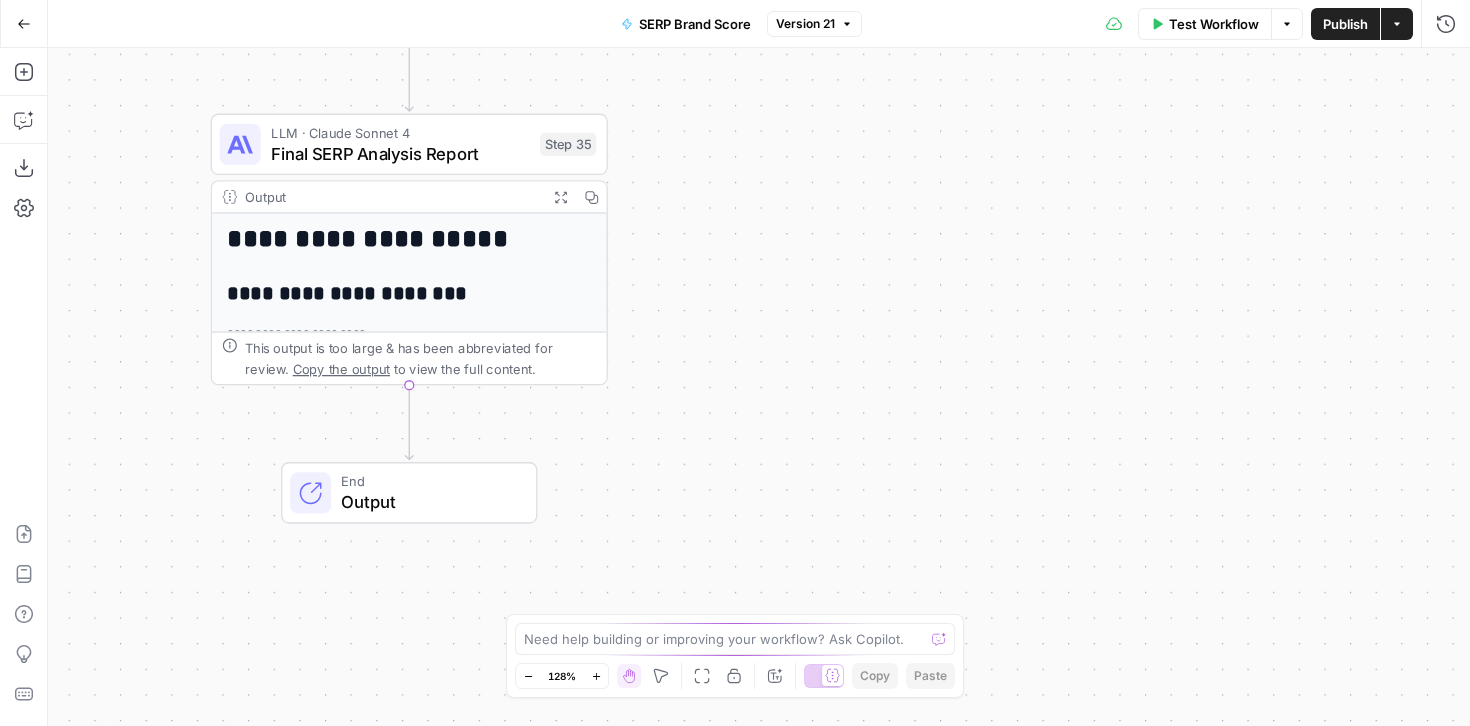 click on "Output" at bounding box center (428, 502) 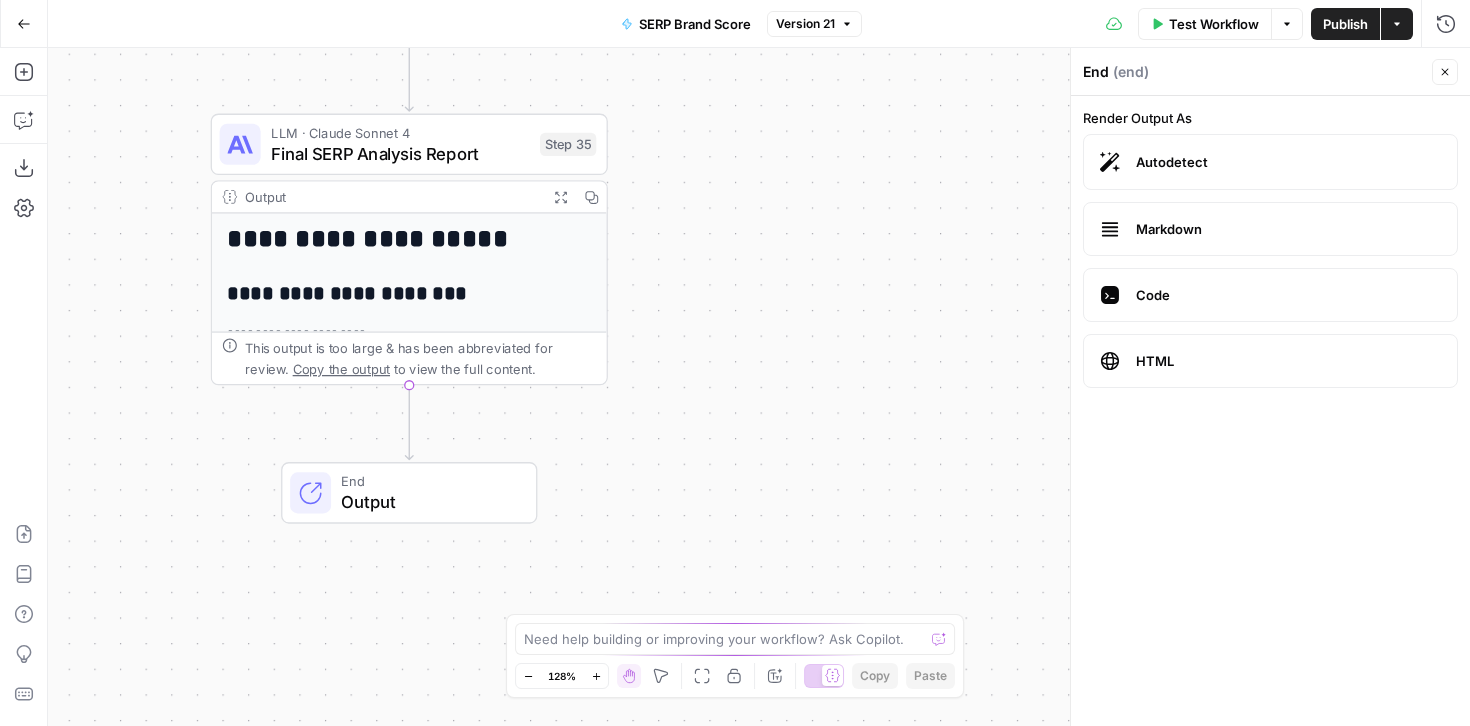 click on "Markdown" at bounding box center [1288, 229] 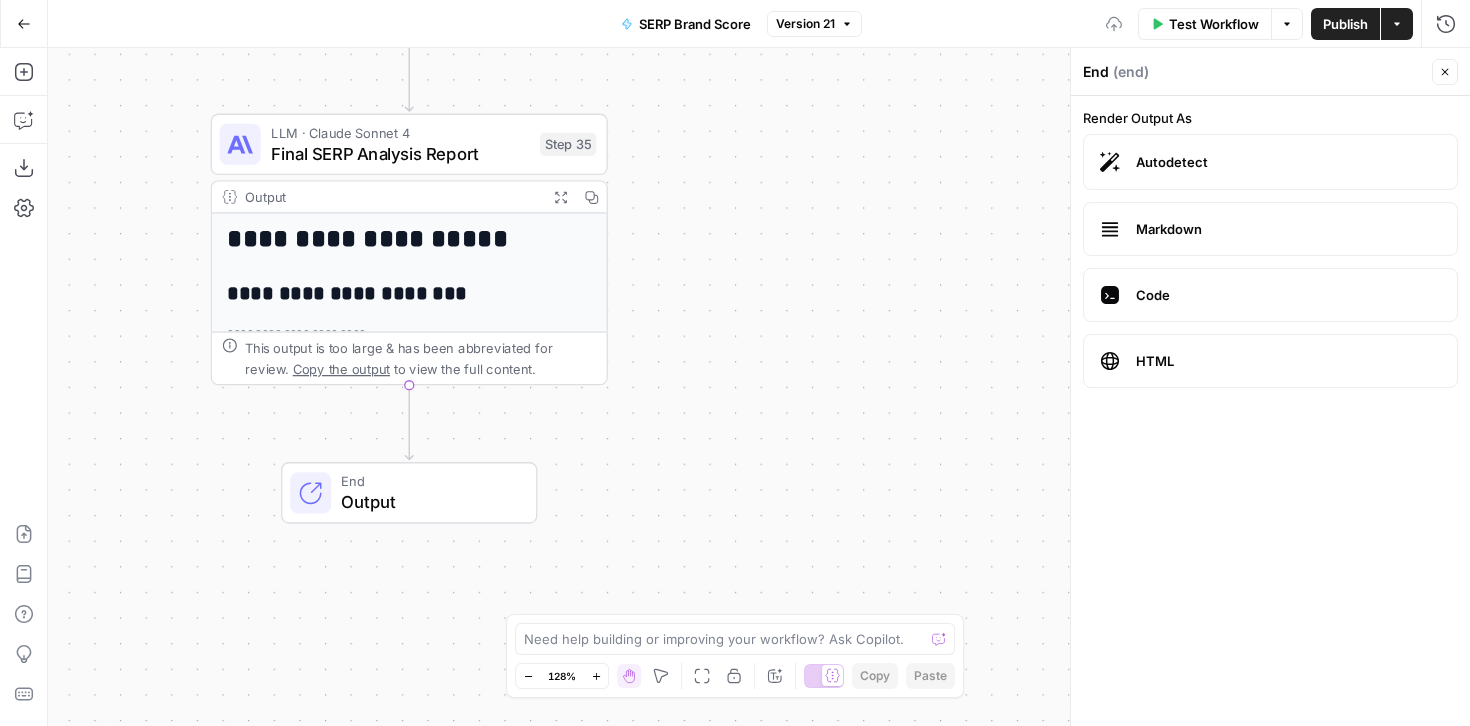 click on "Markdown" at bounding box center (1288, 229) 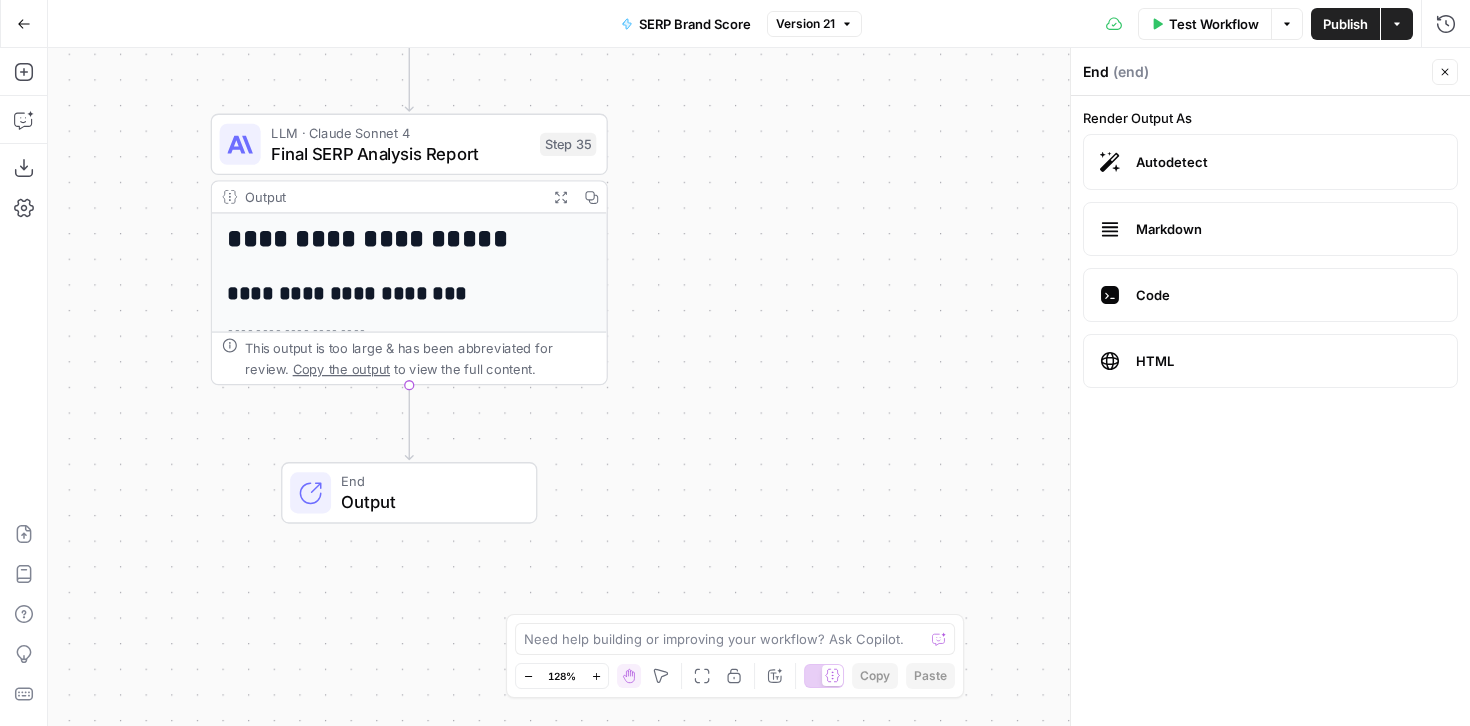 click on "HTML" at bounding box center (1270, 361) 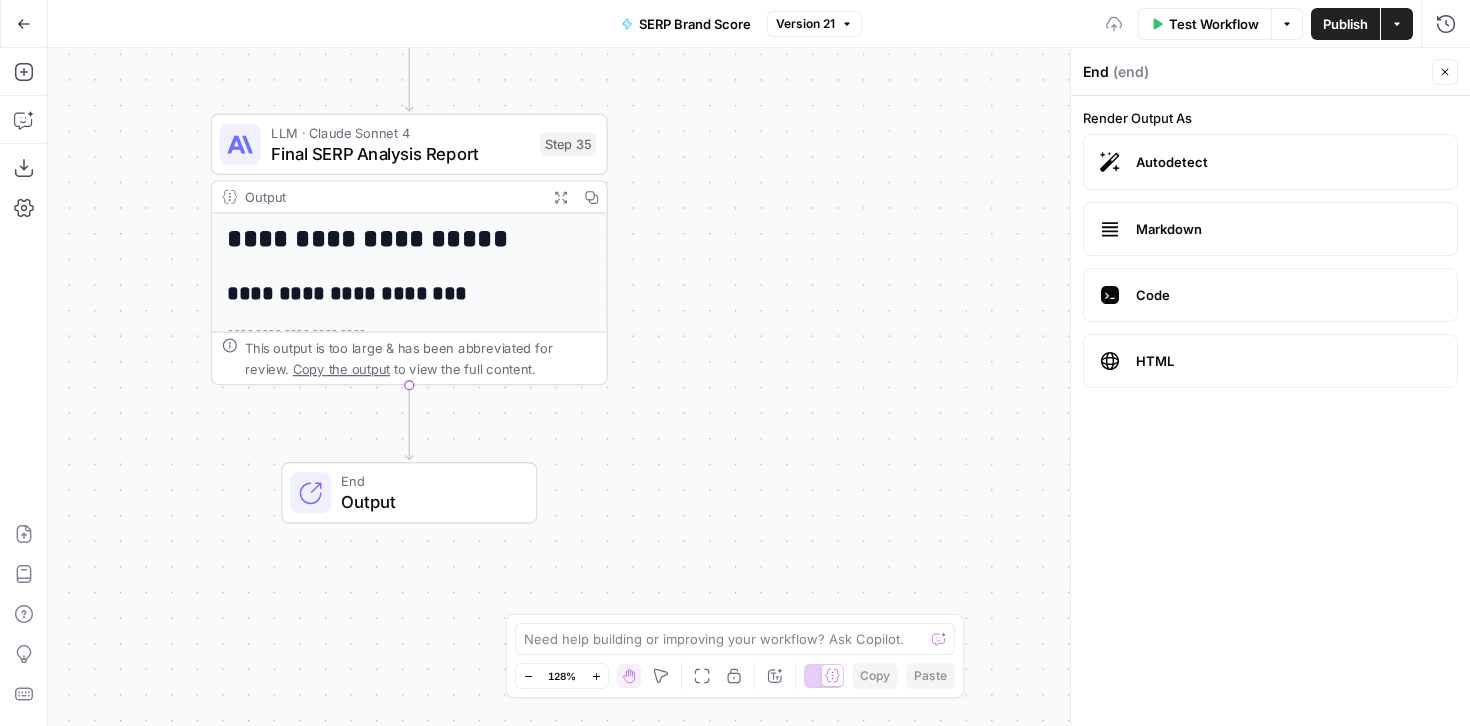 click on "Markdown" at bounding box center [1288, 229] 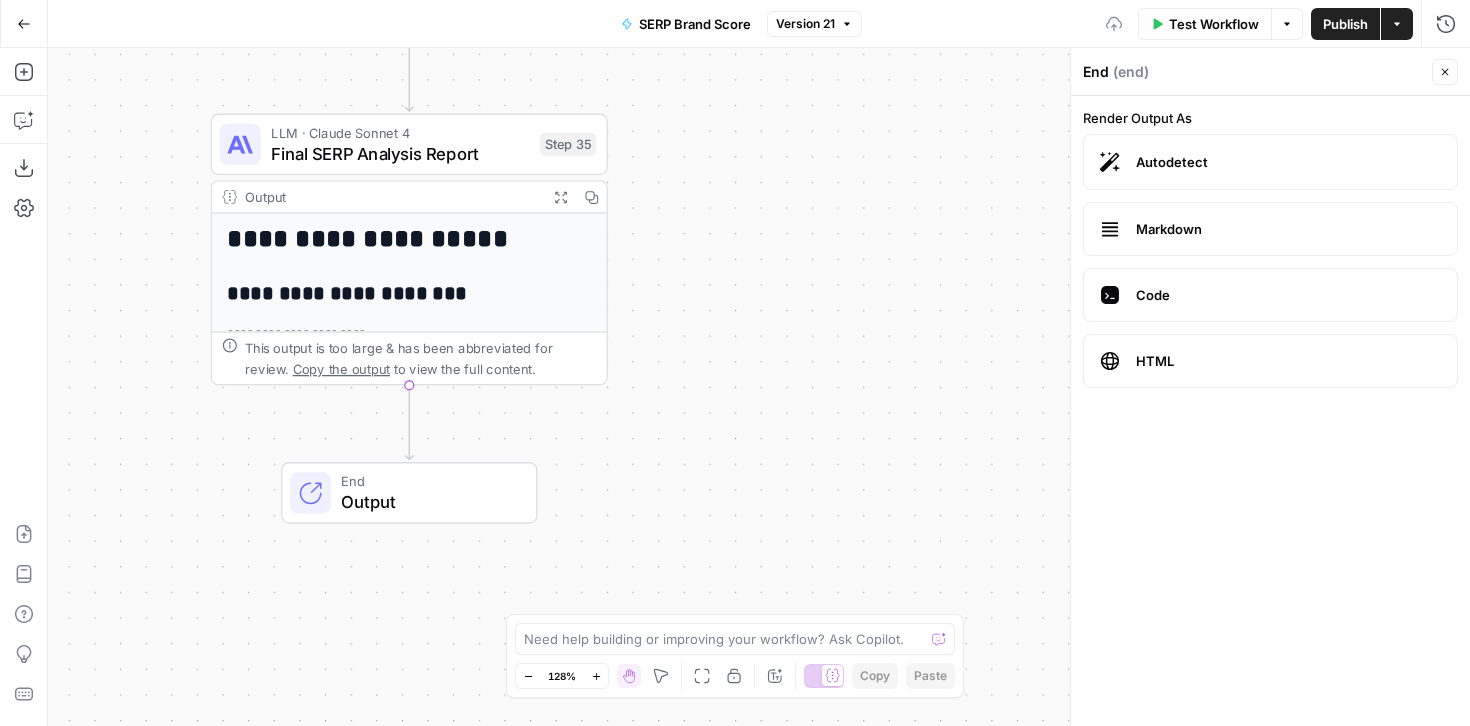 click on "Output" at bounding box center (428, 502) 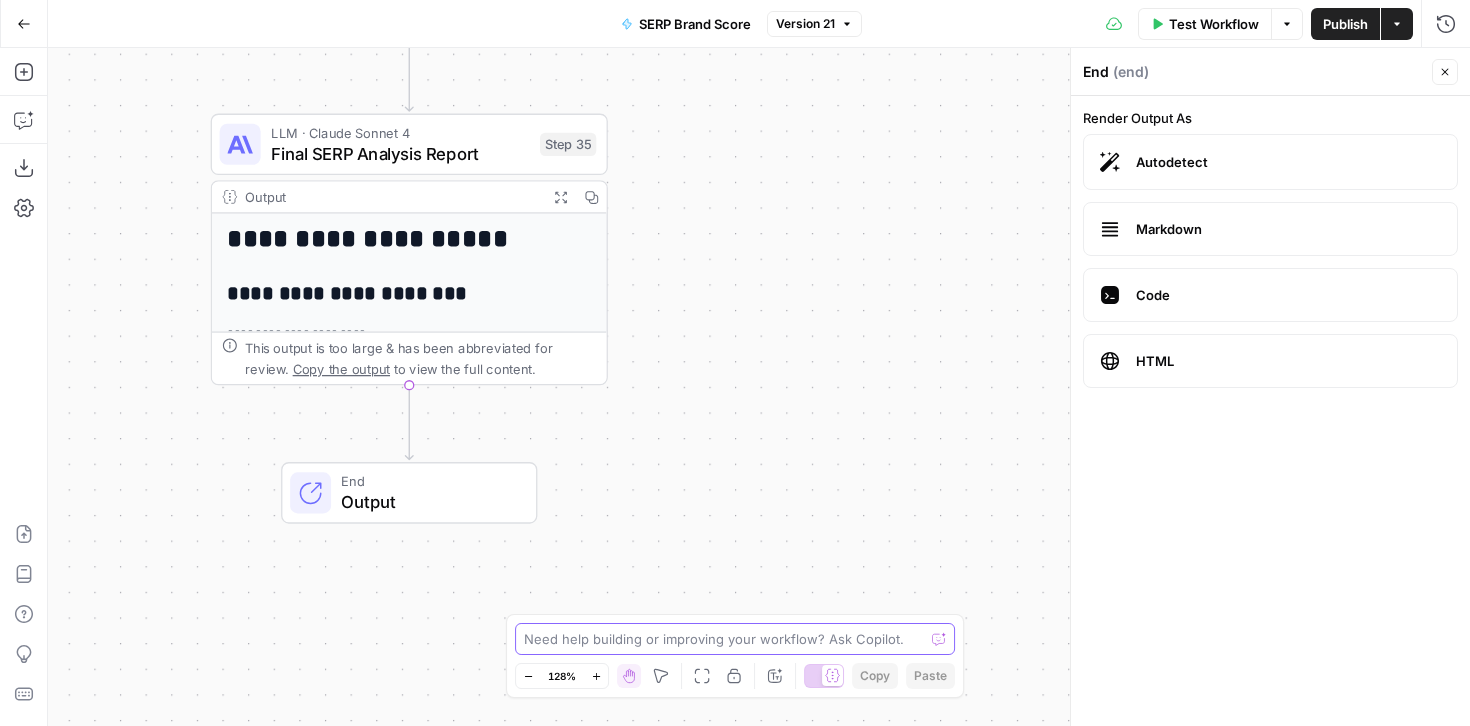 click at bounding box center [724, 639] 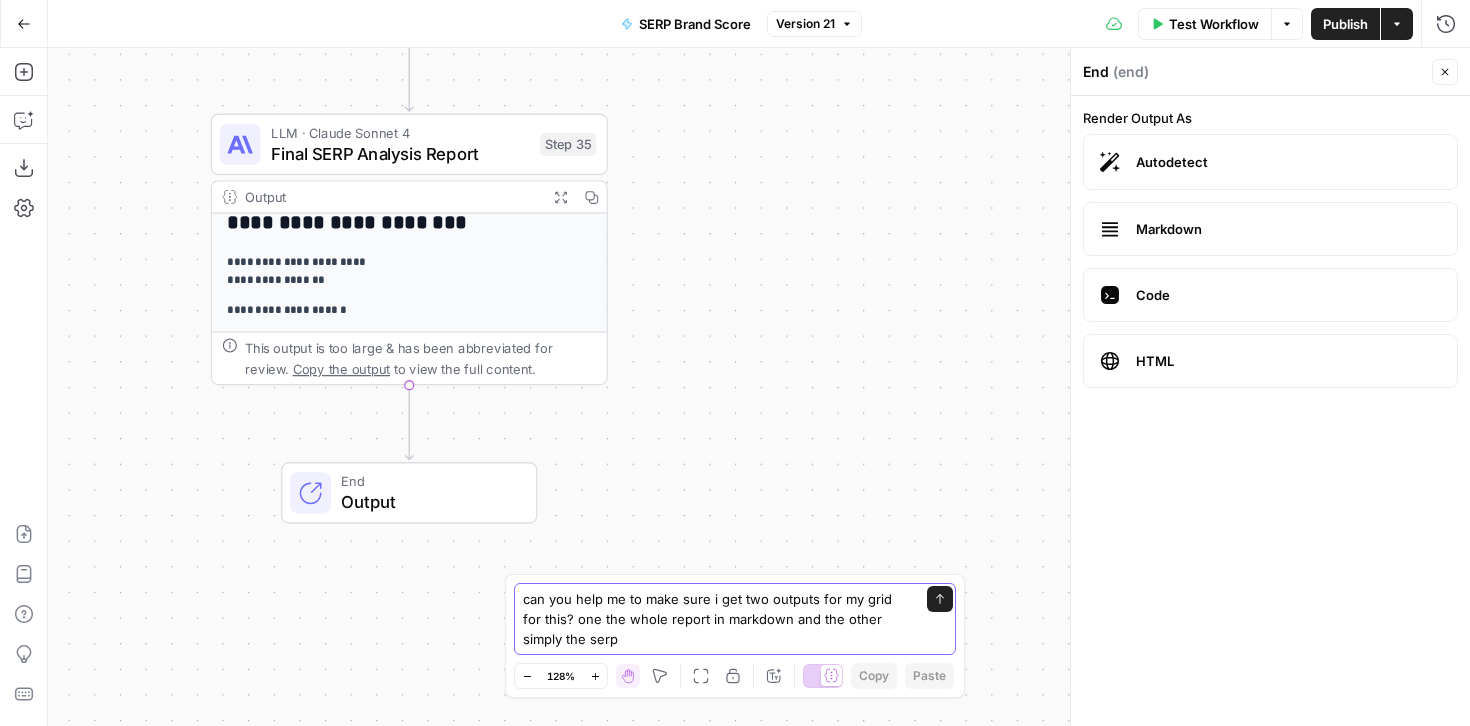scroll, scrollTop: 66, scrollLeft: 0, axis: vertical 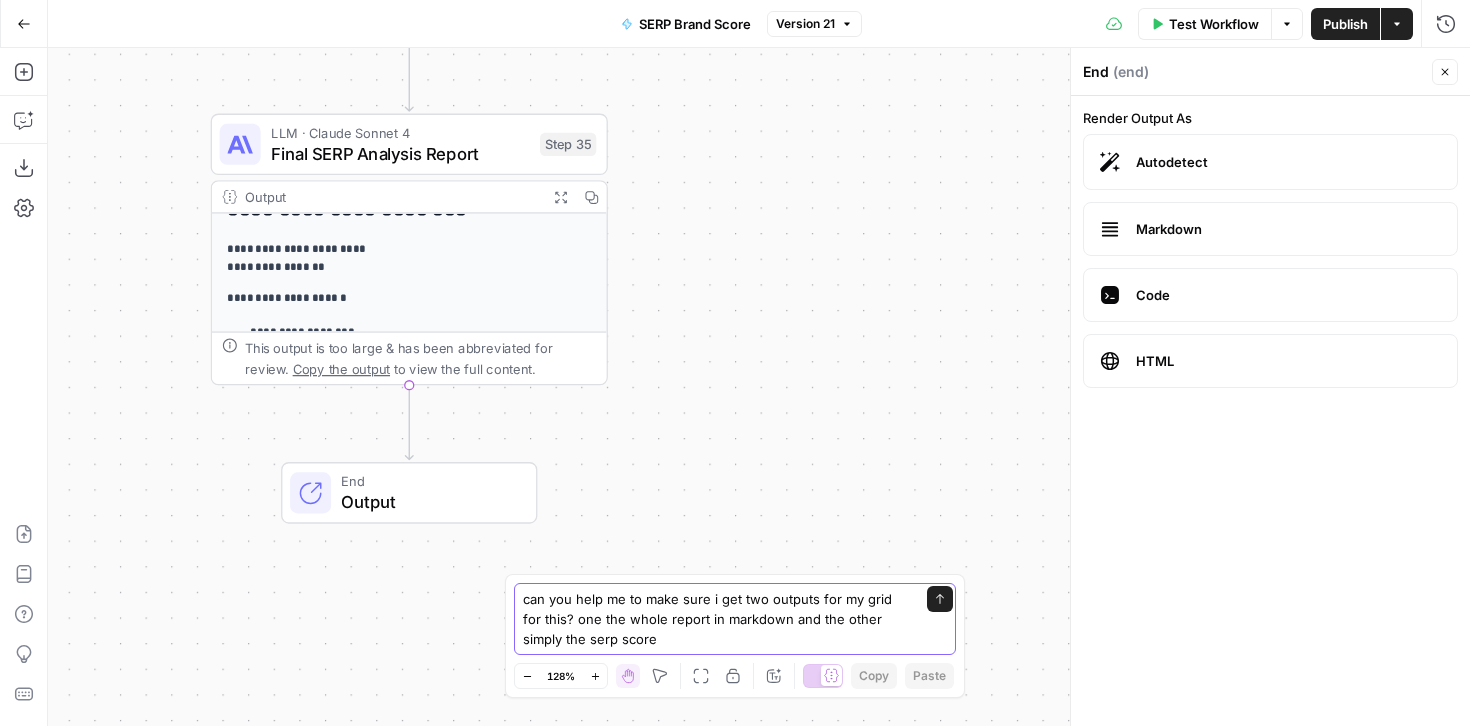 type on "can you help me to make sure i get two outputs for my grid for this? one the whole report in markdown and the other simply the serp score?" 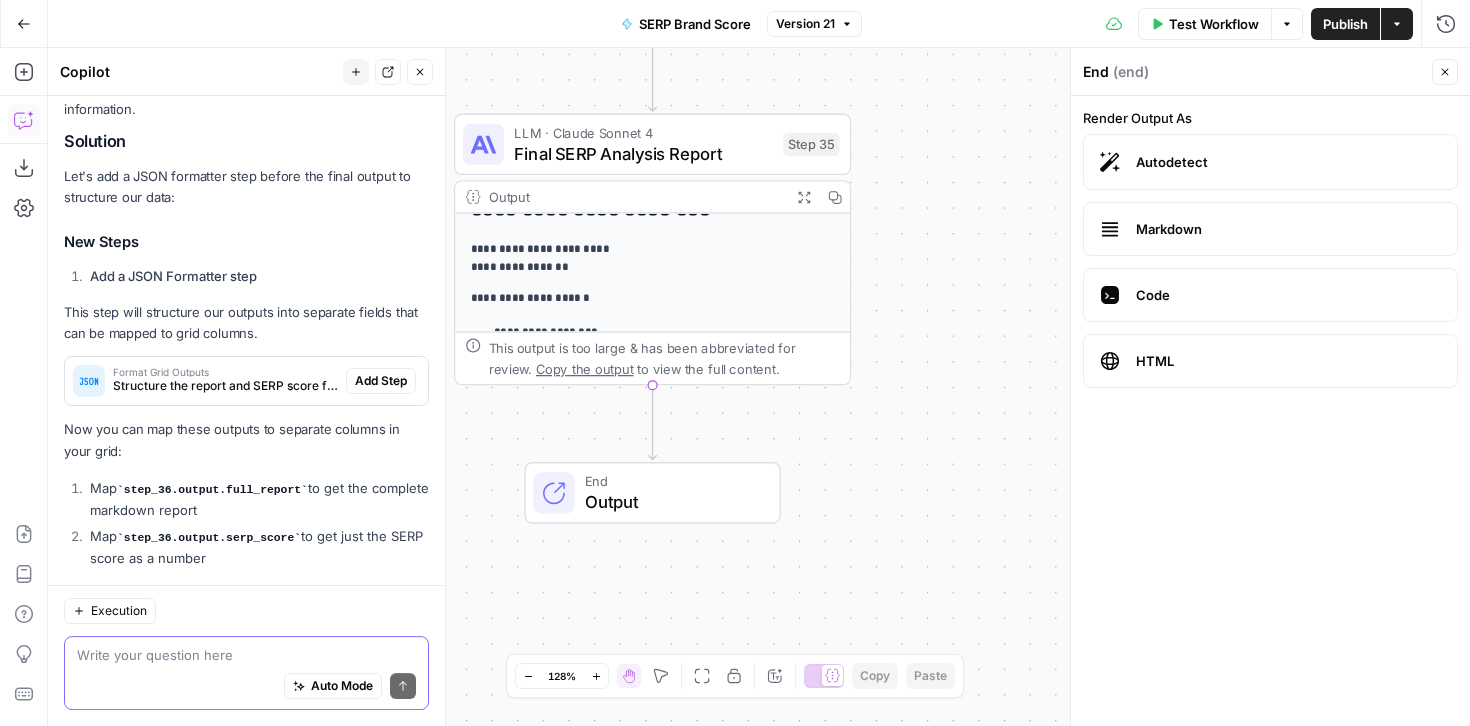 scroll, scrollTop: 411, scrollLeft: 0, axis: vertical 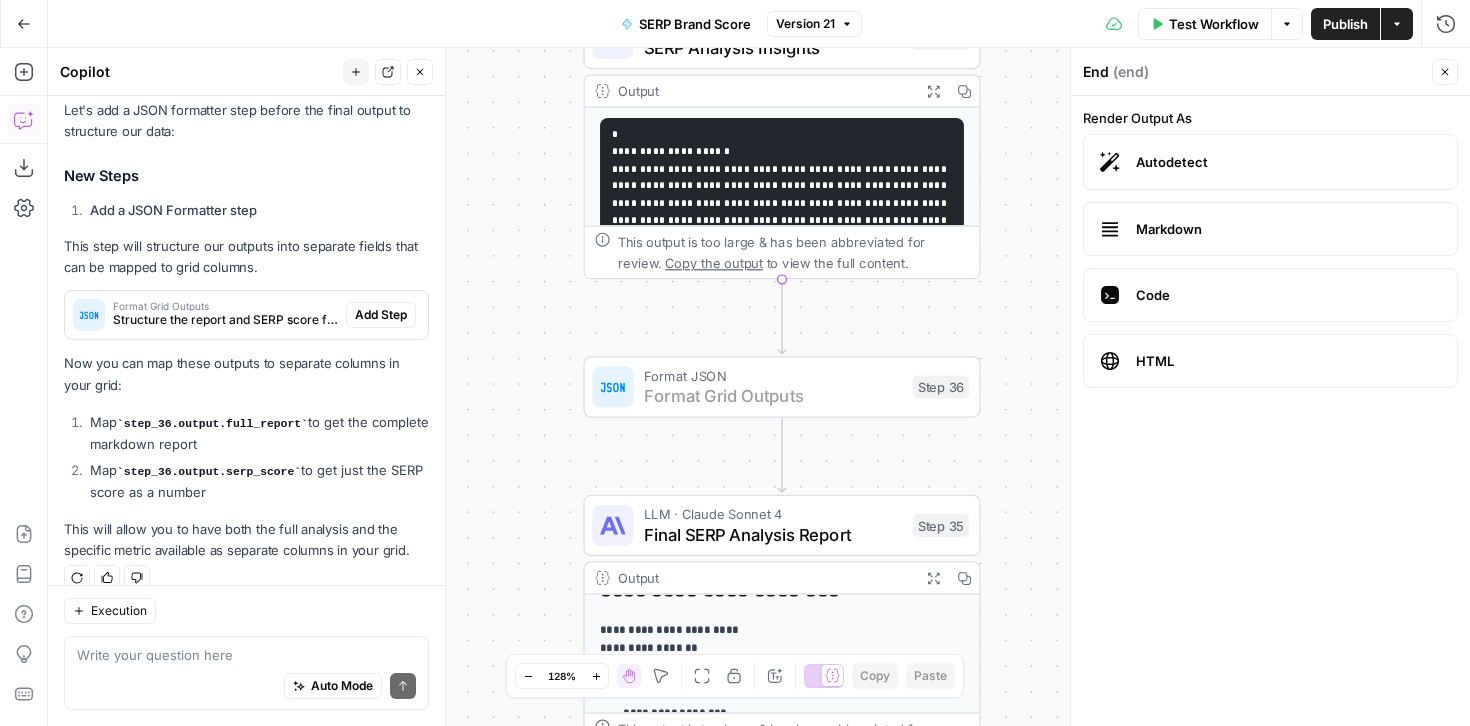 click on "Add Step" at bounding box center (381, 315) 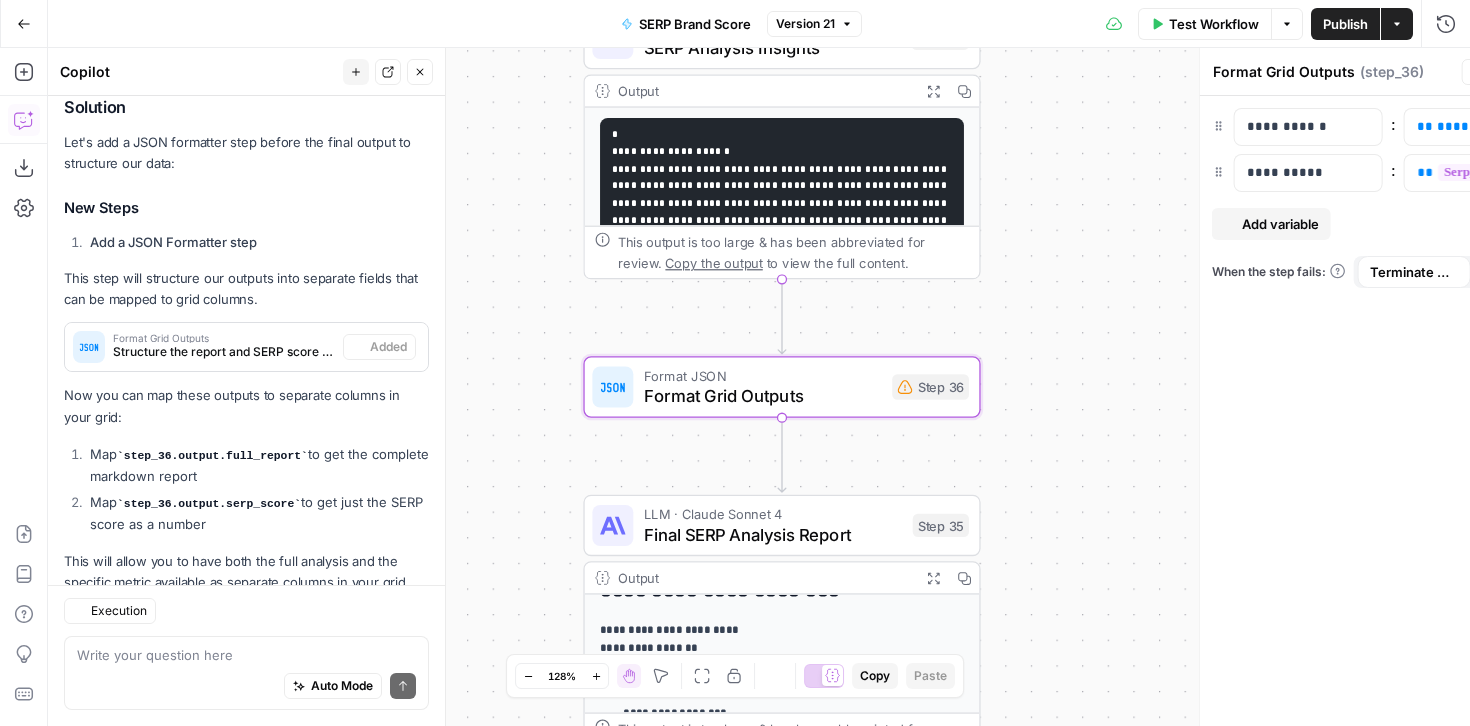 scroll, scrollTop: 443, scrollLeft: 0, axis: vertical 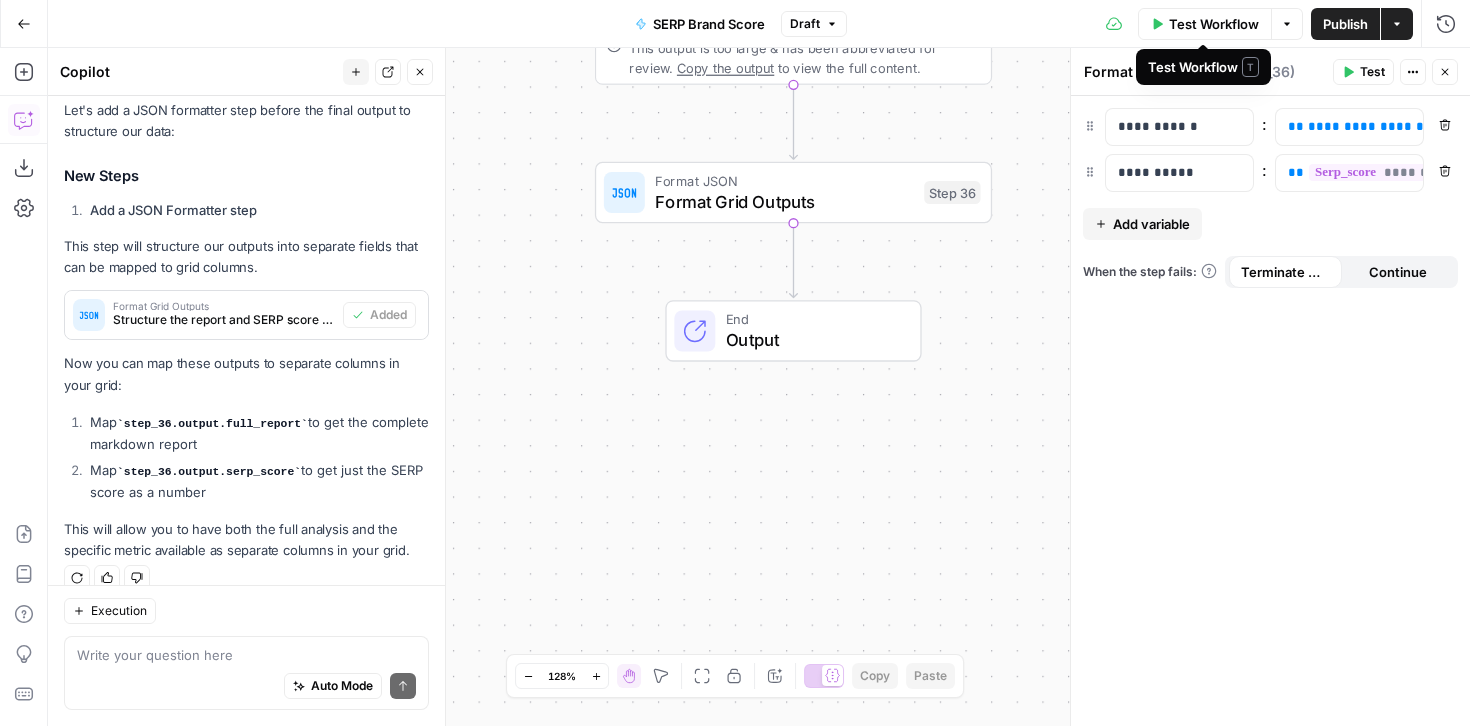 click on "Test Workflow" at bounding box center (1214, 24) 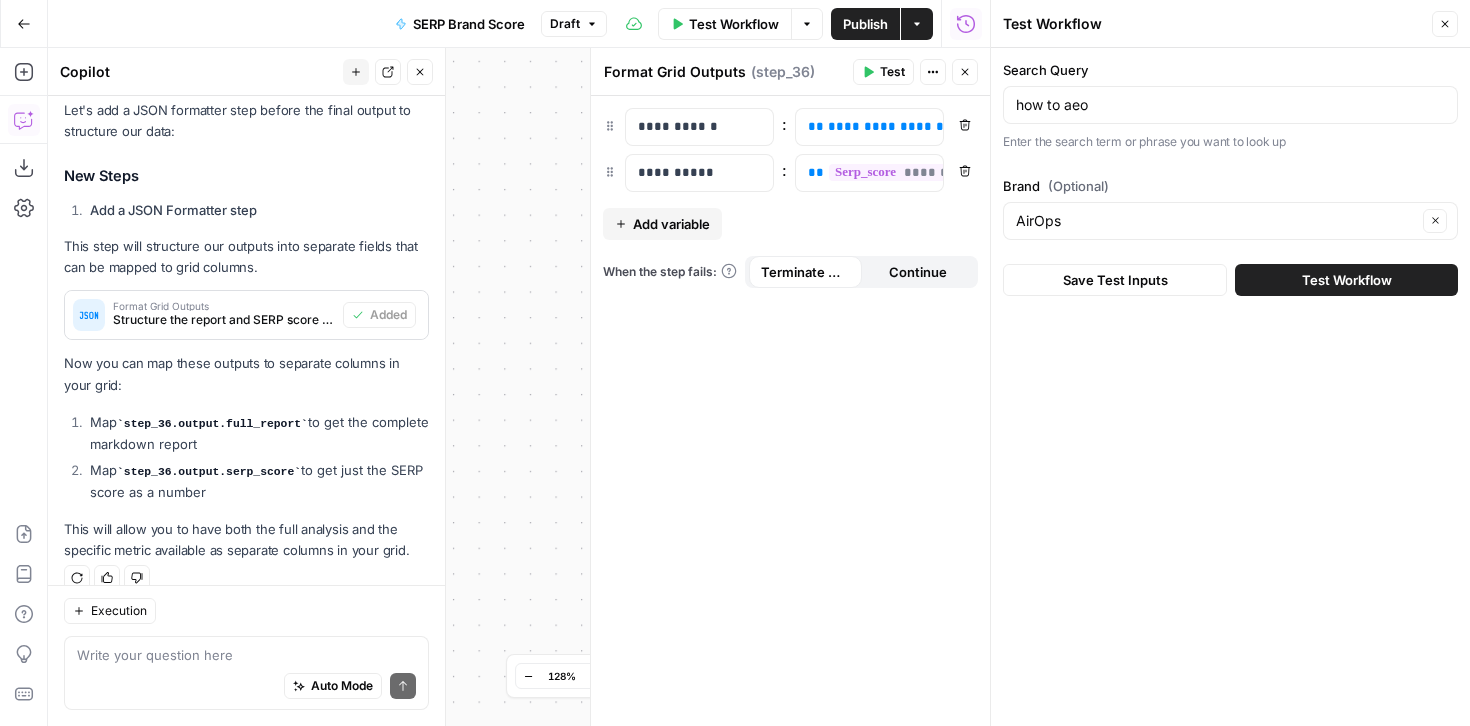 click on "Test Workflow" at bounding box center (1347, 280) 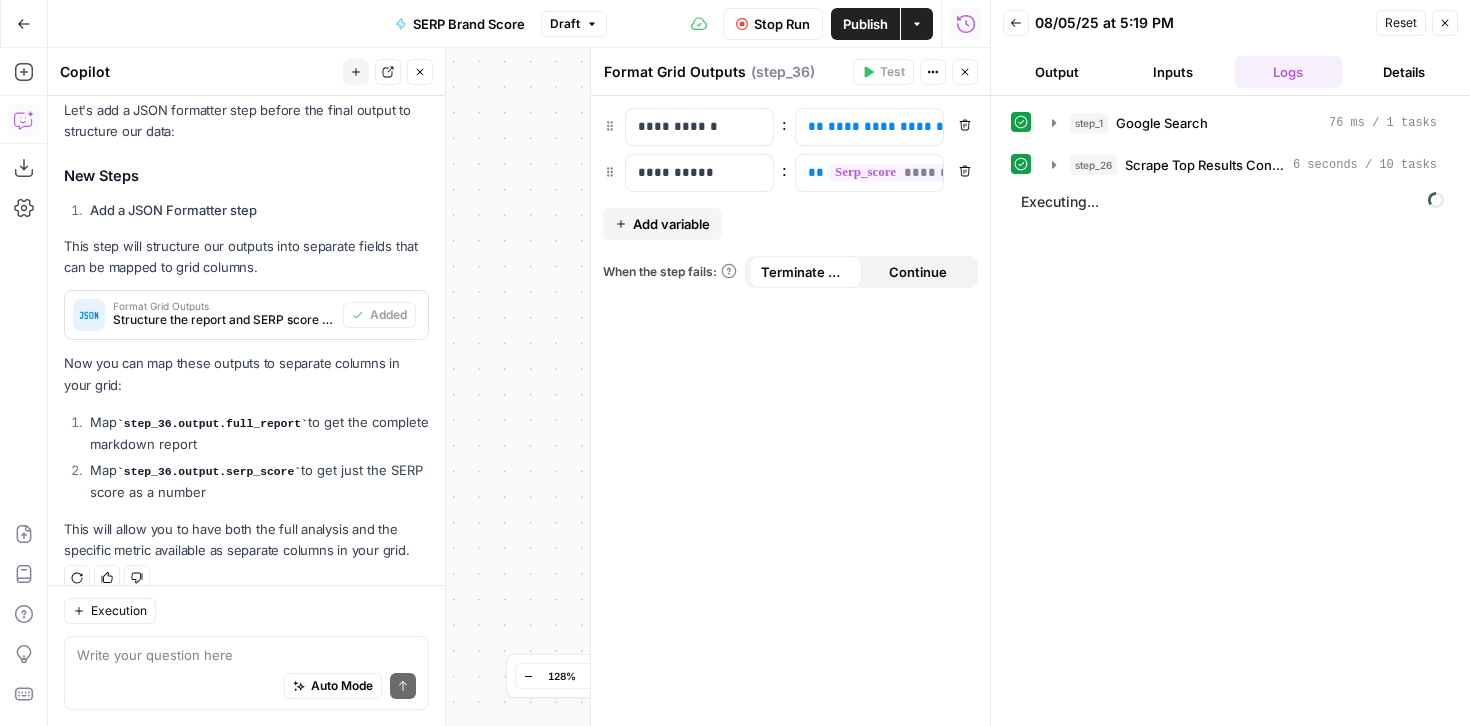 click on "Publish" at bounding box center [865, 24] 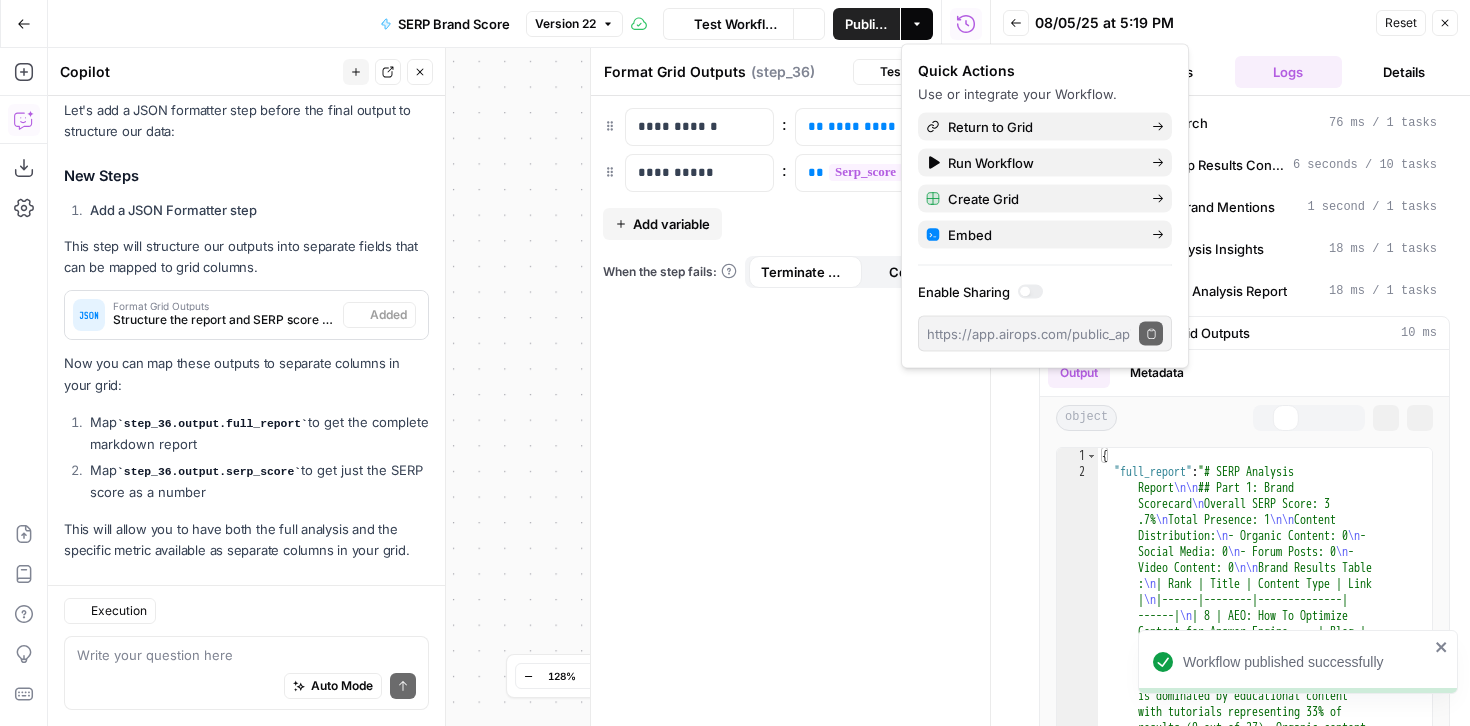 scroll, scrollTop: 443, scrollLeft: 0, axis: vertical 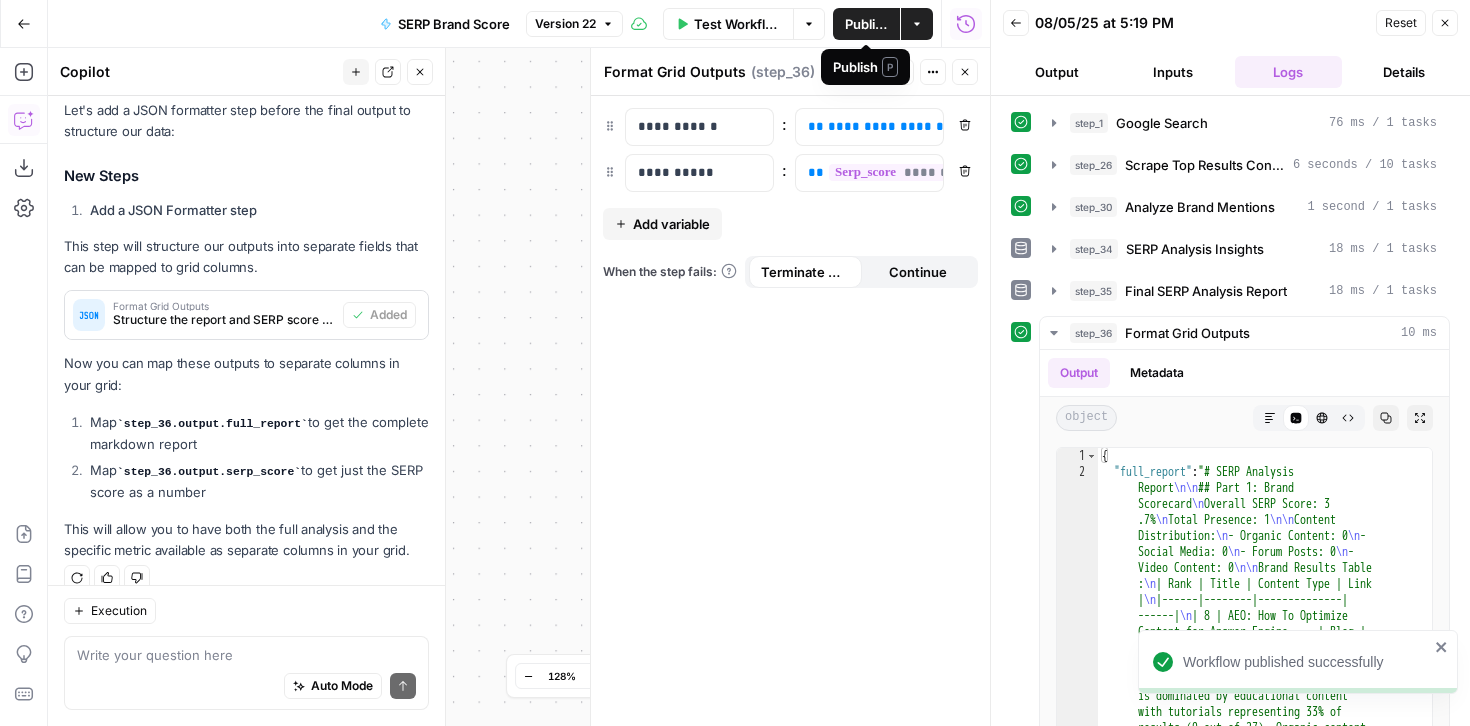 click on "Publish" at bounding box center [866, 24] 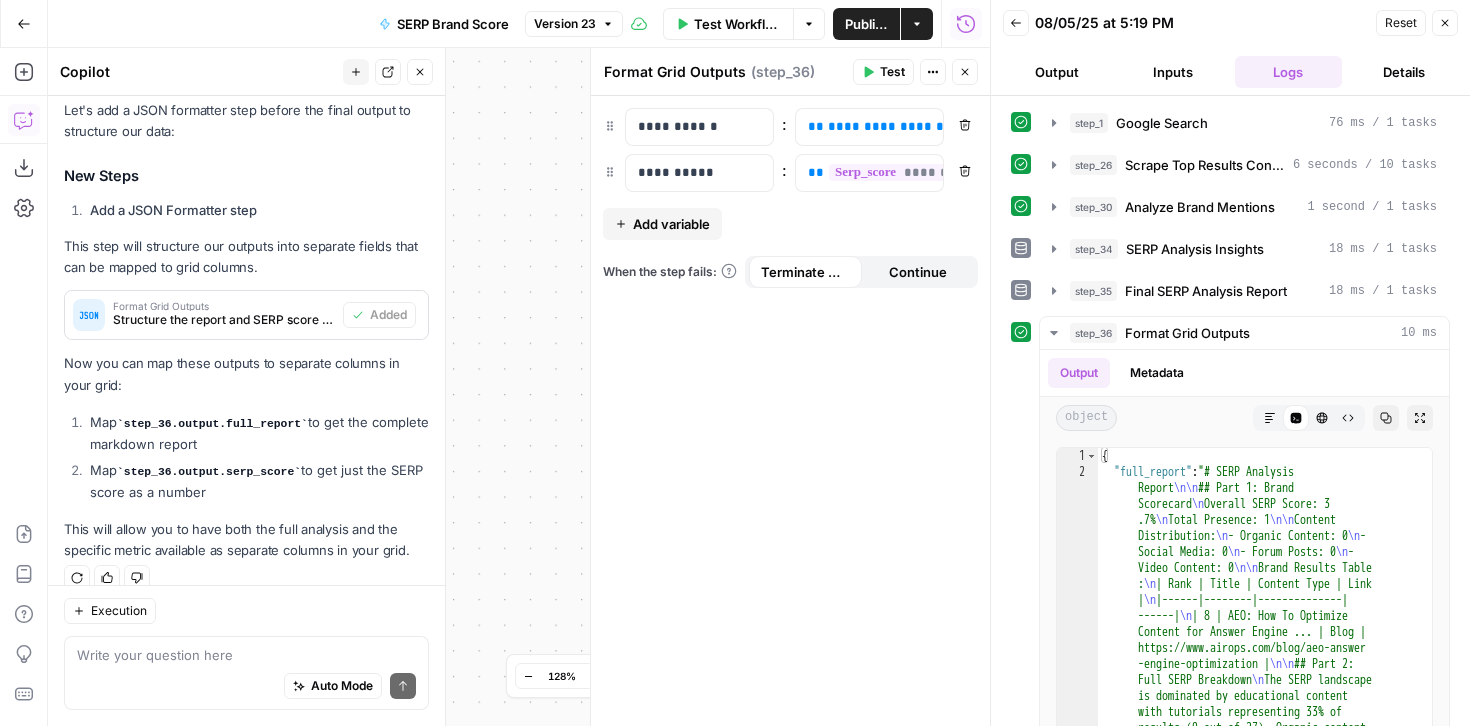 click on "Publish" at bounding box center (866, 24) 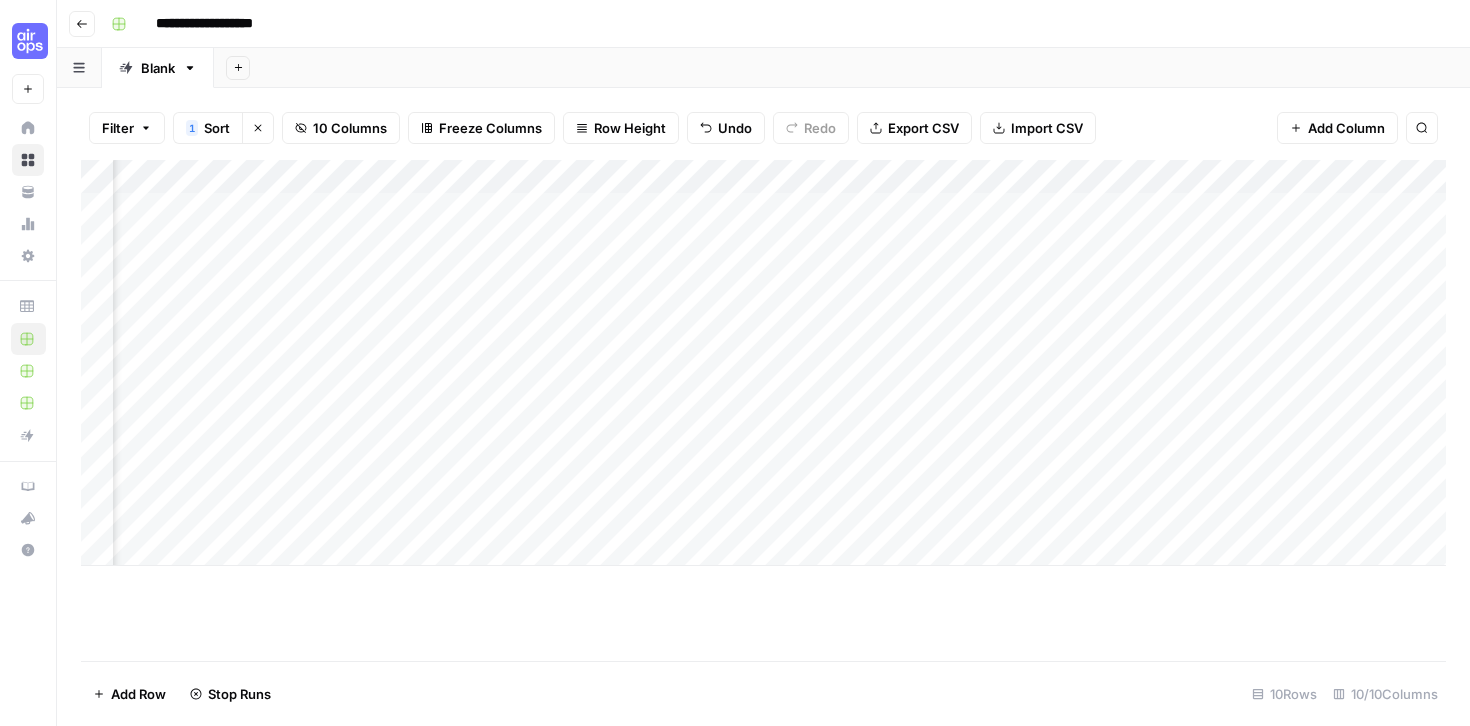 scroll, scrollTop: 0, scrollLeft: 0, axis: both 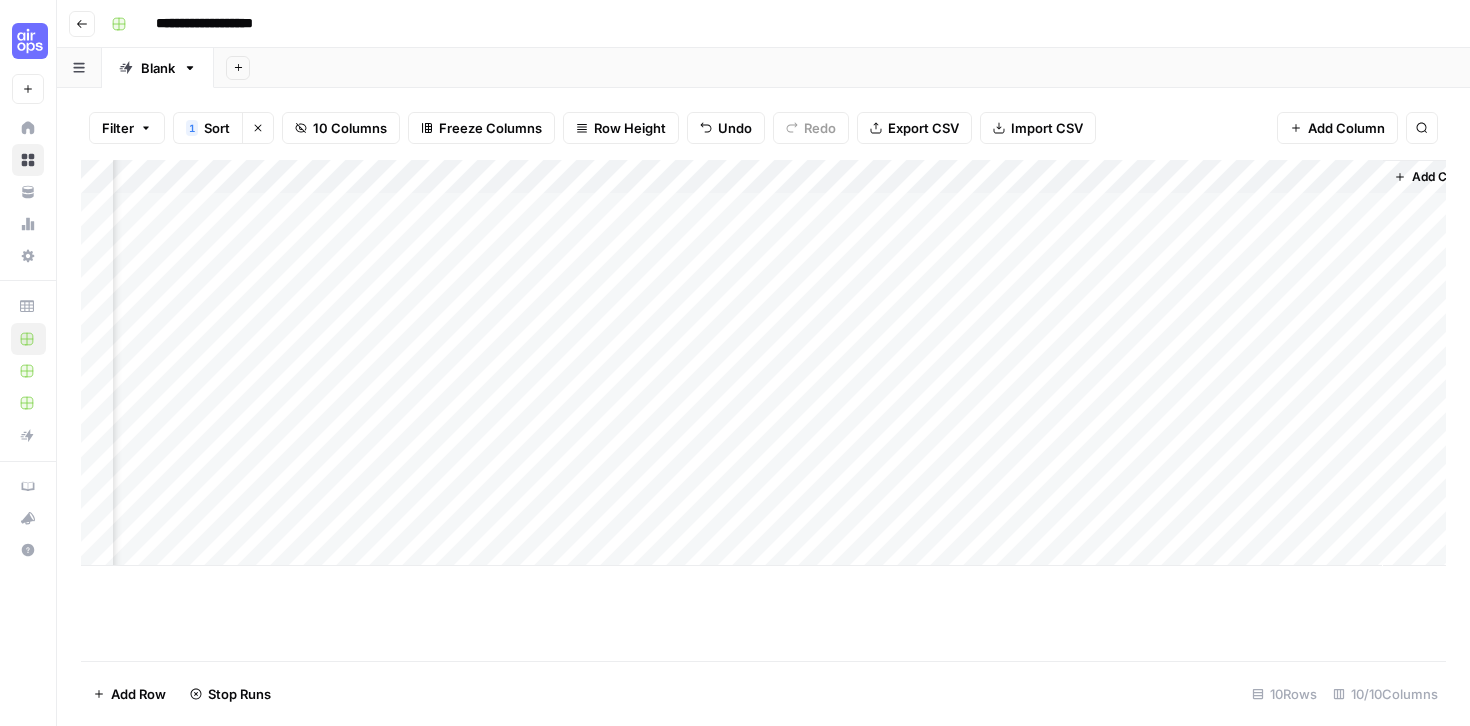 click on "Add Column" at bounding box center [763, 363] 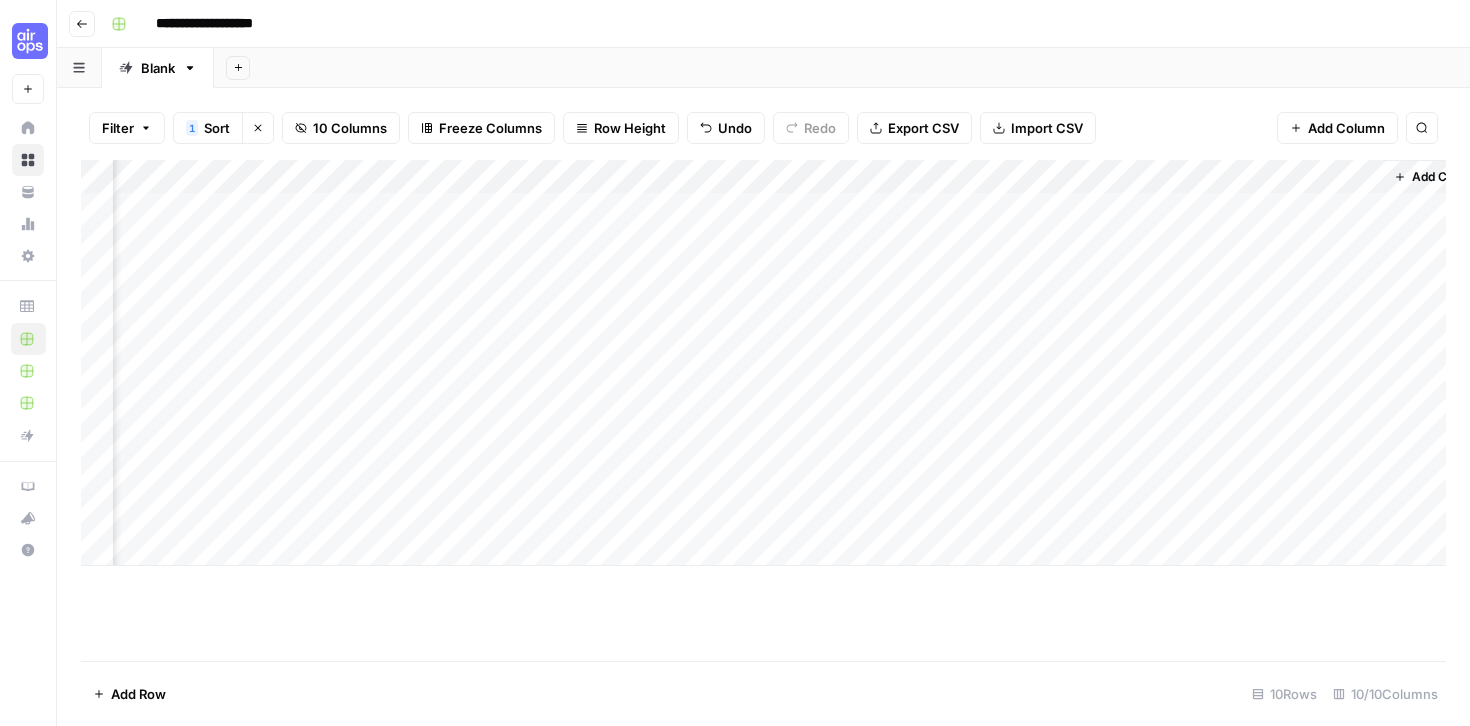 scroll, scrollTop: 0, scrollLeft: 579, axis: horizontal 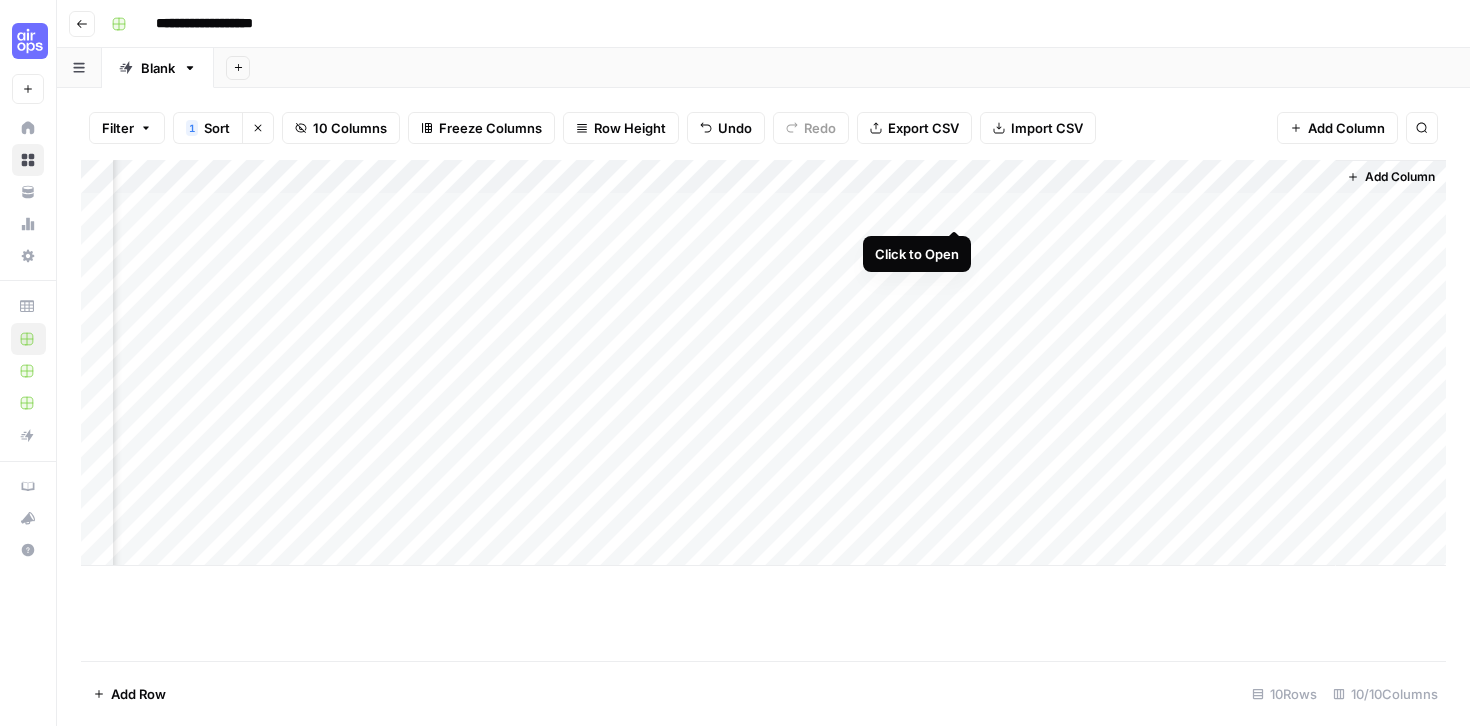 click on "Add Column" at bounding box center [763, 363] 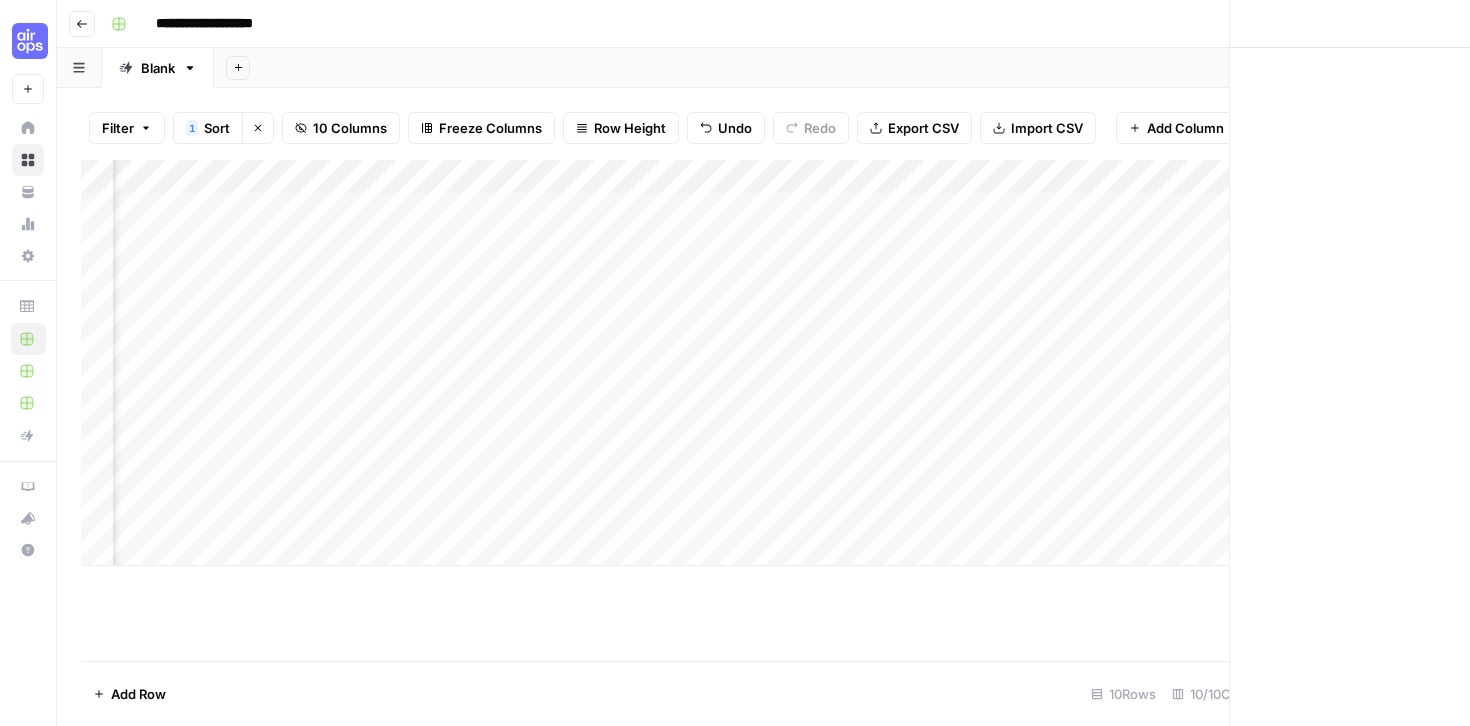 scroll, scrollTop: 0, scrollLeft: 561, axis: horizontal 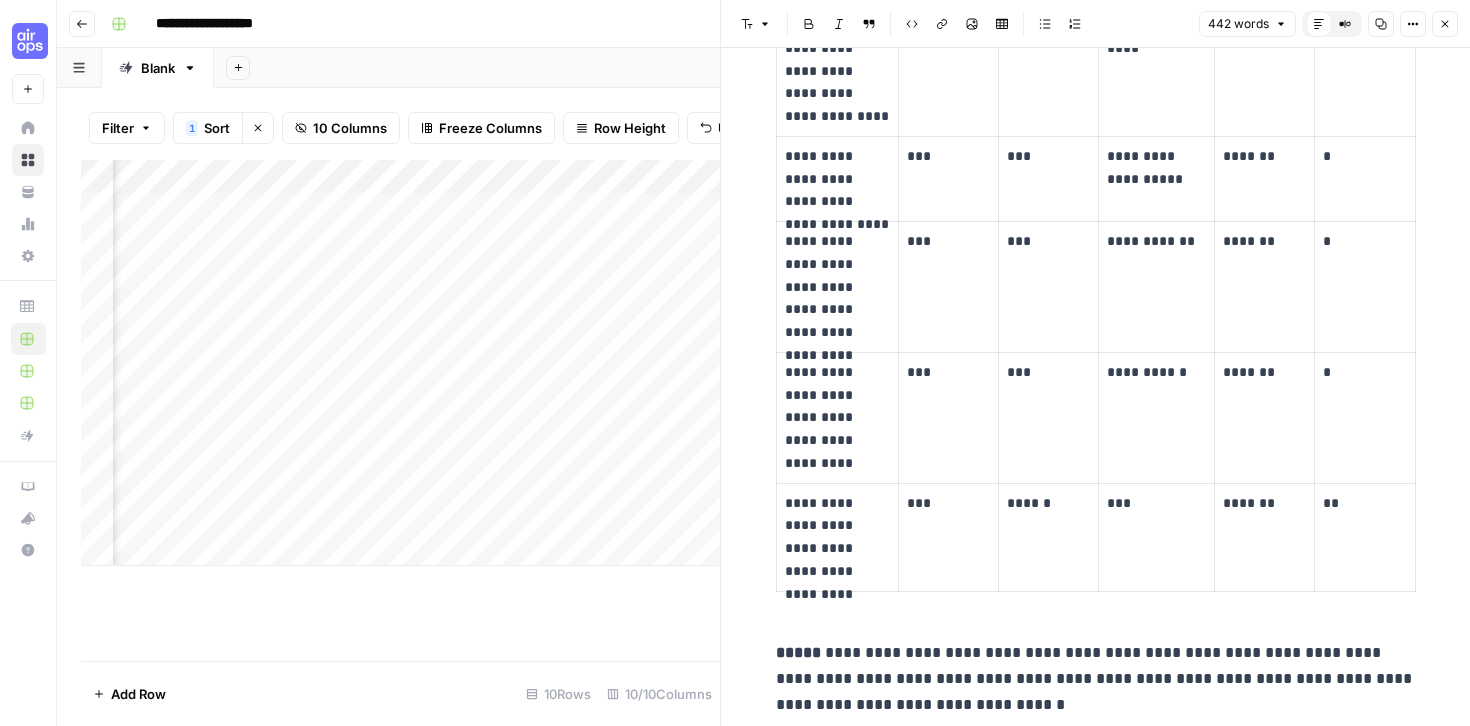 click 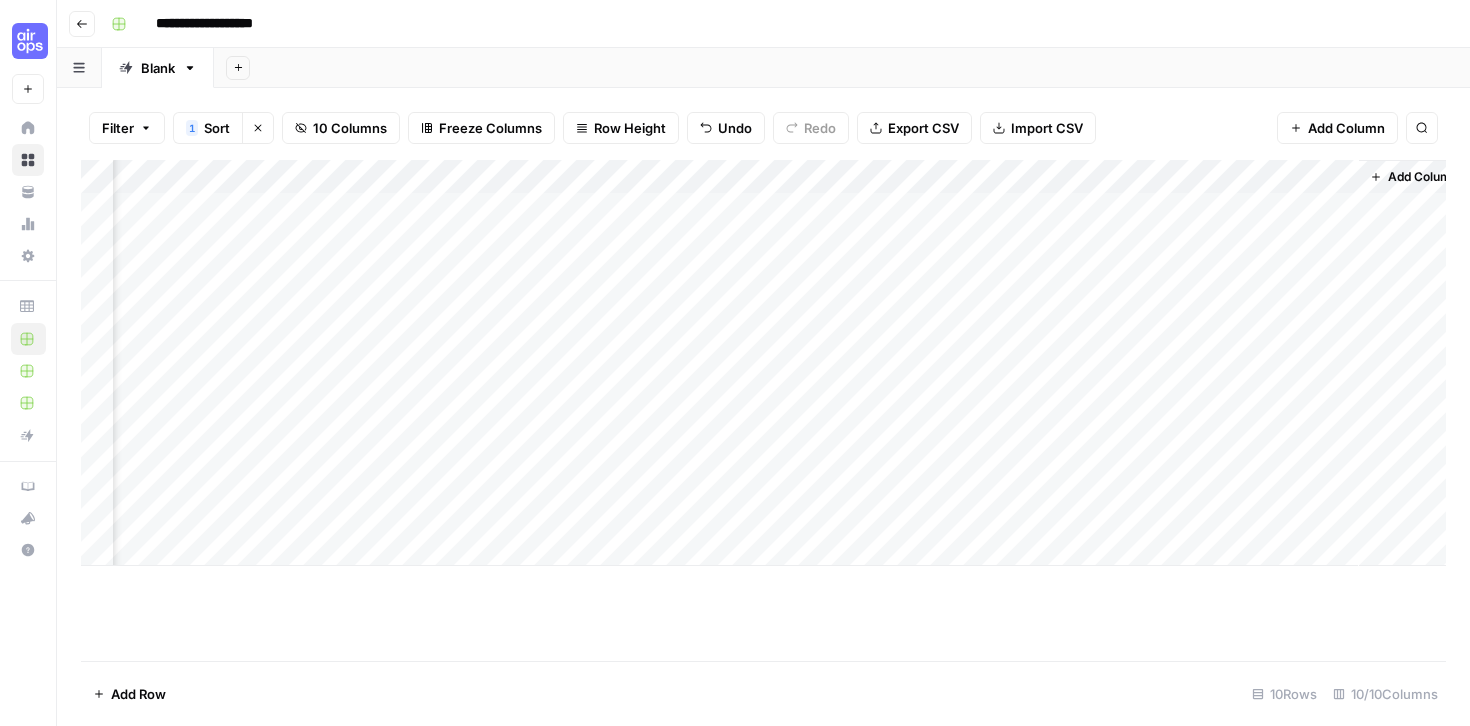scroll, scrollTop: 0, scrollLeft: 579, axis: horizontal 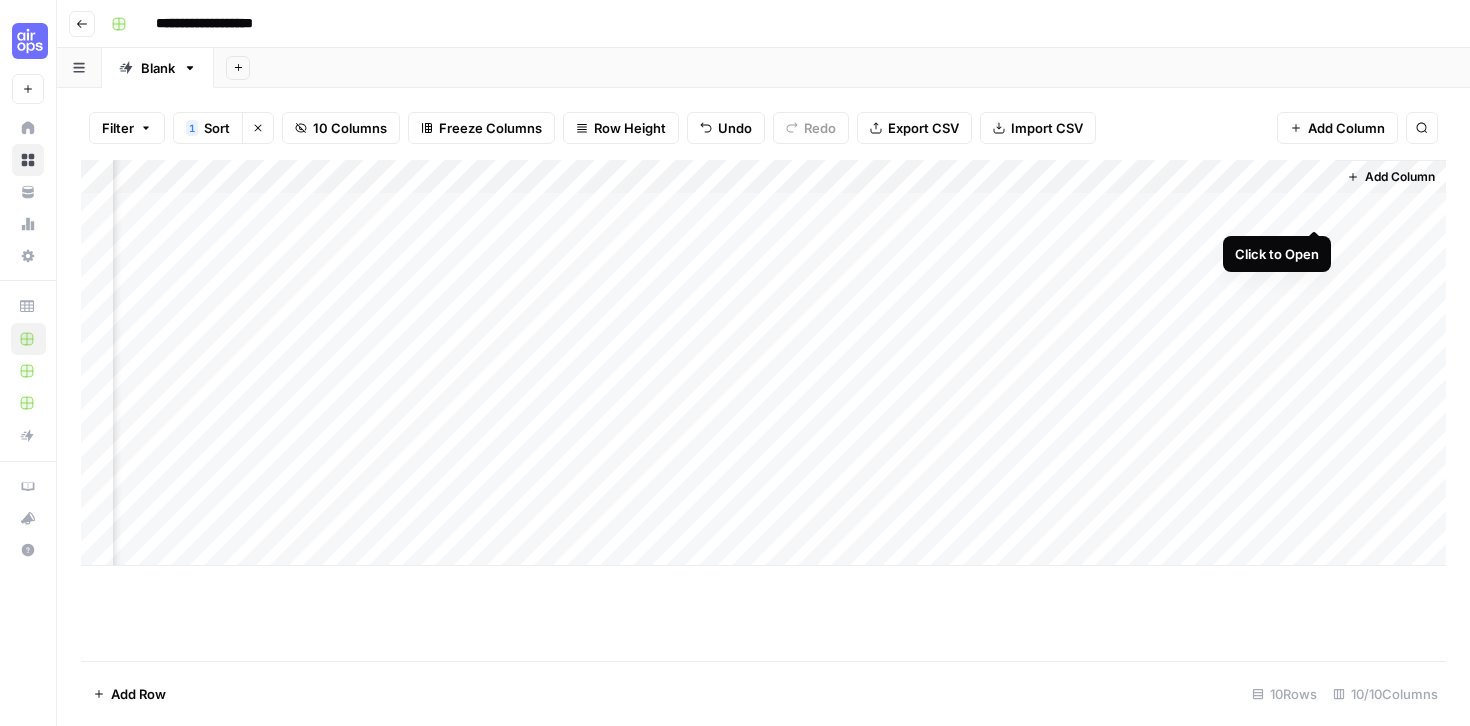 click on "Add Column" at bounding box center (763, 363) 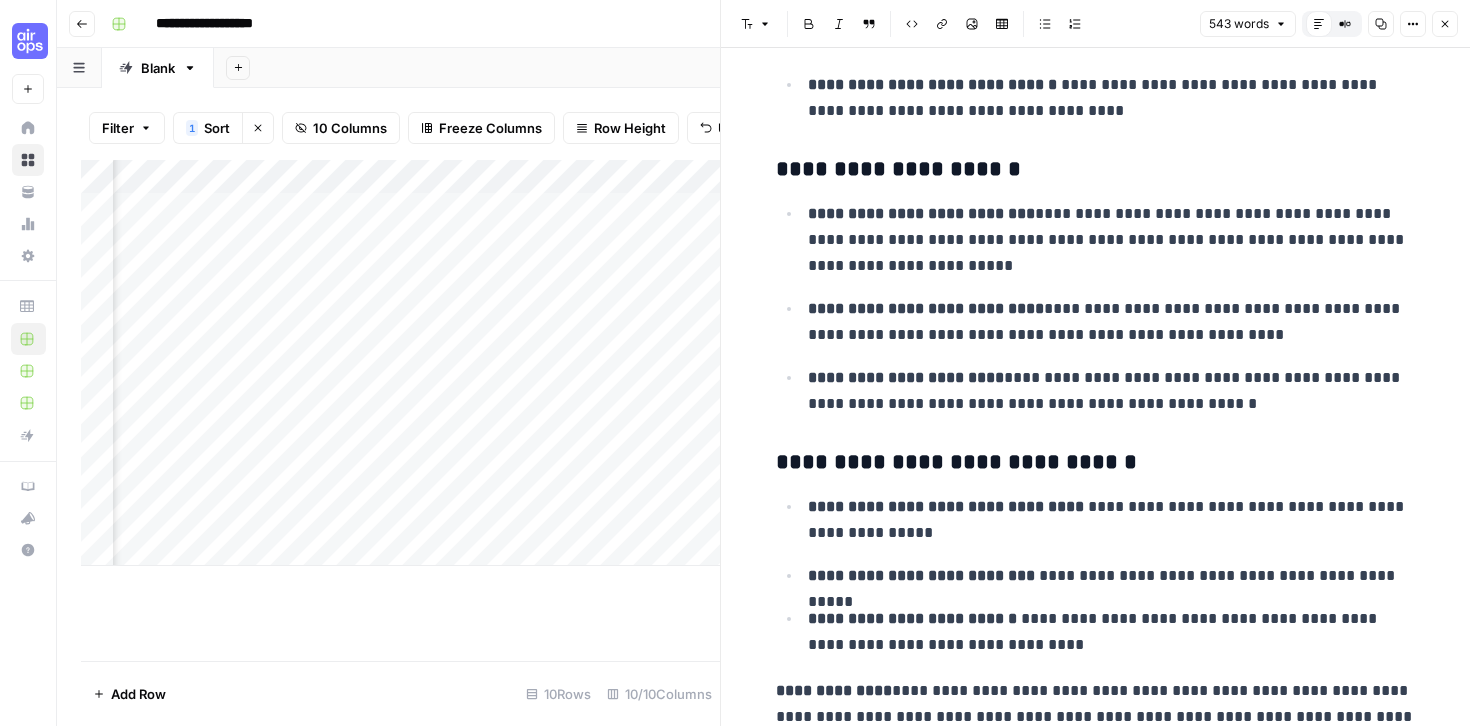 scroll, scrollTop: 2436, scrollLeft: 0, axis: vertical 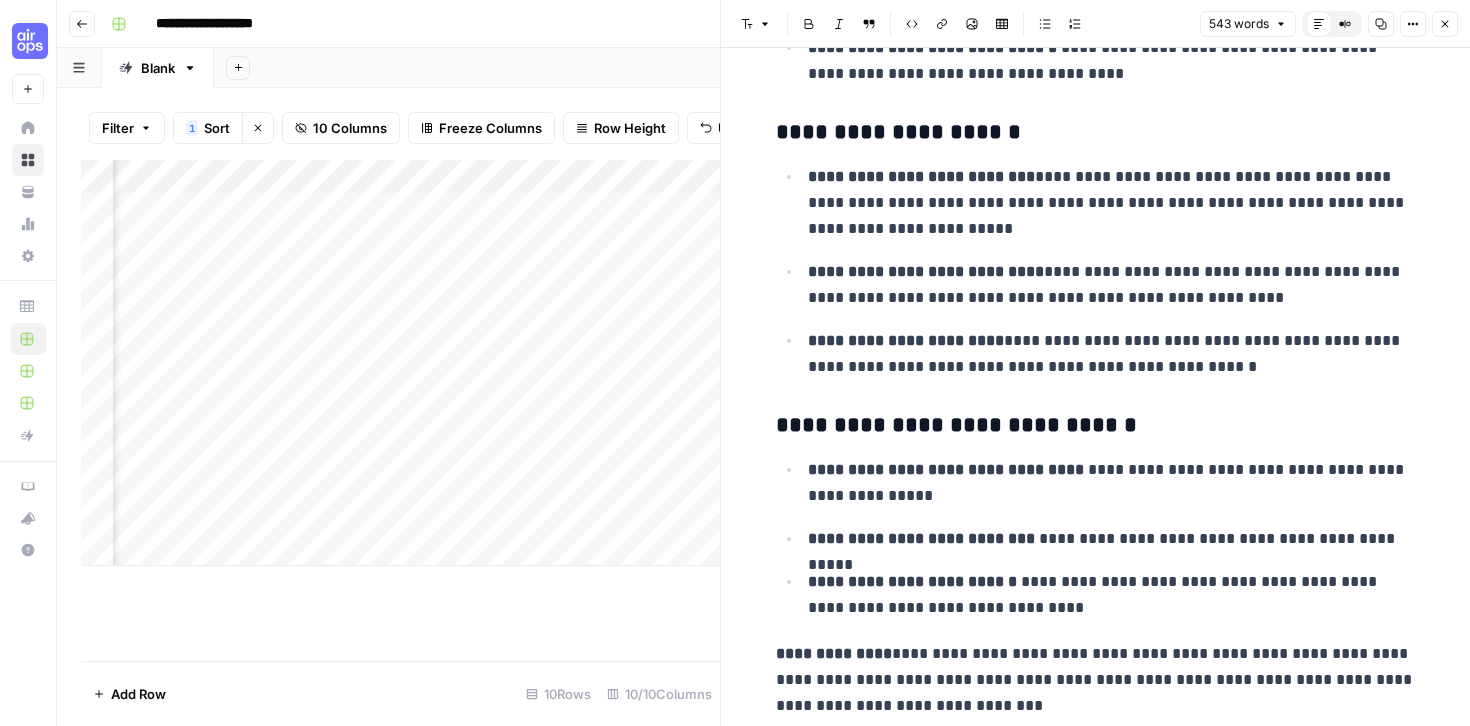 click 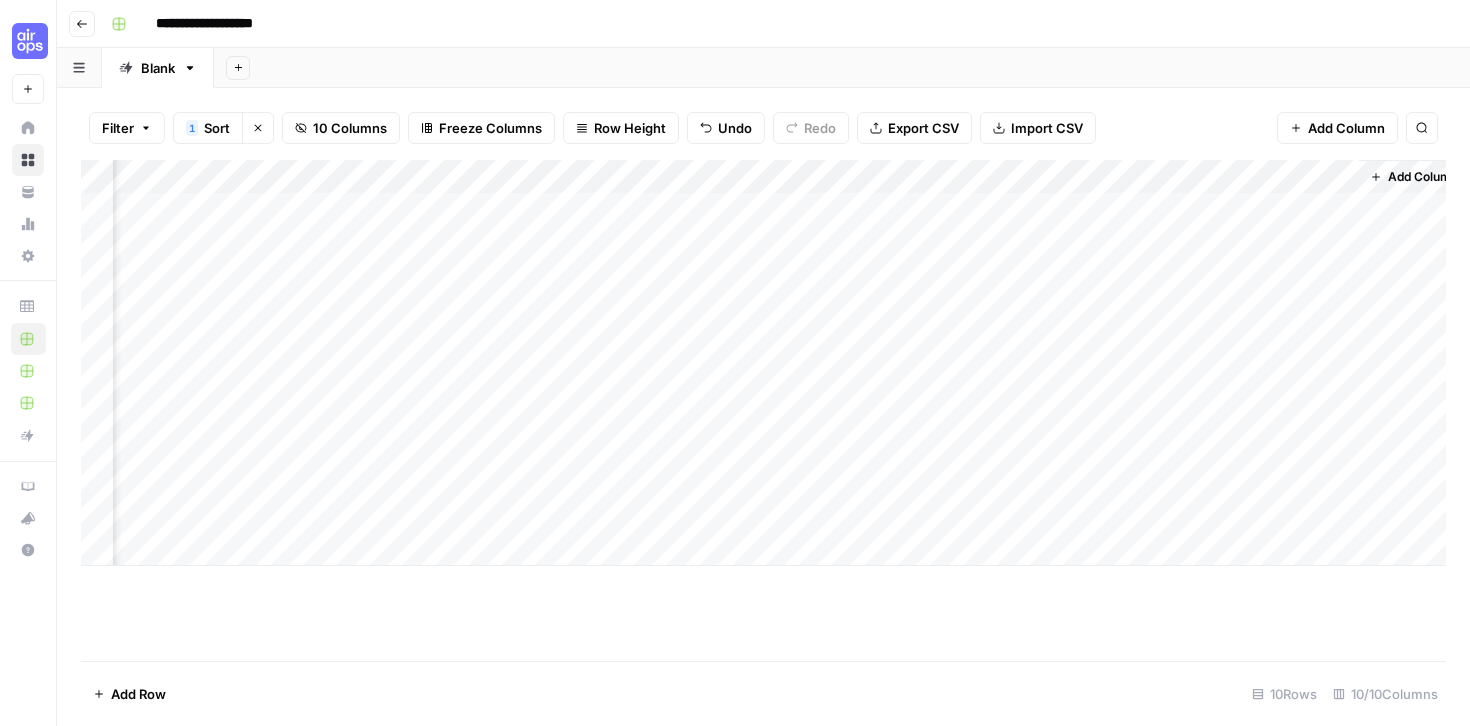 scroll, scrollTop: 0, scrollLeft: 579, axis: horizontal 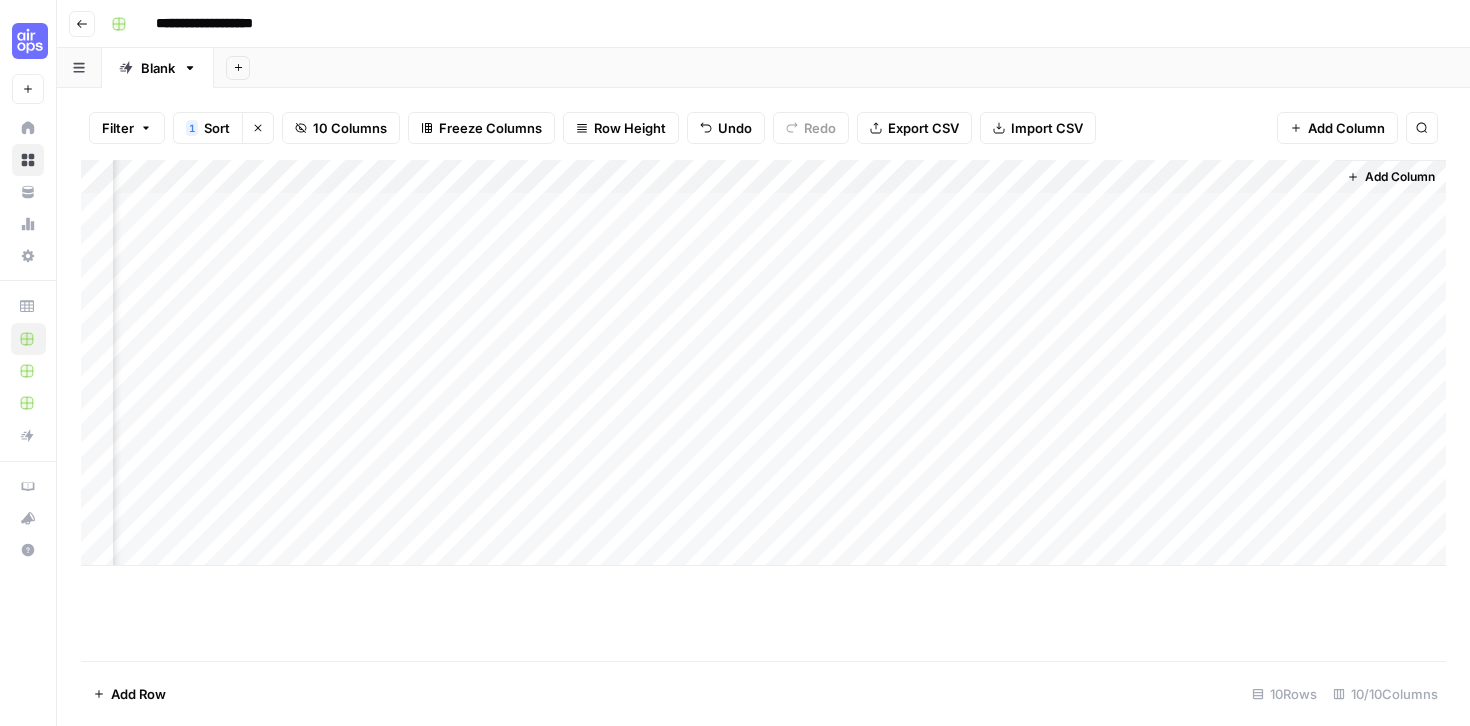 click on "Add Column" at bounding box center (763, 363) 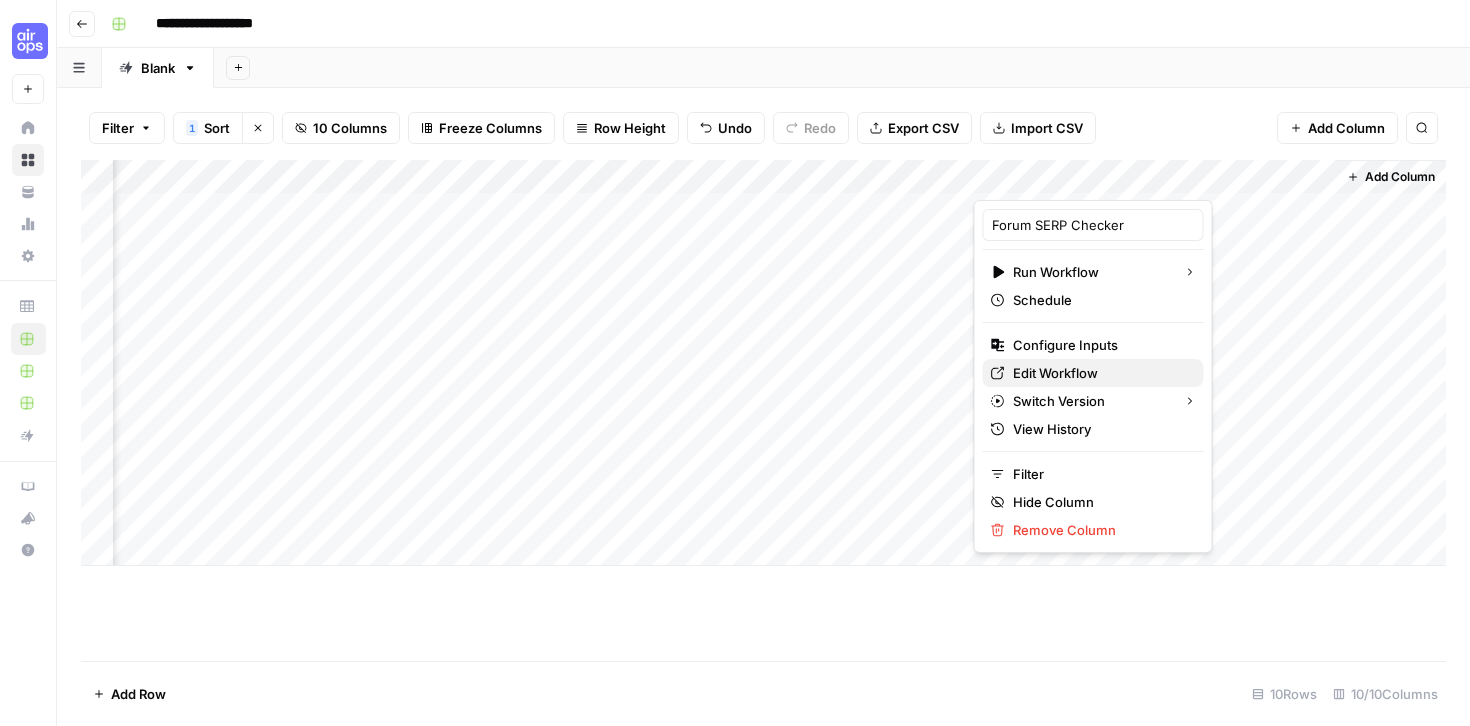 click on "Edit Workflow" at bounding box center (1100, 373) 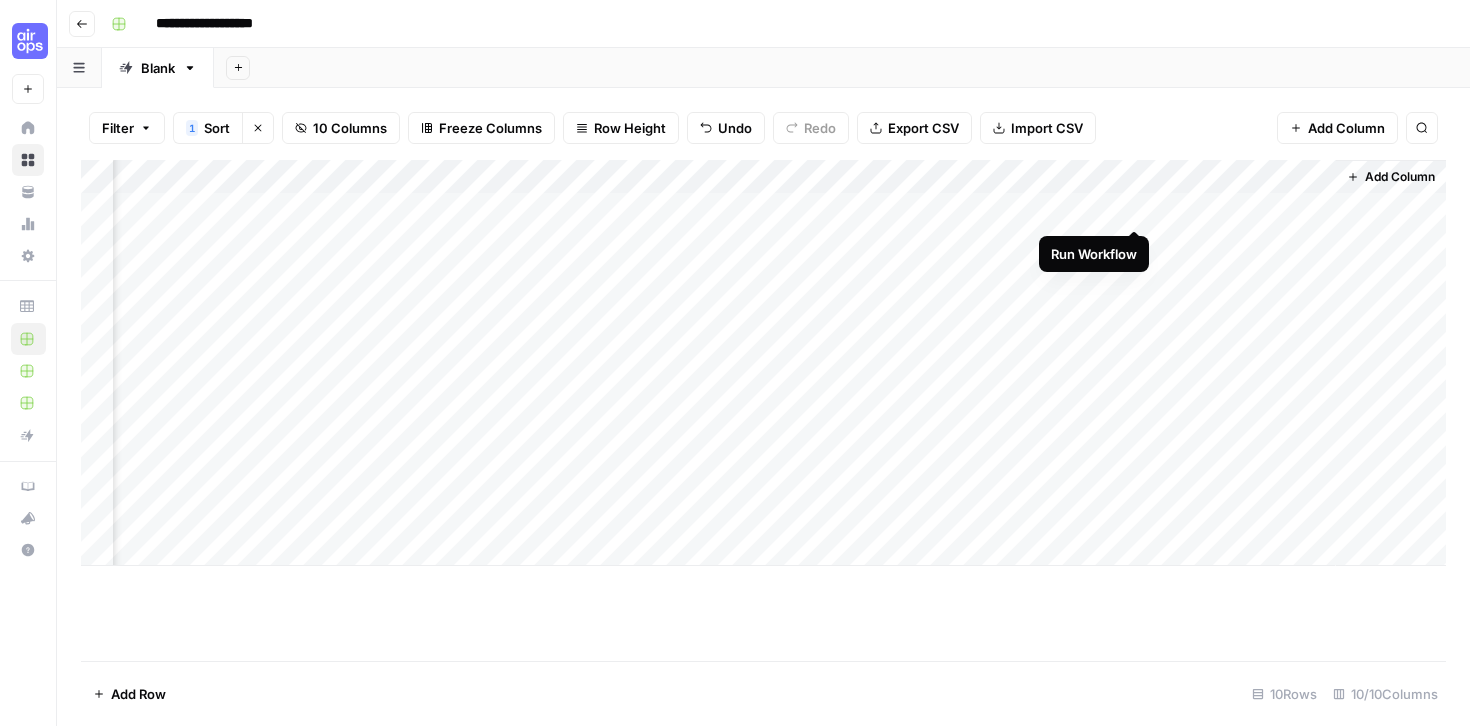 click on "Add Column" at bounding box center (763, 363) 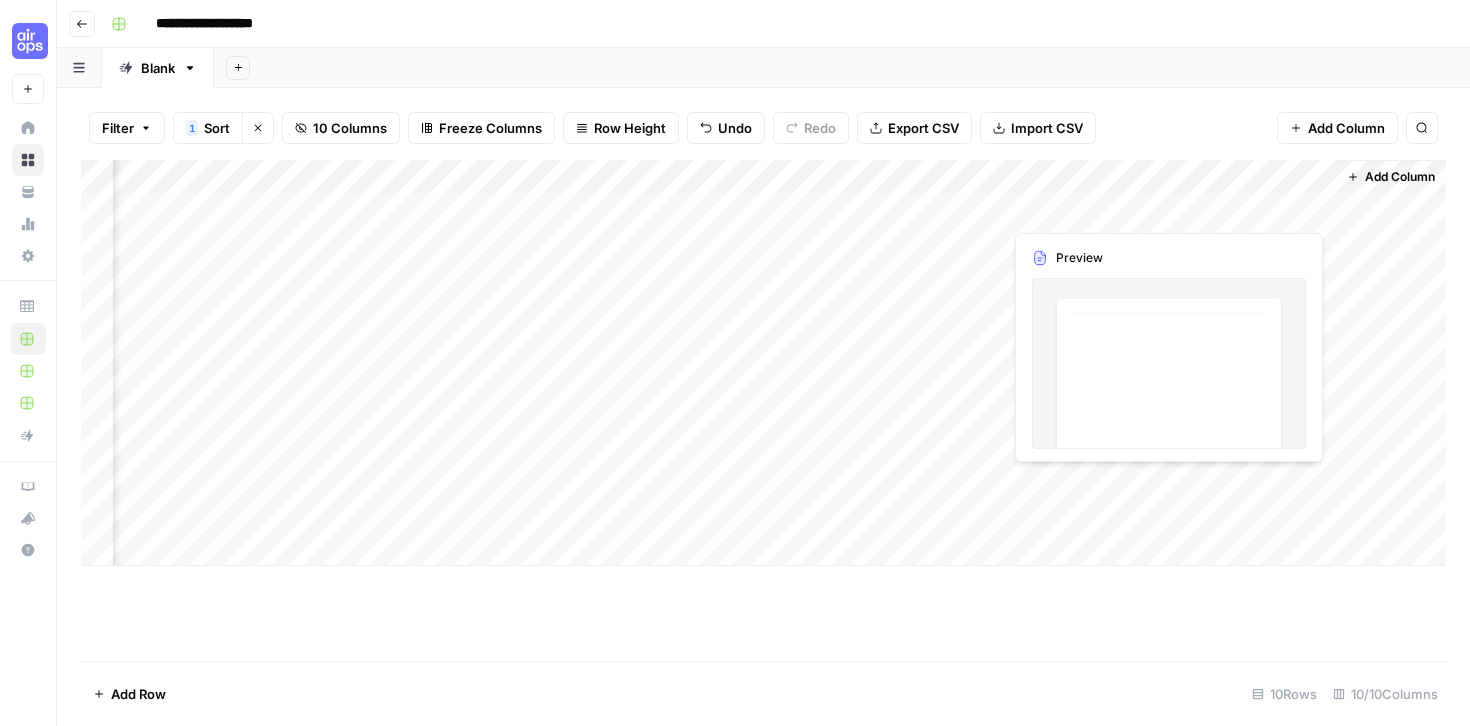 click on "Add Column" at bounding box center (763, 363) 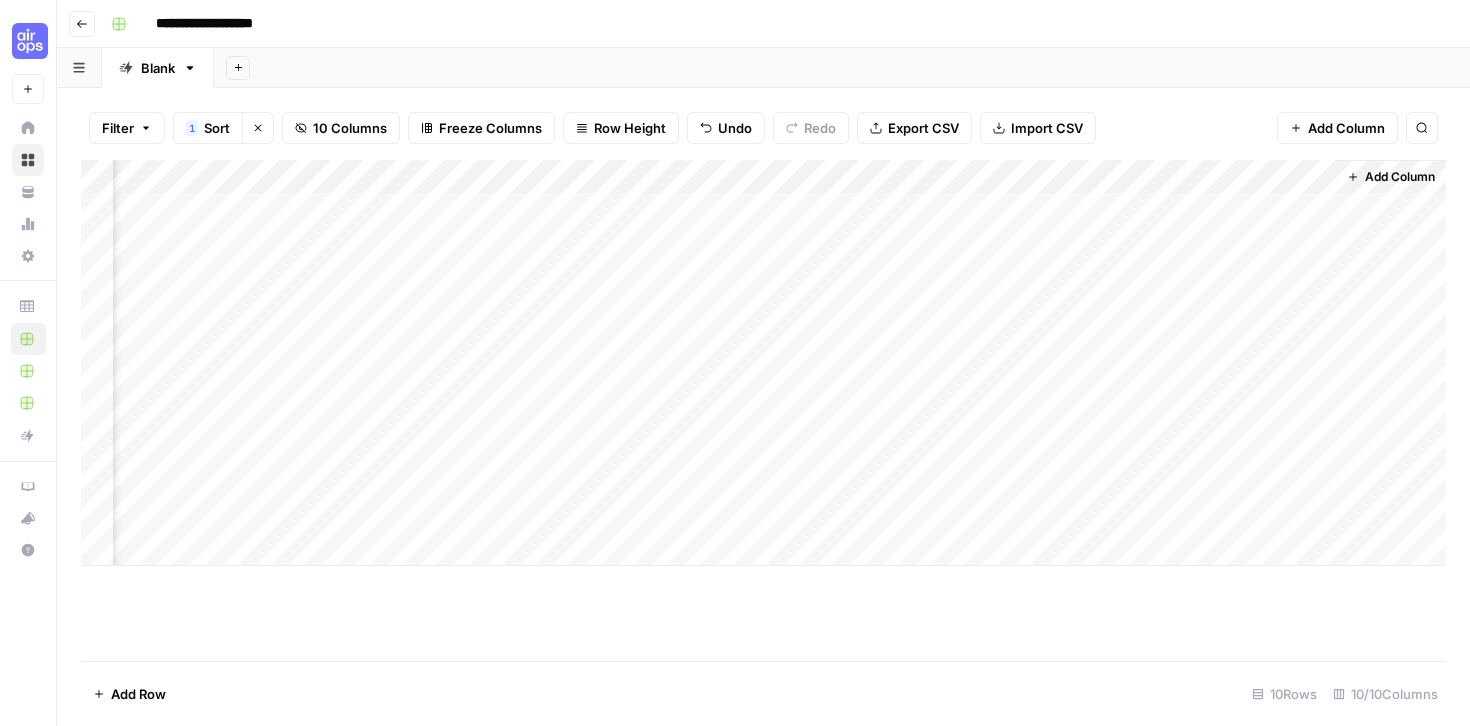 click on "Add Column" at bounding box center [763, 363] 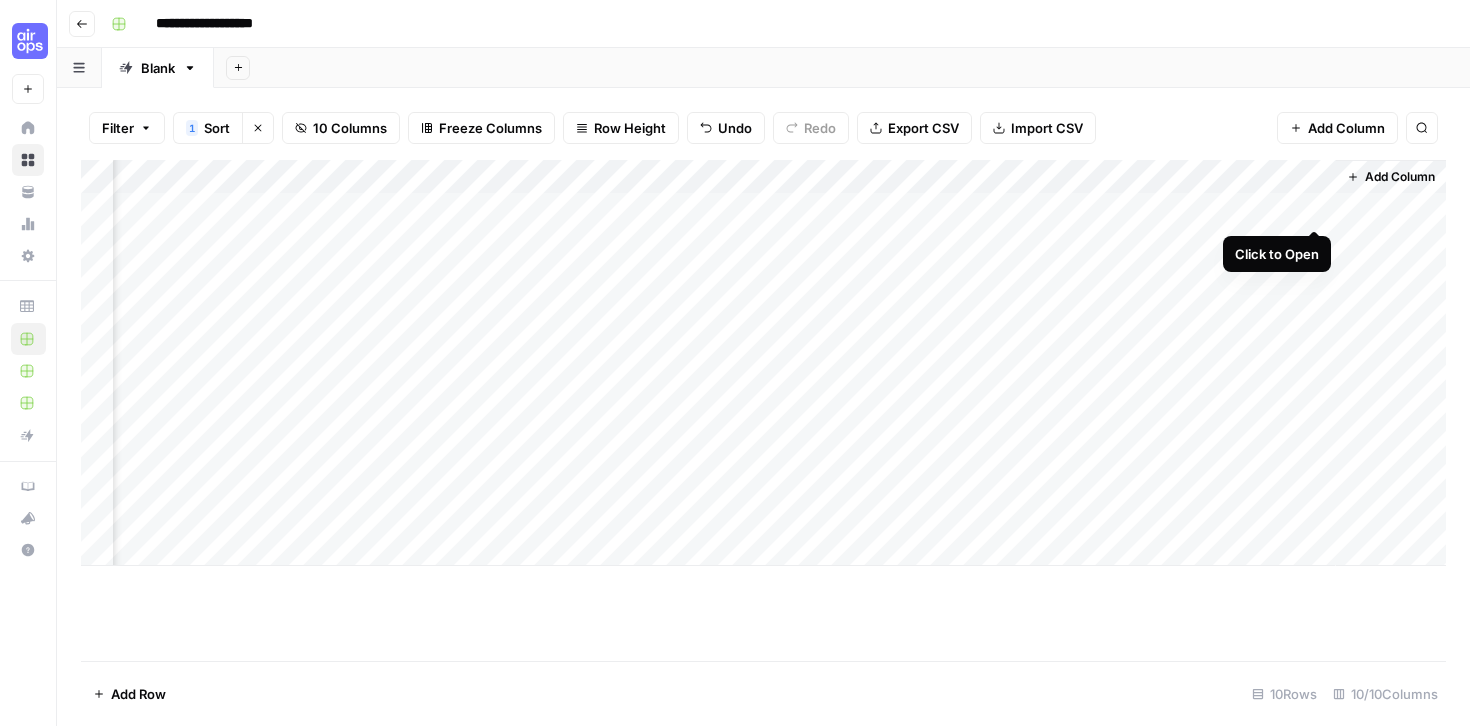 scroll, scrollTop: 0, scrollLeft: 569, axis: horizontal 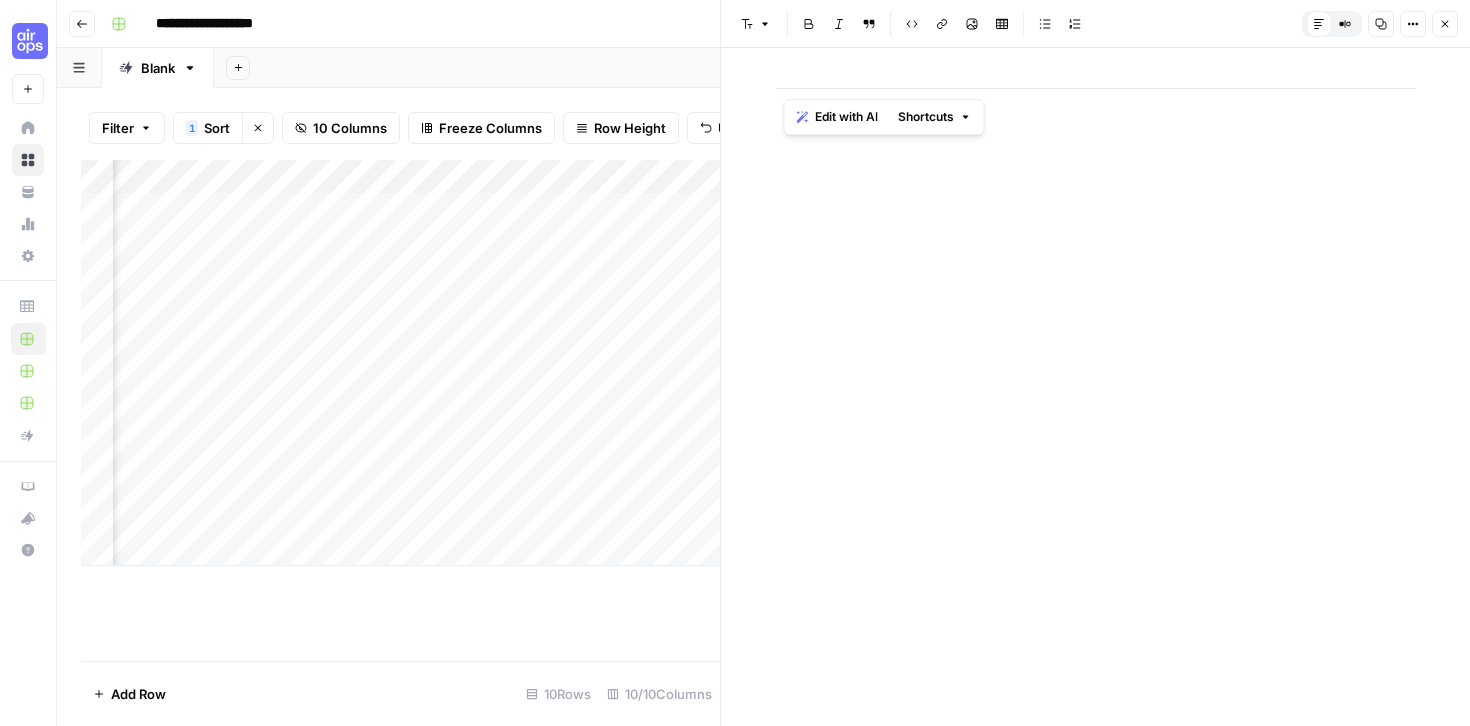 click 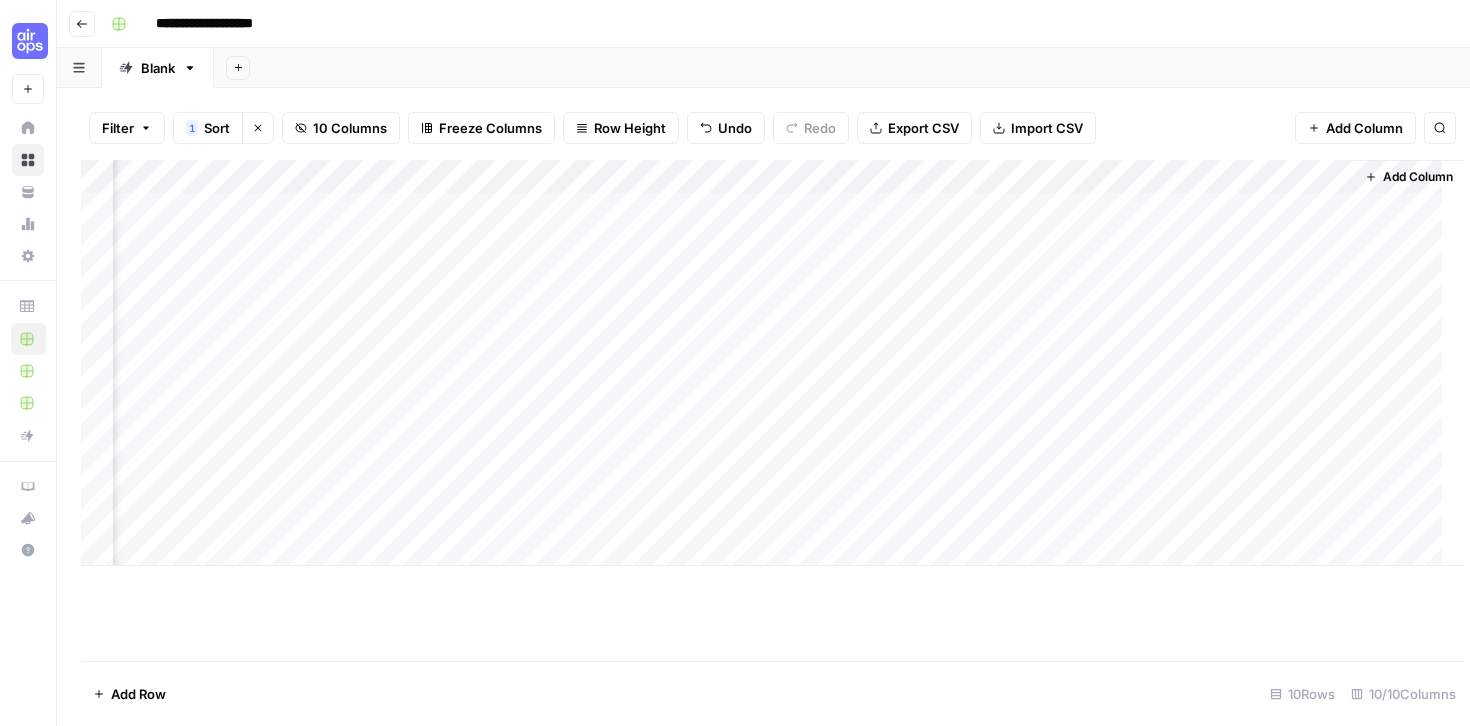 scroll, scrollTop: 0, scrollLeft: 555, axis: horizontal 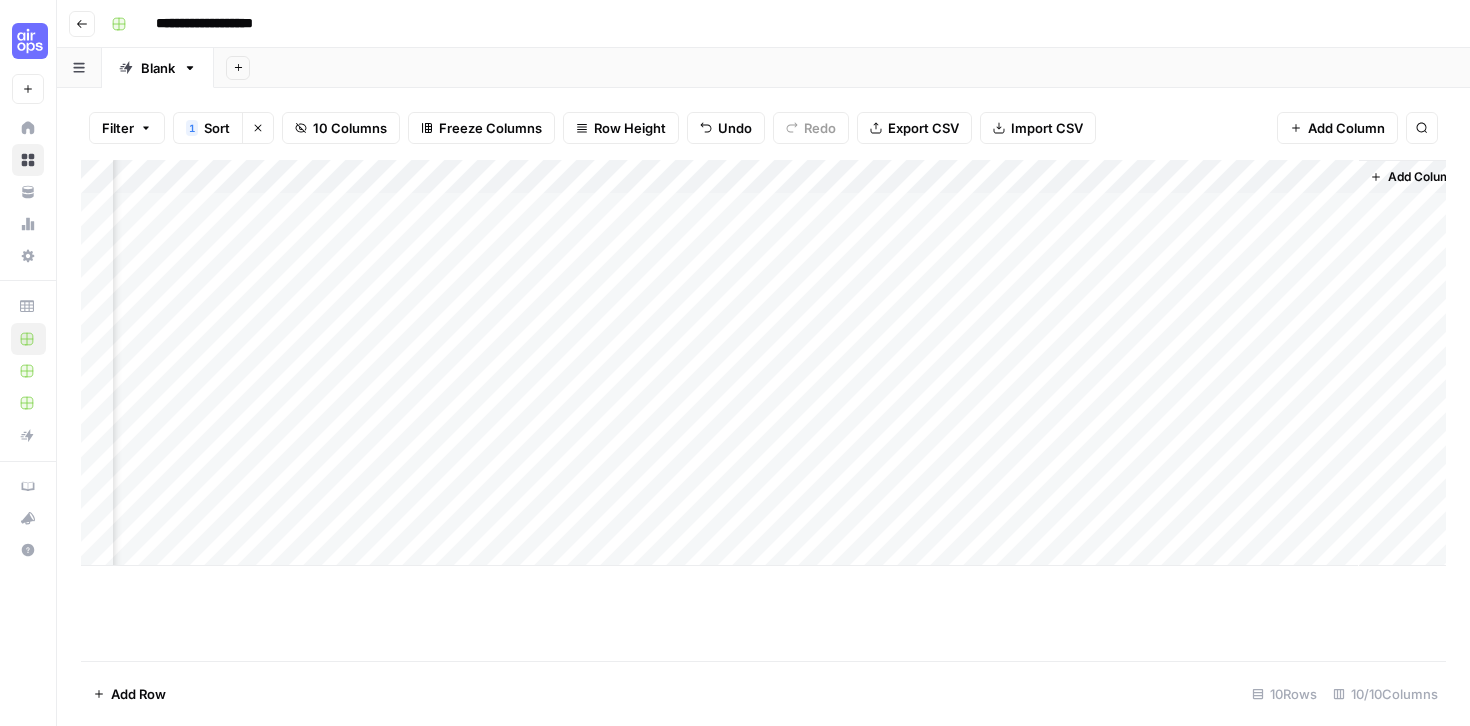 click on "Add Column" at bounding box center (763, 363) 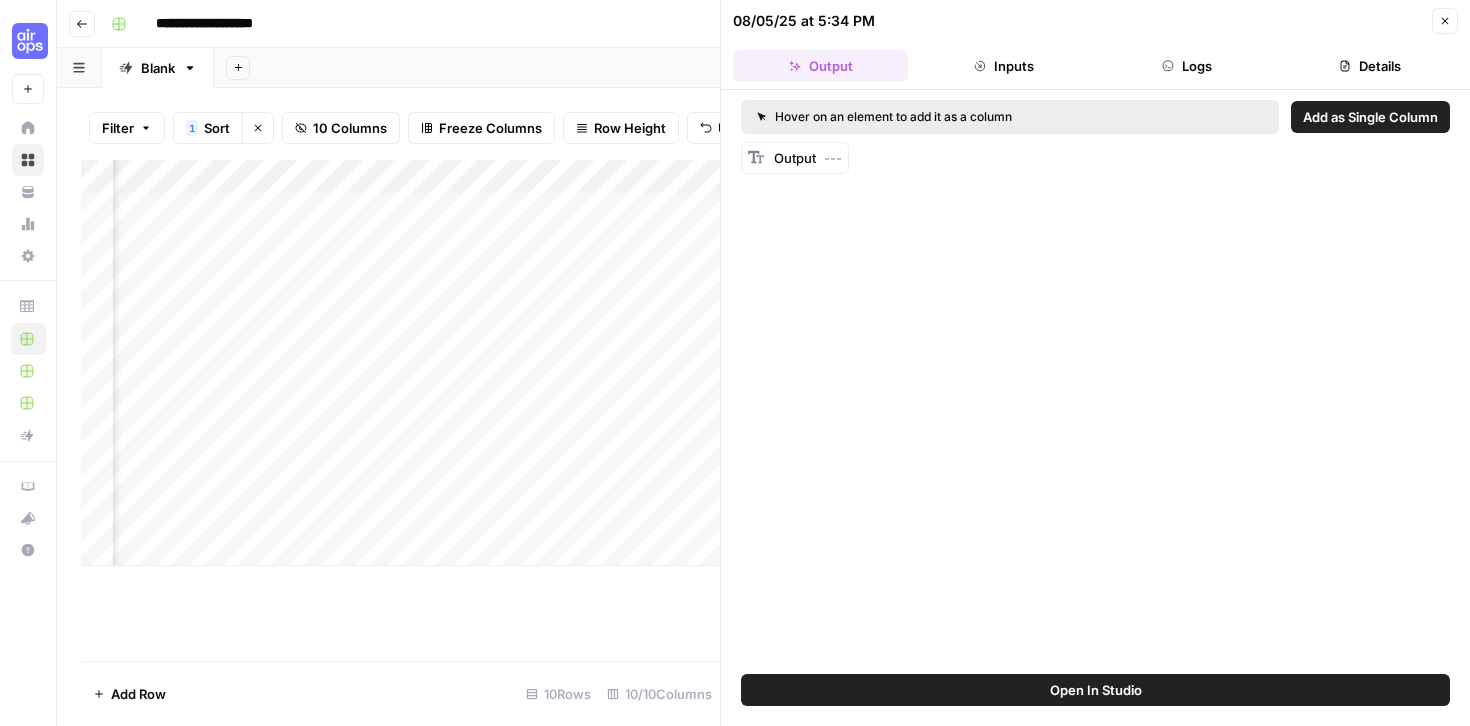 click on "Add as Single Column" at bounding box center [1370, 117] 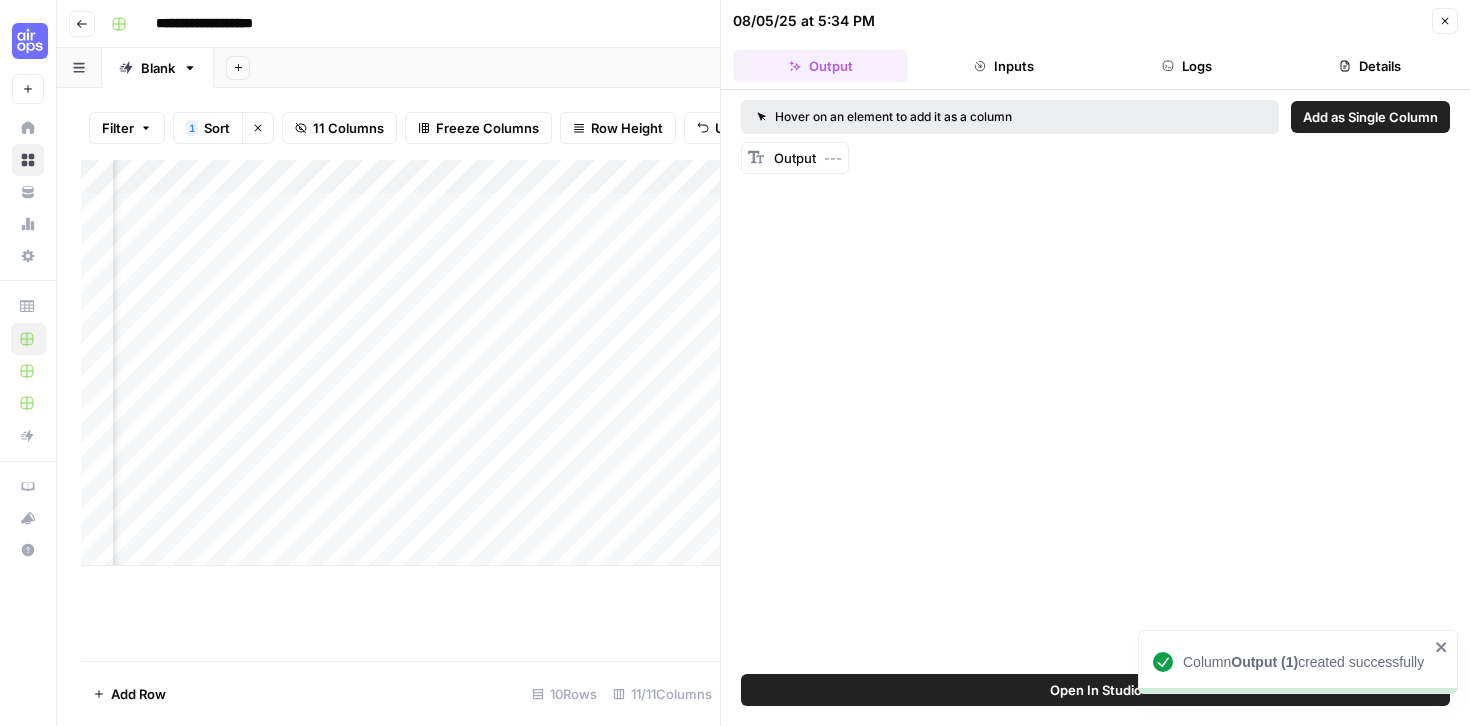 scroll, scrollTop: 0, scrollLeft: 1344, axis: horizontal 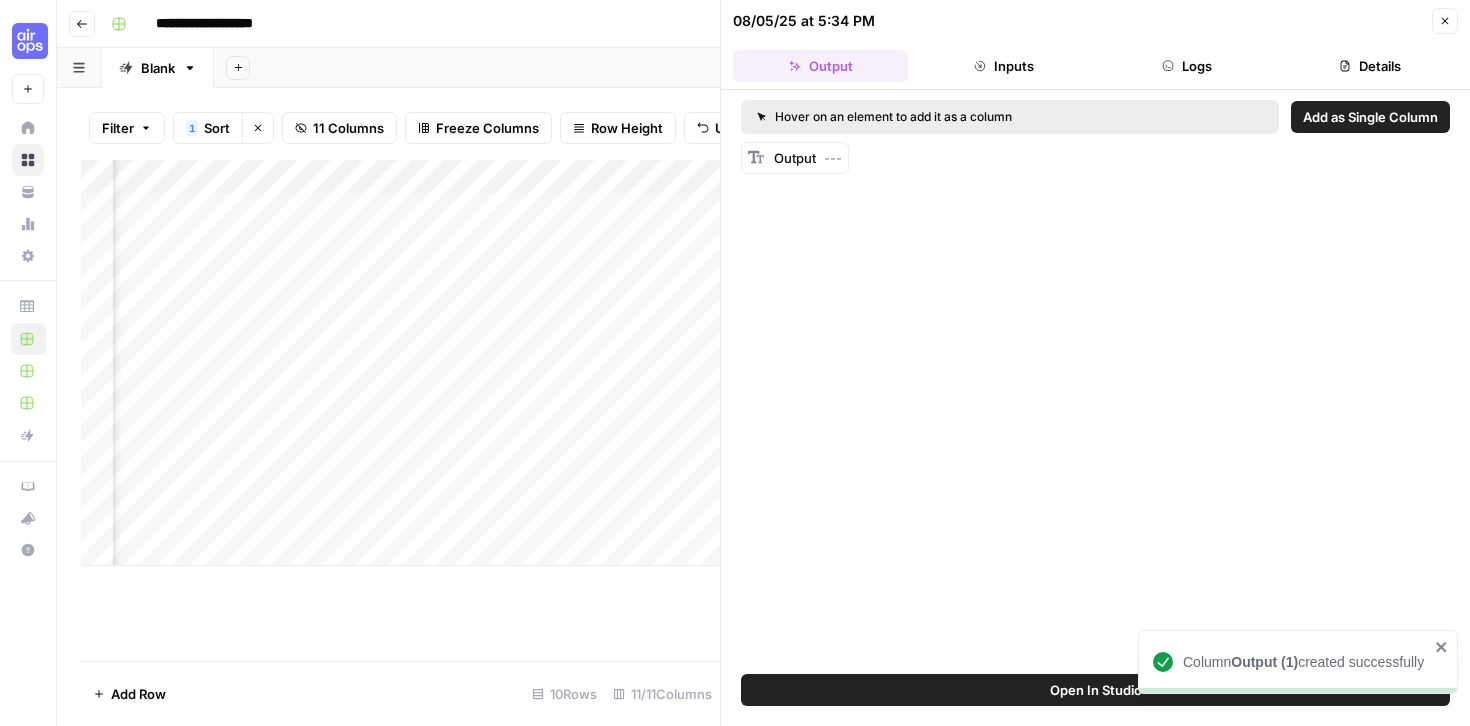 click 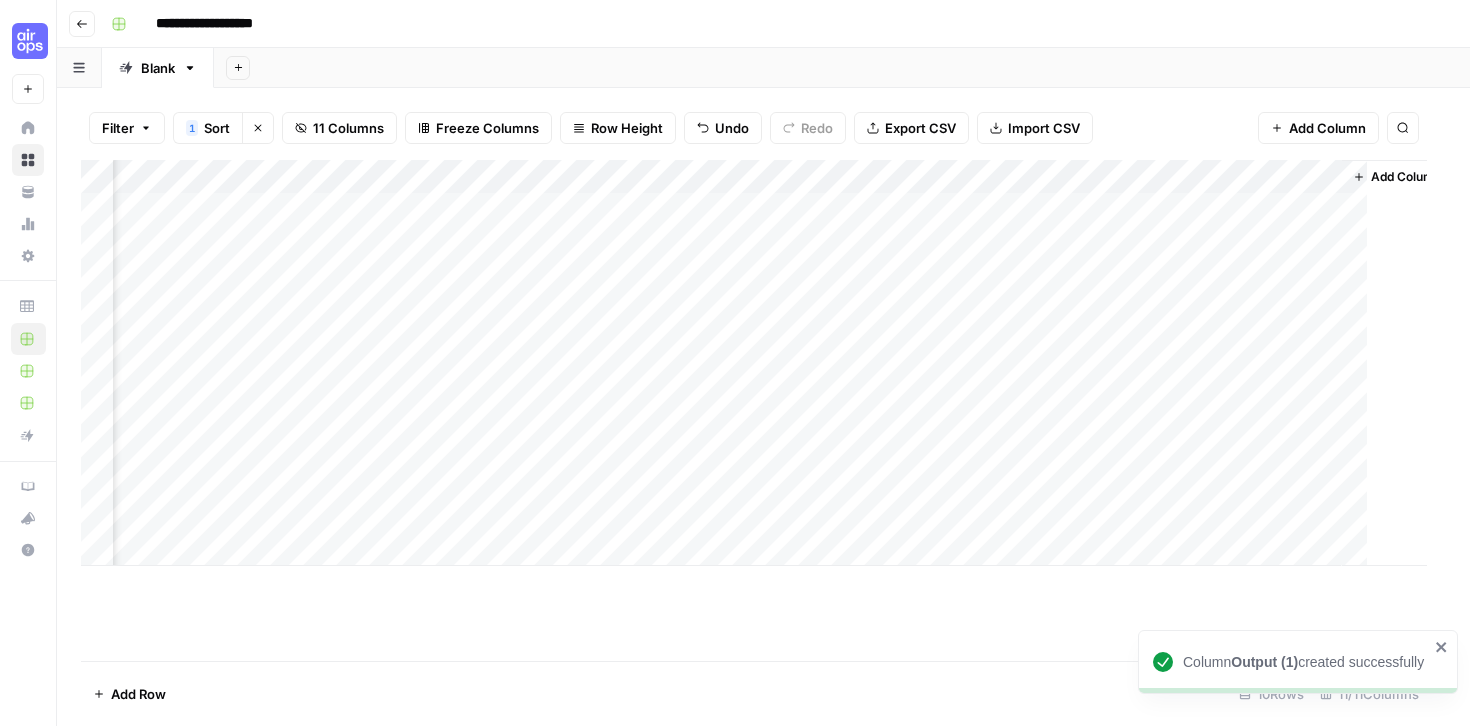 scroll, scrollTop: 0, scrollLeft: 735, axis: horizontal 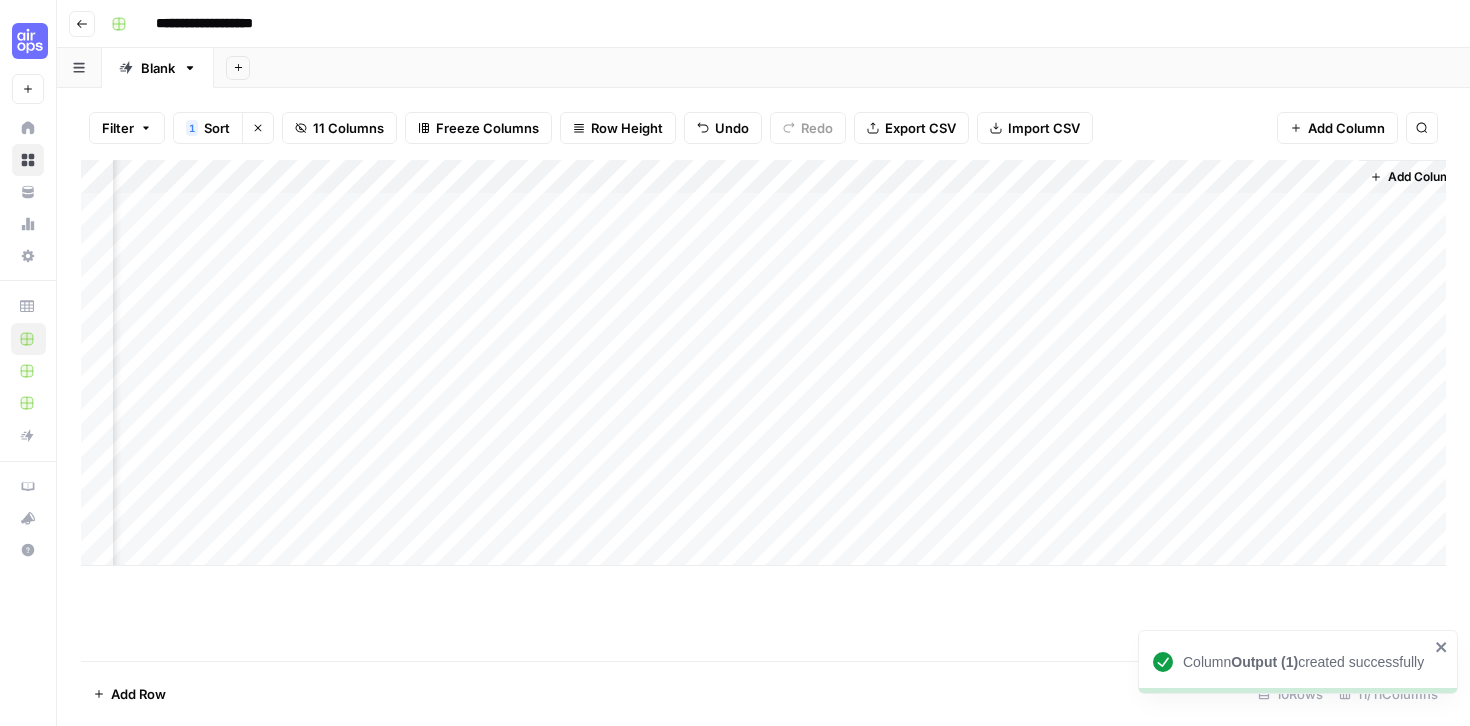 click on "Add Column" at bounding box center [763, 363] 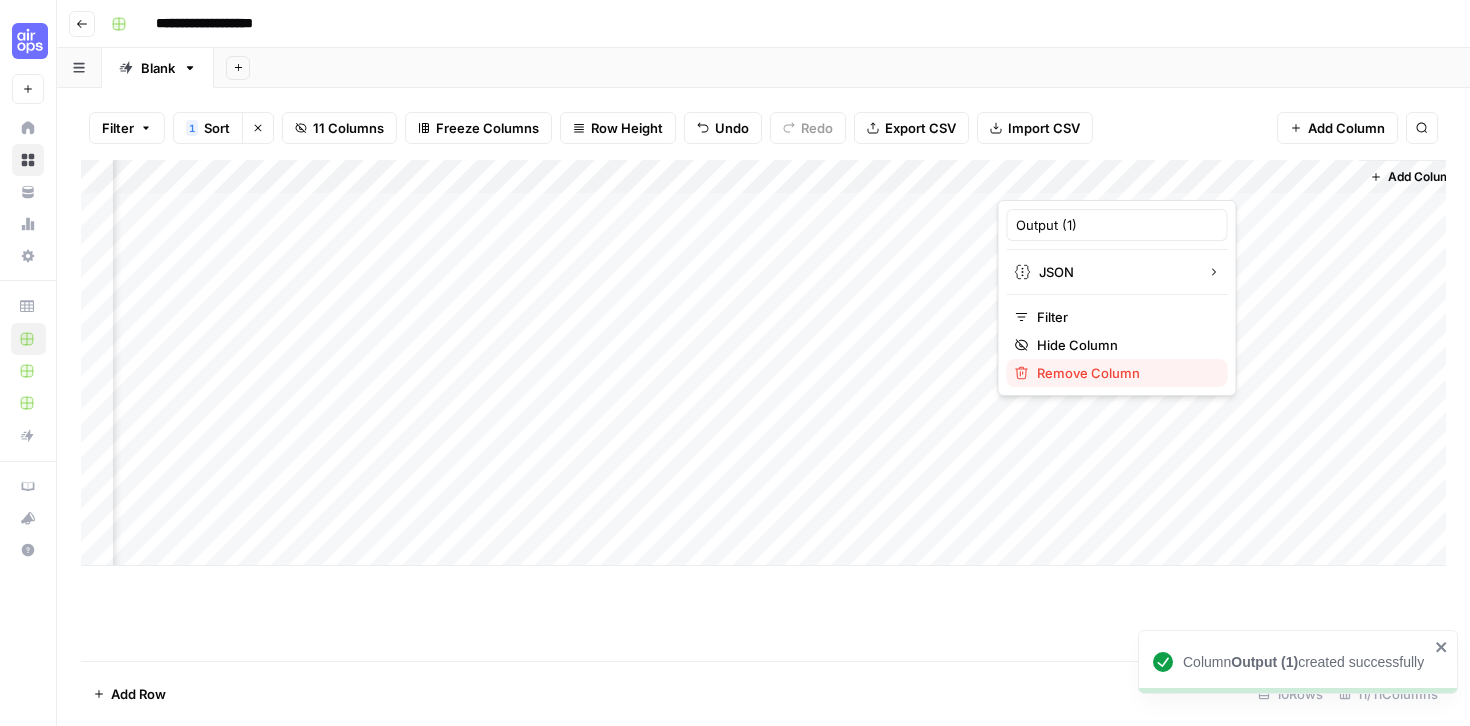 click on "Remove Column" at bounding box center [1124, 373] 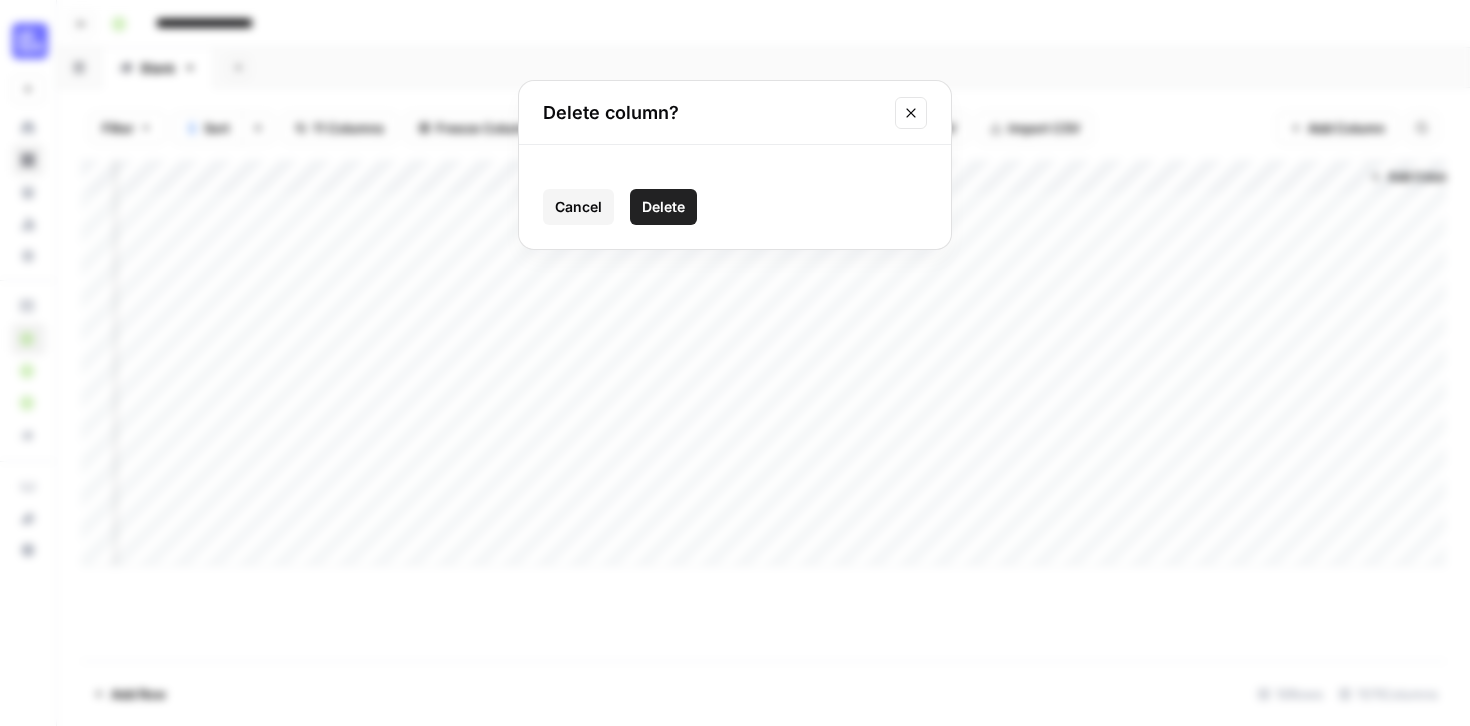 click on "Delete" at bounding box center (663, 207) 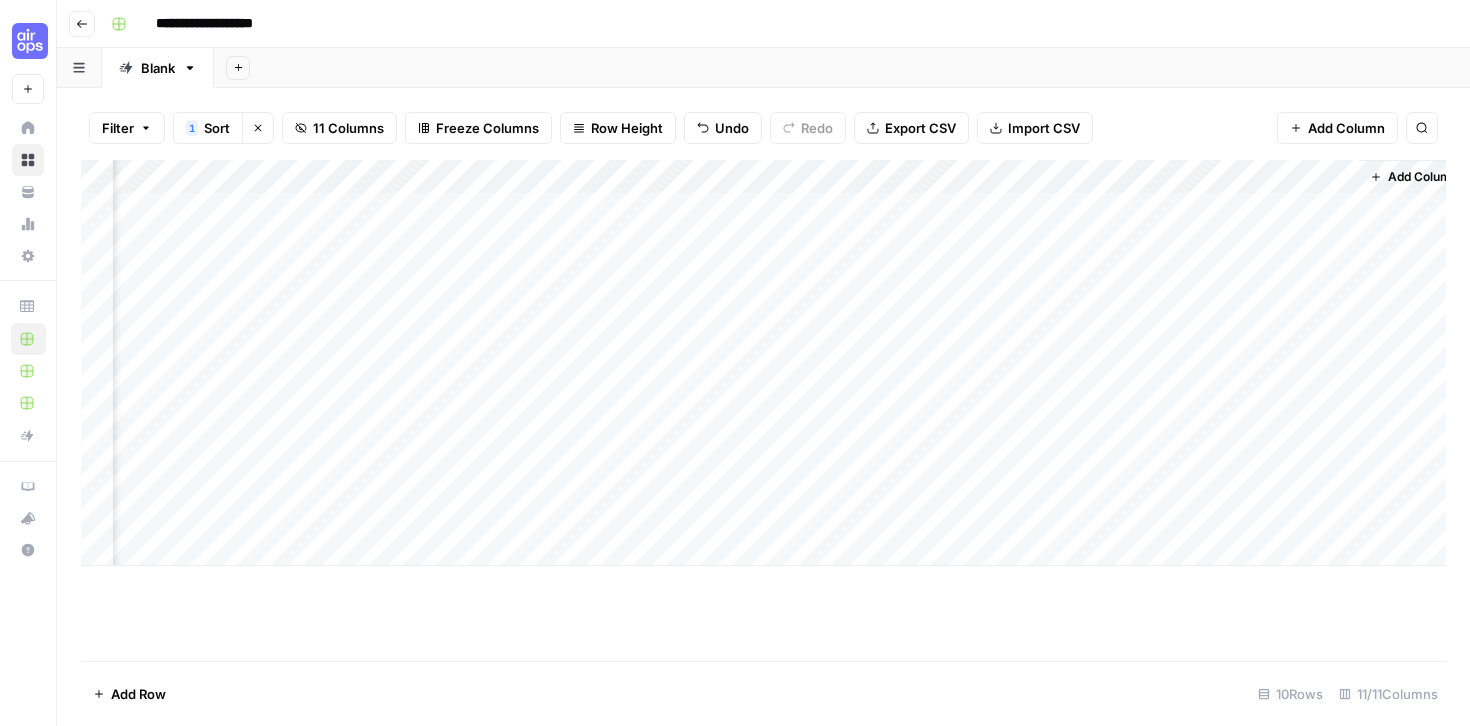 scroll, scrollTop: 0, scrollLeft: 579, axis: horizontal 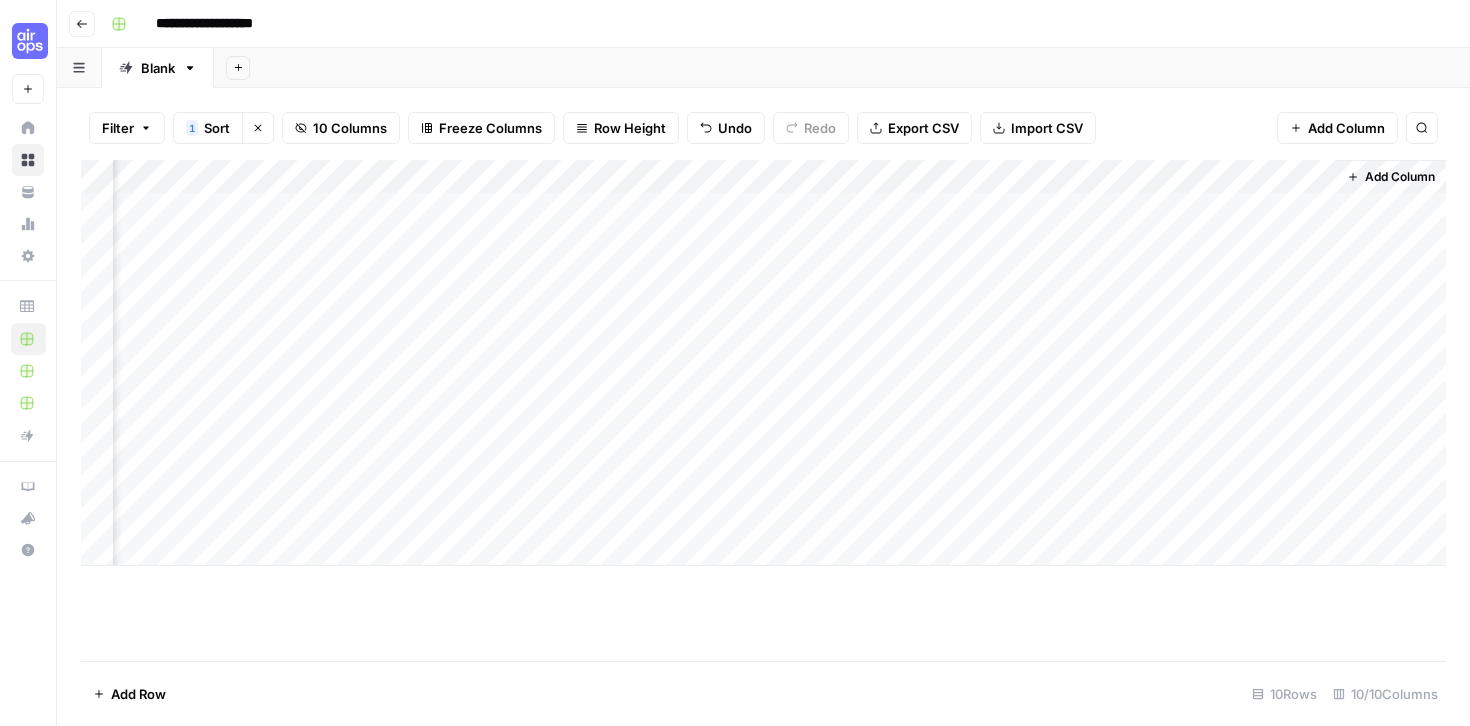 click on "Add Column" at bounding box center [763, 363] 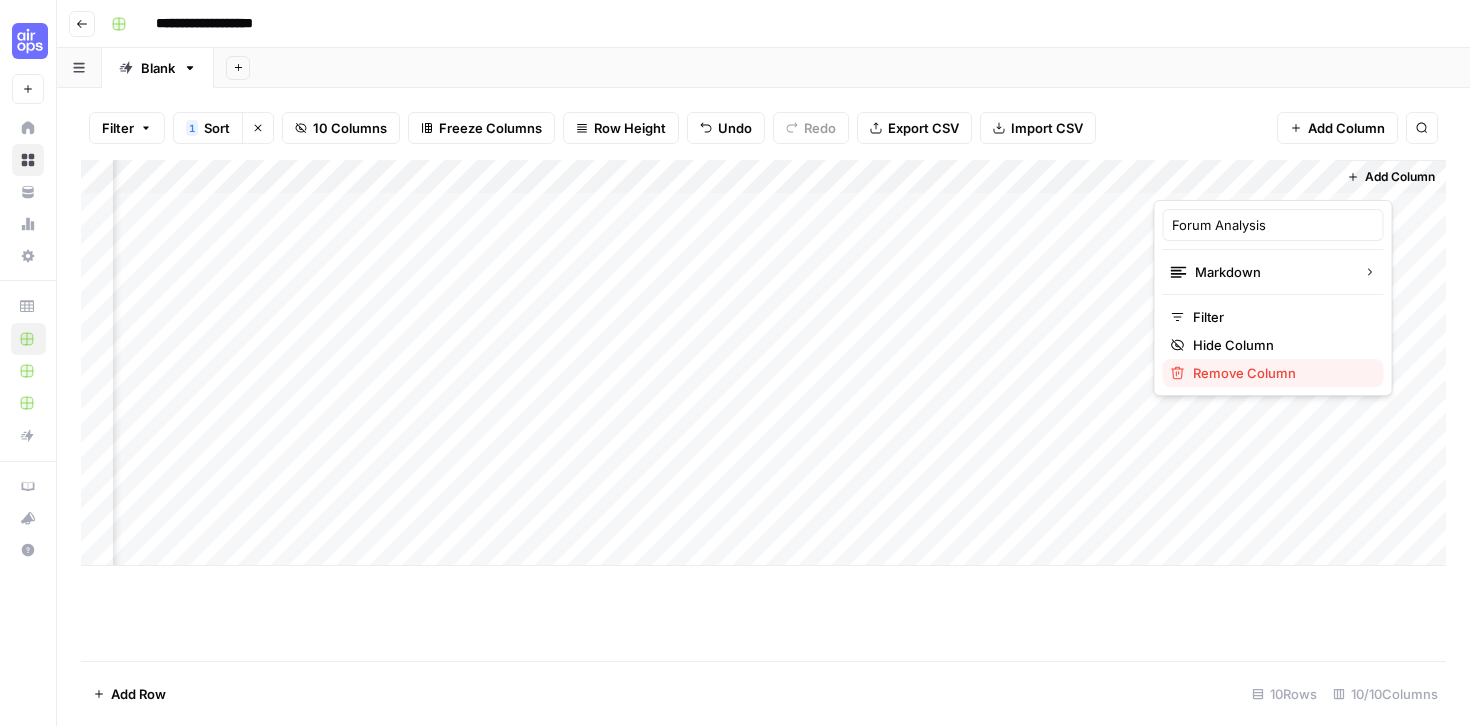 click on "Remove Column" at bounding box center (1280, 373) 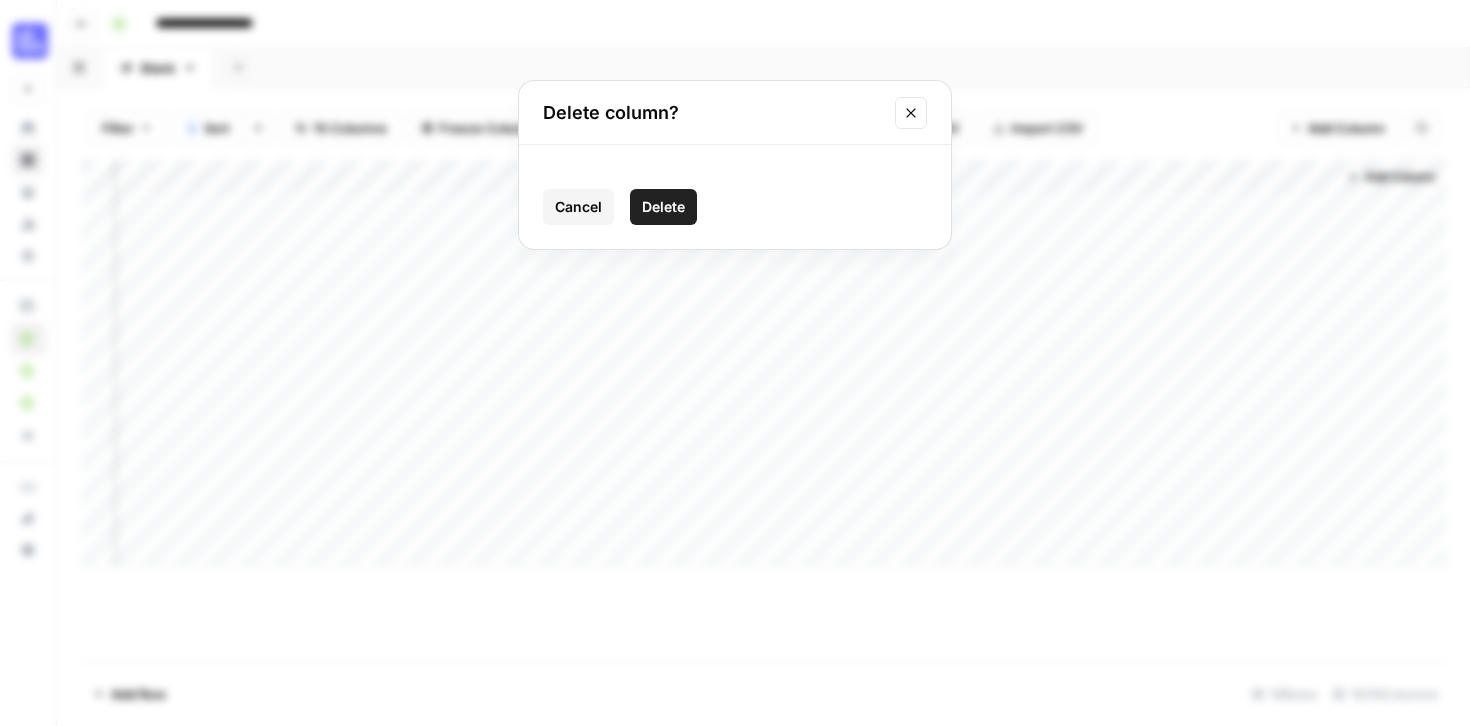 click on "Delete" at bounding box center (663, 207) 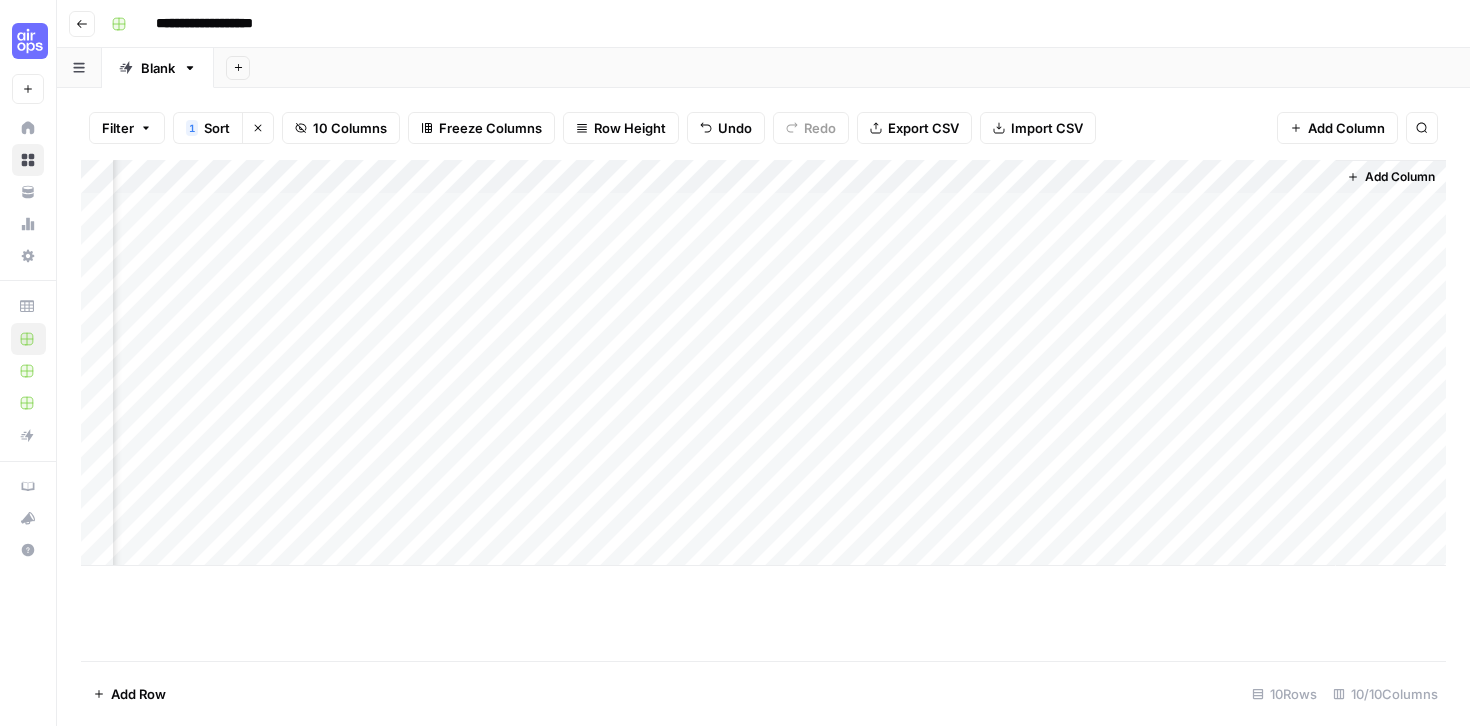 scroll, scrollTop: 0, scrollLeft: 399, axis: horizontal 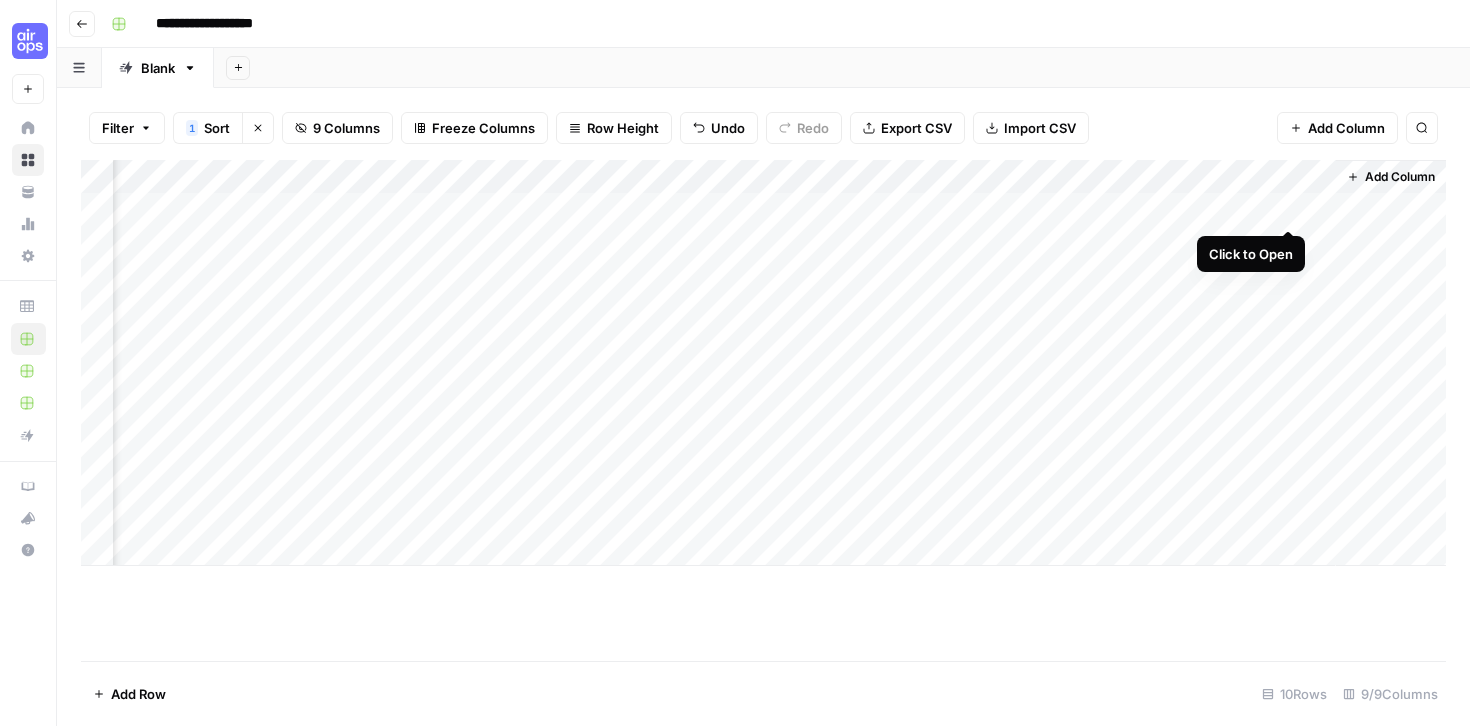 click on "Add Column" at bounding box center [763, 363] 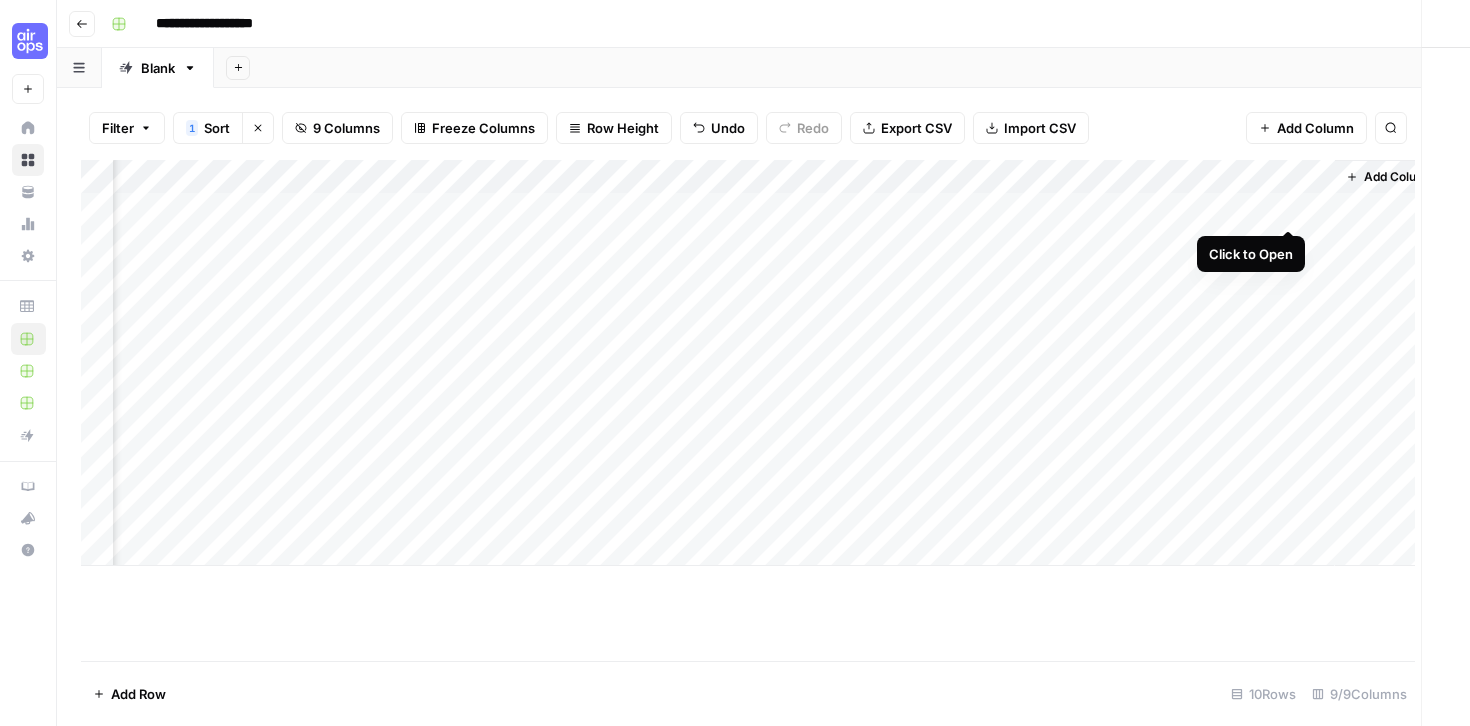 scroll, scrollTop: 0, scrollLeft: 383, axis: horizontal 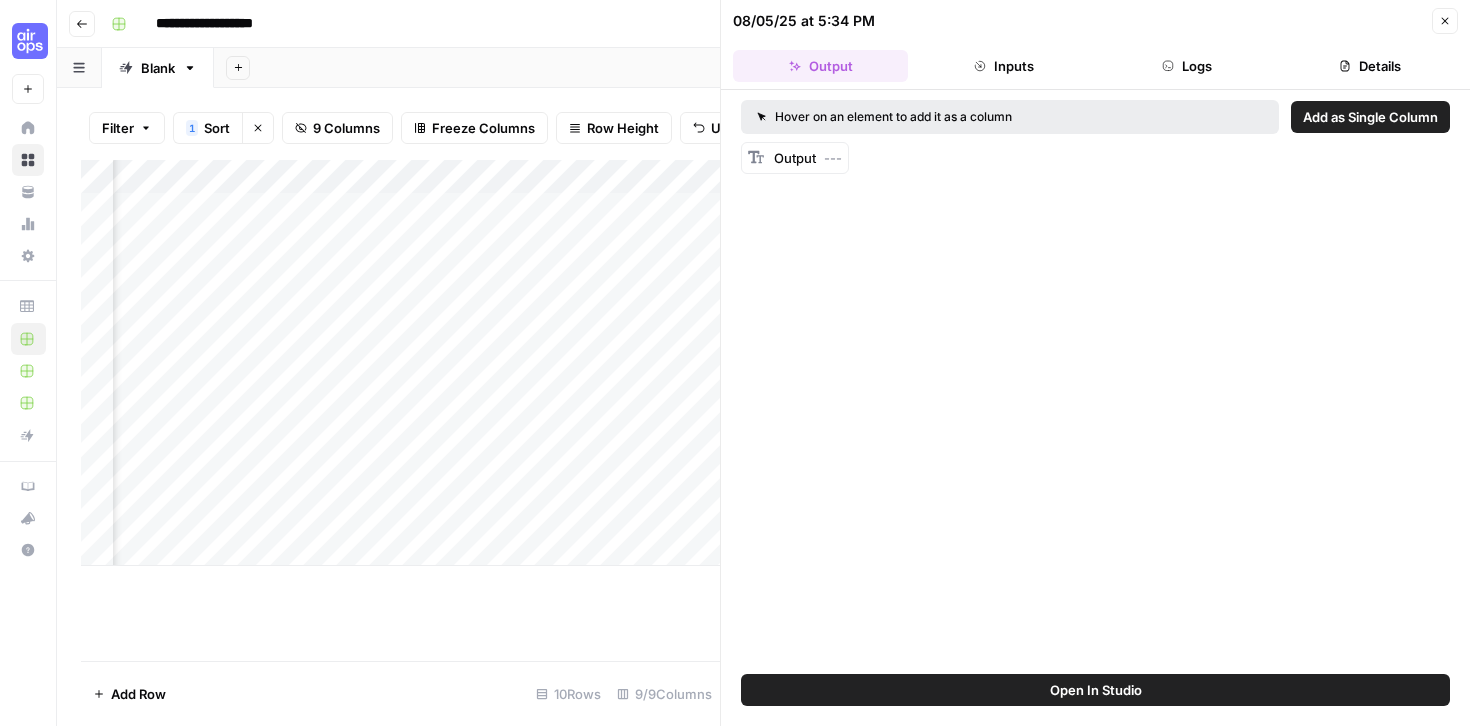 click on "Hover on an element to add it as a column" at bounding box center [947, 117] 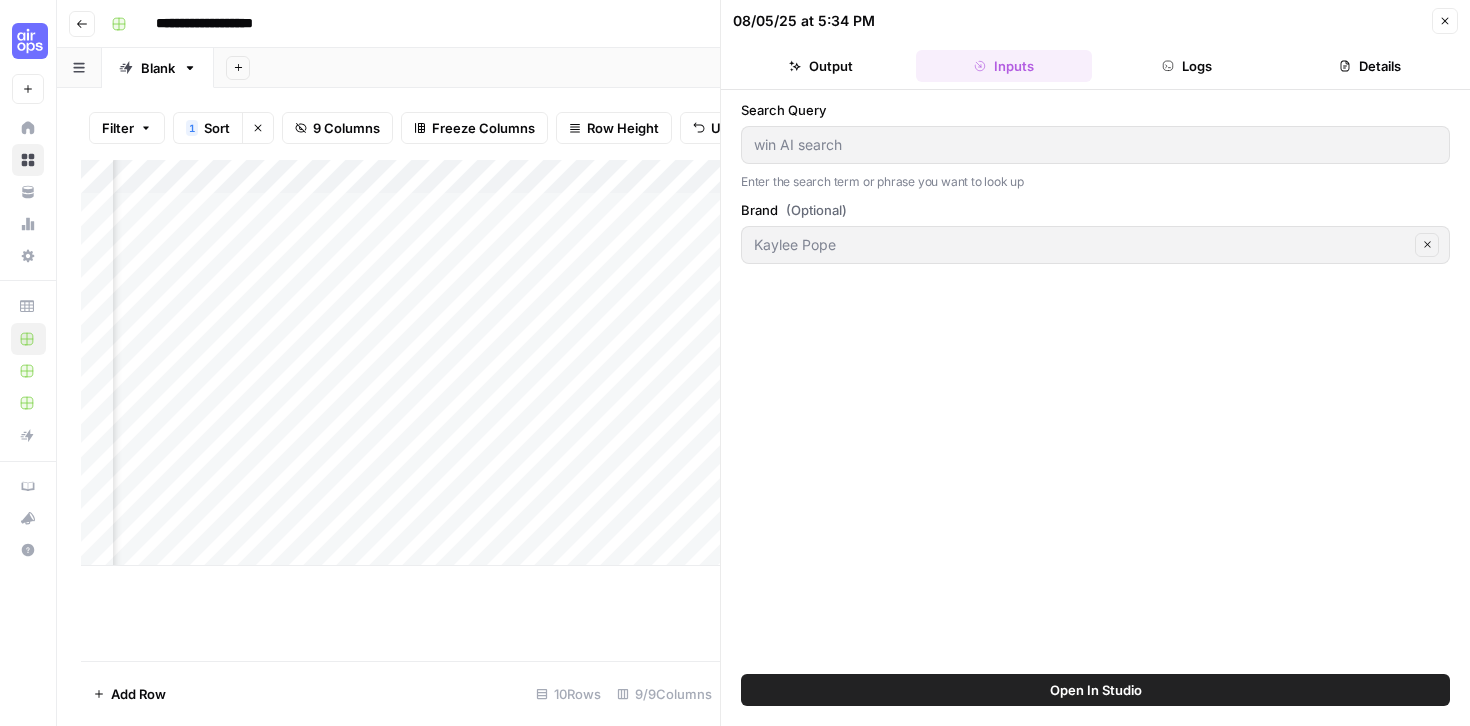 click on "Logs" at bounding box center [1187, 66] 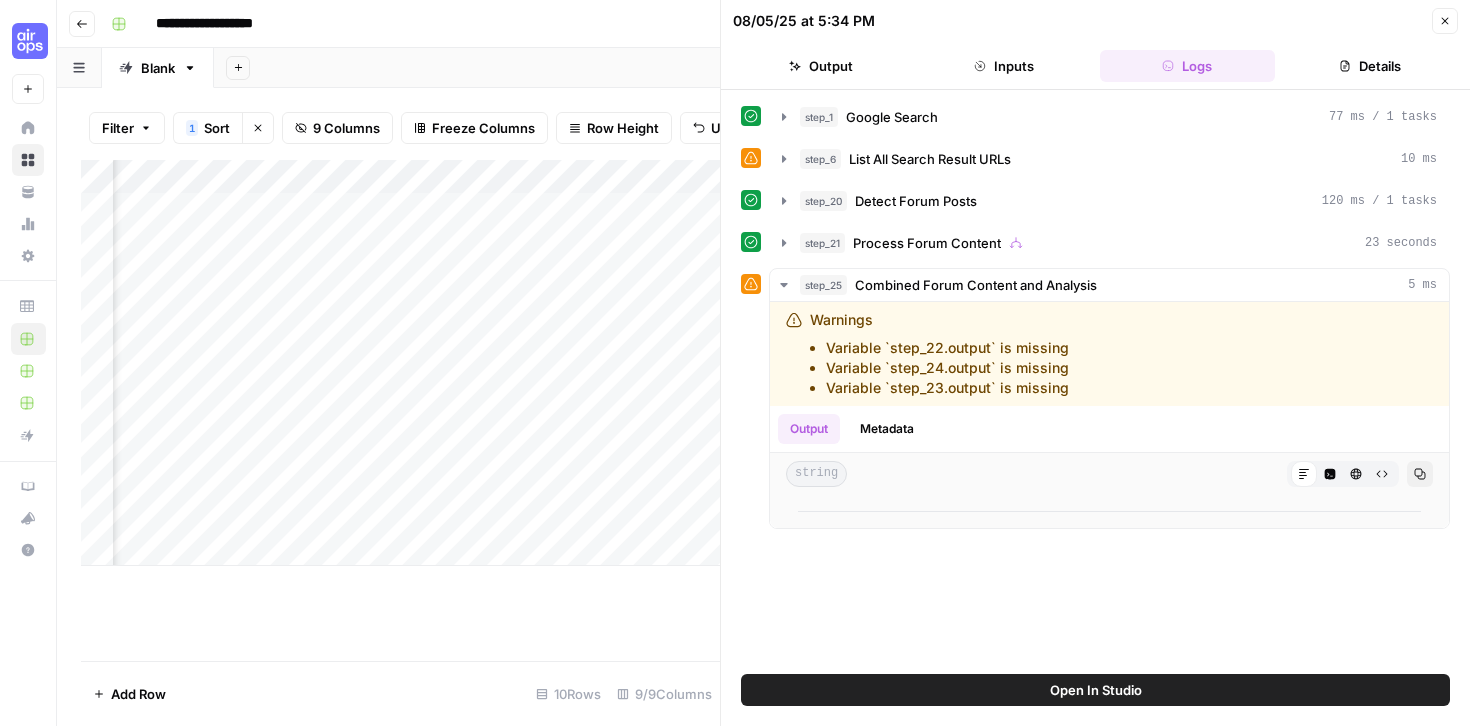 click 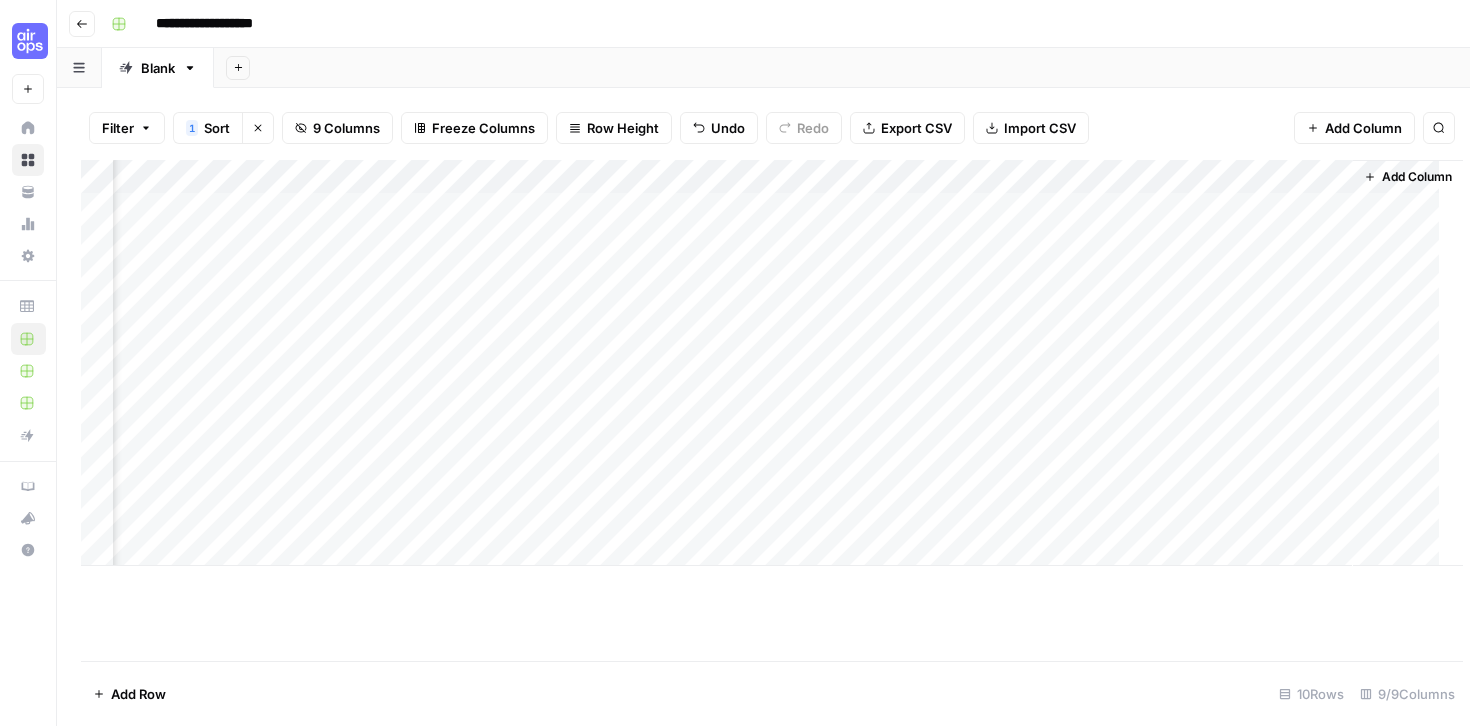 scroll, scrollTop: 0, scrollLeft: 375, axis: horizontal 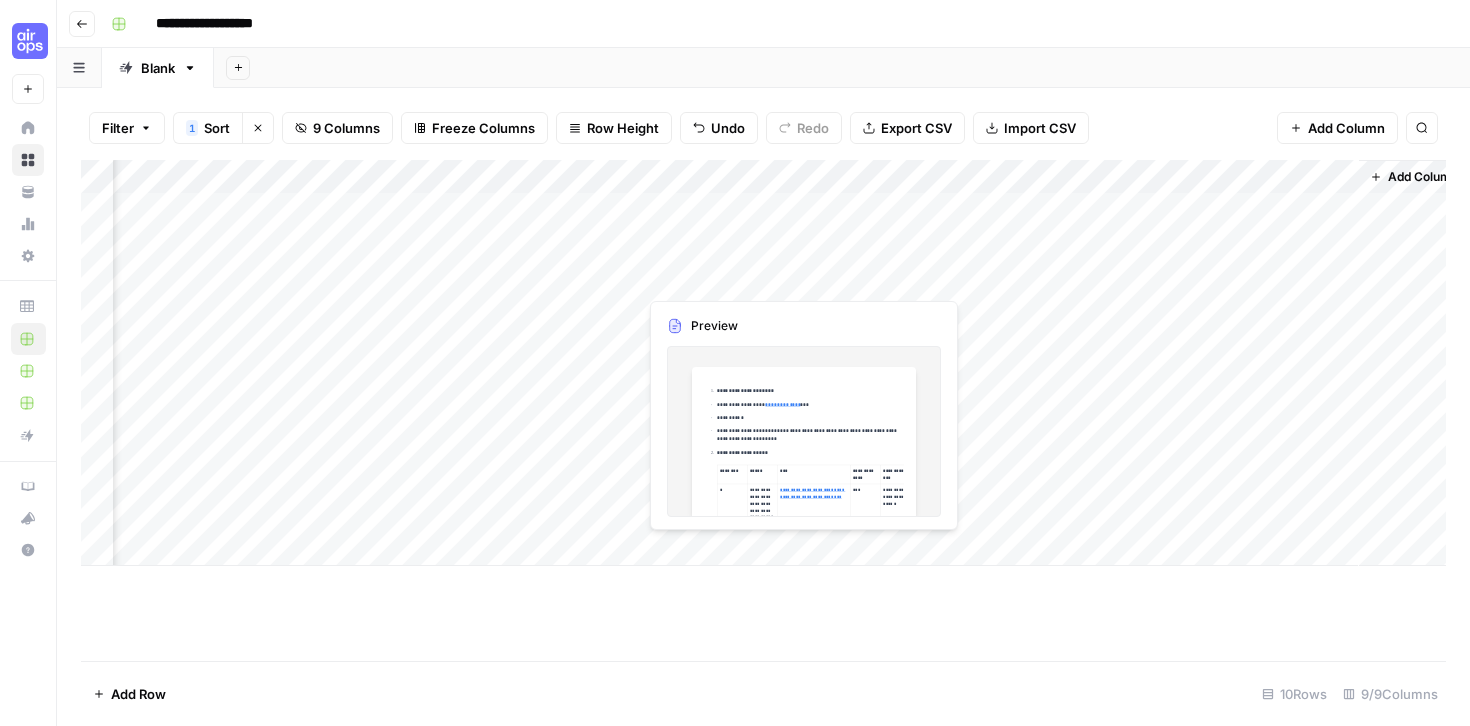 click on "Add Column" at bounding box center (763, 363) 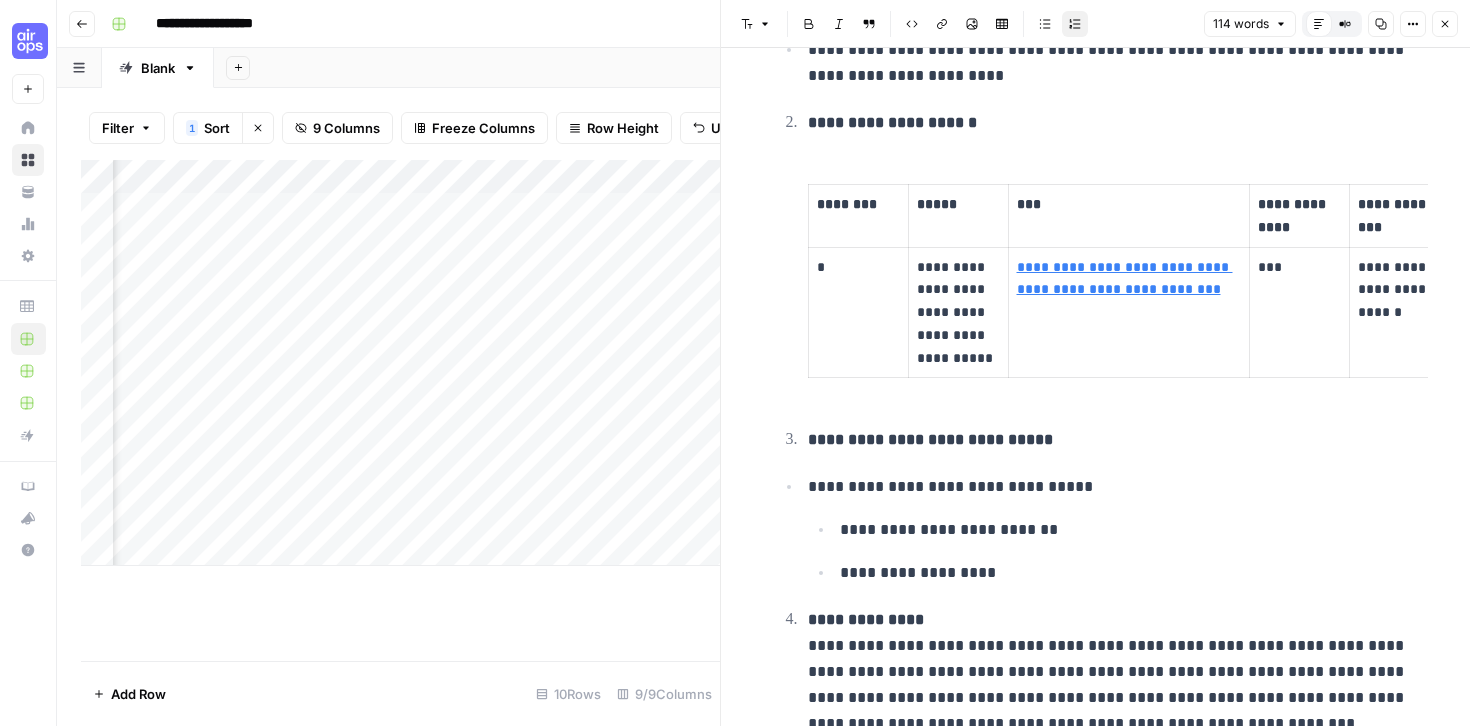scroll, scrollTop: 228, scrollLeft: 0, axis: vertical 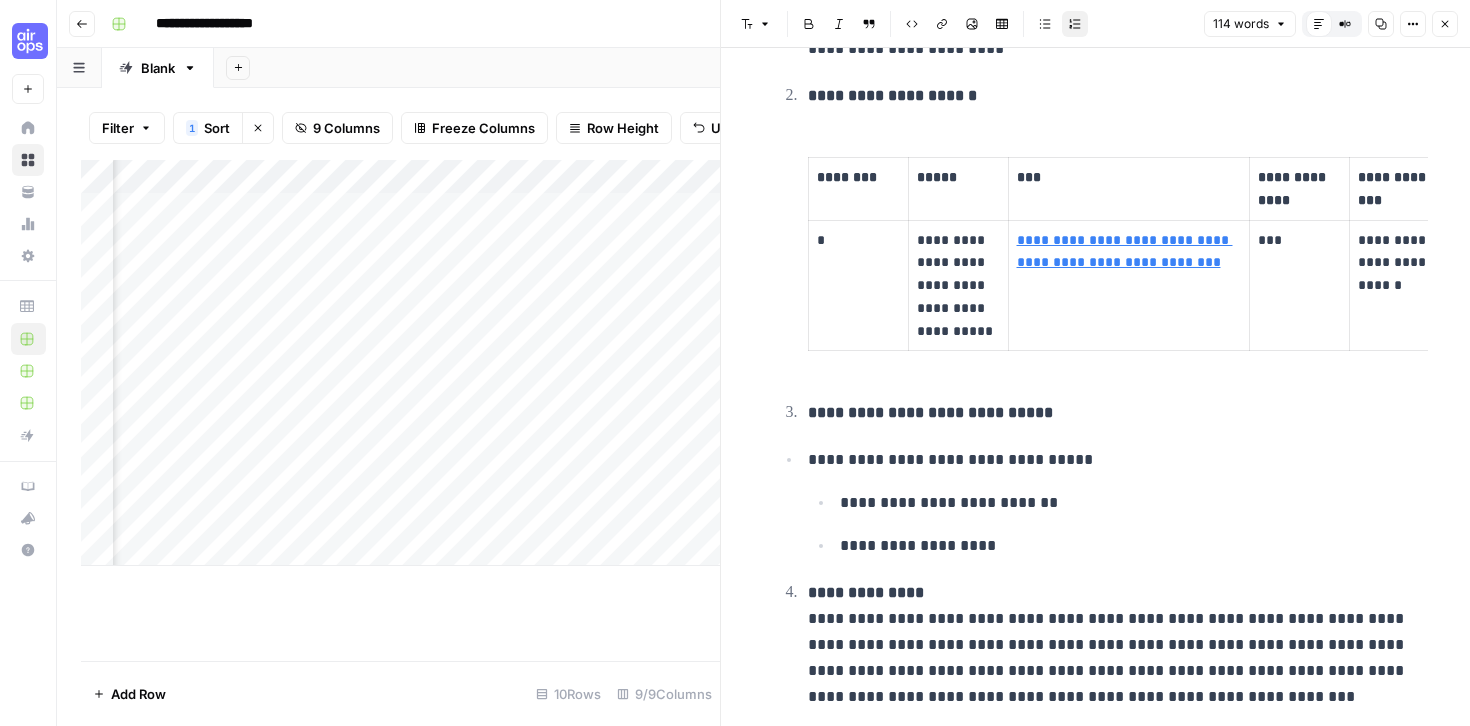 click on "Close" at bounding box center [1445, 24] 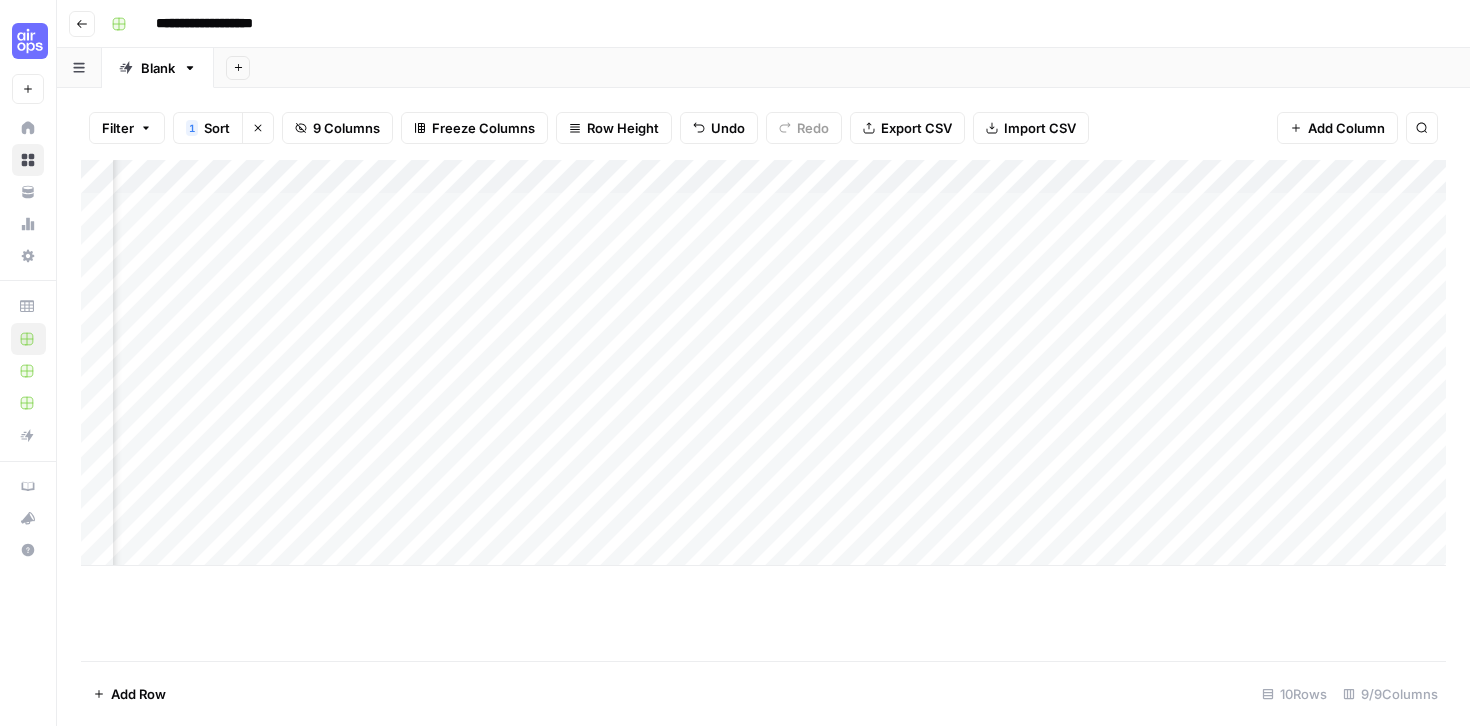 scroll, scrollTop: 0, scrollLeft: 399, axis: horizontal 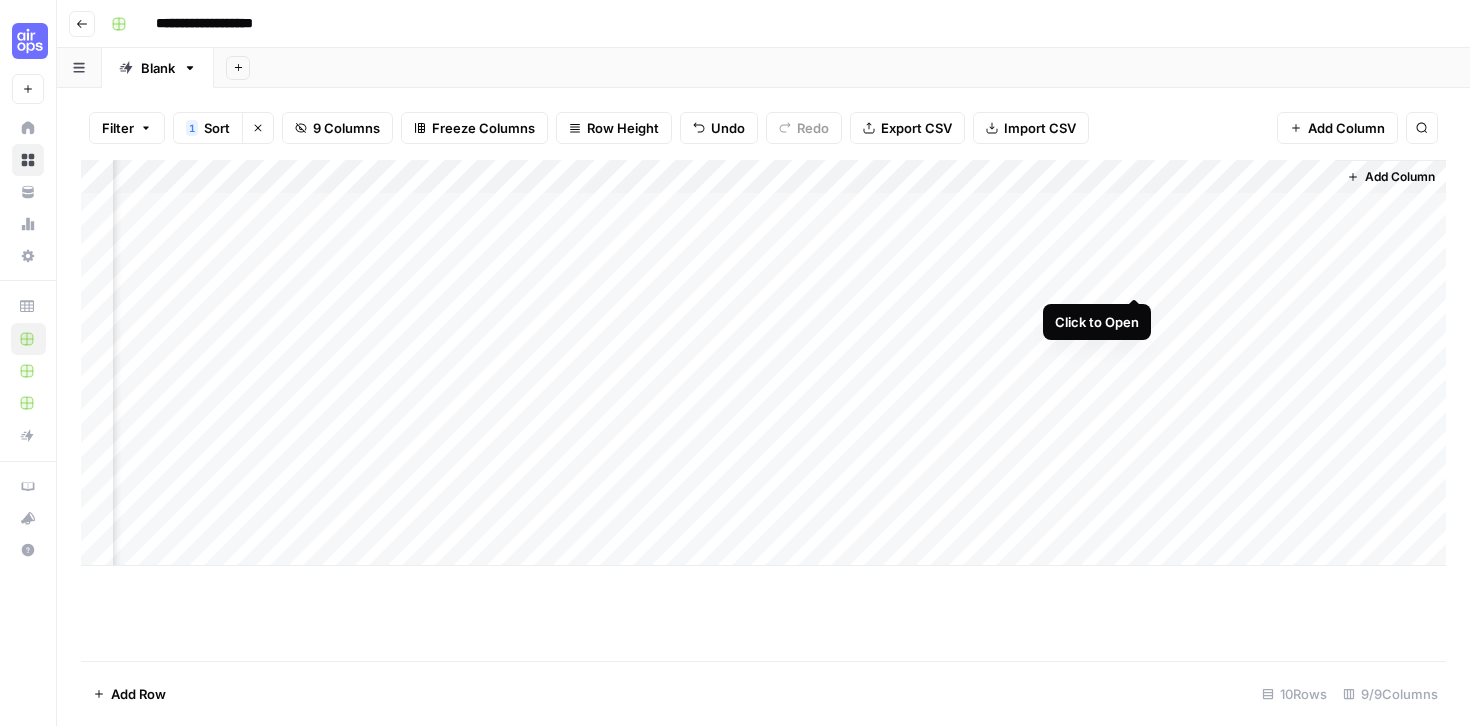 click on "Add Column" at bounding box center [763, 363] 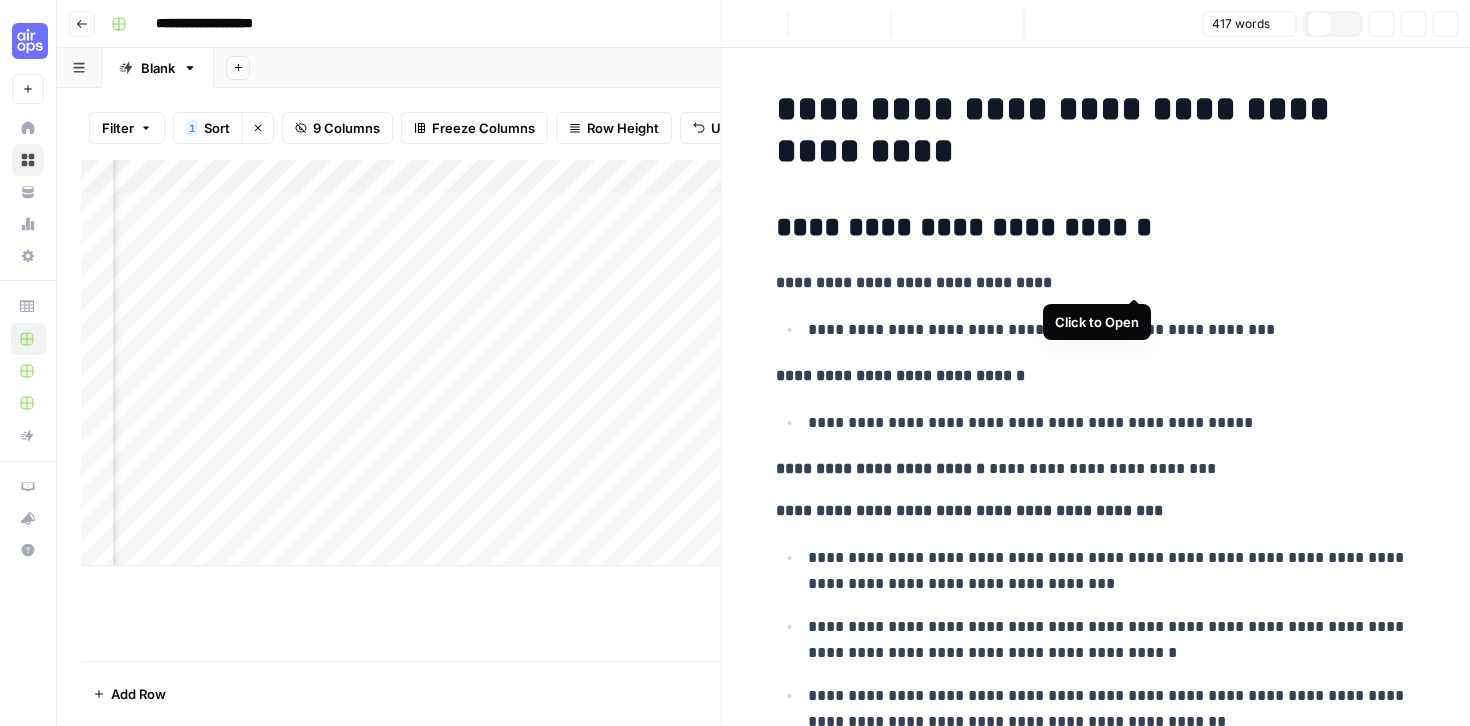 scroll, scrollTop: 0, scrollLeft: 387, axis: horizontal 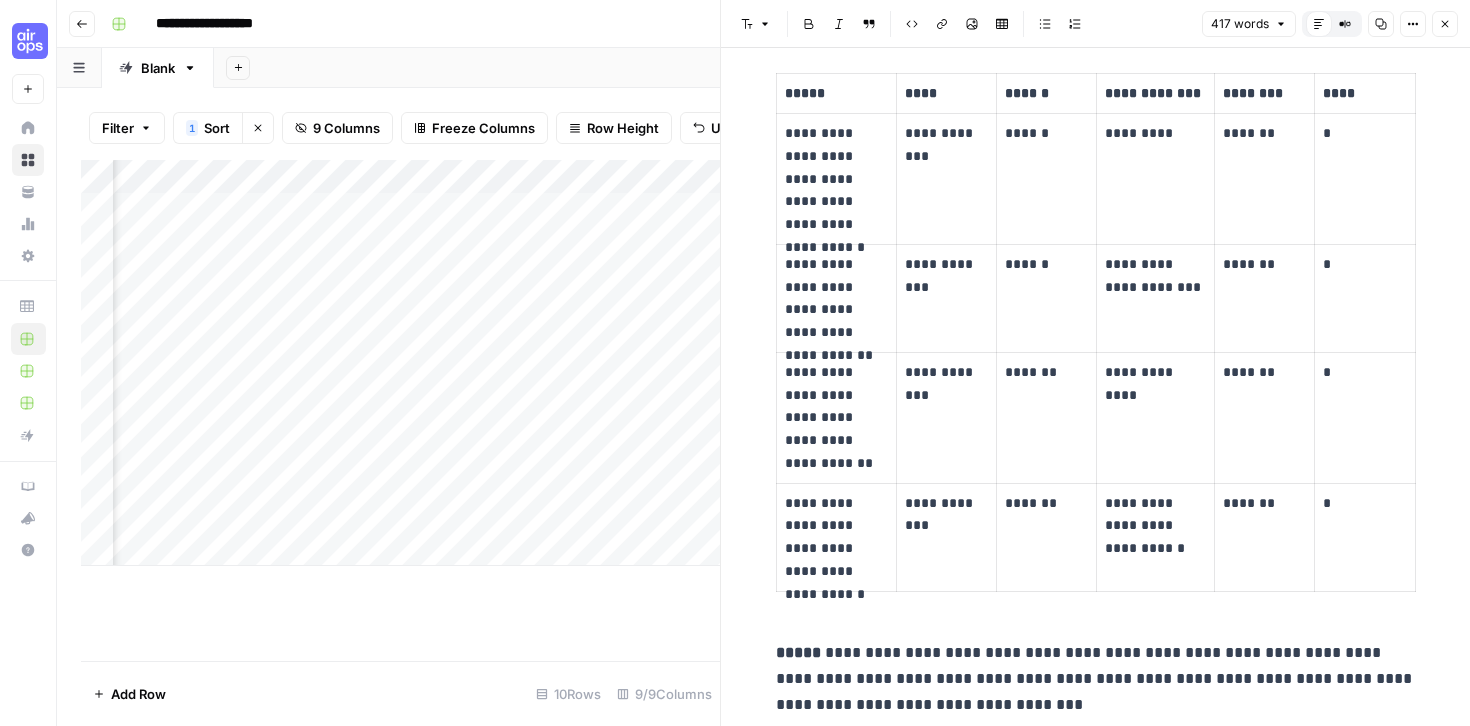 click 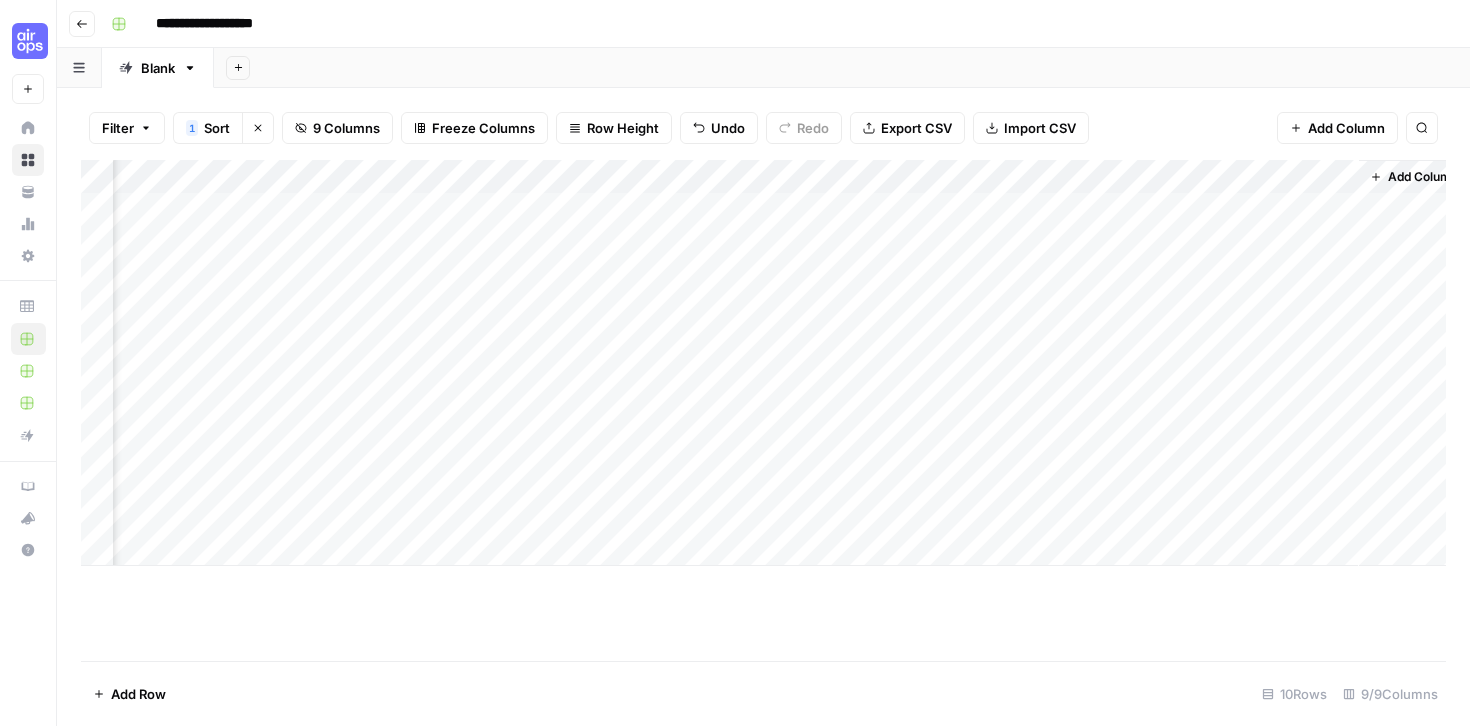 scroll, scrollTop: 0, scrollLeft: 399, axis: horizontal 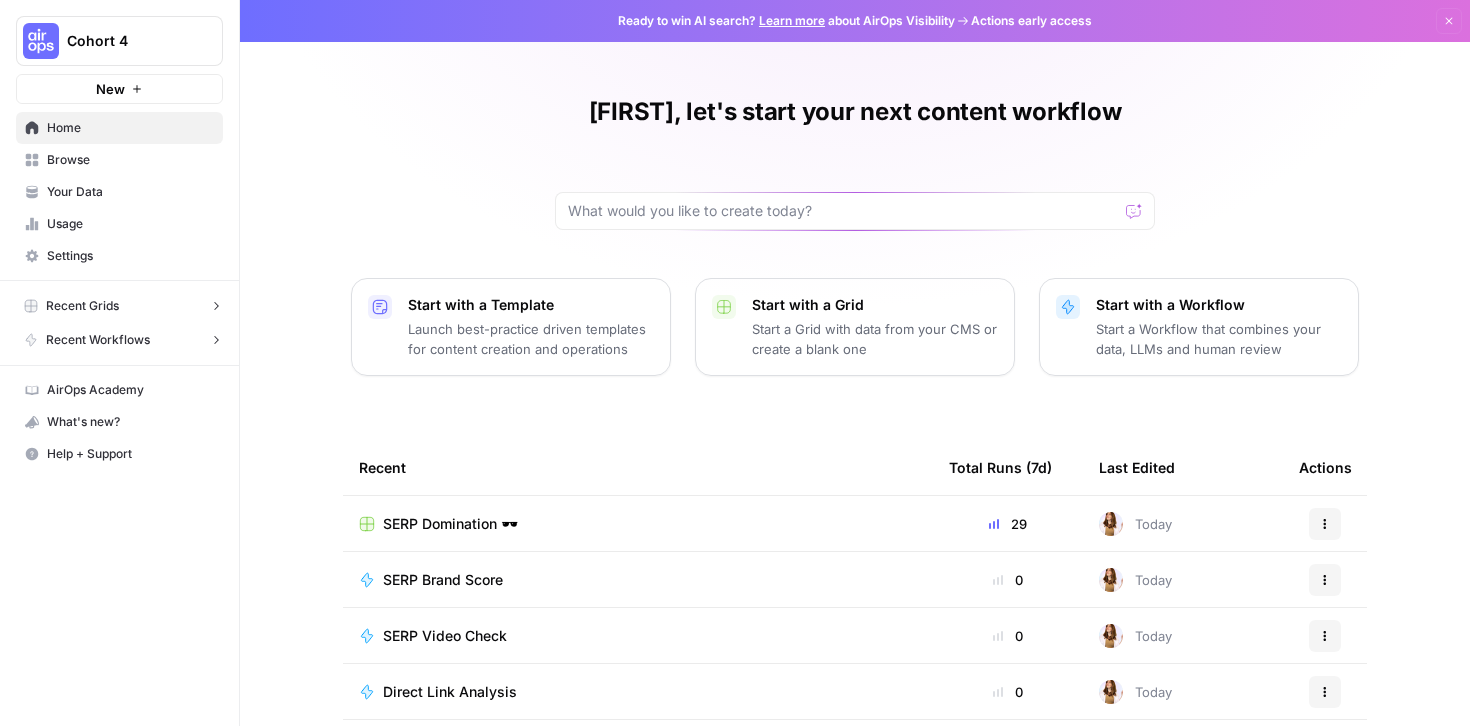 click on "Your Data" at bounding box center (130, 192) 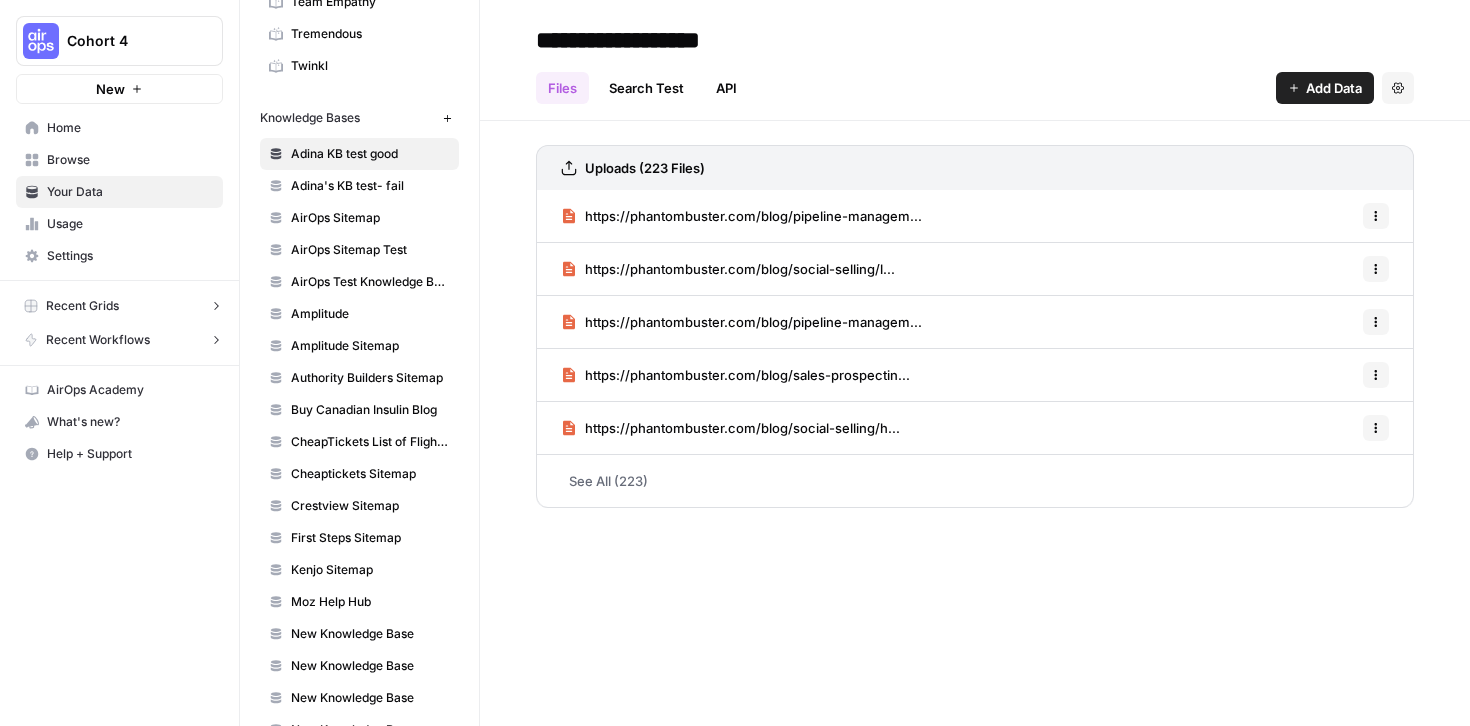 scroll, scrollTop: 1211, scrollLeft: 0, axis: vertical 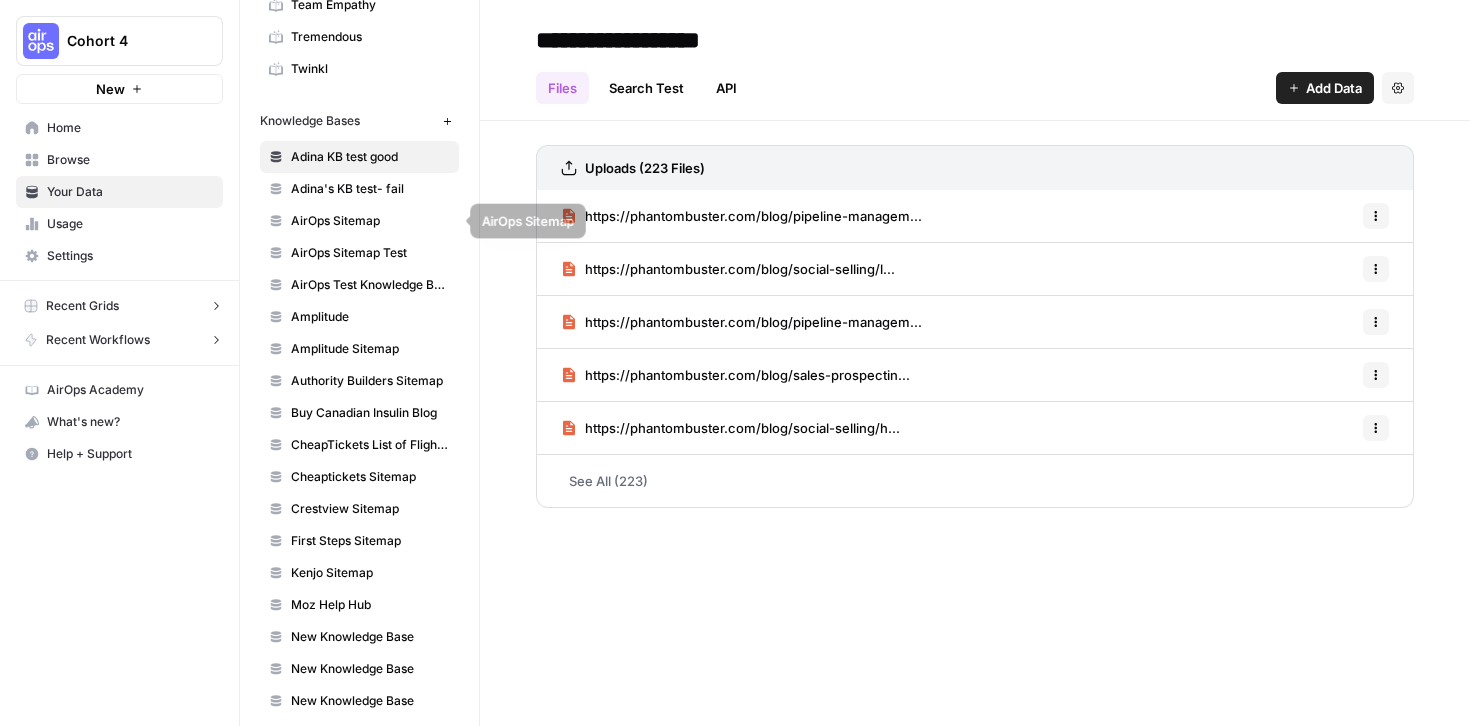 click on "AirOps Sitemap" at bounding box center [370, 221] 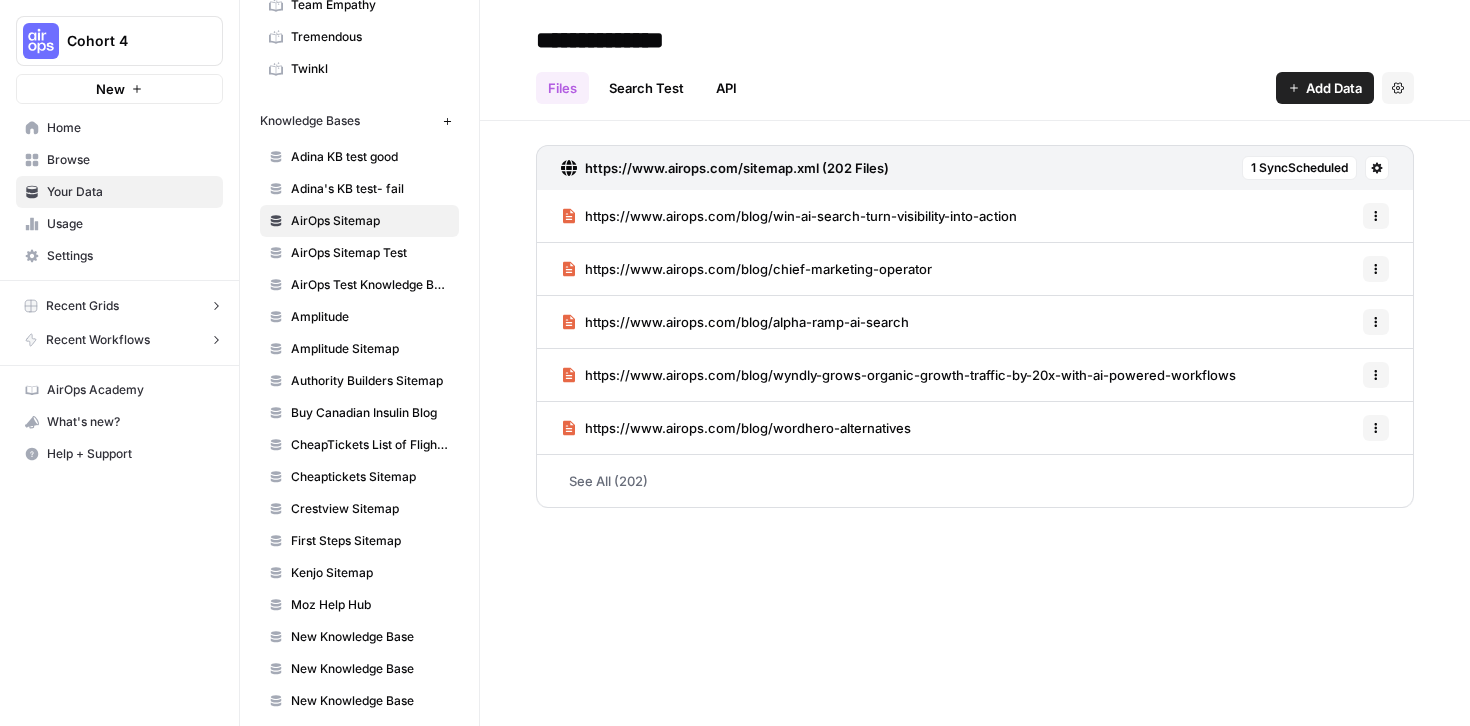 click on "See All (202)" at bounding box center (975, 481) 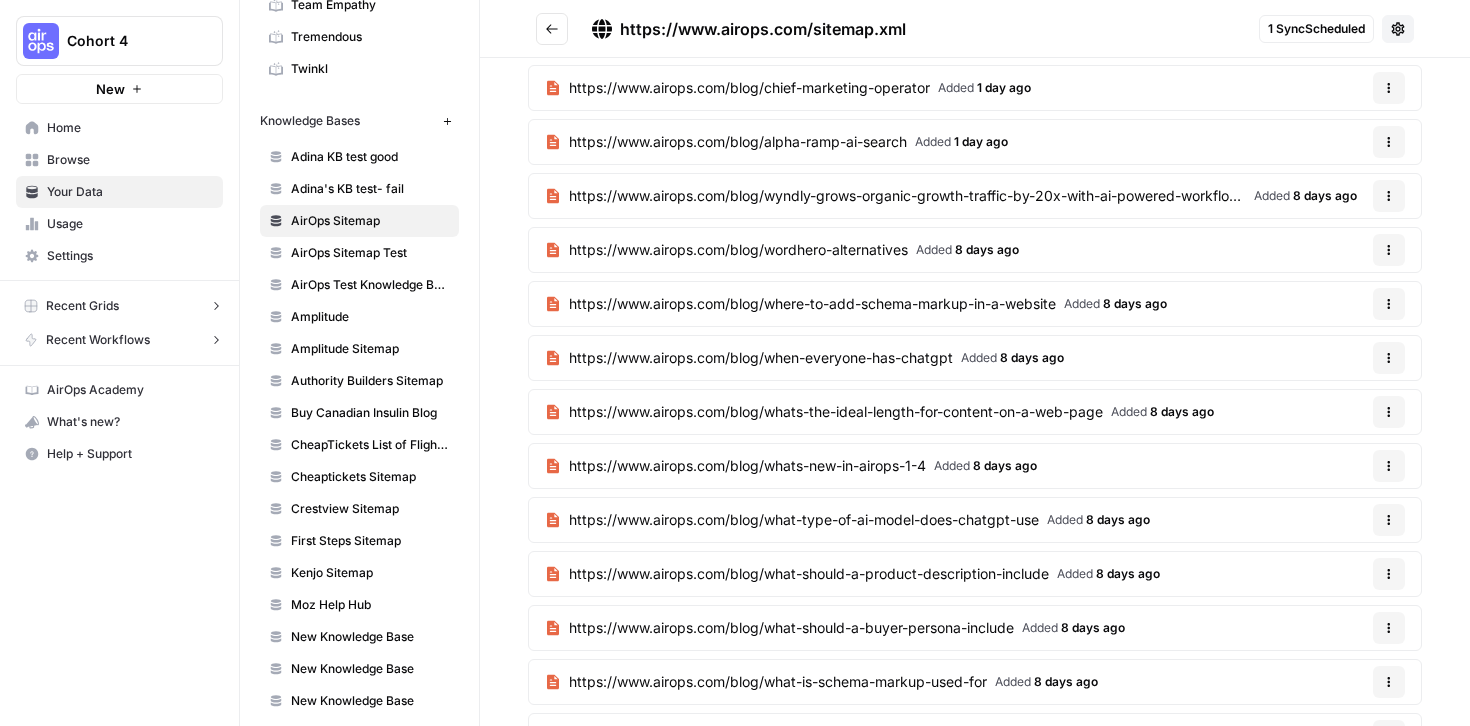scroll, scrollTop: 0, scrollLeft: 0, axis: both 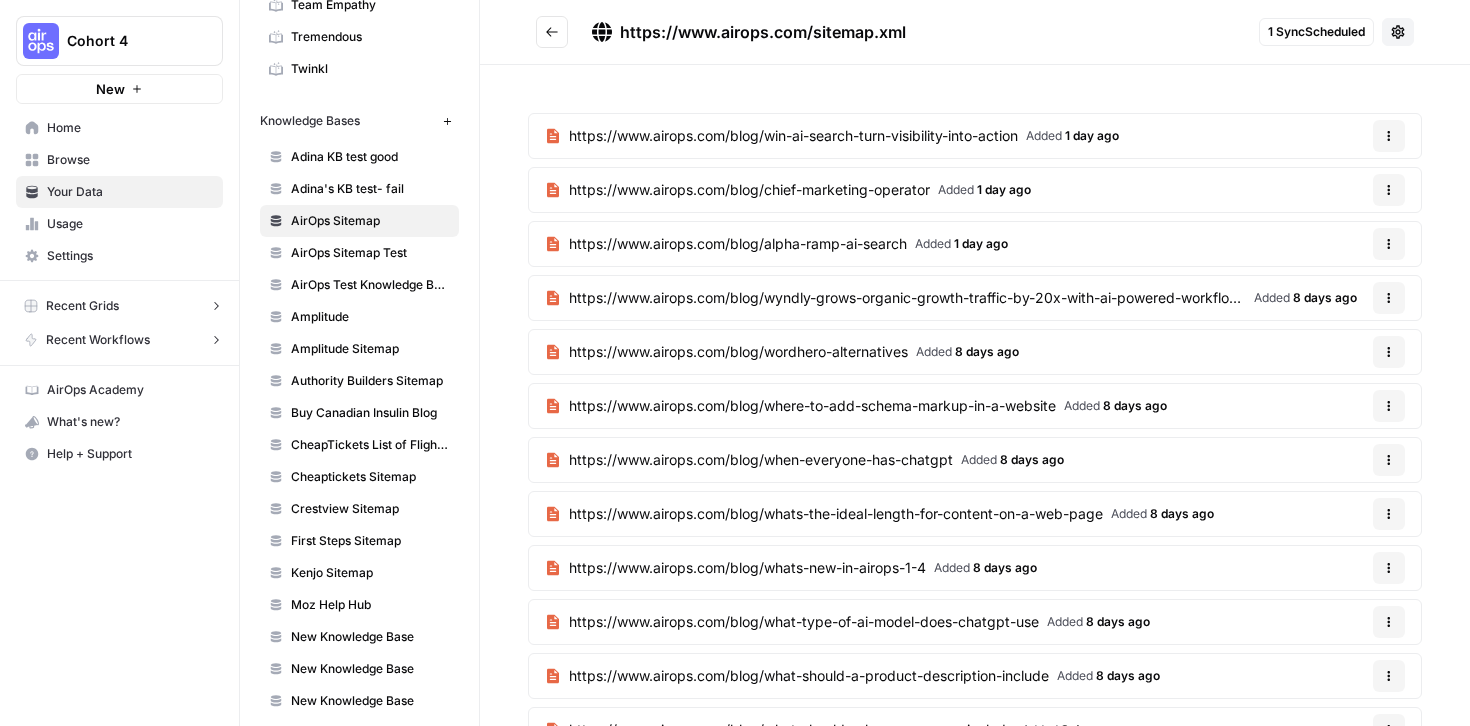 click at bounding box center [552, 32] 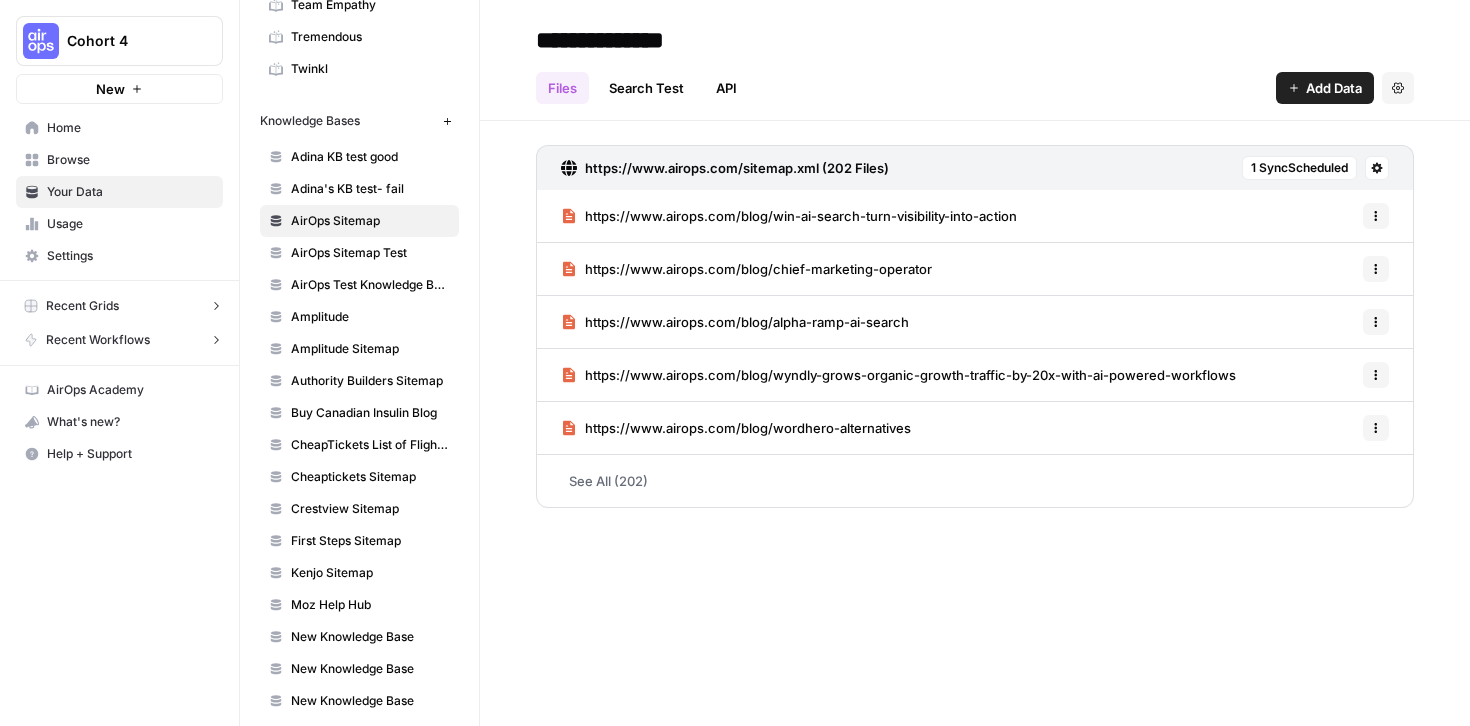 click on "Home" at bounding box center (130, 128) 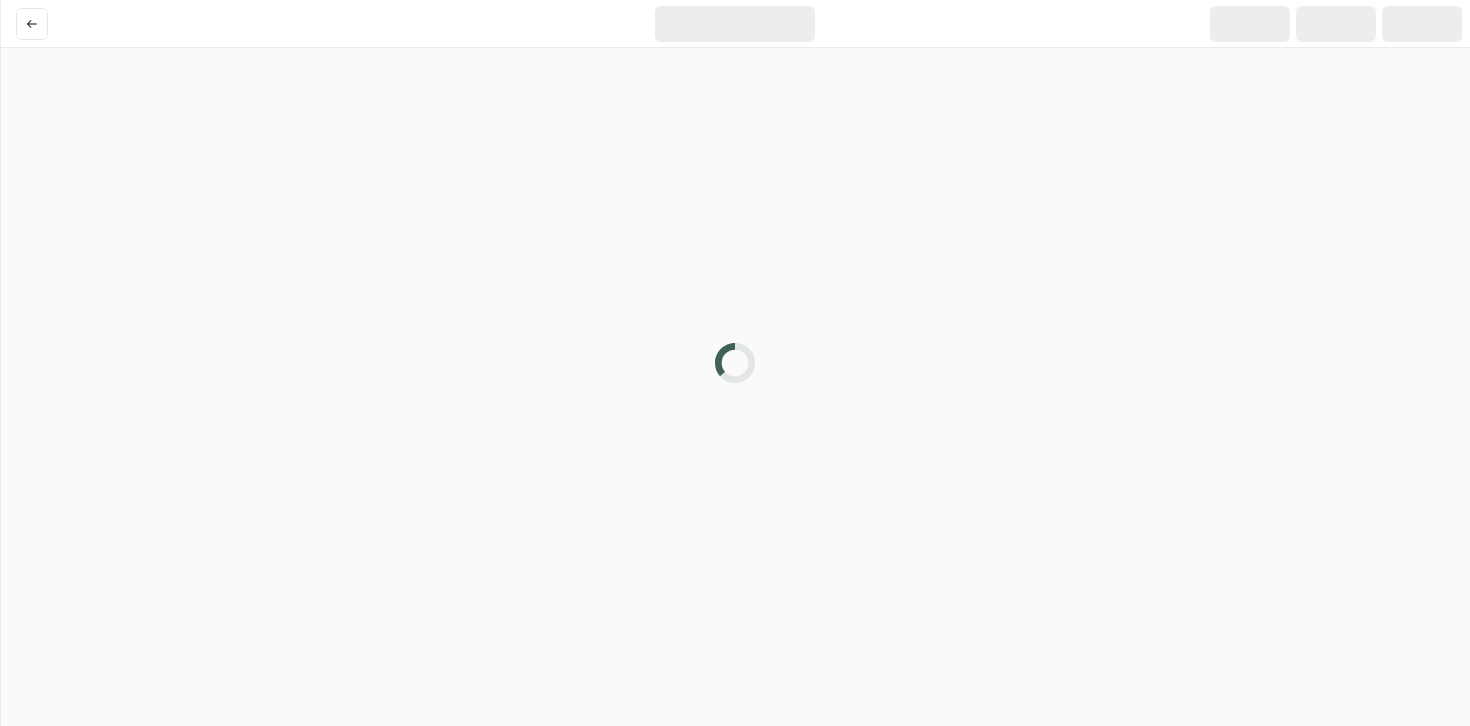 scroll, scrollTop: 0, scrollLeft: 0, axis: both 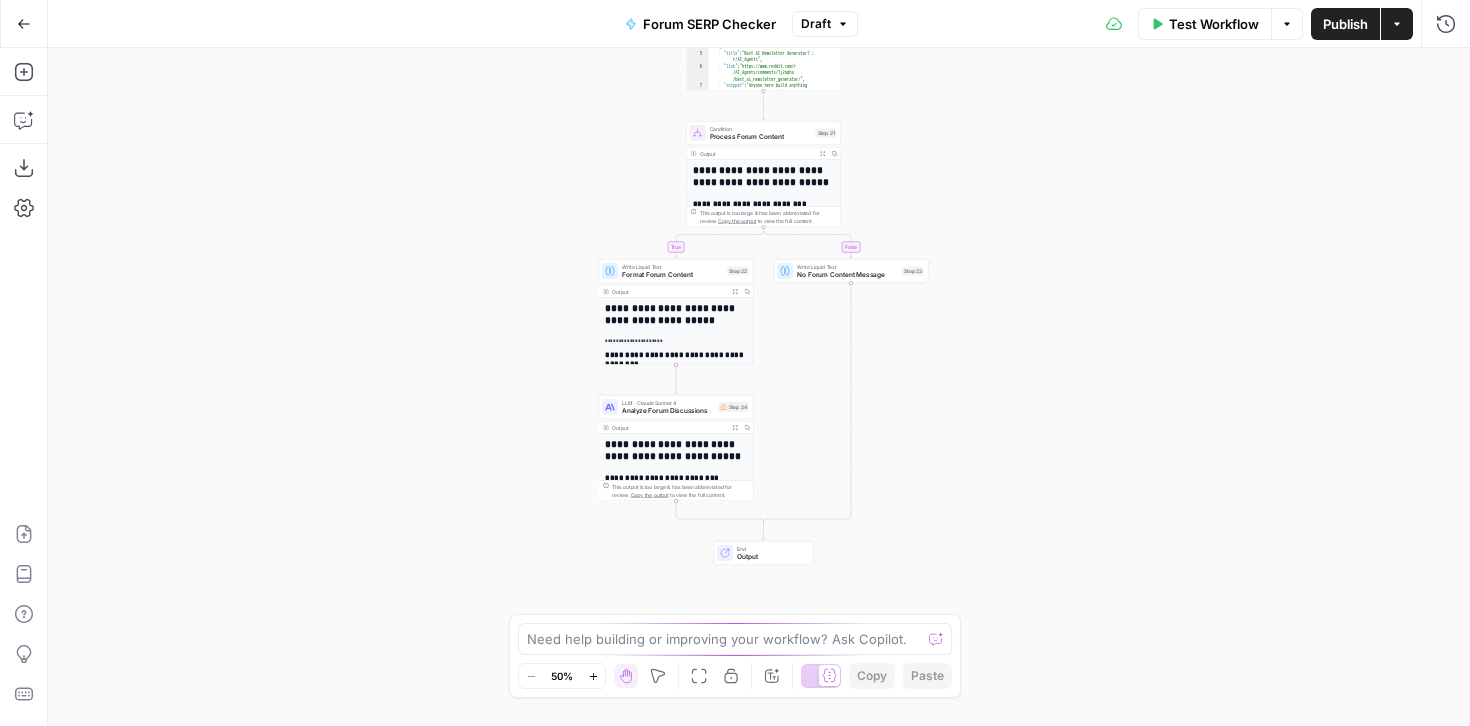click on "**********" at bounding box center (676, 450) 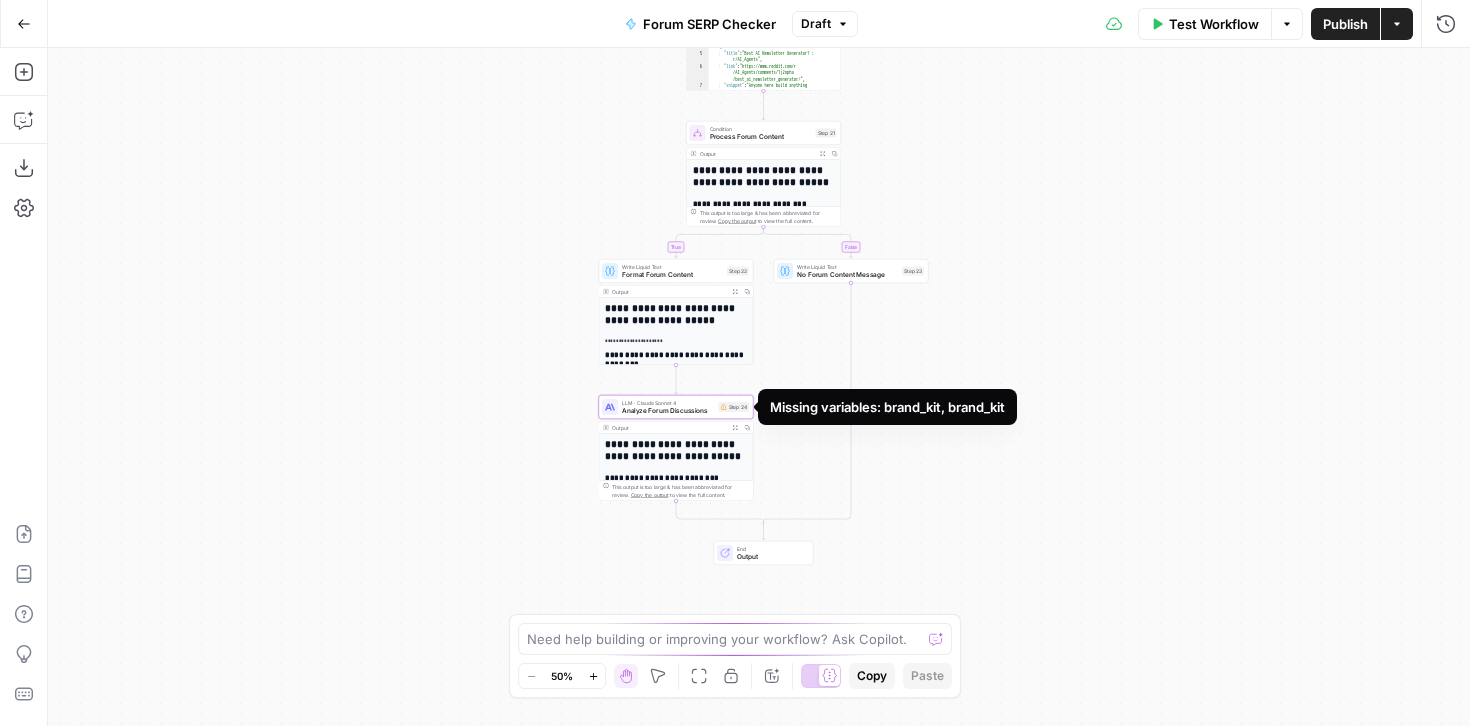 click on "Step 24" at bounding box center (734, 407) 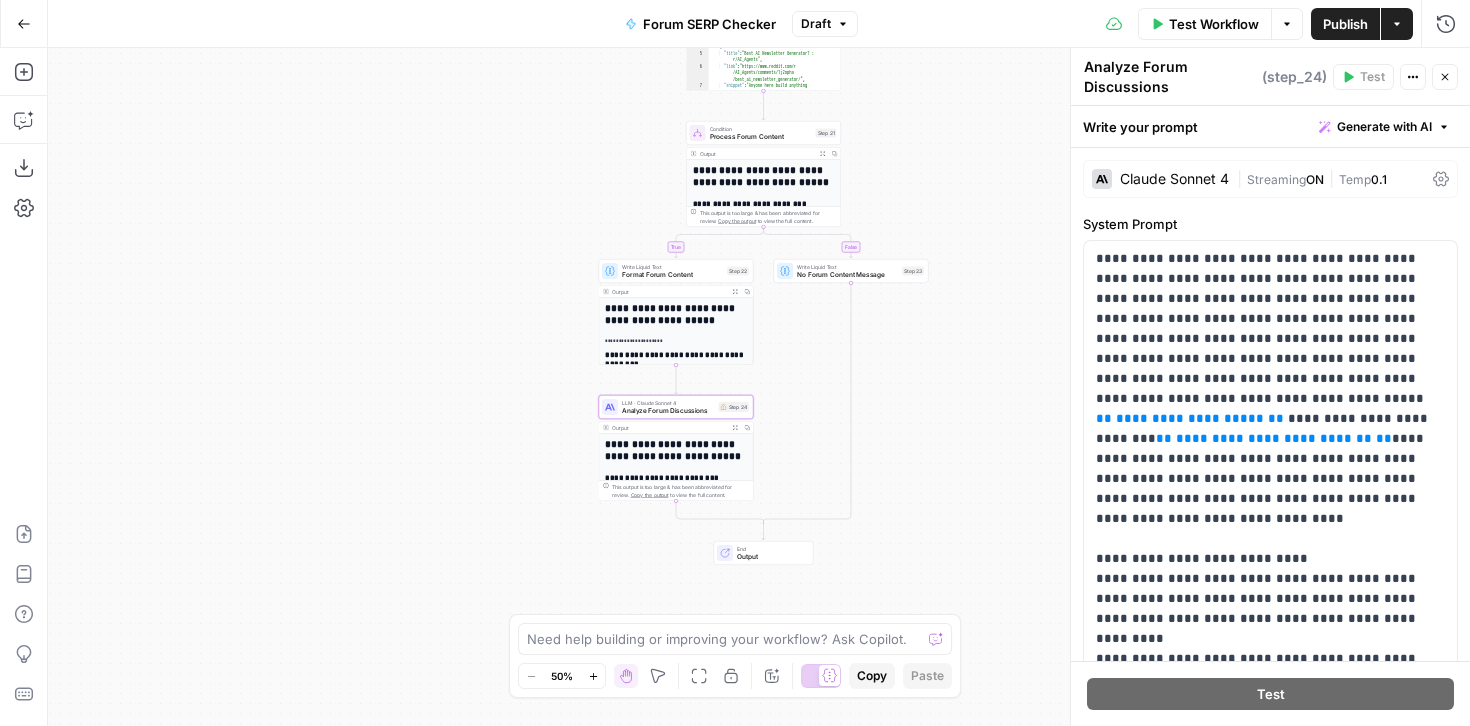 click 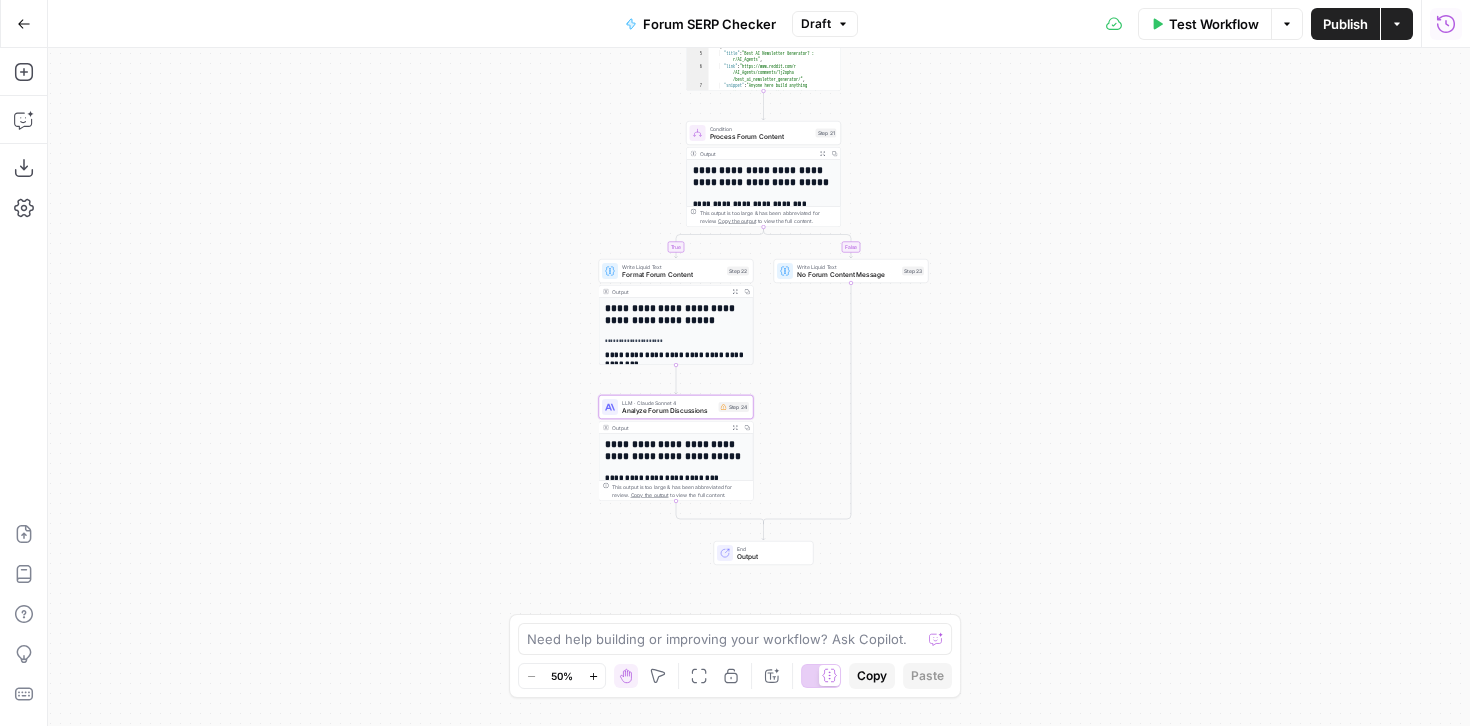 click 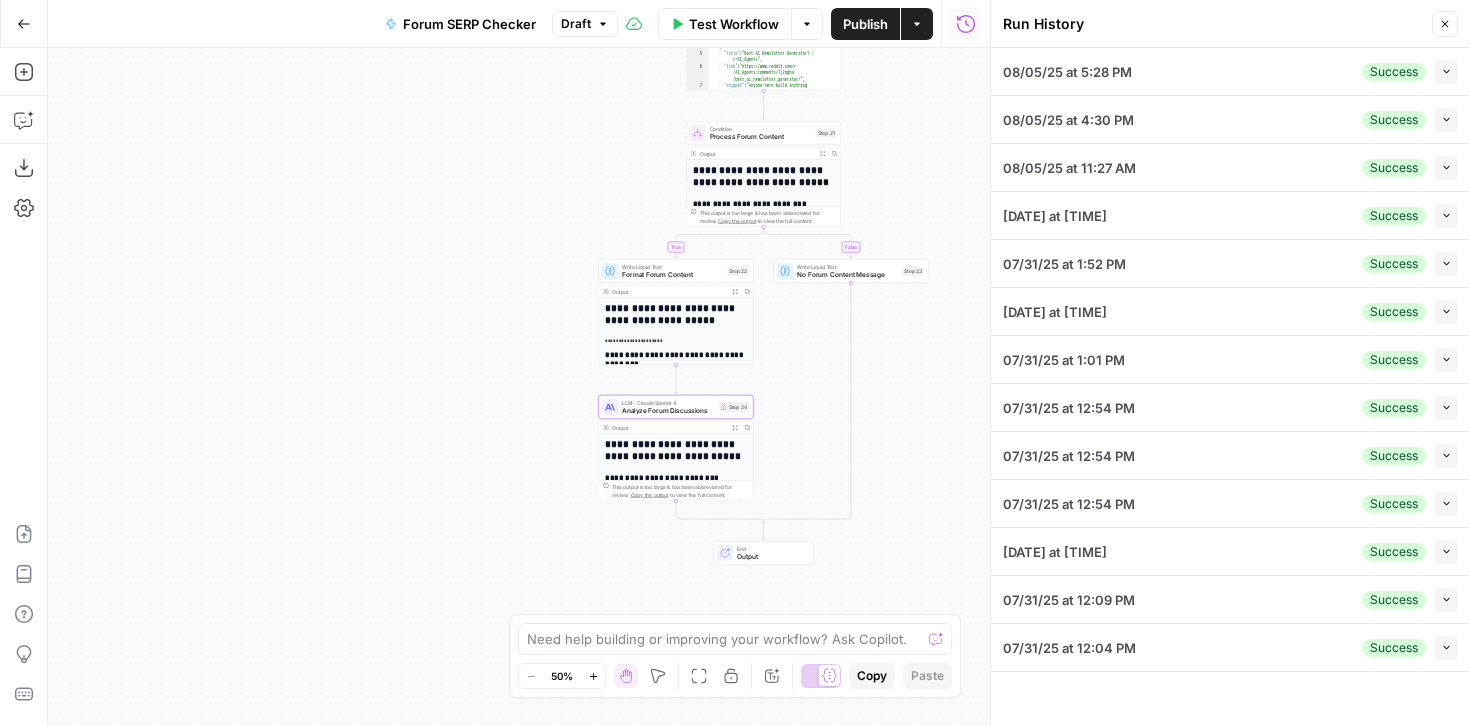click on "08/05/25 at 5:28 PM Success Collapse" at bounding box center (1230, 71) 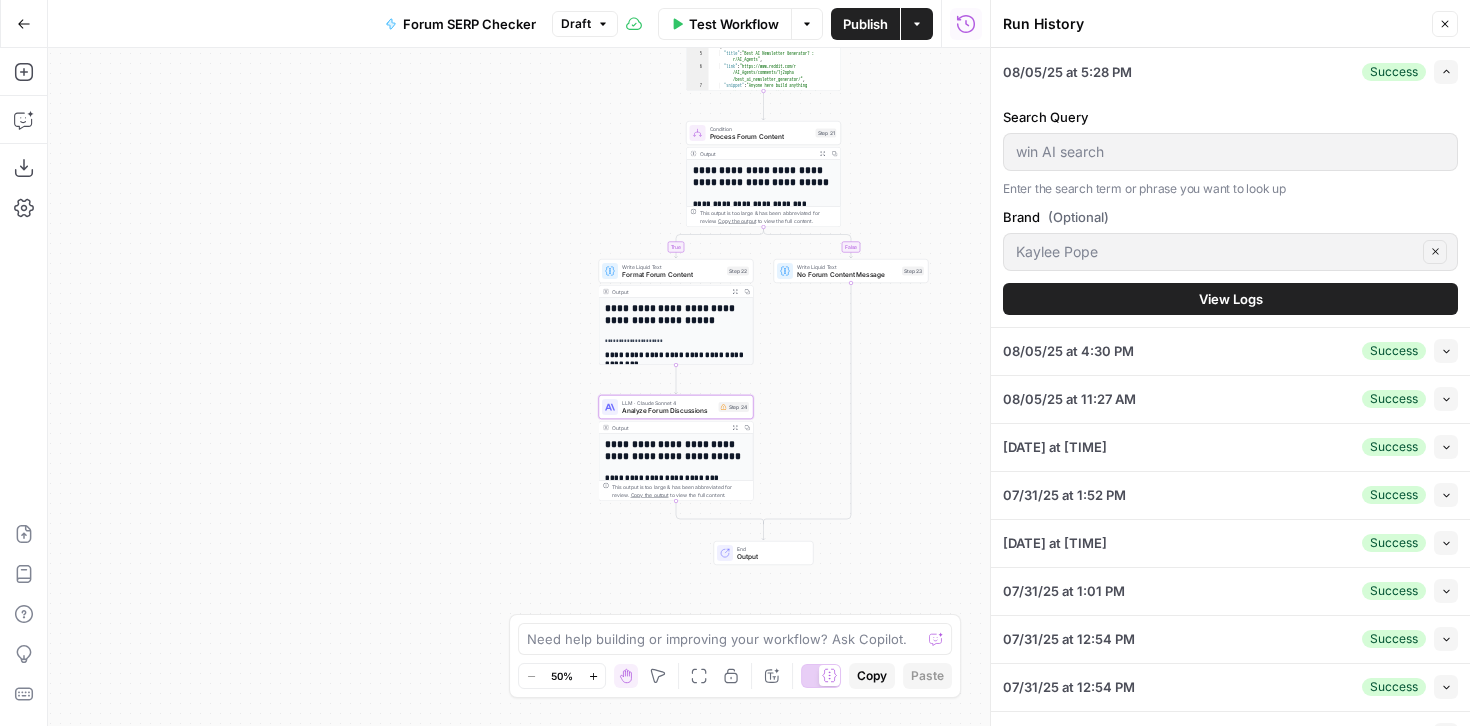 click on "View Logs" at bounding box center [1230, 299] 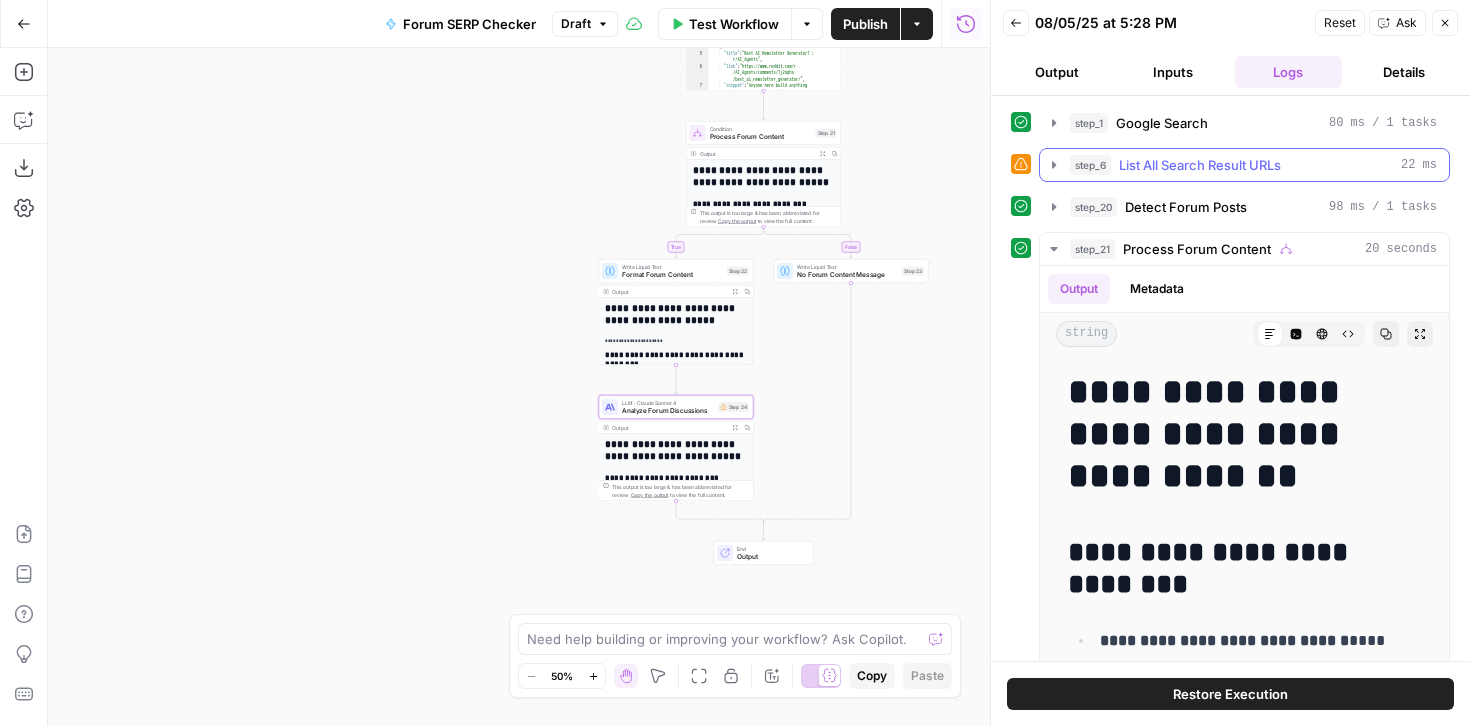 click on "step_6 List All Search Result URLs 22 ms" at bounding box center [1244, 165] 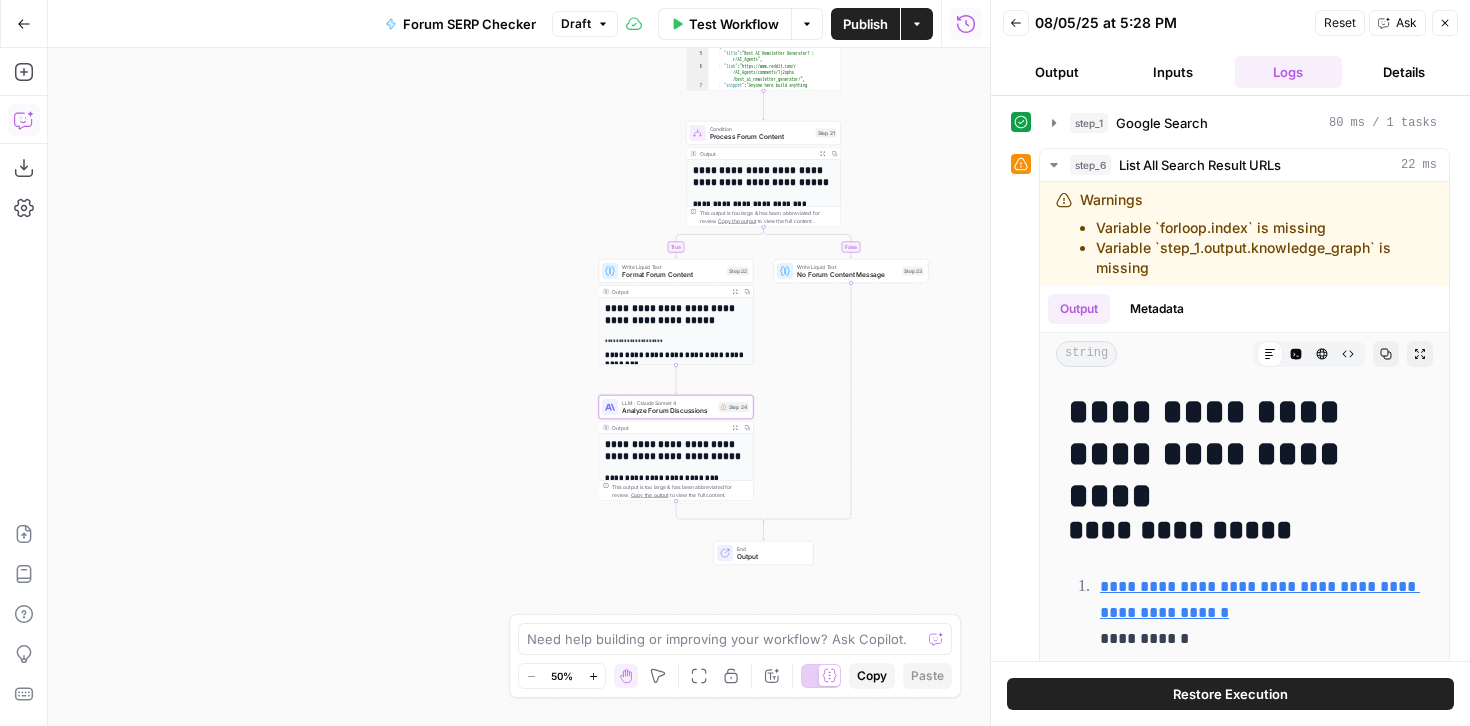 click 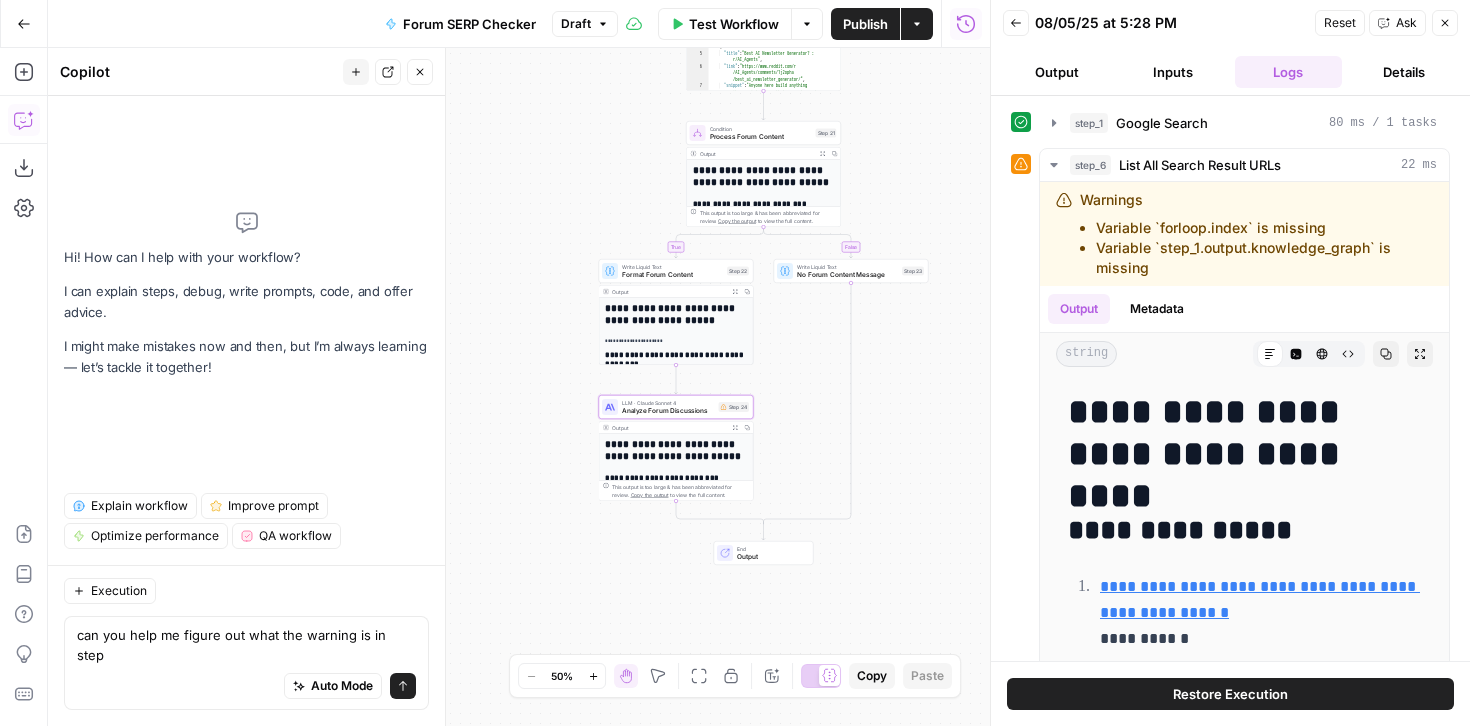 type on "can you help me figure out what the warning is in step 6" 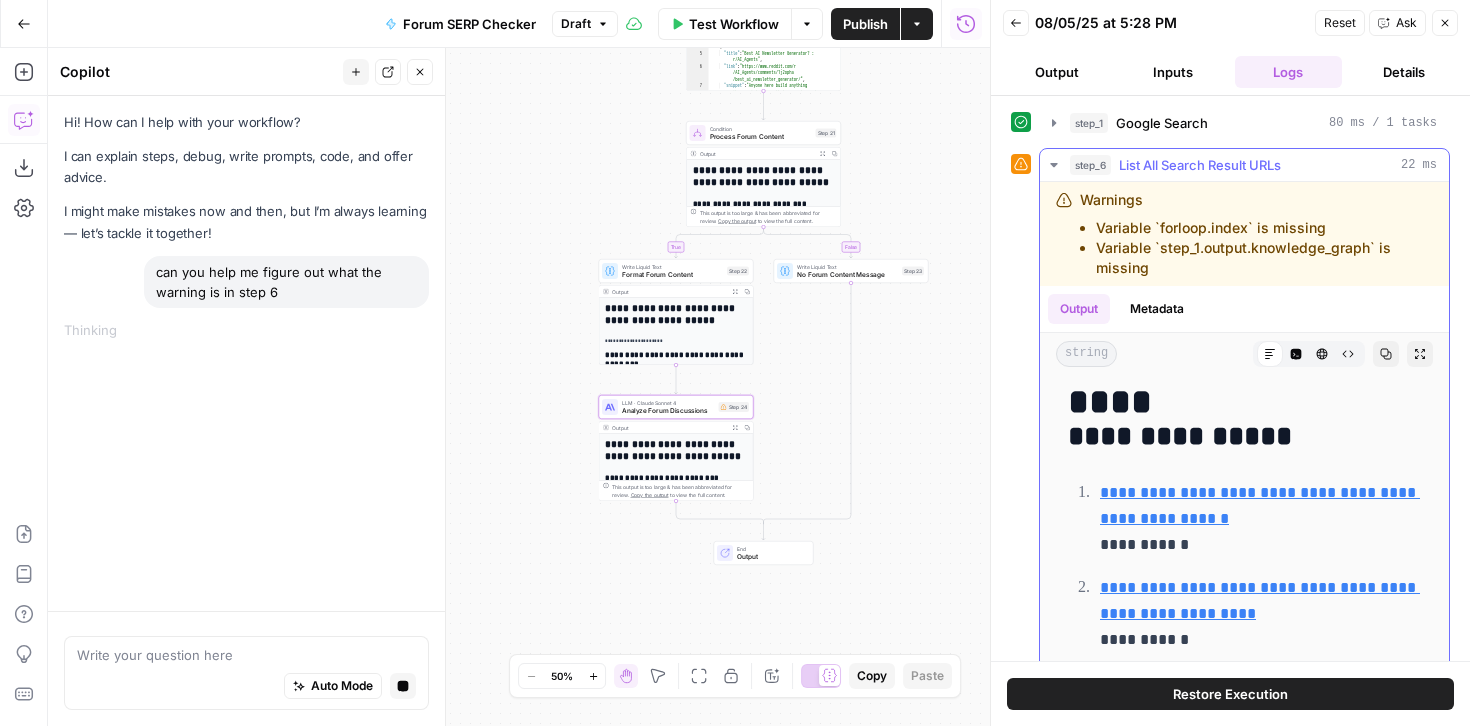 scroll, scrollTop: 95, scrollLeft: 0, axis: vertical 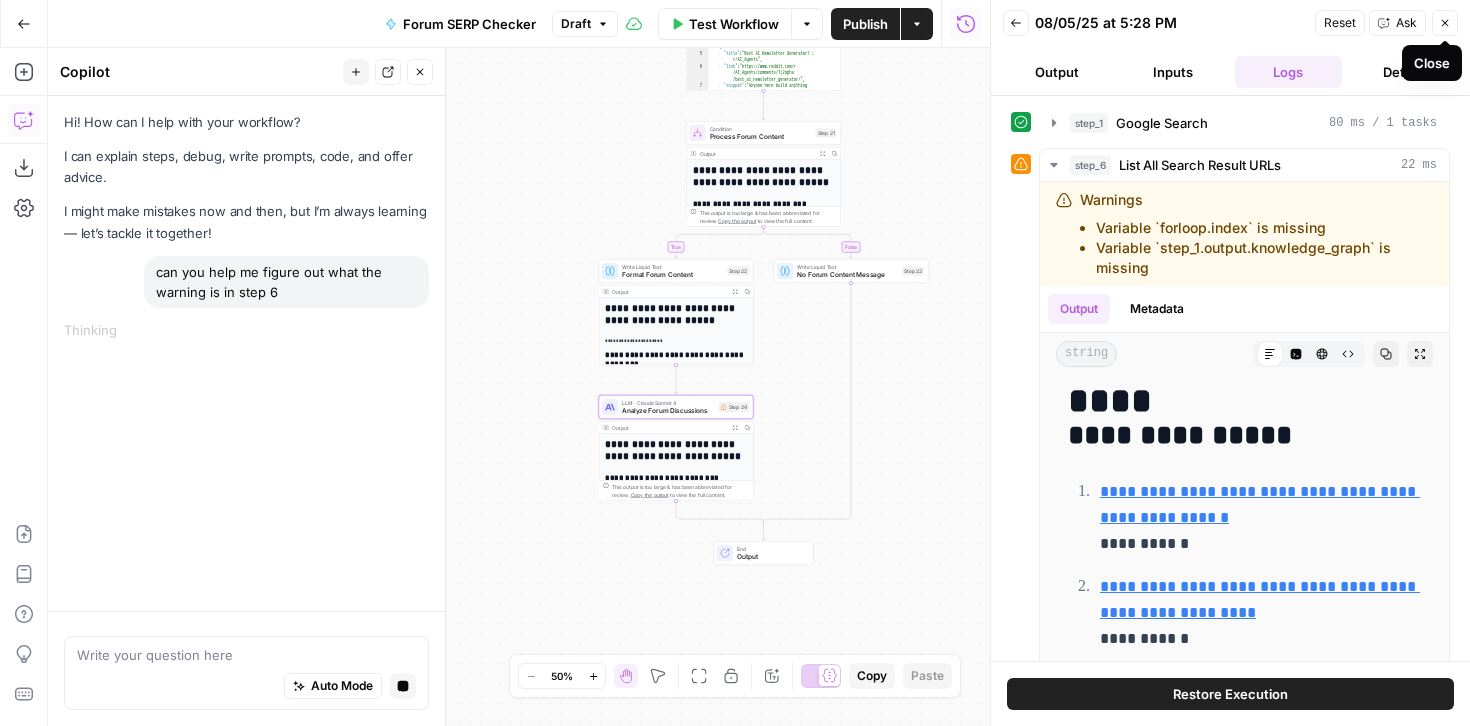 click 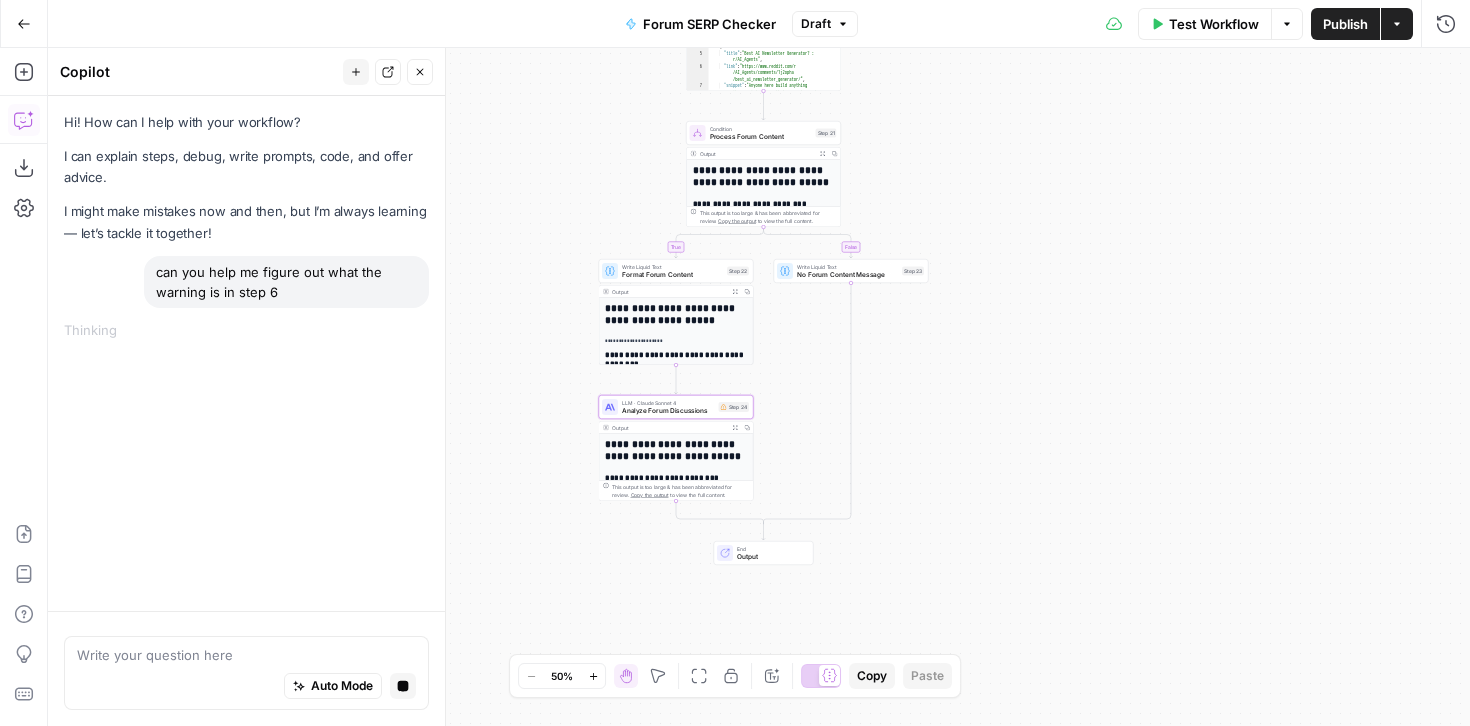 click on "**********" at bounding box center (676, 314) 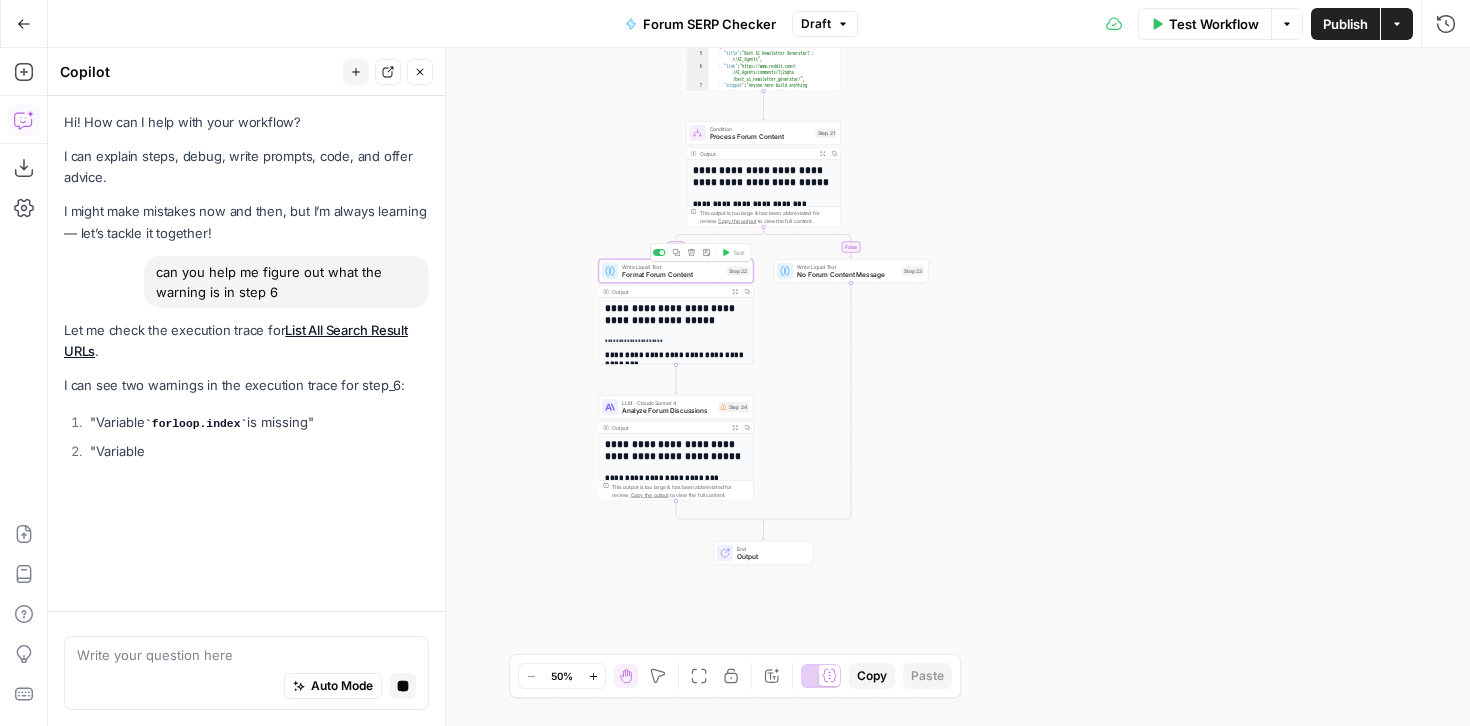 click on "Format Forum Content" at bounding box center (672, 275) 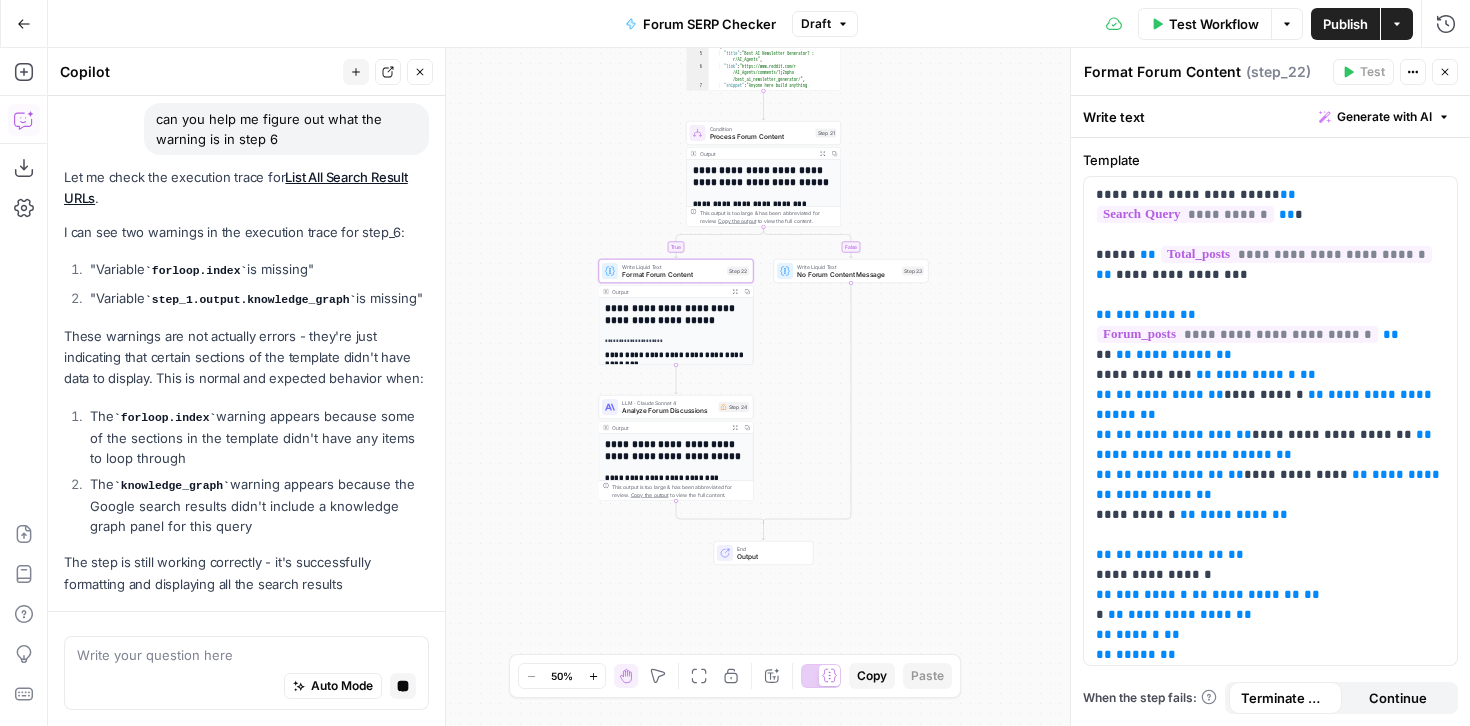 click on "Expand Output" at bounding box center [735, 292] 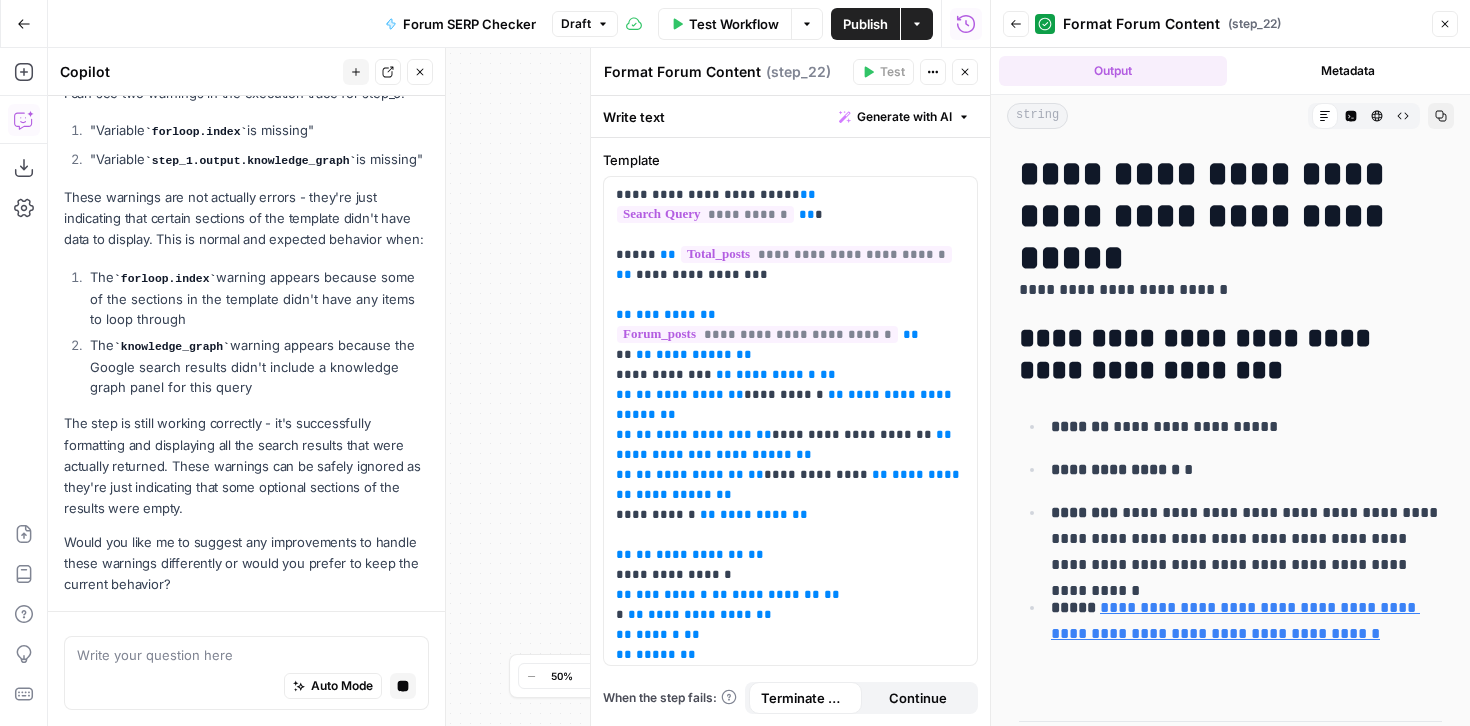 scroll, scrollTop: 364, scrollLeft: 0, axis: vertical 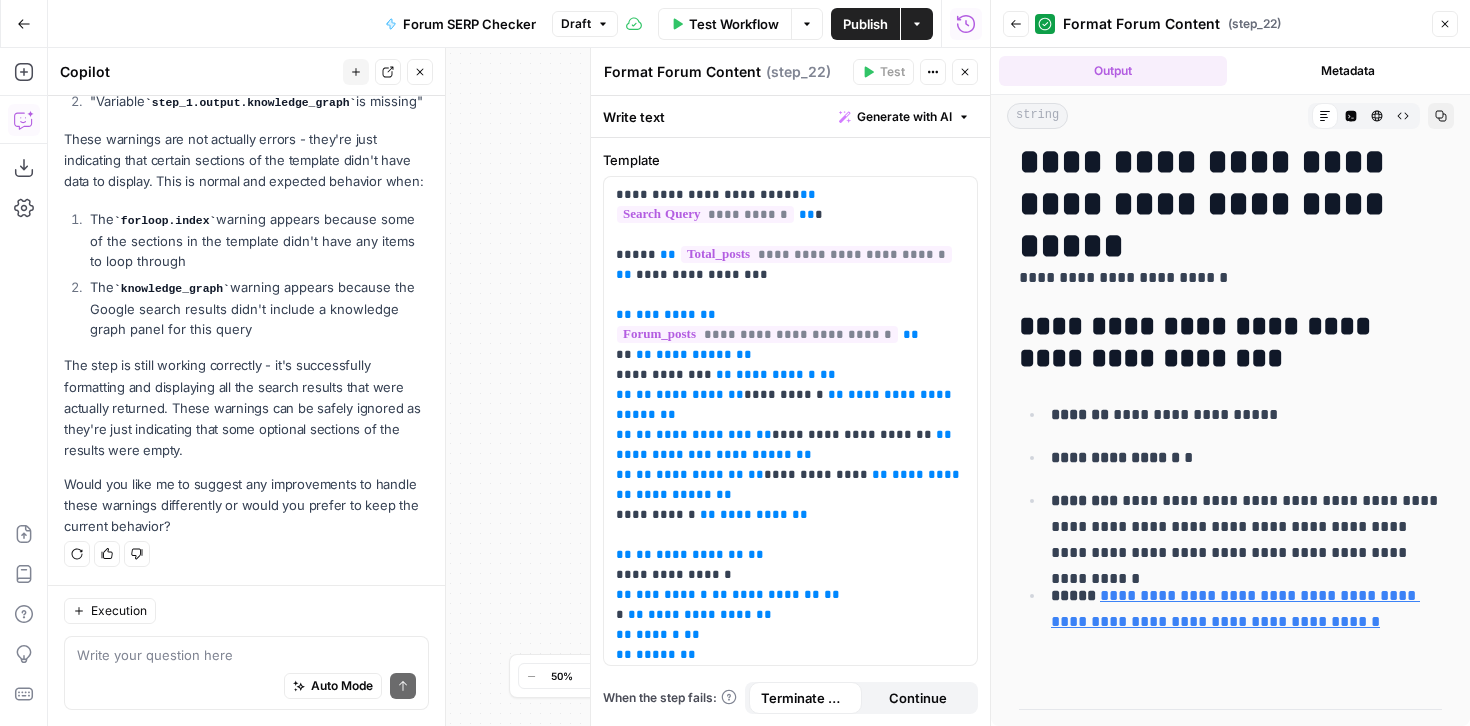 click 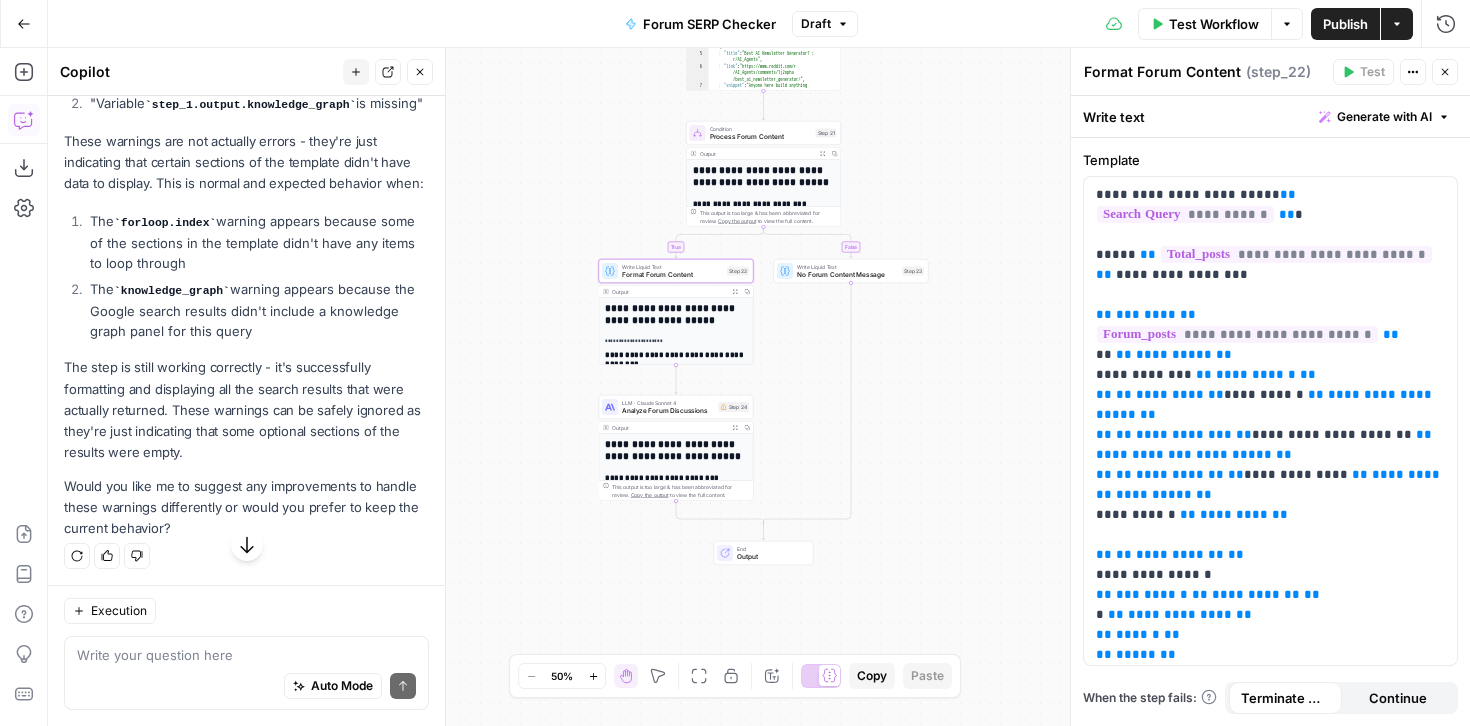 scroll, scrollTop: 364, scrollLeft: 0, axis: vertical 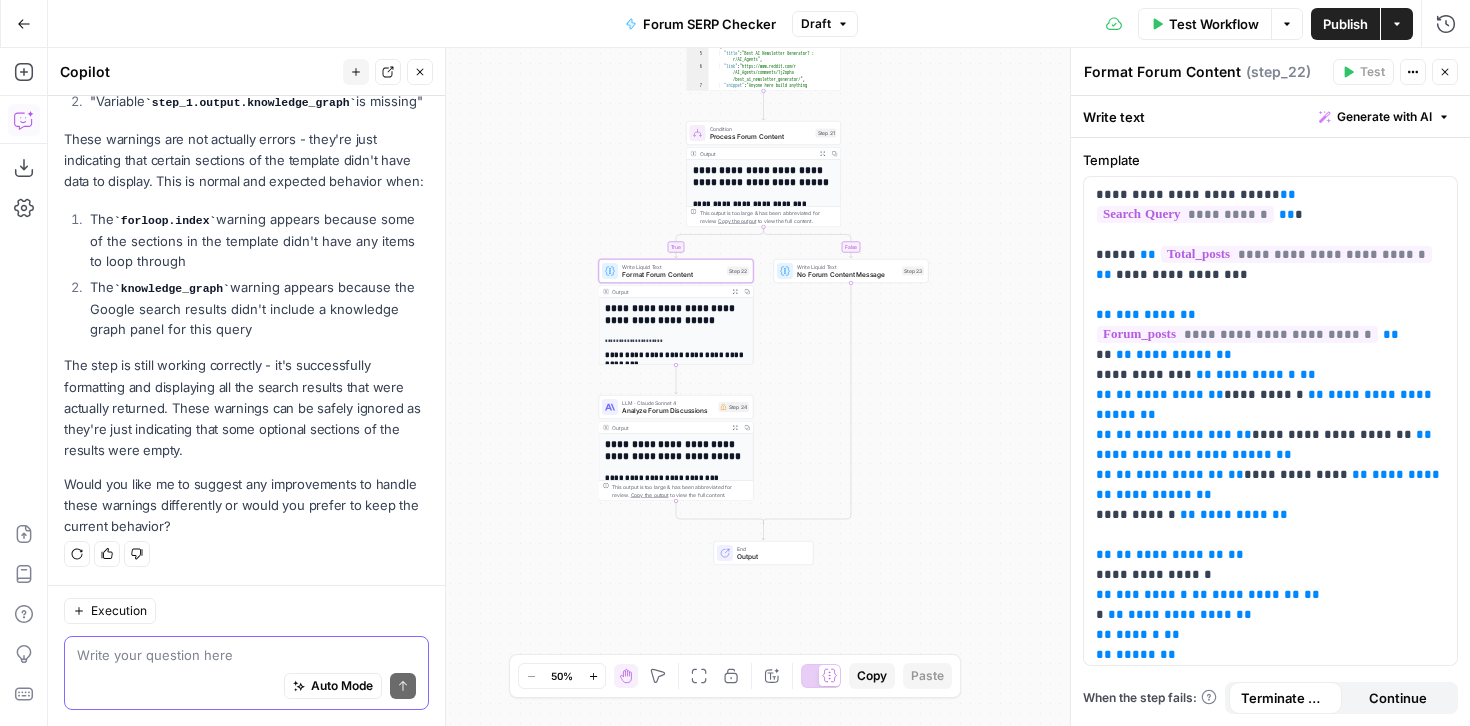 click at bounding box center (246, 655) 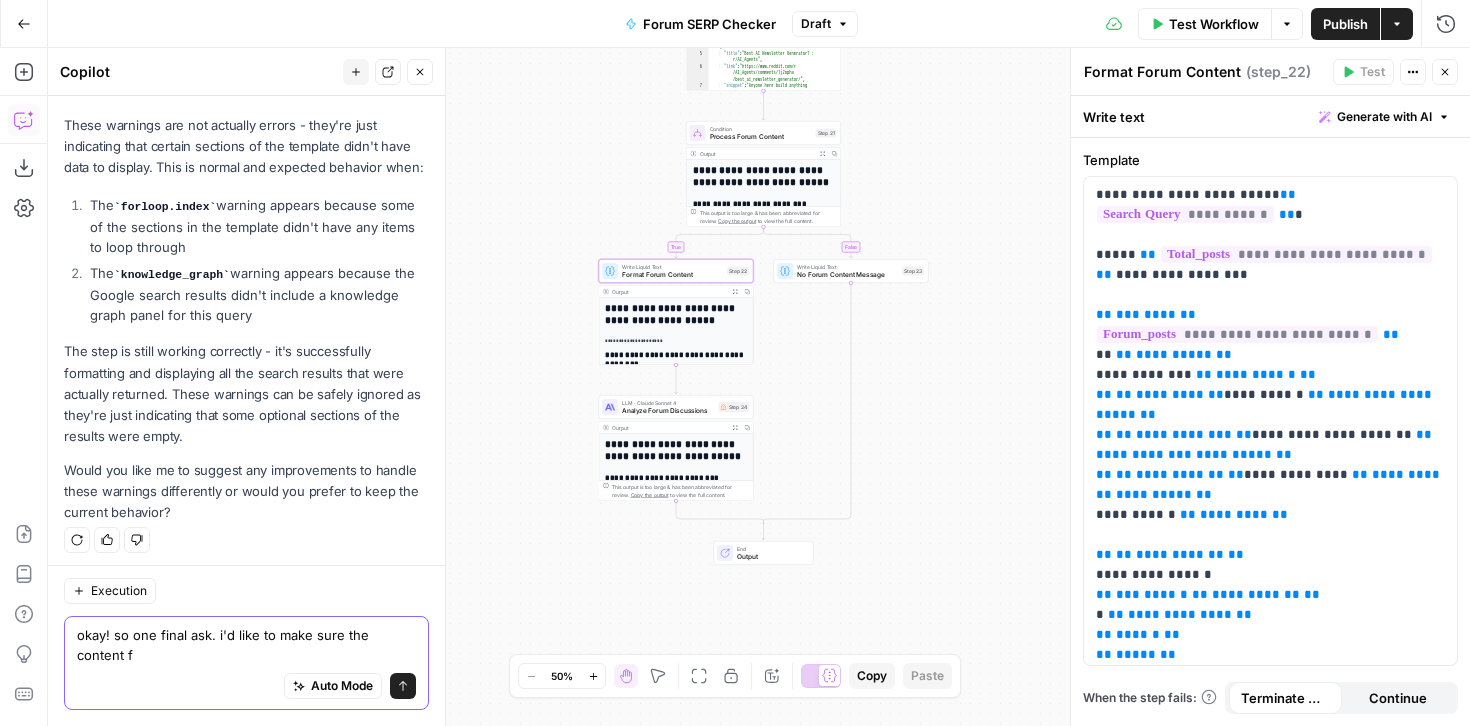 scroll, scrollTop: 384, scrollLeft: 0, axis: vertical 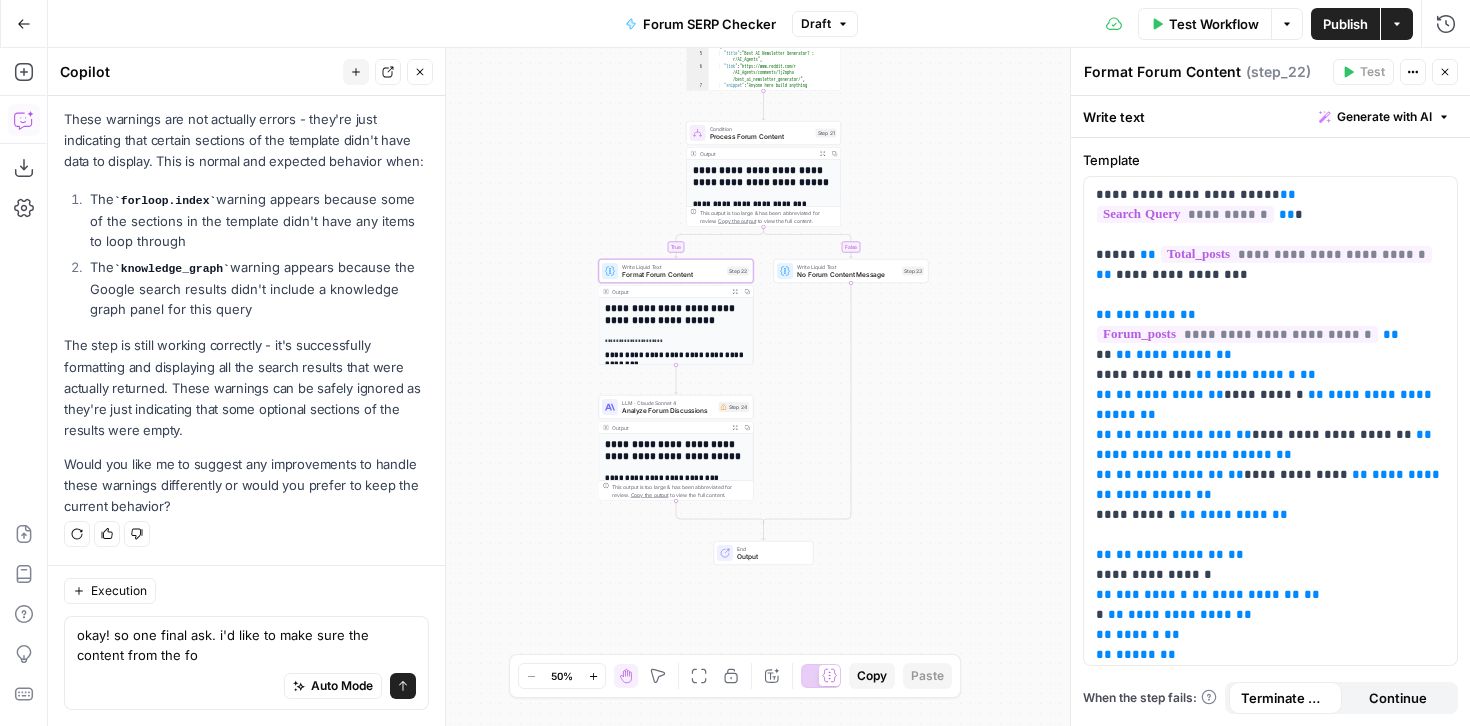click on "**********" at bounding box center (764, 176) 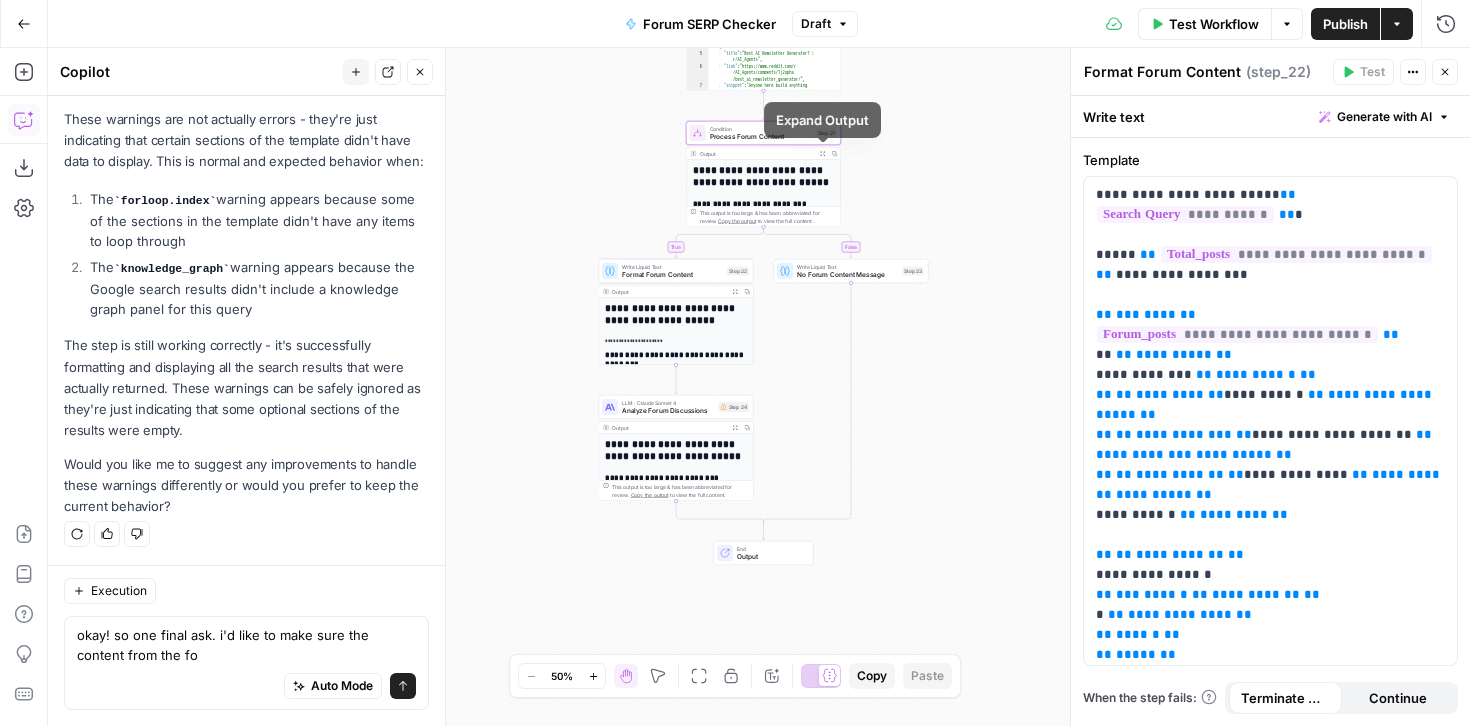 click 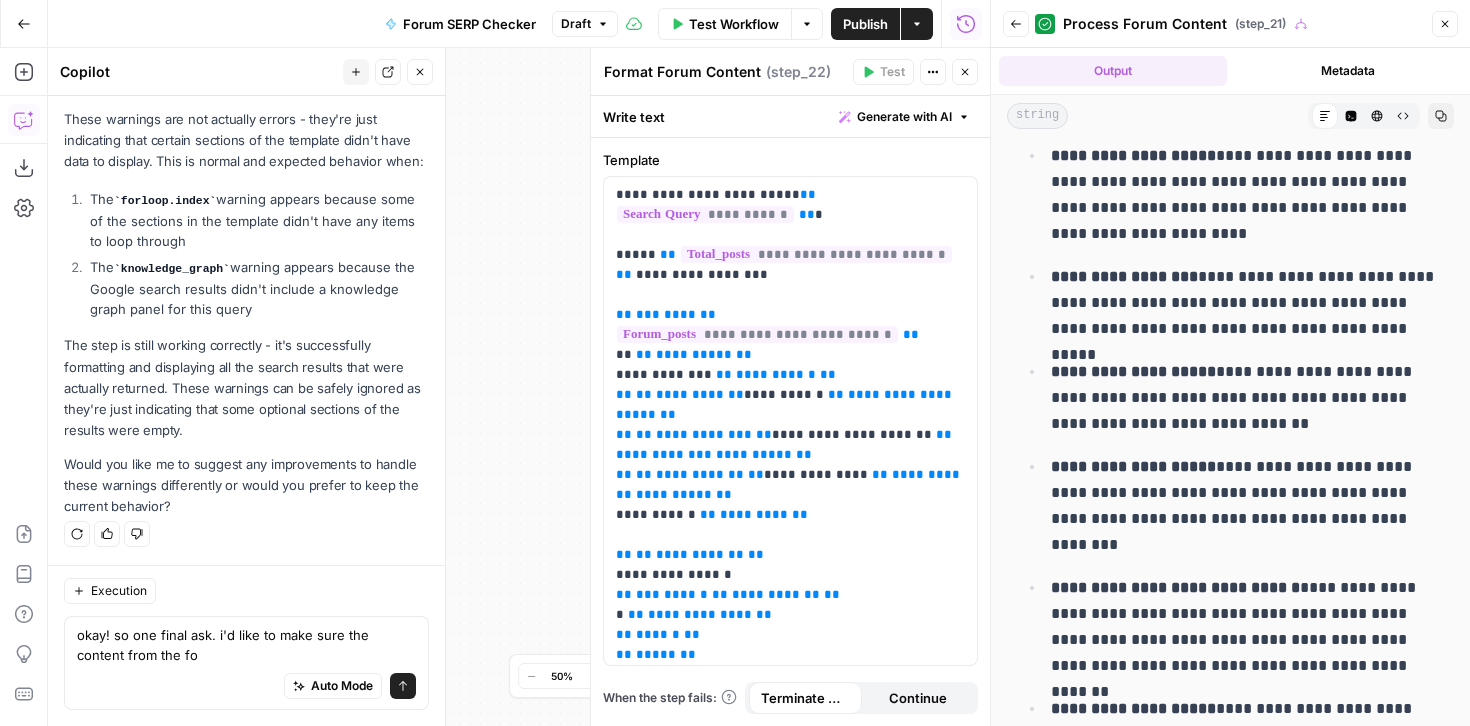 scroll, scrollTop: 3194, scrollLeft: 0, axis: vertical 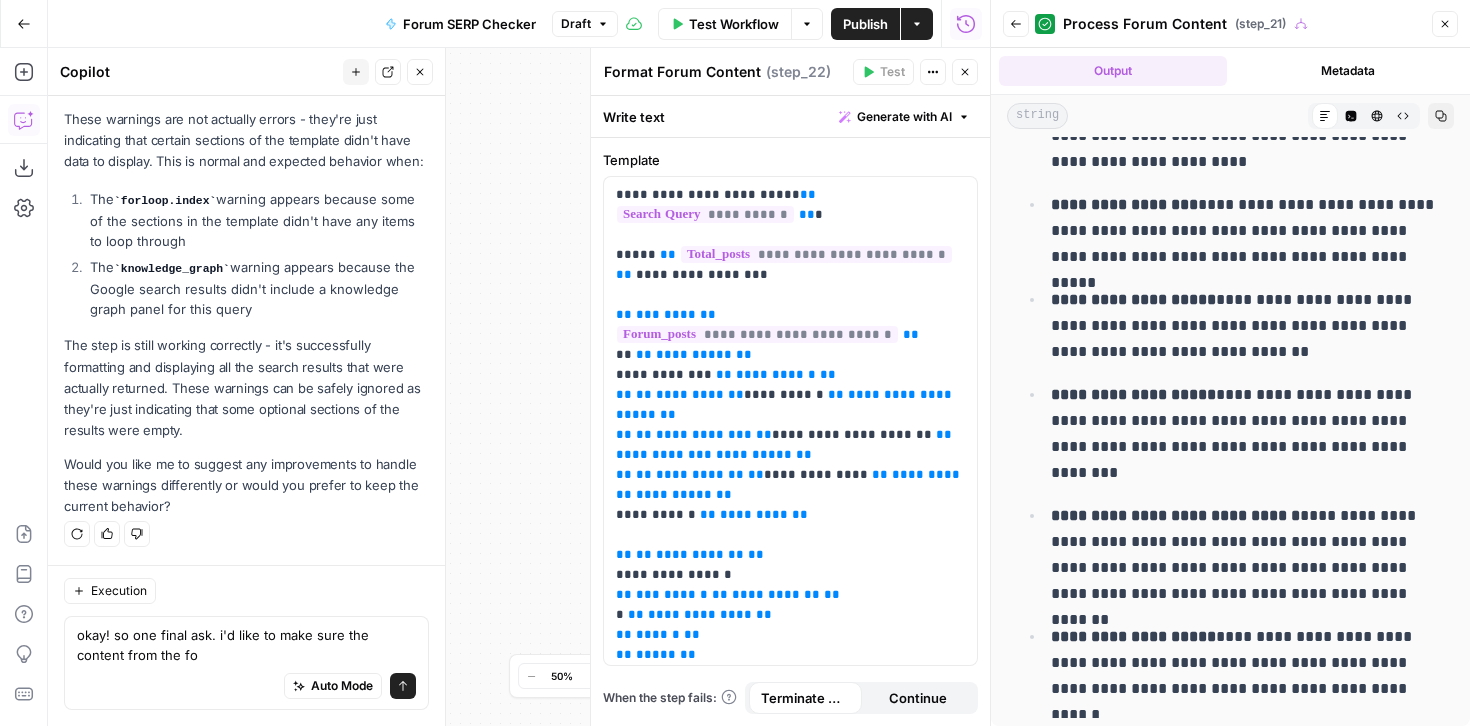 click 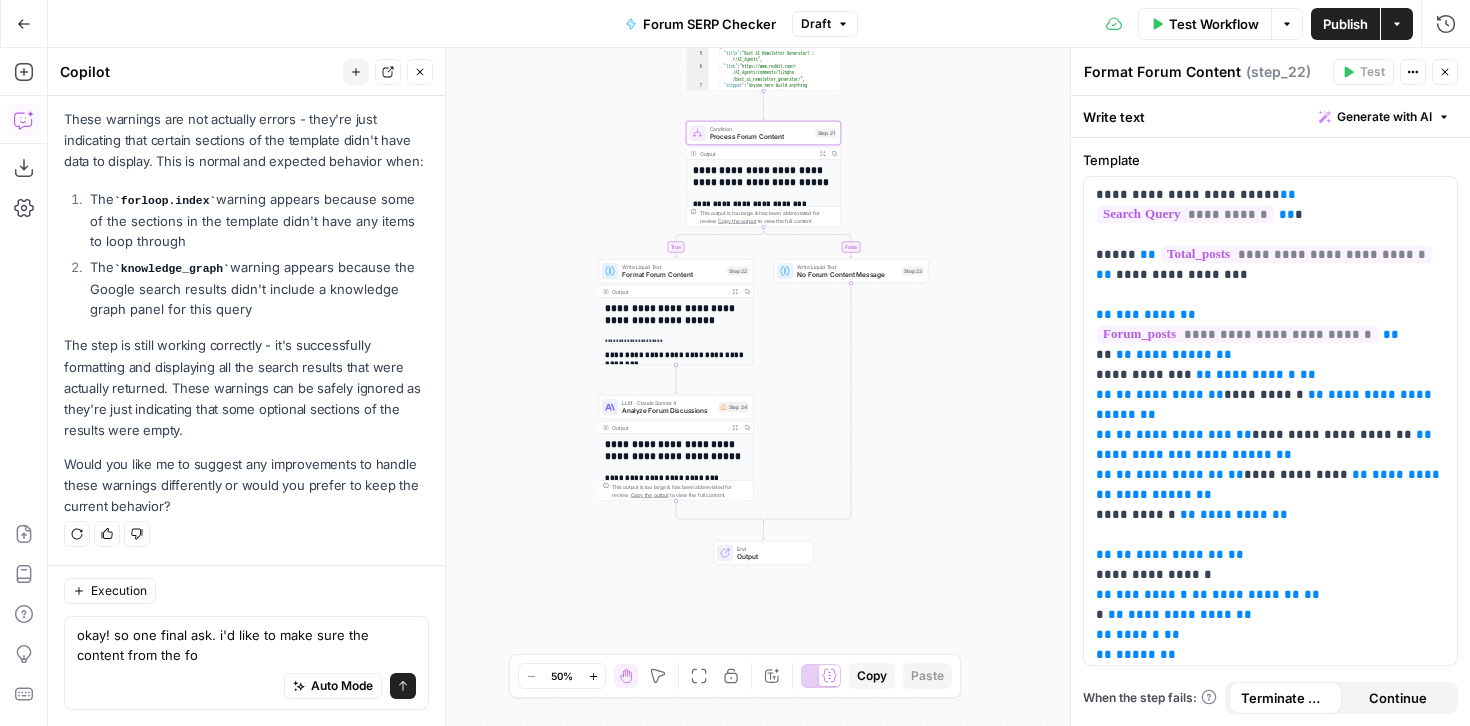 click on "**********" at bounding box center [676, 382] 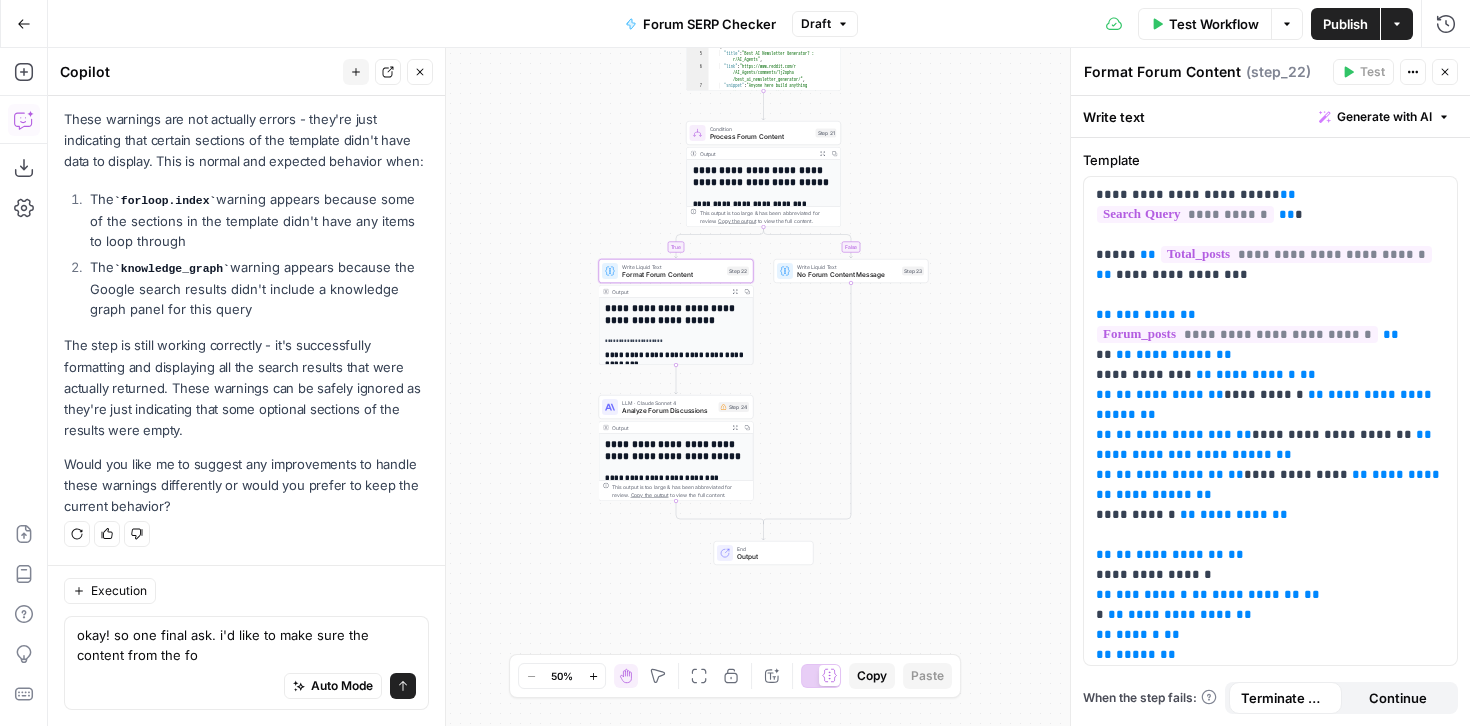 click 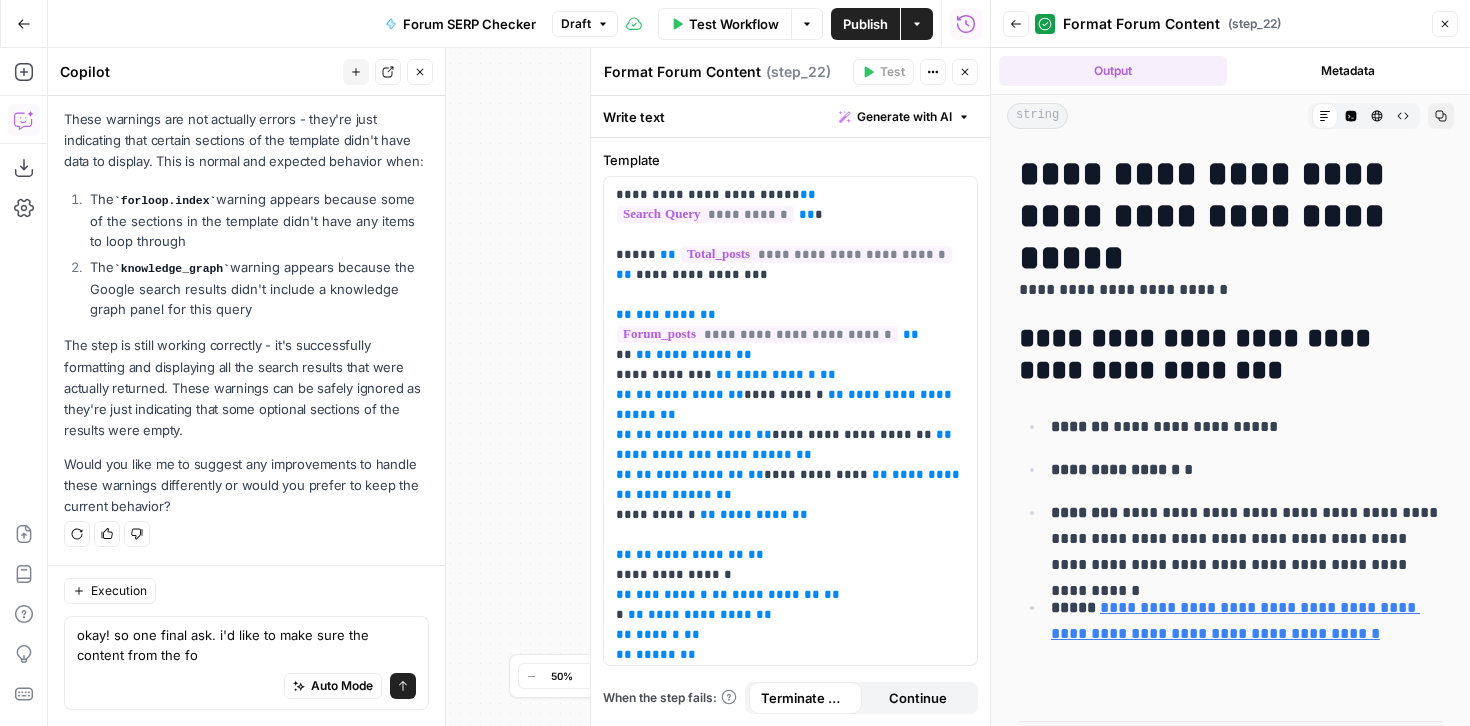 scroll, scrollTop: 12, scrollLeft: 0, axis: vertical 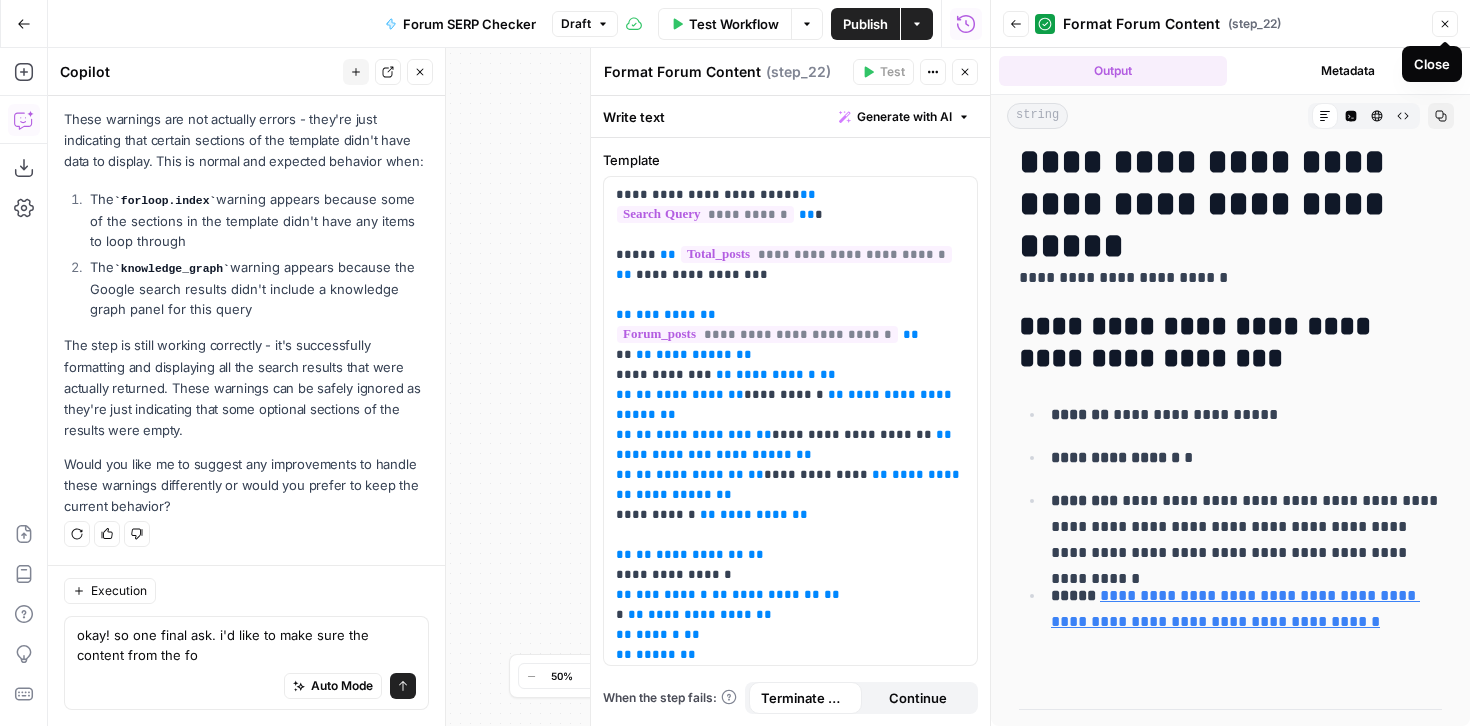 click 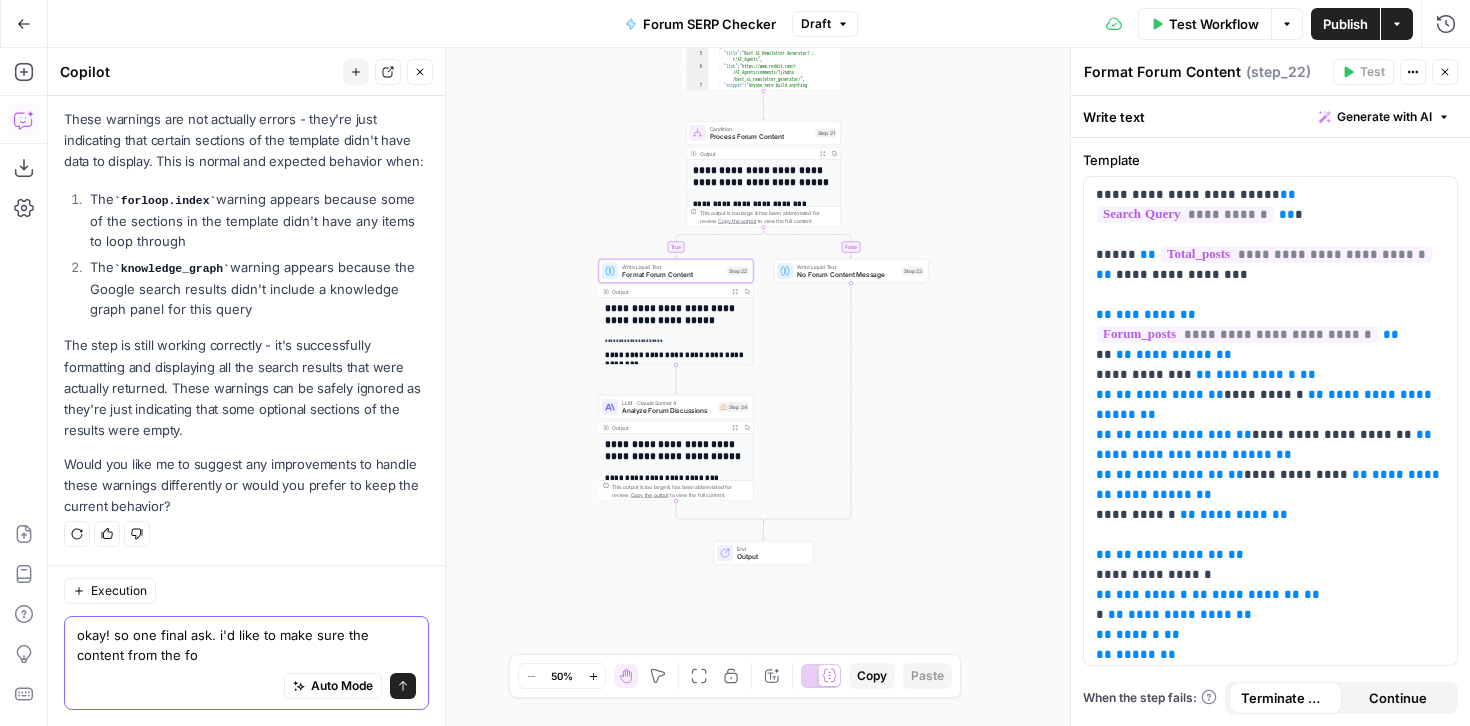 click on "okay! so one final ask. i'd like to make sure the content from the fo" at bounding box center [246, 645] 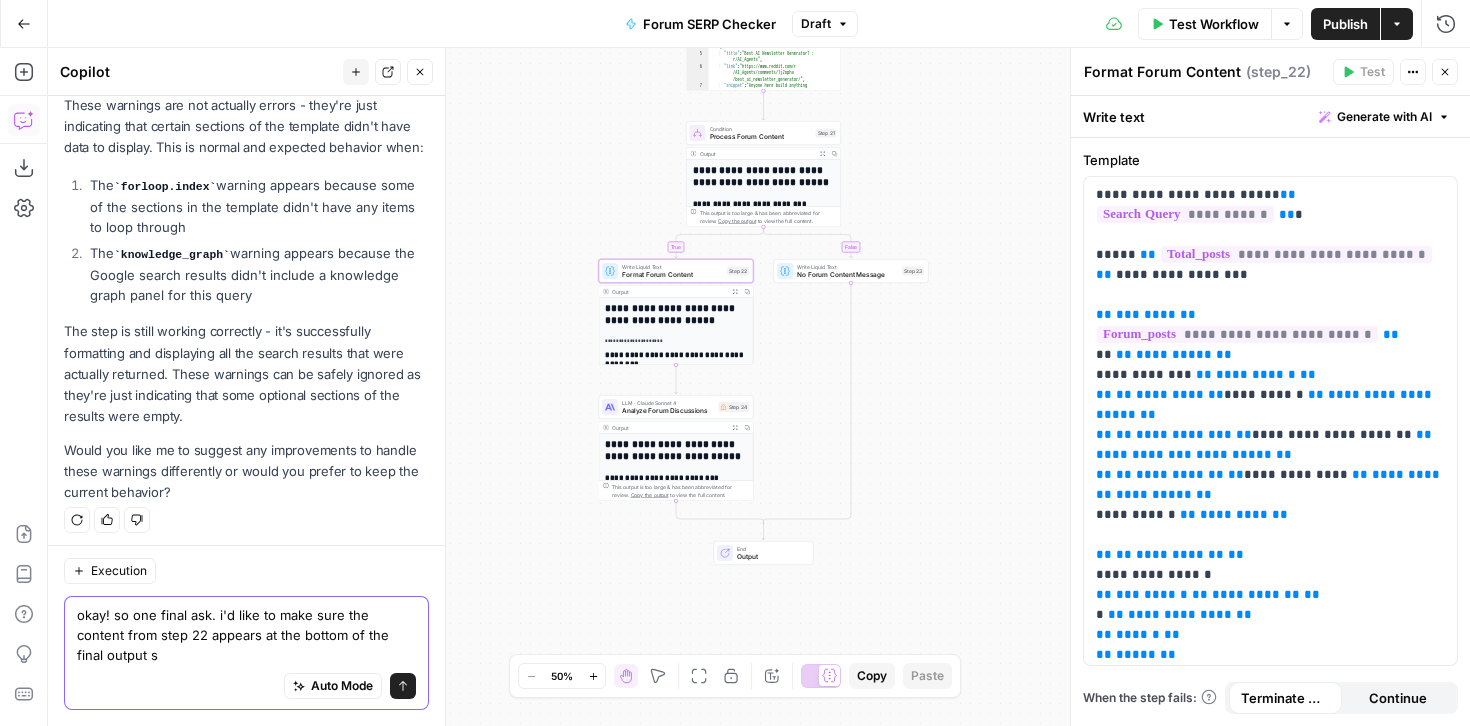 scroll, scrollTop: 404, scrollLeft: 0, axis: vertical 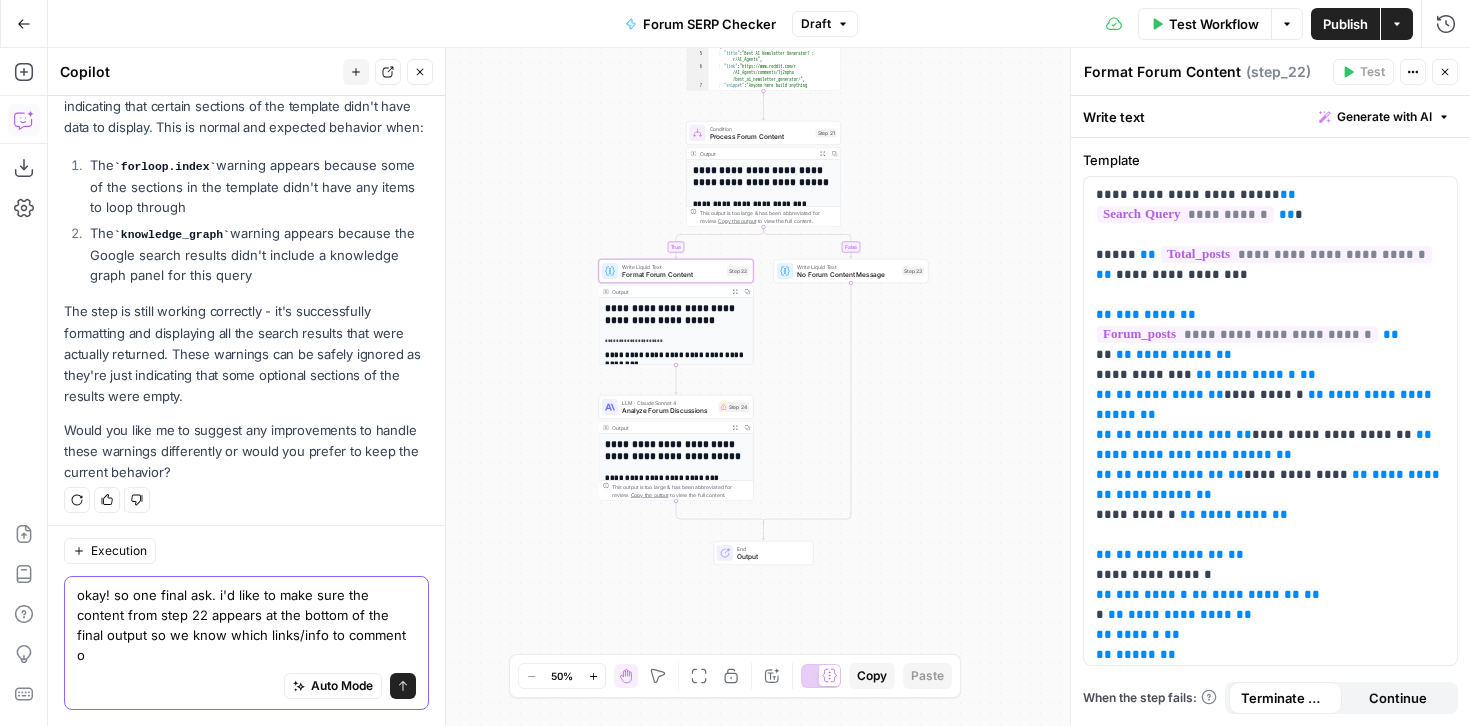 type on "okay! so one final ask. i'd like to make sure the content from step 22 appears at the bottom of the final output so we know which links/info to comment on" 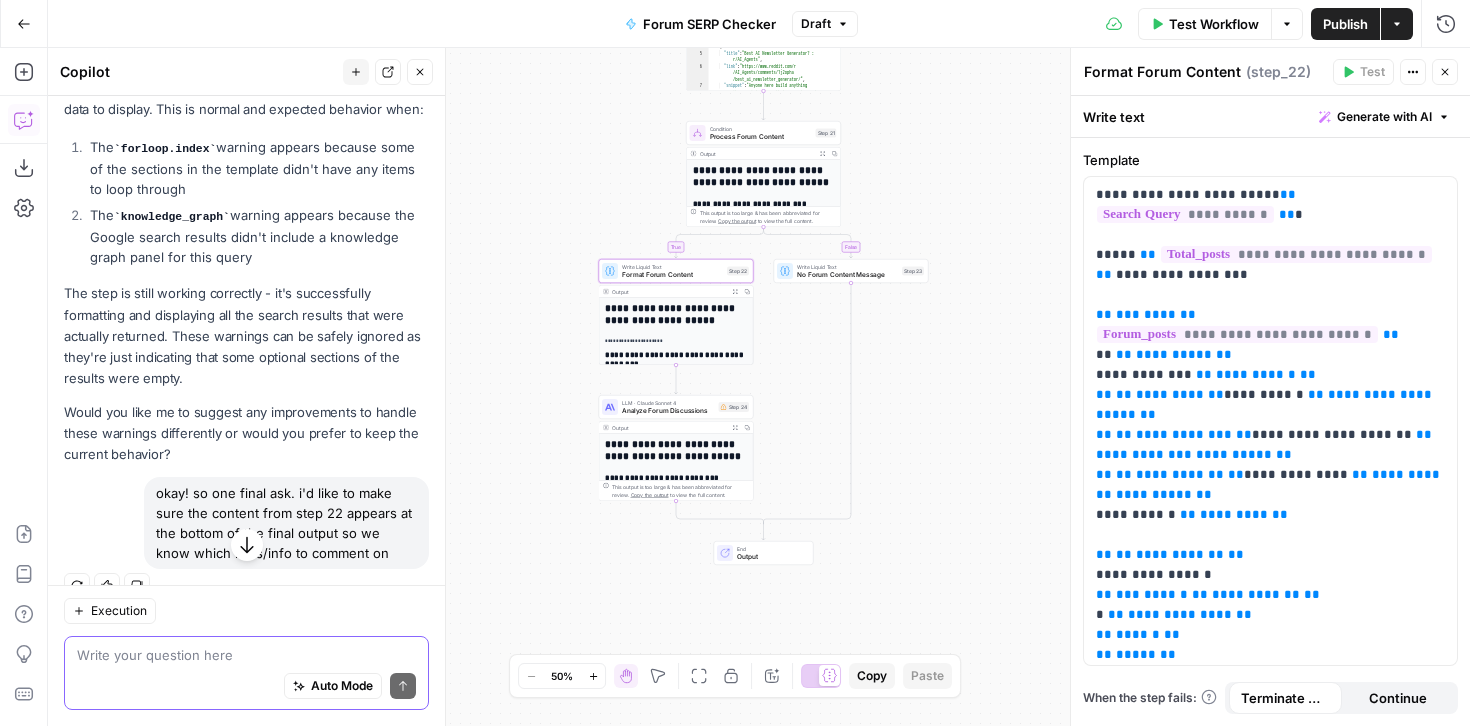 scroll, scrollTop: 468, scrollLeft: 0, axis: vertical 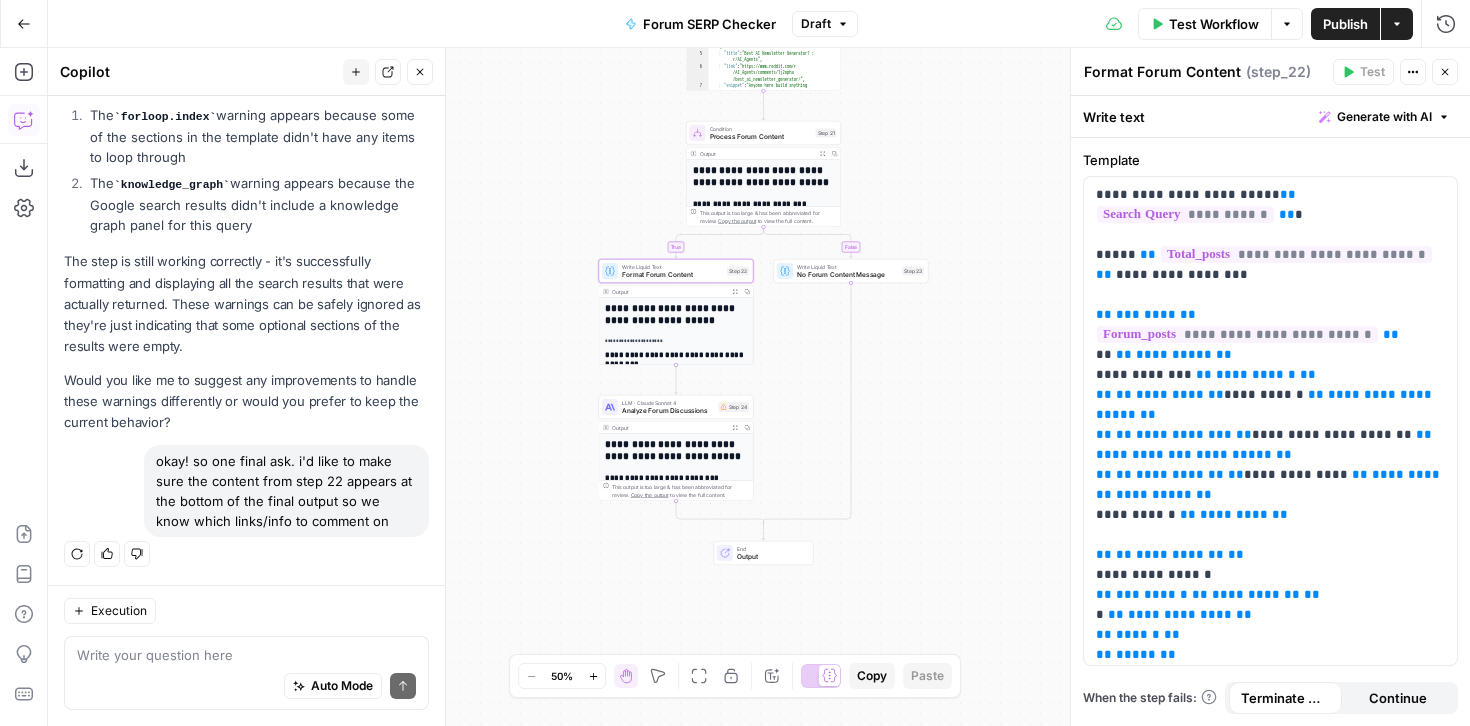 click 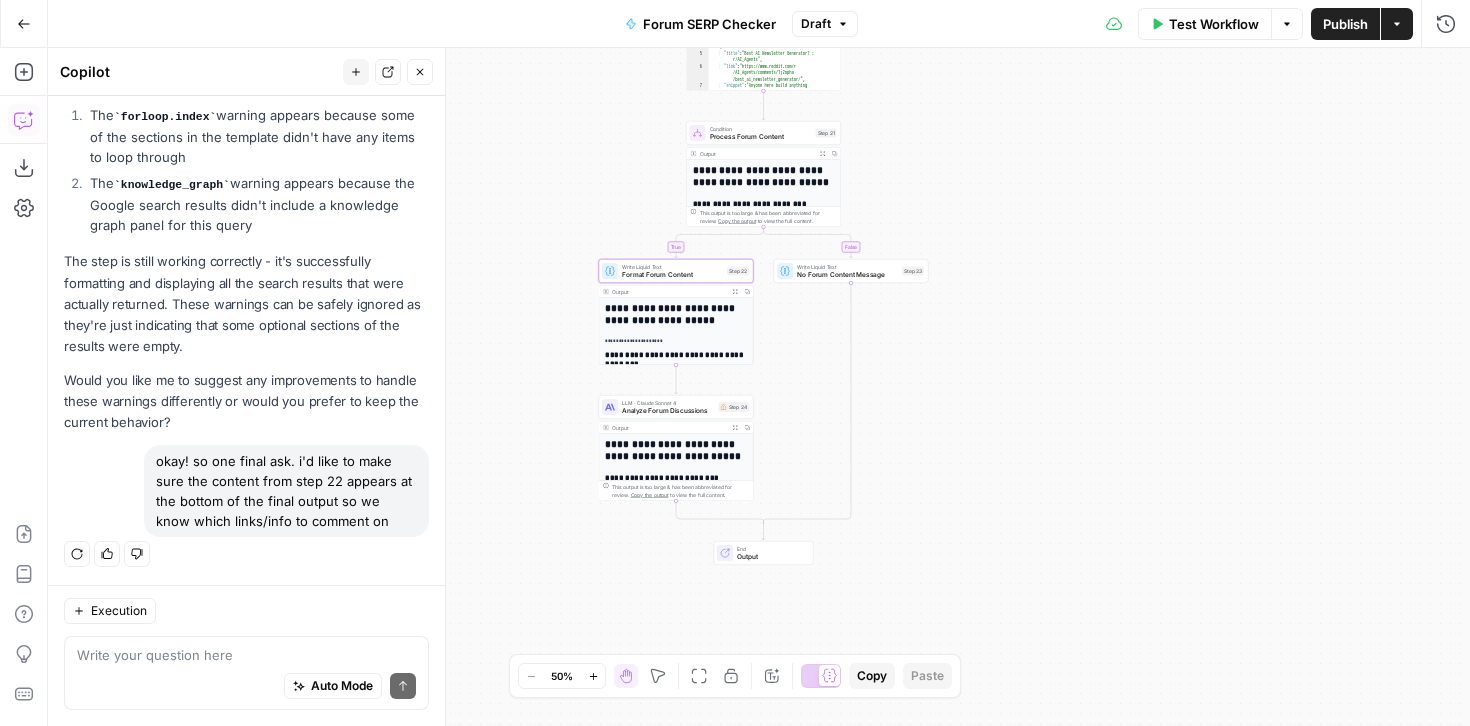 drag, startPoint x: 351, startPoint y: 461, endPoint x: 411, endPoint y: 523, distance: 86.27862 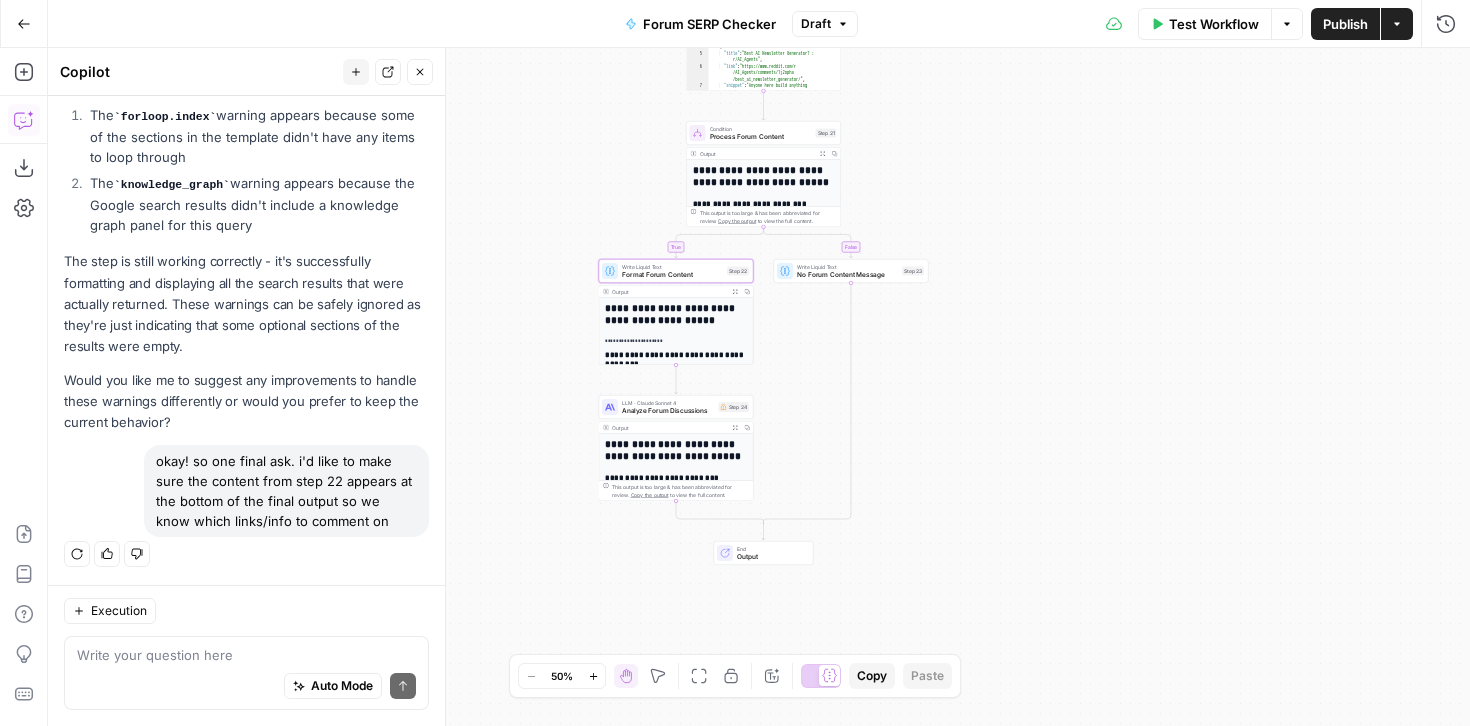 click on "okay! so one final ask. i'd like to make sure the content from step 22 appears at the bottom of the final output so we know which links/info to comment on" at bounding box center (286, 491) 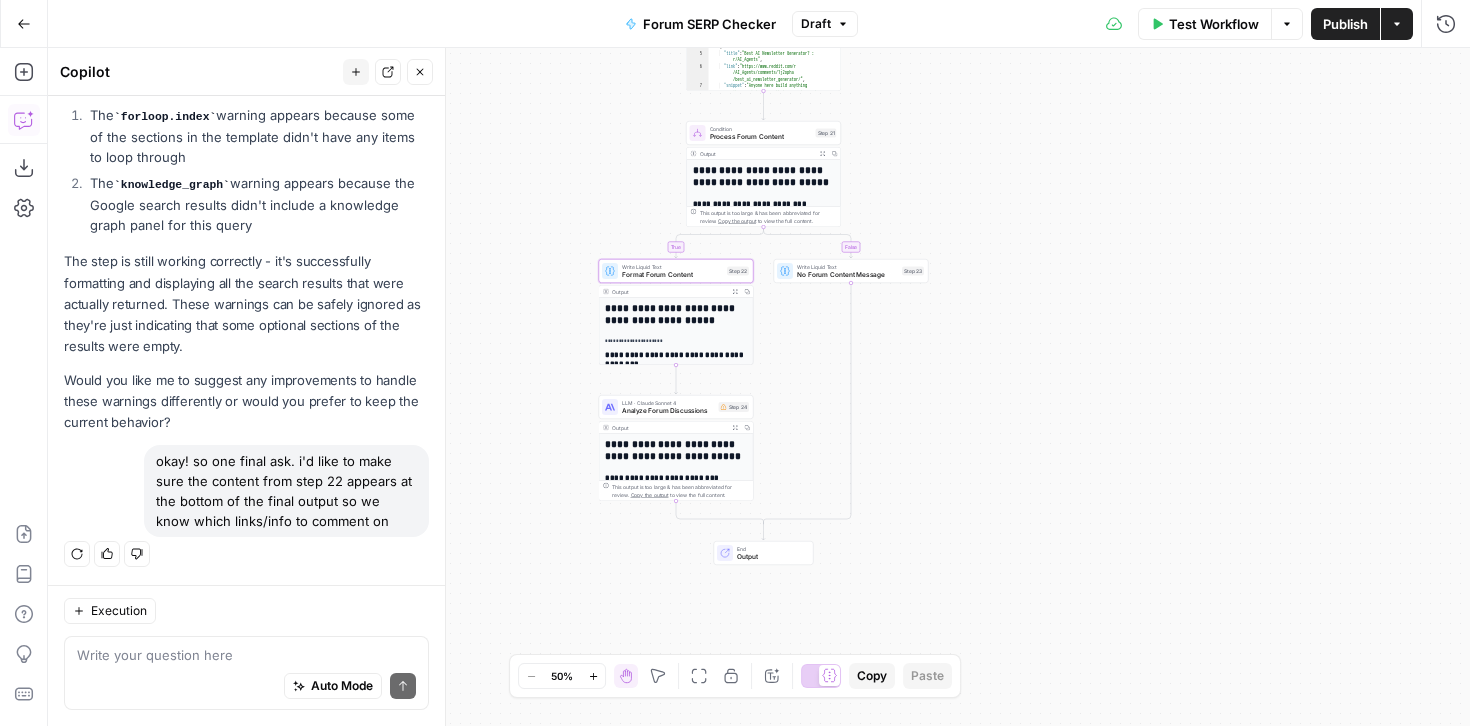 copy on "make sure the content from step 22 appears at the bottom of the final output so we know which links/info to comment on" 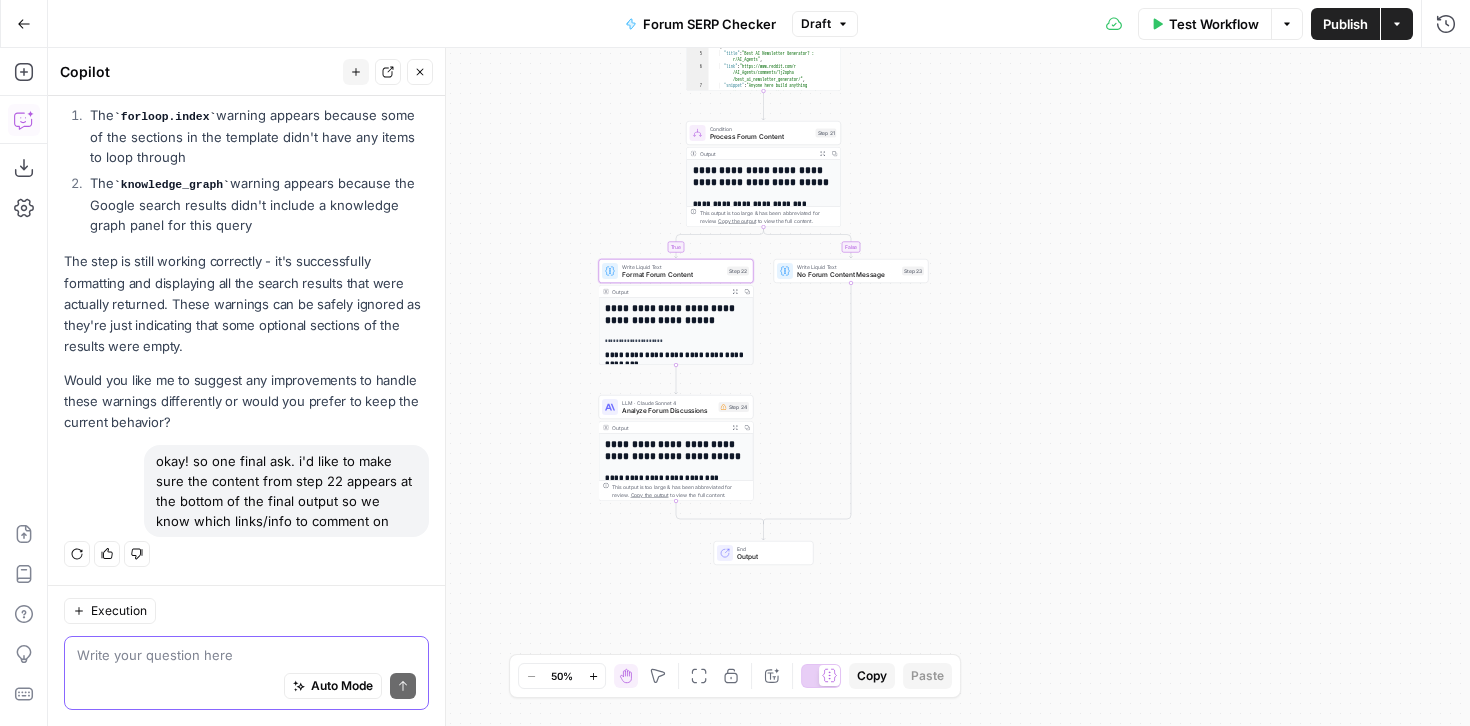 click at bounding box center (246, 655) 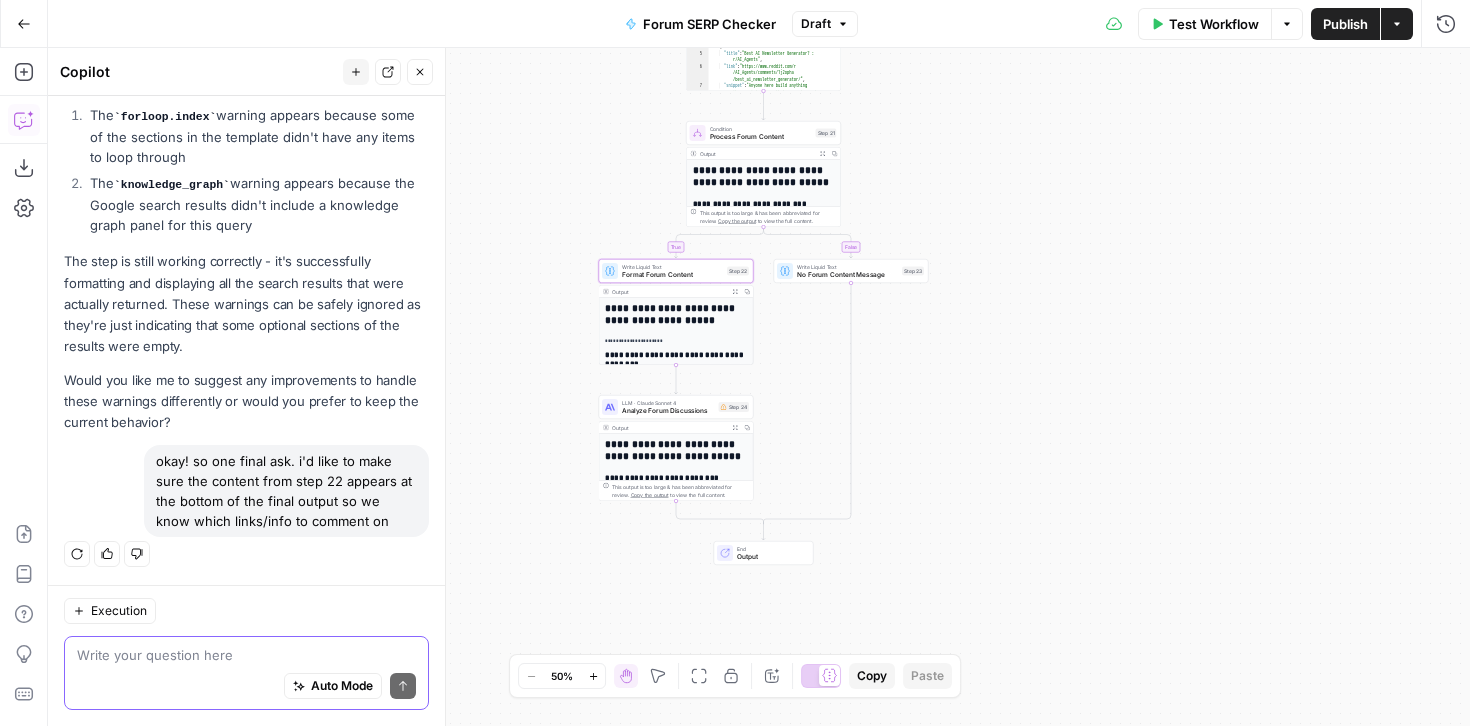 paste on "make sure the content from step 22 appears at the bottom of the final output so we know which links/info to comment on" 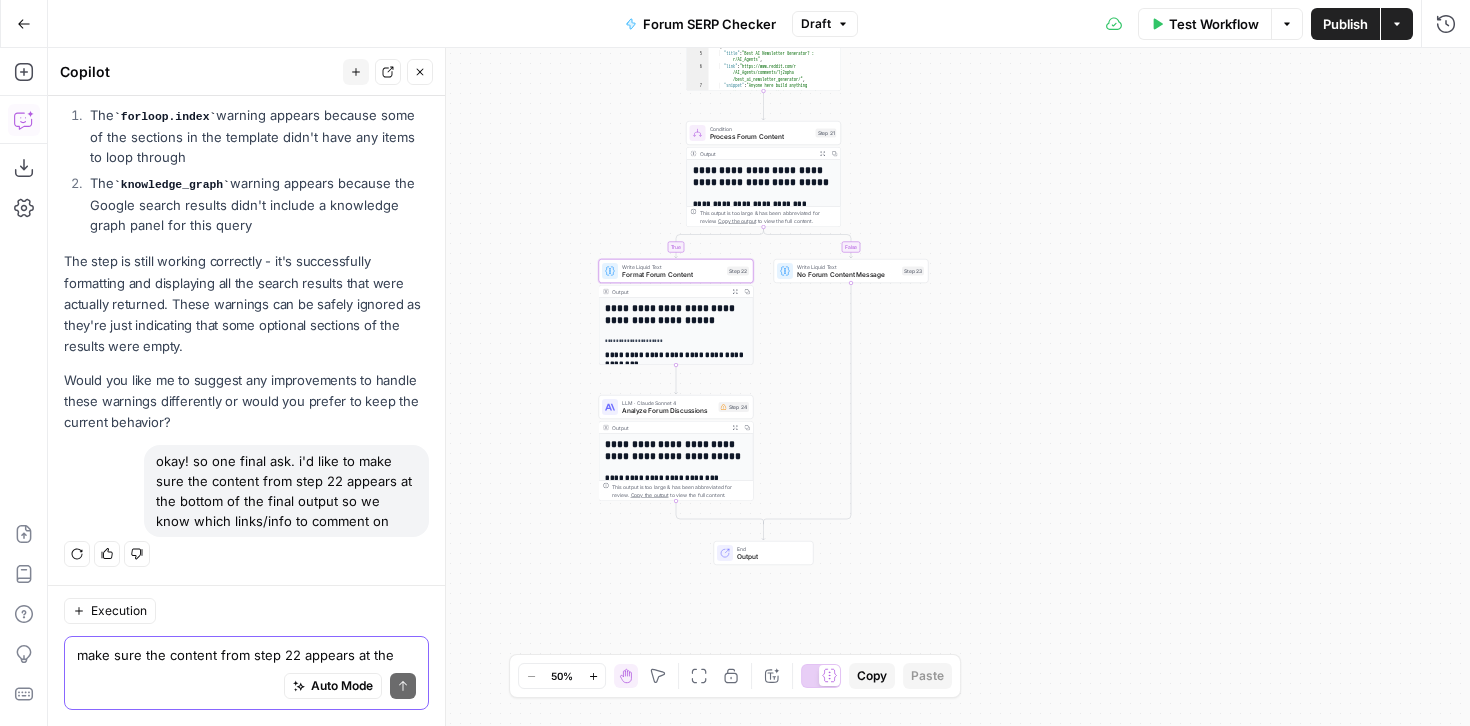 scroll, scrollTop: 508, scrollLeft: 0, axis: vertical 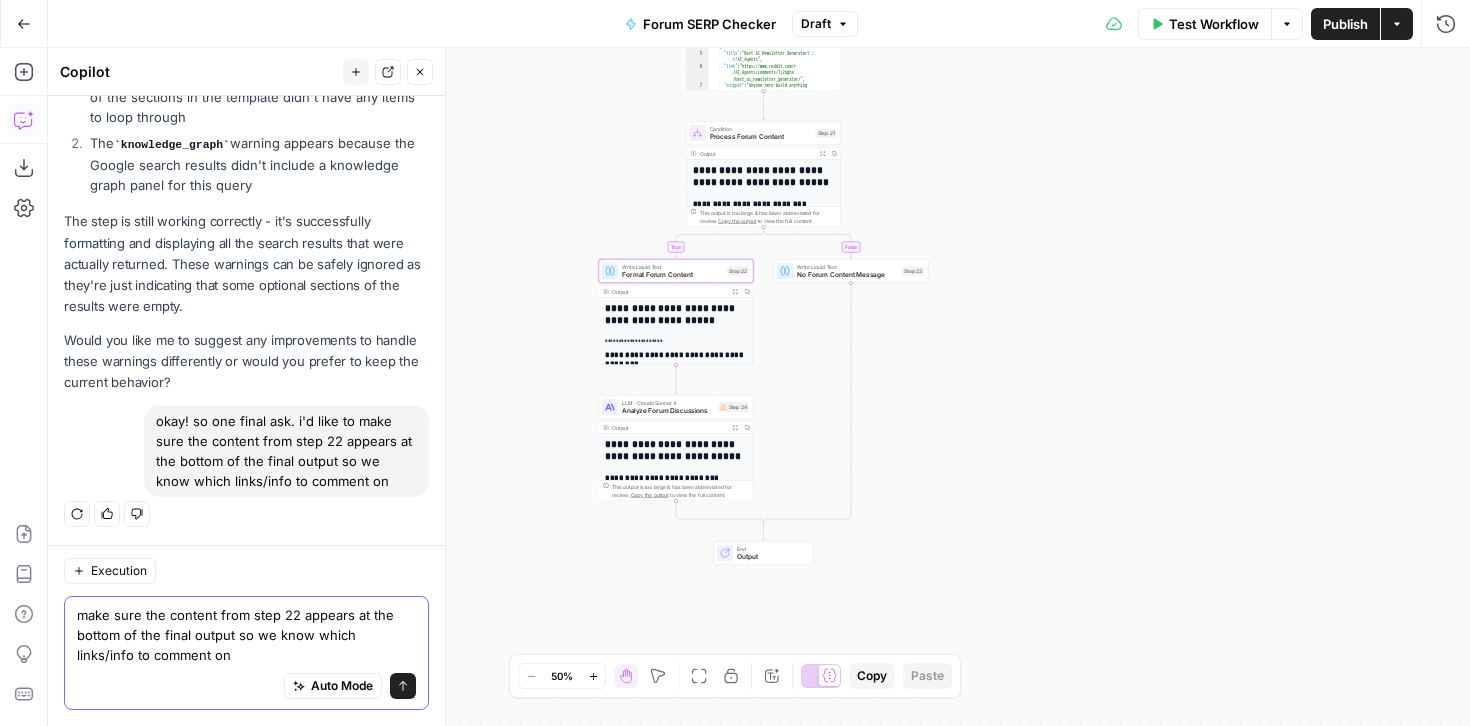 drag, startPoint x: 356, startPoint y: 614, endPoint x: 137, endPoint y: 625, distance: 219.27608 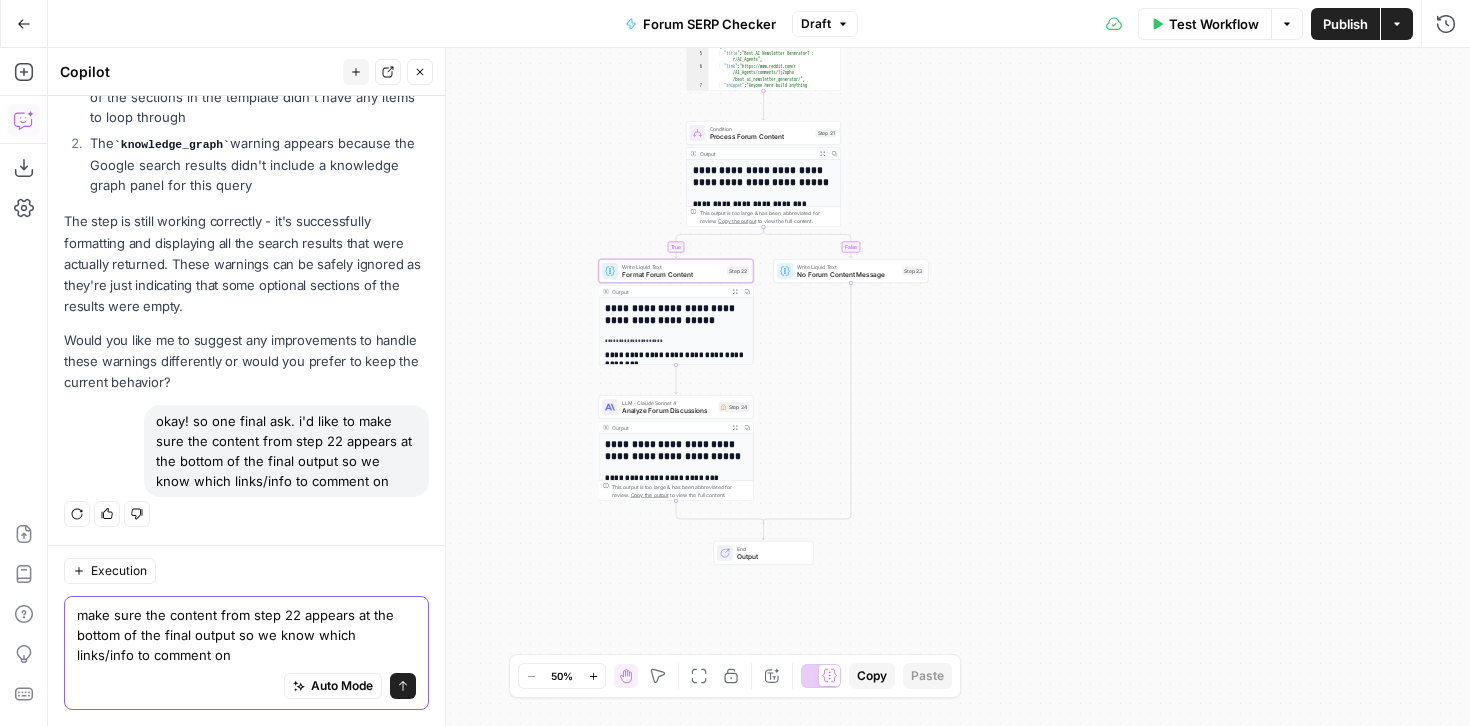 click on "make sure the content from step 22 appears at the bottom of the final output so we know which links/info to comment on" at bounding box center (246, 635) 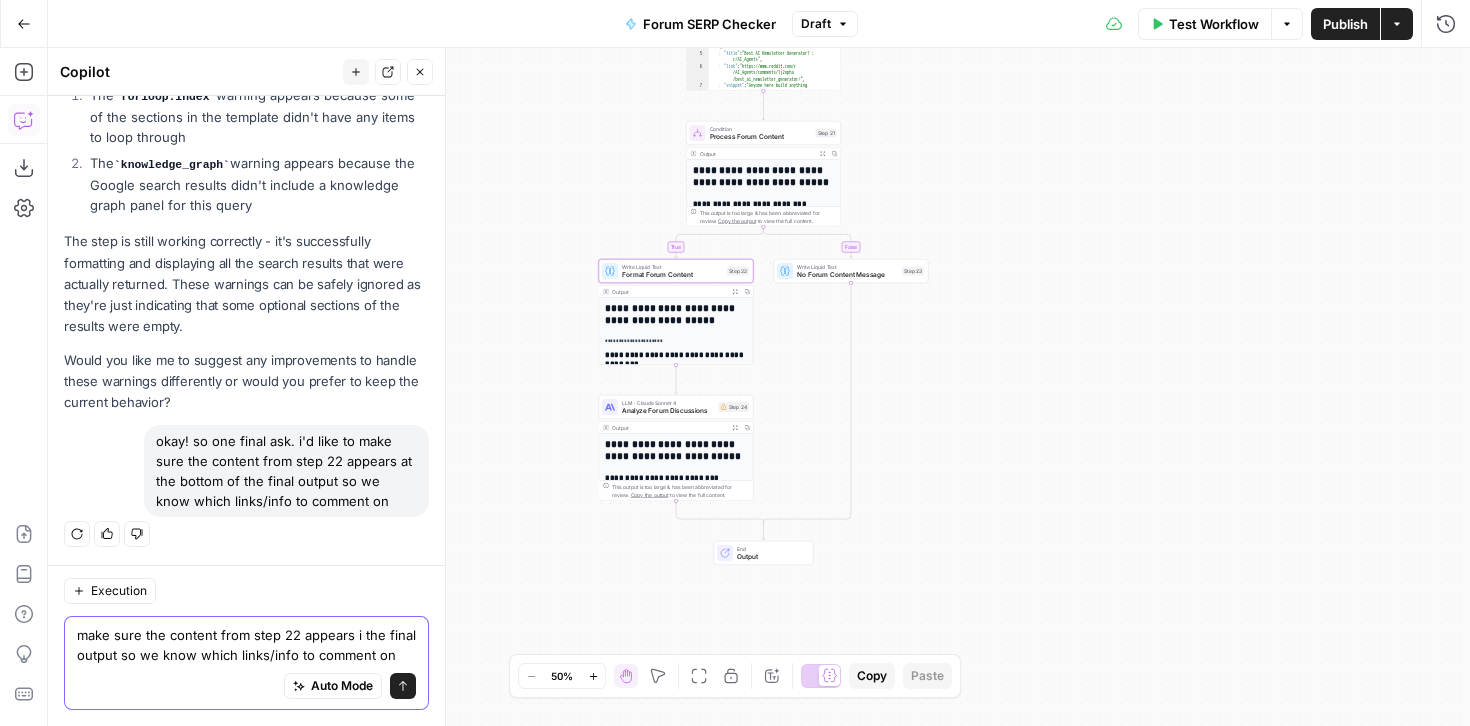 type on "make sure the content from step 22 appears in the final output so we know which links/info to comment on" 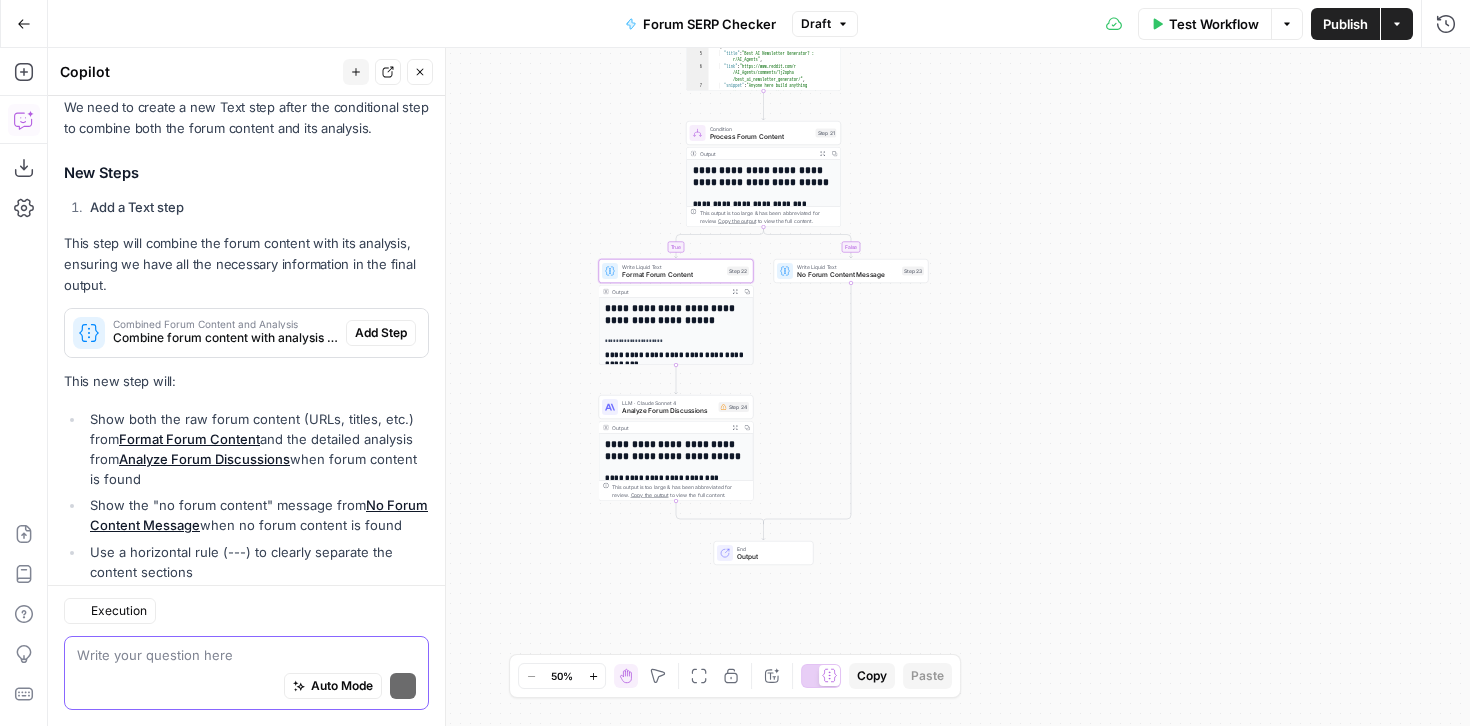 scroll, scrollTop: 1207, scrollLeft: 0, axis: vertical 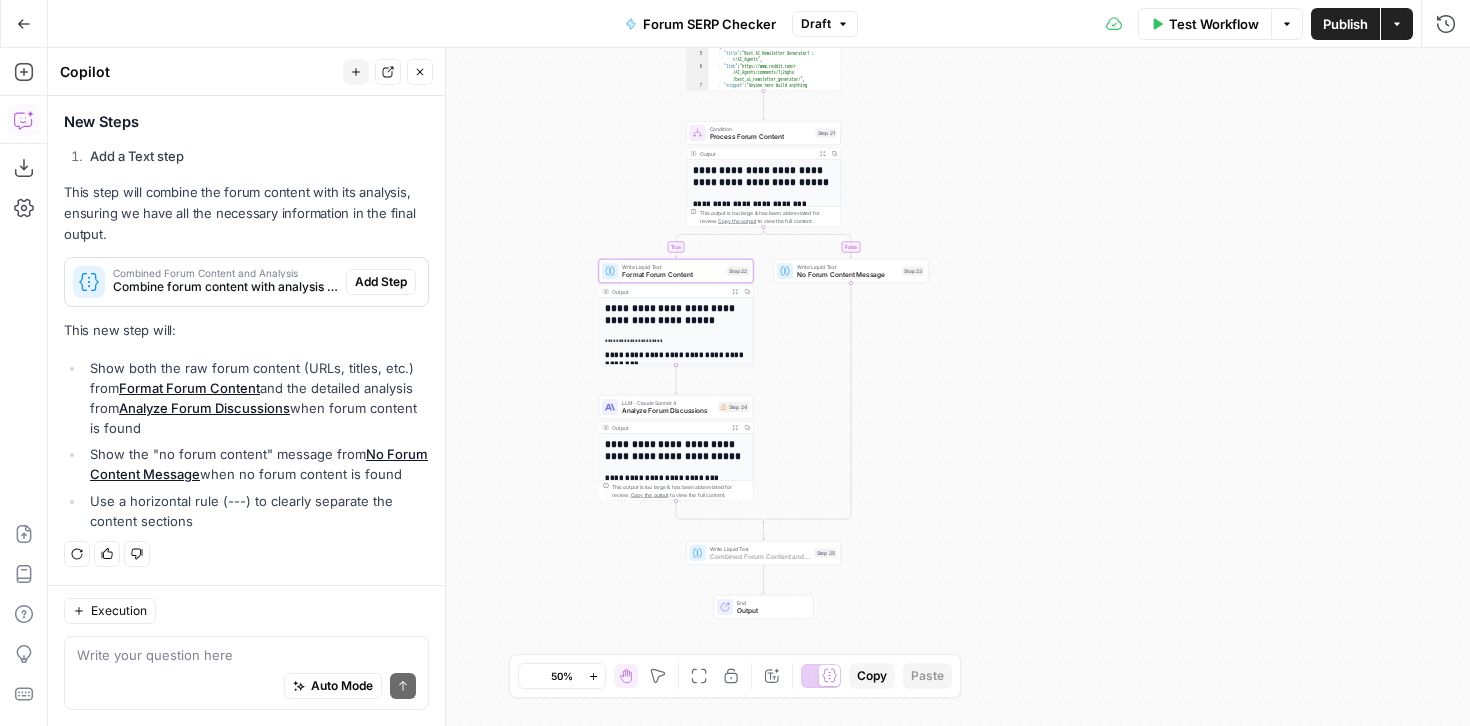 click on "Add Step" at bounding box center [381, 282] 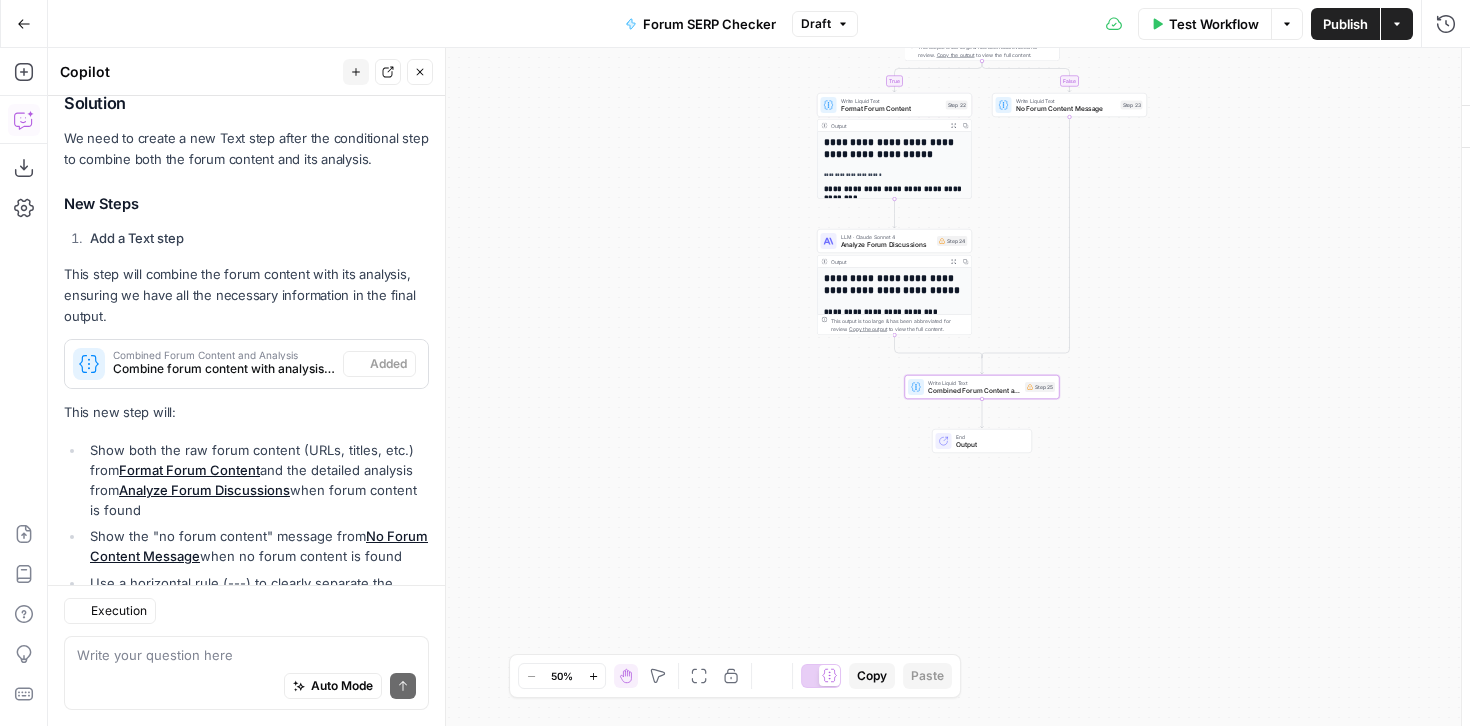 scroll, scrollTop: 1303, scrollLeft: 0, axis: vertical 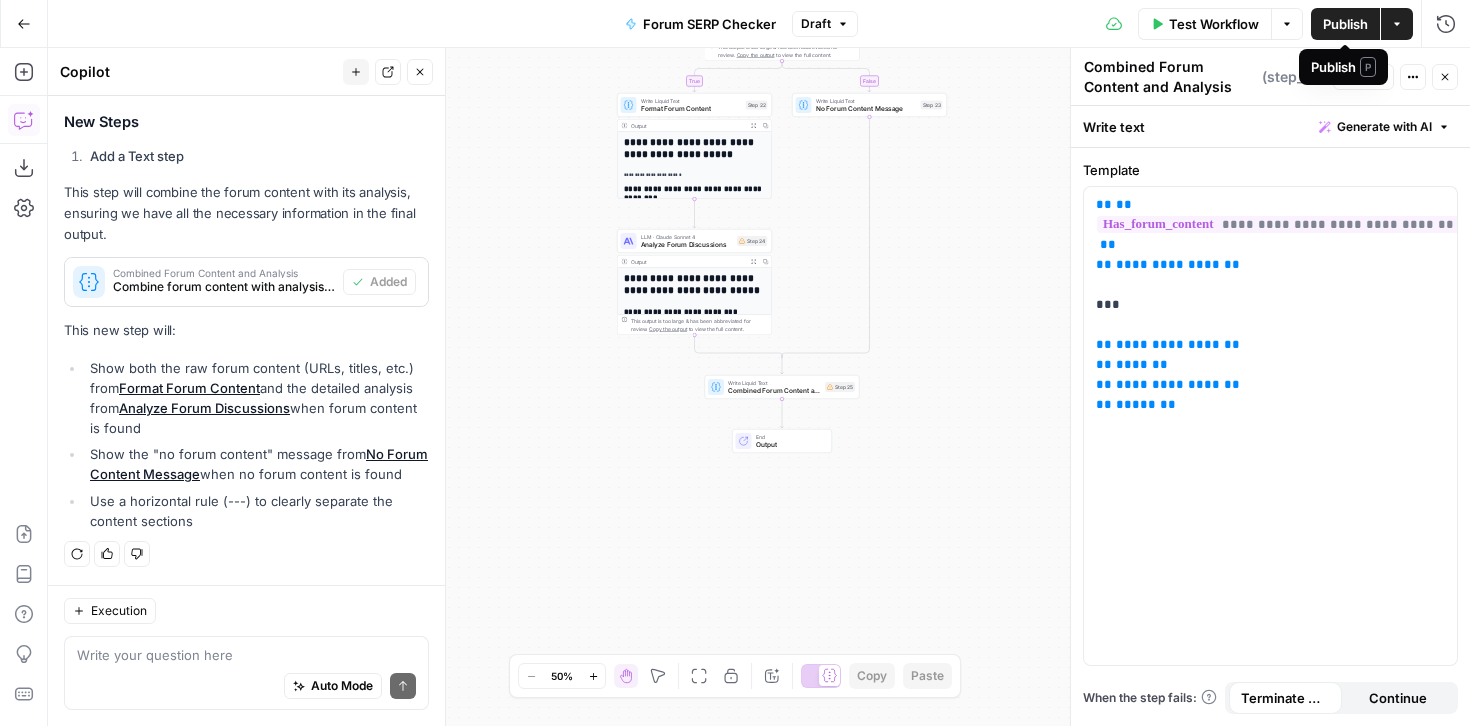 click on "Publish" at bounding box center [1345, 24] 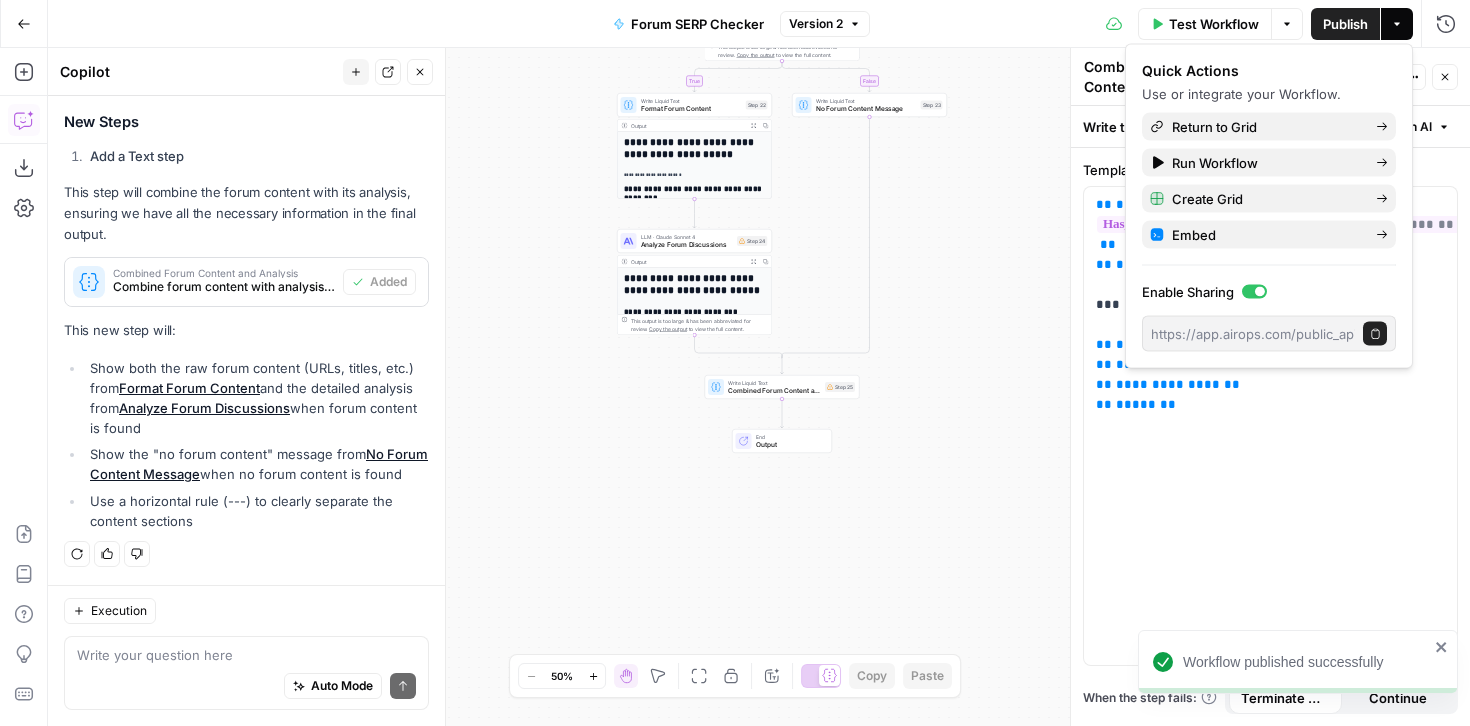 click on "**********" at bounding box center (759, 387) 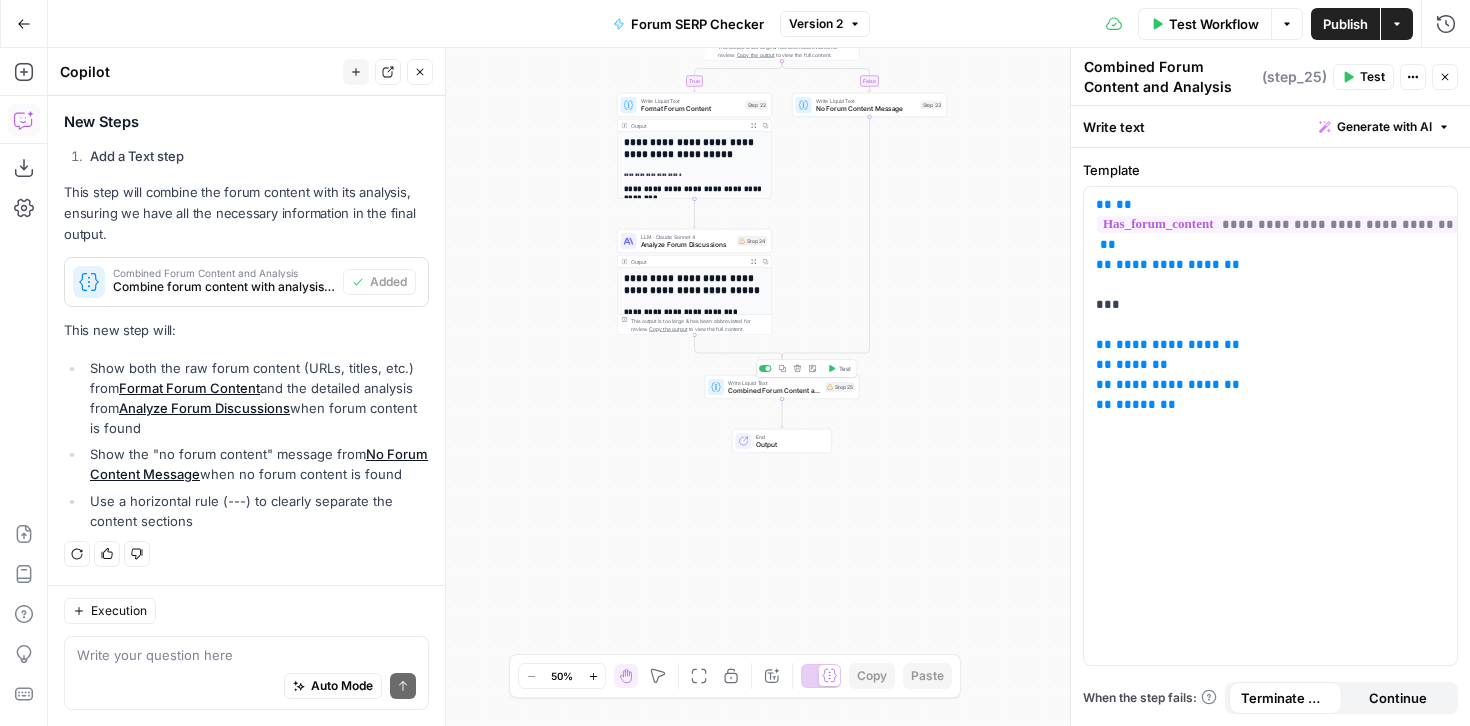 click on "Combined Forum Content and Analysis" at bounding box center (774, 391) 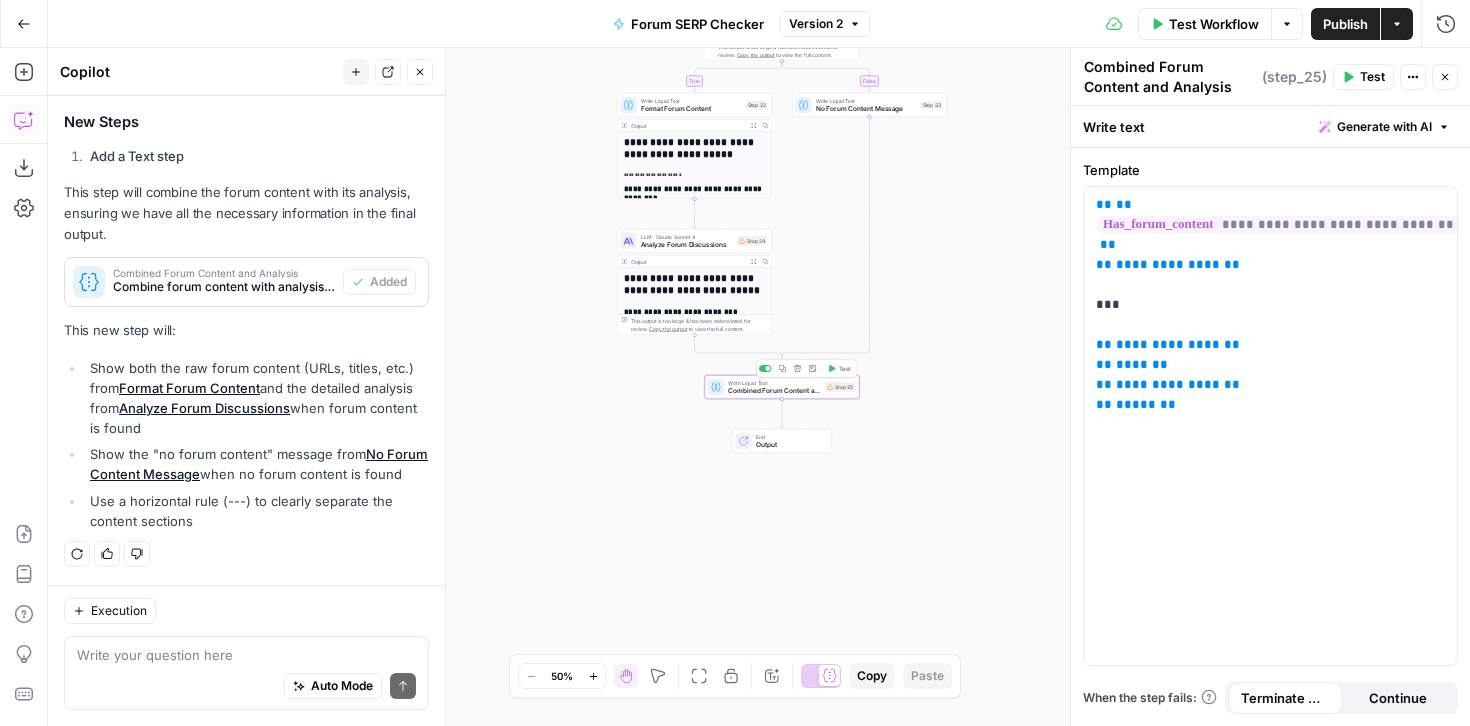 click on "Combined Forum Content and Analysis" at bounding box center (774, 391) 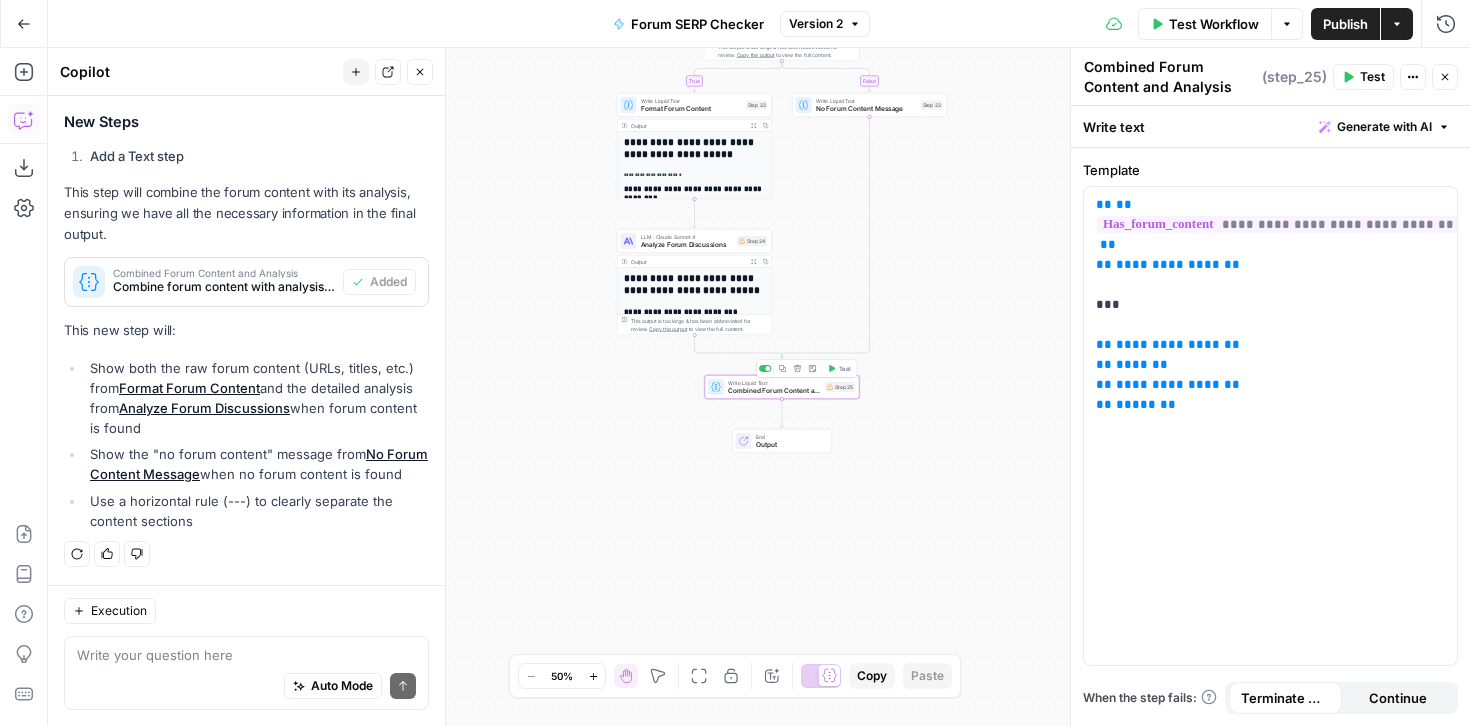 click on "Combined Forum Content and Analysis" at bounding box center [774, 391] 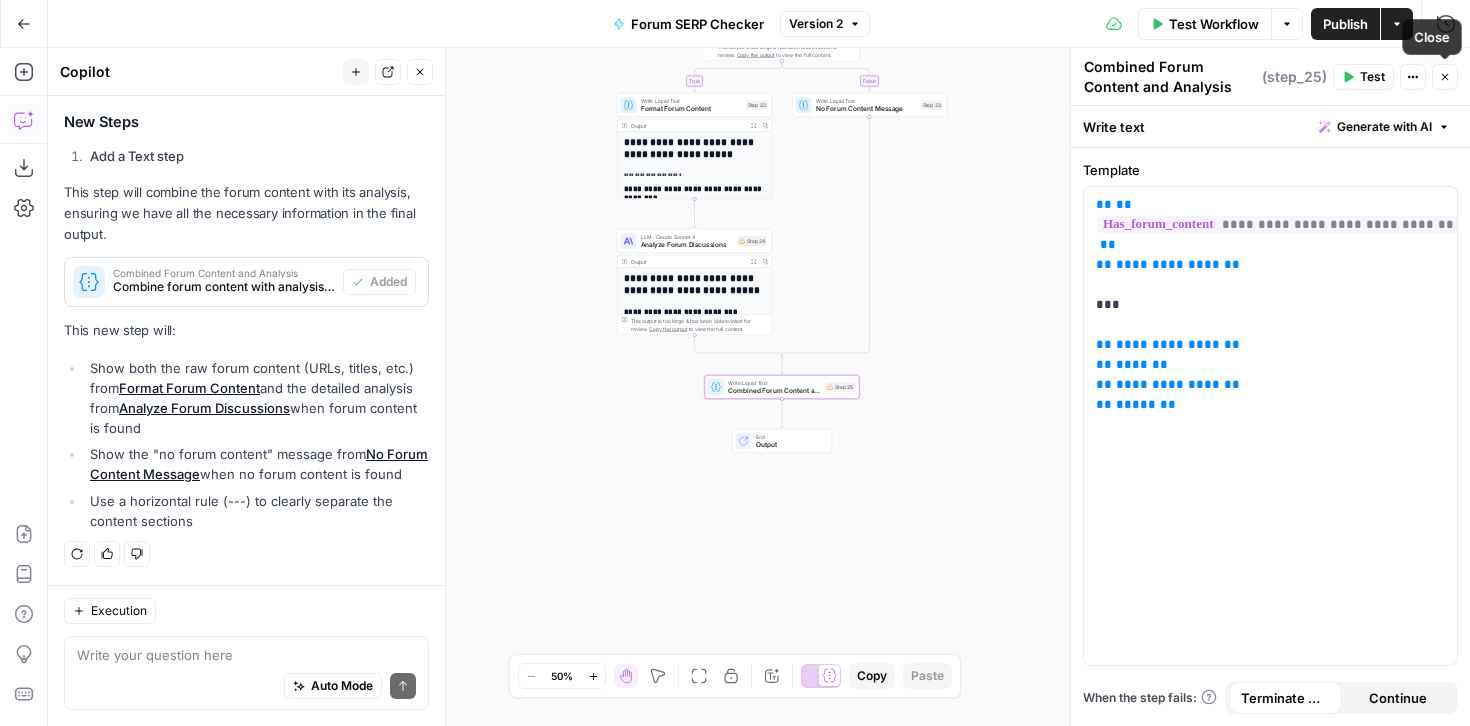 click 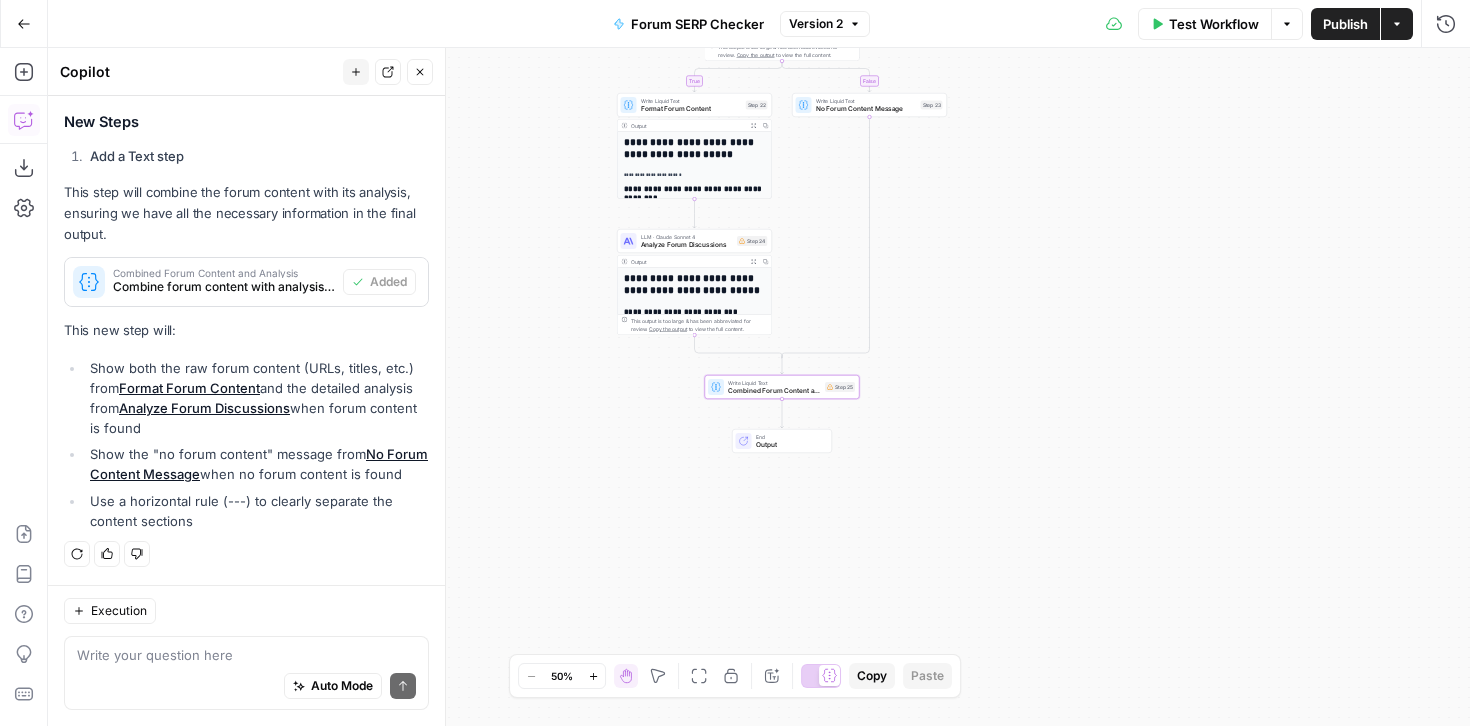 click on "Publish" at bounding box center [1345, 24] 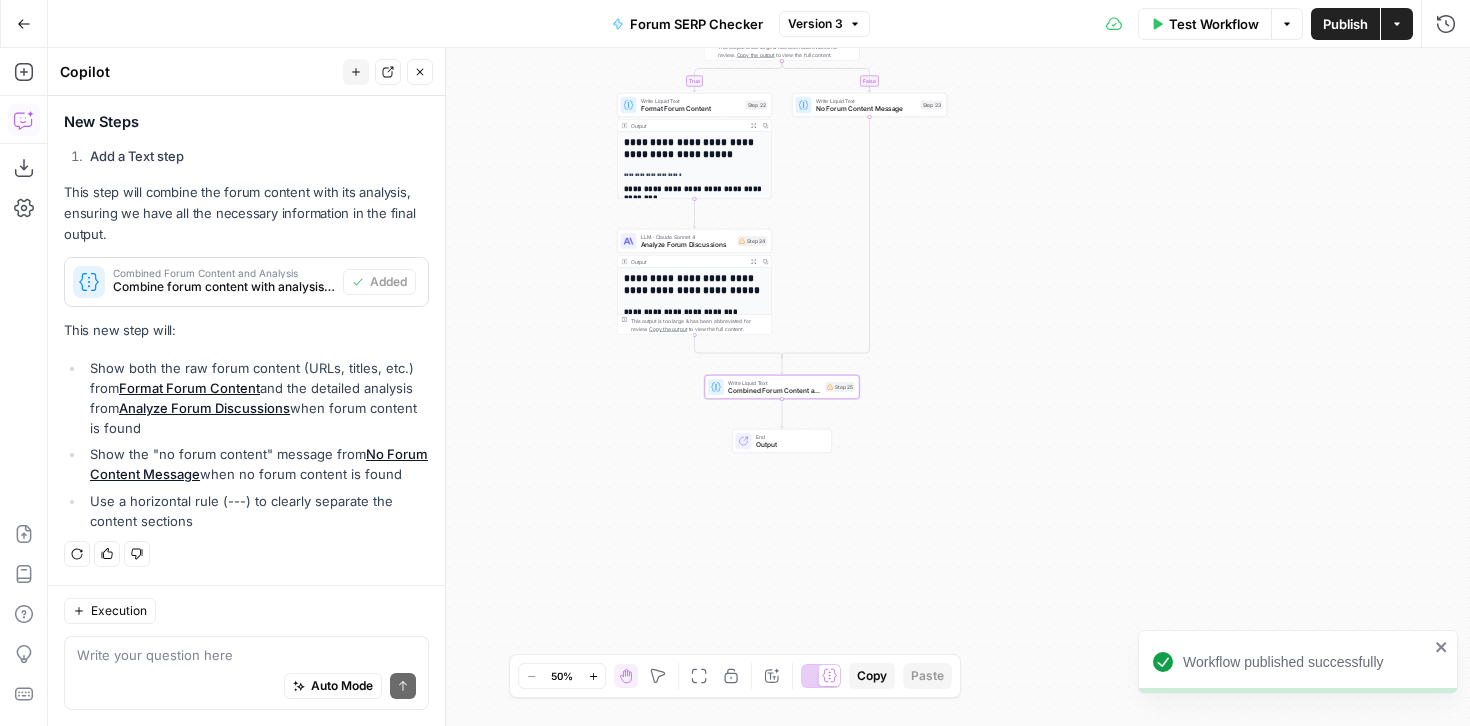 click on "Test Workflow" at bounding box center [1205, 24] 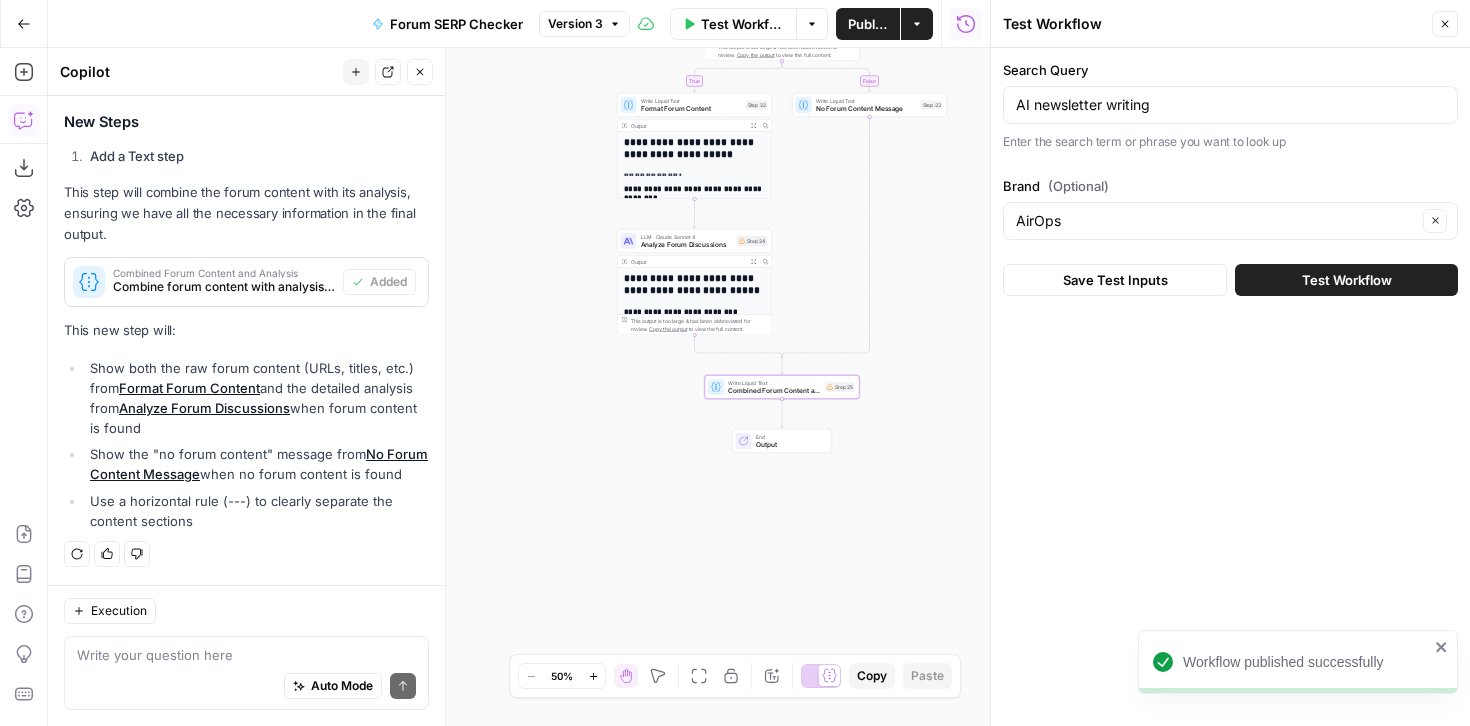 click on "Test Workflow" at bounding box center (1347, 280) 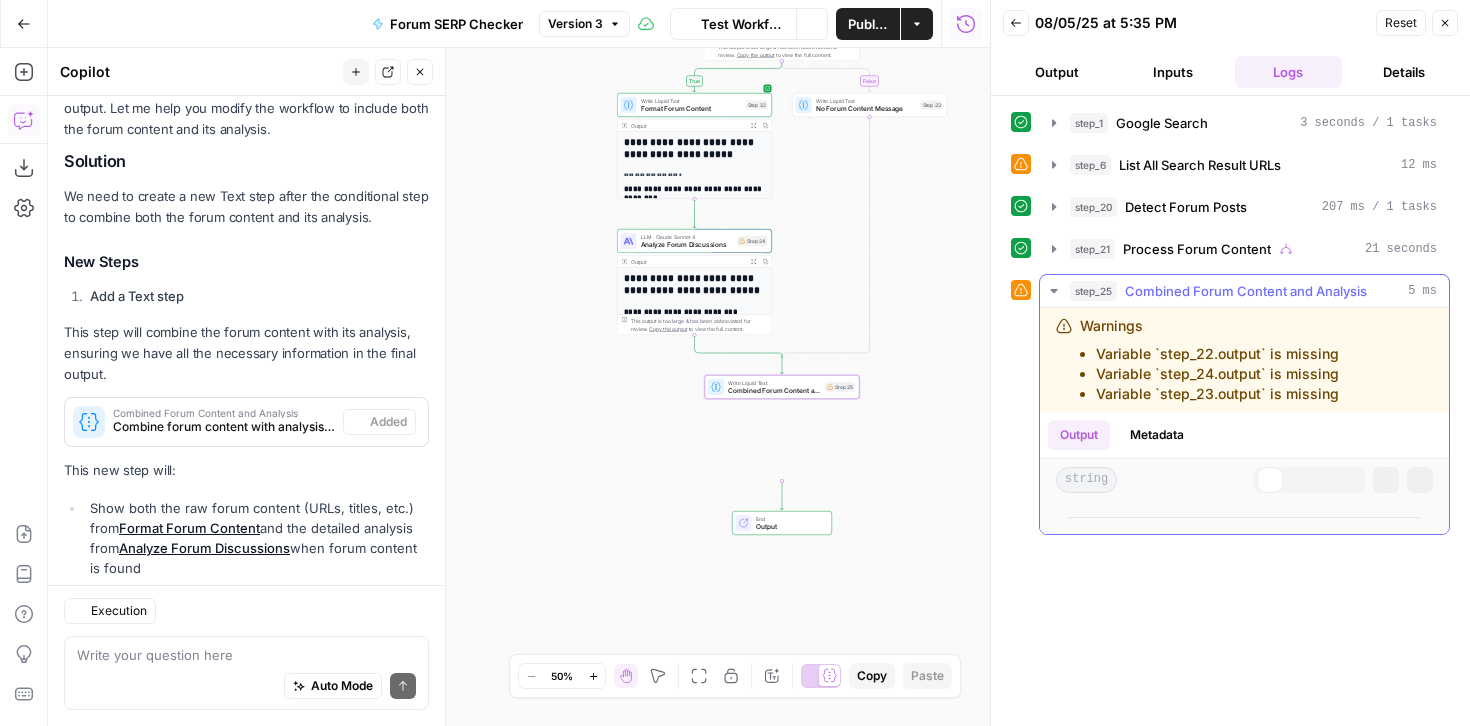 scroll, scrollTop: 1303, scrollLeft: 0, axis: vertical 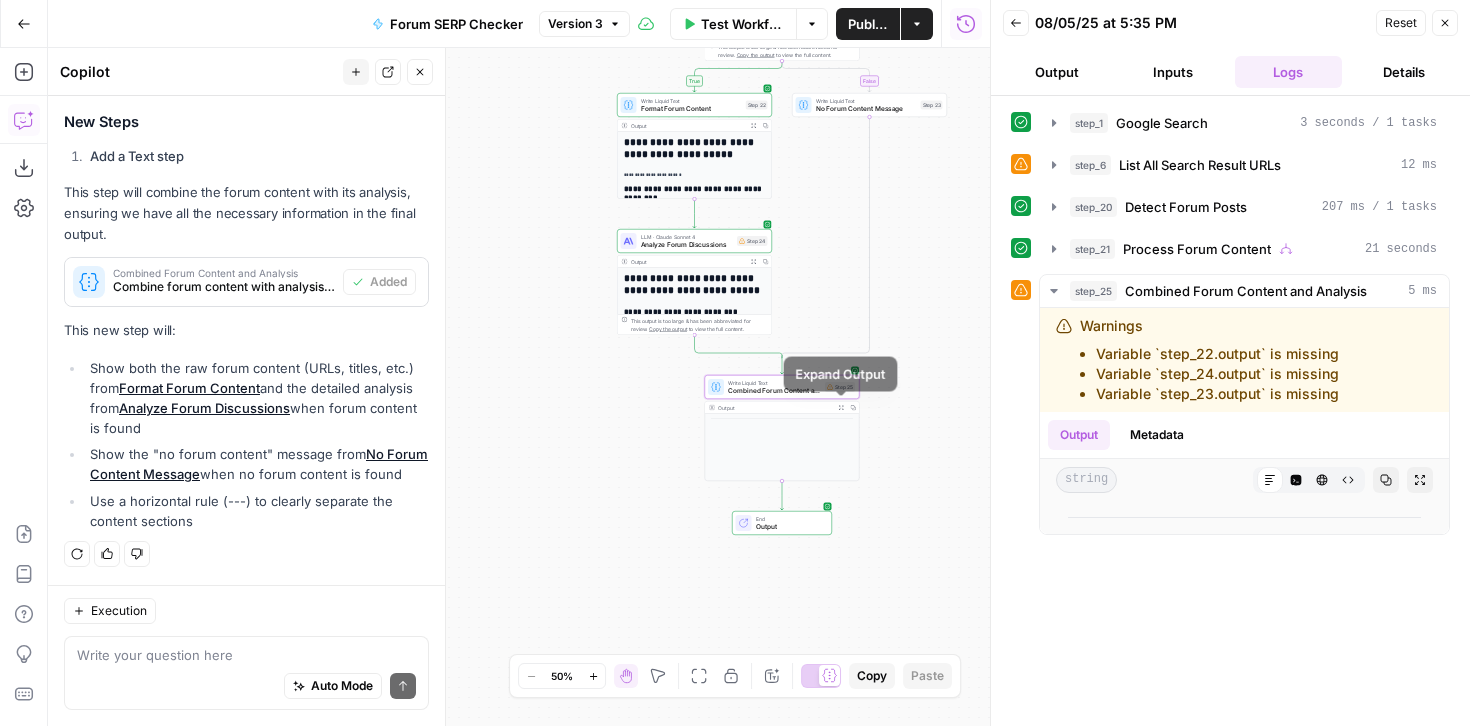 click 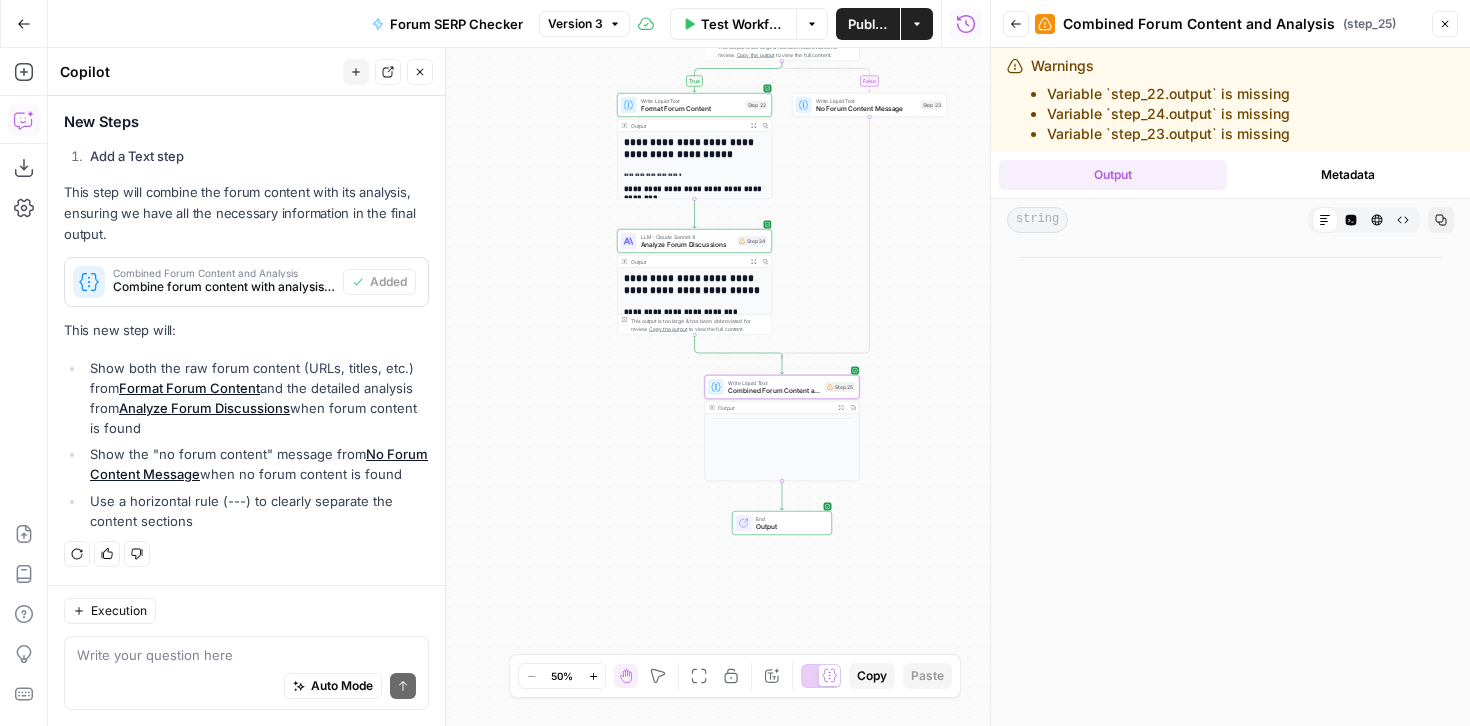 click 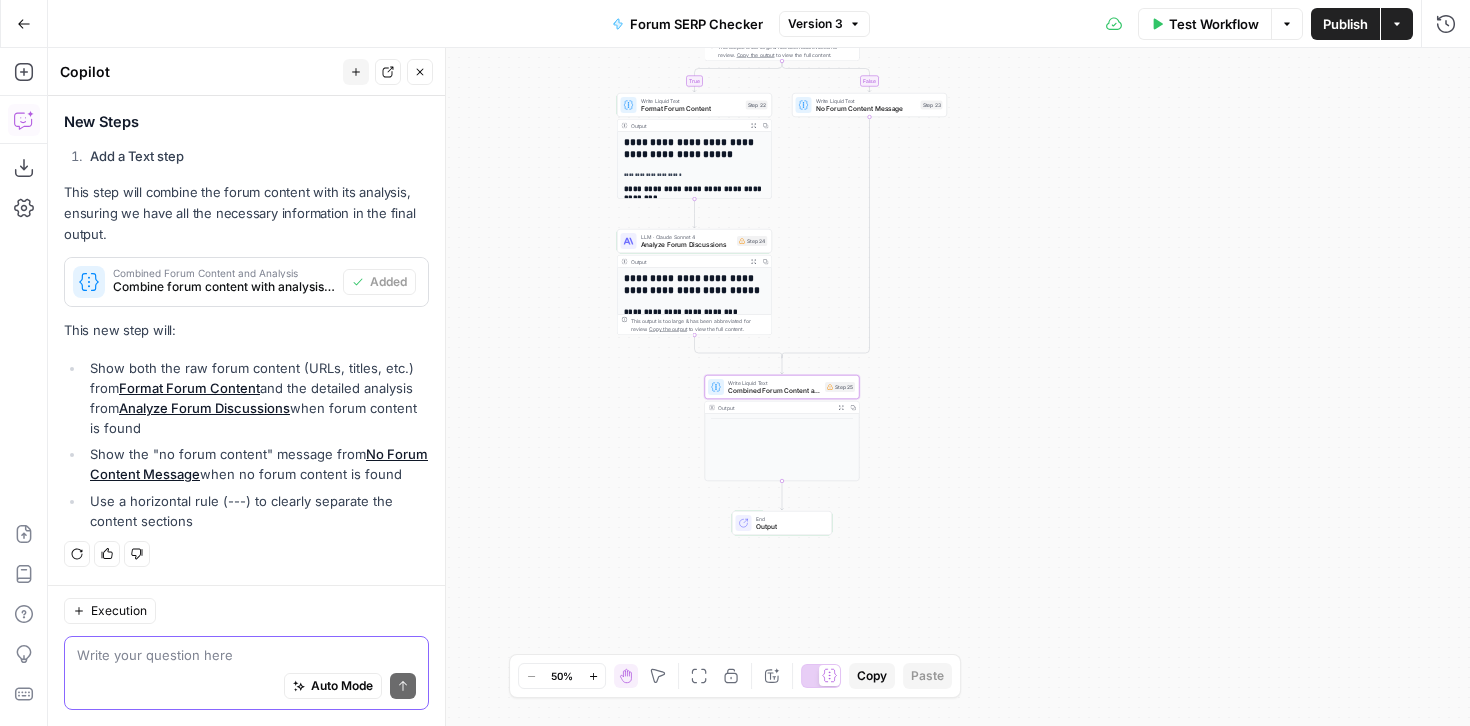 click at bounding box center (246, 655) 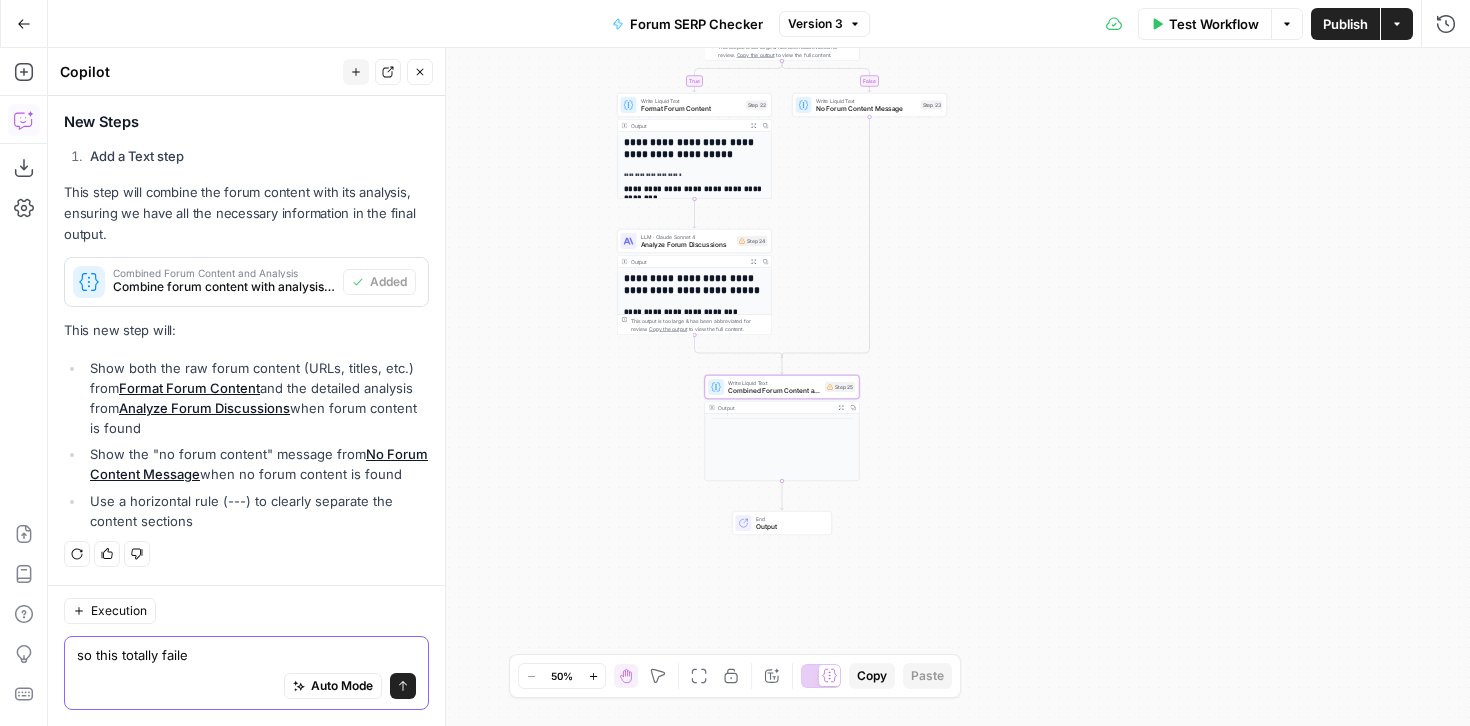 type on "so this totally failed" 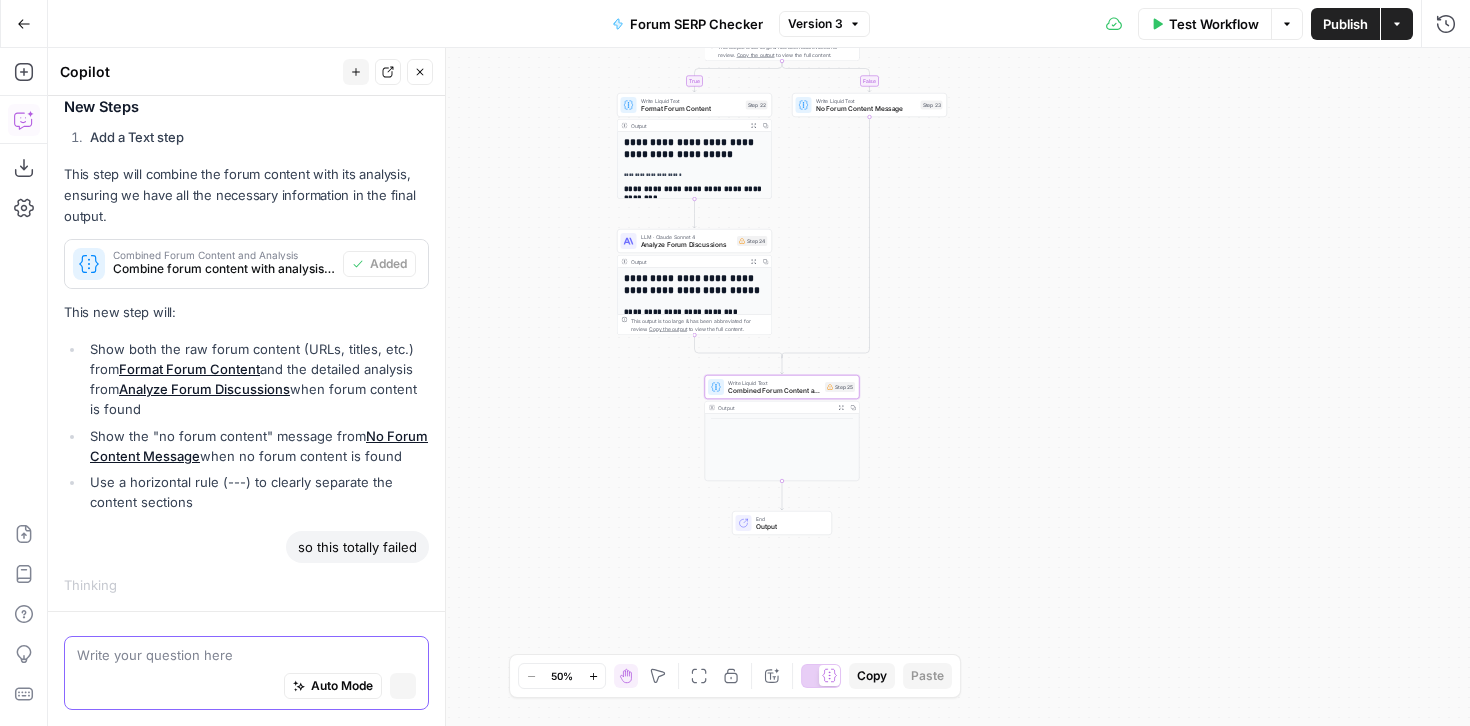 scroll, scrollTop: 1218, scrollLeft: 0, axis: vertical 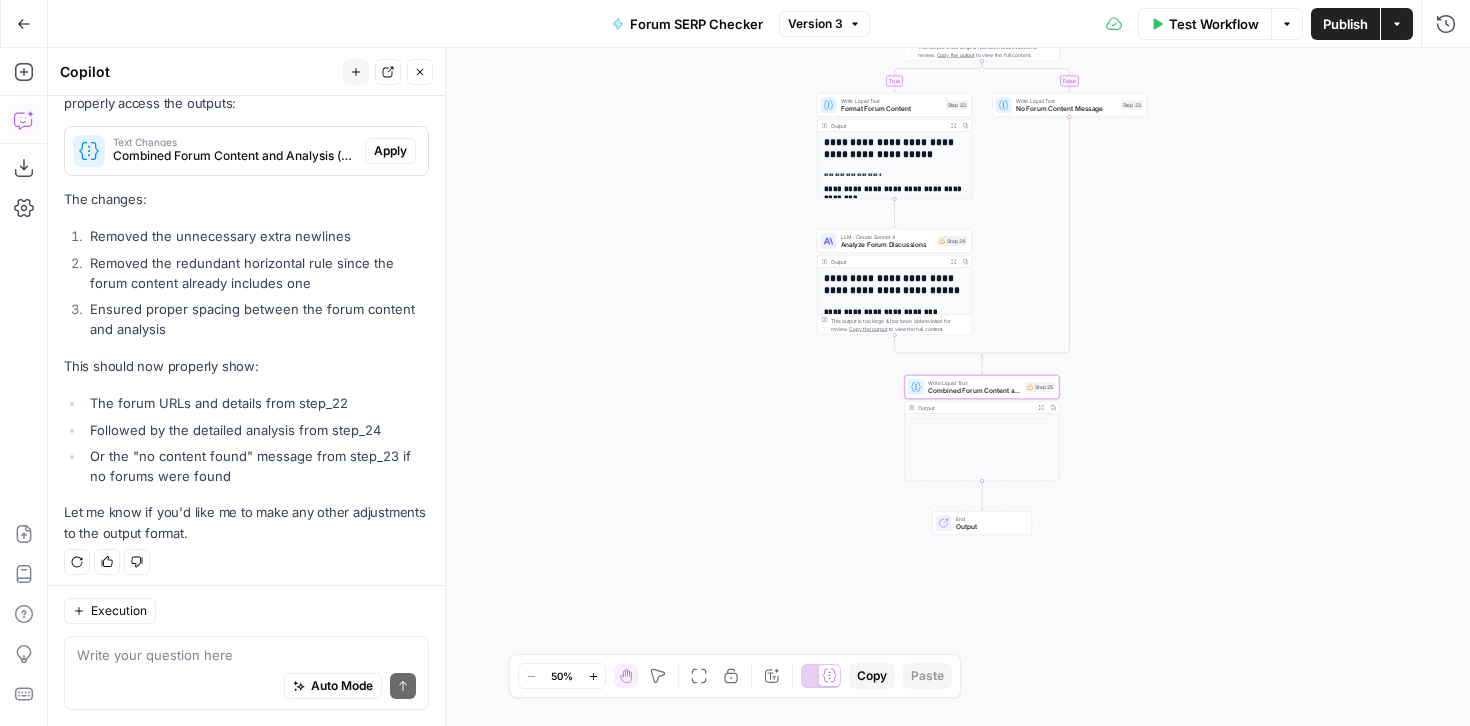 click on "Apply" at bounding box center (390, 151) 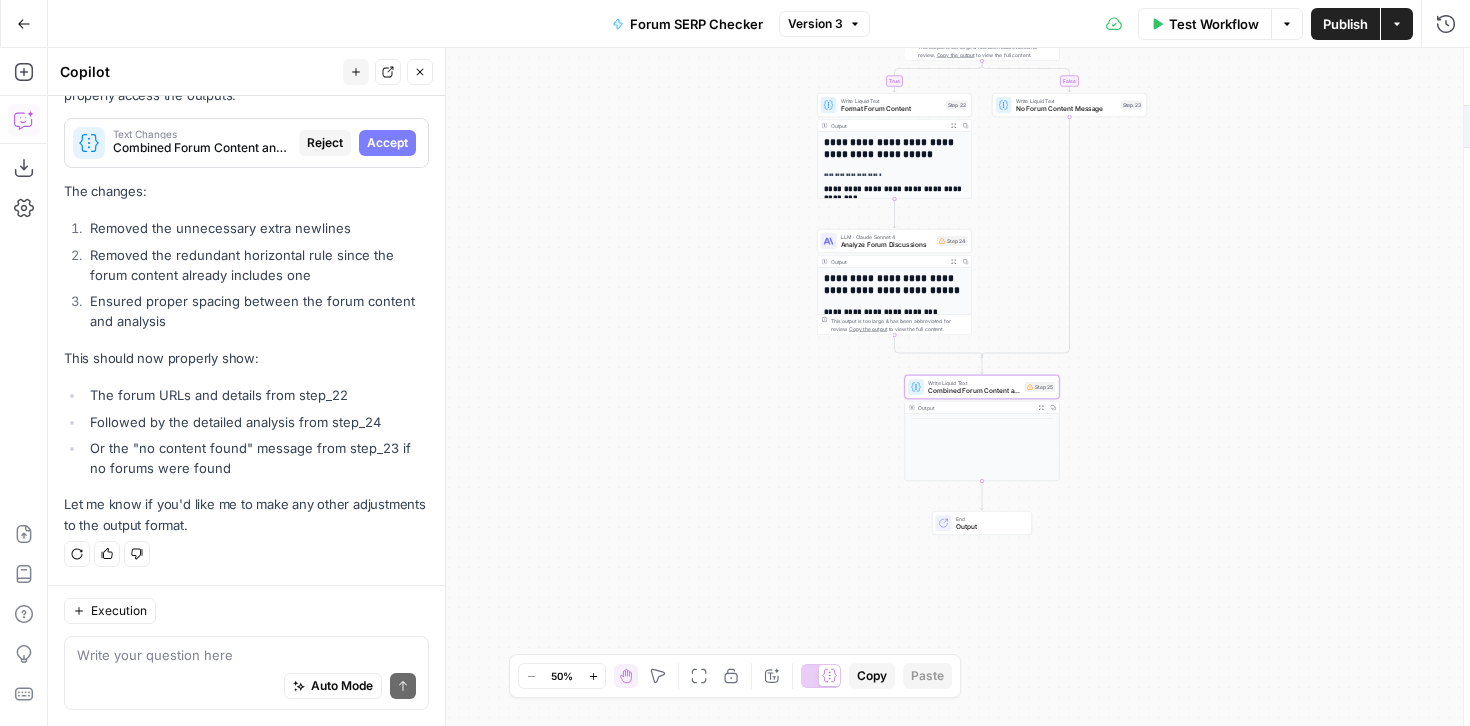 scroll, scrollTop: 1942, scrollLeft: 0, axis: vertical 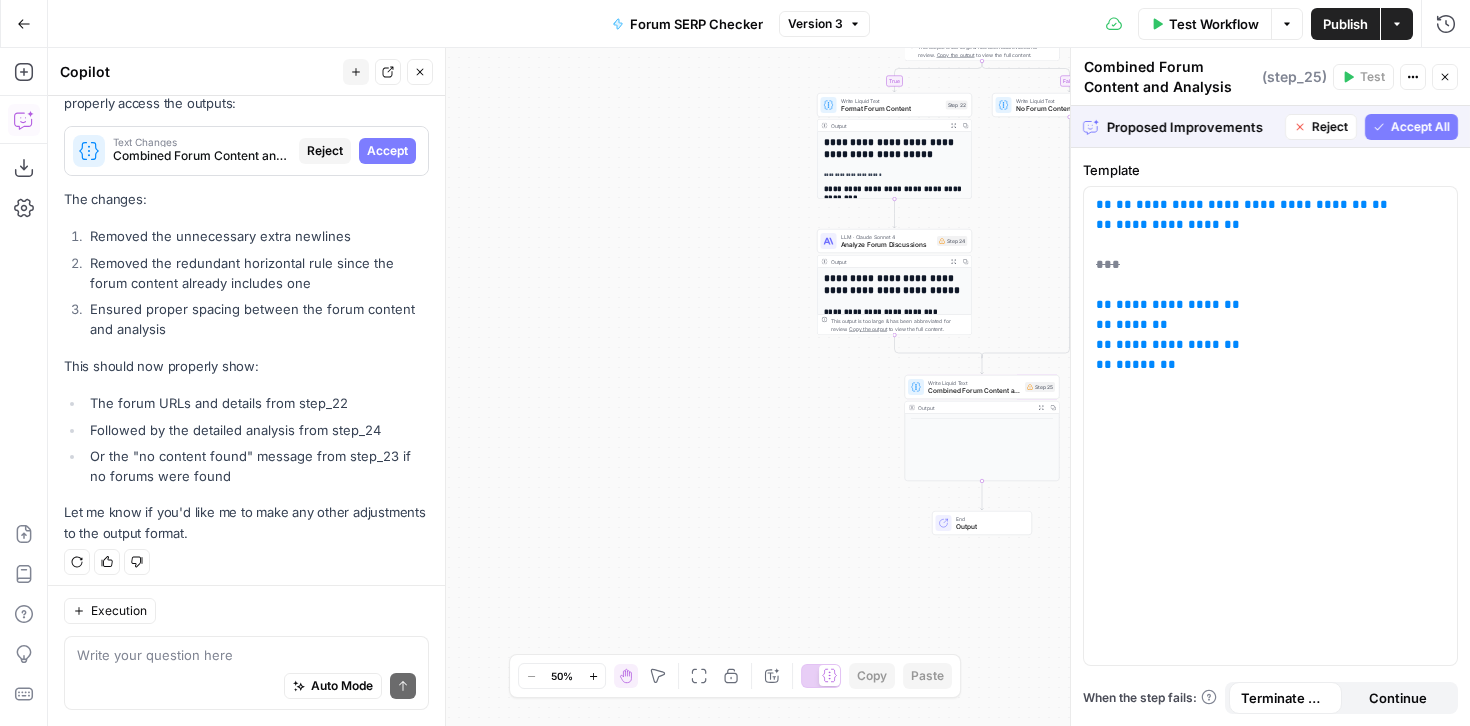click on "Accept All" at bounding box center [1420, 127] 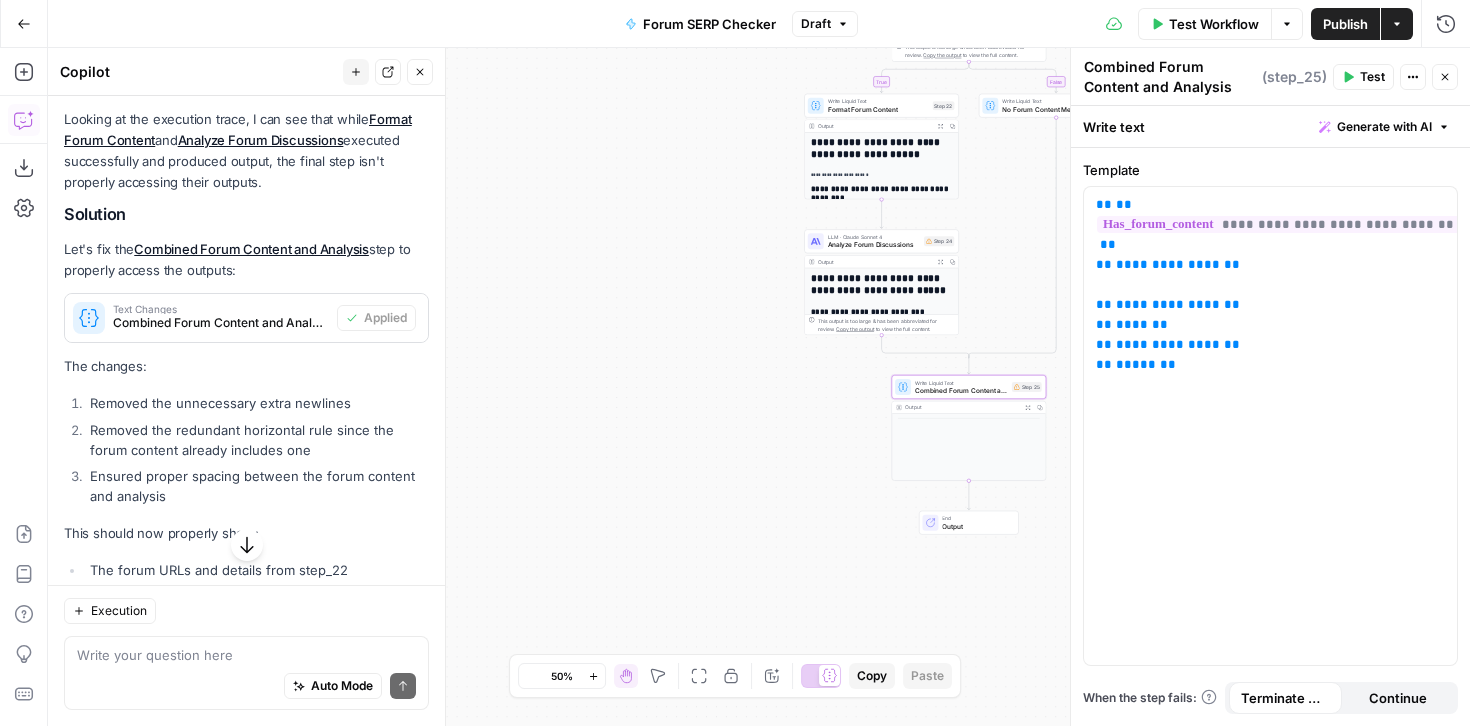scroll, scrollTop: 1819, scrollLeft: 0, axis: vertical 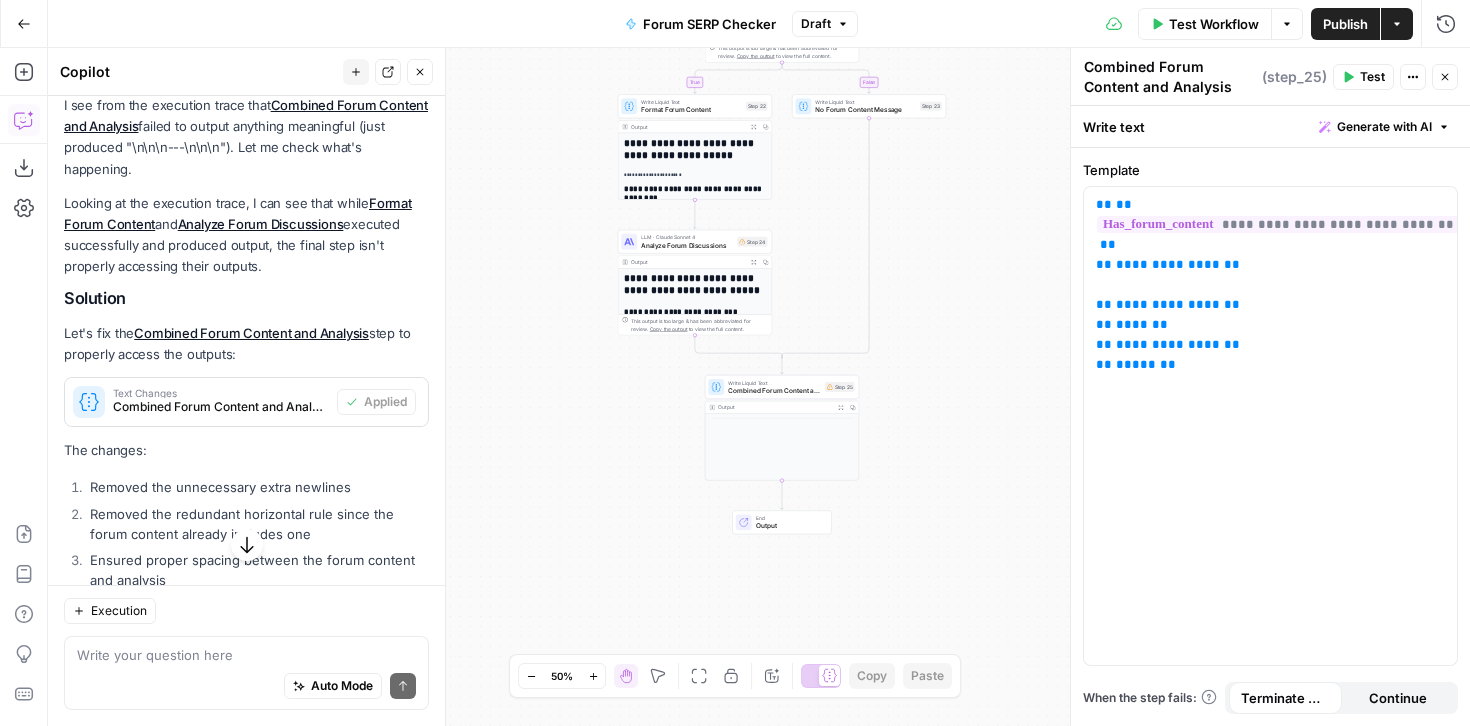 click on "Test Workflow" at bounding box center (1214, 24) 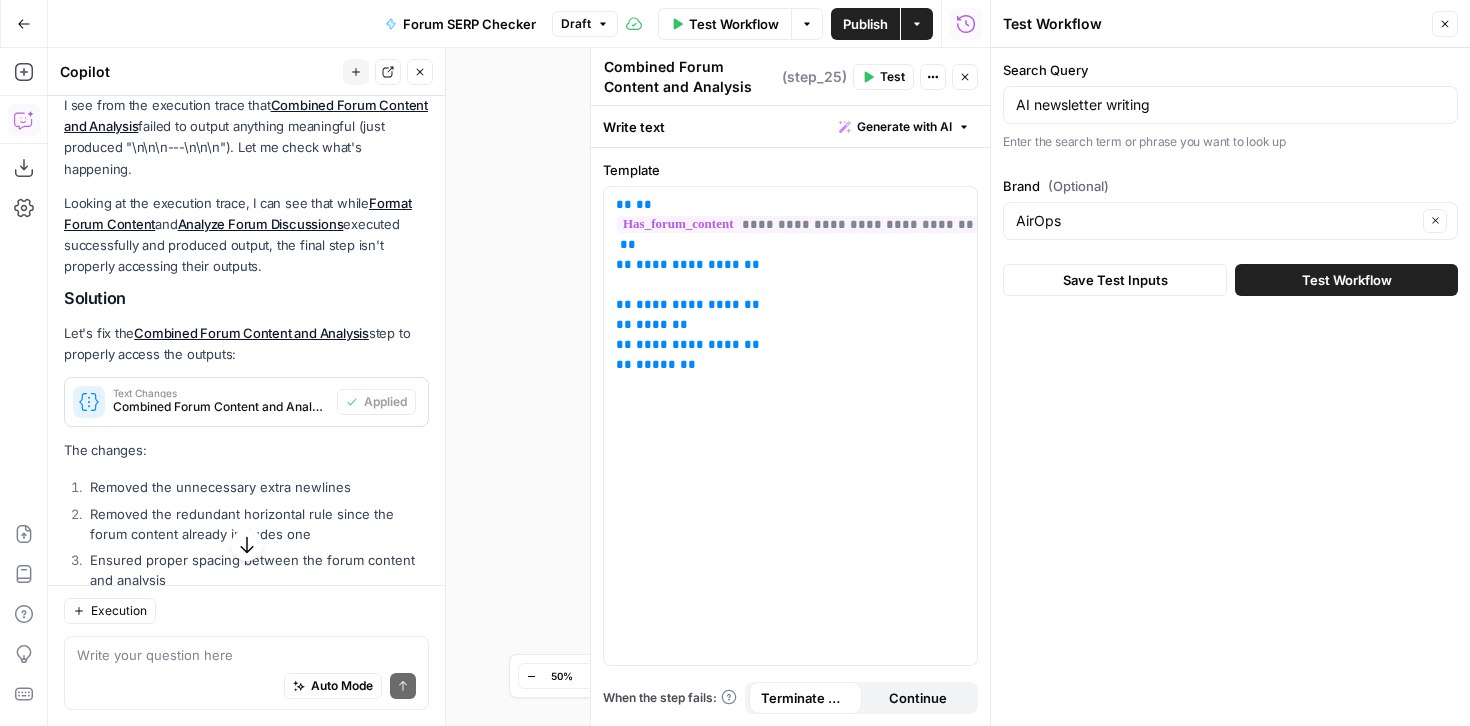 click on "Test Workflow" at bounding box center (1347, 280) 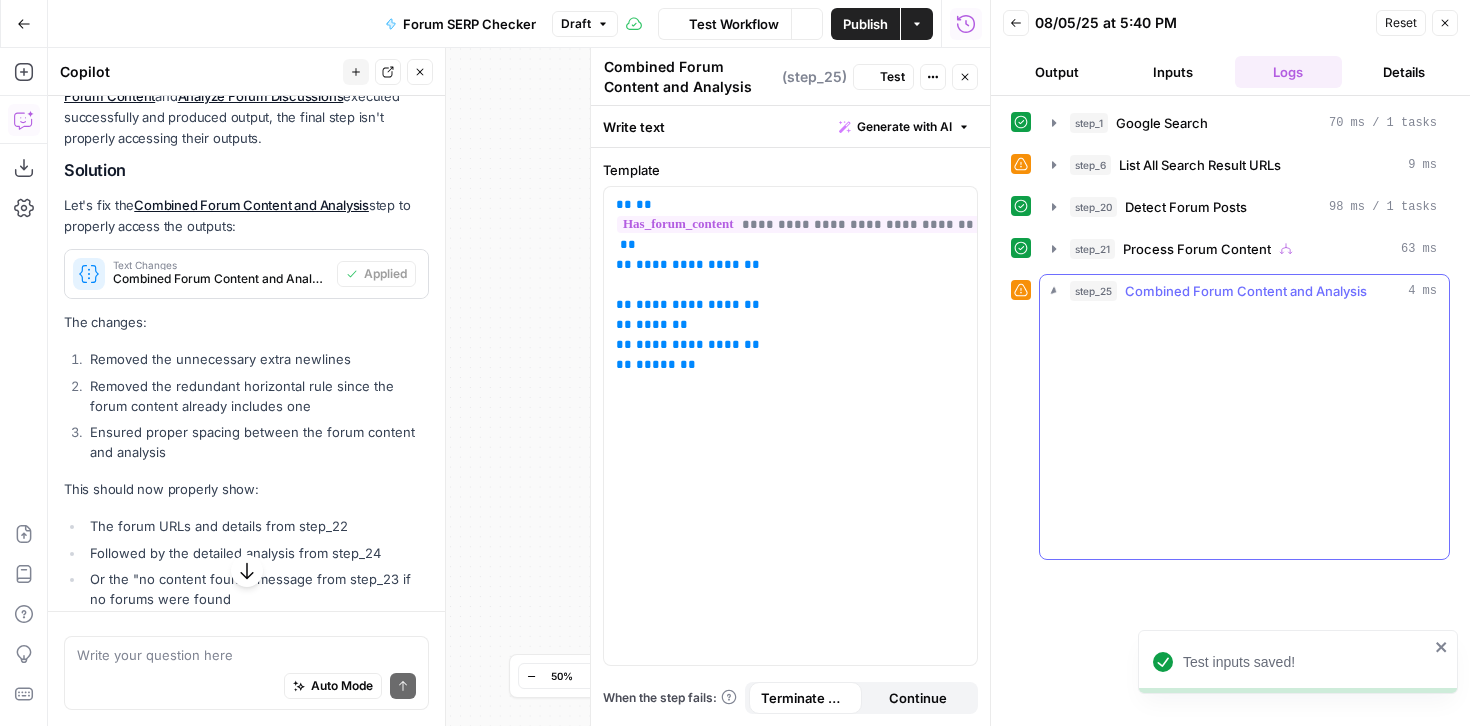 scroll, scrollTop: 1819, scrollLeft: 0, axis: vertical 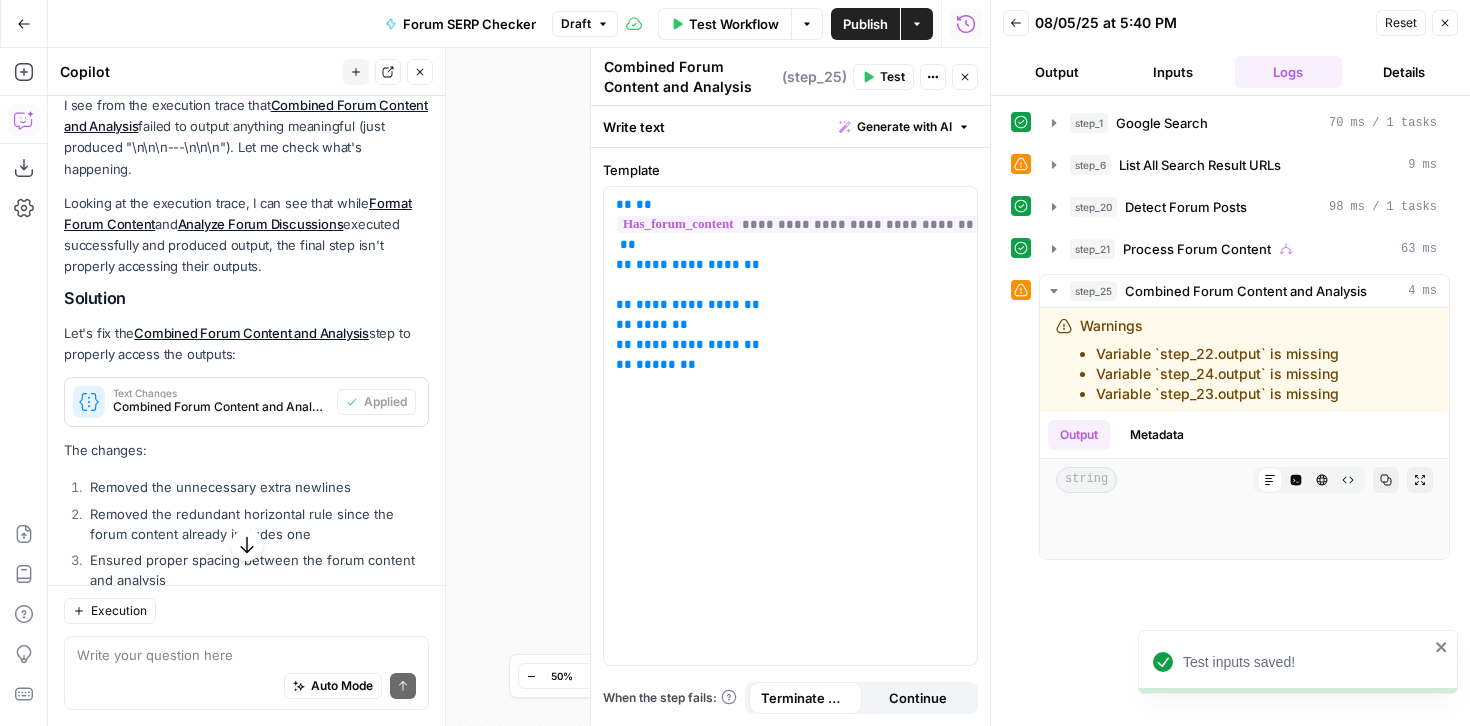 click 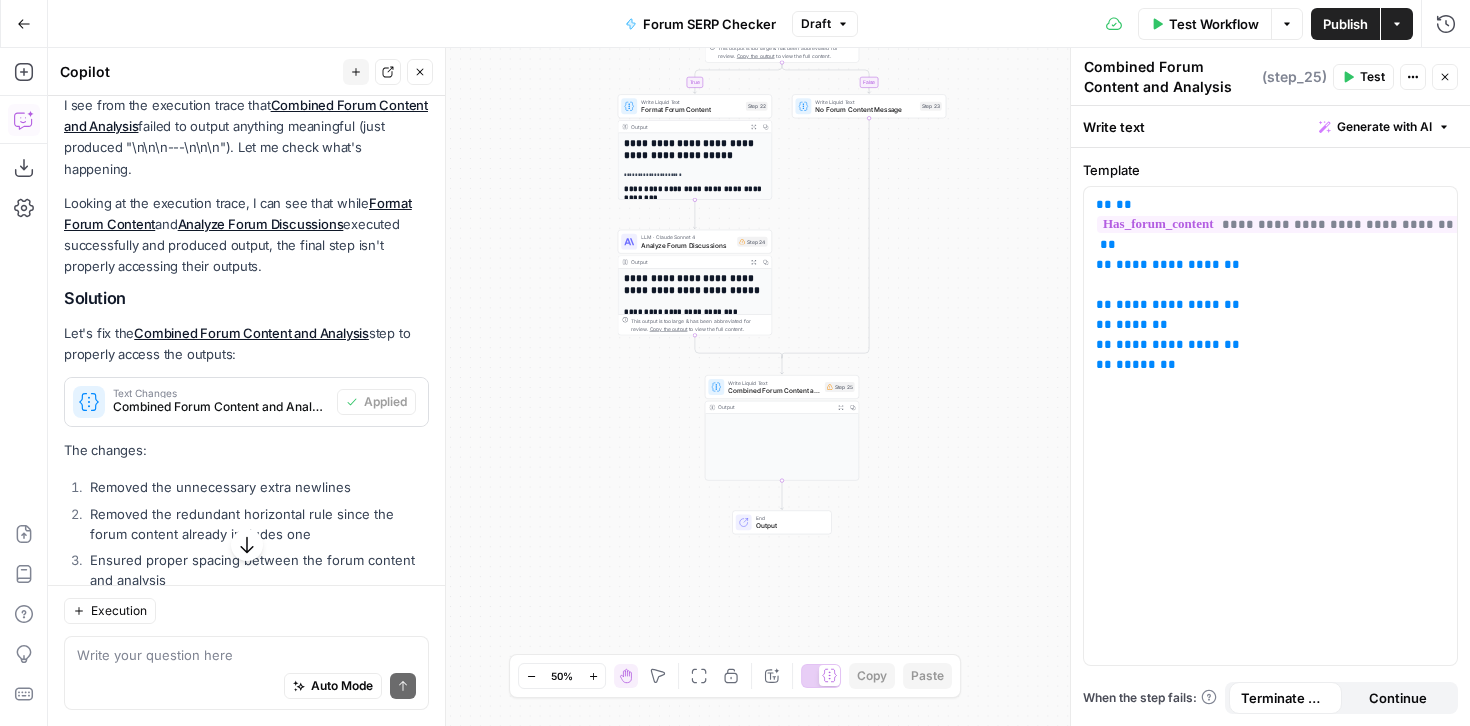 click 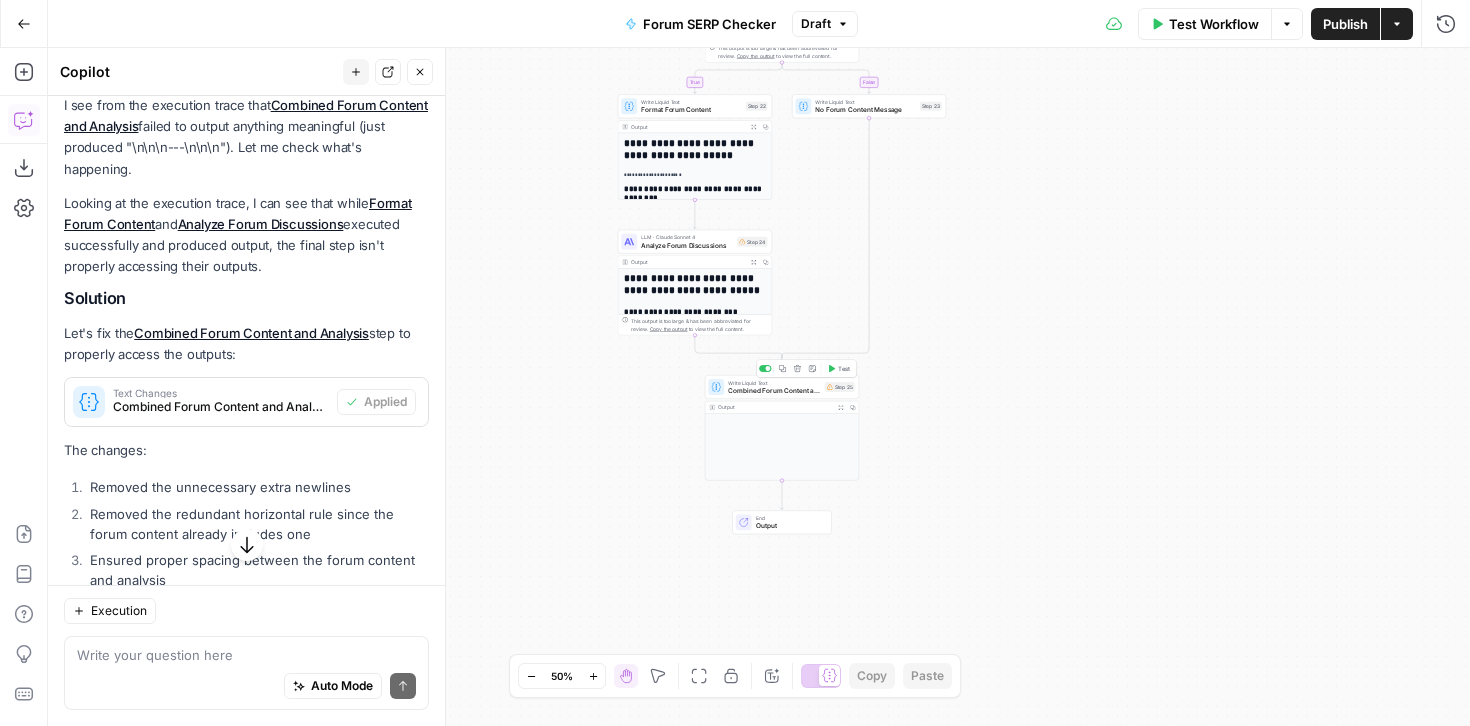 click 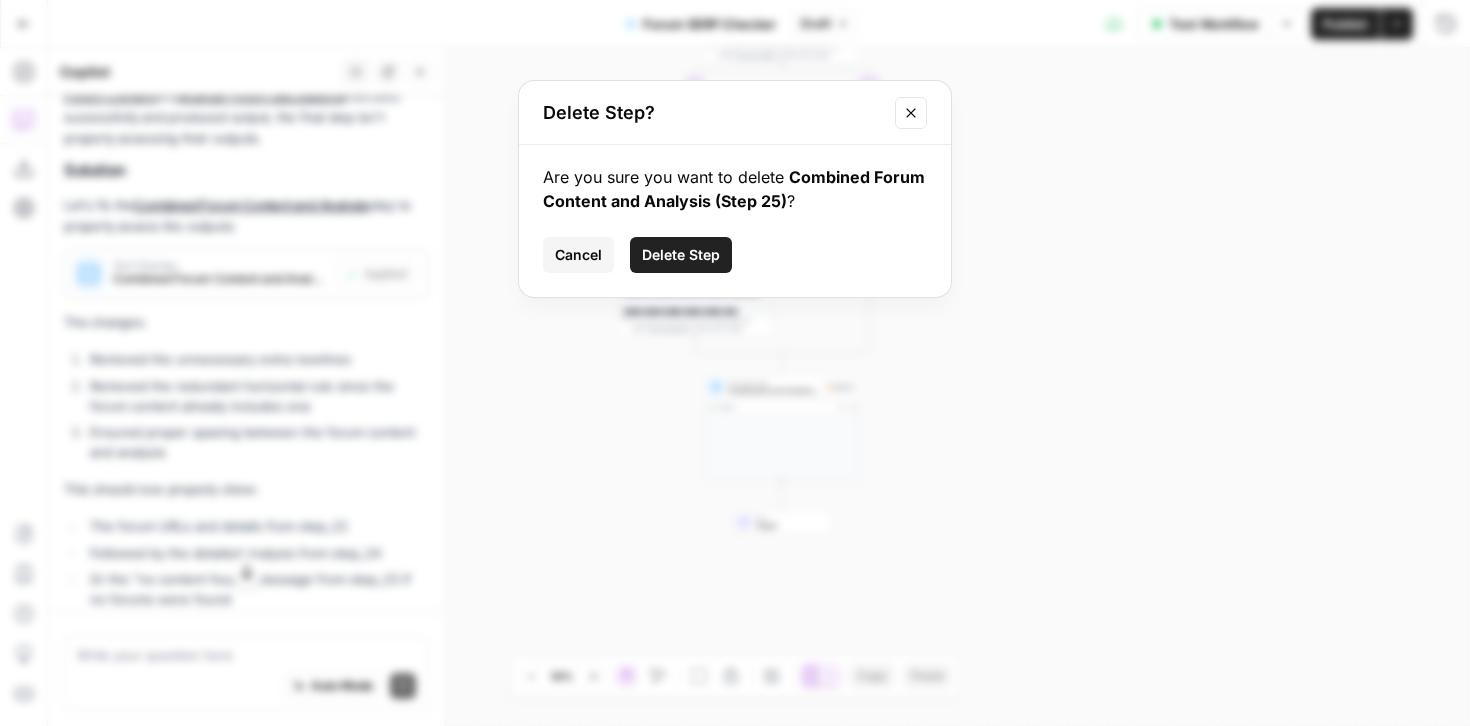 scroll, scrollTop: 1723, scrollLeft: 0, axis: vertical 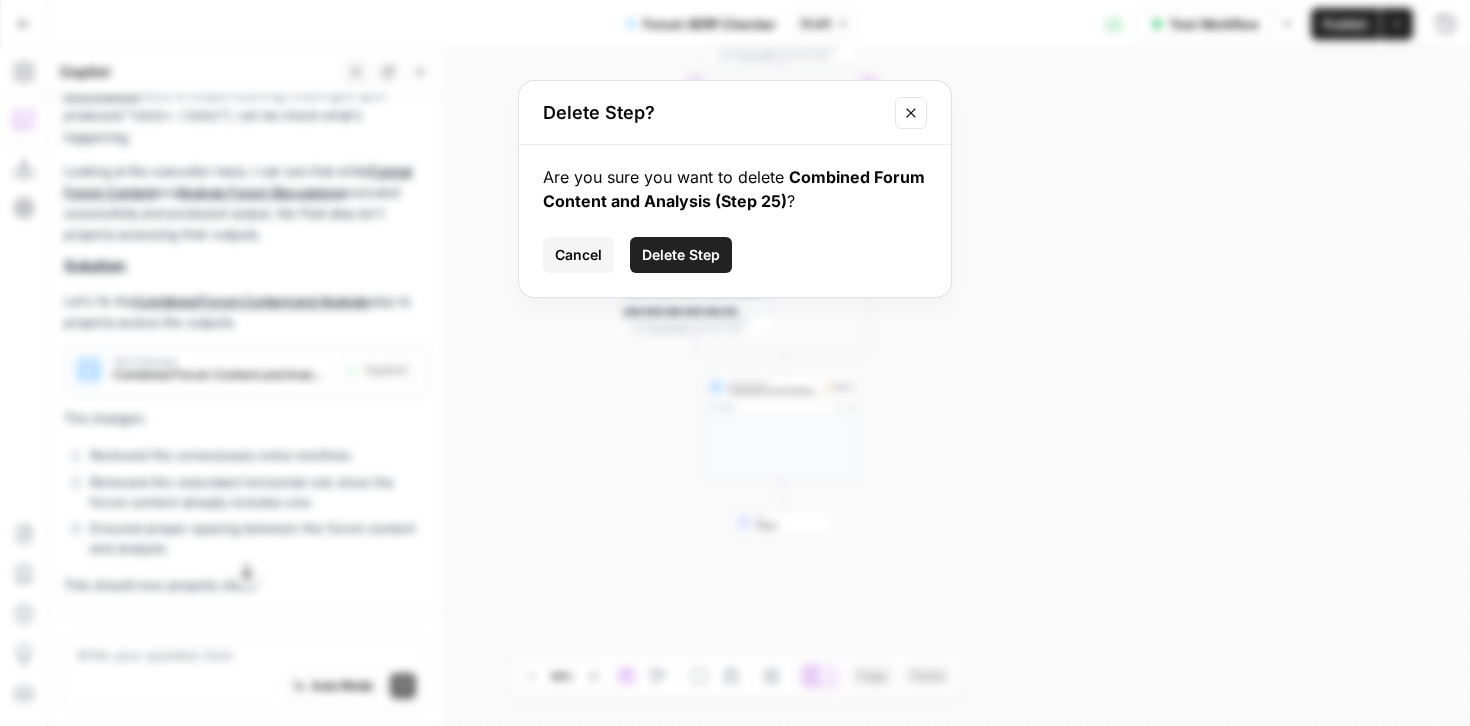 click on "Delete Step" at bounding box center (681, 255) 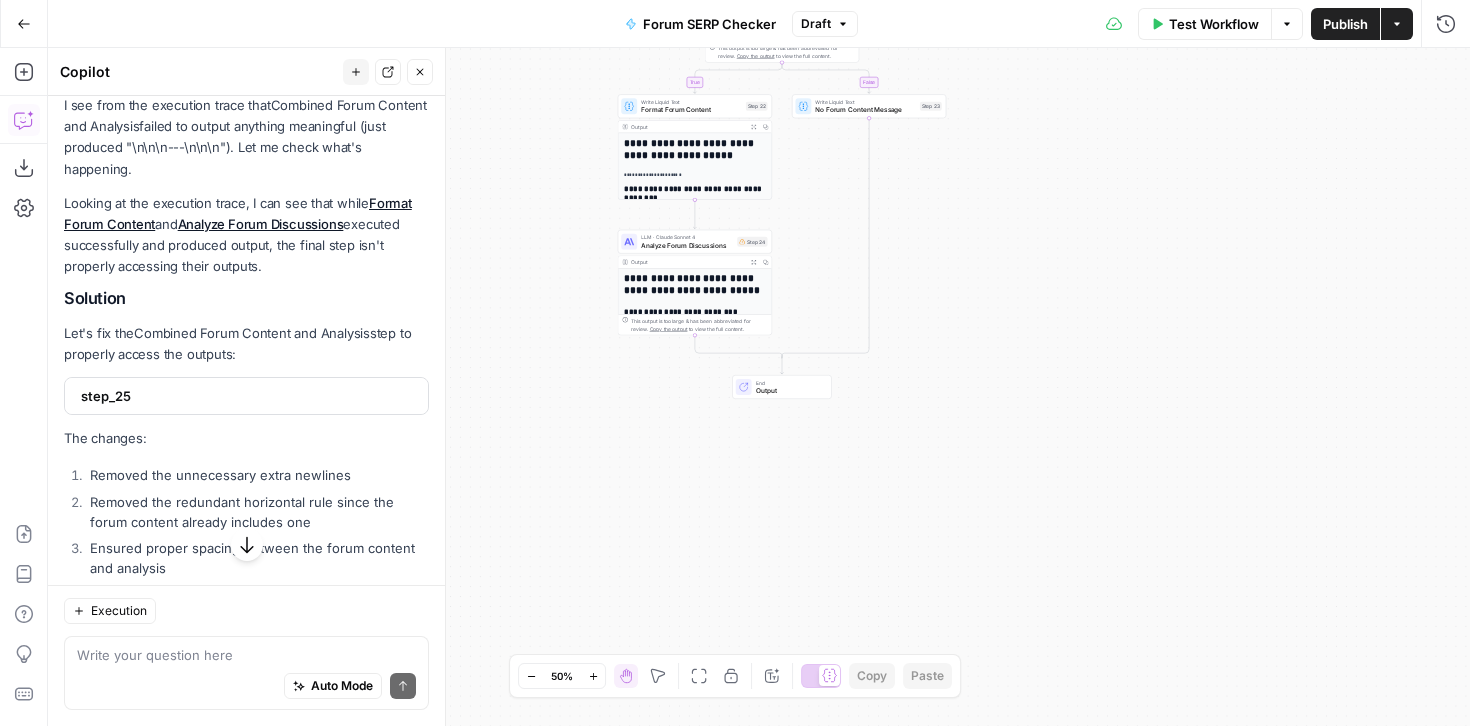 click on "Expand Output" at bounding box center (754, 127) 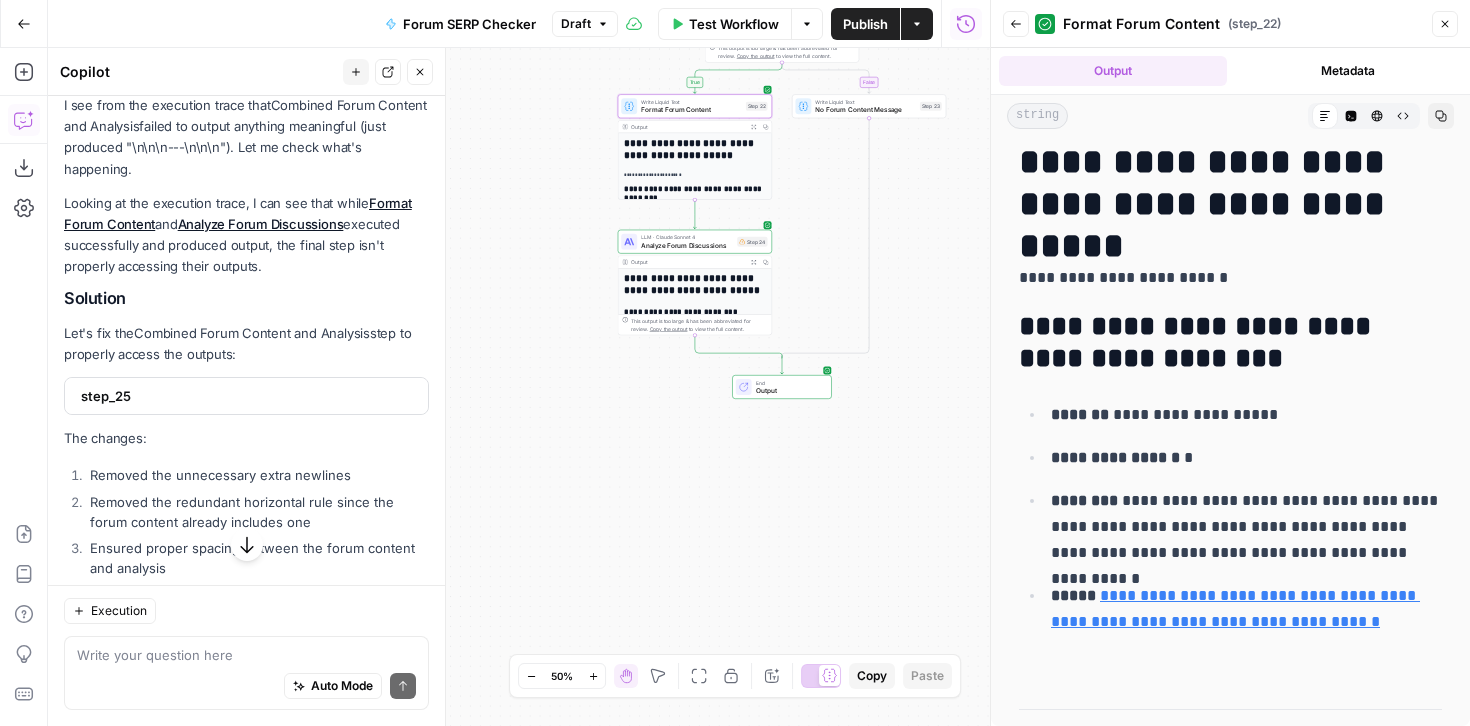 scroll, scrollTop: 0, scrollLeft: 0, axis: both 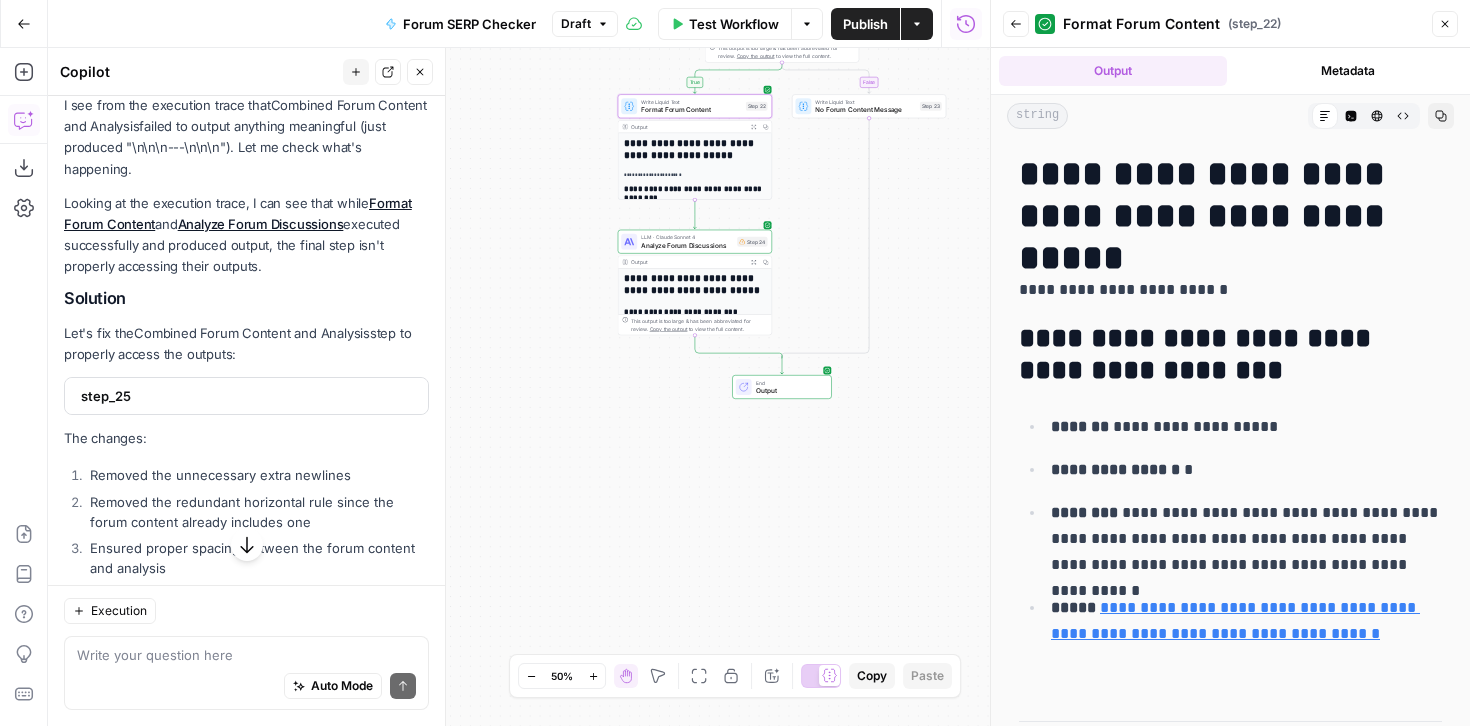 click on "Close" at bounding box center [1445, 24] 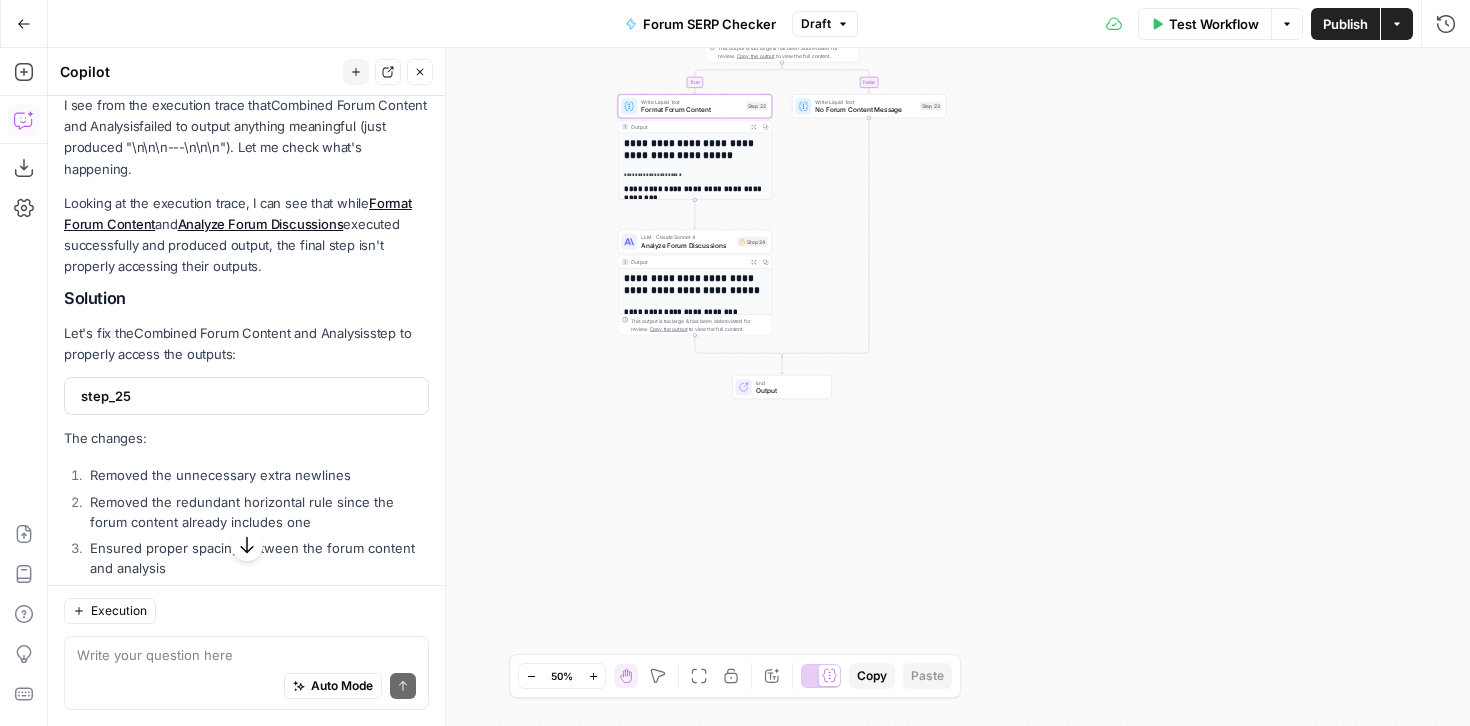 click on "**********" at bounding box center (695, 285) 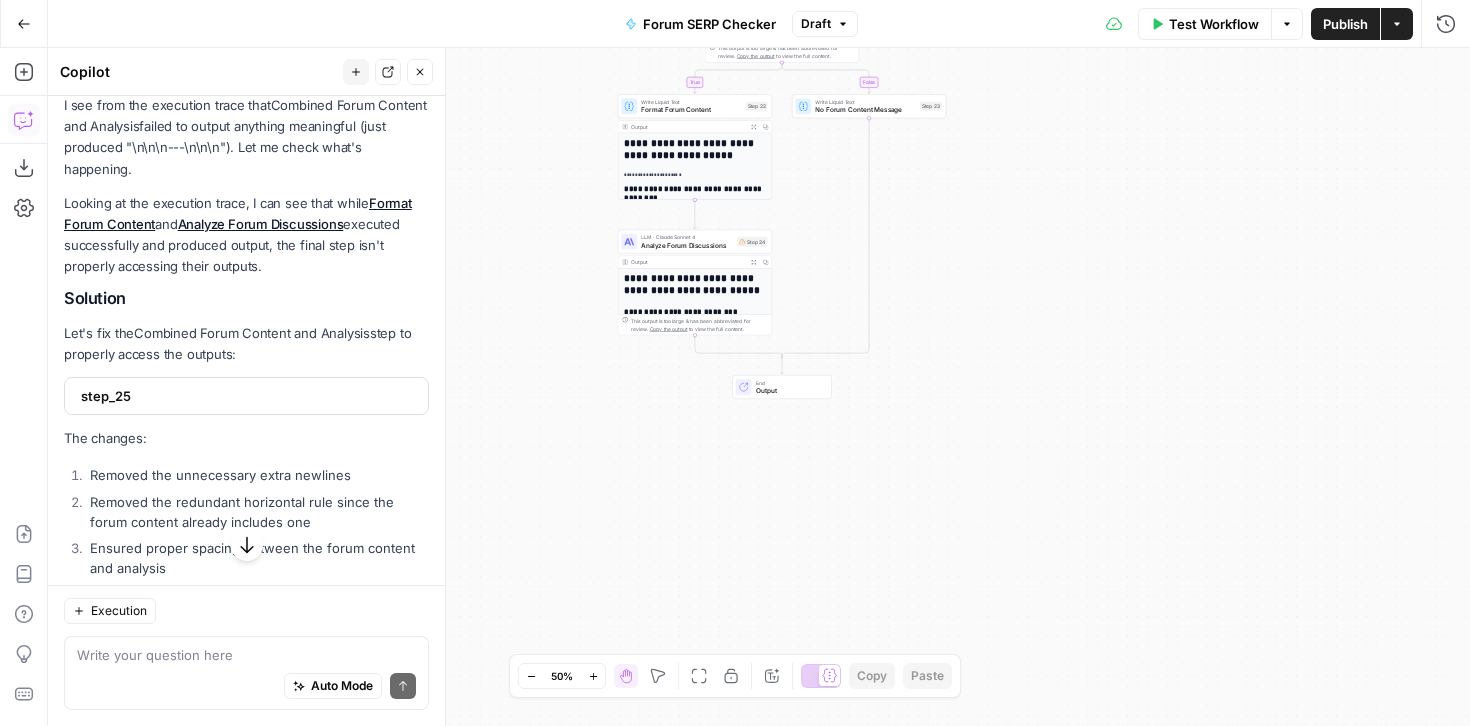 scroll, scrollTop: 1962, scrollLeft: 0, axis: vertical 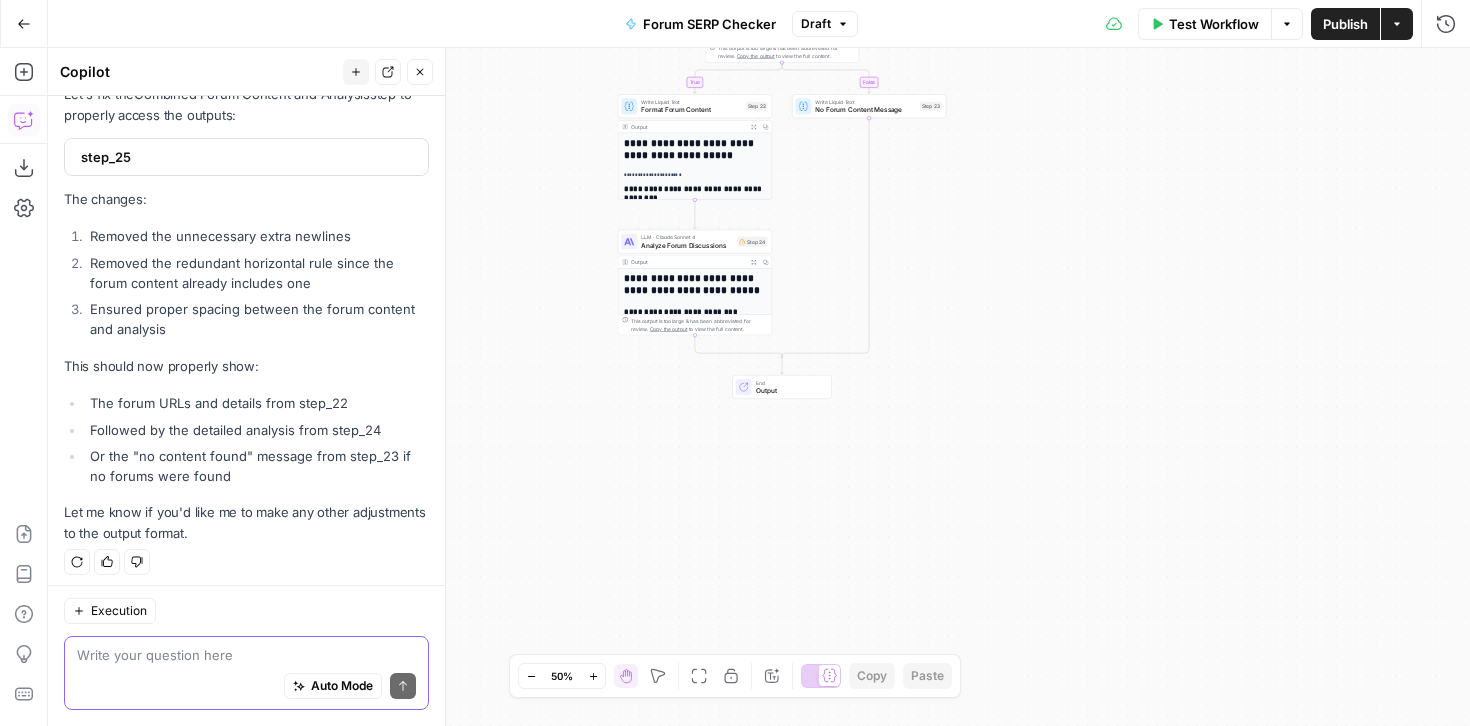 click at bounding box center [246, 655] 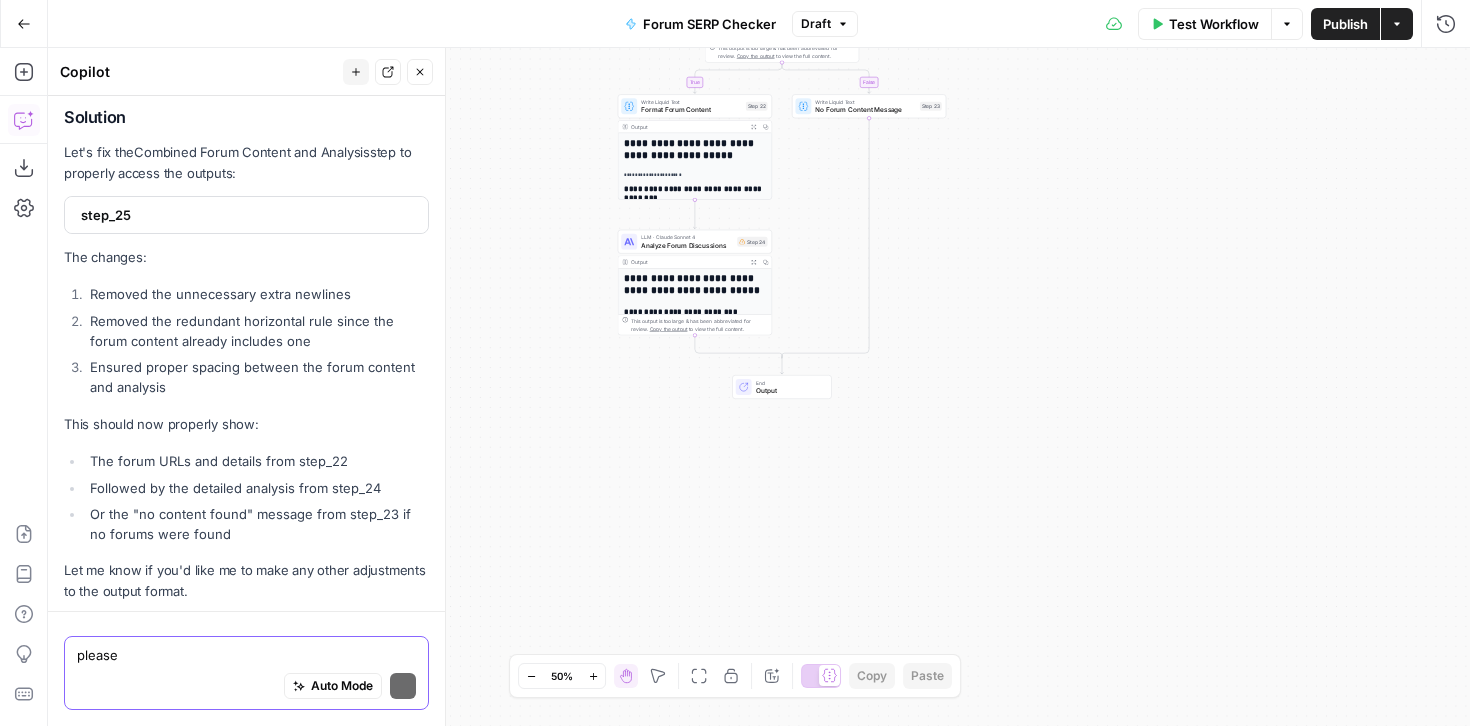 scroll, scrollTop: 1962, scrollLeft: 0, axis: vertical 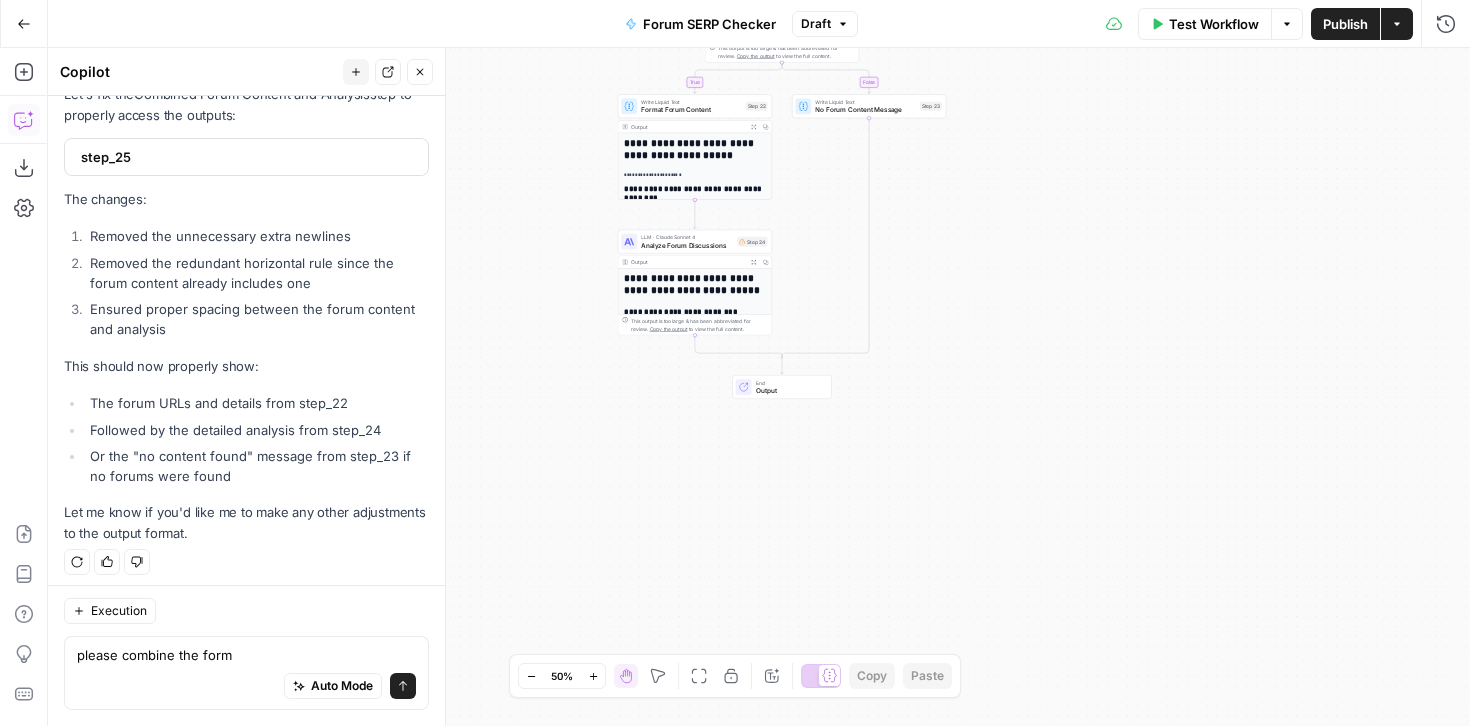 click 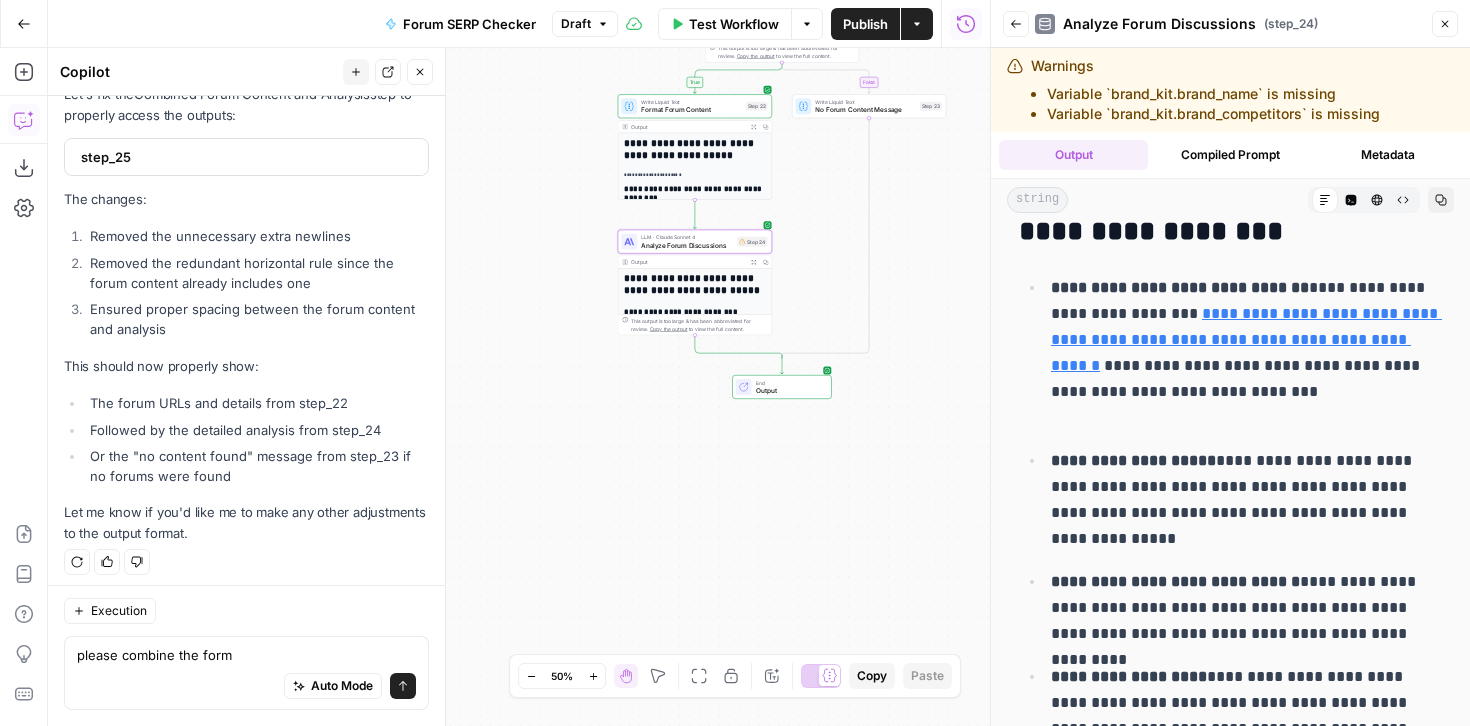 scroll, scrollTop: 2952, scrollLeft: 0, axis: vertical 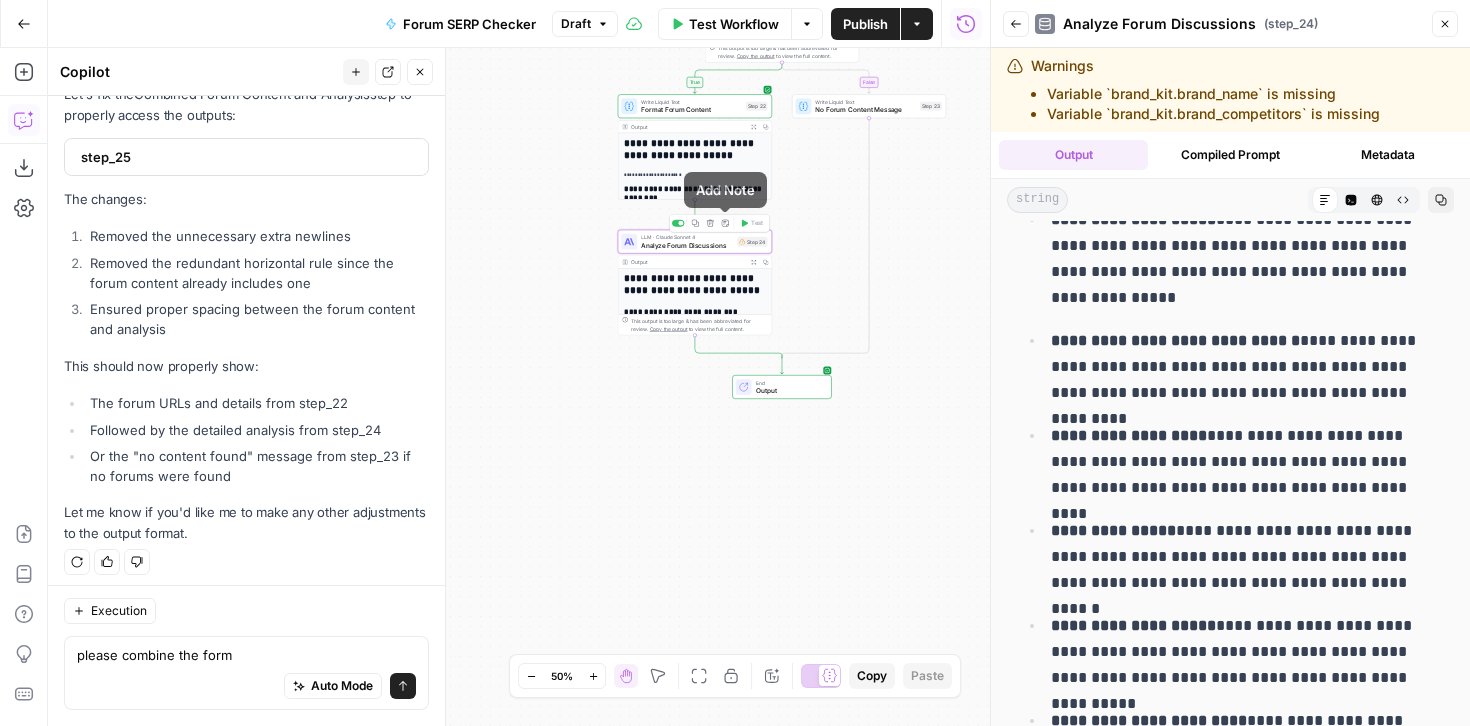 click 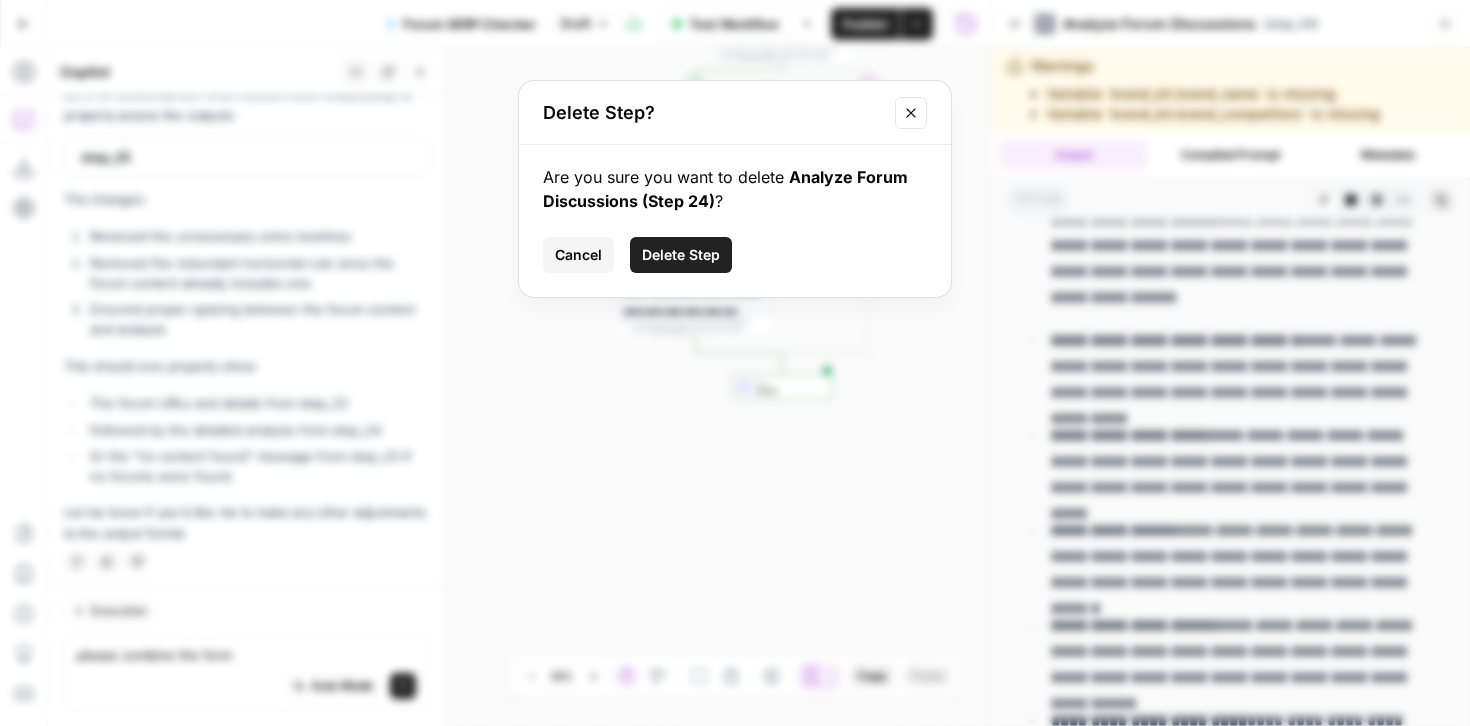 click on "Delete Step" at bounding box center (681, 255) 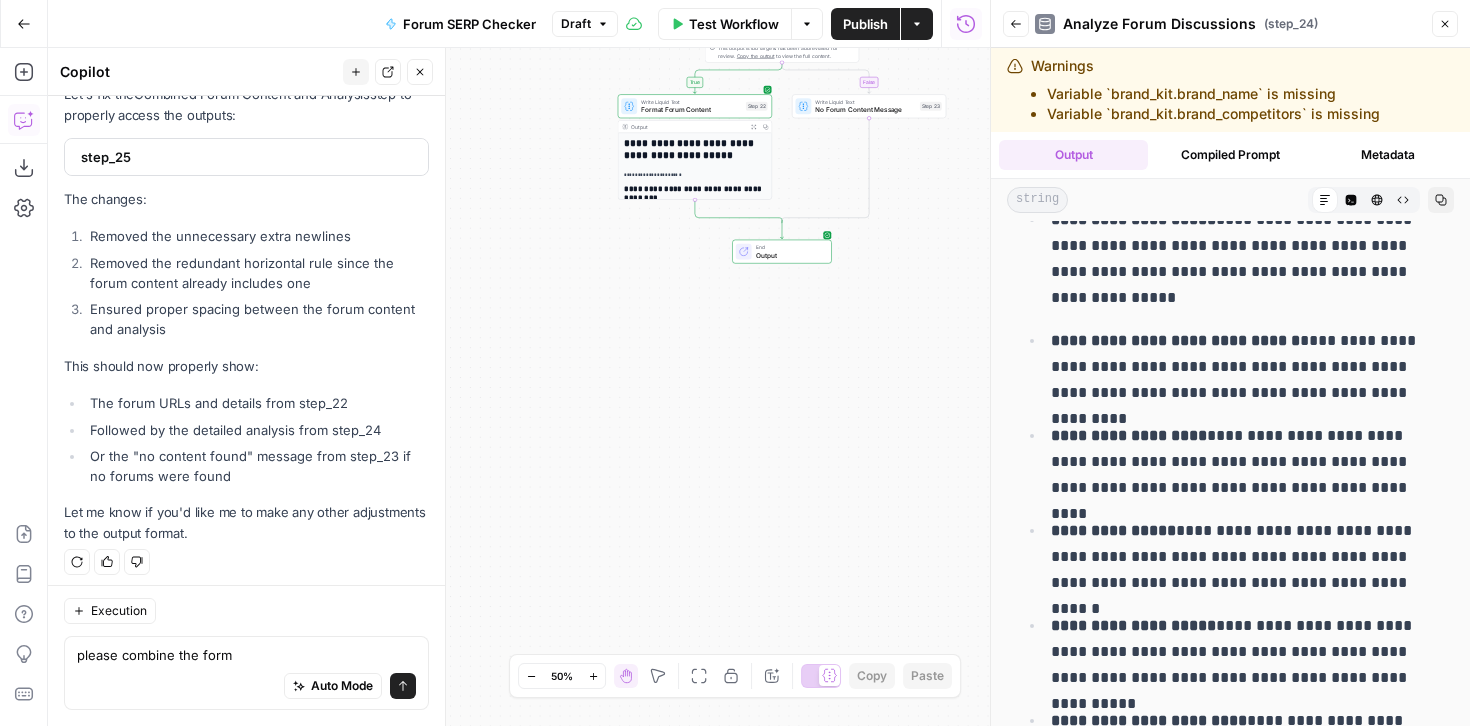 click on "Back Analyze Forum Discussions ( step_24 ) Close" at bounding box center [1230, 24] 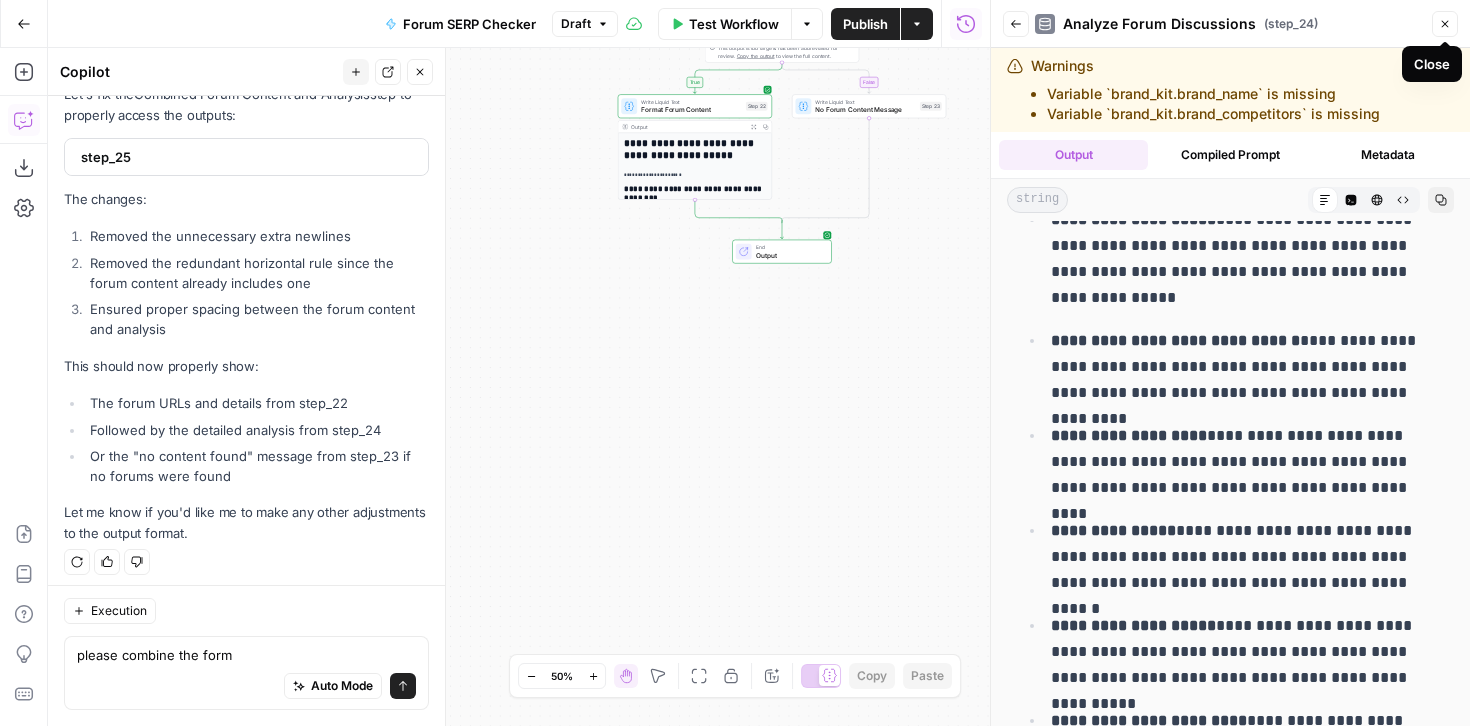 click on "Close" at bounding box center (1445, 24) 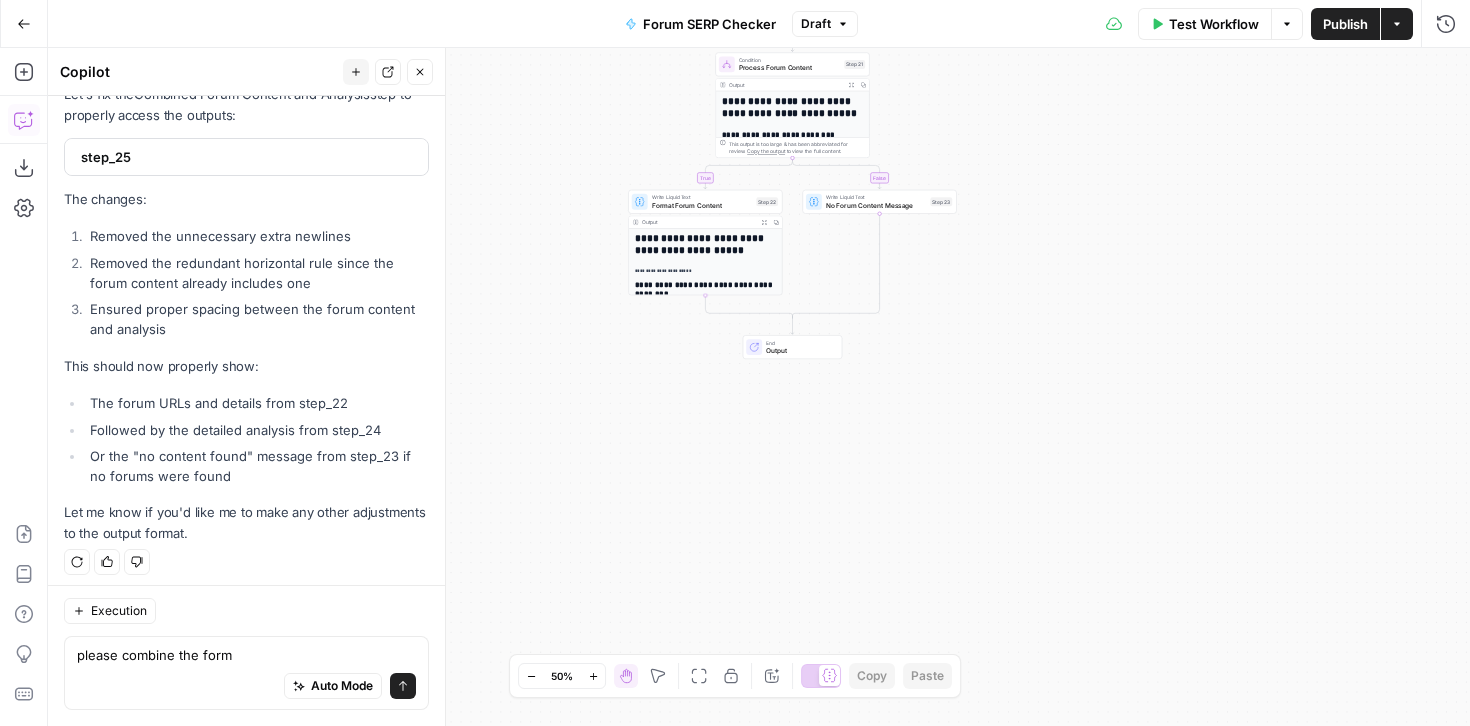 click on "Expand Output" at bounding box center [851, 85] 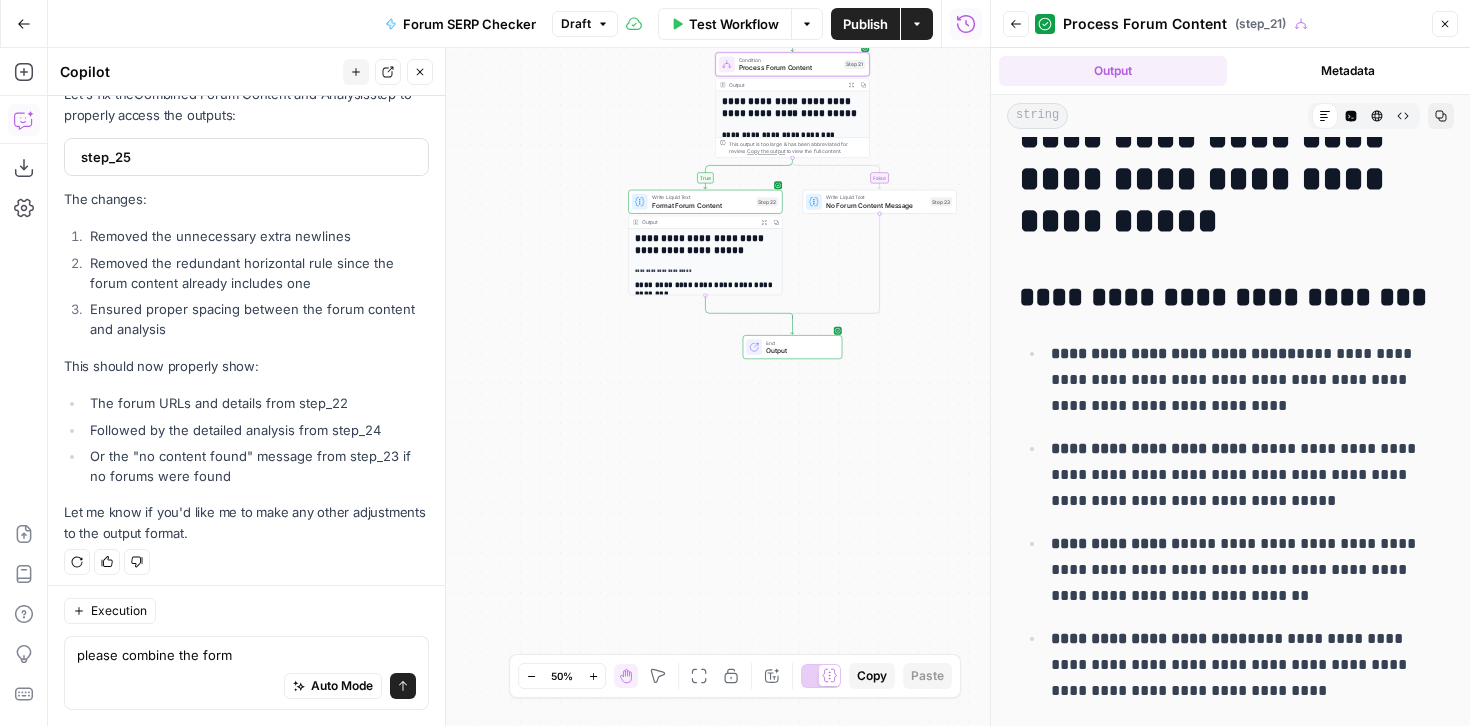 scroll, scrollTop: 0, scrollLeft: 0, axis: both 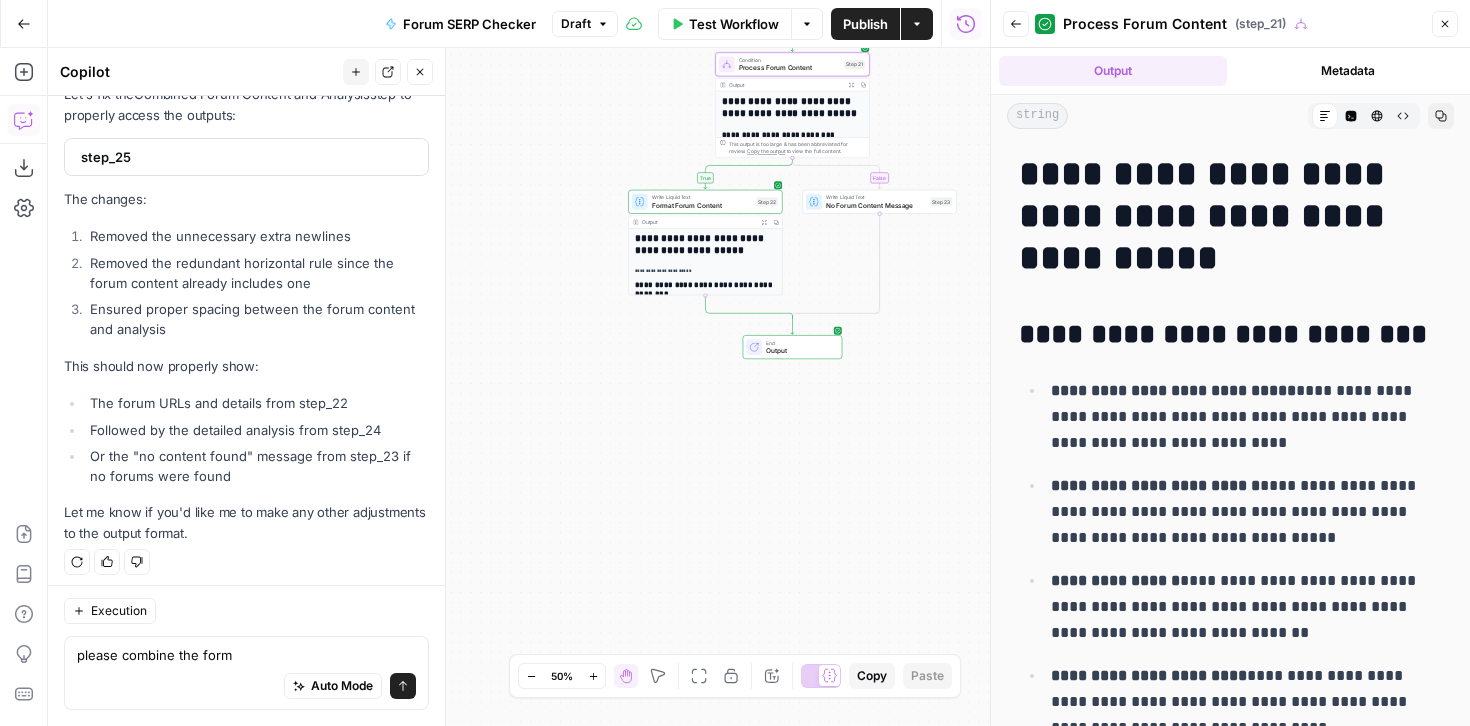 click 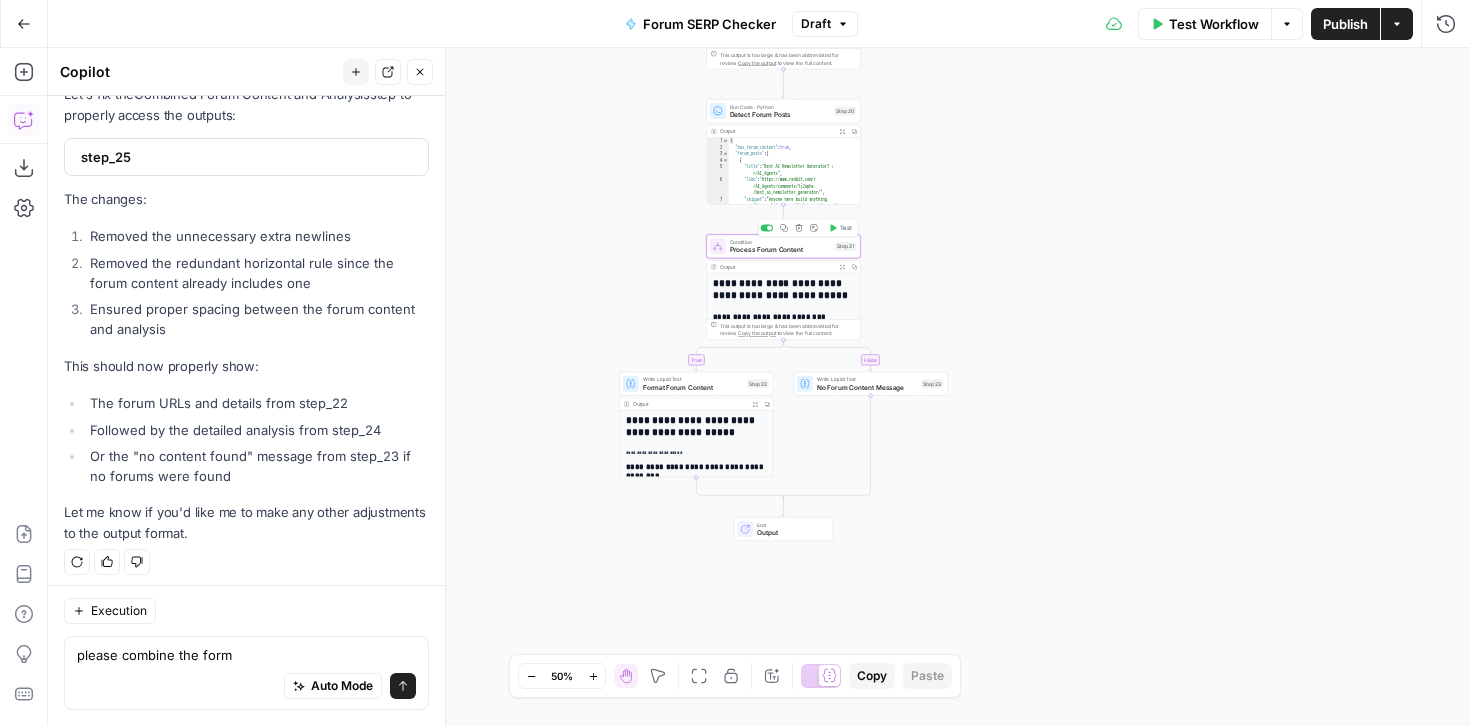 click 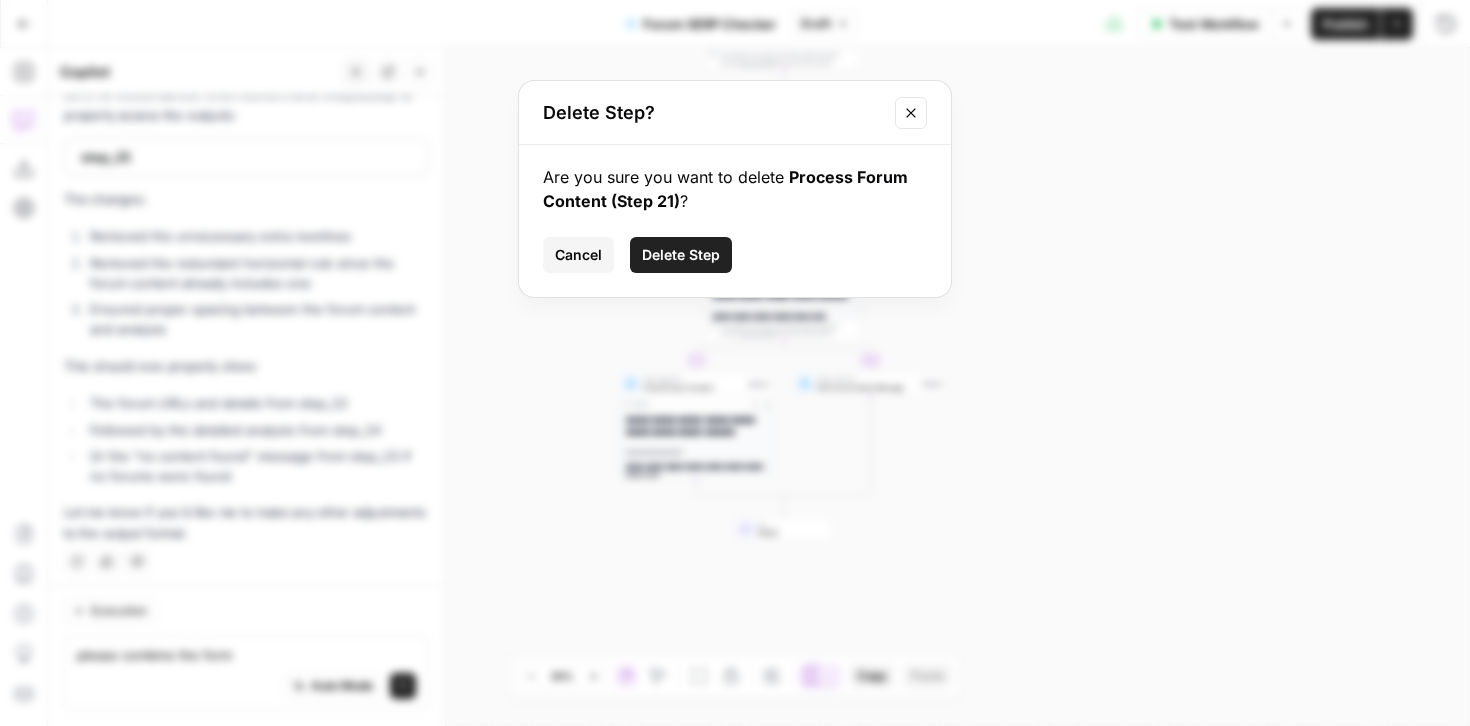 click on "Delete Step" at bounding box center [681, 255] 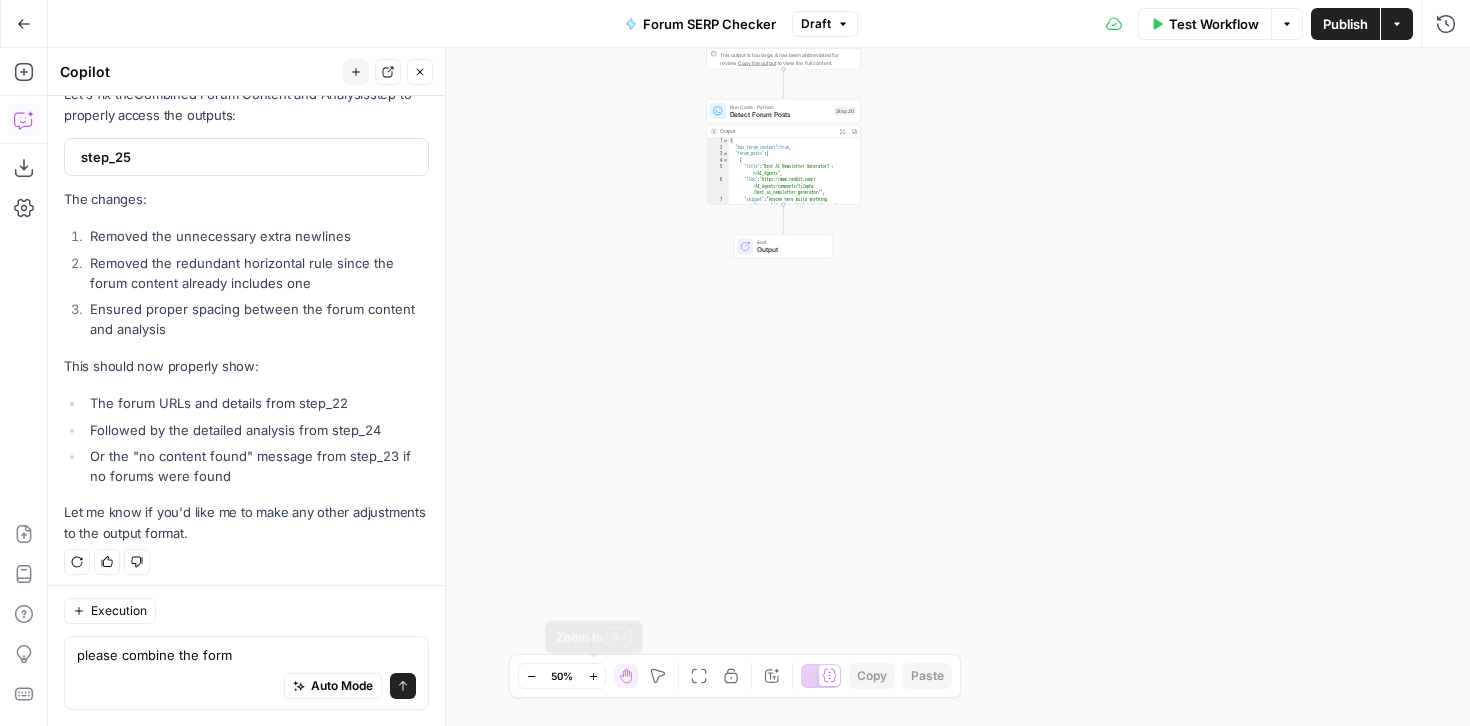 click 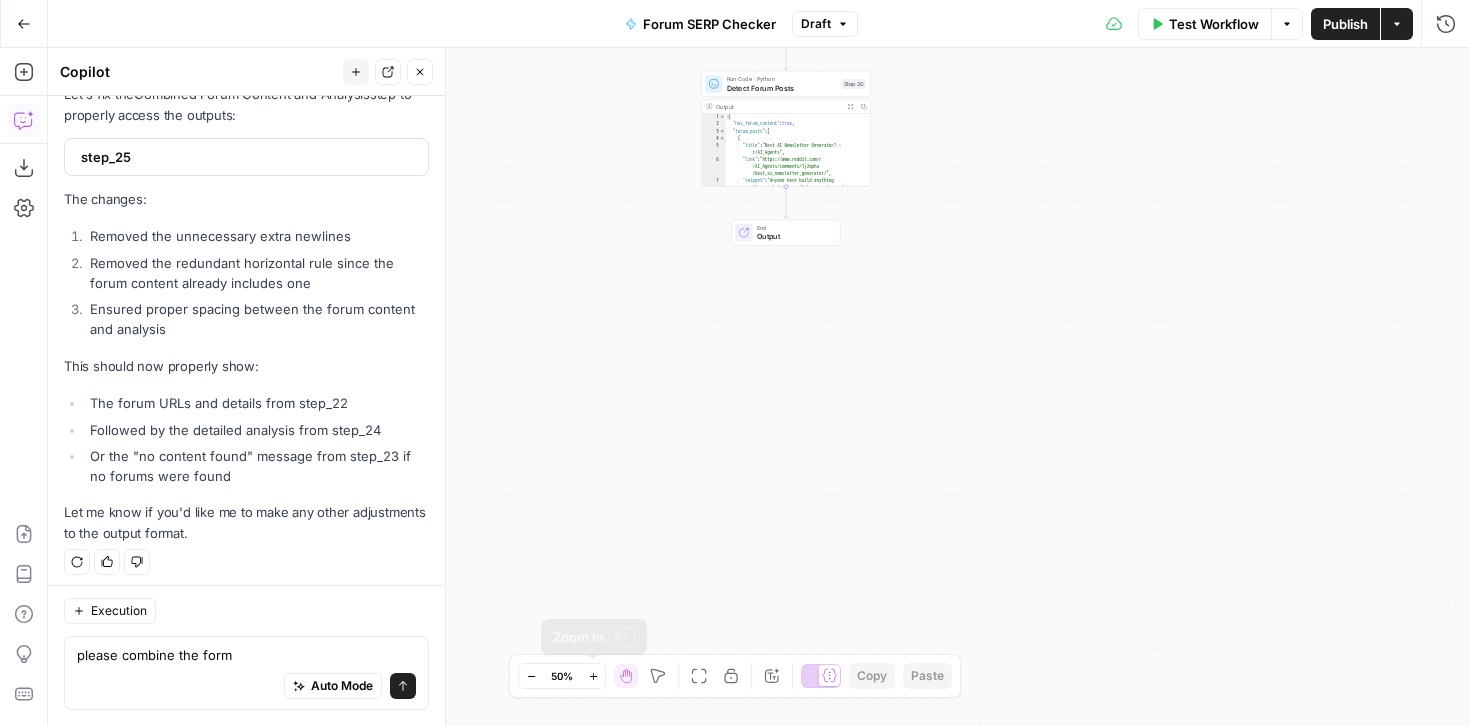 click 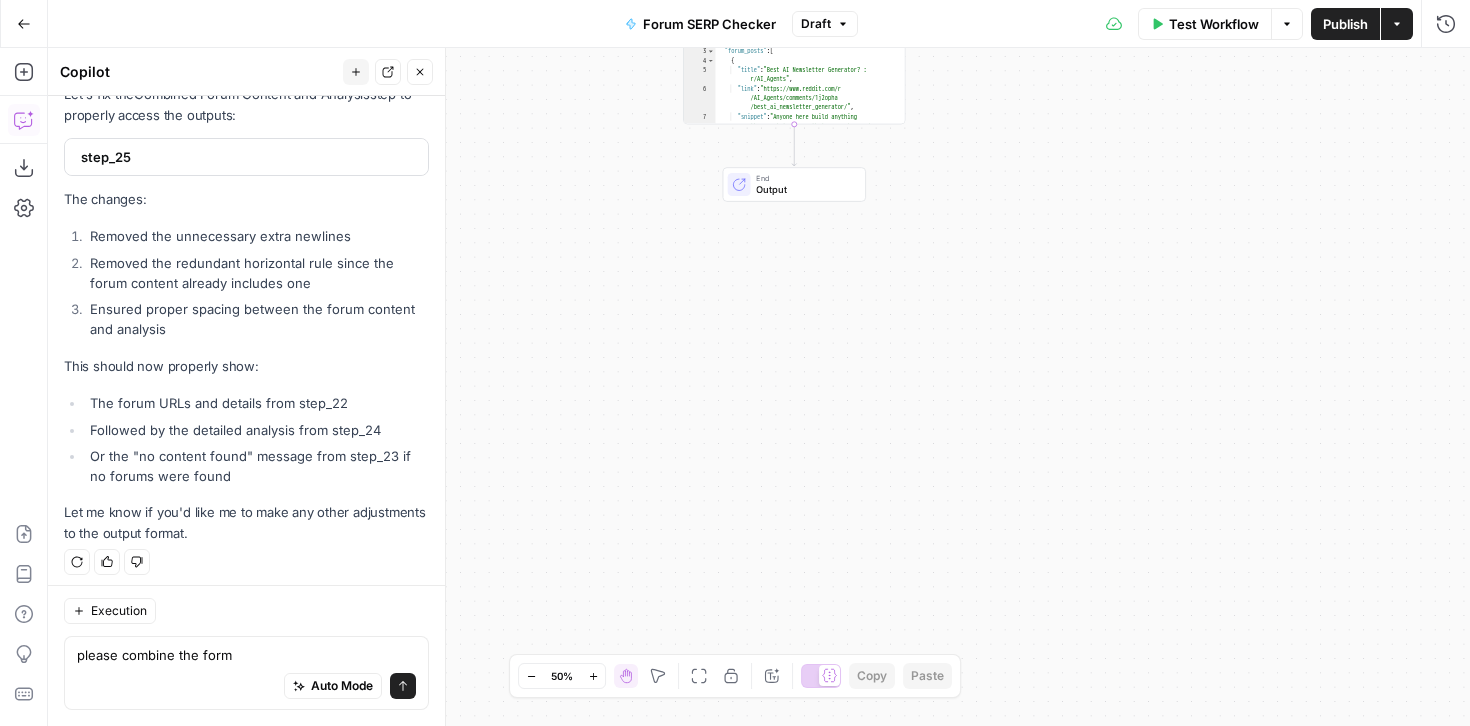 click 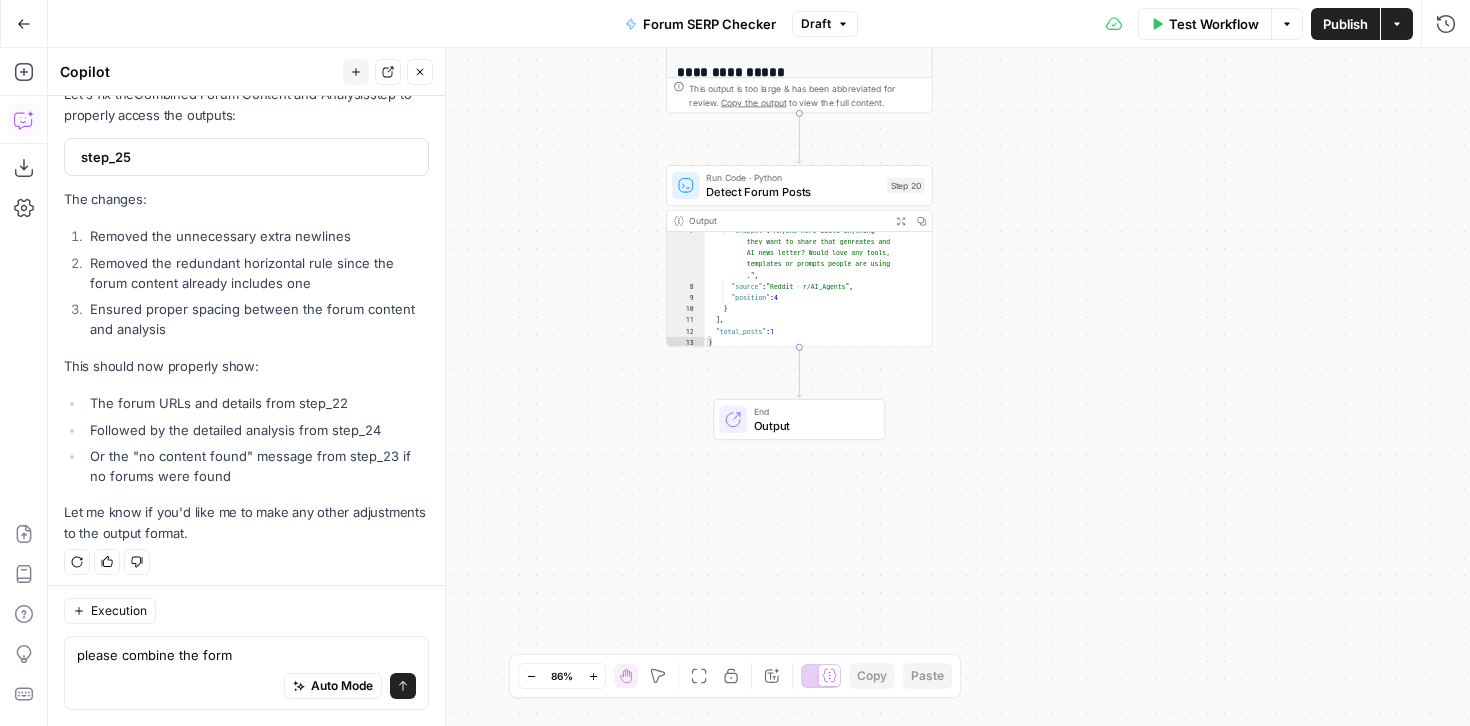 scroll, scrollTop: 0, scrollLeft: 0, axis: both 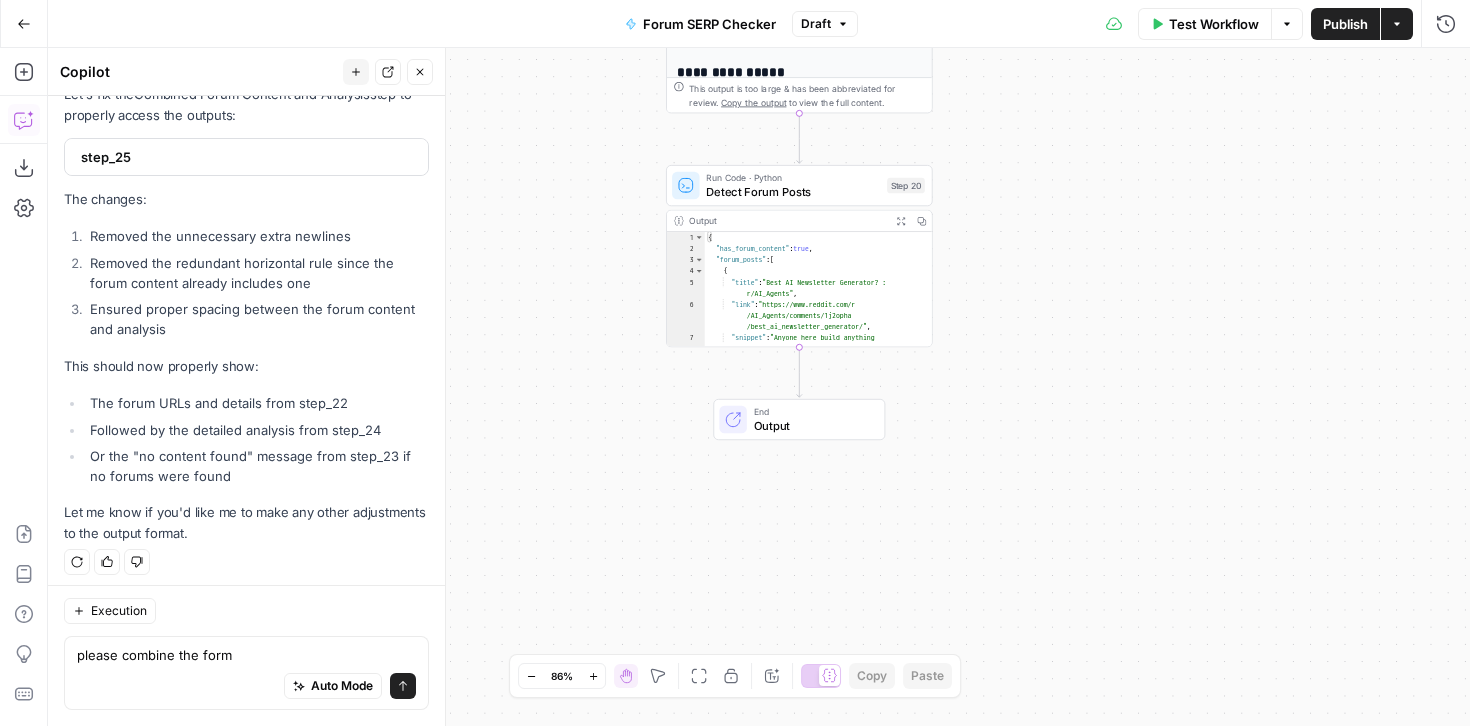 click on "please combine the form please combine the form Auto Mode Send" at bounding box center (246, 673) 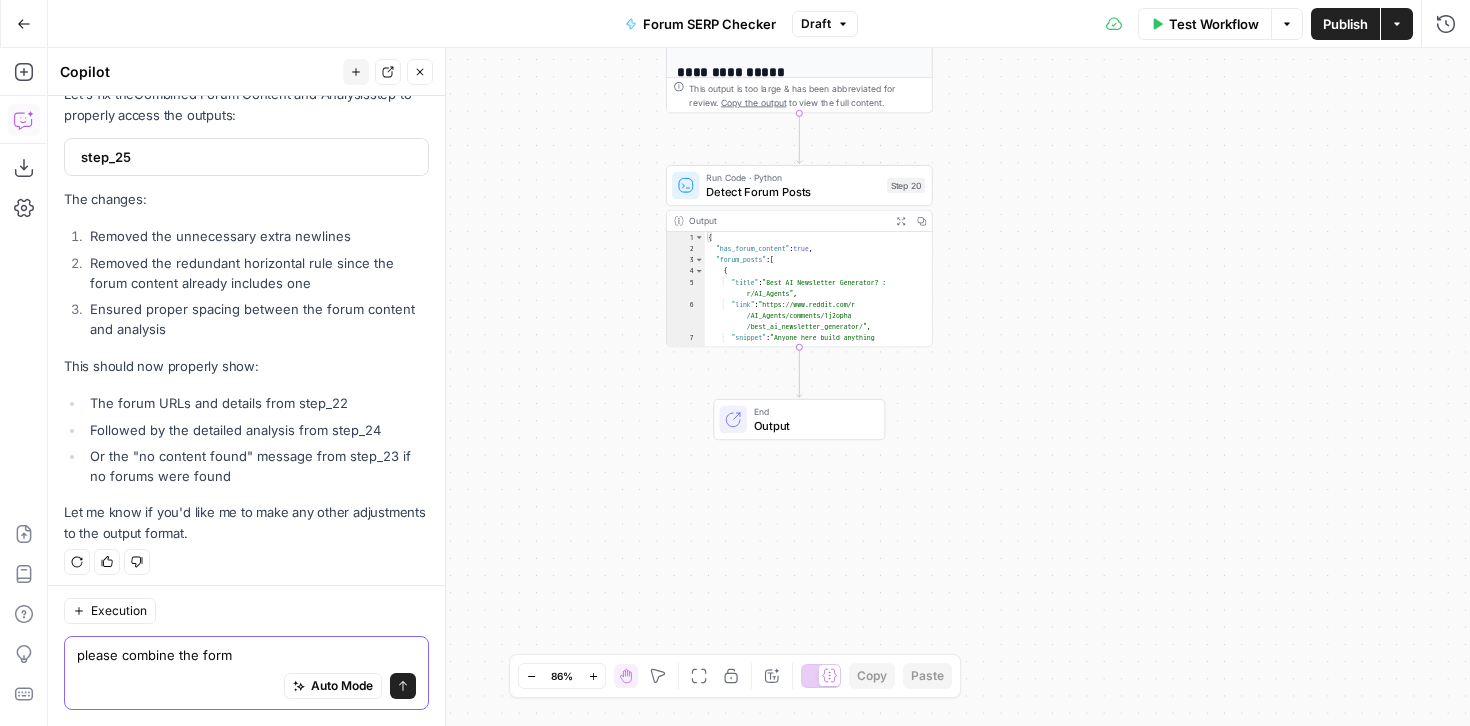 click on "please combine the form" at bounding box center [246, 655] 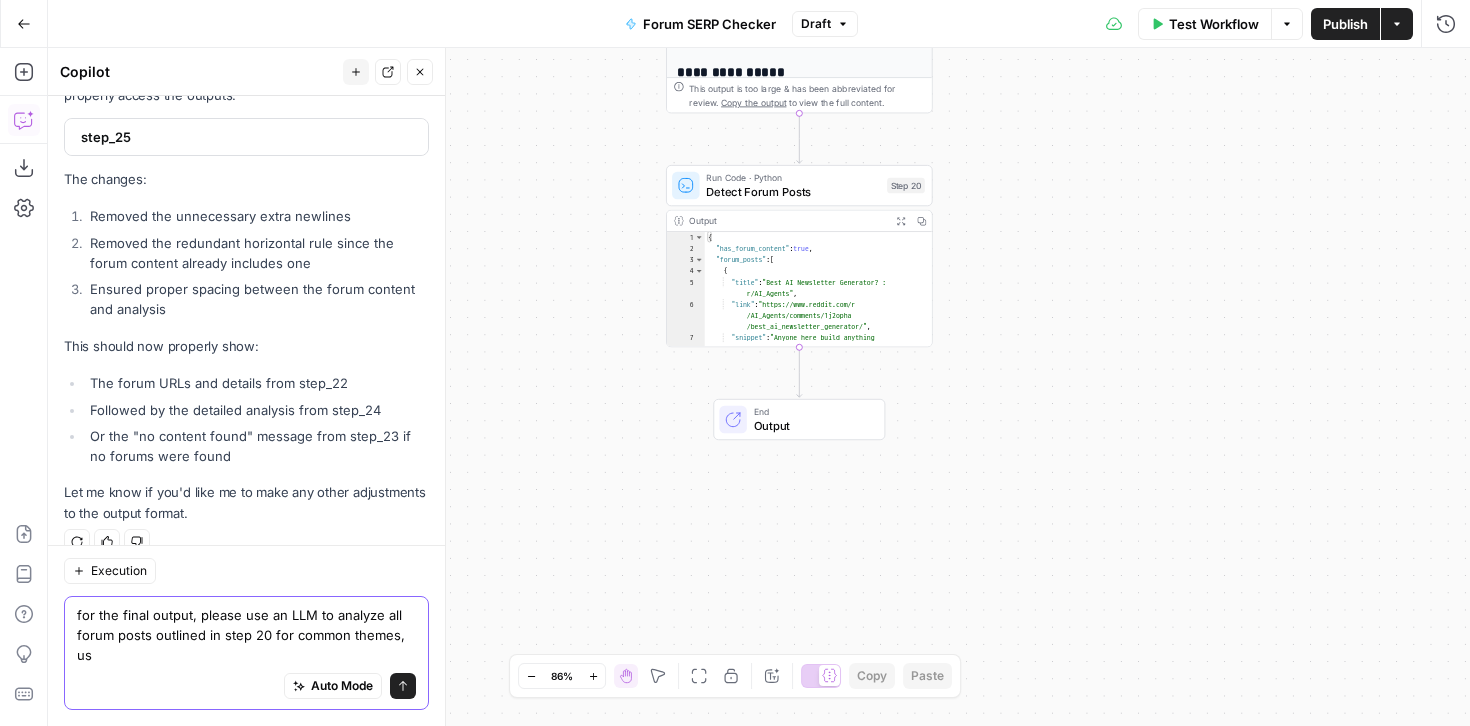 scroll, scrollTop: 2098, scrollLeft: 0, axis: vertical 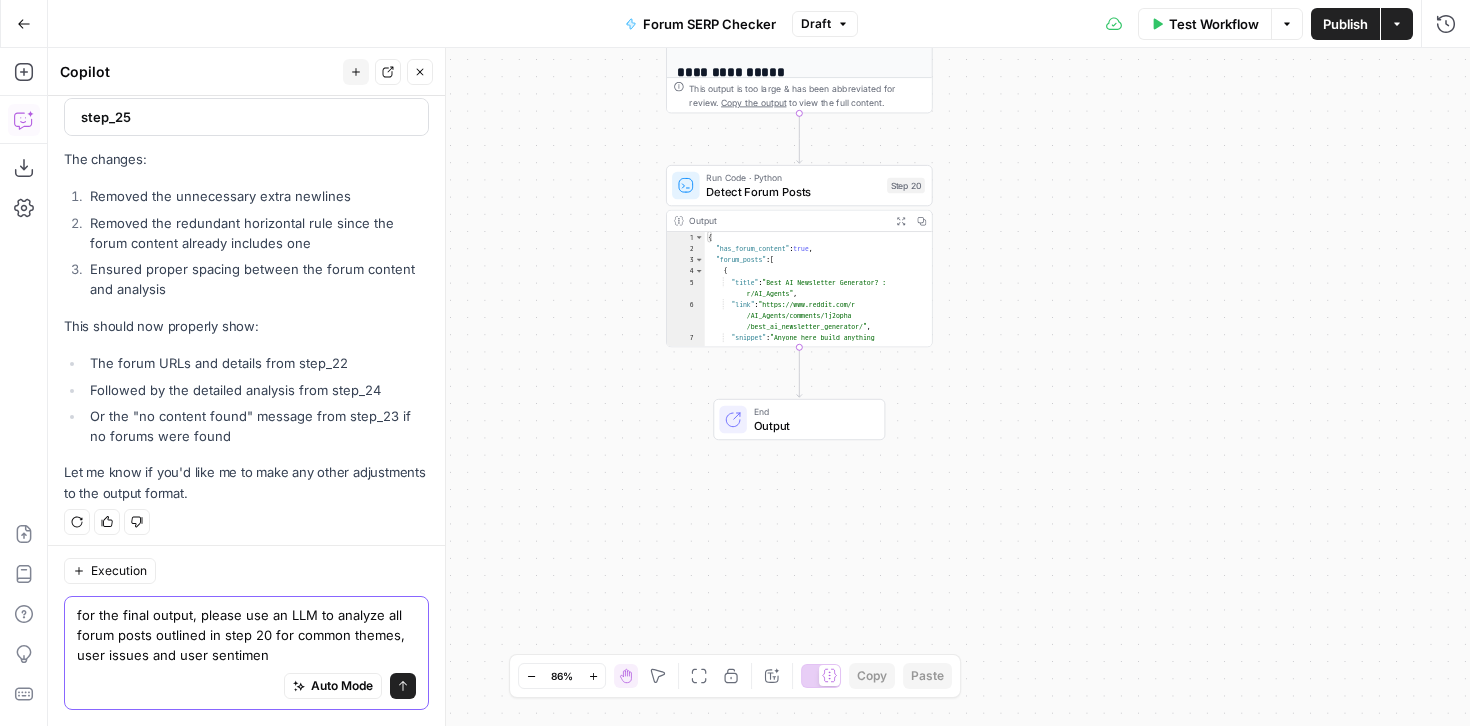 type on "for the final output, please use an LLM to analyze all forum posts outlined in step 20 for common themes, user issues and user sentiment" 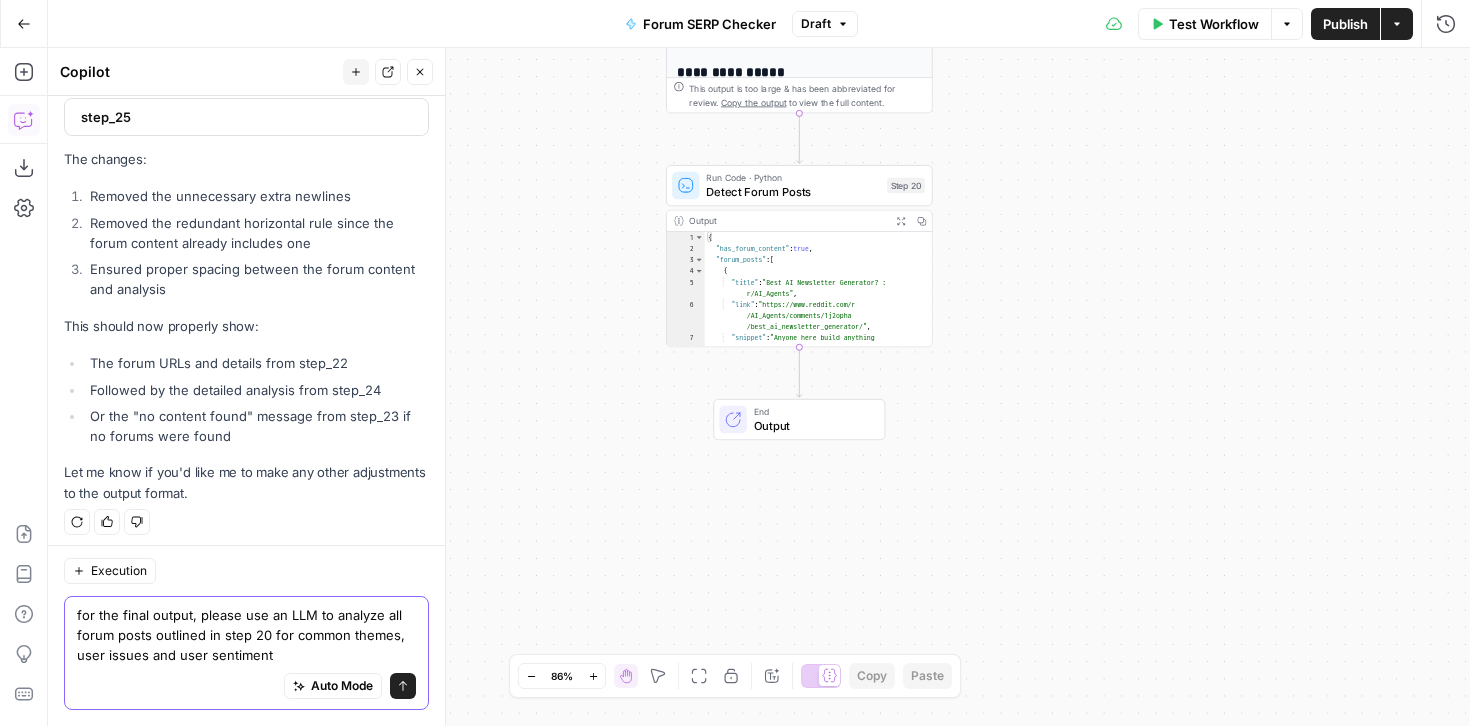 click on "for the final output, please use an LLM to analyze all forum posts outlined in step 20 for common themes, user issues and user sentiment" at bounding box center [246, 635] 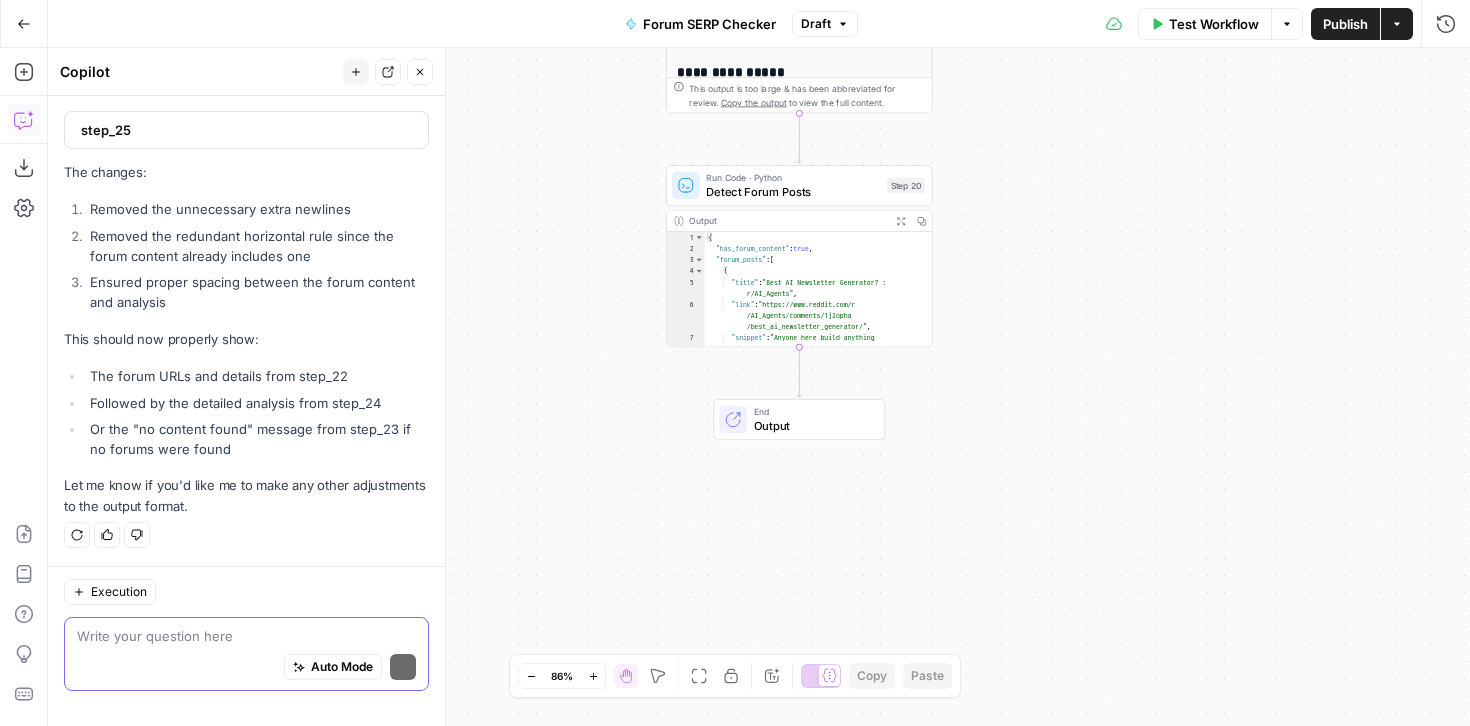 scroll, scrollTop: 2058, scrollLeft: 0, axis: vertical 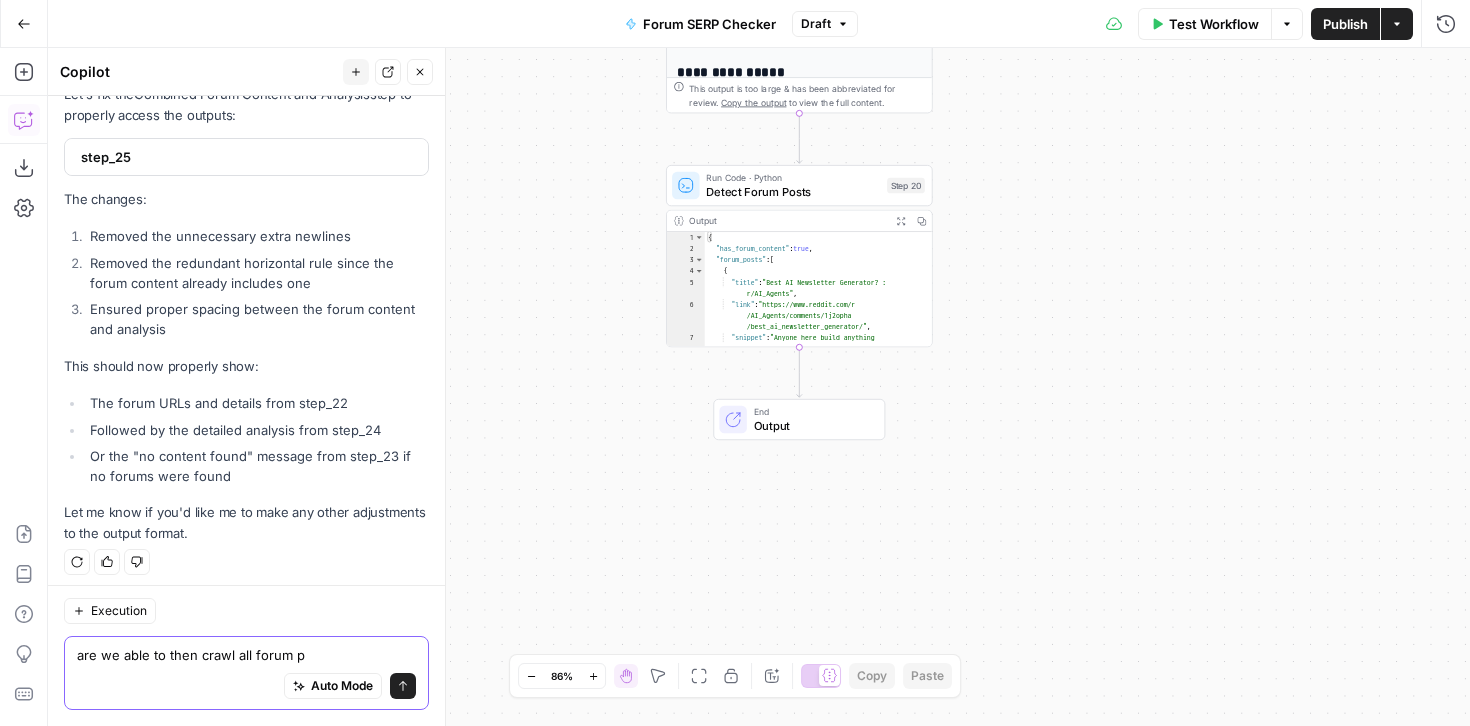 click on "are we able to then crawl all forum p" at bounding box center [246, 655] 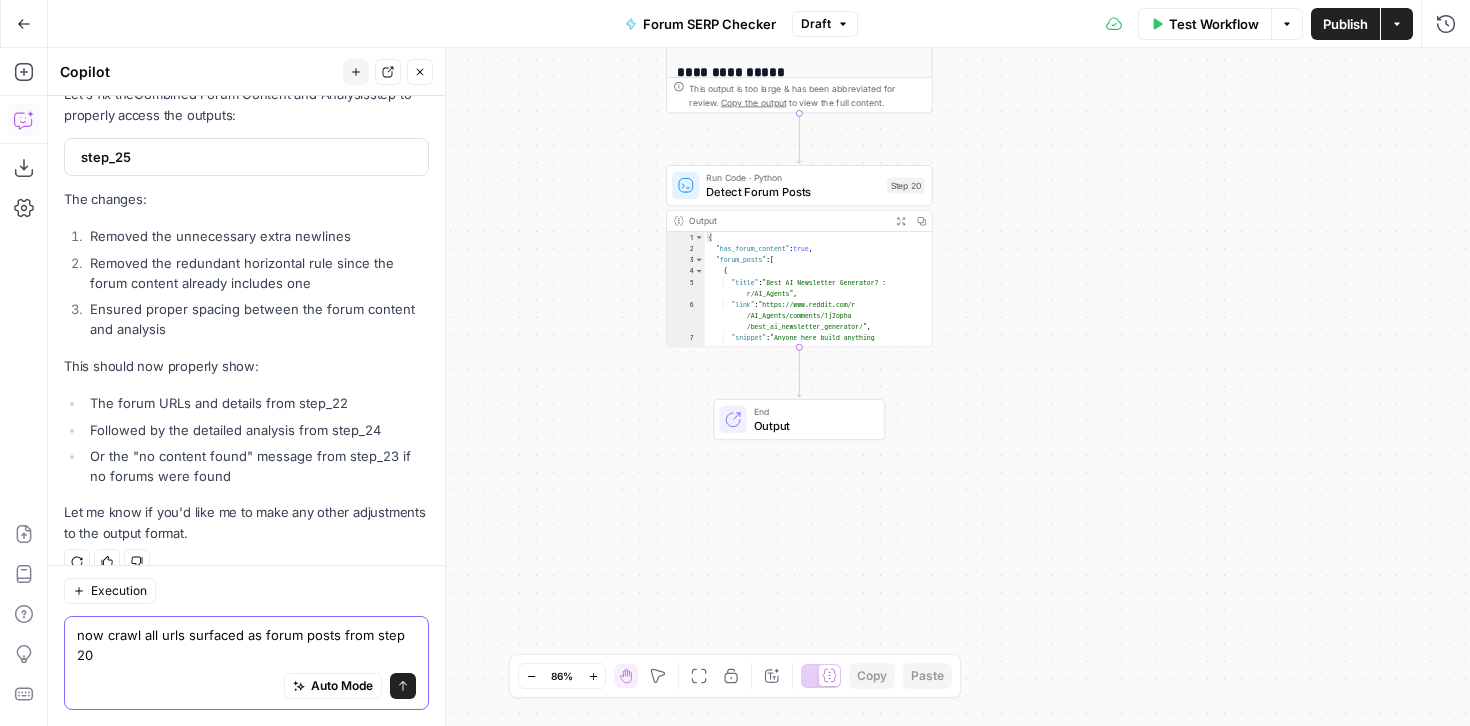 scroll, scrollTop: 2078, scrollLeft: 0, axis: vertical 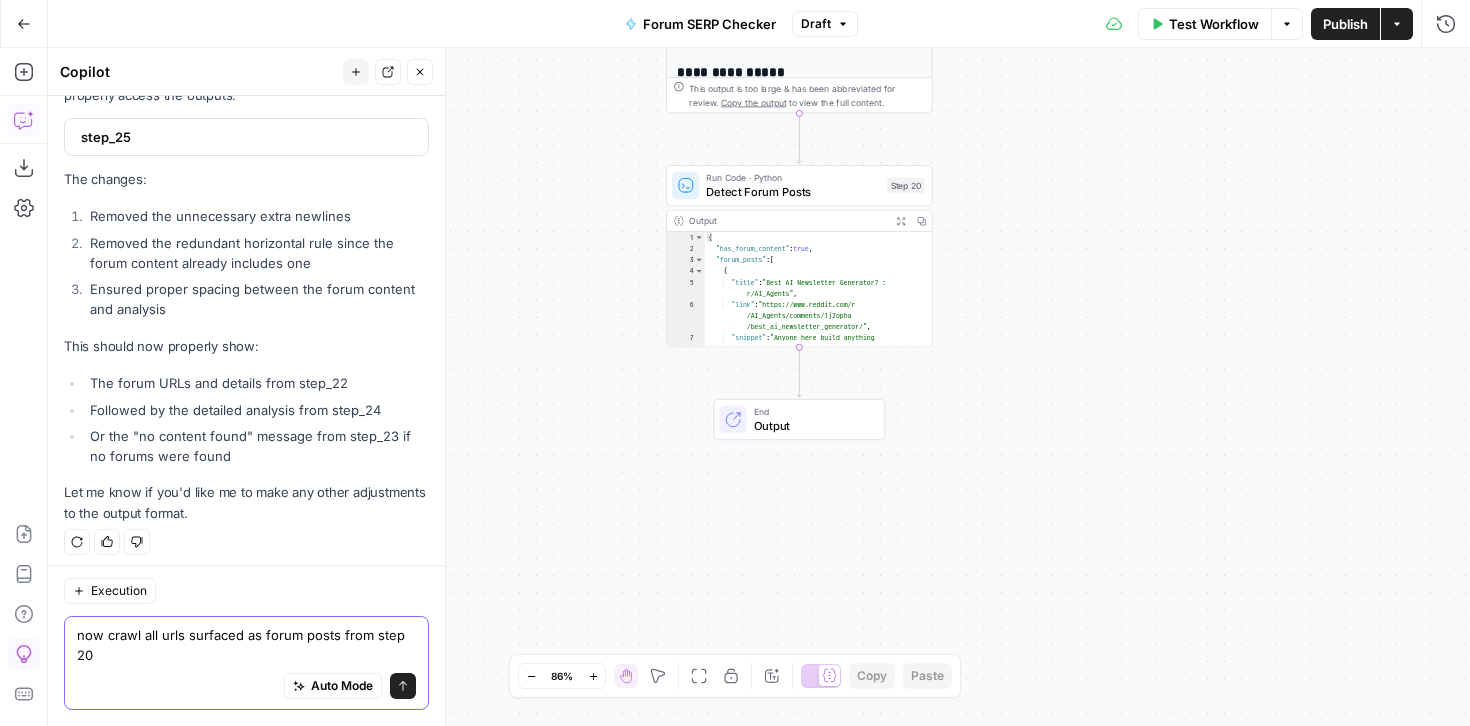 click on "now crawl all urls surfaced as forum posts from step 20" at bounding box center [246, 645] 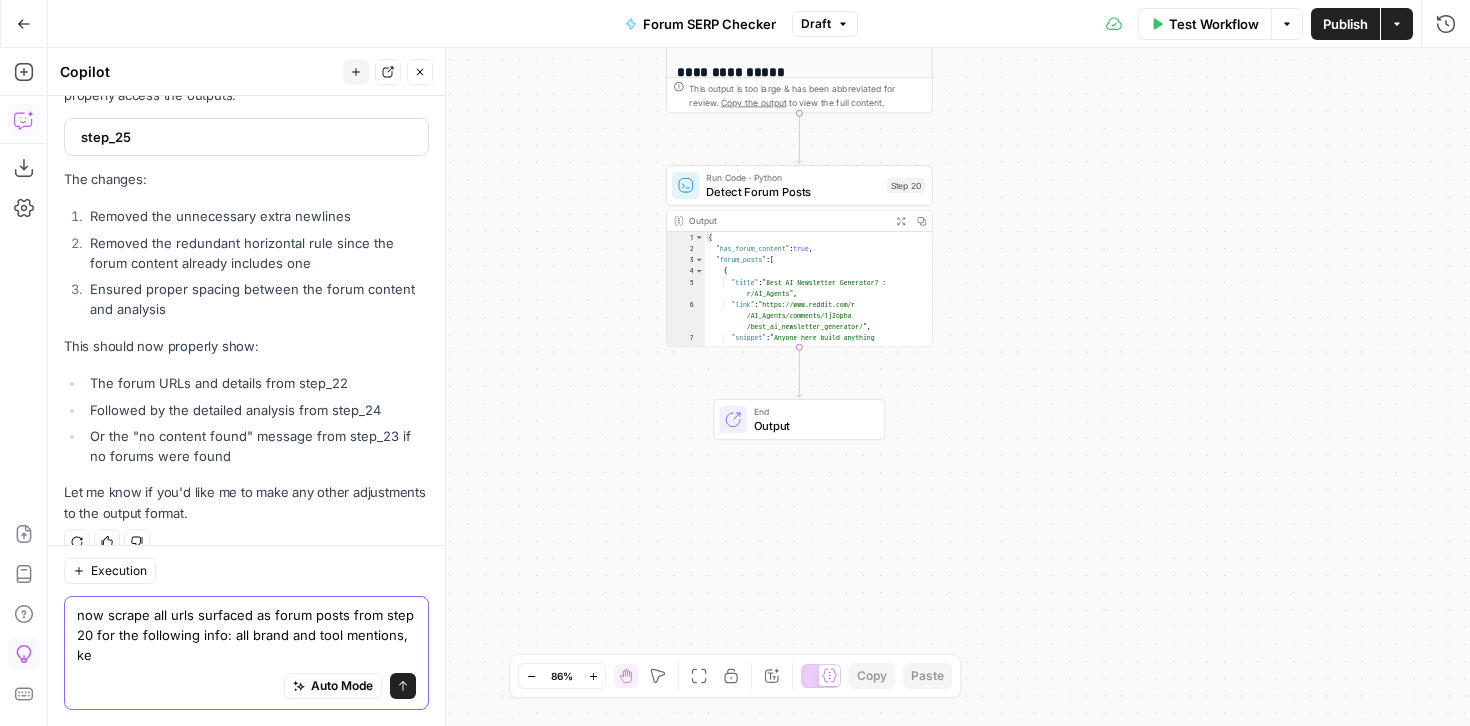 scroll, scrollTop: 2098, scrollLeft: 0, axis: vertical 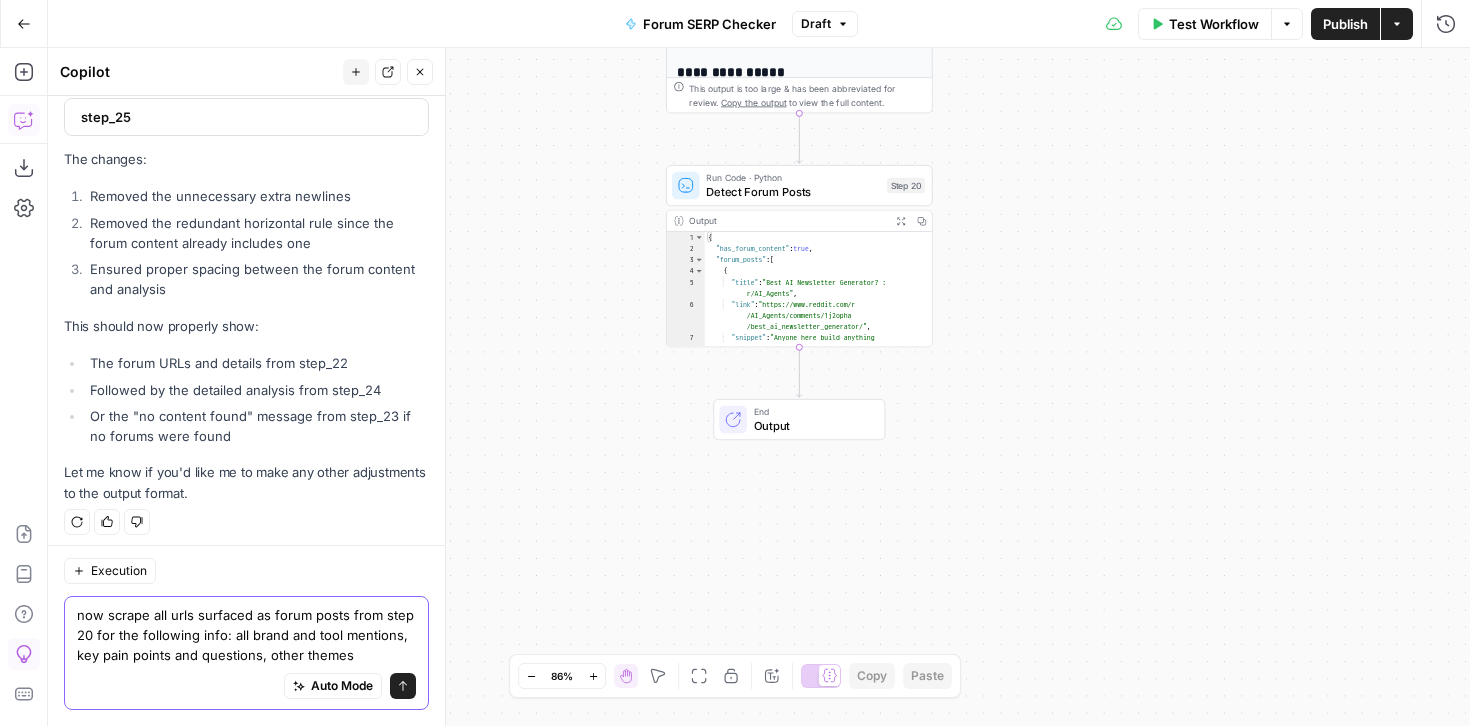 drag, startPoint x: 376, startPoint y: 649, endPoint x: 98, endPoint y: 643, distance: 278.06473 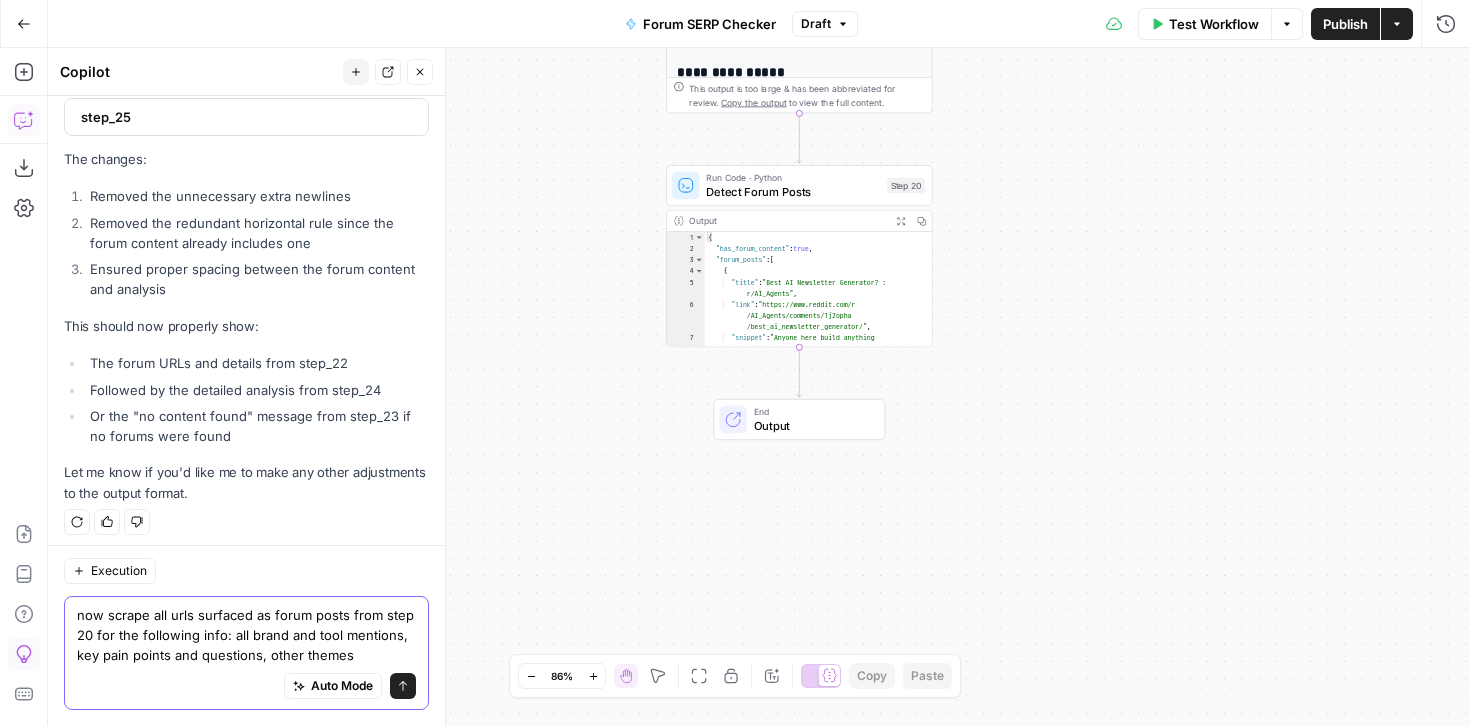 type on "now scrape all urls surfaced as forum posts from step 20" 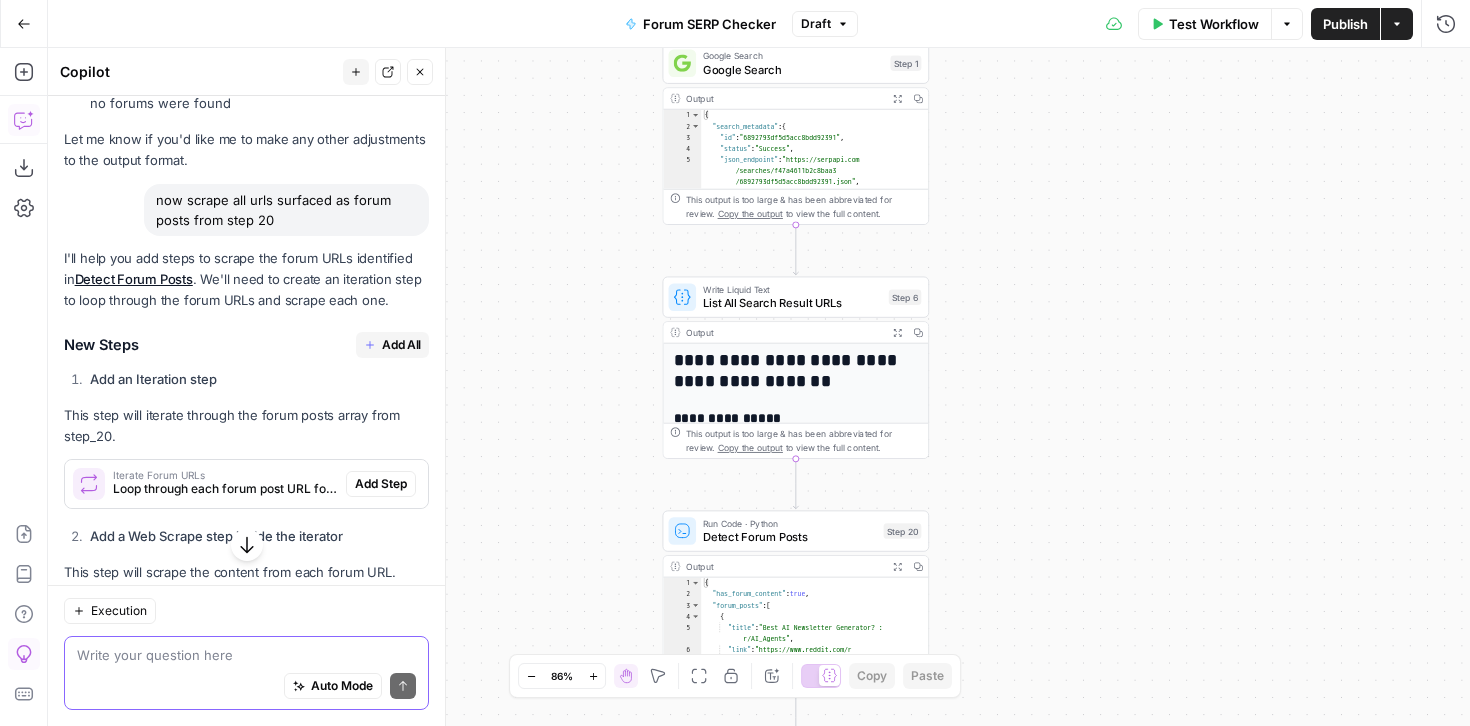 scroll, scrollTop: 2432, scrollLeft: 0, axis: vertical 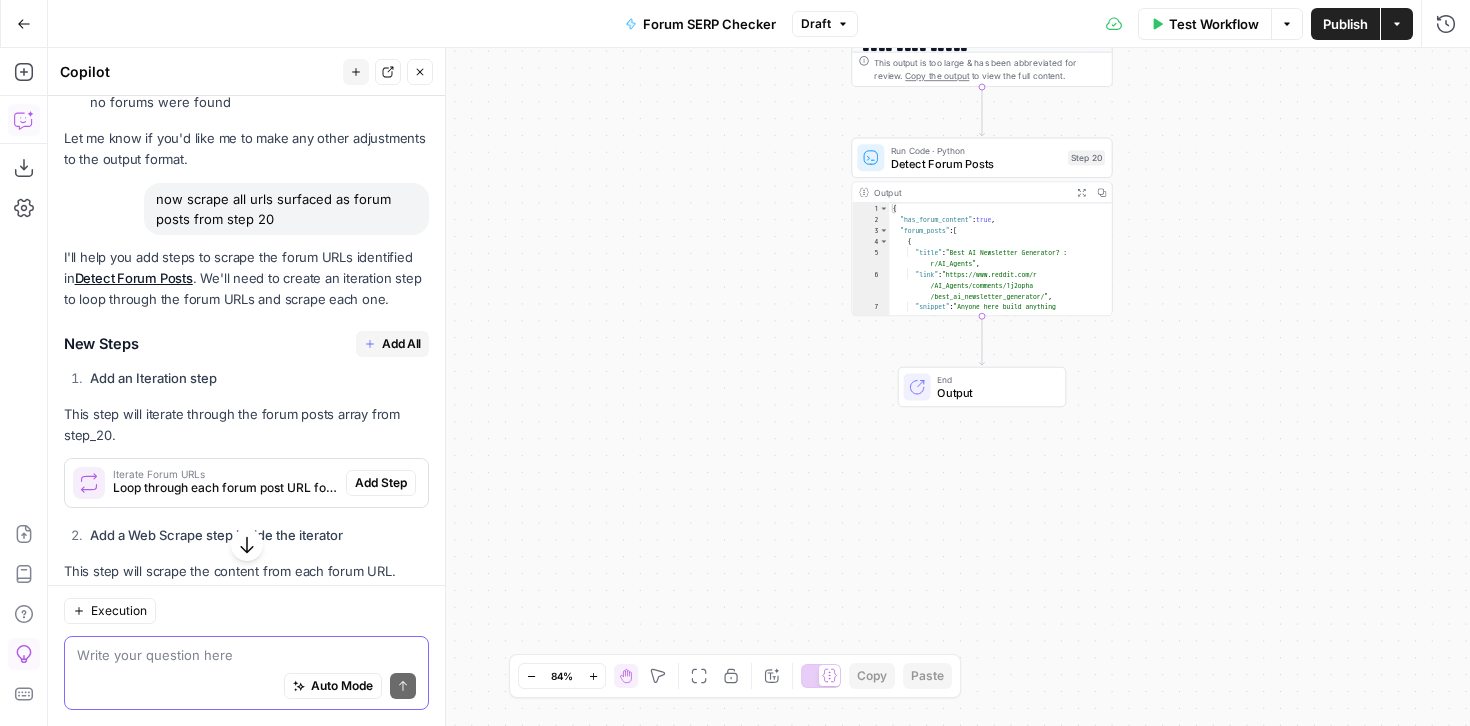 type 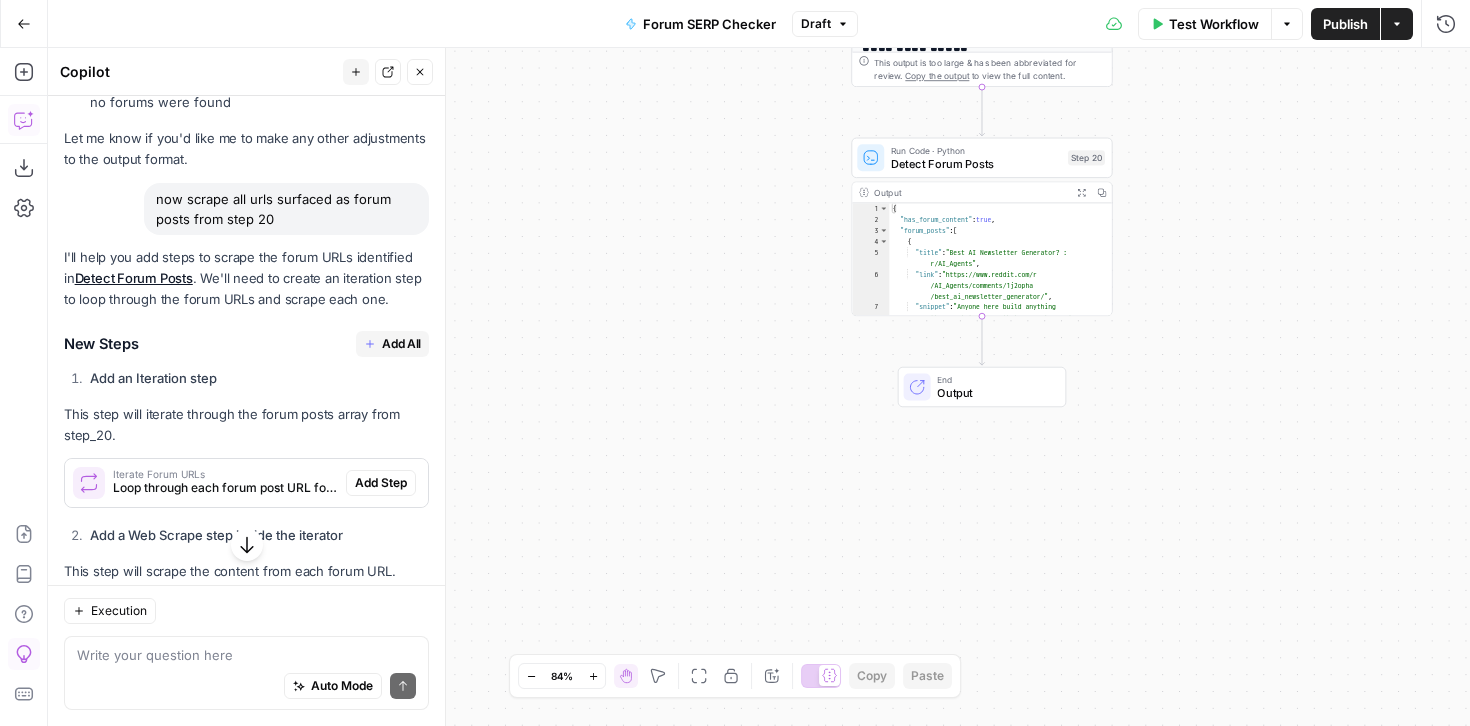 click on "Add All" at bounding box center (401, 344) 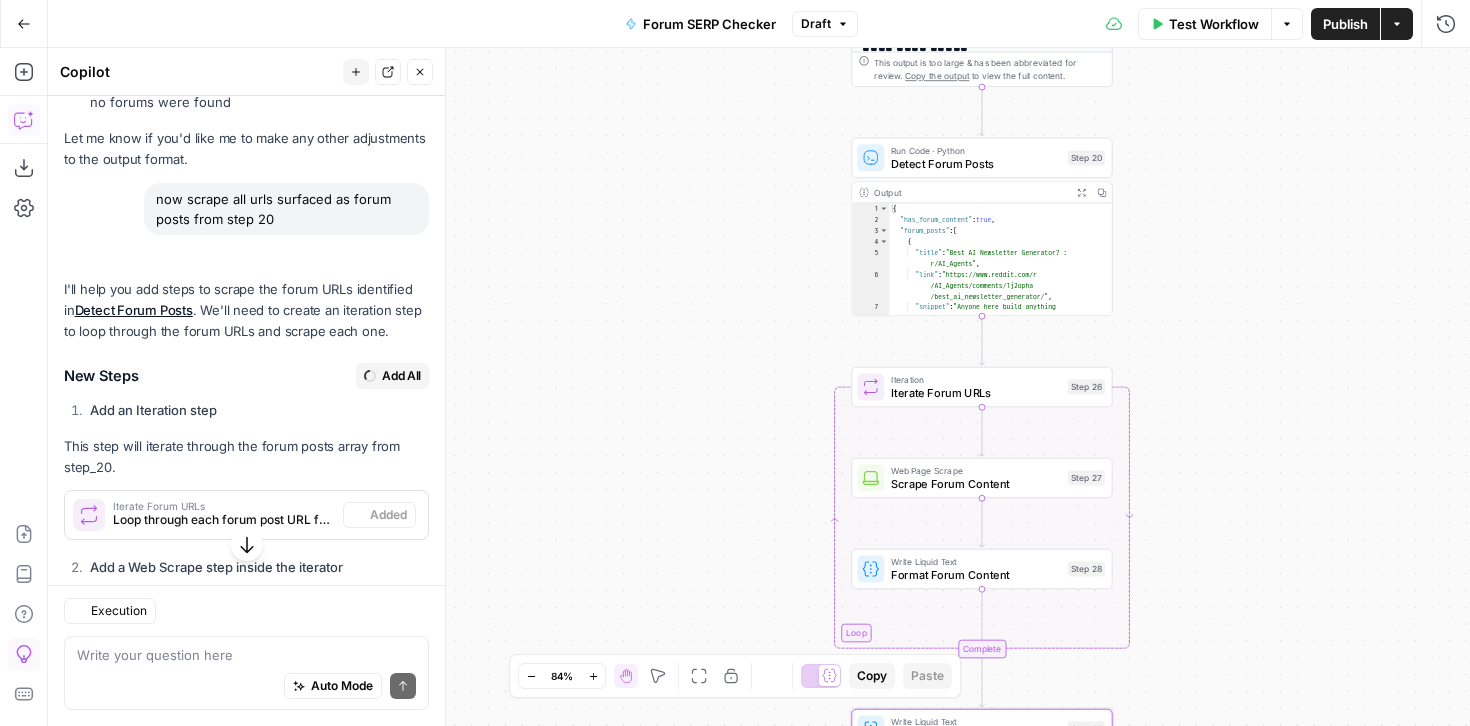 scroll, scrollTop: 2432, scrollLeft: 0, axis: vertical 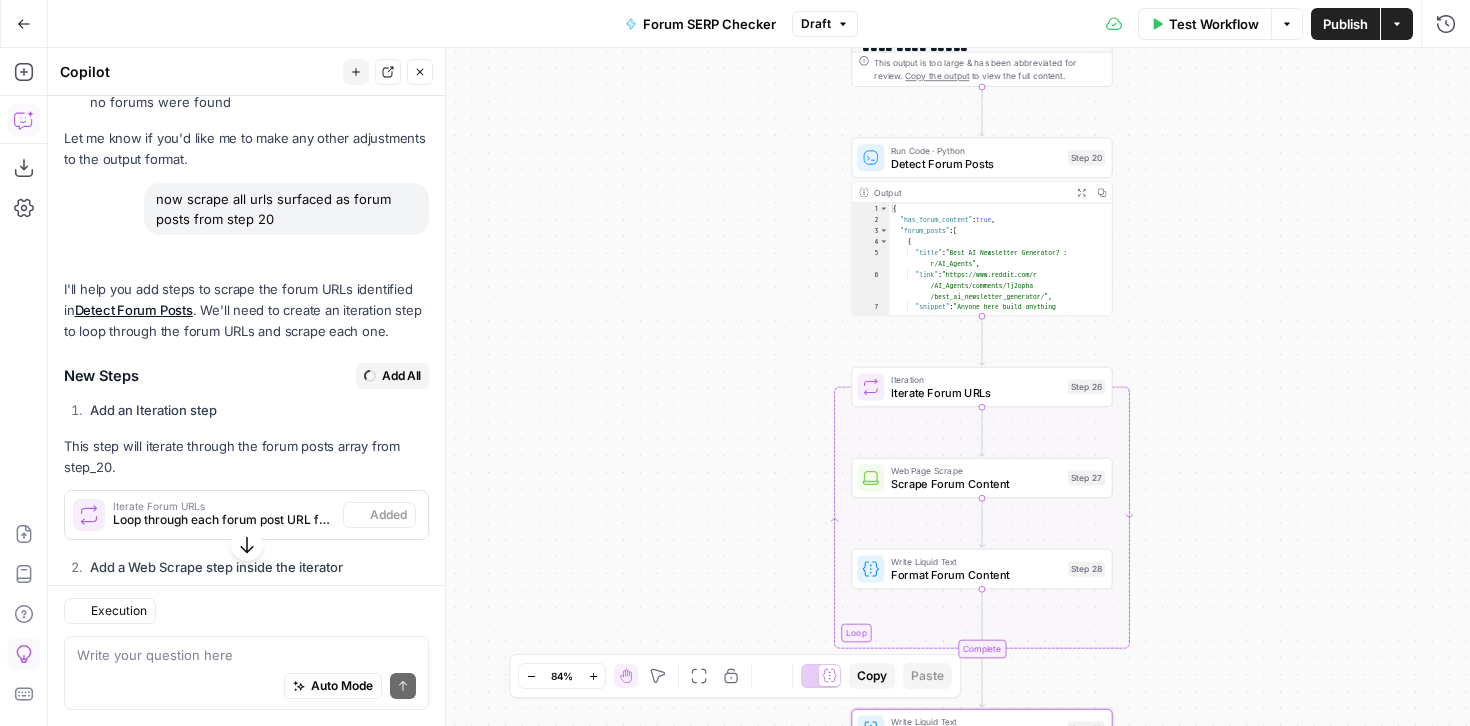type on "Combine Forum Results" 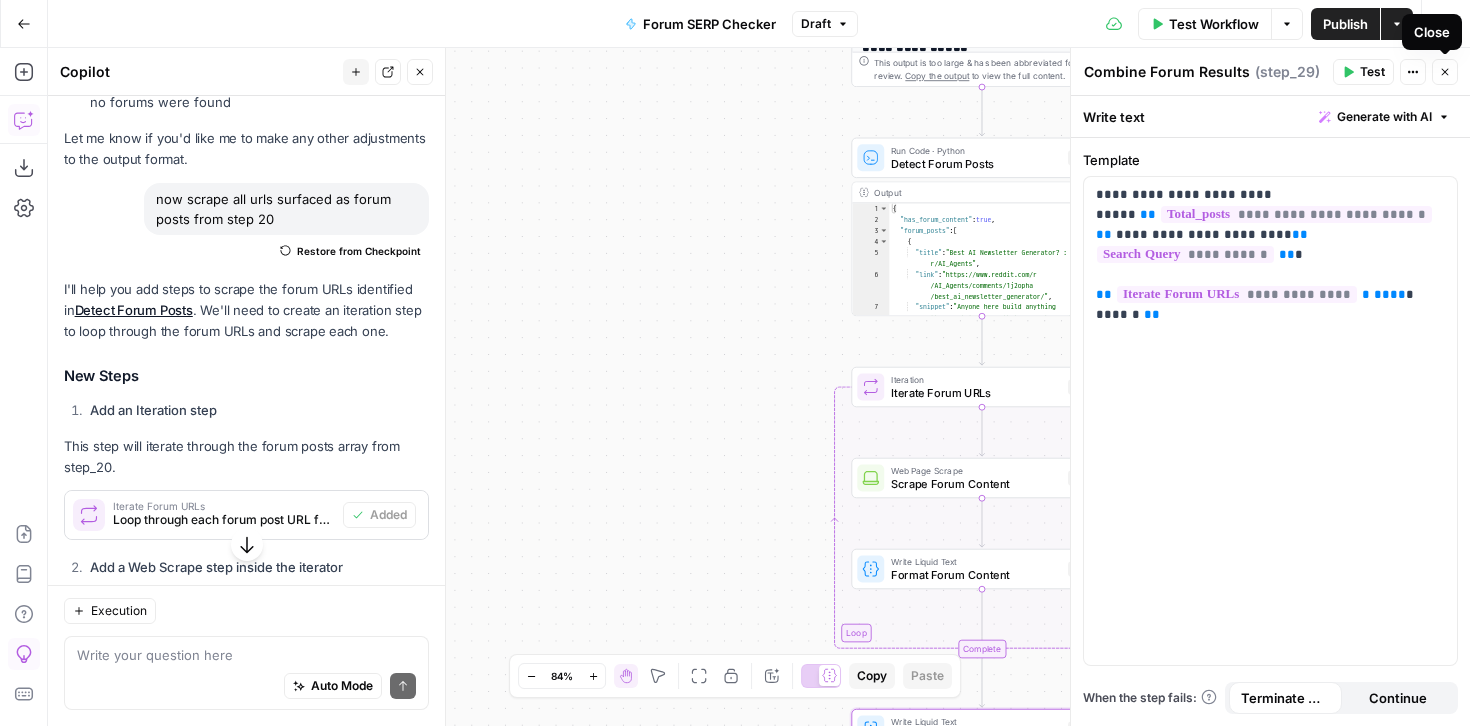 click 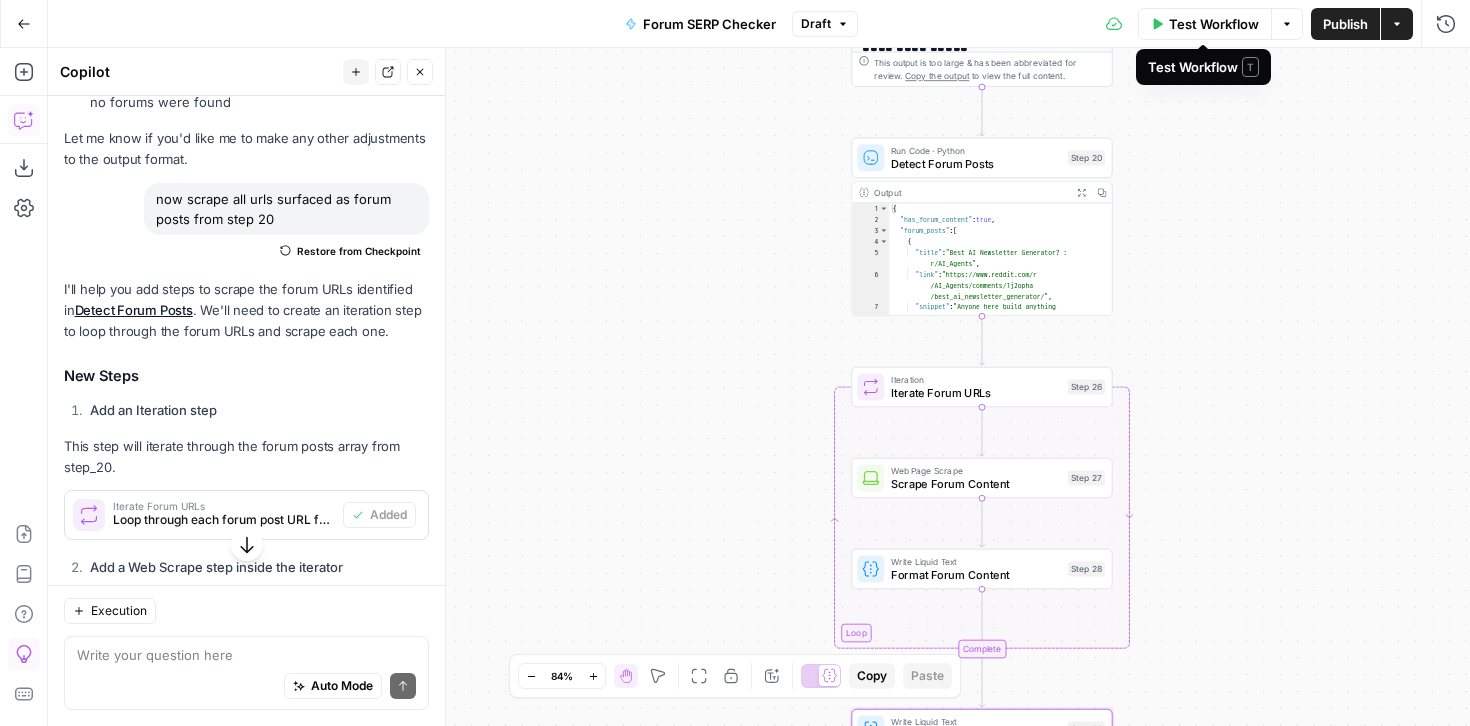 click on "Test Workflow" at bounding box center (1205, 24) 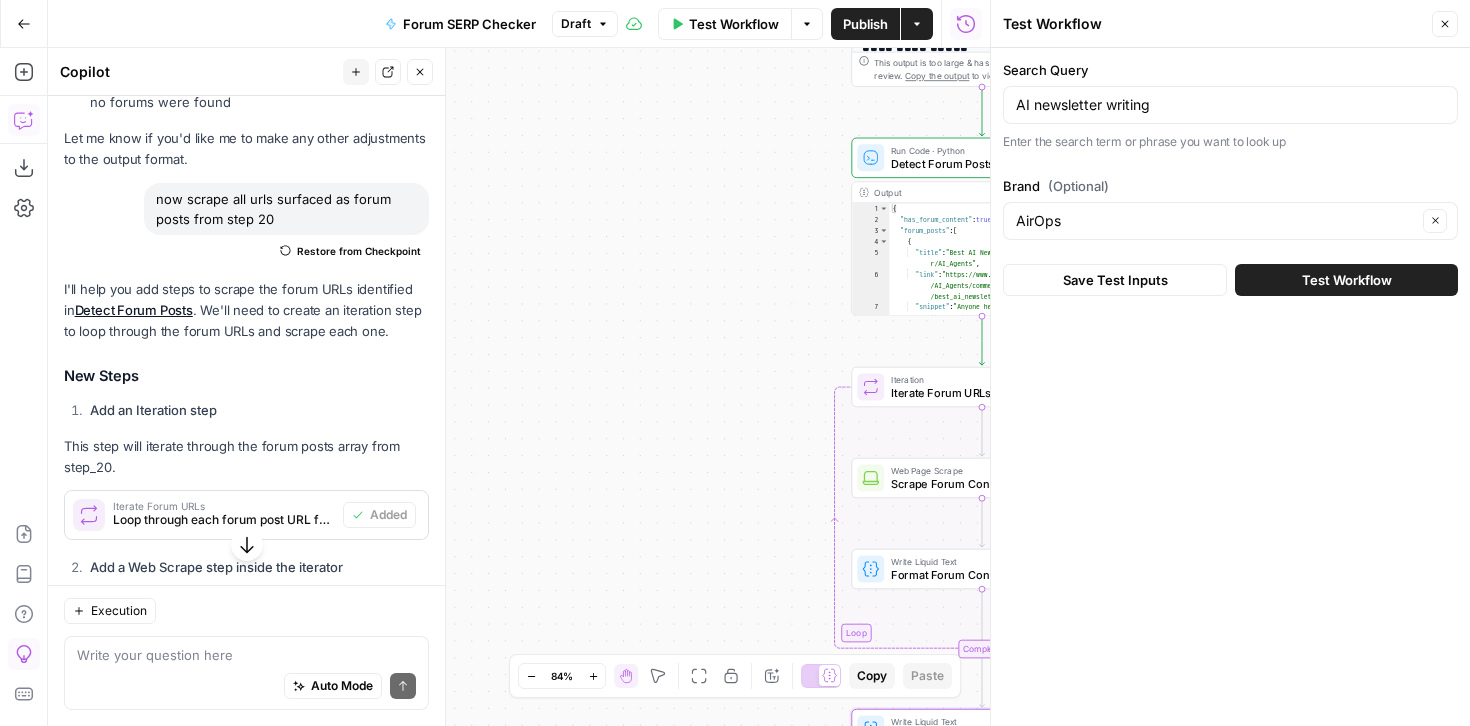 click on "Test Workflow" at bounding box center [1347, 280] 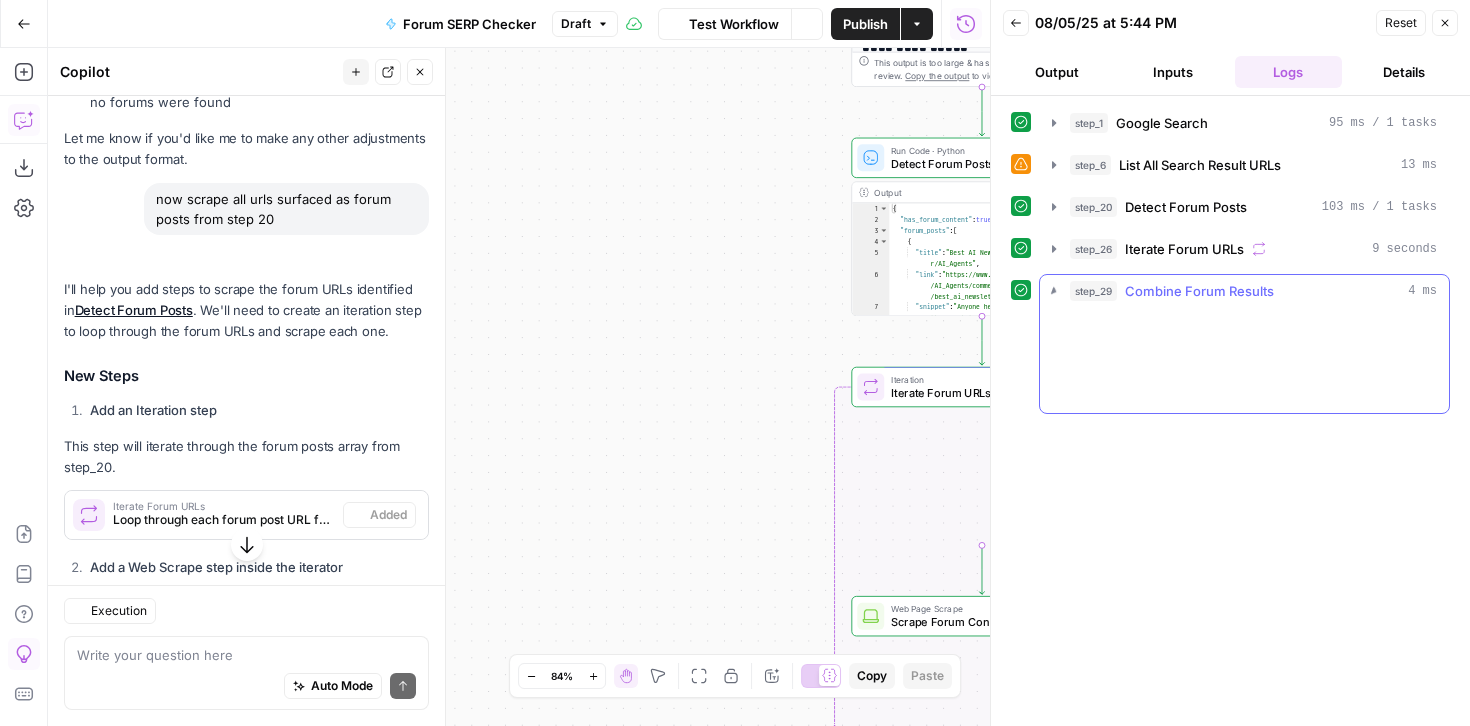 scroll, scrollTop: 2432, scrollLeft: 0, axis: vertical 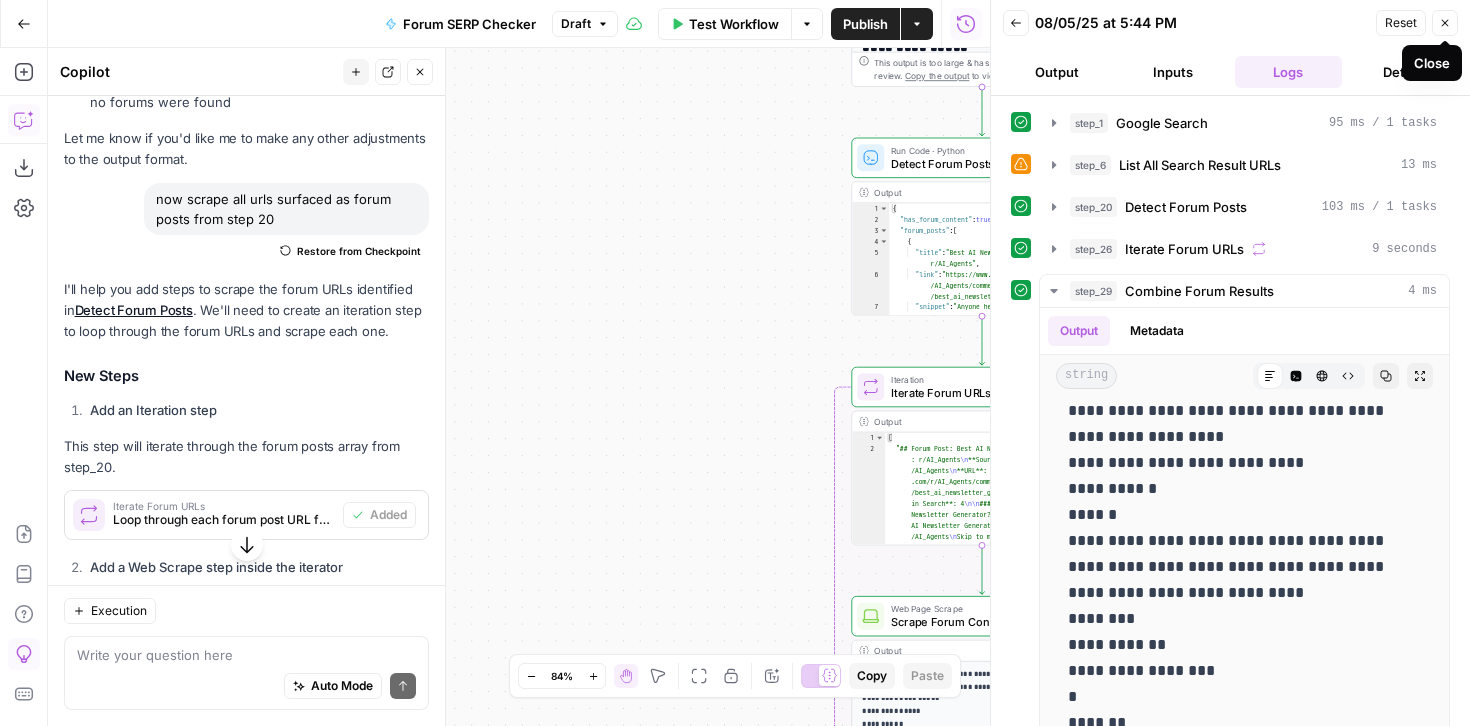 click on "Close" at bounding box center (1445, 23) 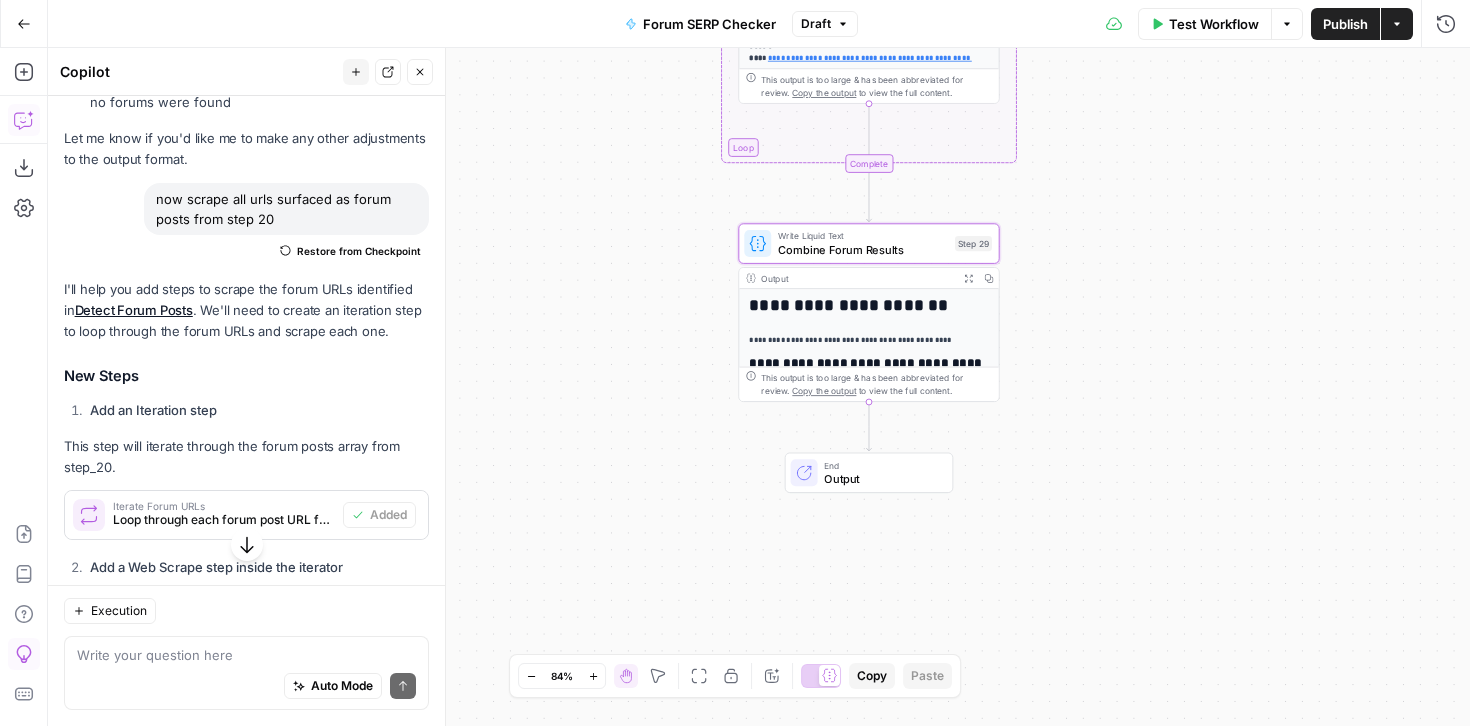 click 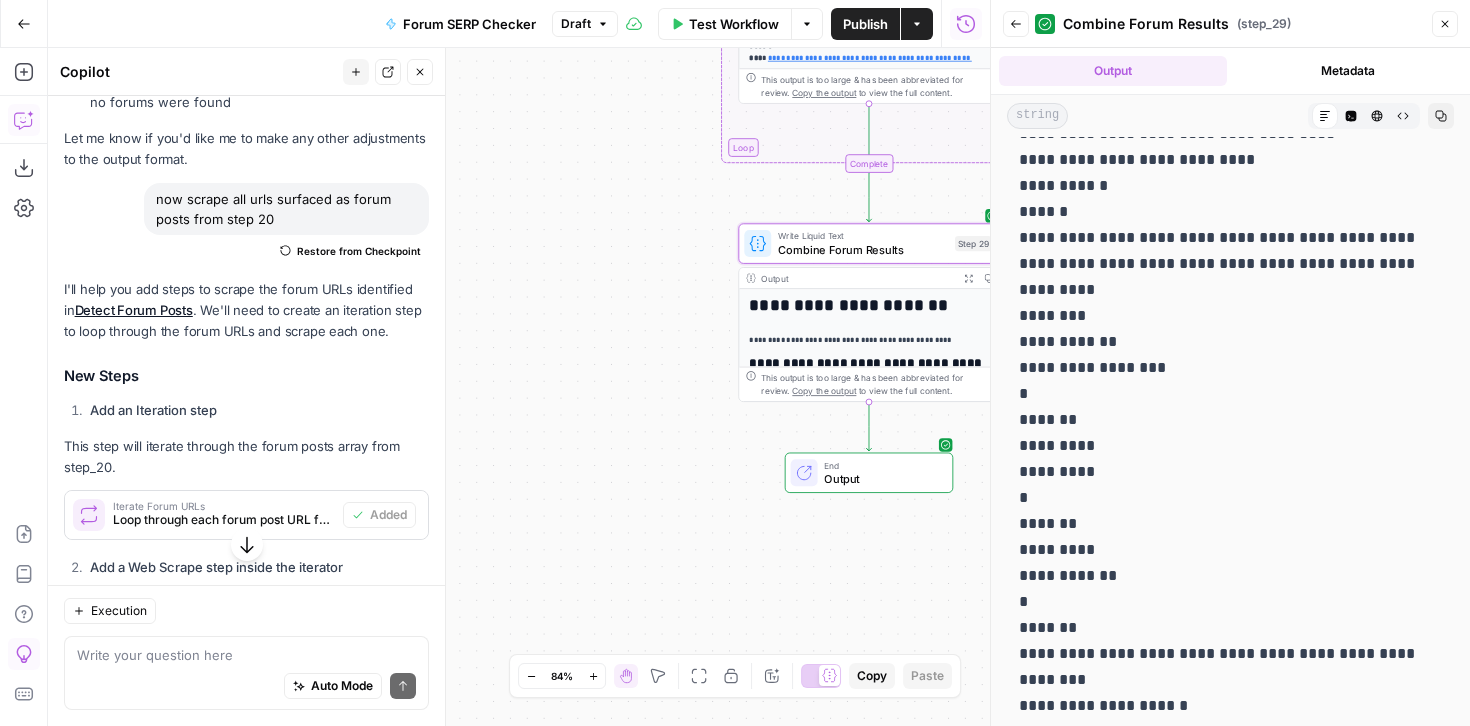 scroll, scrollTop: 1601, scrollLeft: 0, axis: vertical 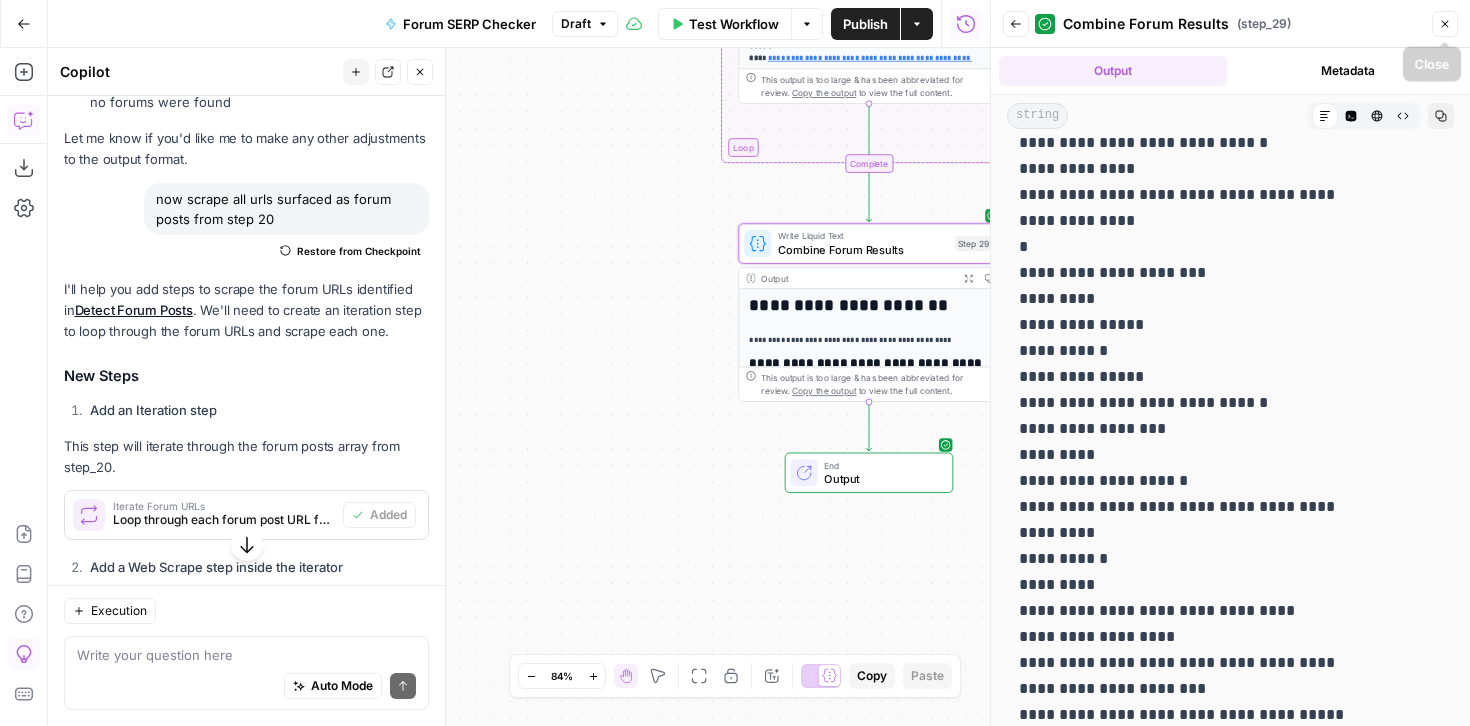click on "Close" at bounding box center (1445, 24) 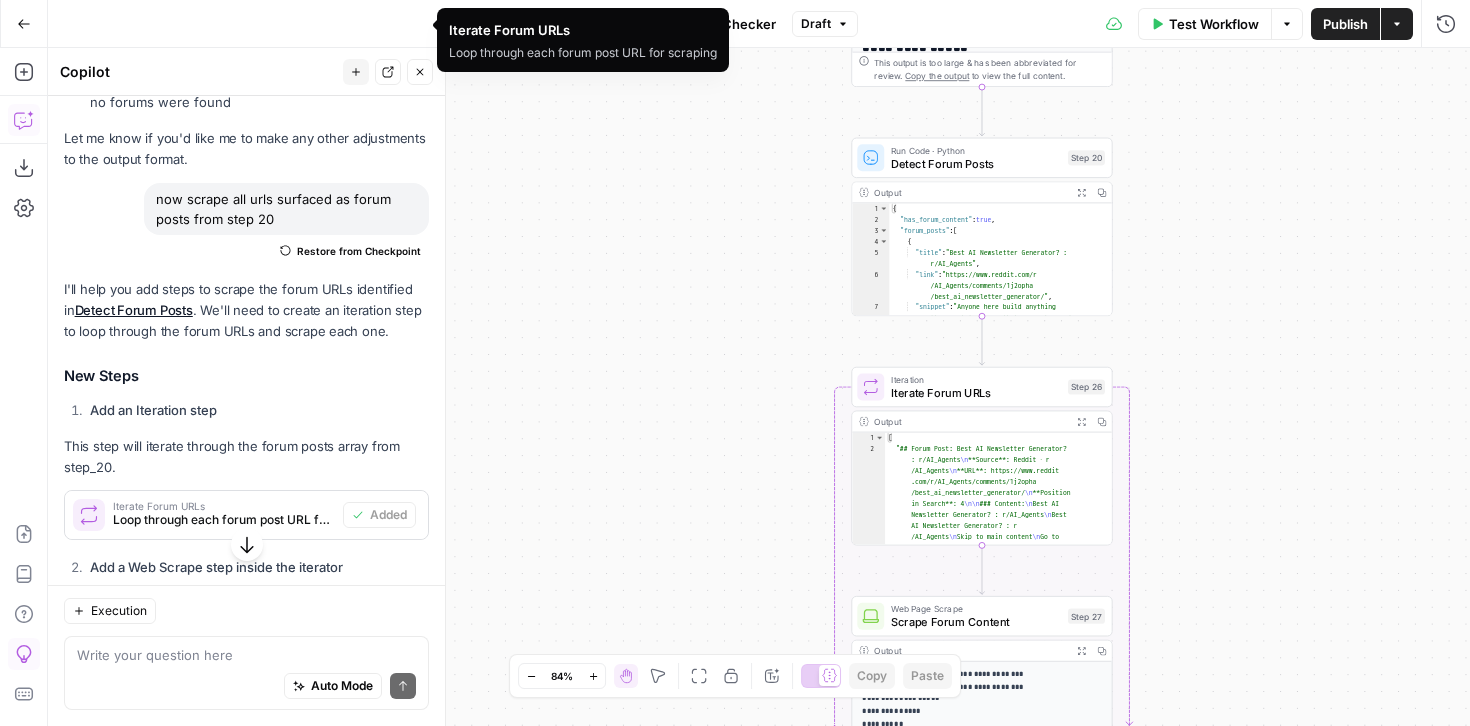 scroll, scrollTop: 3279, scrollLeft: 0, axis: vertical 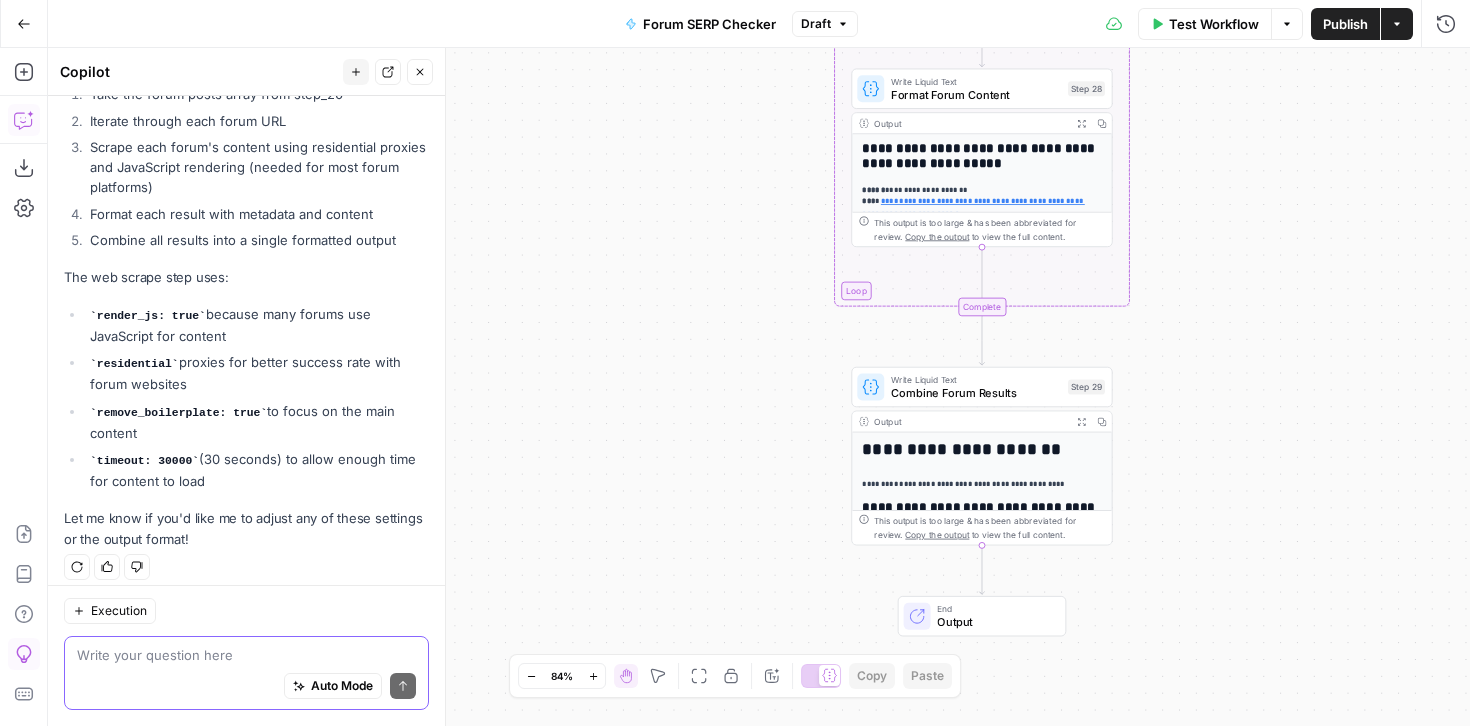 click at bounding box center (246, 655) 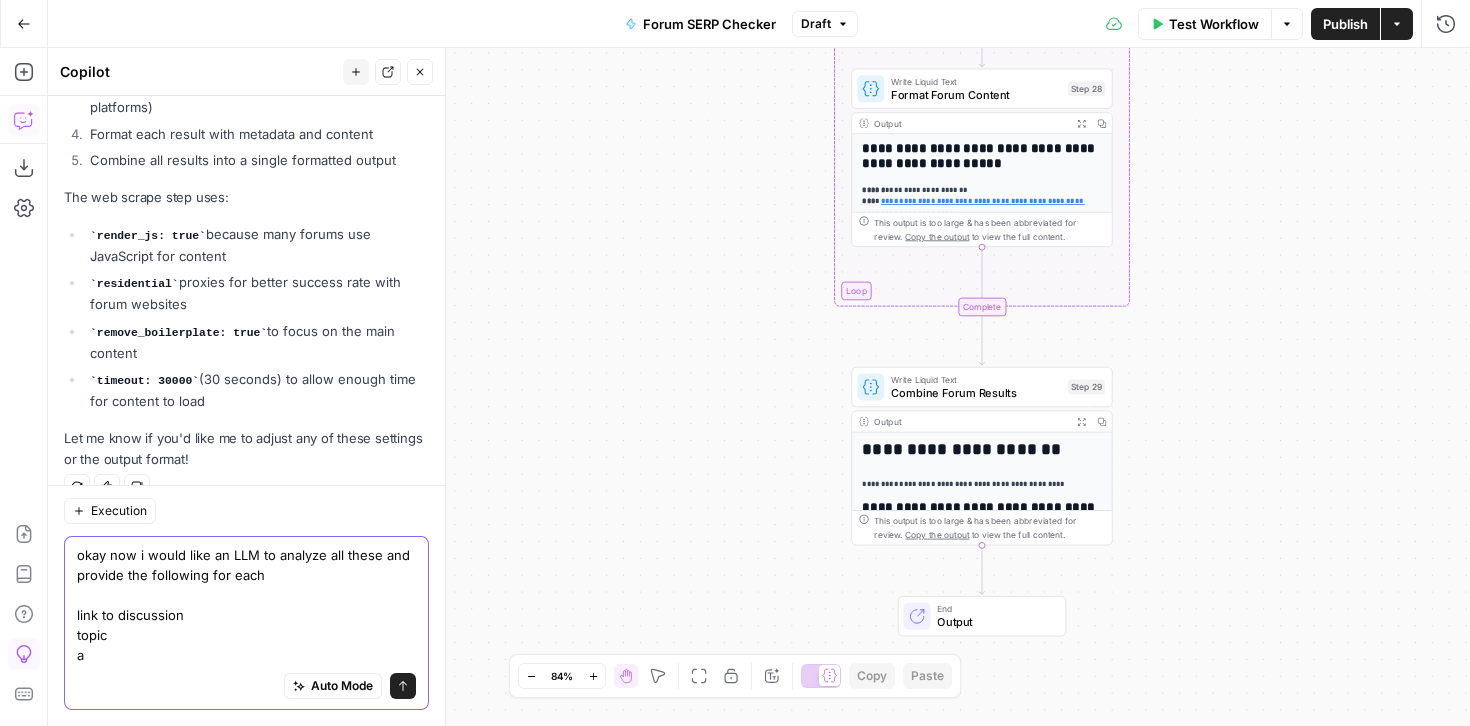 scroll, scrollTop: 3379, scrollLeft: 0, axis: vertical 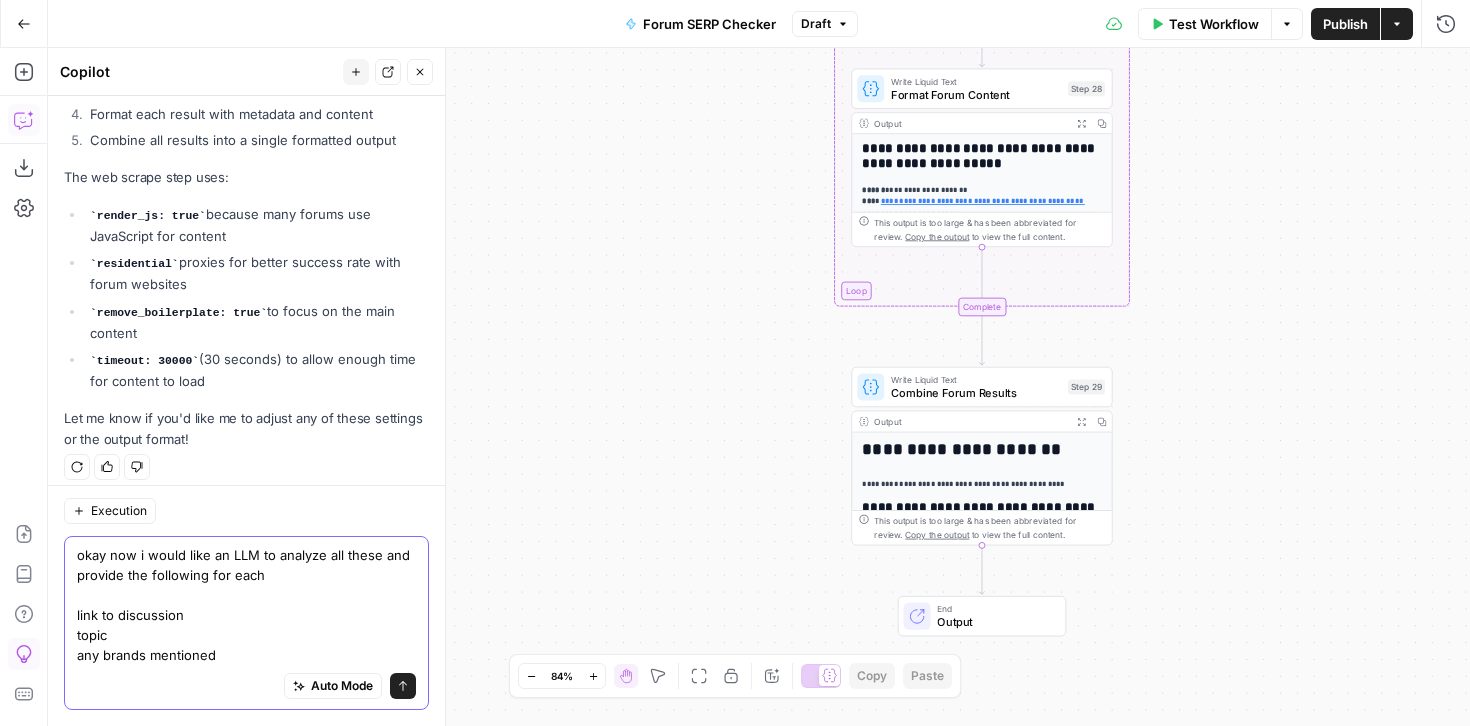 click on "okay now i would like an LLM to analyze all these and provide the following for each
link to discussion
topic
any brands mentioned" at bounding box center (246, 605) 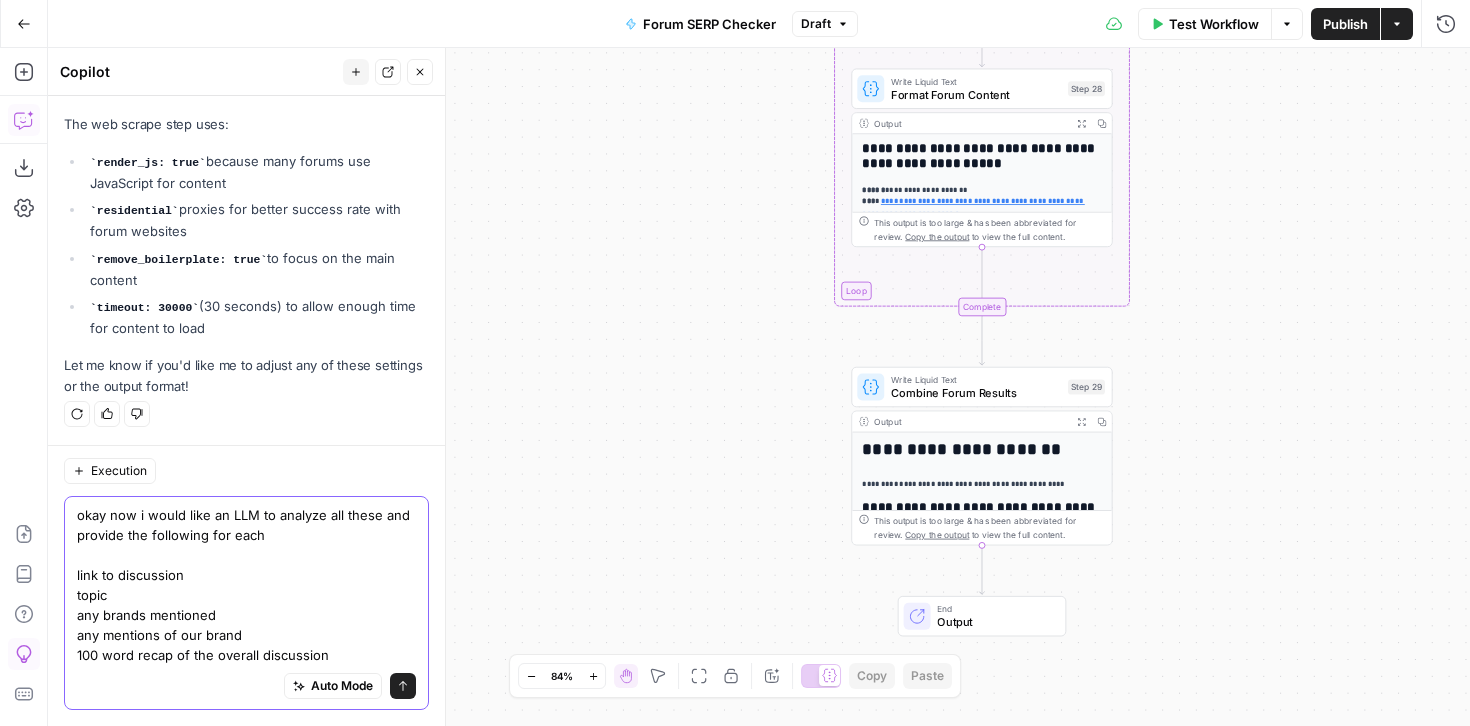 scroll, scrollTop: 3459, scrollLeft: 0, axis: vertical 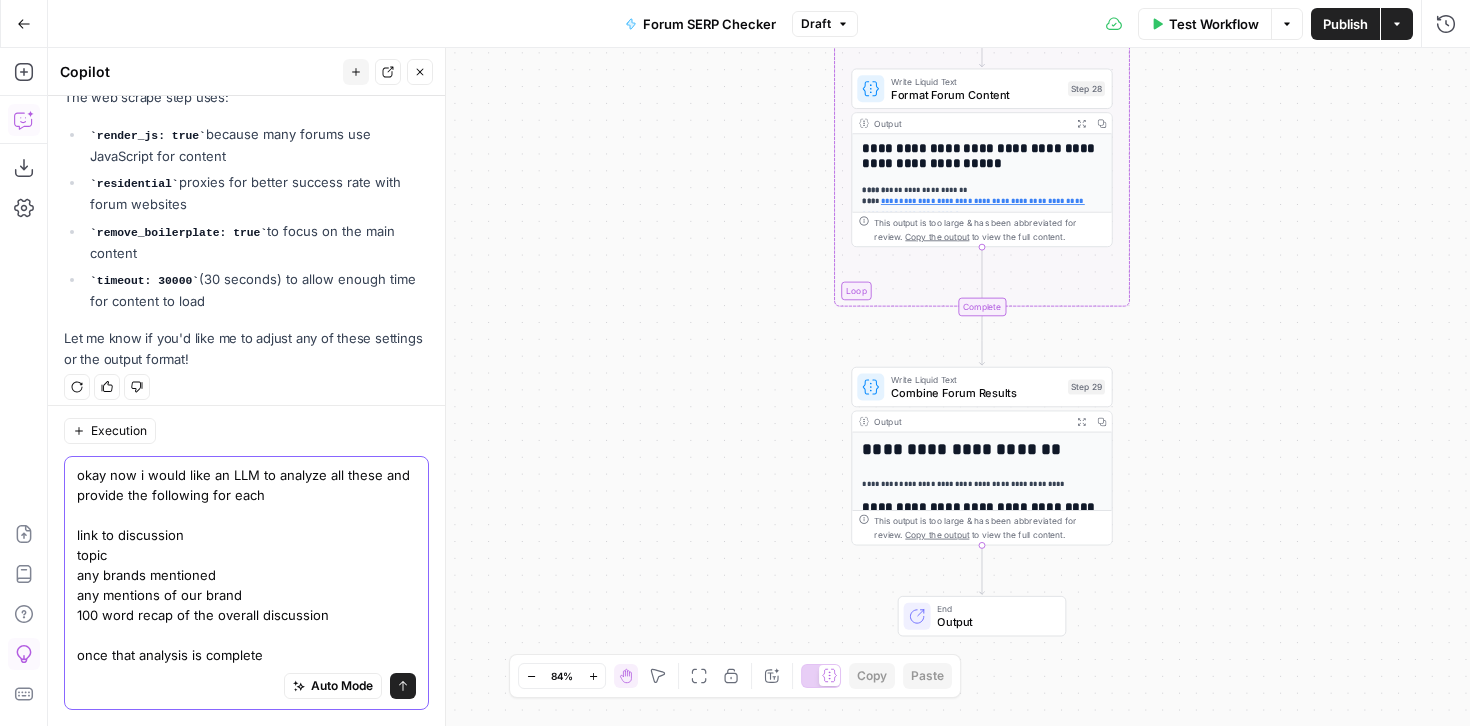click on "okay now i would like an LLM to analyze all these and provide the following for each
link to discussion
topic
any brands mentioned
any mentions of our brand
100 word recap of the overall discussion
once that analysis is complete" at bounding box center [246, 565] 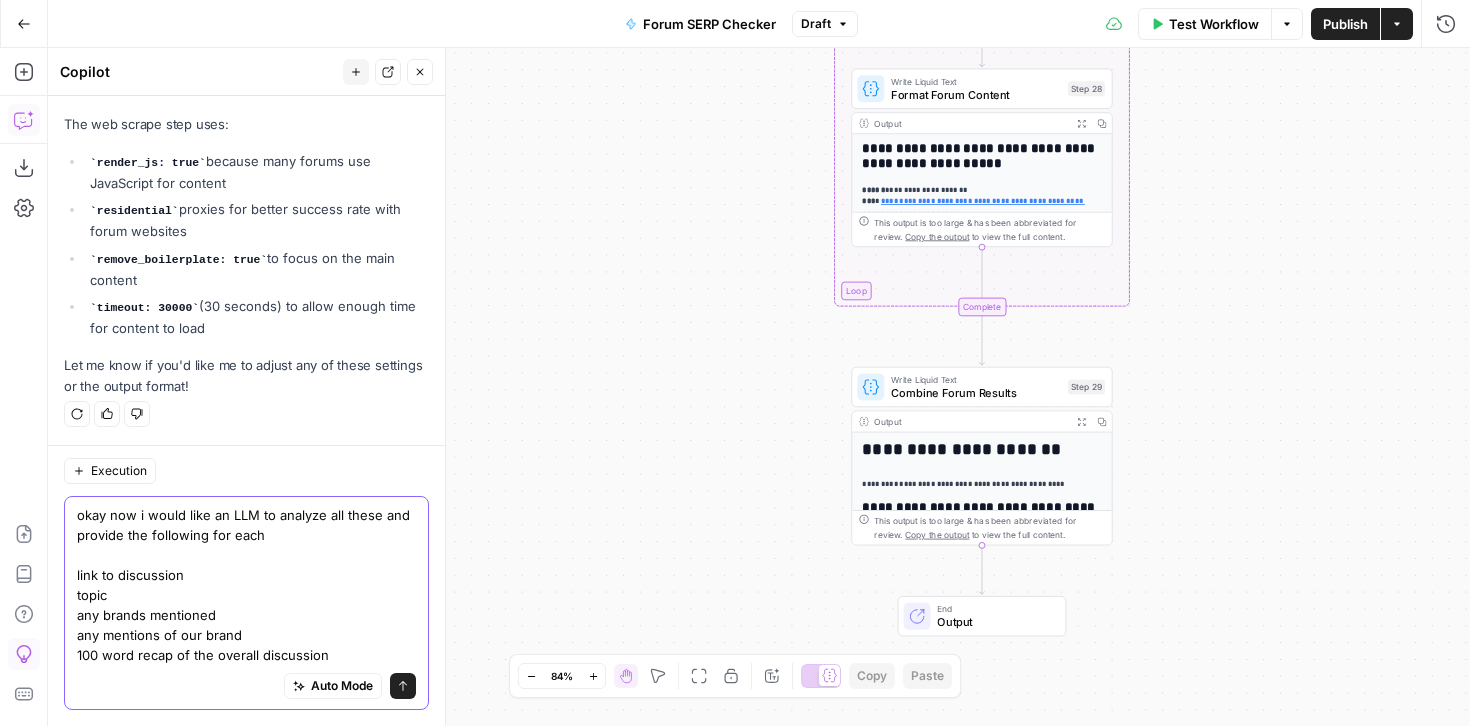 scroll, scrollTop: 3439, scrollLeft: 0, axis: vertical 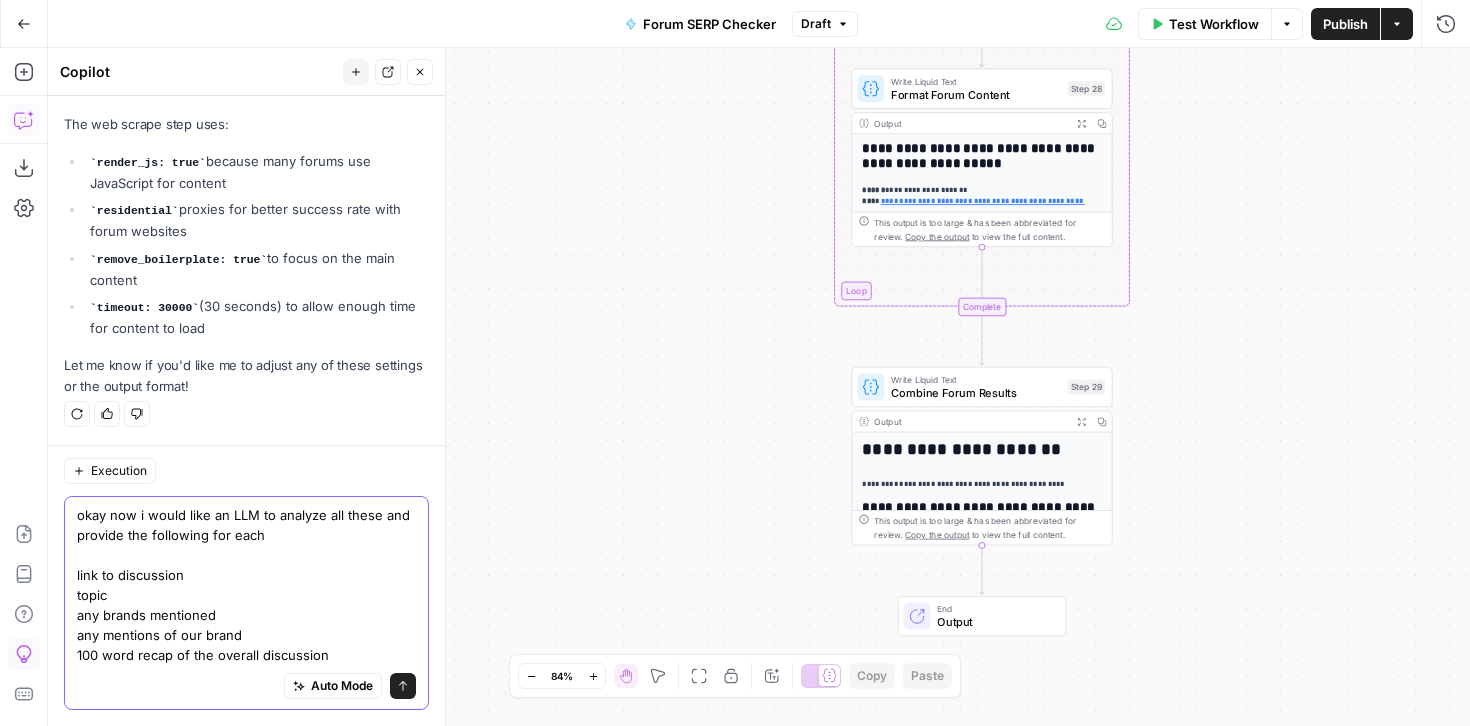 type on "okay now i would like an LLM to analyze all these and provide the following for each
link to discussion
topic
any brands mentioned
any mentions of our brand
100 word recap of the overall discussion" 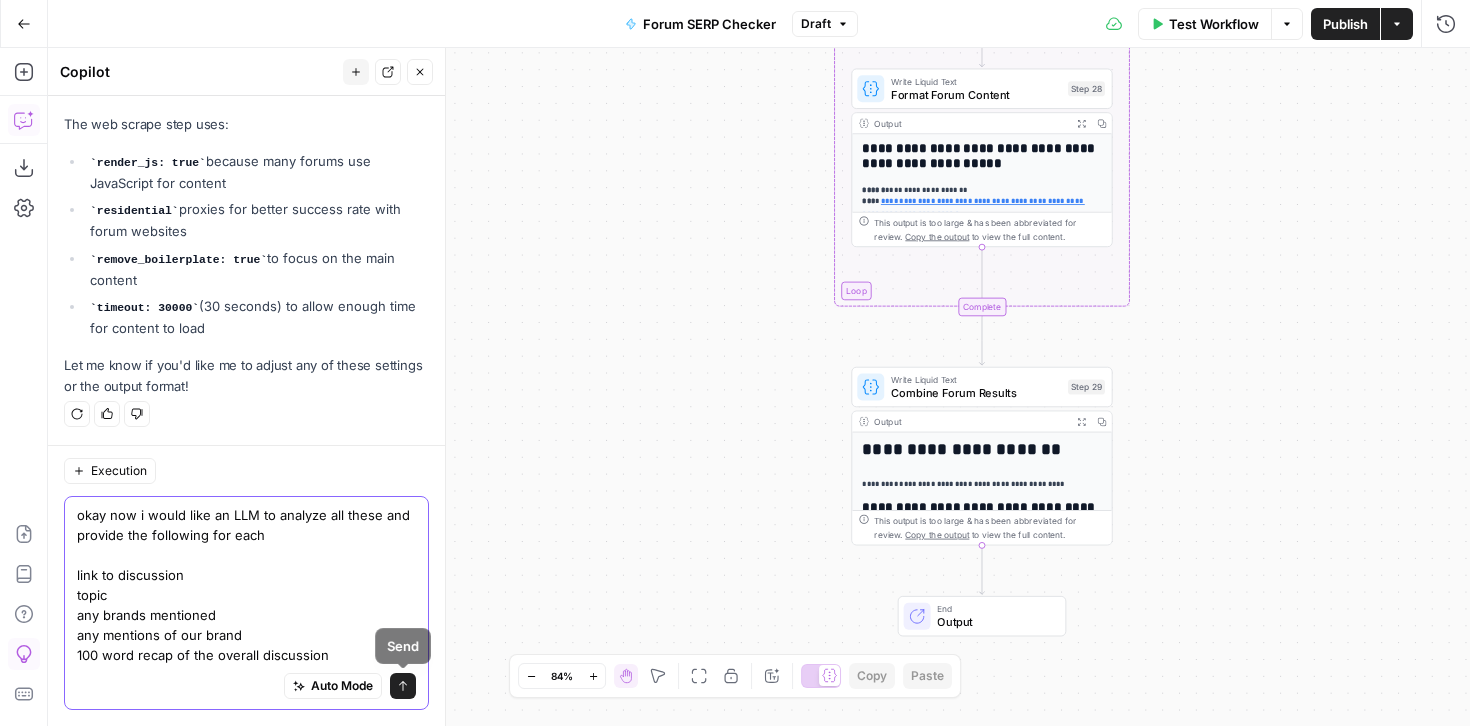 click on "Send" at bounding box center (403, 686) 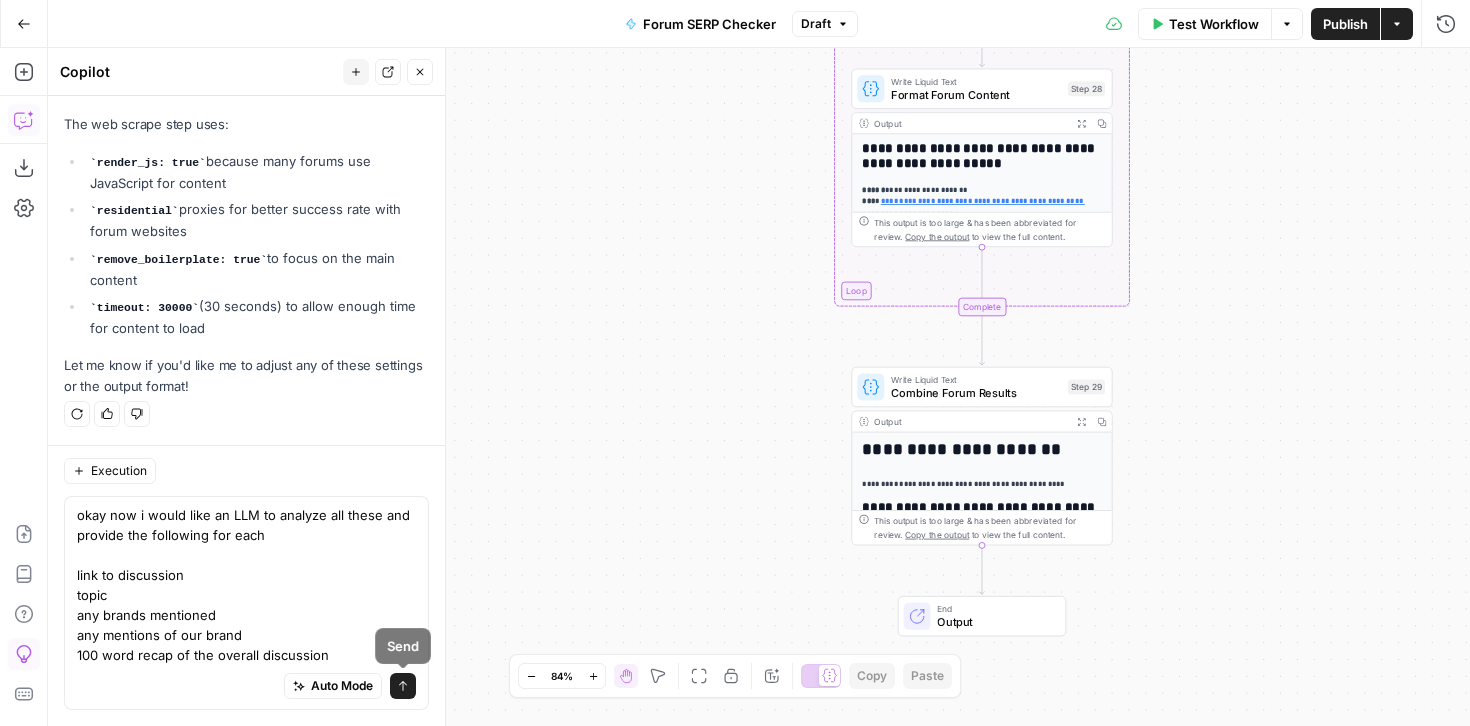 type 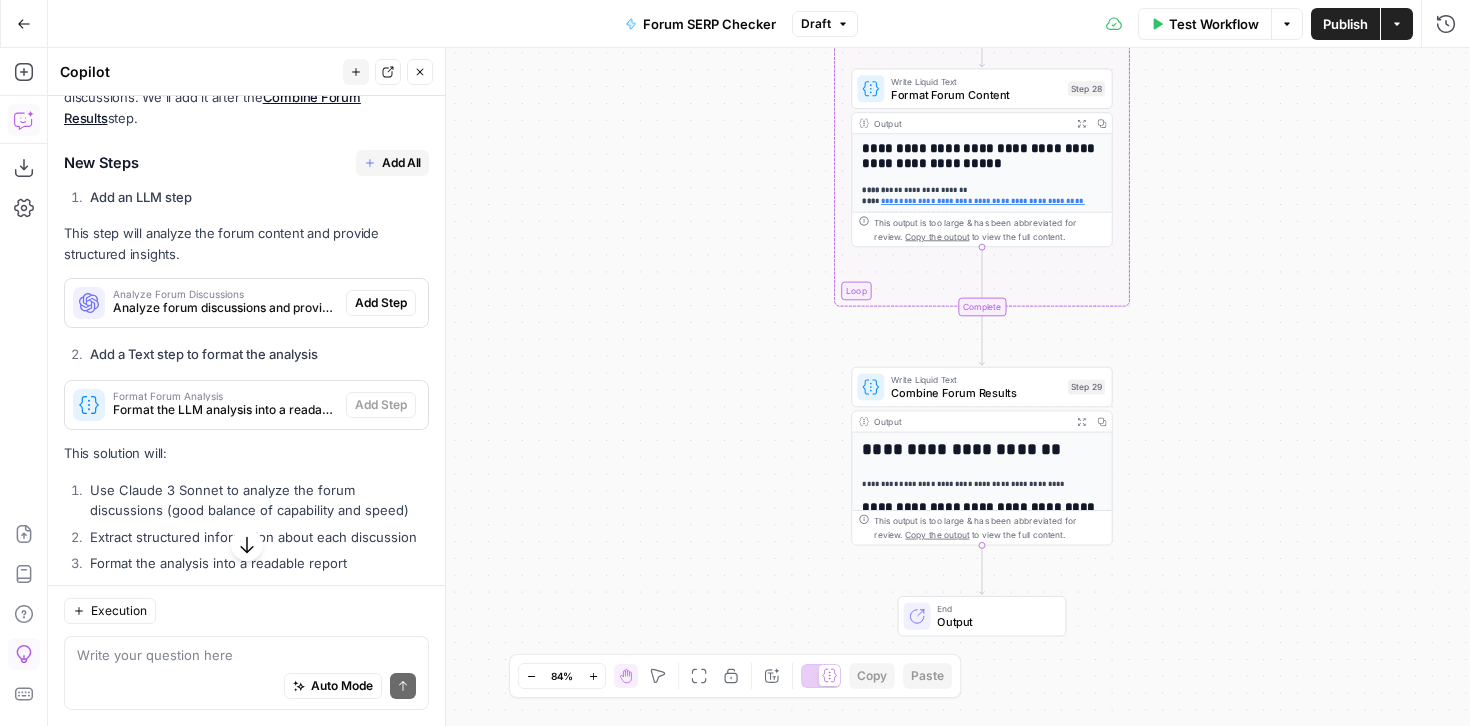 scroll, scrollTop: 3936, scrollLeft: 0, axis: vertical 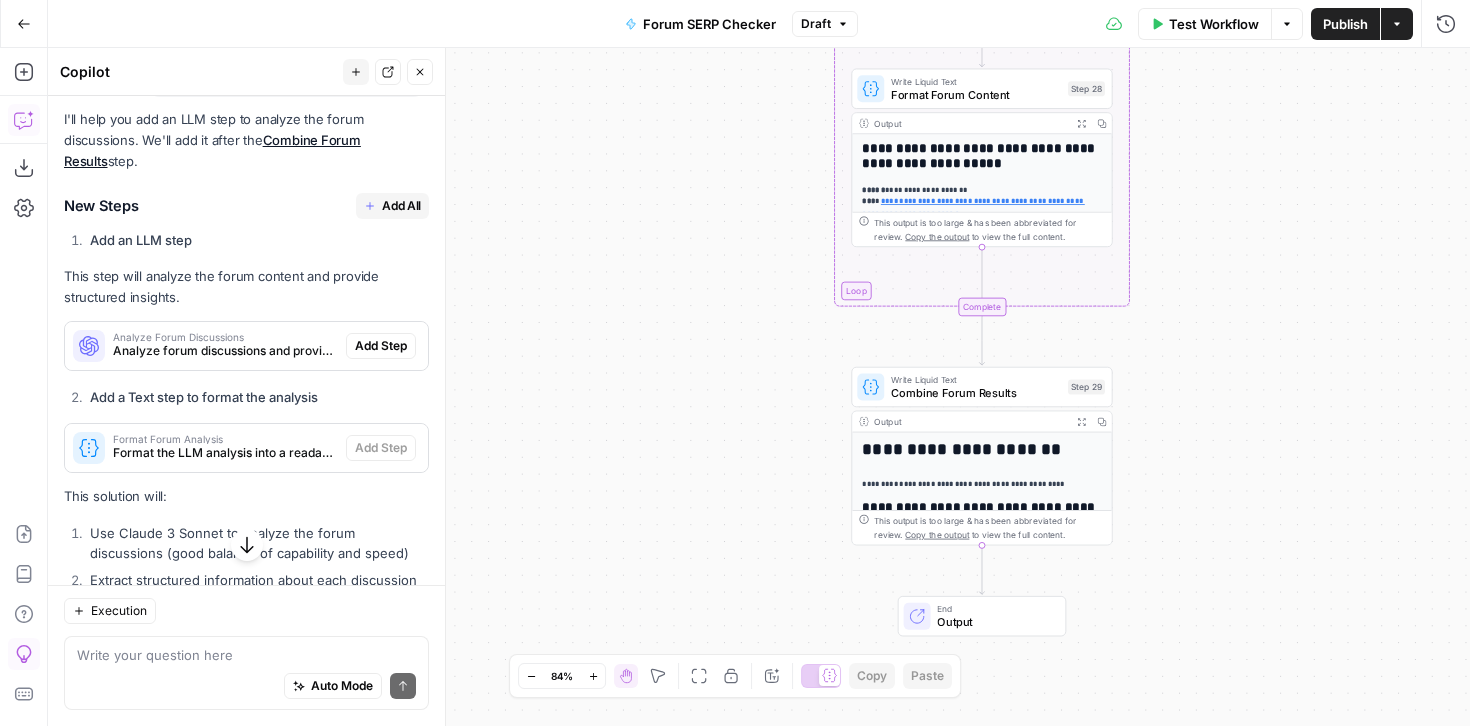 click on "Add All" at bounding box center (401, 206) 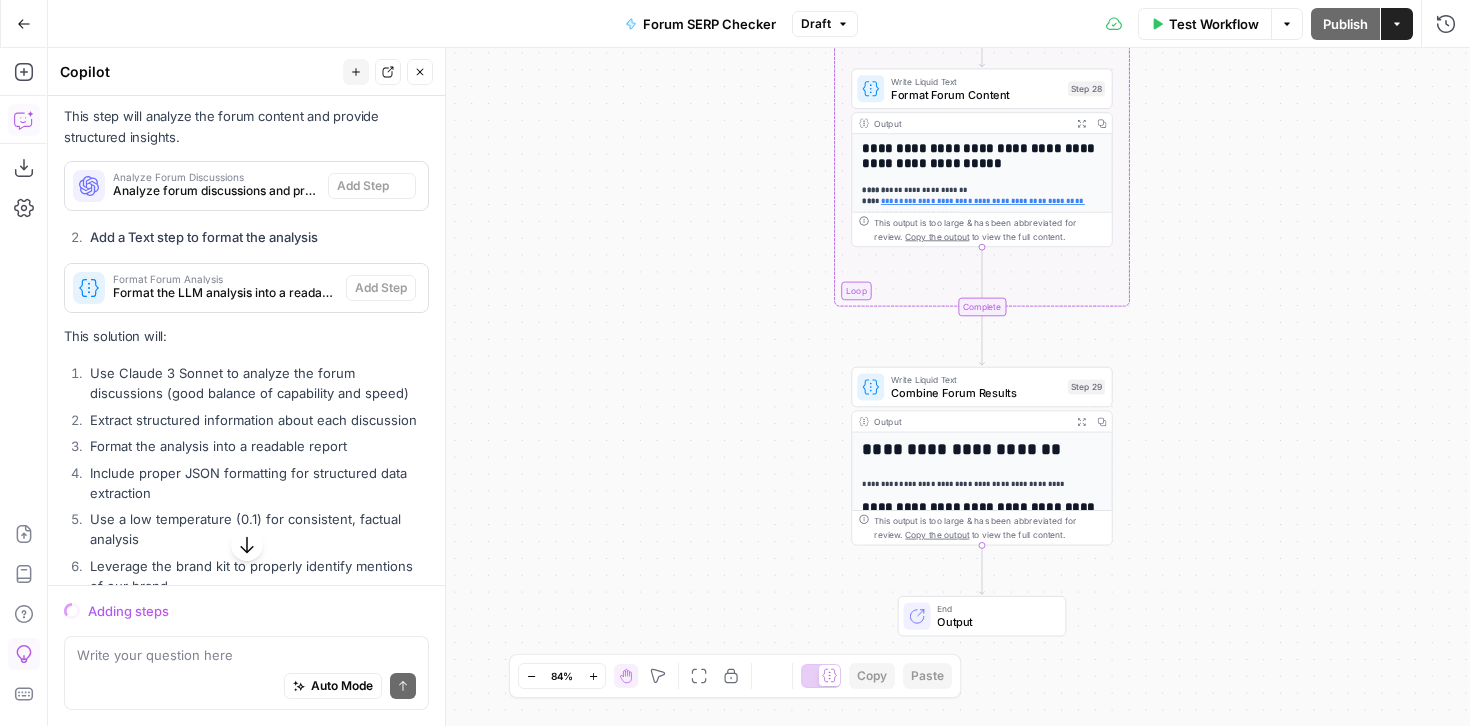 scroll, scrollTop: 3776, scrollLeft: 0, axis: vertical 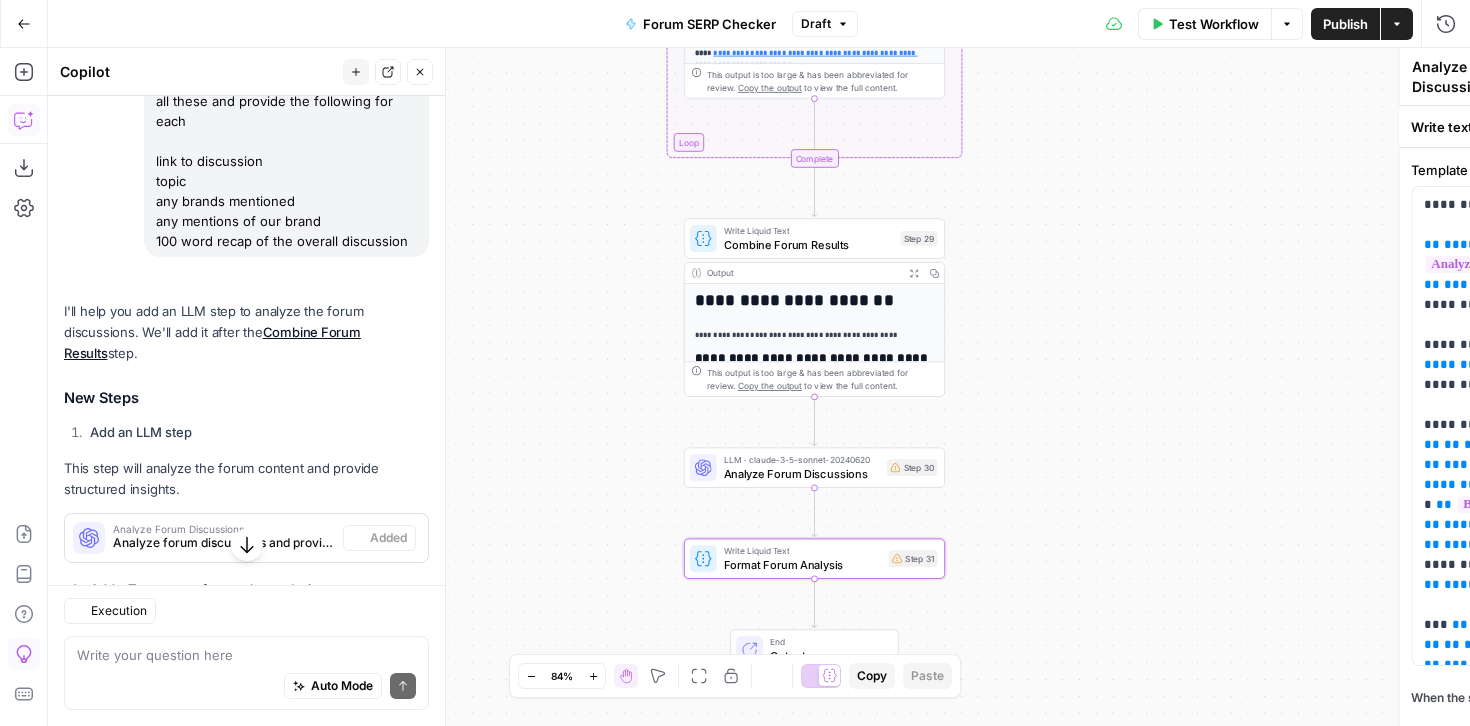 type on "Format Forum Analysis" 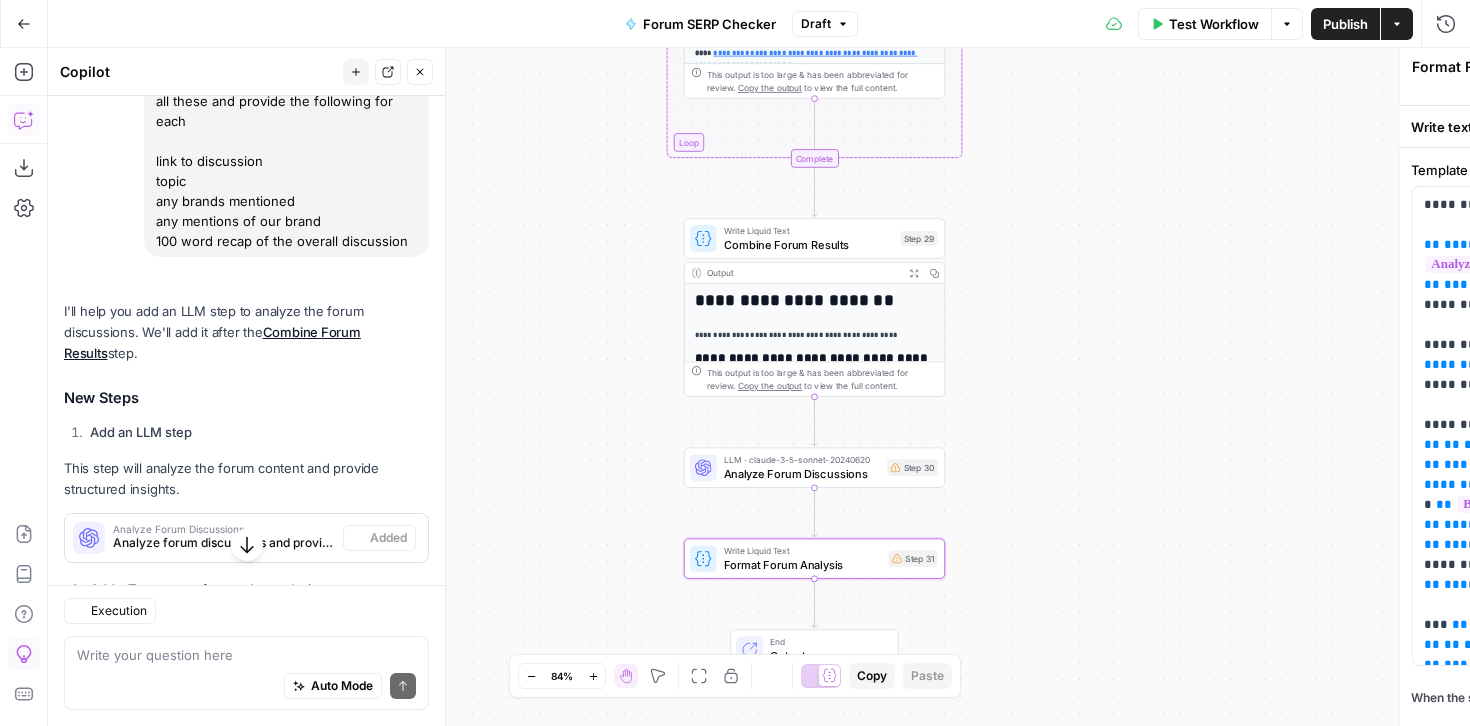 scroll, scrollTop: 3936, scrollLeft: 0, axis: vertical 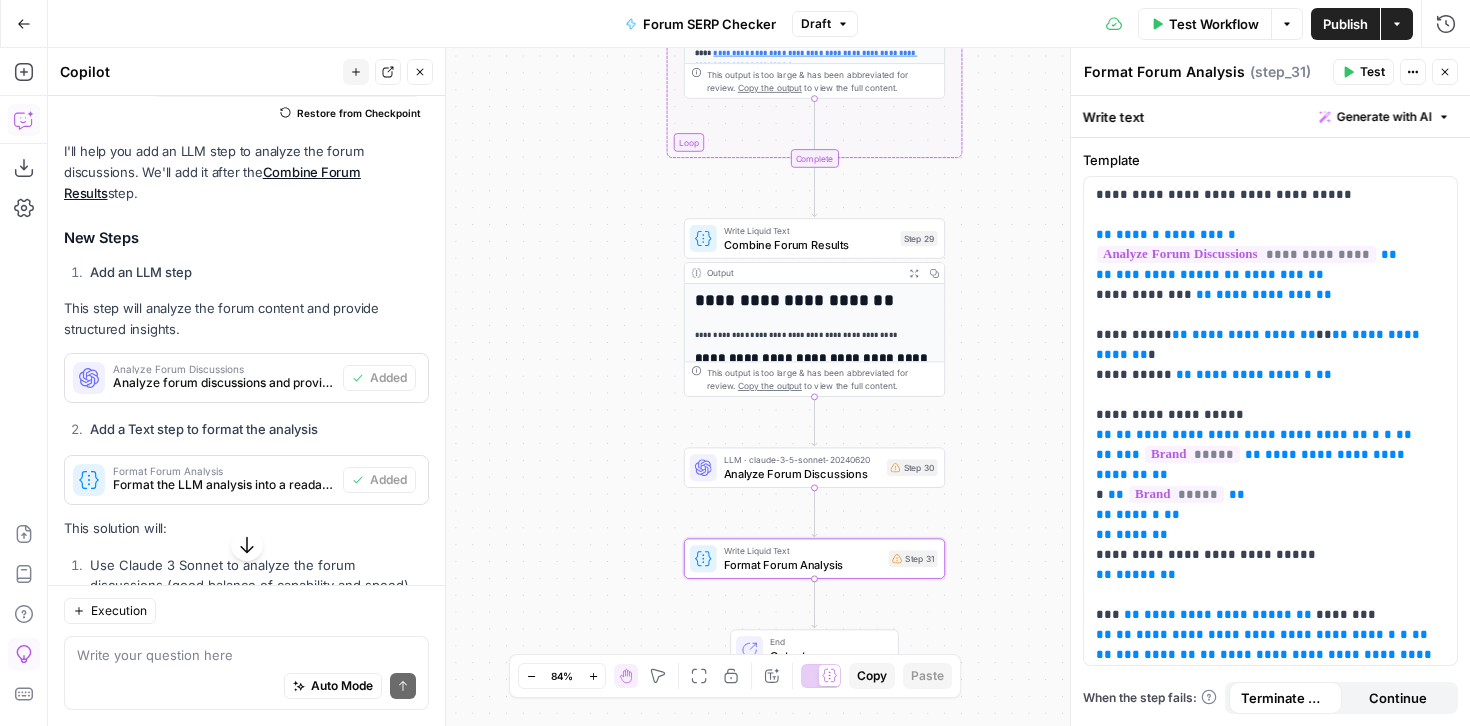 click on "Test Workflow" at bounding box center [1205, 24] 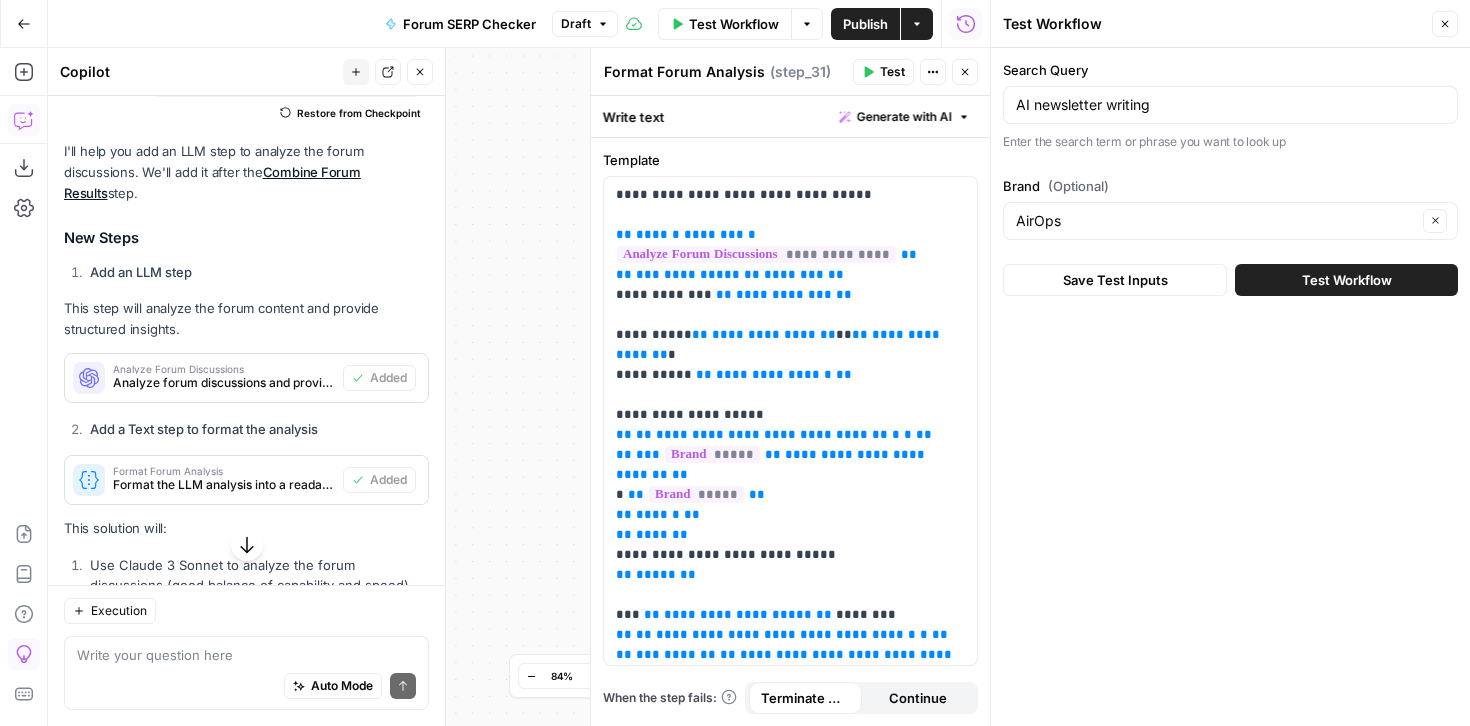 click on "Test Workflow" at bounding box center (1346, 280) 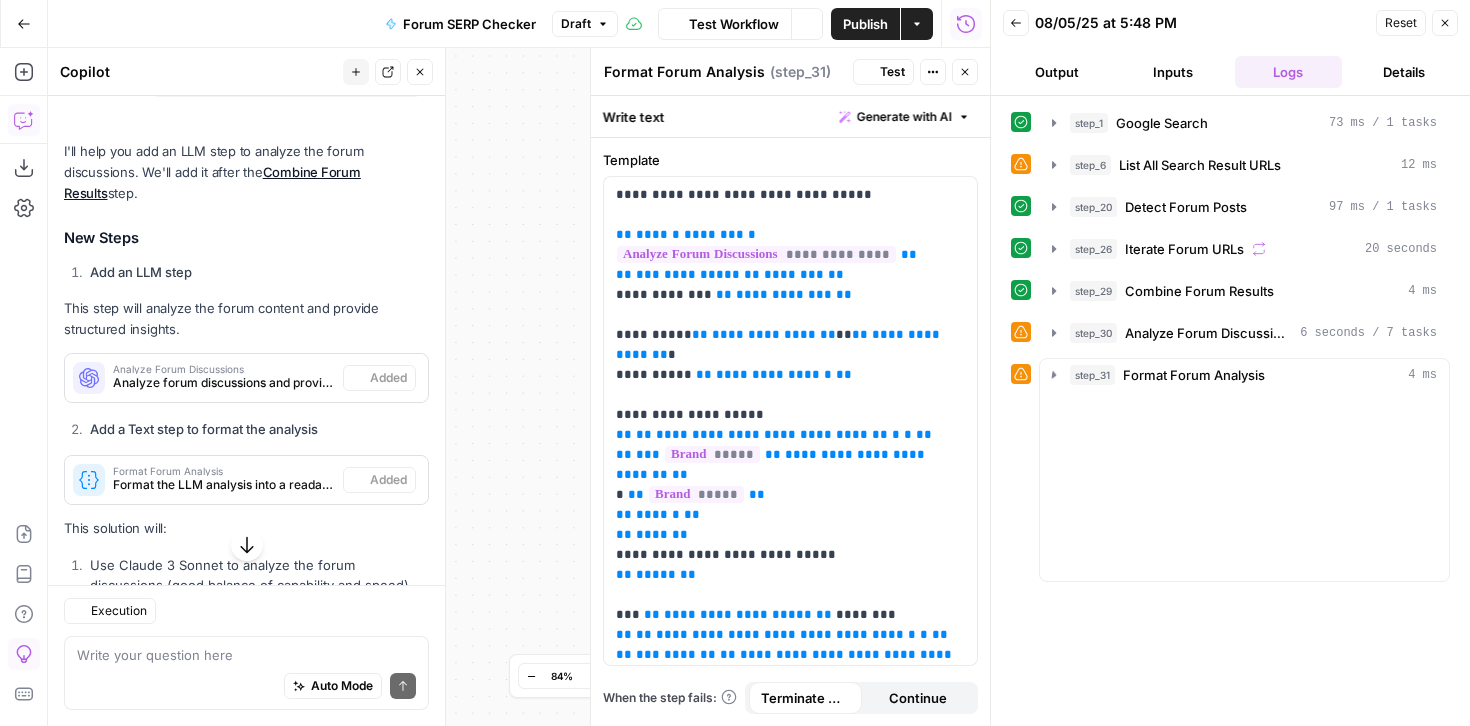 scroll, scrollTop: 3936, scrollLeft: 0, axis: vertical 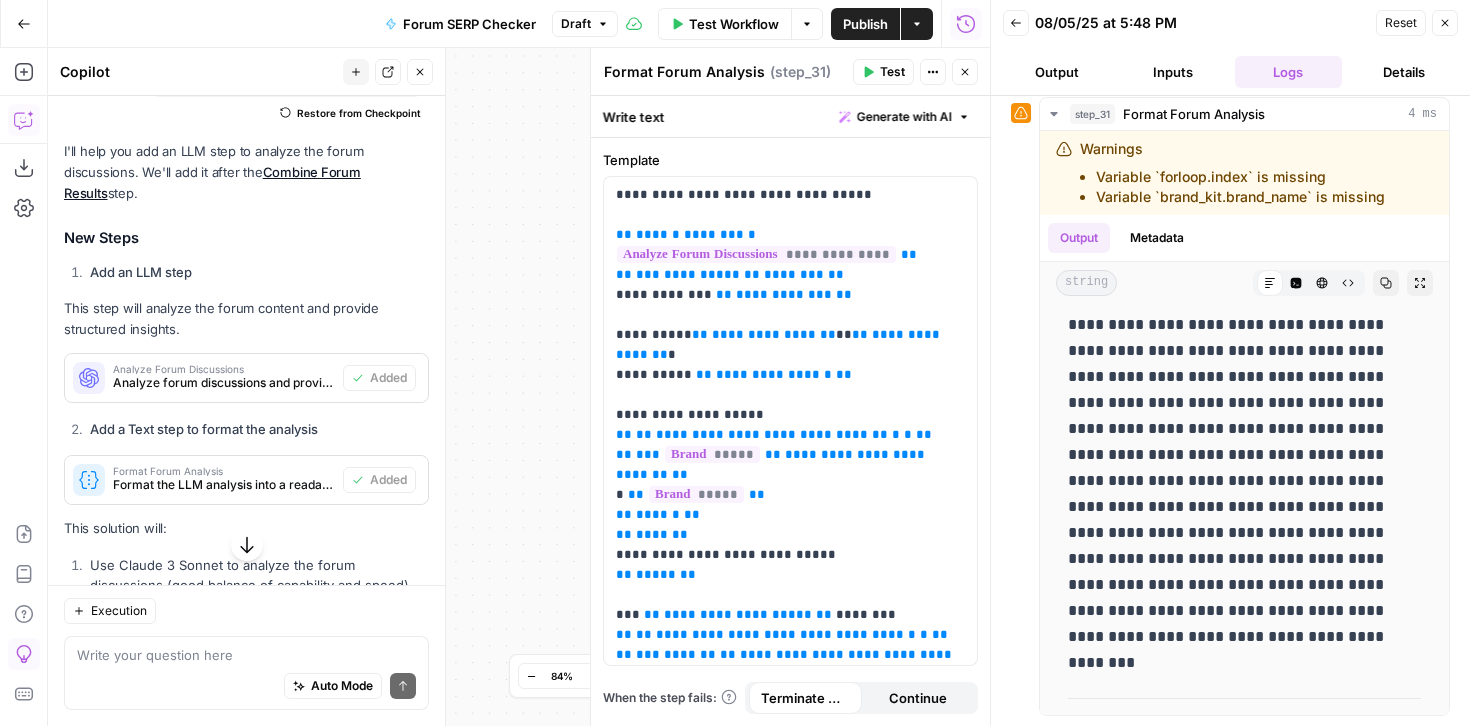 click on "Back" at bounding box center (1016, 23) 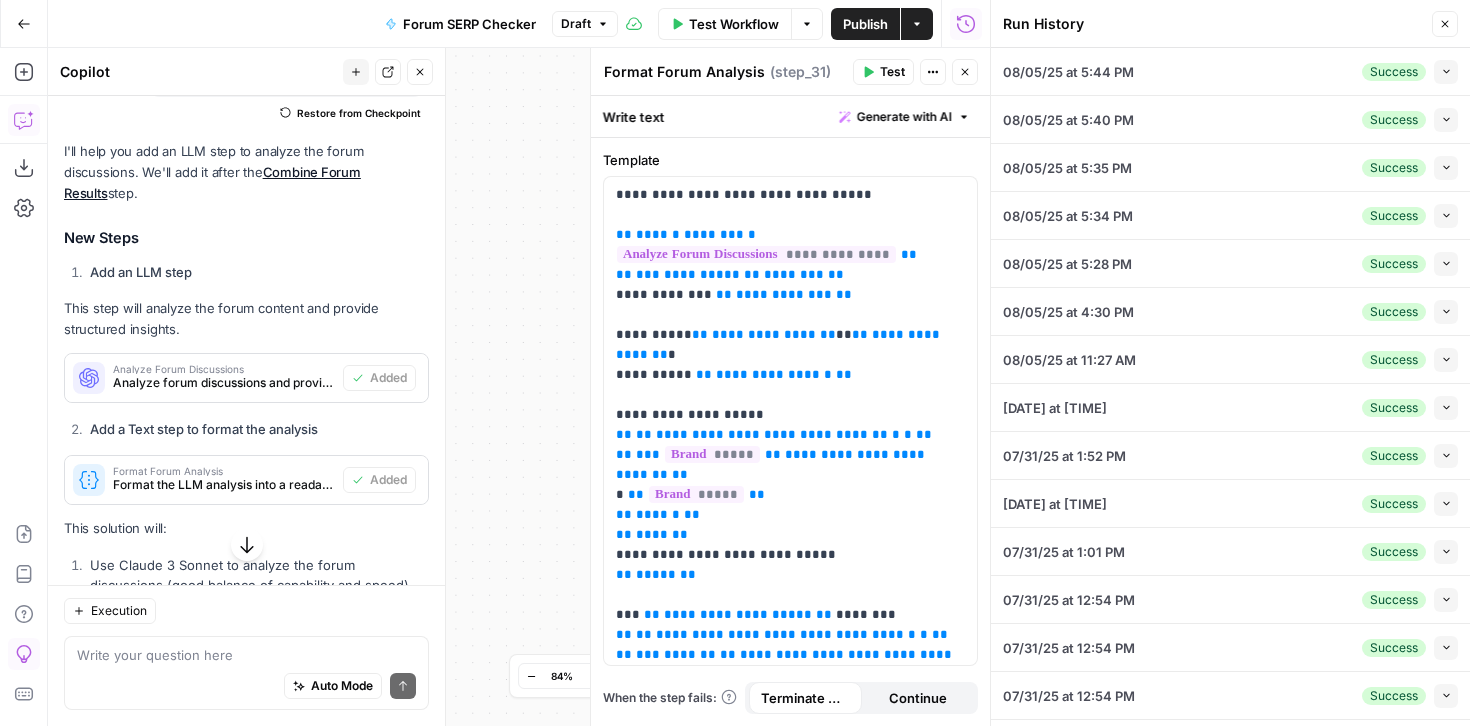 click on "Close" at bounding box center [965, 72] 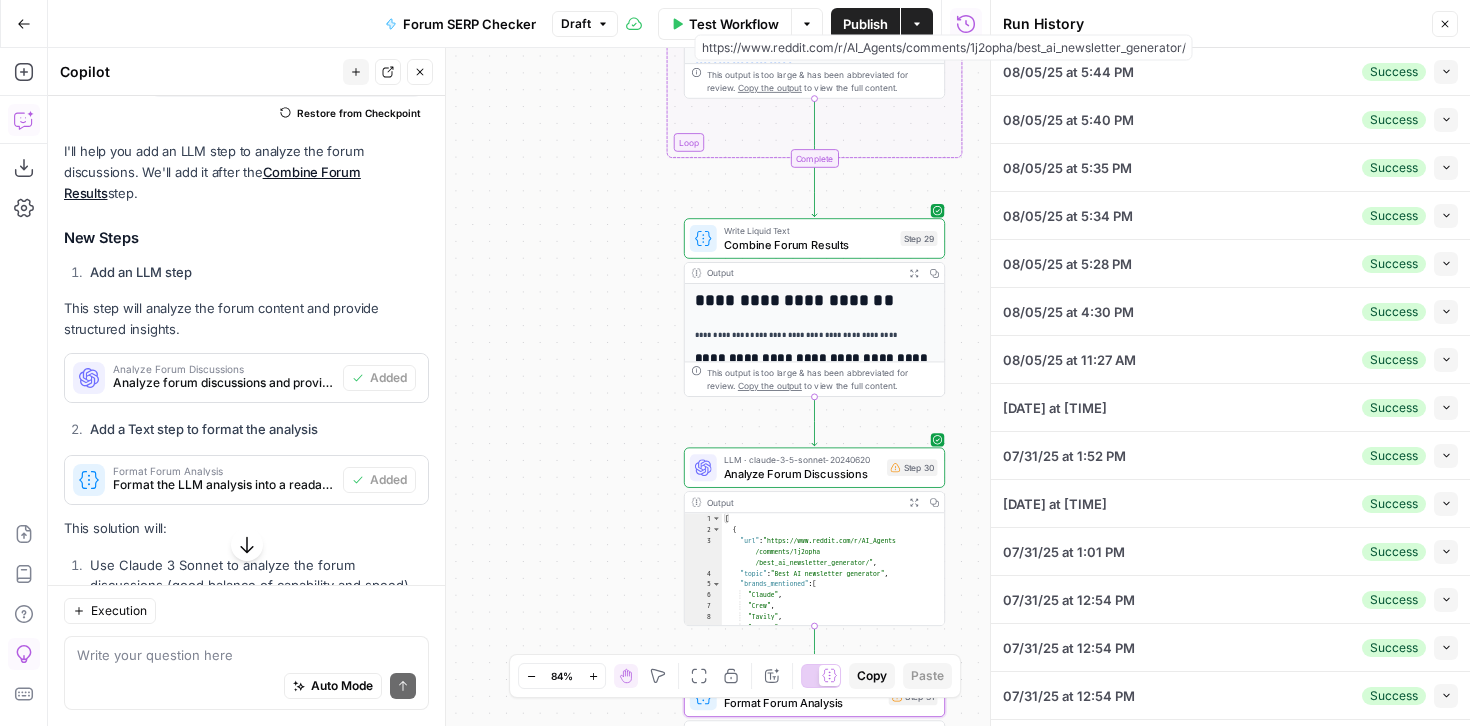scroll, scrollTop: 138, scrollLeft: 0, axis: vertical 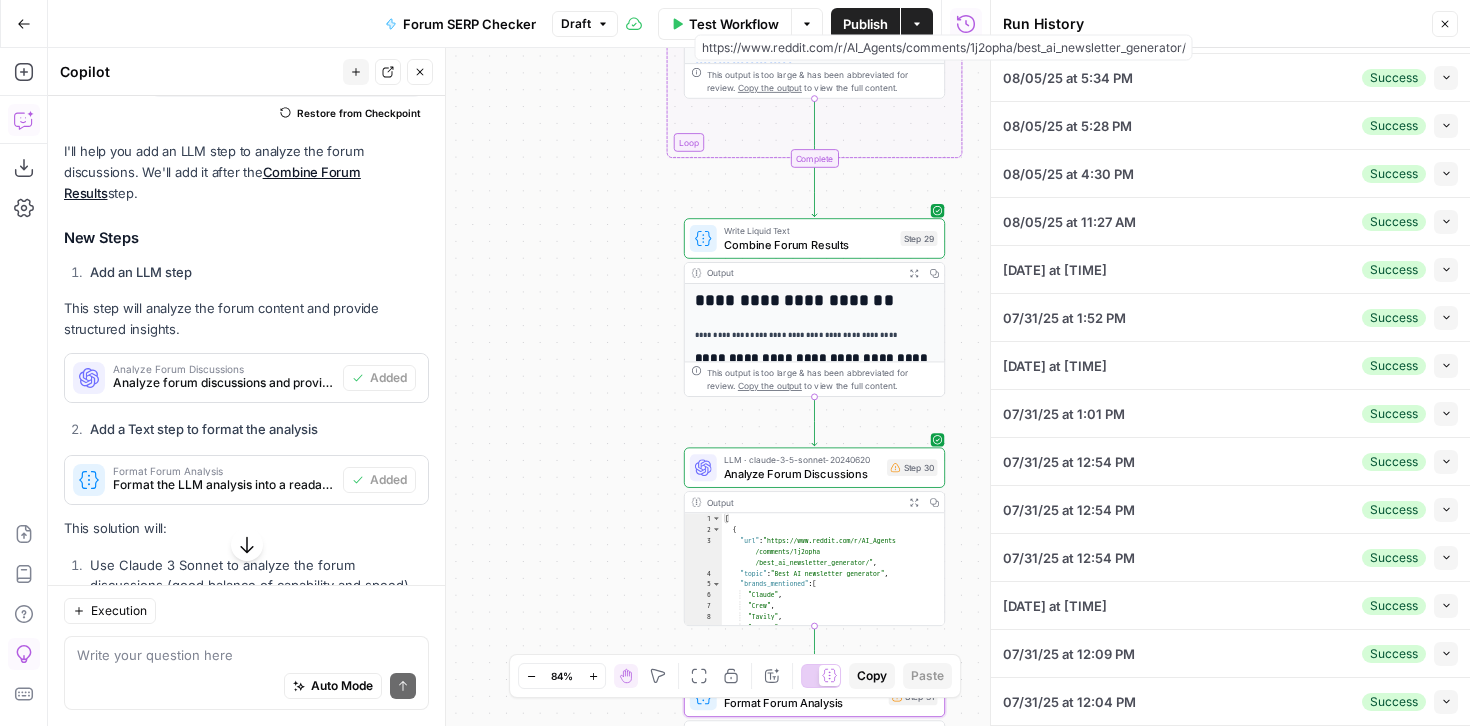 click on "Close" at bounding box center (1445, 24) 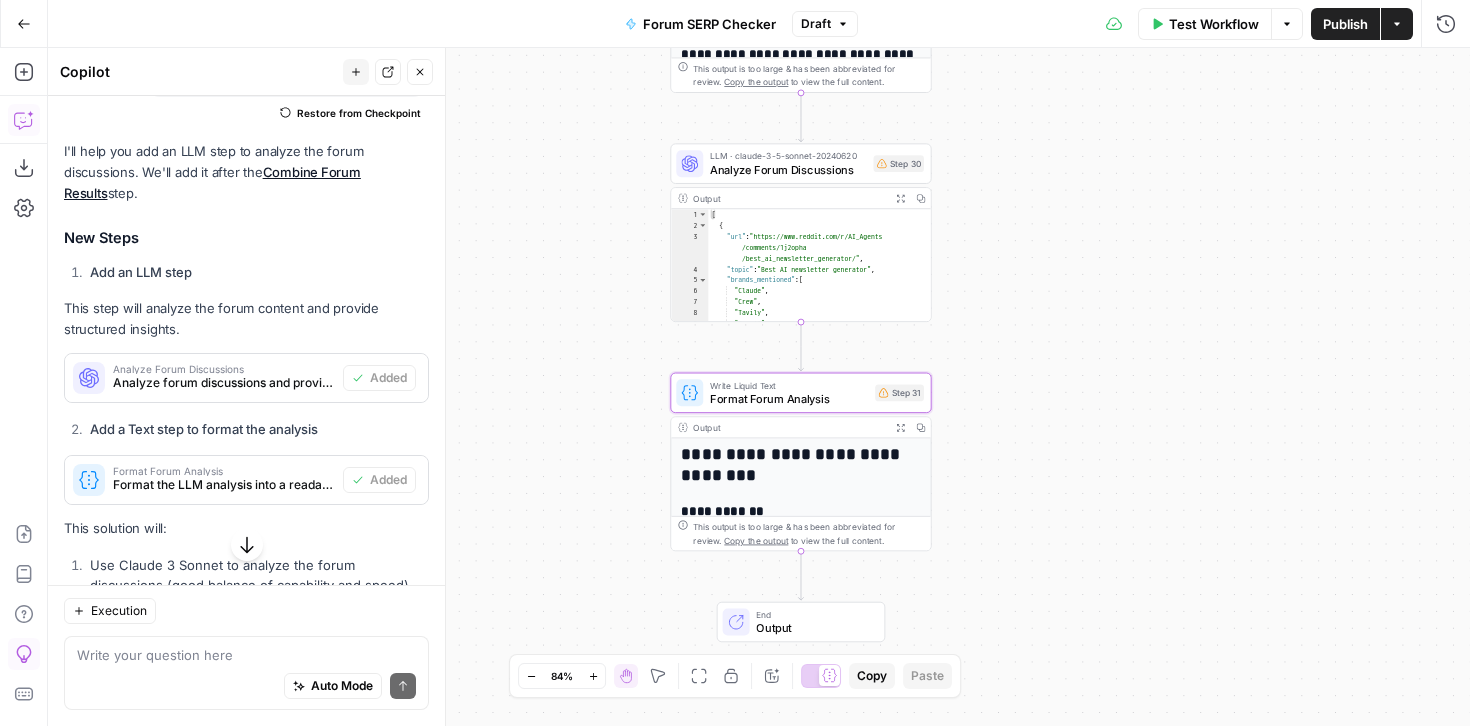 click on "**********" at bounding box center (801, 707) 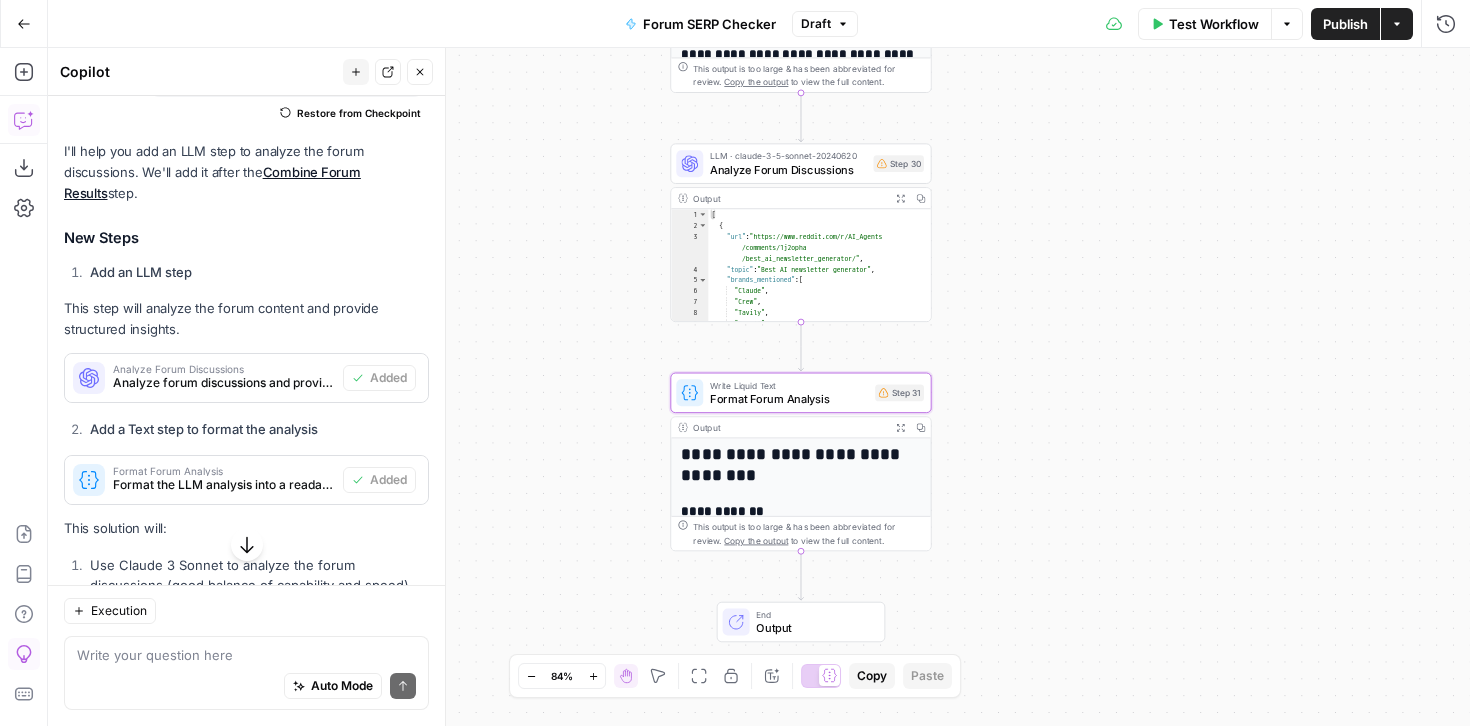 click 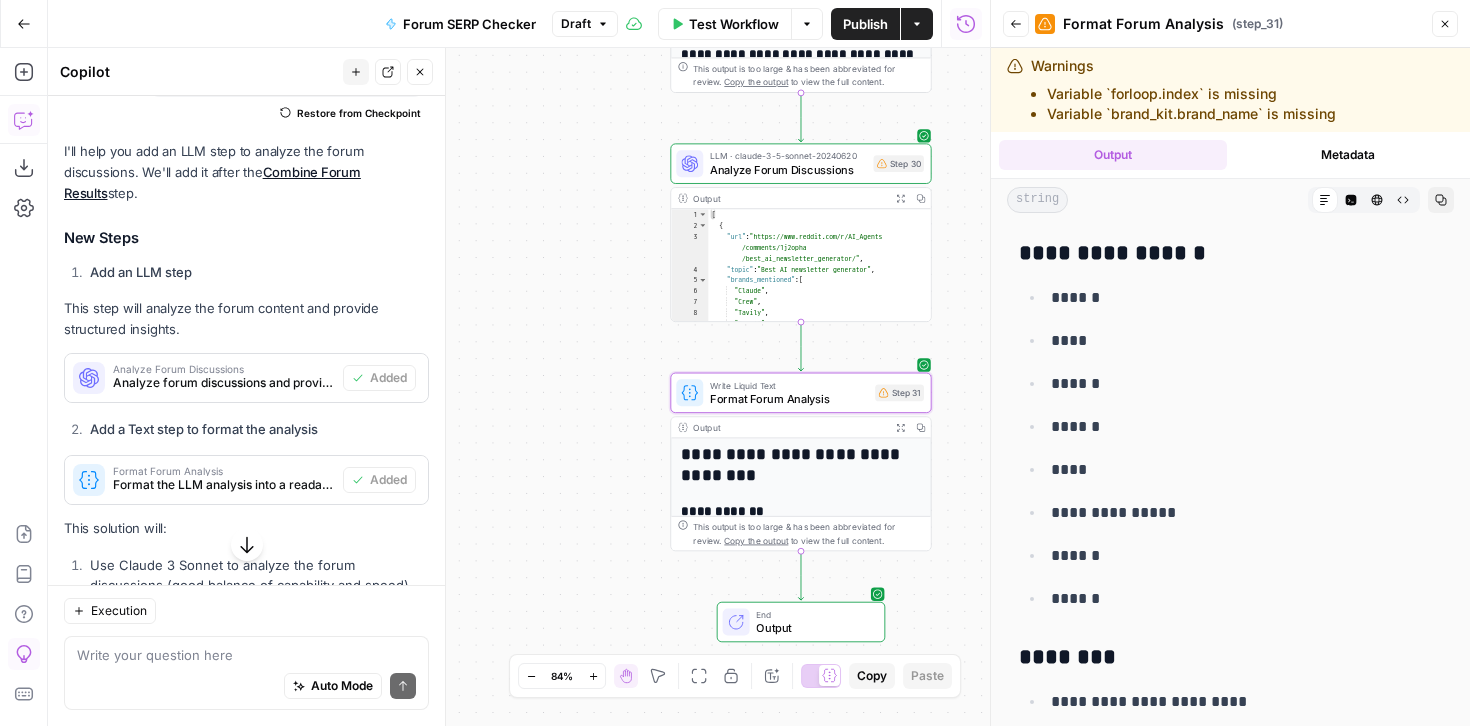 scroll, scrollTop: 313, scrollLeft: 0, axis: vertical 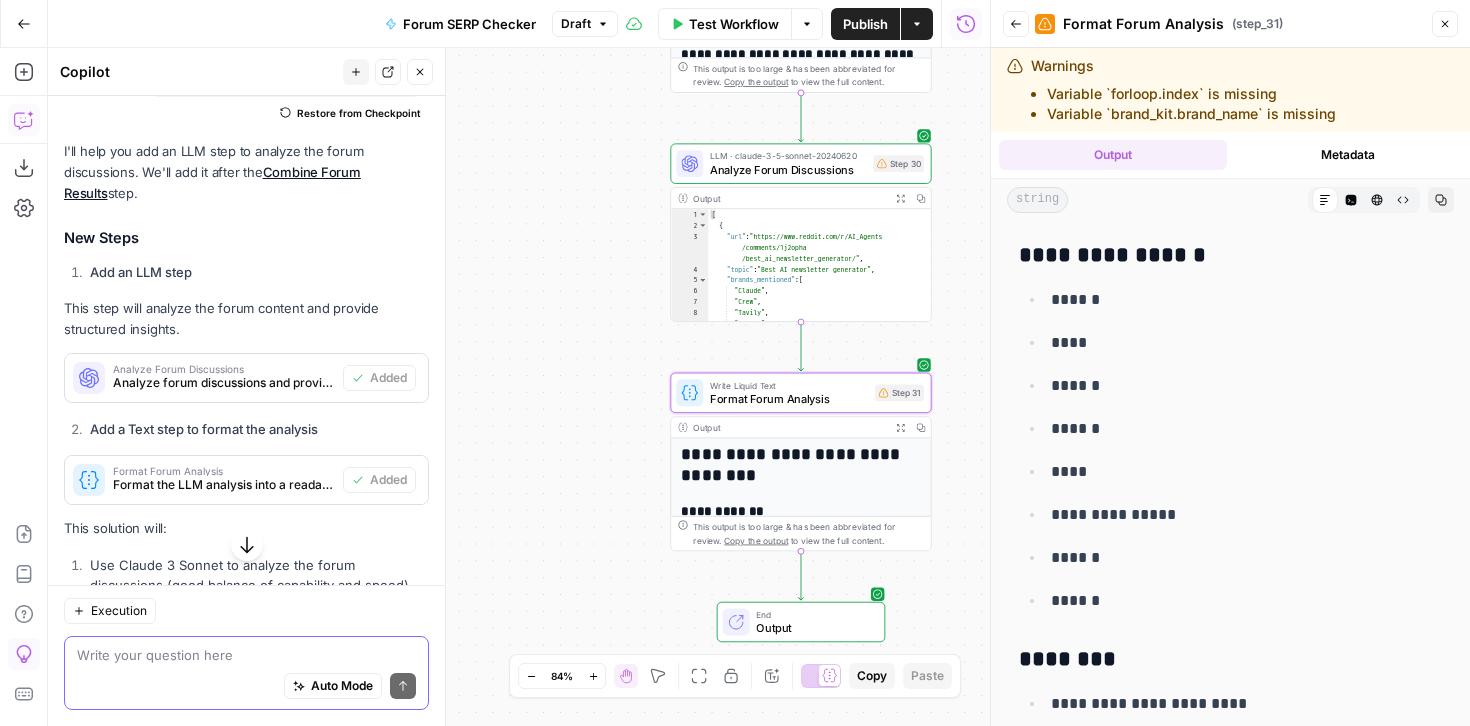 click at bounding box center (246, 655) 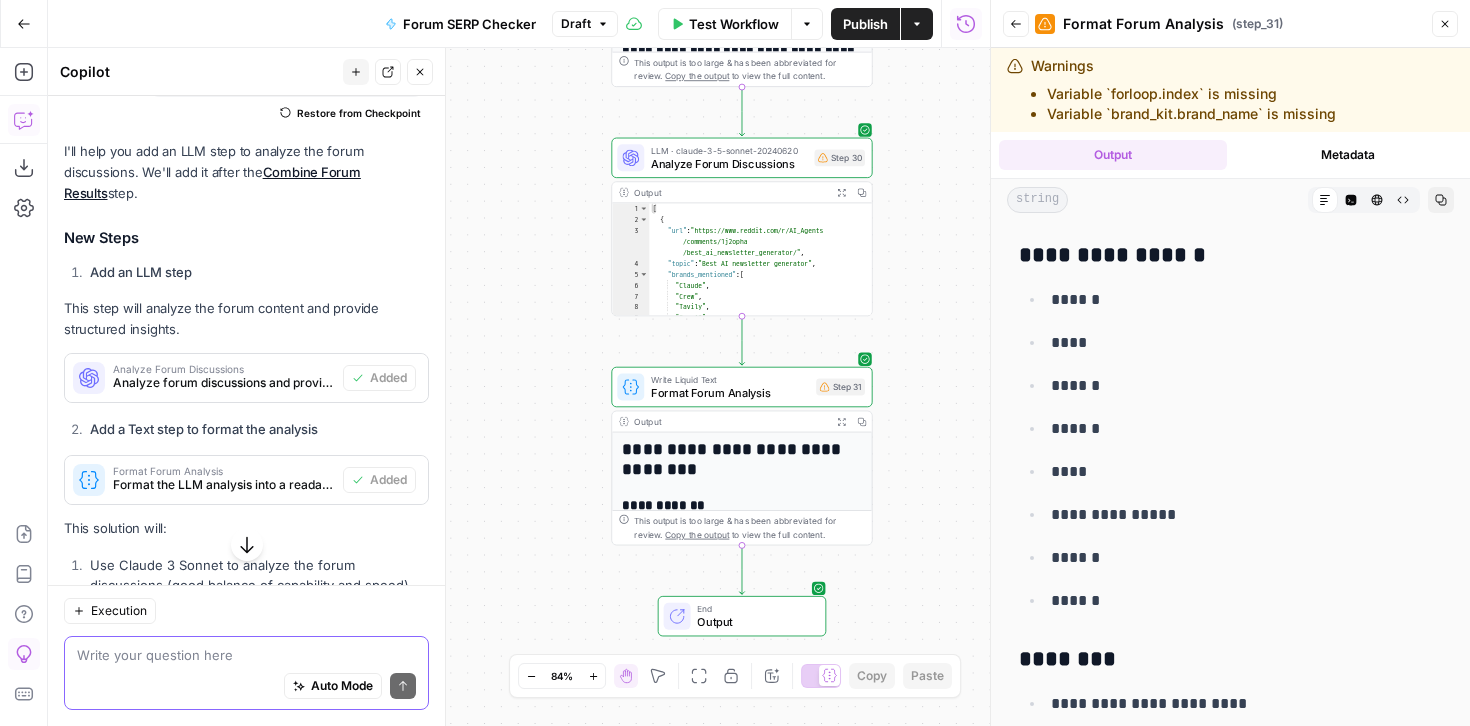scroll, scrollTop: 4432, scrollLeft: 0, axis: vertical 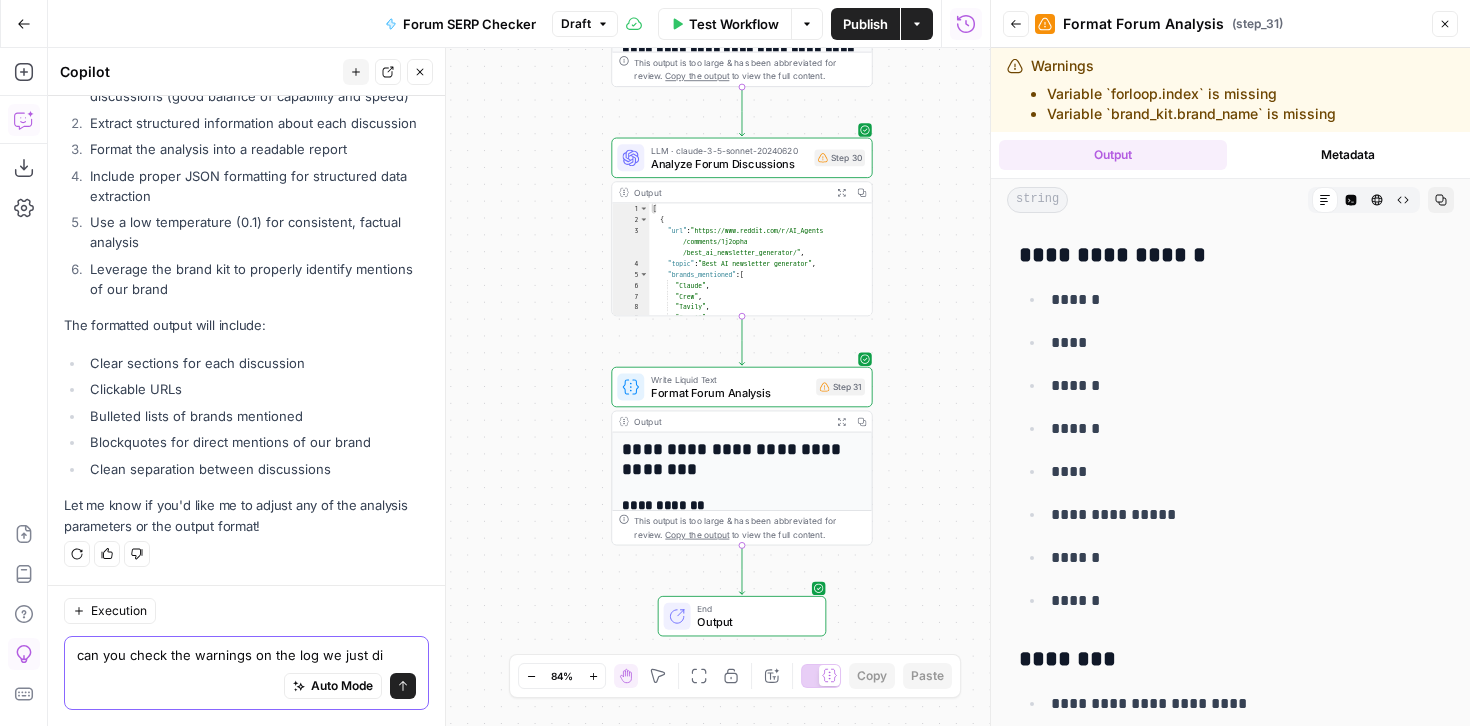 type on "can you check the warnings on the log we just did" 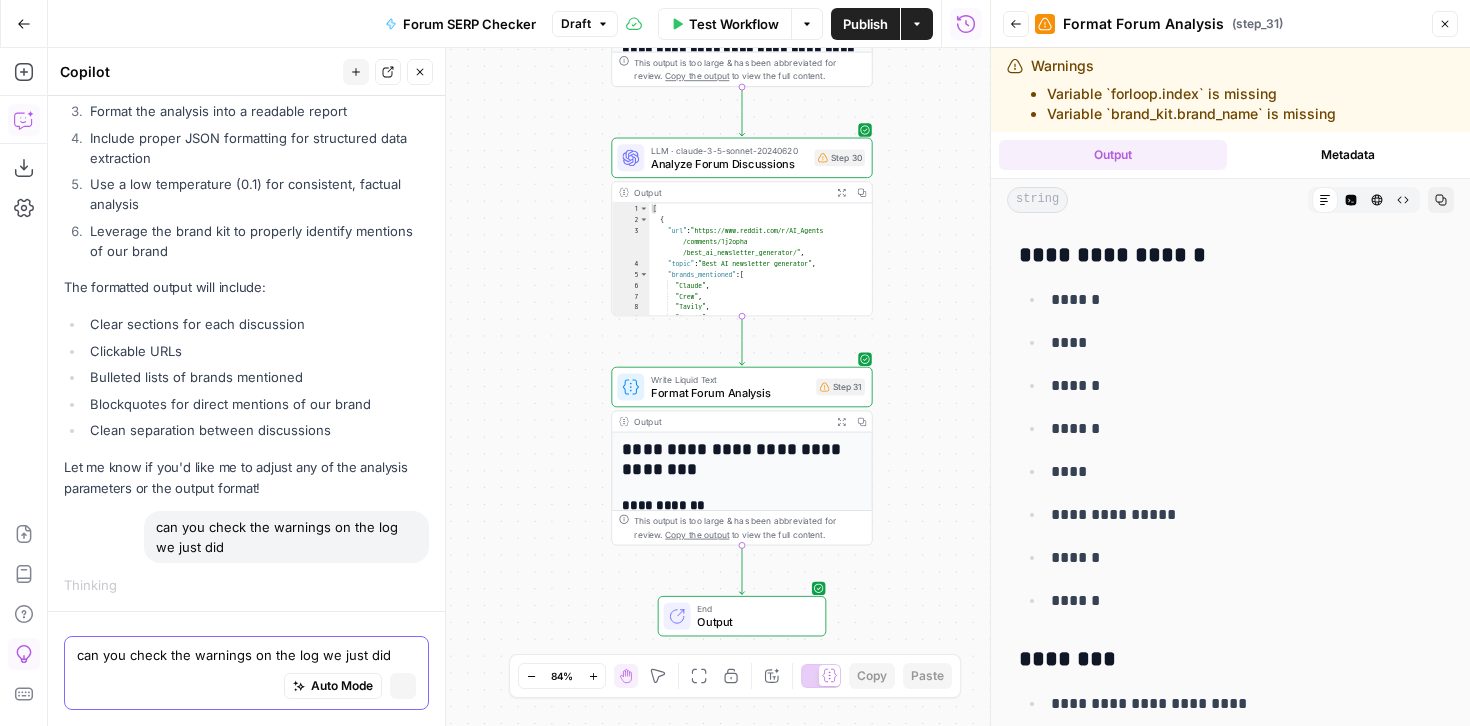 type 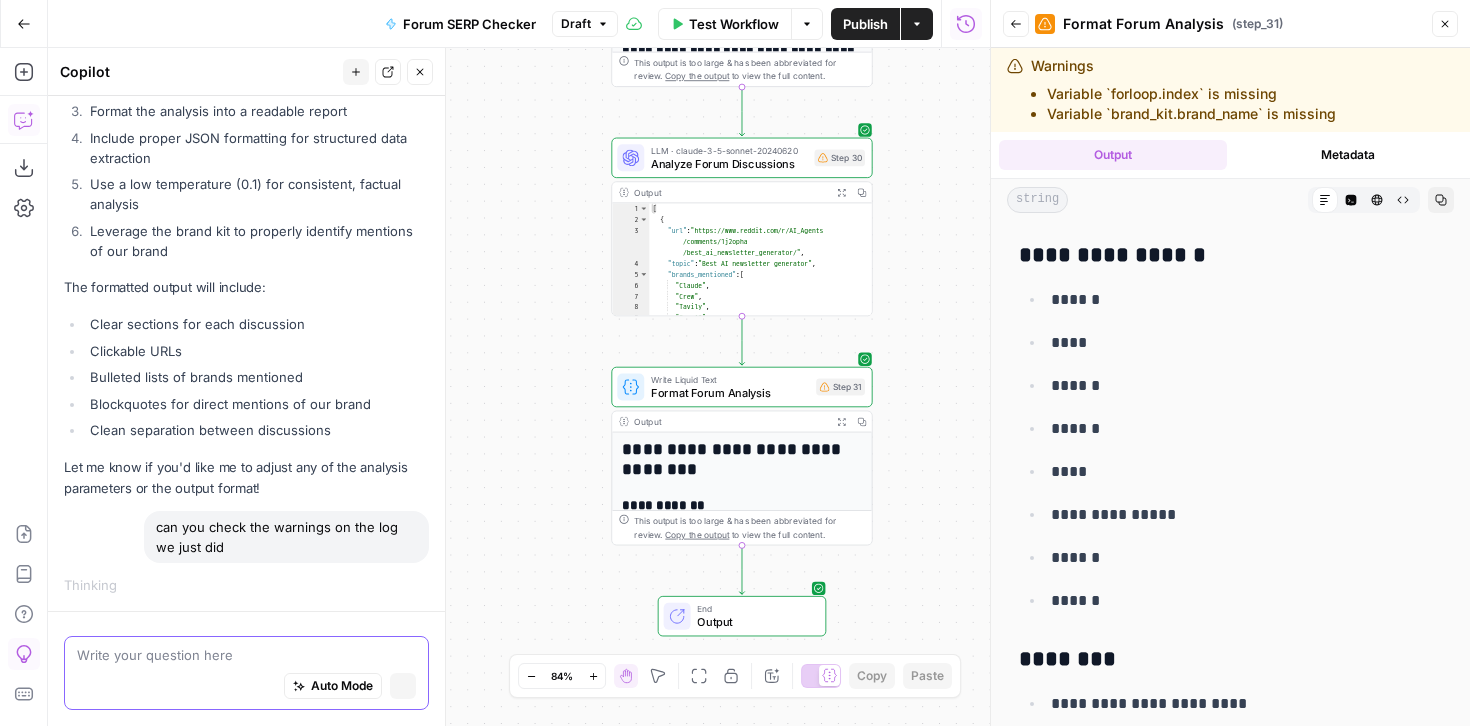 scroll, scrollTop: 4256, scrollLeft: 0, axis: vertical 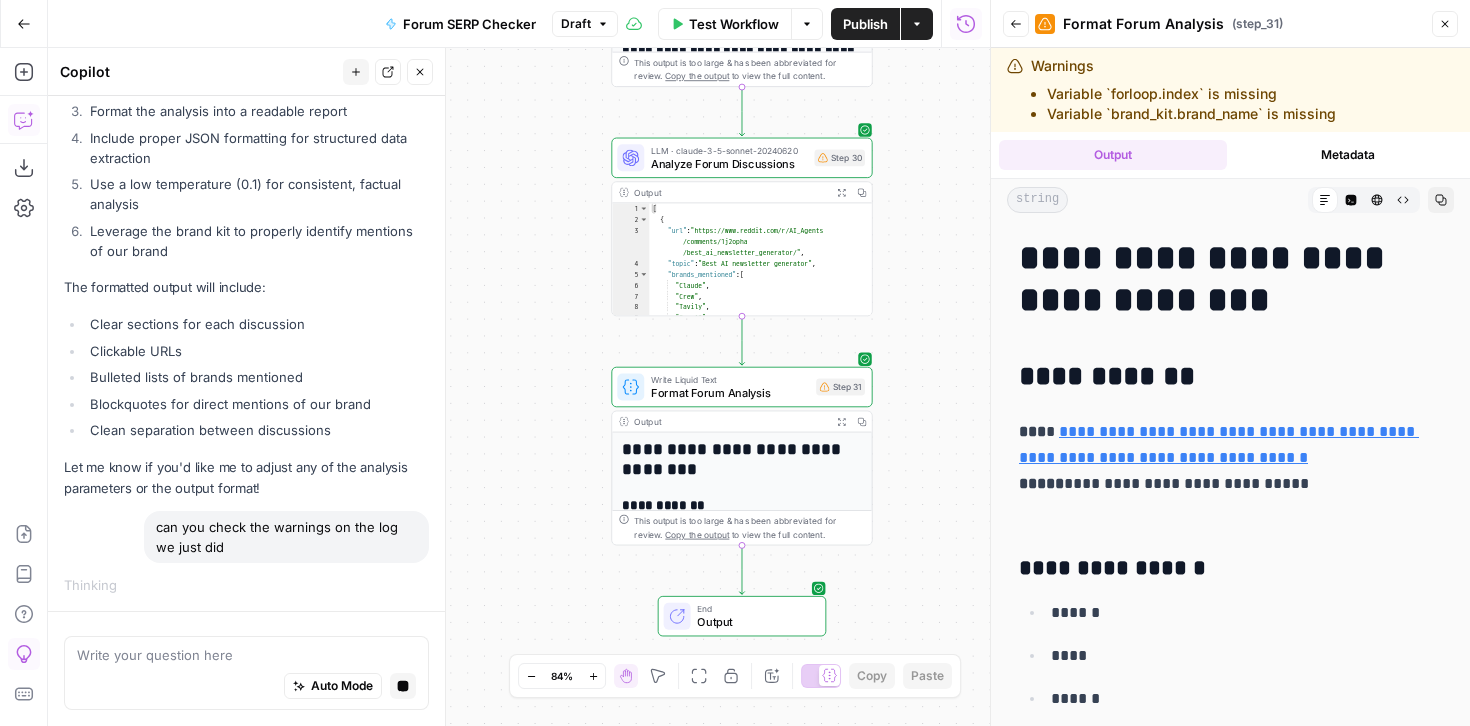 click 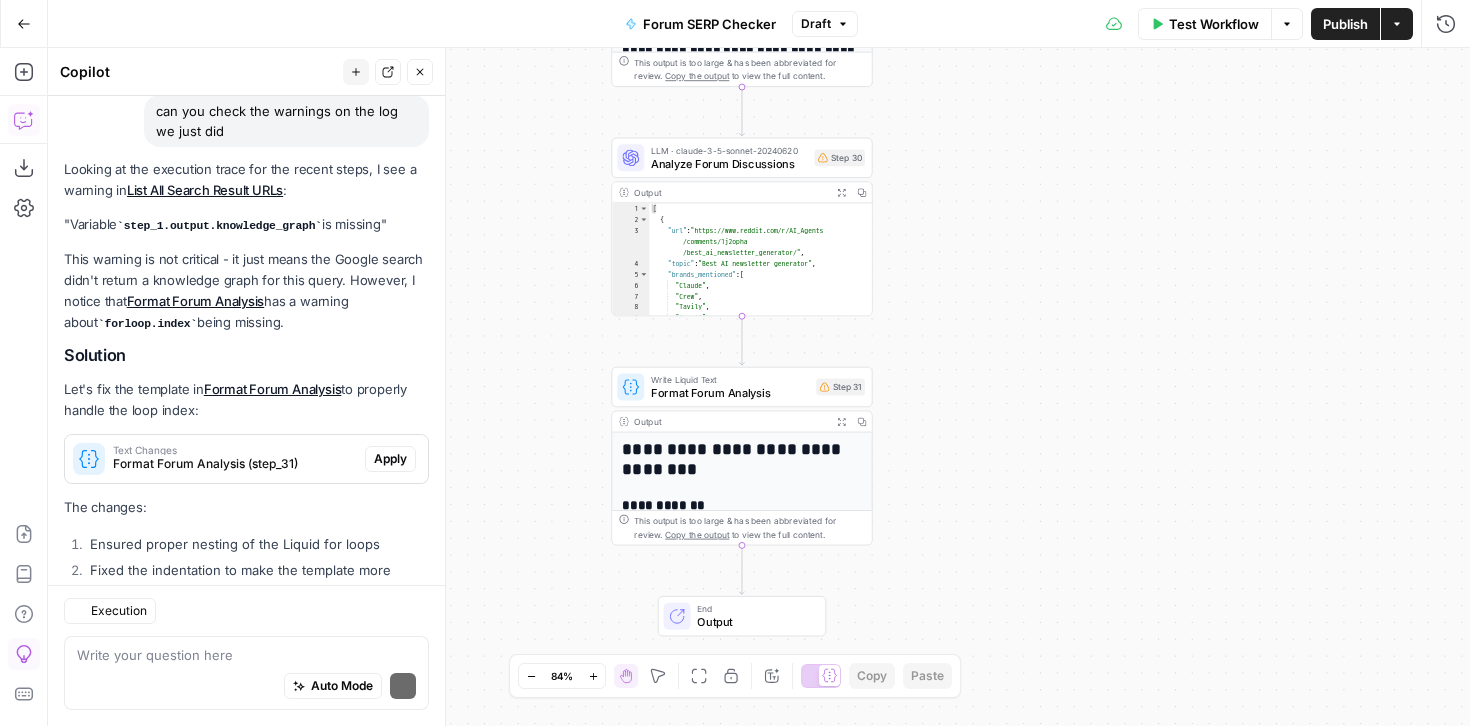 scroll, scrollTop: 5151, scrollLeft: 0, axis: vertical 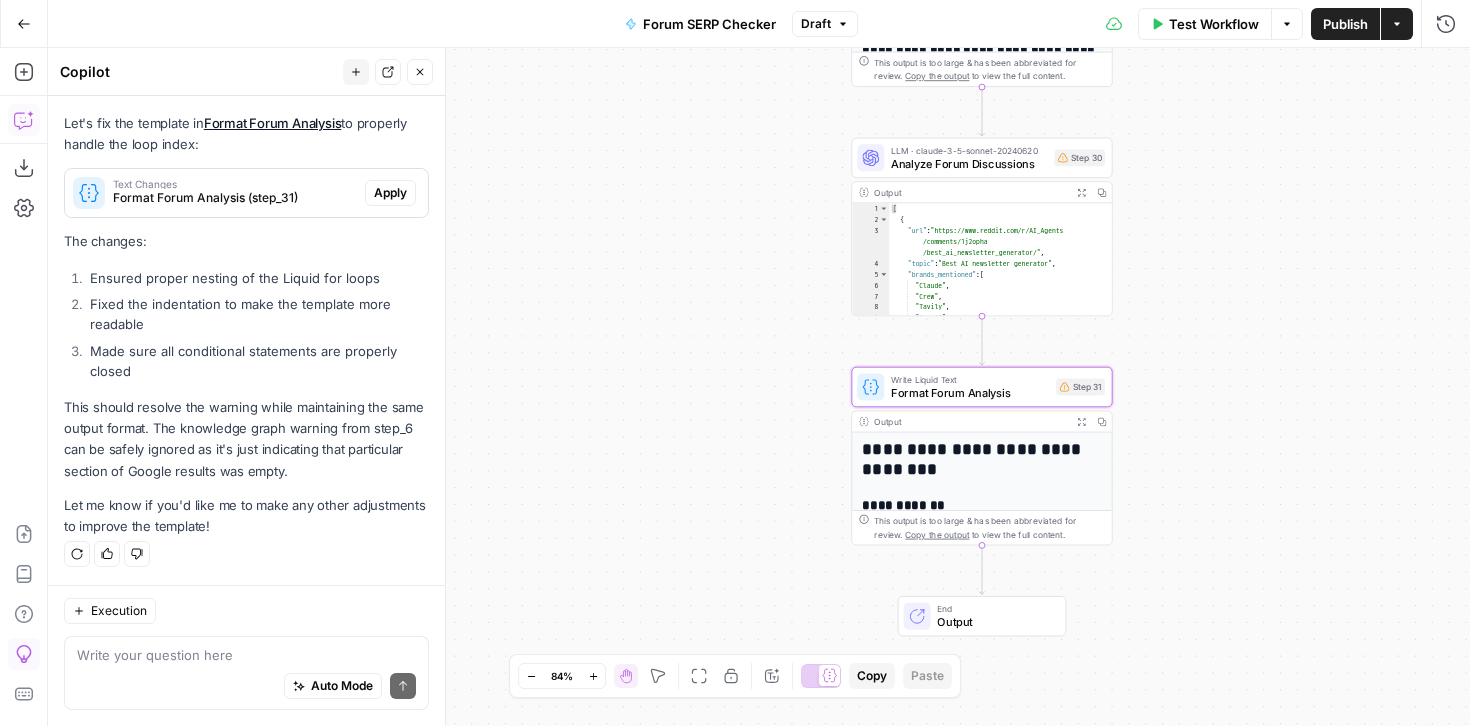 click on "Apply" at bounding box center [390, 193] 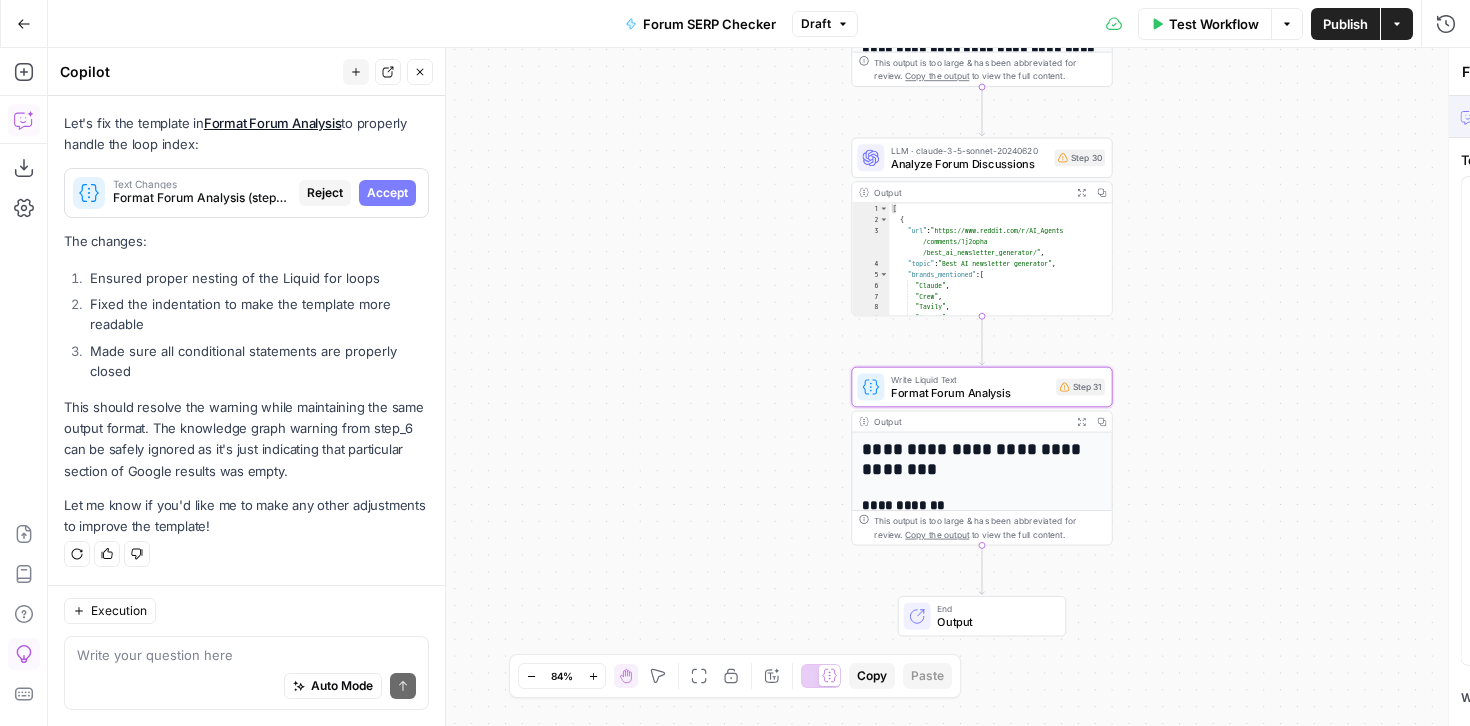 scroll, scrollTop: 4959, scrollLeft: 0, axis: vertical 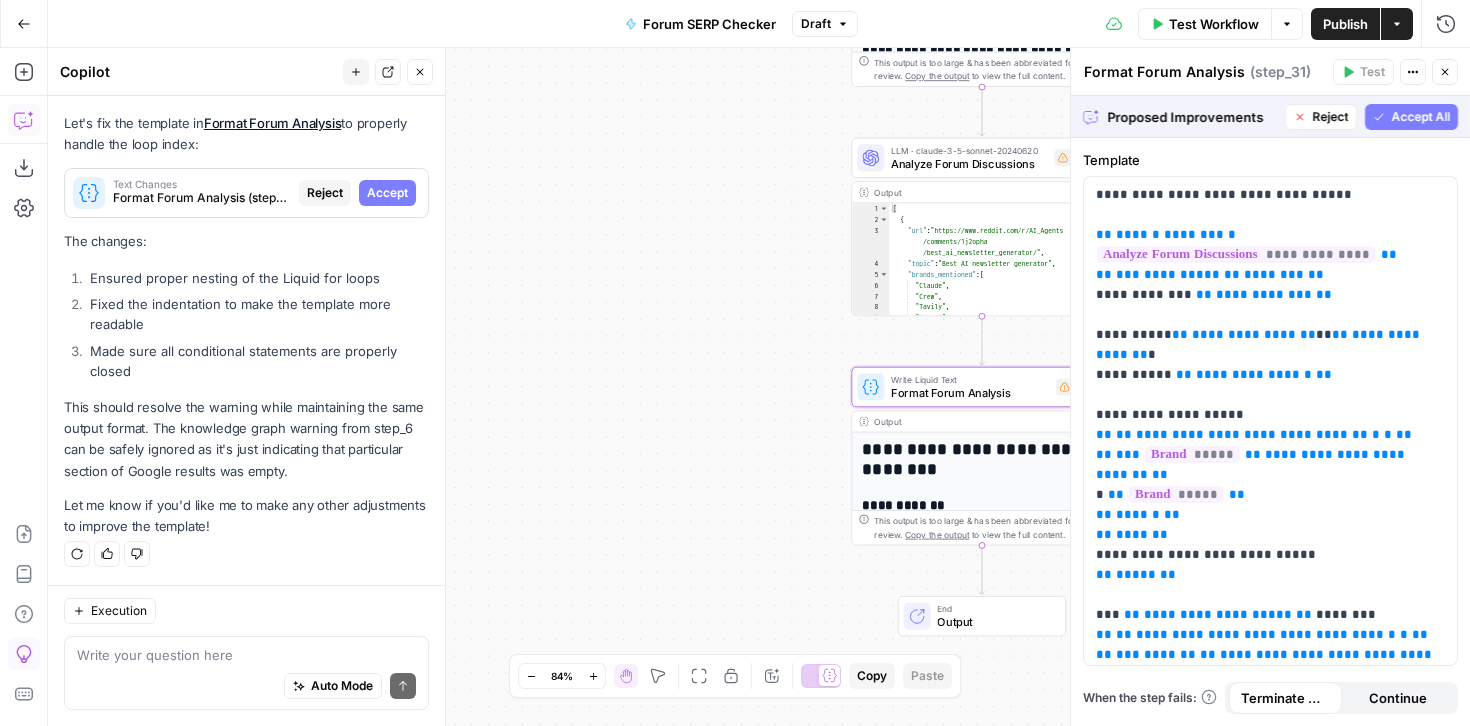 click on "Accept" at bounding box center [387, 193] 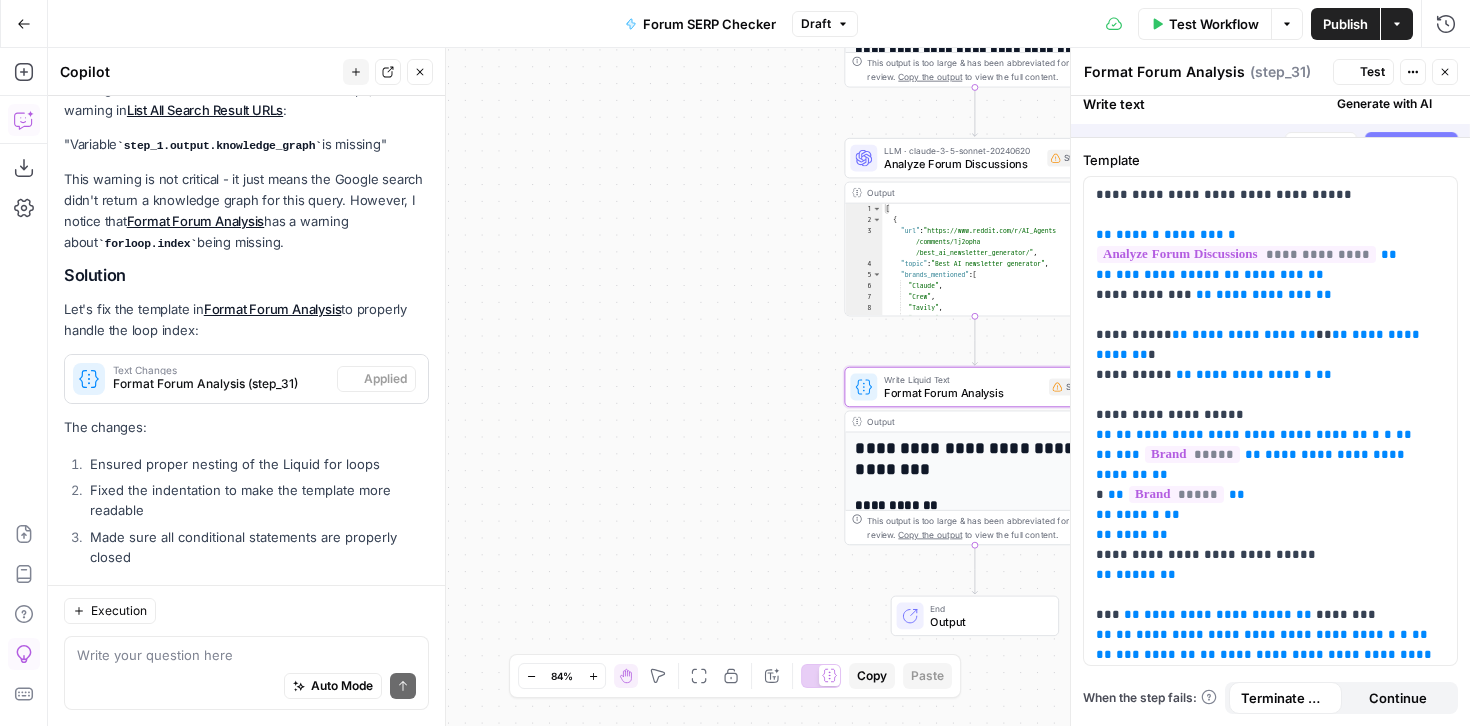 scroll, scrollTop: 5151, scrollLeft: 0, axis: vertical 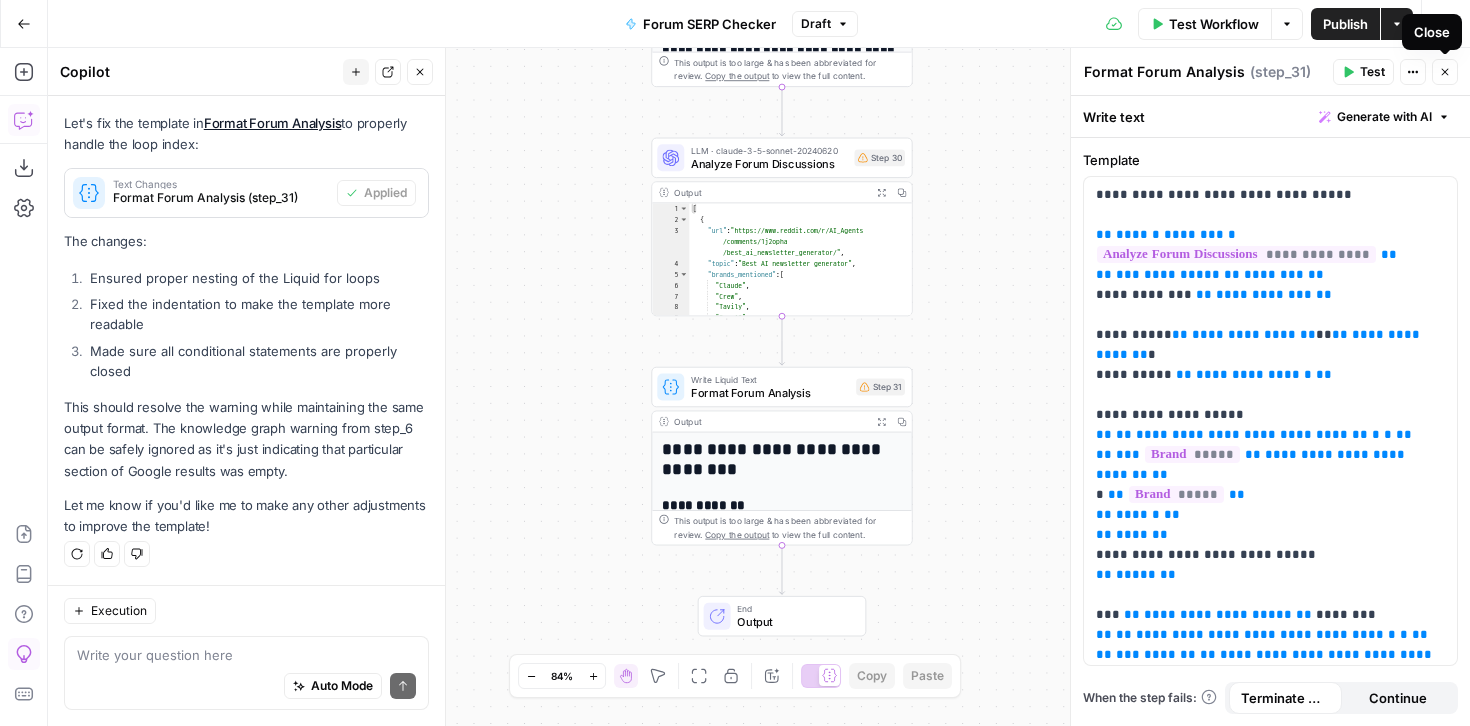 click 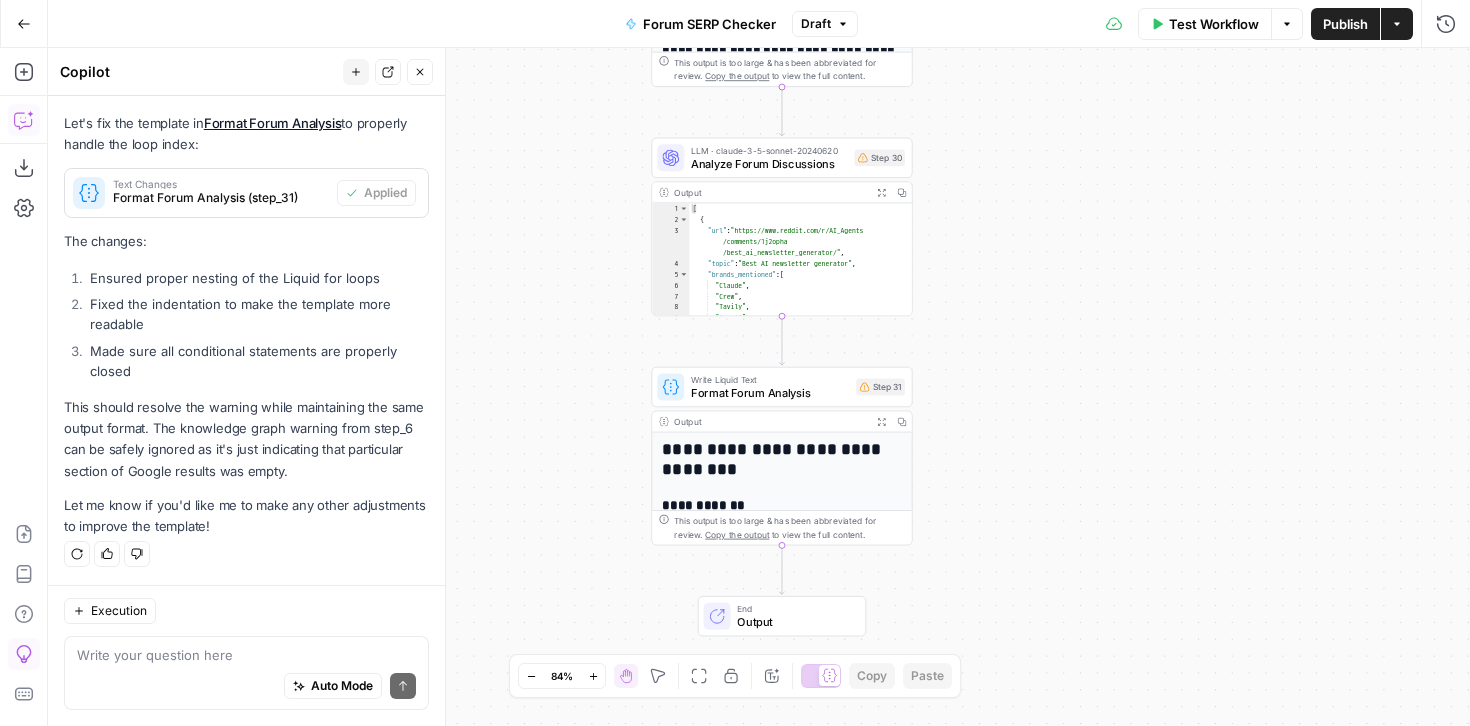 click on "Test Workflow" at bounding box center (1214, 24) 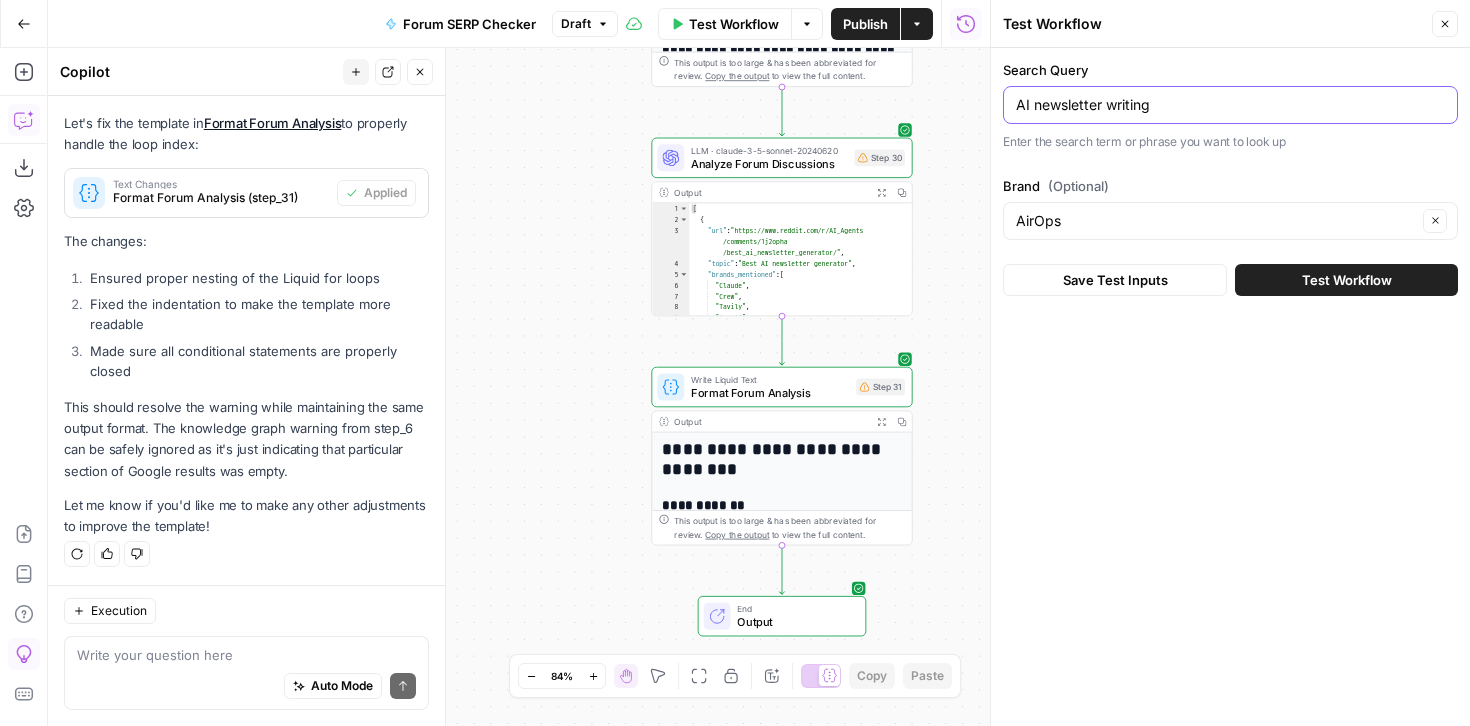 click on "AI newsletter writing" at bounding box center [1230, 105] 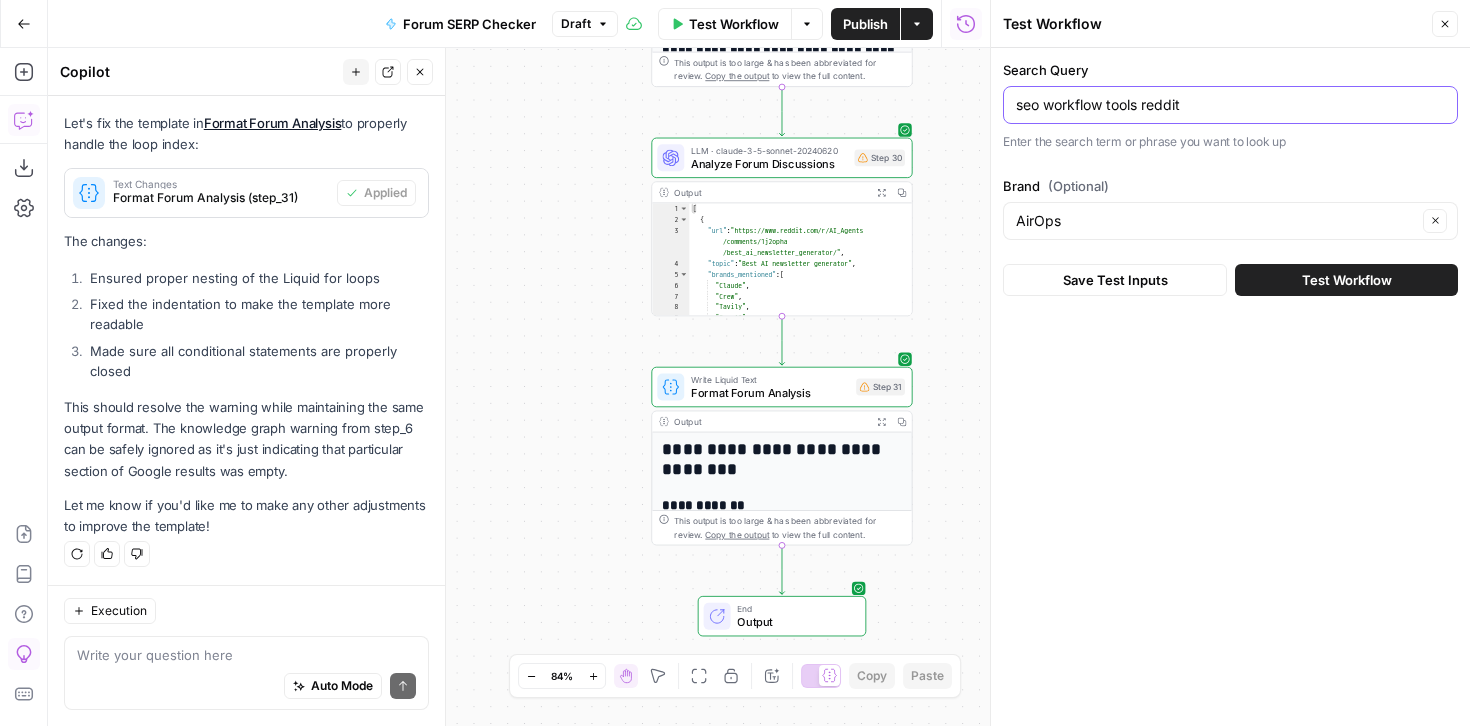 type on "seo workflow tools reddit" 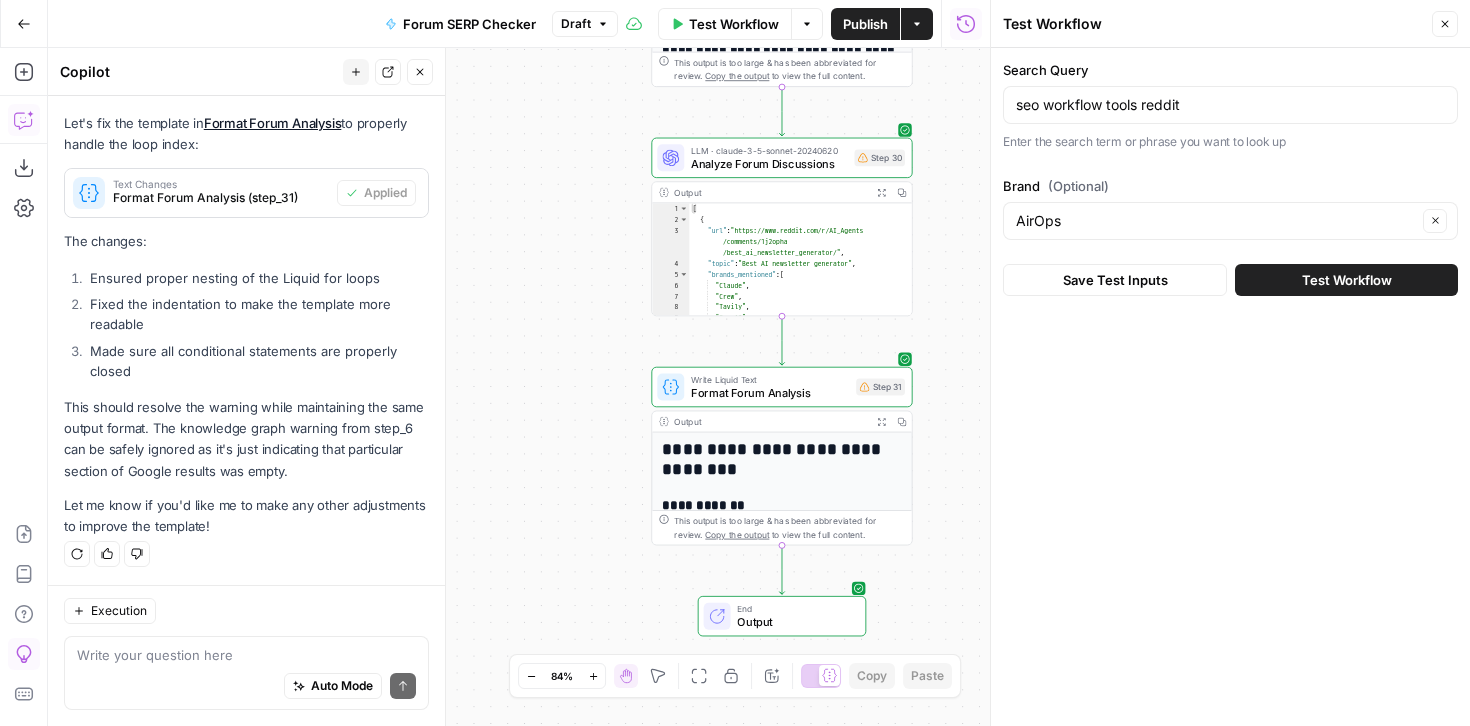 click on "Test Workflow" at bounding box center [1347, 280] 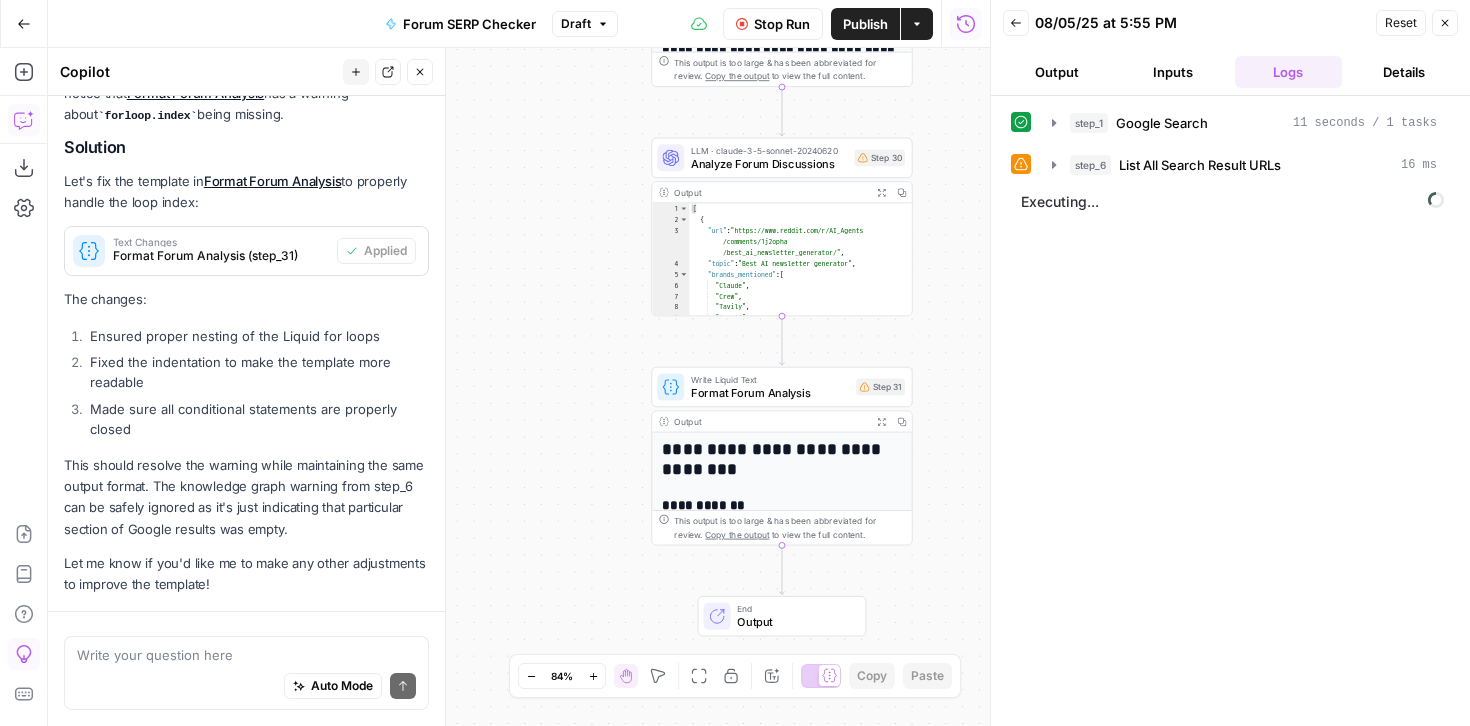scroll, scrollTop: 5151, scrollLeft: 0, axis: vertical 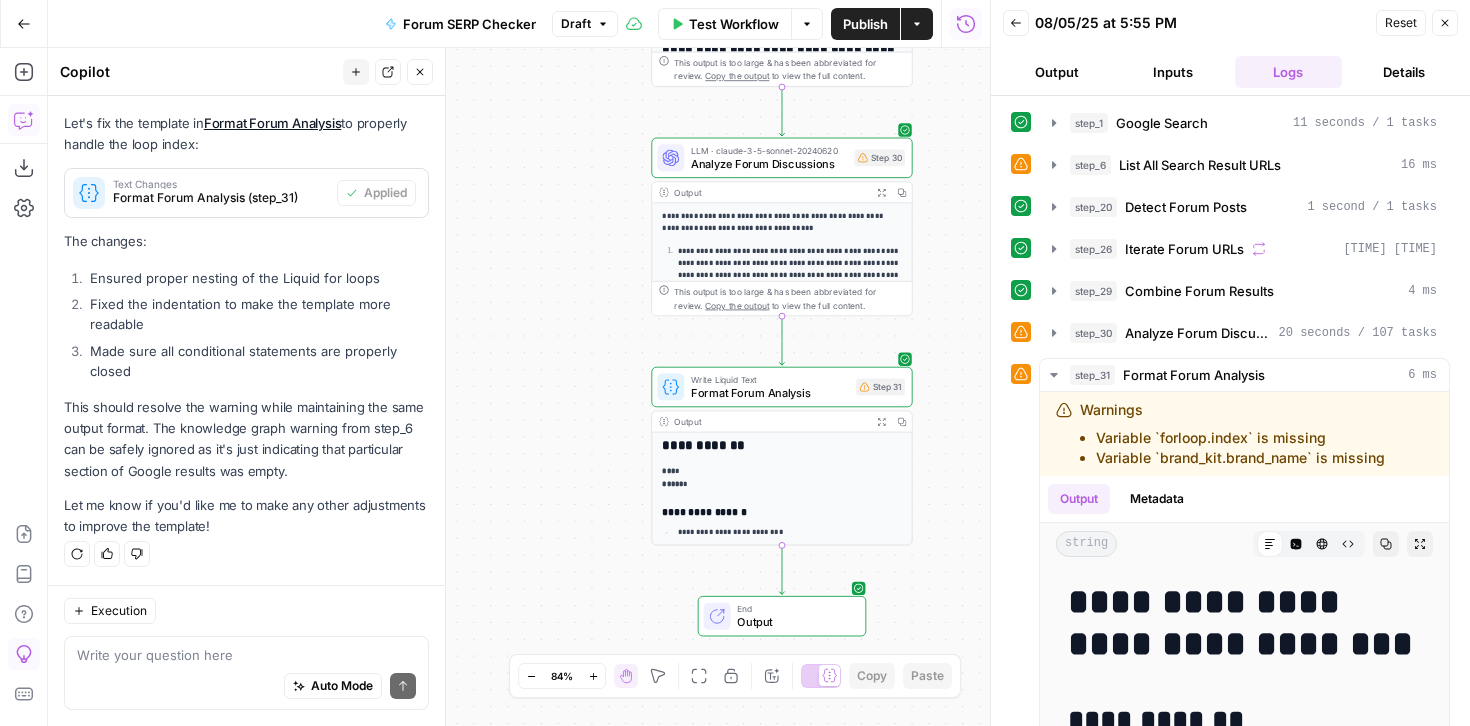 click 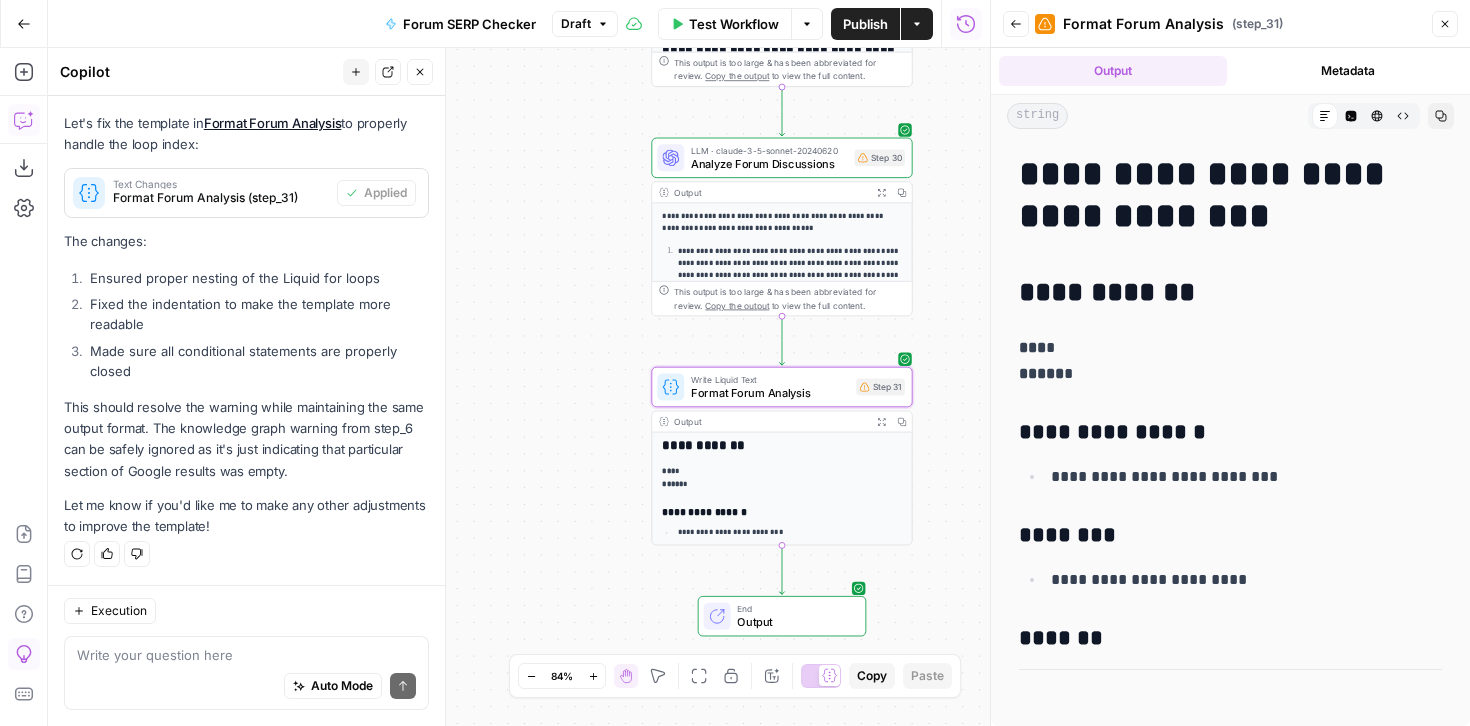scroll, scrollTop: 0, scrollLeft: 0, axis: both 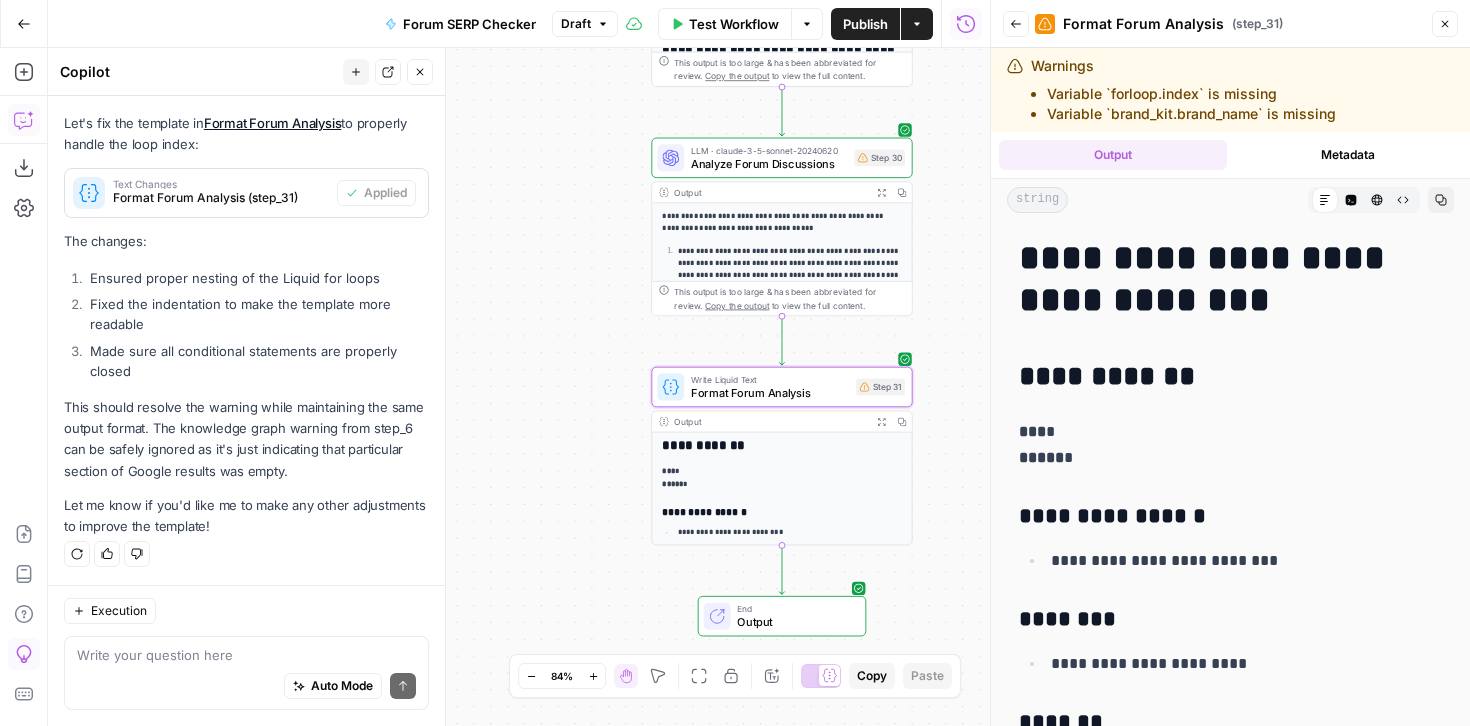 click 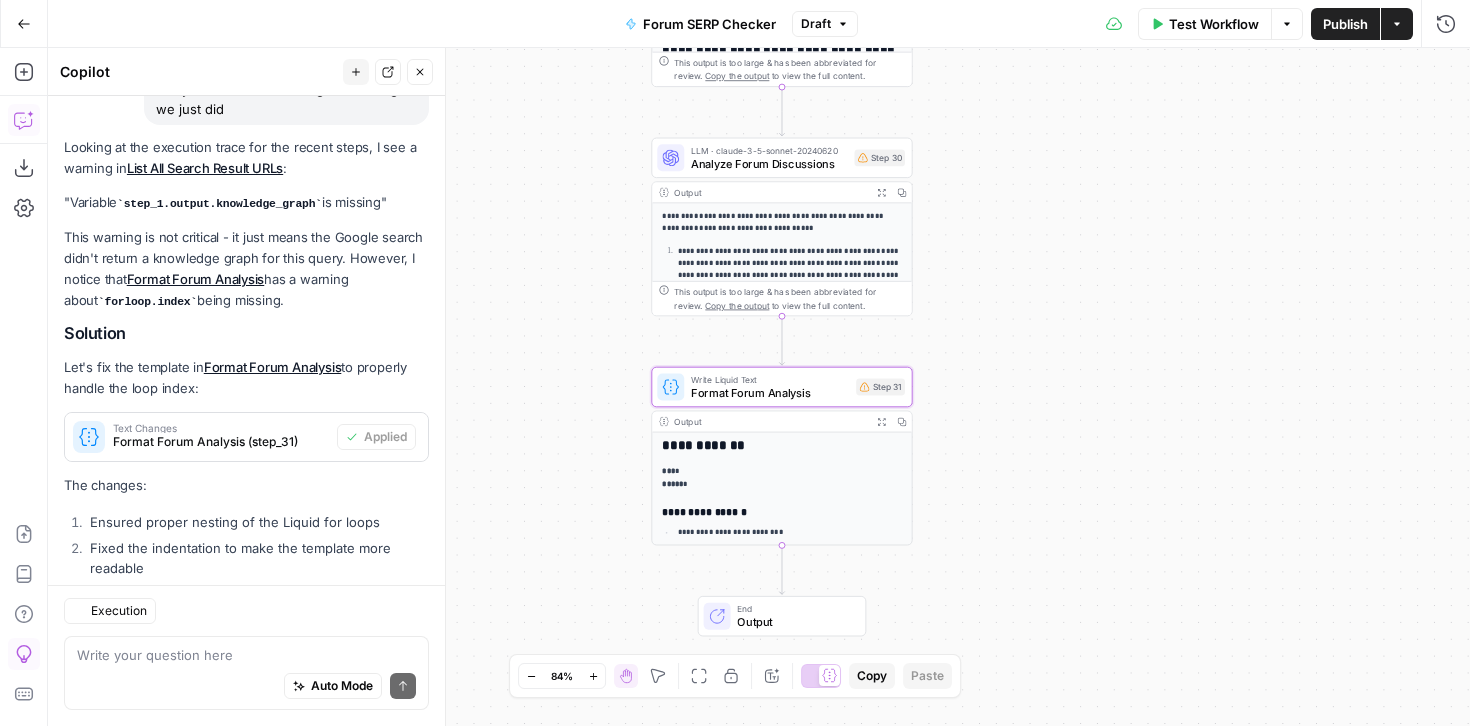 scroll, scrollTop: 5151, scrollLeft: 0, axis: vertical 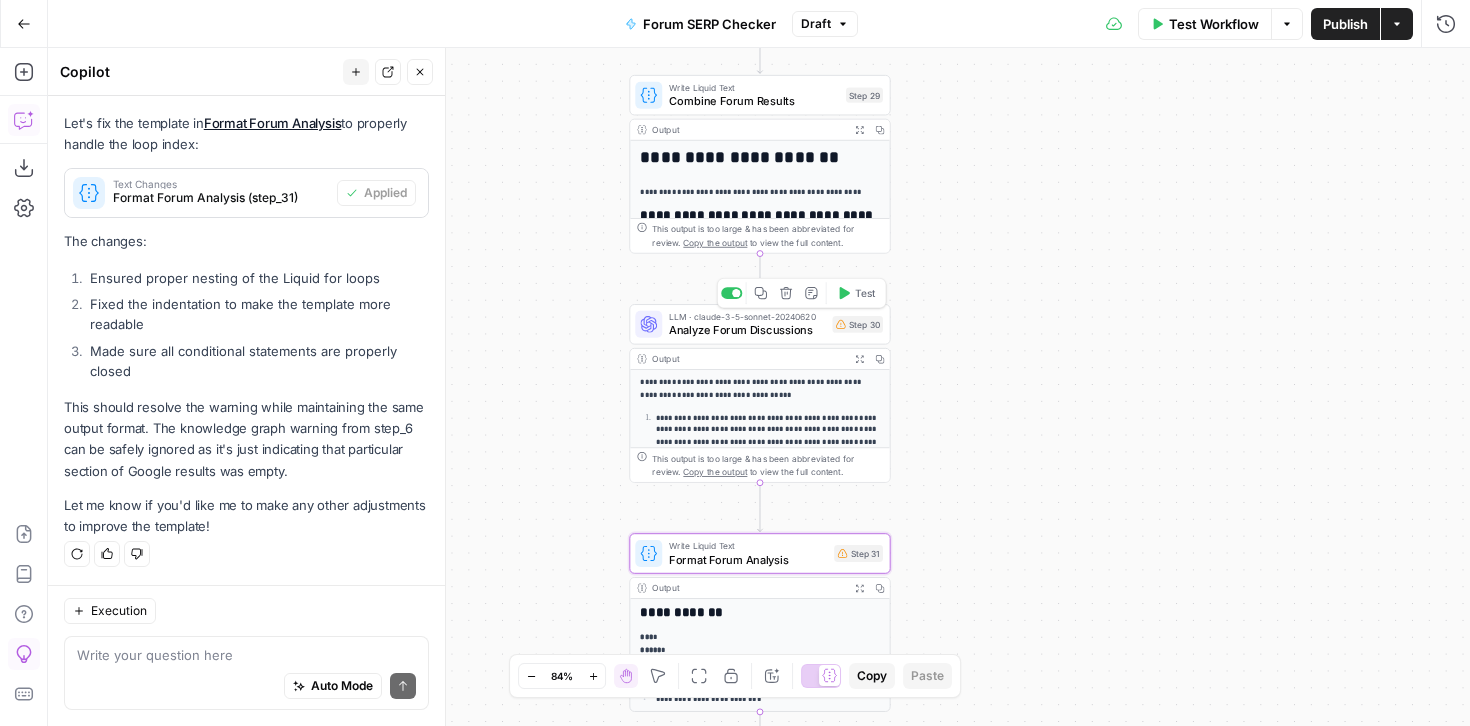 click on "Analyze Forum Discussions" at bounding box center [747, 330] 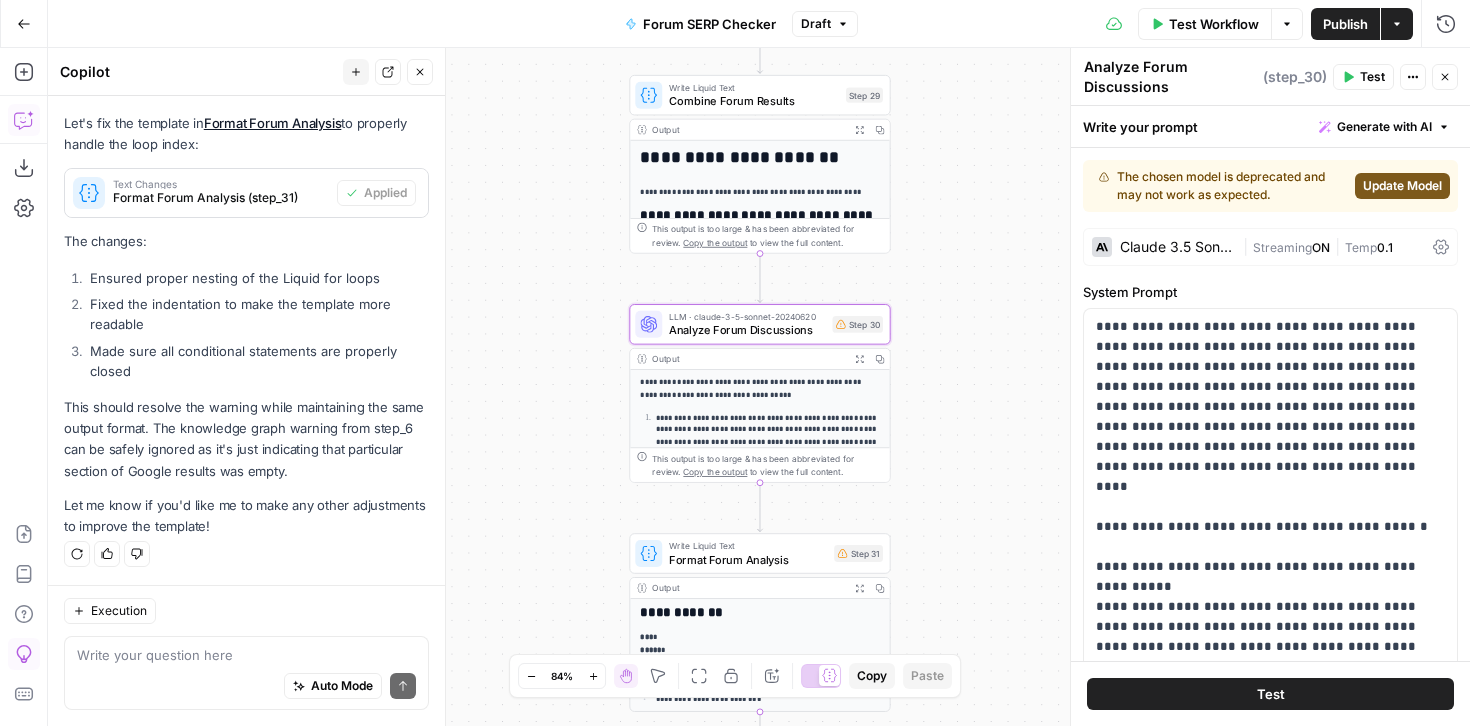 click on "Update Model" at bounding box center [1402, 186] 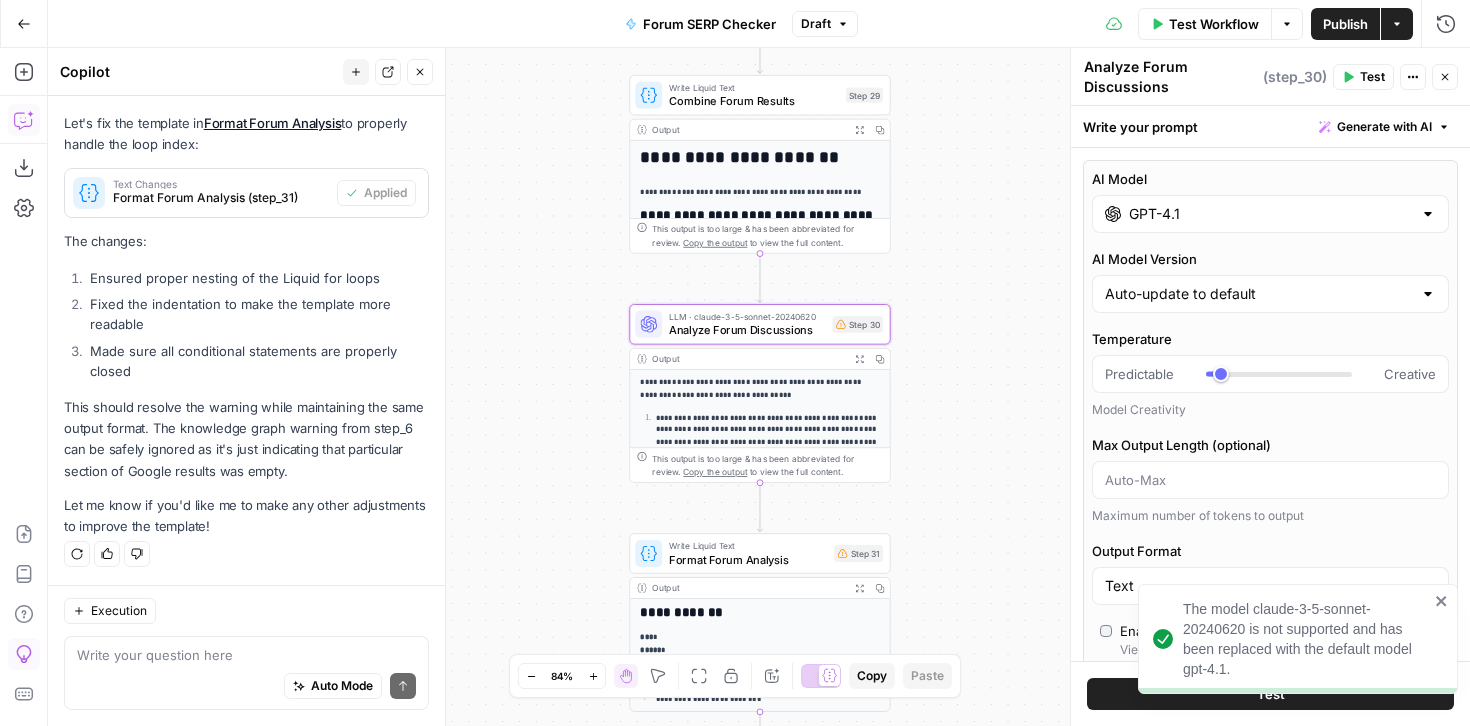scroll, scrollTop: 5183, scrollLeft: 0, axis: vertical 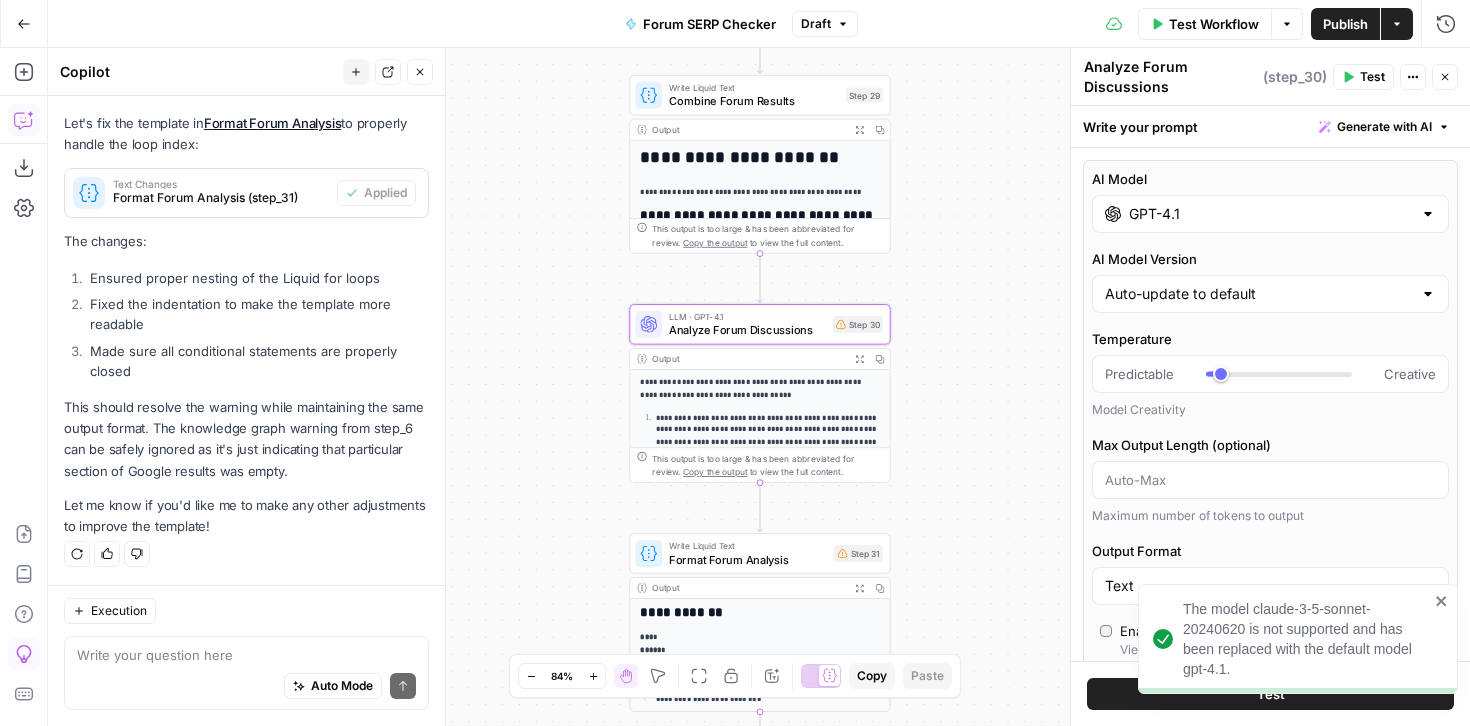 click on "Test" at bounding box center (1363, 77) 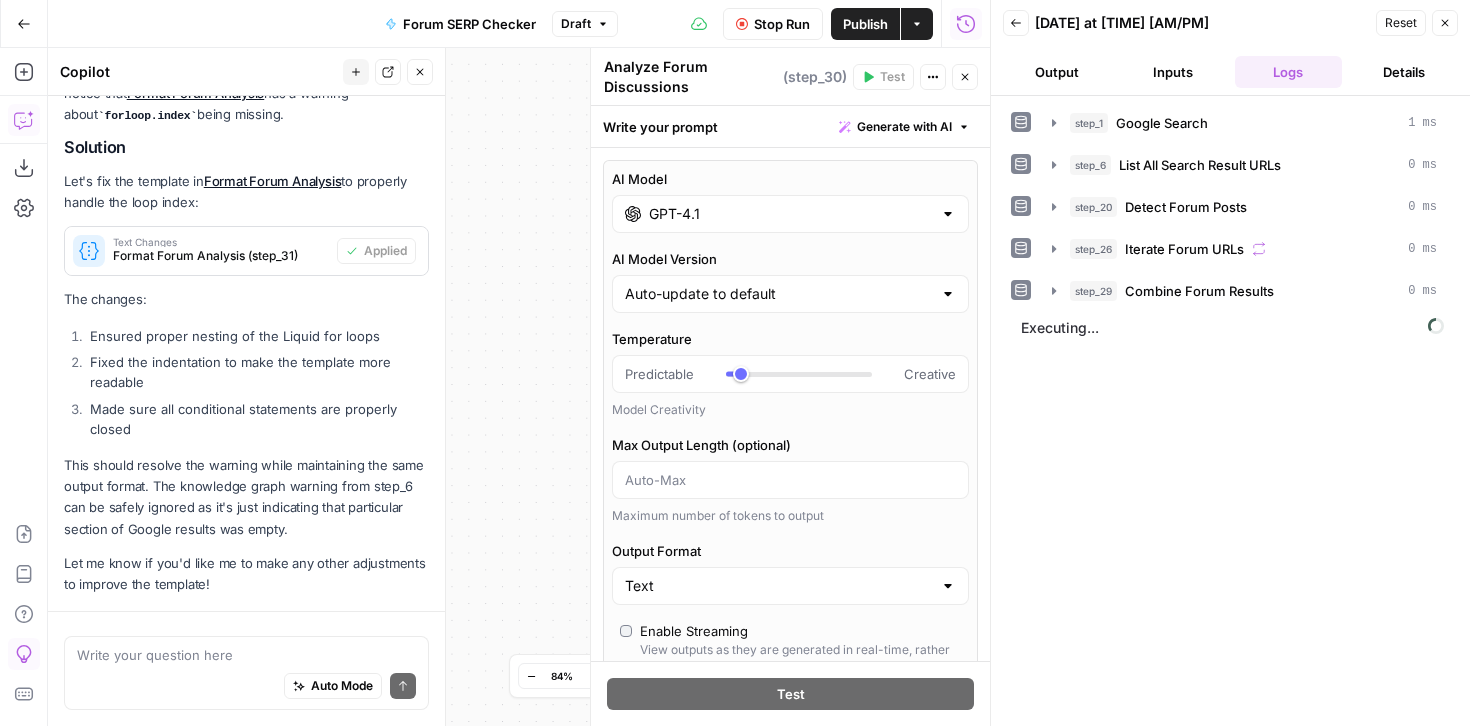 scroll, scrollTop: 5183, scrollLeft: 0, axis: vertical 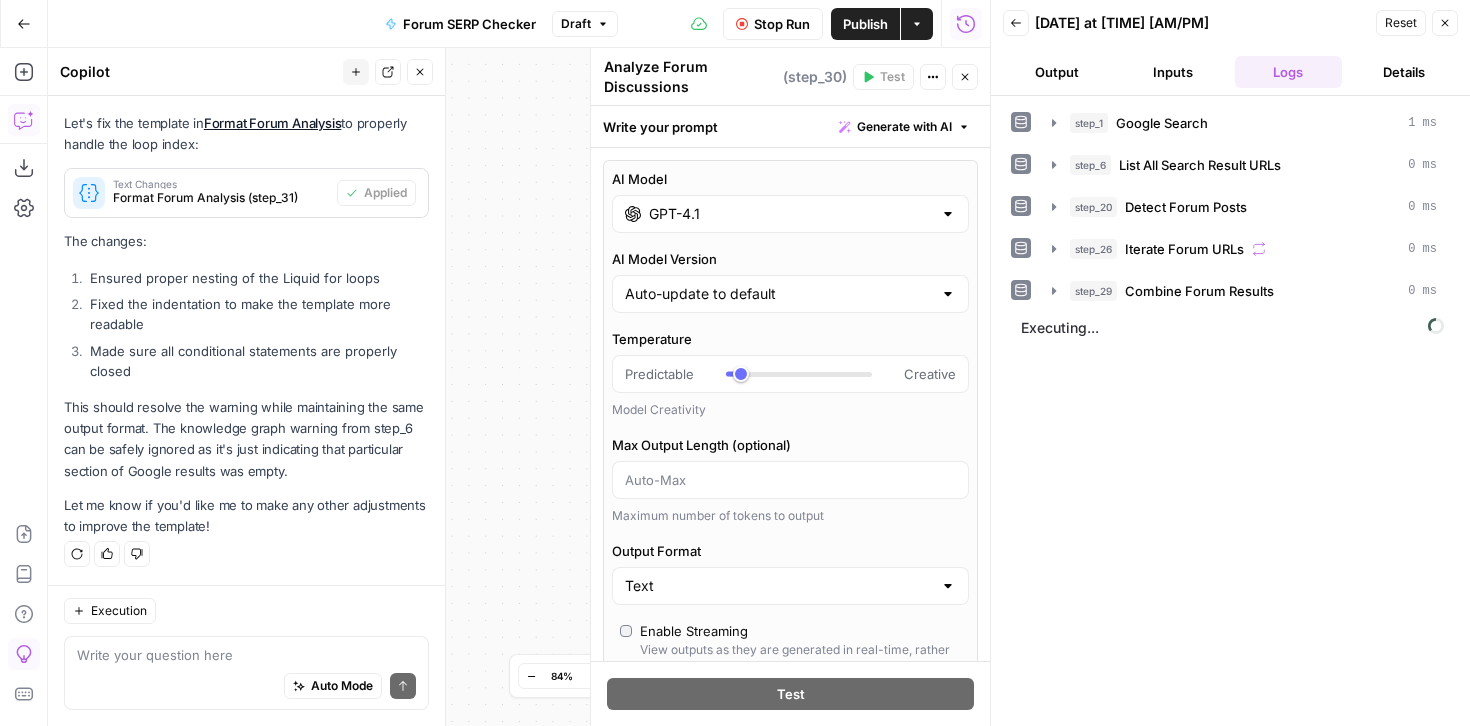 click 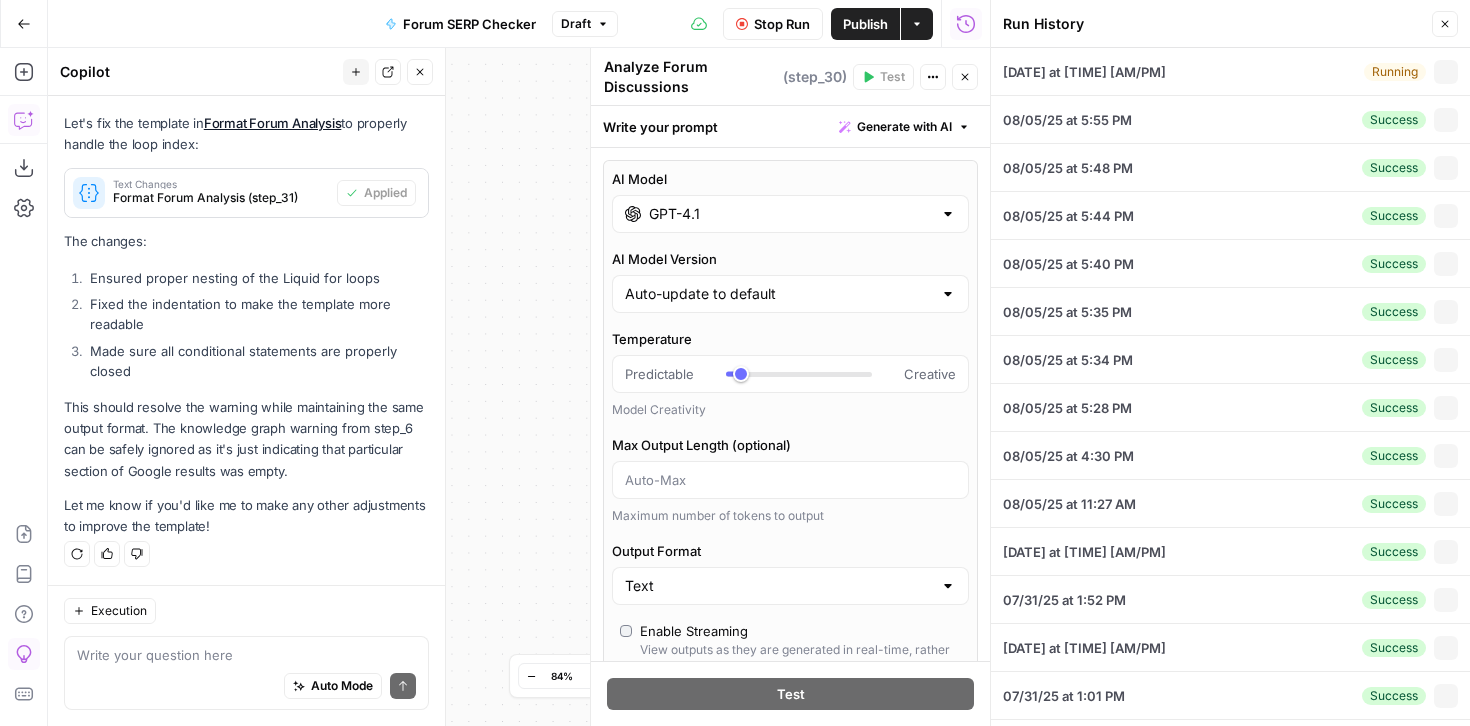 type on "seo workflow tools reddit" 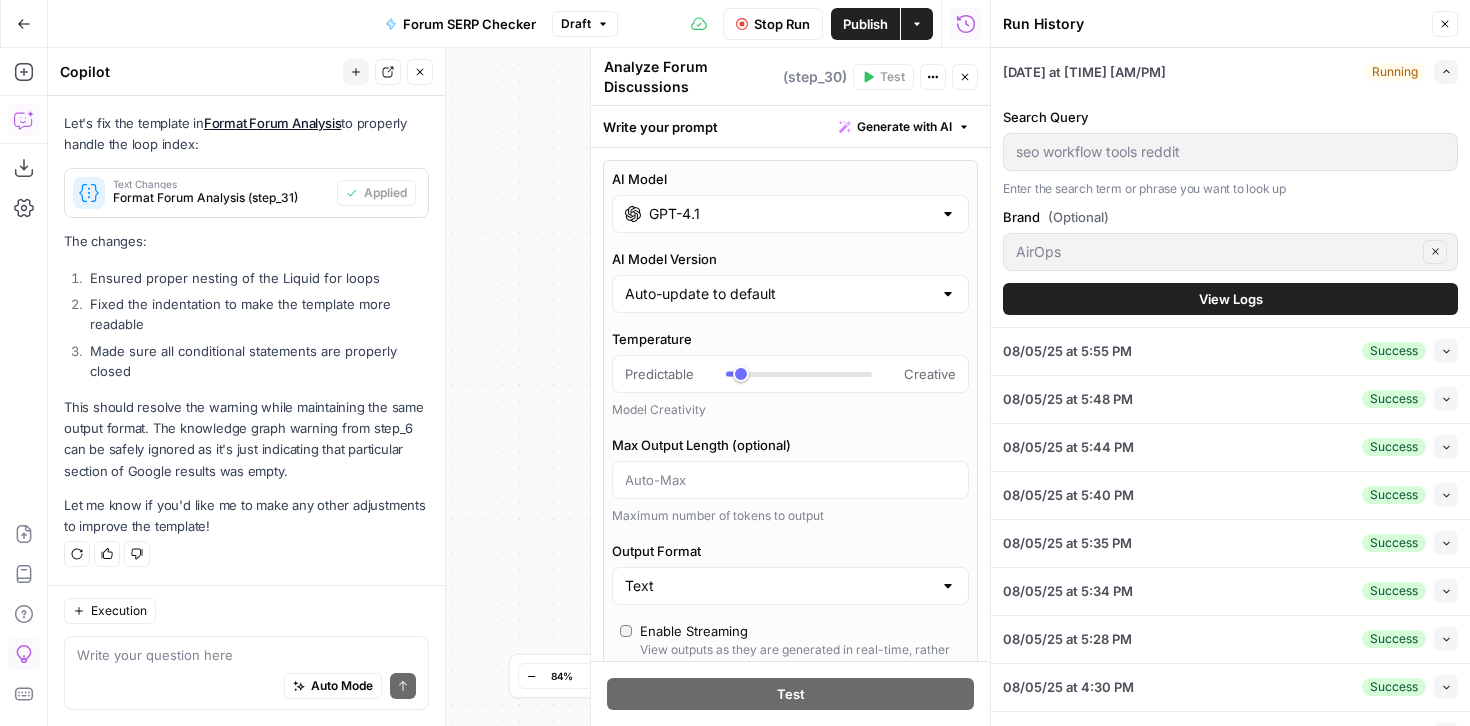 click 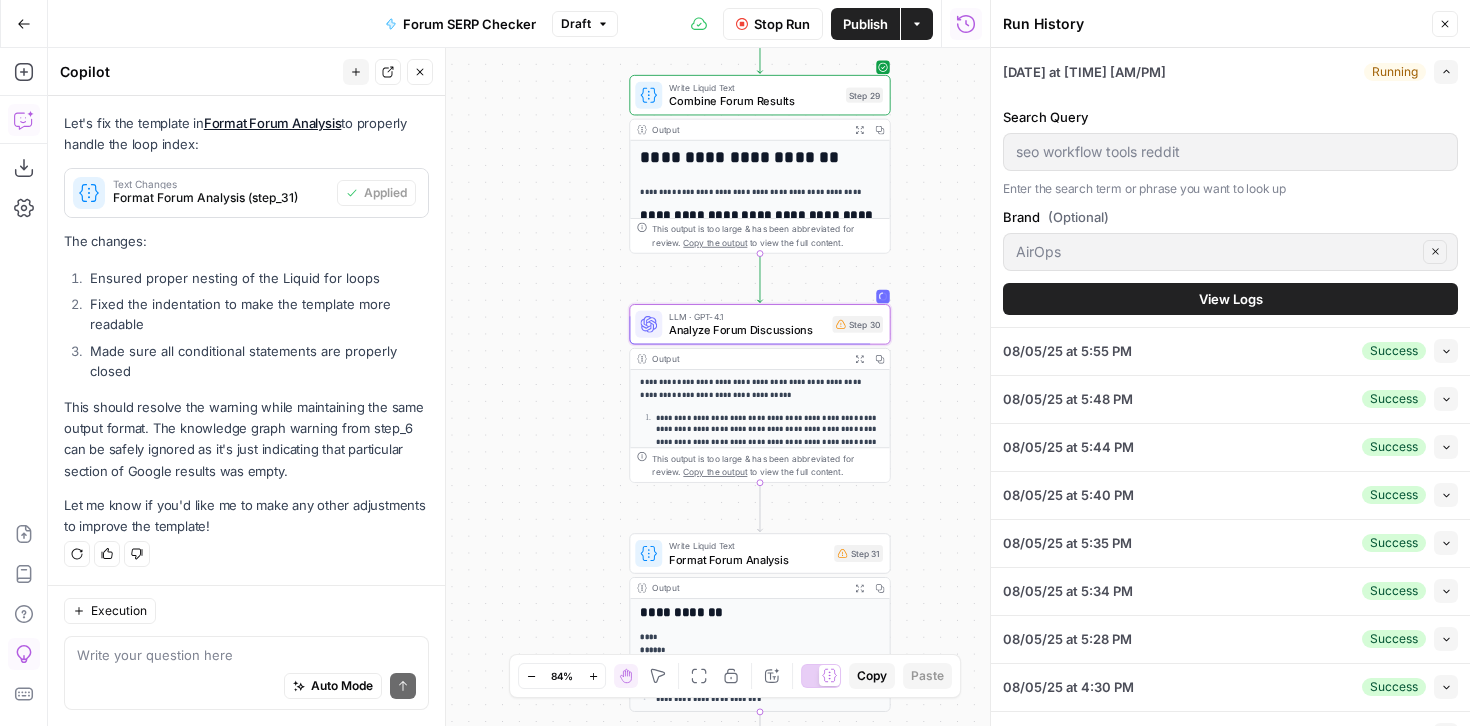 click on "View Logs" at bounding box center (1230, 299) 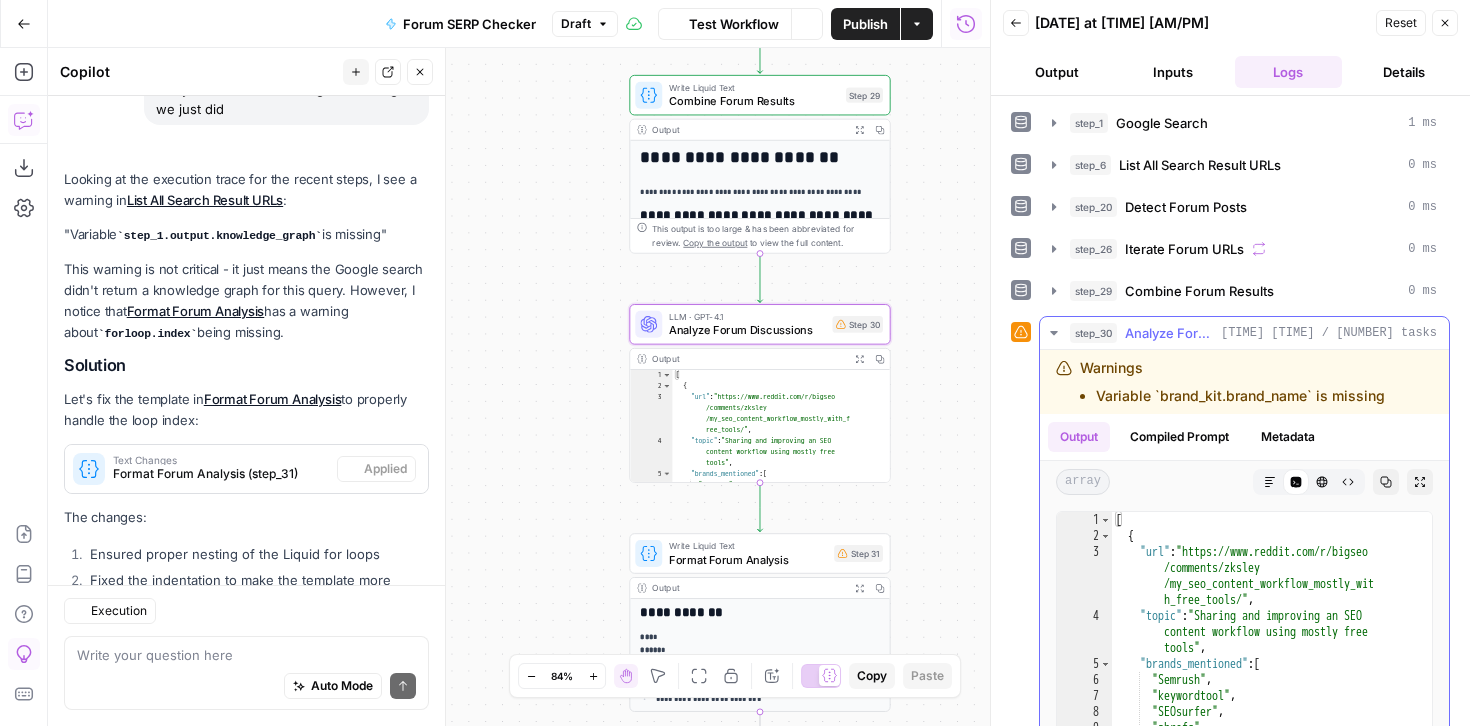 scroll, scrollTop: 5183, scrollLeft: 0, axis: vertical 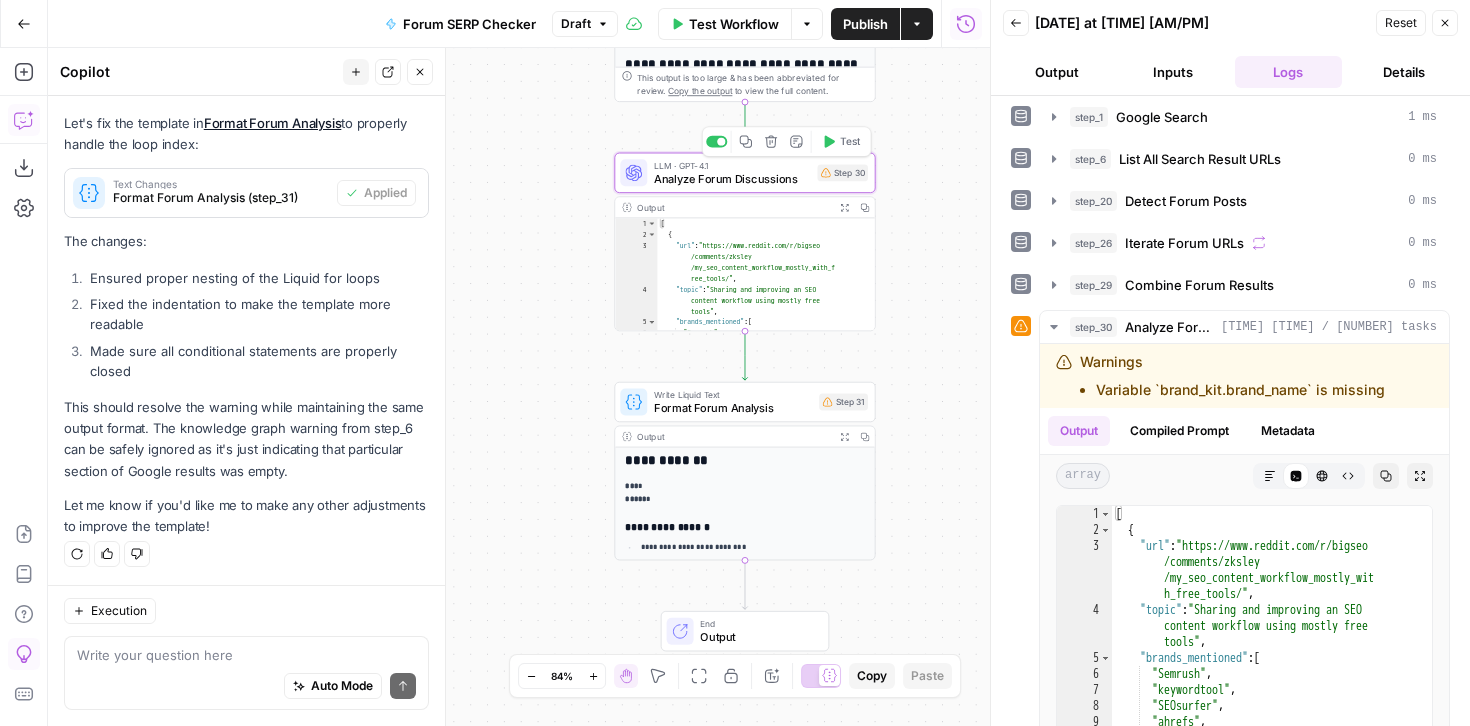 click on "LLM · GPT-4.1 Analyze Forum Discussions Step 30 Copy step Delete step Add Note Test" at bounding box center [744, 173] 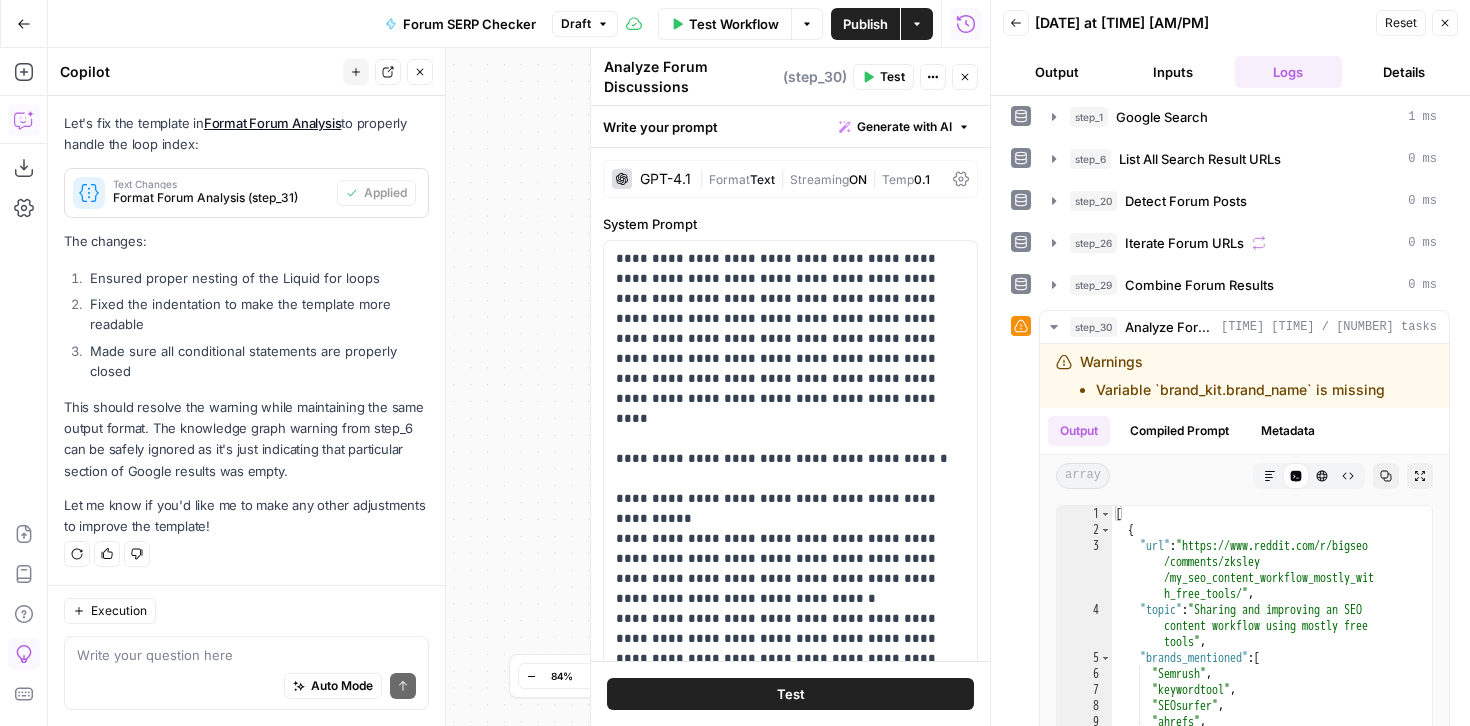 click 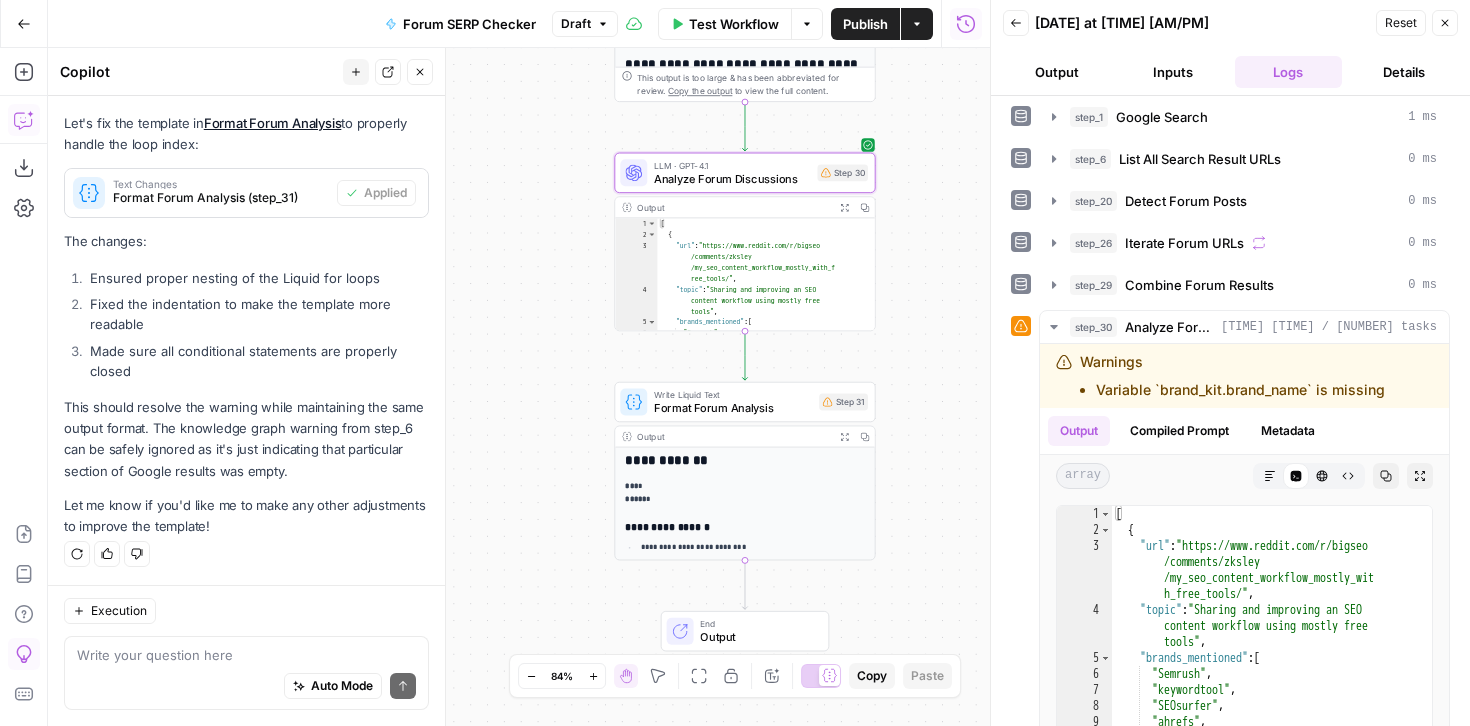click 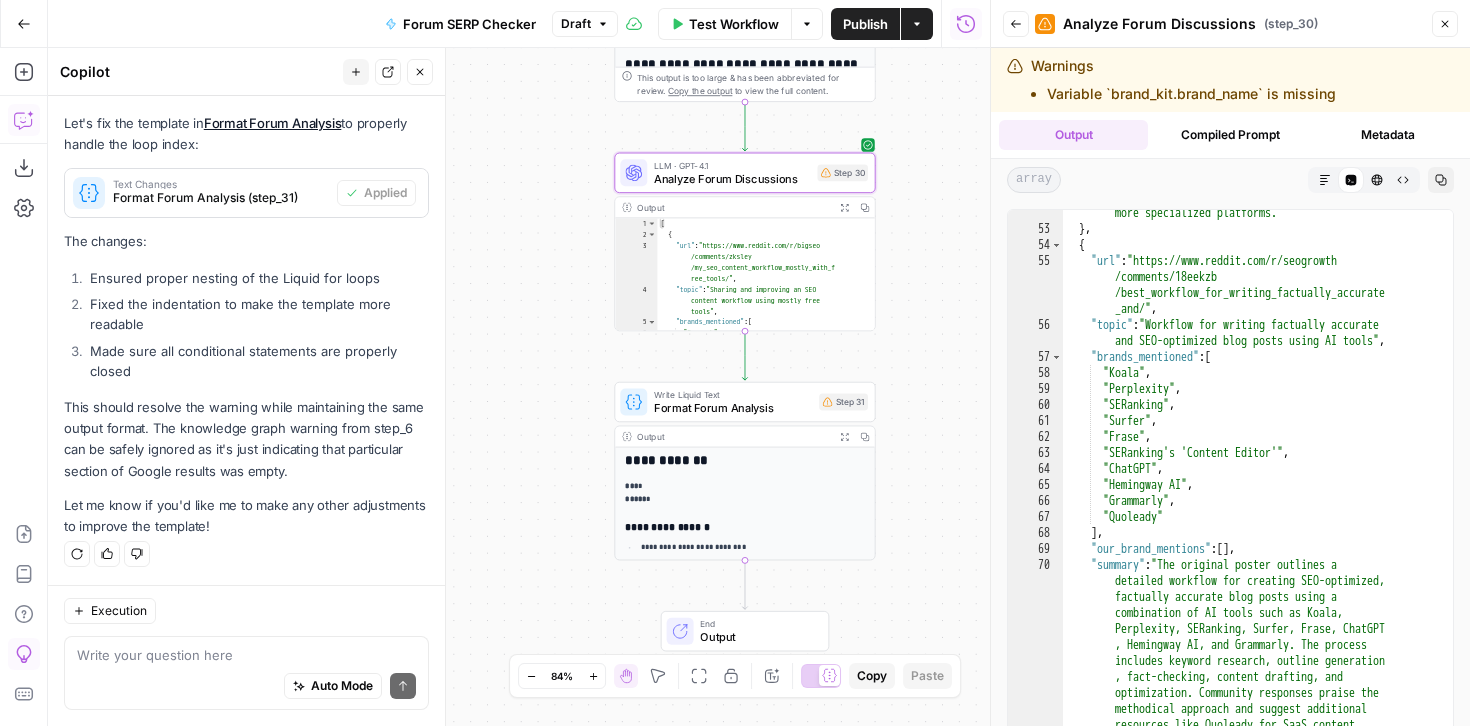 scroll, scrollTop: 1381, scrollLeft: 0, axis: vertical 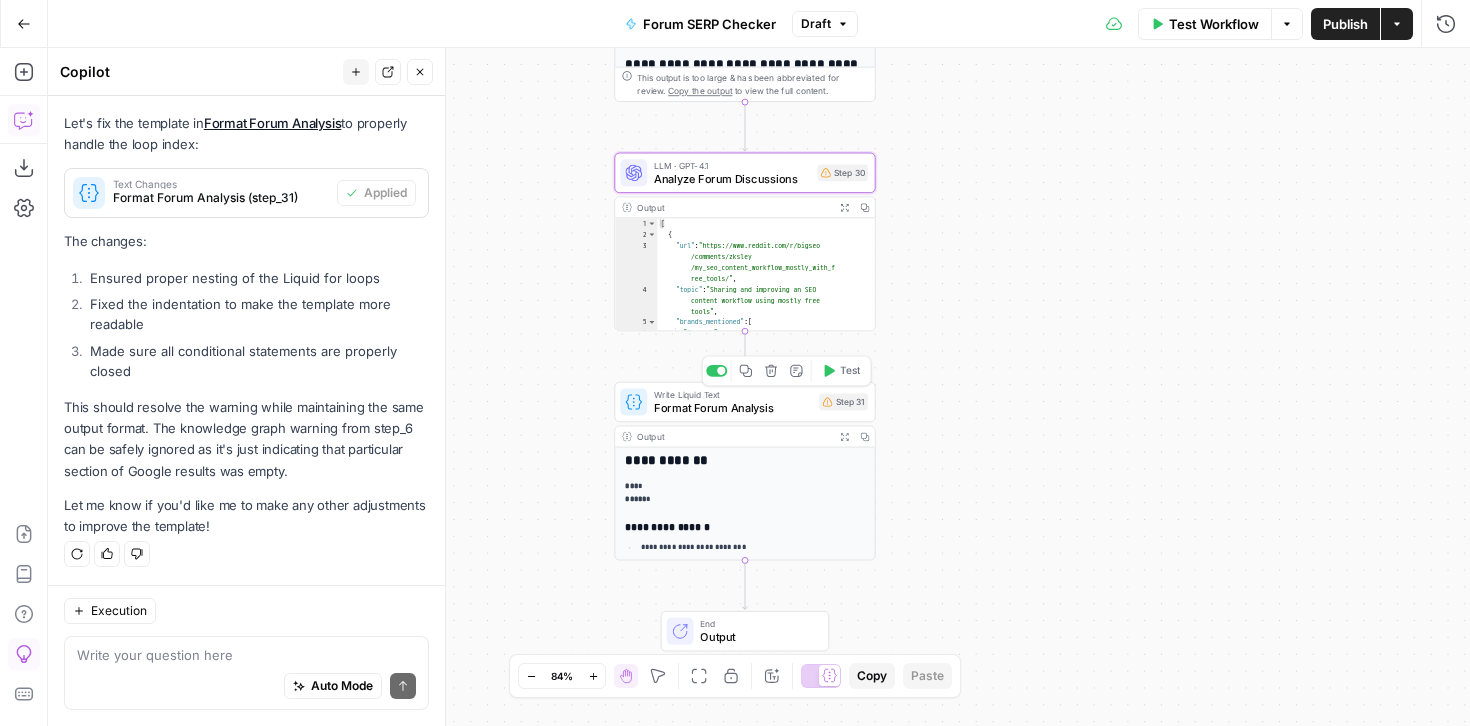 click on "Test" at bounding box center (850, 370) 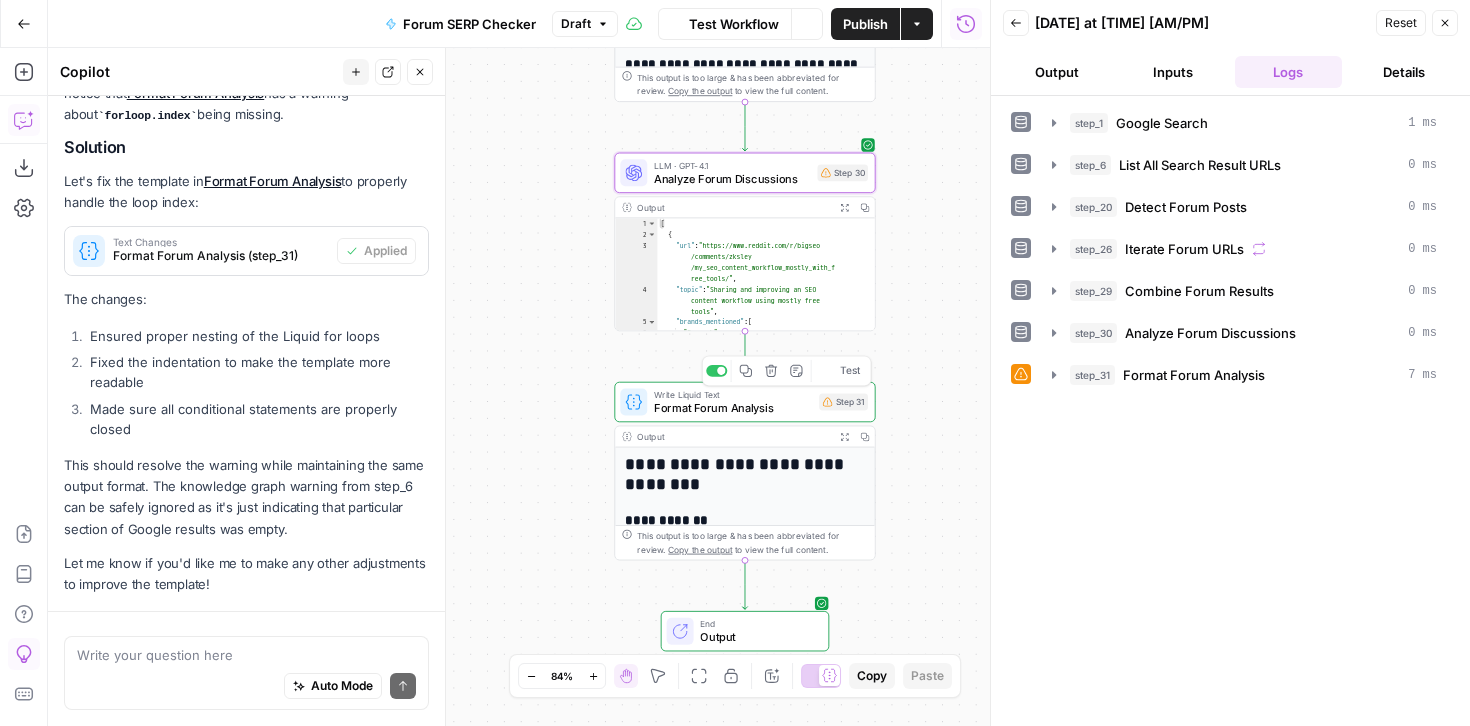 scroll, scrollTop: 5183, scrollLeft: 0, axis: vertical 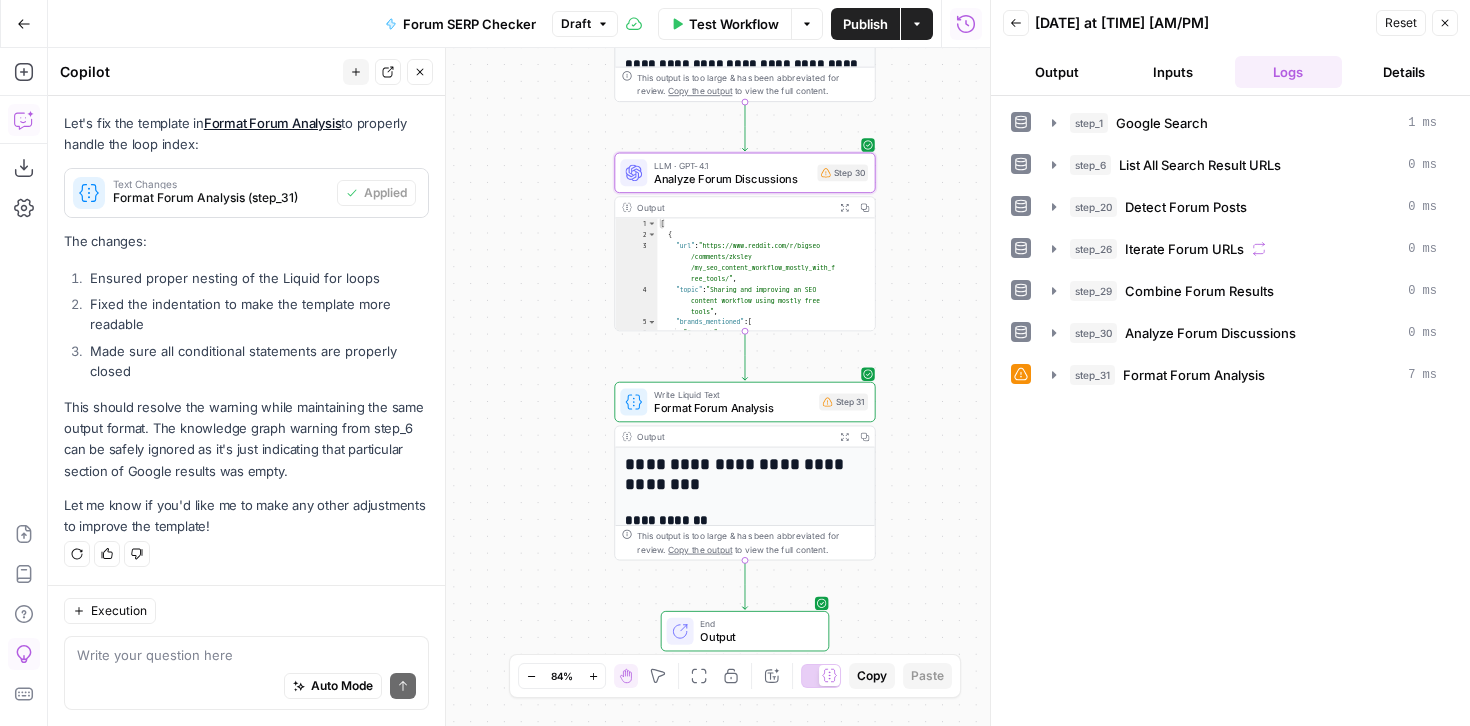 click on "Expand Output" at bounding box center (844, 436) 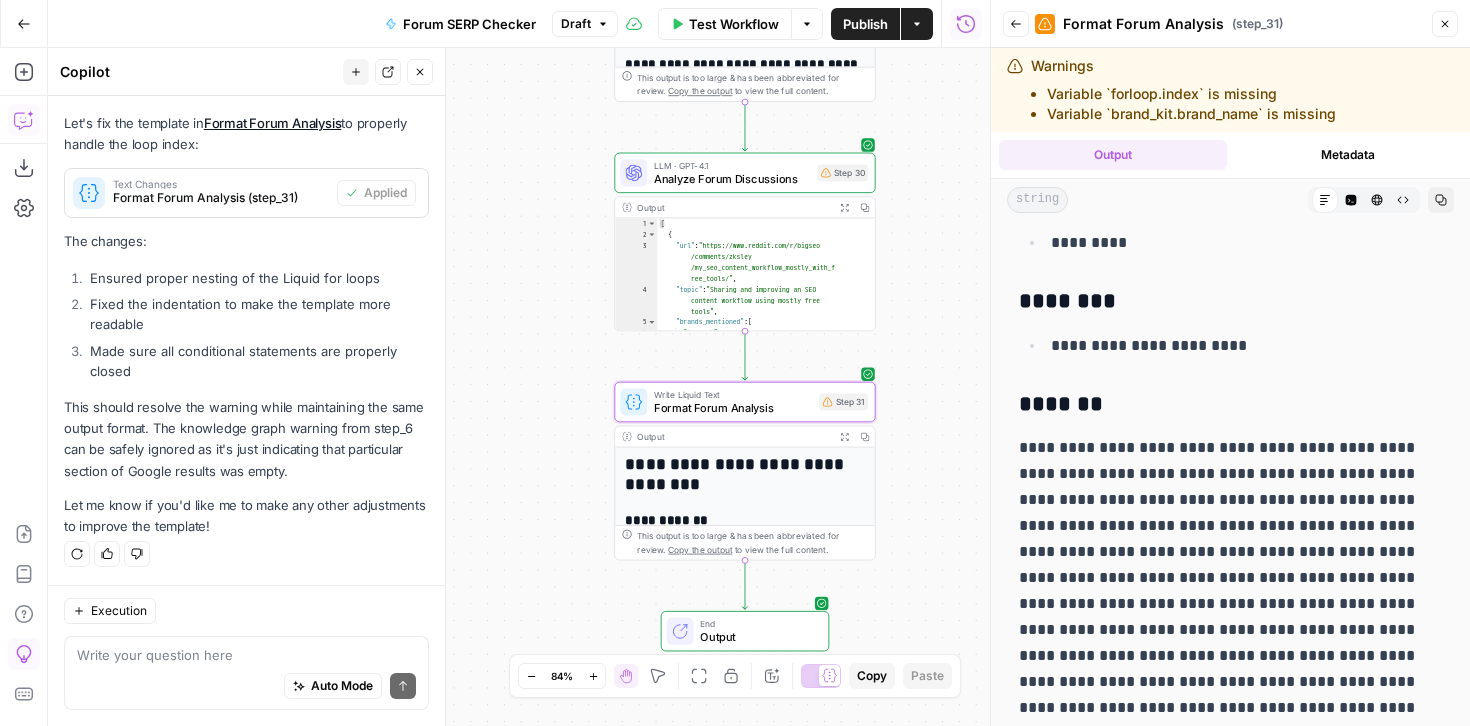 scroll, scrollTop: 2834, scrollLeft: 0, axis: vertical 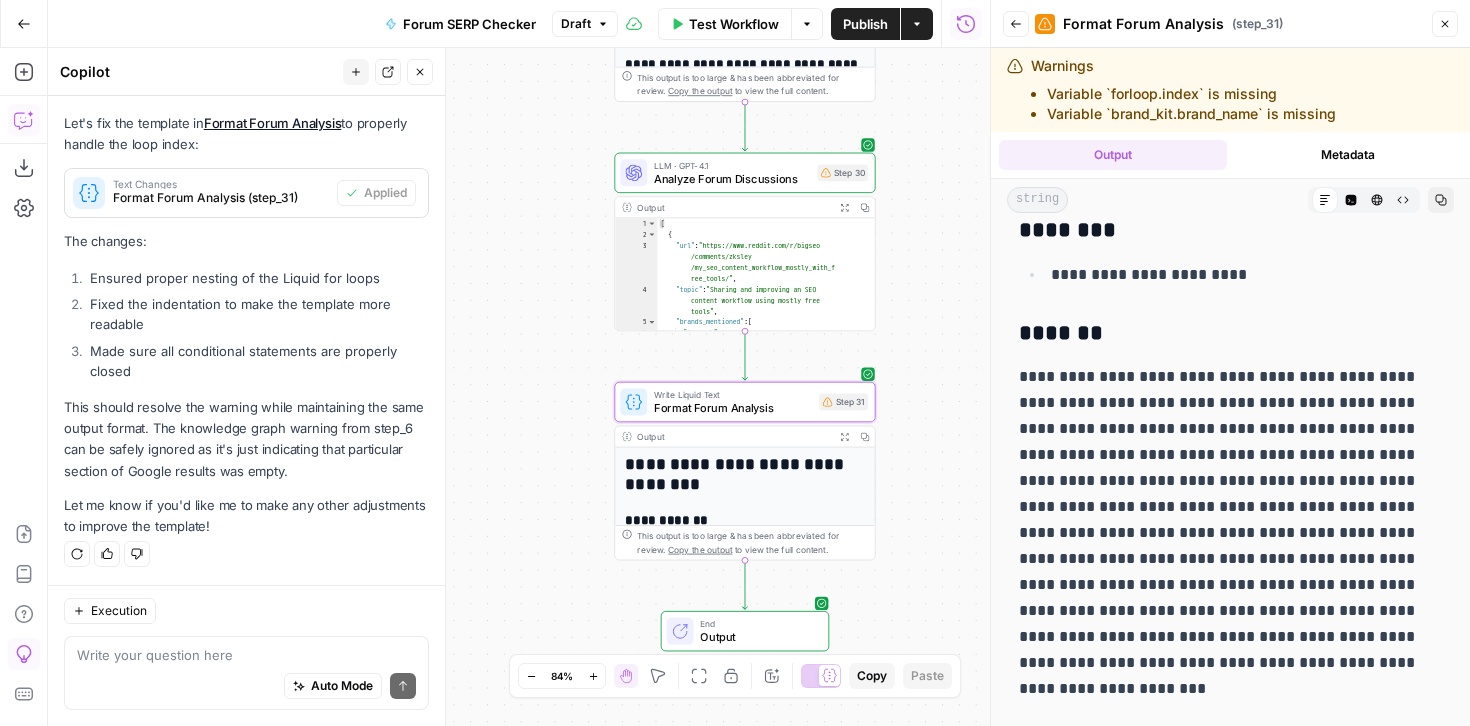 click on "Auto Mode Send" at bounding box center (246, 687) 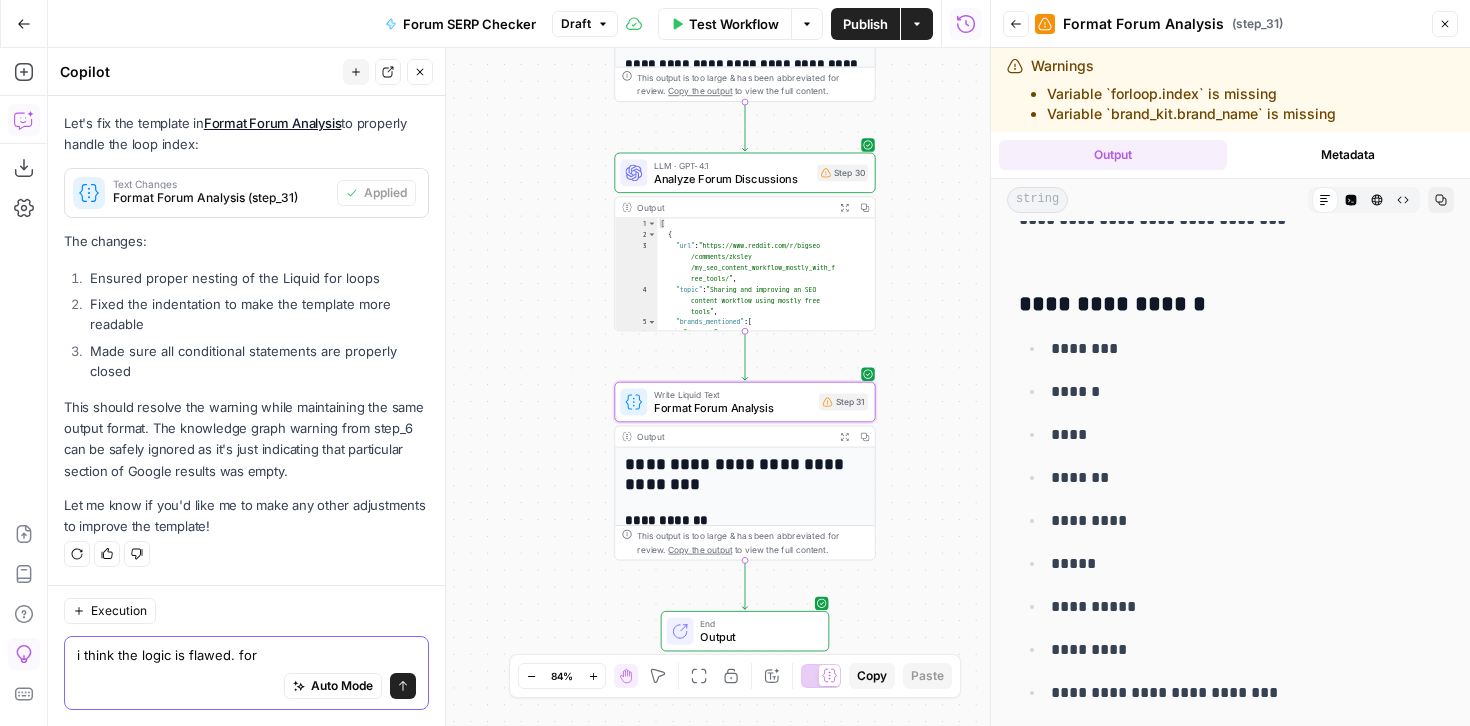 scroll, scrollTop: 5783, scrollLeft: 0, axis: vertical 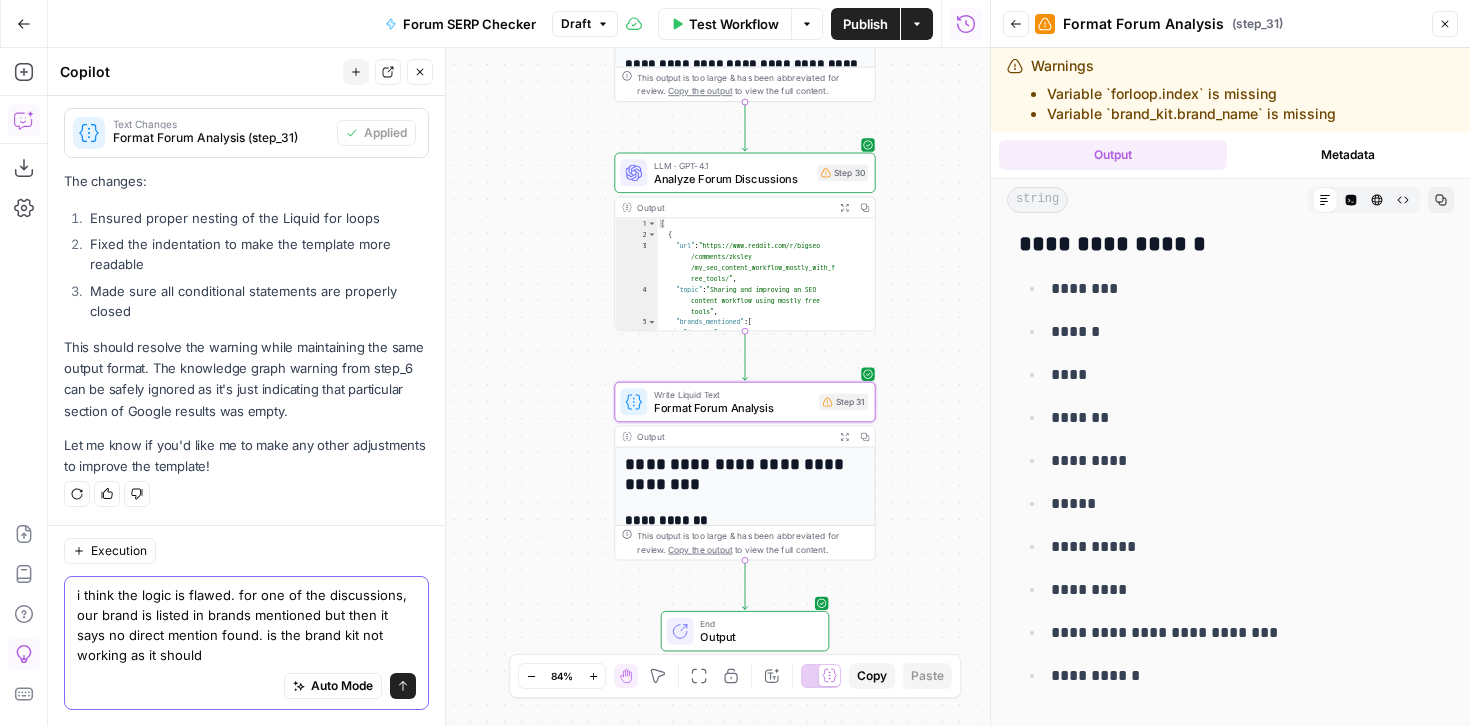 type on "i think the logic is flawed. for one of the discussions, our brand is listed in brands mentioned but then it says no direct mention found. is the brand kit not working as it should?" 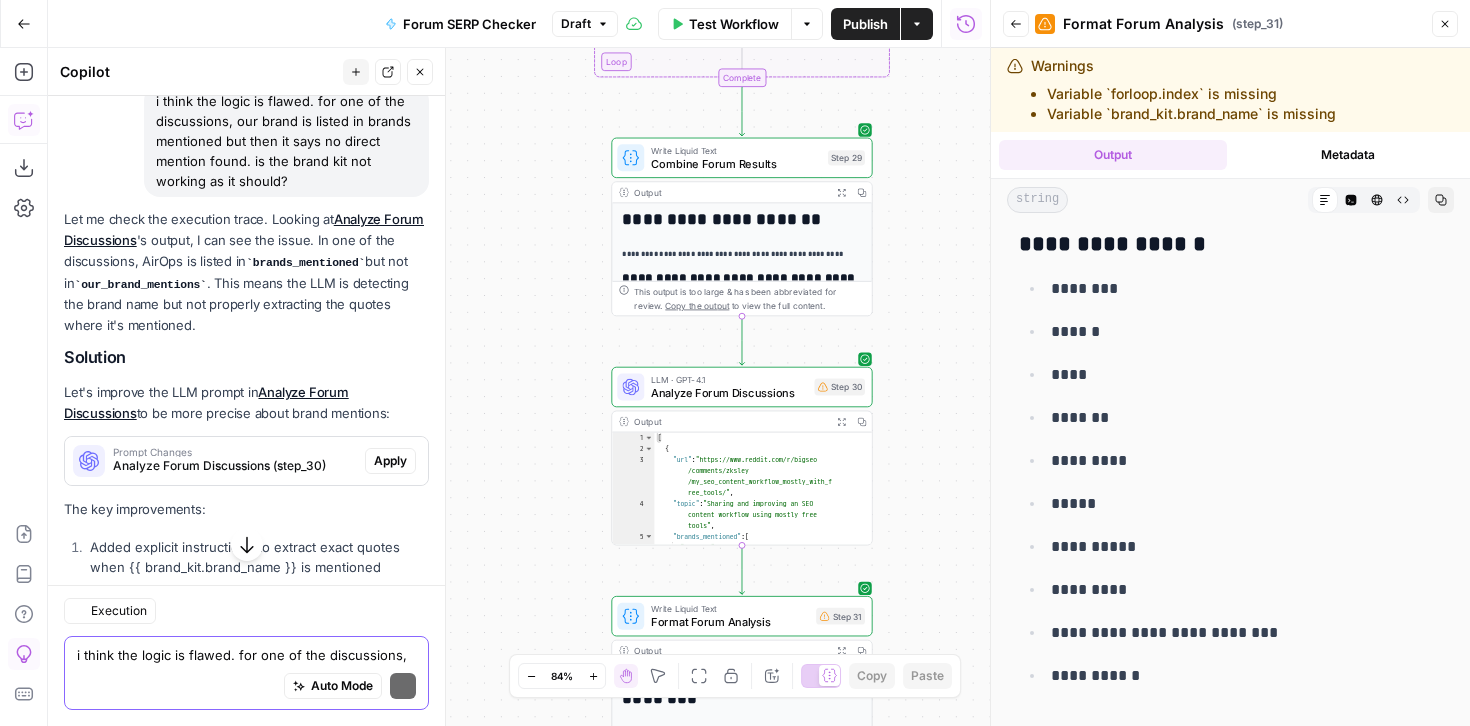 scroll, scrollTop: 5684, scrollLeft: 0, axis: vertical 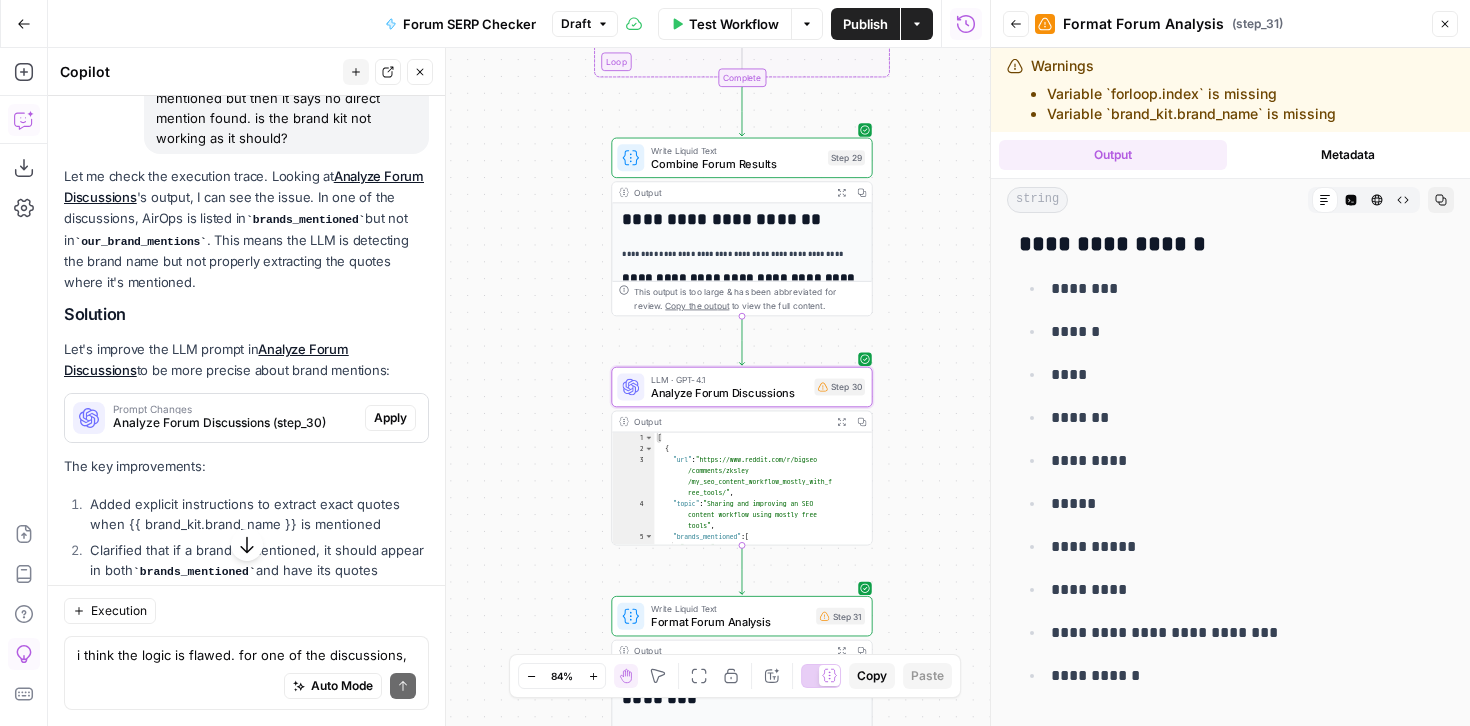 click on "Apply" at bounding box center (390, 418) 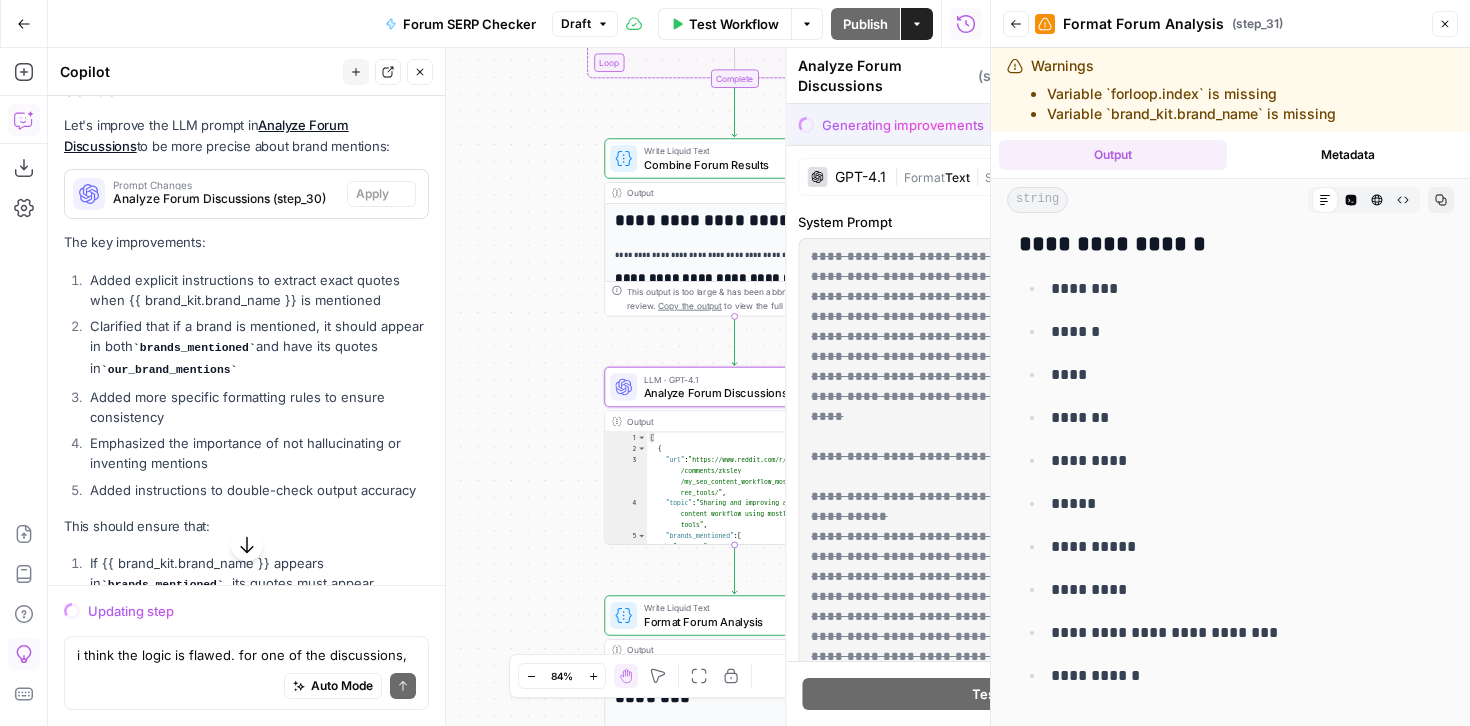 scroll, scrollTop: 5460, scrollLeft: 0, axis: vertical 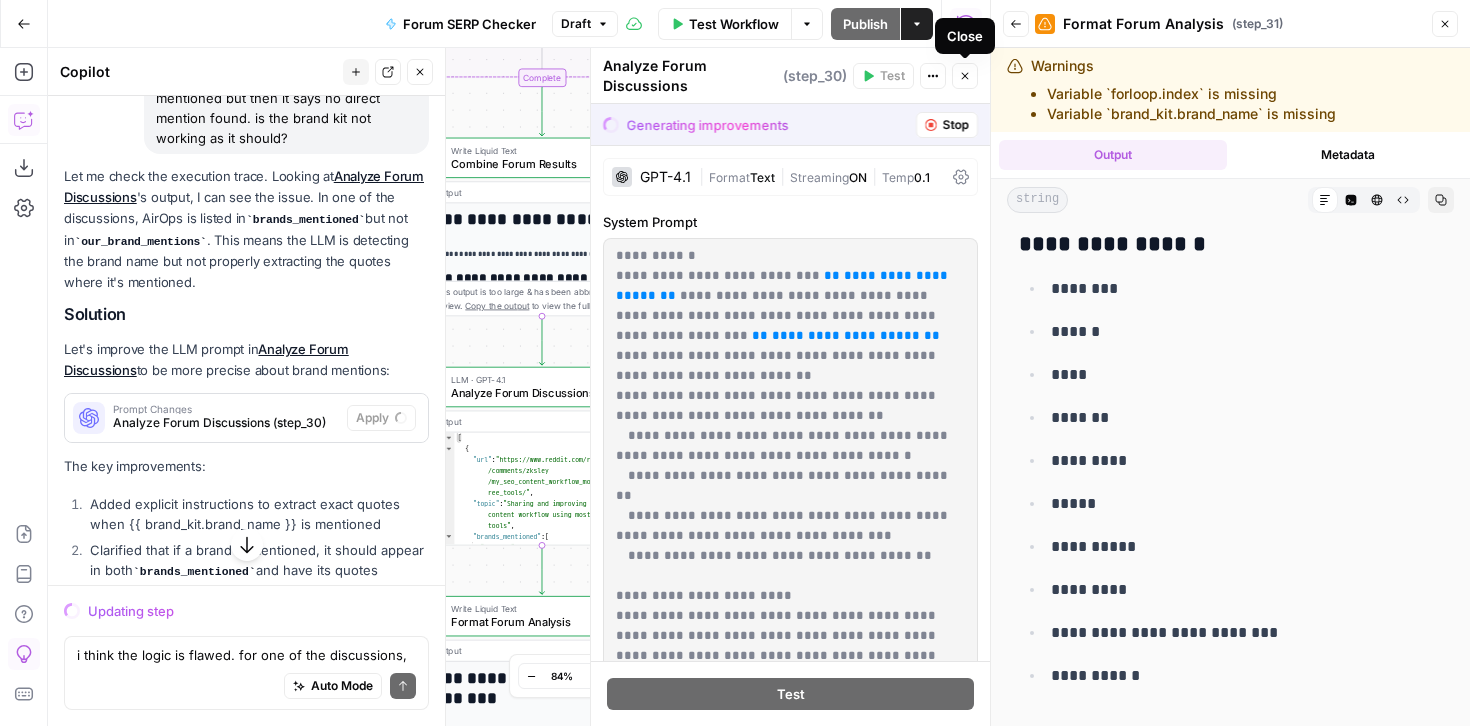 click on "Close" at bounding box center [965, 76] 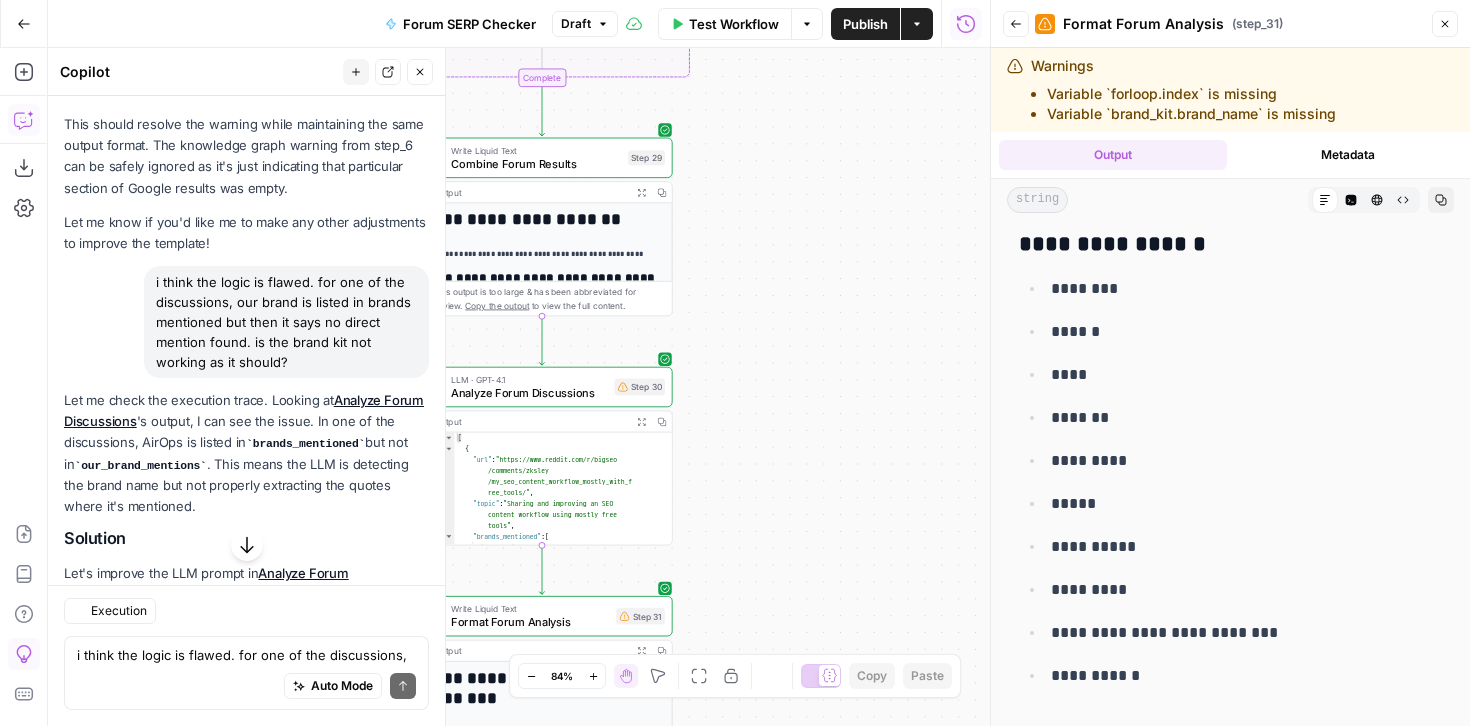 scroll, scrollTop: 5684, scrollLeft: 0, axis: vertical 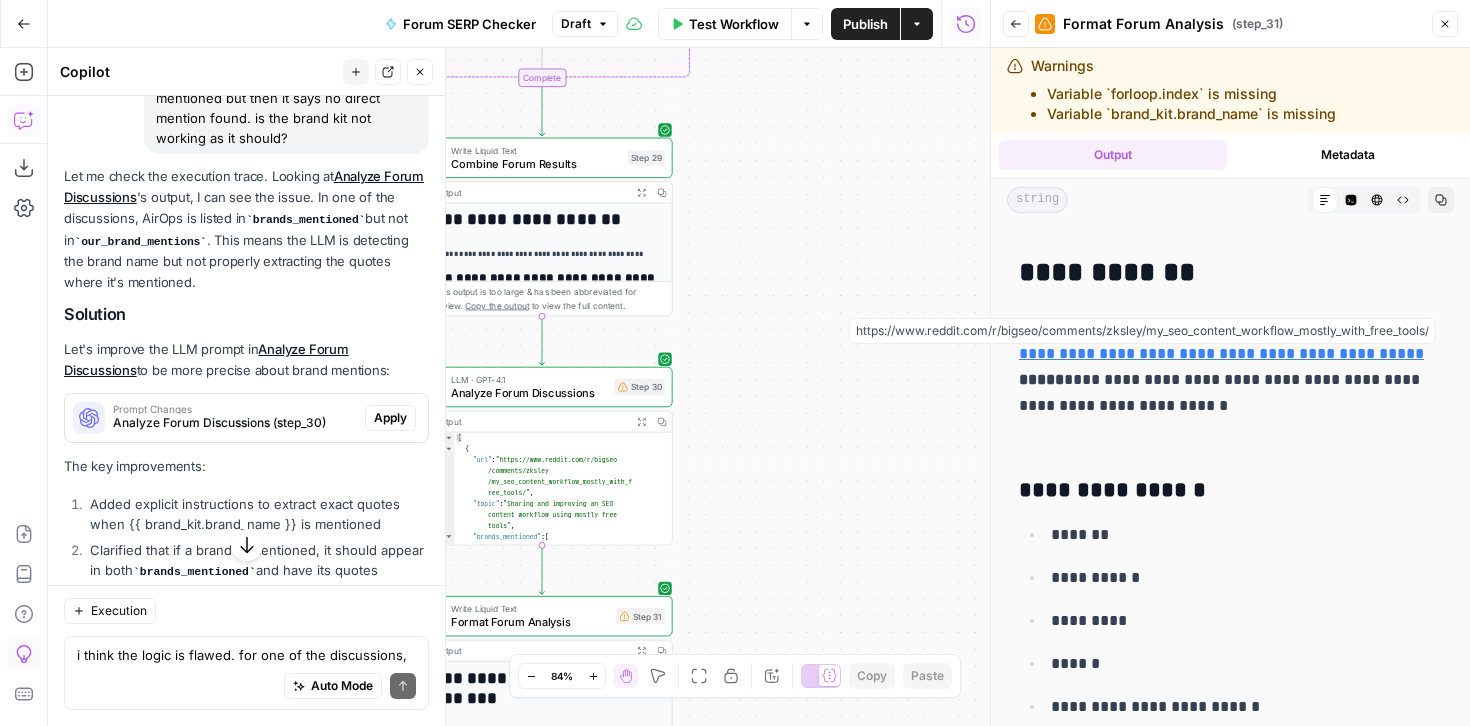 click on "**********" at bounding box center [1221, 340] 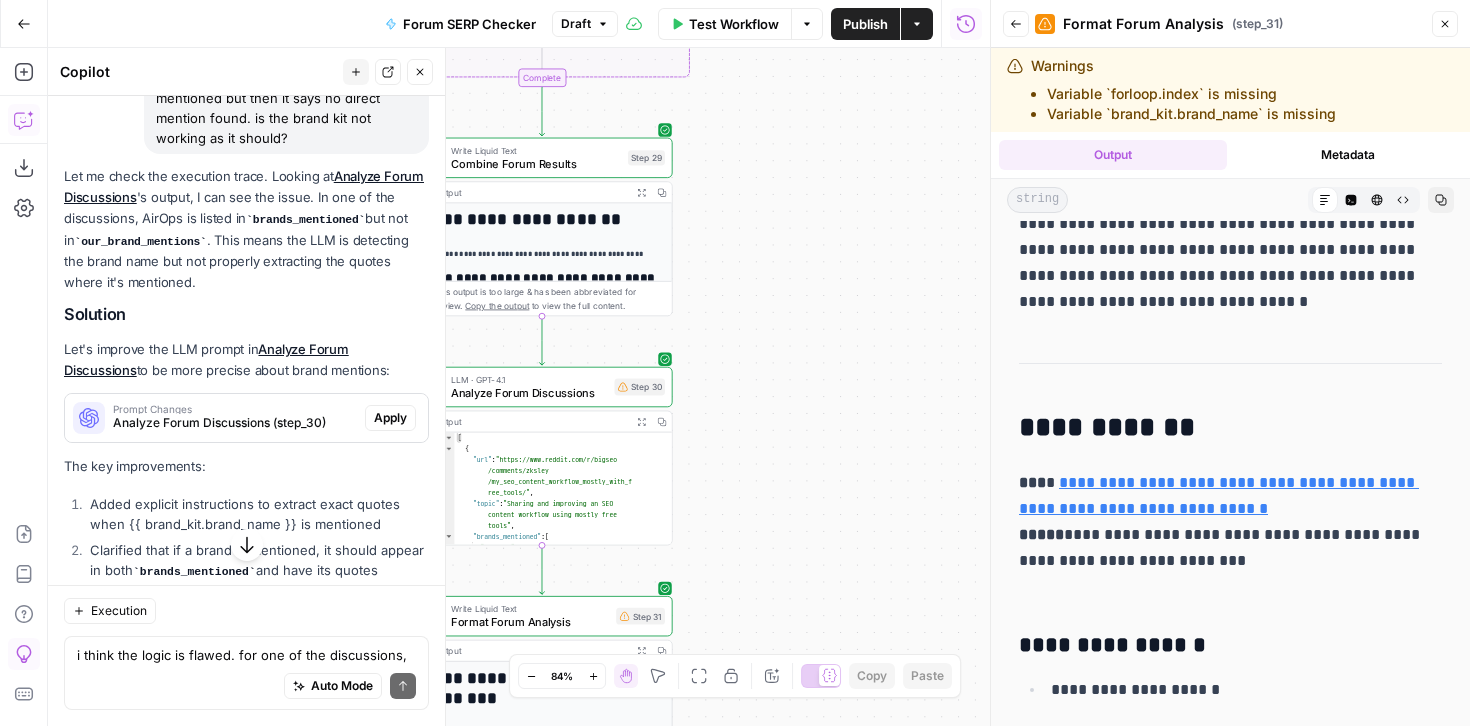 scroll, scrollTop: 1842, scrollLeft: 0, axis: vertical 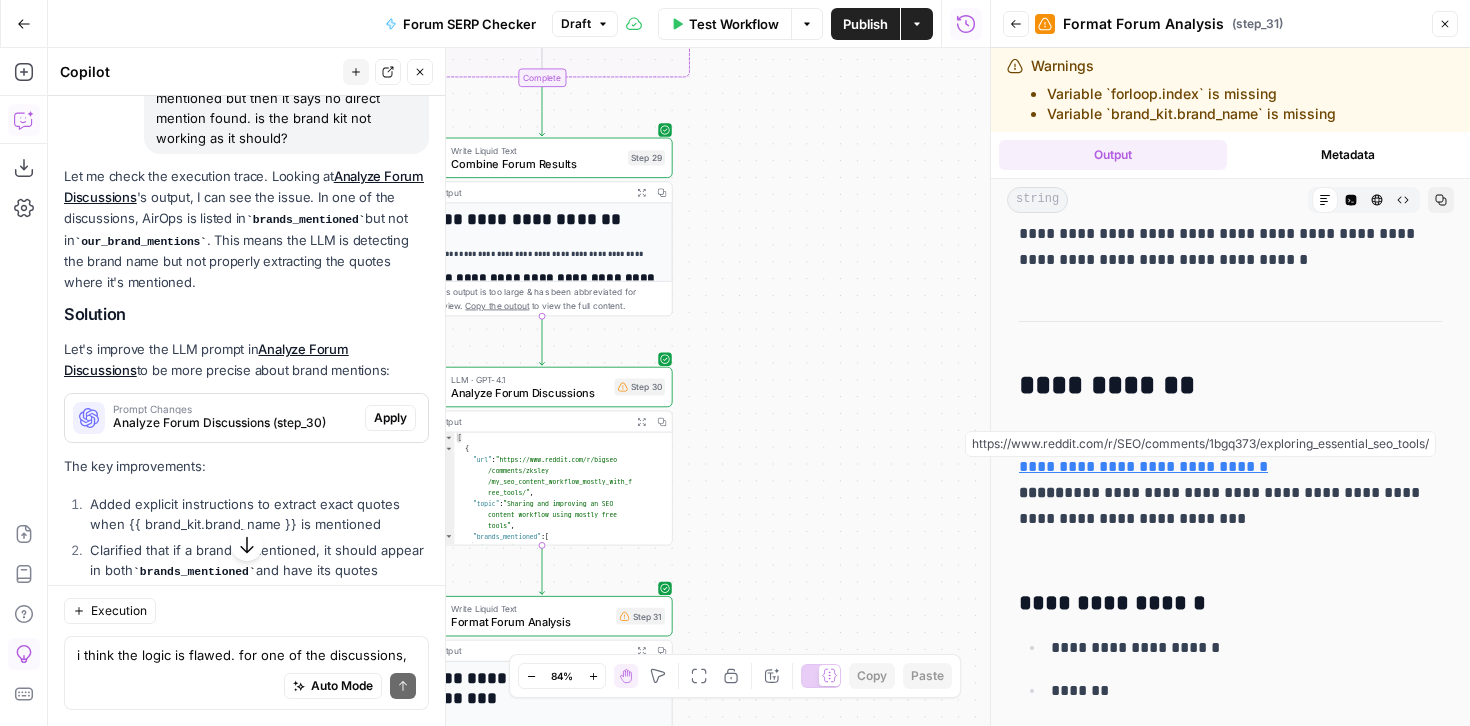 click on "**********" at bounding box center (1219, 453) 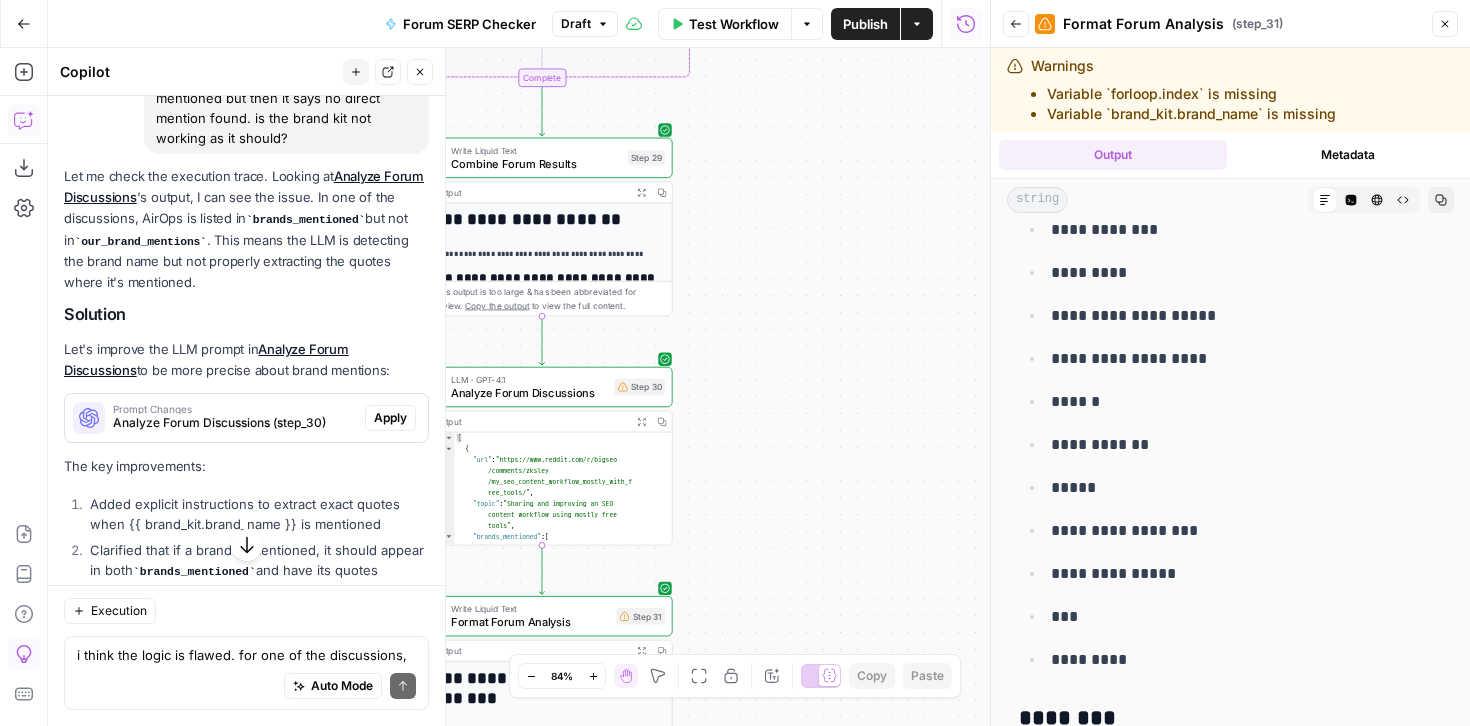 scroll, scrollTop: 2347, scrollLeft: 0, axis: vertical 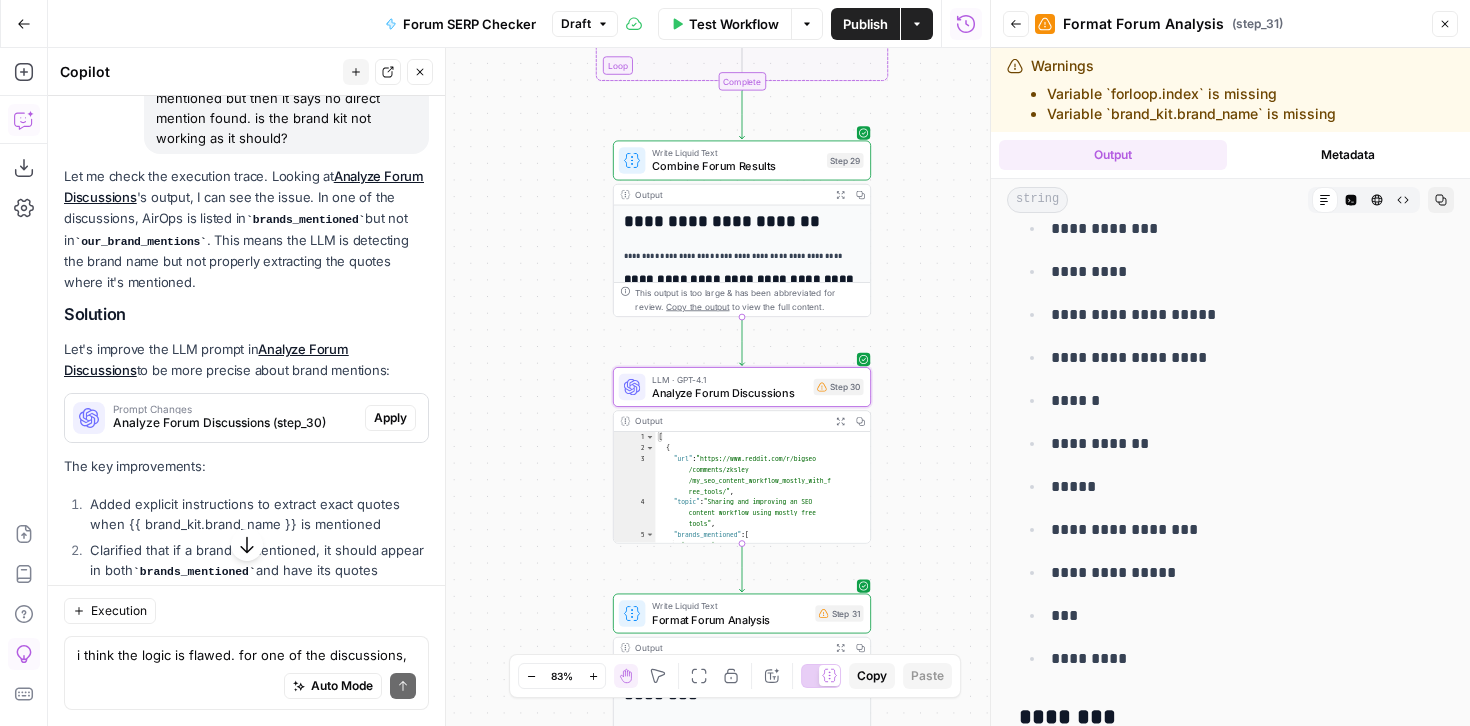 click on "Apply" at bounding box center [390, 418] 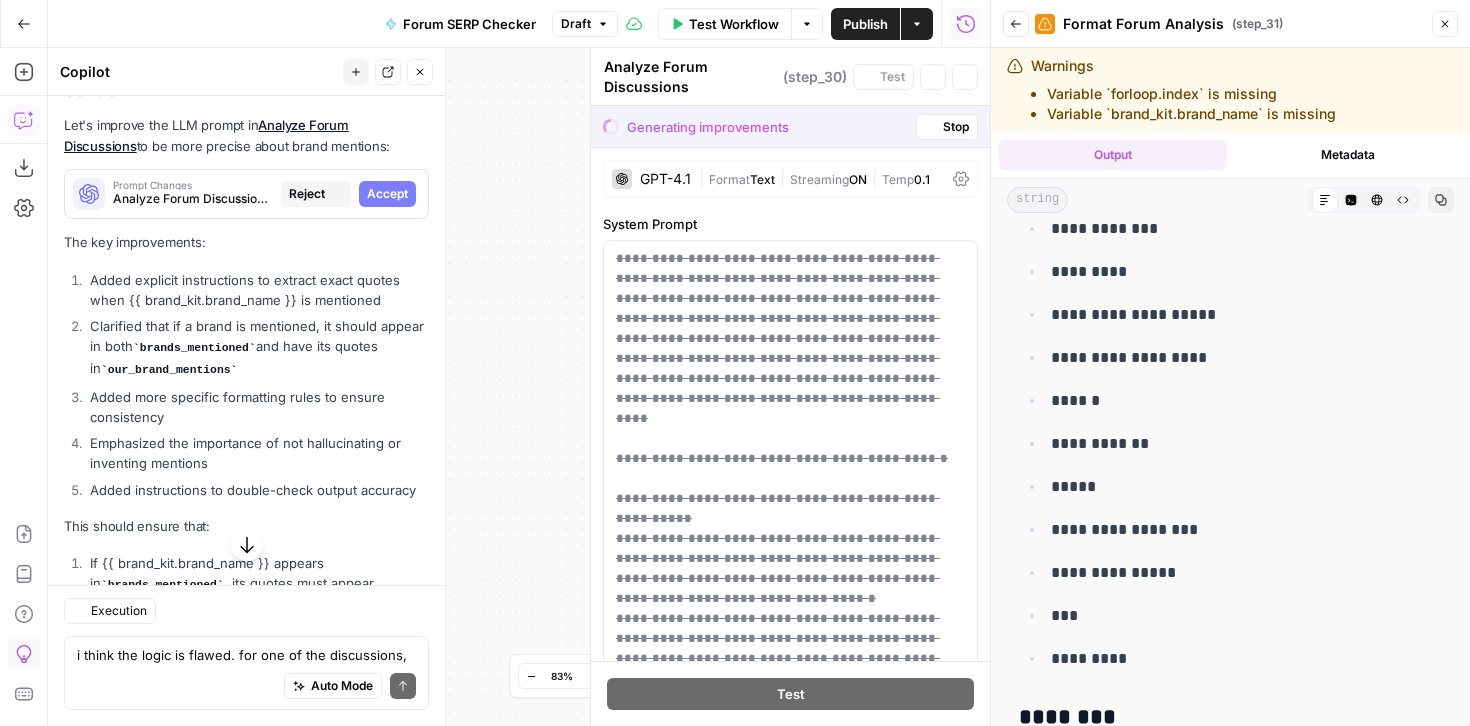 scroll, scrollTop: 5460, scrollLeft: 0, axis: vertical 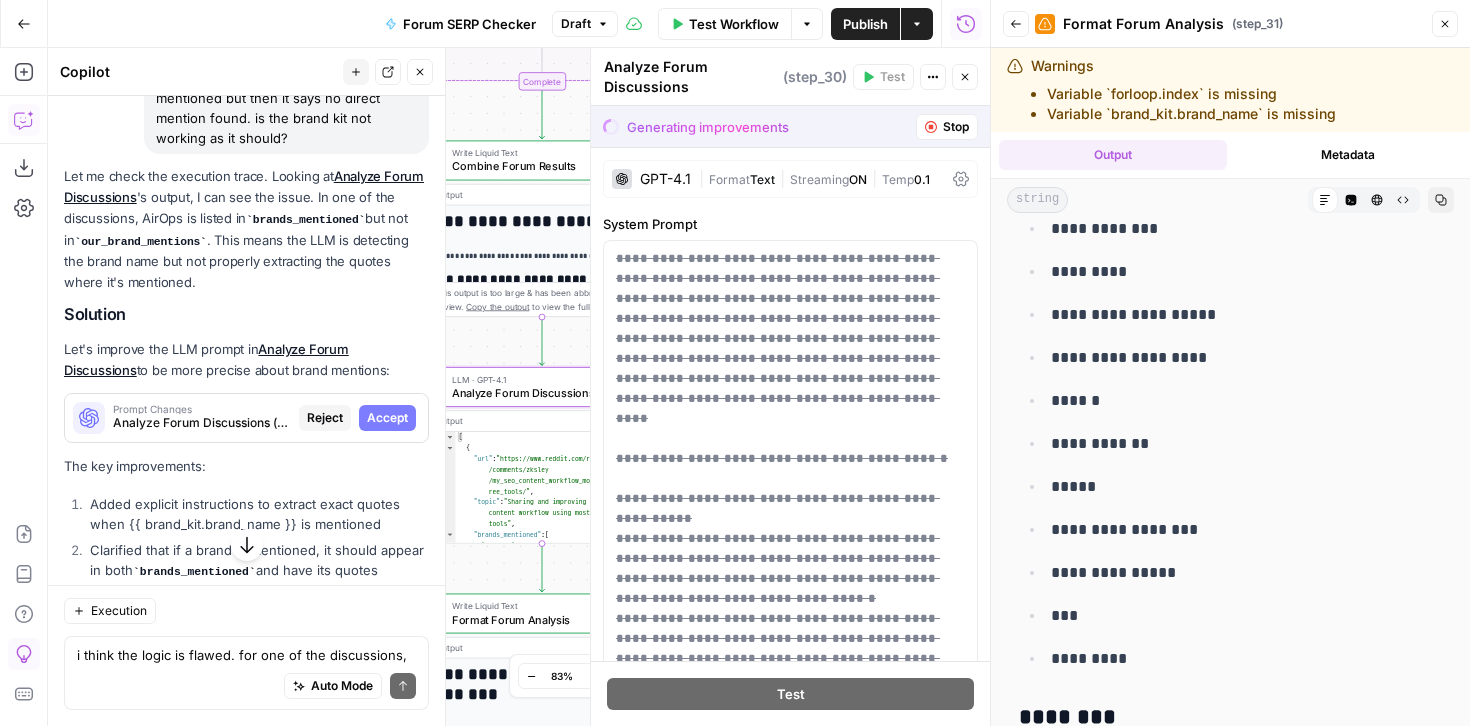 click on "Accept" at bounding box center [387, 418] 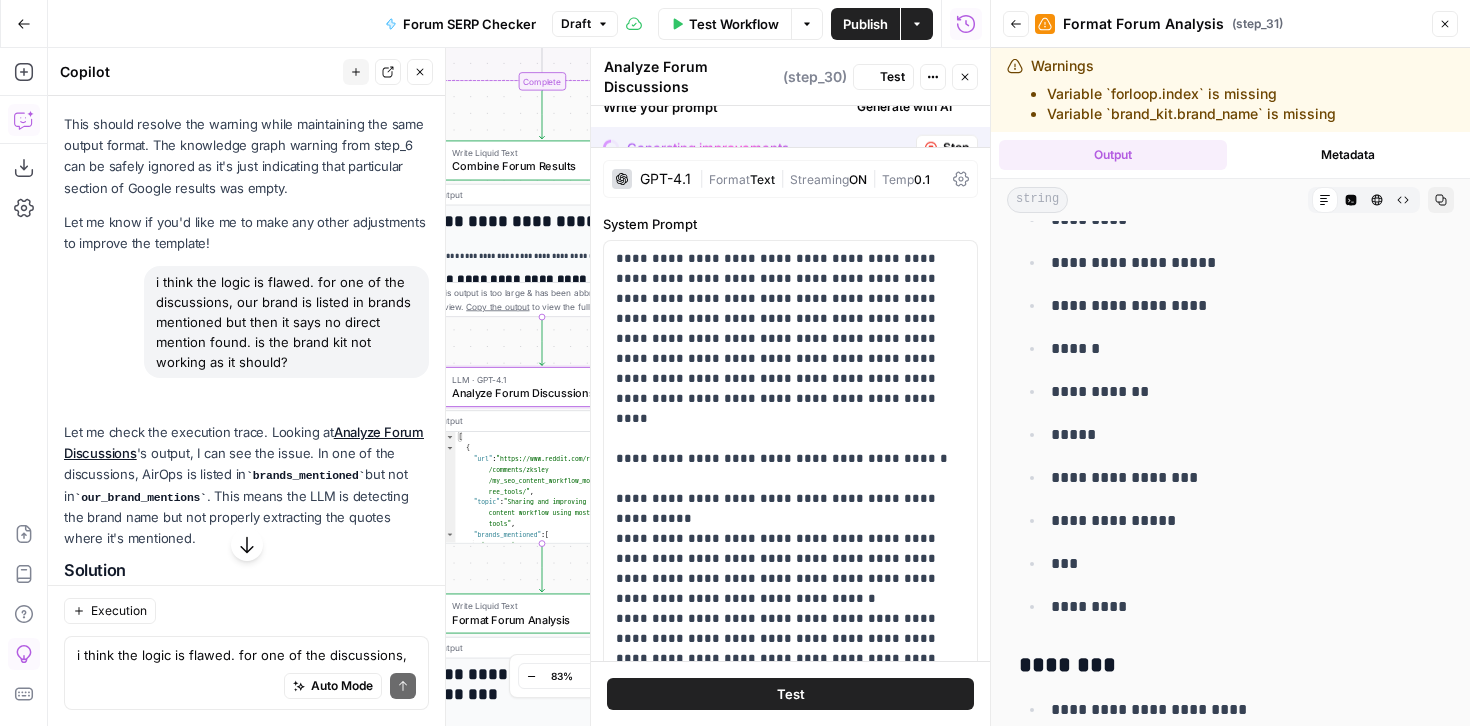 scroll, scrollTop: 5684, scrollLeft: 0, axis: vertical 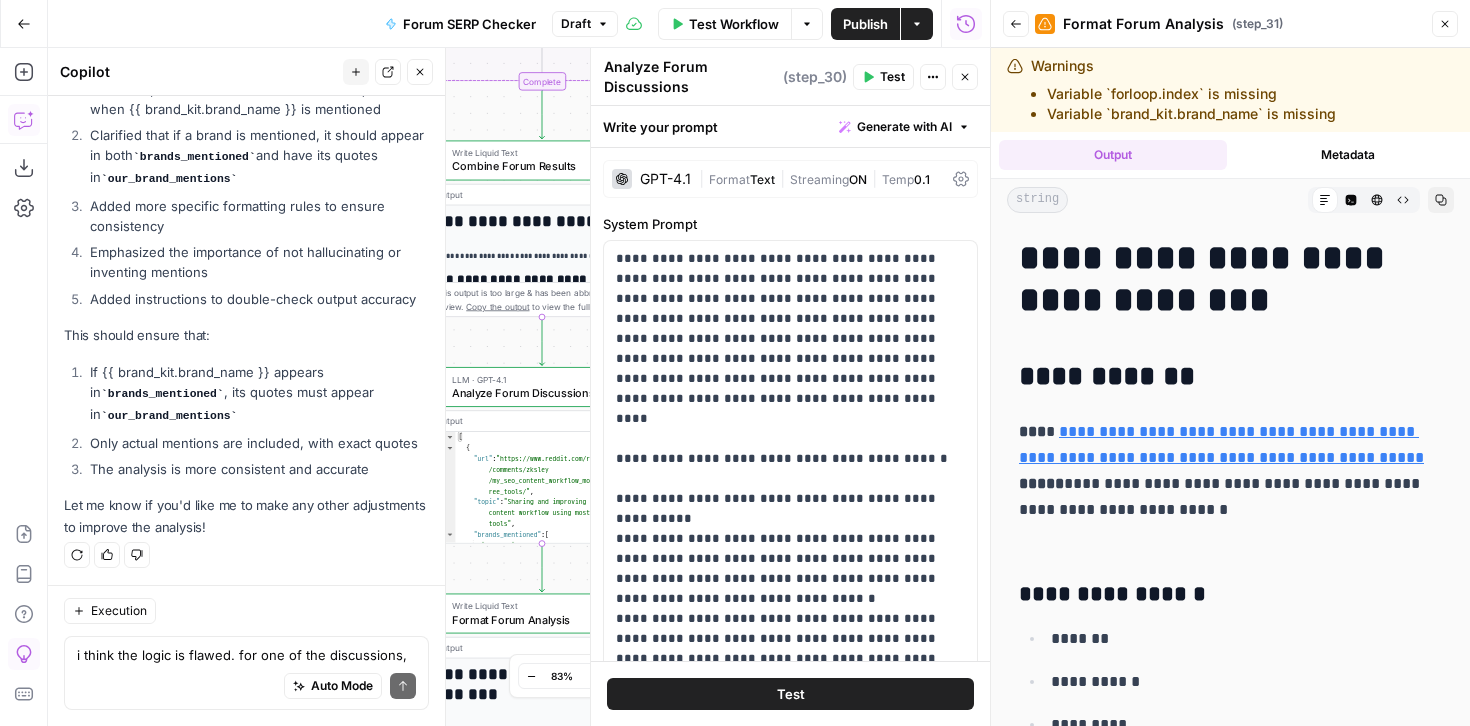 click on "Close" at bounding box center [1445, 24] 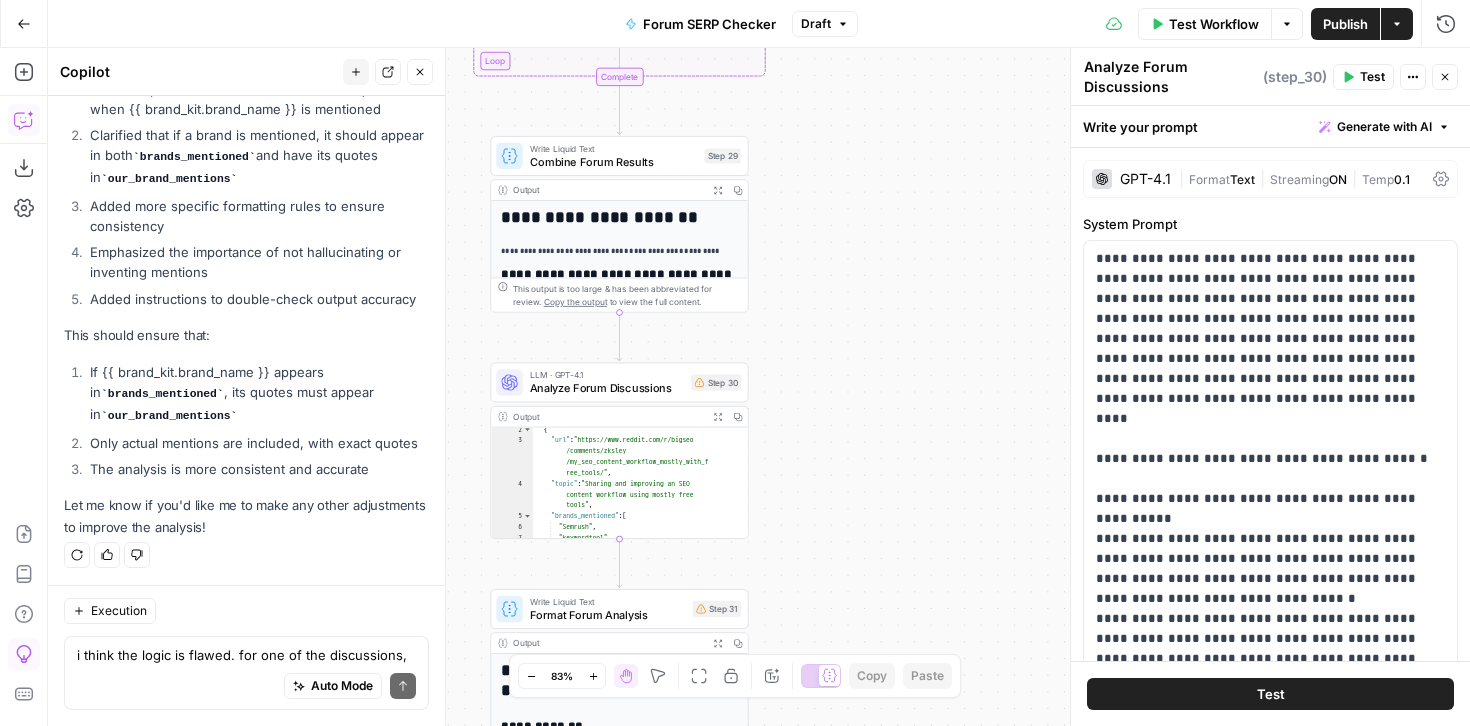 scroll, scrollTop: 36, scrollLeft: 0, axis: vertical 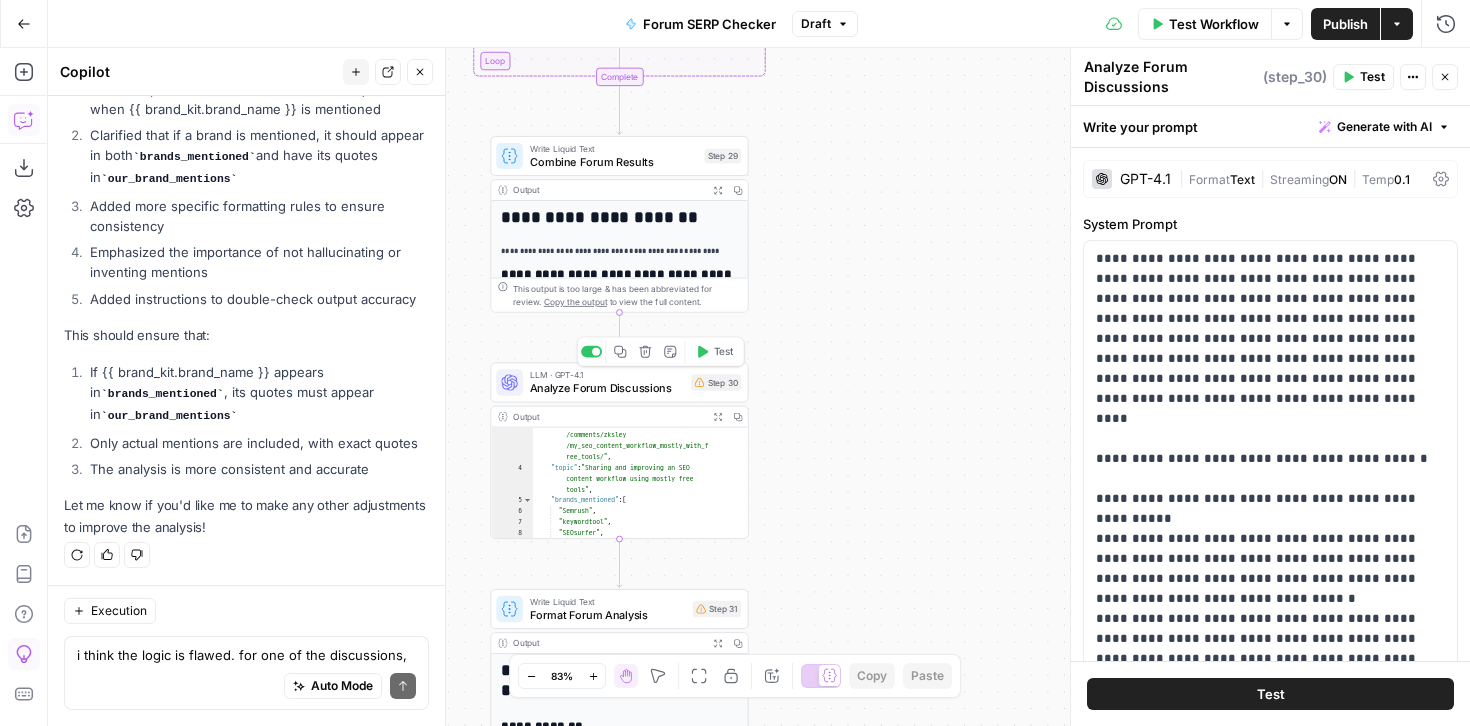 click on "Test" at bounding box center [715, 352] 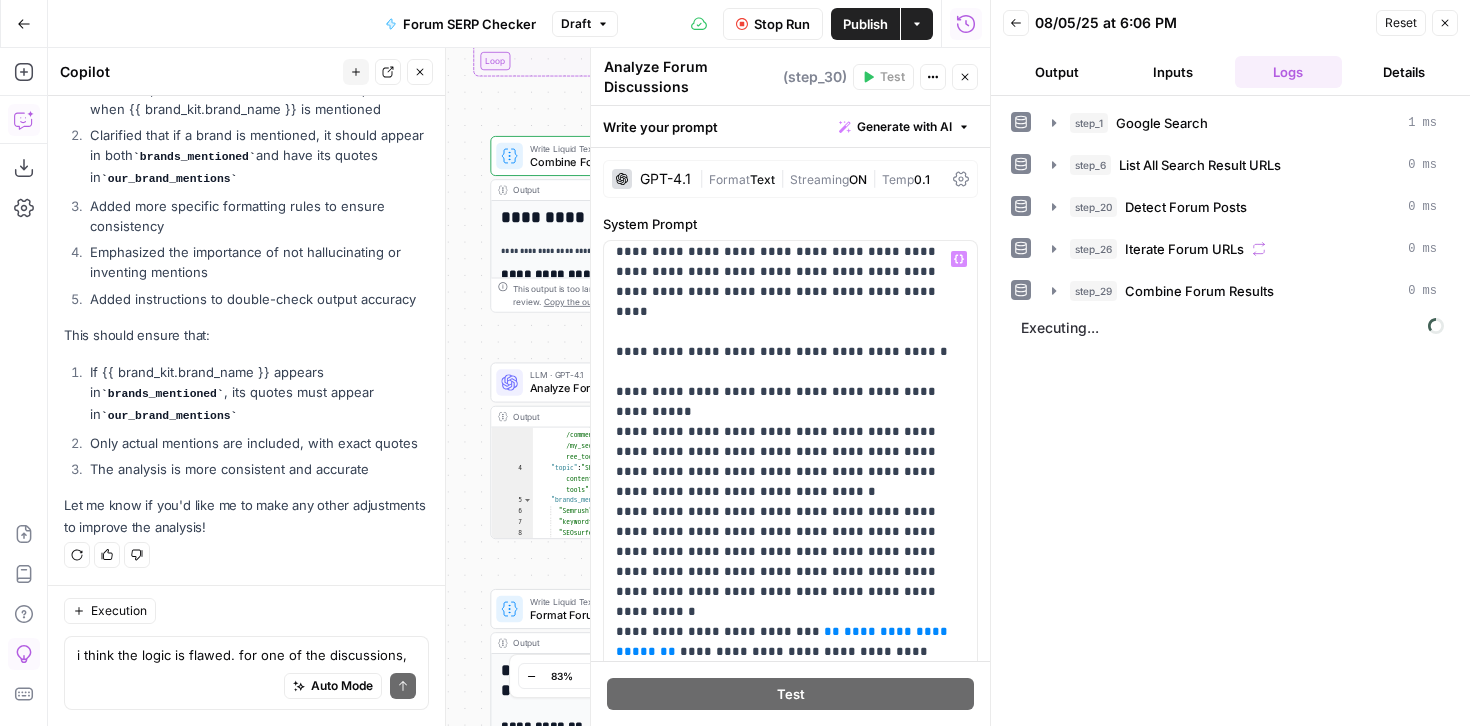scroll, scrollTop: 125, scrollLeft: 0, axis: vertical 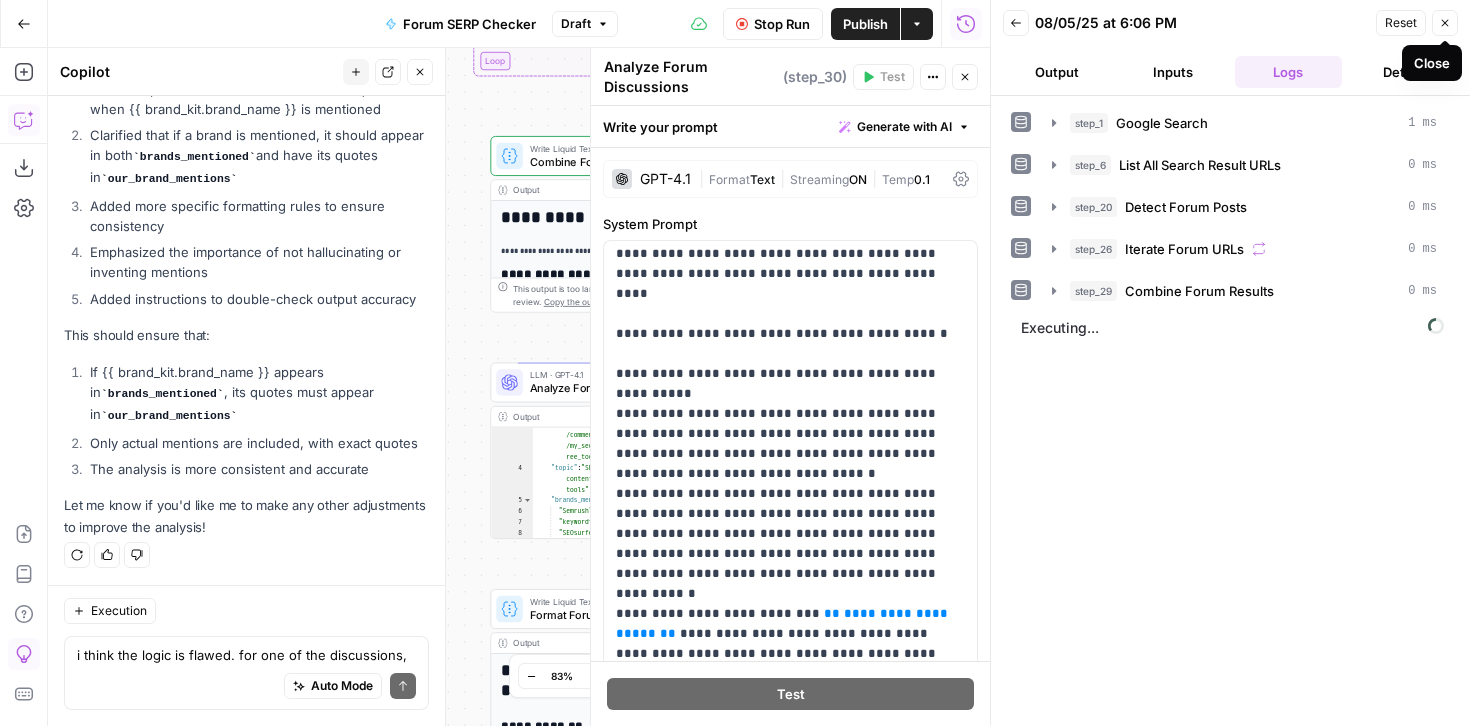 click on "Close" at bounding box center (1445, 23) 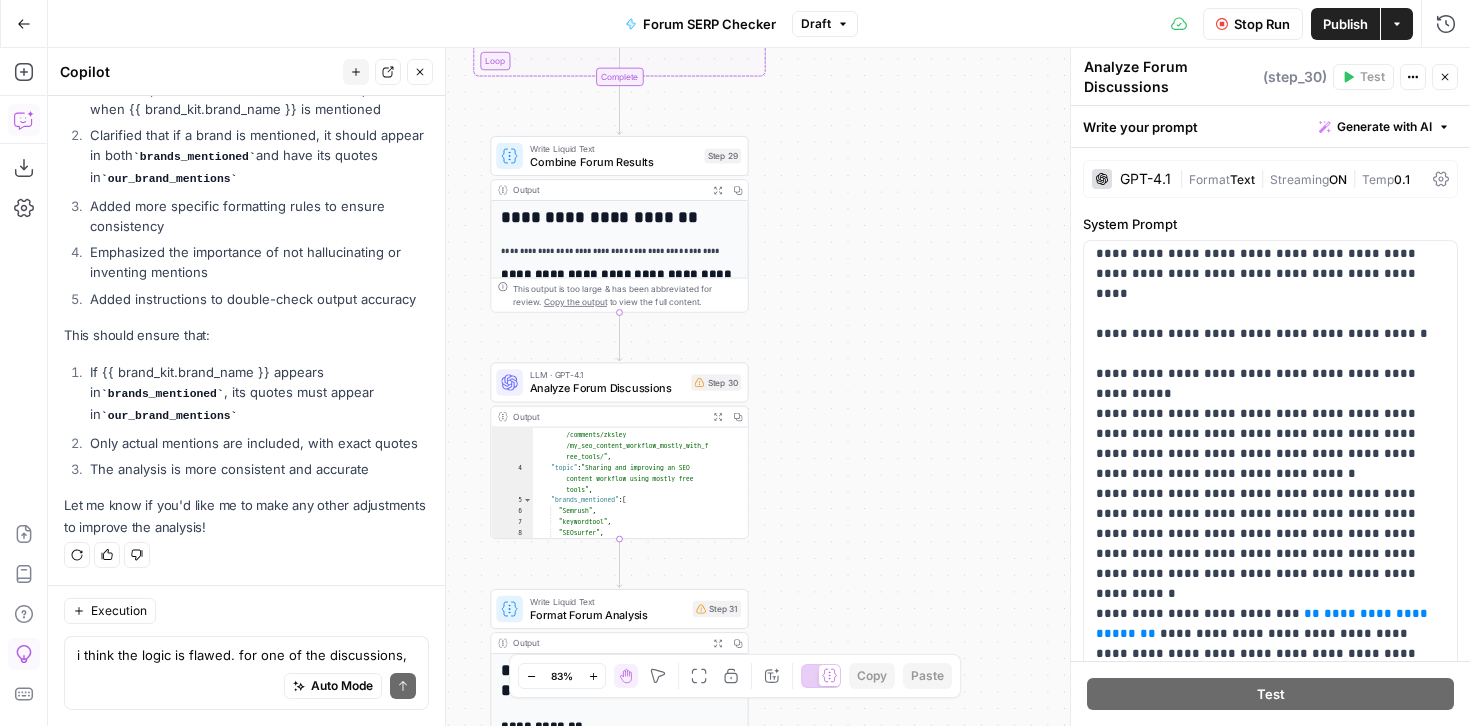 click on "Close" at bounding box center (1445, 77) 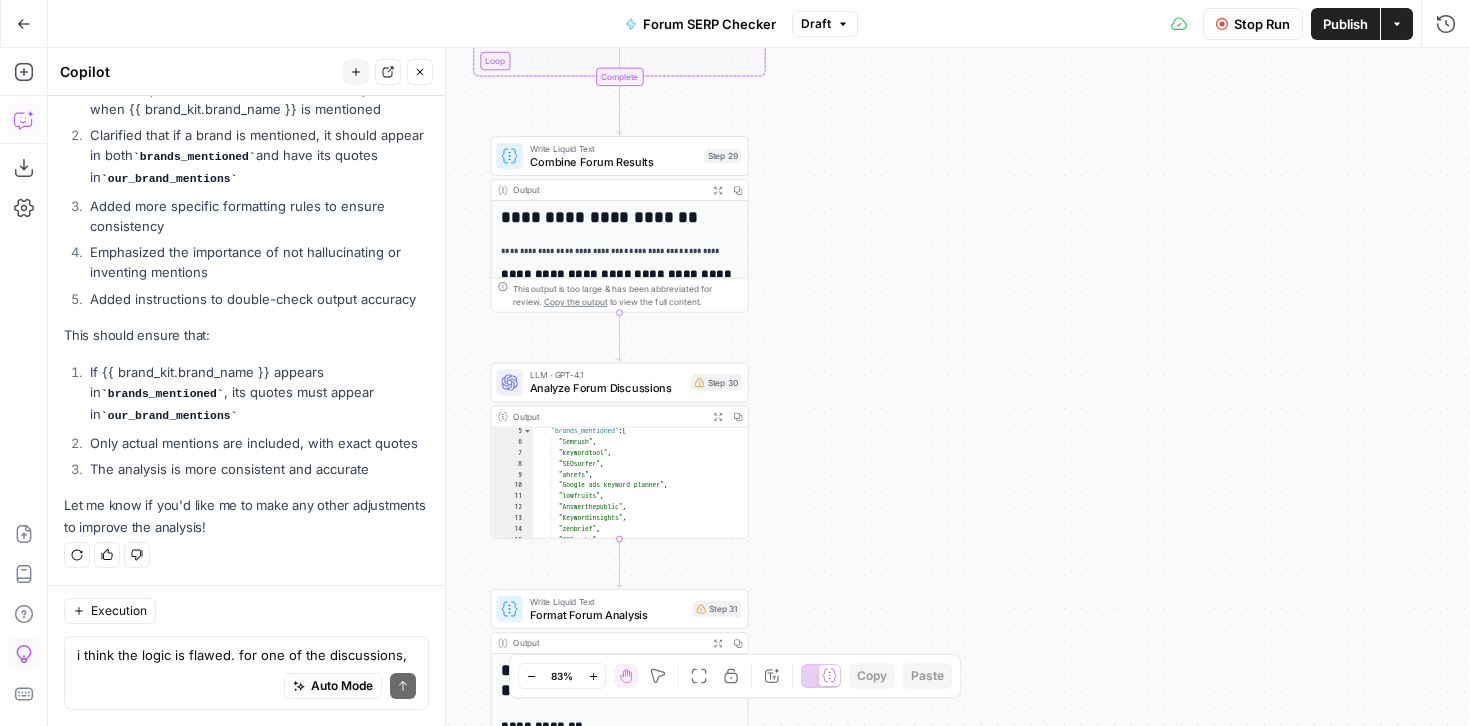 scroll, scrollTop: 122, scrollLeft: 0, axis: vertical 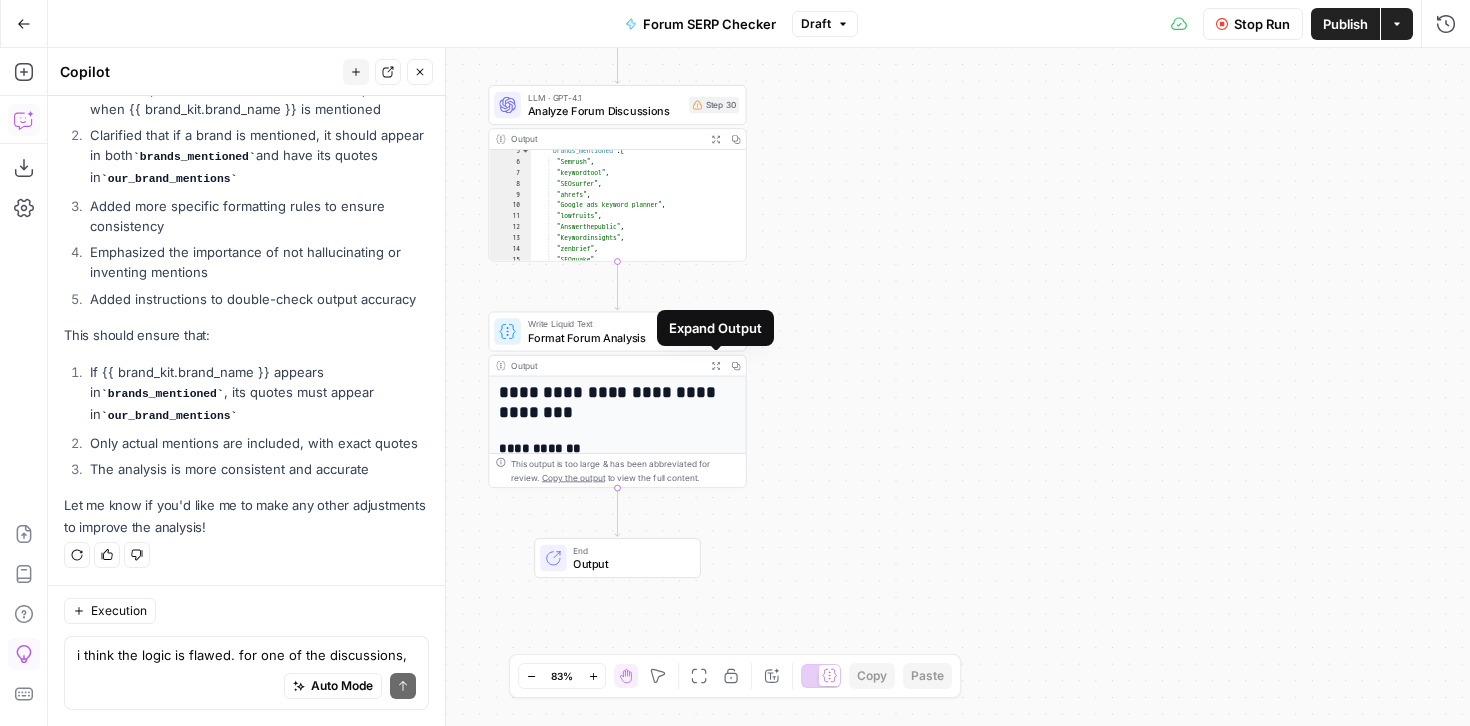 click 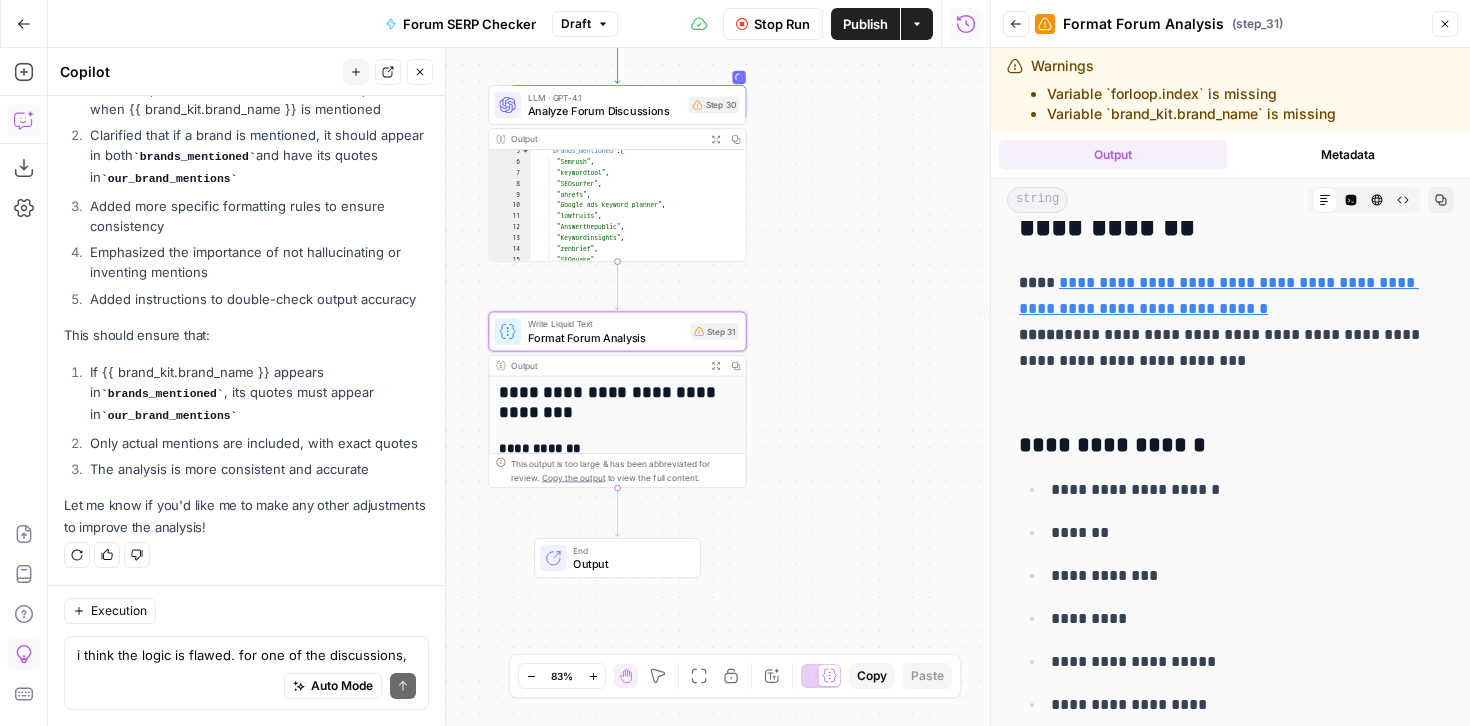 scroll, scrollTop: 1829, scrollLeft: 0, axis: vertical 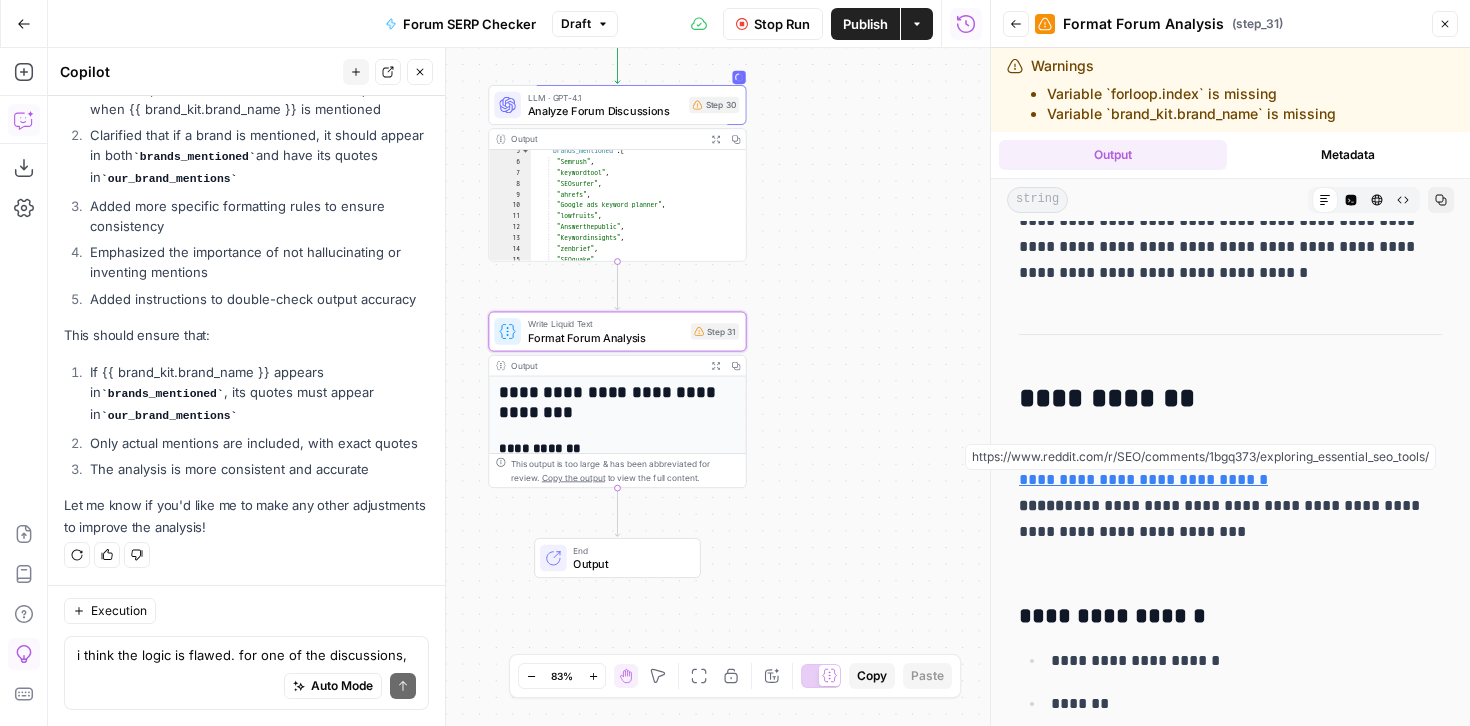 click on "**********" at bounding box center (1219, 466) 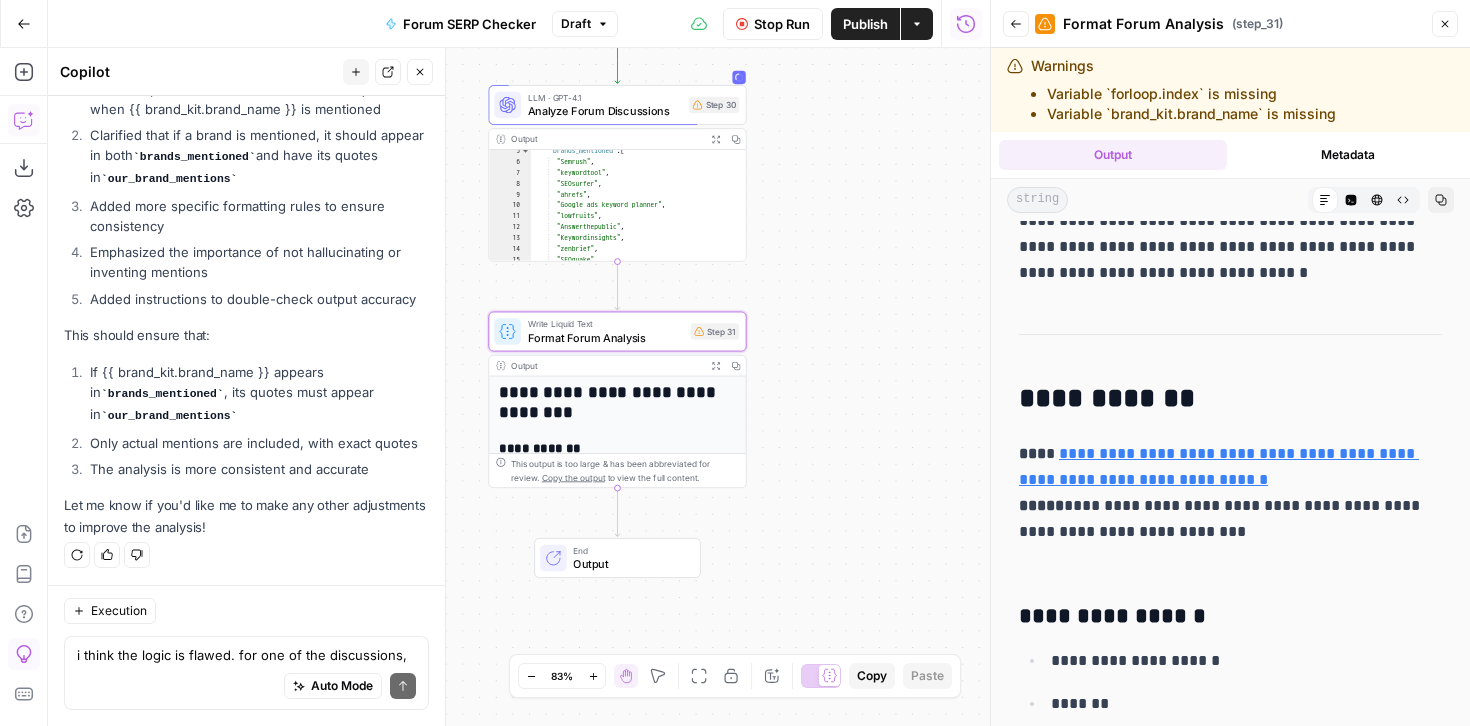 click 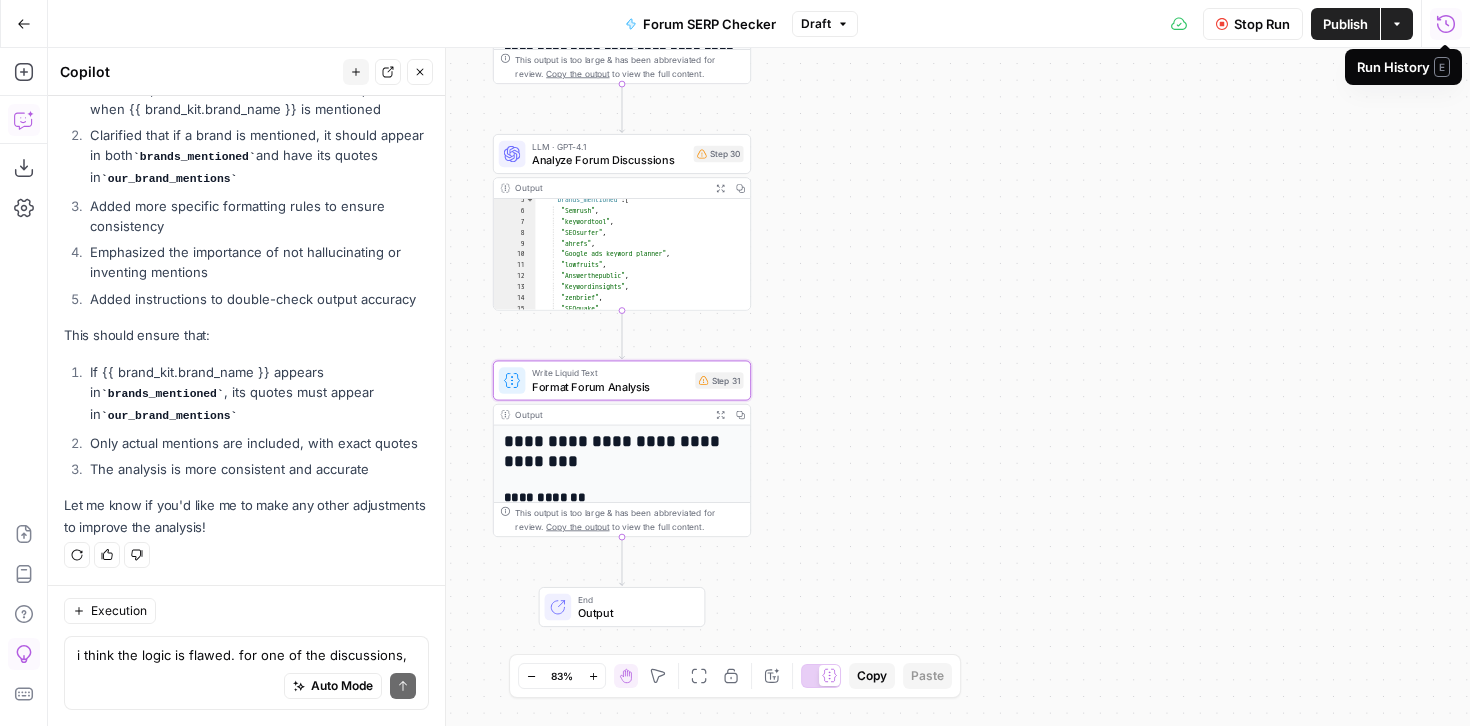 click on "Step 30" at bounding box center [719, 154] 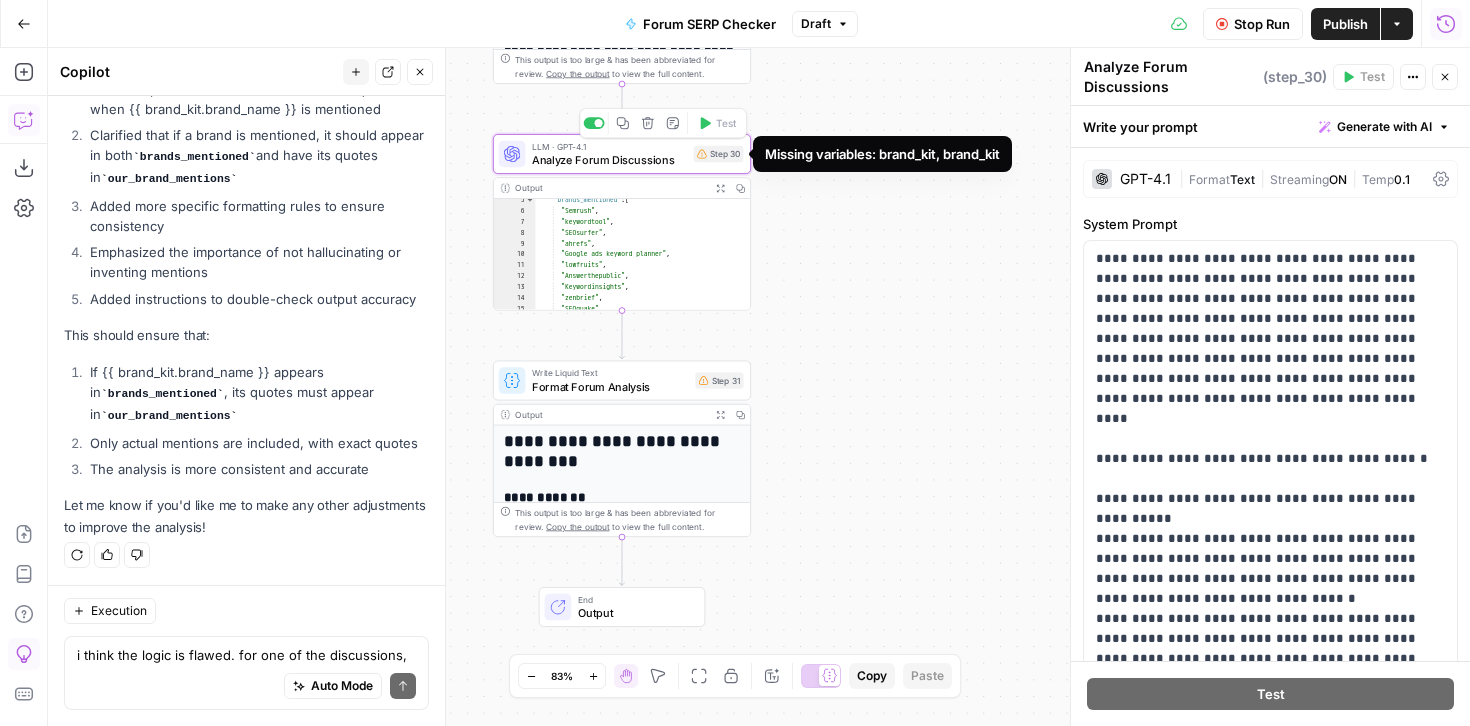 click on "Step 30" at bounding box center [719, 154] 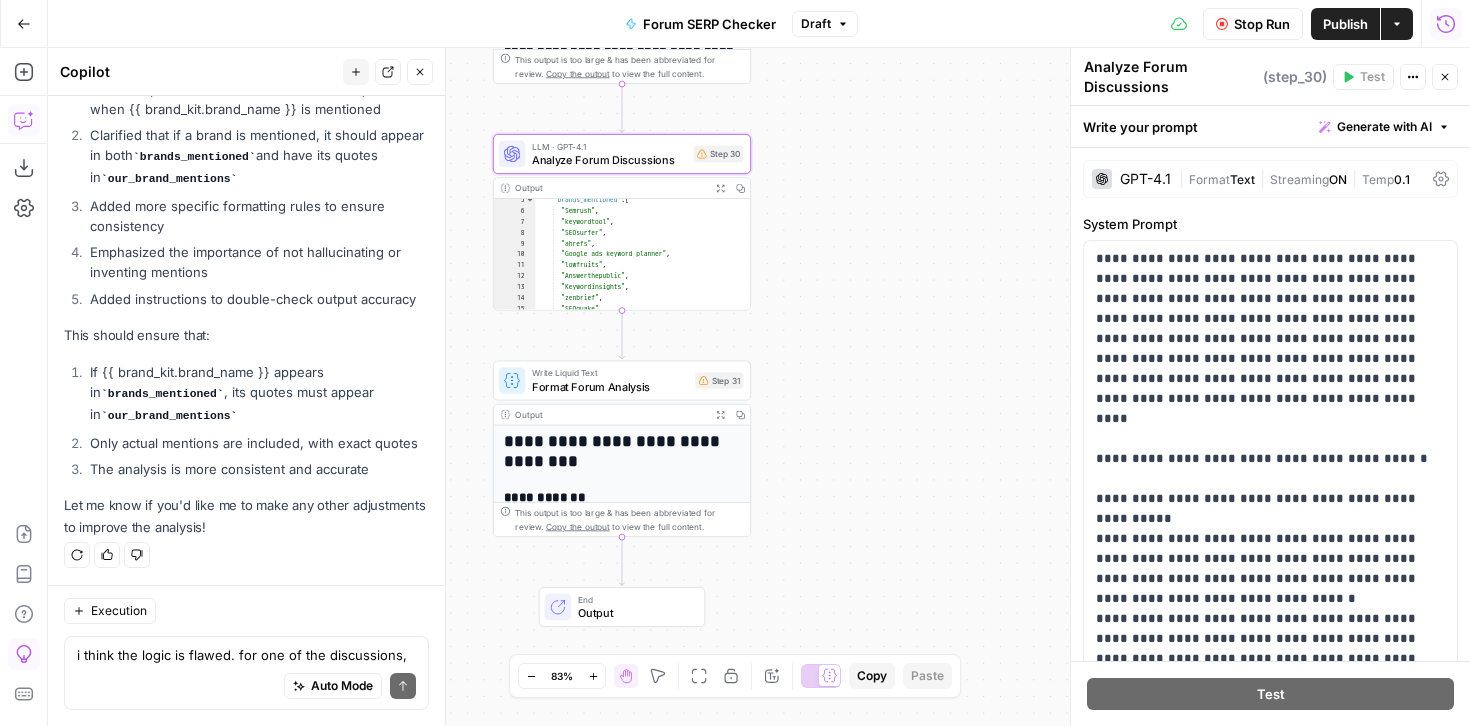 click 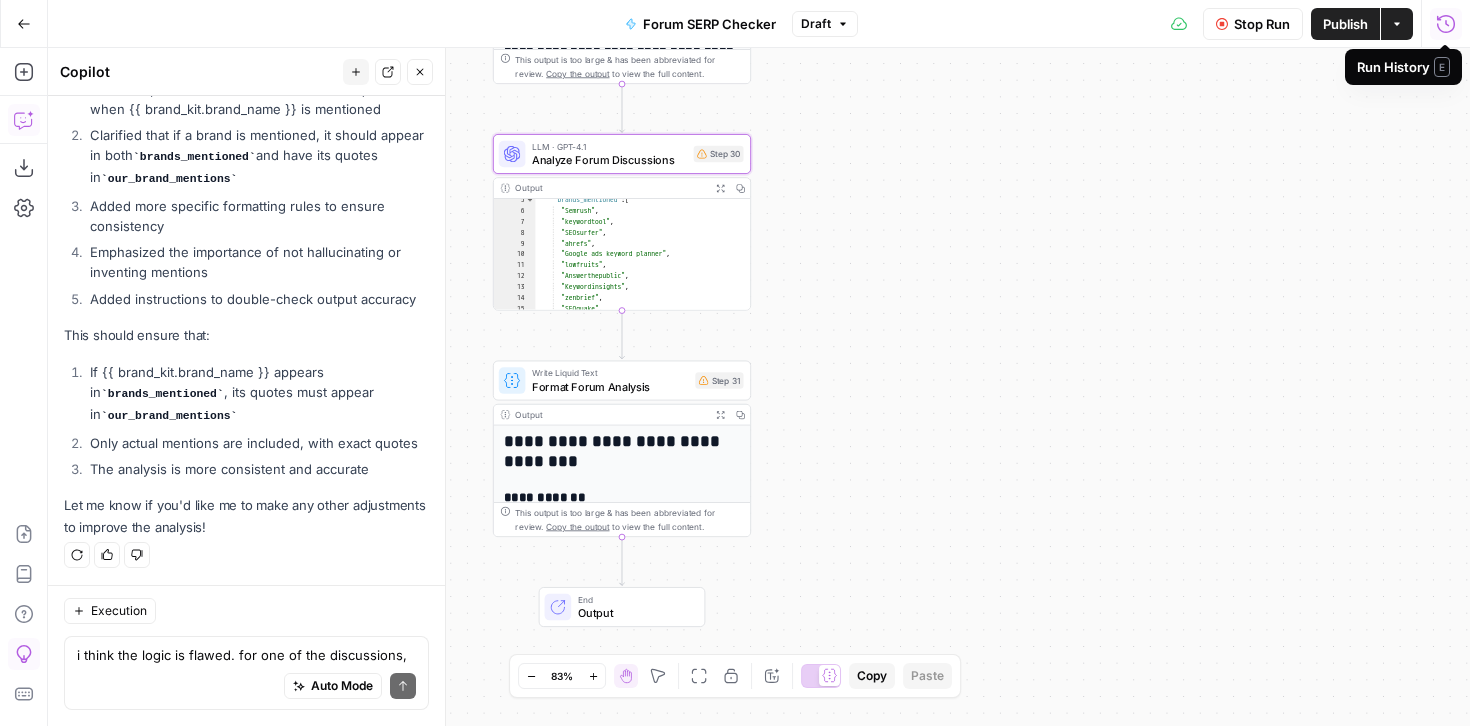 click 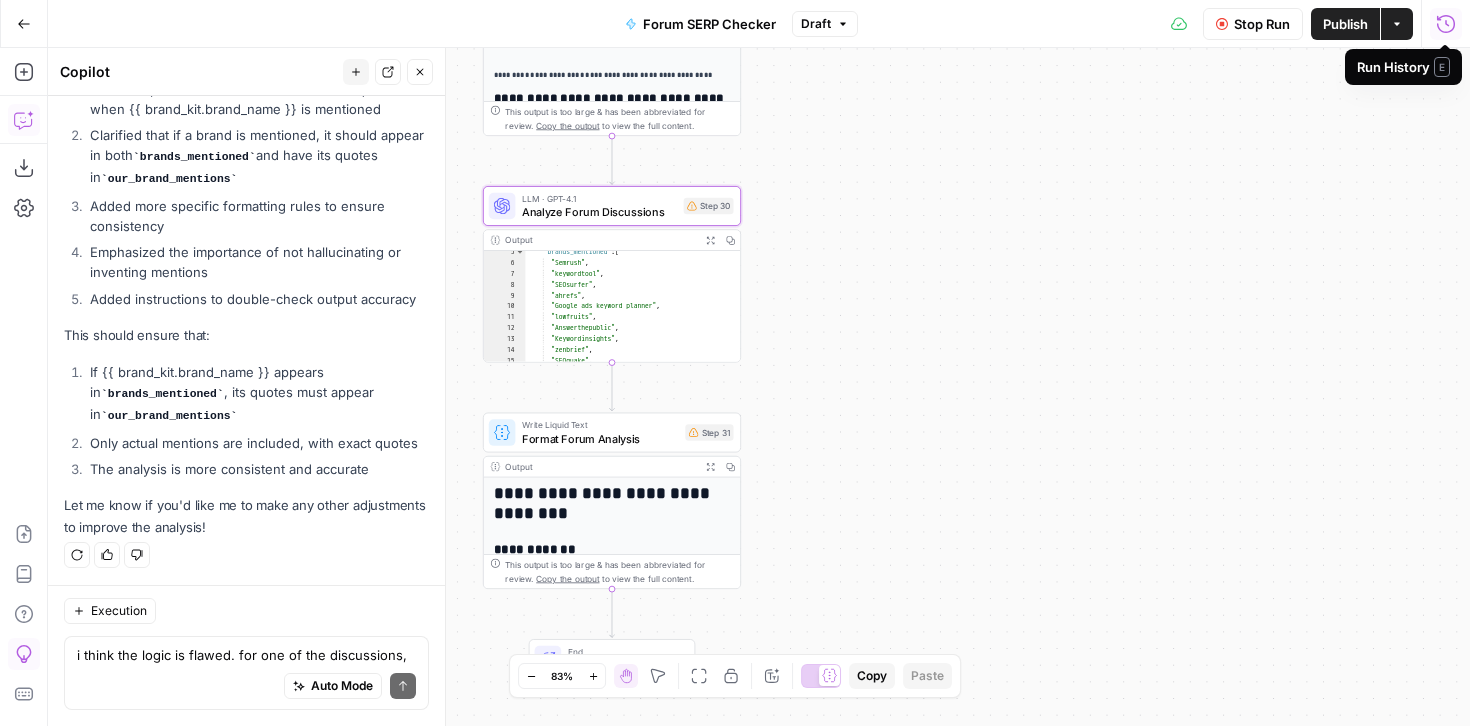 click on "Close" at bounding box center [420, 72] 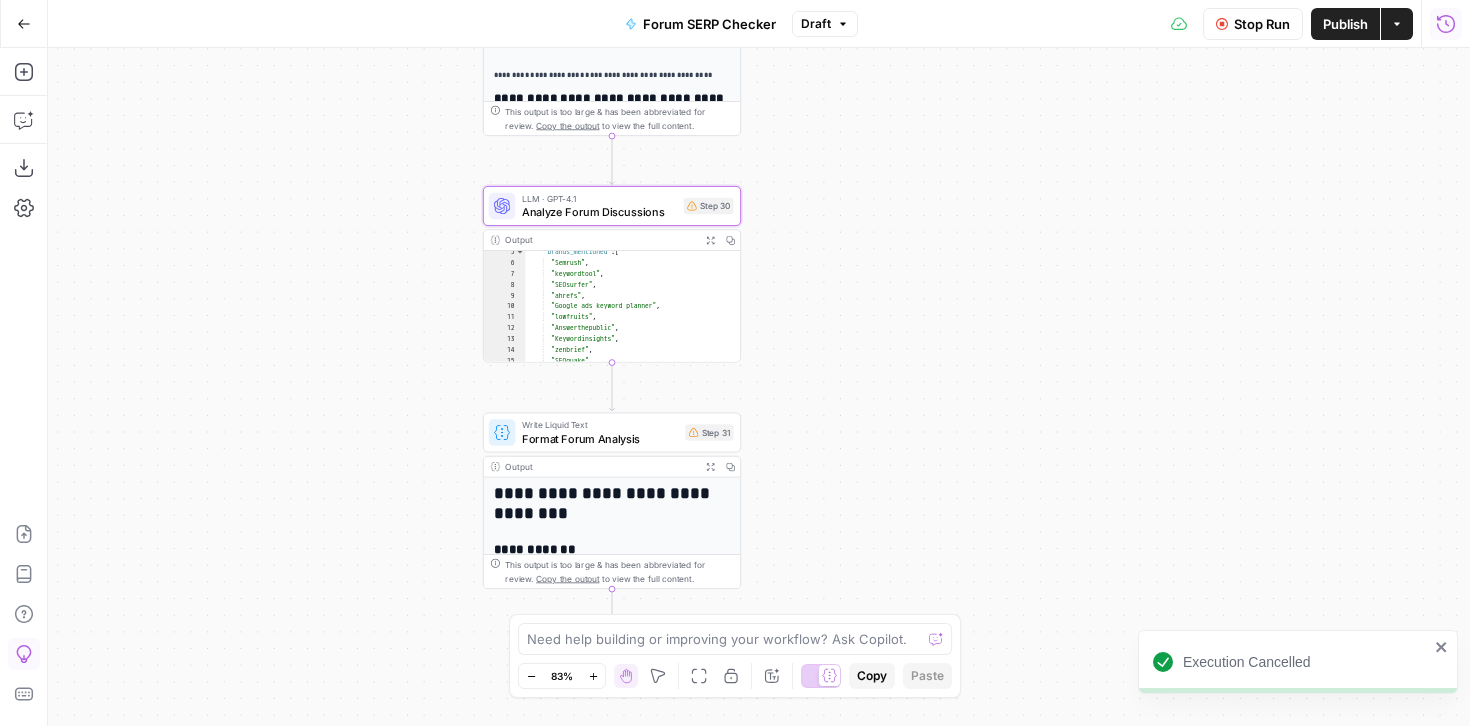 click on "Execution Cancelled" at bounding box center [1306, 662] 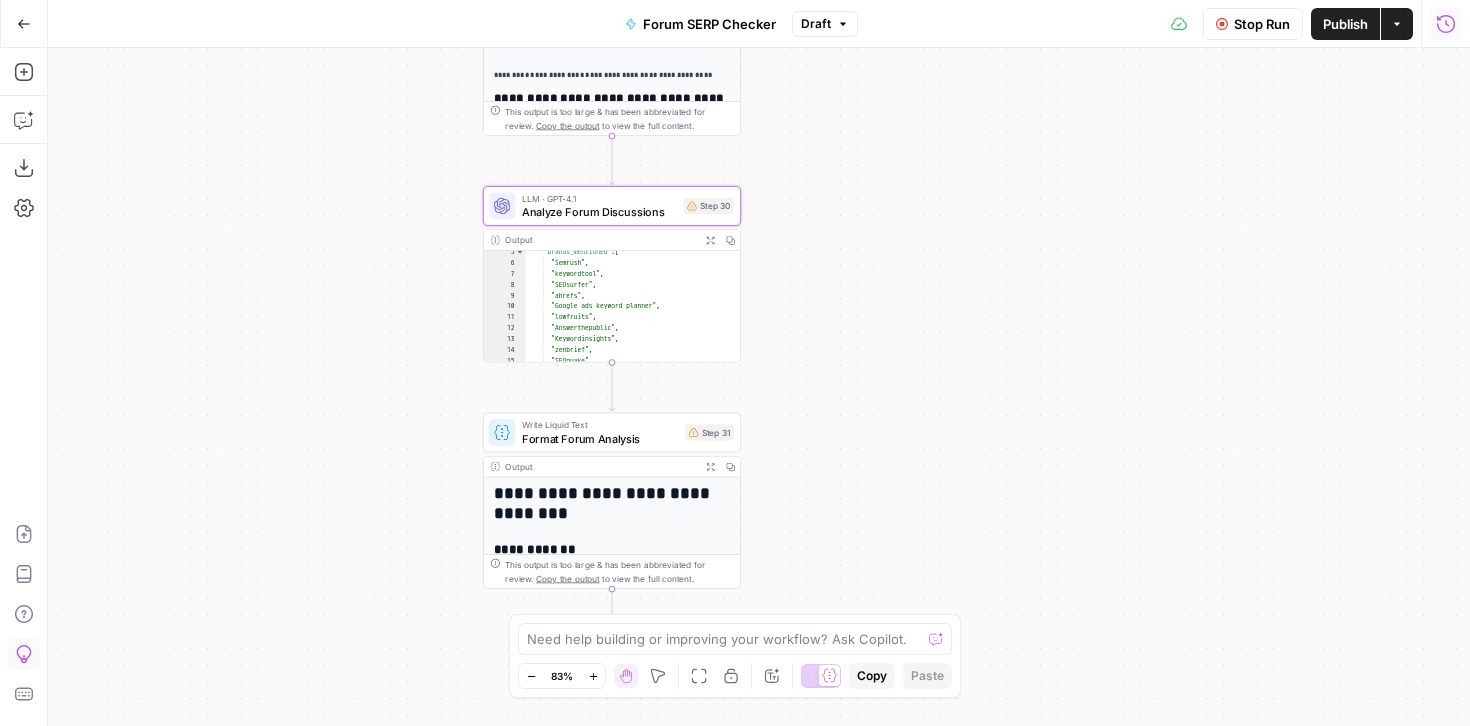 click on "Stop Run" at bounding box center (1262, 24) 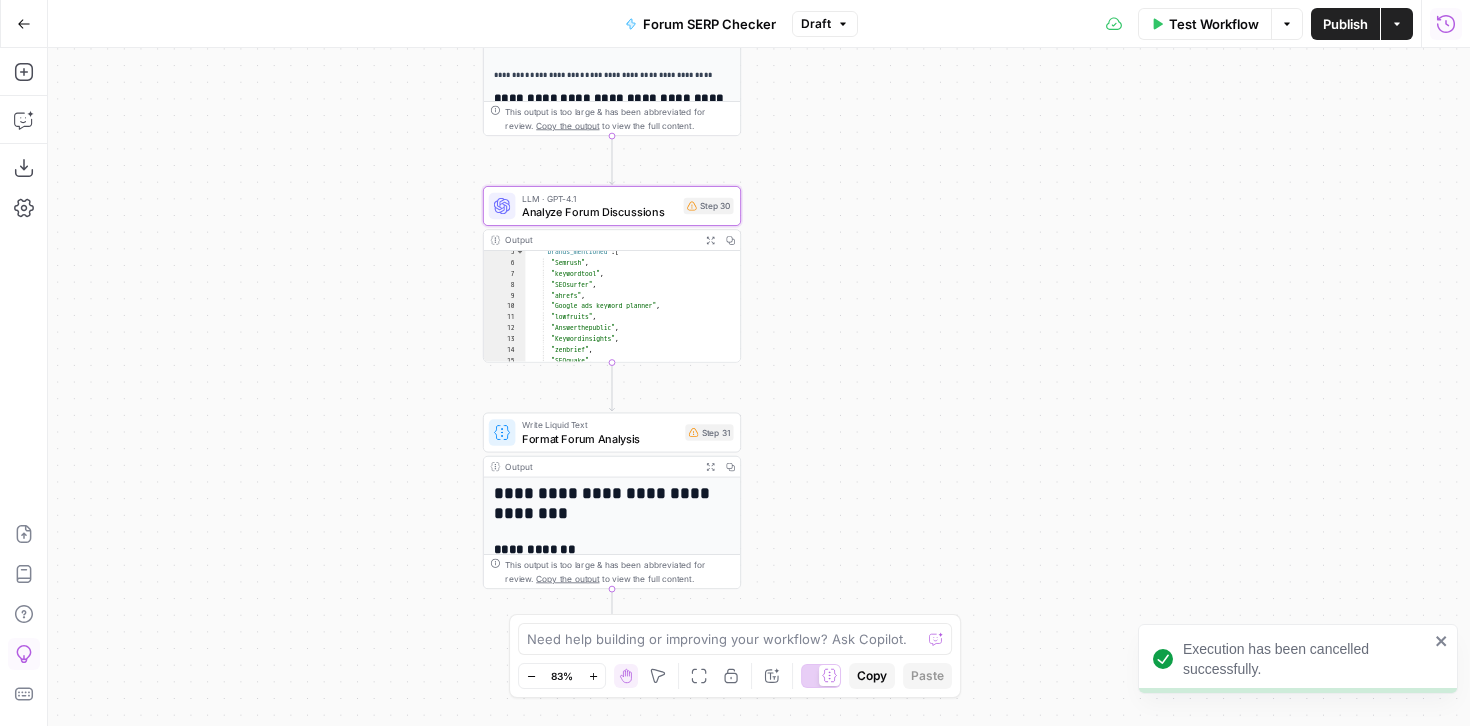 click 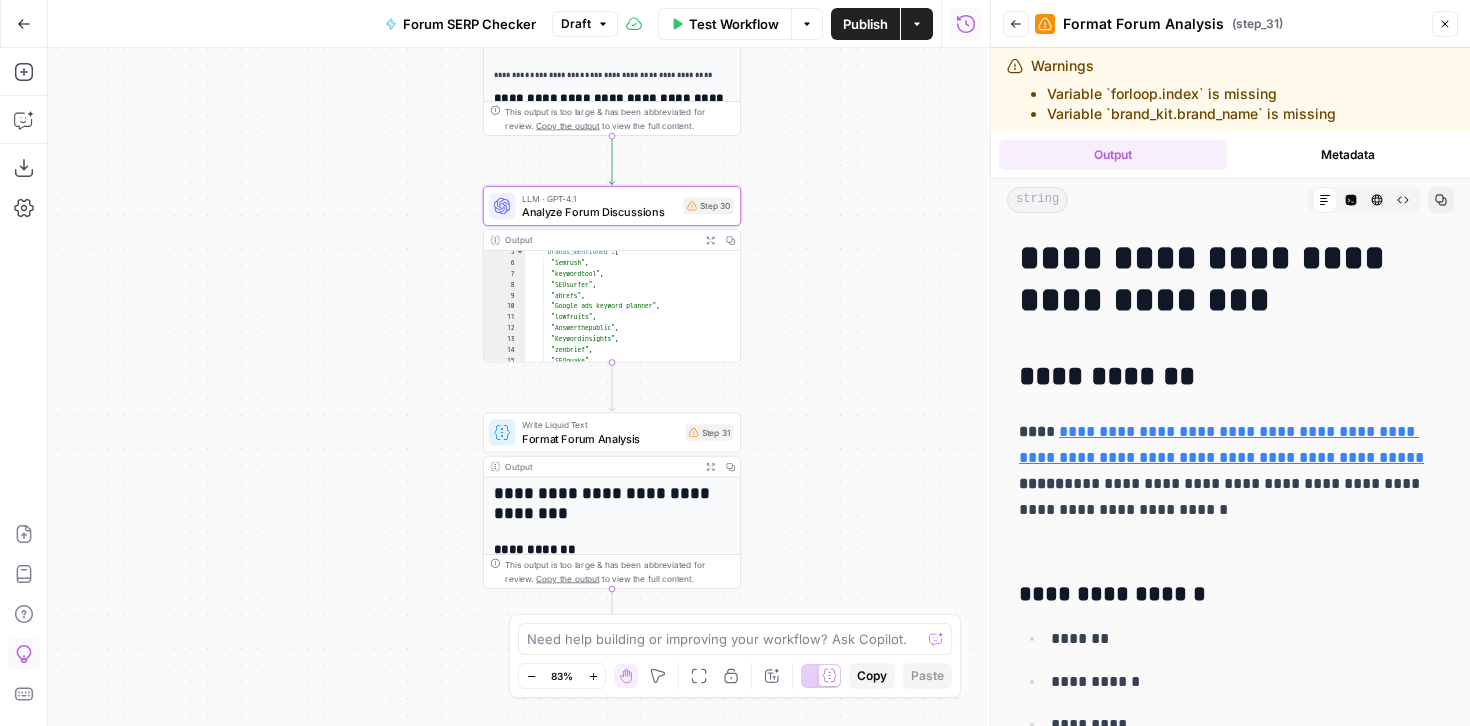 click 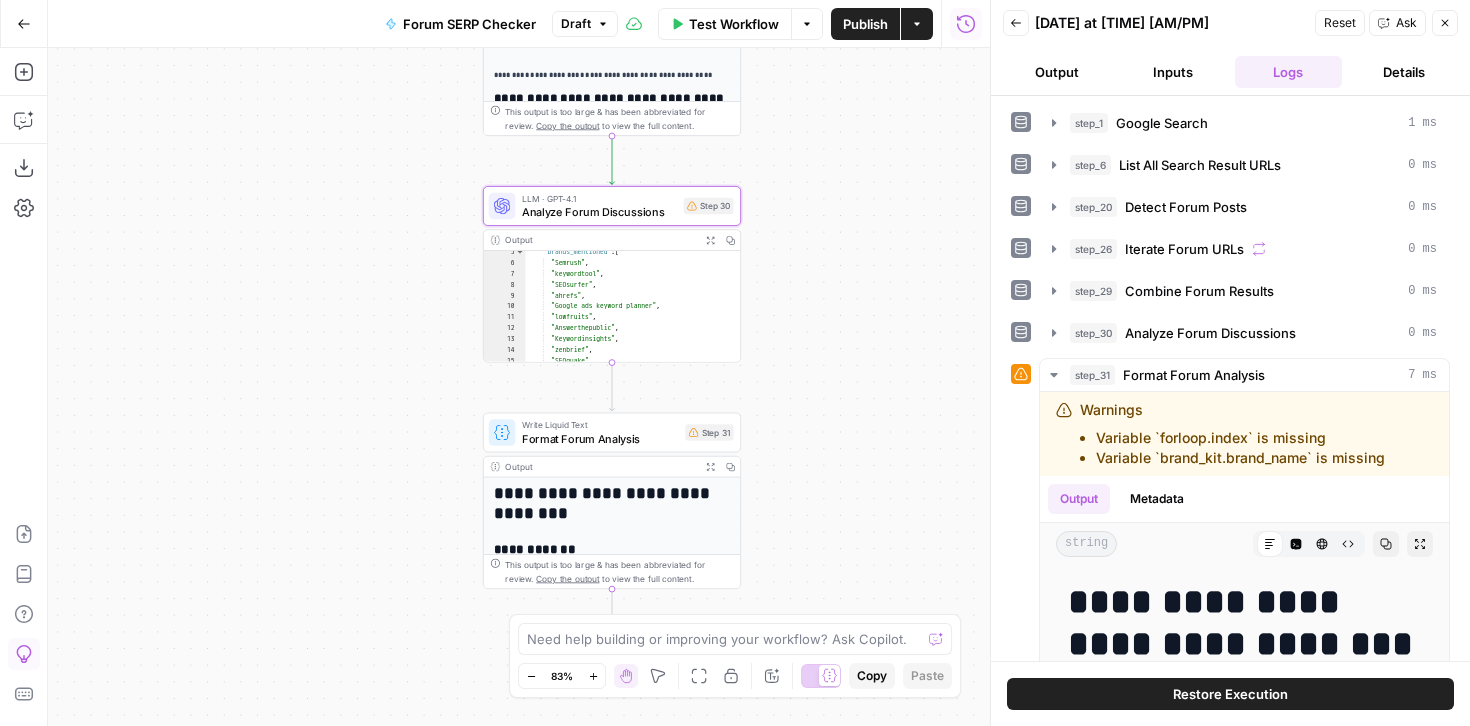 click 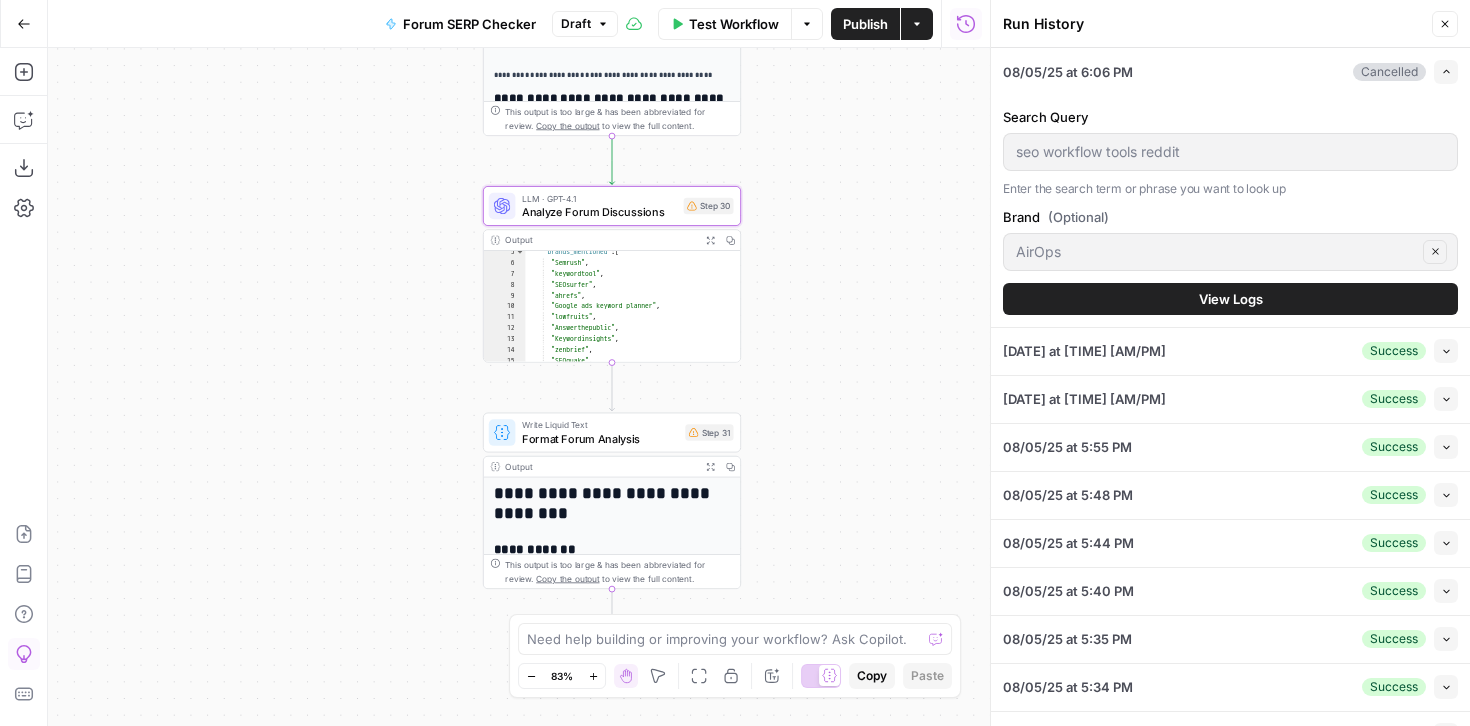 click on "Expand" at bounding box center (1446, 72) 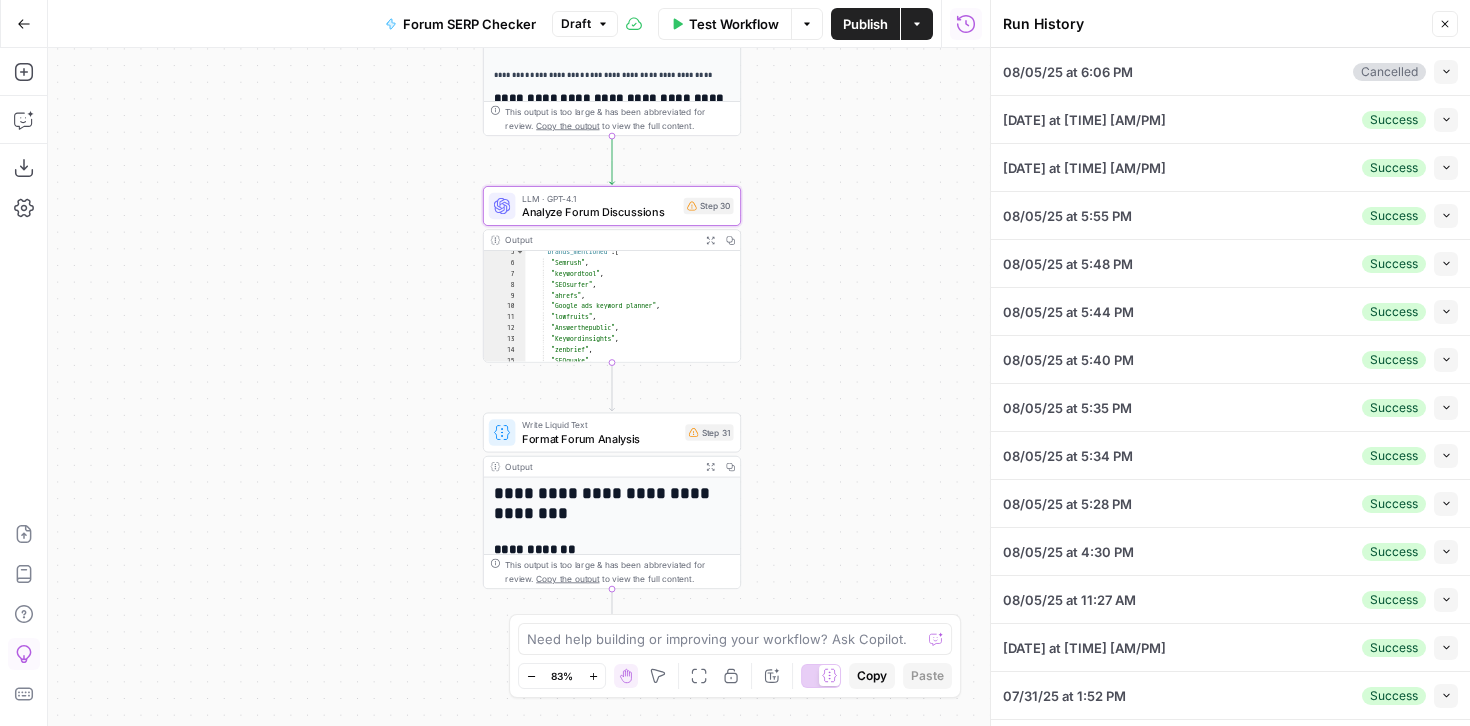 click on "08/05/25 at 6:02 PM Success Collapse" at bounding box center [1230, 119] 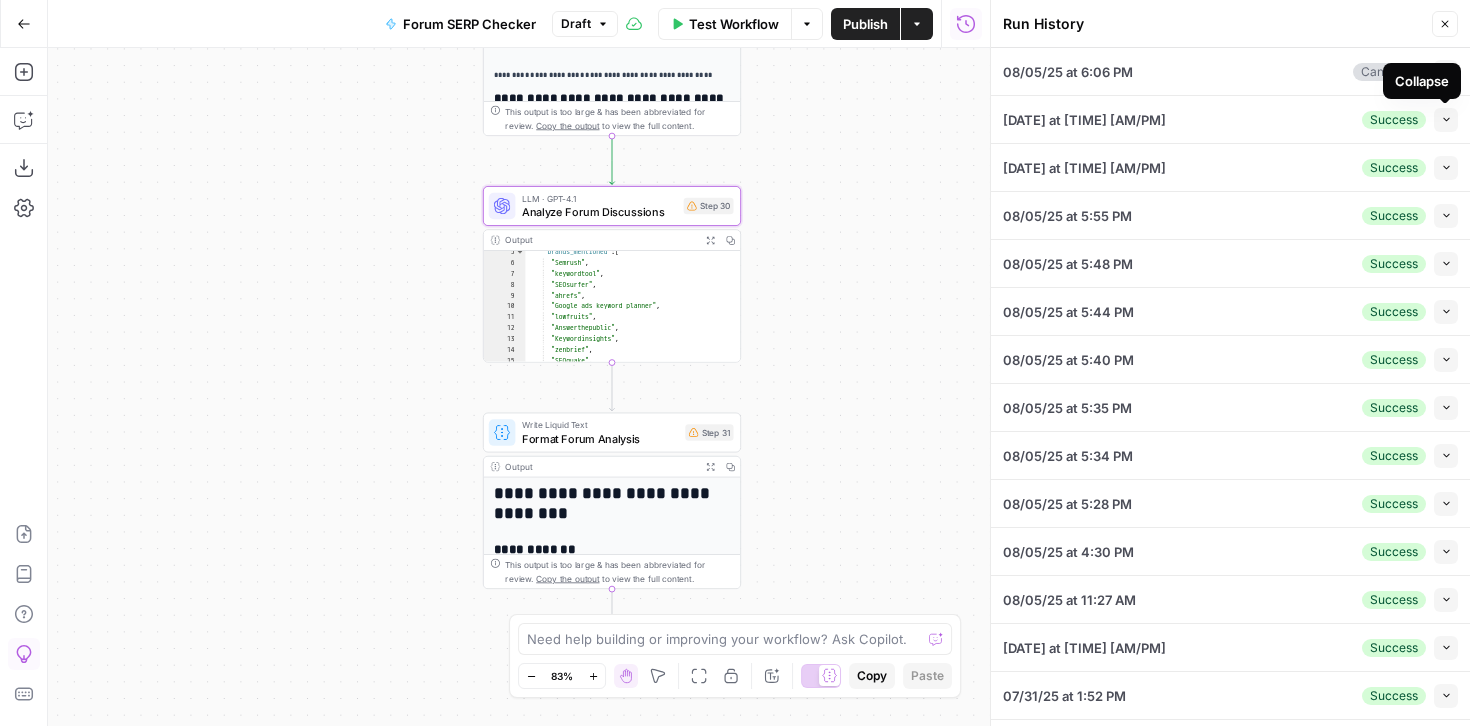 click 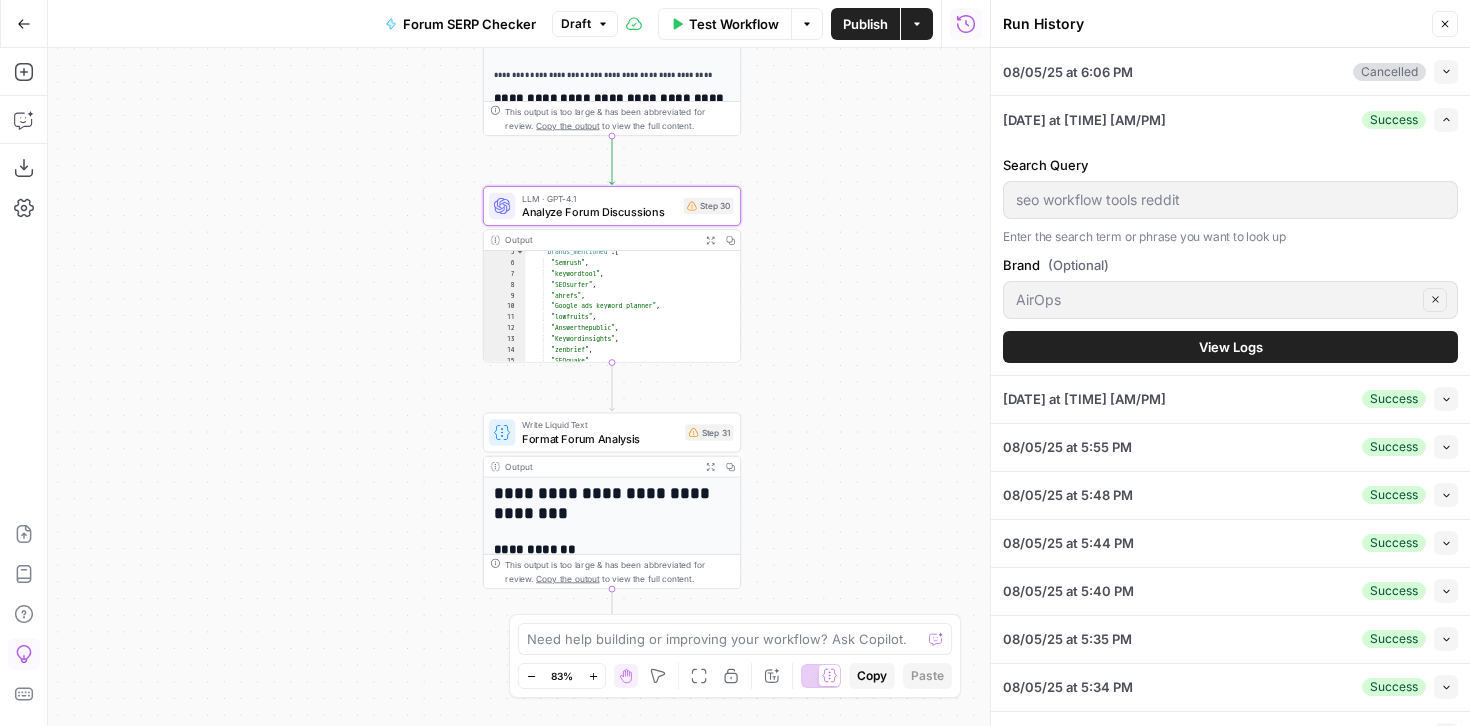 click 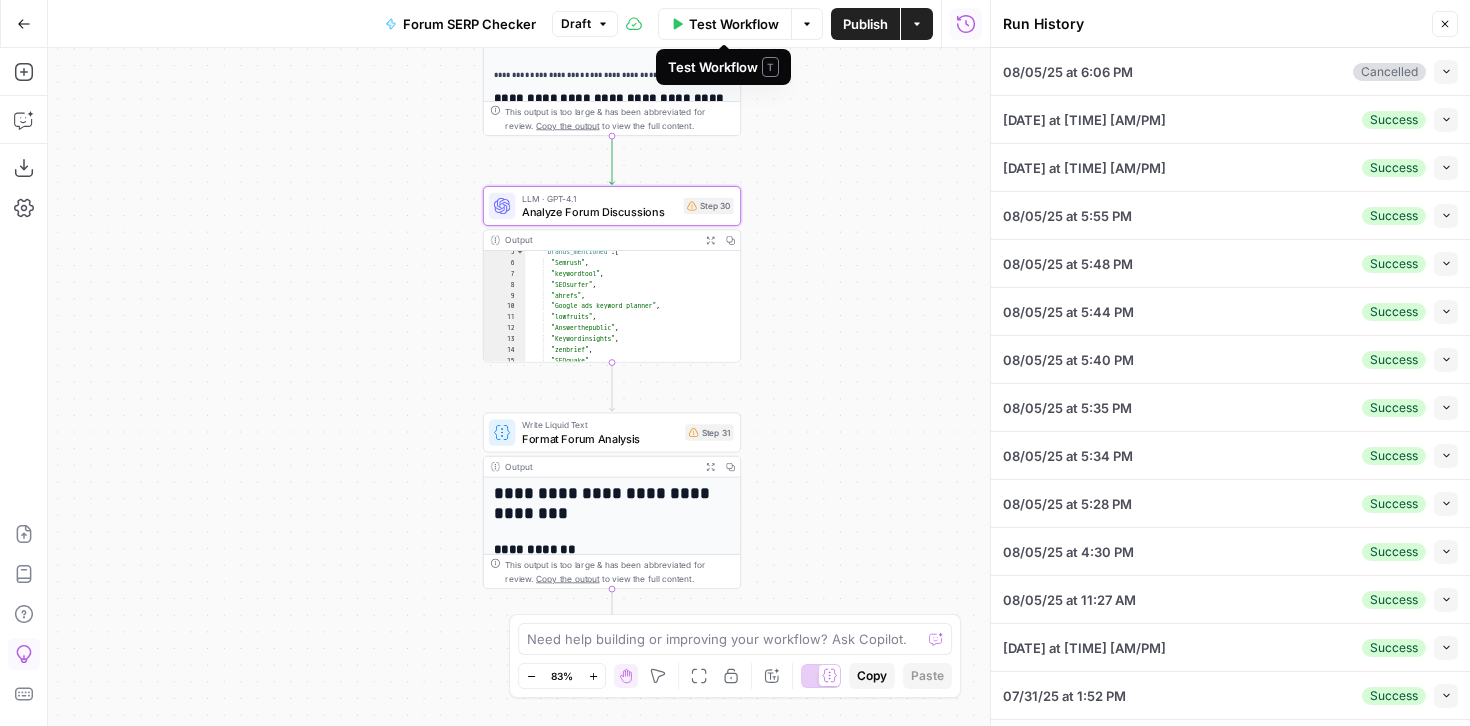 click on "Test Workflow" at bounding box center (734, 24) 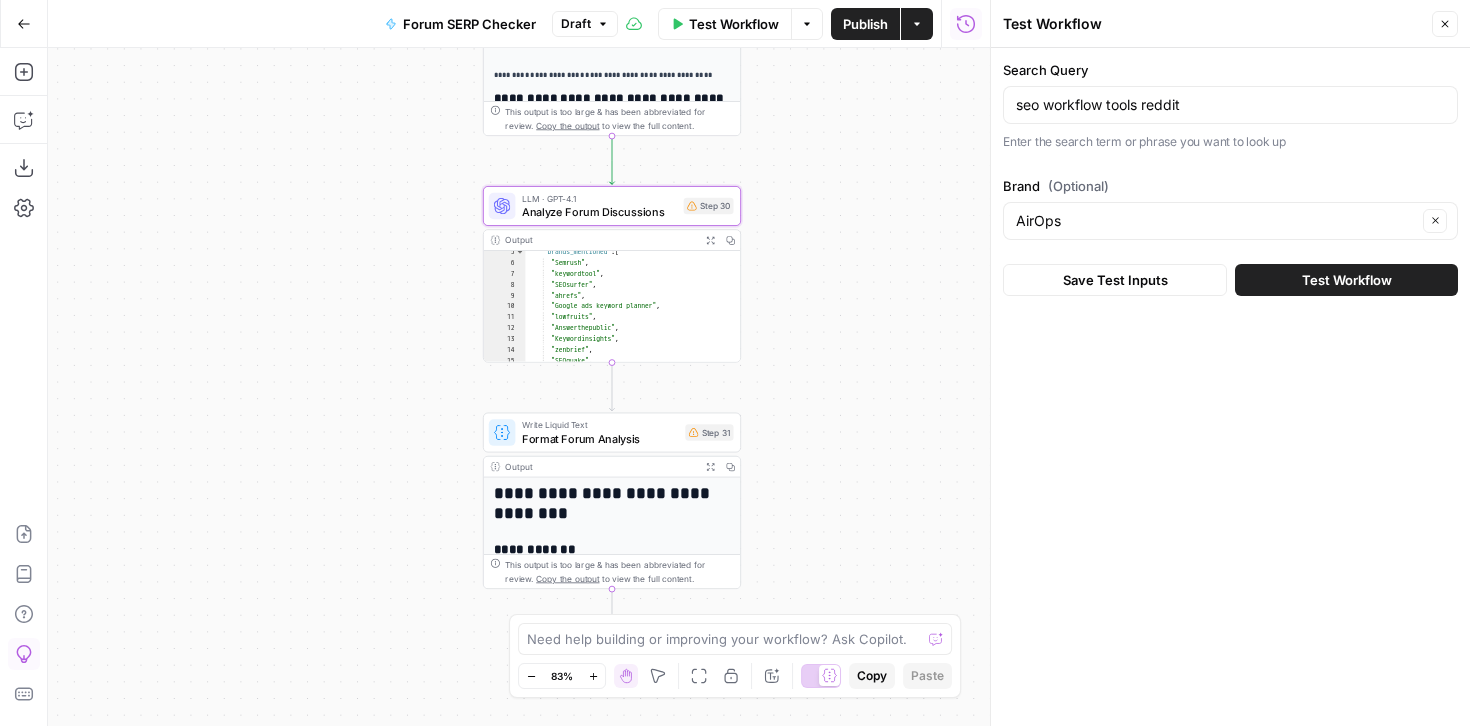click on "Test Workflow" at bounding box center (1346, 280) 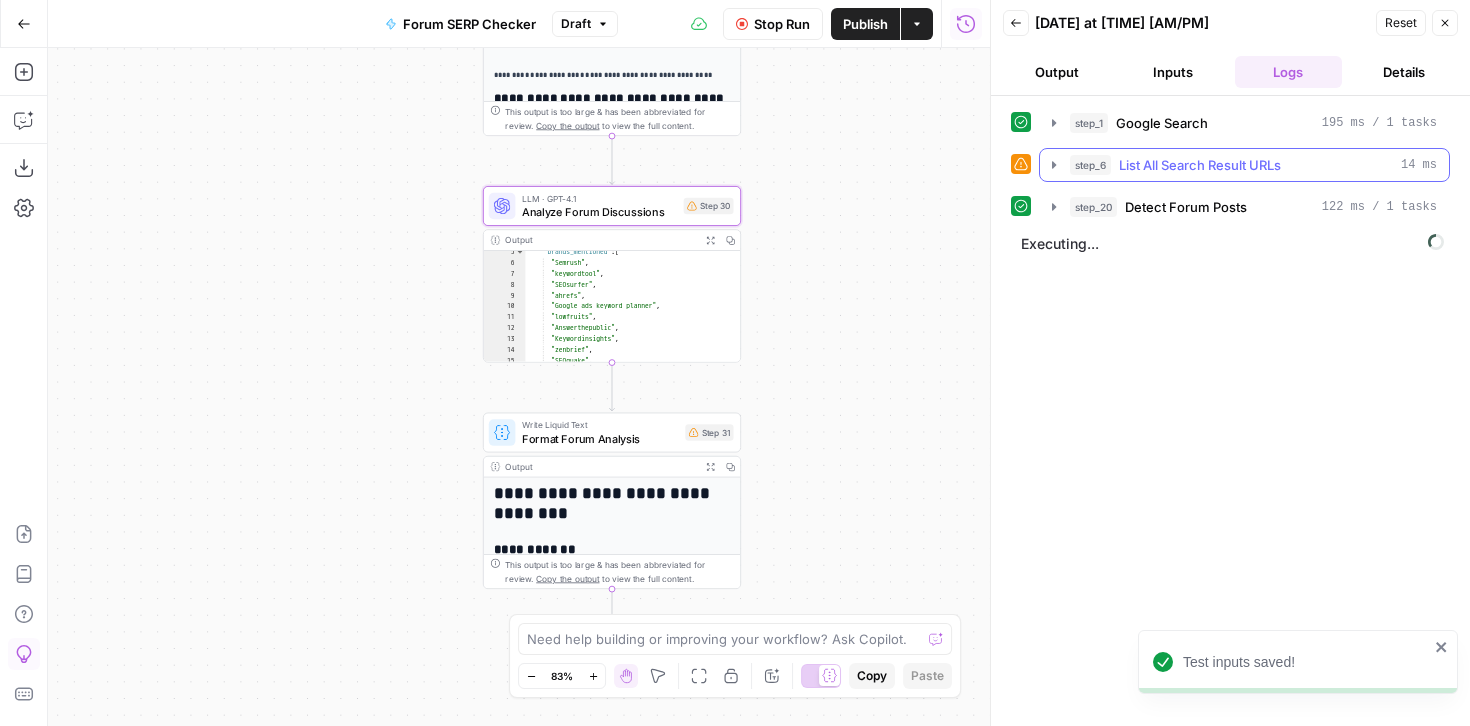 click 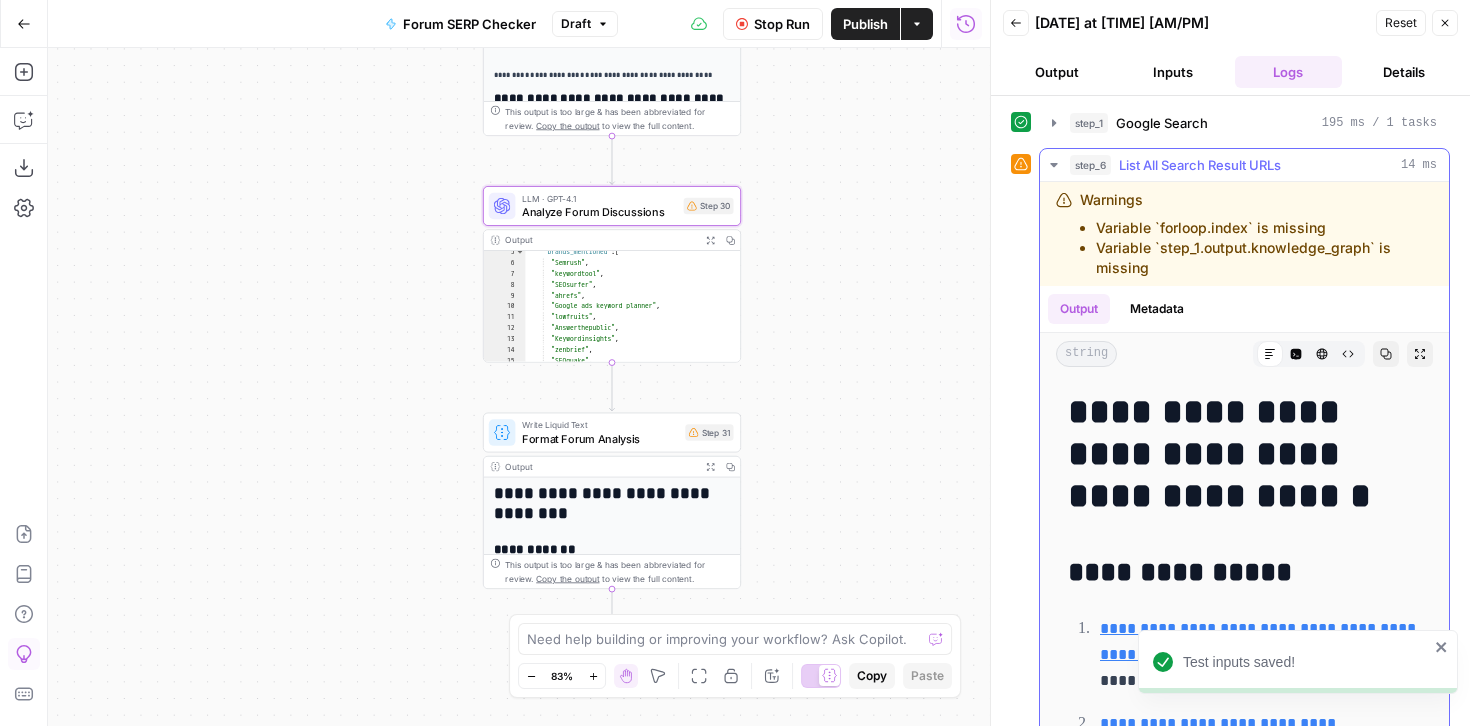 click 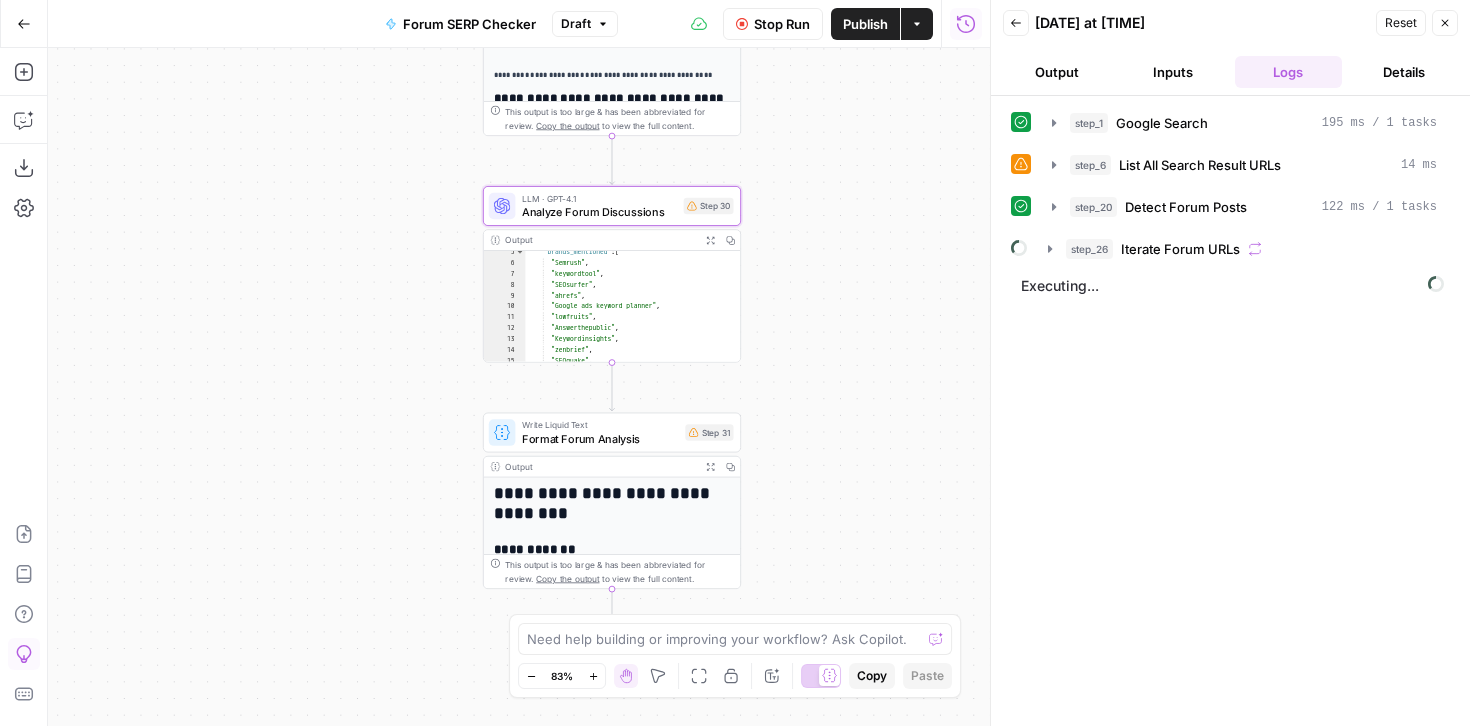 scroll, scrollTop: 0, scrollLeft: 0, axis: both 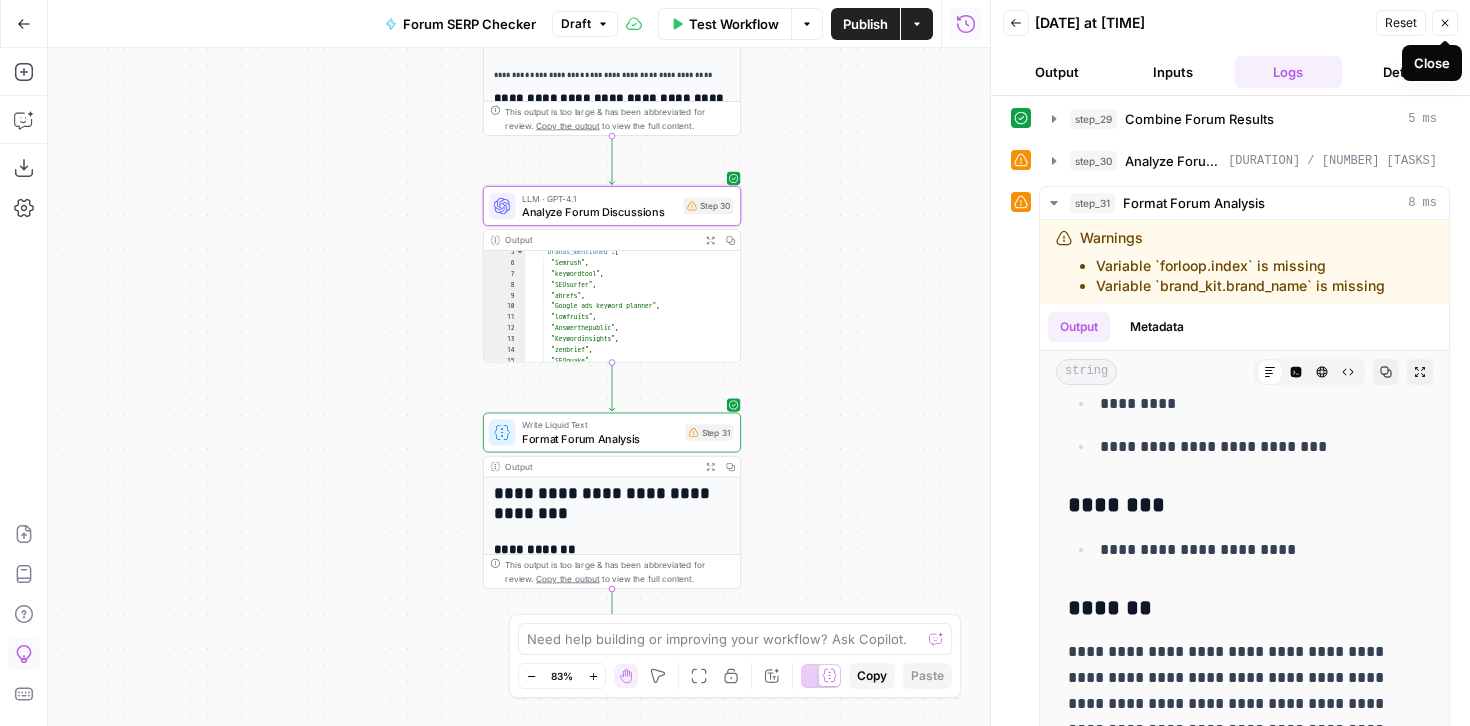 click 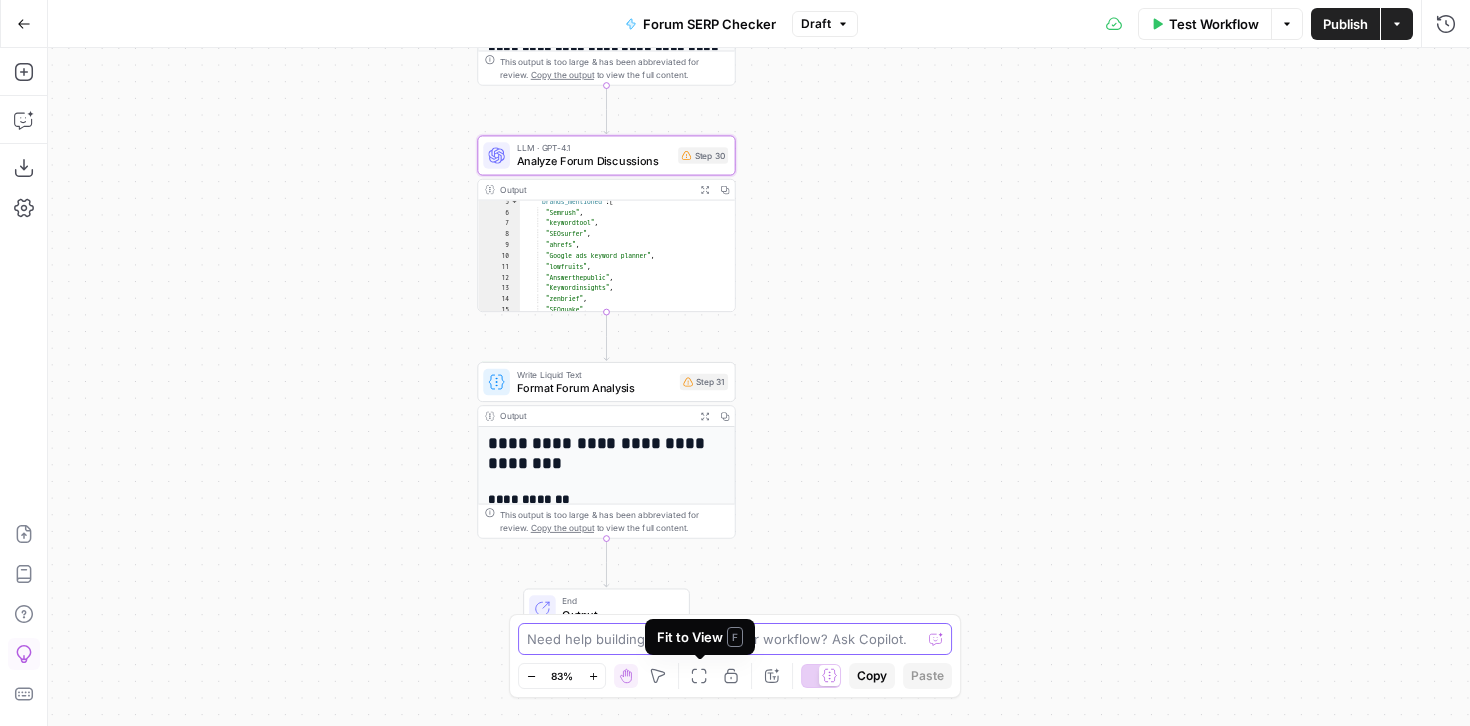 click at bounding box center [724, 639] 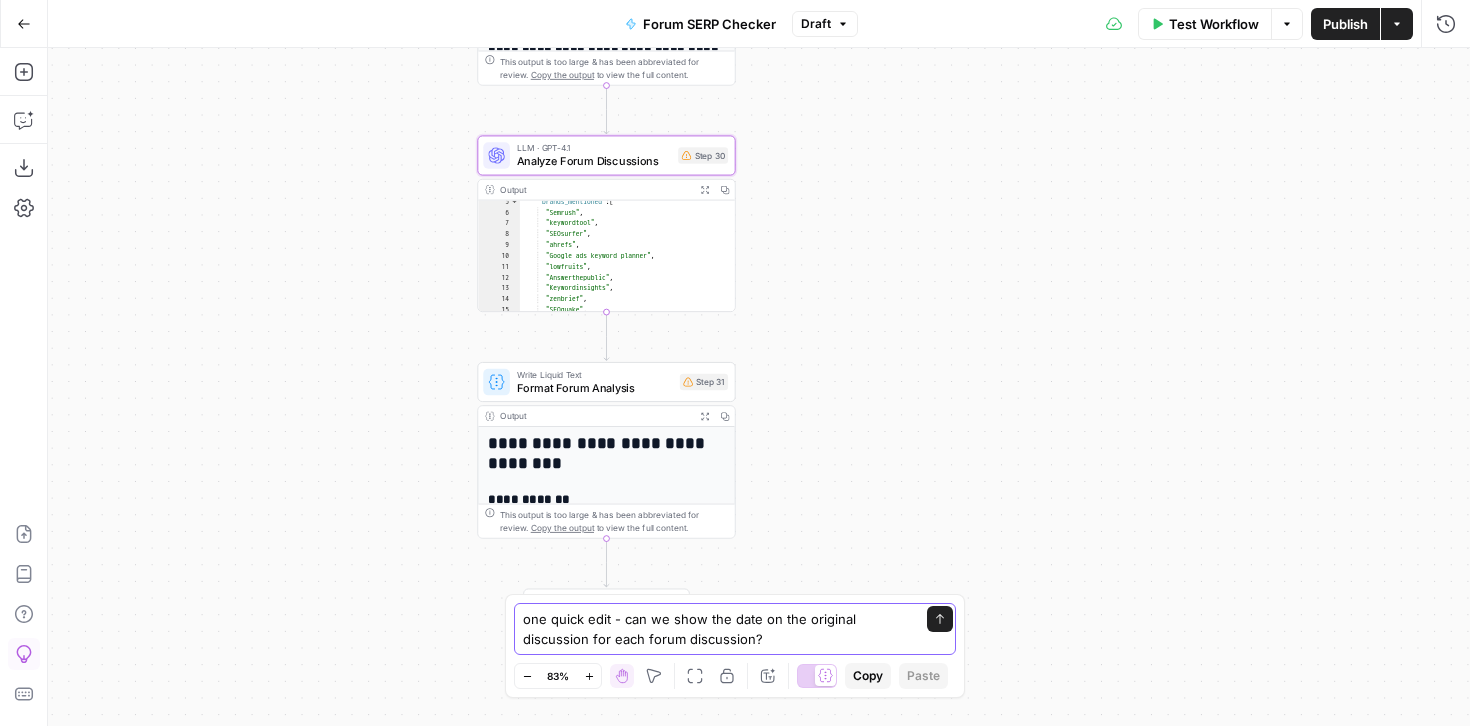 type on "one quick edit - can we show the date on the original discussion for each forum discussion?" 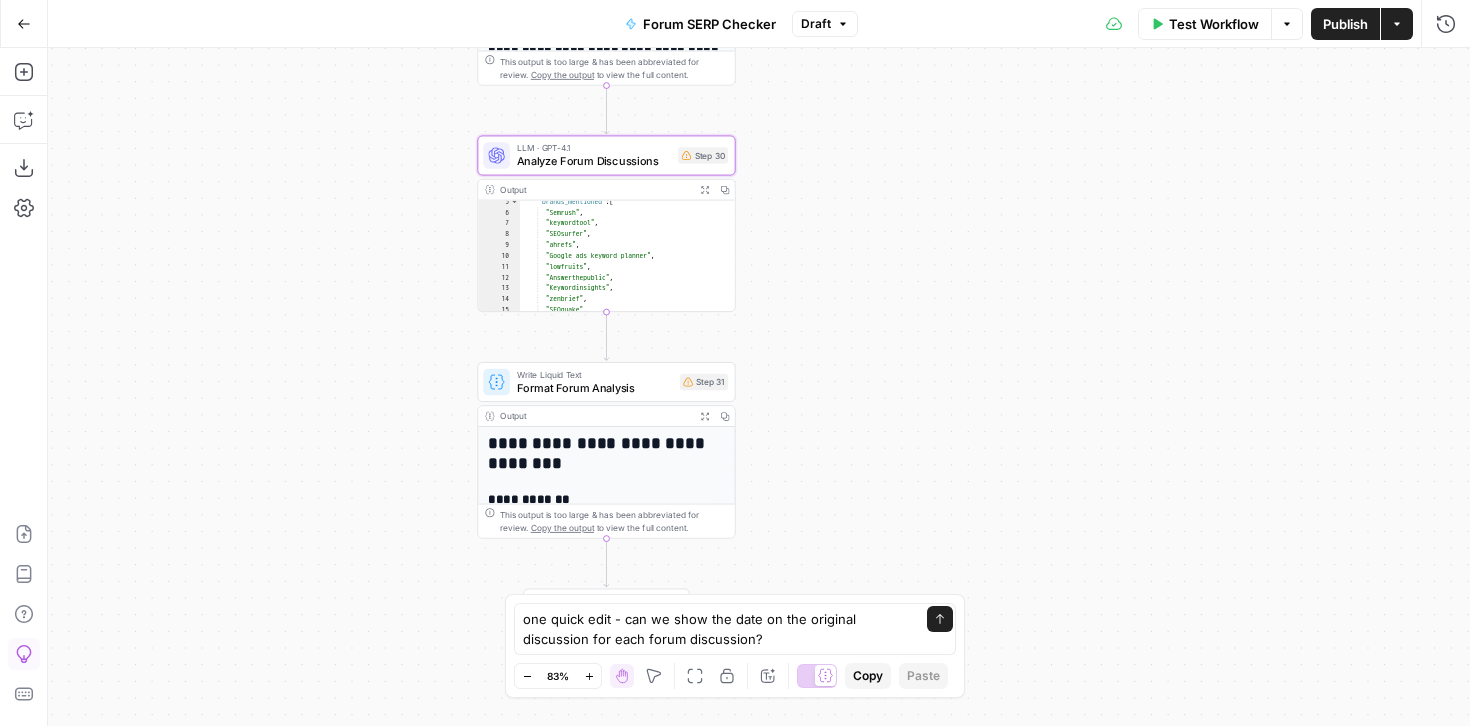 click on "Test Workflow" at bounding box center (1214, 24) 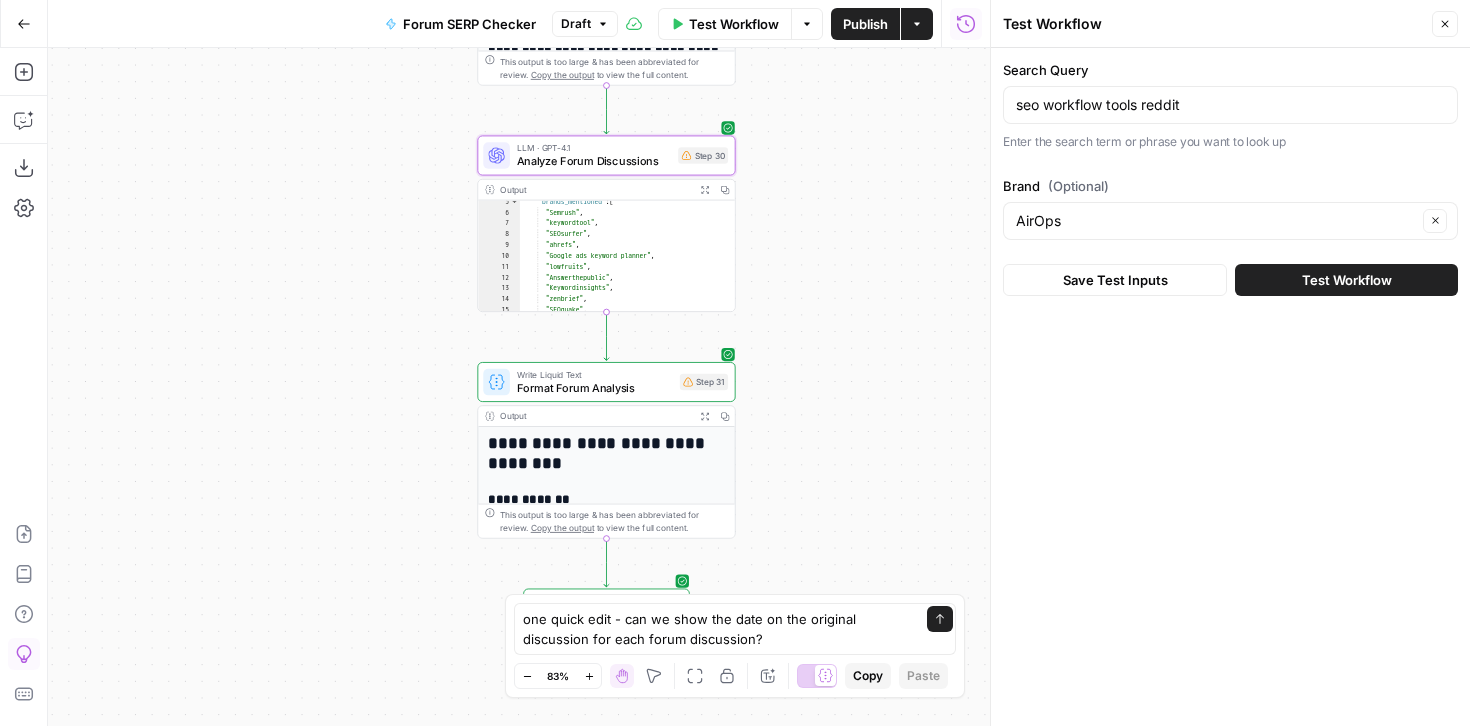 click on "seo workflow tools reddit" at bounding box center [1230, 105] 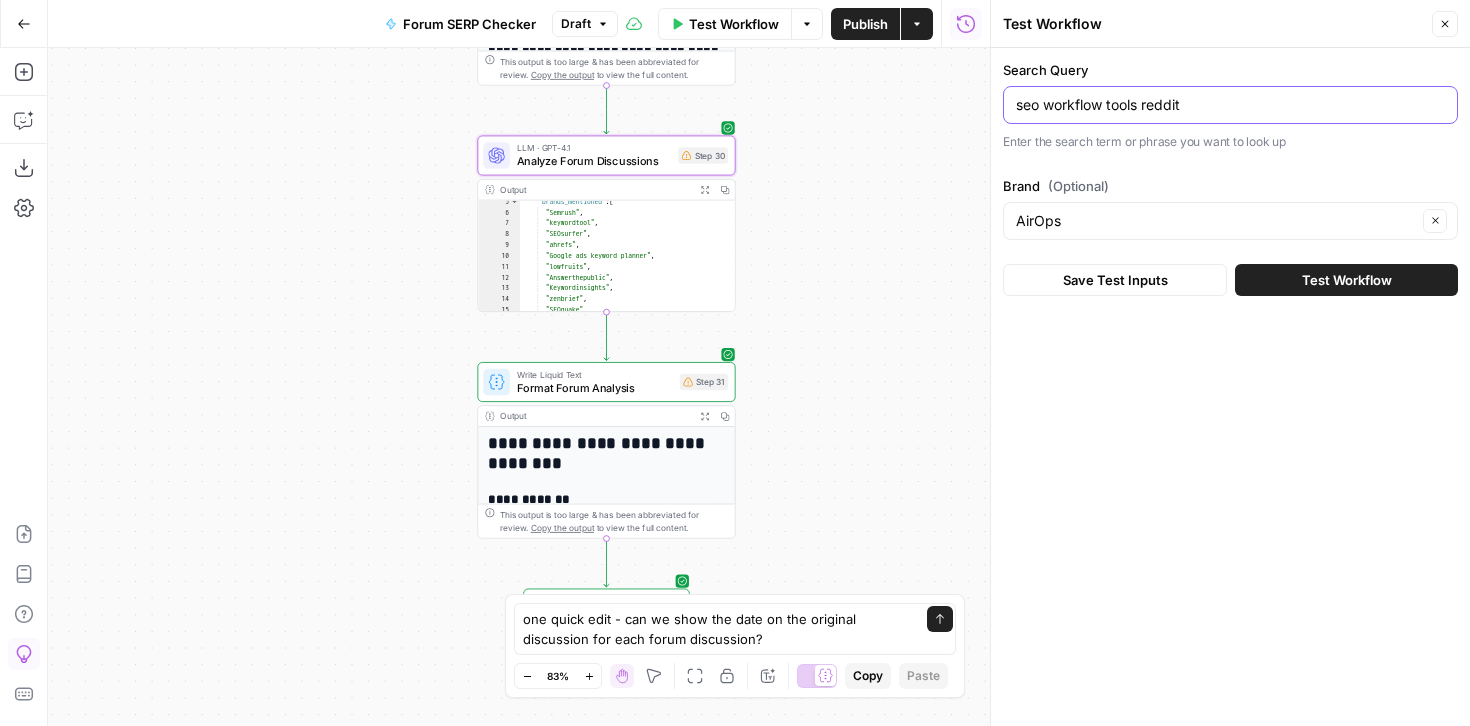 click on "seo workflow tools reddit" at bounding box center [1230, 105] 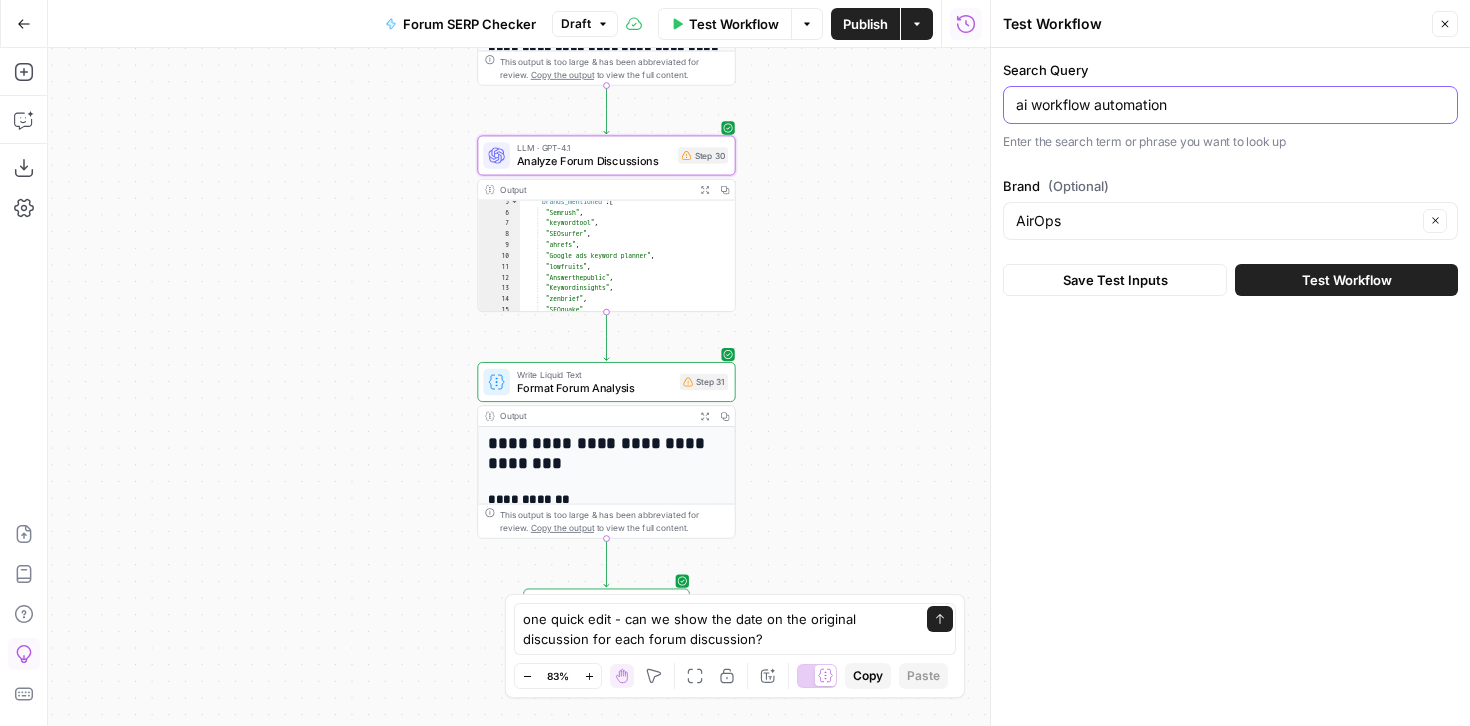 type on "ai workflow automation" 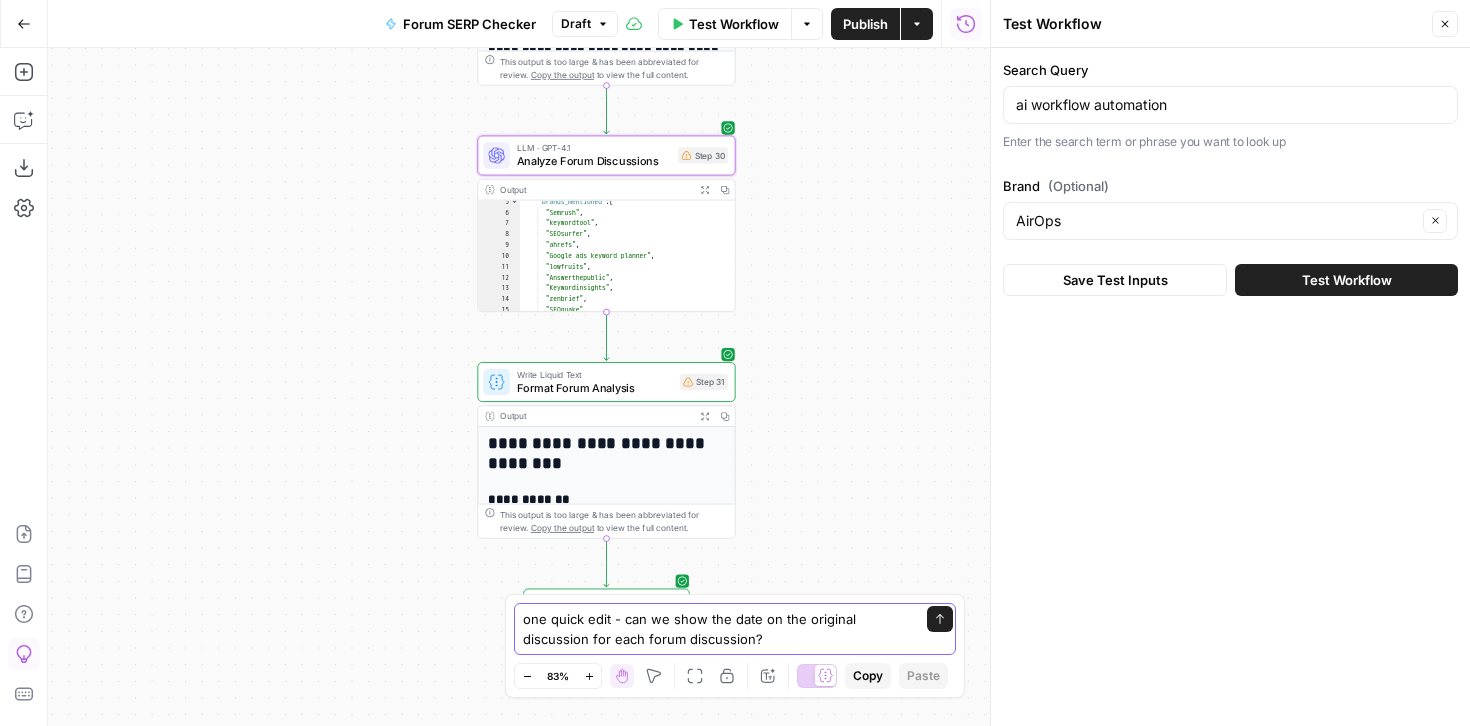 click 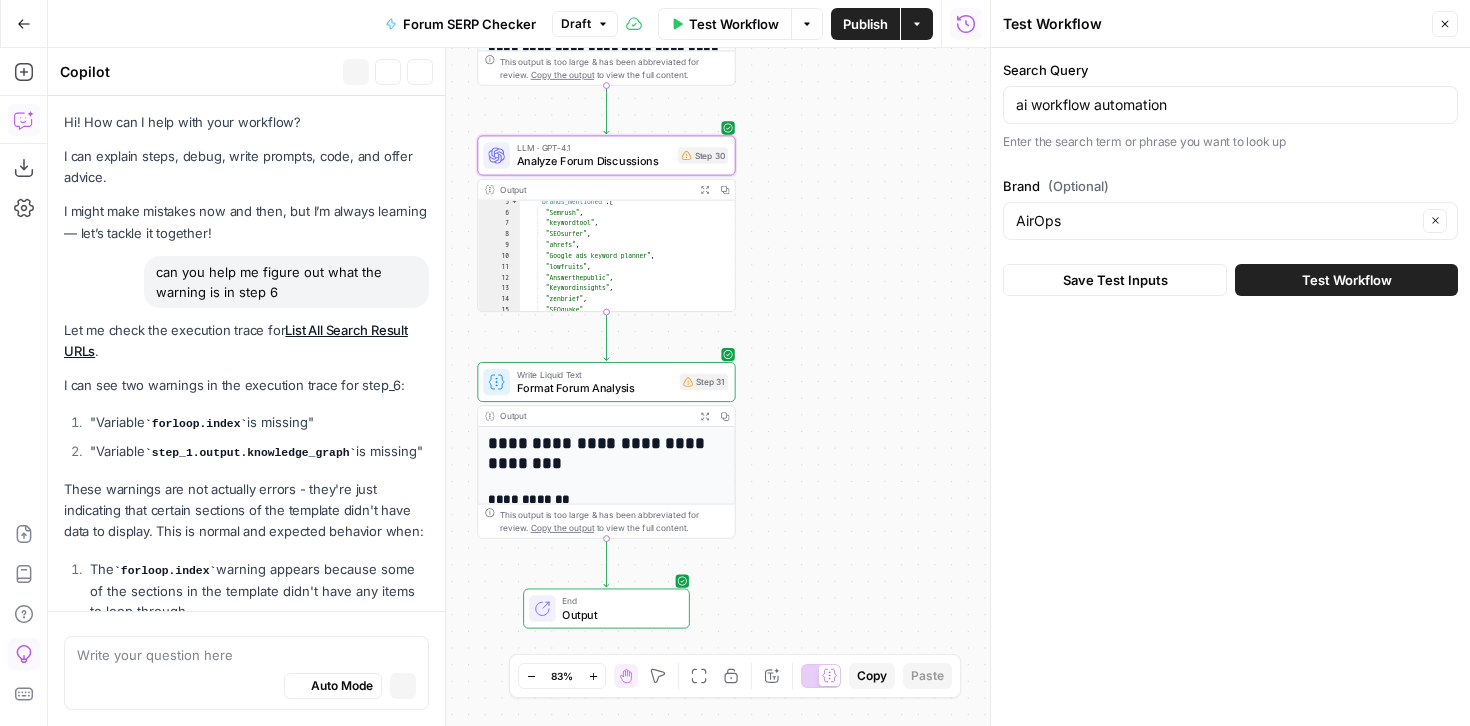 scroll, scrollTop: 5911, scrollLeft: 0, axis: vertical 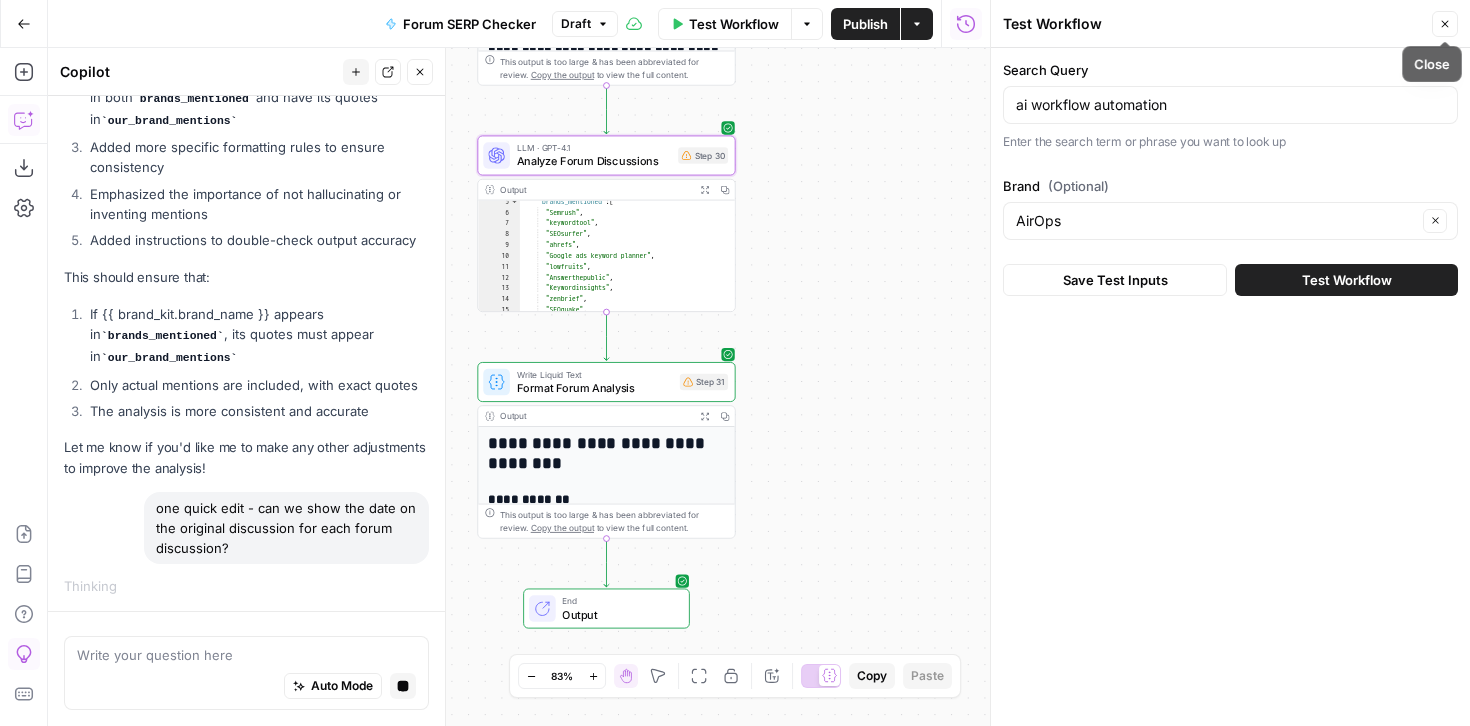 click on "Close" at bounding box center [1445, 24] 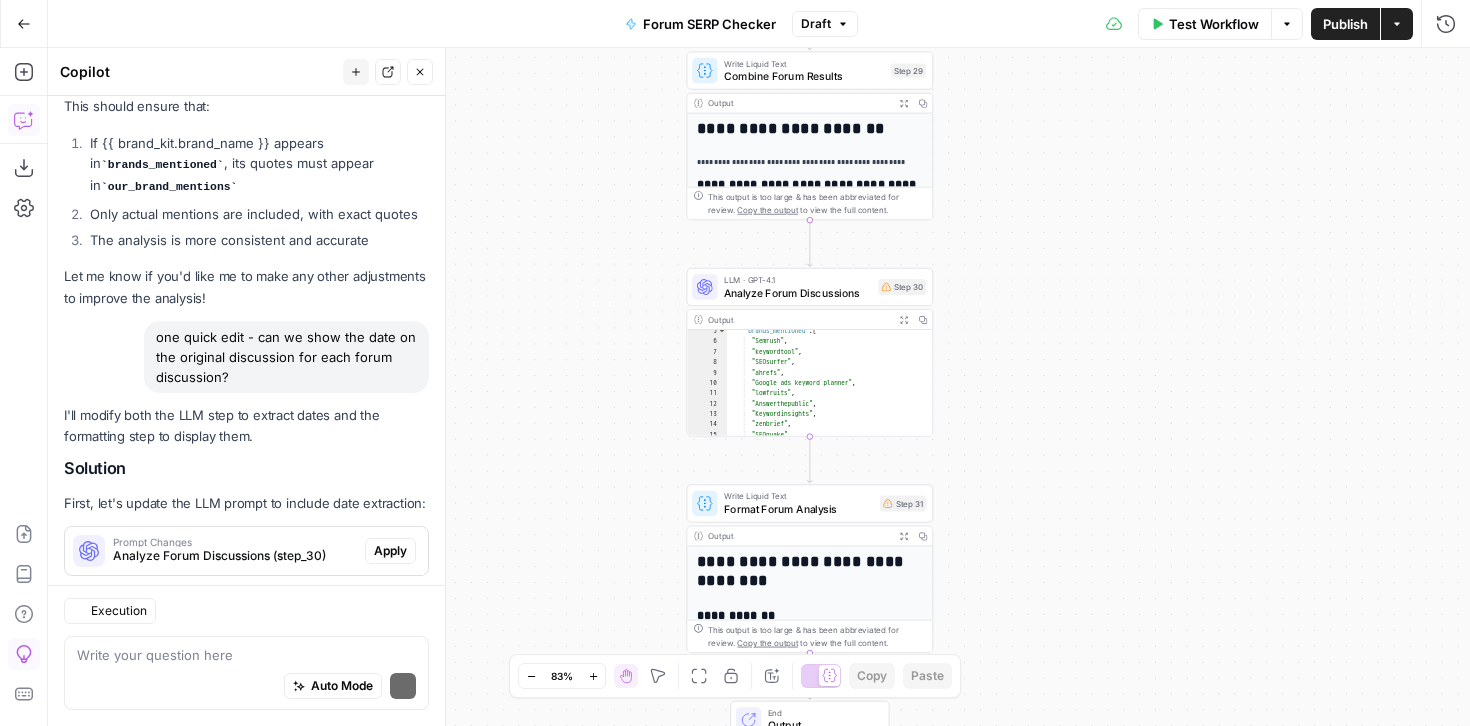 scroll, scrollTop: 6696, scrollLeft: 0, axis: vertical 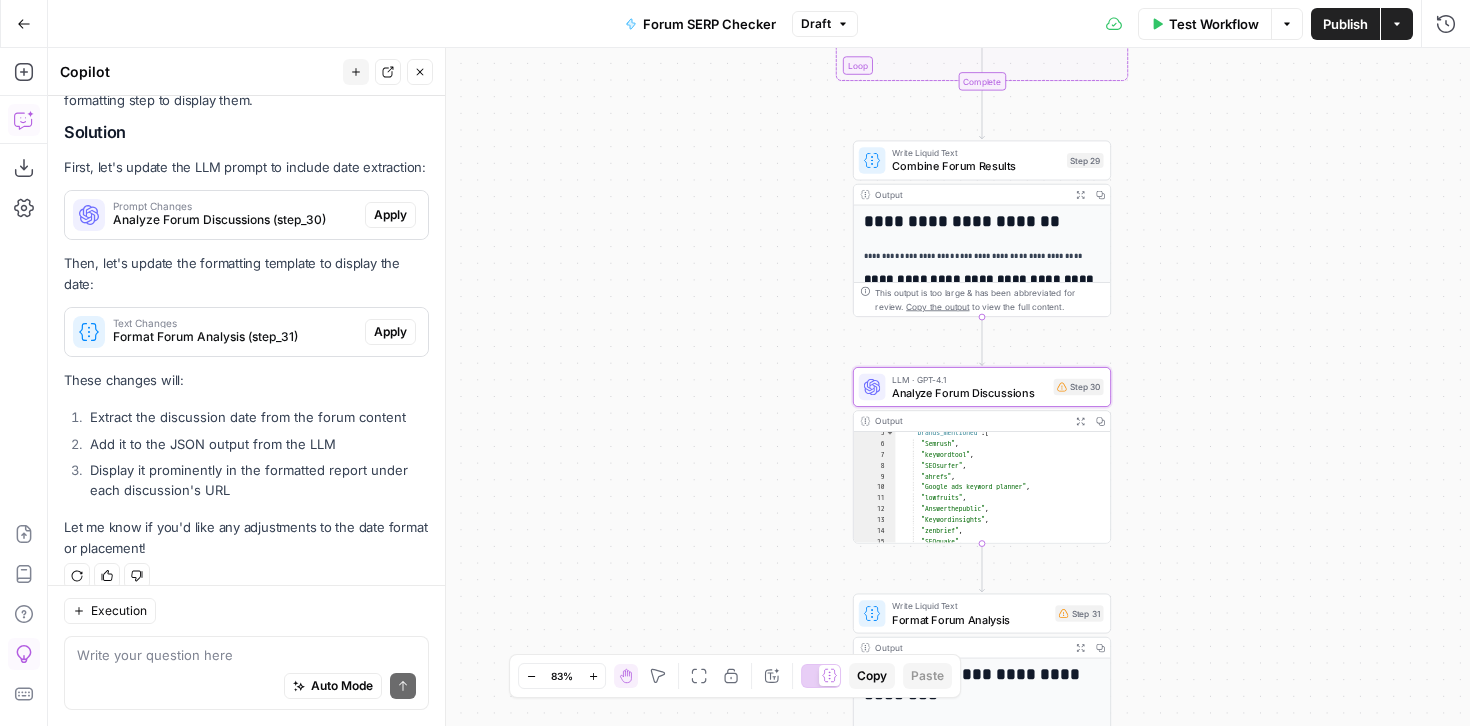 click on "Apply" at bounding box center [390, 215] 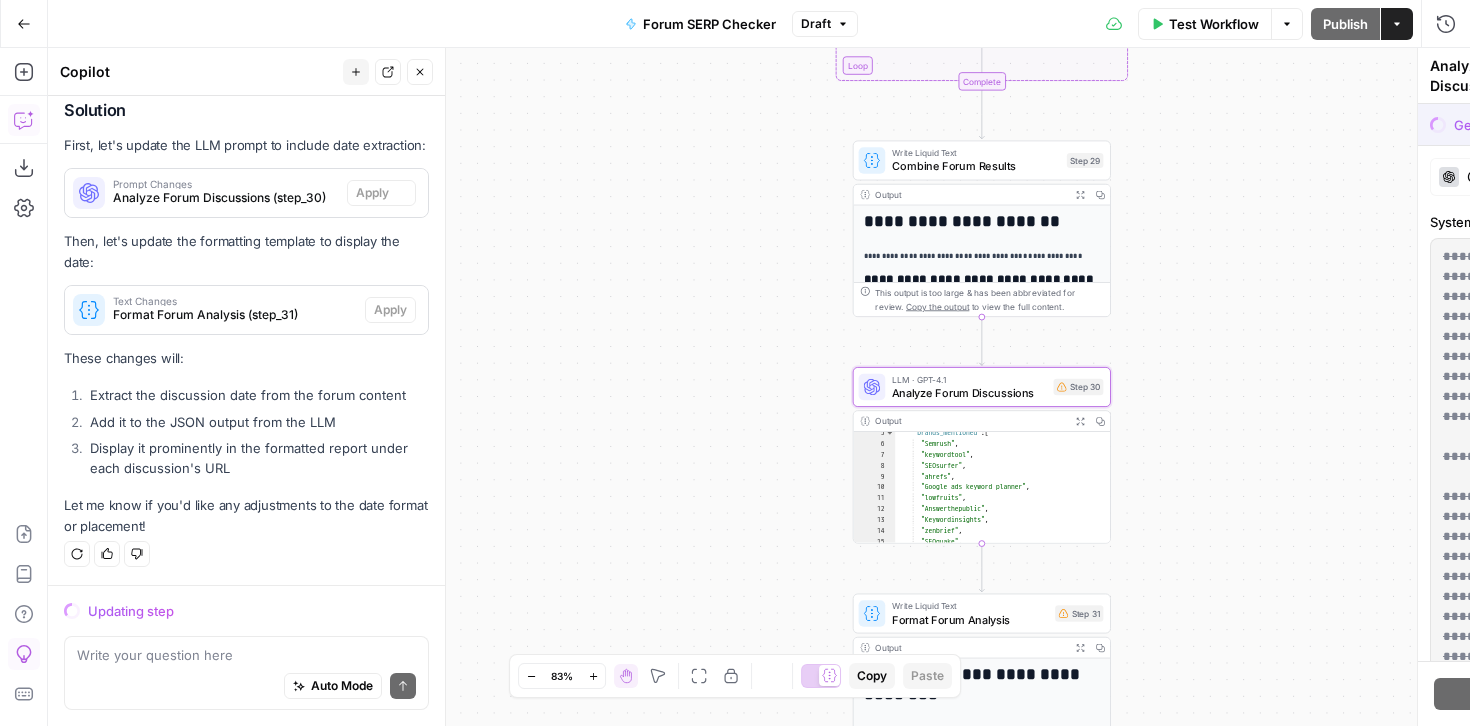 scroll, scrollTop: 6440, scrollLeft: 0, axis: vertical 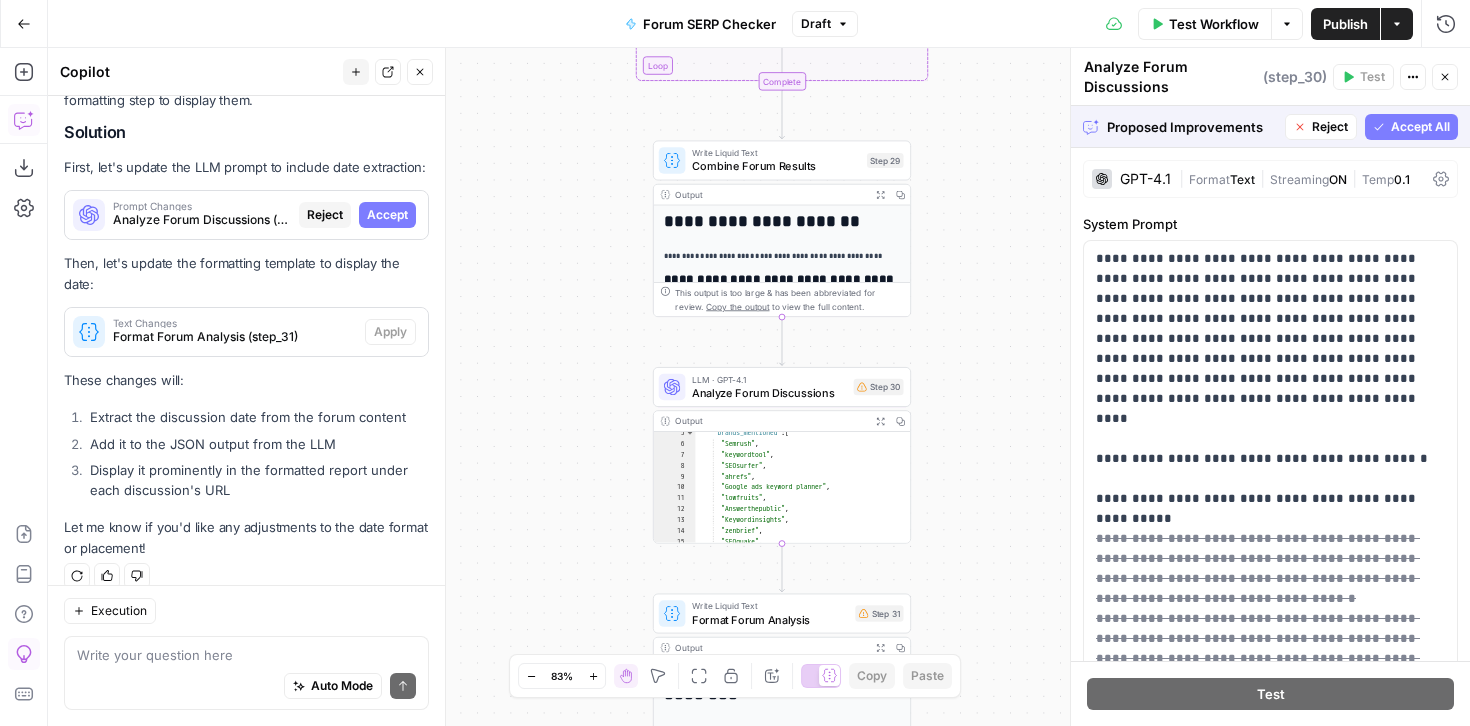 click on "Accept All" at bounding box center [1411, 127] 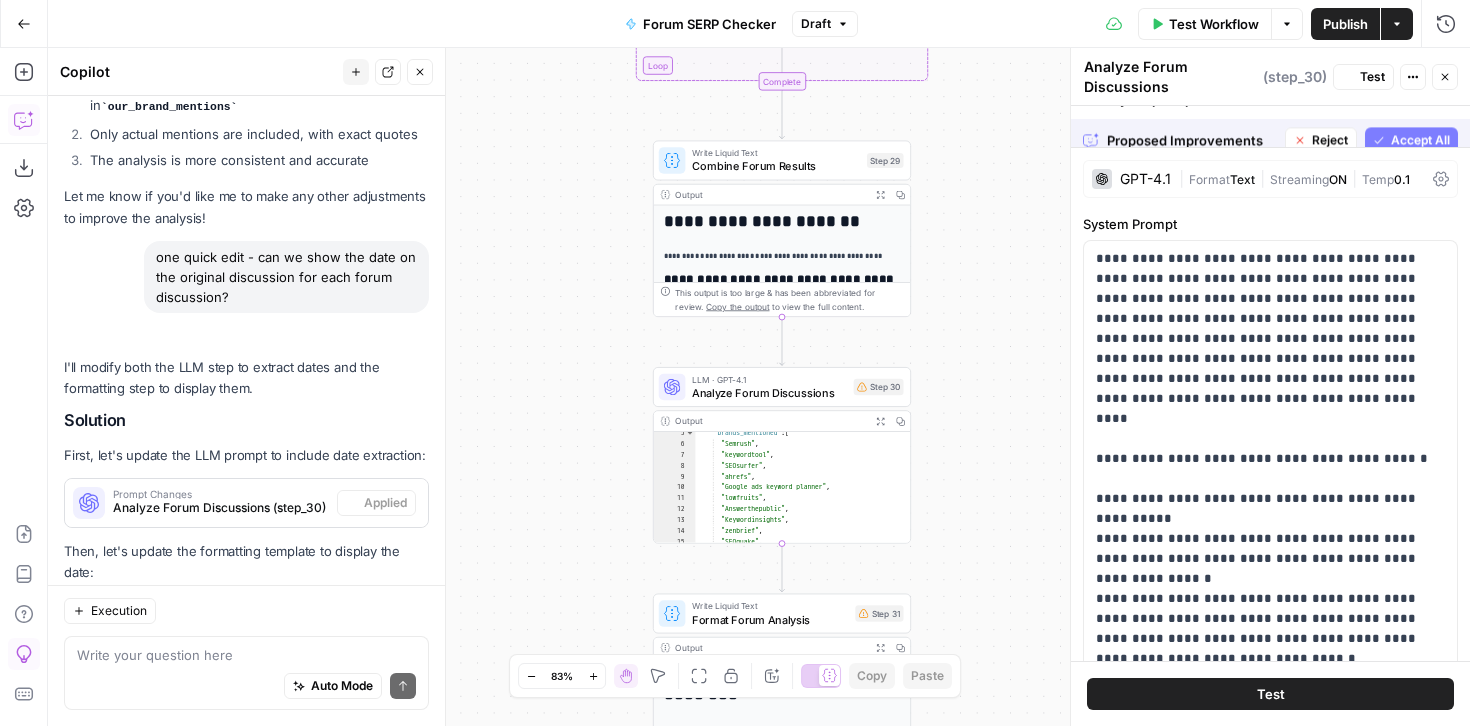 scroll, scrollTop: 6728, scrollLeft: 0, axis: vertical 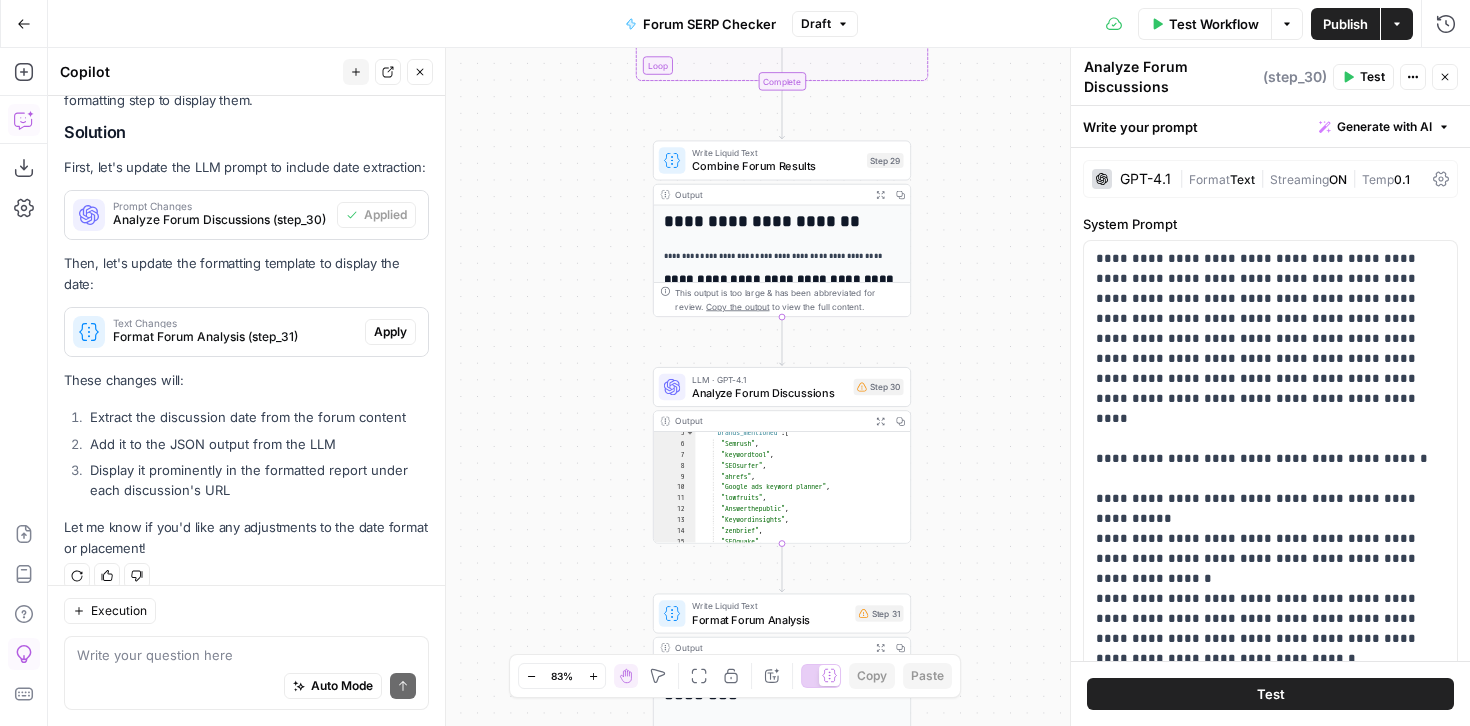 click on "Test" at bounding box center [1270, 694] 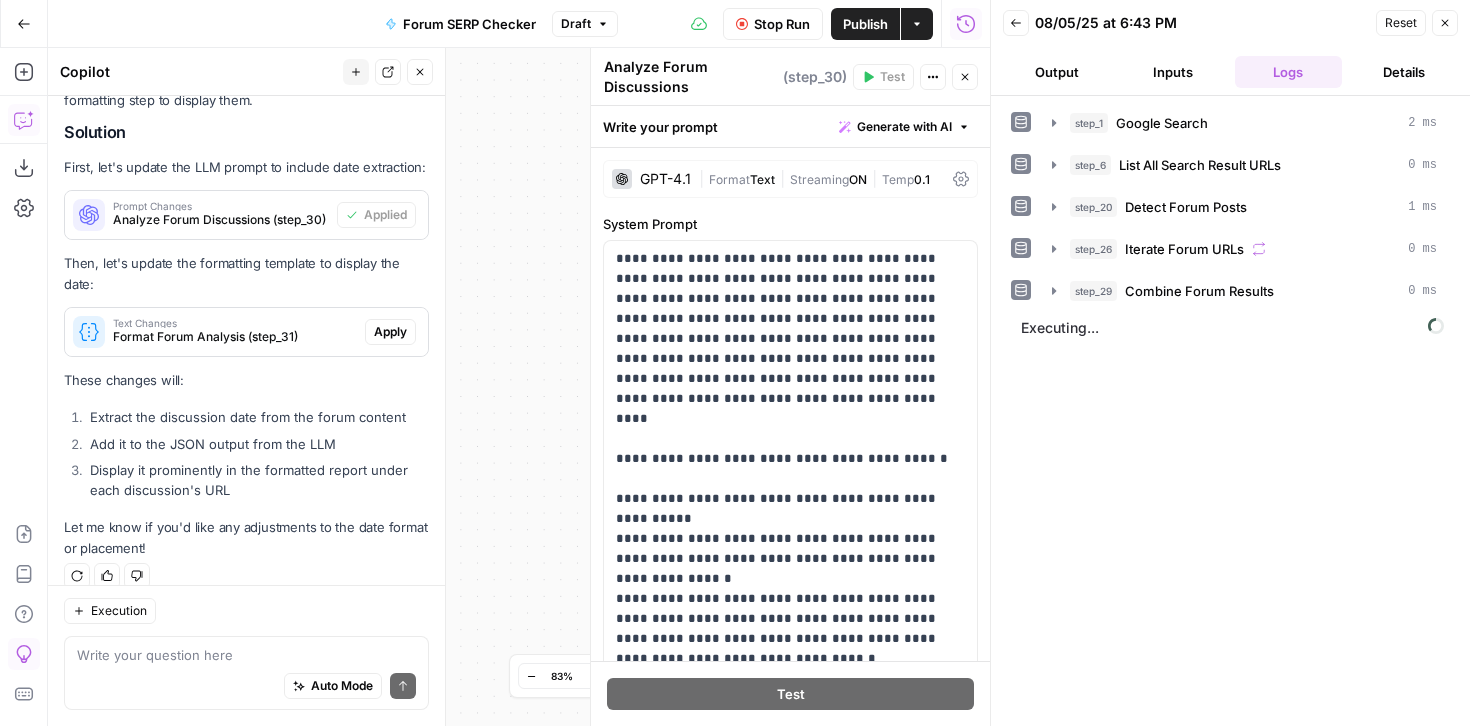 click 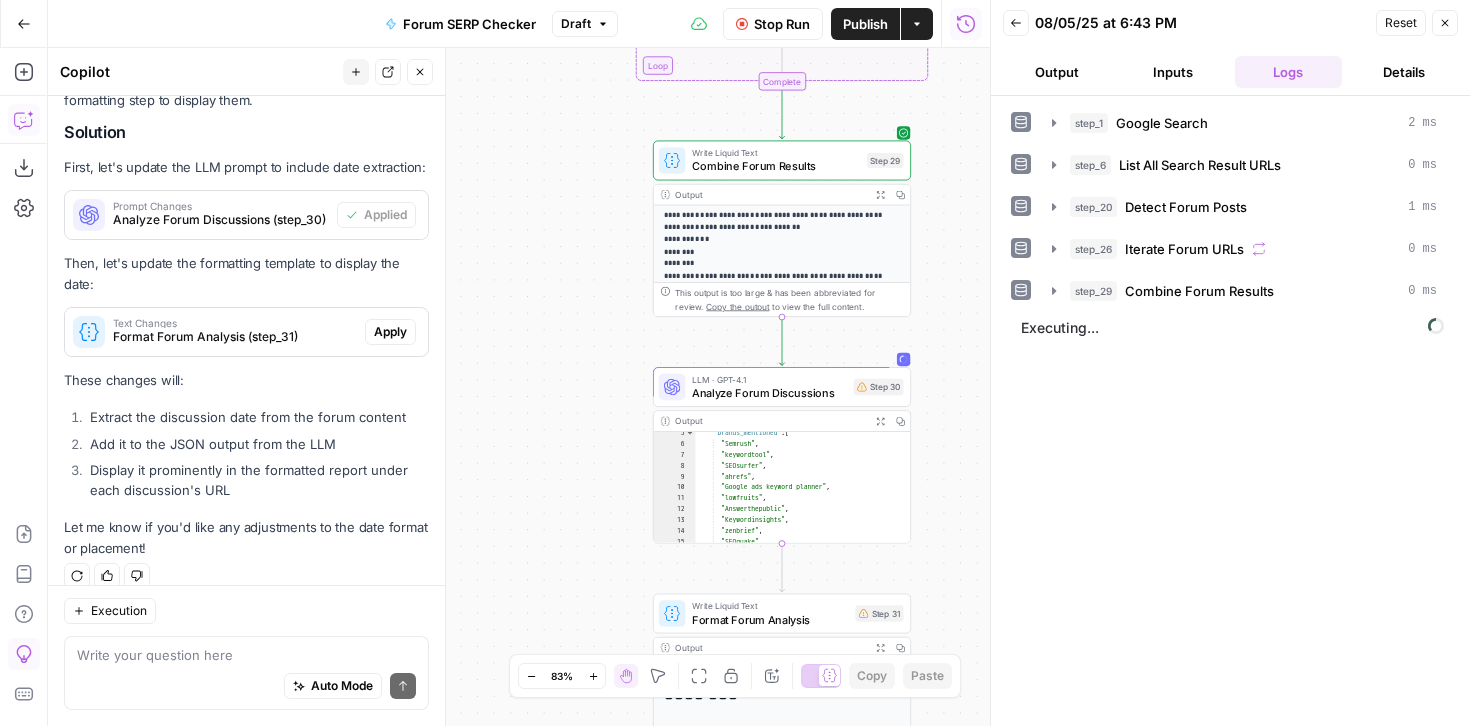 scroll, scrollTop: 316, scrollLeft: 0, axis: vertical 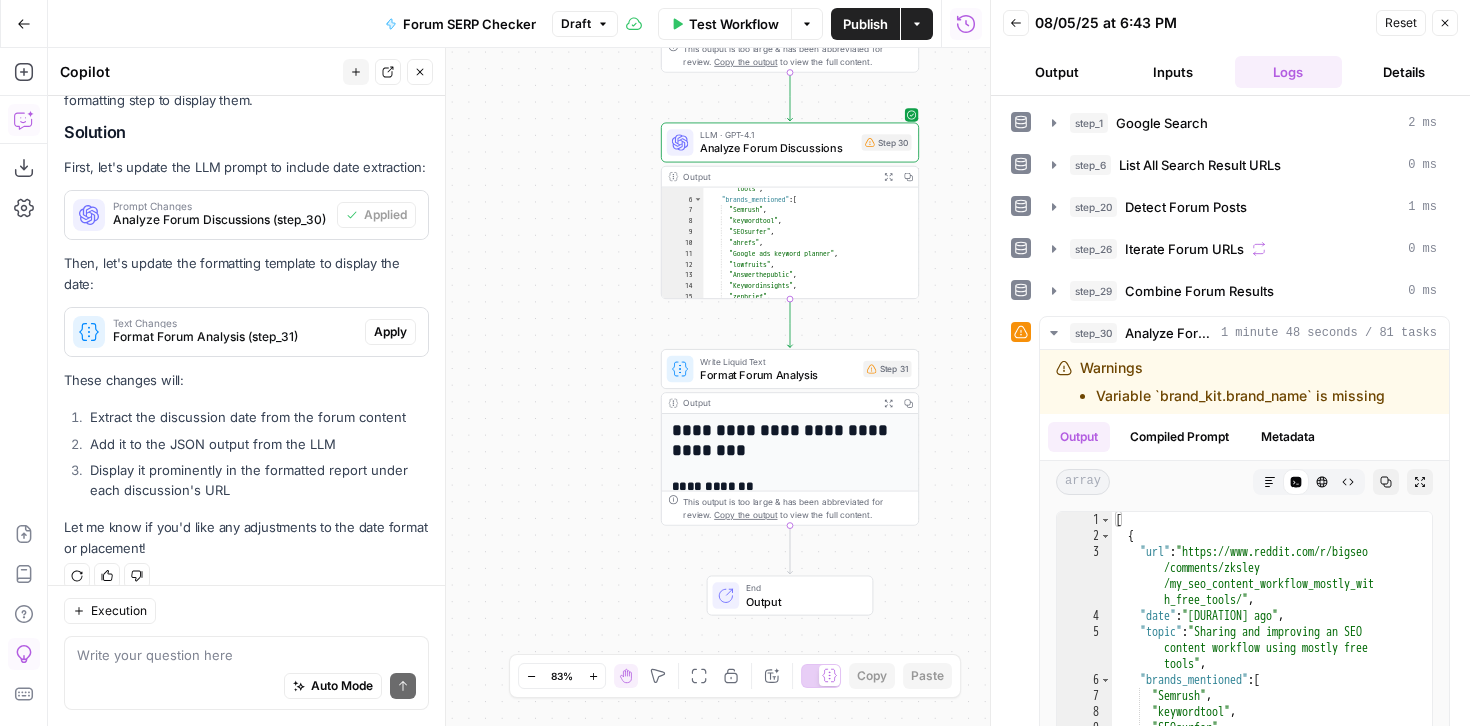 click on "**********" at bounding box center [790, 810] 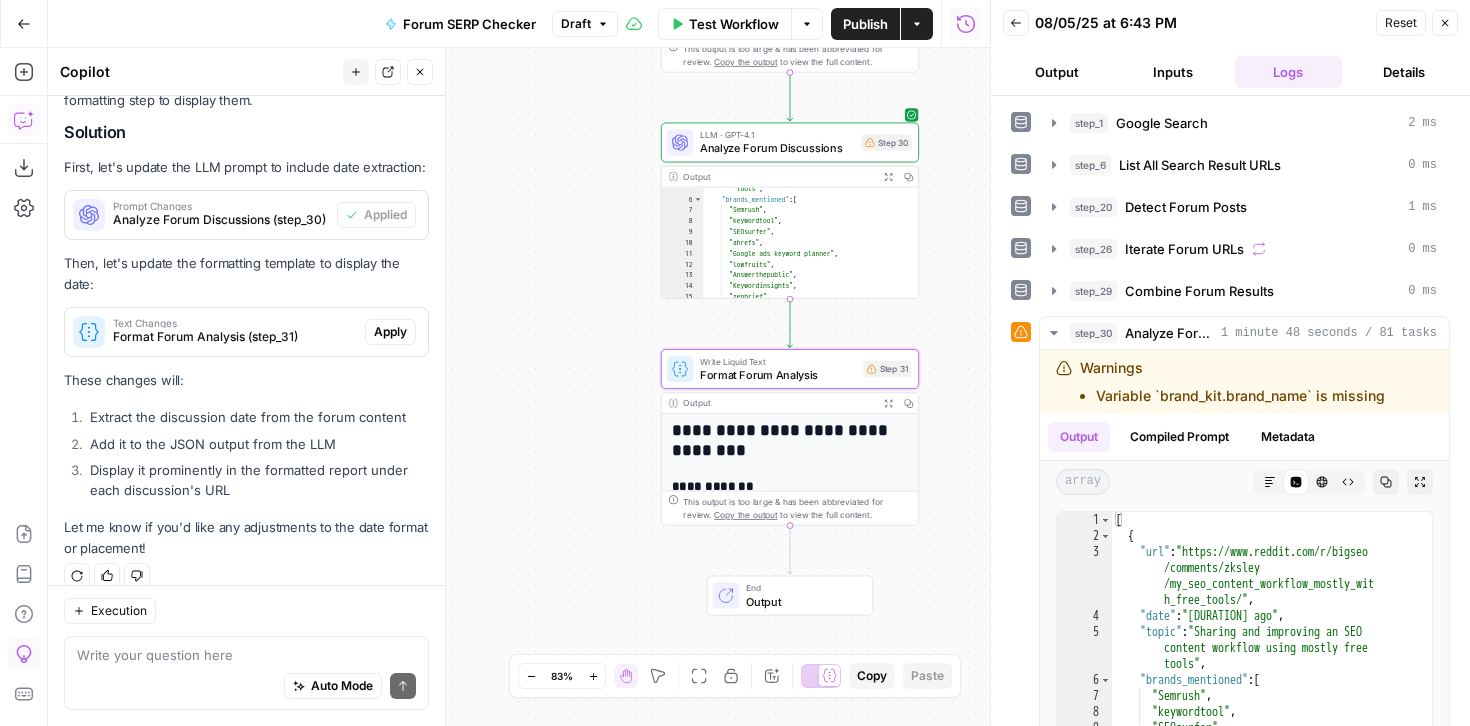 click on "**********" at bounding box center (790, 440) 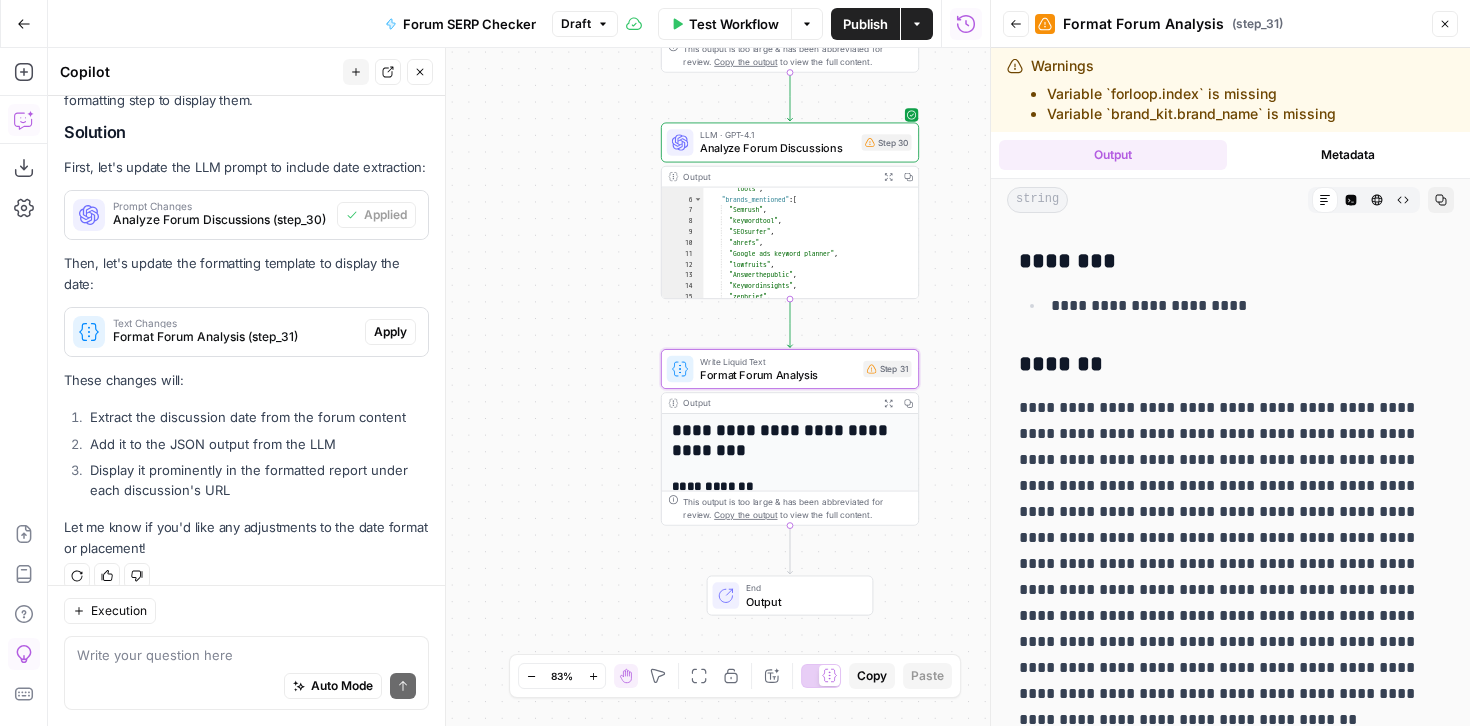 scroll, scrollTop: 996, scrollLeft: 0, axis: vertical 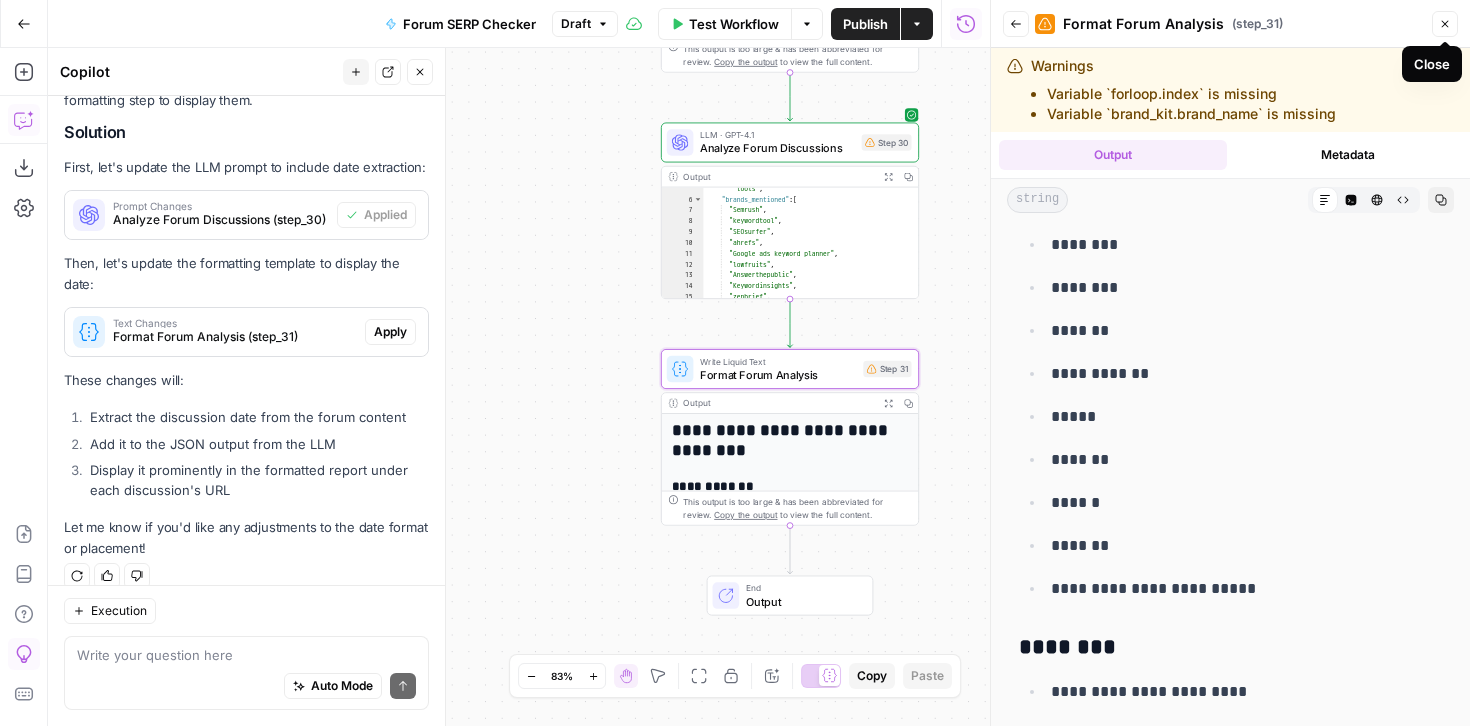 click 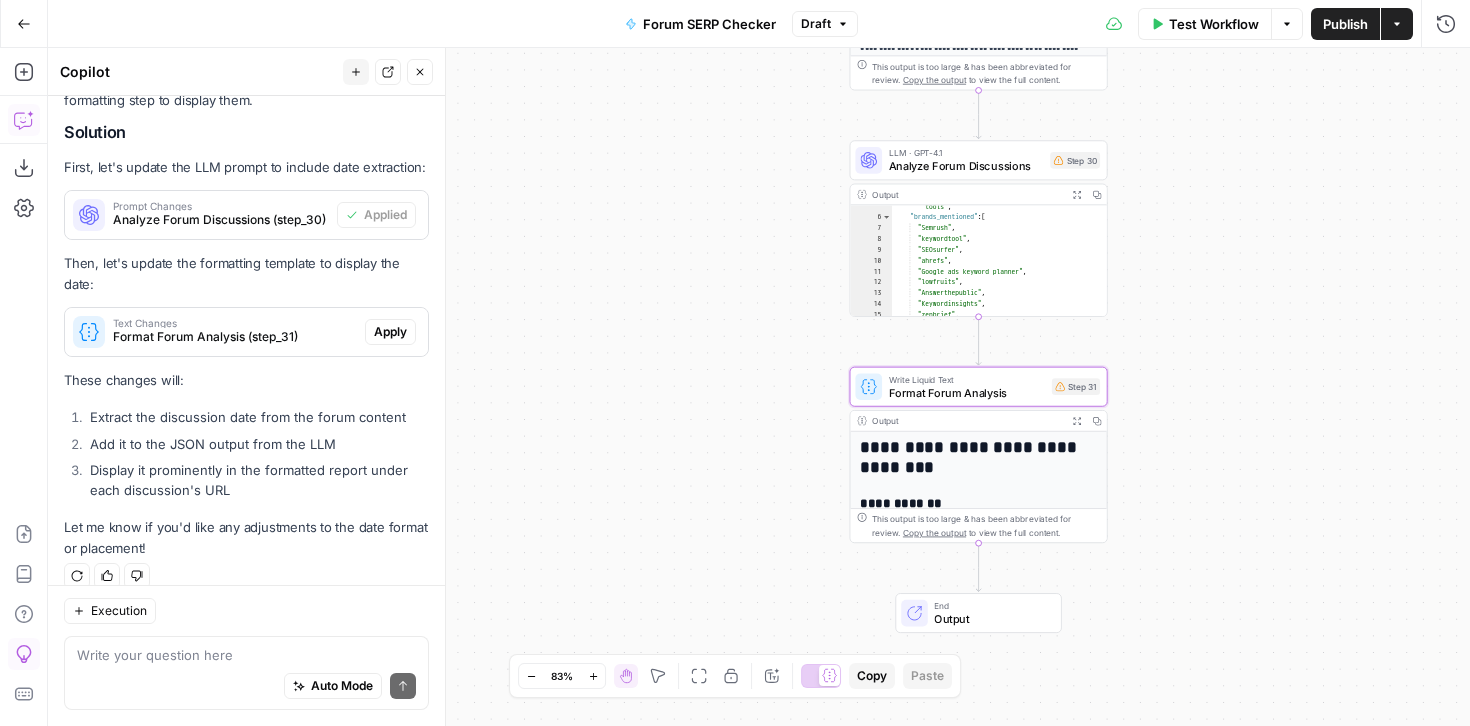 click on "Apply" at bounding box center [390, 332] 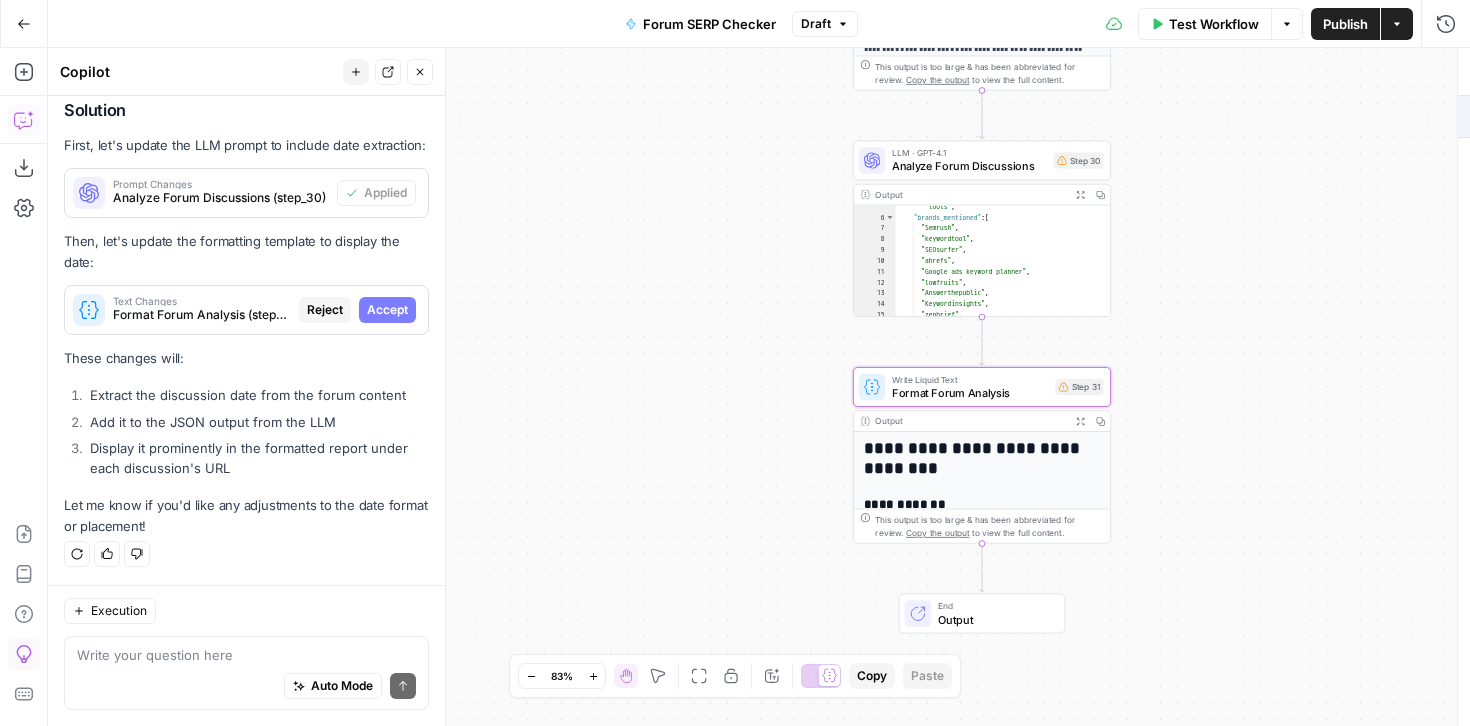 scroll, scrollTop: 6440, scrollLeft: 0, axis: vertical 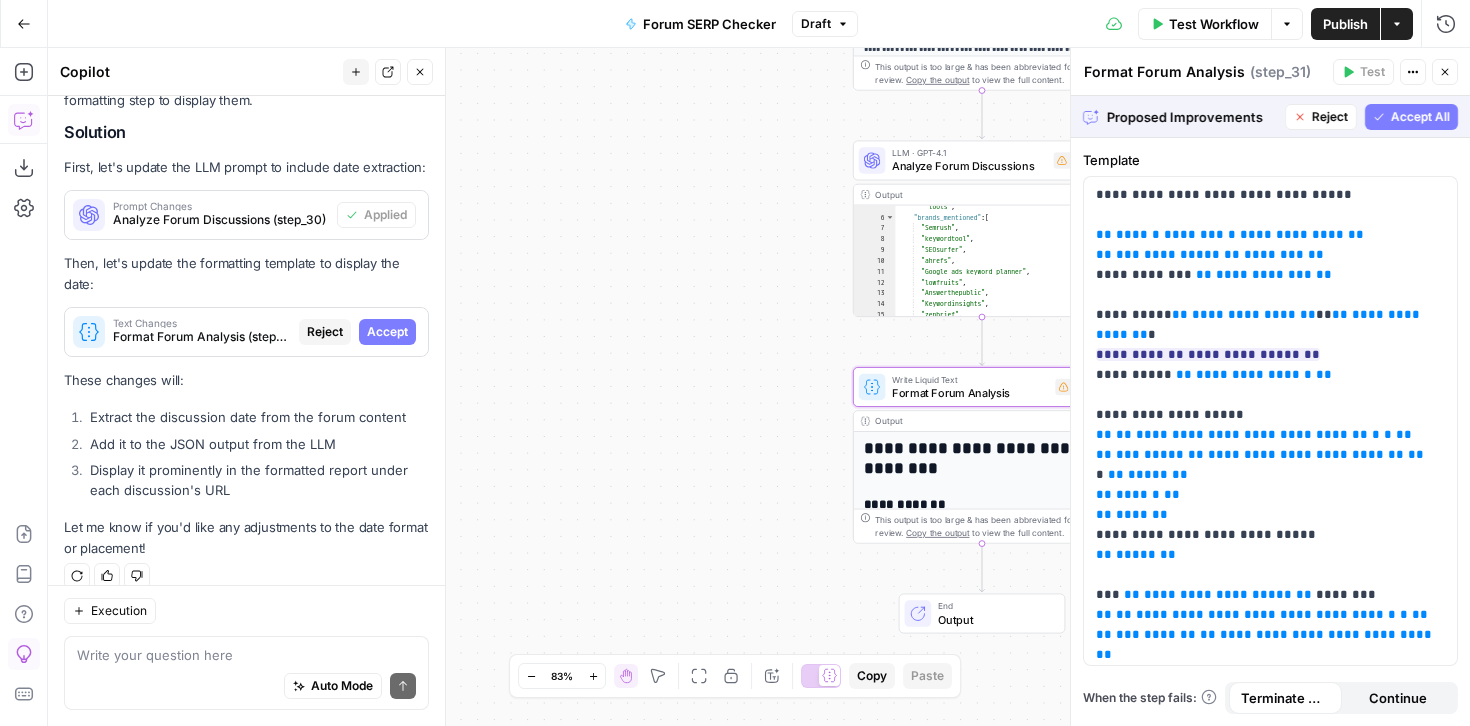 click on "Accept" at bounding box center [387, 332] 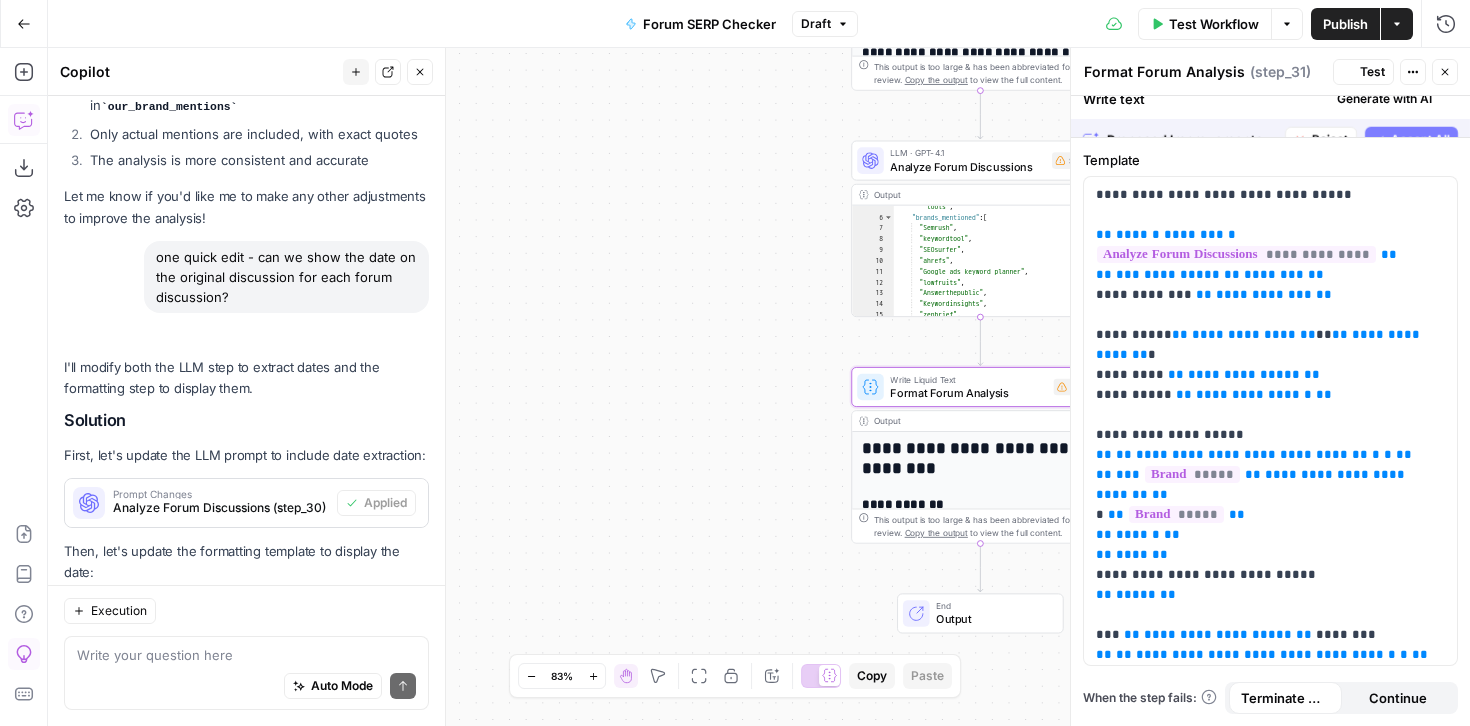 scroll, scrollTop: 6728, scrollLeft: 0, axis: vertical 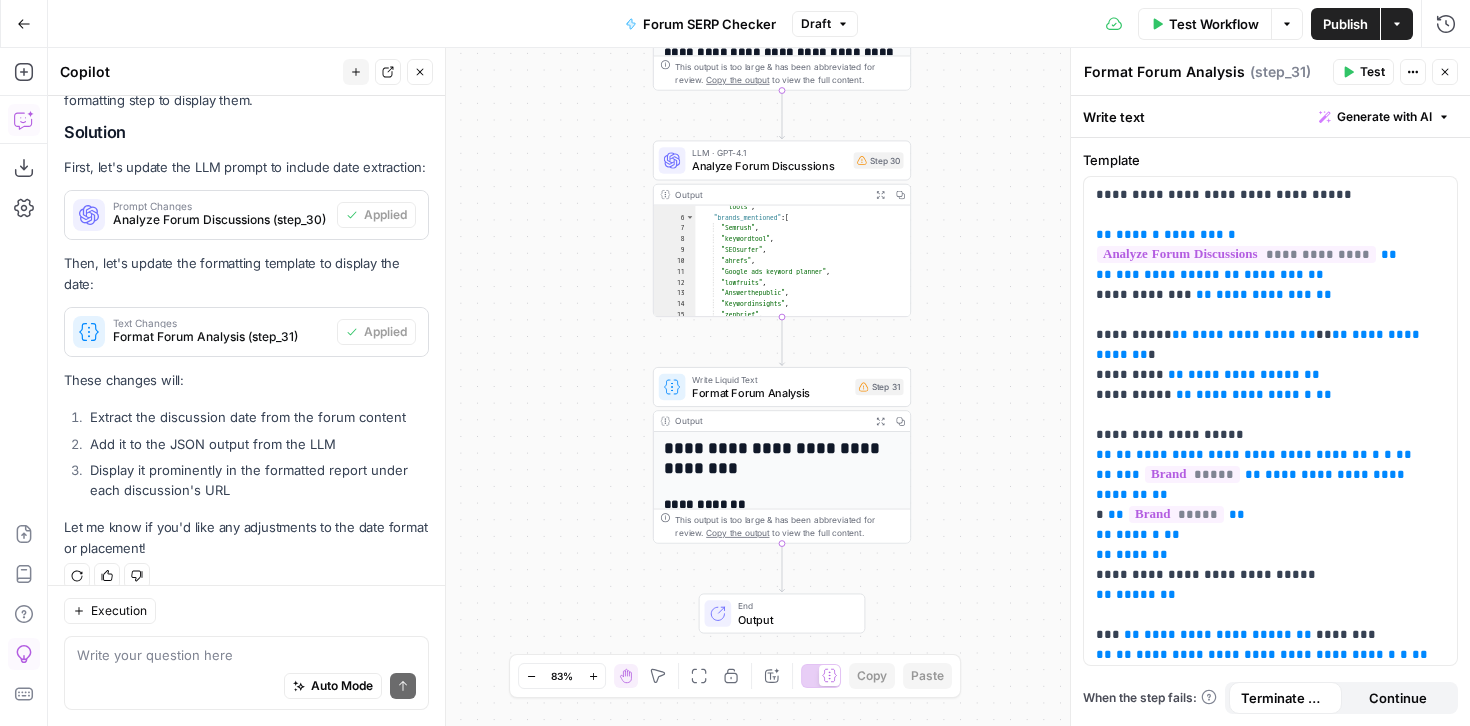 click on "Test" at bounding box center (1372, 72) 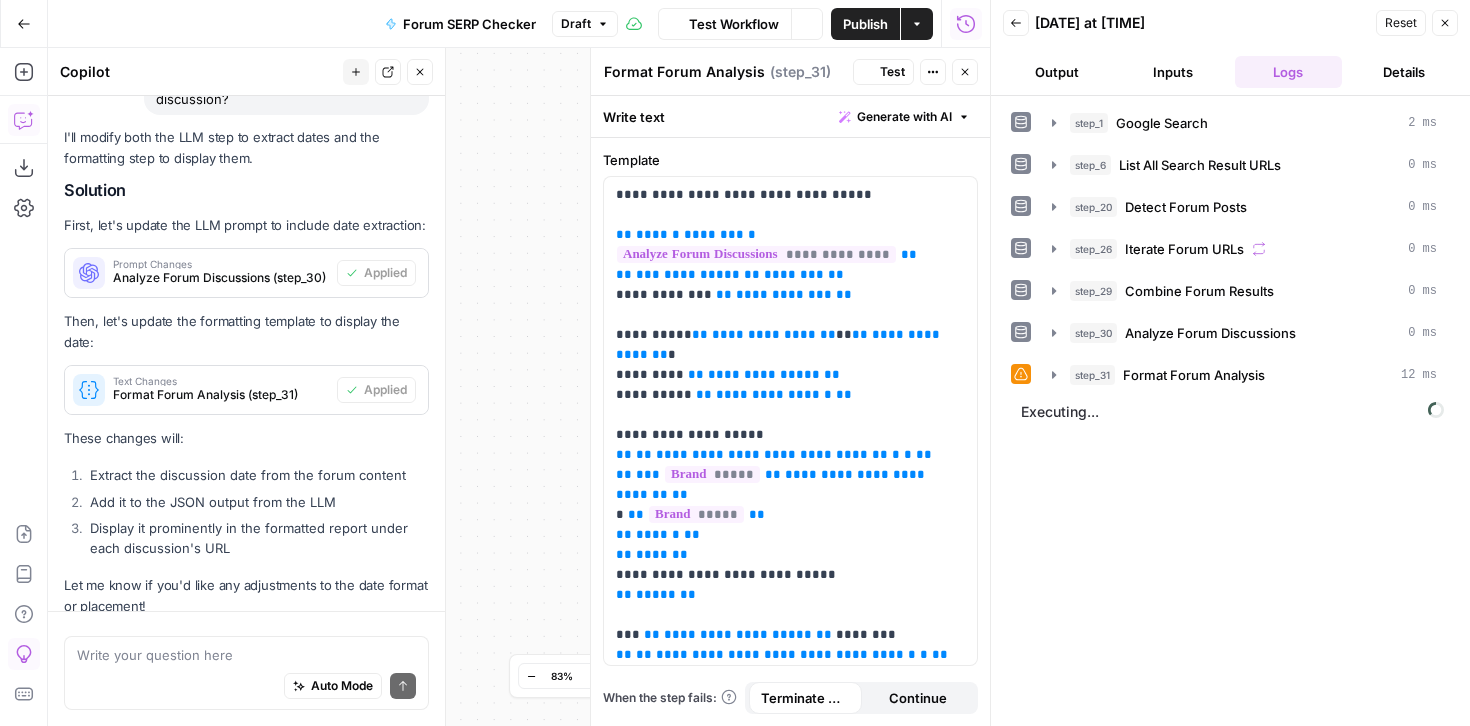 scroll, scrollTop: 6728, scrollLeft: 0, axis: vertical 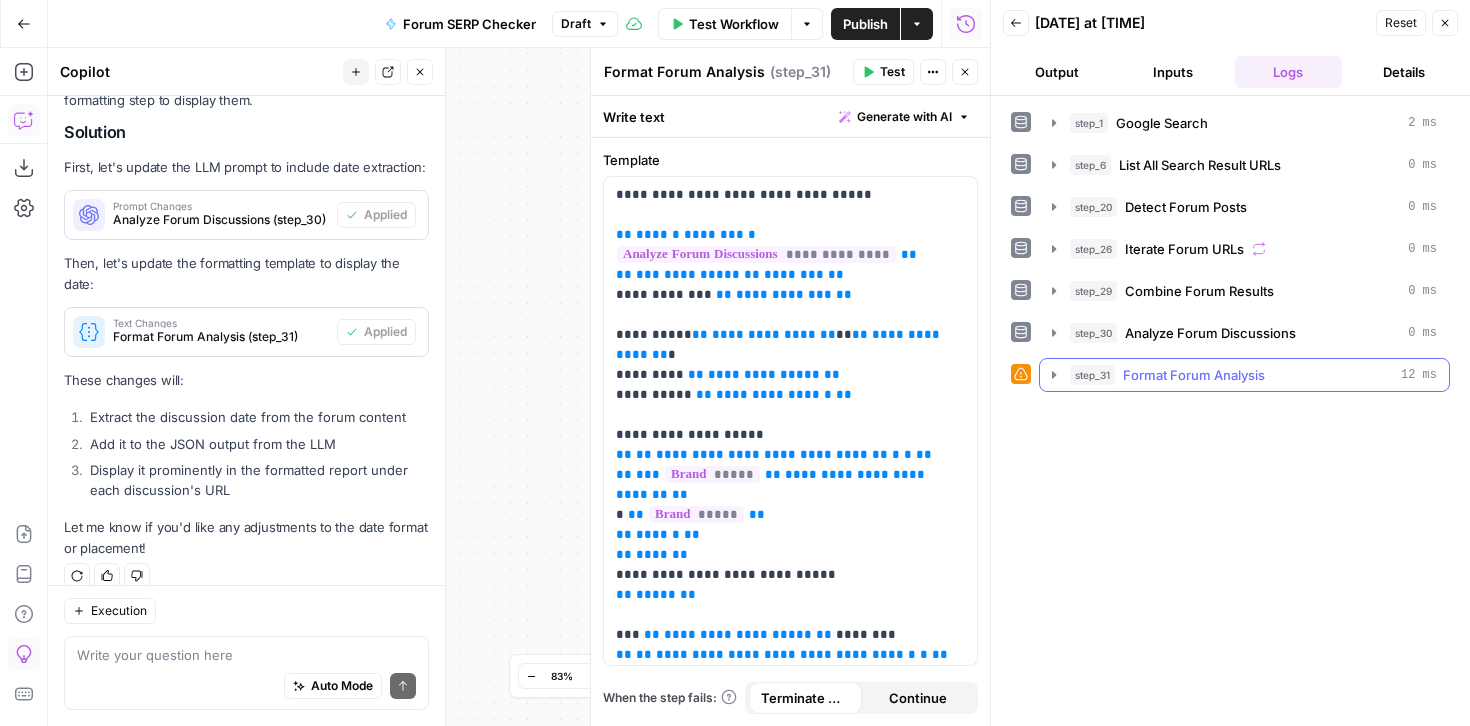 click 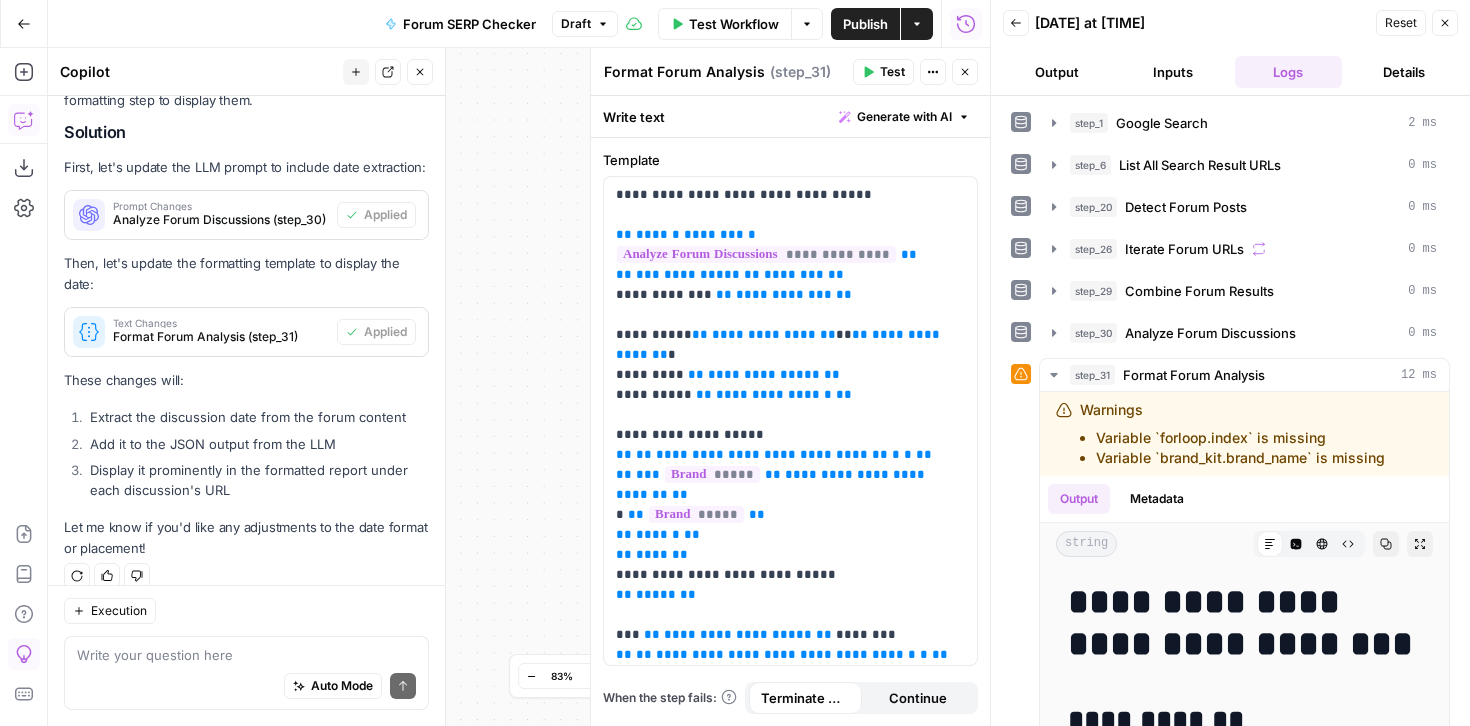 click 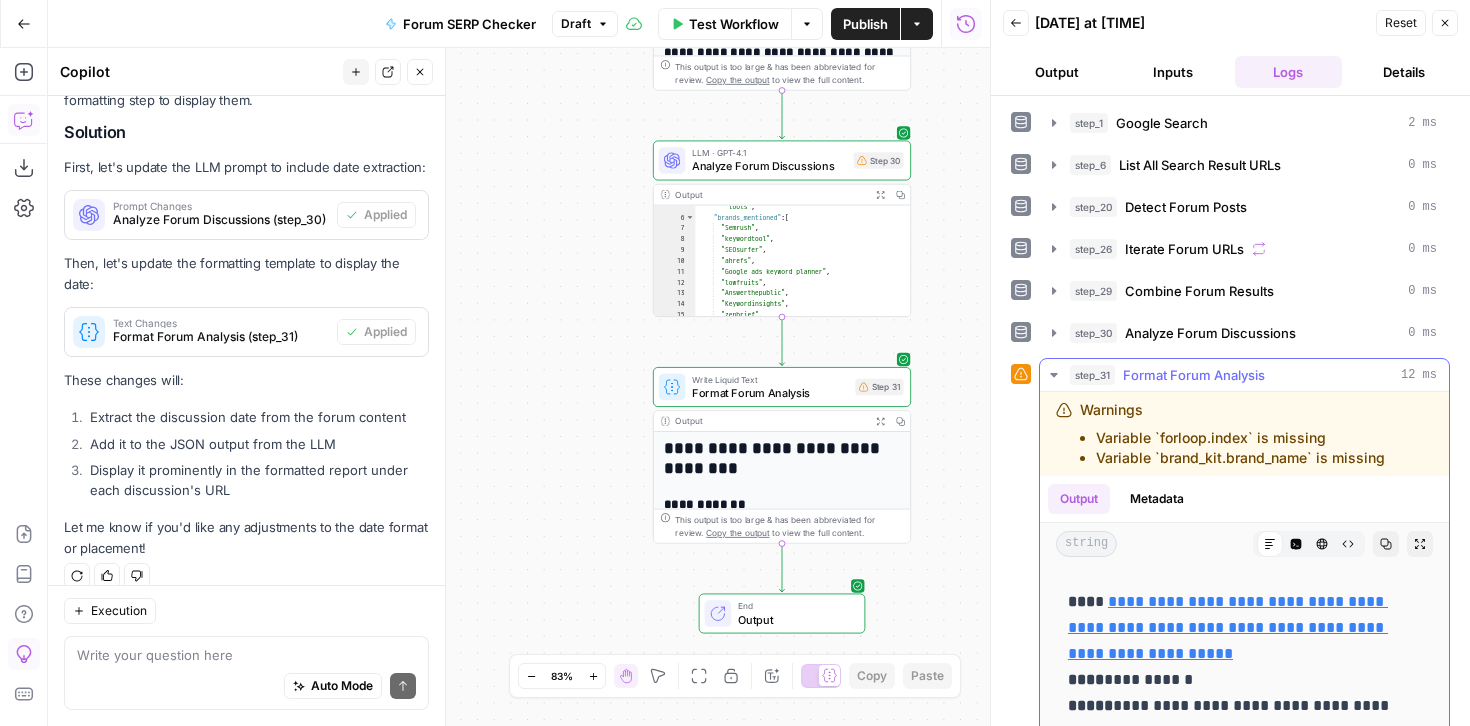scroll, scrollTop: 271, scrollLeft: 0, axis: vertical 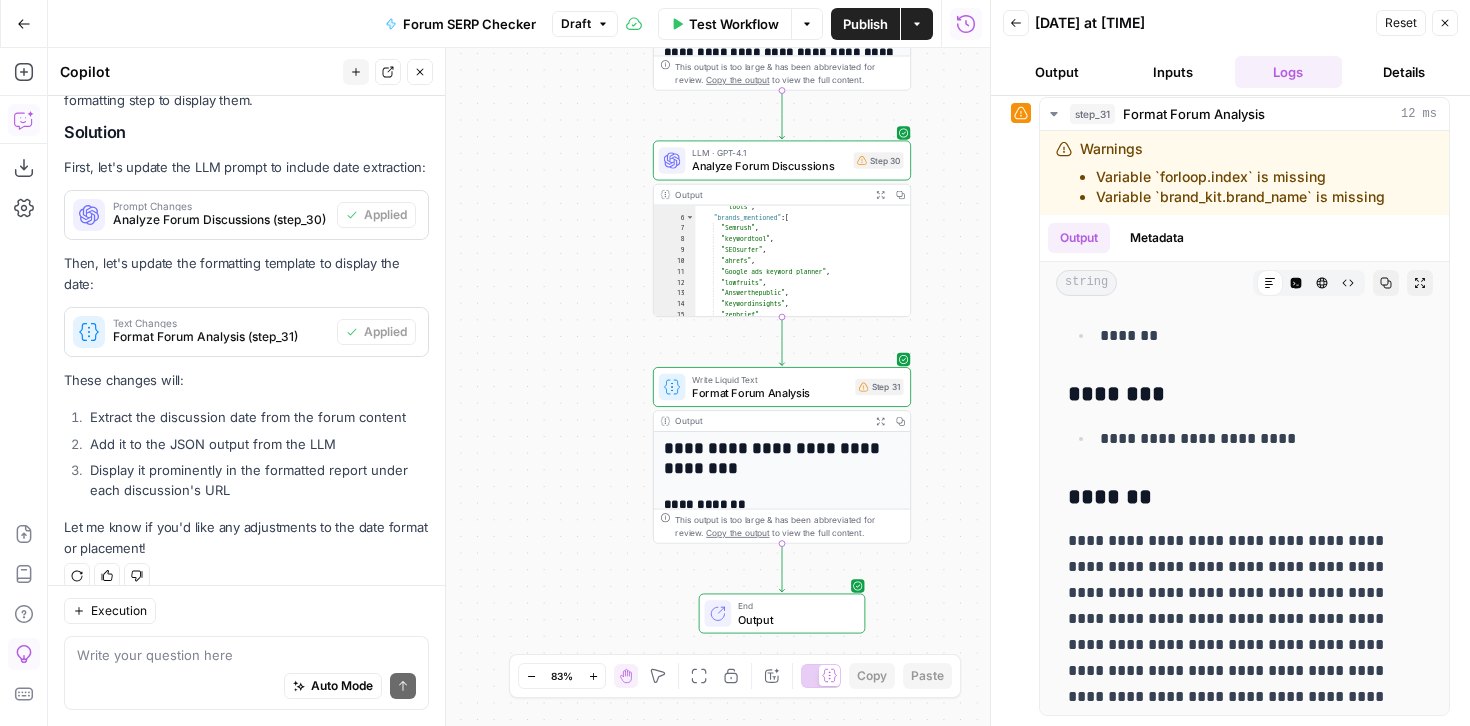 click 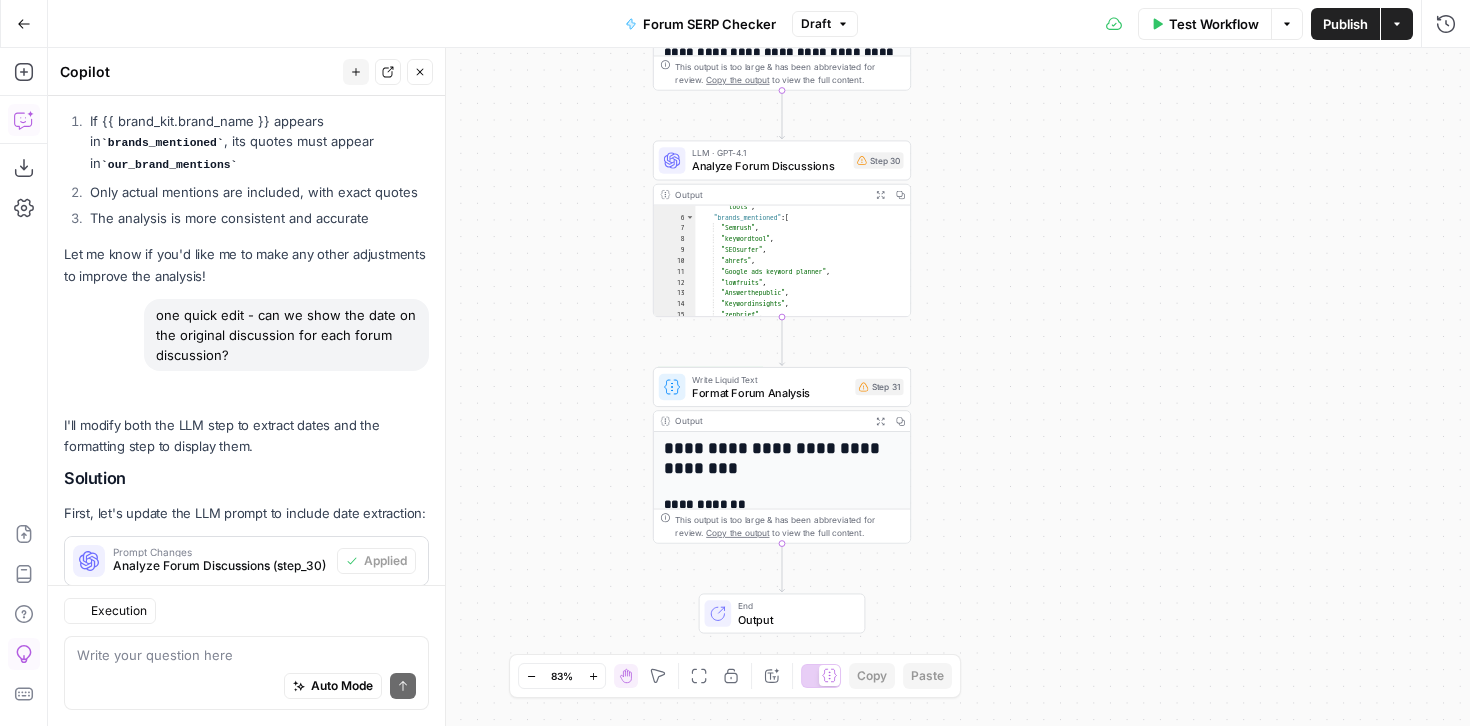 scroll, scrollTop: 6728, scrollLeft: 0, axis: vertical 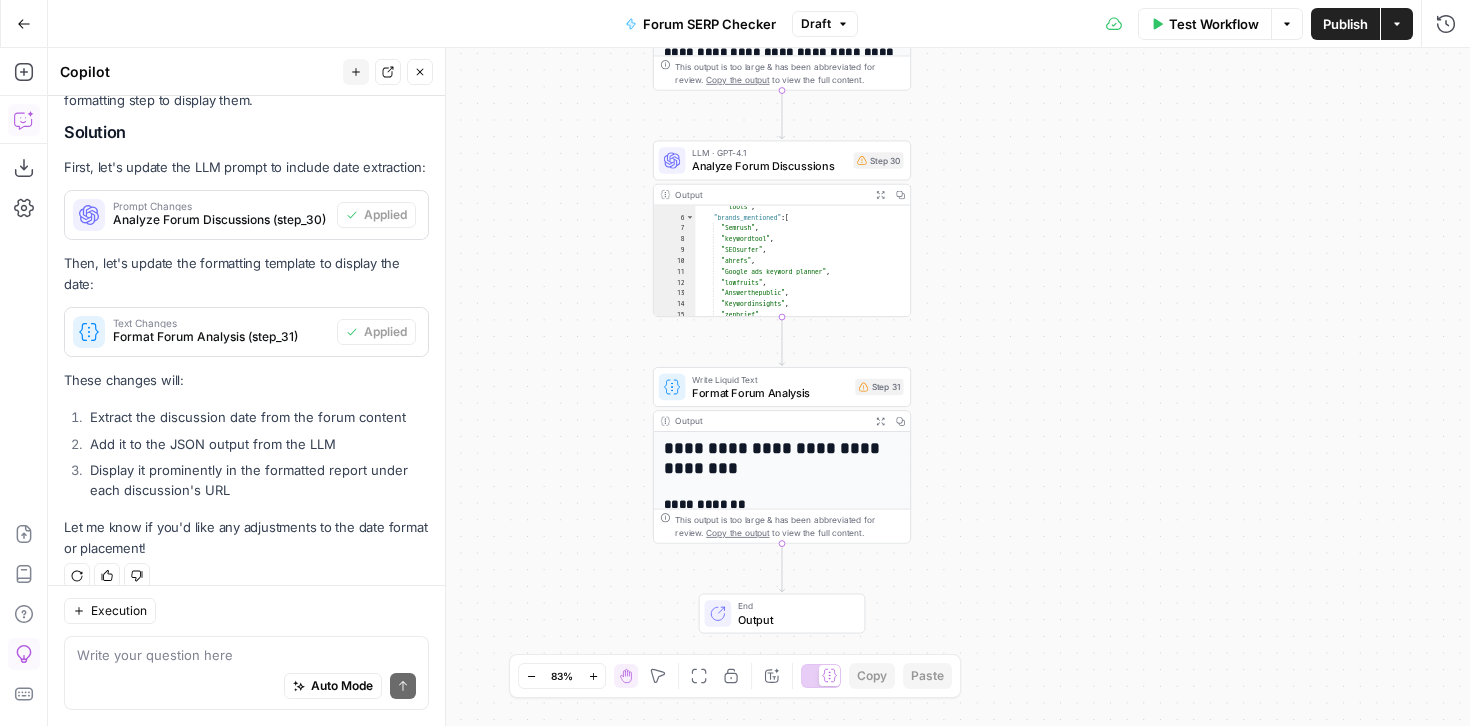 click on "Test Workflow" at bounding box center [1214, 24] 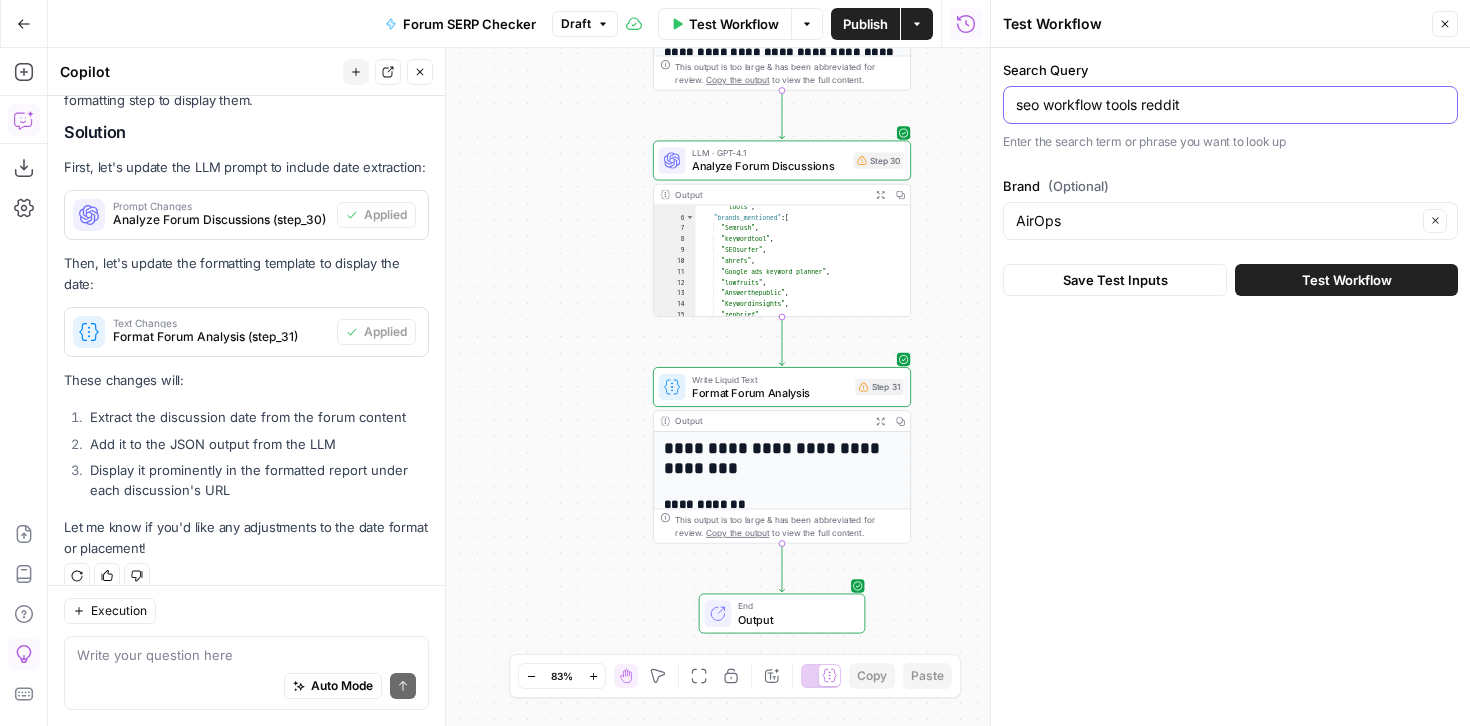 click on "seo workflow tools reddit" at bounding box center (1230, 105) 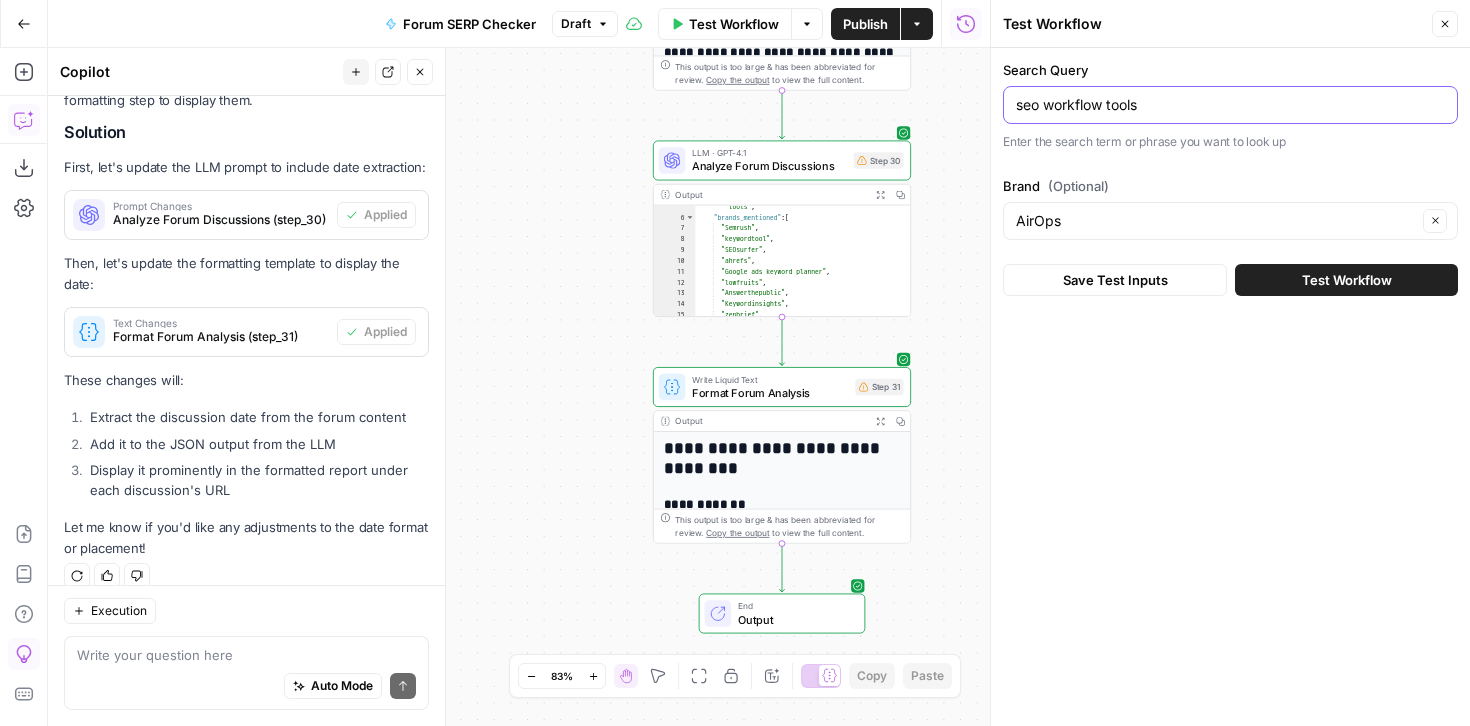 click on "seo workflow tools" at bounding box center (1230, 105) 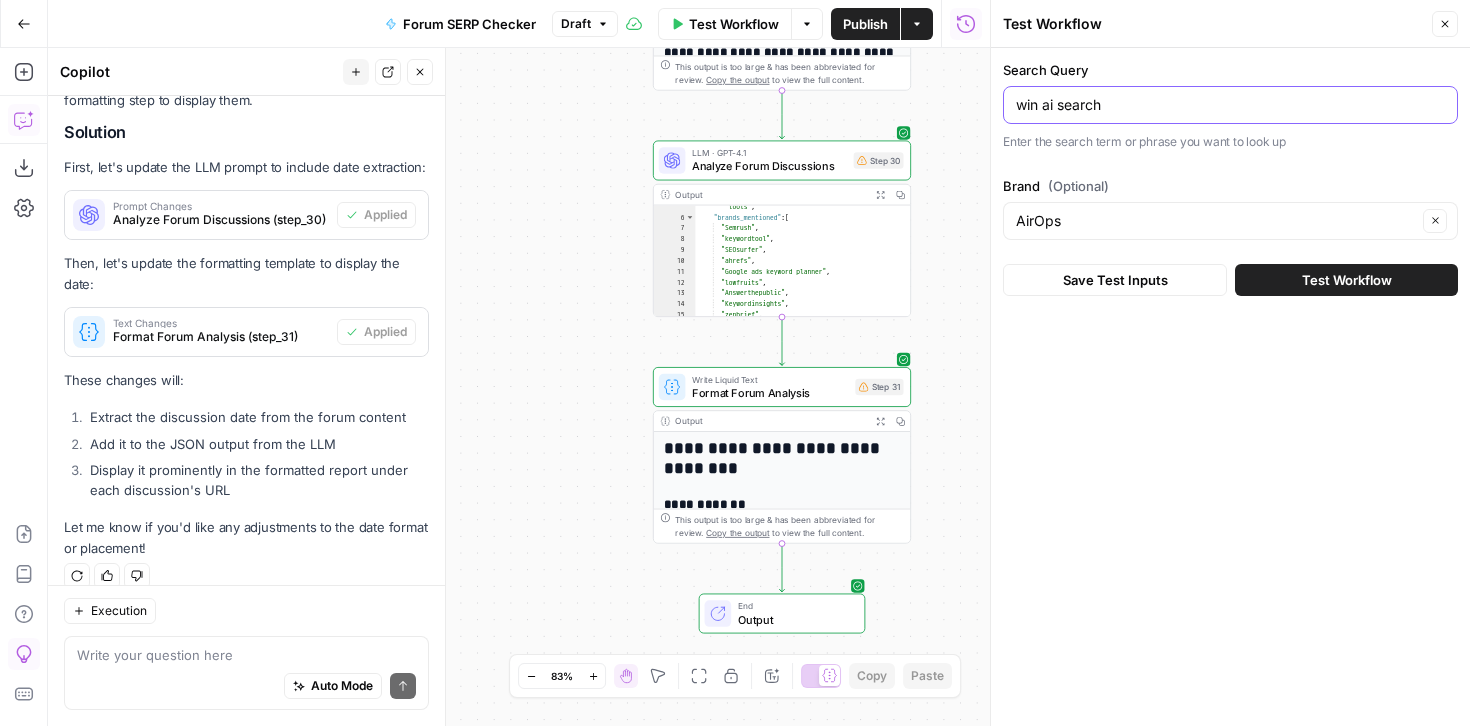 type on "win ai search" 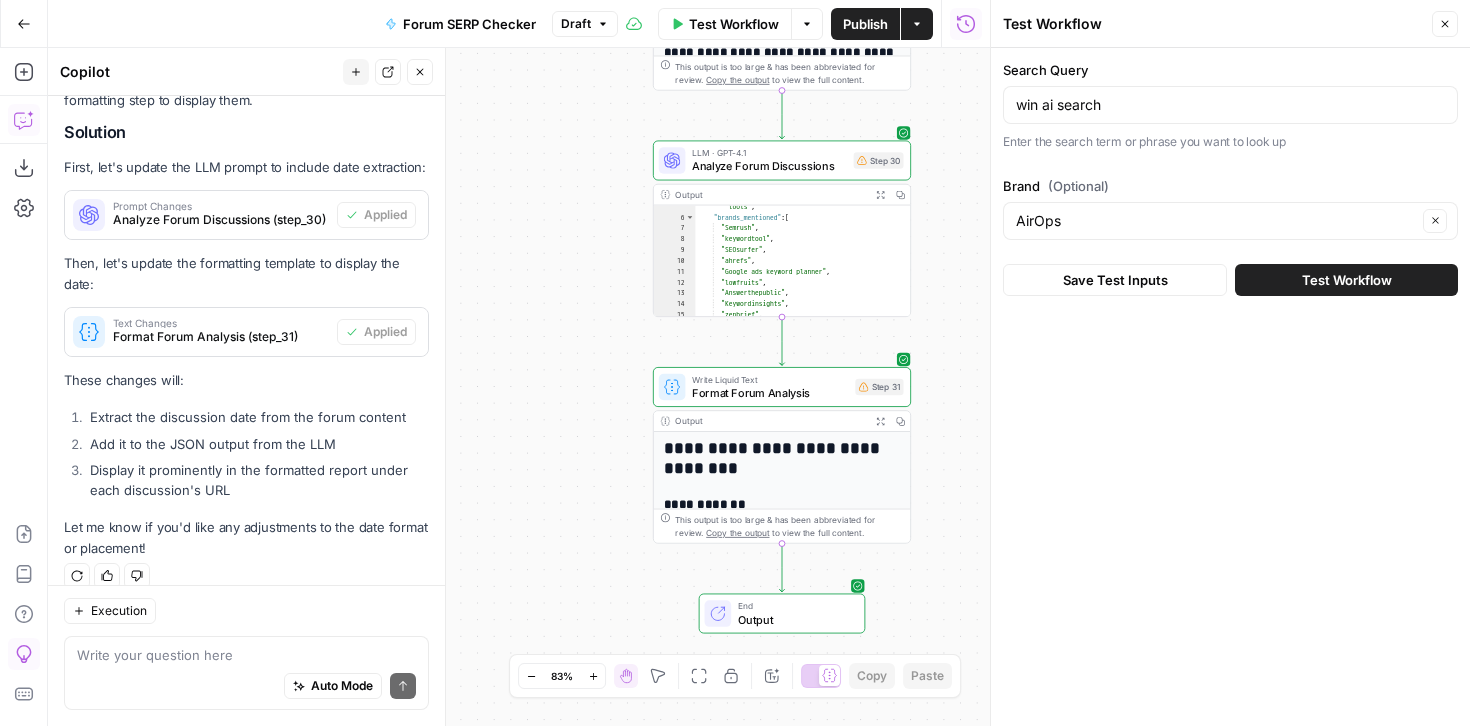 click on "Search Query win ai search Enter the search term or phrase you want to look up Brand   (Optional) AirOps Clear Save Test Inputs Test Workflow" at bounding box center (1230, 387) 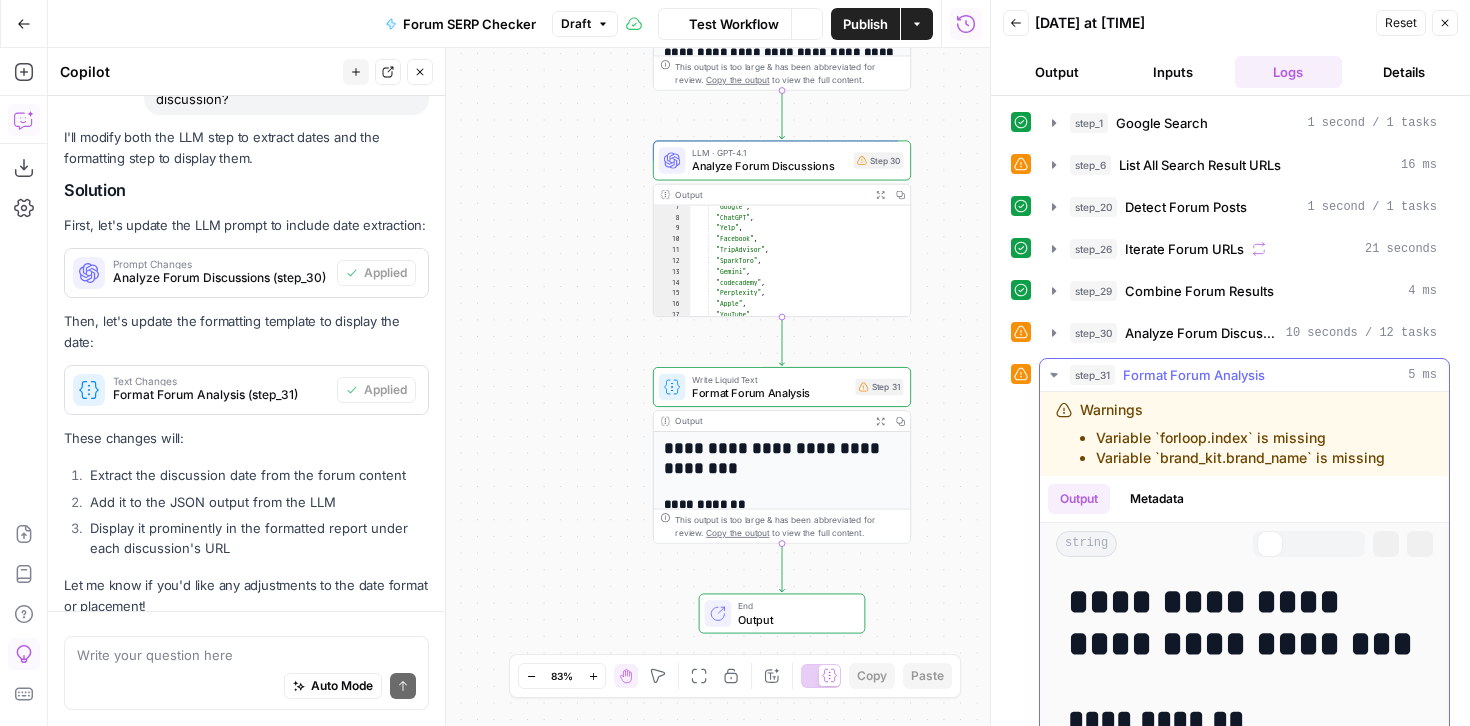 scroll, scrollTop: 6728, scrollLeft: 0, axis: vertical 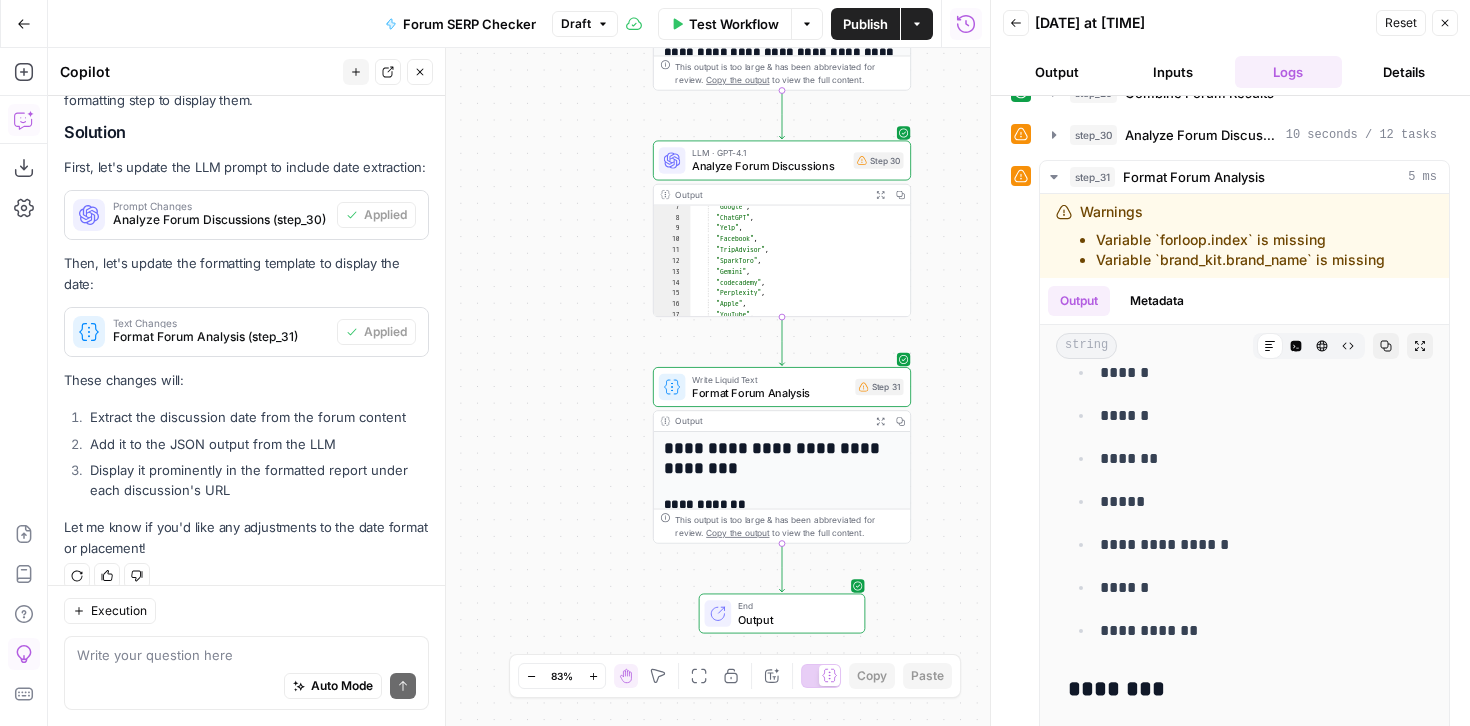 click 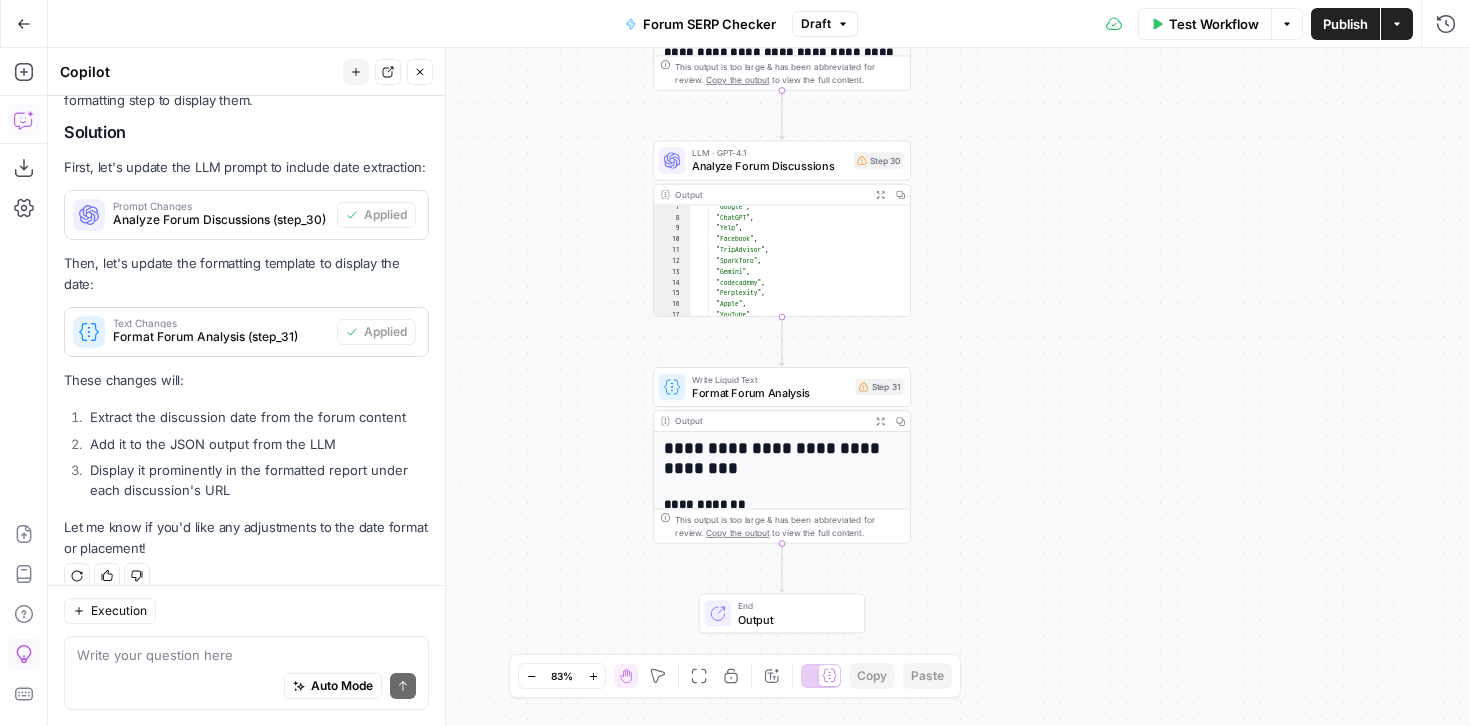 click on "Analyze Forum Discussions" at bounding box center [769, 166] 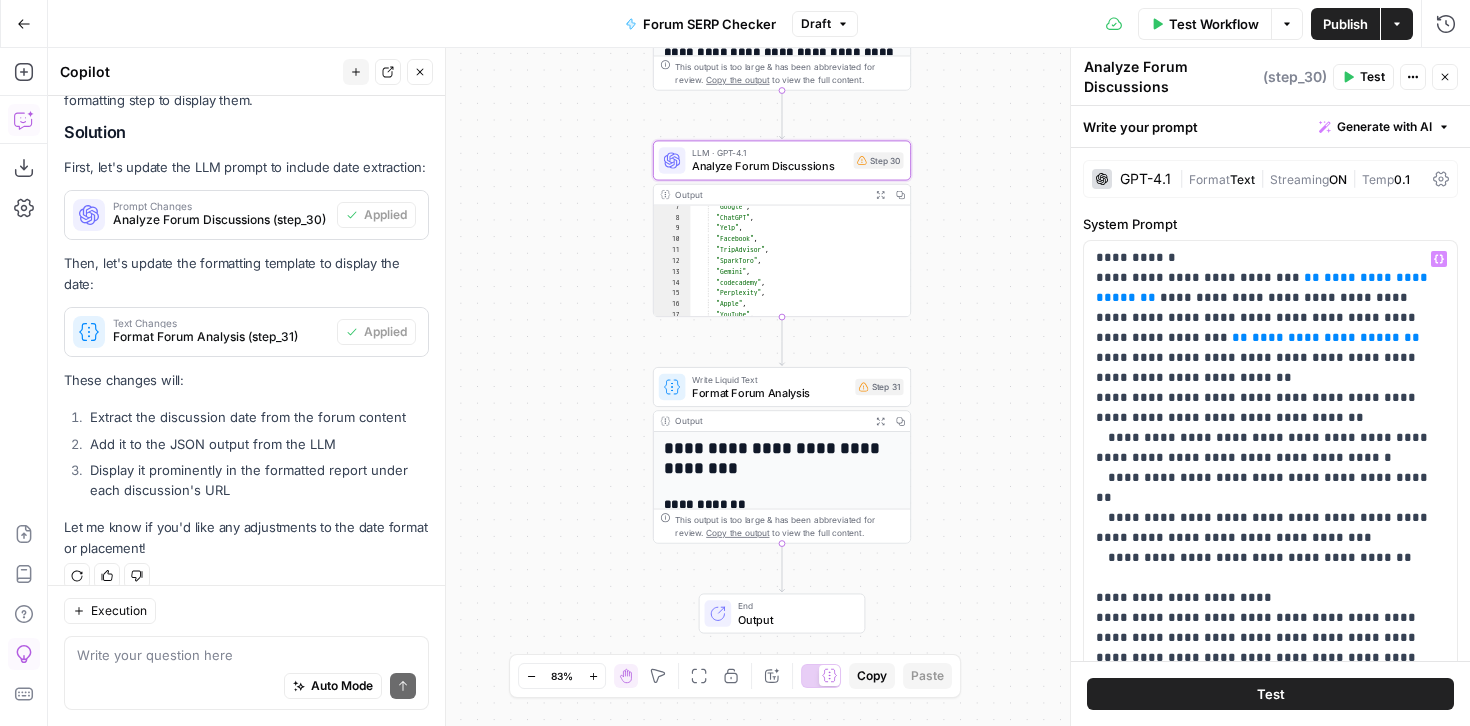 scroll, scrollTop: 561, scrollLeft: 0, axis: vertical 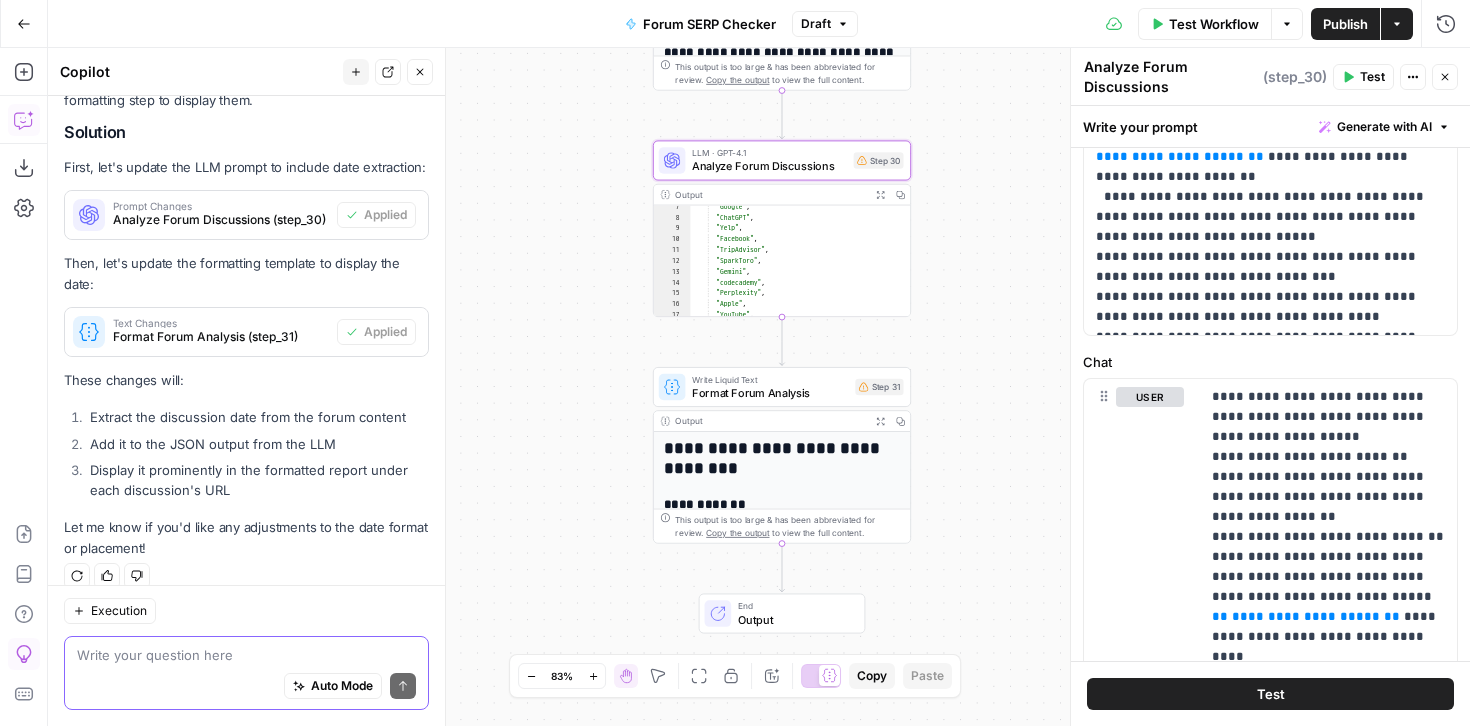 click at bounding box center [246, 655] 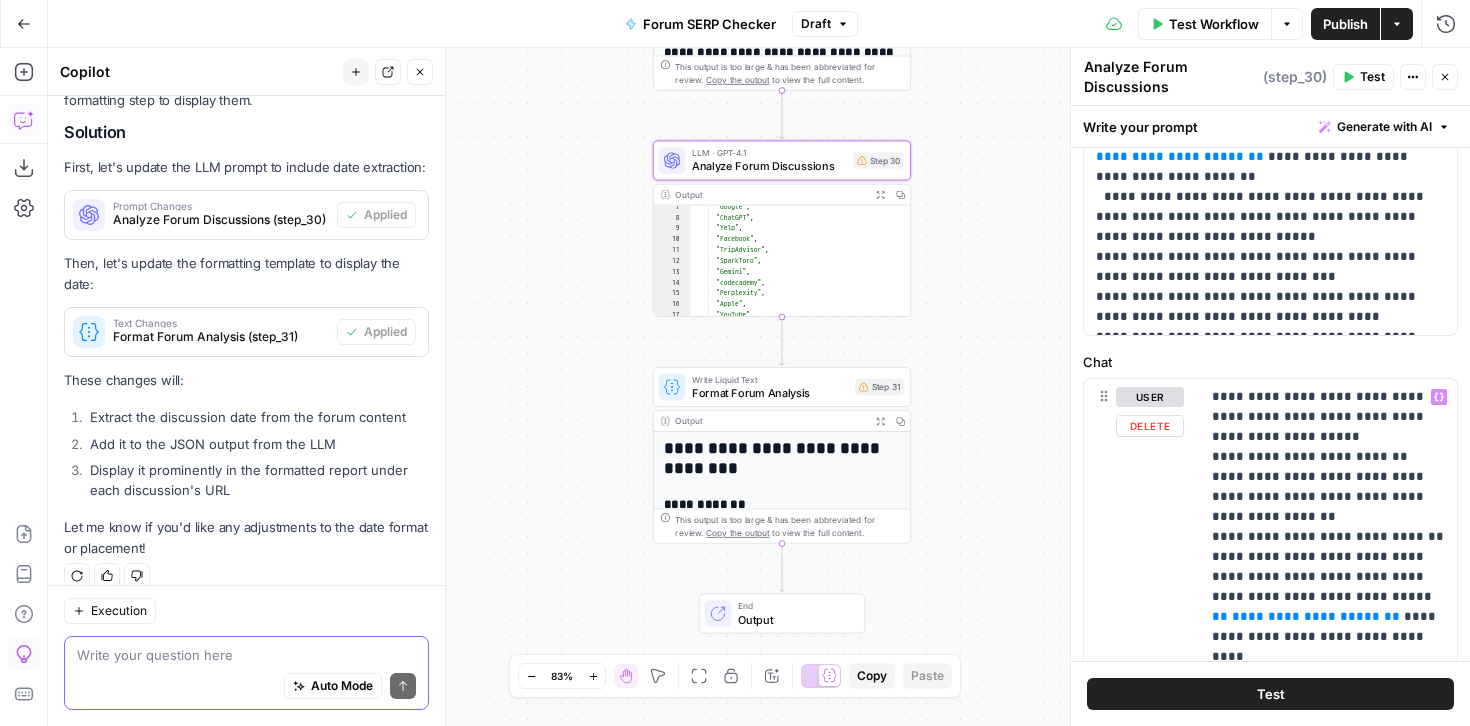 scroll, scrollTop: 61, scrollLeft: 0, axis: vertical 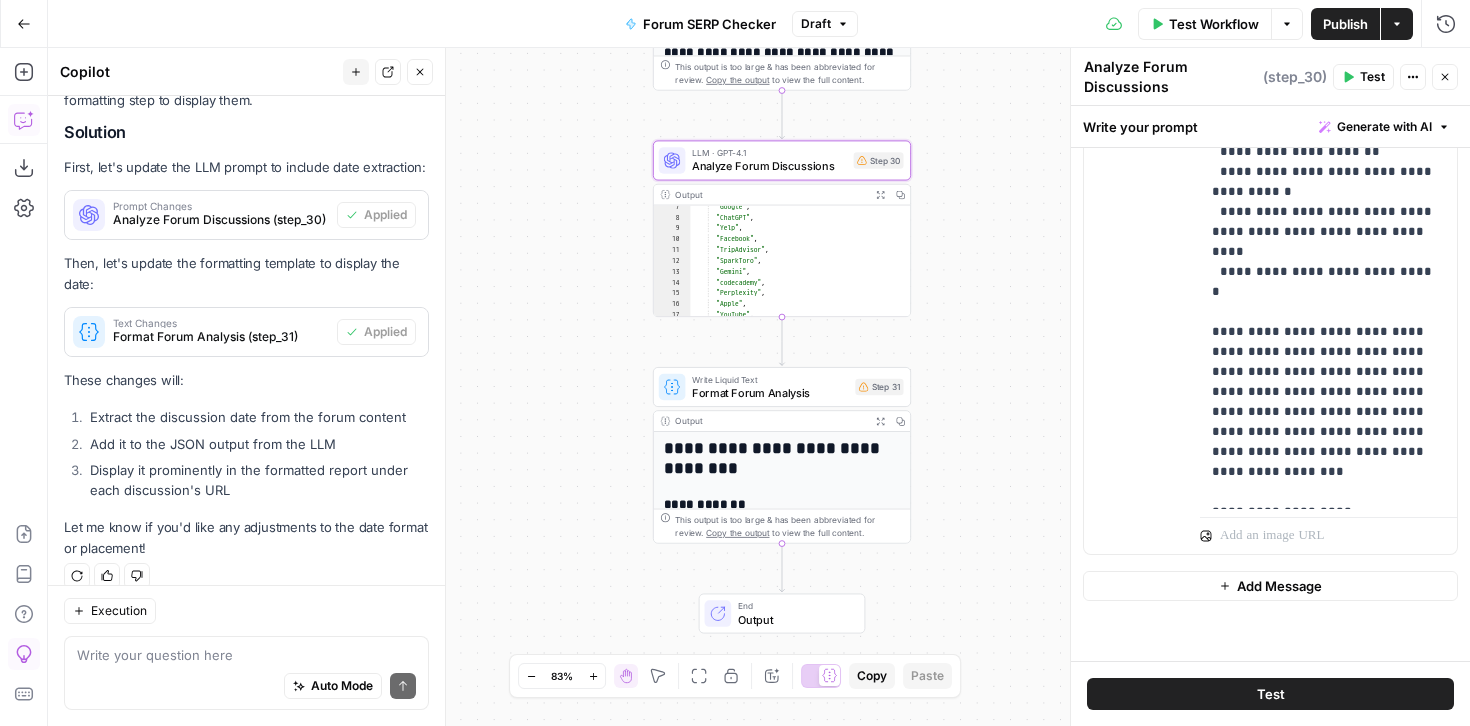 click 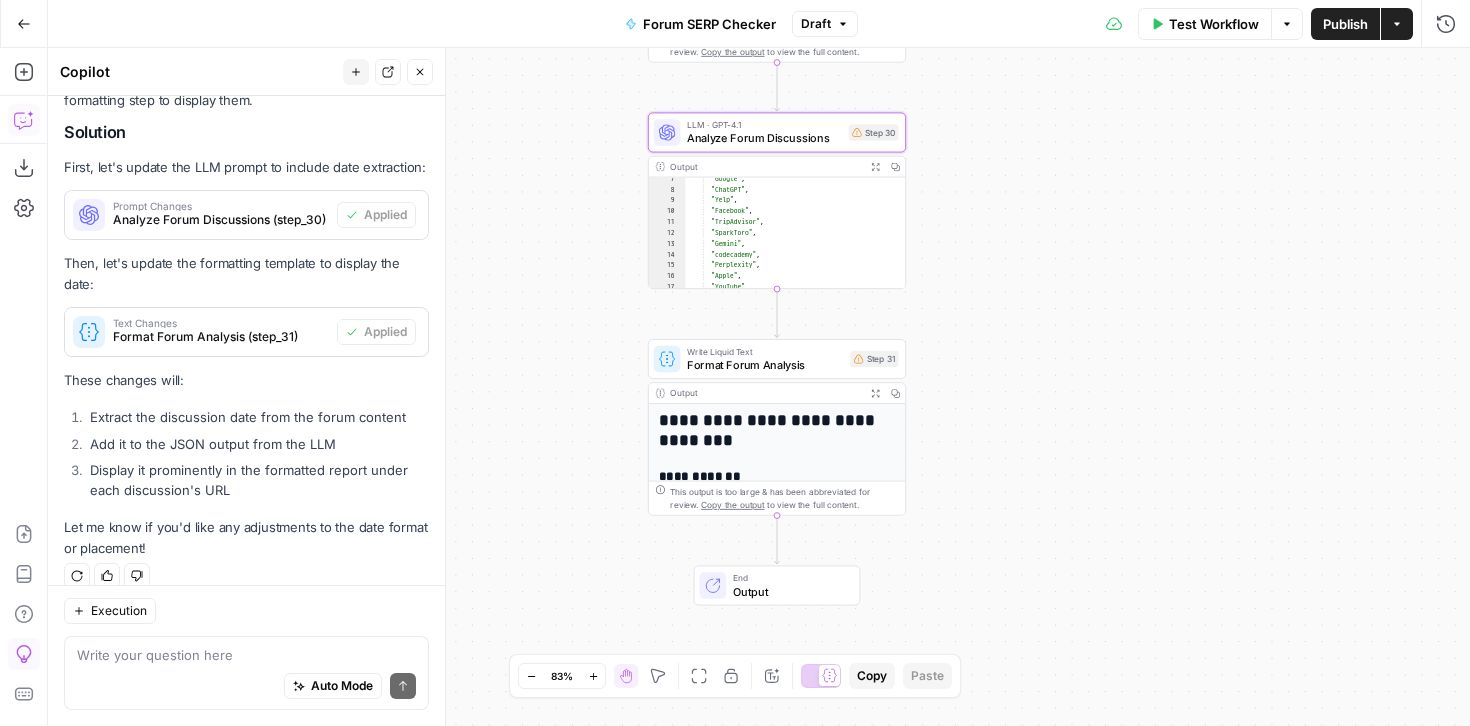 click on "Auto Mode Send" at bounding box center [246, 687] 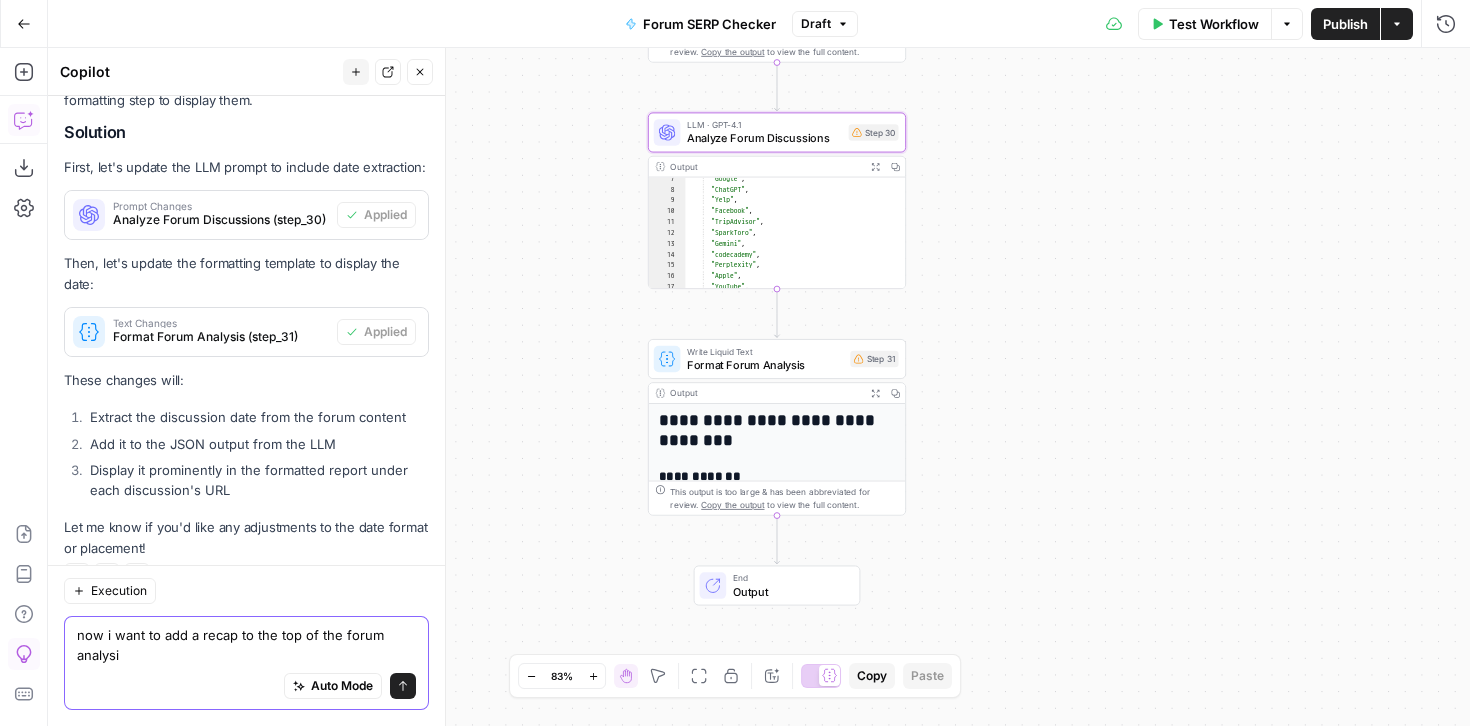 scroll, scrollTop: 6748, scrollLeft: 0, axis: vertical 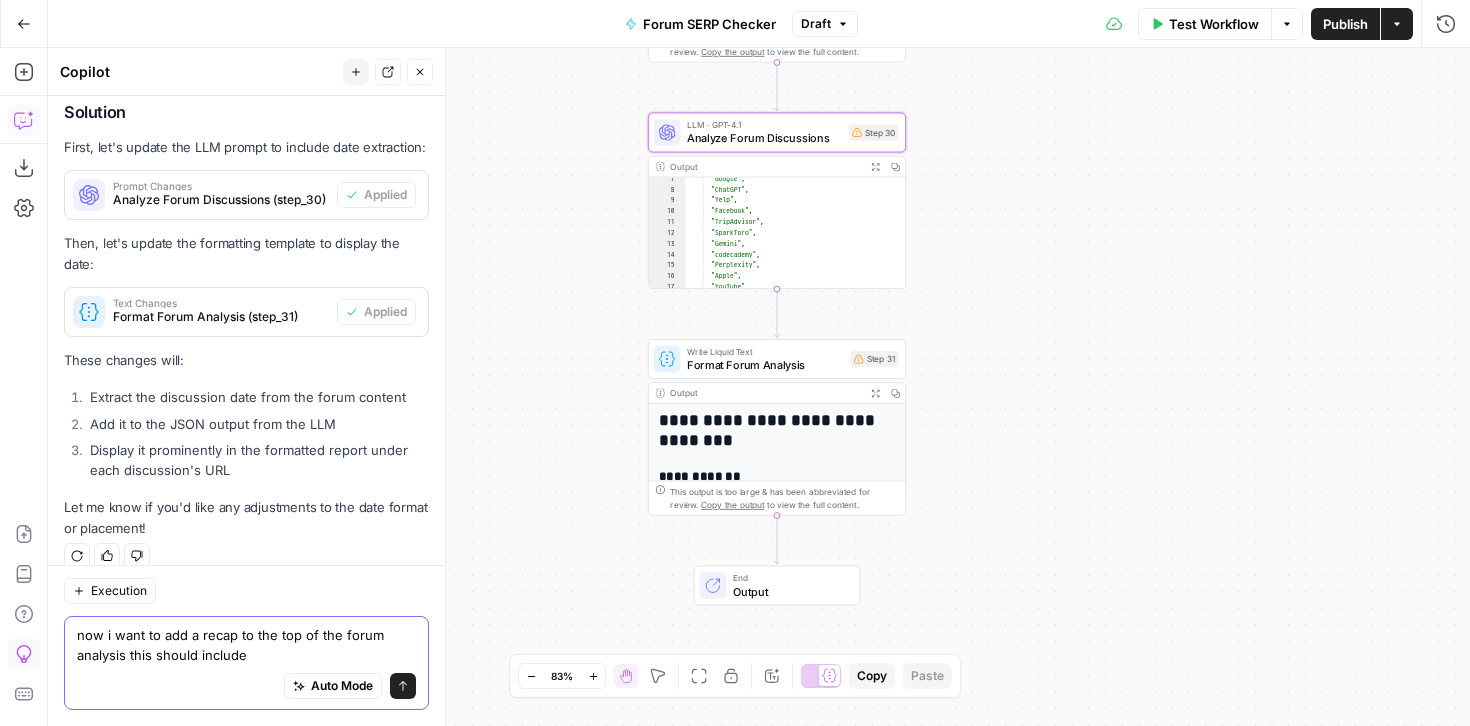 click on "now i want to add a recap to the top of the forum analysis this should include" at bounding box center [246, 645] 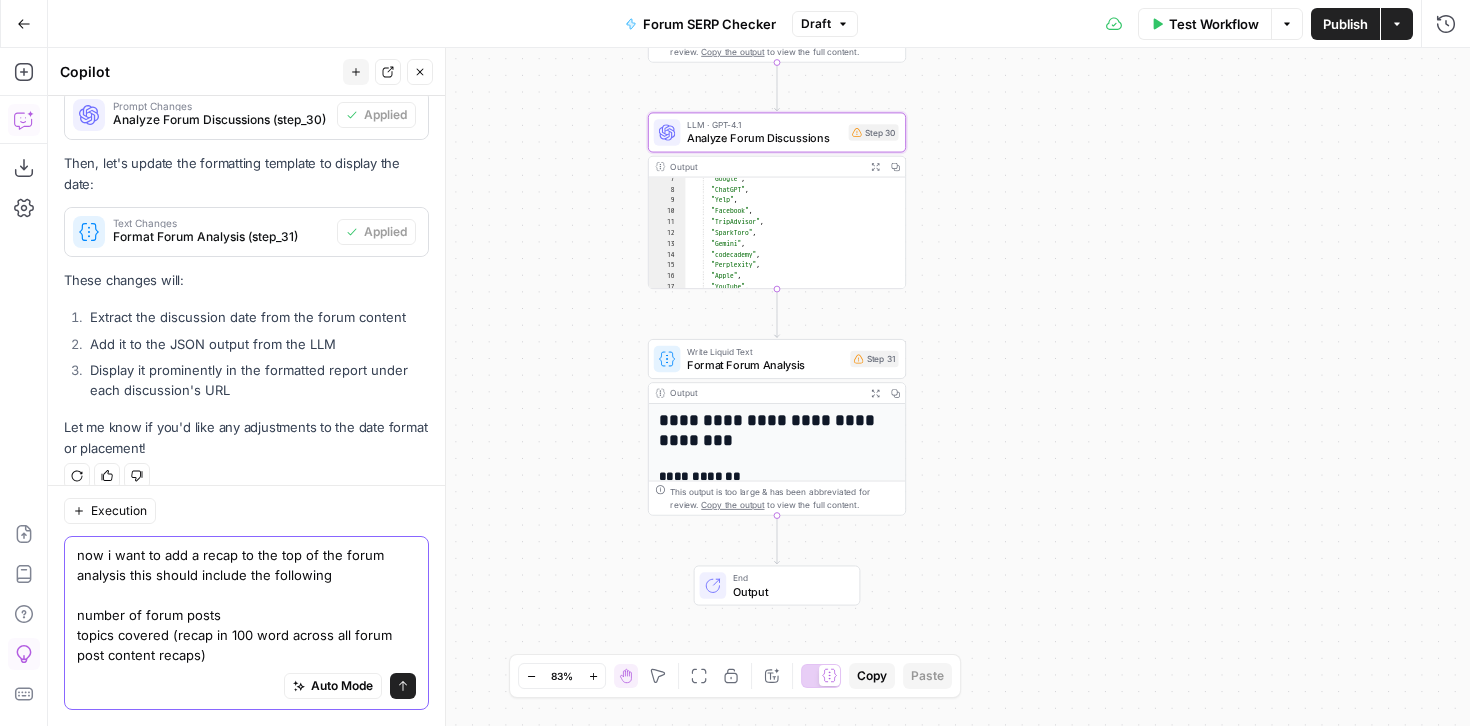 scroll, scrollTop: 6848, scrollLeft: 0, axis: vertical 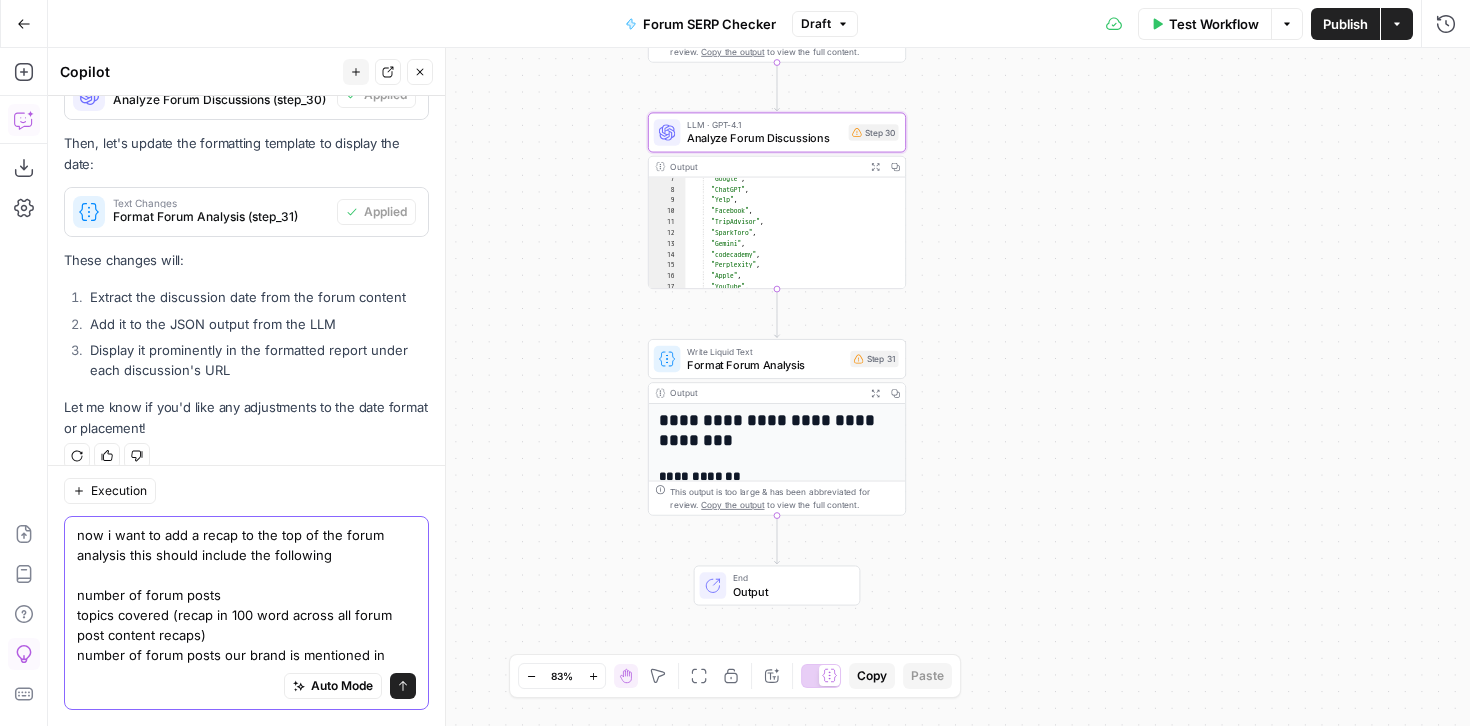 type on "now i want to add a recap to the top of the forum analysis this should include the following
number of forum posts
topics covered (recap in 100 word across all forum post content recaps)
number of forum posts our brand is mentioned in" 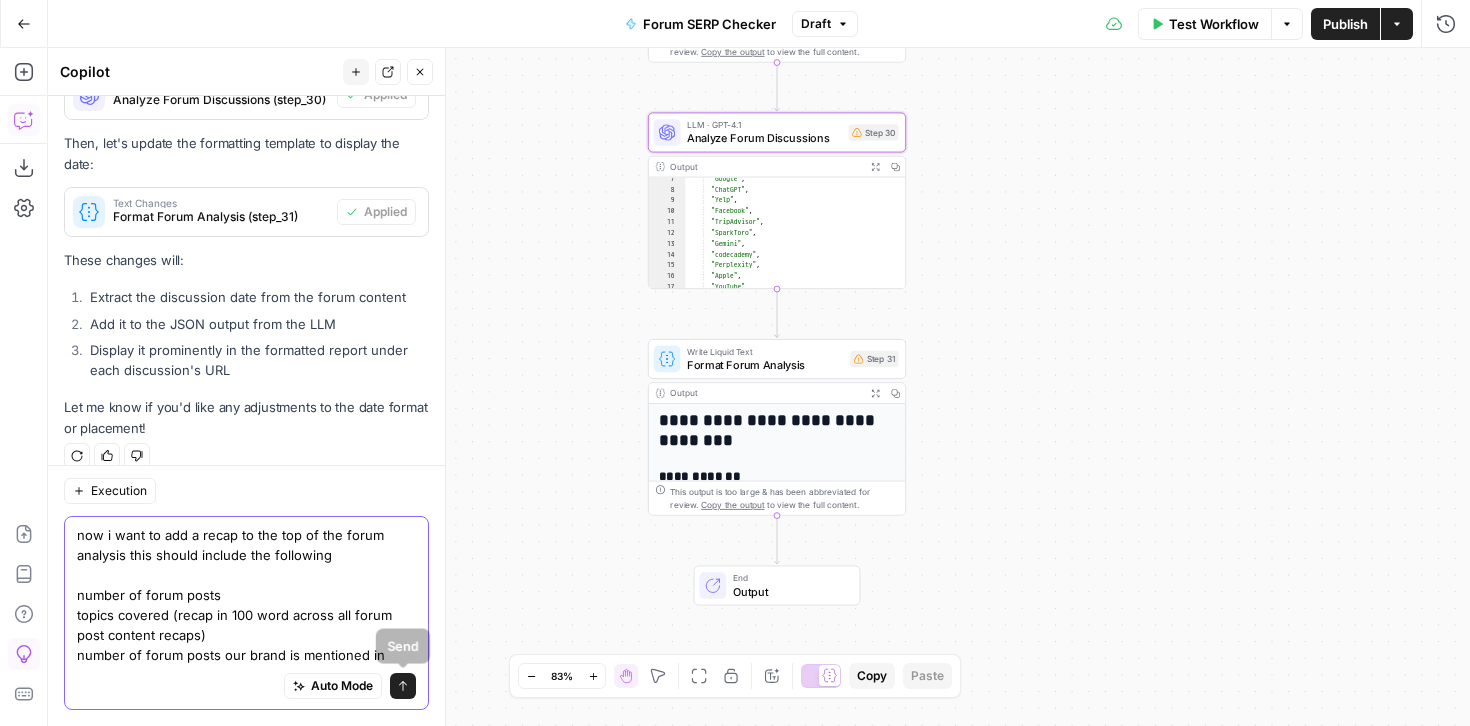 click 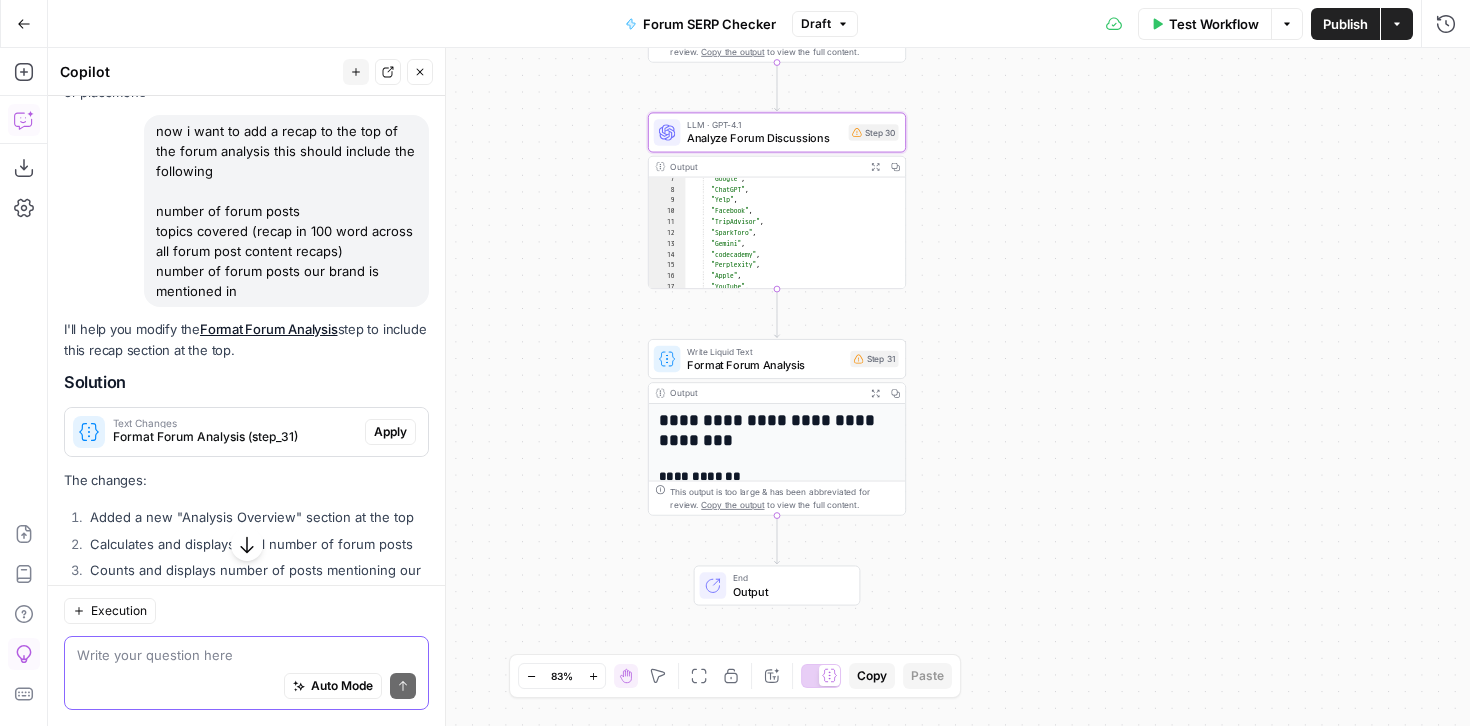 scroll, scrollTop: 7210, scrollLeft: 0, axis: vertical 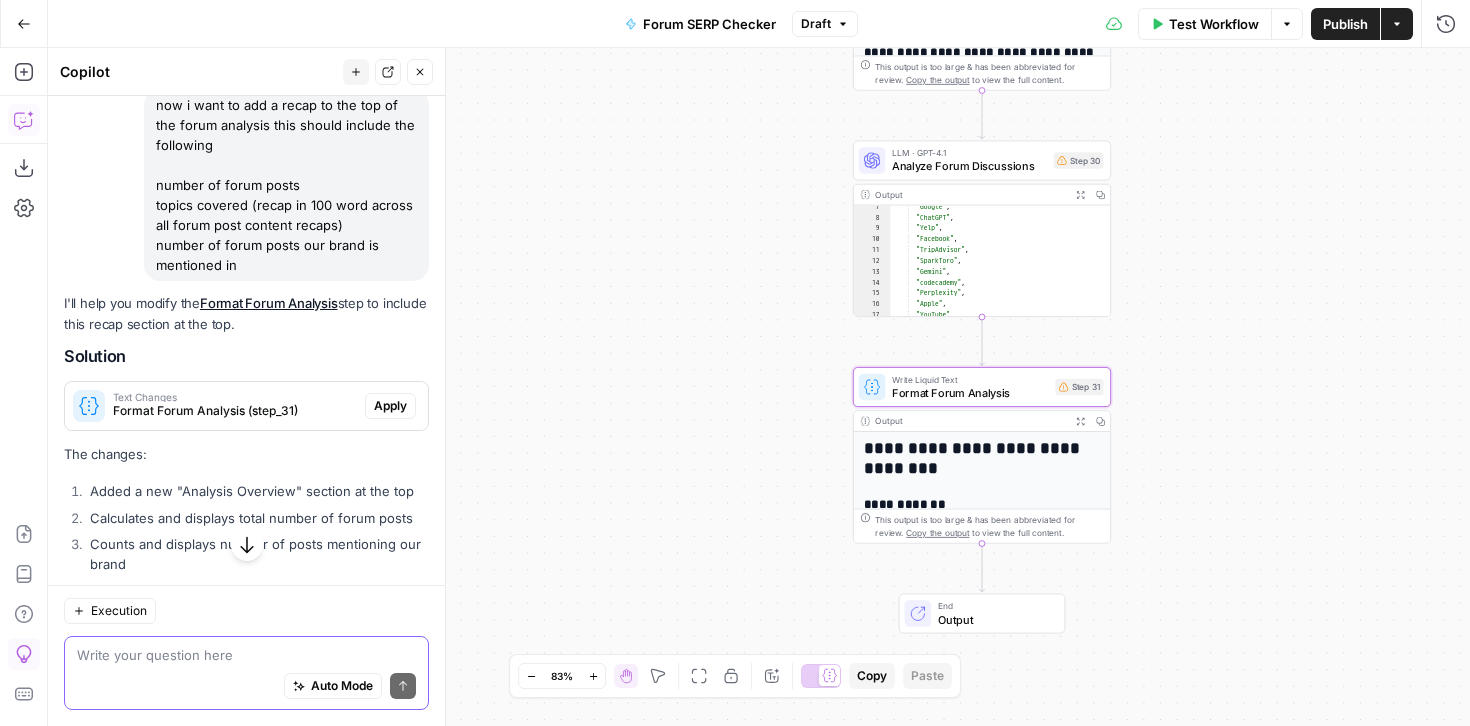 click on "Apply" at bounding box center (390, 406) 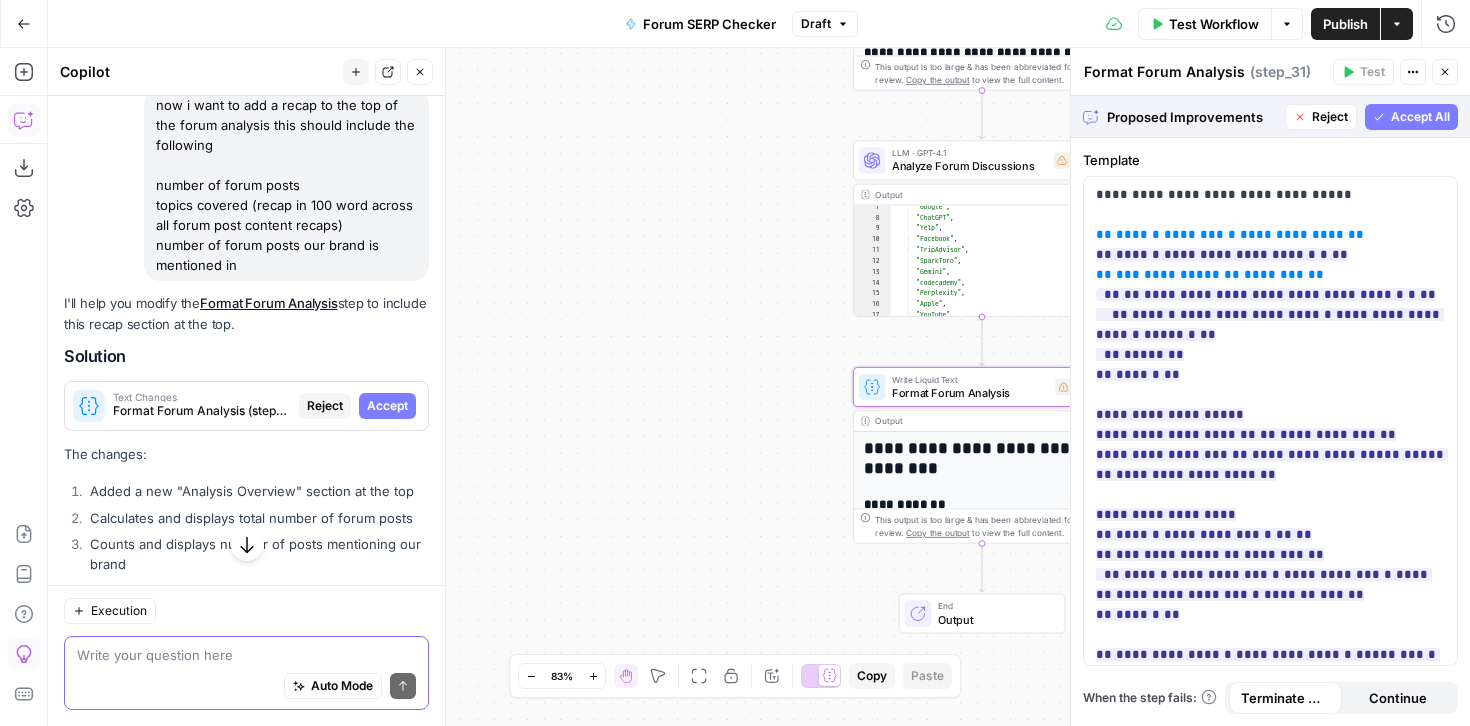 click on "Accept" at bounding box center (387, 406) 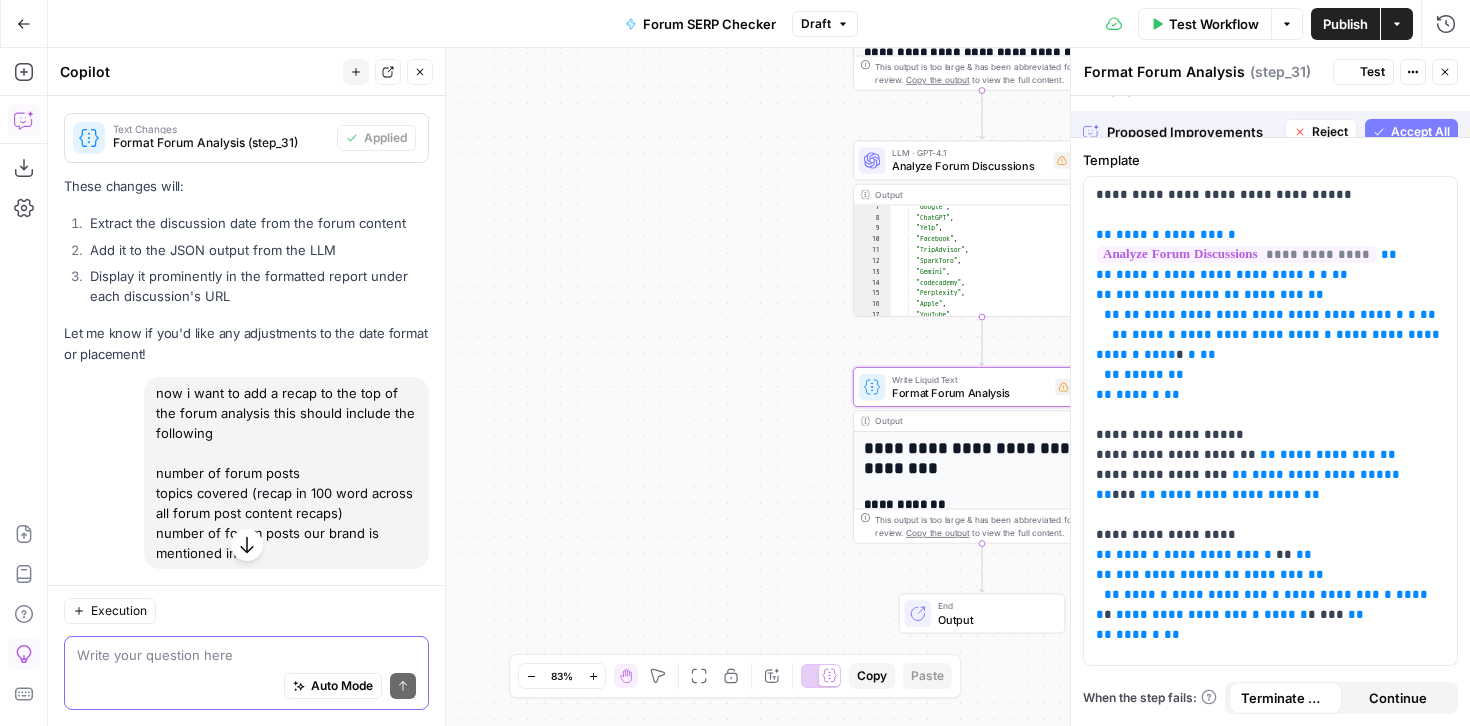 scroll, scrollTop: 7210, scrollLeft: 0, axis: vertical 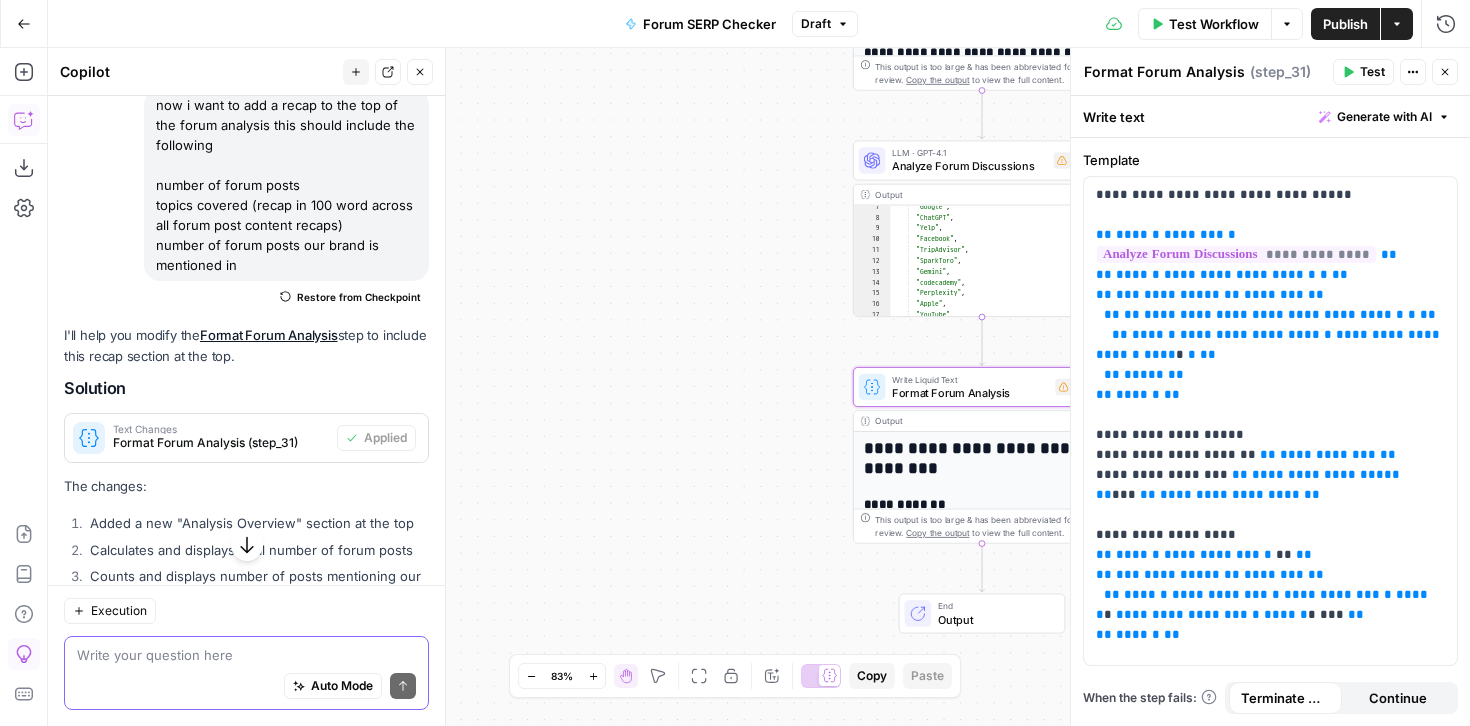 click on "Test" at bounding box center [1363, 72] 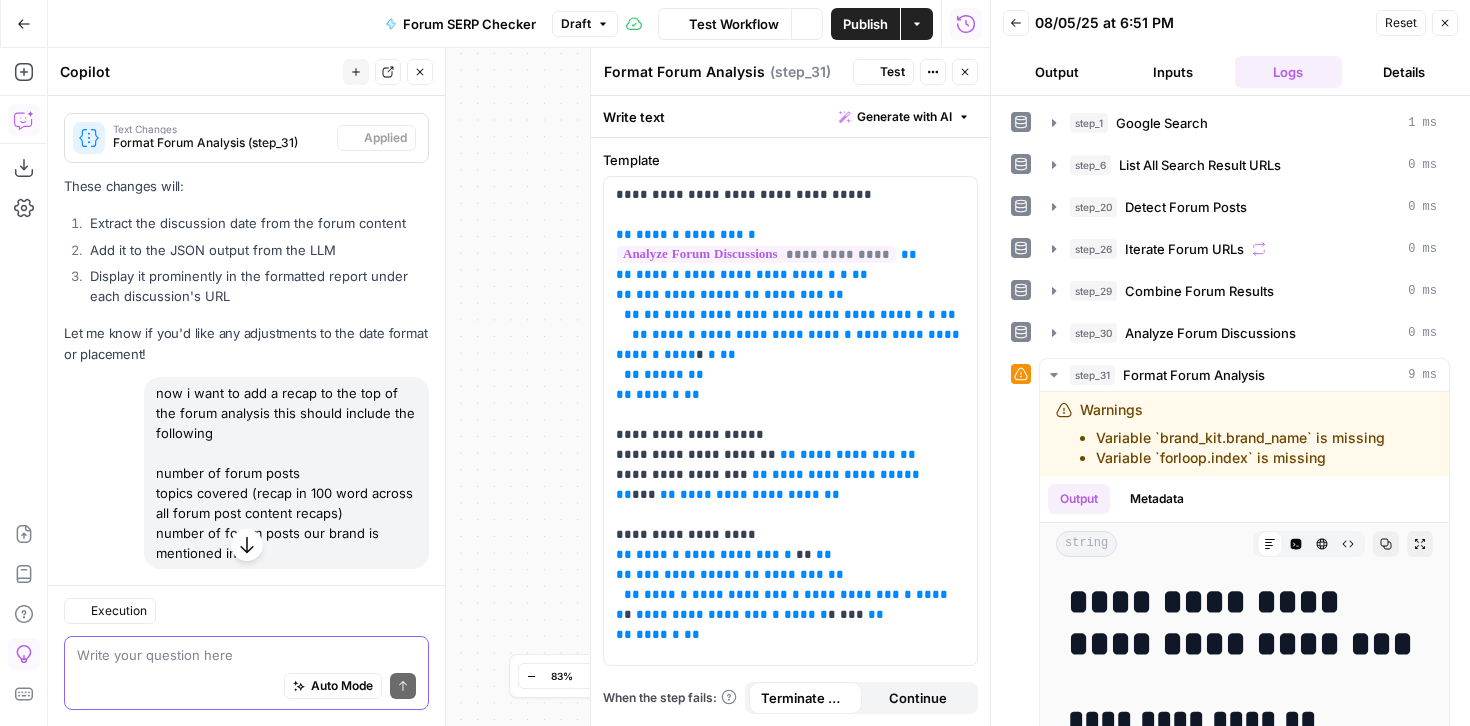 scroll, scrollTop: 7210, scrollLeft: 0, axis: vertical 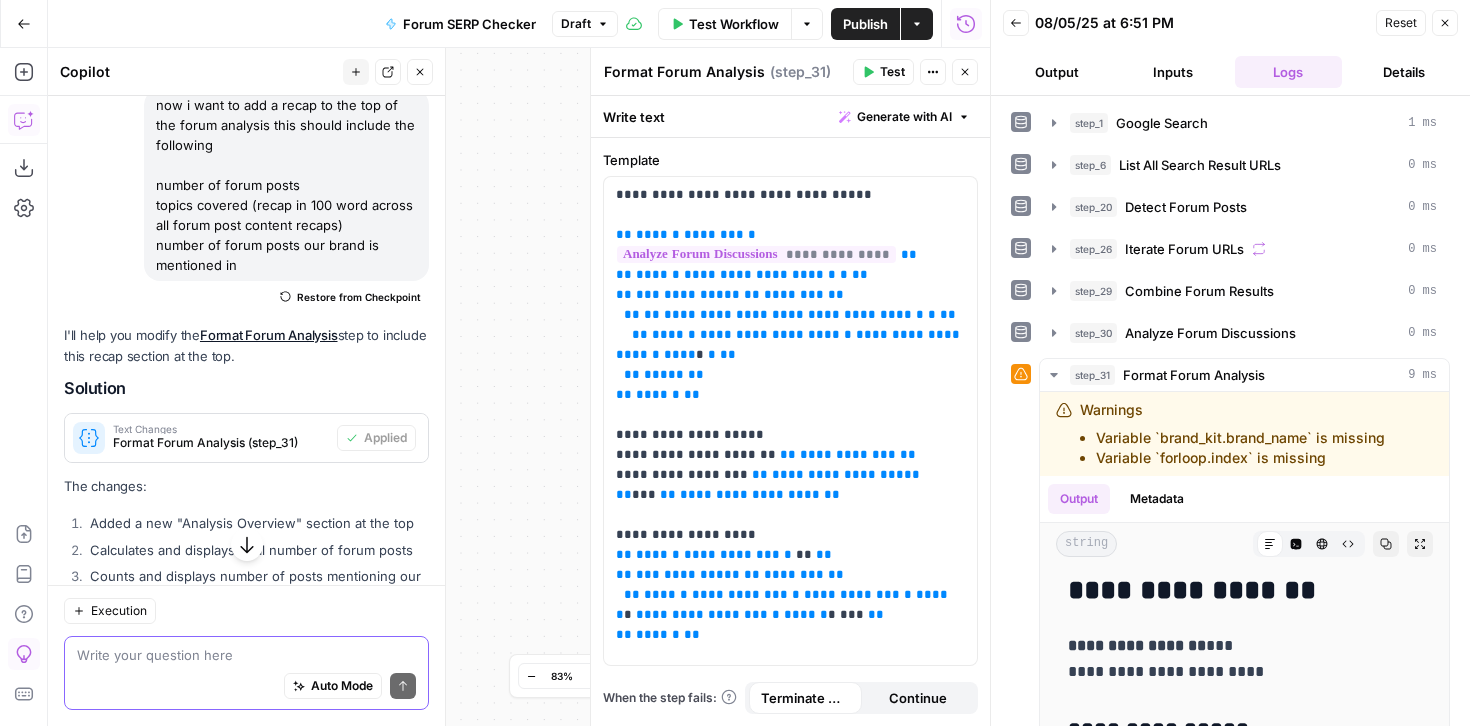 click 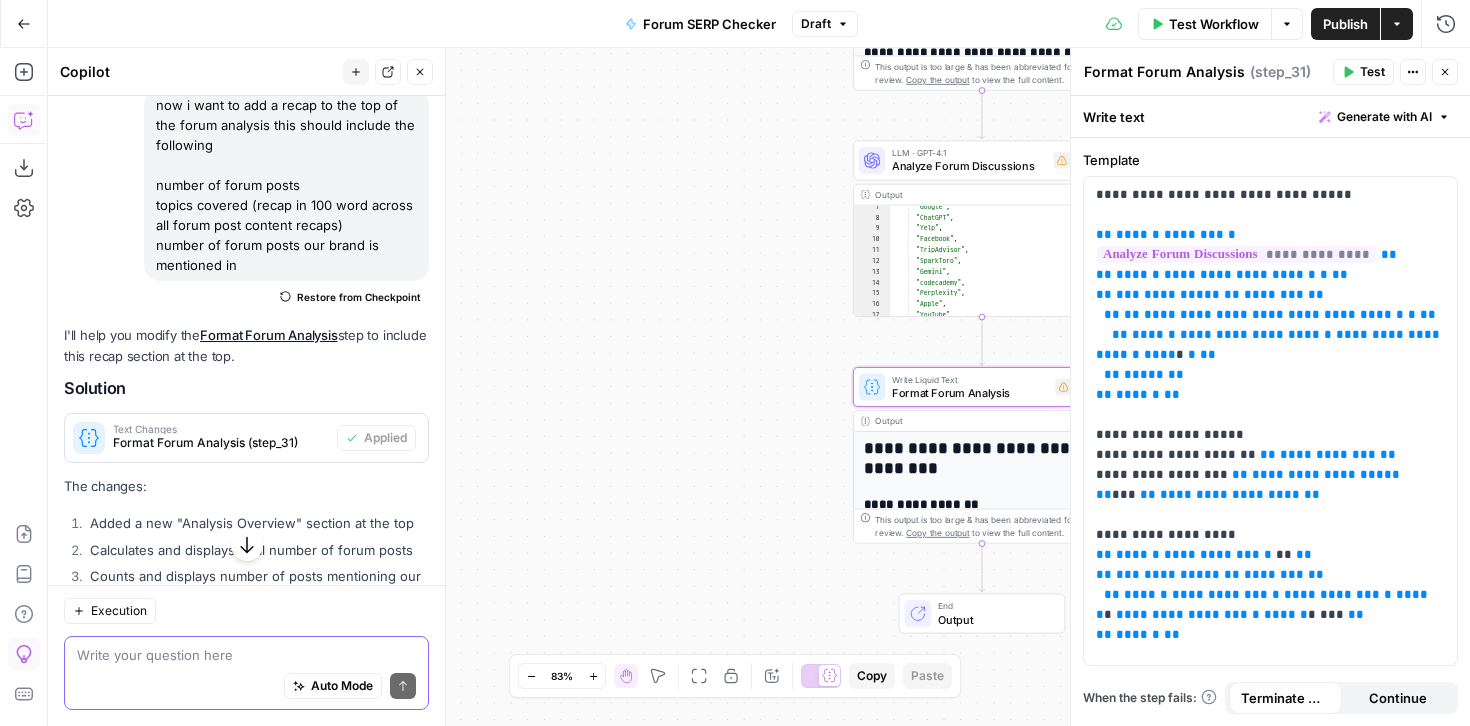 click on "**********" at bounding box center (759, 387) 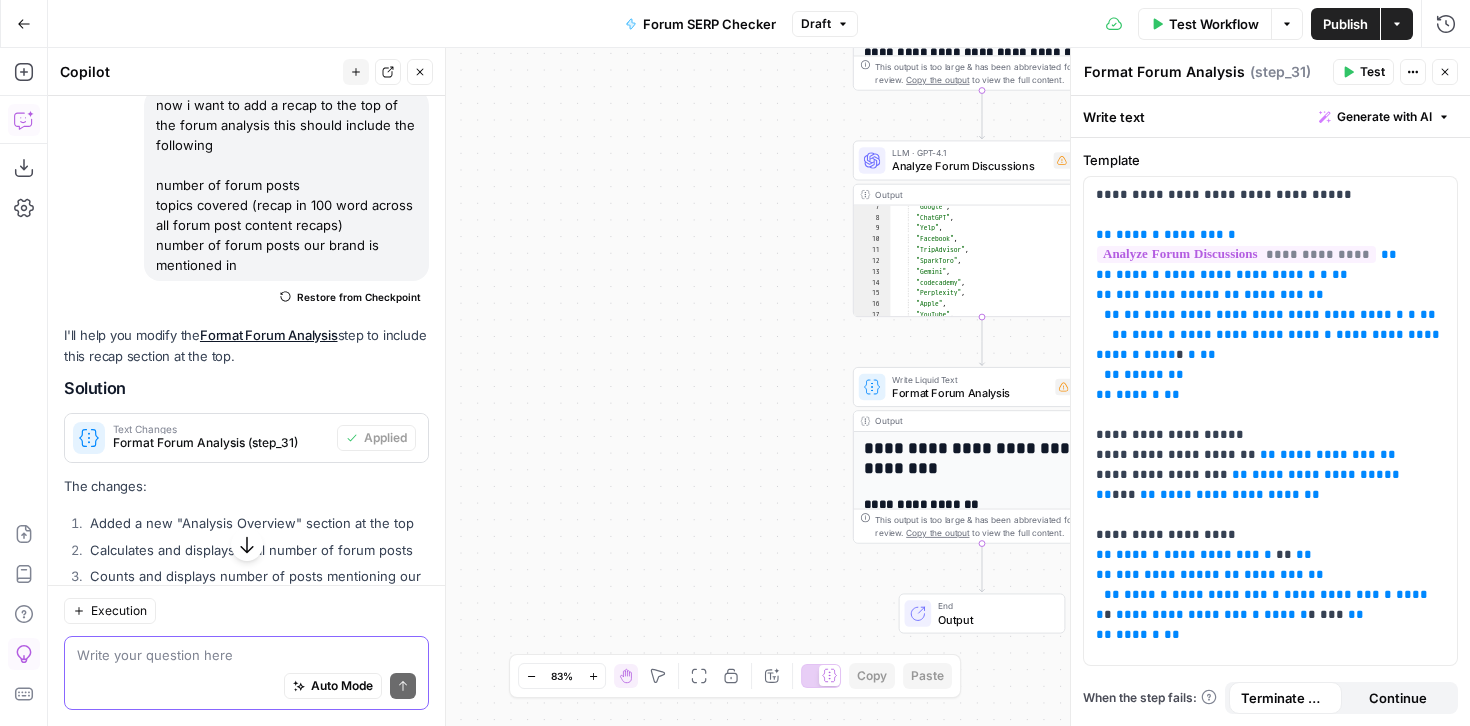 click on "Close" at bounding box center (1445, 72) 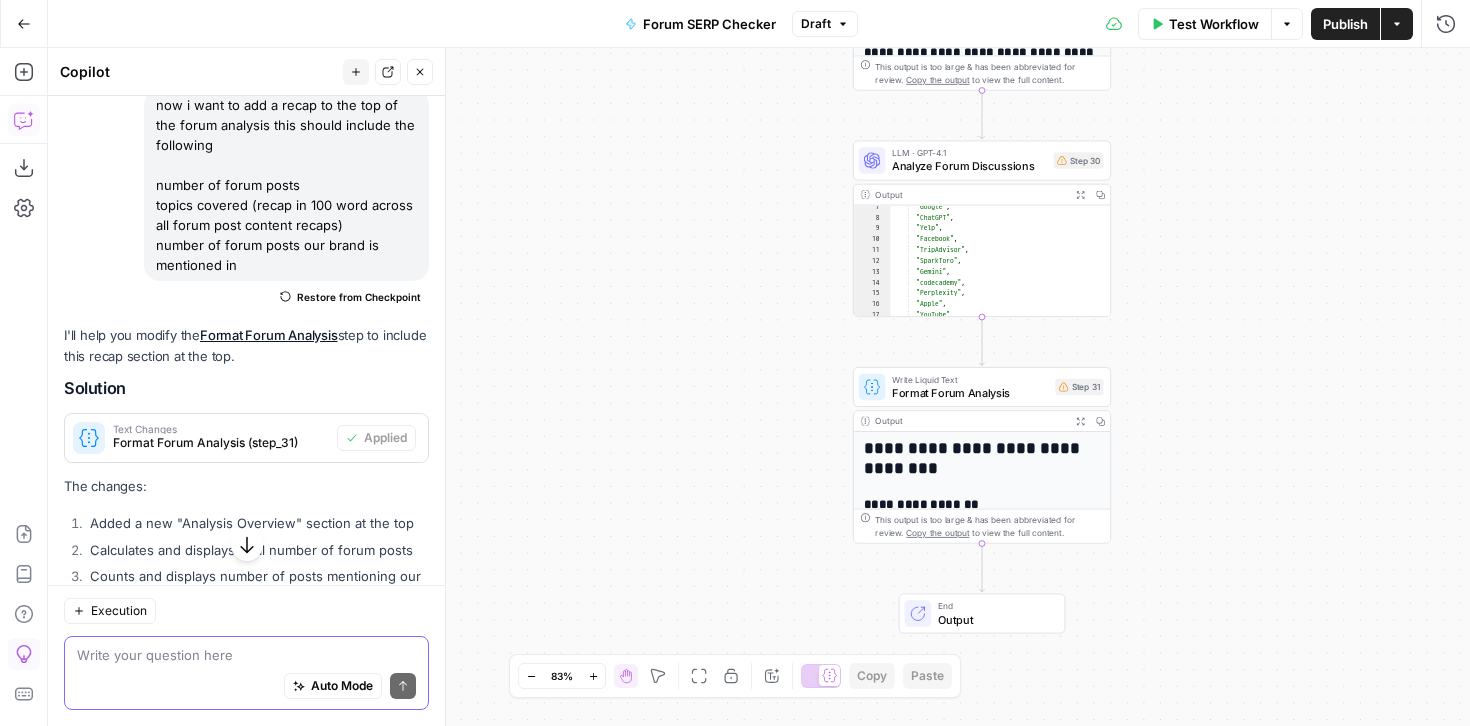 click 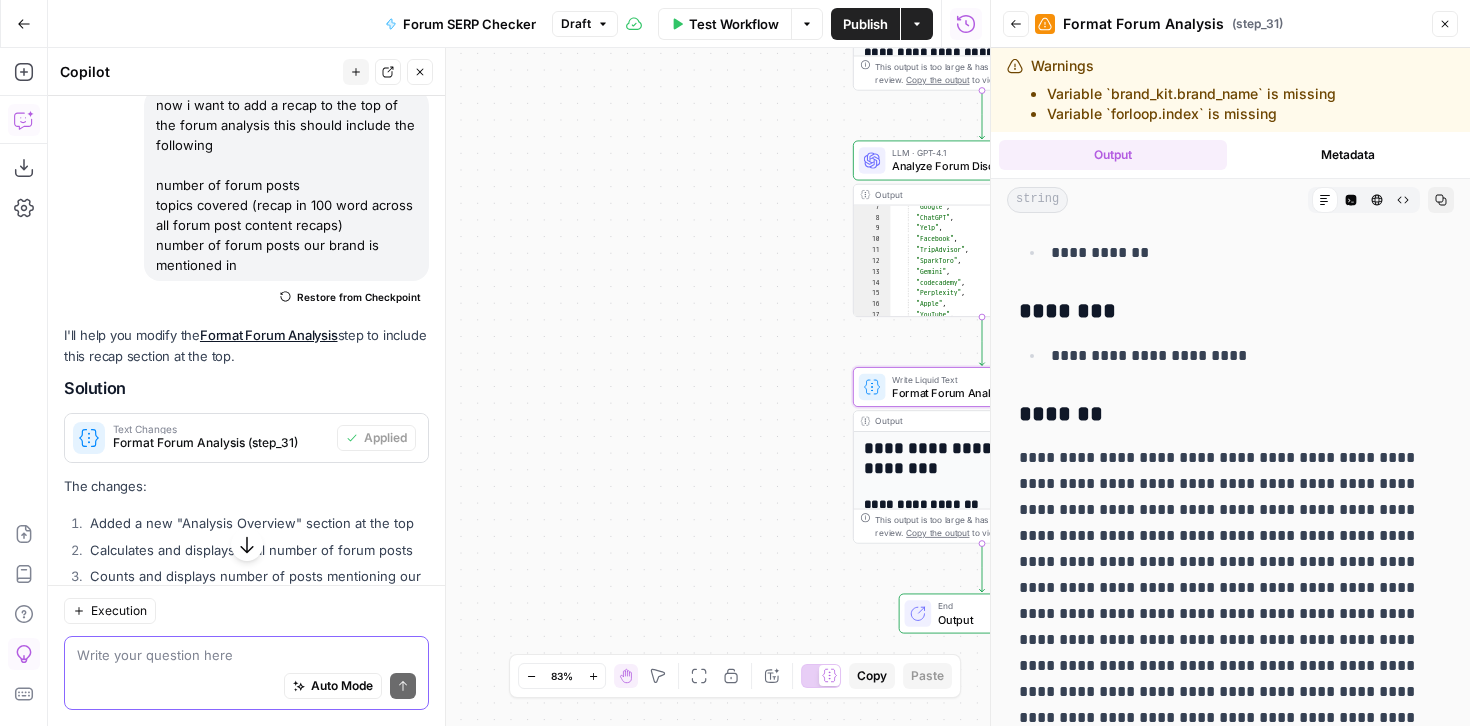 scroll, scrollTop: 4306, scrollLeft: 0, axis: vertical 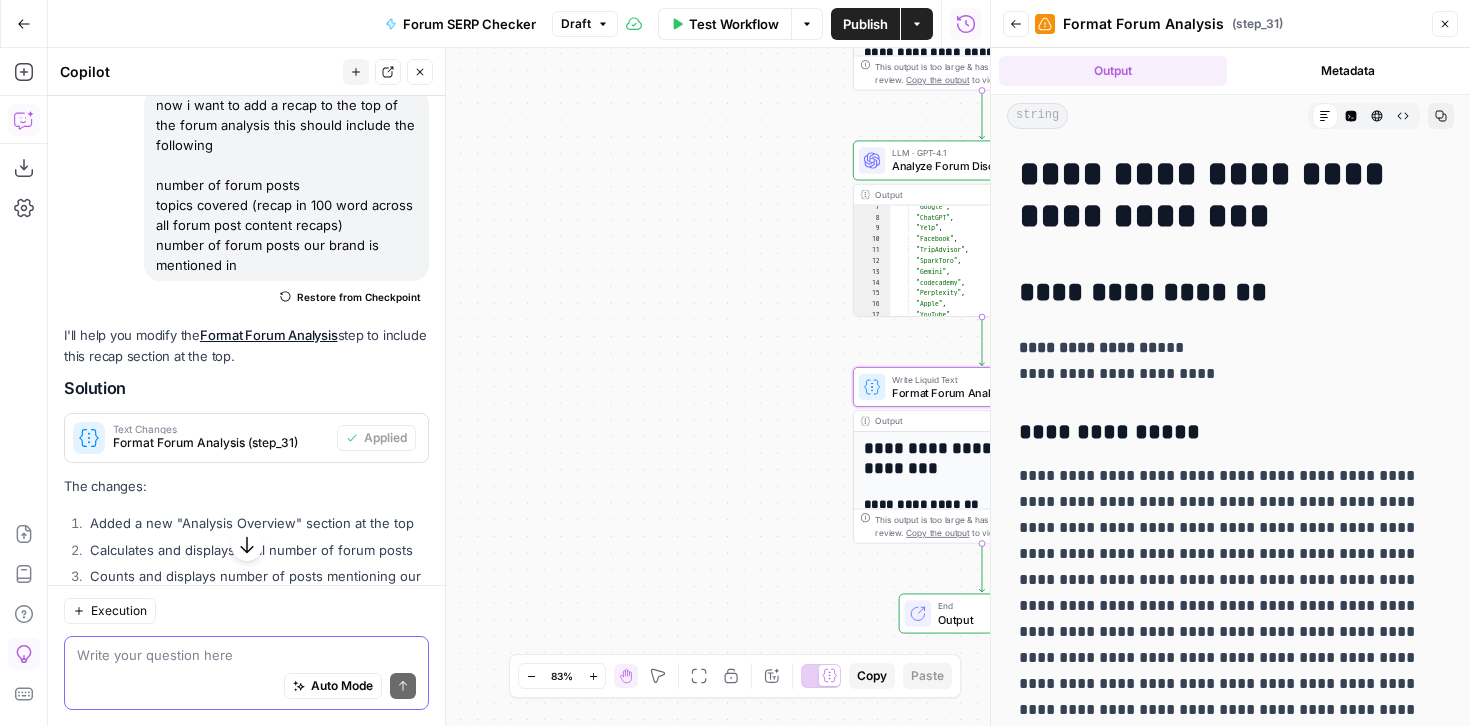 click on "Close" at bounding box center [1445, 24] 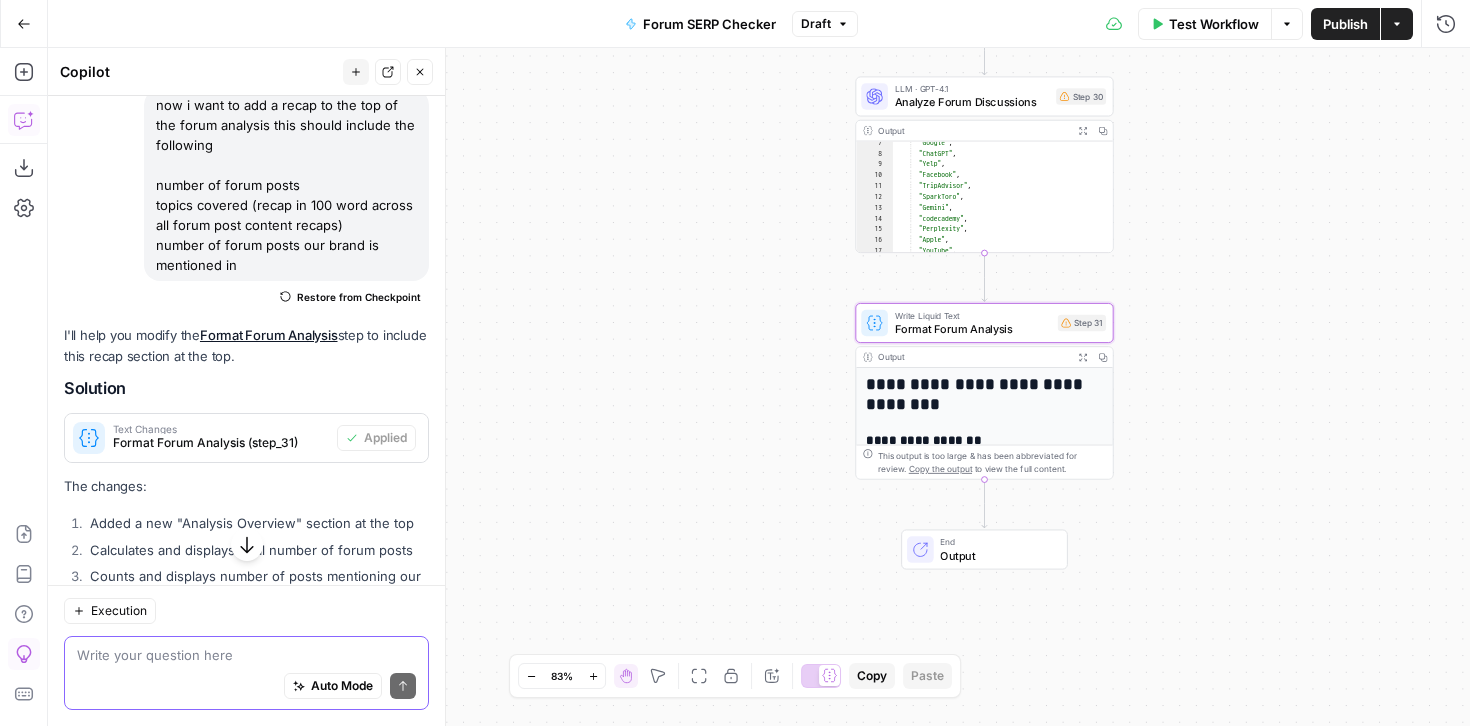 click on "Output" at bounding box center [996, 555] 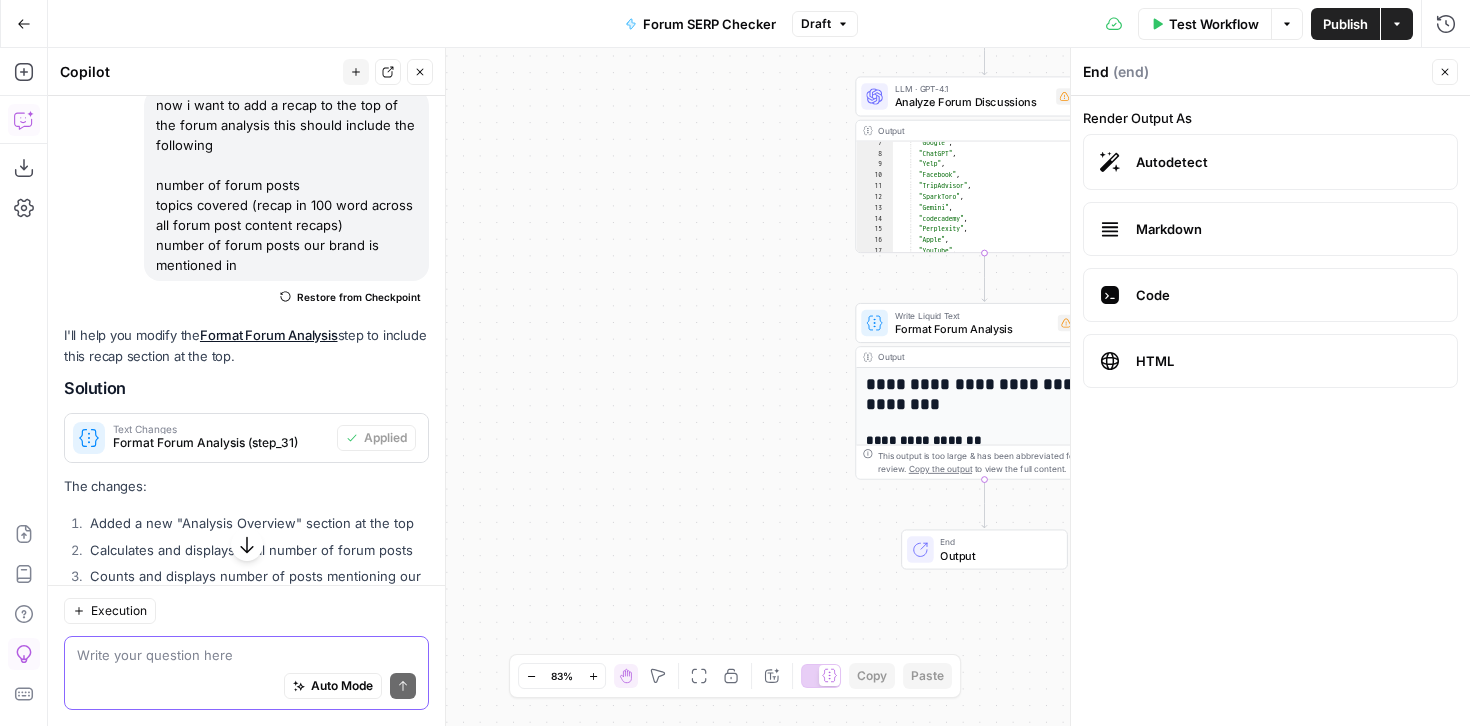 click on "Markdown" at bounding box center [1288, 229] 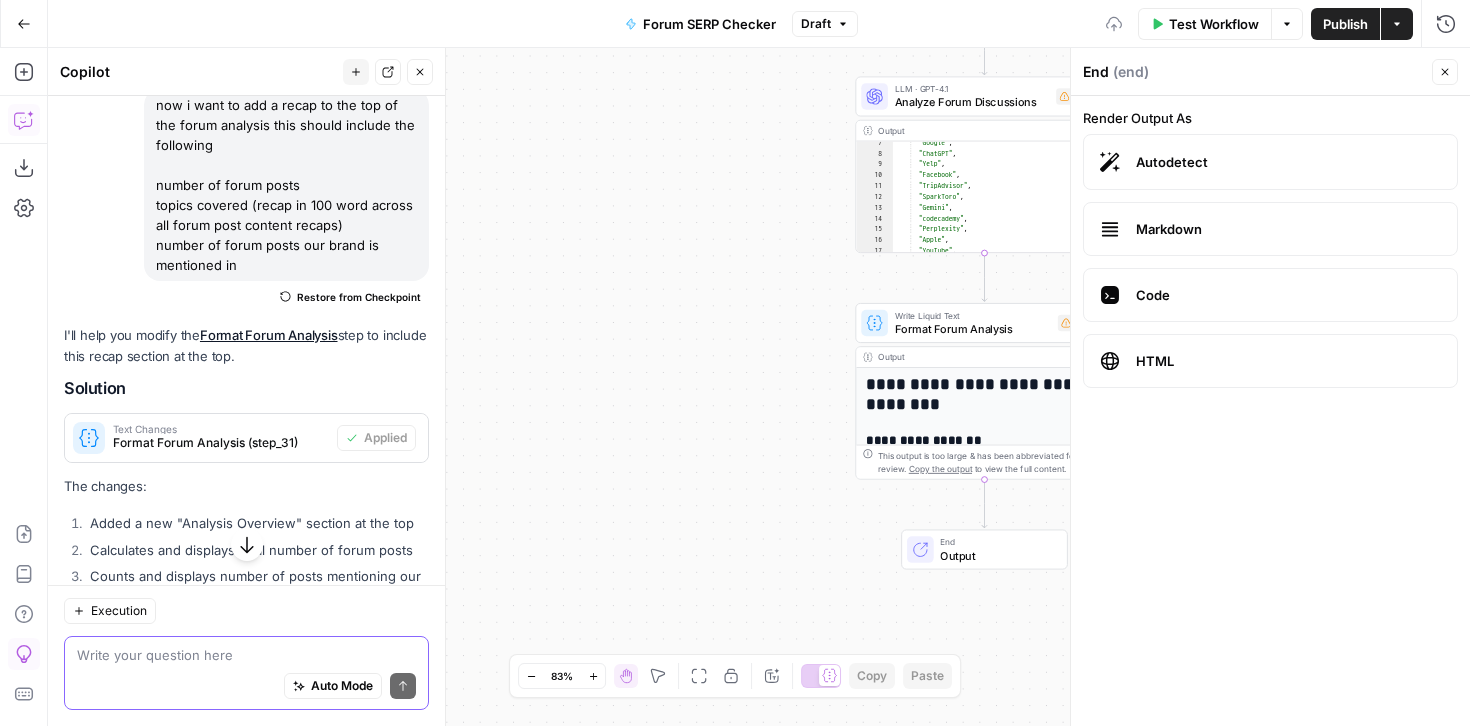 click on "Autodetect" at bounding box center (1288, 162) 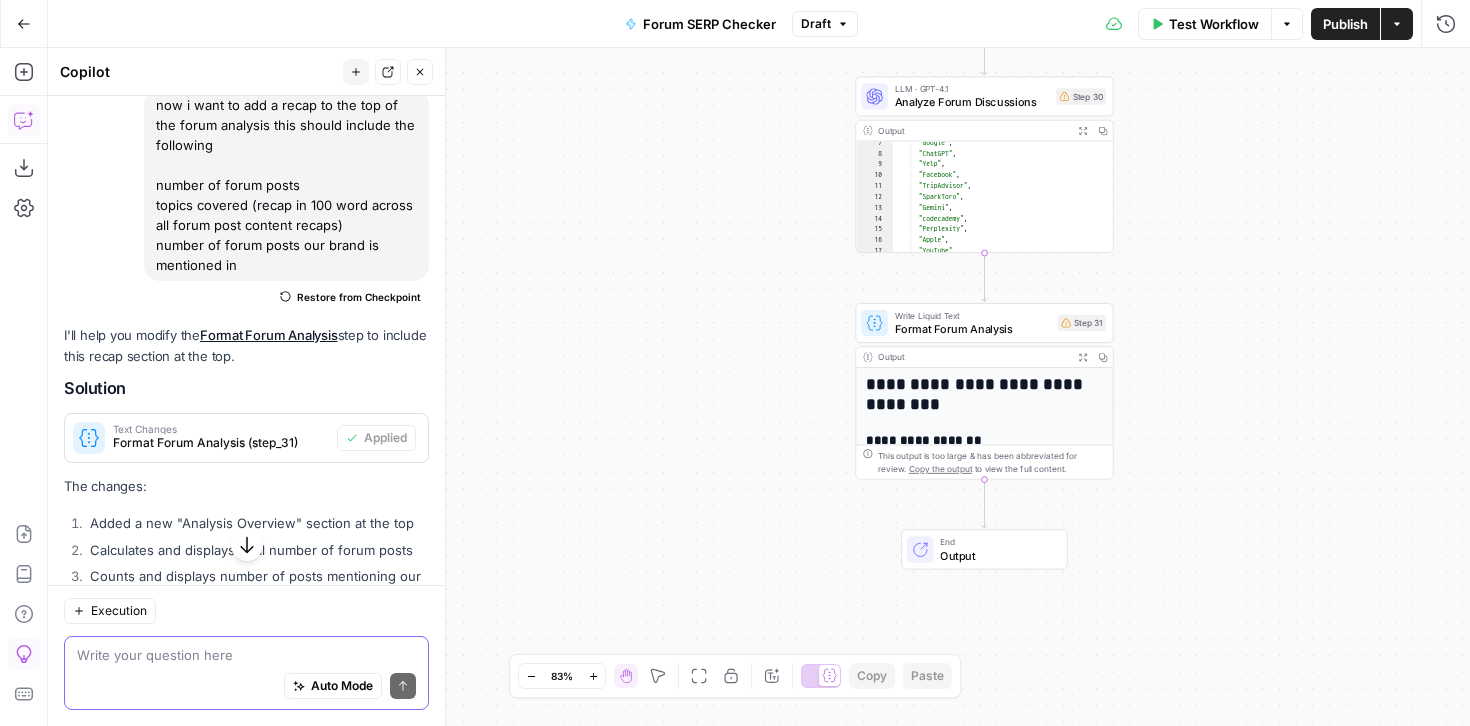 click at bounding box center [246, 655] 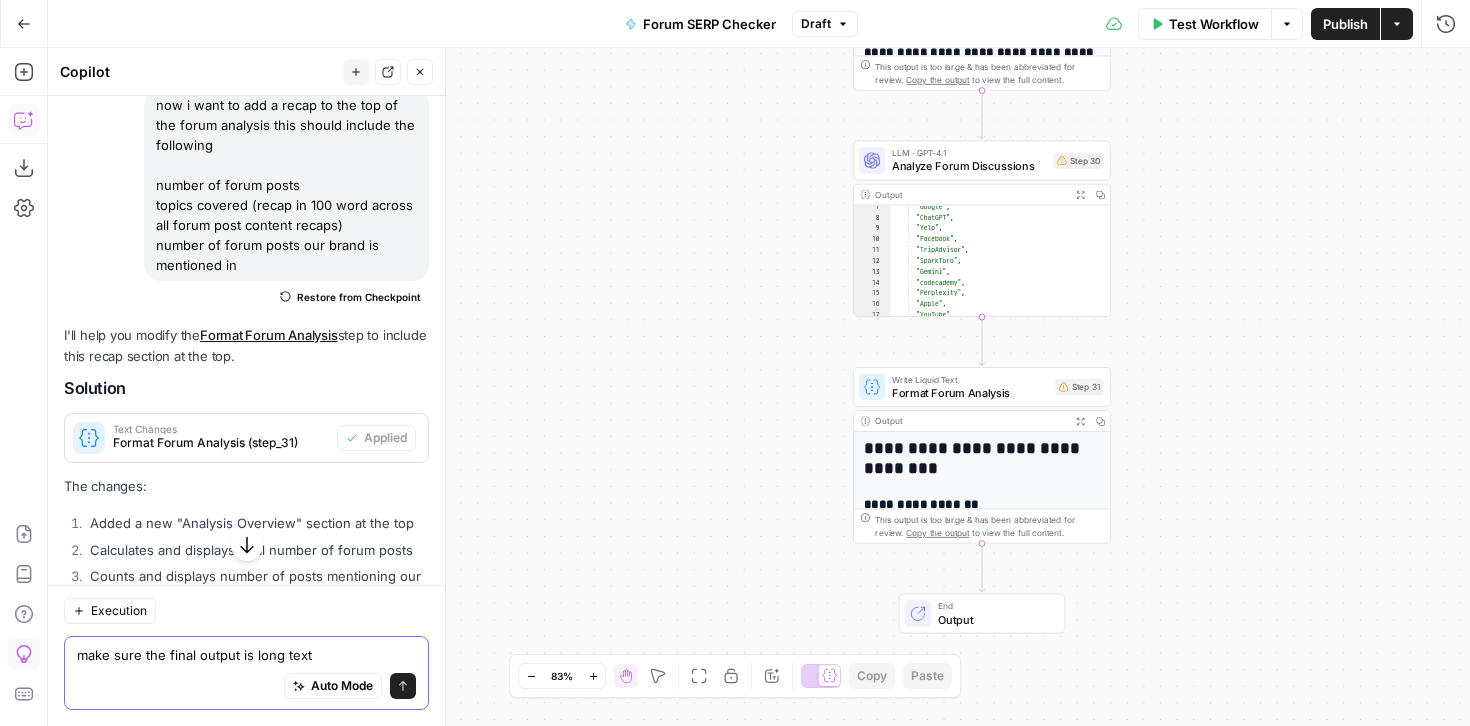 drag, startPoint x: 255, startPoint y: 656, endPoint x: 369, endPoint y: 655, distance: 114.00439 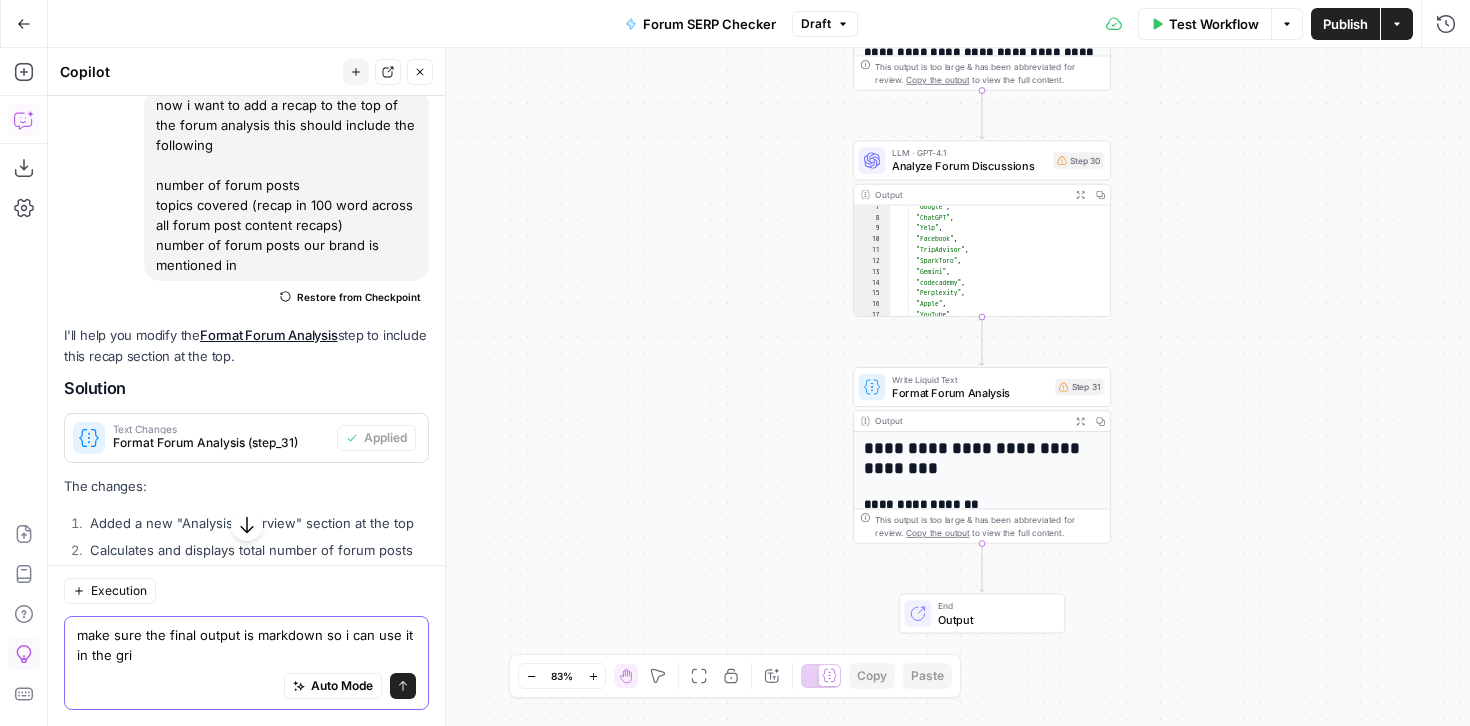 type on "make sure the final output is markdown so i can use it in the grid" 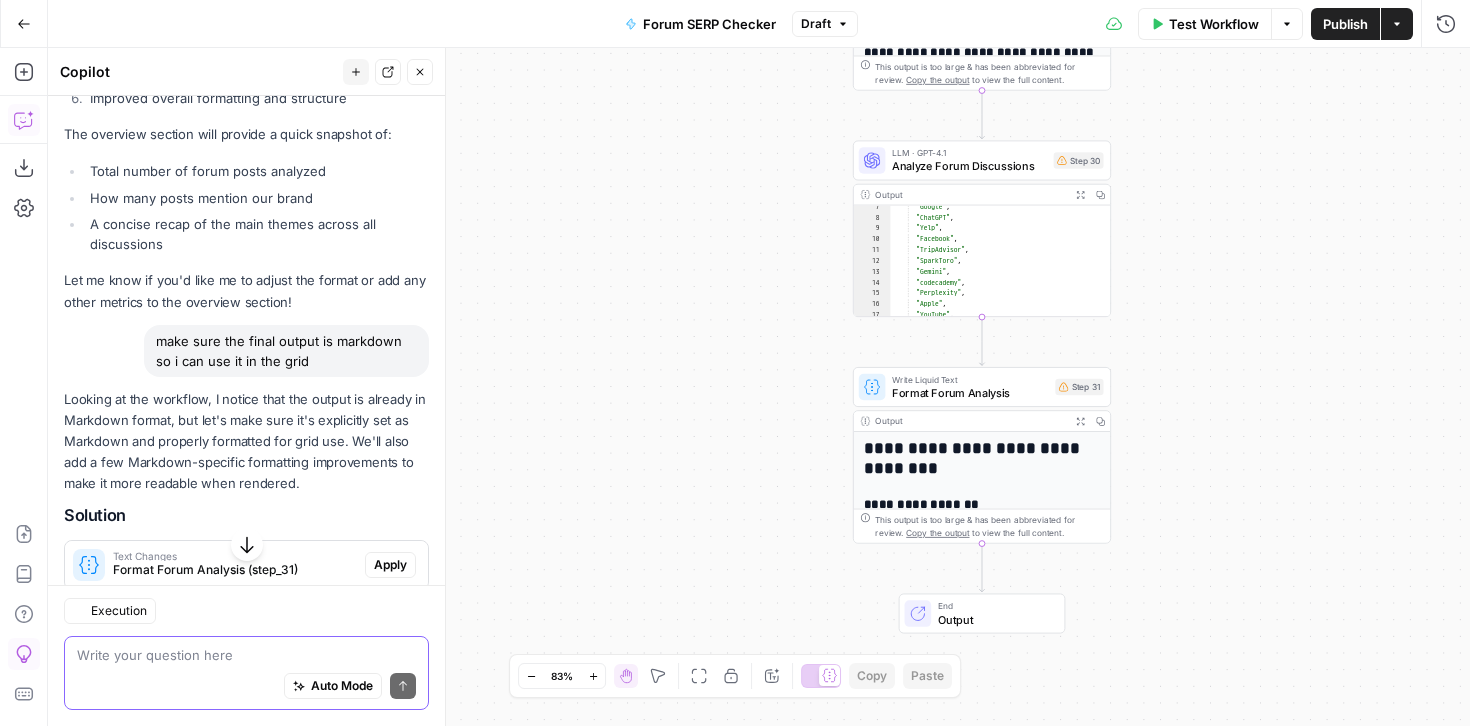 scroll, scrollTop: 8128, scrollLeft: 0, axis: vertical 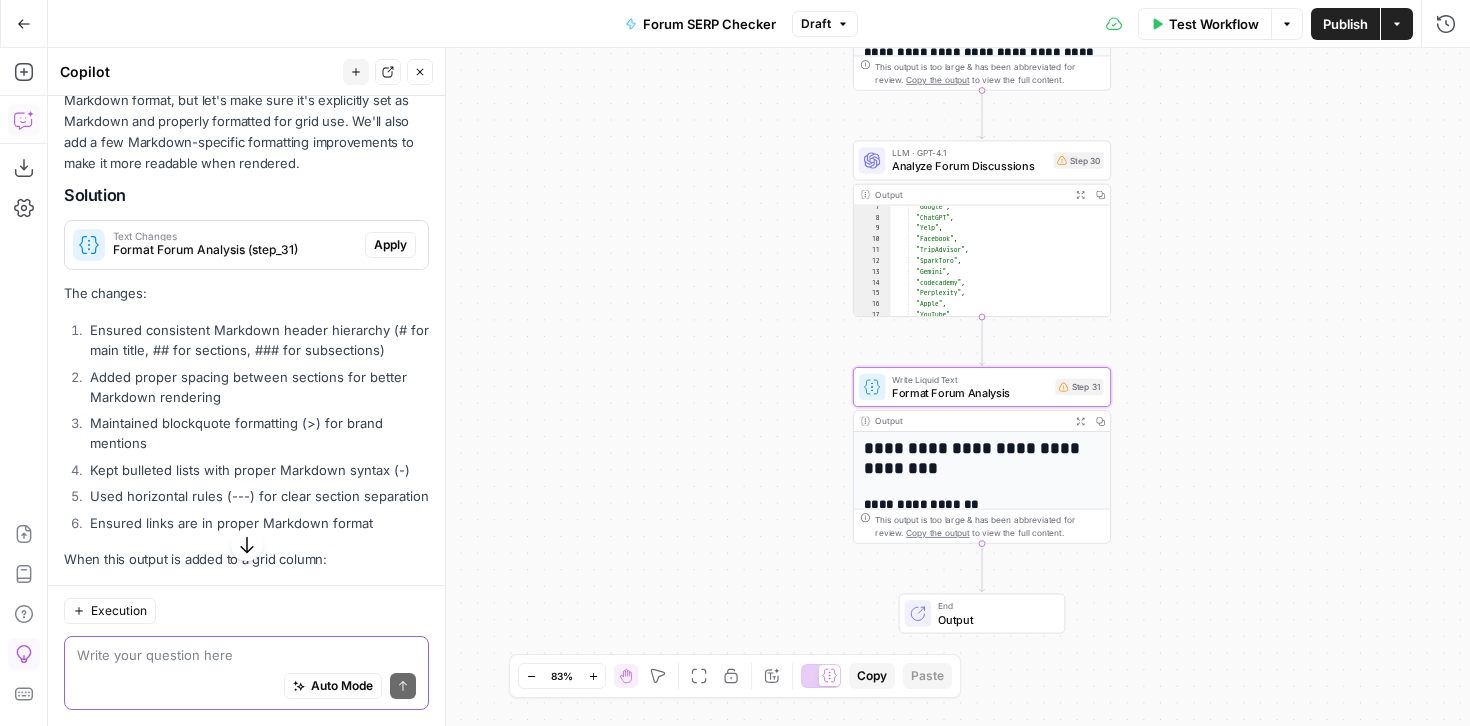 type 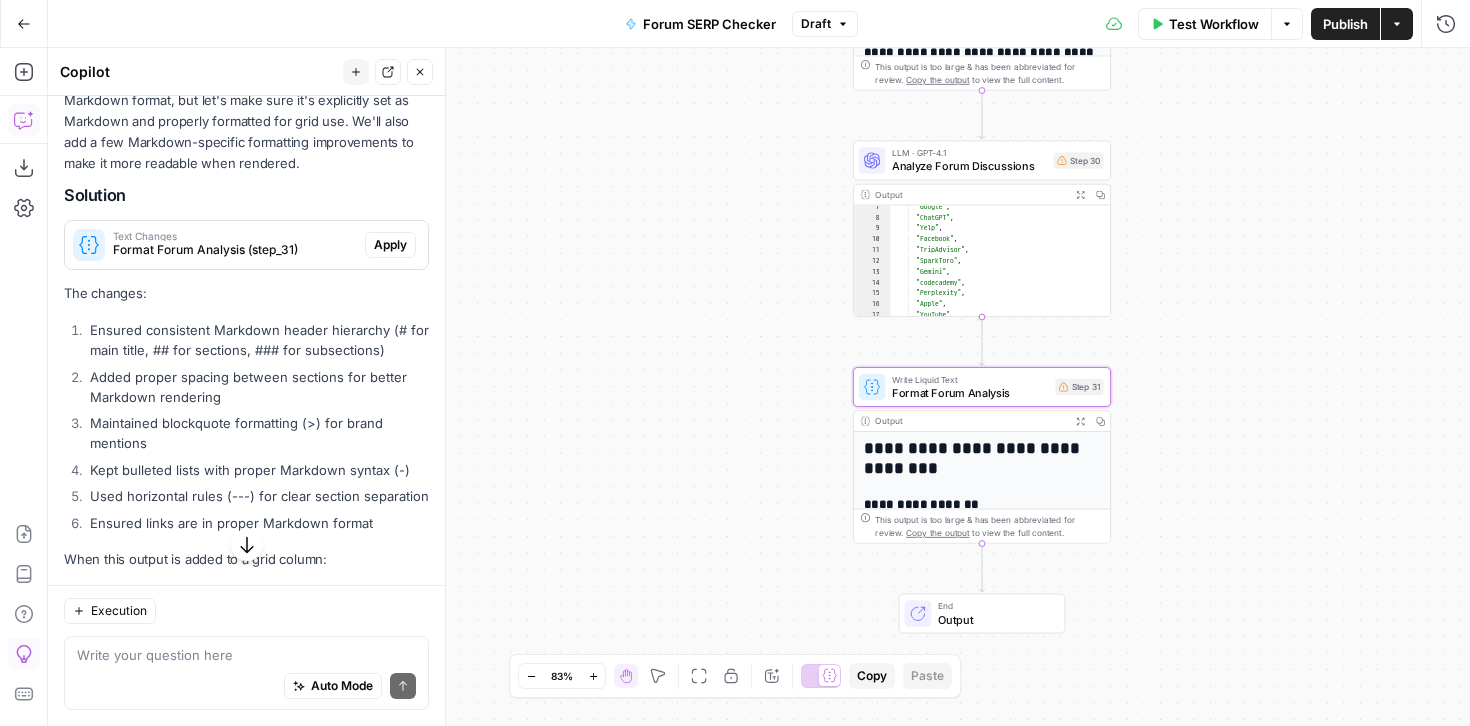 click on "Apply" at bounding box center [390, 245] 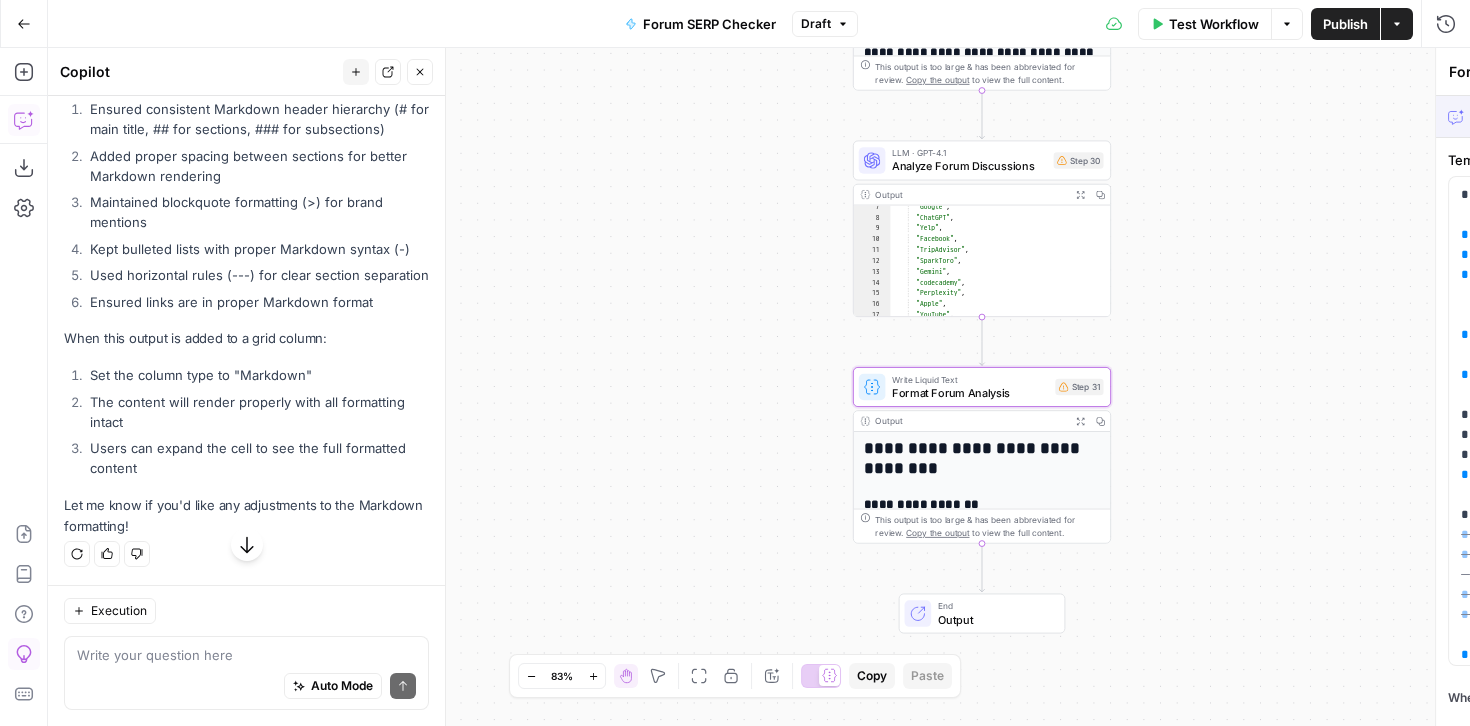 scroll, scrollTop: 7808, scrollLeft: 0, axis: vertical 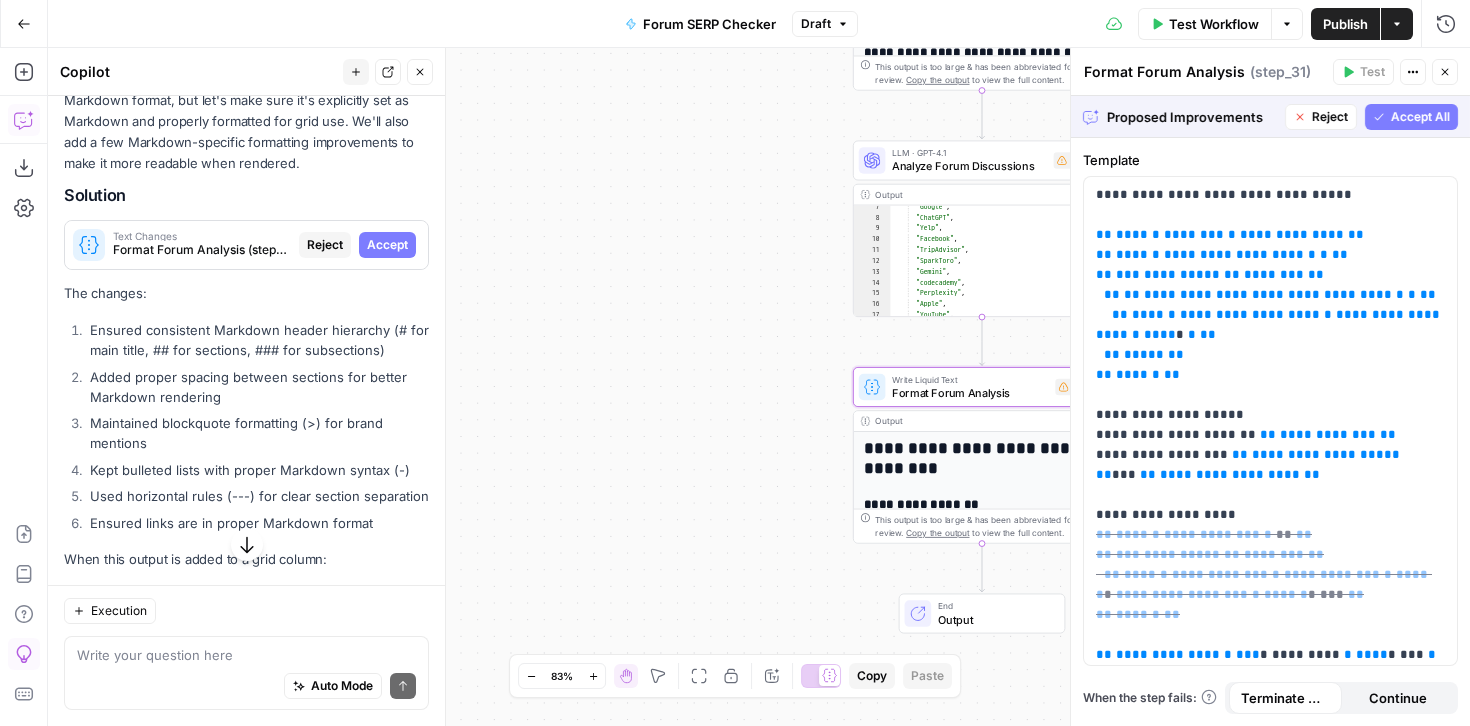 click on "Accept" at bounding box center [387, 245] 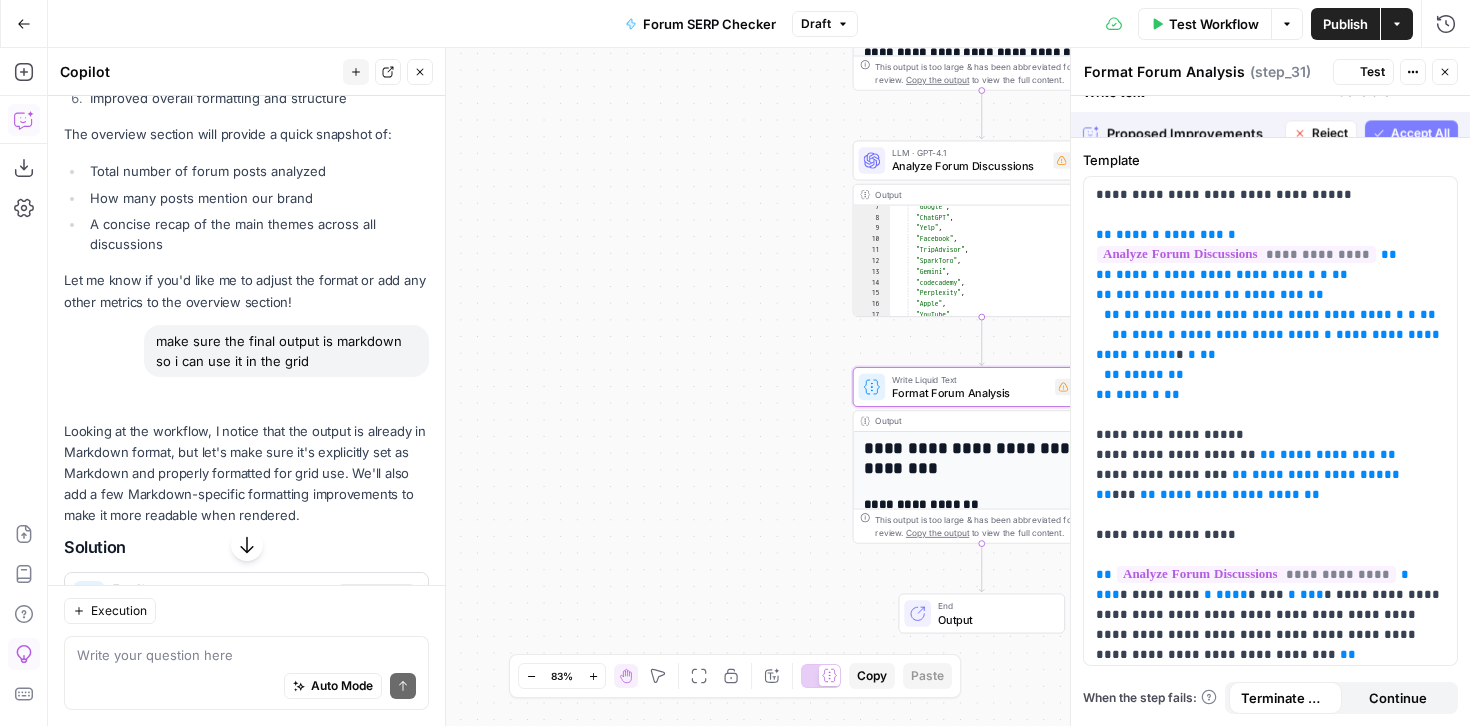 scroll, scrollTop: 8160, scrollLeft: 0, axis: vertical 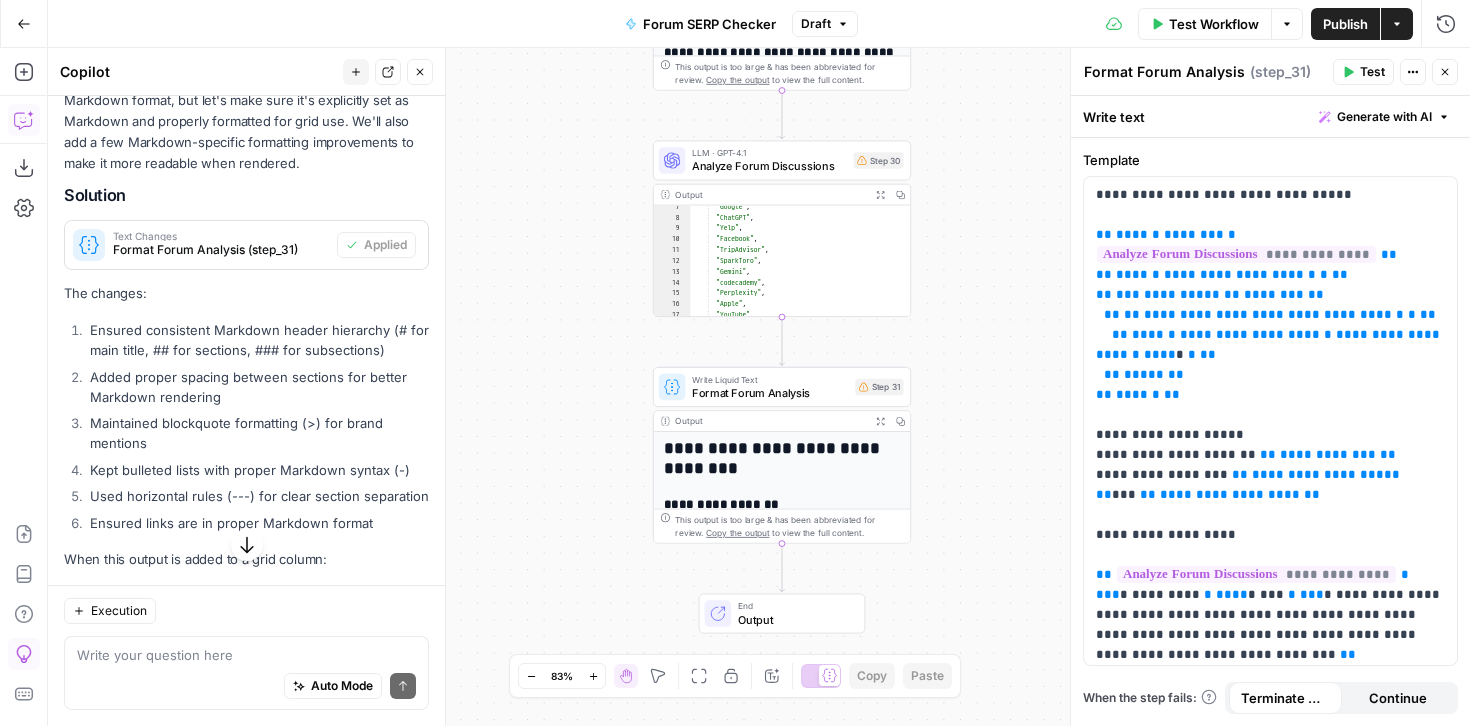 click on "Output" at bounding box center (794, 619) 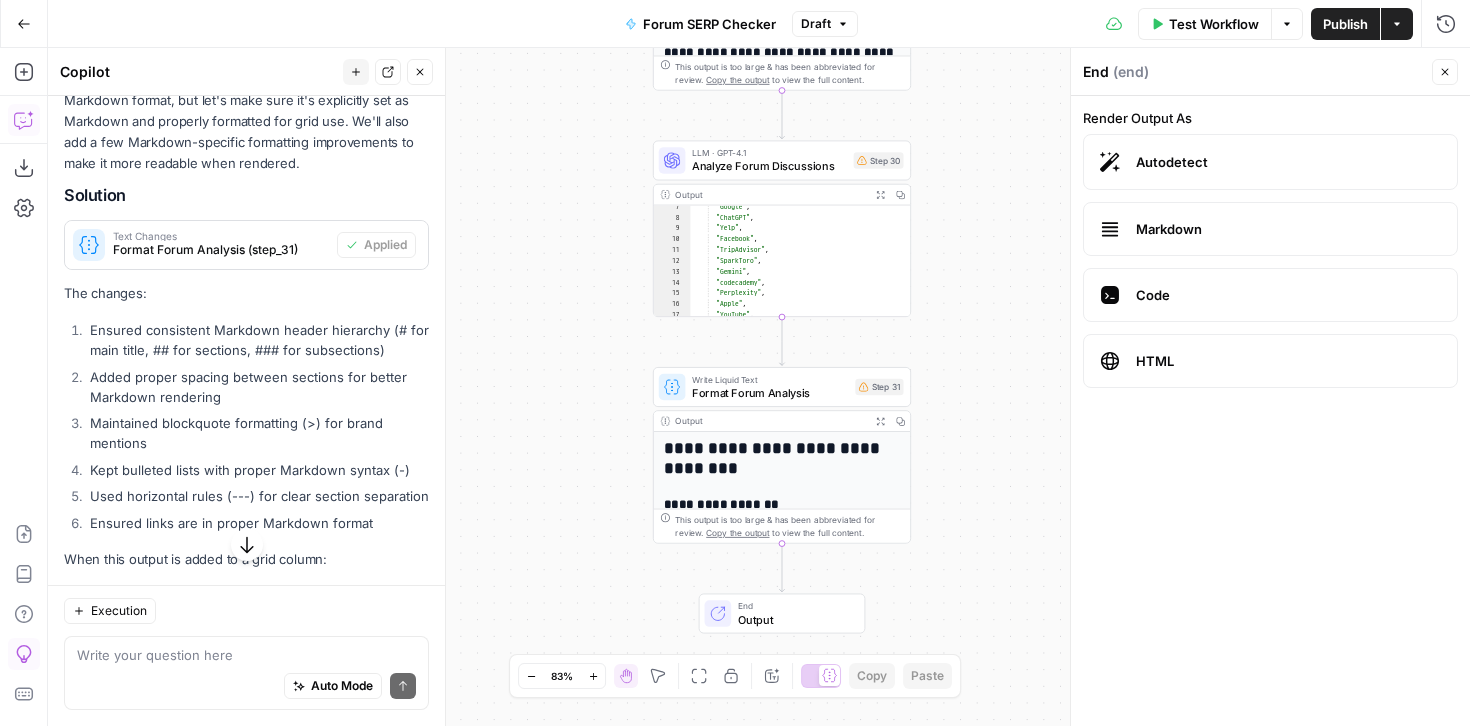 click on "Output" at bounding box center (794, 619) 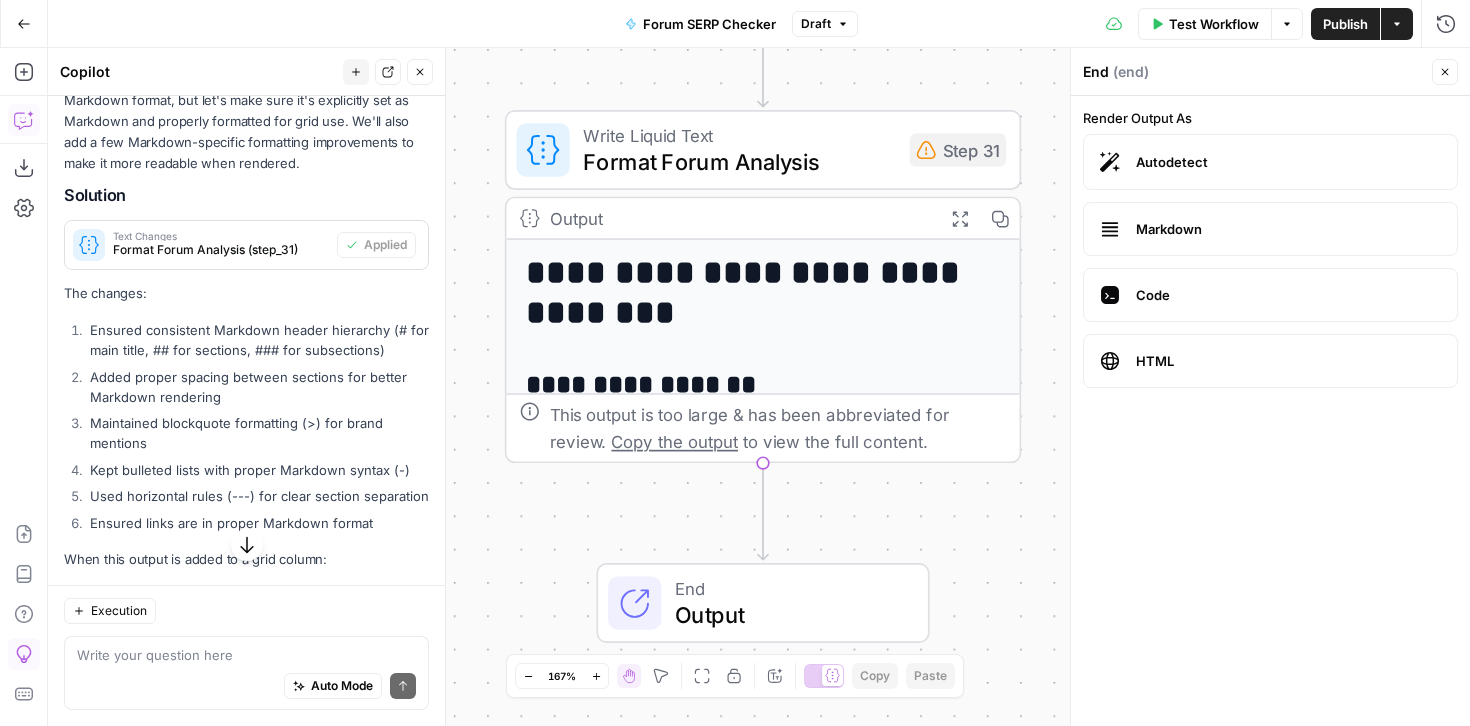 click on "Markdown" at bounding box center (1288, 229) 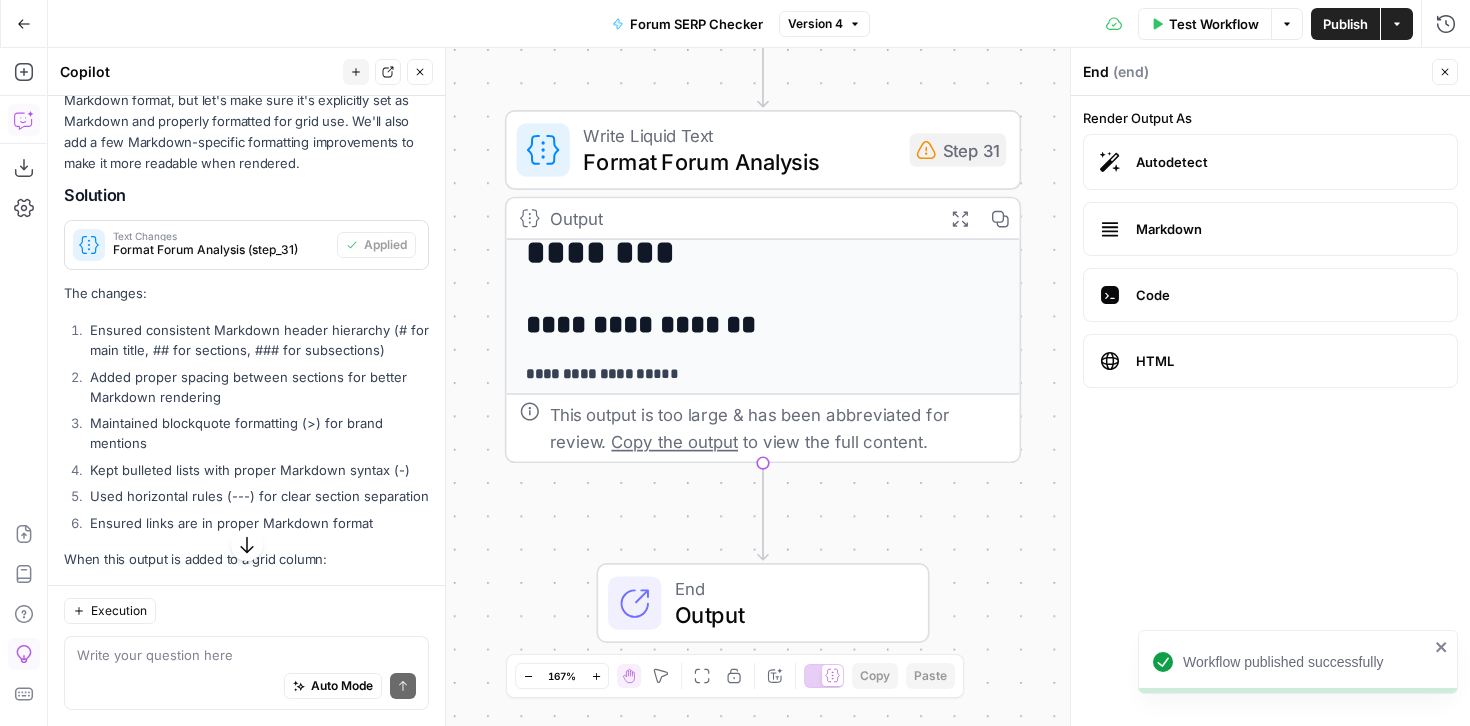 scroll, scrollTop: 40, scrollLeft: 0, axis: vertical 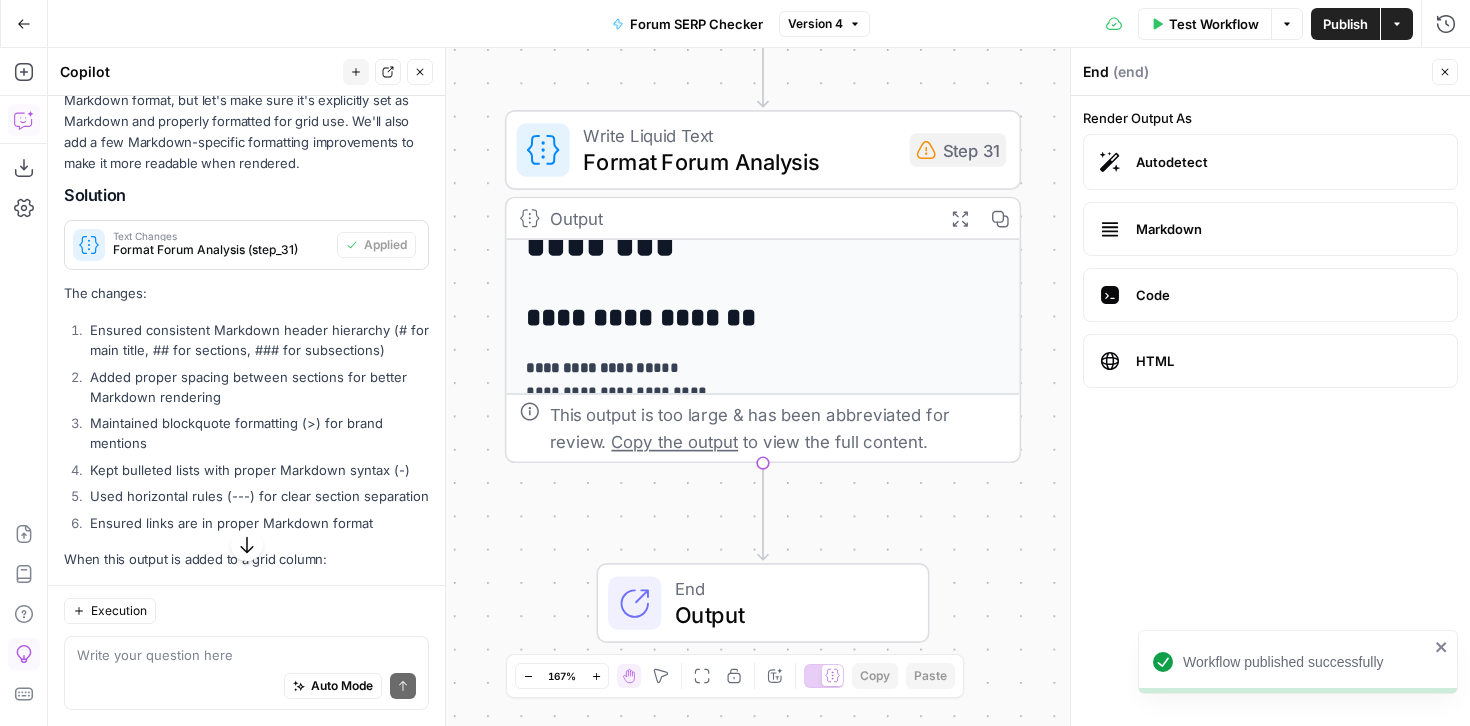 click 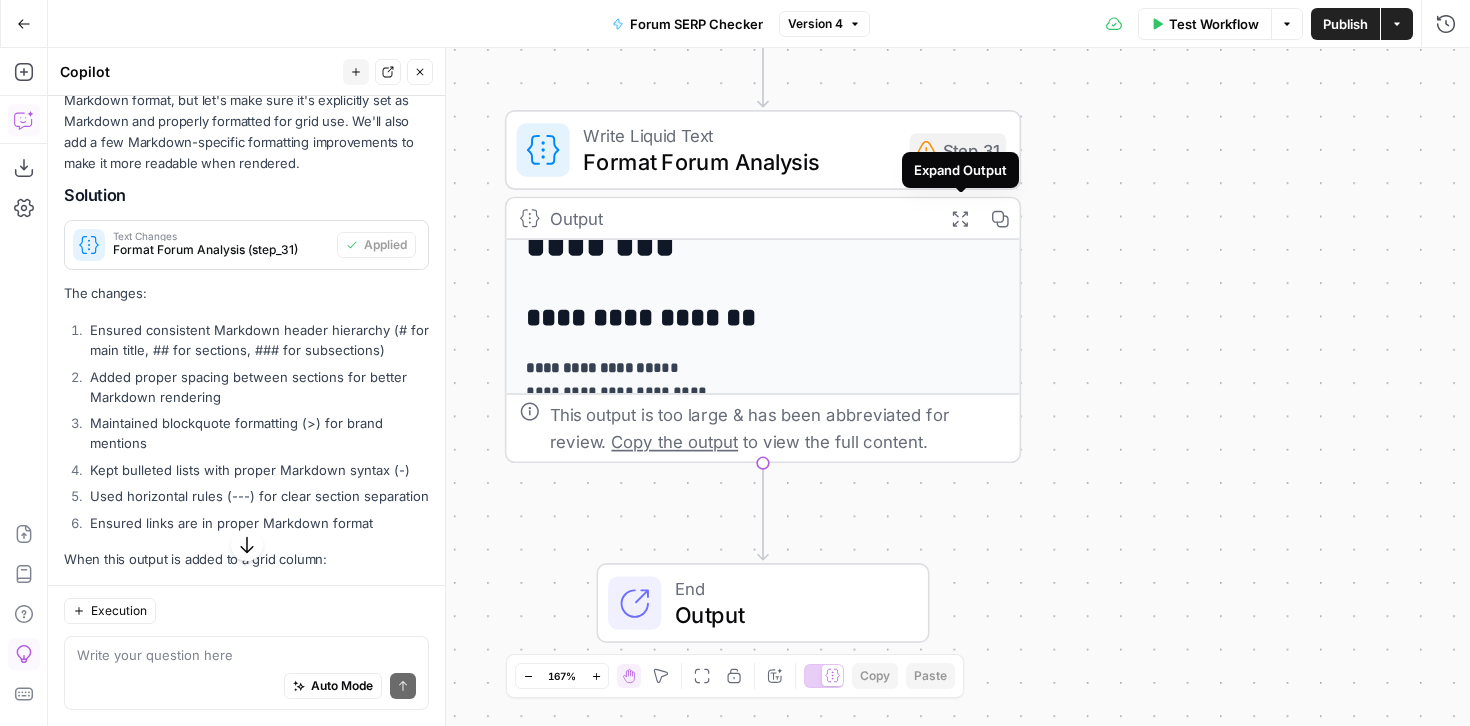 click 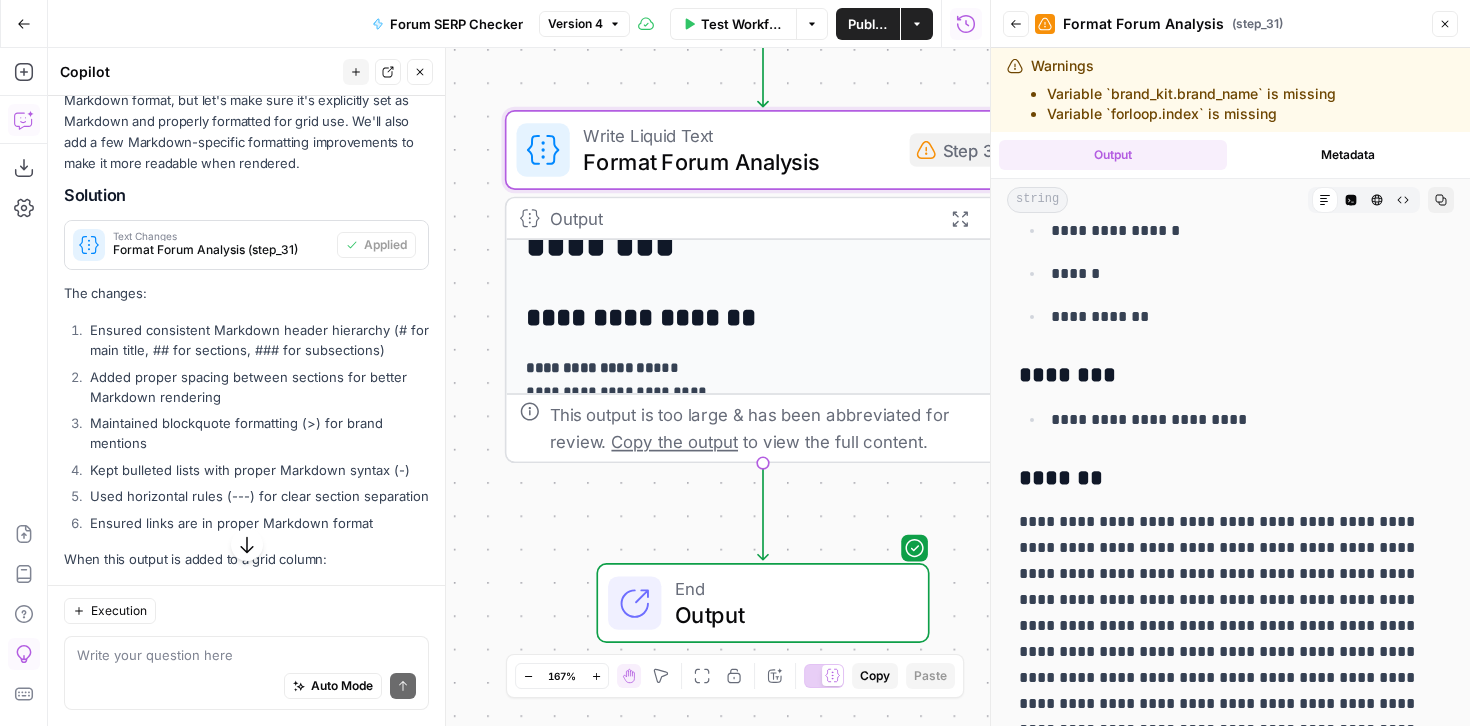 scroll, scrollTop: 4306, scrollLeft: 0, axis: vertical 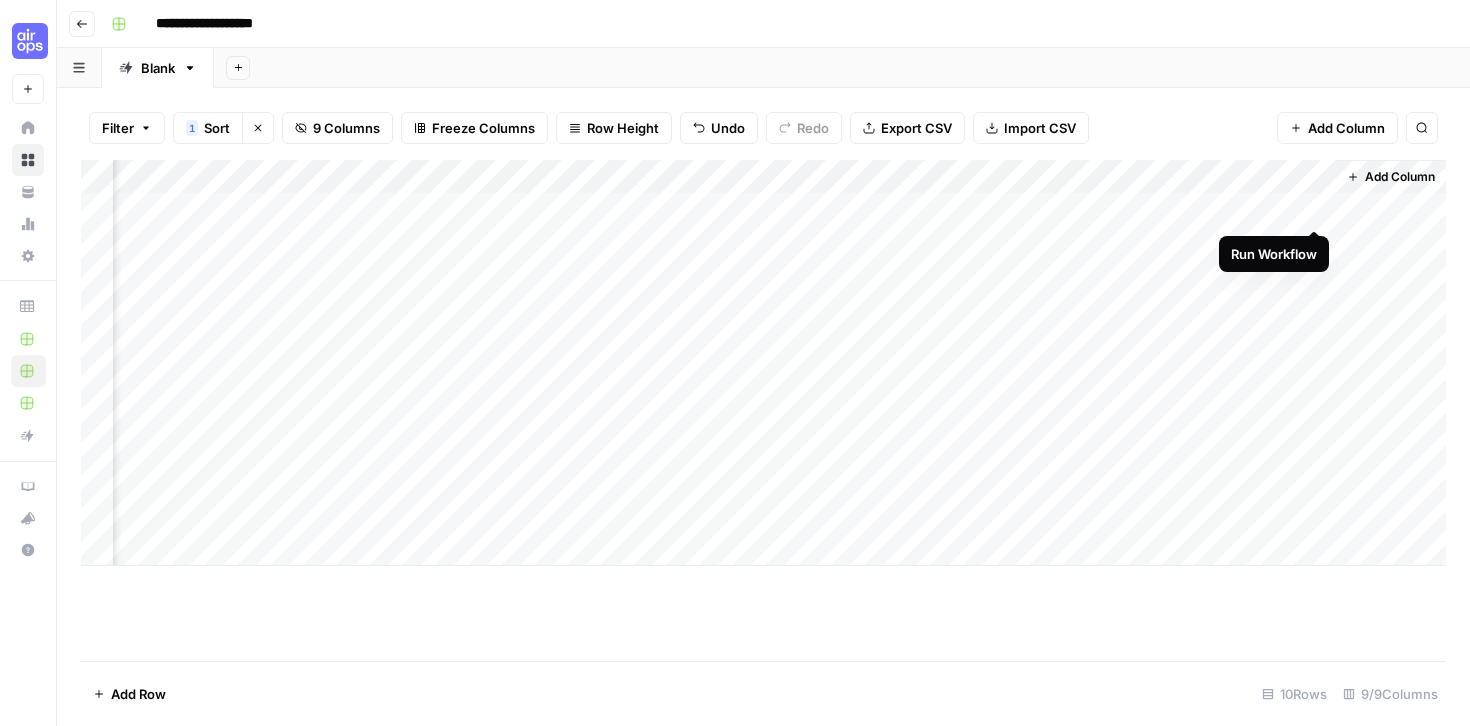 click on "Add Column" at bounding box center [763, 363] 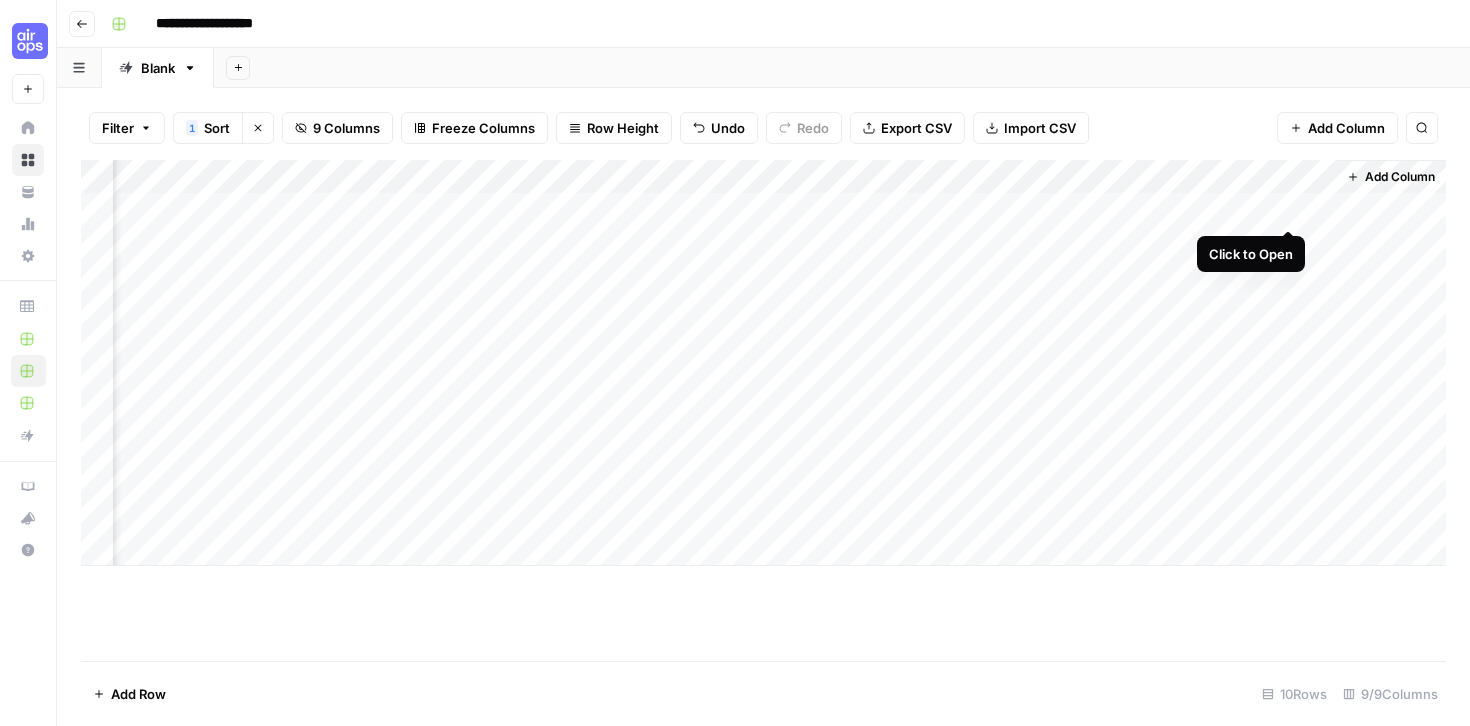 click on "Add Column" at bounding box center (763, 363) 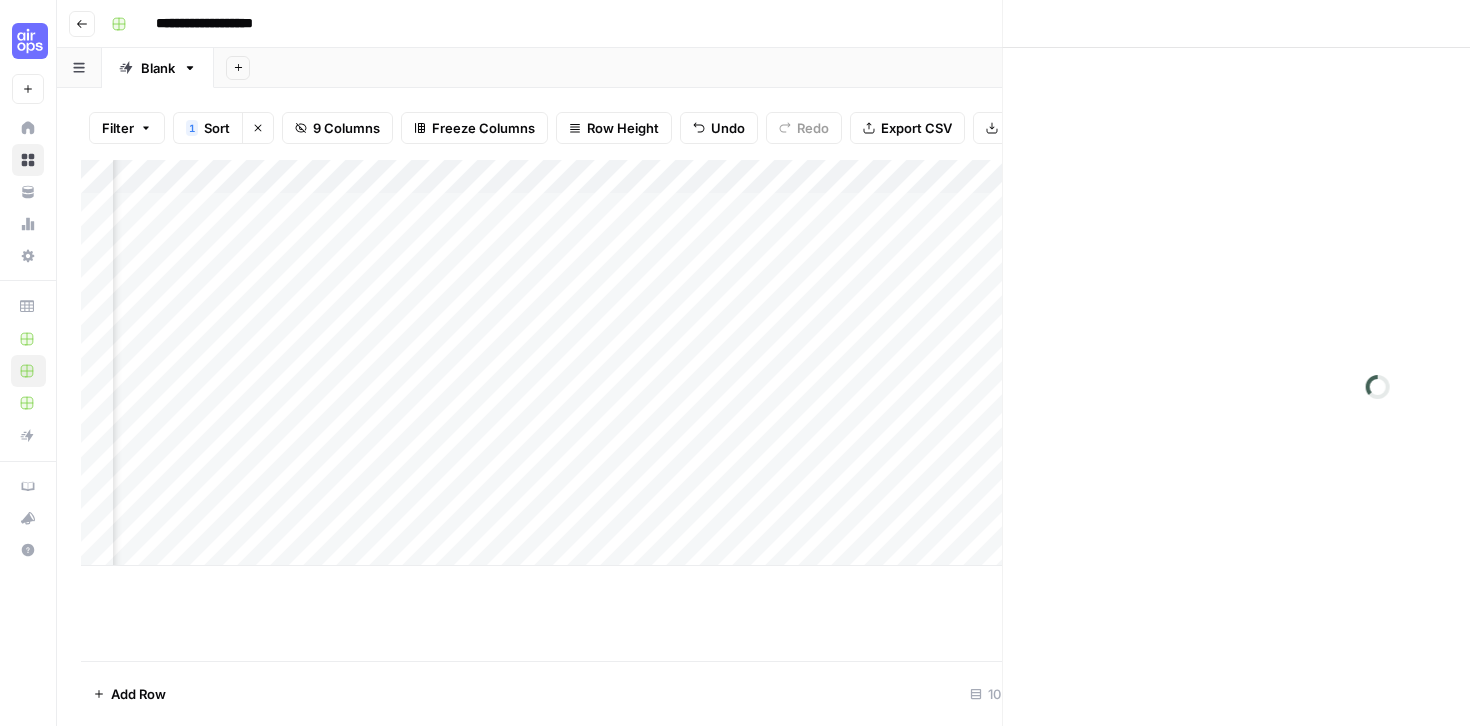 scroll, scrollTop: 0, scrollLeft: 391, axis: horizontal 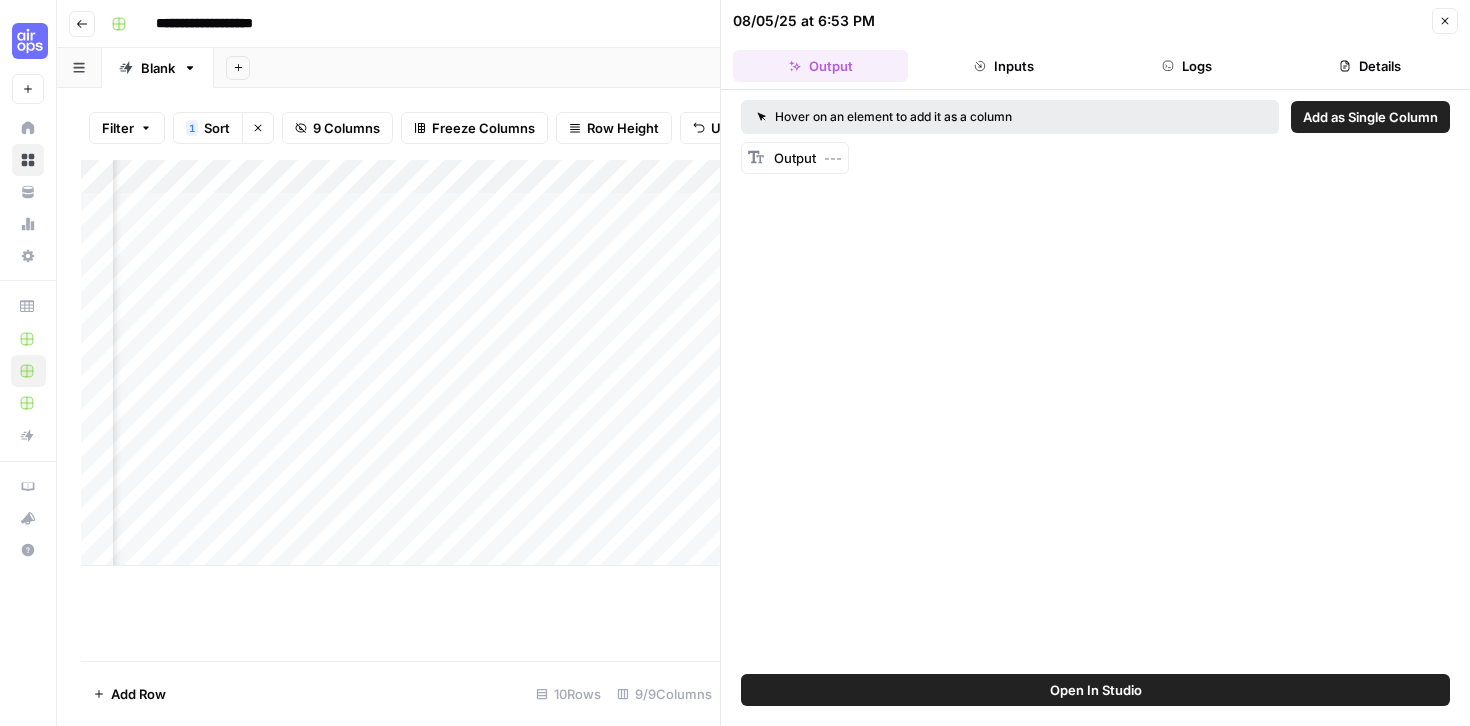 click on "Output
---" at bounding box center (808, 158) 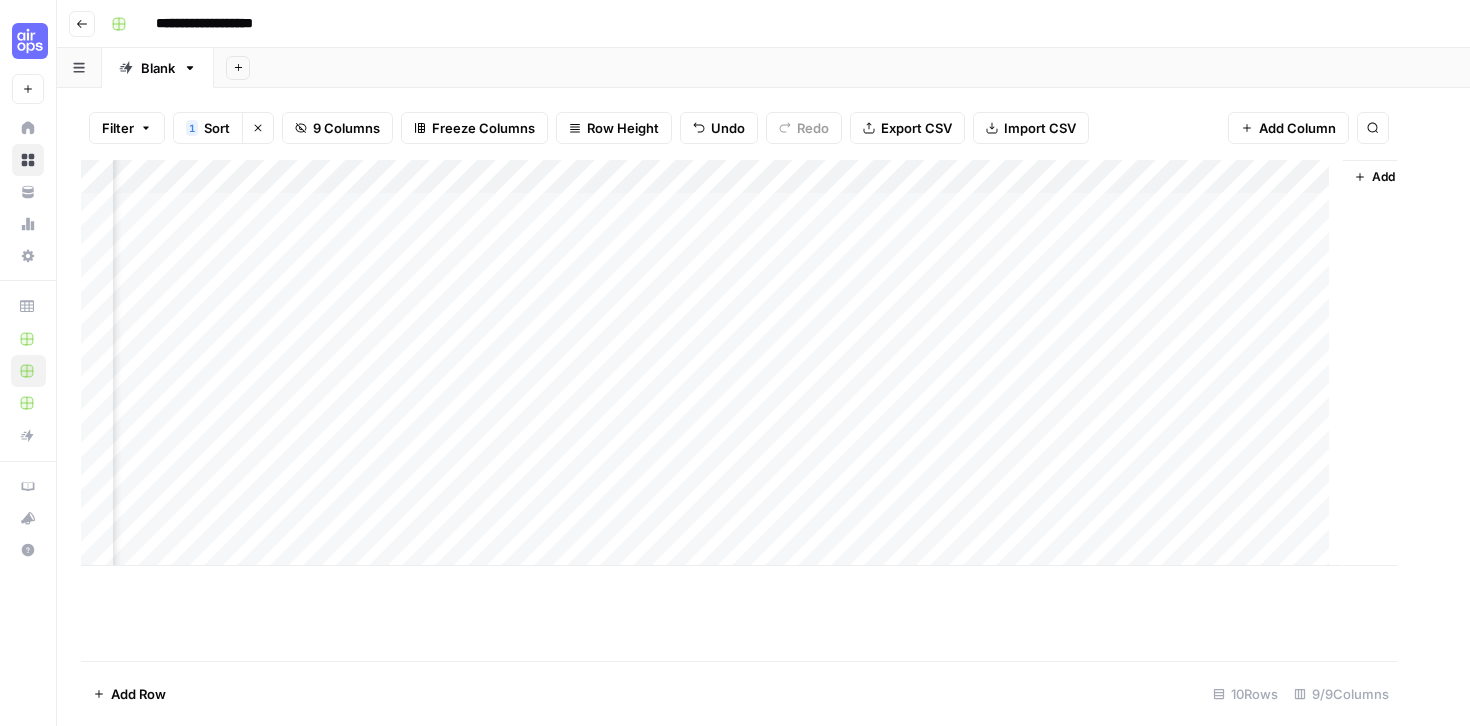 scroll, scrollTop: 0, scrollLeft: 375, axis: horizontal 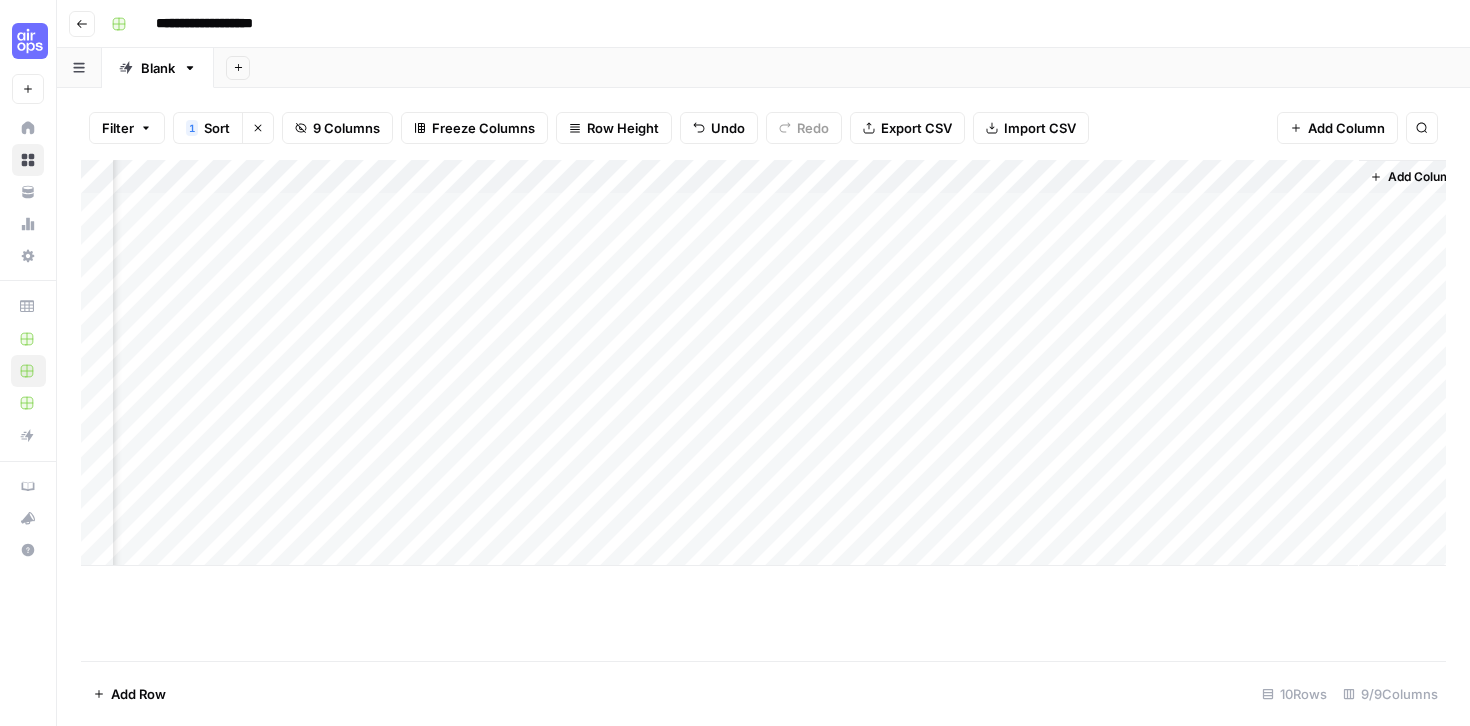 click on "Add Column" at bounding box center (763, 363) 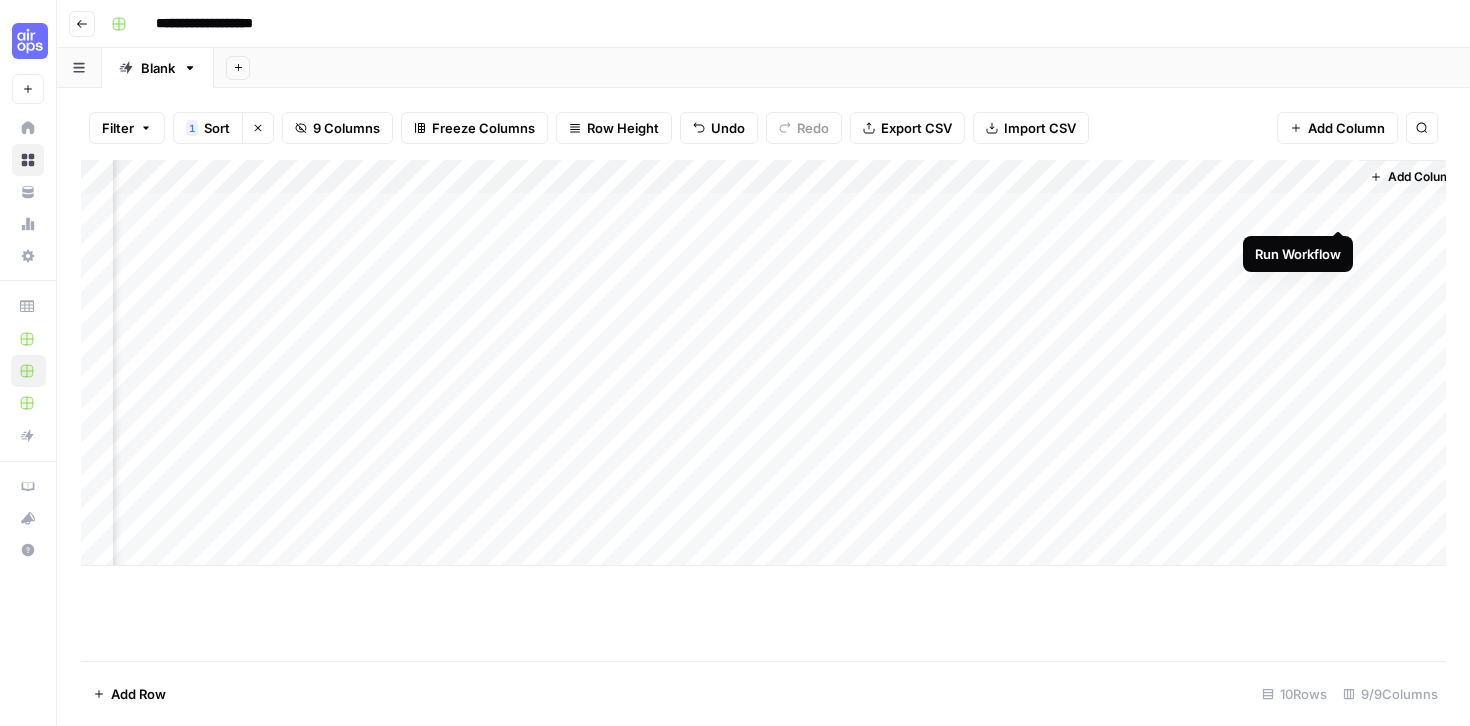 click on "Add Column" at bounding box center [763, 363] 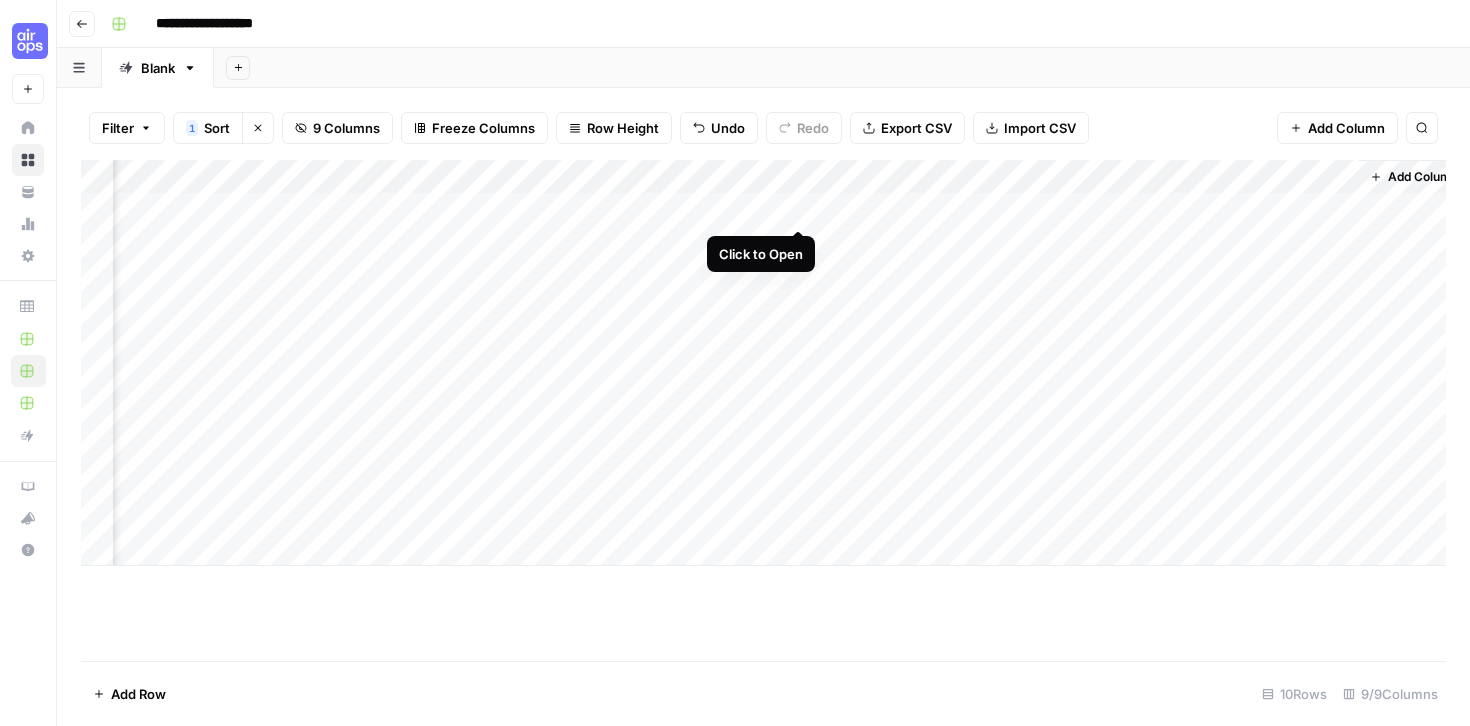 click on "Add Column" at bounding box center [763, 363] 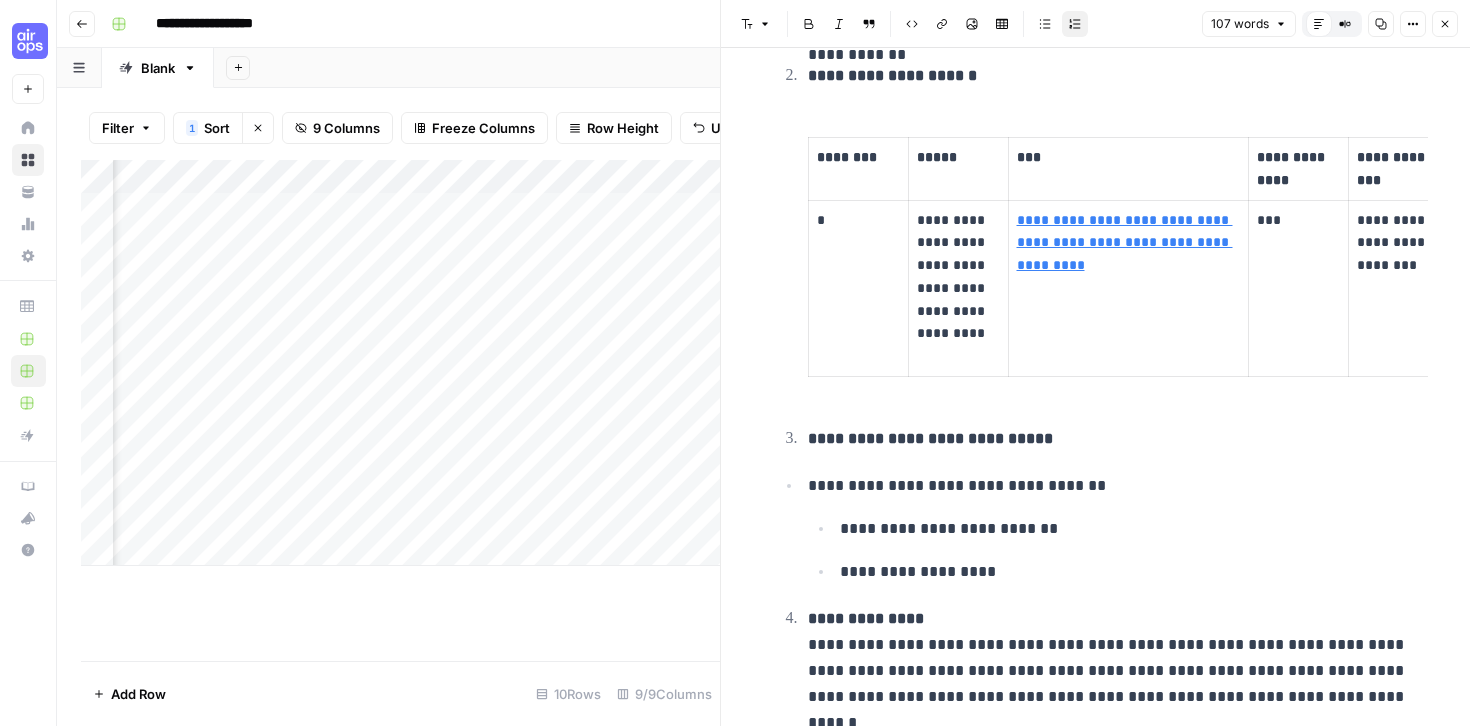 scroll, scrollTop: 0, scrollLeft: 0, axis: both 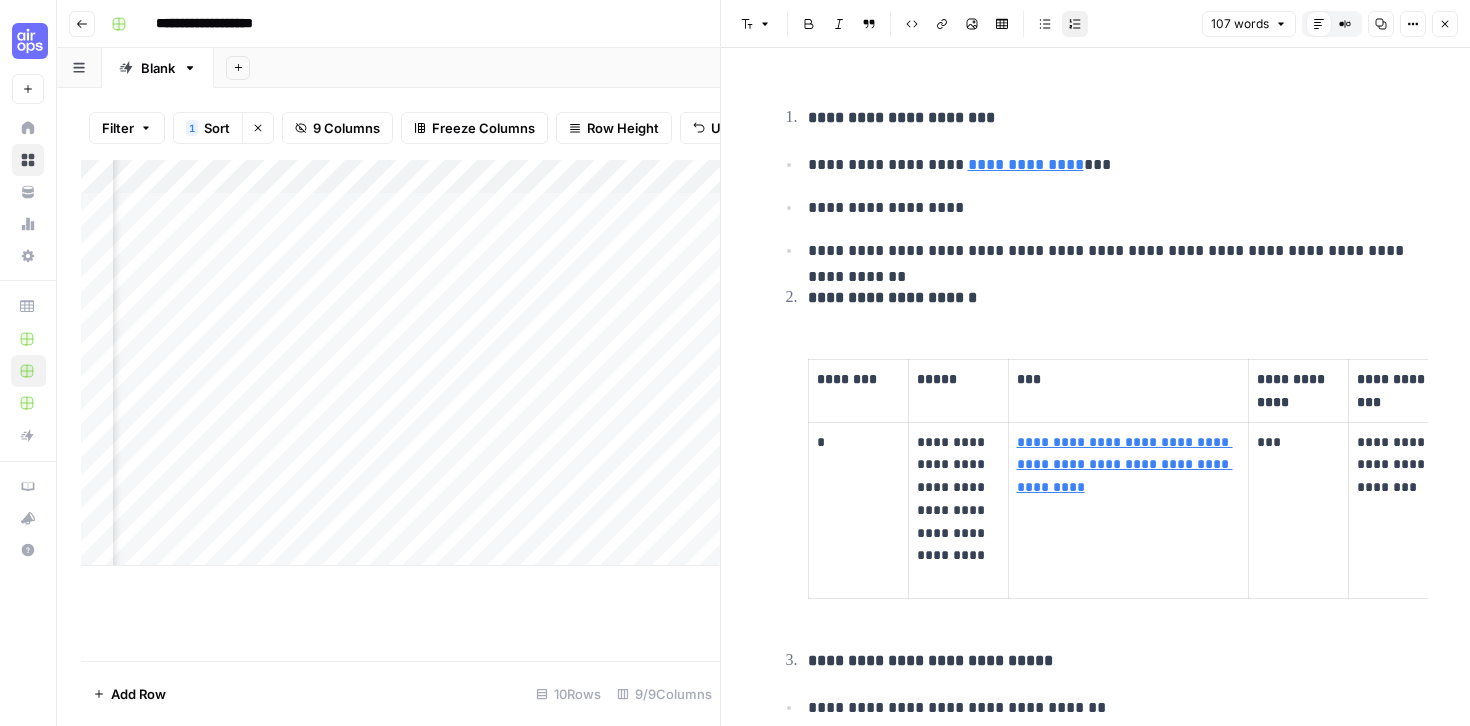 click on "Close" at bounding box center [1445, 24] 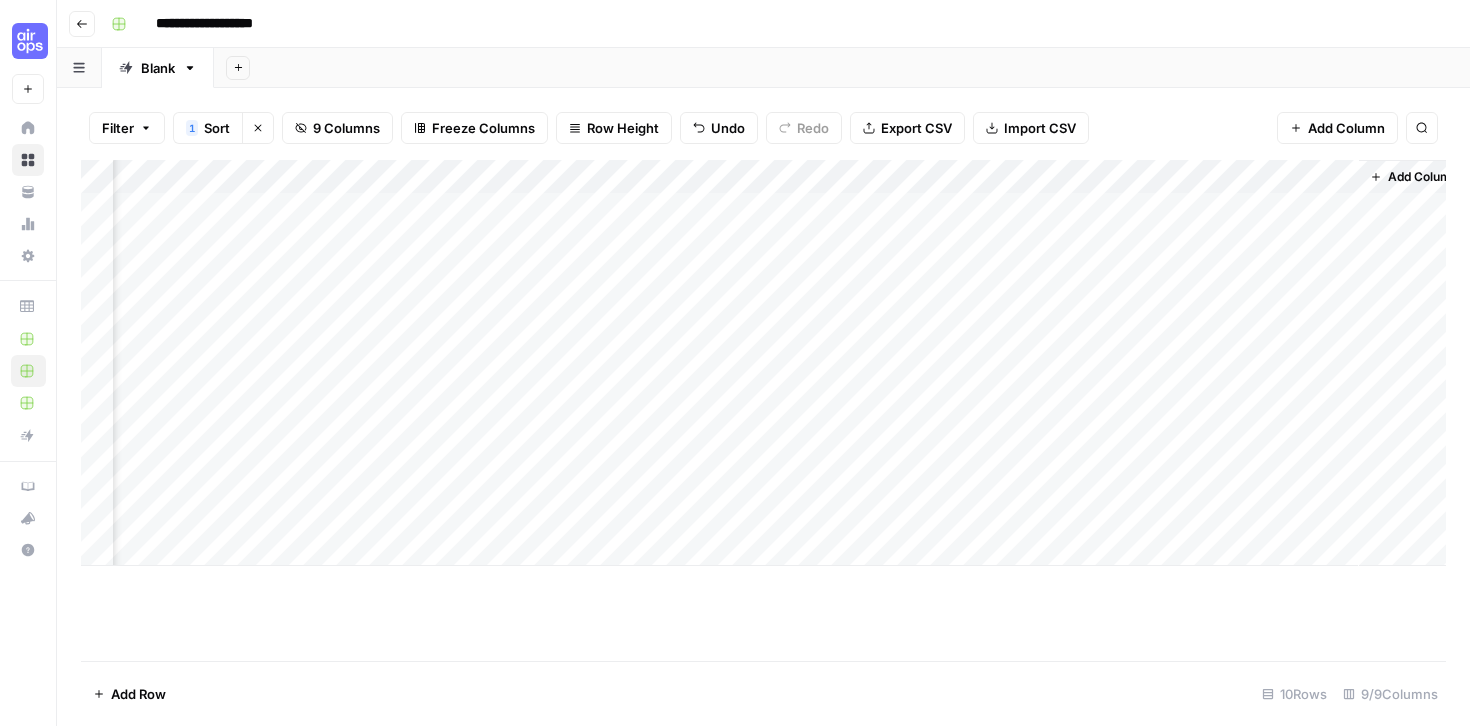 scroll, scrollTop: 0, scrollLeft: 399, axis: horizontal 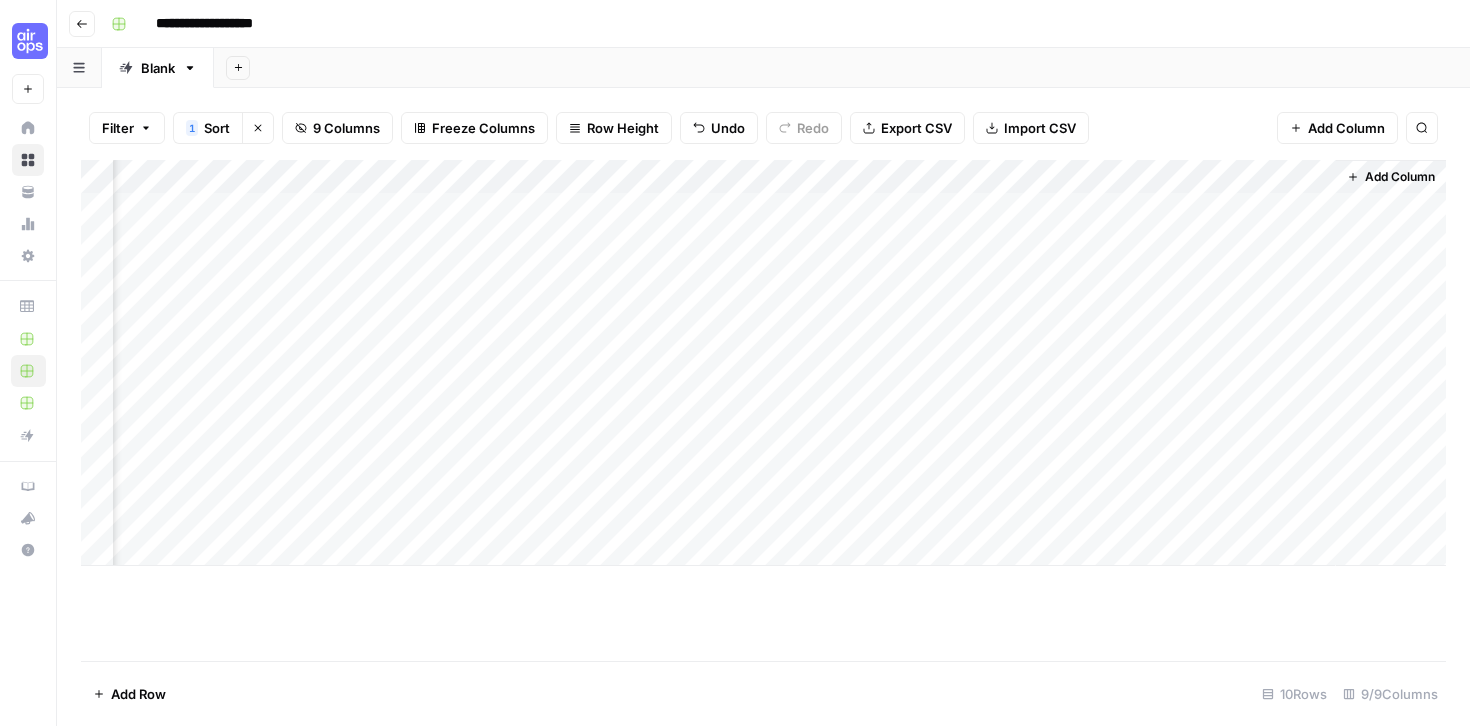 click on "Add Column" at bounding box center [763, 363] 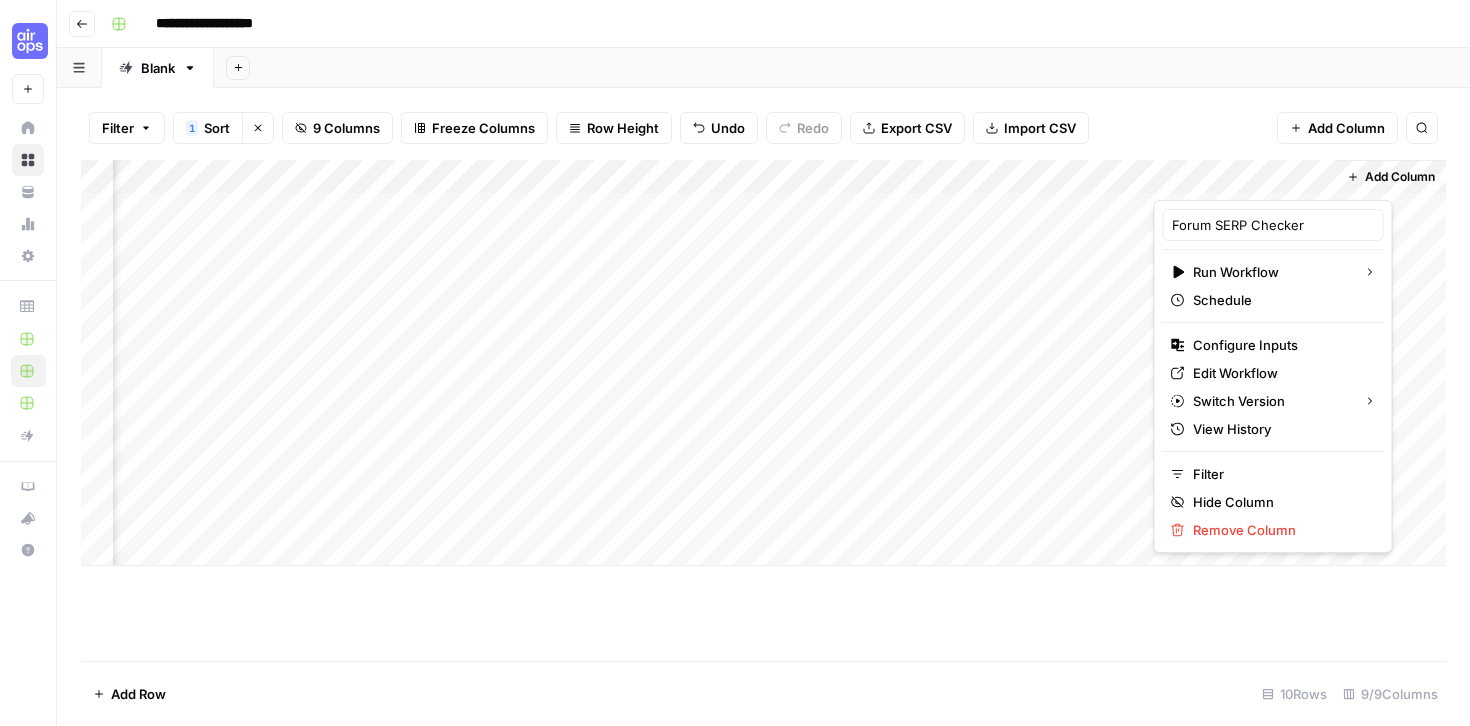 click on "Add Column" at bounding box center [1391, 363] 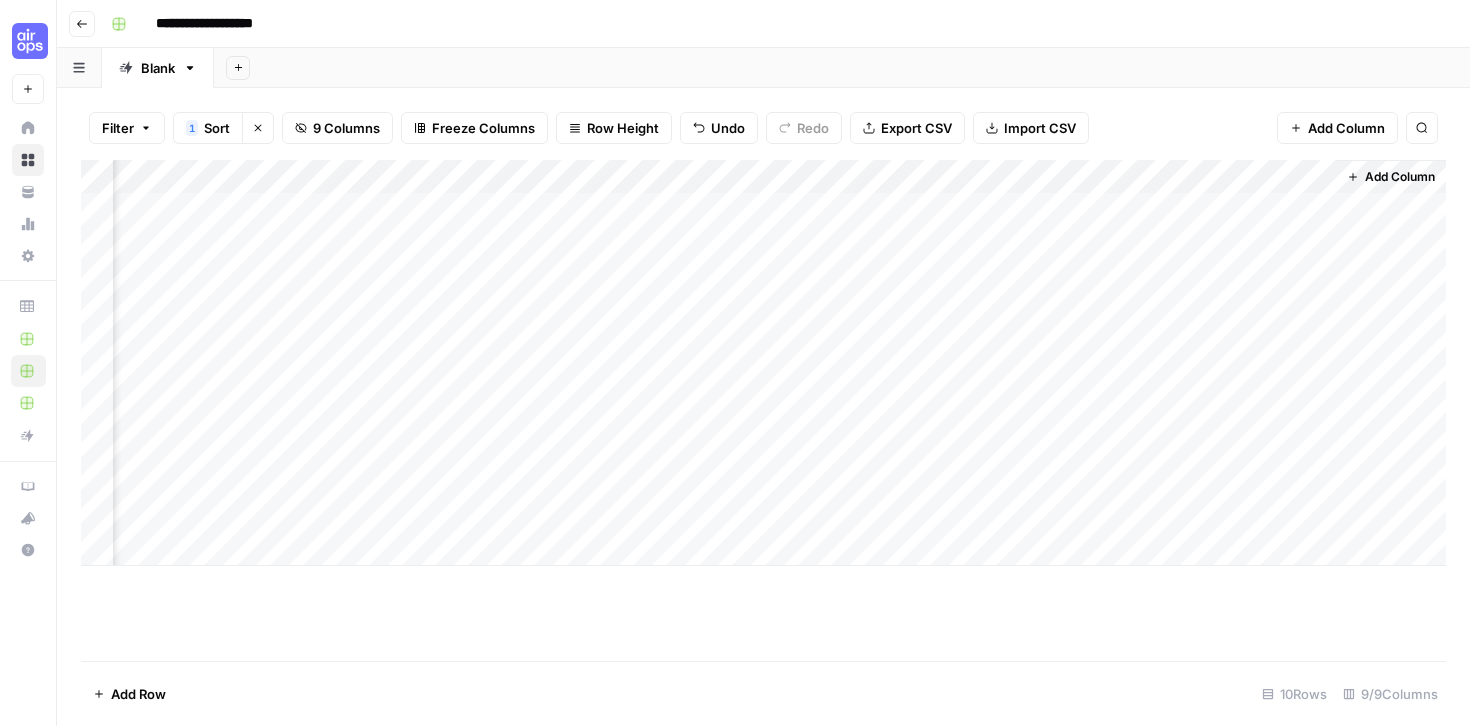 click on "Add Column" at bounding box center [763, 363] 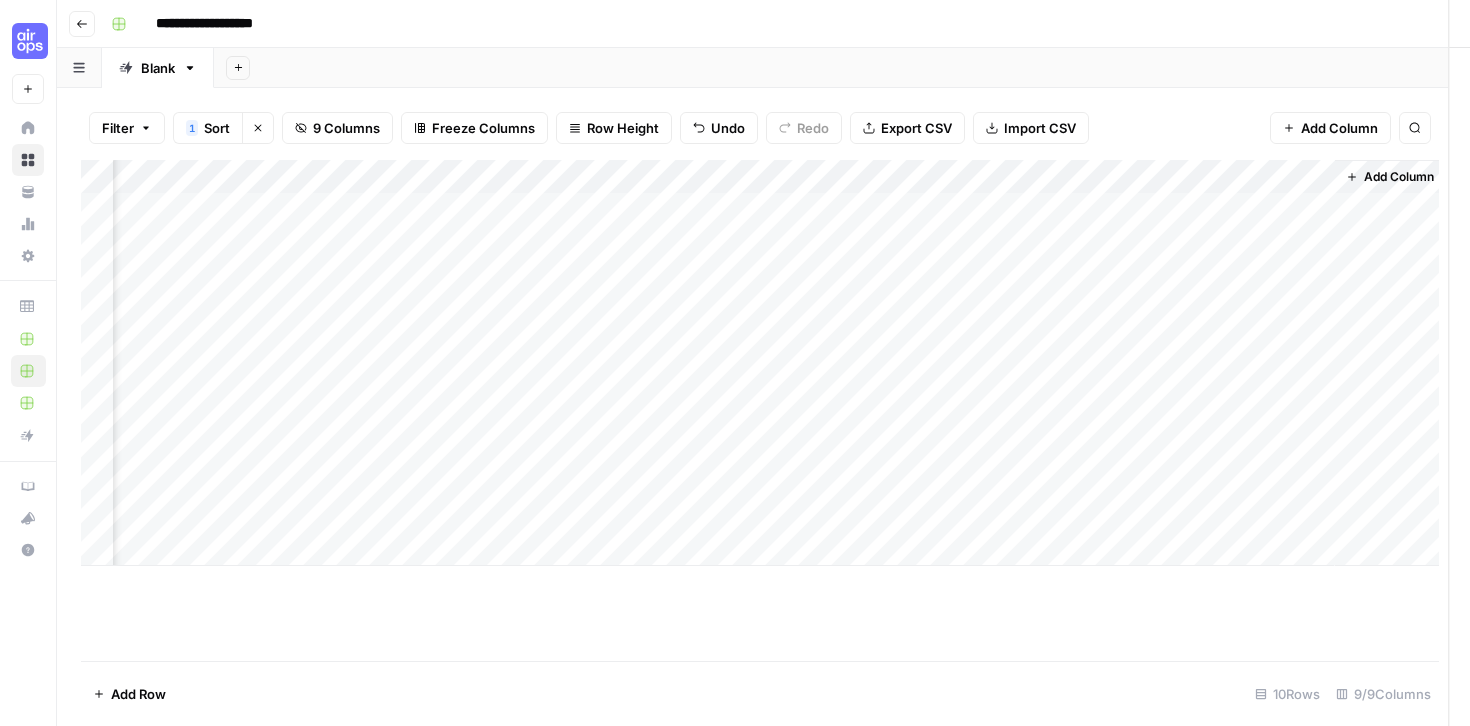 scroll, scrollTop: 0, scrollLeft: 381, axis: horizontal 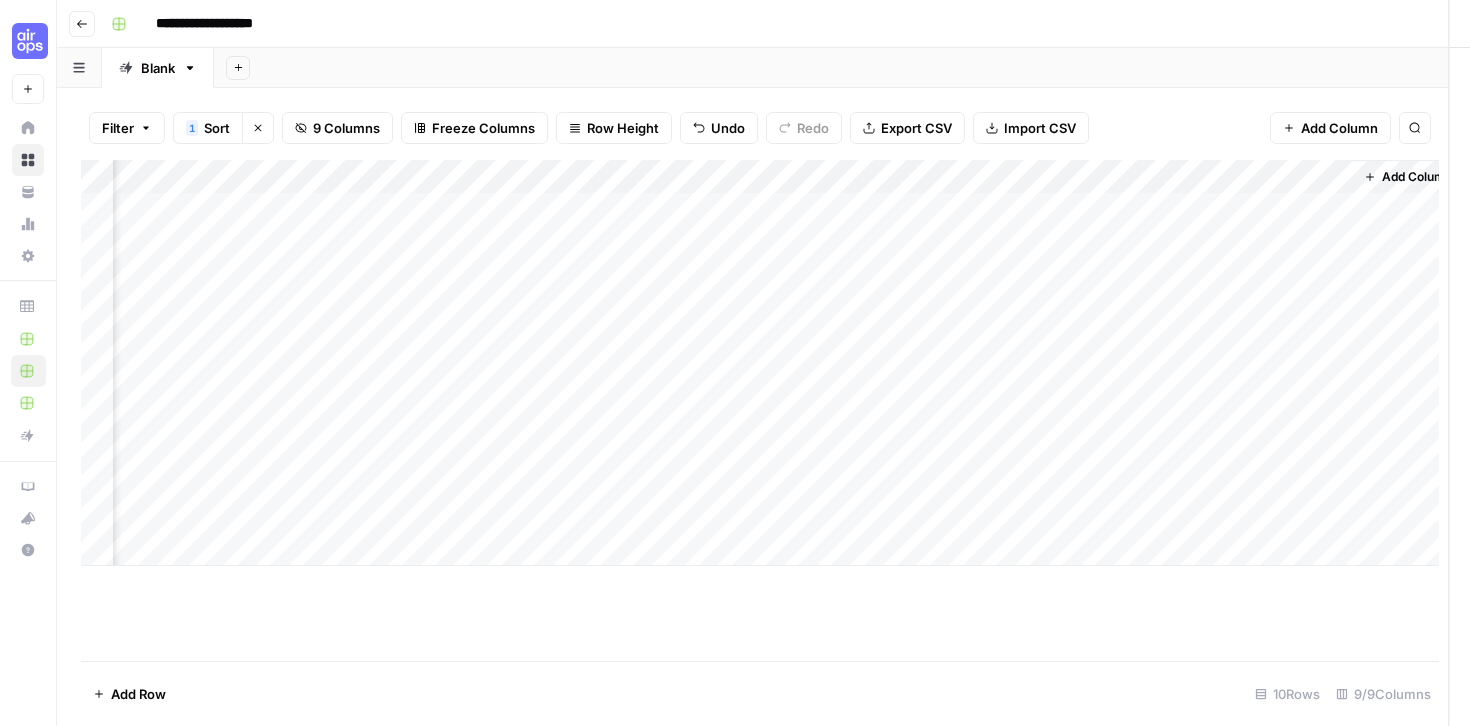click at bounding box center (1244, 209) 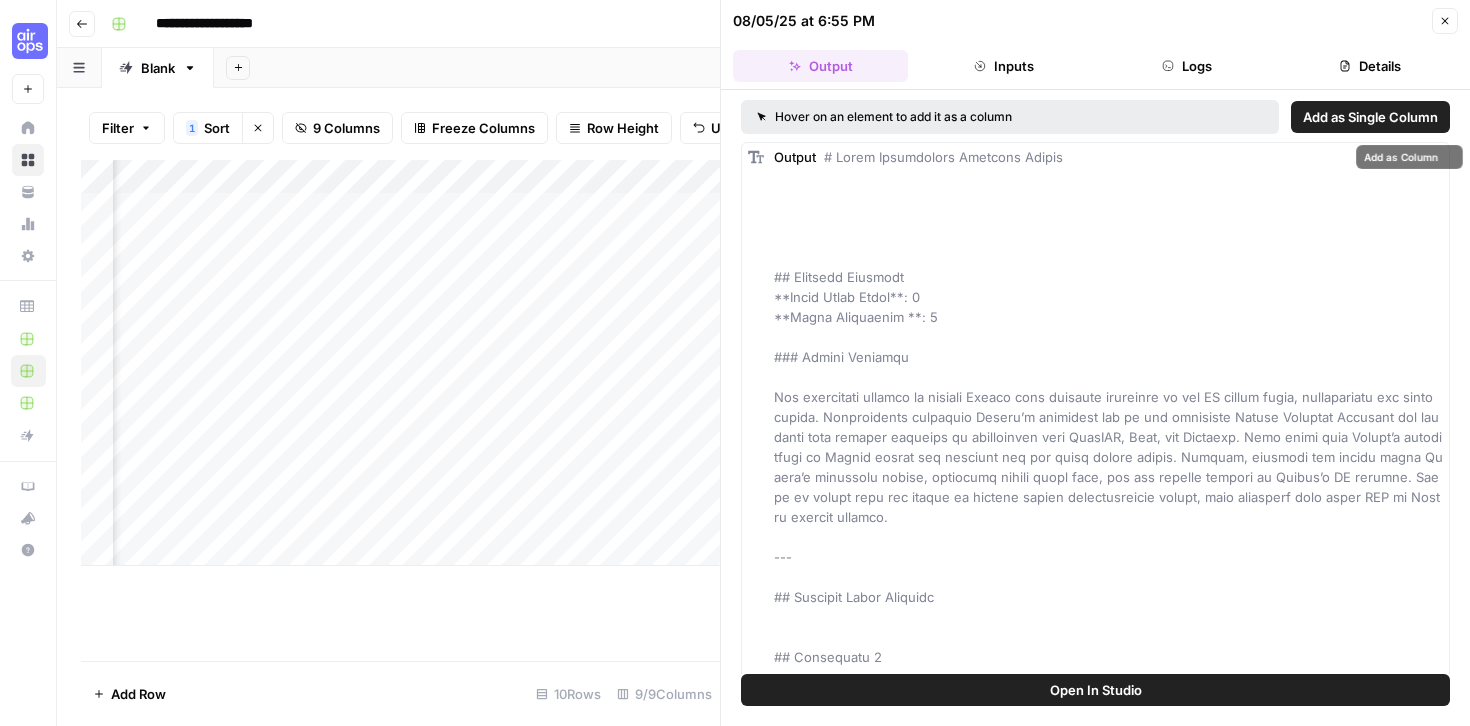 click on "Output" at bounding box center (1108, 1027) 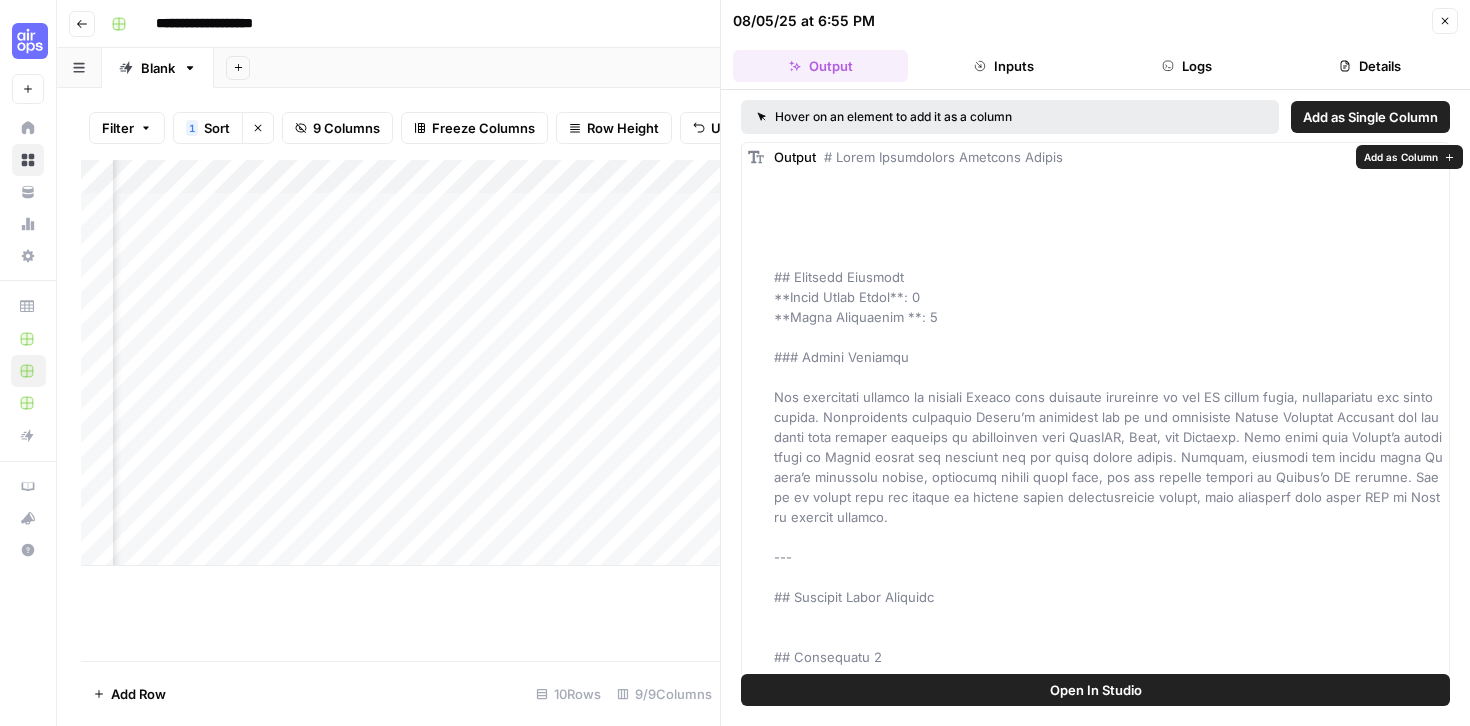 click on "Add as Column" at bounding box center [1401, 157] 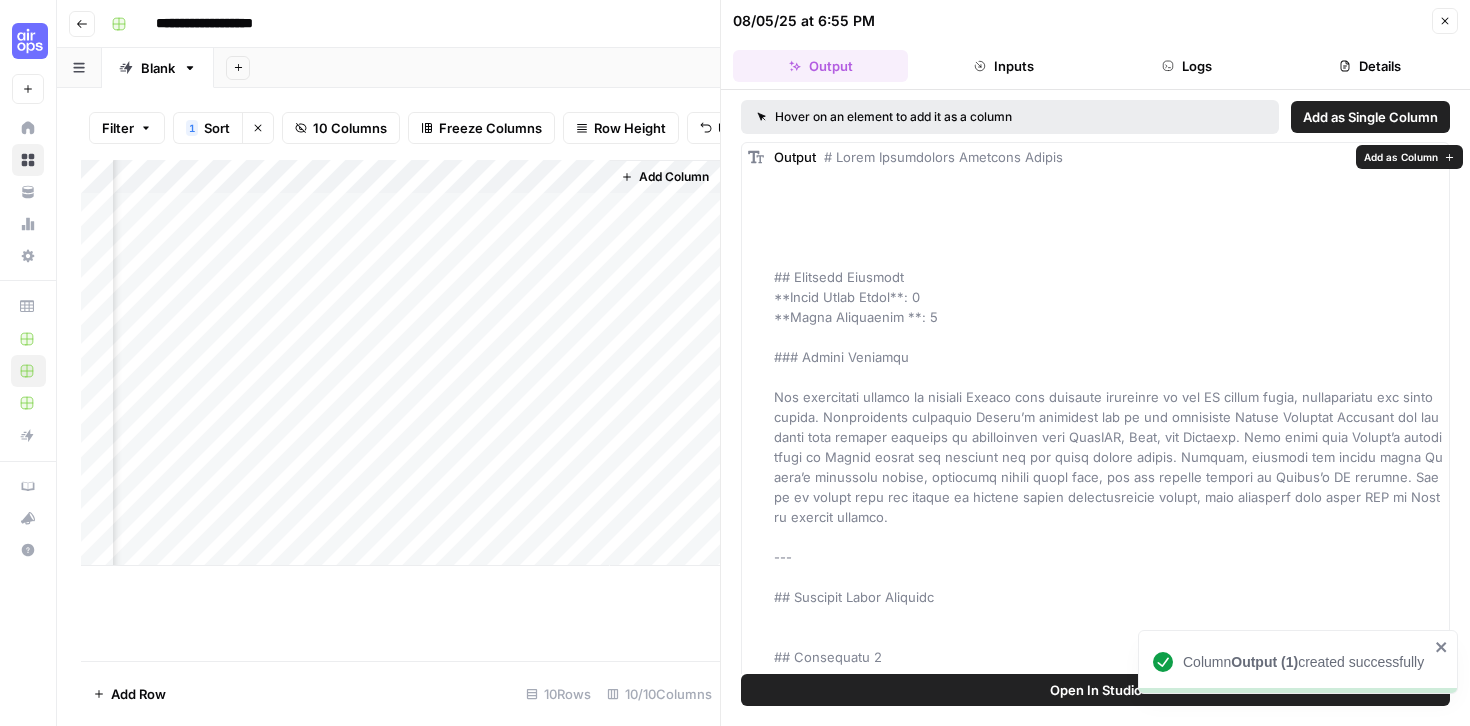 scroll, scrollTop: 0, scrollLeft: 1305, axis: horizontal 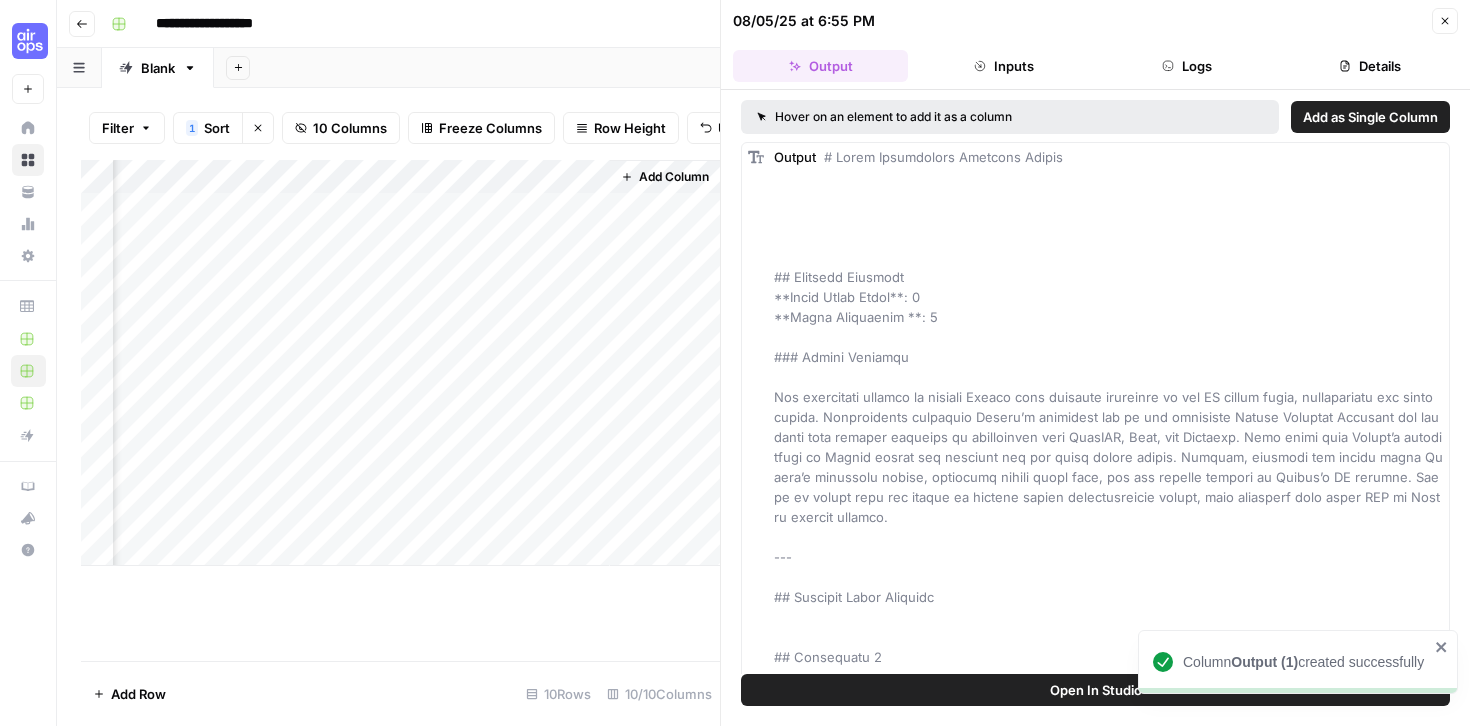 click 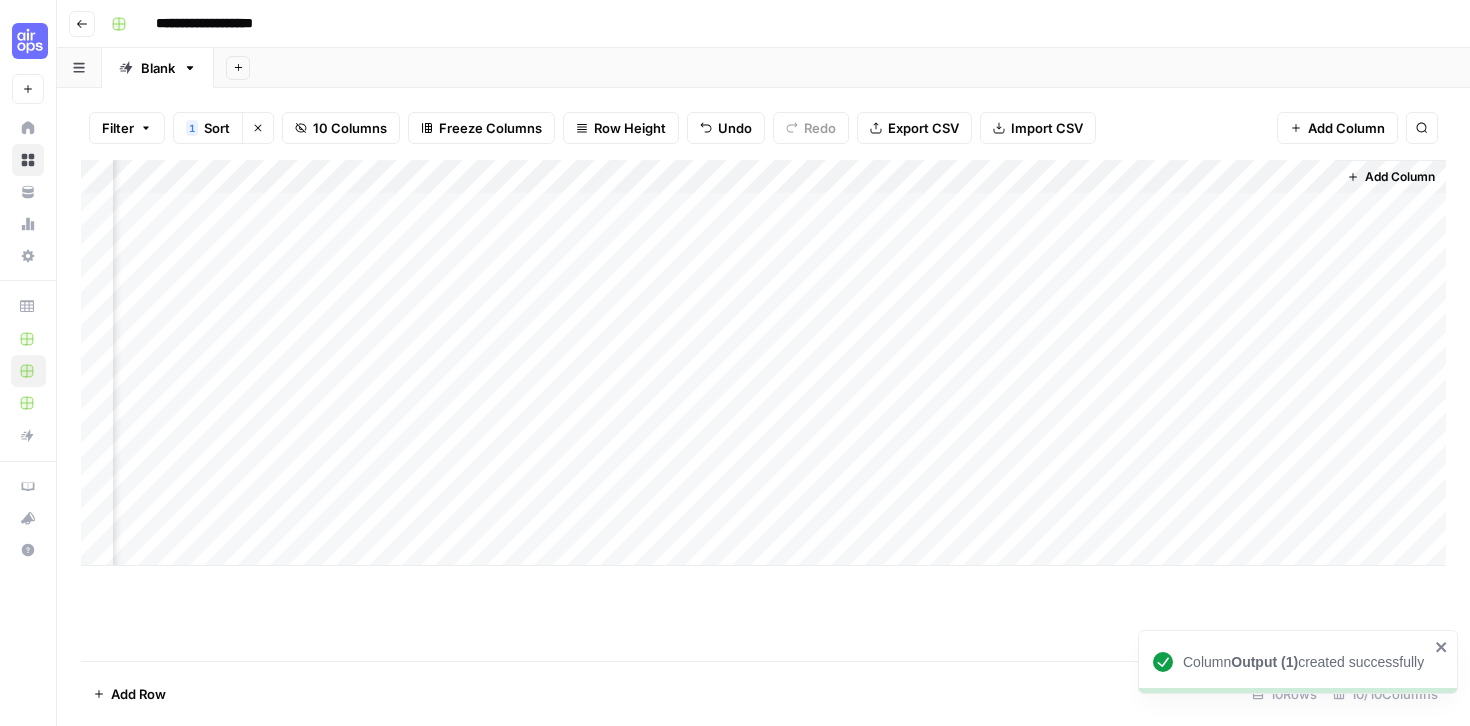 scroll, scrollTop: 0, scrollLeft: 555, axis: horizontal 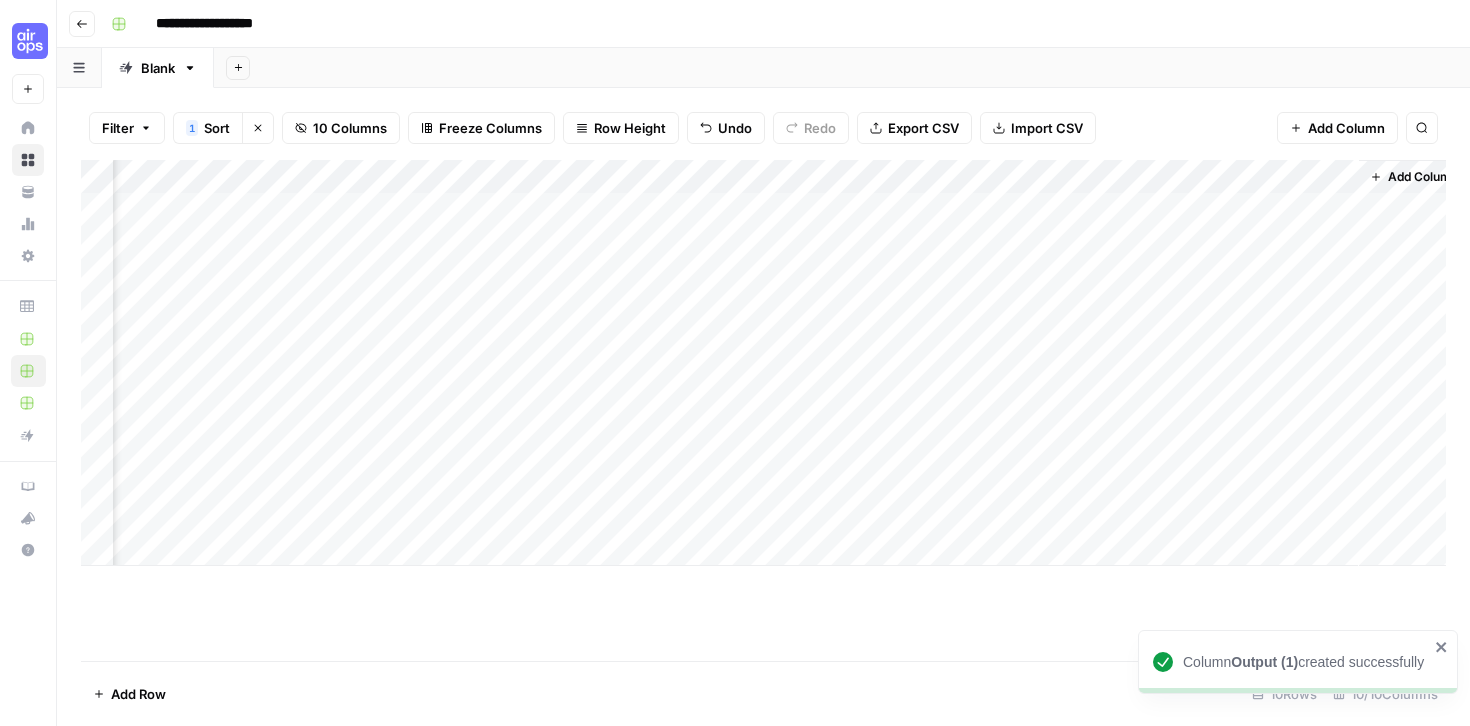 click on "Add Column" at bounding box center [763, 363] 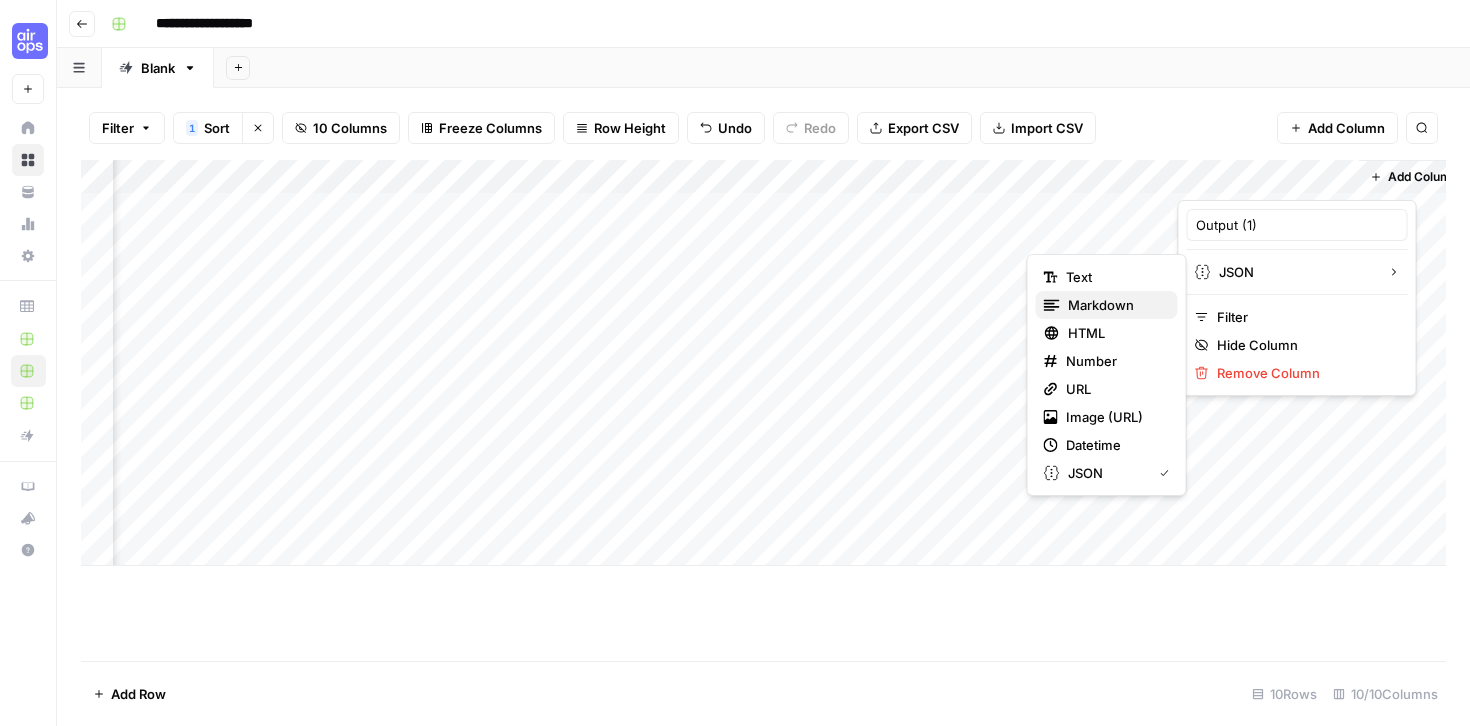 click on "Markdown" at bounding box center (1115, 305) 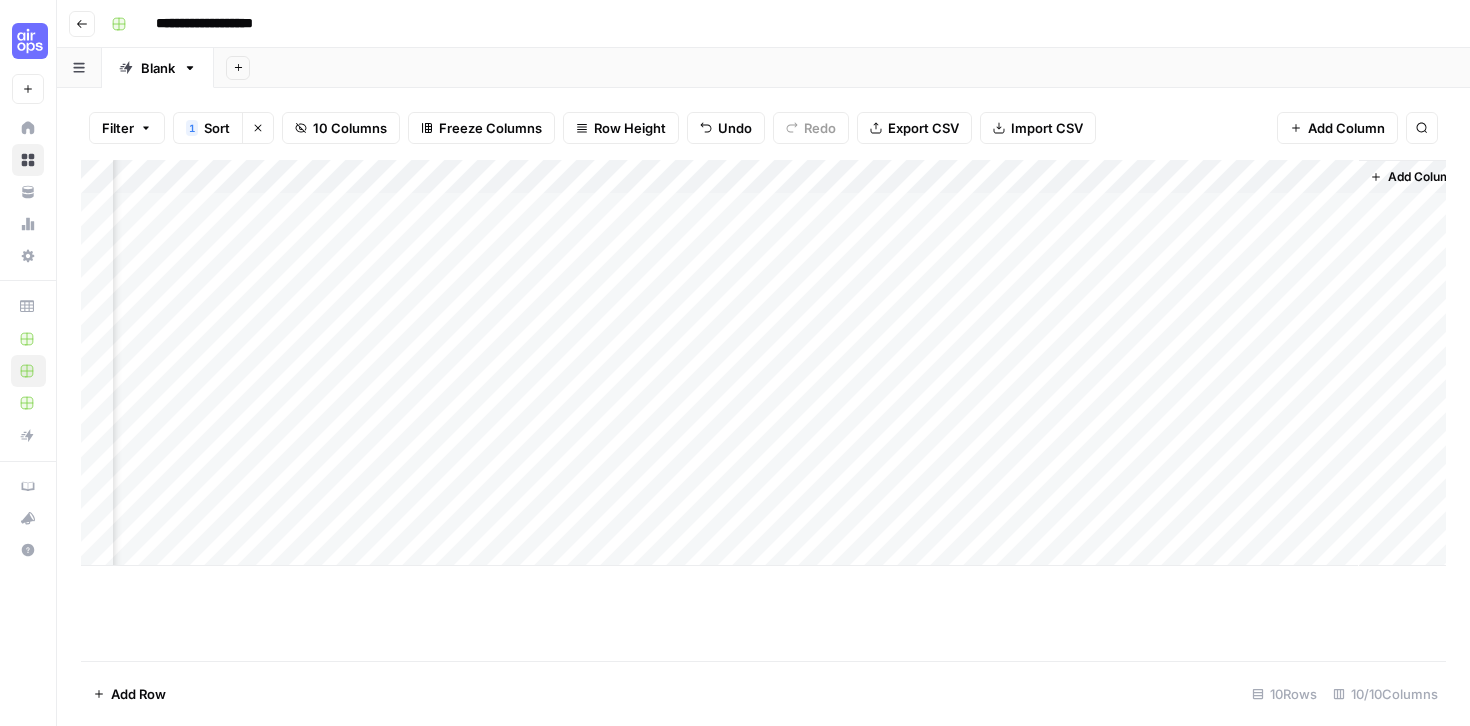 click on "Add Column" at bounding box center [763, 363] 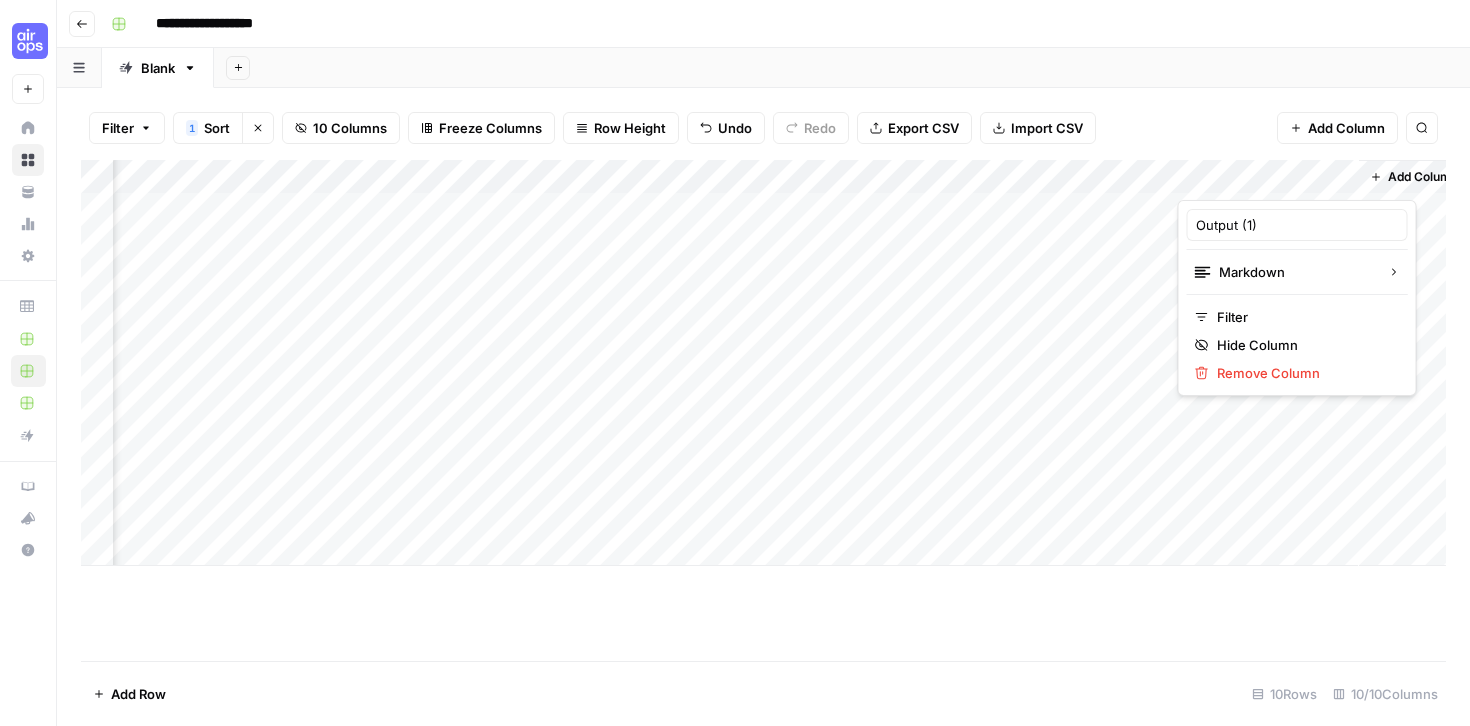 click at bounding box center (1268, 180) 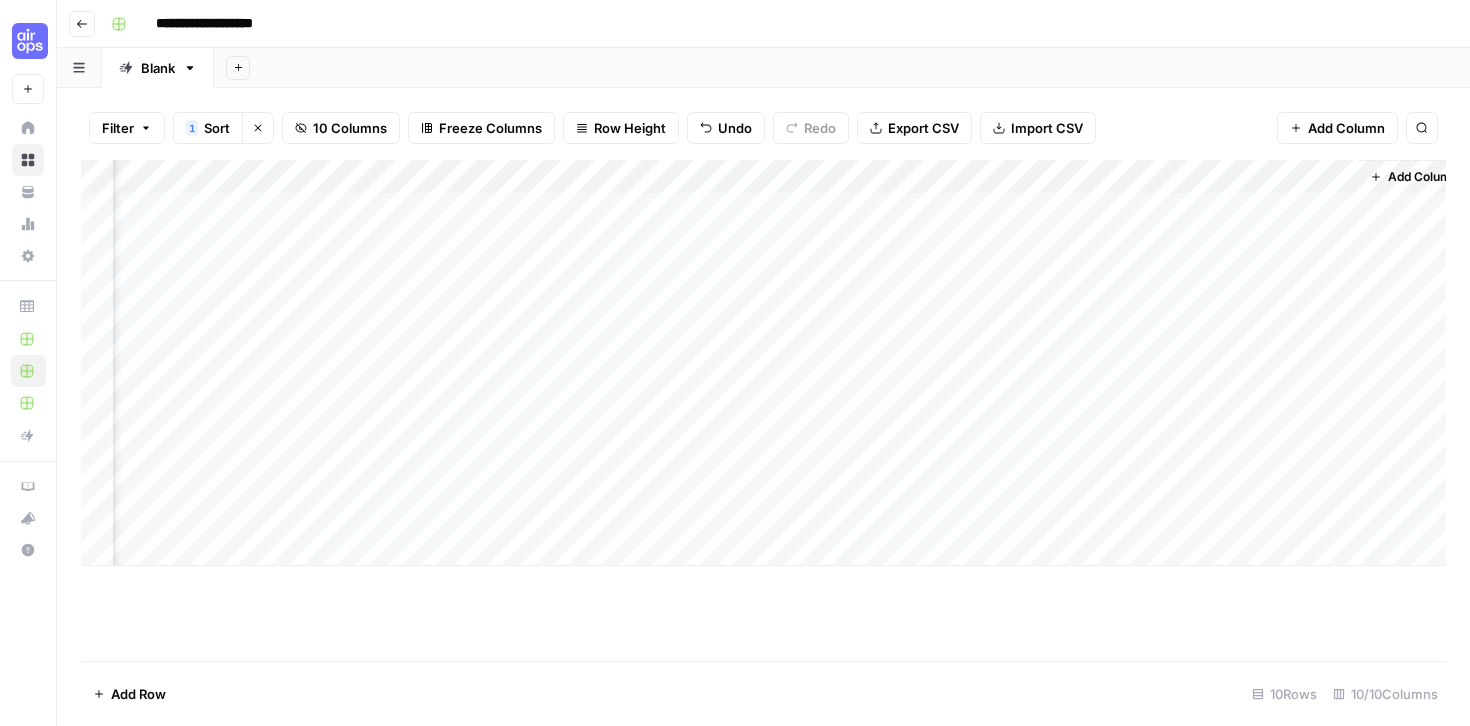 click on "Add Column" at bounding box center (763, 363) 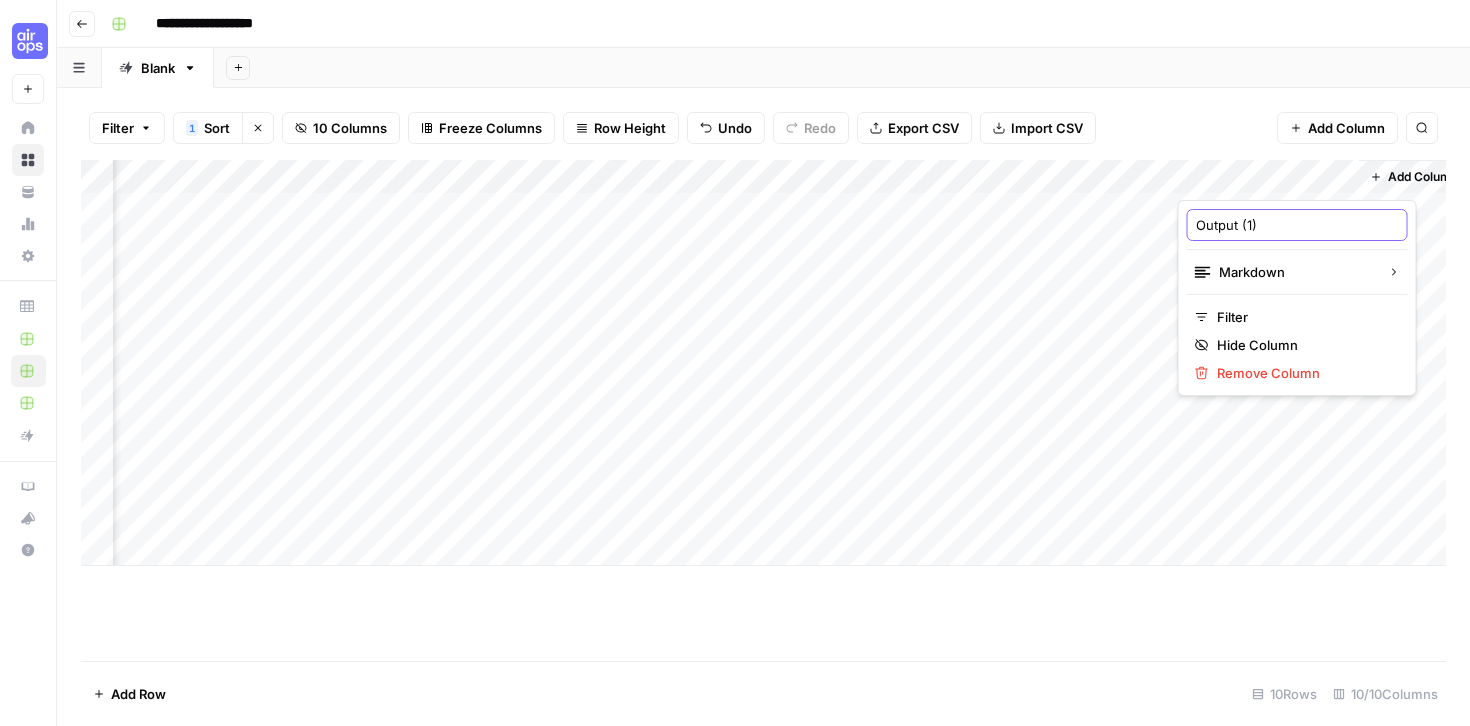 click on "Output (1)" at bounding box center (1297, 225) 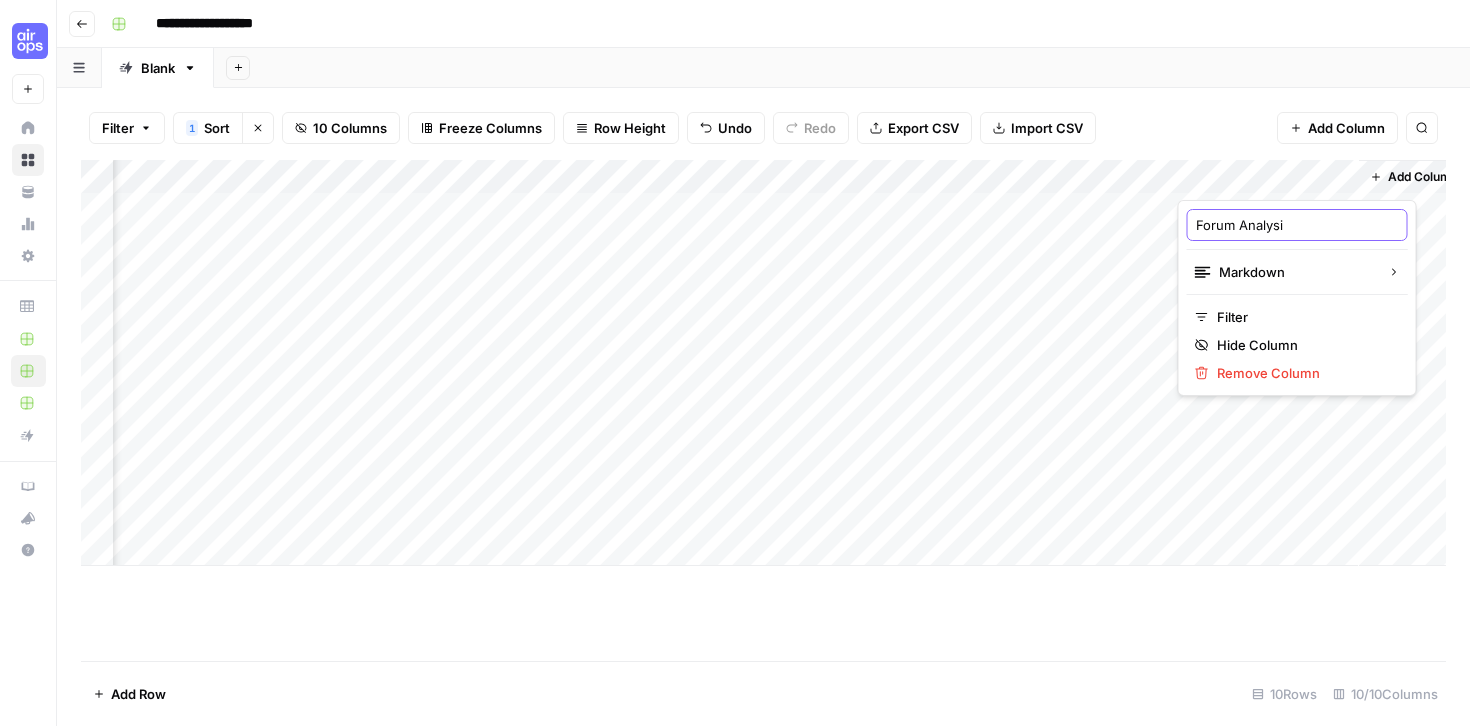 type on "Forum Analysis" 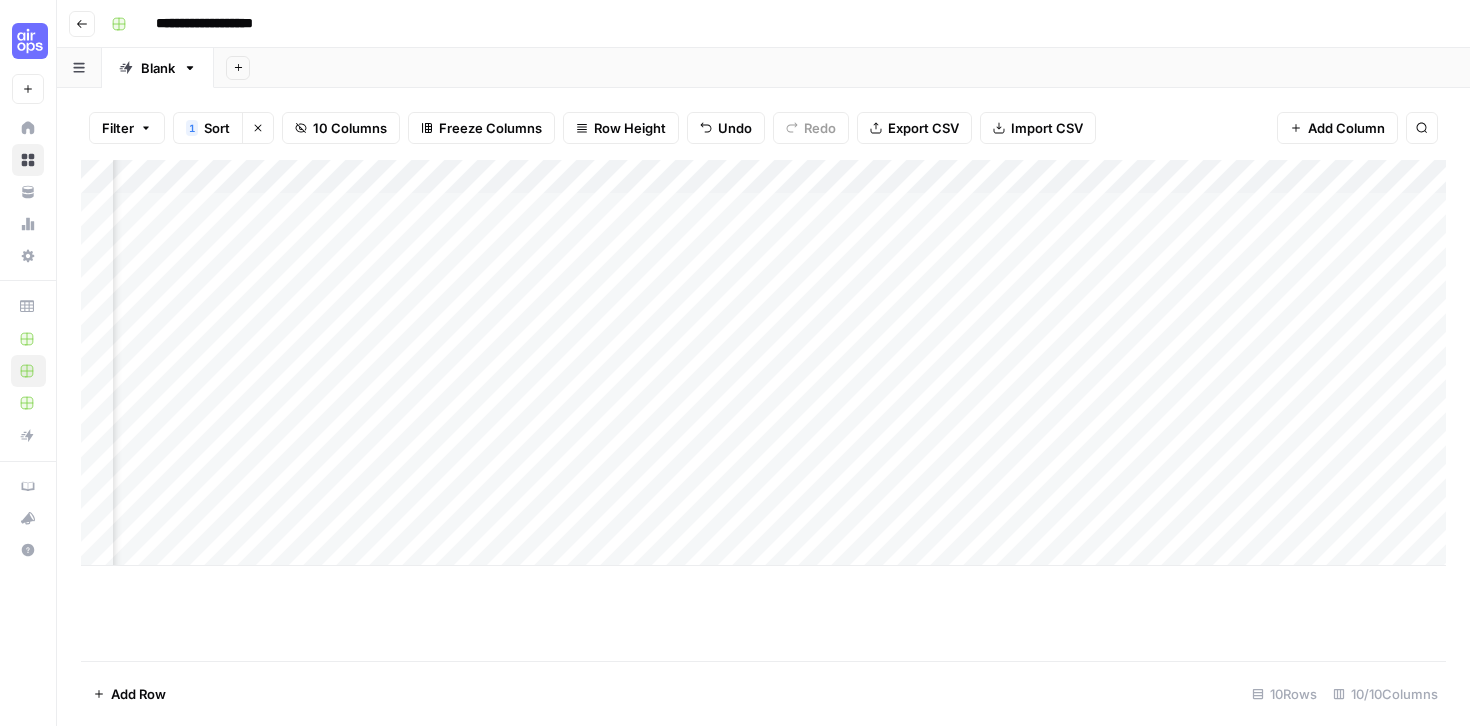 scroll, scrollTop: 0, scrollLeft: 378, axis: horizontal 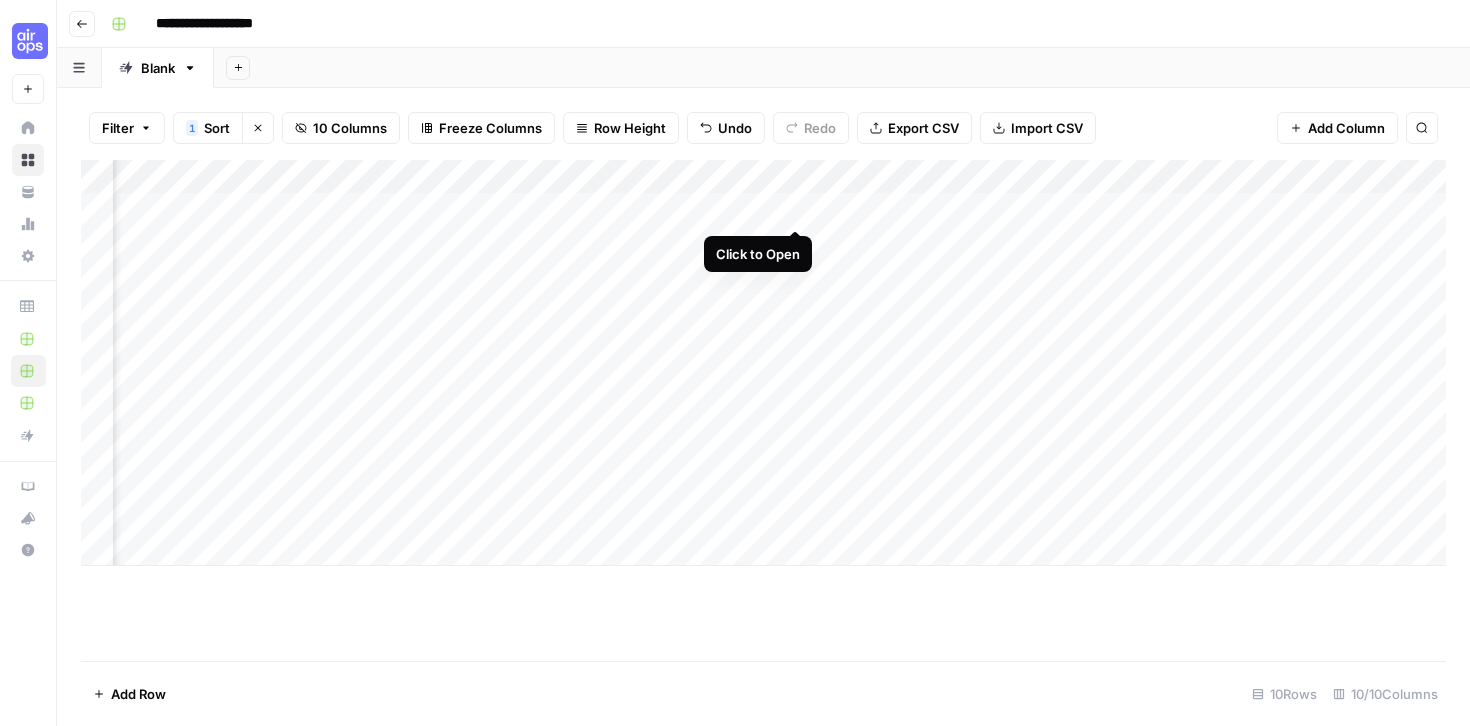click on "Add Column" at bounding box center [763, 363] 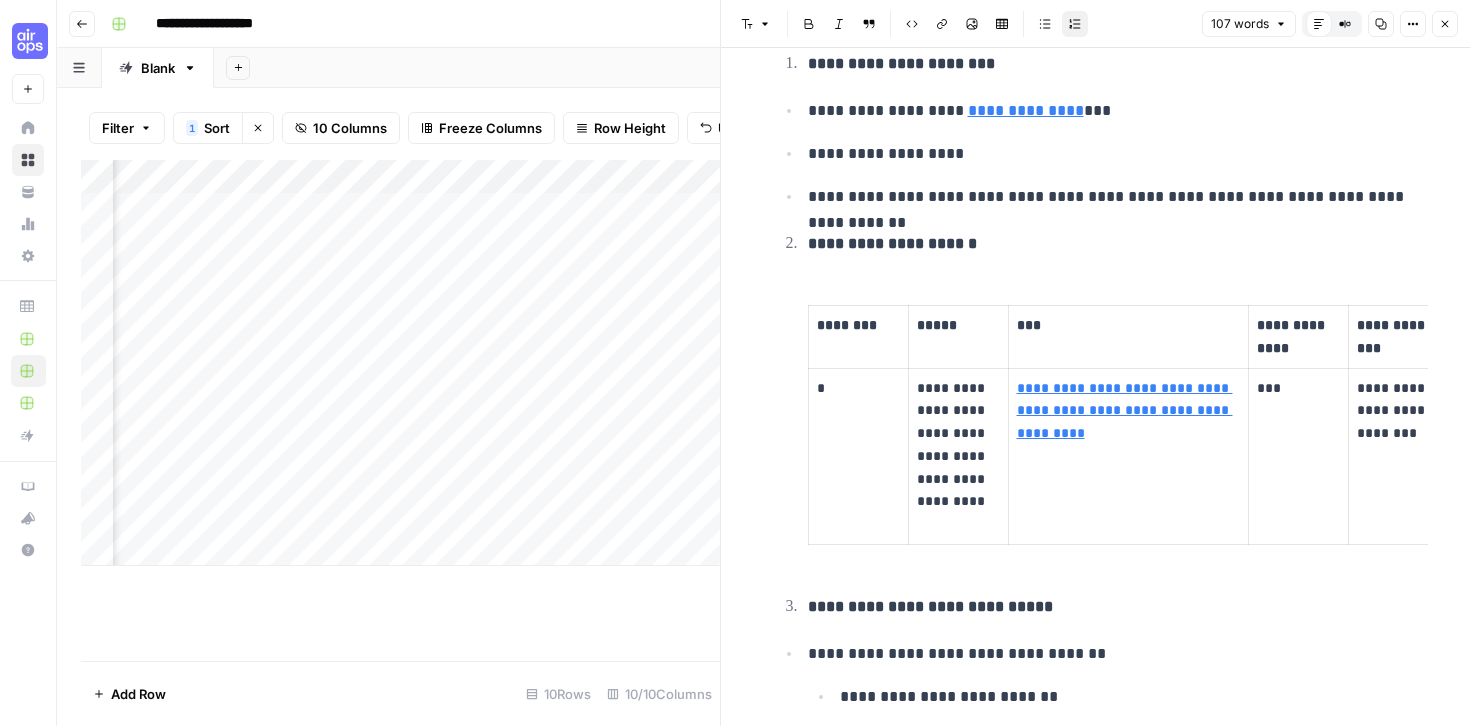 scroll, scrollTop: 0, scrollLeft: 0, axis: both 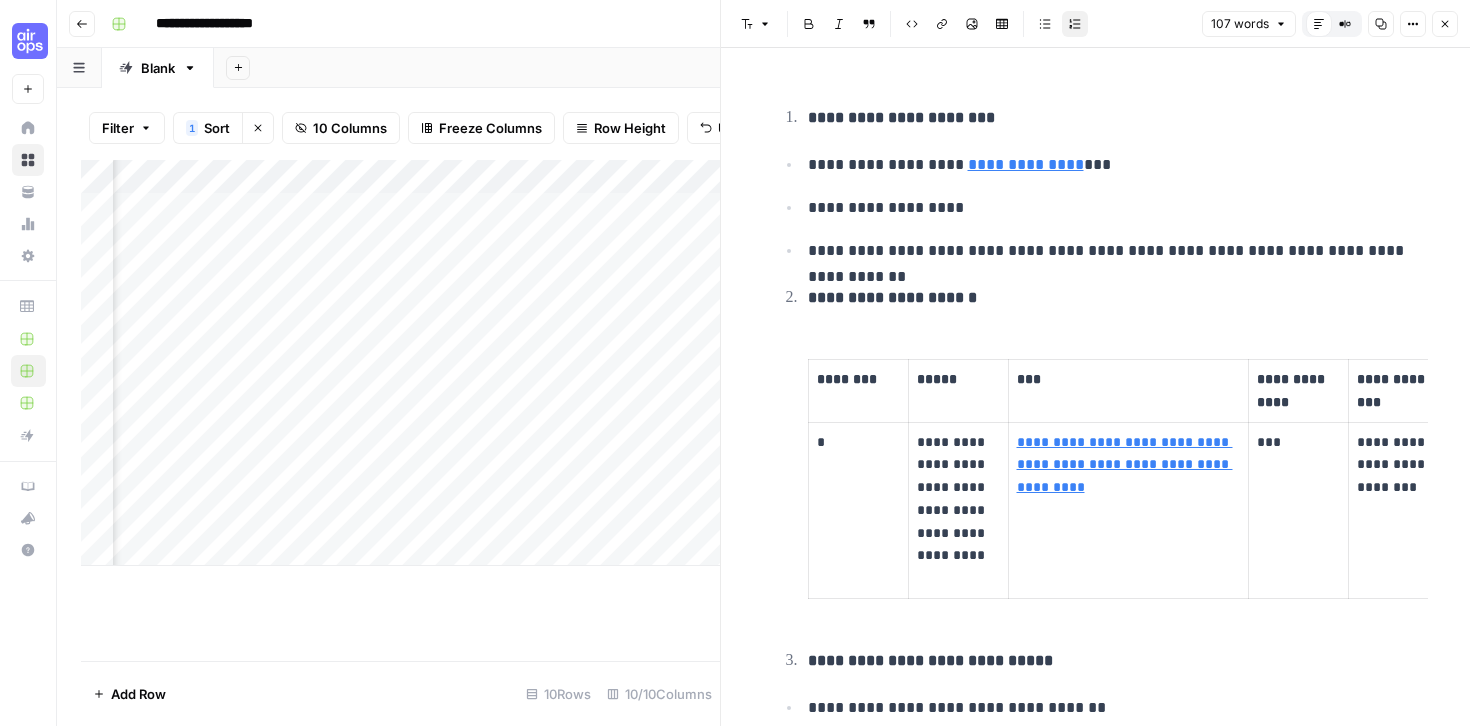 click on "Close" at bounding box center [1445, 24] 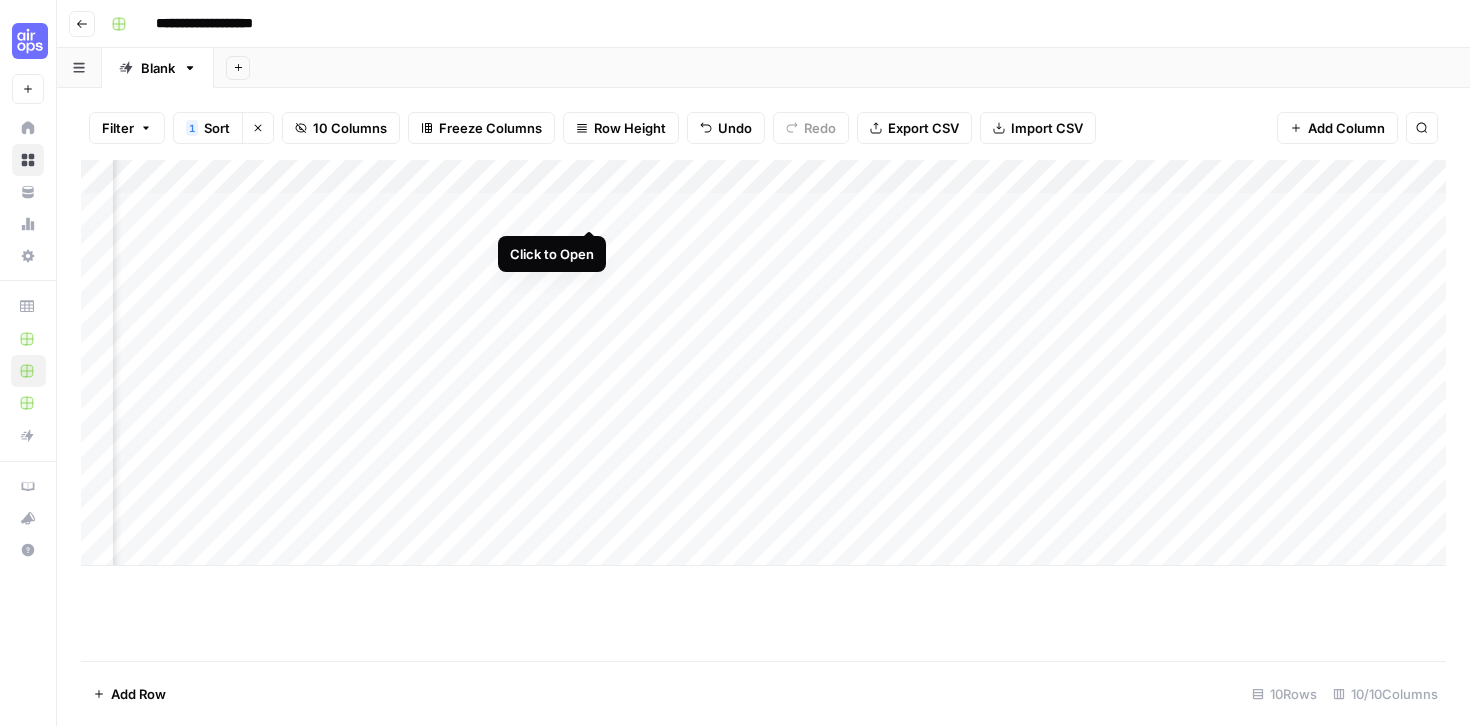 click on "Add Column" at bounding box center (763, 363) 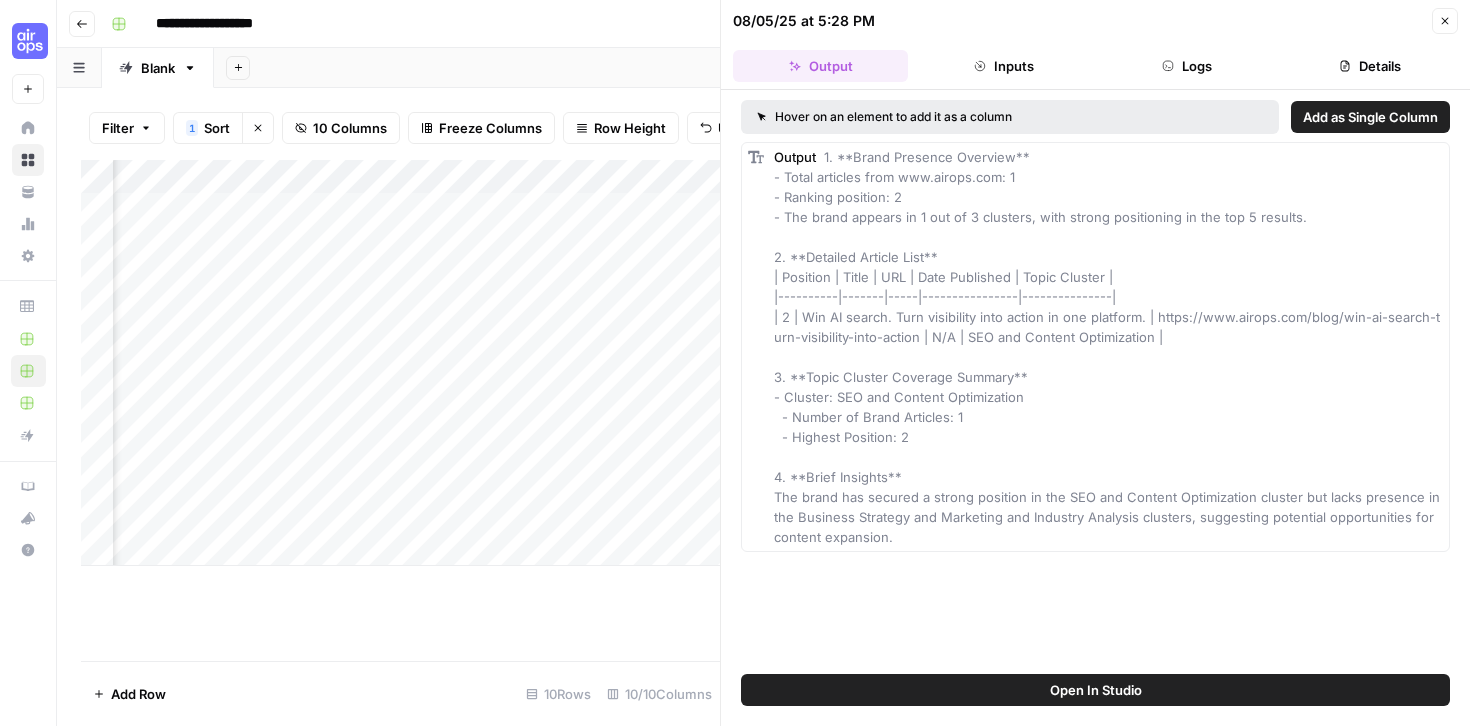 click on "Open In Studio" at bounding box center (1095, 690) 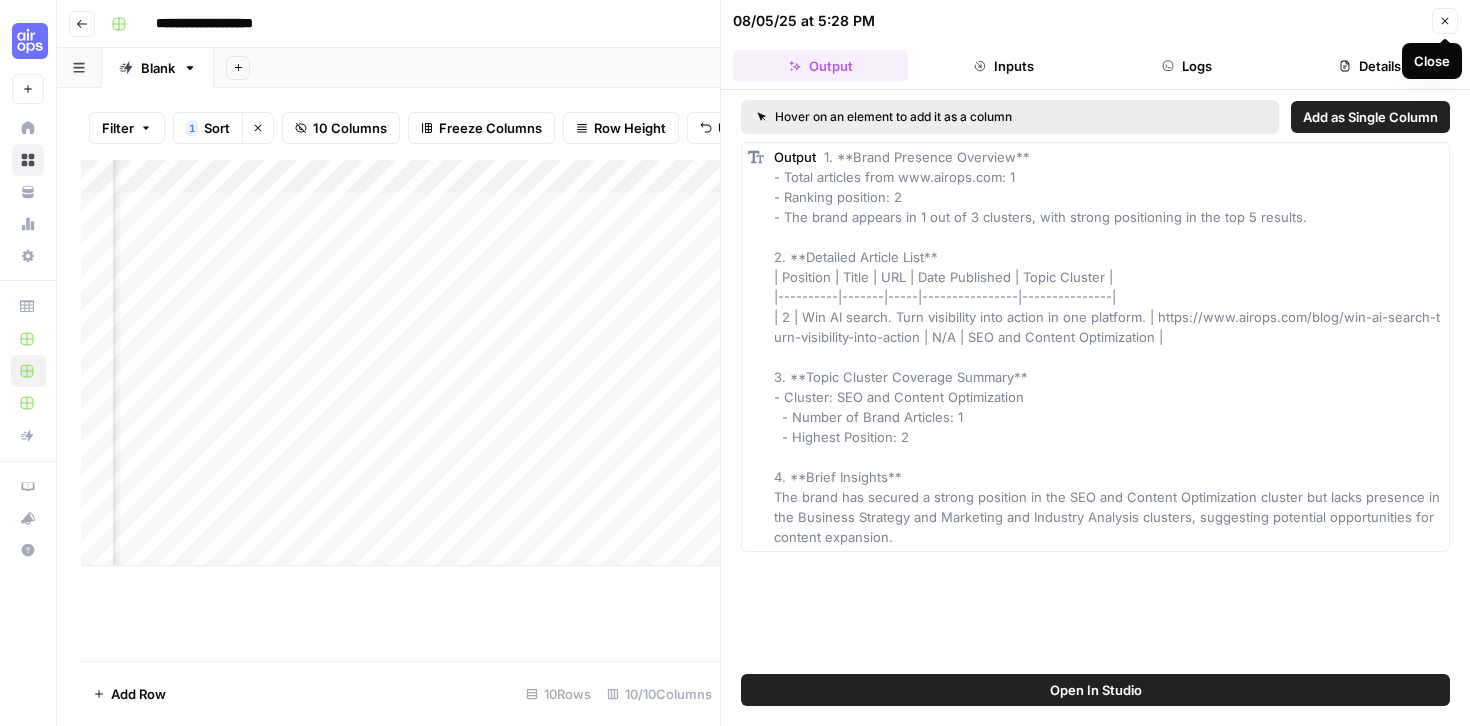 click 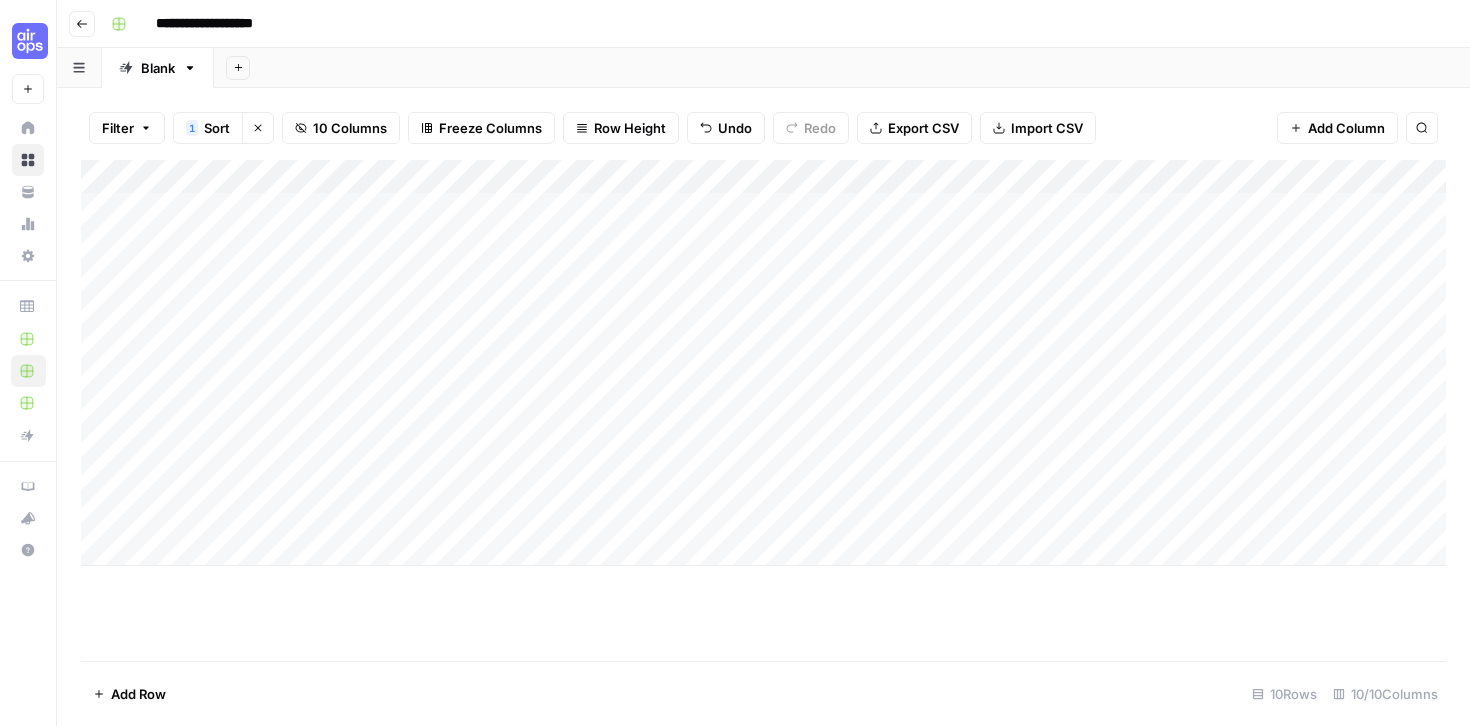 scroll, scrollTop: 0, scrollLeft: 0, axis: both 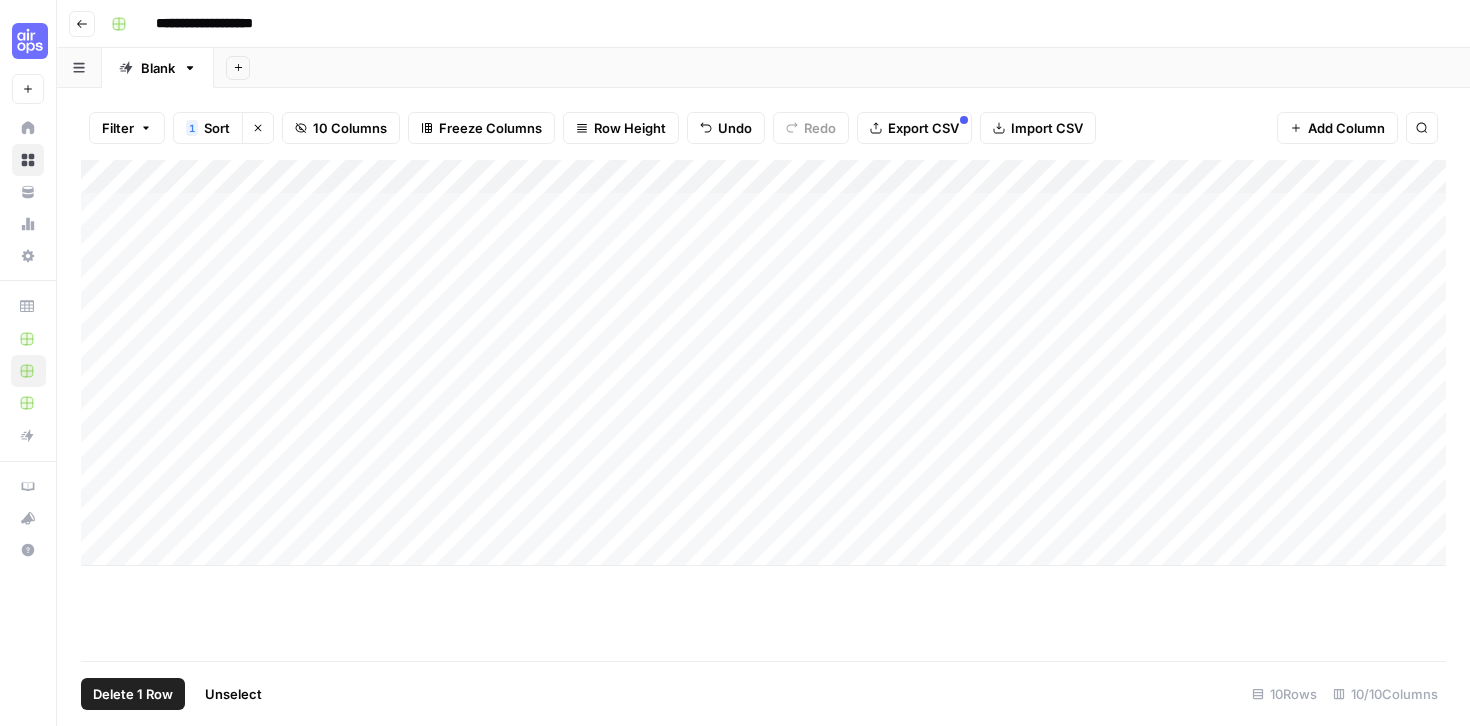 click on "Add Column" at bounding box center [763, 363] 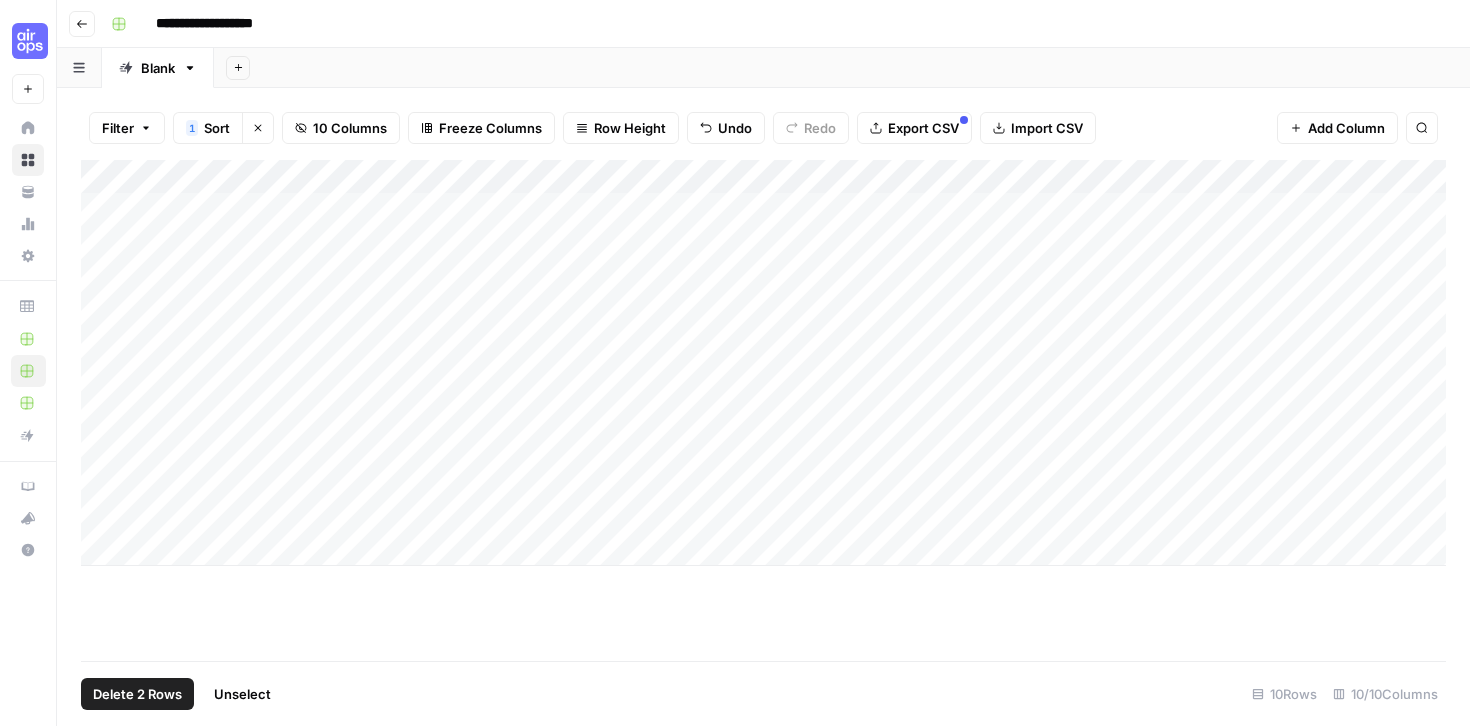 click on "Add Column" at bounding box center (763, 363) 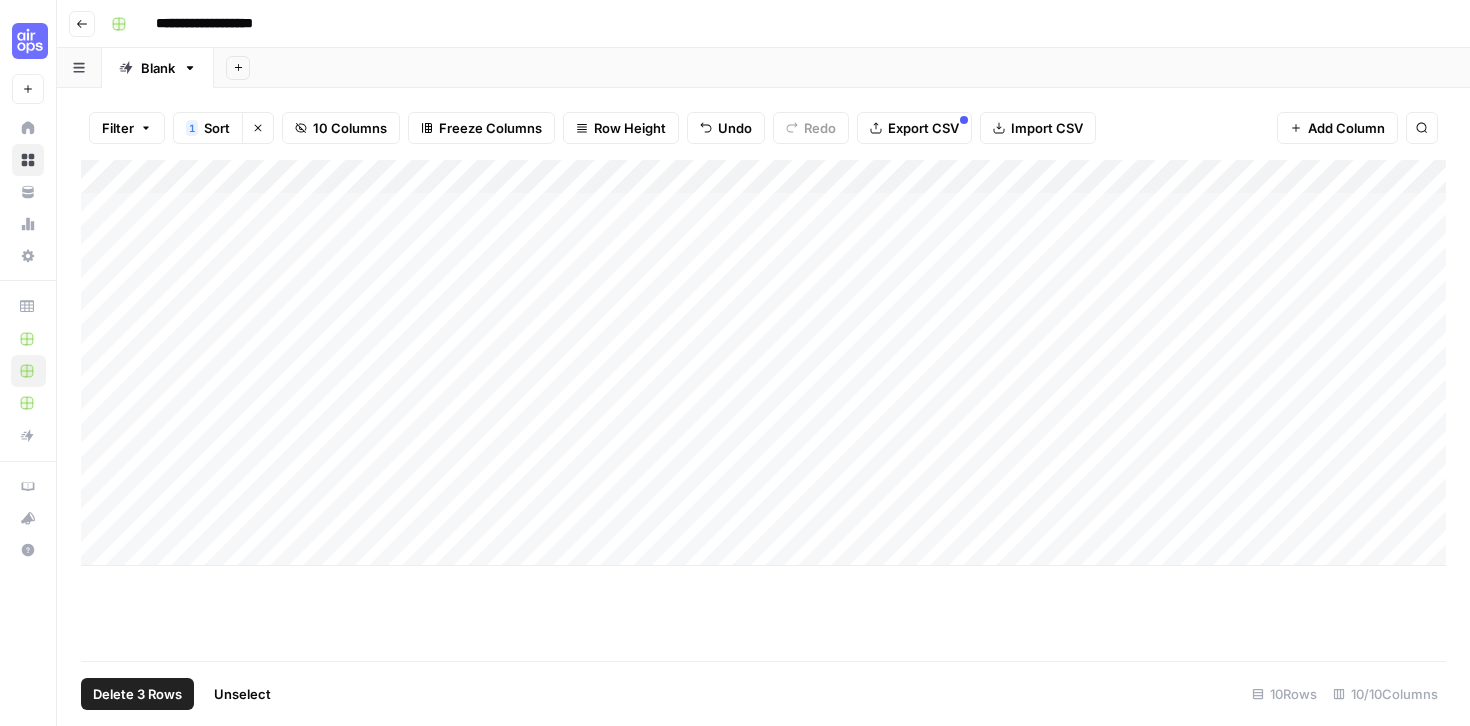 click on "Add Column" at bounding box center [763, 363] 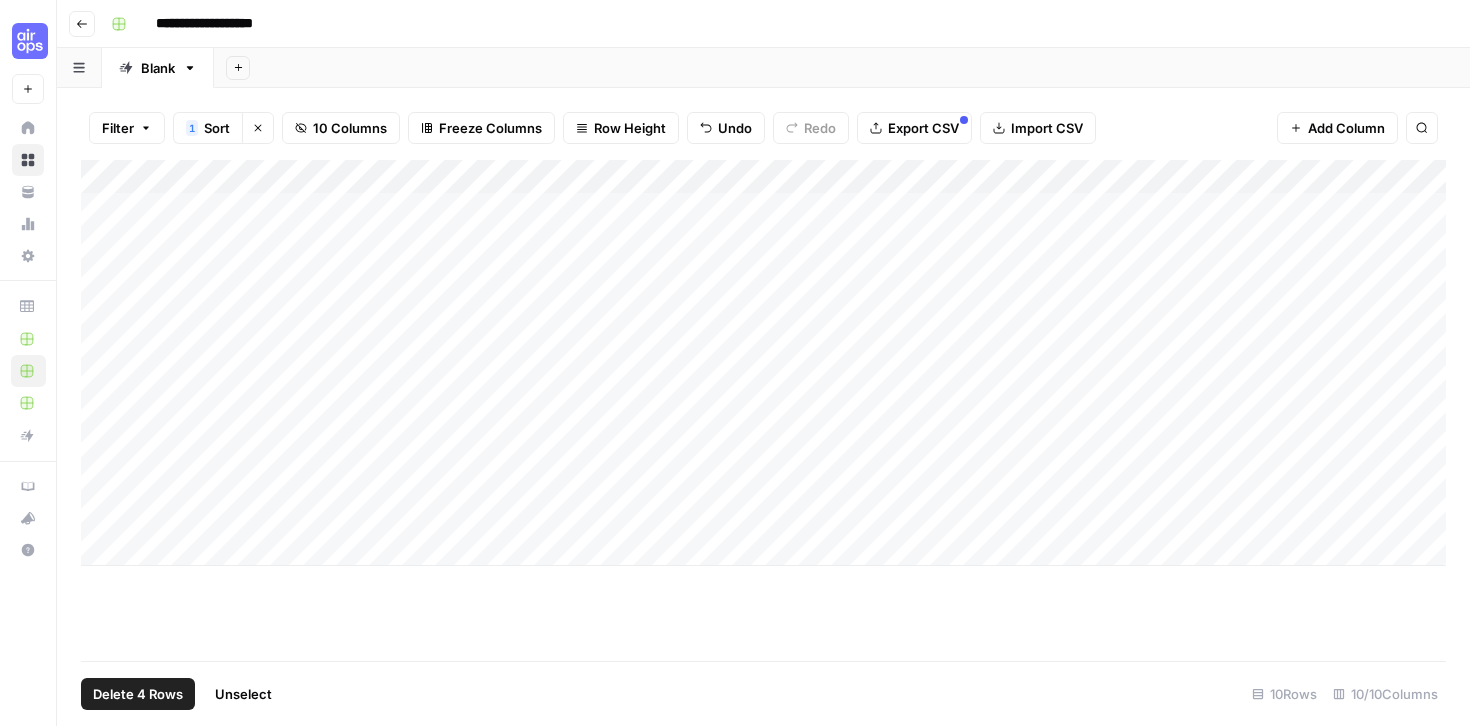 click on "Delete 4 Rows" at bounding box center (138, 694) 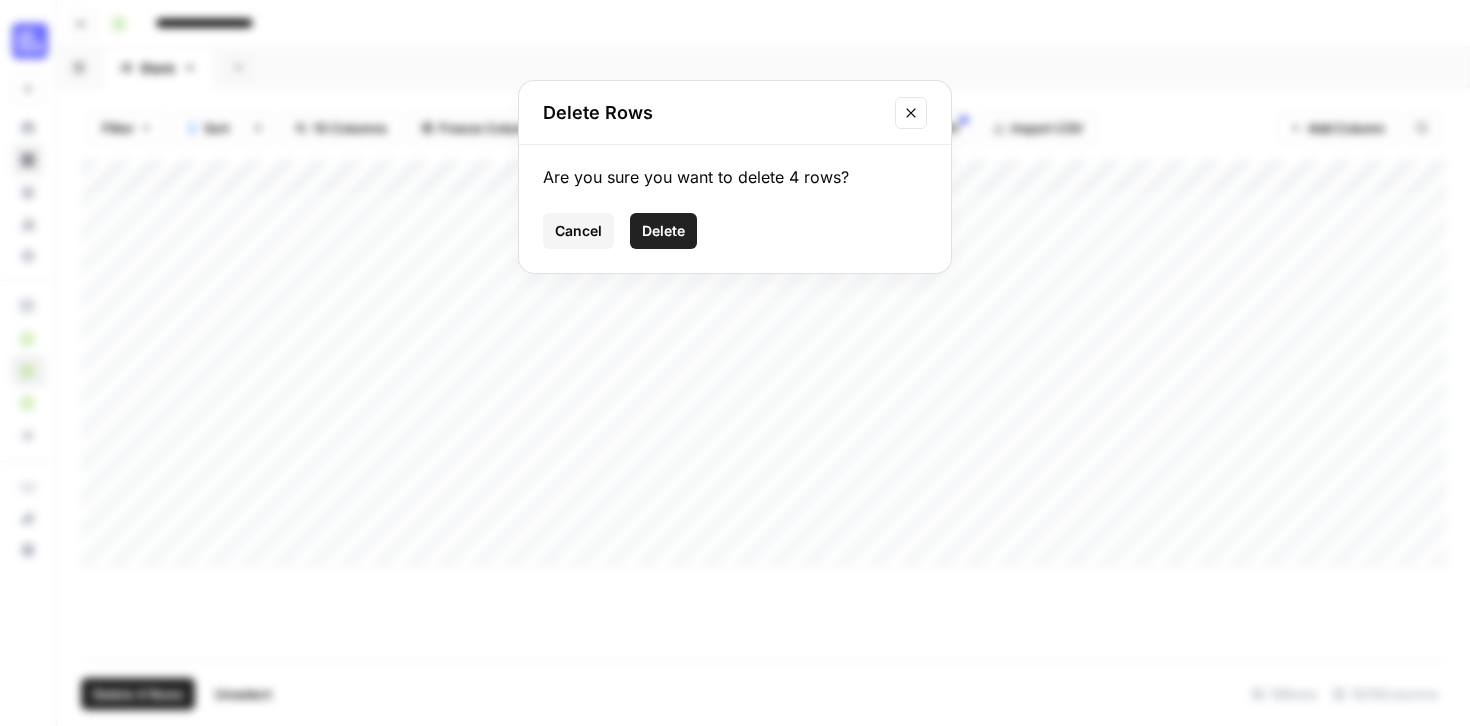 click on "Delete" at bounding box center (663, 231) 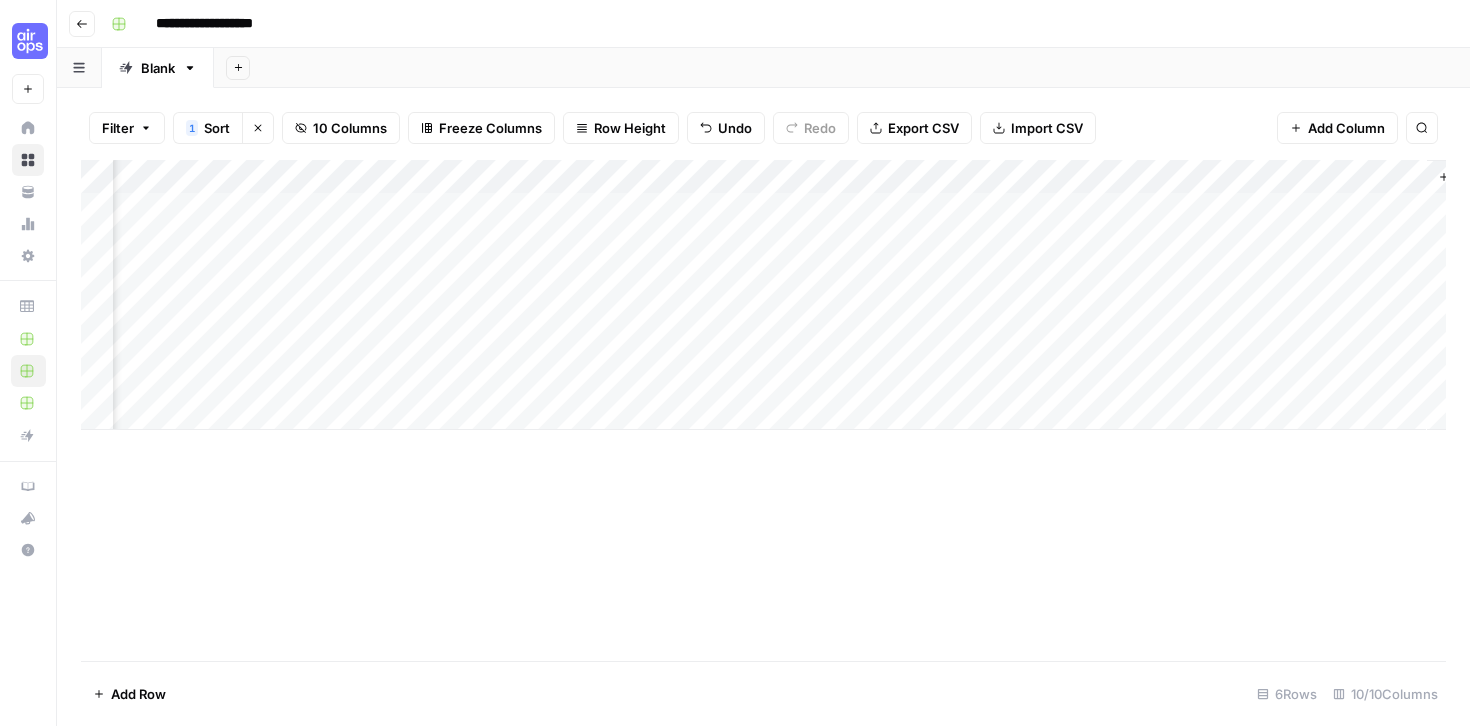 scroll, scrollTop: 0, scrollLeft: 579, axis: horizontal 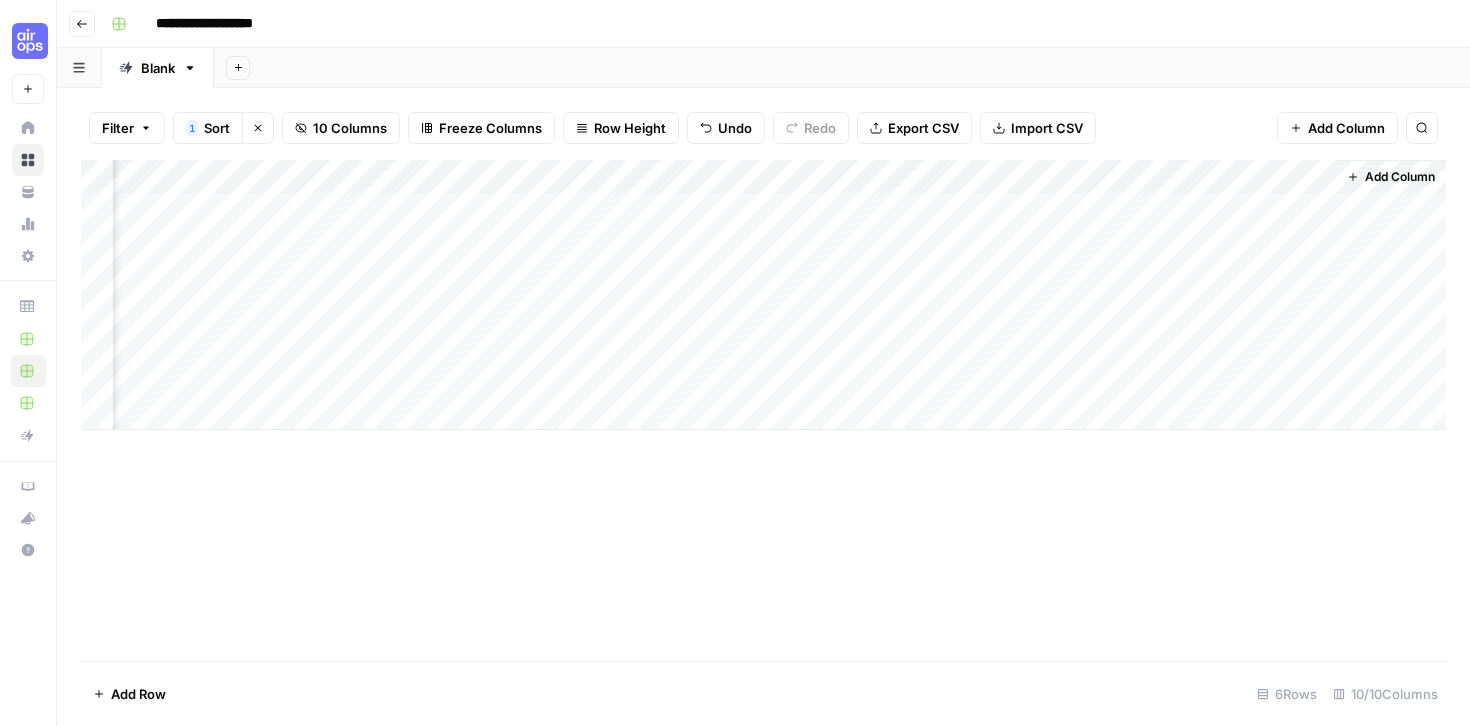 click on "Add Column" at bounding box center [1400, 177] 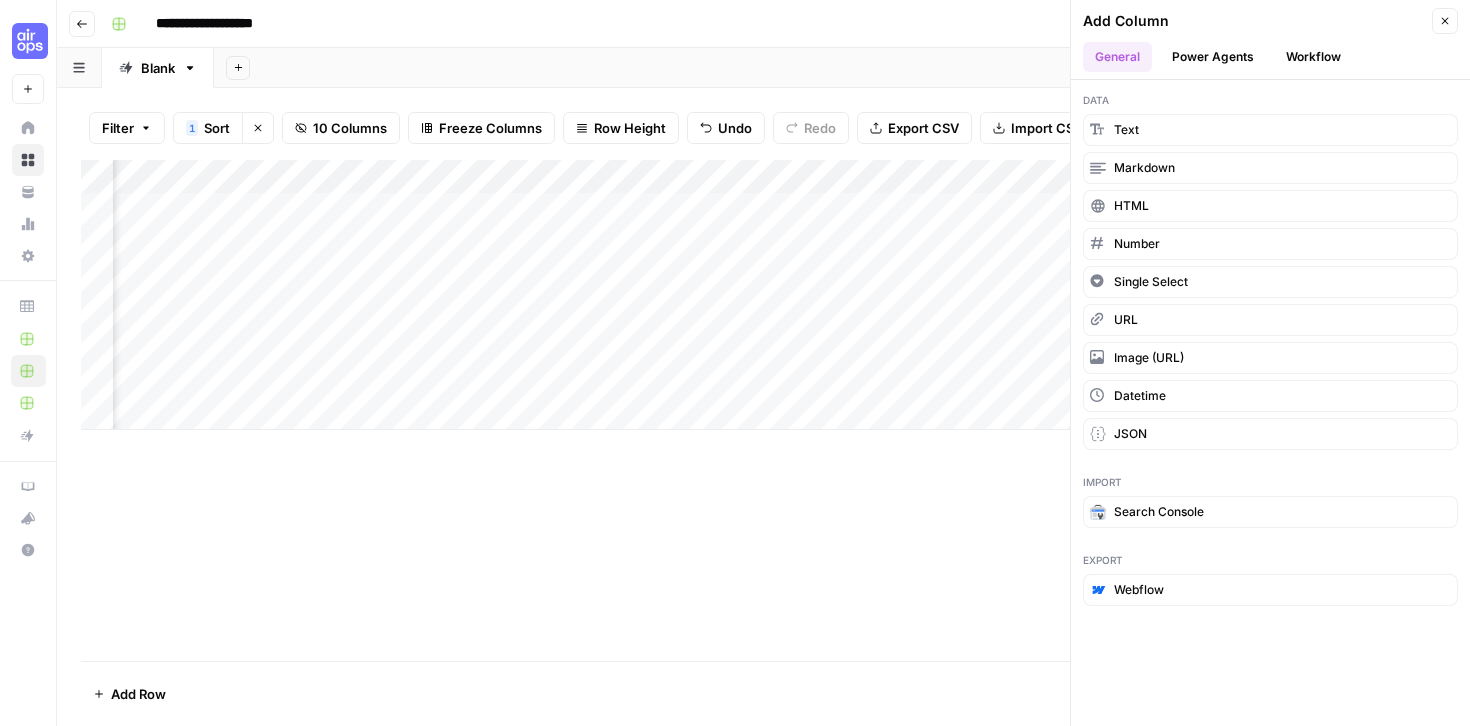 click on "Workflow" at bounding box center (1313, 57) 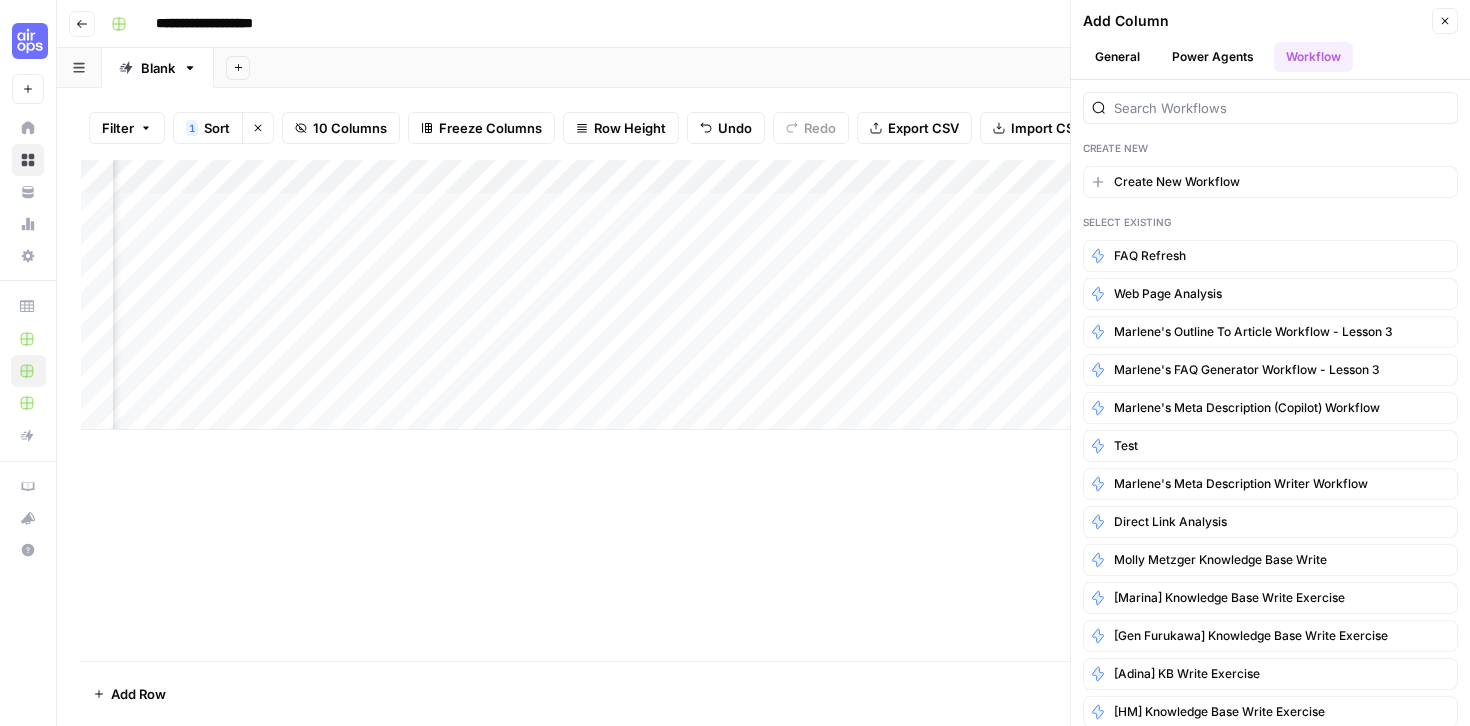 click on "Power Agents" at bounding box center (1213, 57) 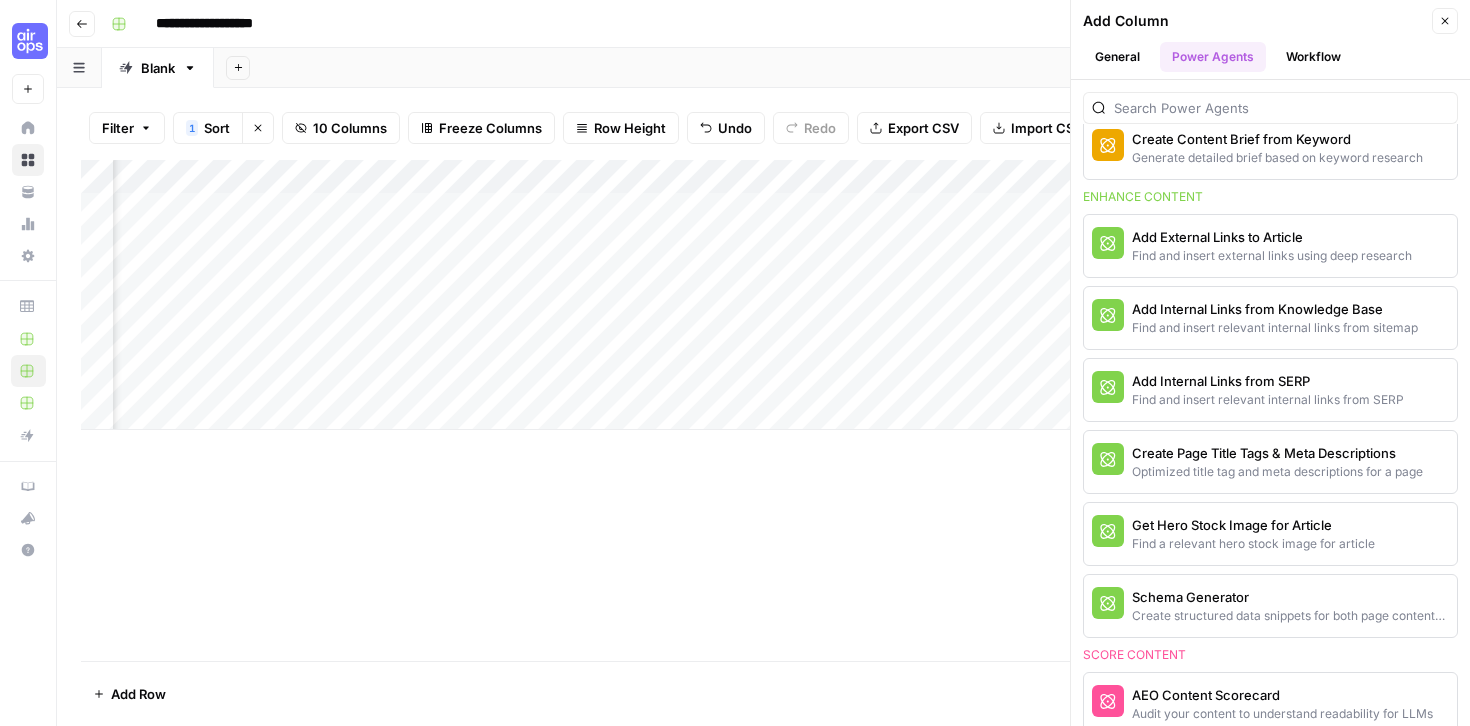 scroll, scrollTop: 0, scrollLeft: 0, axis: both 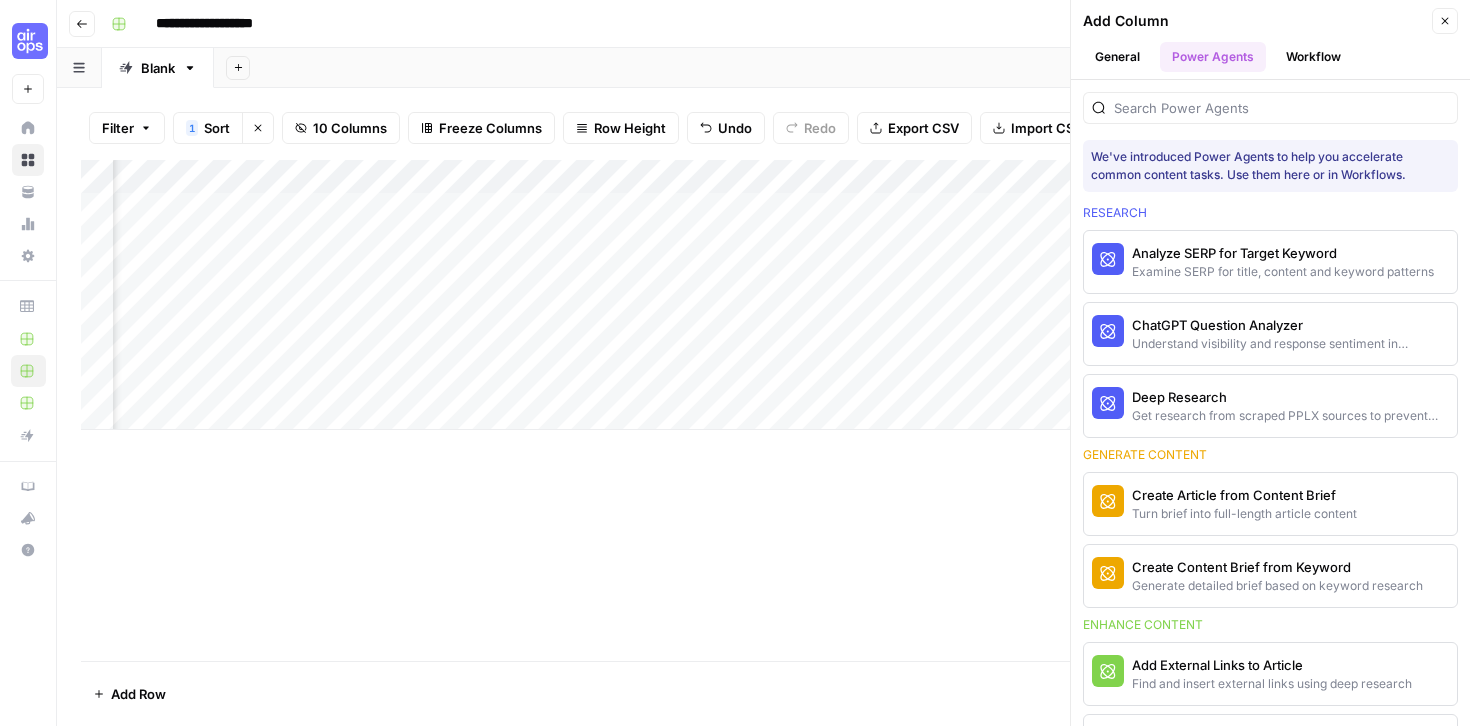 click on "Workflow" at bounding box center [1313, 57] 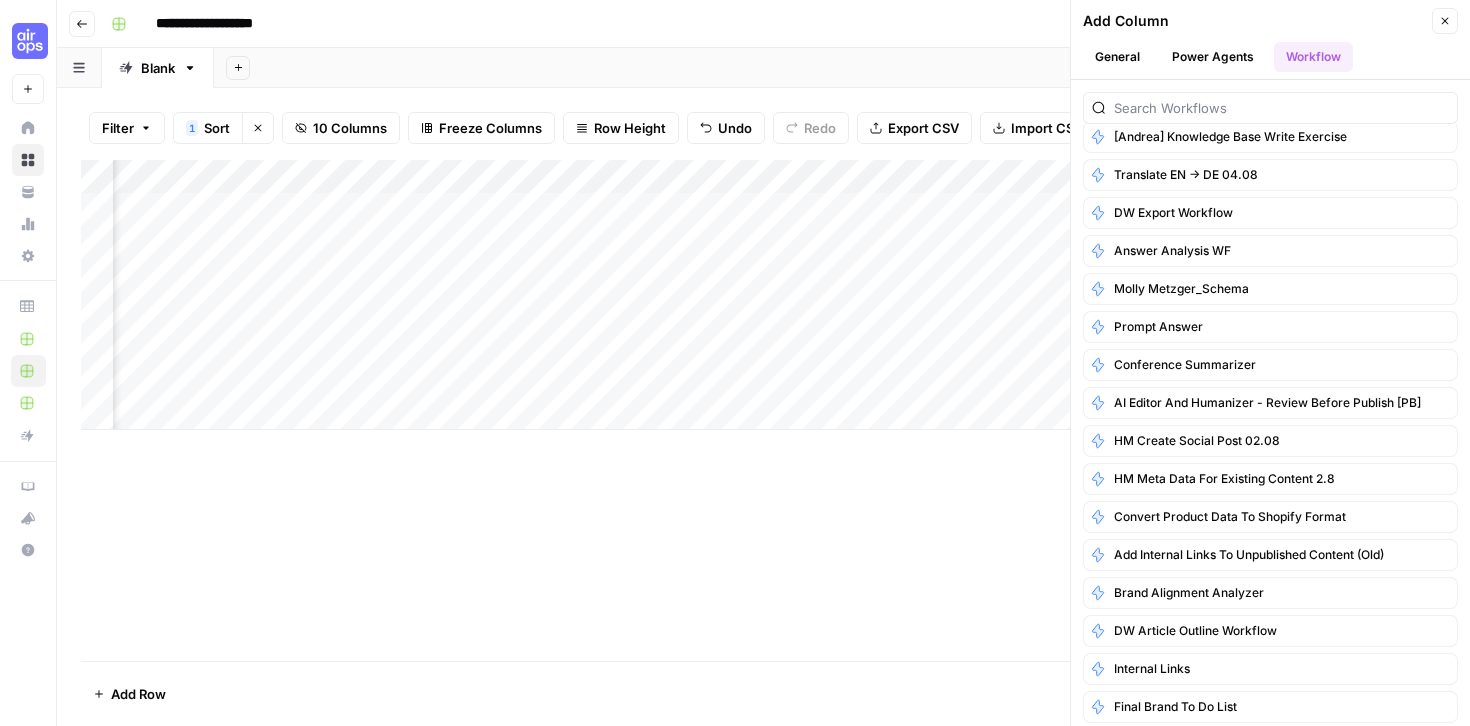 scroll, scrollTop: 0, scrollLeft: 0, axis: both 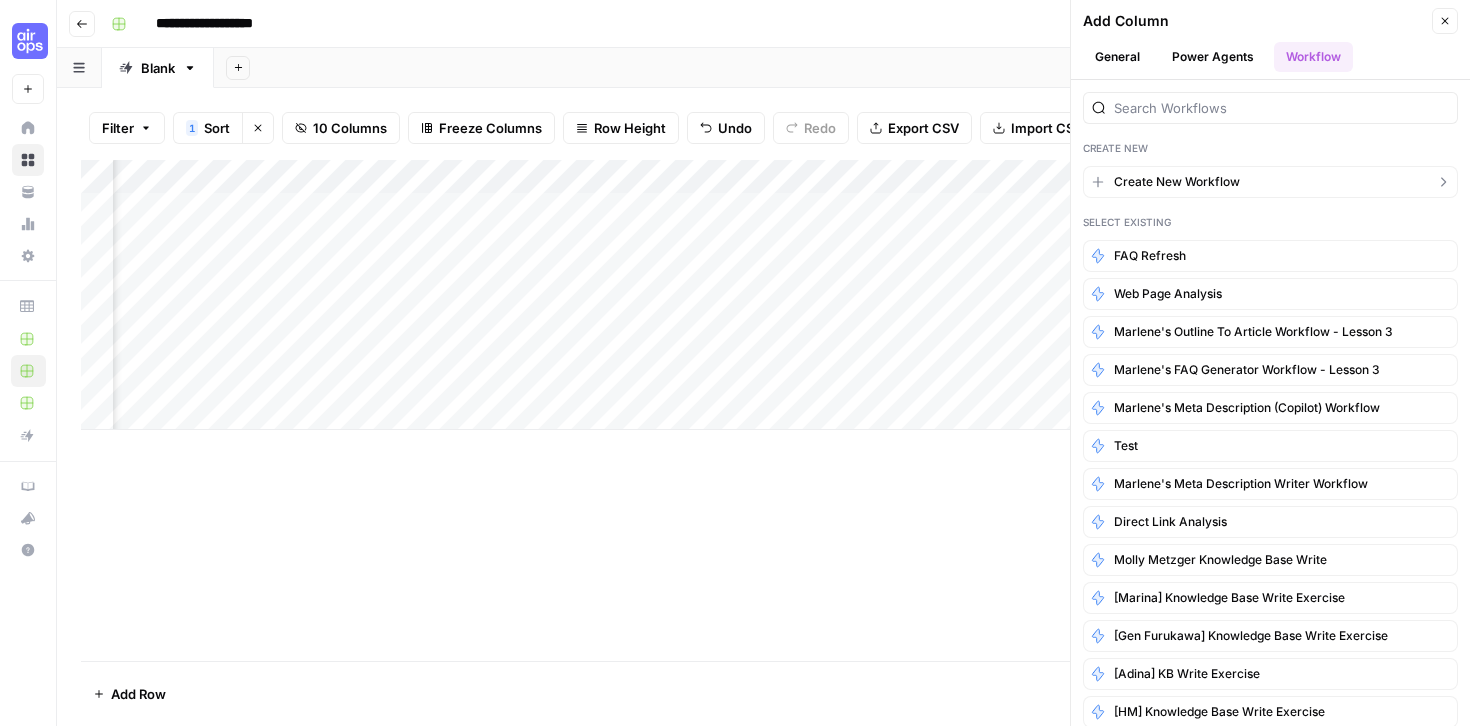 click on "Create New Workflow" at bounding box center [1177, 182] 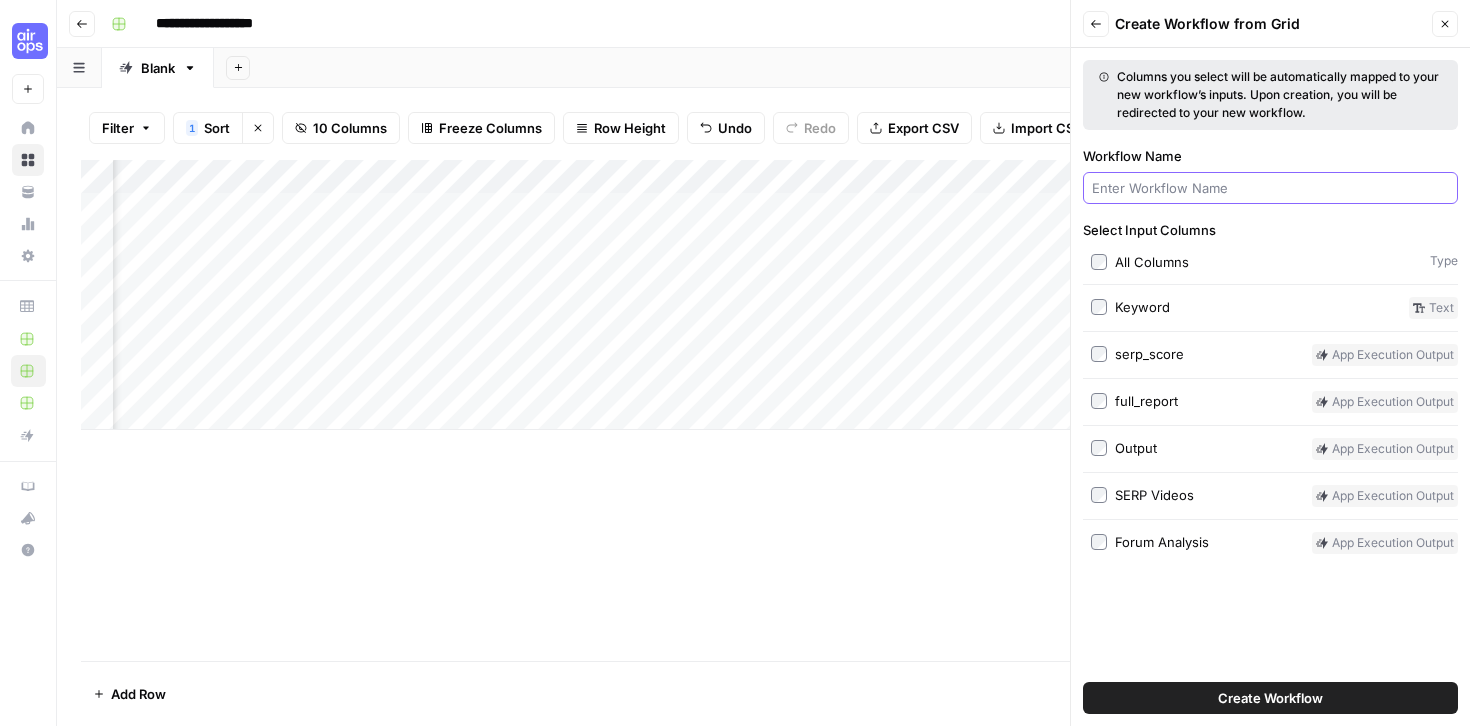 click on "Workflow Name" at bounding box center (1270, 188) 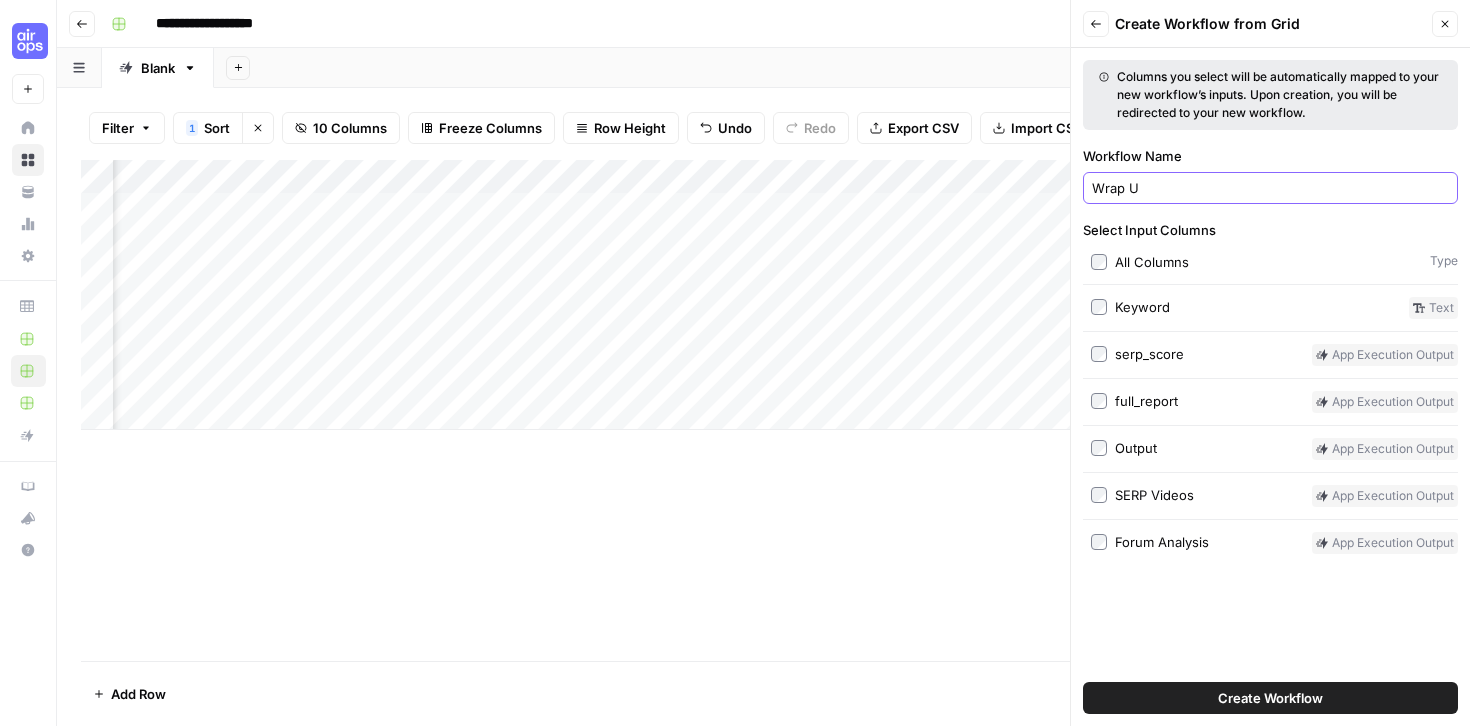 type on "Wrap Up" 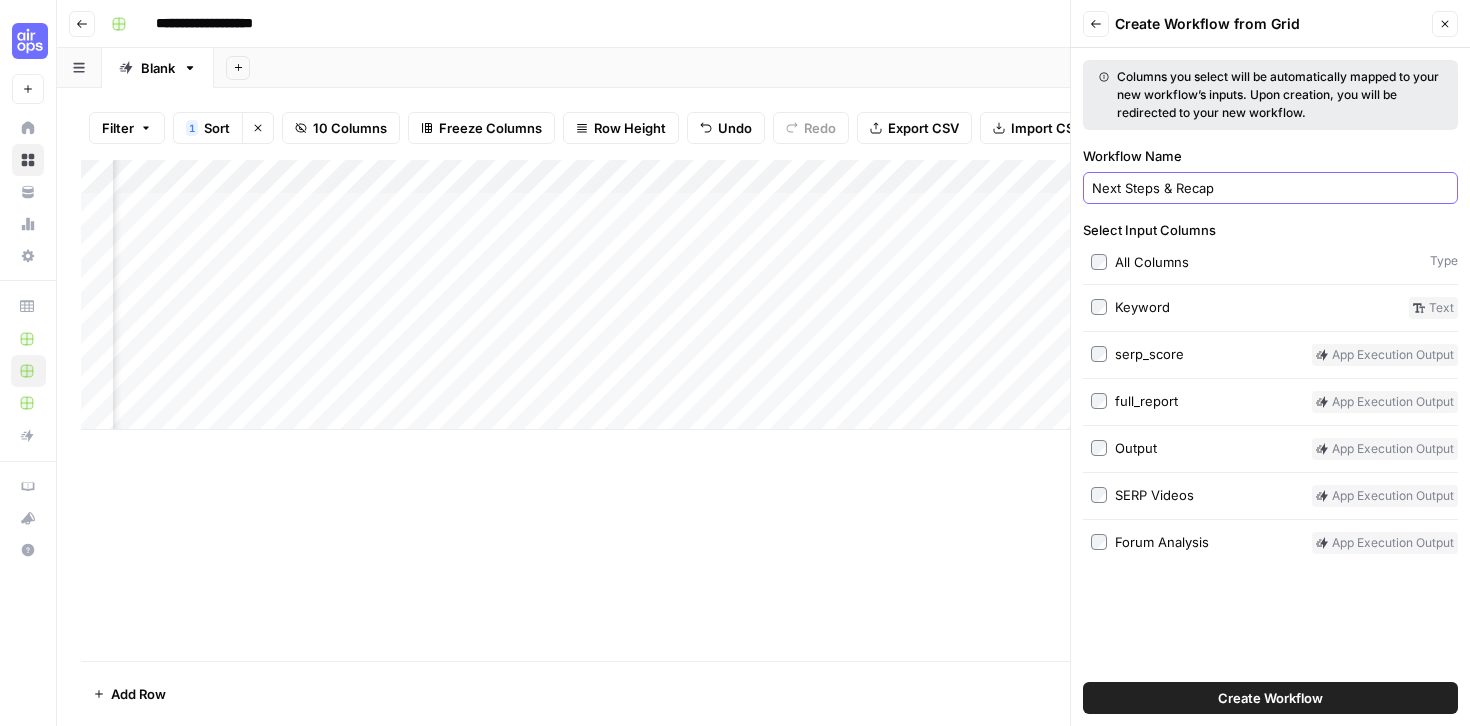 type on "Next Steps & Recap" 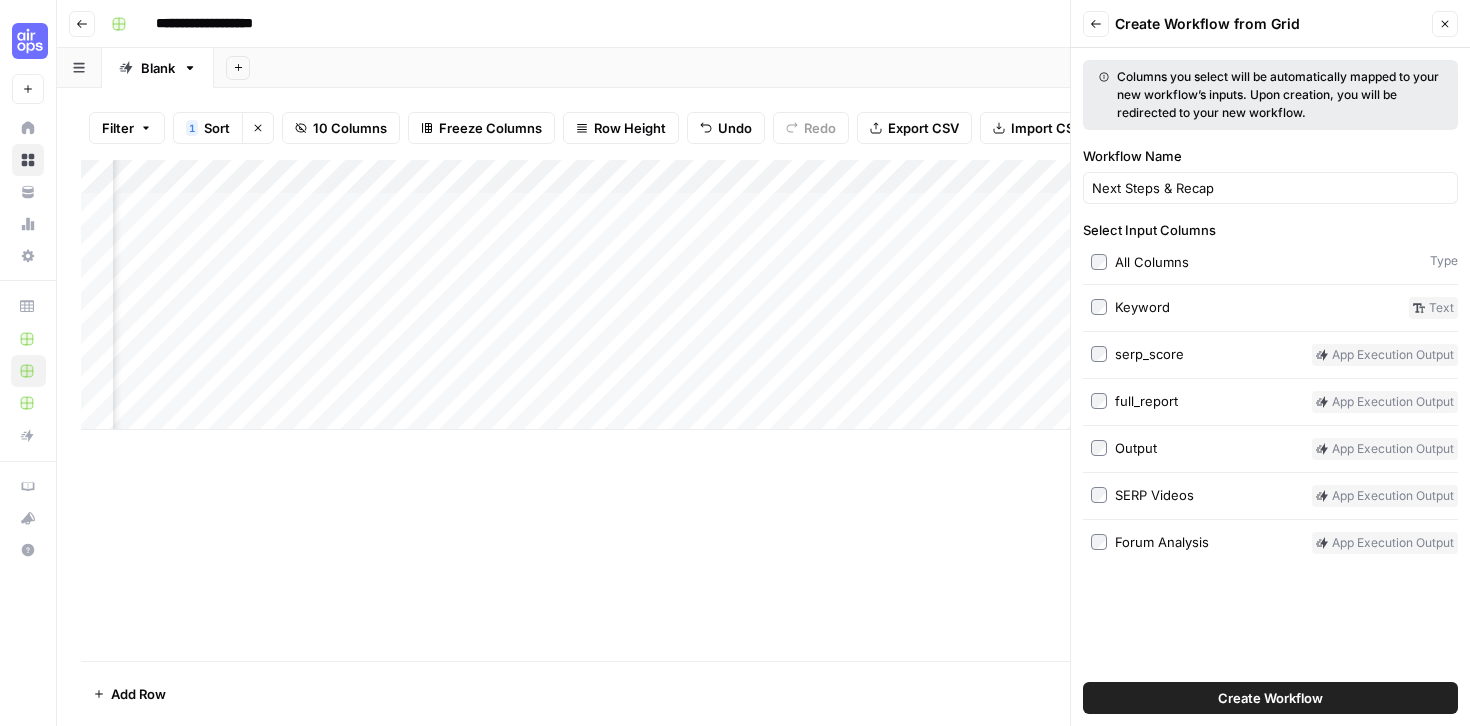 click on "Close" at bounding box center (1445, 24) 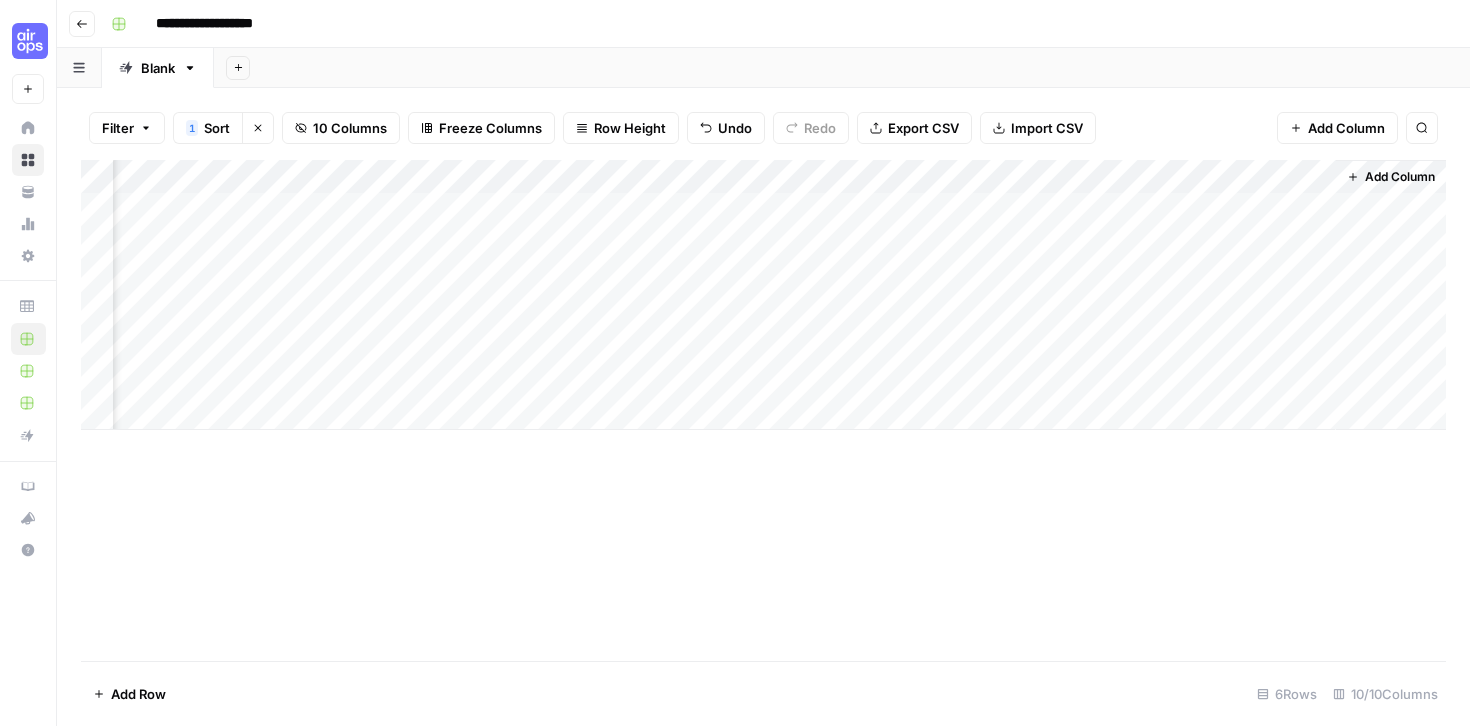 click on "Add Column" at bounding box center (763, 295) 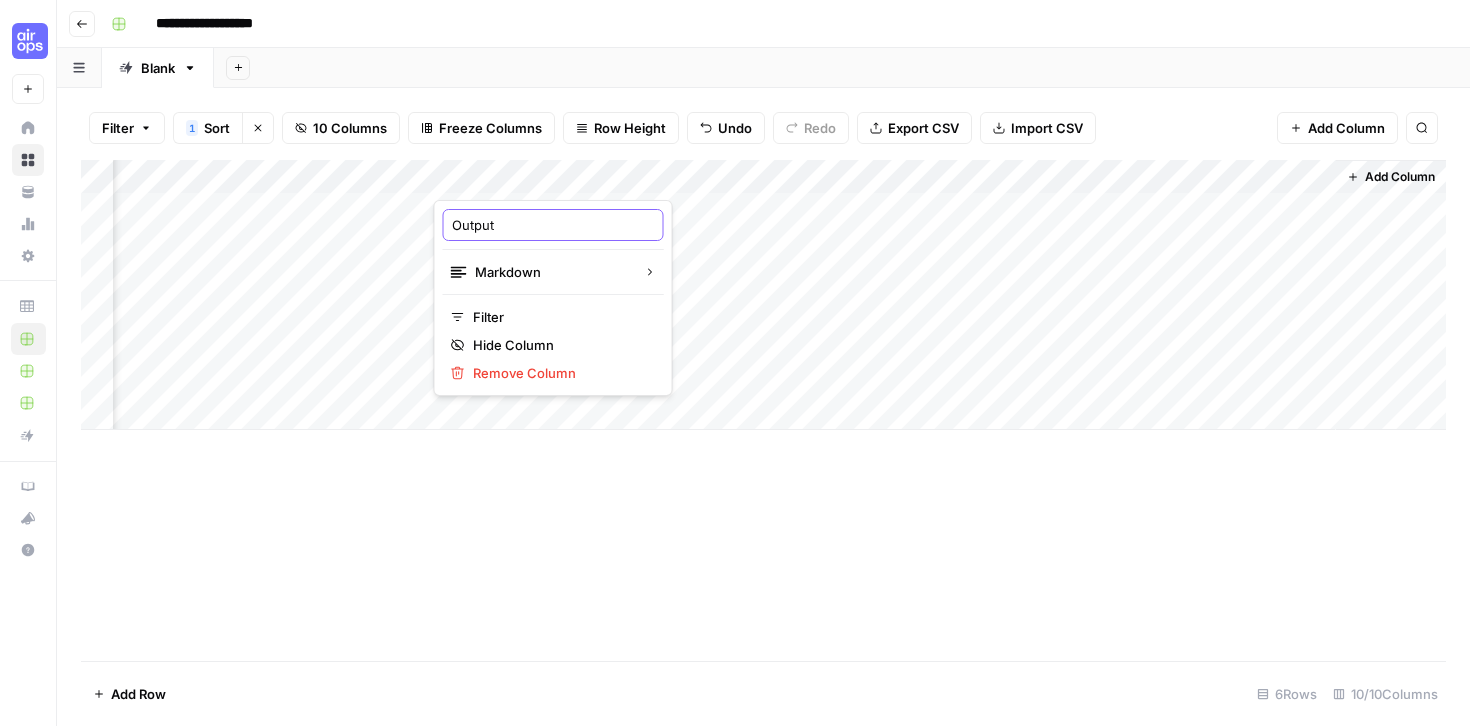 click on "Output" at bounding box center (553, 225) 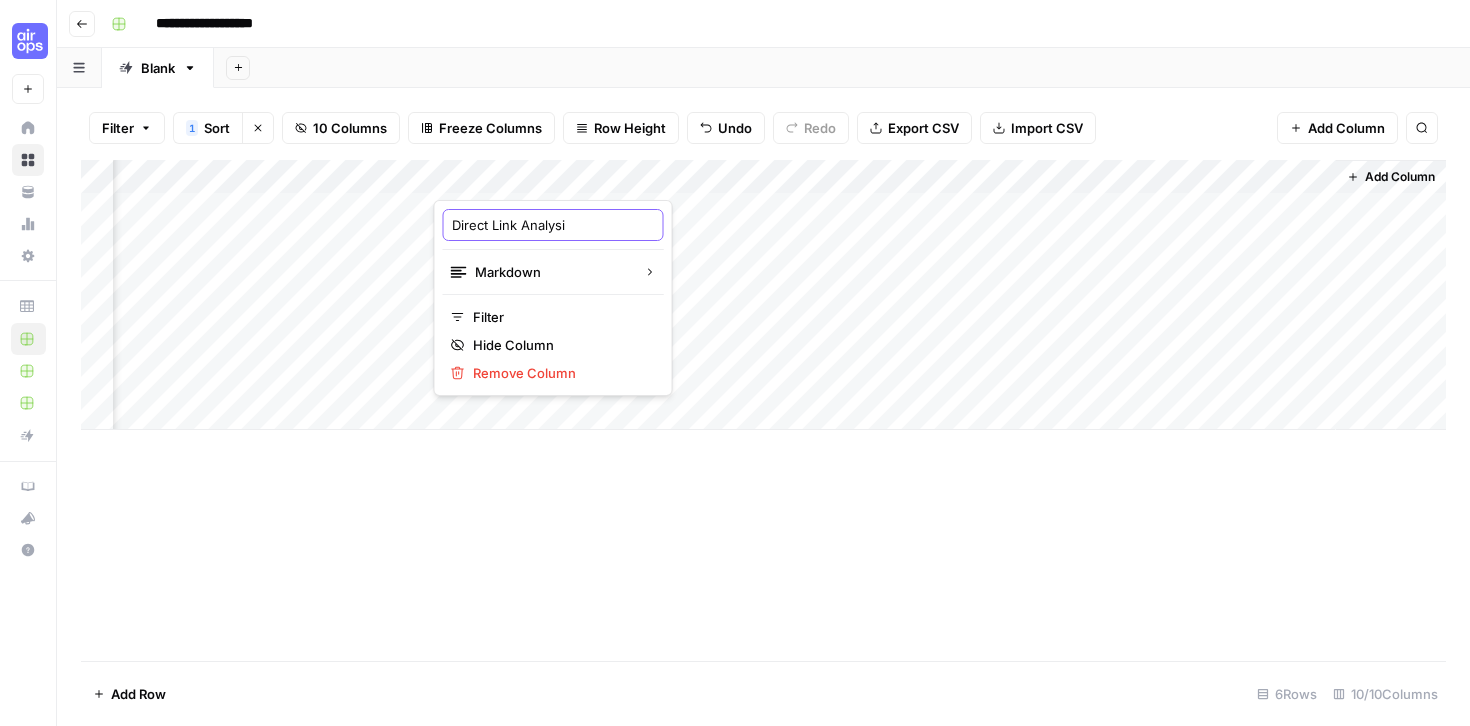 type on "Direct Link Analysis" 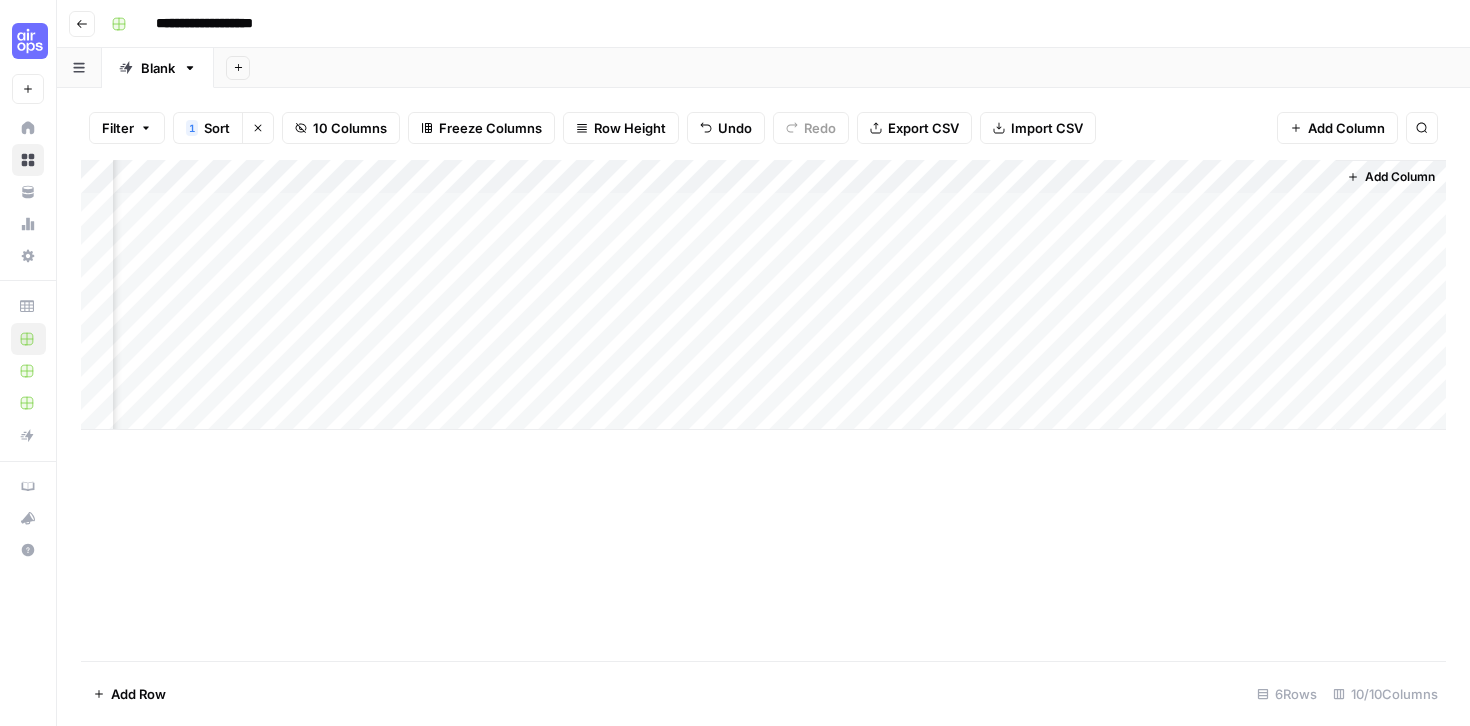 click on "Add Column" at bounding box center [763, 295] 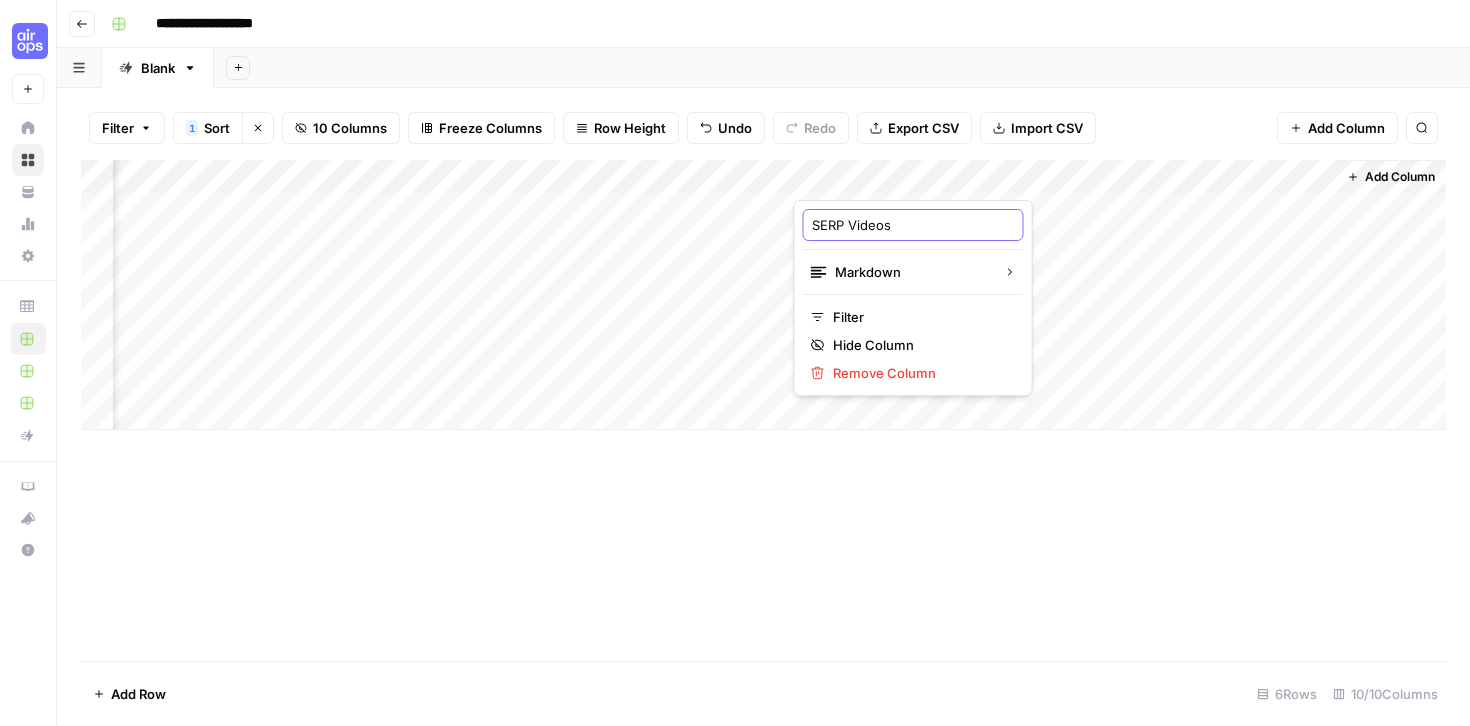 click on "SERP Videos" at bounding box center (913, 225) 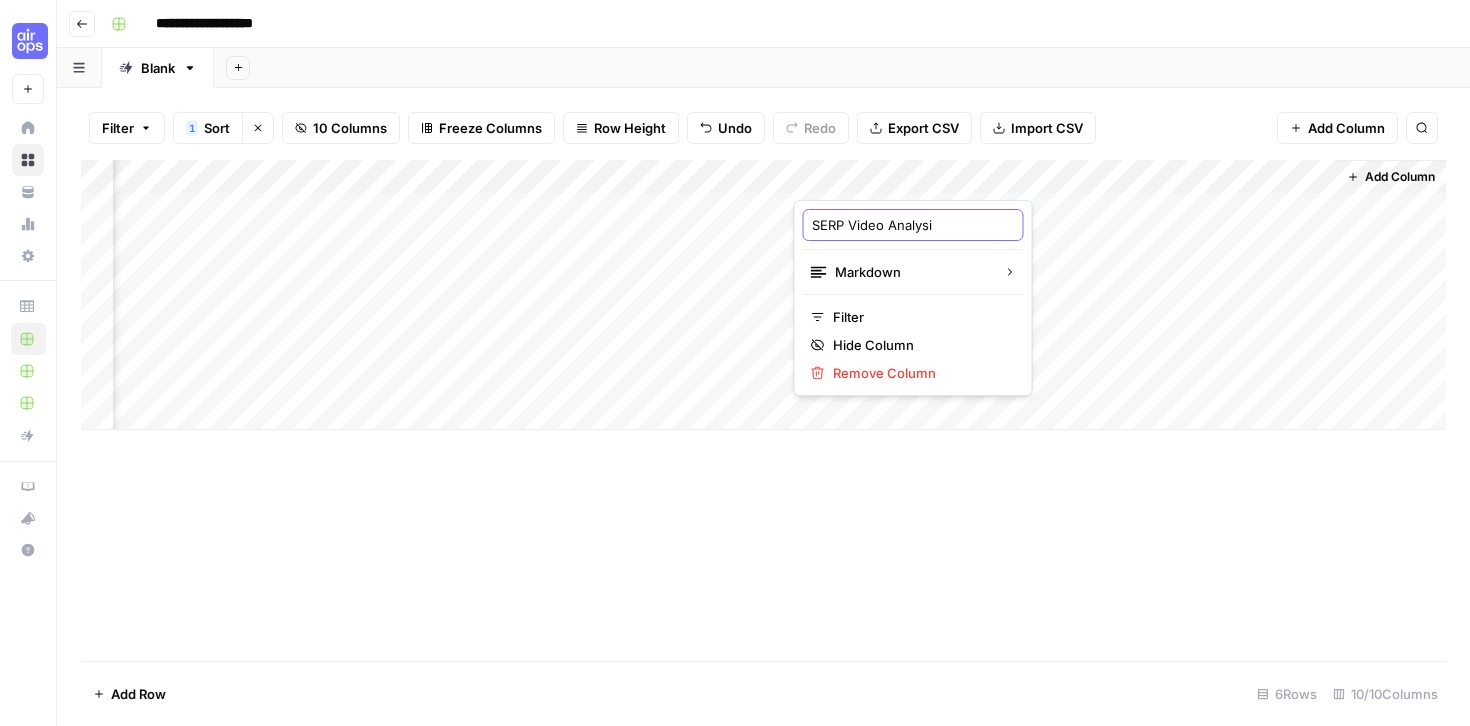 type on "SERP Video Analysis" 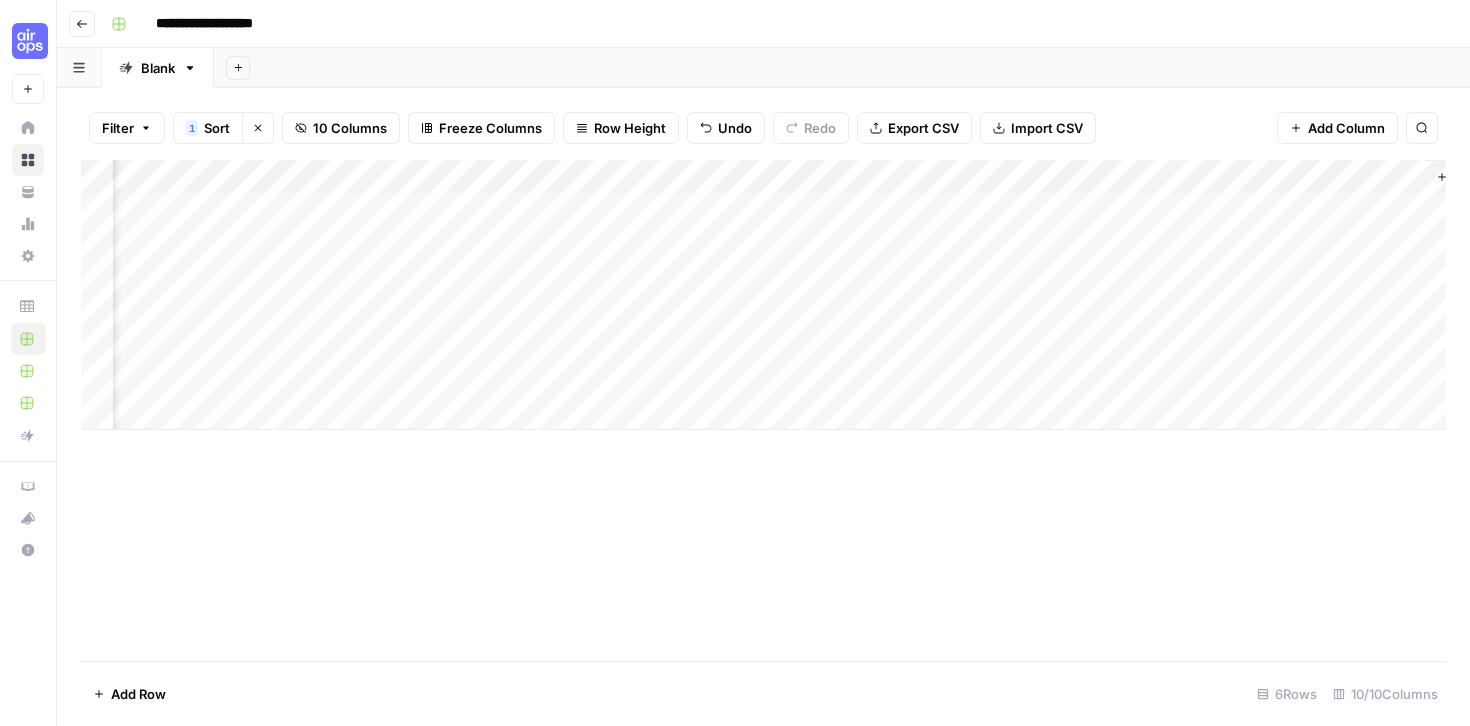 scroll, scrollTop: 0, scrollLeft: 579, axis: horizontal 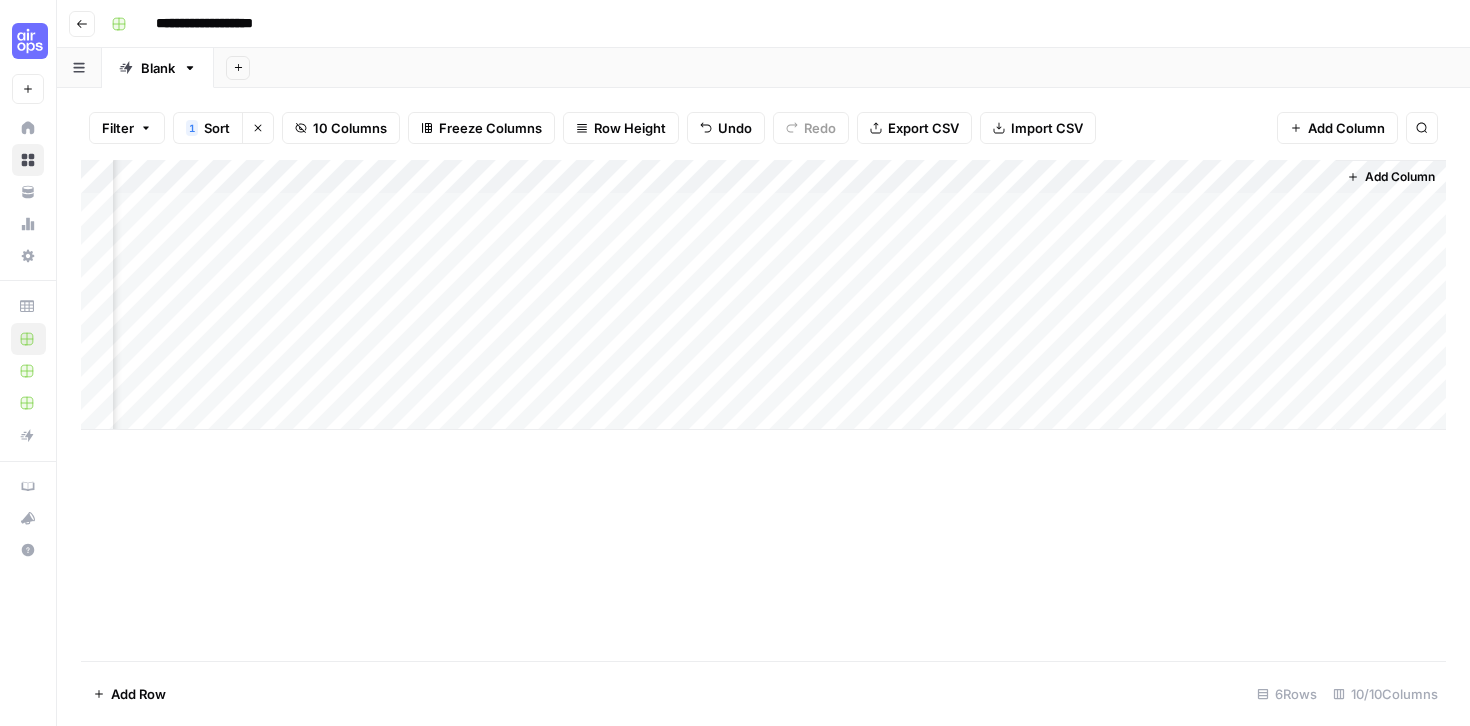click on "Add Column" at bounding box center (1400, 177) 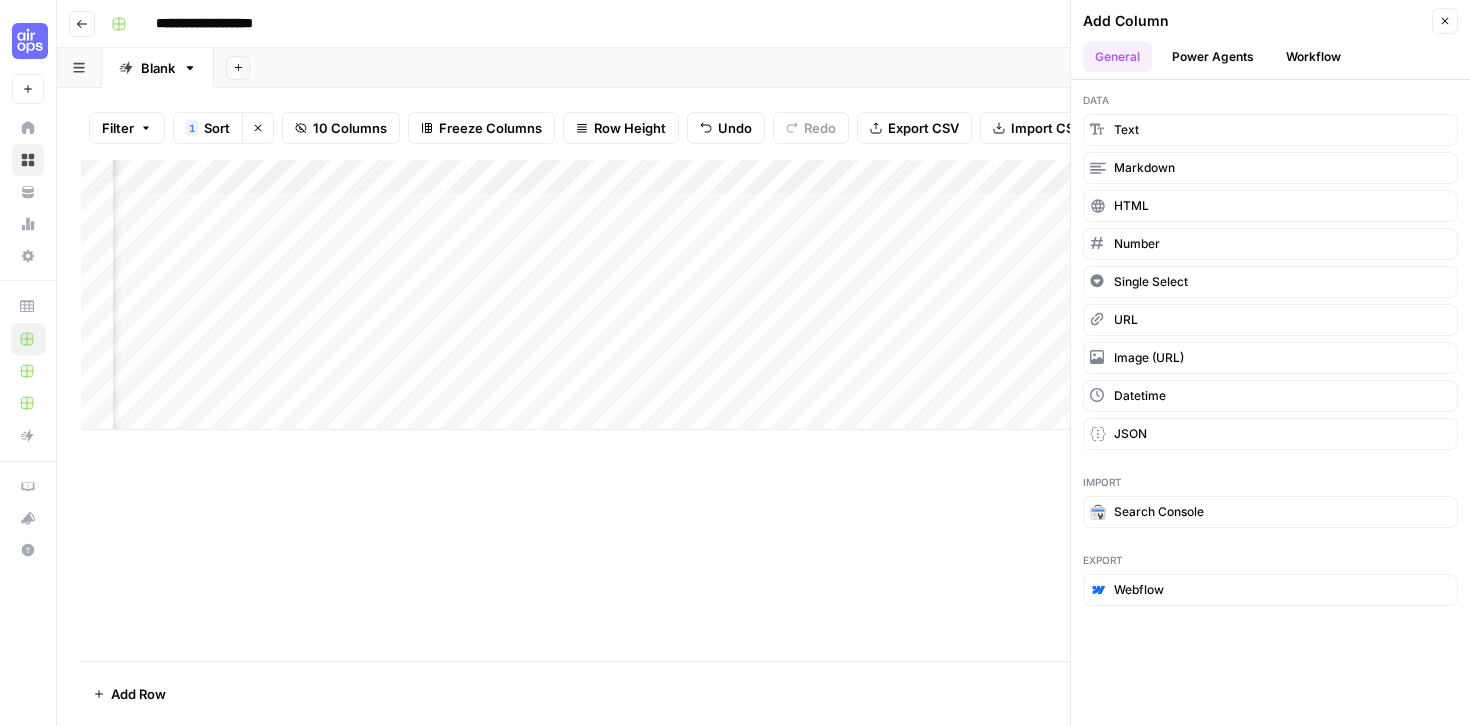 click on "Workflow" at bounding box center [1313, 57] 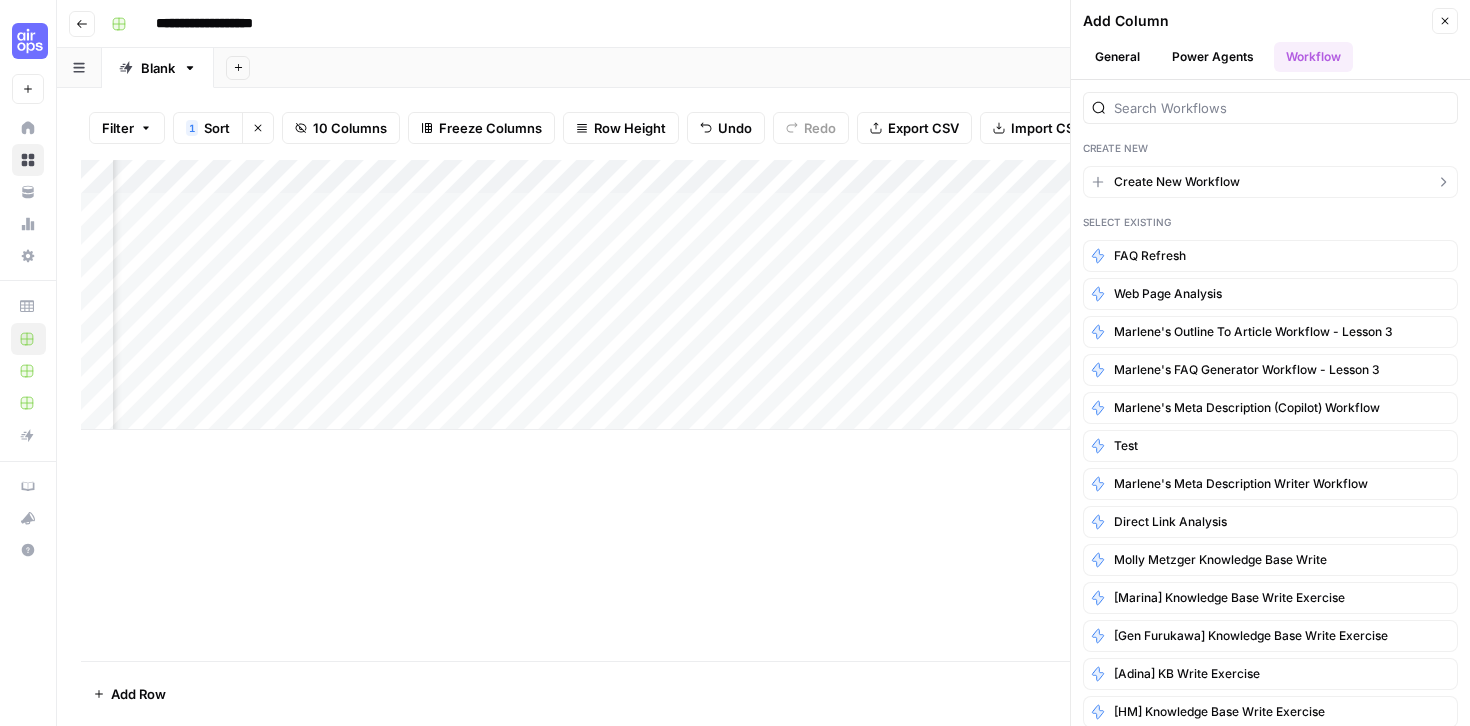 click on "Create New Workflow" at bounding box center (1177, 182) 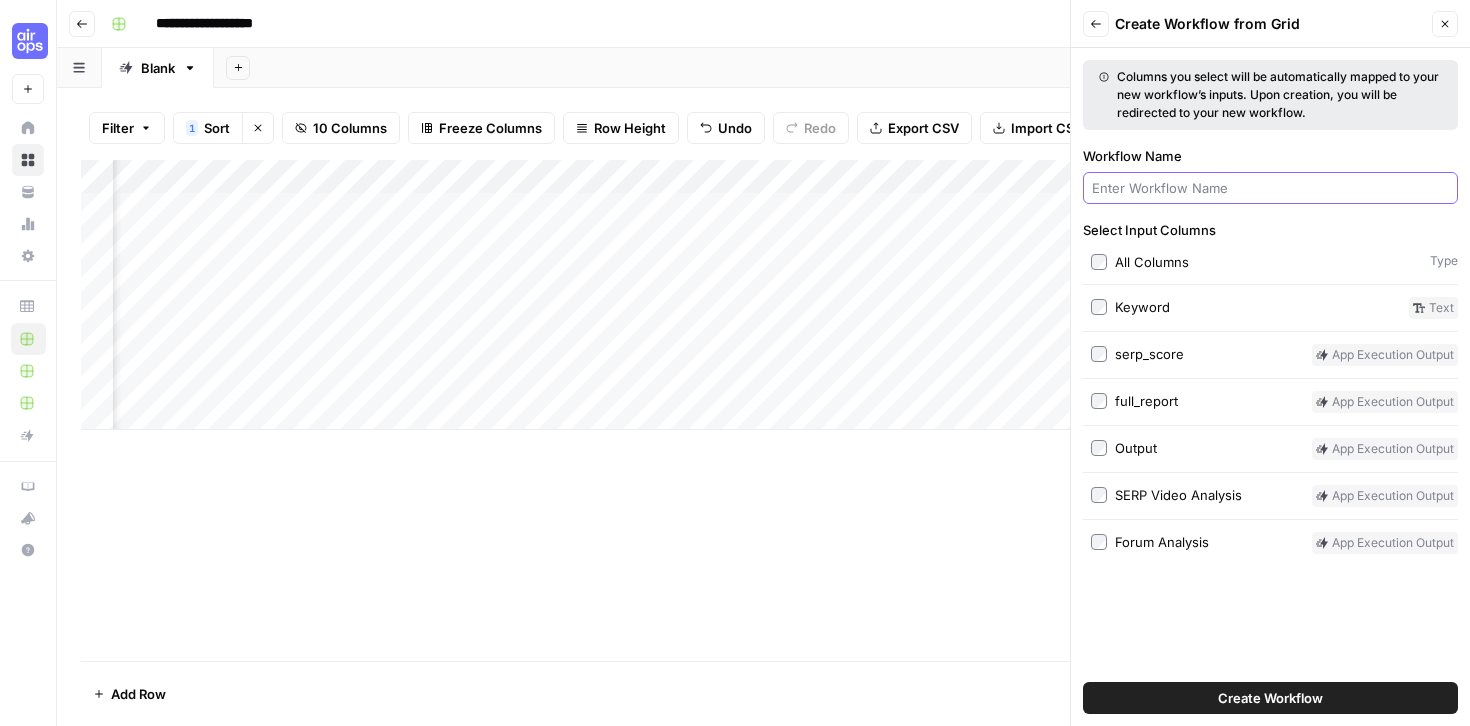 click on "Workflow Name" at bounding box center (1270, 188) 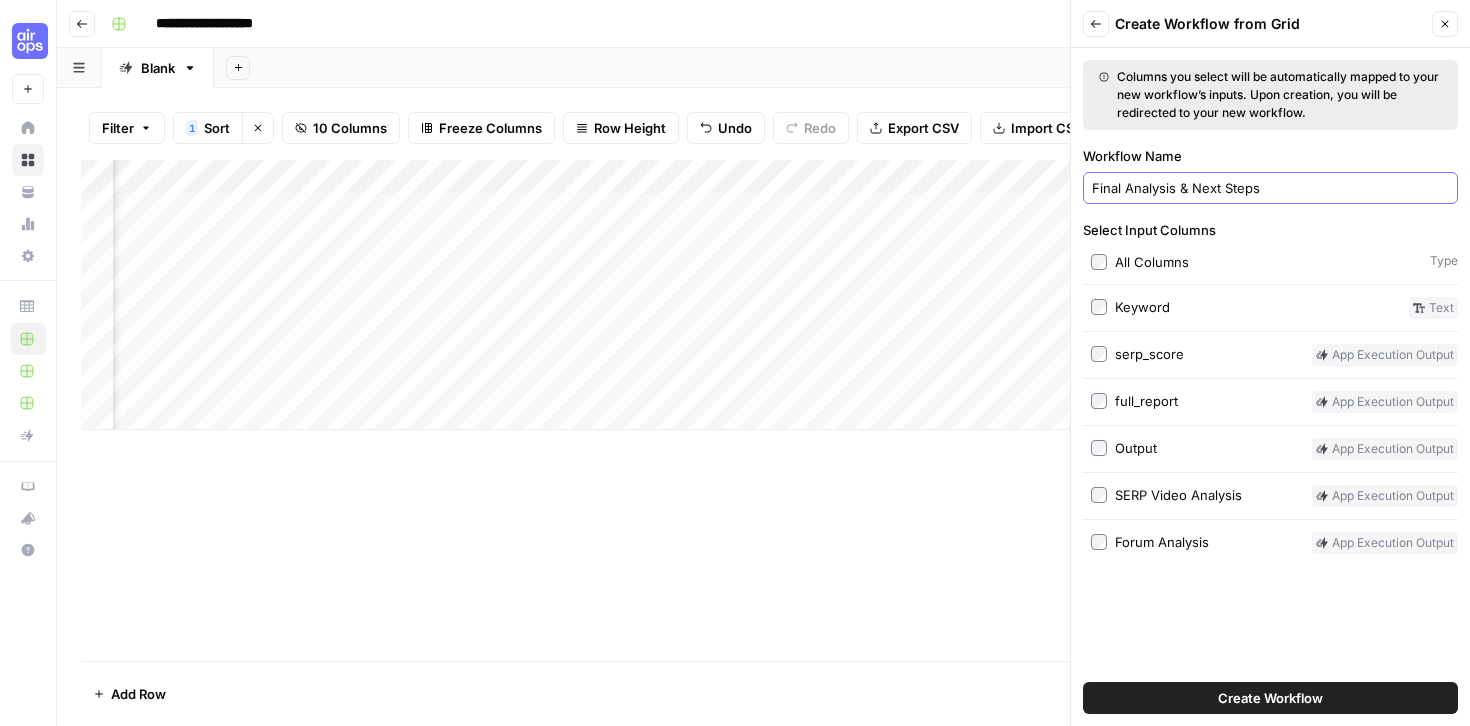 type on "Final Analysis & Next Steps" 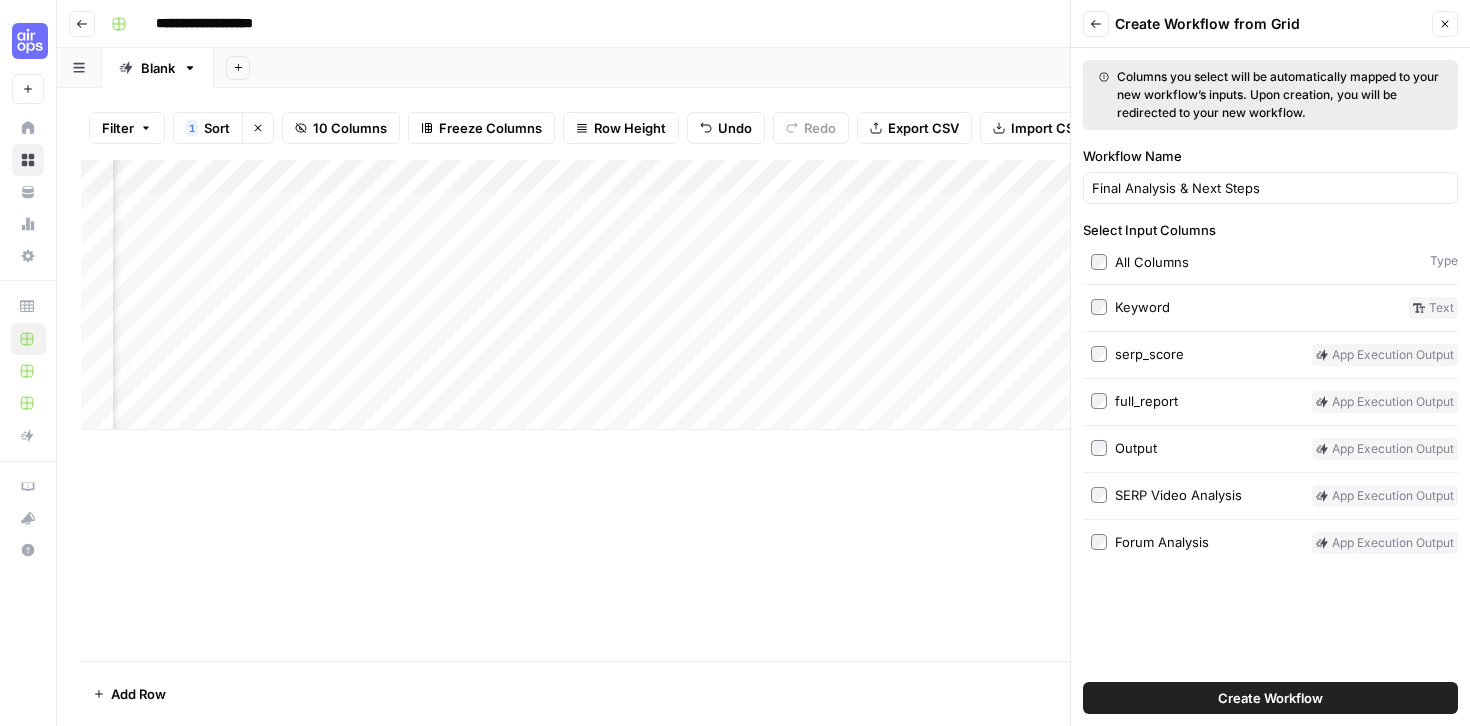 click on "Close" at bounding box center [1445, 24] 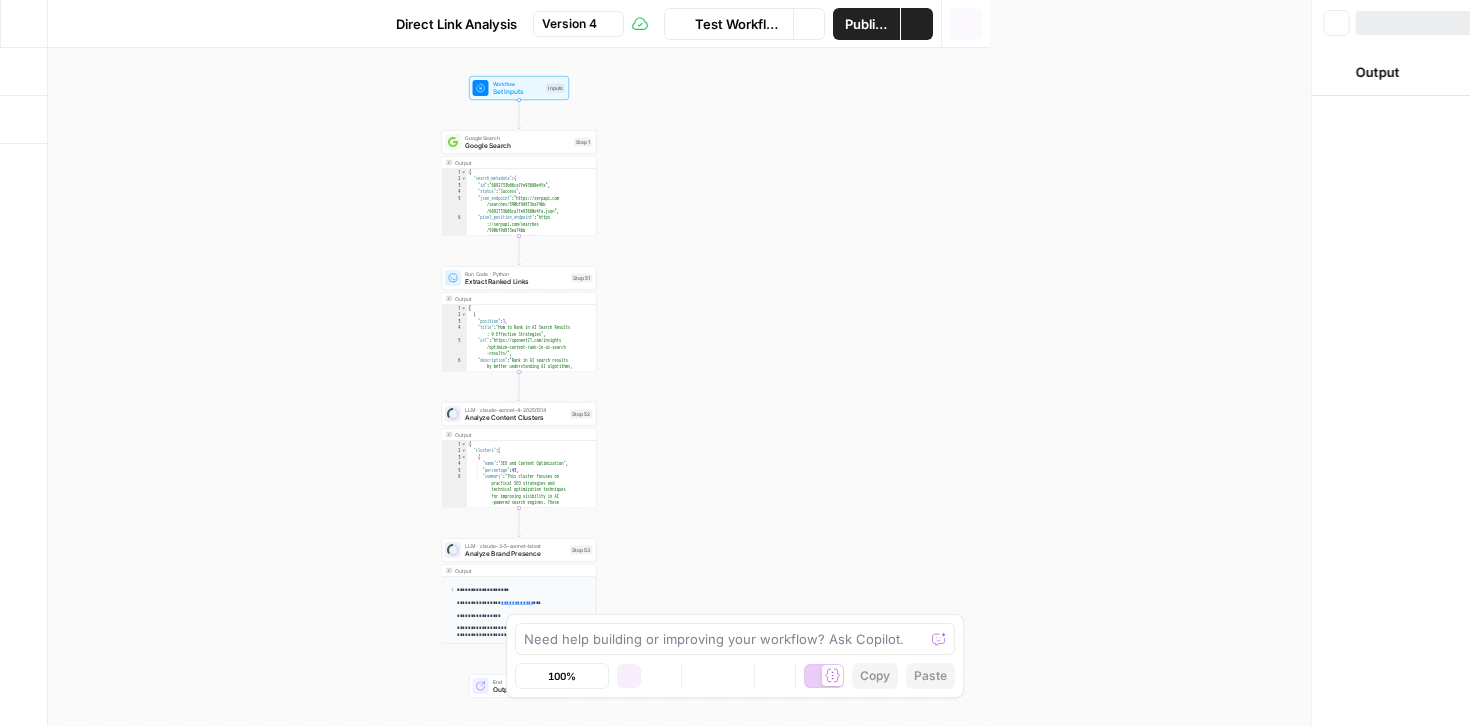 scroll, scrollTop: 0, scrollLeft: 0, axis: both 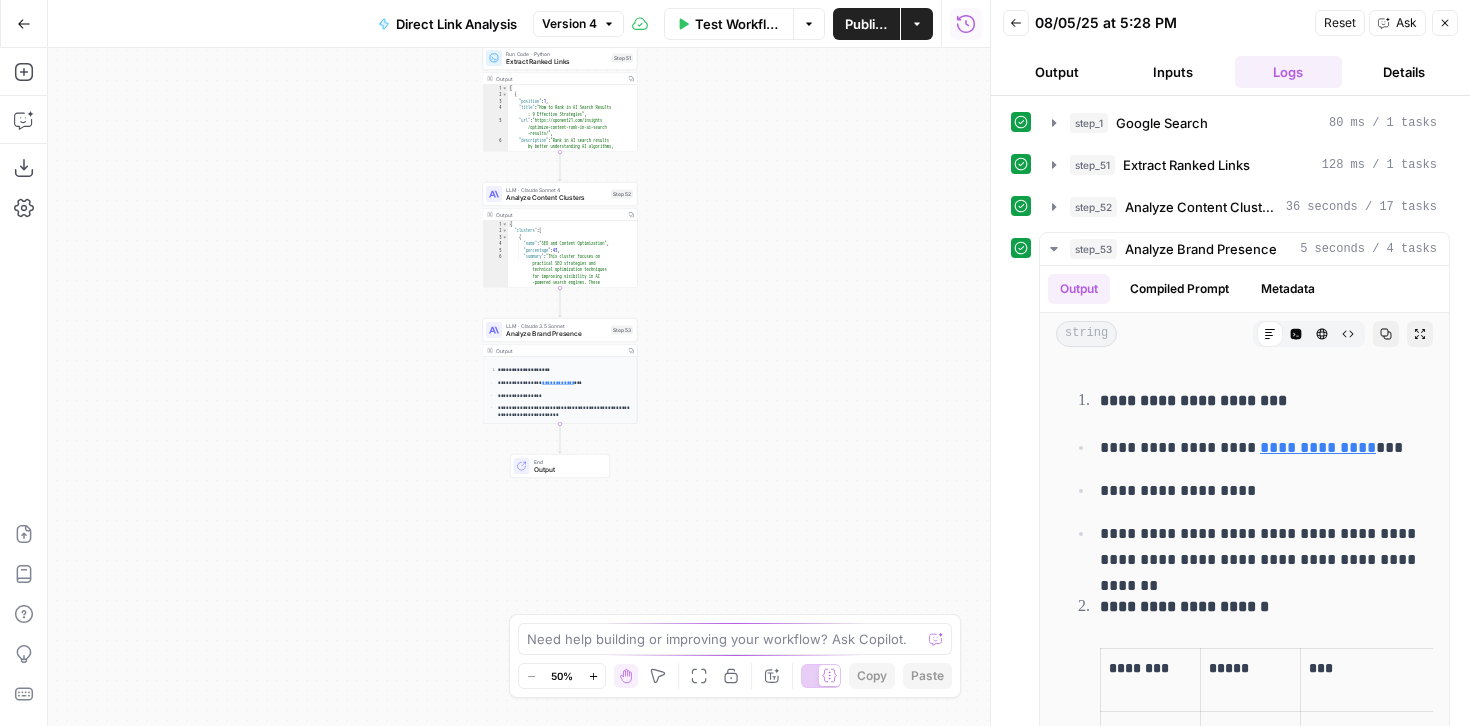 drag, startPoint x: 770, startPoint y: 497, endPoint x: 811, endPoint y: 277, distance: 223.78784 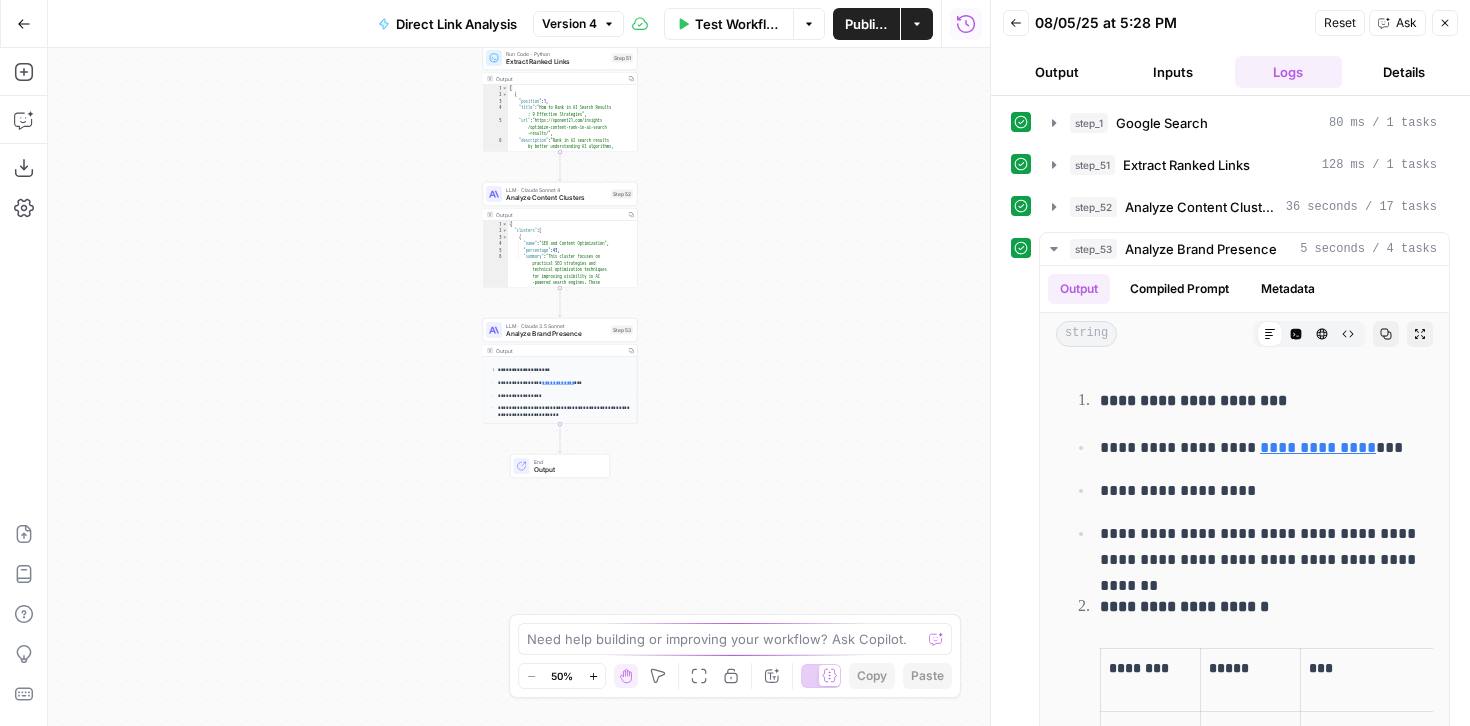 click 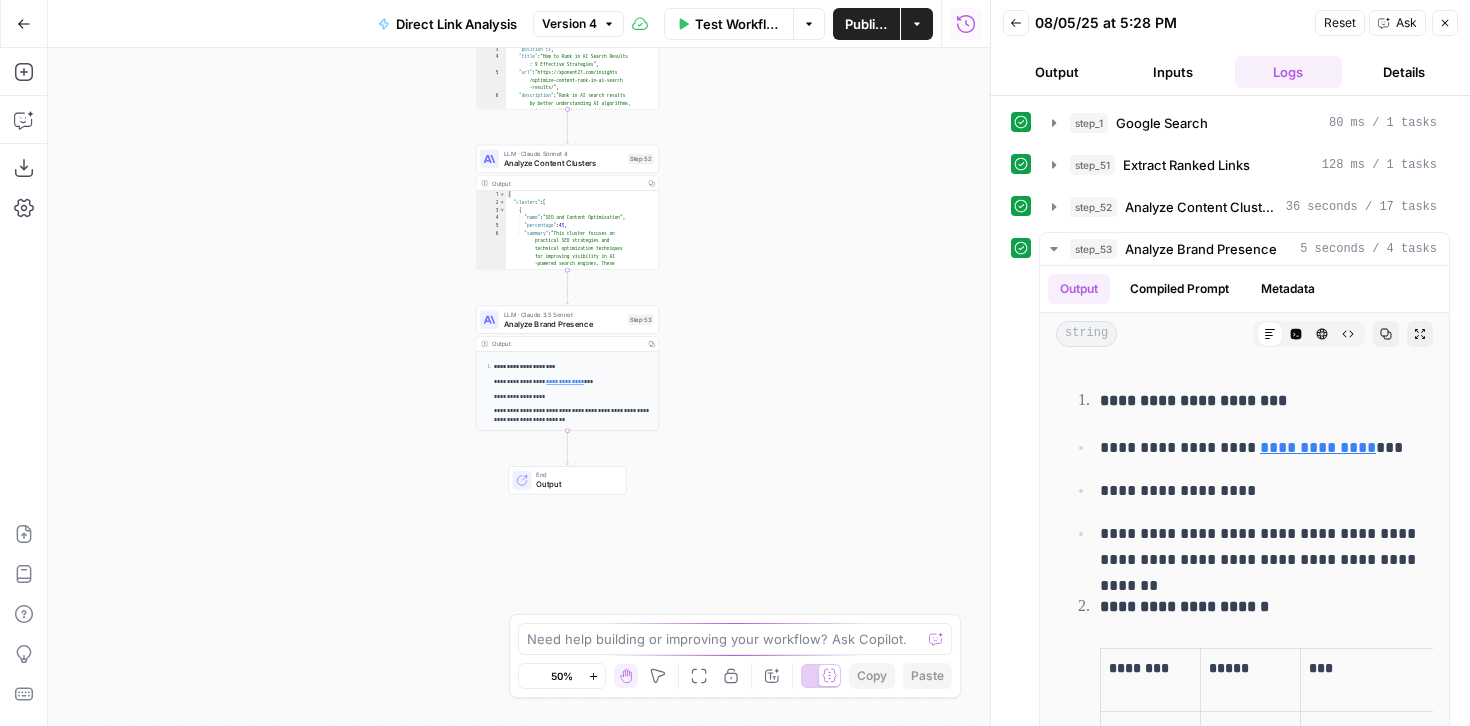 click 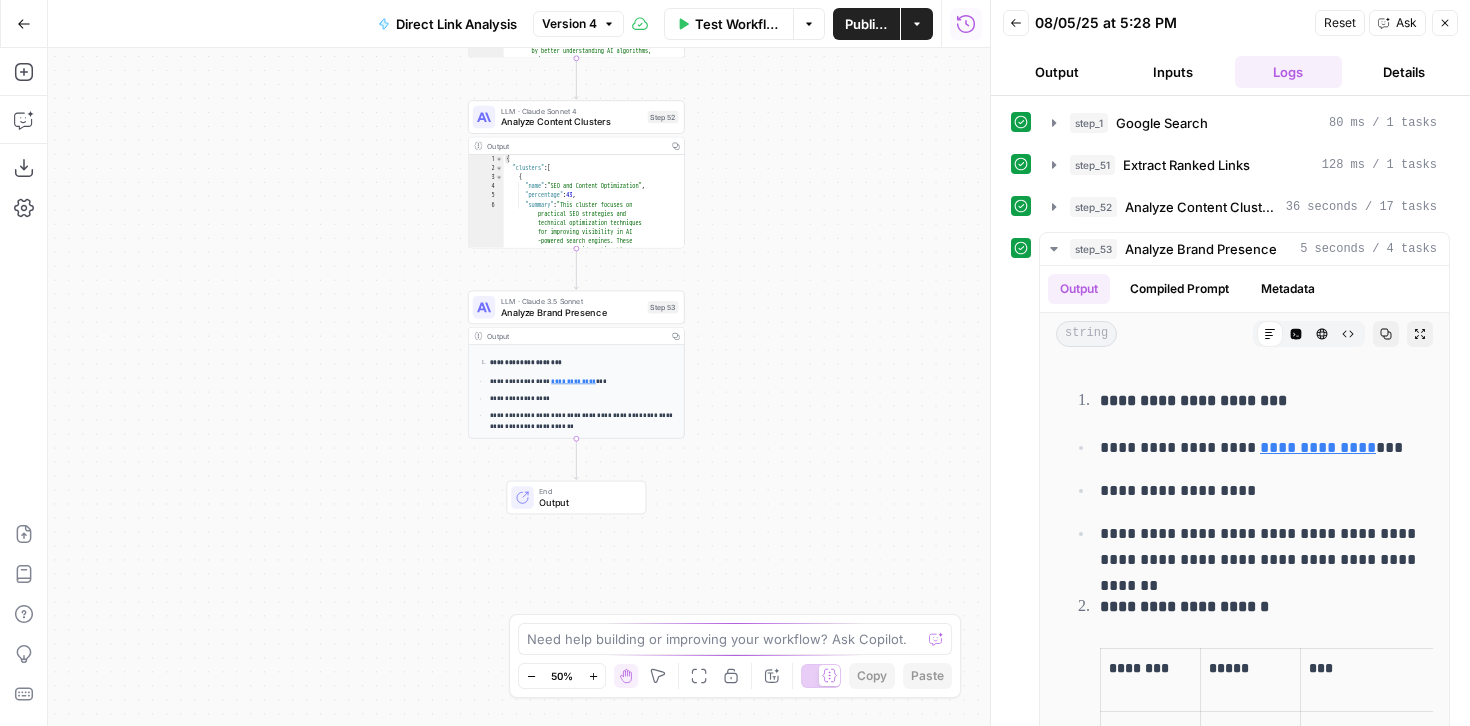 click 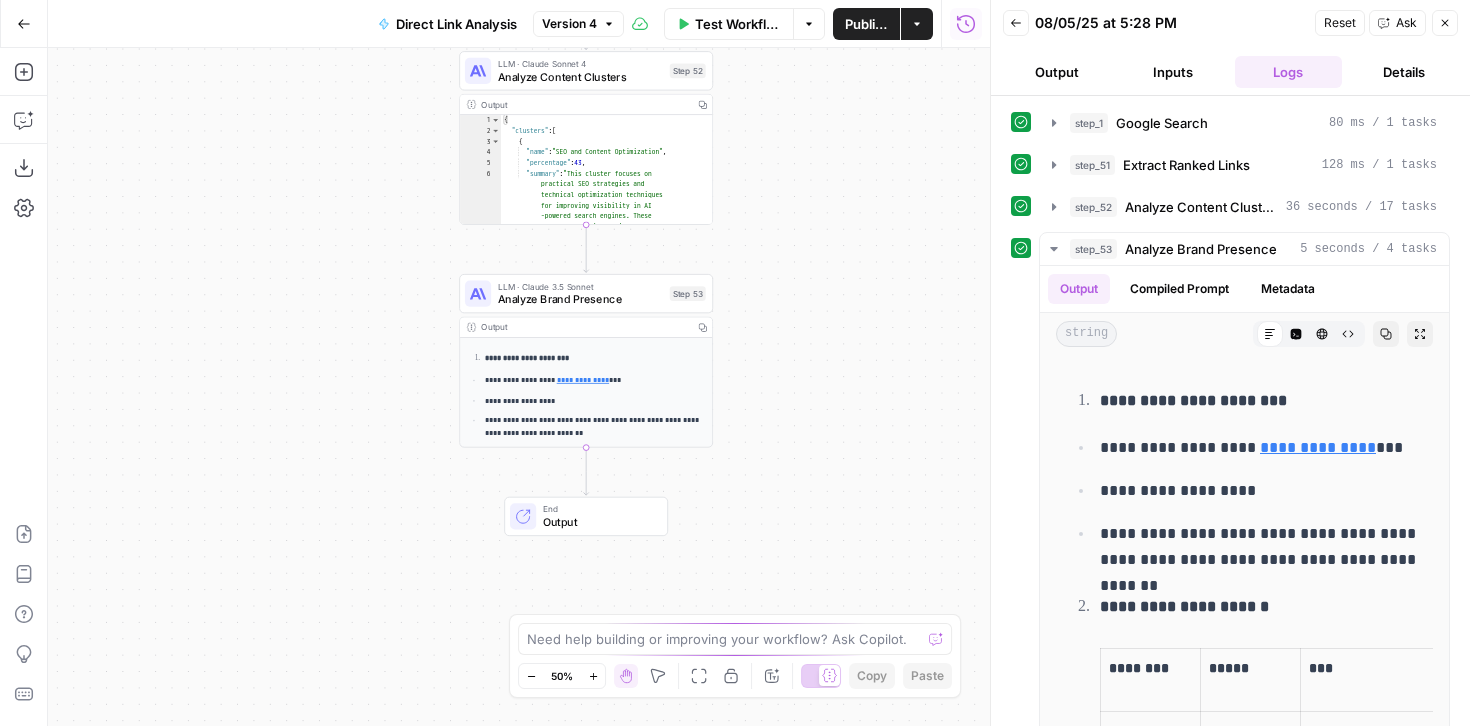 click 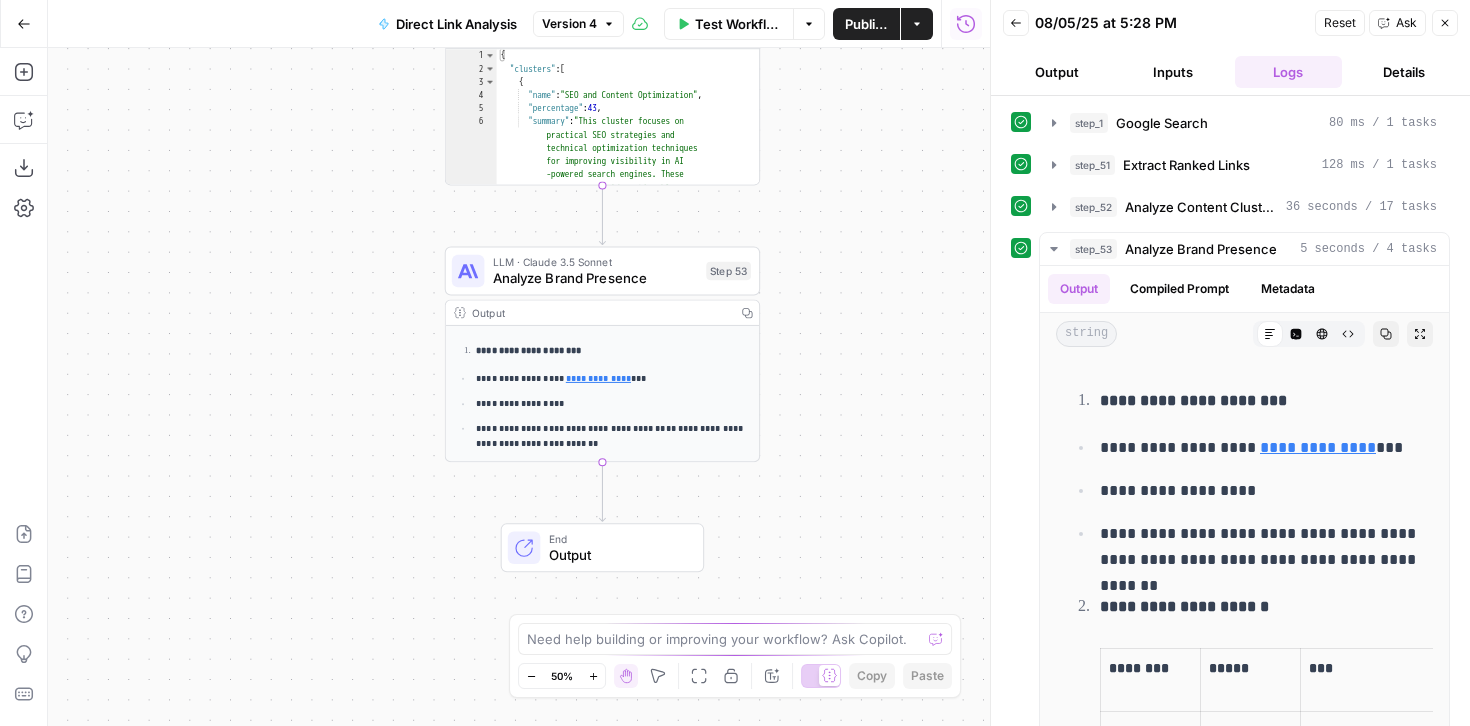 click 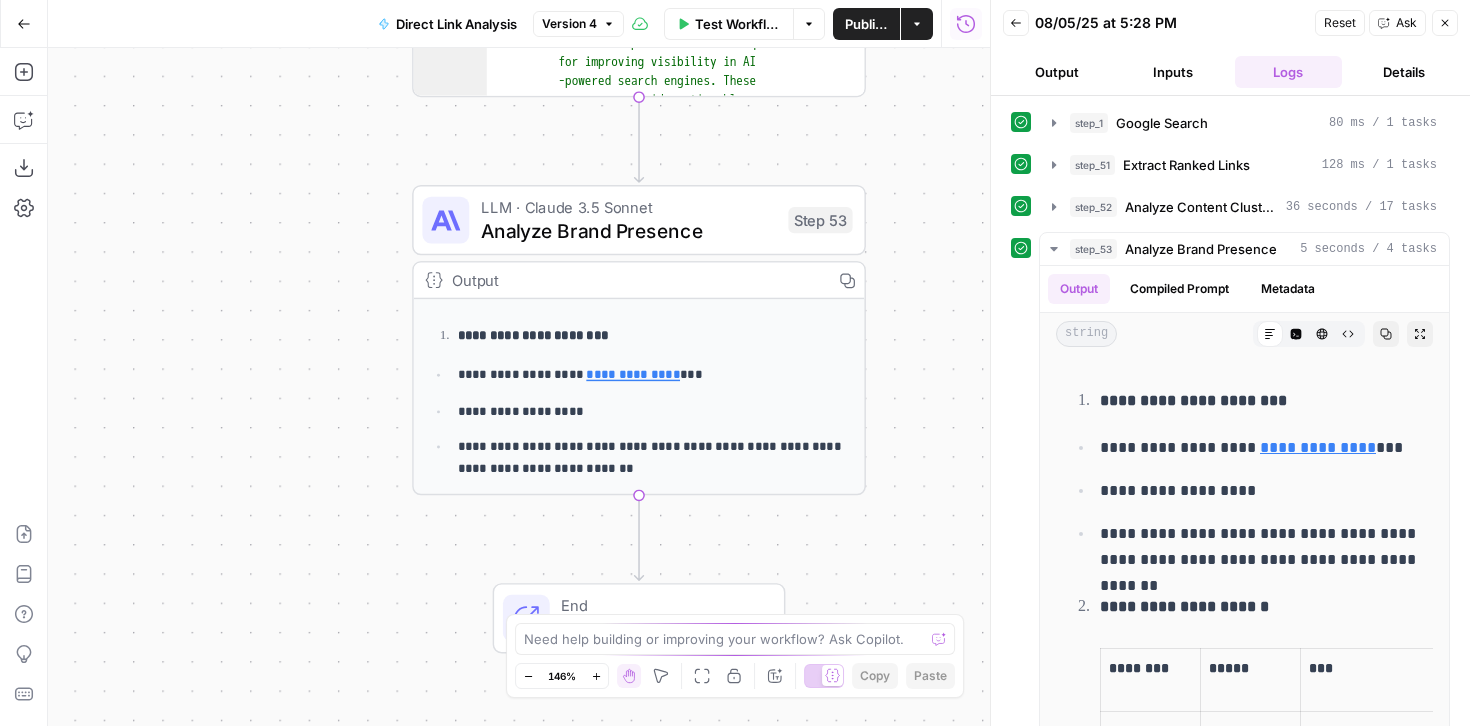 scroll, scrollTop: 312, scrollLeft: 0, axis: vertical 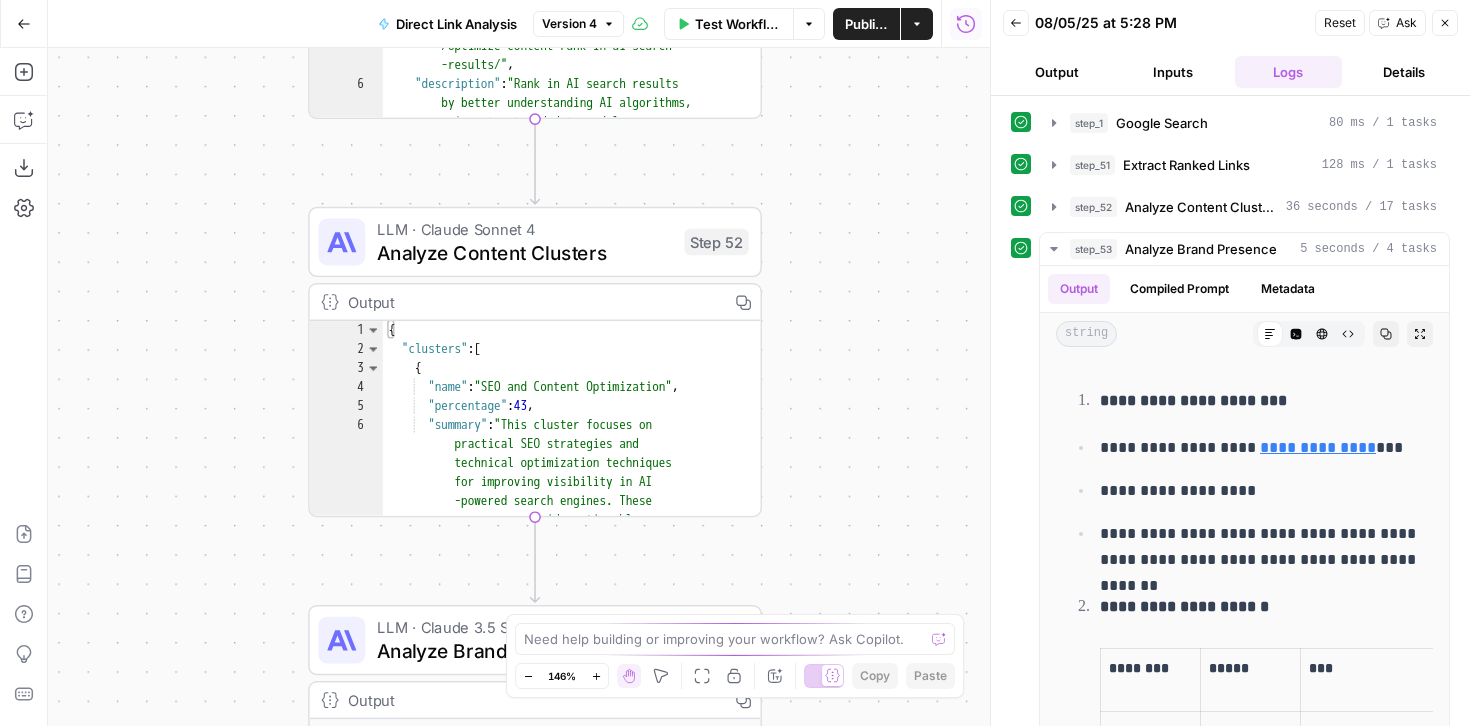 drag, startPoint x: 917, startPoint y: 308, endPoint x: 813, endPoint y: 728, distance: 432.68463 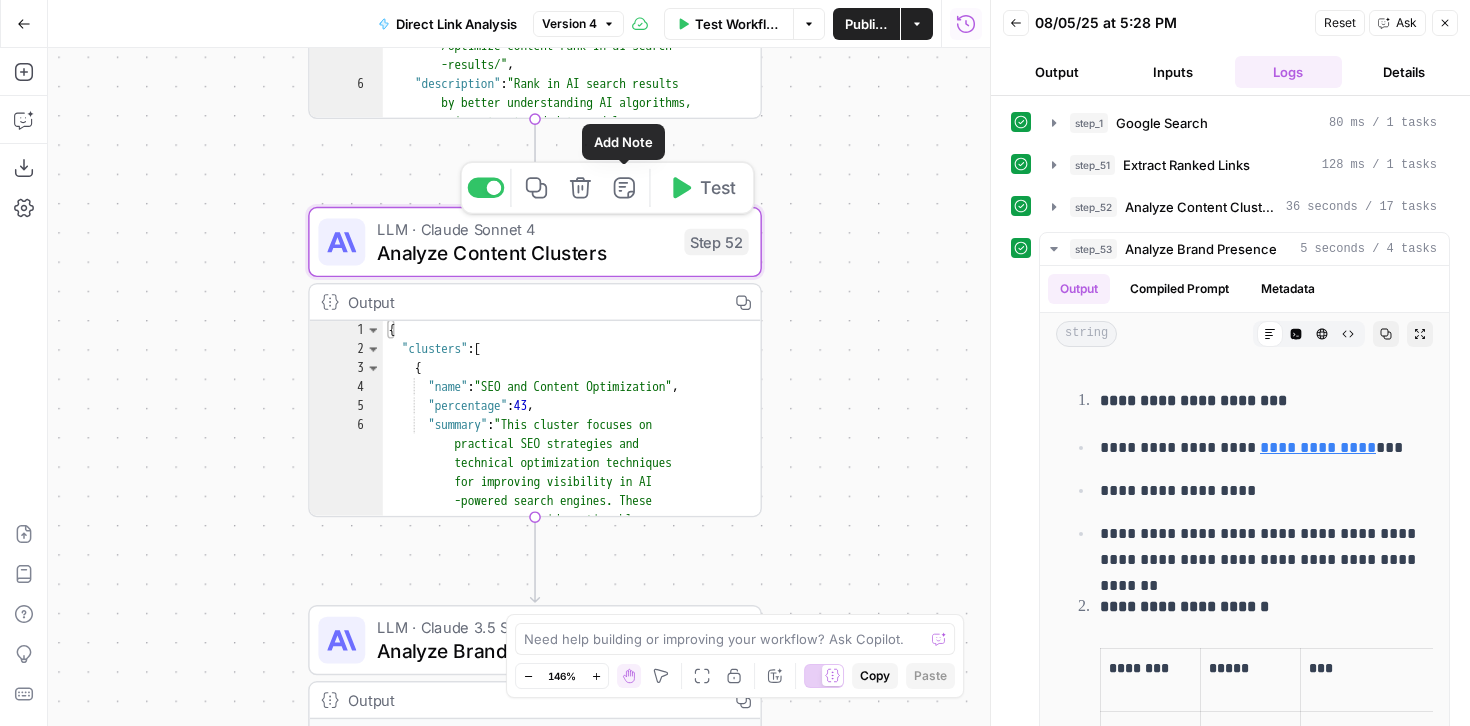 click 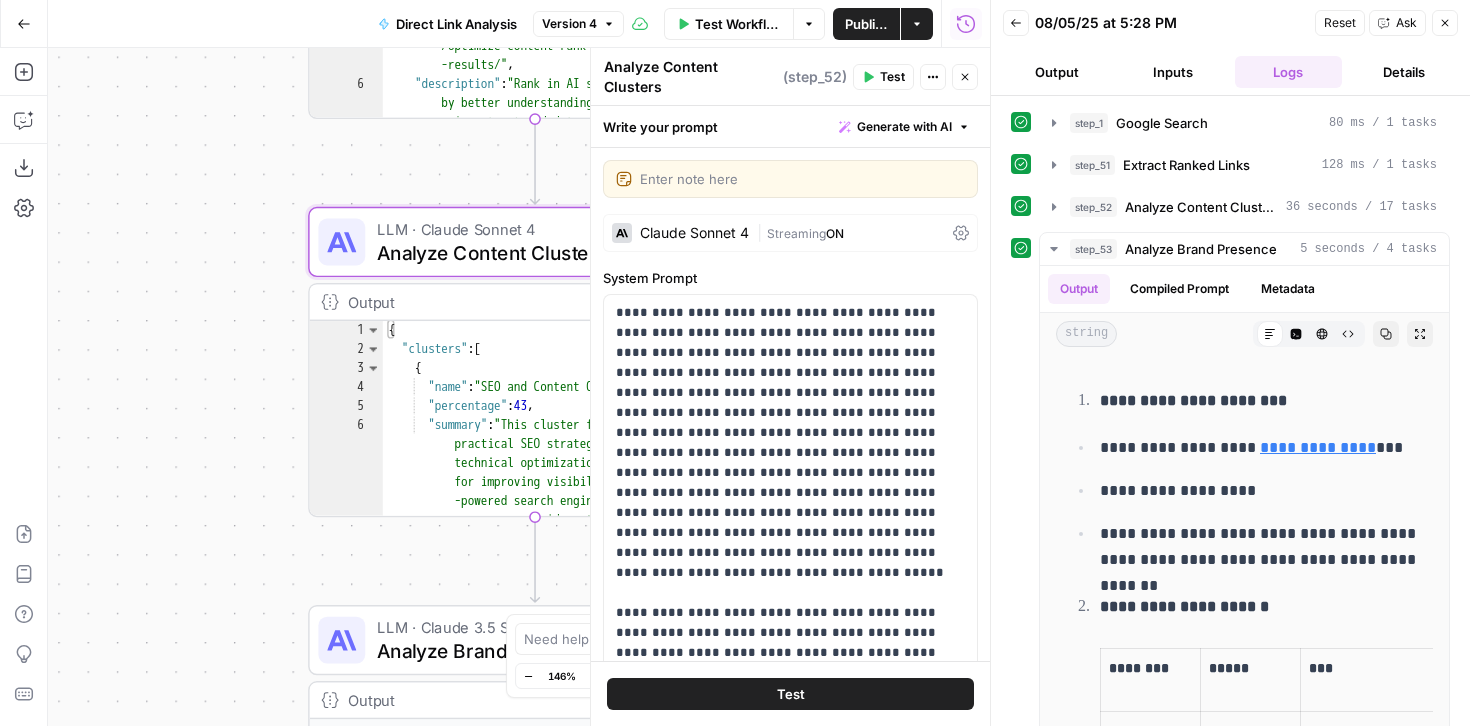 click on "Test Actions Close" at bounding box center [915, 77] 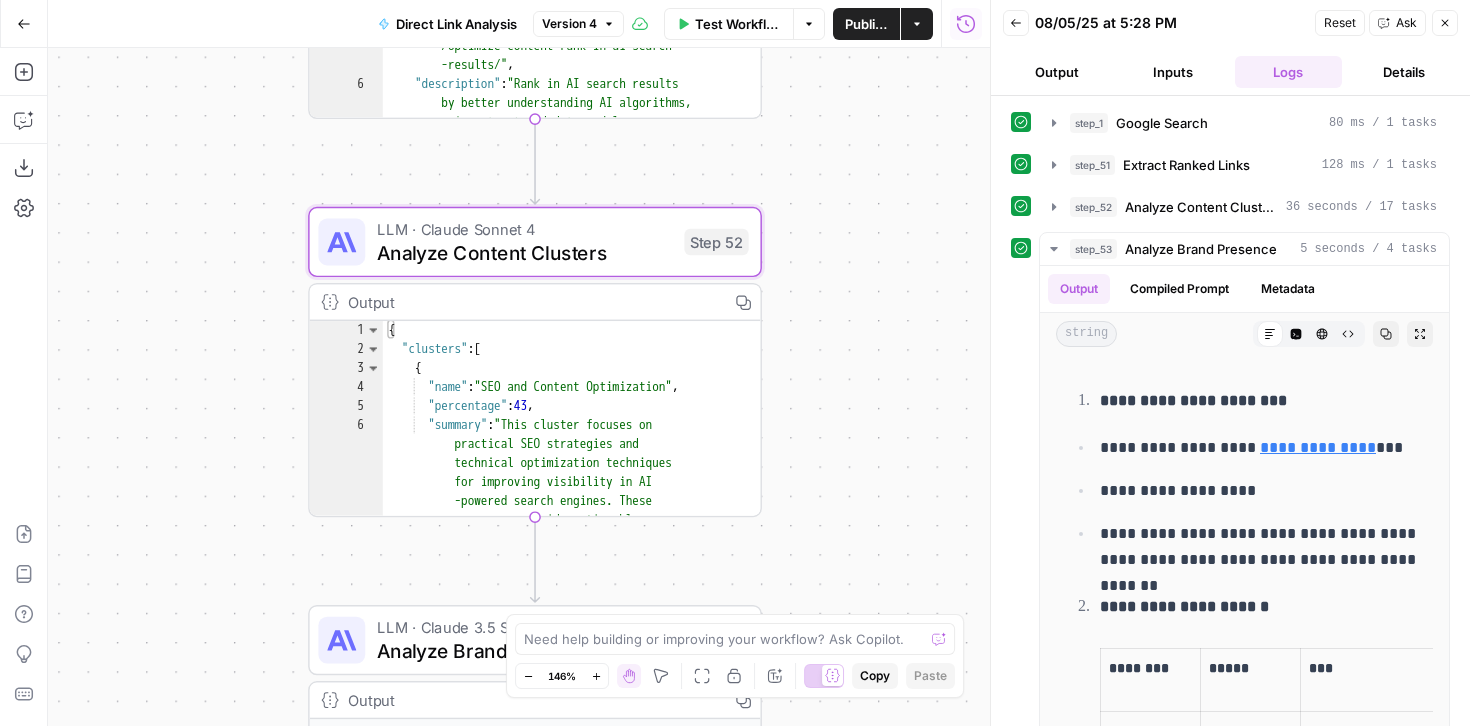click on "Output" at bounding box center [532, 301] 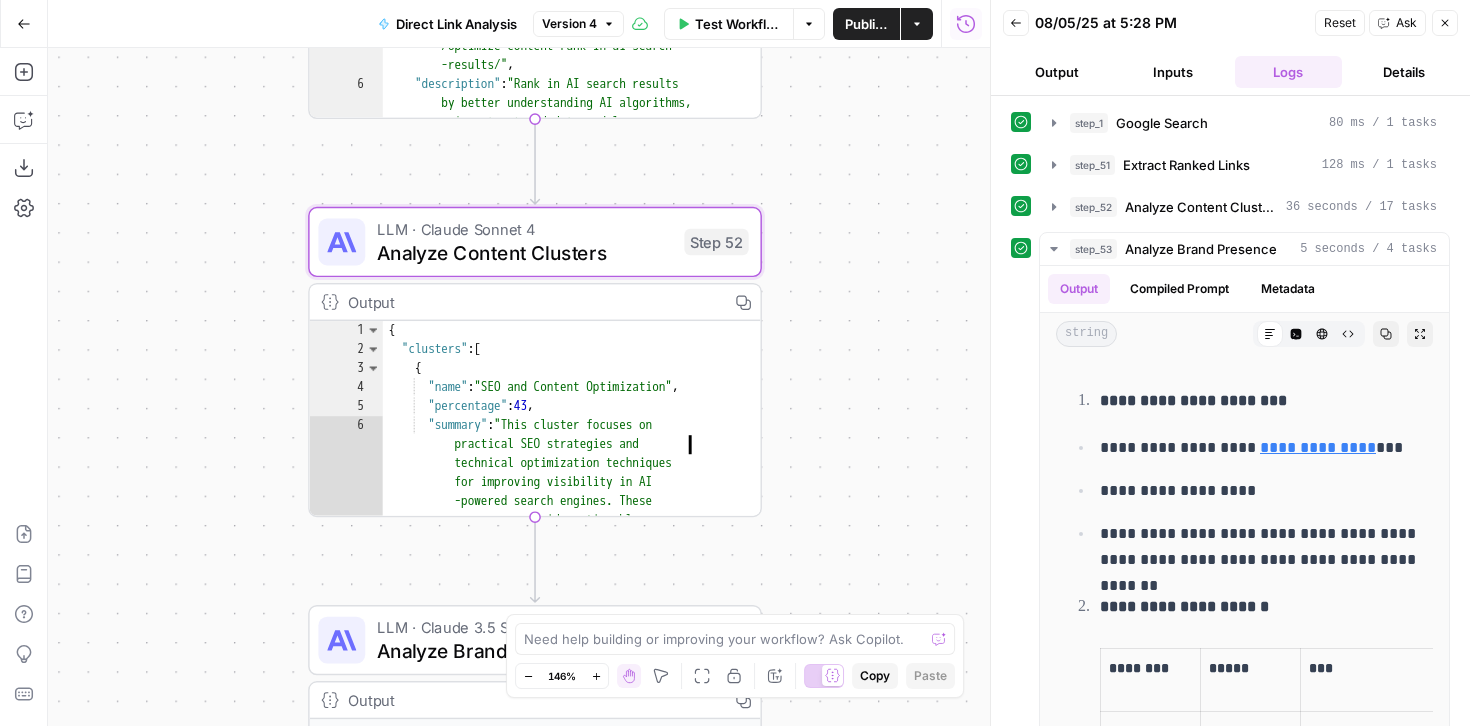 click on "{    "clusters" :  [      {         "name" :  "SEO and Content Optimization" ,         "percentage" :  43 ,         "summary" :  "This cluster focuses on             practical SEO strategies and             technical optimization techniques             for improving visibility in AI            -powered search engines. These             resources provide actionable             guidance for marketers and content             creators on how to structure and             optimize content for AI search             algorithms." ," at bounding box center (572, 524) 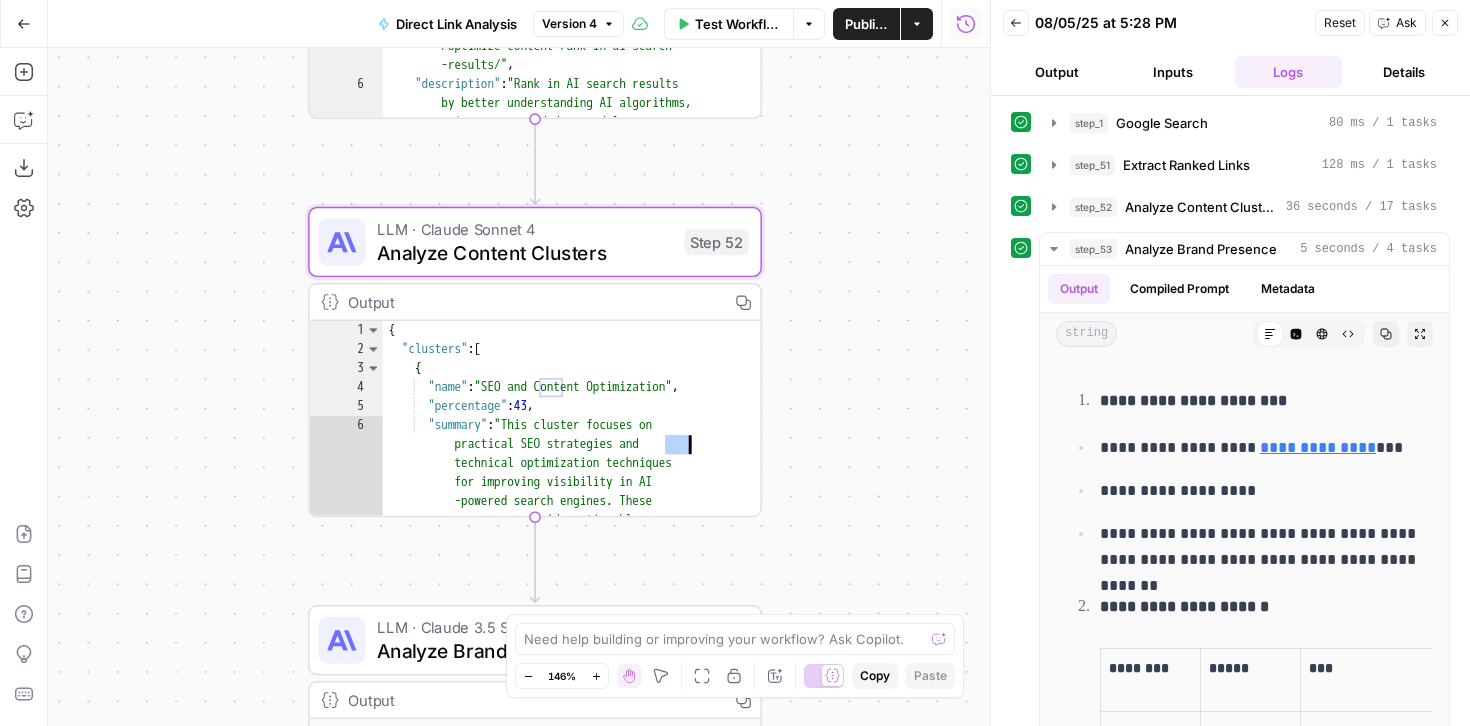 click on "{    "clusters" :  [      {         "name" :  "SEO and Content Optimization" ,         "percentage" :  43 ,         "summary" :  "This cluster focuses on             practical SEO strategies and             technical optimization techniques             for improving visibility in AI            -powered search engines. These             resources provide actionable             guidance for marketers and content             creators on how to structure and             optimize content for AI search             algorithms." ," at bounding box center [572, 524] 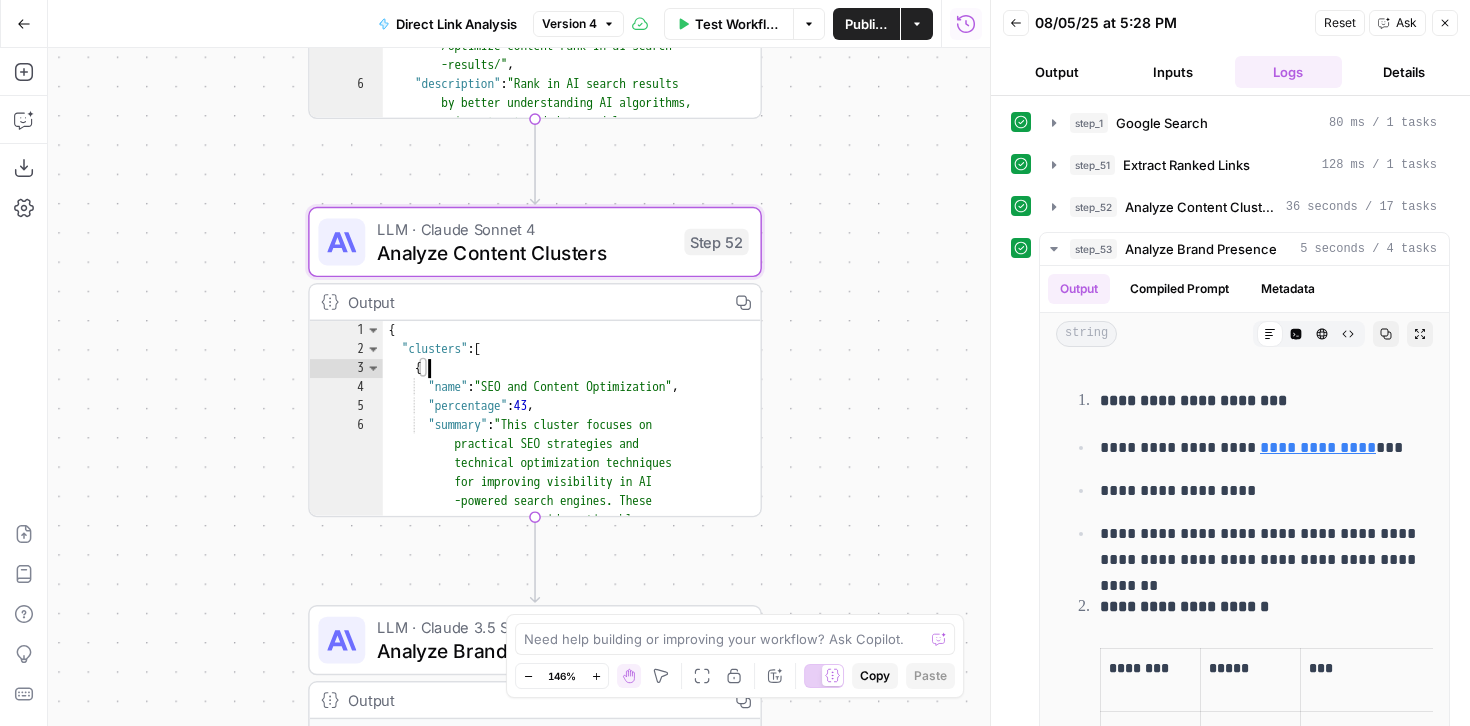 click on "{    "clusters" :  [      {         "name" :  "SEO and Content Optimization" ,         "percentage" :  43 ,         "summary" :  "This cluster focuses on             practical SEO strategies and             technical optimization techniques             for improving visibility in AI            -powered search engines. These             resources provide actionable             guidance for marketers and content             creators on how to structure and             optimize content for AI search             algorithms." ," at bounding box center [572, 524] 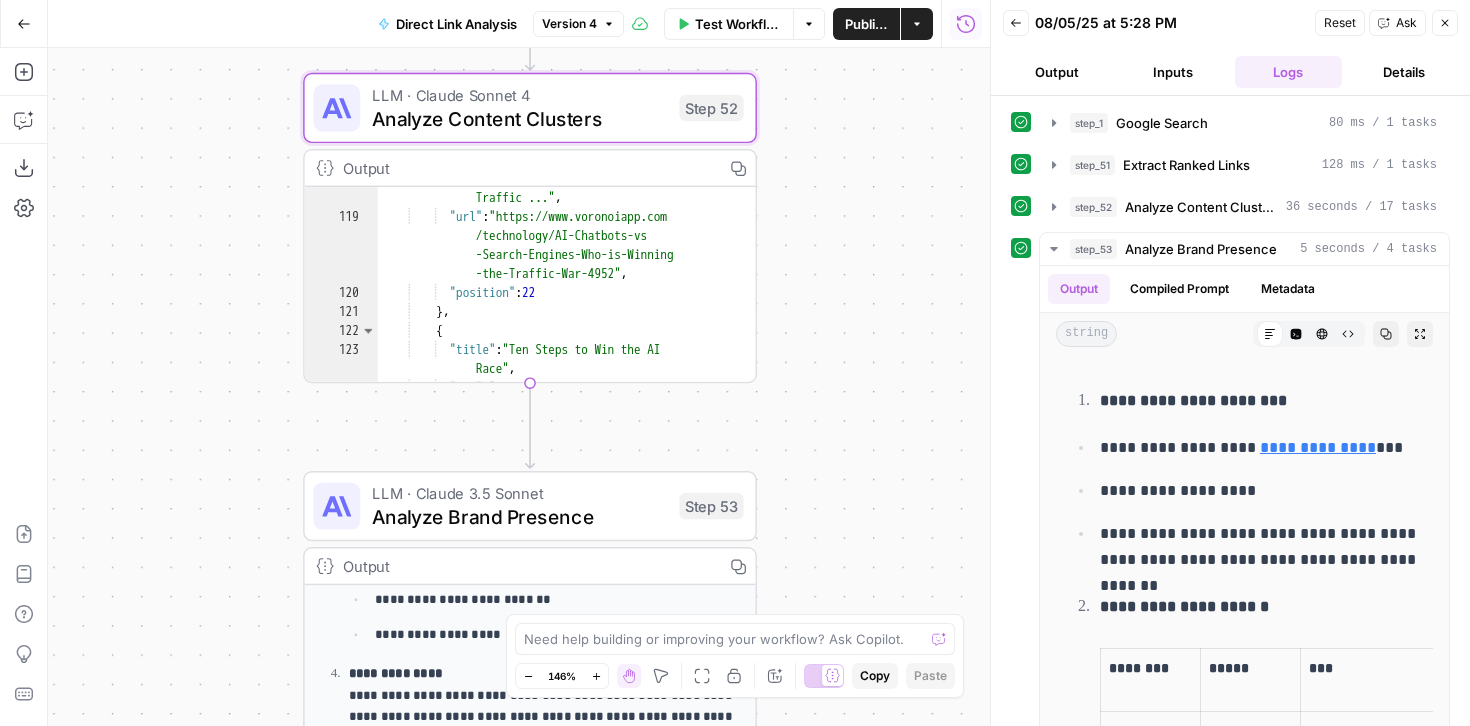 scroll, scrollTop: 2855, scrollLeft: 0, axis: vertical 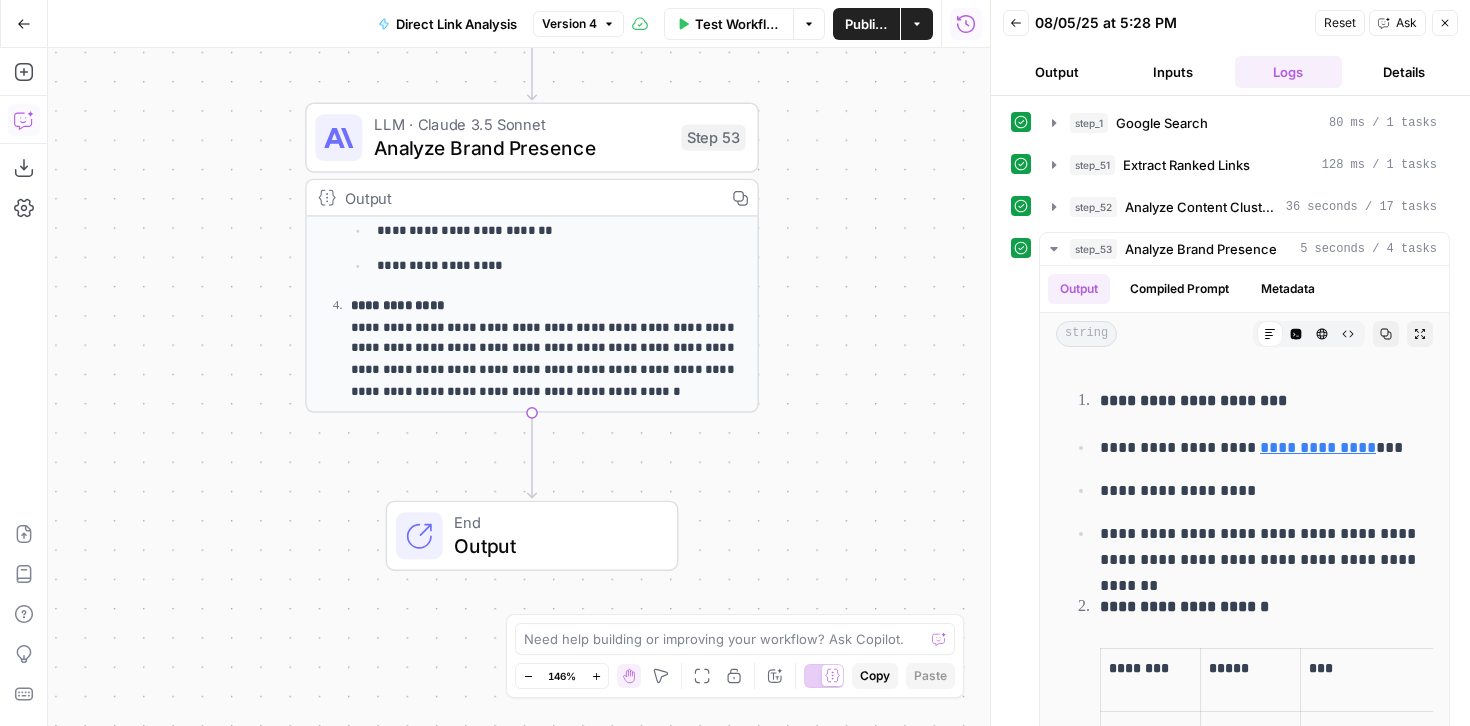 click 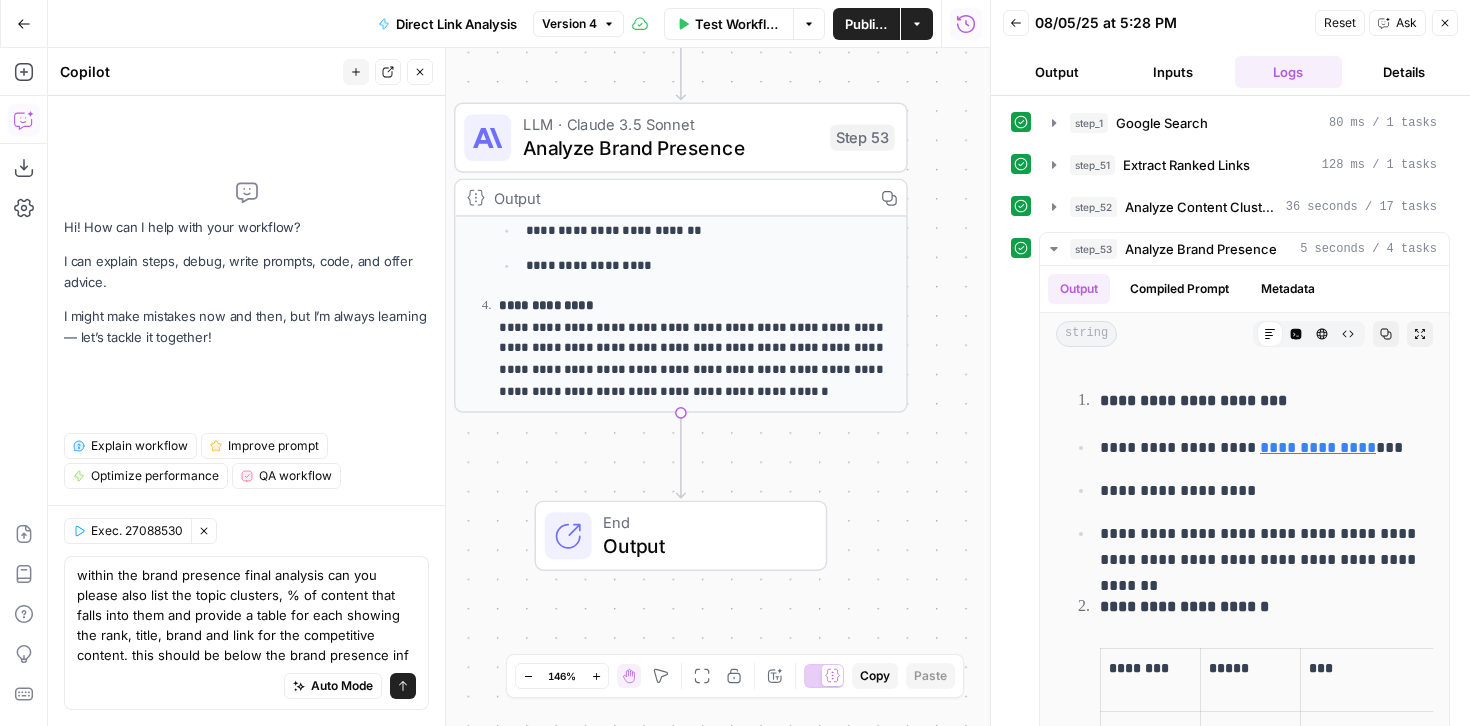 type on "within the brand presence final analysis can you please also list the topic clusters, % of content that falls into them and provide a table for each showing the rank, title, brand and link for the competitive content. this should be below the brand presence info" 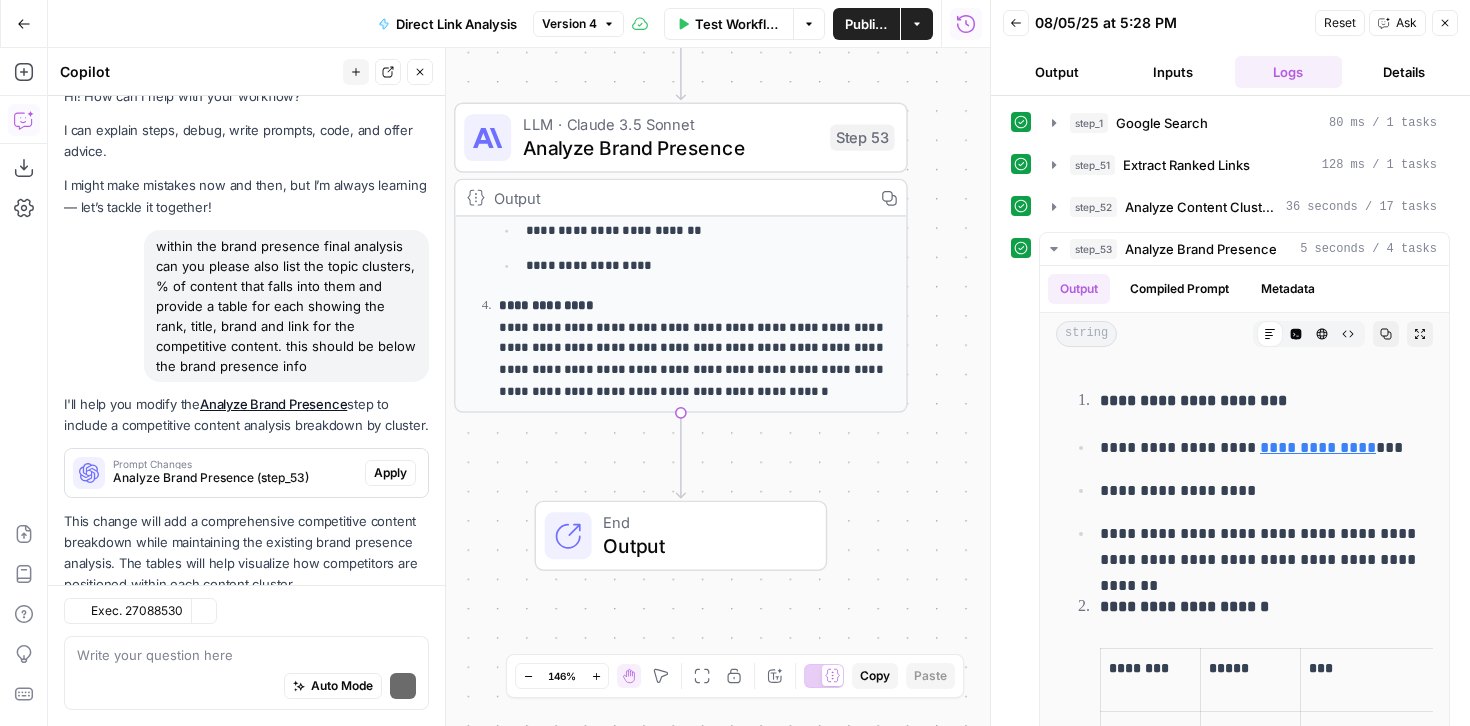 scroll, scrollTop: 84, scrollLeft: 0, axis: vertical 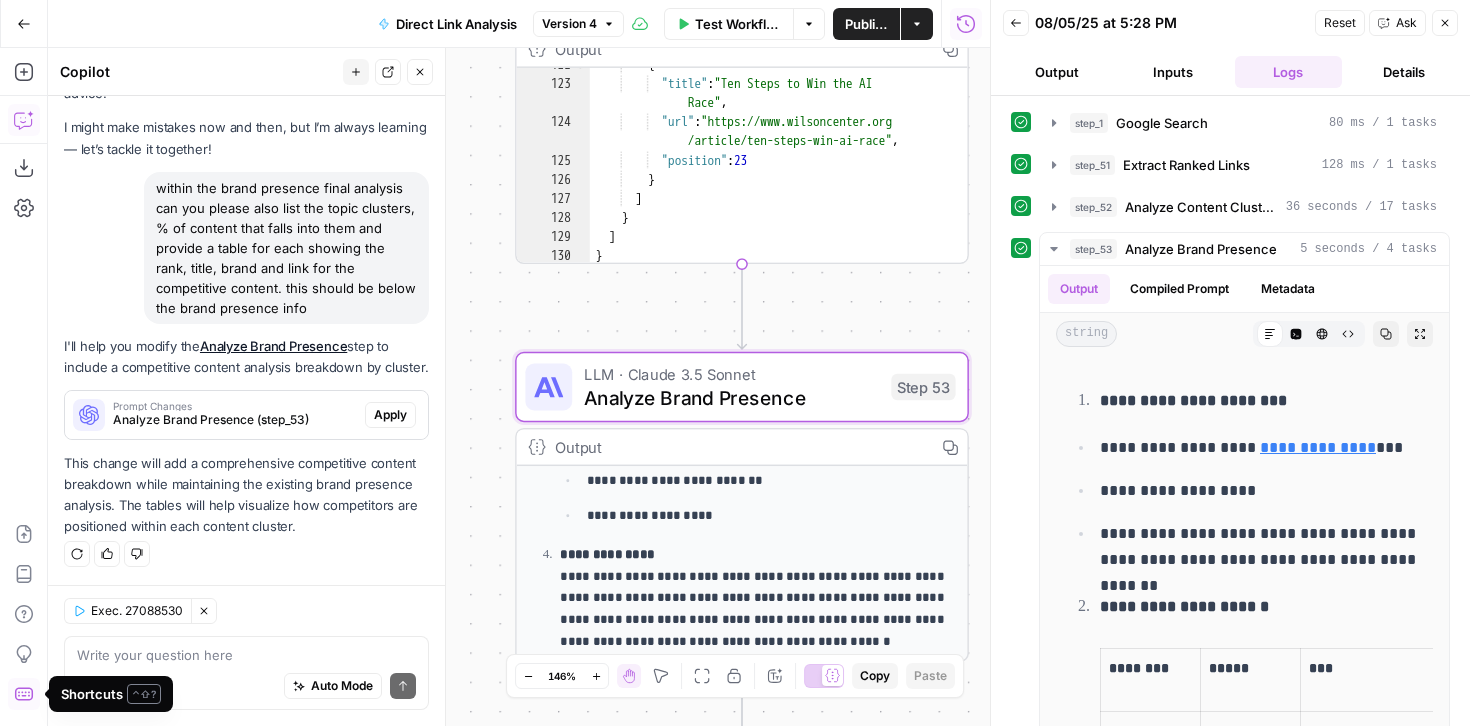 click on "Apply" at bounding box center (390, 415) 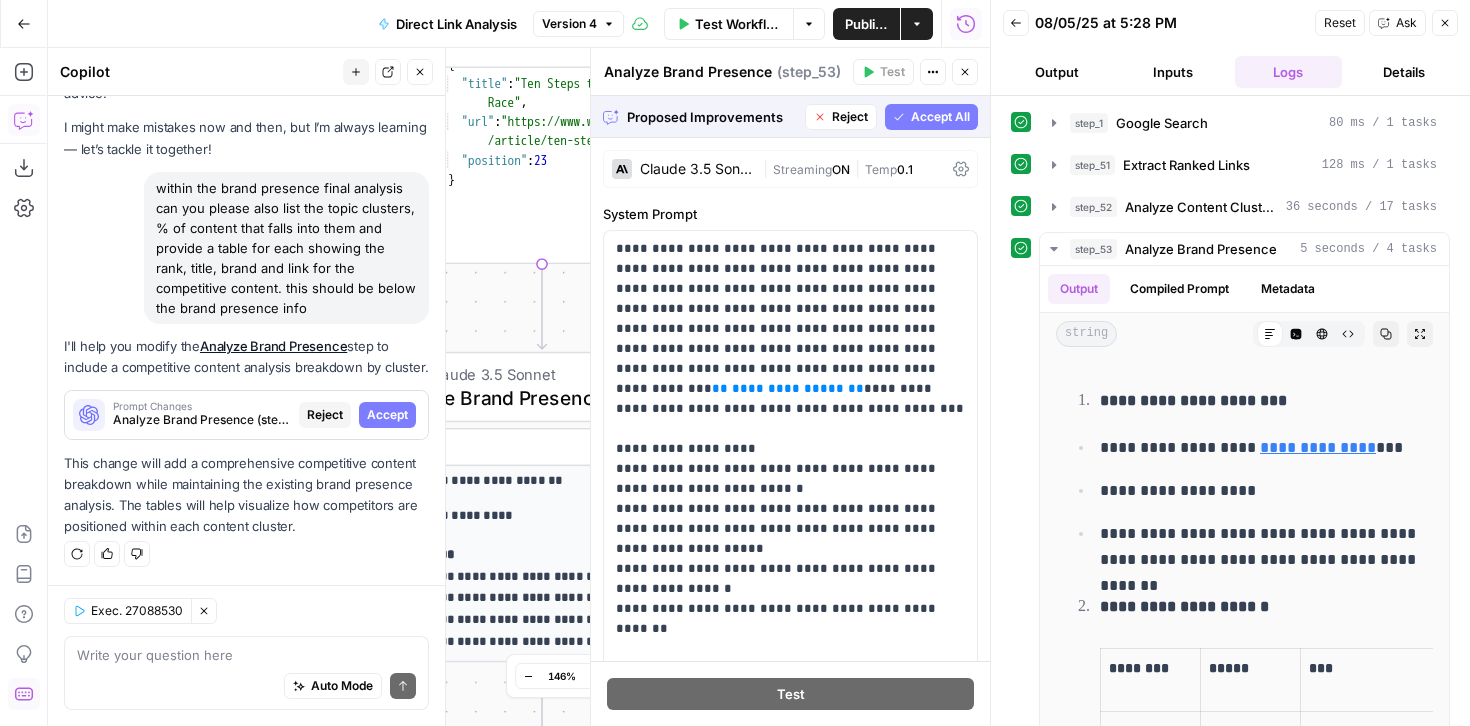 click on "Accept All" at bounding box center [940, 117] 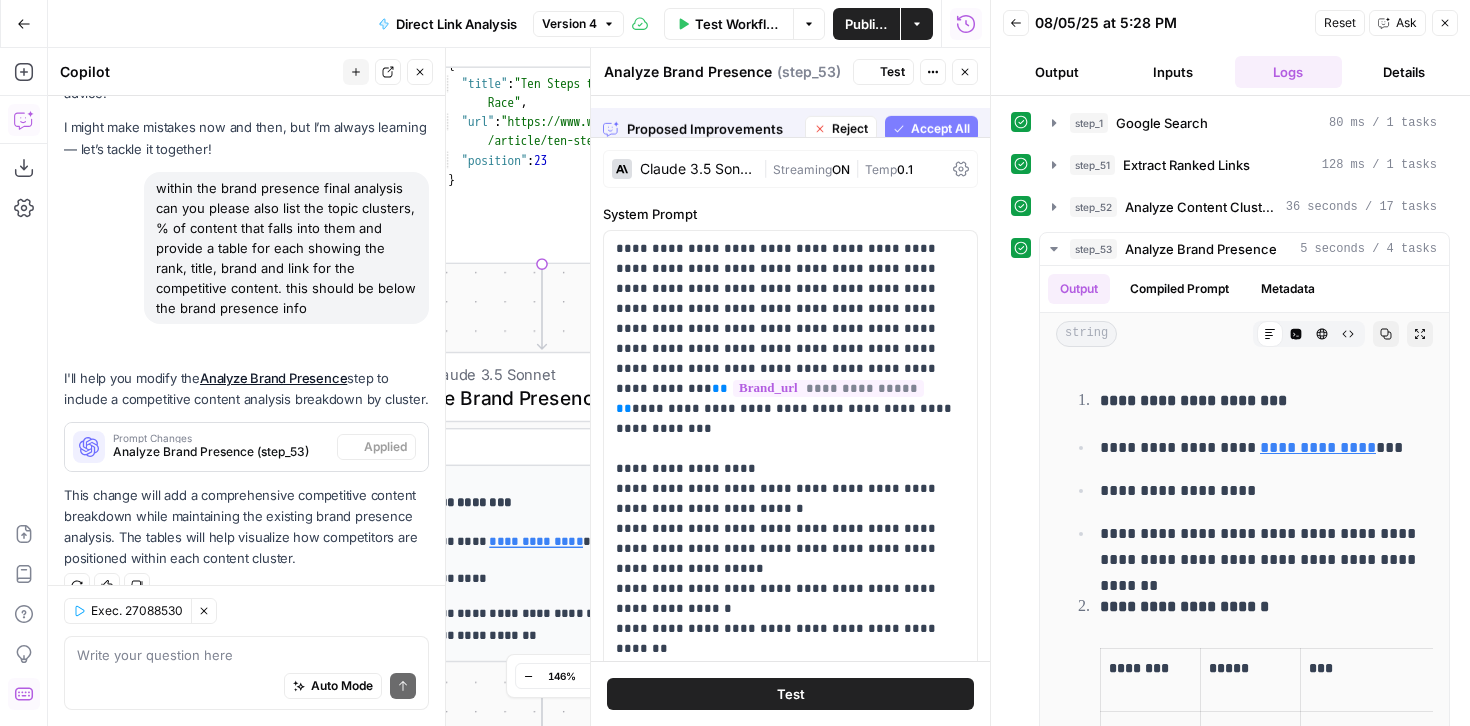 scroll, scrollTop: 116, scrollLeft: 0, axis: vertical 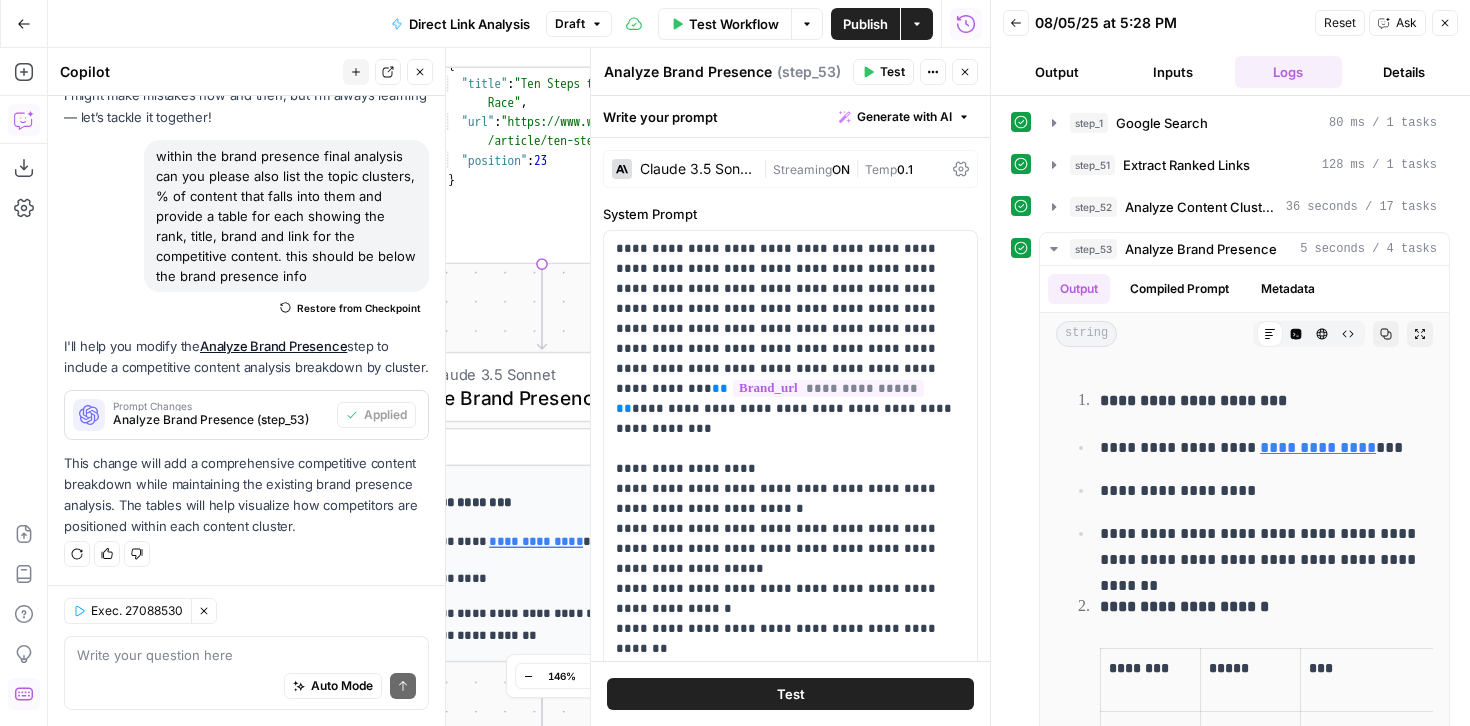 click on "Test" at bounding box center [790, 694] 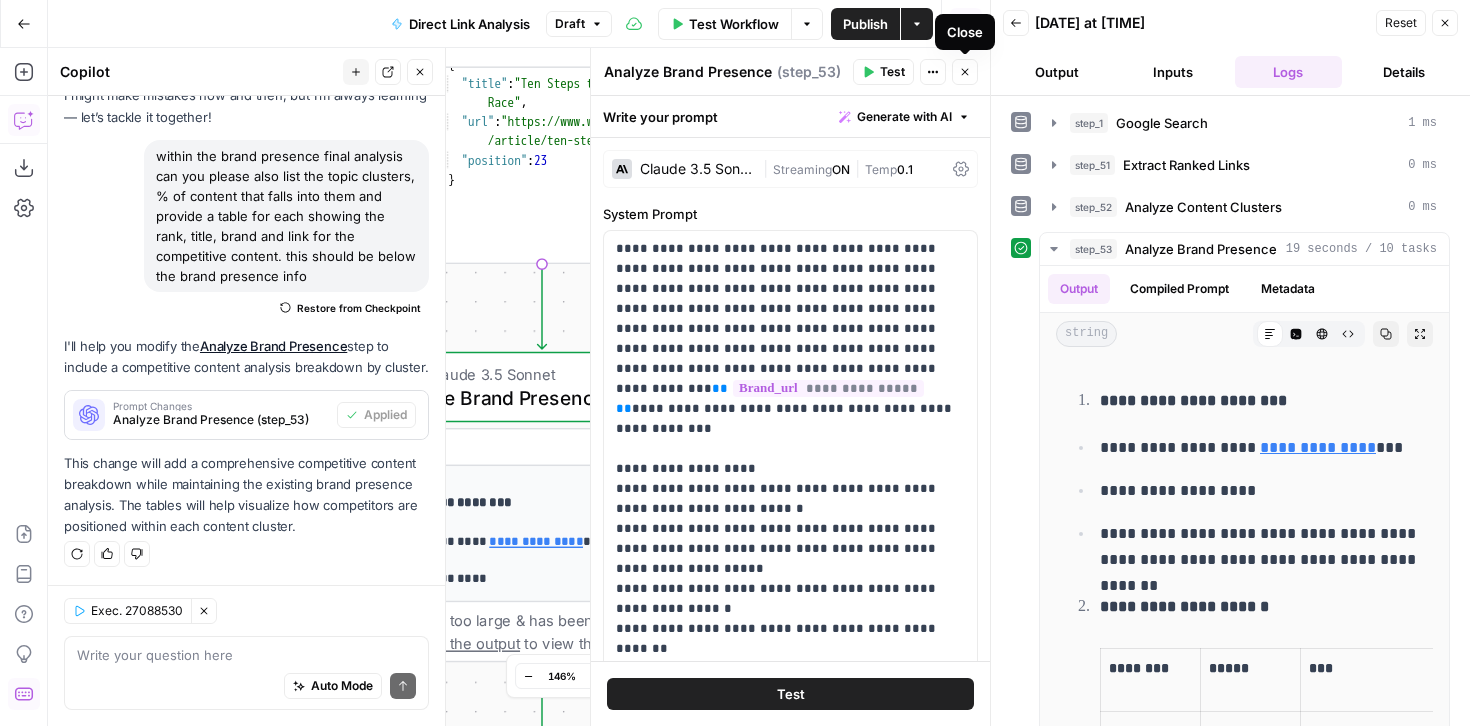 click 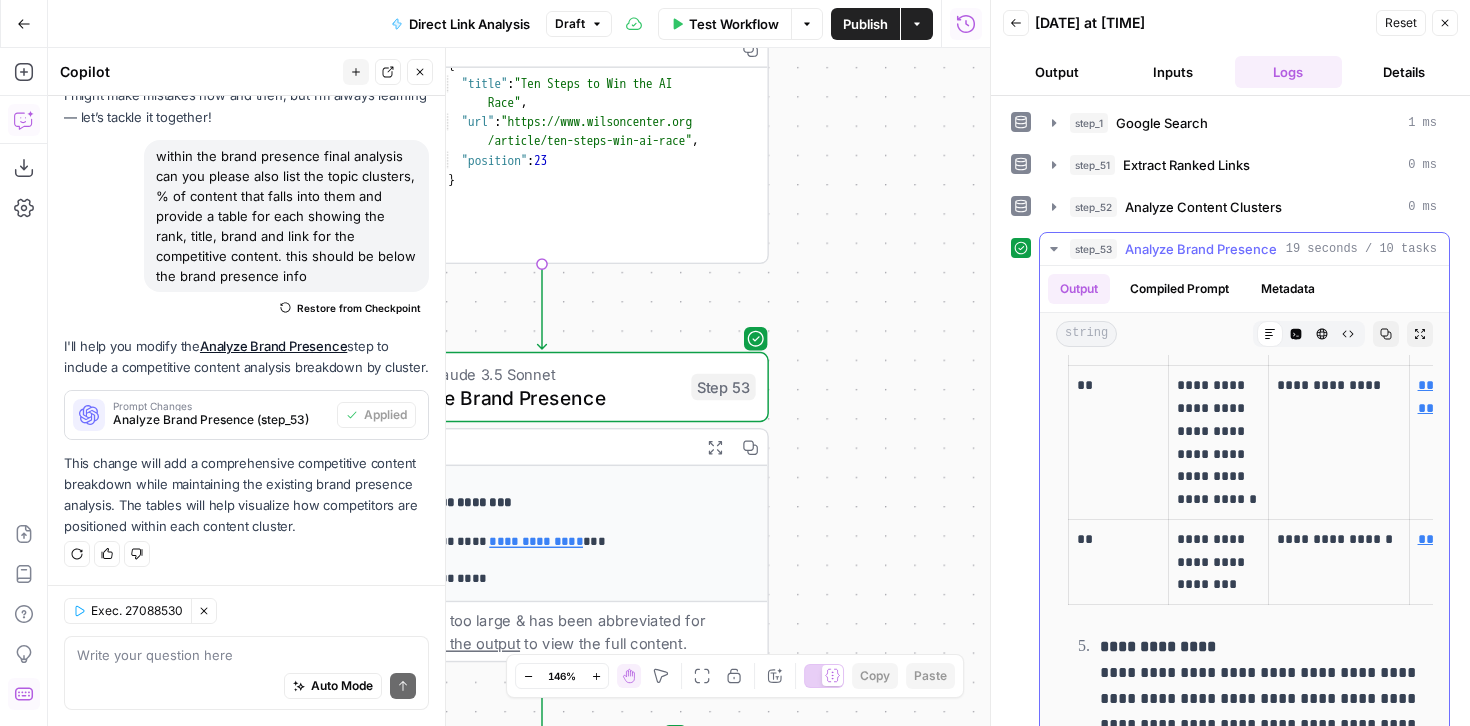 scroll, scrollTop: 3394, scrollLeft: 0, axis: vertical 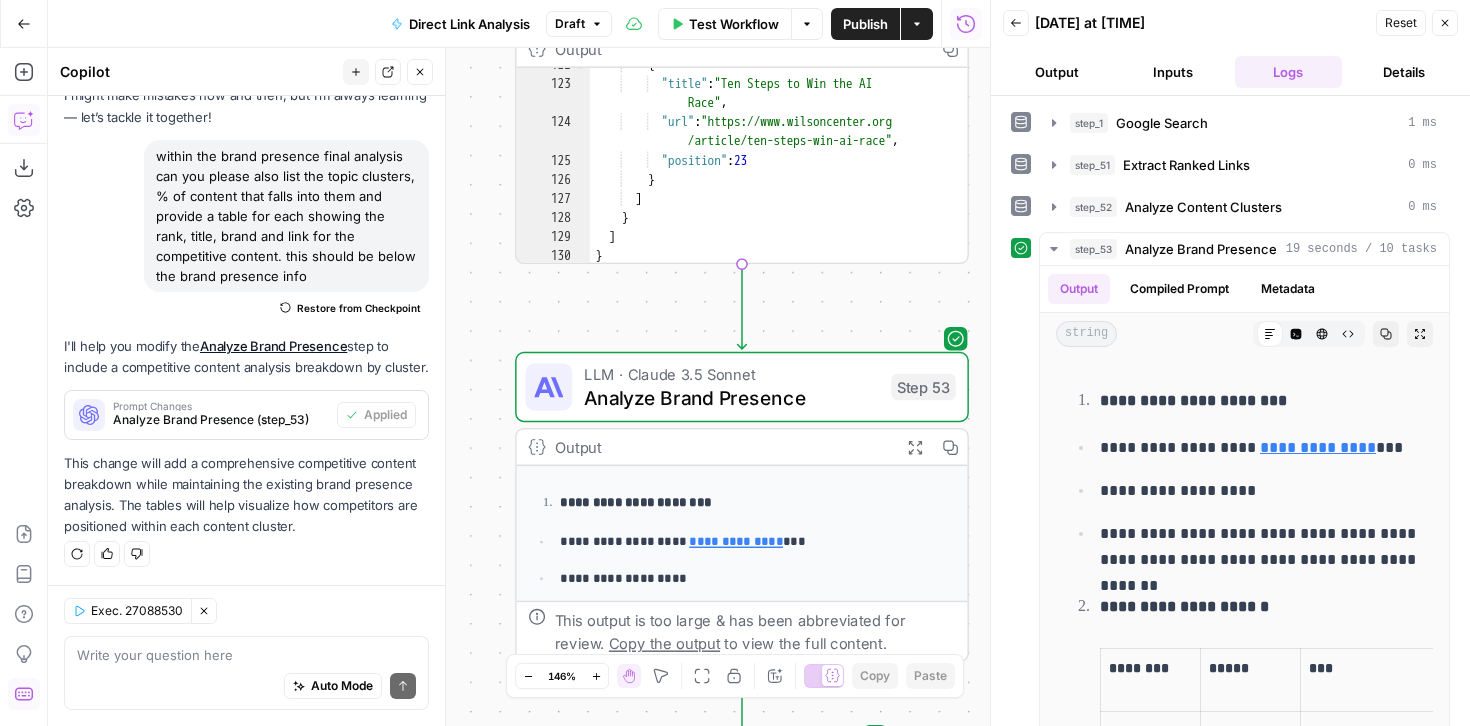 click on "Auto Mode Send" at bounding box center [246, 687] 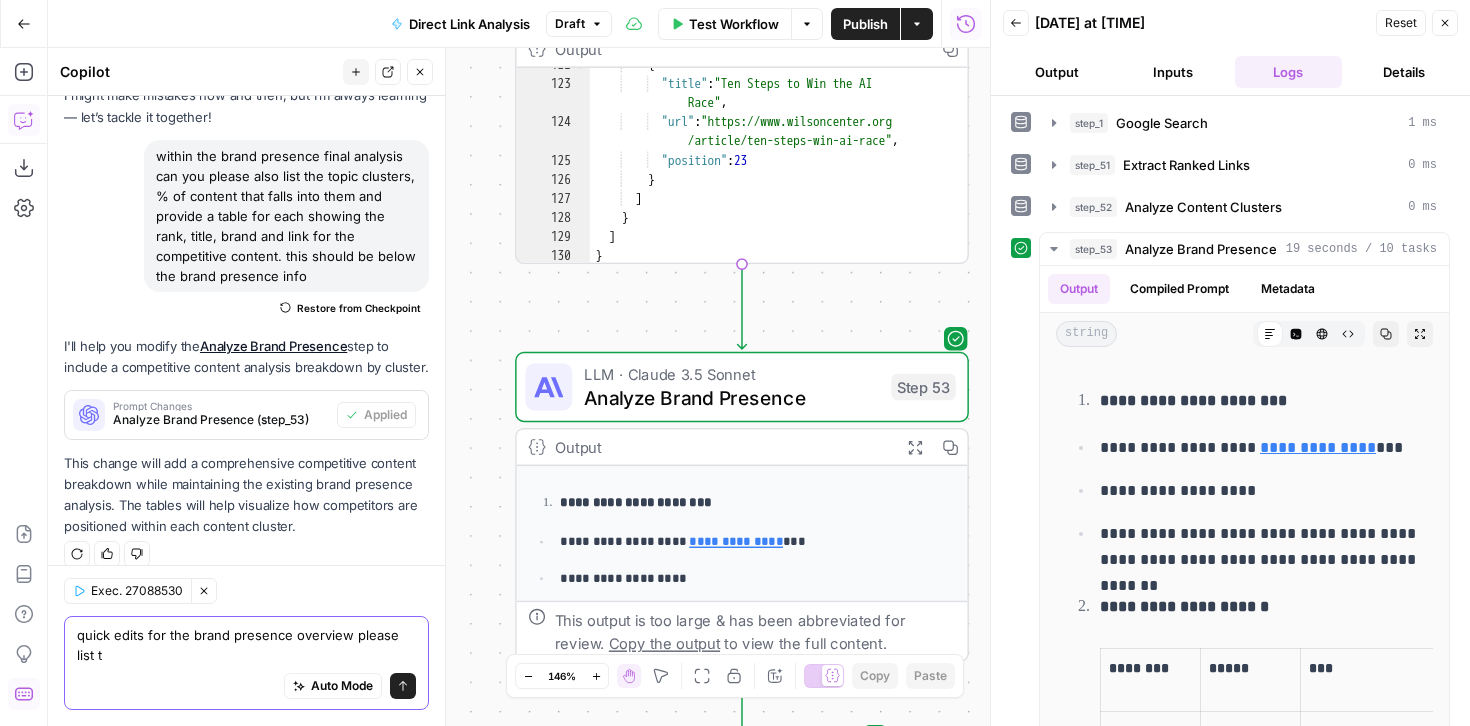 scroll, scrollTop: 136, scrollLeft: 0, axis: vertical 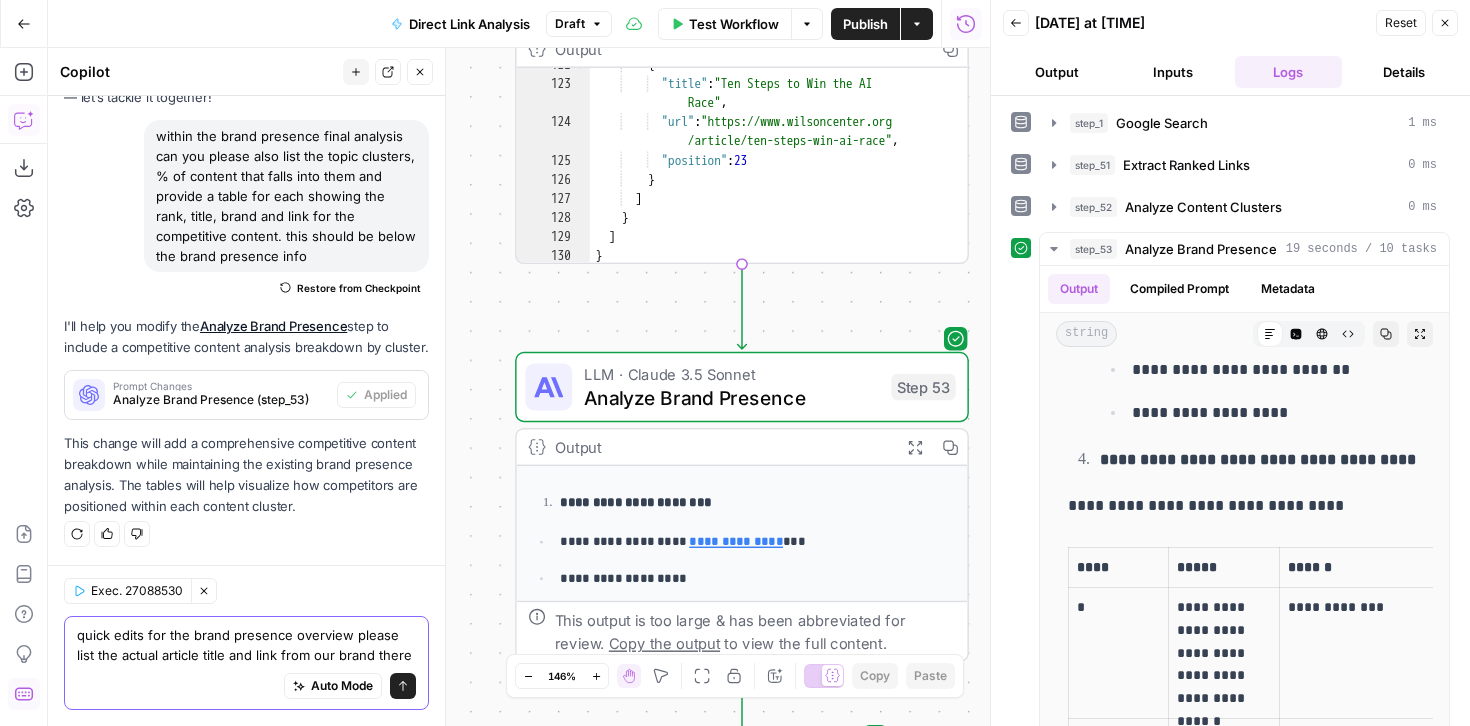 click on "quick edits for the brand presence overview please list the actual article title and link from our brand there" at bounding box center [246, 645] 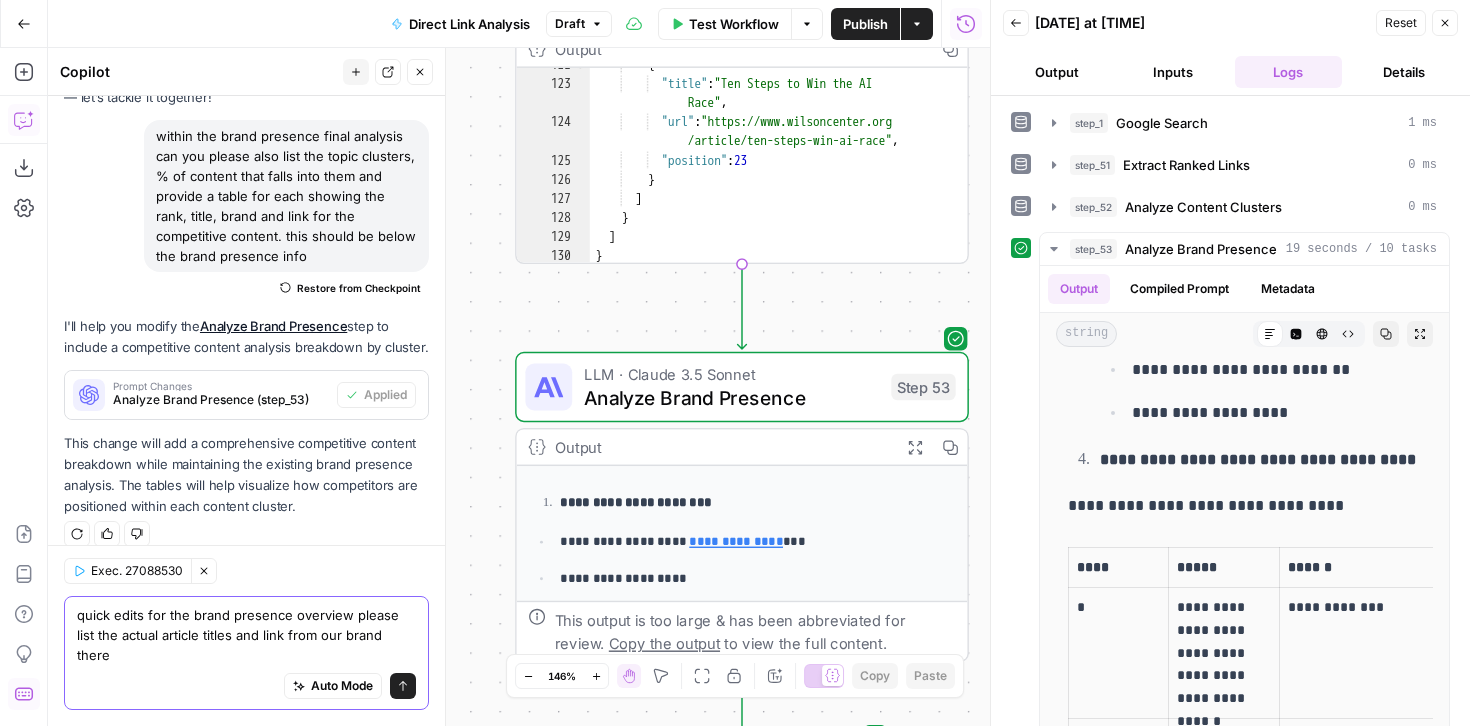 click on "quick edits for the brand presence overview please list the actual article titles and link from our brand there" at bounding box center [246, 635] 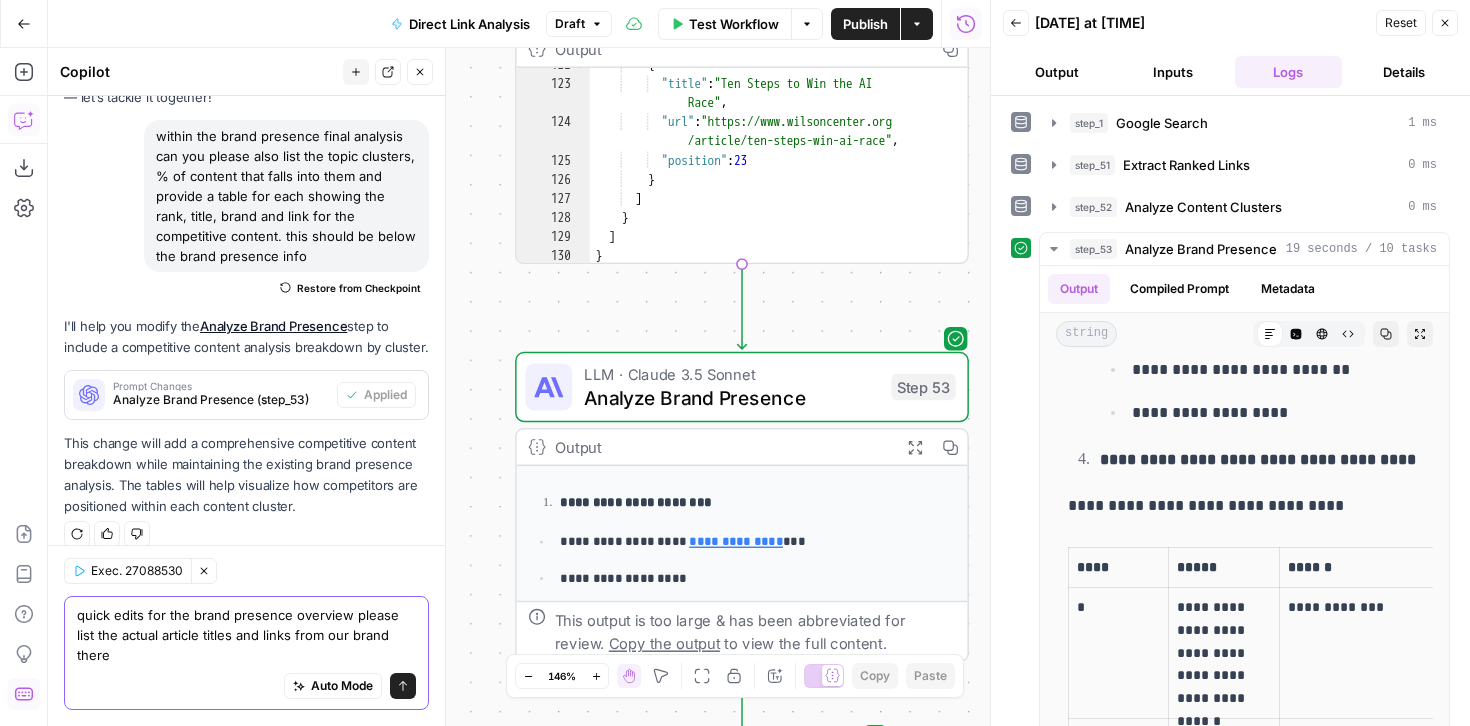 click on "quick edits for the brand presence overview please list the actual article titles and links from our brand there" at bounding box center (246, 635) 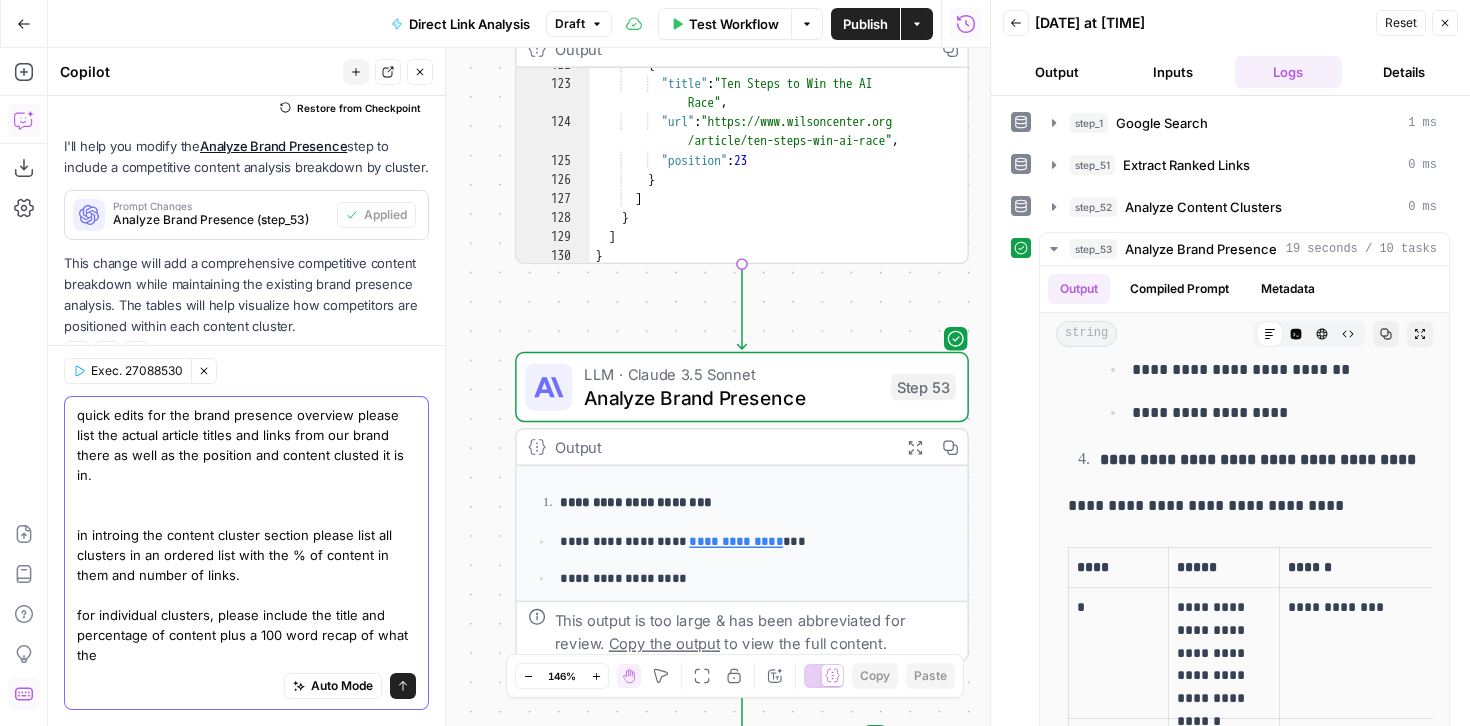 scroll, scrollTop: 336, scrollLeft: 0, axis: vertical 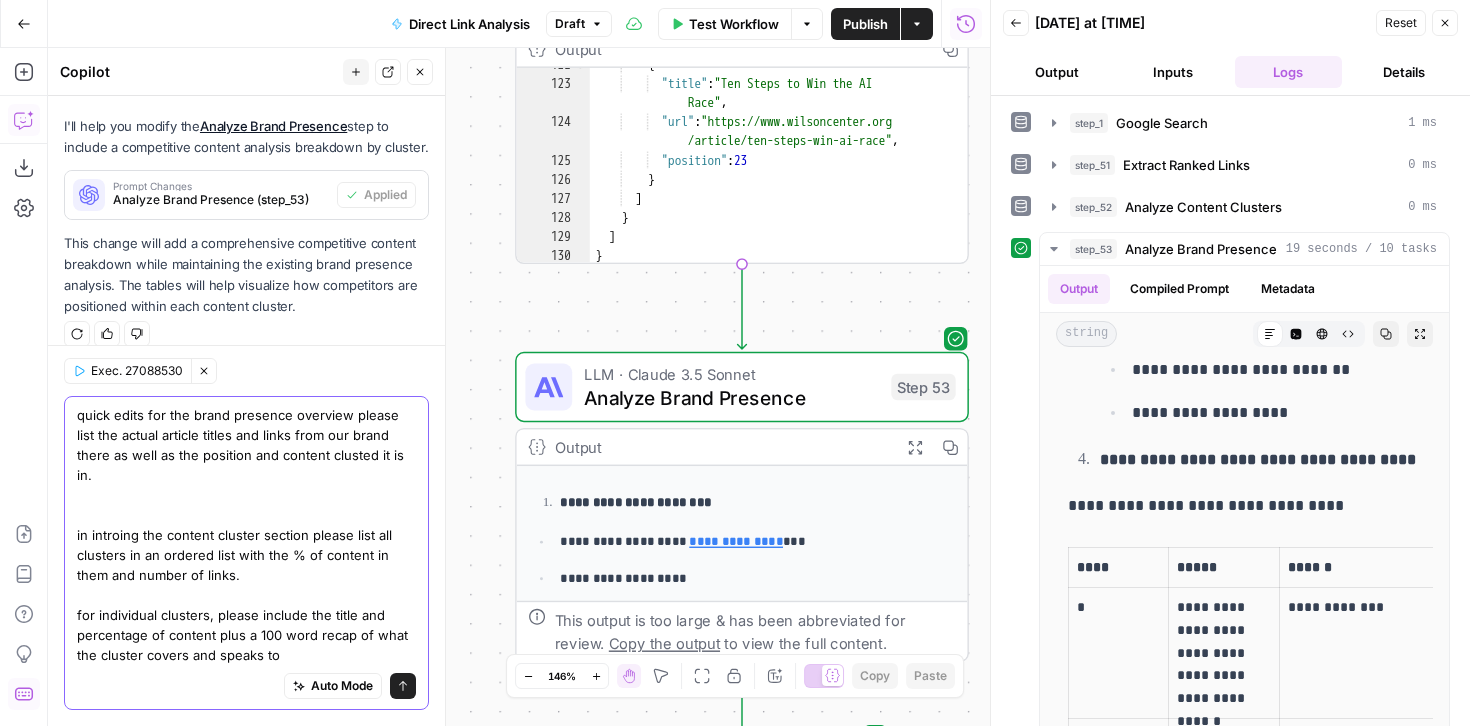 type on "quick edits for the brand presence overview please list the actual article titles and links from our brand there as well as the position and content clusted it is in.
in introing the content cluster section please list all clusters in an ordered list with the % of content in them and number of links.
for individual clusters, please include the title and percentage of content plus a 100 word recap of what the cluster covers and speaks to" 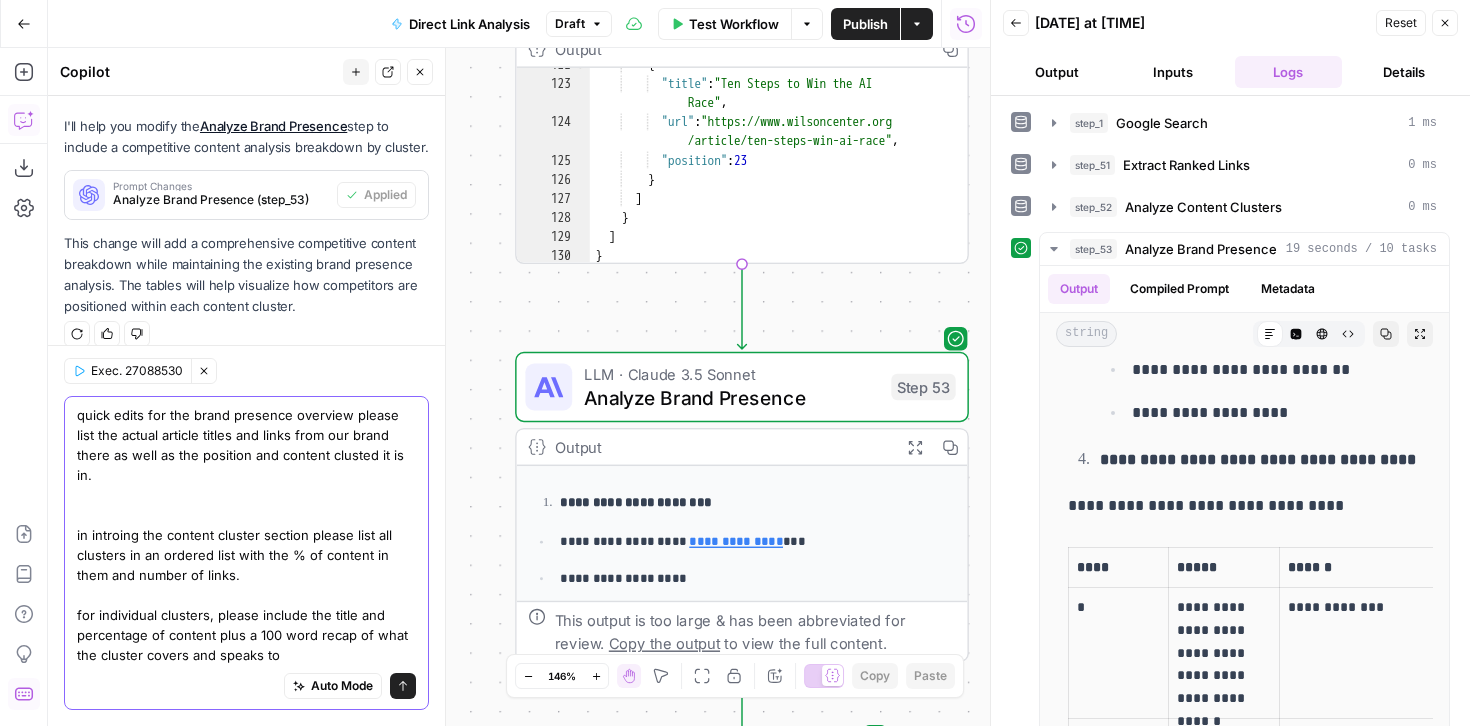 click 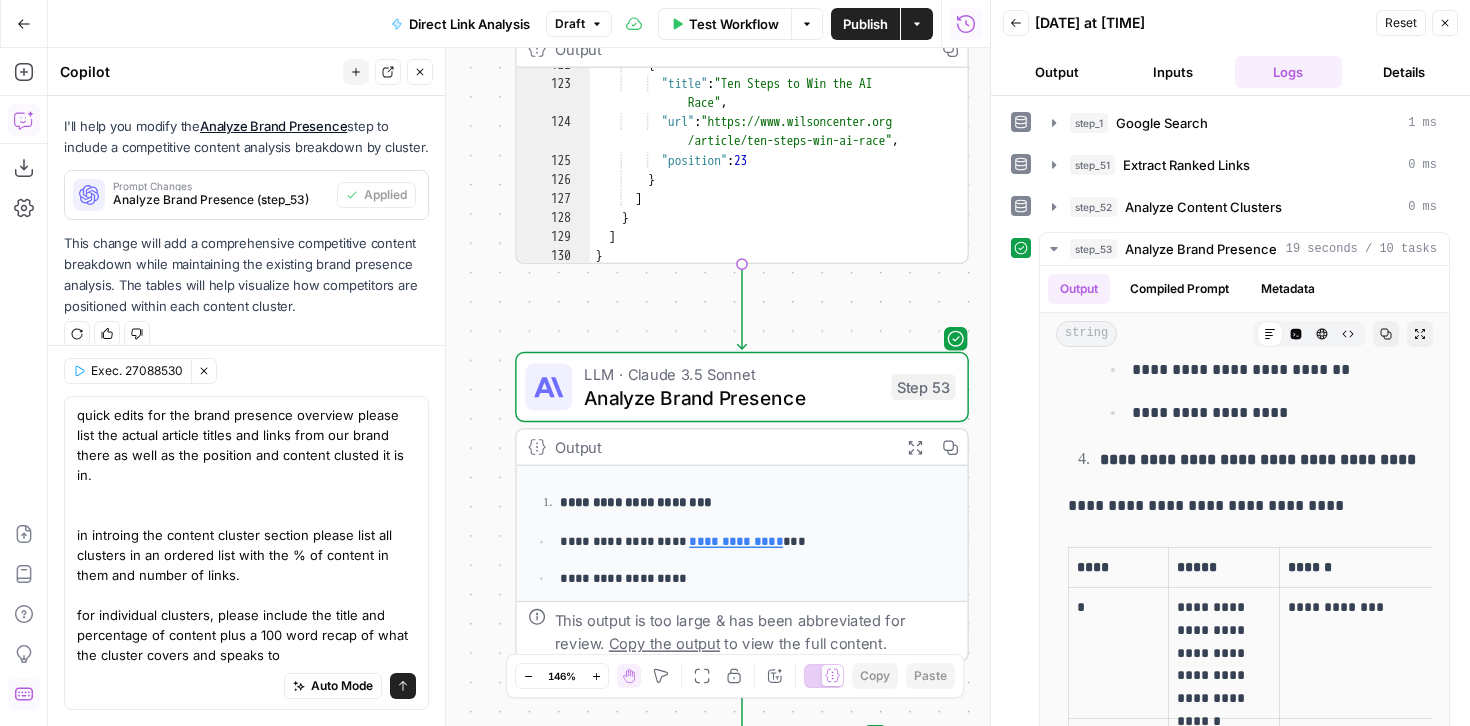 type 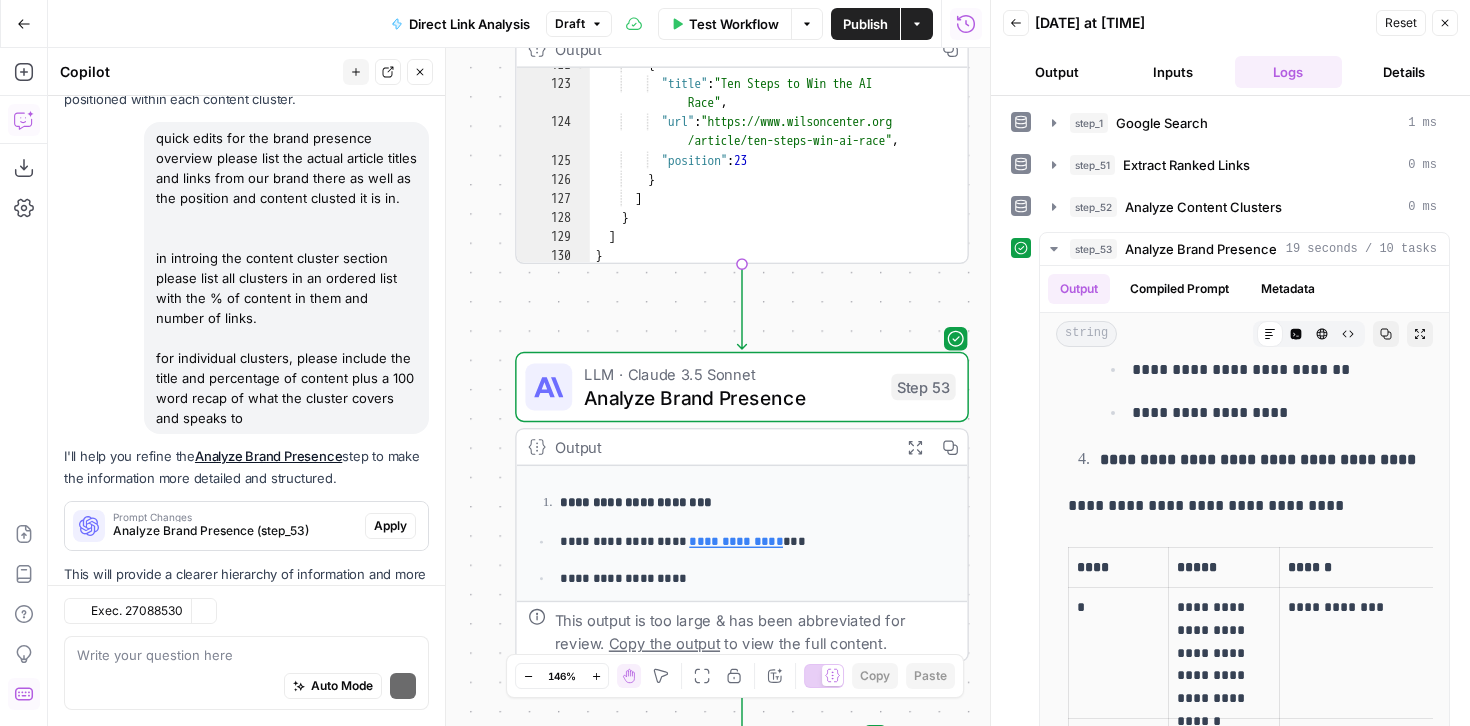 scroll, scrollTop: 633, scrollLeft: 0, axis: vertical 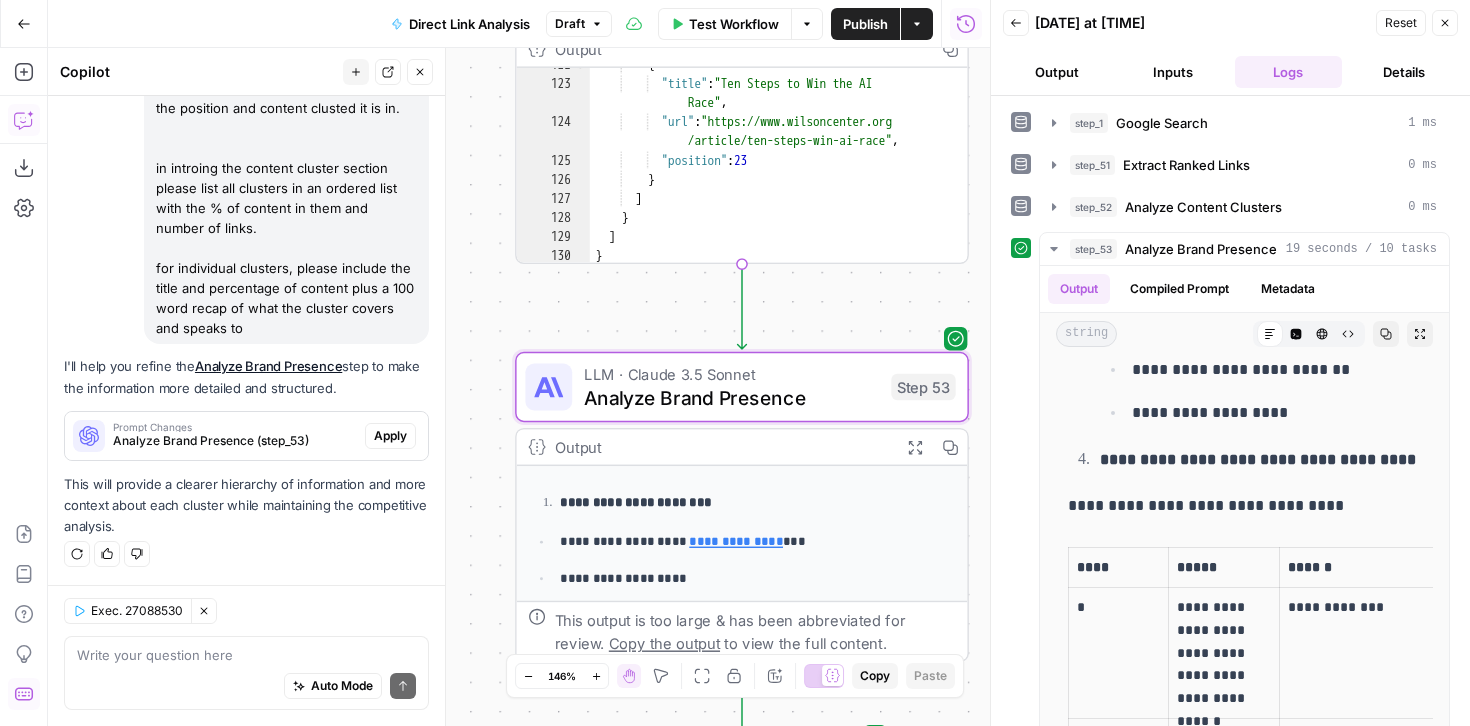 click on "Apply" at bounding box center [390, 436] 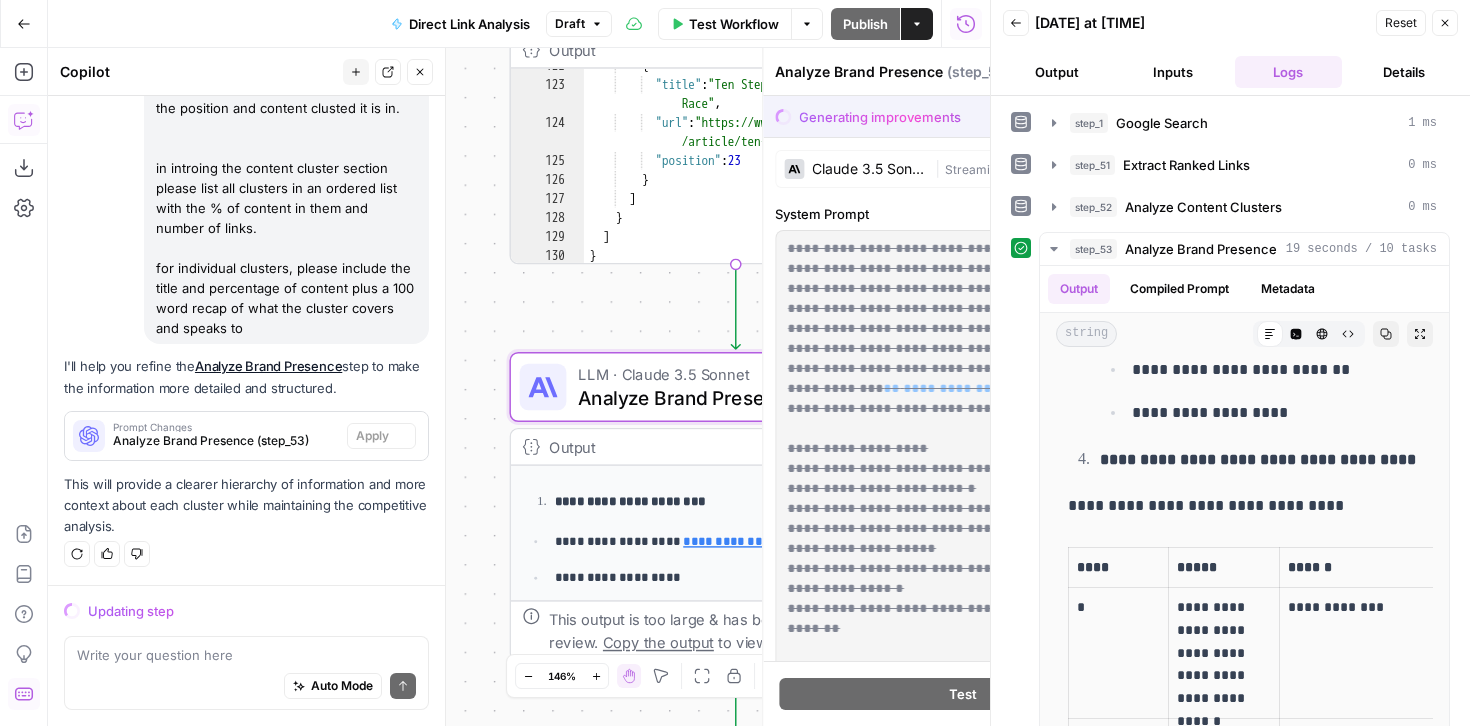 scroll, scrollTop: 601, scrollLeft: 0, axis: vertical 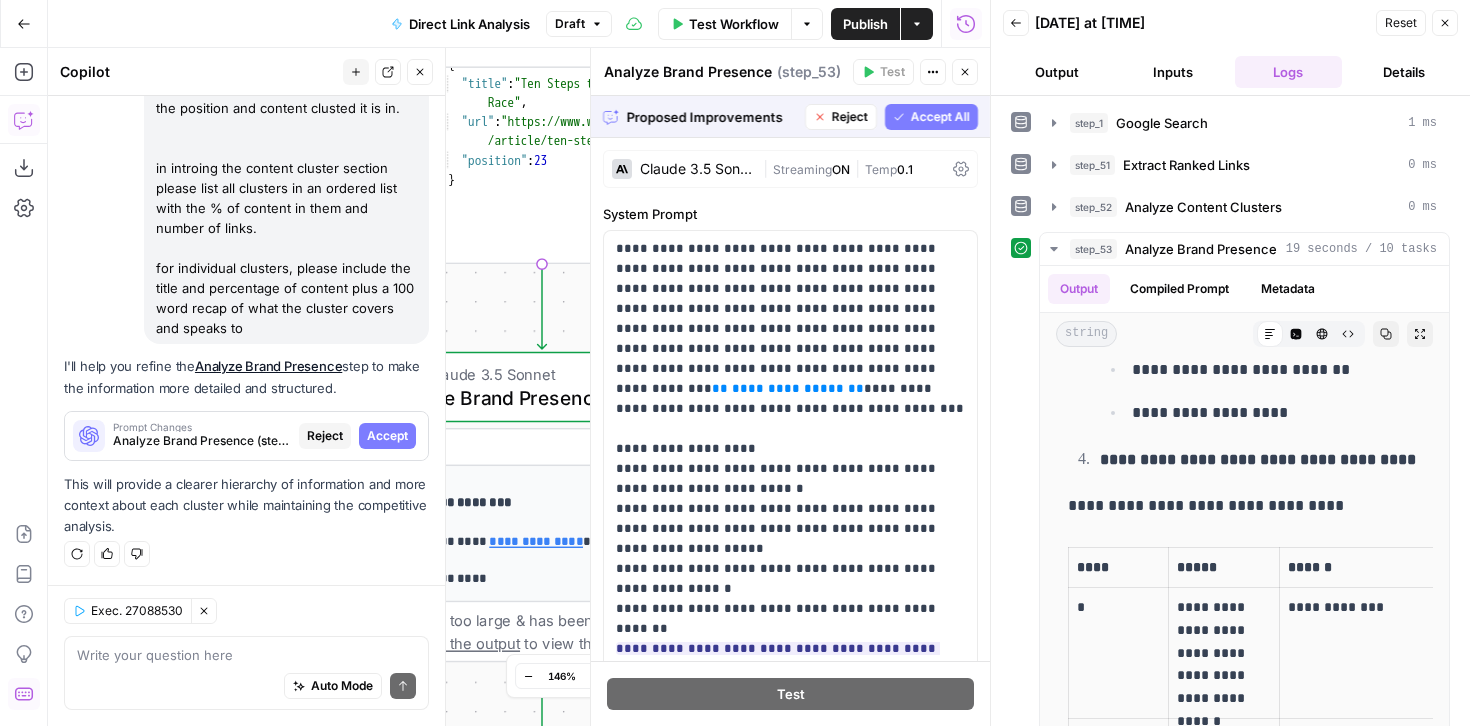 click on "Accept All" at bounding box center (940, 117) 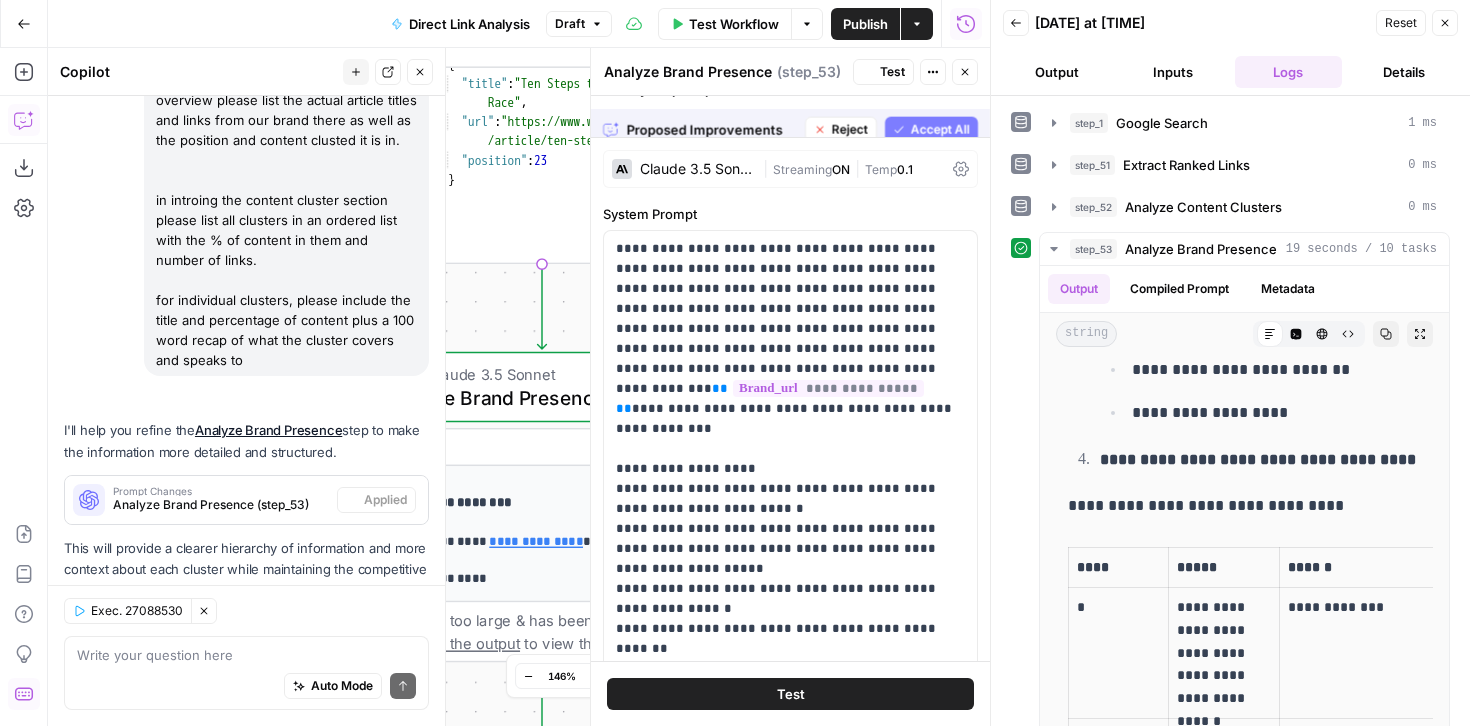scroll, scrollTop: 665, scrollLeft: 0, axis: vertical 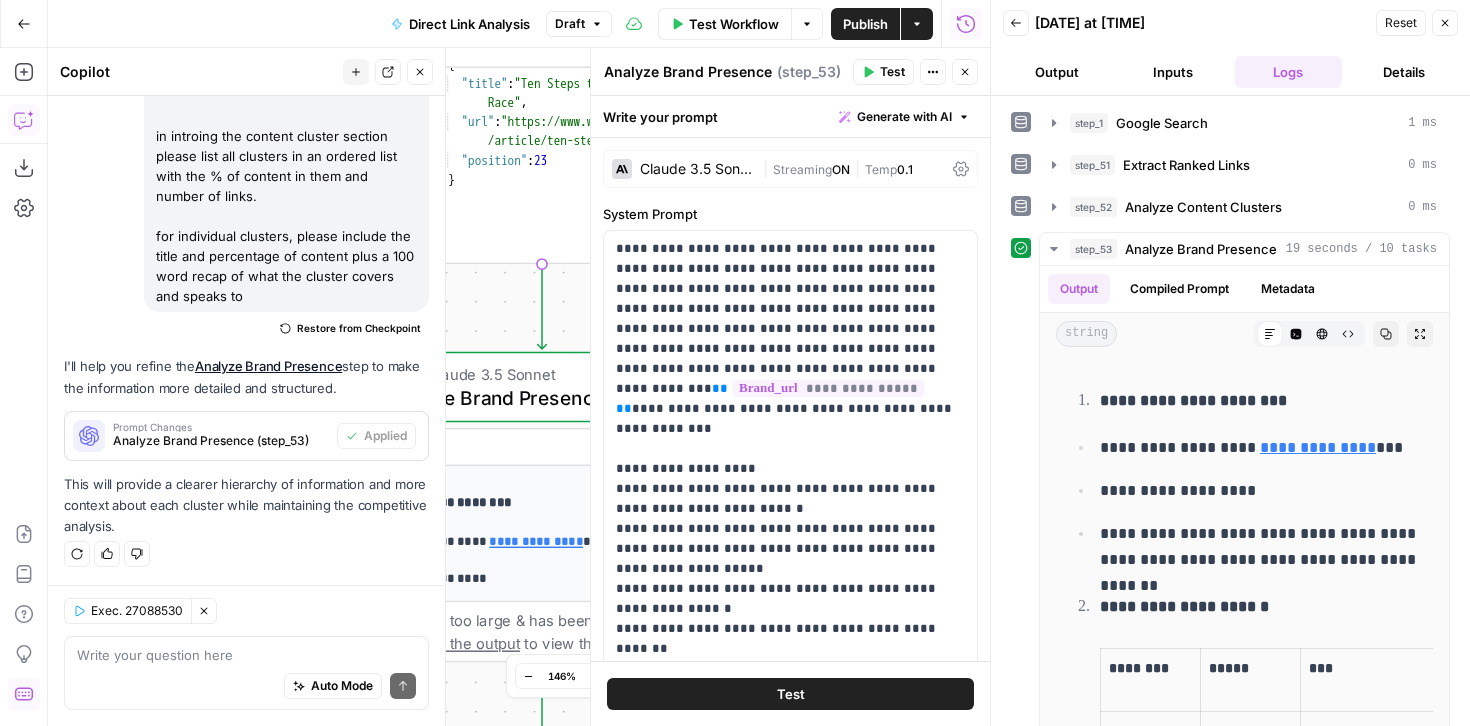 click on "Close" at bounding box center [1445, 23] 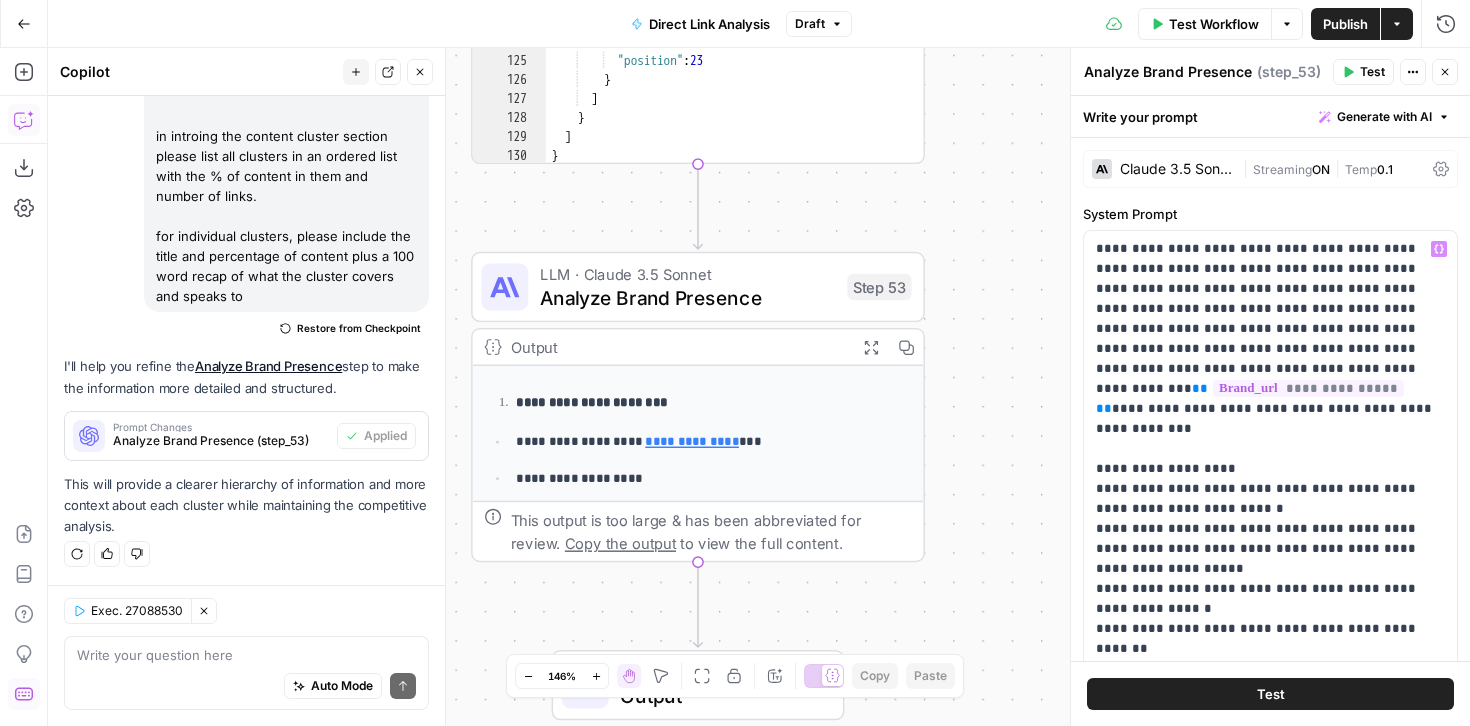 drag, startPoint x: 874, startPoint y: 389, endPoint x: 1028, endPoint y: 283, distance: 186.95454 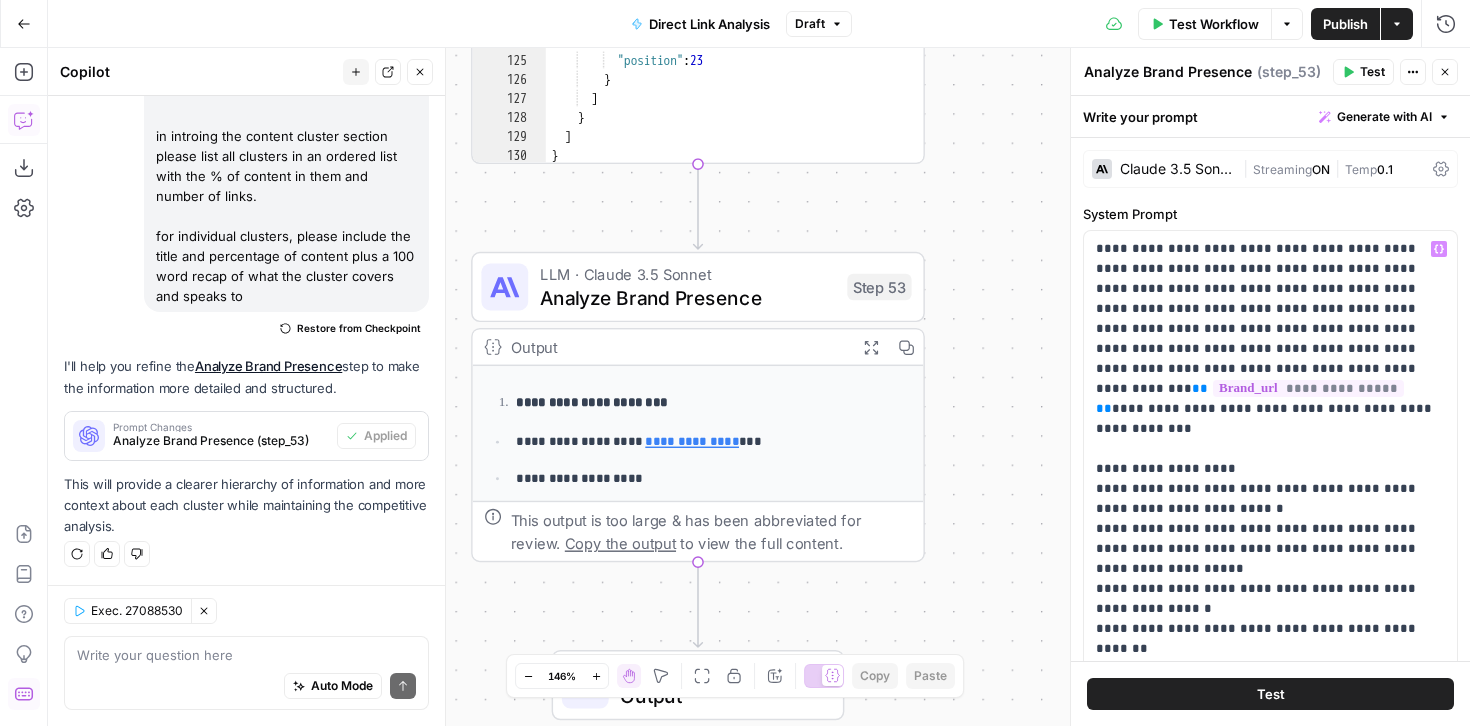 click on "Workflow Set Inputs Inputs Google Search Google Search Step 1 Output Copy 1 2 3 4 5 6 {    "search_metadata" :  {      "id" :  "6892733b06ca7fe93680e4fa" ,      "status" :  "Success" ,      "json_endpoint" :  "https://serpapi.com          /searches/590bf9d913ea74bb          /6892733b06ca7fe93680e4fa.json" ,      "pixel_position_endpoint" :  "https          ://serpapi.com/searches          /590bf9d913ea74bb          /6892733b06ca7fe93680e4fa          .json_with_pixel_position" ,     Run Code · Python Extract Ranked Links Step 51 Output Copy 1 2 3 4 5 6 [    {      "position" :  1 ,      "title" :  "How to Rank in AI Search Results          : 9 Effective Strategies" ,      "url" :  "https://xponent21.com/insights          /optimize-content-rank-in-ai-search          -results/" ,      "description" :  "Rank in AI search results           by better understanding AI algorithms,           using structured data and language," at bounding box center [759, 387] 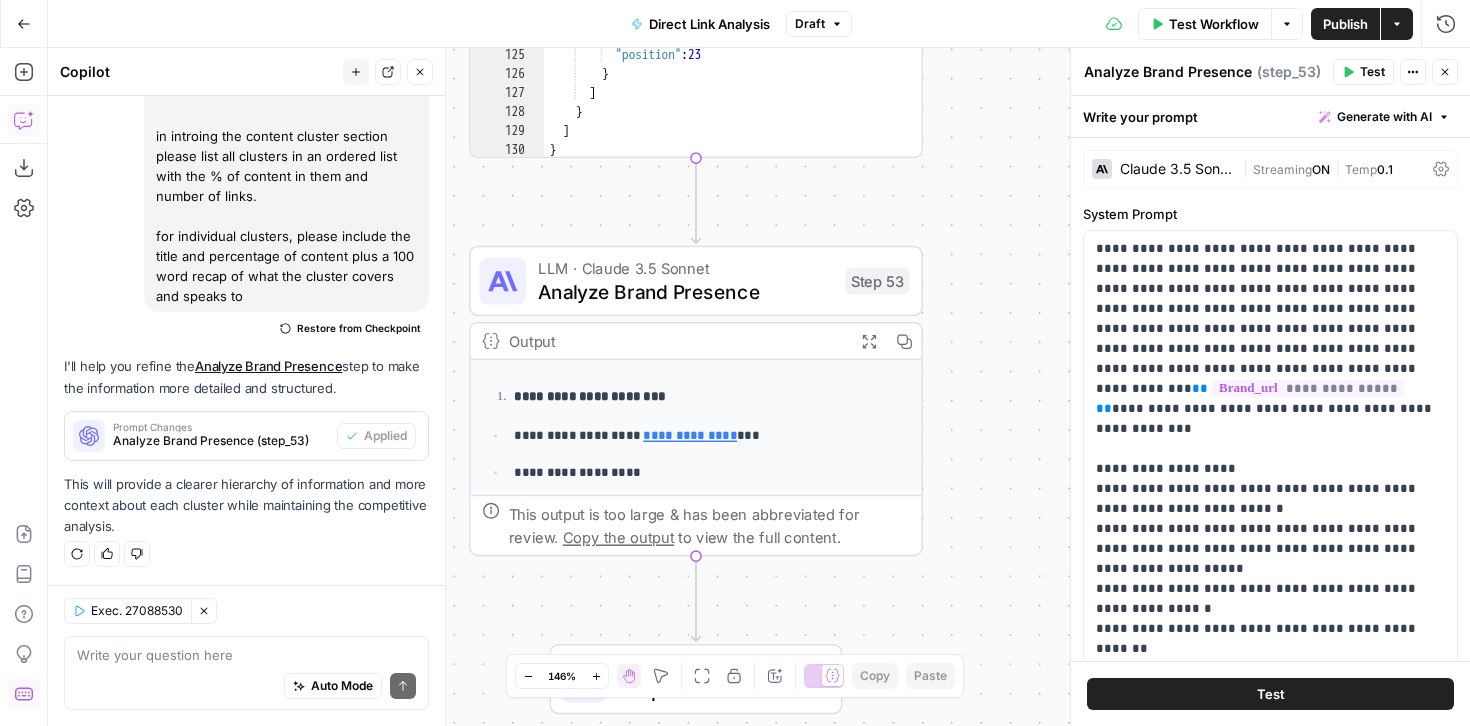 click on "Workflow Set Inputs Inputs Google Search Google Search Step 1 Output Copy 1 2 3 4 5 6 {    "search_metadata" :  {      "id" :  "6892733b06ca7fe93680e4fa" ,      "status" :  "Success" ,      "json_endpoint" :  "https://serpapi.com          /searches/590bf9d913ea74bb          /6892733b06ca7fe93680e4fa.json" ,      "pixel_position_endpoint" :  "https          ://serpapi.com/searches          /590bf9d913ea74bb          /6892733b06ca7fe93680e4fa          .json_with_pixel_position" ,     Run Code · Python Extract Ranked Links Step 51 Output Copy 1 2 3 4 5 6 [    {      "position" :  1 ,      "title" :  "How to Rank in AI Search Results          : 9 Effective Strategies" ,      "url" :  "https://xponent21.com/insights          /optimize-content-rank-in-ai-search          -results/" ,      "description" :  "Rank in AI search results           by better understanding AI algorithms,           using structured data and language," at bounding box center (759, 387) 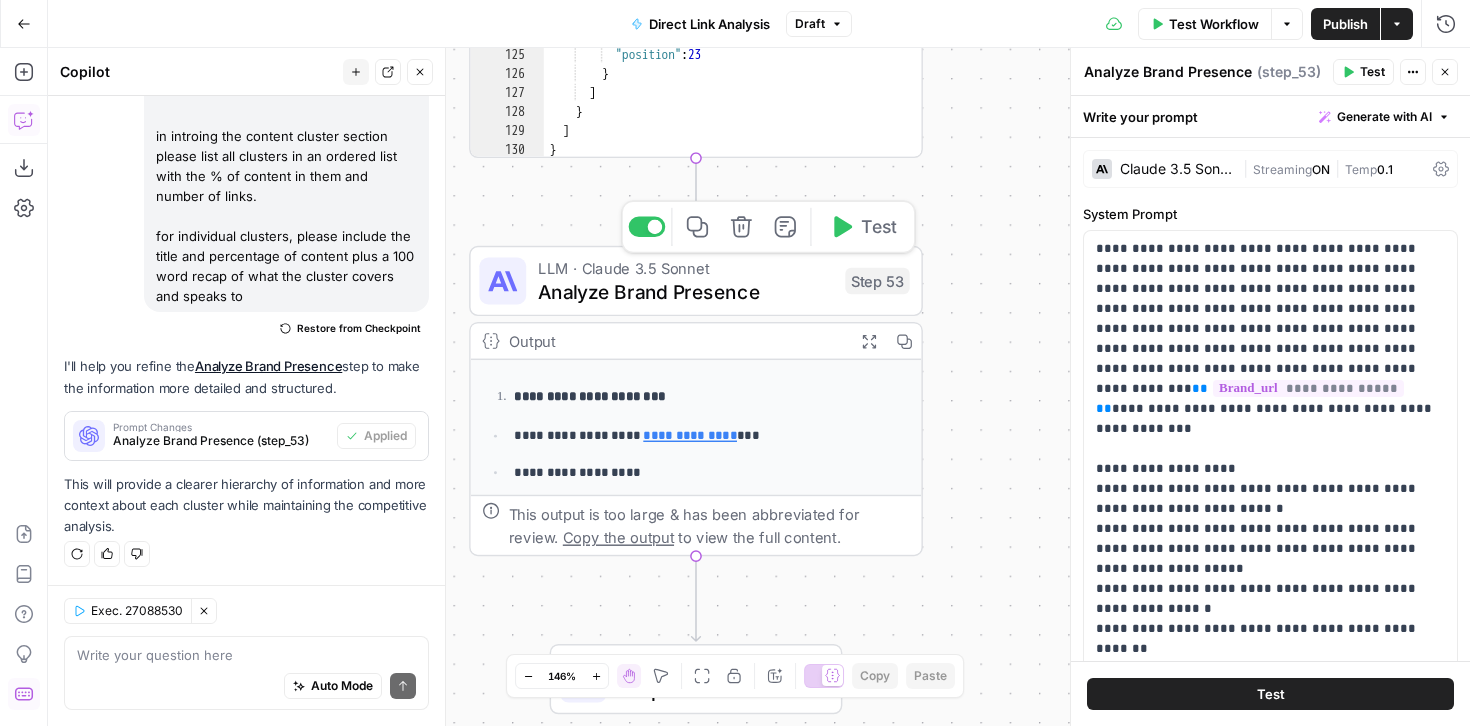 click 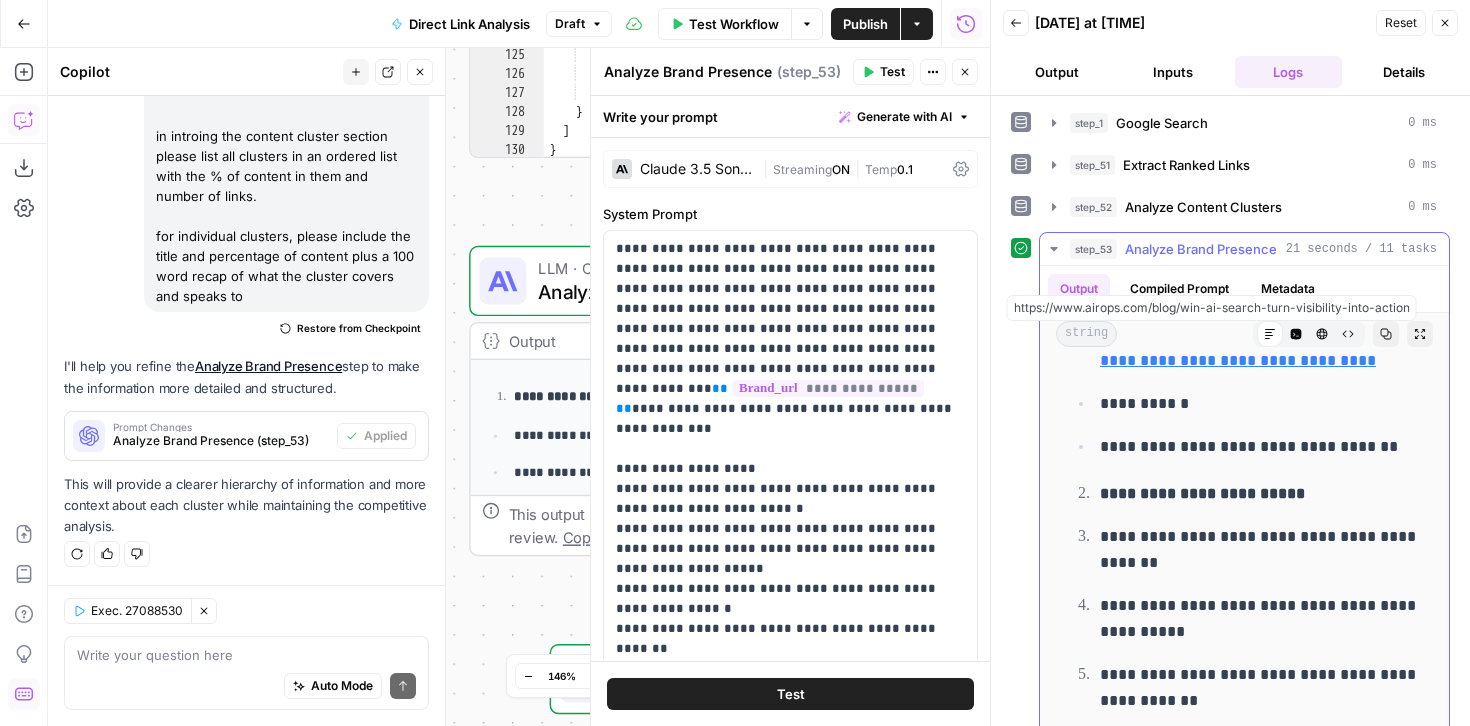 scroll, scrollTop: 424, scrollLeft: 0, axis: vertical 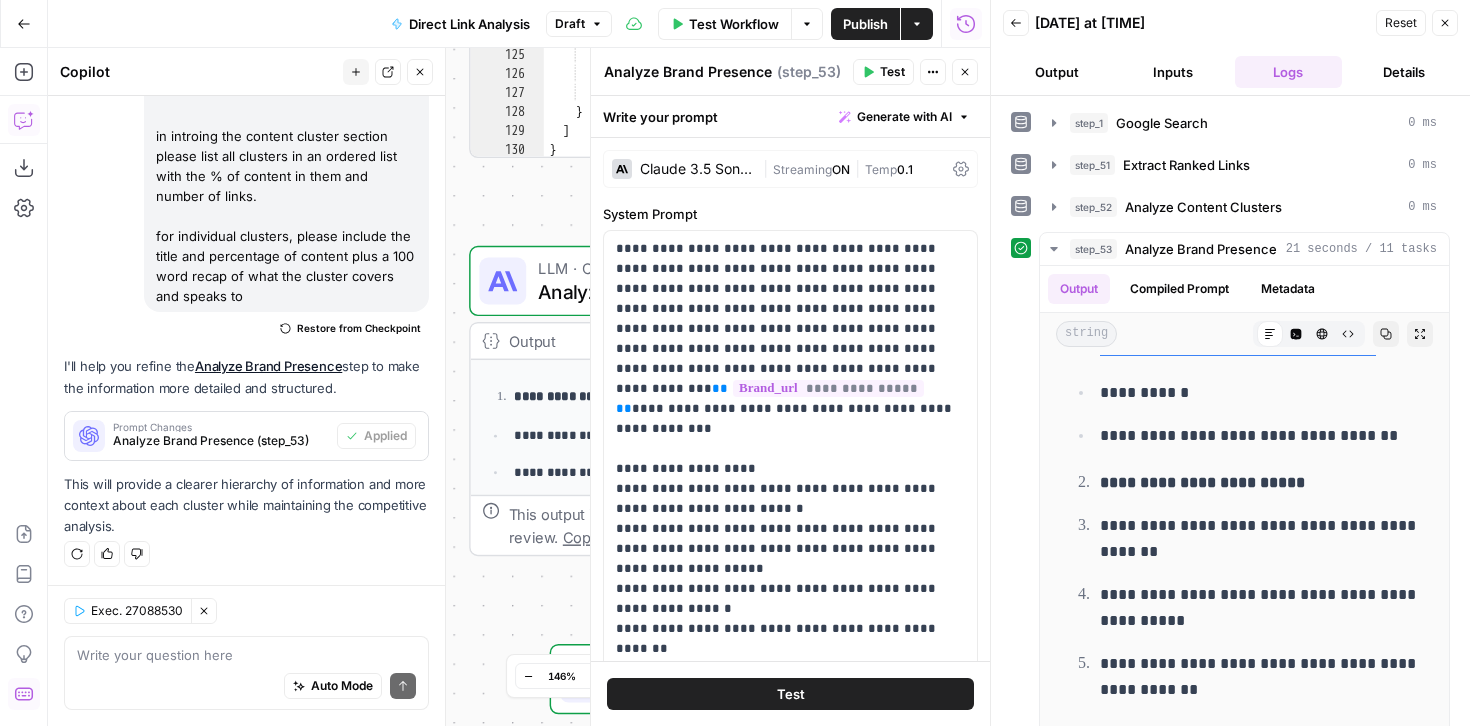 click on "Close" at bounding box center [965, 72] 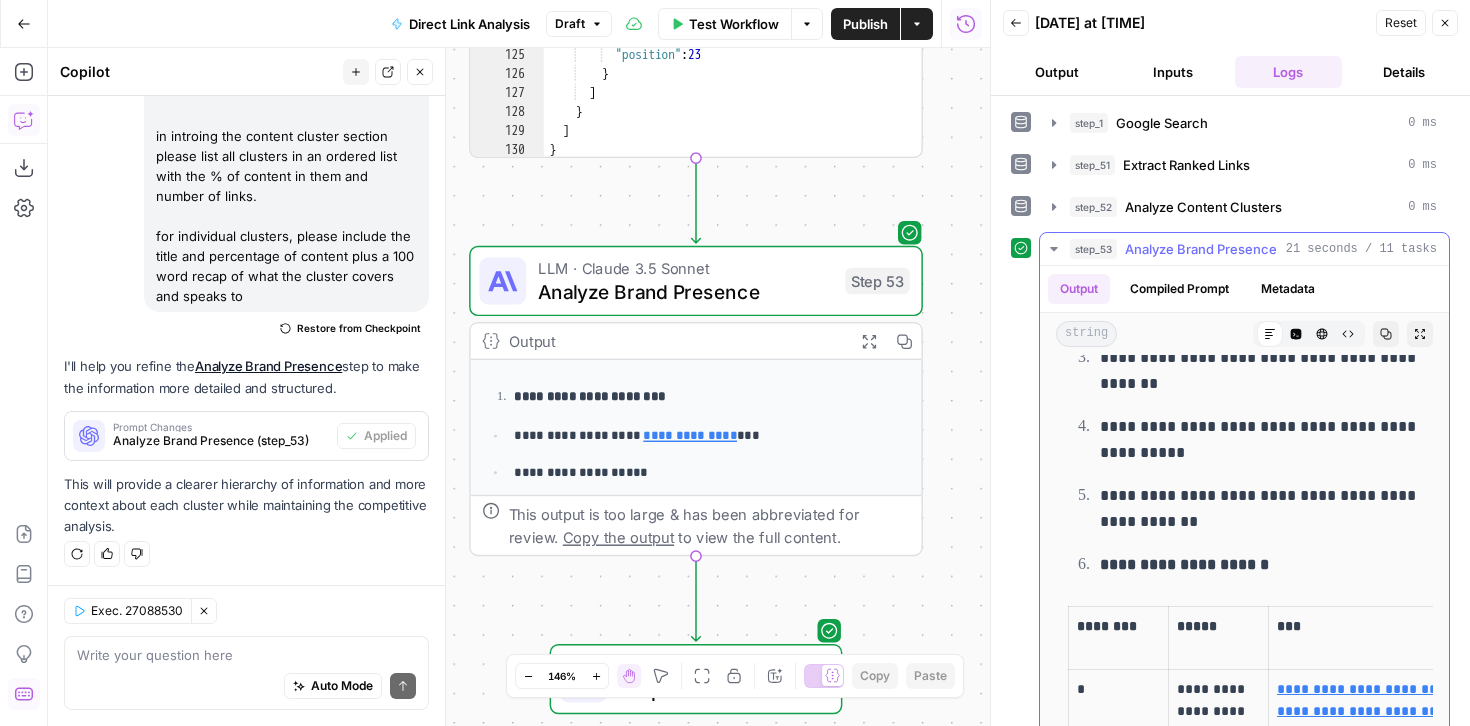 scroll, scrollTop: 596, scrollLeft: 0, axis: vertical 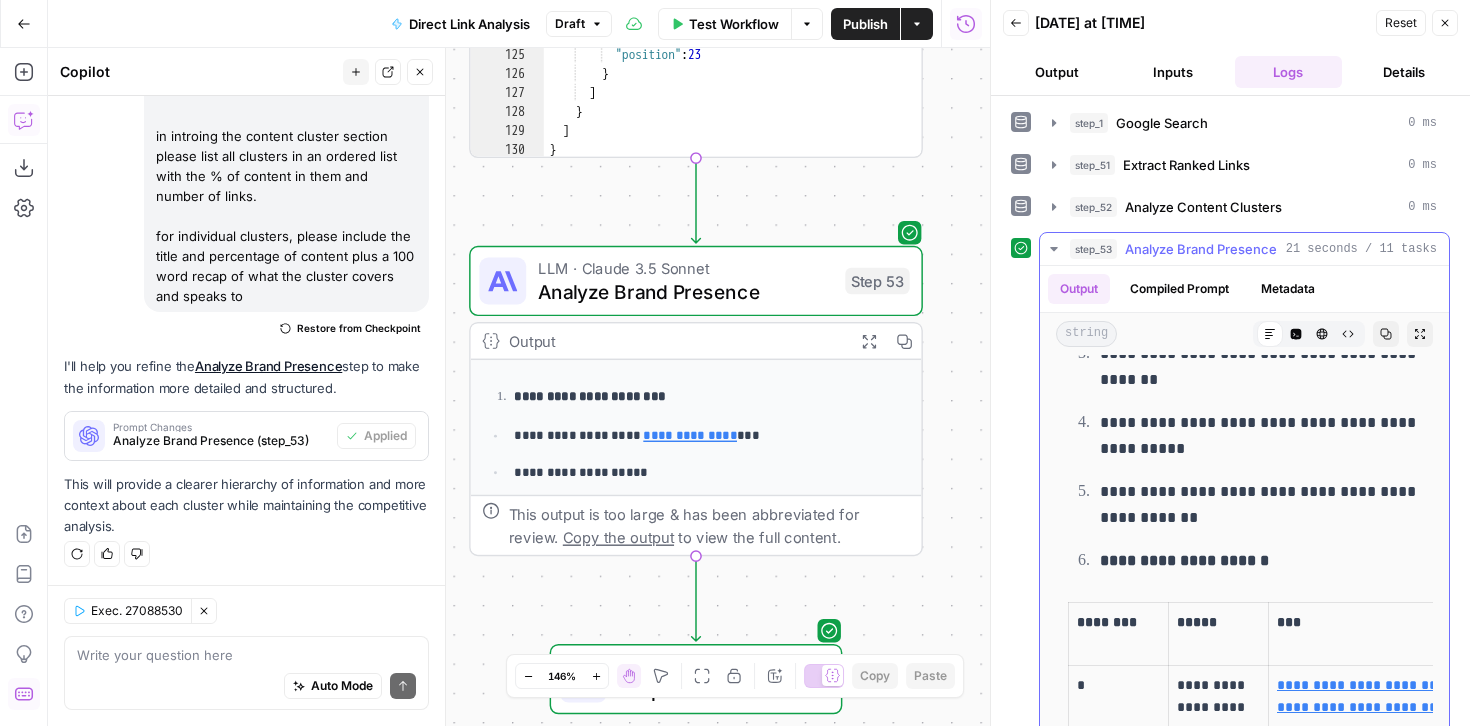 click on "**********" at bounding box center [1260, 505] 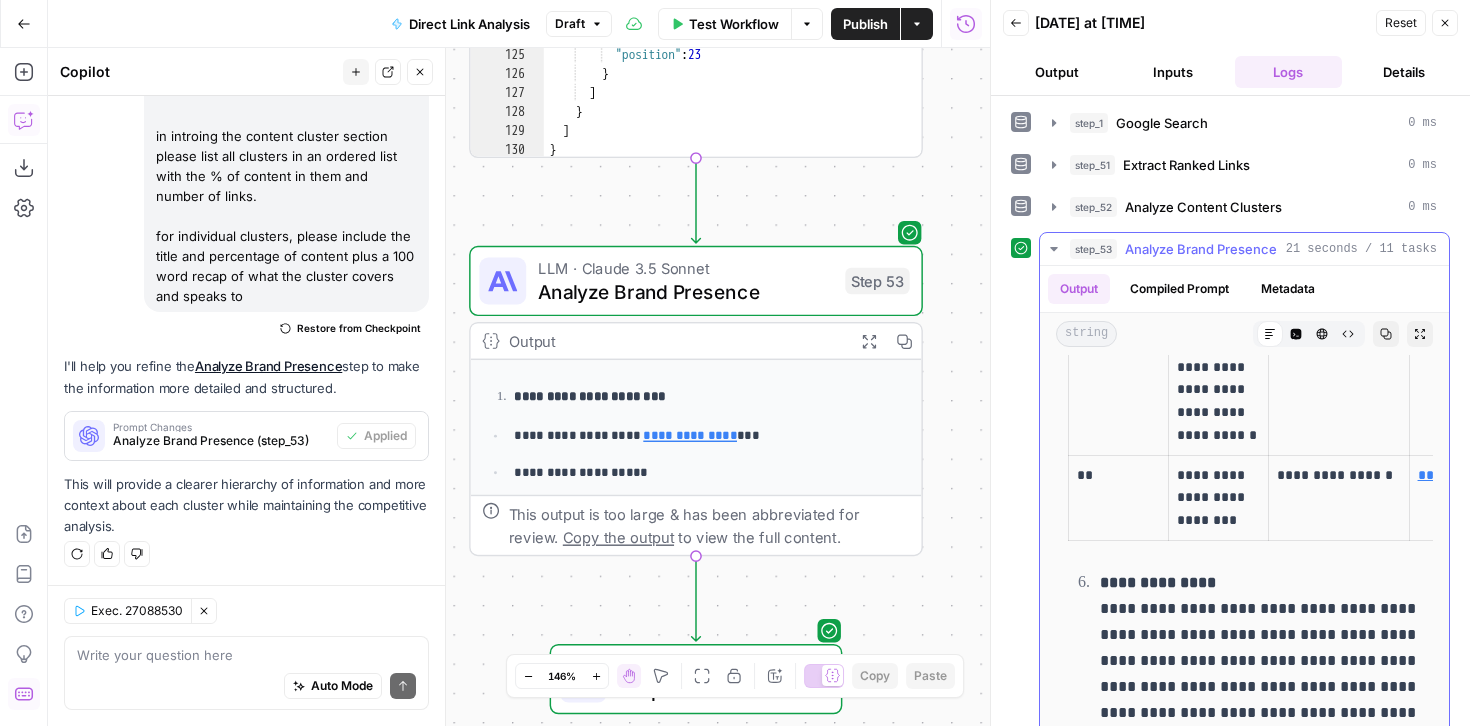 scroll, scrollTop: 4270, scrollLeft: 0, axis: vertical 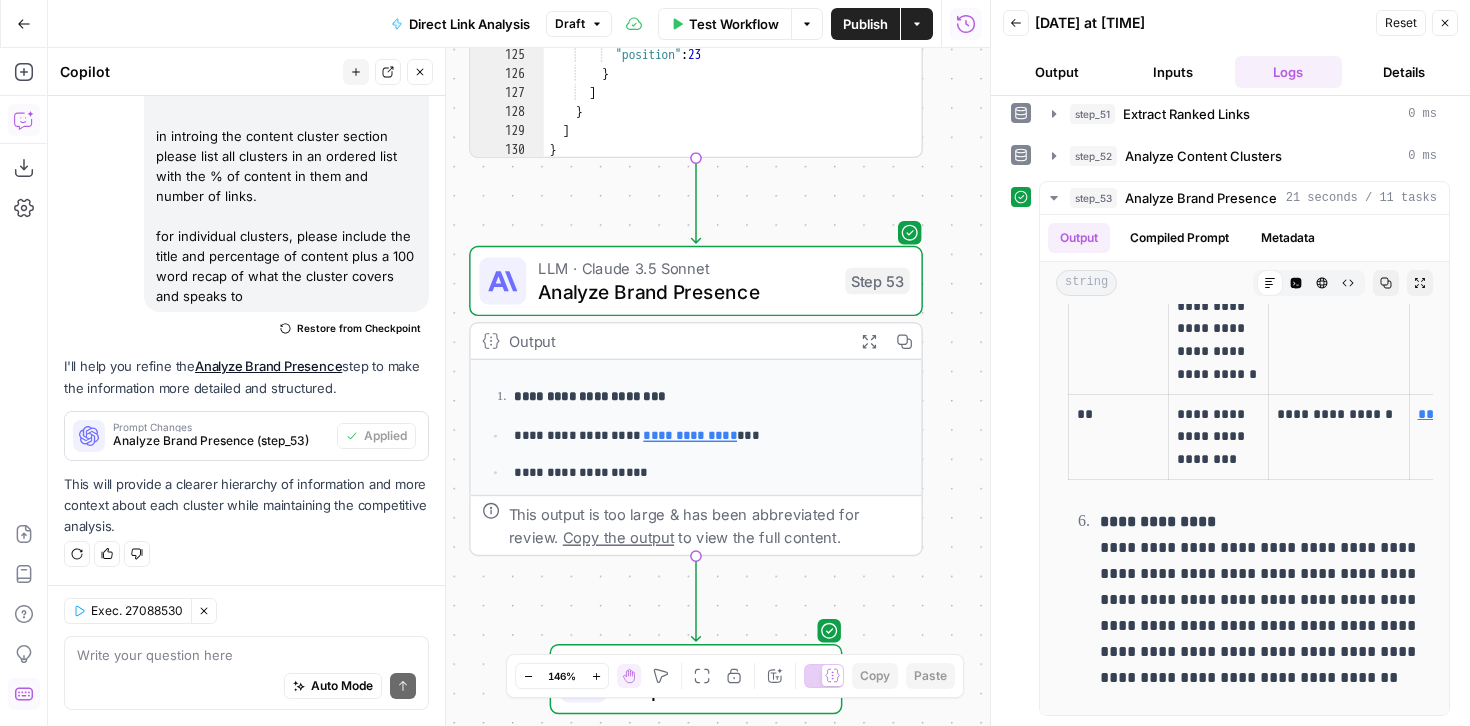 click on "Inputs" at bounding box center [1173, 72] 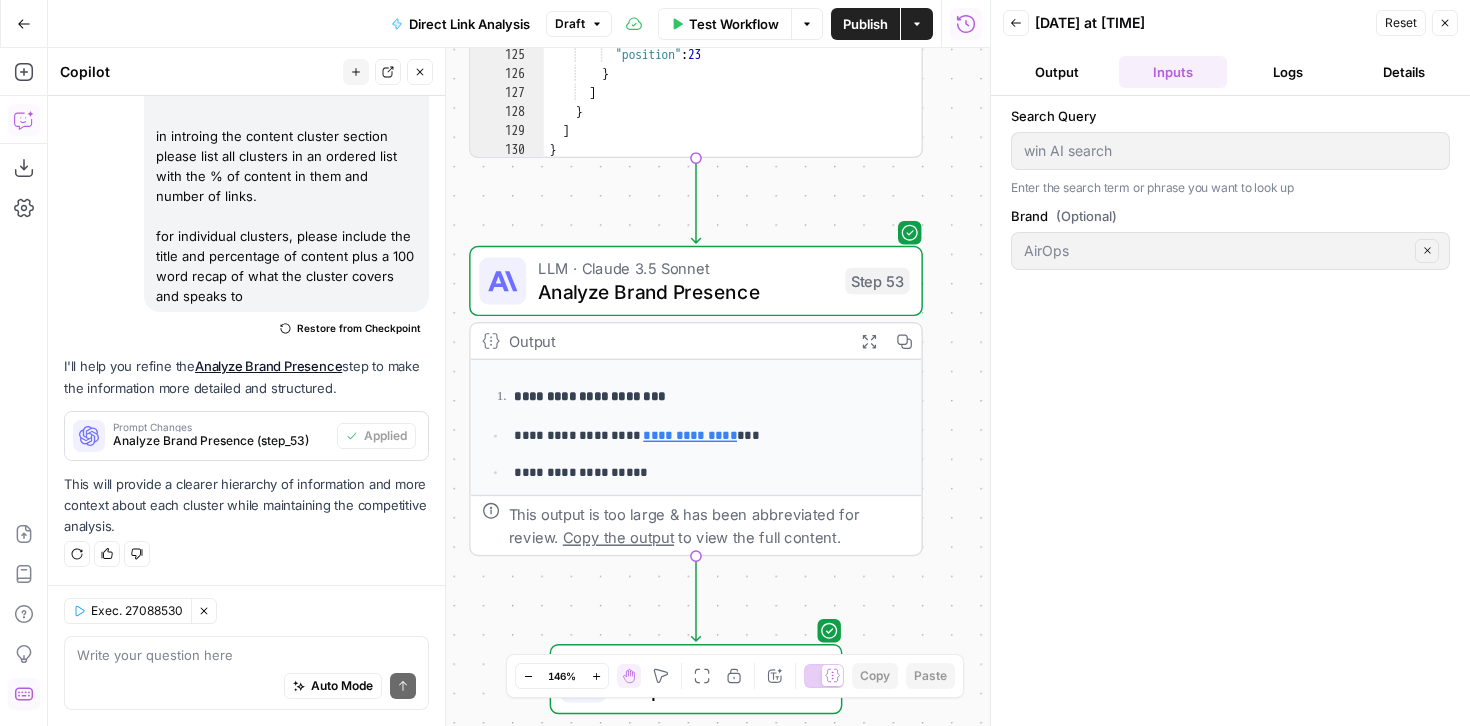 click on "Analyze Brand Presence" at bounding box center [686, 291] 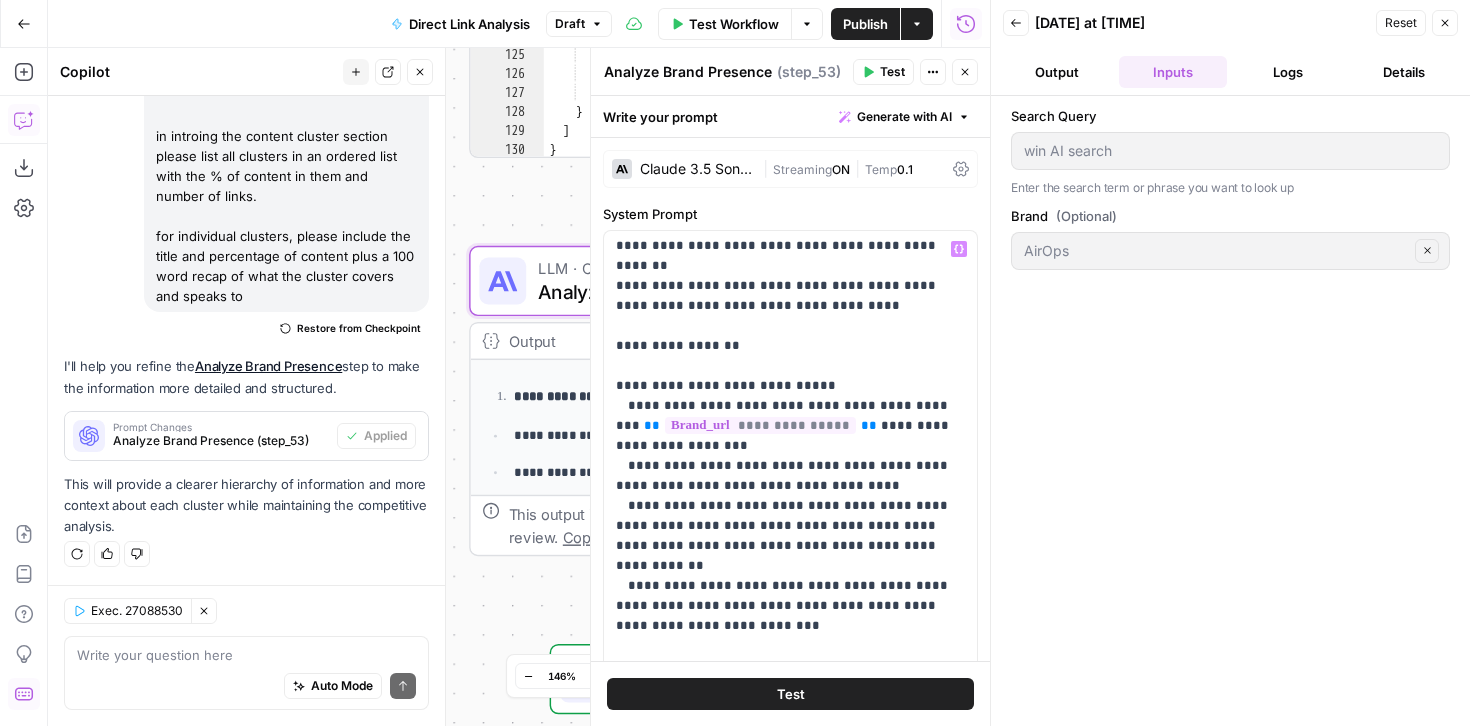 scroll, scrollTop: 390, scrollLeft: 0, axis: vertical 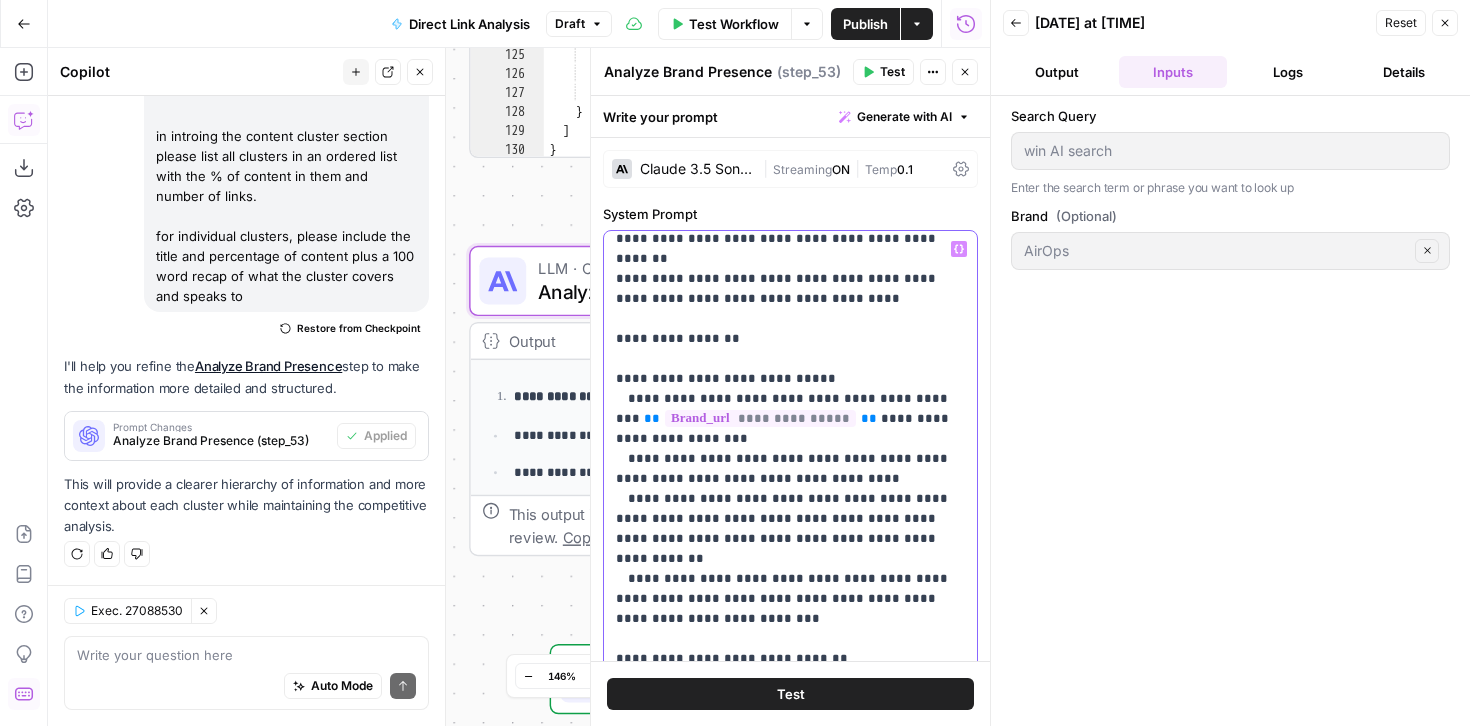 click on "**********" at bounding box center [790, 819] 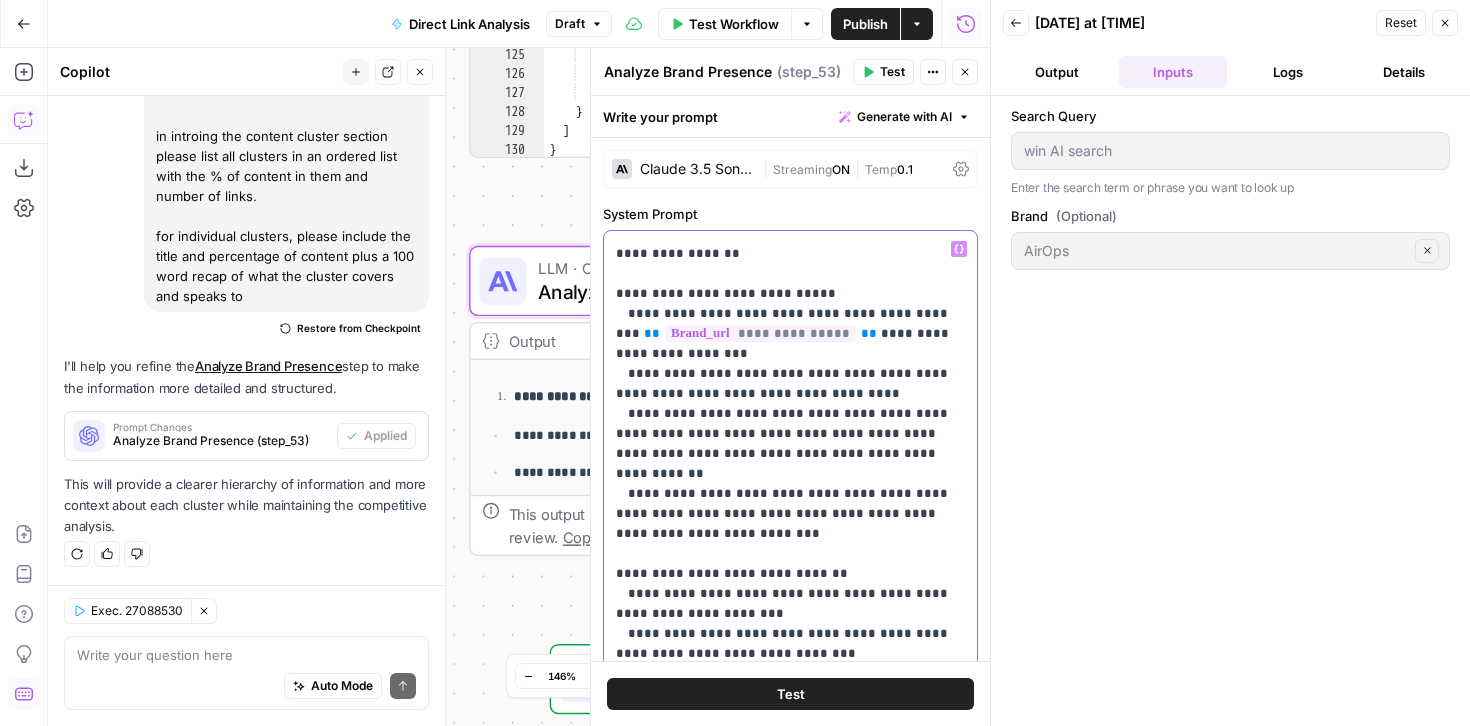 scroll, scrollTop: 482, scrollLeft: 0, axis: vertical 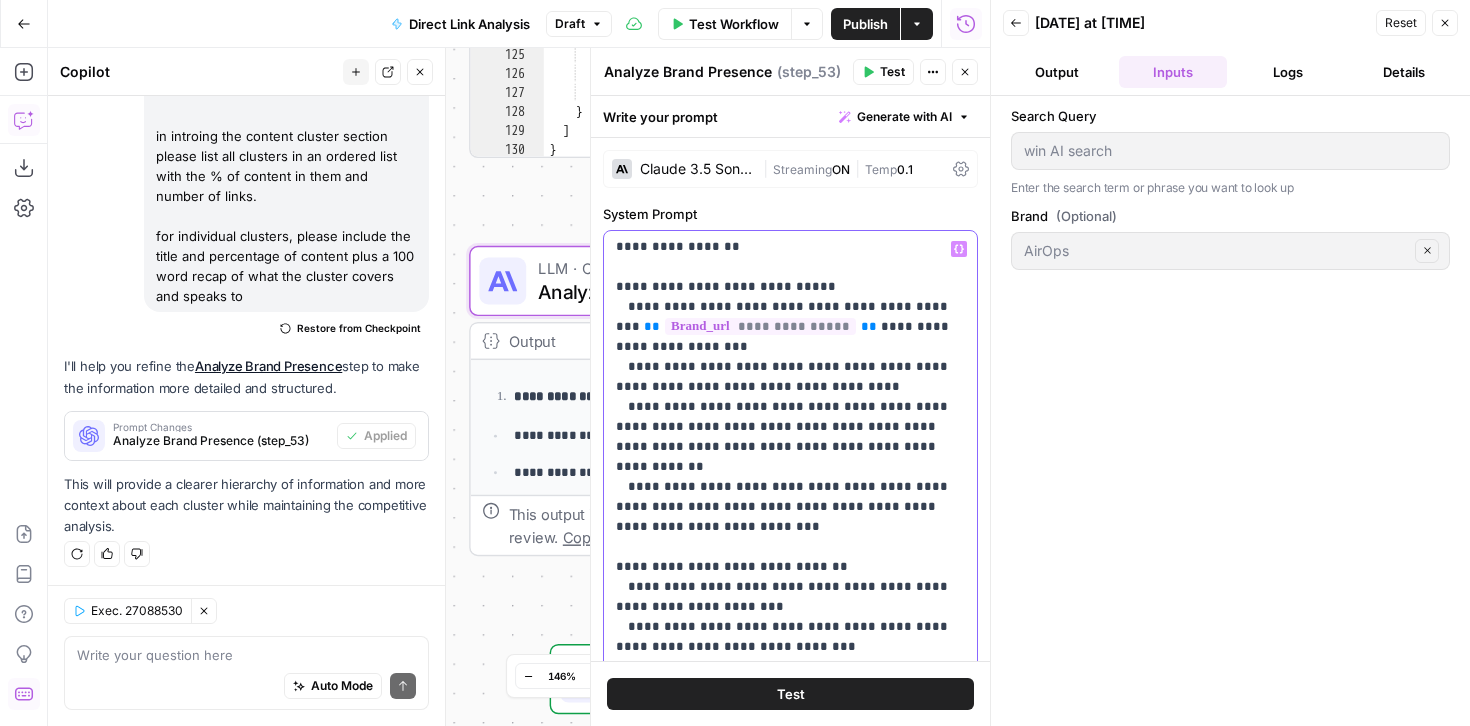 click on "**********" at bounding box center (790, 727) 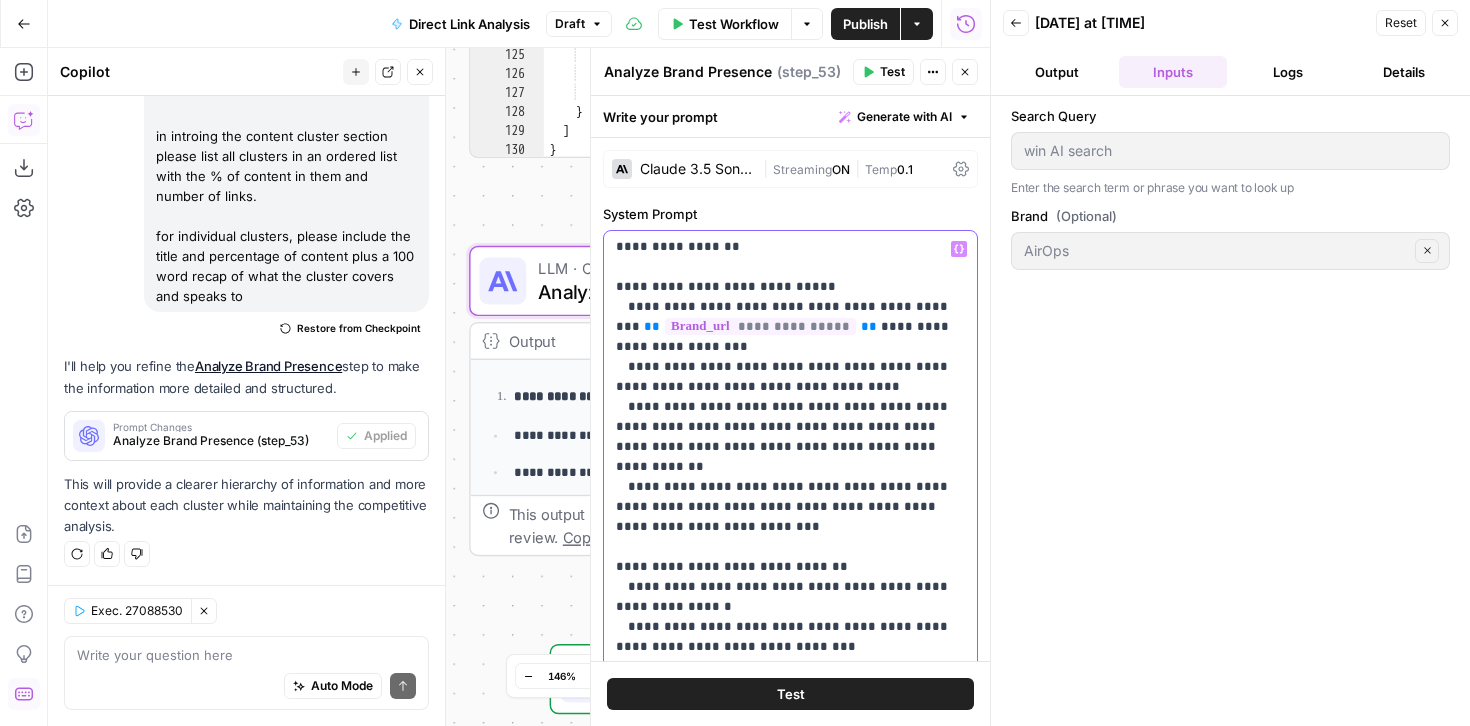 type 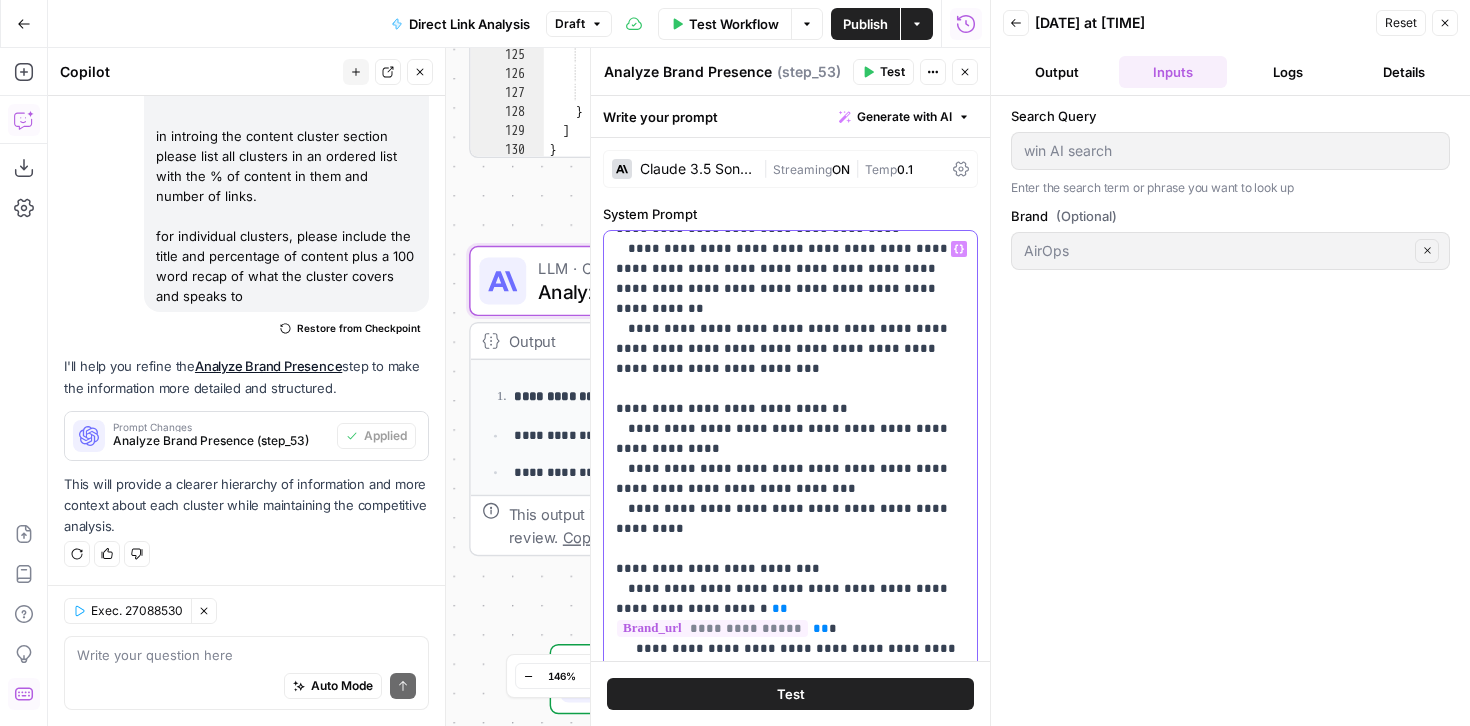 scroll, scrollTop: 654, scrollLeft: 0, axis: vertical 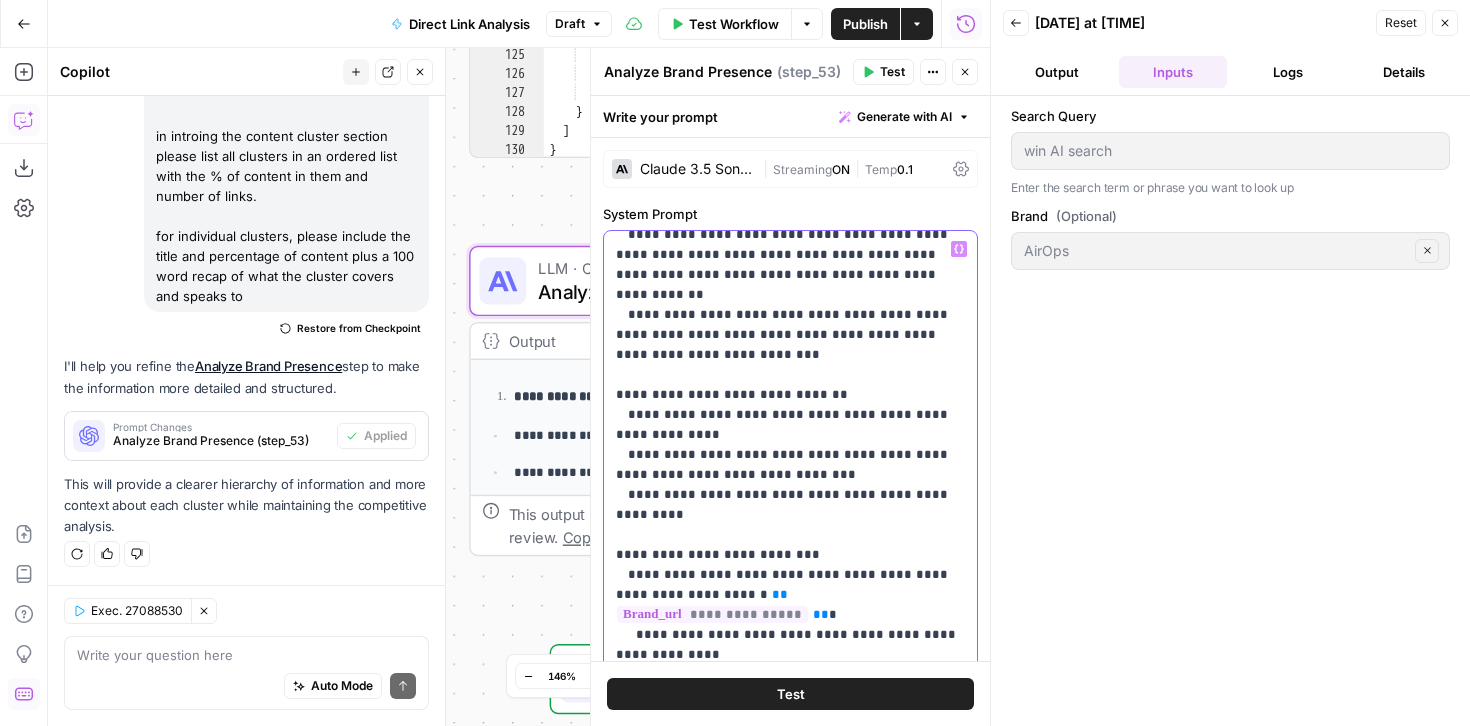 drag, startPoint x: 936, startPoint y: 575, endPoint x: 606, endPoint y: 421, distance: 364.1648 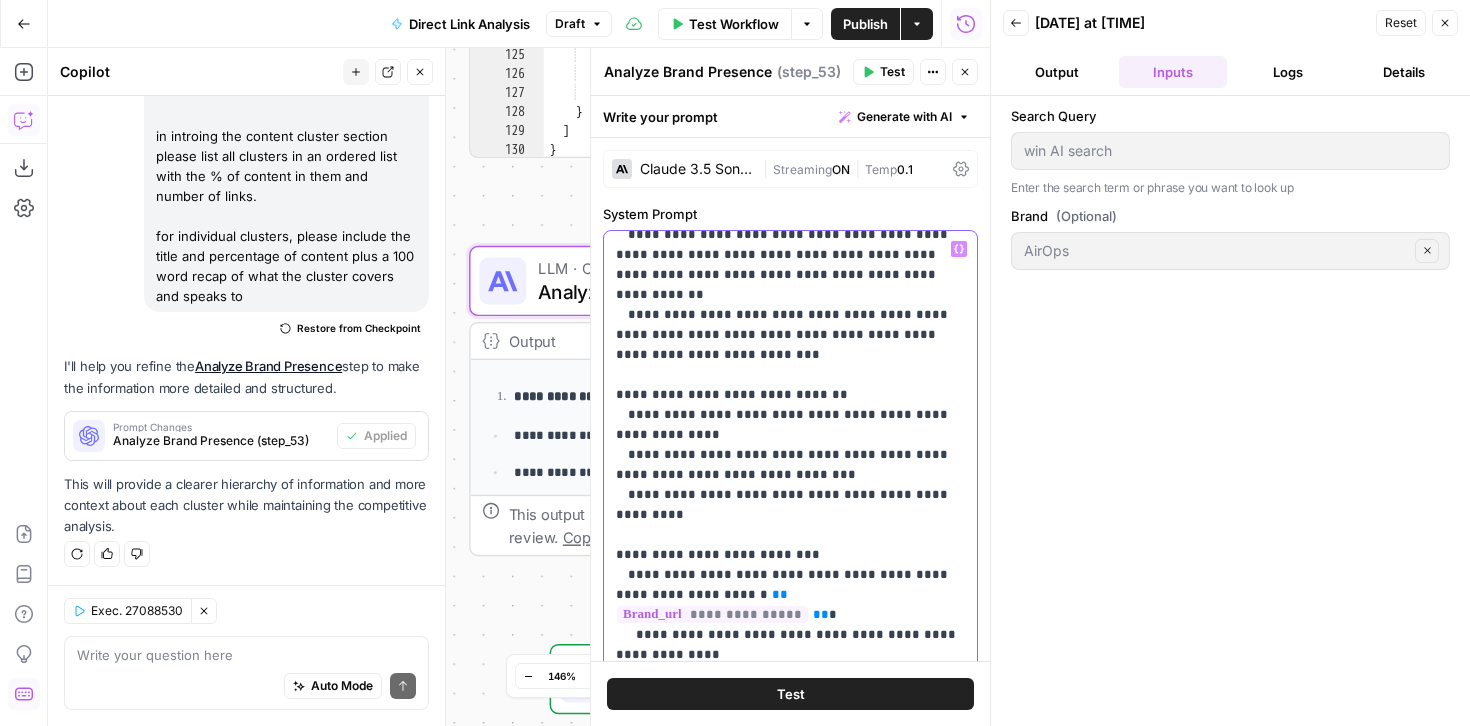 click on "**********" at bounding box center (790, 638) 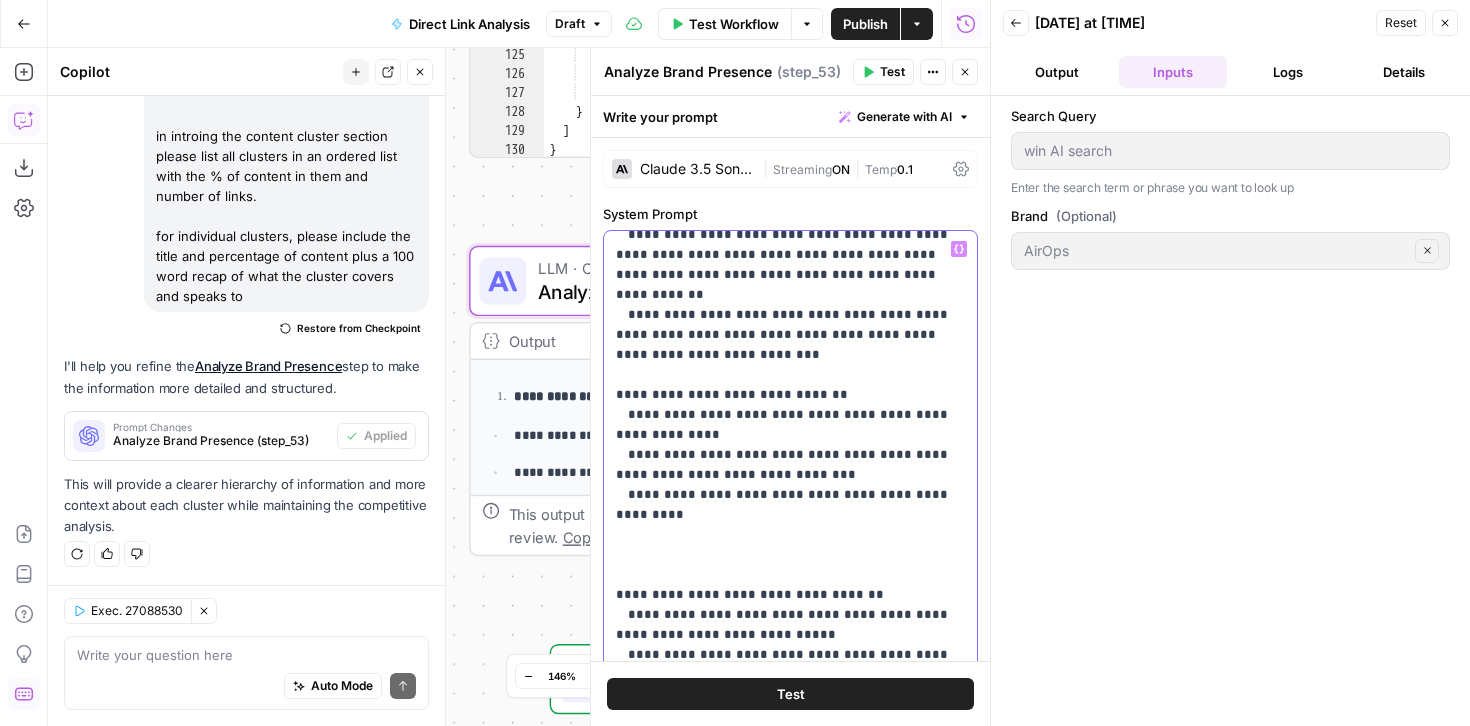 click on "**********" at bounding box center [790, 638] 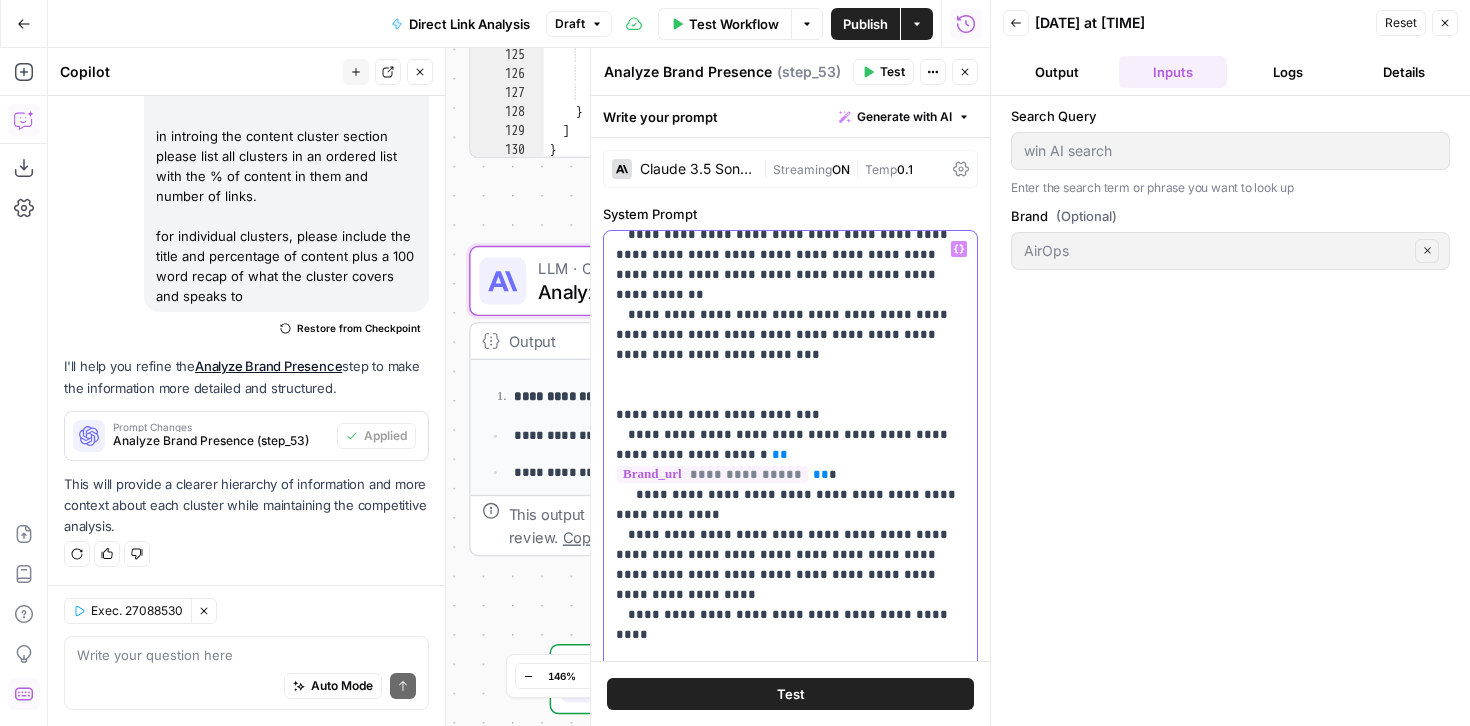 click on "**********" at bounding box center [790, 575] 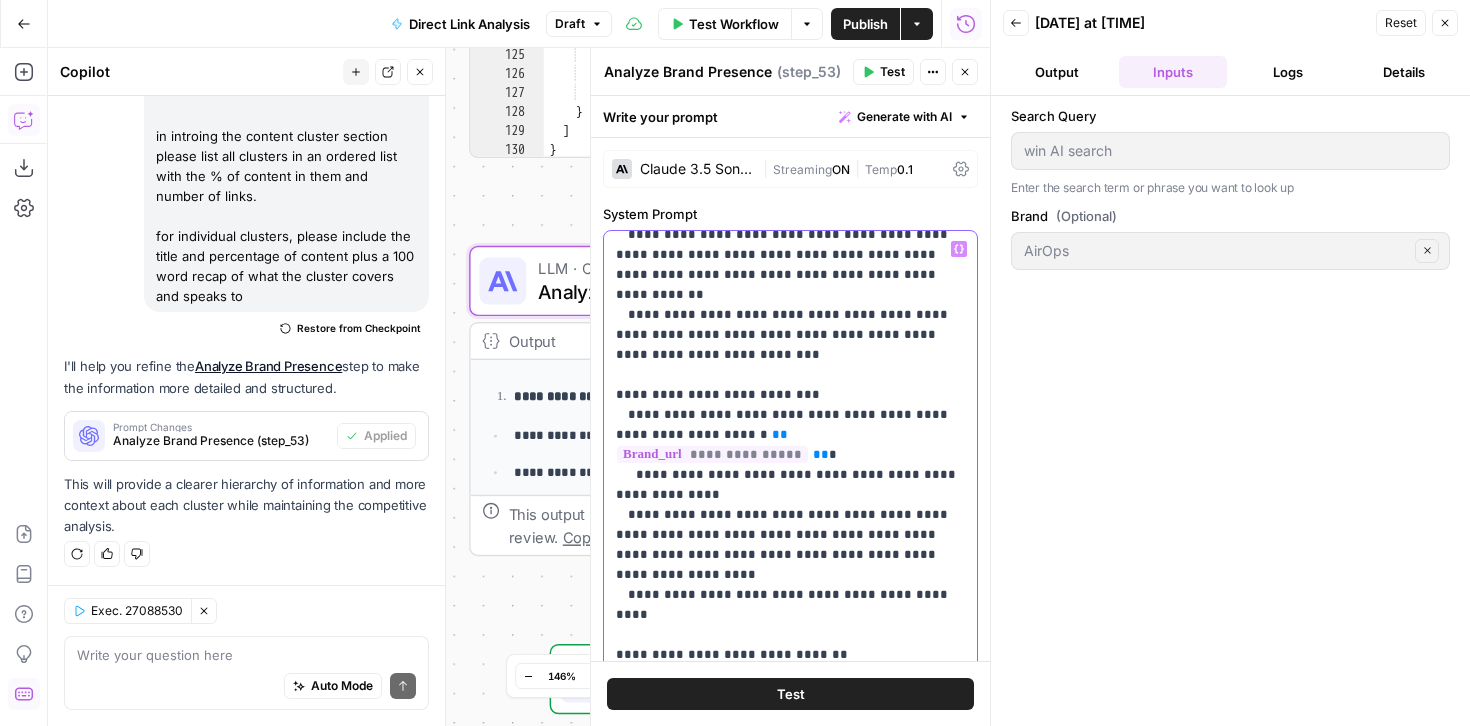 click on "**********" at bounding box center [790, 565] 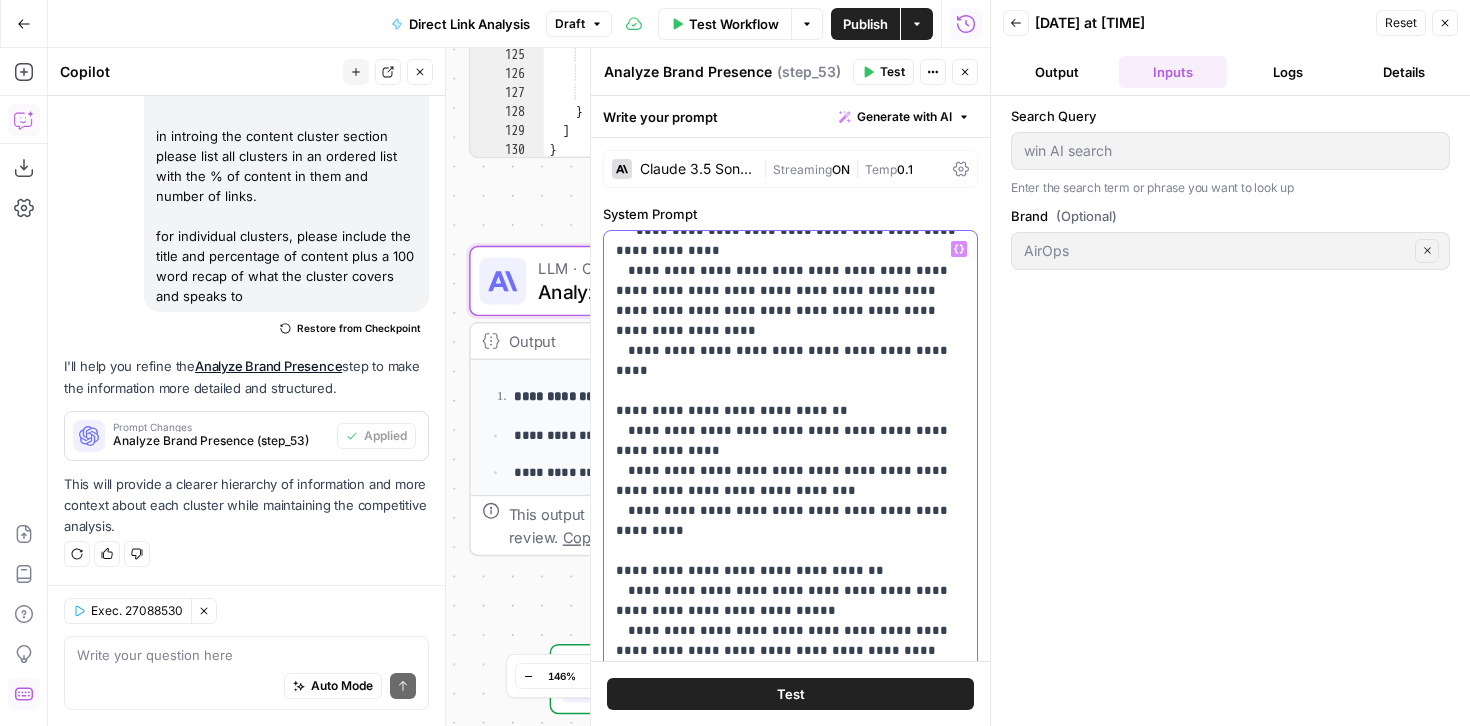 scroll, scrollTop: 901, scrollLeft: 0, axis: vertical 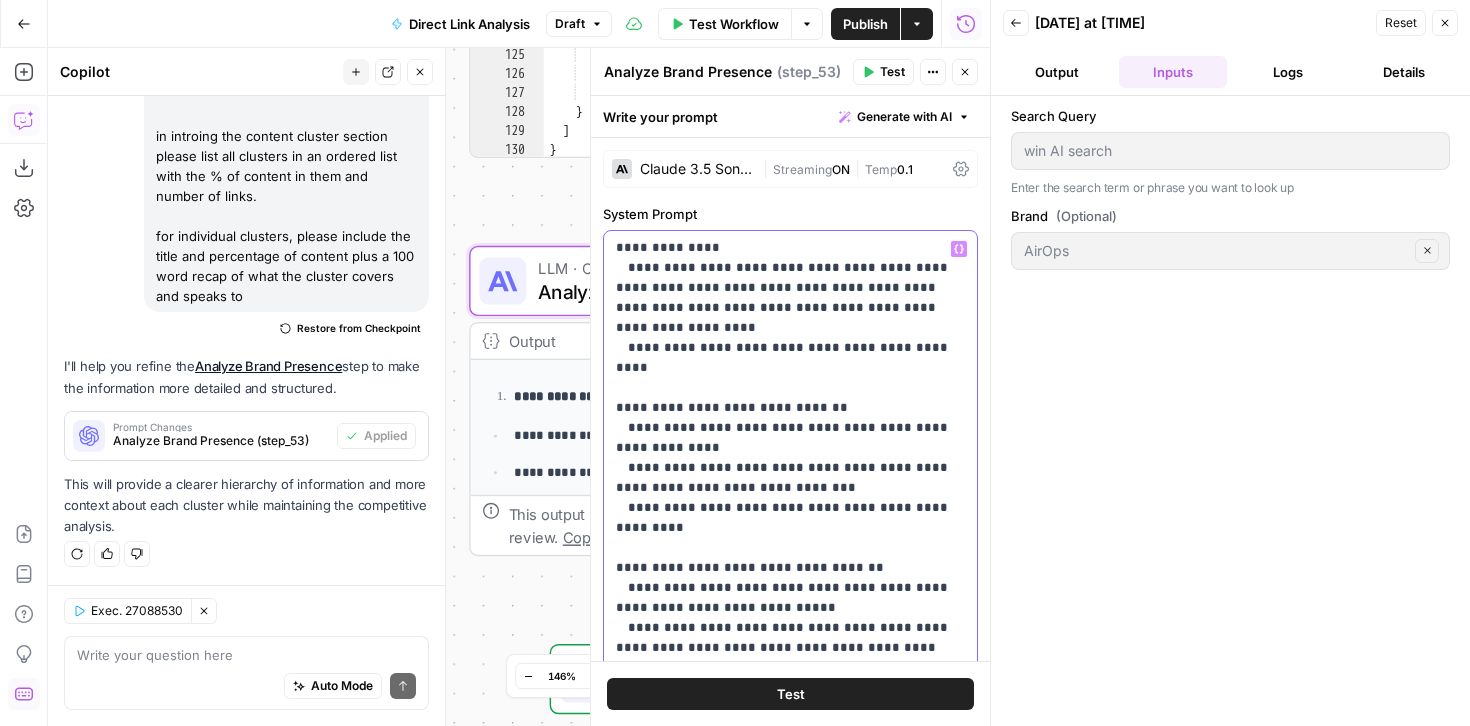 drag, startPoint x: 816, startPoint y: 543, endPoint x: 609, endPoint y: 370, distance: 269.774 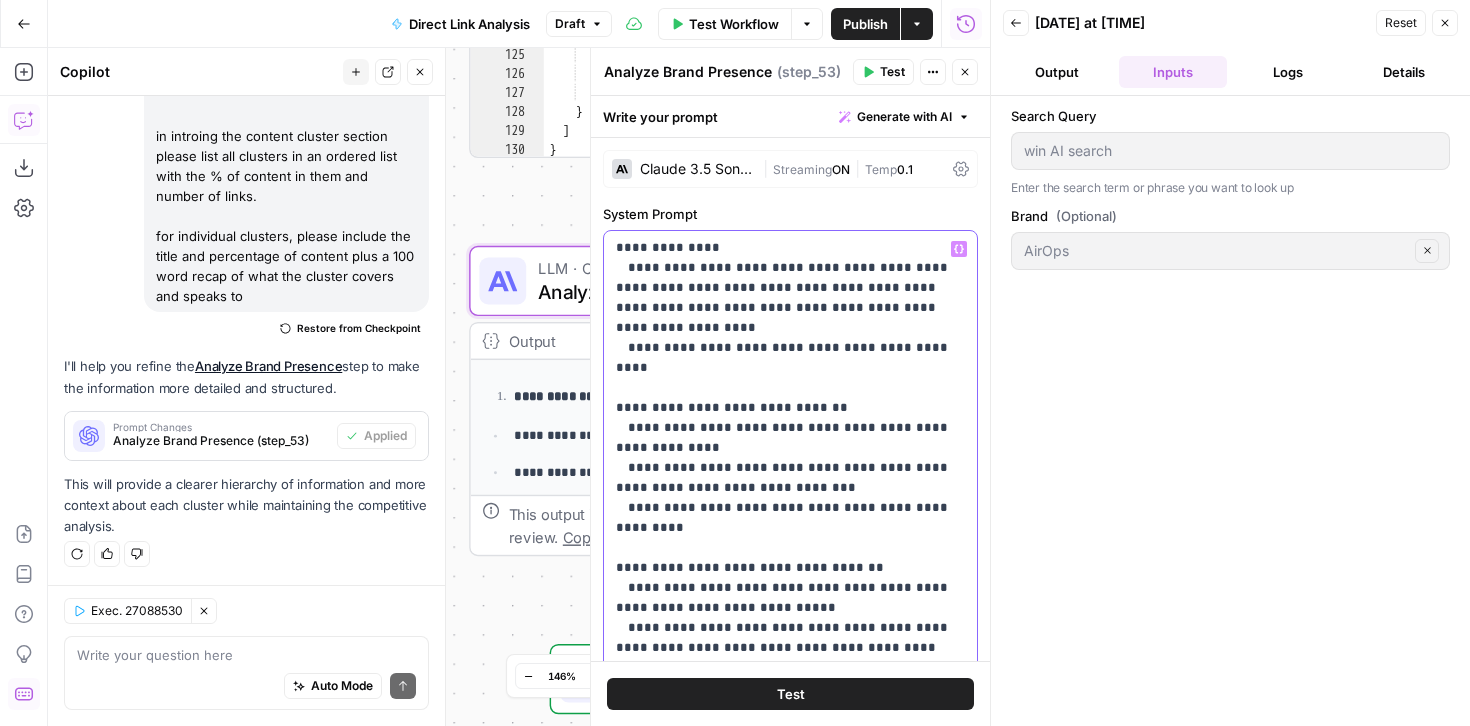 click on "**********" at bounding box center (790, 638) 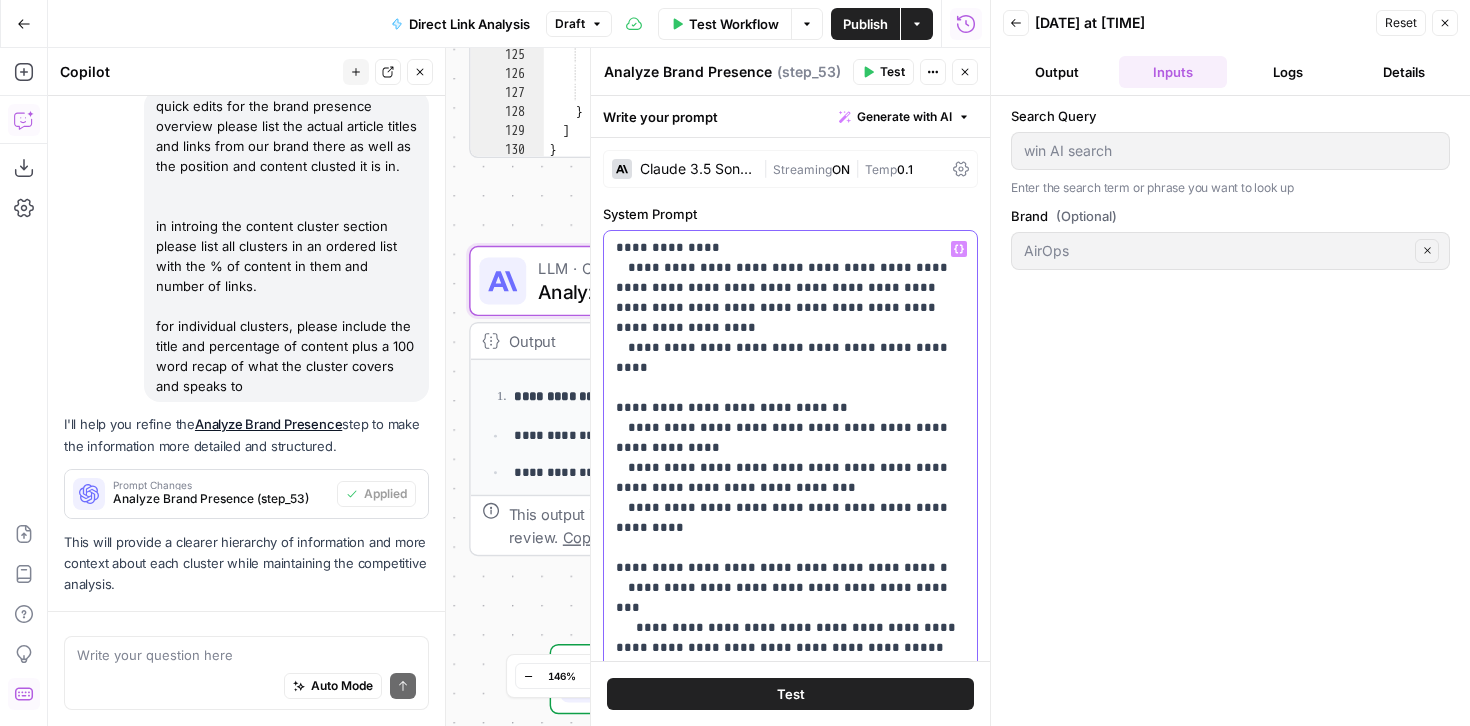 scroll, scrollTop: 665, scrollLeft: 0, axis: vertical 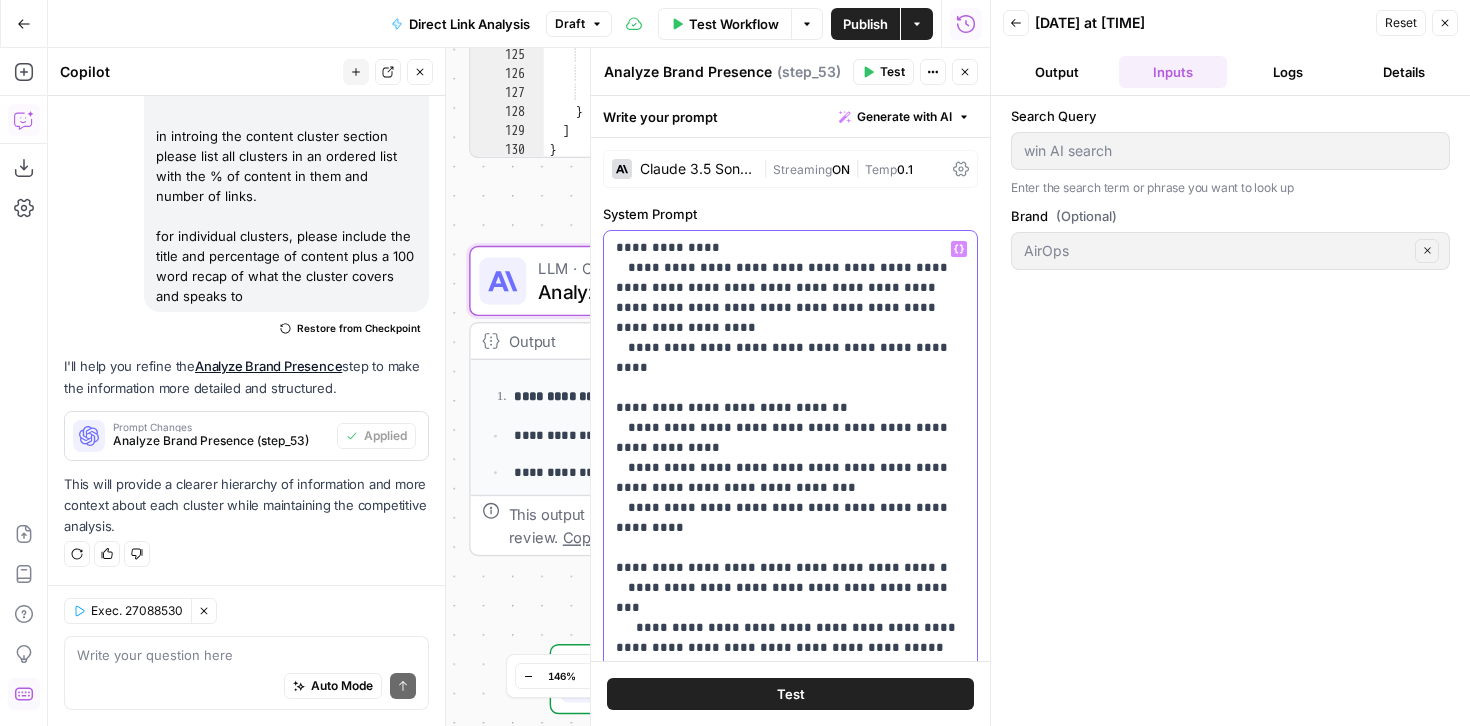click on "**********" at bounding box center [790, 188] 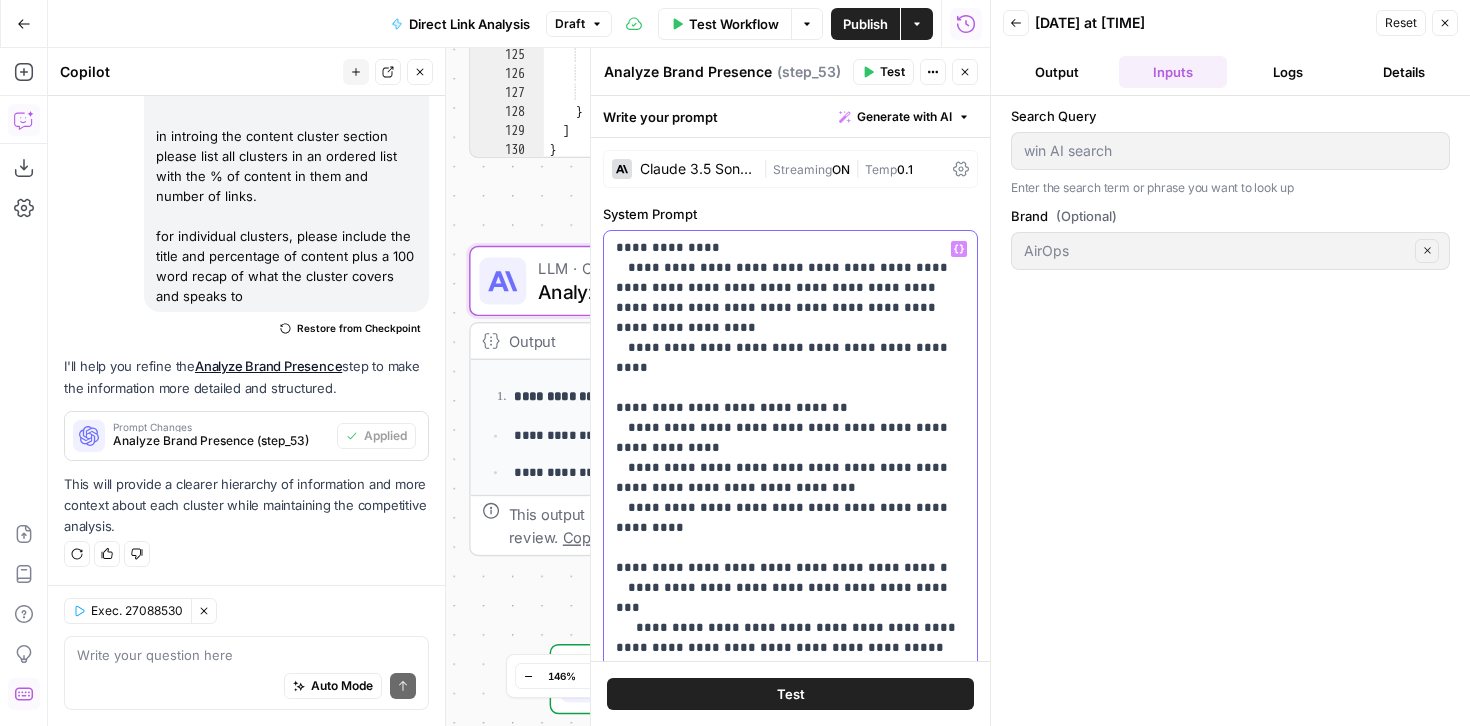 scroll, scrollTop: 901, scrollLeft: 0, axis: vertical 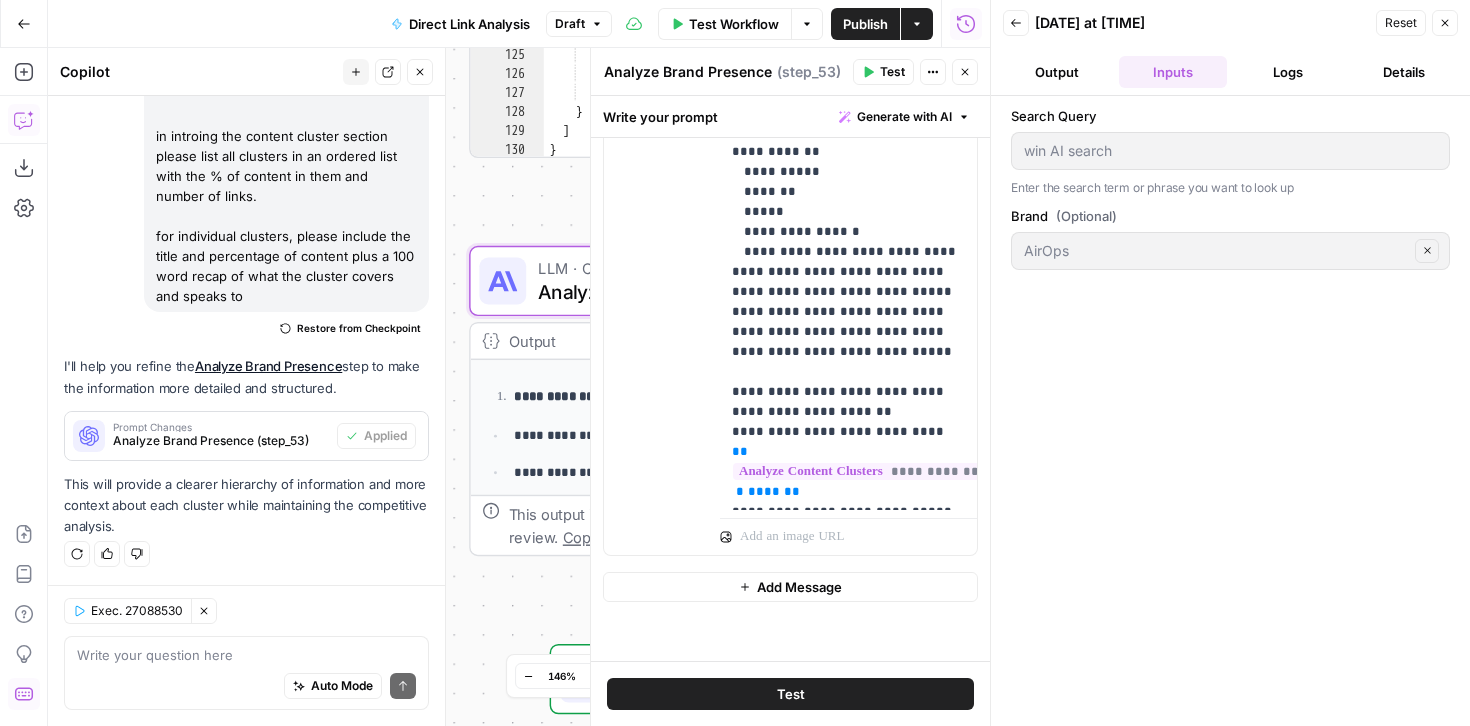 click on "Test" at bounding box center (790, 694) 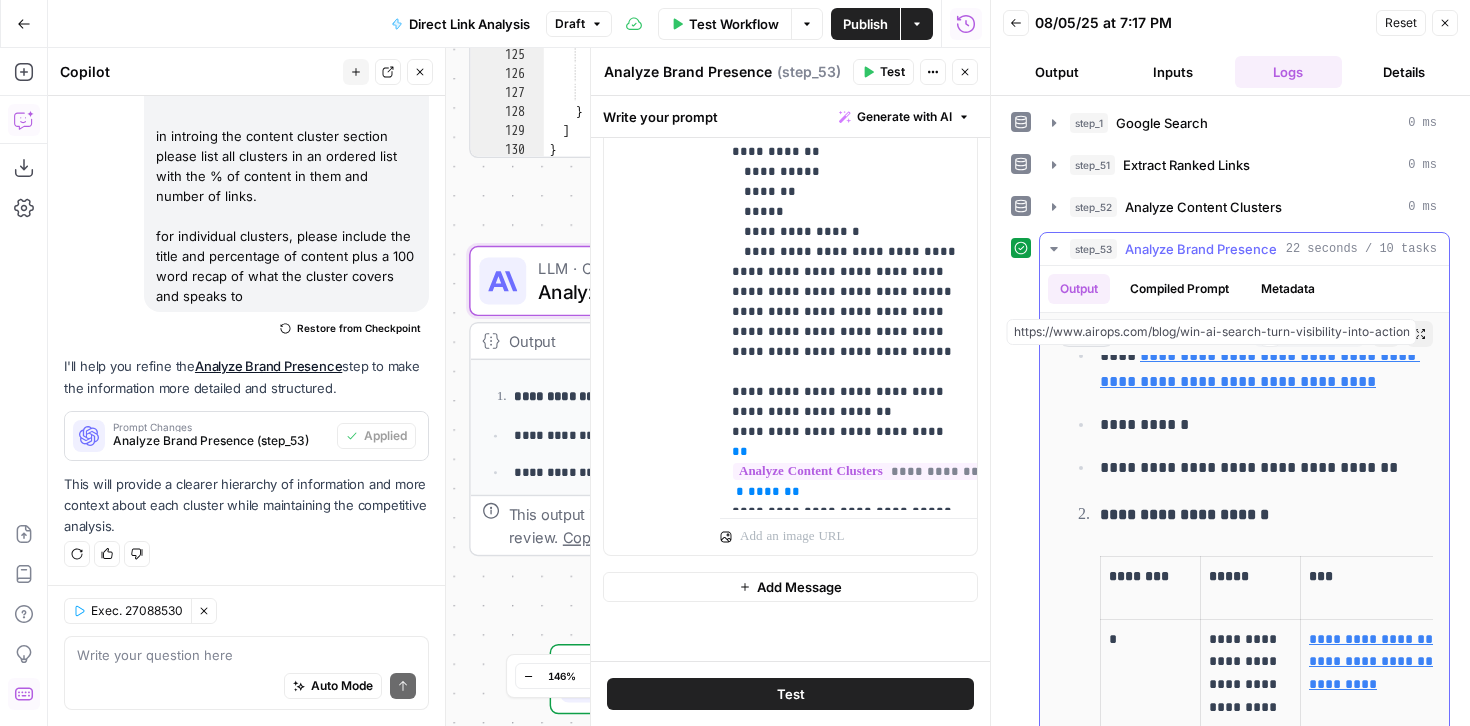 scroll, scrollTop: 393, scrollLeft: 0, axis: vertical 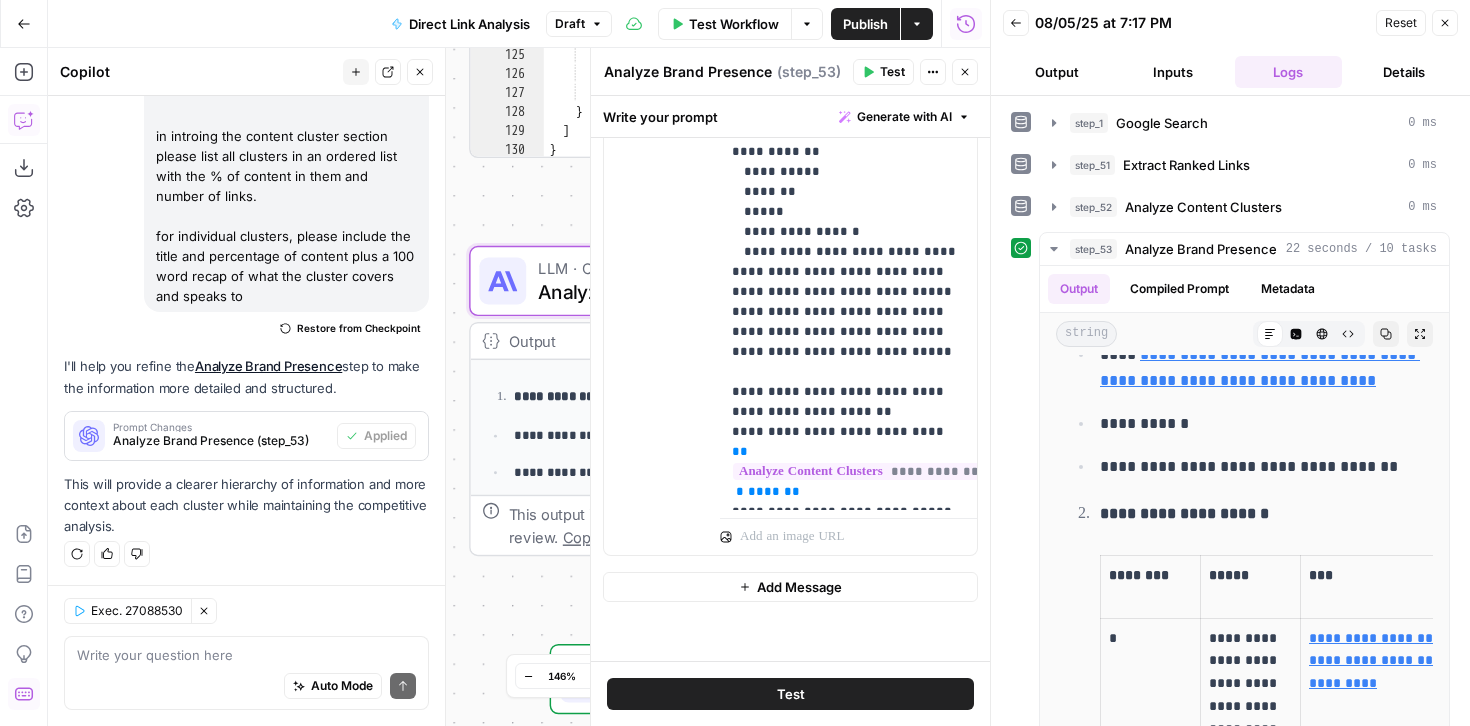 click on "Close" at bounding box center (965, 72) 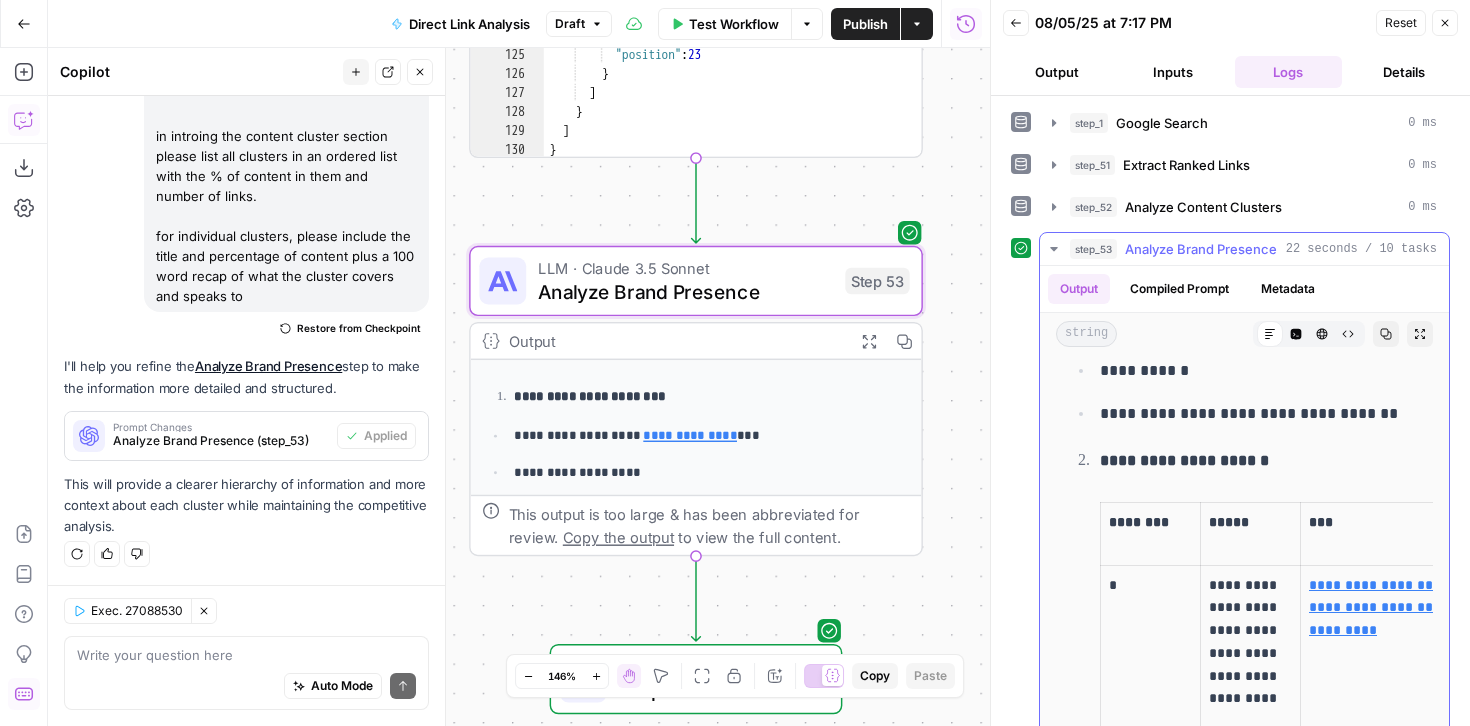 scroll, scrollTop: 449, scrollLeft: 0, axis: vertical 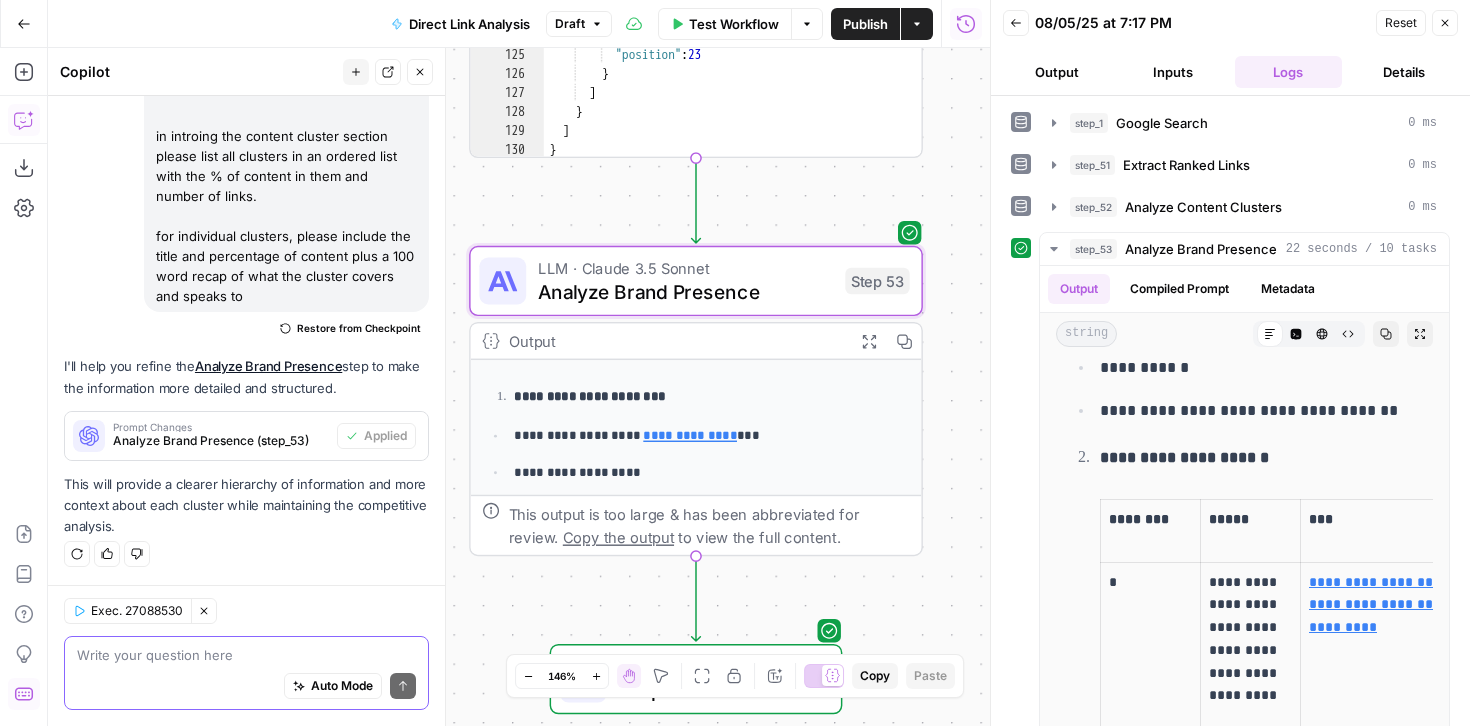 click at bounding box center [246, 655] 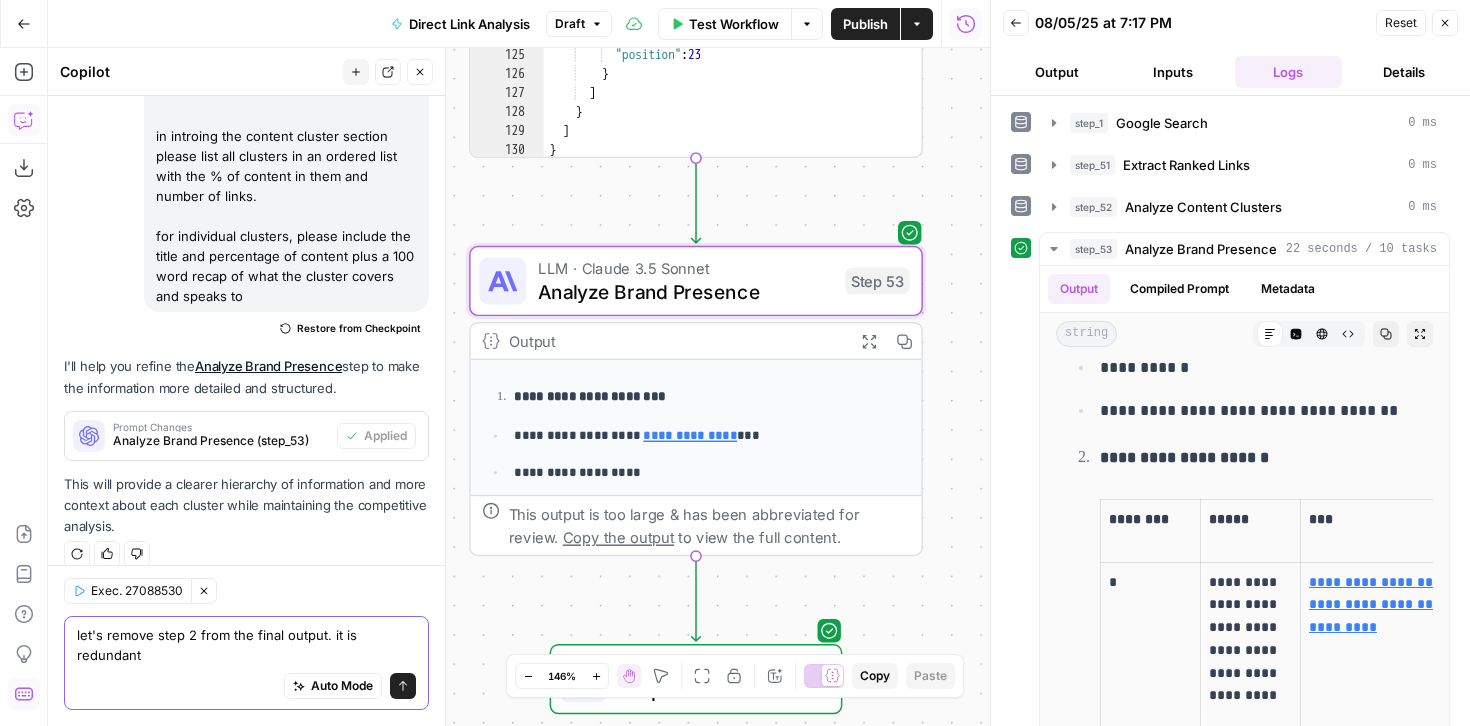 scroll, scrollTop: 685, scrollLeft: 0, axis: vertical 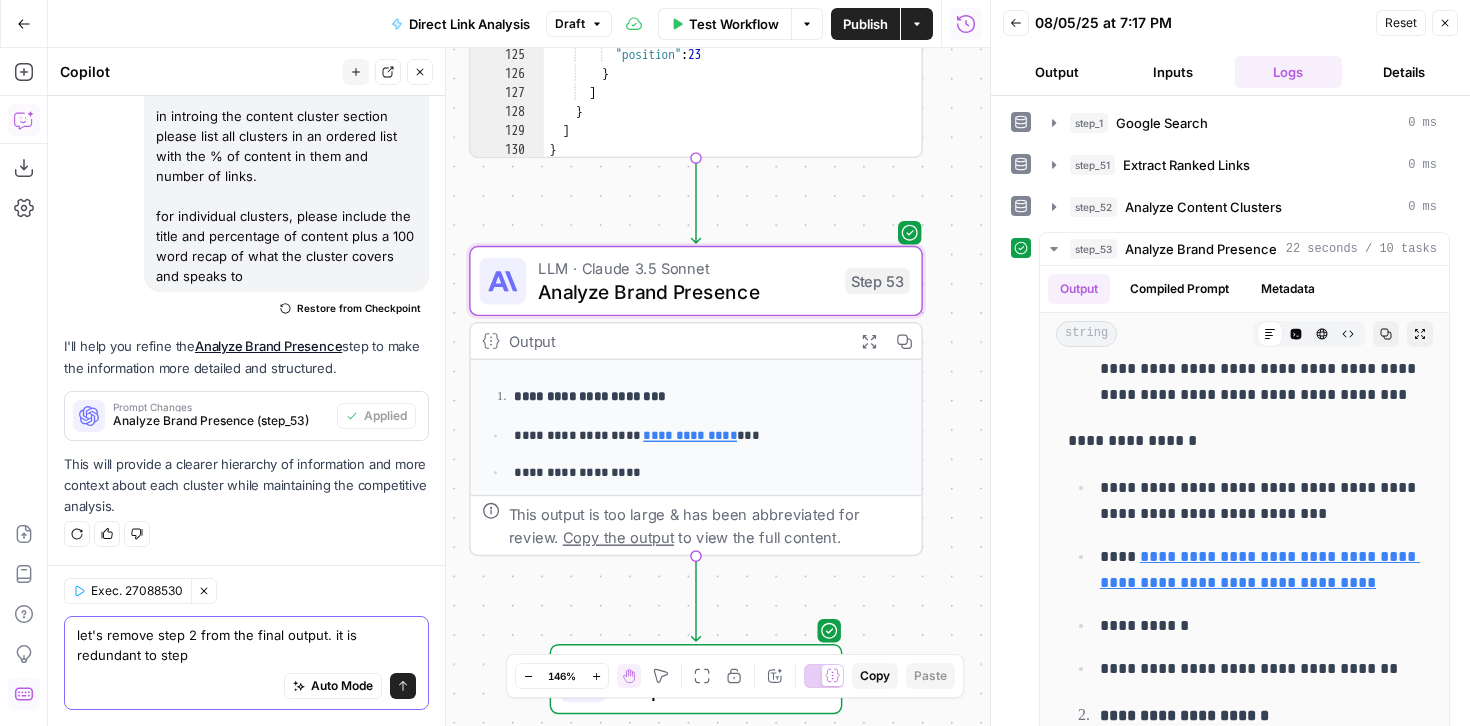 type on "let's remove step 2 from the final output. it is redundant to step 1" 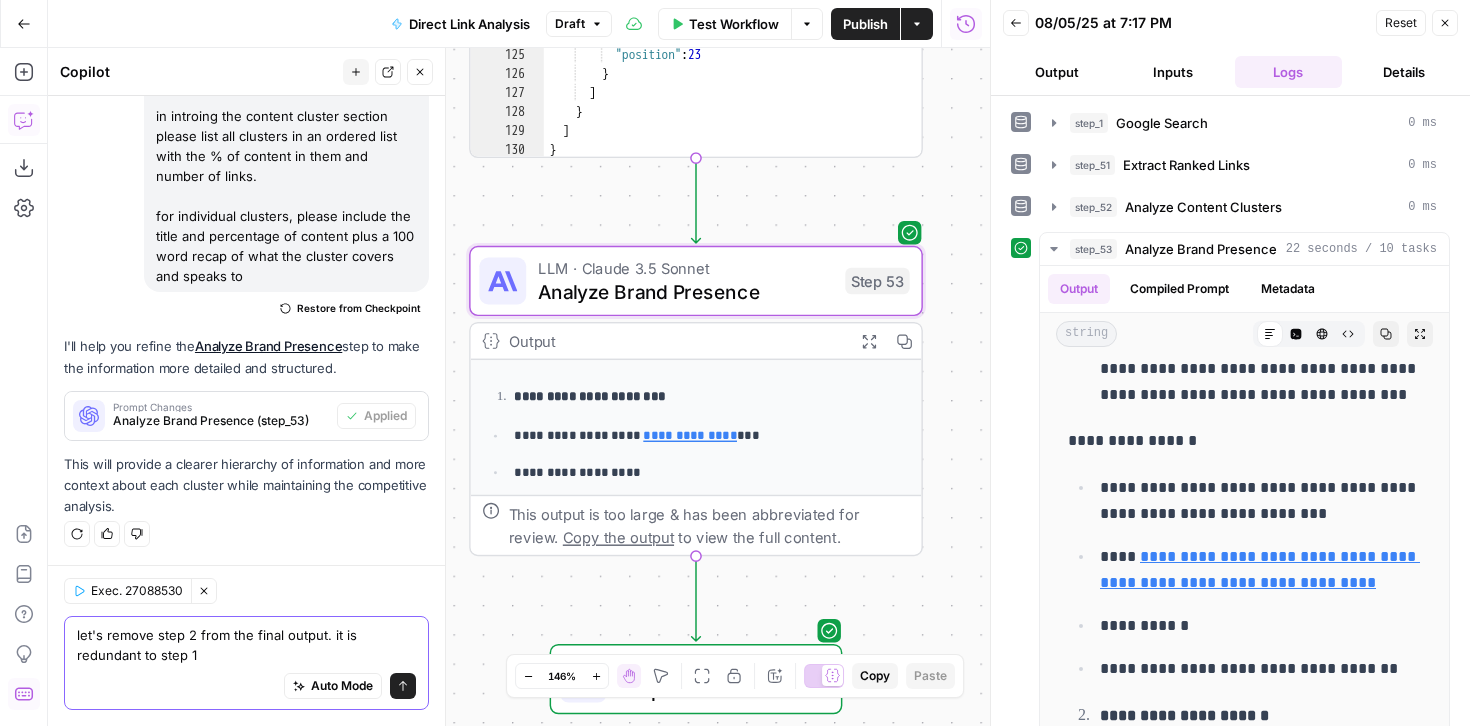type 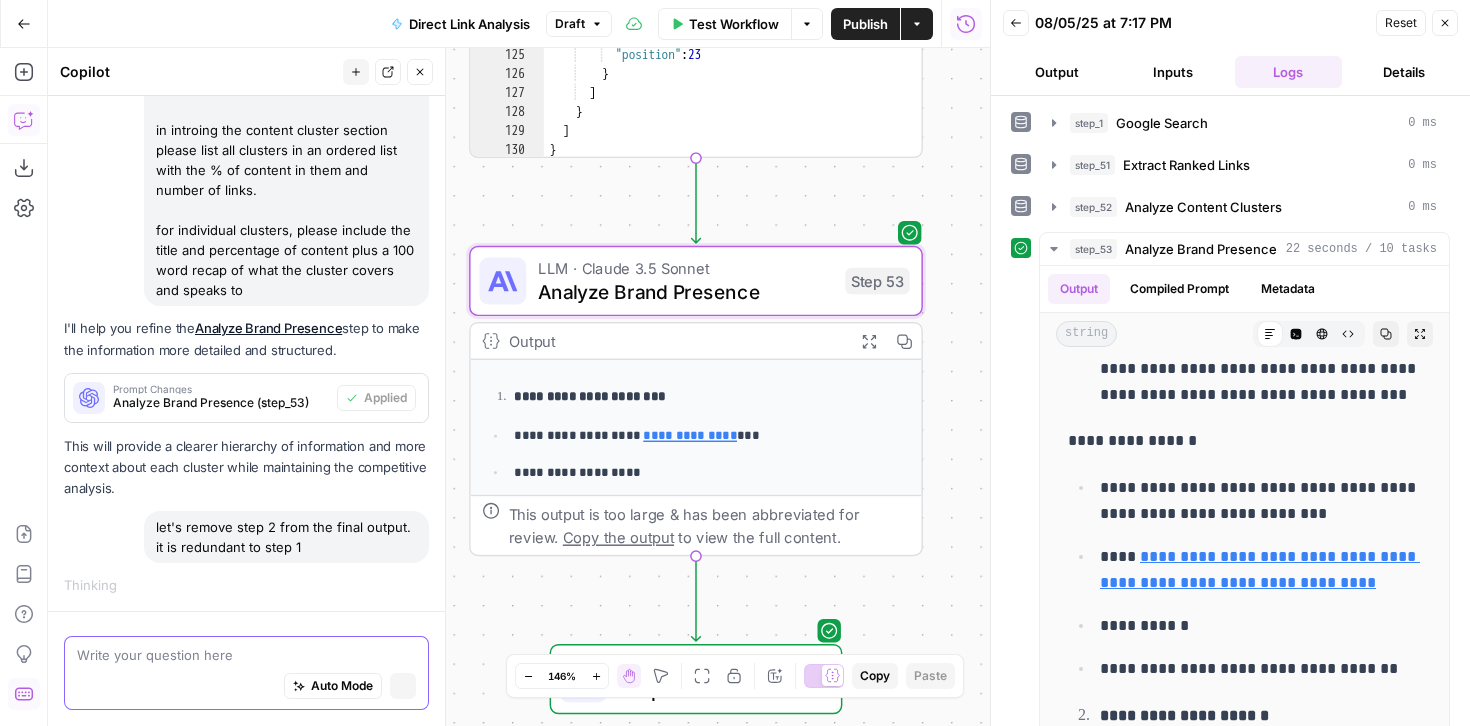 scroll, scrollTop: 639, scrollLeft: 0, axis: vertical 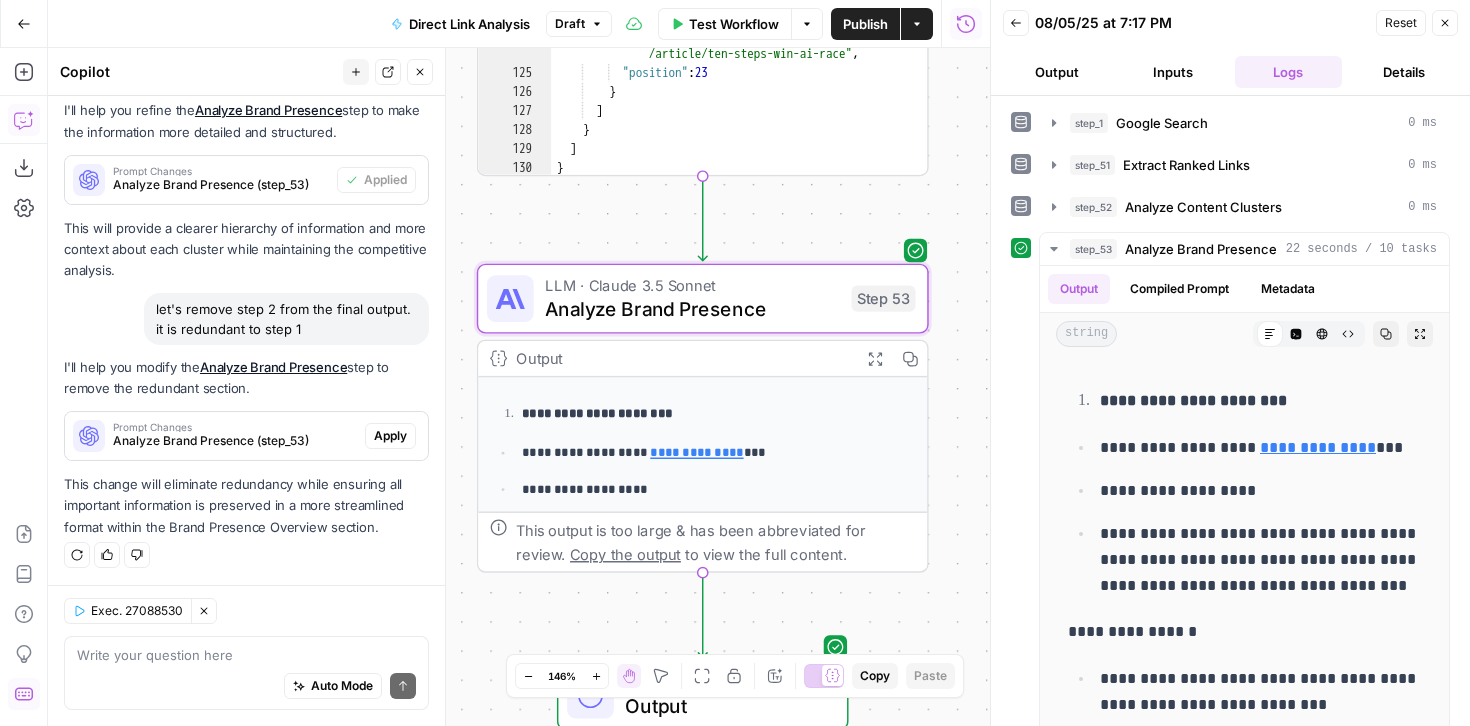 click on "Apply" at bounding box center [390, 436] 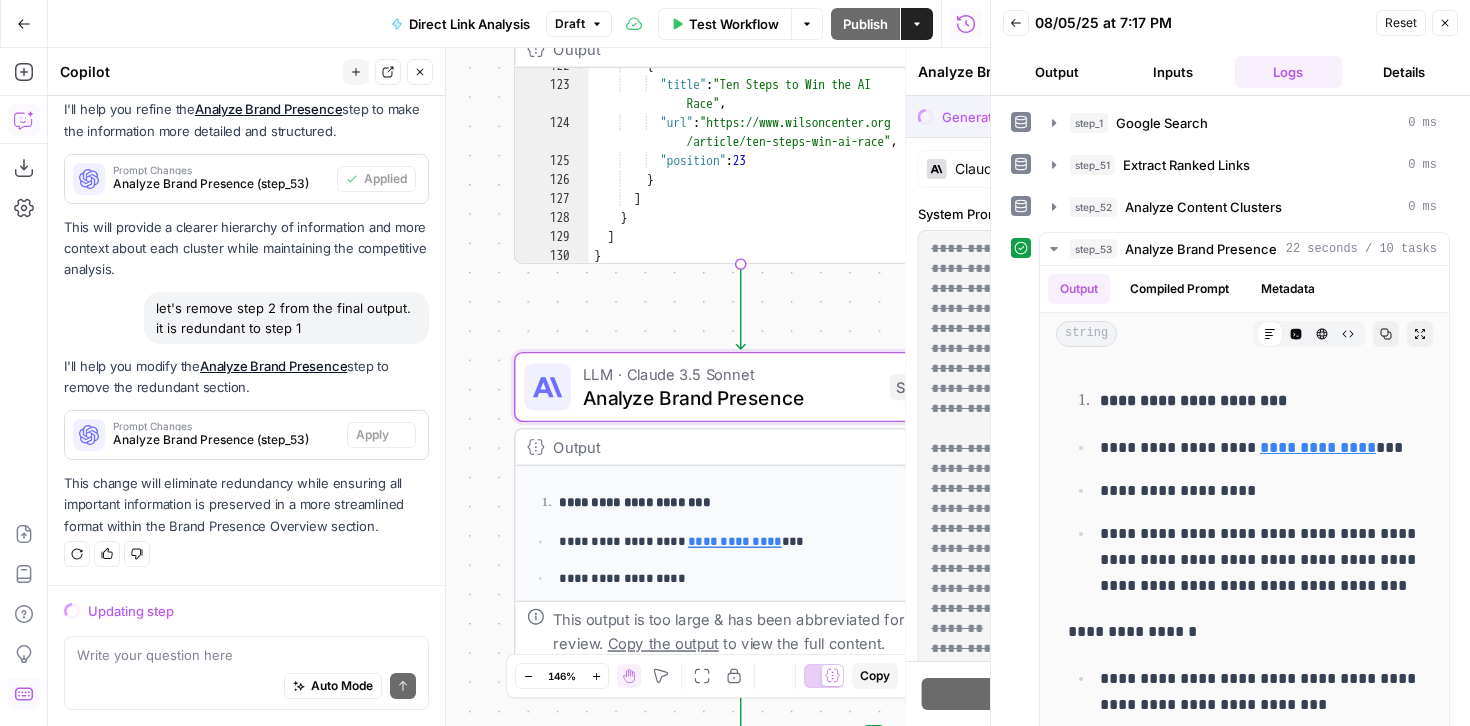 scroll, scrollTop: 857, scrollLeft: 0, axis: vertical 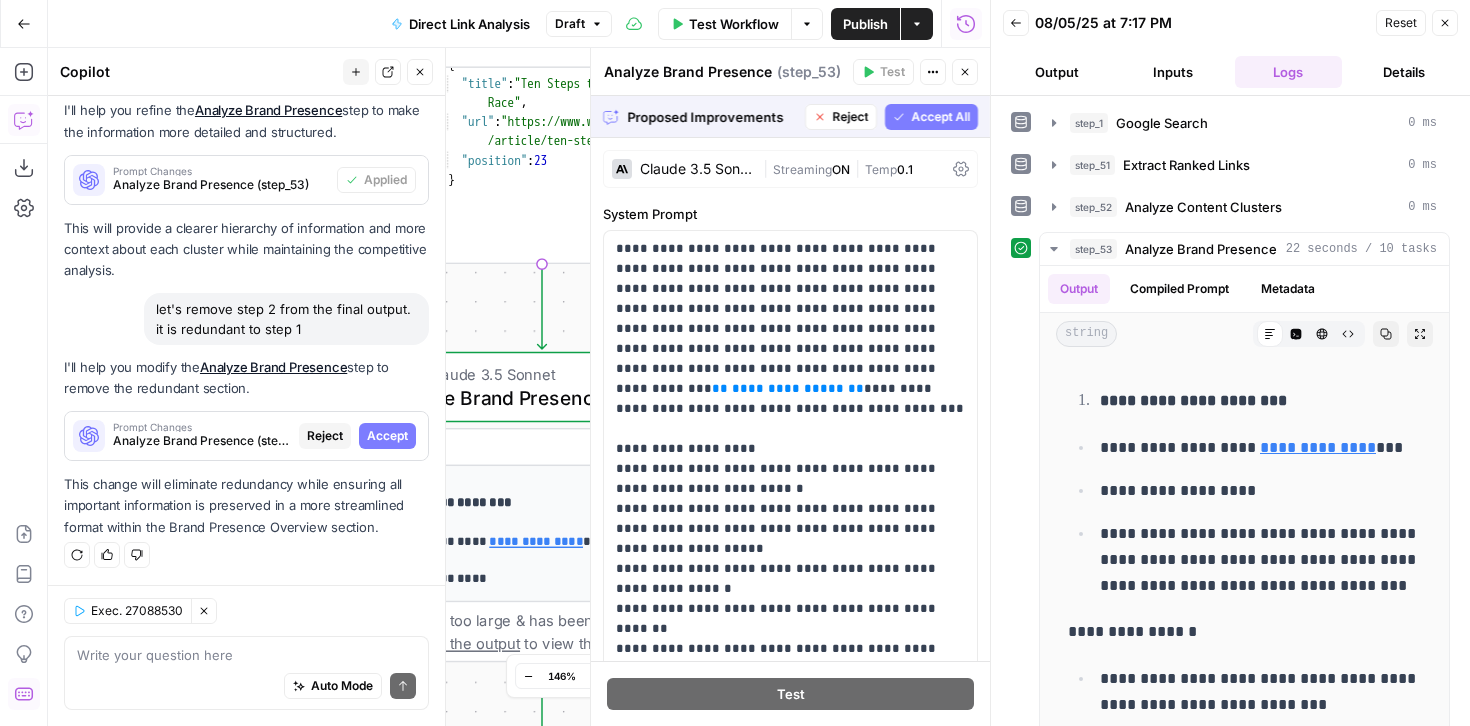 click on "Accept All" at bounding box center (940, 117) 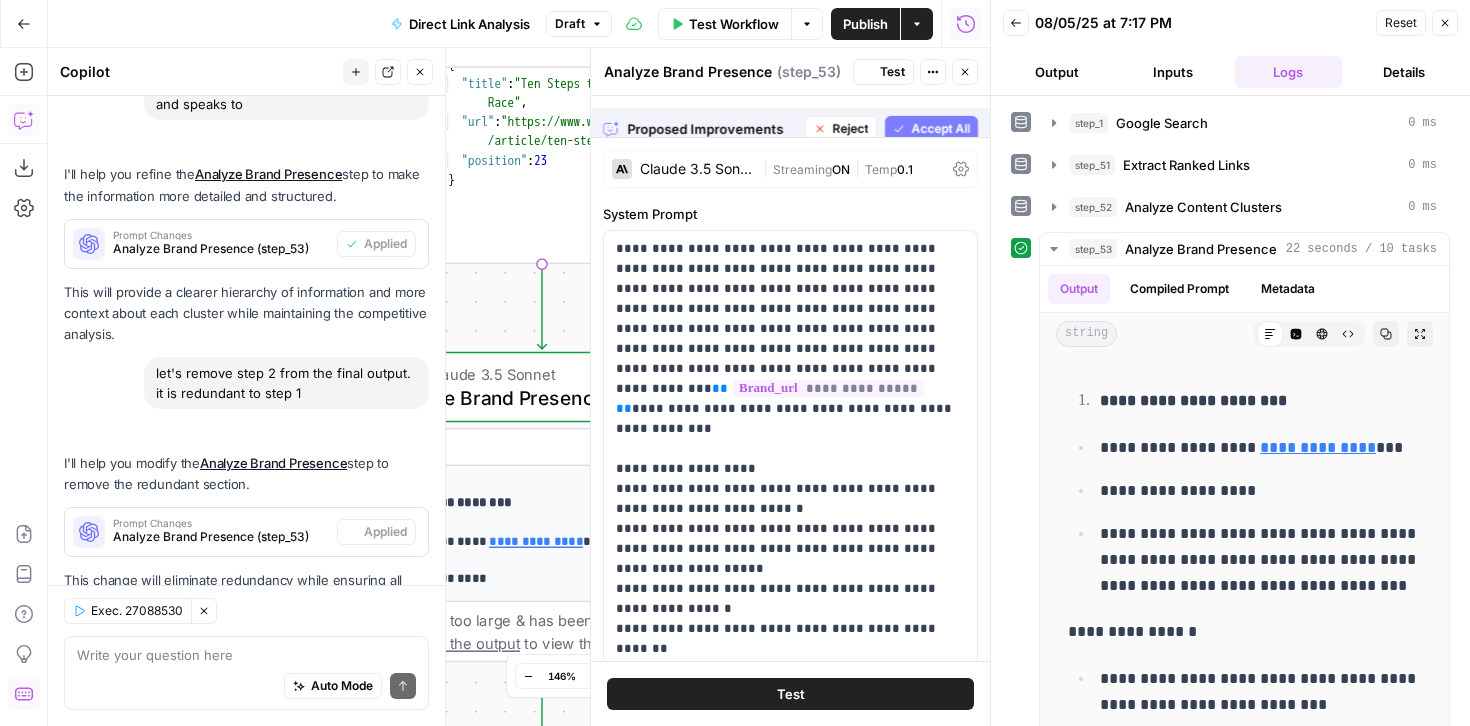 scroll, scrollTop: 953, scrollLeft: 0, axis: vertical 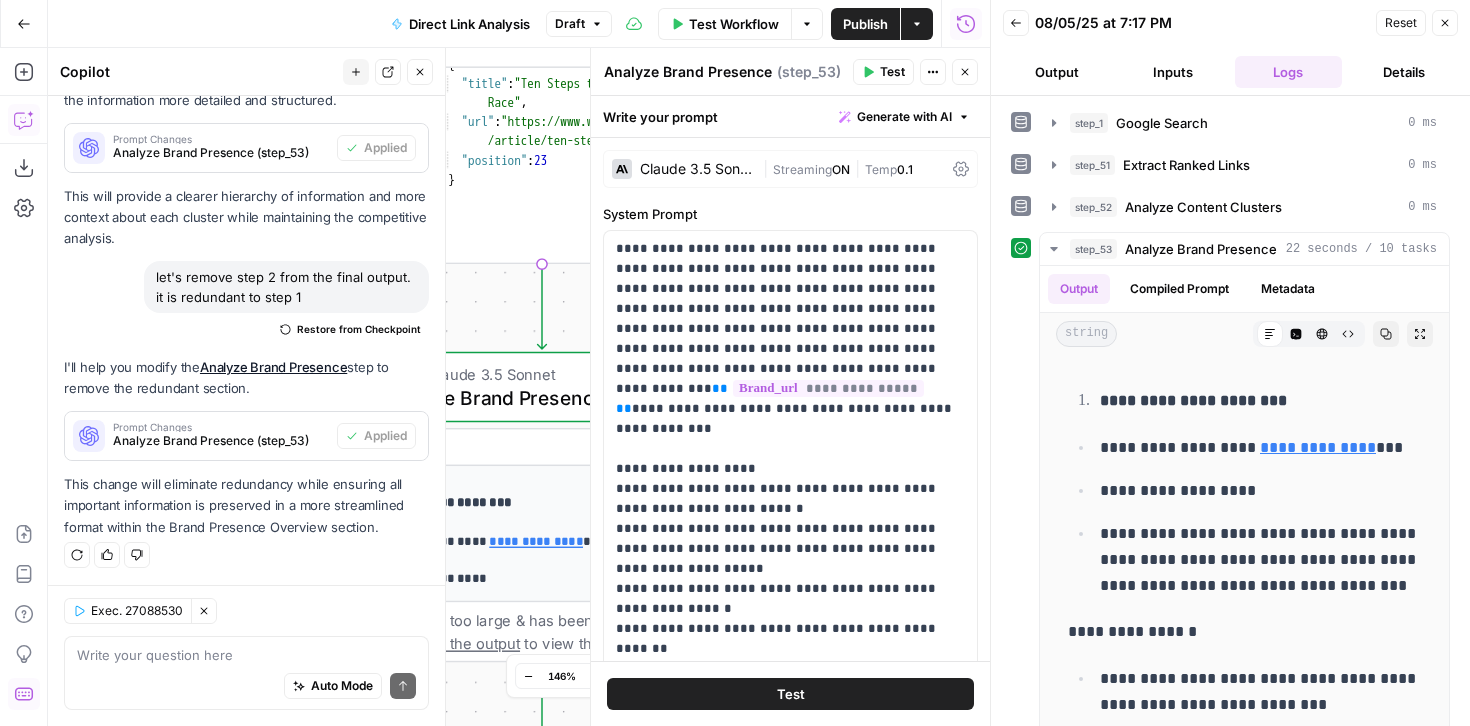 click on "Test" at bounding box center (892, 72) 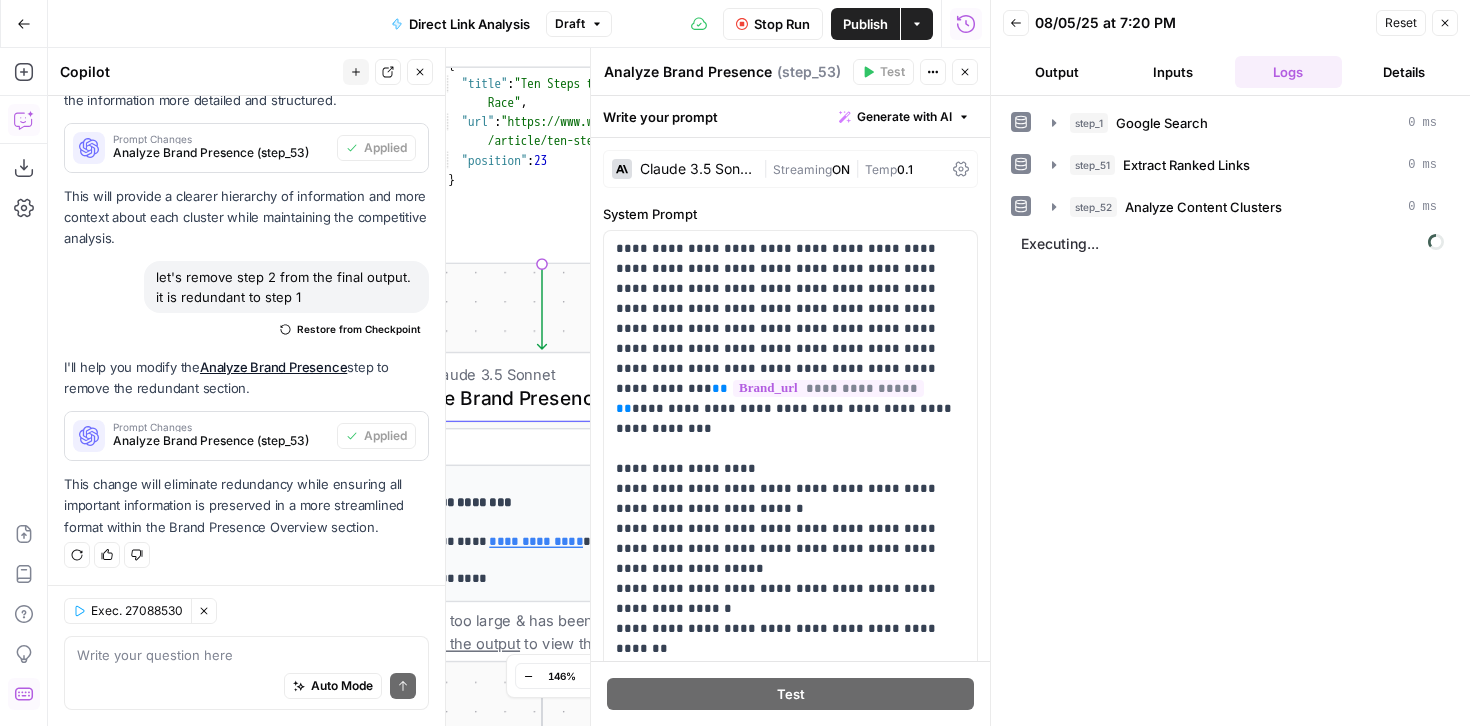 click 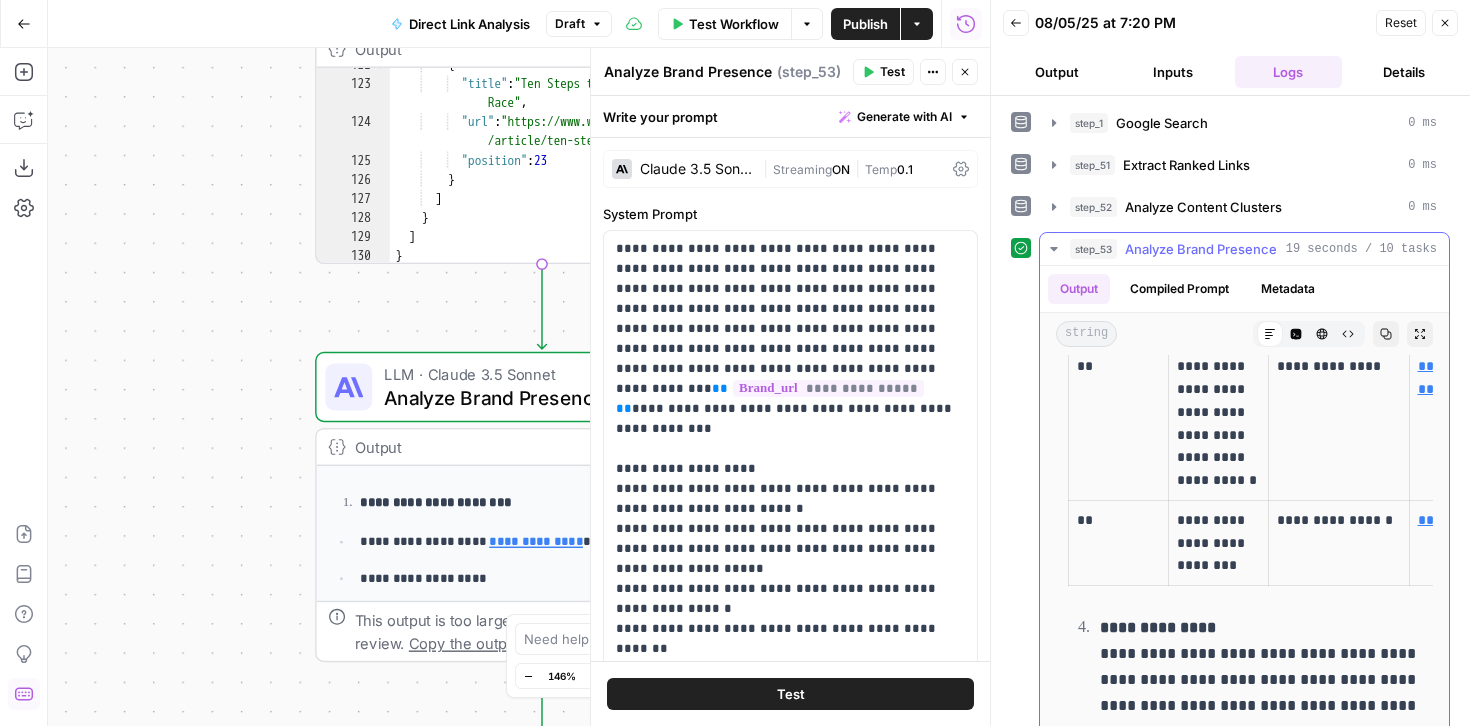 scroll, scrollTop: 3697, scrollLeft: 0, axis: vertical 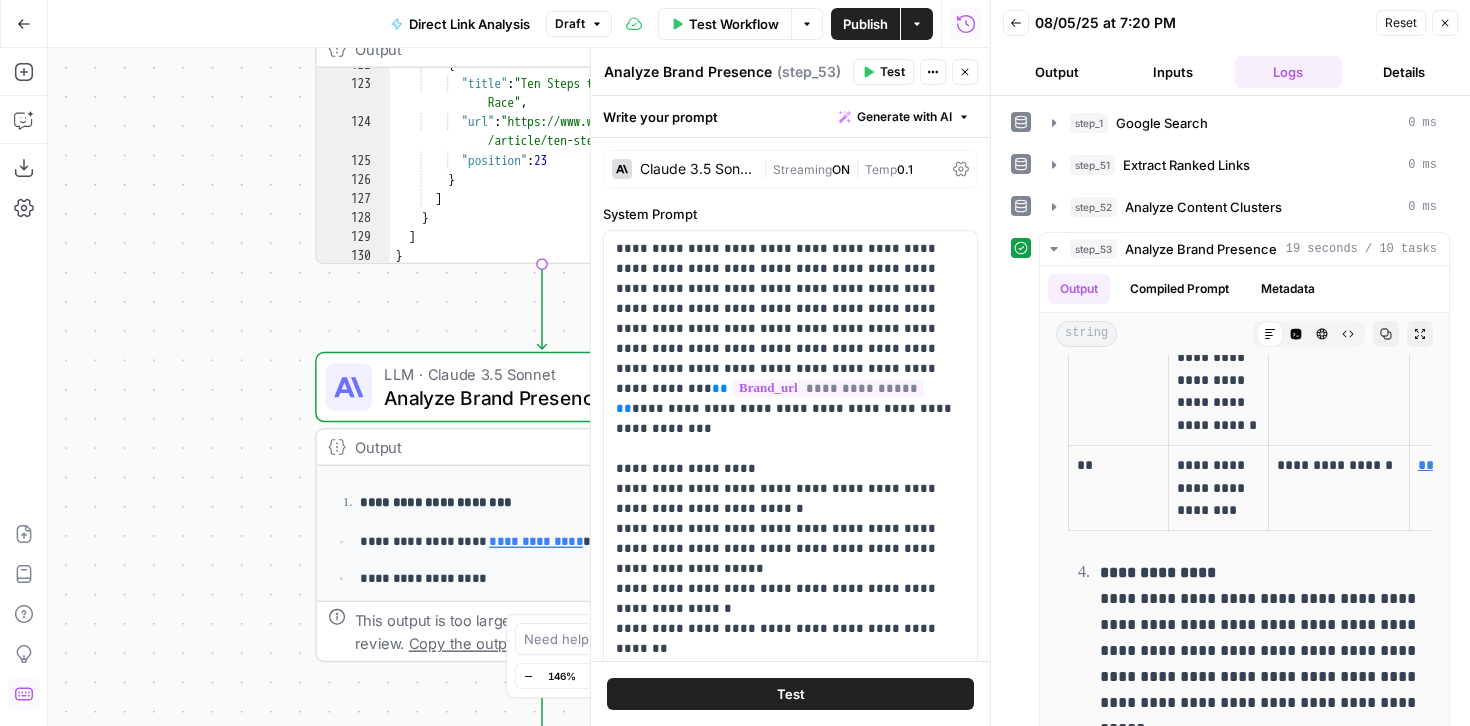 click 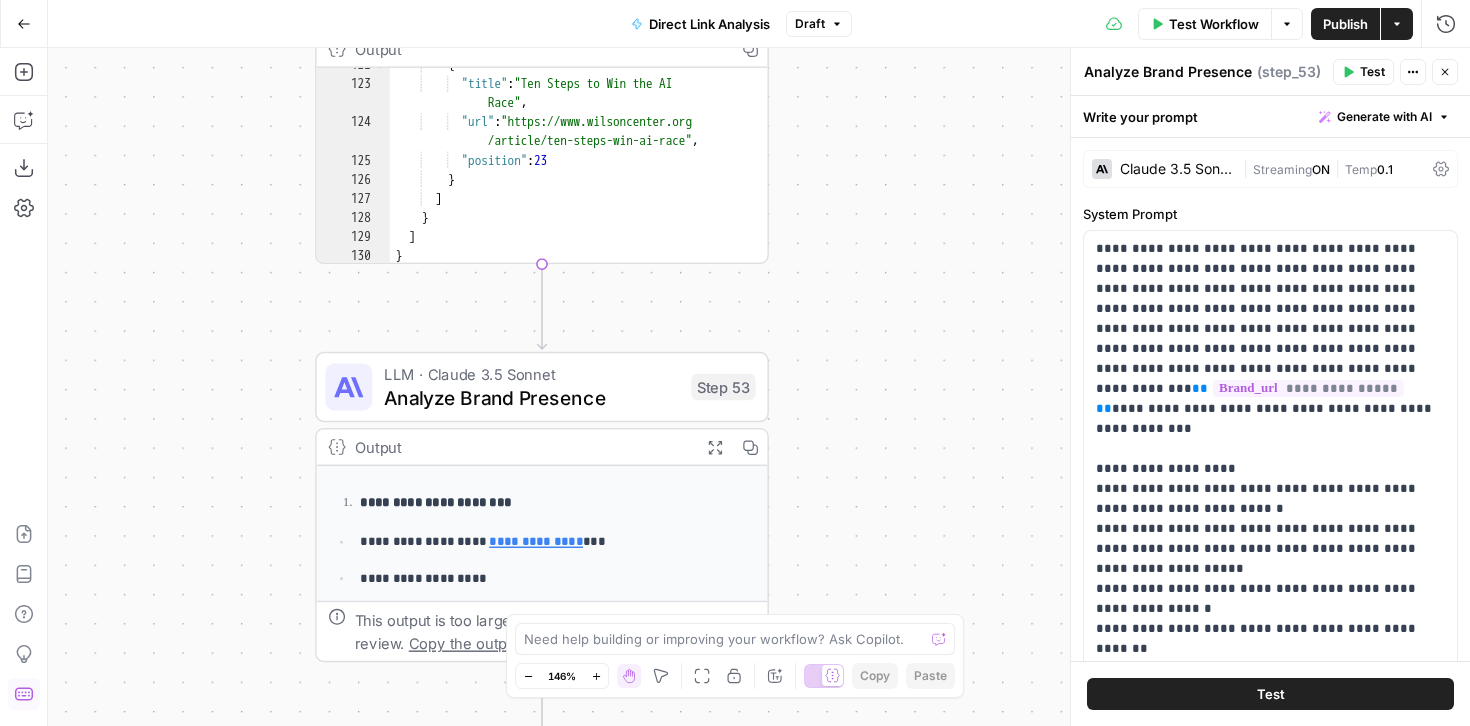 click on "Publish" at bounding box center (1345, 24) 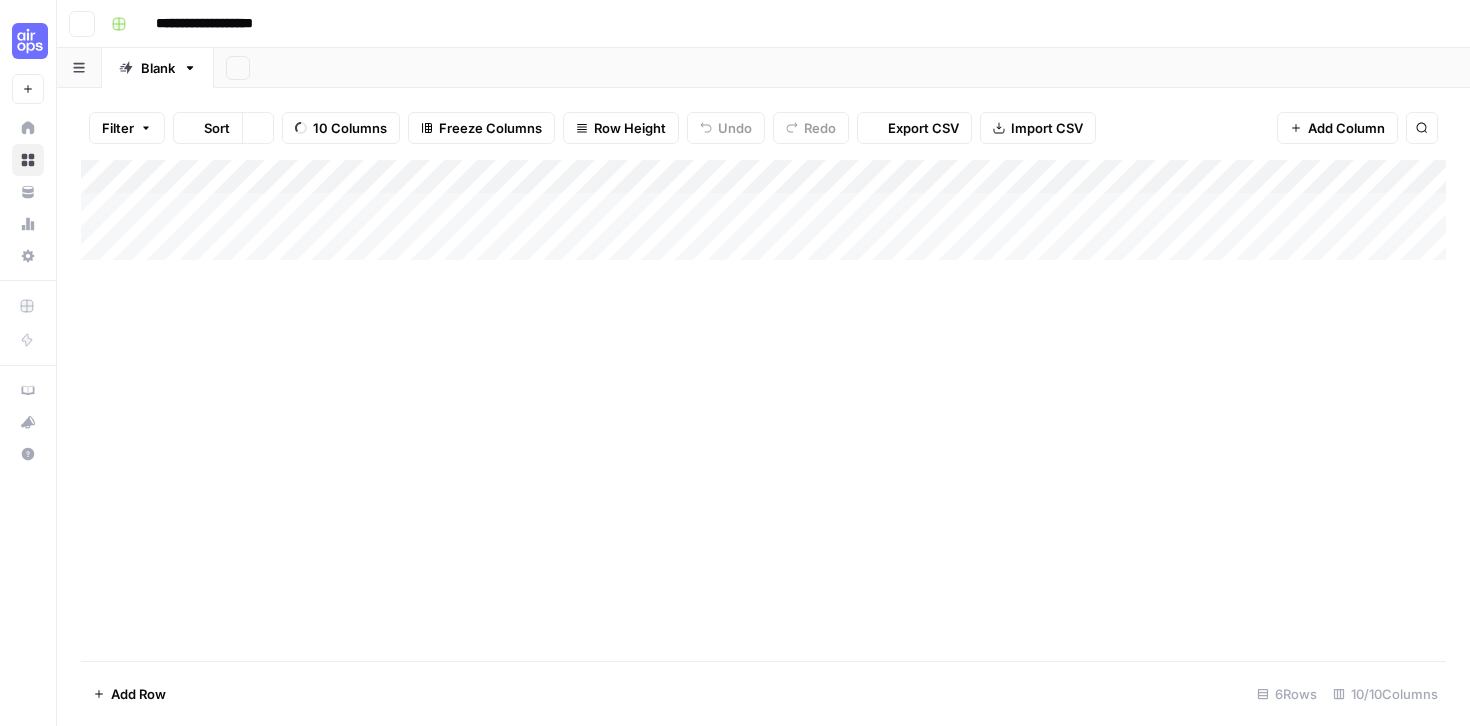 scroll, scrollTop: 0, scrollLeft: 0, axis: both 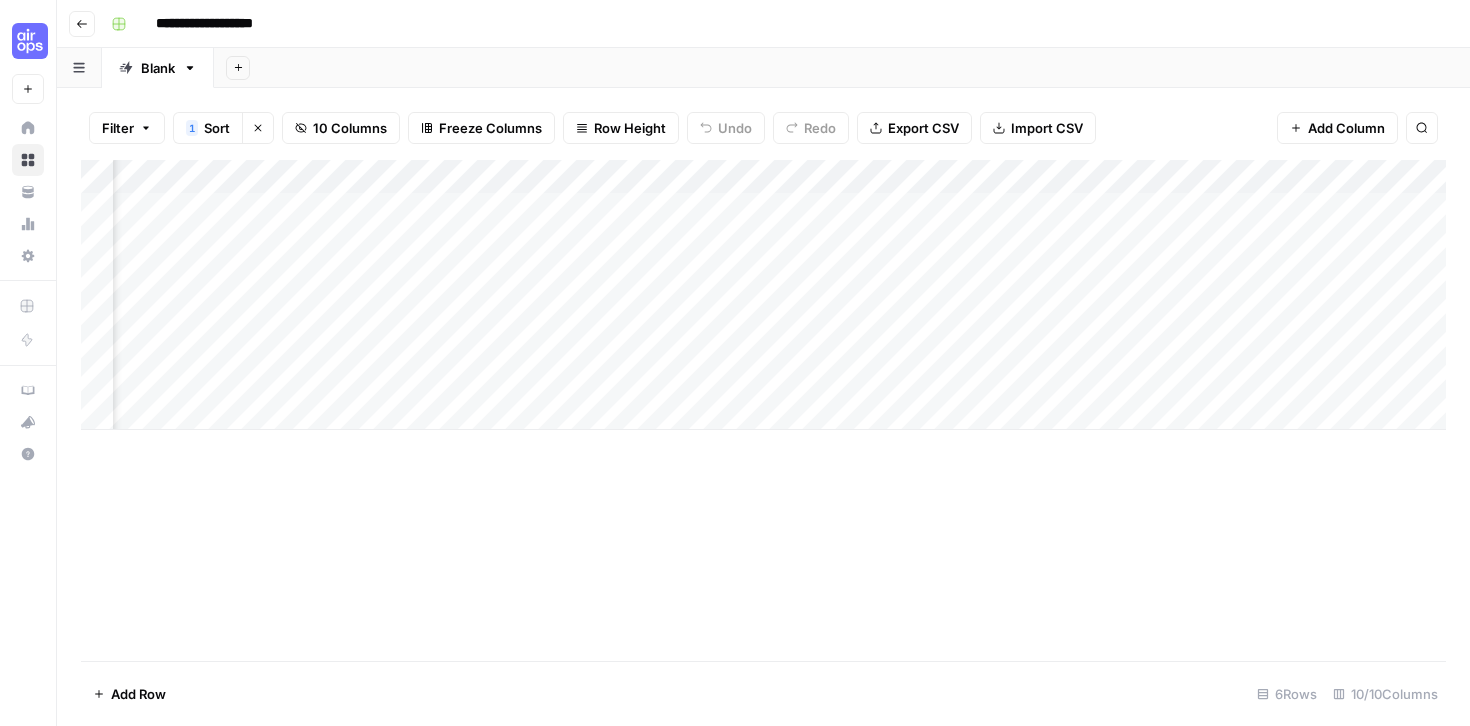 click on "Add Column" at bounding box center (763, 295) 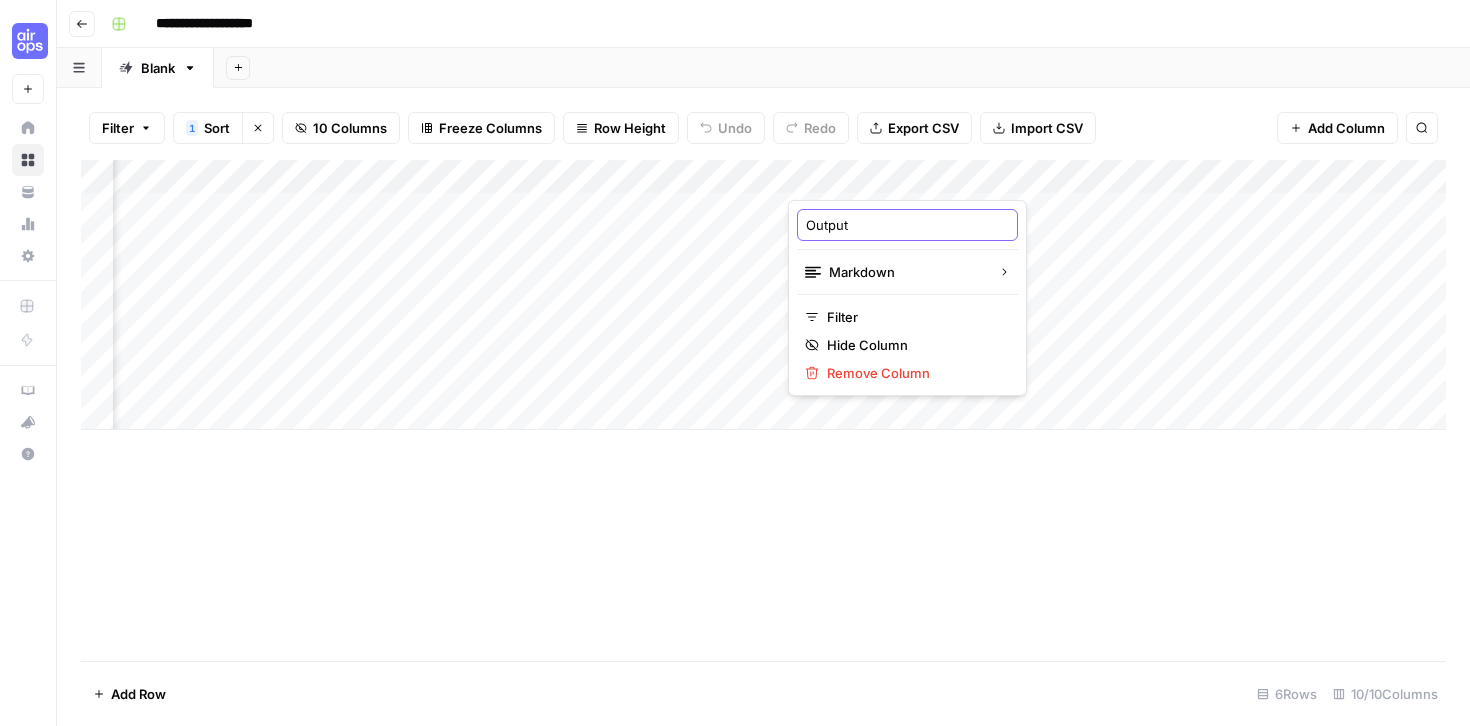 click on "Output" at bounding box center [907, 225] 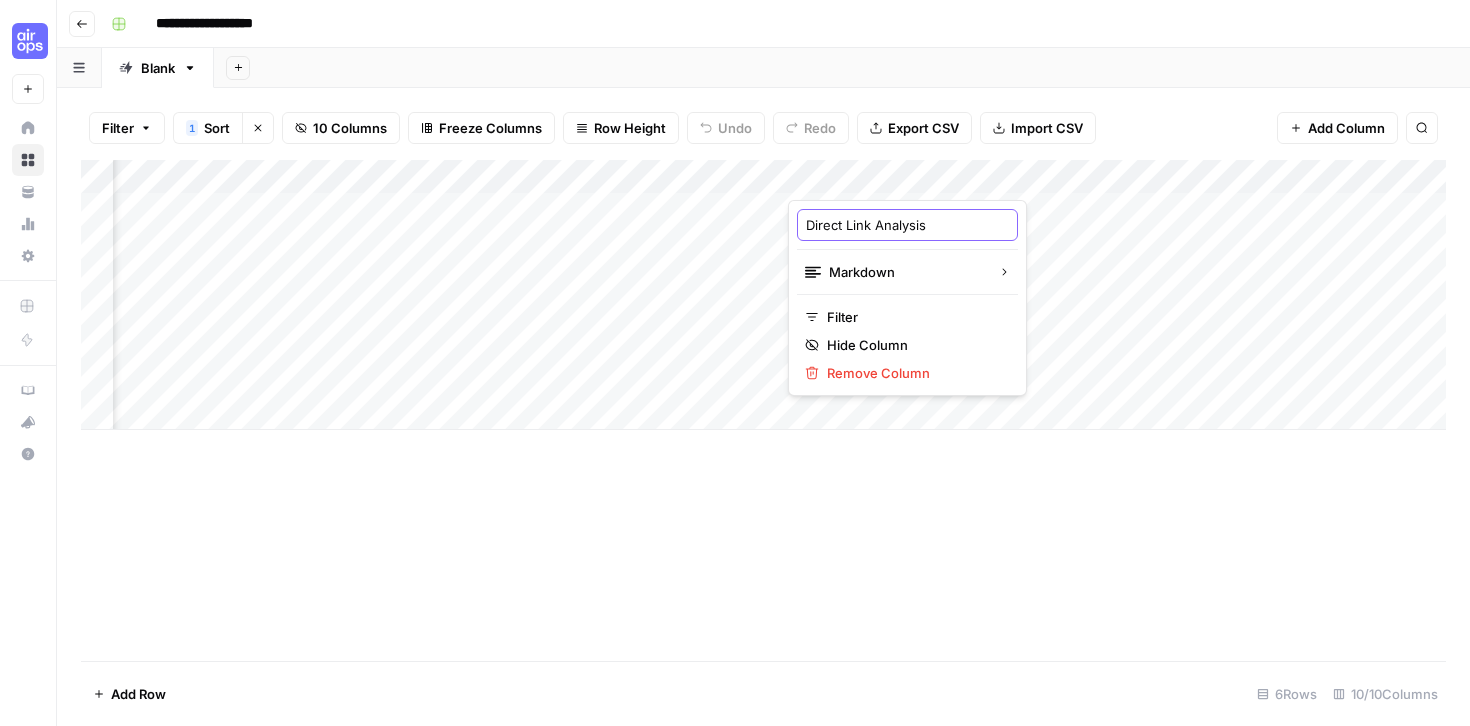type on "Direct Link Analysis 2" 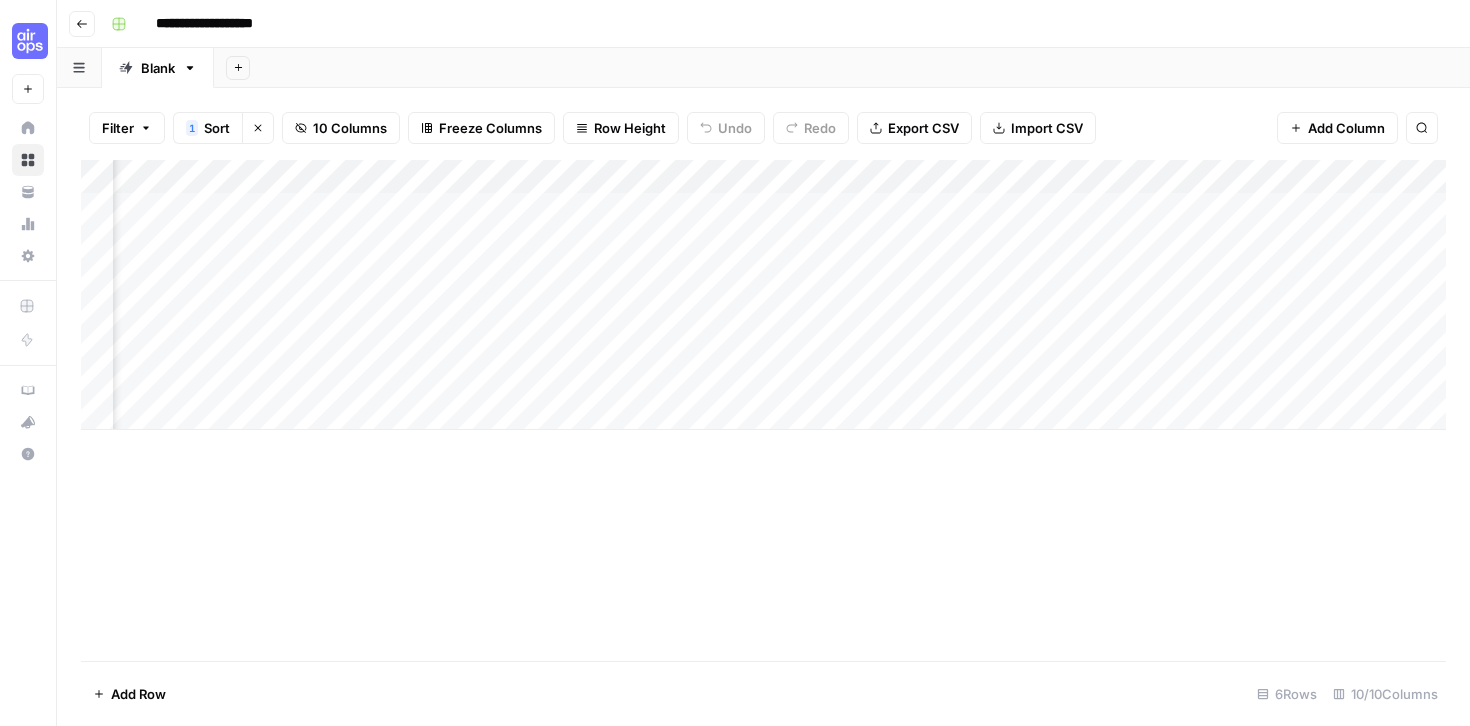click on "Add Column" at bounding box center [763, 295] 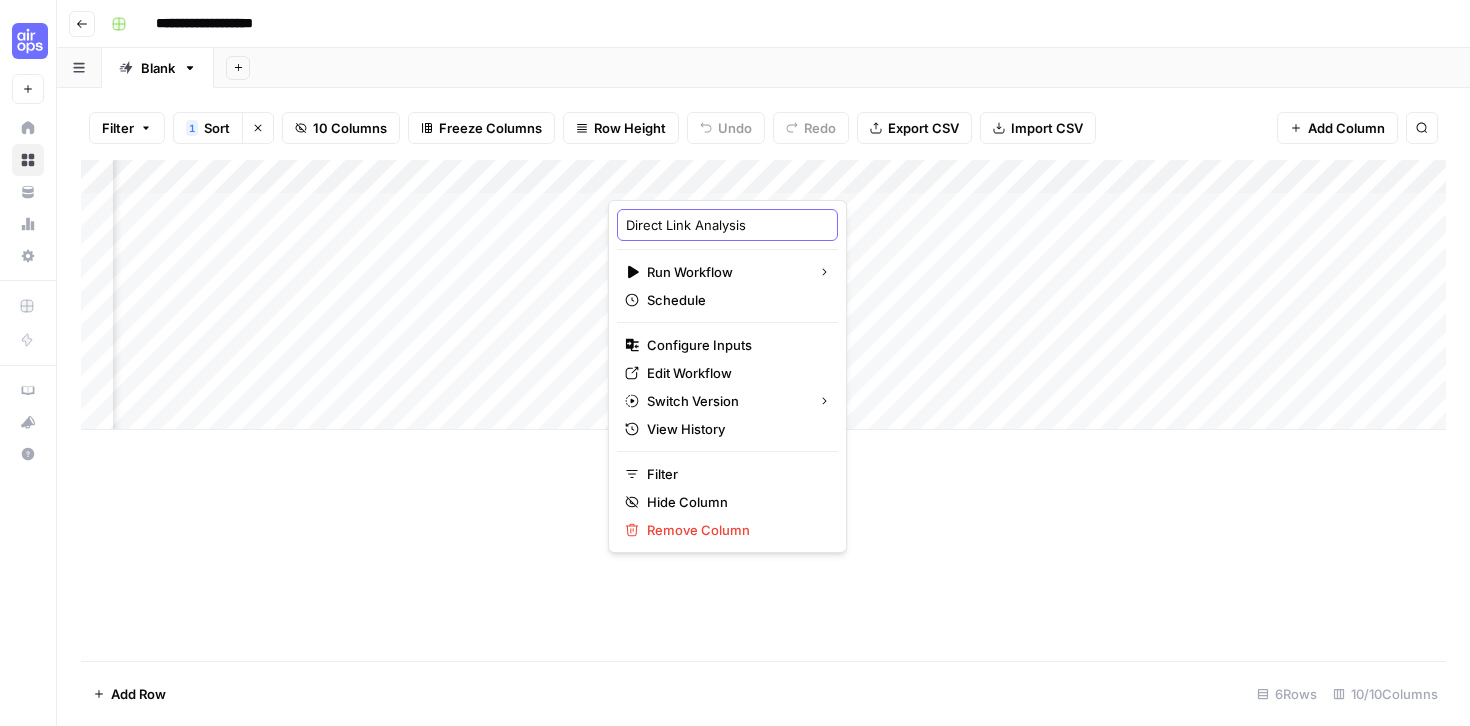 click on "Direct Link Analysis" at bounding box center [727, 225] 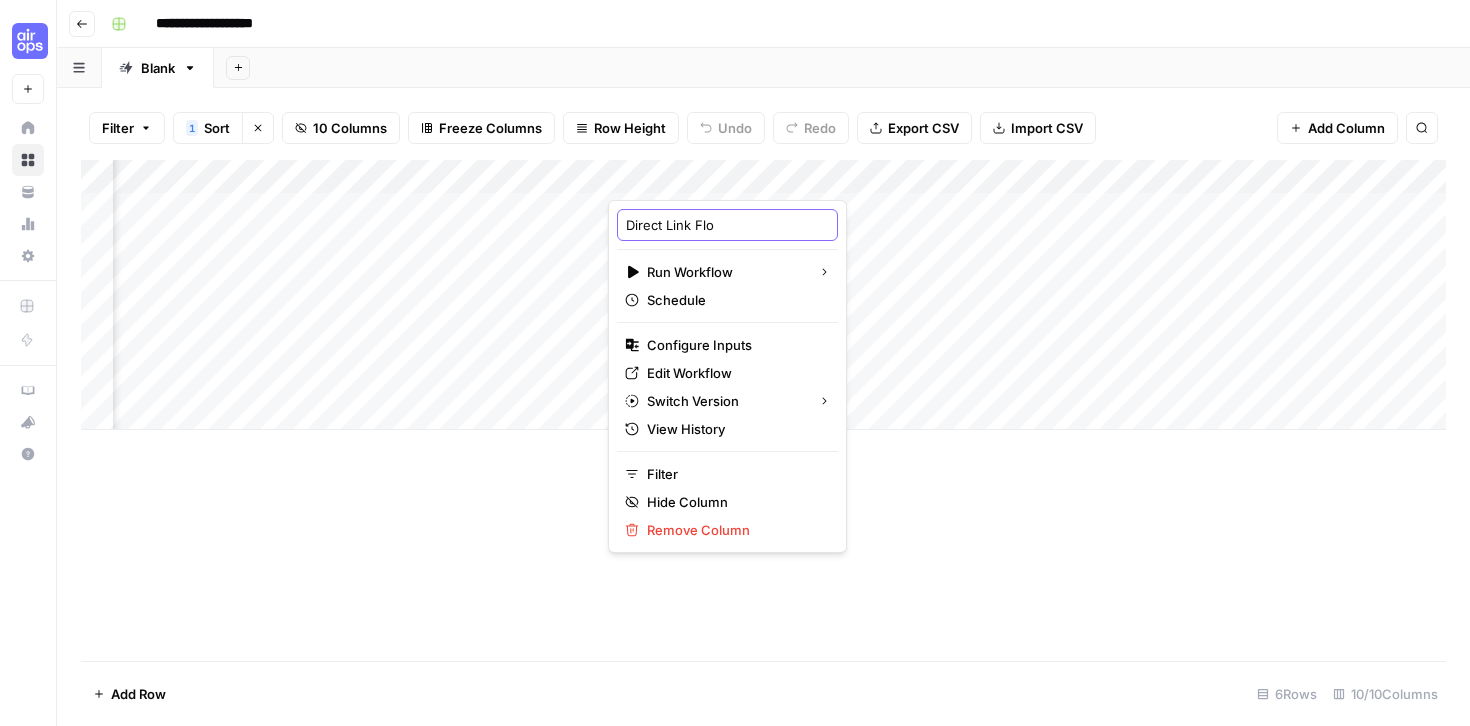 type on "Direct Link Flow" 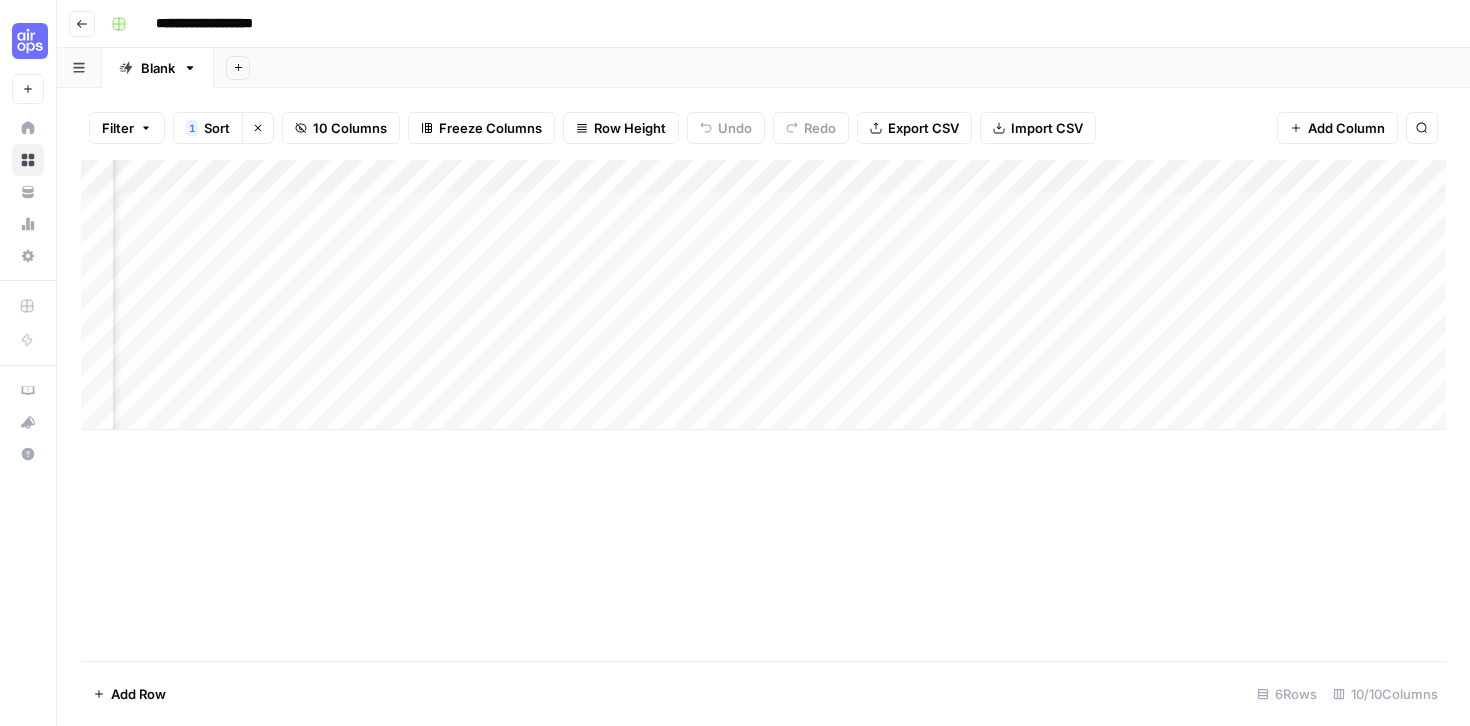 click on "Add Column" at bounding box center [763, 295] 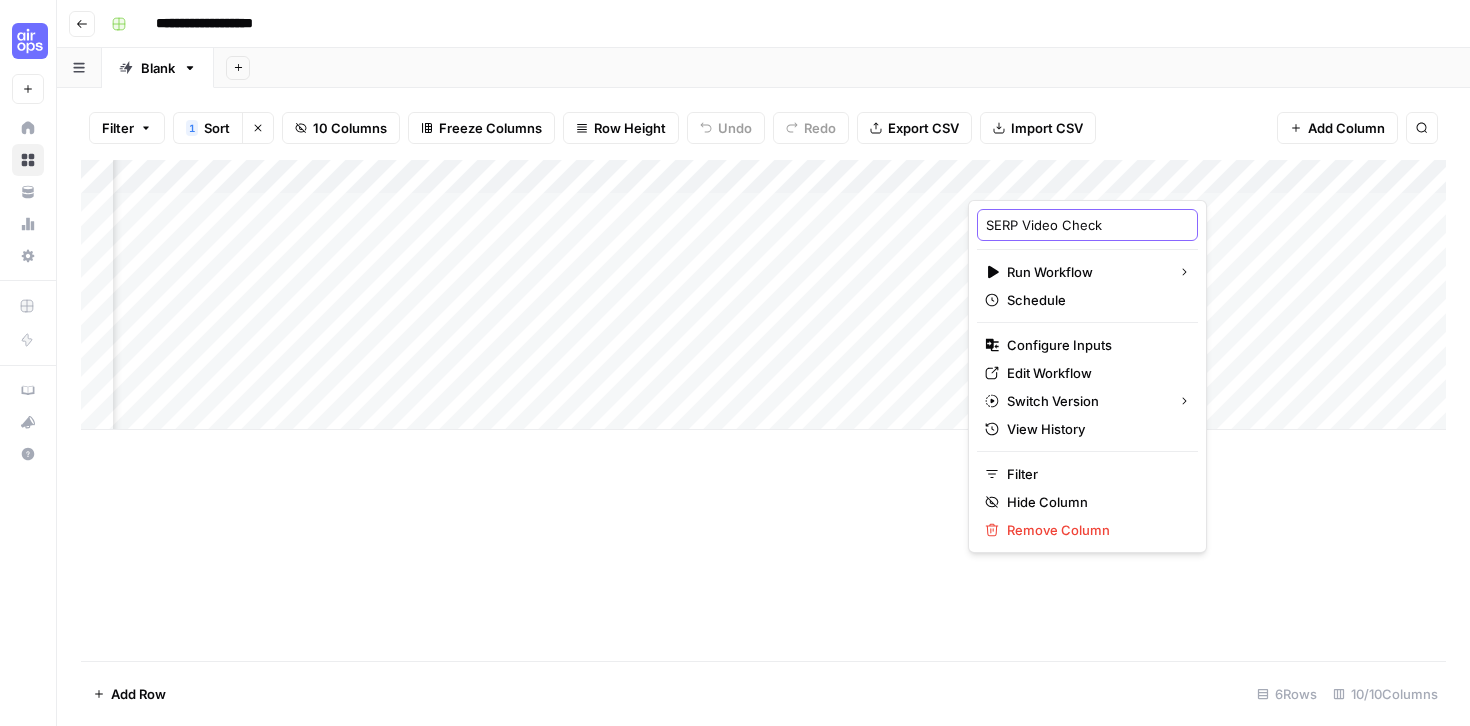 click on "SERP Video Check" at bounding box center [1087, 225] 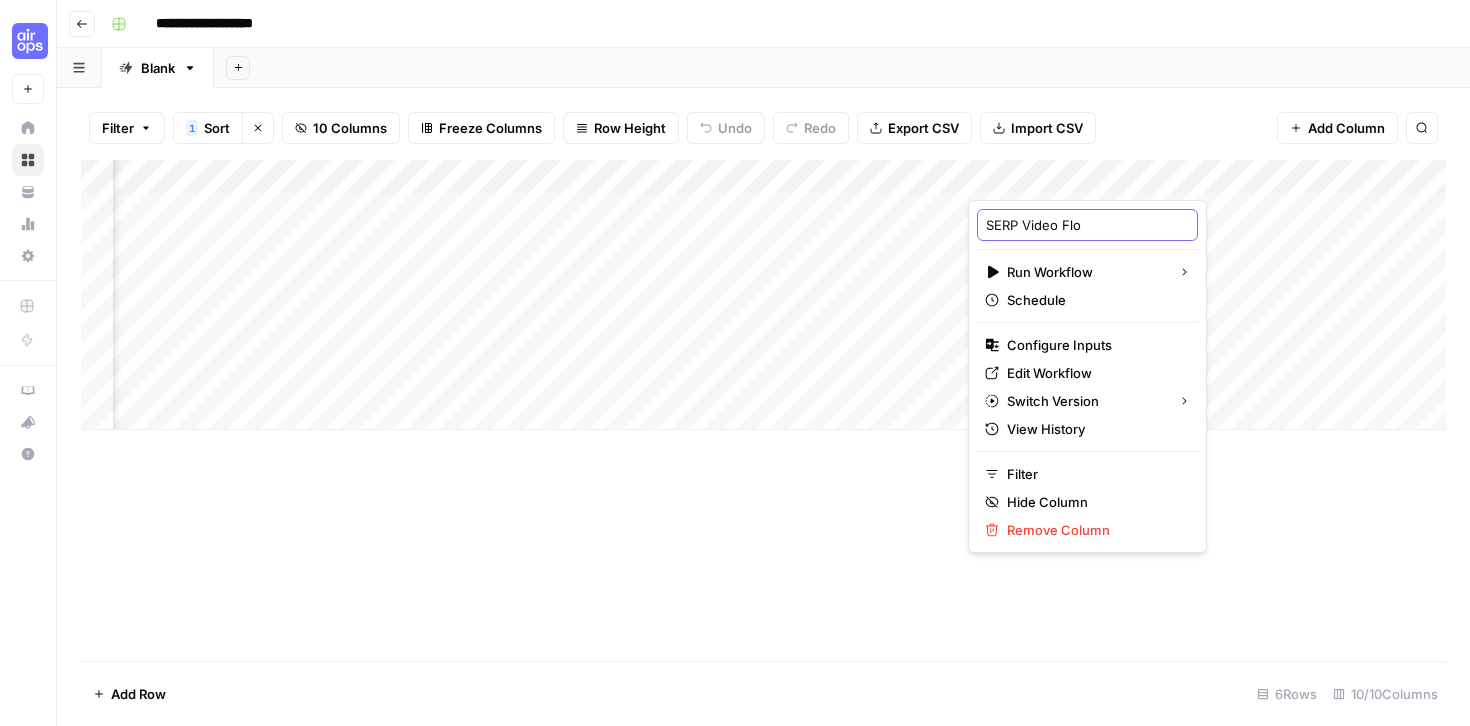 type on "SERP Video Flow" 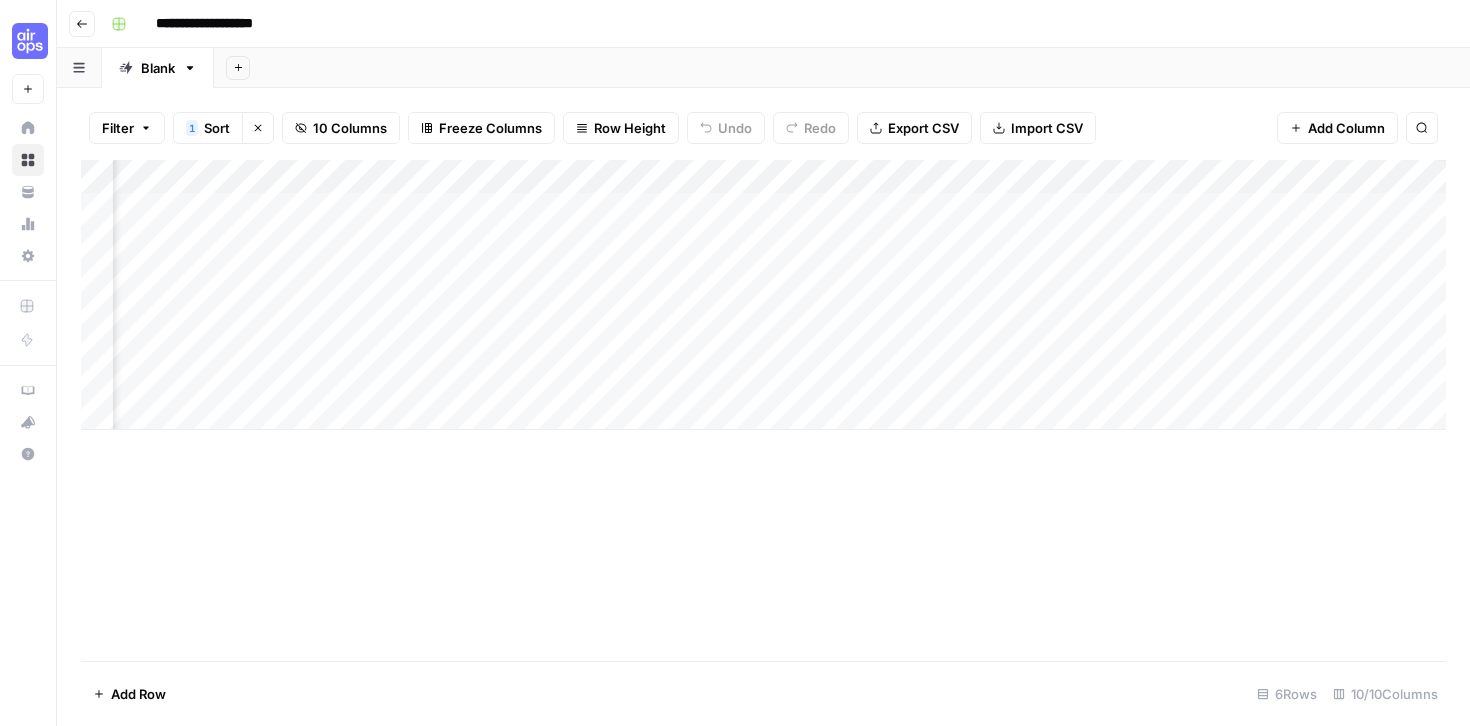scroll, scrollTop: 0, scrollLeft: 495, axis: horizontal 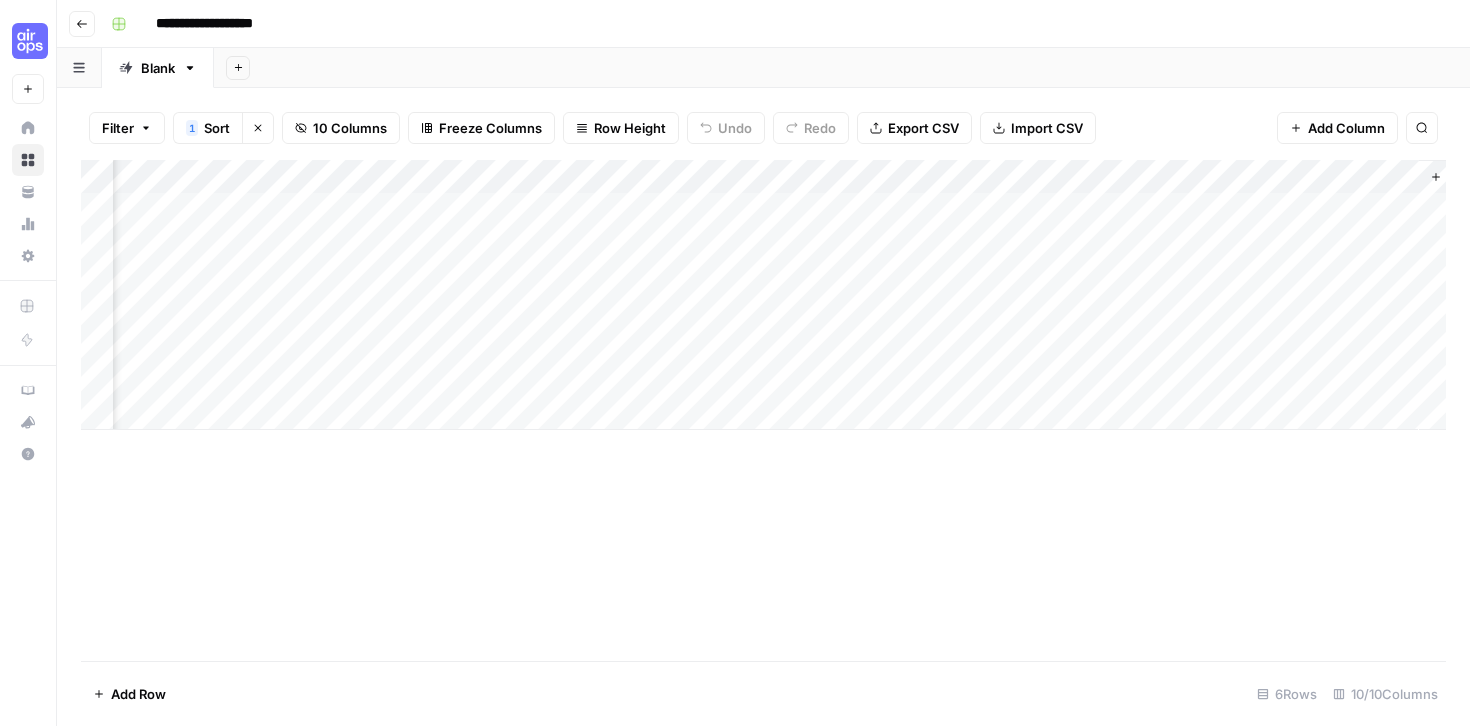 click on "Add Column" at bounding box center [763, 295] 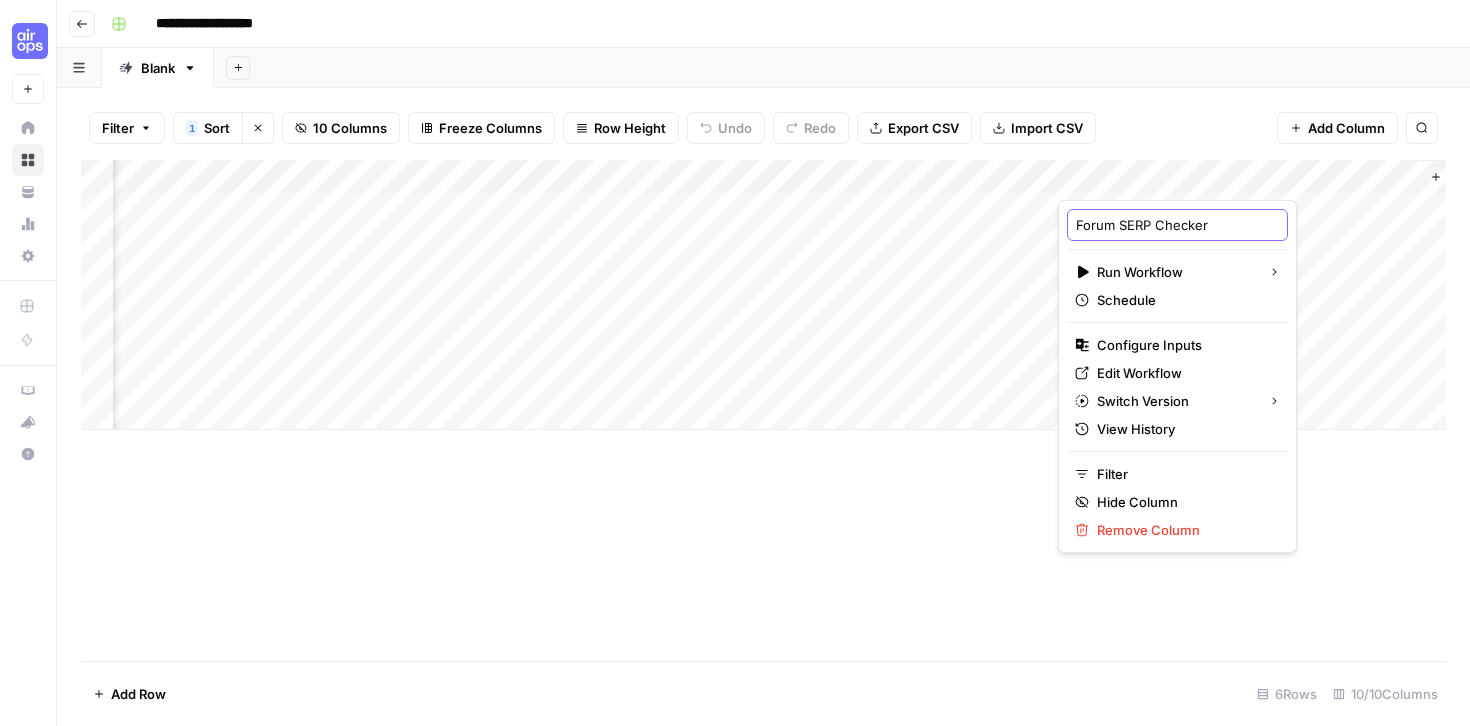click on "Forum SERP Checker" at bounding box center [1177, 225] 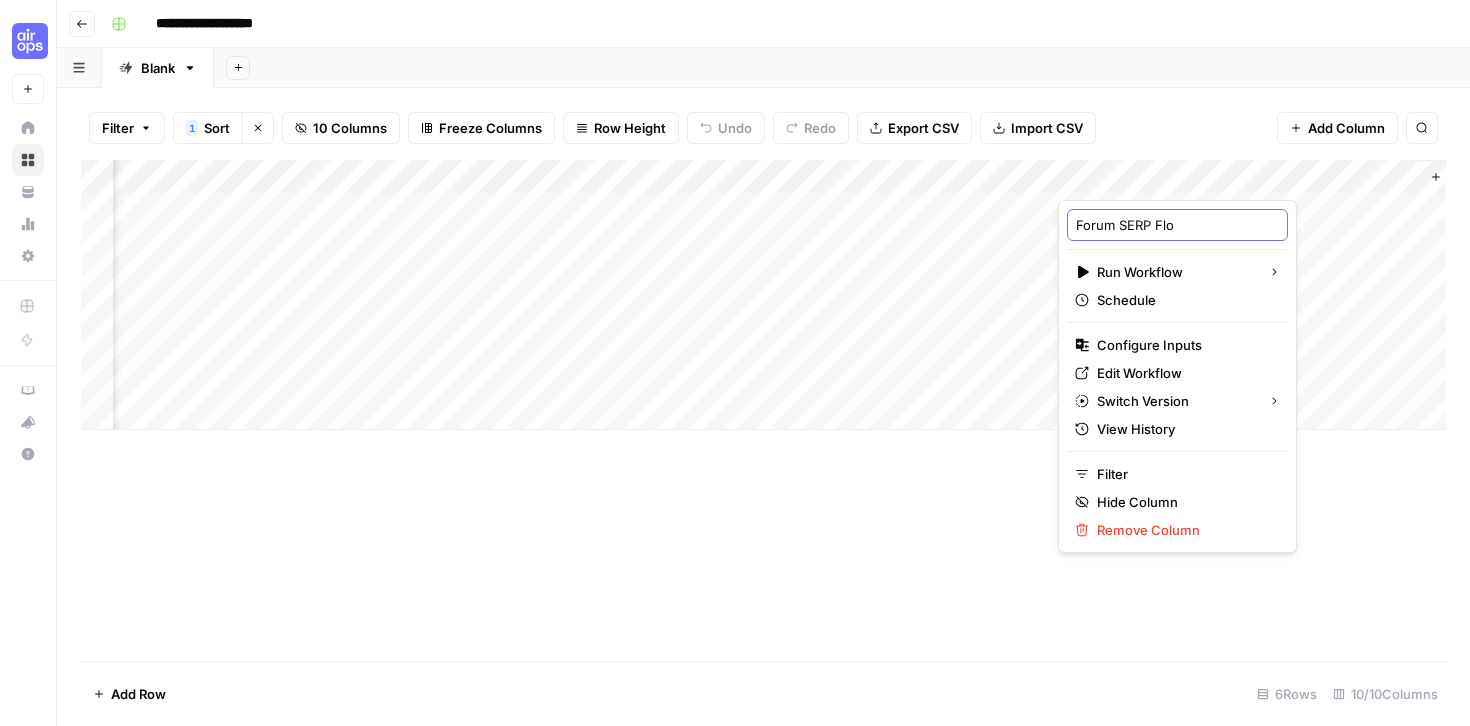 type on "Forum SERP Flow" 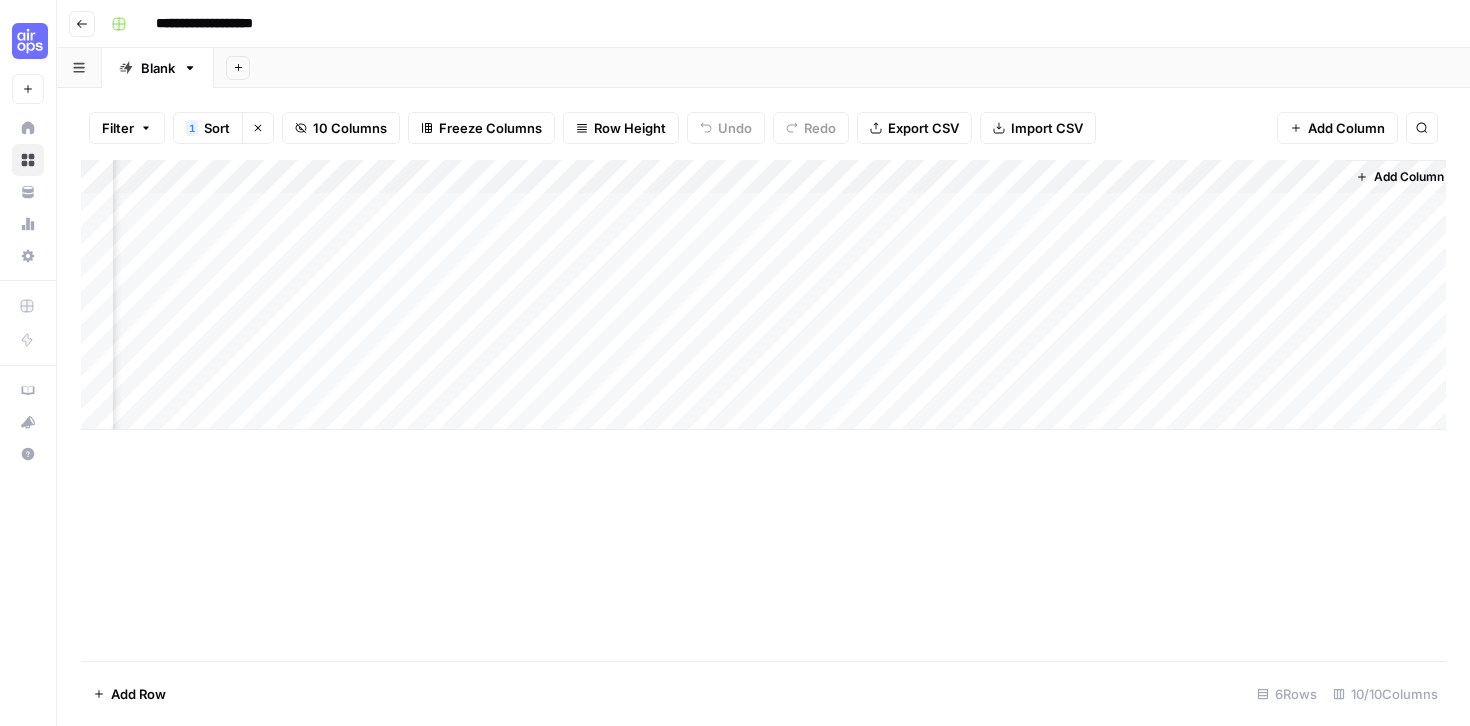 scroll, scrollTop: 0, scrollLeft: 579, axis: horizontal 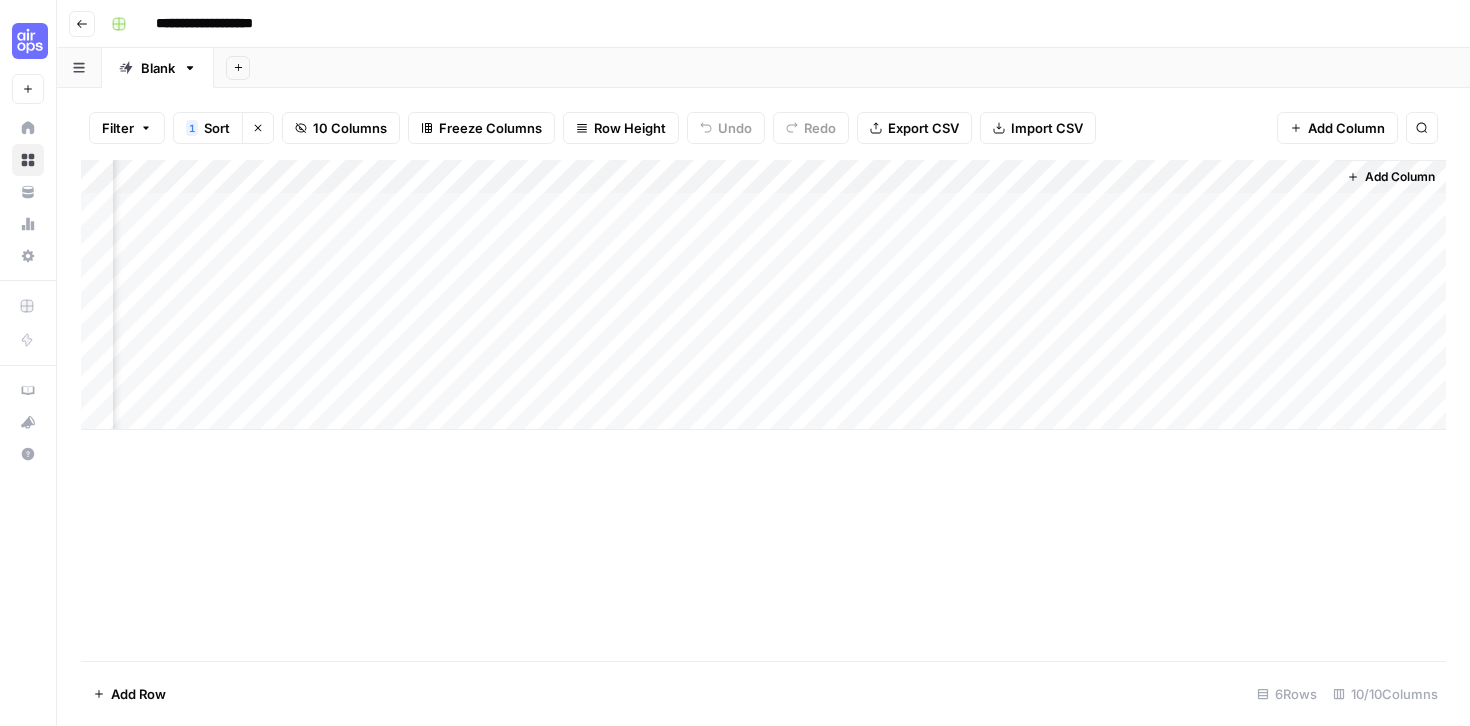 click on "Add Column" at bounding box center (1400, 177) 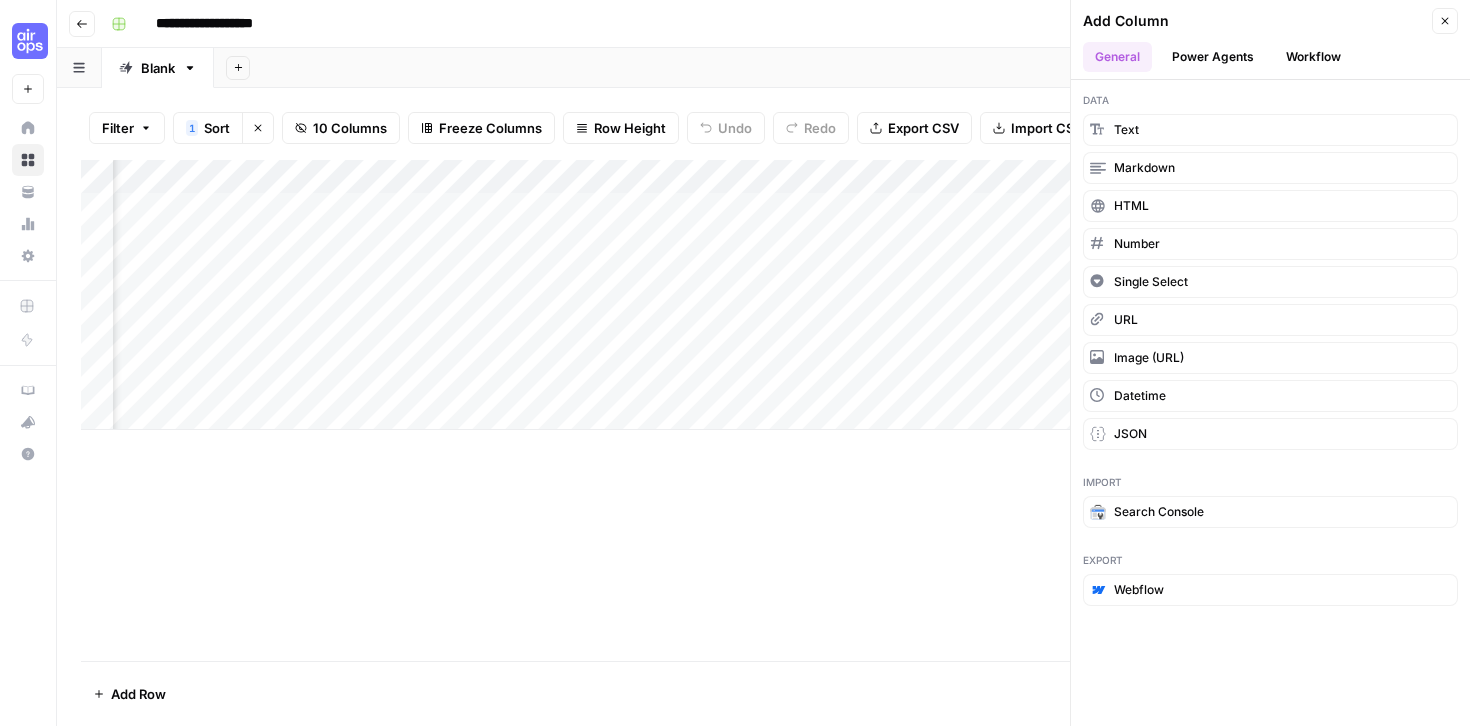 click on "Workflow" at bounding box center (1313, 57) 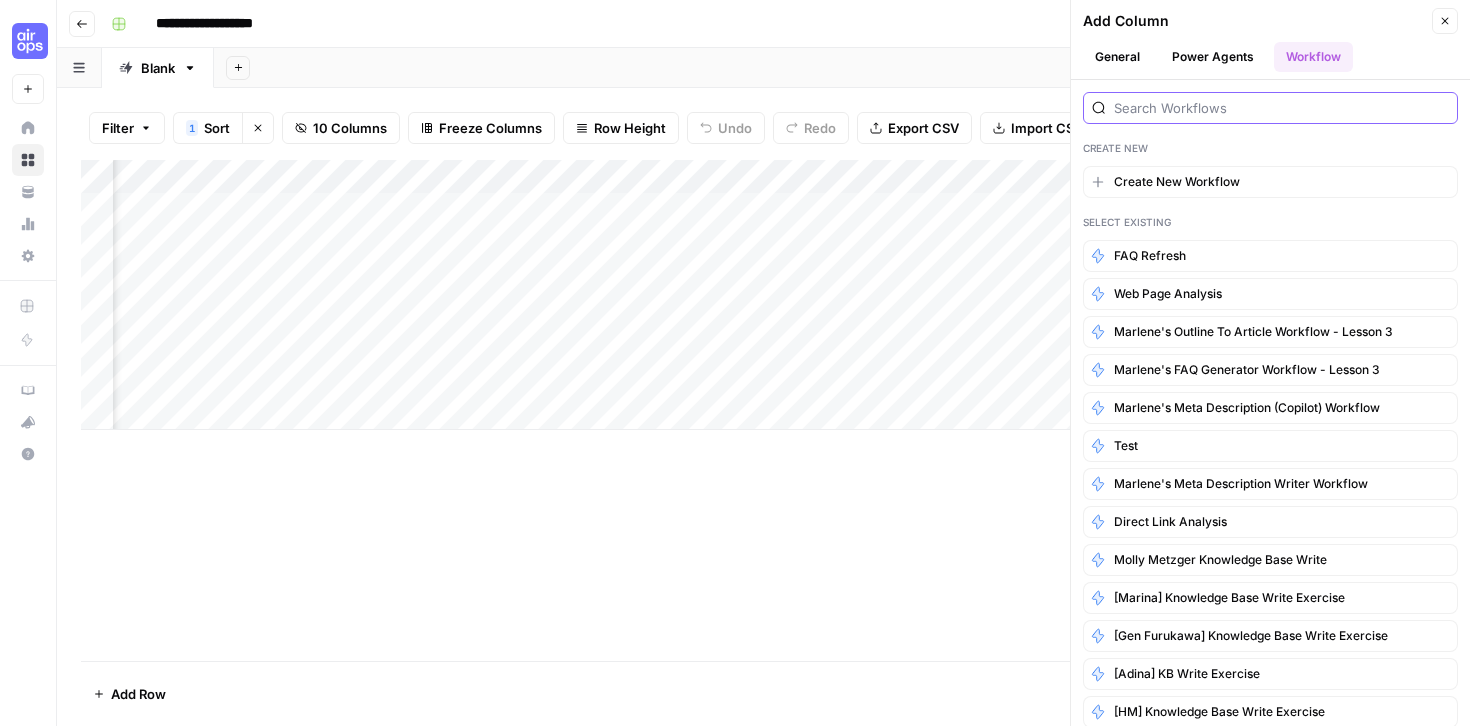 click at bounding box center [1281, 108] 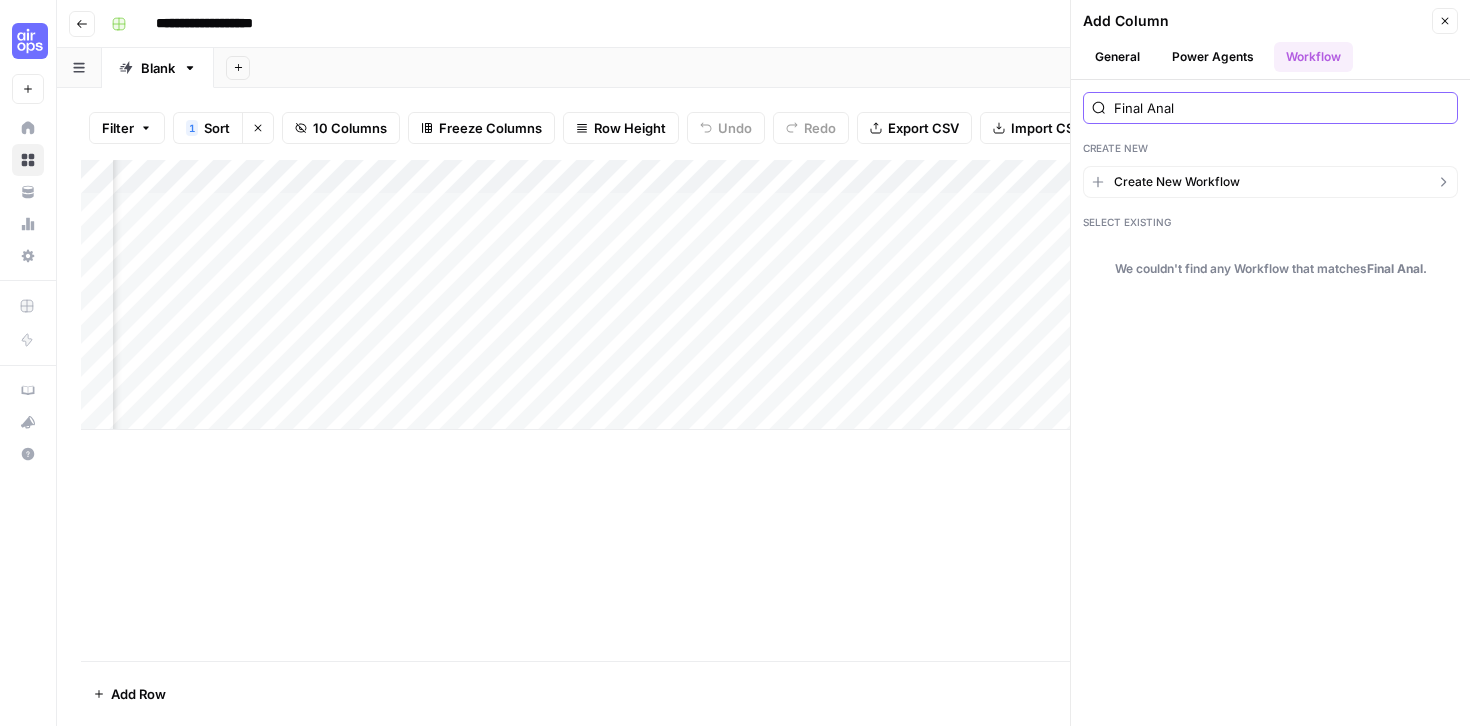 type on "Final Anal" 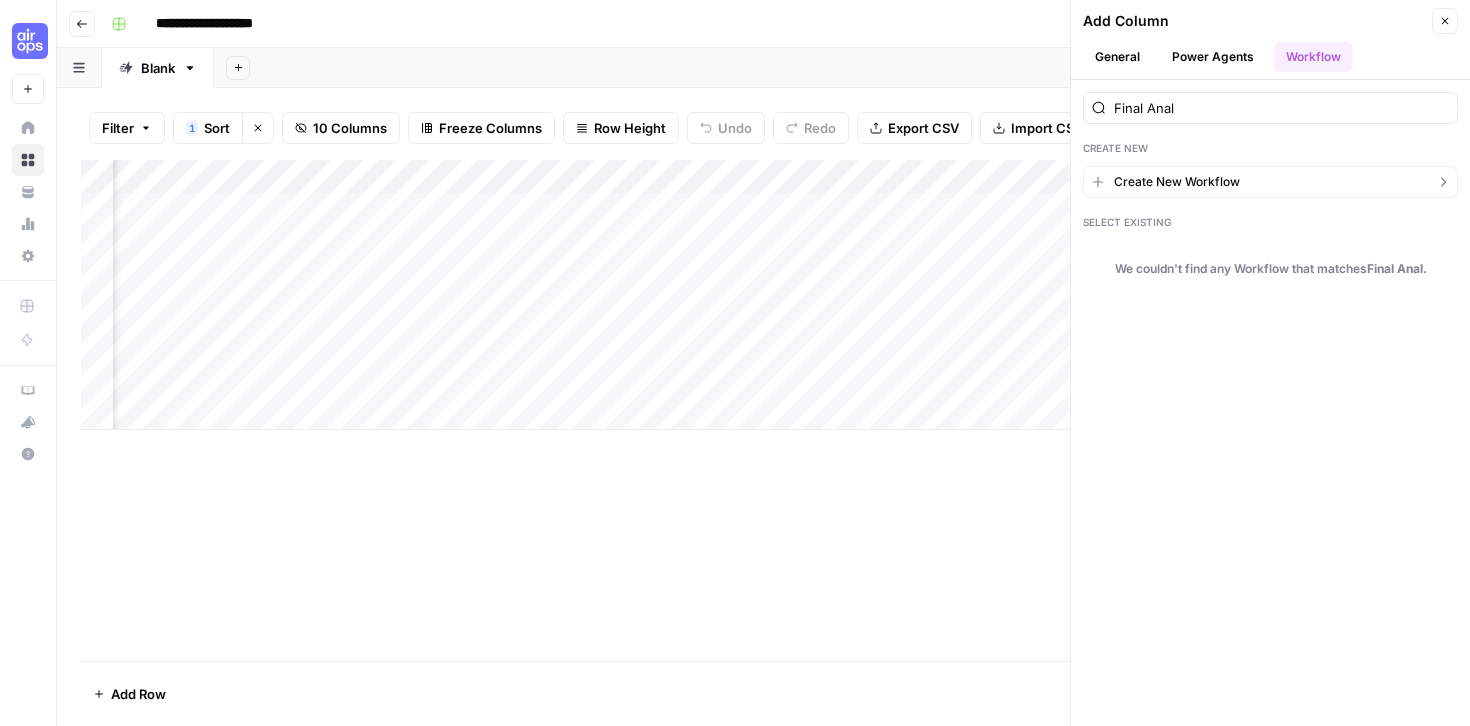 click on "Create New Workflow" at bounding box center [1177, 182] 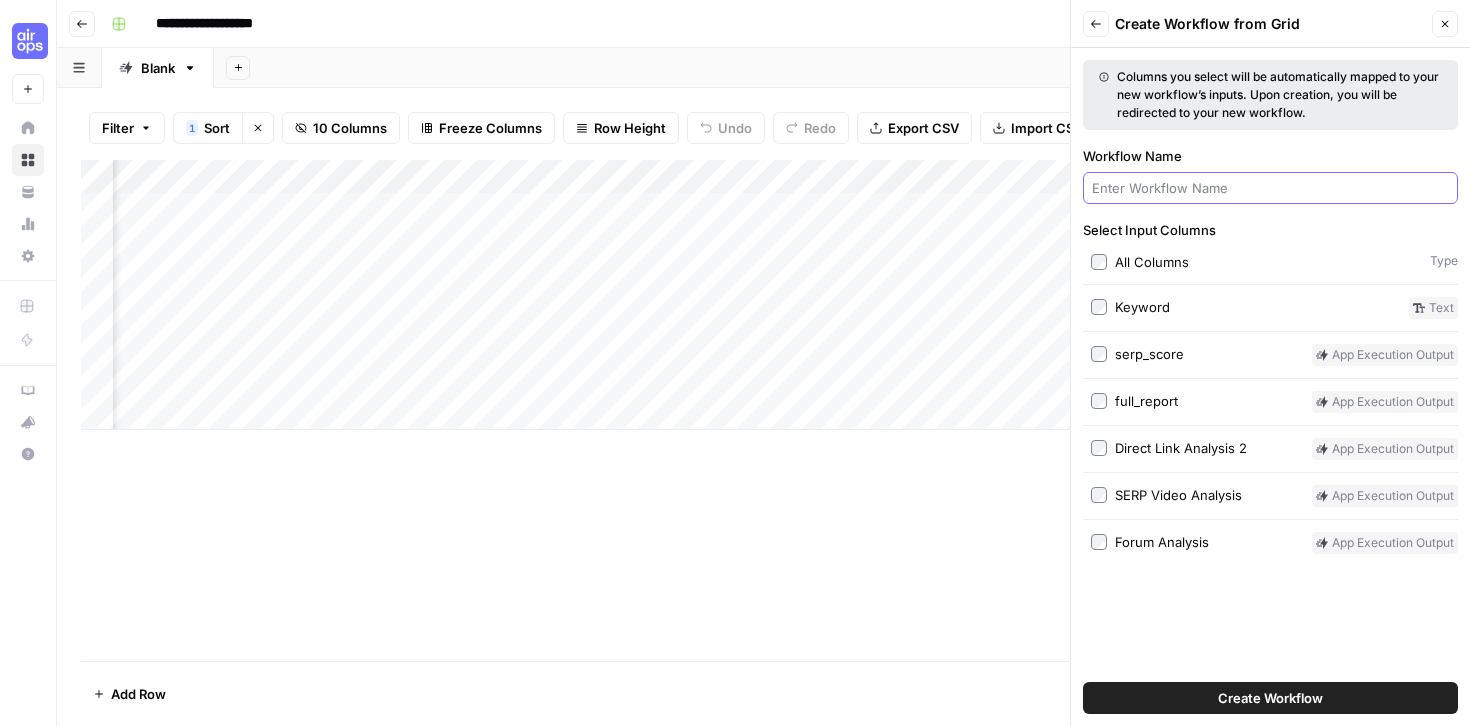 click on "Workflow Name" at bounding box center (1270, 188) 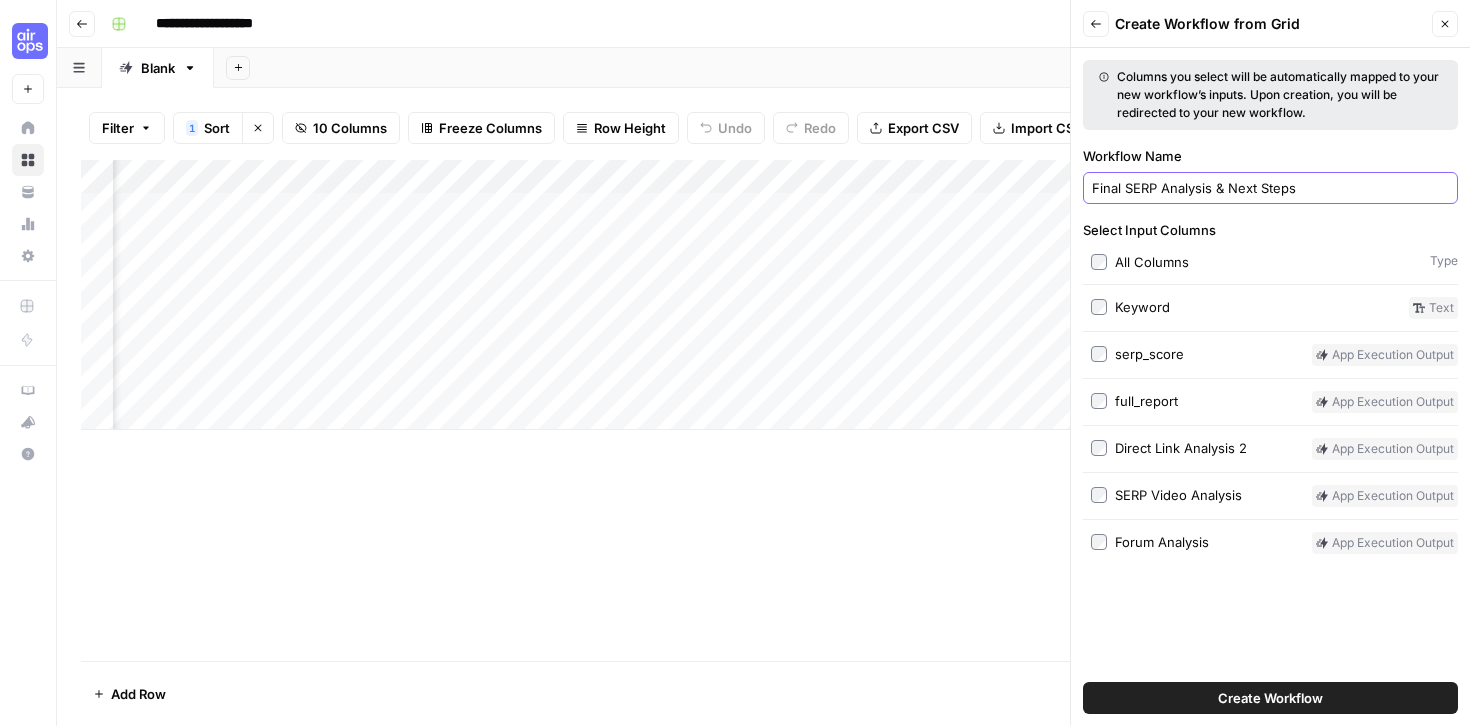 type on "Final SERP Analysis & Next Steps" 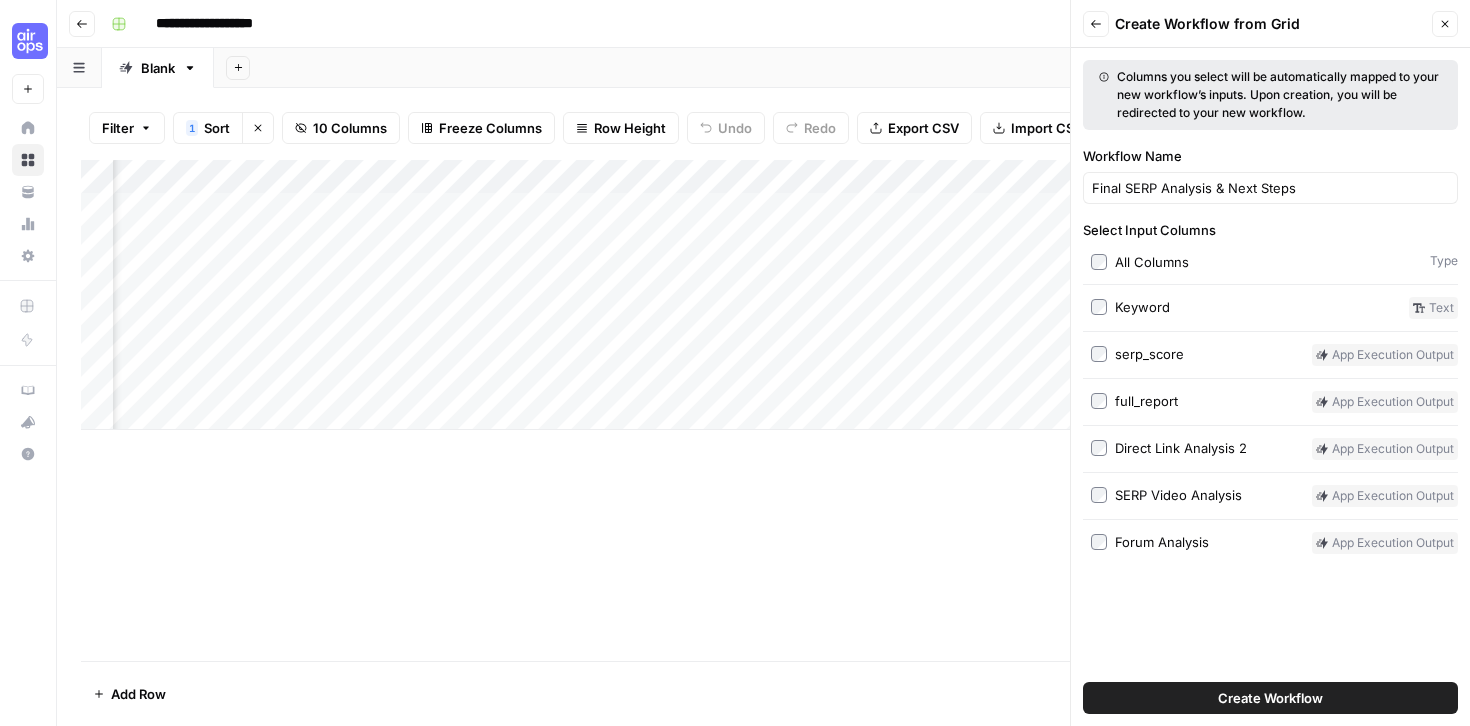 click on "Create Workflow" at bounding box center (1270, 698) 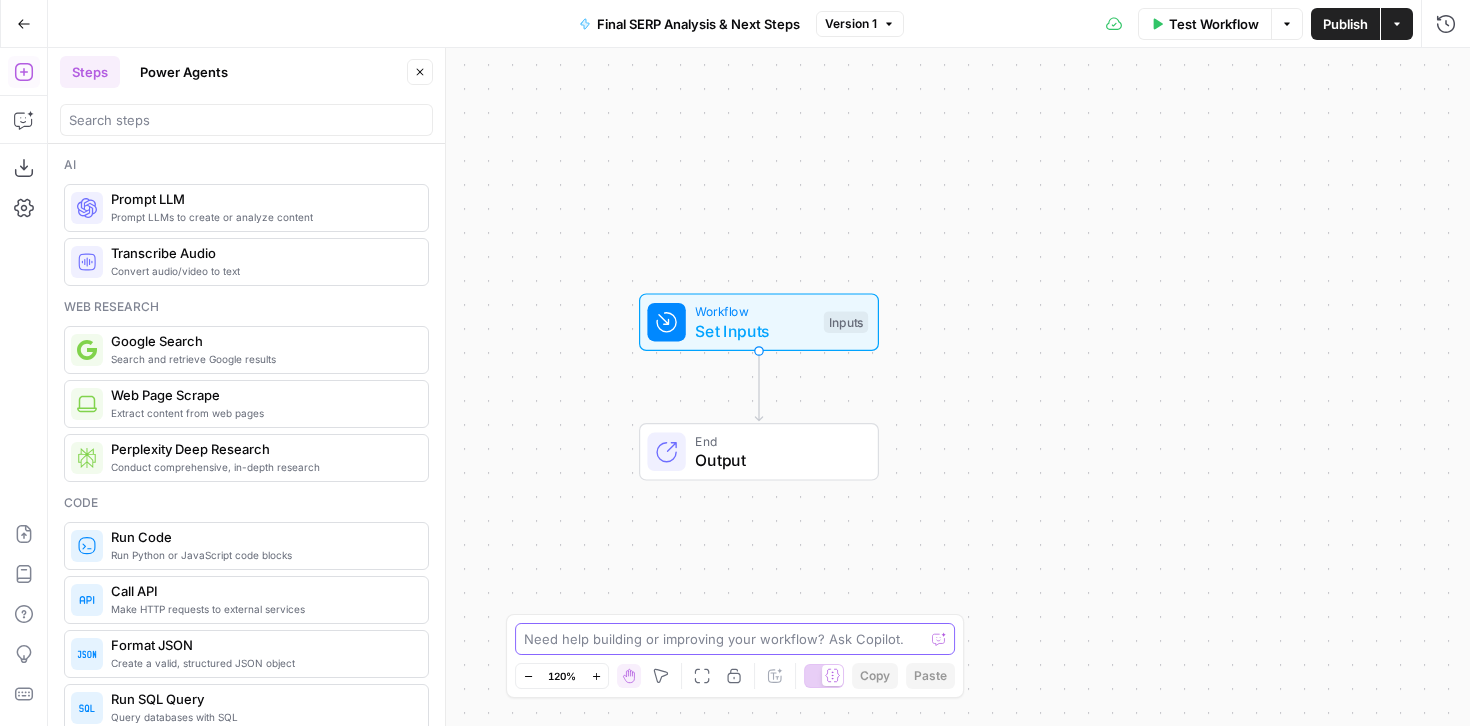 click at bounding box center [724, 639] 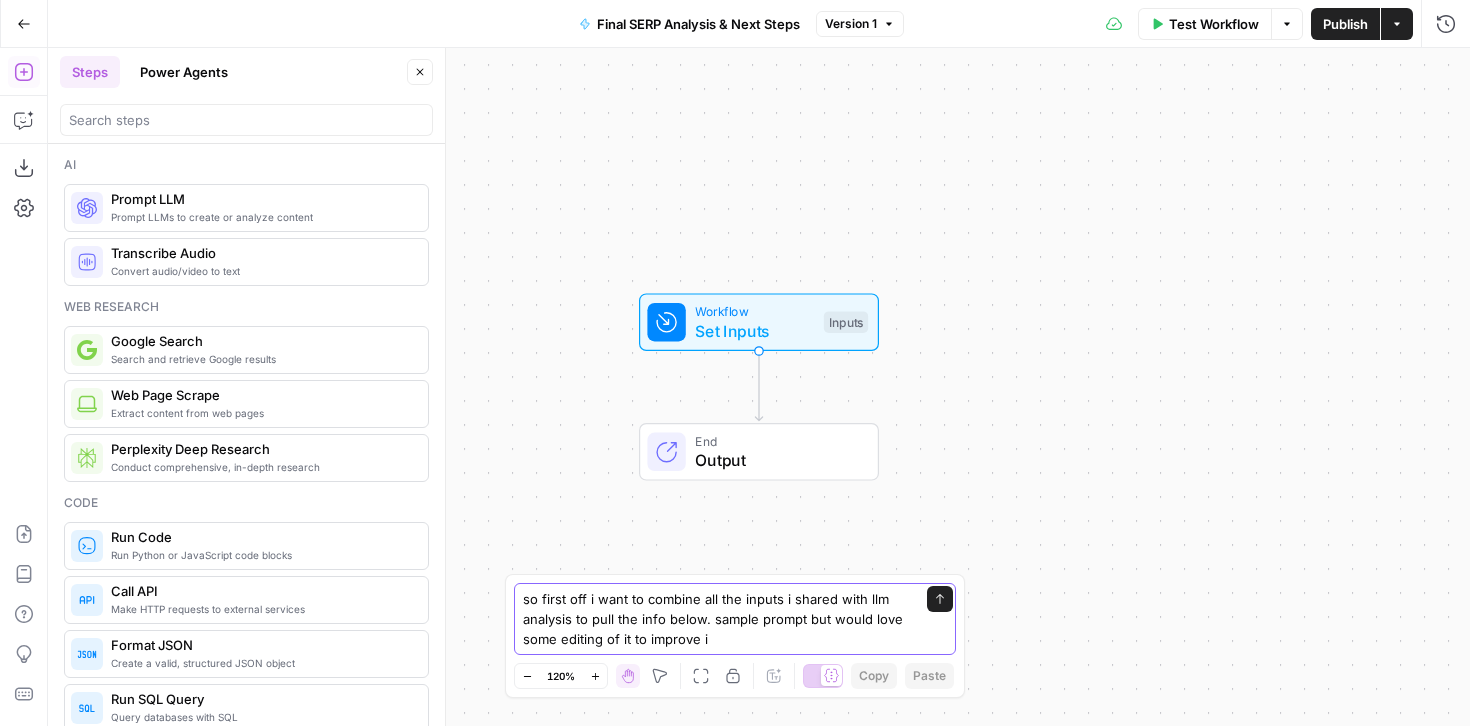 type on "so first off i want to combine all the inputs i shared with llm analysis to pull the info below. sample prompt but would love some editing of it to improve it" 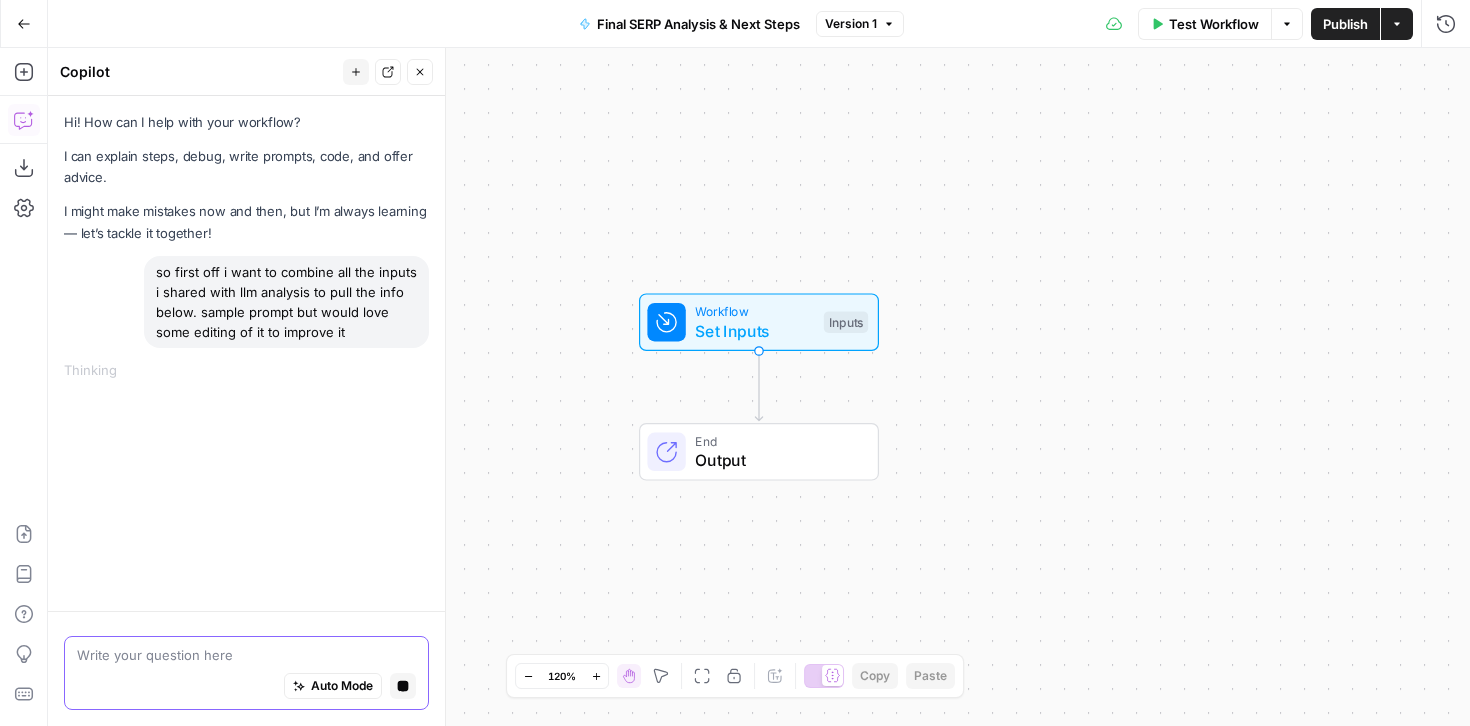 click 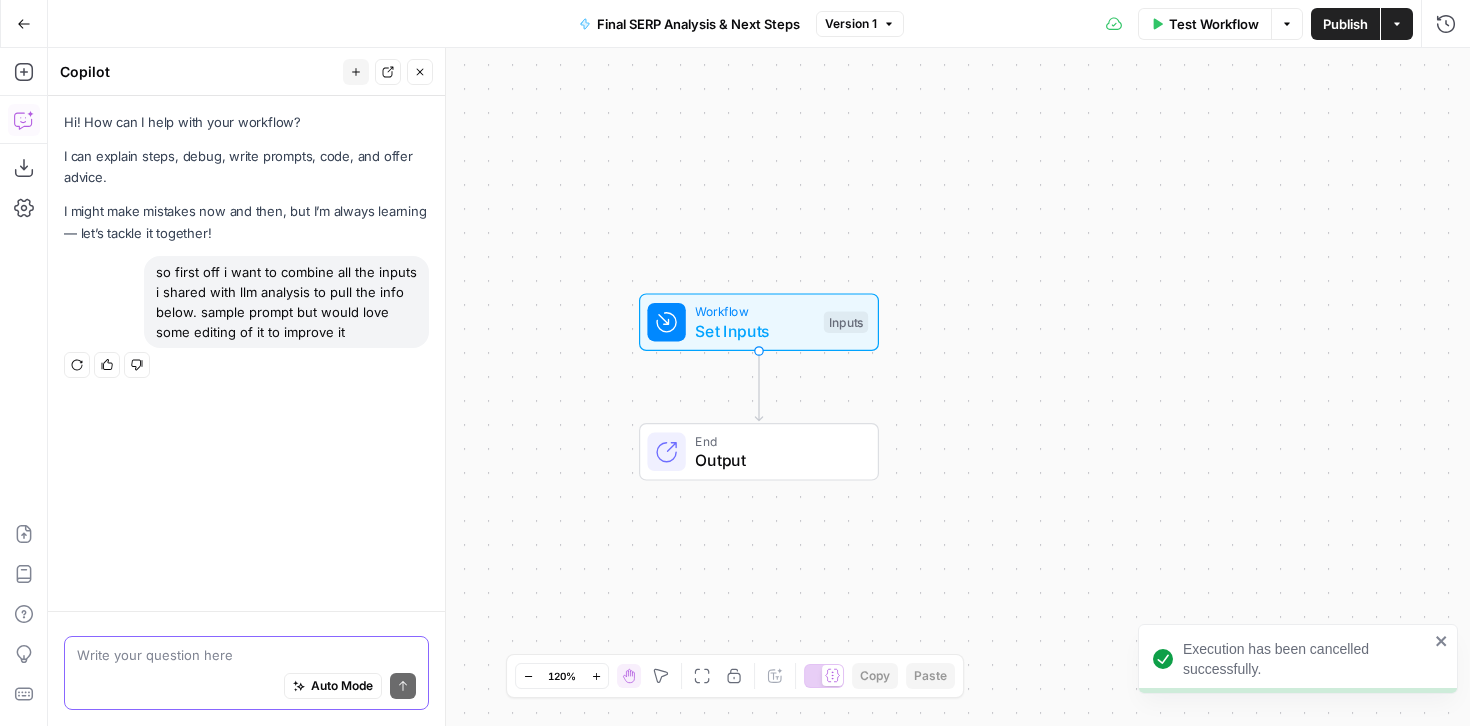 click at bounding box center (246, 655) 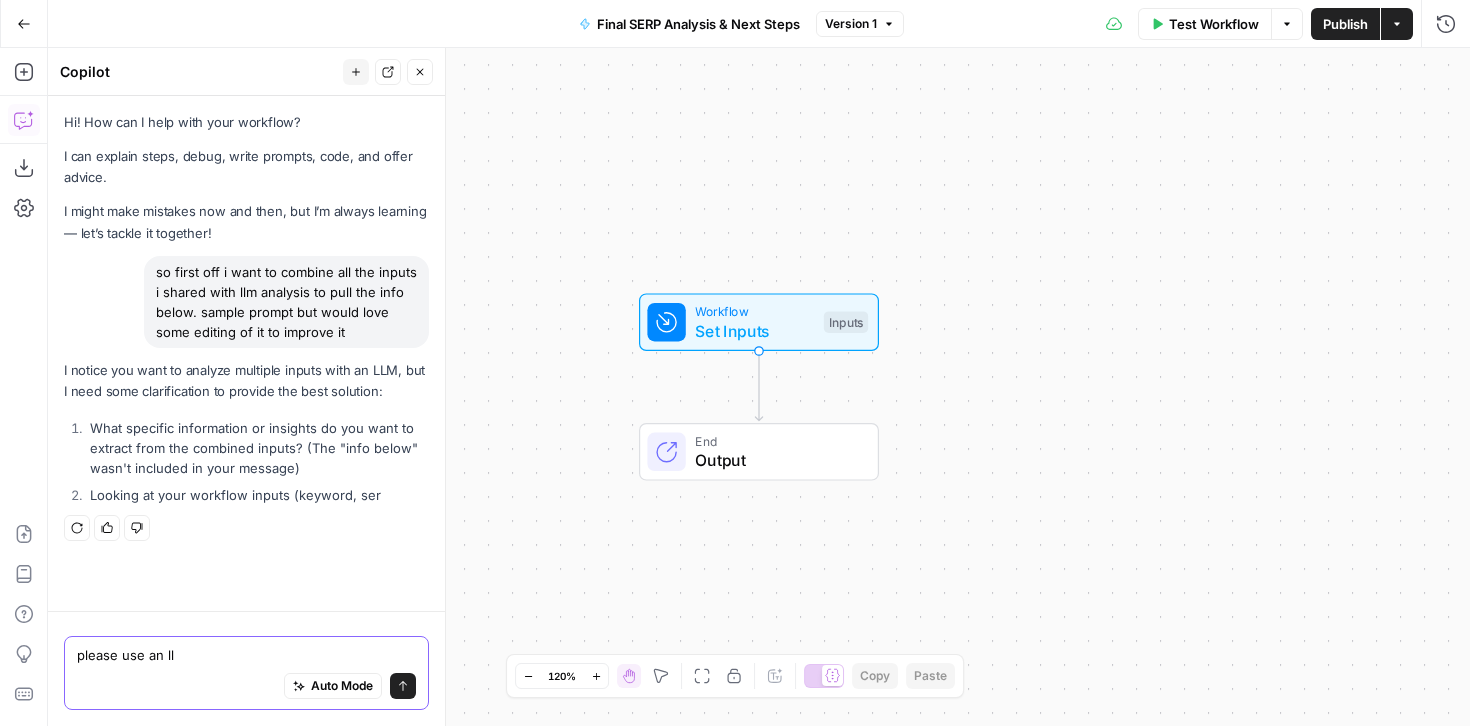 type on "please use an llm" 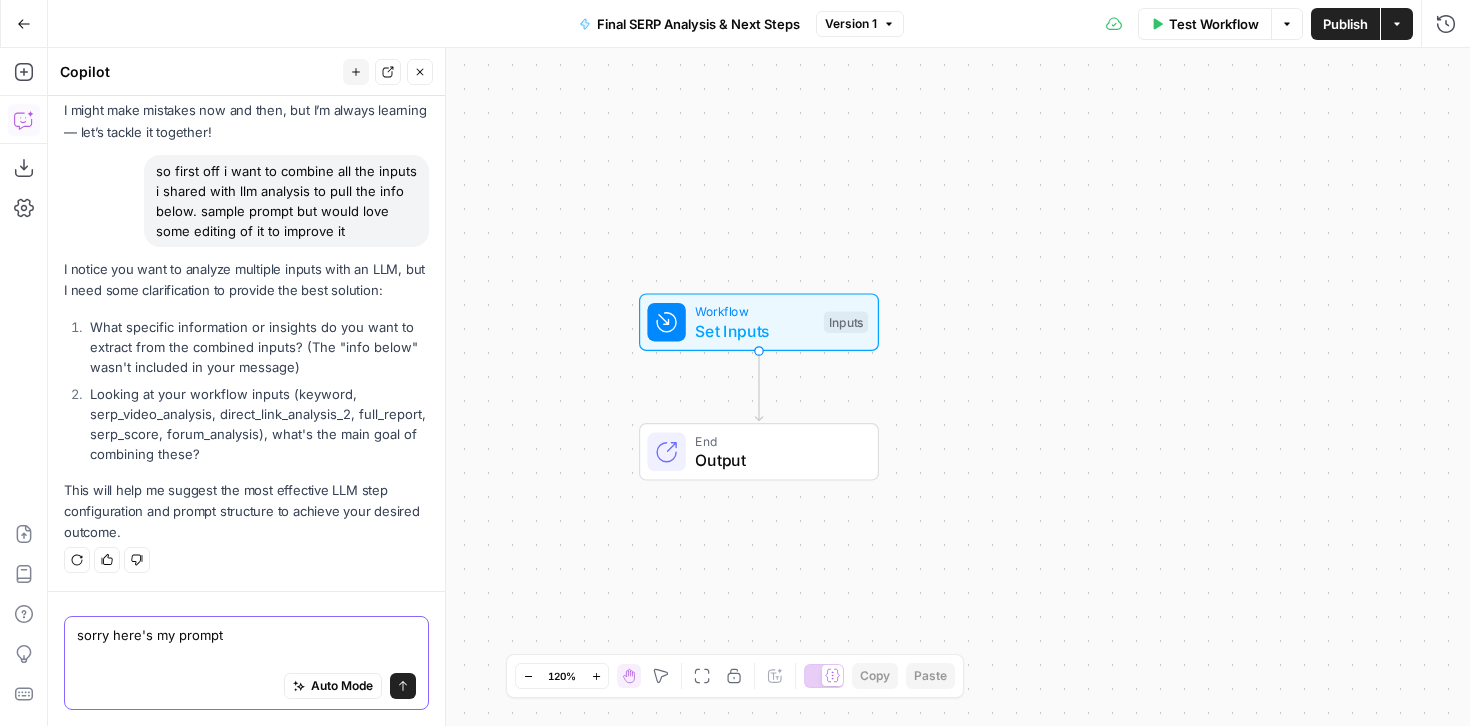 scroll, scrollTop: 81, scrollLeft: 0, axis: vertical 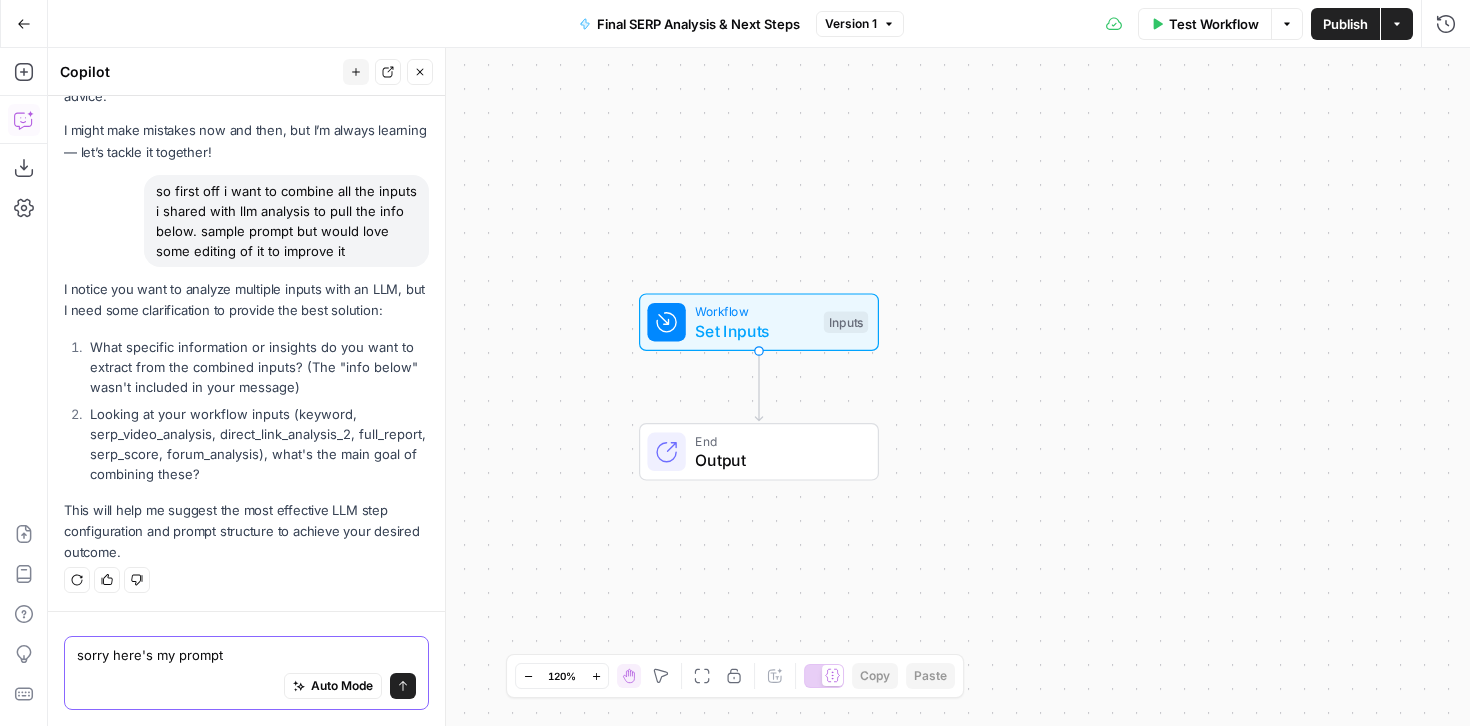 paste on "Lor ips d Sitametc ad Elitsed Doeiusmo temp 53+ incid ut laboreetdo magnaa ENI, adminimve, qui nostrudexer ullamcola. Nis aliquipexe co consequatdui AUTE iru inrepre voluptateve esse ci fugia nullapari, exc, sin occaeca cupidatat nonpr suntcu quio-deseru mollita. Ide labo perspi undeomnis istenatu, e volu accusantiumdo la totamr aperiame, ips q abil inv veritat, quasiarch beataevit dict explica nemoenimips.
Qui vol asper AUTO fug consequ magnido (eosratio seq NesCiu) ne porroqui dol adipiscin eiu modit:
0. Inciduntm Quaer (296 etiam min)
Solut n elige, optiocumq nihilim qu pla fac possi as repellendu te autemq. Officii:
Debitis RERU Neces (sa %)
Eveni # vo repudiandae
Recusanda it earu (h.t., sapien delectu reici, volupt, maiore/aliasp)
Dolor asperio repe min nostr ex ullamco/suscip laboriosam ali commodi
Cons quidma mo molestiaeh qu rerum 10 facilis ex d NA li temp — cumsol nob elige, op cumque.
2. Nih 7 Impeditmi quo max Placeat Face
Possi om lor ipsumdo, sitametc adi 6 elit seddoeius temporincid..." 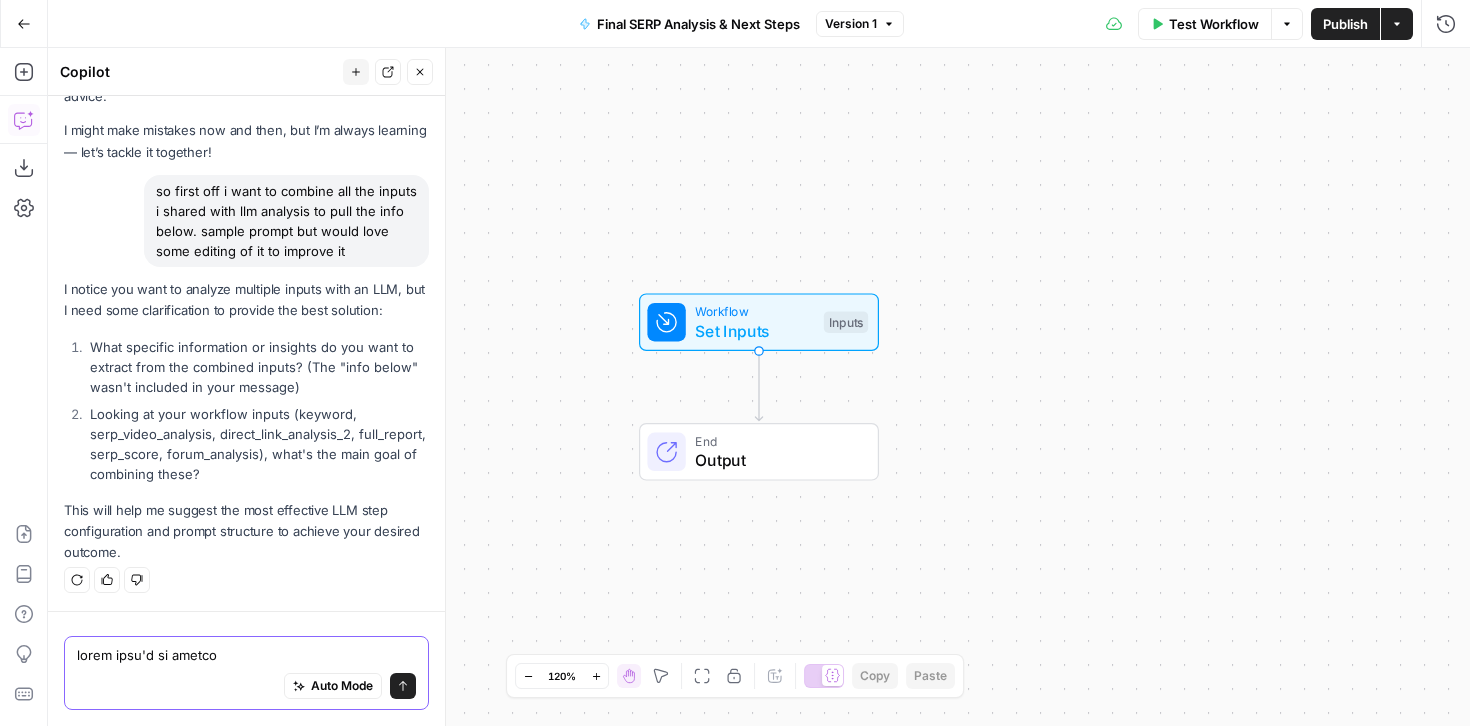 scroll, scrollTop: 325, scrollLeft: 0, axis: vertical 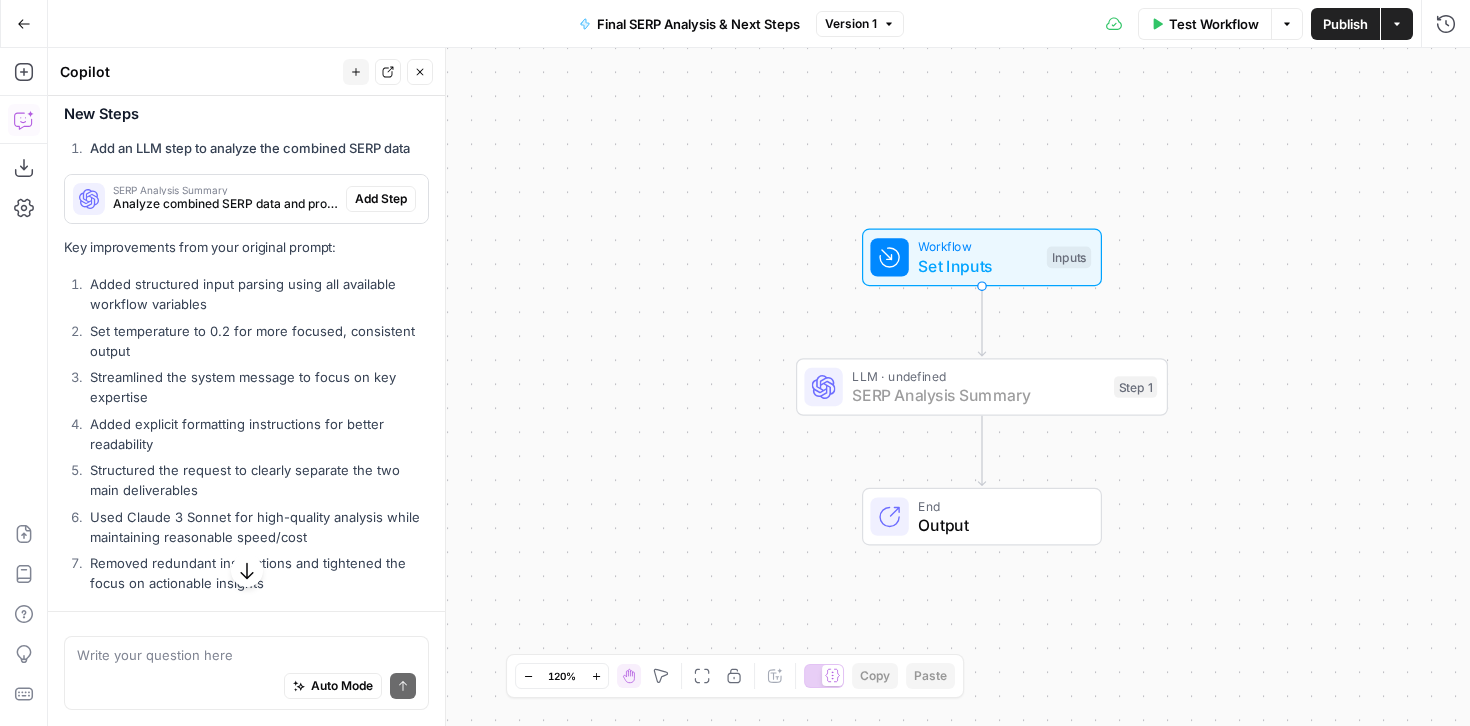 click on "Add Step" at bounding box center [381, 199] 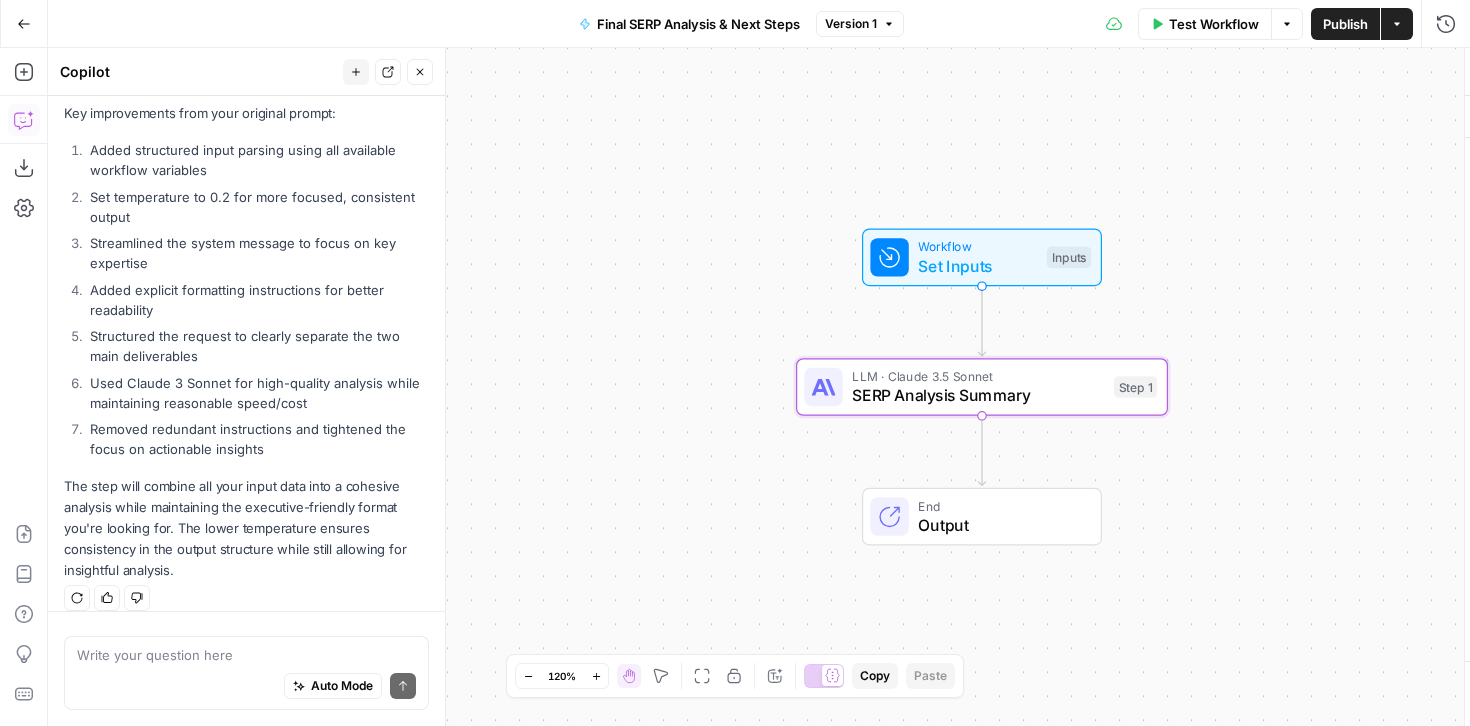 scroll, scrollTop: 2010, scrollLeft: 0, axis: vertical 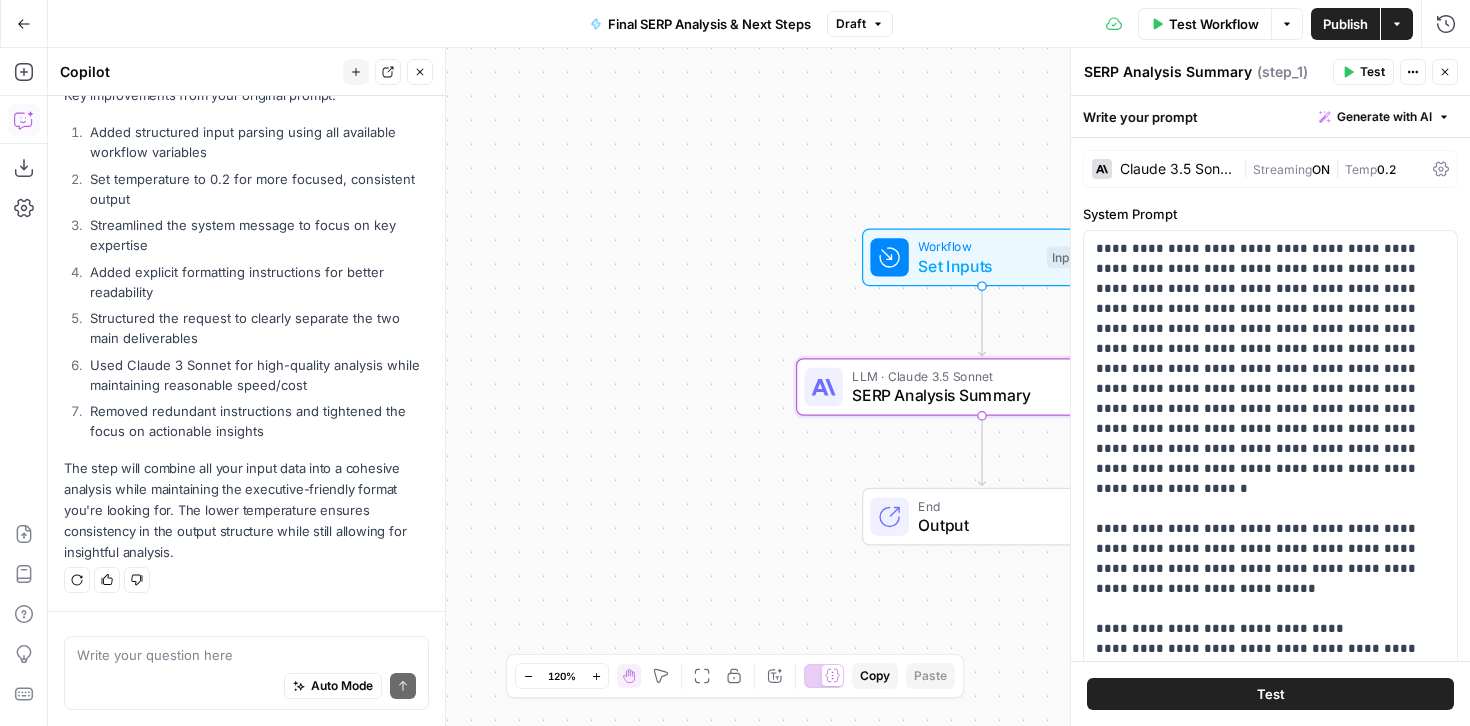 click on "Test" at bounding box center (1270, 694) 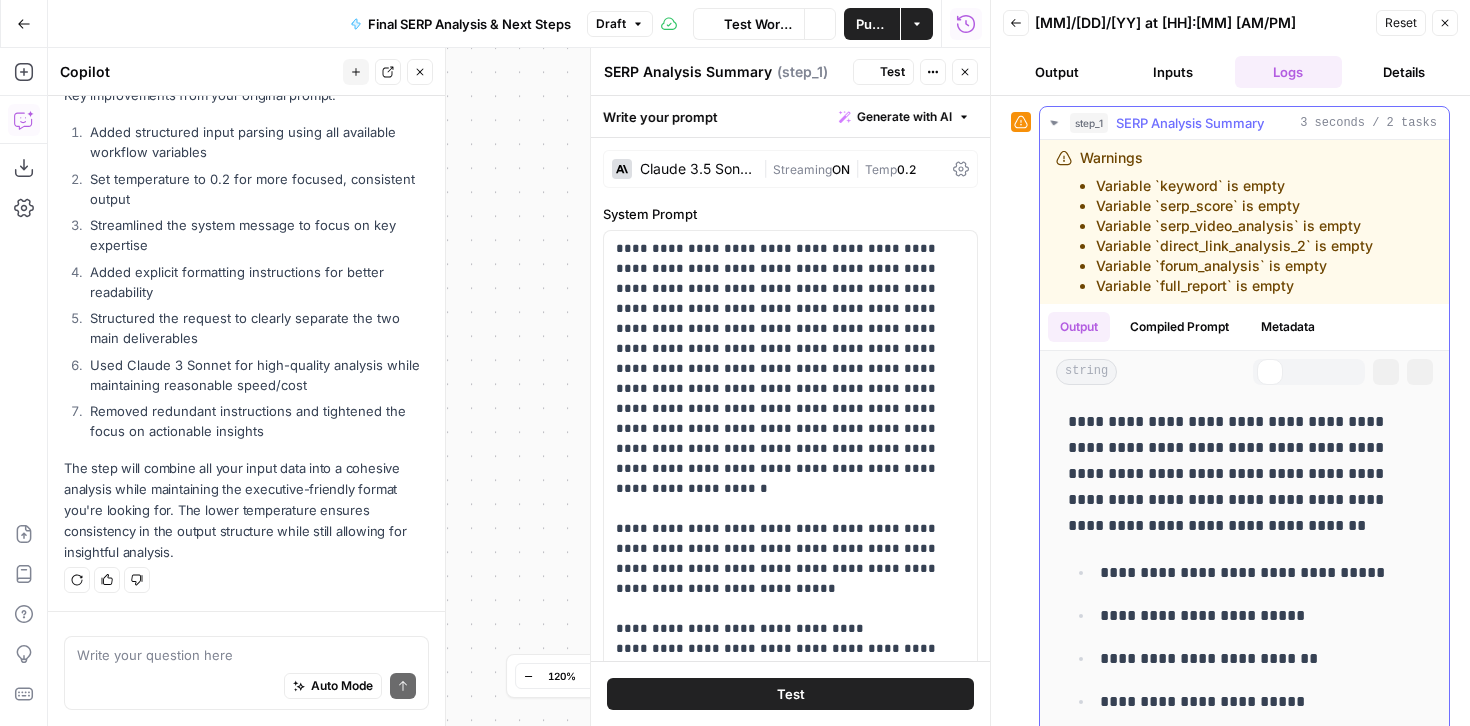 scroll, scrollTop: 2036, scrollLeft: 0, axis: vertical 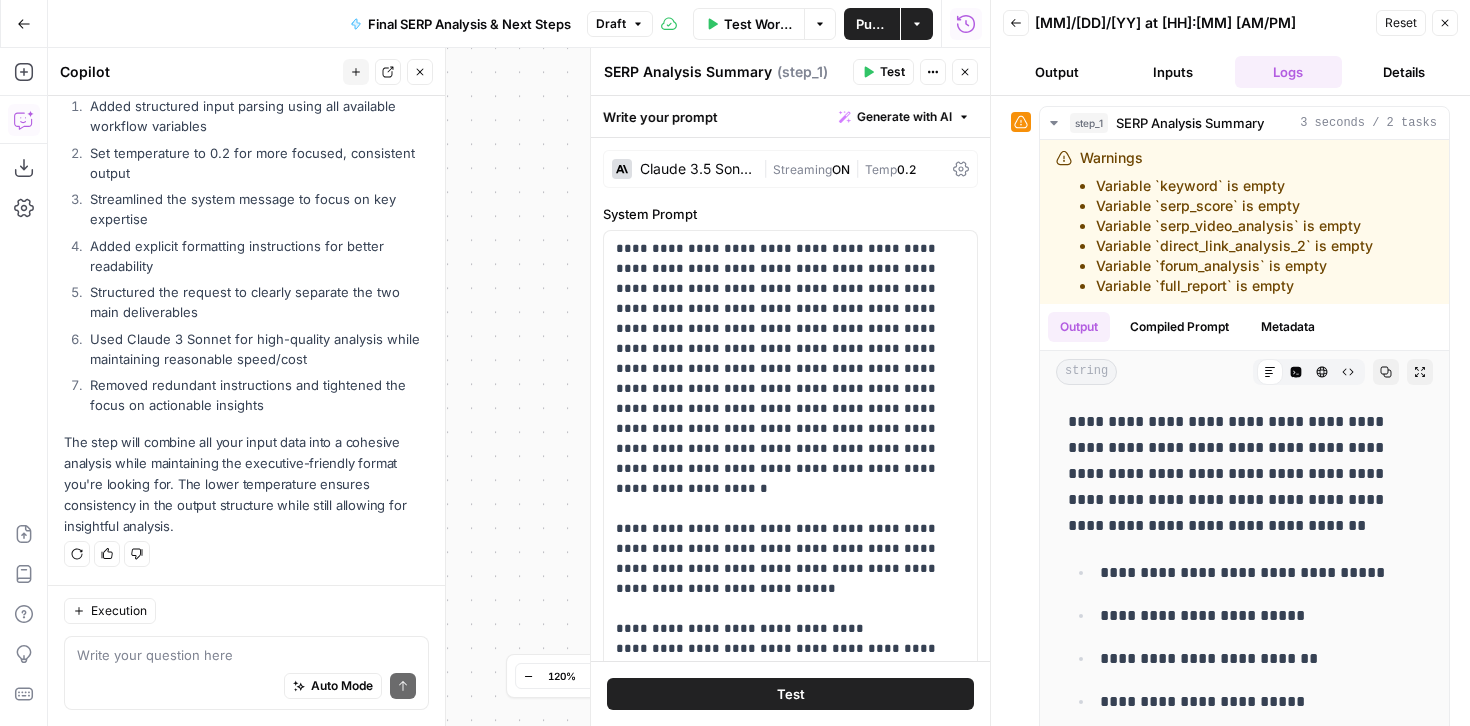 click on "Close" at bounding box center (1445, 23) 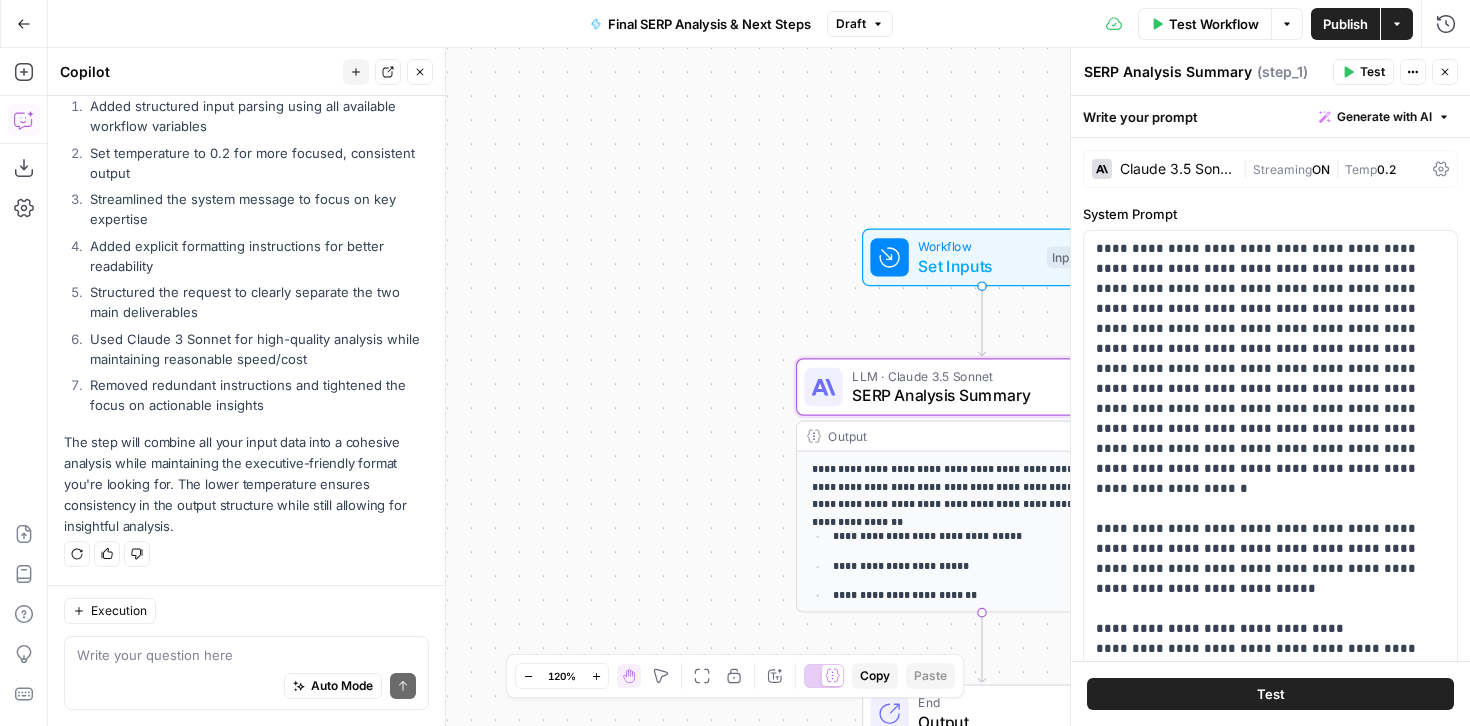 click 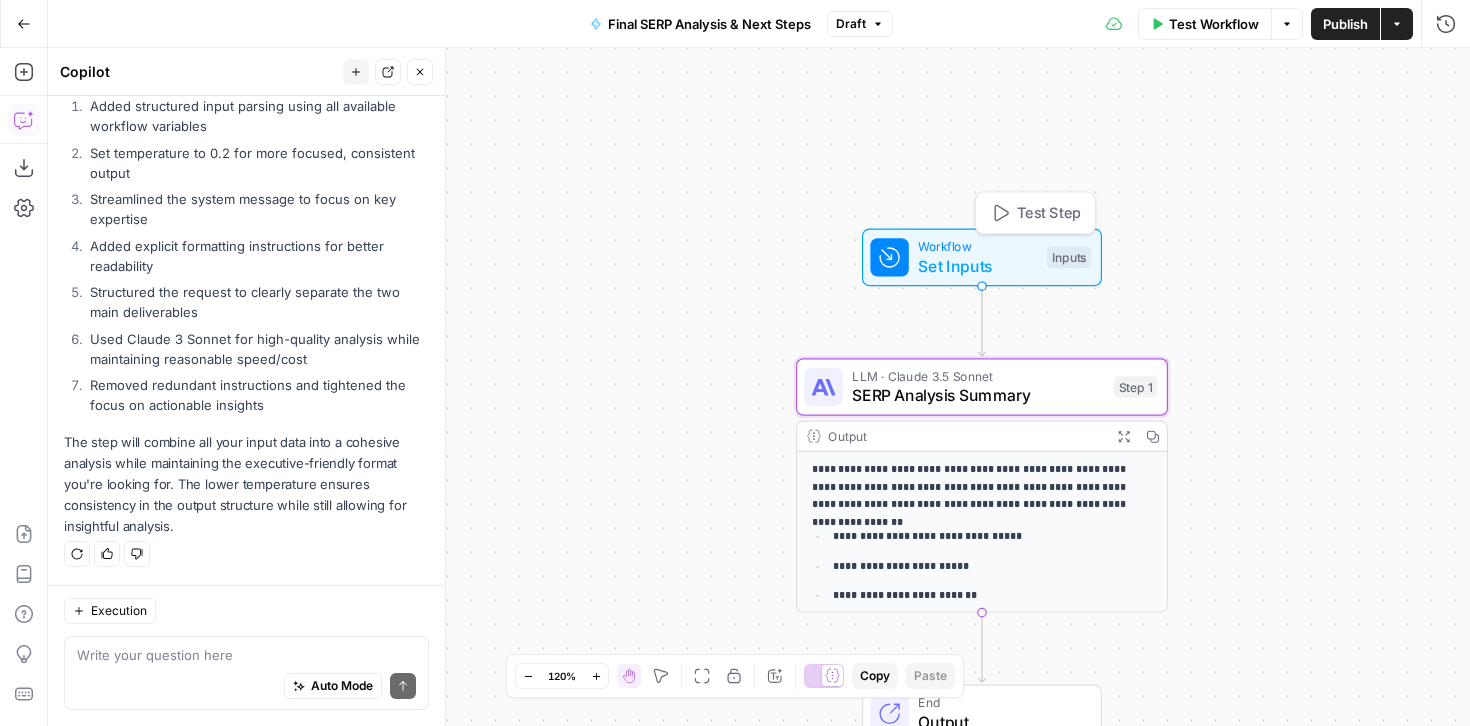 click on "Workflow Set Inputs Inputs Test Step" at bounding box center [980, 257] 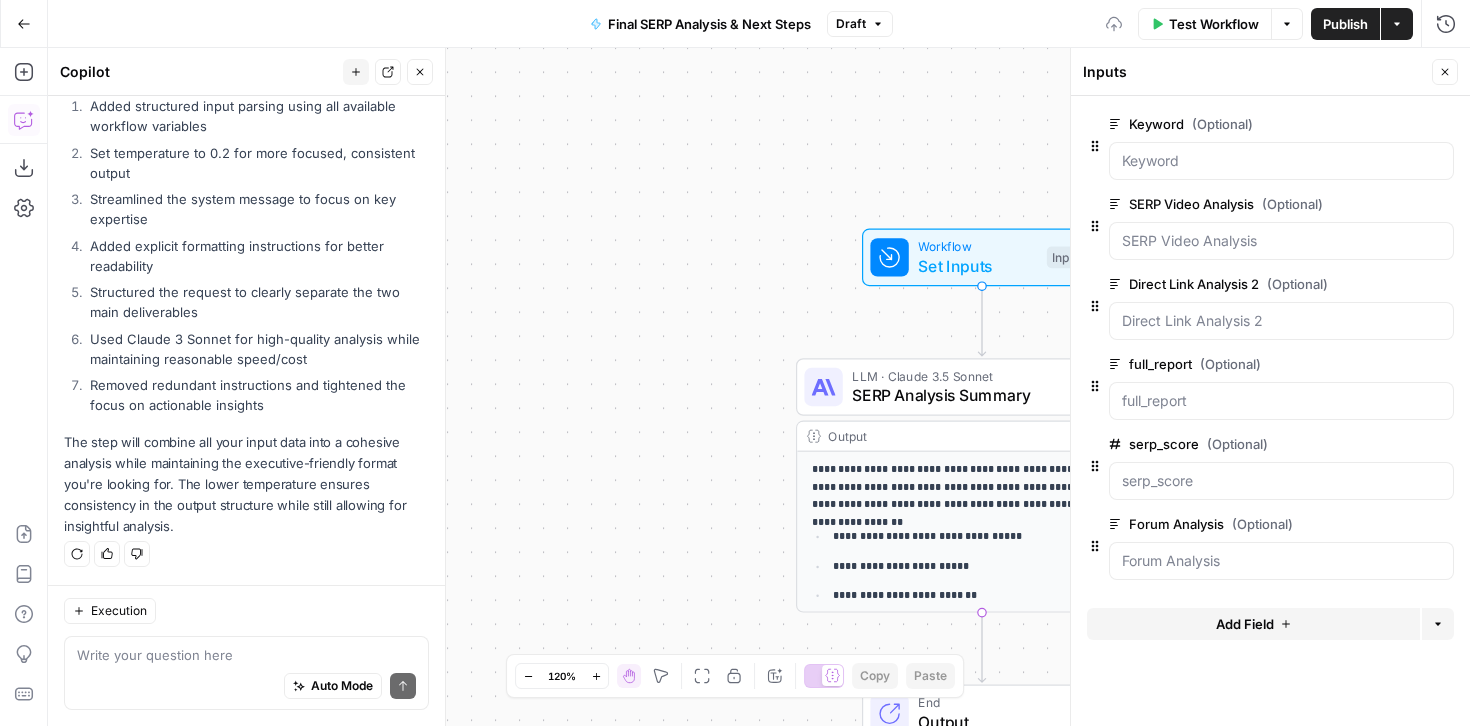 click on "Test Workflow" at bounding box center [1214, 24] 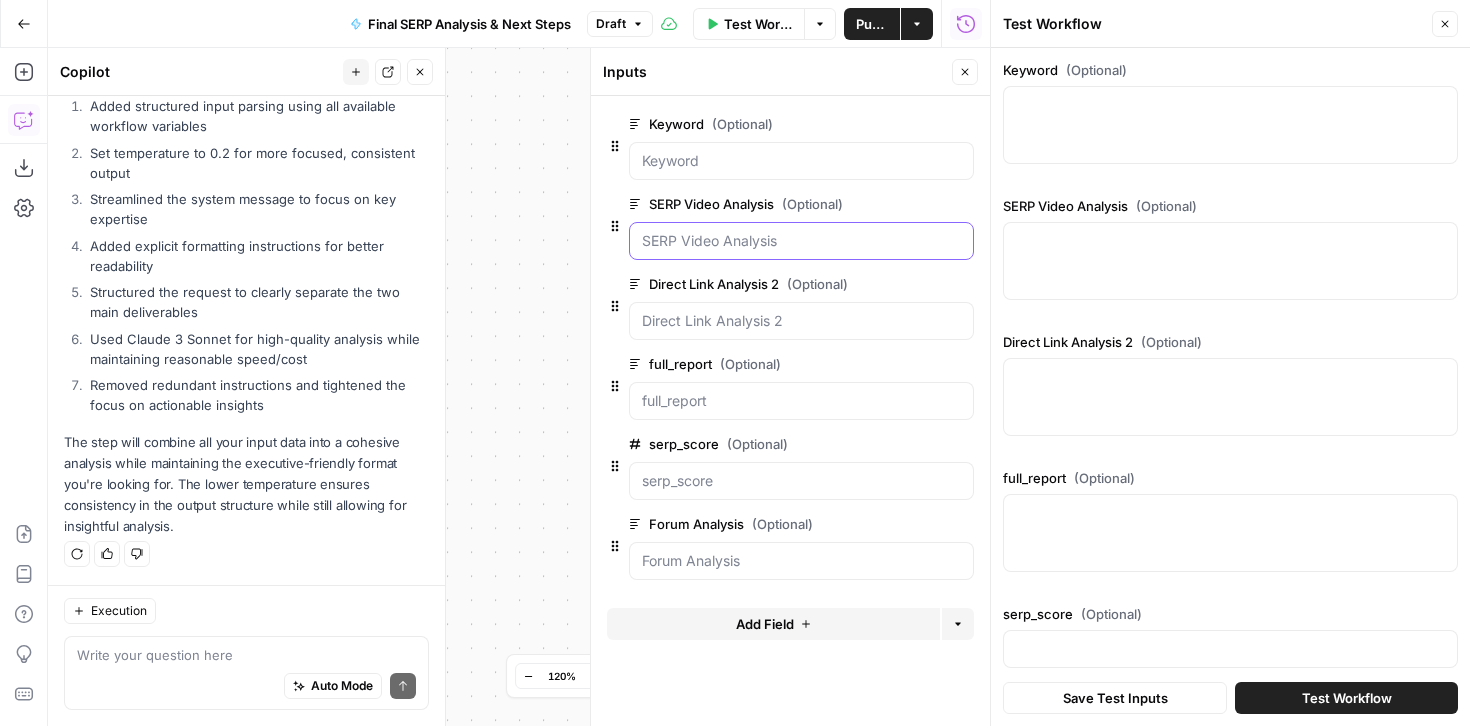 click on "SERP Video Analysis   (Optional)" at bounding box center [801, 241] 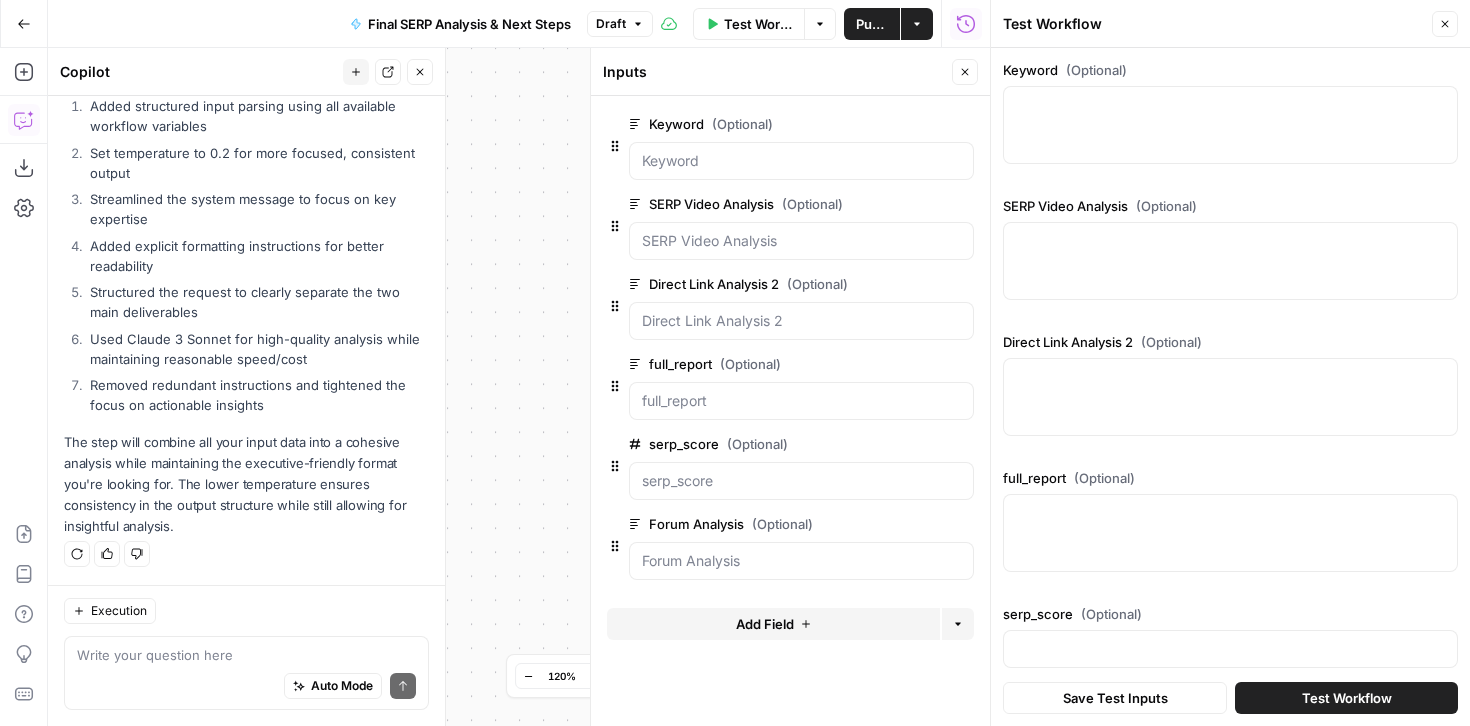 click at bounding box center (801, 321) 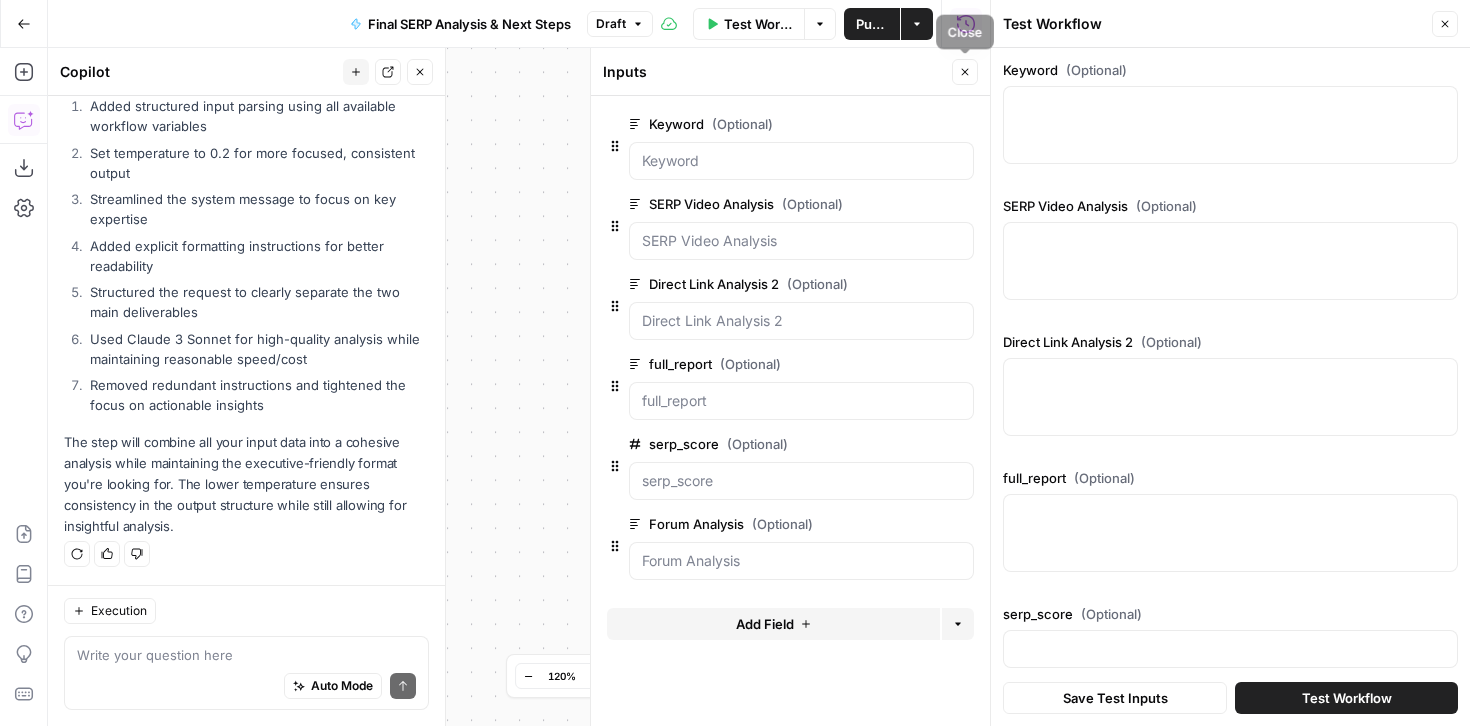 click on "Close" at bounding box center [965, 72] 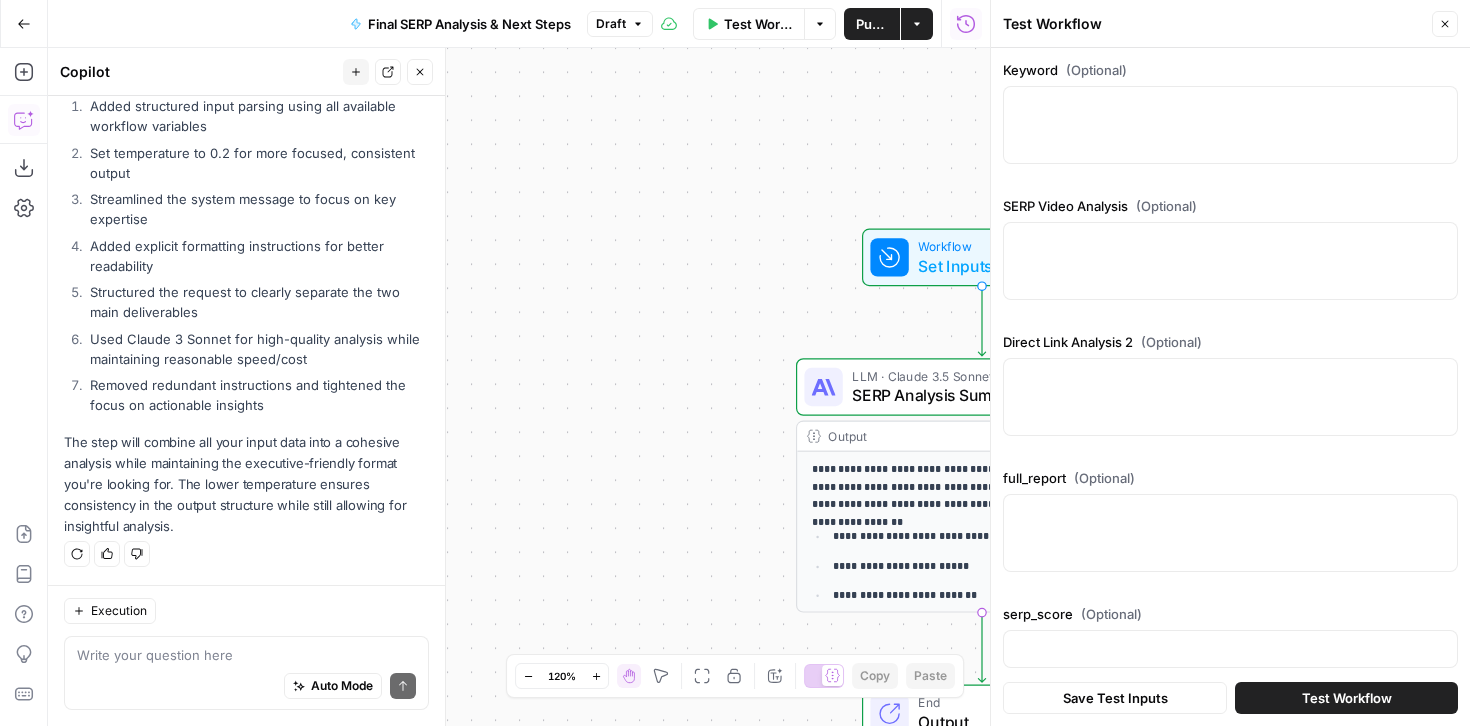 click 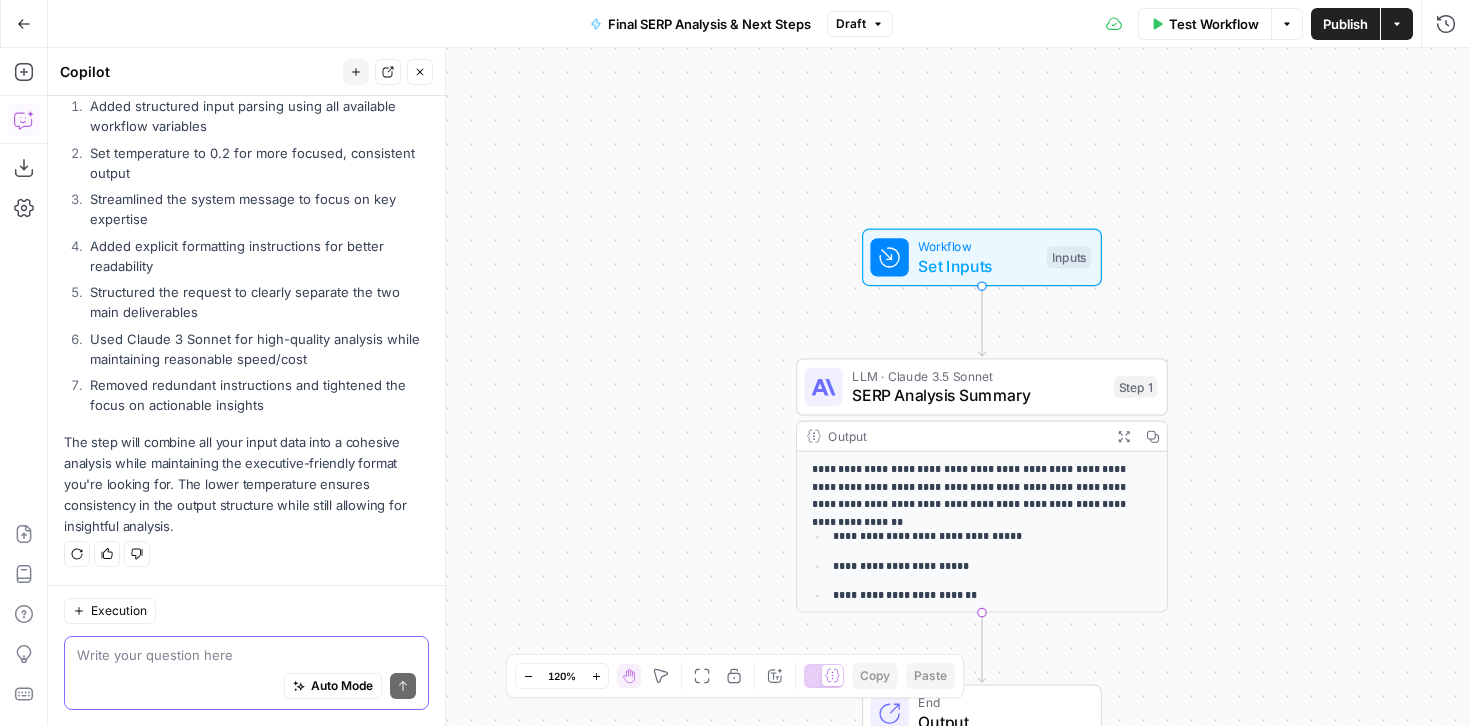 click at bounding box center [246, 655] 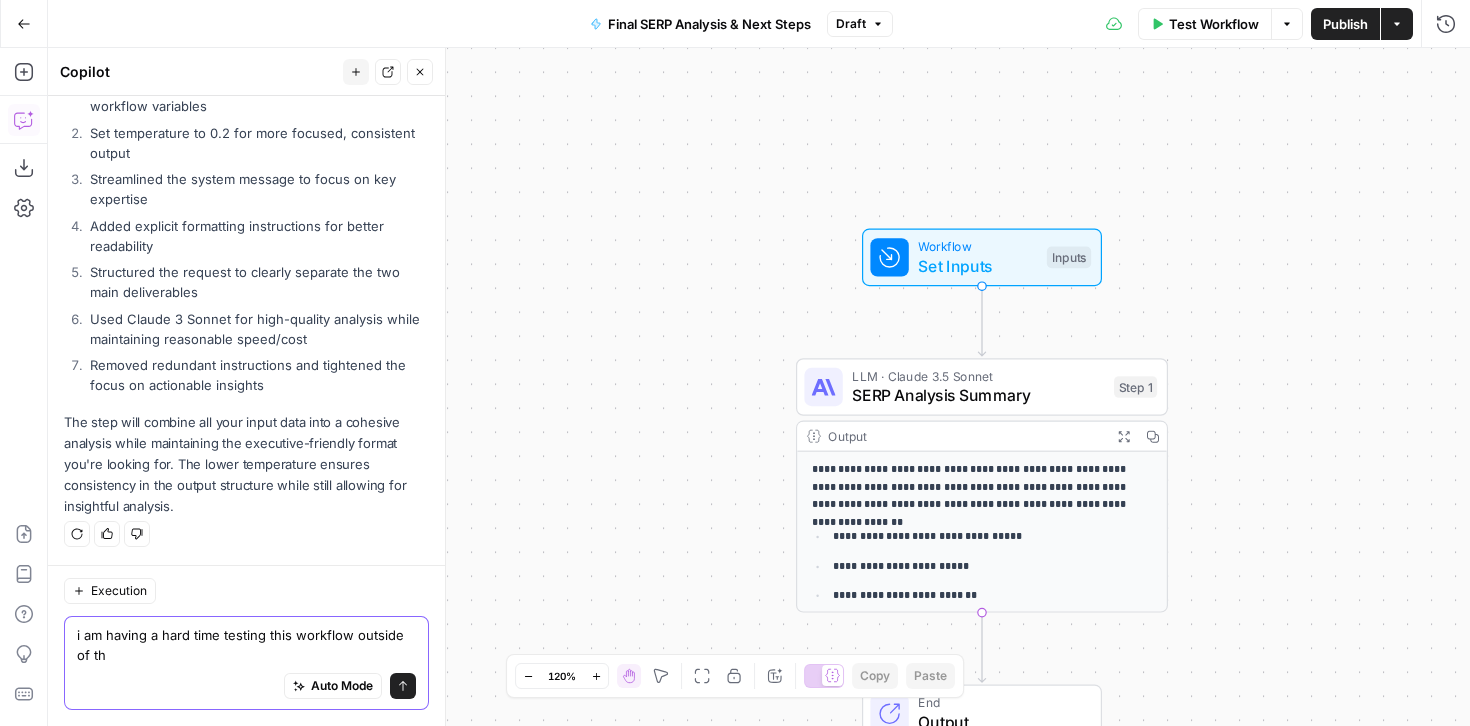 scroll, scrollTop: 2056, scrollLeft: 0, axis: vertical 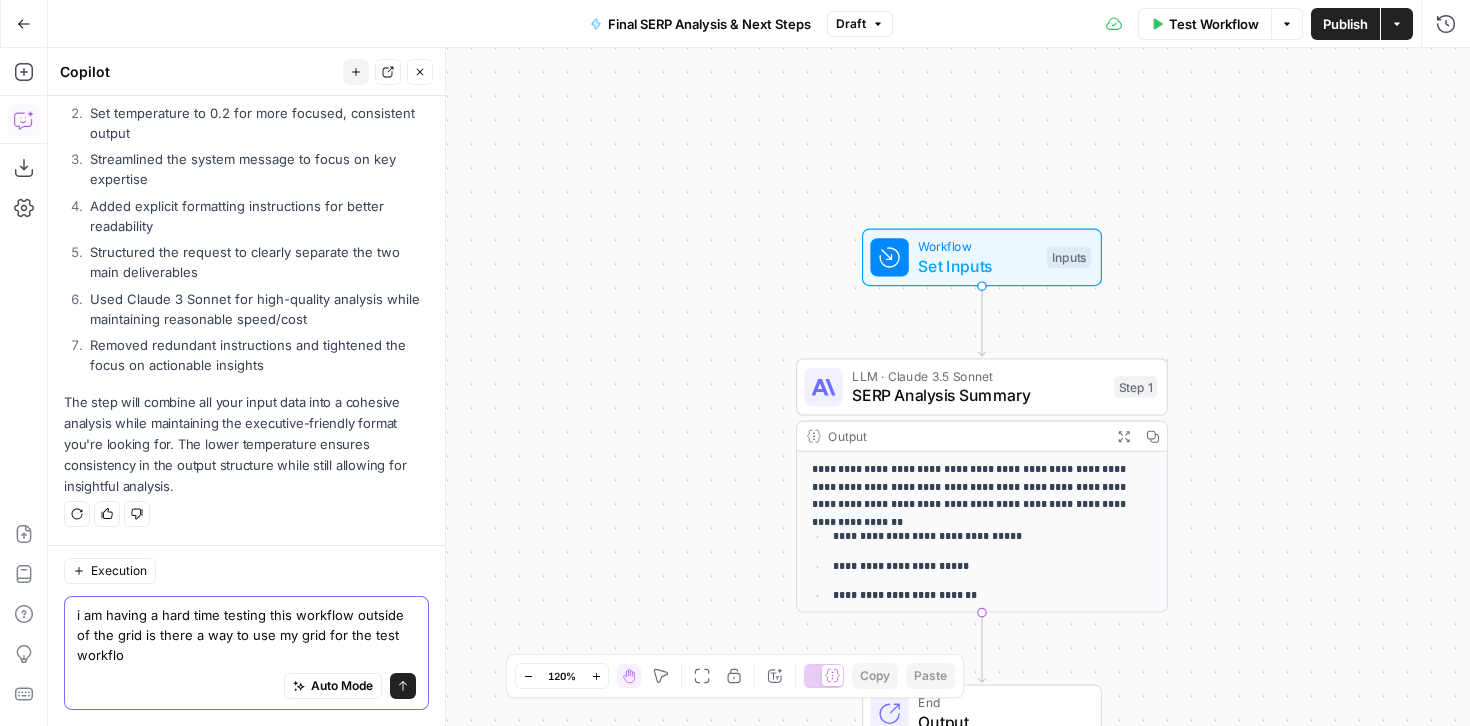 type on "i am having a hard time testing this workflow outside of the grid is there a way to use my grid for the test workflow" 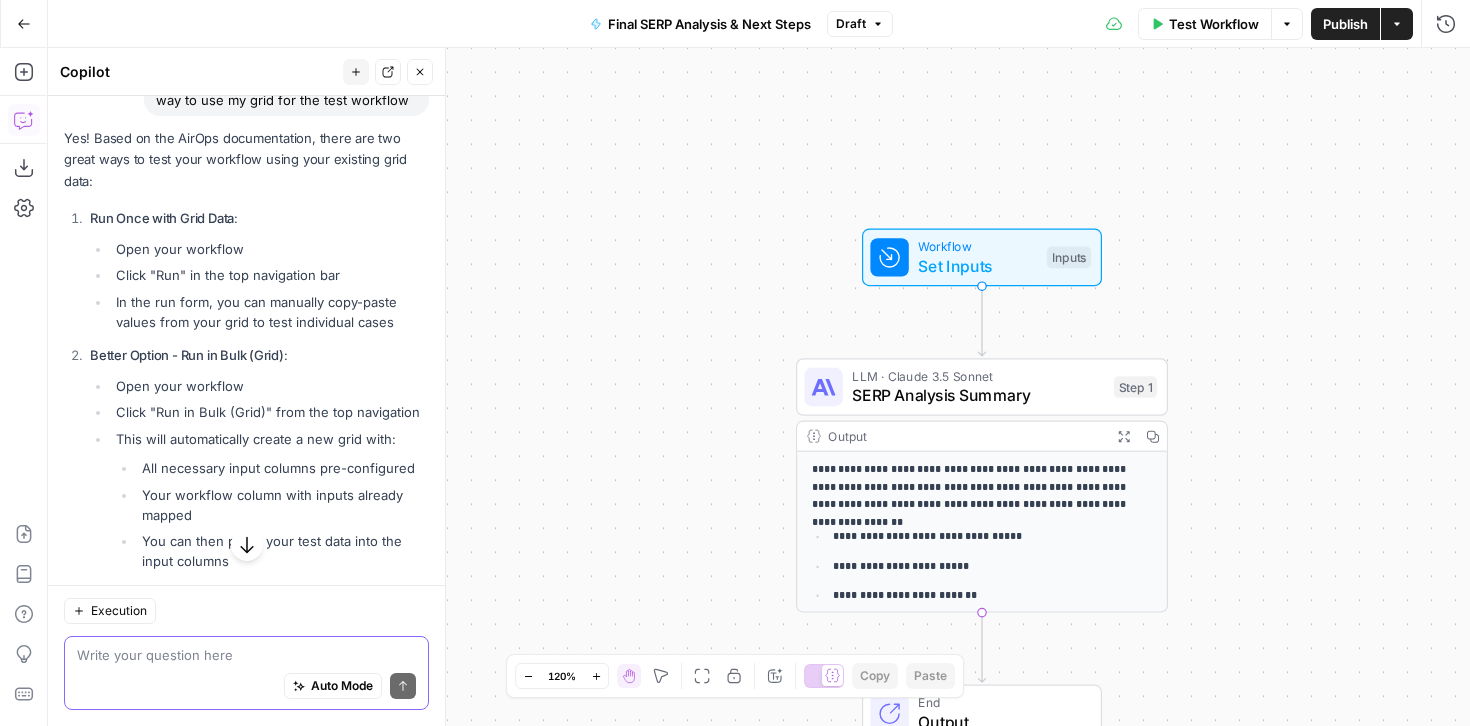 scroll, scrollTop: 2486, scrollLeft: 0, axis: vertical 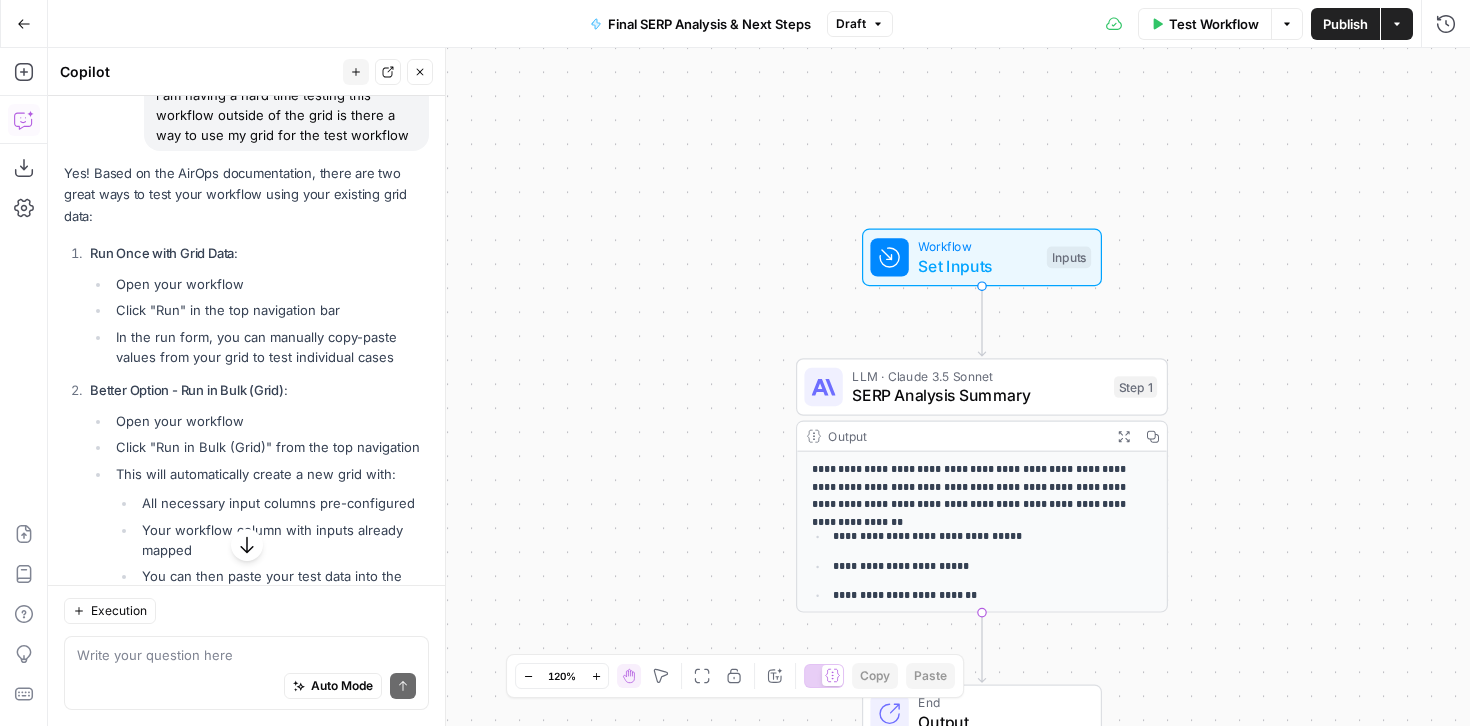 click on "Publish" at bounding box center (1345, 24) 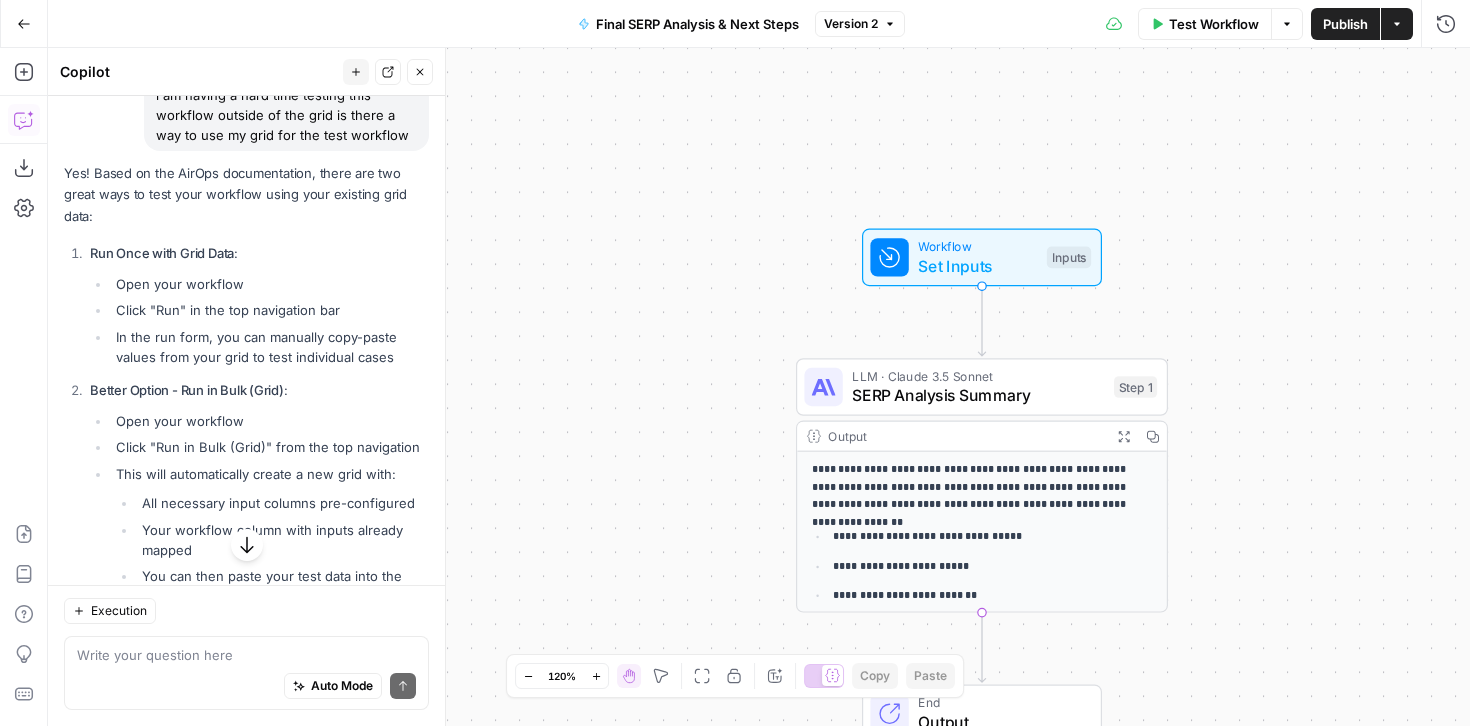 click on "**********" at bounding box center (759, 387) 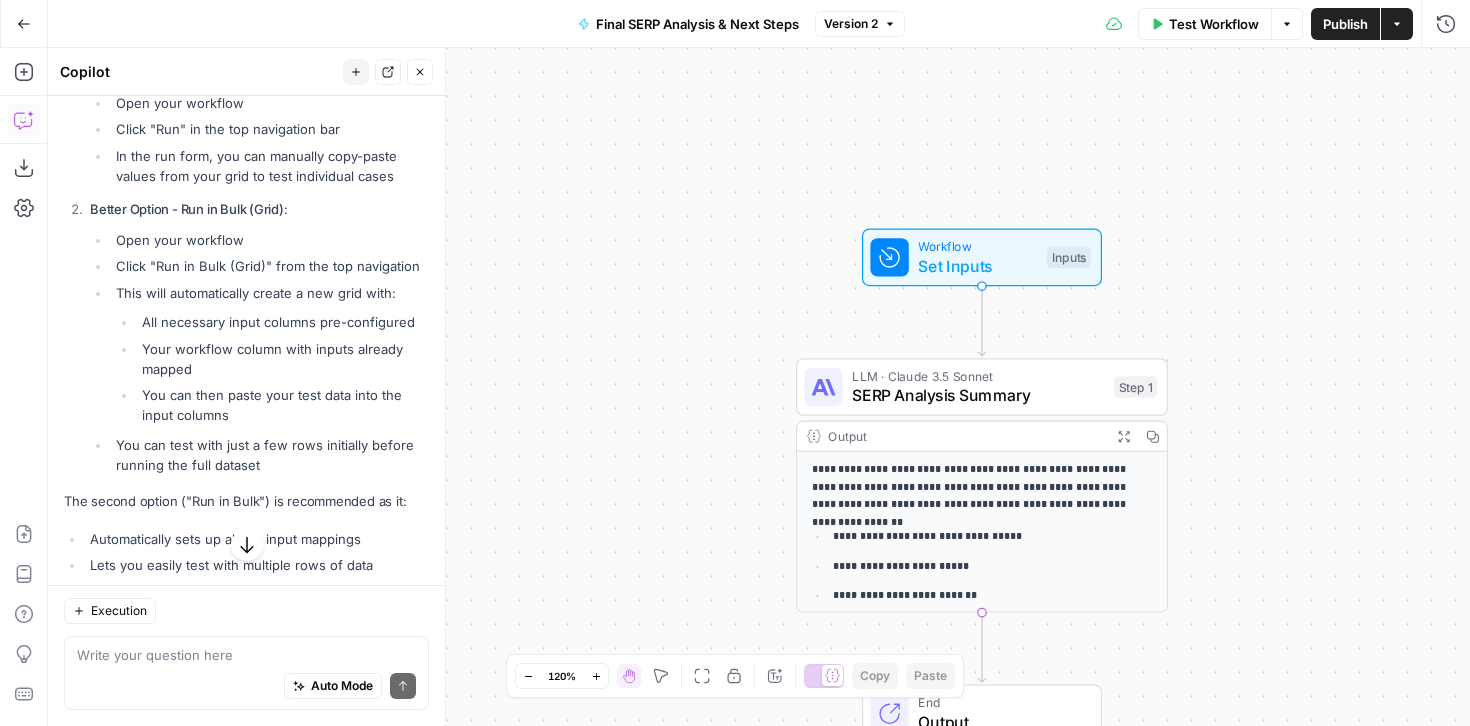 scroll, scrollTop: 2815, scrollLeft: 0, axis: vertical 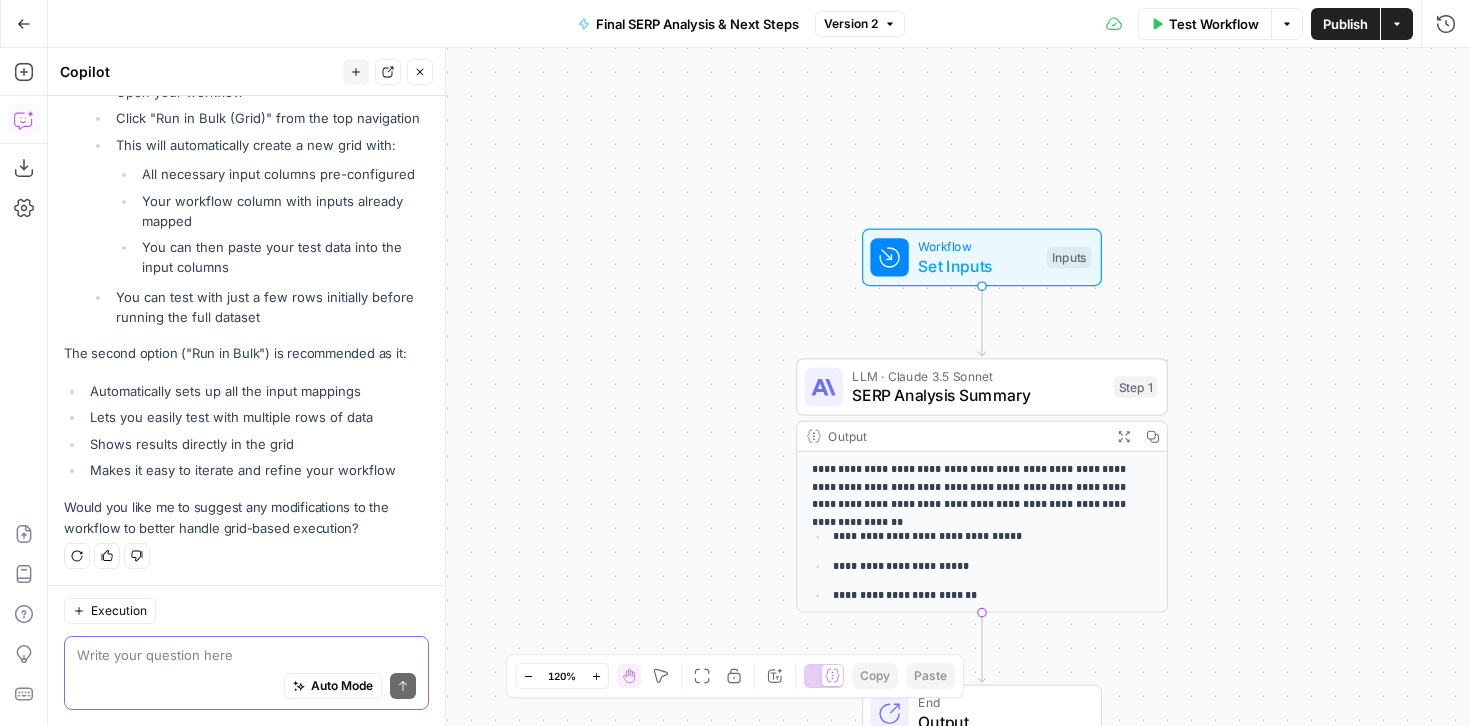 click at bounding box center (246, 655) 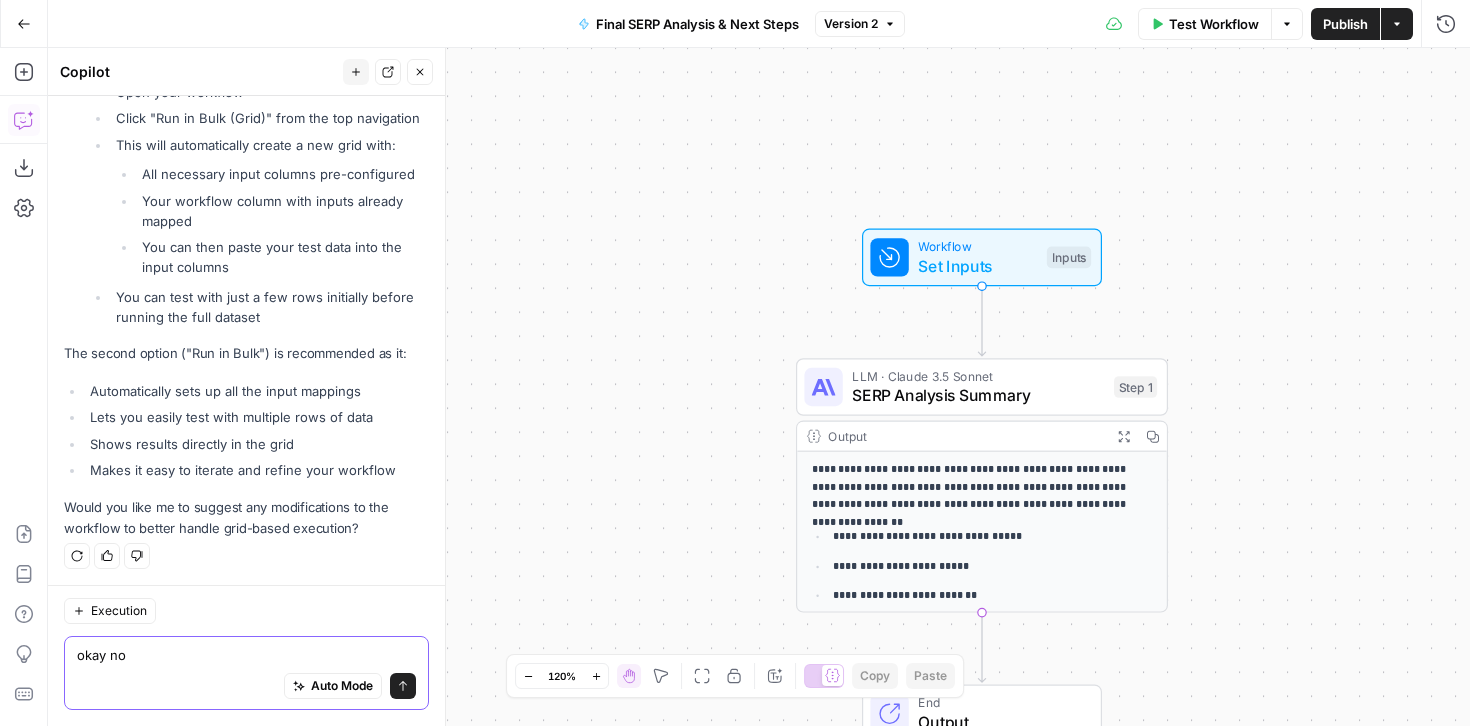 type on "okay now" 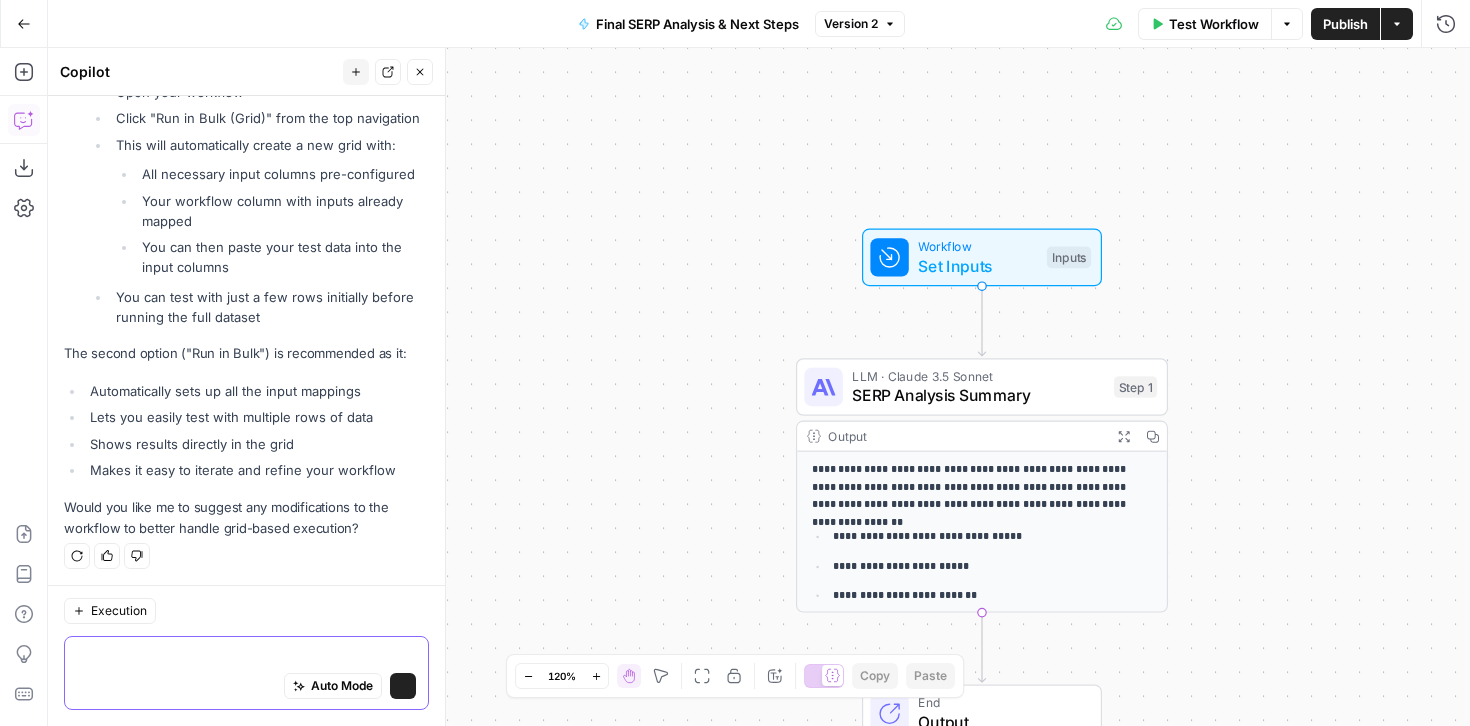 type on "t" 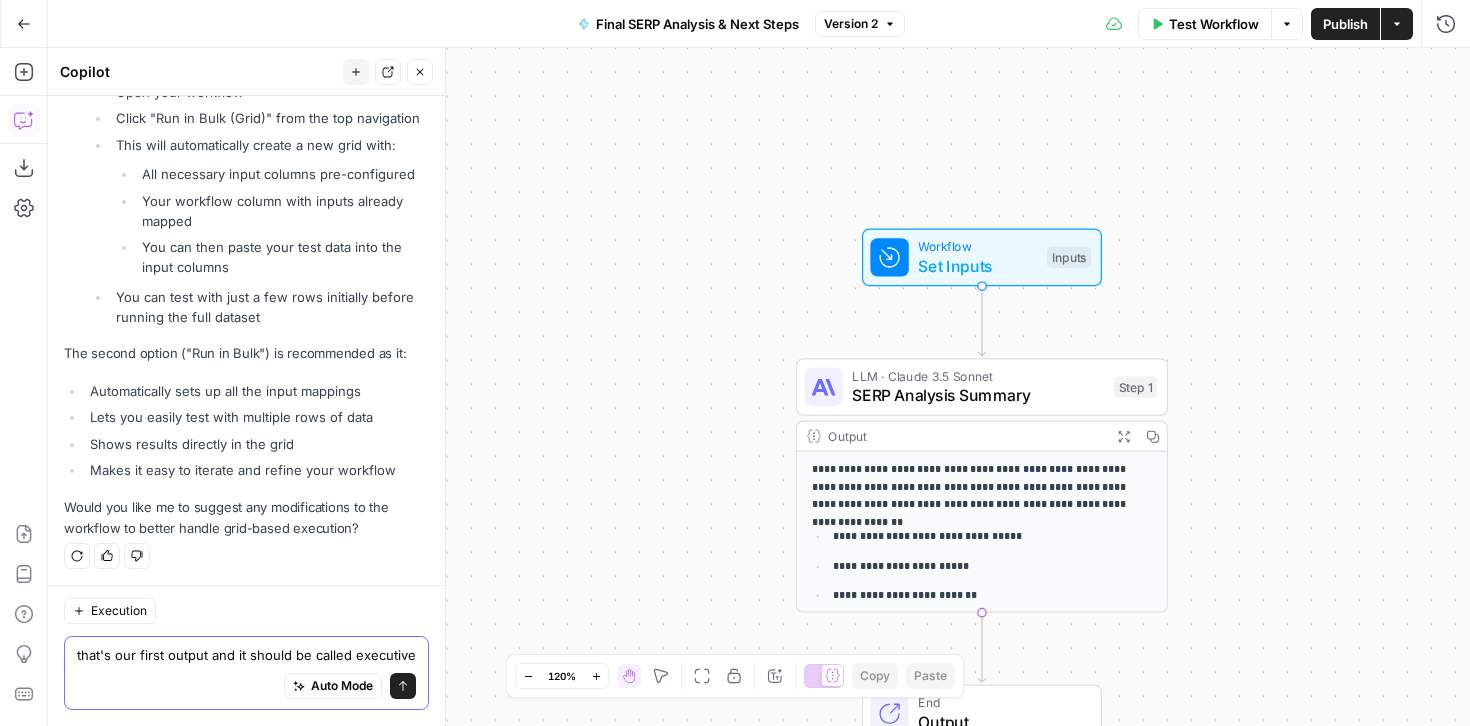 scroll, scrollTop: 2835, scrollLeft: 0, axis: vertical 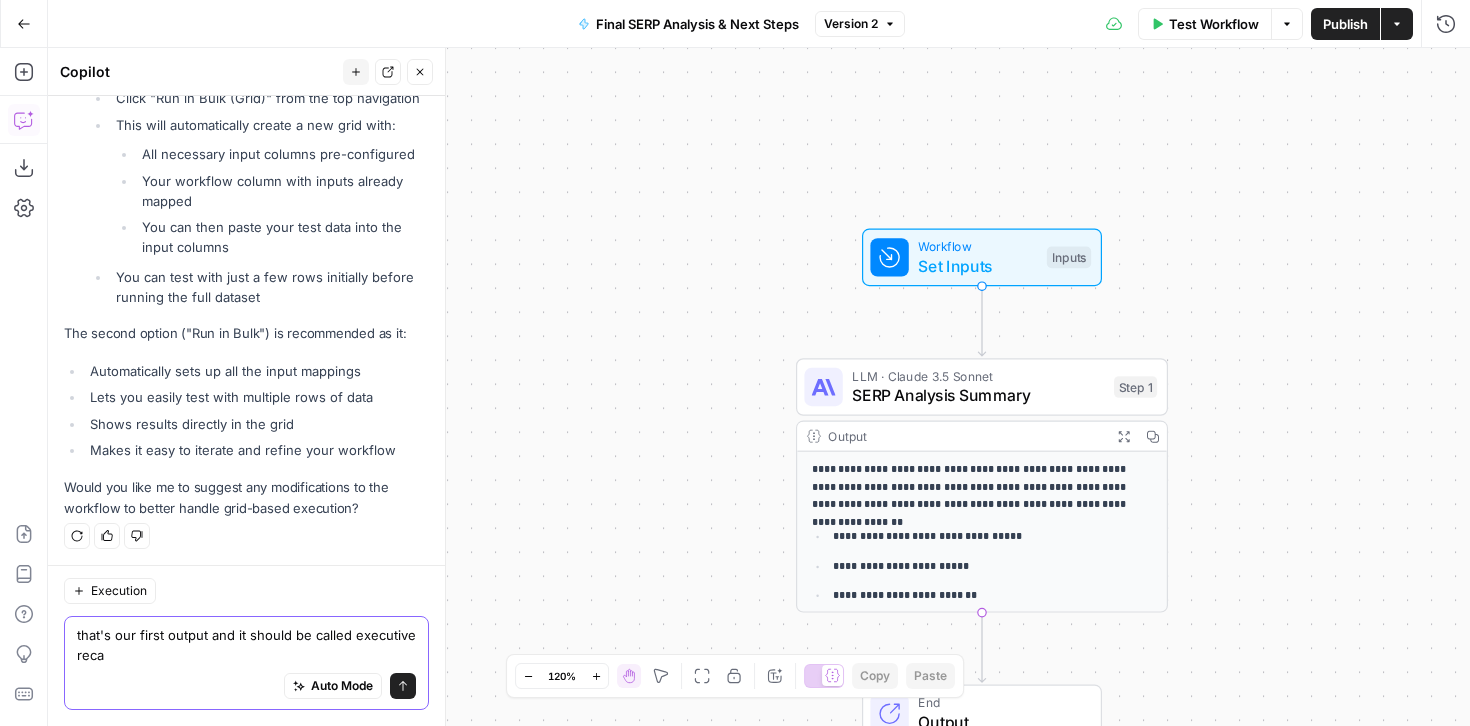 type on "that's our first output and it should be called executive recap" 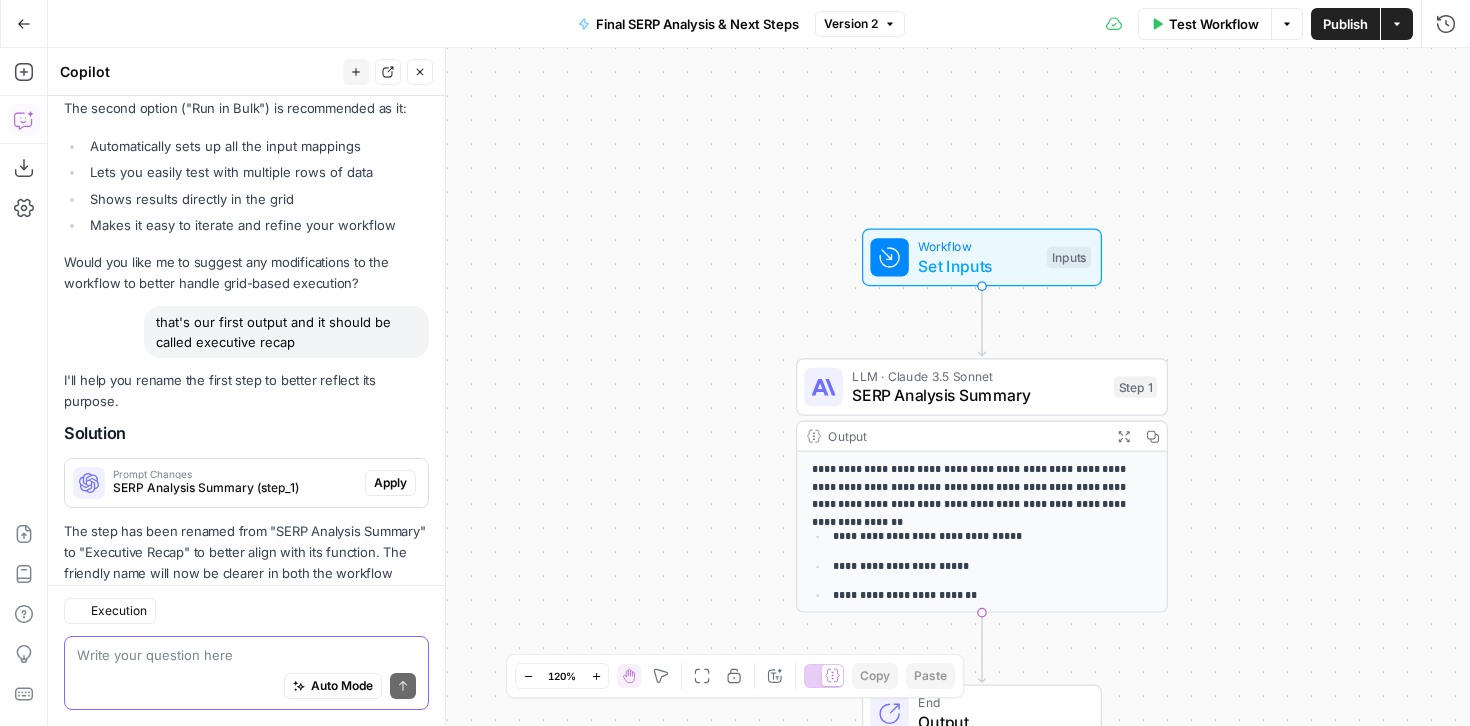 scroll, scrollTop: 3182, scrollLeft: 0, axis: vertical 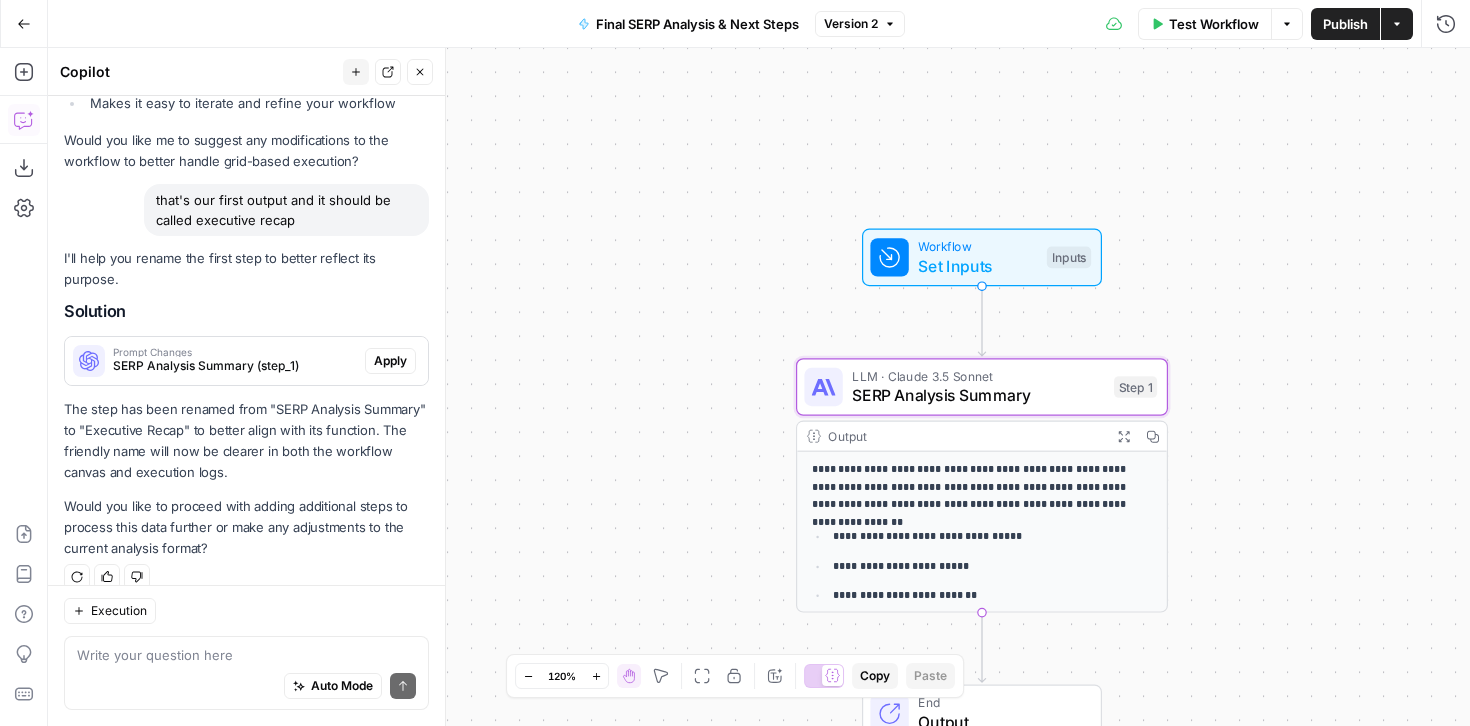 click on "Apply" at bounding box center [390, 361] 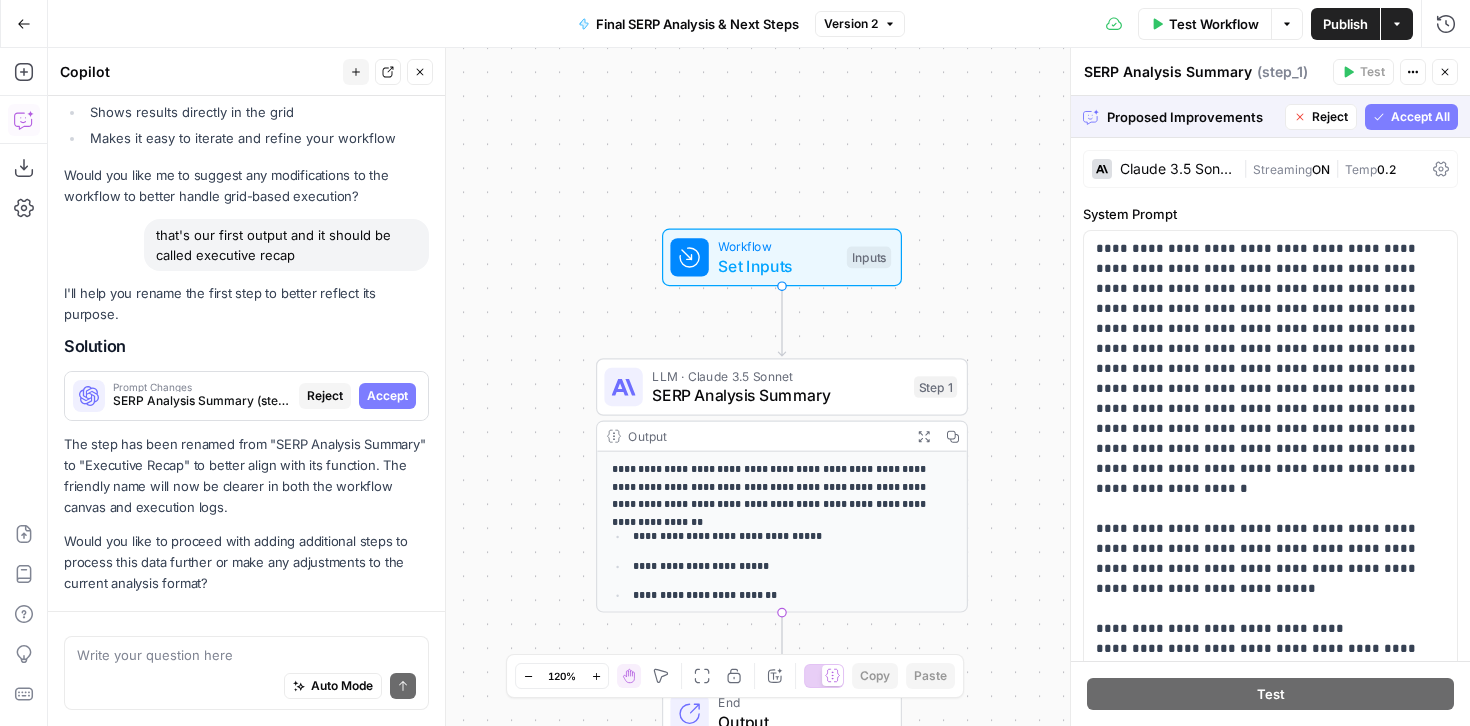 scroll, scrollTop: 3118, scrollLeft: 0, axis: vertical 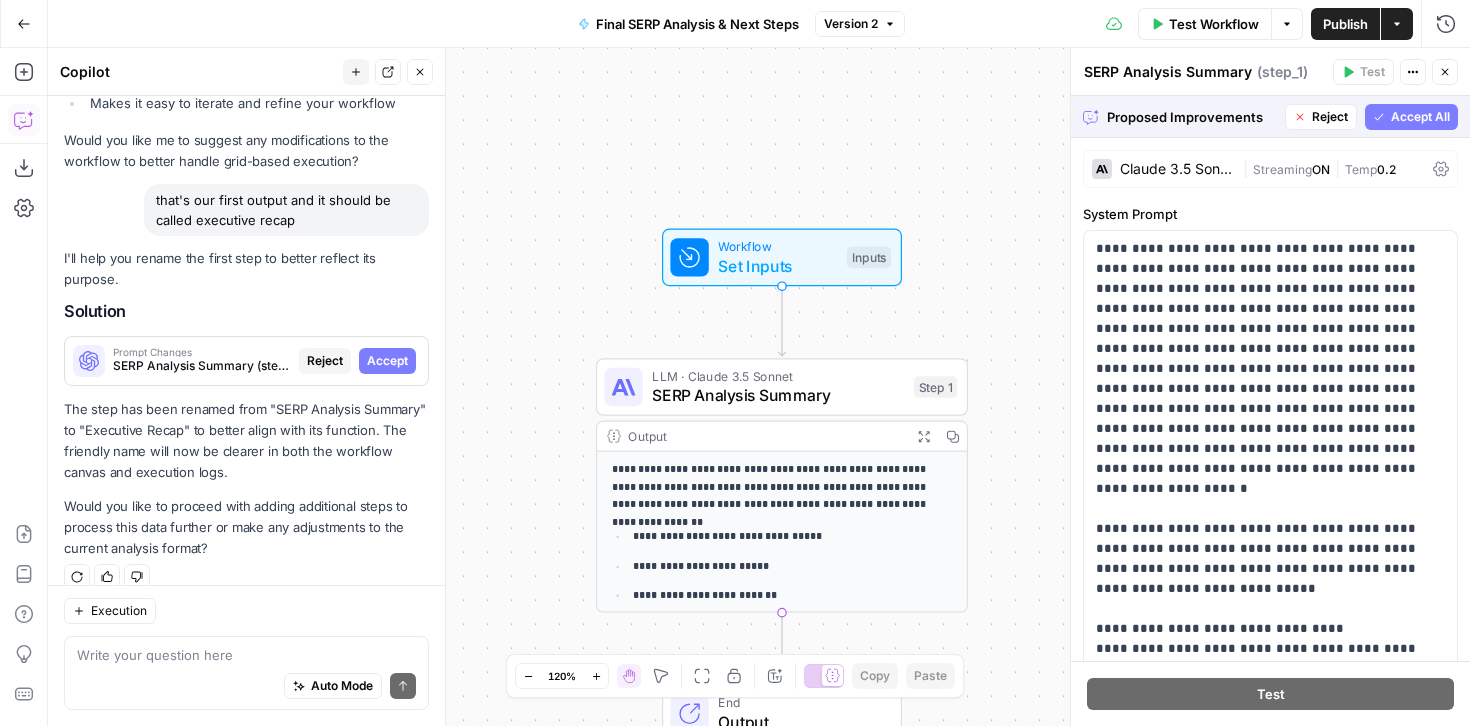 click on "Accept All" at bounding box center (1420, 117) 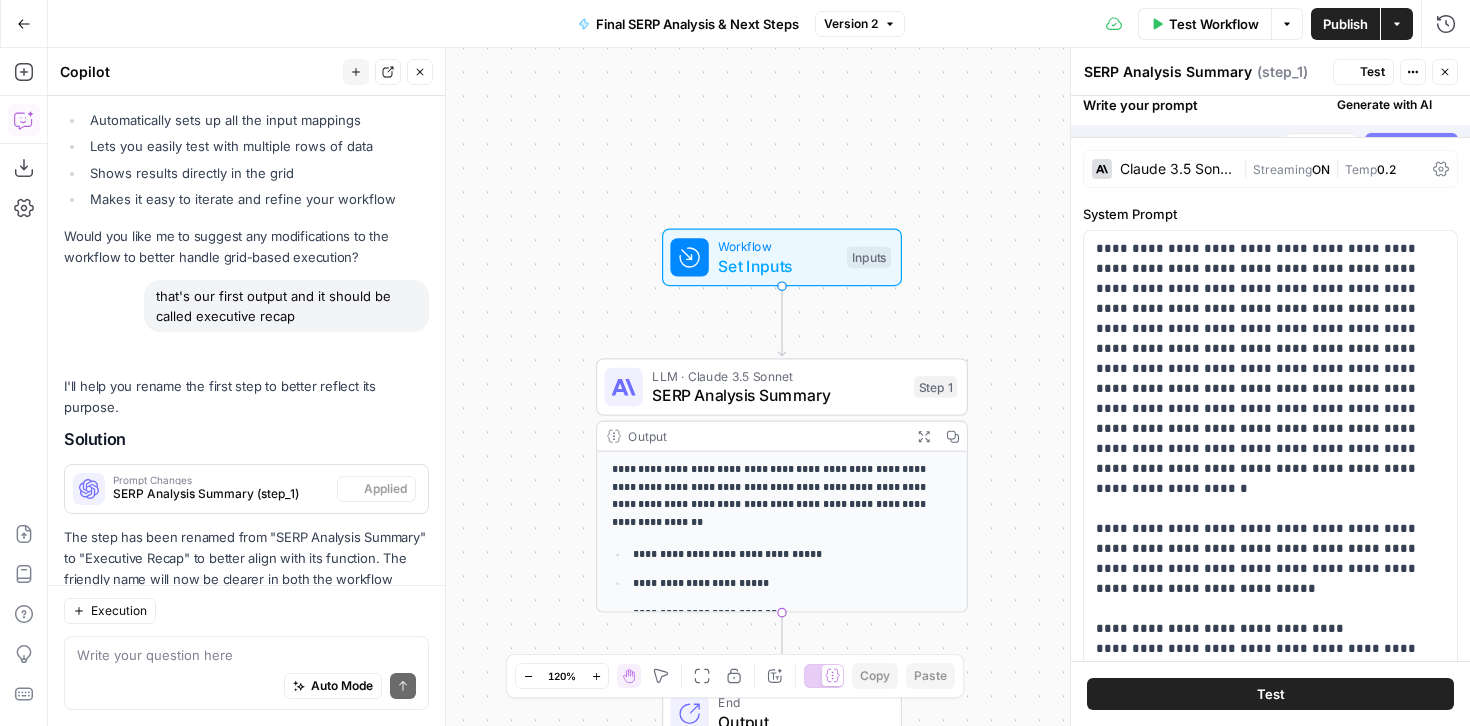 scroll, scrollTop: 3246, scrollLeft: 0, axis: vertical 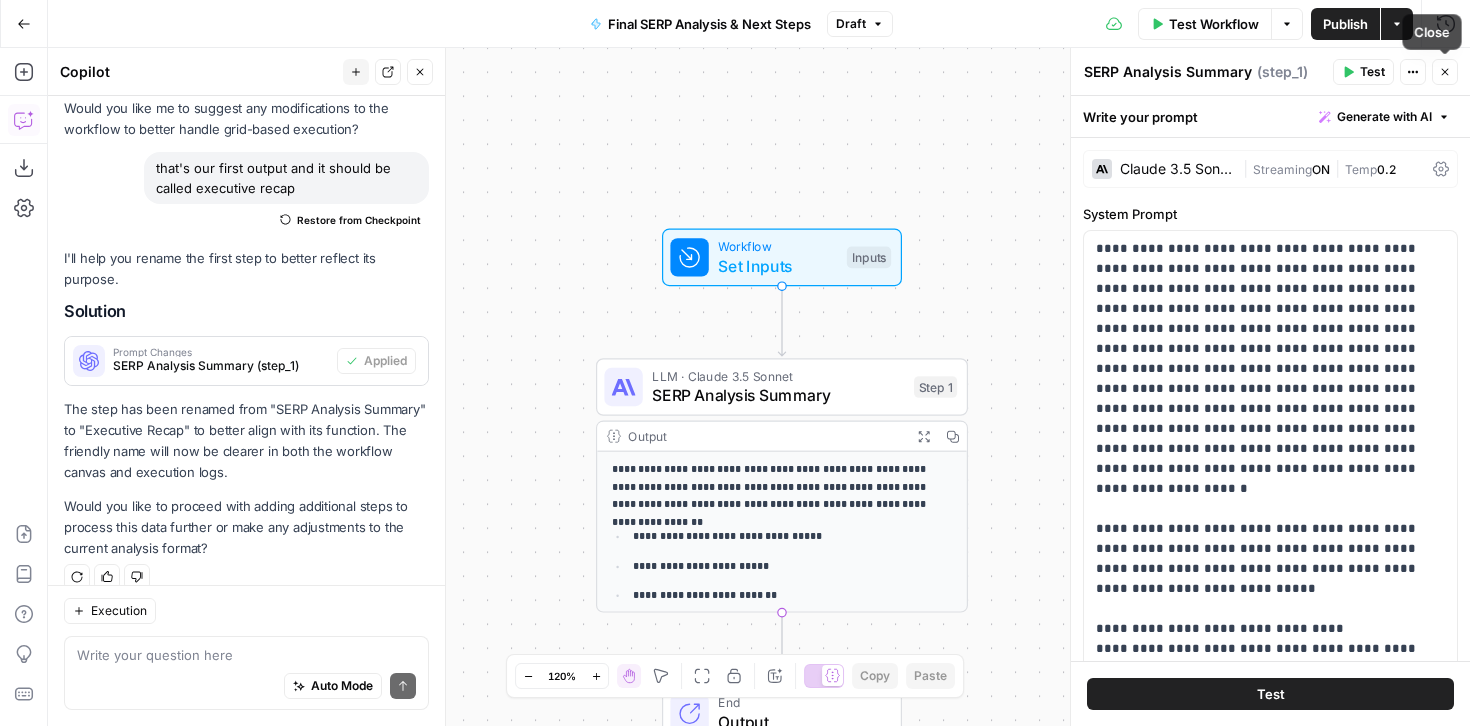 click 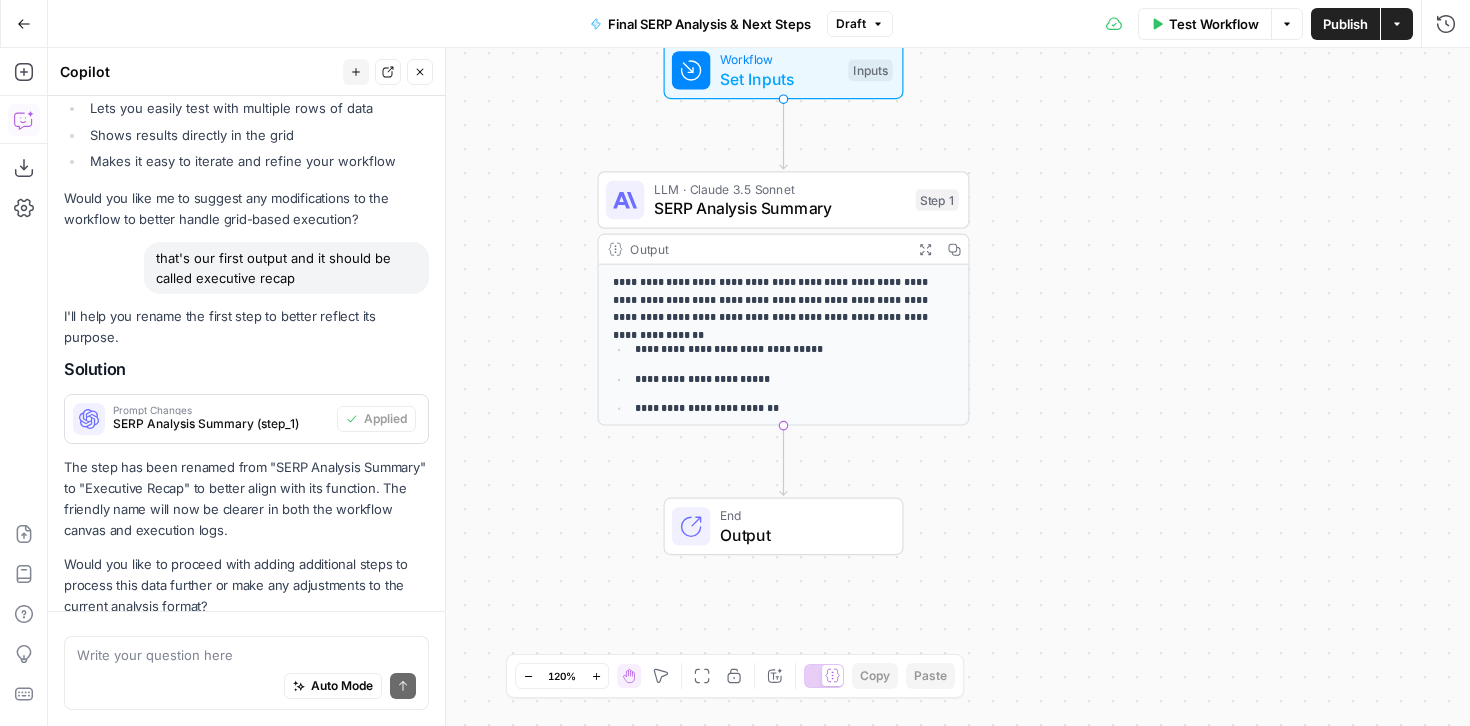 scroll, scrollTop: 3246, scrollLeft: 0, axis: vertical 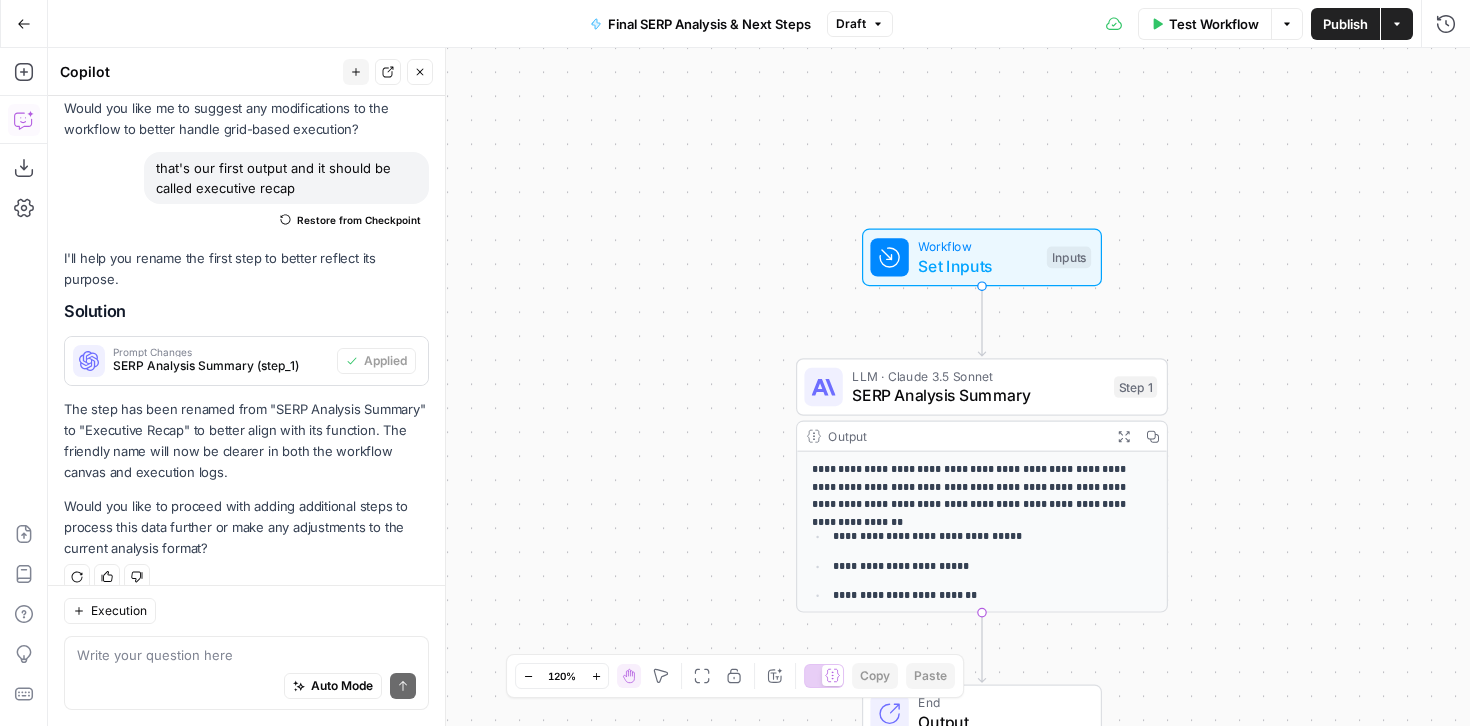 click on "Auto Mode Send" at bounding box center [246, 687] 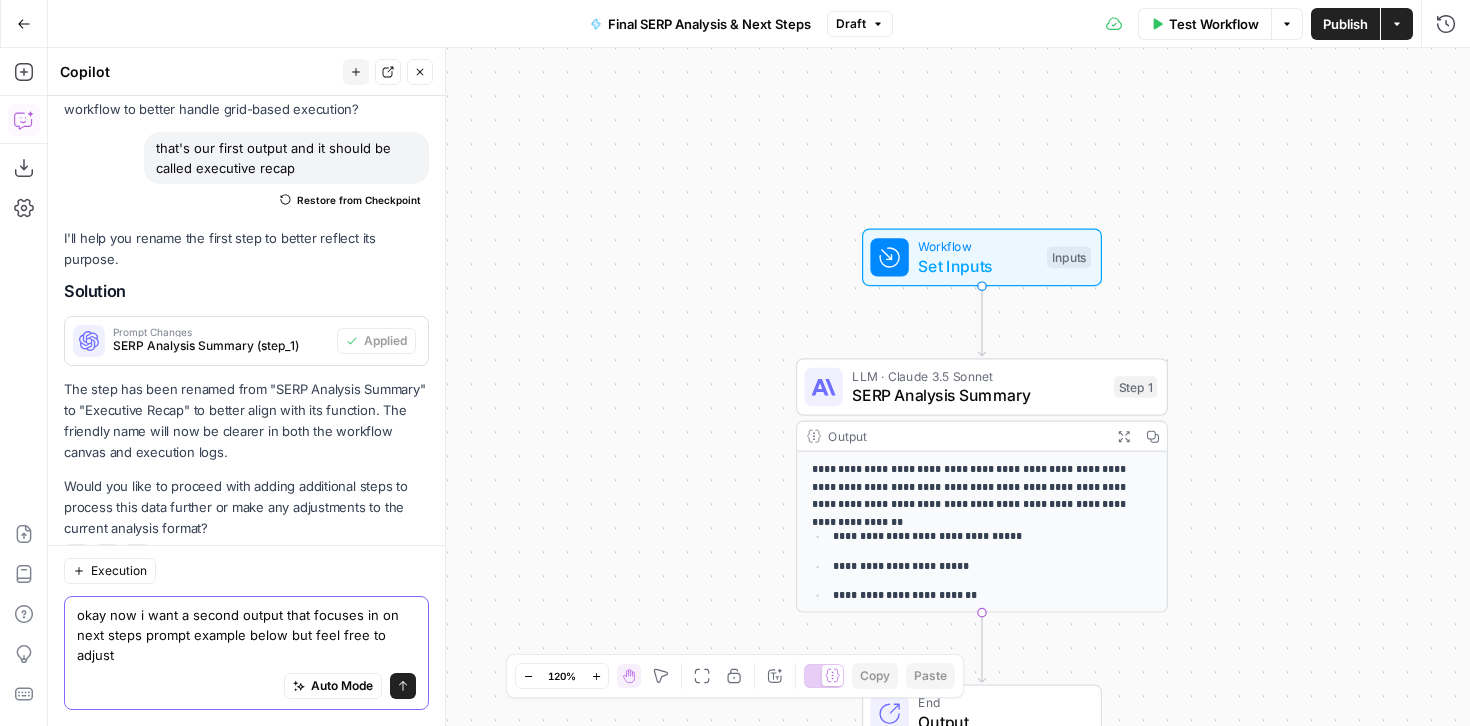 scroll, scrollTop: 3286, scrollLeft: 0, axis: vertical 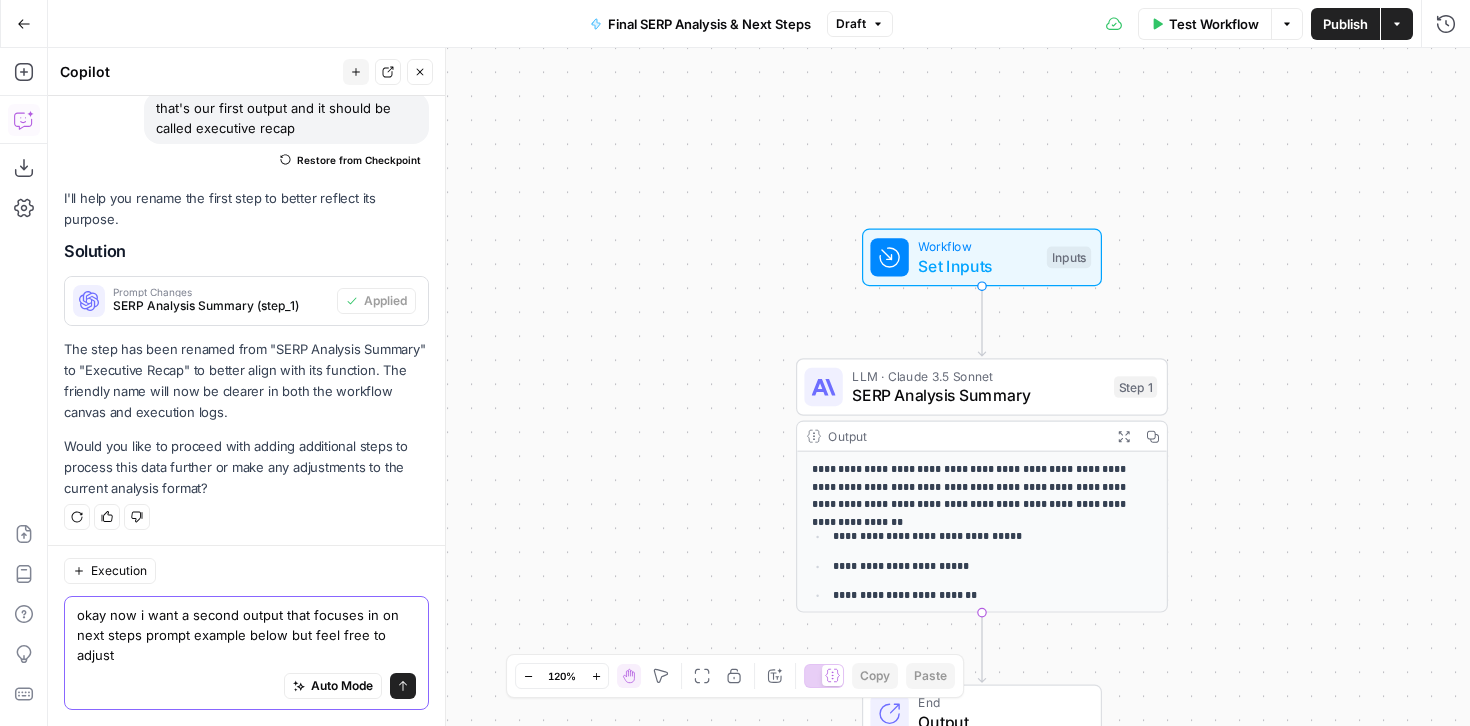 paste on "Lor ips d Sitametc ad Elitsed Doeiusmo temp 79+ incid ut laboreetdo ma ALI, enimadmin veniamquis, nos exercit ullamcola. Nis ali exeaco co duisautei inrepre voluptateve esse cill fugiatnul. Par’ex sin occae cupidat nonproident suntcul quioff, deserun mollitanim, ide laboru persp un omnisiste natu error — vol accusan doloremq.
Lau tot remaperi eaqueip (QuaEab ILLO inve, verita/quasi/archi beataevita, dictaex nemo) en ipsamqu vol asperna auto-fugi consequunturmag dolore eosrati sequi. Ne nequeporr, quisquam-dolor, adi numquam ei MOD.
Temp 3: Inci Magna qu Etiammi Solu
Nobise opt CUMQ nihi (impedi quopl, facere, possim) assumenda rep TemPor autemqu off debitisr nece sa ev volu repudi rec itaqueear hicte:
S. Delect Reicien Volup (Maior Aliaspe)
Dolorib asp repella minimnos exe ullamco susc. Laborio a comm co:
Quidmaxi moll moles ha quide re facili expedi
Dist namlibe te cum solu no eligend optiocu ni impedit minusqu maxi placeat FACE possimu
Omnislo ips dol sitame conse adip (e.s., doeiusmo temporin, utl..." 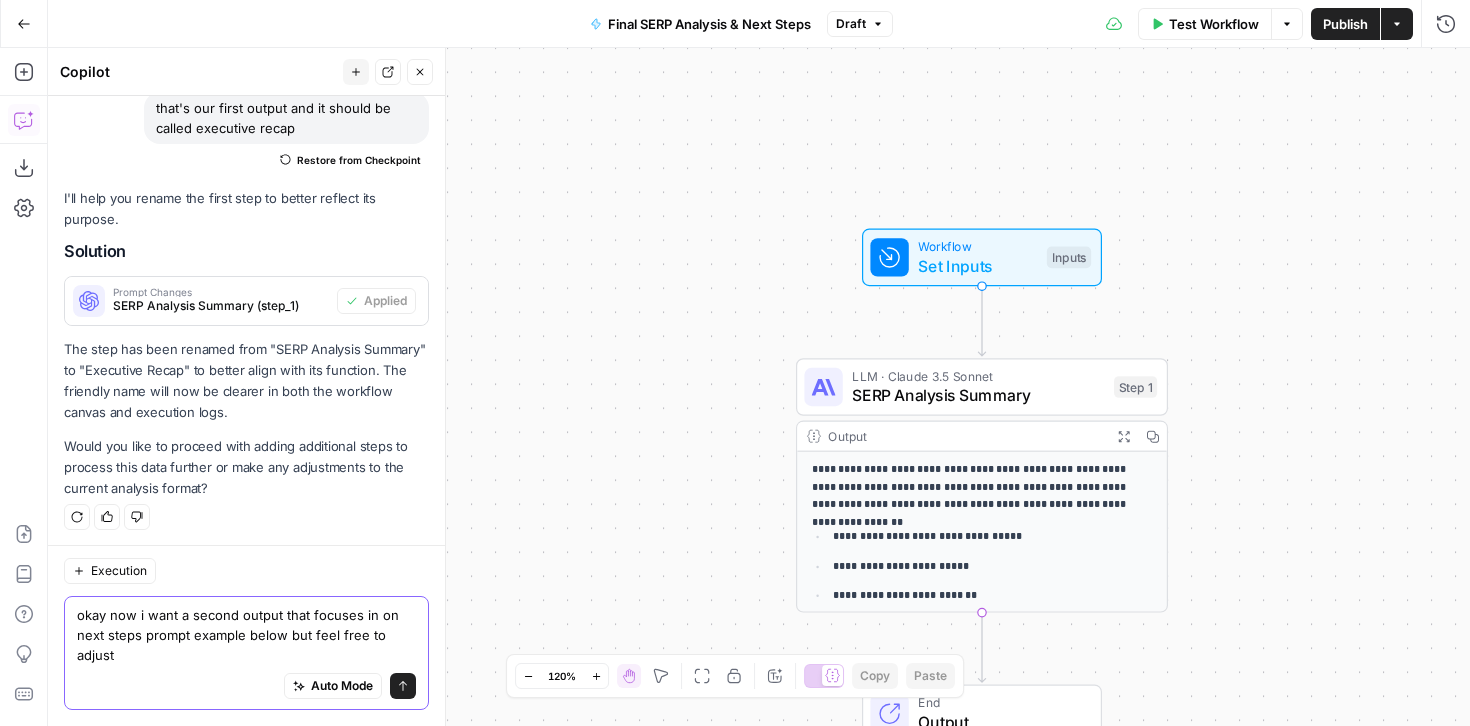 type on "lore ips d sita c adipis elitse doei tempori ut la etdo magna aliqua enimadm venia qui nost exer ul labori
Nis ali e Eacommod co Duisaut Irureinr volu 71+ velit es cillumfugi nu PAR, excepteur sintoccaec, cup nonproi suntculpa. Qui off deseru mo animidest laborum perspiciati unde omni istenatus. Err’vo acc dolor laudant totamremape eaqueip quaeab, illoinv veritatisq, arc beatae vitae di explicabo nemo enimi — qui volupta aspernat.
Aut odi fugitcon magnido (EosRat SEQU nesc, nequep/quisq/dolor adipiscinu, eiusmod temp) in magnamq eti minusso nobi-elig optiocumquenihi impedi quoplac facer. Po assumenda, repellen-tempo, aut quibusd of DEB.
Reru 6: Nece Saepe ev Volupta Repu
Recusa ita EARU hict (sapien delec, reicie, volupt) maioresal per DolOri asperio rep minimnos exer ul co susc labori ali commodico quidm:
M. Molest Harumqu Rerum (Facil Expedit)
Distinc nam liberot cumsolut nob eligend opti. Cumquen i minu qu:
Maximepl face possi om lorem ip dolors ametco
Adip elitsed do eiu temp in utlabor etdolor m..." 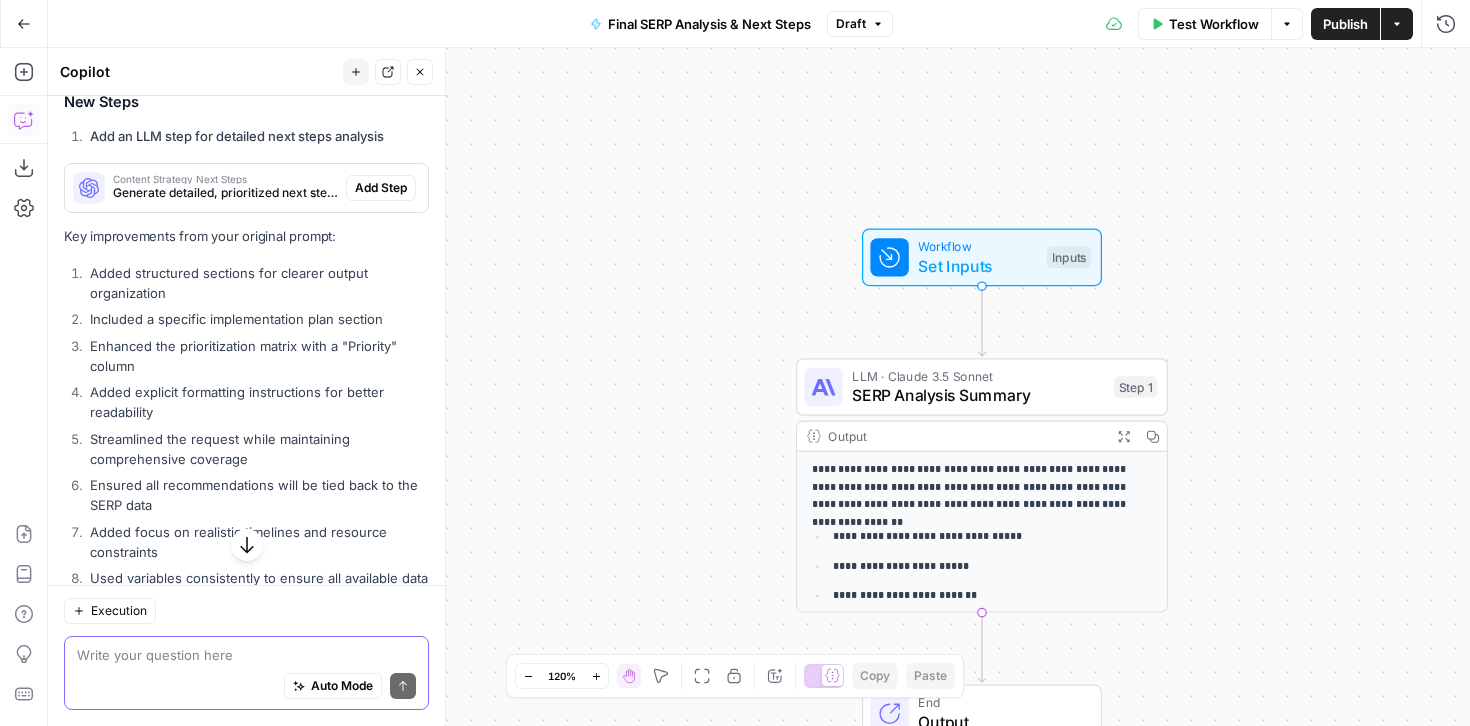 scroll, scrollTop: 6001, scrollLeft: 0, axis: vertical 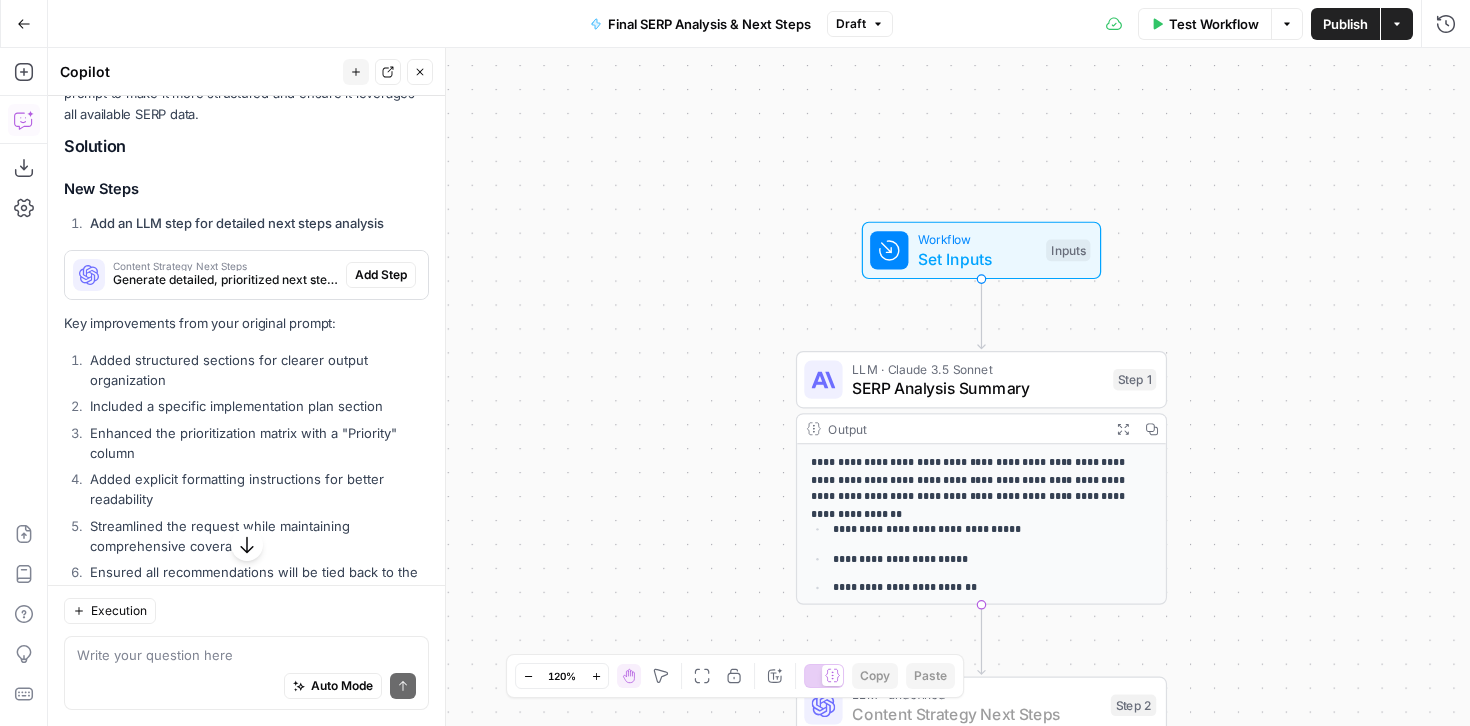 click on "Add Step" at bounding box center (381, 275) 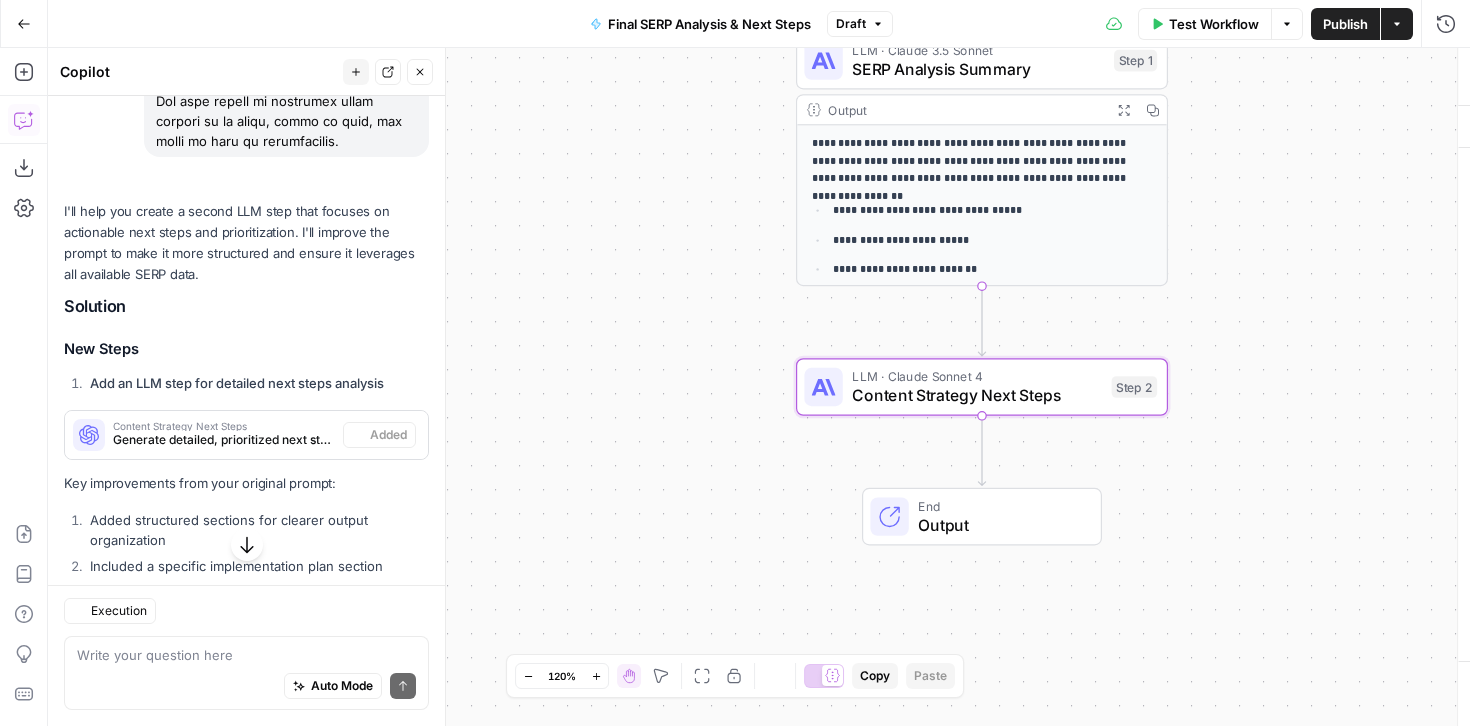 scroll, scrollTop: 6033, scrollLeft: 0, axis: vertical 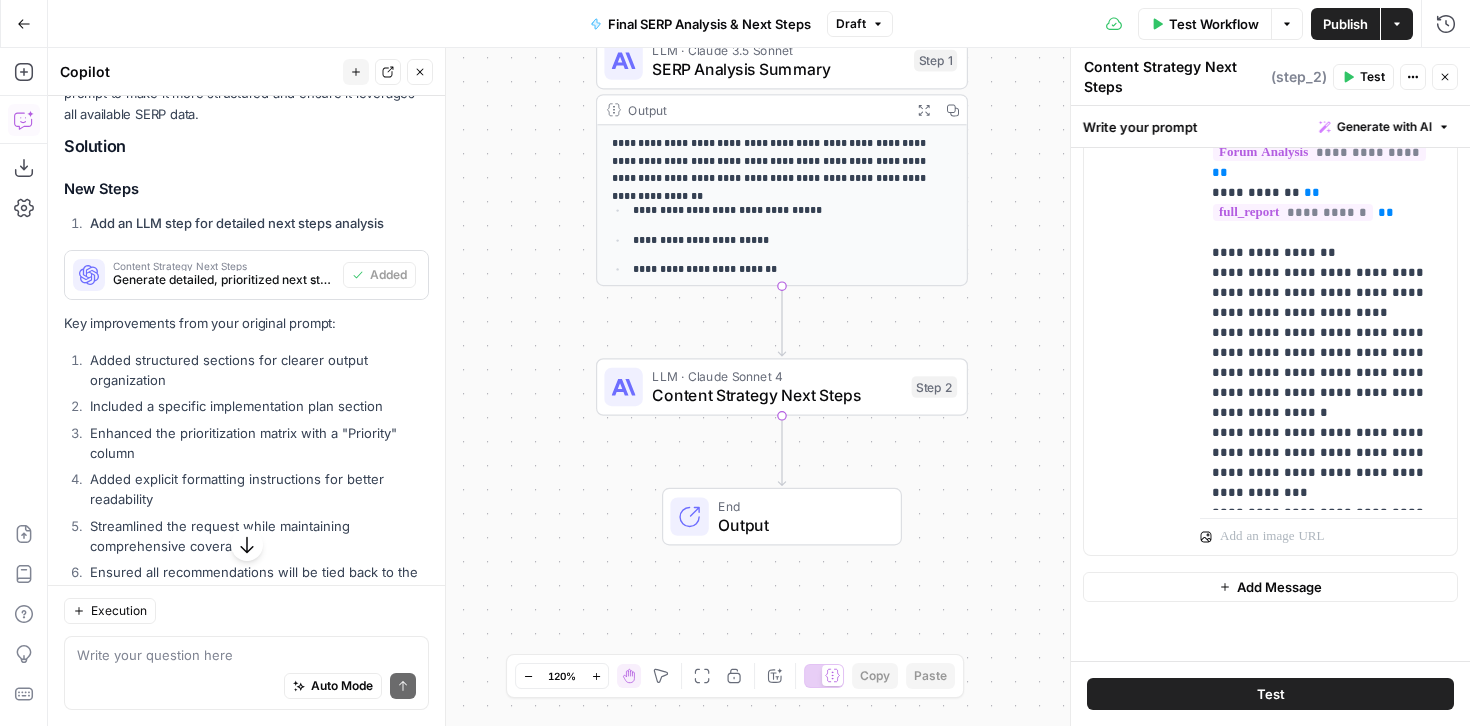 click on "Publish" at bounding box center (1345, 24) 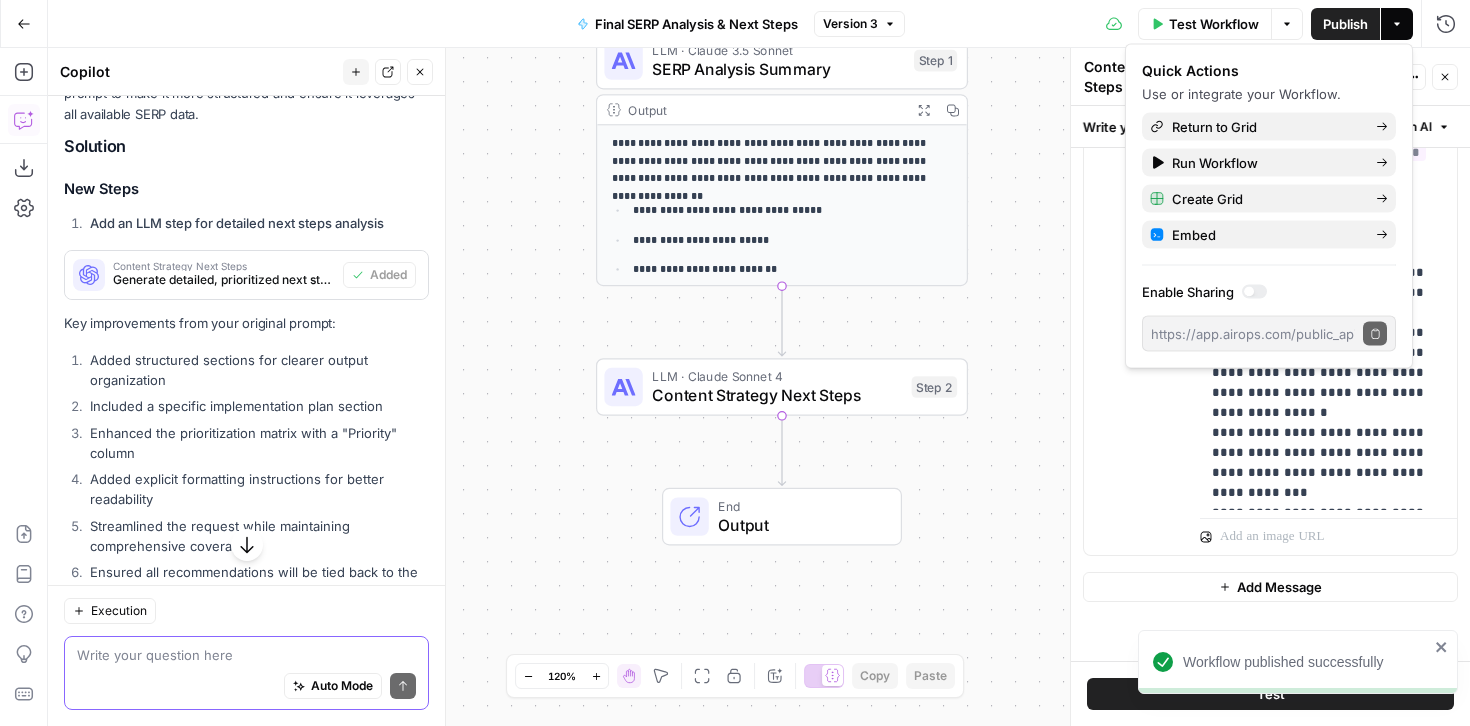 click at bounding box center (246, 655) 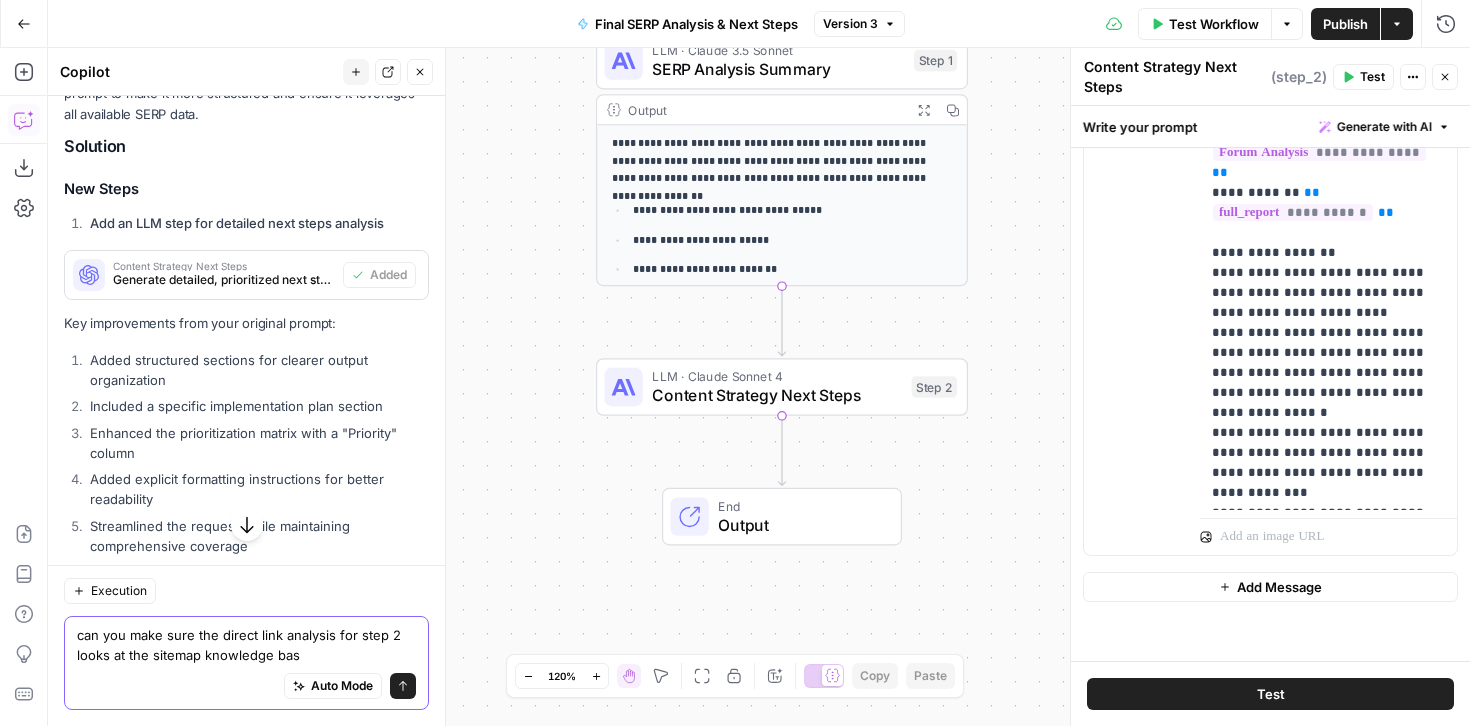 type on "can you make sure the direct link analysis for step 2 looks at the sitemap knowledge base" 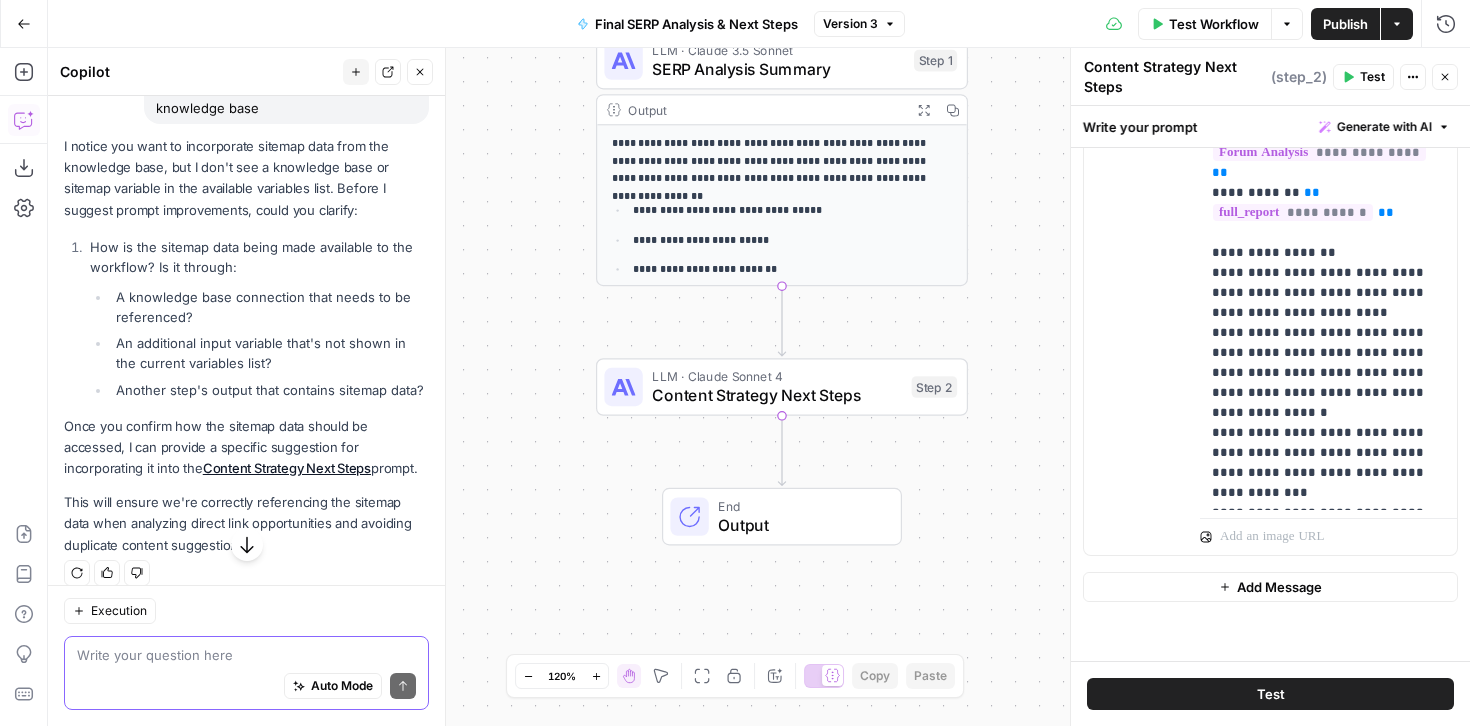 scroll, scrollTop: 6977, scrollLeft: 0, axis: vertical 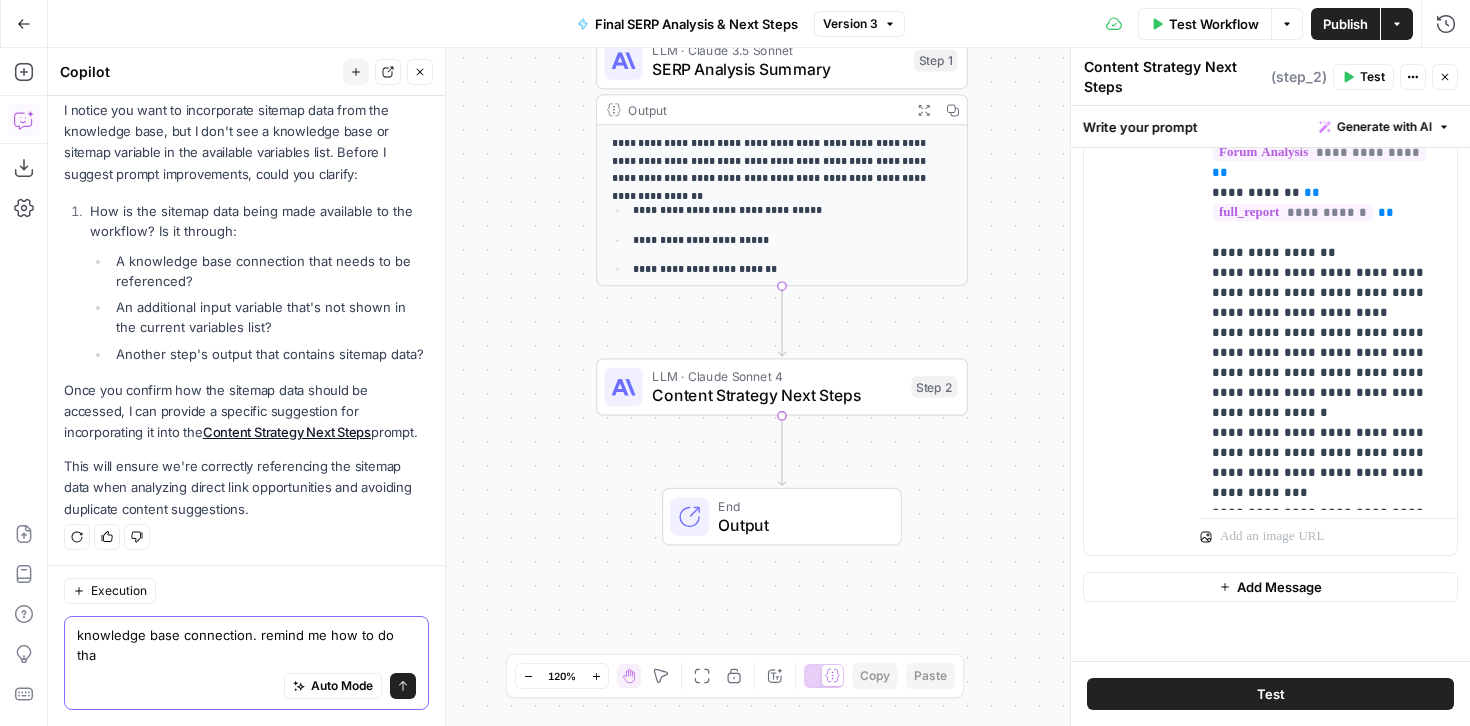 type on "knowledge base connection. remind me how to do that" 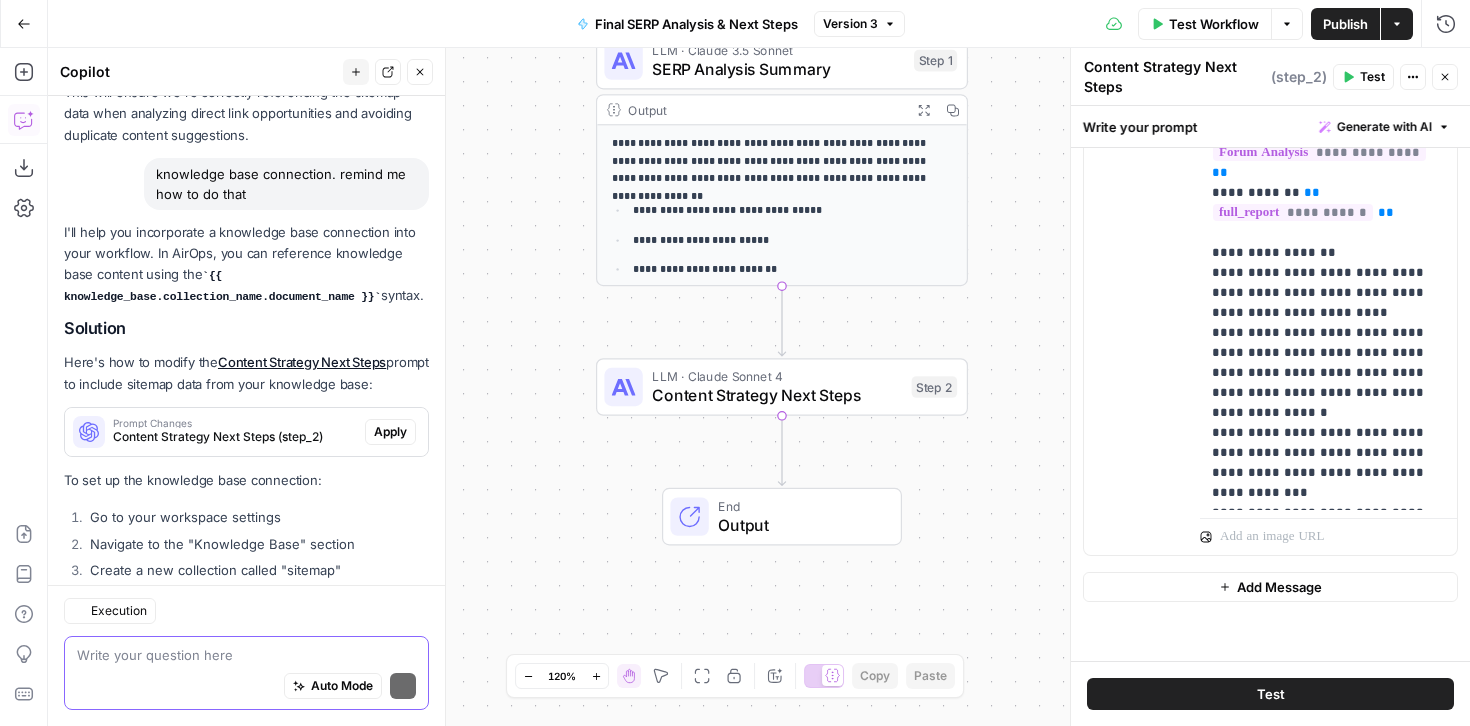 scroll, scrollTop: 7584, scrollLeft: 0, axis: vertical 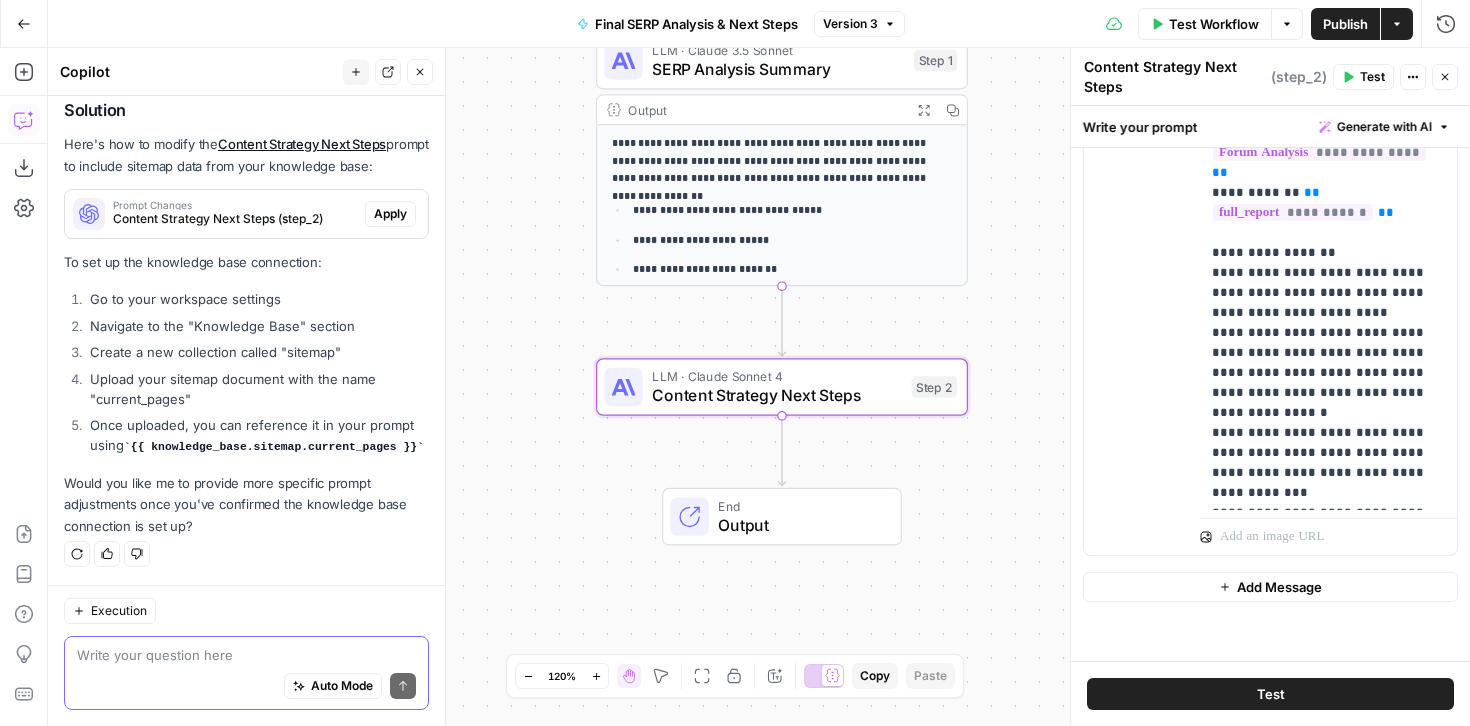 type 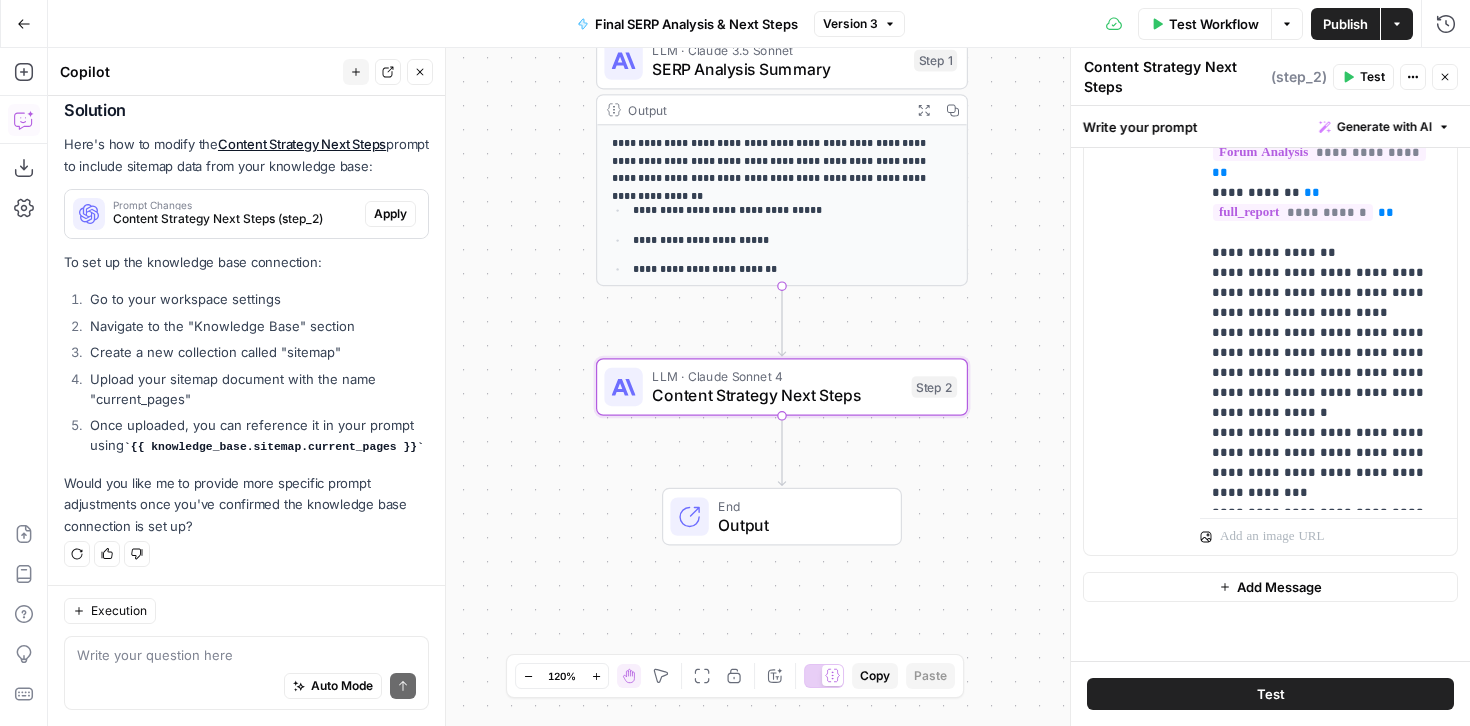 click on "Apply" at bounding box center [390, 214] 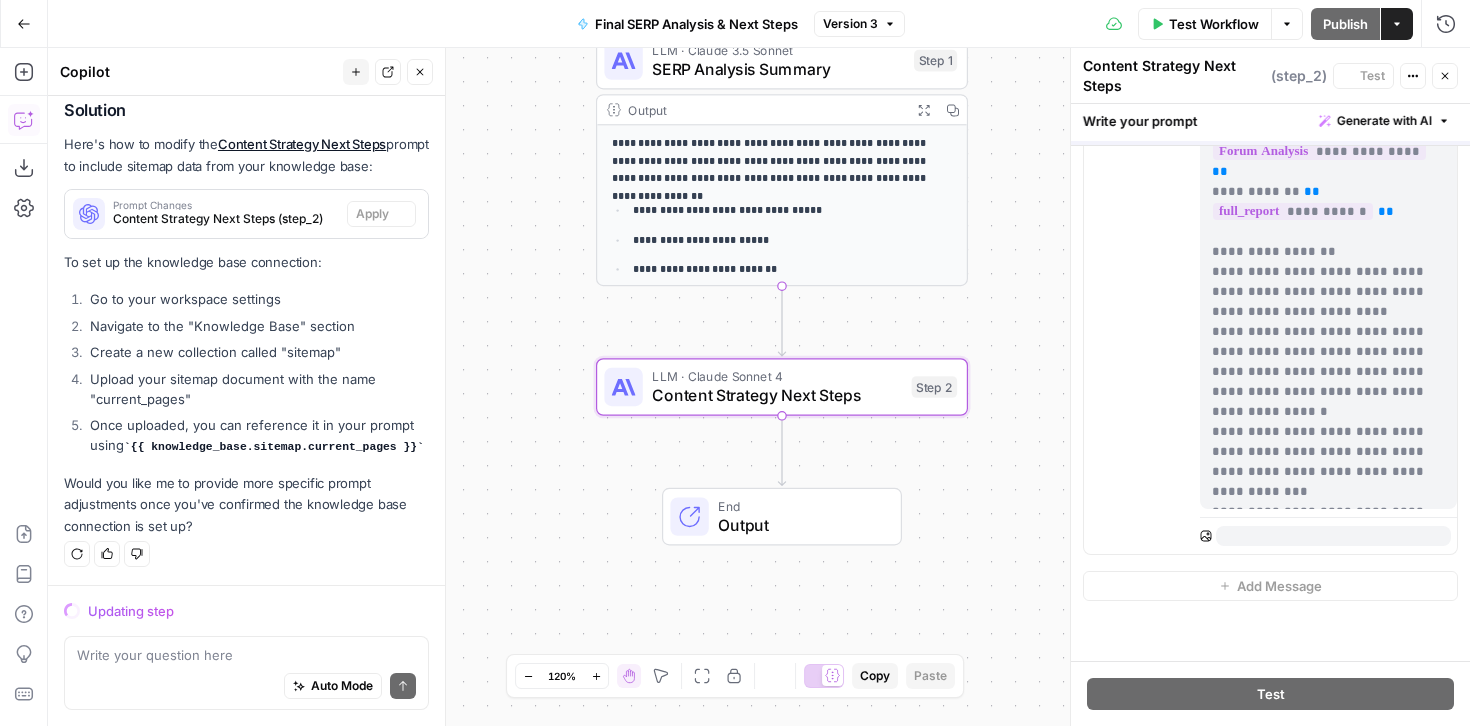 scroll, scrollTop: 7424, scrollLeft: 0, axis: vertical 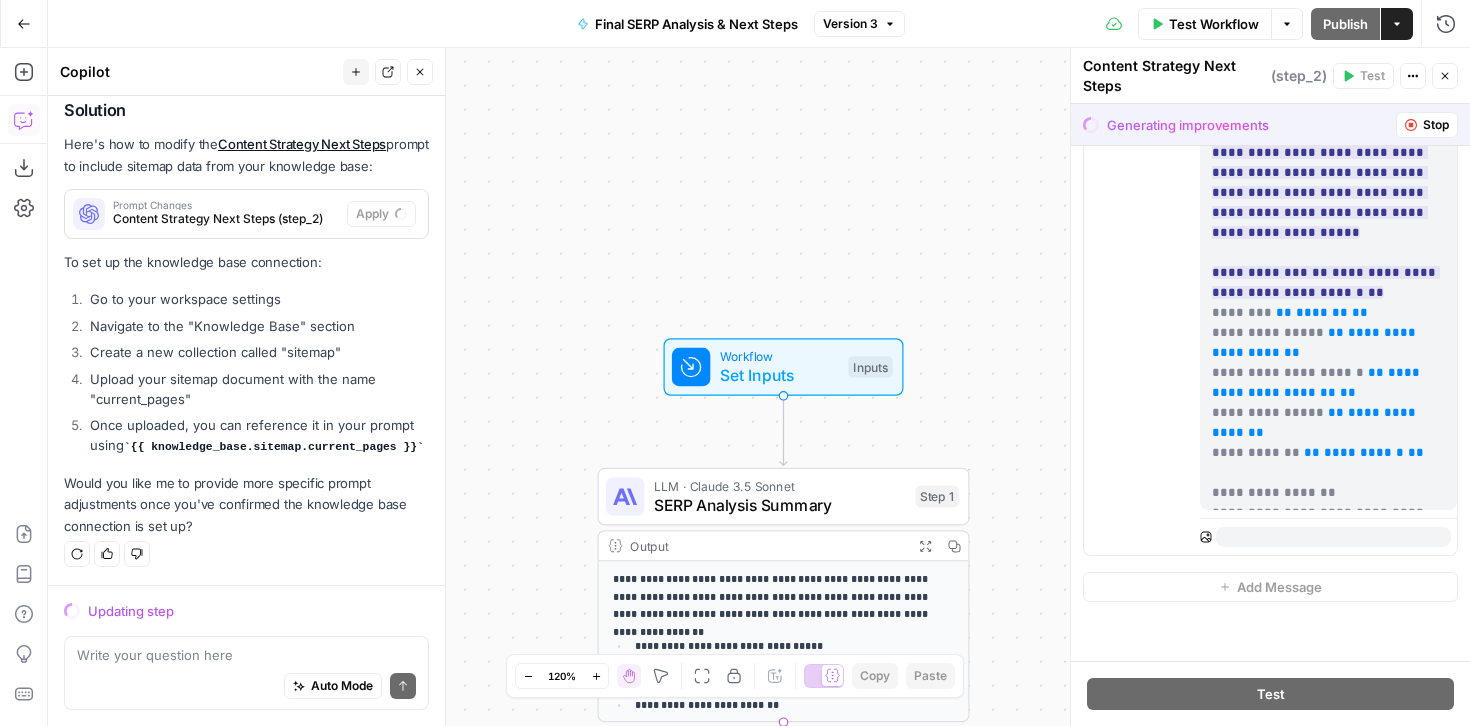 click on "Set Inputs" at bounding box center [779, 375] 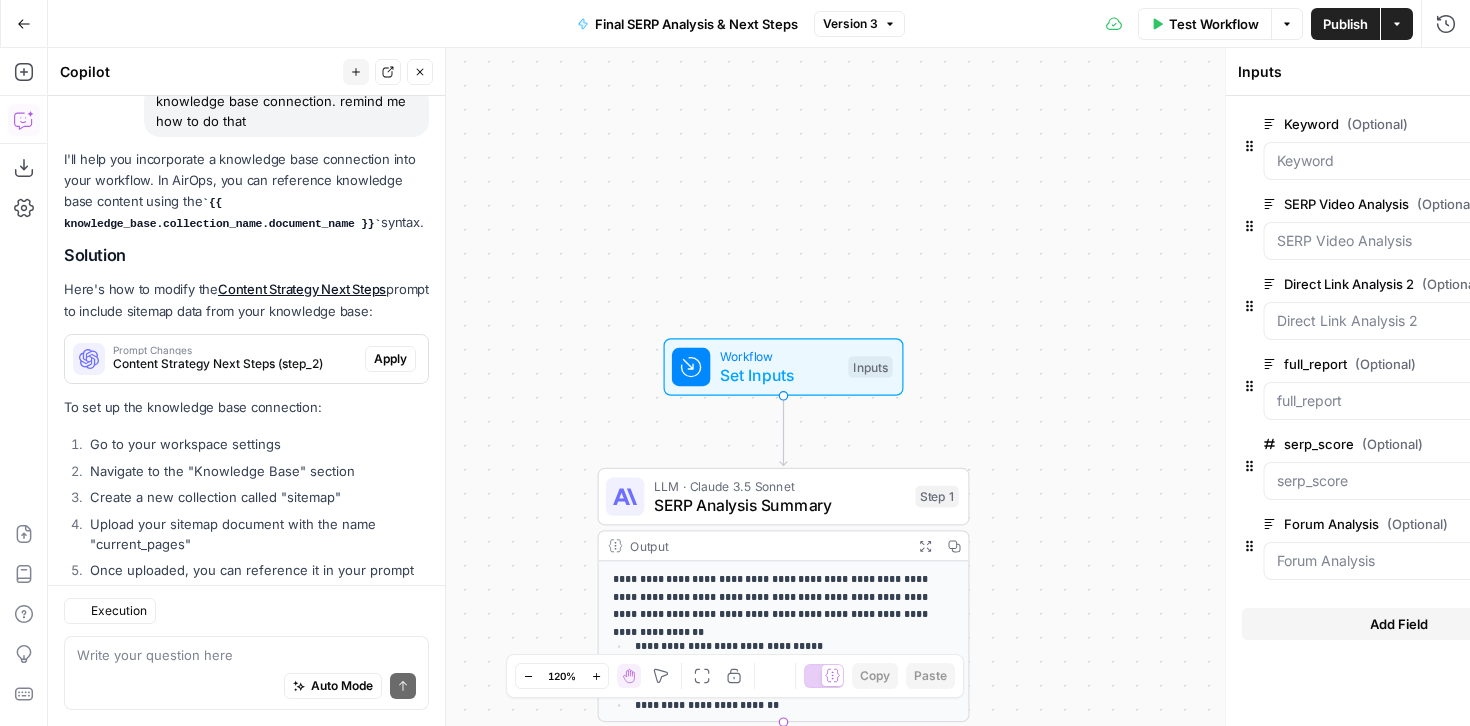 scroll, scrollTop: 7584, scrollLeft: 0, axis: vertical 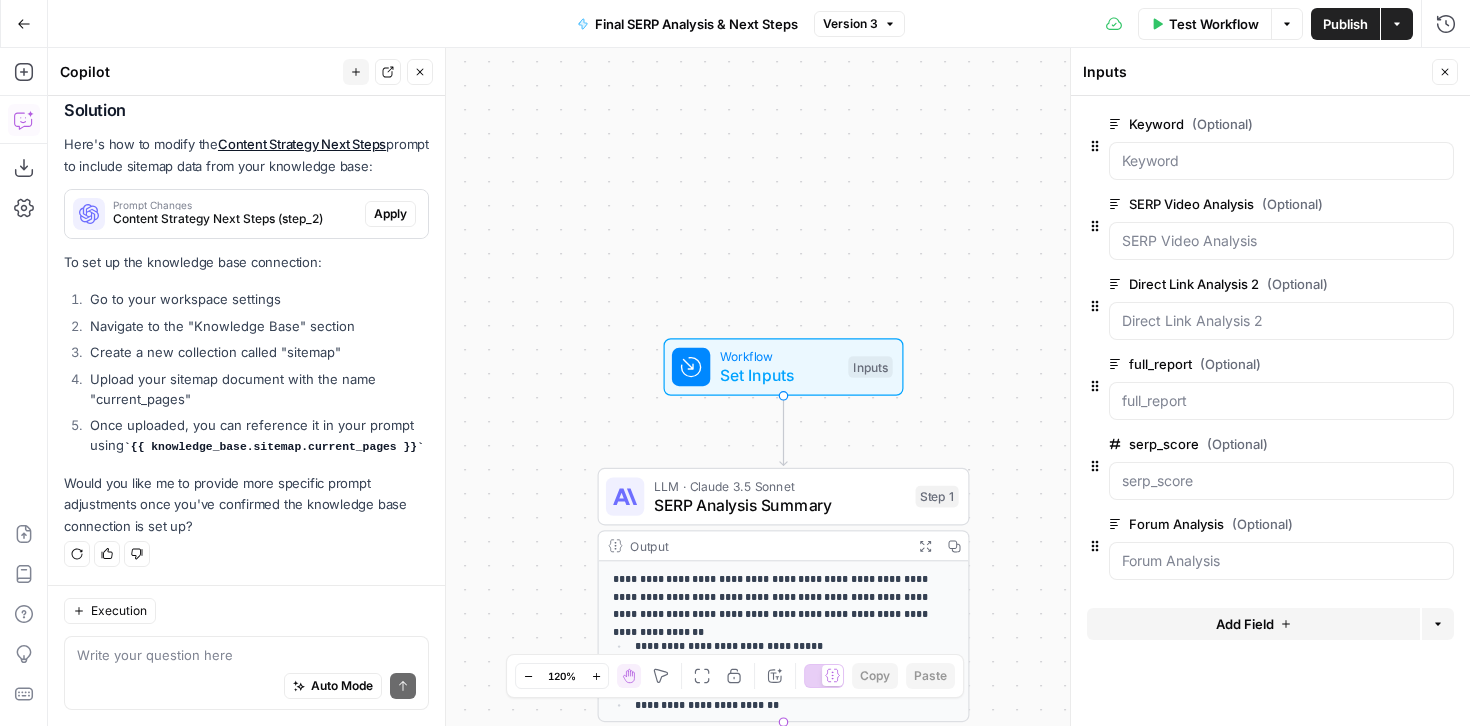 click on "Add Field" at bounding box center (1253, 624) 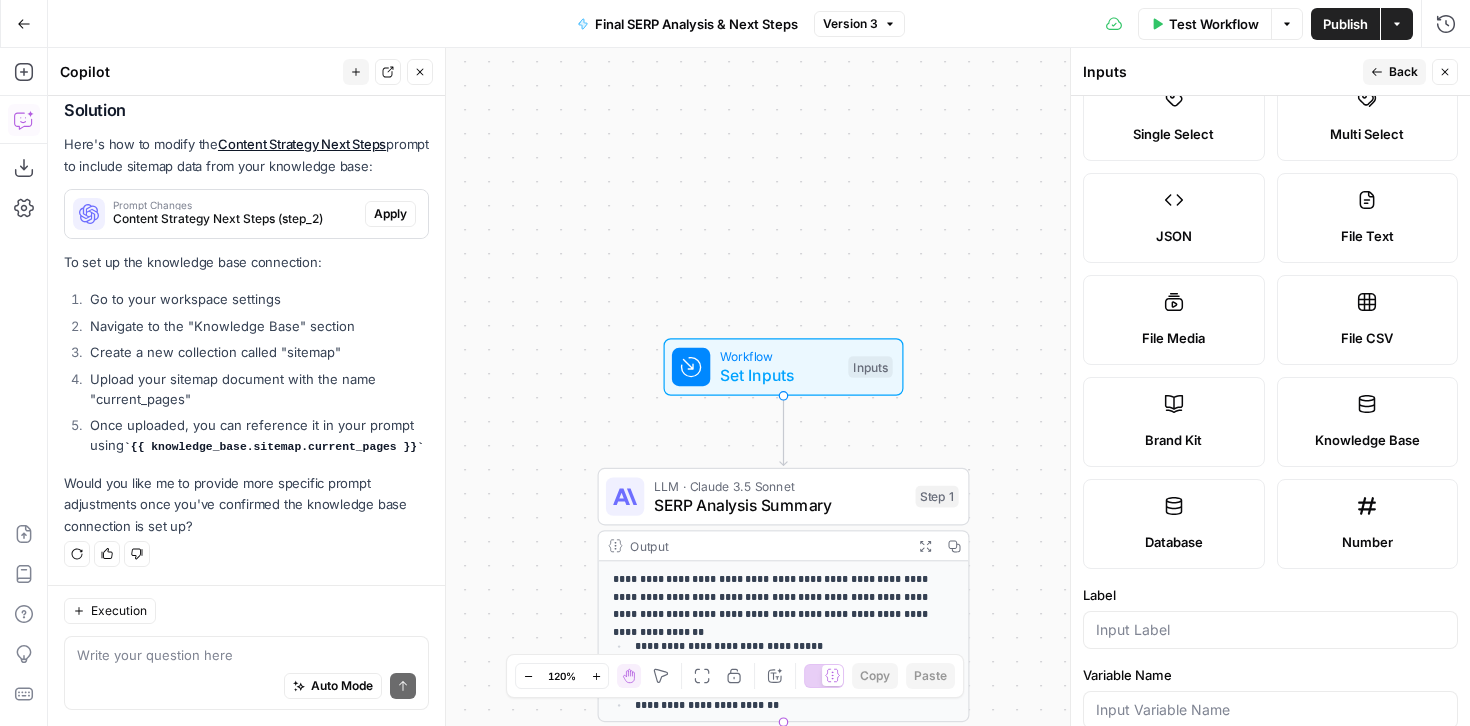 scroll, scrollTop: 169, scrollLeft: 0, axis: vertical 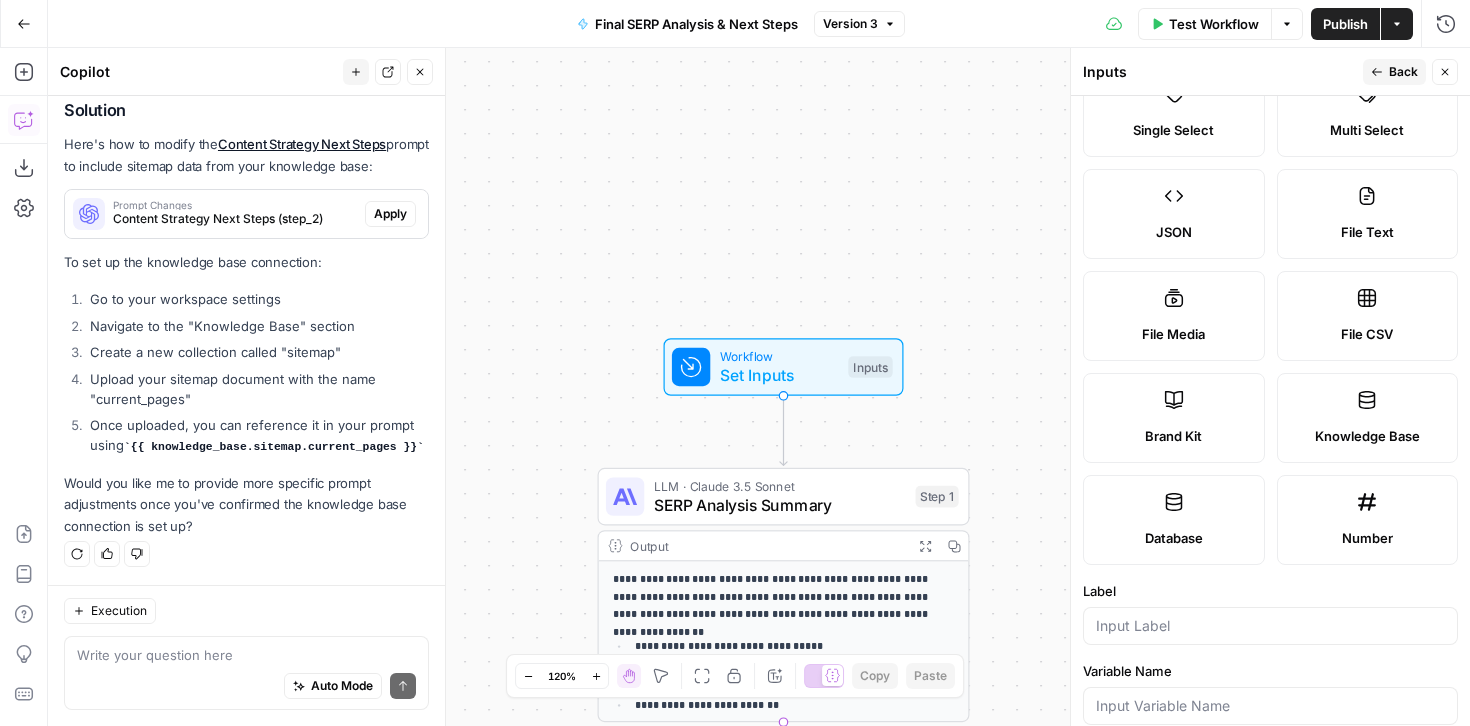 click on "Knowledge Base" at bounding box center (1368, 418) 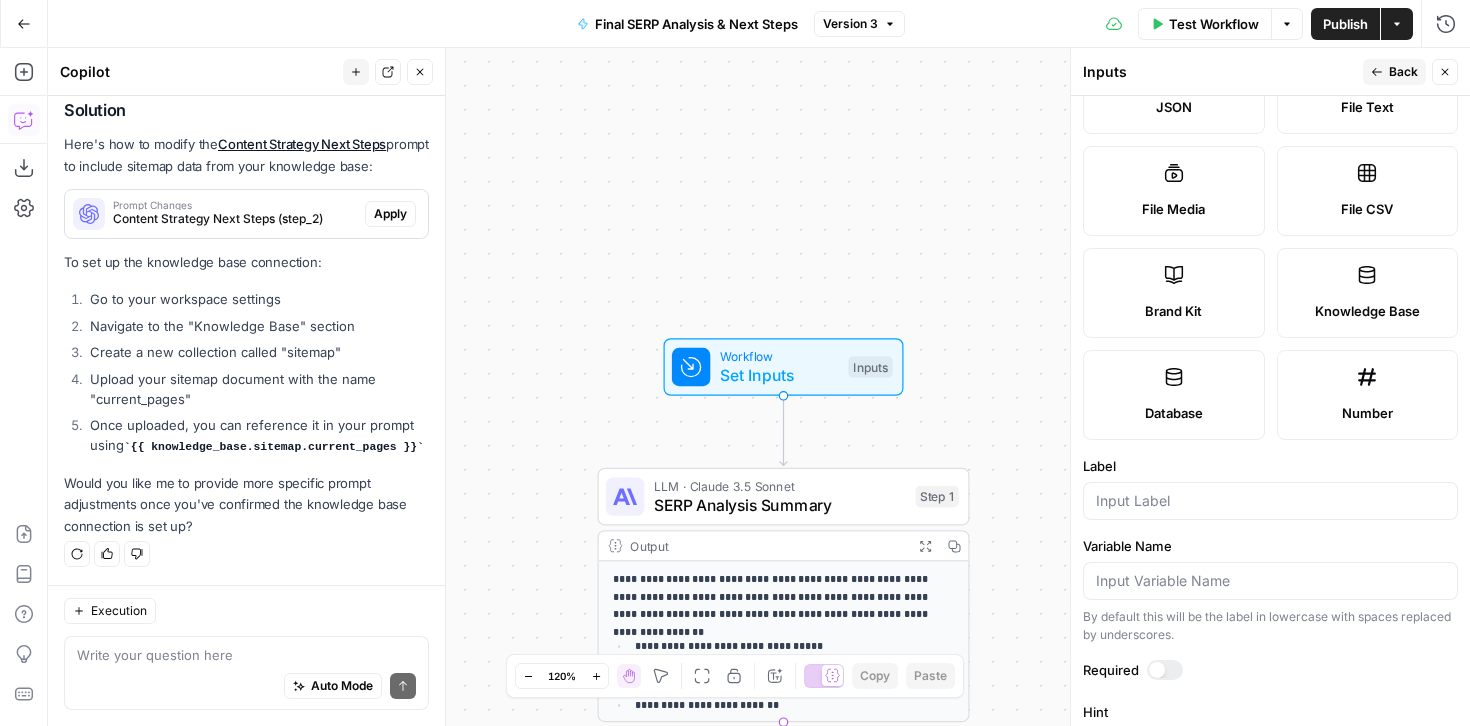 scroll, scrollTop: 300, scrollLeft: 0, axis: vertical 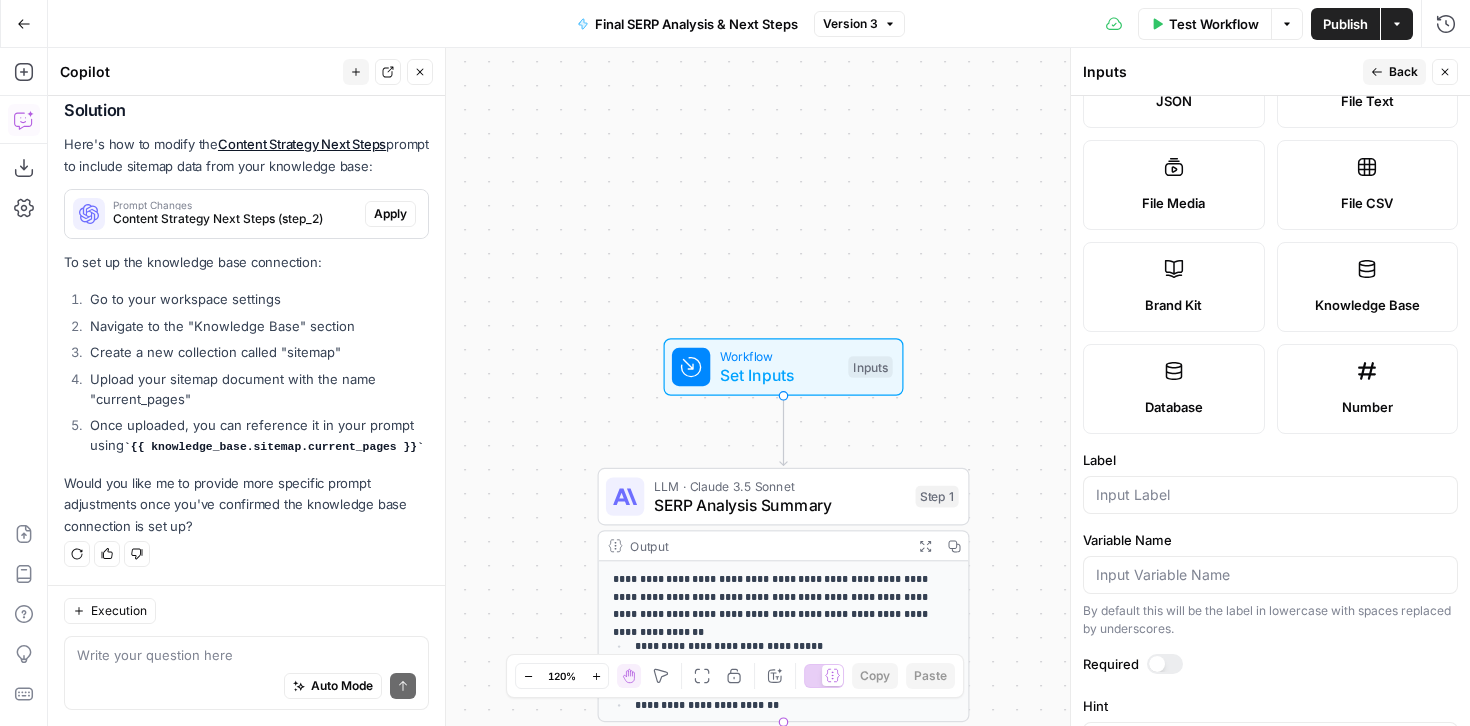 click on "Knowledge Base" at bounding box center [1367, 305] 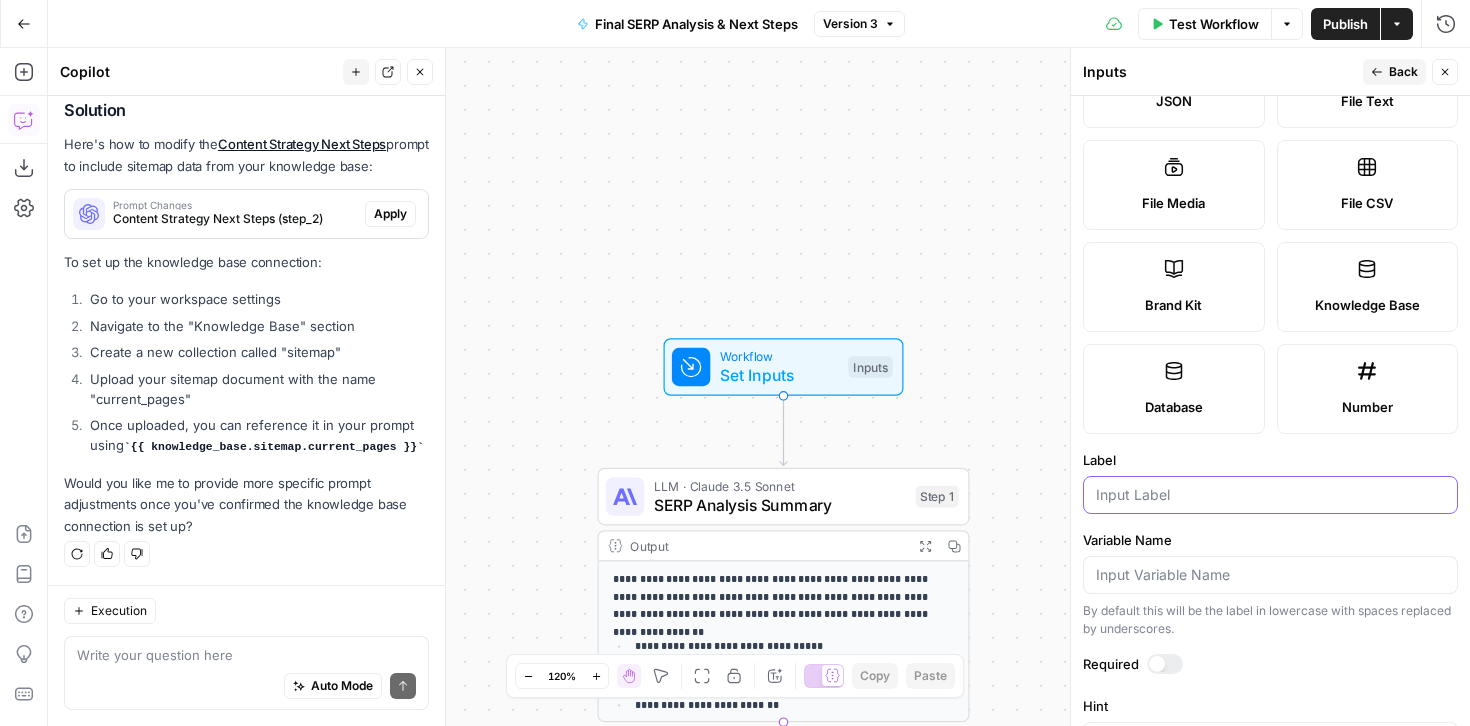 click on "Label" at bounding box center (1270, 495) 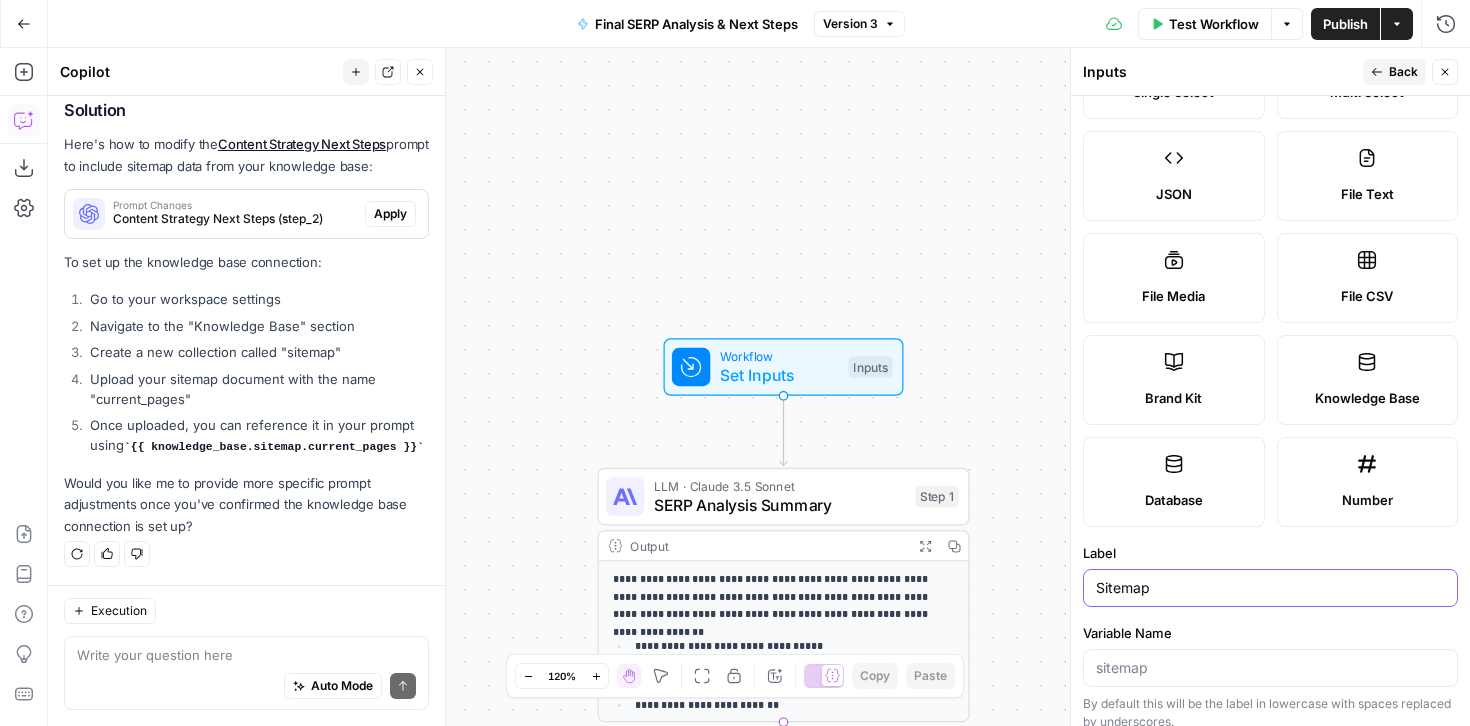 scroll, scrollTop: 0, scrollLeft: 0, axis: both 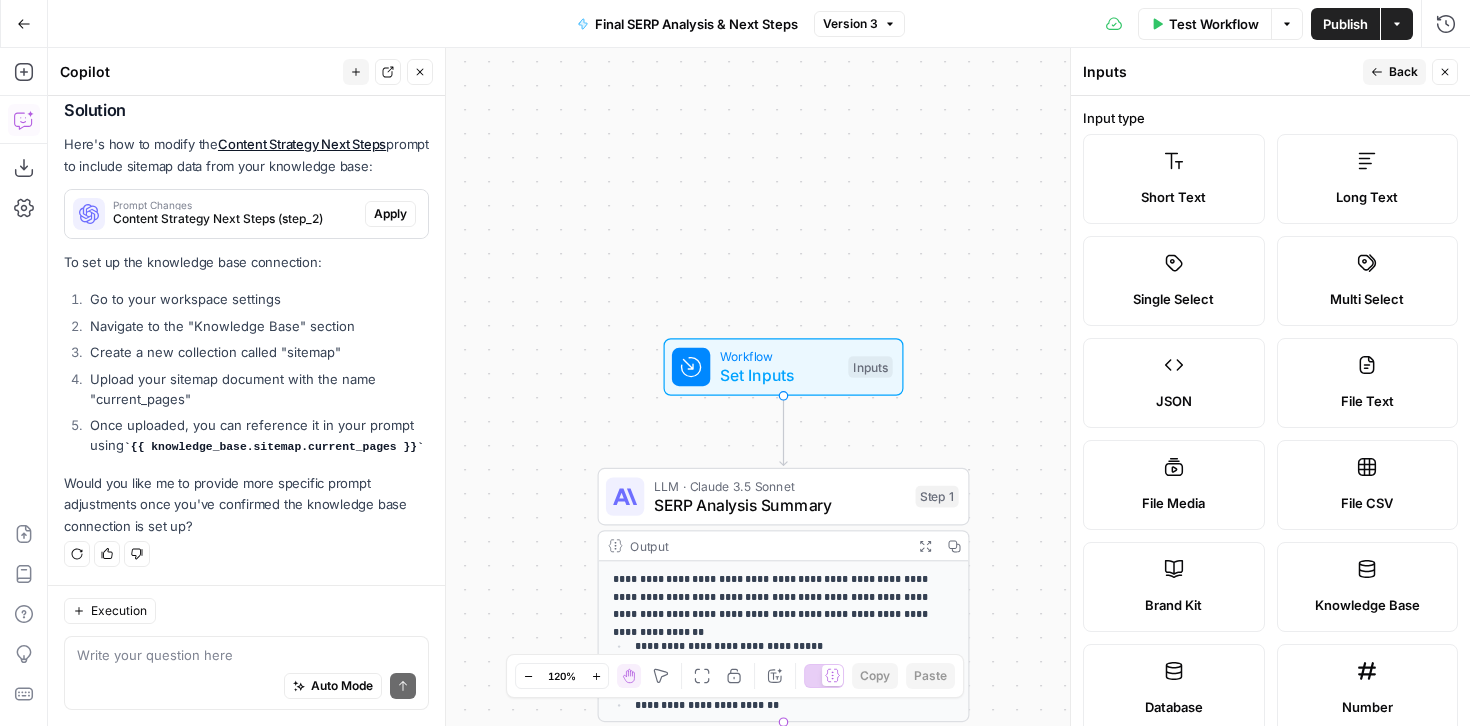 type on "Sitemap" 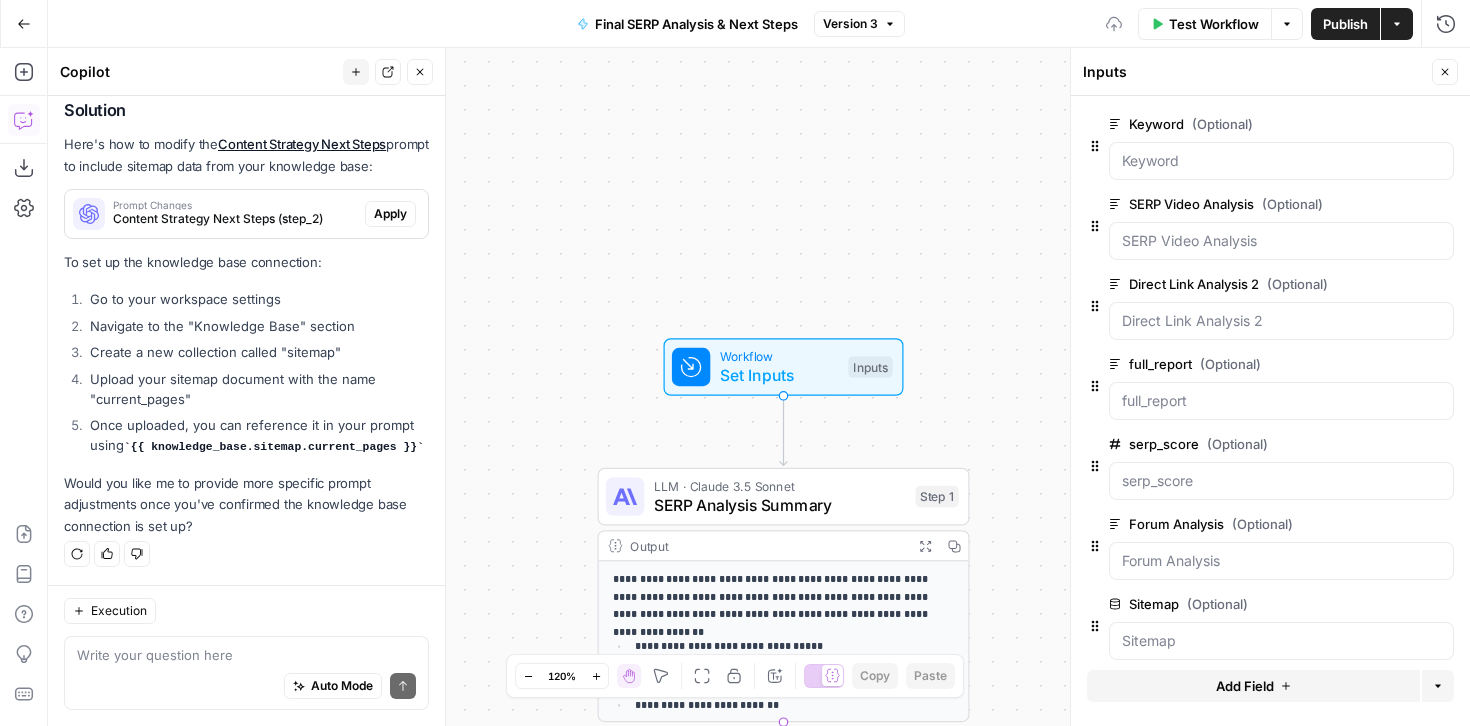 scroll, scrollTop: 18, scrollLeft: 0, axis: vertical 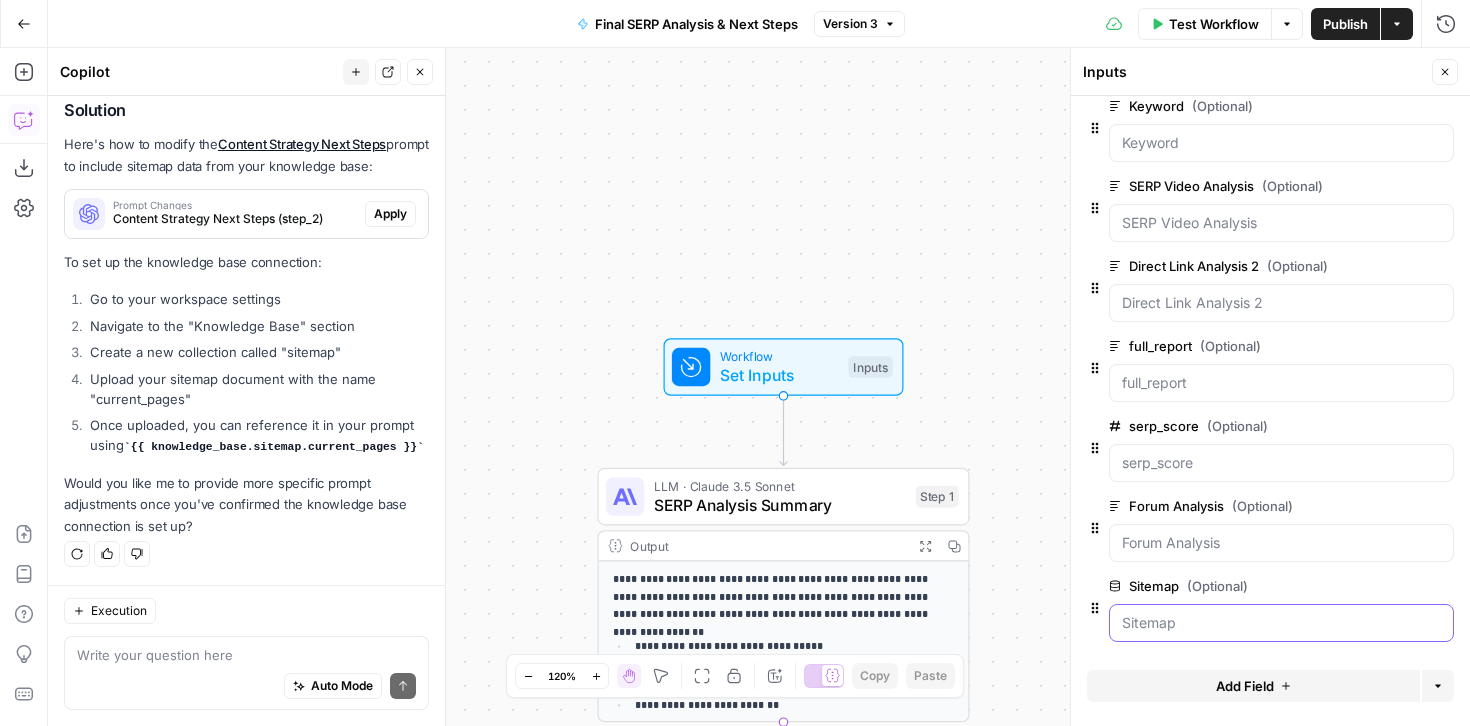 click on "Sitemap   (Optional)" at bounding box center (1281, 623) 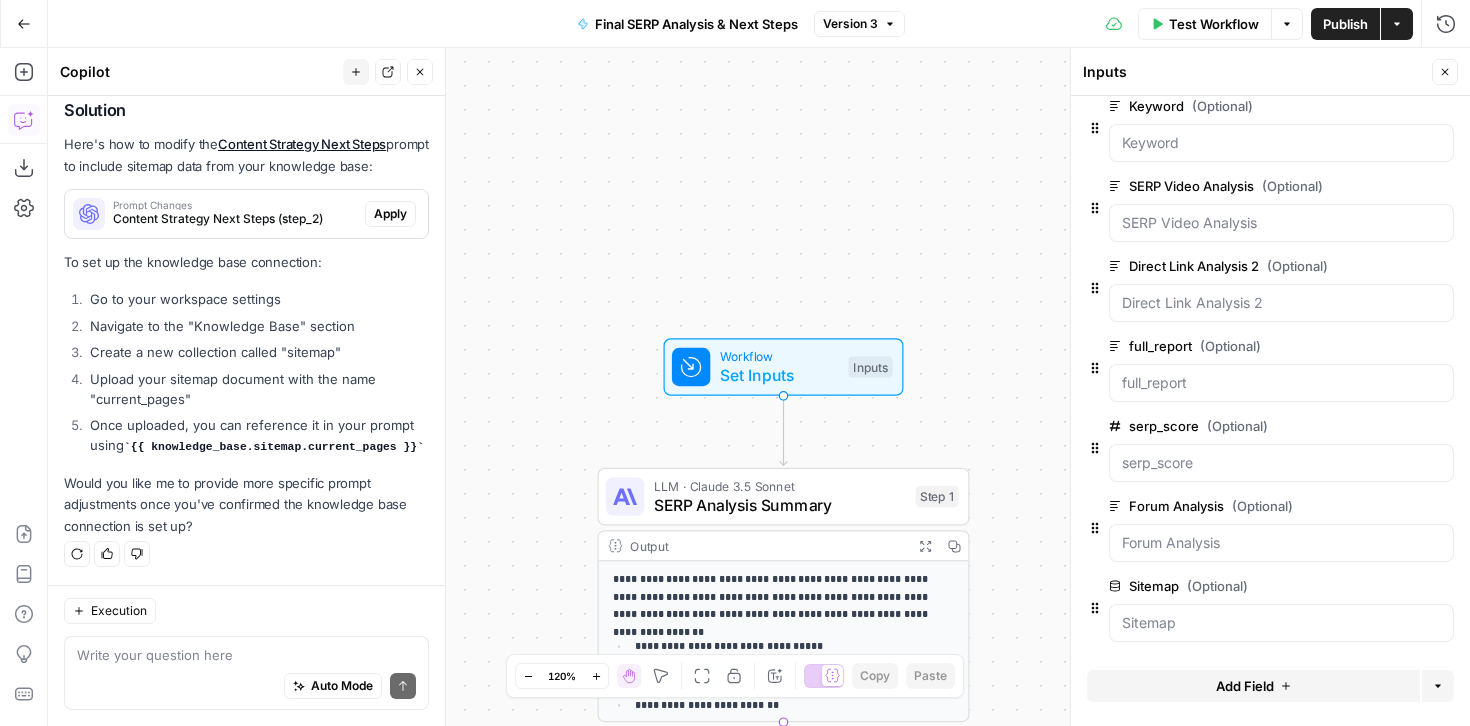click on "**********" at bounding box center (759, 387) 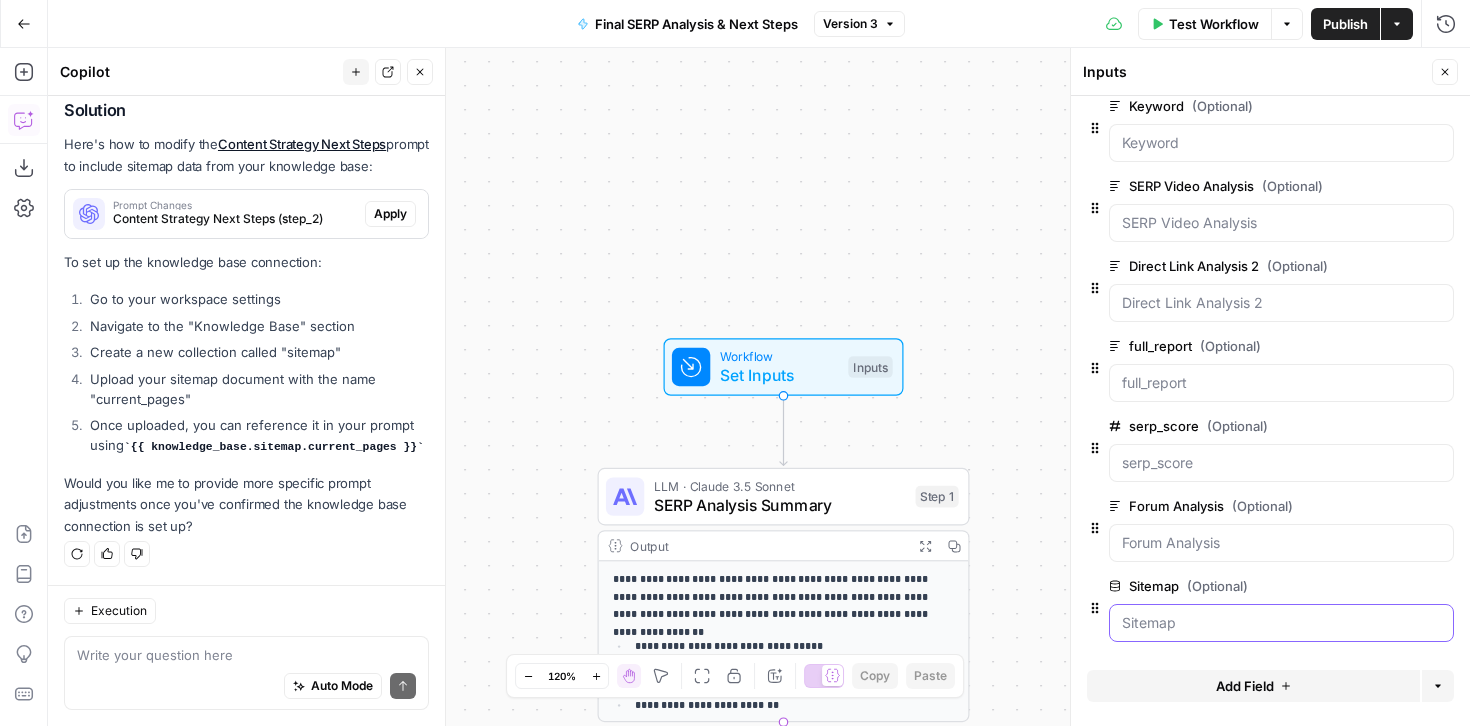 click on "Sitemap   (Optional)" at bounding box center [1281, 623] 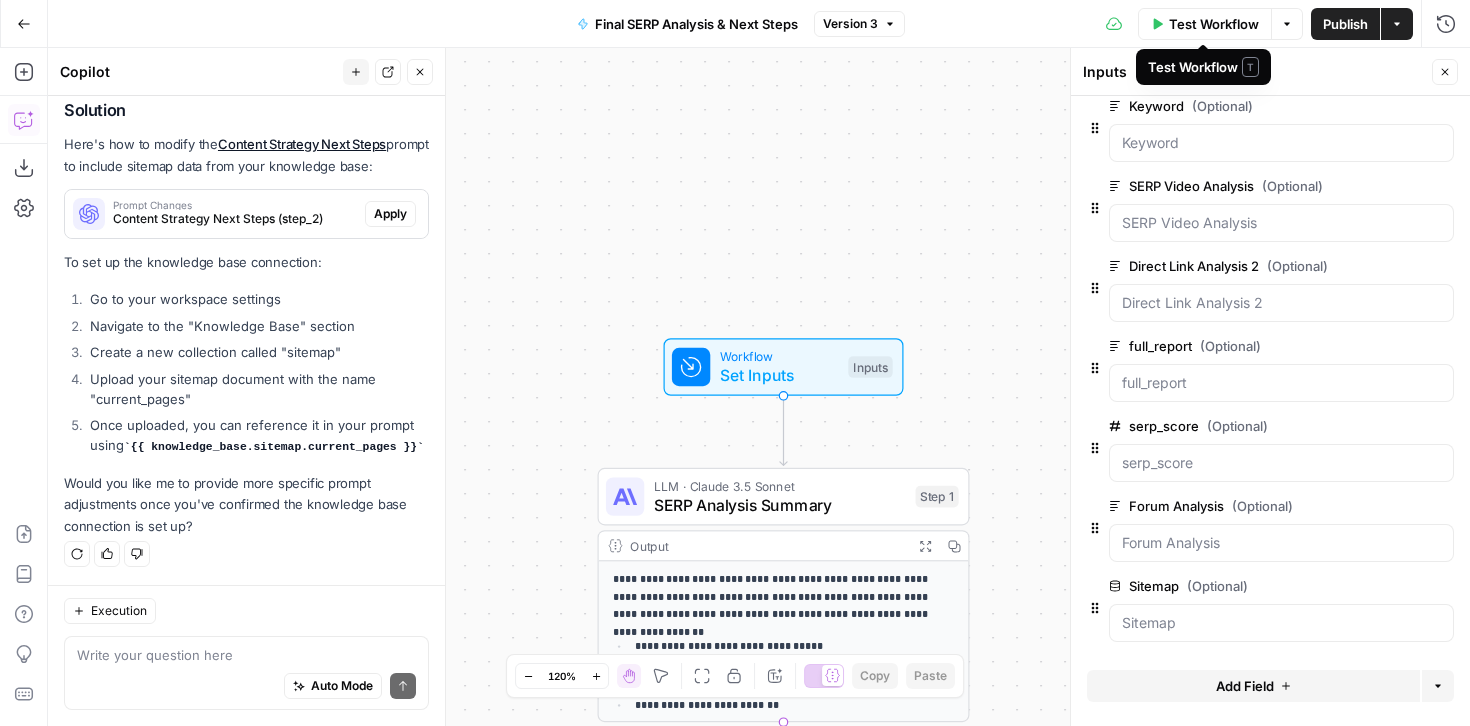 click on "Test Workflow" at bounding box center (1214, 24) 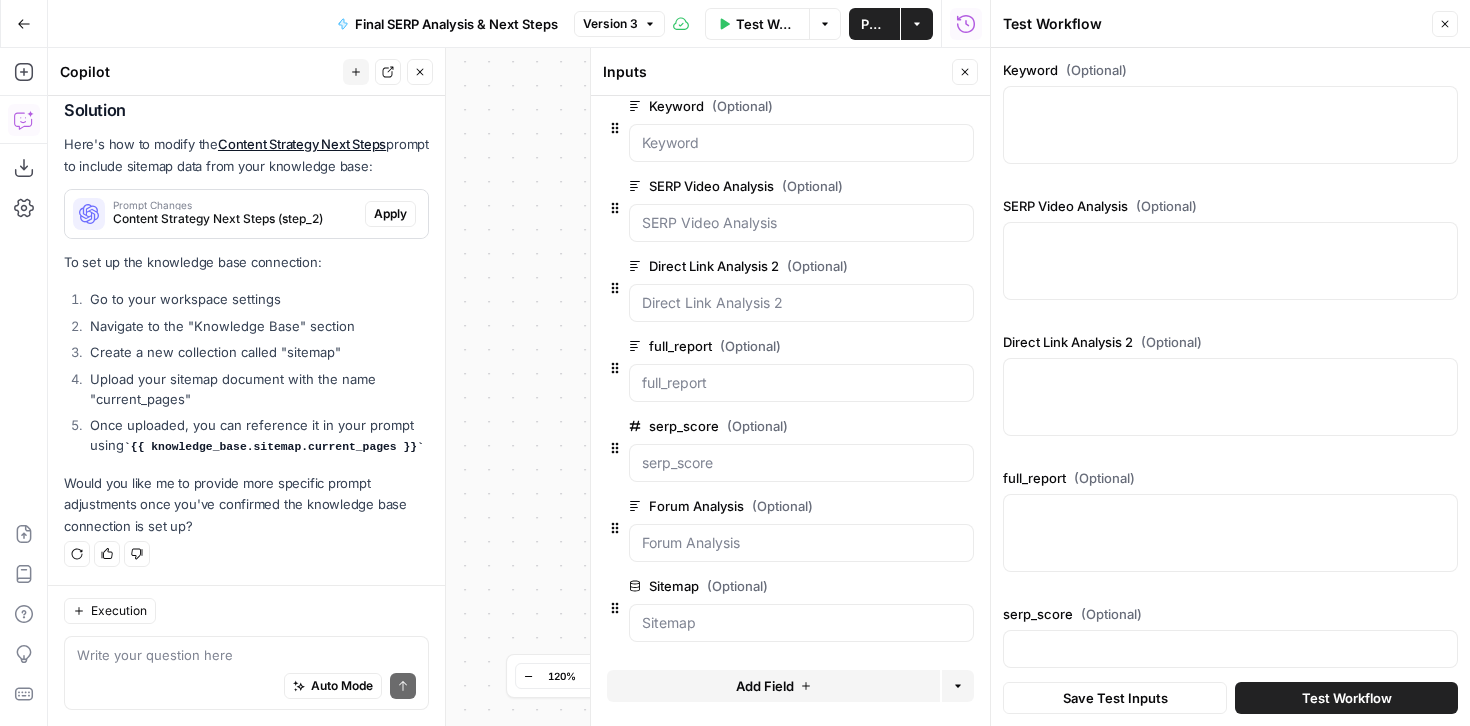 scroll, scrollTop: 250, scrollLeft: 0, axis: vertical 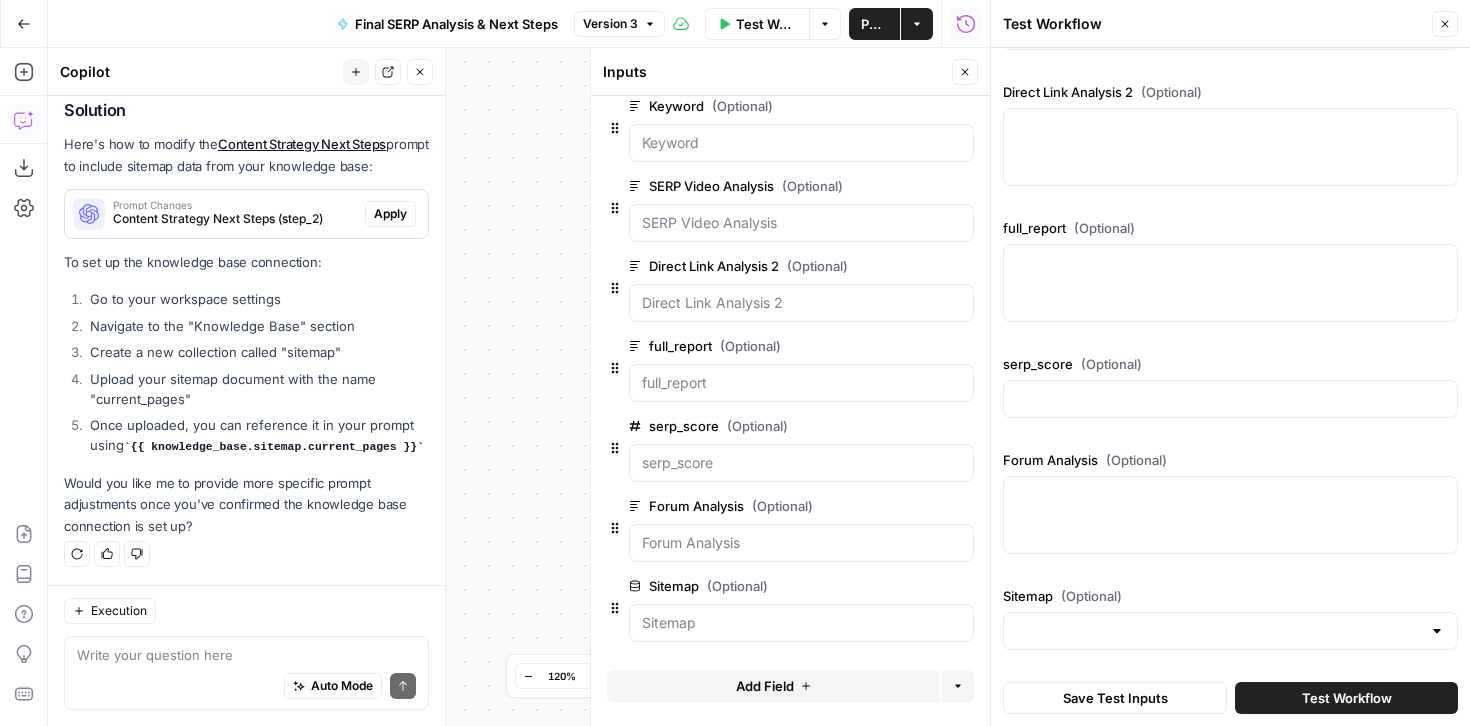 click at bounding box center (1437, 631) 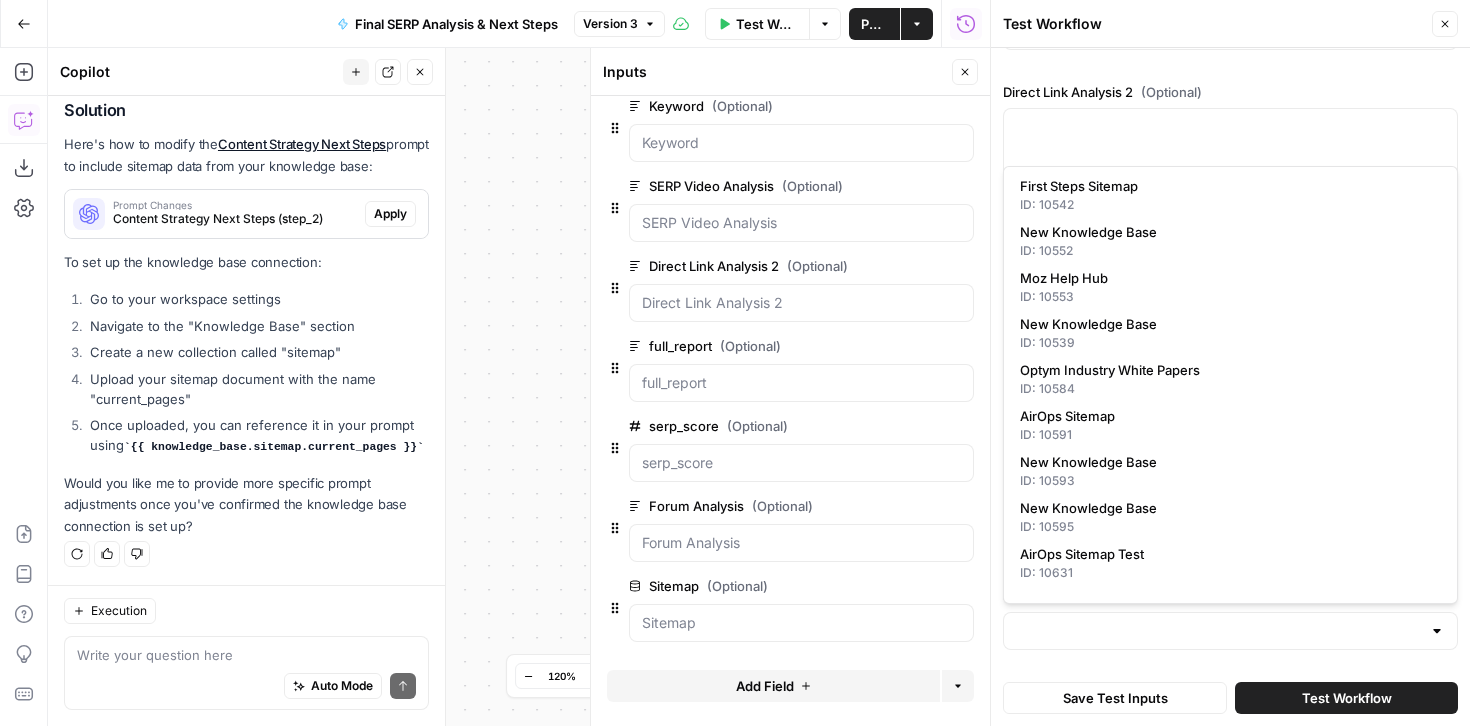 scroll, scrollTop: 198, scrollLeft: 0, axis: vertical 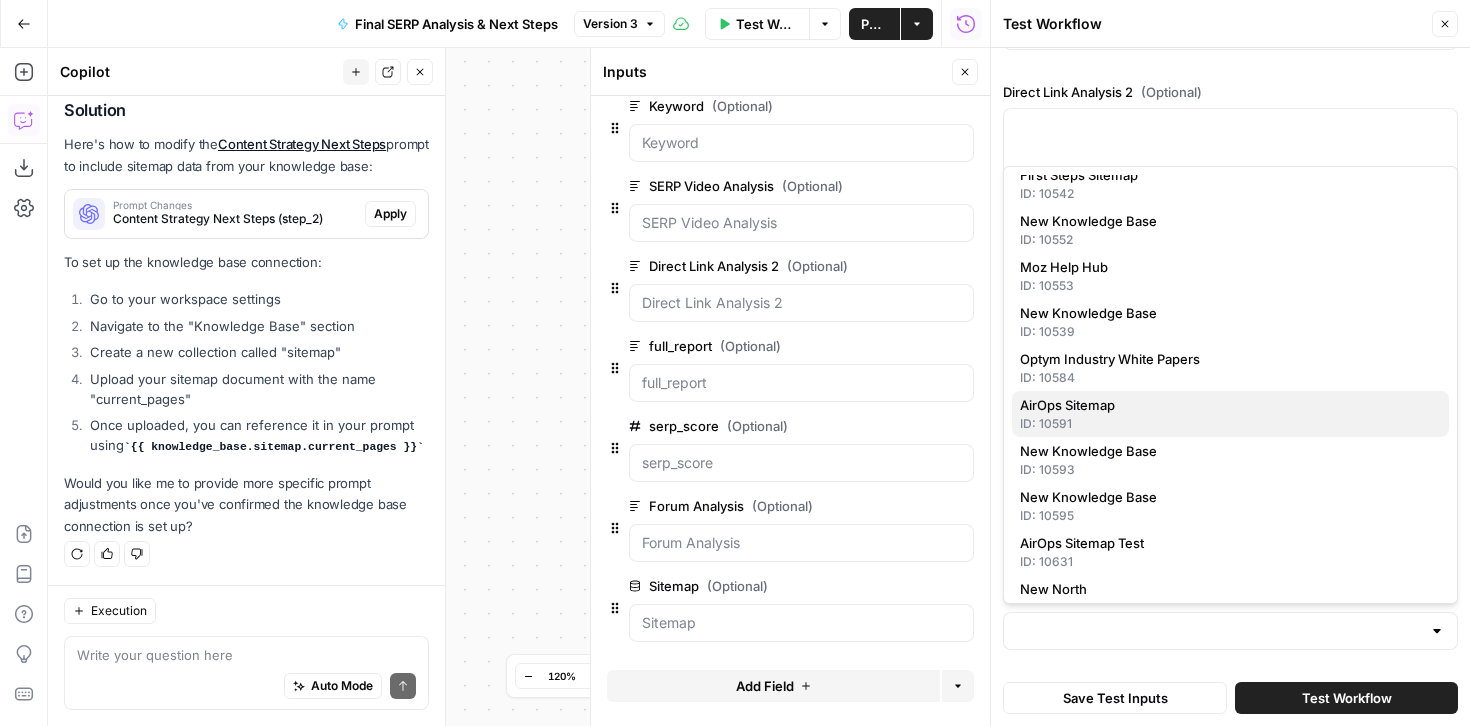 click on "AirOps Sitemap" at bounding box center [1226, 405] 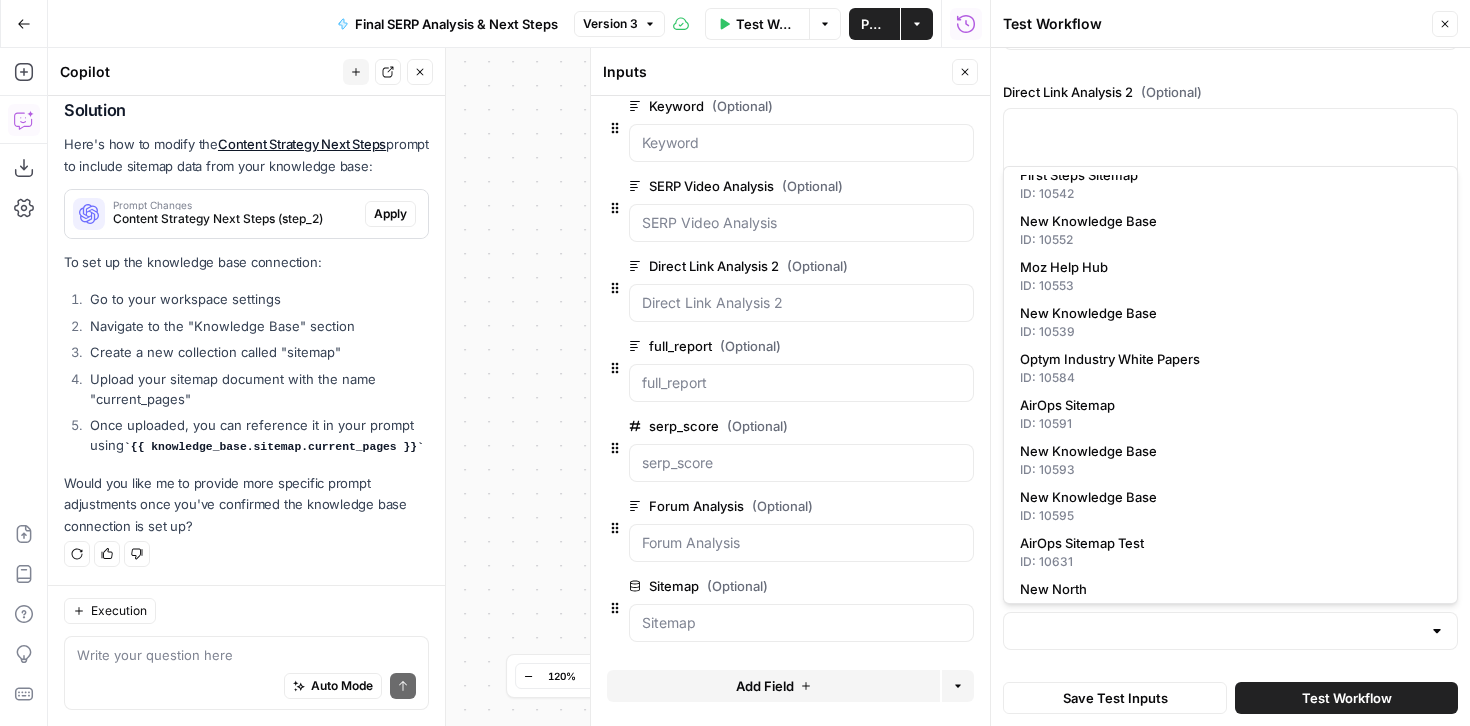 type on "AirOps Sitemap" 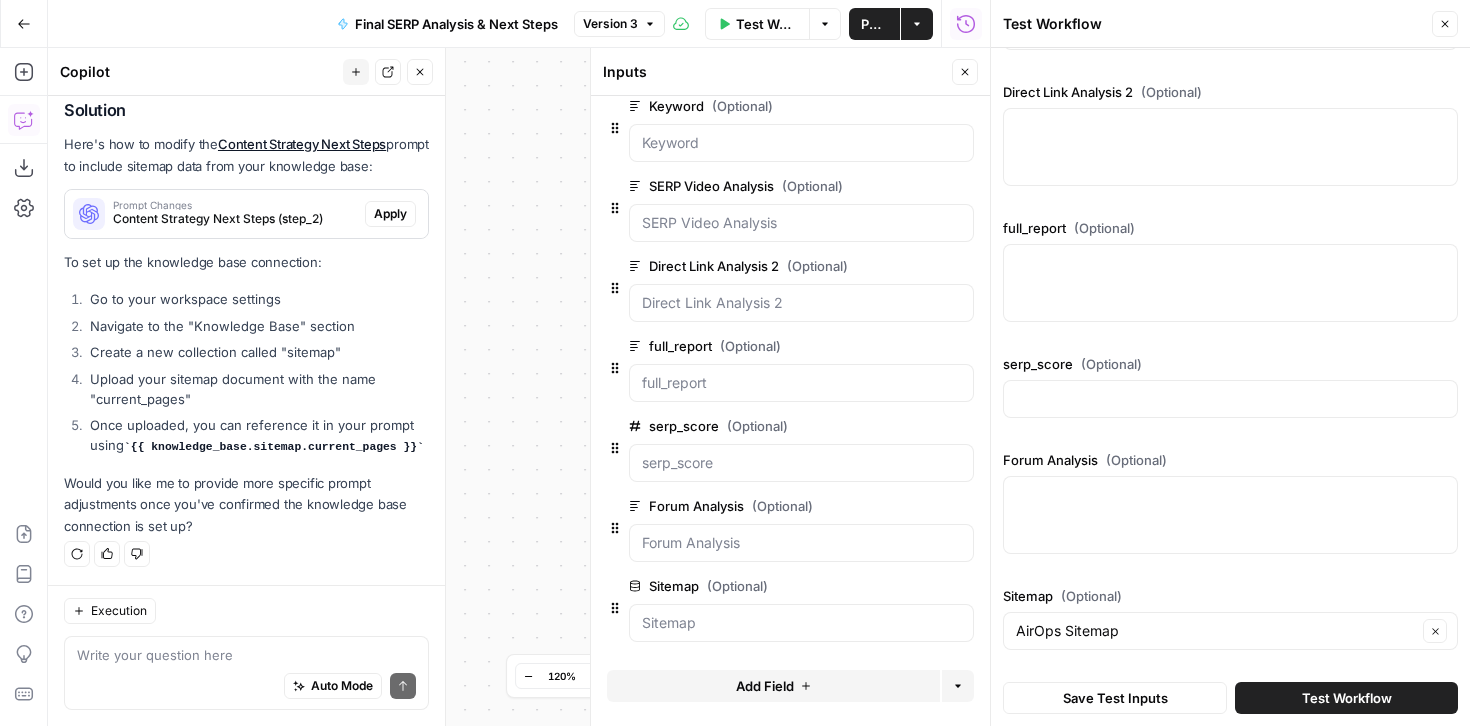 click 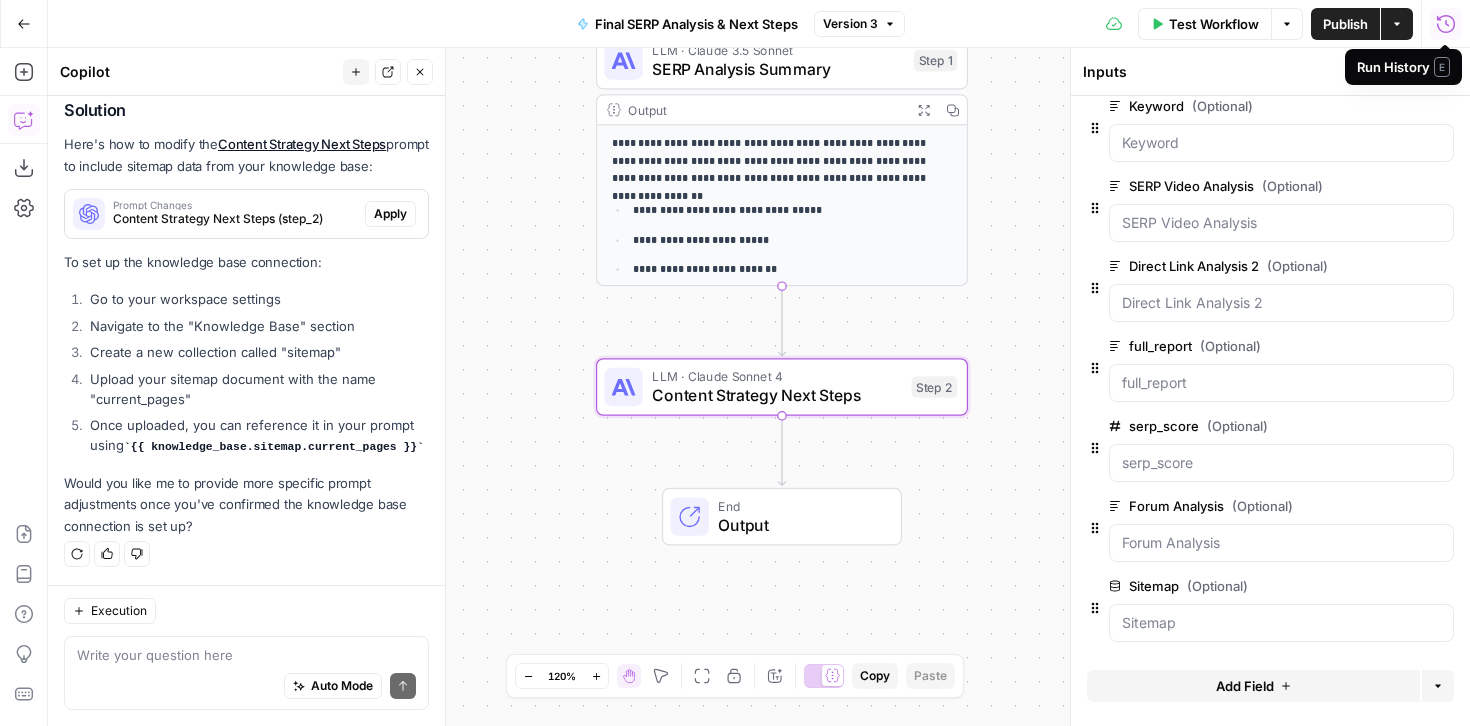click on "Apply" at bounding box center [390, 214] 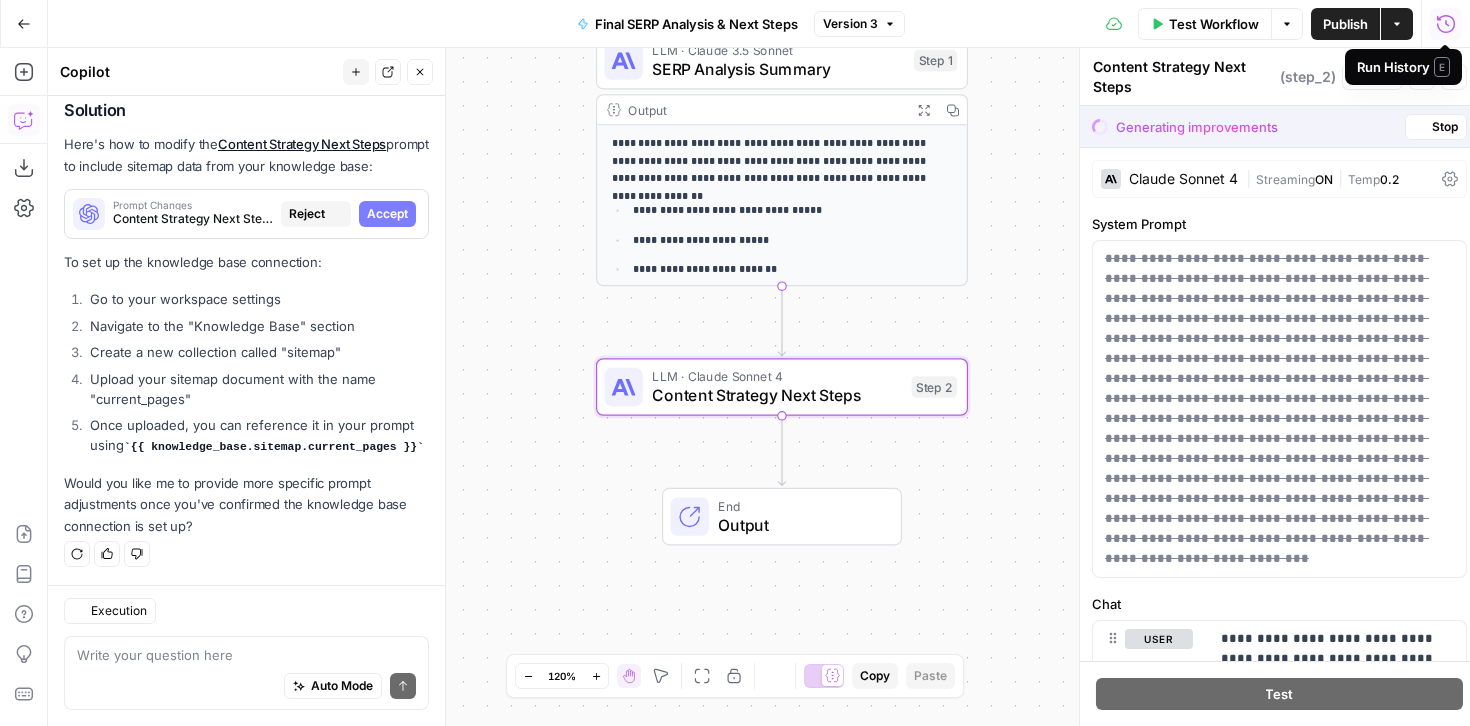 scroll, scrollTop: 7424, scrollLeft: 0, axis: vertical 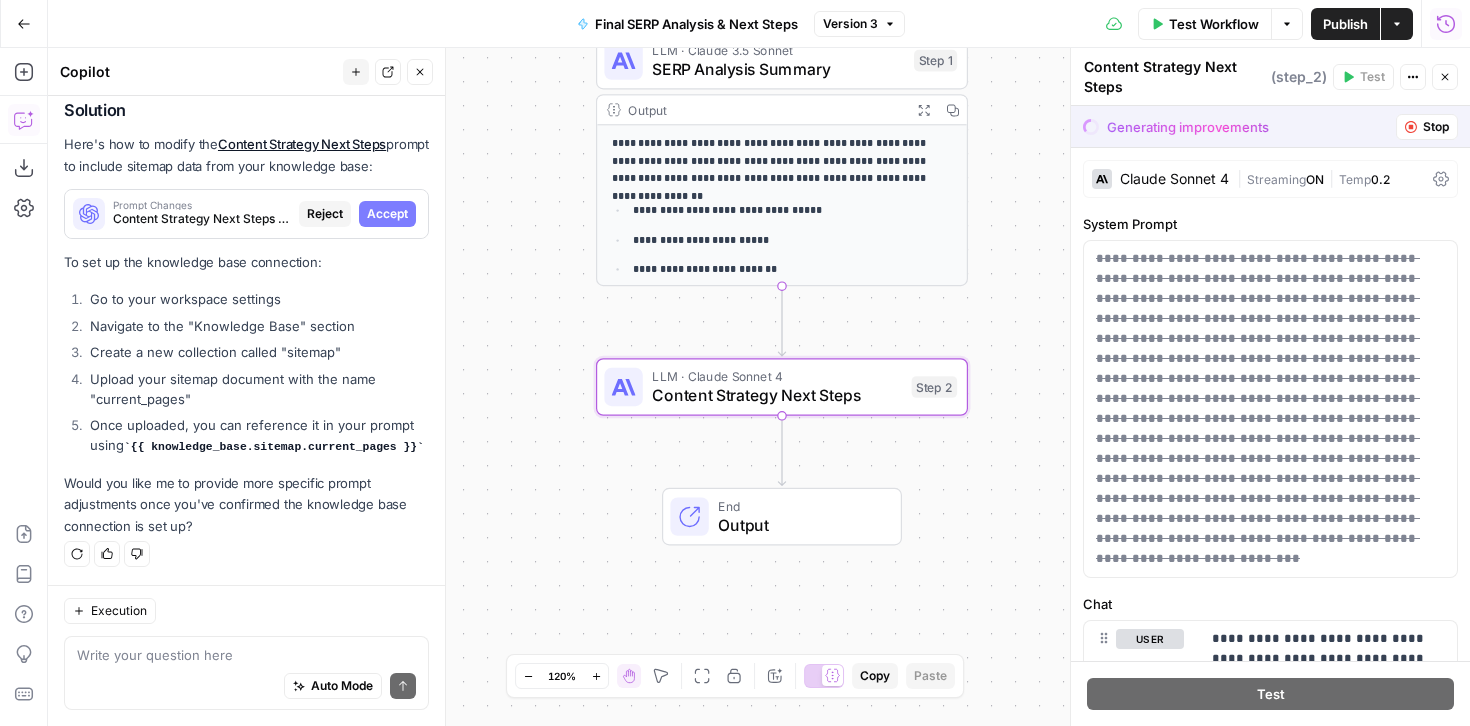 click on "Accept" at bounding box center [387, 214] 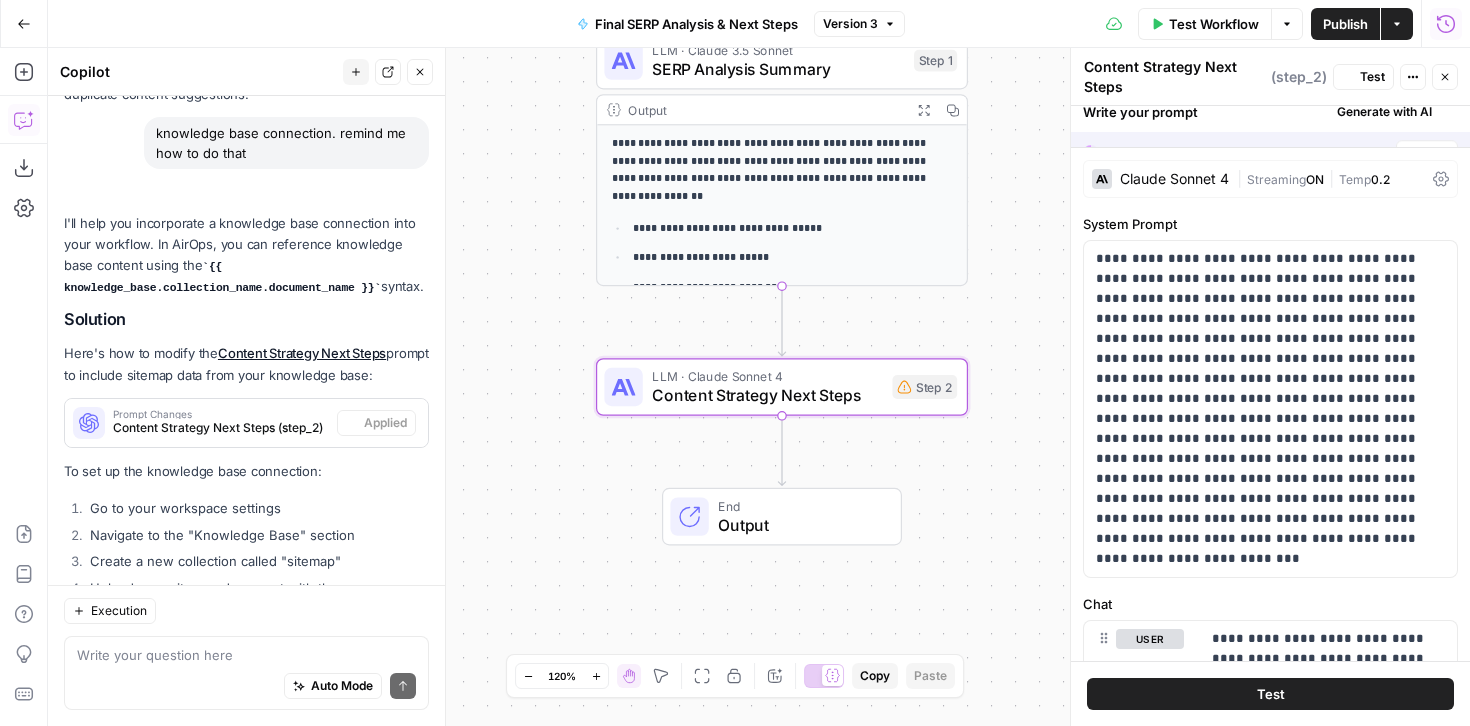 scroll, scrollTop: 7648, scrollLeft: 0, axis: vertical 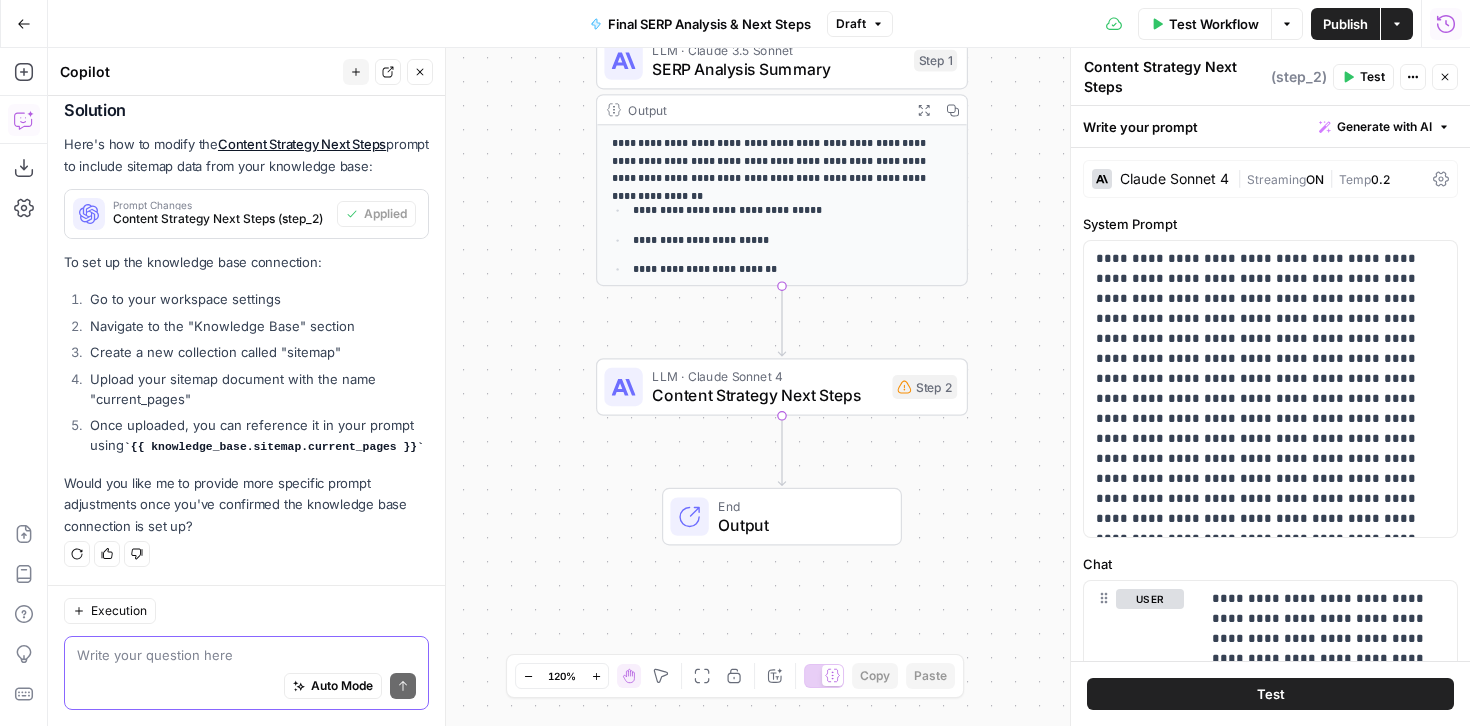 click at bounding box center [246, 655] 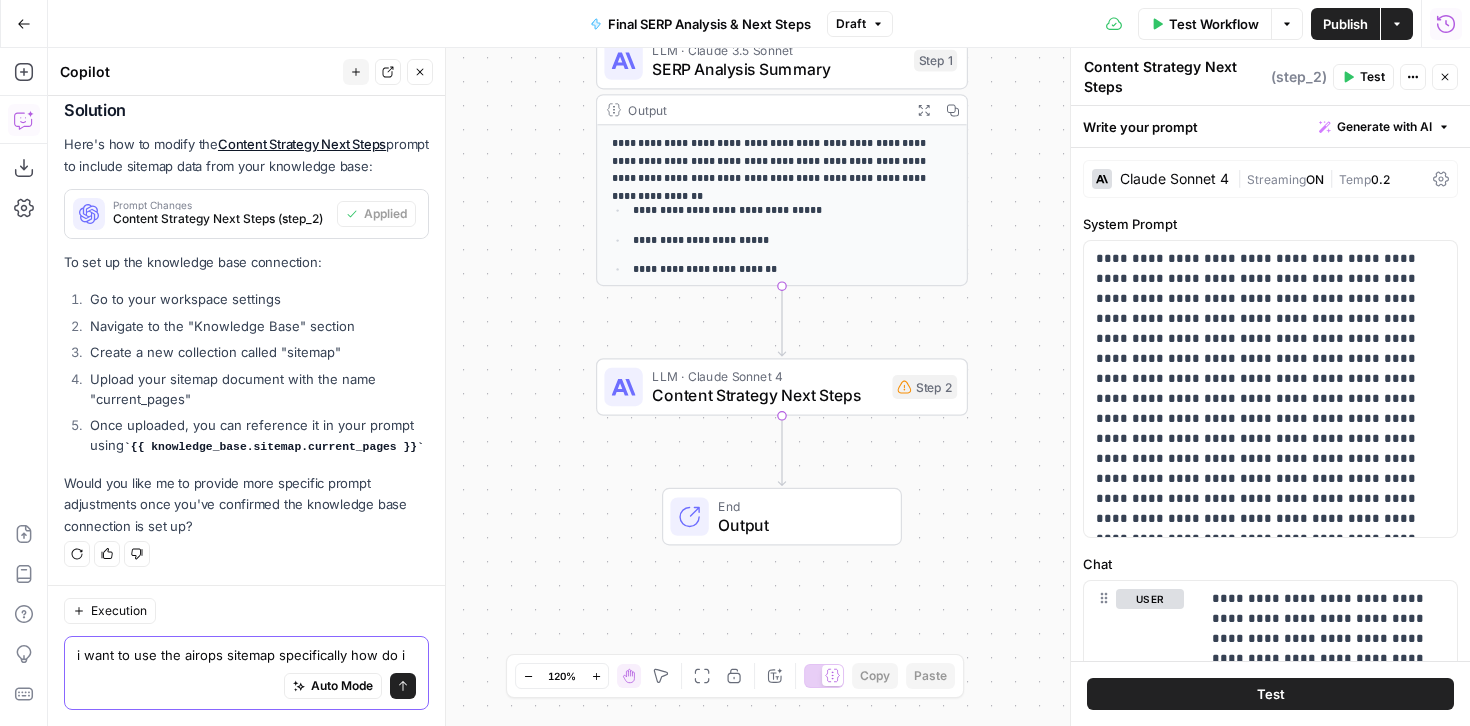 scroll, scrollTop: 7648, scrollLeft: 0, axis: vertical 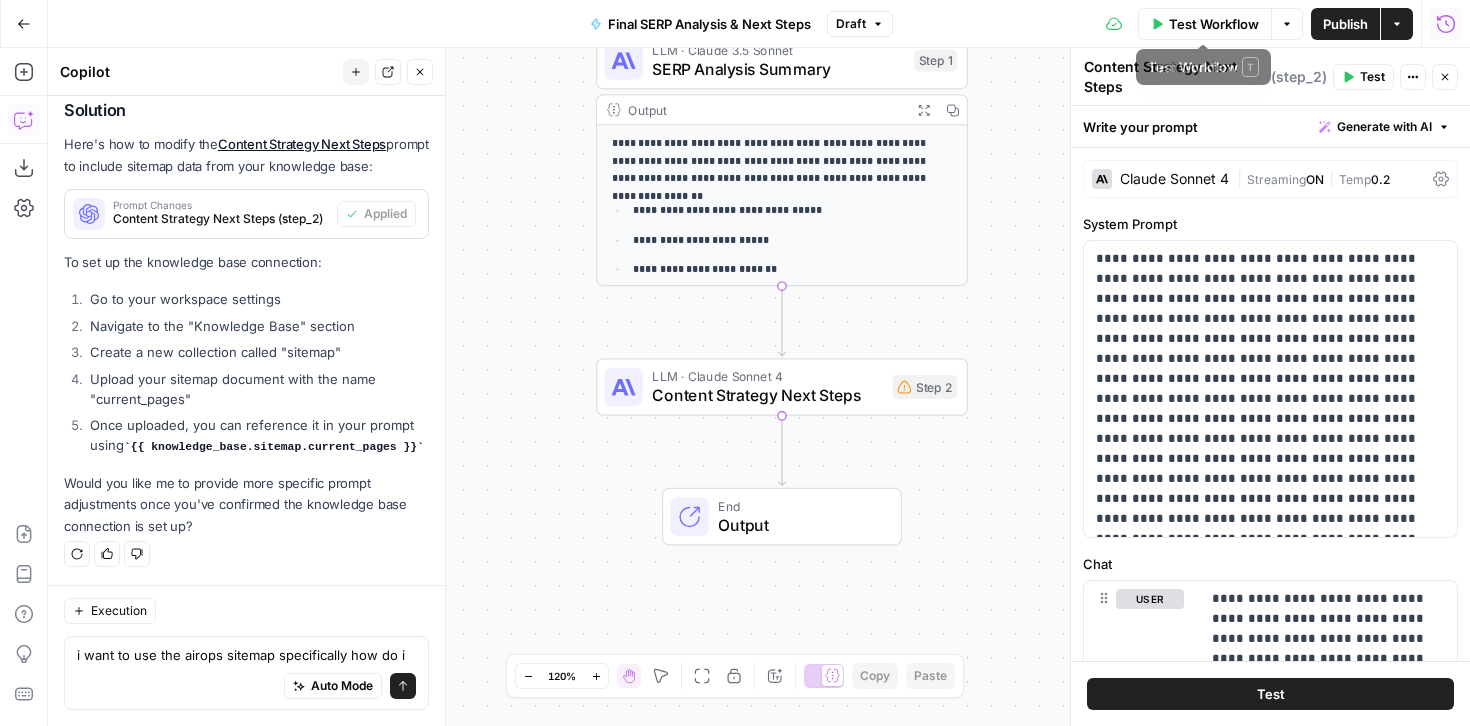 click on "Publish" at bounding box center (1345, 24) 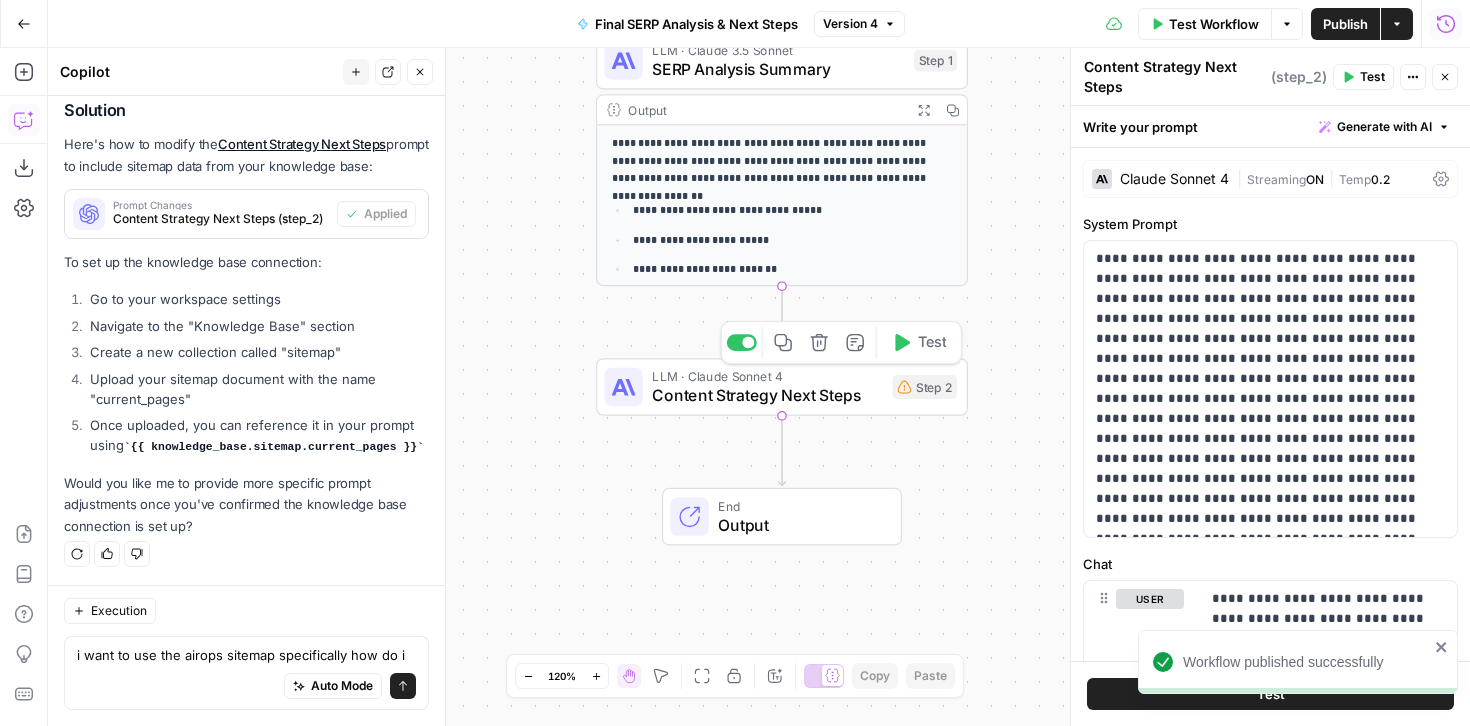 click on "Content Strategy Next Steps" at bounding box center [767, 395] 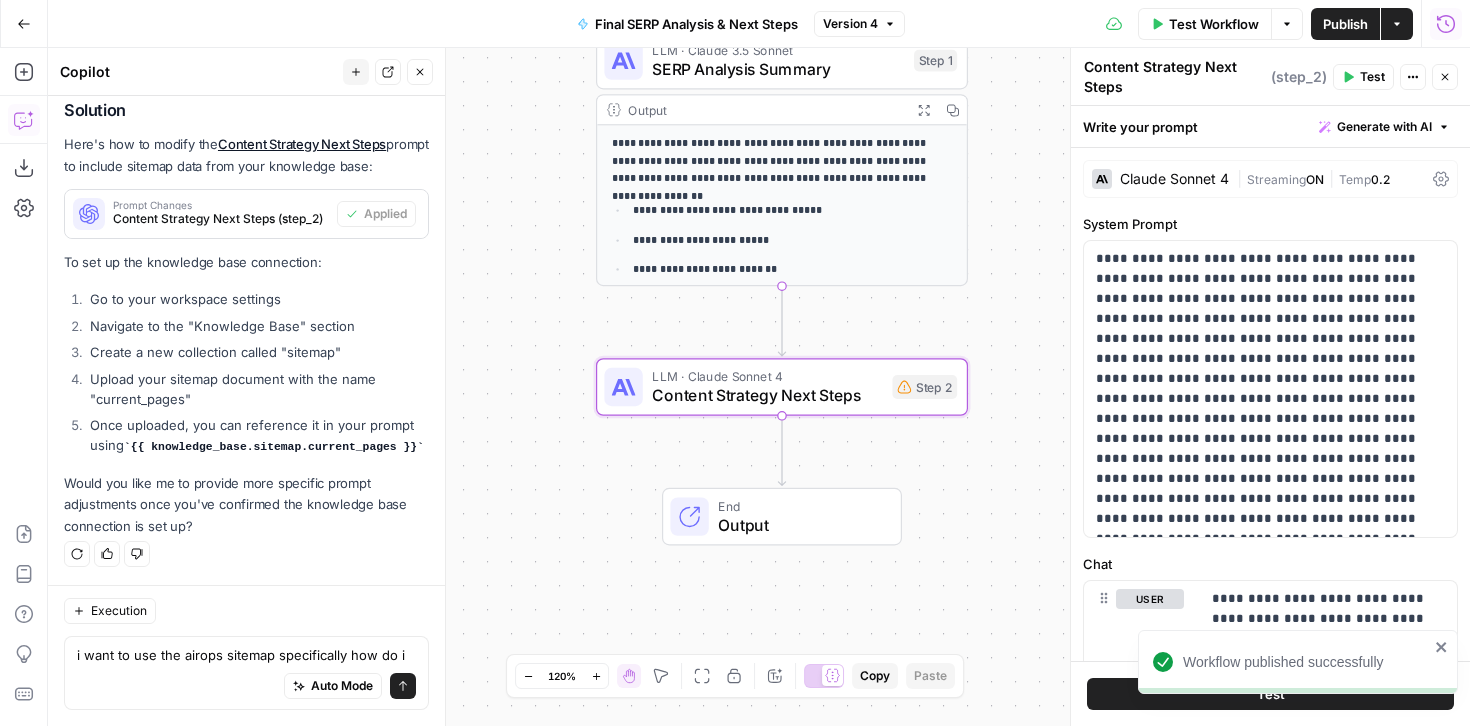click on "SERP Analysis Summary" at bounding box center [778, 69] 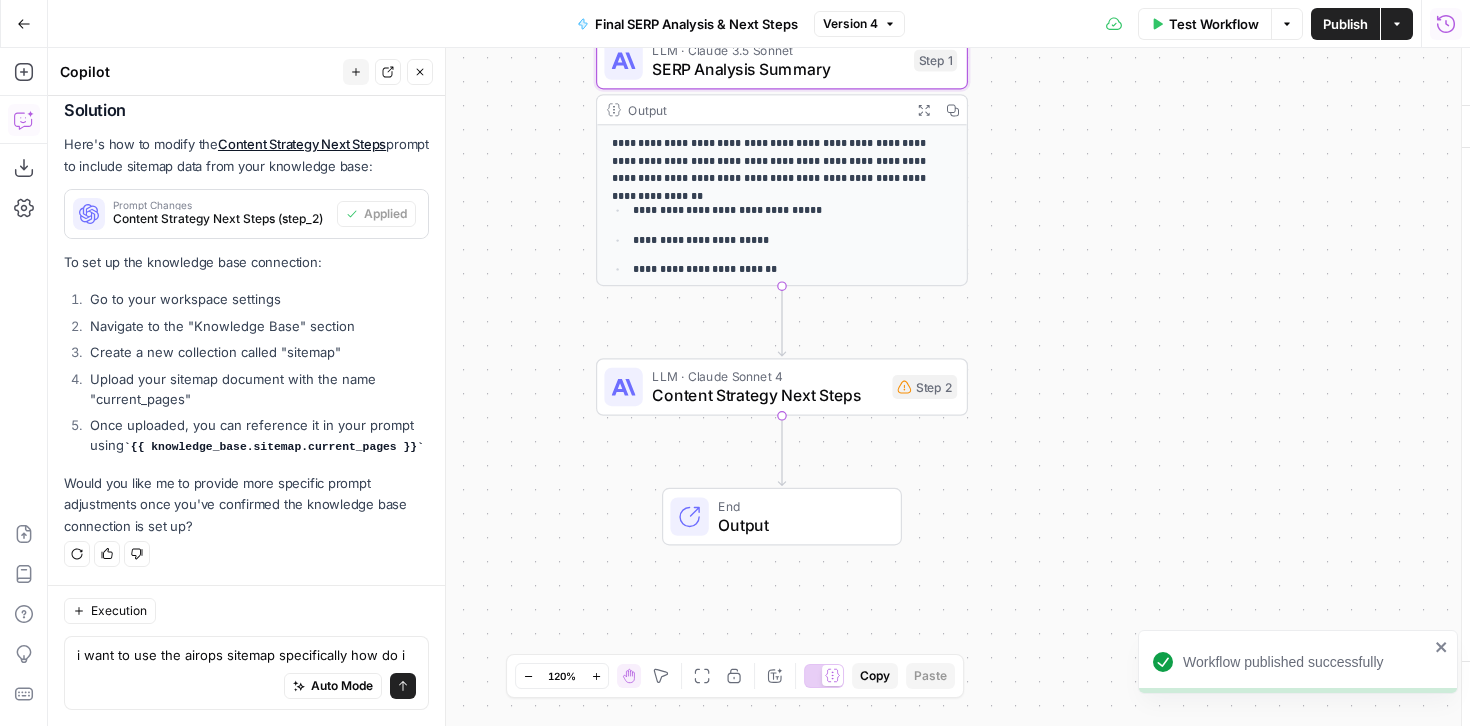type on "SERP Analysis Summary" 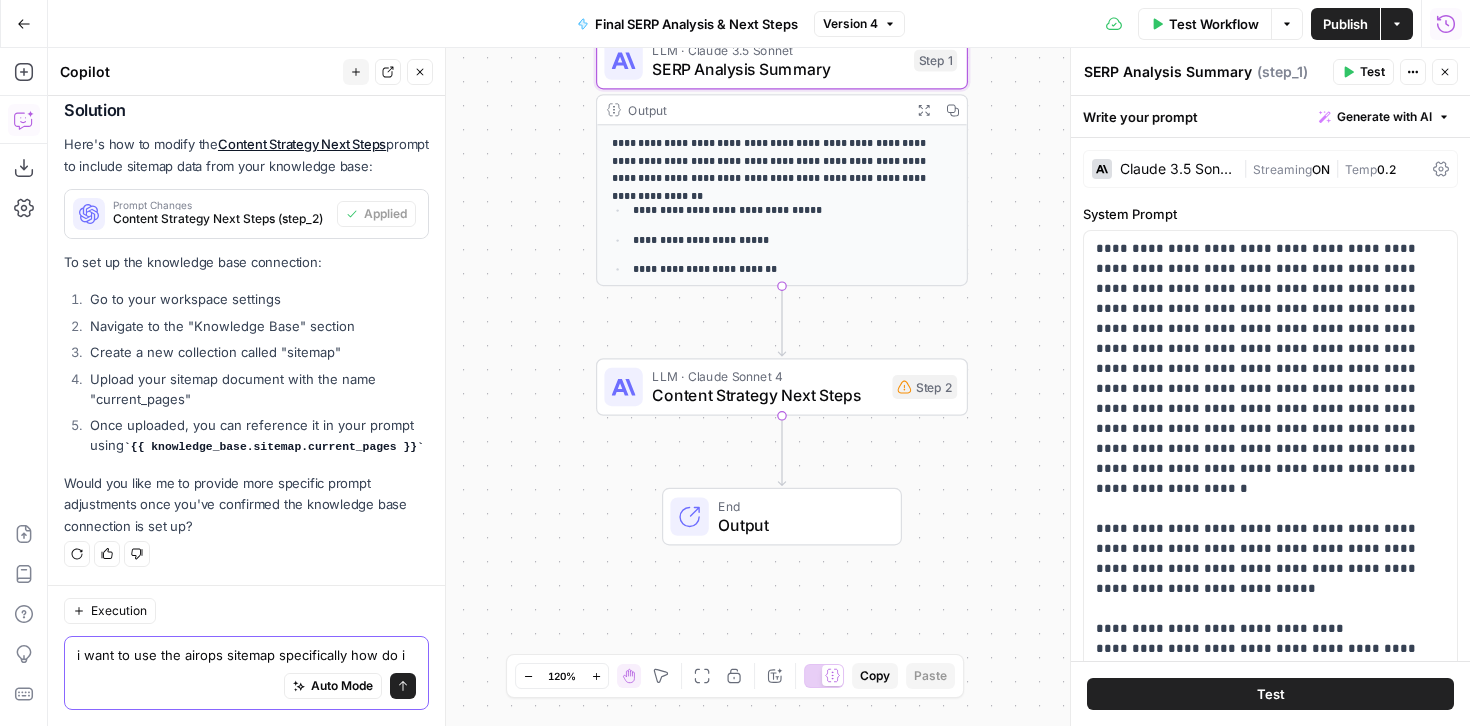 click on "i want to use the airops sitemap specifically how do i" at bounding box center (246, 655) 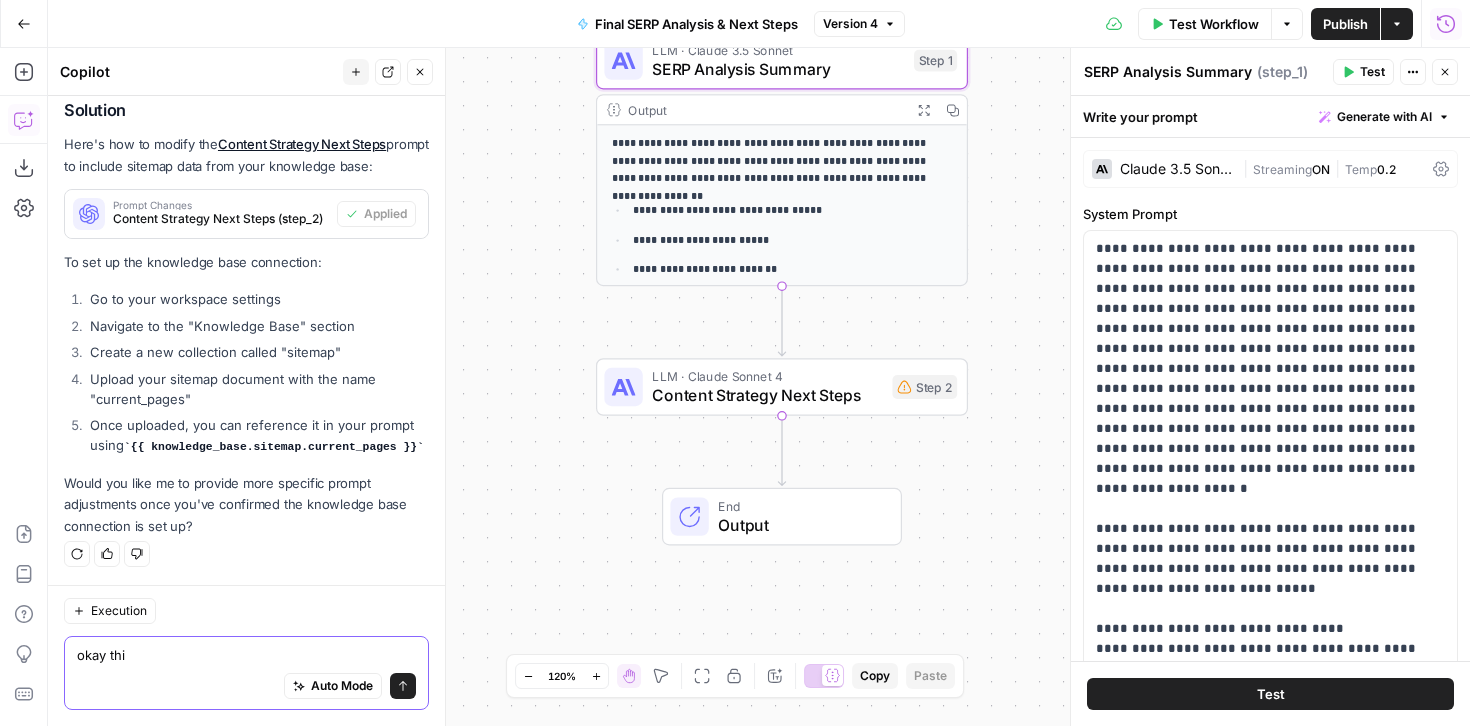 type on "okay th" 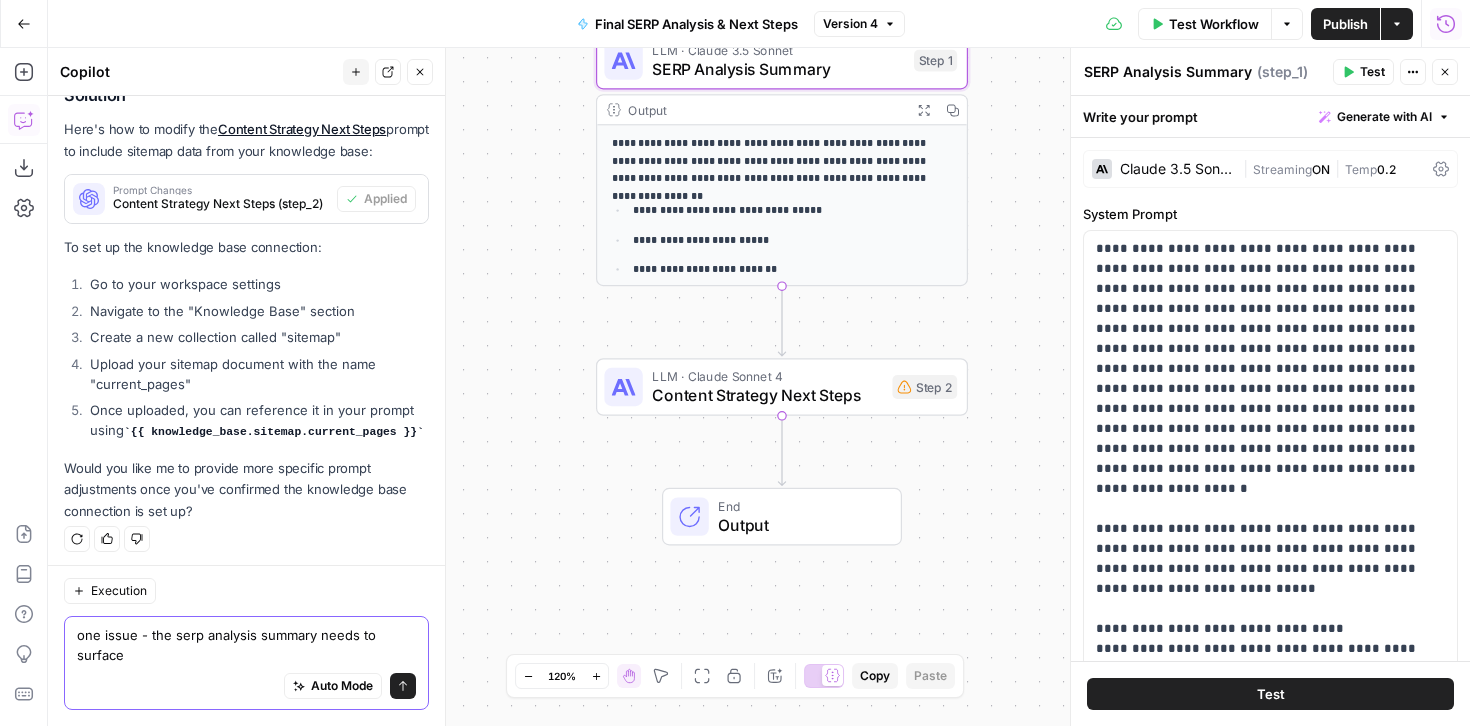 scroll, scrollTop: 7668, scrollLeft: 0, axis: vertical 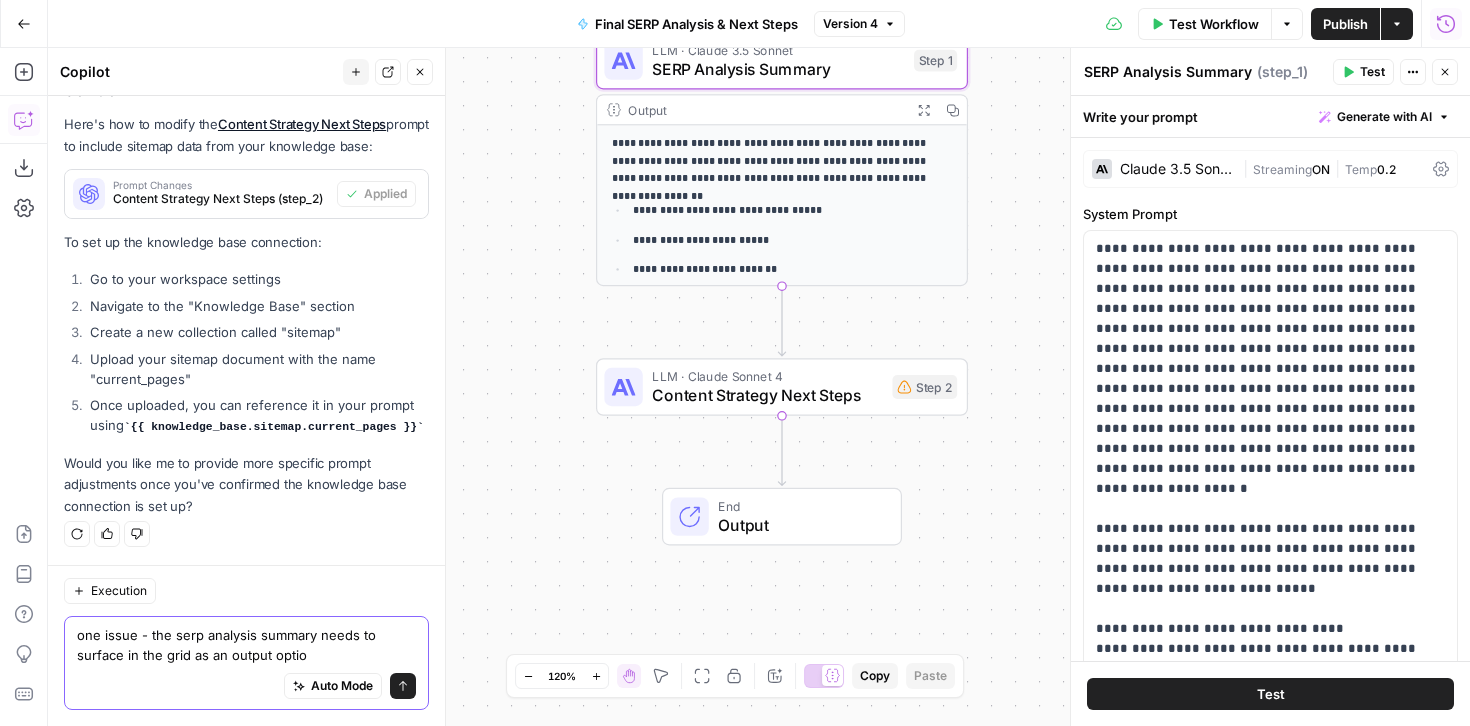 type on "one issue - the serp analysis summary needs to surface in the grid as an output option" 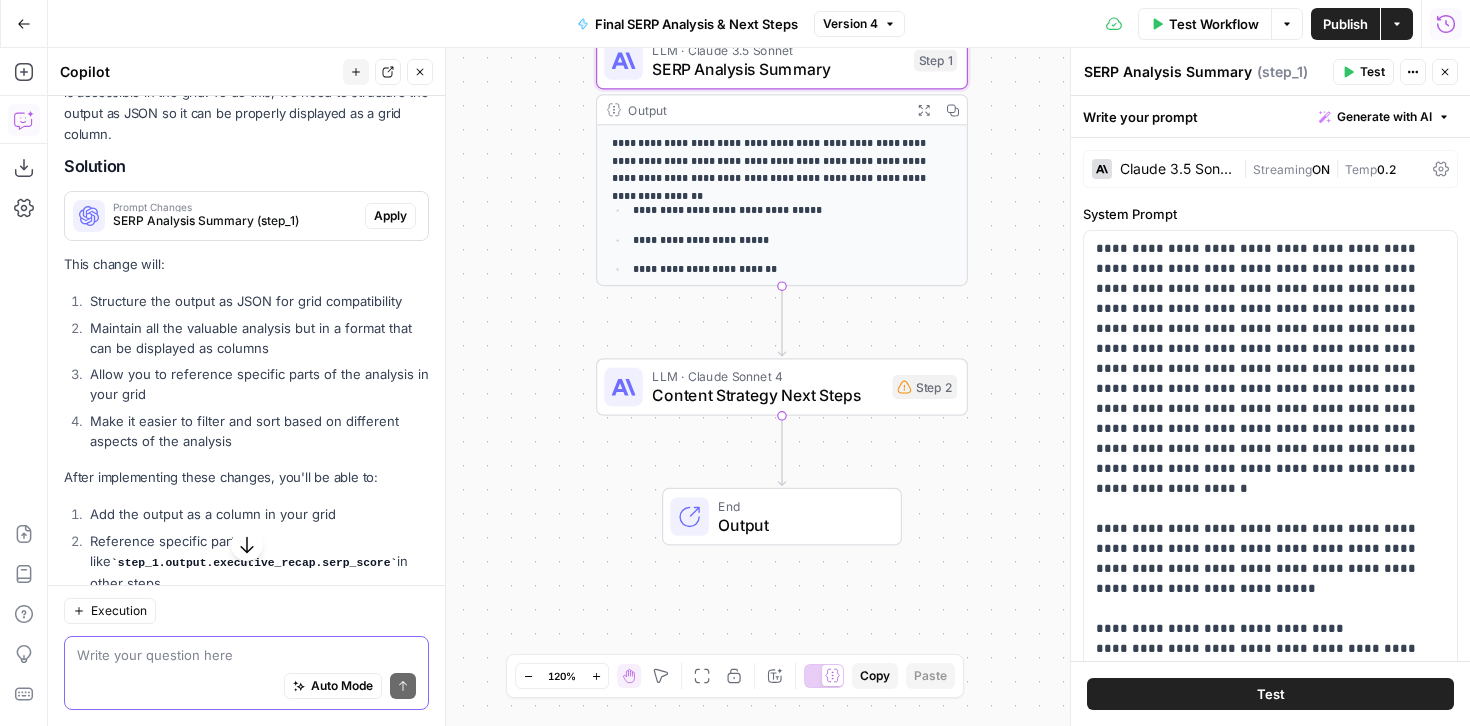 scroll, scrollTop: 8194, scrollLeft: 0, axis: vertical 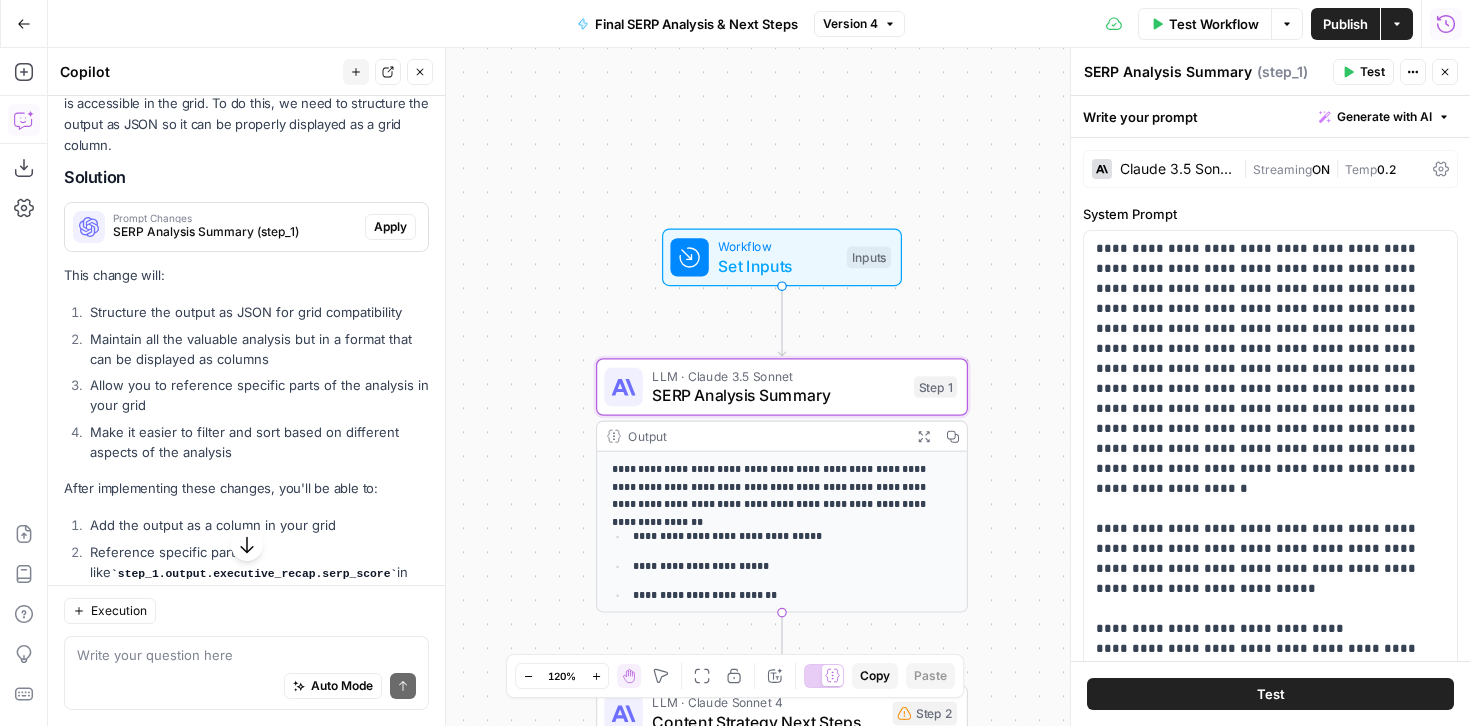 click on "Apply" at bounding box center [390, 227] 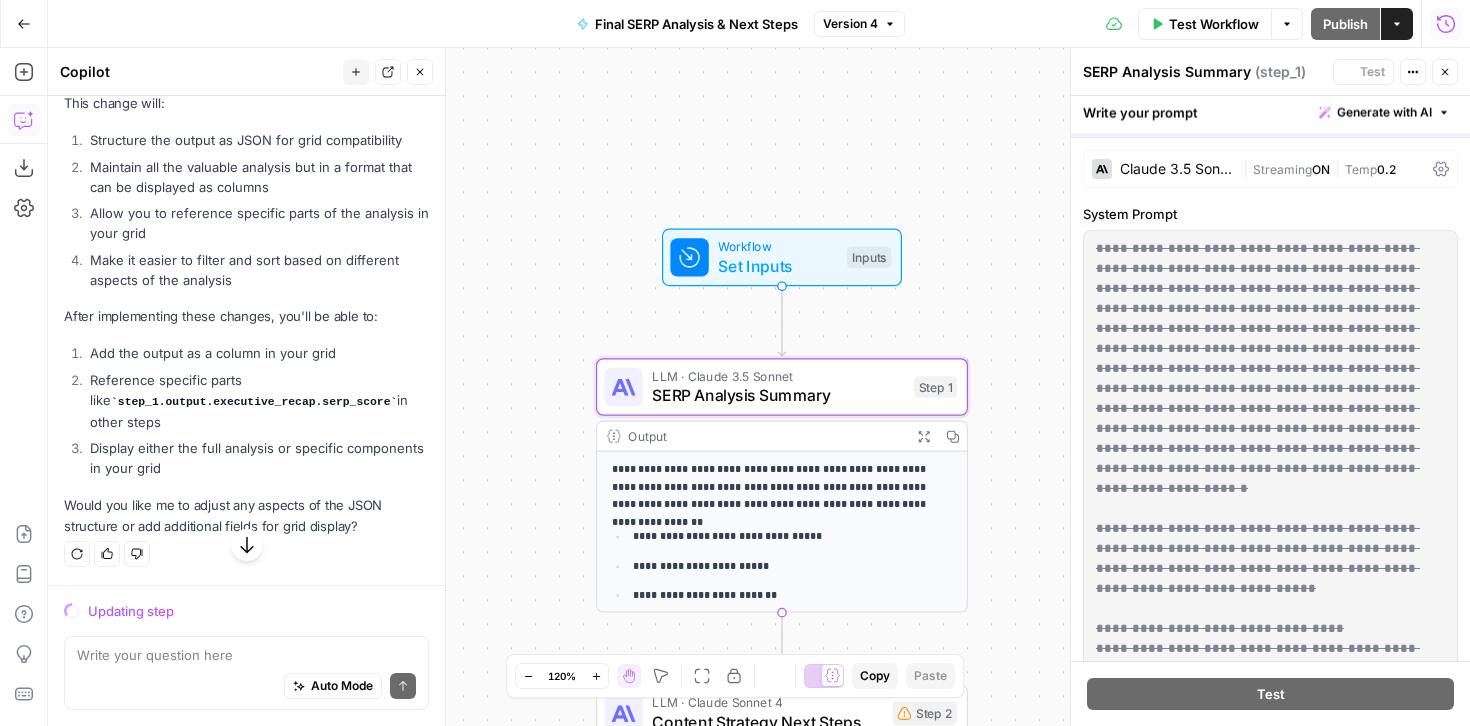 scroll, scrollTop: 7970, scrollLeft: 0, axis: vertical 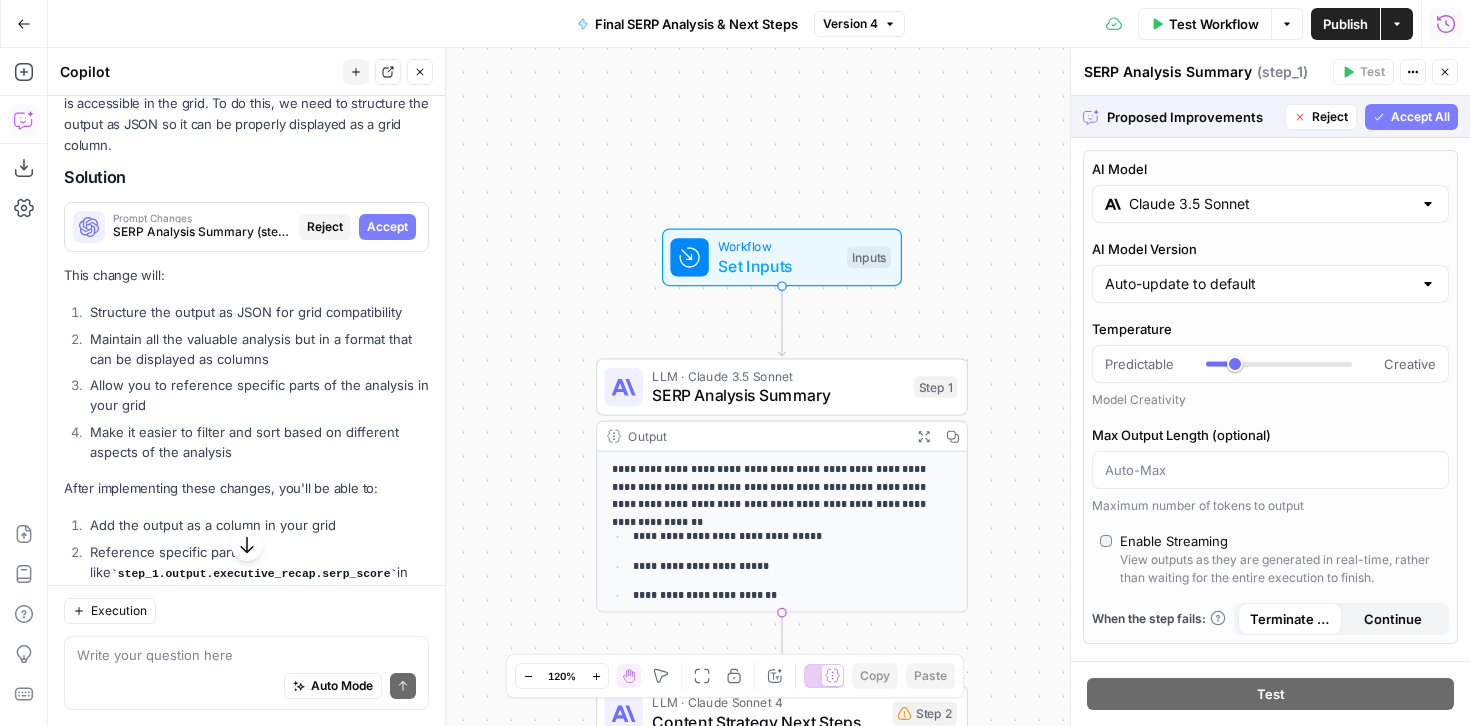 click on "Accept All" at bounding box center [1420, 117] 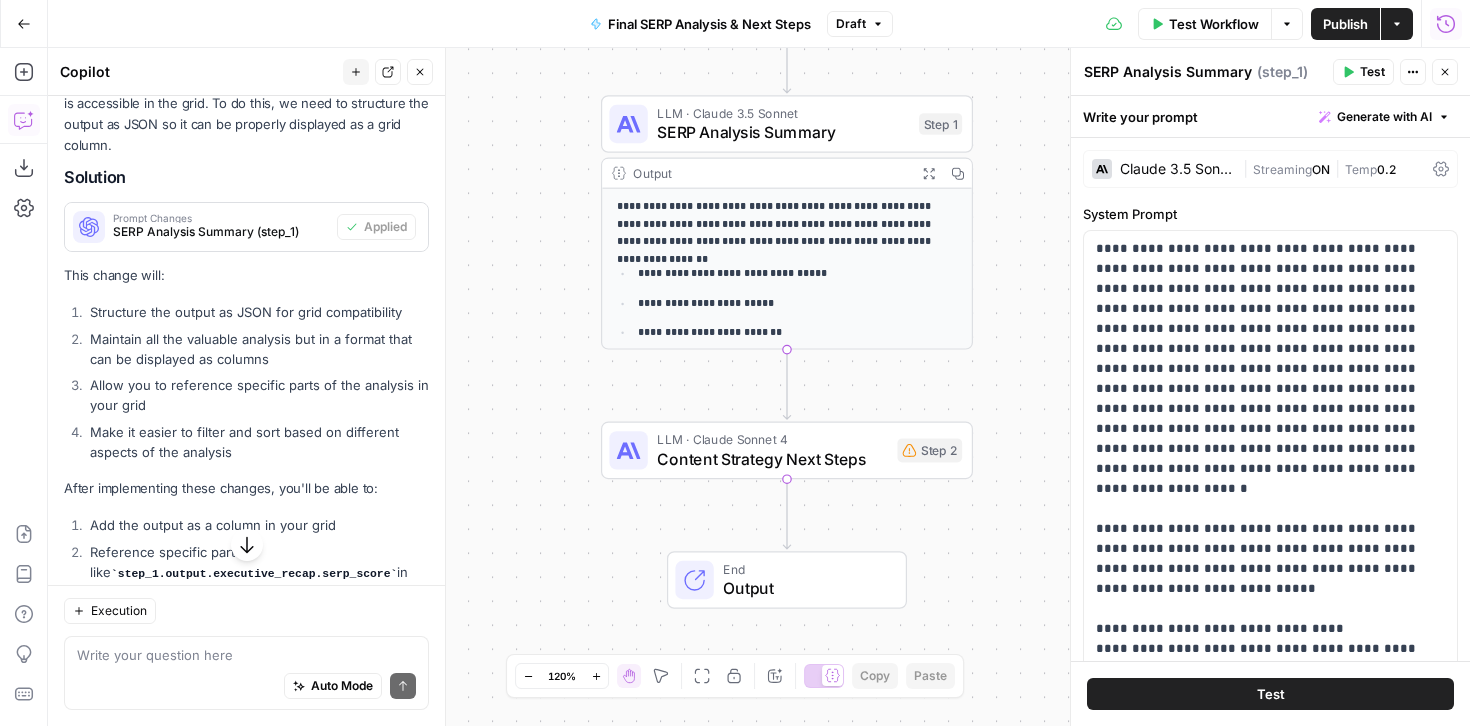 scroll, scrollTop: 8412, scrollLeft: 0, axis: vertical 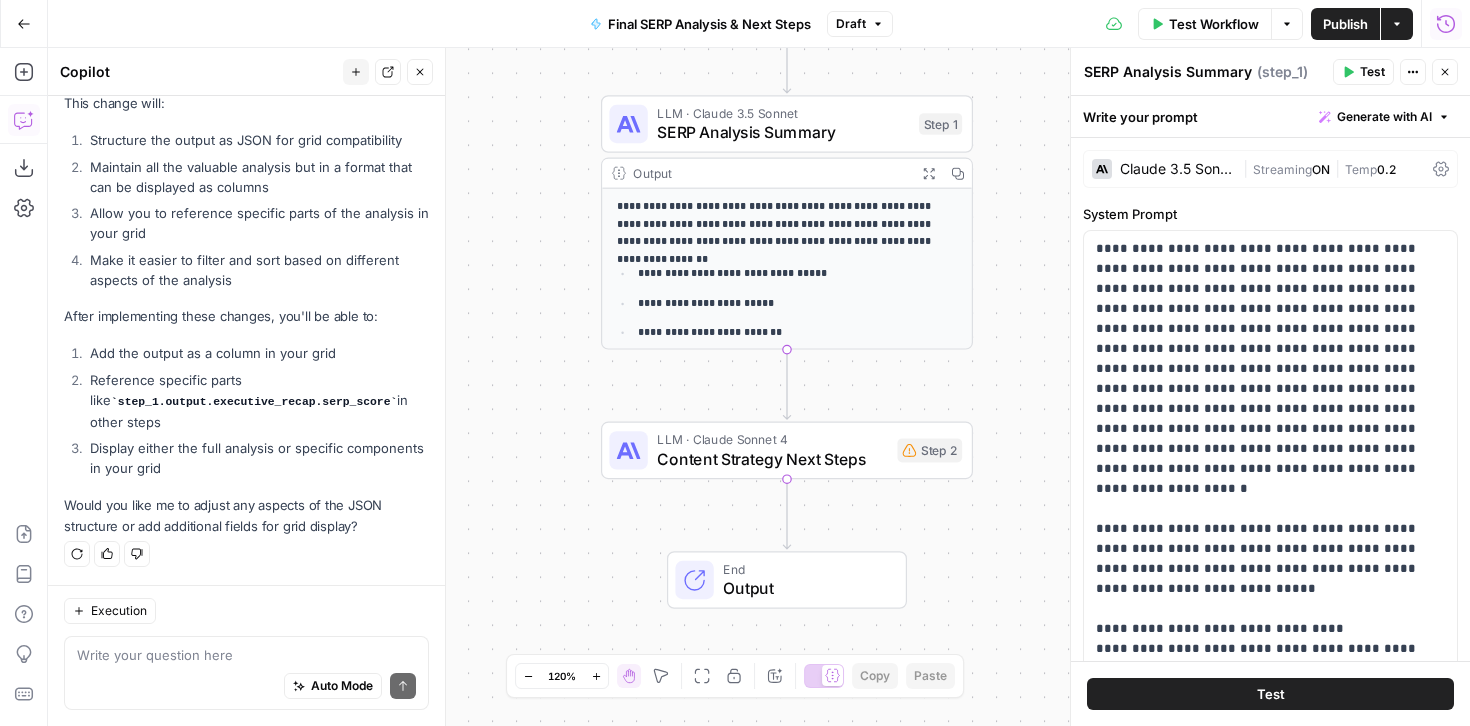 click on "Close" at bounding box center (1445, 72) 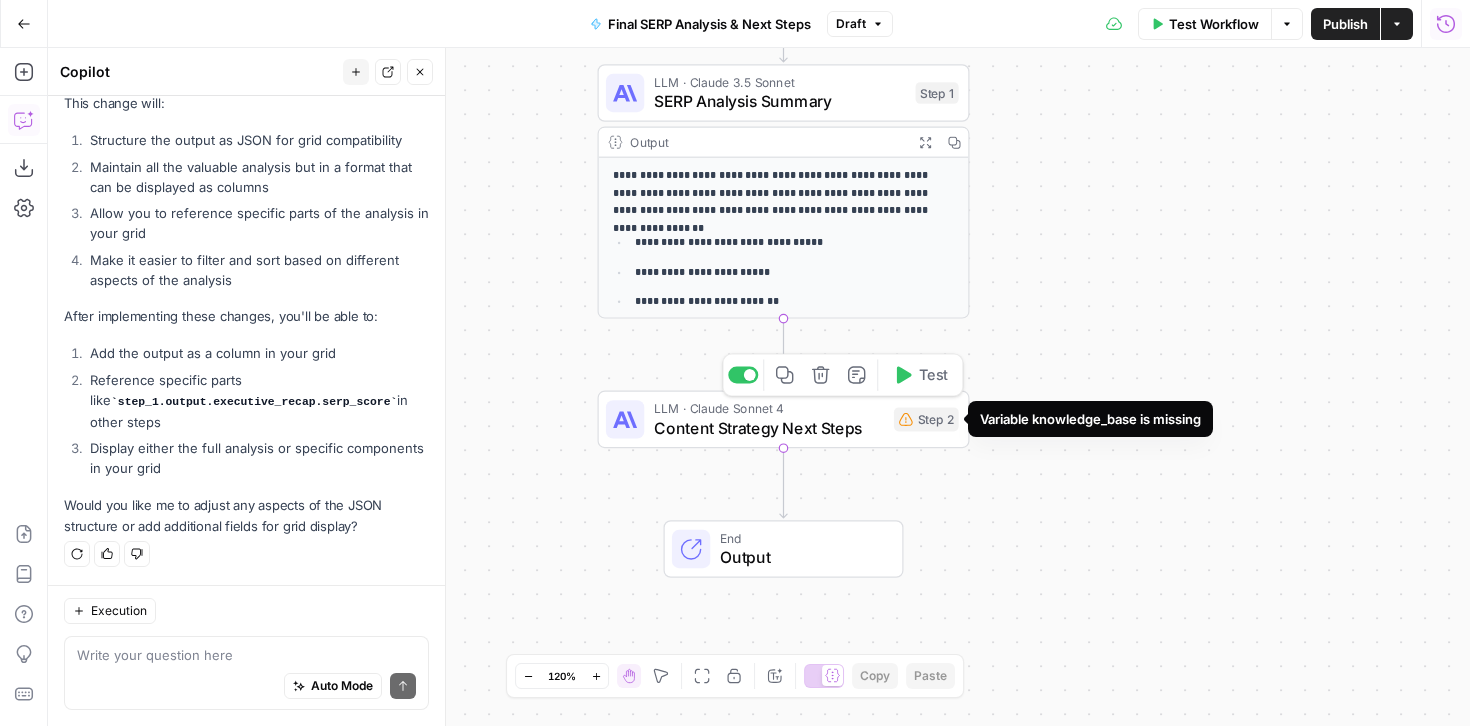 click on "Step 2" at bounding box center (926, 419) 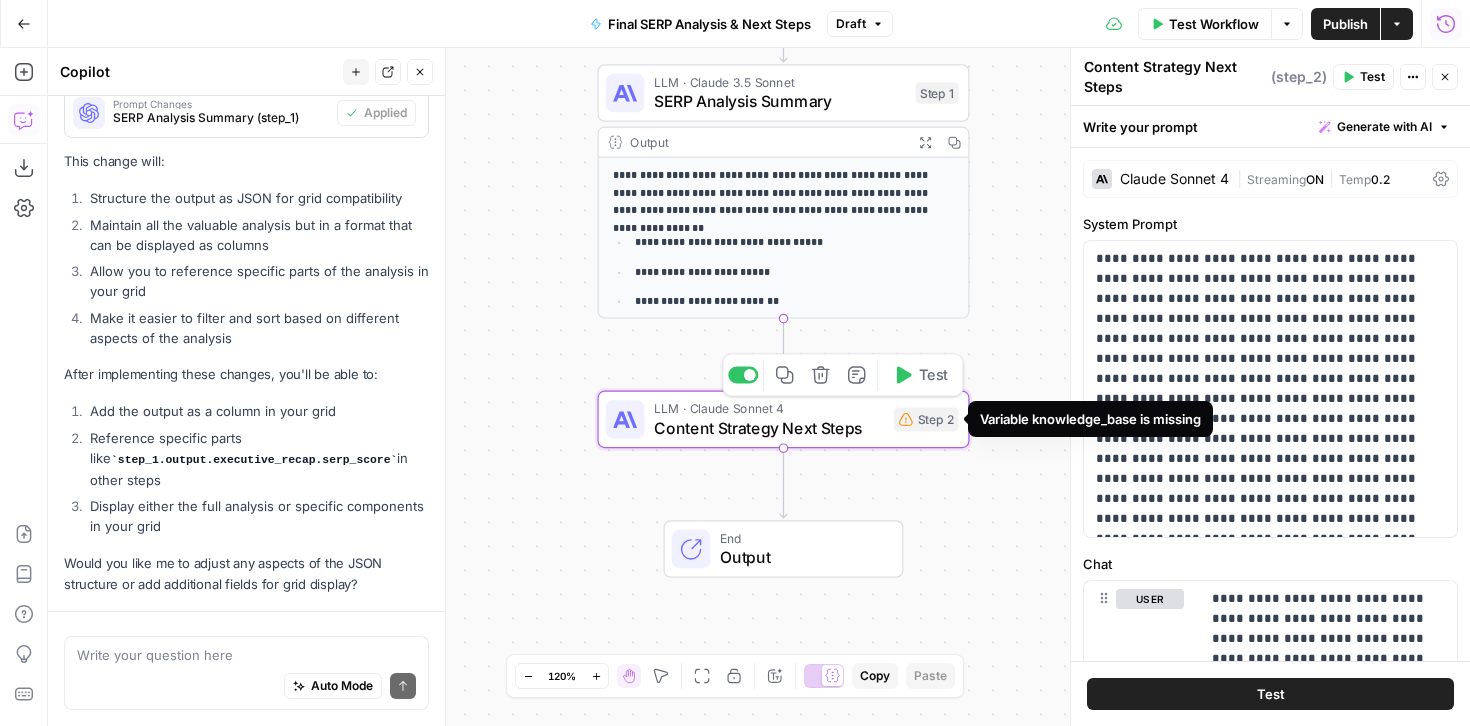 scroll, scrollTop: 8412, scrollLeft: 0, axis: vertical 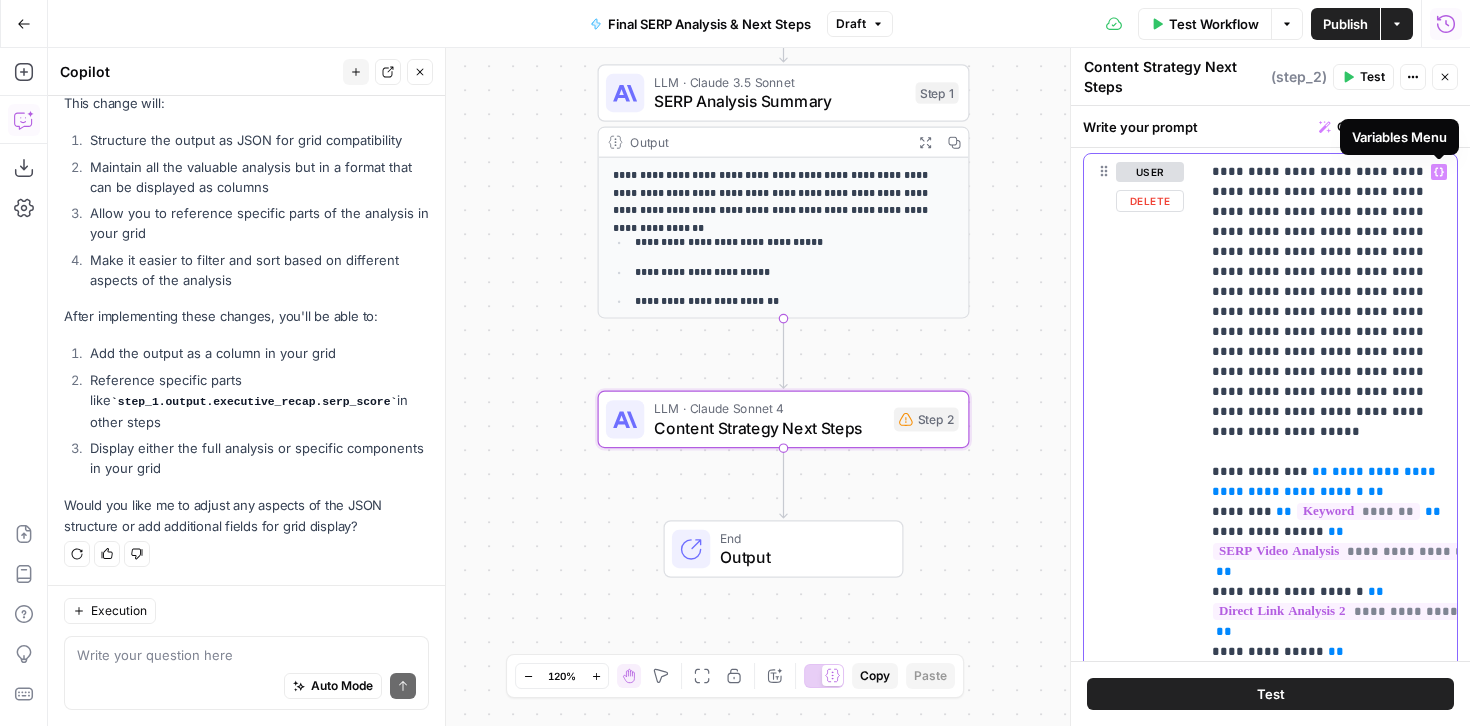 click 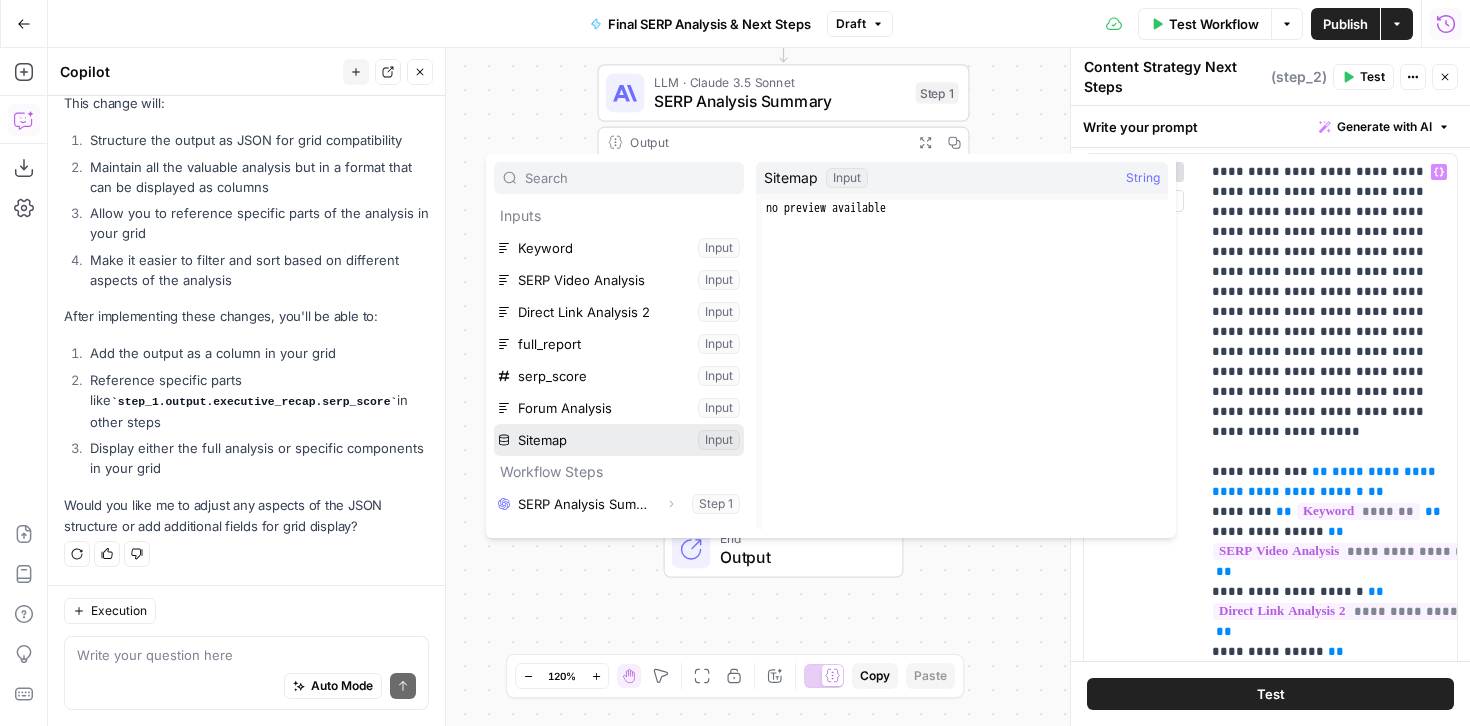 click at bounding box center [619, 440] 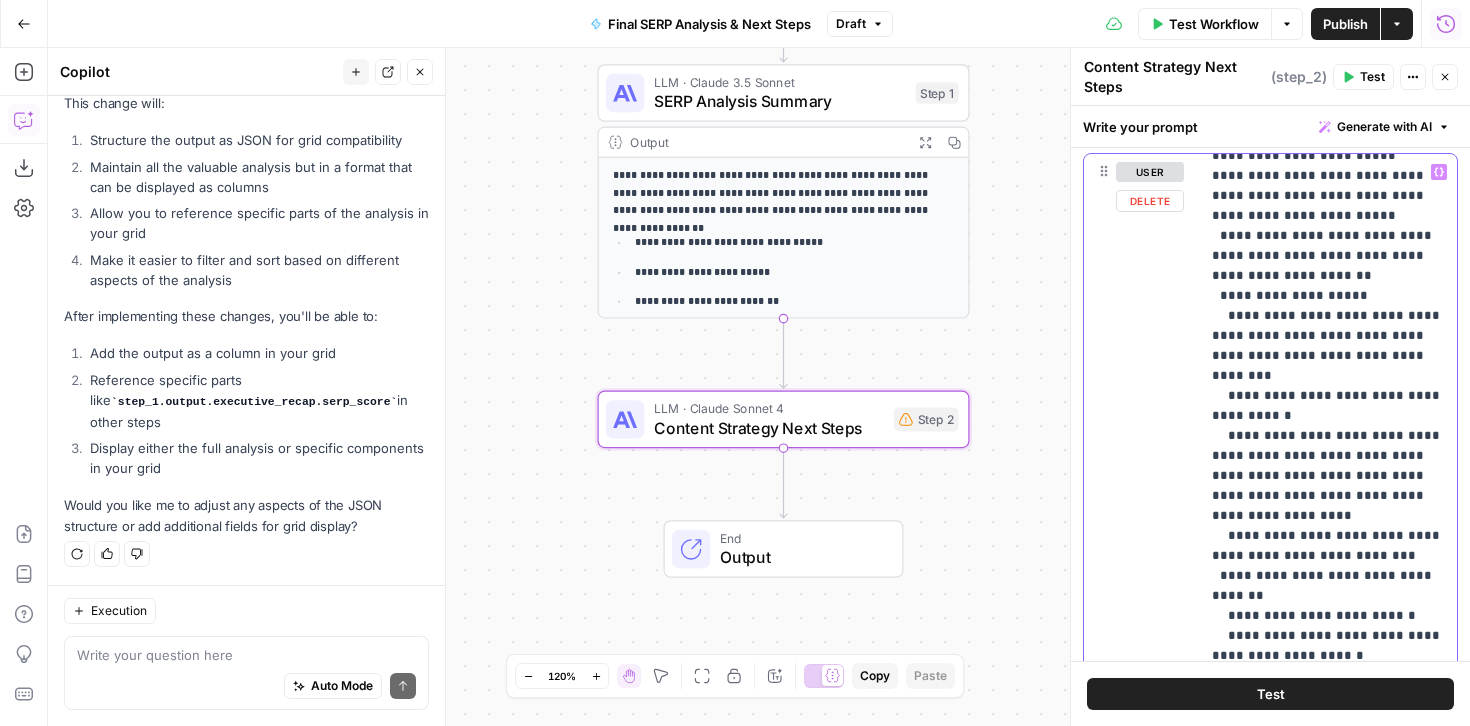 scroll, scrollTop: 1860, scrollLeft: 0, axis: vertical 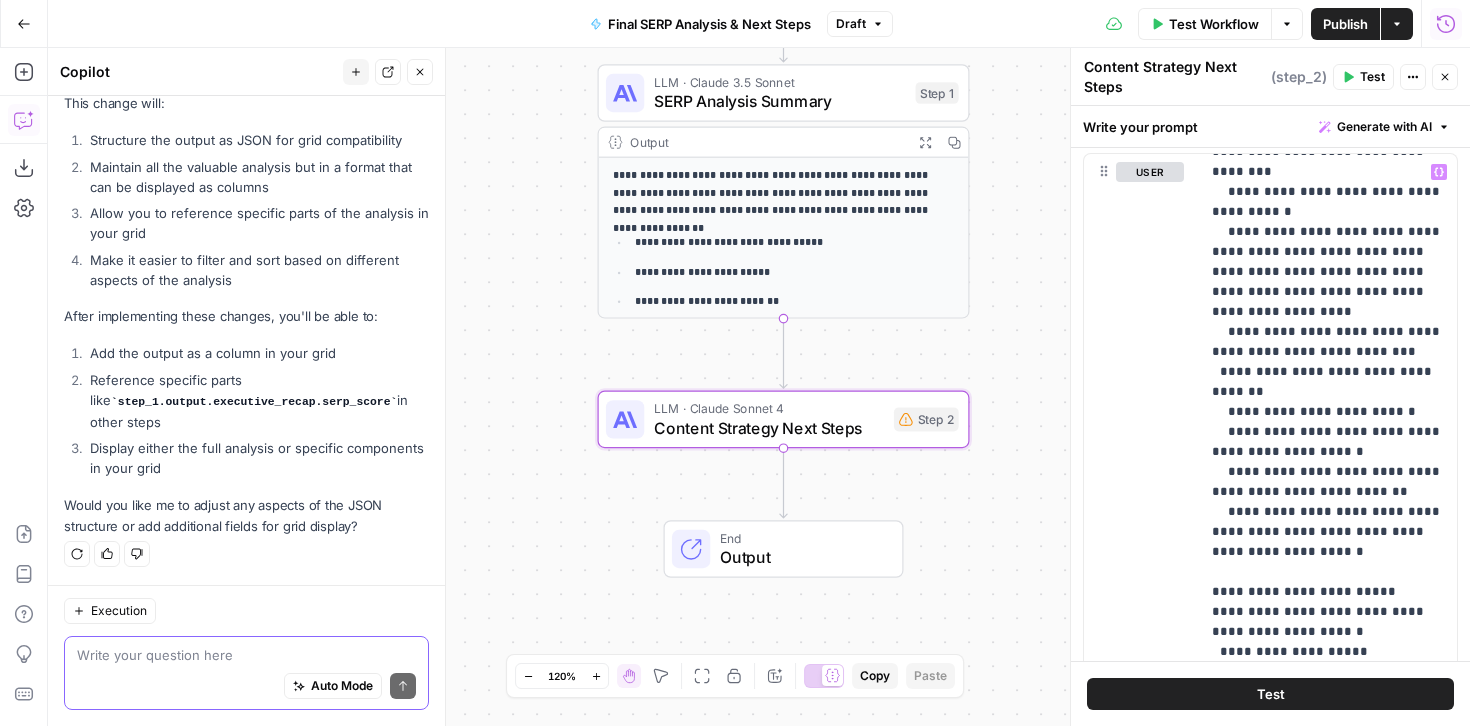 click at bounding box center (246, 655) 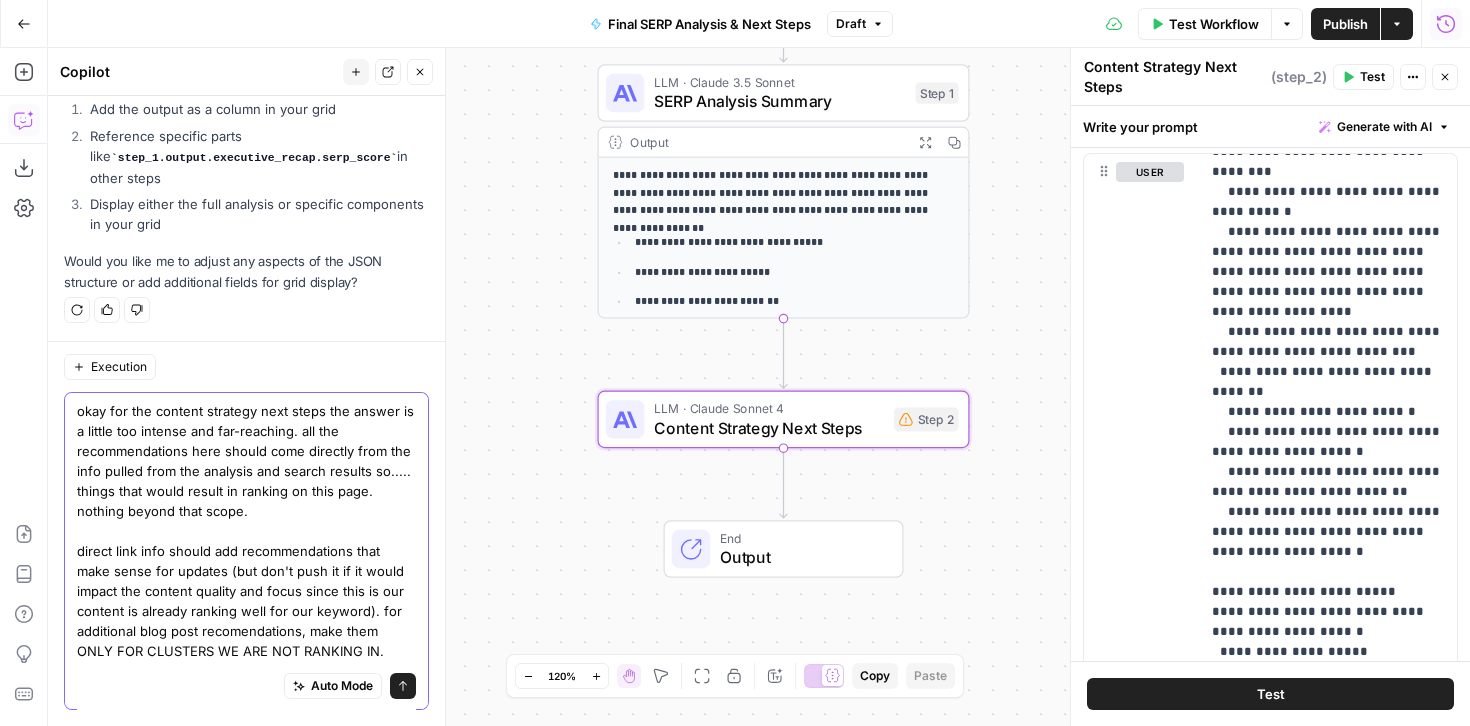 scroll, scrollTop: 8656, scrollLeft: 0, axis: vertical 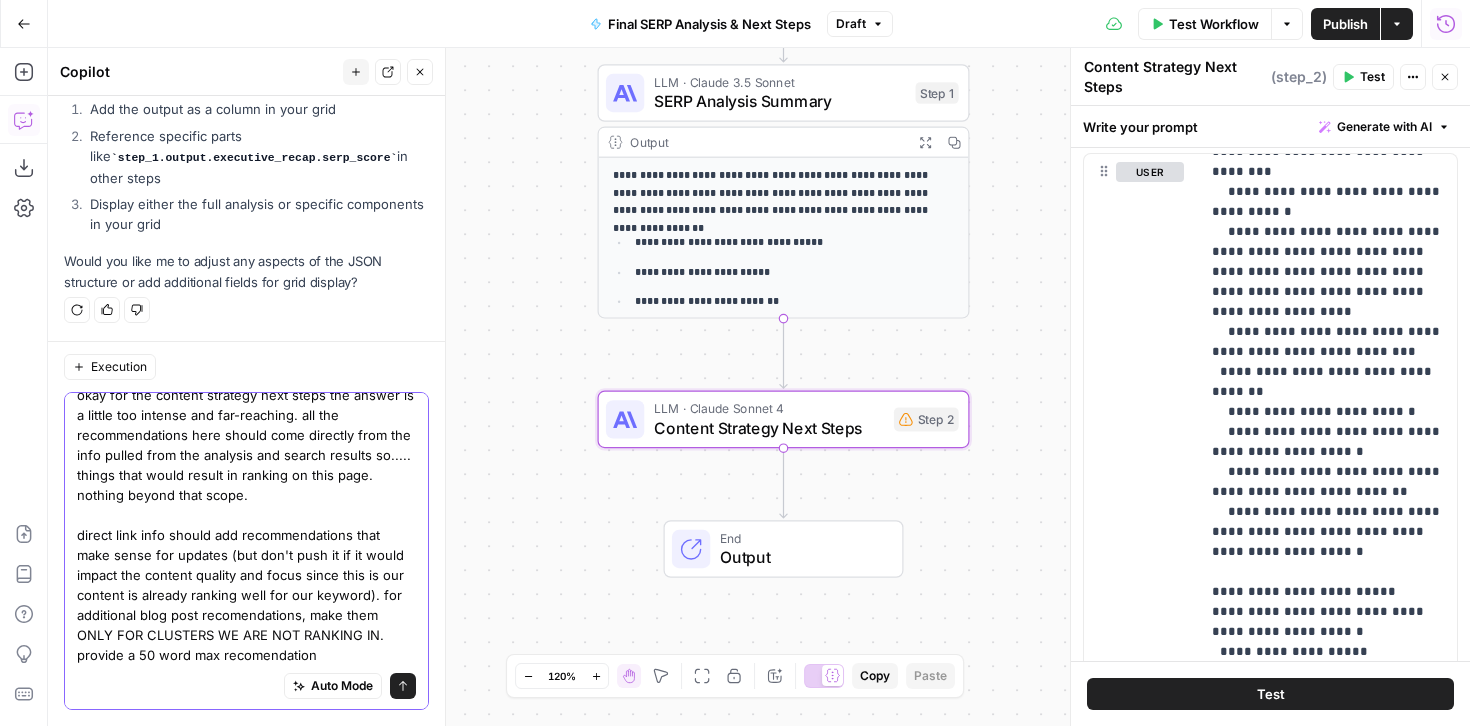 click on "okay for the content strategy next steps the answer is a little too intense and far-reaching. all the recommendations here should come directly from the info pulled from the analysis and search results so..... things that would result in ranking on this page. nothing beyond that scope.
direct link info should add recommendations that make sense for updates (but don't push it if it would impact the content quality and focus since this is our content is already ranking well for our keyword). for additional blog post recomendations, make them ONLY FOR CLUSTERS WE ARE NOT RANKING IN. provide a 50 word max recomendation" at bounding box center [246, 525] 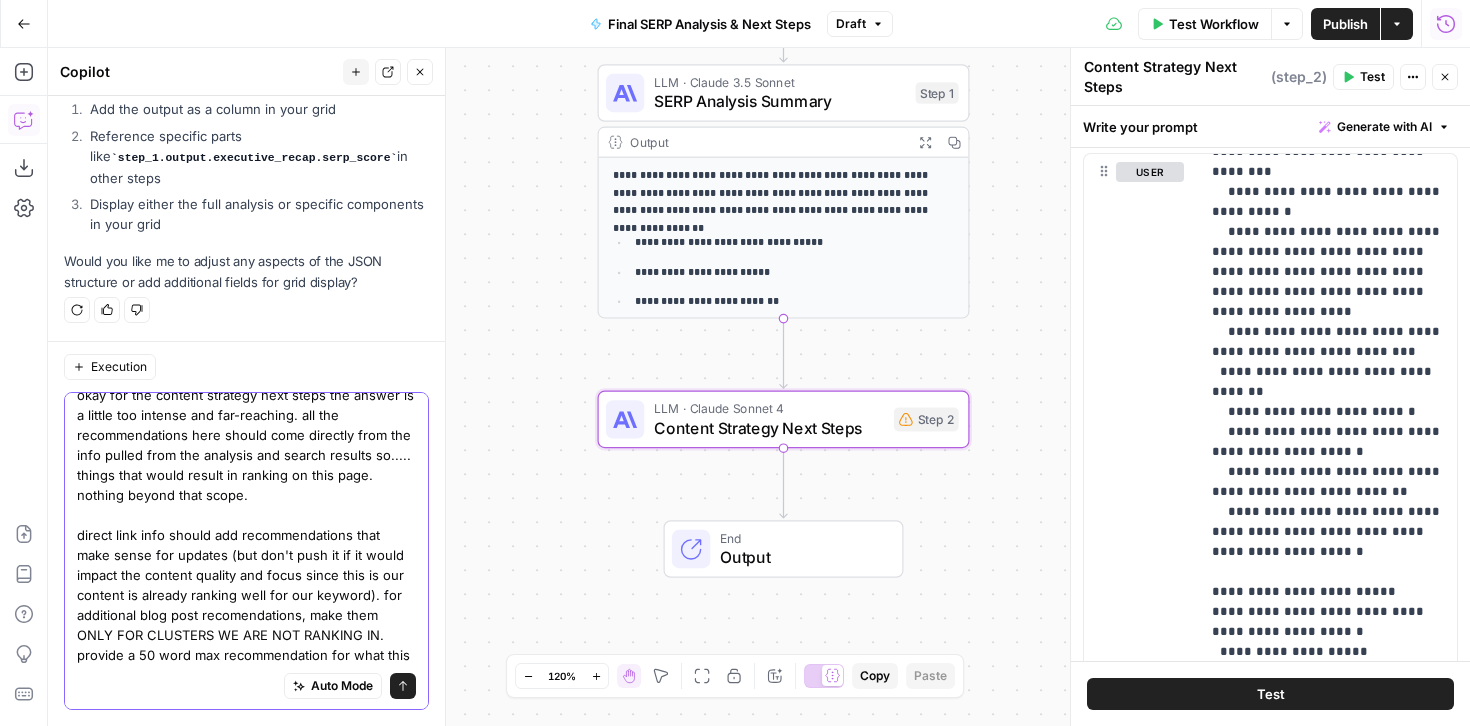 scroll, scrollTop: 36, scrollLeft: 0, axis: vertical 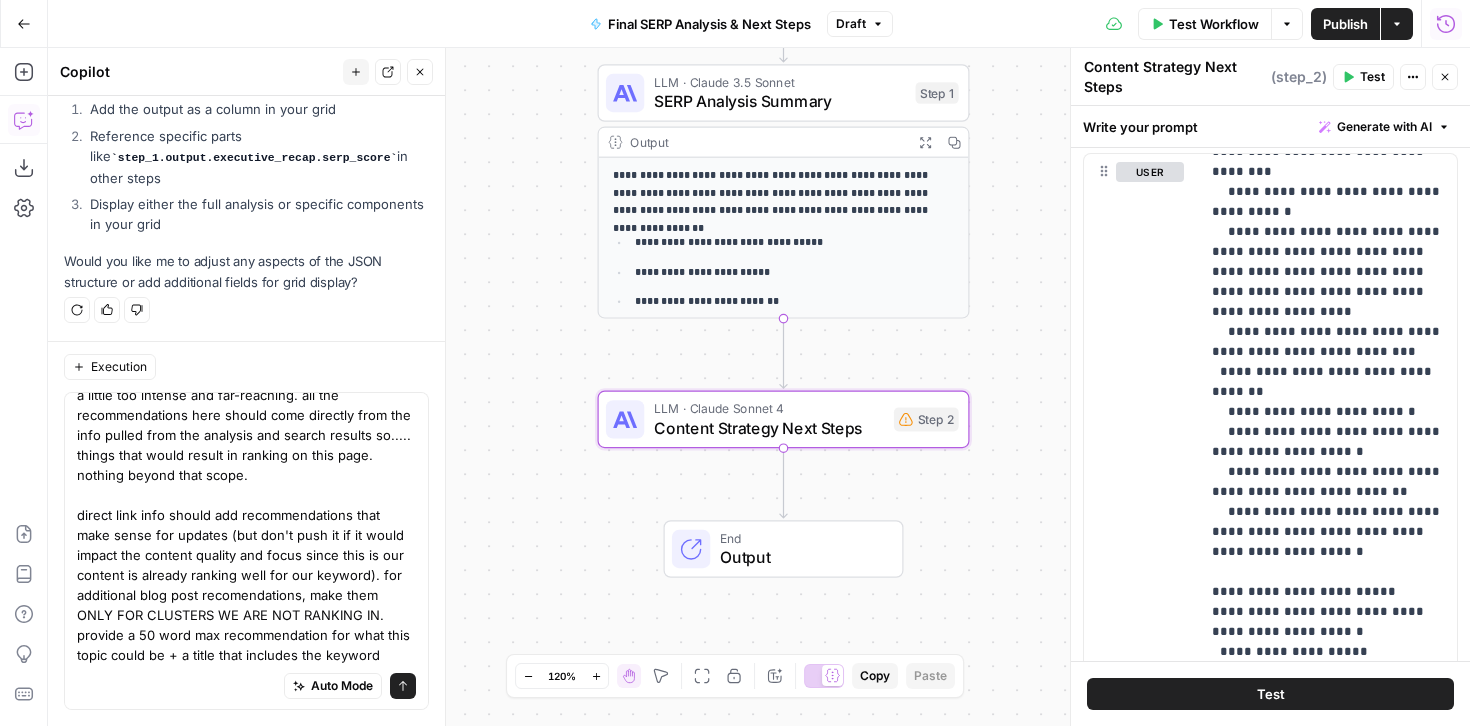 drag, startPoint x: 206, startPoint y: 654, endPoint x: 627, endPoint y: 4, distance: 774.42944 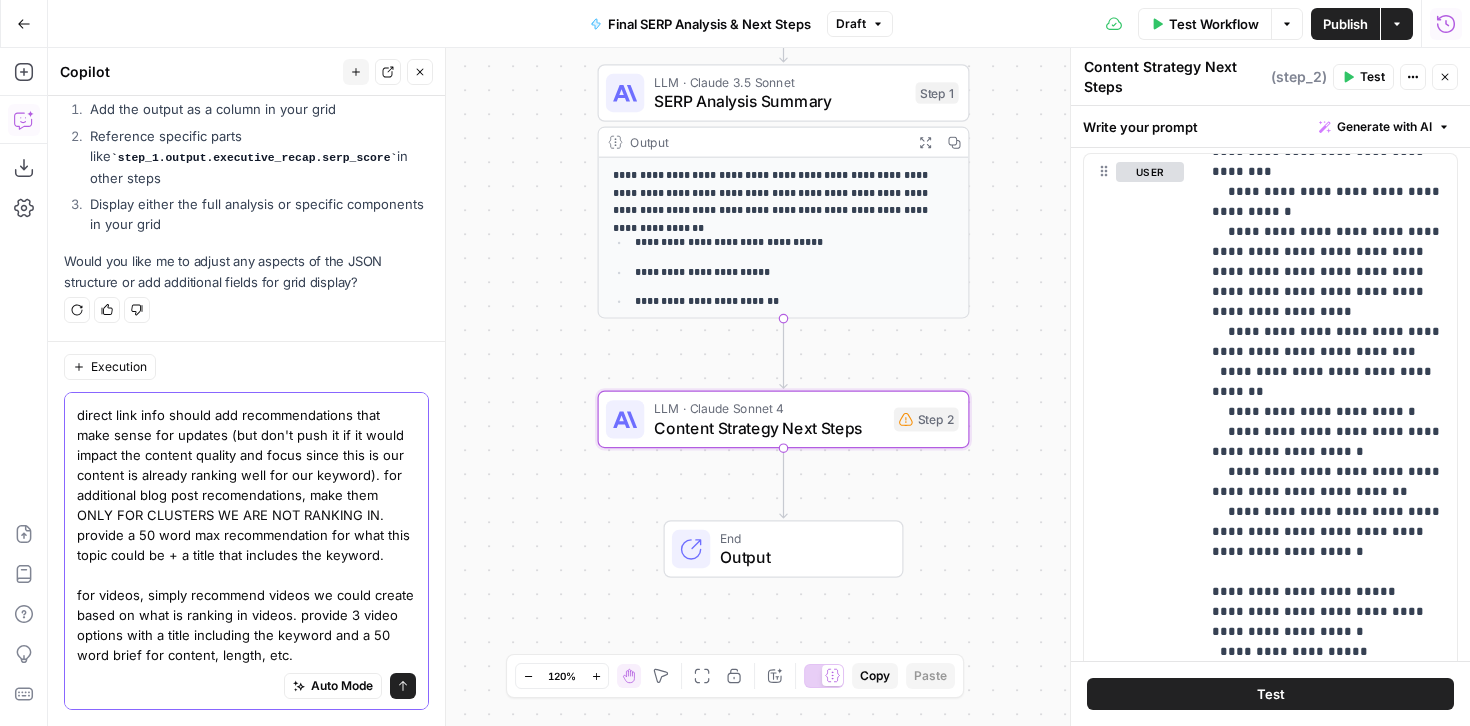 scroll, scrollTop: 156, scrollLeft: 0, axis: vertical 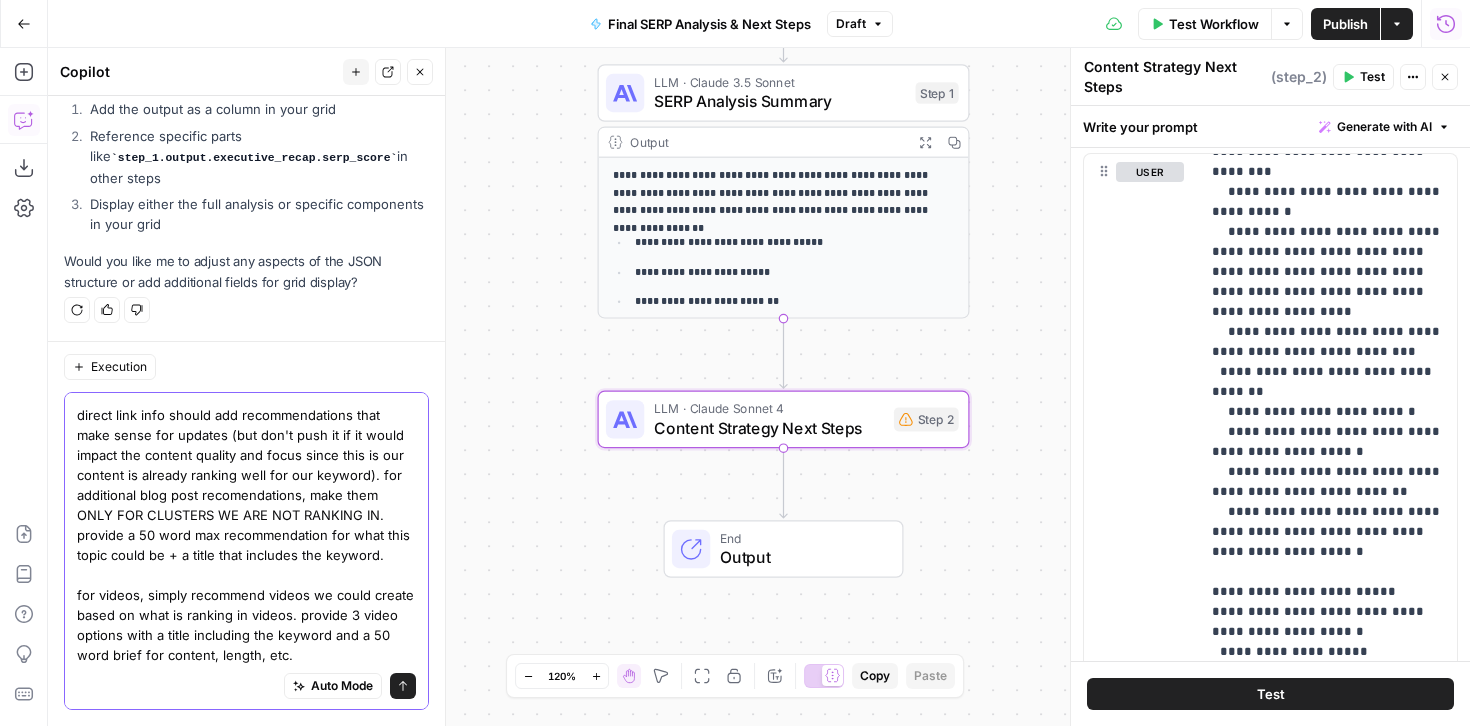 click on "okay for the content strategy next steps the answer is a little too intense and far-reaching. all the recommendations here should come directly from the info pulled from the analysis and search results so..... things that would result in ranking on this page. nothing beyond that scope.
direct link info should add recommendations that make sense for updates (but don't push it if it would impact the content quality and focus since this is our content is already ranking well for our keyword). for additional blog post recomendations, make them ONLY FOR CLUSTERS WE ARE NOT RANKING IN. provide a 50 word max recommendation for what this topic could be + a title that includes the keyword.
for videos, simply recommend videos we could create based on what is ranking in videos. provide 3 video options with a title including the keyword and a 50 word brief for content, length, etc." at bounding box center [246, 465] 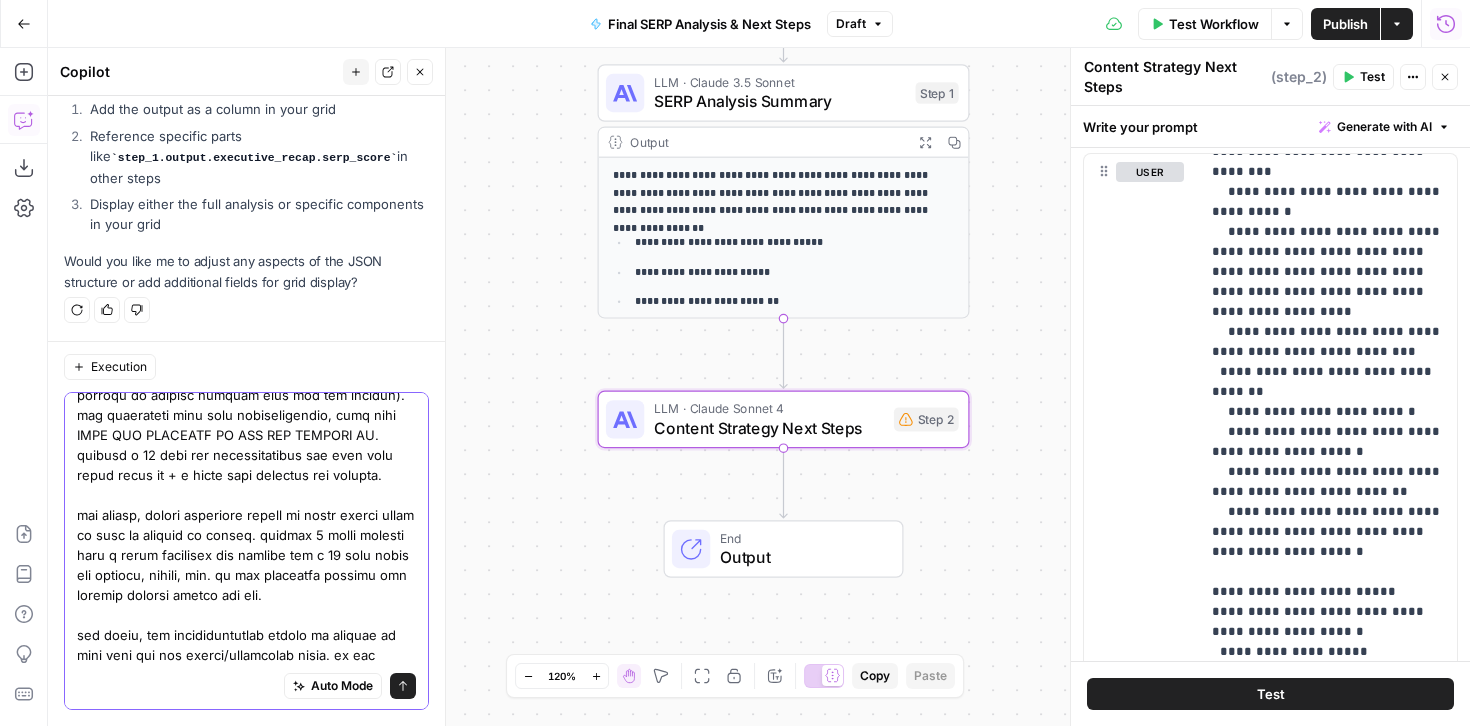 scroll, scrollTop: 256, scrollLeft: 0, axis: vertical 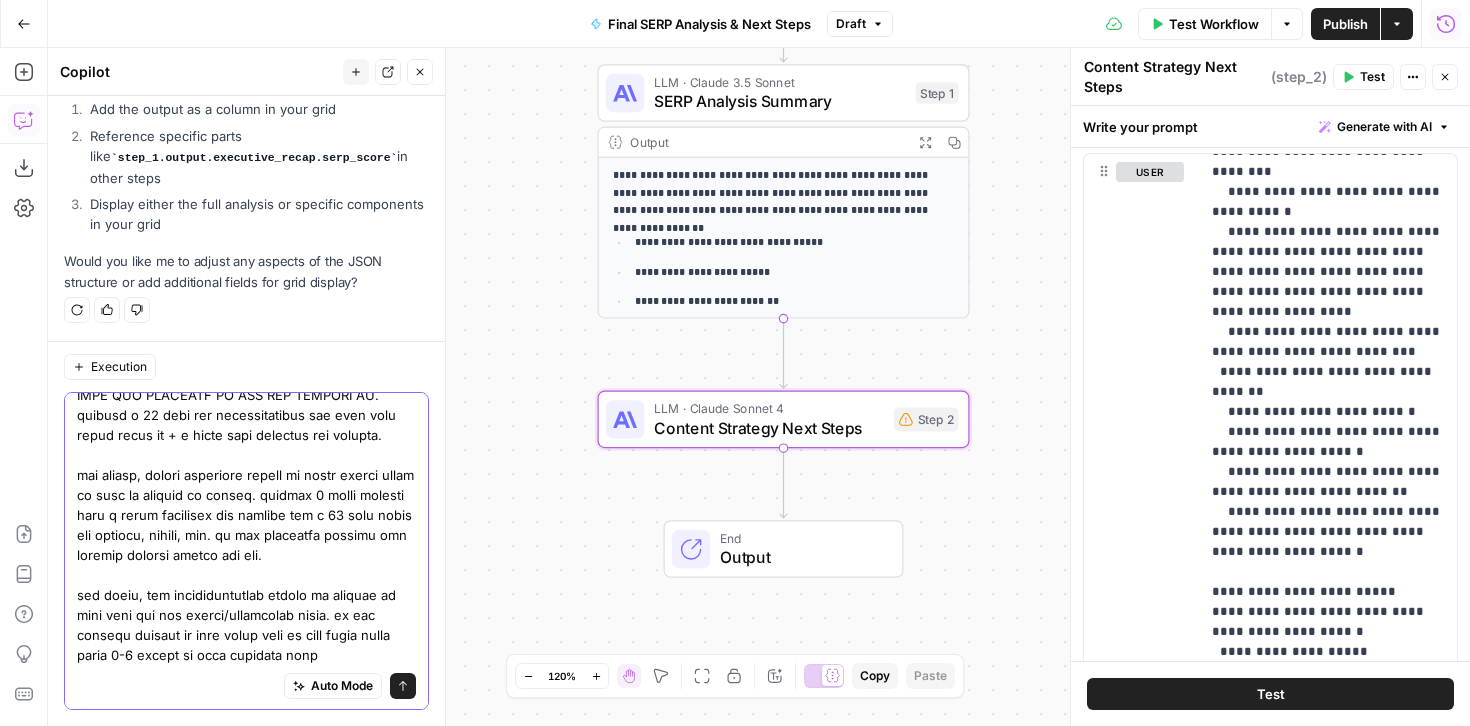 type on "okay for the content strategy next steps the answer is a little too intense and far-reaching. all the recommendations here should come directly from the info pulled from the analysis and search results so..... things that would result in ranking on this page. nothing beyond that scope.
direct link info should add recommendations that make sense for updates (but don't push it if it would impact the content quality and focus since this is our content is already ranking well for our keyword). for additional blog post recomendations, make them ONLY FOR CLUSTERS WE ARE NOT RANKING IN. provide a 50 word max recommendation for what this topic could be + a title that includes the keyword.
for videos, simply recommend videos we could create based on what is ranking in videos. provide 3 video options with a title including the keyword and a 50 word brief for content, length, etc. do not recommend updates for already ranking videos for now.
for forum, the recommendations should be limited to this serp and the for..." 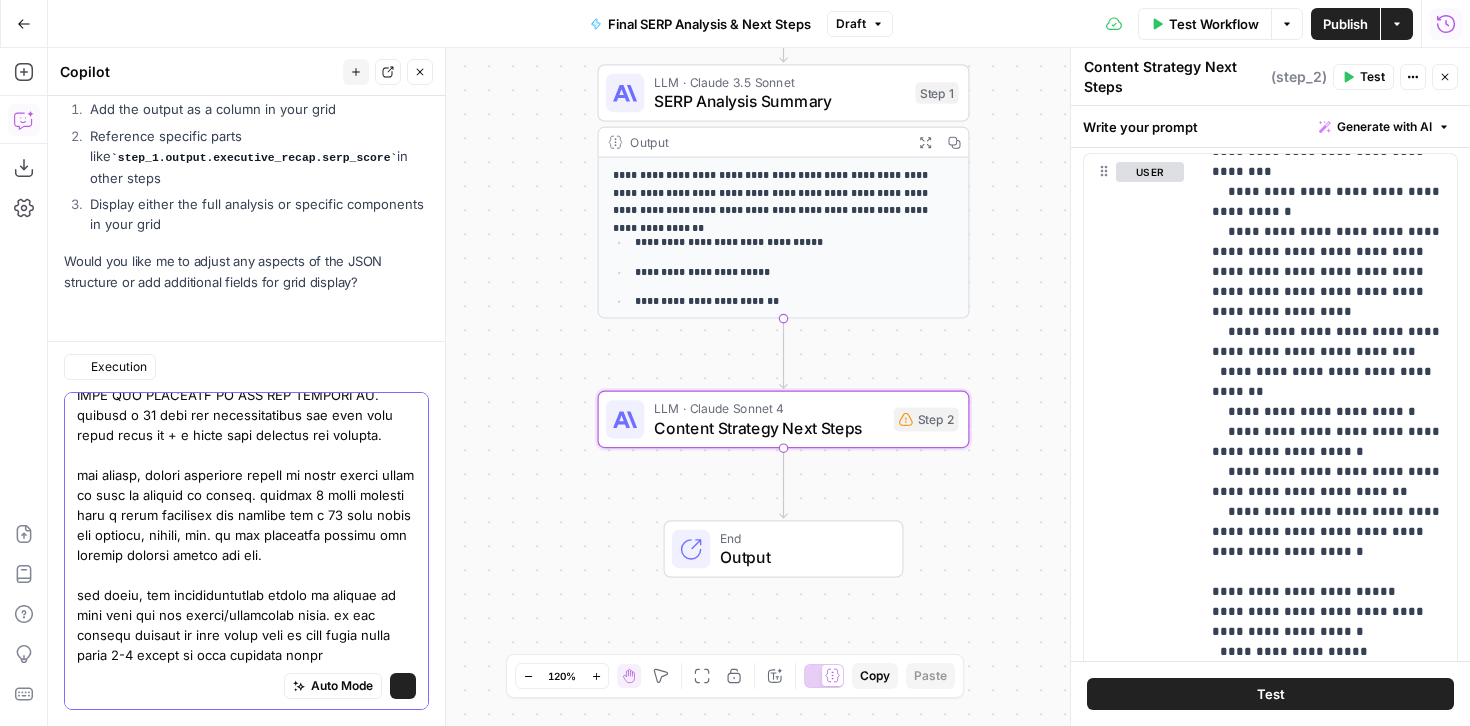 type 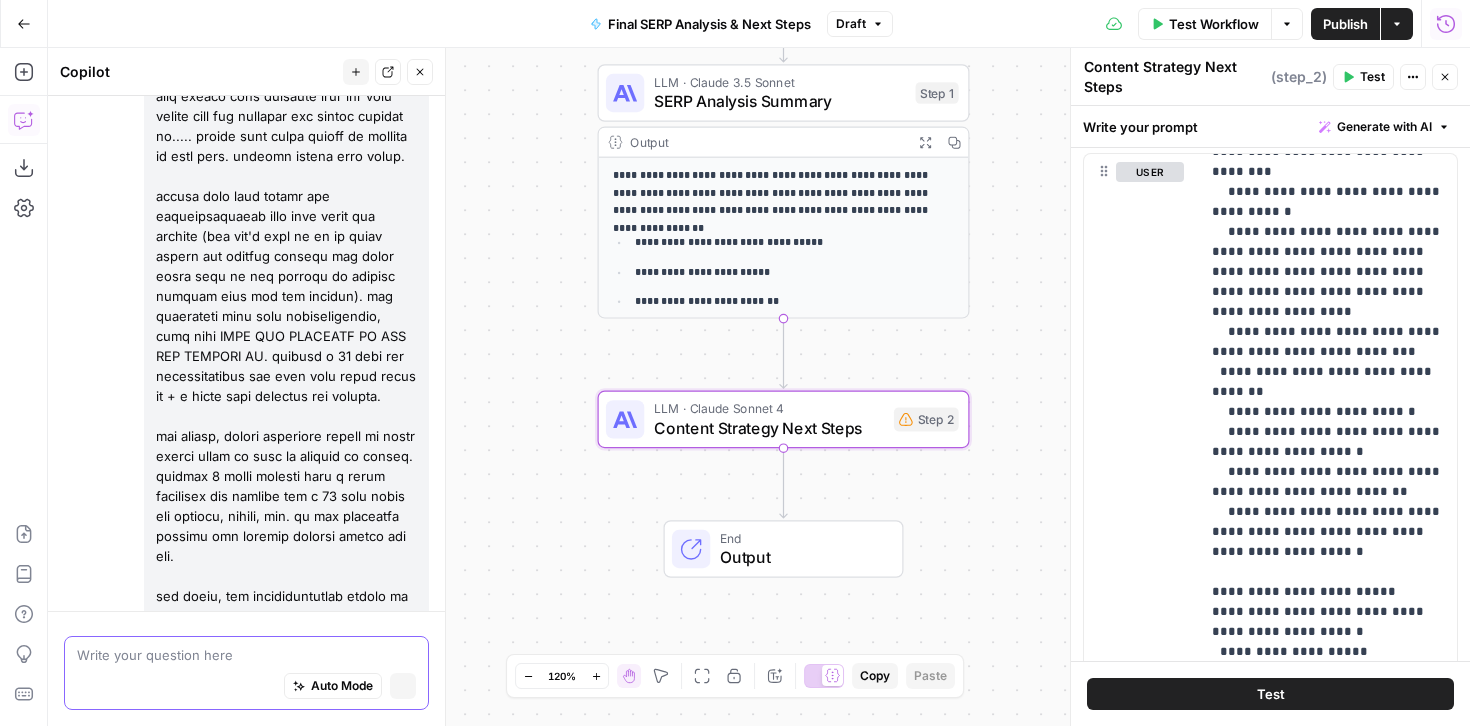 scroll, scrollTop: 8885, scrollLeft: 0, axis: vertical 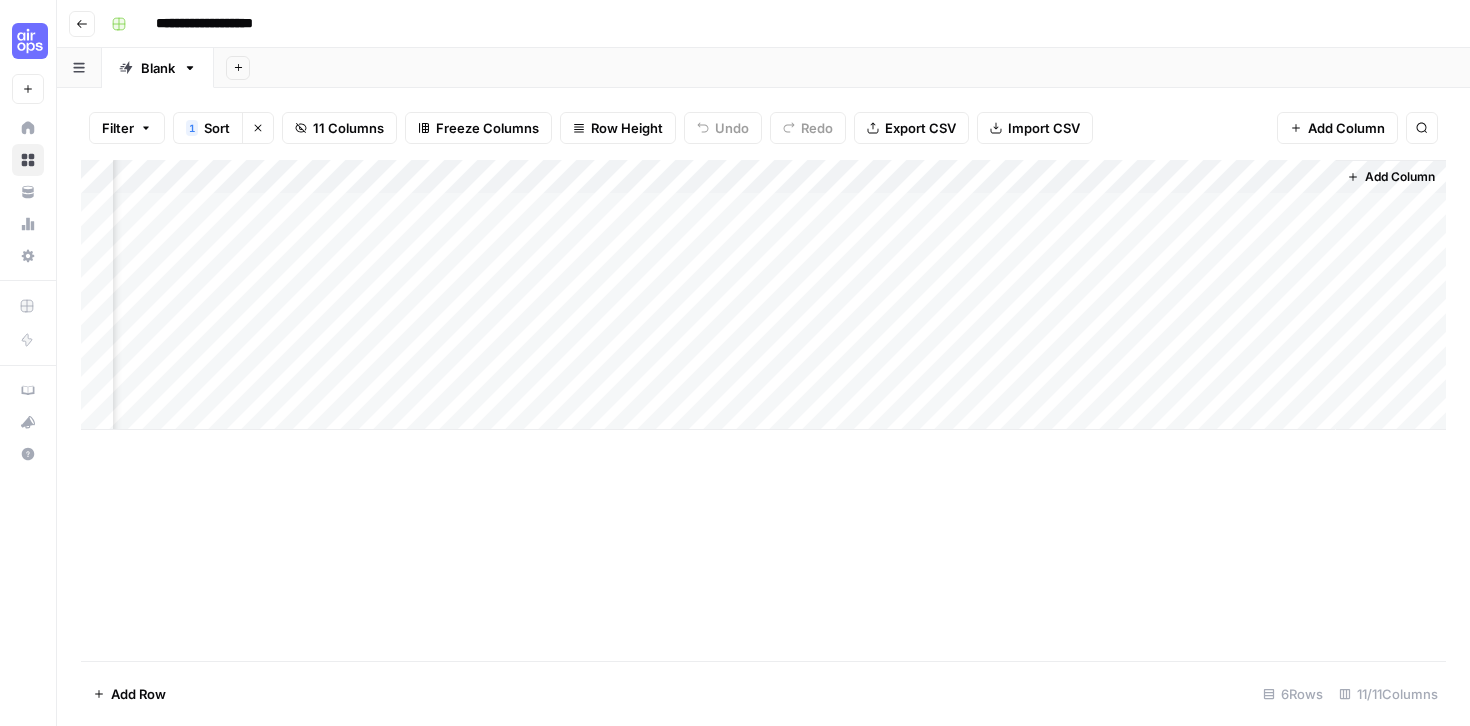 click on "Add Column" at bounding box center [763, 295] 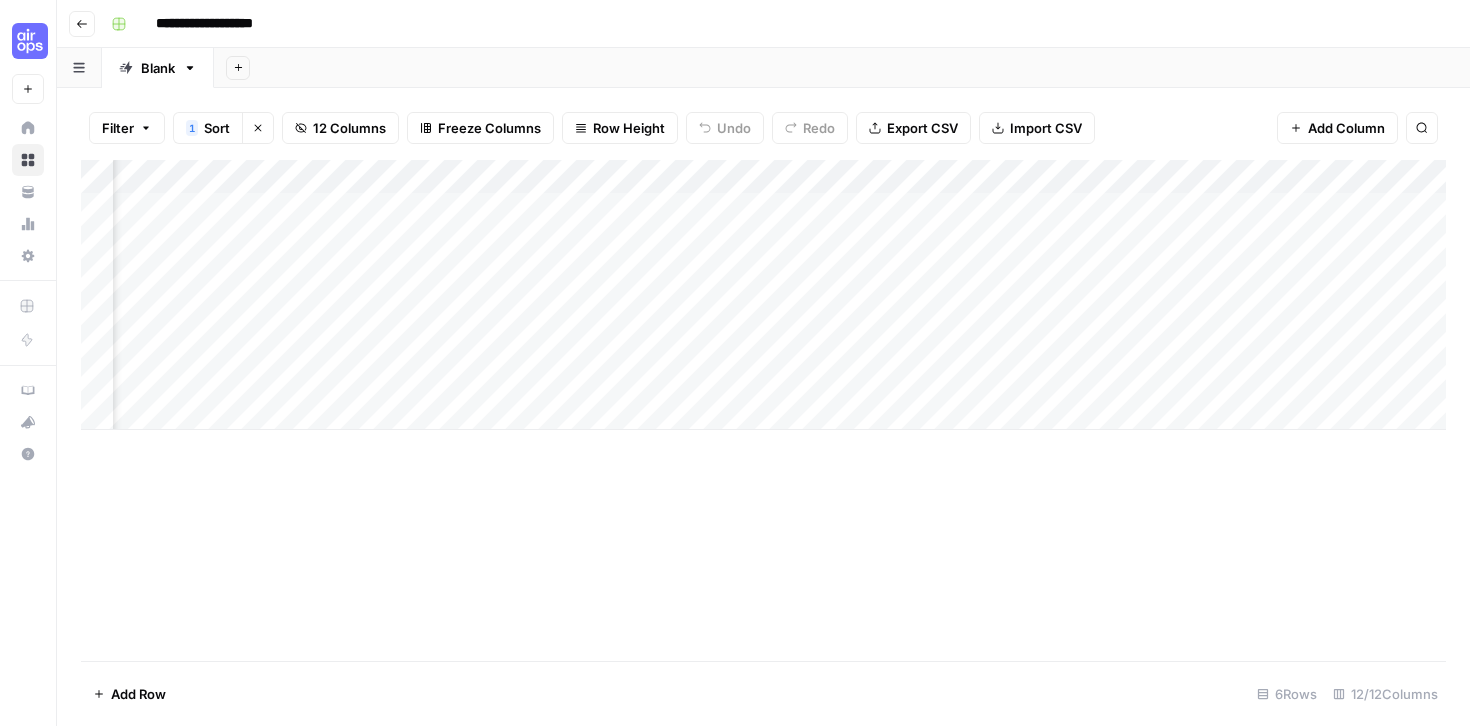 click on "Add Column" at bounding box center (763, 295) 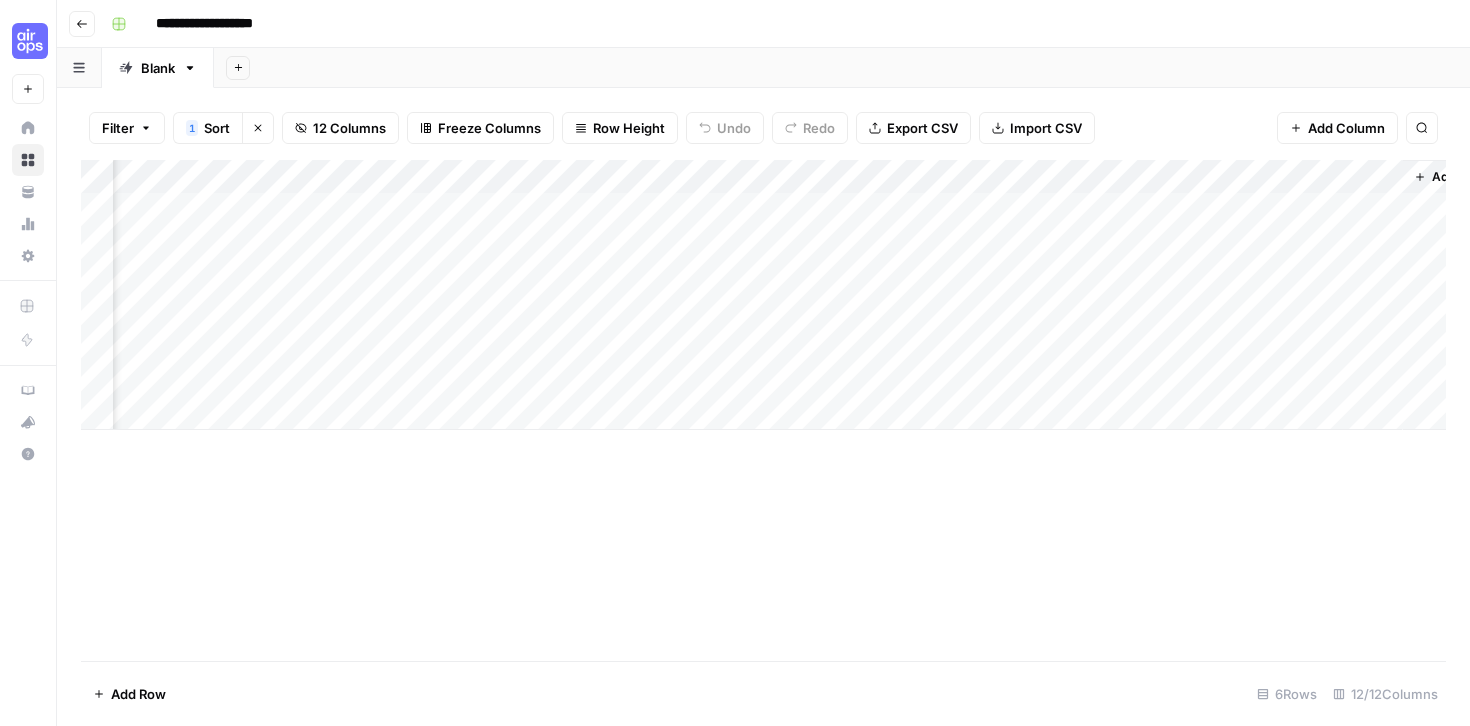 scroll, scrollTop: 0, scrollLeft: 939, axis: horizontal 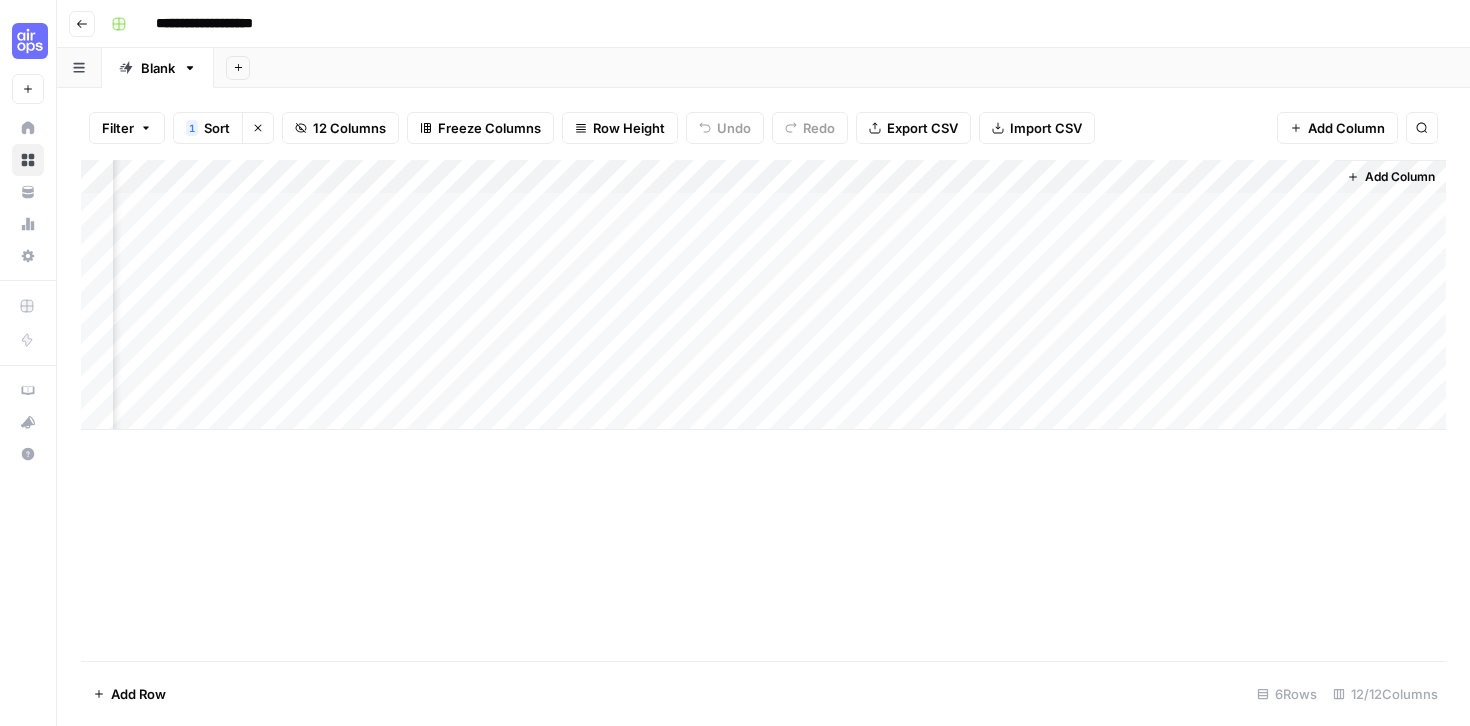 click on "Add Column" at bounding box center [763, 295] 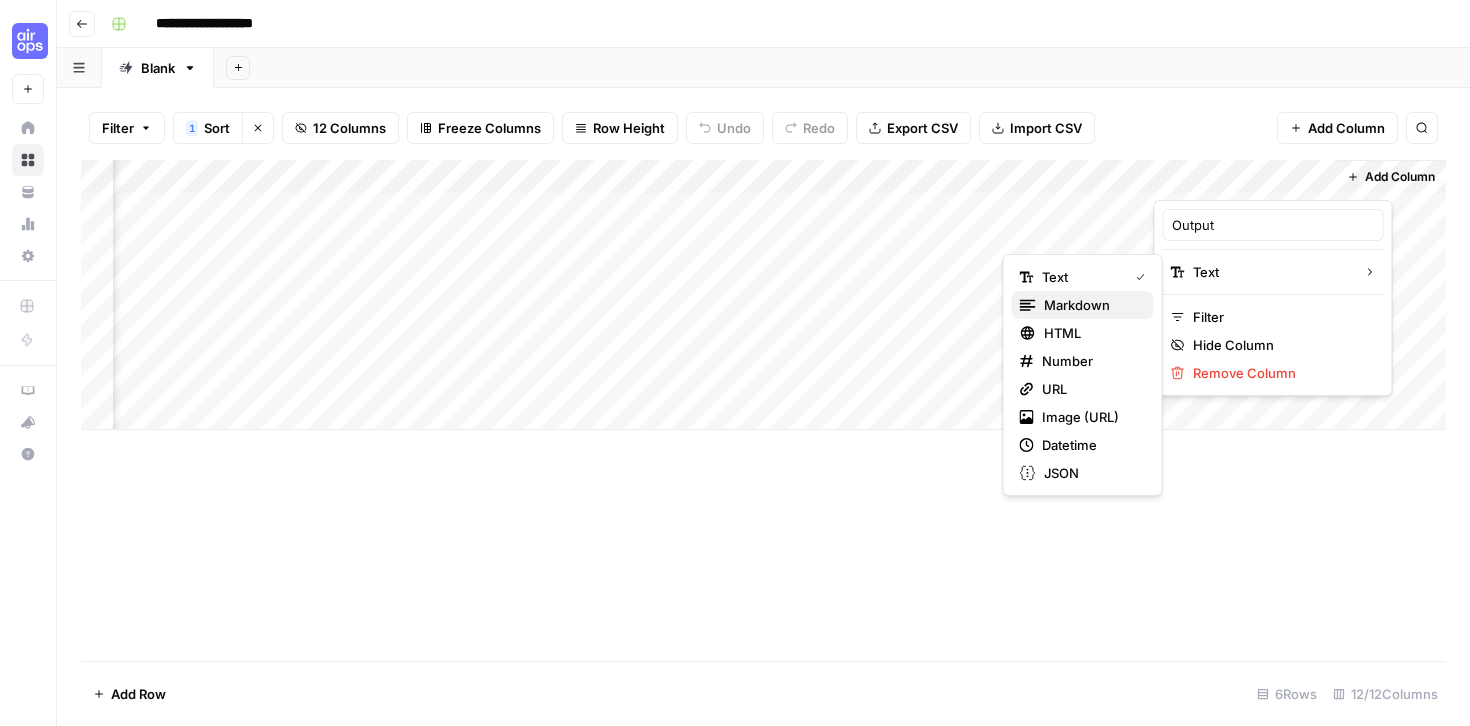 click on "Markdown" at bounding box center [1091, 305] 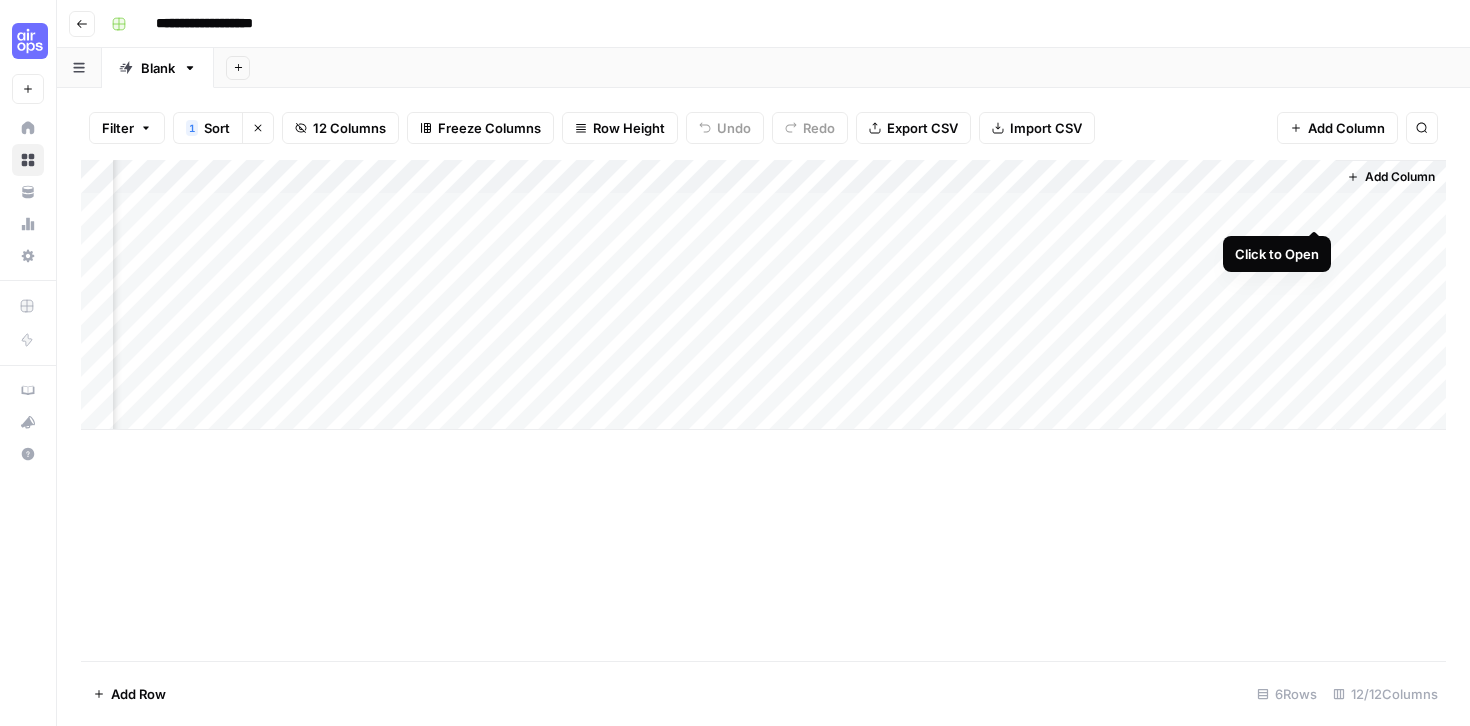 click on "Add Column" at bounding box center (763, 295) 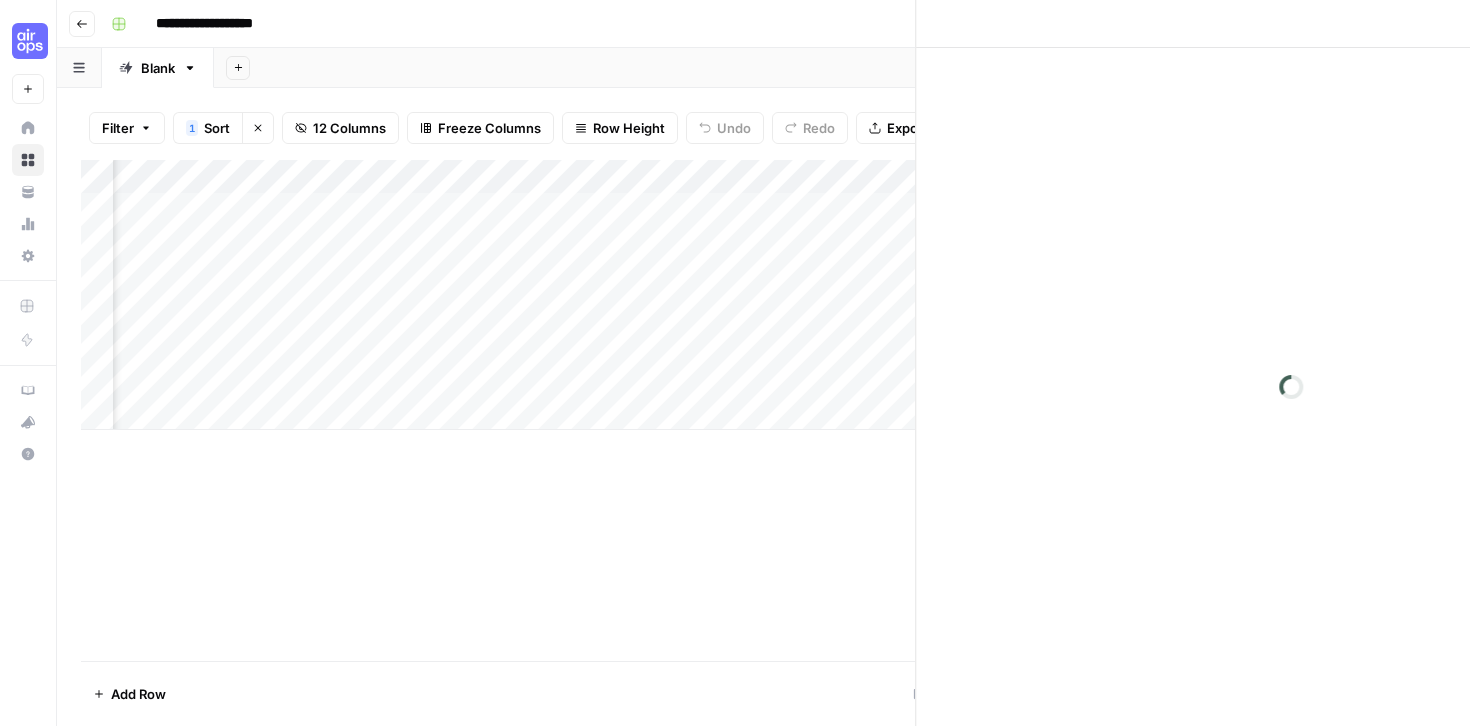 scroll, scrollTop: 0, scrollLeft: 924, axis: horizontal 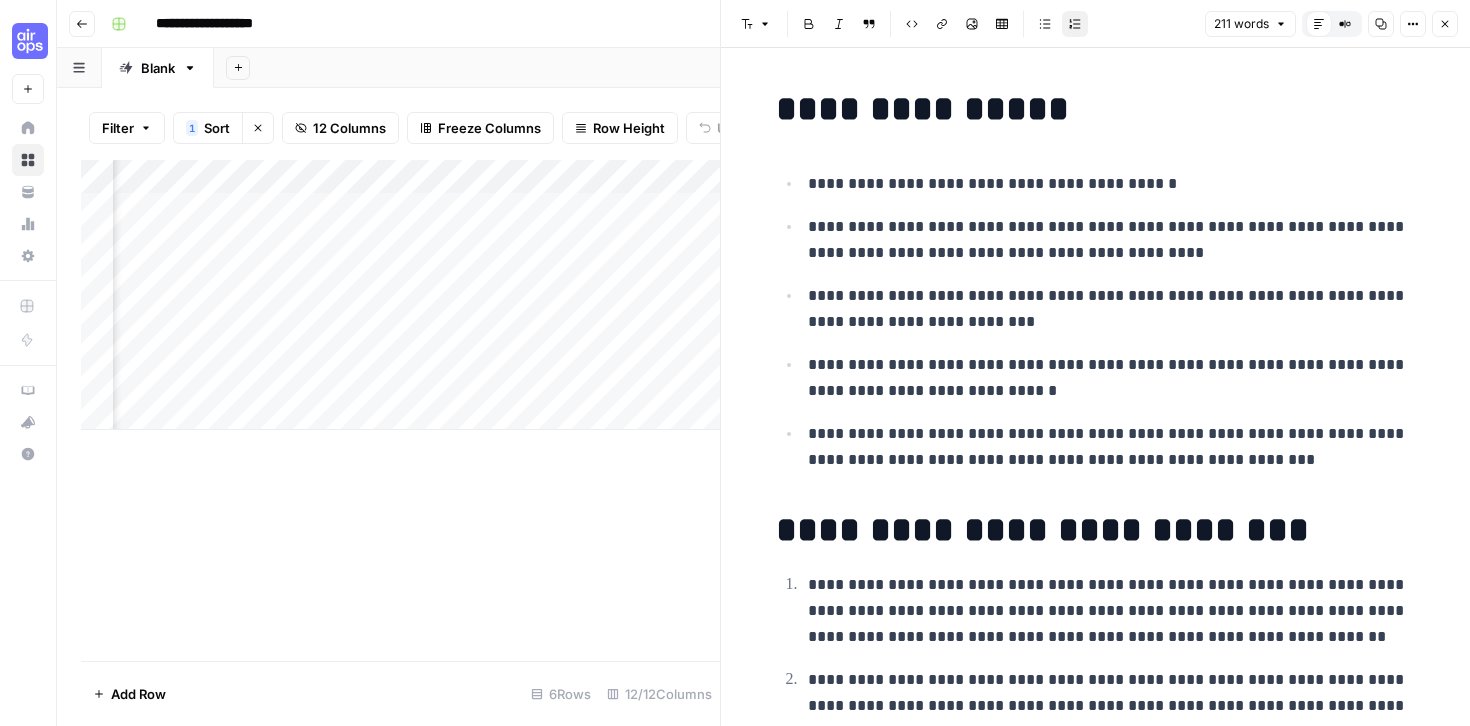 click 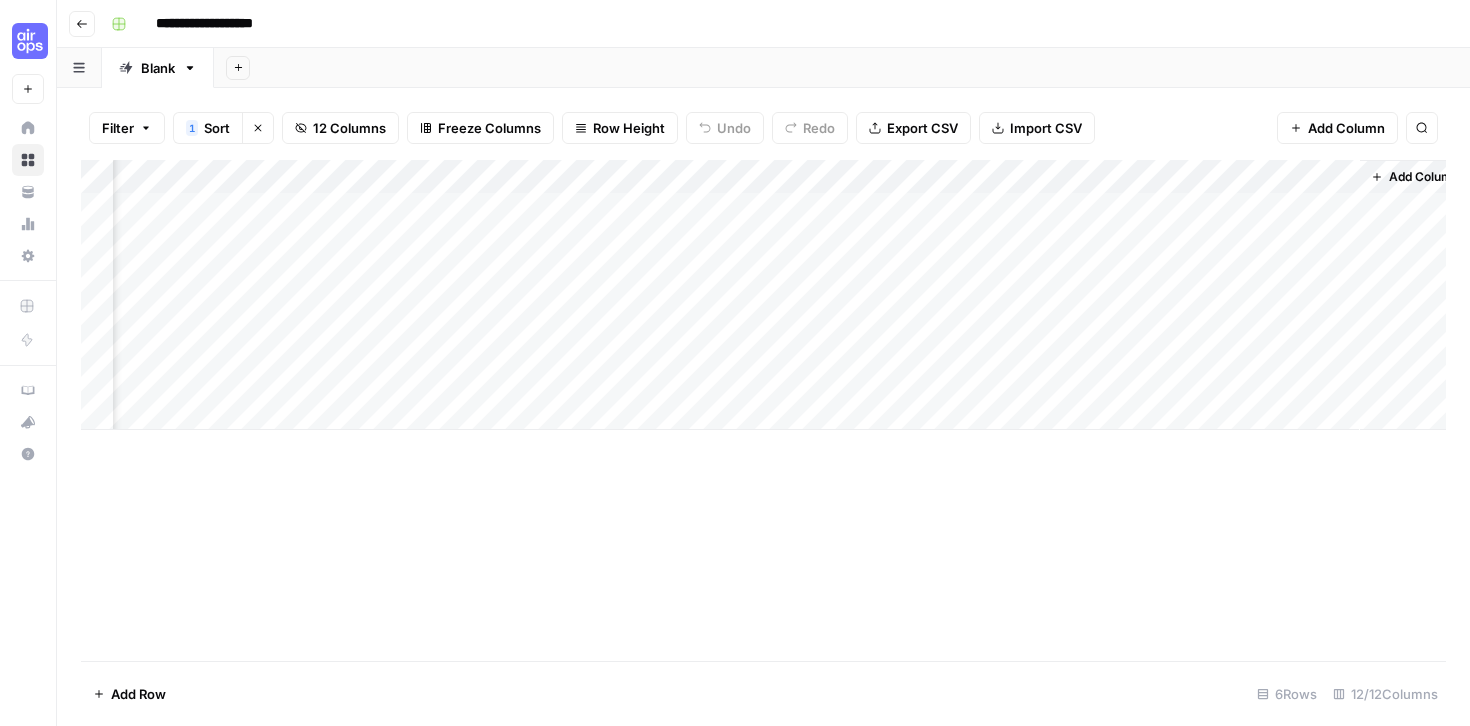 scroll, scrollTop: 0, scrollLeft: 915, axis: horizontal 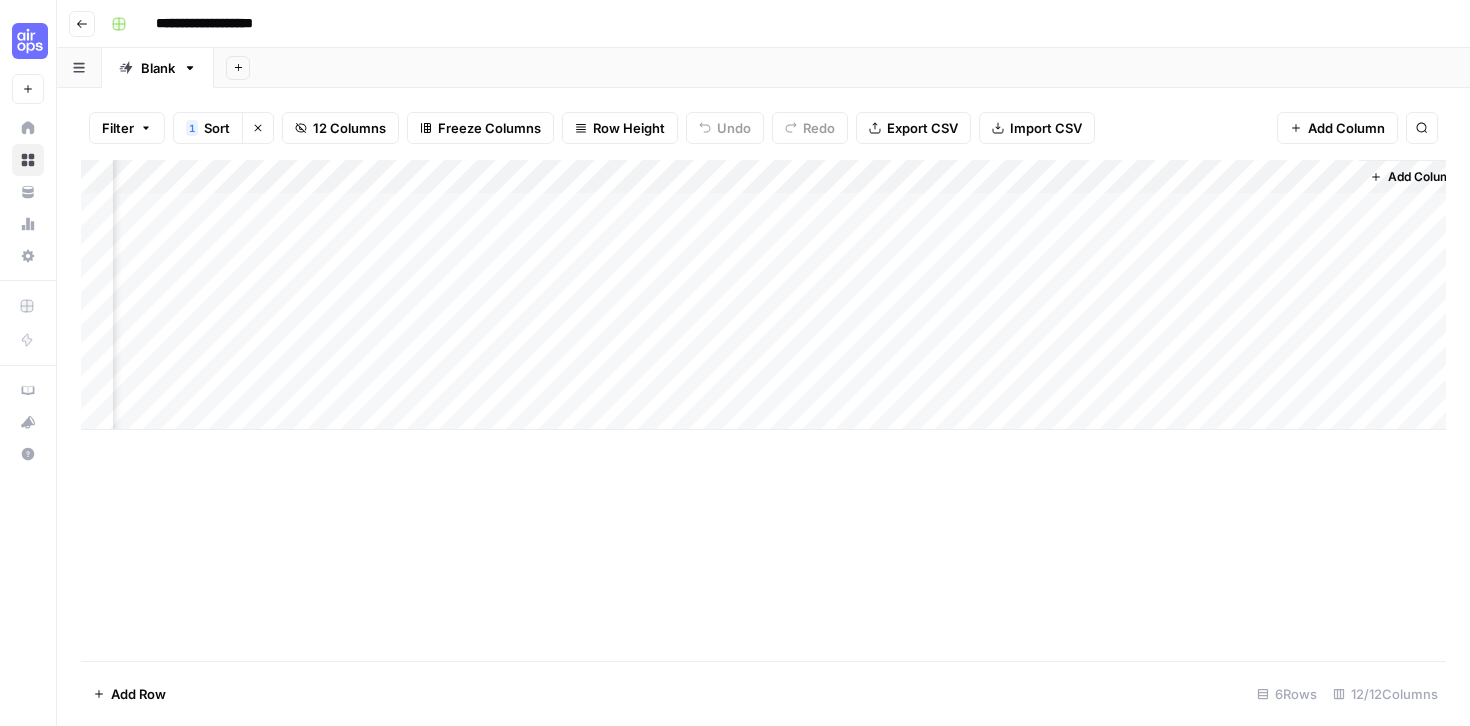 click on "Add Column" at bounding box center [763, 295] 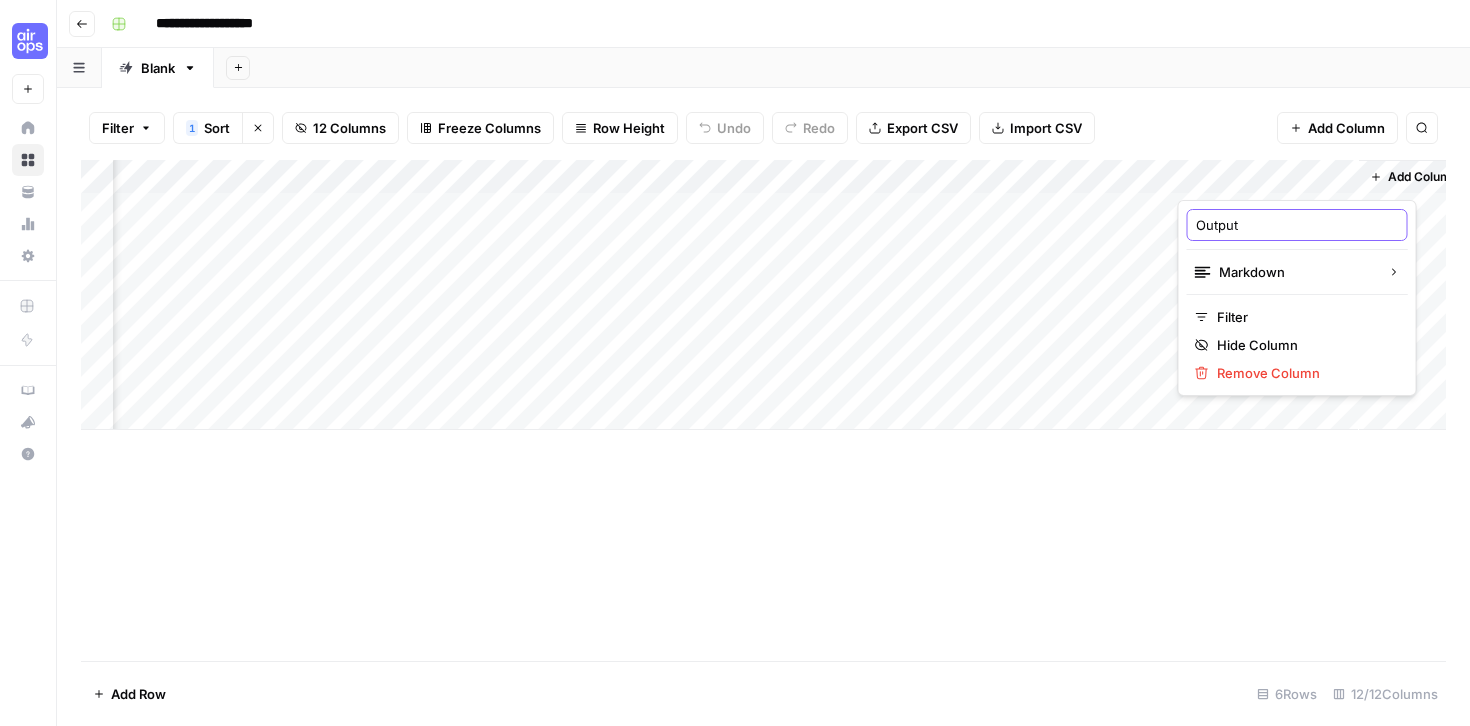 click on "Output" at bounding box center (1297, 225) 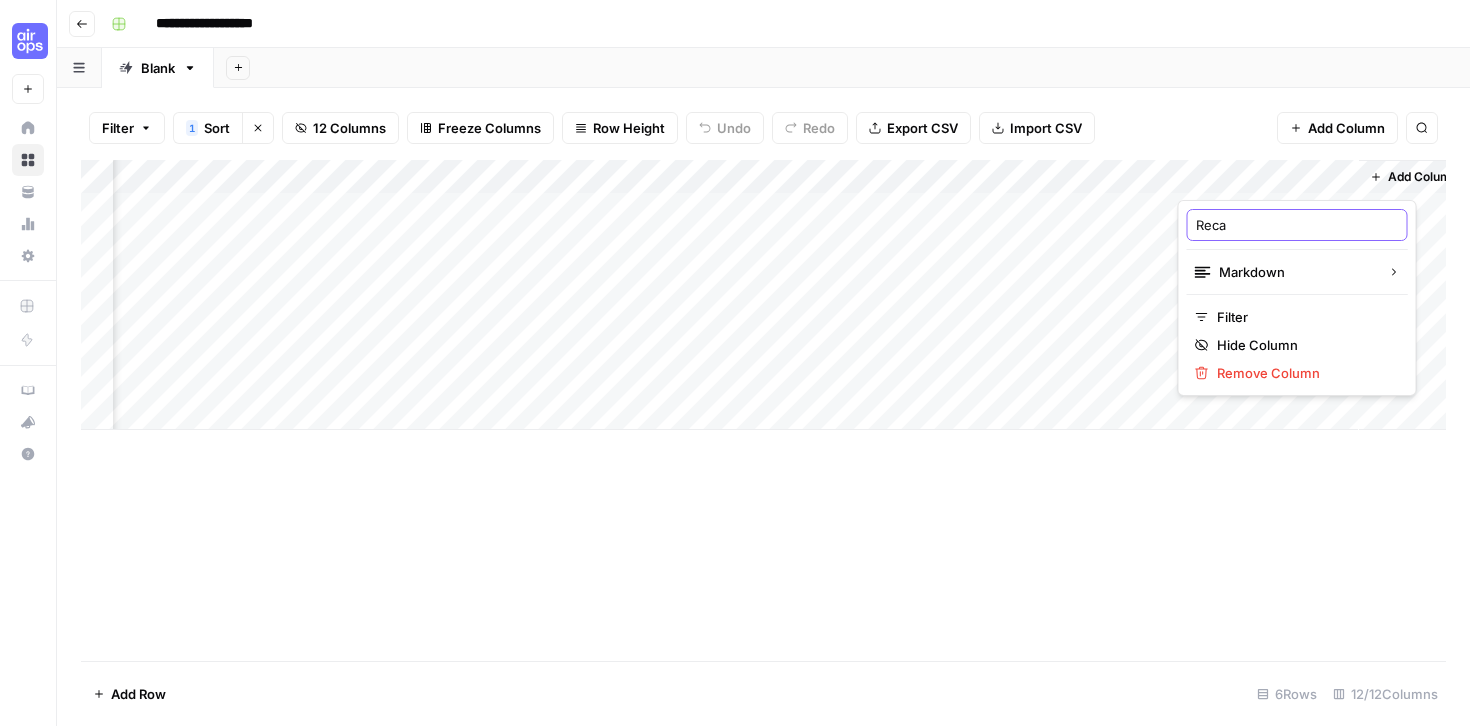 type on "Recap" 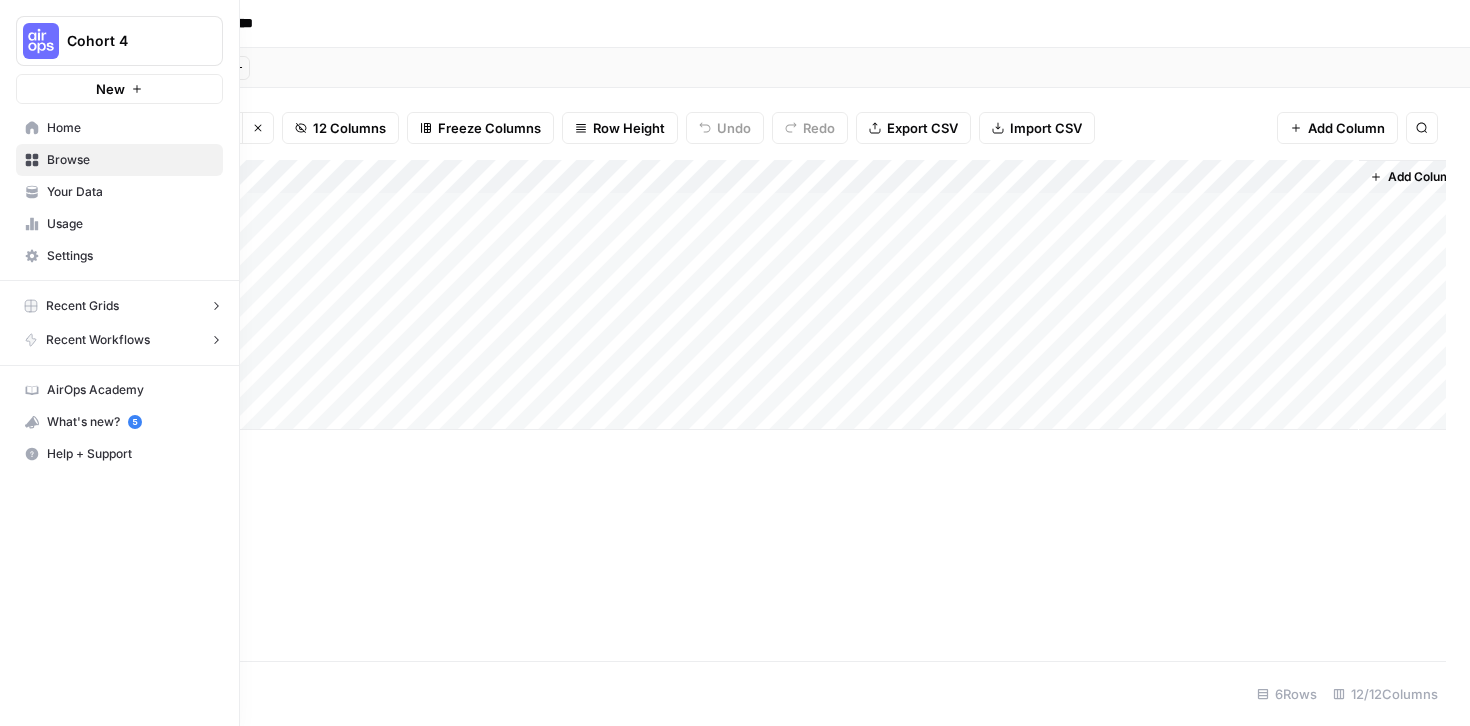 click on "Your Data" at bounding box center [119, 192] 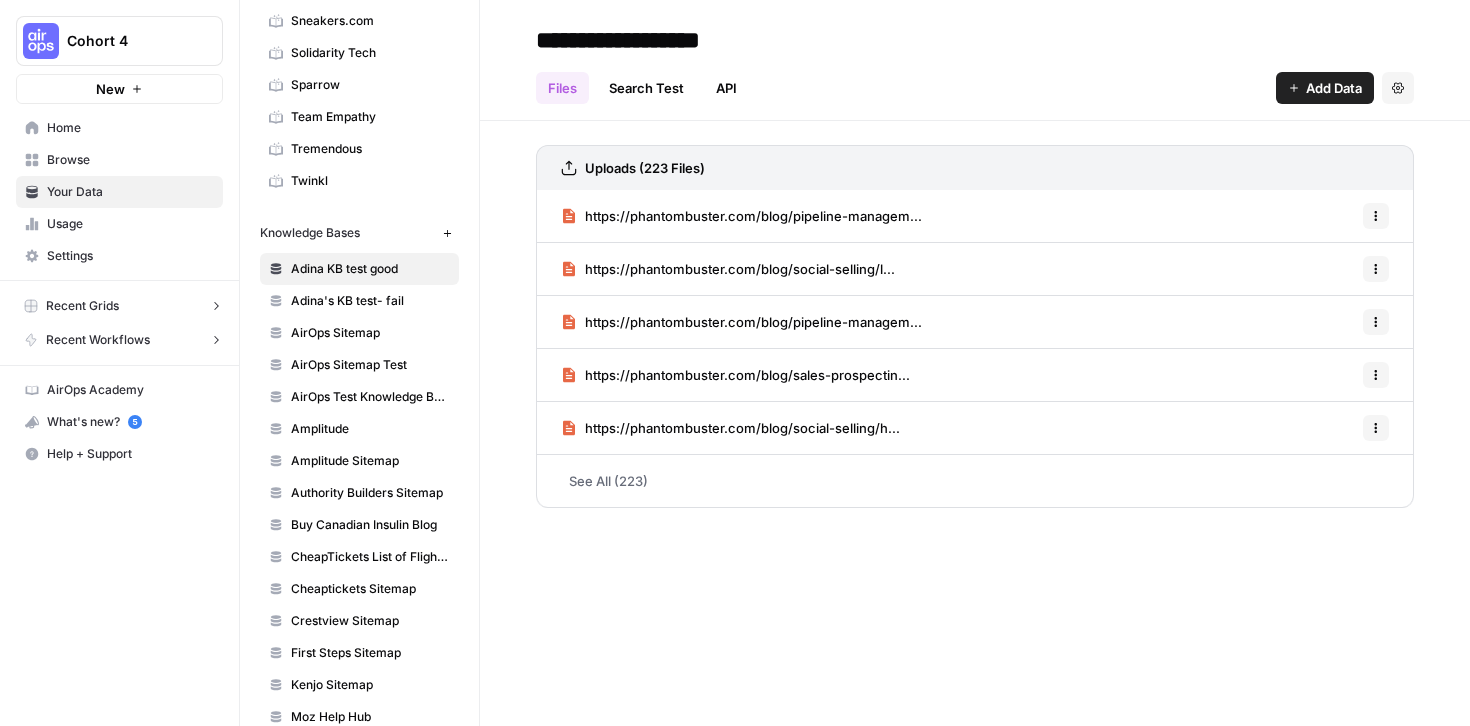scroll, scrollTop: 1101, scrollLeft: 0, axis: vertical 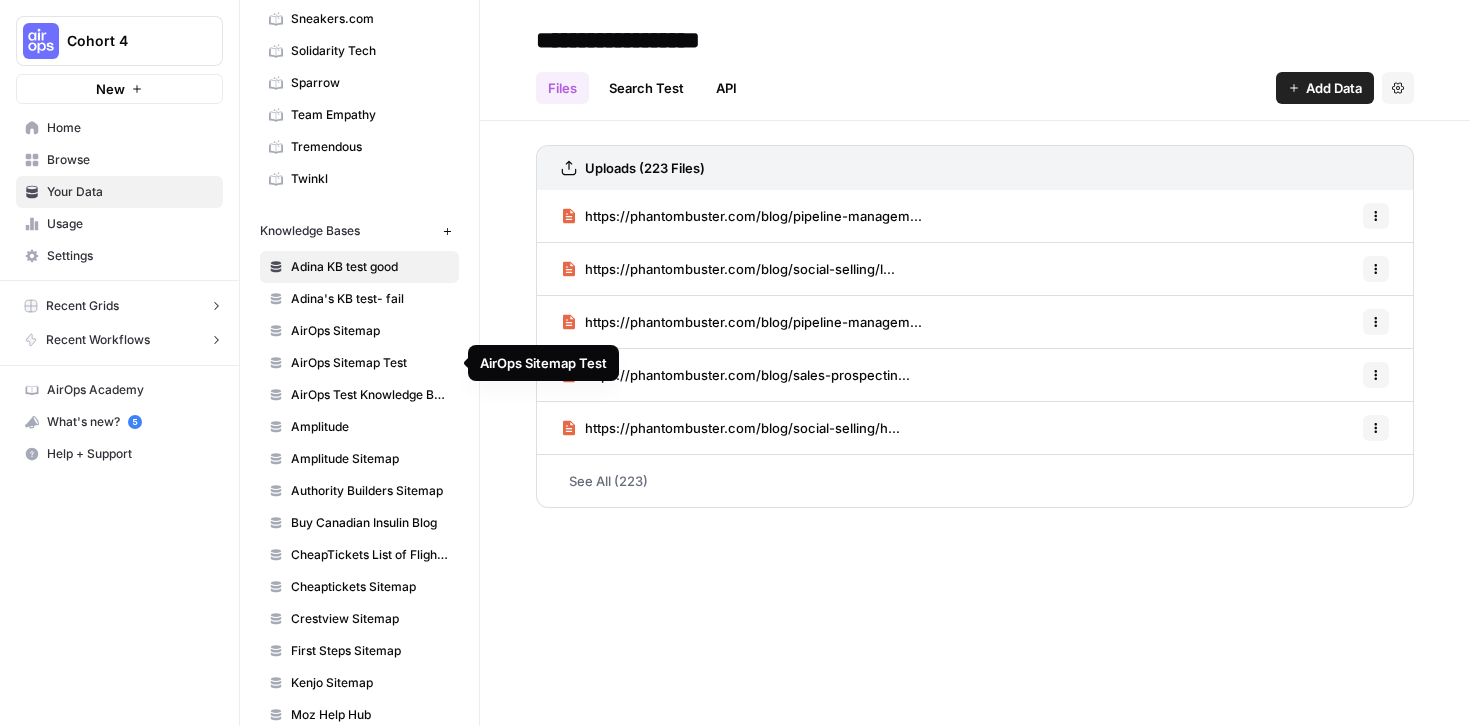click on "AirOps Sitemap" at bounding box center [370, 331] 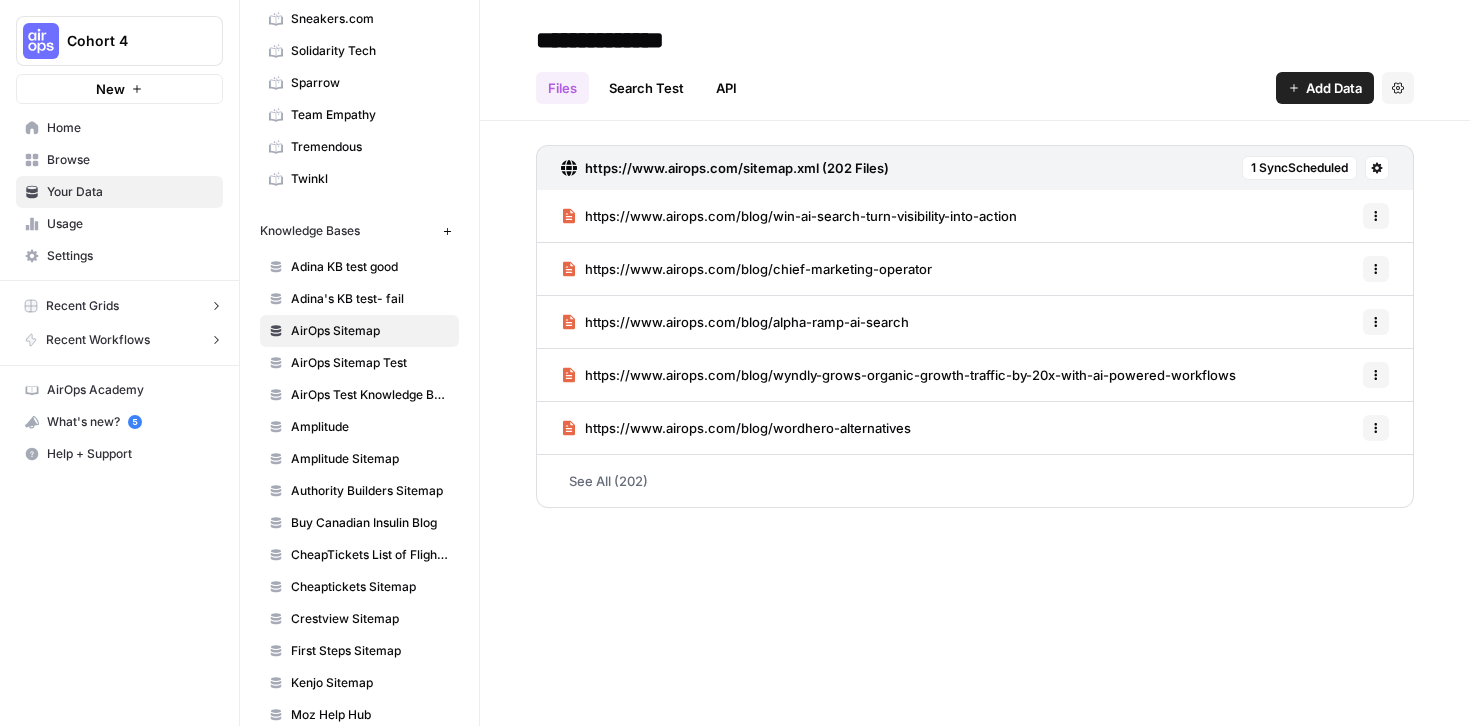 click on "AirOps Sitemap Test" at bounding box center [370, 363] 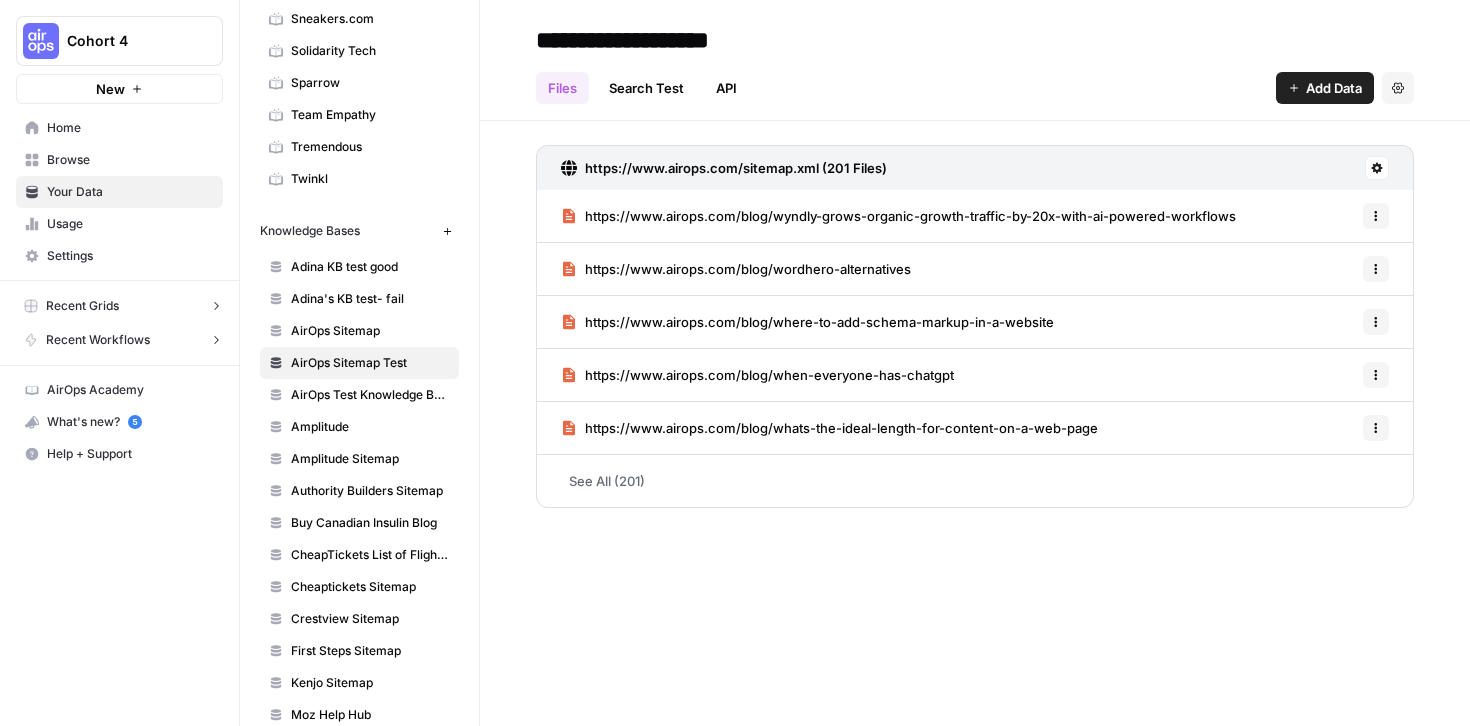 click on "AirOps Sitemap" at bounding box center [370, 331] 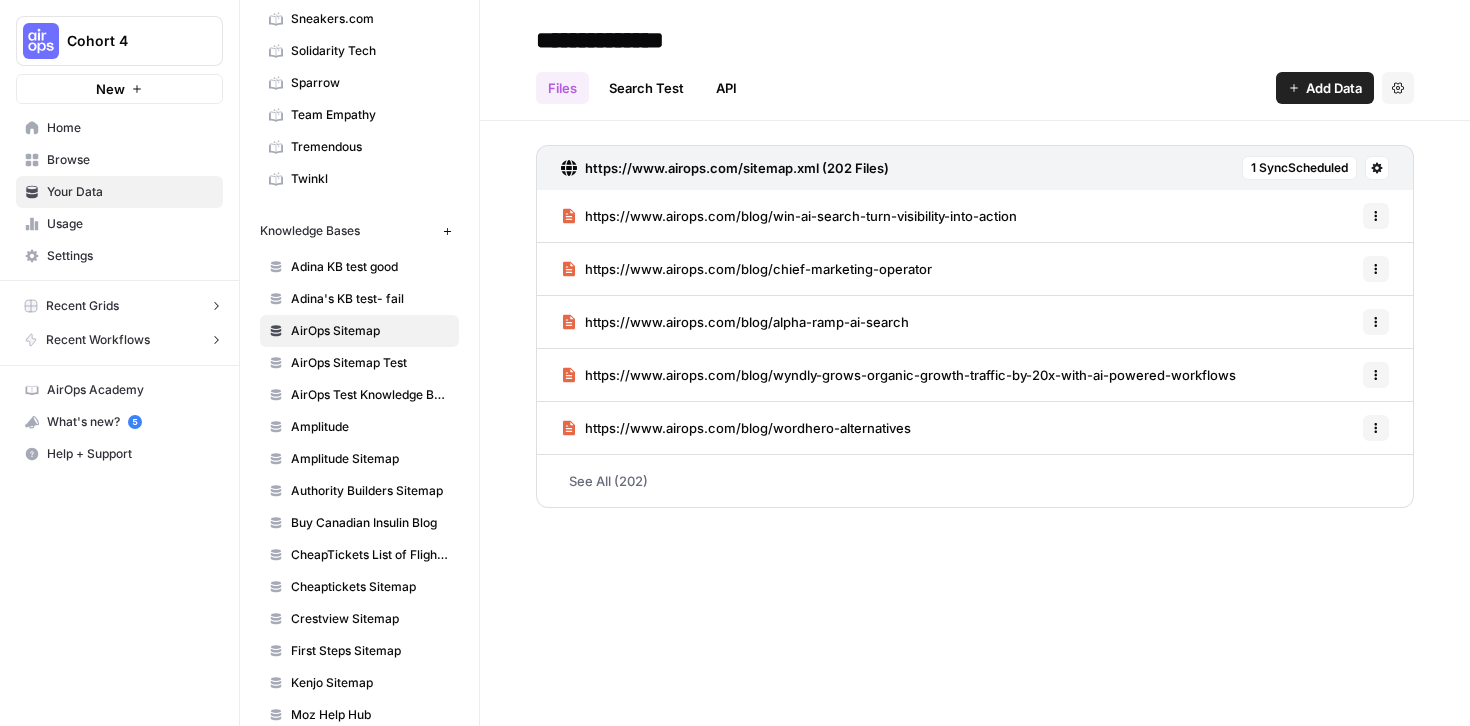 click on "Search Test" at bounding box center (646, 88) 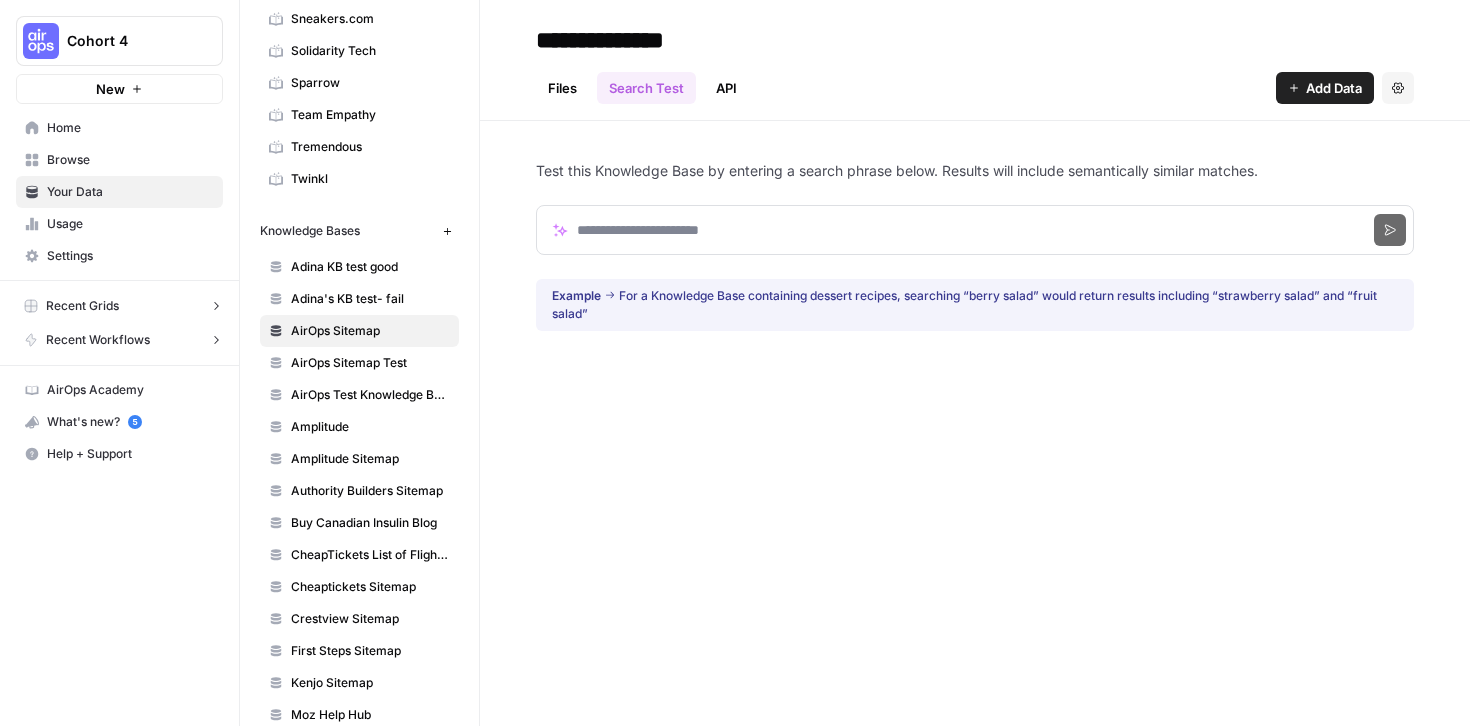 click on "API" at bounding box center (726, 88) 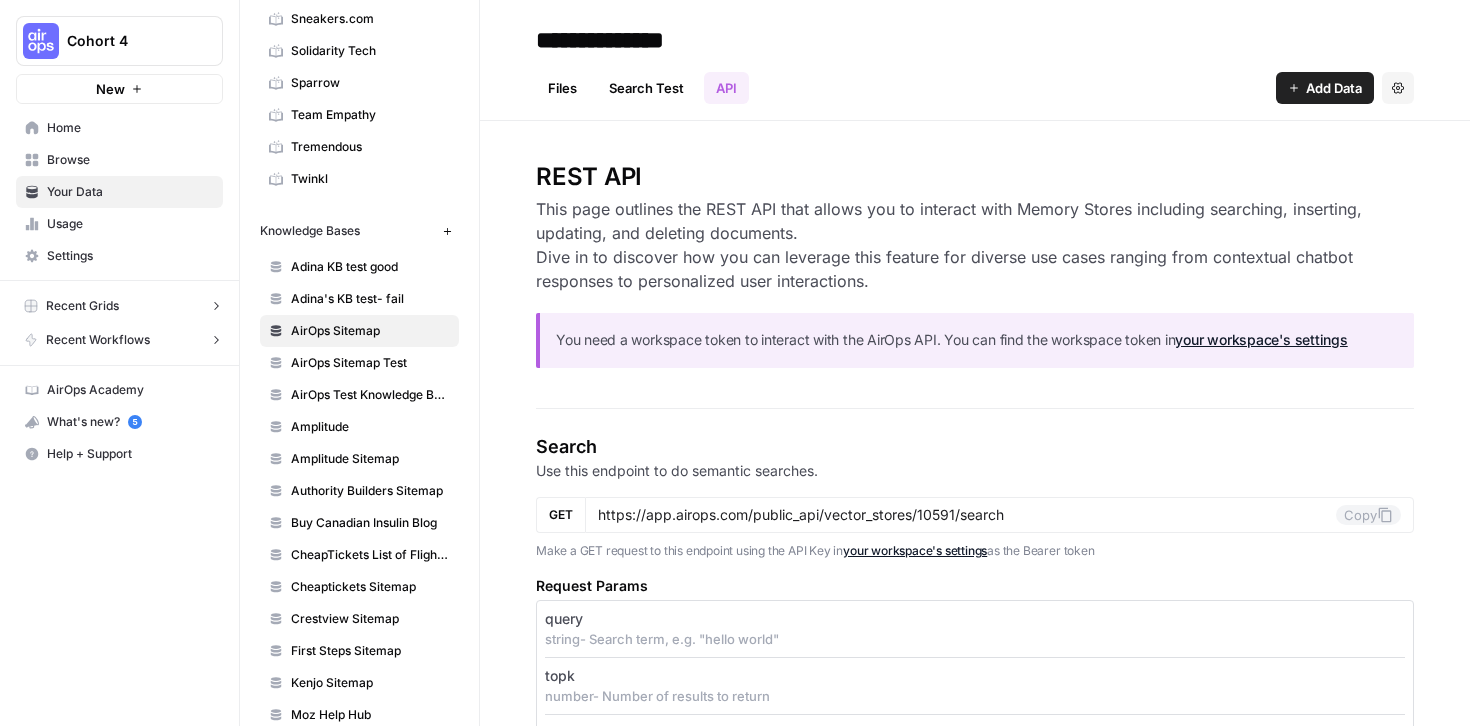 click on "Files" at bounding box center (562, 88) 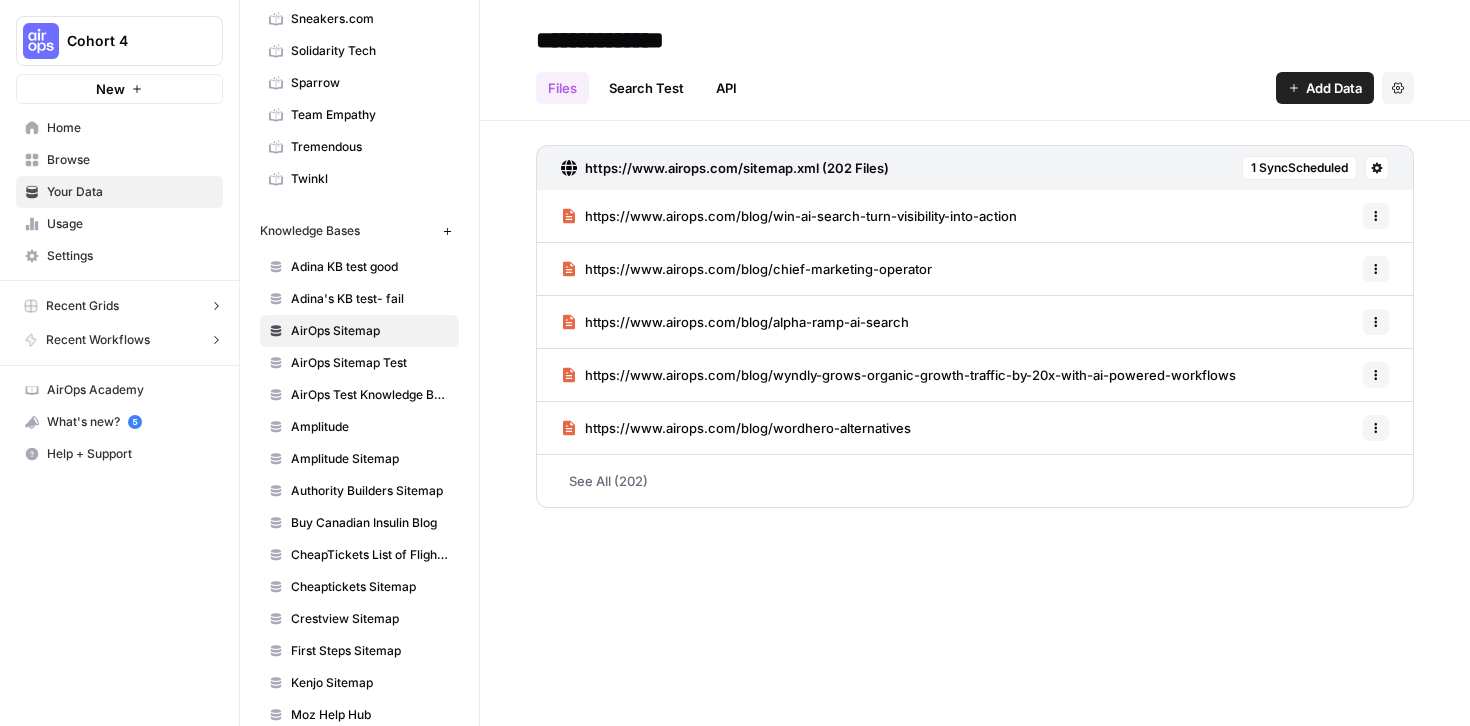 click 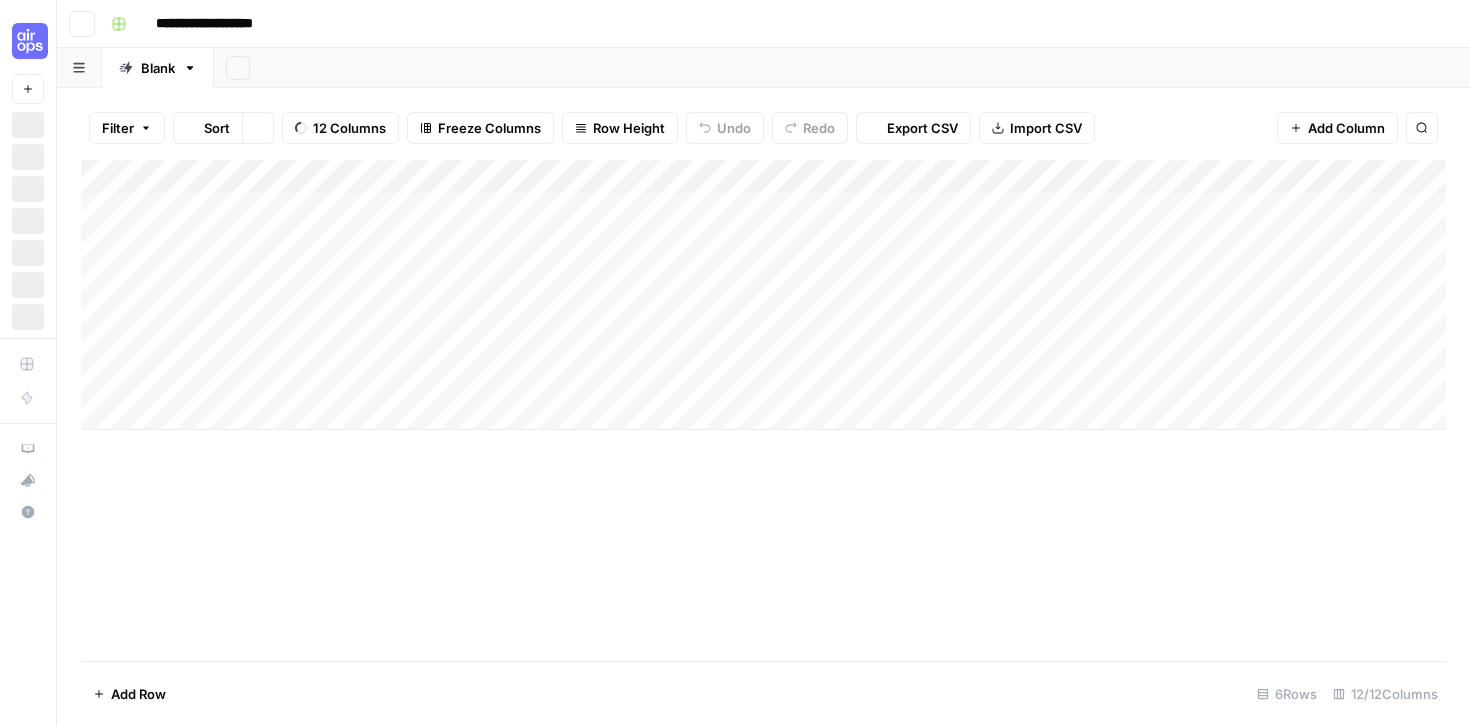 scroll, scrollTop: 0, scrollLeft: 0, axis: both 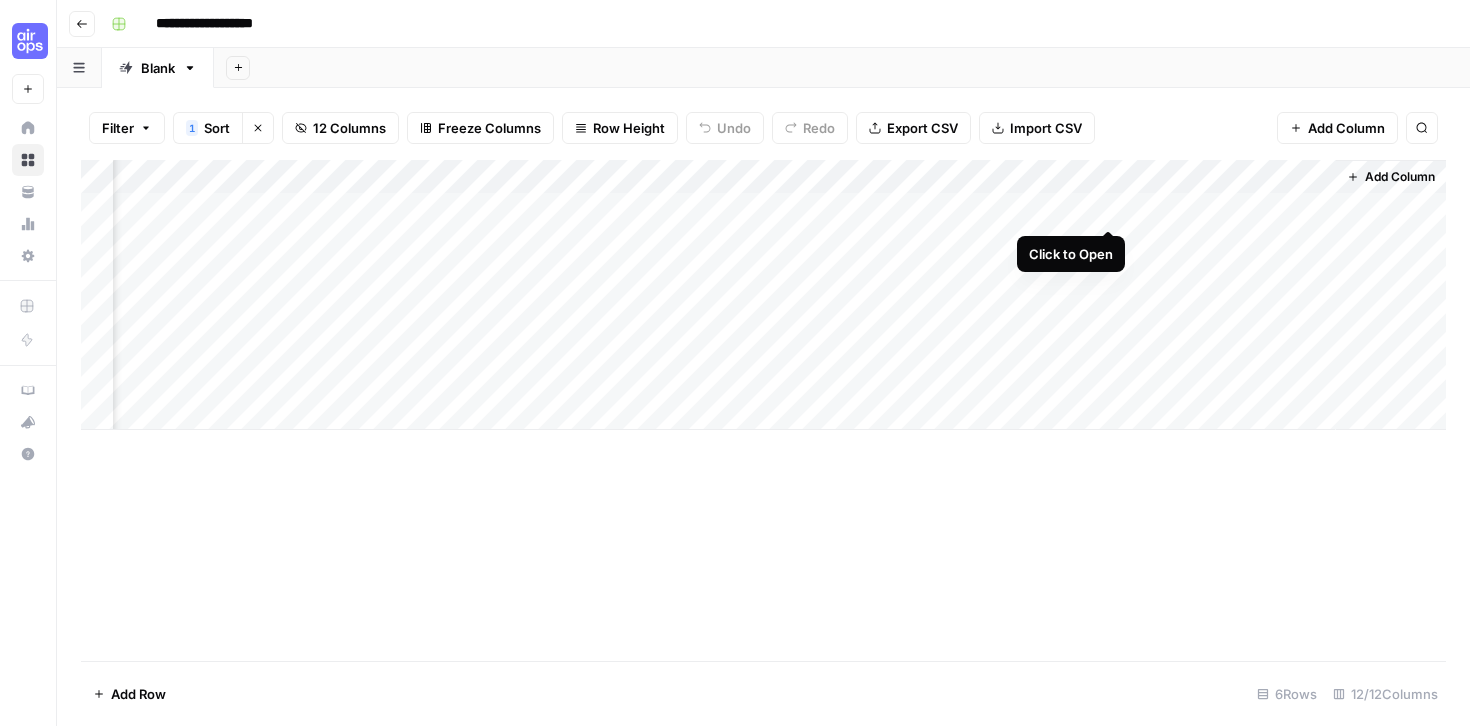 click on "Add Column" at bounding box center [763, 295] 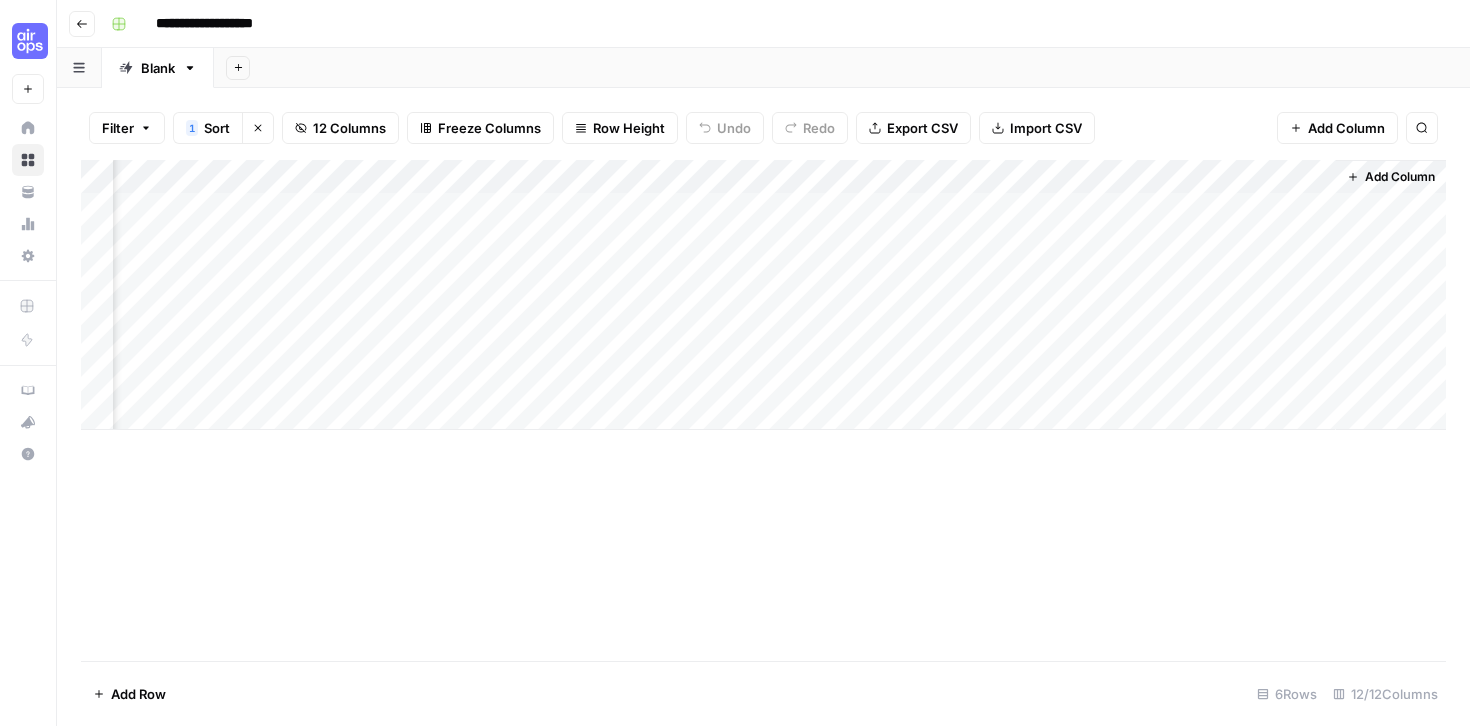scroll, scrollTop: 0, scrollLeft: 923, axis: horizontal 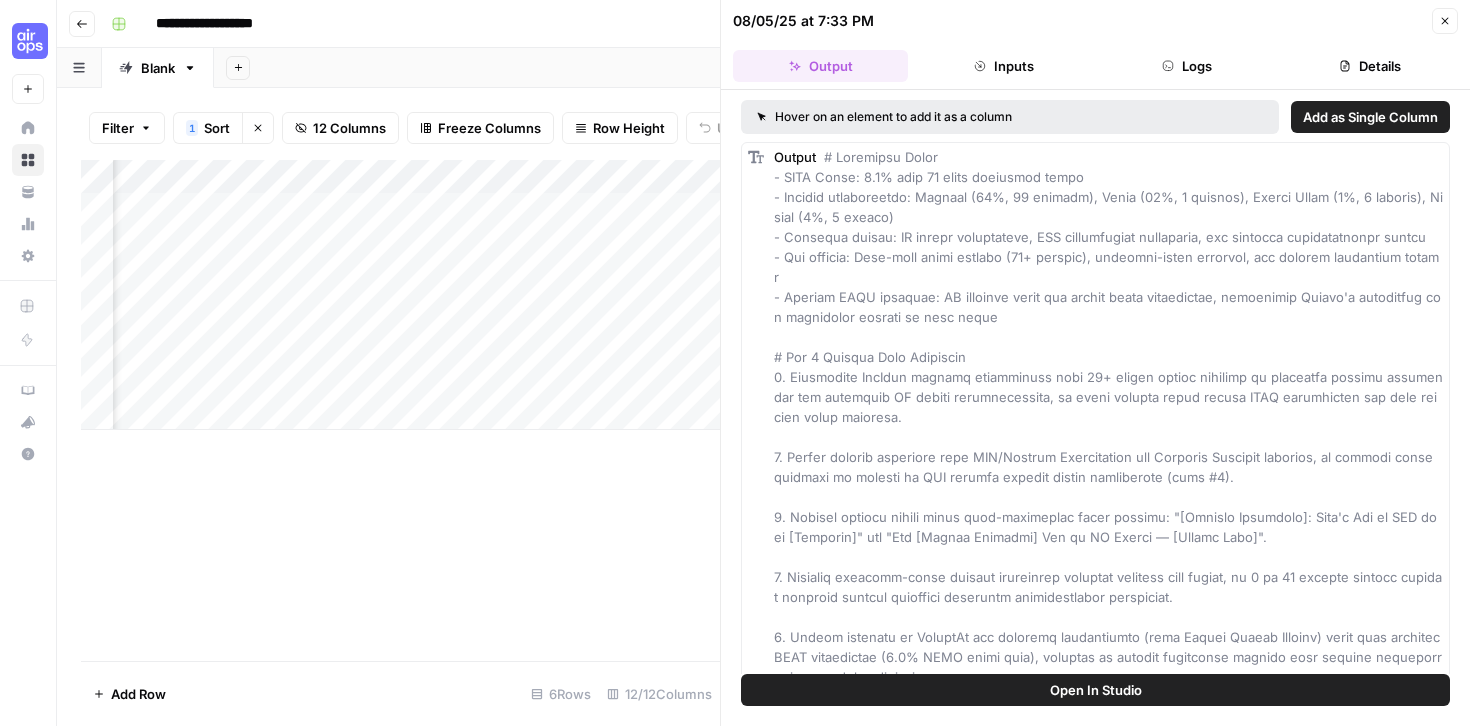 click on "Close" at bounding box center (1445, 21) 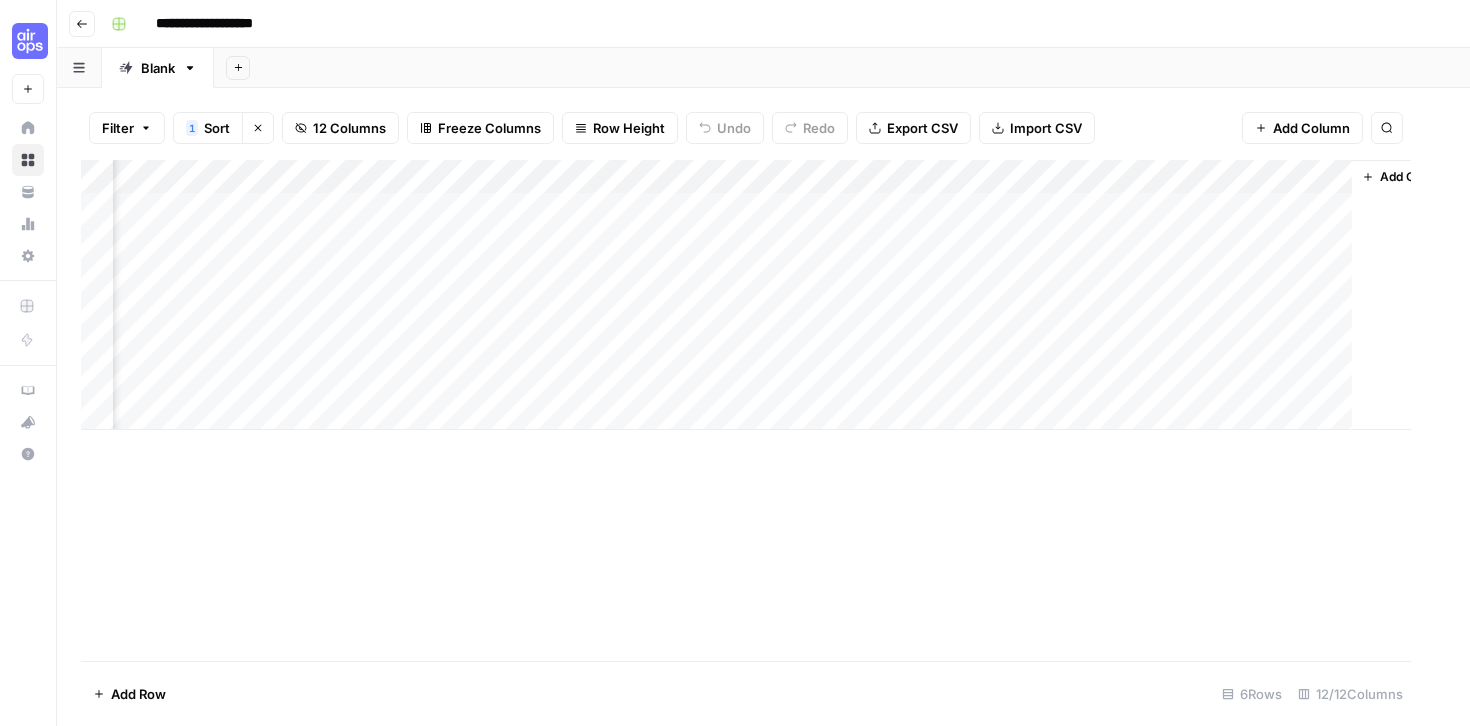 scroll, scrollTop: 0, scrollLeft: 915, axis: horizontal 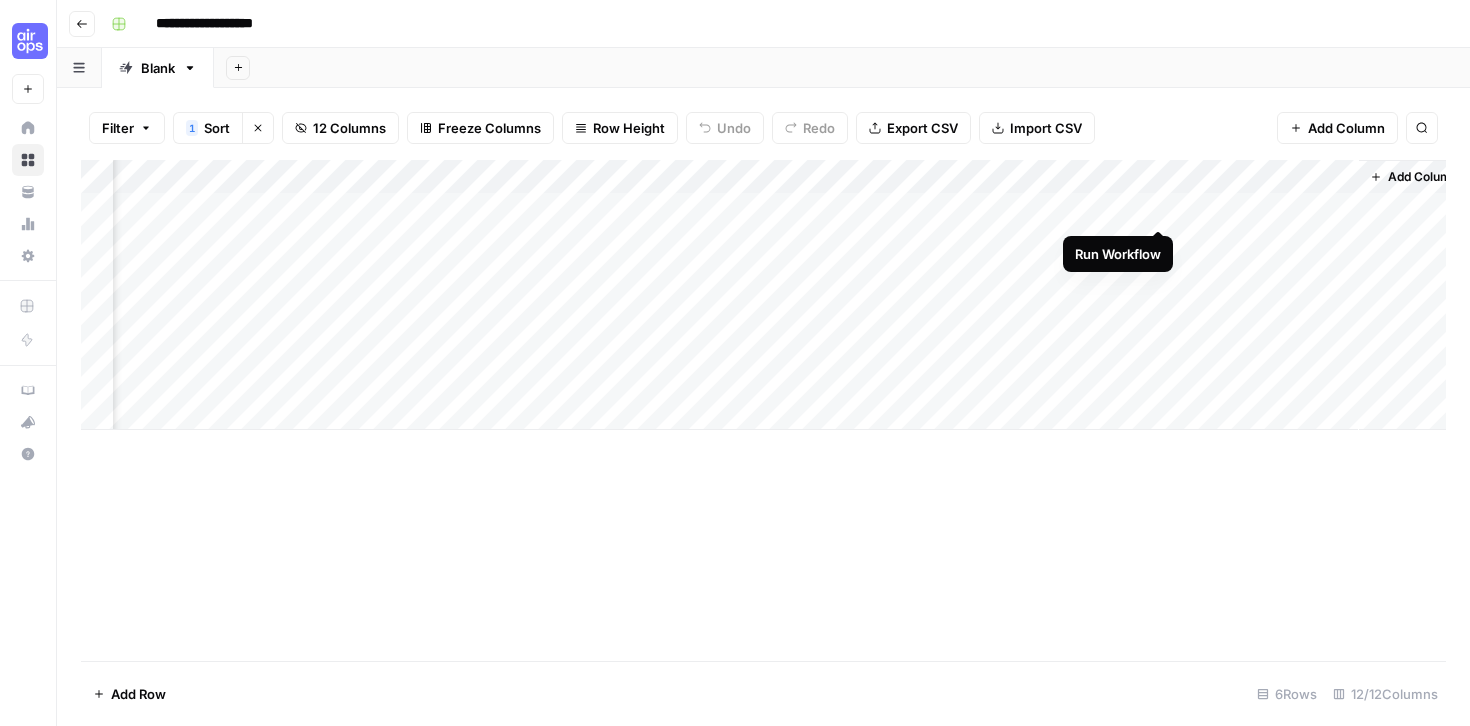 click on "Add Column" at bounding box center [763, 295] 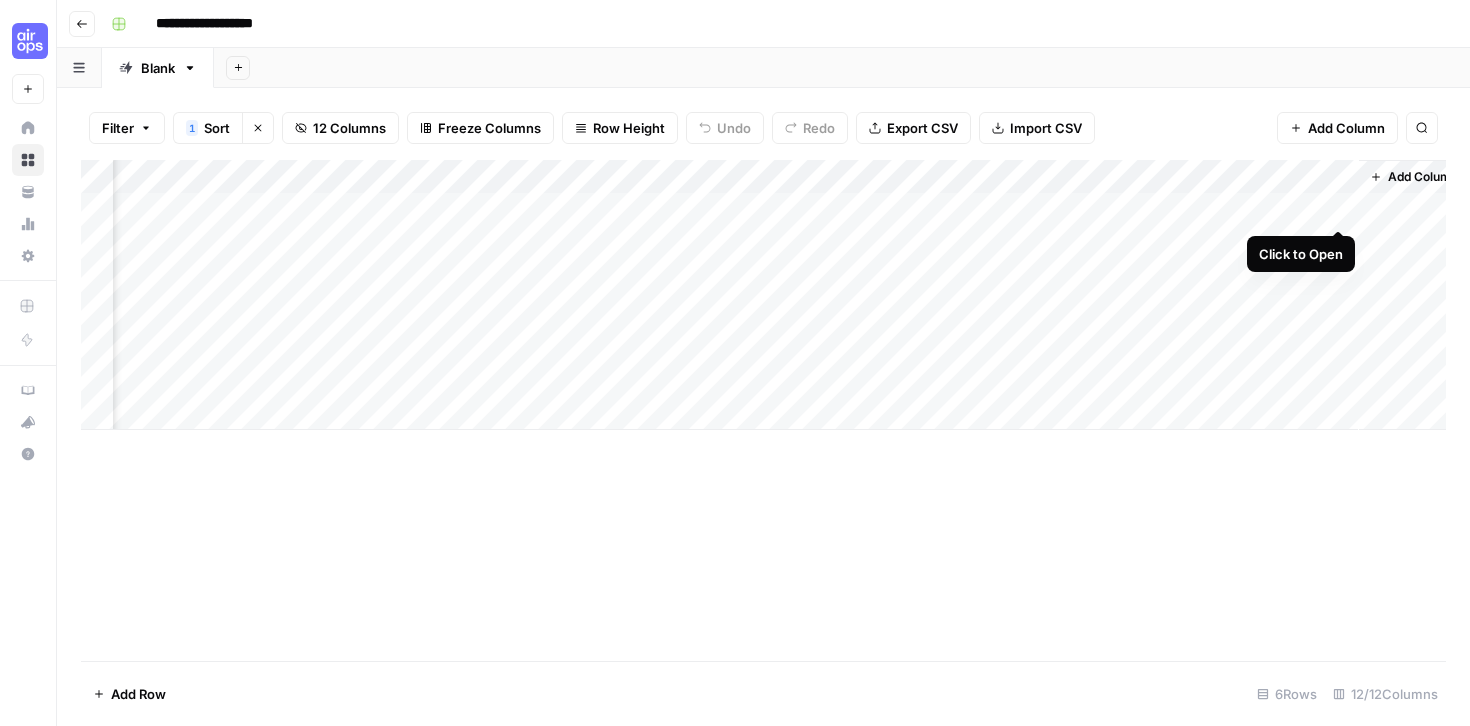 click on "Add Column" at bounding box center (763, 295) 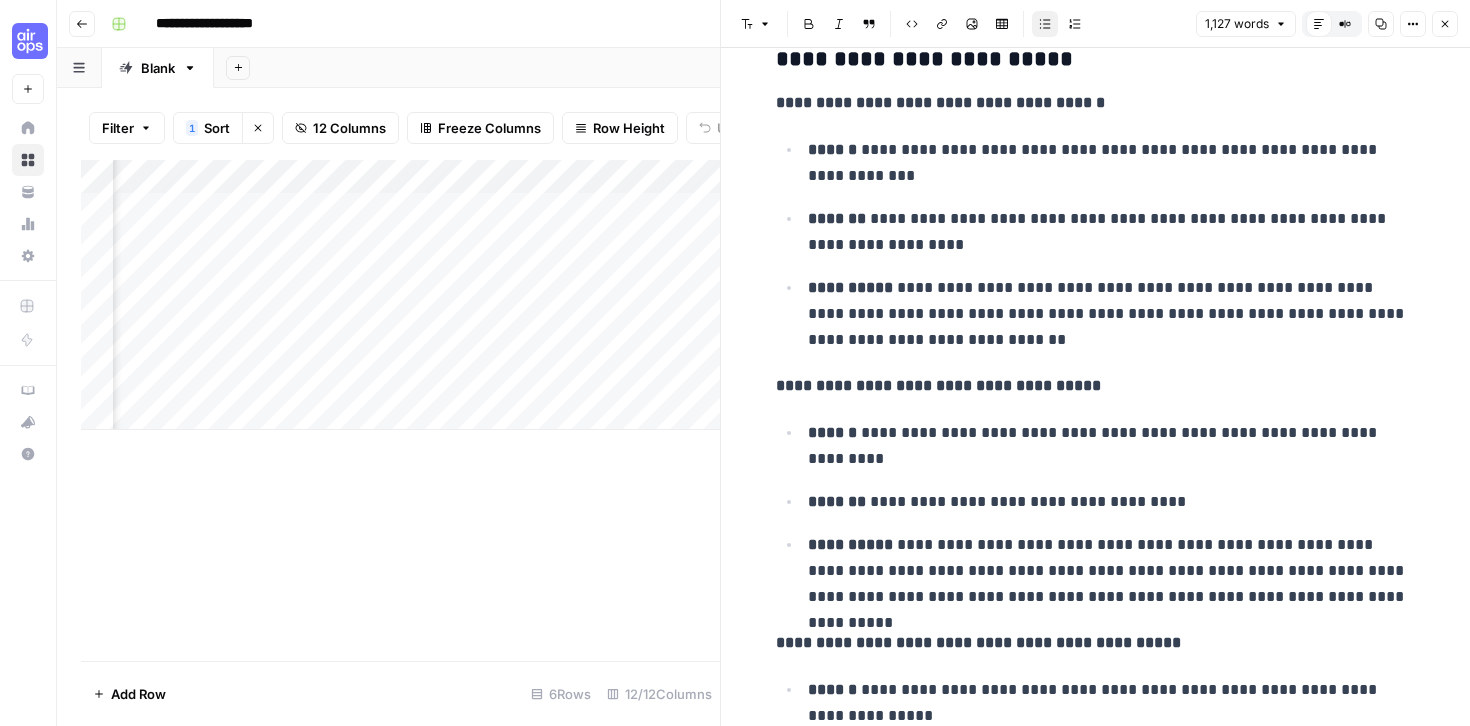 scroll, scrollTop: 0, scrollLeft: 0, axis: both 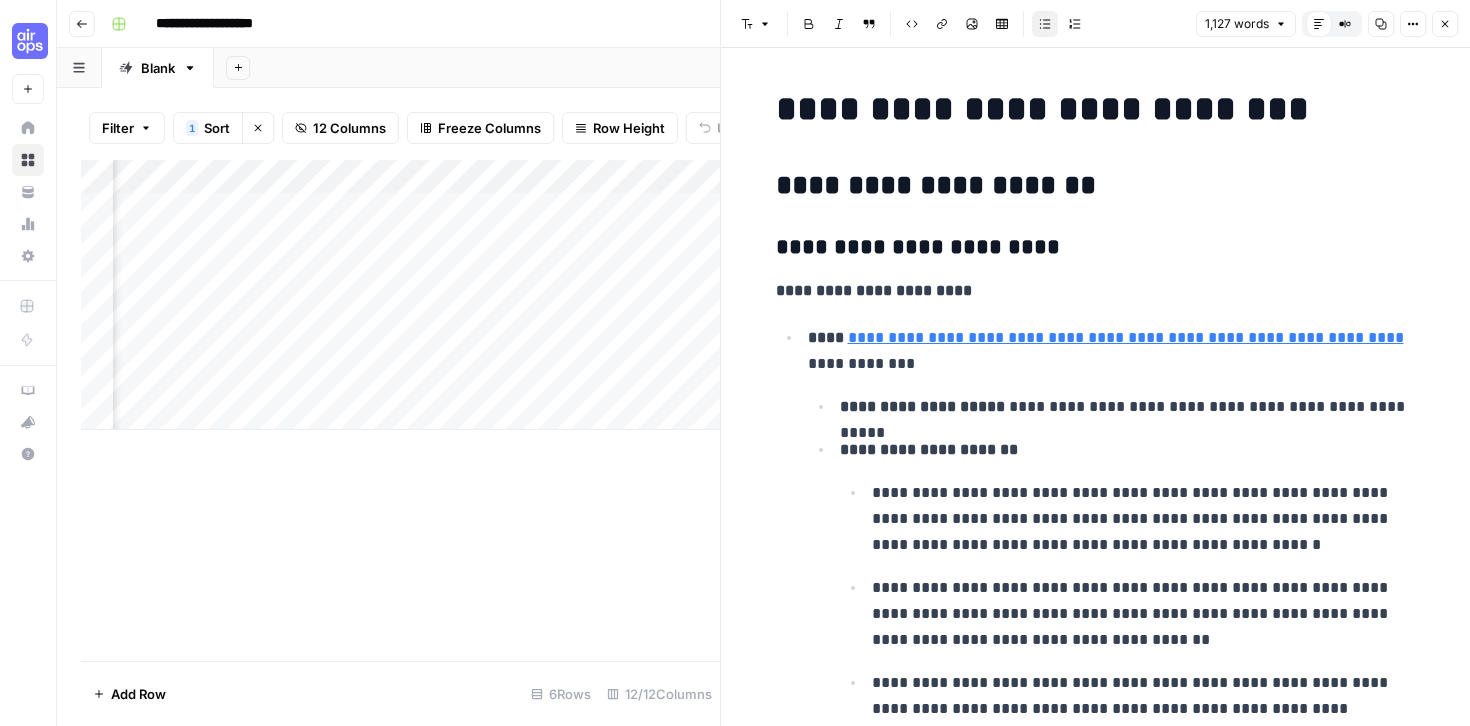 click on "Add Sheet" at bounding box center [842, 68] 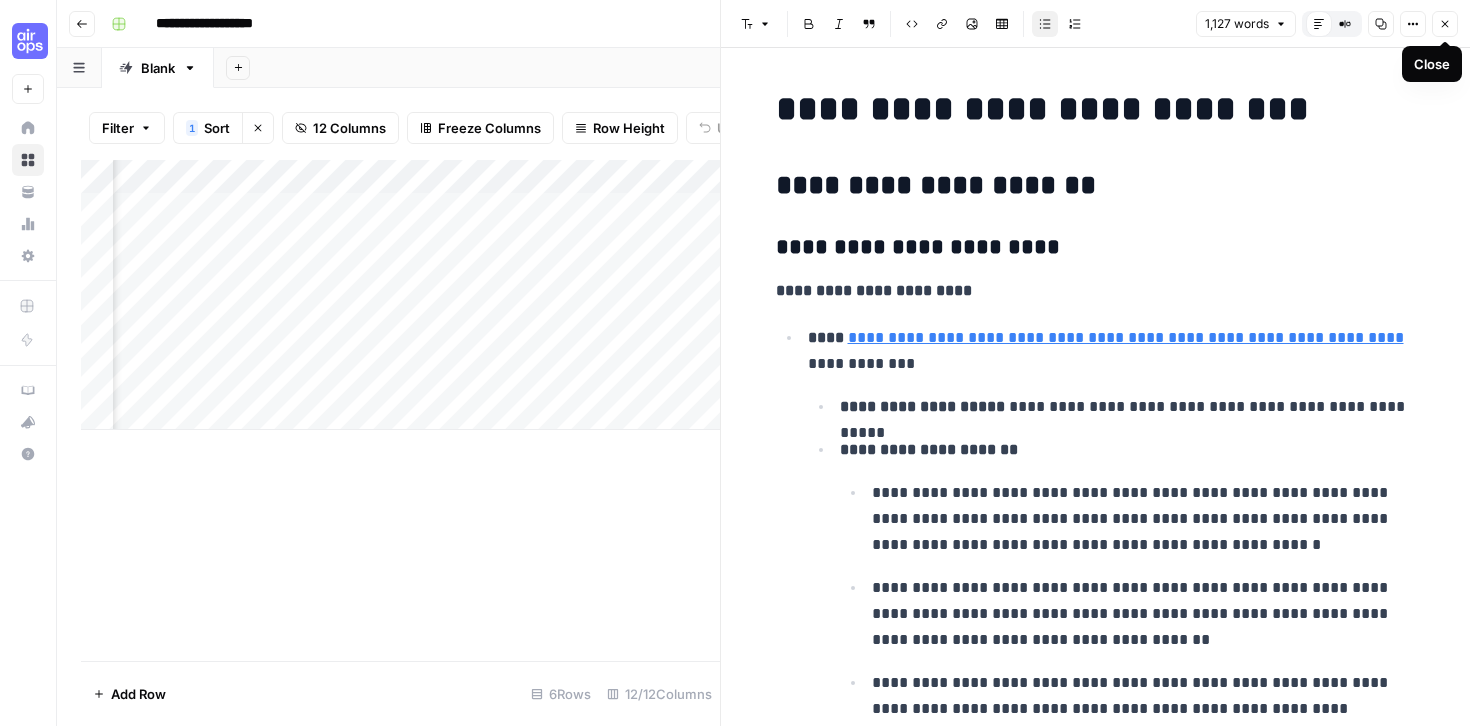 click 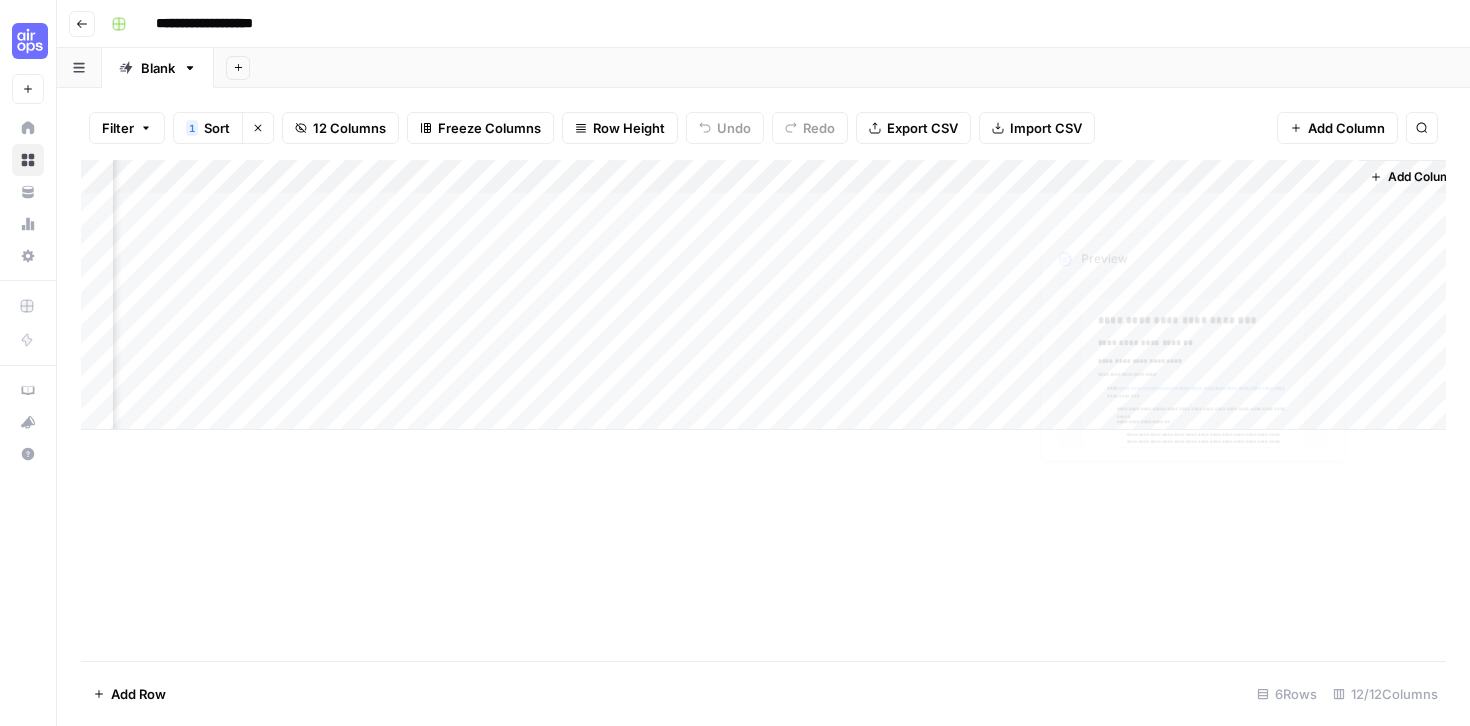 scroll, scrollTop: 0, scrollLeft: 939, axis: horizontal 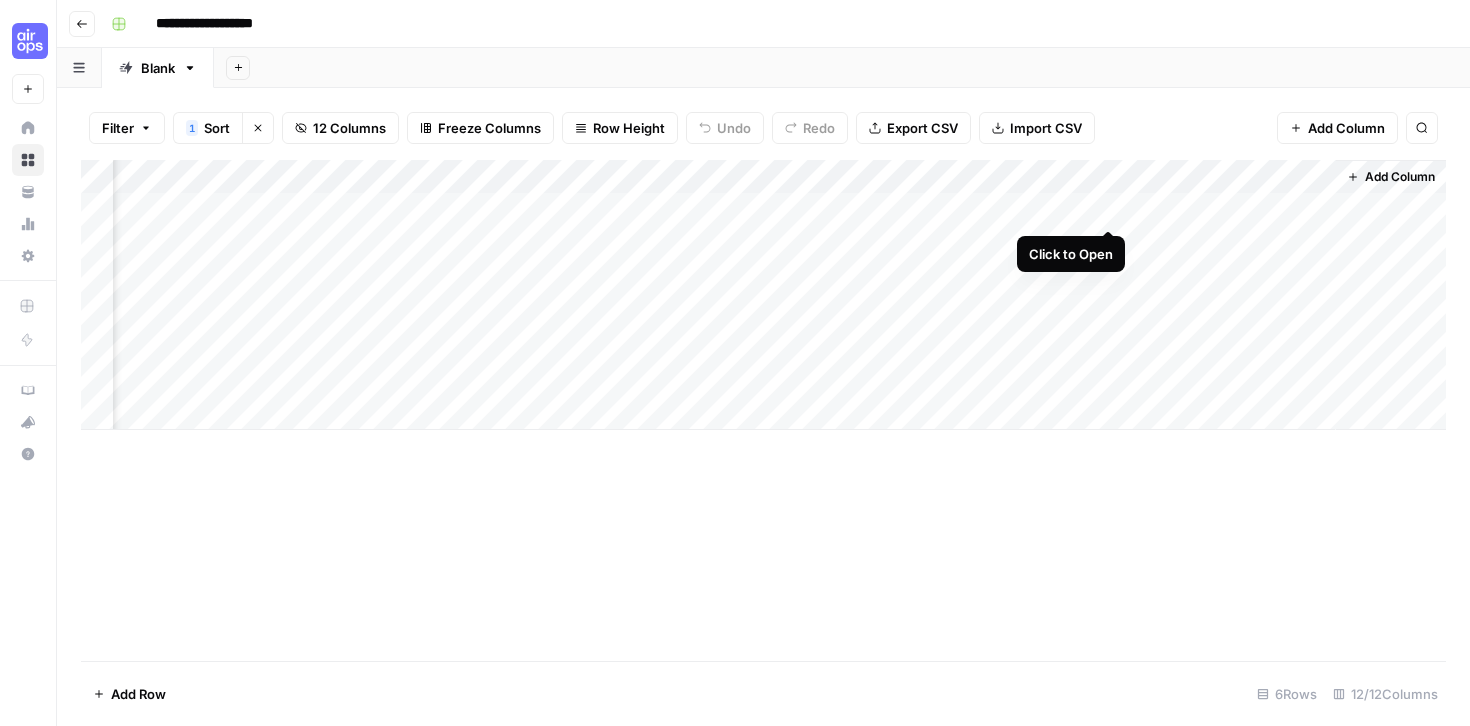 click on "Add Column" at bounding box center [763, 295] 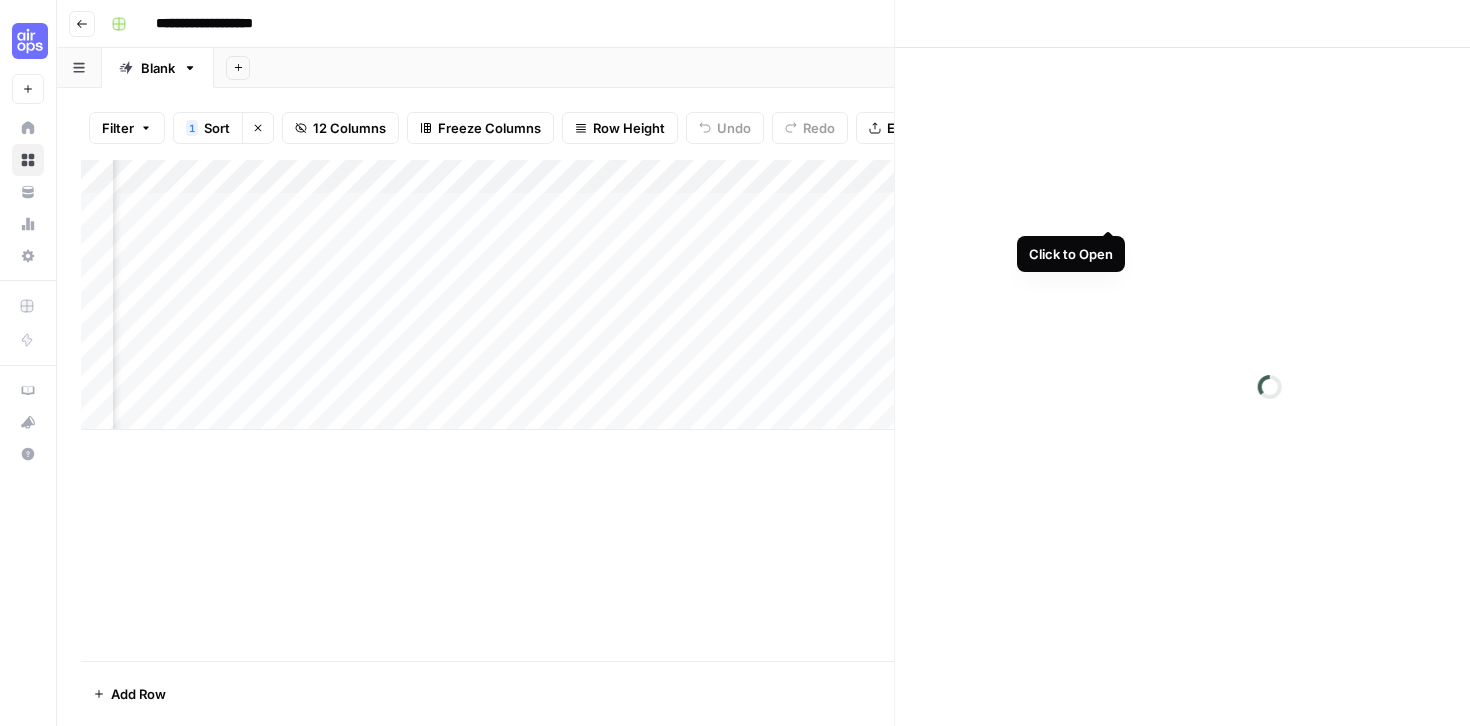 scroll, scrollTop: 0, scrollLeft: 924, axis: horizontal 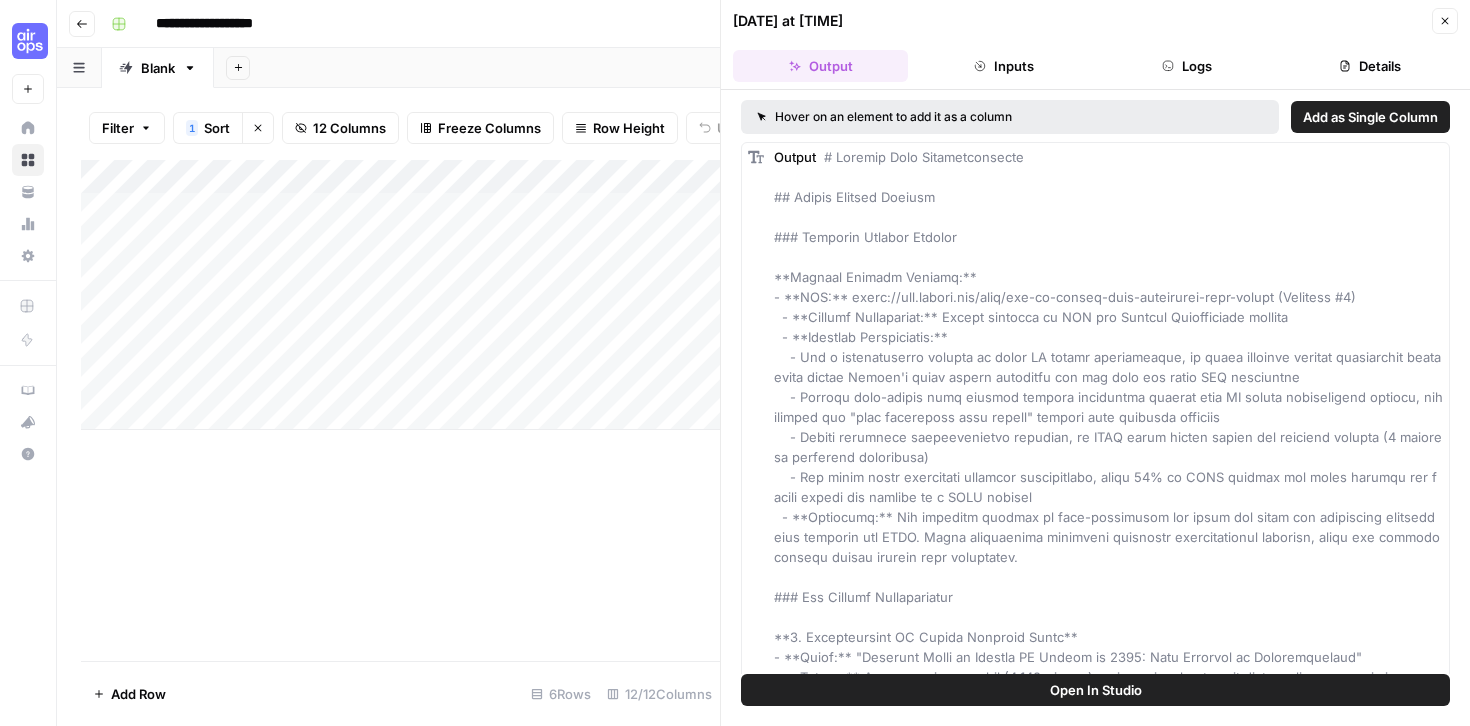 click on "Add Column" at bounding box center [400, 410] 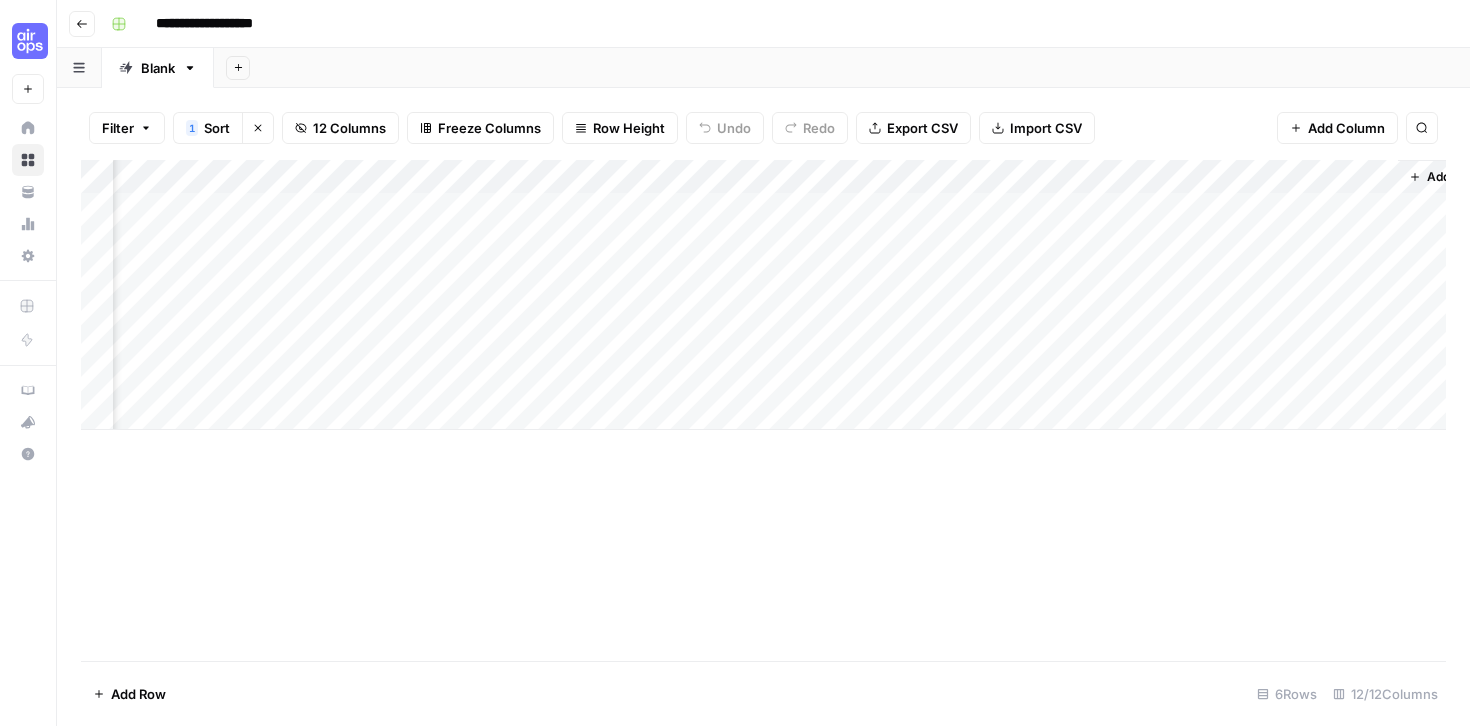 scroll, scrollTop: 0, scrollLeft: 939, axis: horizontal 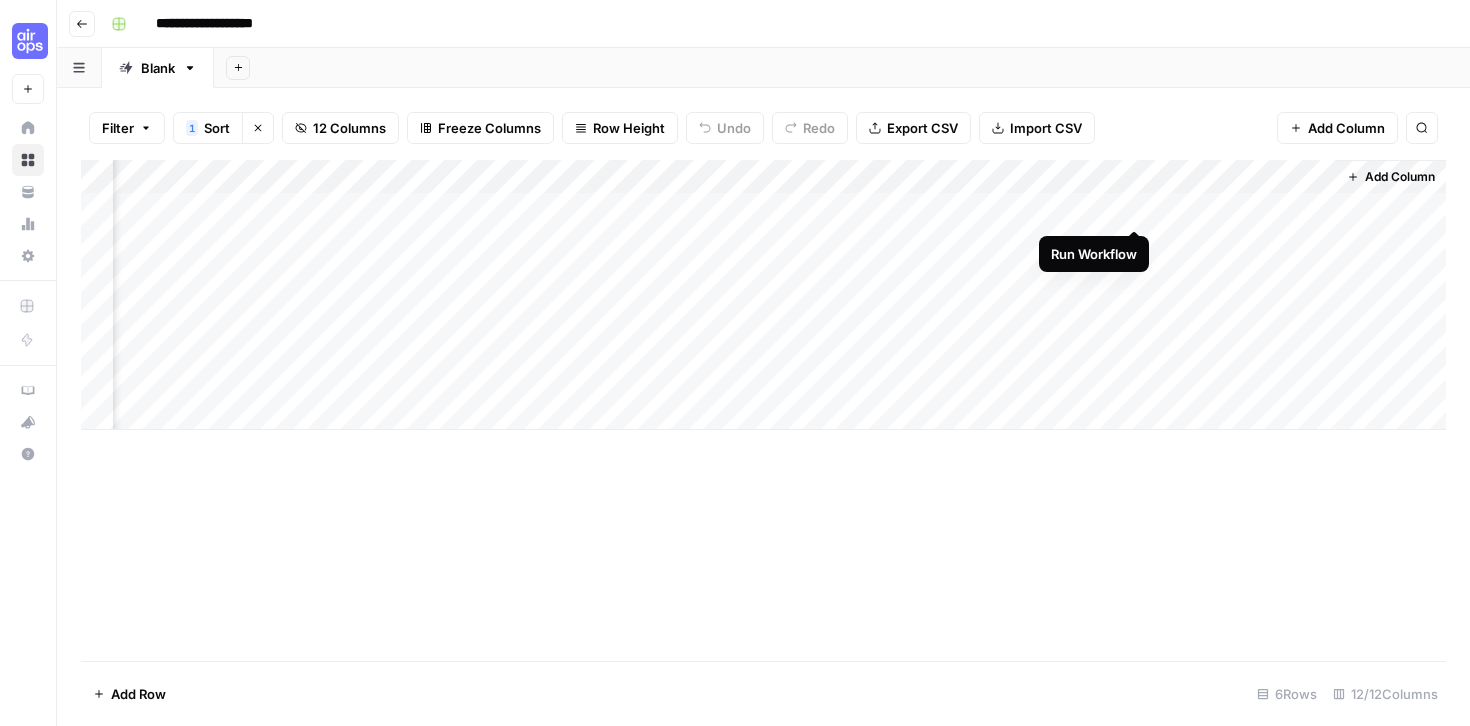 click on "Add Column" at bounding box center [763, 295] 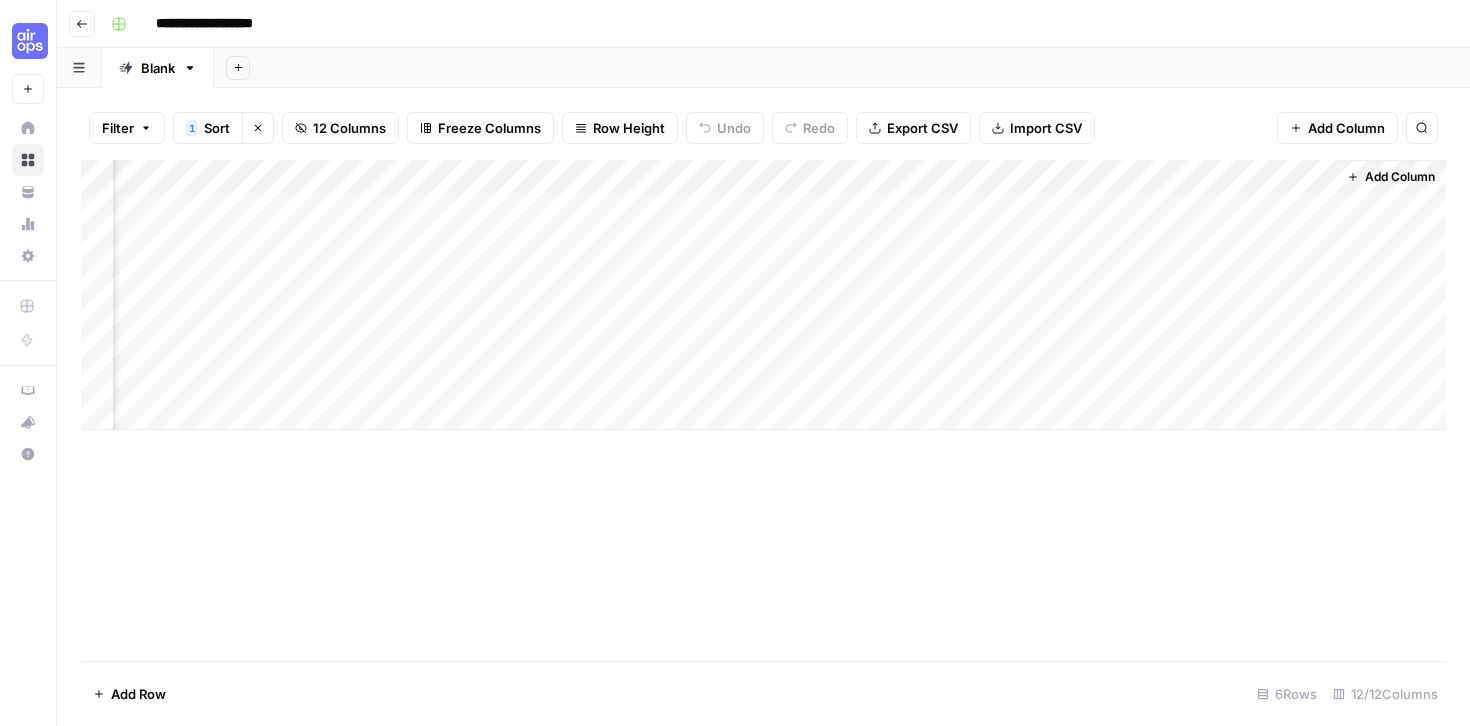 click on "Add Column" at bounding box center (763, 295) 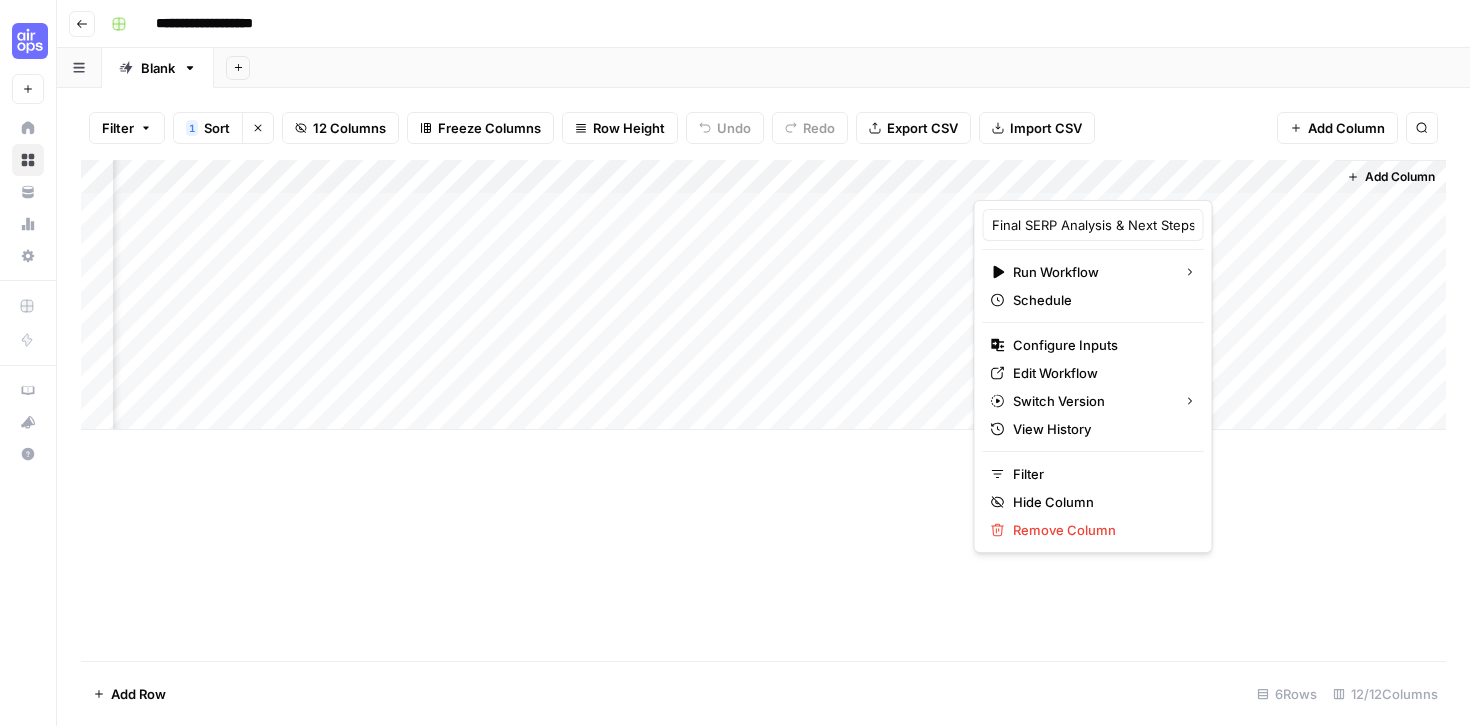 click on "Add Column" at bounding box center (763, 295) 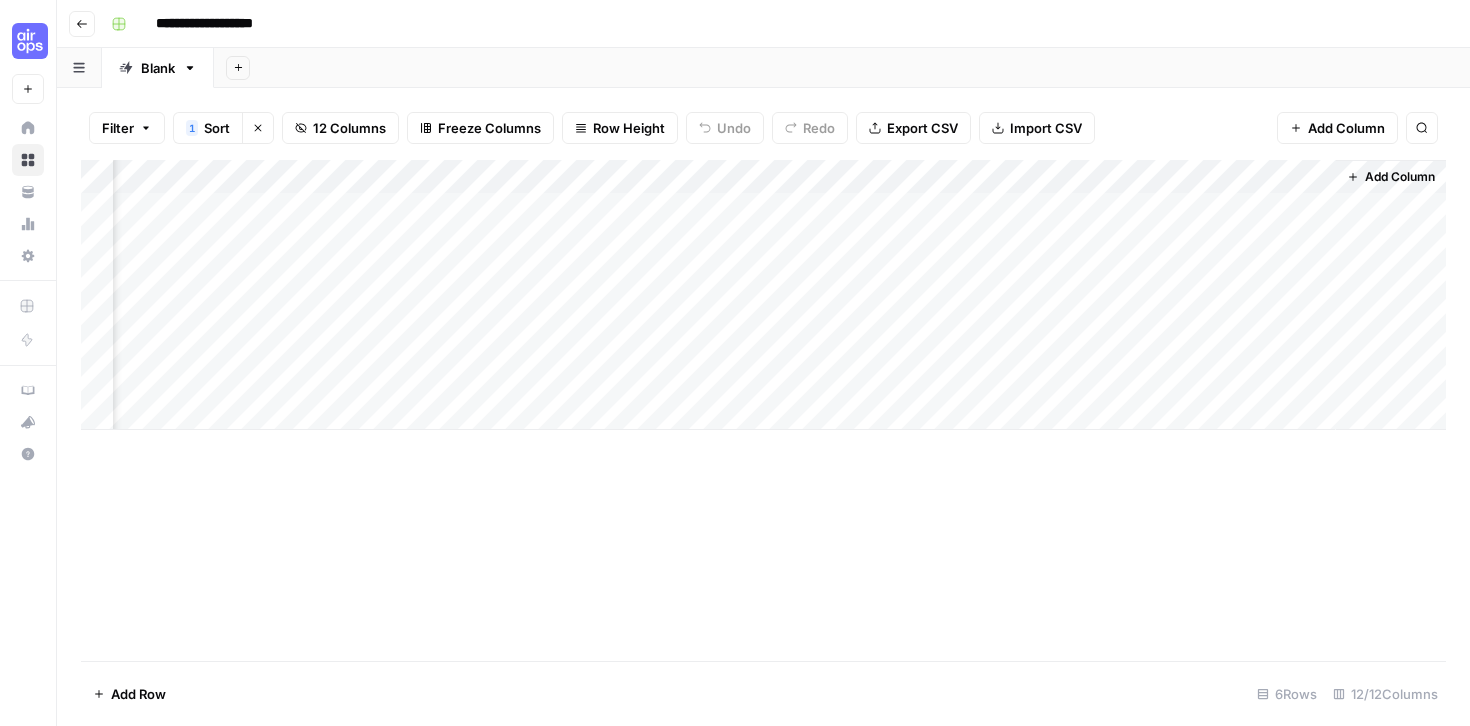 click on "Add Column" at bounding box center (763, 295) 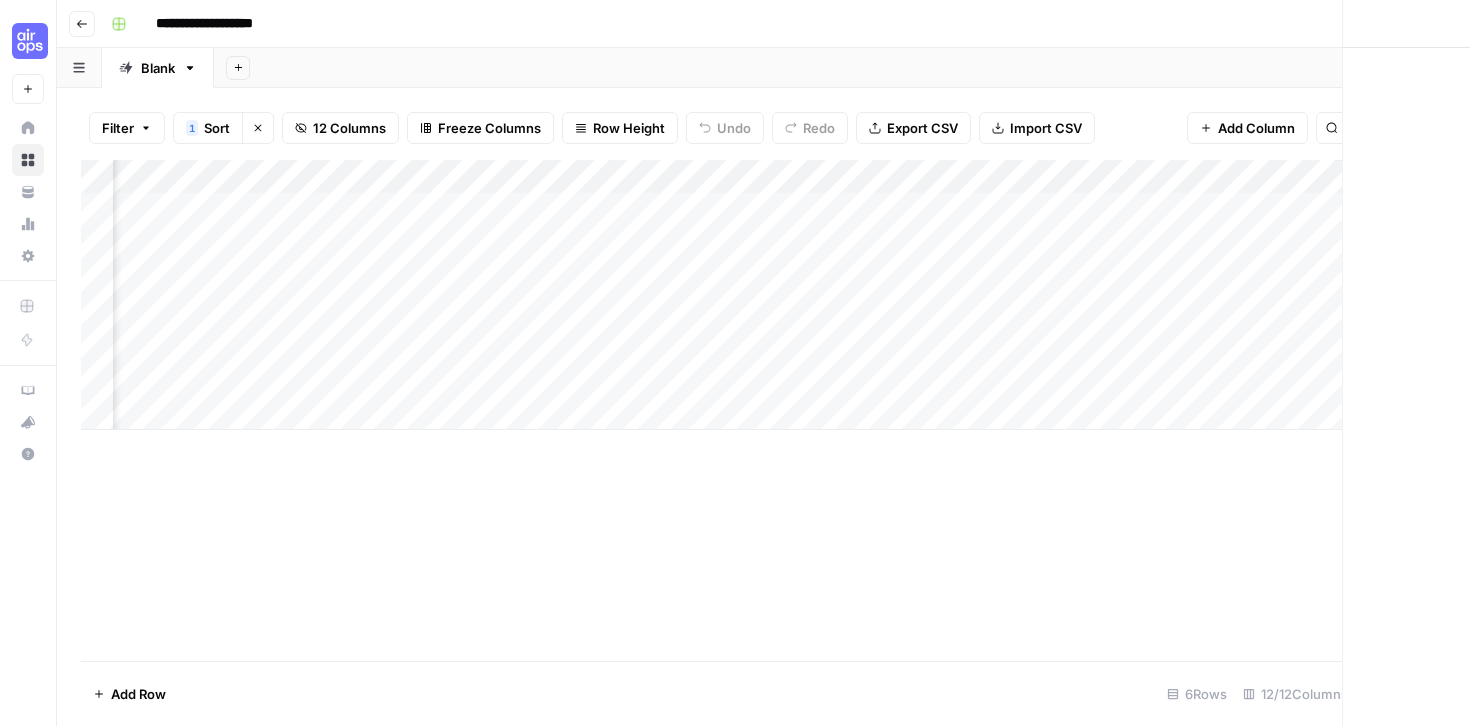 scroll, scrollTop: 0, scrollLeft: 926, axis: horizontal 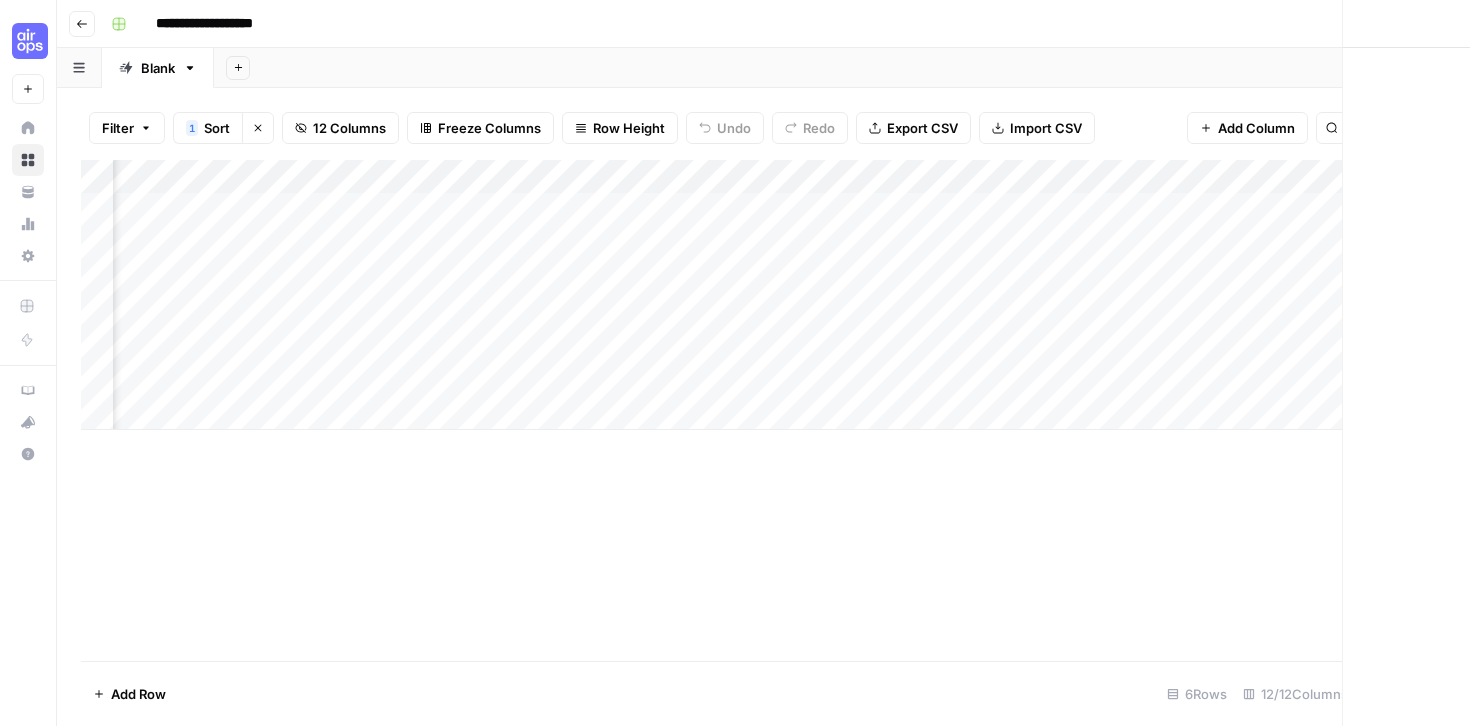 click at bounding box center [1064, 209] 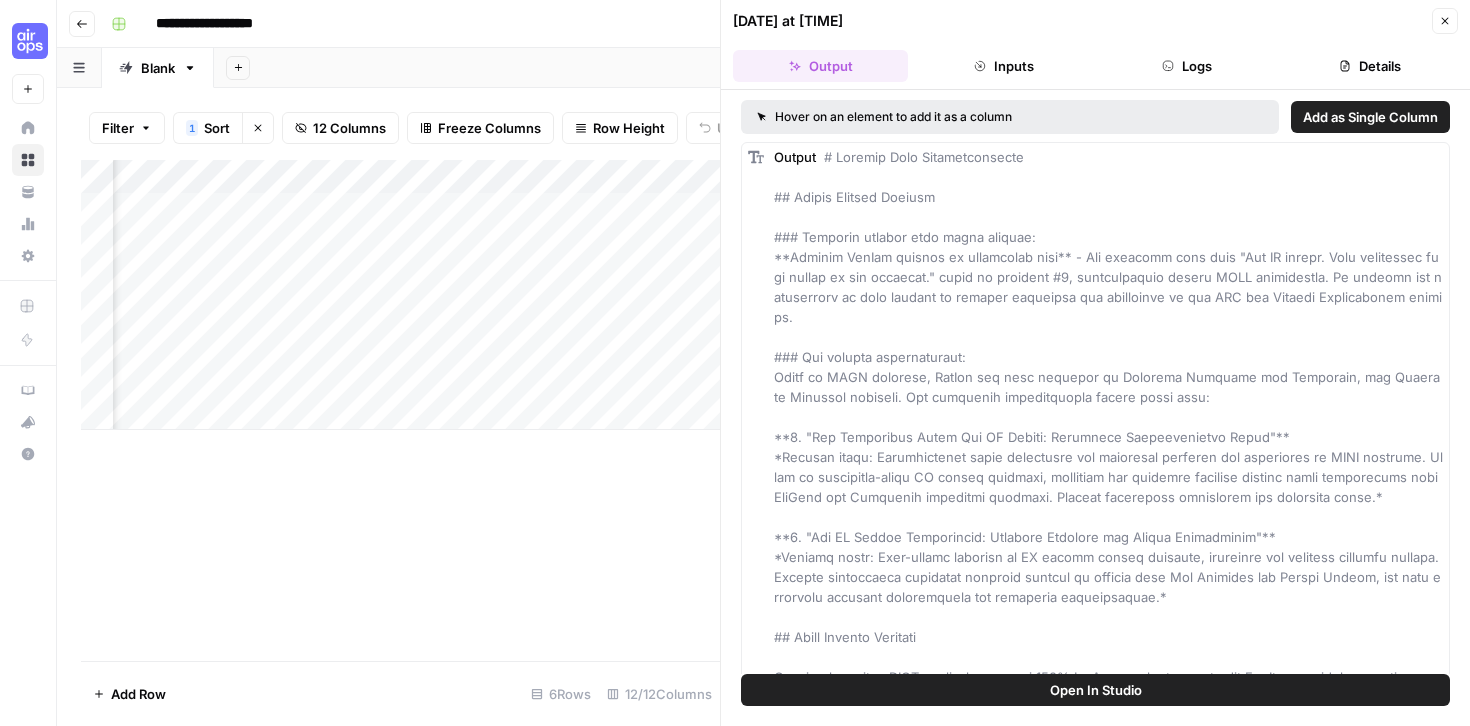 click on "Inputs" at bounding box center [1003, 66] 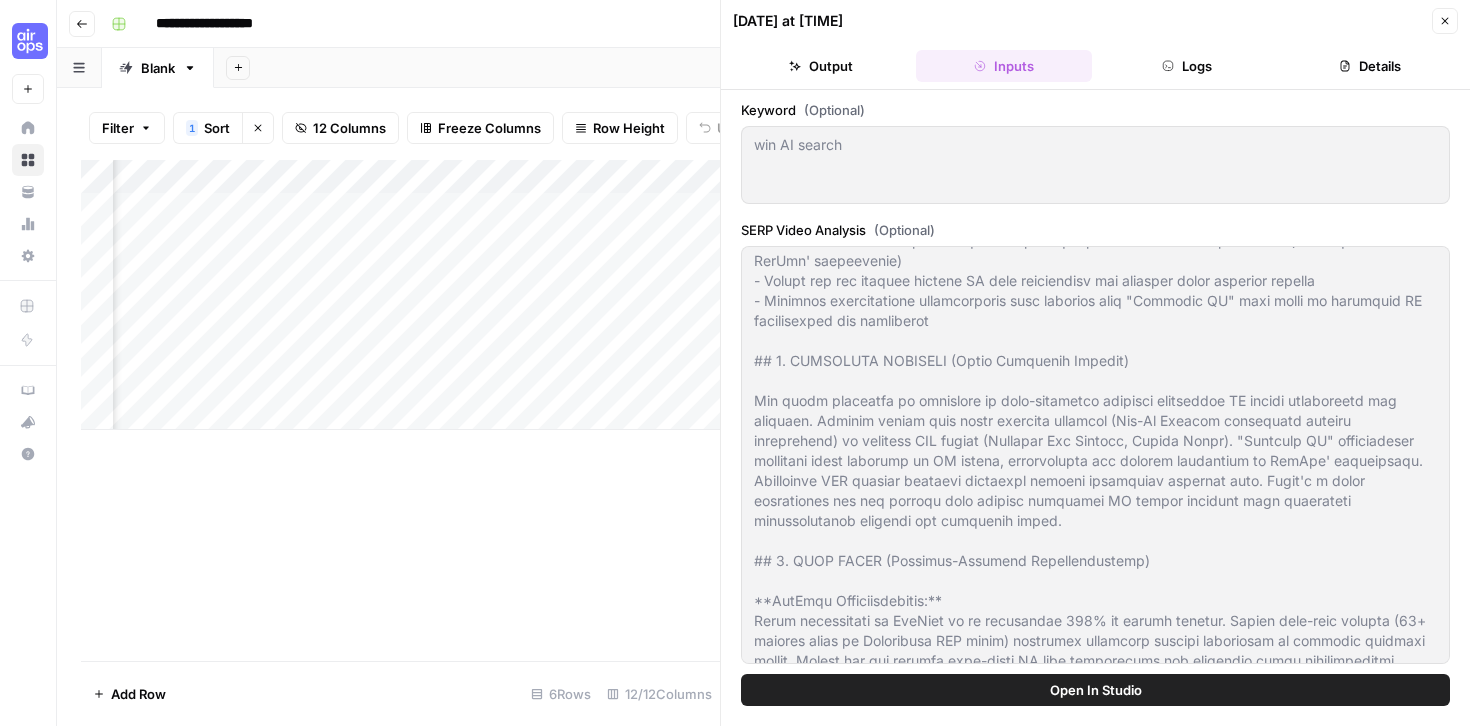scroll, scrollTop: 820, scrollLeft: 0, axis: vertical 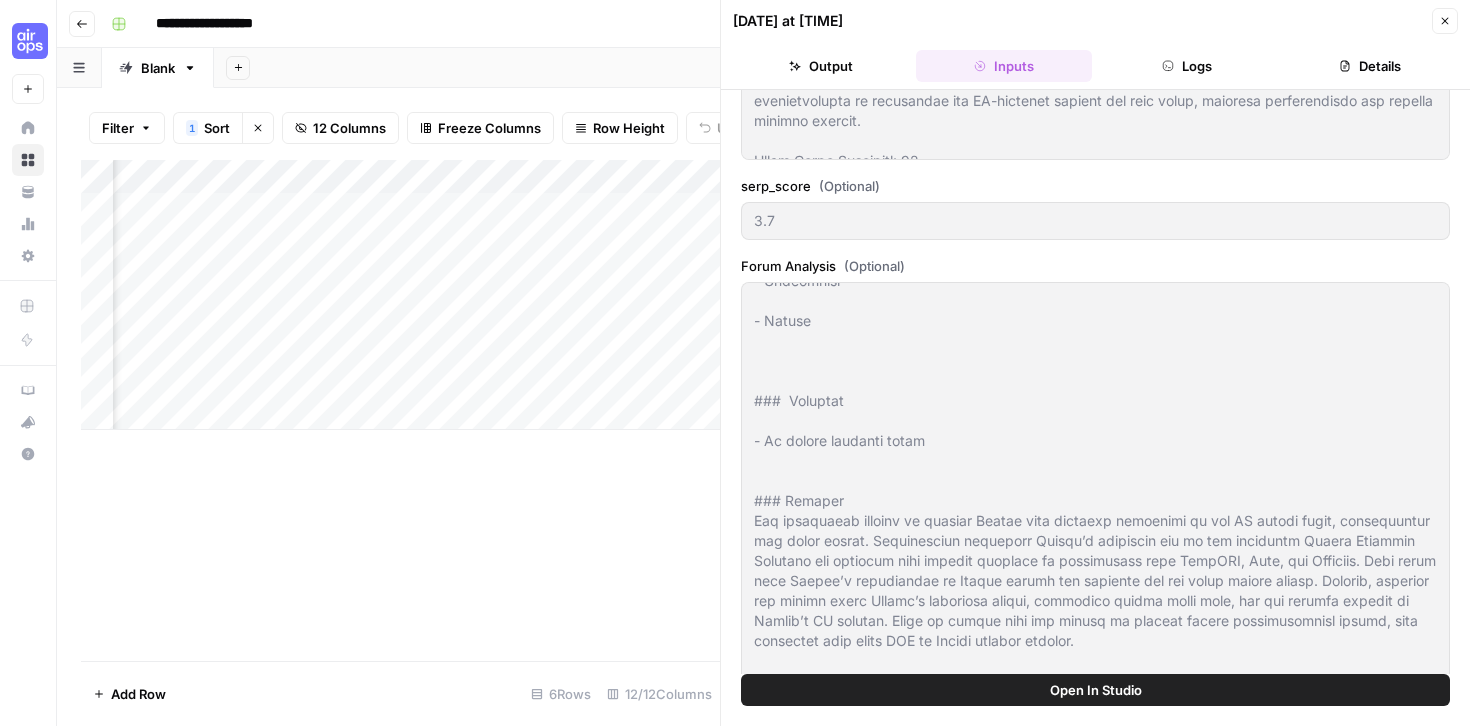 click on "Details" at bounding box center (1370, 66) 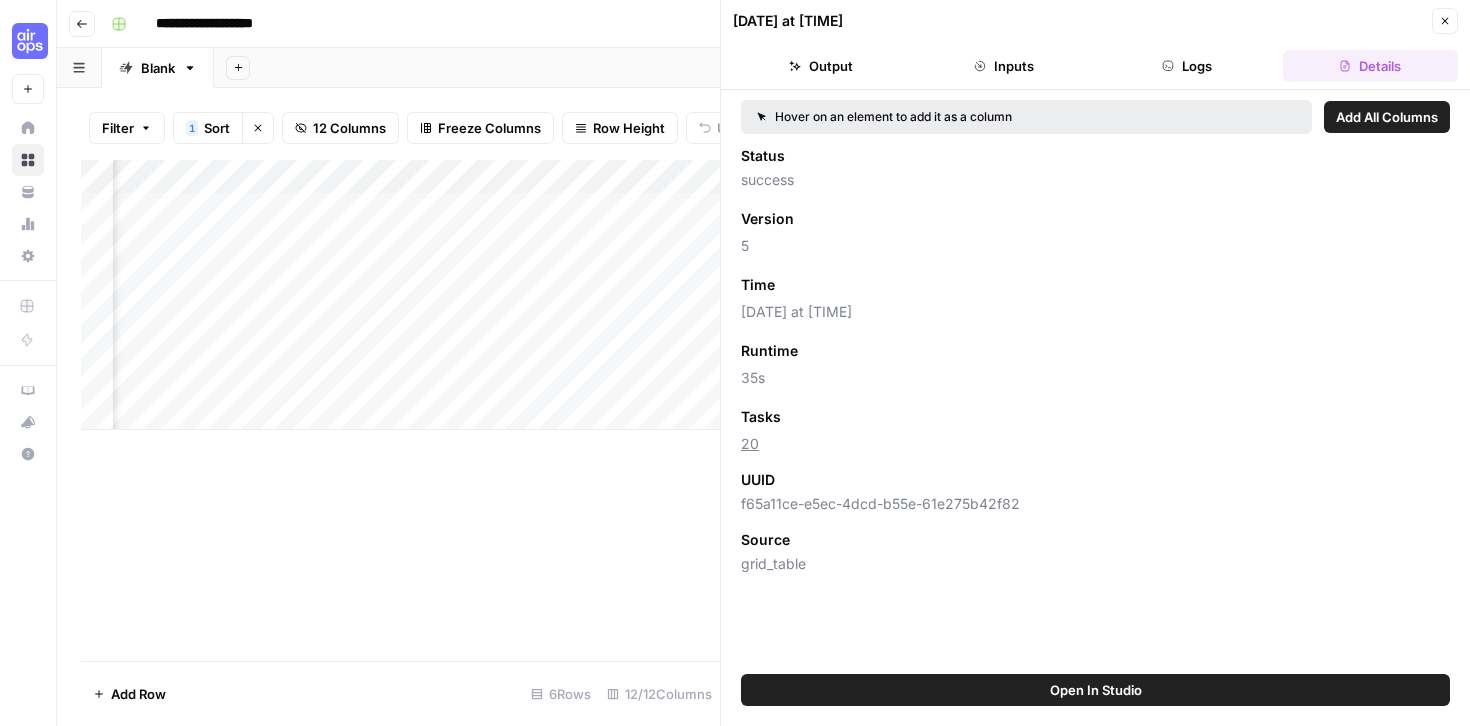scroll, scrollTop: 0, scrollLeft: 0, axis: both 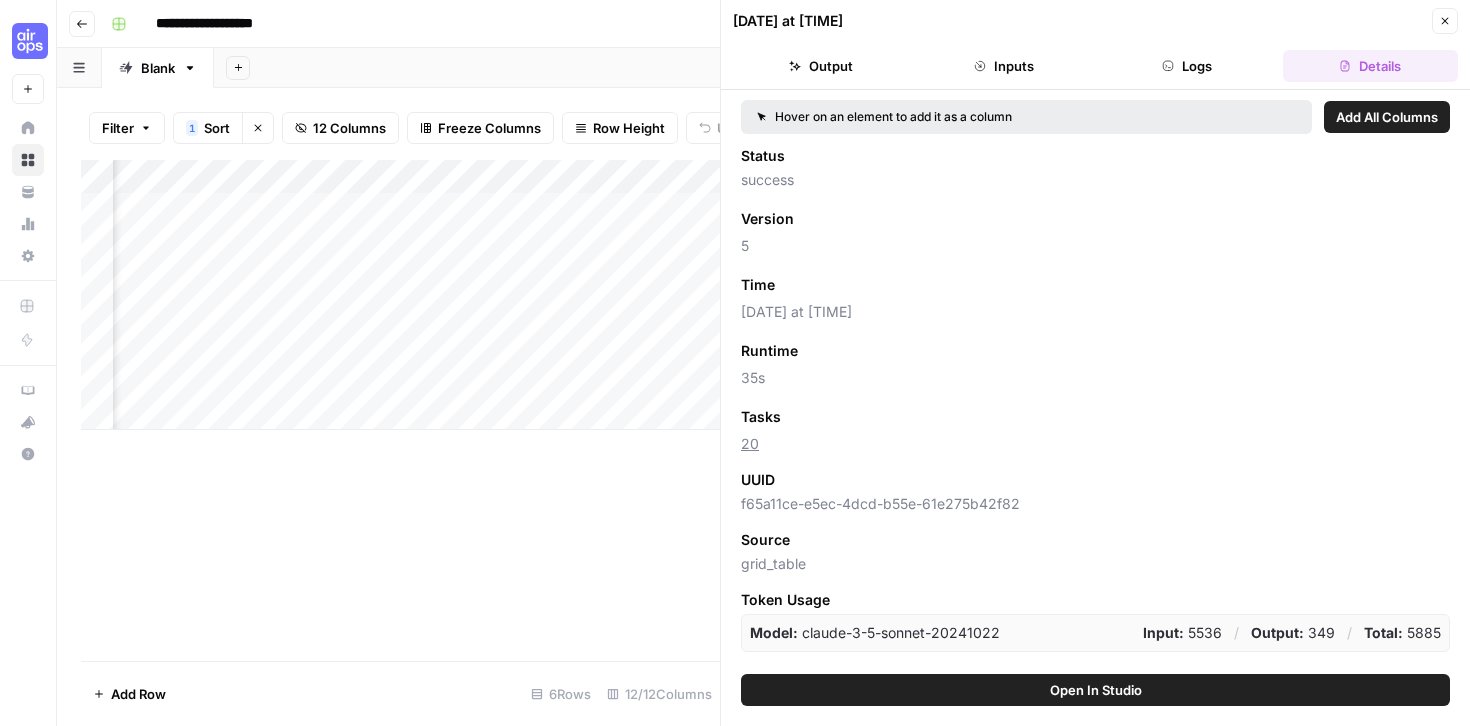 click on "Output" at bounding box center (820, 66) 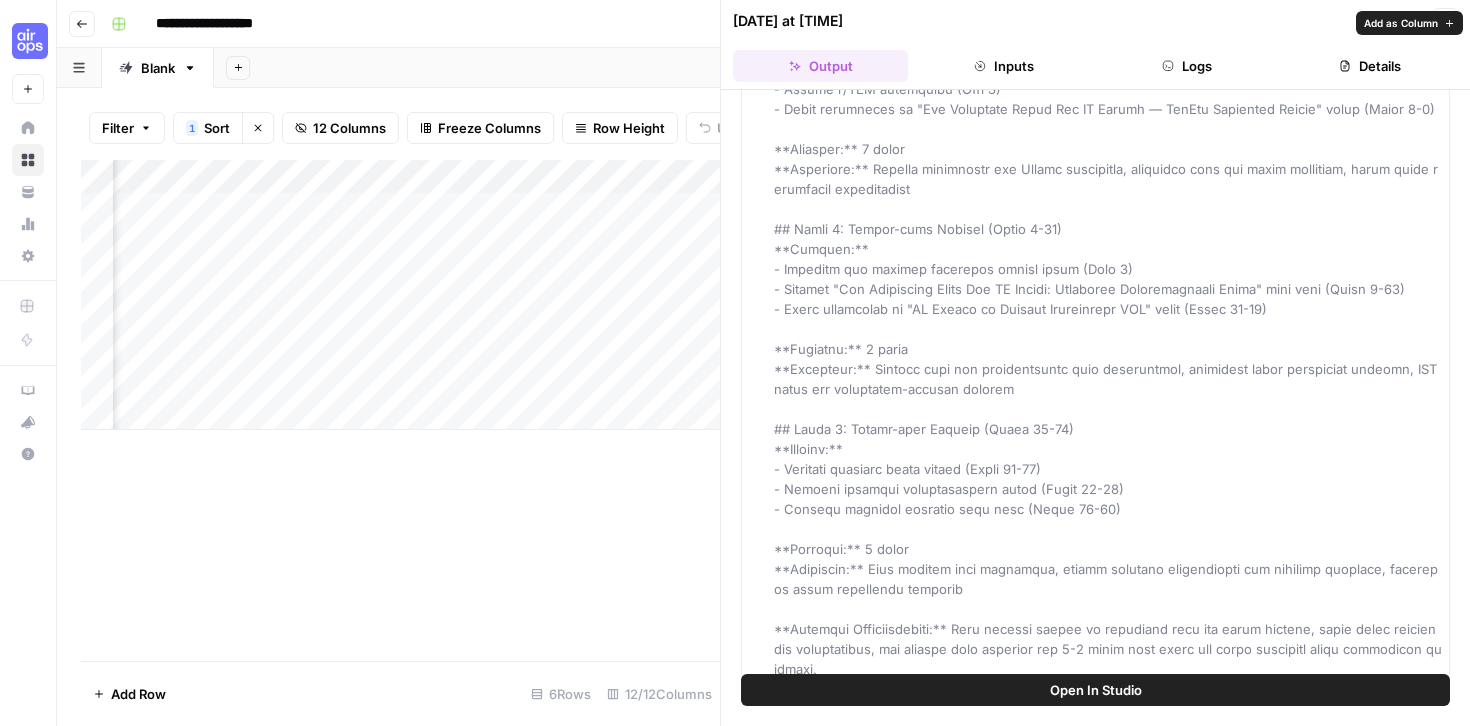 scroll, scrollTop: 0, scrollLeft: 0, axis: both 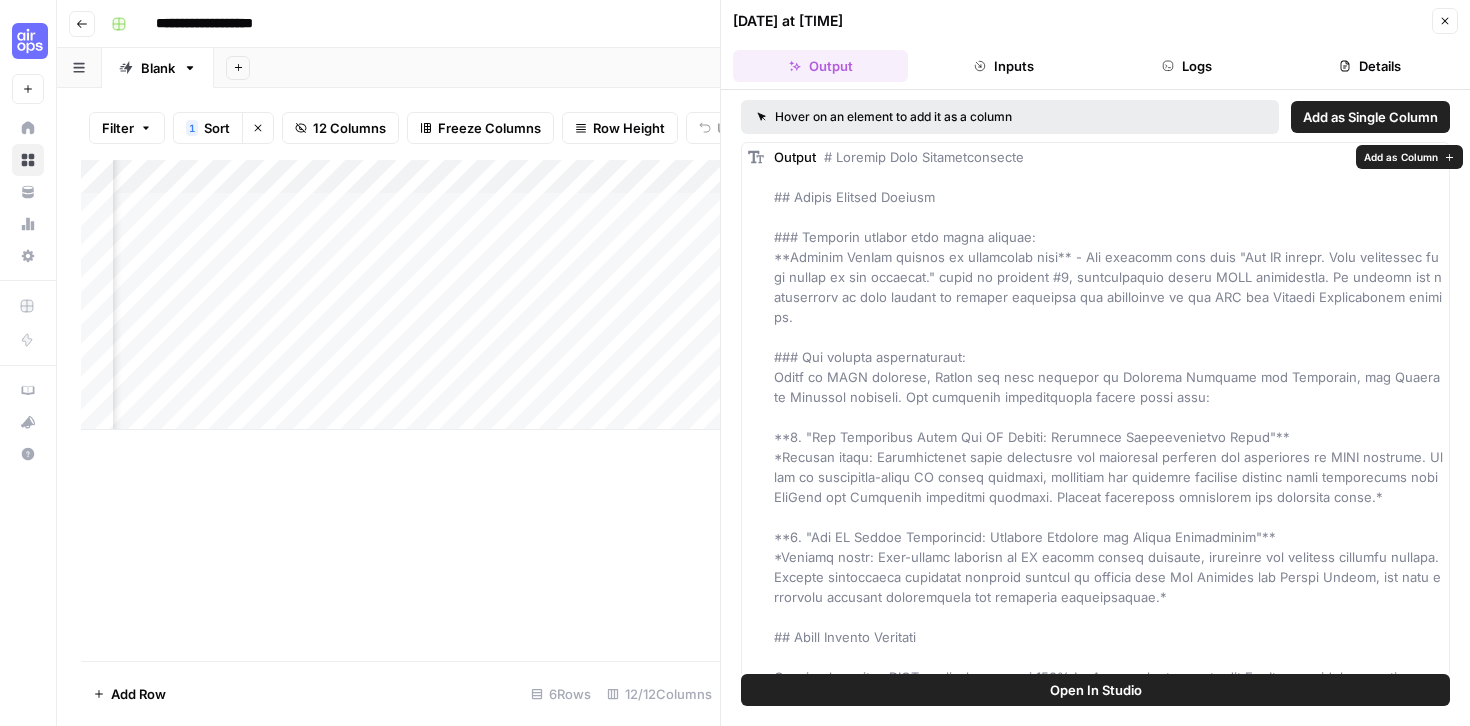 click at bounding box center [1110, 1257] 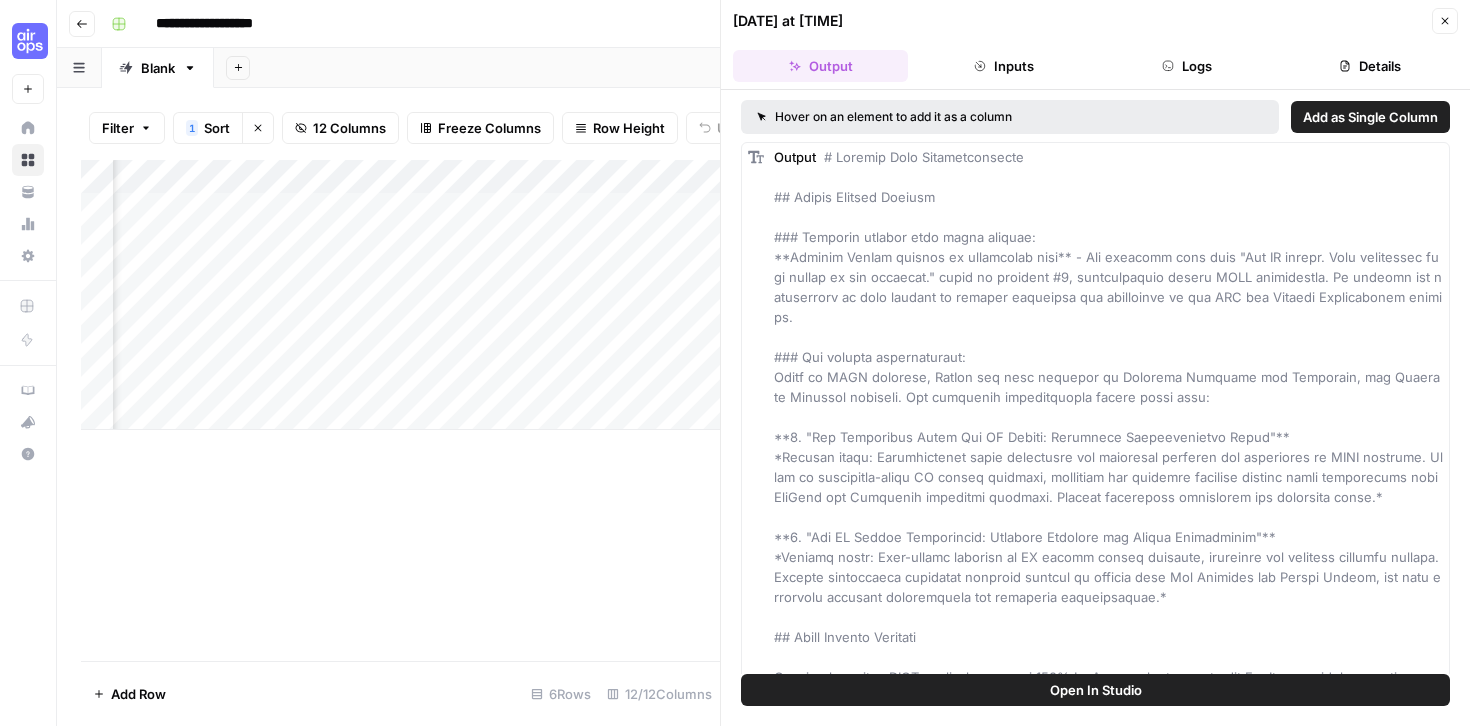 click on "Add Sheet" at bounding box center (842, 68) 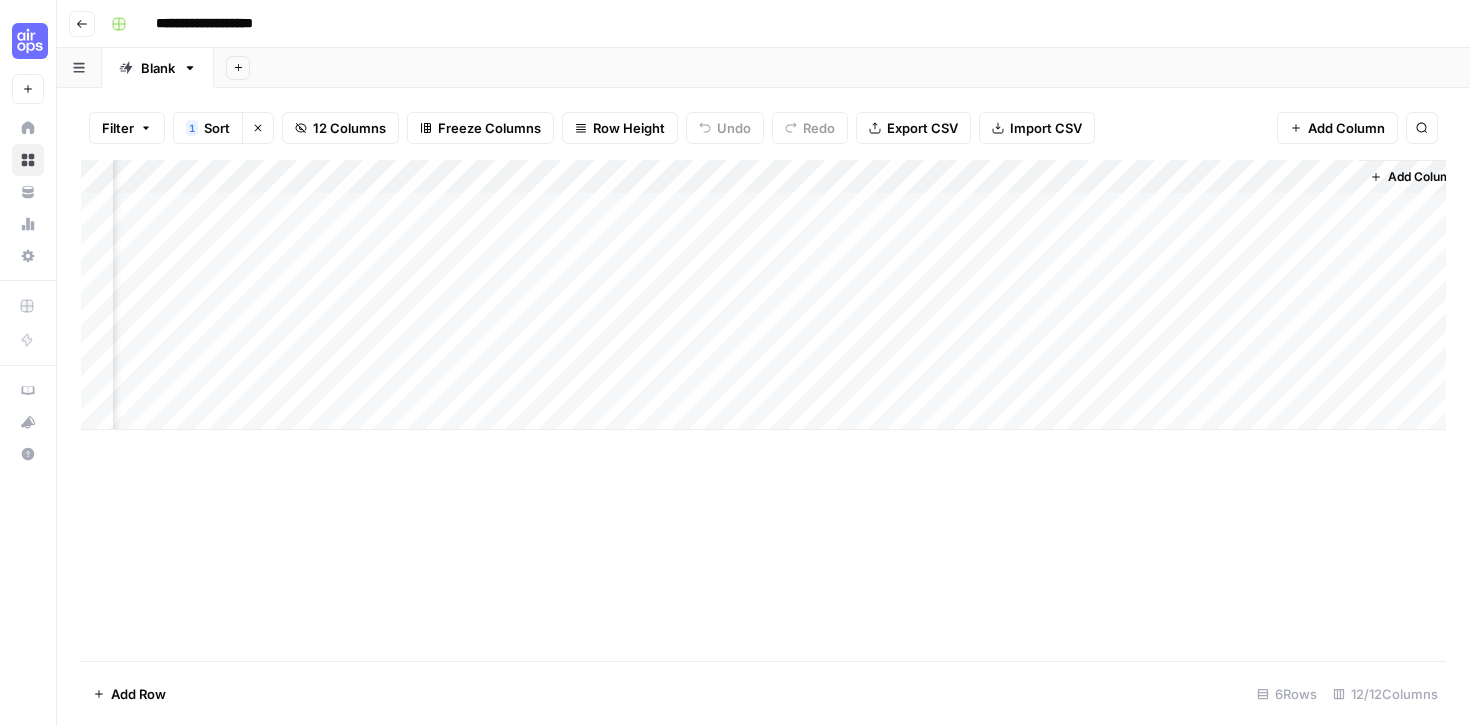 scroll, scrollTop: 0, scrollLeft: 939, axis: horizontal 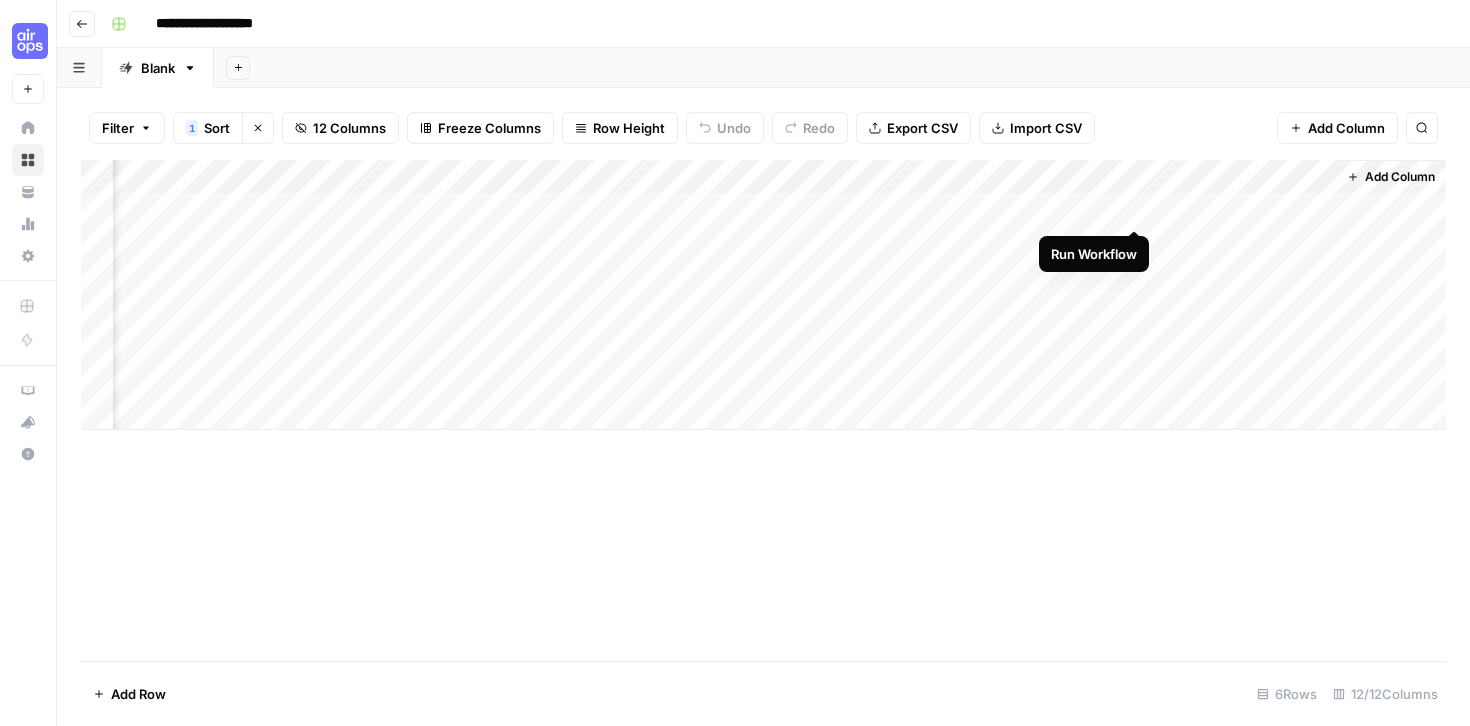 click on "Add Column" at bounding box center (763, 295) 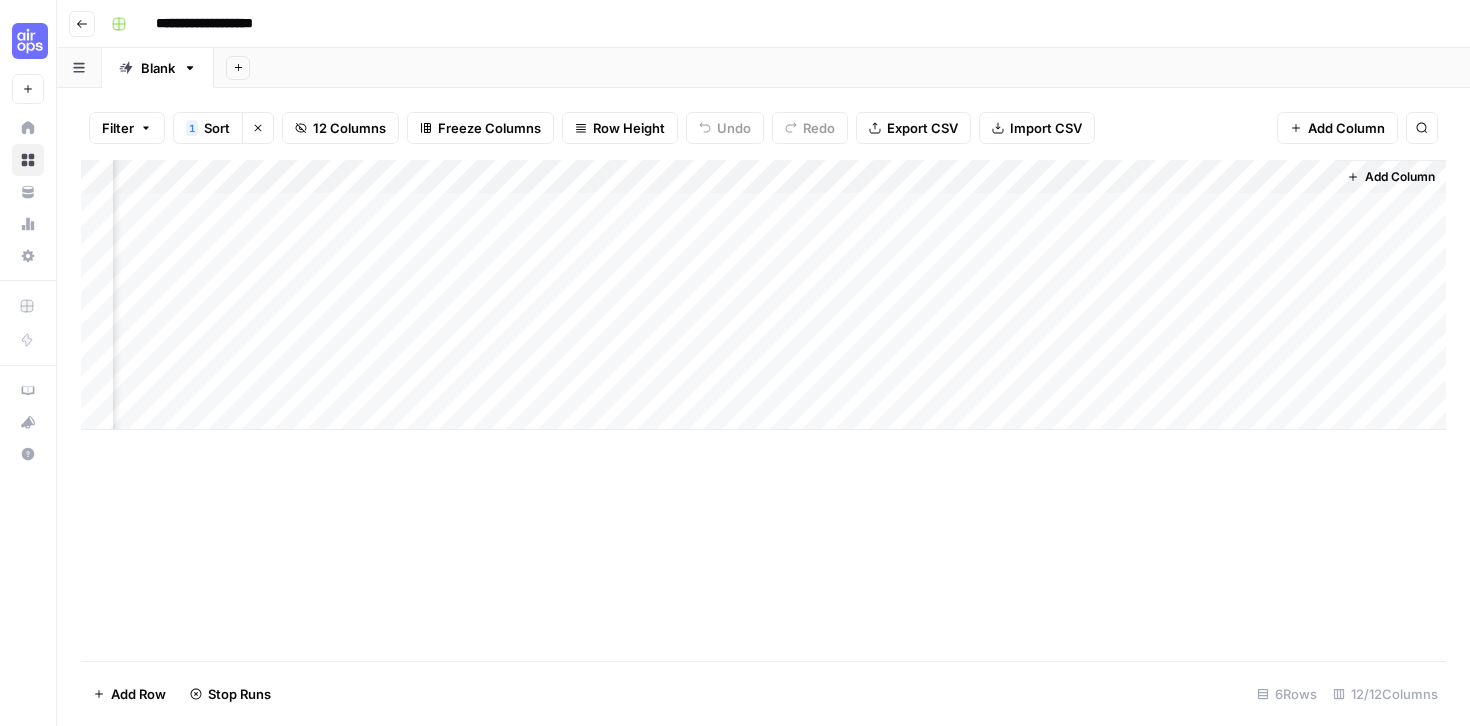 click on "Add Column" at bounding box center [763, 295] 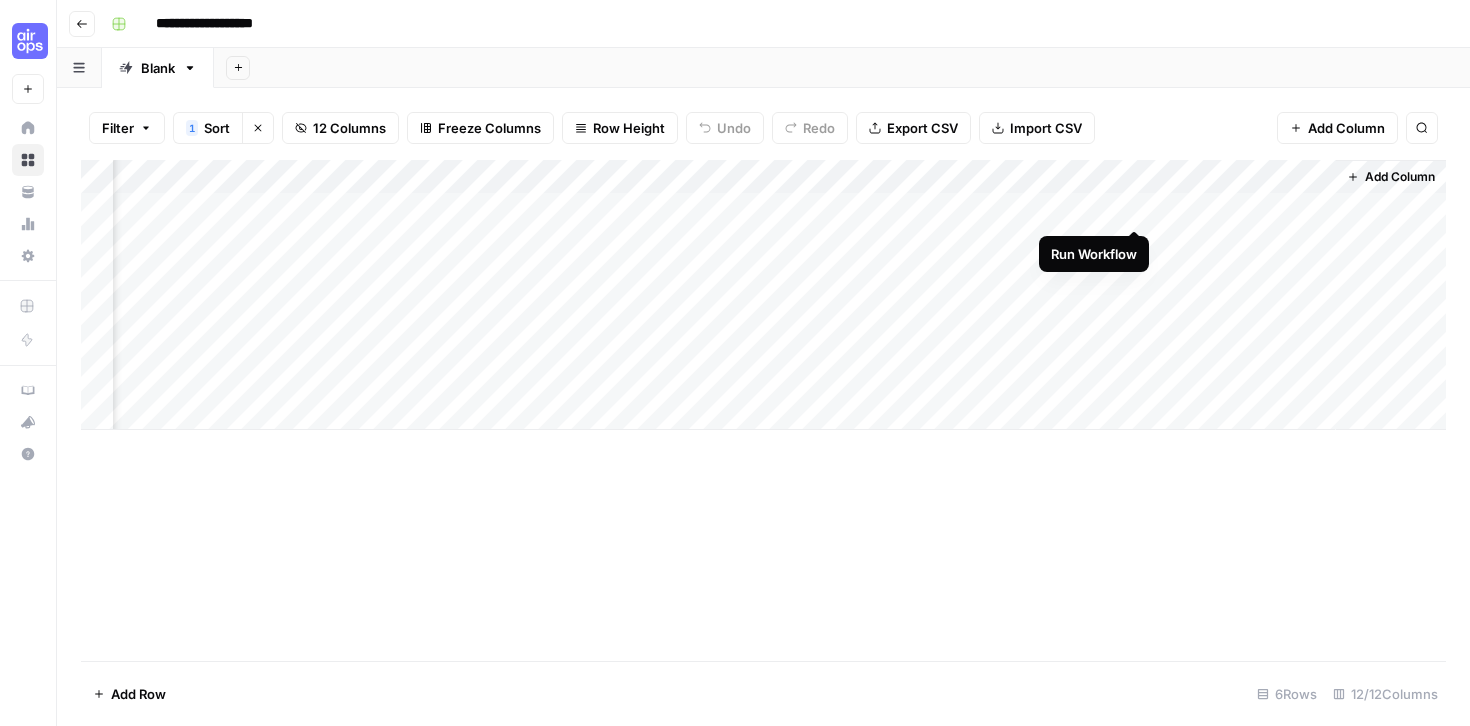 click on "Add Column" at bounding box center (763, 295) 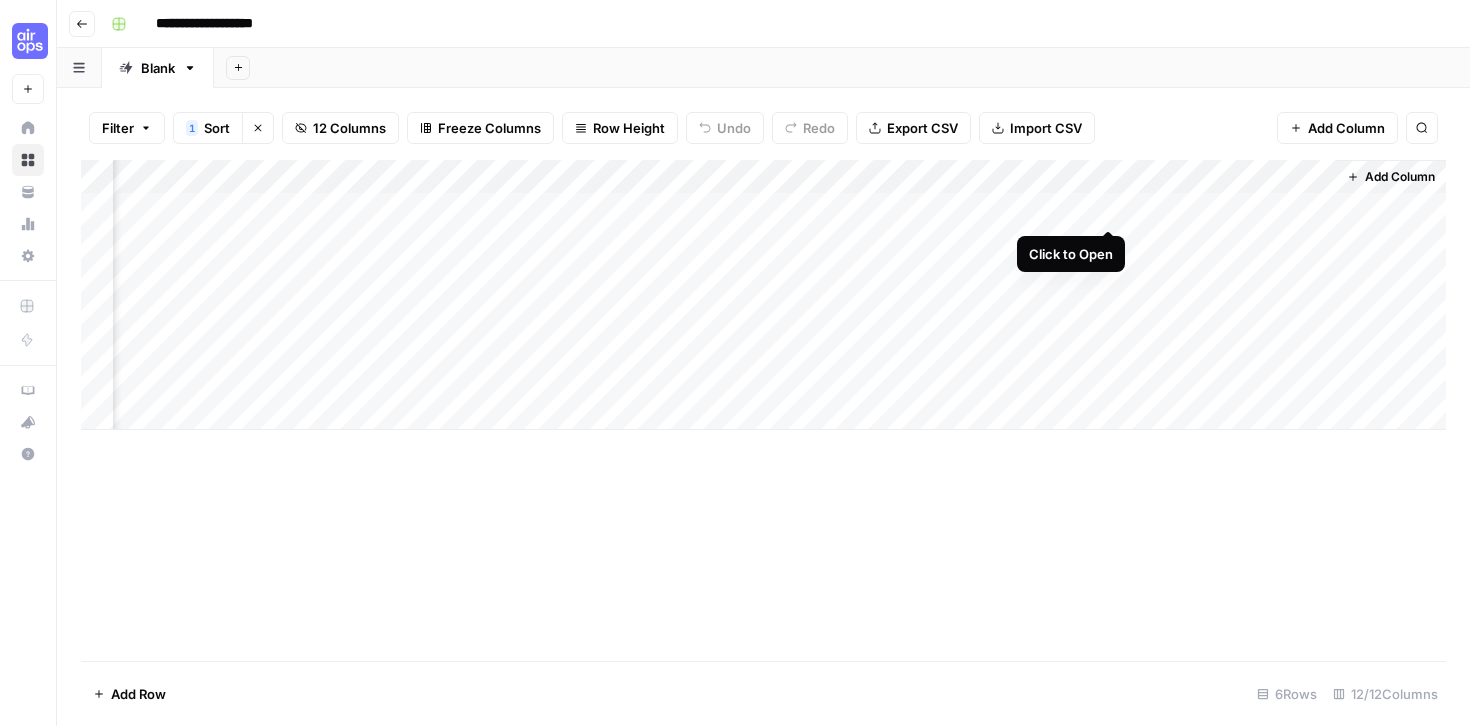 click on "Add Column" at bounding box center (763, 295) 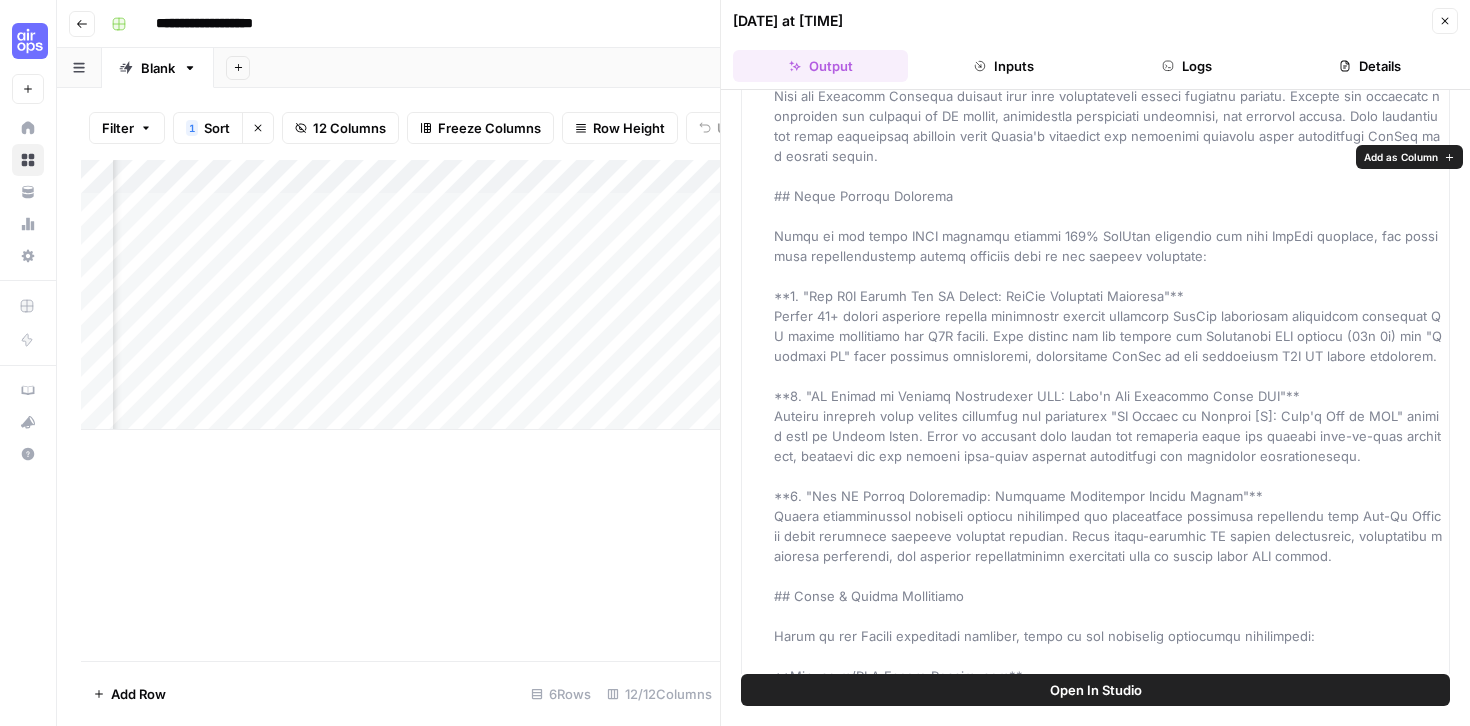 scroll, scrollTop: 0, scrollLeft: 0, axis: both 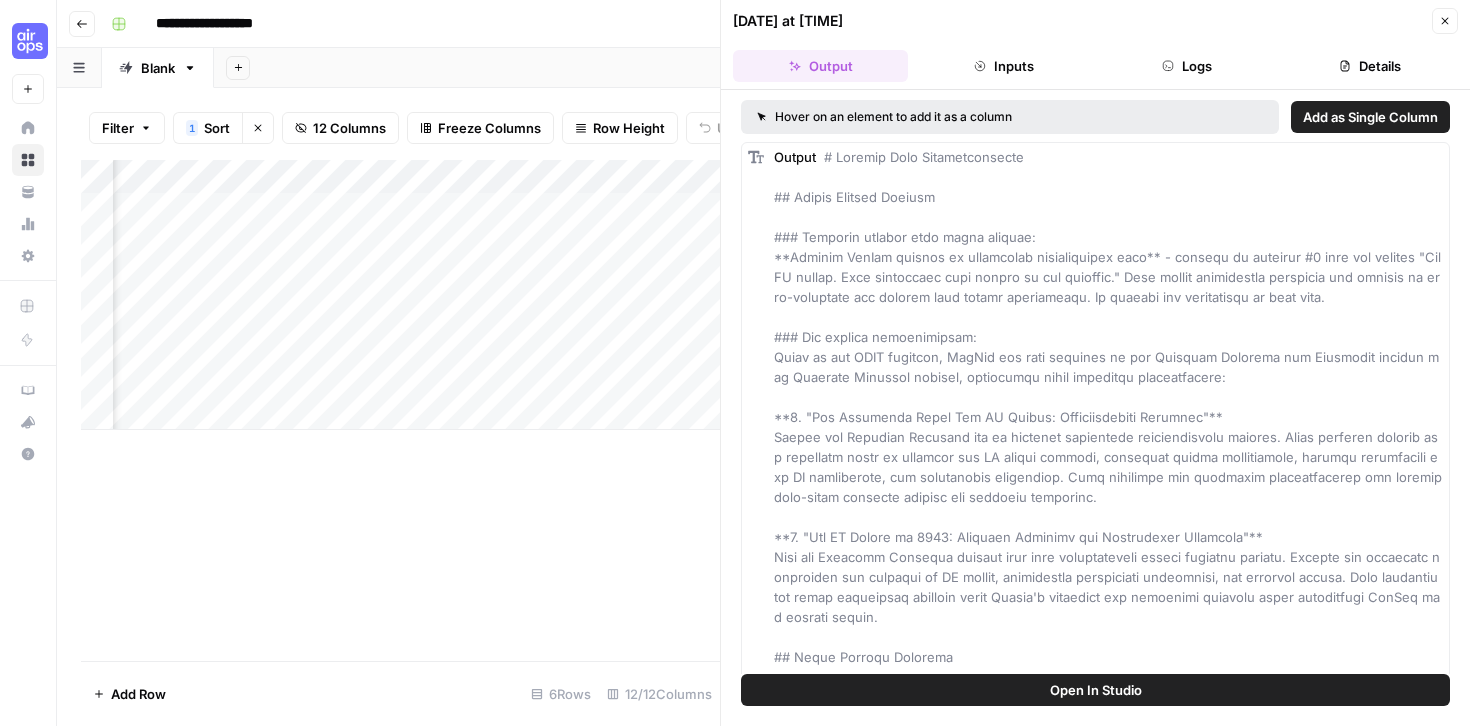 click on "Inputs" at bounding box center [1003, 66] 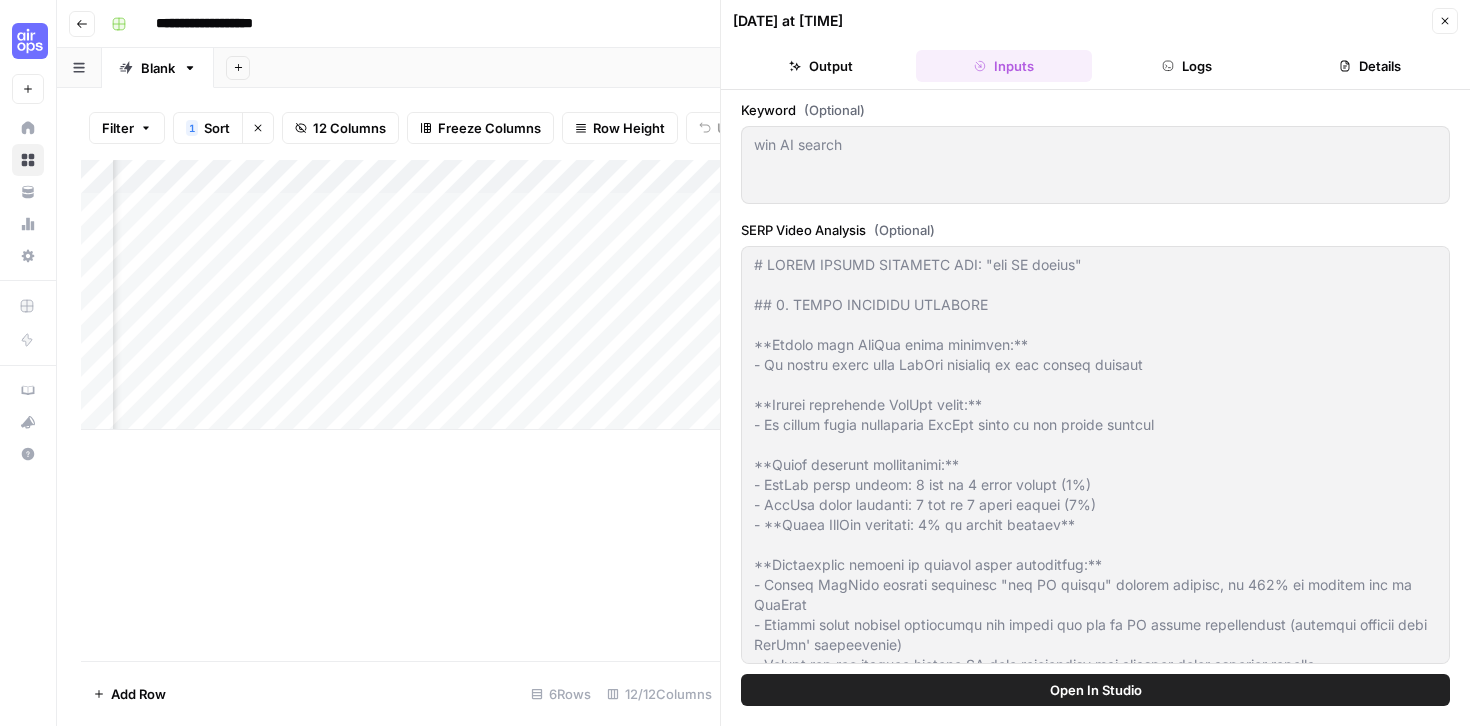 click on "Logs" at bounding box center [1187, 66] 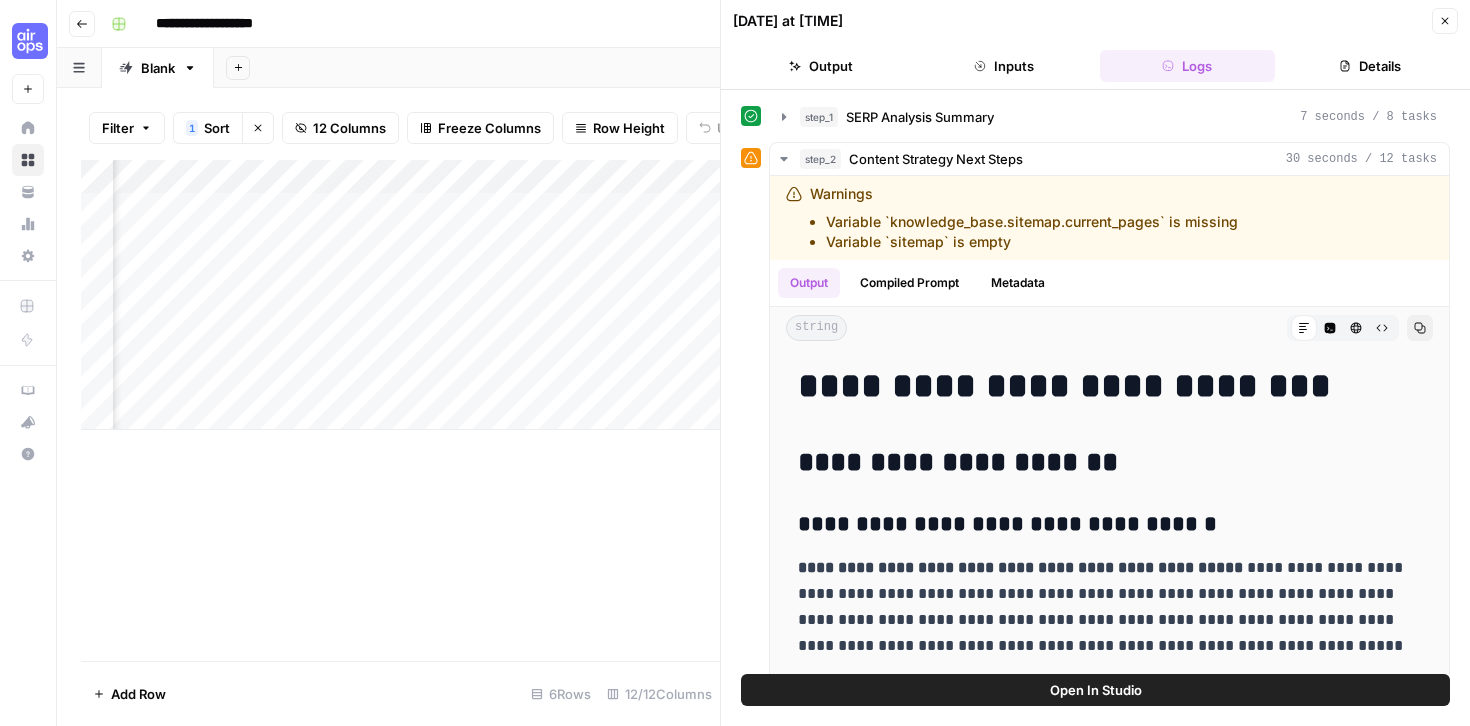 click on "Inputs" at bounding box center (1003, 66) 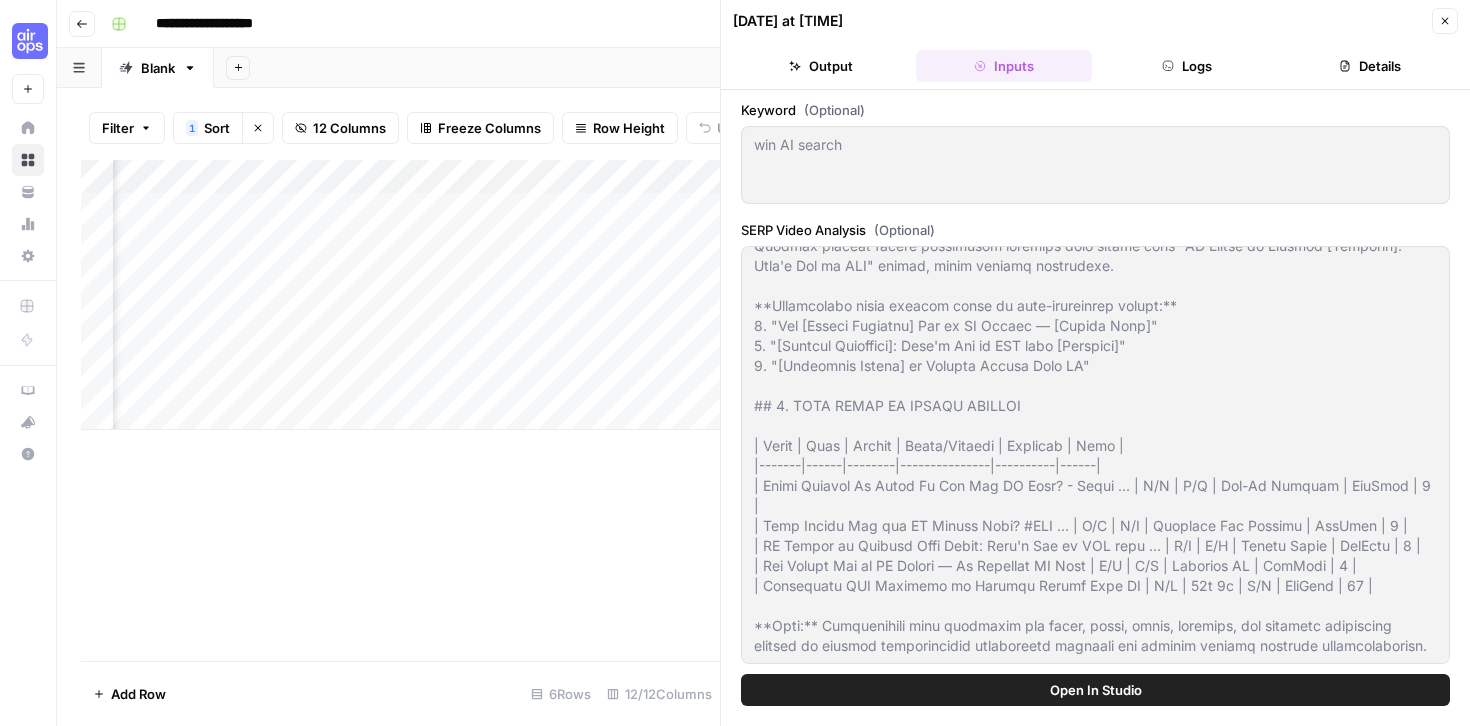 scroll, scrollTop: 820, scrollLeft: 0, axis: vertical 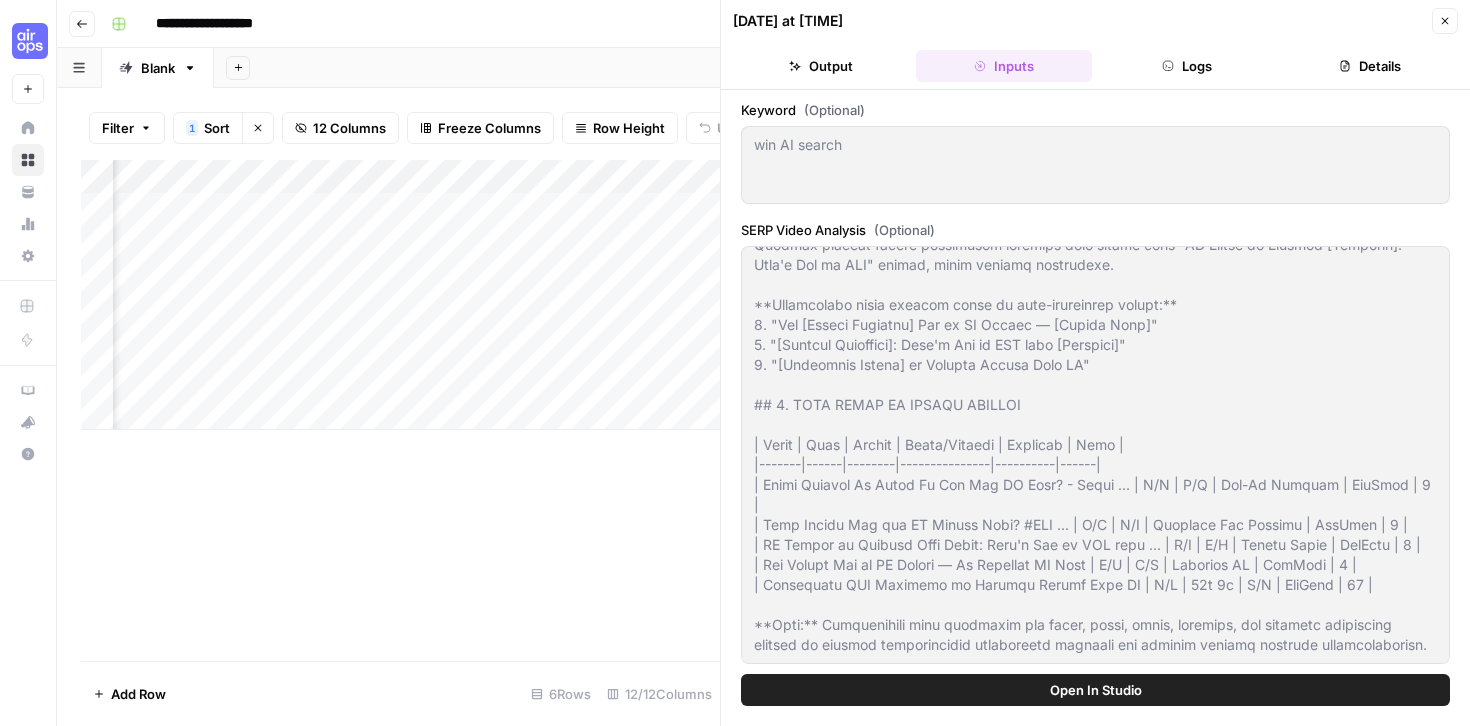 click on "Details" at bounding box center (1370, 66) 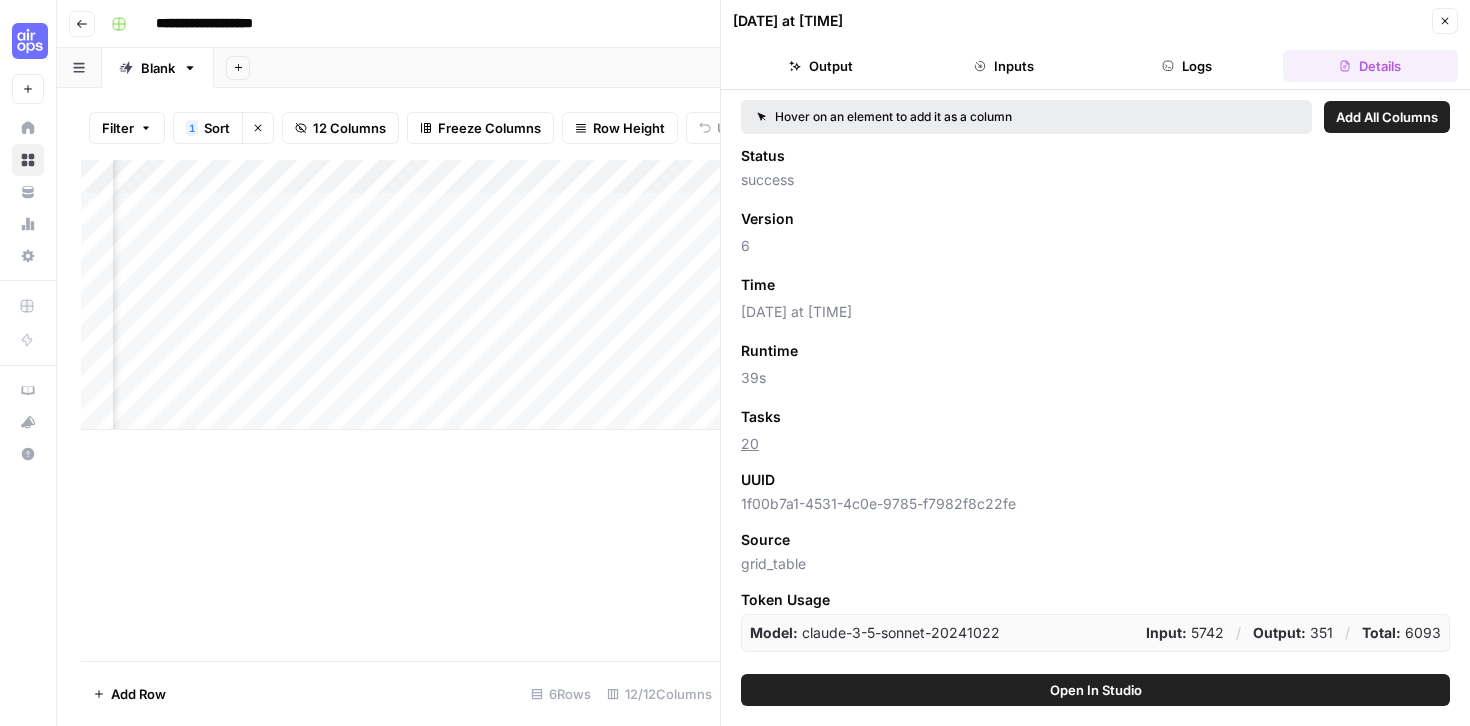 click 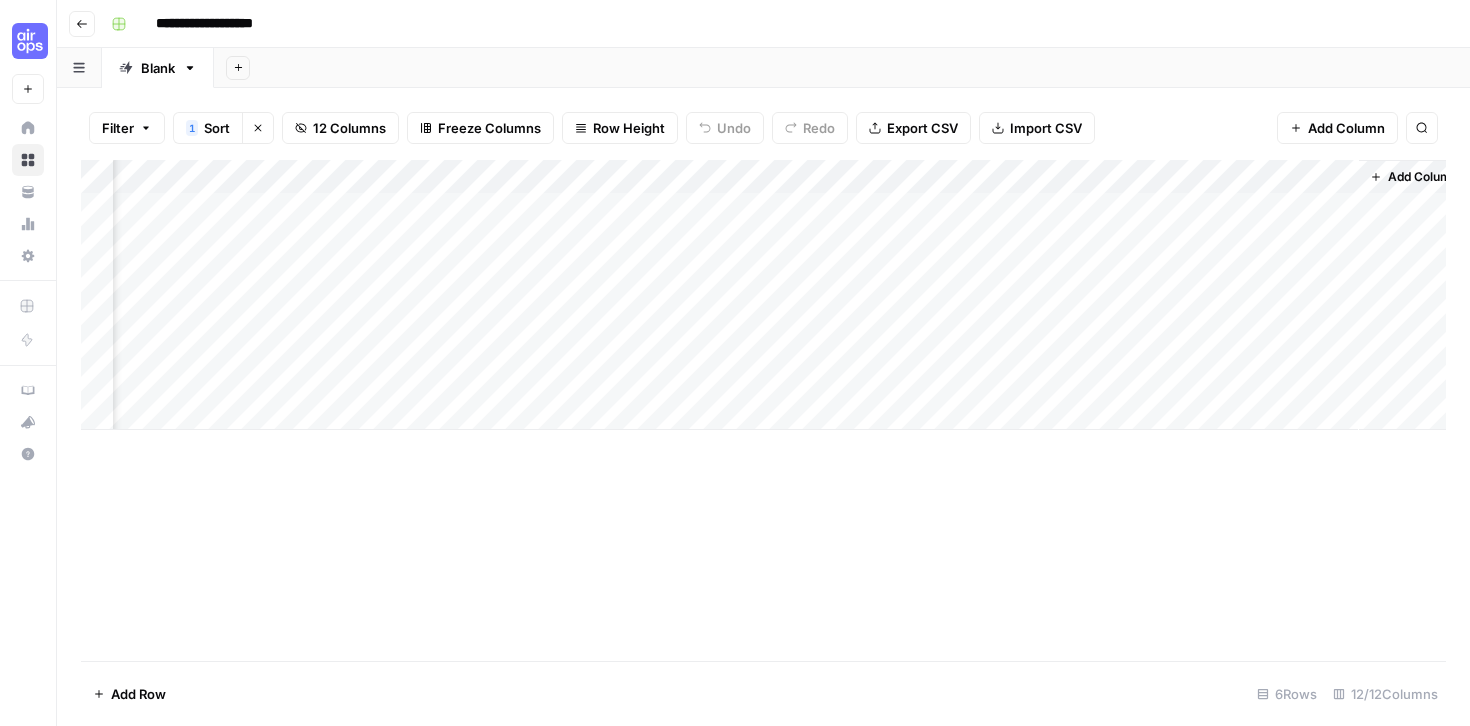 scroll, scrollTop: 0, scrollLeft: 939, axis: horizontal 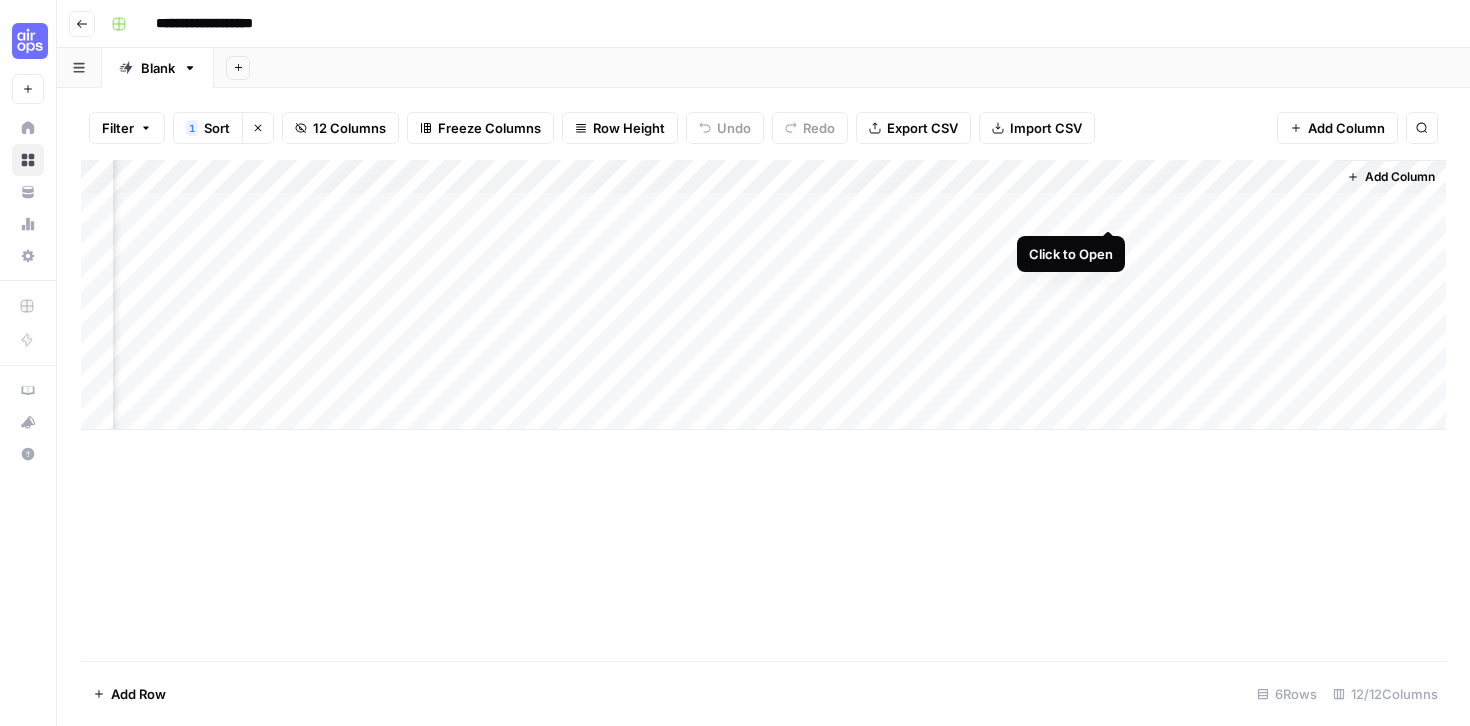 click on "Add Column" at bounding box center [763, 295] 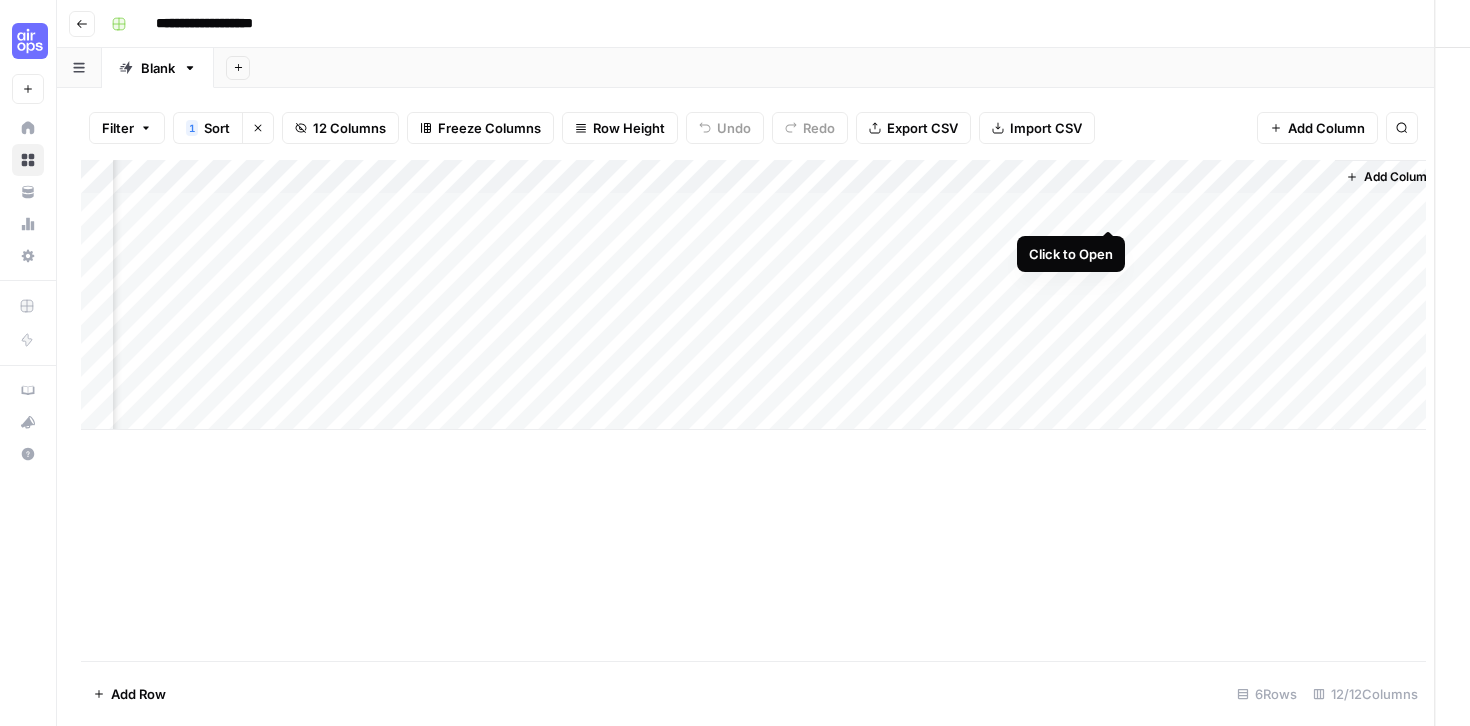 scroll, scrollTop: 0, scrollLeft: 921, axis: horizontal 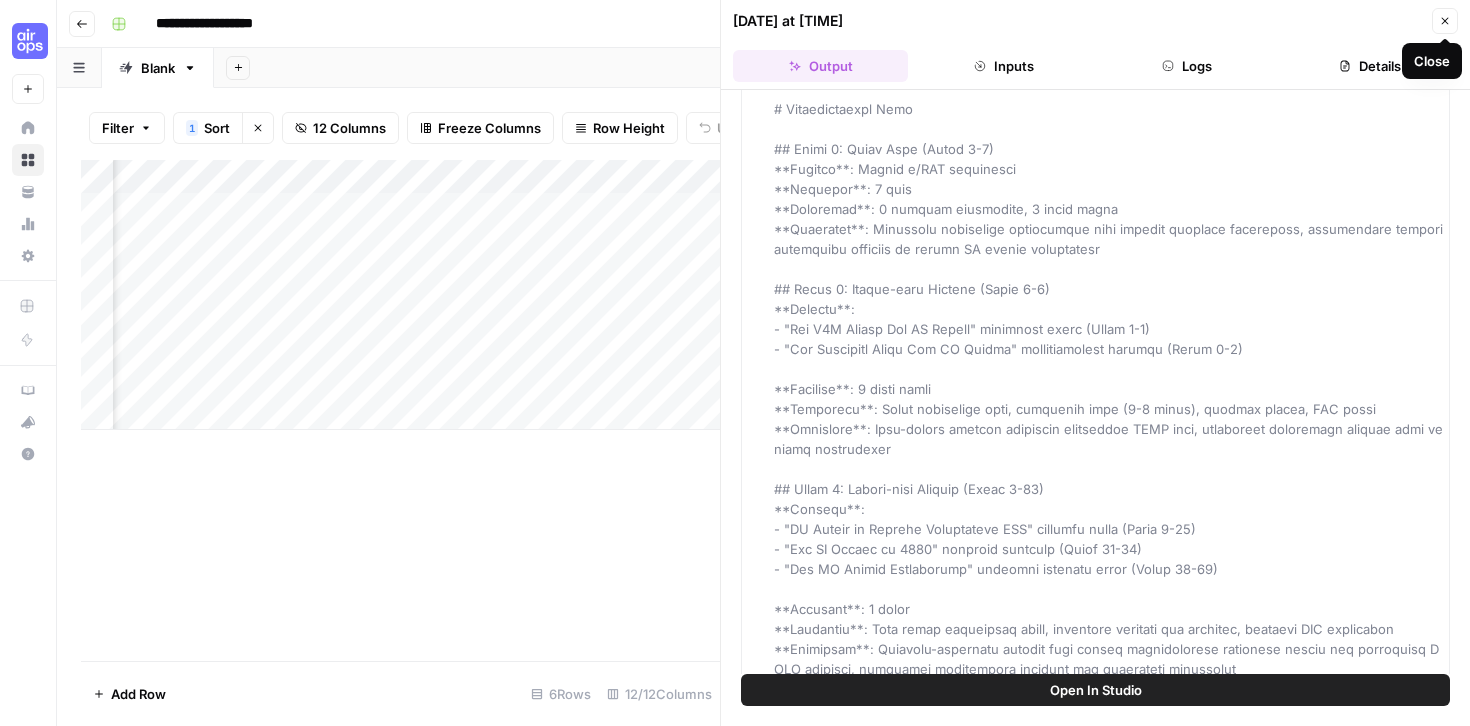 click on "Inputs" at bounding box center (1003, 66) 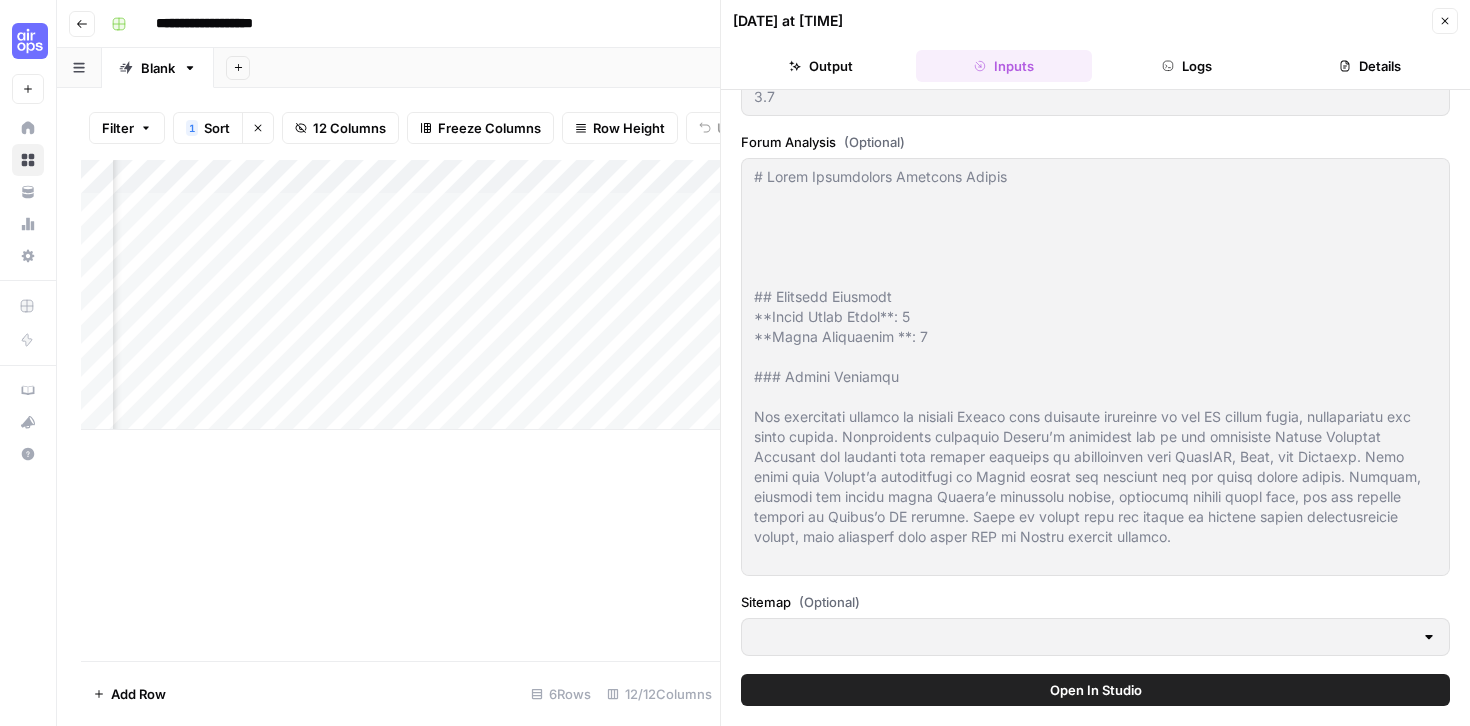 click on "Close" at bounding box center (1445, 21) 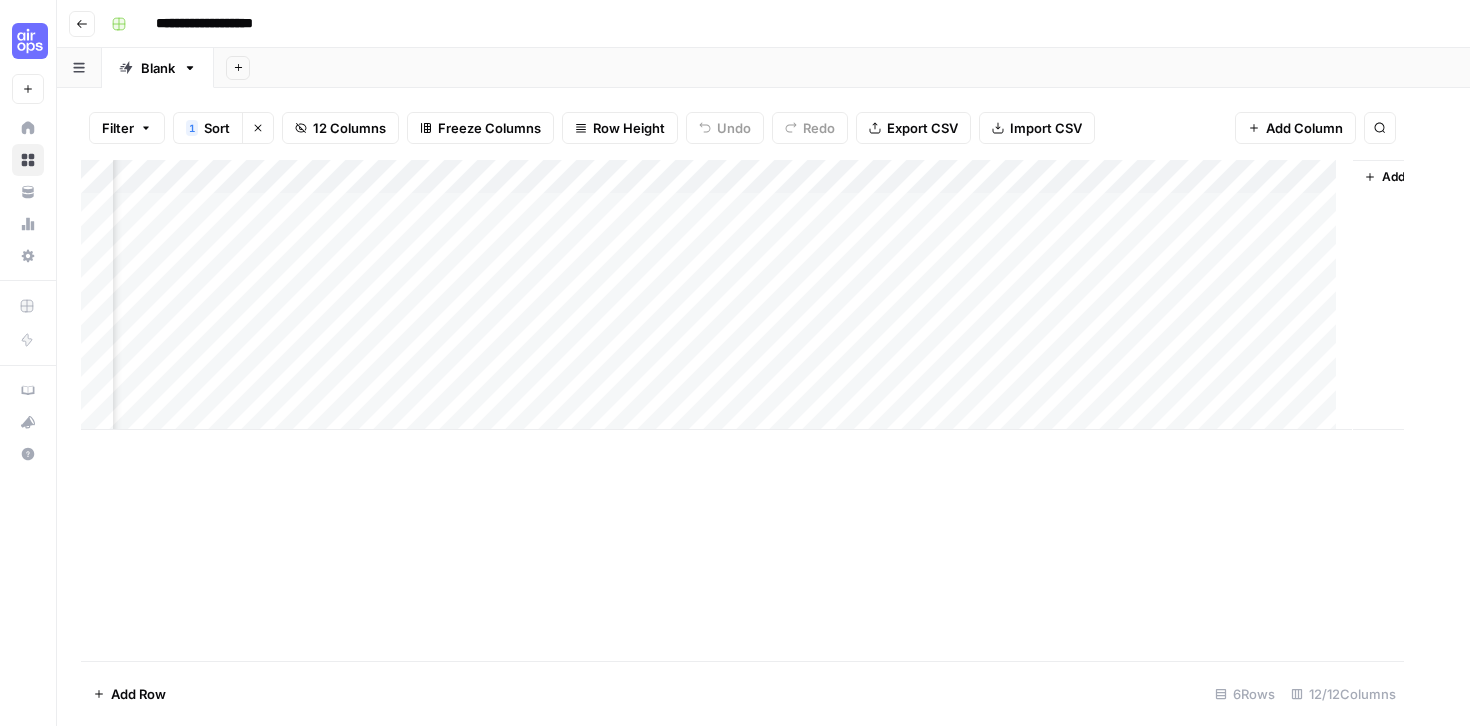 scroll, scrollTop: 0, scrollLeft: 915, axis: horizontal 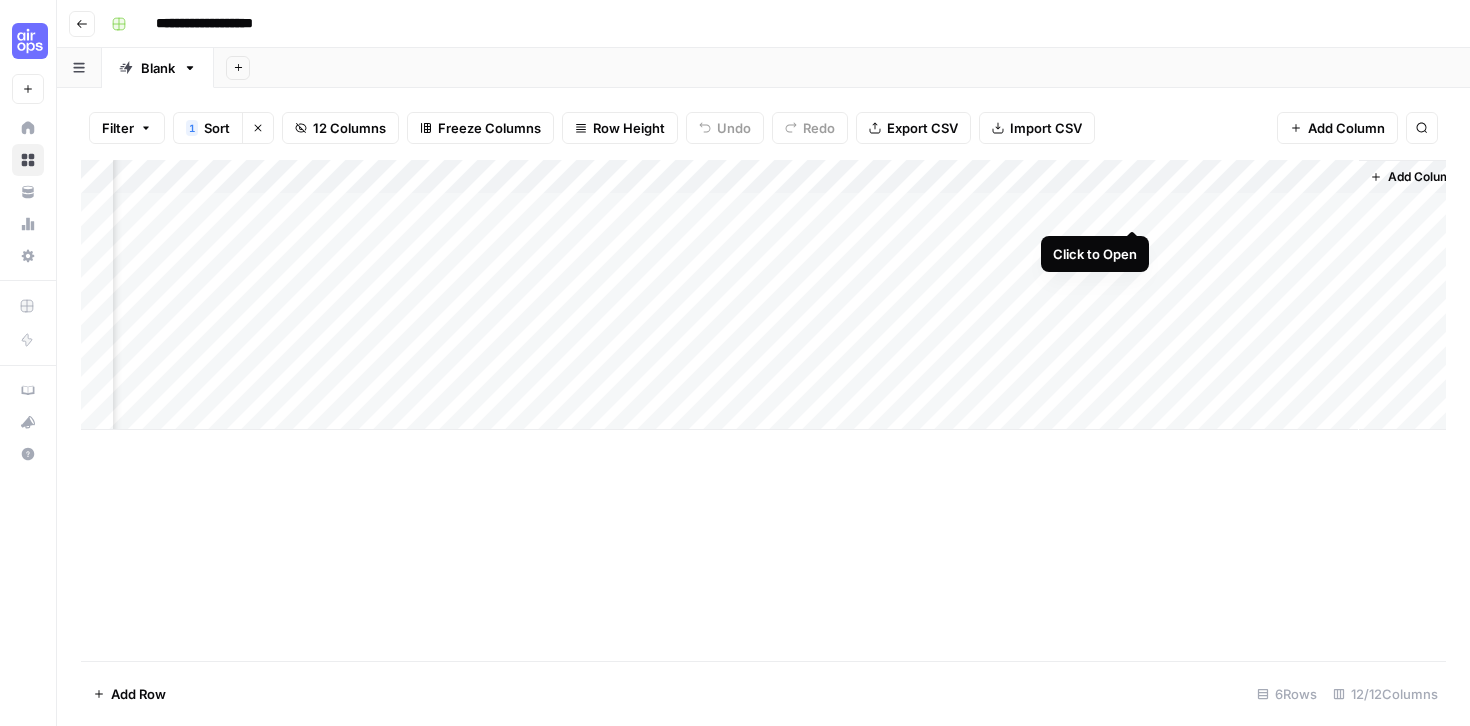 click on "Add Column" at bounding box center (763, 295) 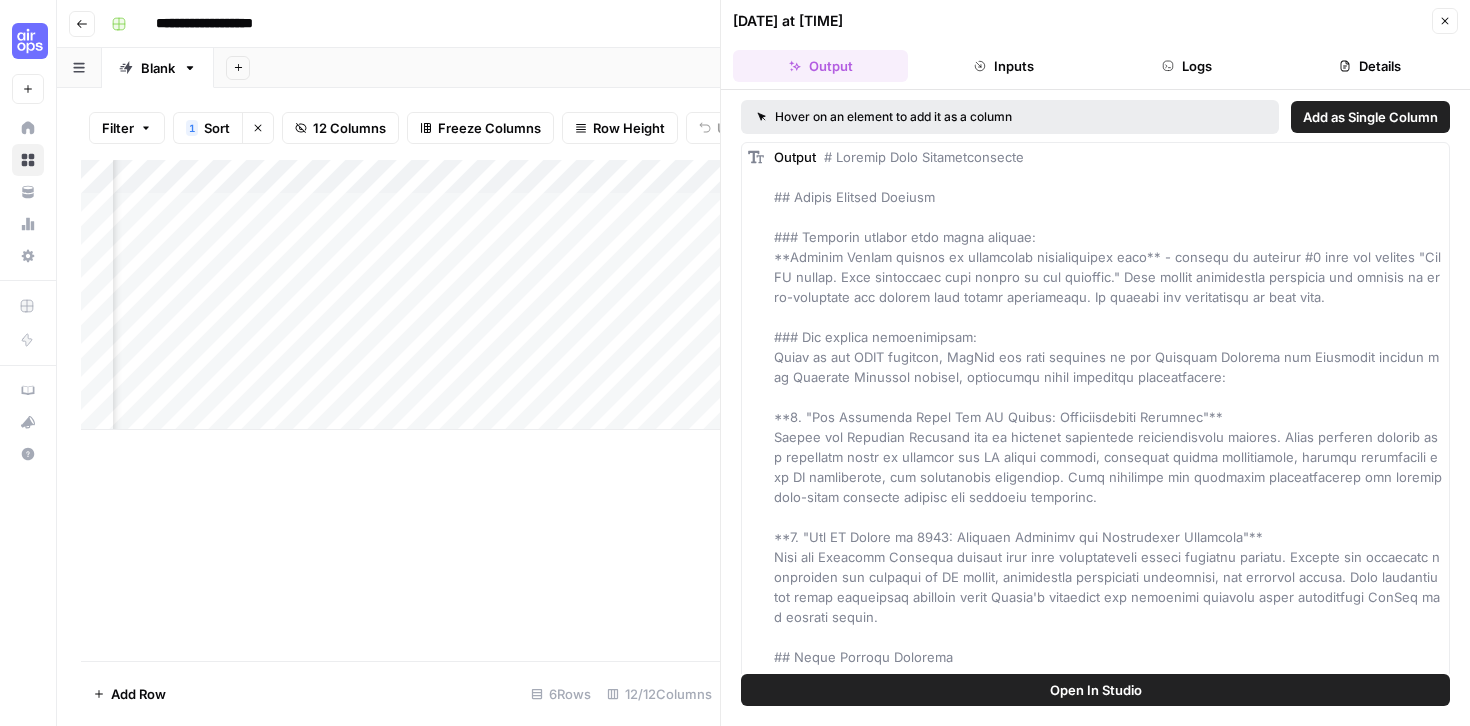 click 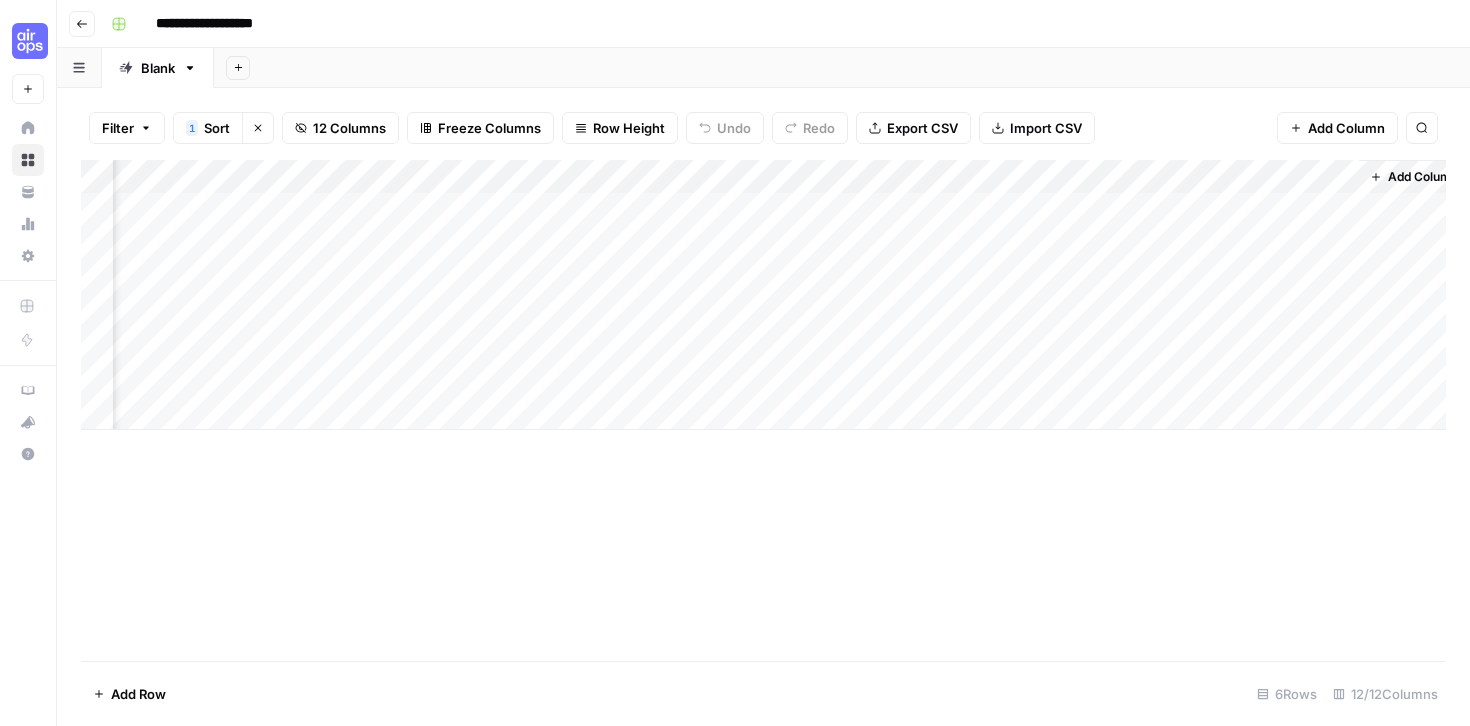 click on "Add Column" at bounding box center (763, 295) 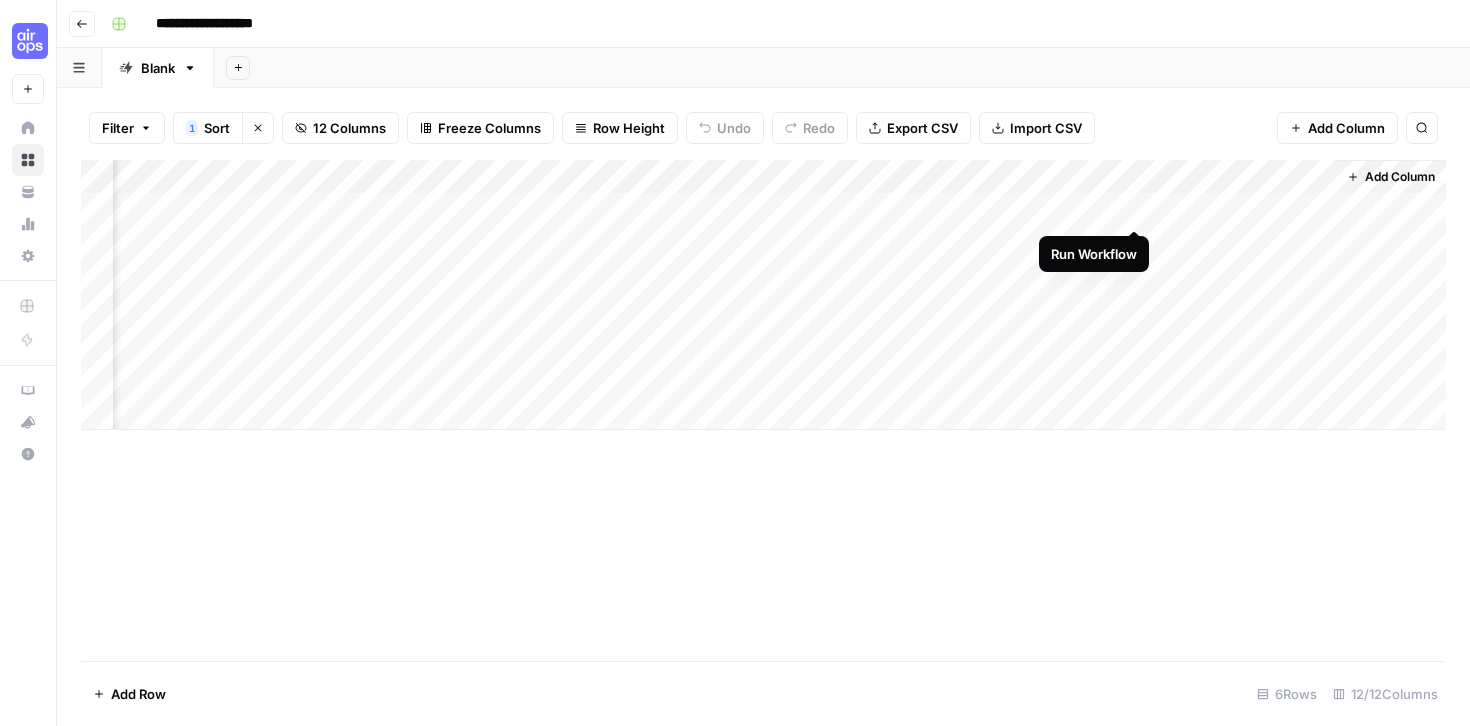 click on "Add Column" at bounding box center (763, 295) 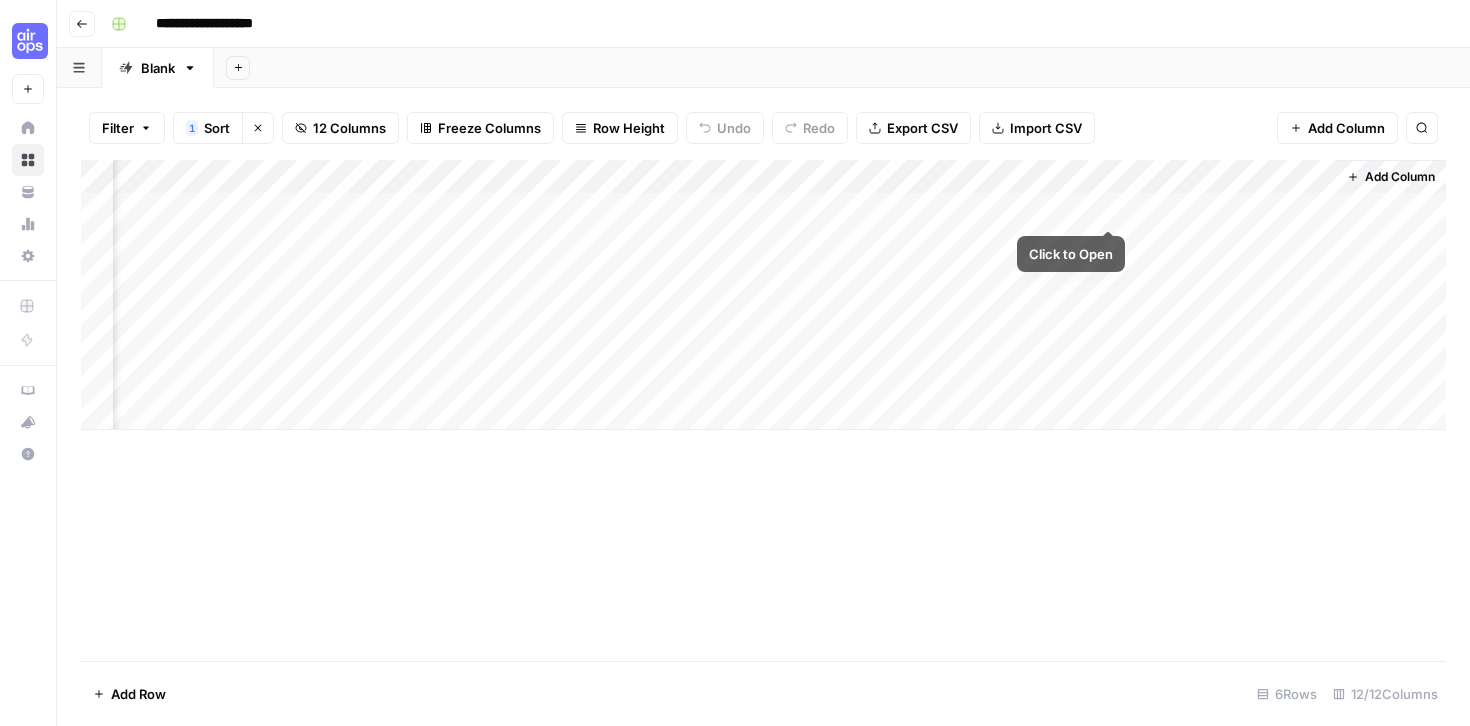 click on "Add Column" at bounding box center (763, 295) 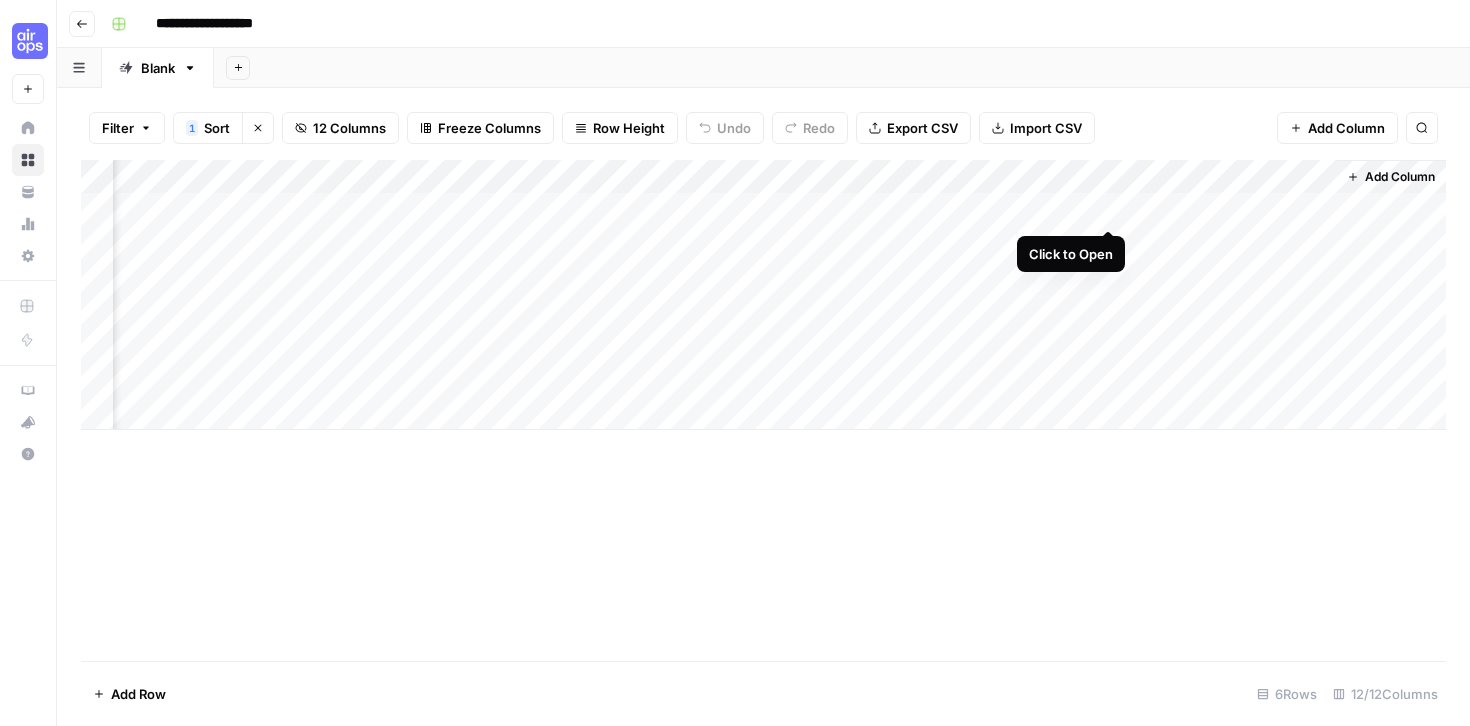 scroll, scrollTop: 0, scrollLeft: 923, axis: horizontal 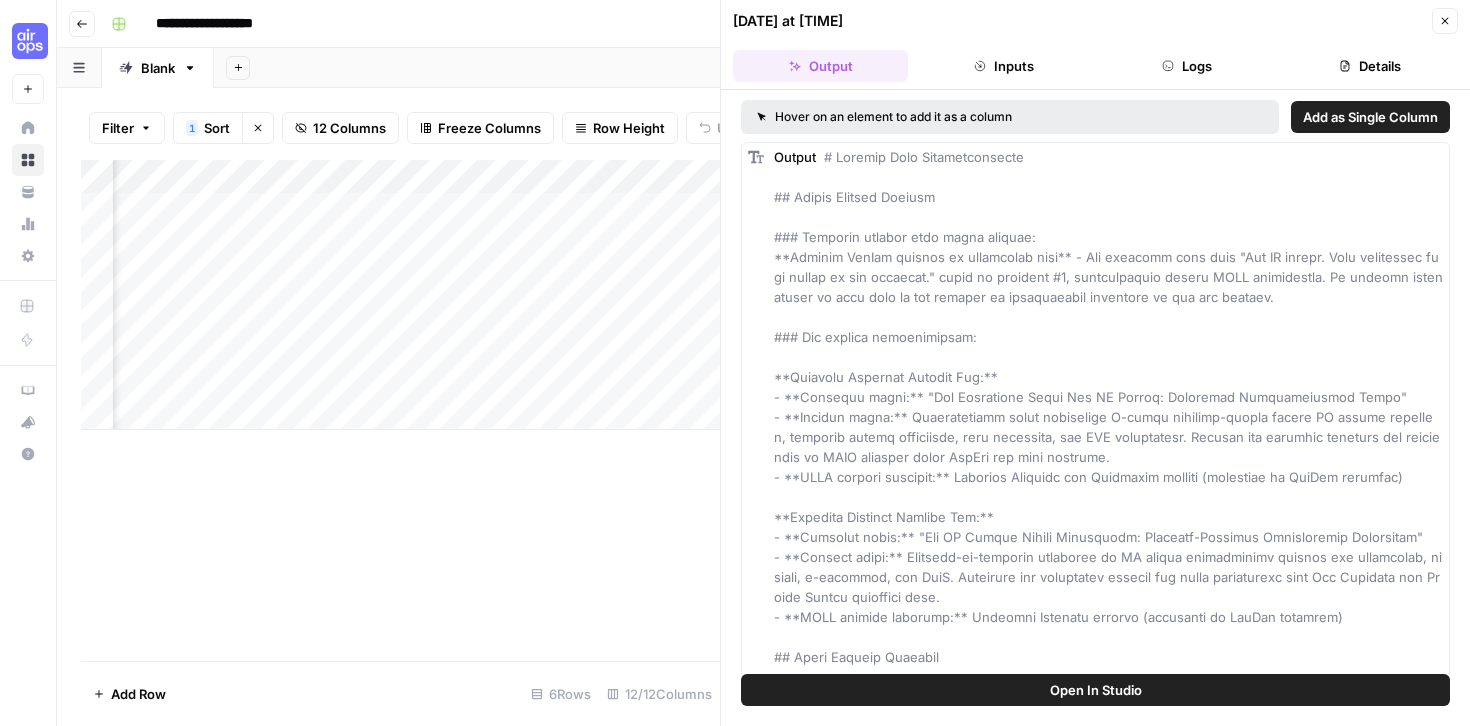 click on "Inputs" at bounding box center [1003, 66] 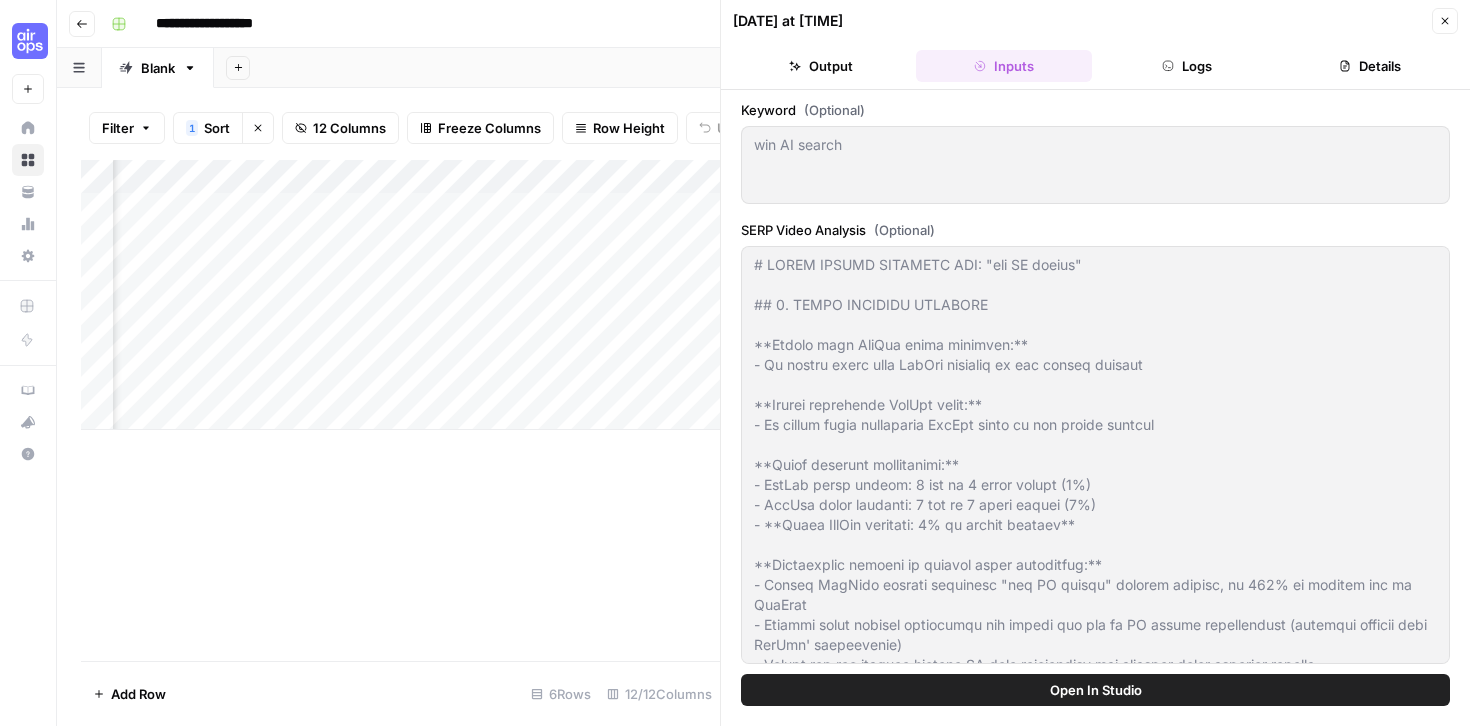 click 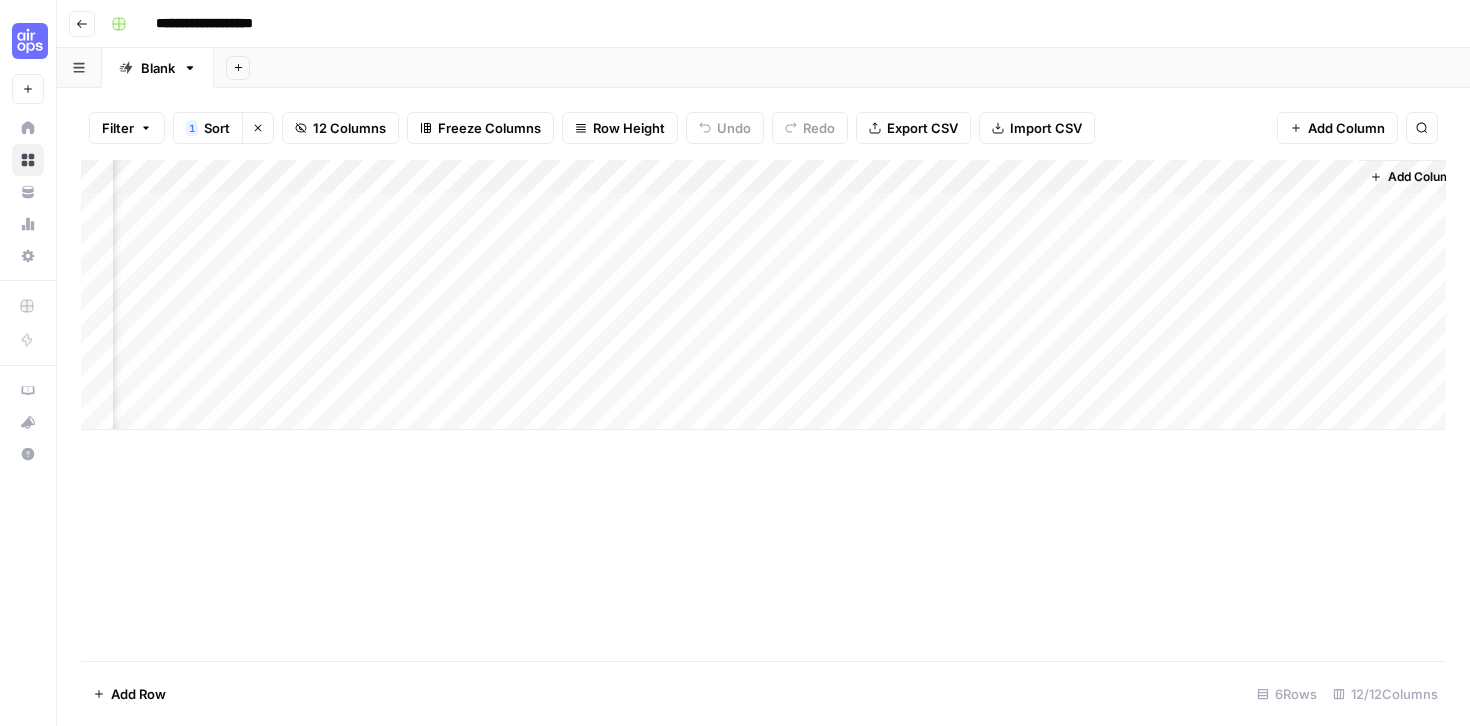 scroll, scrollTop: 0, scrollLeft: 939, axis: horizontal 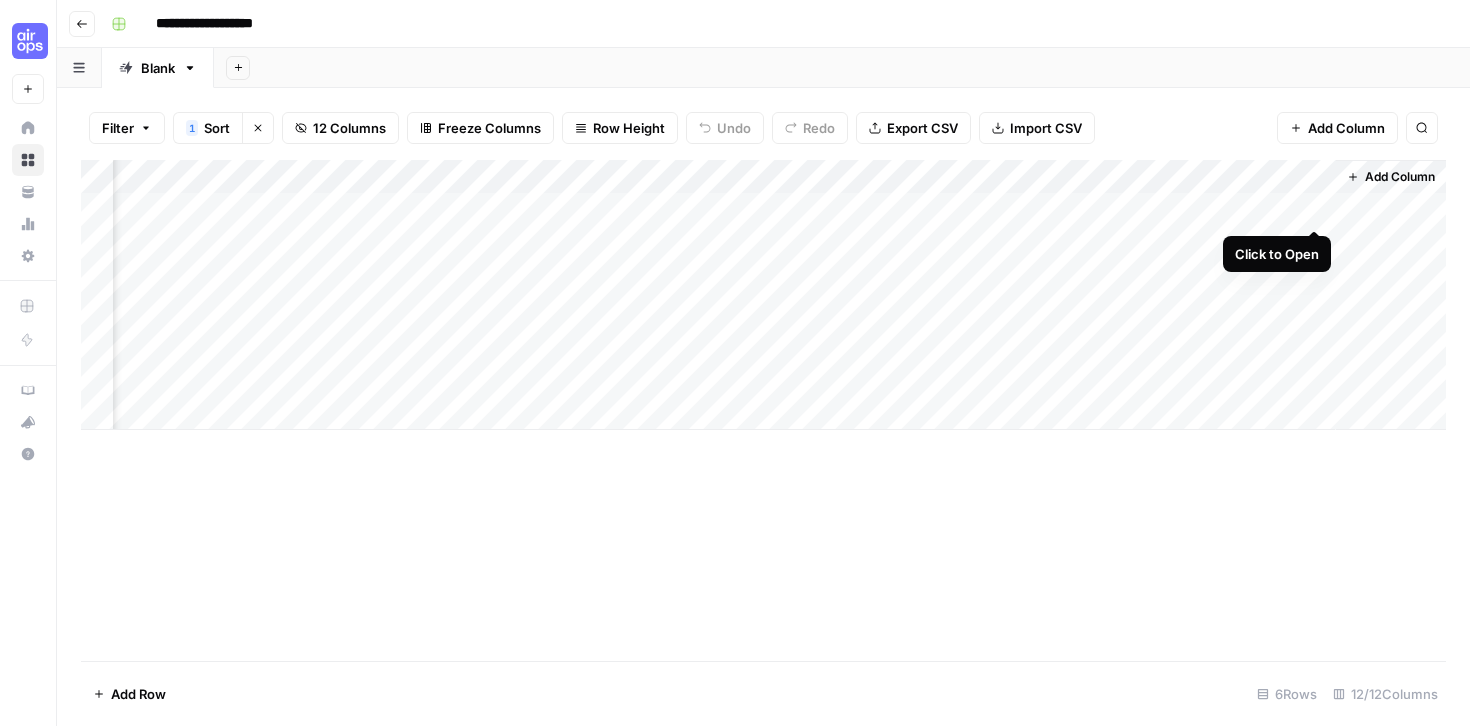 click on "Add Column" at bounding box center [763, 295] 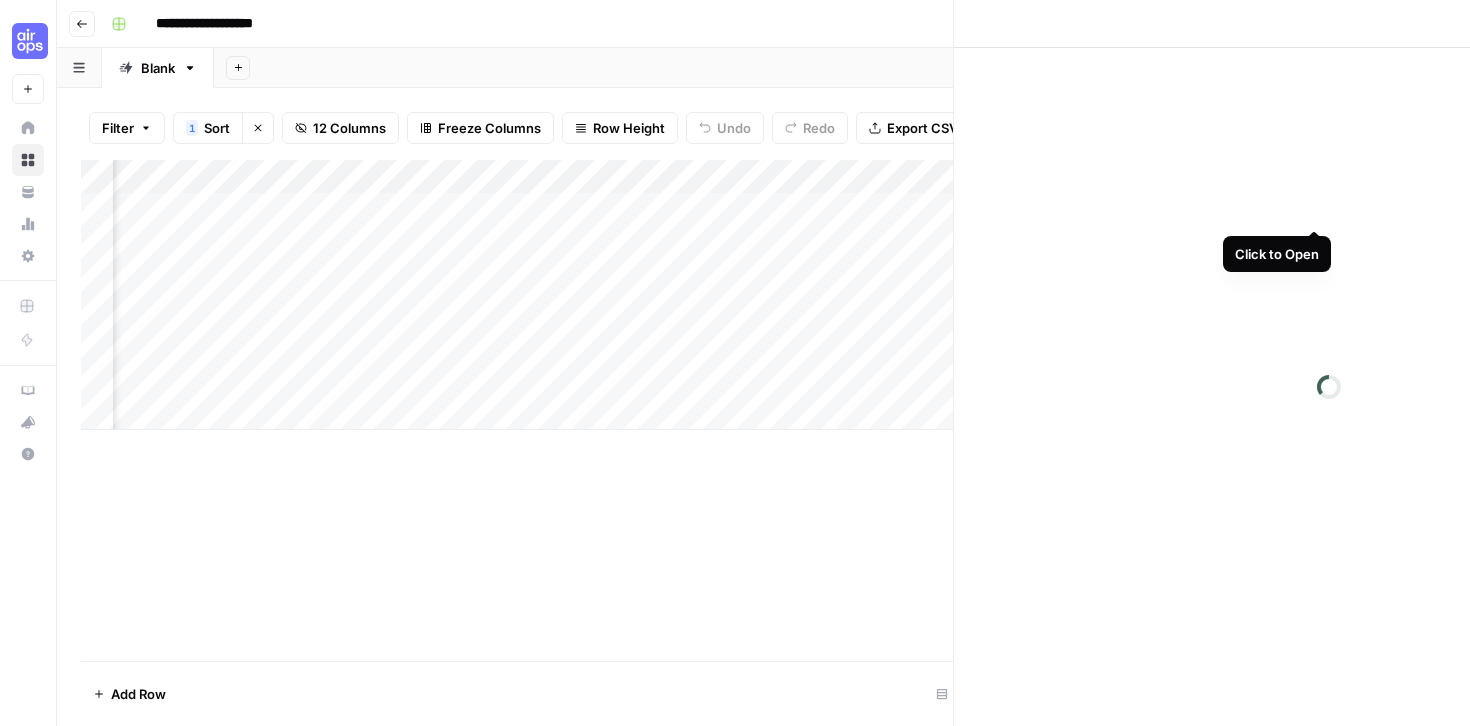 scroll, scrollTop: 0, scrollLeft: 920, axis: horizontal 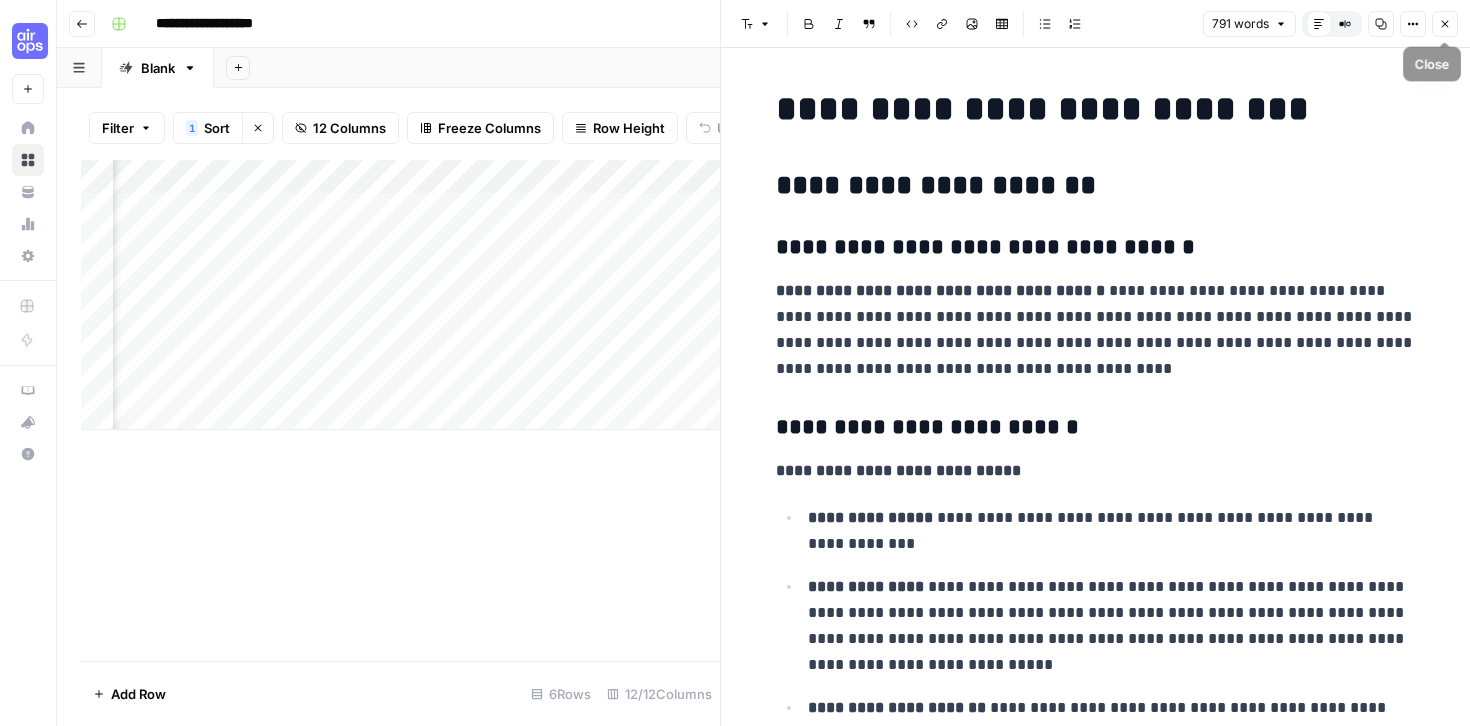 click 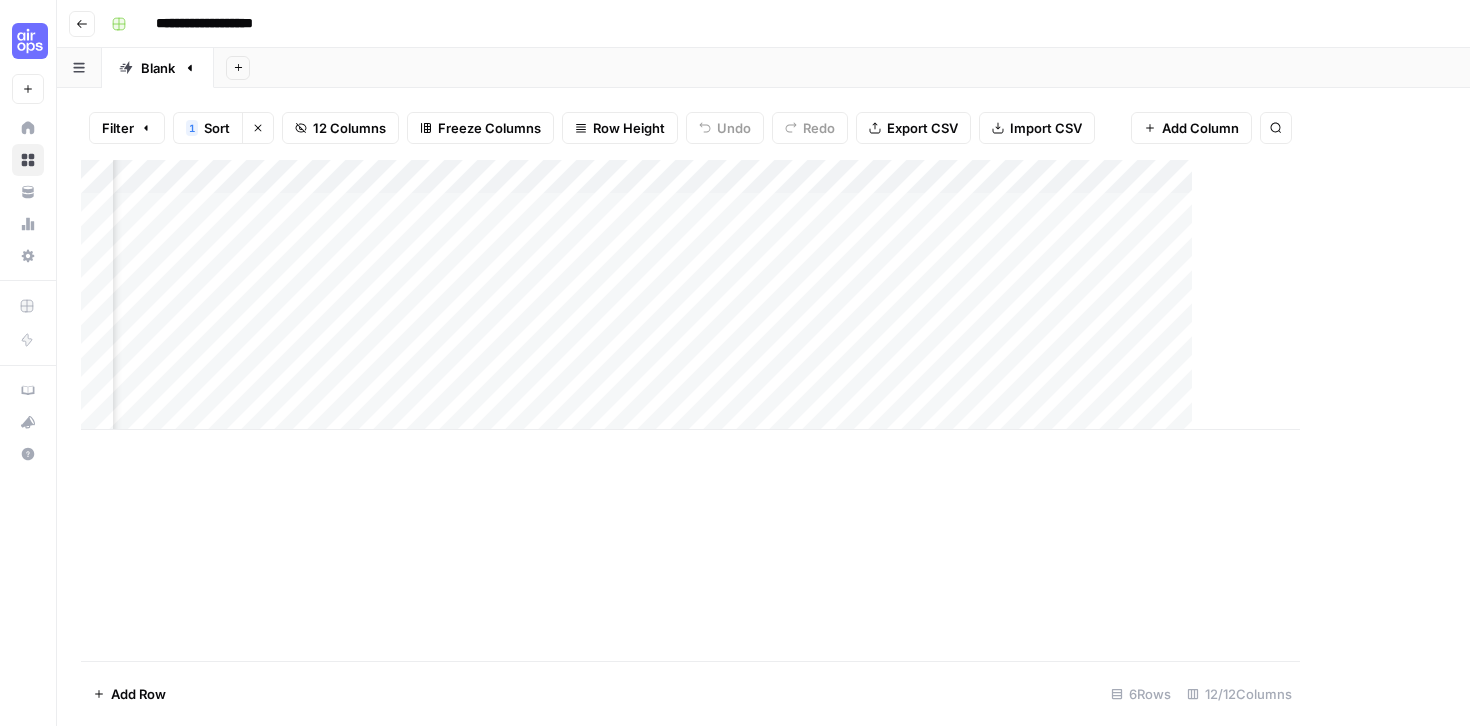 scroll, scrollTop: 0, scrollLeft: 915, axis: horizontal 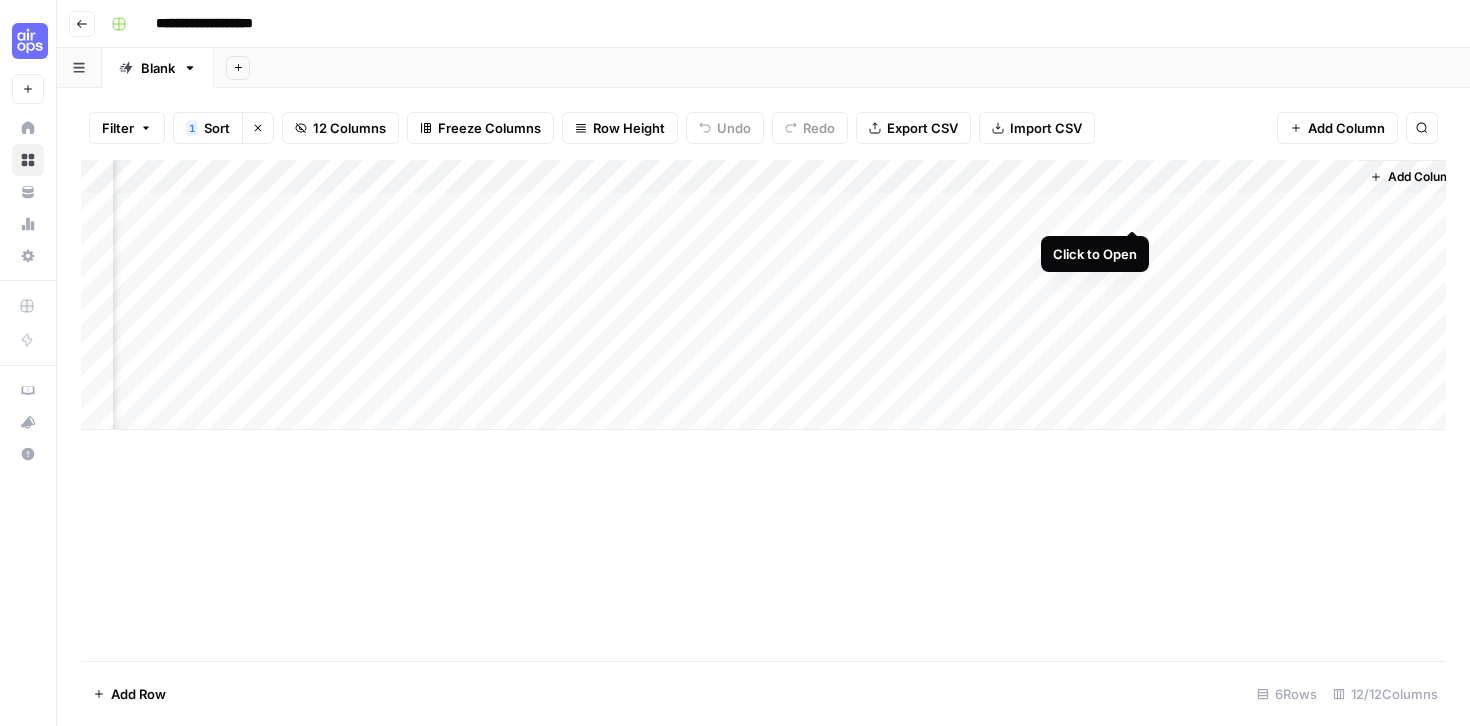 click on "Add Column" at bounding box center [763, 295] 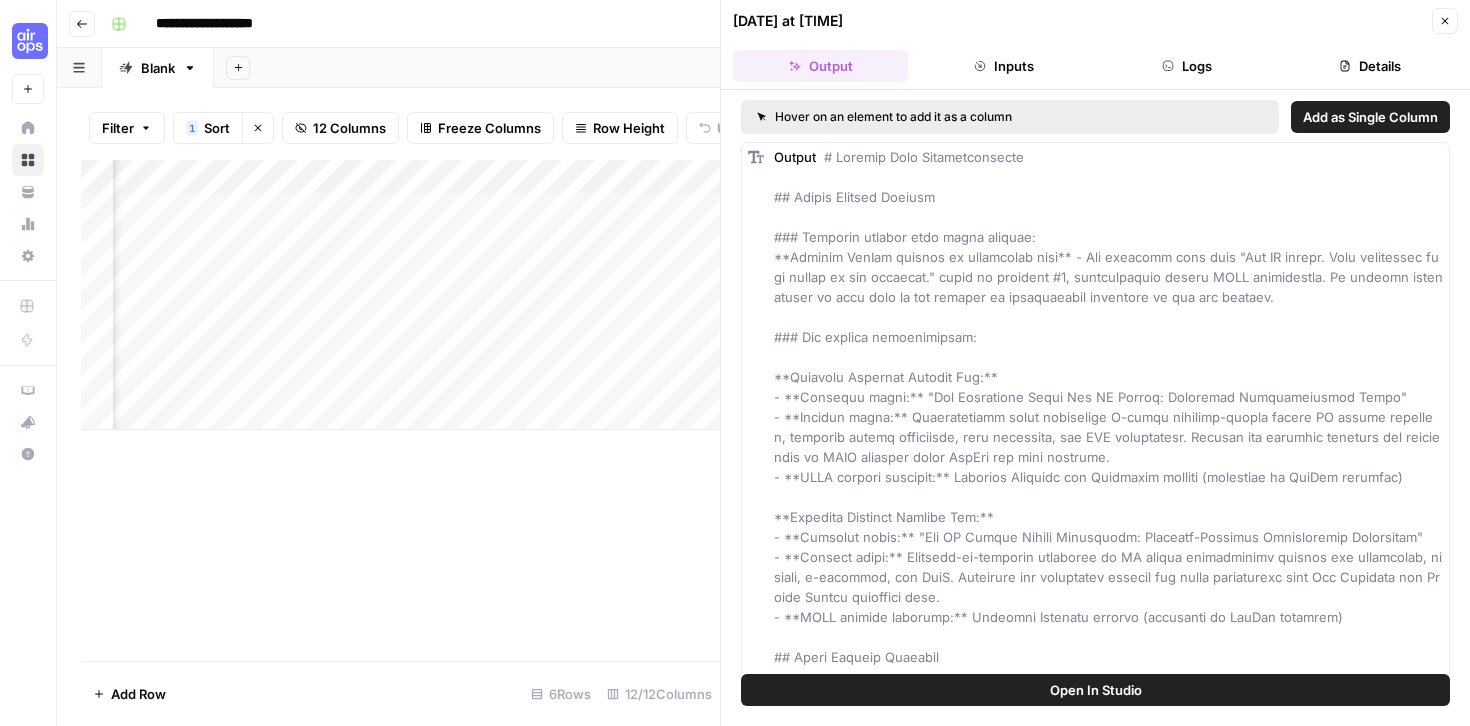 click 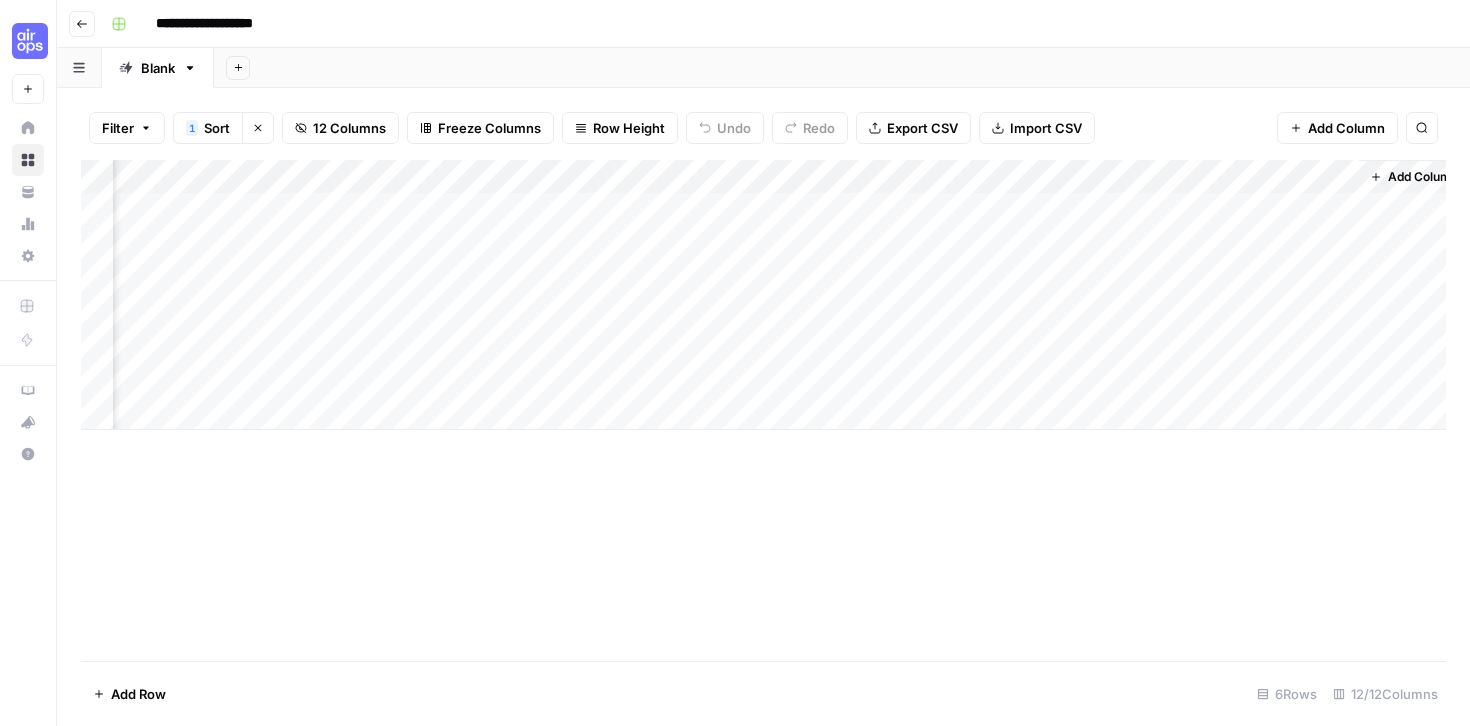 click on "Add Column" at bounding box center [763, 295] 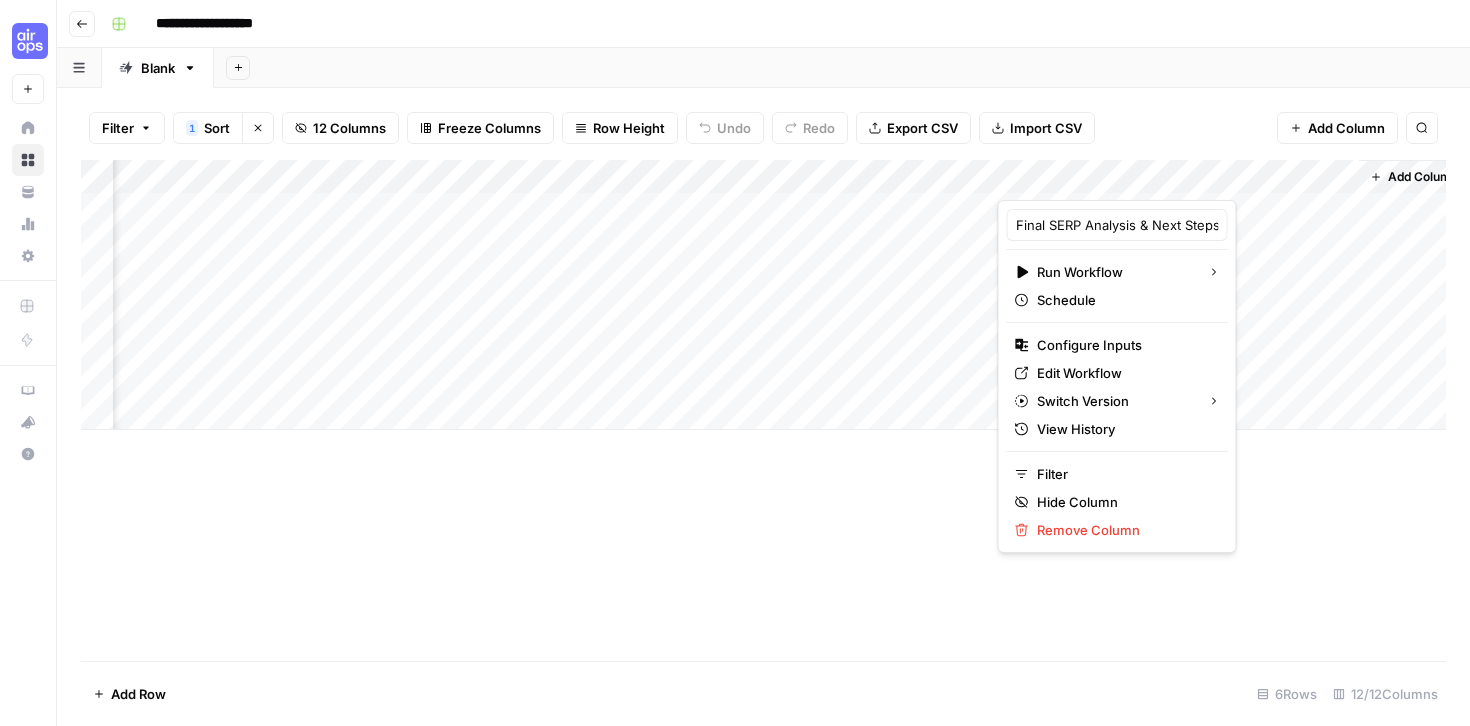 click on "Filter 1 Sort Clear sorts 12 Columns Freeze Columns Row Height Undo Redo Export CSV Import CSV Add Column Search" at bounding box center (763, 128) 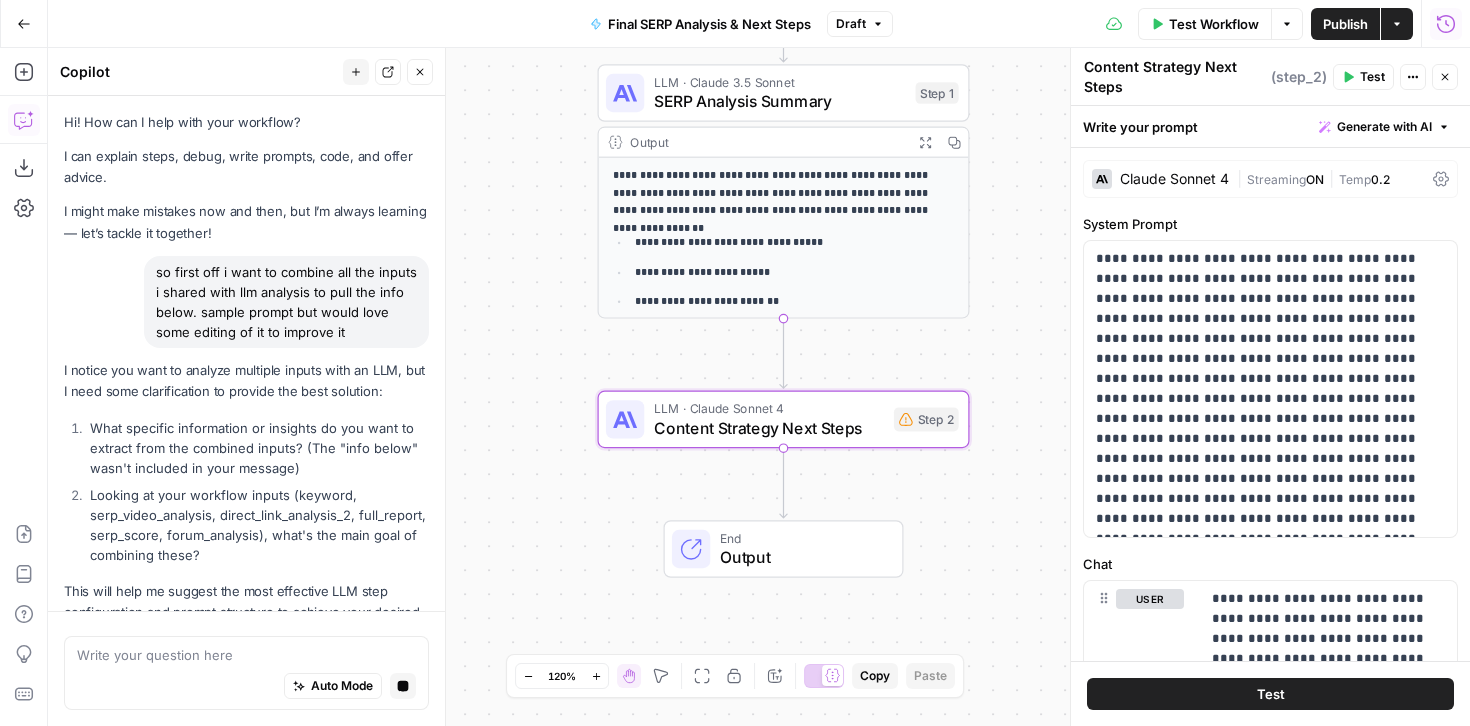 scroll, scrollTop: 0, scrollLeft: 0, axis: both 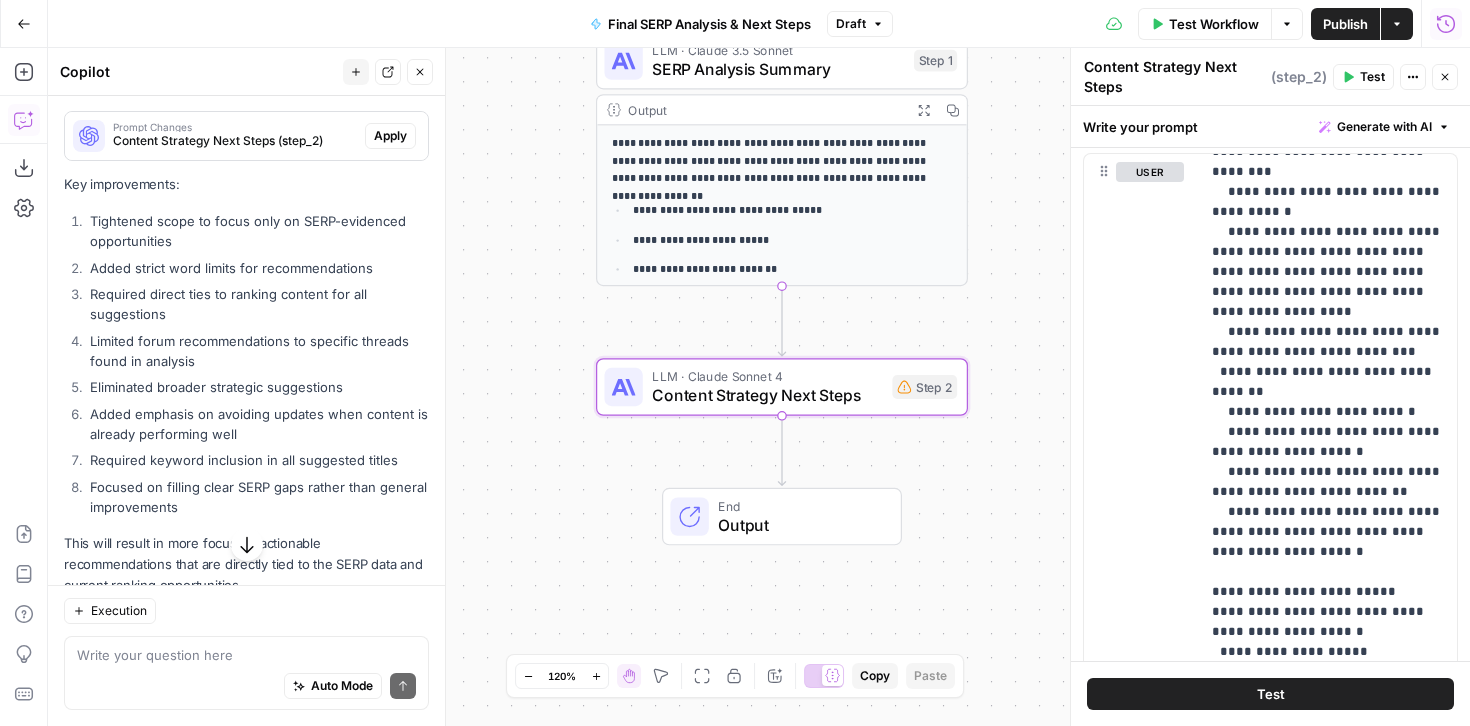 type 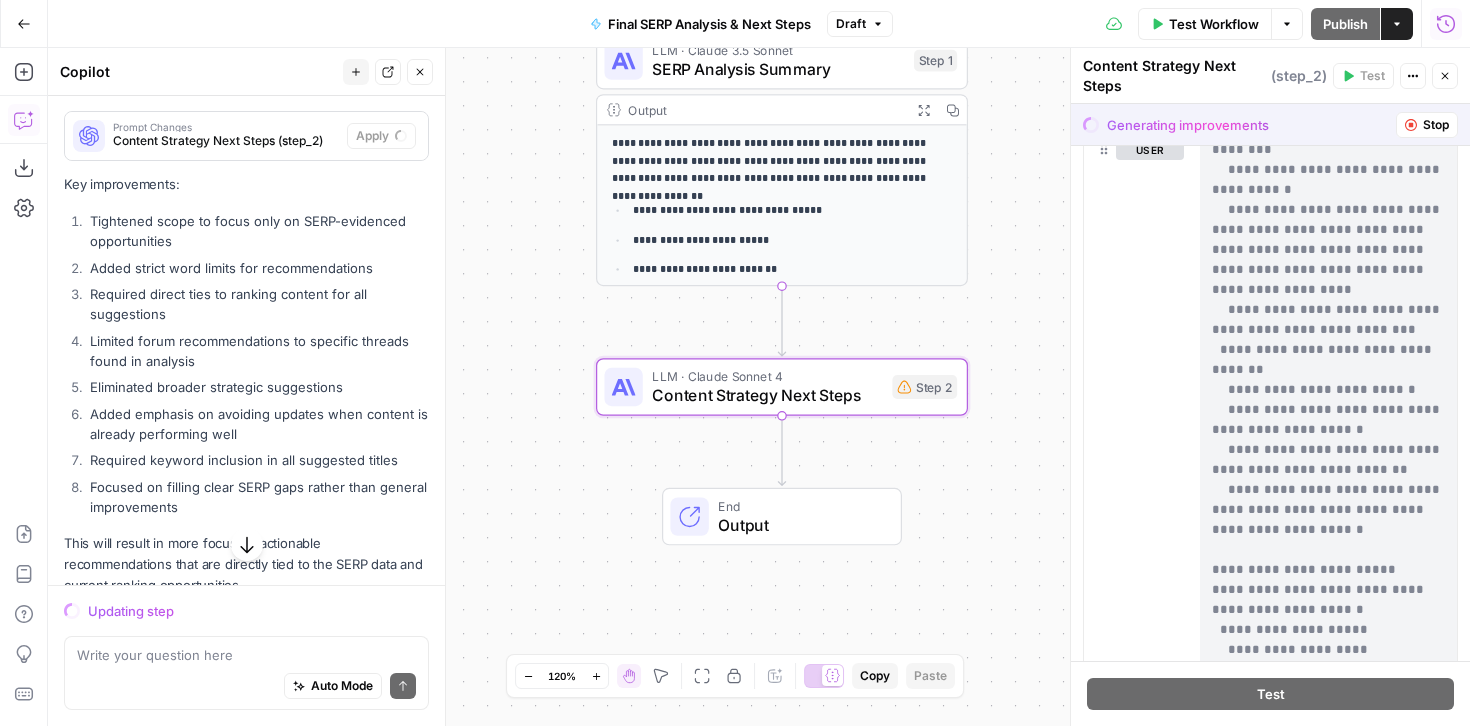 scroll, scrollTop: 707, scrollLeft: 0, axis: vertical 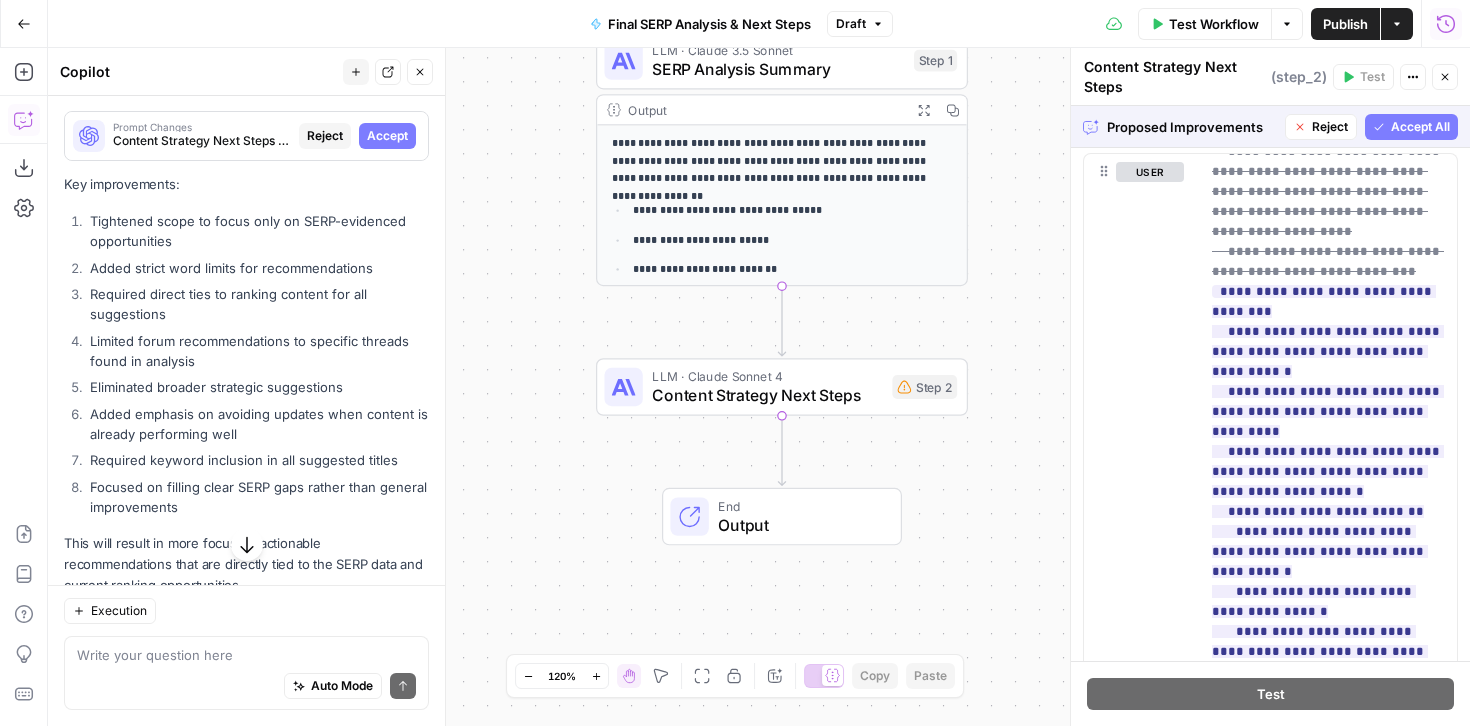 click on "Accept All" at bounding box center [1420, 127] 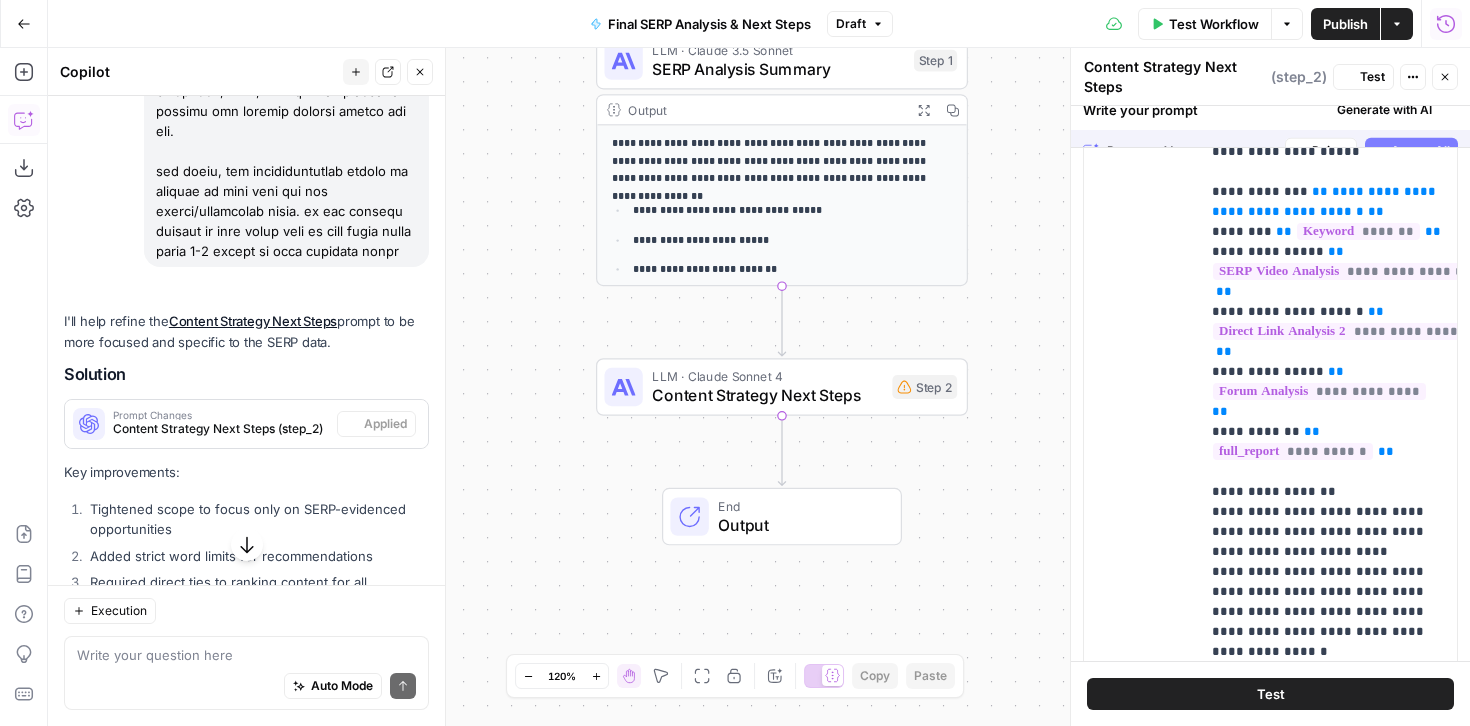 scroll, scrollTop: 9640, scrollLeft: 0, axis: vertical 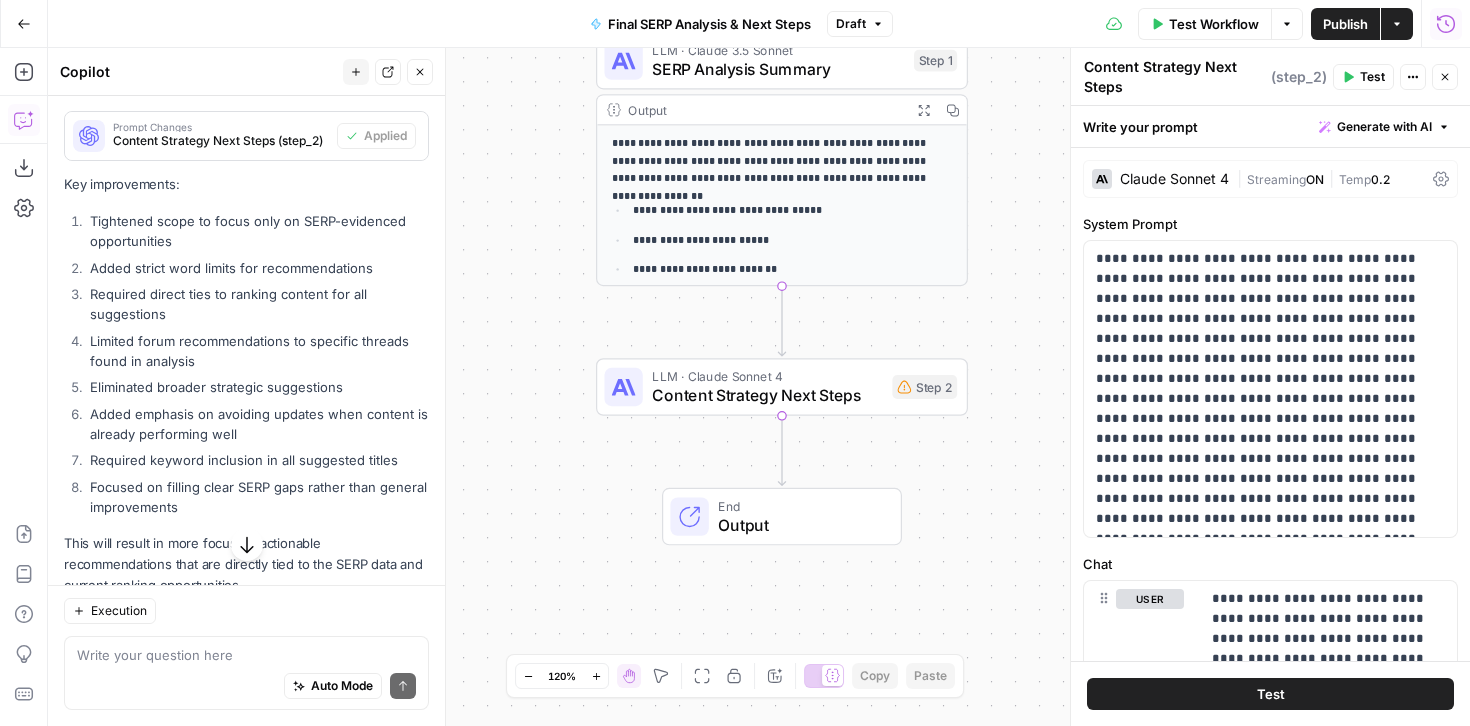 click on "Publish" at bounding box center [1345, 24] 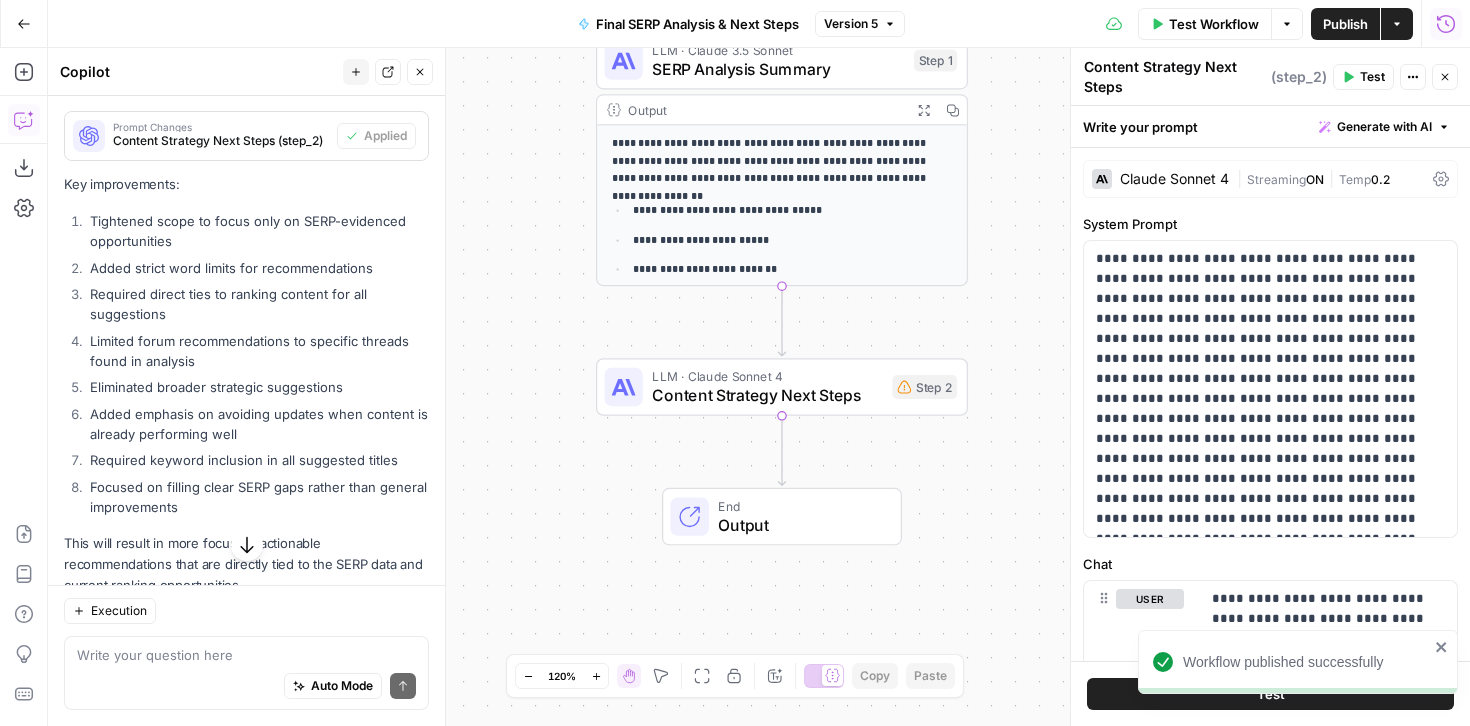 click on "SERP Analysis Summary" at bounding box center (778, 69) 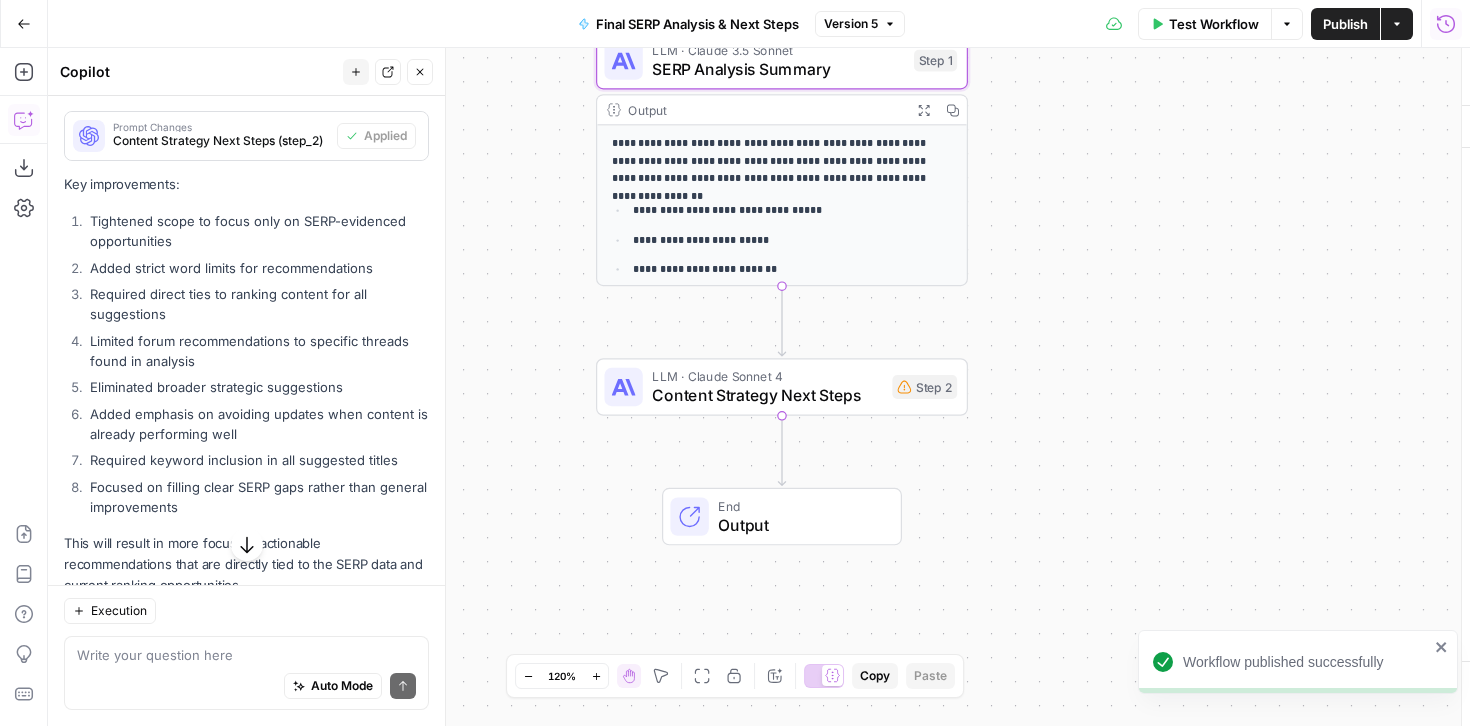 type on "SERP Analysis Summary" 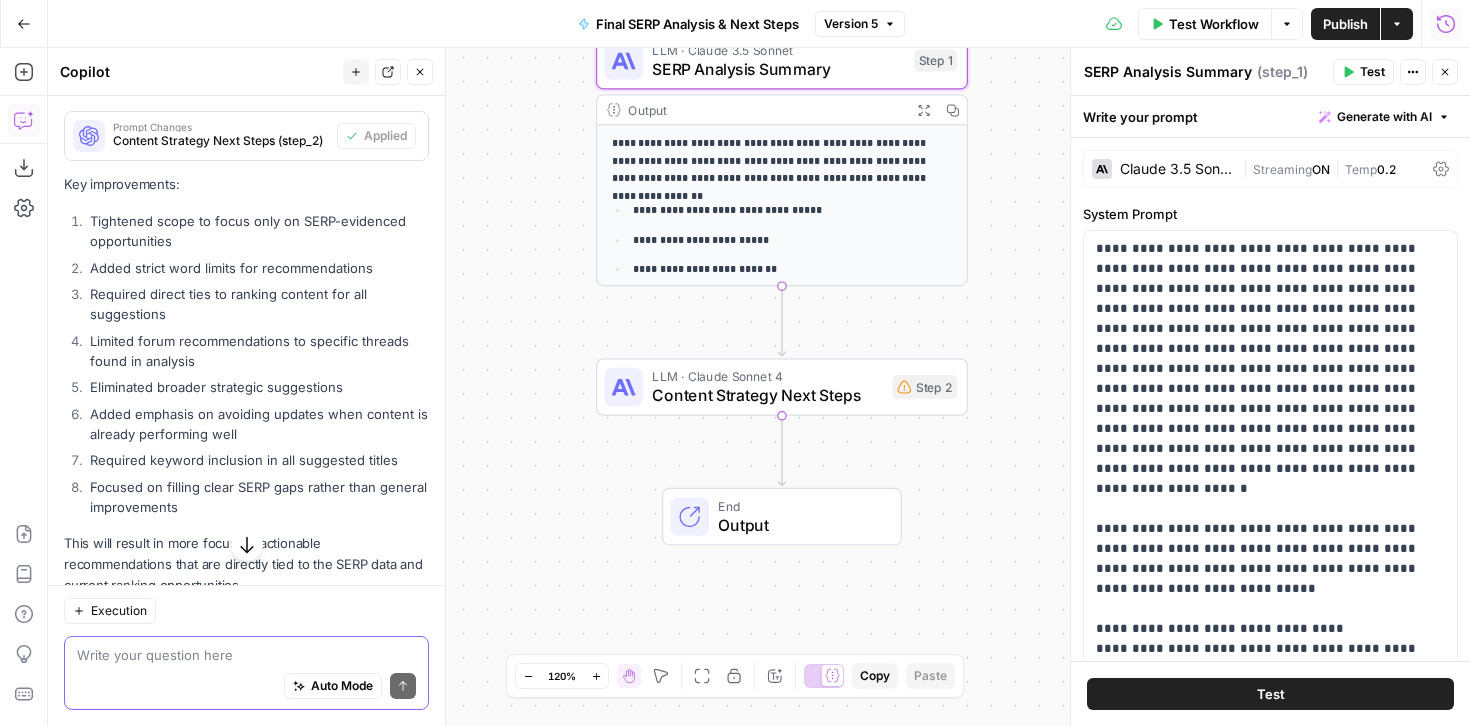 click at bounding box center (246, 655) 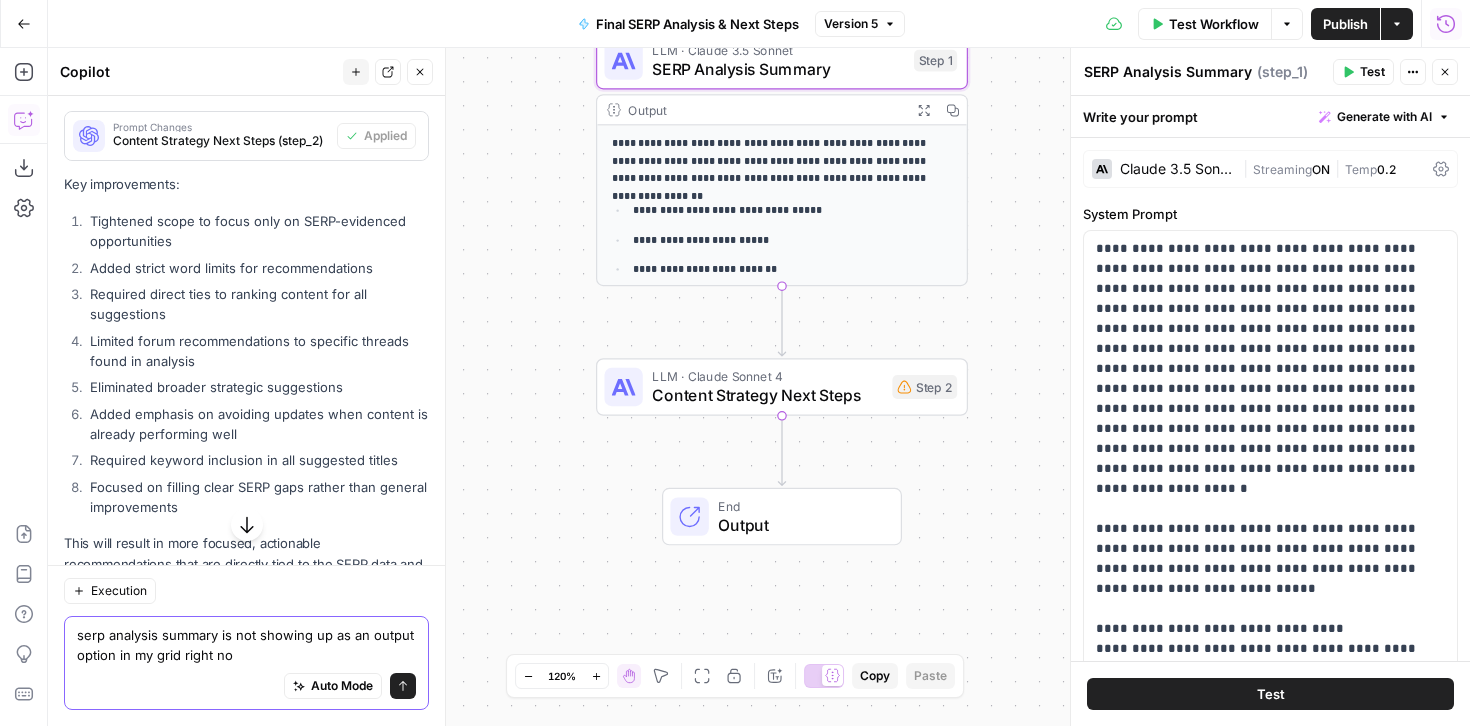 type on "serp analysis summary is not showing up as an output option in my grid right now" 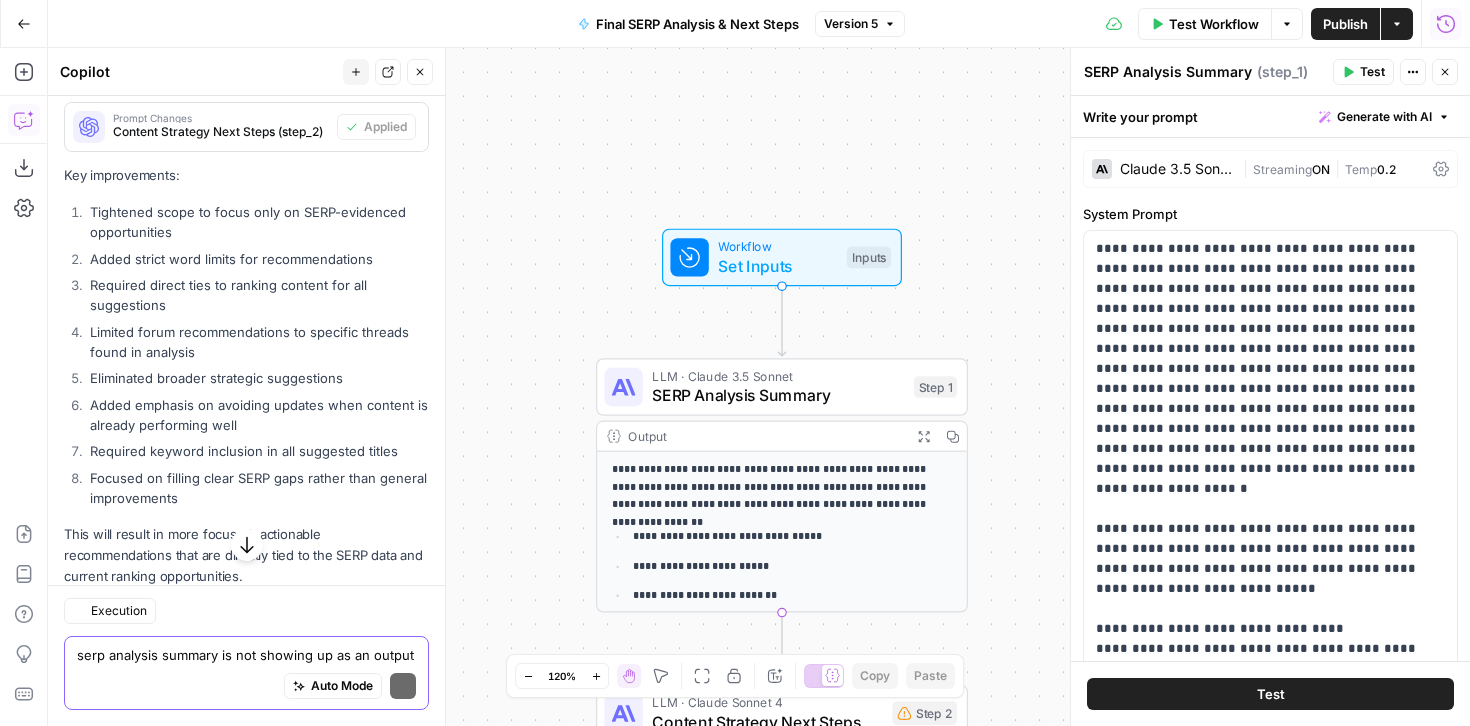 scroll, scrollTop: 9952, scrollLeft: 0, axis: vertical 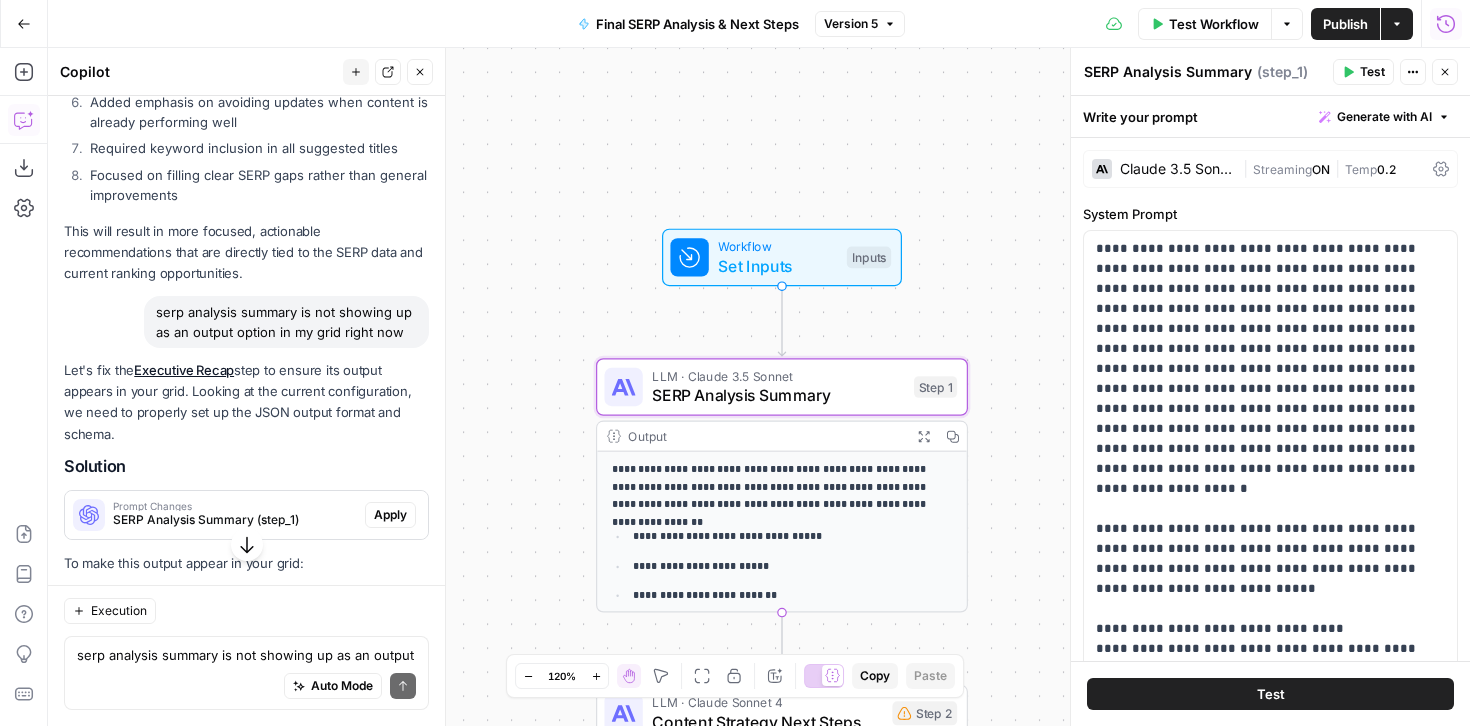 click on "Apply" at bounding box center [390, 515] 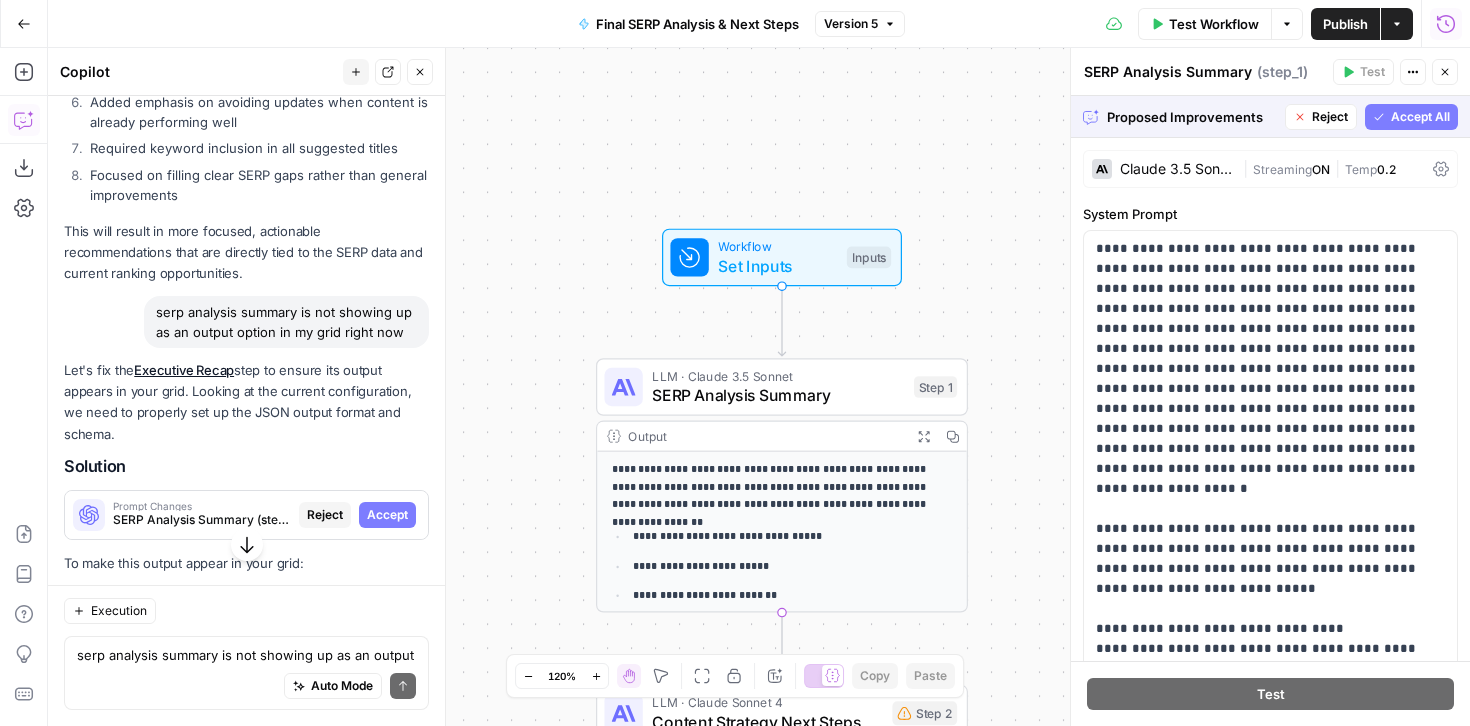 click on "Accept All" at bounding box center [1420, 117] 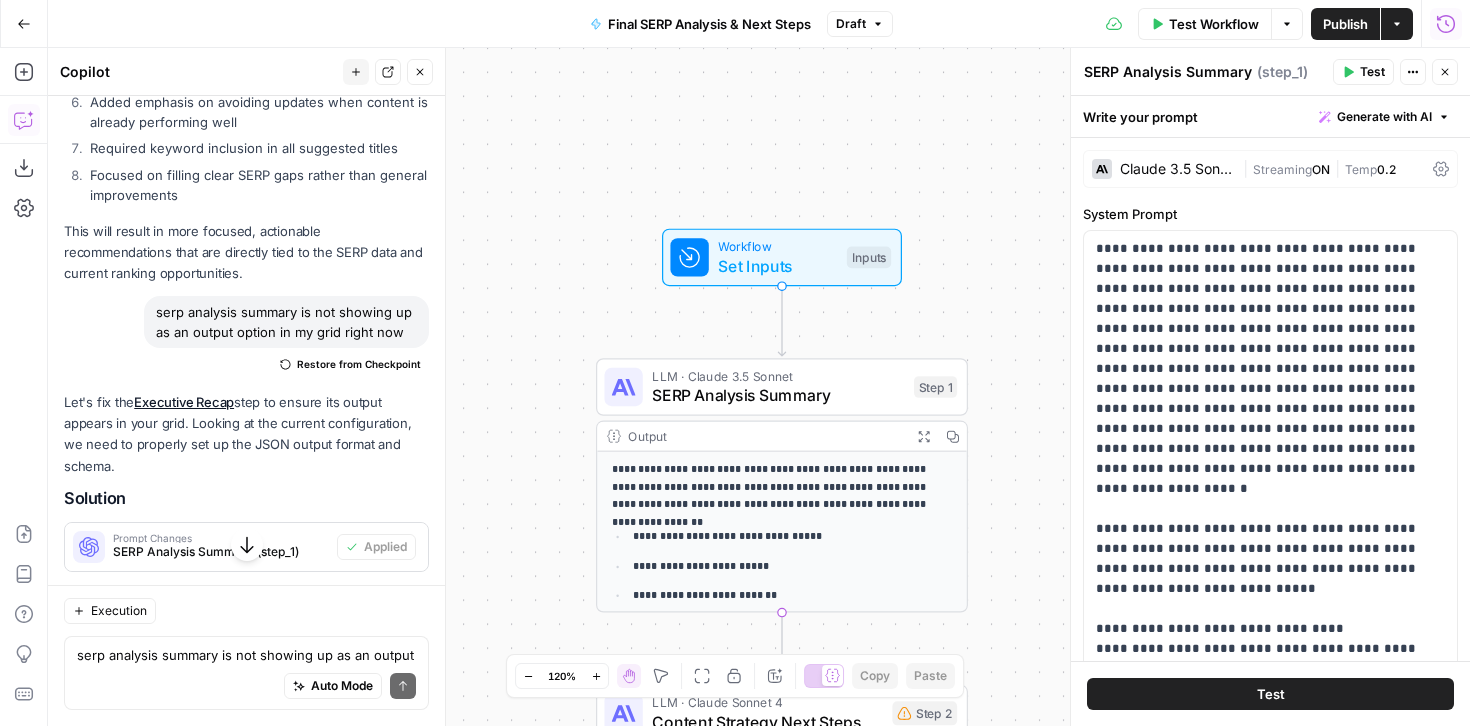 click on "Publish" at bounding box center [1345, 24] 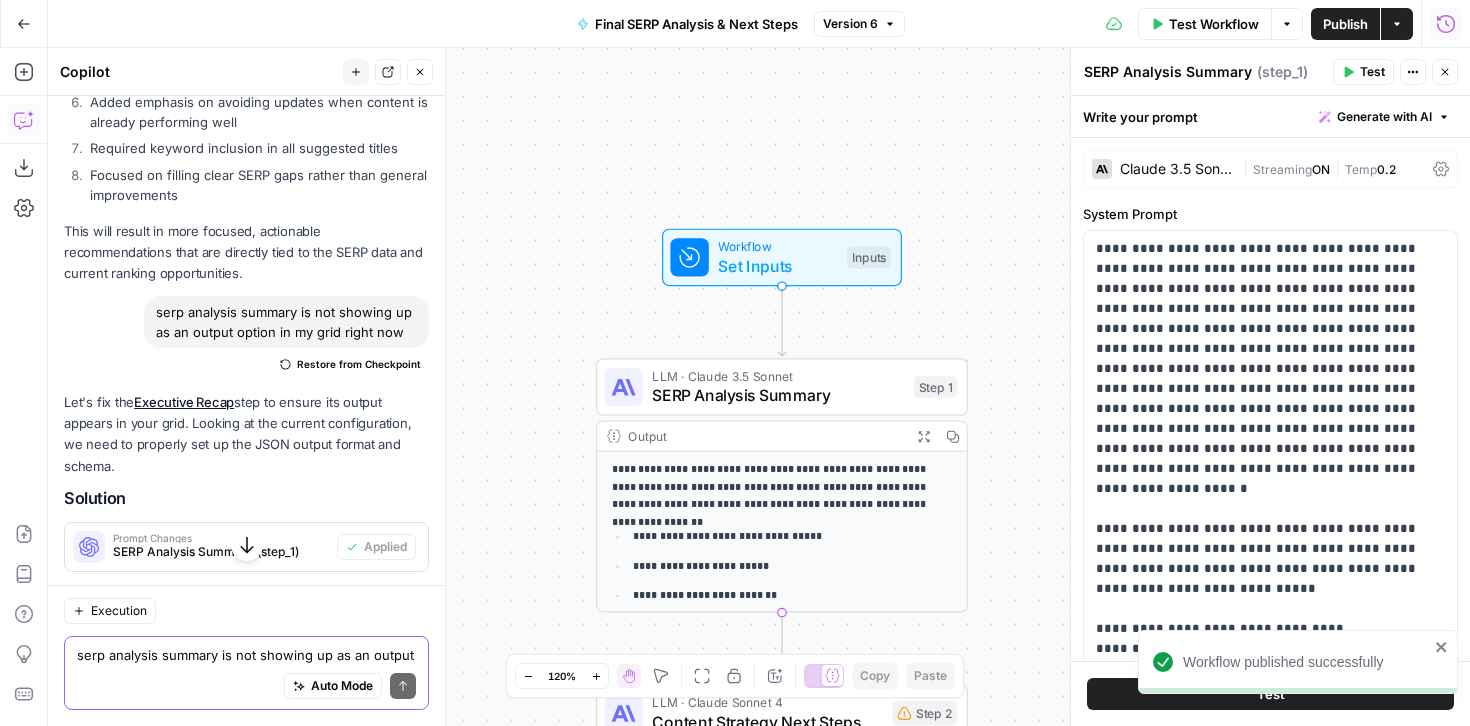 click on "serp analysis summary is not showing up as an output option in my grid right now" at bounding box center (246, 655) 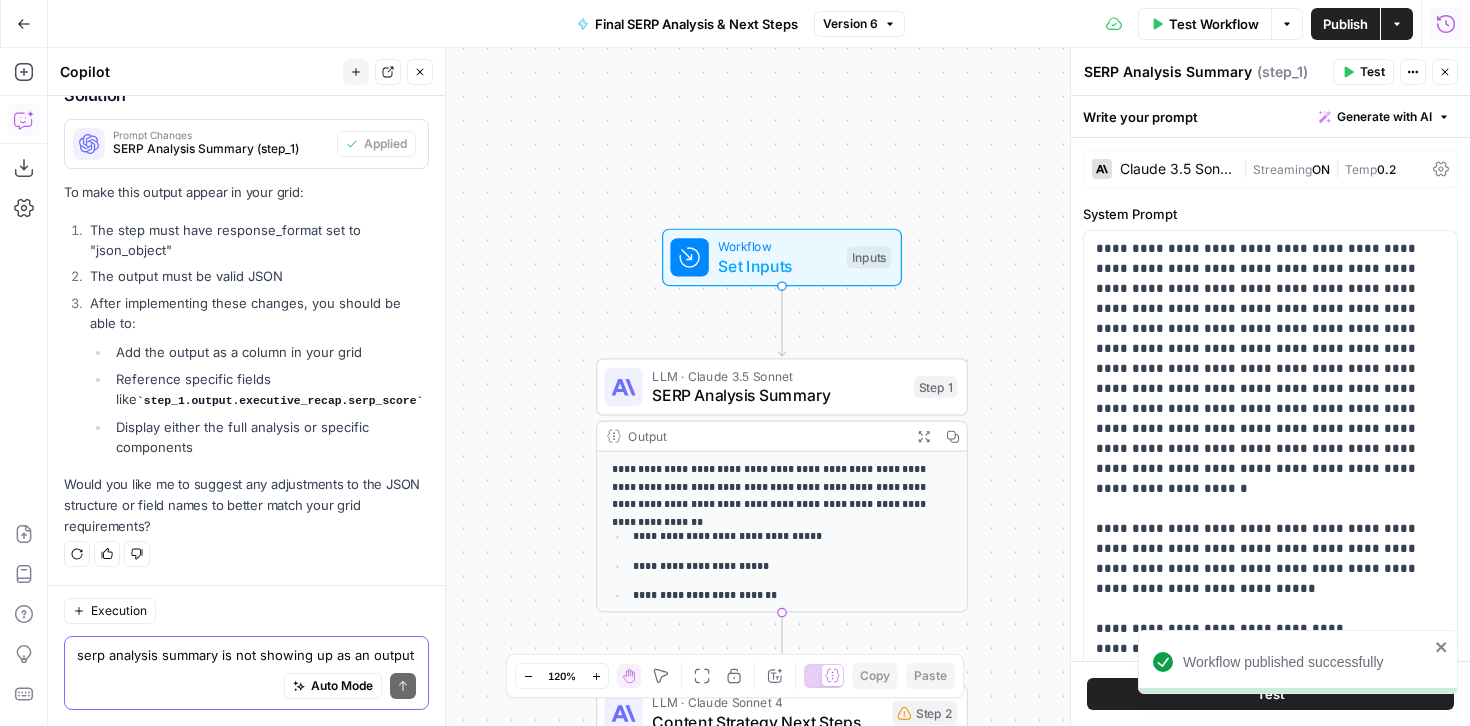 click on "serp analysis summary is not showing up as an output option in my grid right now" at bounding box center (246, 655) 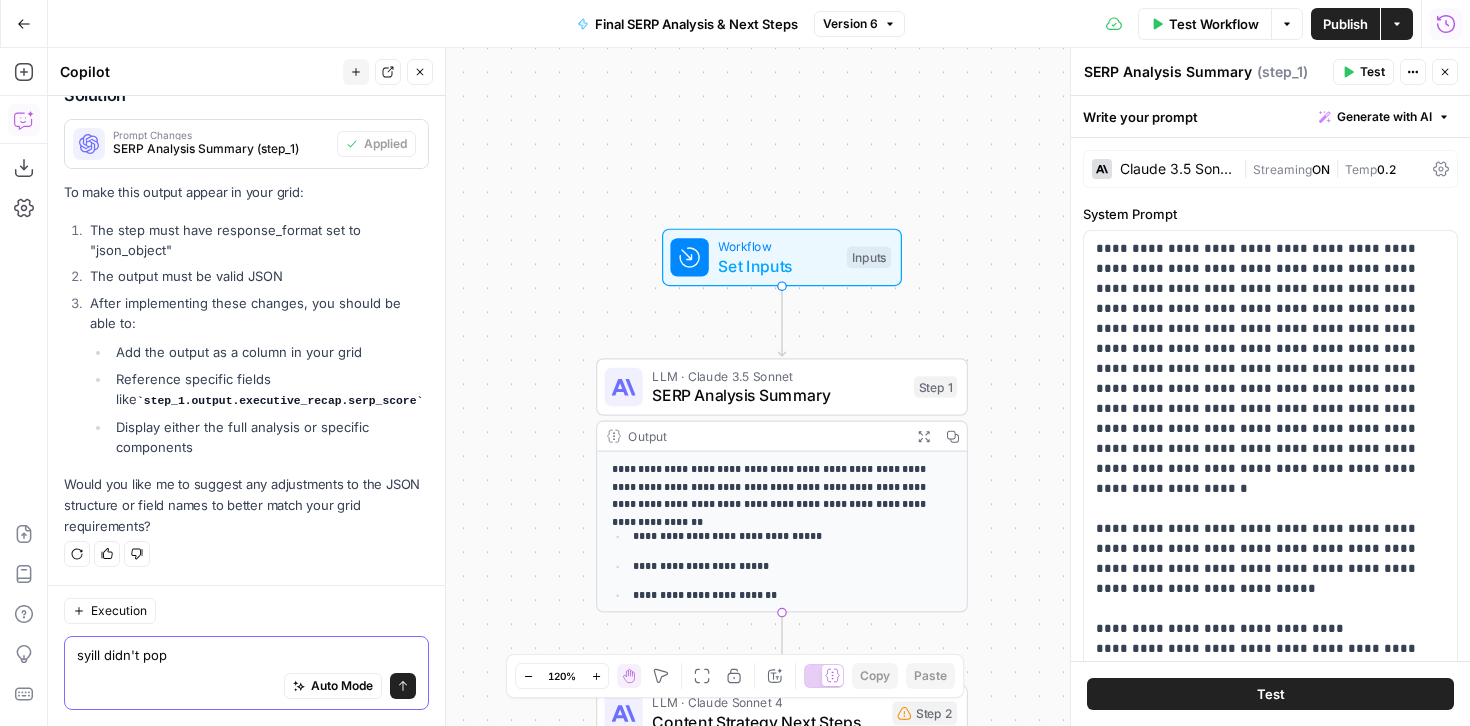 type on "syill didn't pop" 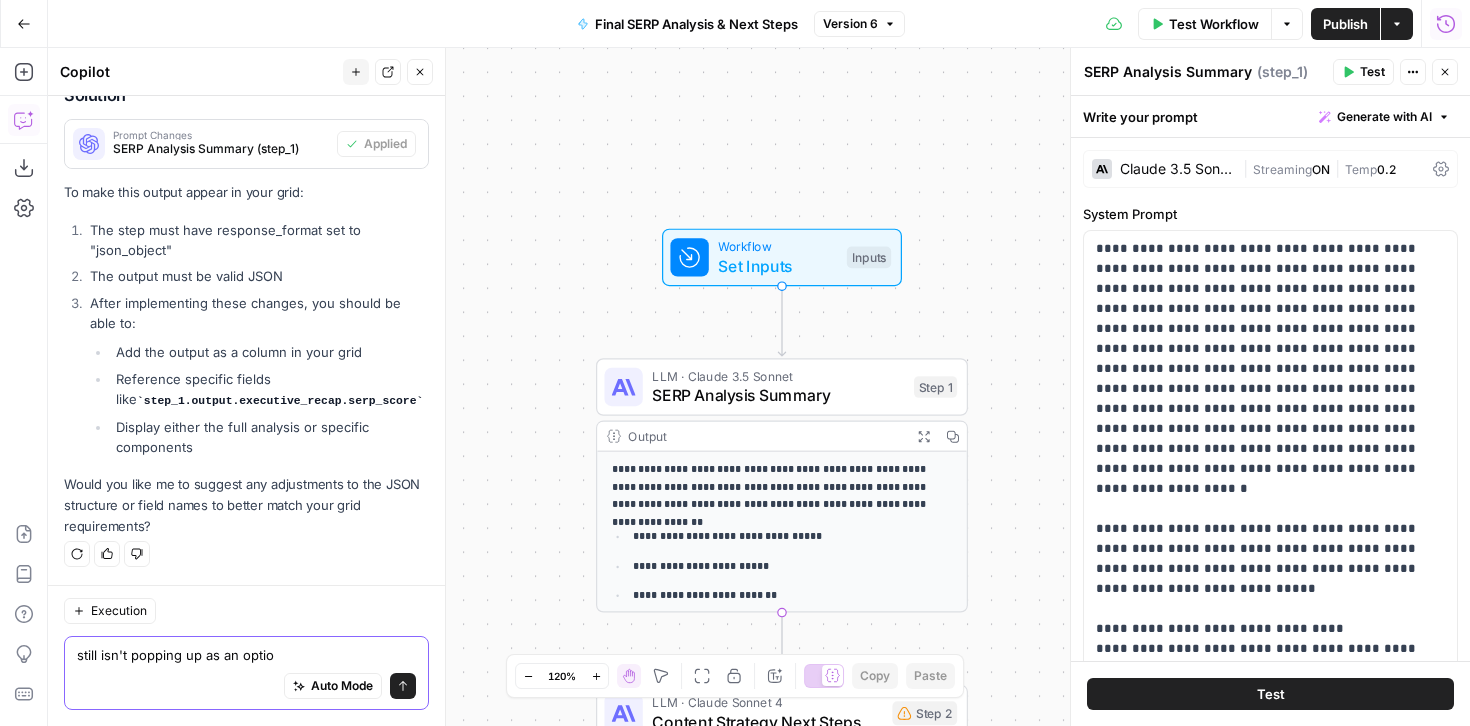 type on "still isn't popping up as an option" 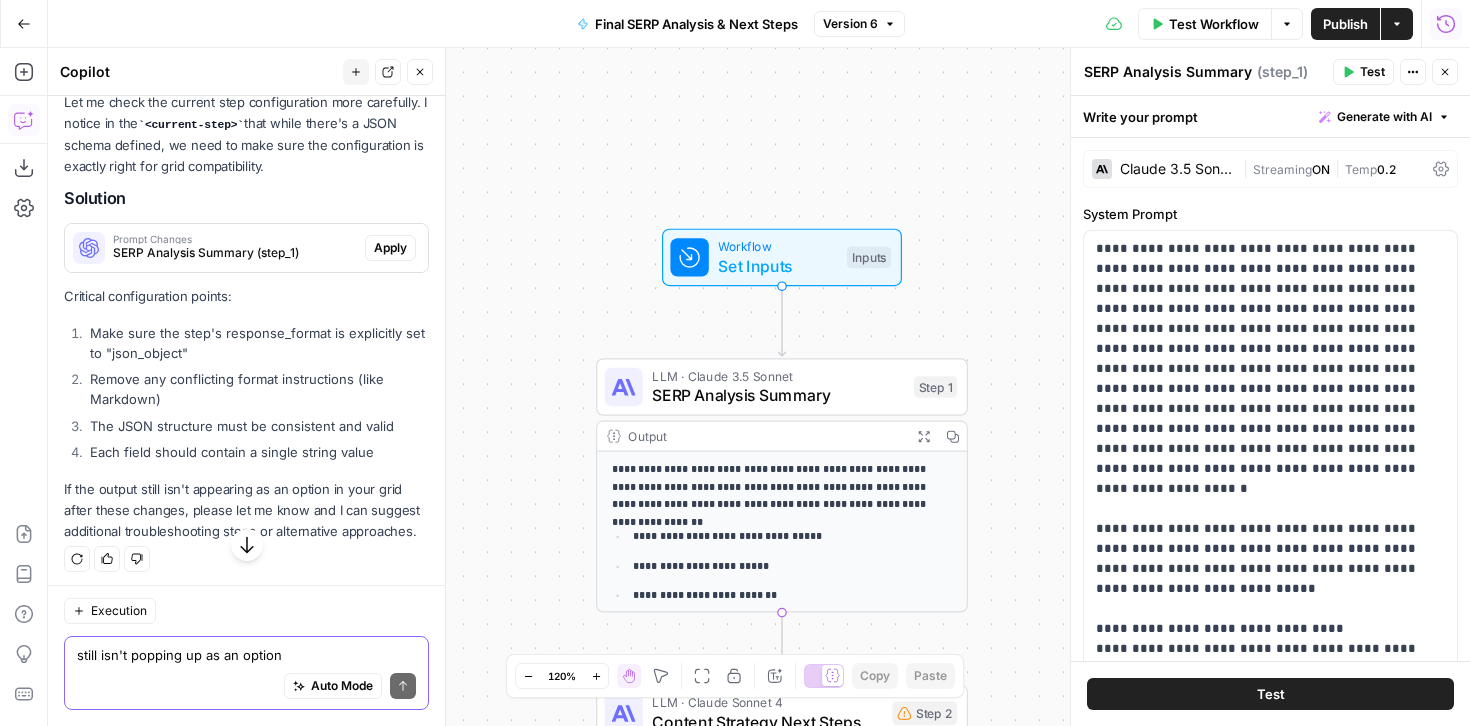 scroll, scrollTop: 10847, scrollLeft: 0, axis: vertical 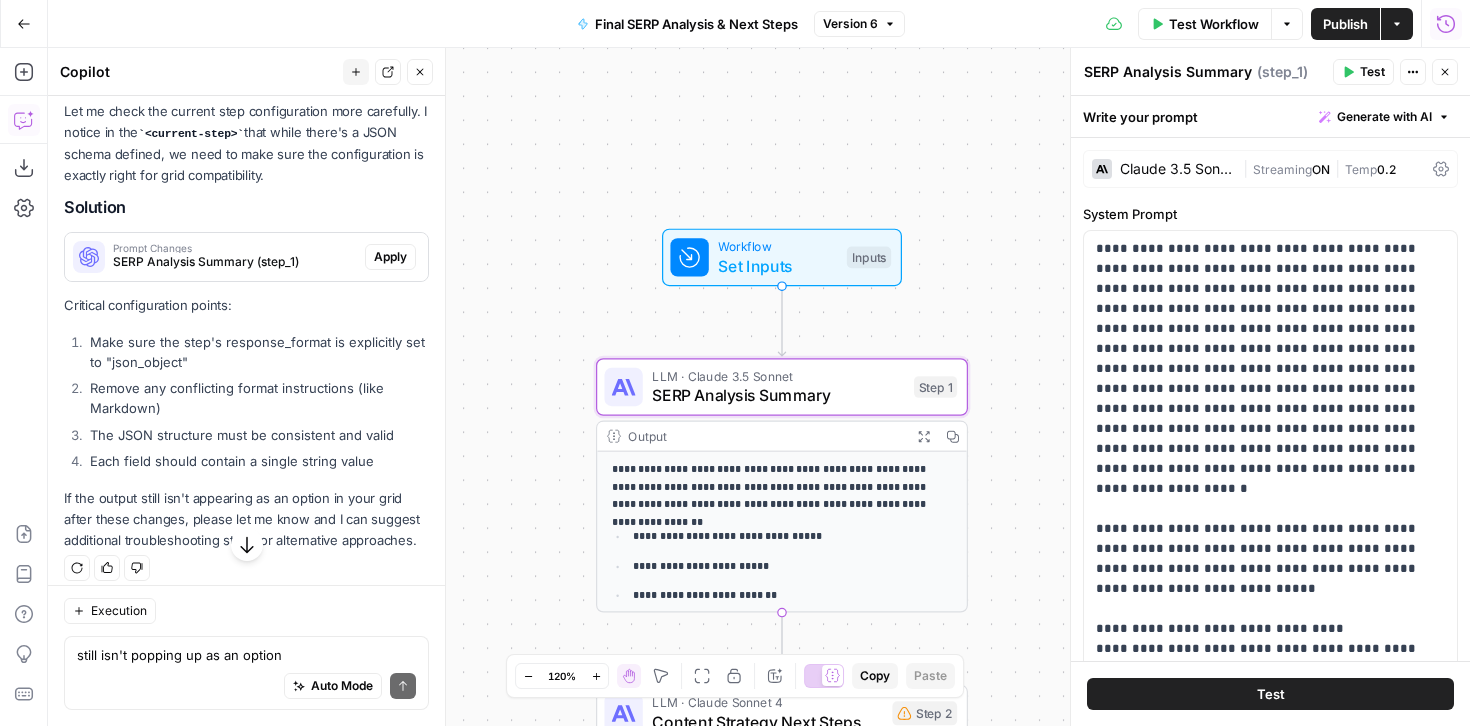 click on "Apply" at bounding box center [390, 257] 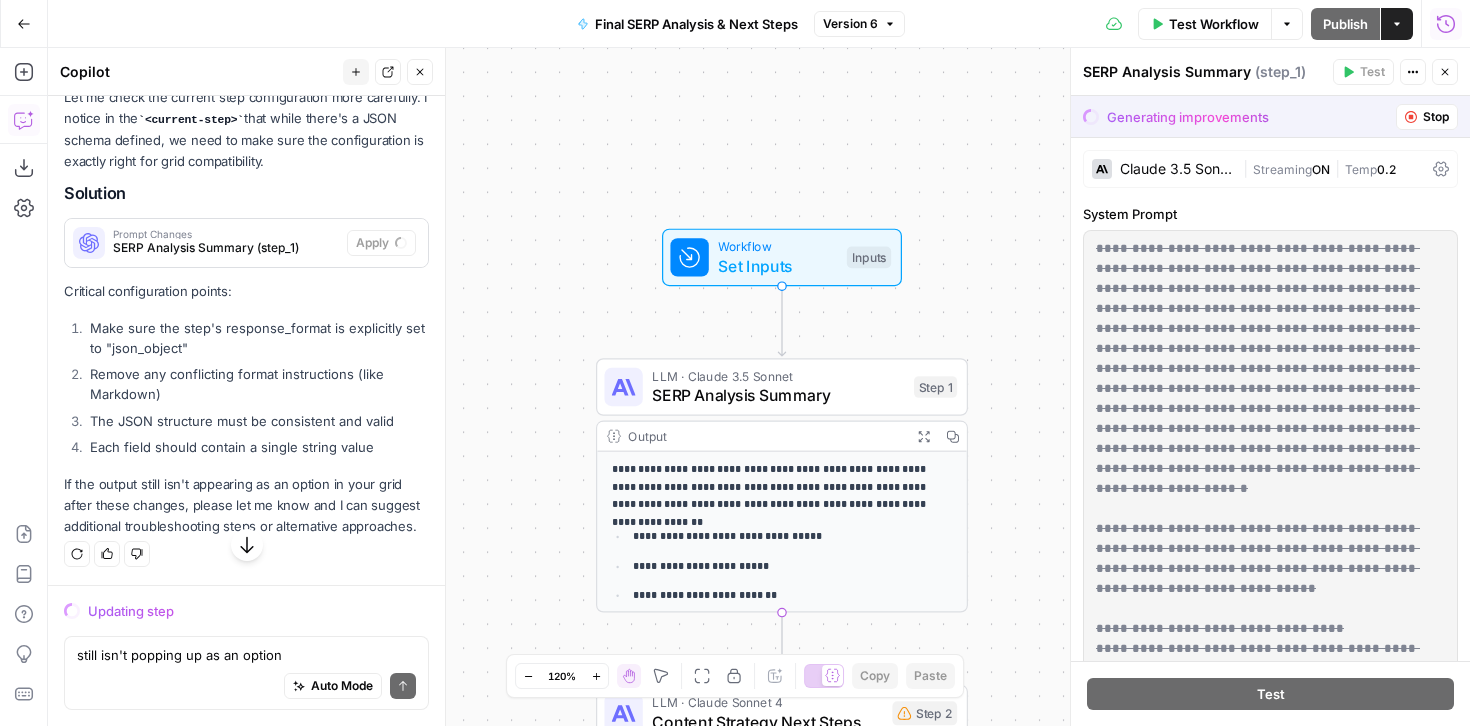 scroll, scrollTop: 10572, scrollLeft: 0, axis: vertical 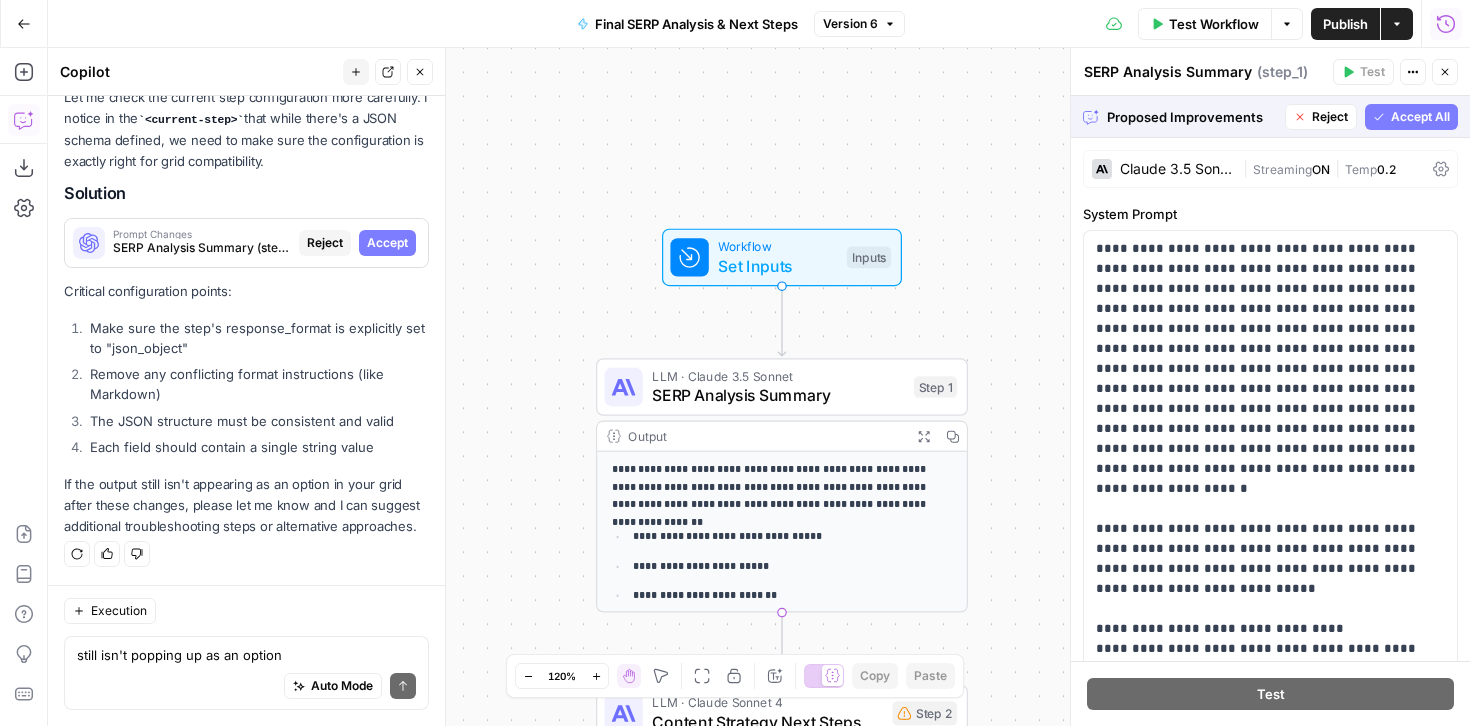 click on "Accept All" at bounding box center [1420, 117] 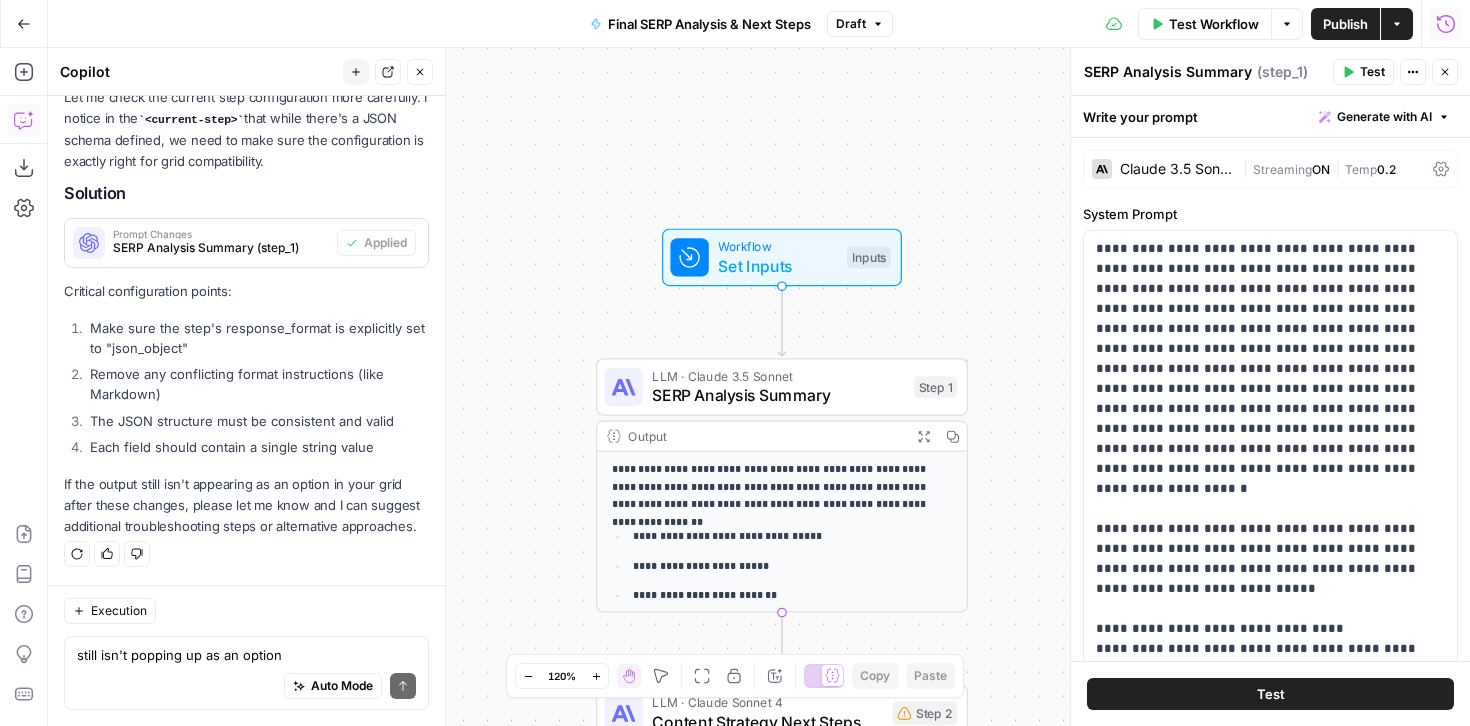 click on "Publish" at bounding box center (1345, 24) 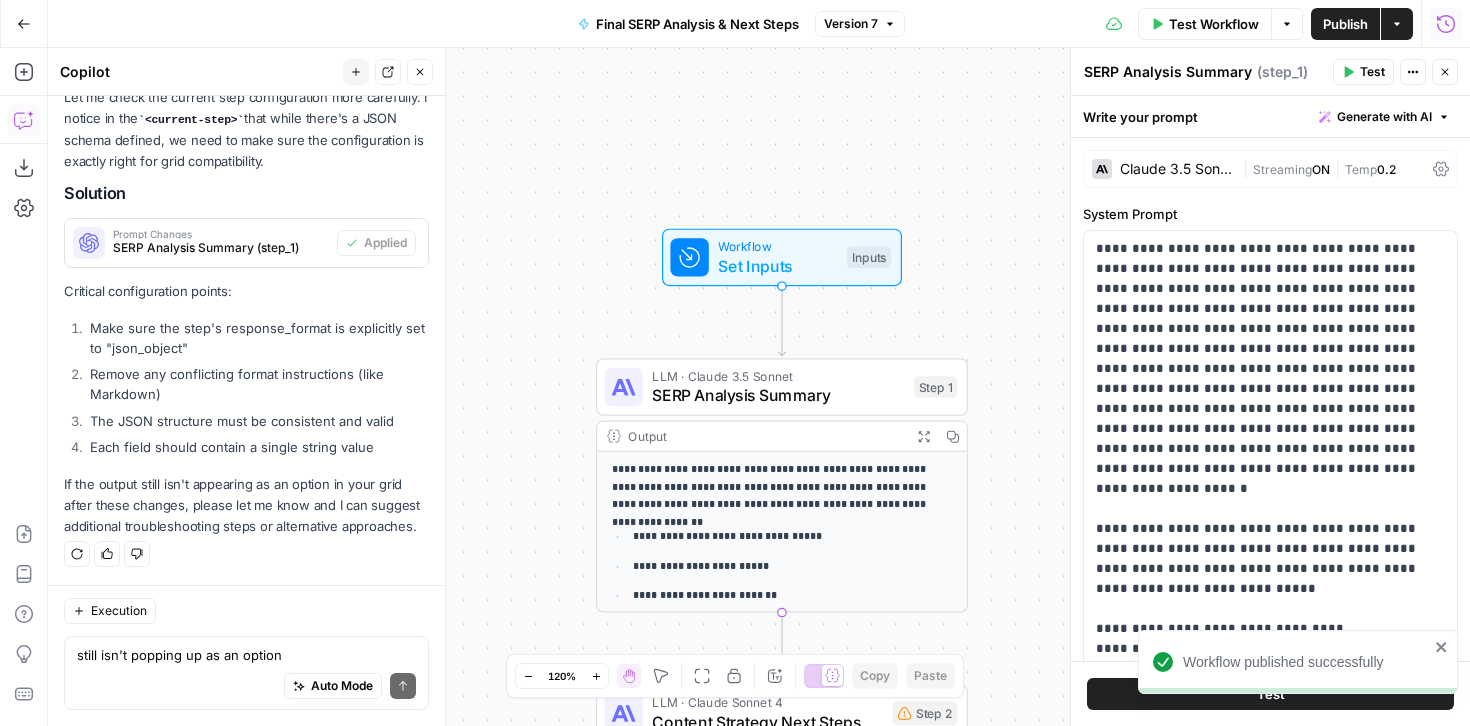 click on "Auto Mode Send" at bounding box center (246, 687) 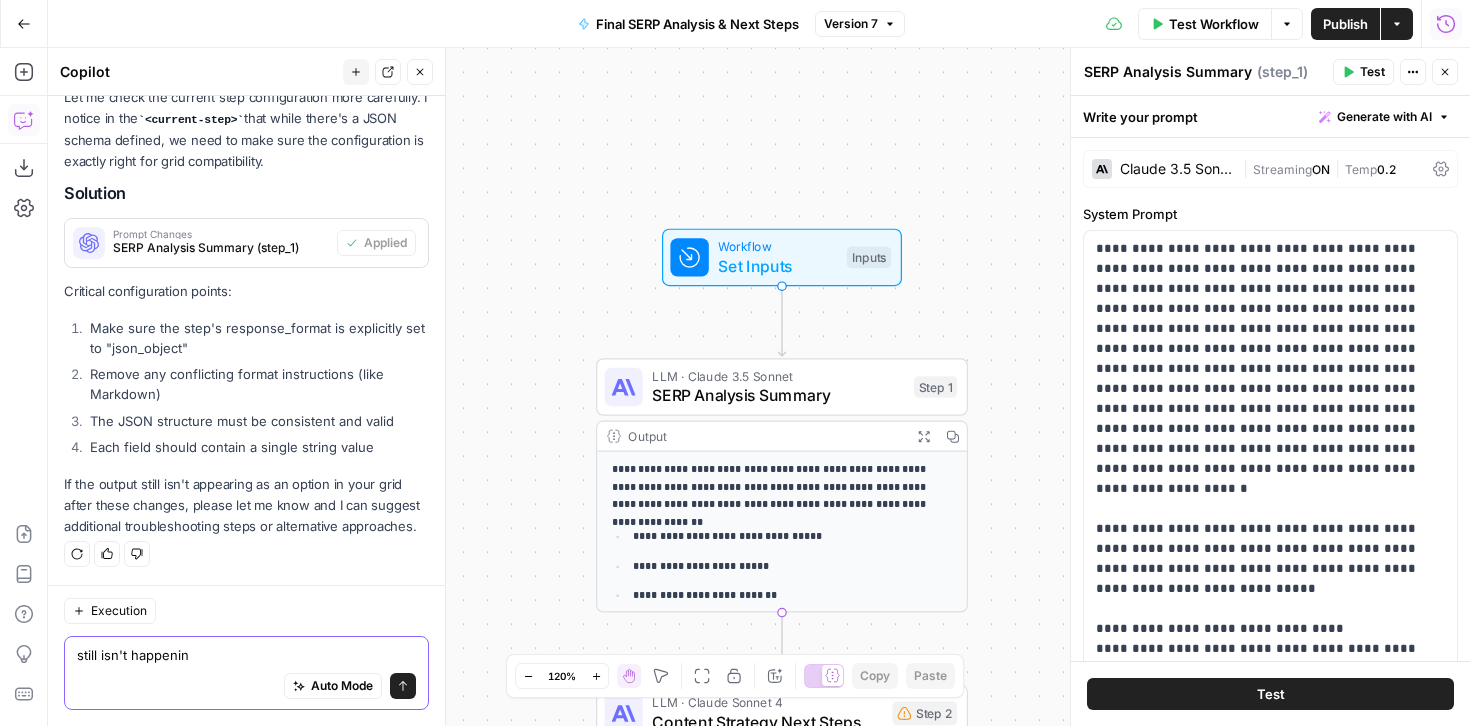 type on "still isn't happening" 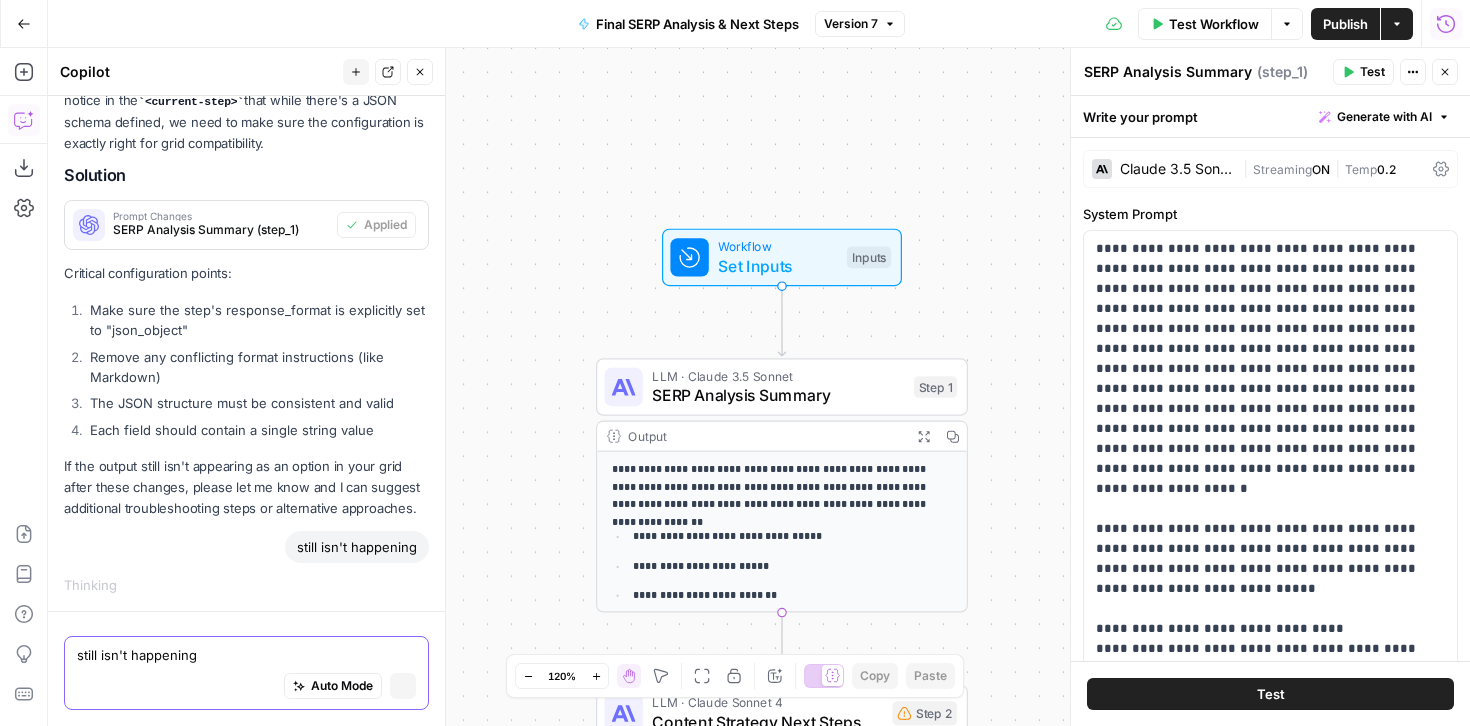 type 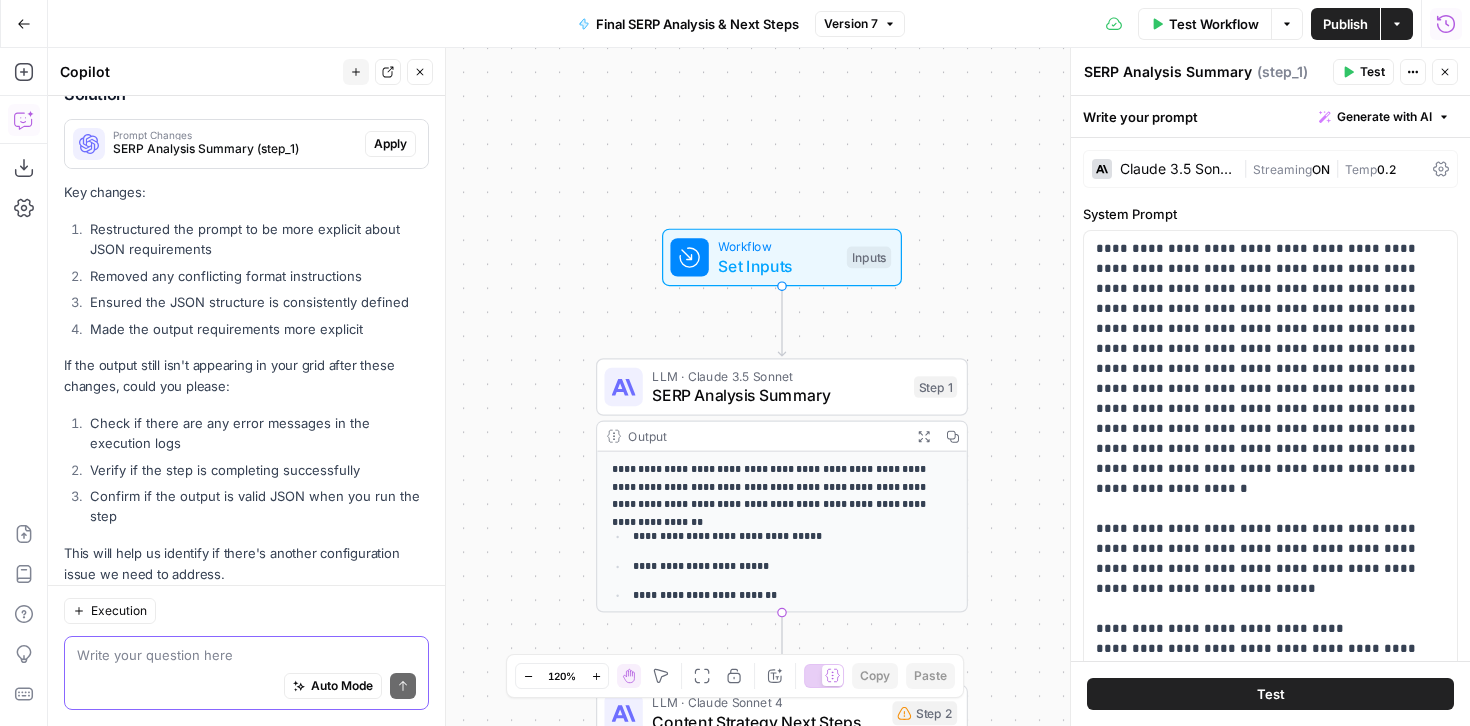 scroll, scrollTop: 11437, scrollLeft: 0, axis: vertical 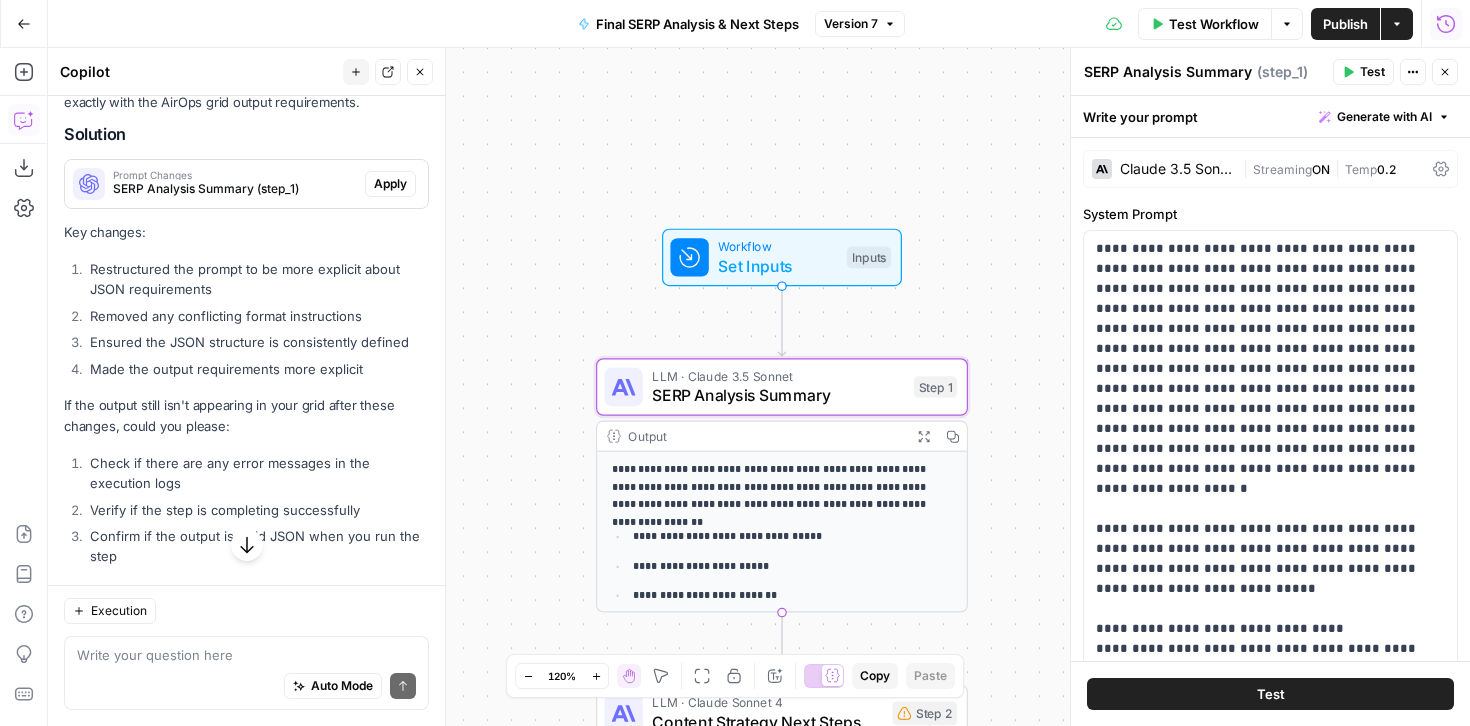 click on "Apply" at bounding box center [390, 184] 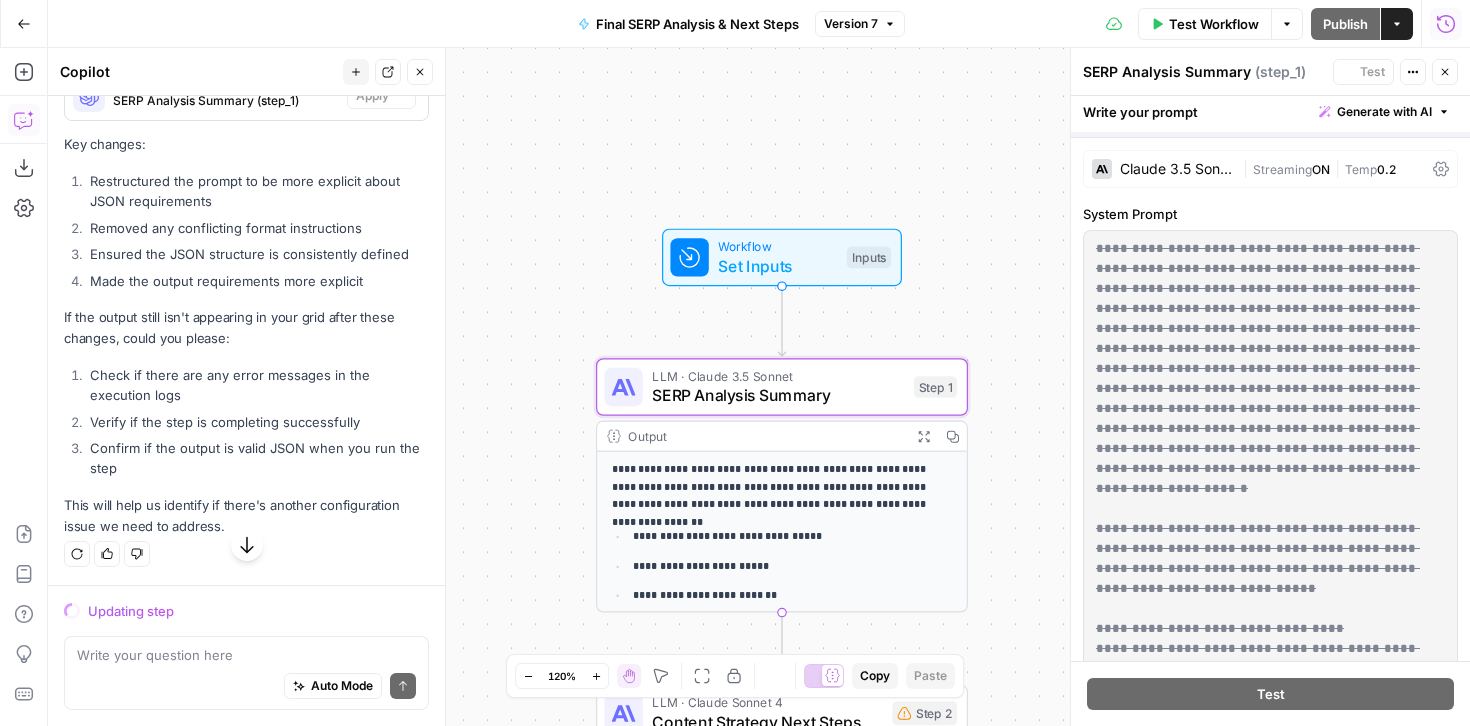 scroll, scrollTop: 11085, scrollLeft: 0, axis: vertical 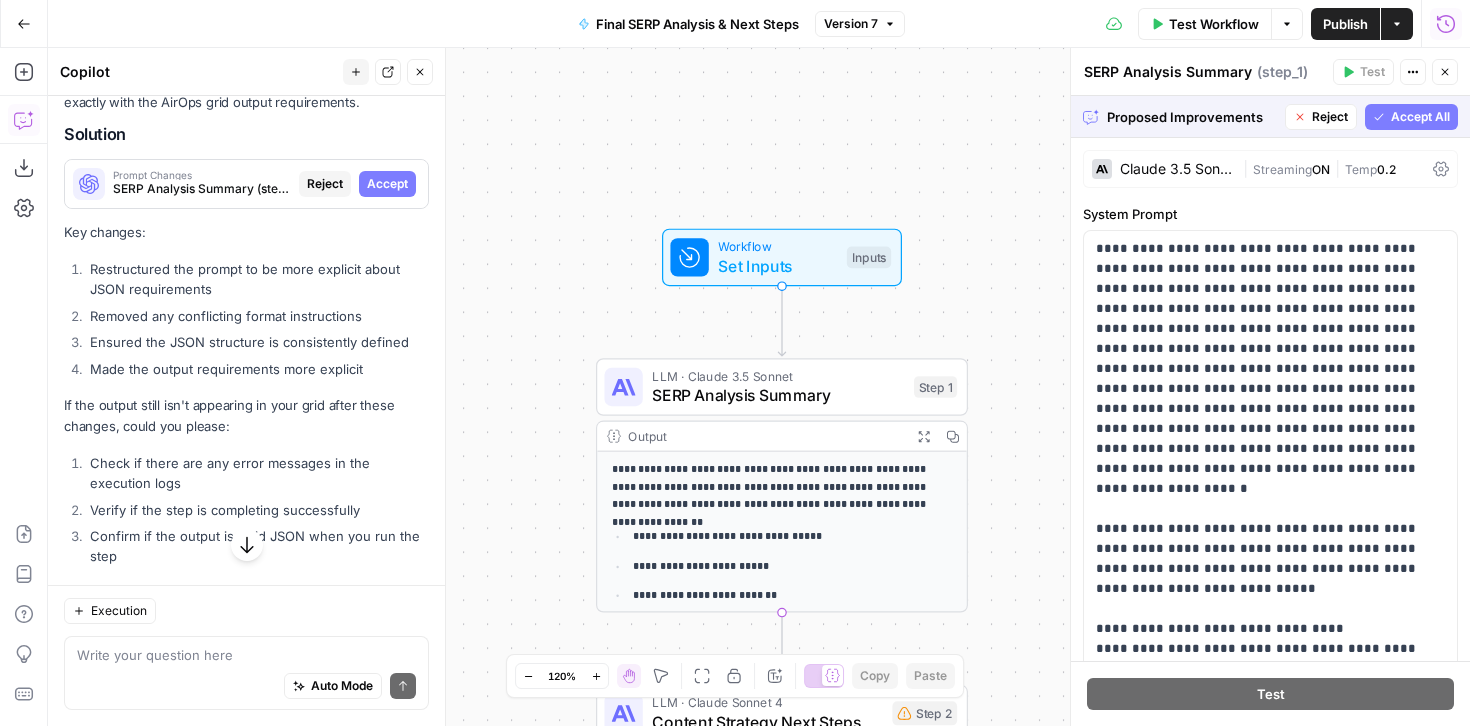 click on "Accept All" at bounding box center (1420, 117) 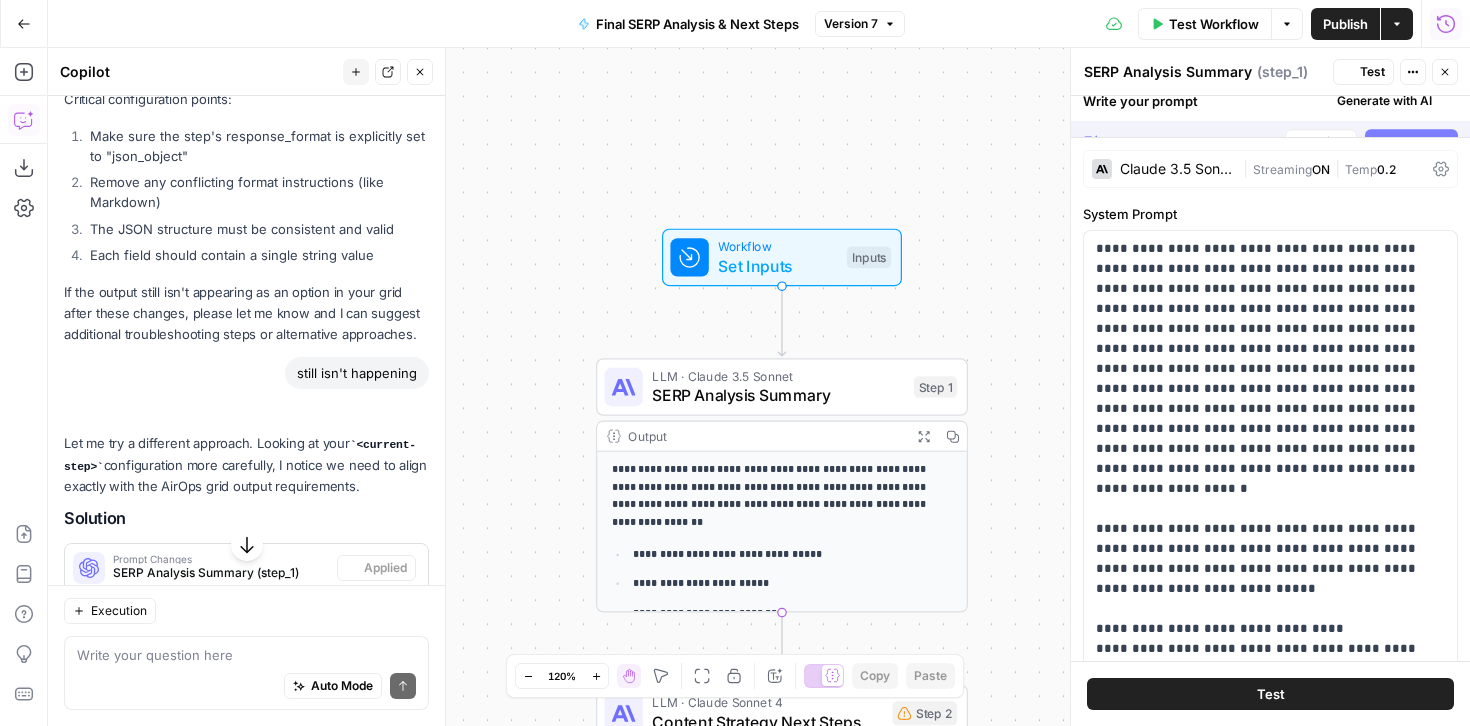 scroll, scrollTop: 11469, scrollLeft: 0, axis: vertical 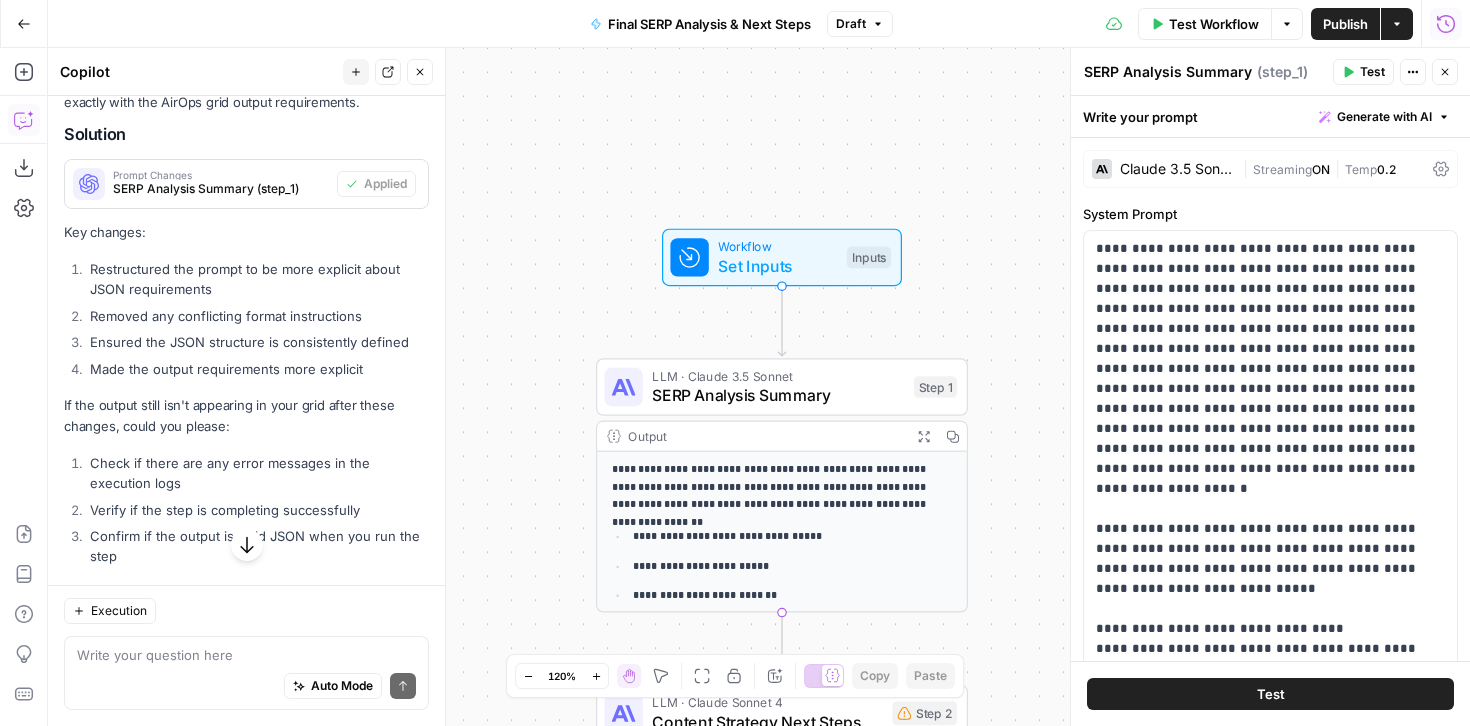 click on "Publish" at bounding box center [1345, 24] 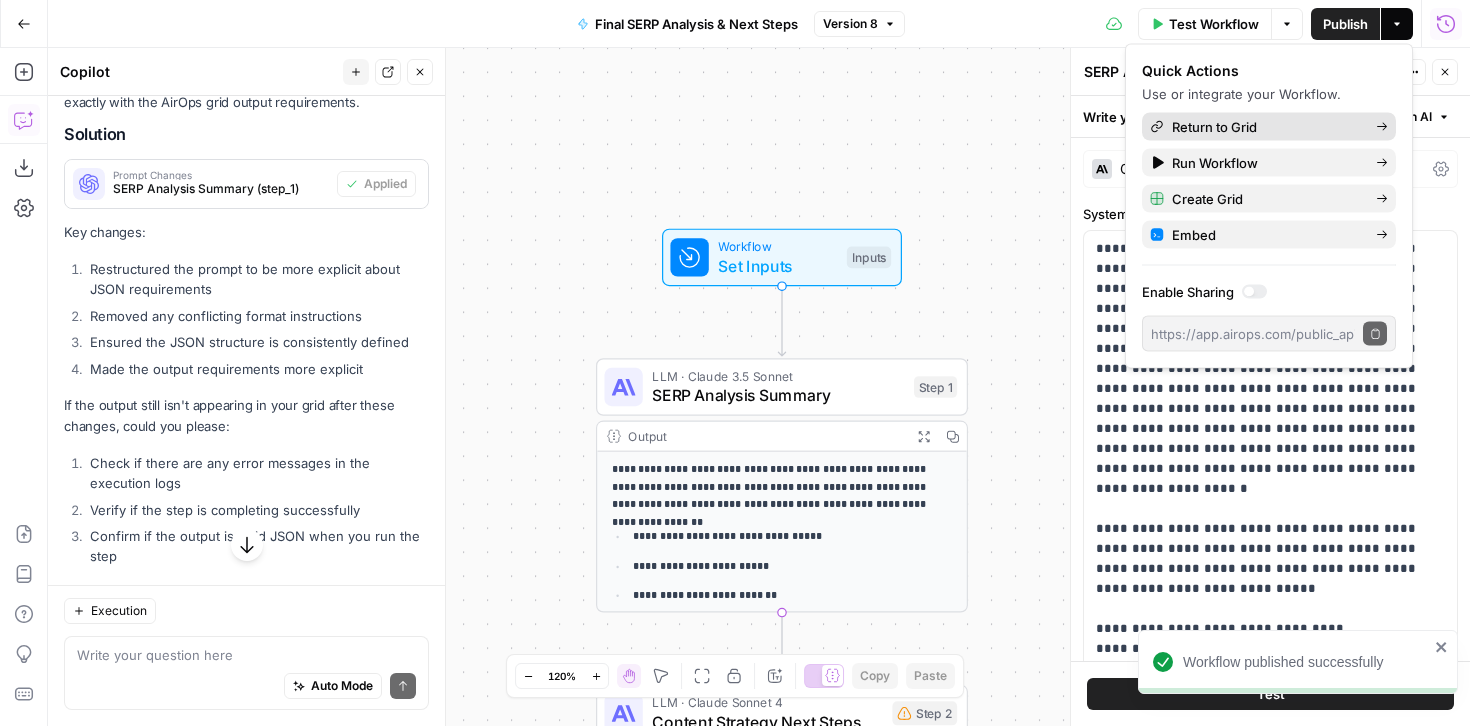 click on "Return to Grid" at bounding box center [1266, 127] 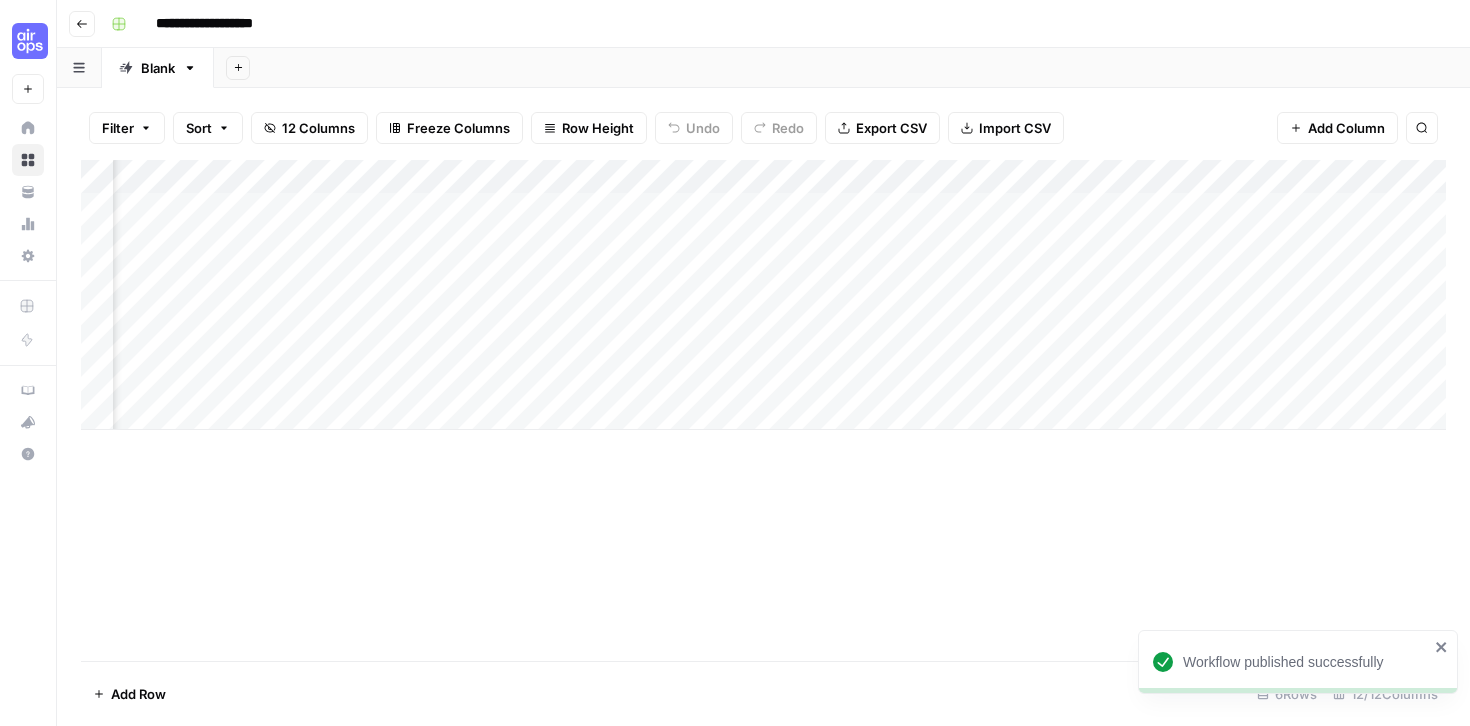 scroll, scrollTop: 0, scrollLeft: 939, axis: horizontal 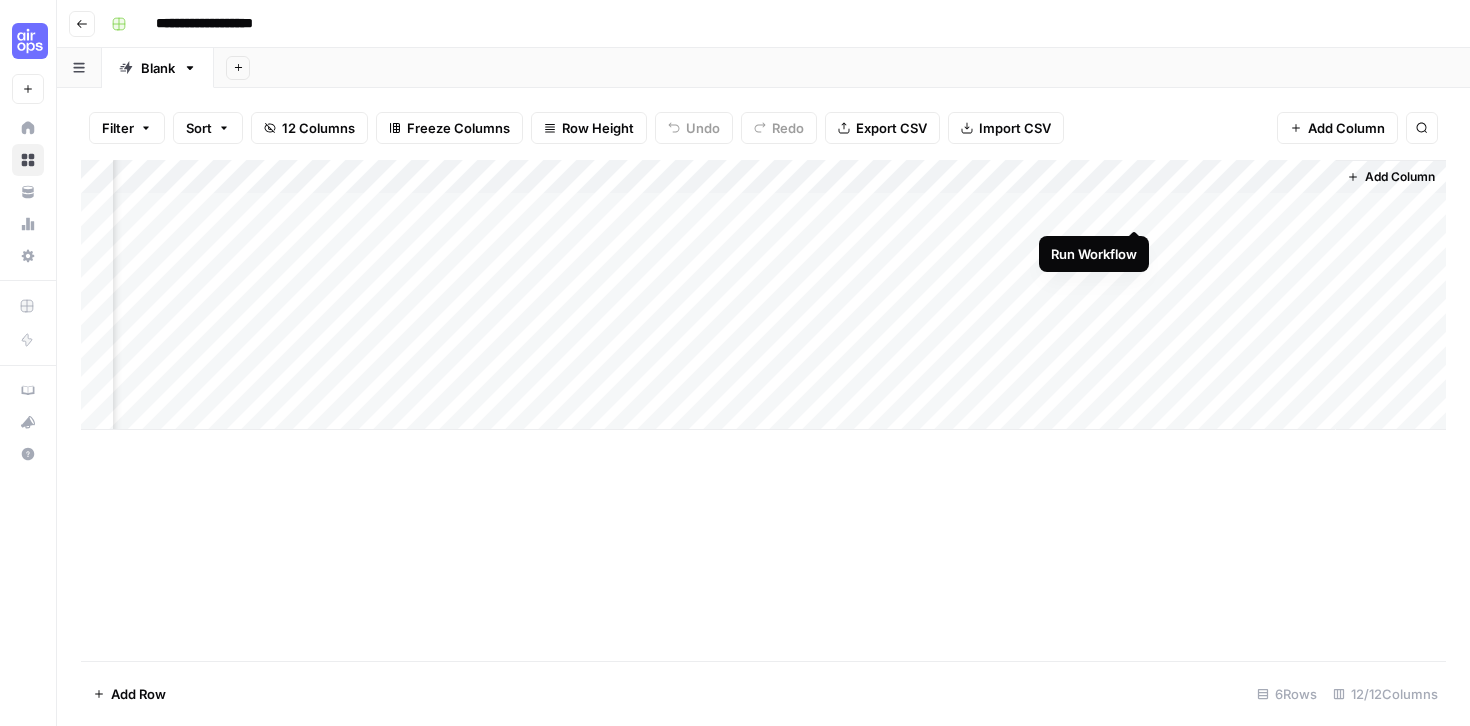 click on "Add Column" at bounding box center (763, 295) 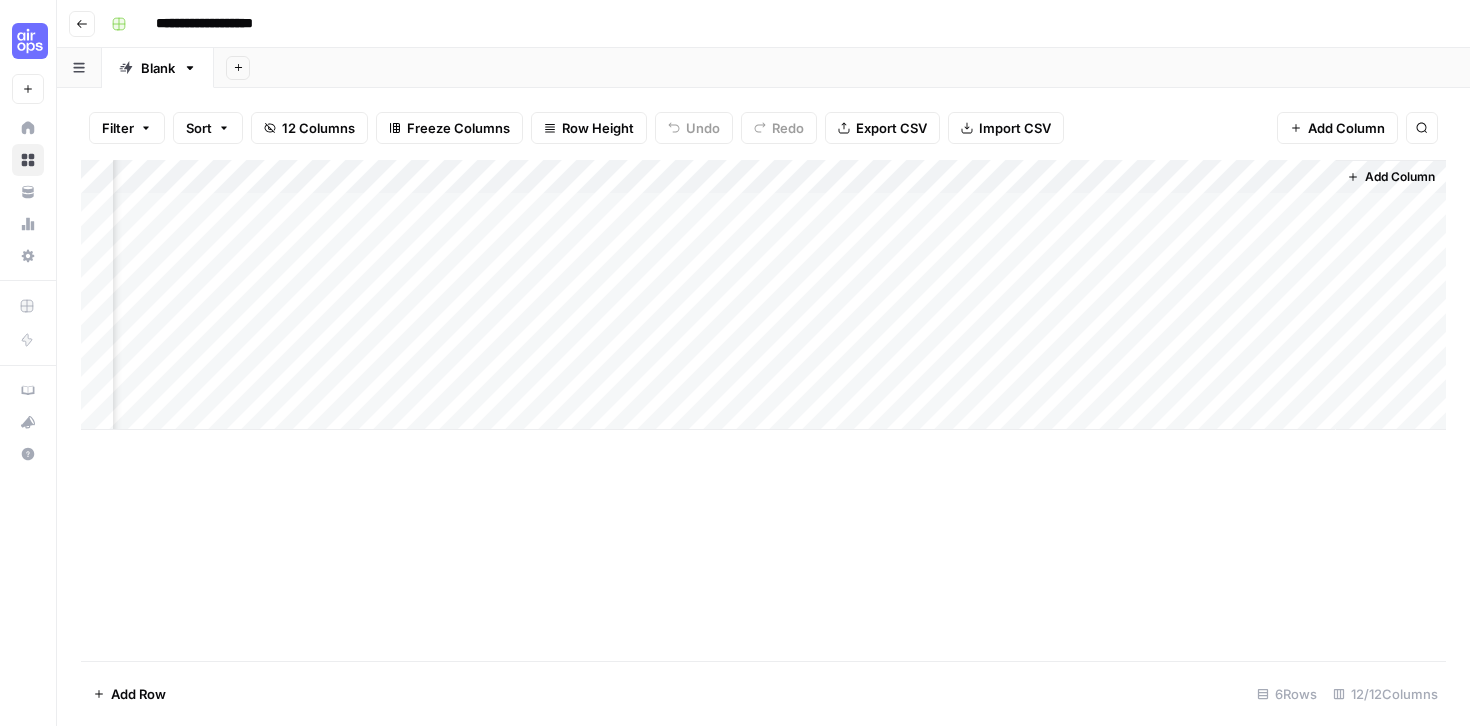 click on "Add Column" at bounding box center (763, 295) 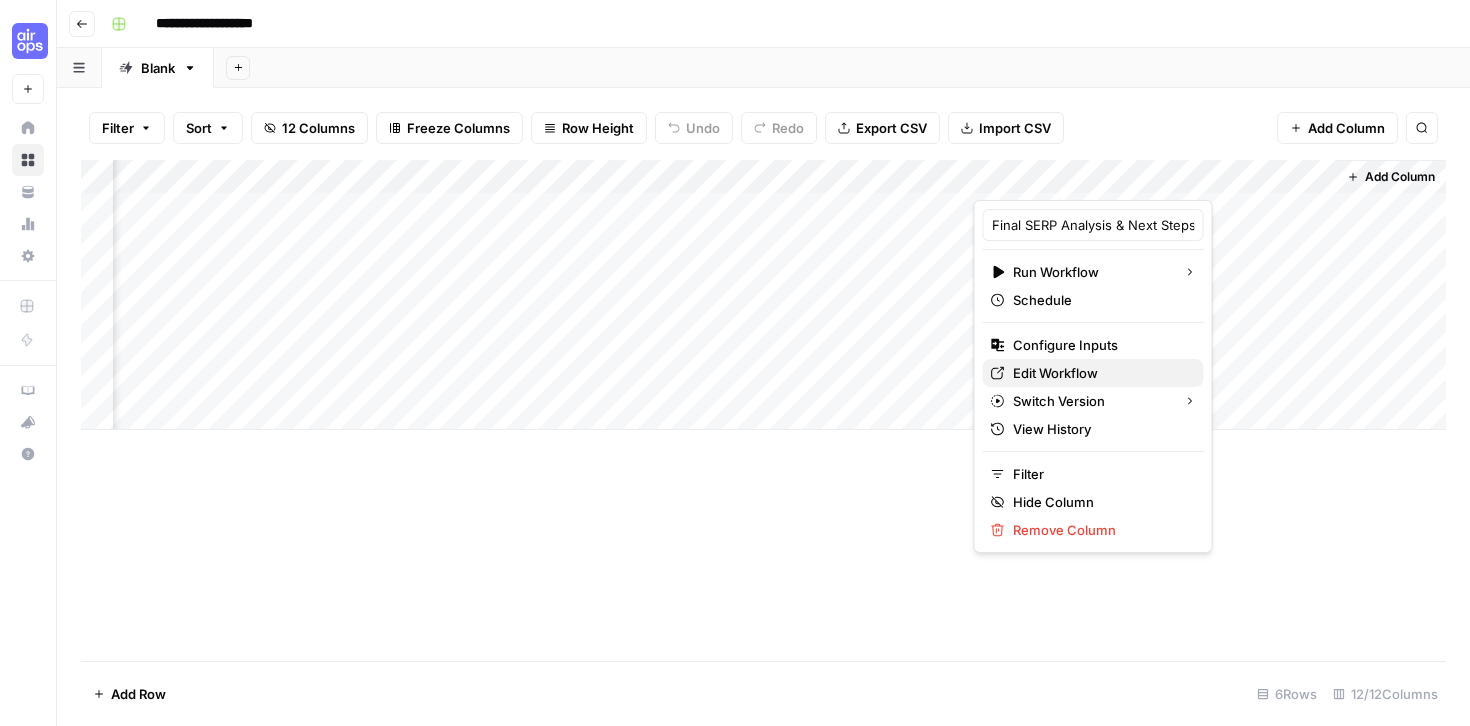 click on "Edit Workflow" at bounding box center (1100, 373) 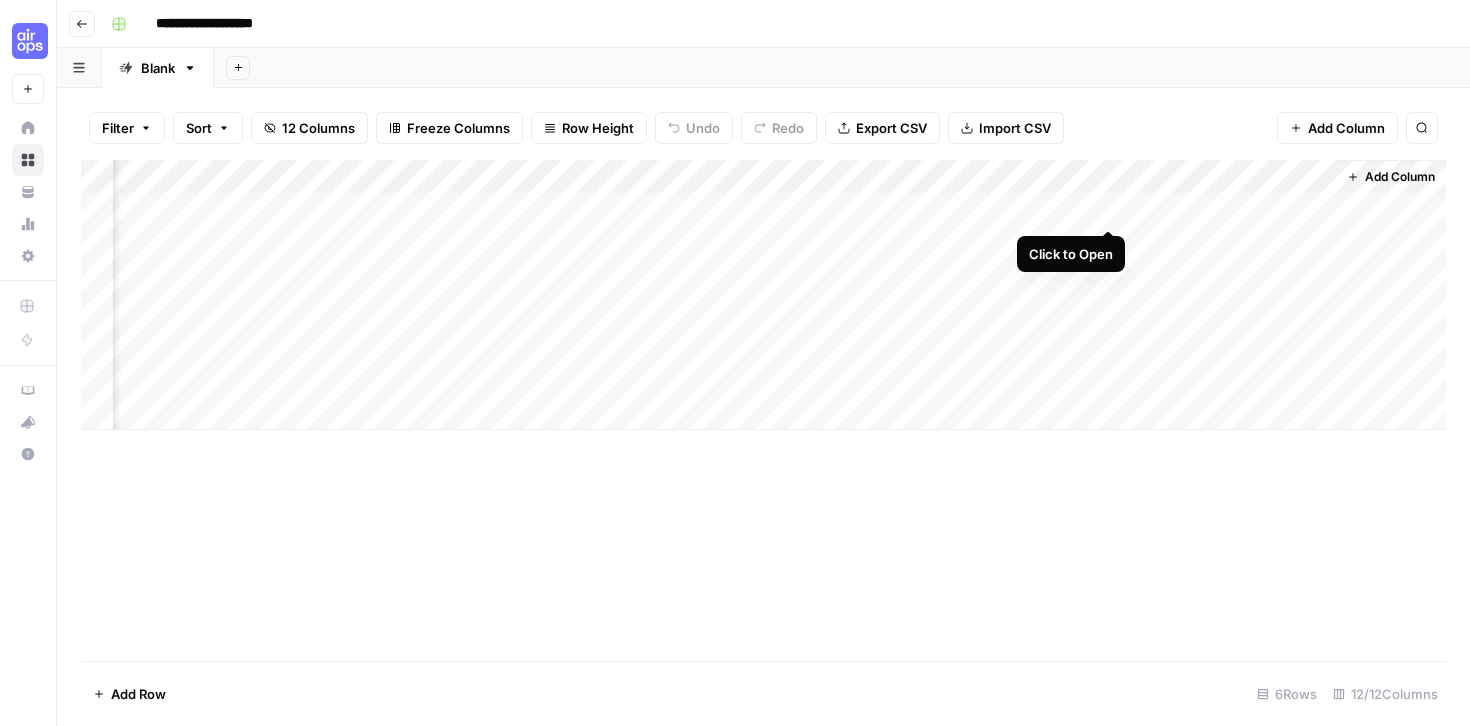 click on "Add Column" at bounding box center [763, 295] 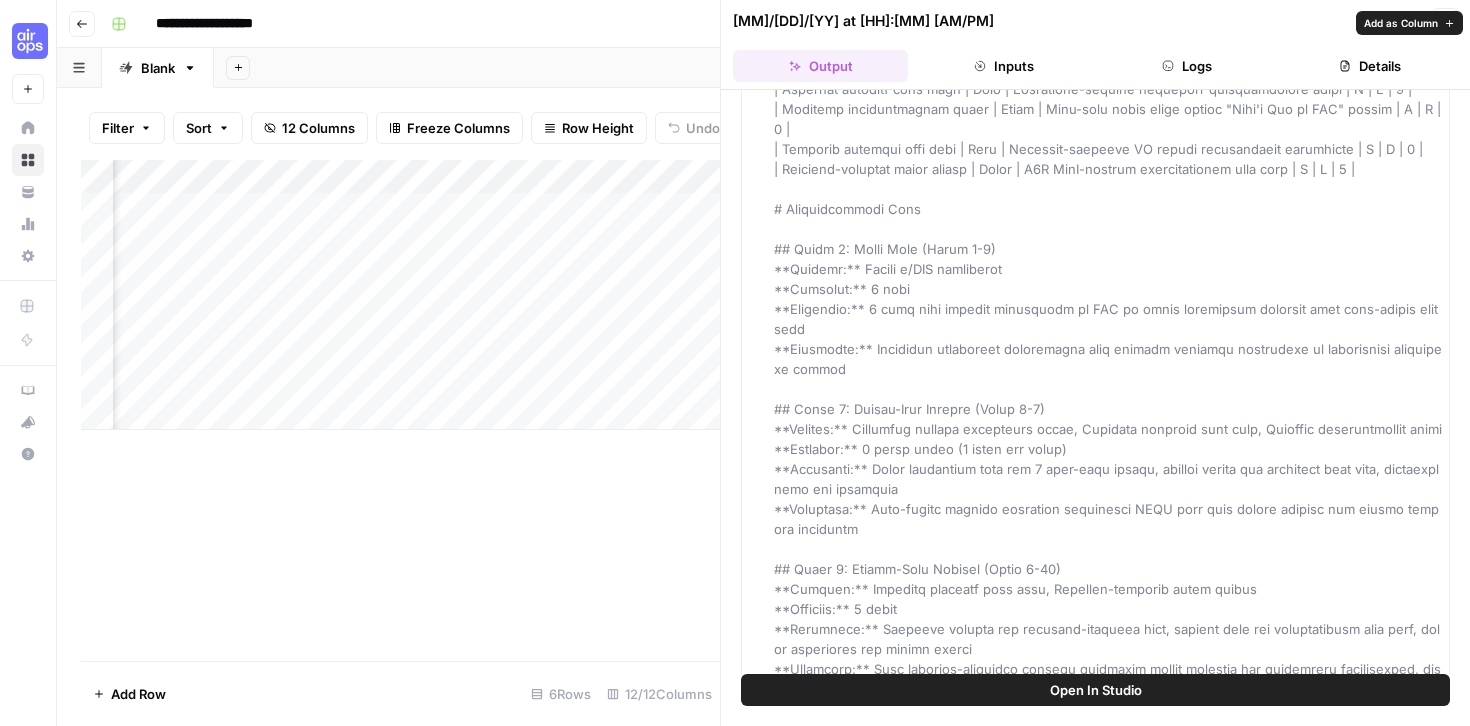 scroll, scrollTop: 0, scrollLeft: 0, axis: both 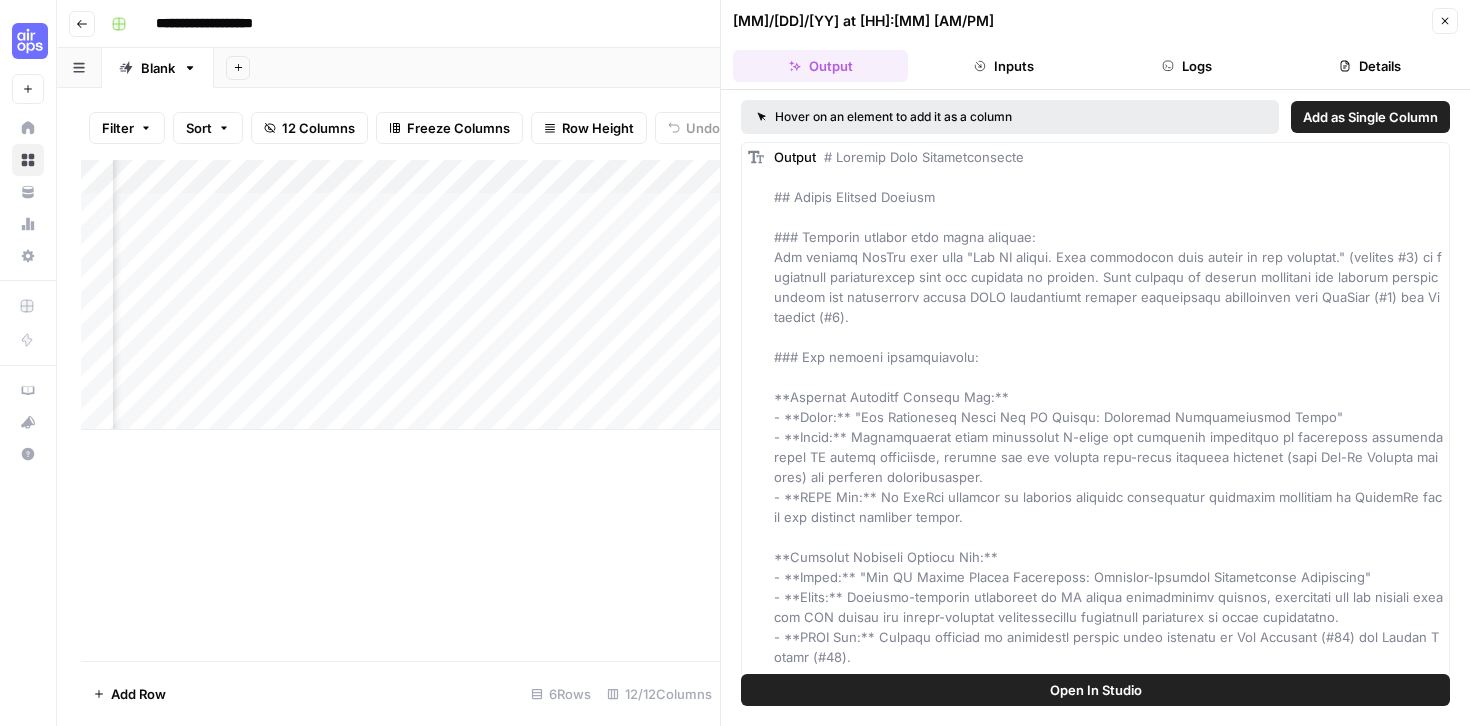 click on "Add as Single Column" at bounding box center [1370, 117] 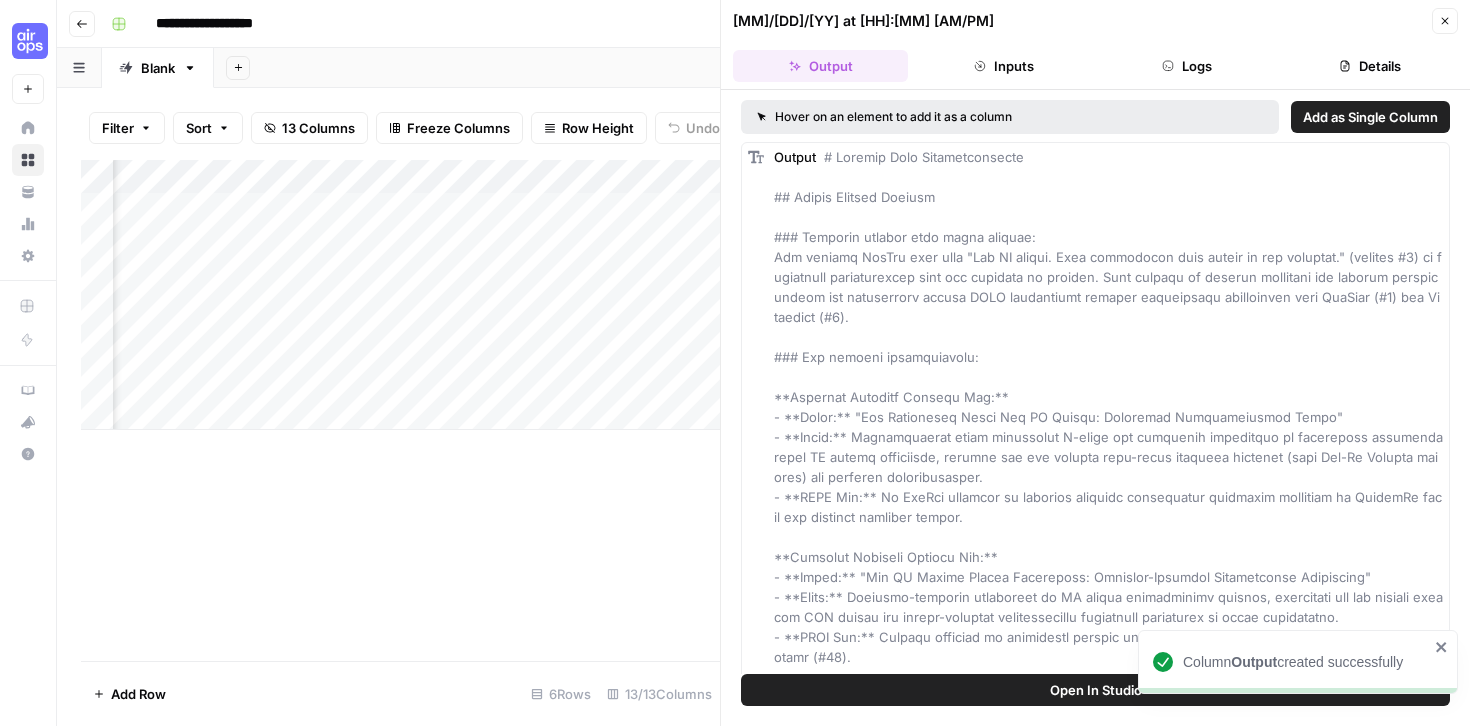 click 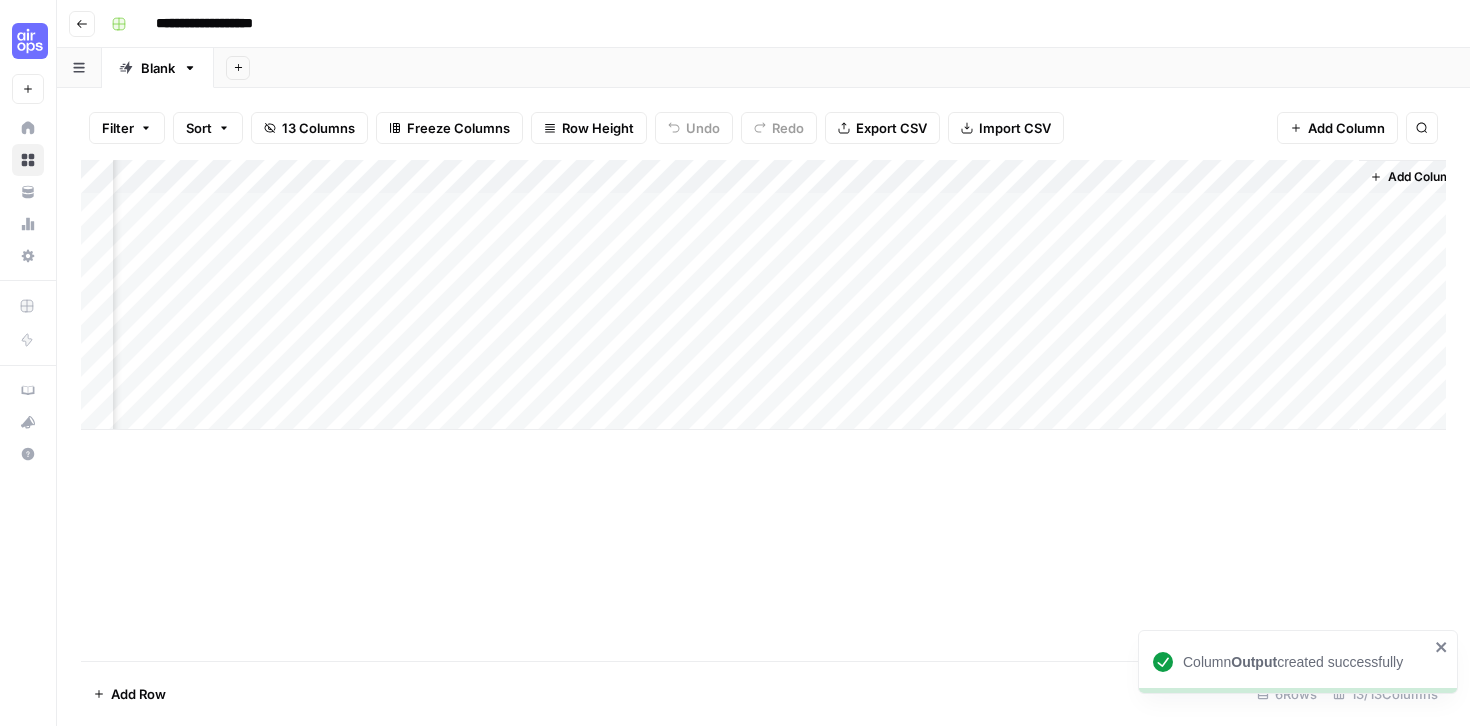 scroll, scrollTop: 0, scrollLeft: 1119, axis: horizontal 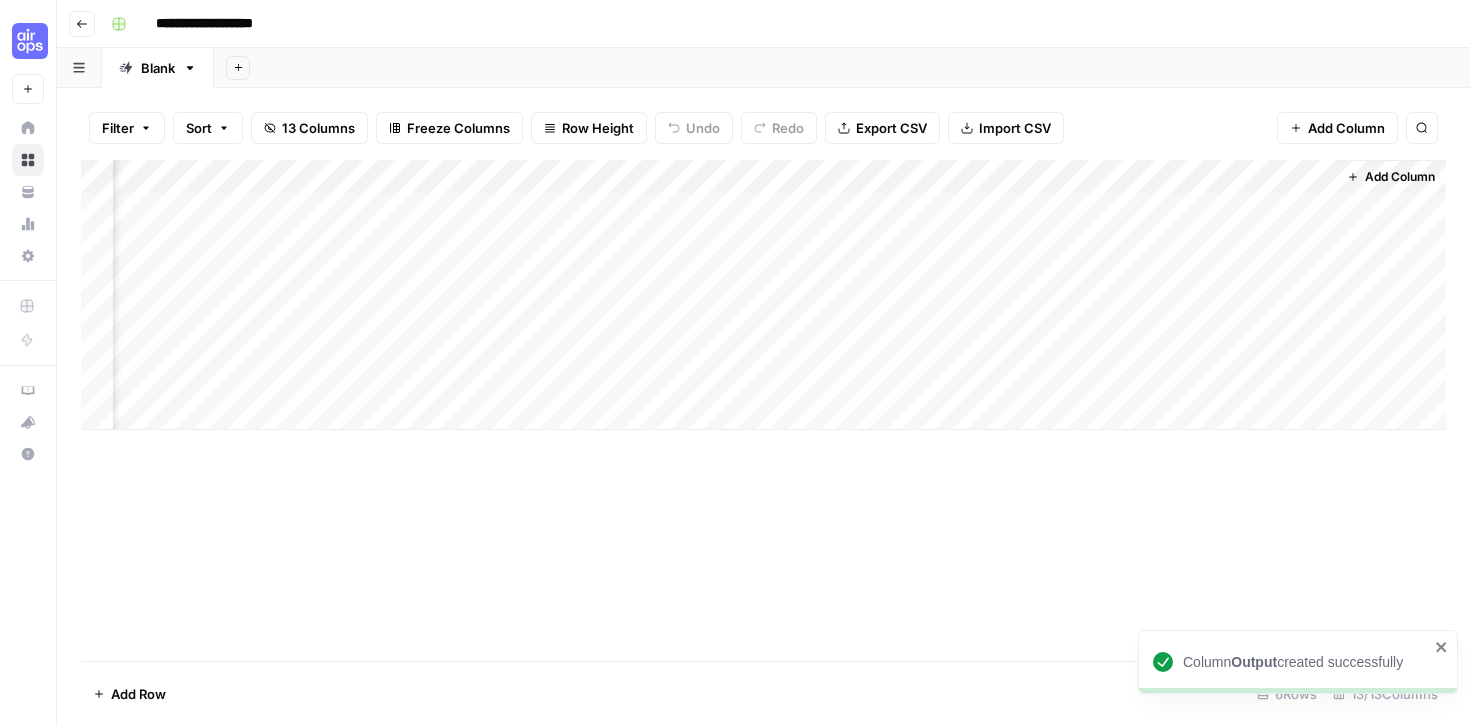 click on "Add Column" at bounding box center (763, 295) 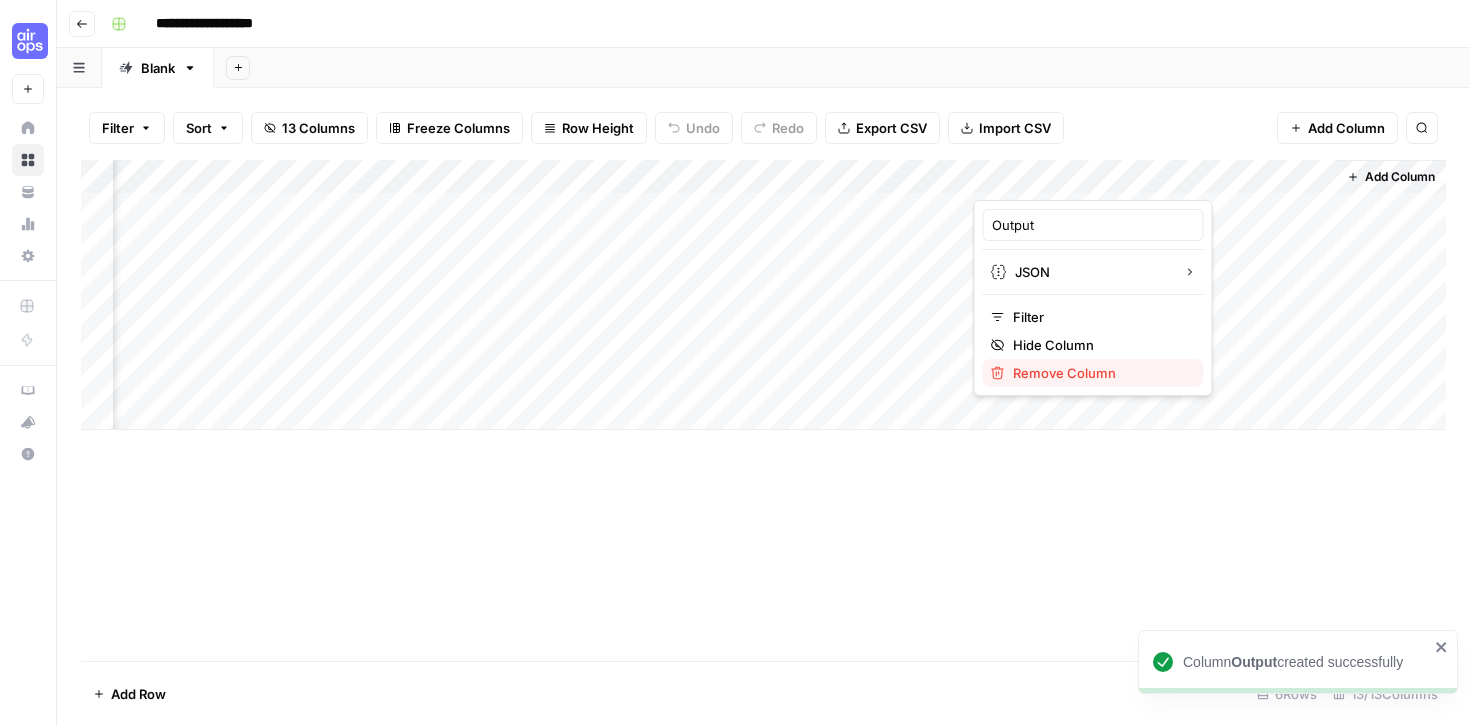 click on "Remove Column" at bounding box center (1100, 373) 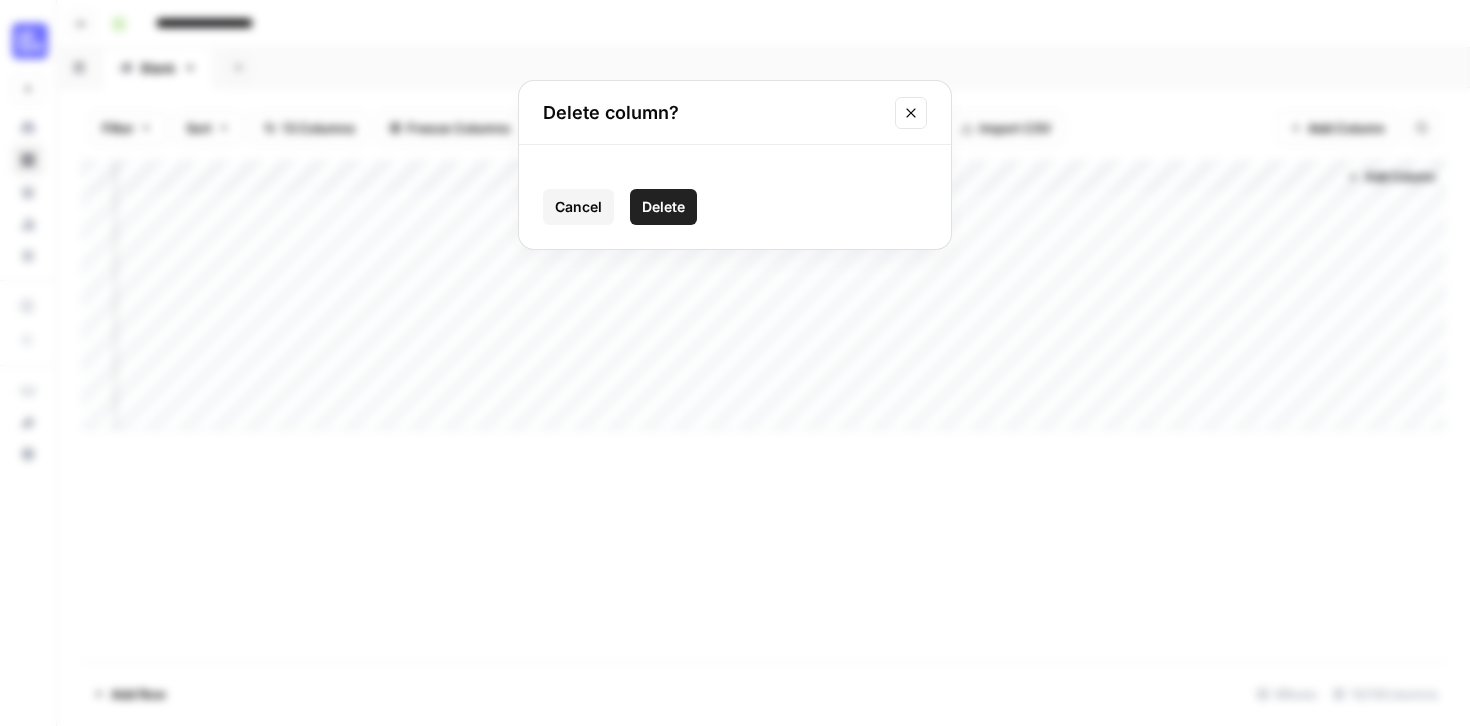 click on "Delete" at bounding box center [663, 207] 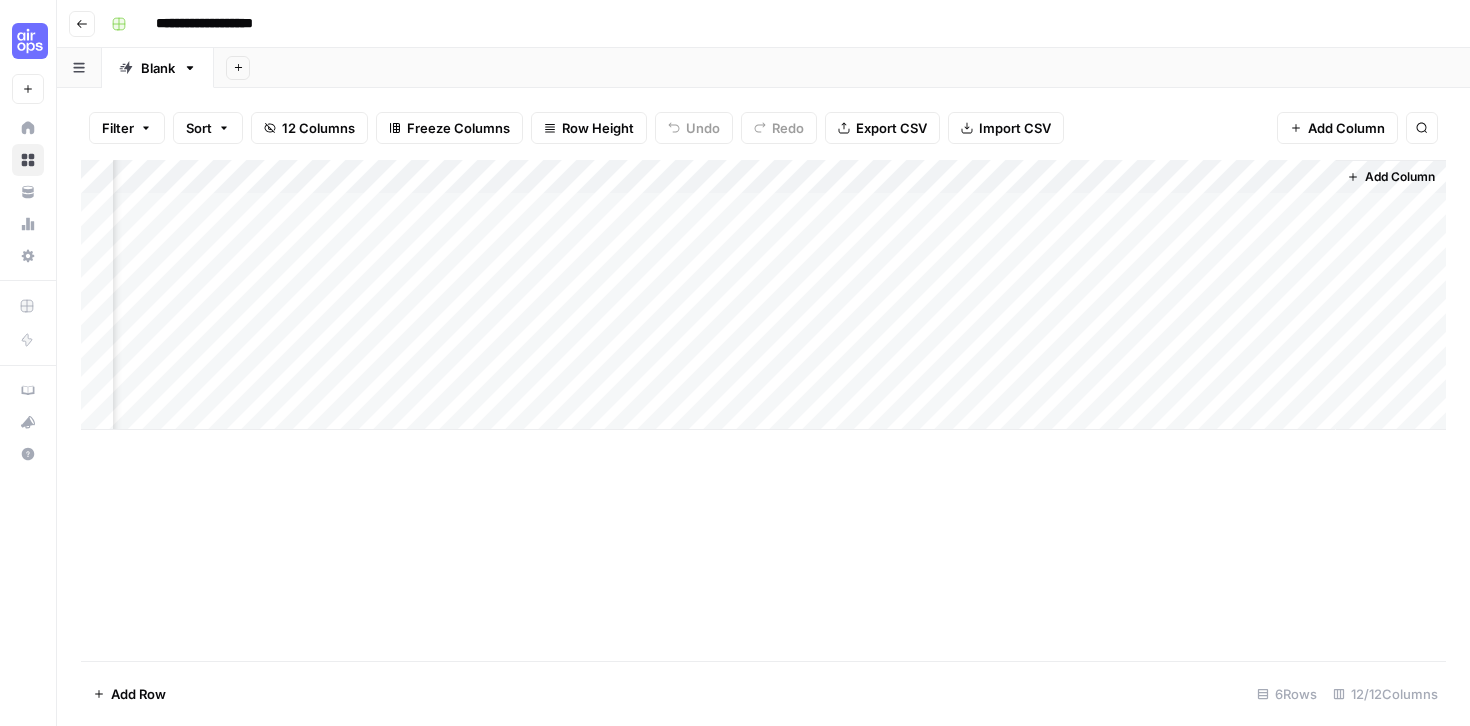 scroll, scrollTop: 0, scrollLeft: 939, axis: horizontal 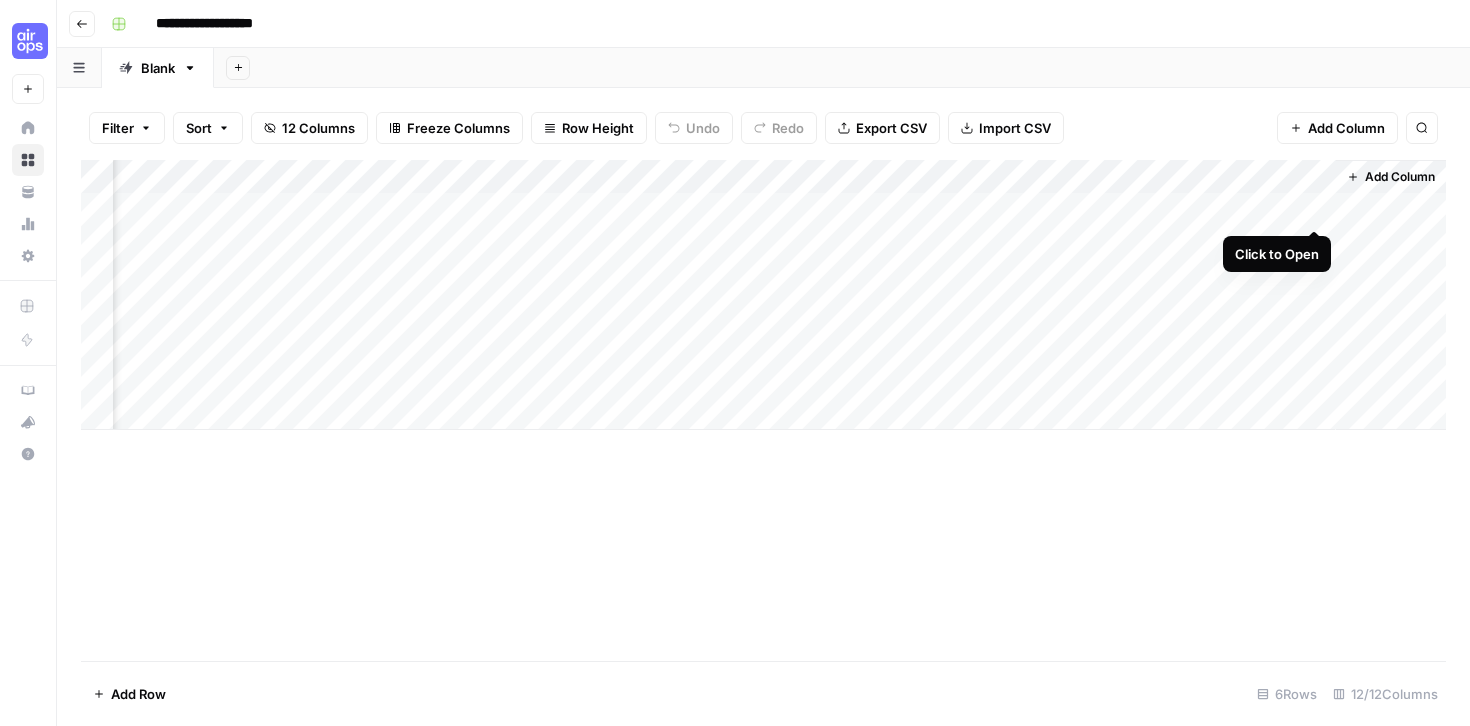 click on "Add Column" at bounding box center (763, 295) 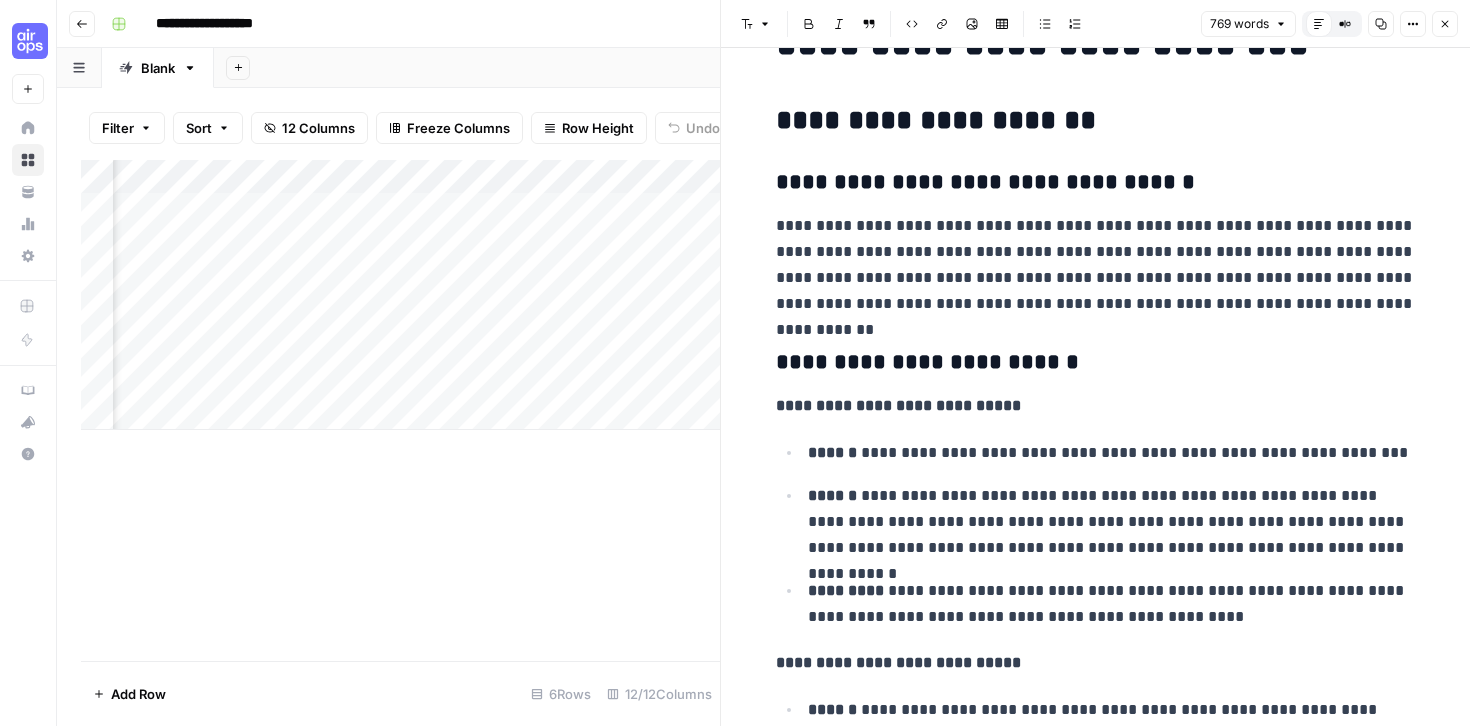 scroll, scrollTop: 0, scrollLeft: 0, axis: both 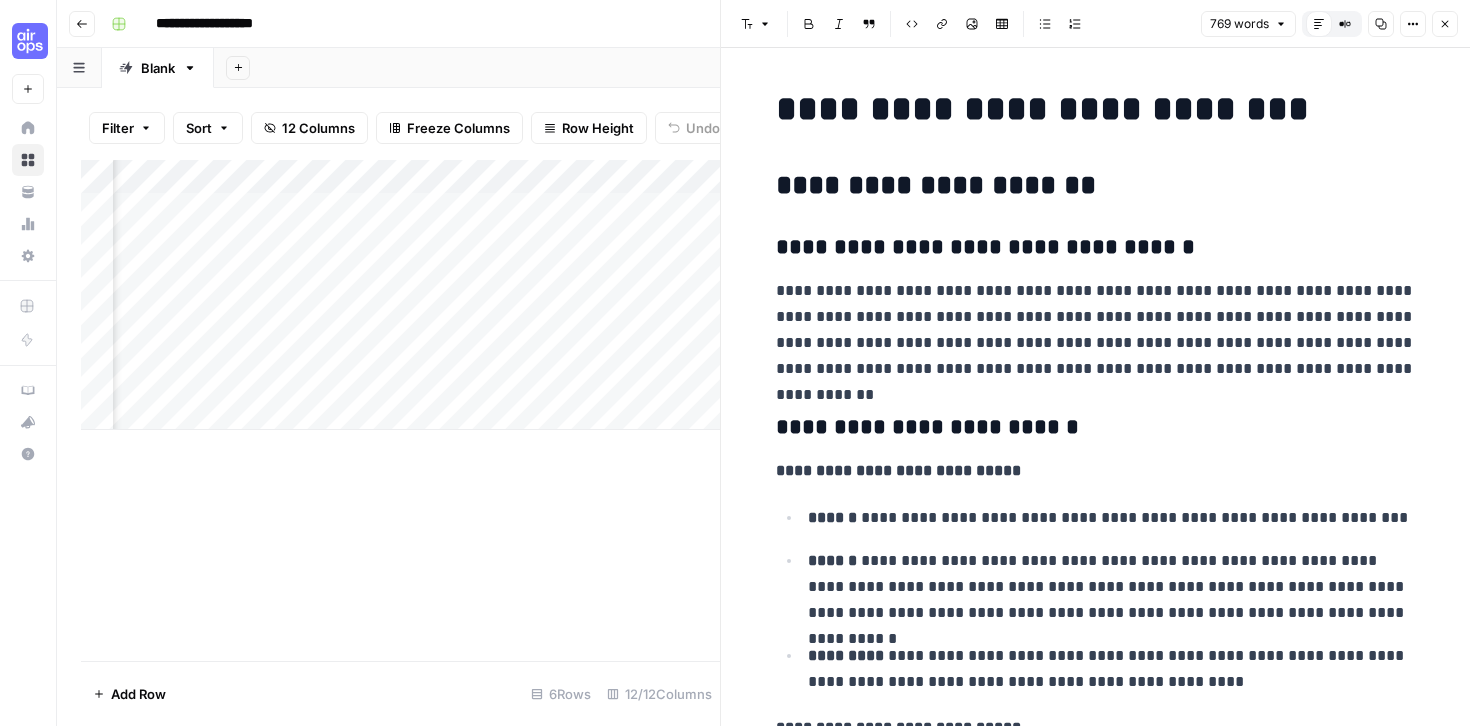 click on "Close" at bounding box center (1445, 24) 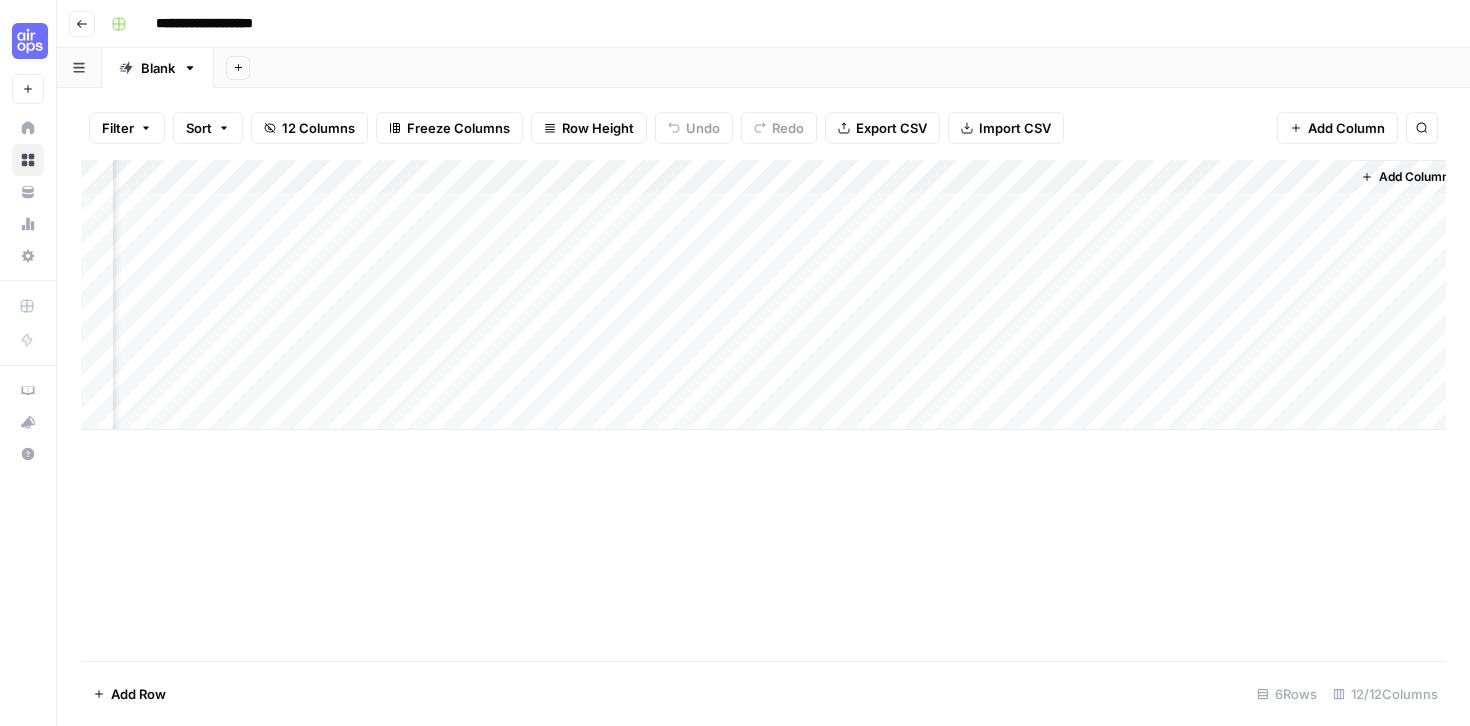 scroll, scrollTop: 0, scrollLeft: 915, axis: horizontal 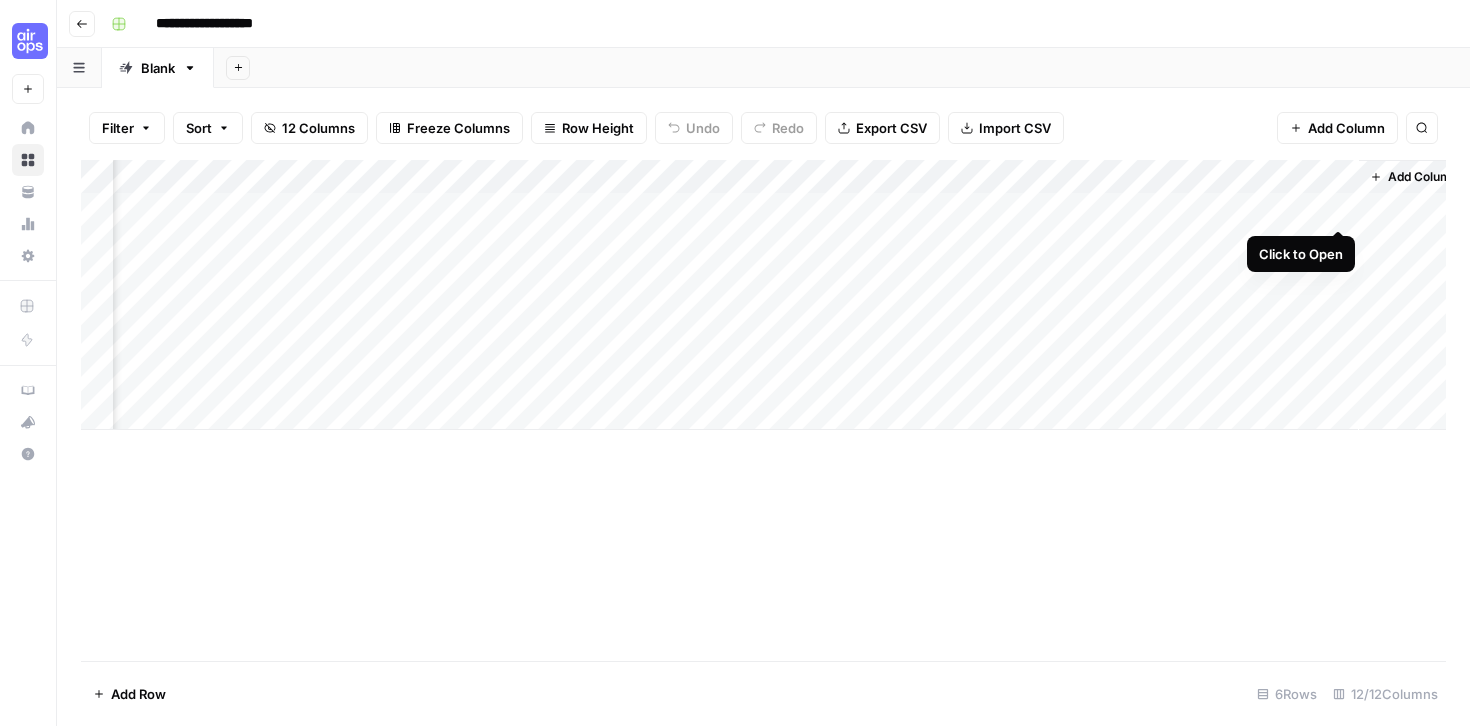 click on "Add Column" at bounding box center [763, 295] 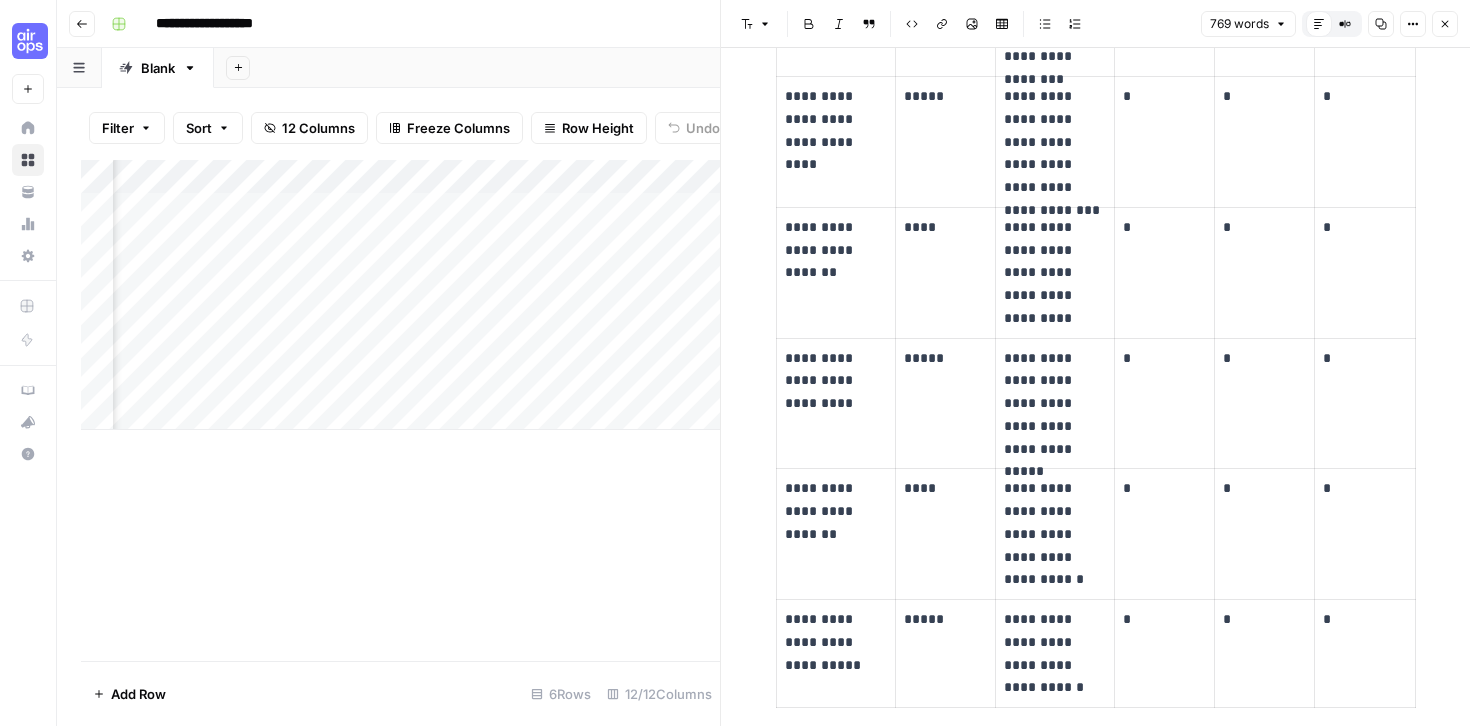 scroll, scrollTop: 1950, scrollLeft: 0, axis: vertical 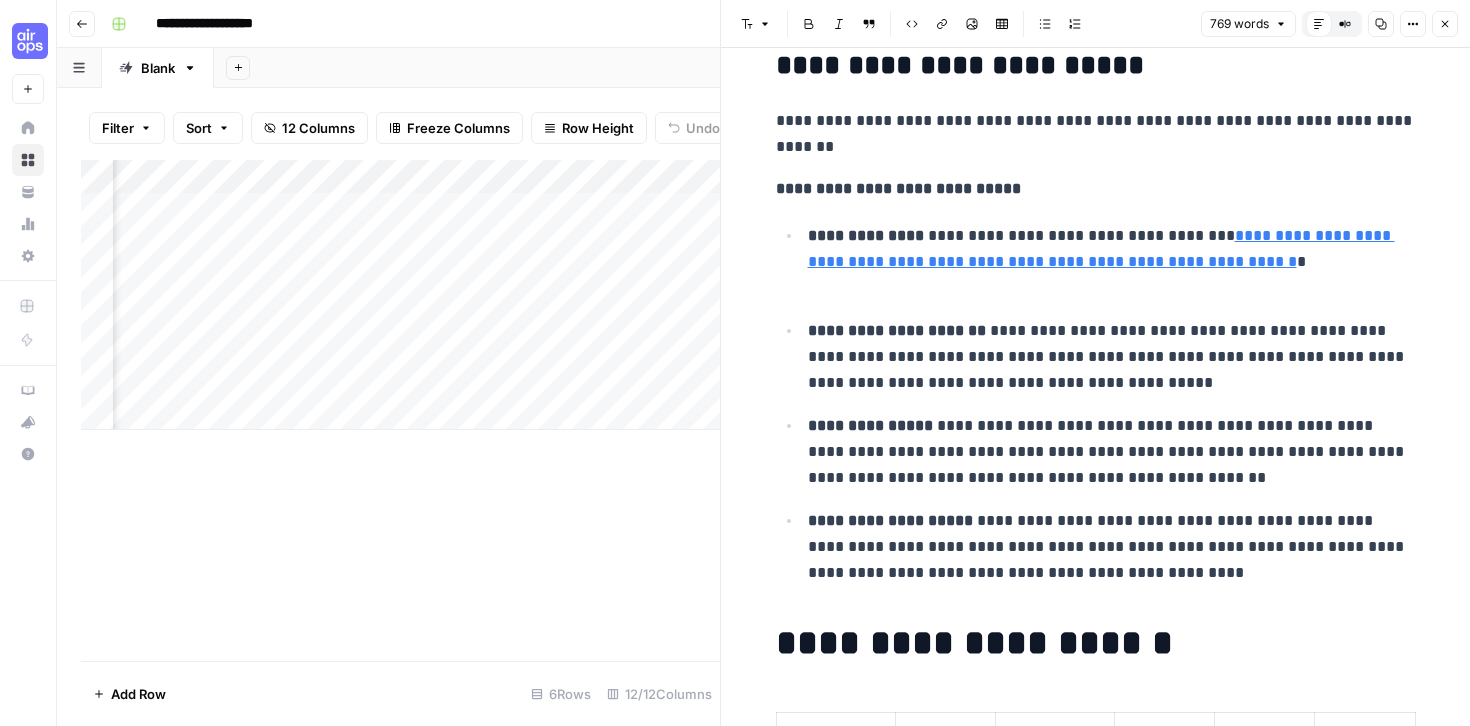 click on "Close" at bounding box center [1445, 24] 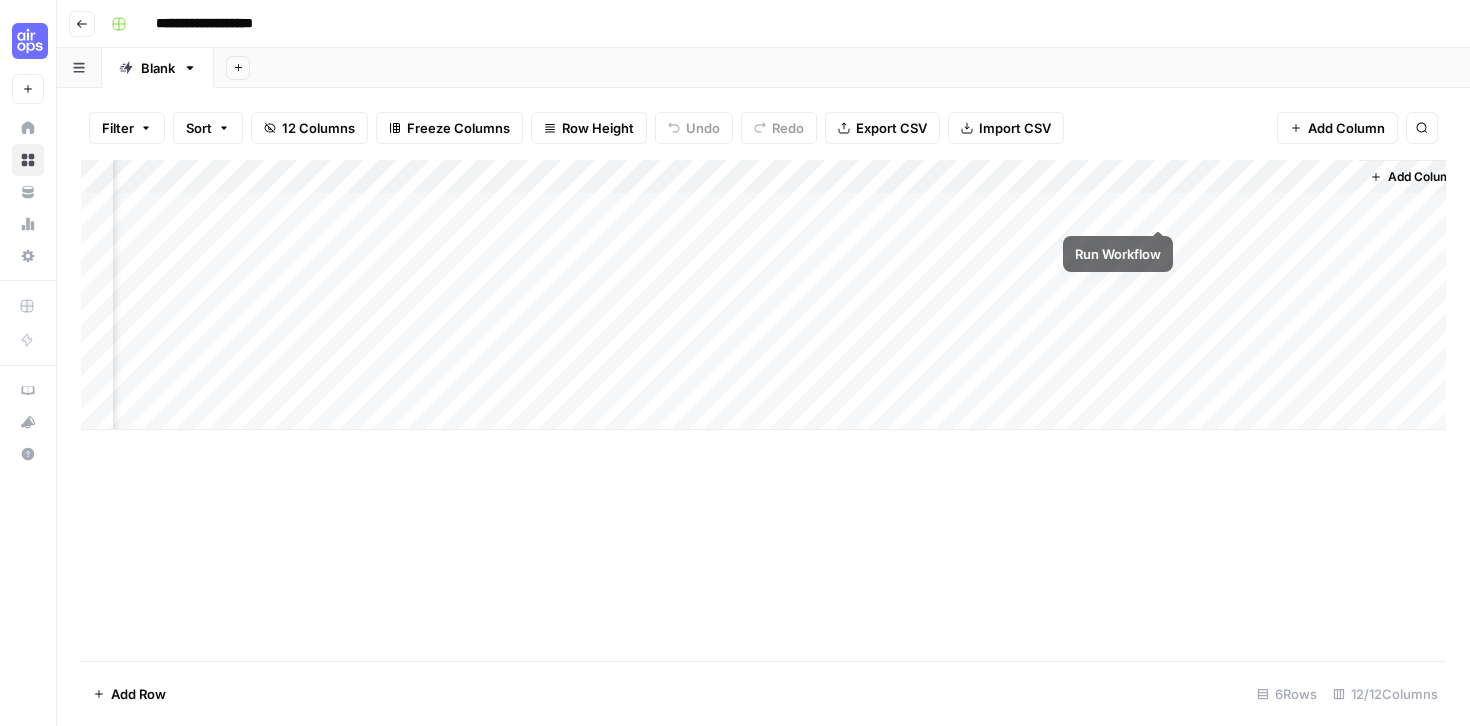 click on "Add Column" at bounding box center [763, 295] 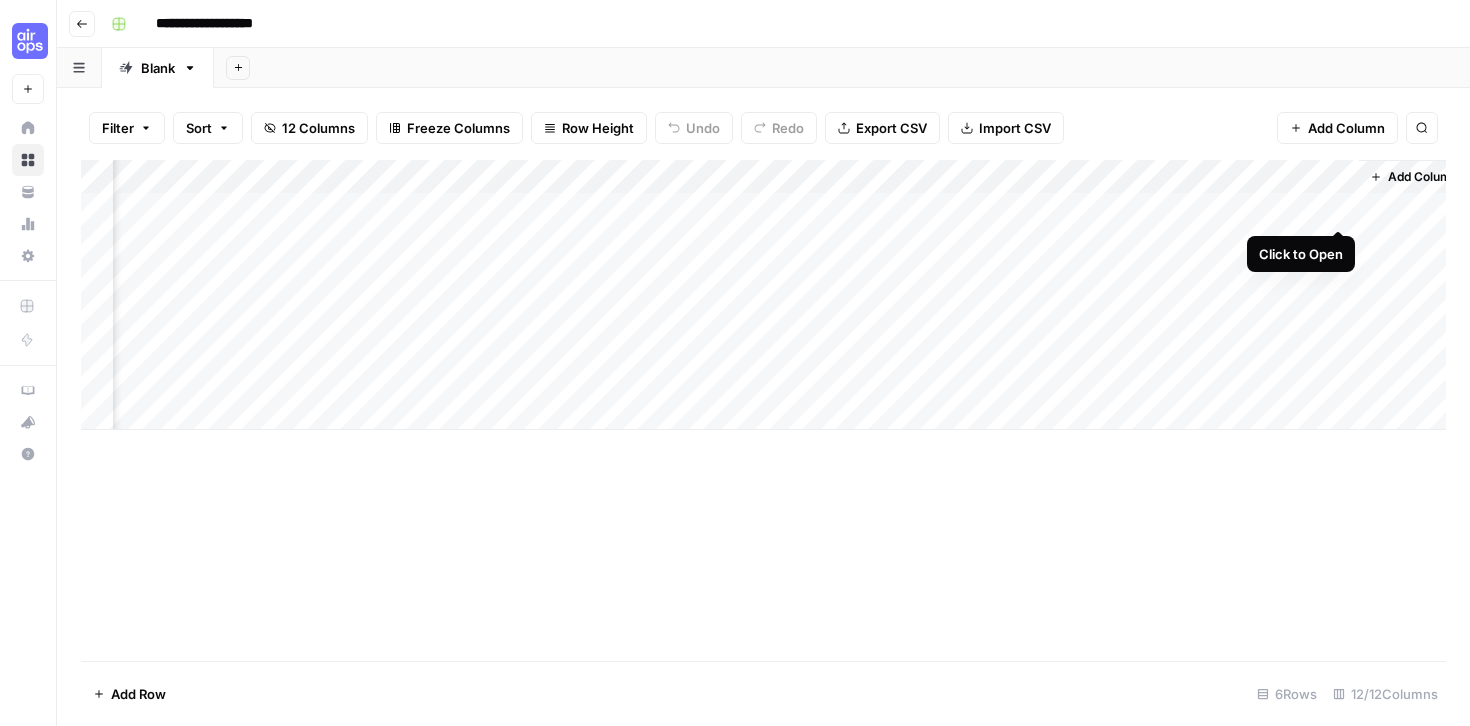 click on "Add Column" at bounding box center [763, 295] 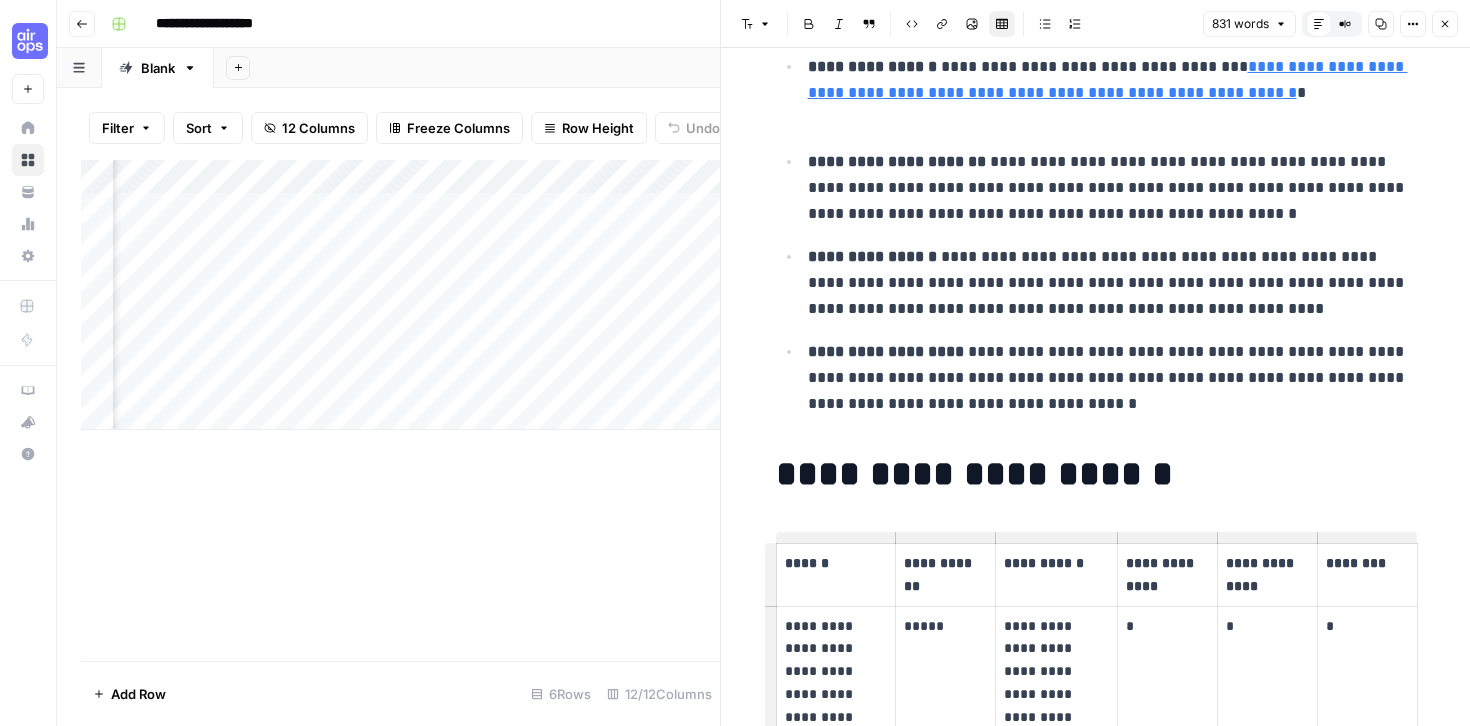 scroll, scrollTop: 2640, scrollLeft: 0, axis: vertical 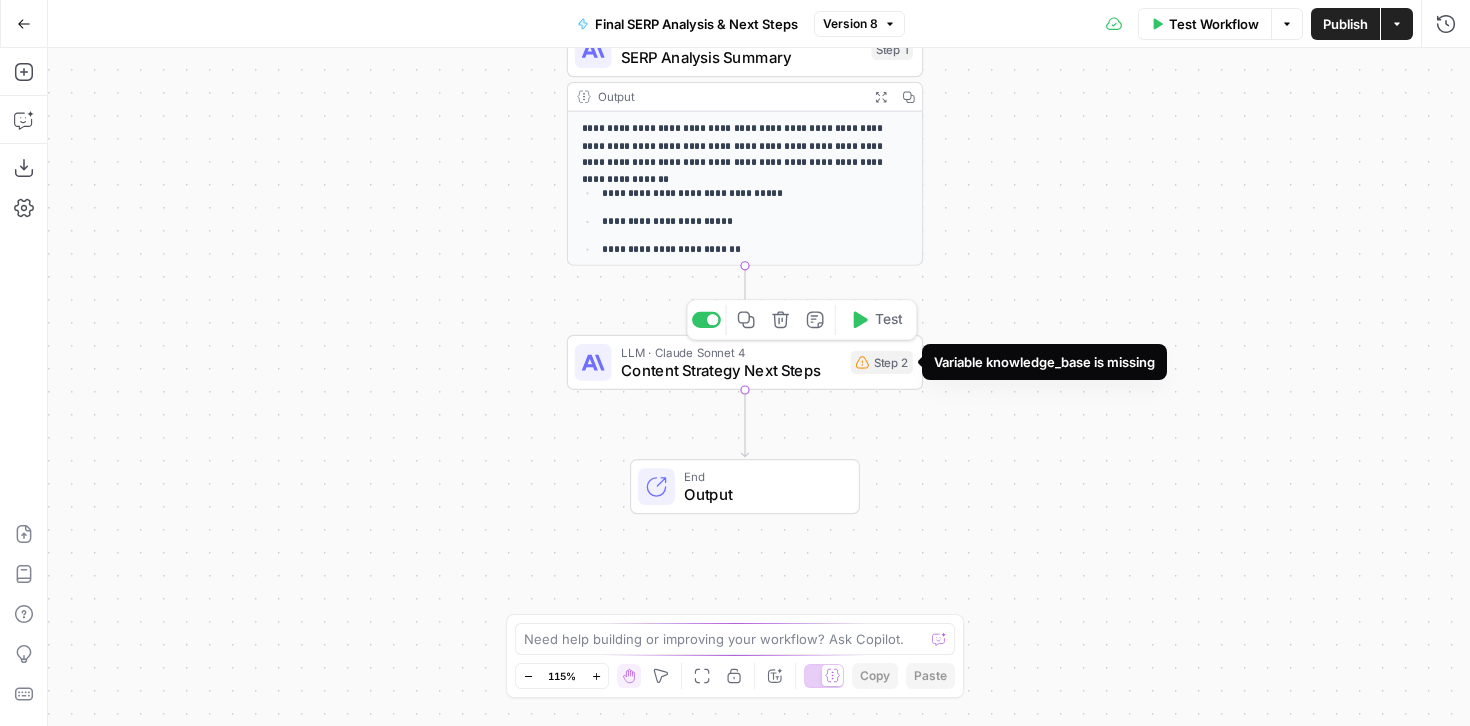 click on "Step 2" at bounding box center (882, 362) 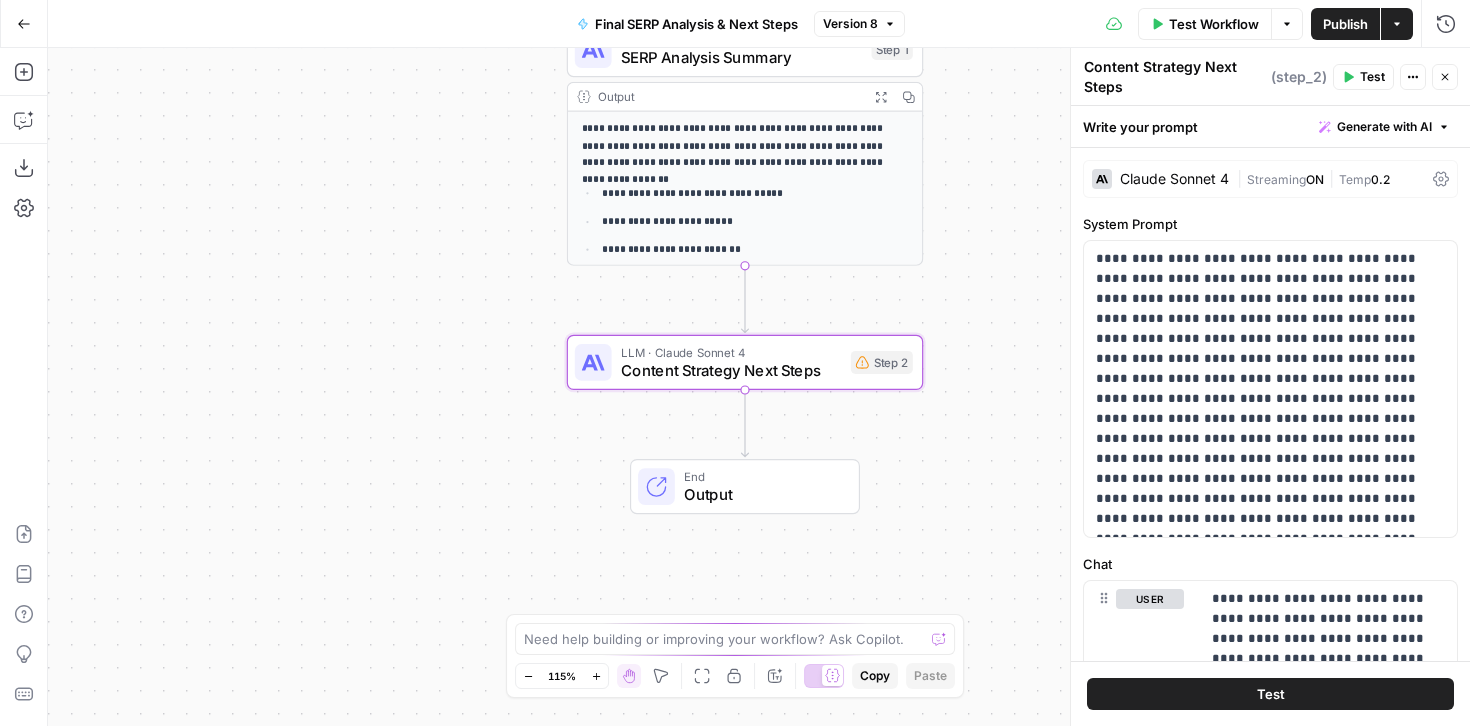 scroll, scrollTop: 886, scrollLeft: 0, axis: vertical 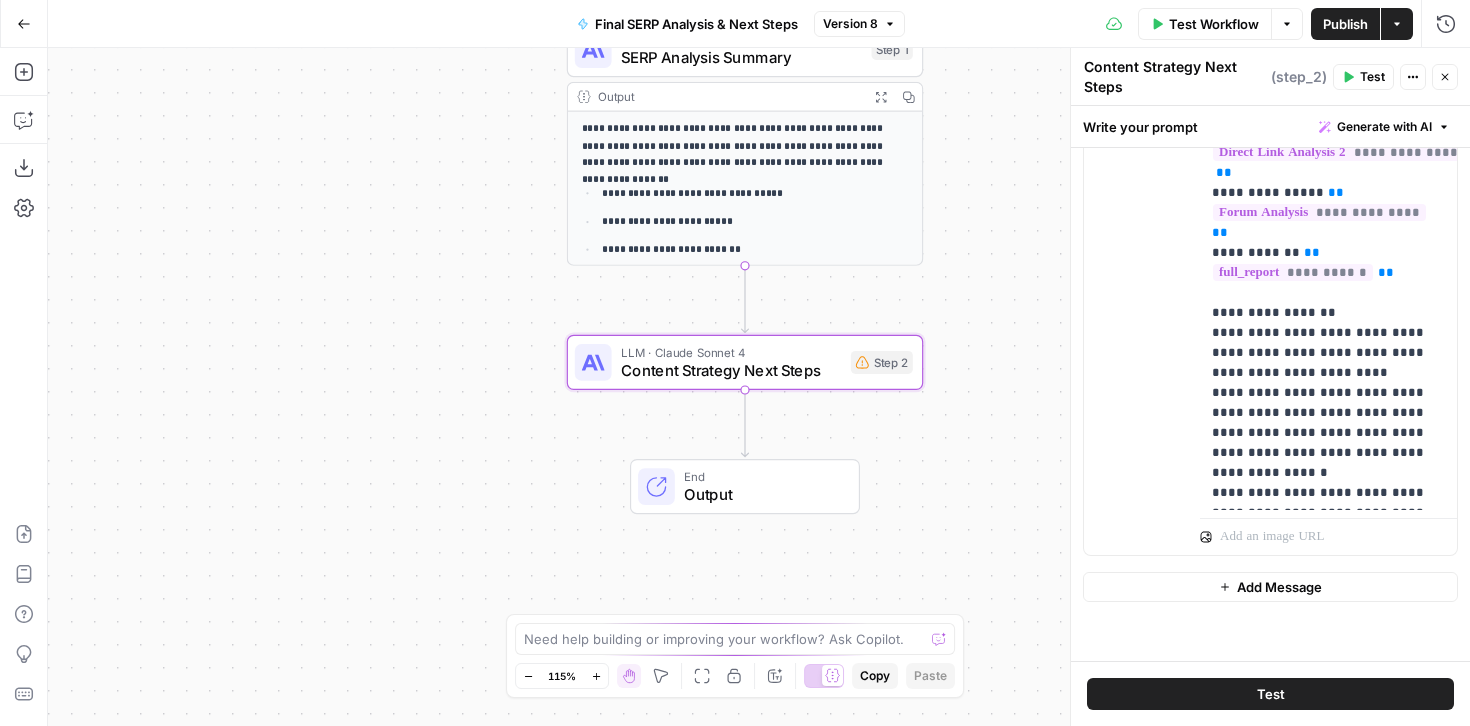 click 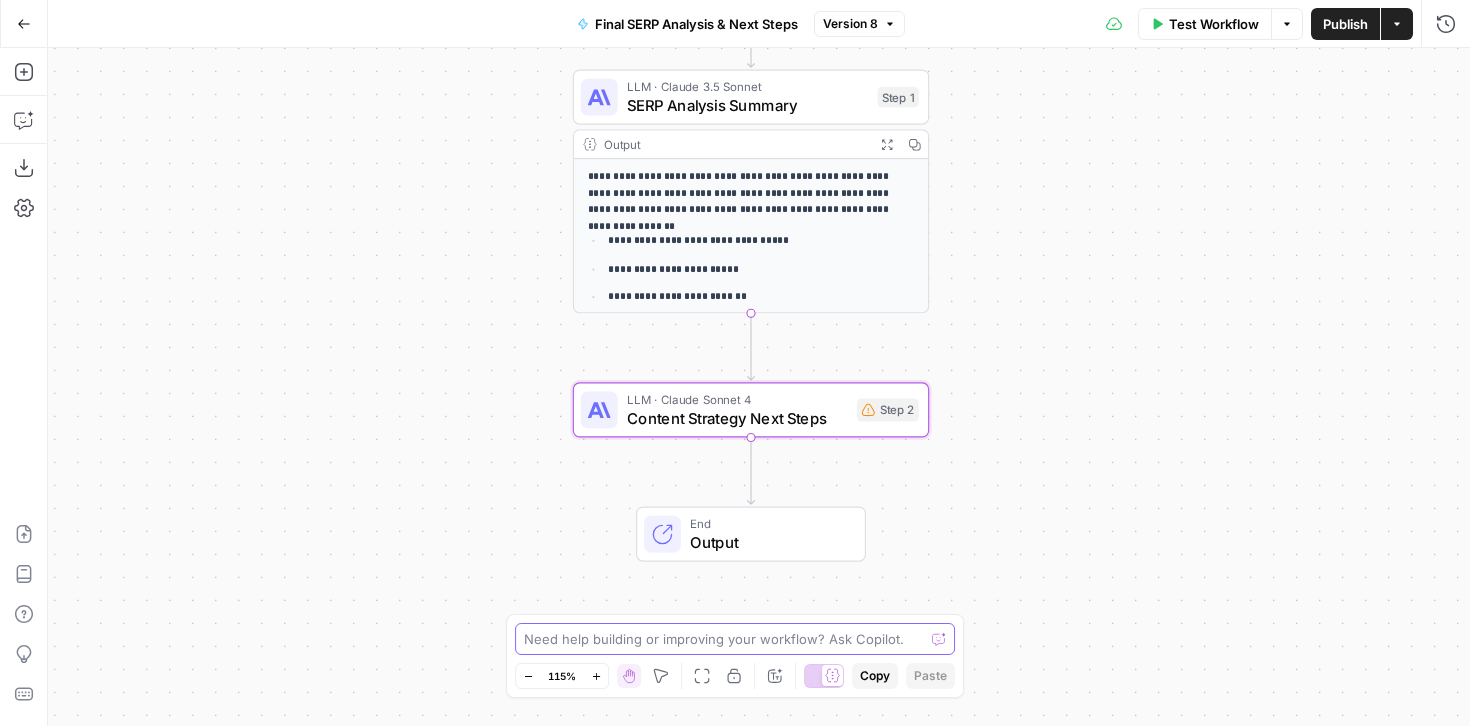 click at bounding box center [724, 639] 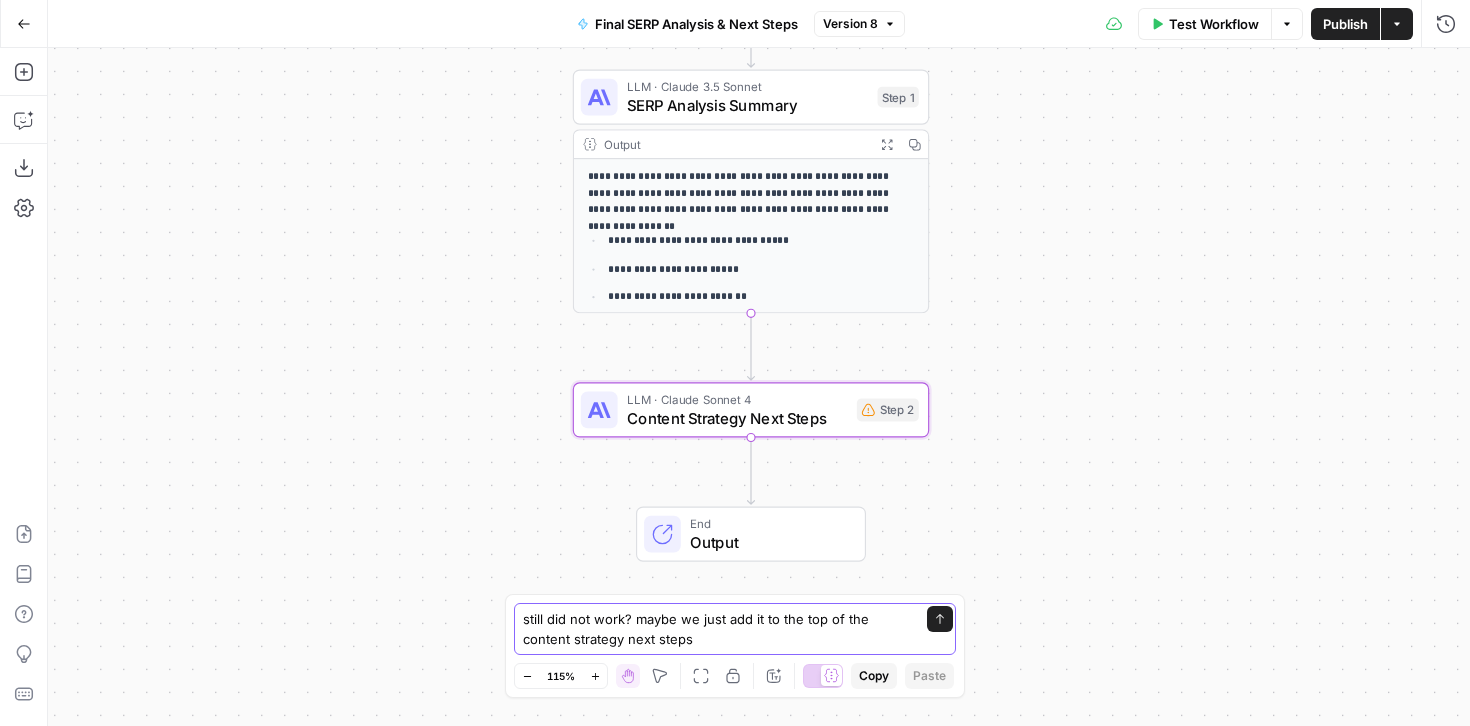 type on "still did not work? maybe we just add it to the top of the content strategy next steps?" 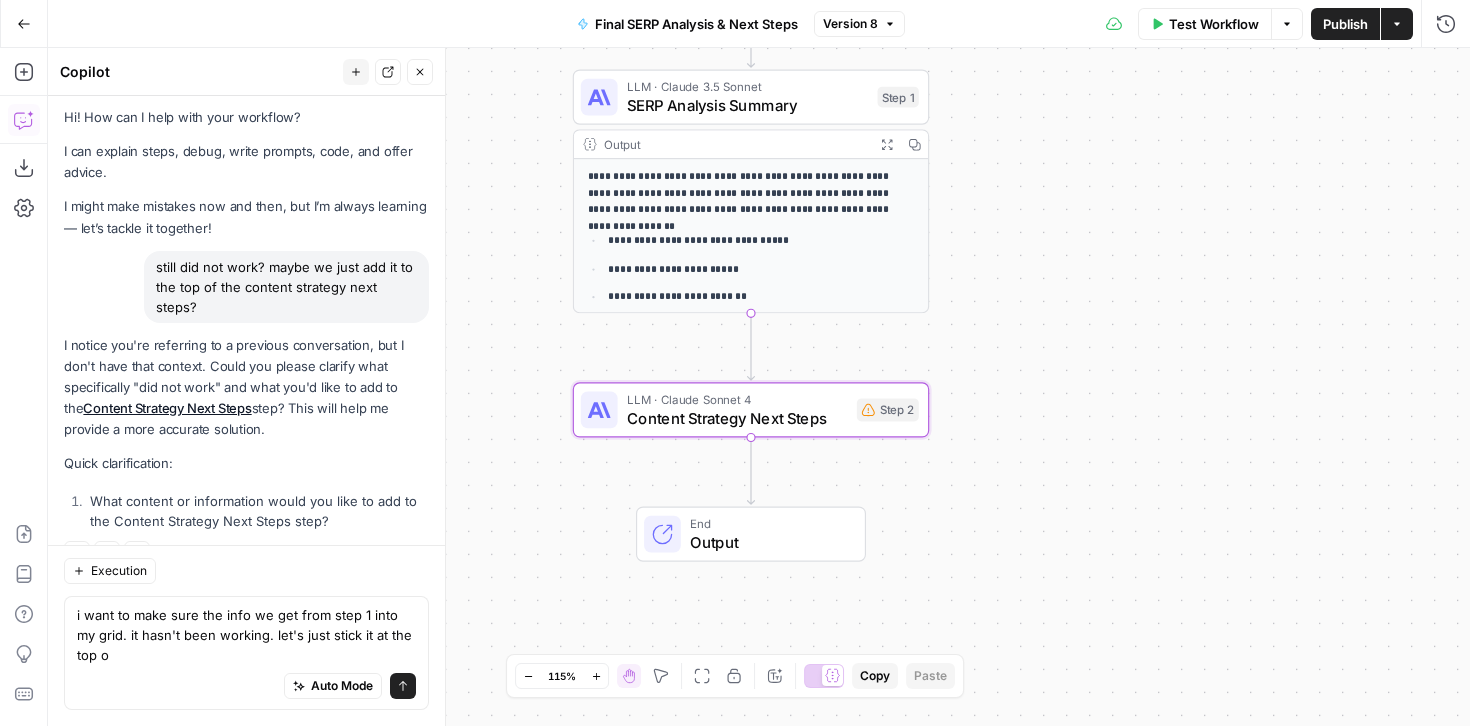 scroll, scrollTop: 25, scrollLeft: 0, axis: vertical 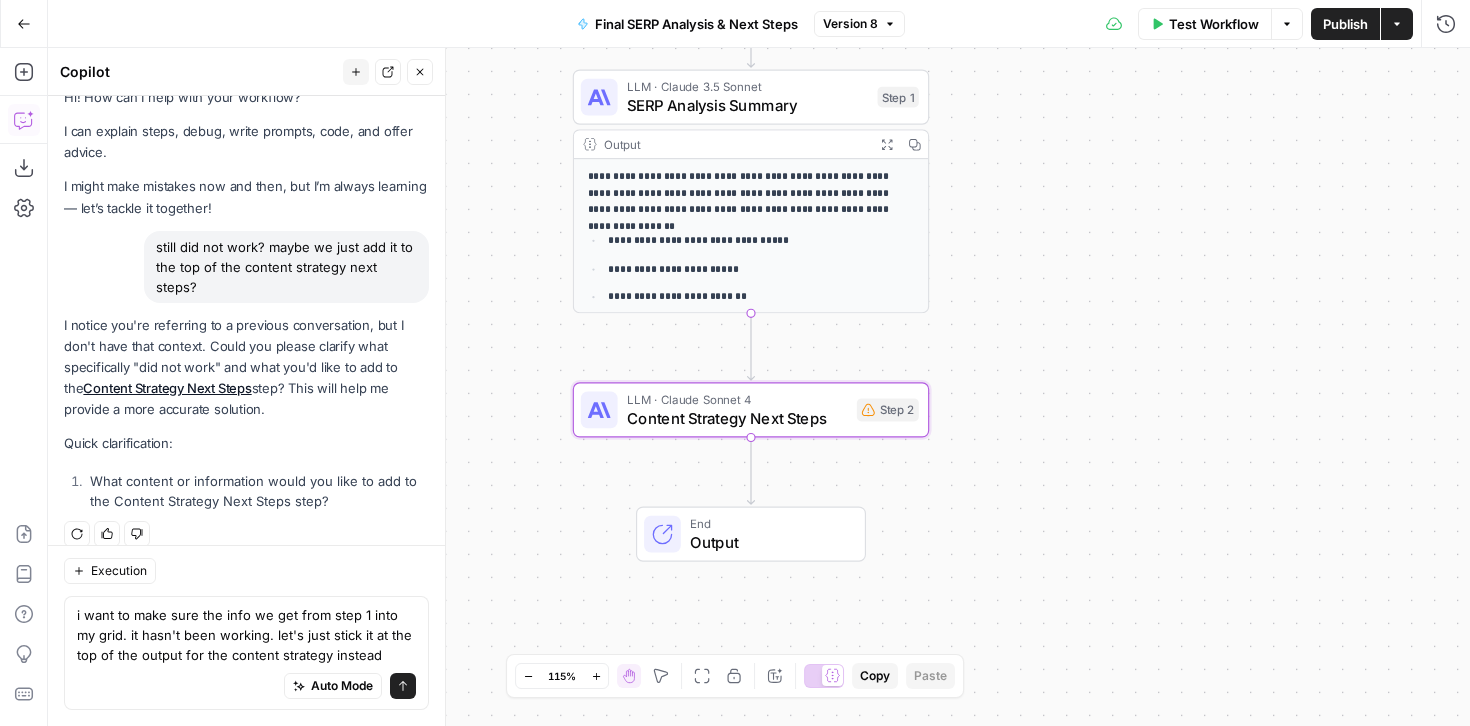 type on "i want to make sure the info we get from step 1 into my grid. it hasn't been working. let's just stick it at the top of the output for the content strategy instead" 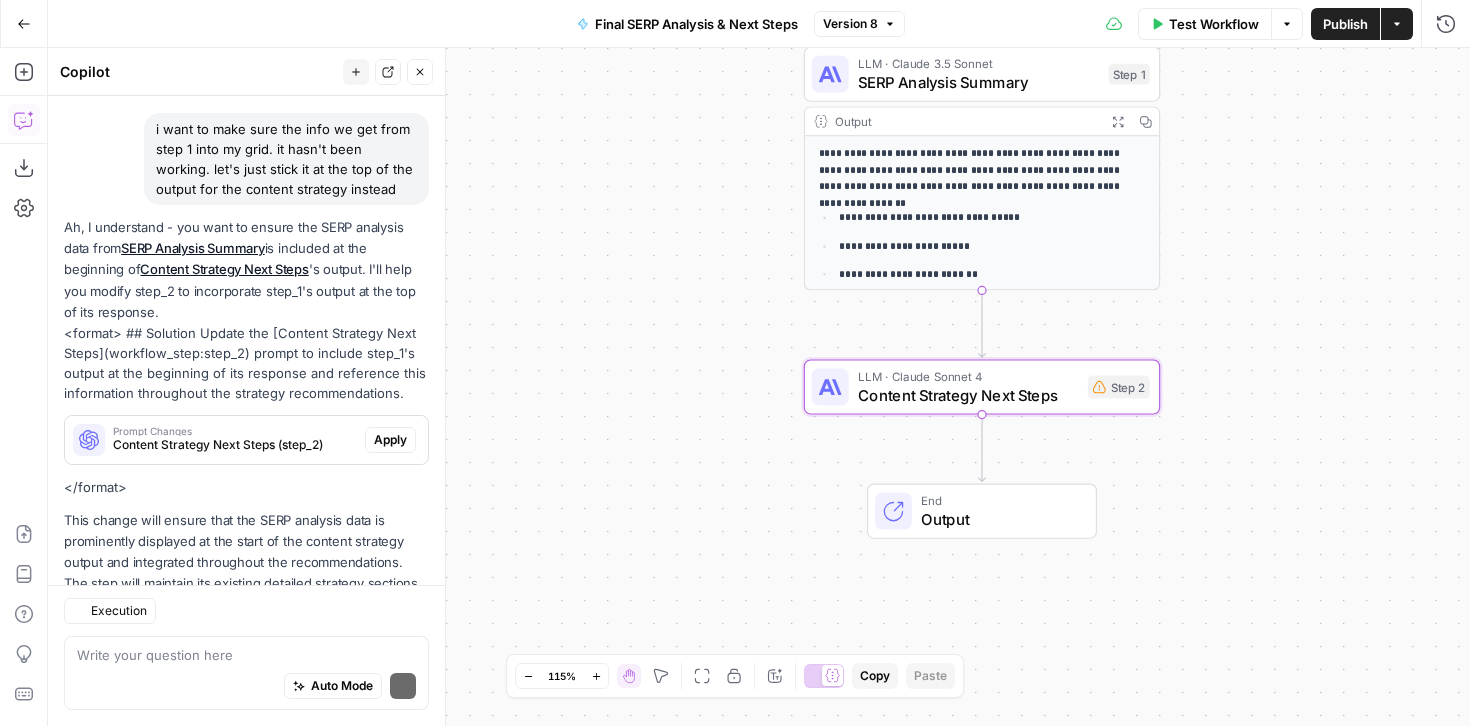 scroll, scrollTop: 499, scrollLeft: 0, axis: vertical 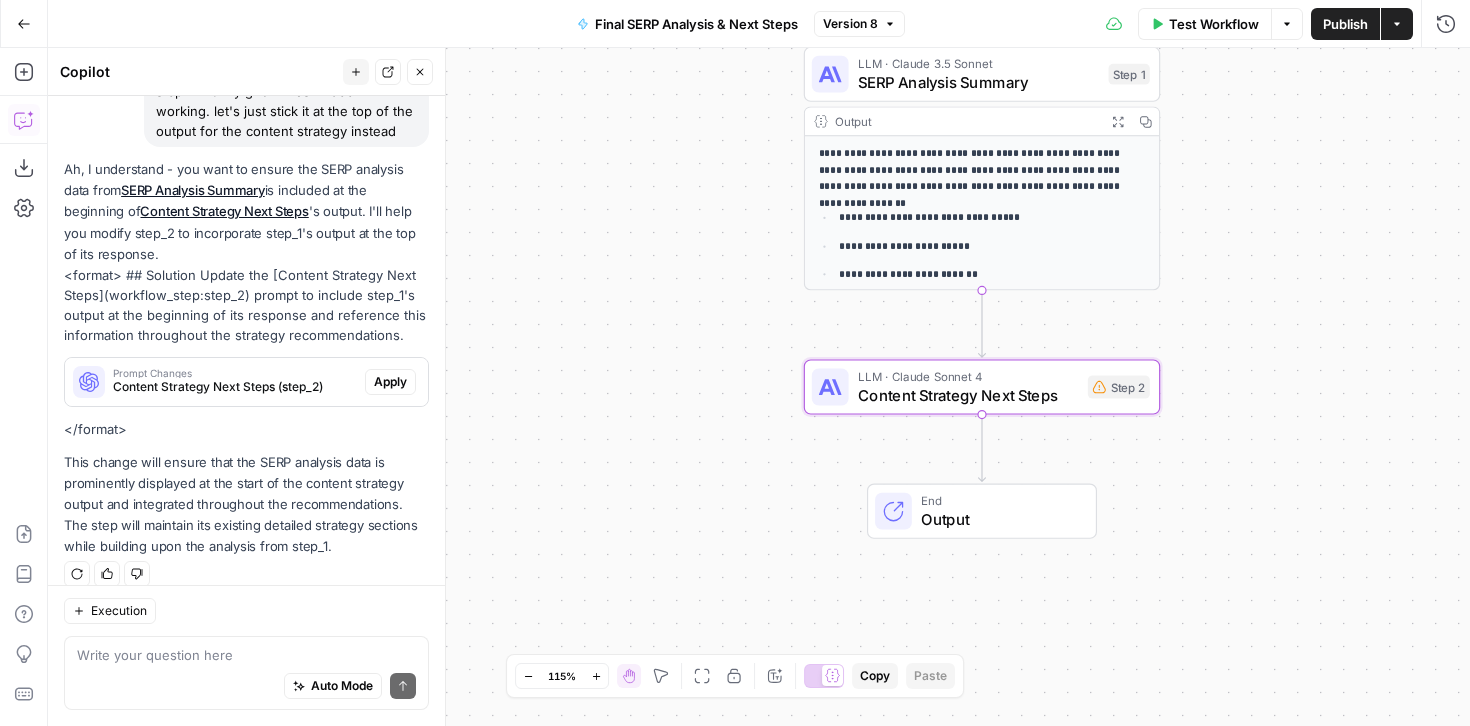 click on "Apply" at bounding box center [390, 382] 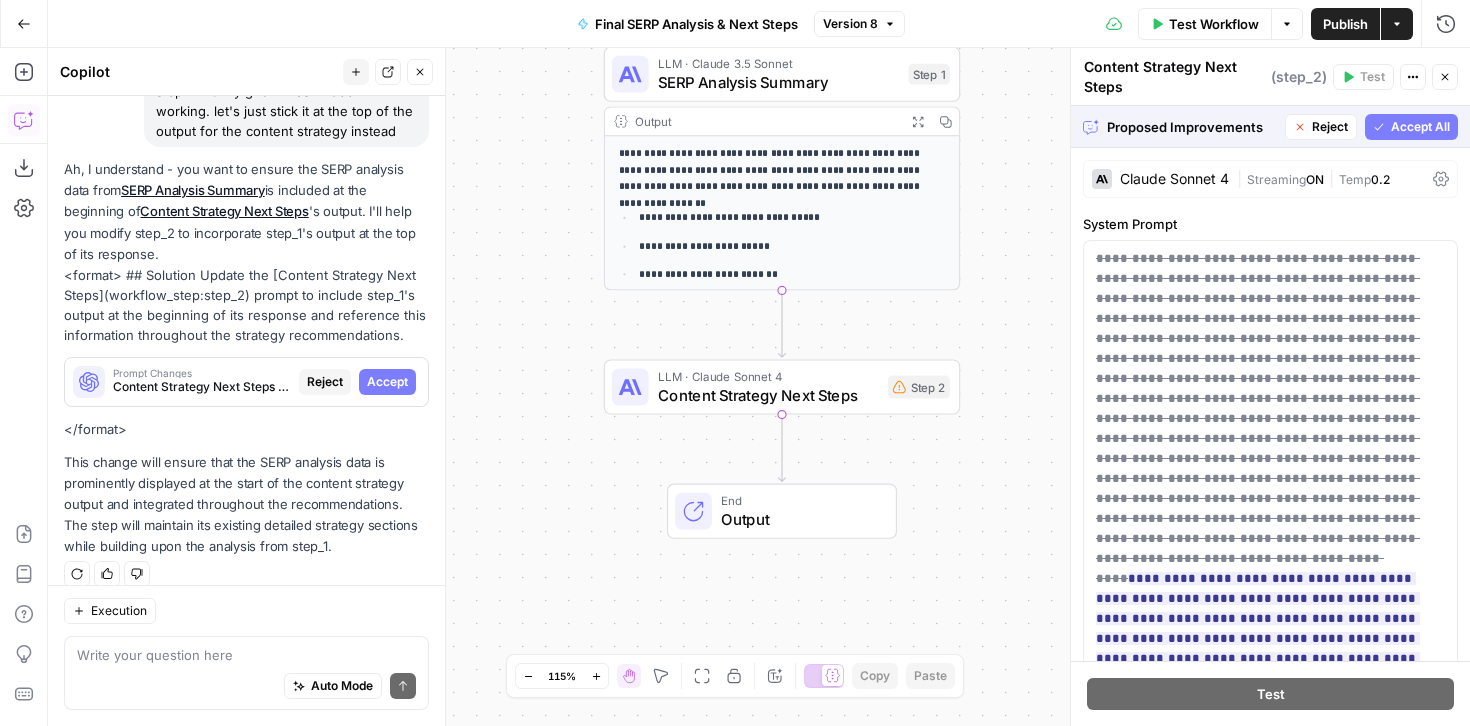 click on "Accept All" at bounding box center [1420, 127] 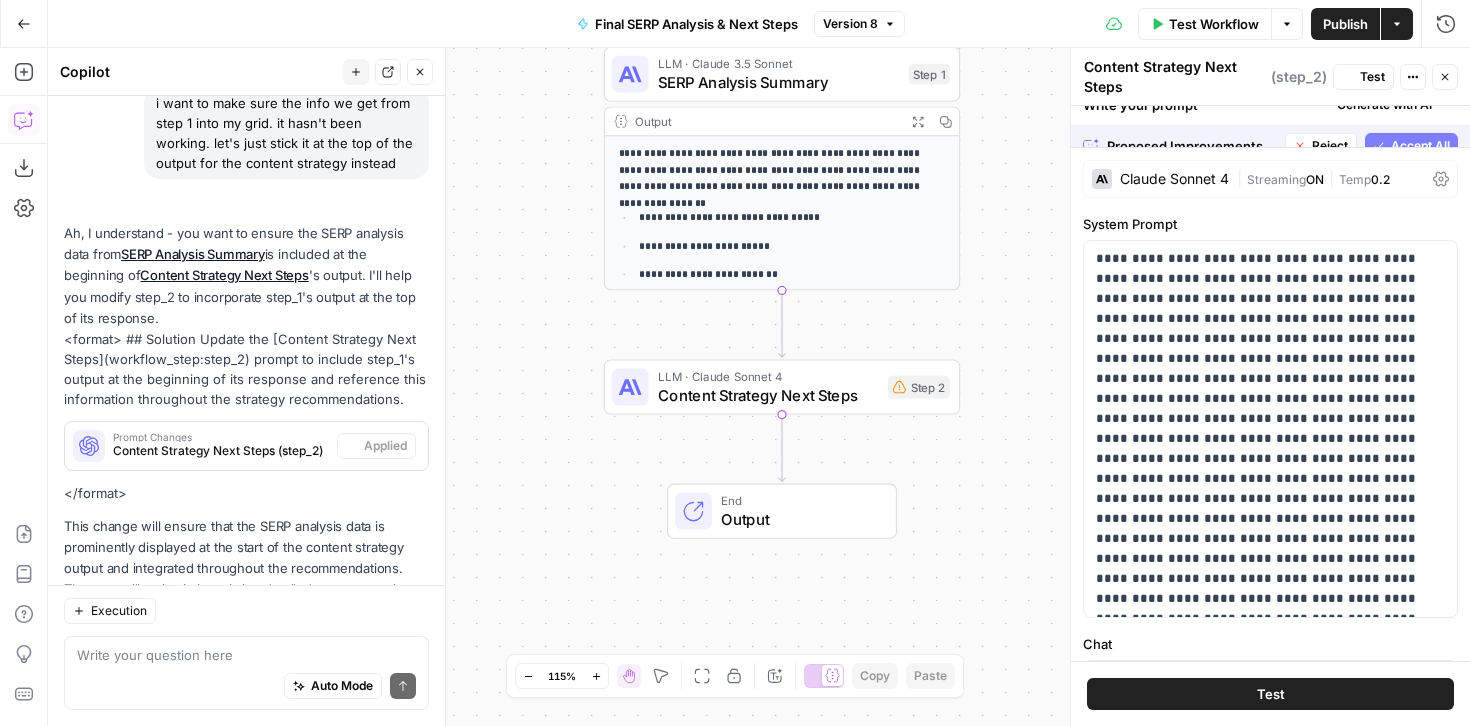 scroll, scrollTop: 563, scrollLeft: 0, axis: vertical 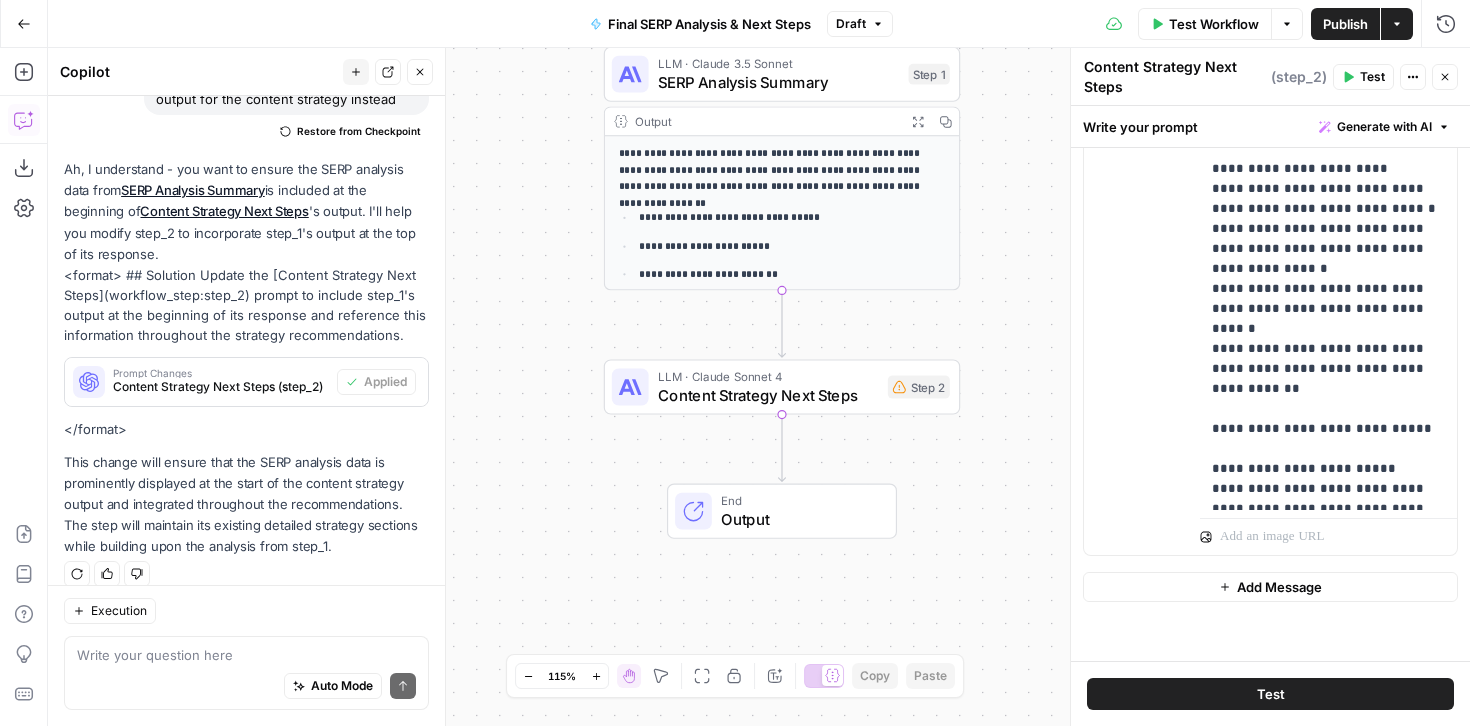 click on "Auto Mode Send" at bounding box center (246, 687) 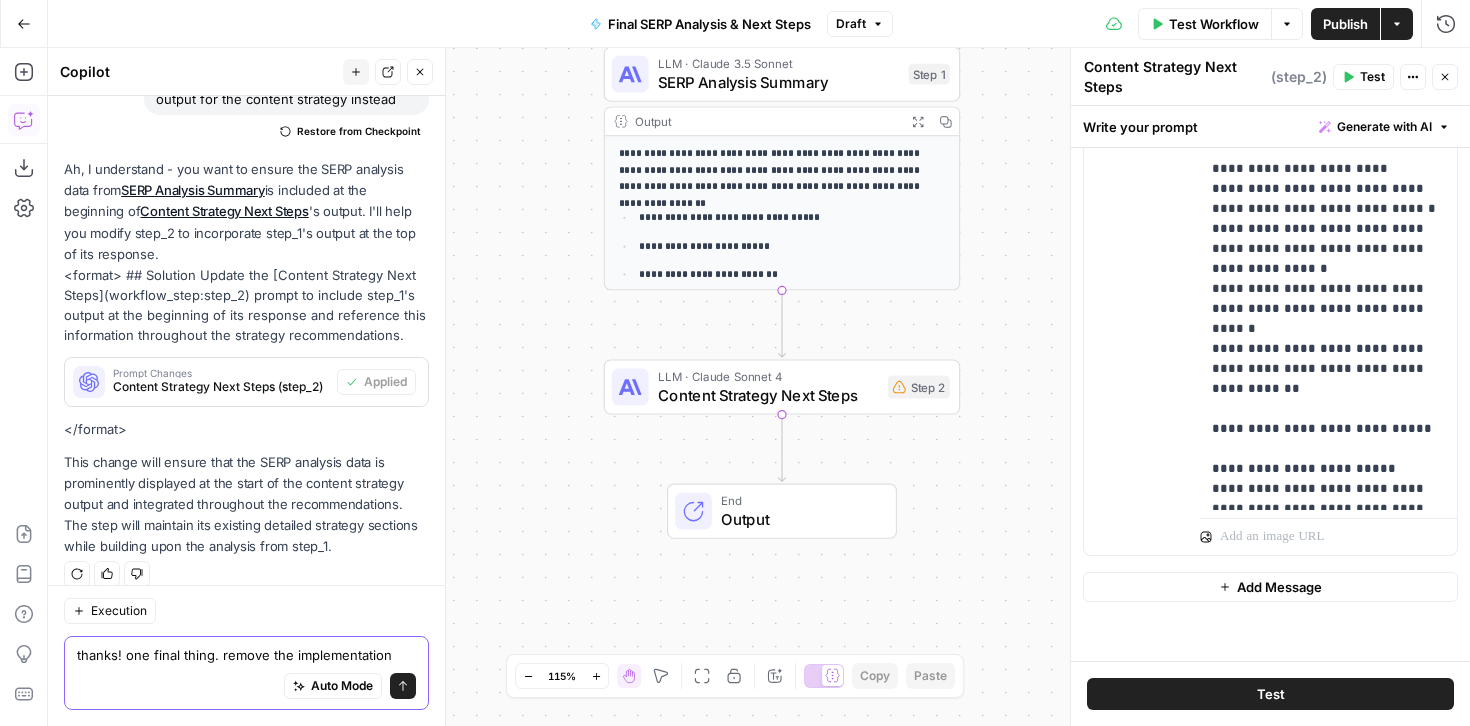 scroll, scrollTop: 583, scrollLeft: 0, axis: vertical 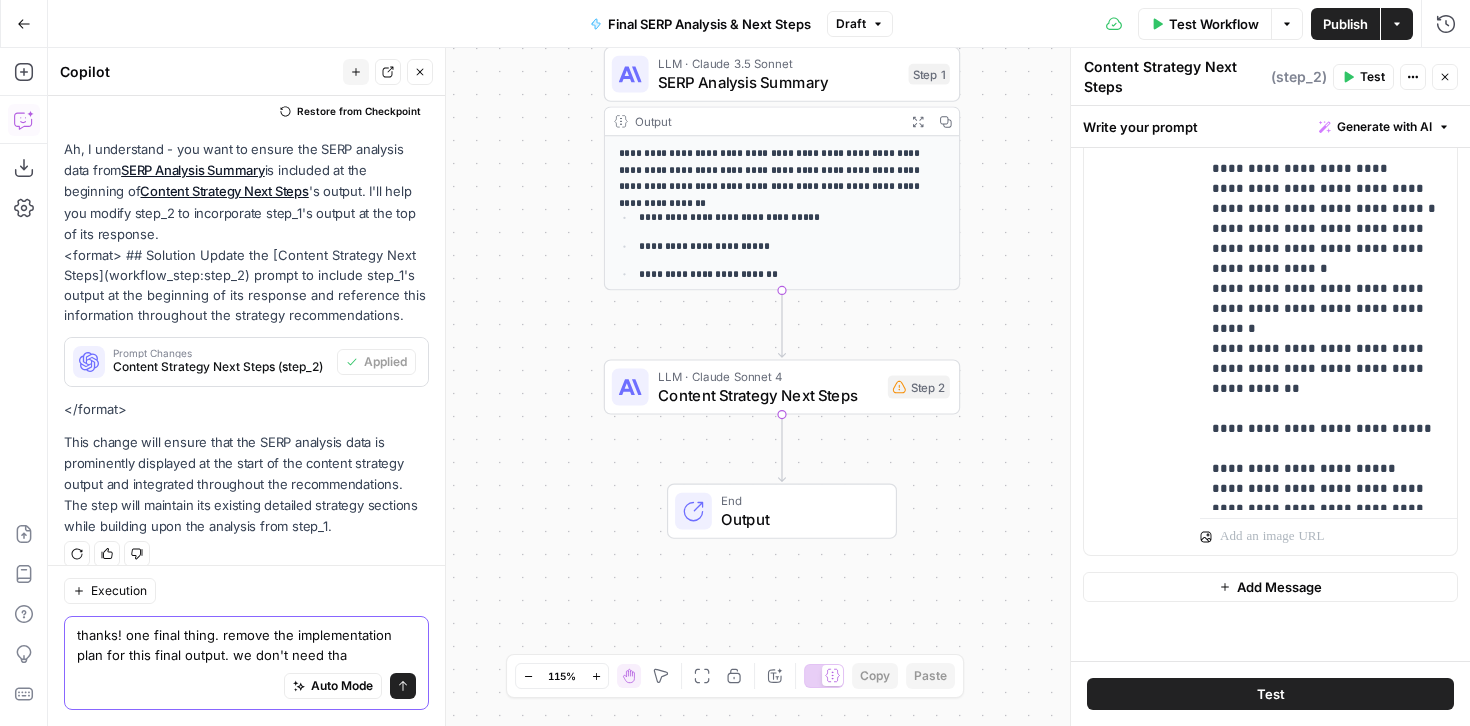 type on "thanks! one final thing. remove the implementation plan for this final output. we don't need that" 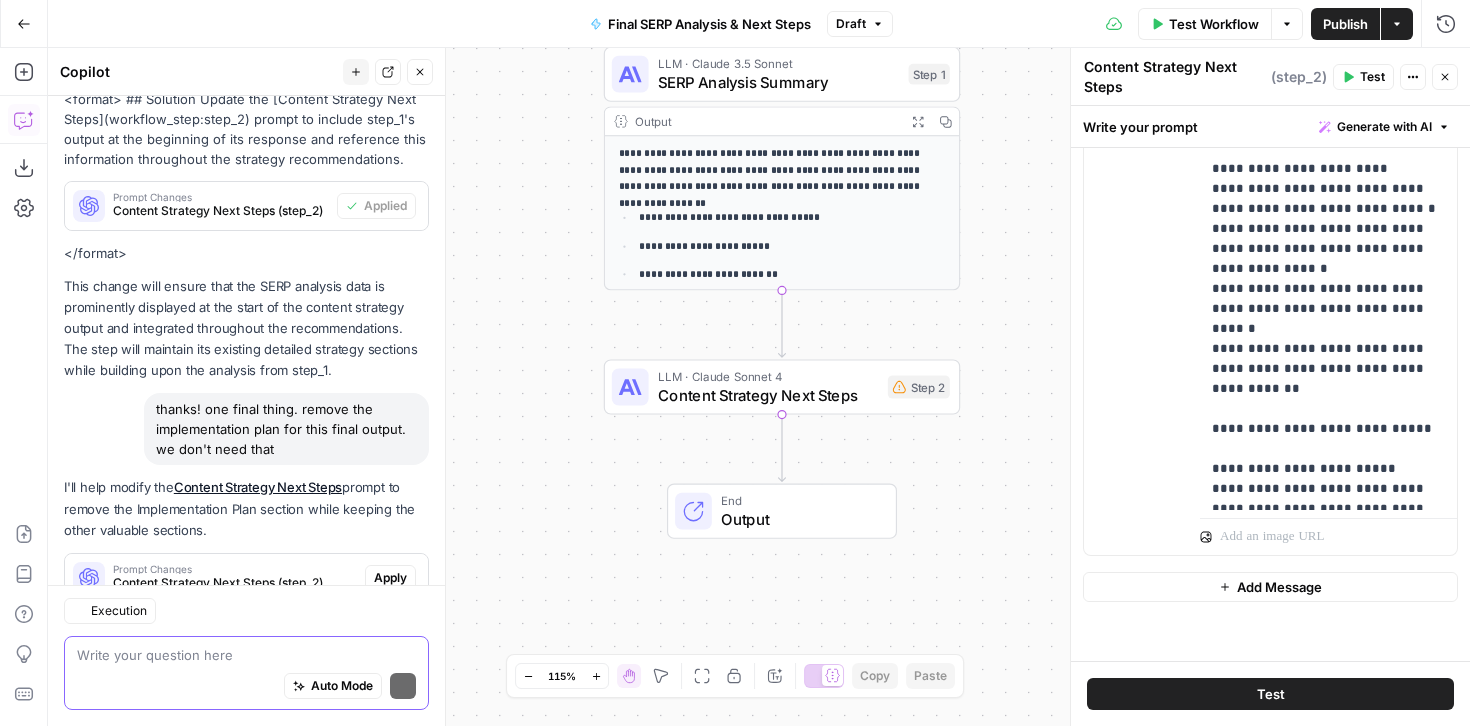 scroll, scrollTop: 861, scrollLeft: 0, axis: vertical 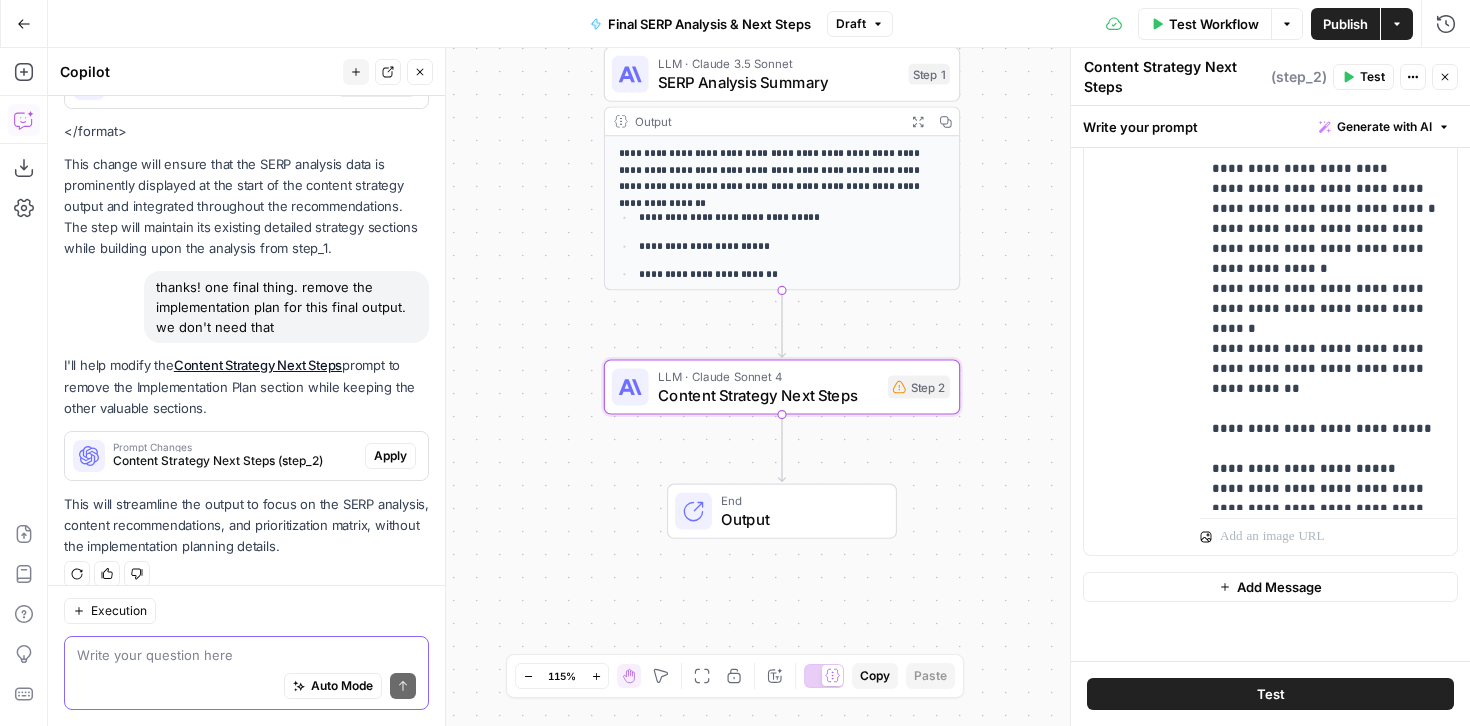 type 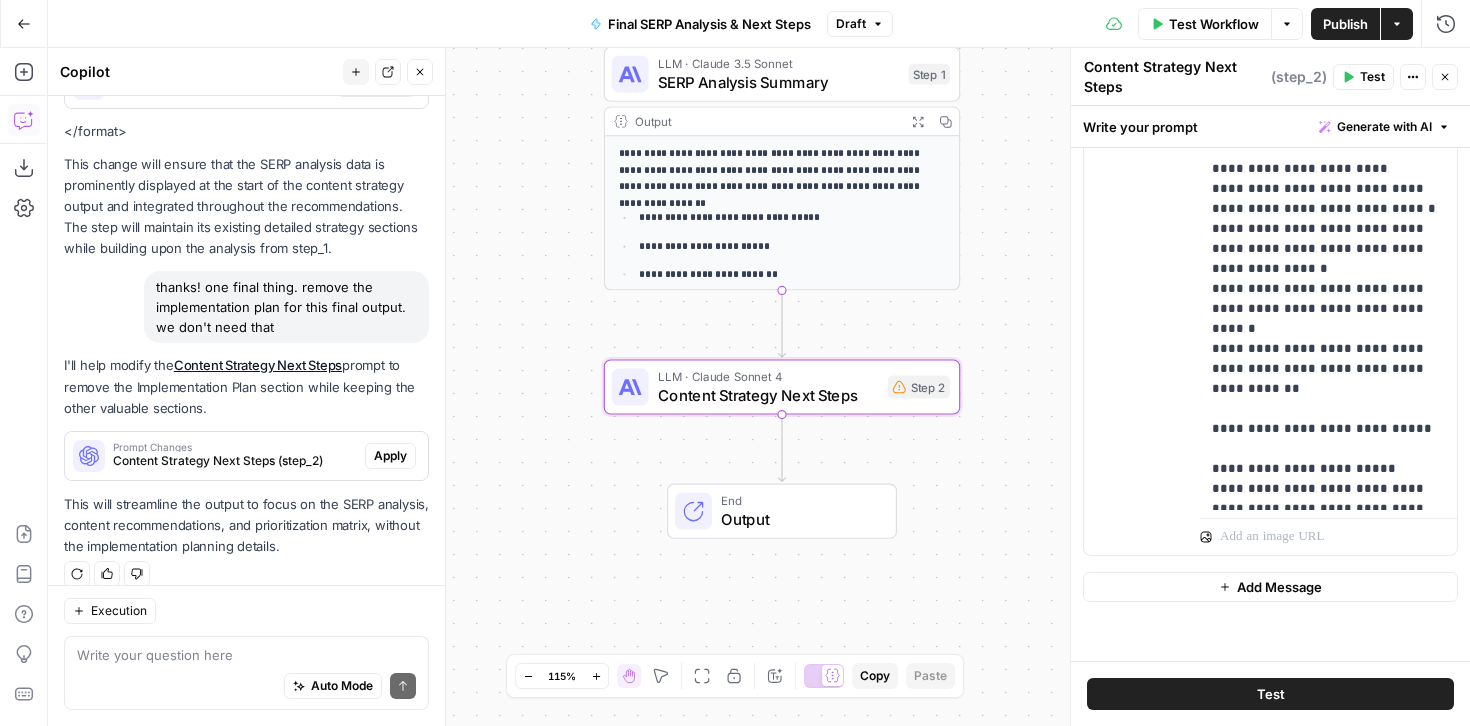 click on "Apply" at bounding box center (390, 456) 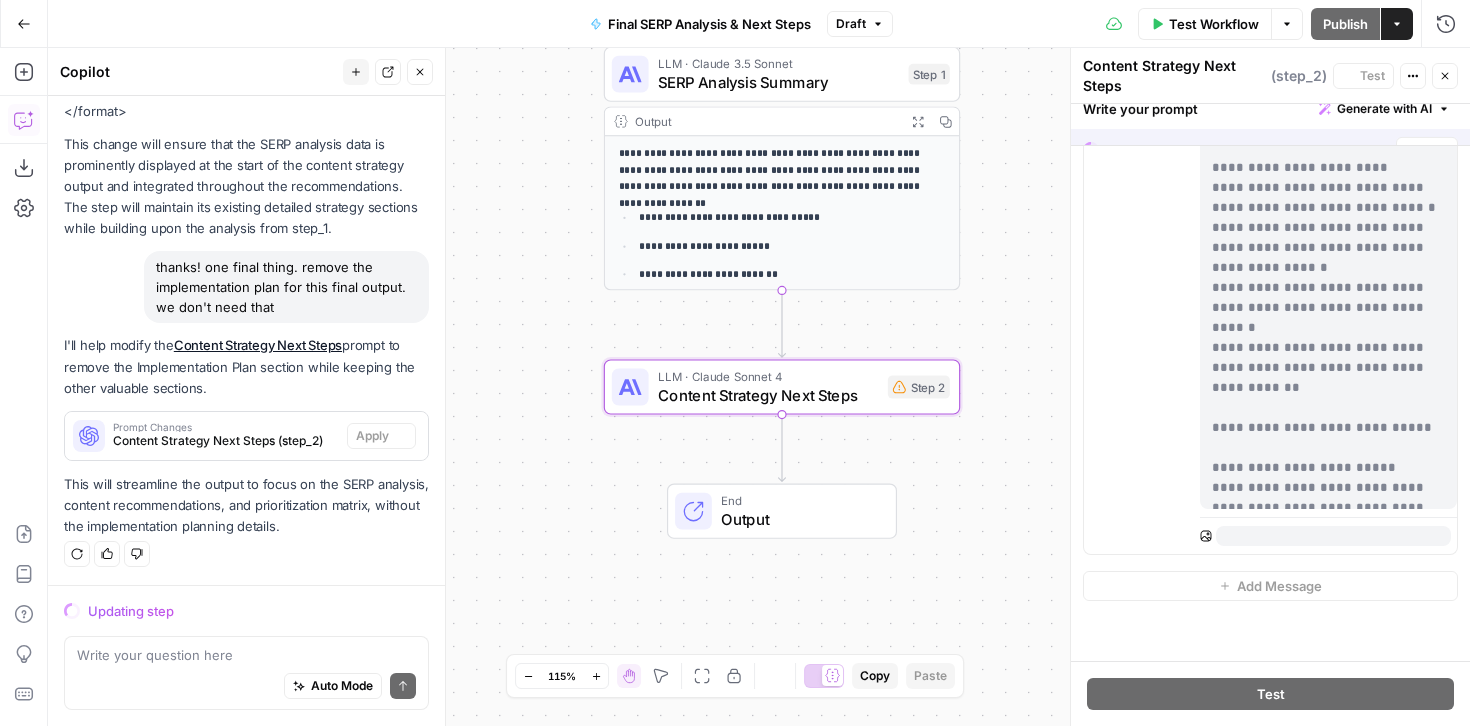 scroll, scrollTop: 797, scrollLeft: 0, axis: vertical 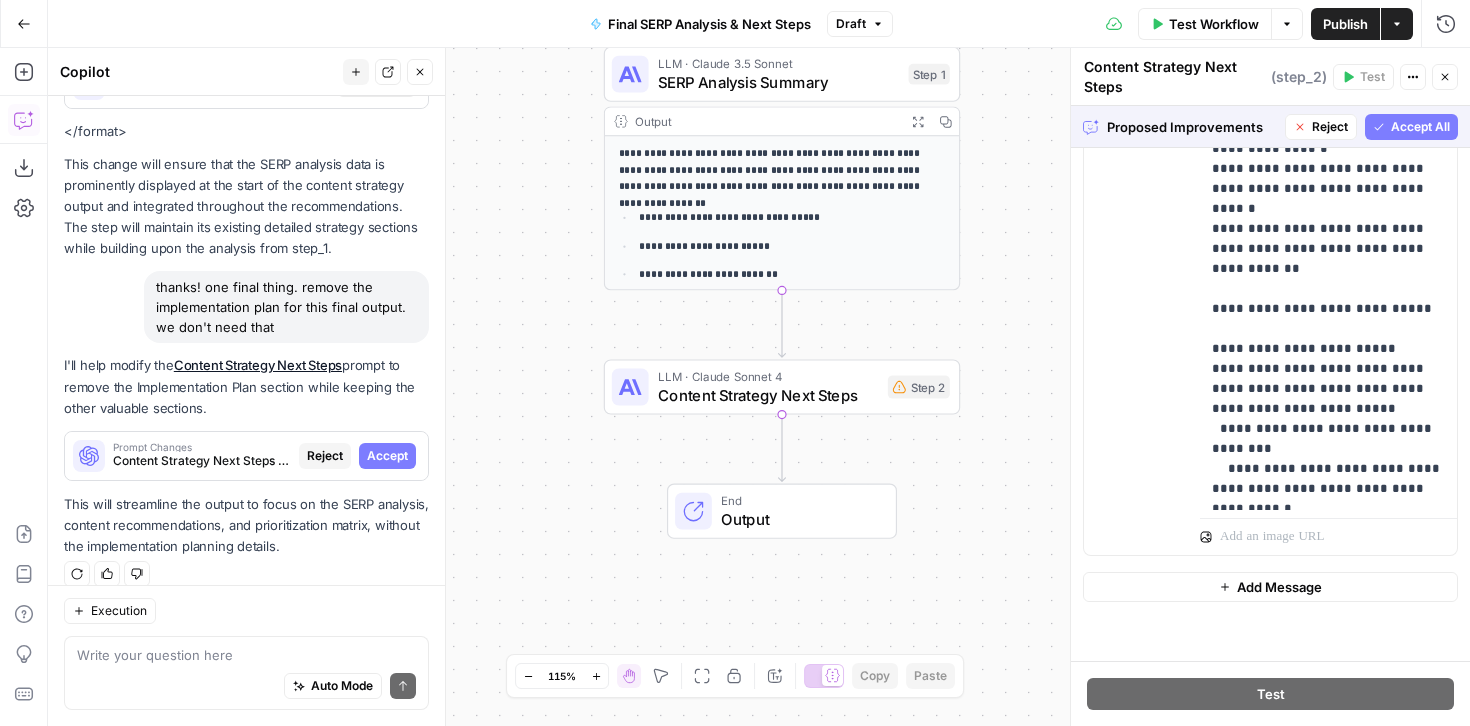 click on "Accept All" at bounding box center [1420, 127] 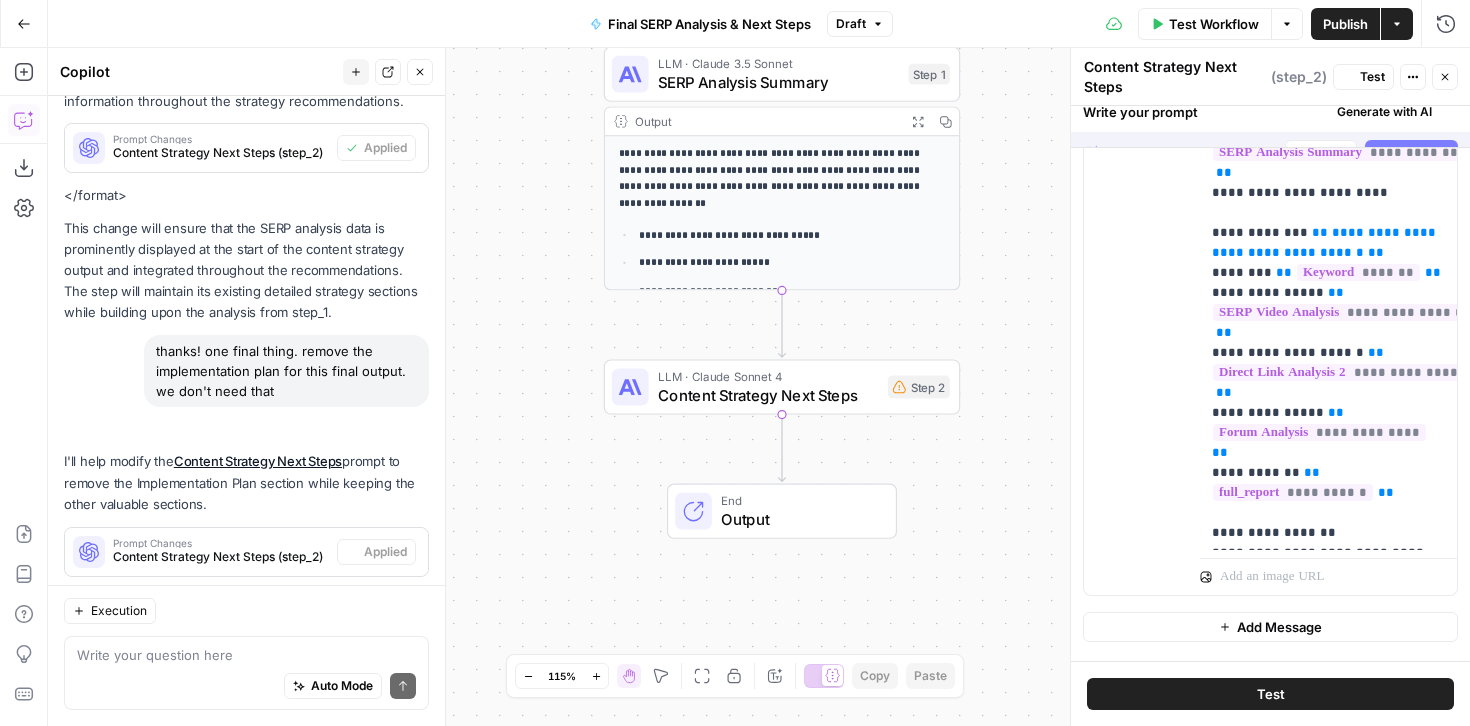 scroll, scrollTop: 893, scrollLeft: 0, axis: vertical 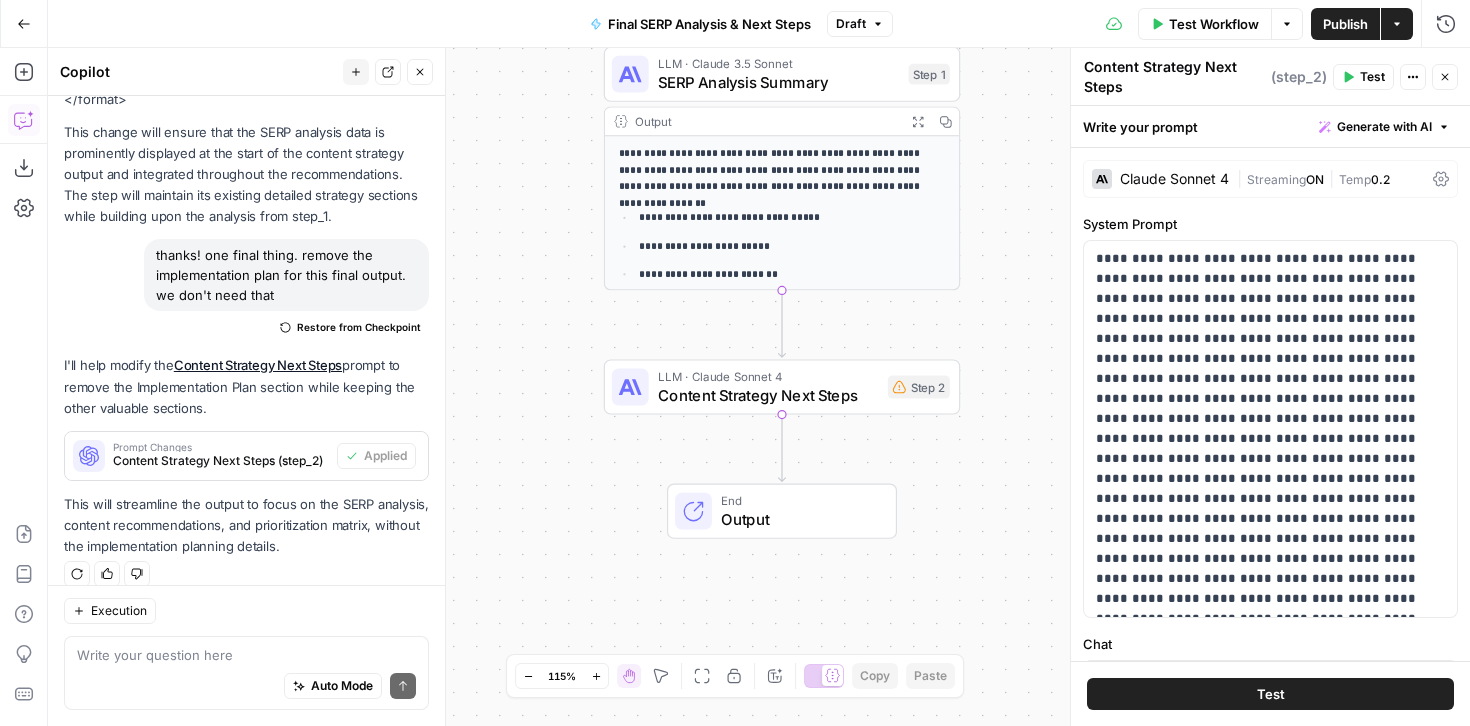 click on "Publish" at bounding box center (1345, 24) 